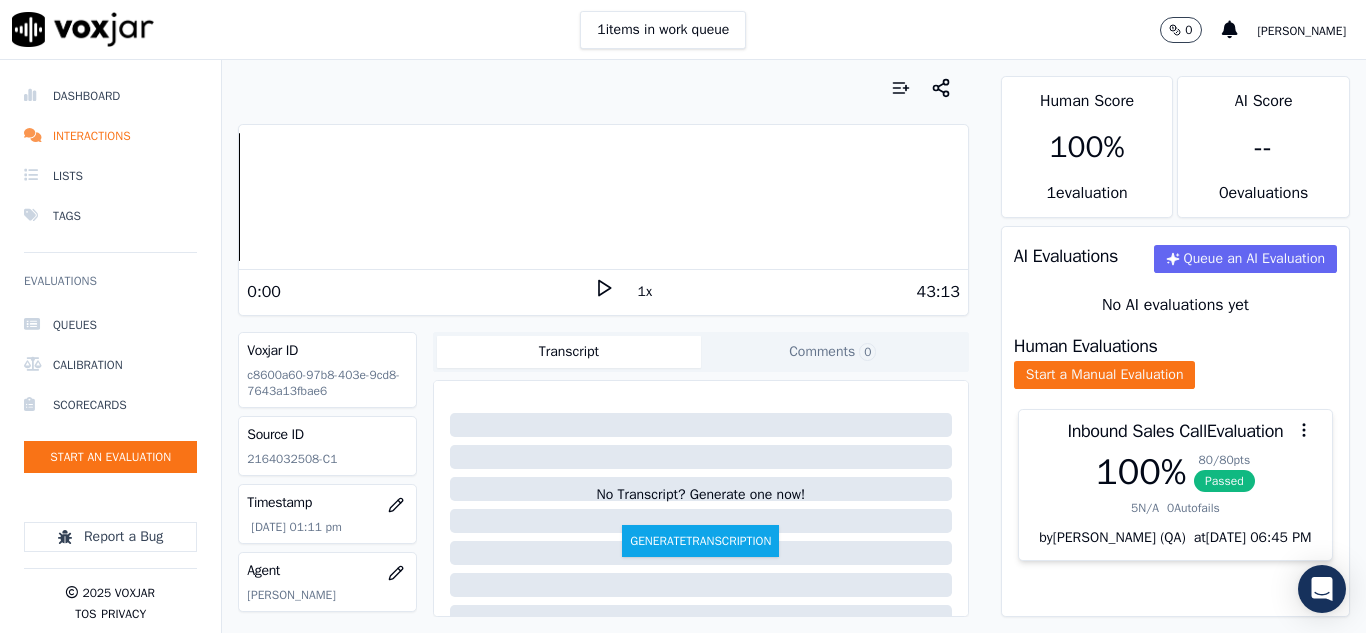 scroll, scrollTop: 0, scrollLeft: 0, axis: both 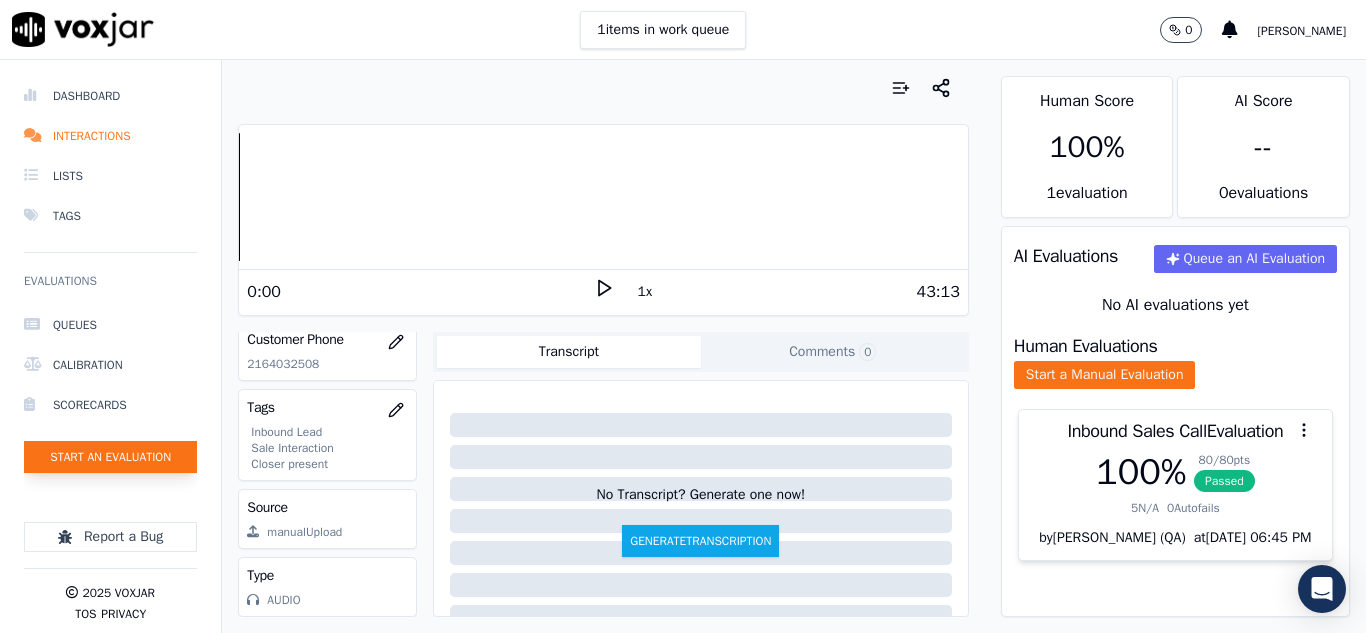 click on "Start an Evaluation" 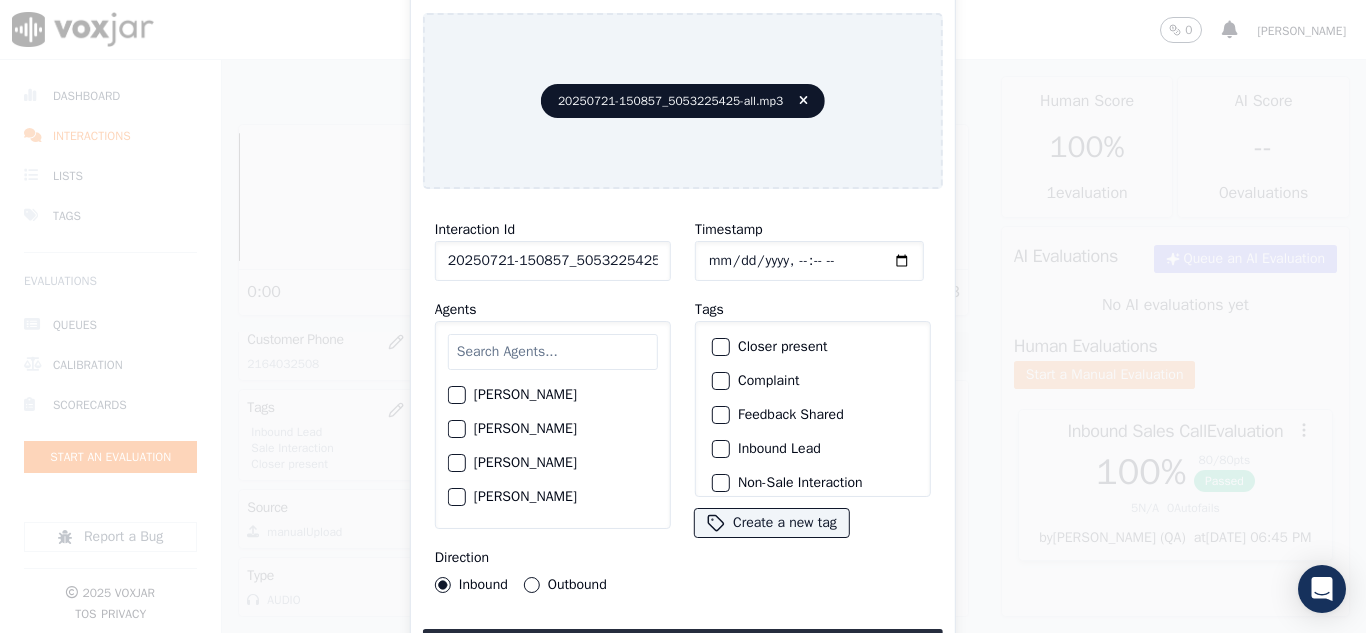 scroll, scrollTop: 0, scrollLeft: 40, axis: horizontal 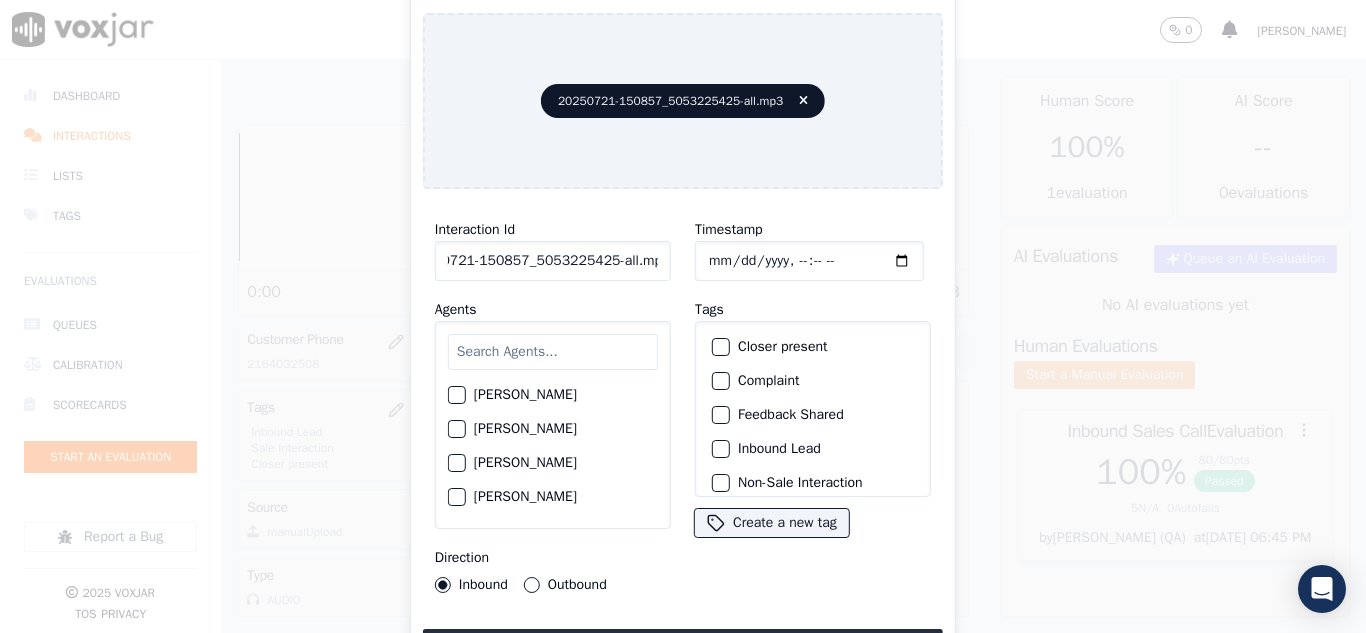 drag, startPoint x: 640, startPoint y: 252, endPoint x: 729, endPoint y: 260, distance: 89.358826 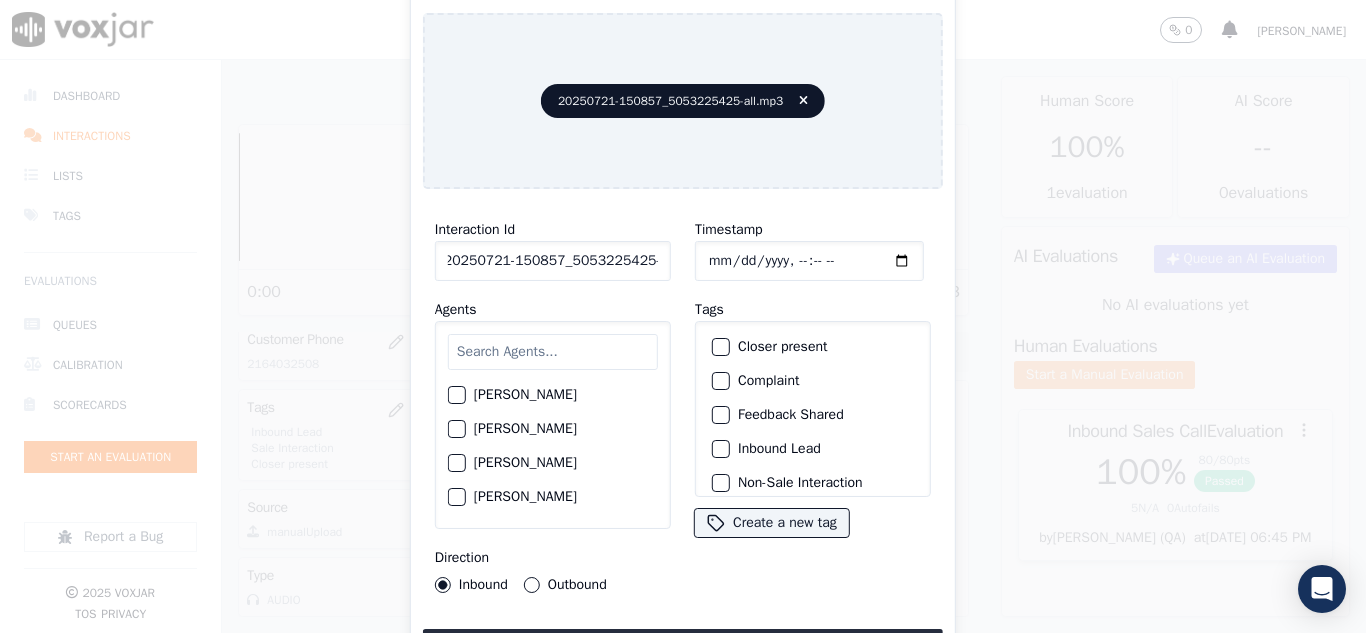 scroll, scrollTop: 0, scrollLeft: 11, axis: horizontal 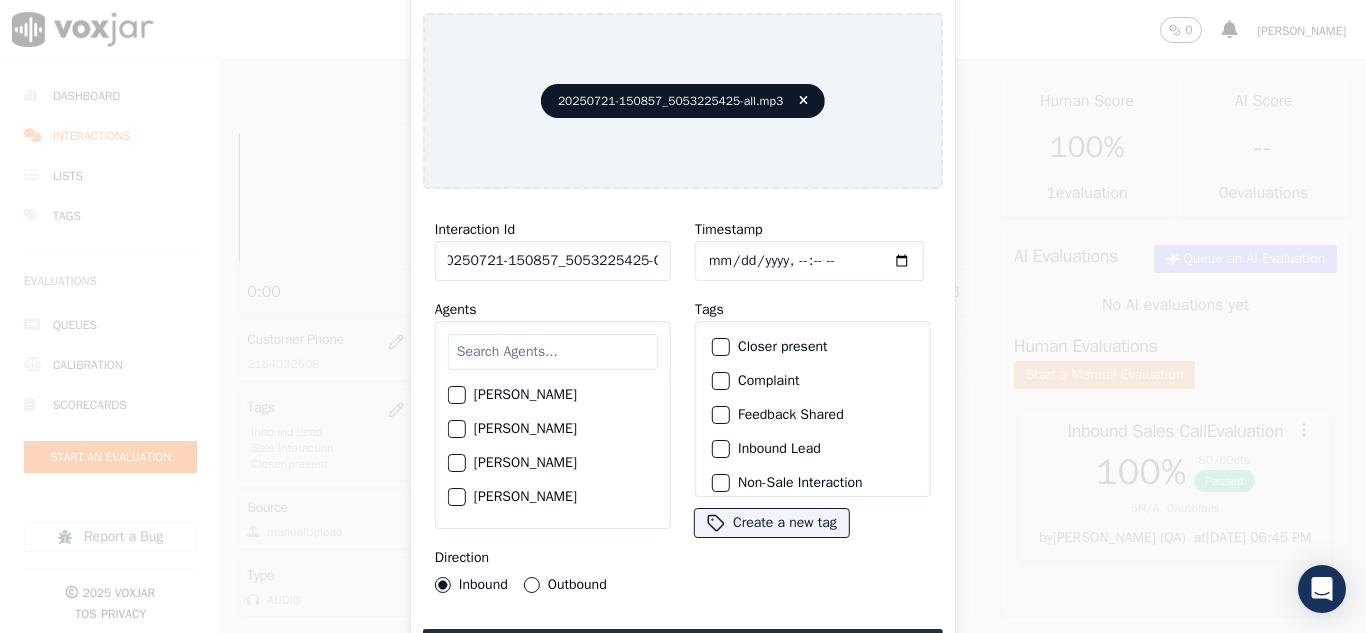 type on "20250721-150857_5053225425-C1" 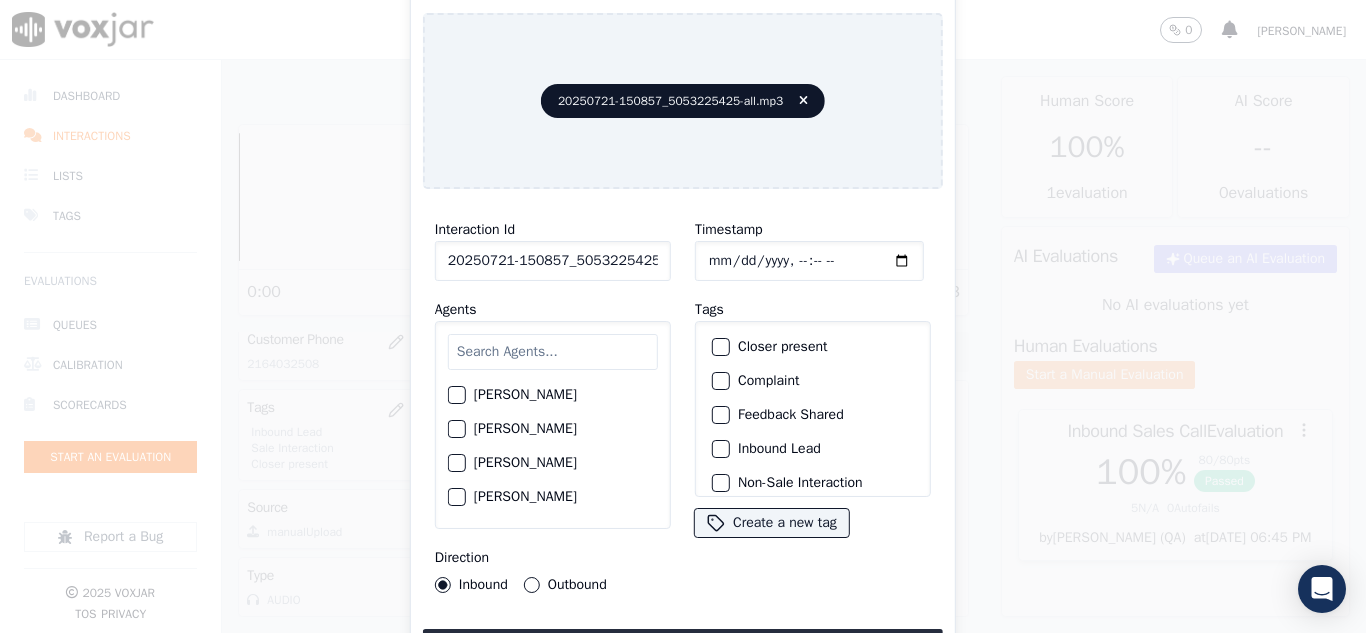 type on "[DATE]T14:01" 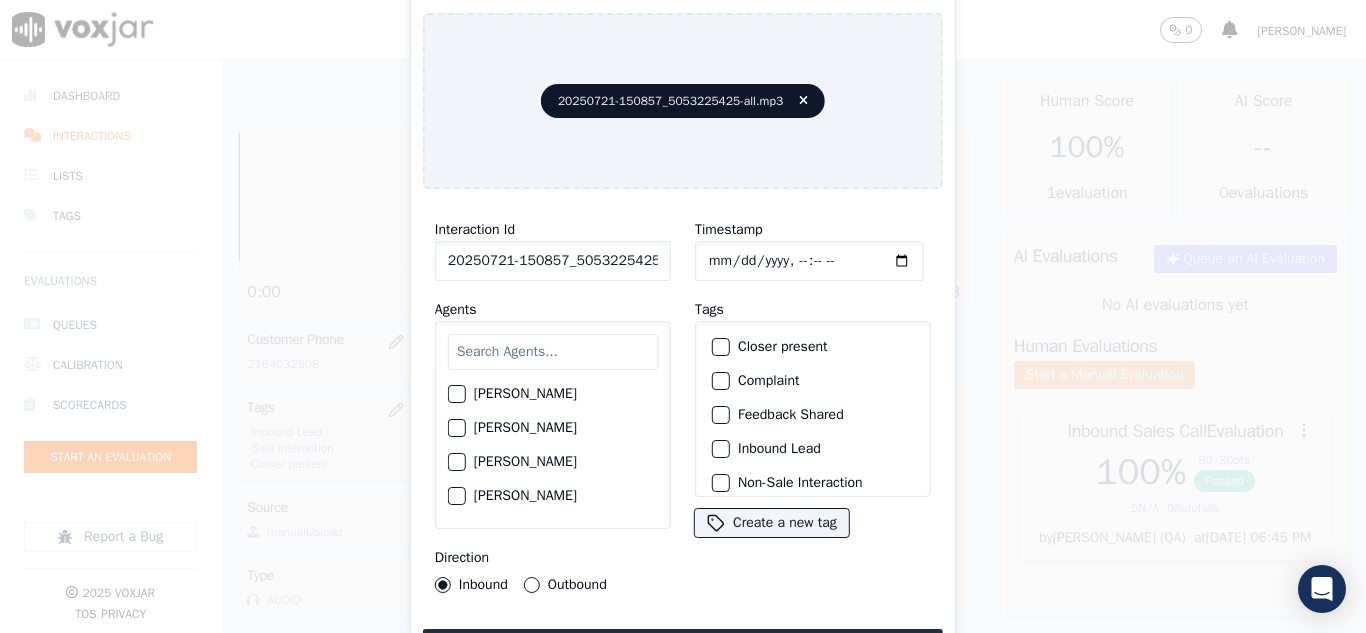scroll, scrollTop: 0, scrollLeft: 0, axis: both 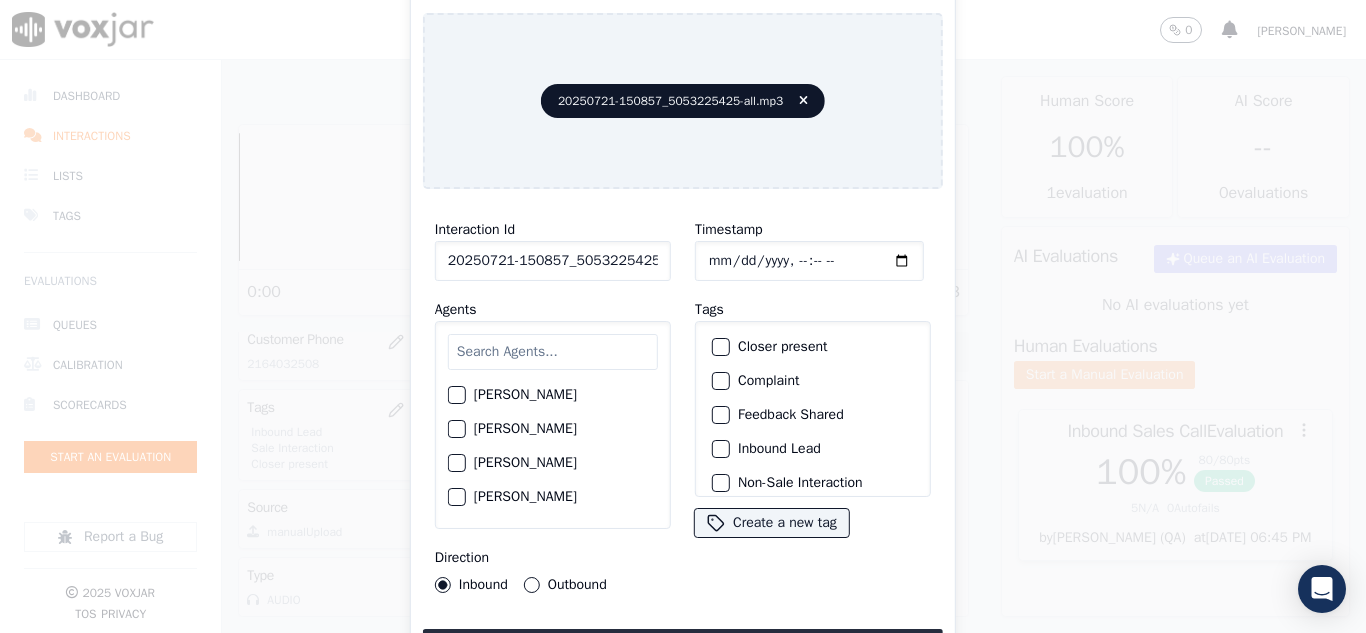 click on "[PERSON_NAME]" 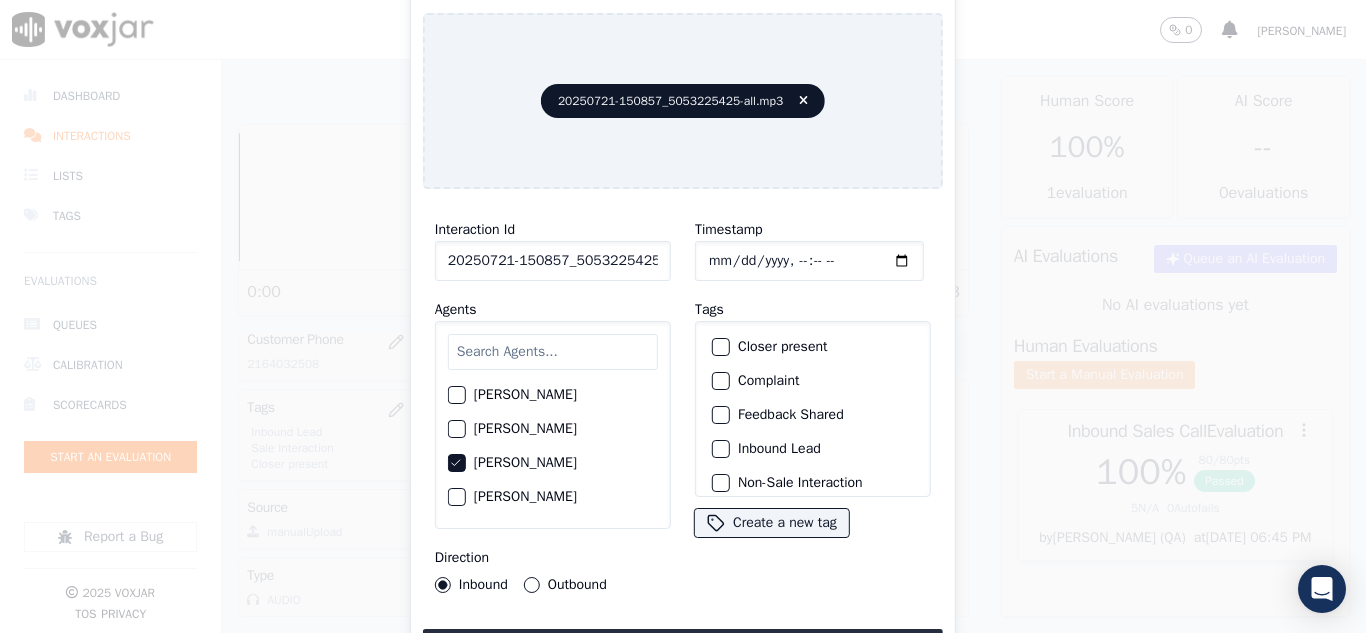 click on "Outbound" at bounding box center [532, 585] 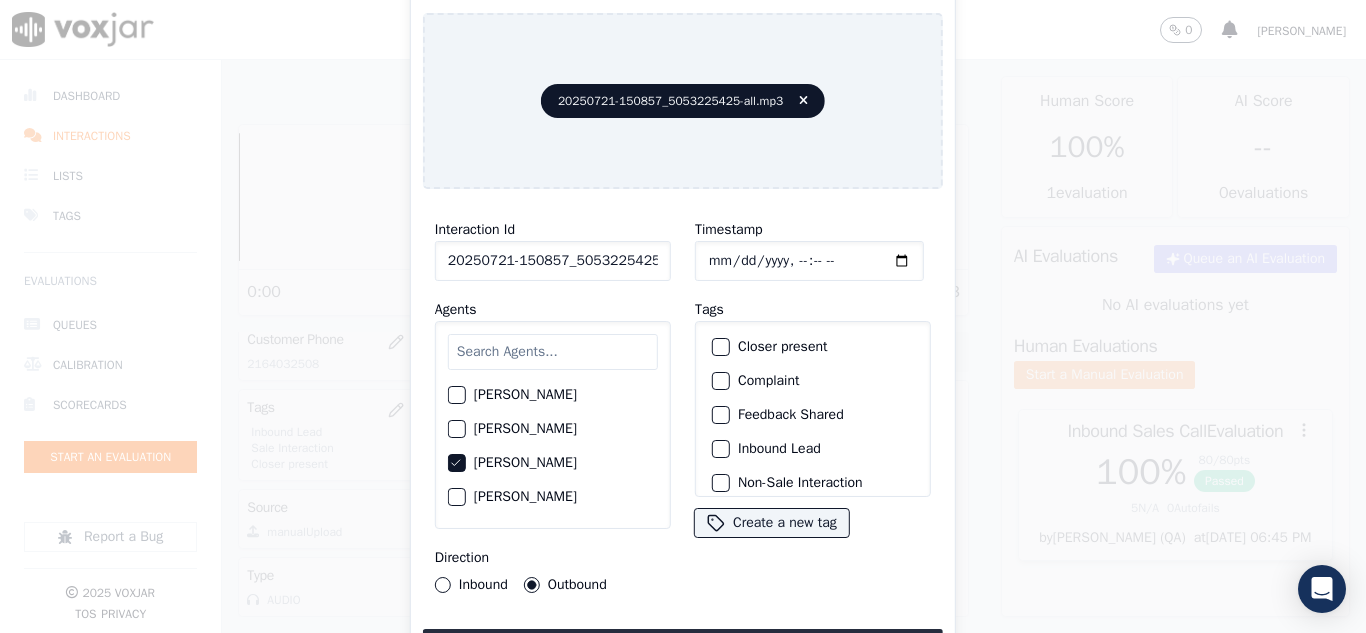 click on "Closer present" 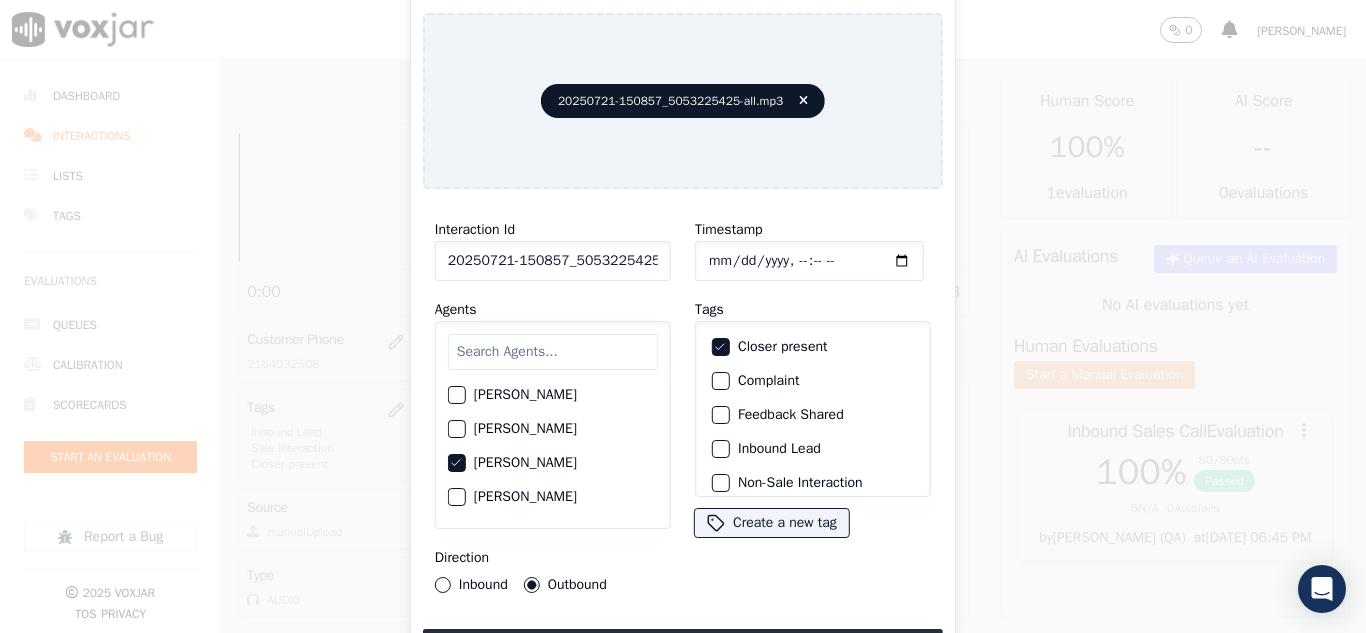 scroll, scrollTop: 173, scrollLeft: 0, axis: vertical 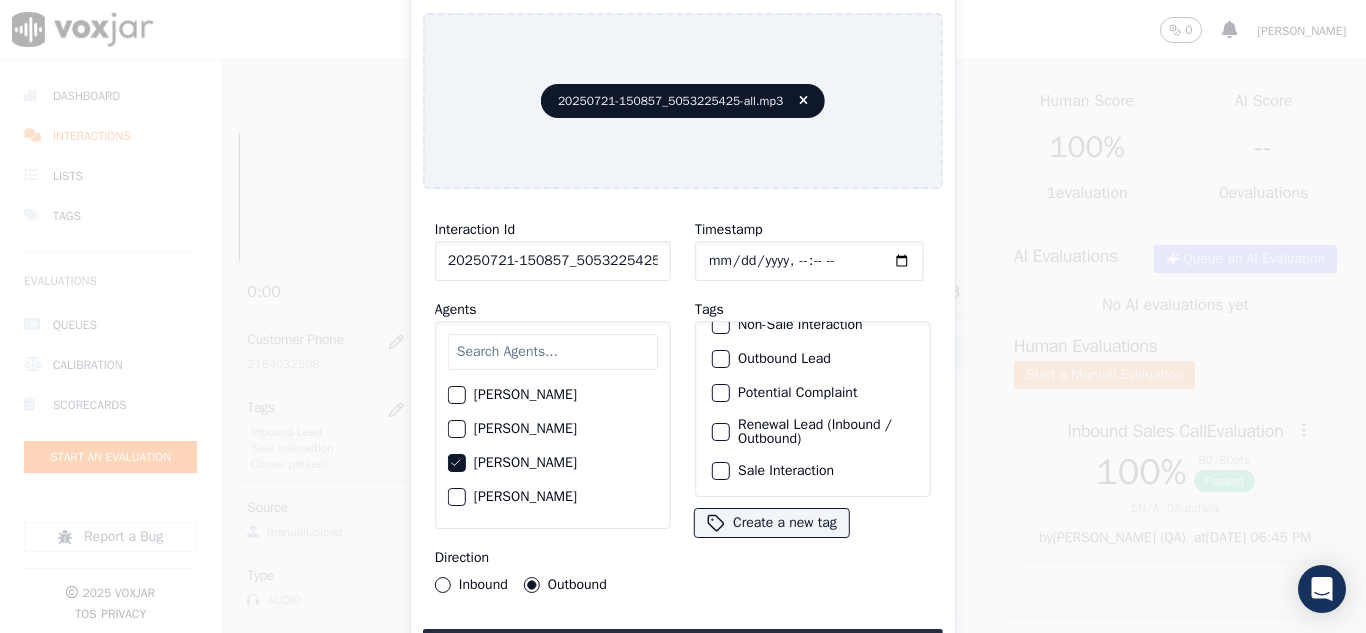 click at bounding box center (720, 432) 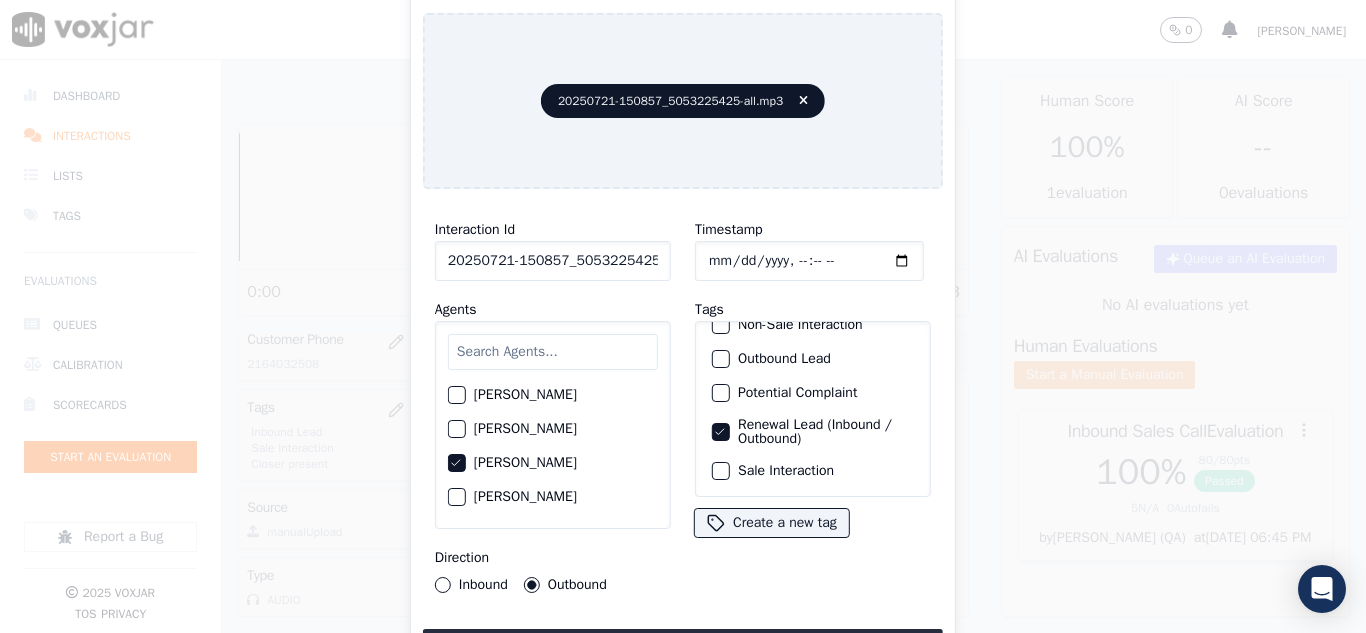 click at bounding box center (720, 471) 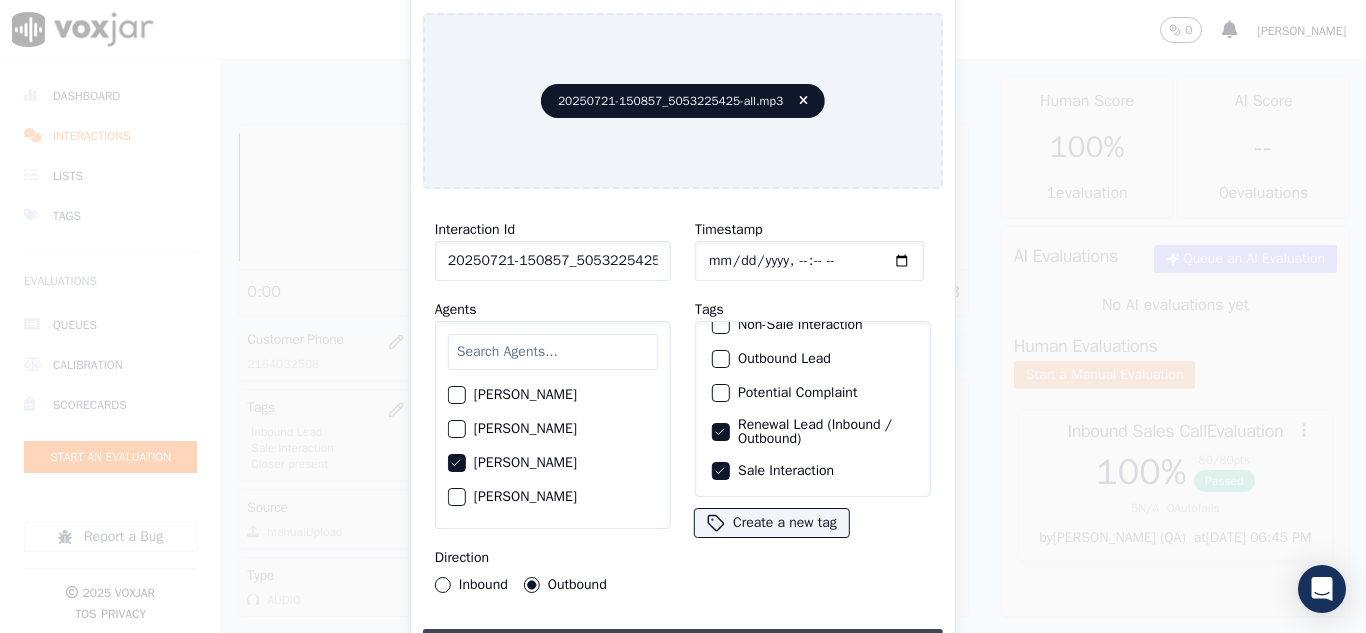 click on "Upload interaction to start evaluation" at bounding box center [683, 647] 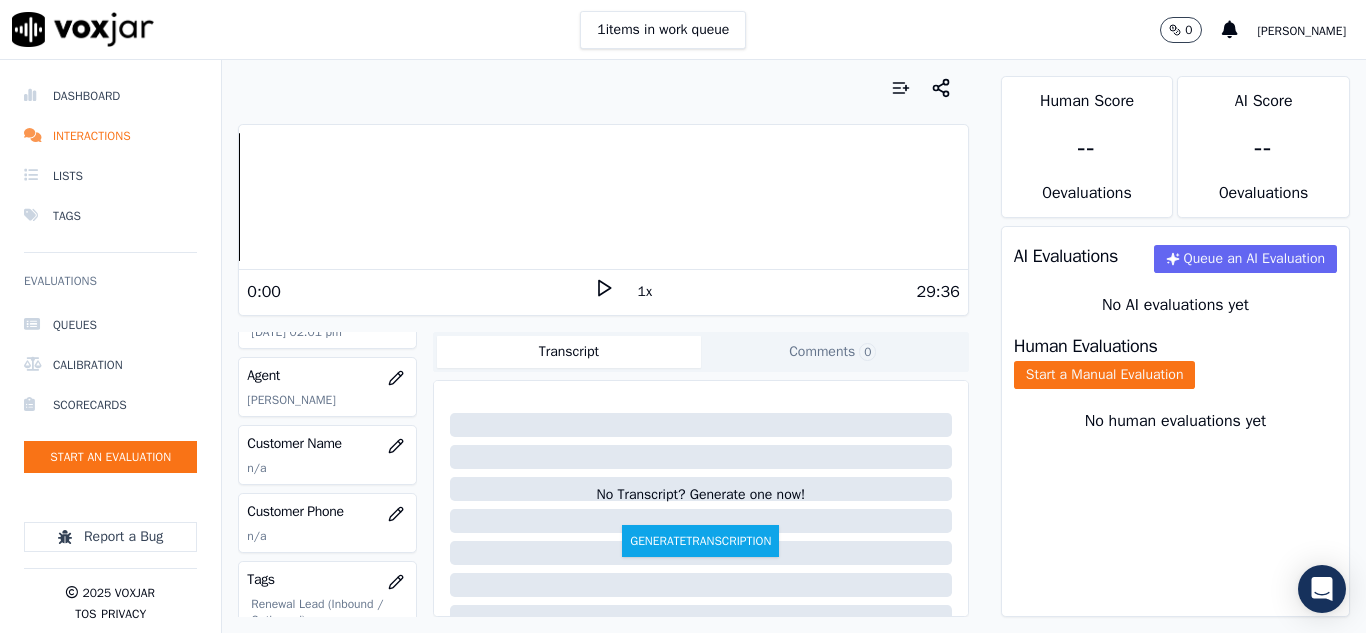 scroll, scrollTop: 200, scrollLeft: 0, axis: vertical 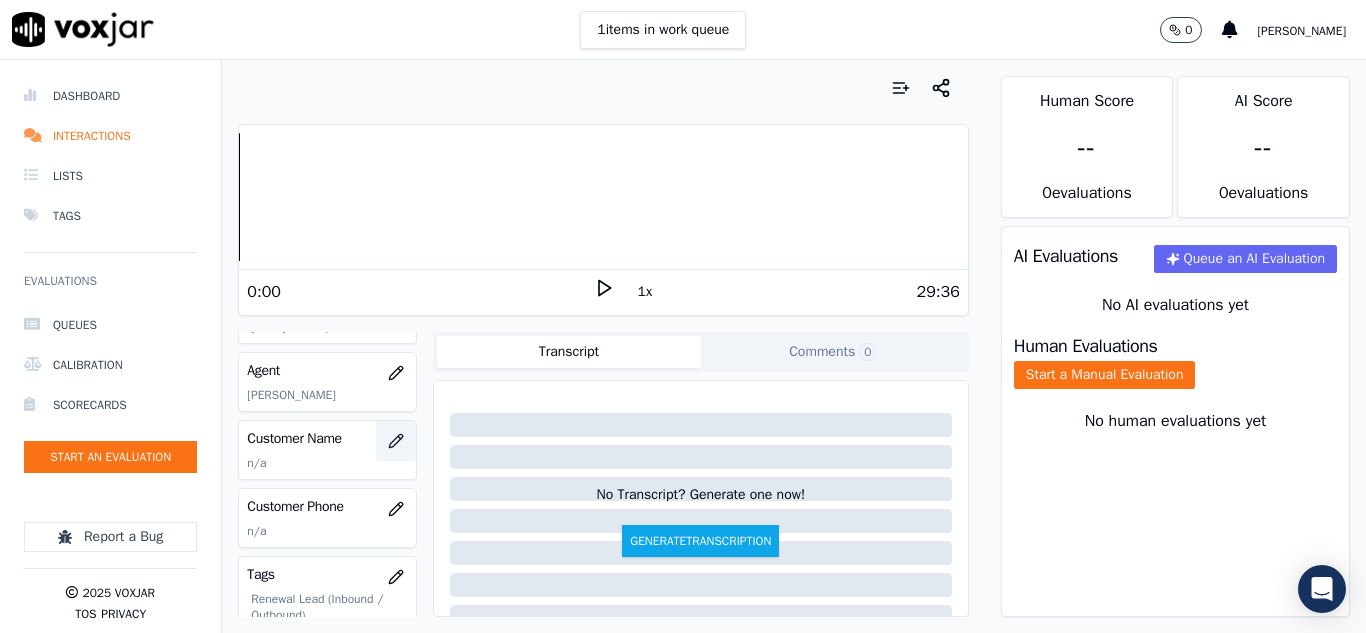 click 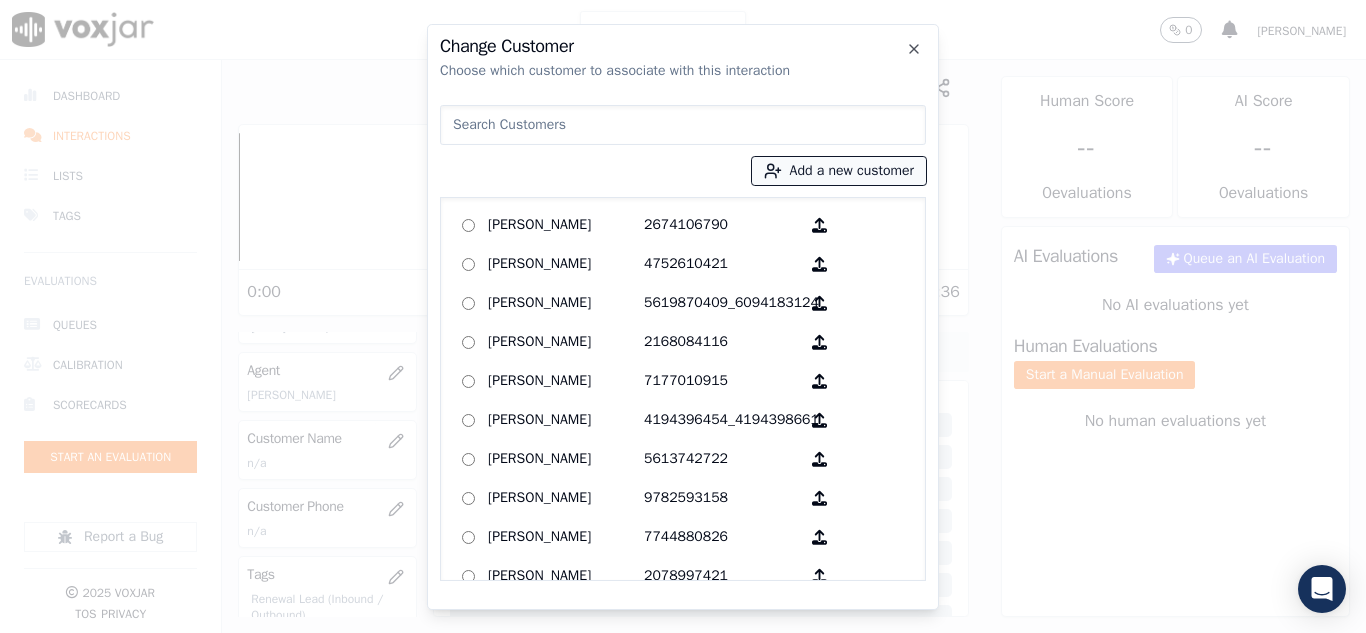 click on "Add a new customer" at bounding box center (839, 171) 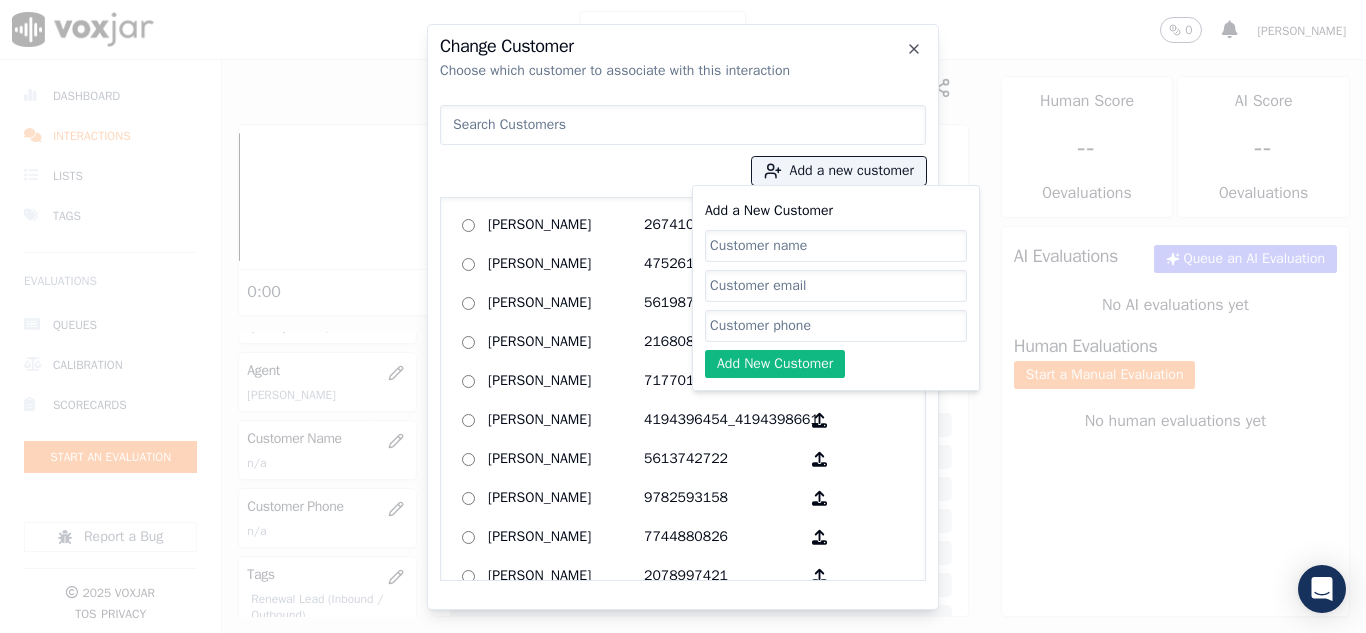 click on "Add a New Customer" 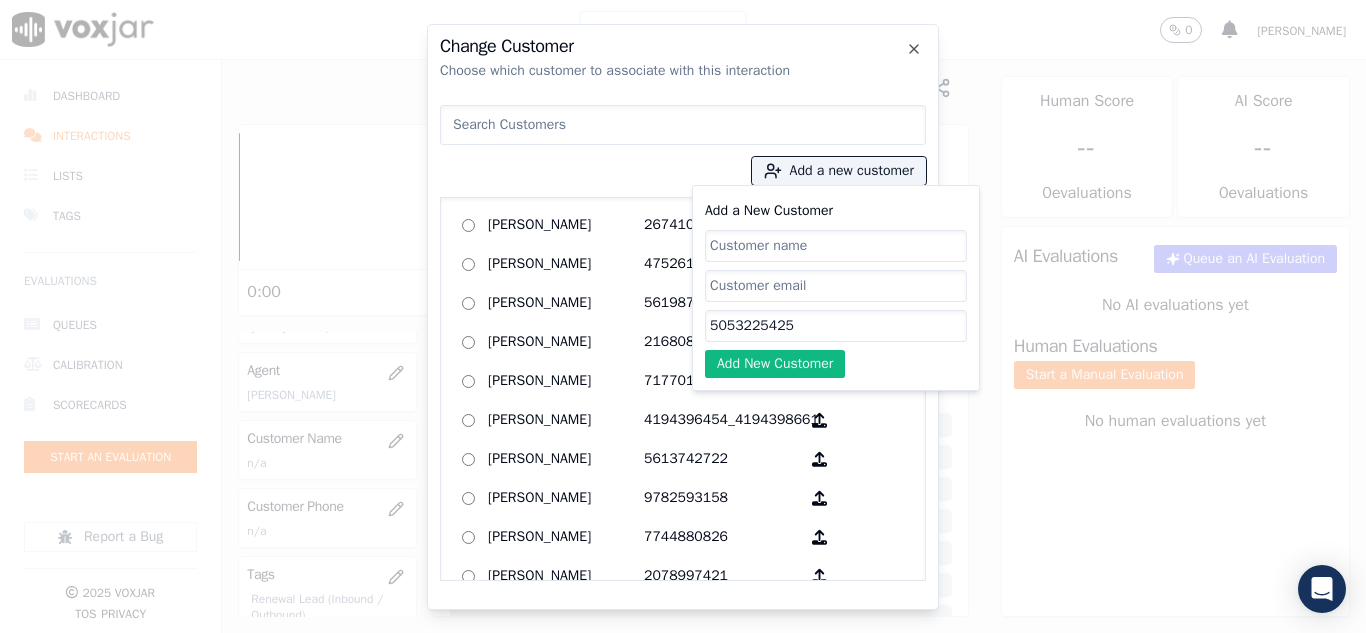 type on "5053225425" 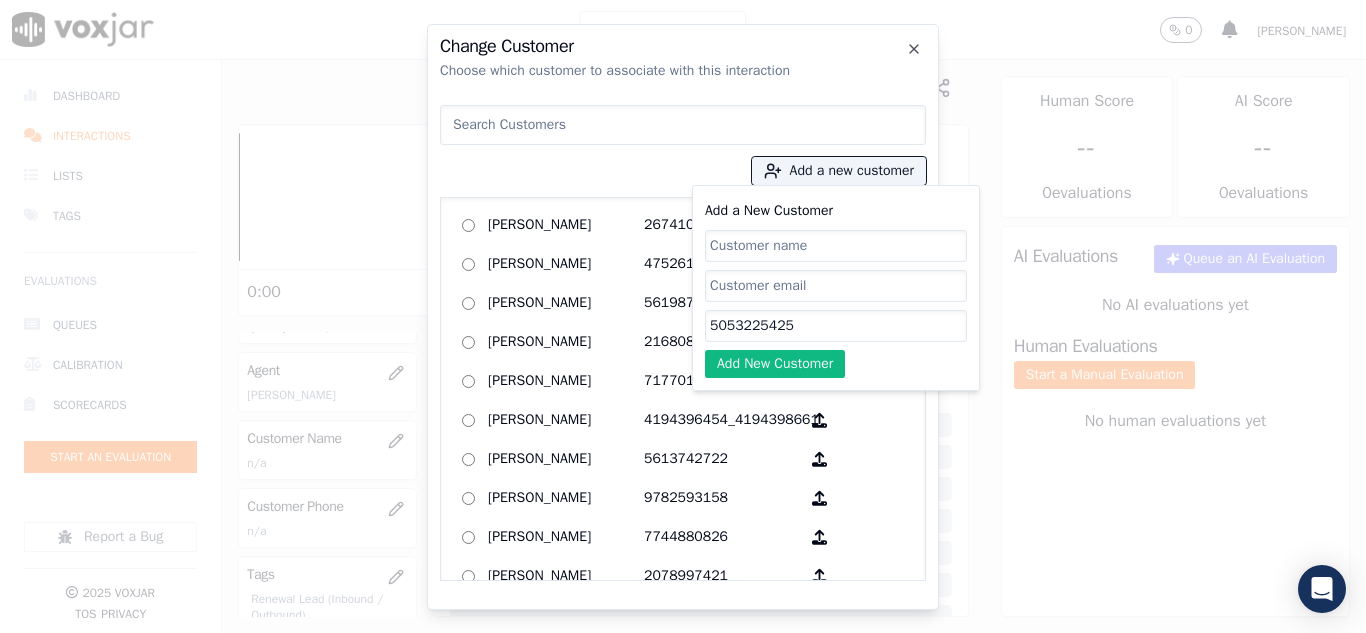 click on "Add a New Customer" 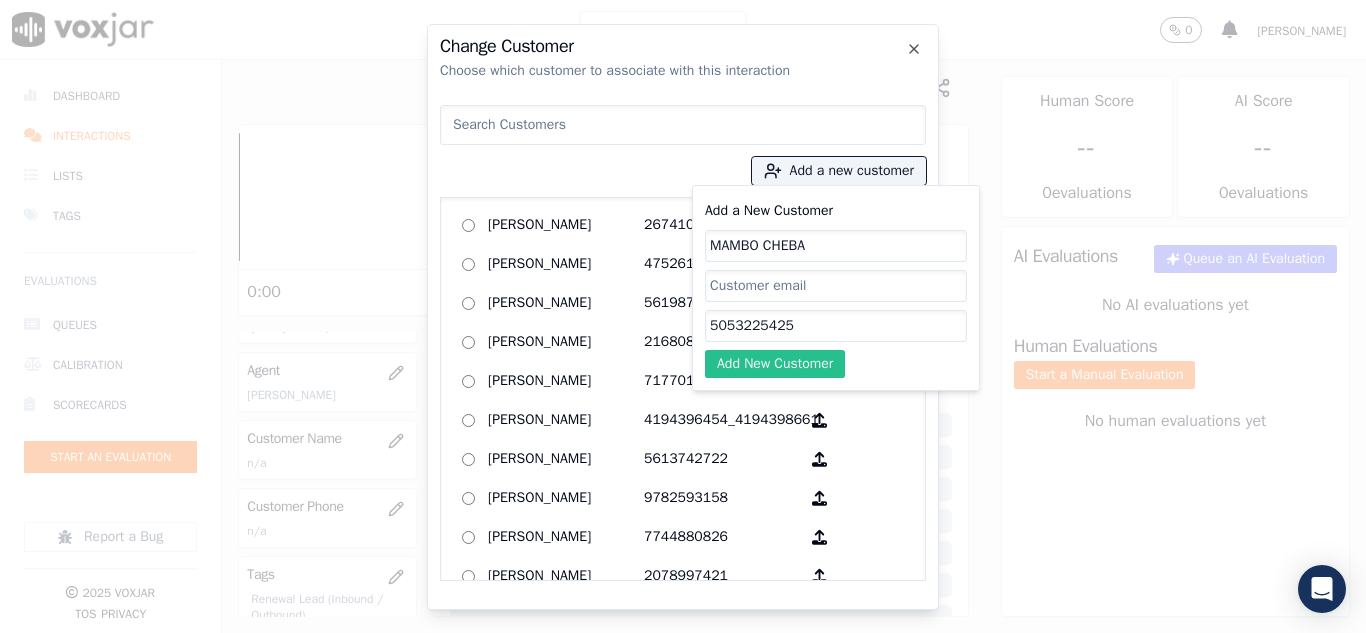 type on "MAMBO CHEBA" 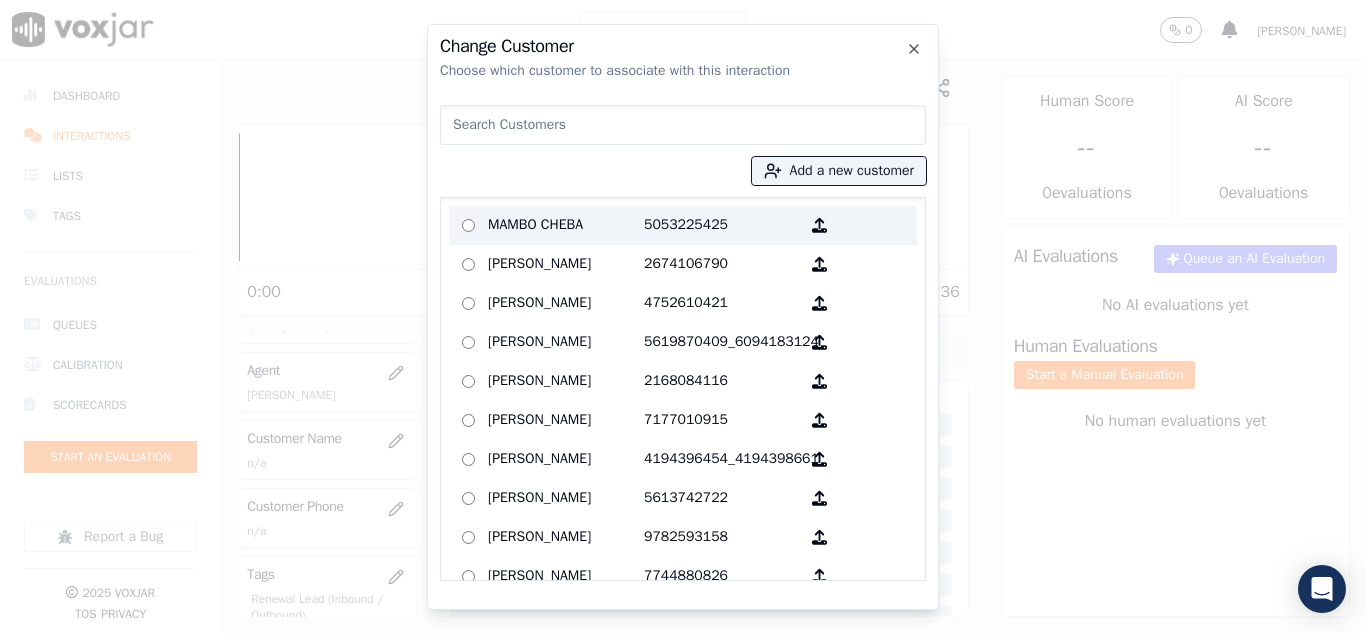 click on "MAMBO CHEBA" at bounding box center [566, 225] 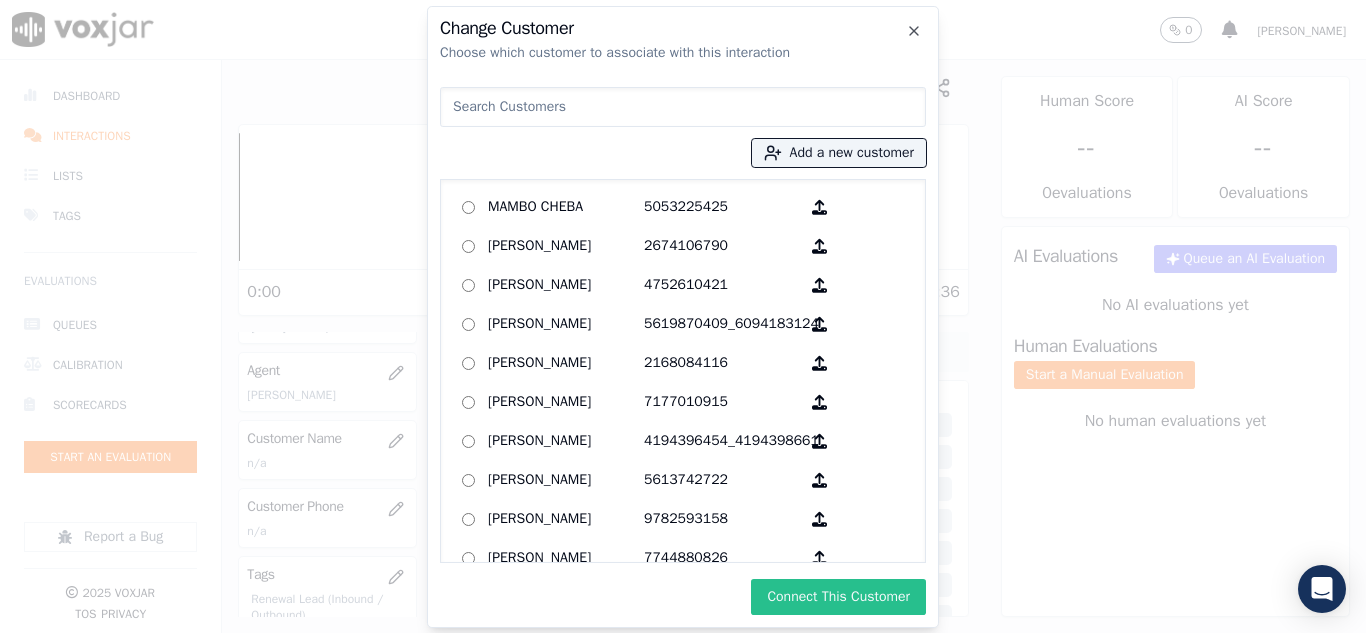 click on "Connect This Customer" at bounding box center [838, 597] 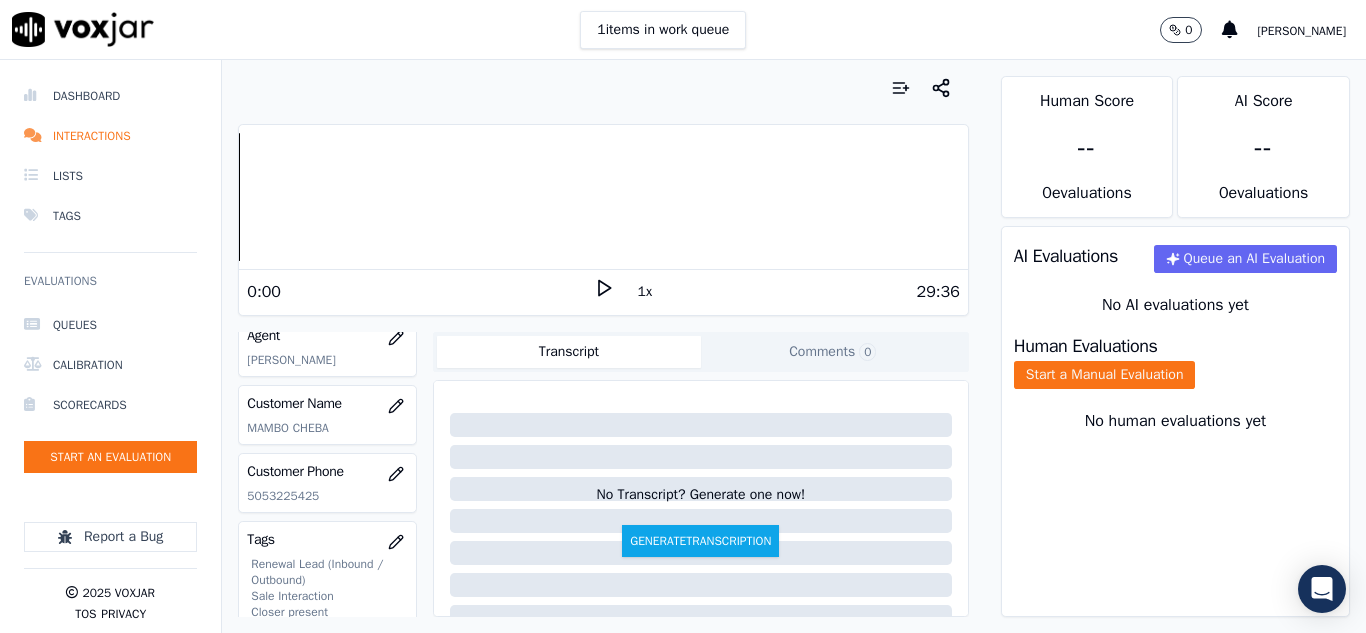 scroll, scrollTop: 200, scrollLeft: 0, axis: vertical 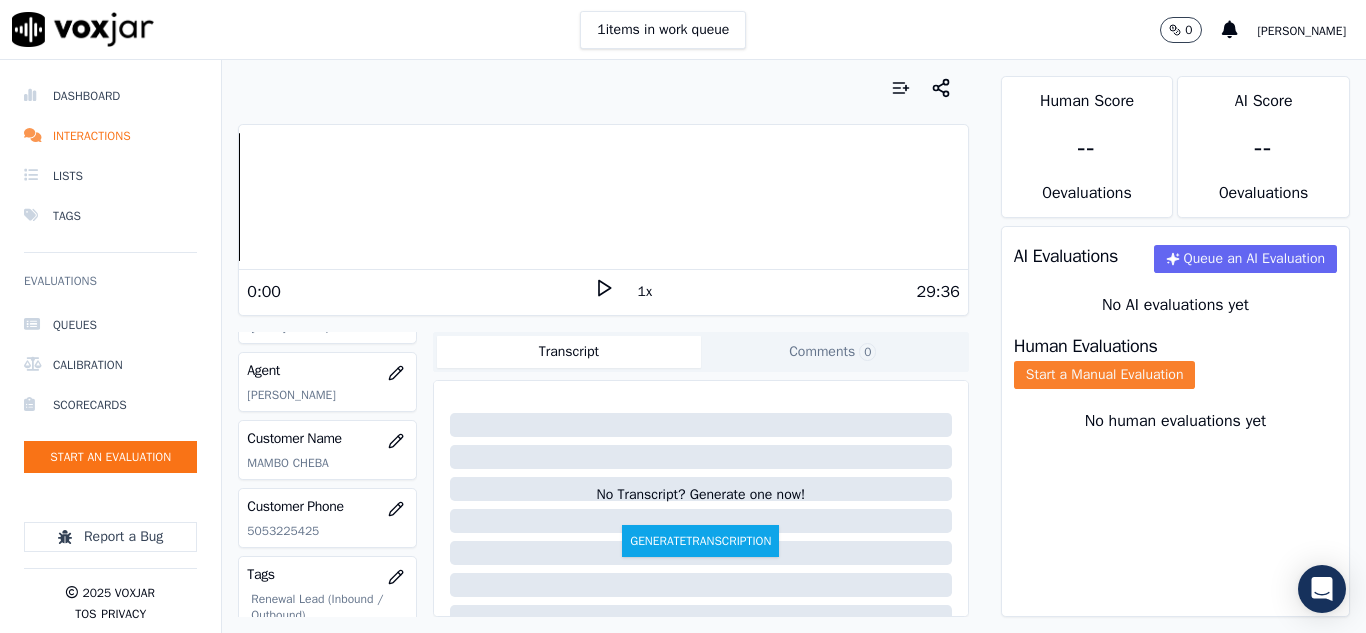 drag, startPoint x: 1044, startPoint y: 390, endPoint x: 1040, endPoint y: 400, distance: 10.770329 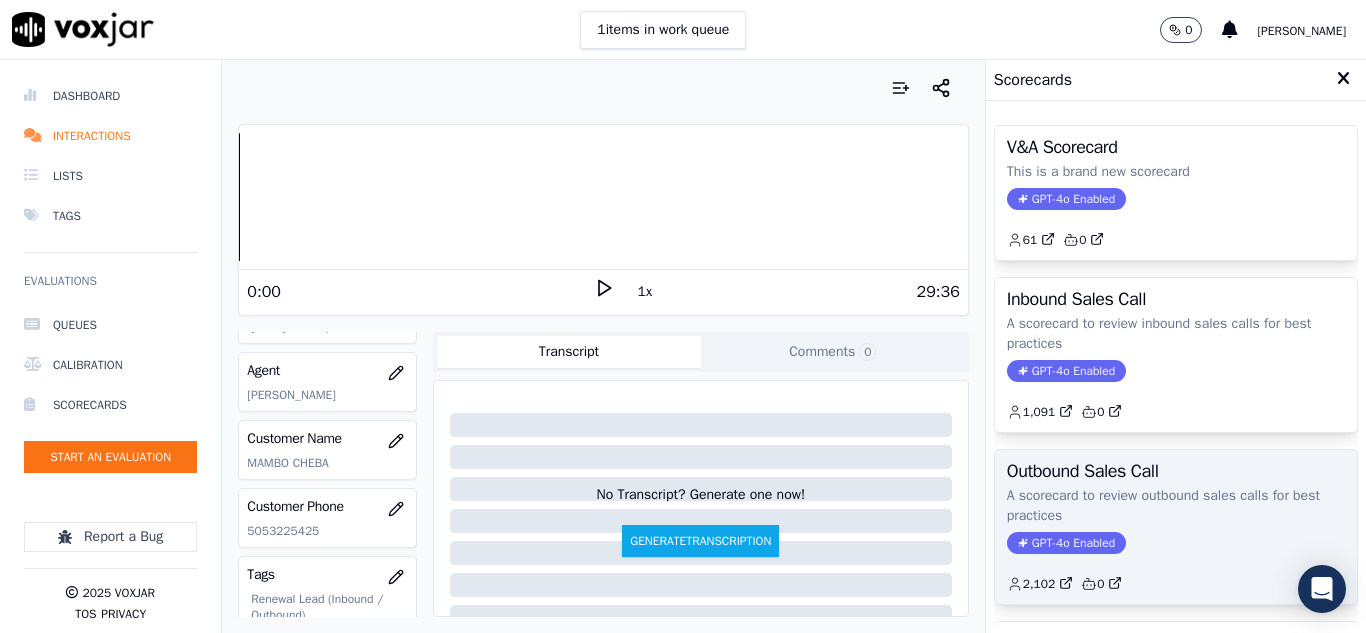 click on "A scorecard to review outbound sales calls for best practices" 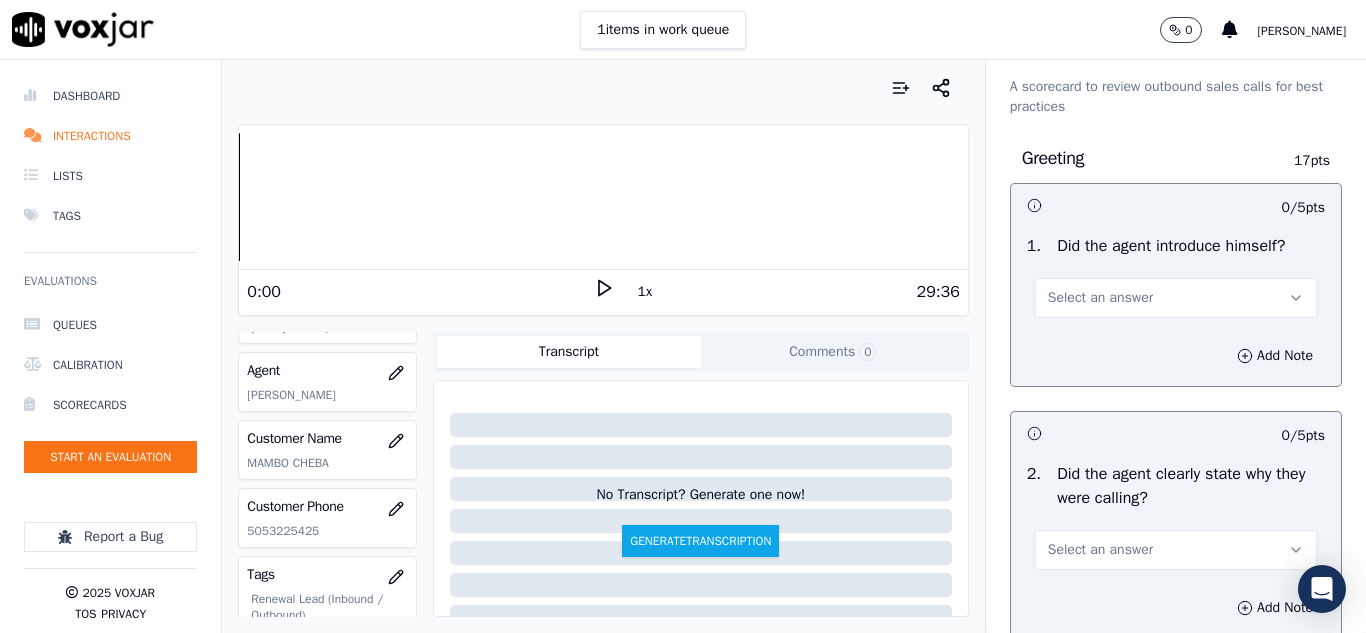 scroll, scrollTop: 100, scrollLeft: 0, axis: vertical 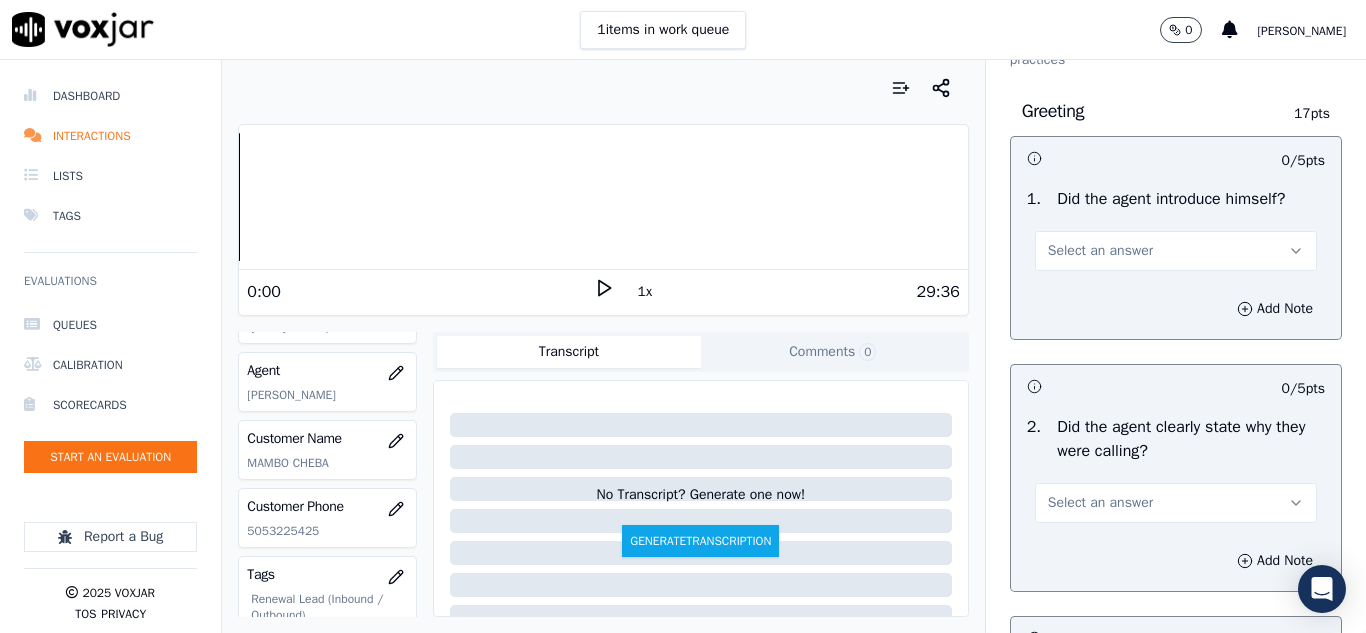 click on "Select an answer" at bounding box center (1100, 251) 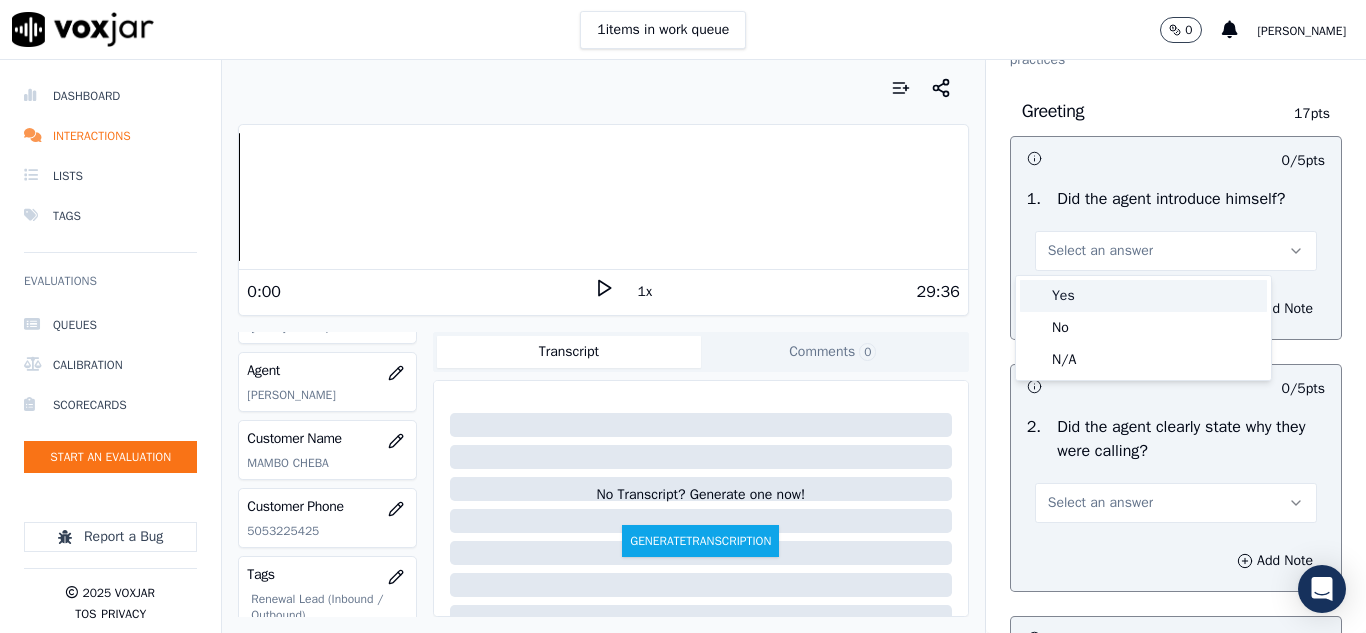 click on "Yes" at bounding box center (1143, 296) 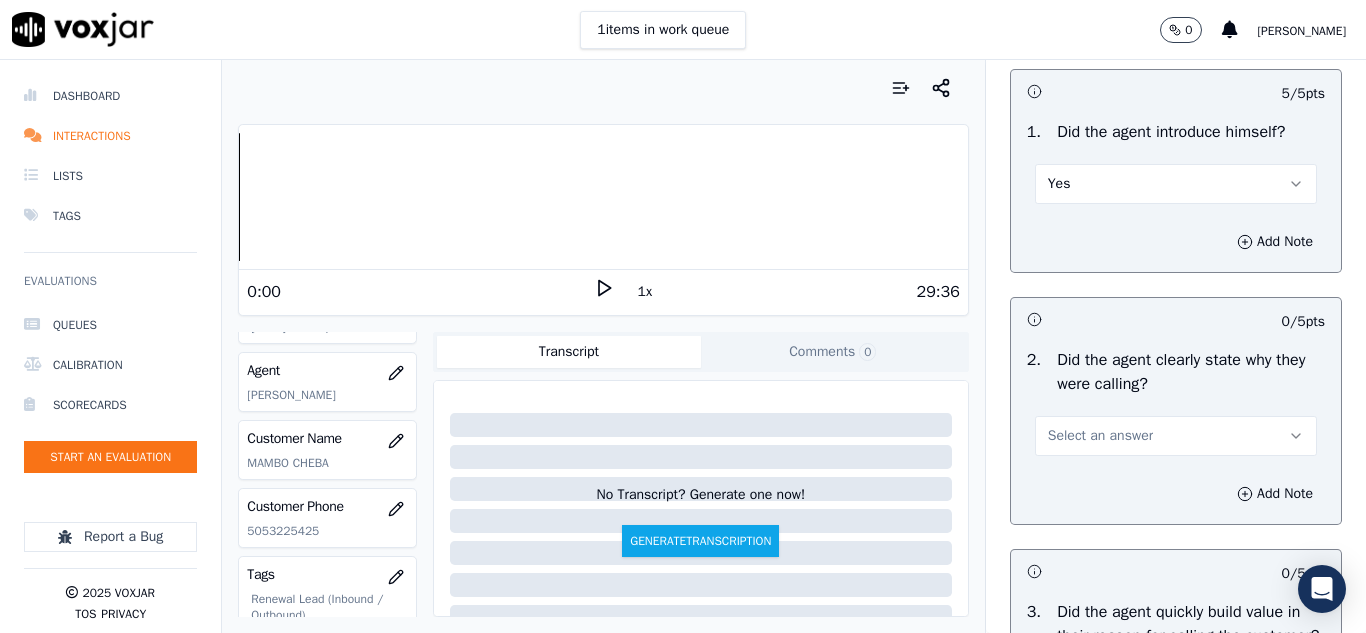 scroll, scrollTop: 300, scrollLeft: 0, axis: vertical 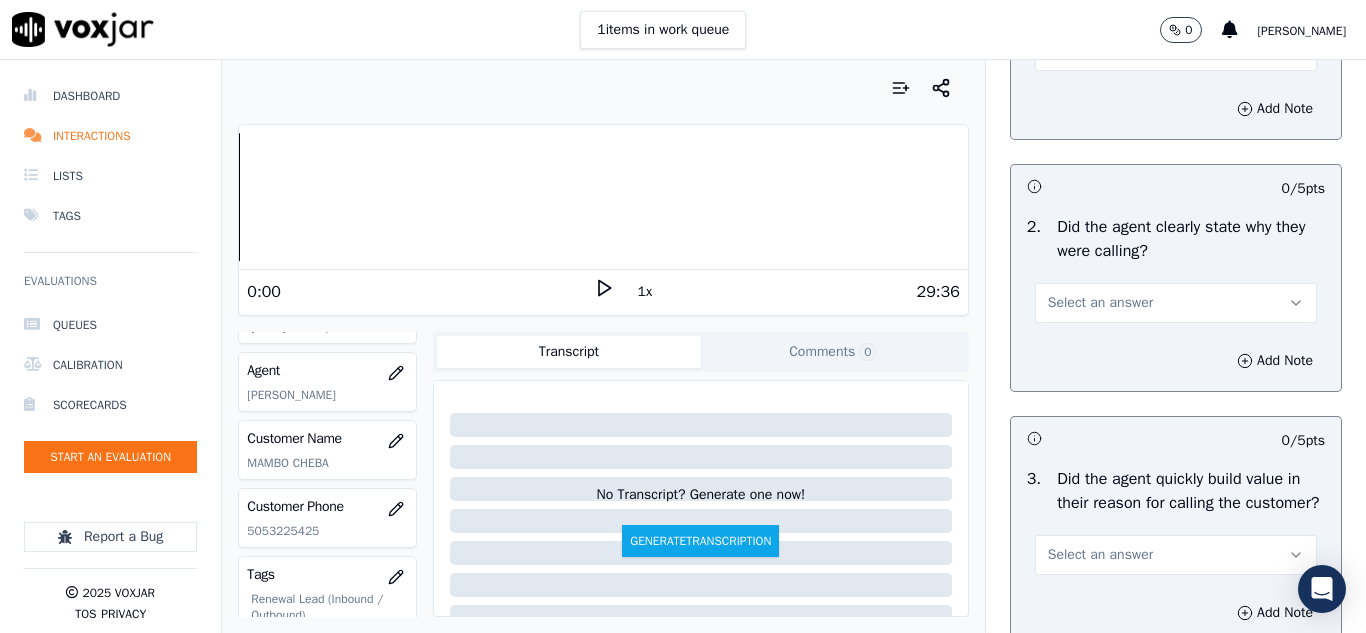click on "Select an answer" at bounding box center [1100, 303] 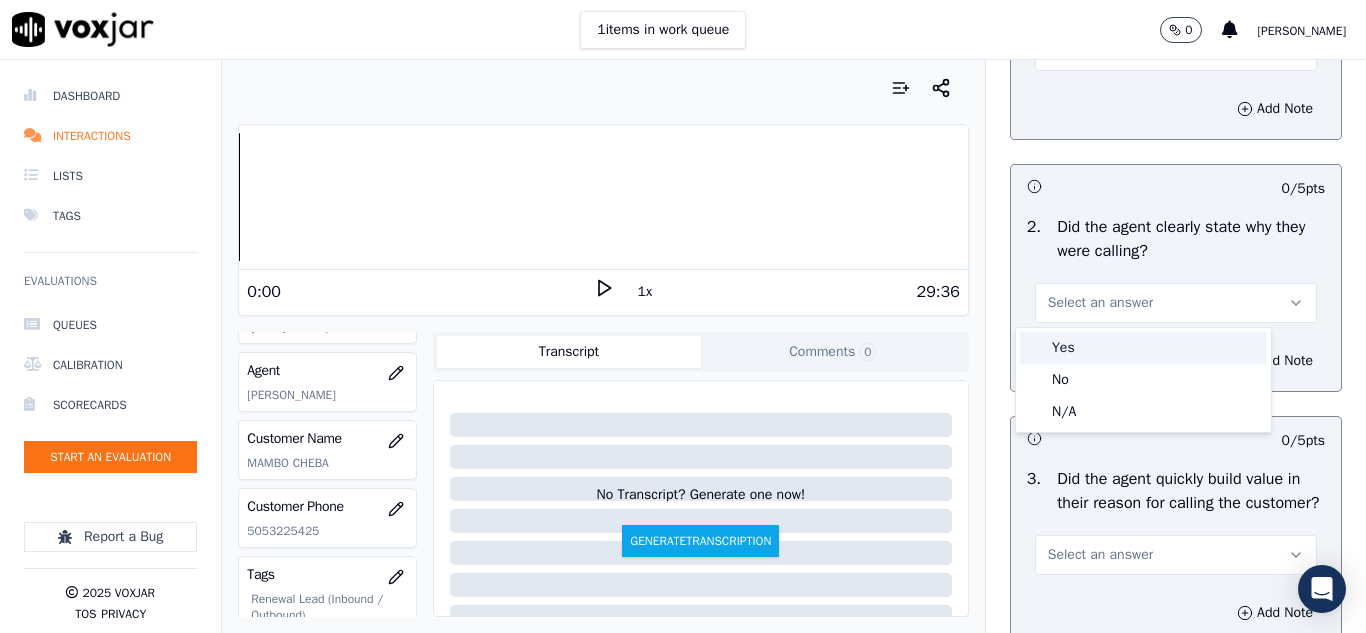 click on "Yes" at bounding box center (1143, 348) 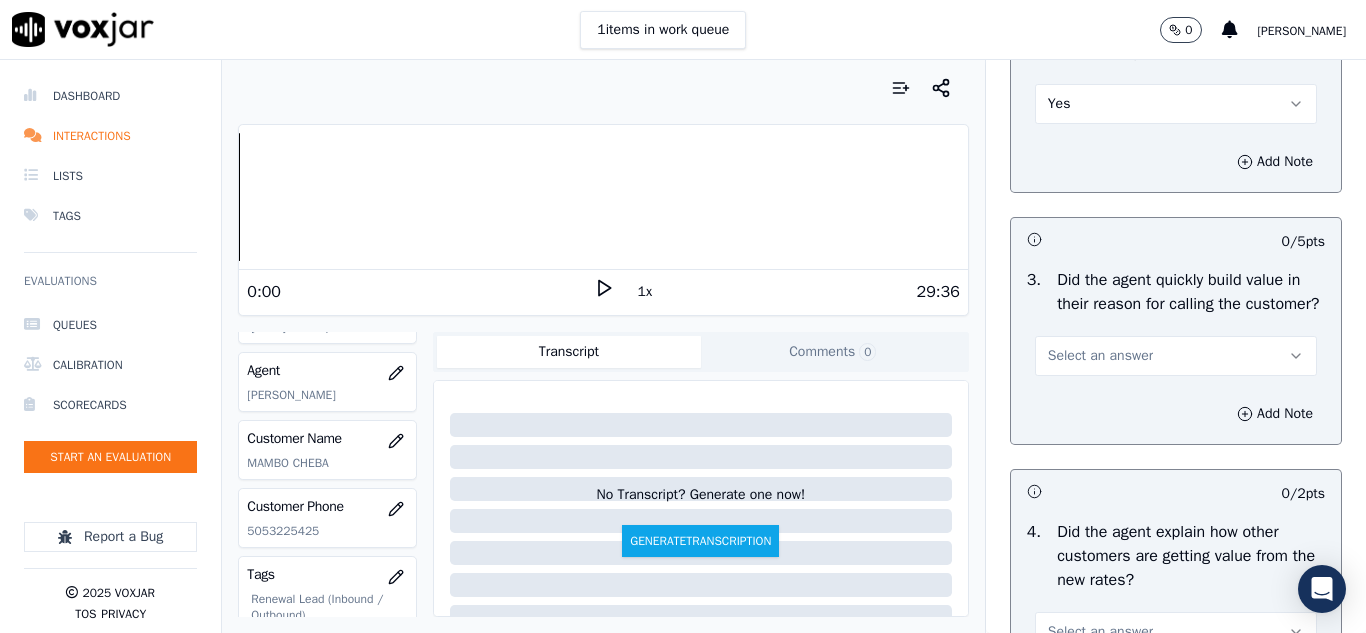 scroll, scrollTop: 500, scrollLeft: 0, axis: vertical 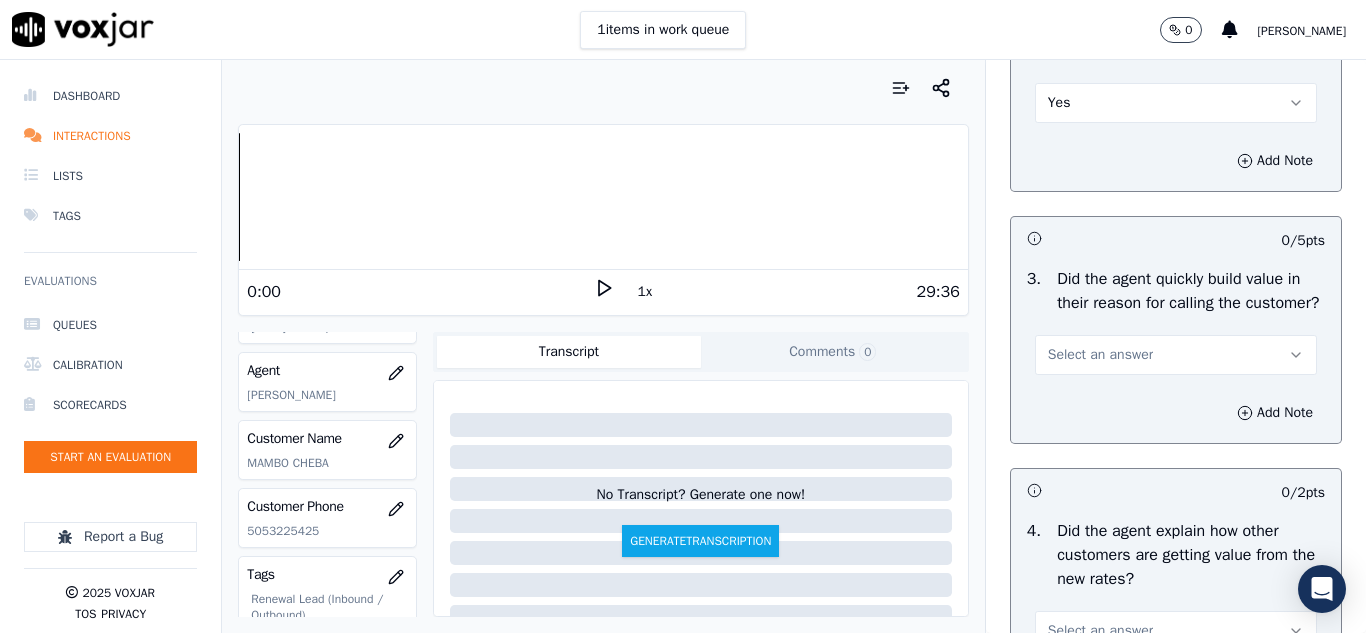 click on "Select an answer" at bounding box center [1100, 355] 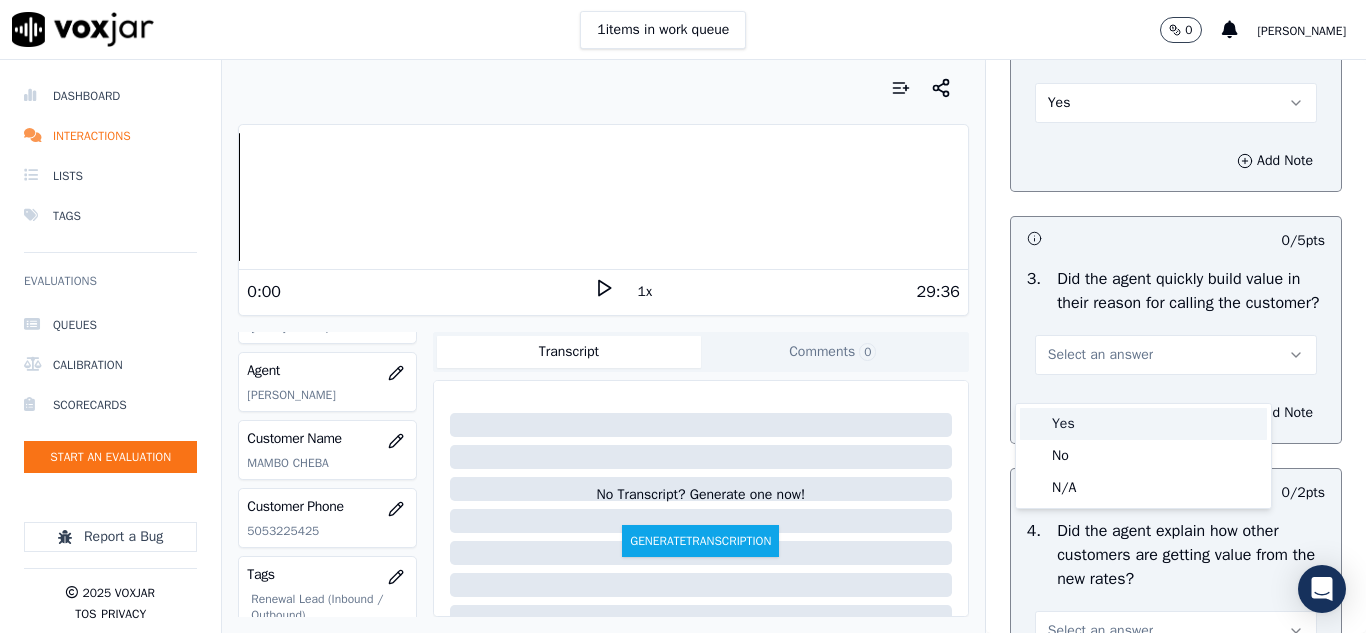 click on "Yes" at bounding box center [1143, 424] 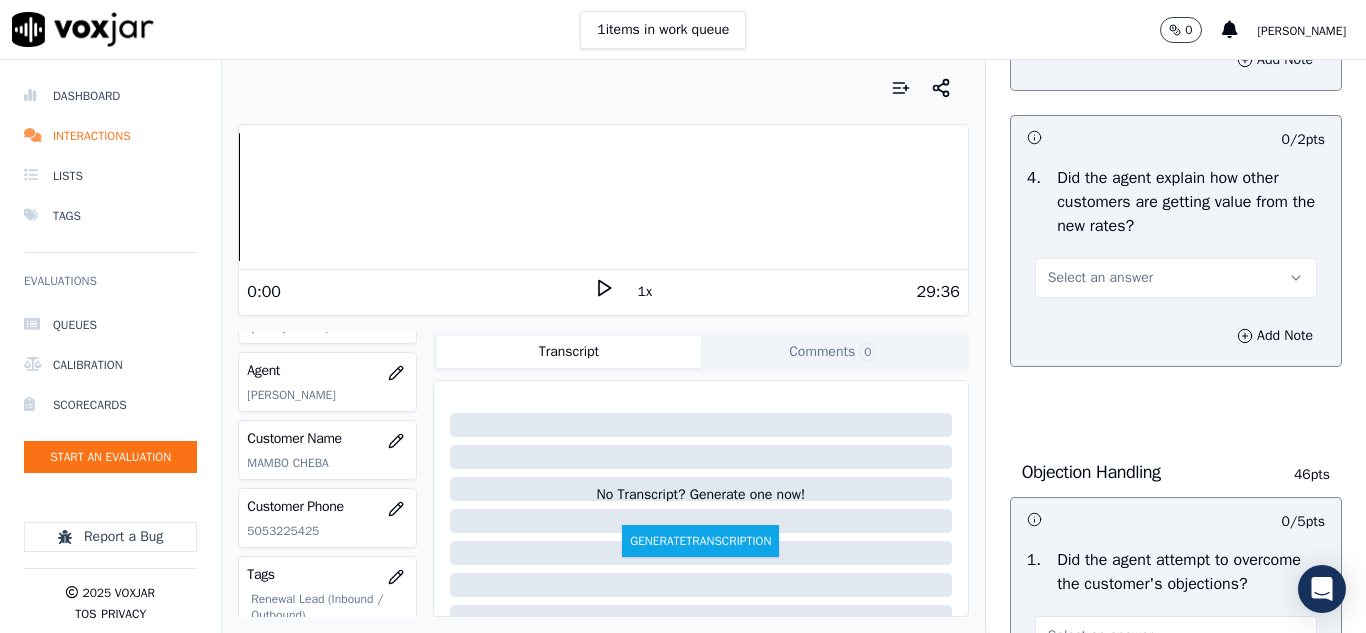 scroll, scrollTop: 900, scrollLeft: 0, axis: vertical 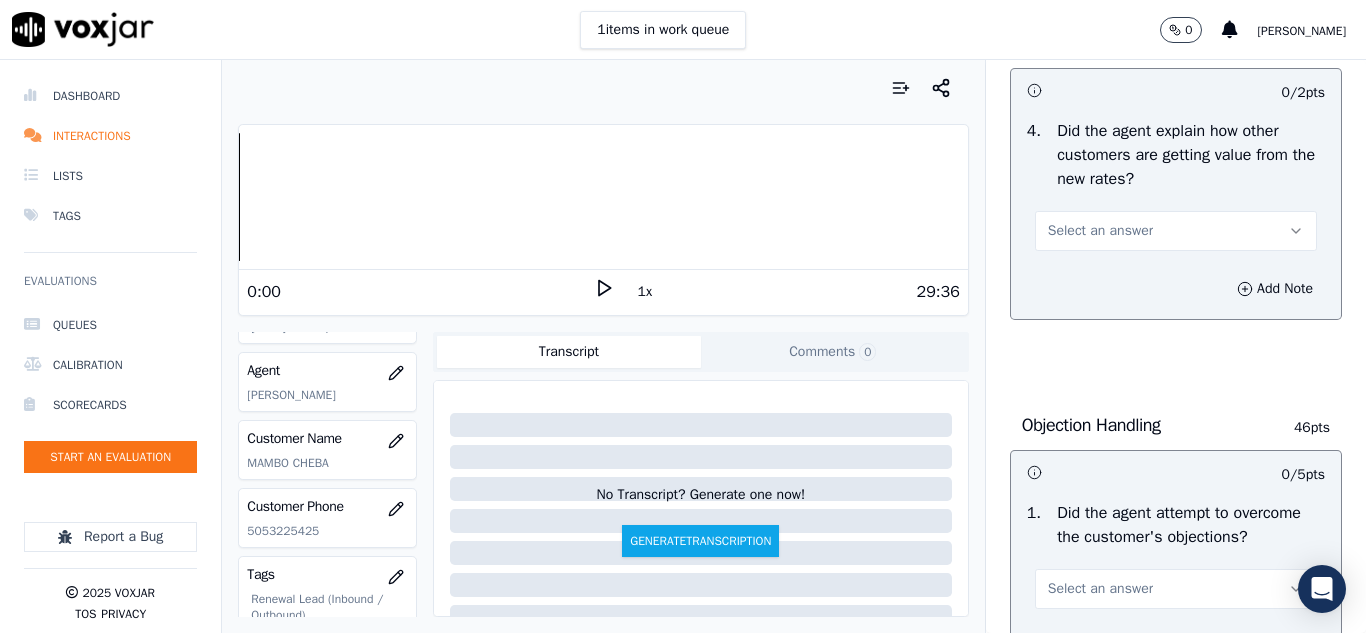 click on "Select an answer" at bounding box center (1100, 231) 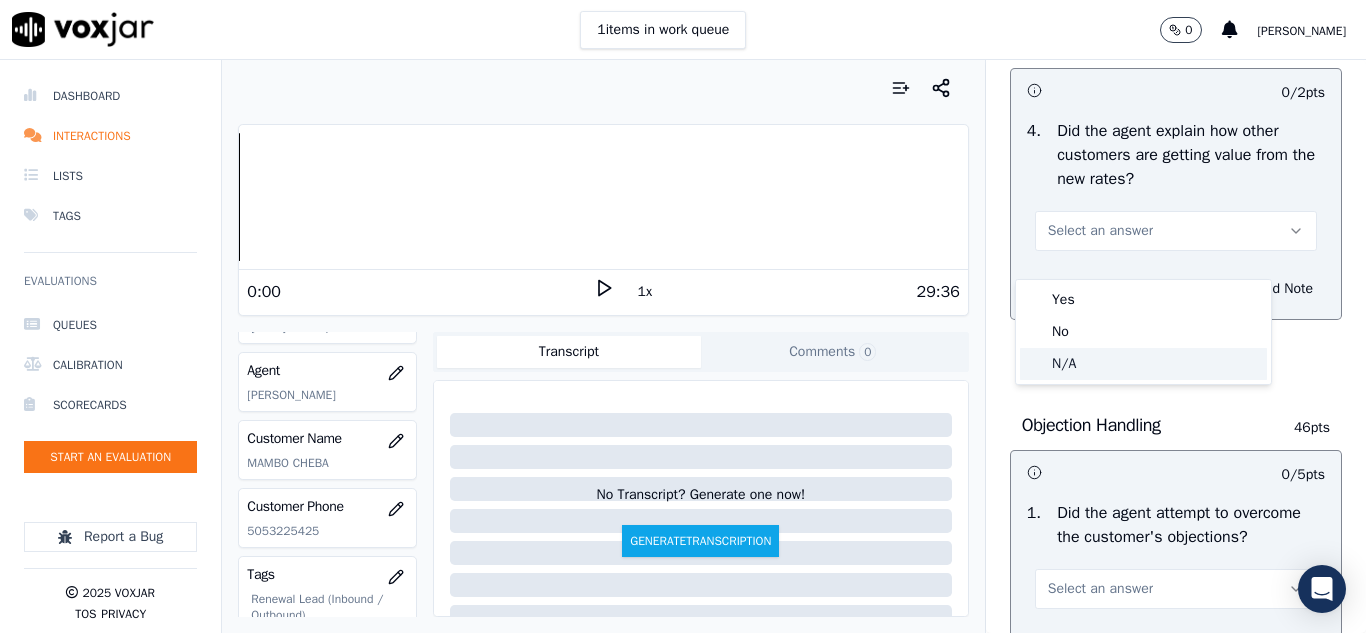 drag, startPoint x: 1061, startPoint y: 367, endPoint x: 1069, endPoint y: 348, distance: 20.615528 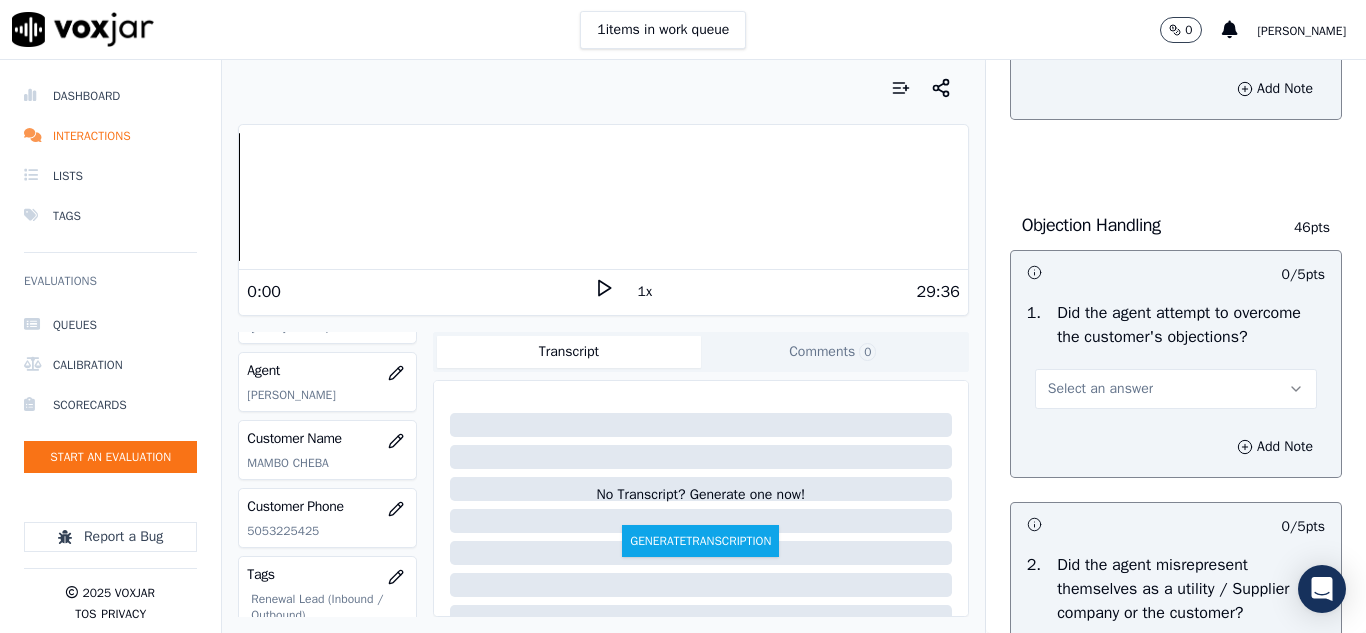 scroll, scrollTop: 1200, scrollLeft: 0, axis: vertical 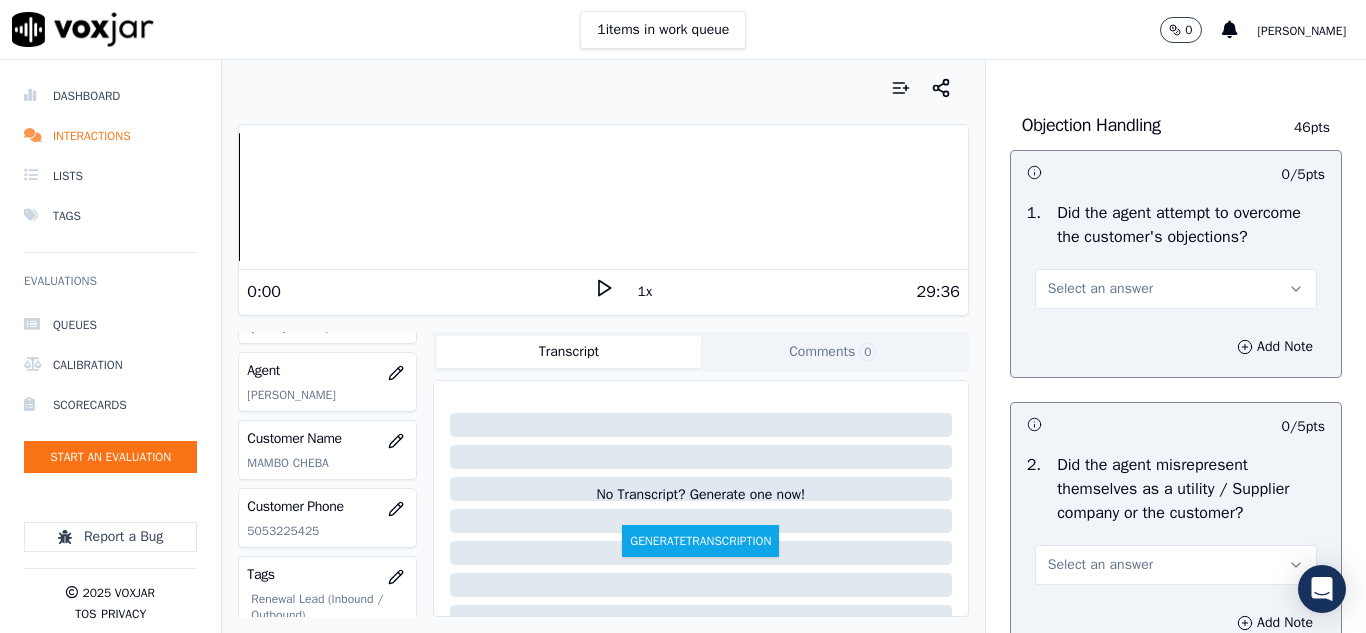 click on "Select an answer" at bounding box center (1100, 289) 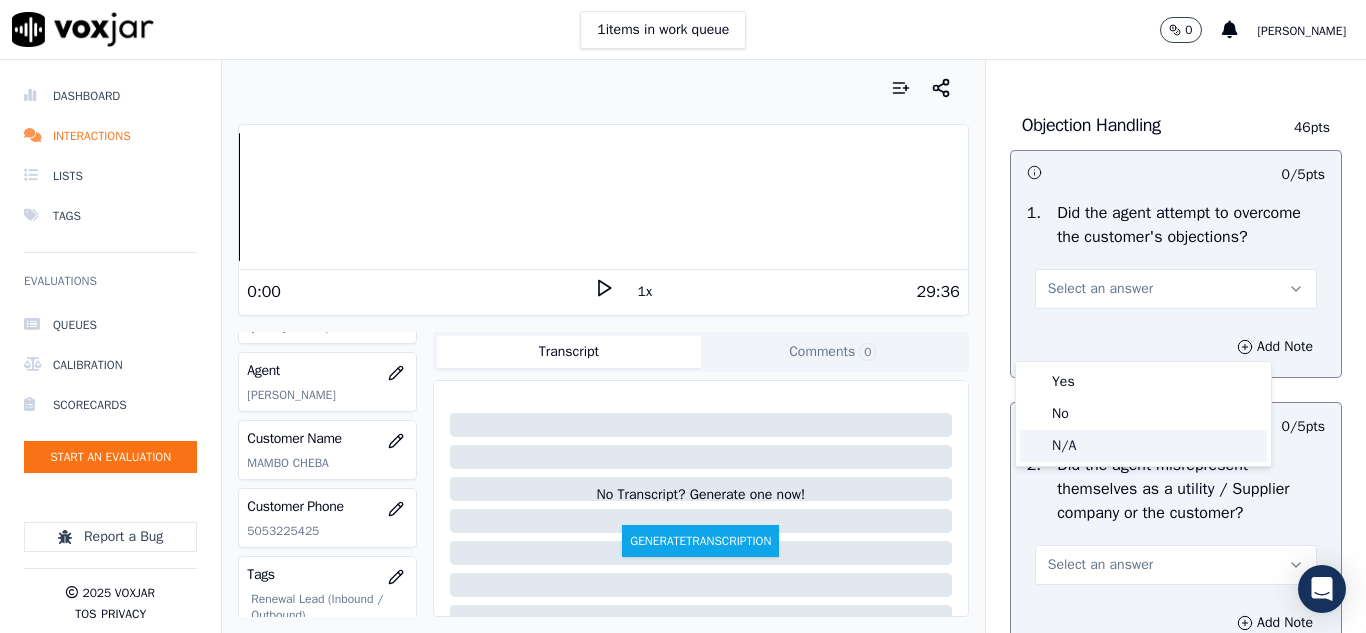 click on "N/A" 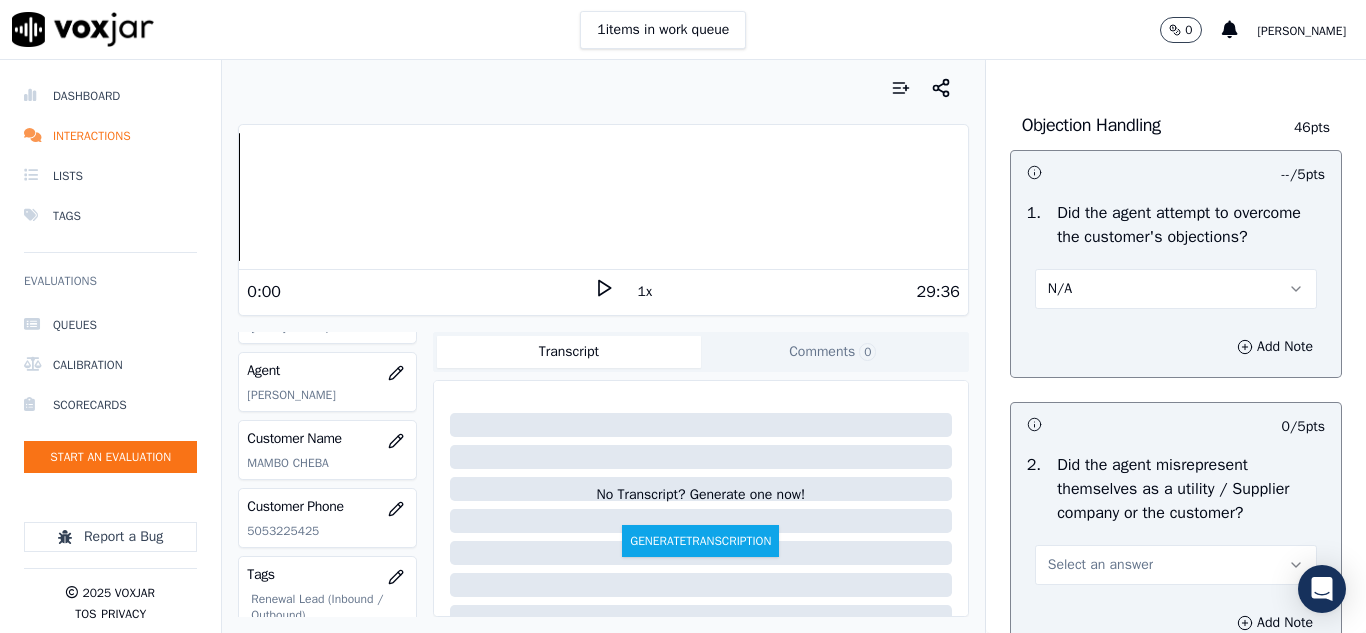 scroll, scrollTop: 1400, scrollLeft: 0, axis: vertical 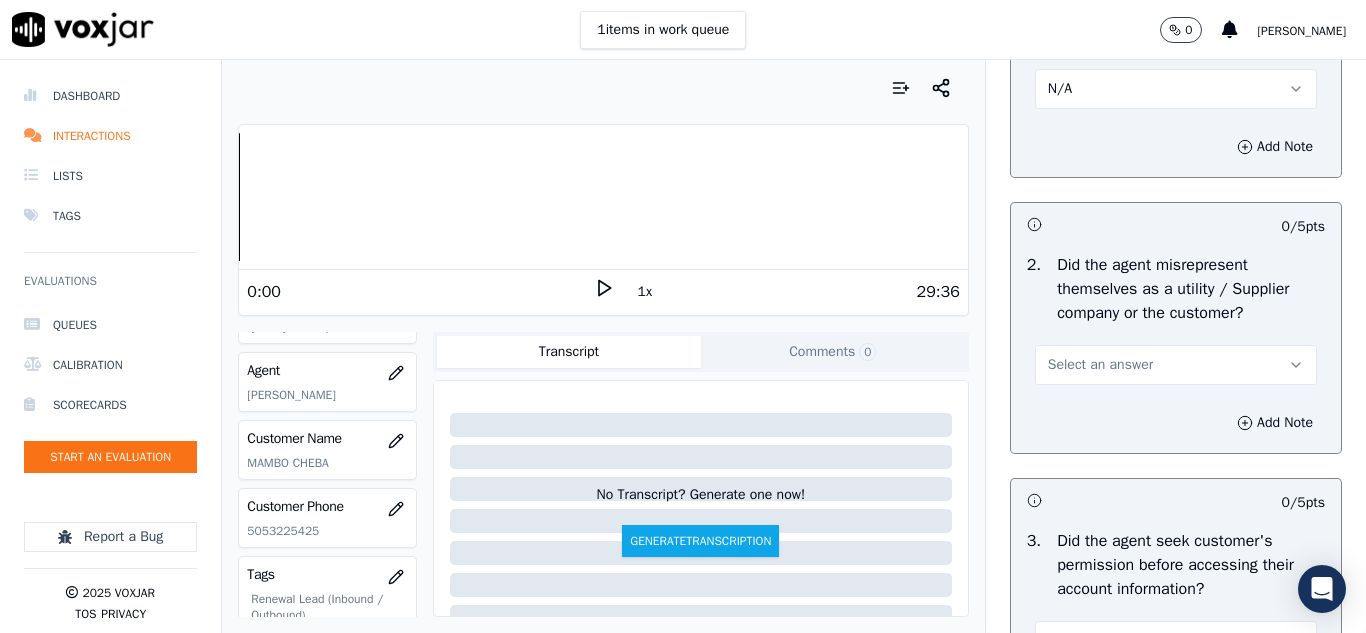 click on "Select an answer" at bounding box center (1100, 365) 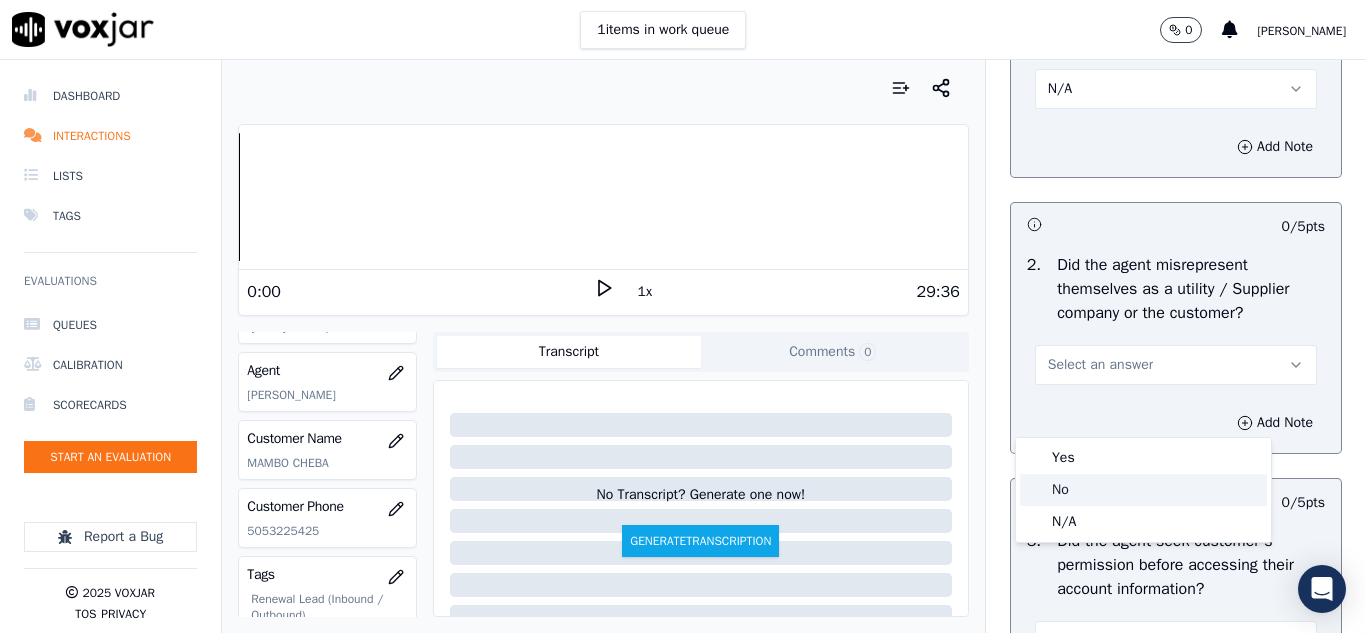 click on "No" 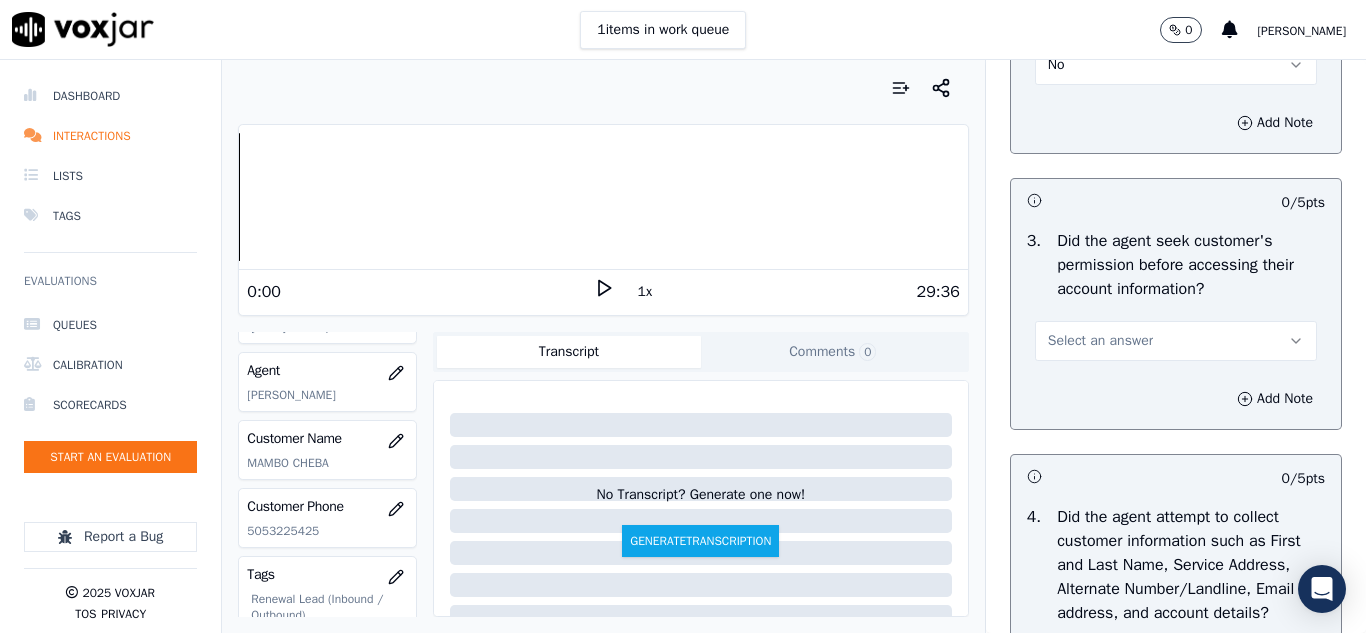 scroll, scrollTop: 1800, scrollLeft: 0, axis: vertical 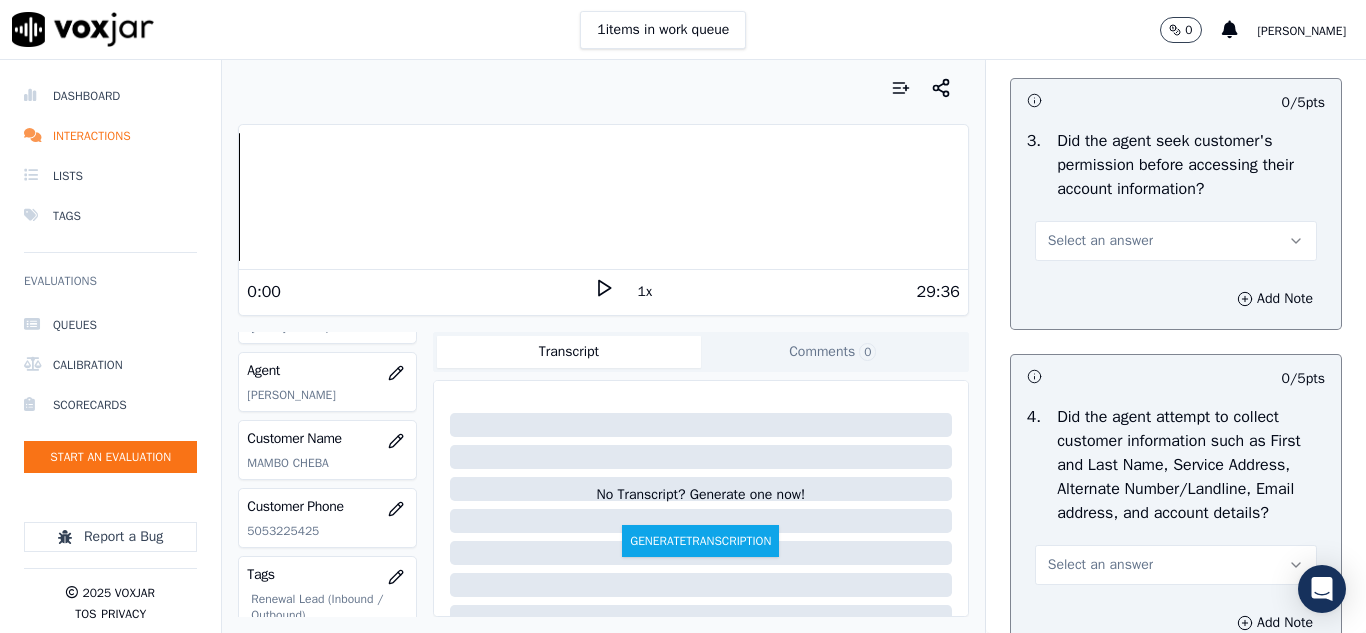 click on "Select an answer" at bounding box center (1100, 241) 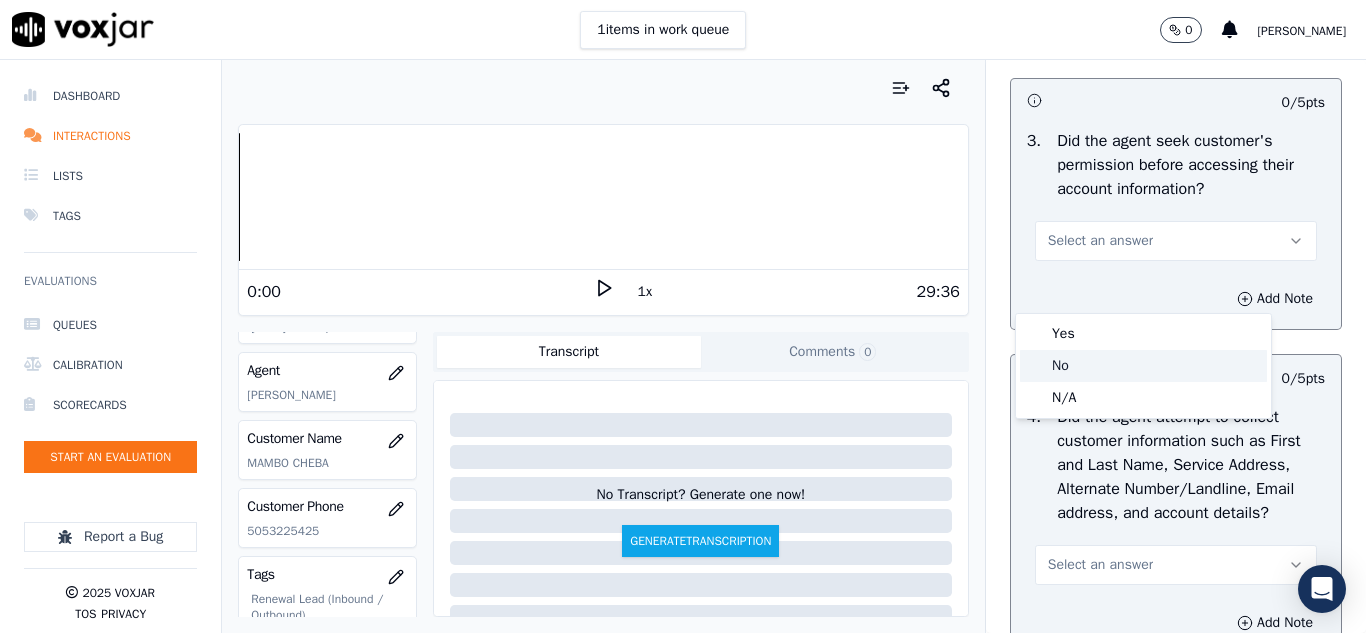 click on "No" 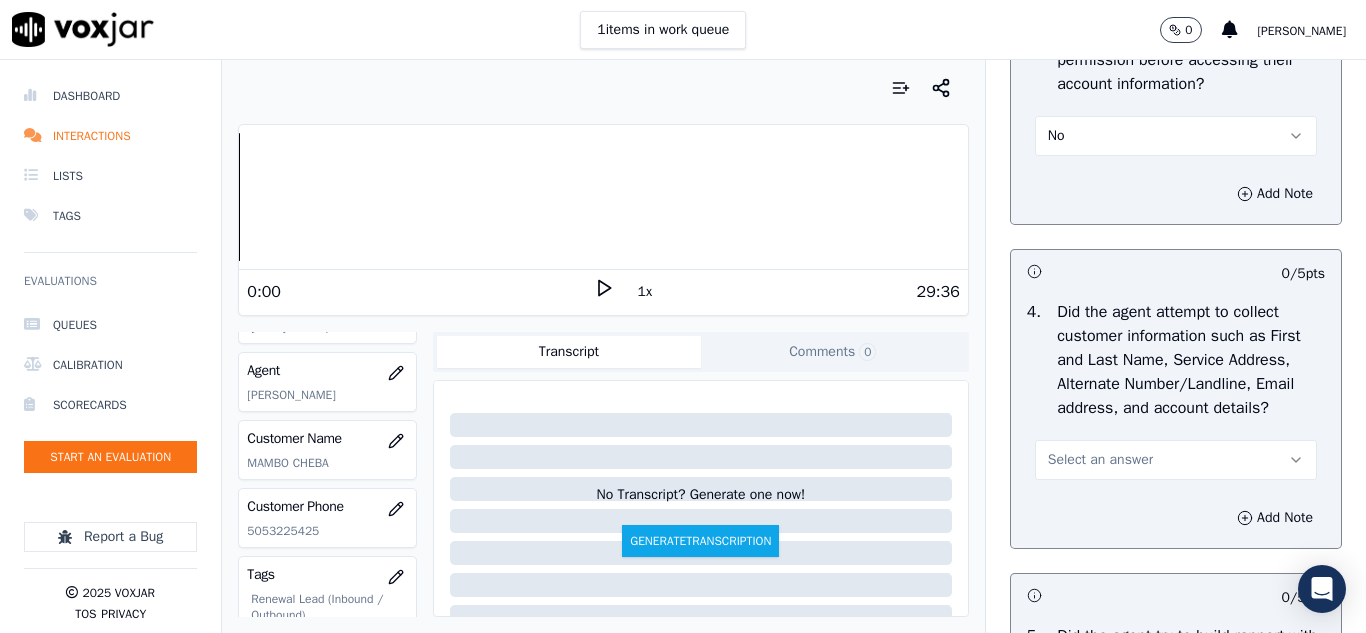 scroll, scrollTop: 2000, scrollLeft: 0, axis: vertical 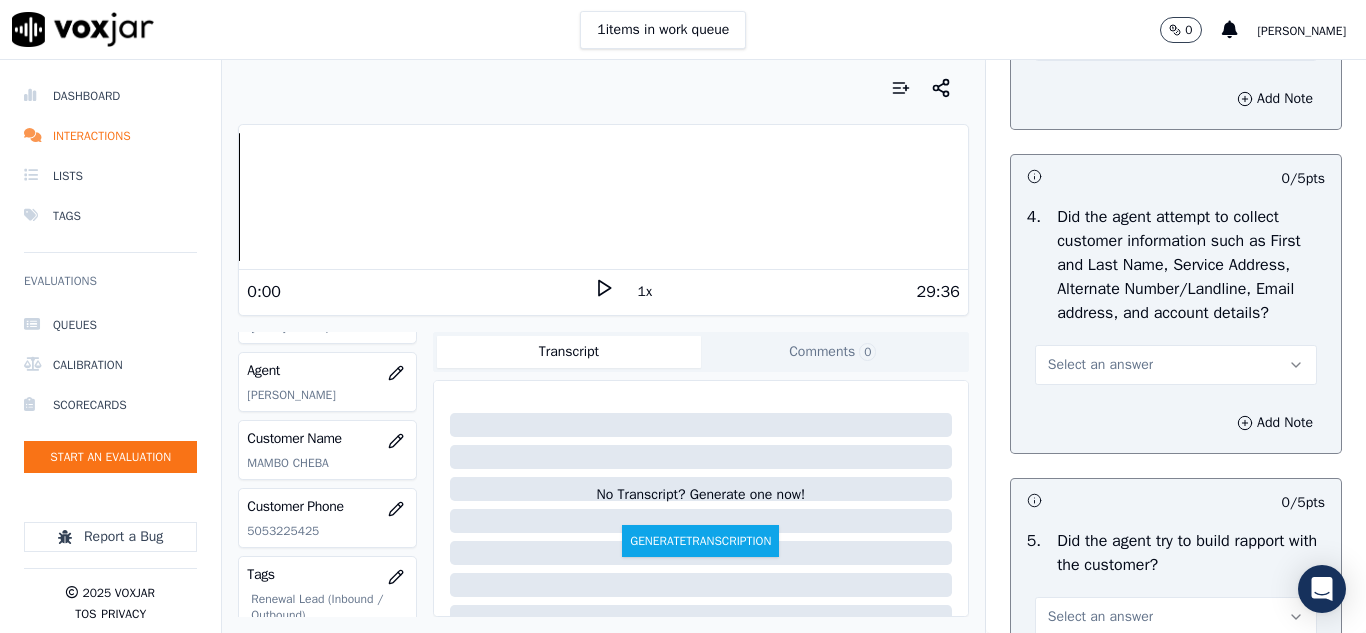 click on "Select an answer" at bounding box center [1100, 365] 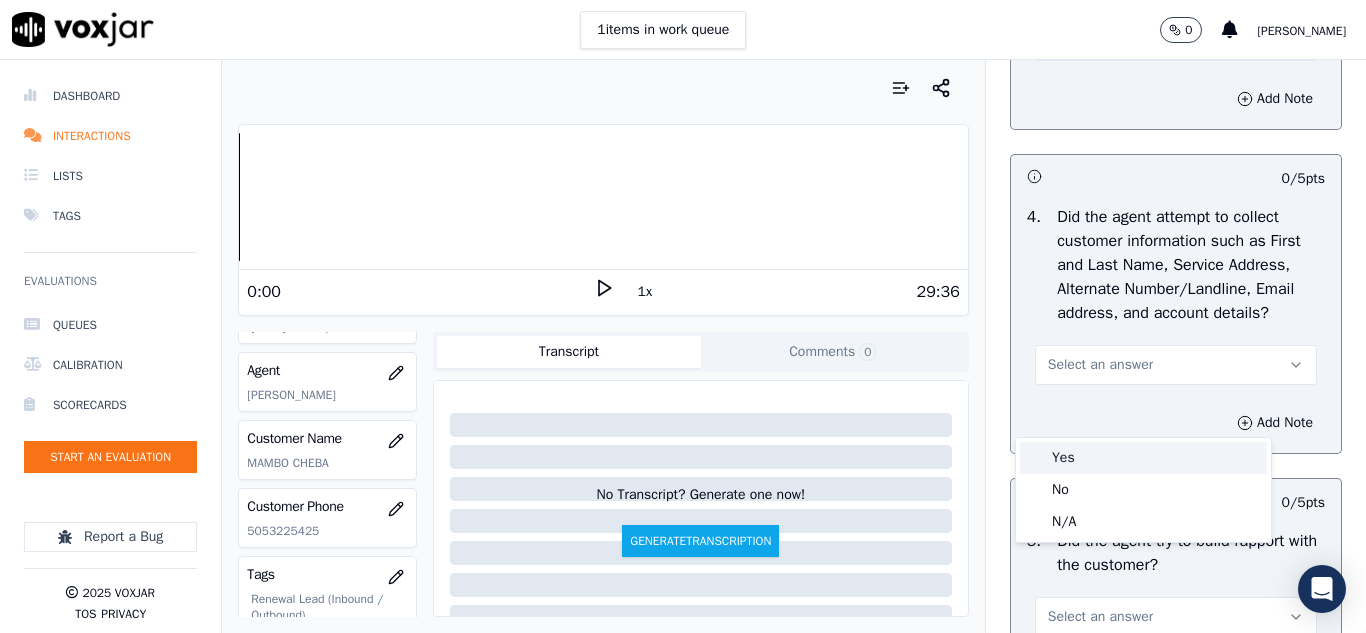 click on "Yes" at bounding box center [1143, 458] 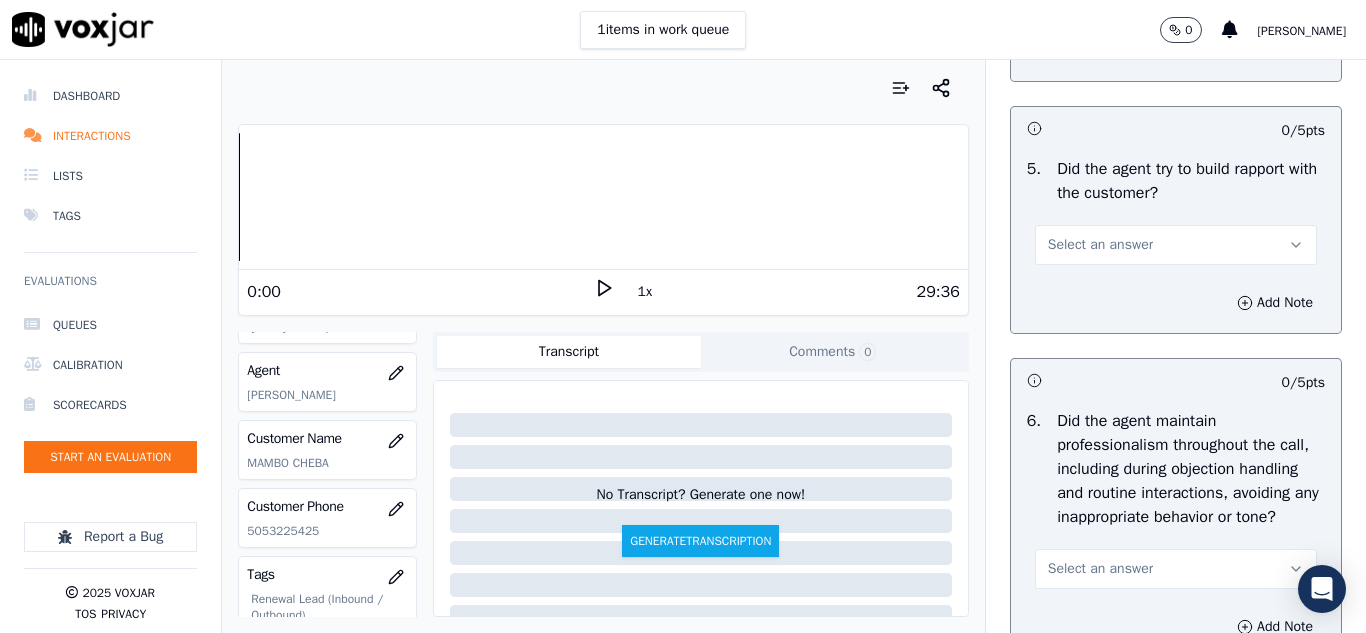 scroll, scrollTop: 2400, scrollLeft: 0, axis: vertical 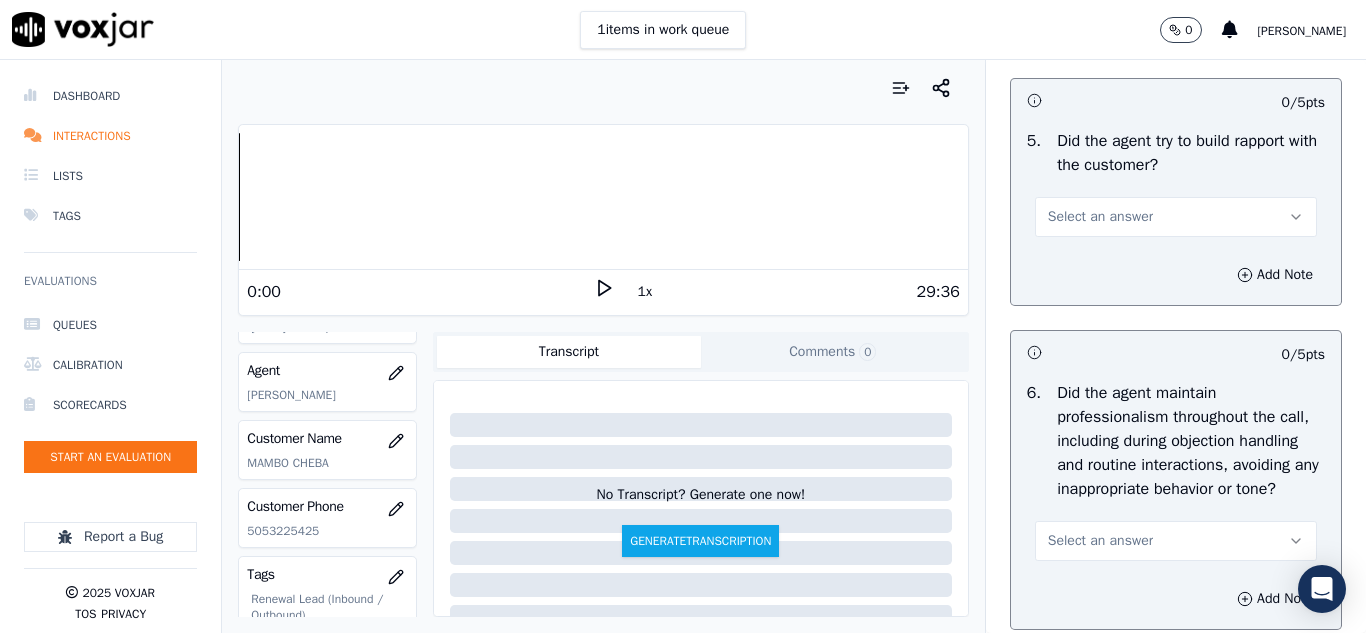 click on "Select an answer" at bounding box center [1100, 217] 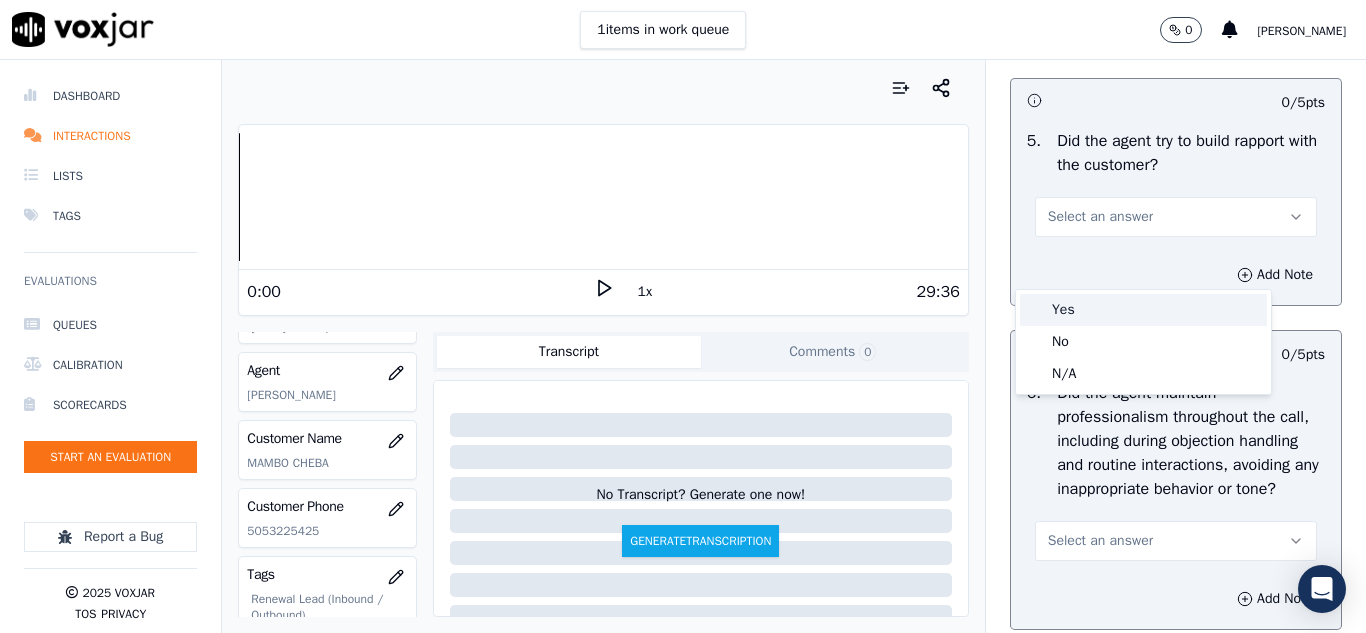 click on "Yes" at bounding box center (1143, 310) 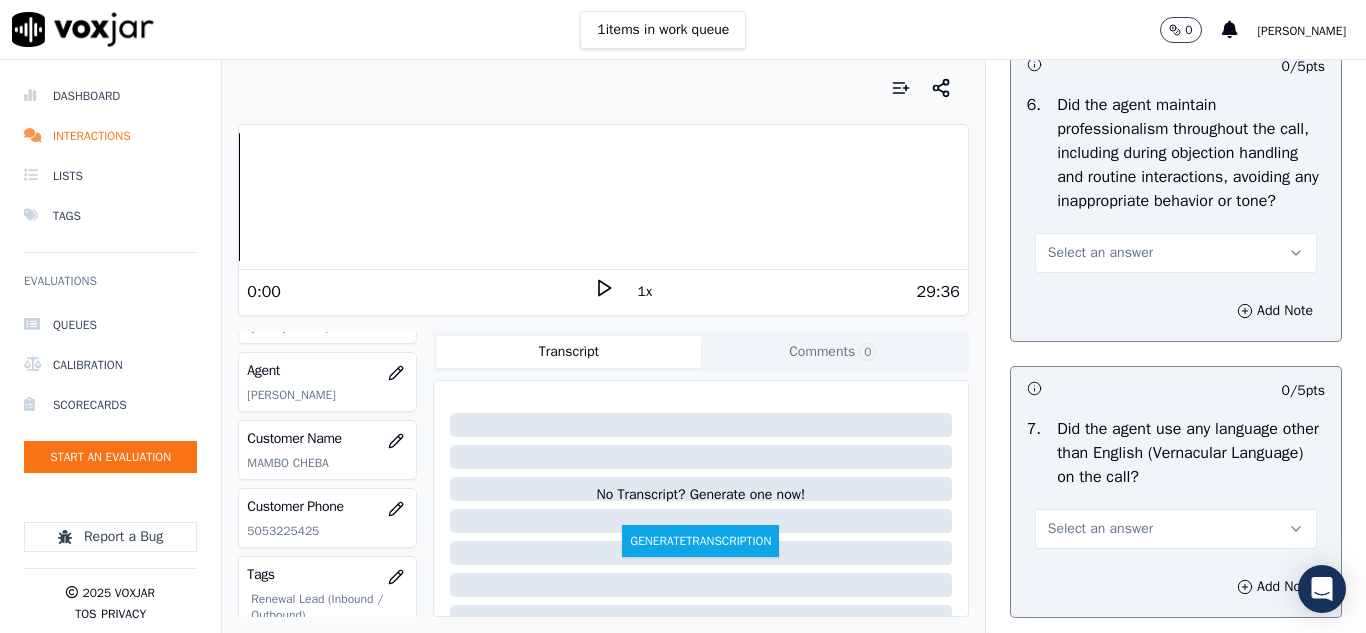 scroll, scrollTop: 2800, scrollLeft: 0, axis: vertical 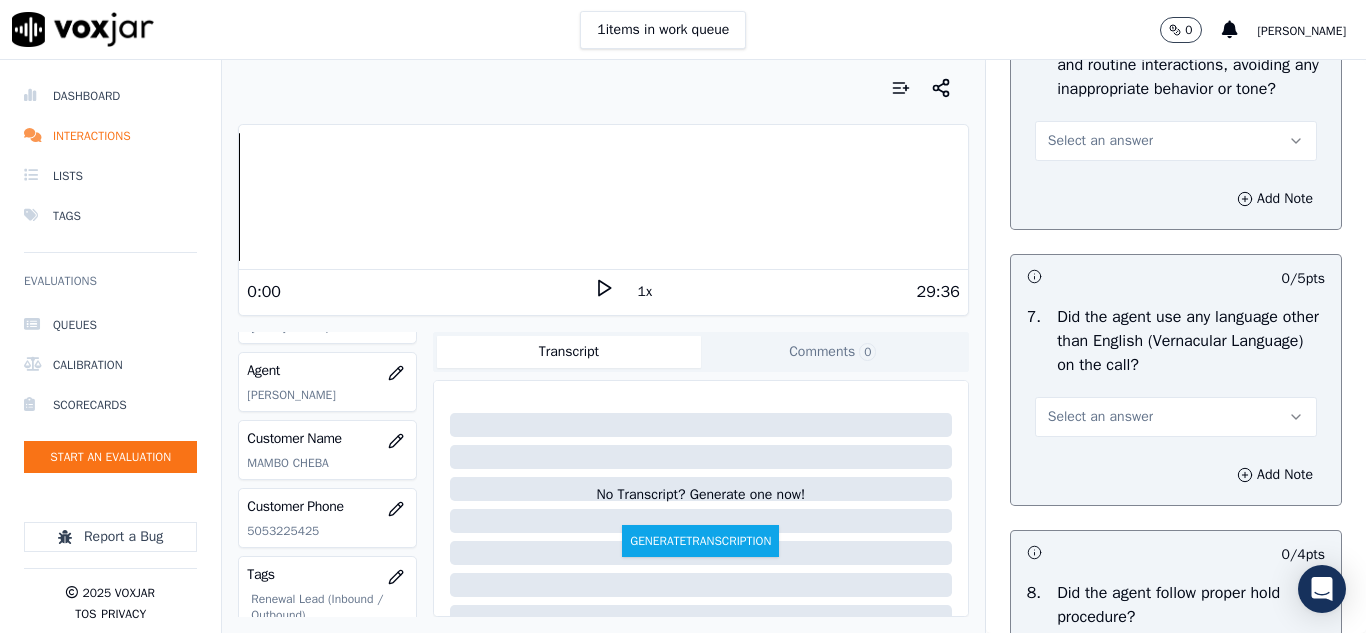 click on "Select an answer" at bounding box center [1100, 141] 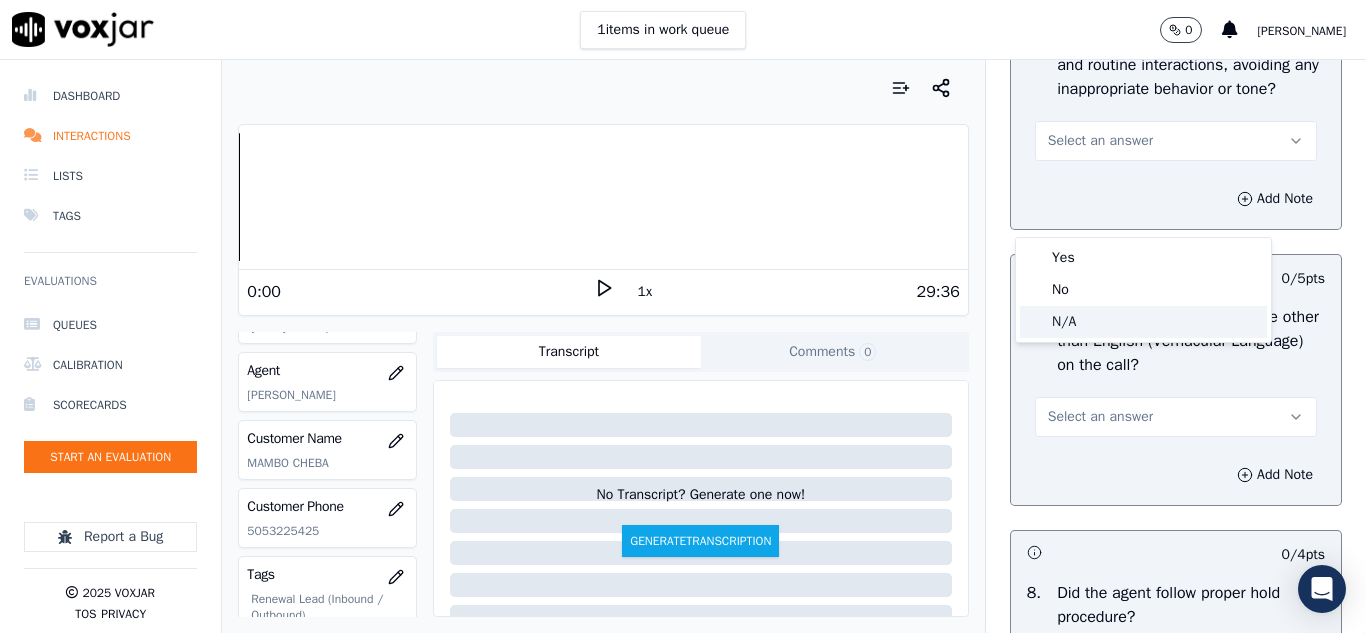 click on "N/A" 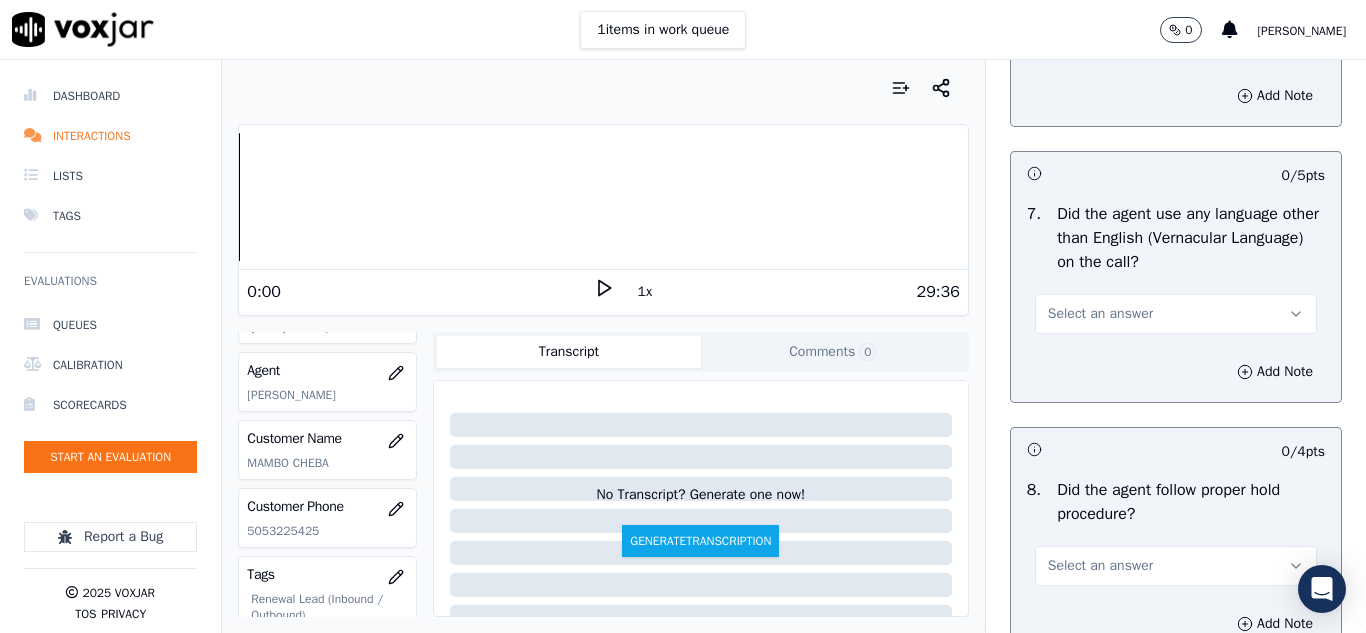 scroll, scrollTop: 3000, scrollLeft: 0, axis: vertical 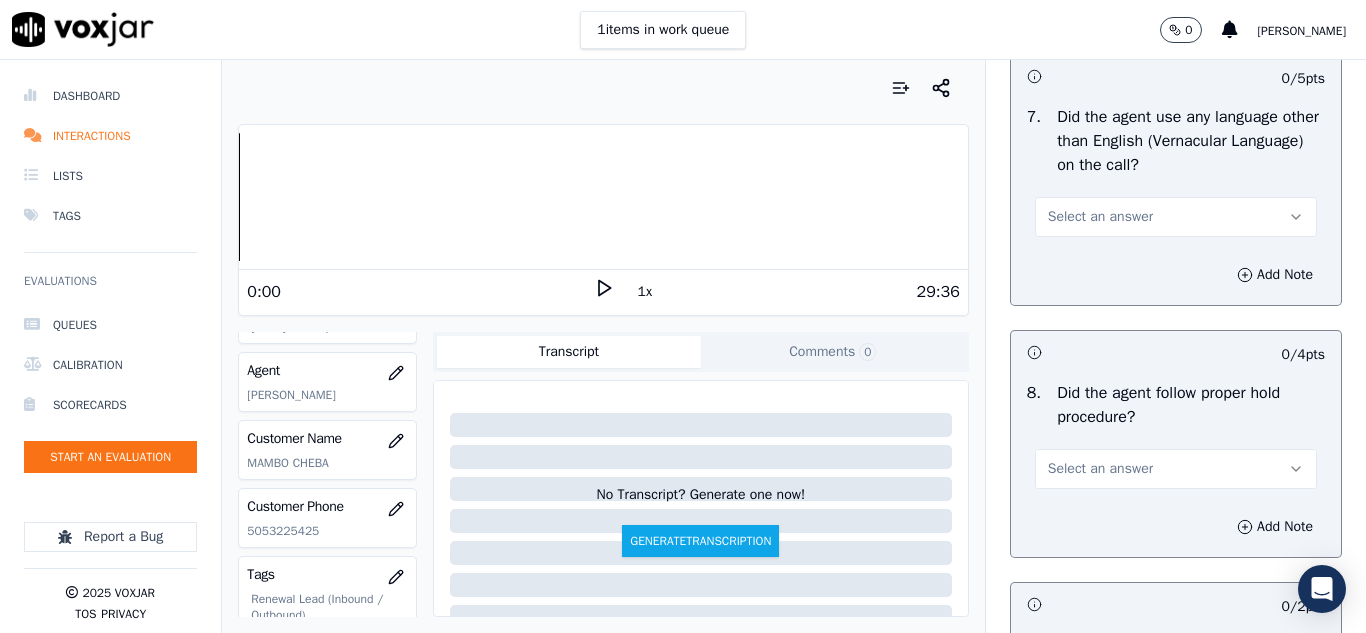 click on "Select an answer" at bounding box center (1100, 217) 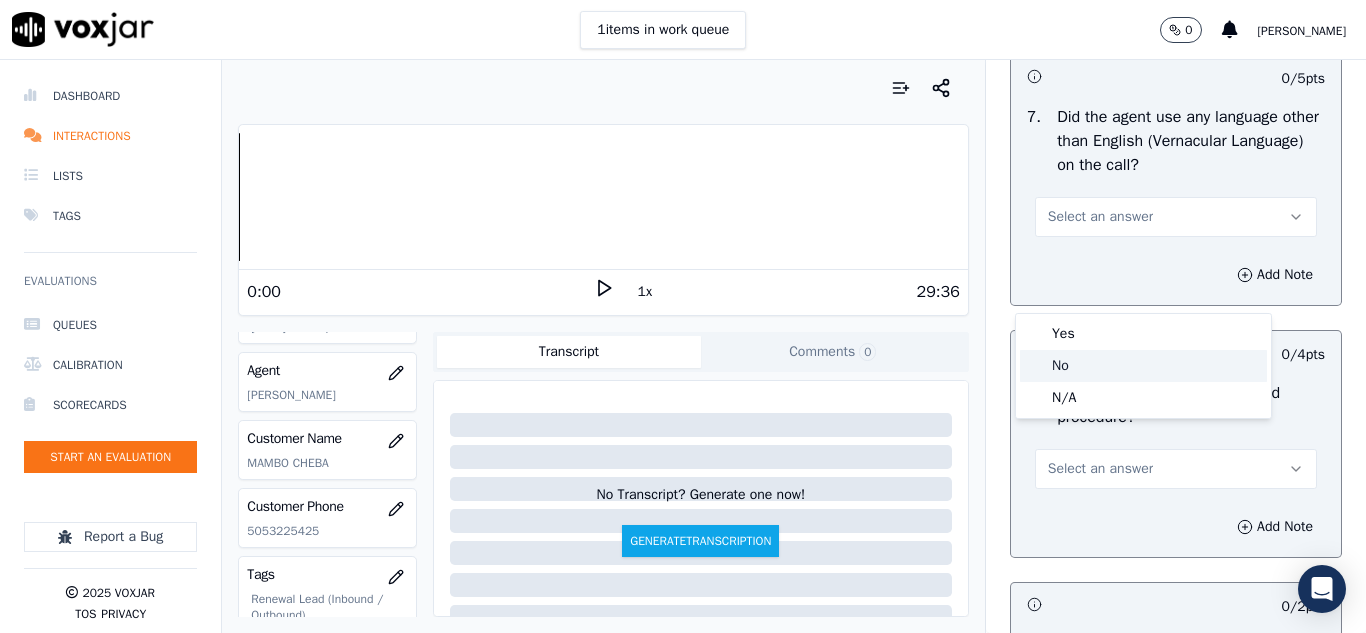 click on "No" 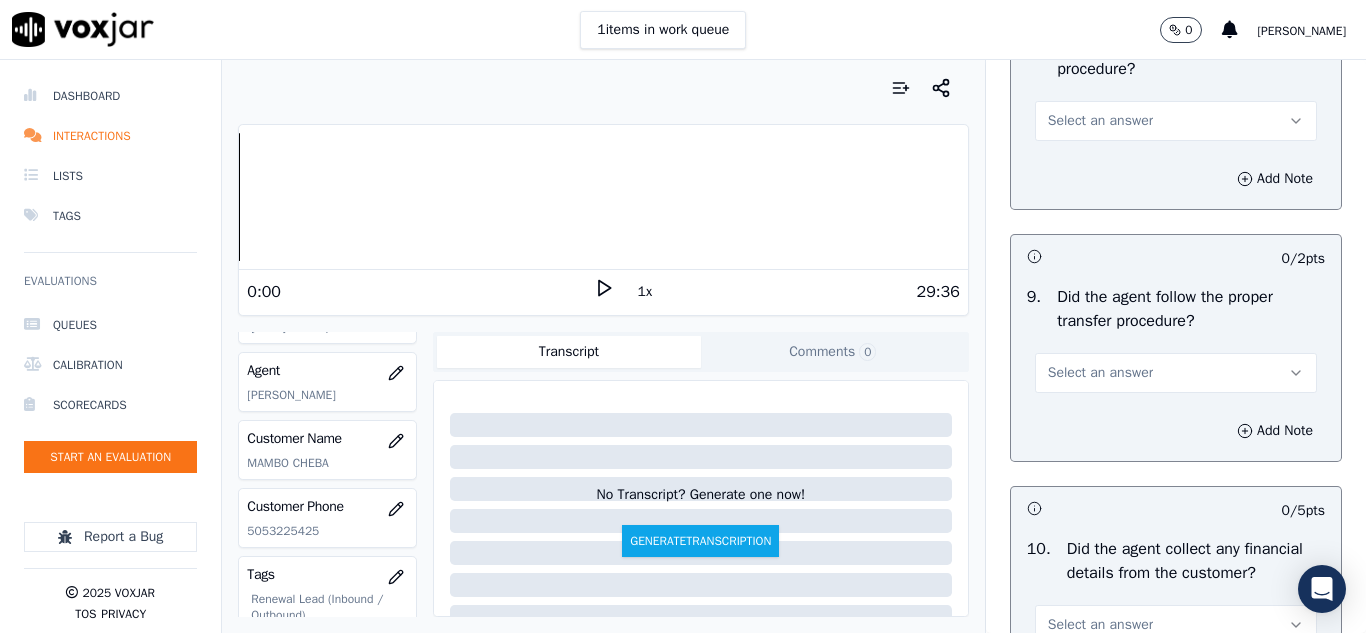 scroll, scrollTop: 3300, scrollLeft: 0, axis: vertical 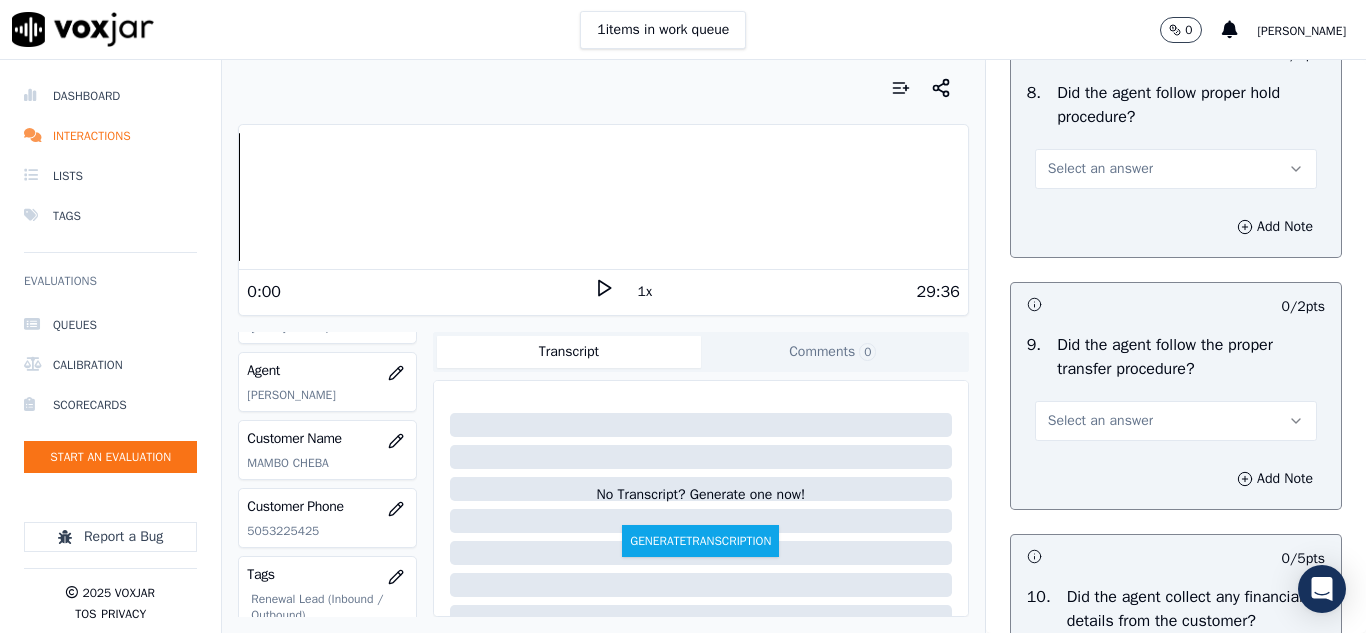 click on "Select an answer" at bounding box center [1100, 169] 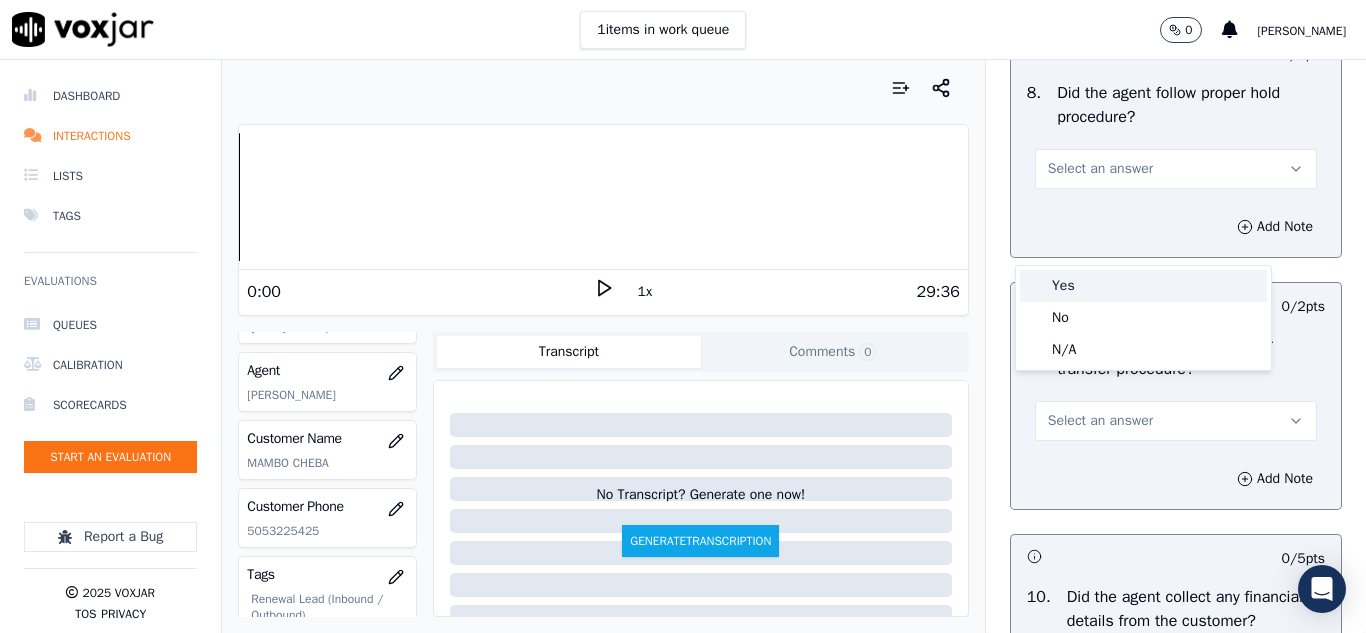 click on "Yes" at bounding box center [1143, 286] 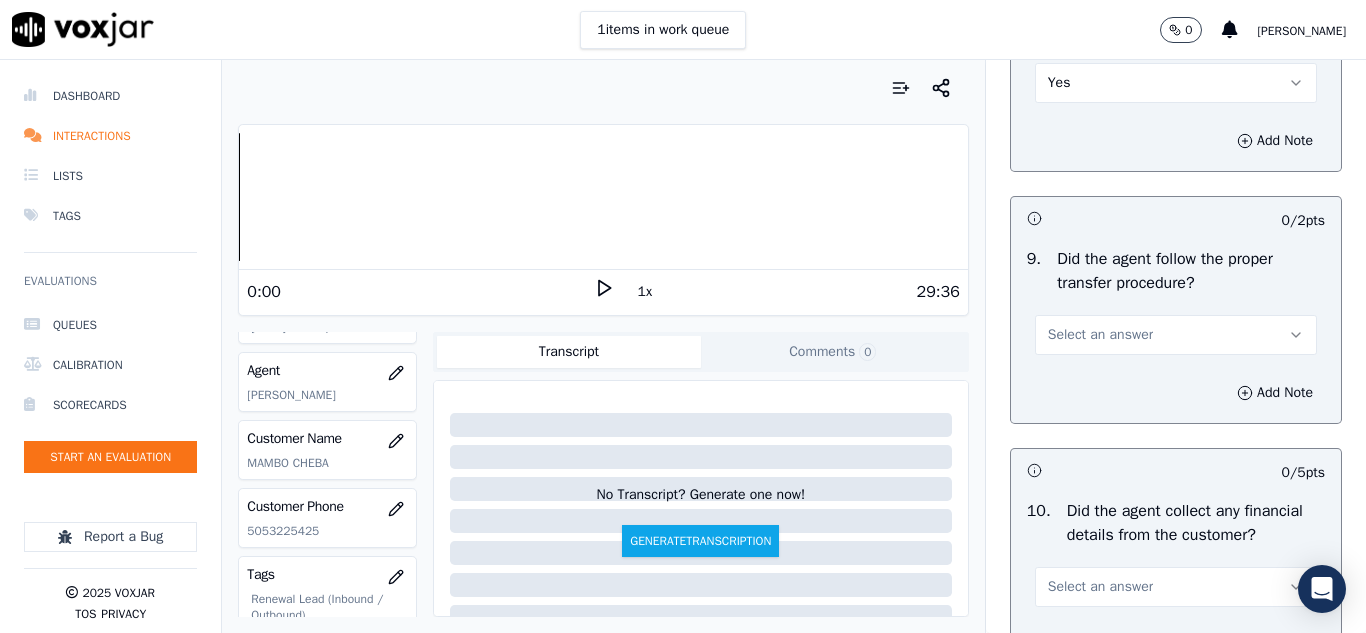 scroll, scrollTop: 3500, scrollLeft: 0, axis: vertical 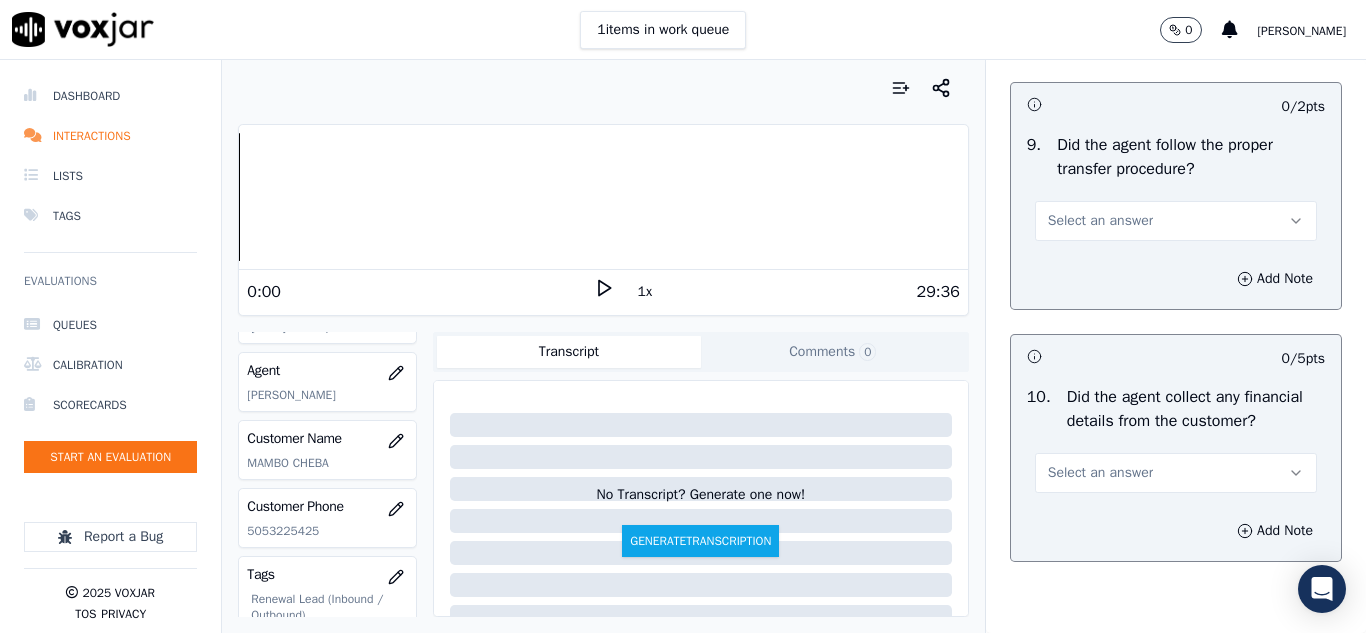 drag, startPoint x: 1087, startPoint y: 285, endPoint x: 1066, endPoint y: 306, distance: 29.698484 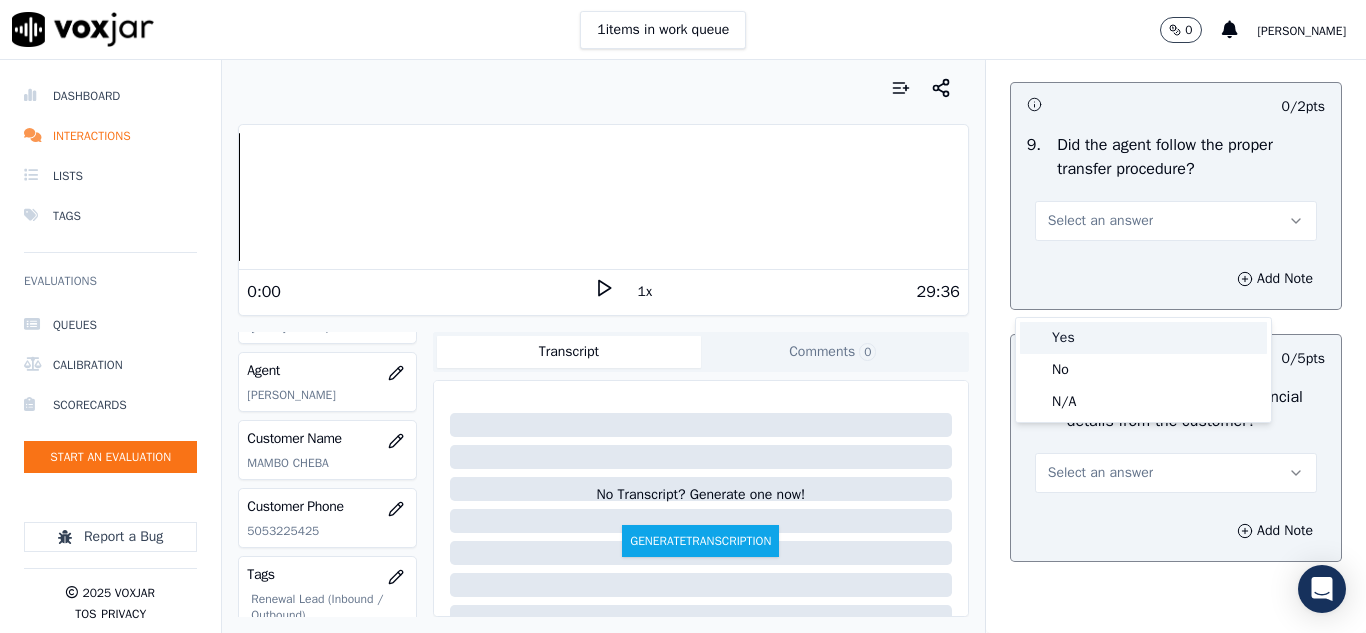 click on "Yes" at bounding box center [1143, 338] 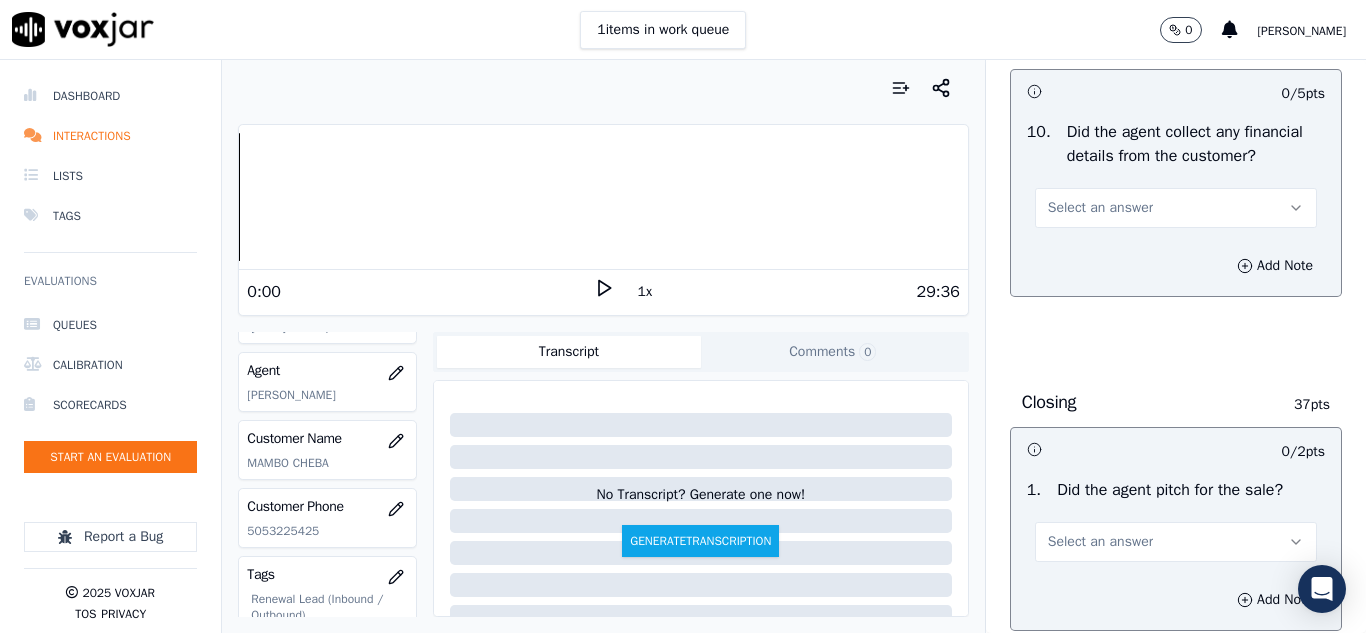 scroll, scrollTop: 3800, scrollLeft: 0, axis: vertical 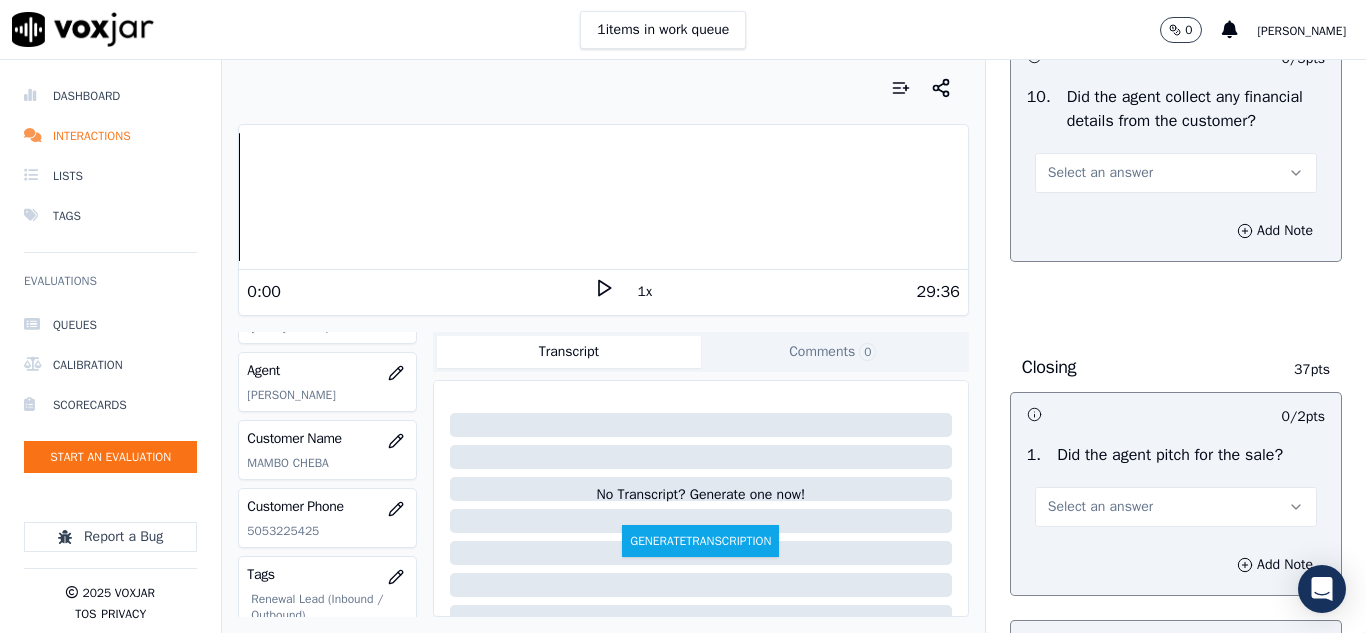 click on "Select an answer" at bounding box center (1100, 173) 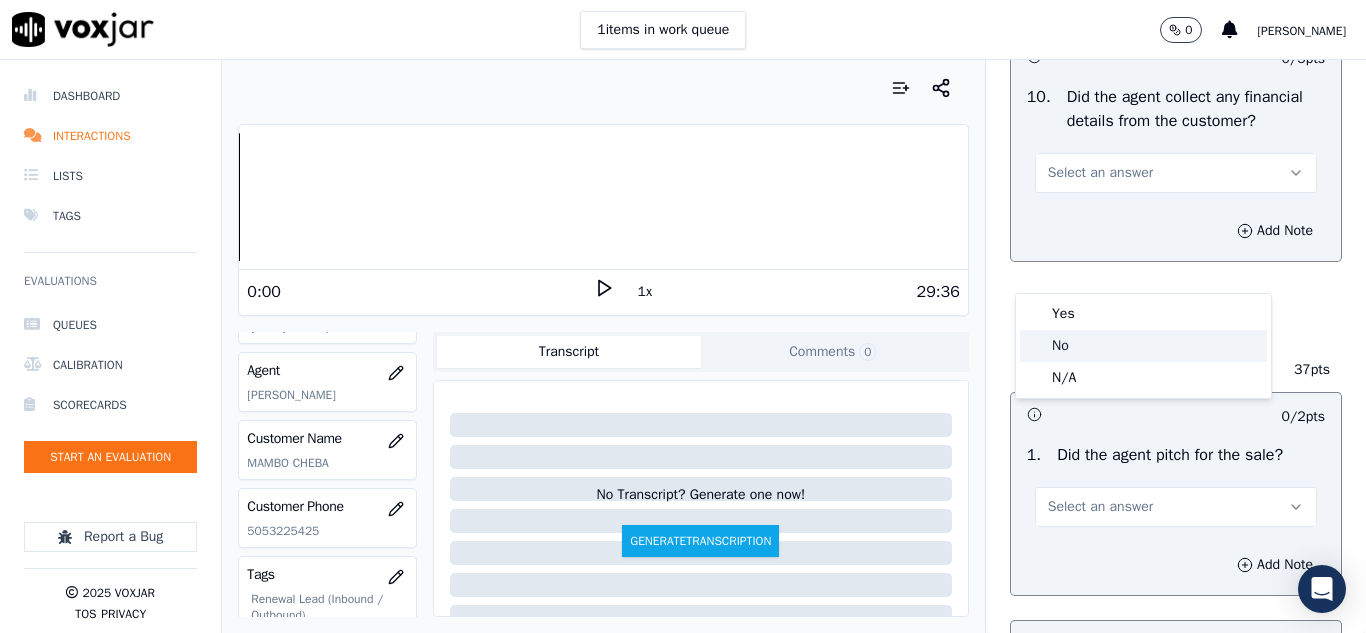 click on "No" 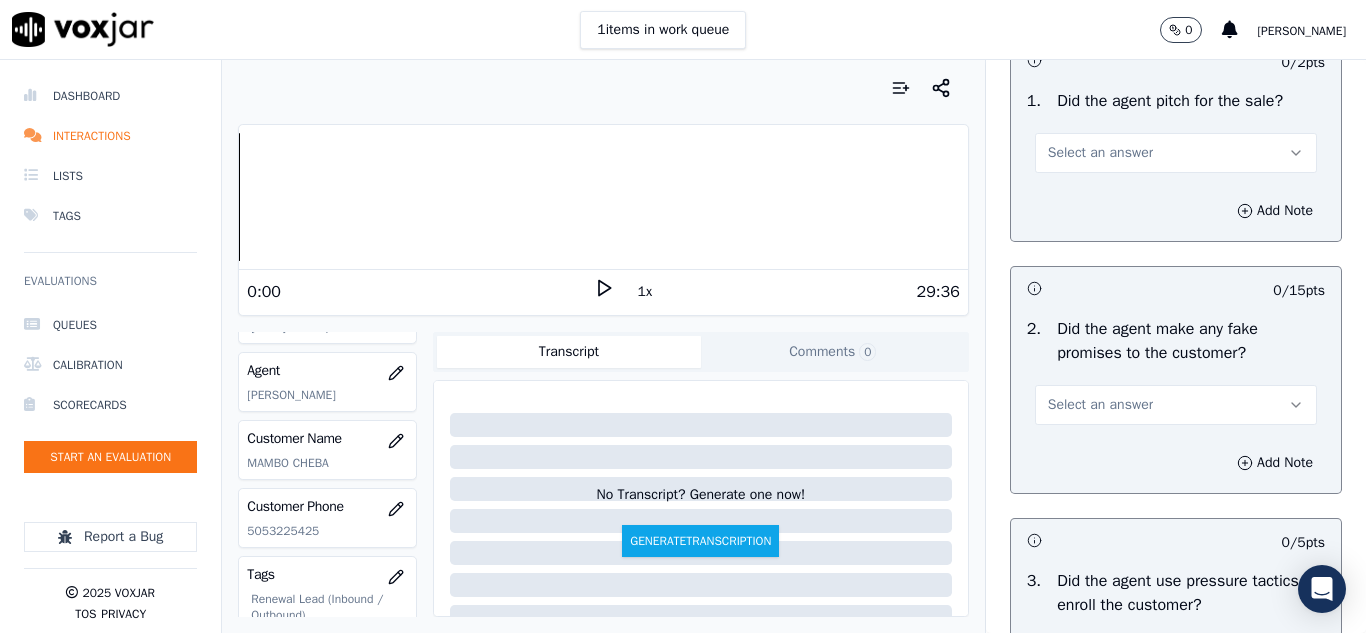 scroll, scrollTop: 4200, scrollLeft: 0, axis: vertical 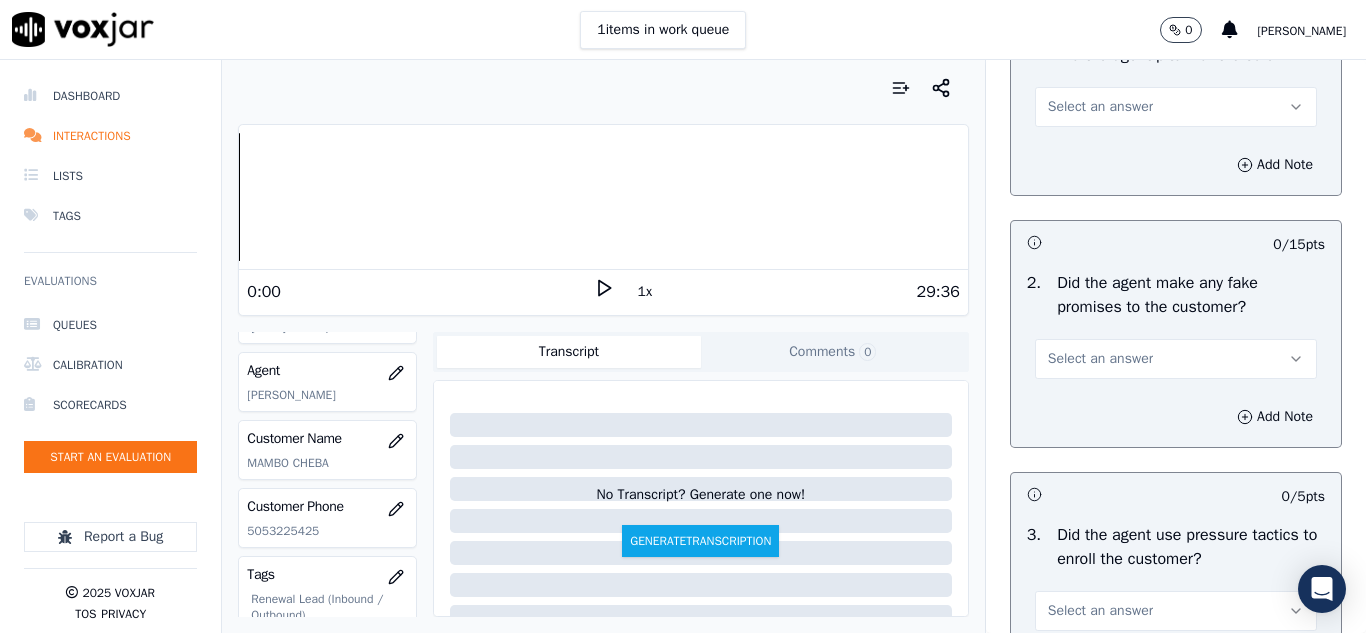 click on "Select an answer" at bounding box center [1100, 107] 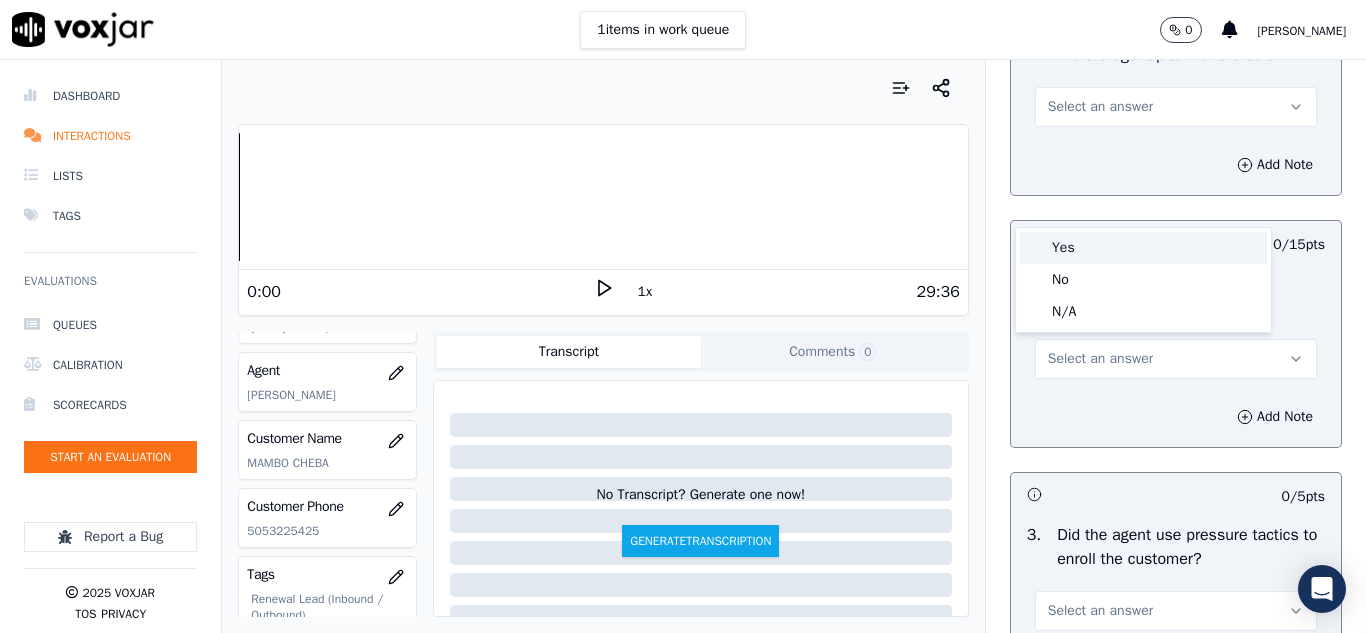 click on "Yes" at bounding box center (1143, 248) 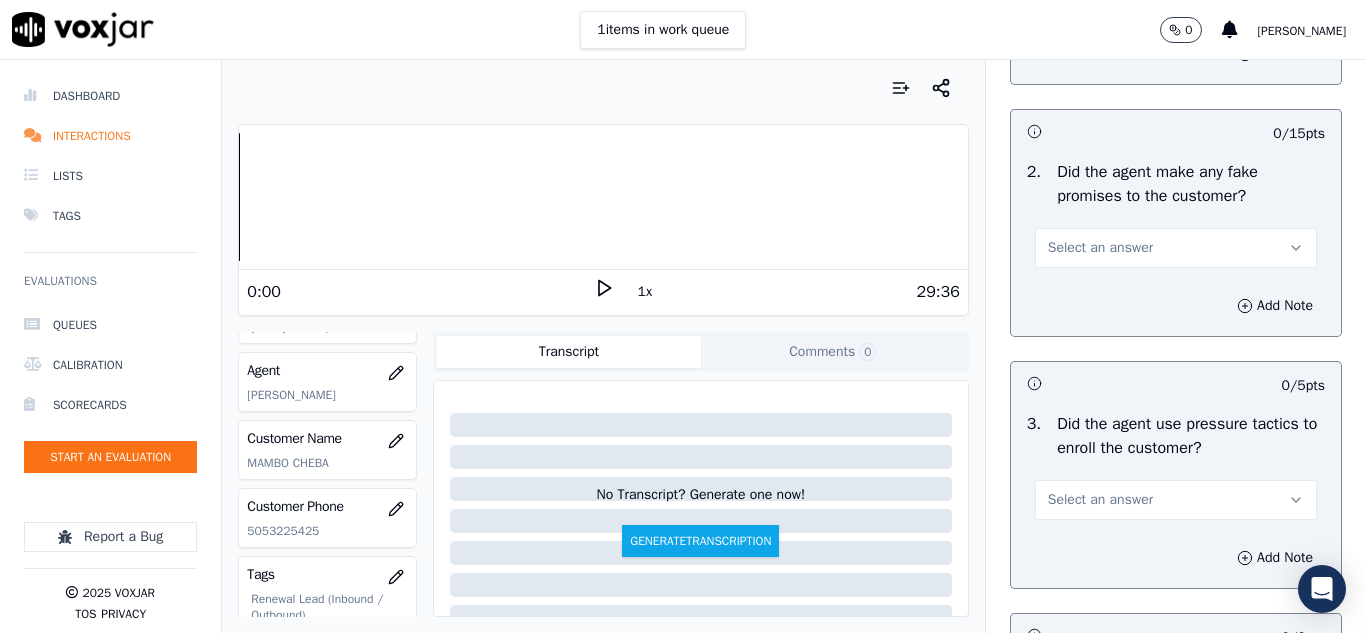 scroll, scrollTop: 4400, scrollLeft: 0, axis: vertical 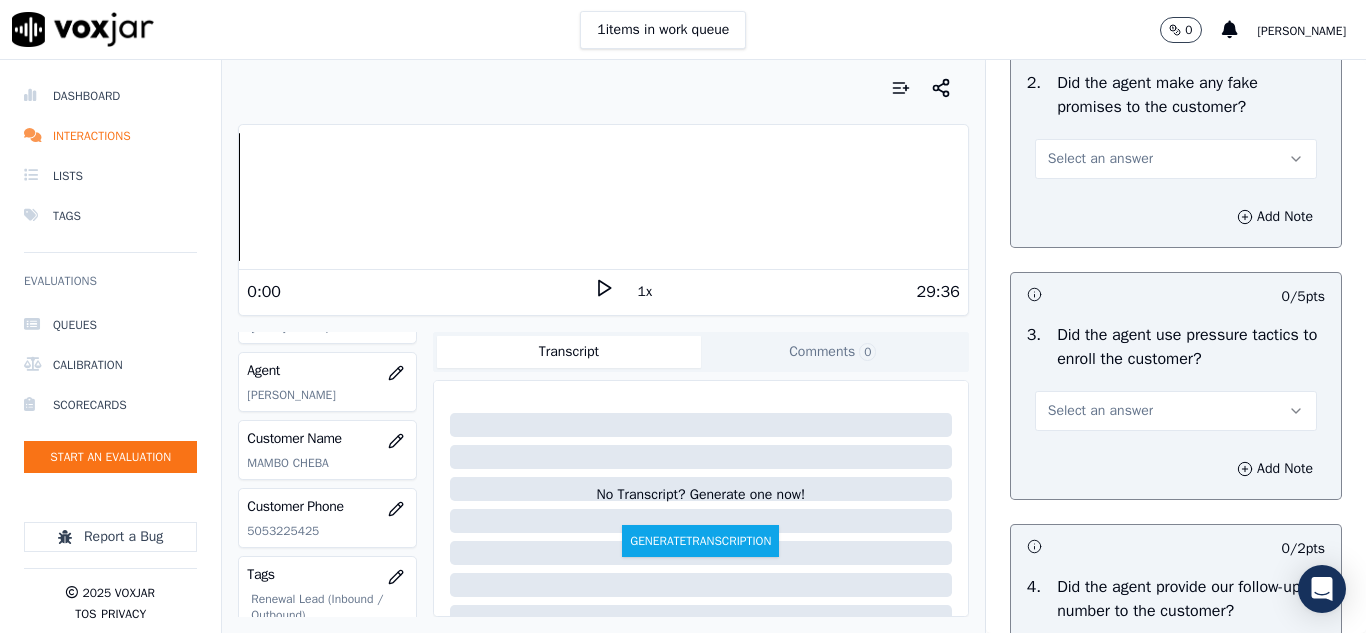 click on "Select an answer" at bounding box center [1100, 159] 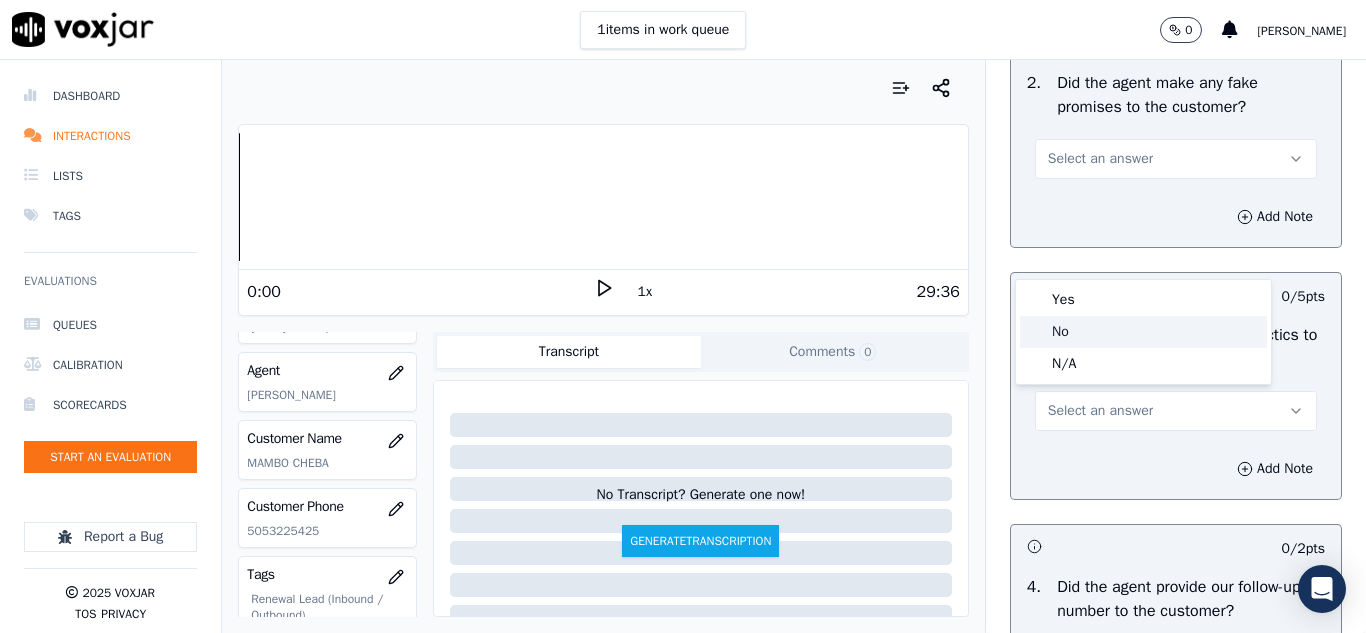 click on "No" 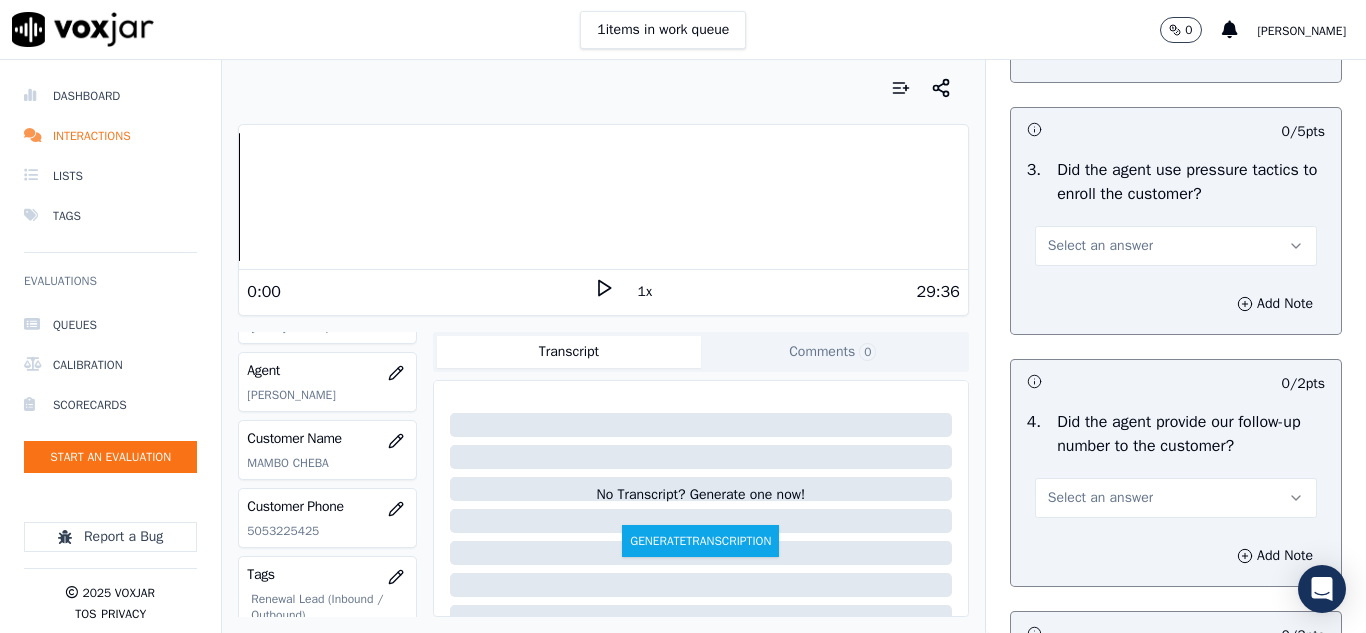 scroll, scrollTop: 4700, scrollLeft: 0, axis: vertical 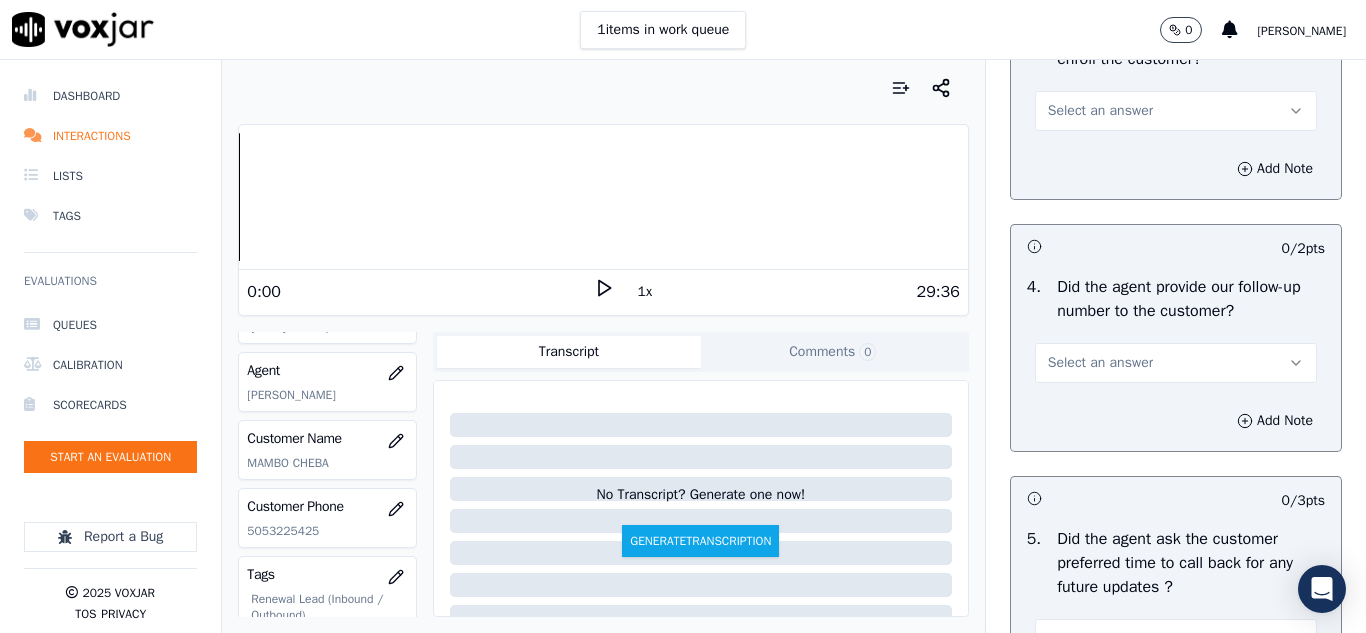 click on "Select an answer" at bounding box center [1100, 111] 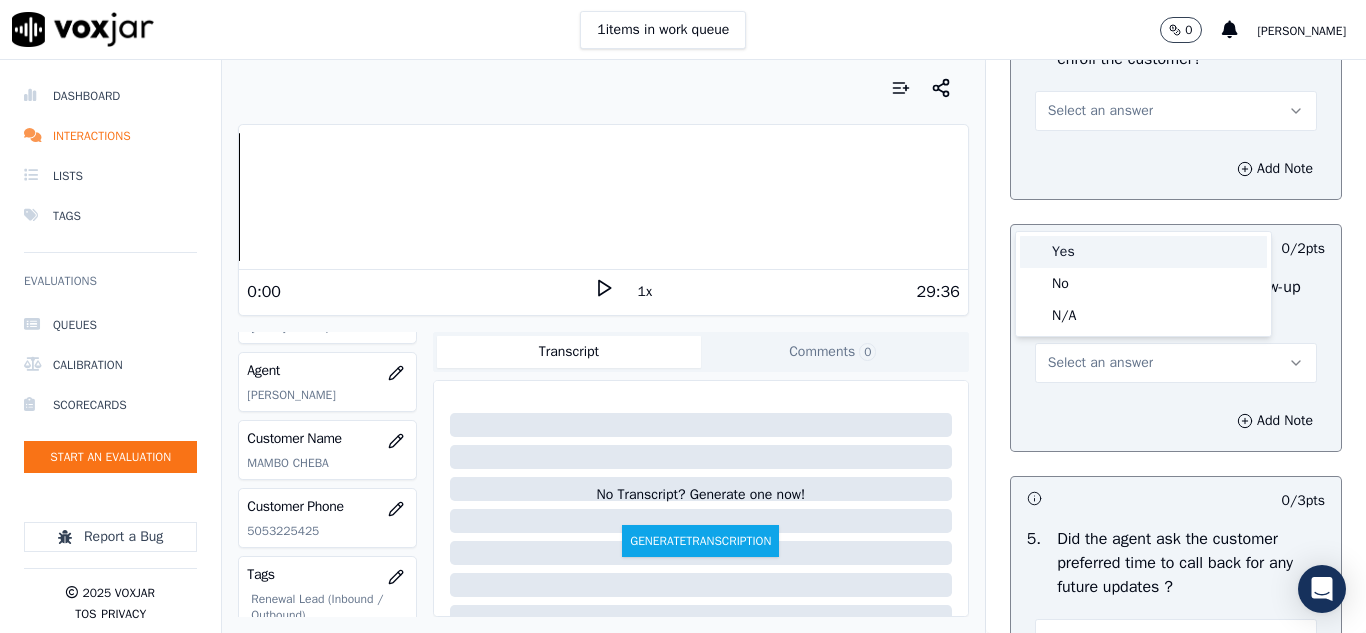 click on "Yes" at bounding box center [1143, 252] 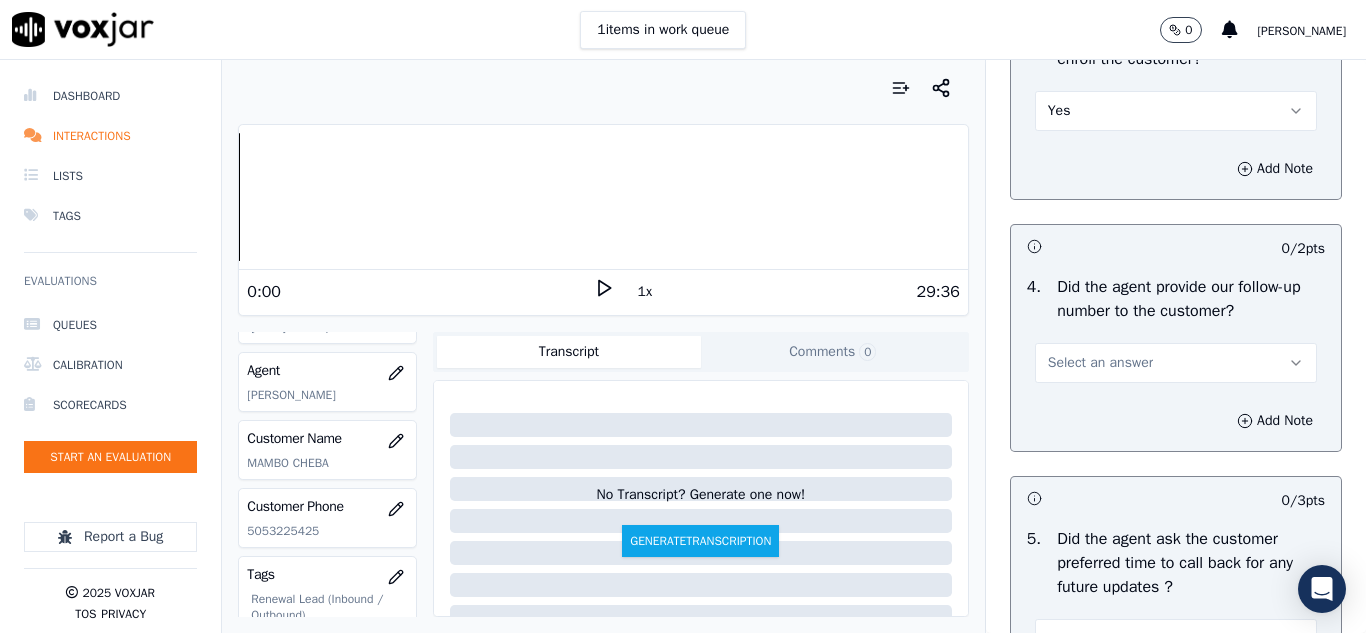 click on "Yes" at bounding box center [1176, 111] 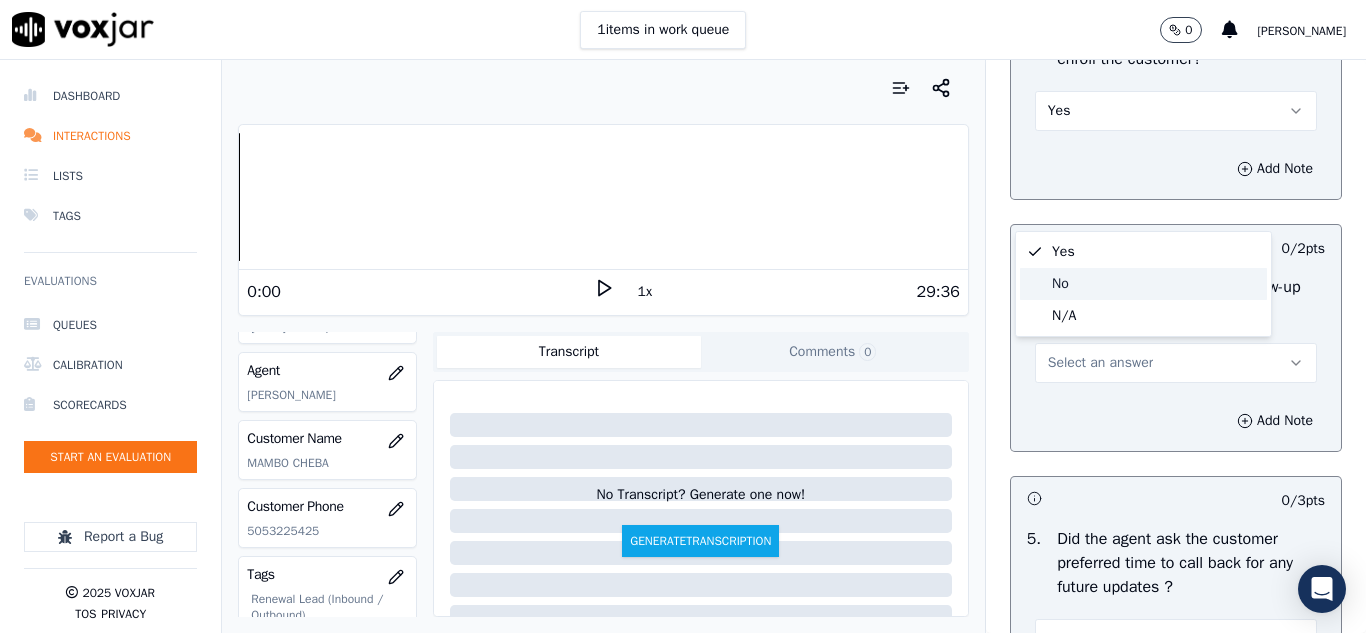 drag, startPoint x: 1083, startPoint y: 276, endPoint x: 1095, endPoint y: 274, distance: 12.165525 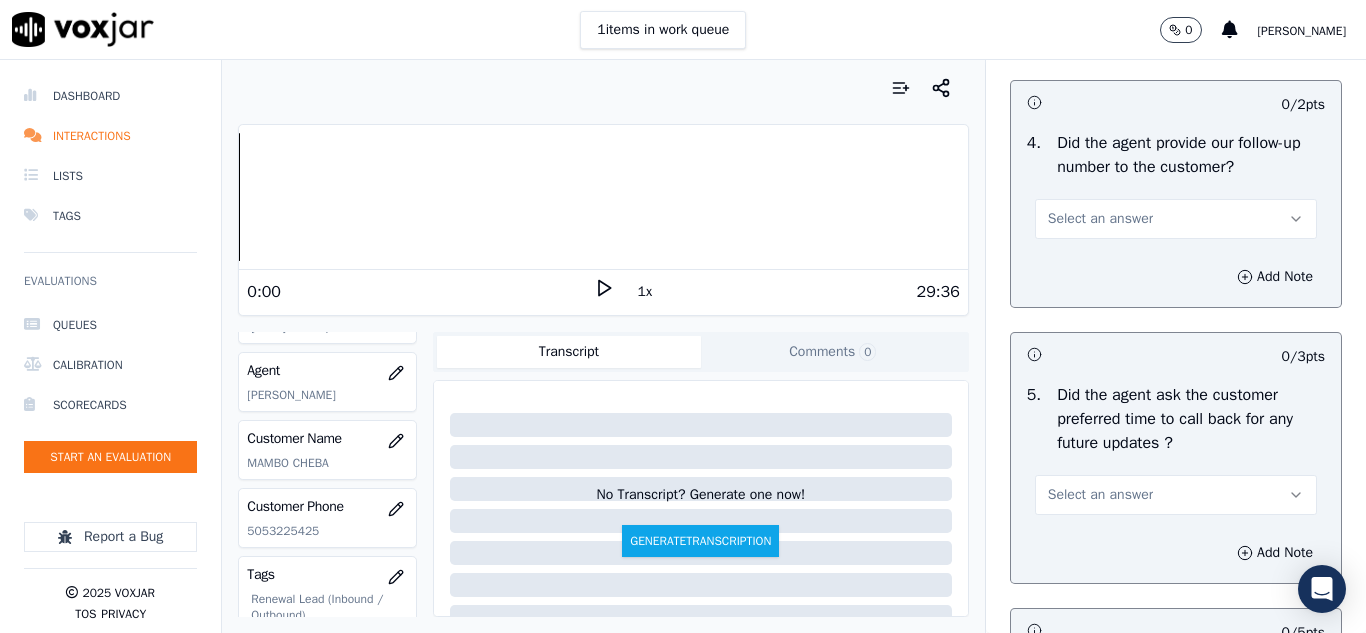 scroll, scrollTop: 4900, scrollLeft: 0, axis: vertical 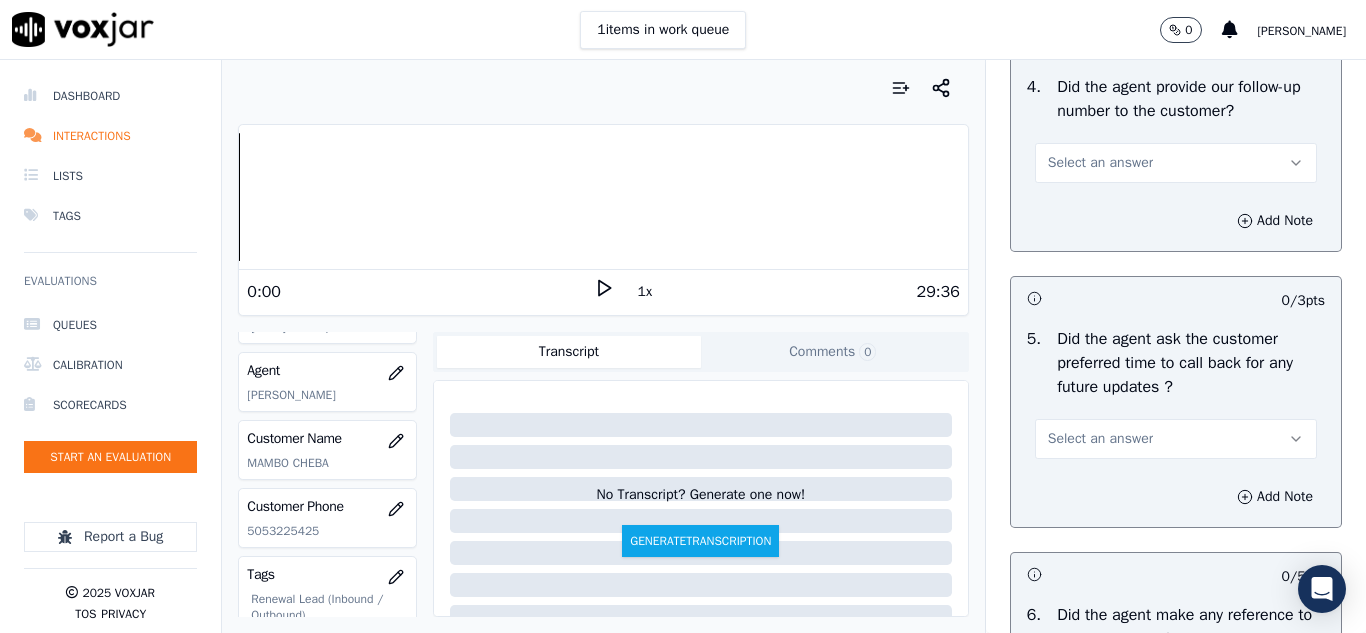 click on "Select an answer" at bounding box center [1100, 163] 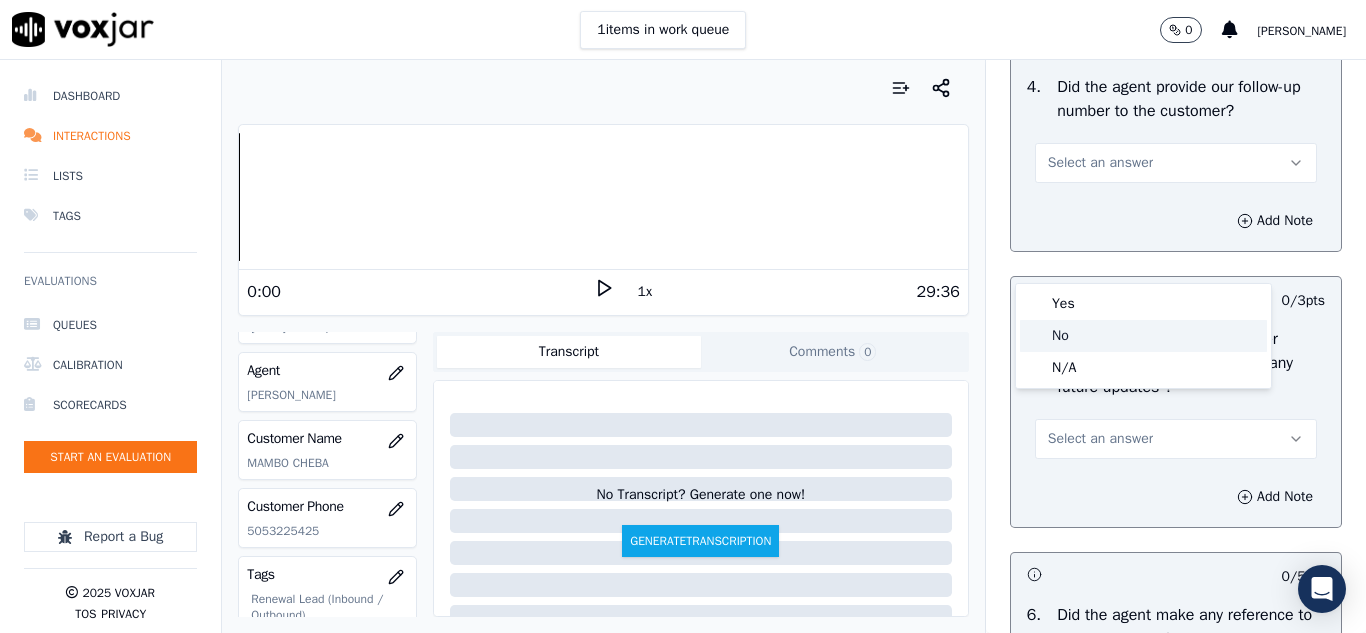 click on "No" 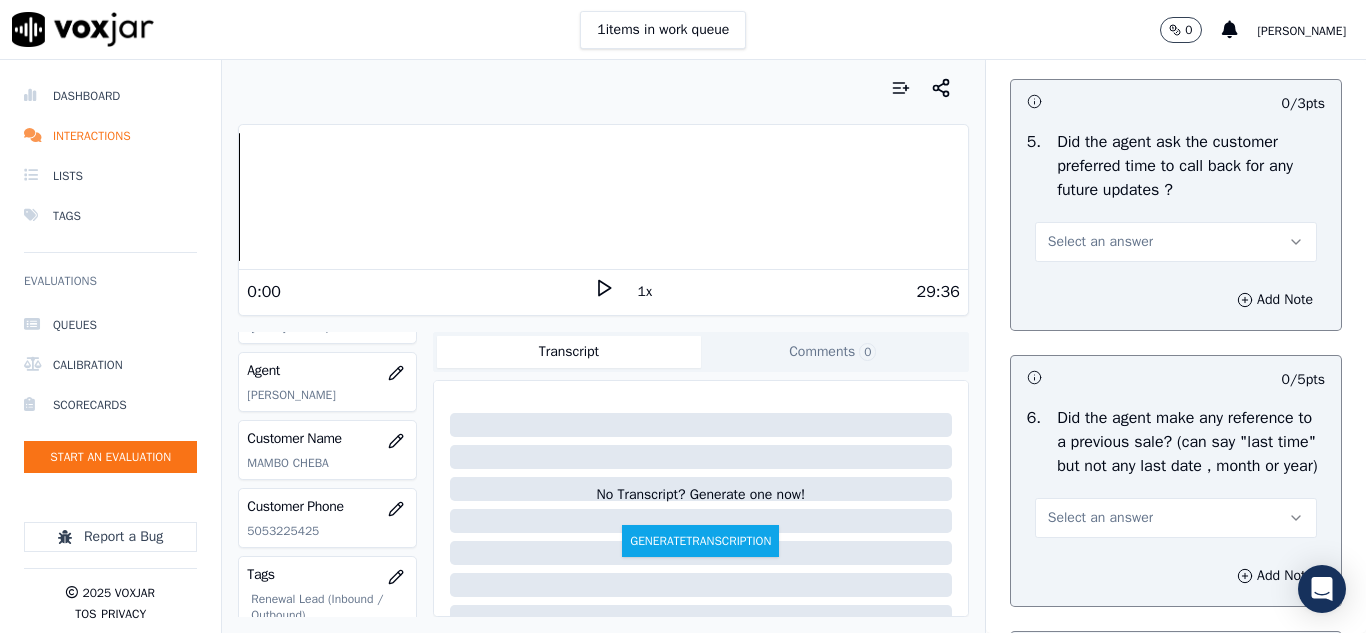 scroll, scrollTop: 5100, scrollLeft: 0, axis: vertical 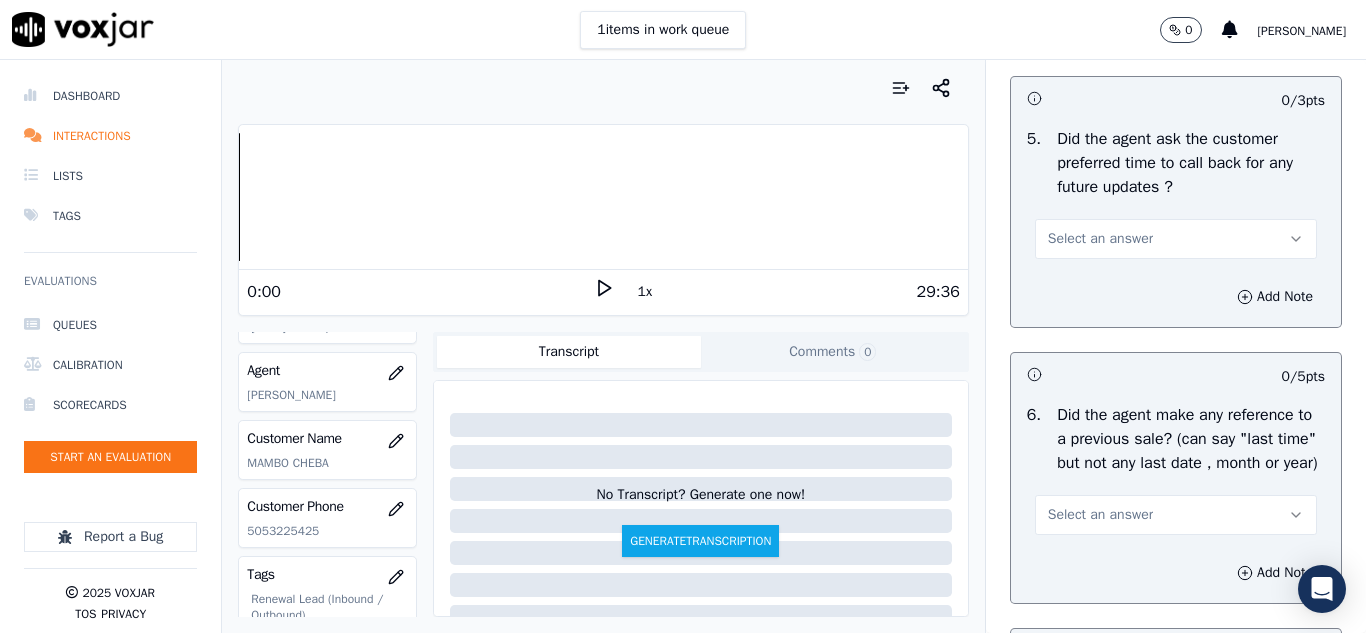 click on "Select an answer" at bounding box center (1100, 239) 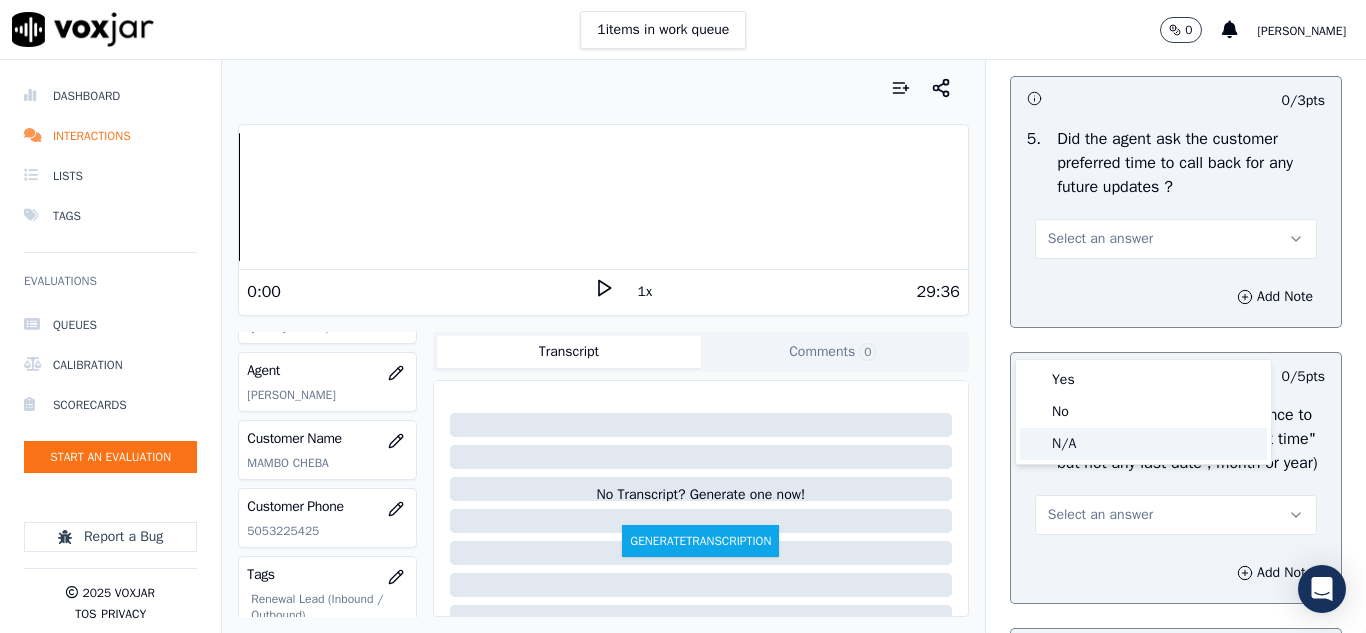 click on "N/A" 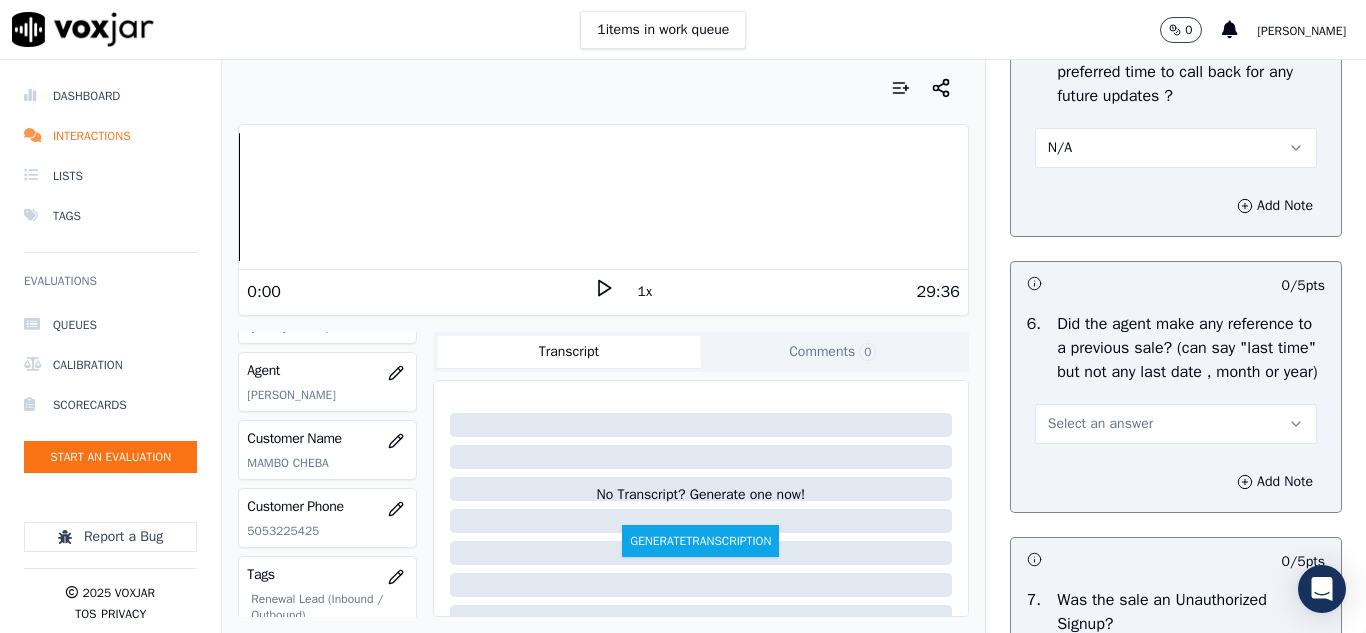 scroll, scrollTop: 5400, scrollLeft: 0, axis: vertical 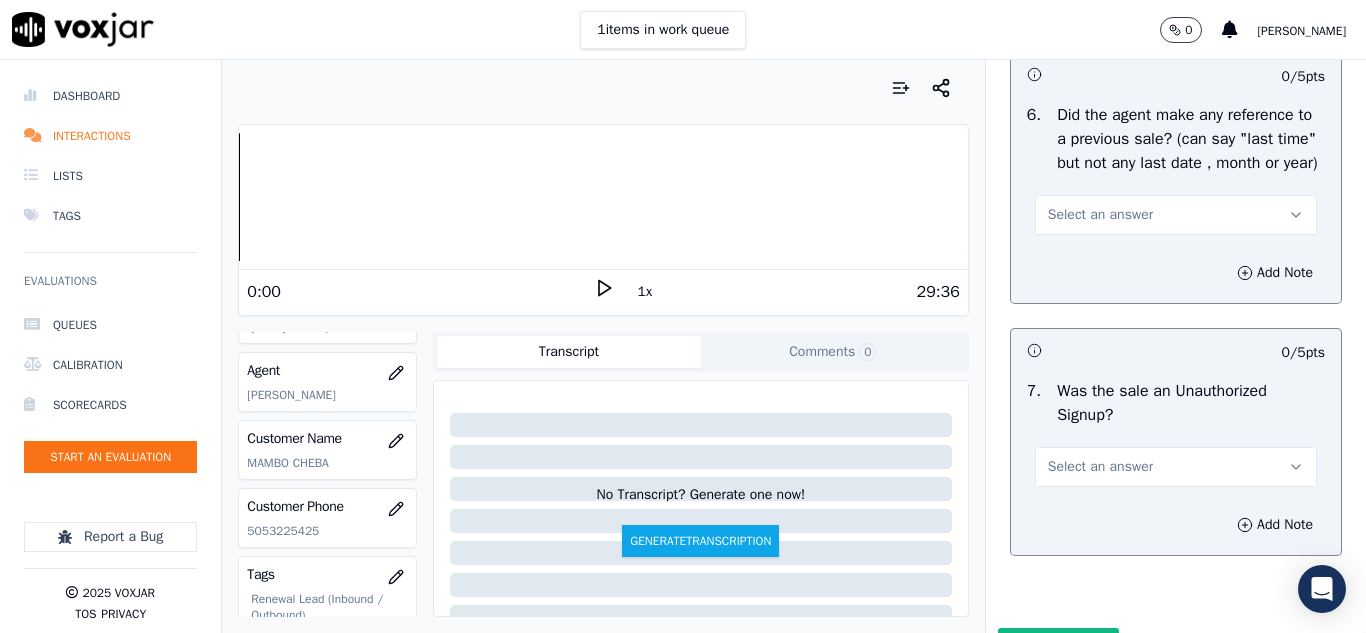 click on "Select an answer" at bounding box center (1100, 215) 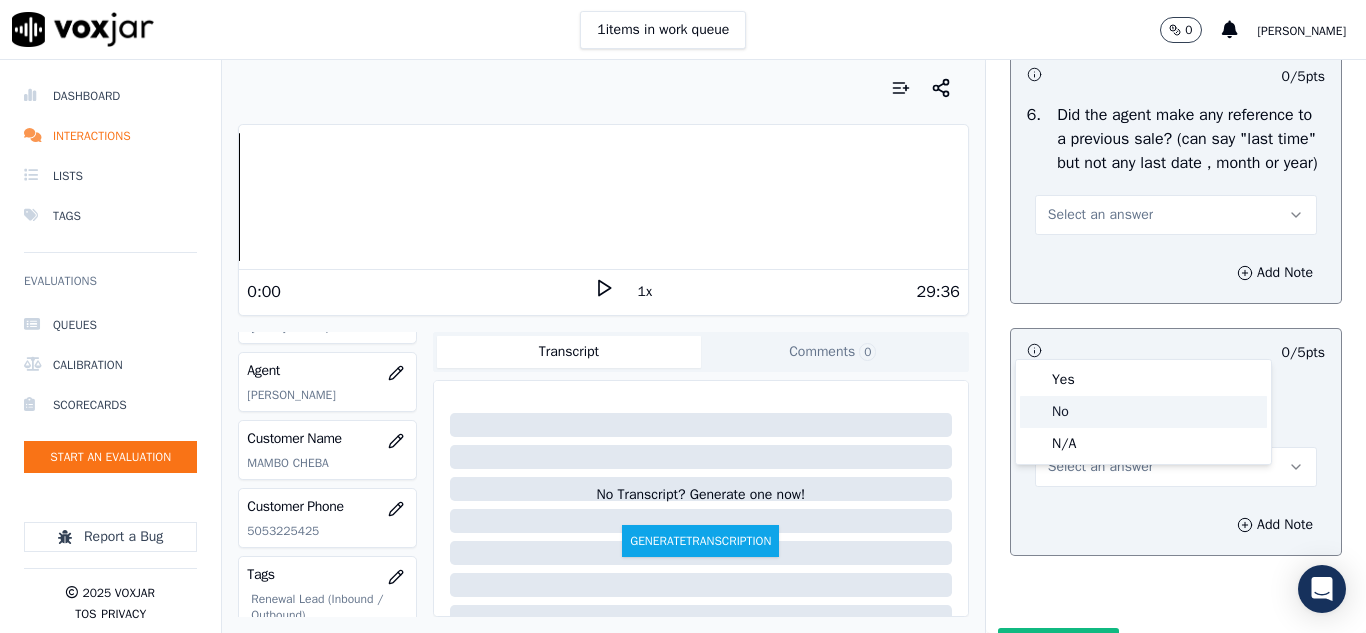 click on "No" 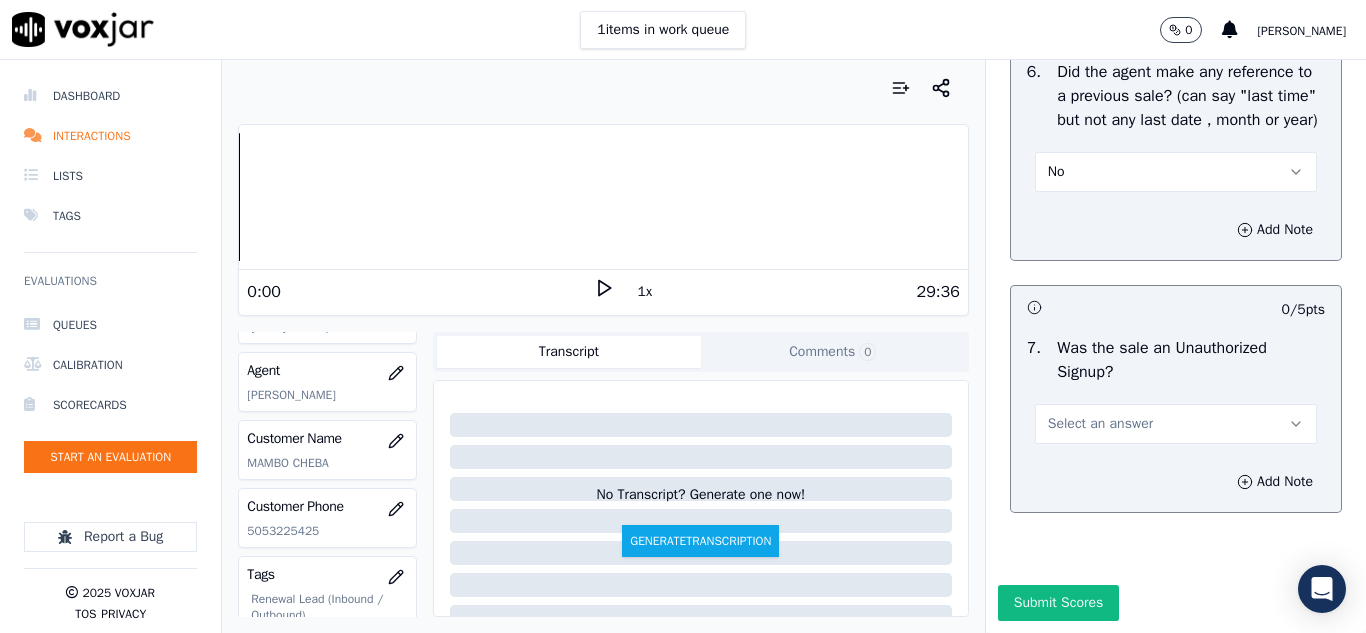 scroll, scrollTop: 5600, scrollLeft: 0, axis: vertical 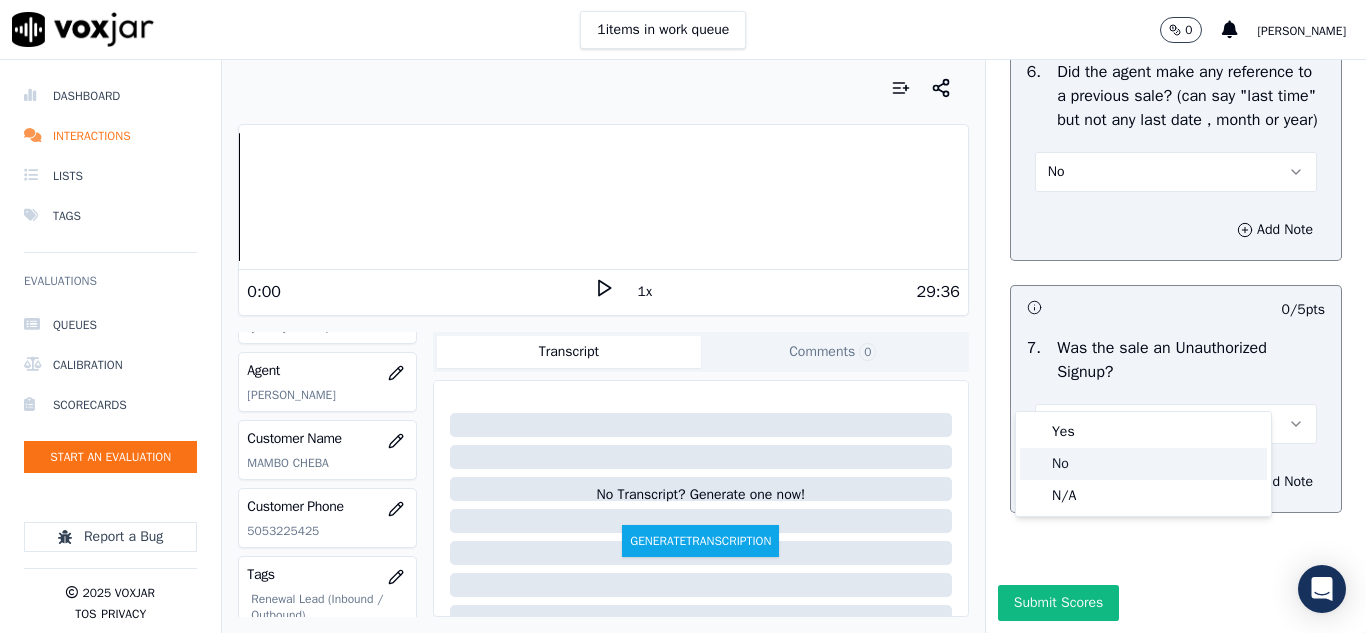 click on "No" 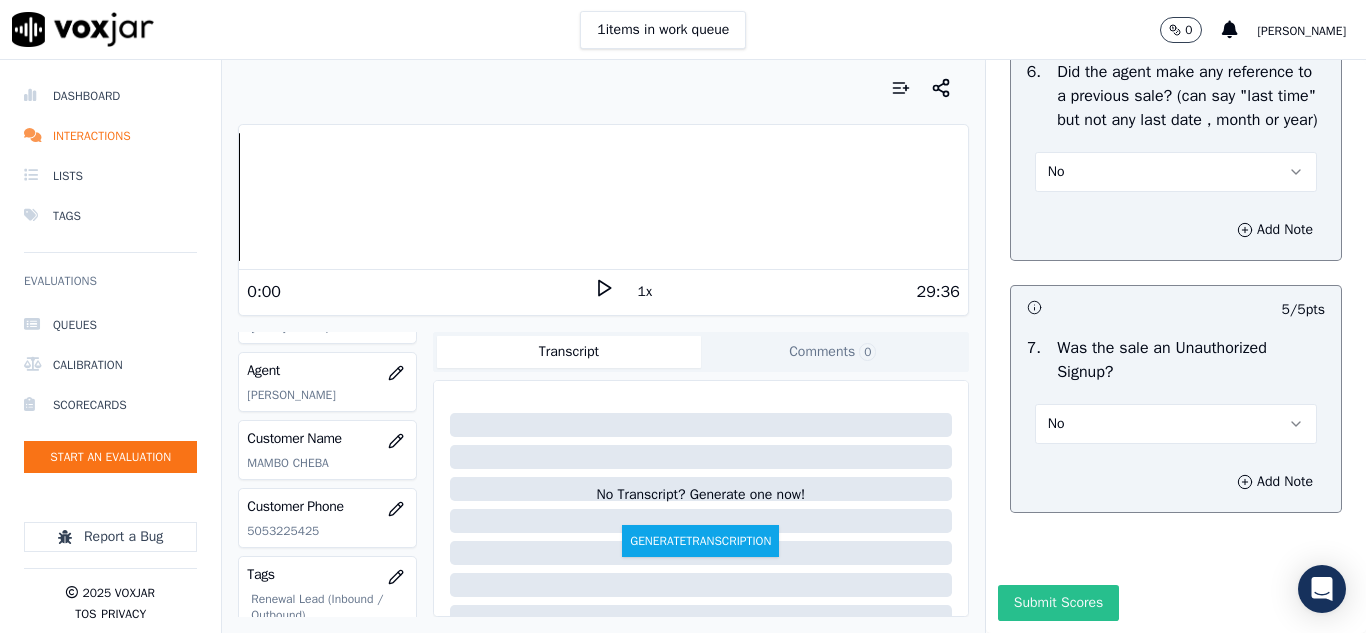 click on "Submit Scores" at bounding box center (1058, 603) 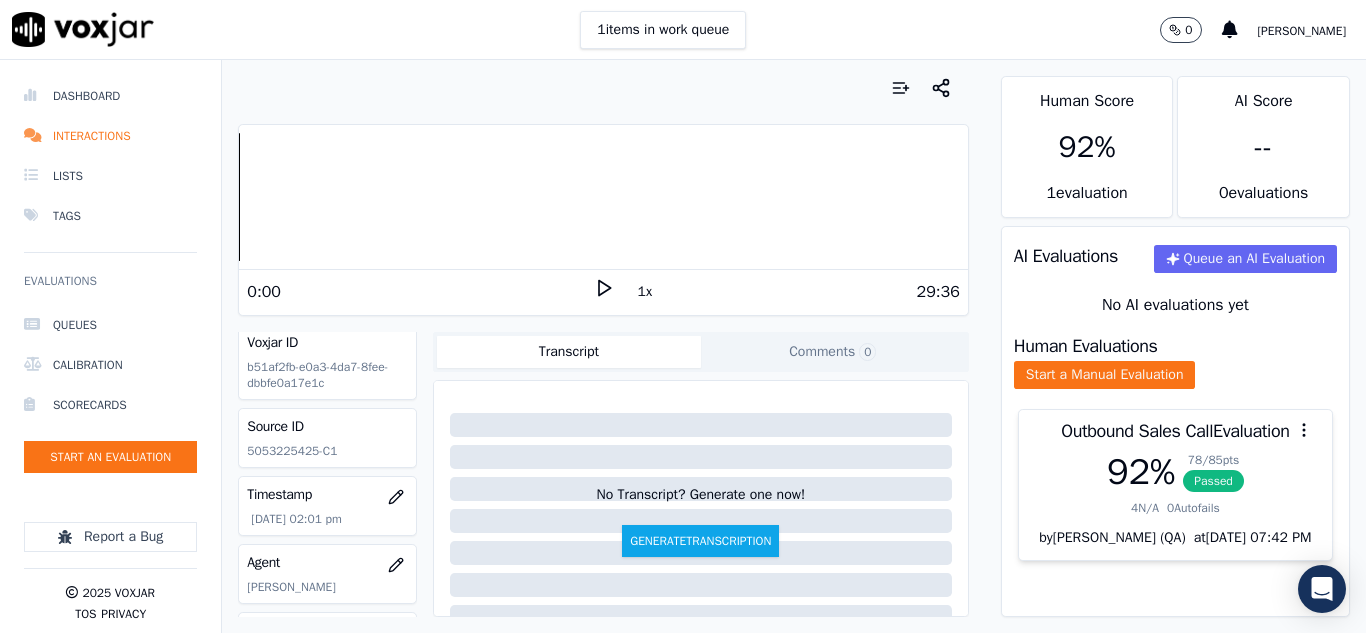 scroll, scrollTop: 0, scrollLeft: 0, axis: both 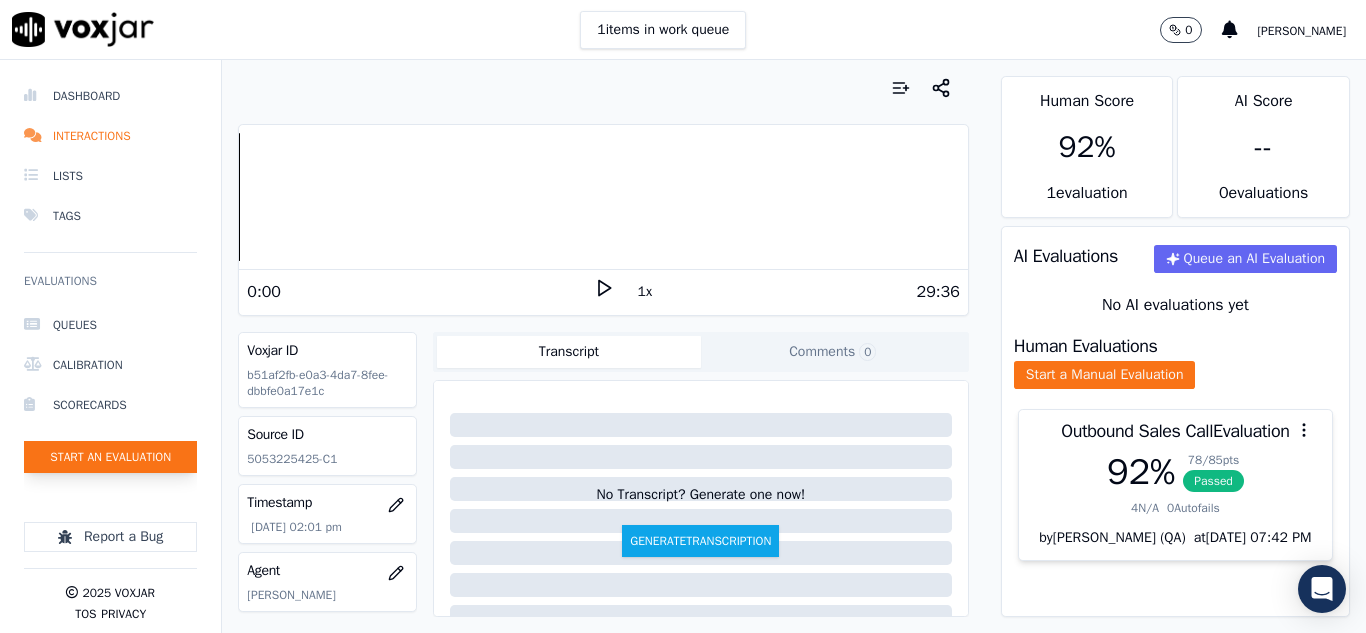 click on "Start an Evaluation" 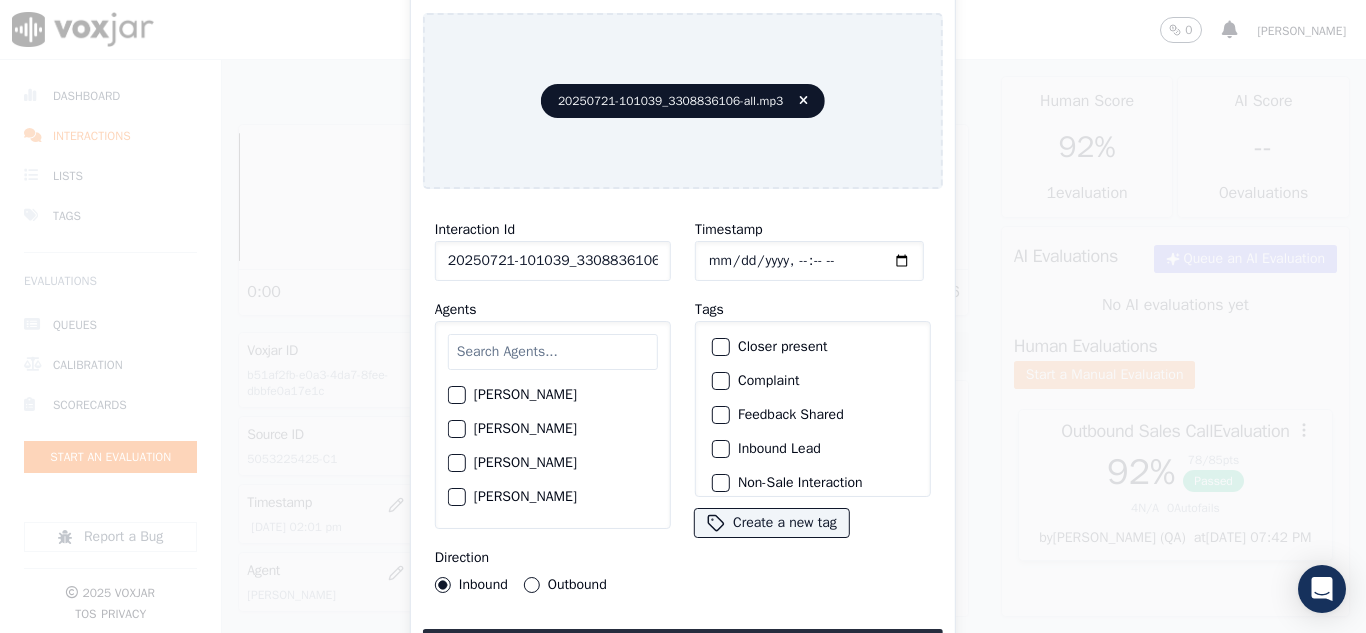 scroll, scrollTop: 0, scrollLeft: 40, axis: horizontal 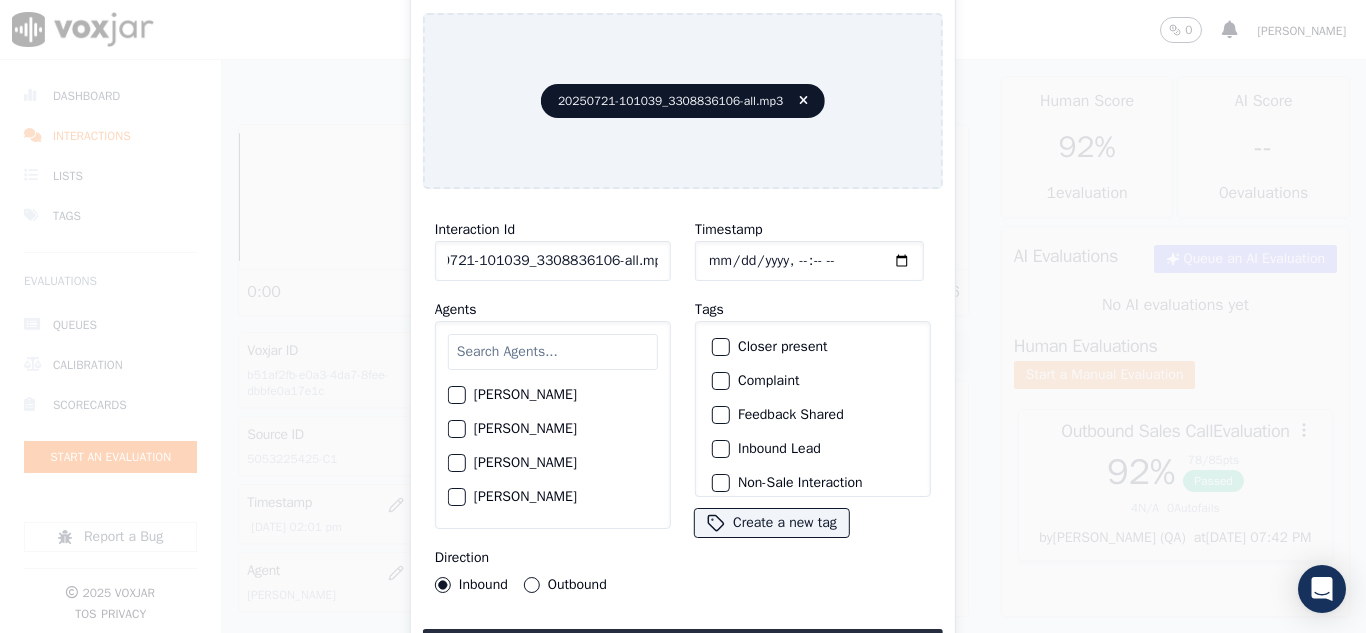drag, startPoint x: 638, startPoint y: 260, endPoint x: 744, endPoint y: 269, distance: 106.381386 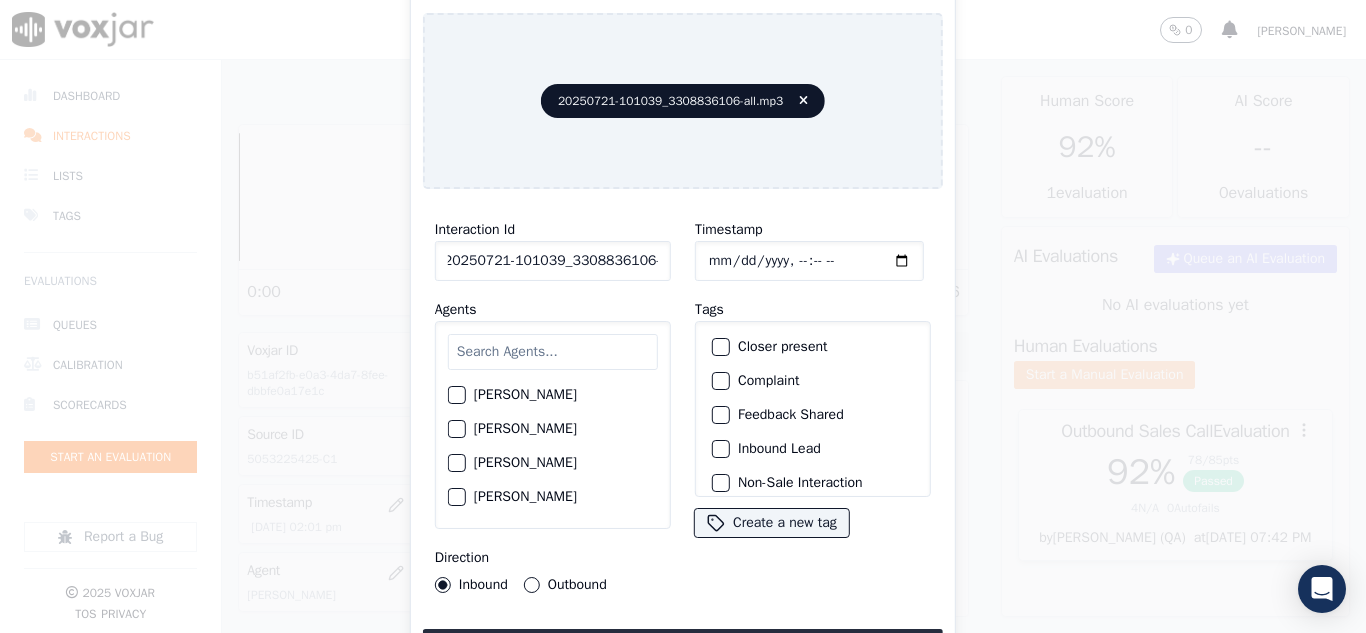 scroll, scrollTop: 0, scrollLeft: 11, axis: horizontal 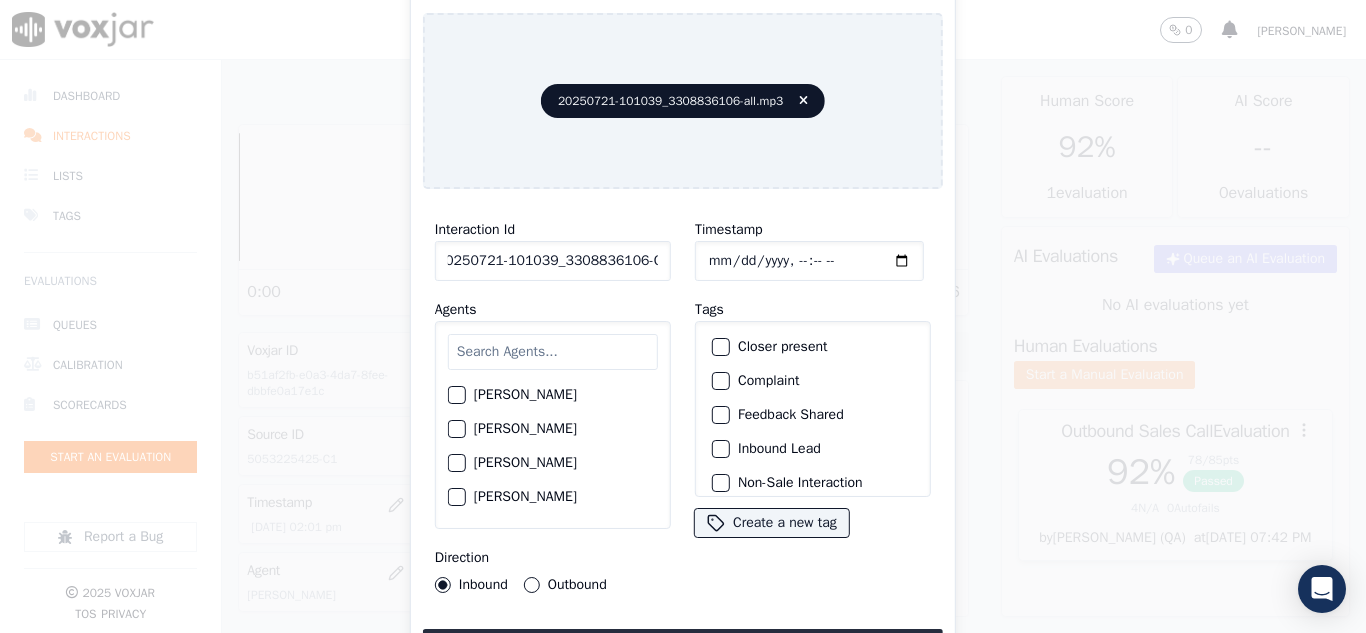 type on "20250721-101039_3308836106-C1" 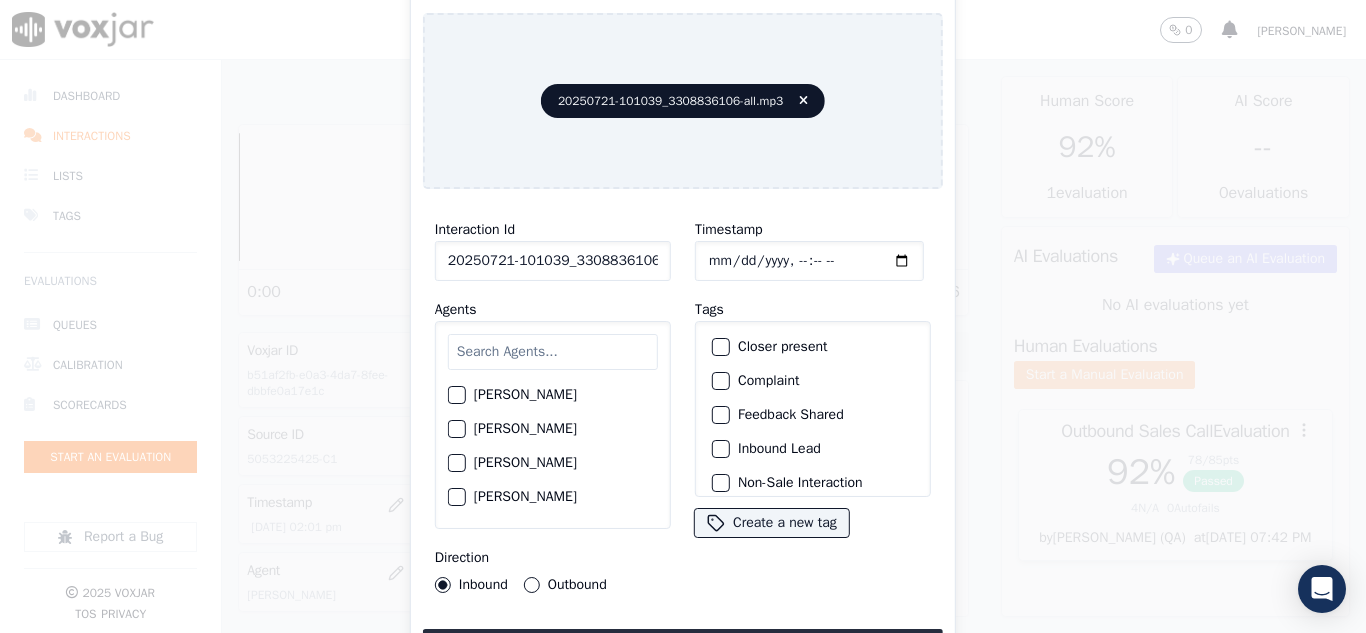 click on "Timestamp" 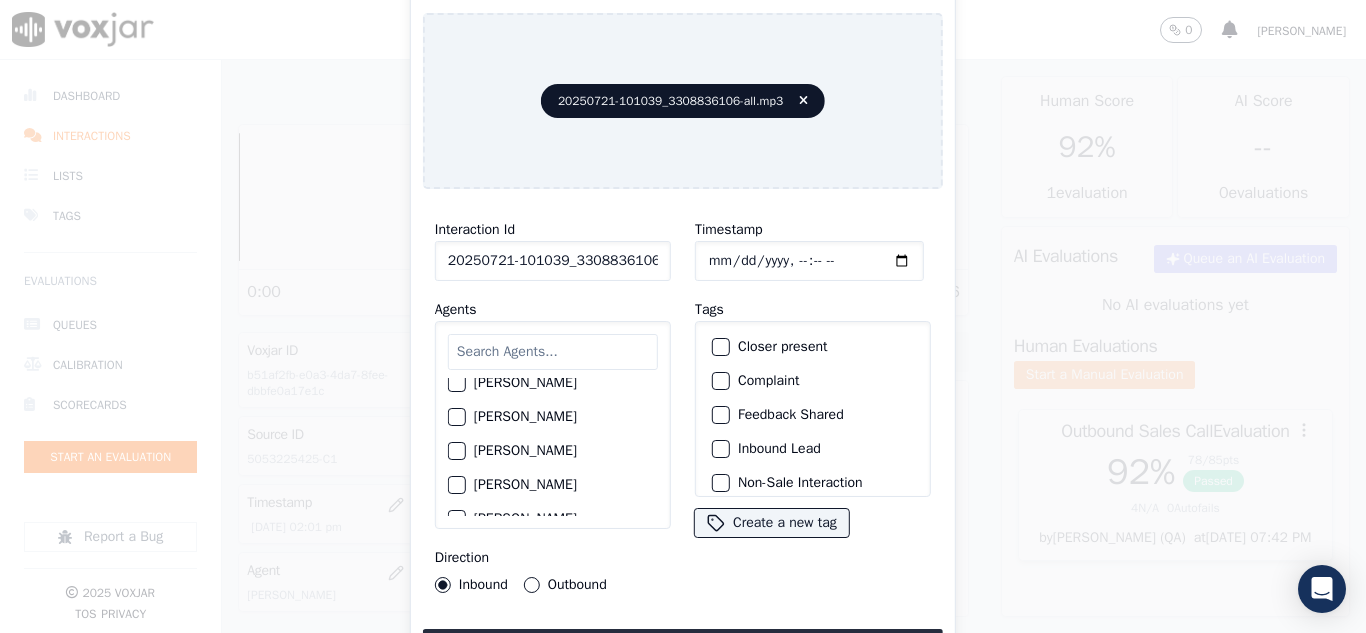 scroll, scrollTop: 2107, scrollLeft: 0, axis: vertical 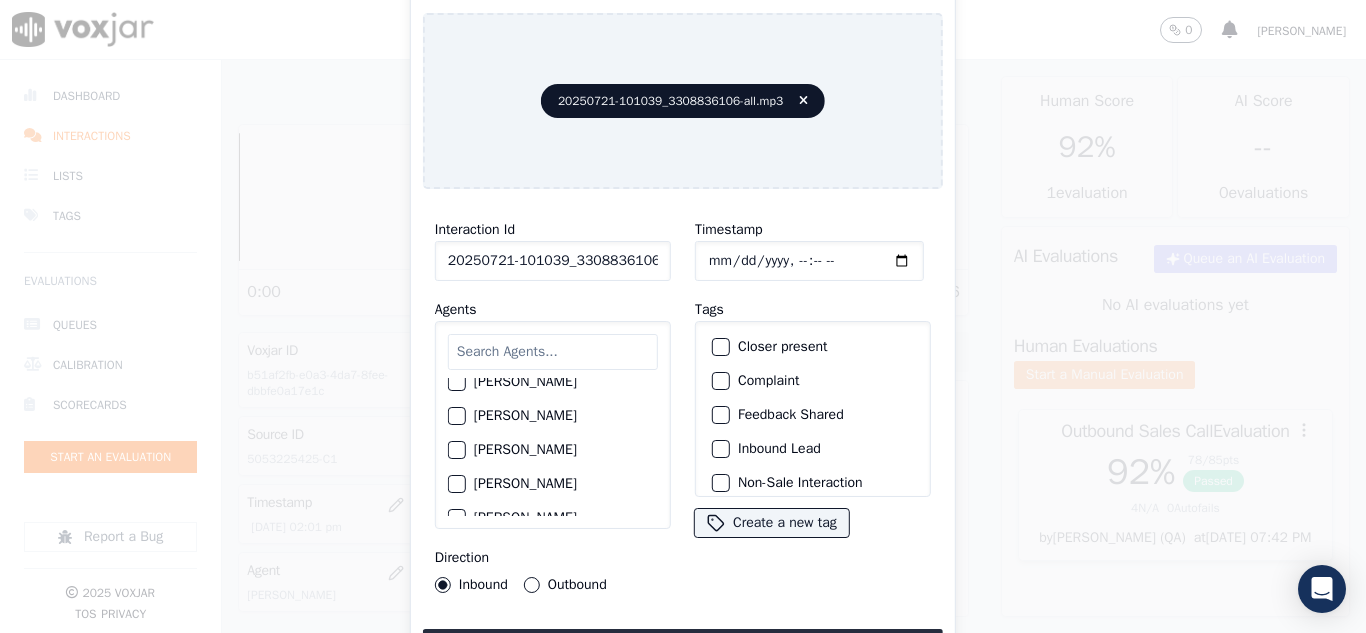 click on "[PERSON_NAME]" 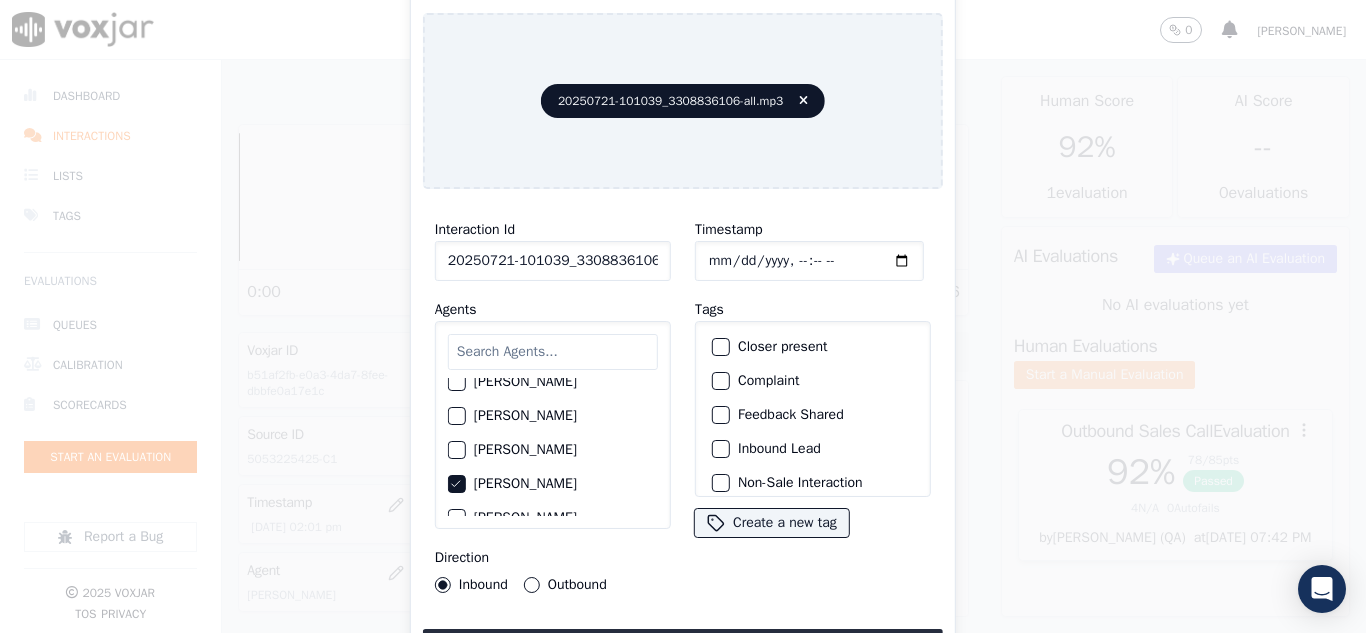 click on "Closer present" 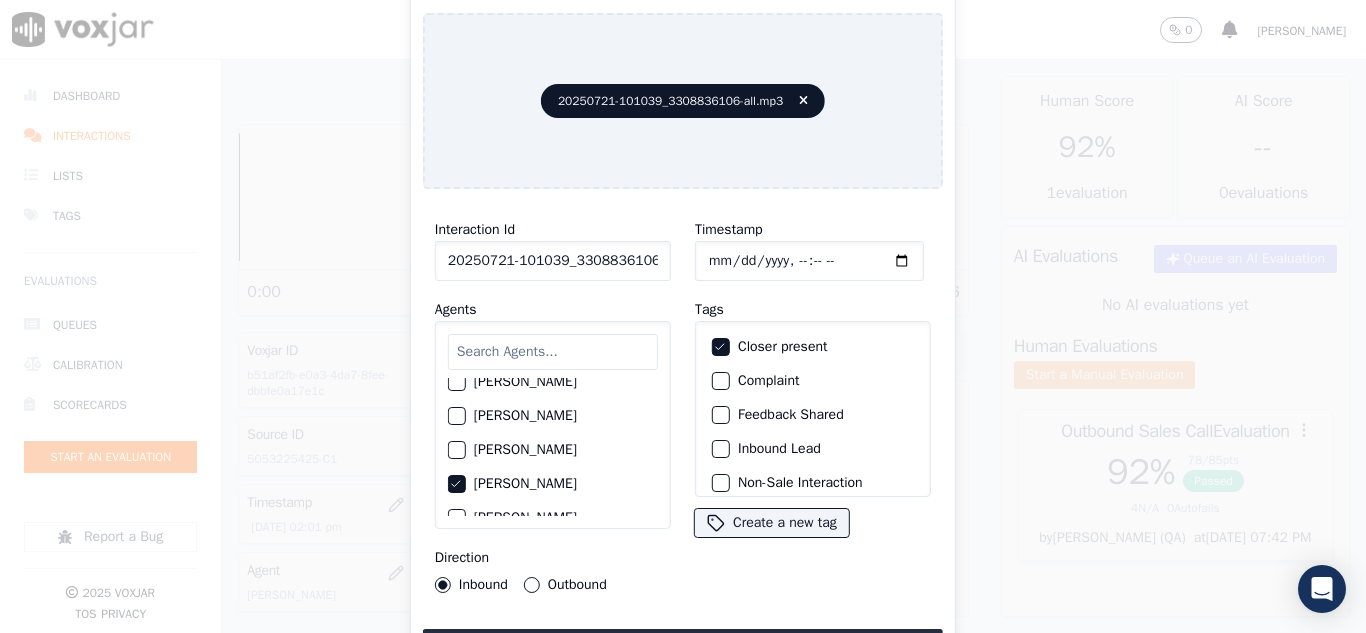 click at bounding box center (720, 449) 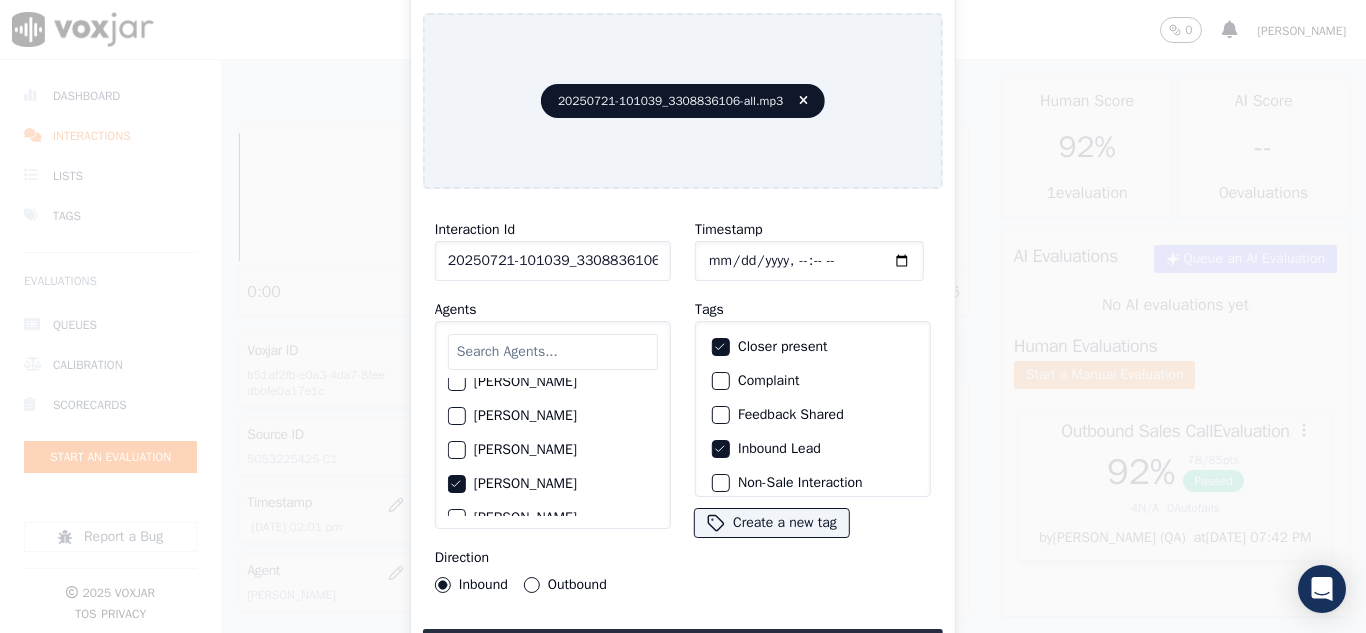 scroll, scrollTop: 173, scrollLeft: 0, axis: vertical 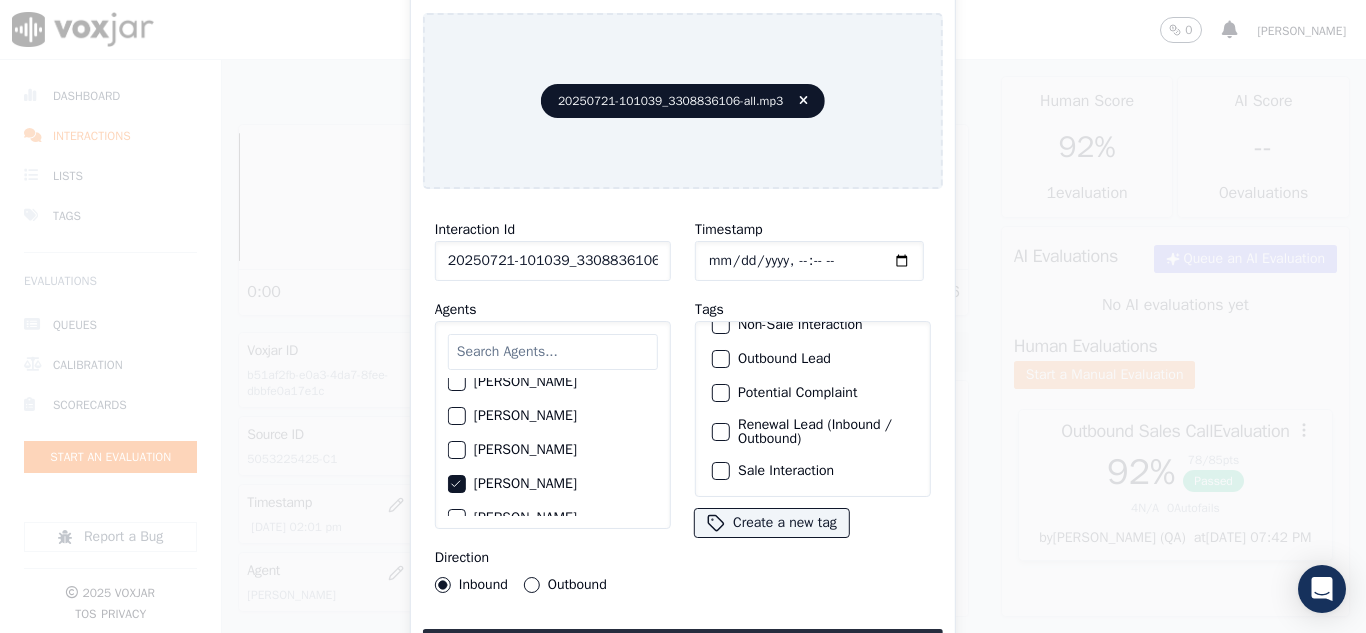 click at bounding box center [720, 471] 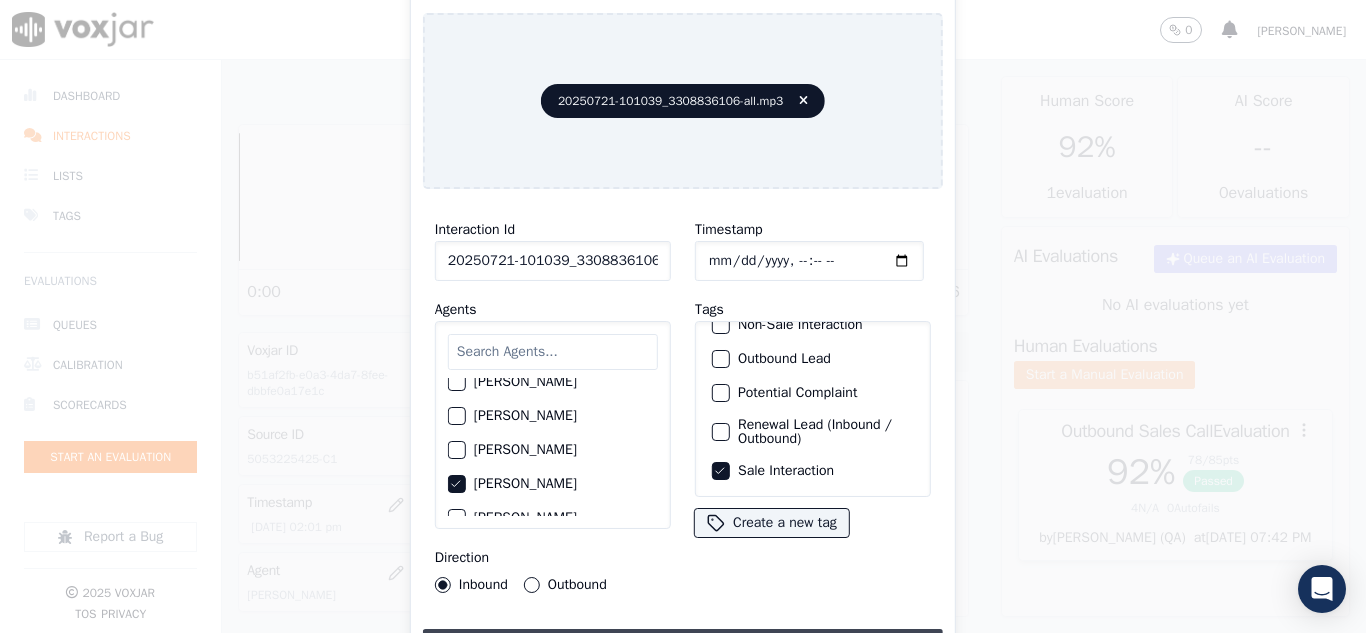 click on "Upload interaction to start evaluation" at bounding box center [683, 647] 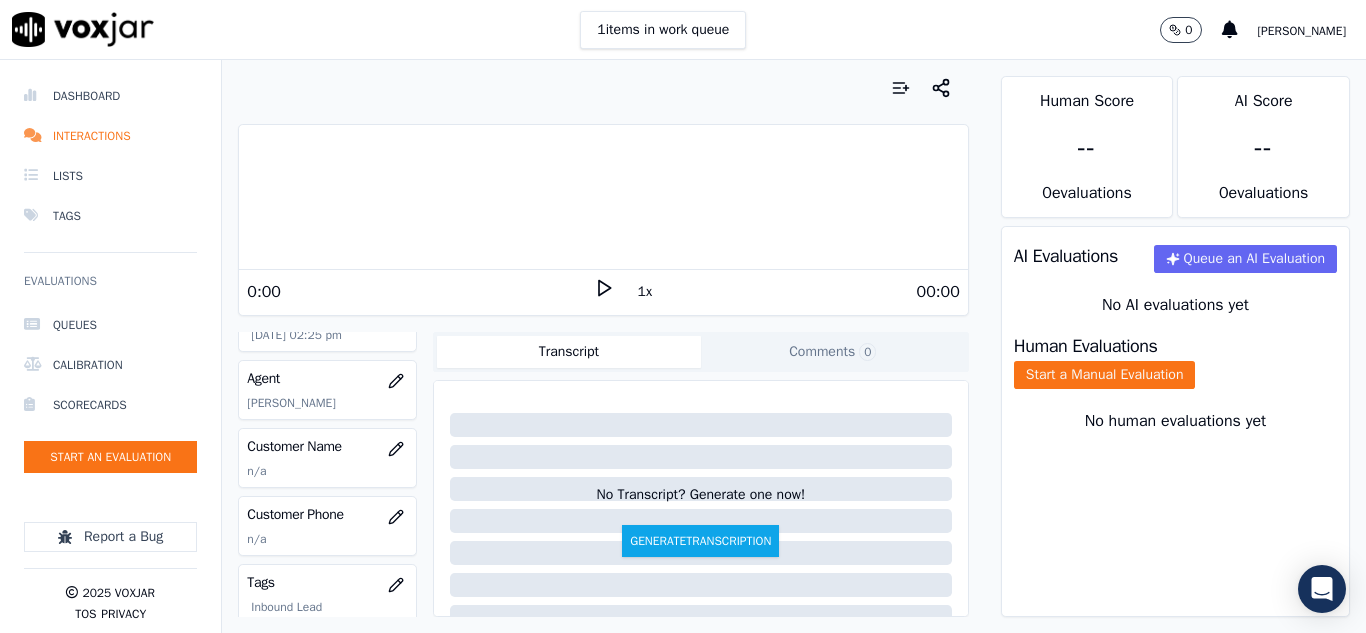 scroll, scrollTop: 200, scrollLeft: 0, axis: vertical 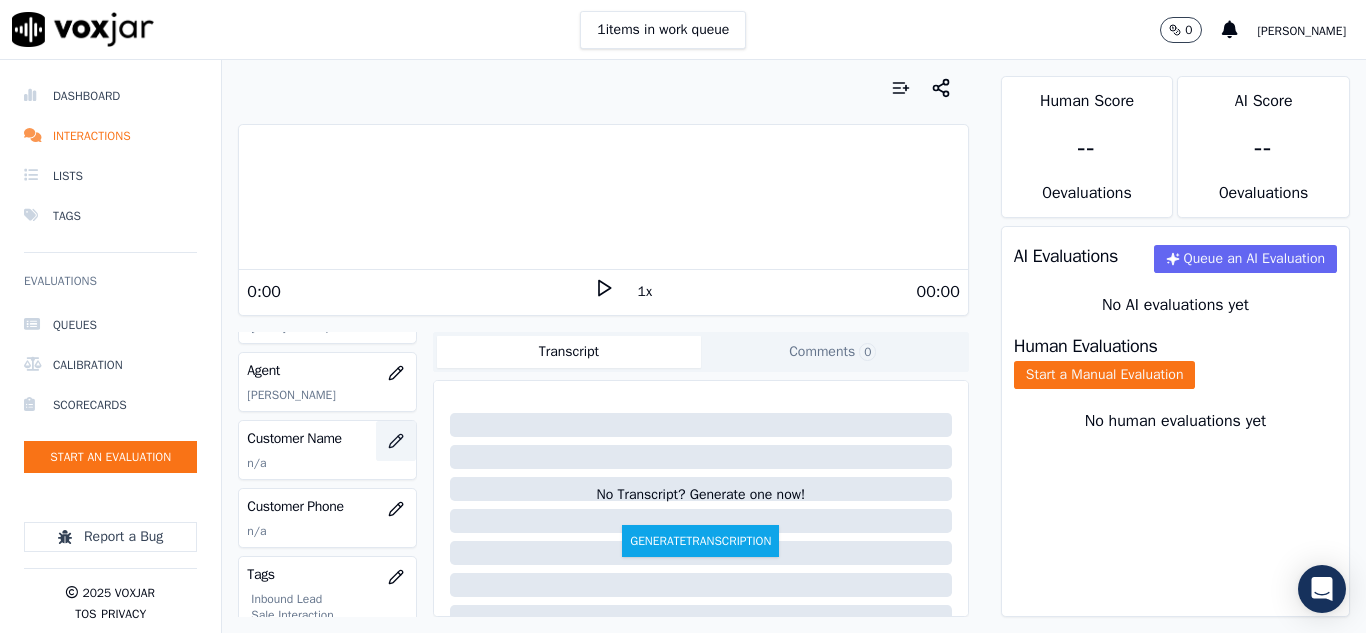 click 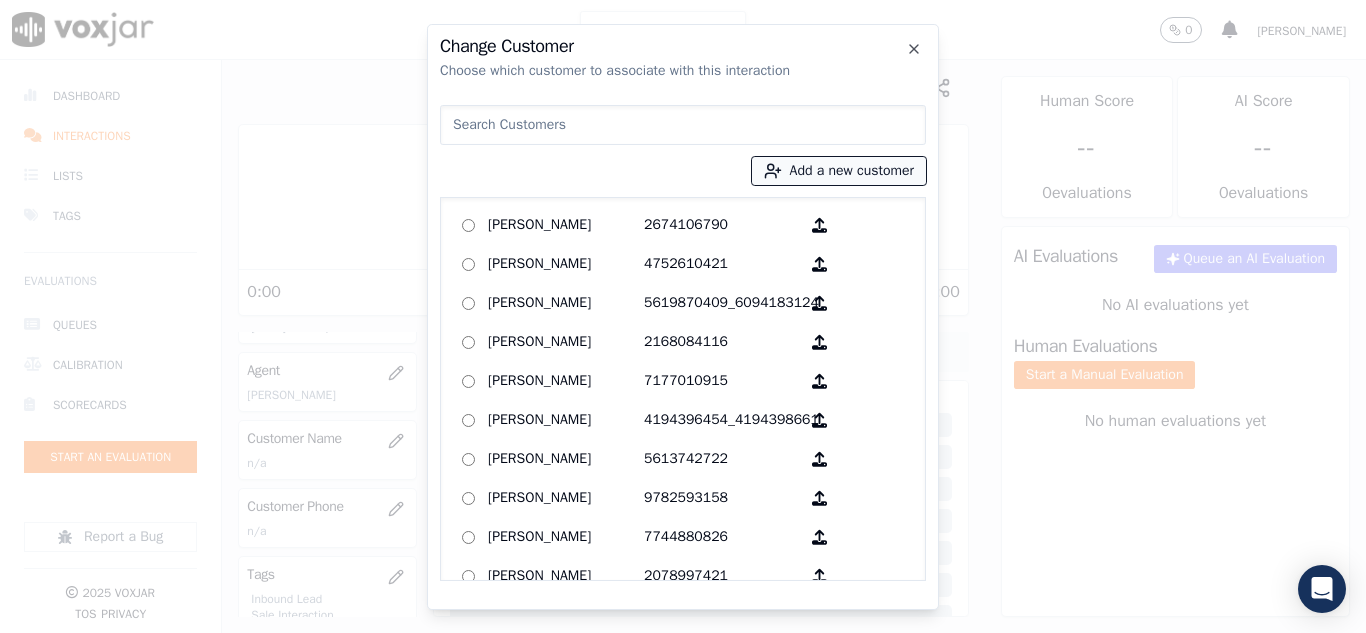 click on "Add a new customer" at bounding box center [839, 171] 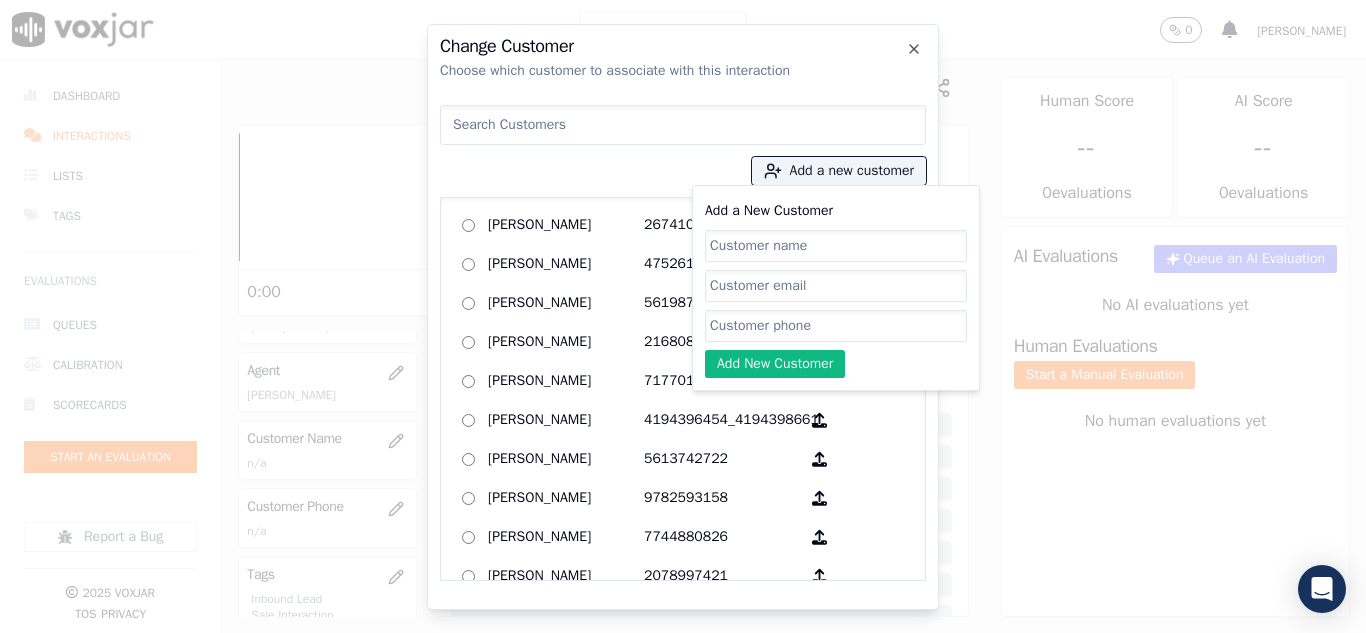 click on "Add a New Customer" 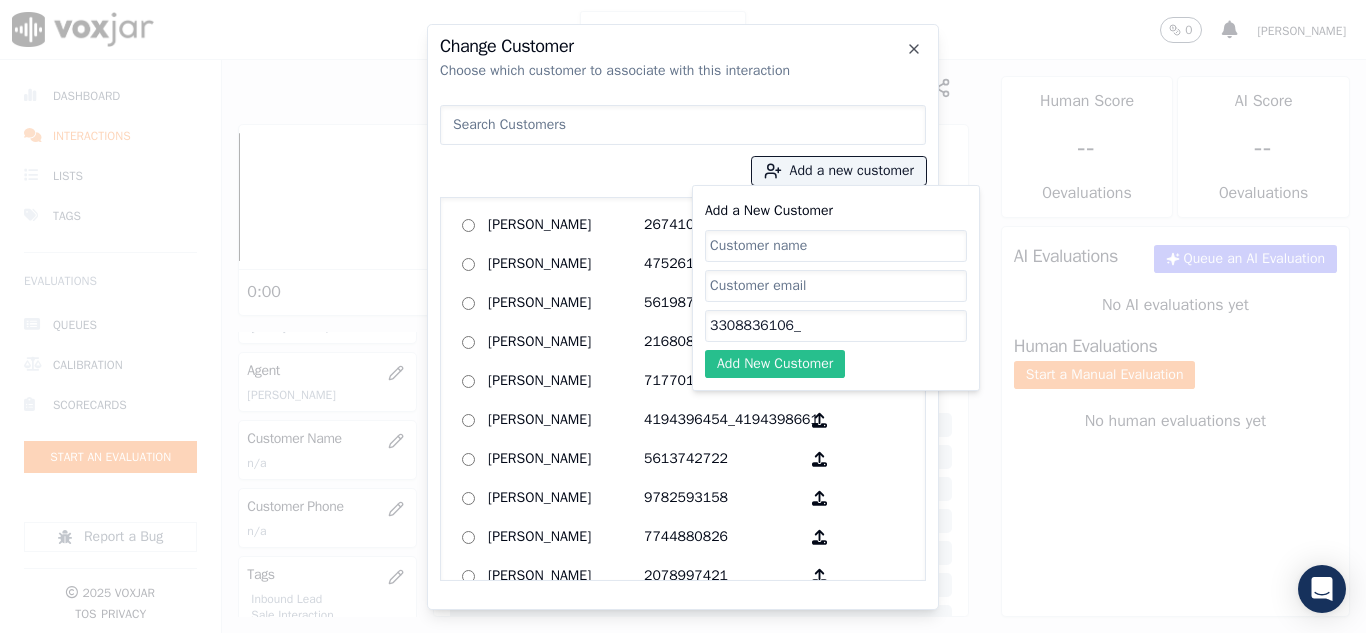 paste on "3308836109" 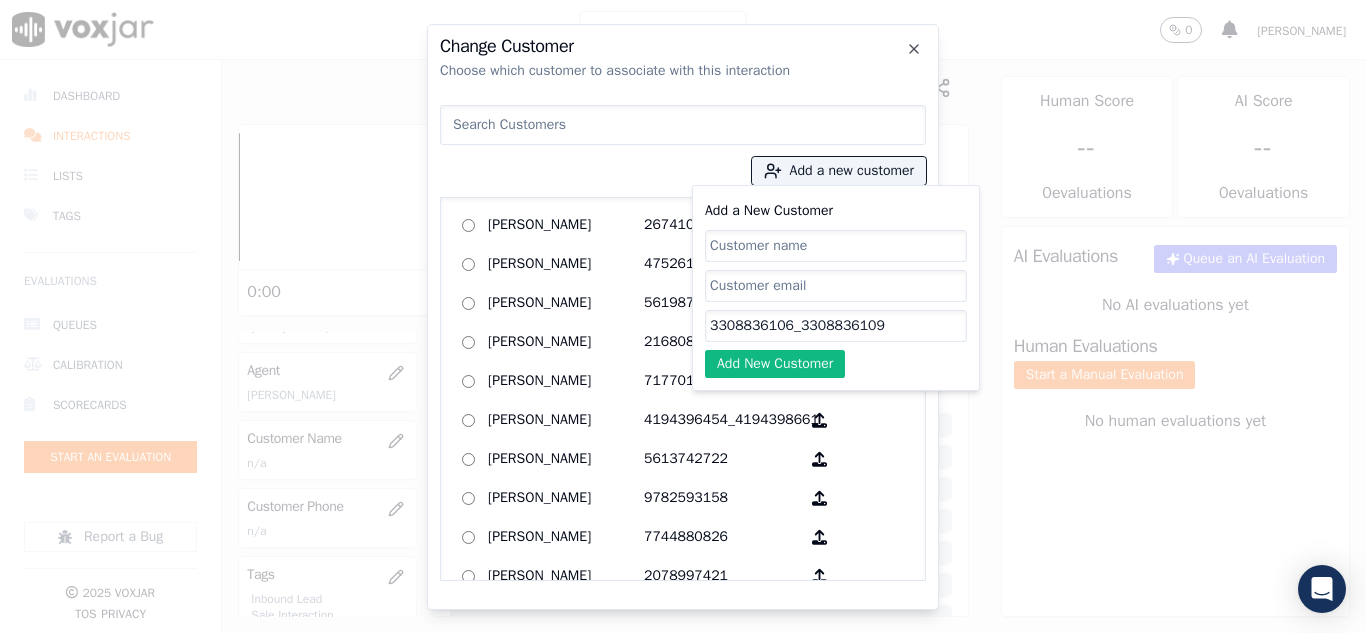 type on "3308836106_3308836109" 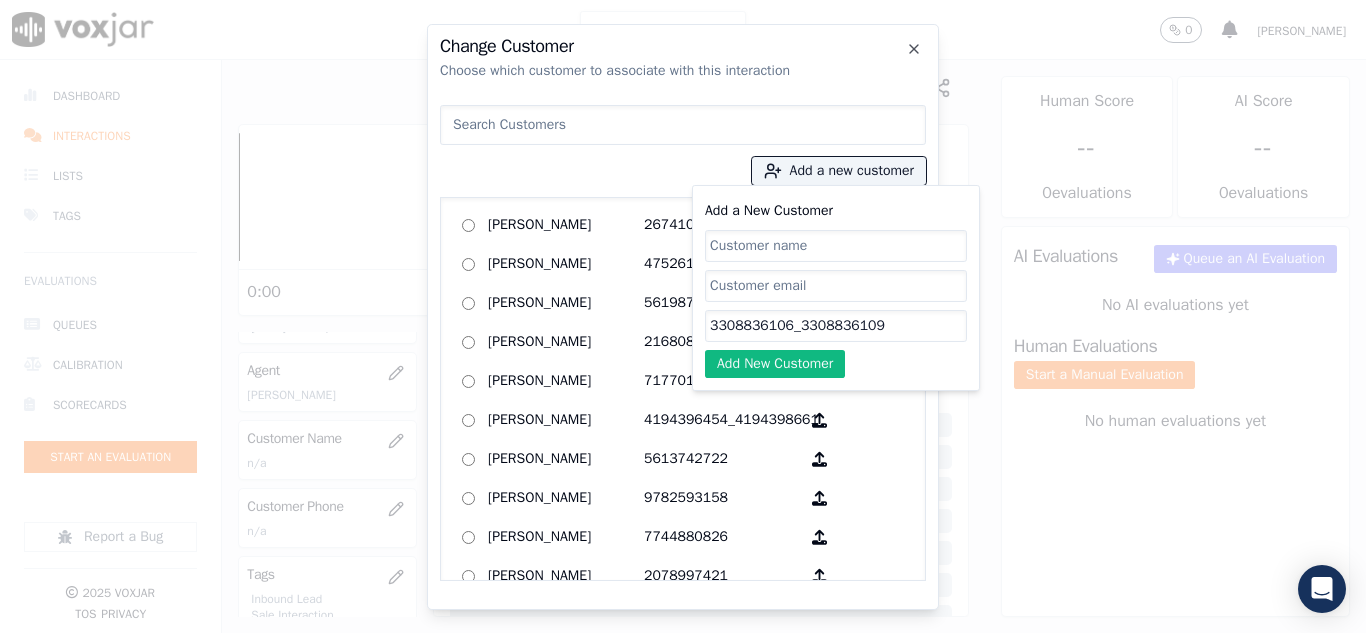 paste on "[PERSON_NAME]" 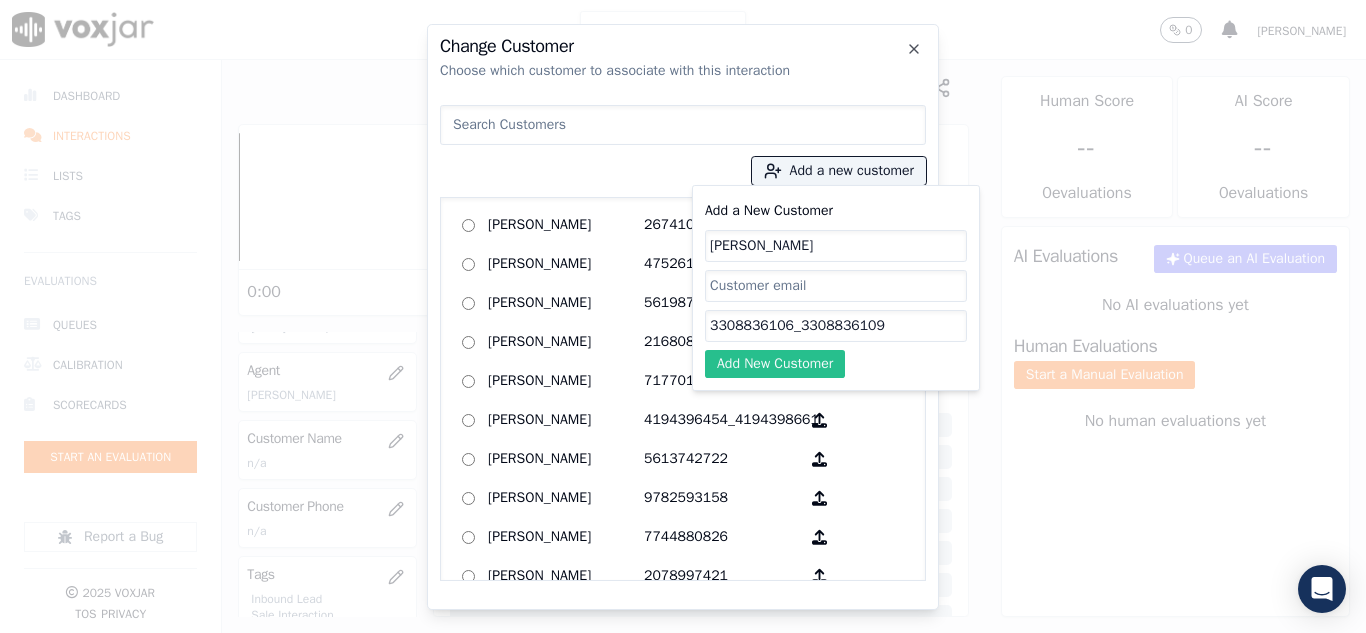 type on "[PERSON_NAME]" 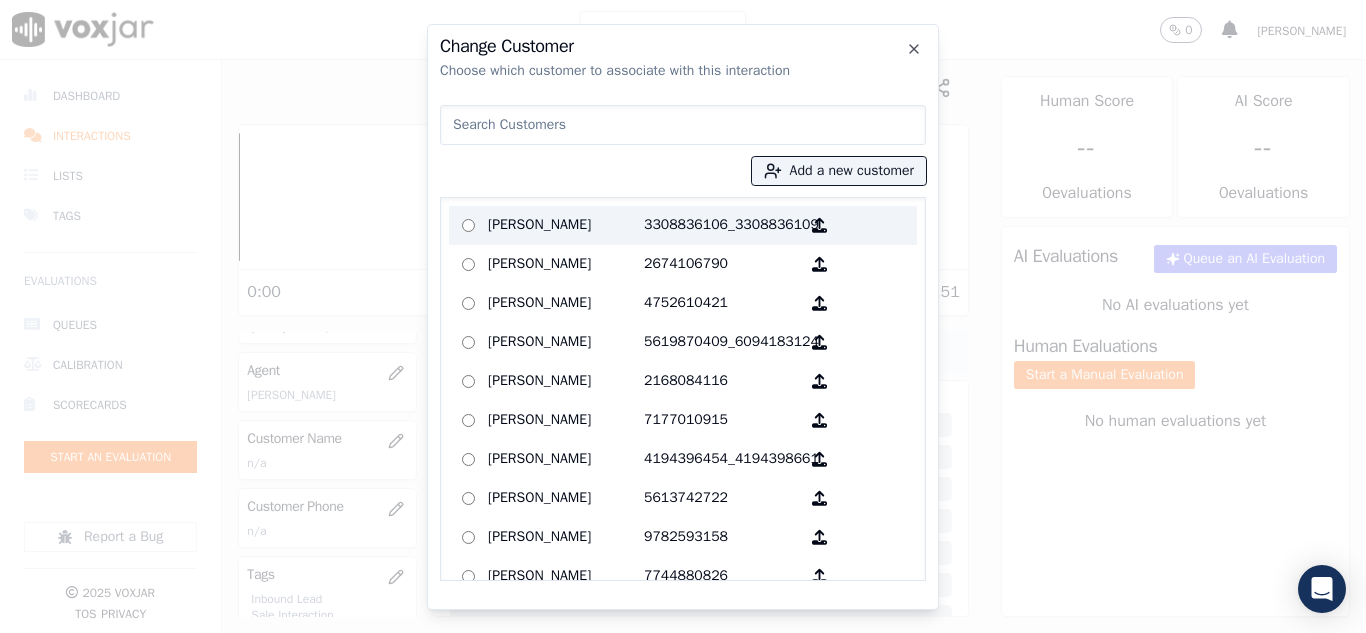click on "[PERSON_NAME]" at bounding box center [566, 225] 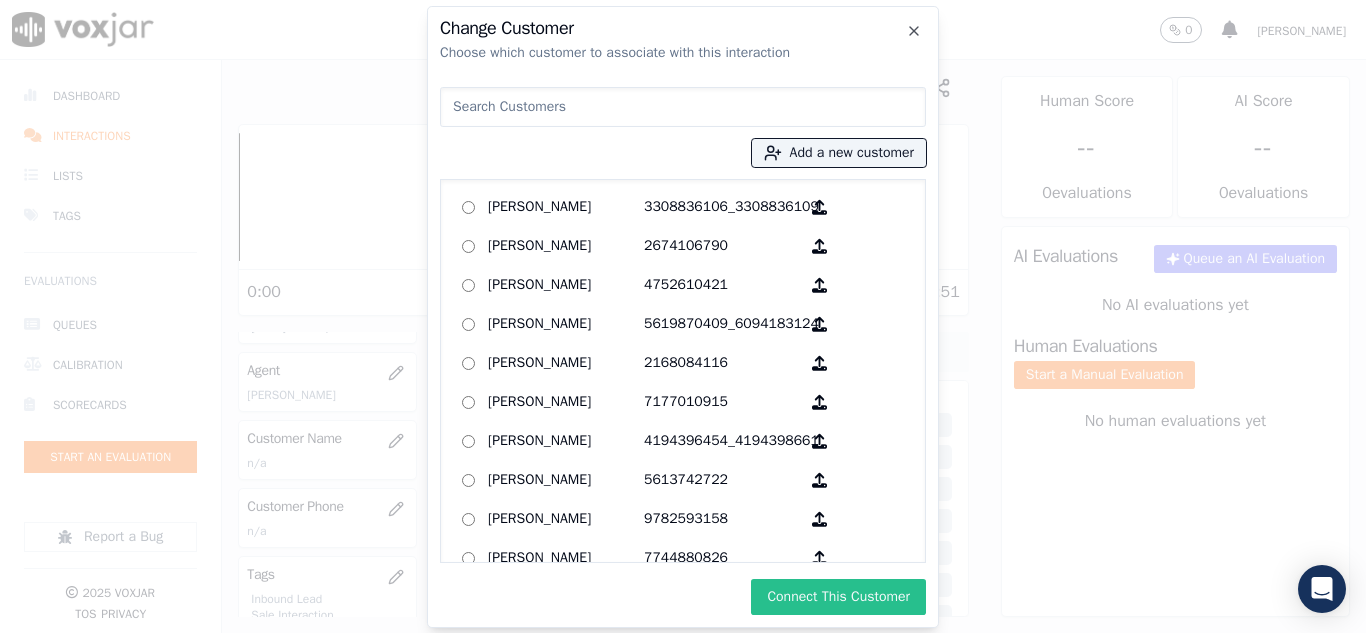 click on "Connect This Customer" at bounding box center (838, 597) 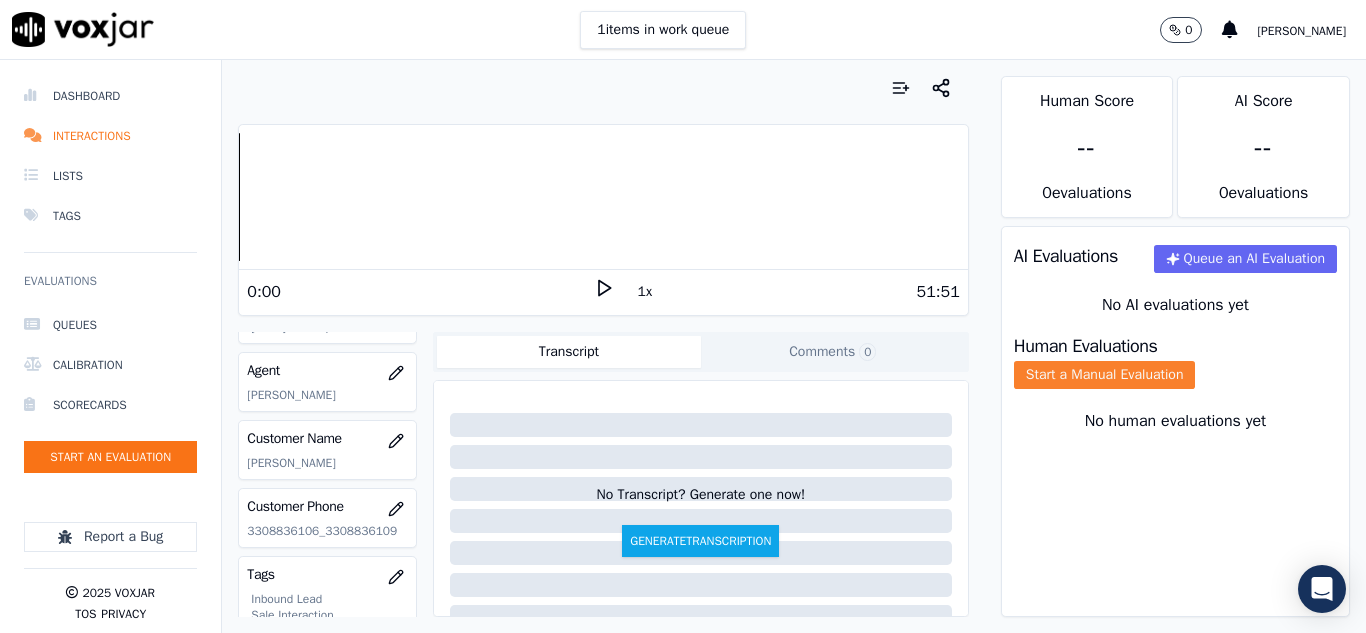 click on "Start a Manual Evaluation" 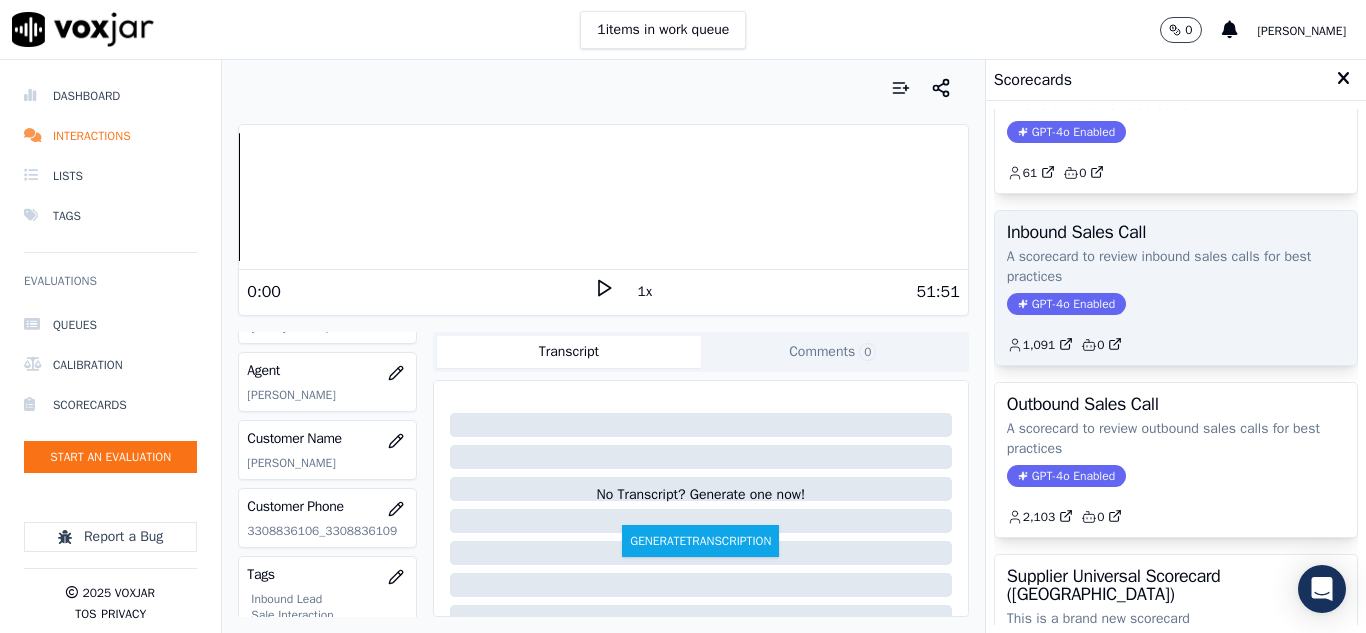 scroll, scrollTop: 100, scrollLeft: 0, axis: vertical 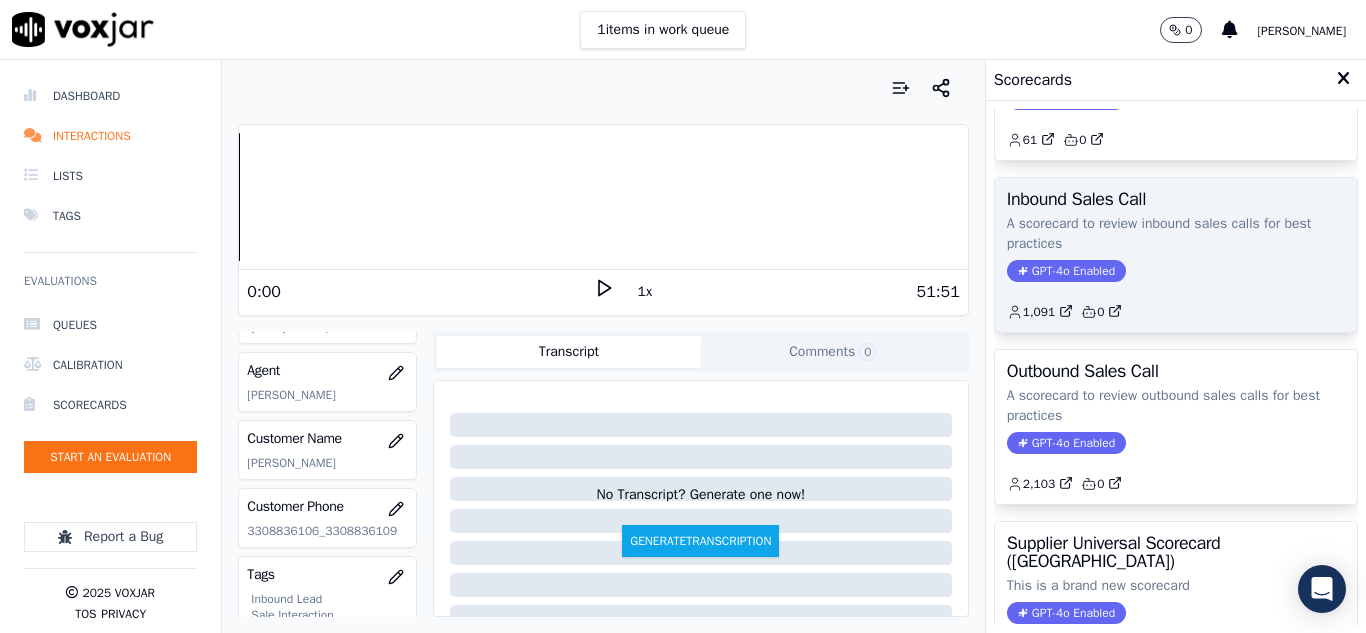 click on "GPT-4o Enabled" 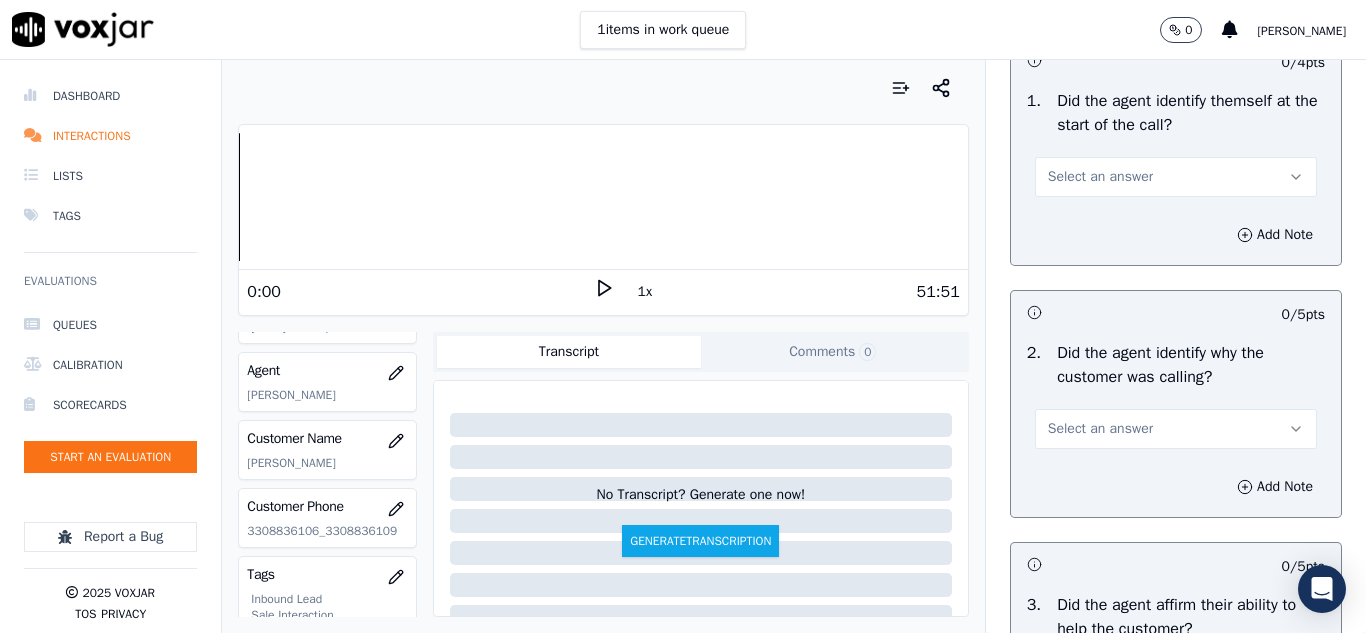scroll, scrollTop: 200, scrollLeft: 0, axis: vertical 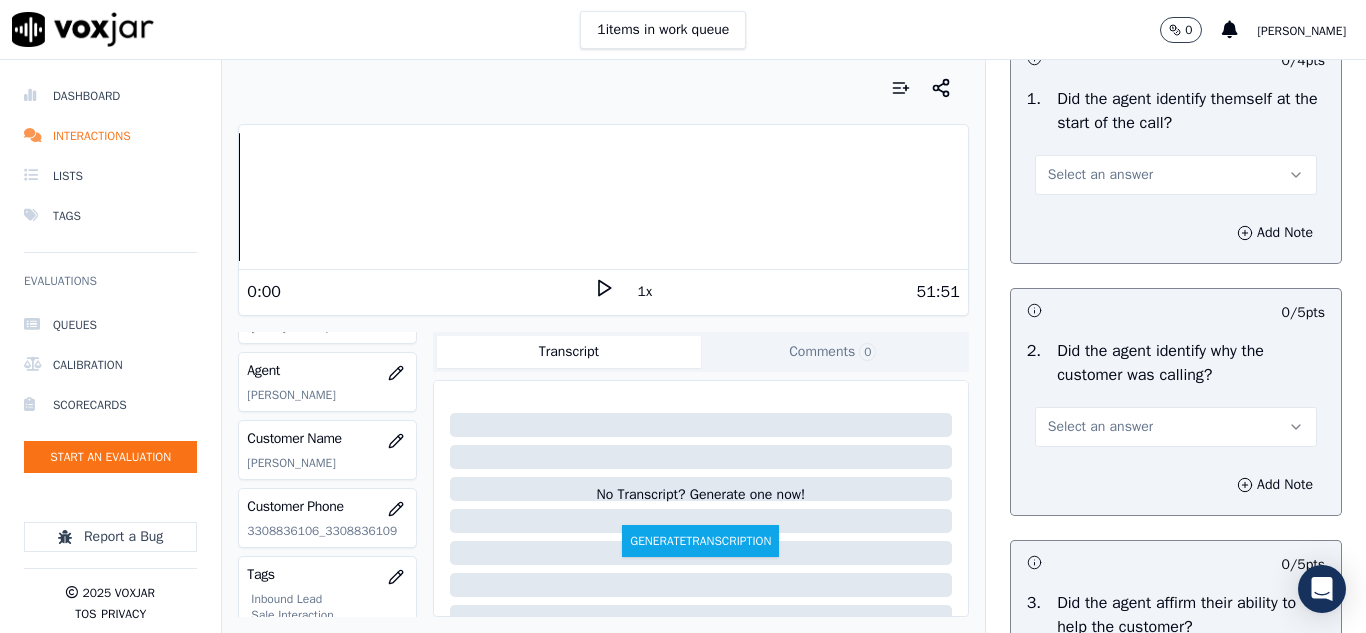 click on "Select an answer" at bounding box center [1100, 175] 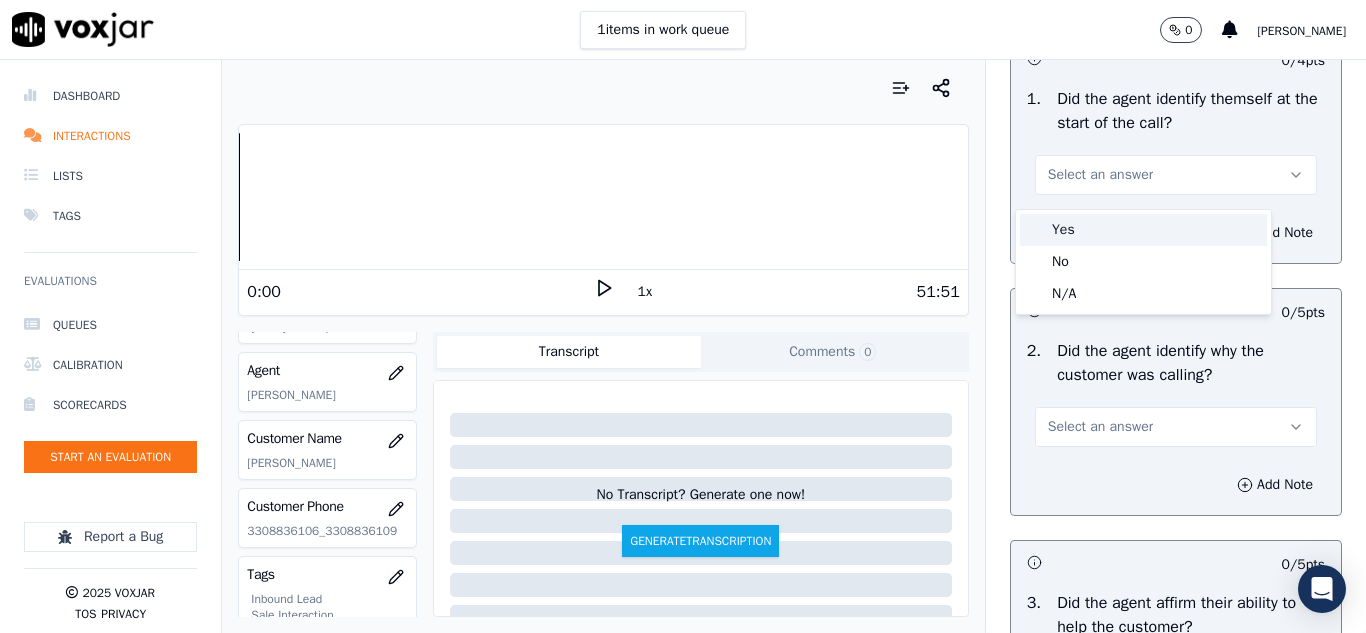 click on "Yes" at bounding box center (1143, 230) 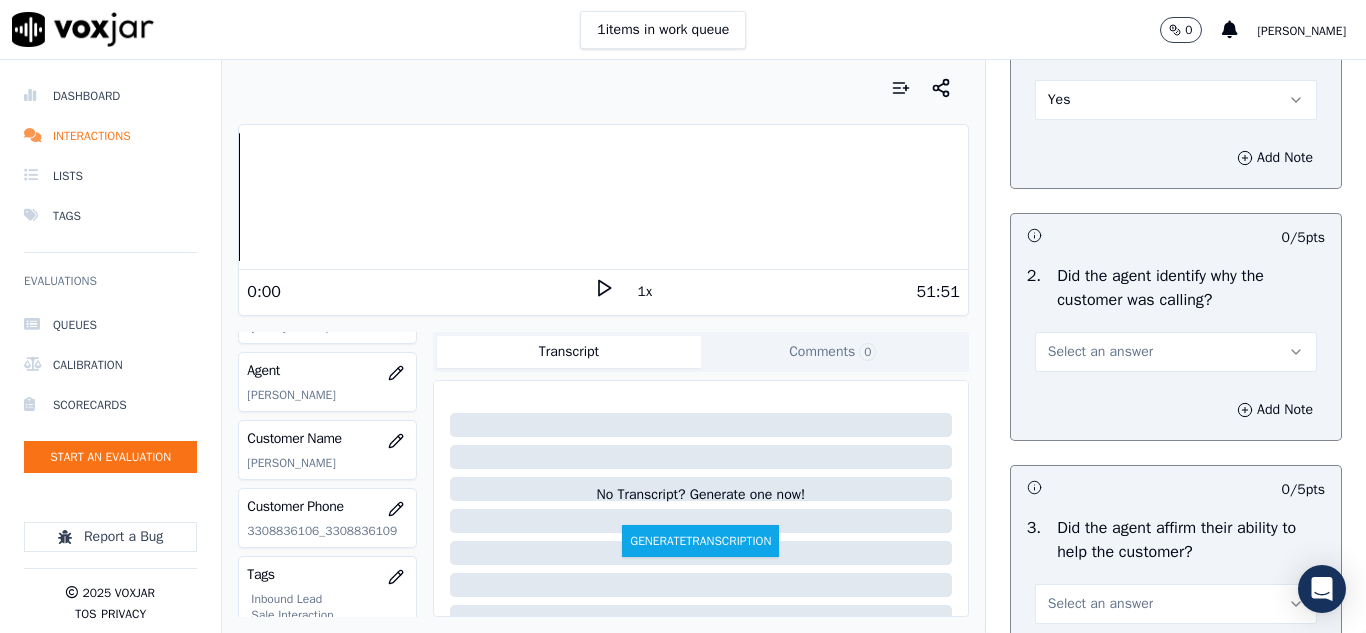 scroll, scrollTop: 400, scrollLeft: 0, axis: vertical 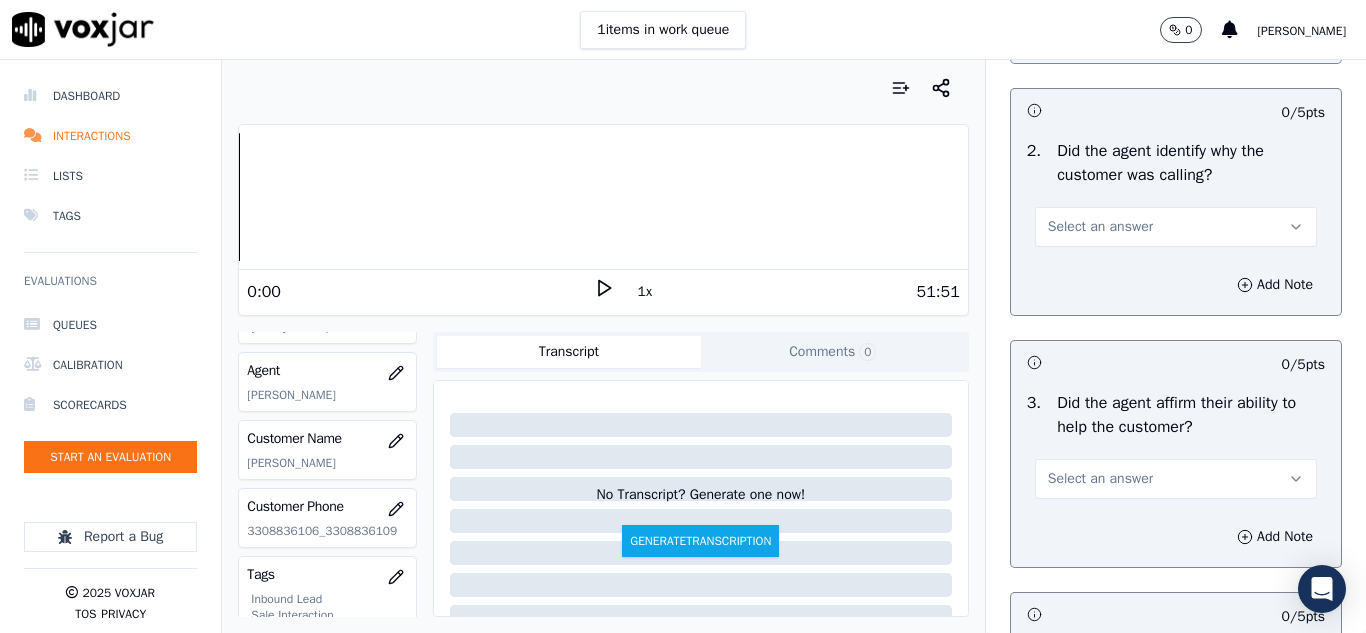 click on "Select an answer" at bounding box center (1100, 227) 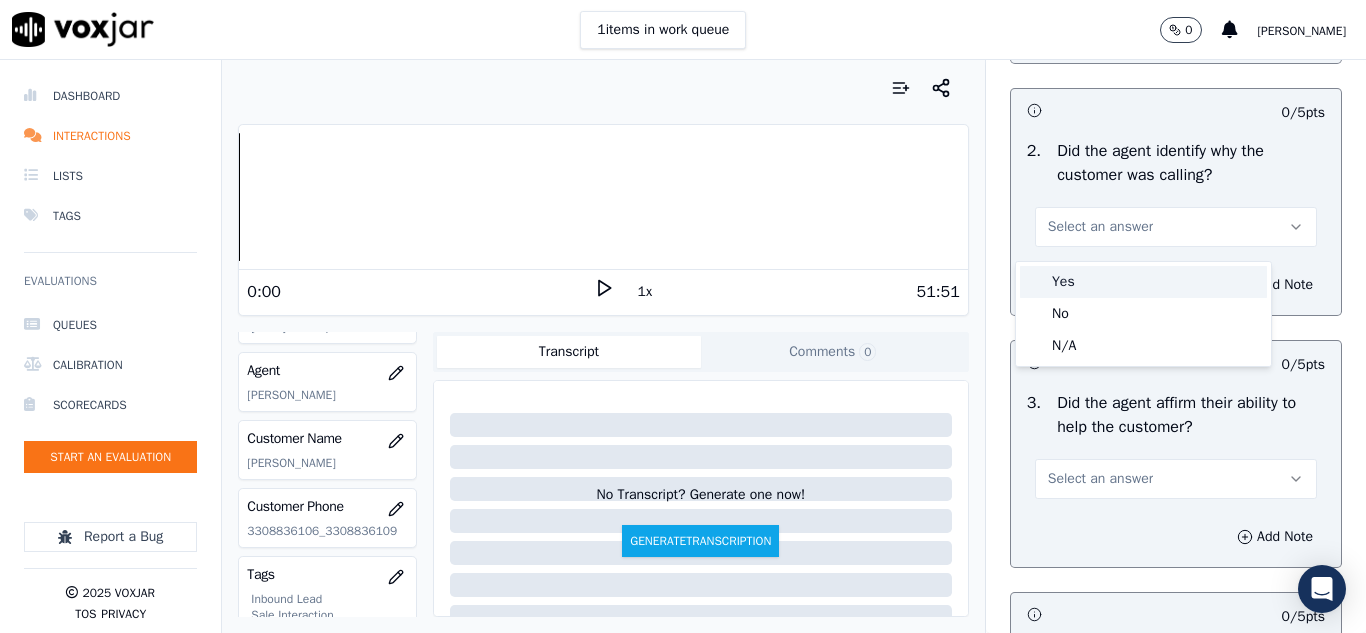 click on "Yes" at bounding box center [1143, 282] 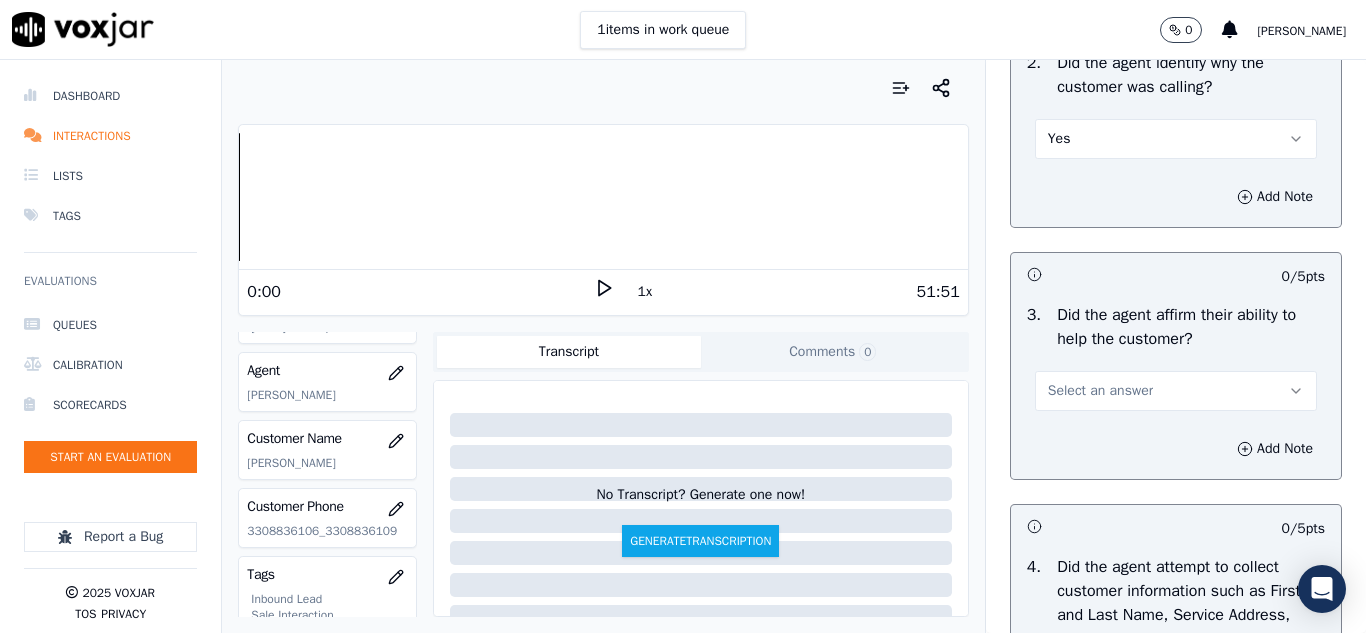 scroll, scrollTop: 600, scrollLeft: 0, axis: vertical 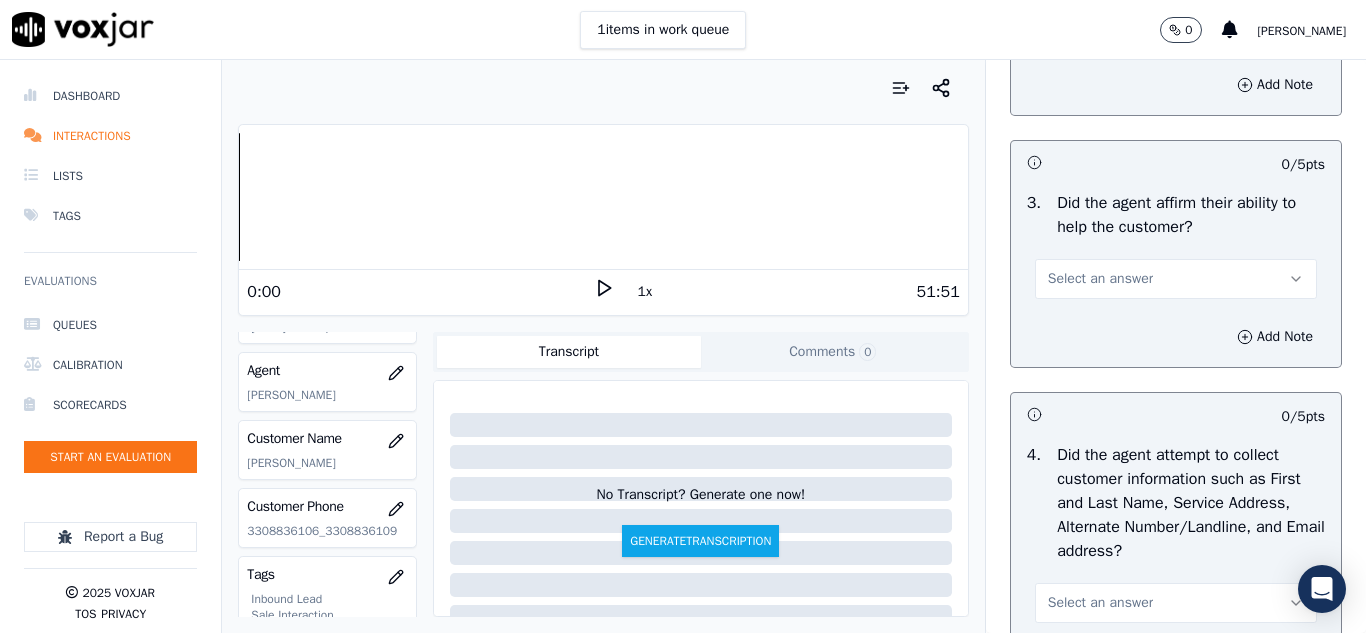 click on "Select an answer" at bounding box center [1100, 279] 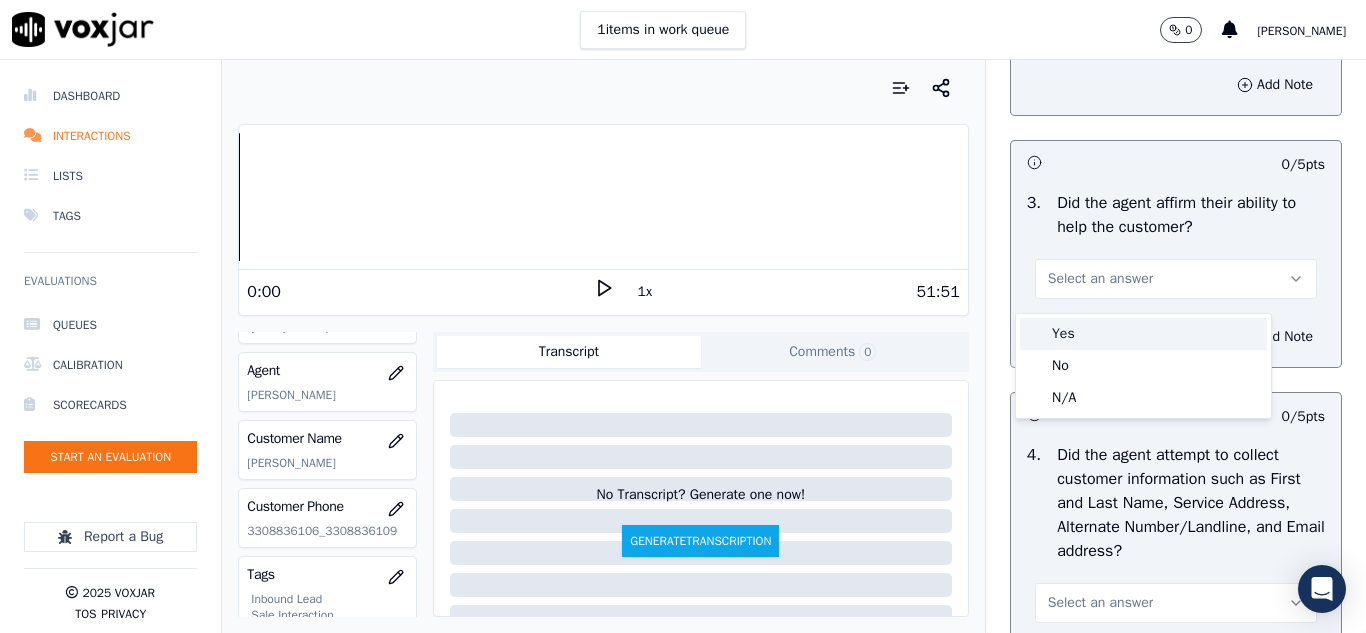 click on "Yes" at bounding box center (1143, 334) 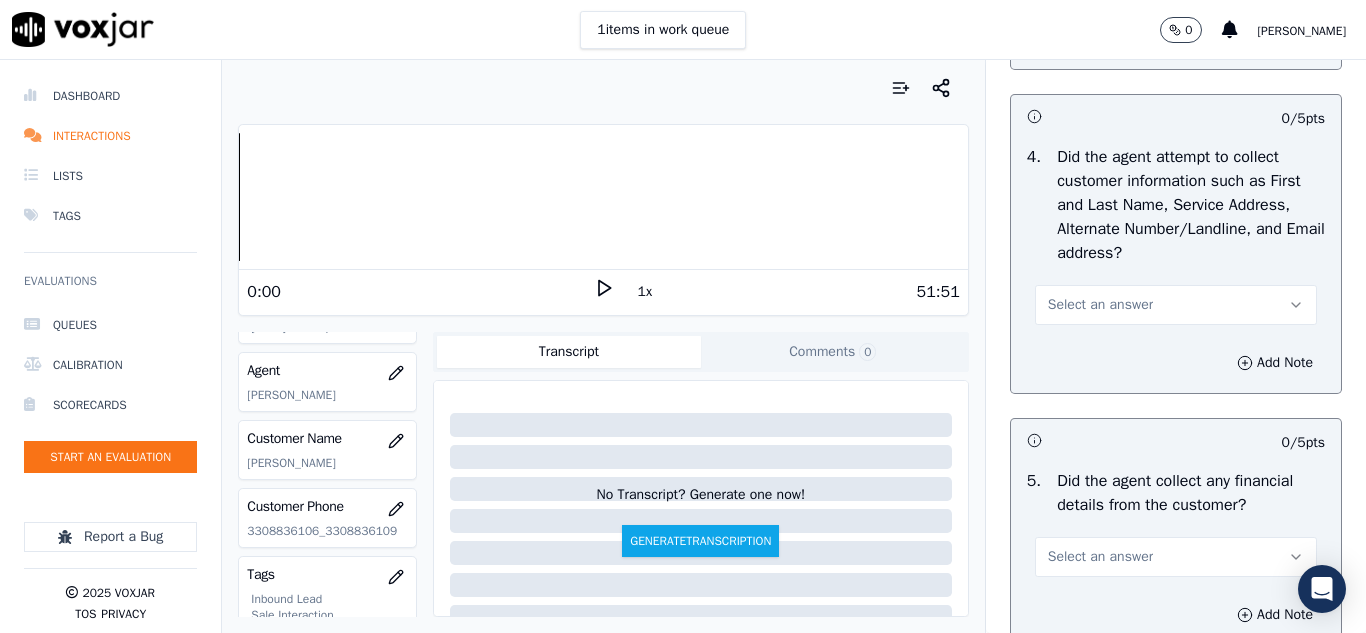 scroll, scrollTop: 900, scrollLeft: 0, axis: vertical 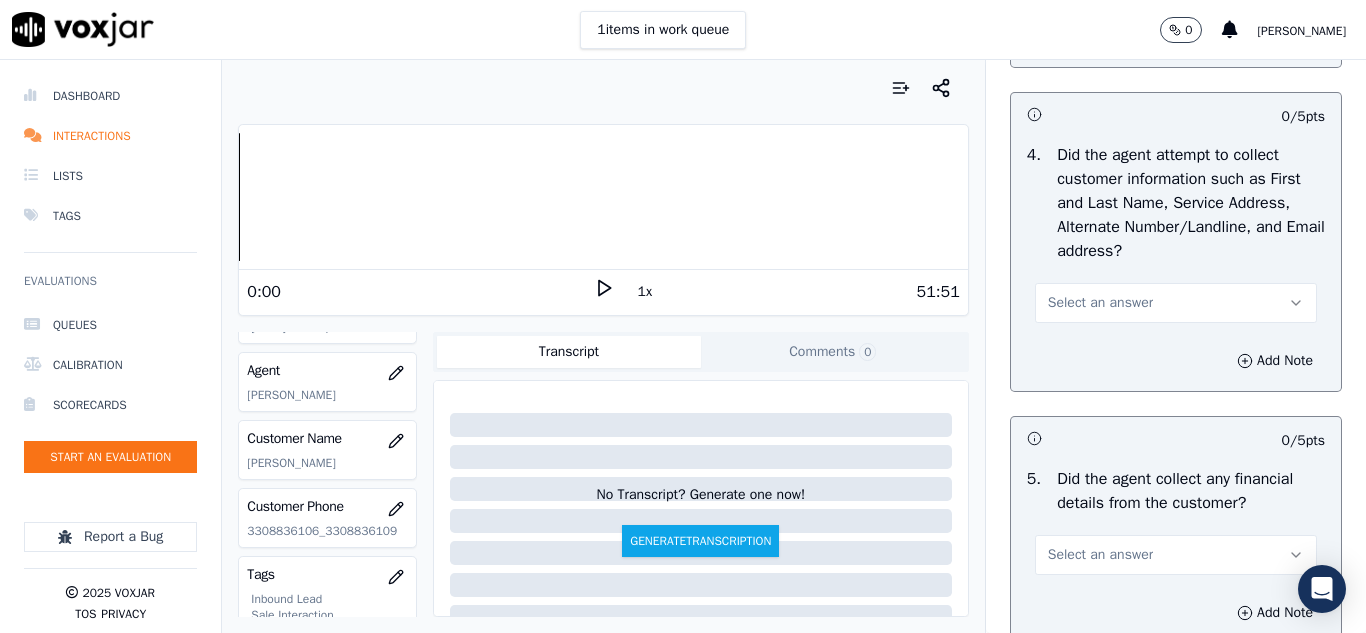 click on "Select an answer" at bounding box center [1100, 303] 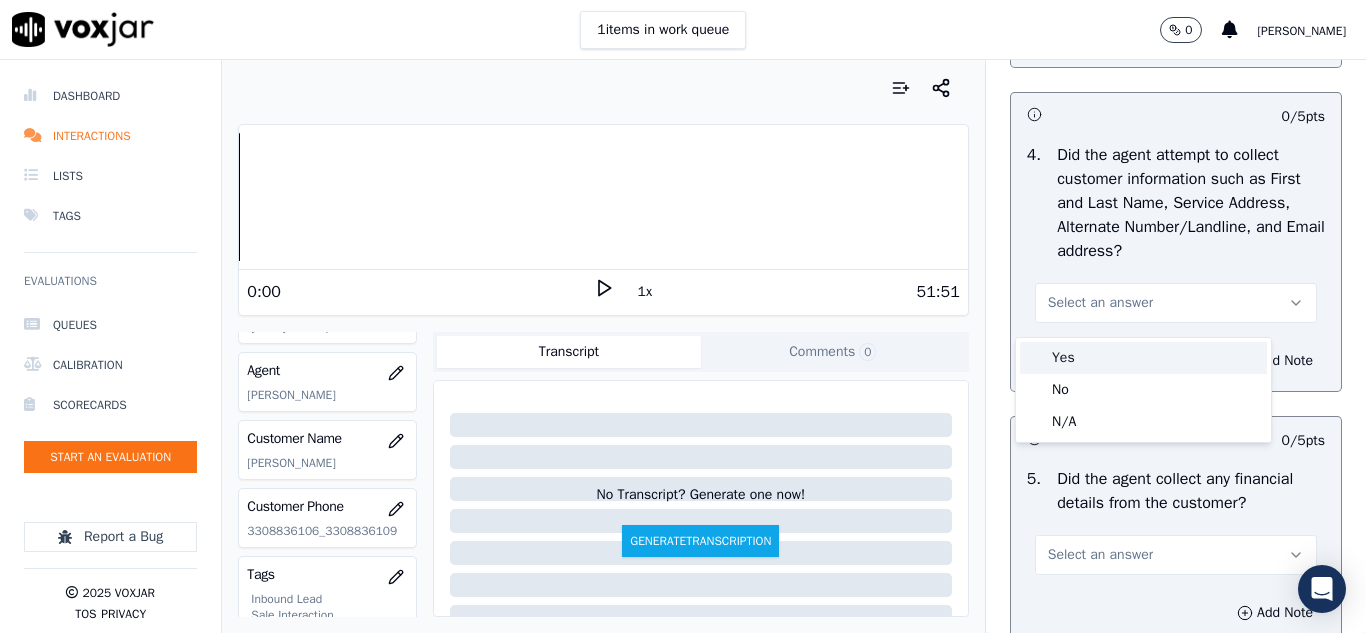 click on "Yes" at bounding box center [1143, 358] 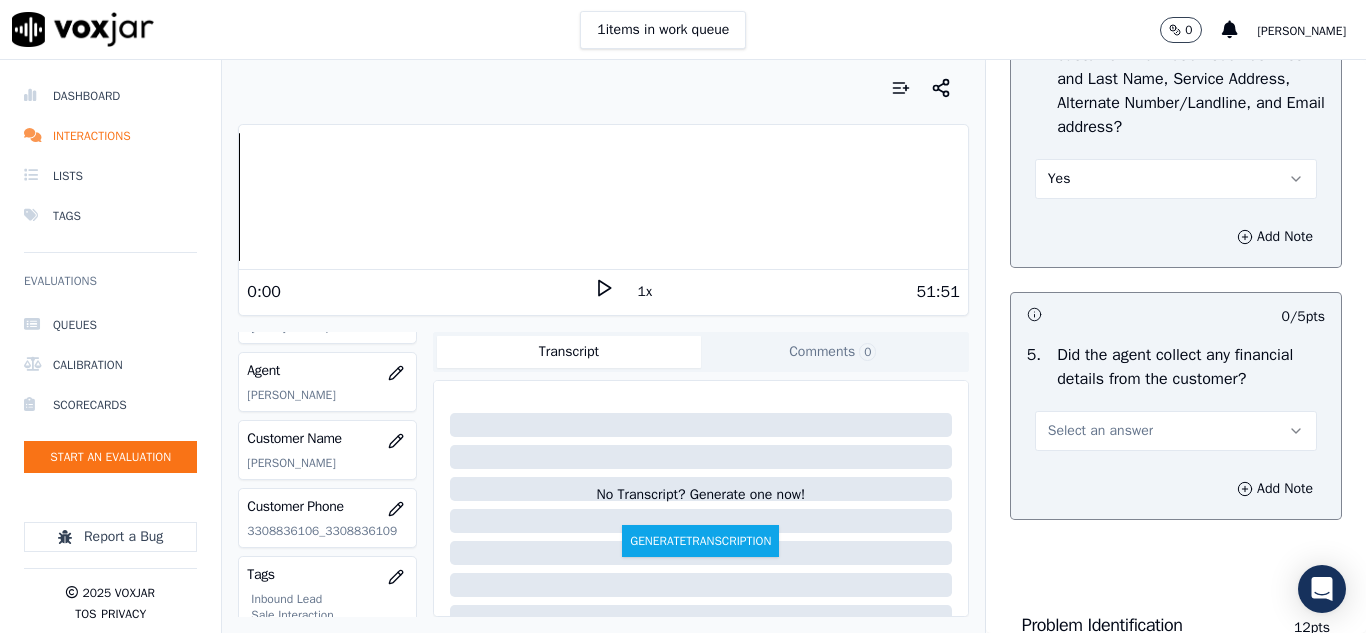 scroll, scrollTop: 1200, scrollLeft: 0, axis: vertical 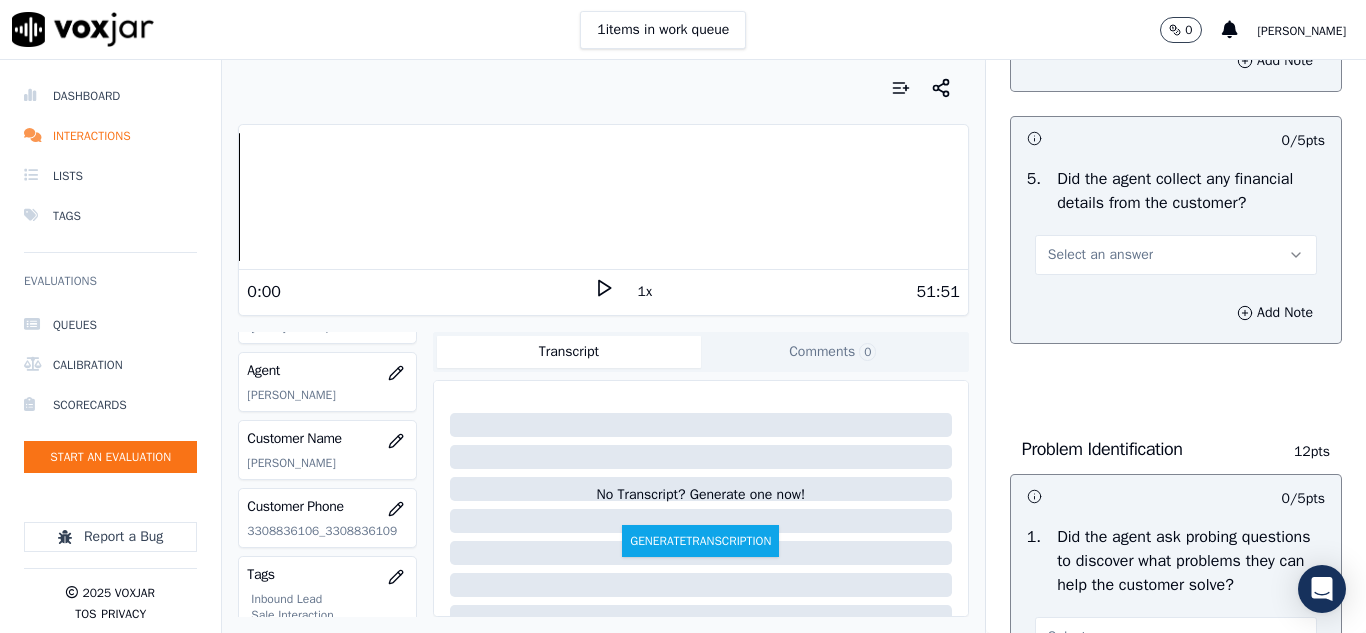 click on "Select an answer" at bounding box center [1100, 255] 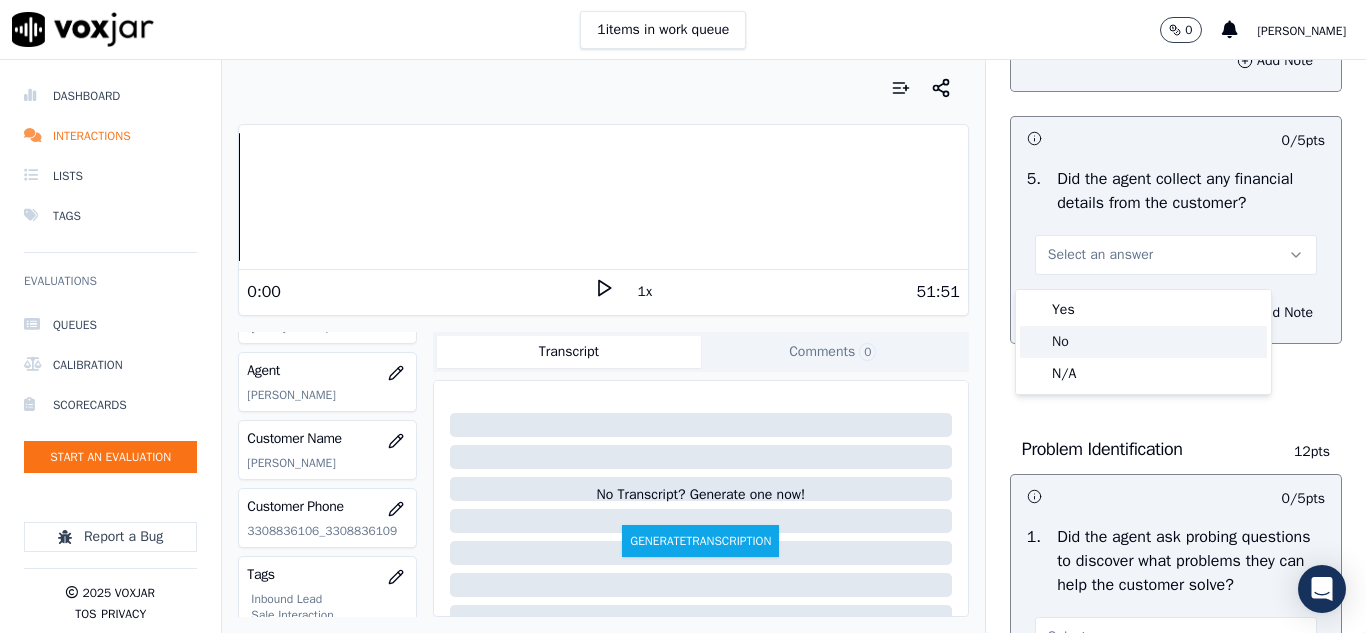 click on "No" 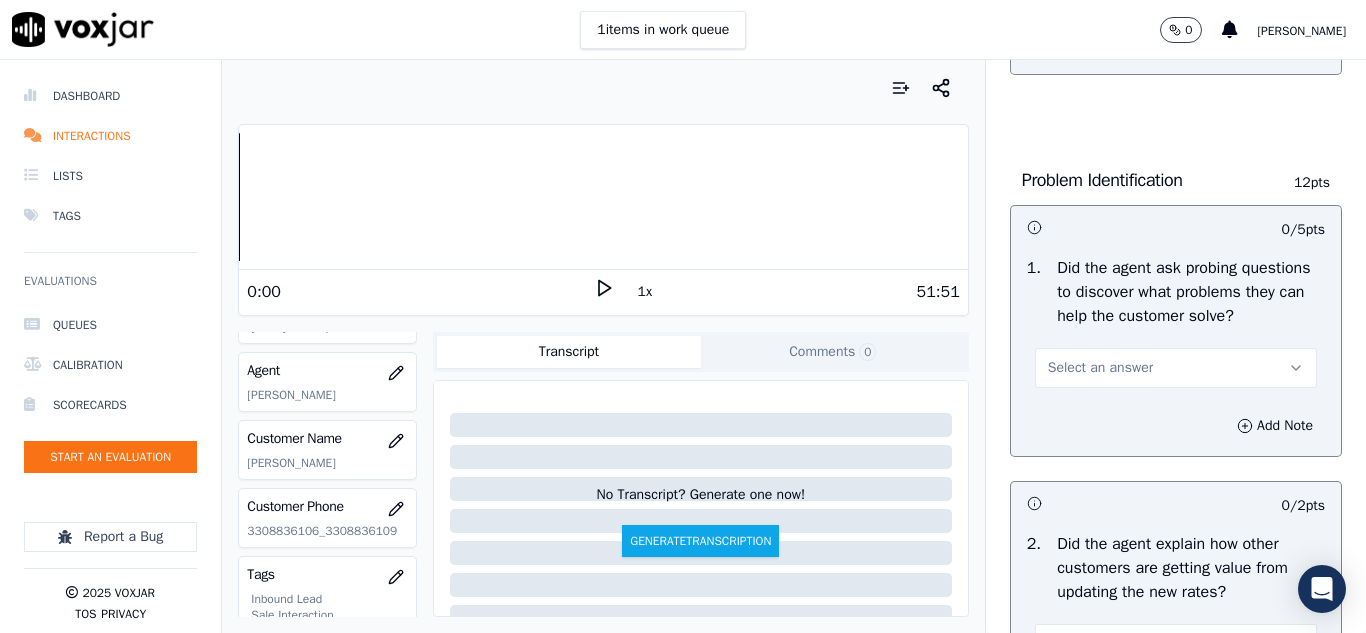 scroll, scrollTop: 1500, scrollLeft: 0, axis: vertical 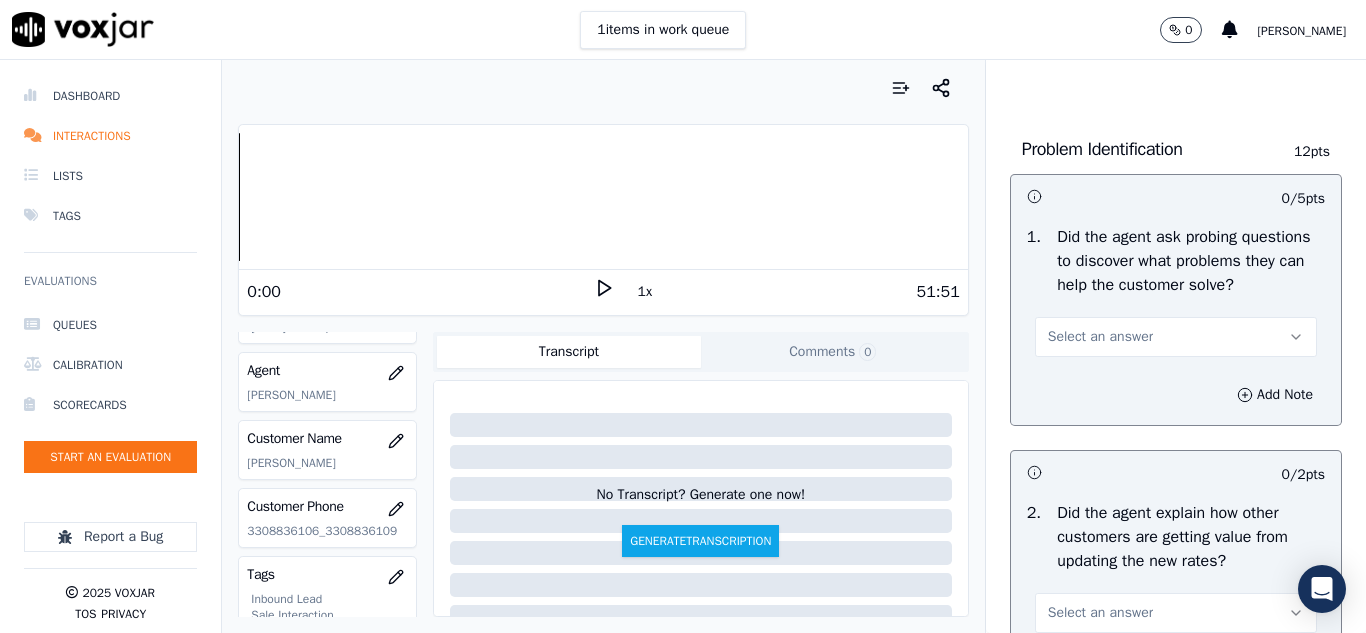 click on "Select an answer" at bounding box center [1100, 337] 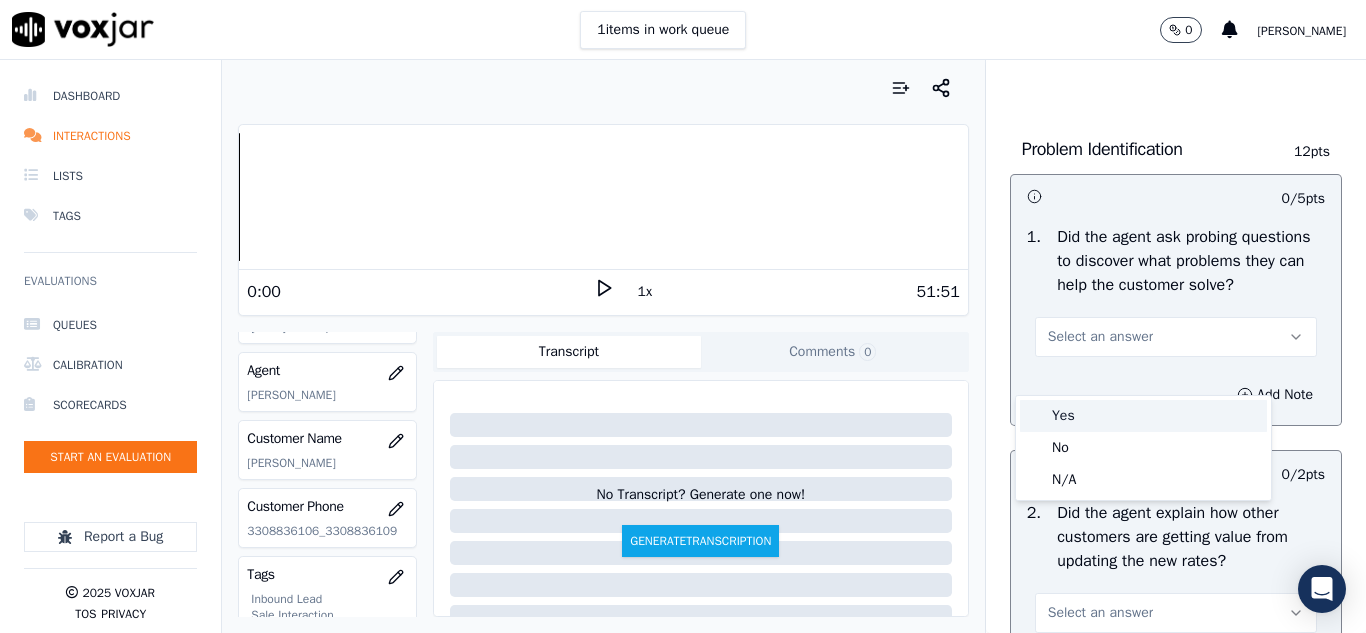 click on "Yes" at bounding box center (1143, 416) 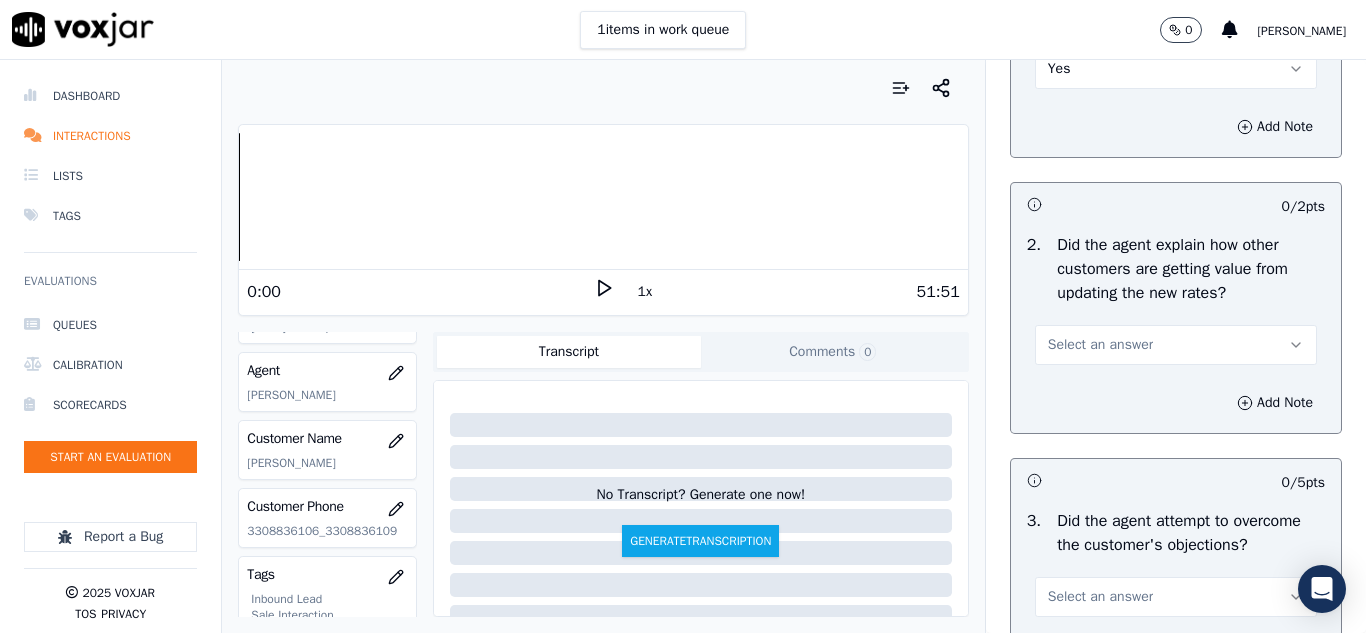 scroll, scrollTop: 1800, scrollLeft: 0, axis: vertical 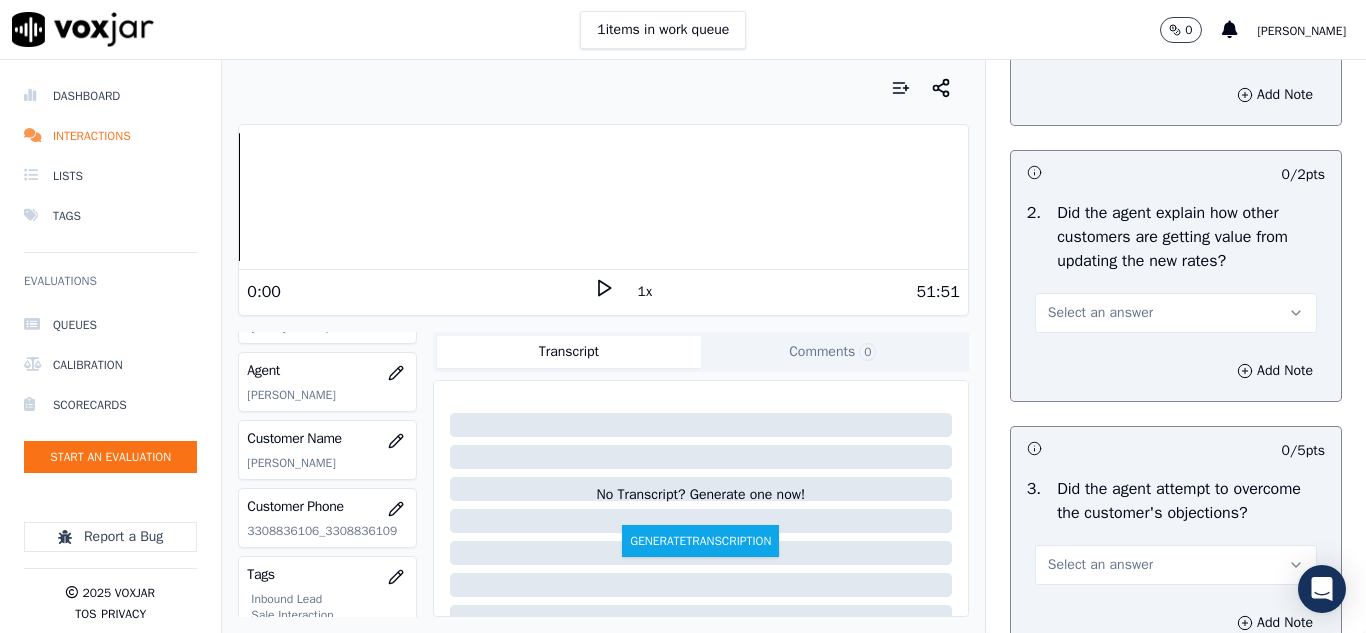 click on "Select an answer" at bounding box center [1100, 313] 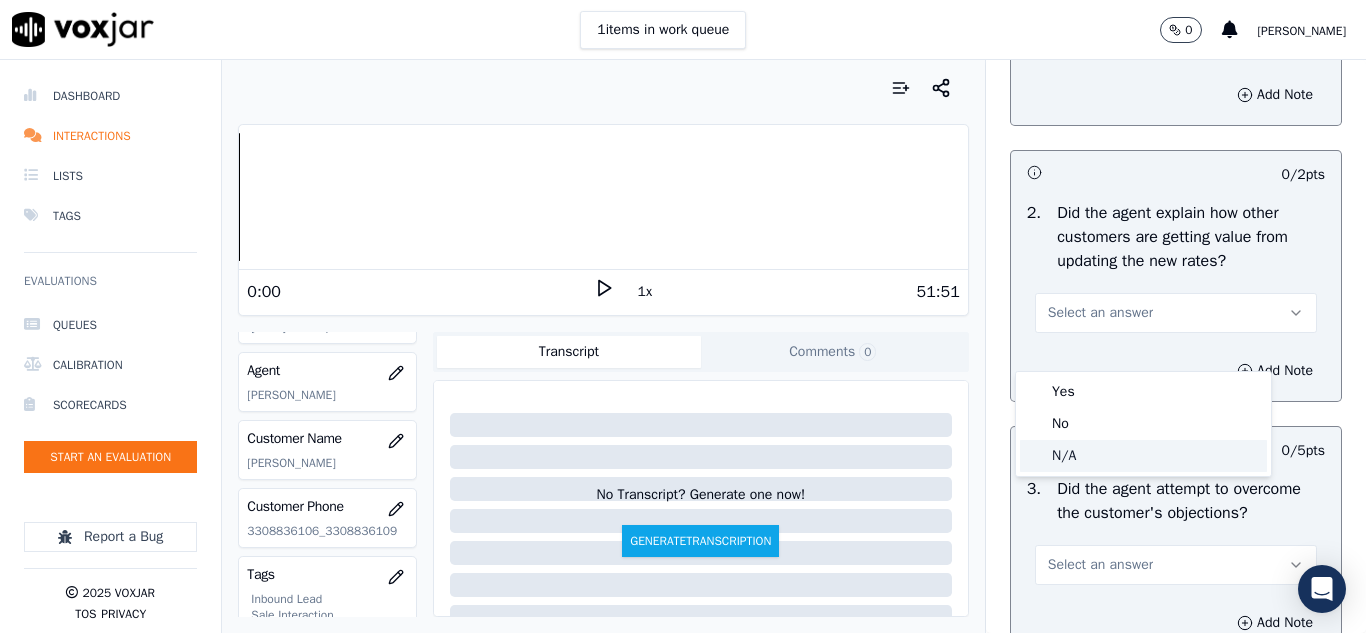click on "N/A" 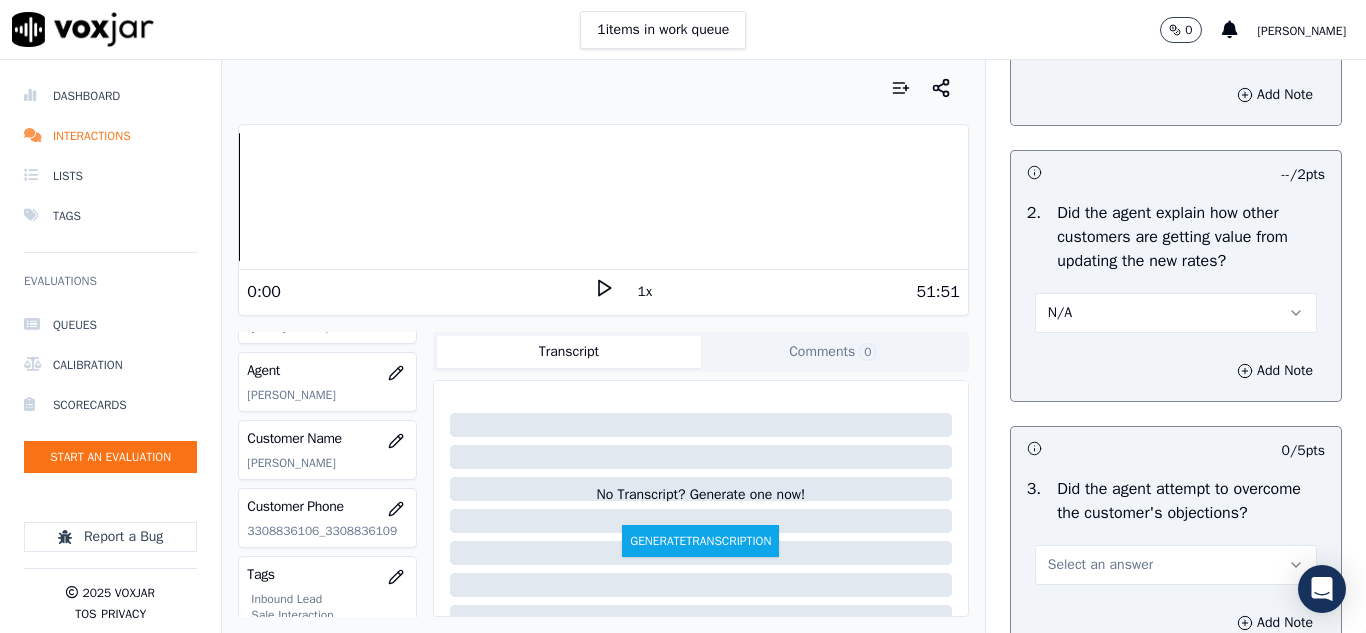 scroll, scrollTop: 2100, scrollLeft: 0, axis: vertical 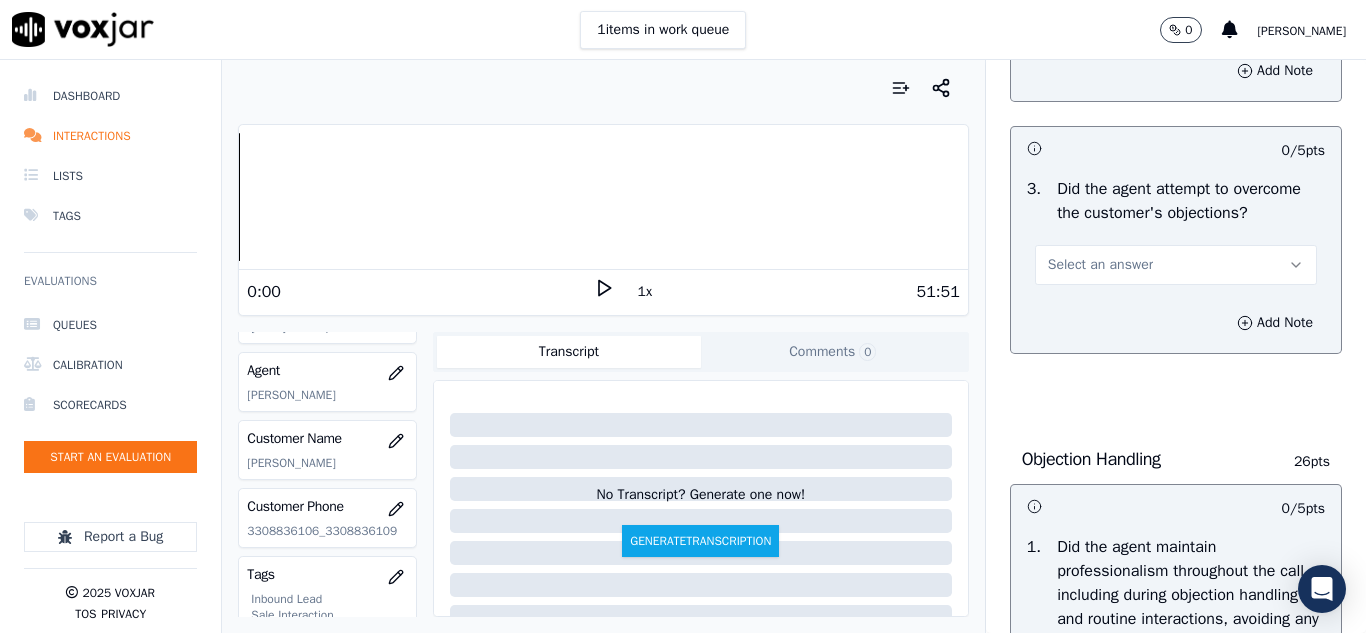click on "Select an answer" at bounding box center (1100, 265) 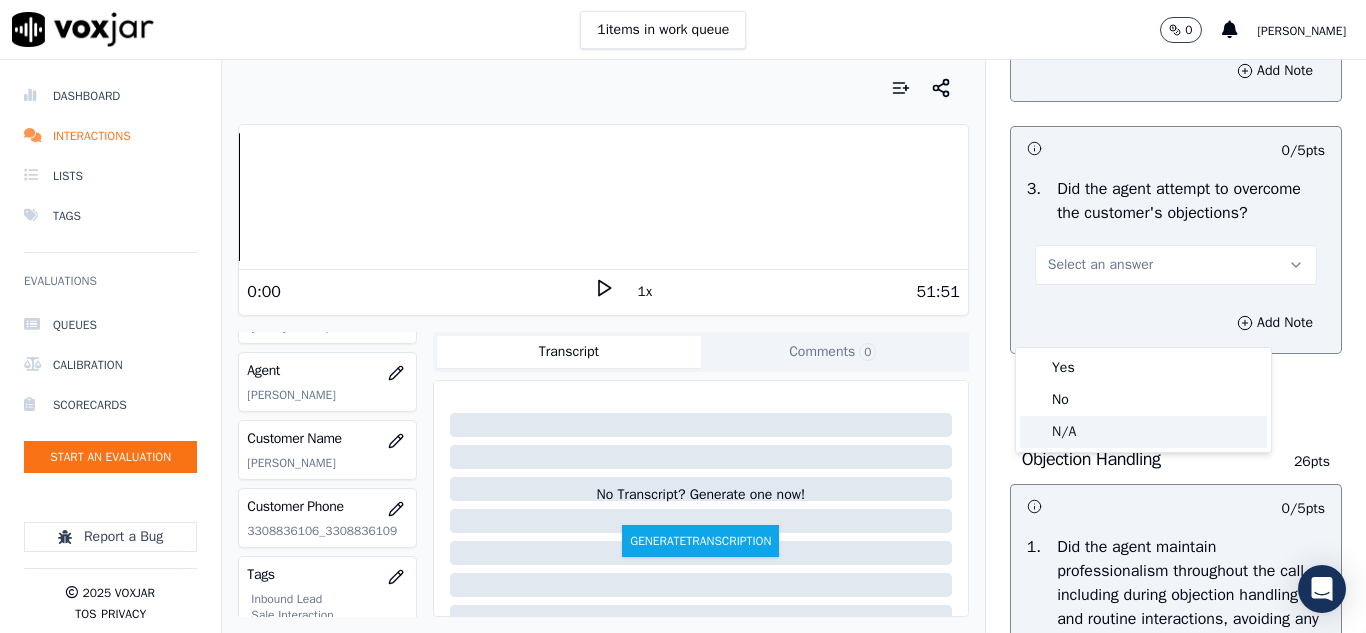 click on "N/A" 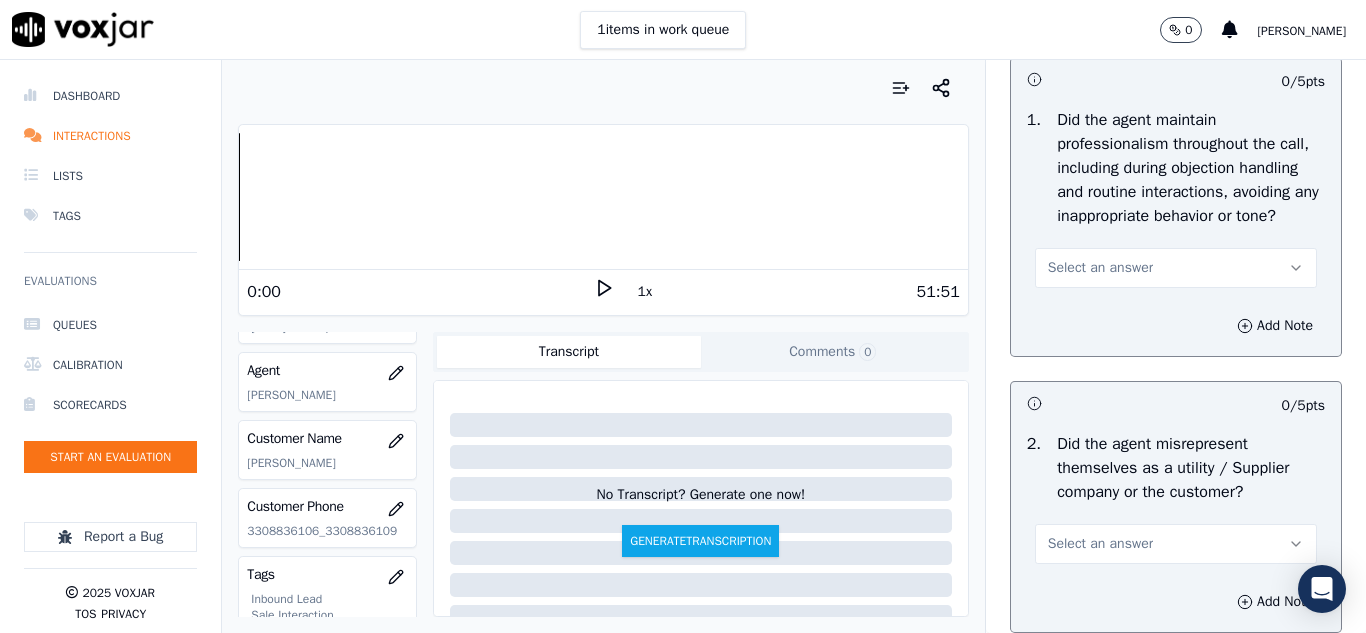scroll, scrollTop: 2600, scrollLeft: 0, axis: vertical 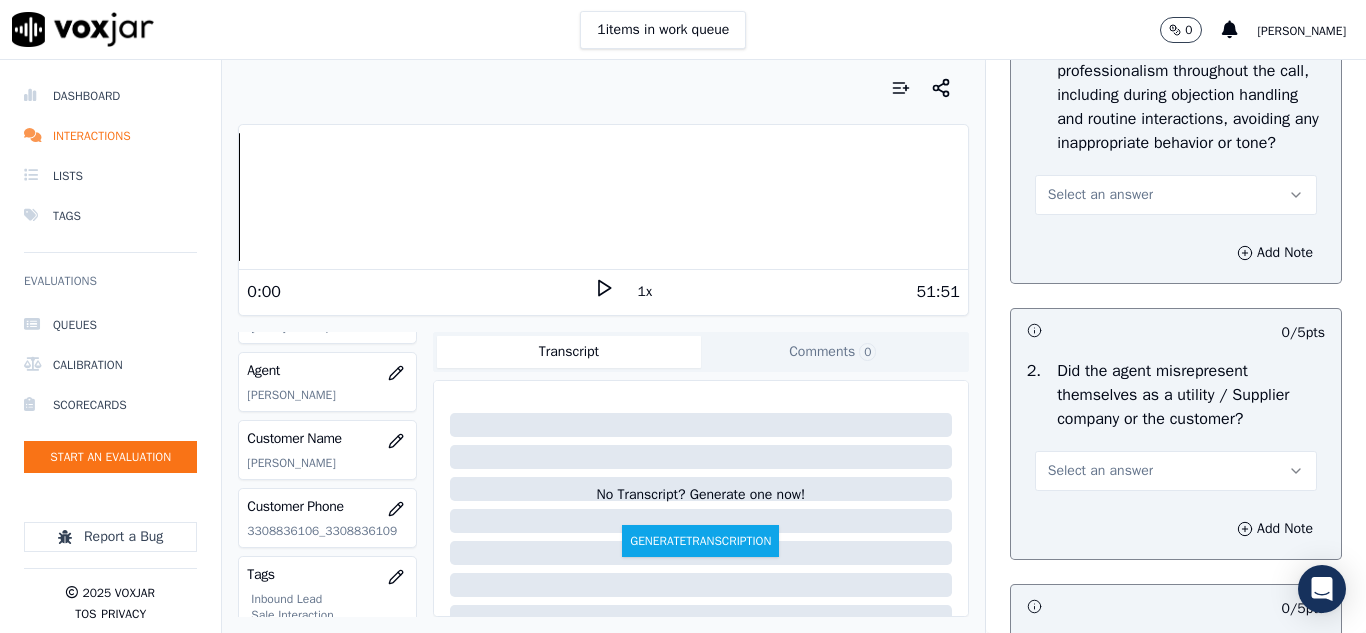 click on "Select an answer" at bounding box center (1100, 195) 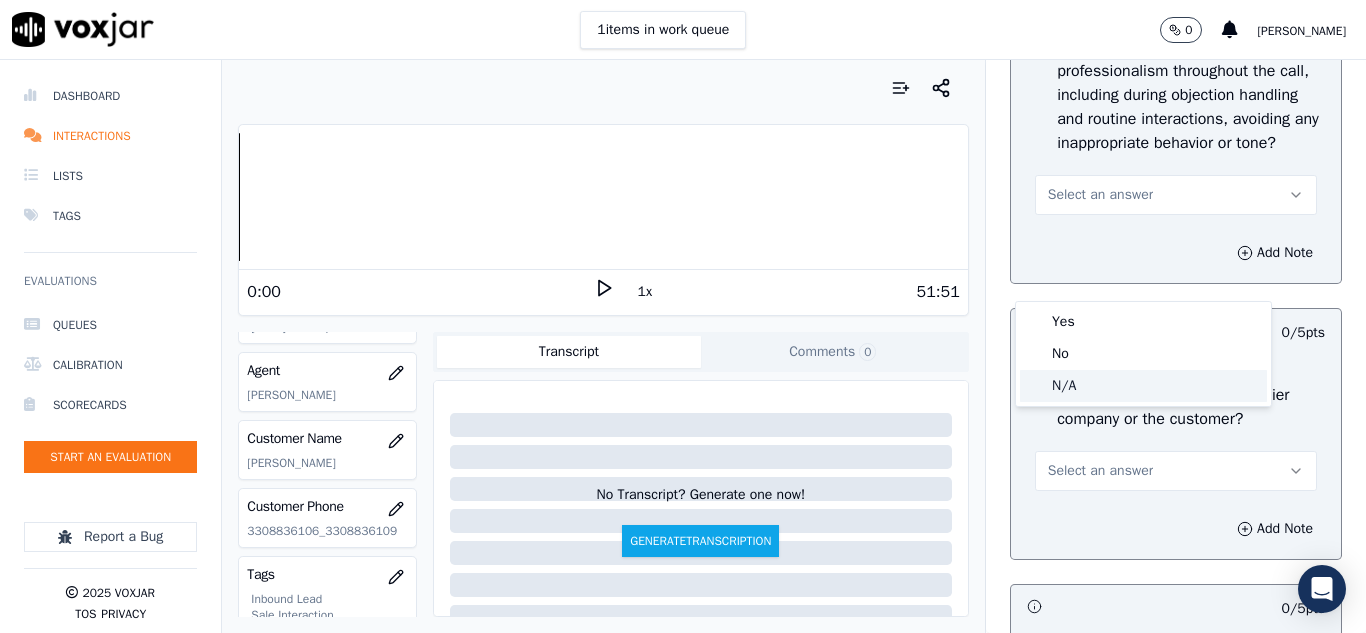 click on "N/A" 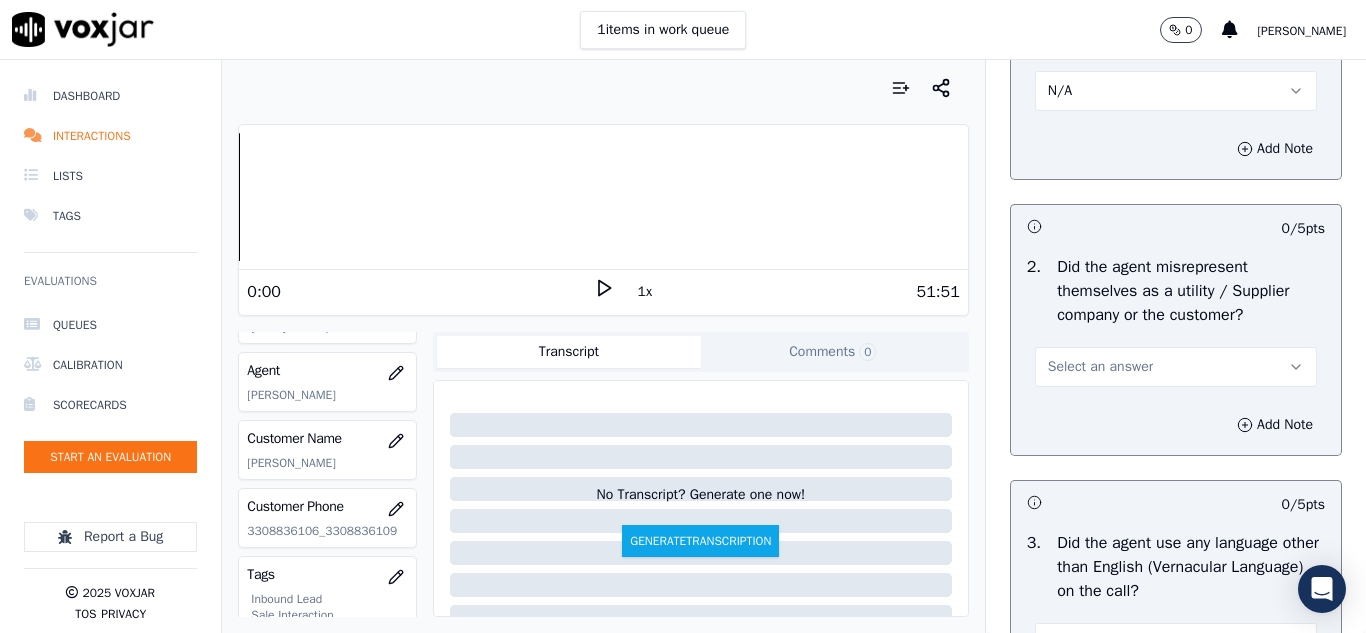 scroll, scrollTop: 2800, scrollLeft: 0, axis: vertical 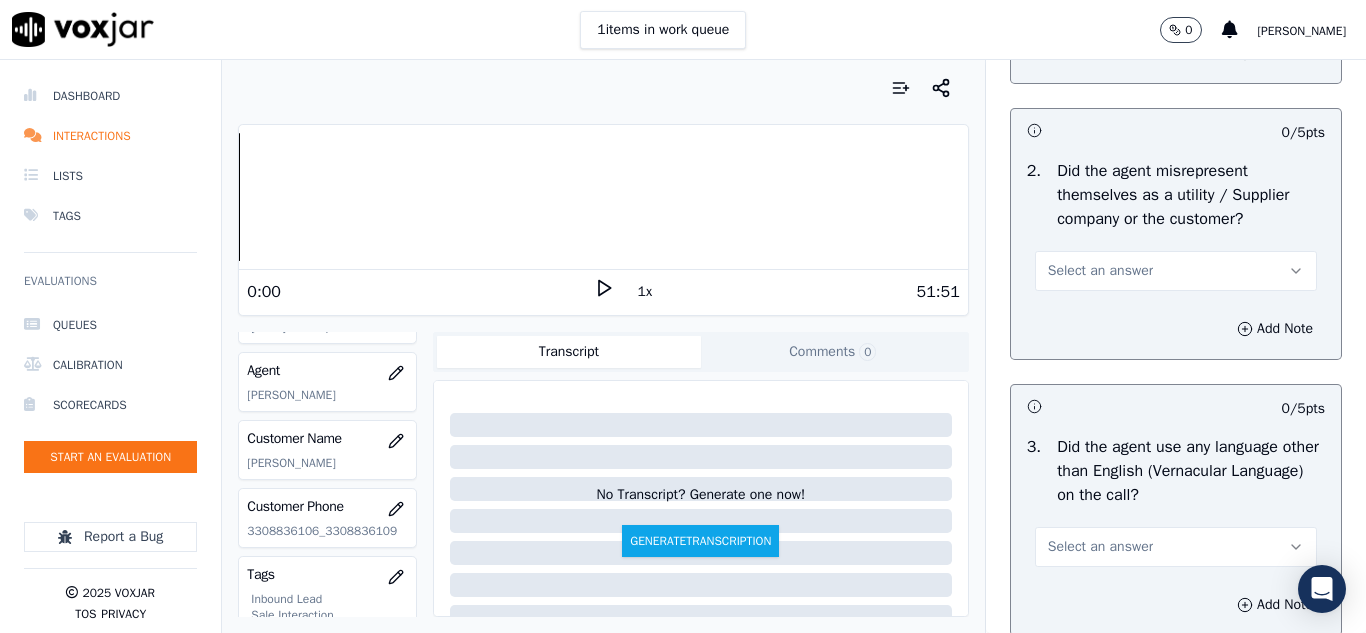 click on "Select an answer" at bounding box center (1100, 271) 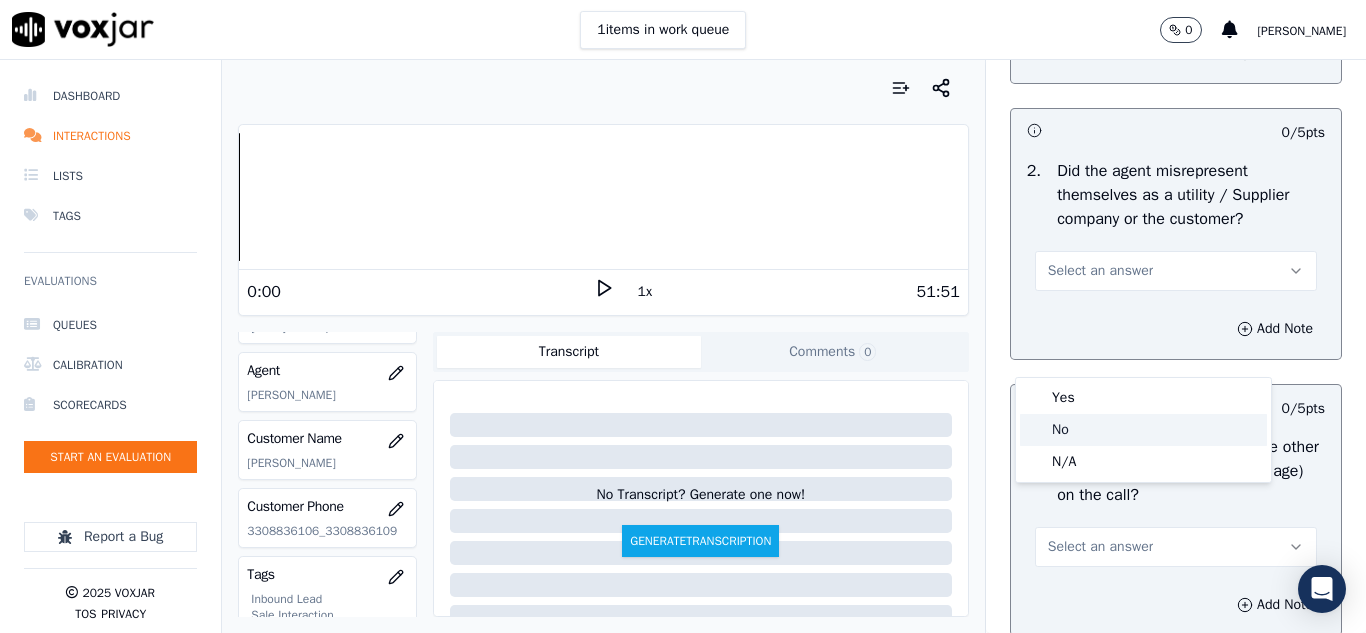 drag, startPoint x: 1065, startPoint y: 427, endPoint x: 1115, endPoint y: 394, distance: 59.908264 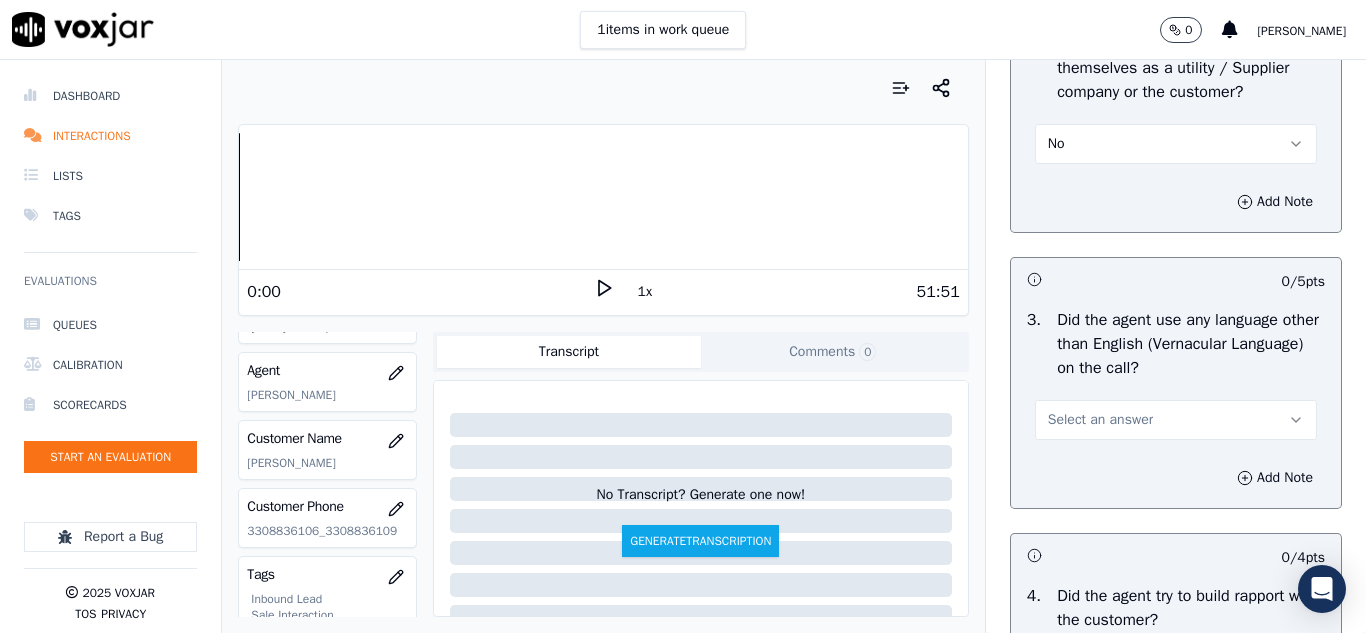 scroll, scrollTop: 3000, scrollLeft: 0, axis: vertical 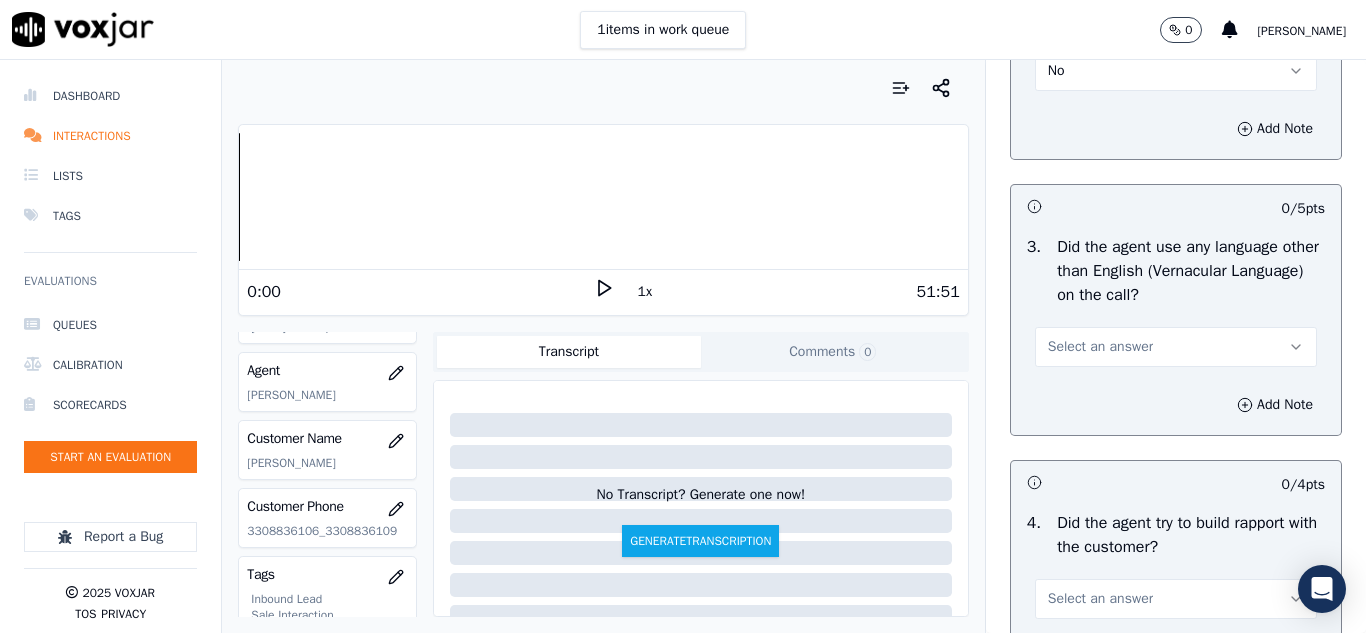 click on "Select an answer" at bounding box center (1100, 347) 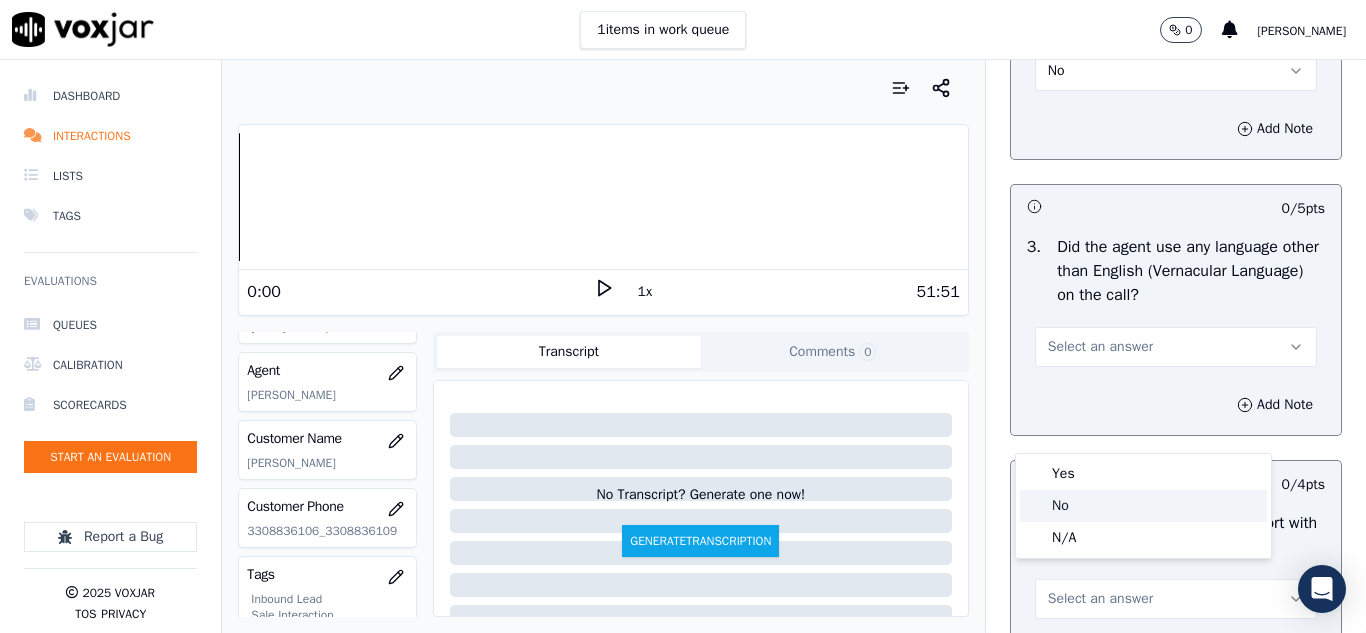click on "No" 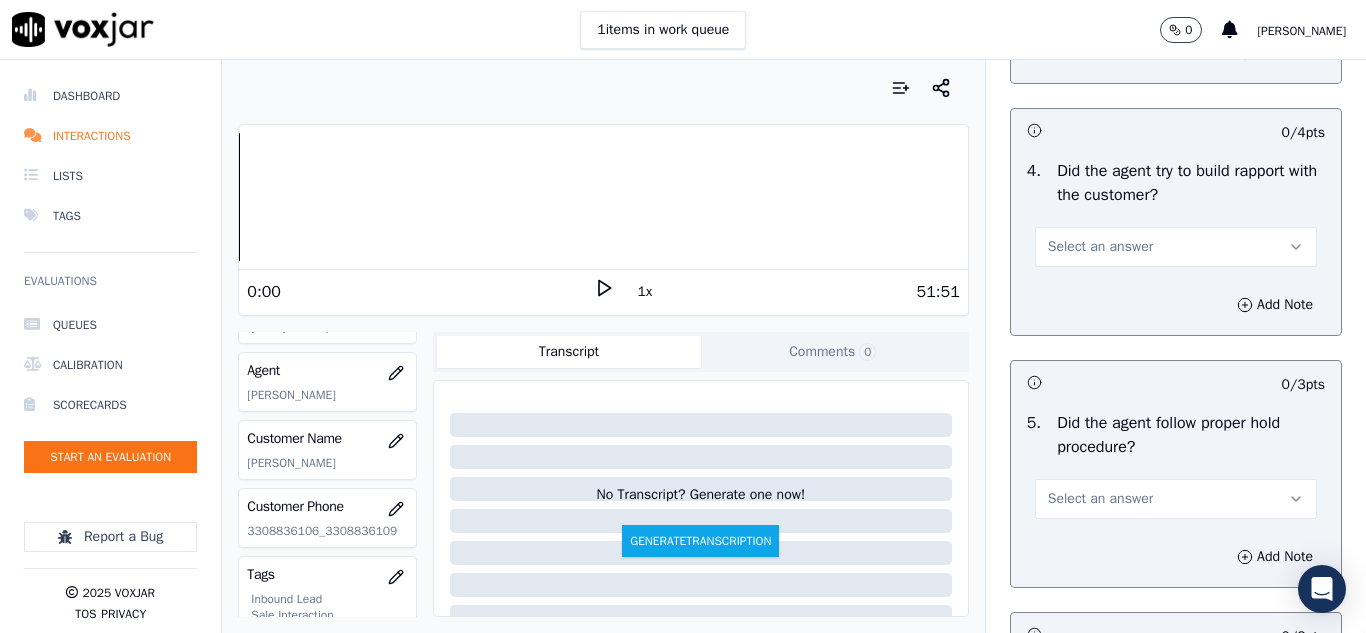 scroll, scrollTop: 3400, scrollLeft: 0, axis: vertical 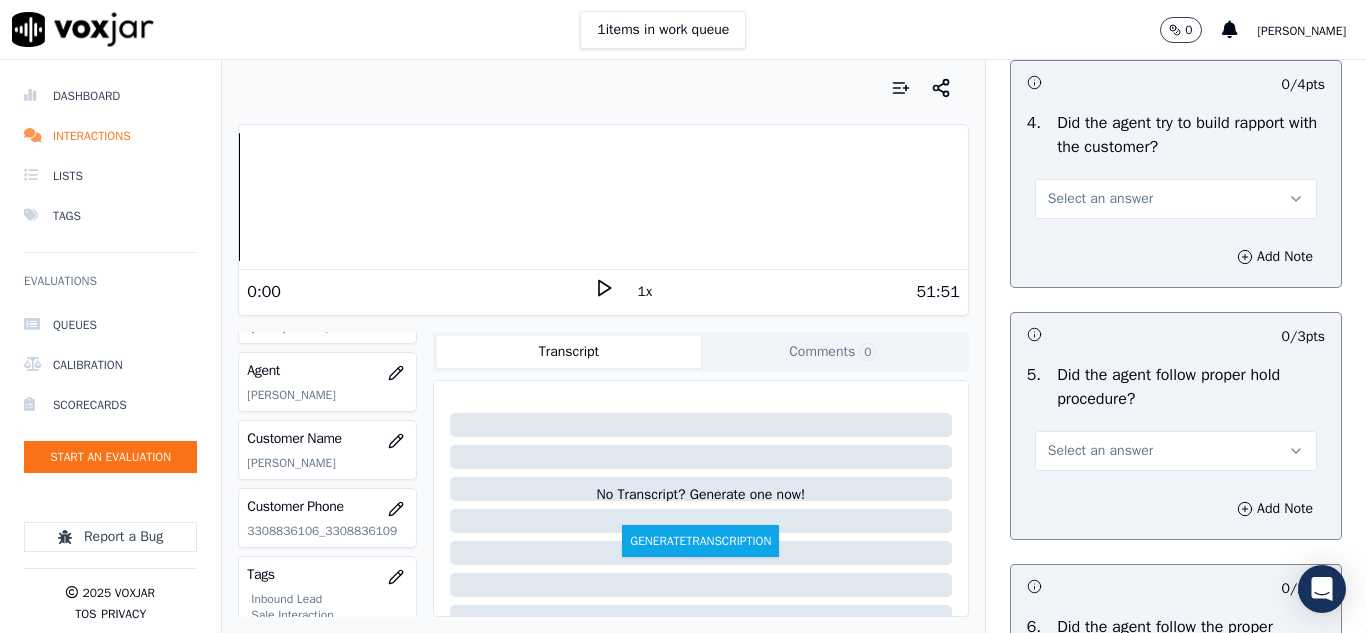 click on "Select an answer" at bounding box center (1176, 199) 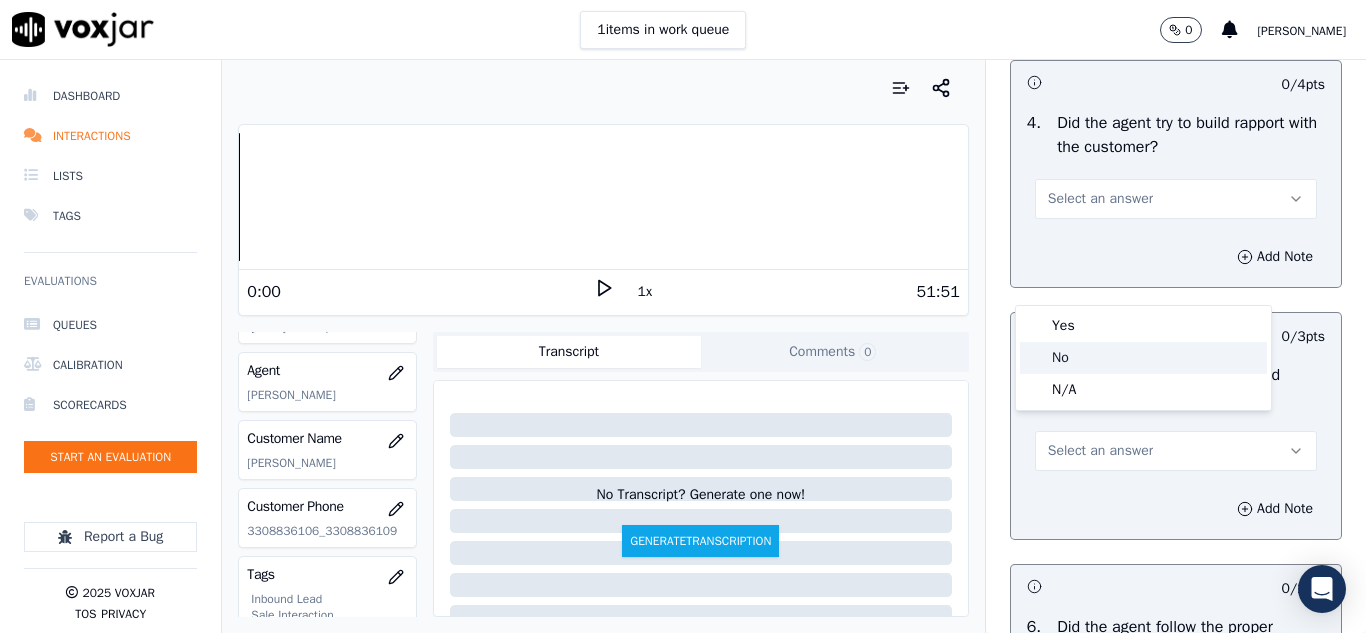 click on "Yes" at bounding box center [1143, 326] 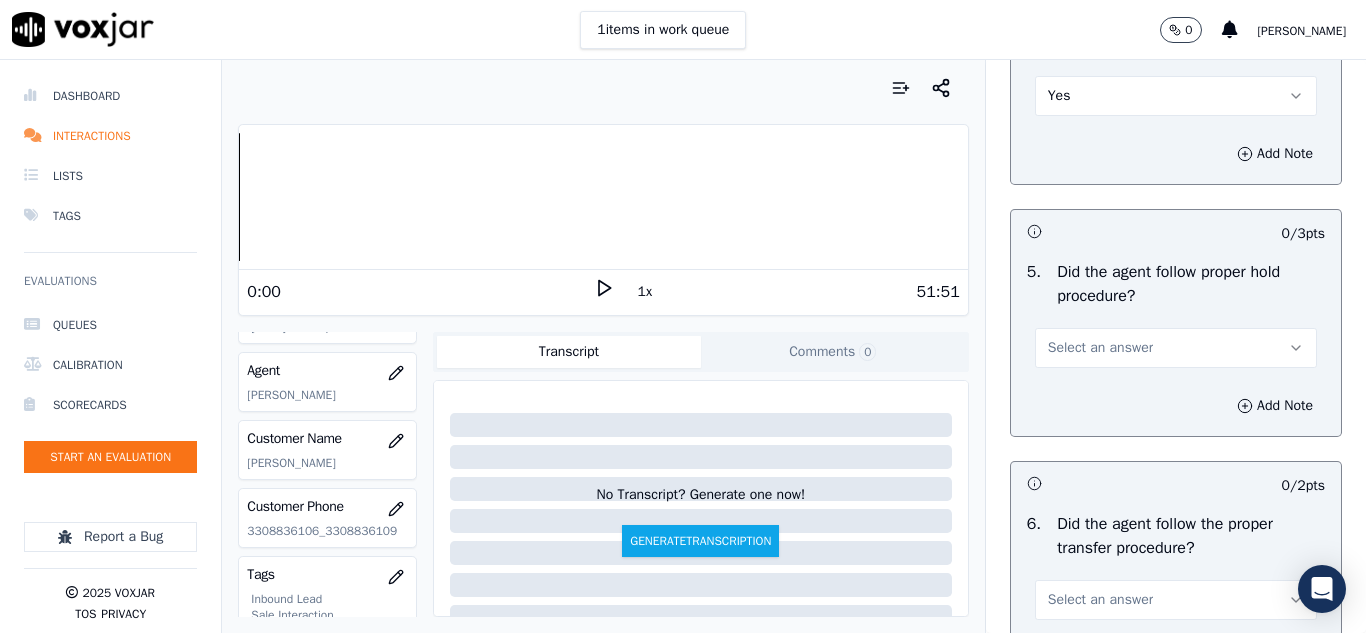 scroll, scrollTop: 3600, scrollLeft: 0, axis: vertical 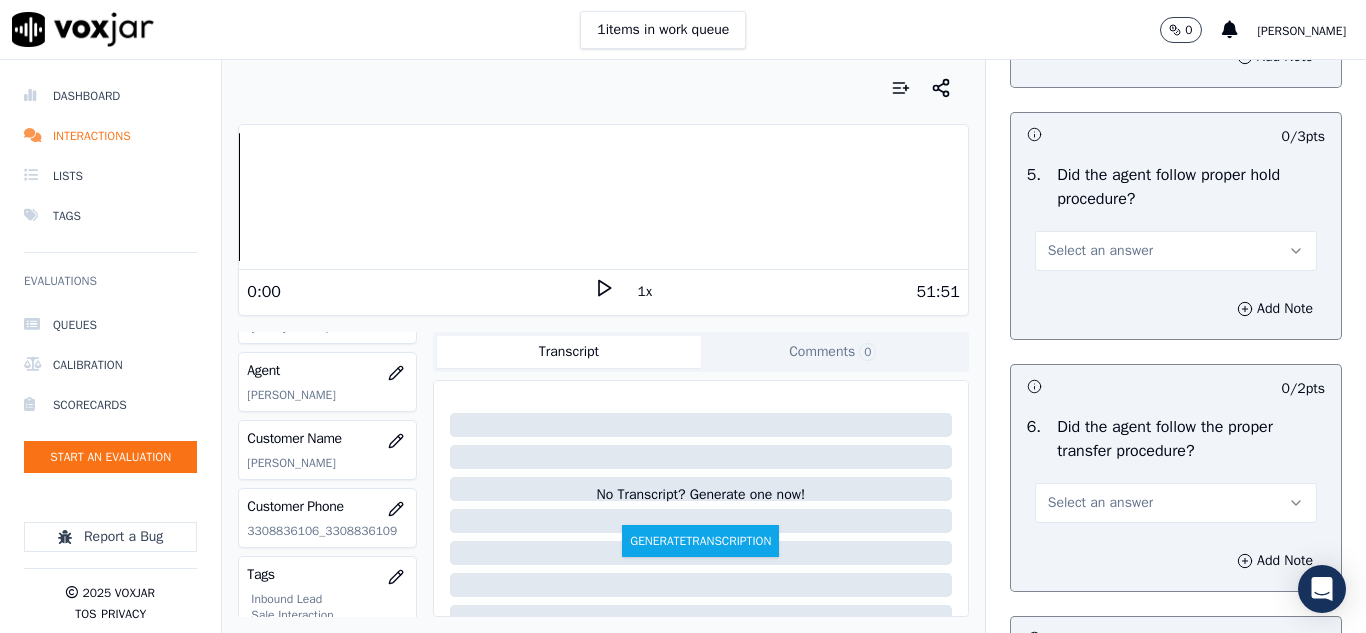 drag, startPoint x: 1082, startPoint y: 323, endPoint x: 1075, endPoint y: 348, distance: 25.96151 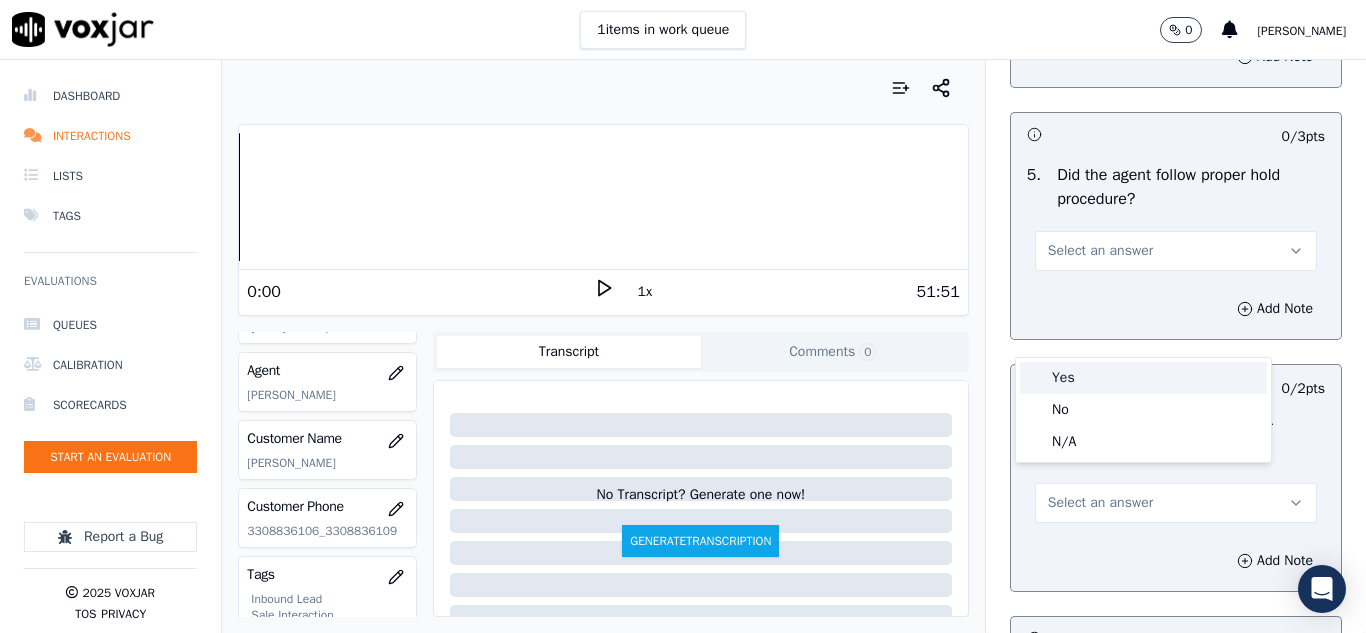 click on "Yes" at bounding box center (1143, 378) 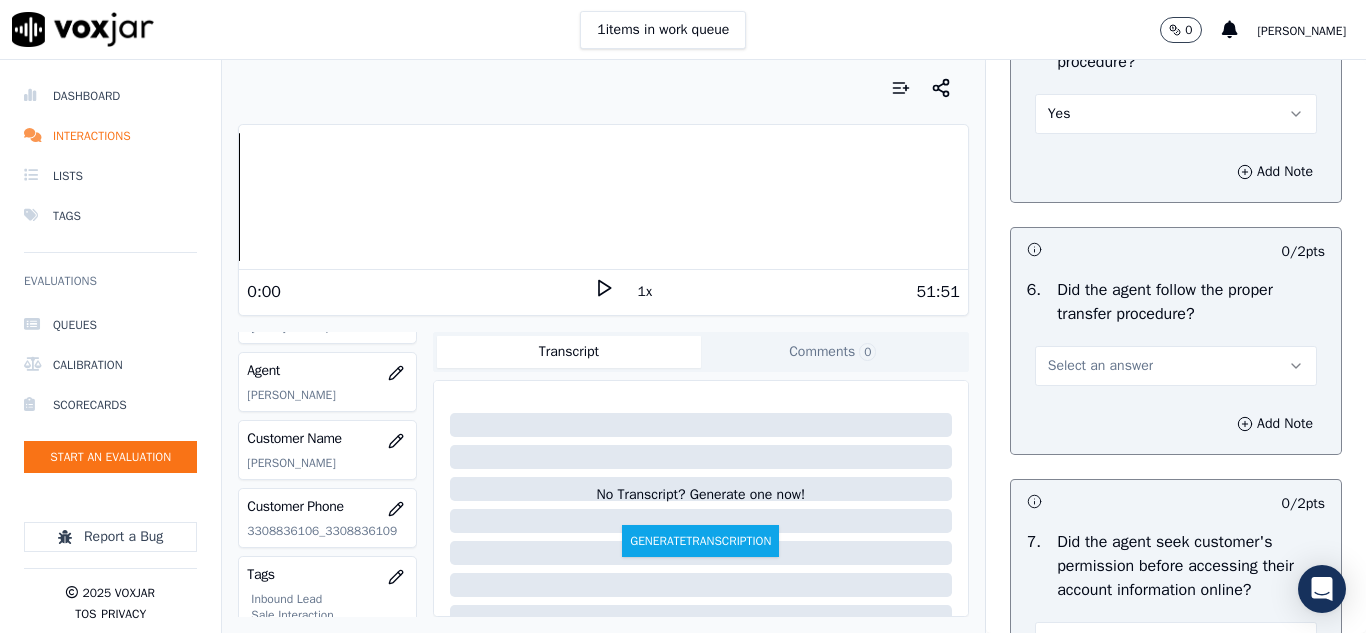 scroll, scrollTop: 4000, scrollLeft: 0, axis: vertical 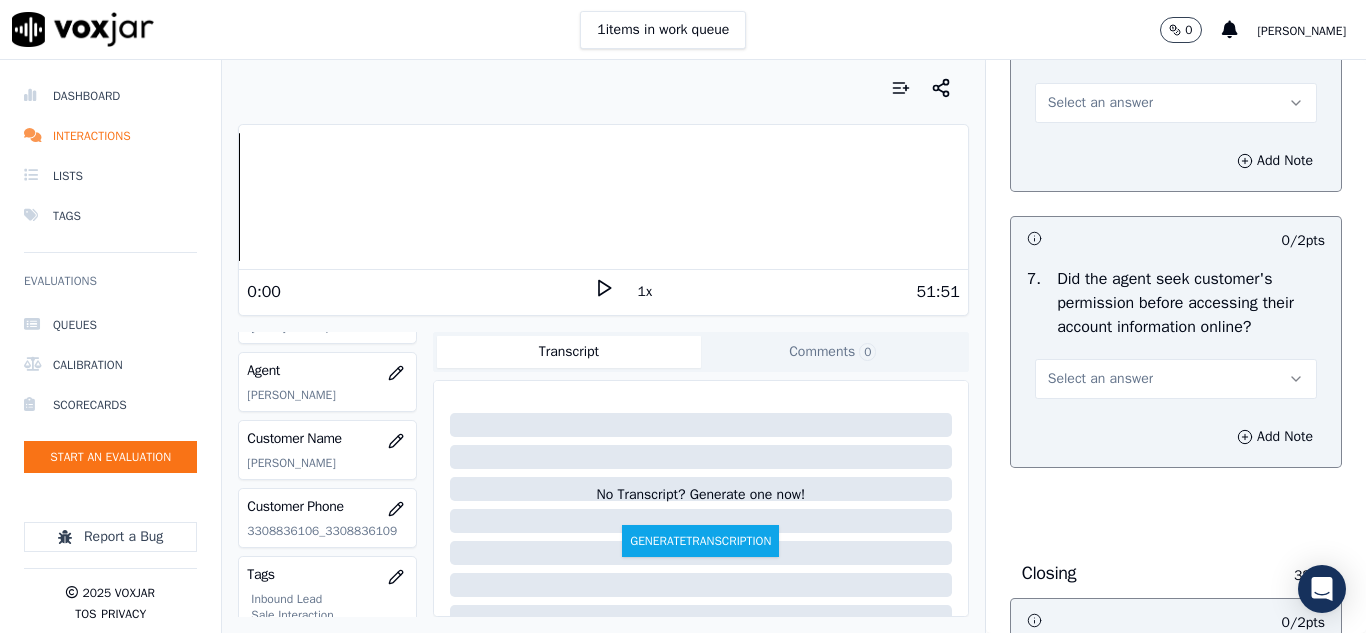 click on "Select an answer" at bounding box center [1100, 103] 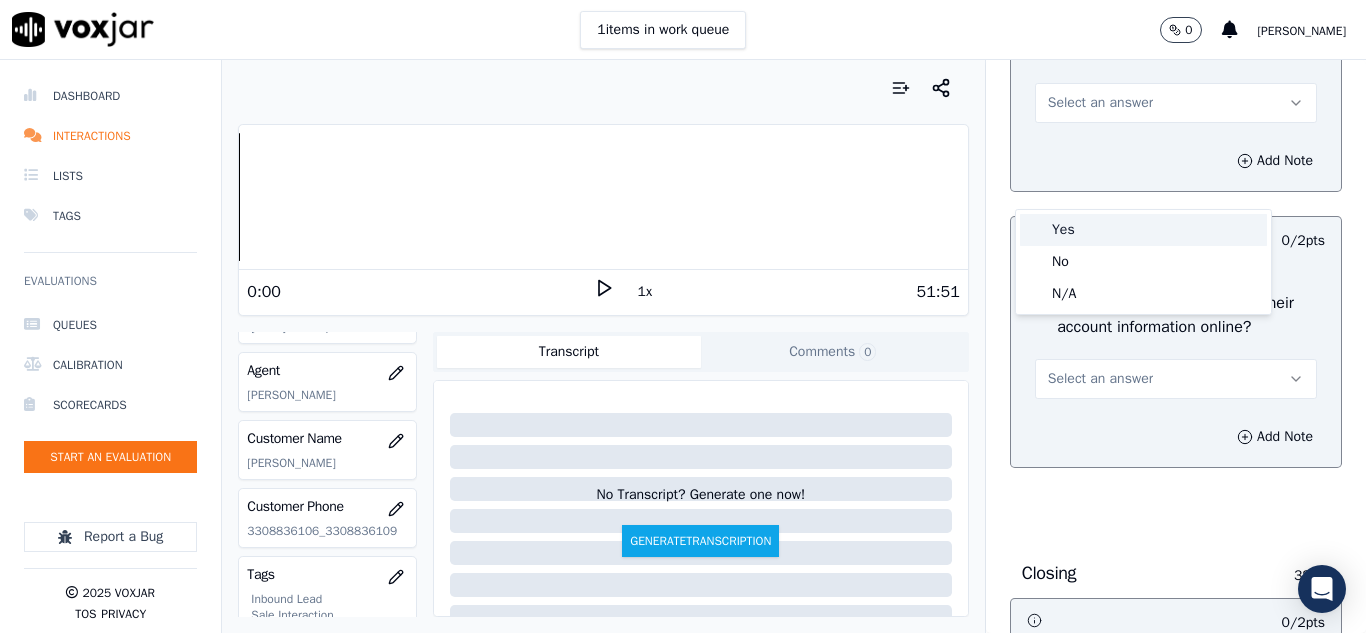 click on "Yes" at bounding box center (1143, 230) 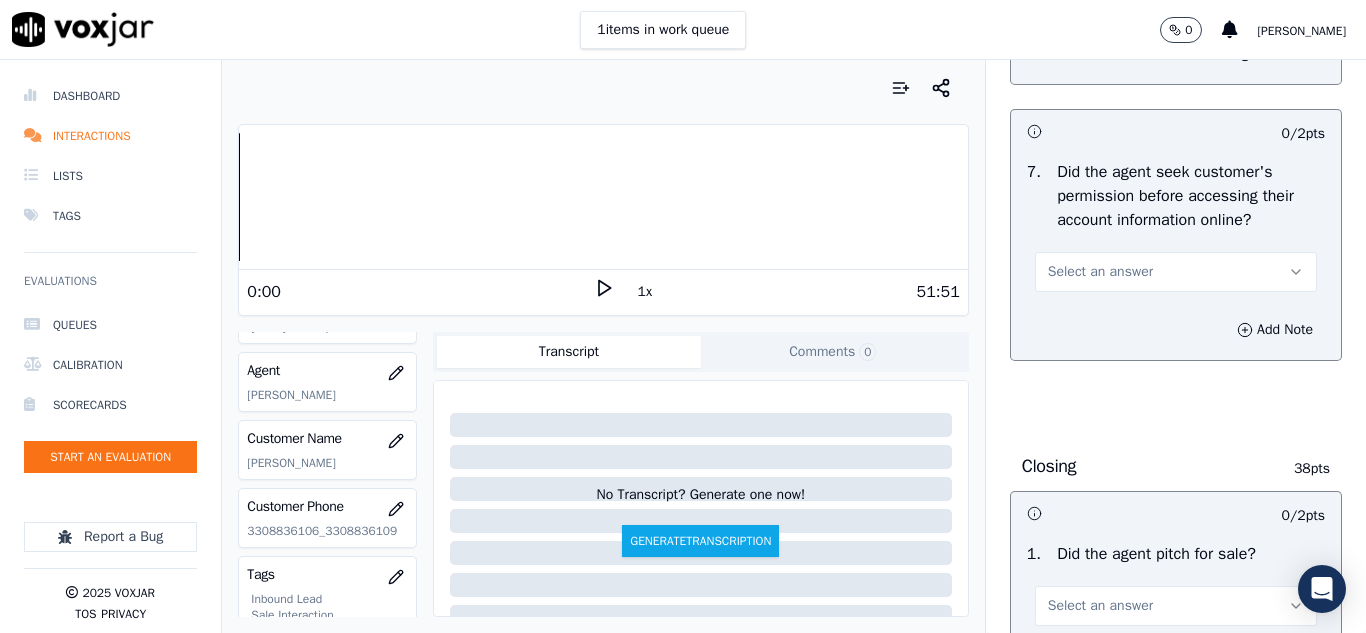 scroll, scrollTop: 4200, scrollLeft: 0, axis: vertical 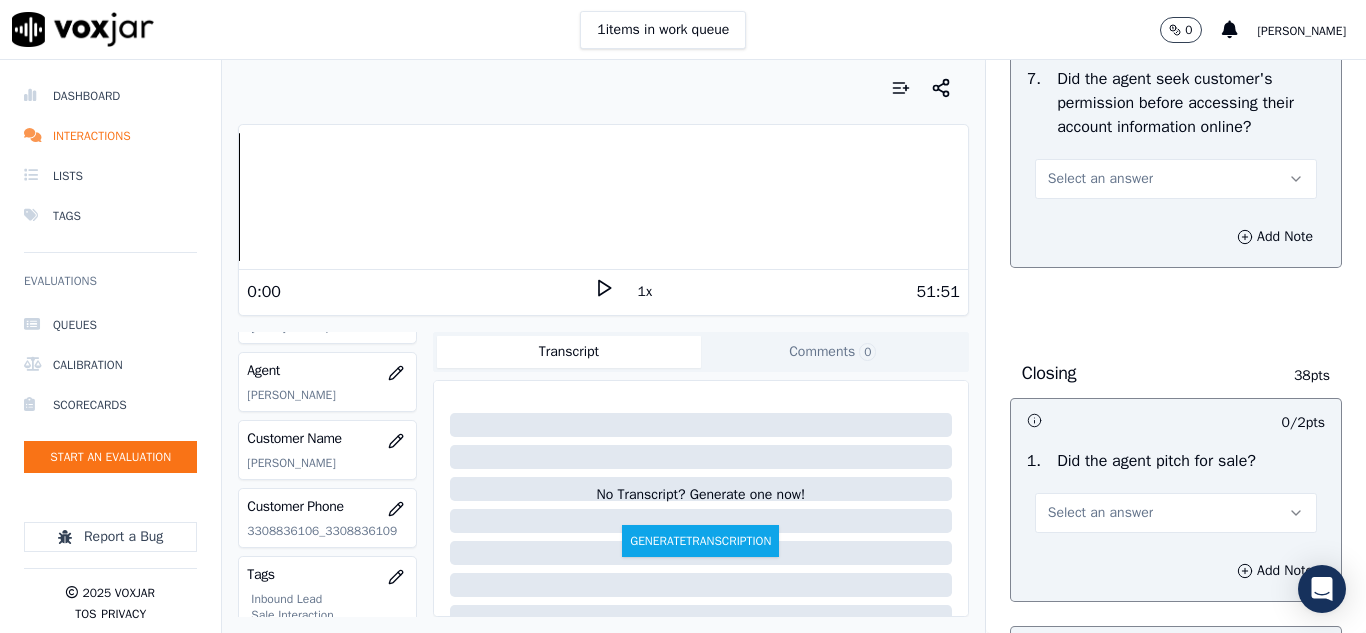 click on "Select an answer" at bounding box center (1100, 179) 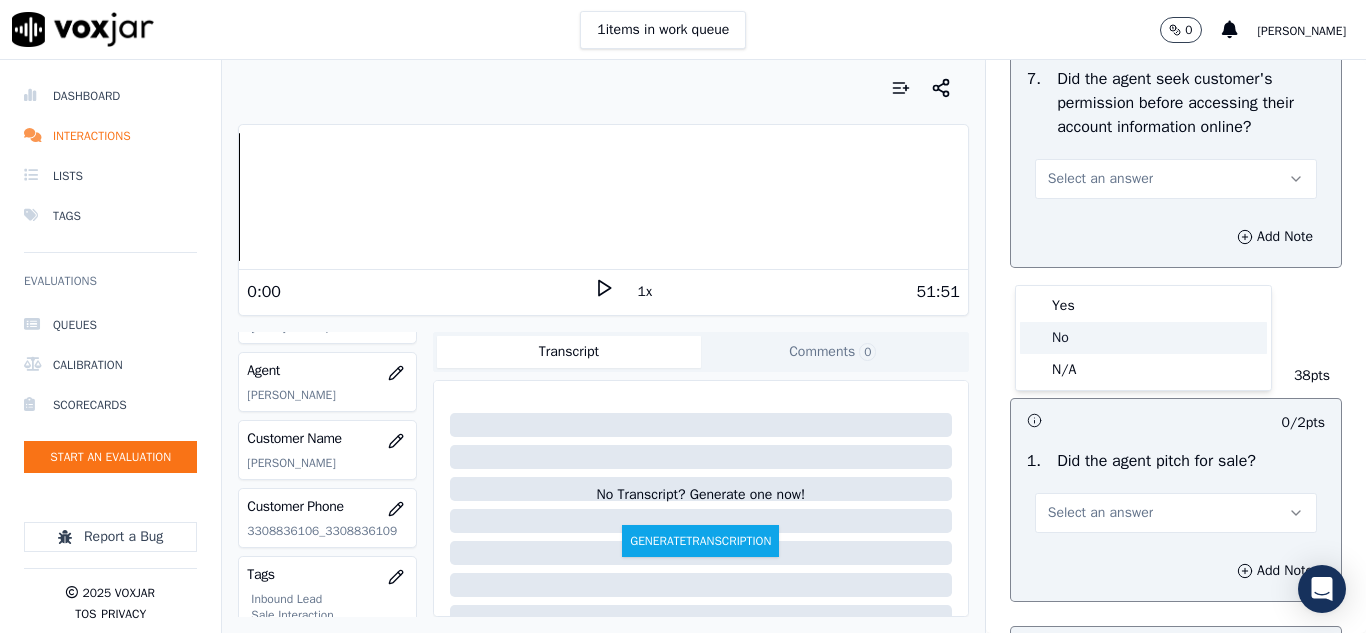 click on "No" 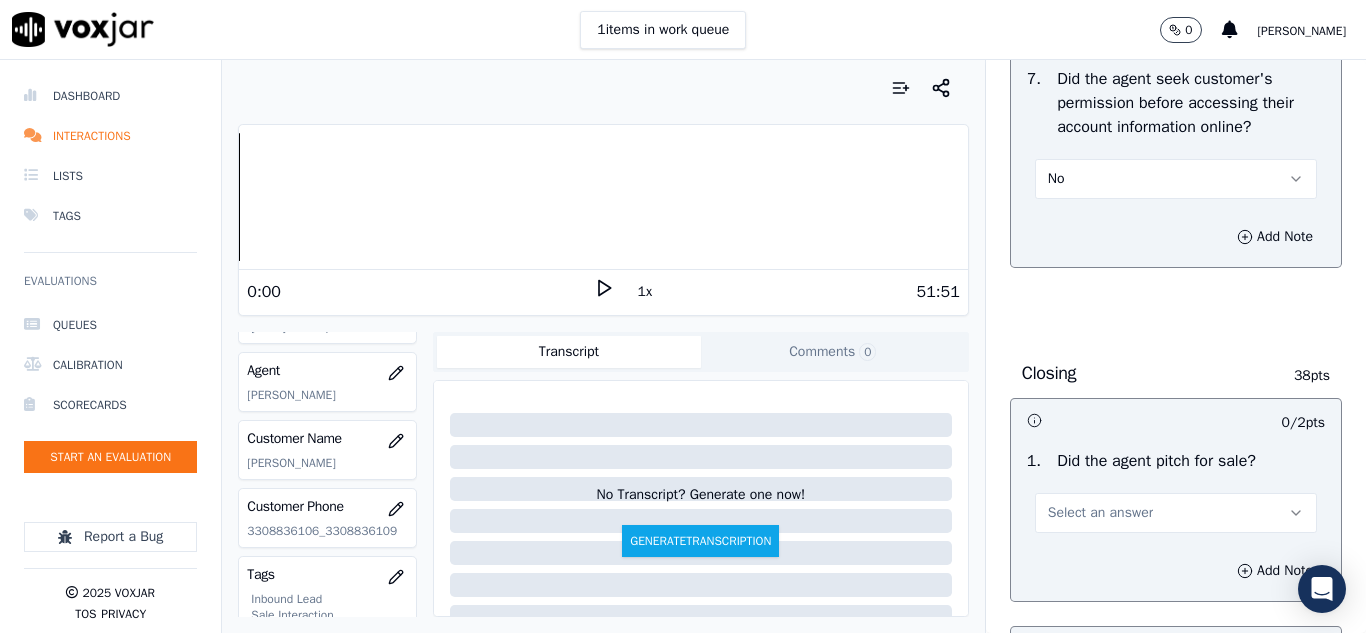 click on "No" at bounding box center (1176, 179) 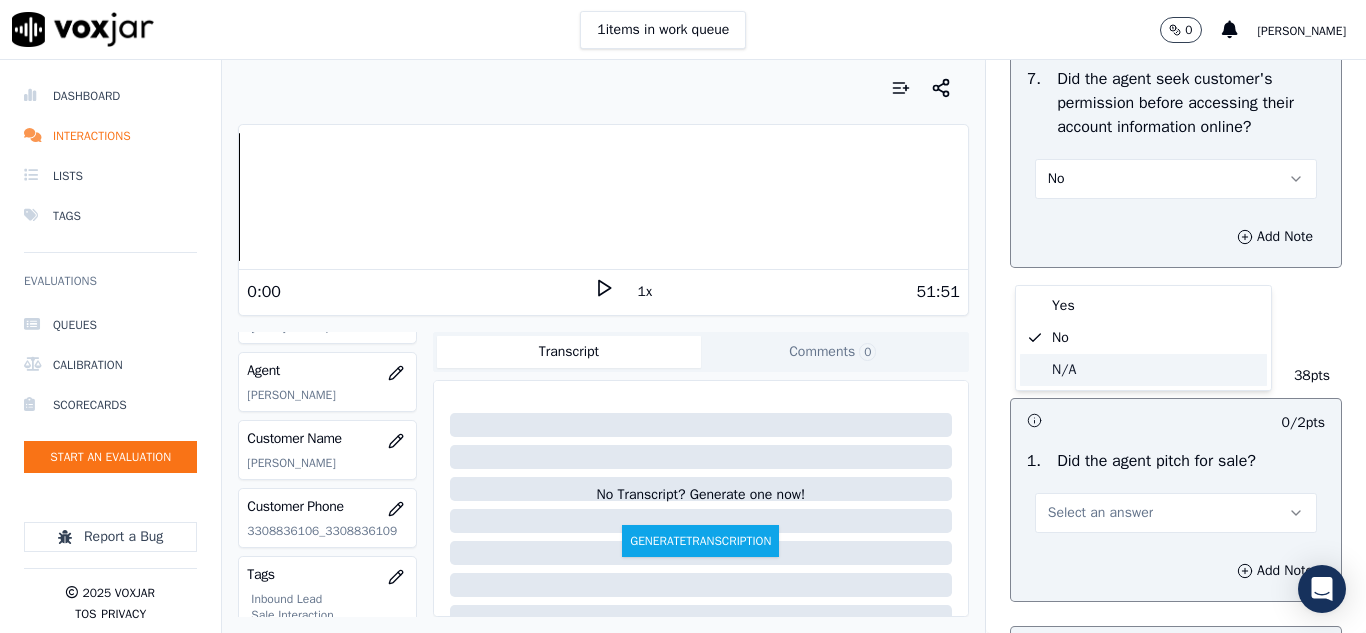 click on "N/A" 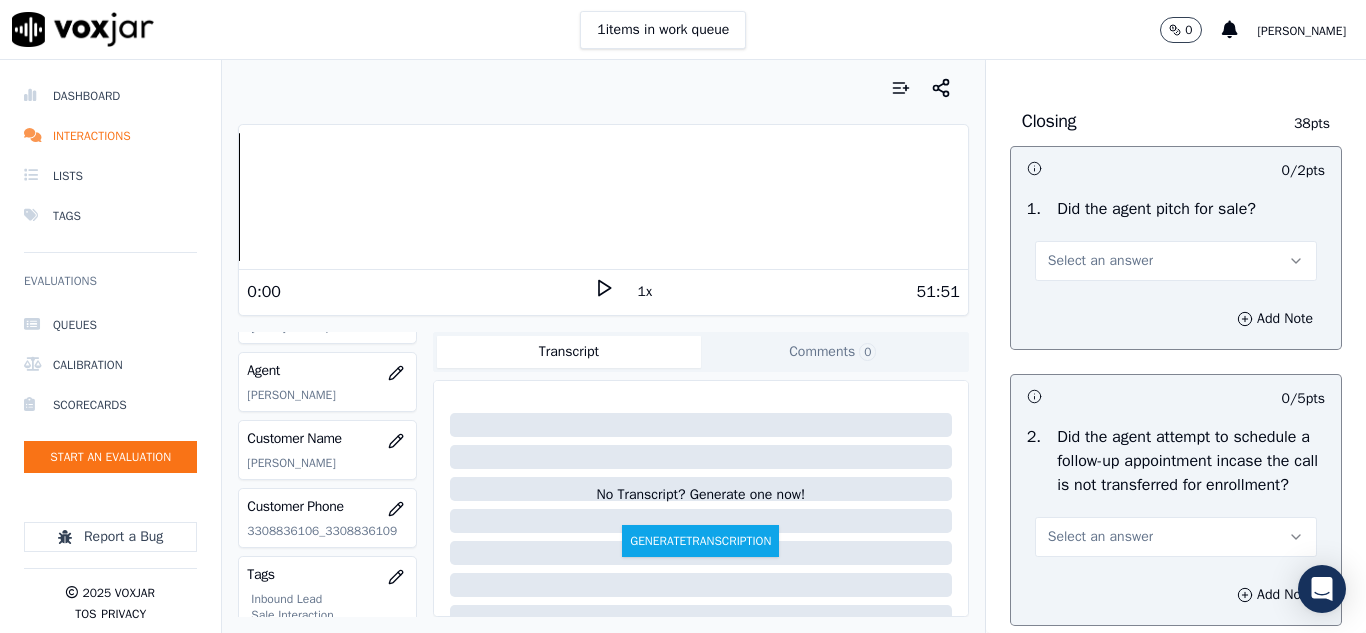 scroll, scrollTop: 4600, scrollLeft: 0, axis: vertical 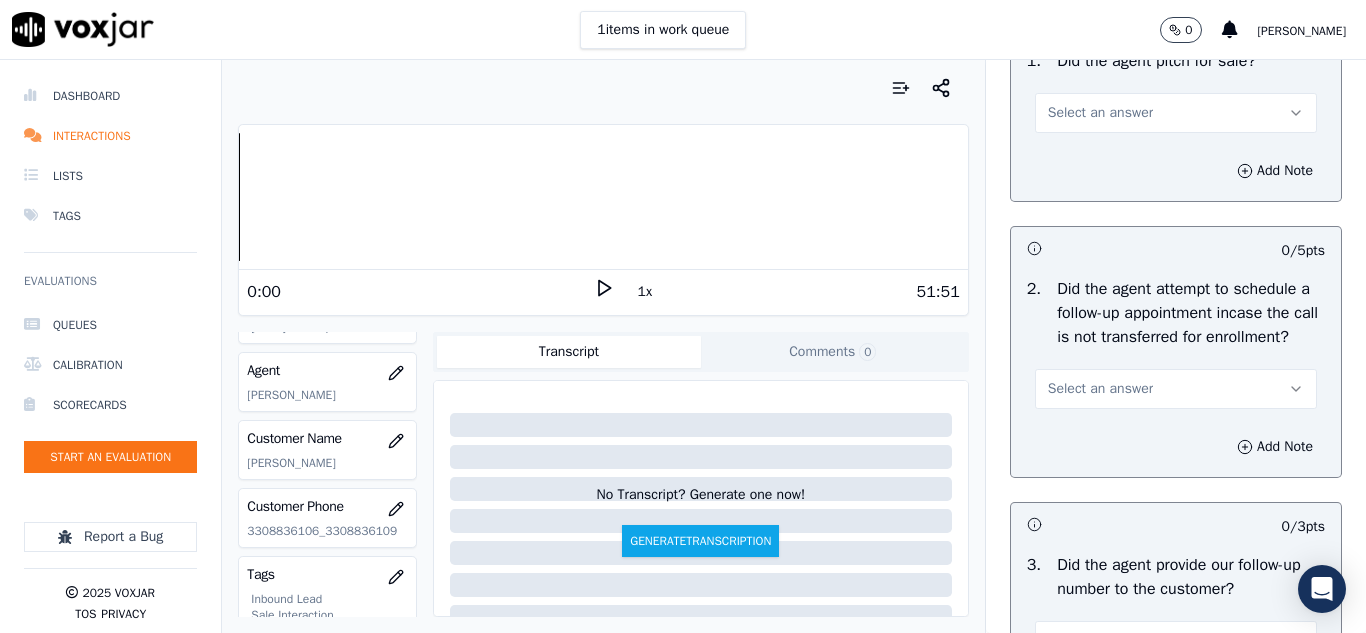 click on "Select an answer" at bounding box center (1176, 113) 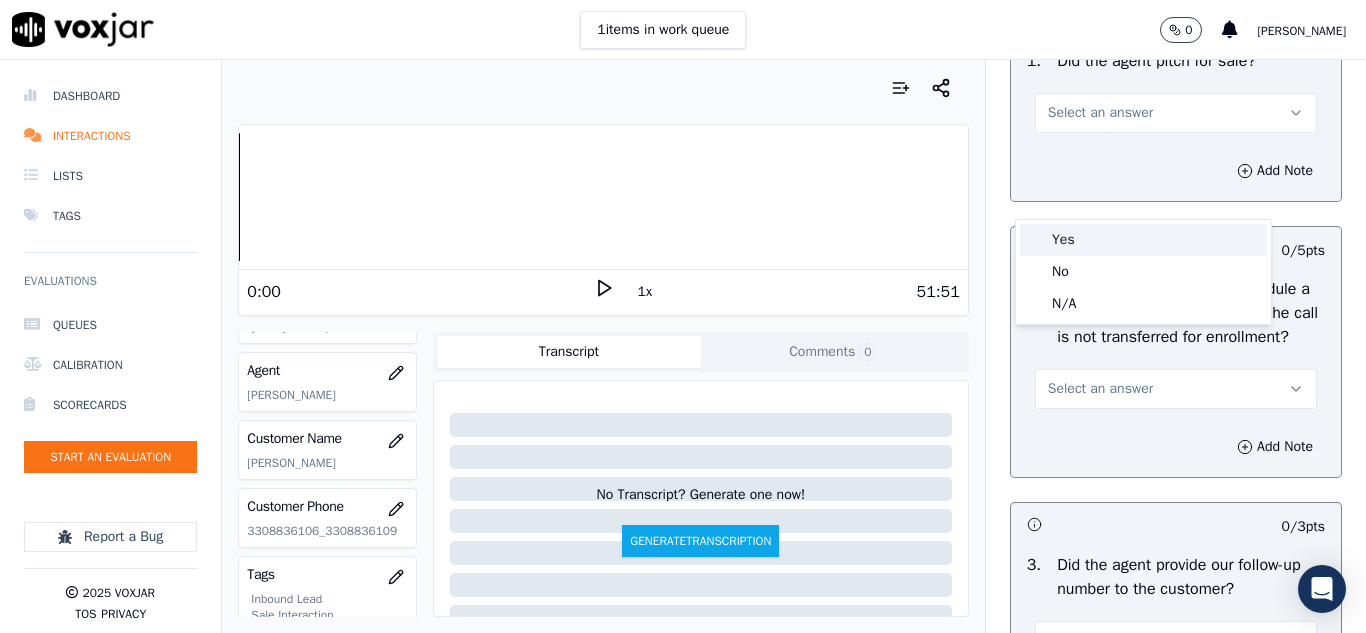 click on "Yes" at bounding box center [1143, 240] 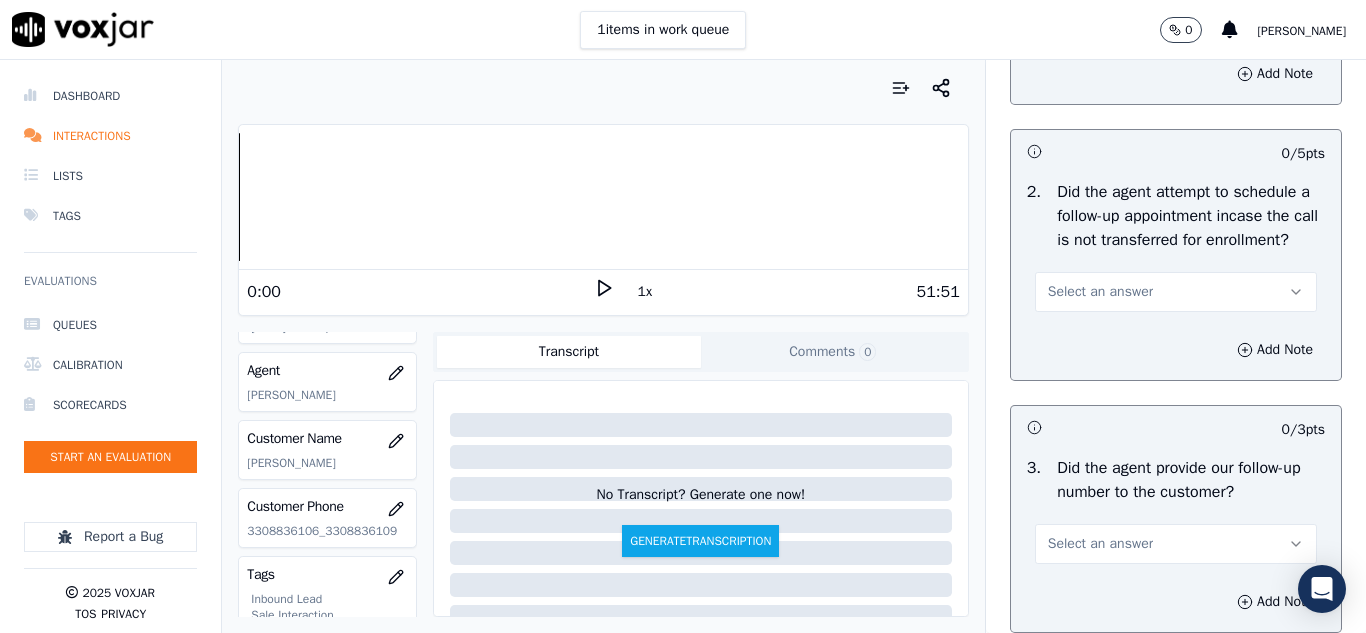 scroll, scrollTop: 4800, scrollLeft: 0, axis: vertical 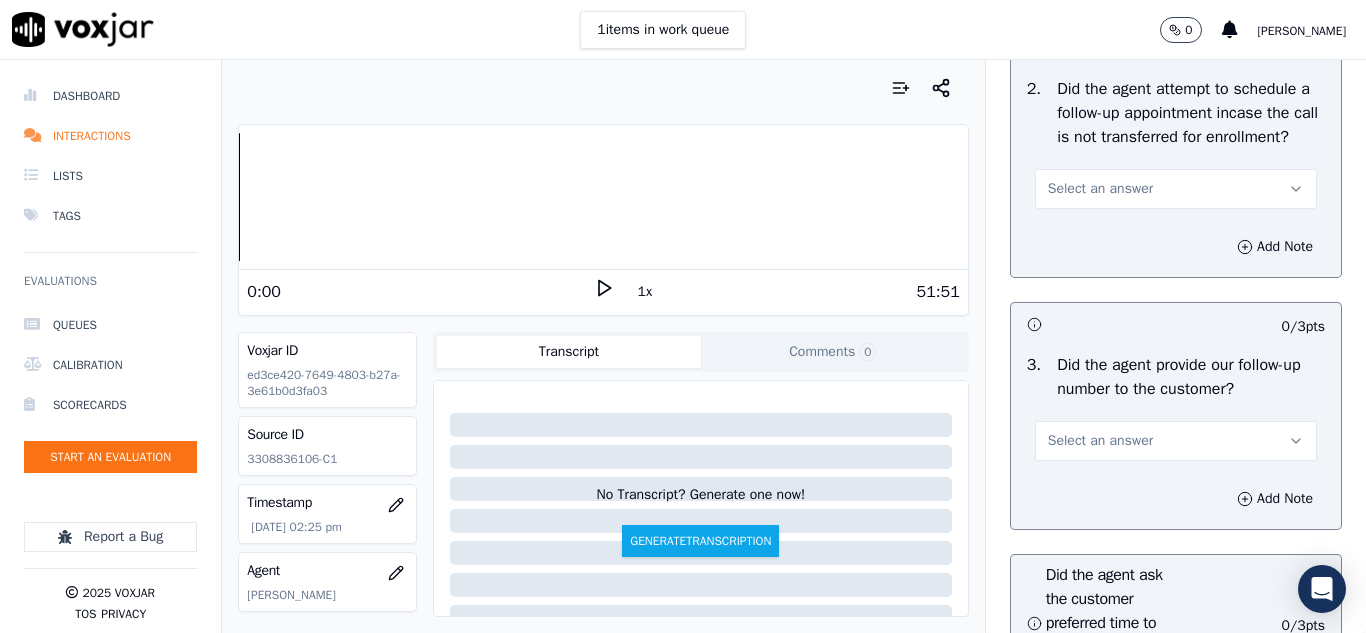 click on "Select an answer" at bounding box center [1100, 189] 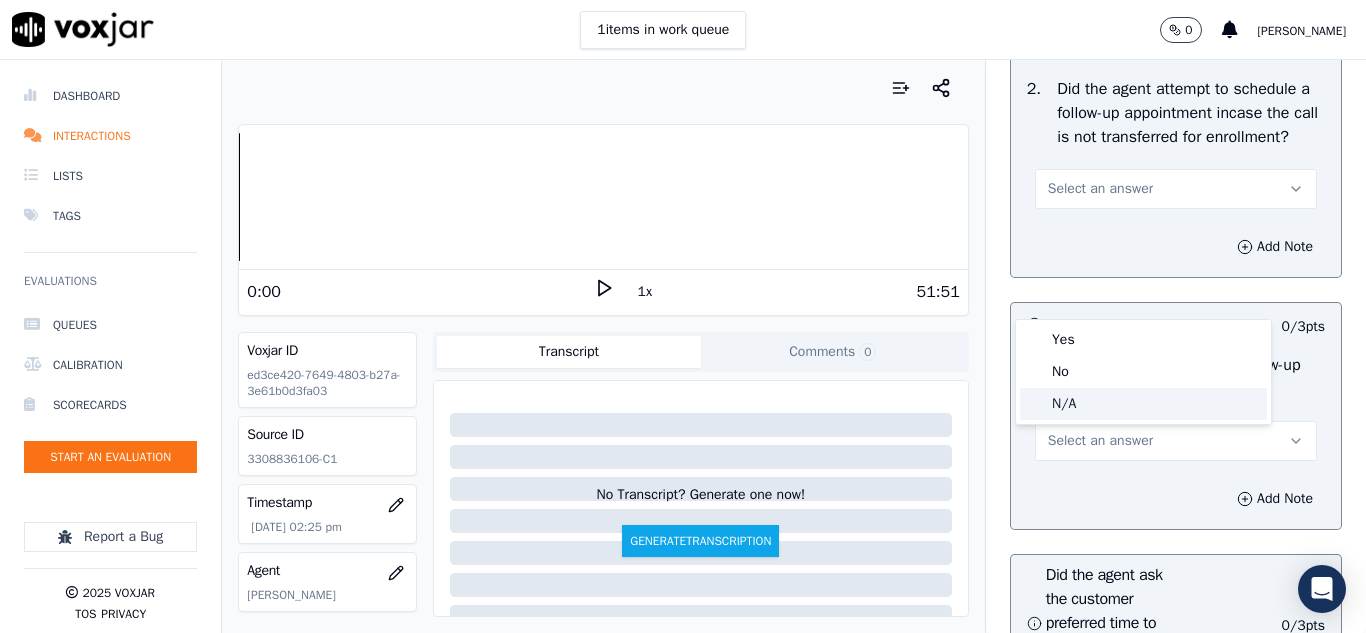 click on "N/A" 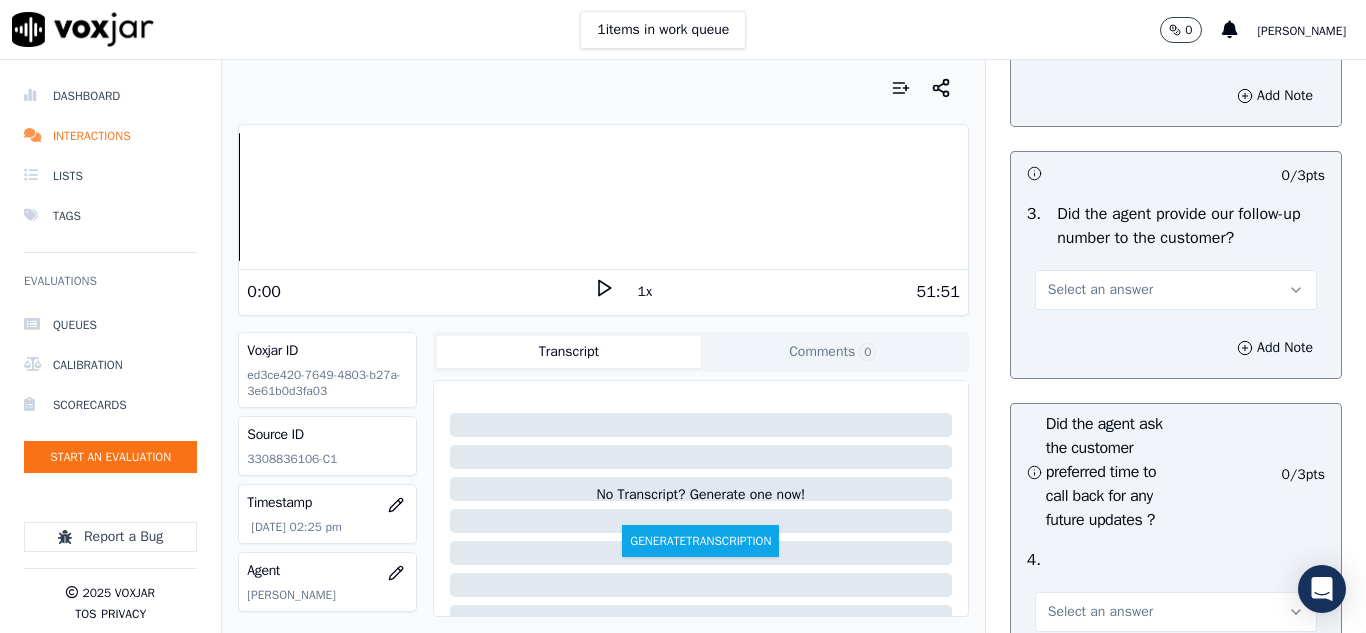 scroll, scrollTop: 5100, scrollLeft: 0, axis: vertical 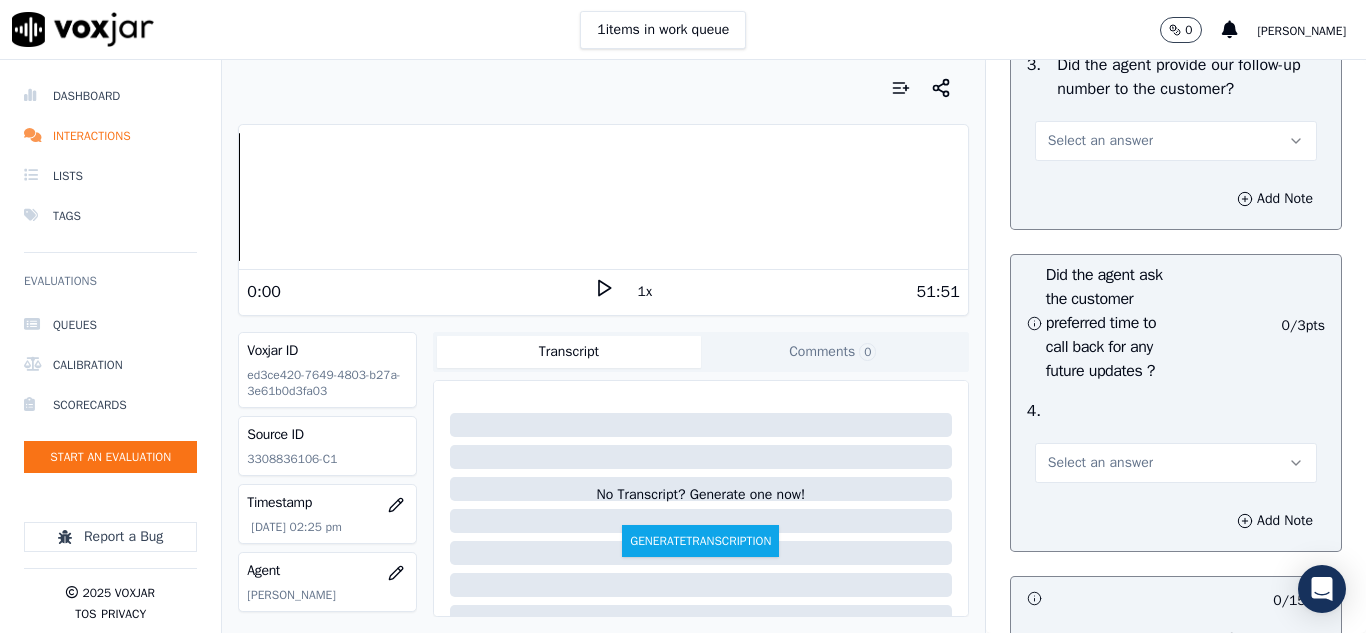 click on "Select an answer" at bounding box center (1100, 141) 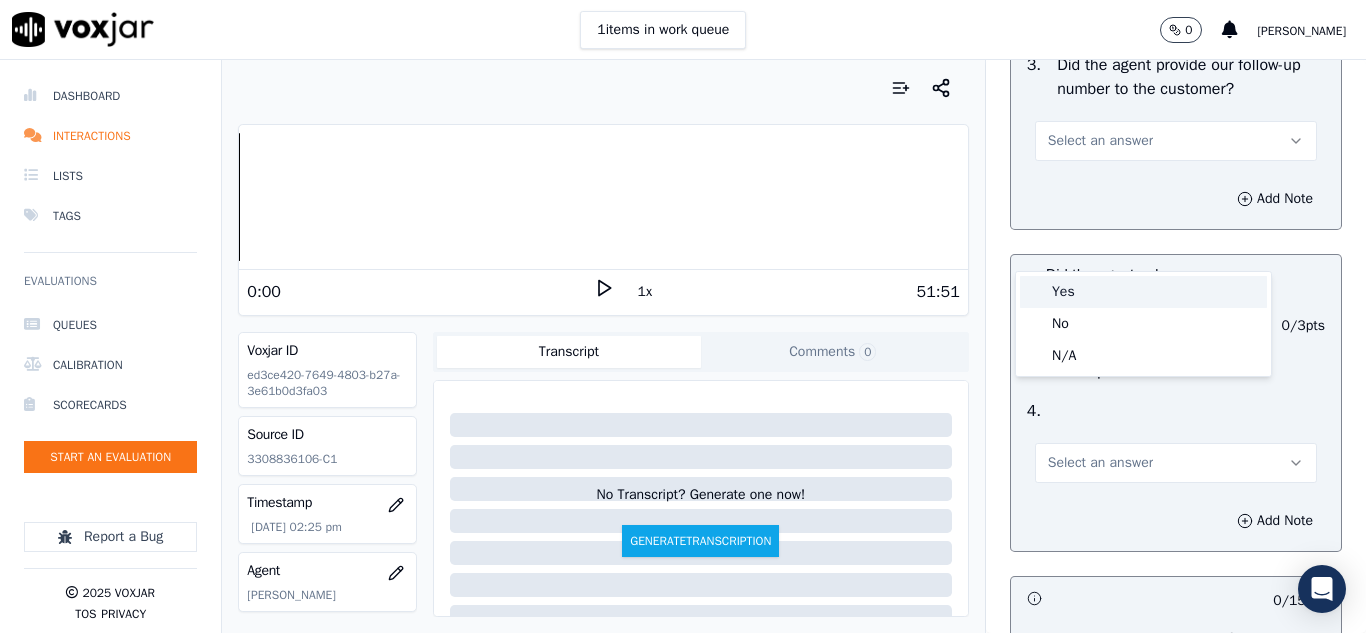 click on "Yes" at bounding box center [1143, 292] 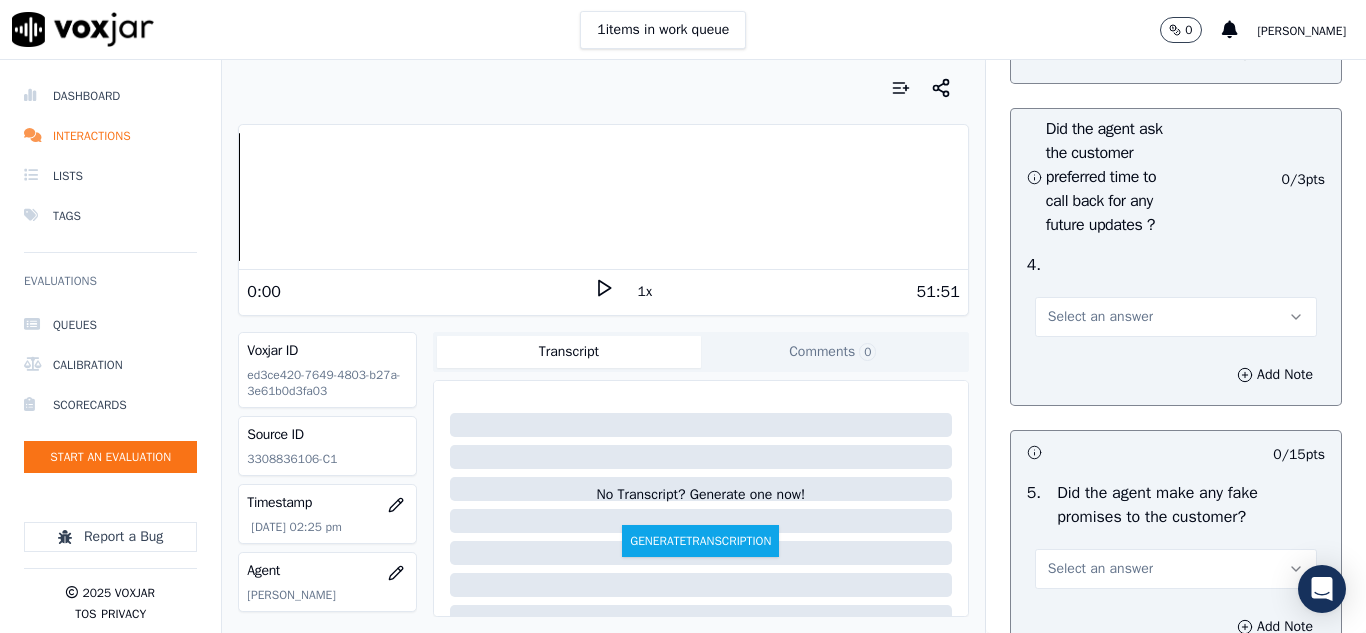 scroll, scrollTop: 5400, scrollLeft: 0, axis: vertical 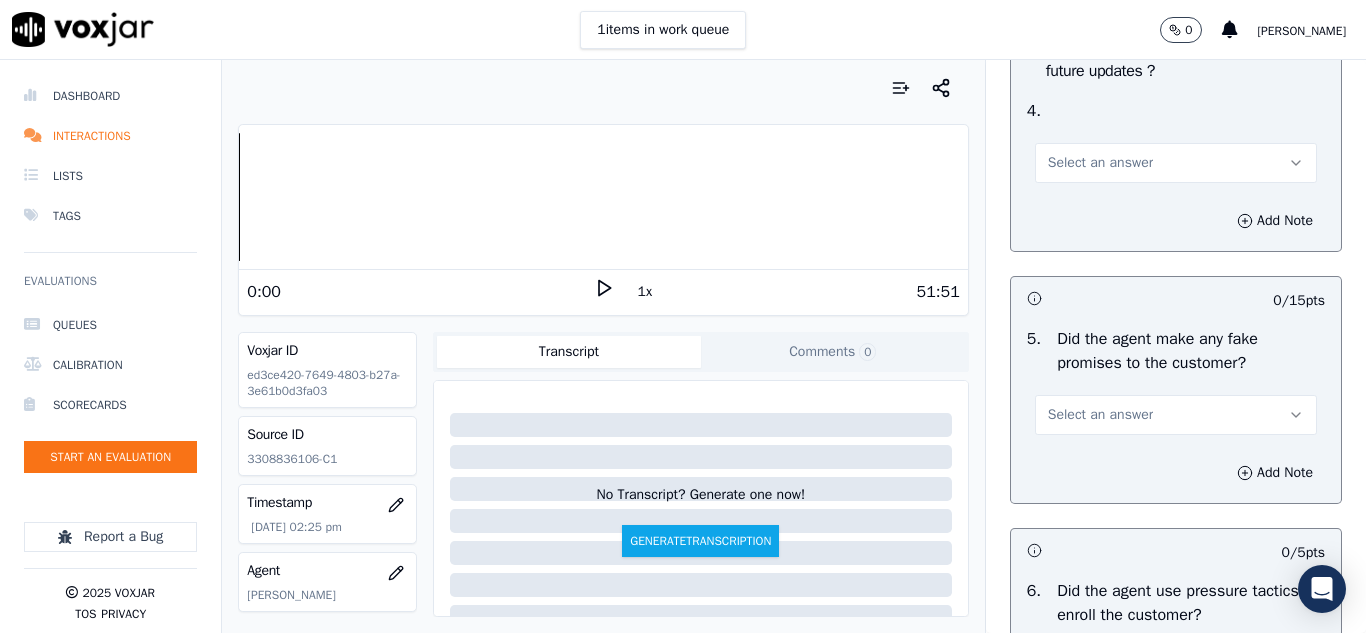 click on "Select an answer" at bounding box center (1176, 153) 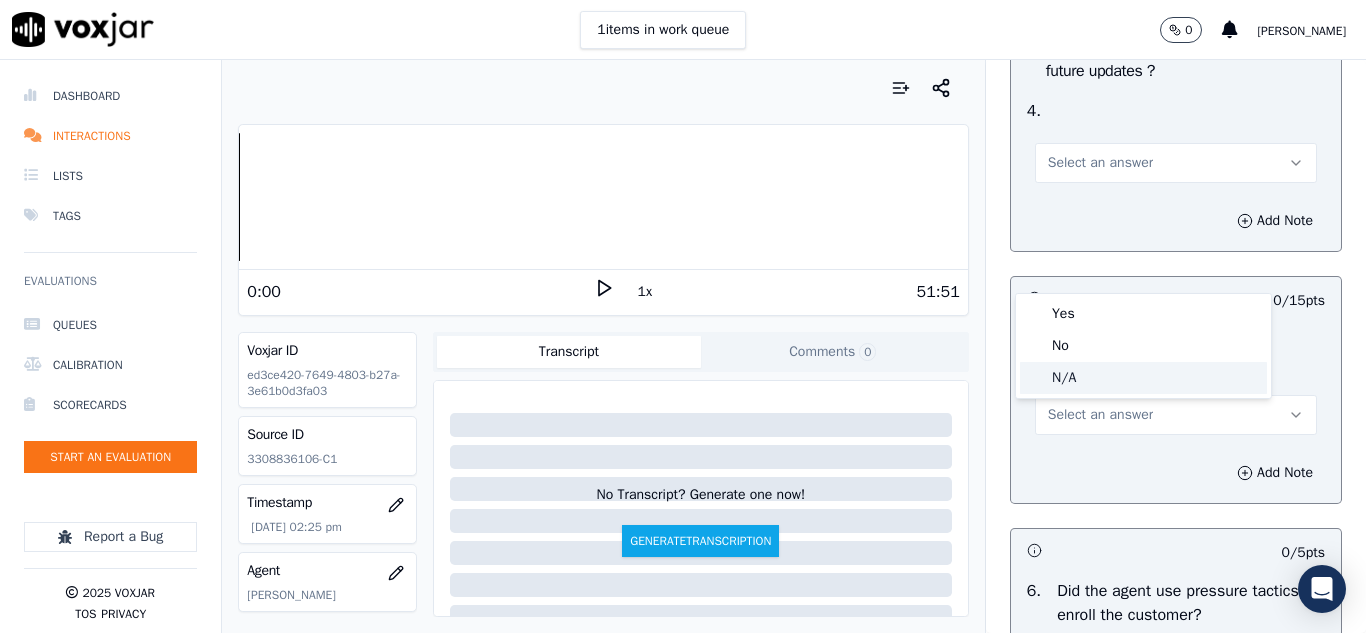 click on "N/A" 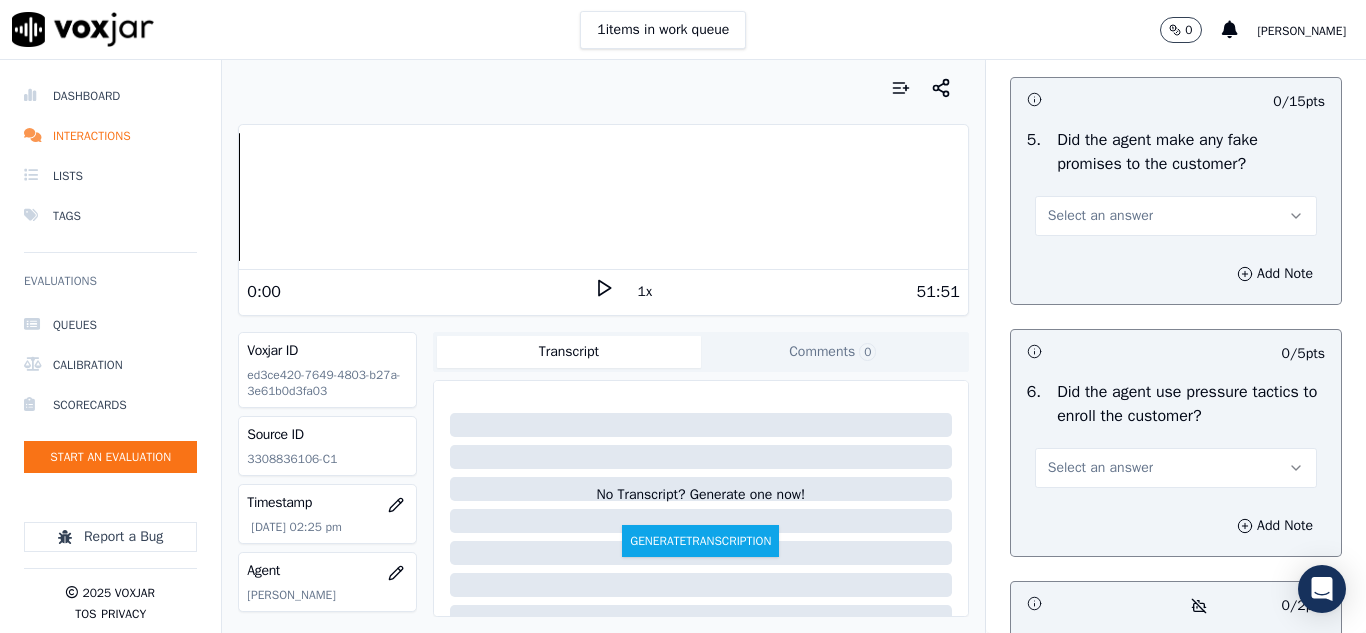 scroll, scrollTop: 5600, scrollLeft: 0, axis: vertical 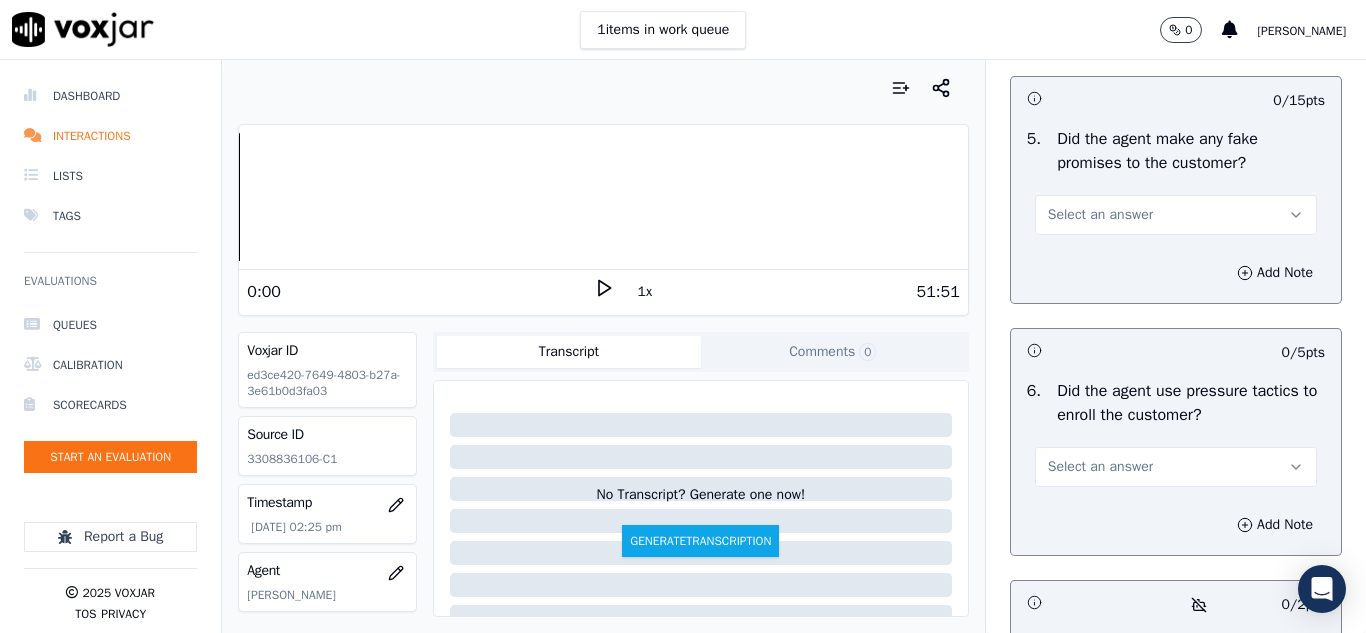 click on "Select an answer" at bounding box center [1100, 215] 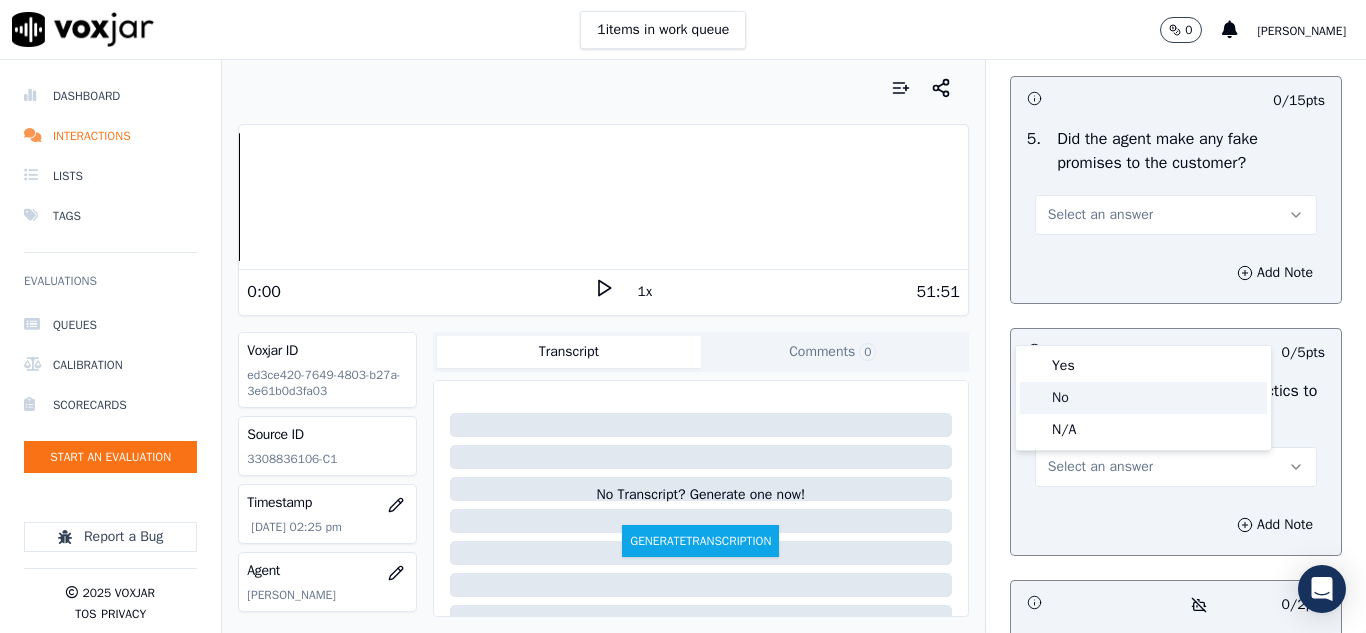 drag, startPoint x: 1069, startPoint y: 397, endPoint x: 1094, endPoint y: 382, distance: 29.15476 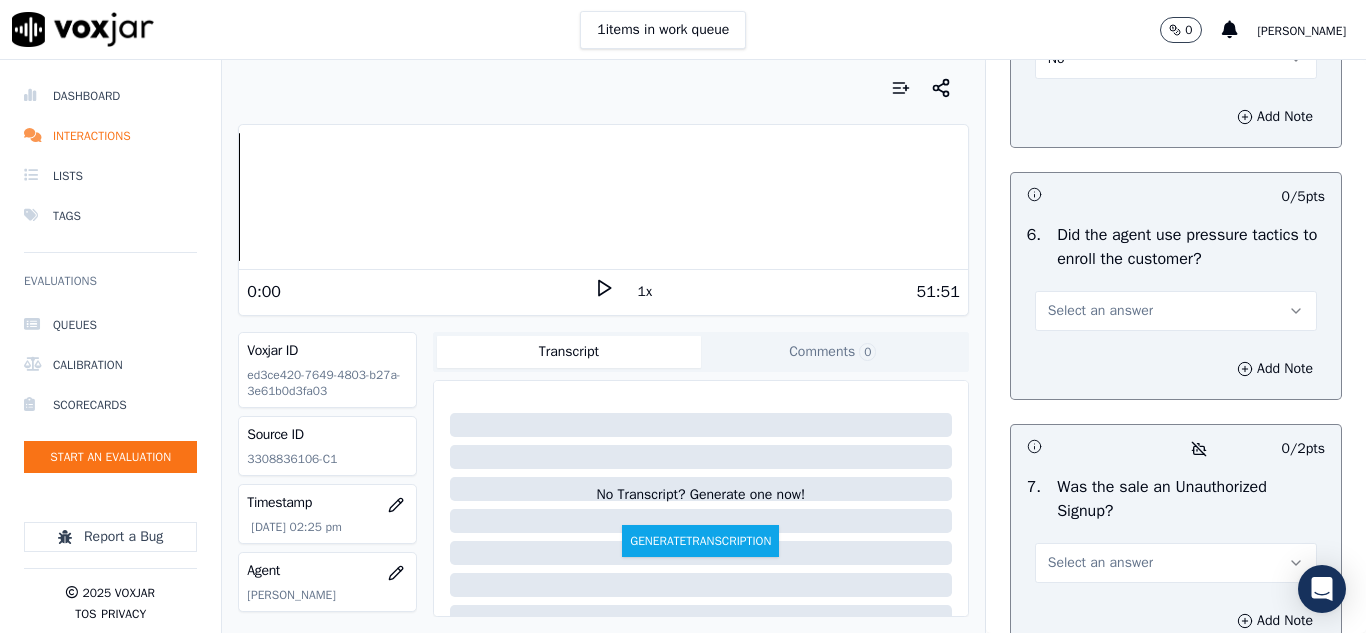 scroll, scrollTop: 5800, scrollLeft: 0, axis: vertical 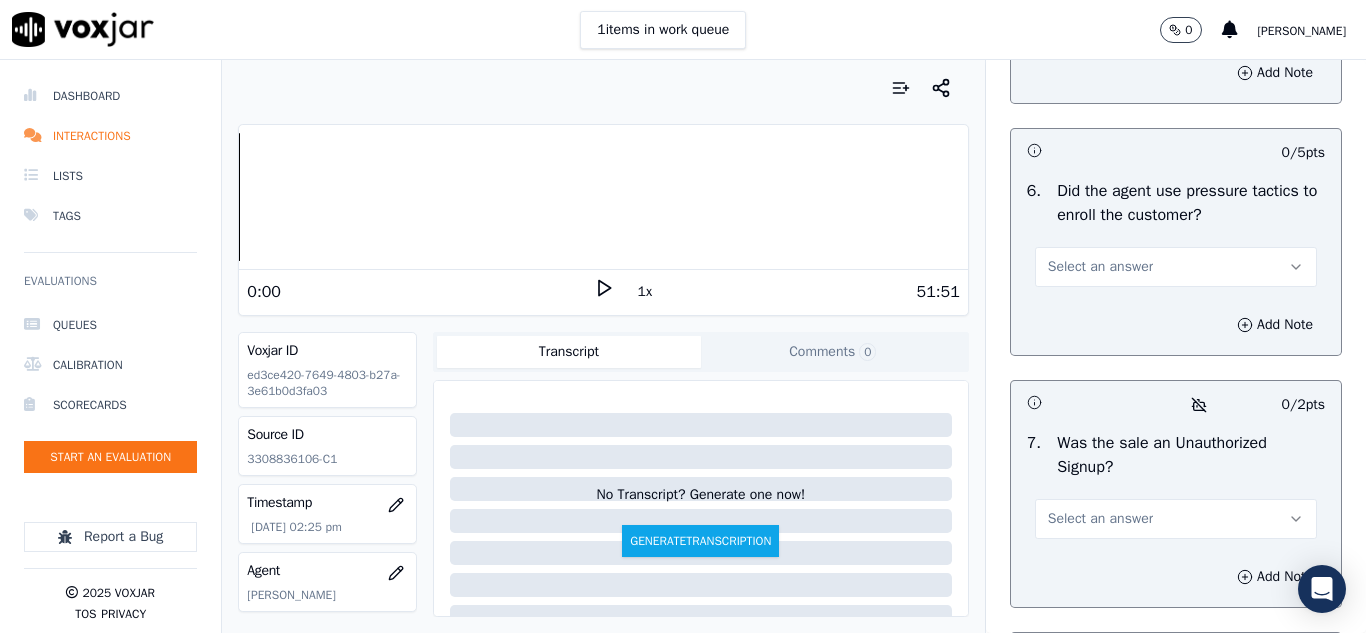 click on "Select an answer" at bounding box center (1100, 267) 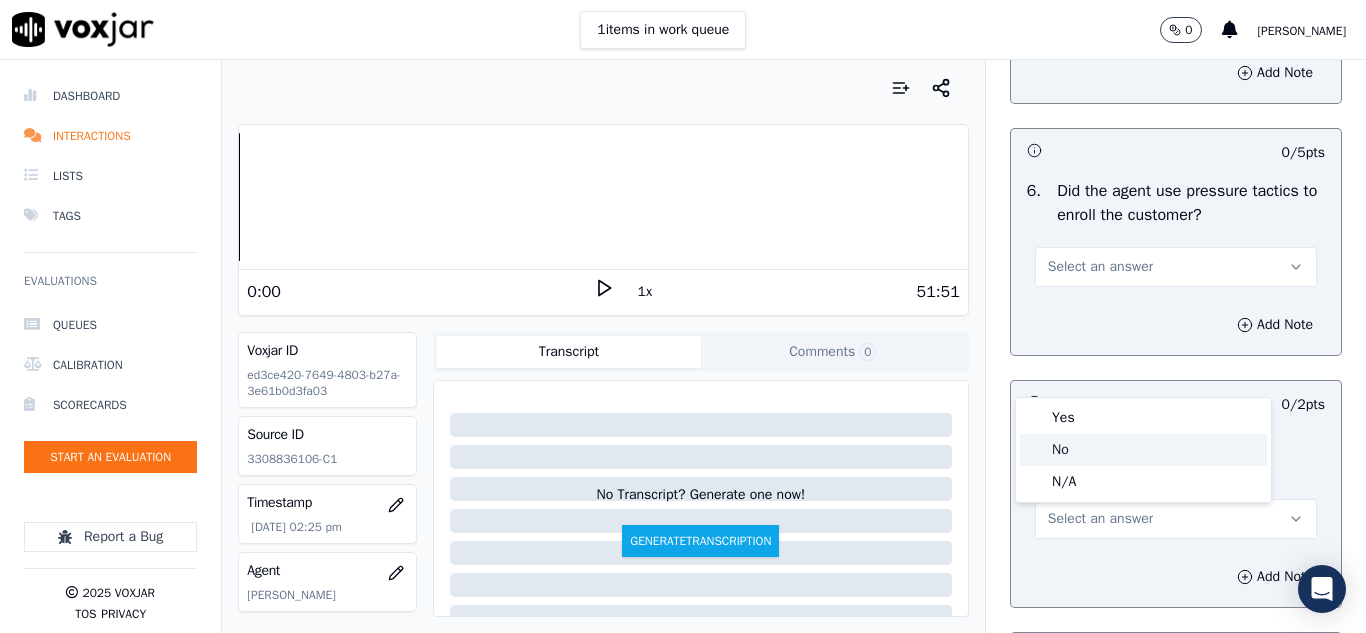 click on "No" 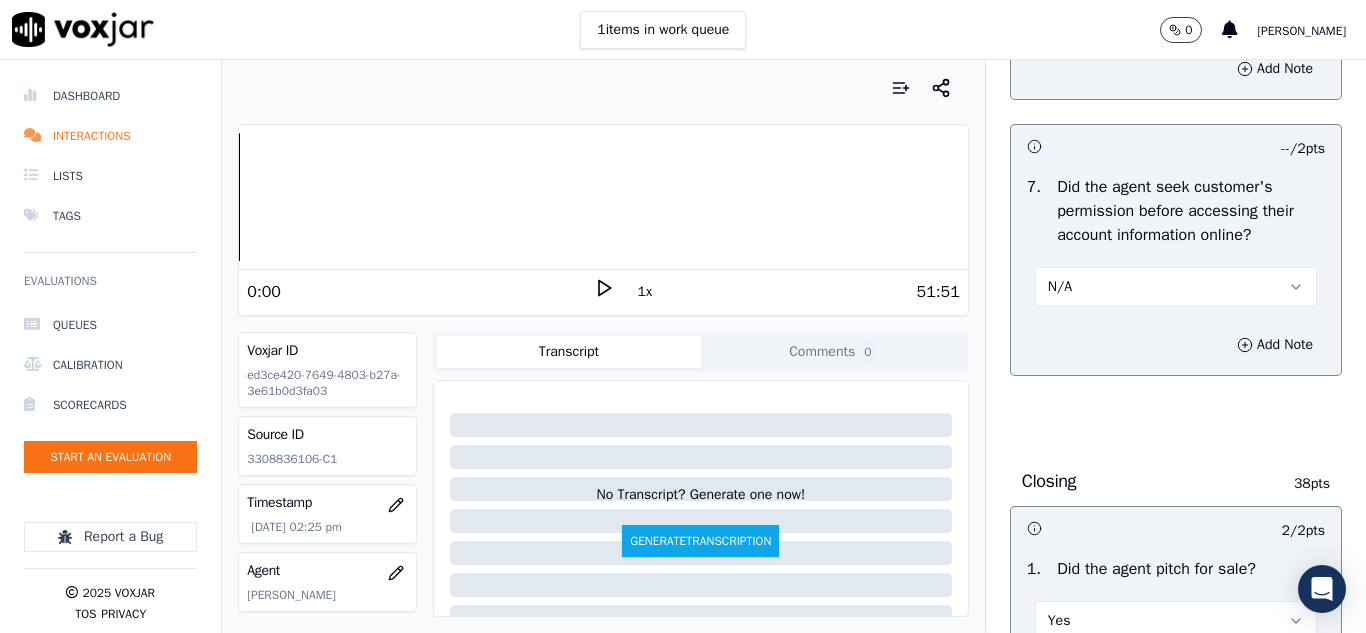 scroll, scrollTop: 4000, scrollLeft: 0, axis: vertical 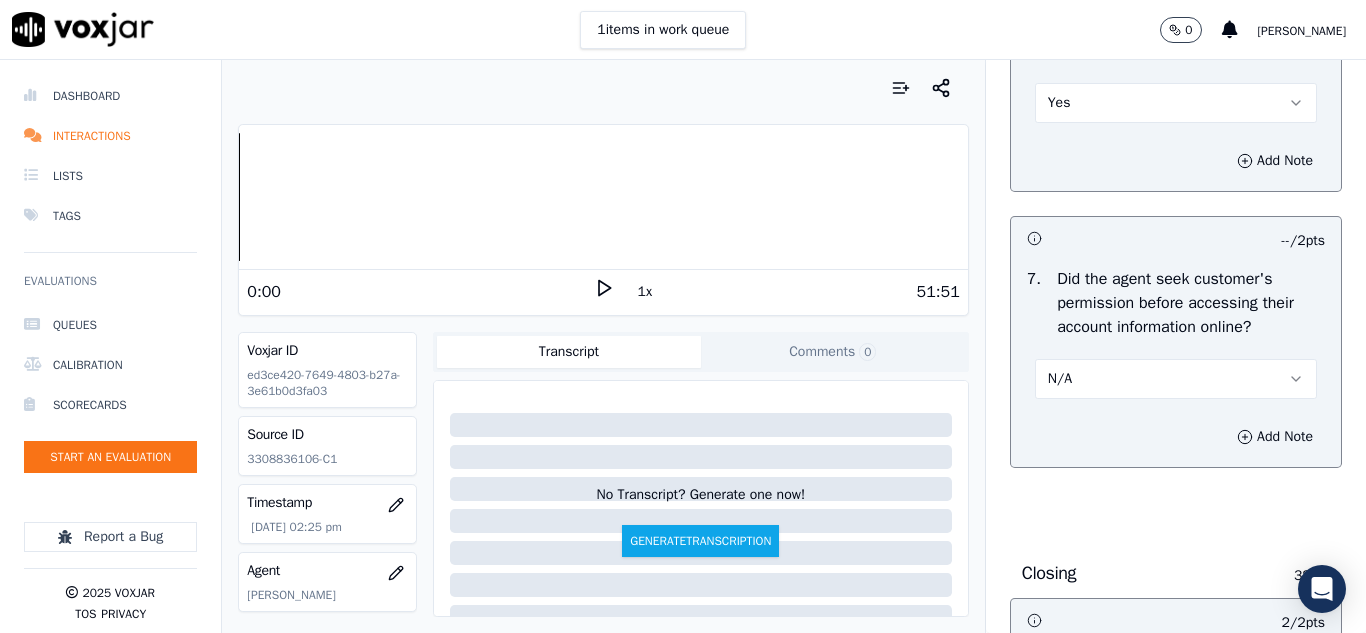 drag, startPoint x: 1059, startPoint y: 464, endPoint x: 1035, endPoint y: 478, distance: 27.784887 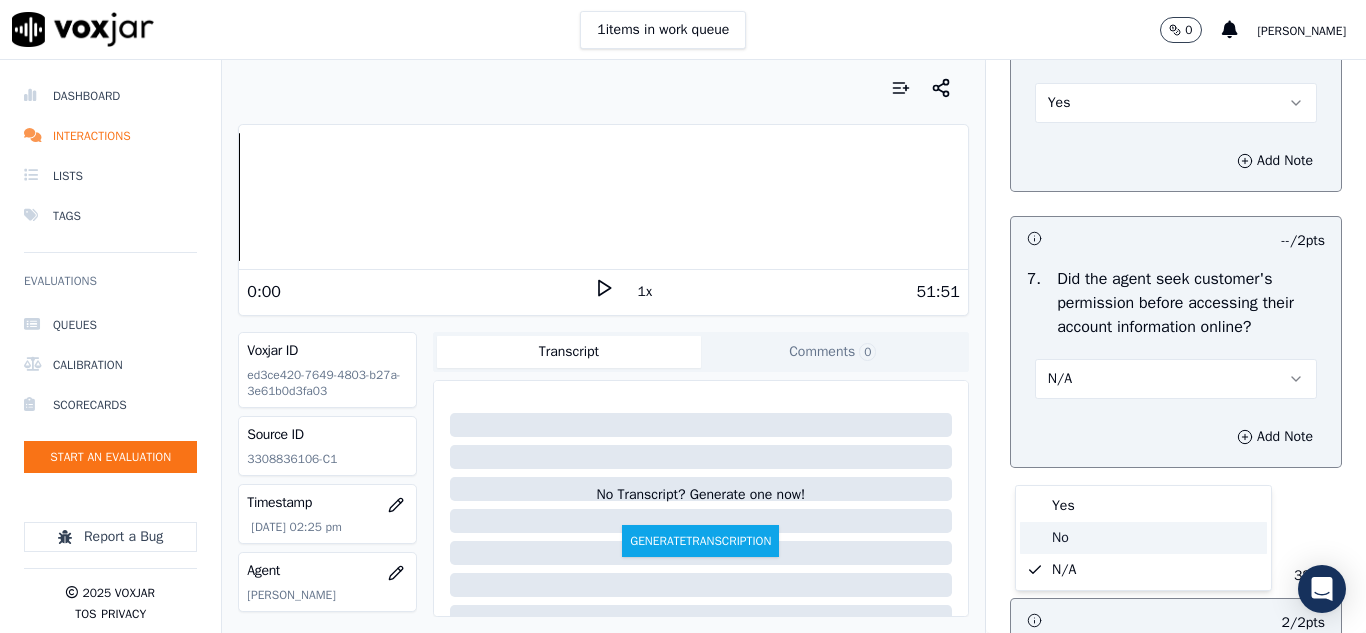 click on "No" 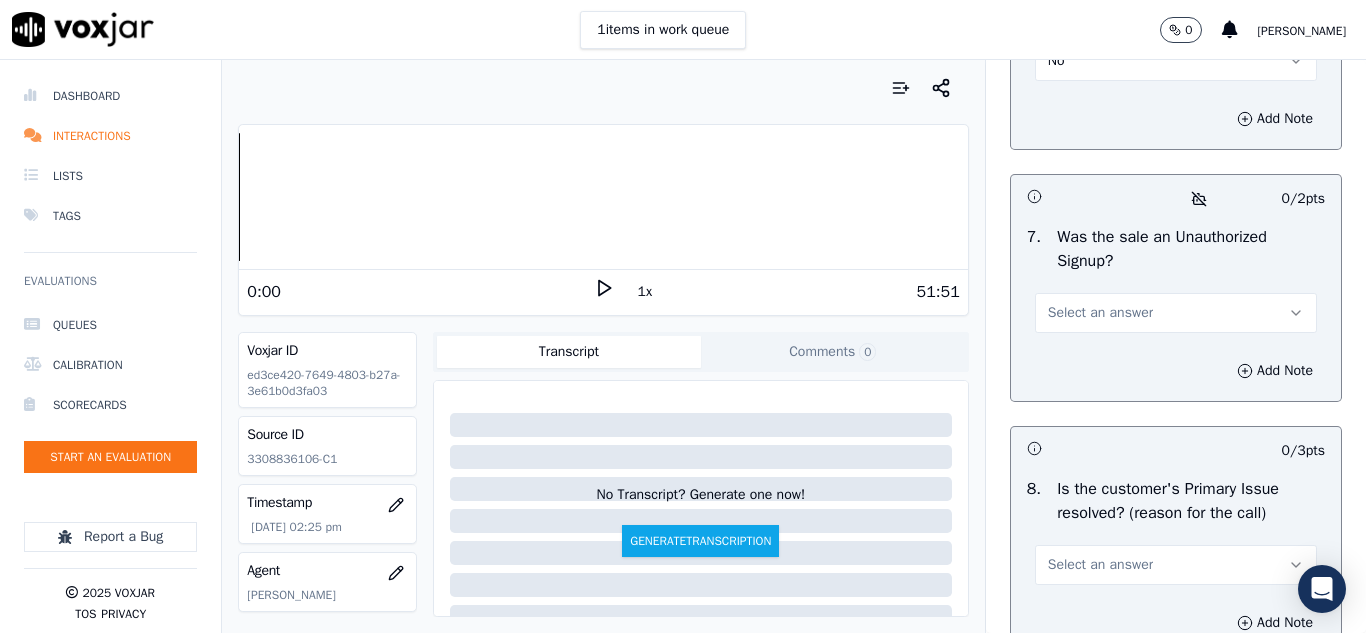 scroll, scrollTop: 6100, scrollLeft: 0, axis: vertical 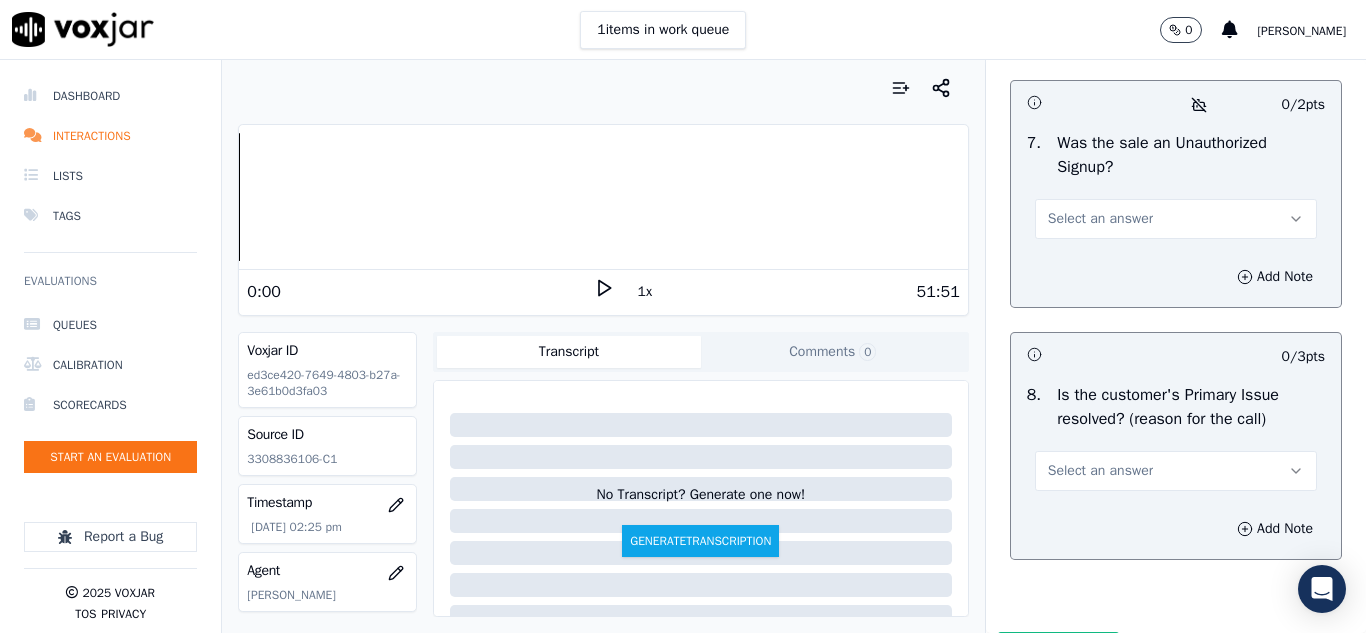 click on "Select an answer" at bounding box center (1100, 219) 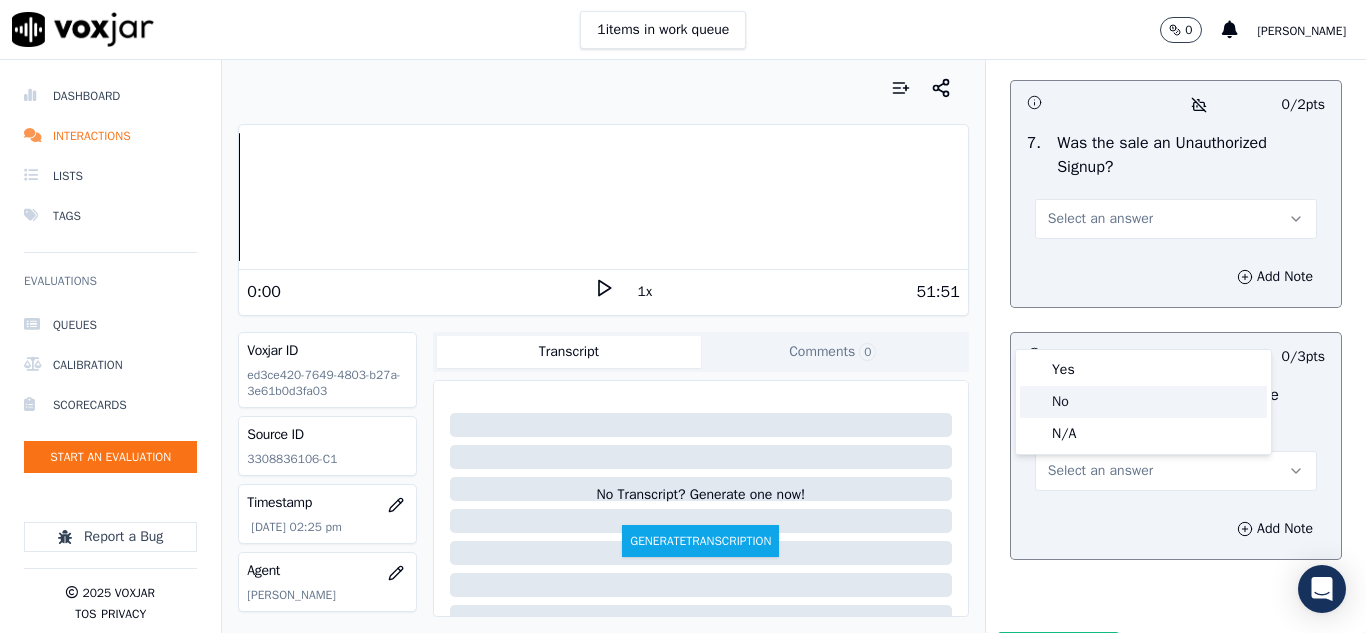 click on "No" 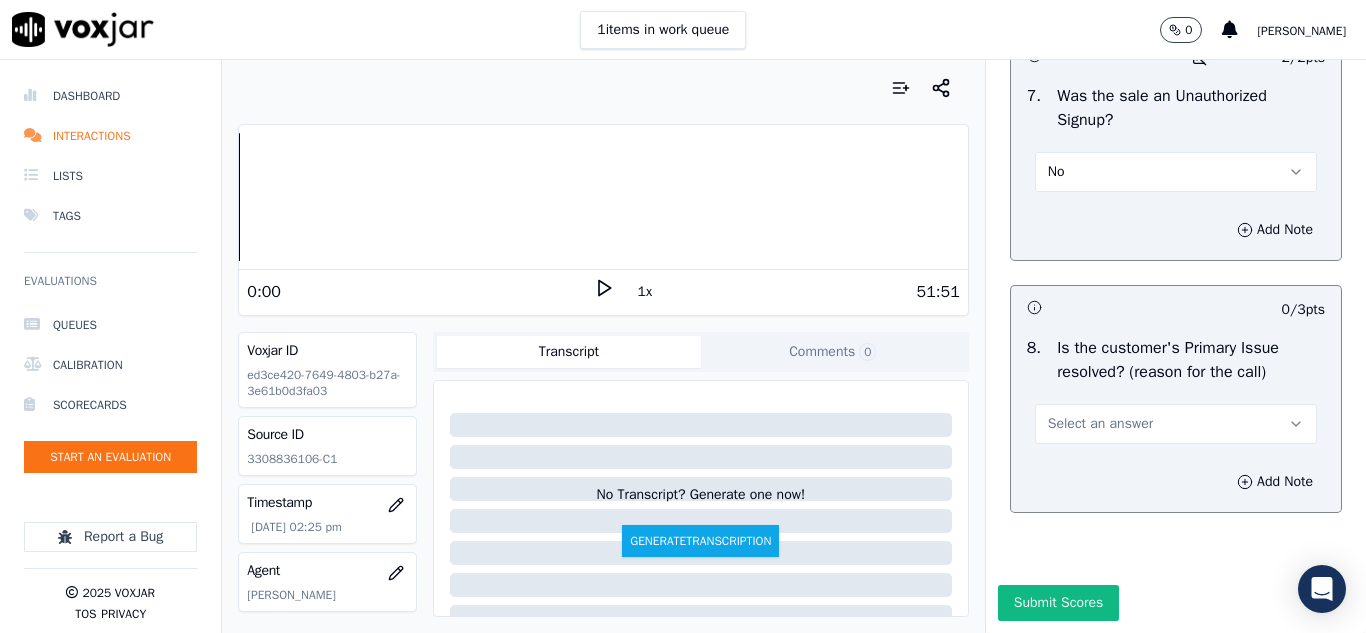 scroll, scrollTop: 6298, scrollLeft: 0, axis: vertical 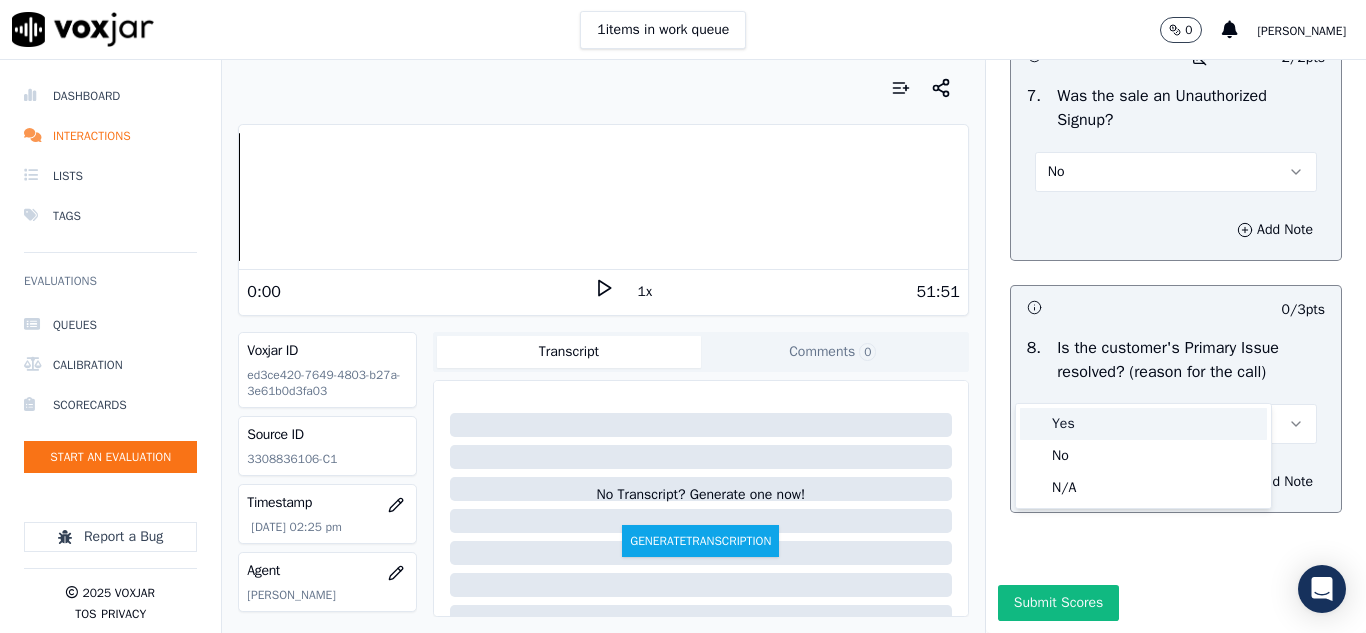 click on "Yes" at bounding box center [1143, 424] 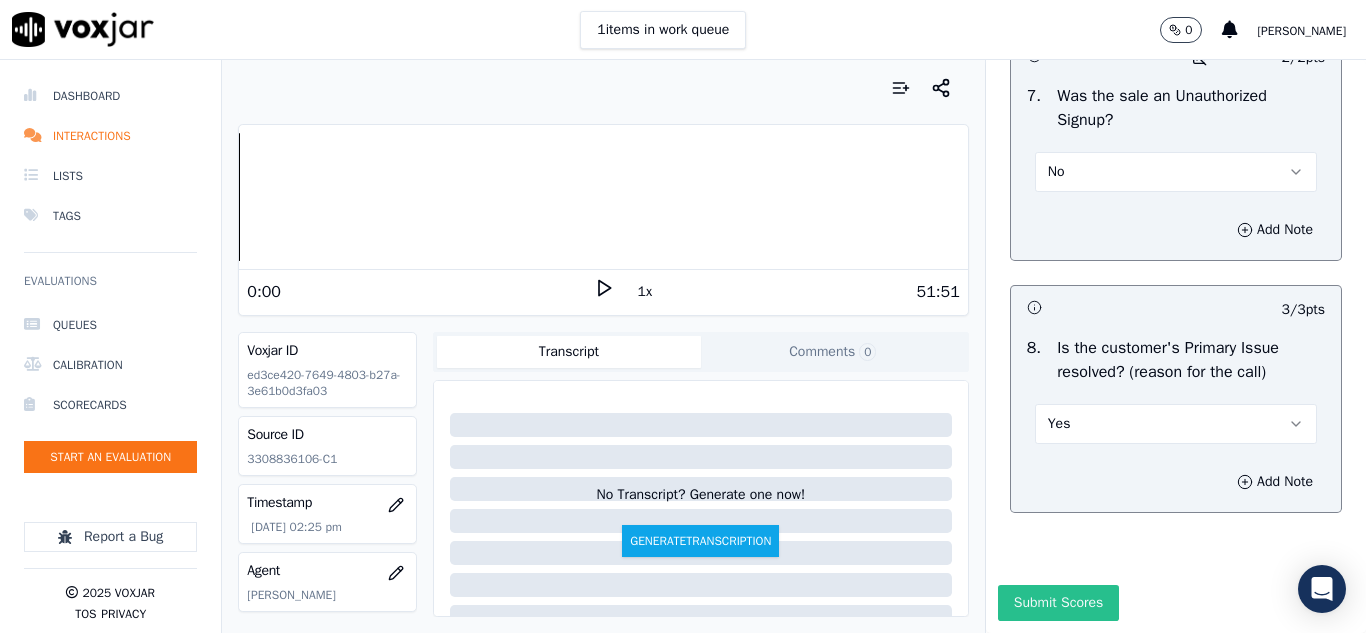 click on "Submit Scores" at bounding box center (1058, 603) 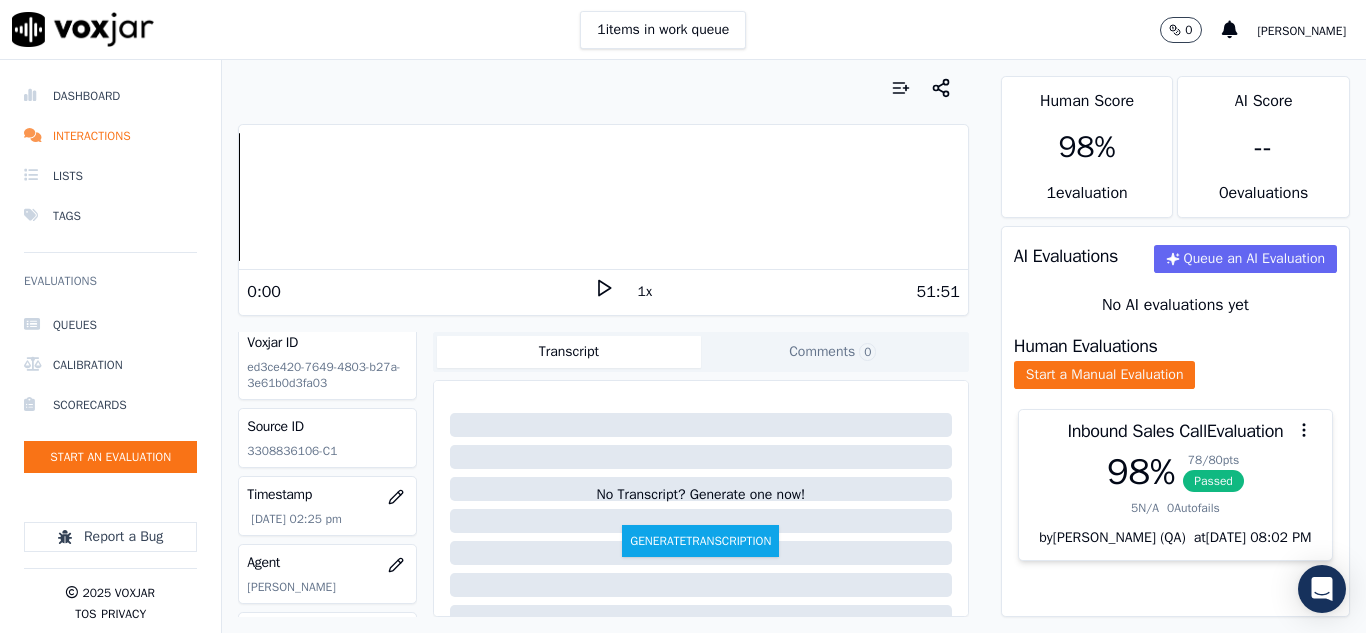 scroll, scrollTop: 0, scrollLeft: 0, axis: both 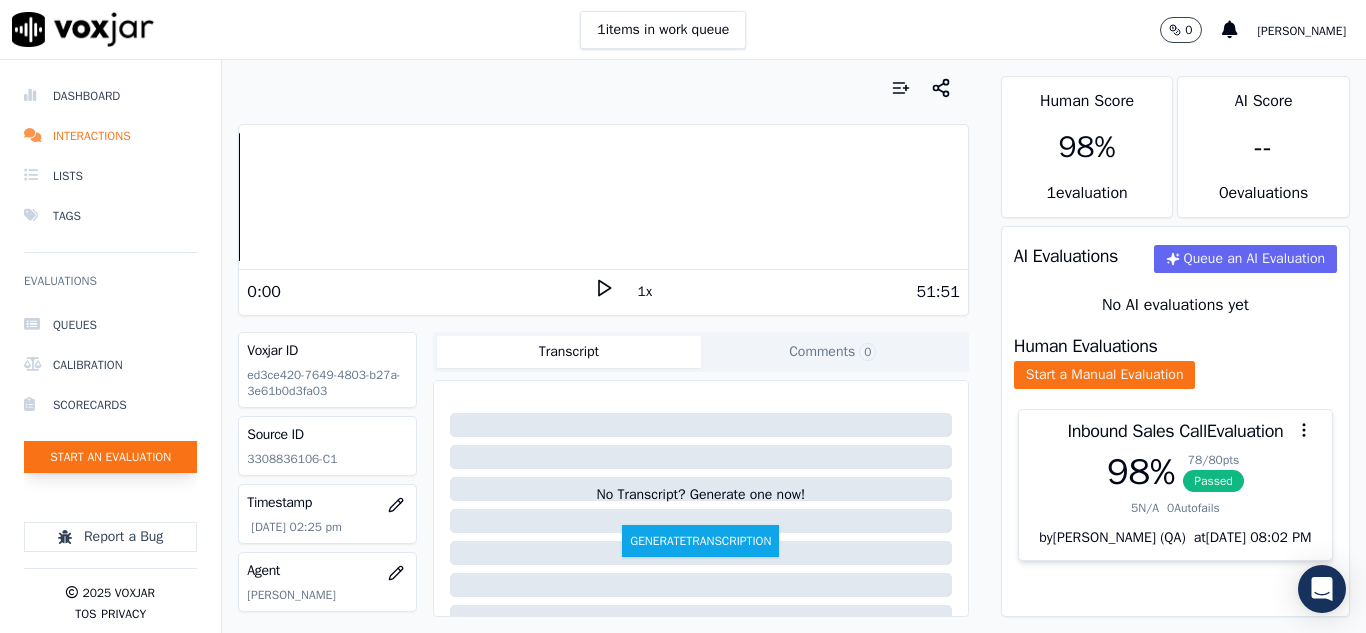 click on "Start an Evaluation" 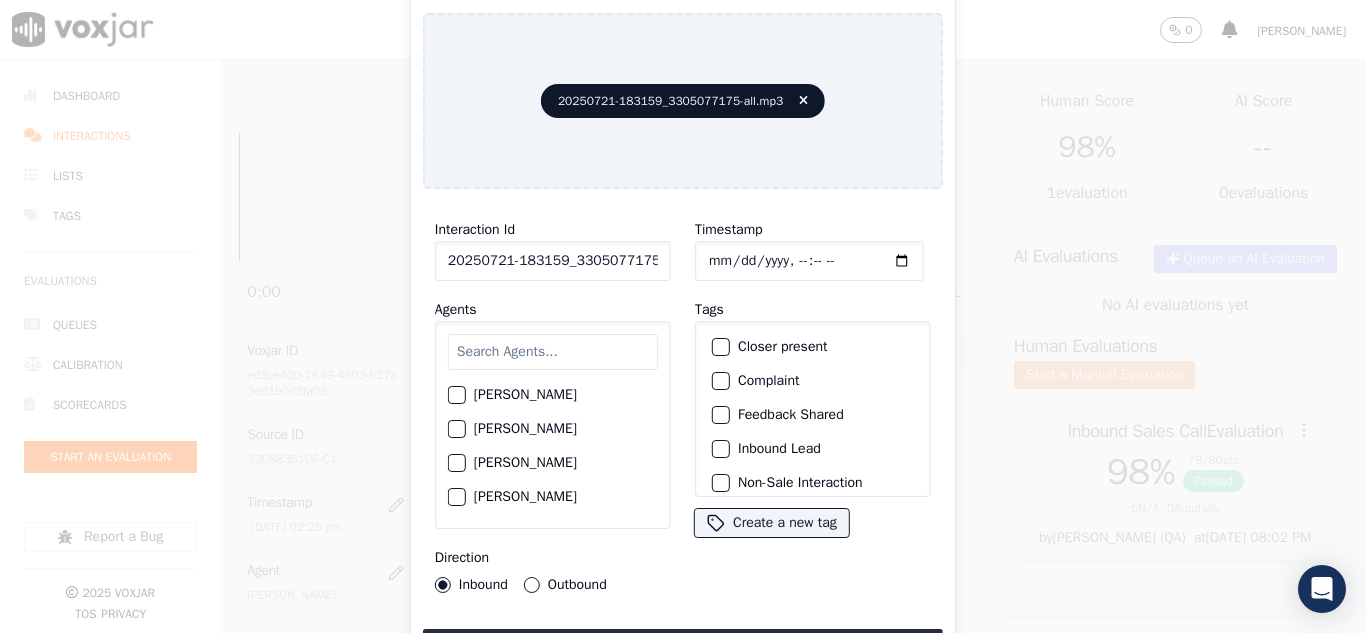 scroll, scrollTop: 0, scrollLeft: 40, axis: horizontal 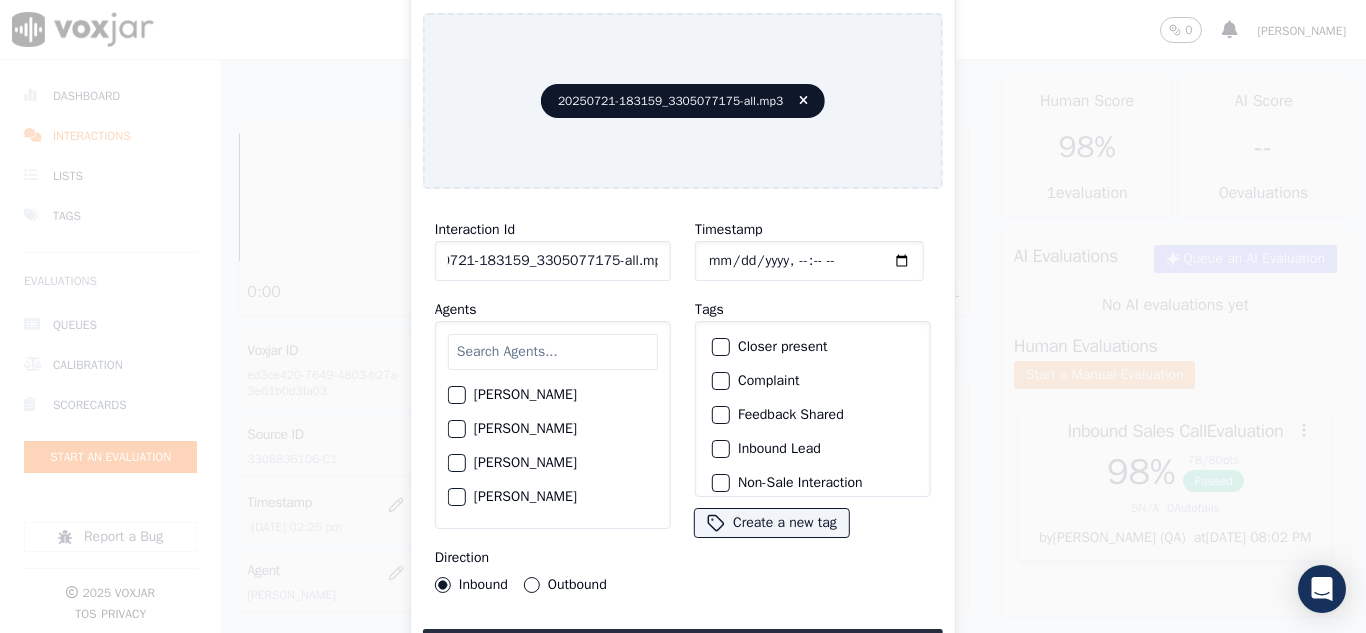 drag, startPoint x: 641, startPoint y: 257, endPoint x: 728, endPoint y: 257, distance: 87 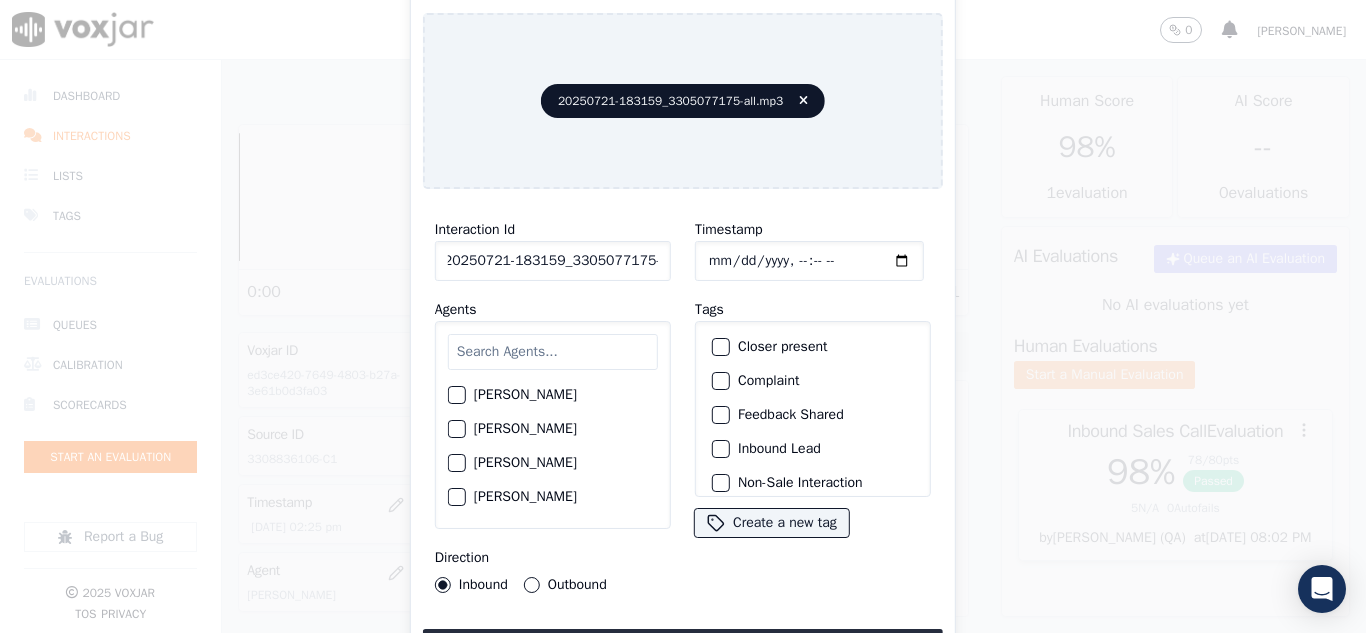 scroll, scrollTop: 0, scrollLeft: 11, axis: horizontal 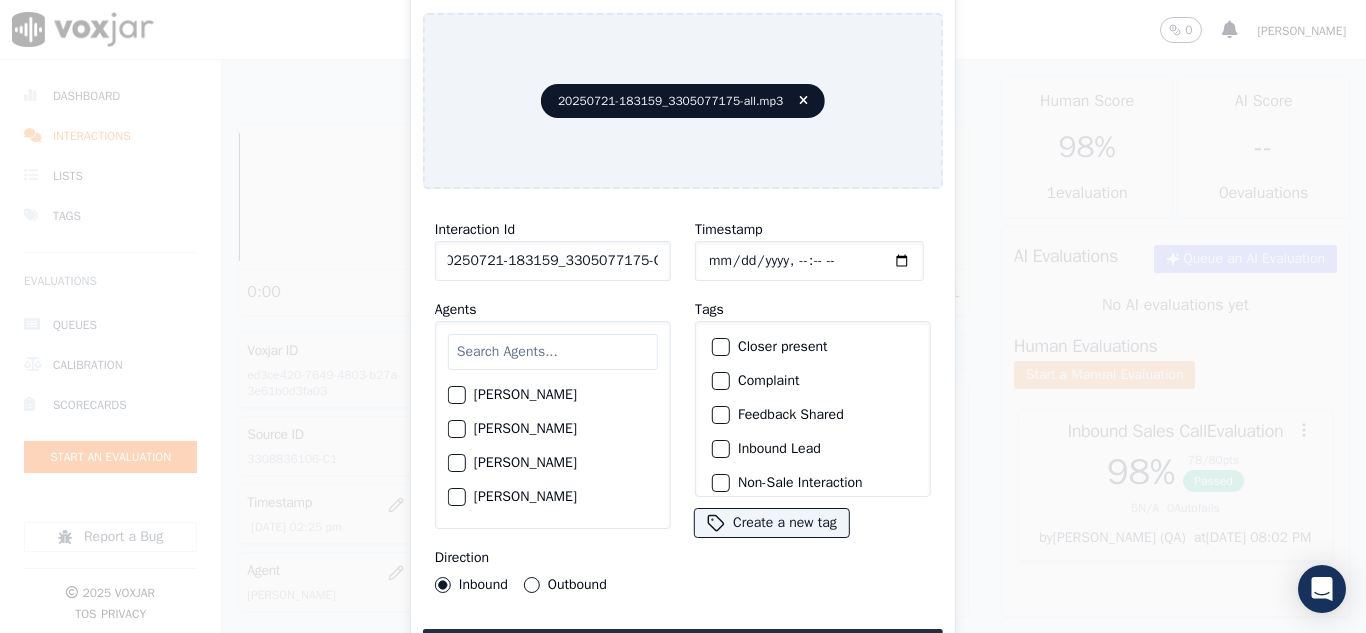 type on "20250721-183159_3305077175-C1" 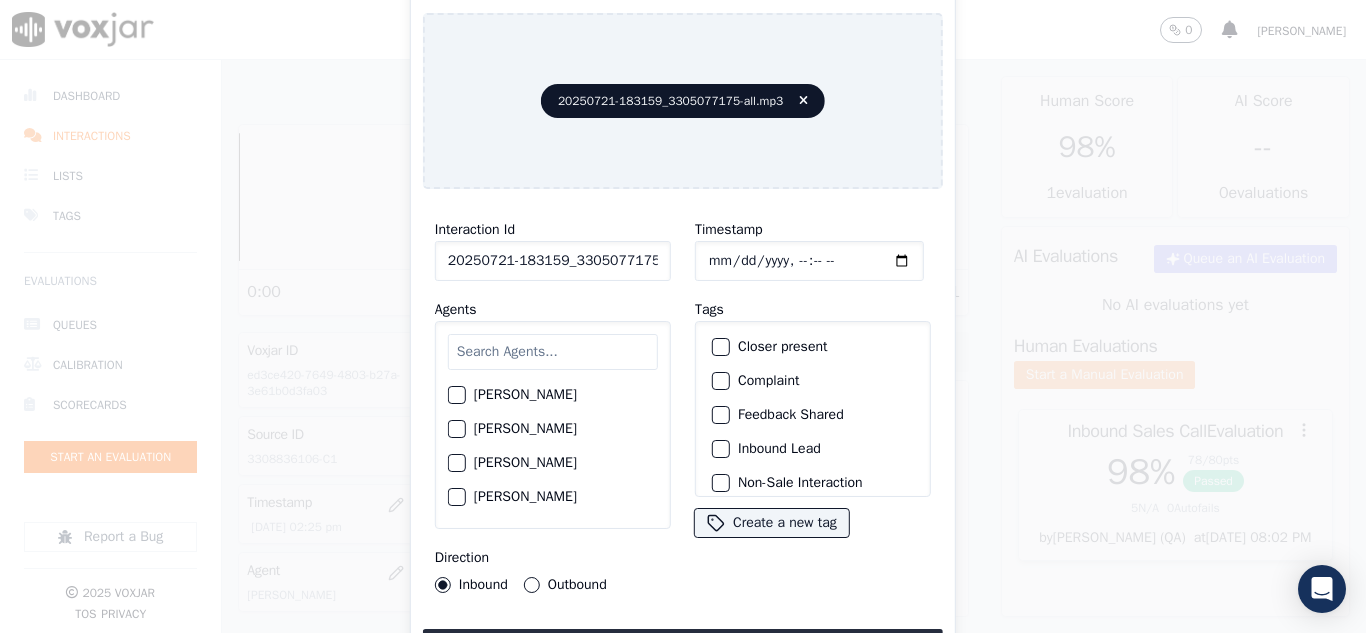 type on "[DATE]T14:43" 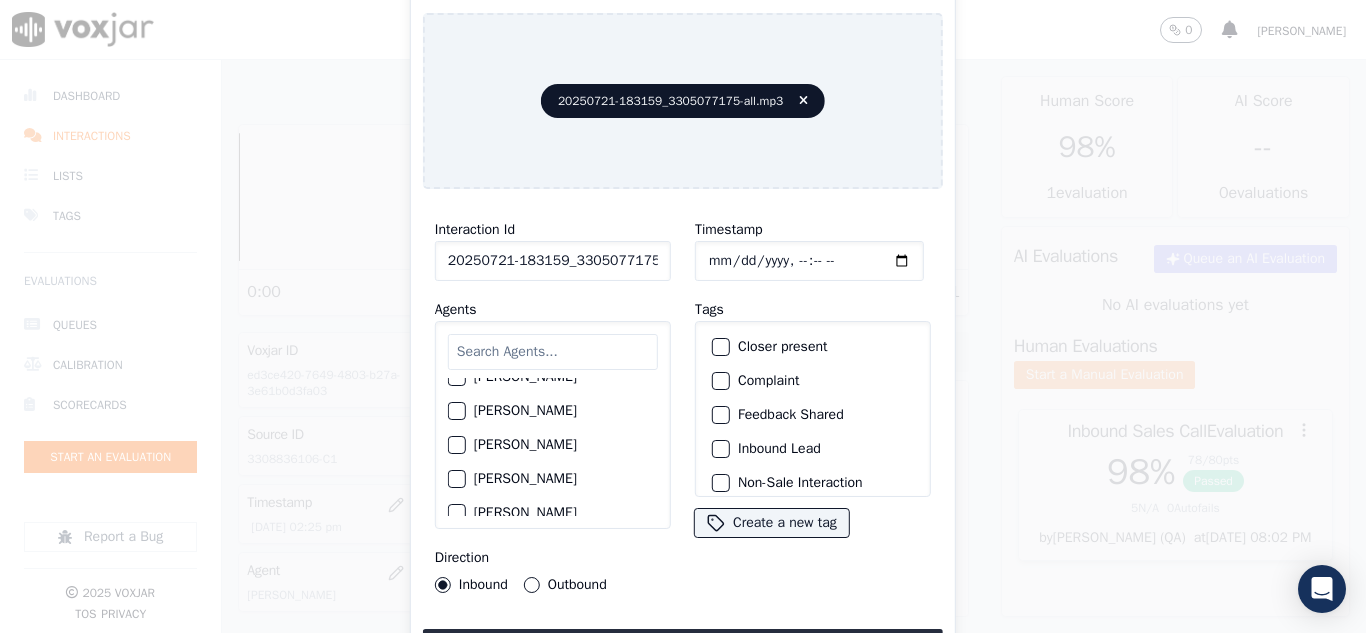 scroll, scrollTop: 700, scrollLeft: 0, axis: vertical 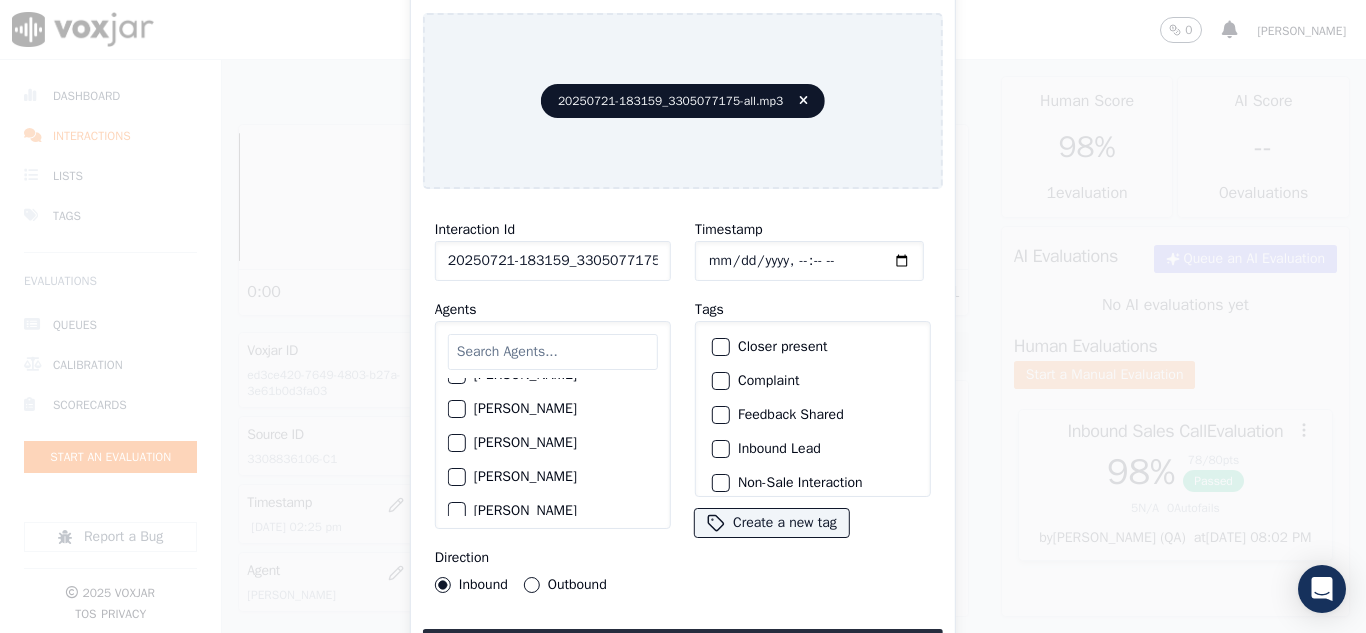 click on "[PERSON_NAME]" 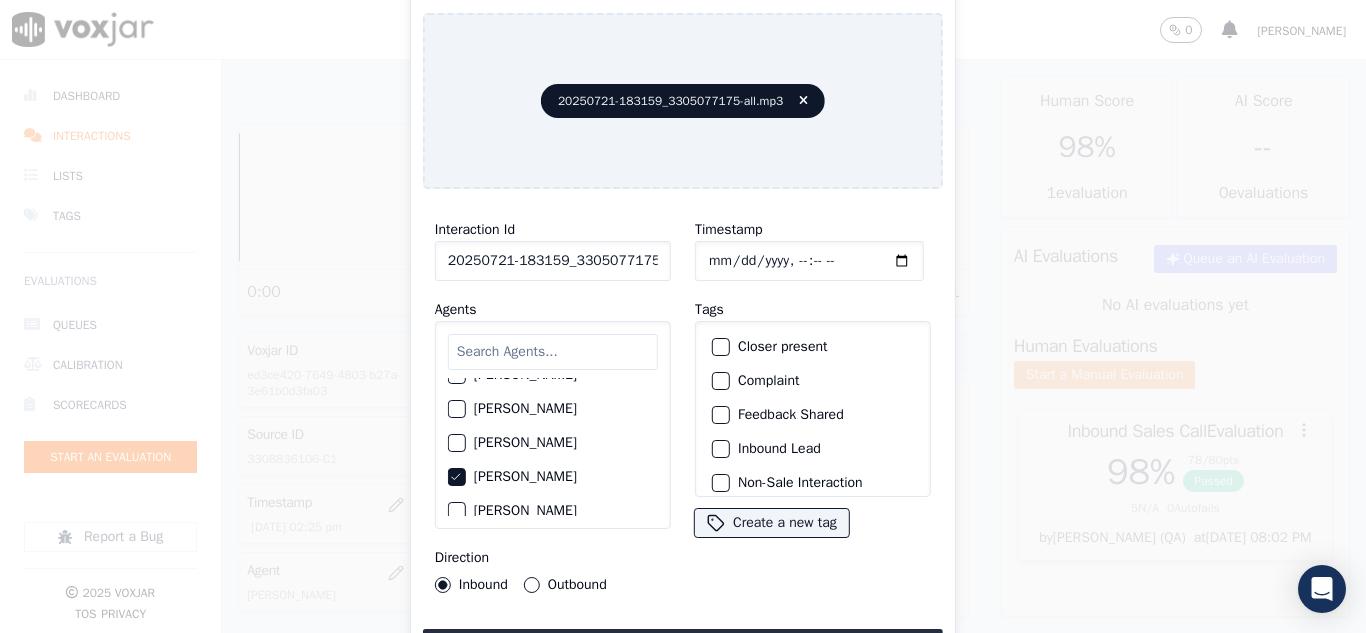 click on "Outbound" at bounding box center [532, 585] 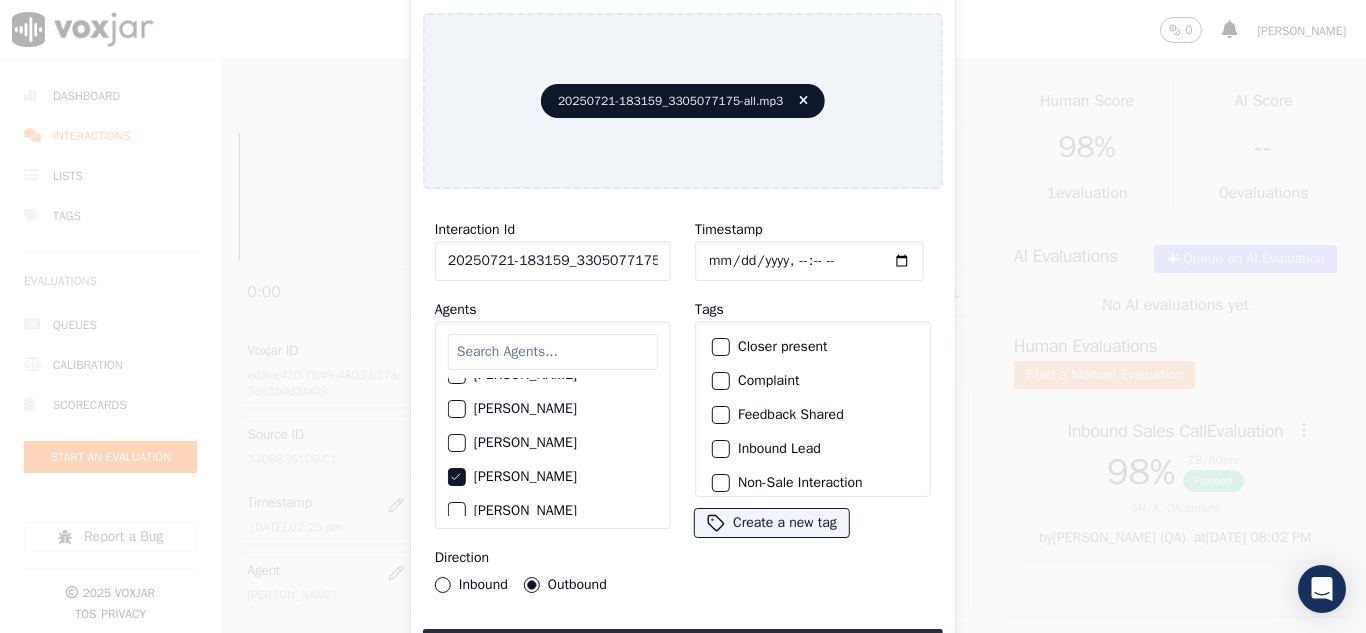 drag, startPoint x: 760, startPoint y: 339, endPoint x: 755, endPoint y: 360, distance: 21.587032 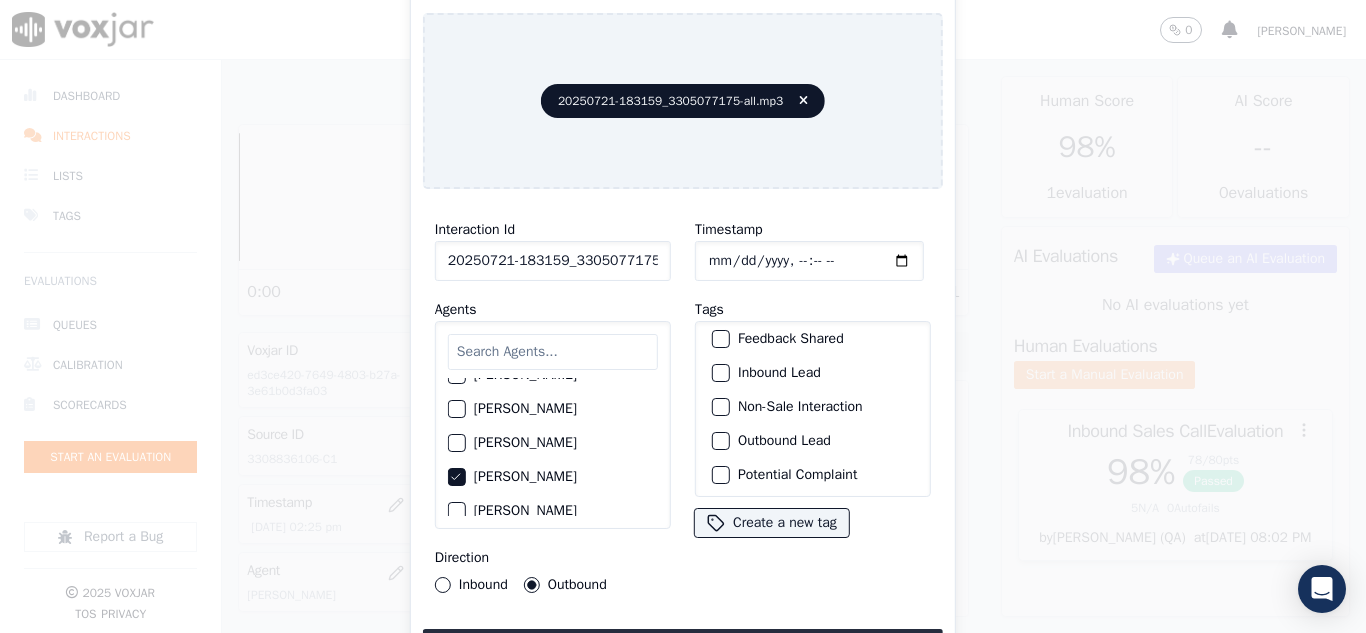 scroll, scrollTop: 173, scrollLeft: 0, axis: vertical 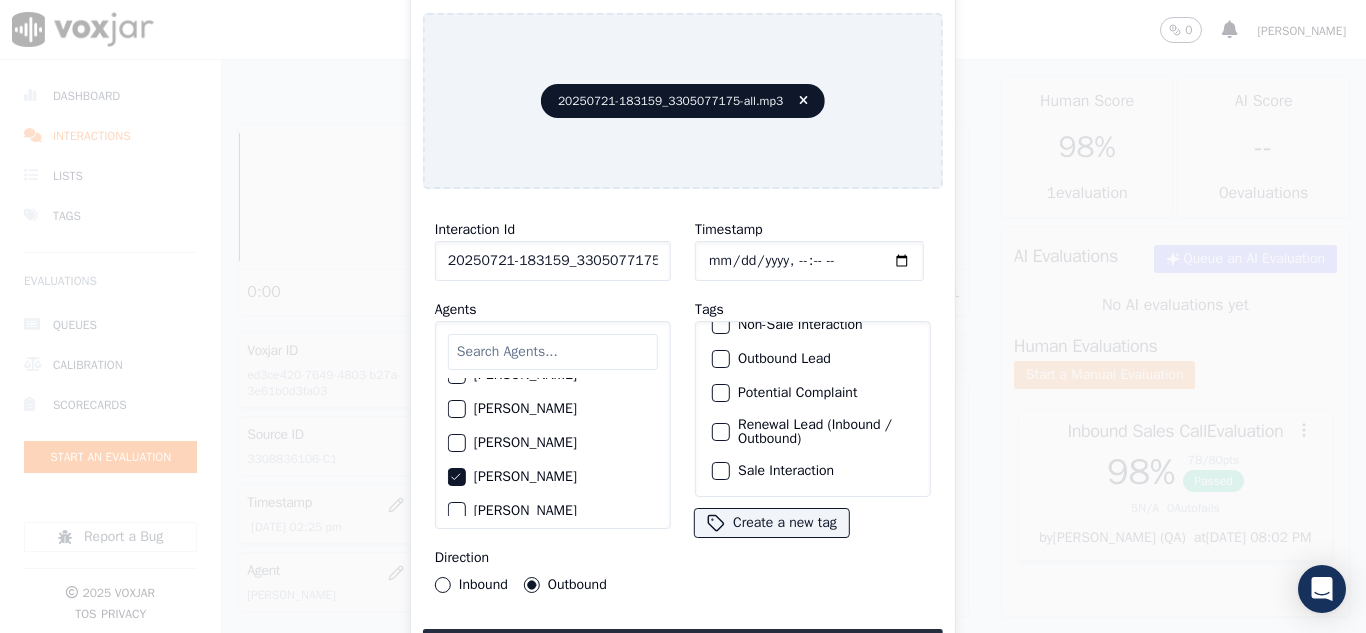 drag, startPoint x: 713, startPoint y: 409, endPoint x: 719, endPoint y: 476, distance: 67.26812 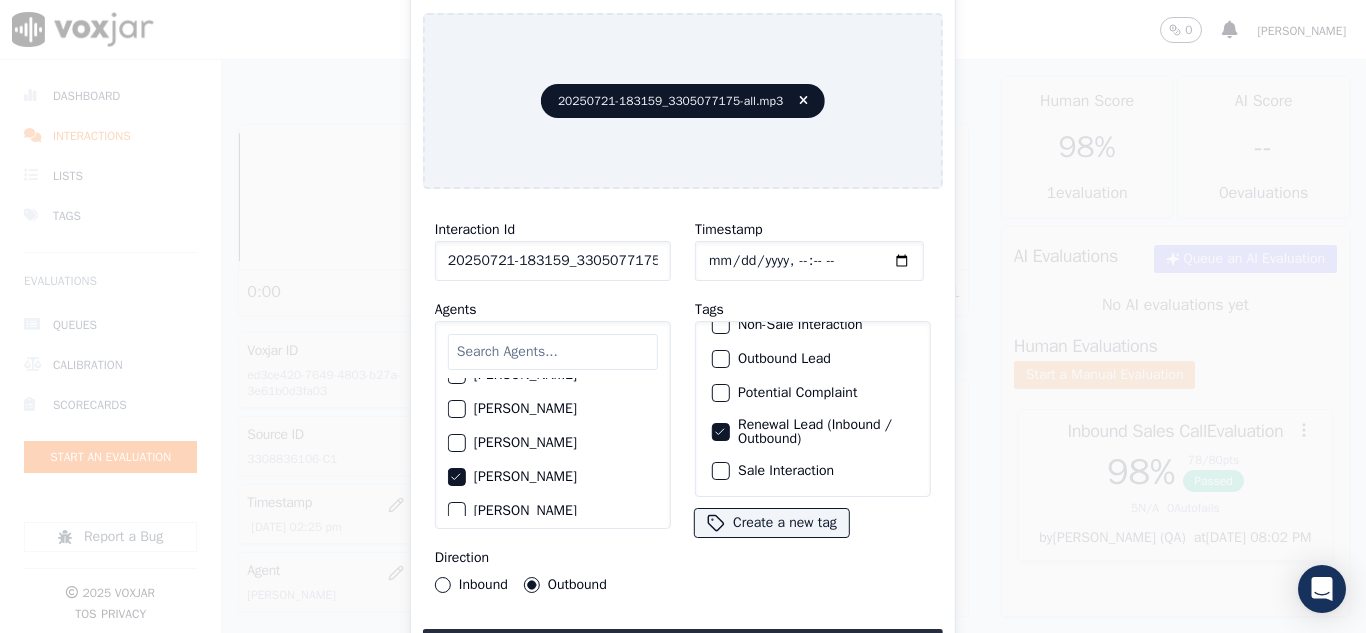 click at bounding box center (720, 471) 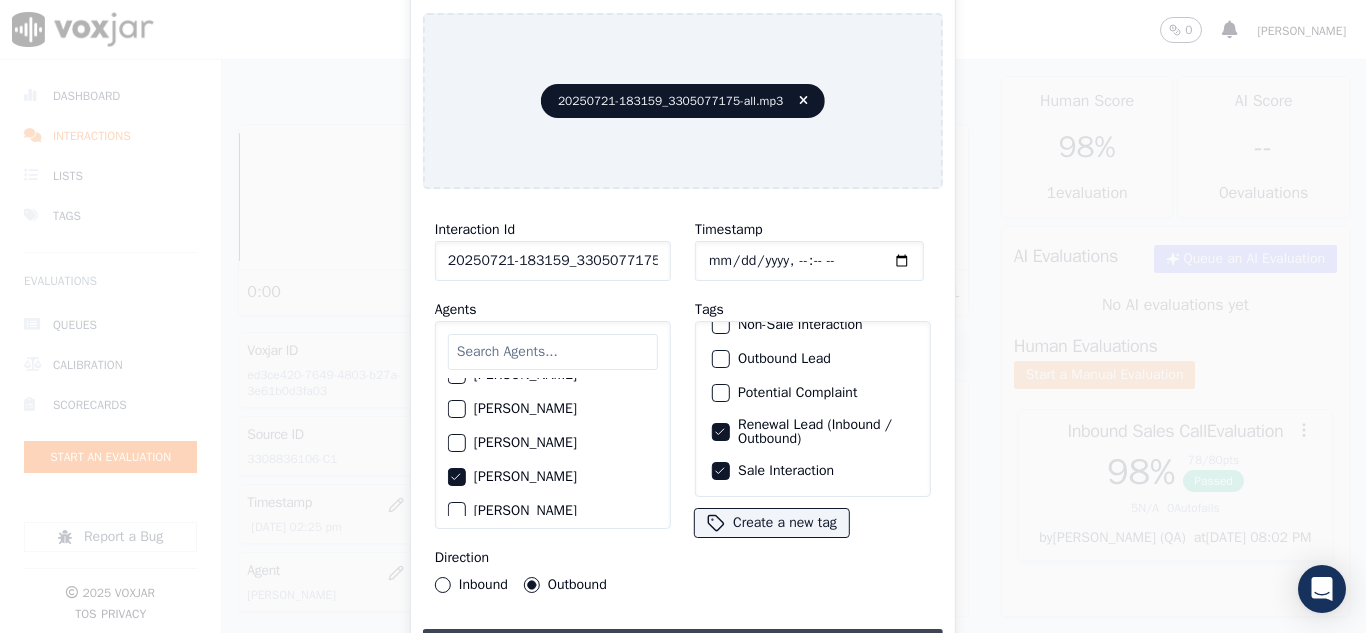 click on "Upload interaction to start evaluation" at bounding box center [683, 647] 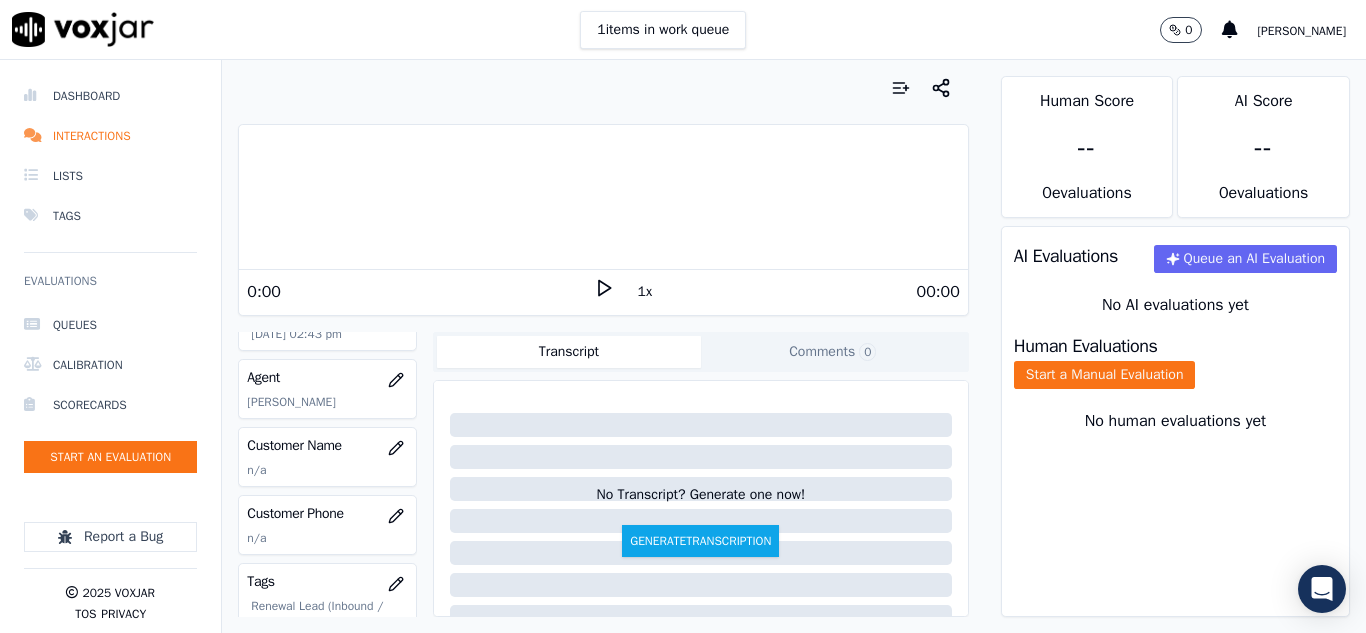 scroll, scrollTop: 200, scrollLeft: 0, axis: vertical 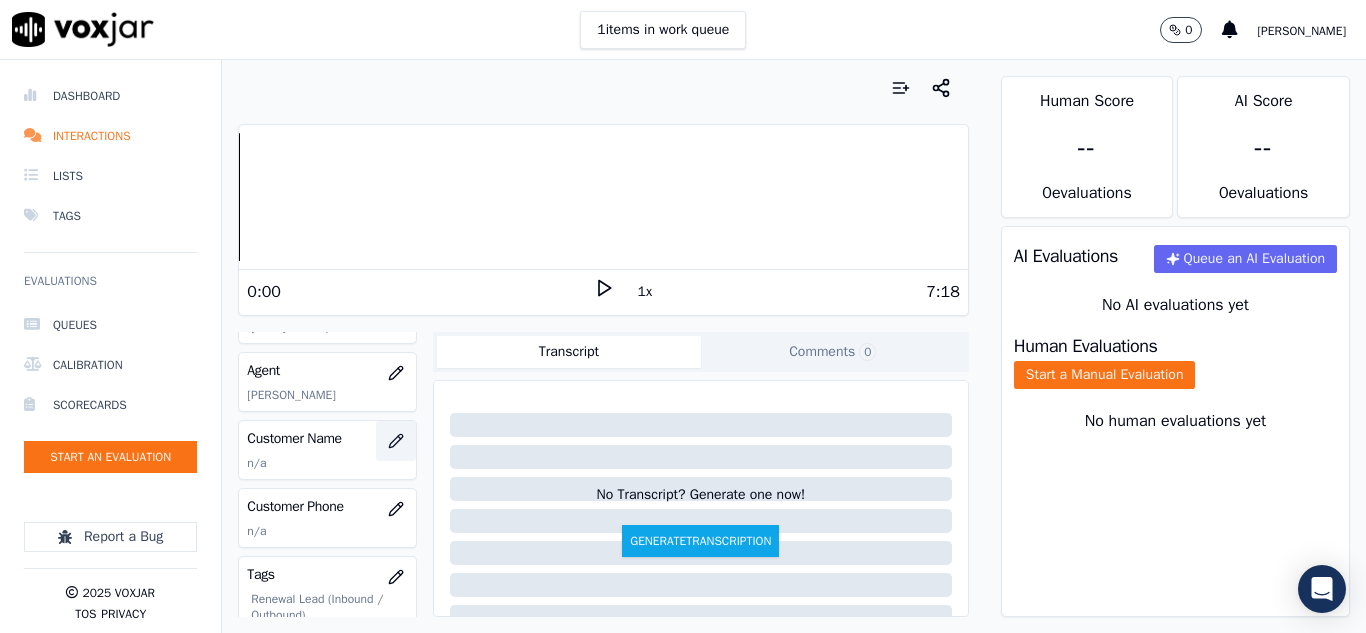 click 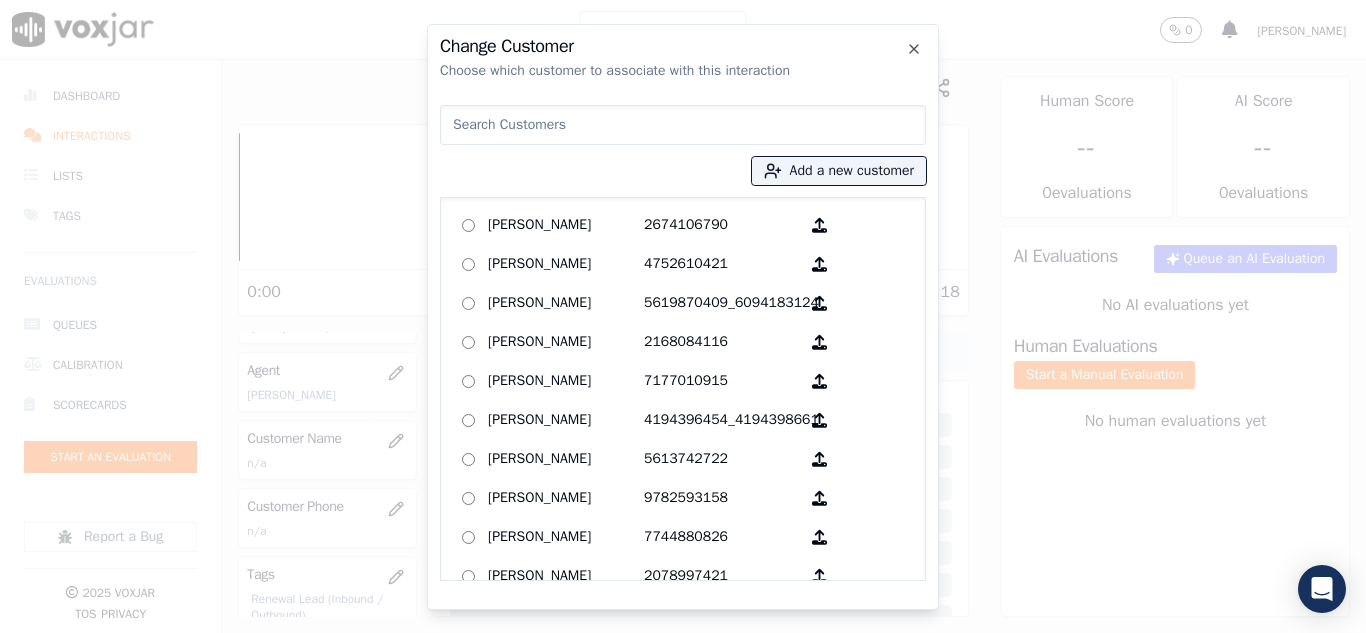 click at bounding box center [683, 125] 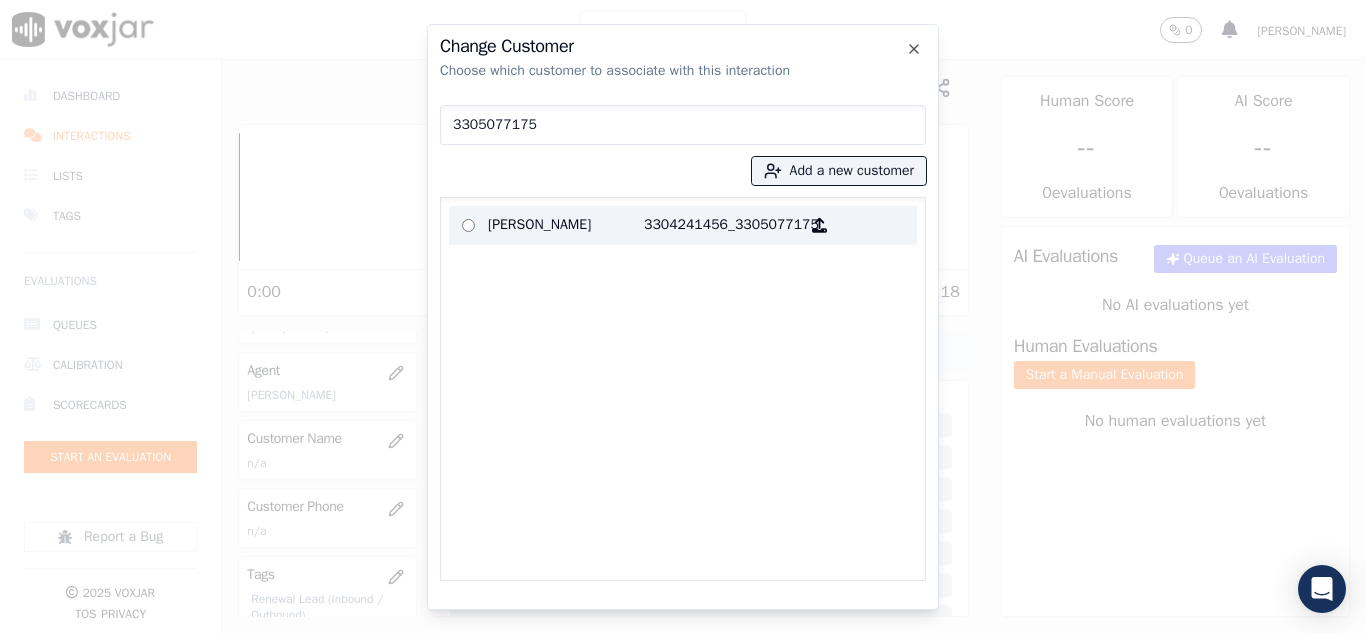 type on "3305077175" 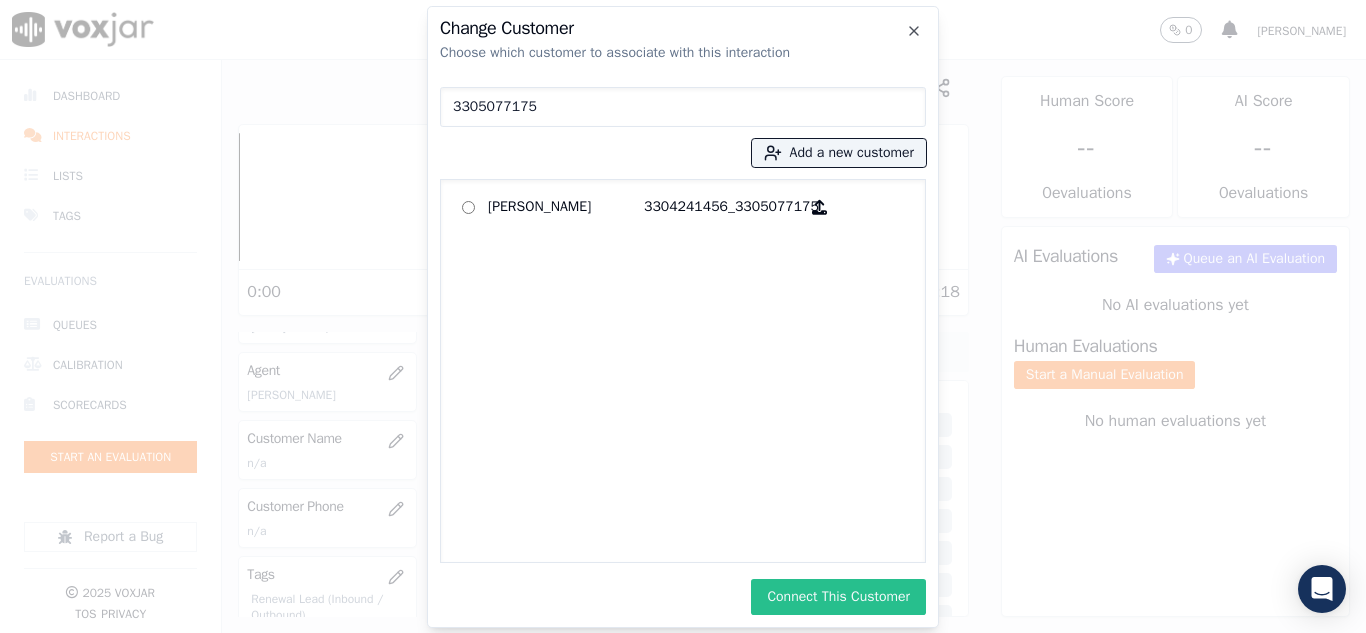 click on "Connect This Customer" at bounding box center (838, 597) 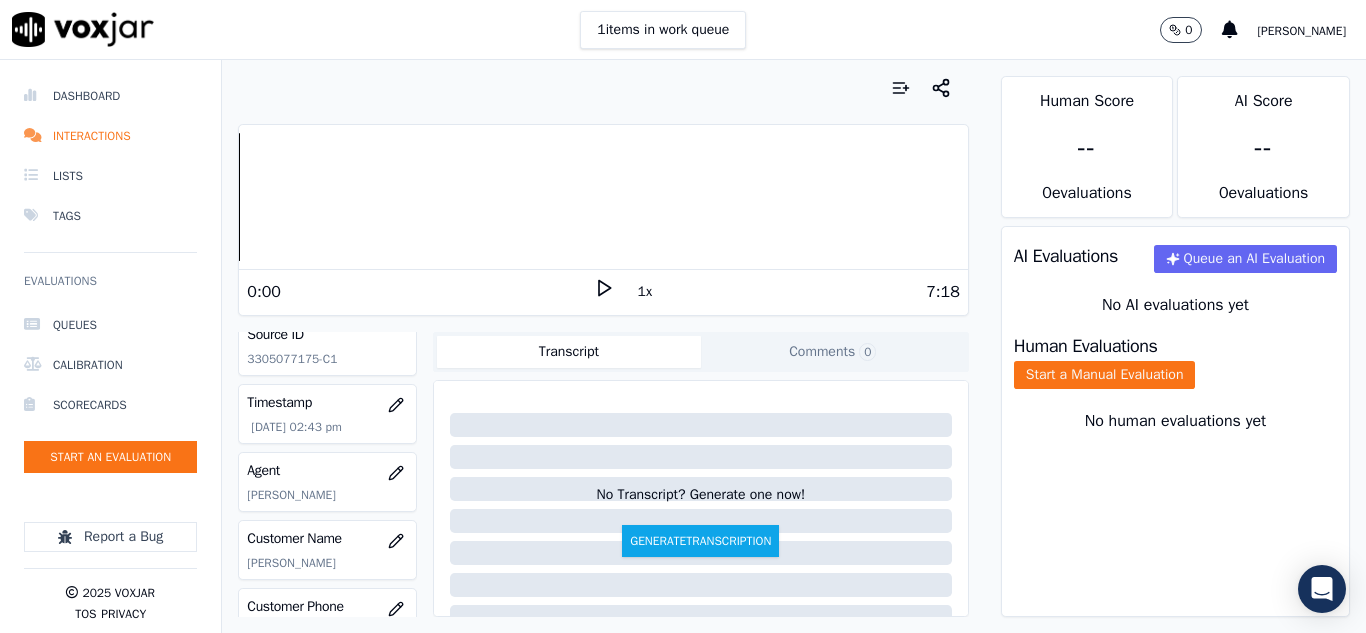 scroll, scrollTop: 0, scrollLeft: 0, axis: both 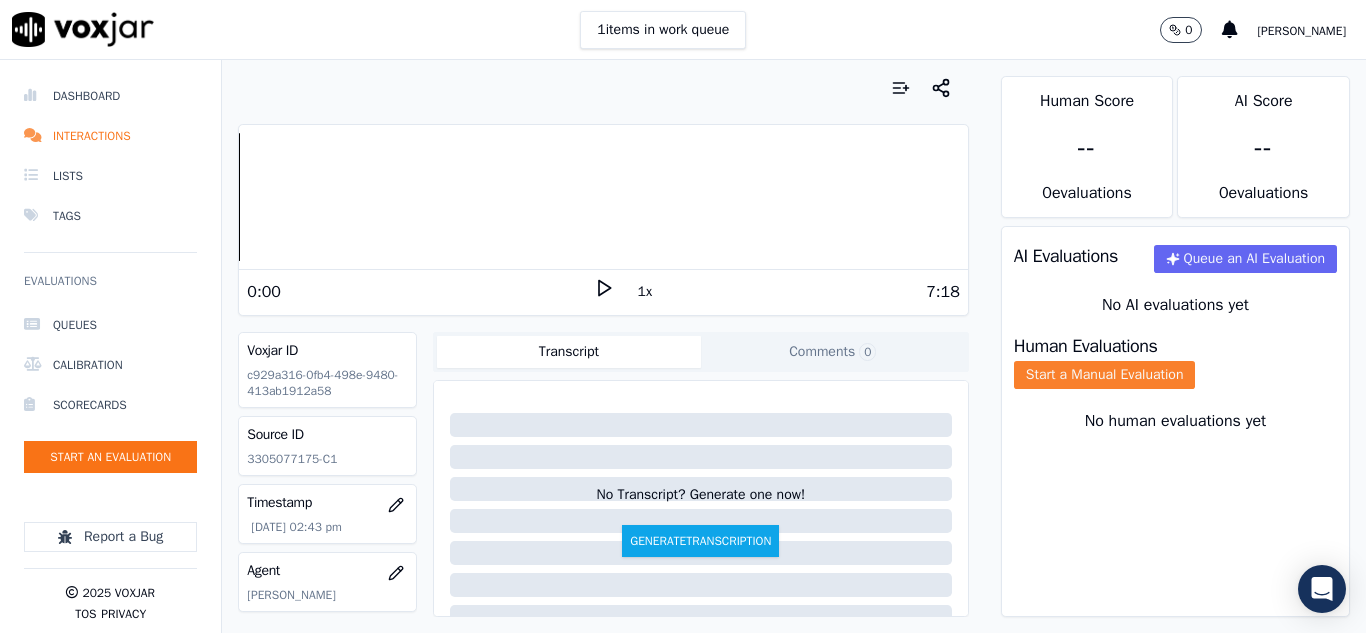 click on "Start a Manual Evaluation" 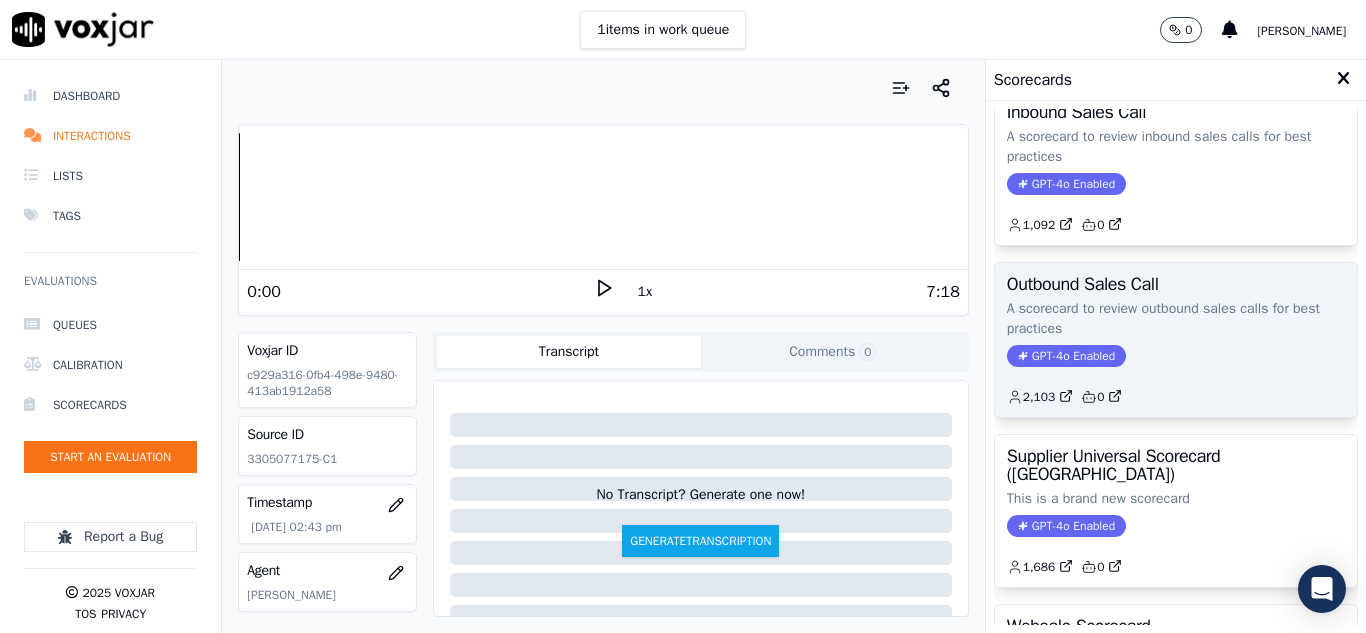 scroll, scrollTop: 200, scrollLeft: 0, axis: vertical 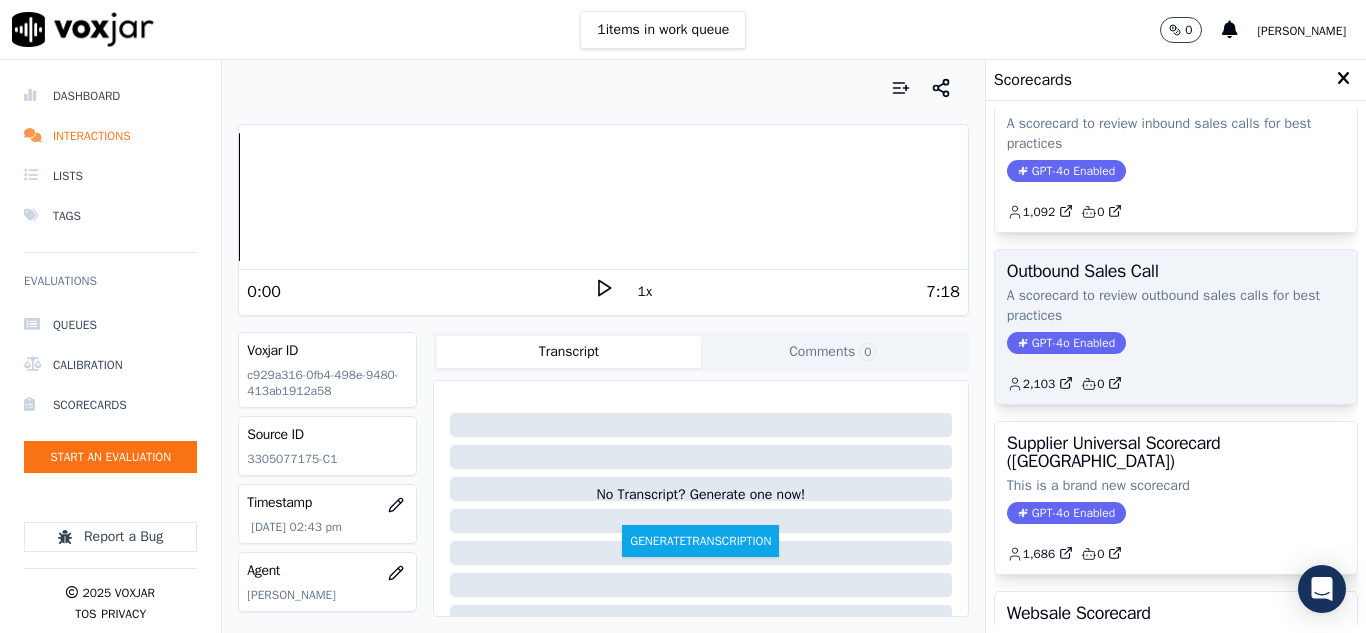 click on "GPT-4o Enabled" 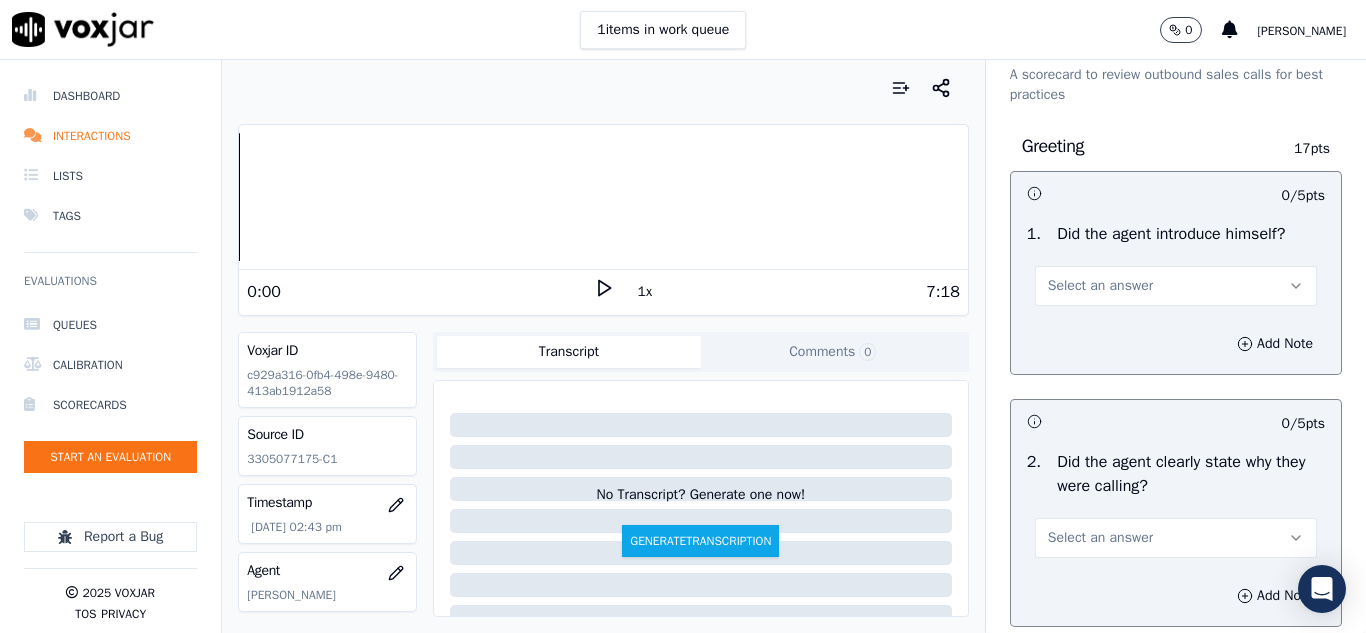 scroll, scrollTop: 100, scrollLeft: 0, axis: vertical 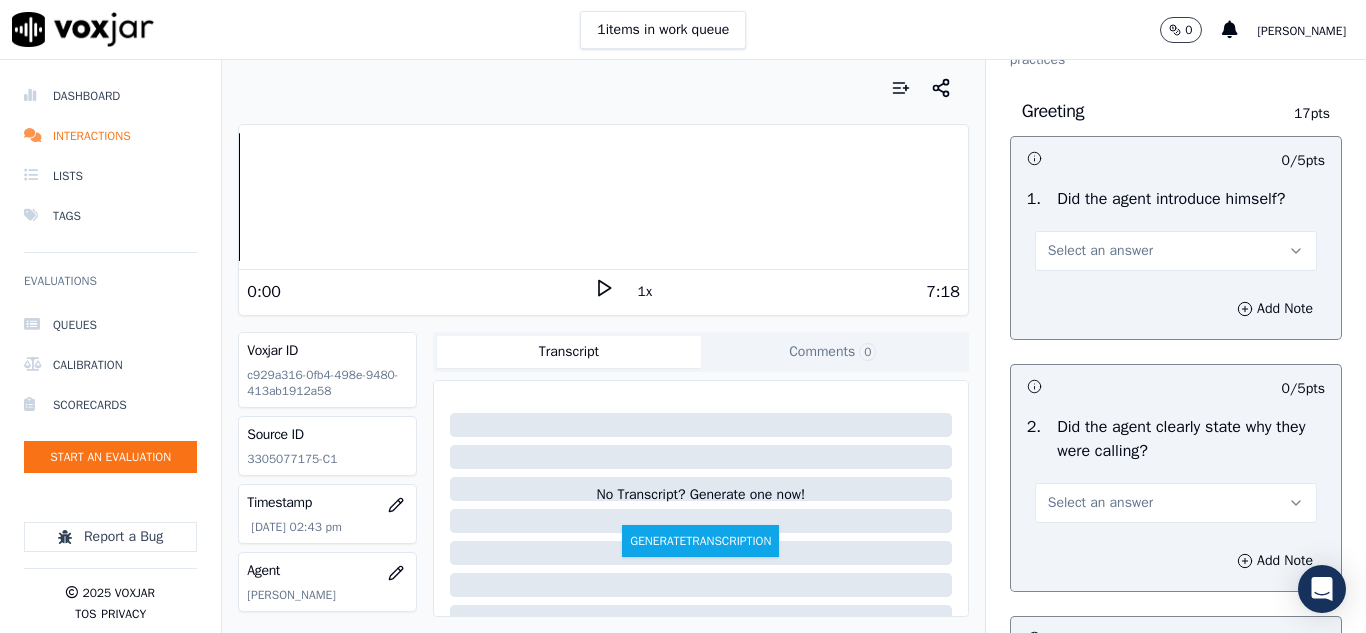 click on "Select an answer" at bounding box center [1176, 251] 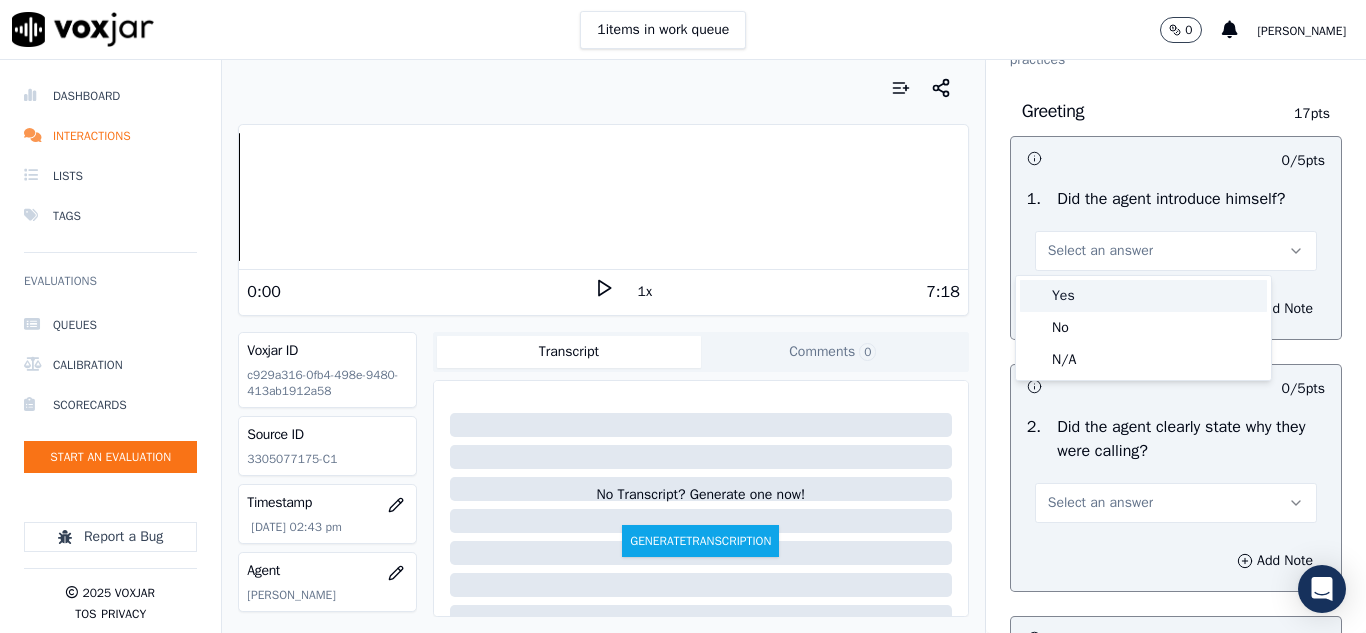 click on "Yes" at bounding box center [1143, 296] 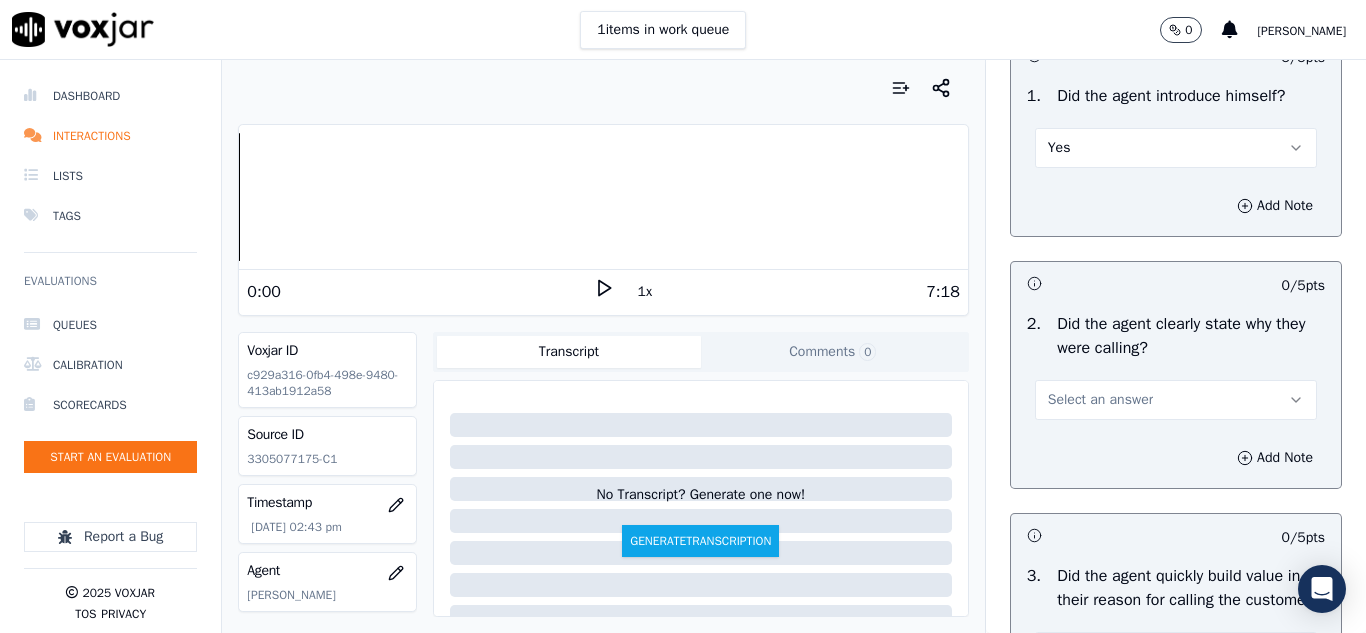 scroll, scrollTop: 300, scrollLeft: 0, axis: vertical 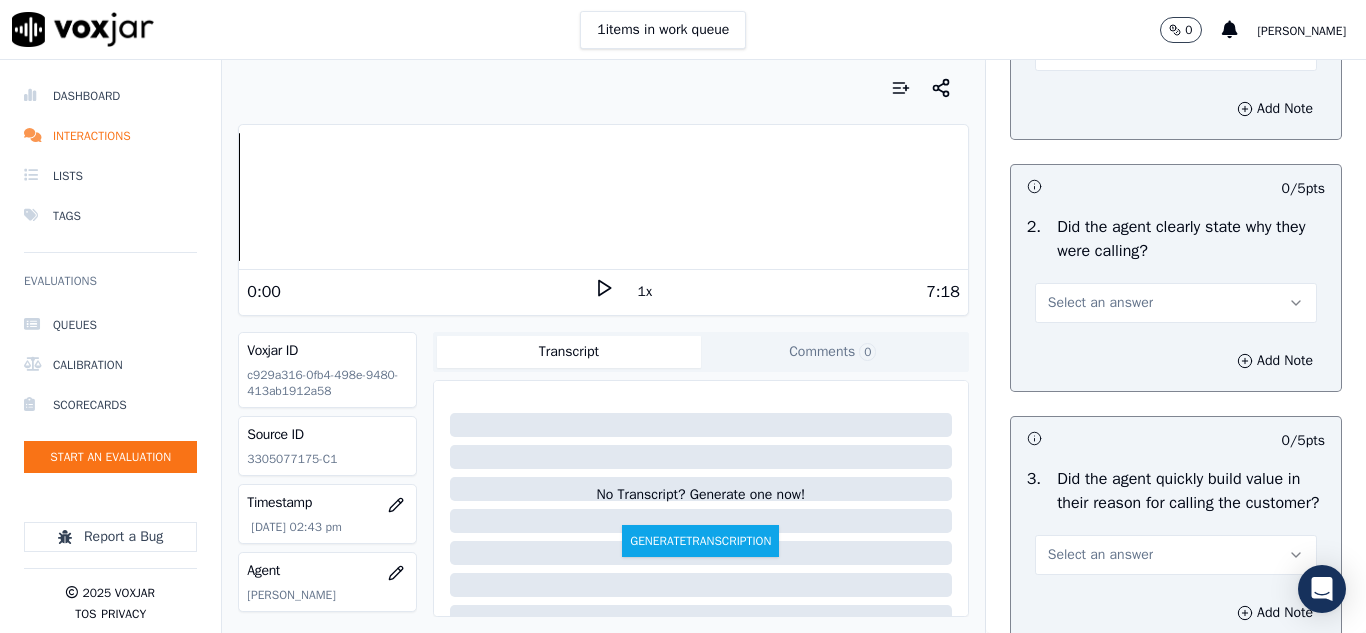 click on "Select an answer" at bounding box center (1100, 303) 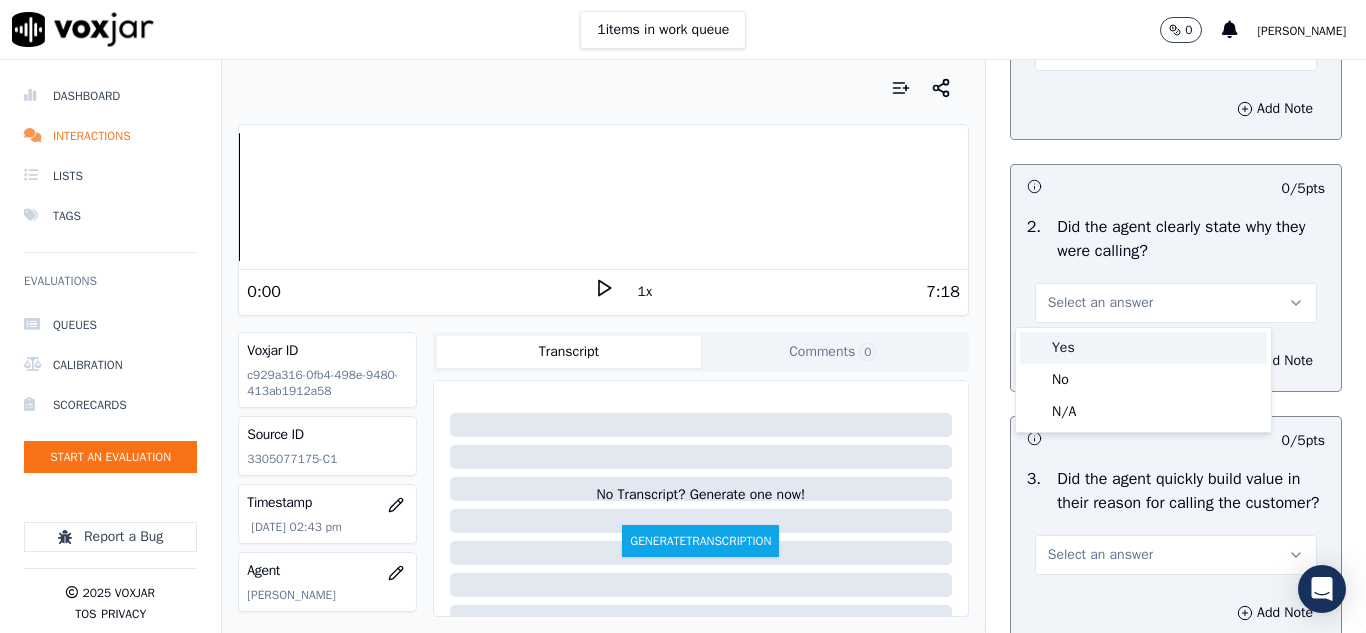 click on "Yes" at bounding box center (1143, 348) 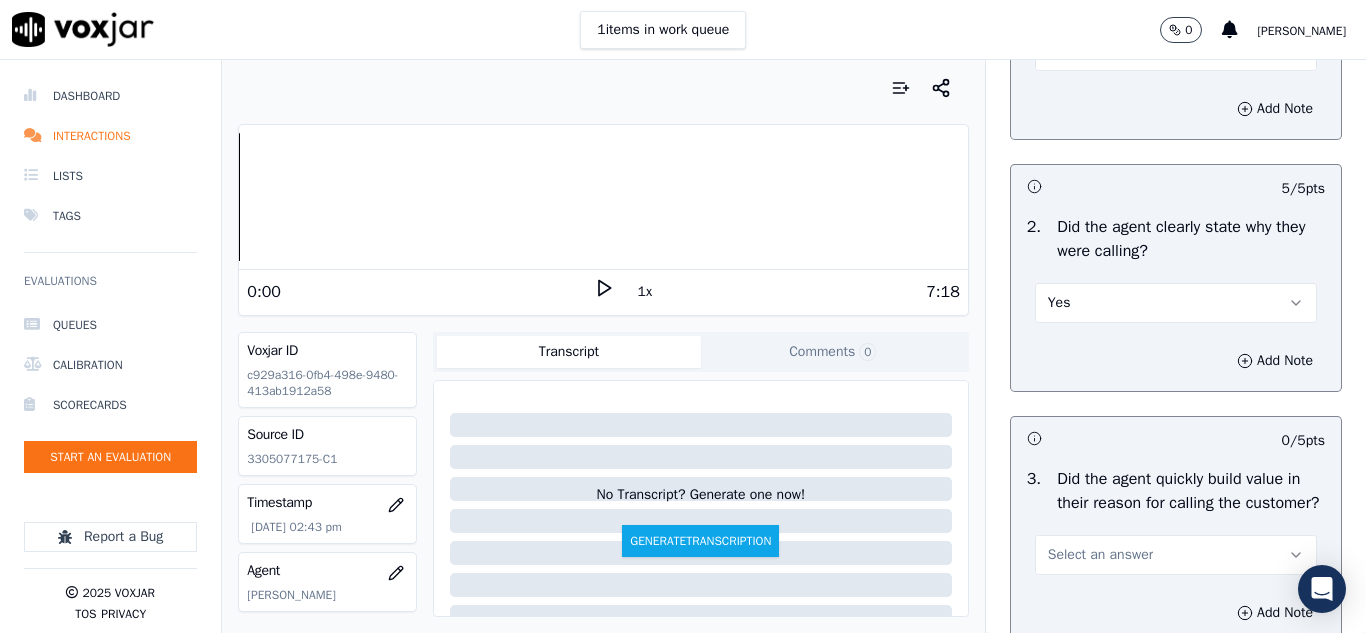 scroll, scrollTop: 500, scrollLeft: 0, axis: vertical 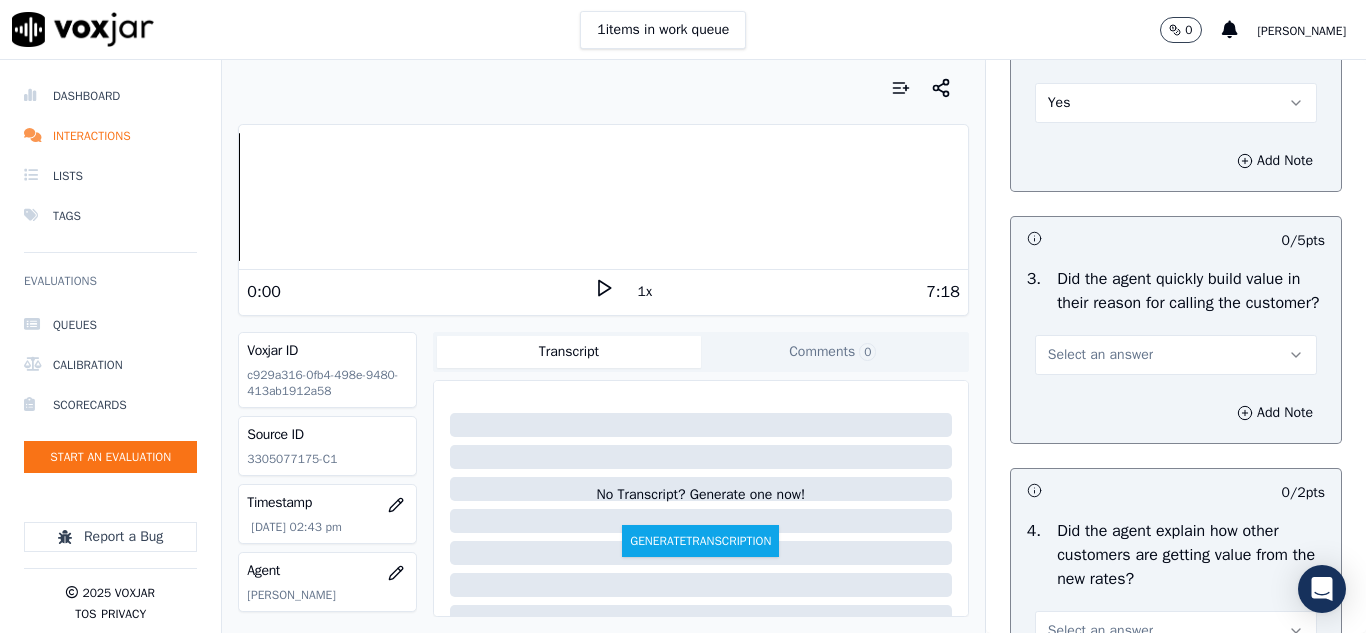click on "Select an answer" at bounding box center [1100, 355] 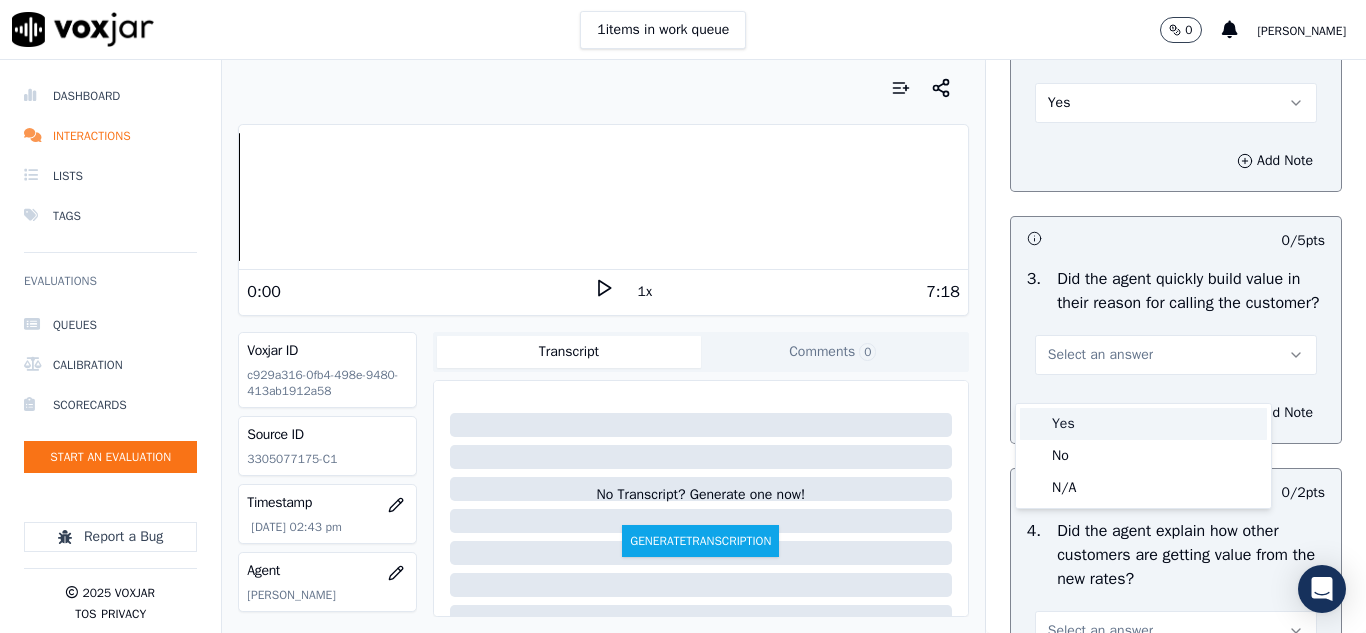 click on "Yes" at bounding box center (1143, 424) 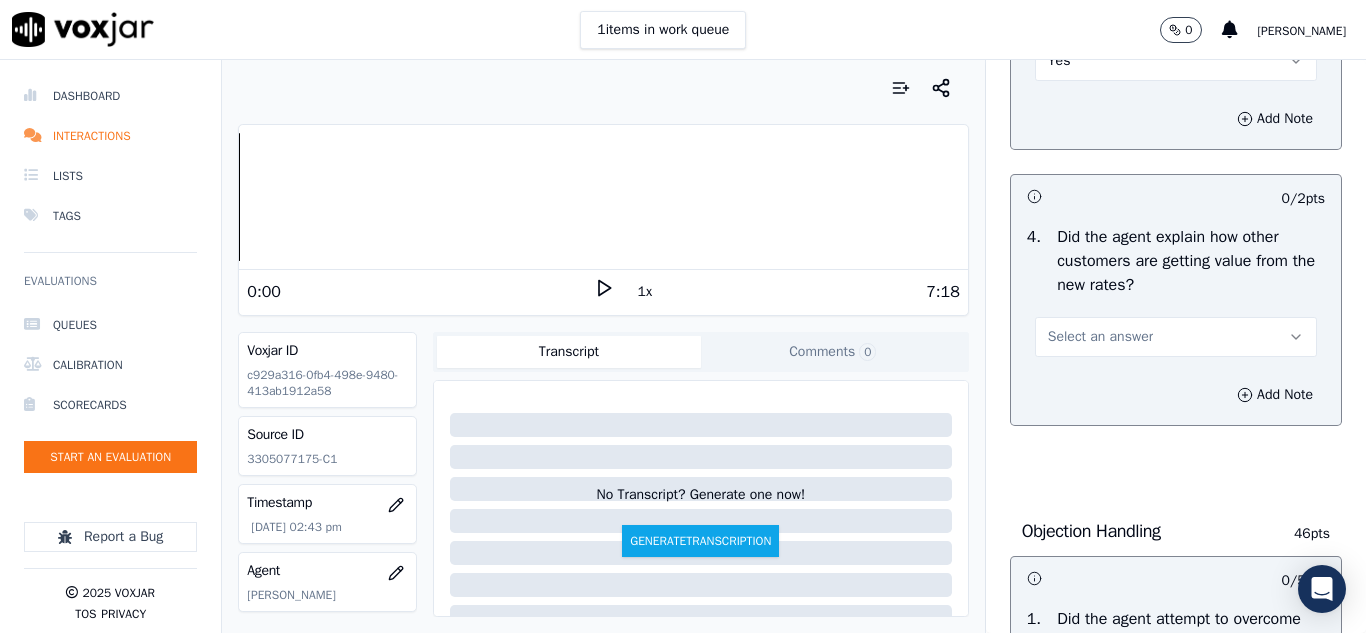 scroll, scrollTop: 800, scrollLeft: 0, axis: vertical 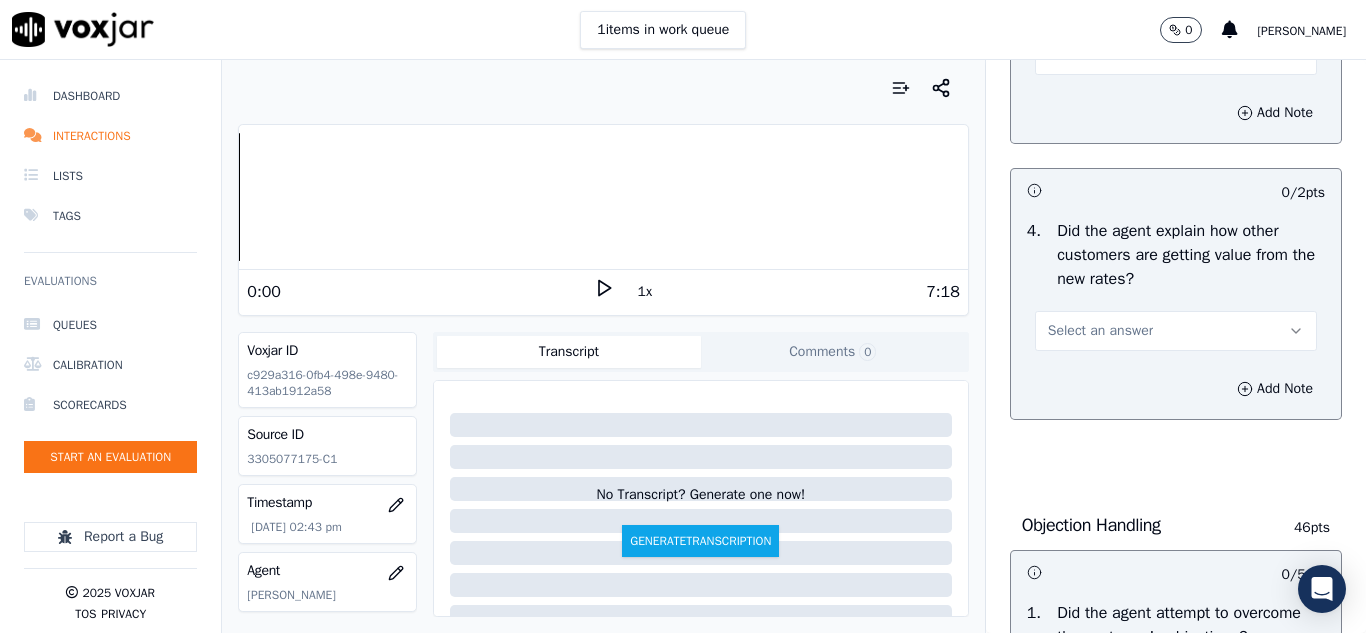 click on "Select an answer" at bounding box center (1100, 331) 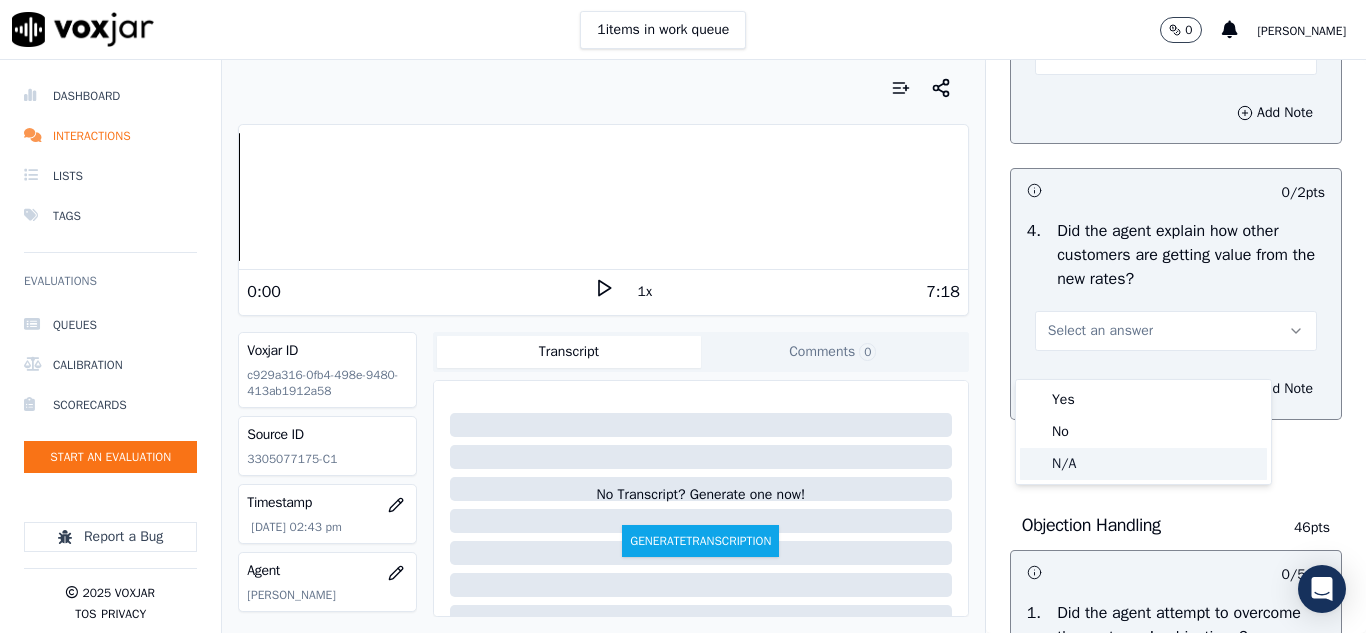 click on "N/A" 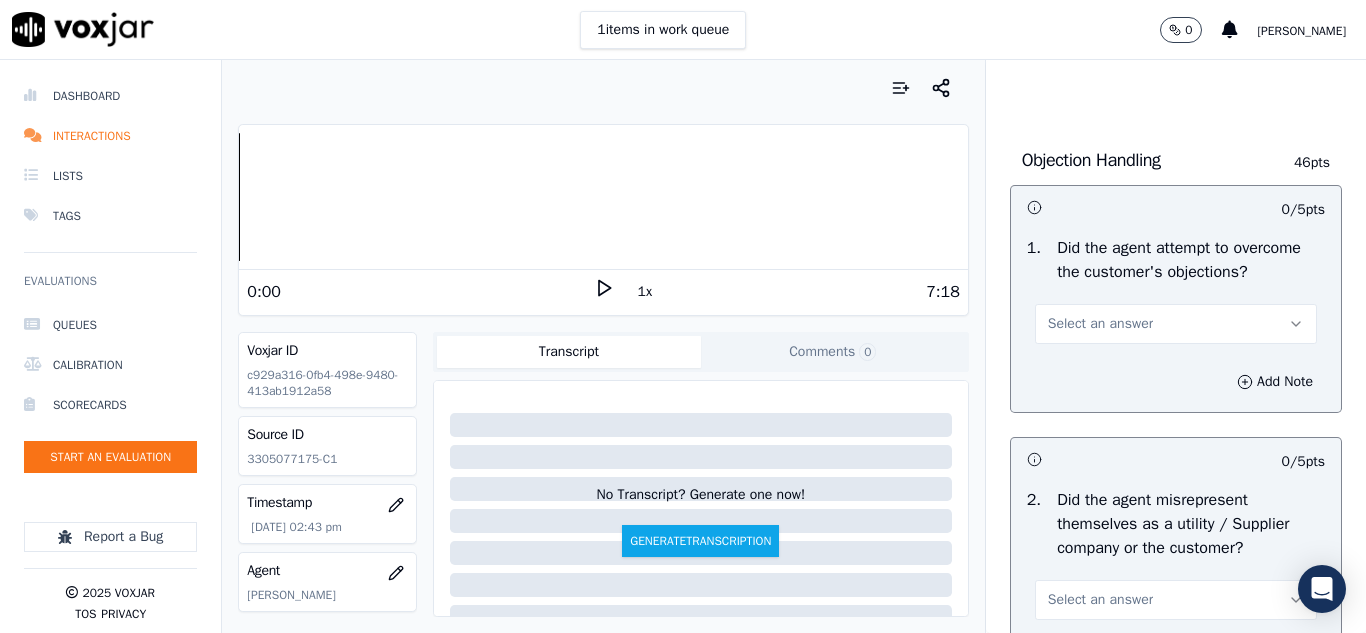 scroll, scrollTop: 1200, scrollLeft: 0, axis: vertical 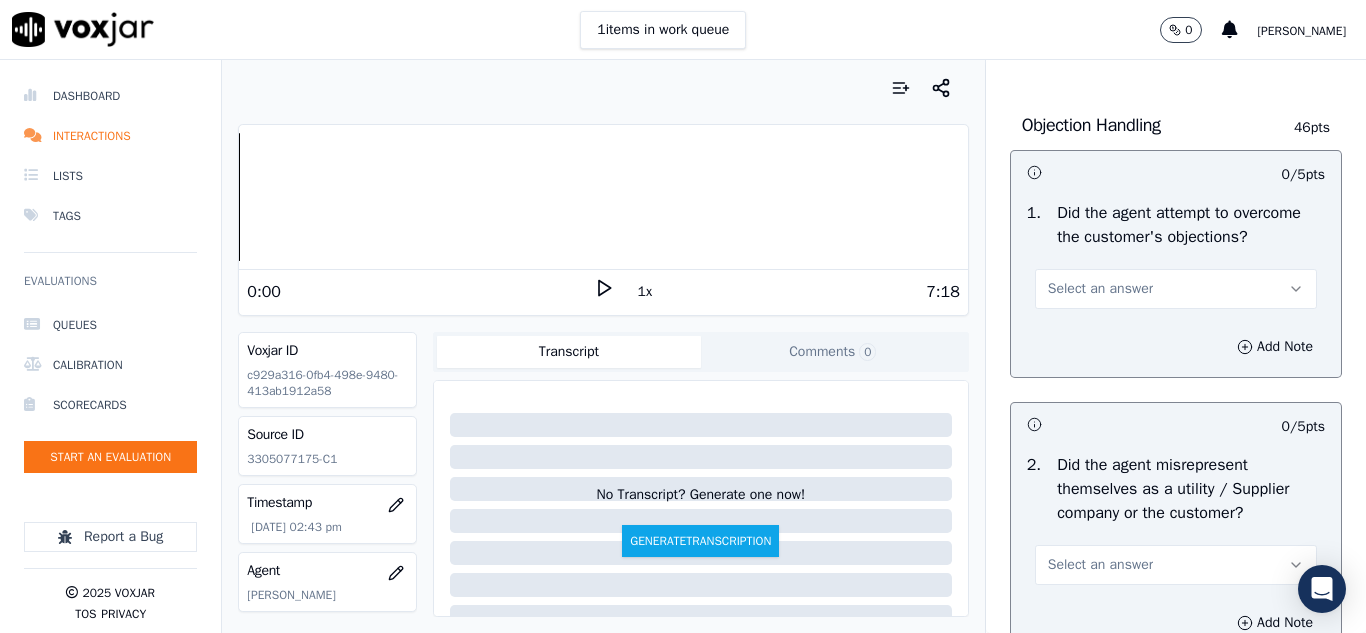 click on "Select an answer" at bounding box center (1176, 289) 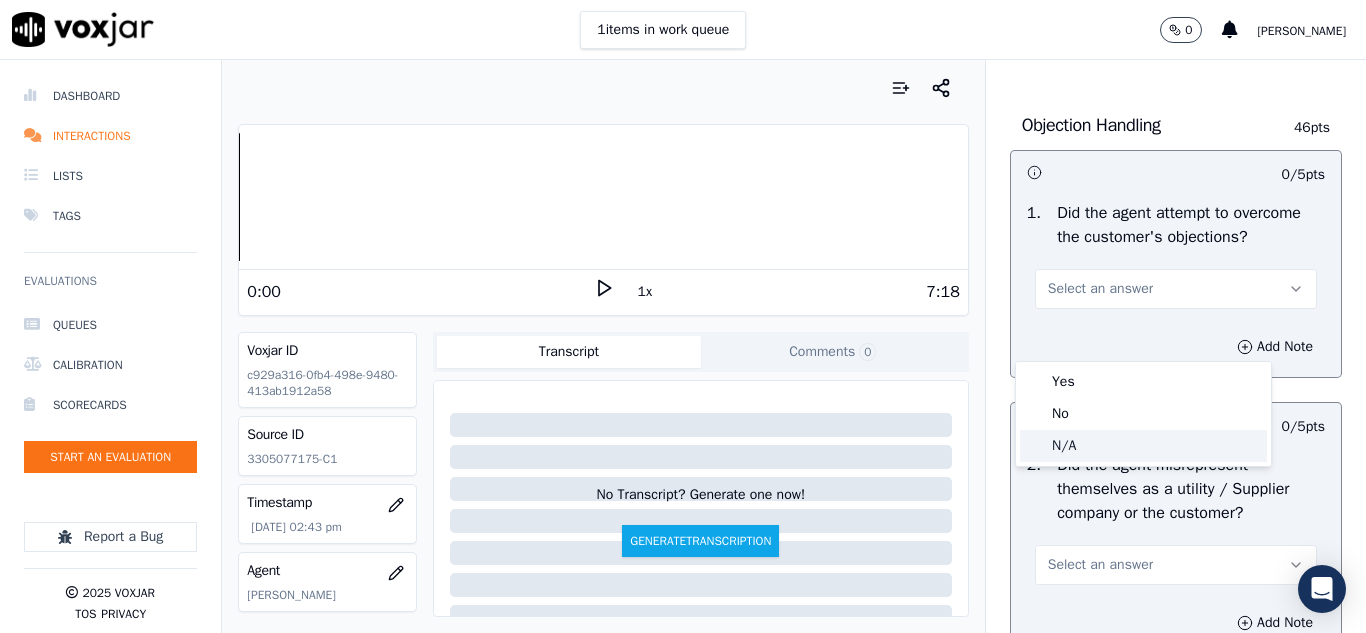 drag, startPoint x: 1064, startPoint y: 452, endPoint x: 1088, endPoint y: 430, distance: 32.55764 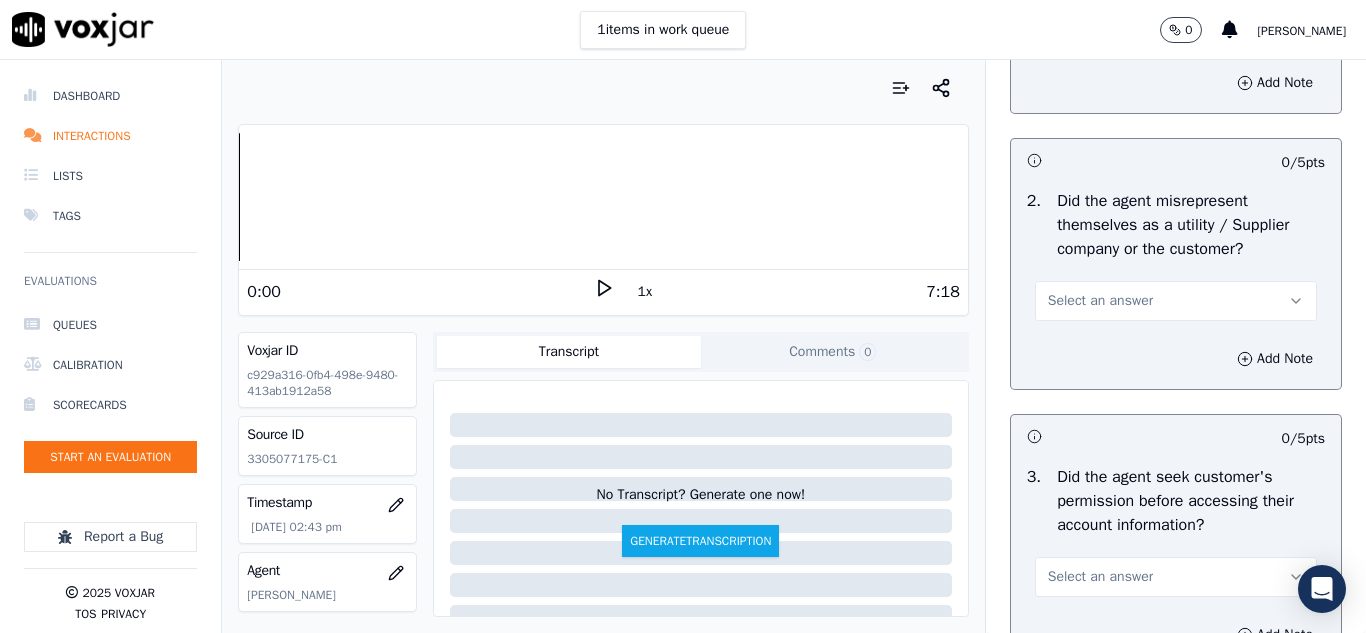 scroll, scrollTop: 1500, scrollLeft: 0, axis: vertical 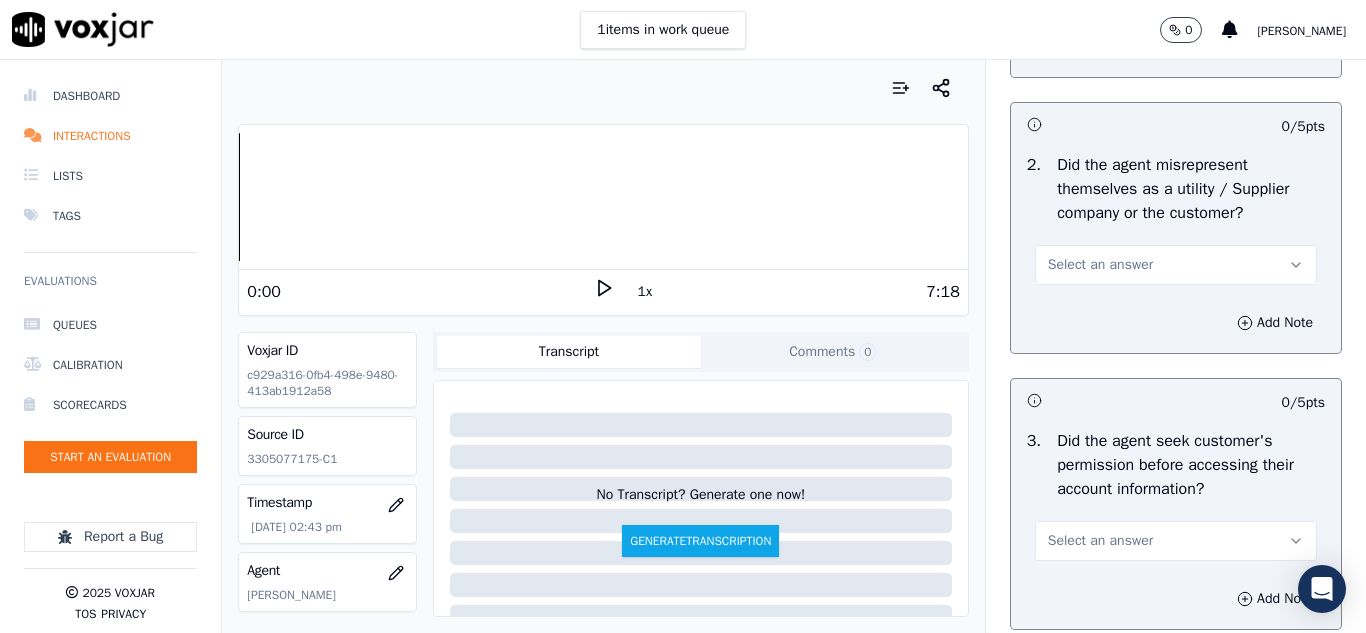 click on "Select an answer" at bounding box center (1100, 265) 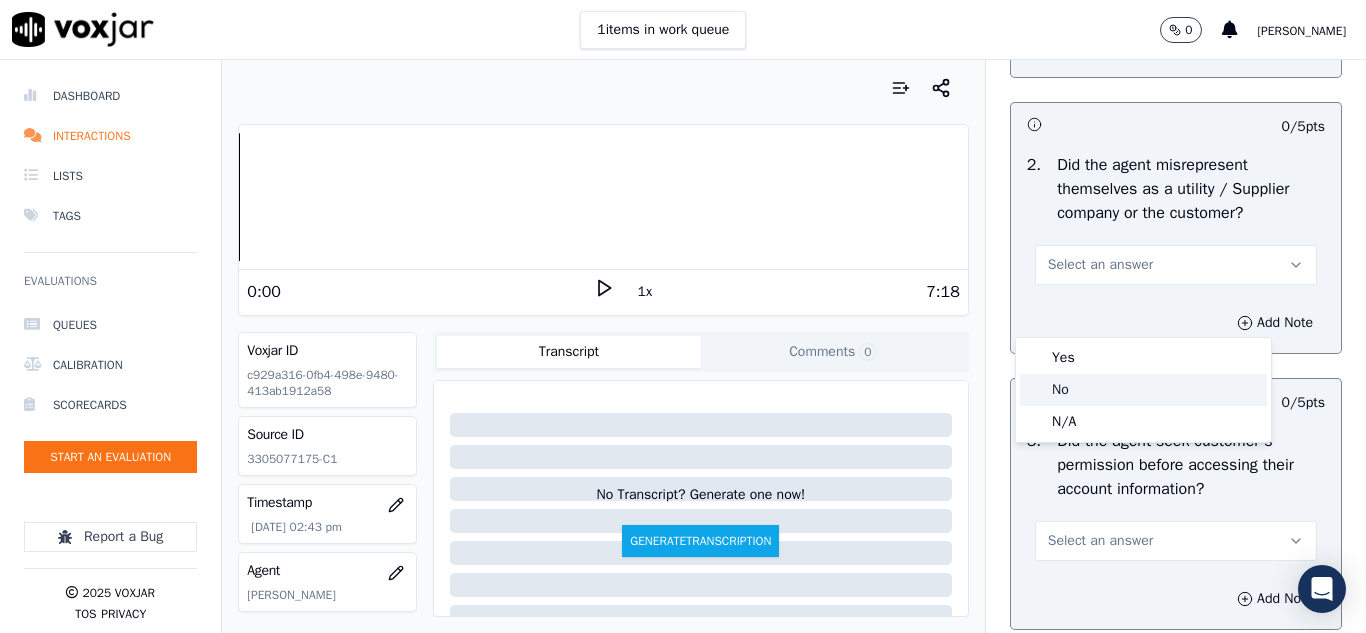 click on "No" 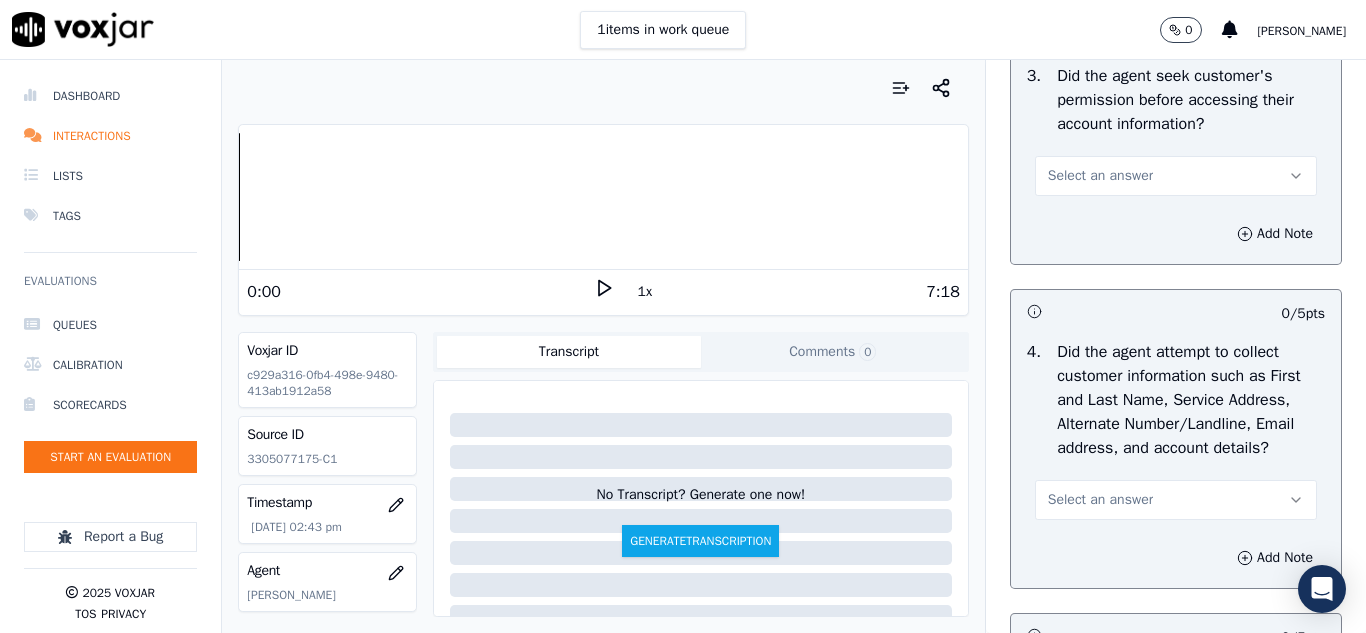 scroll, scrollTop: 1900, scrollLeft: 0, axis: vertical 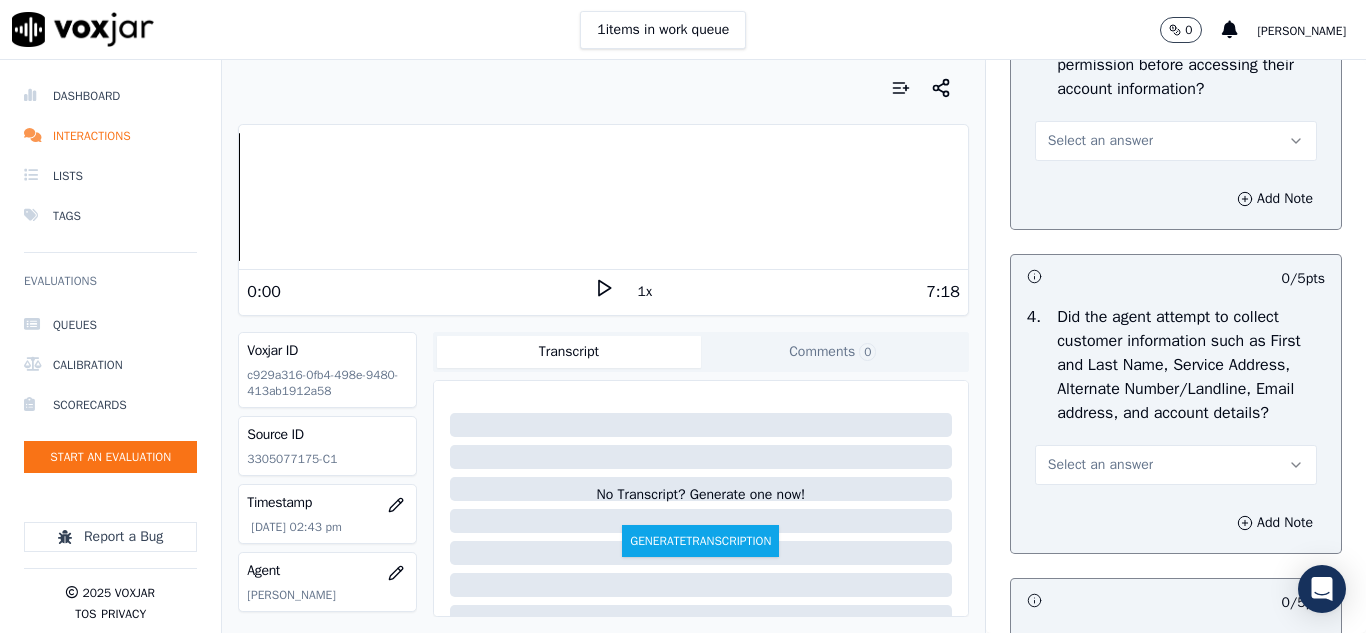click on "Select an answer" at bounding box center (1100, 141) 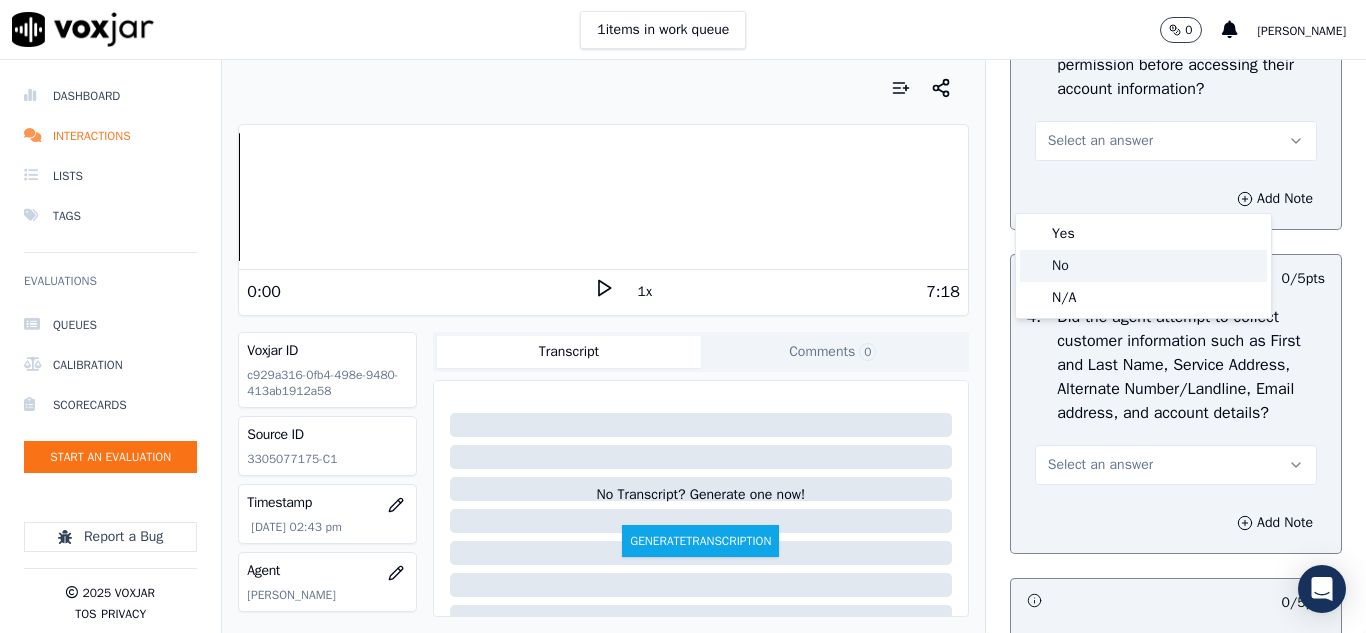 click on "No" 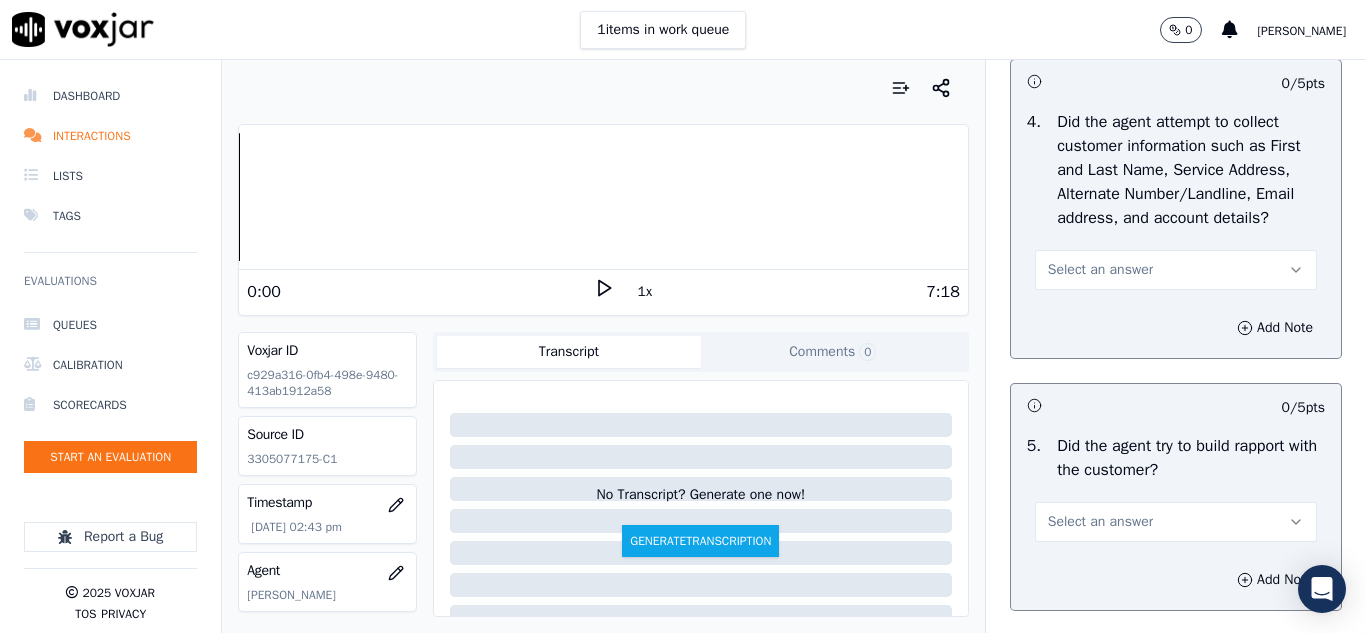 scroll, scrollTop: 2100, scrollLeft: 0, axis: vertical 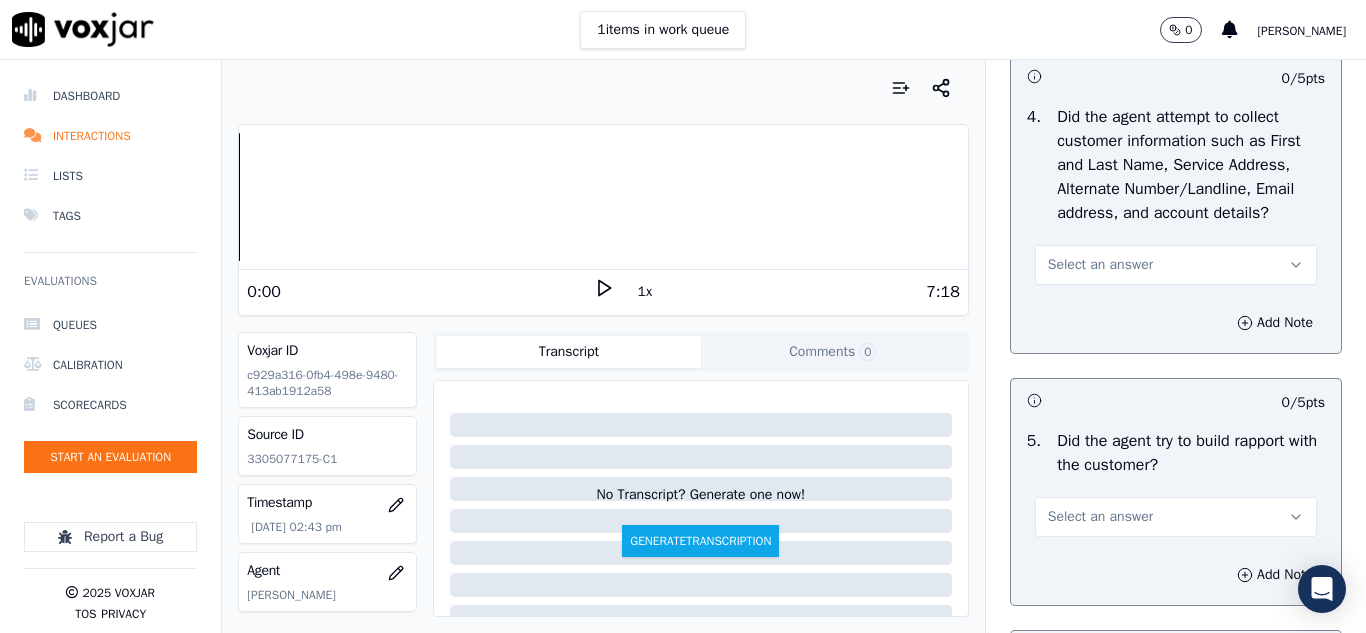 click on "Select an answer" at bounding box center (1100, 265) 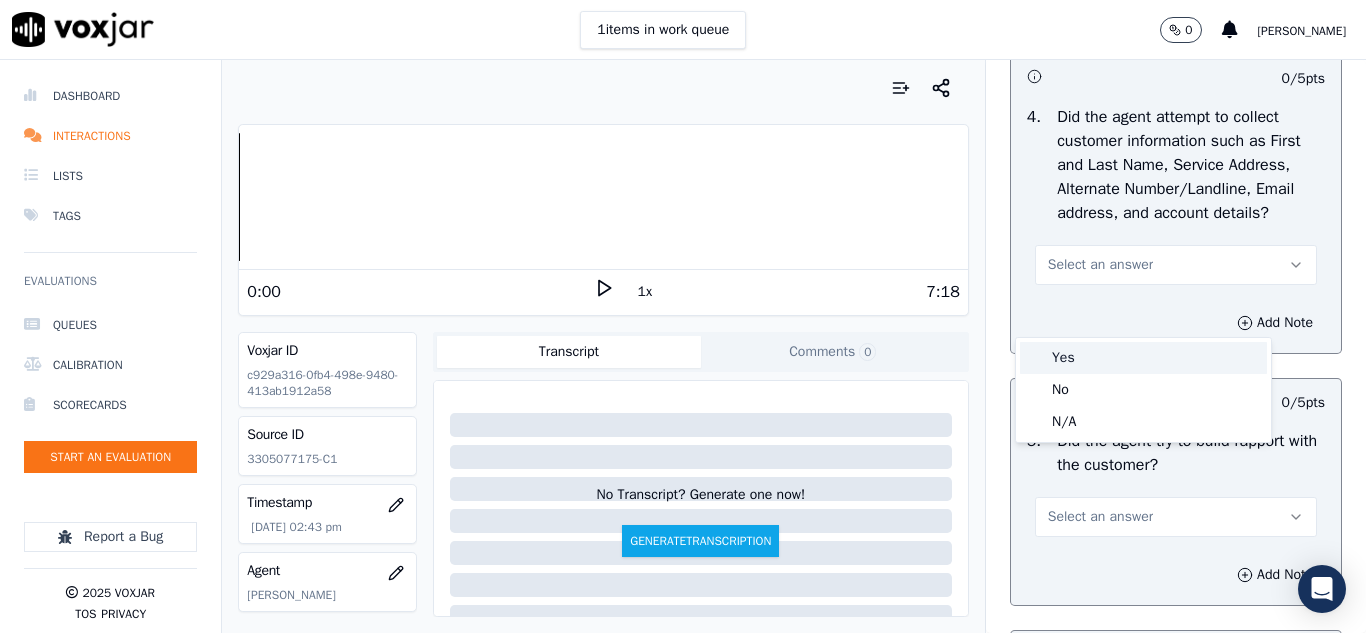 click on "Yes" at bounding box center [1143, 358] 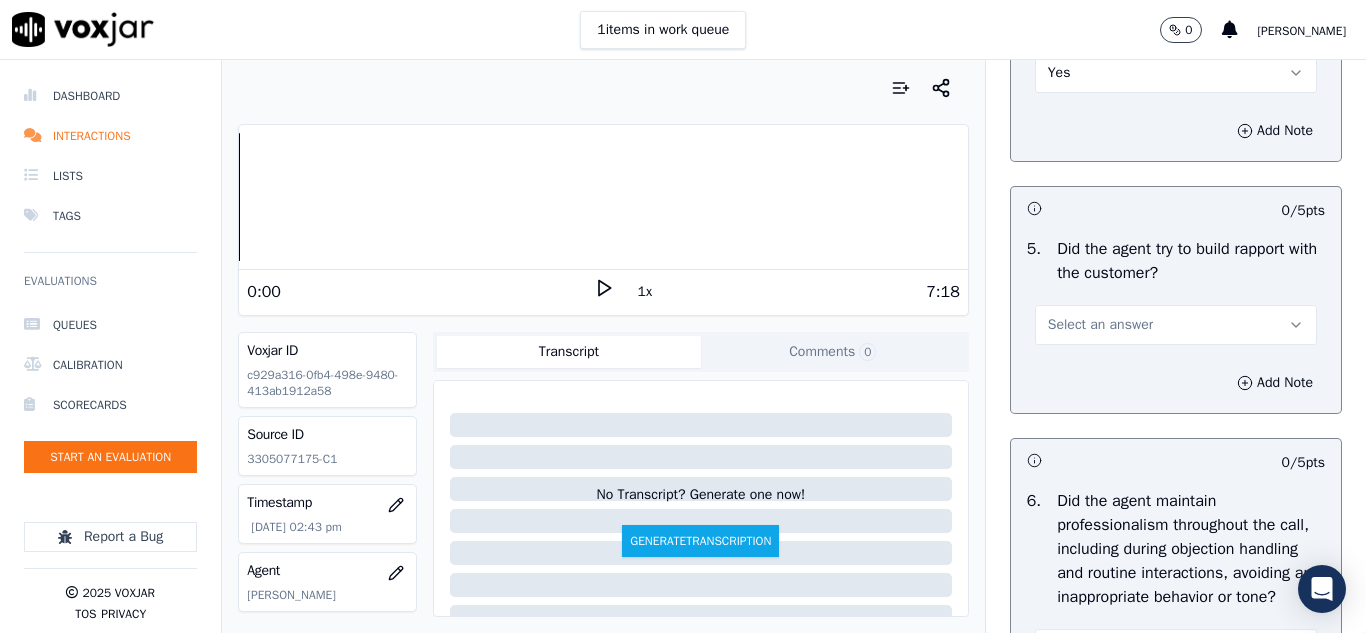 scroll, scrollTop: 2300, scrollLeft: 0, axis: vertical 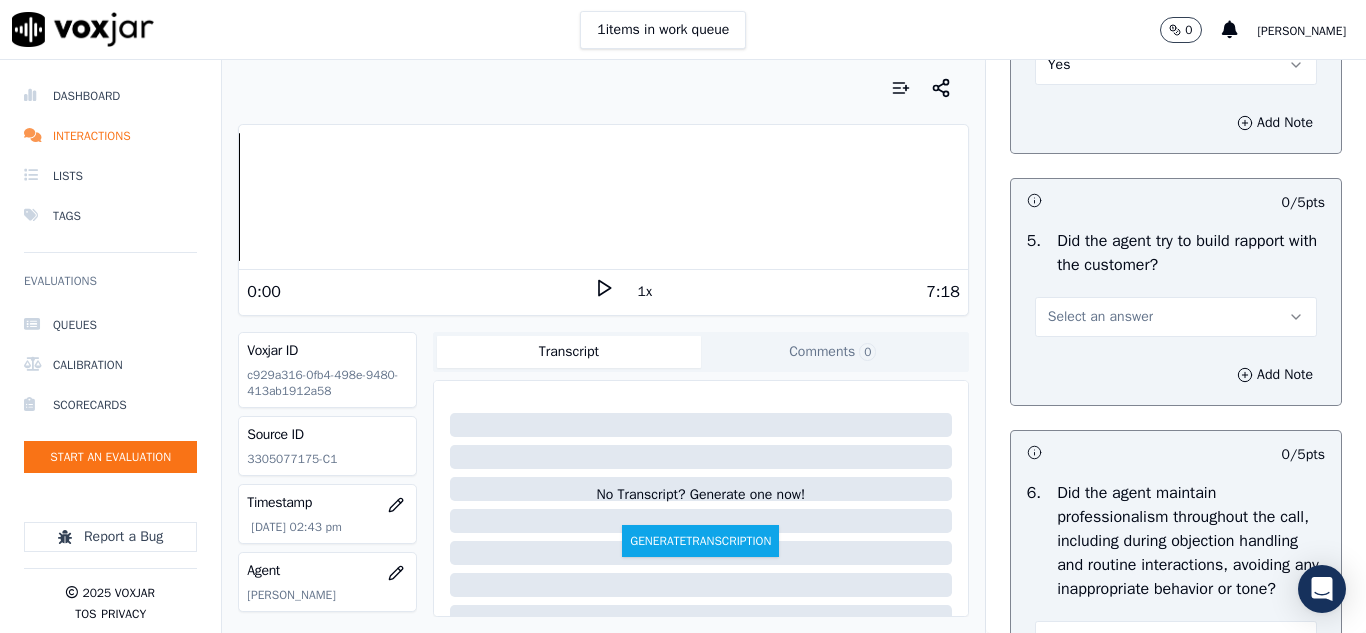 click on "Select an answer" at bounding box center (1100, 317) 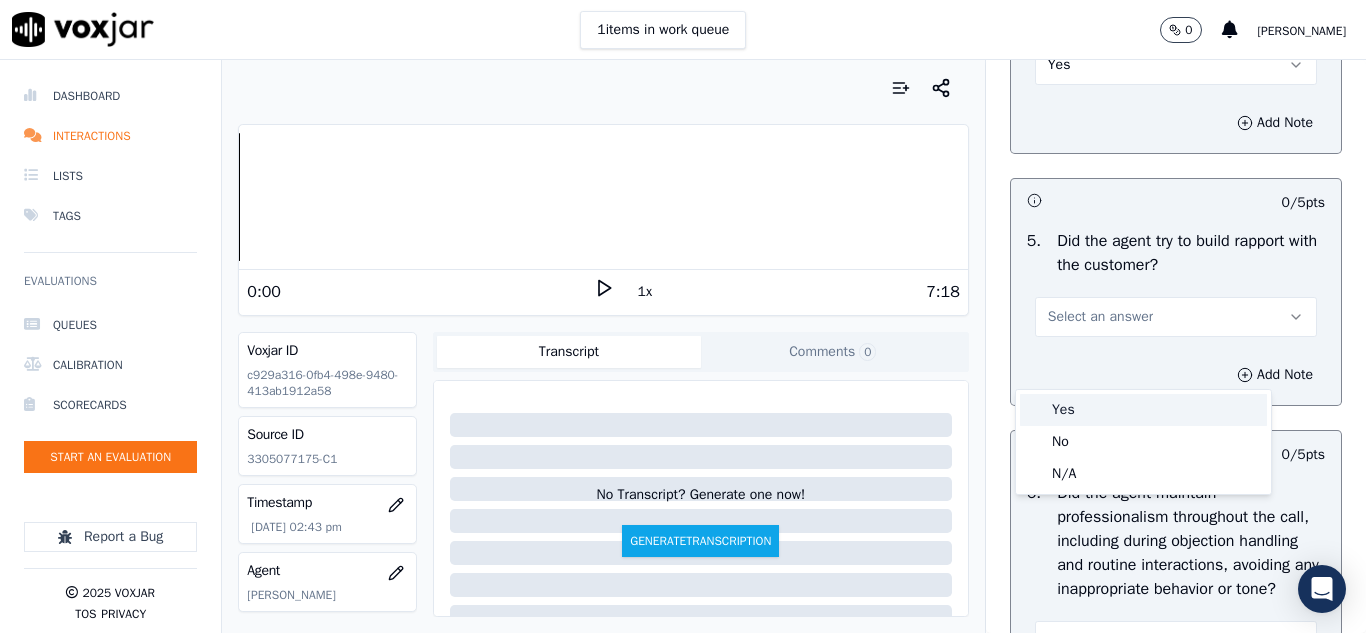 click on "Yes" at bounding box center (1143, 410) 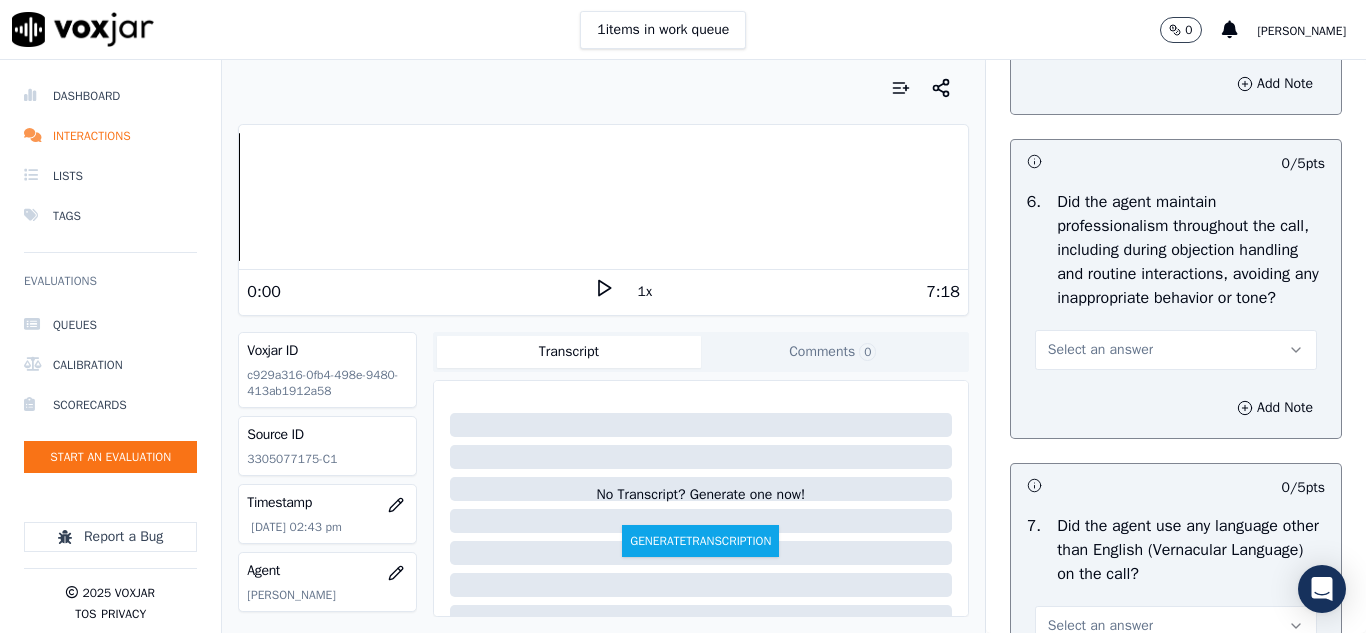 scroll, scrollTop: 2600, scrollLeft: 0, axis: vertical 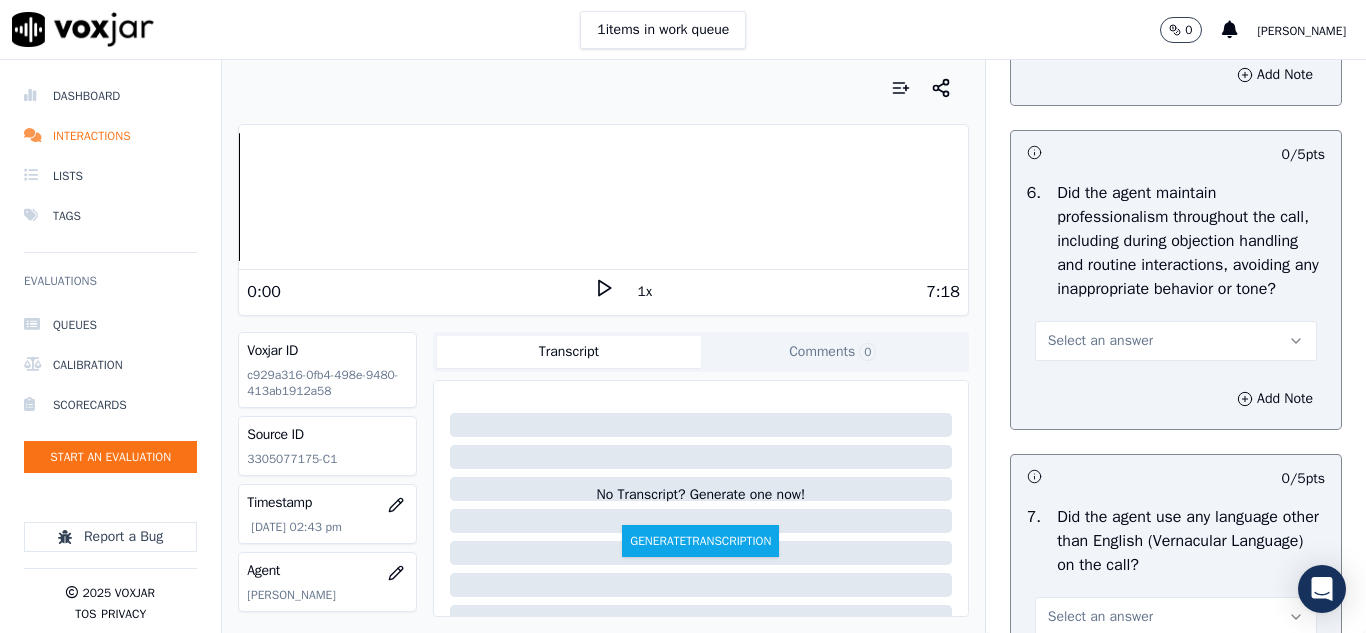 click on "Select an answer" at bounding box center (1100, 341) 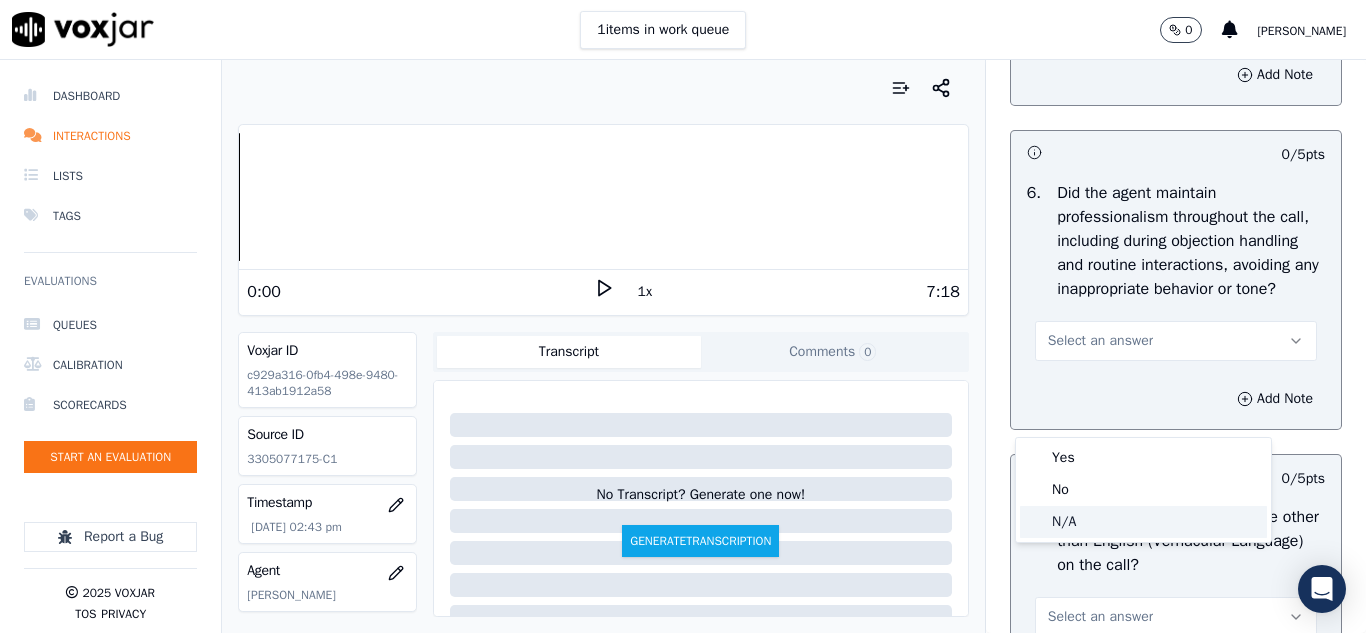 click on "N/A" 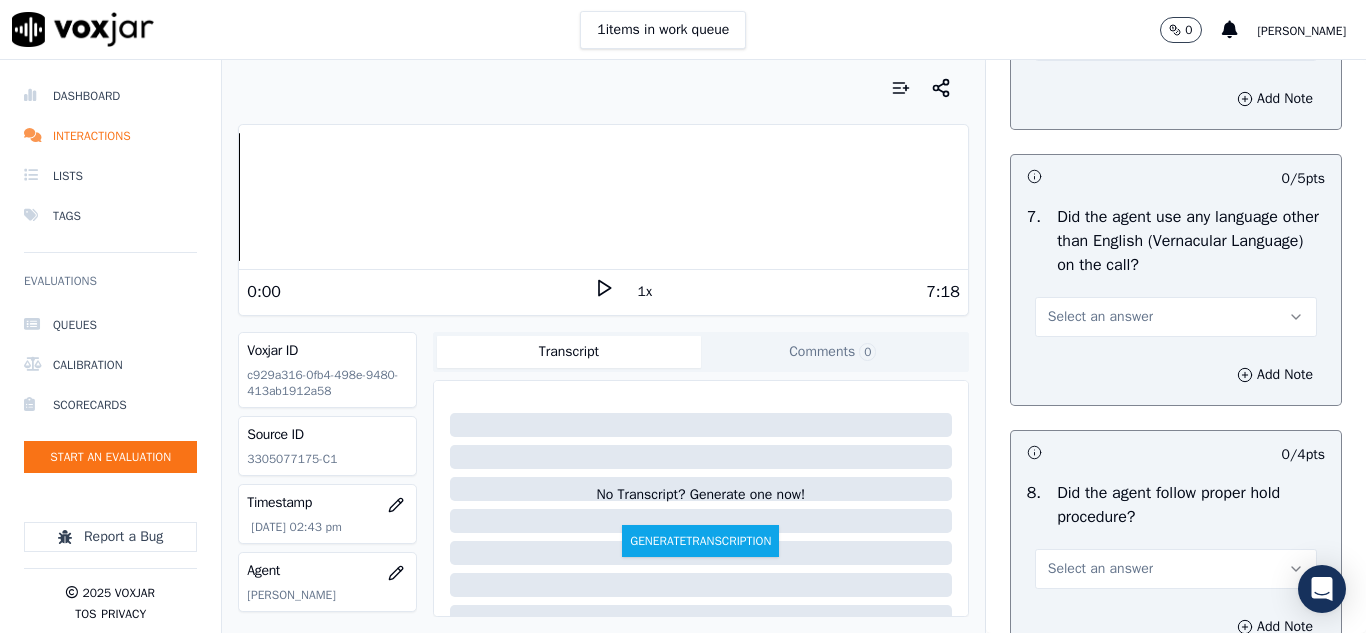 scroll, scrollTop: 3000, scrollLeft: 0, axis: vertical 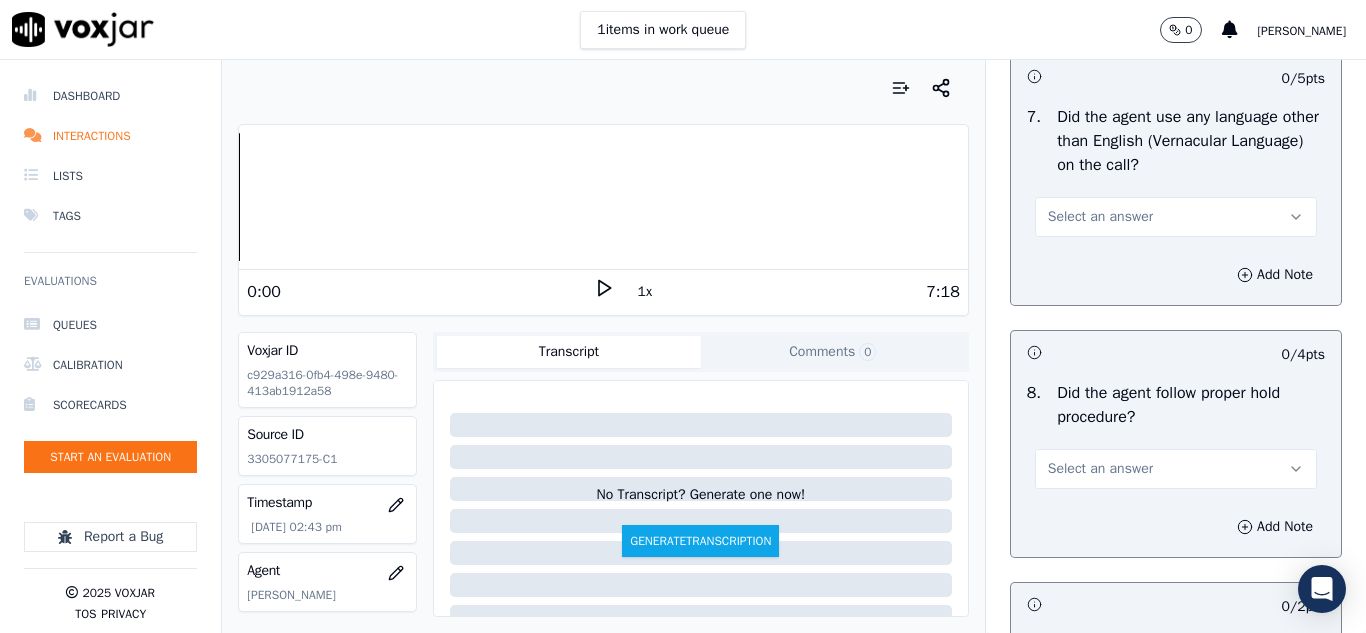 click on "Select an answer" at bounding box center [1100, 217] 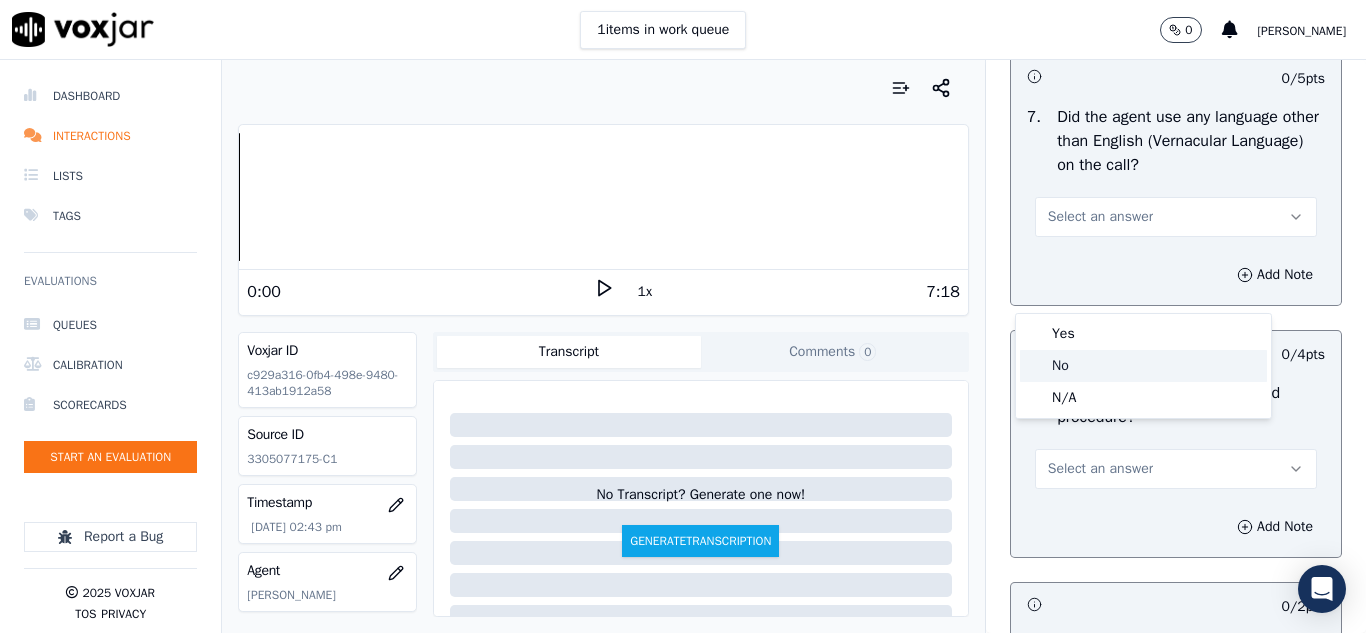 click on "No" 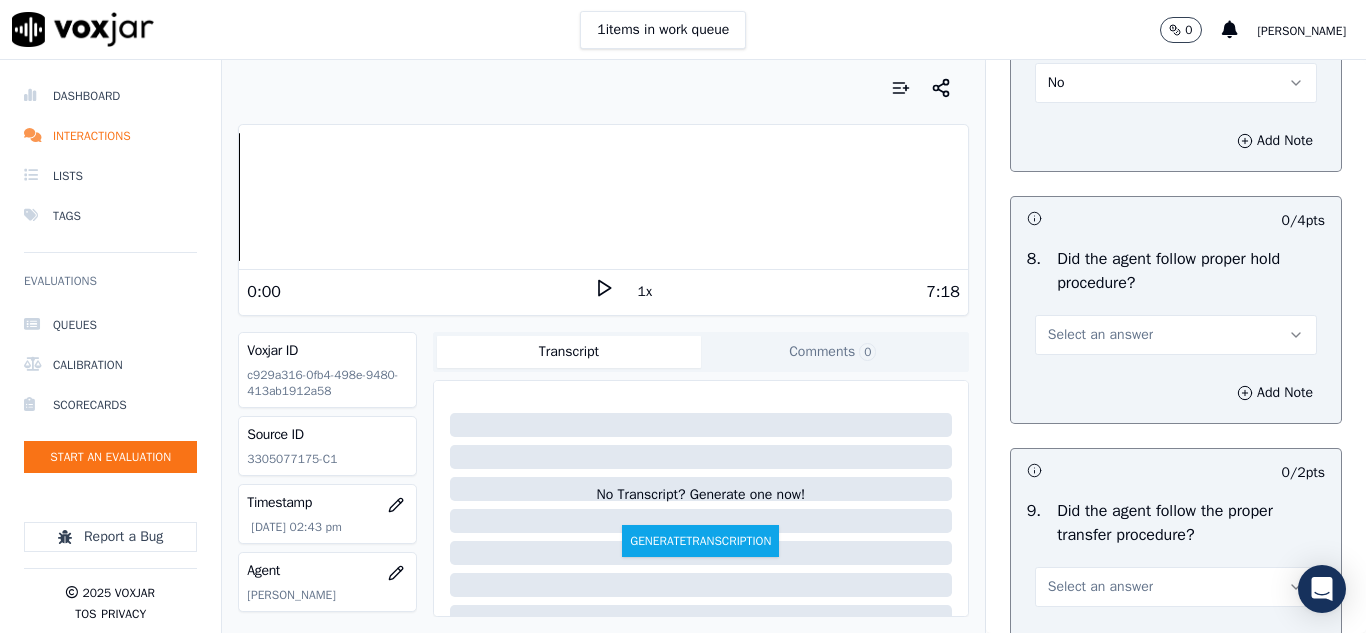scroll, scrollTop: 3300, scrollLeft: 0, axis: vertical 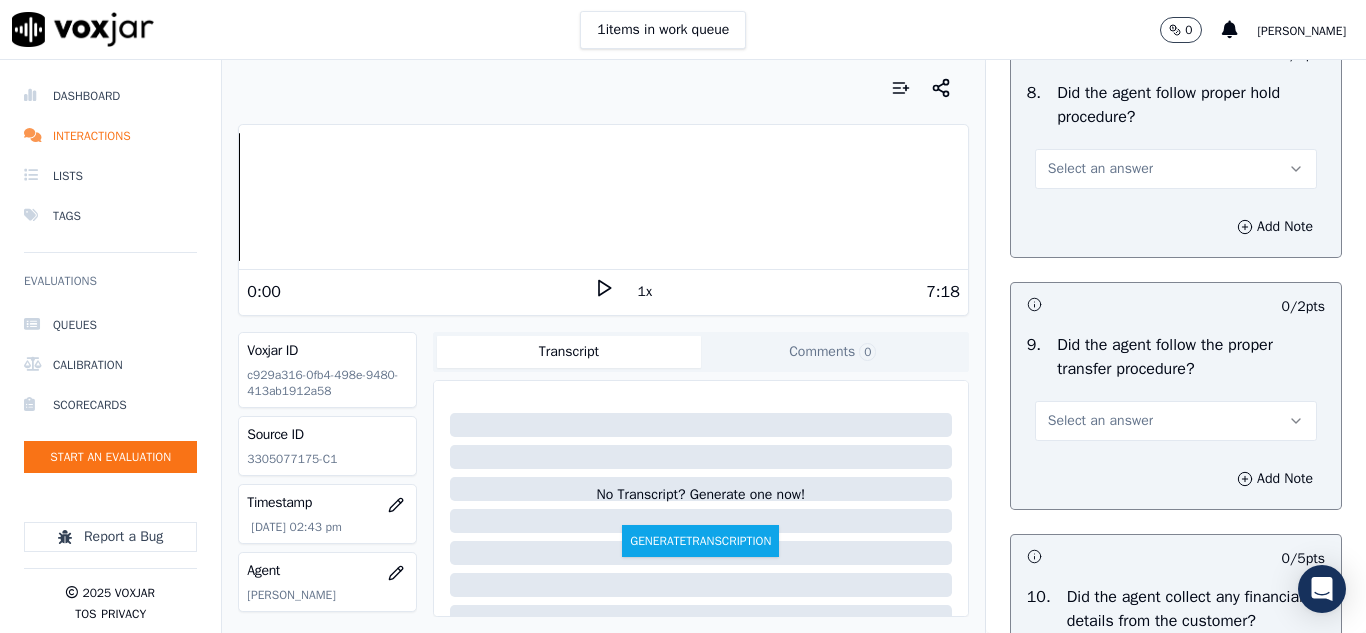 click on "Select an answer" at bounding box center (1100, 169) 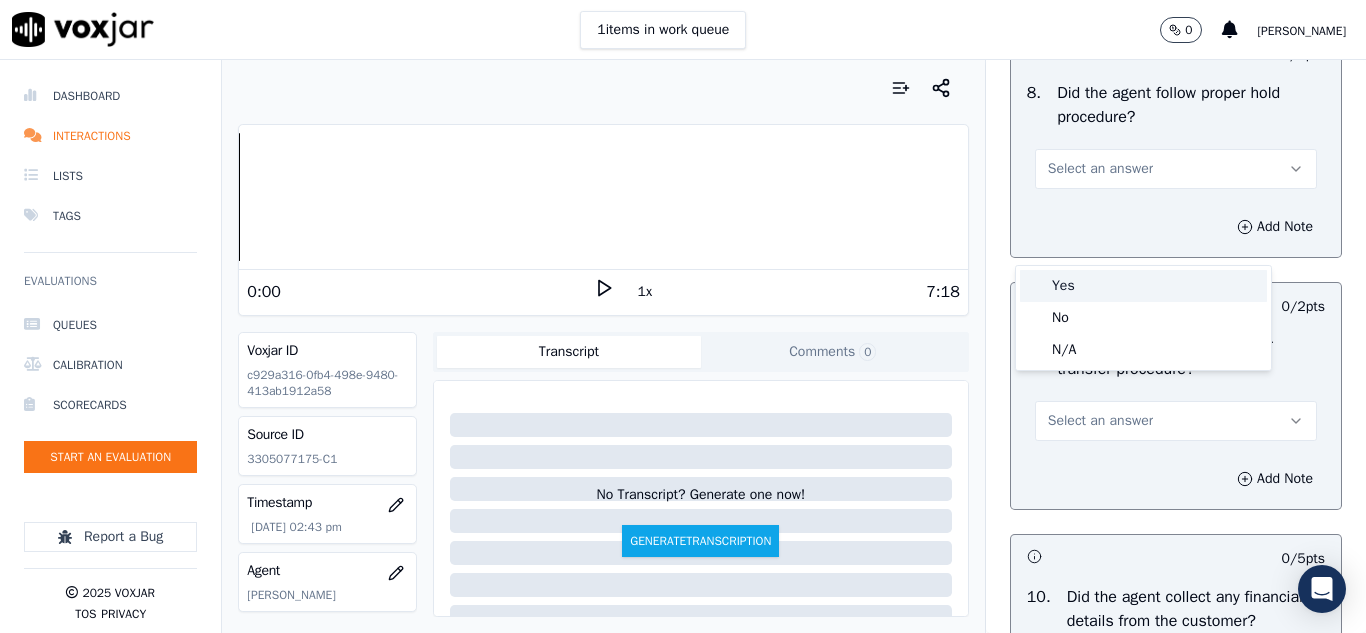 click on "Yes" at bounding box center [1143, 286] 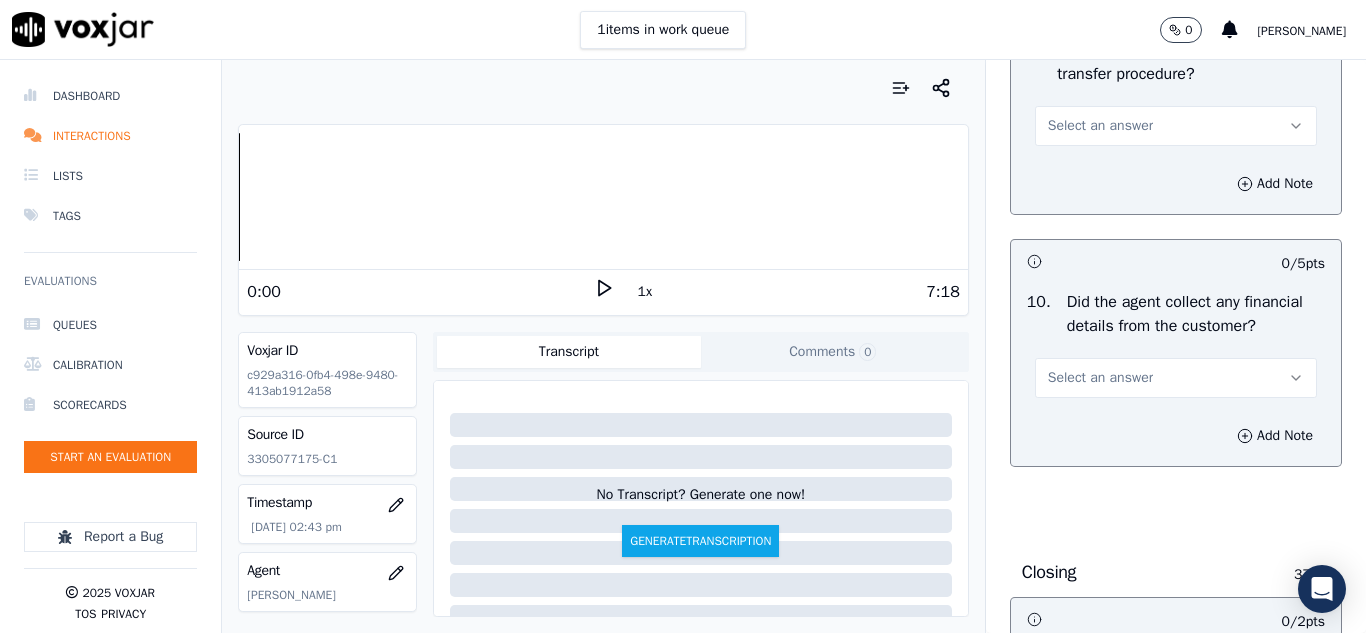 scroll, scrollTop: 3600, scrollLeft: 0, axis: vertical 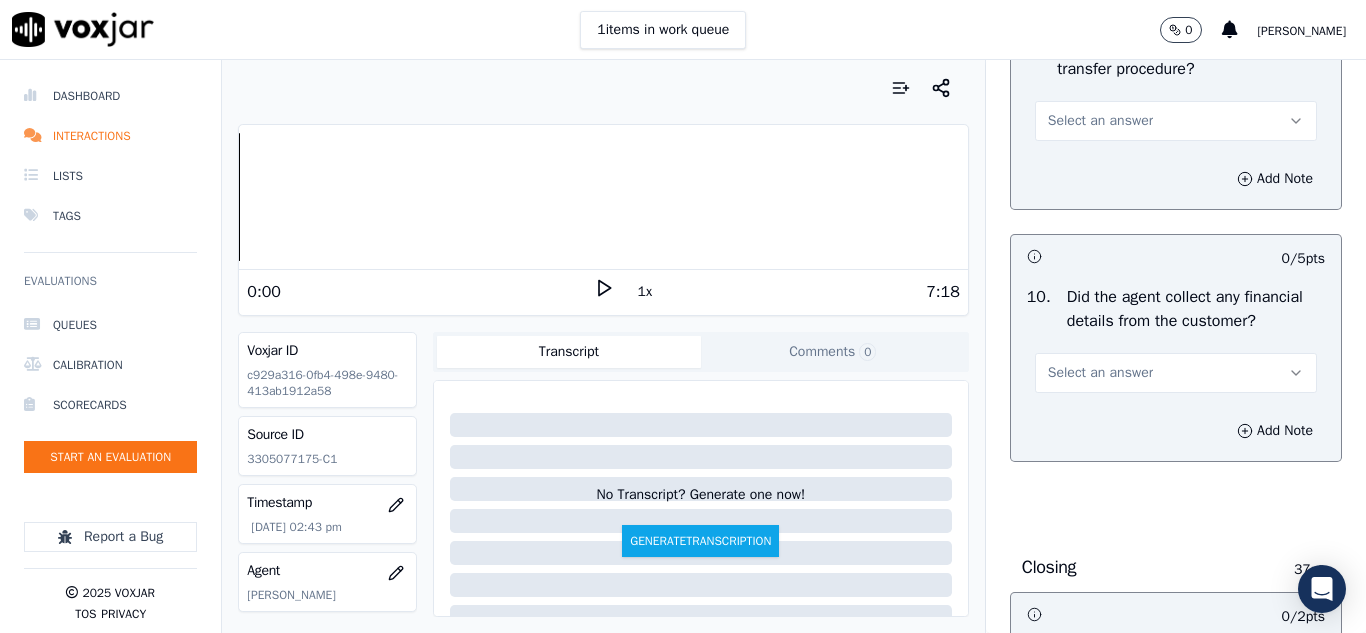 click on "Select an answer" at bounding box center (1100, 121) 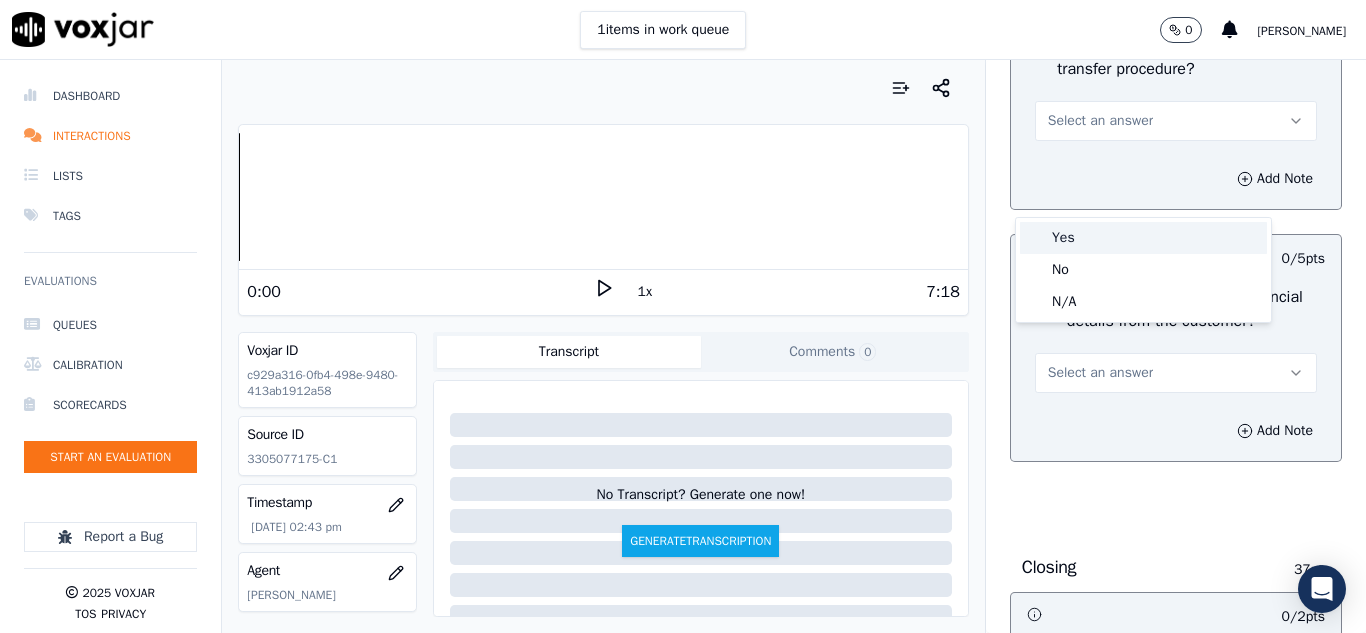 click on "Yes" at bounding box center (1143, 238) 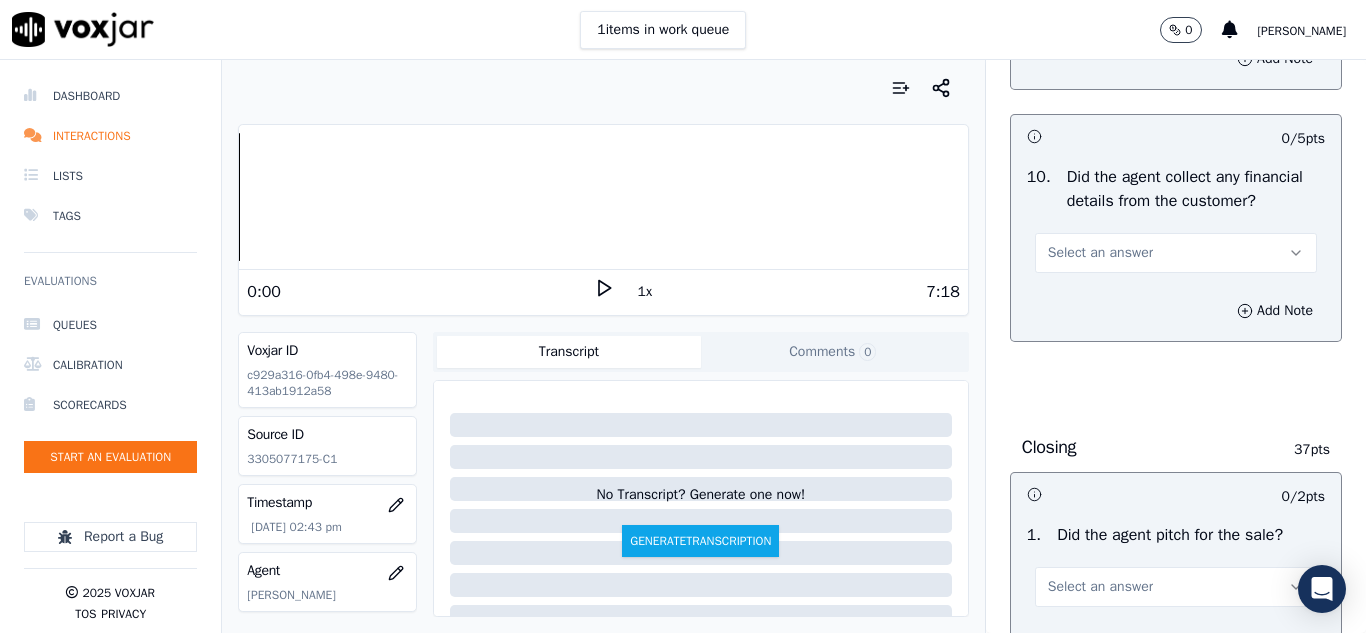 scroll, scrollTop: 3800, scrollLeft: 0, axis: vertical 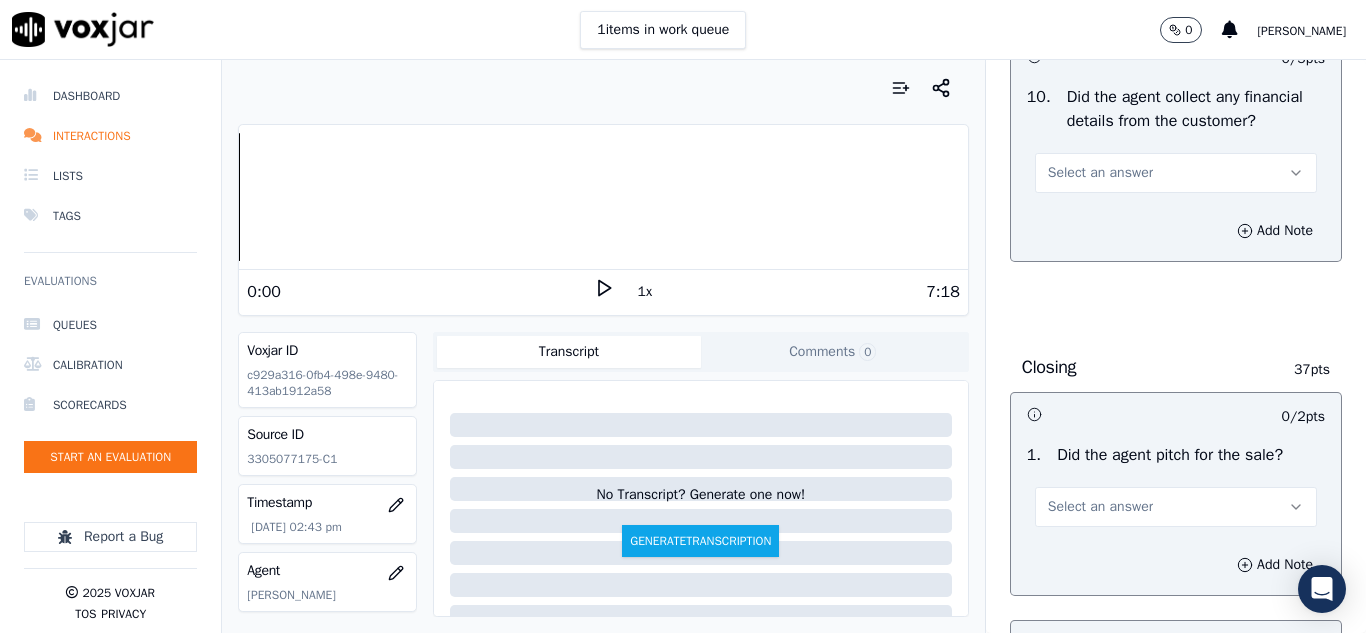click on "Select an answer" at bounding box center (1100, 173) 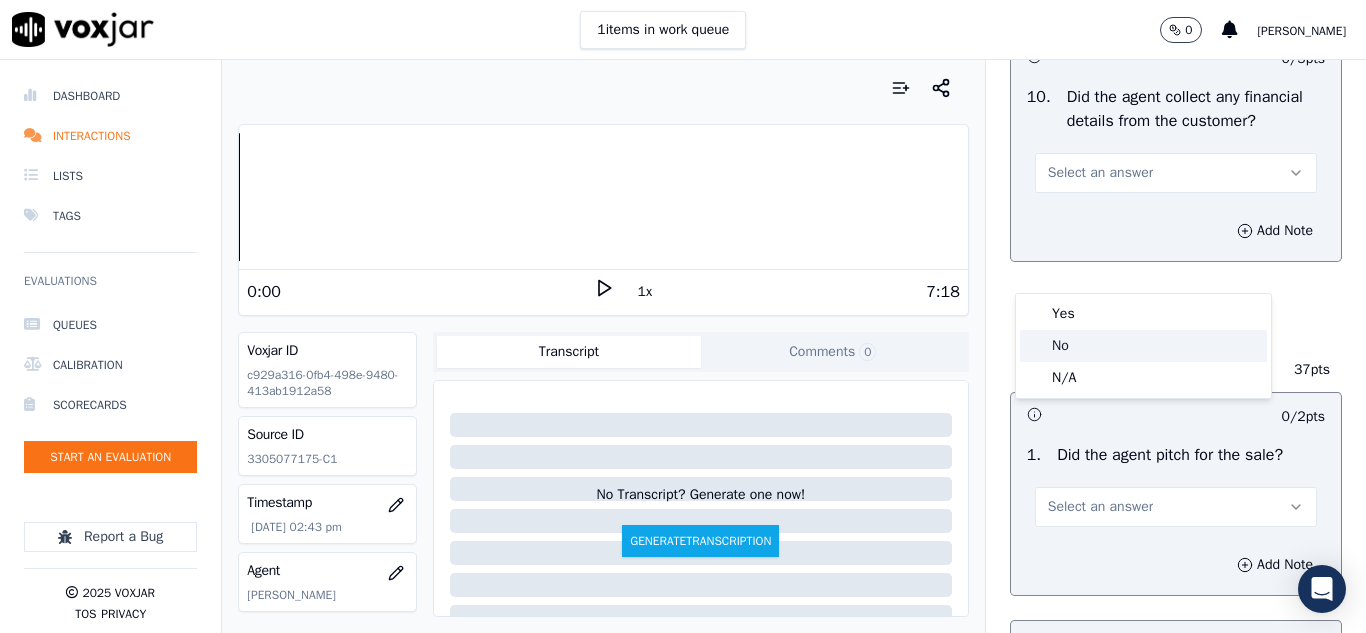 click on "No" 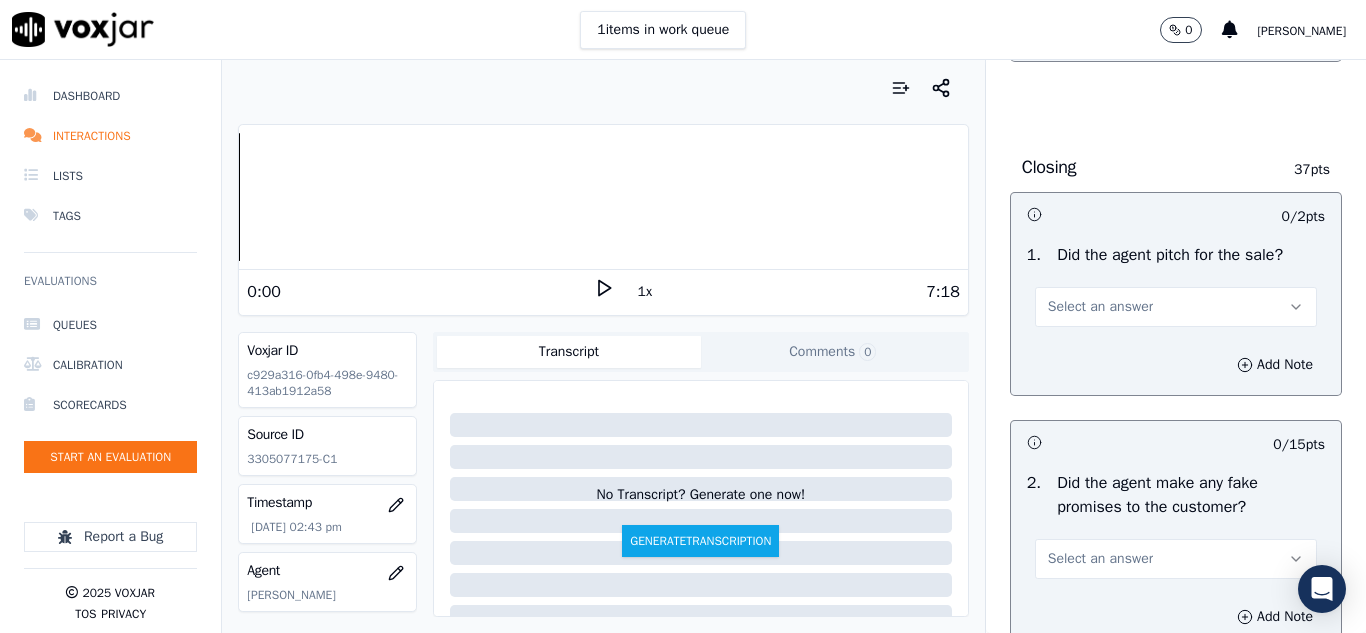 scroll, scrollTop: 4100, scrollLeft: 0, axis: vertical 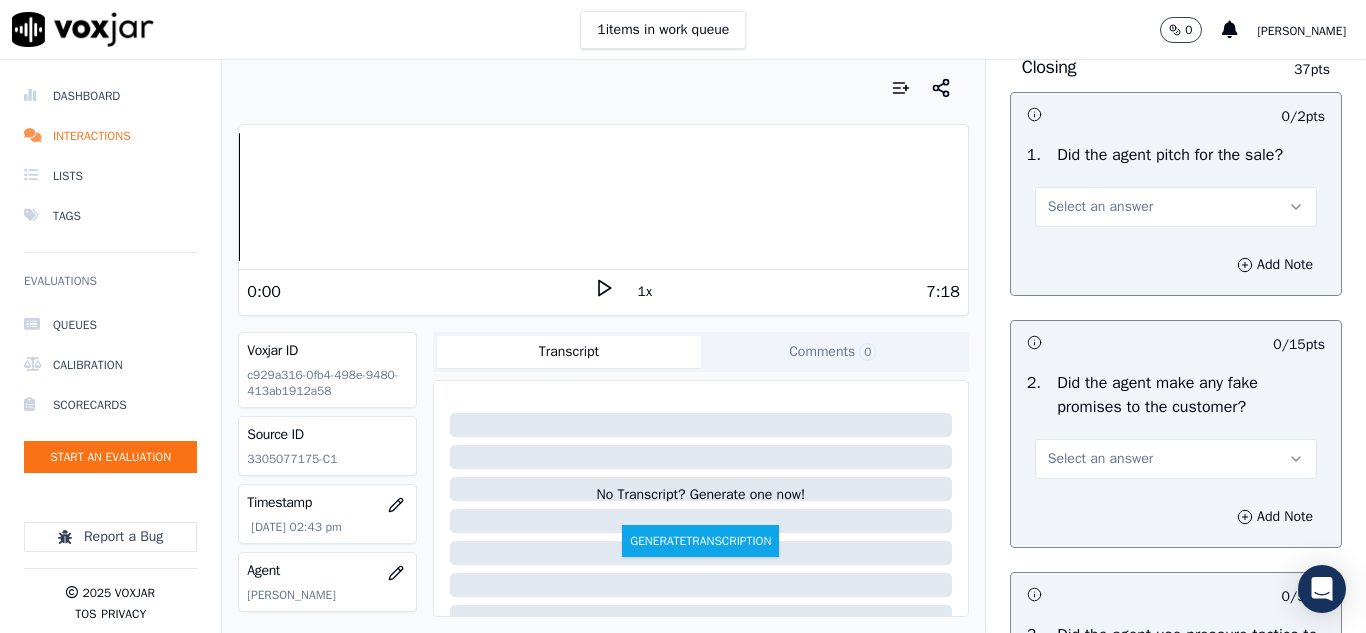 click on "Select an answer" at bounding box center (1100, 207) 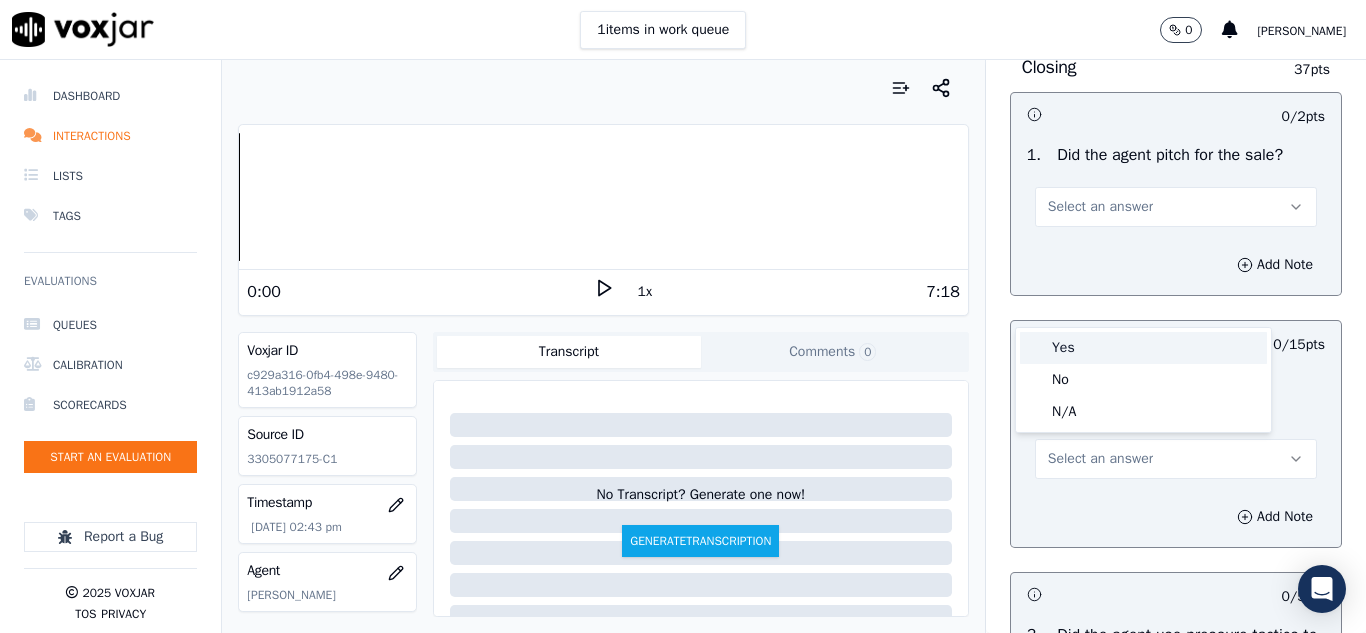 click on "Yes" at bounding box center (1143, 348) 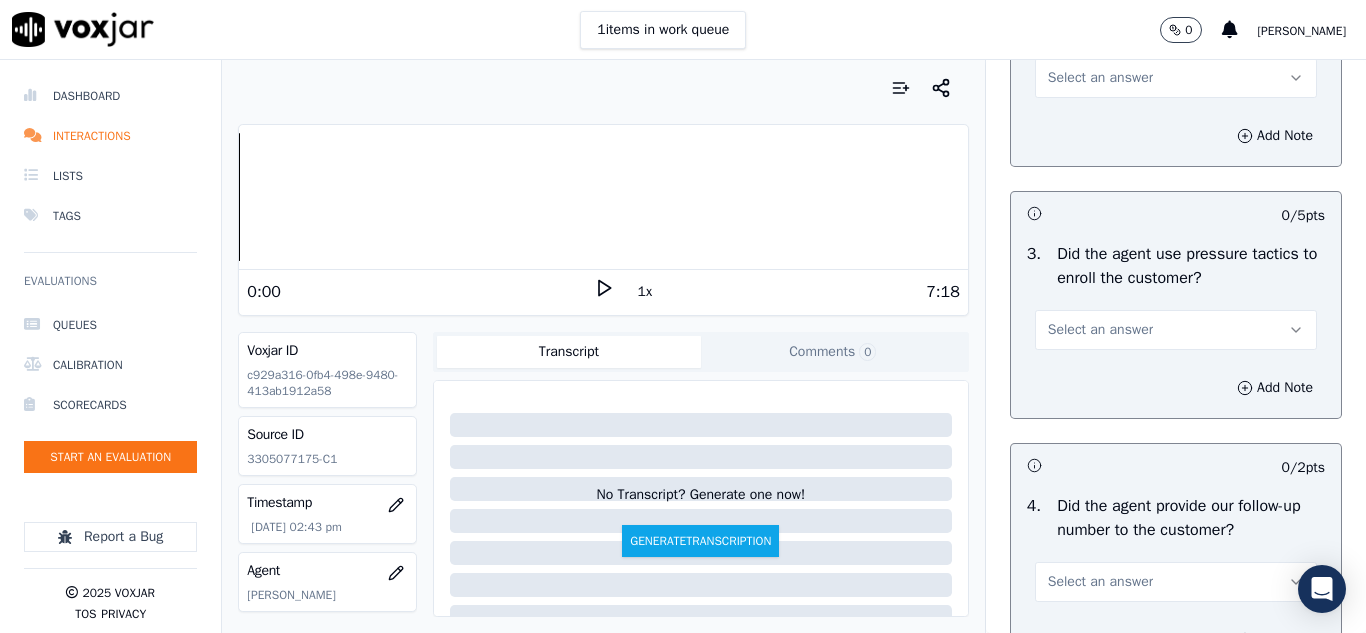 scroll, scrollTop: 4500, scrollLeft: 0, axis: vertical 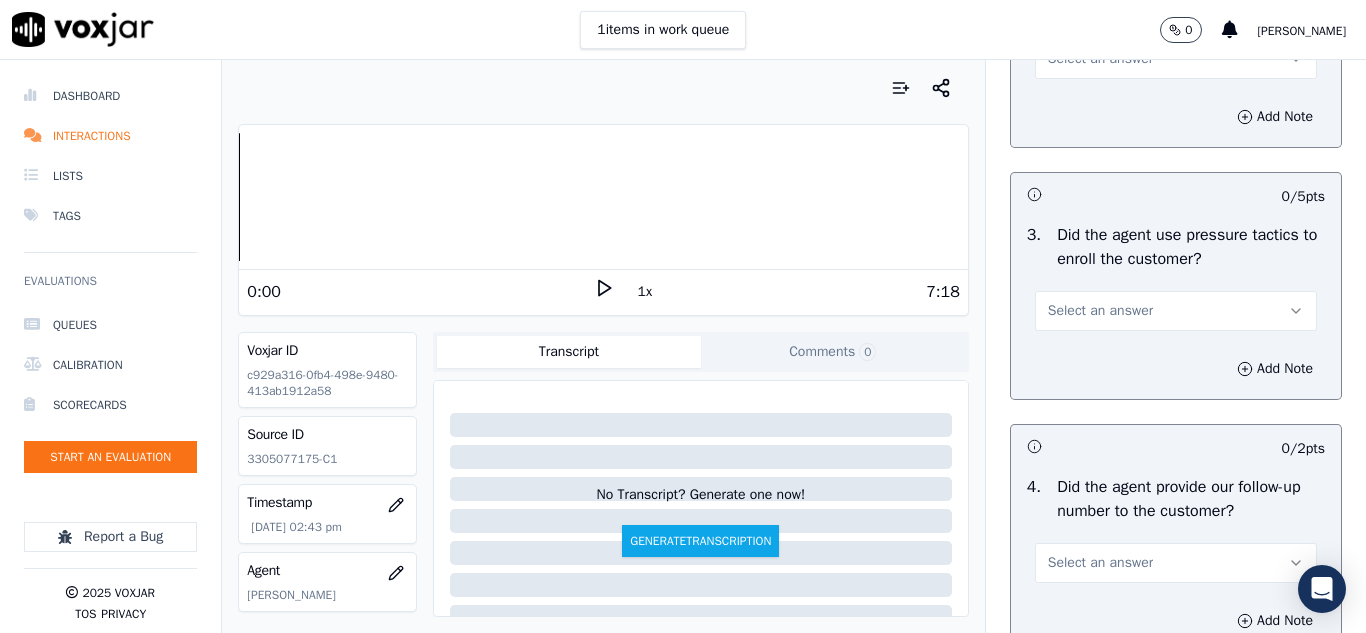 click on "Select an answer" at bounding box center [1176, 59] 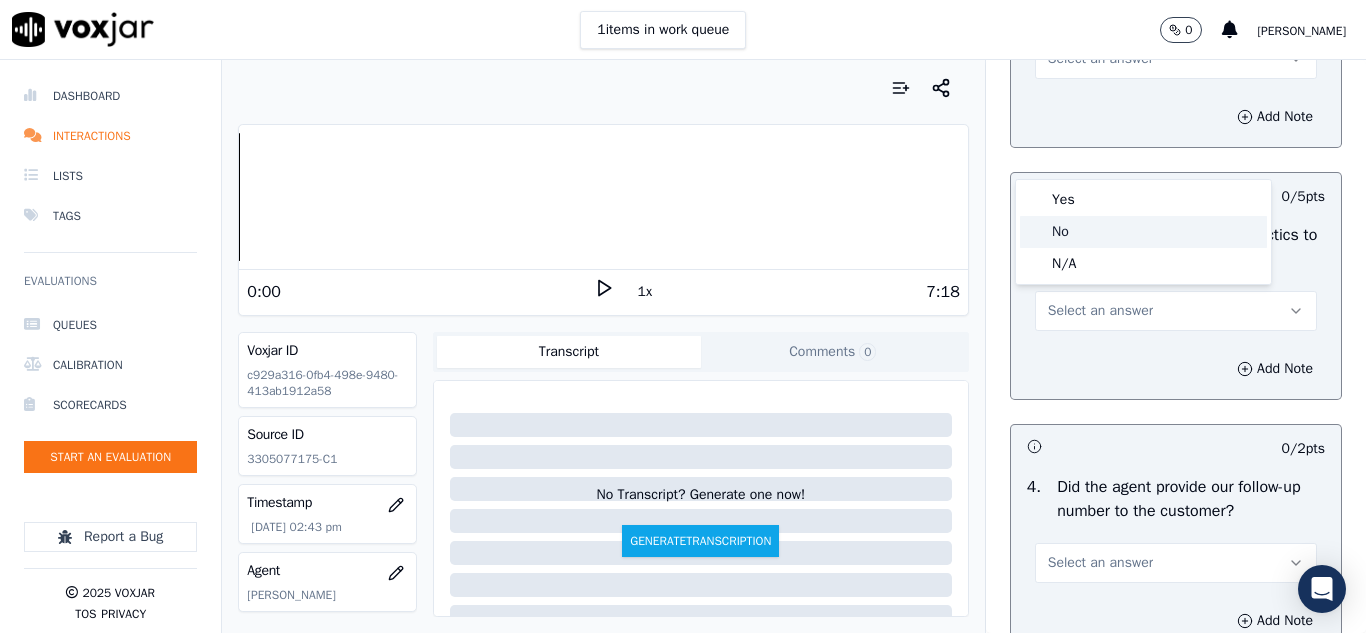 click on "No" 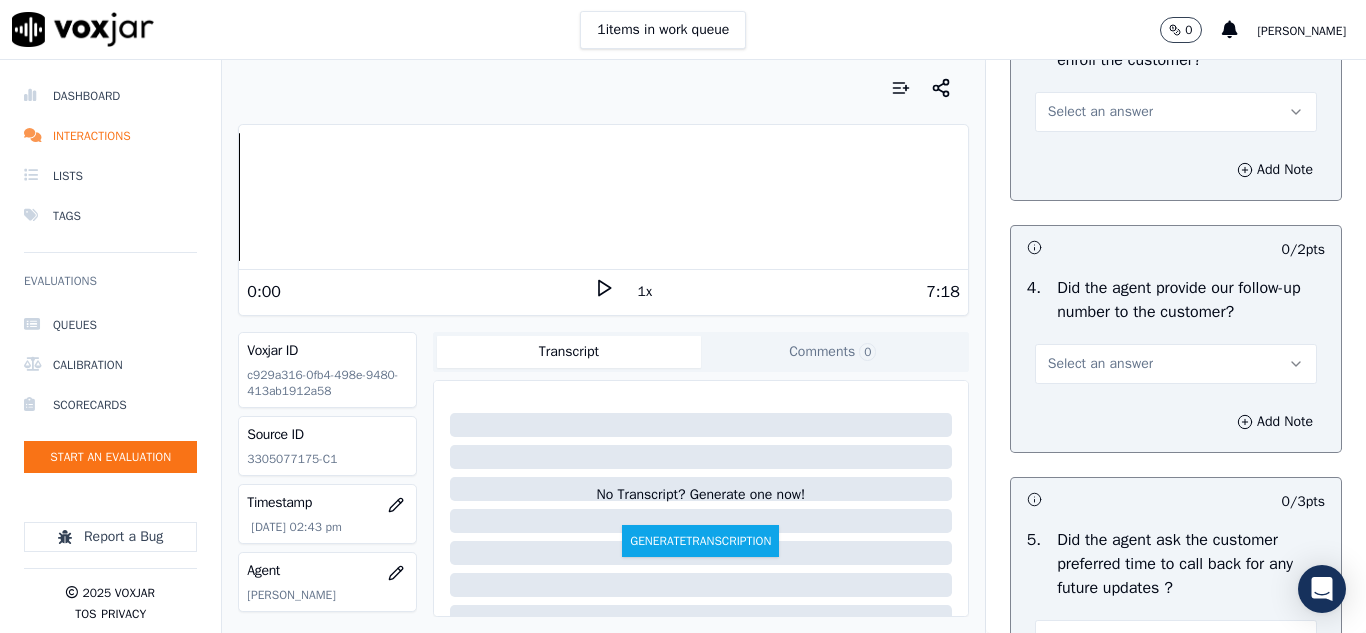 scroll, scrollTop: 4700, scrollLeft: 0, axis: vertical 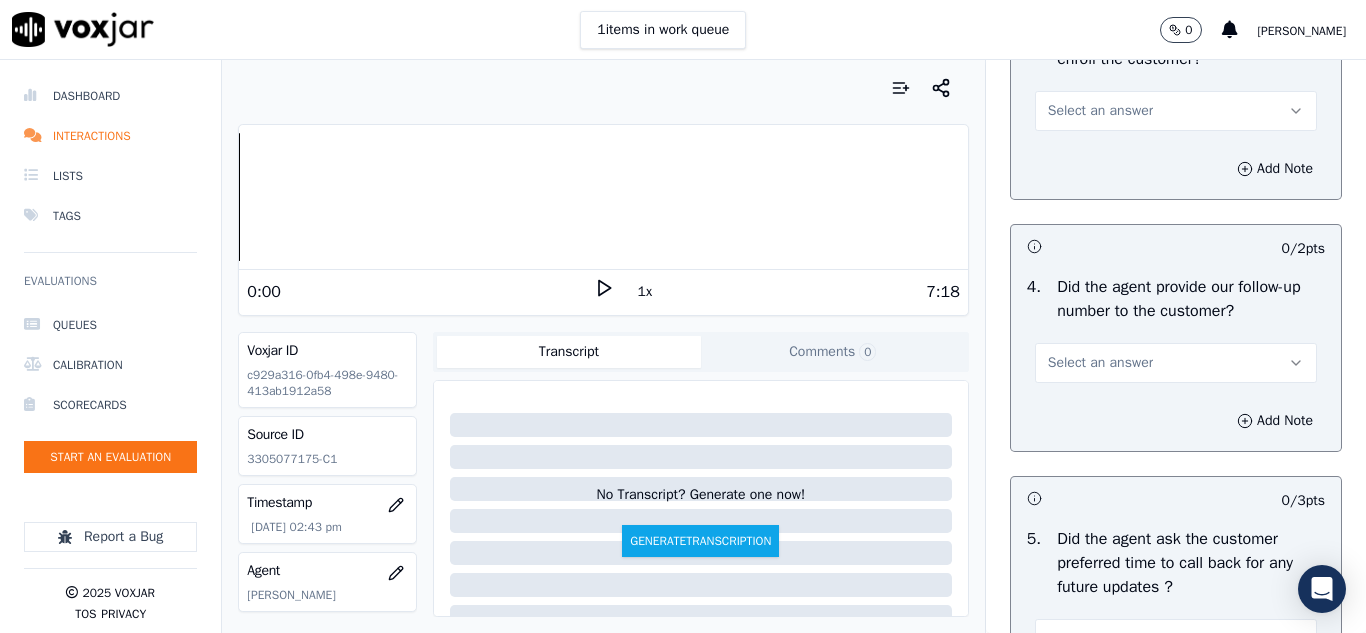 click on "Select an answer" at bounding box center (1100, 111) 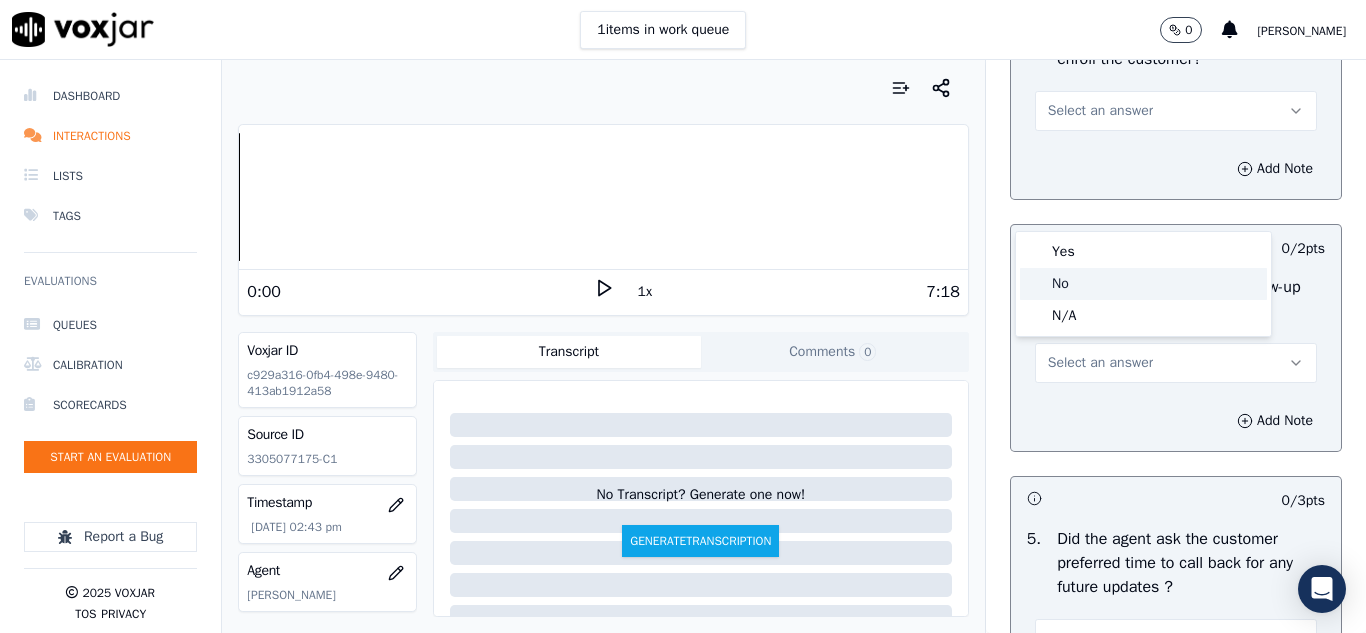click on "No" 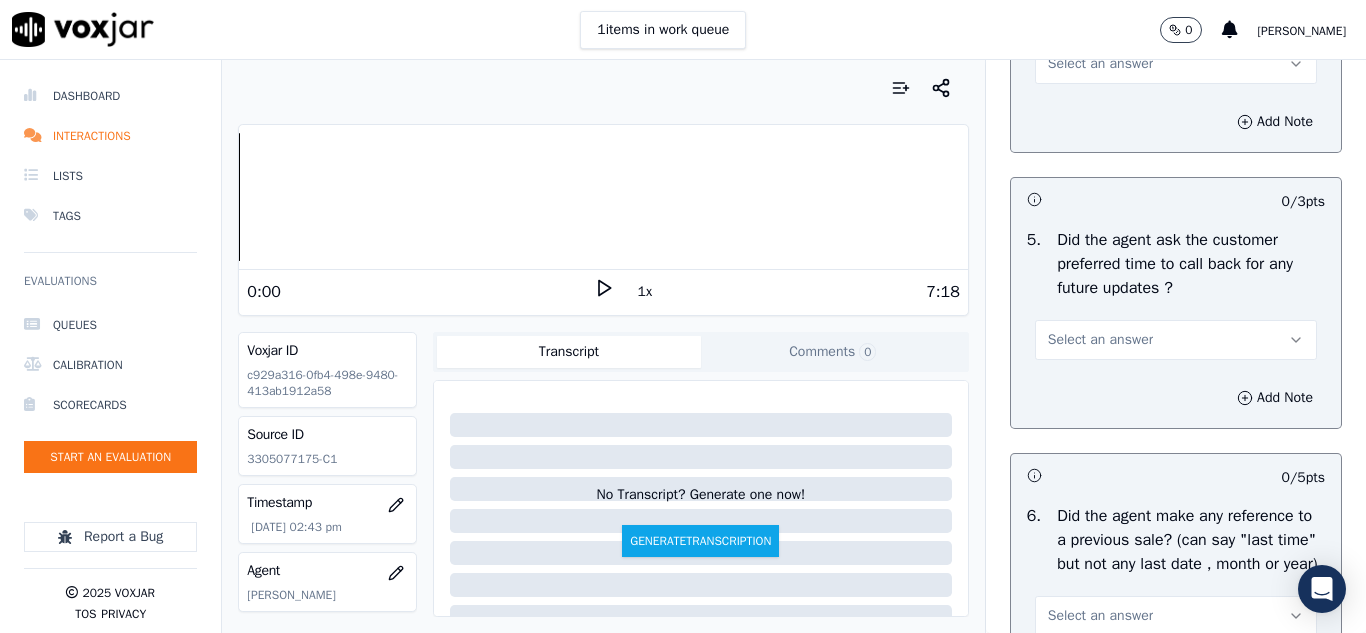 scroll, scrollTop: 5000, scrollLeft: 0, axis: vertical 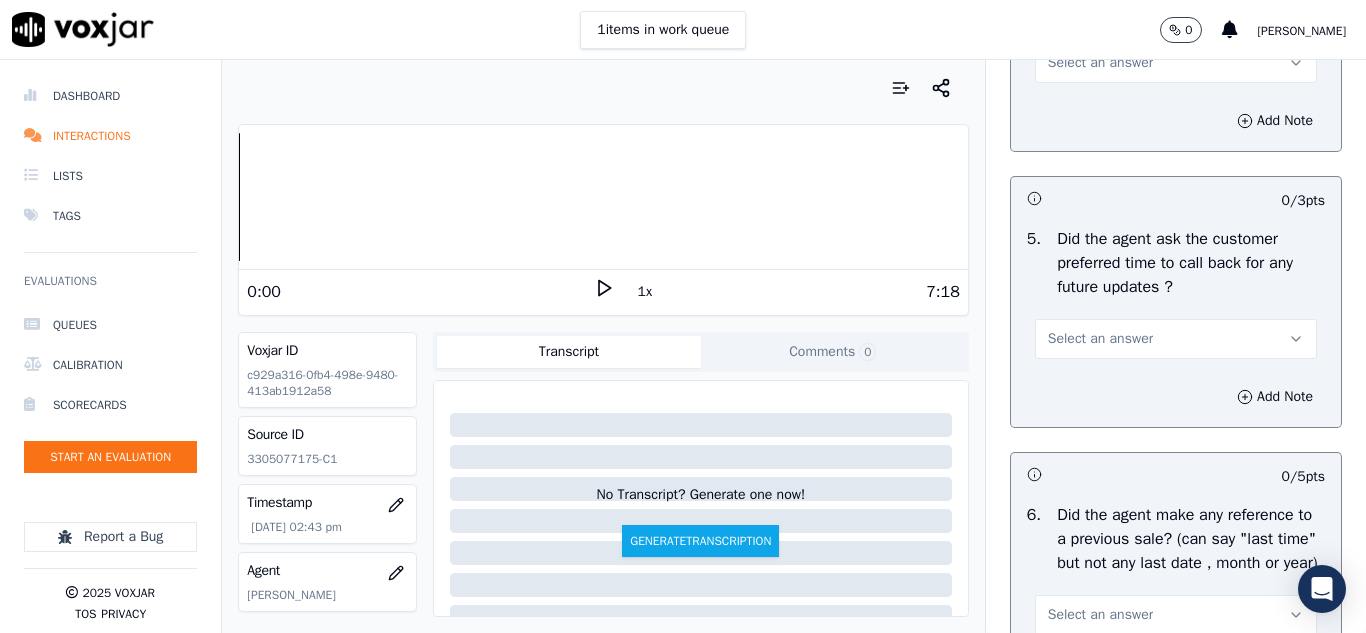 drag, startPoint x: 1080, startPoint y: 165, endPoint x: 1073, endPoint y: 176, distance: 13.038404 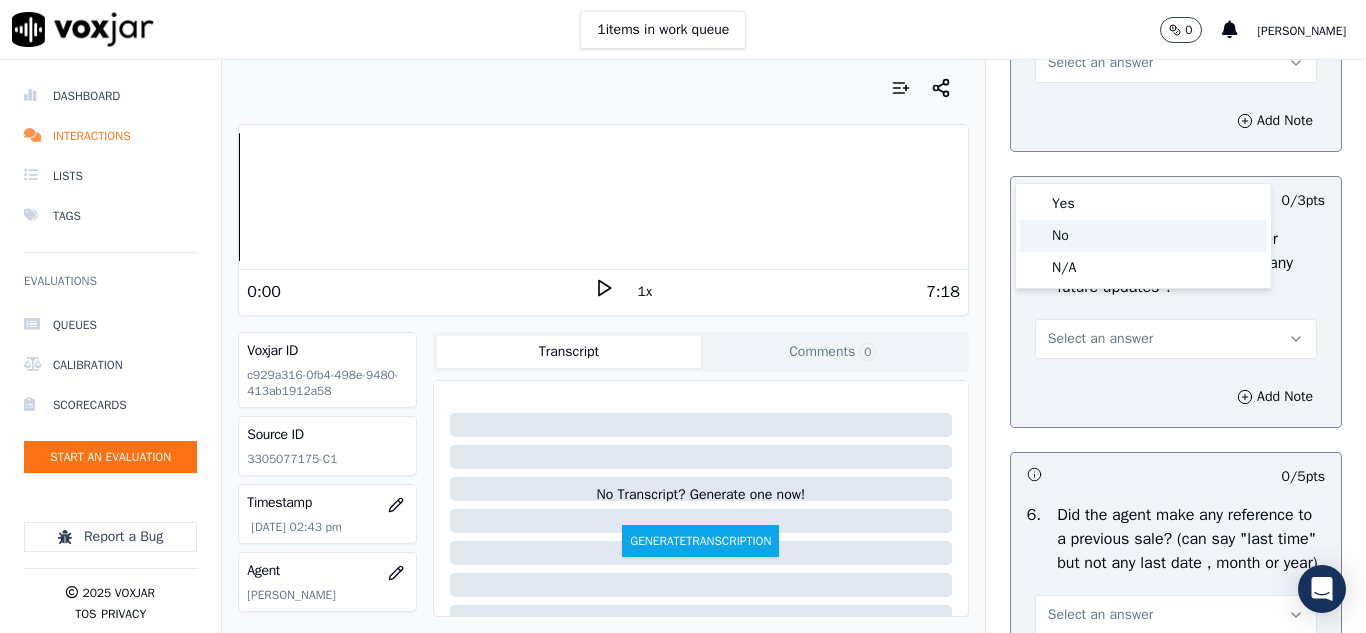 click on "No" 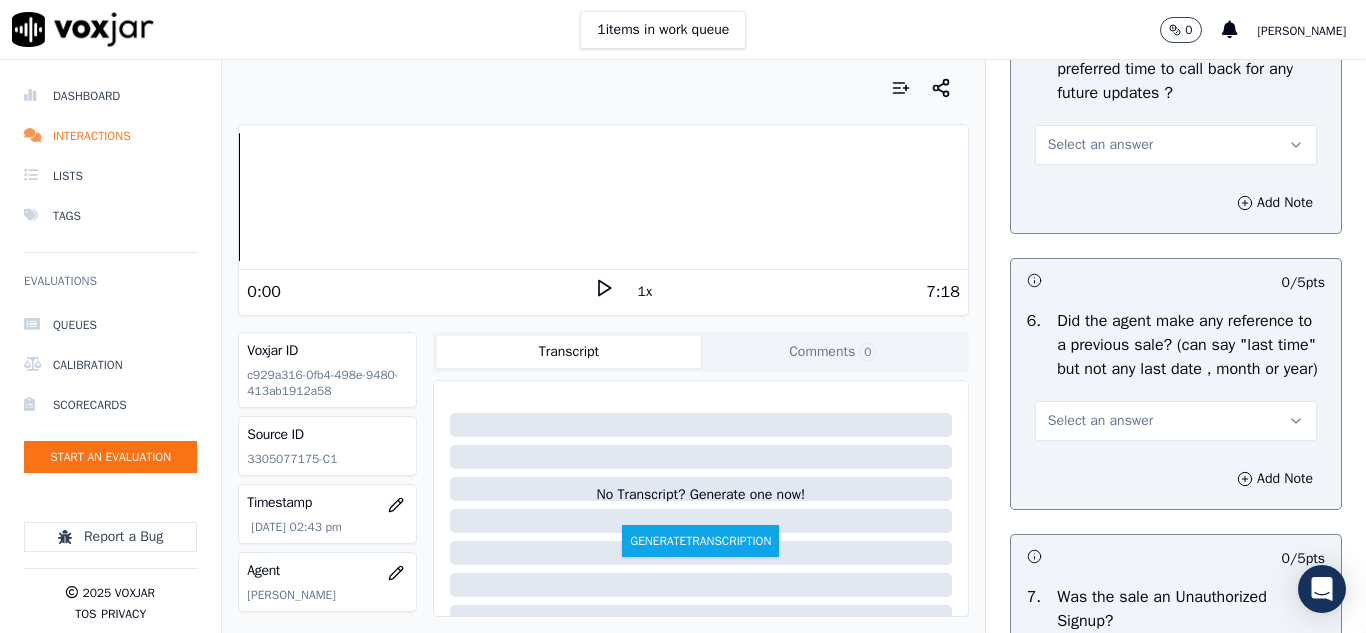 scroll, scrollTop: 5200, scrollLeft: 0, axis: vertical 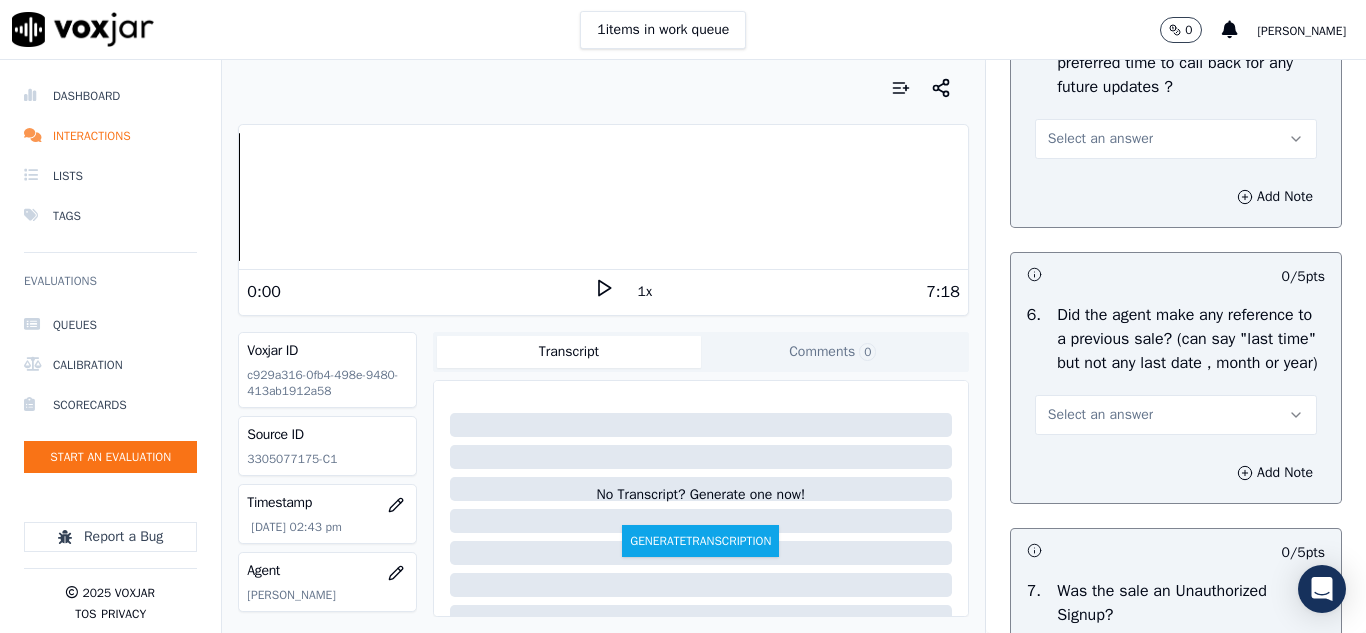 click on "Select an answer" at bounding box center (1100, 139) 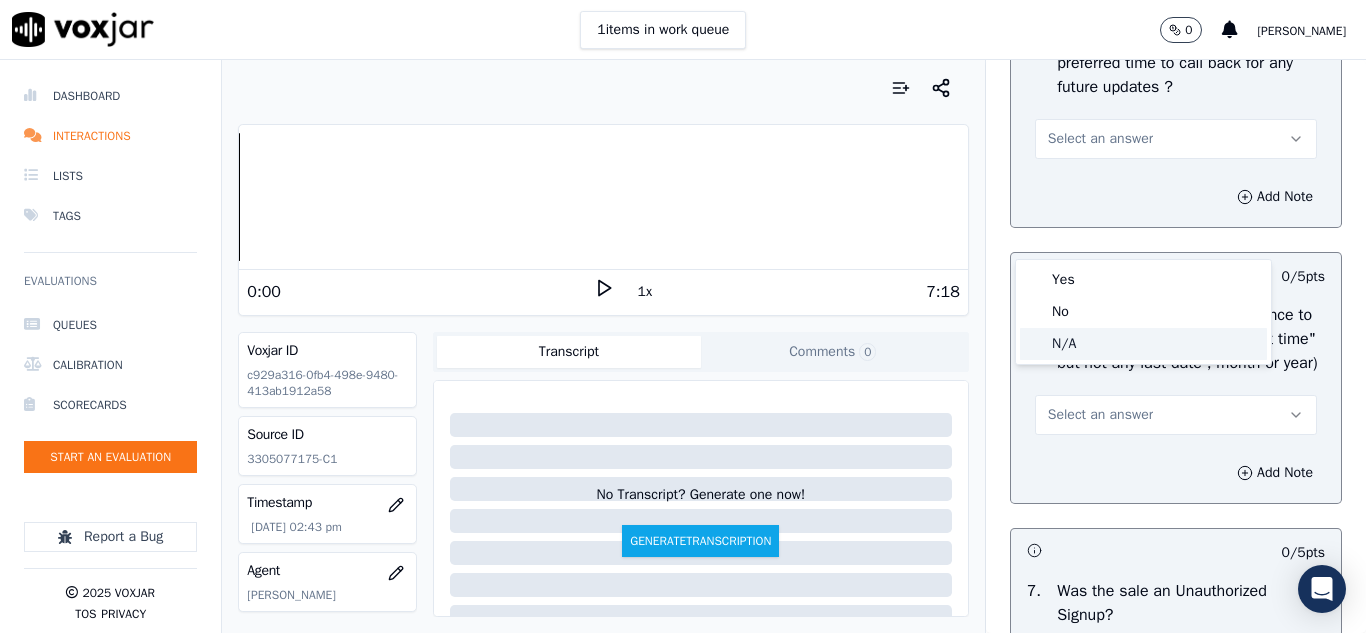 click on "N/A" 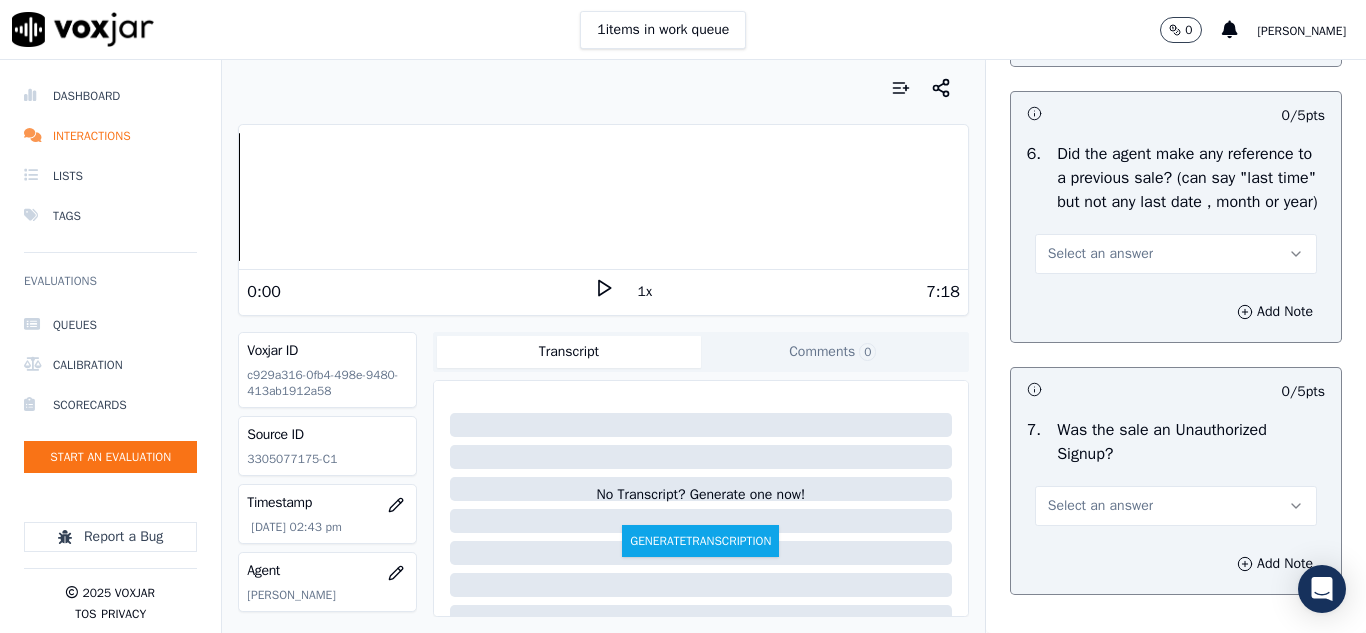 scroll, scrollTop: 5400, scrollLeft: 0, axis: vertical 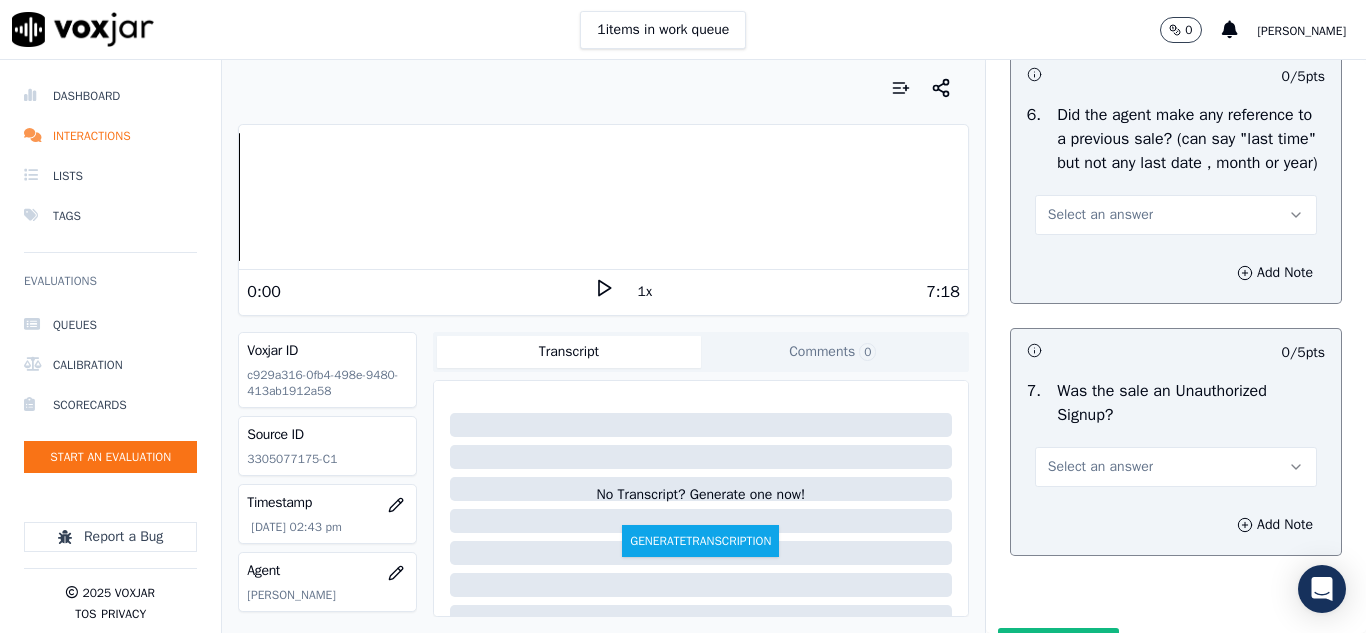 click on "Select an answer" at bounding box center (1100, 215) 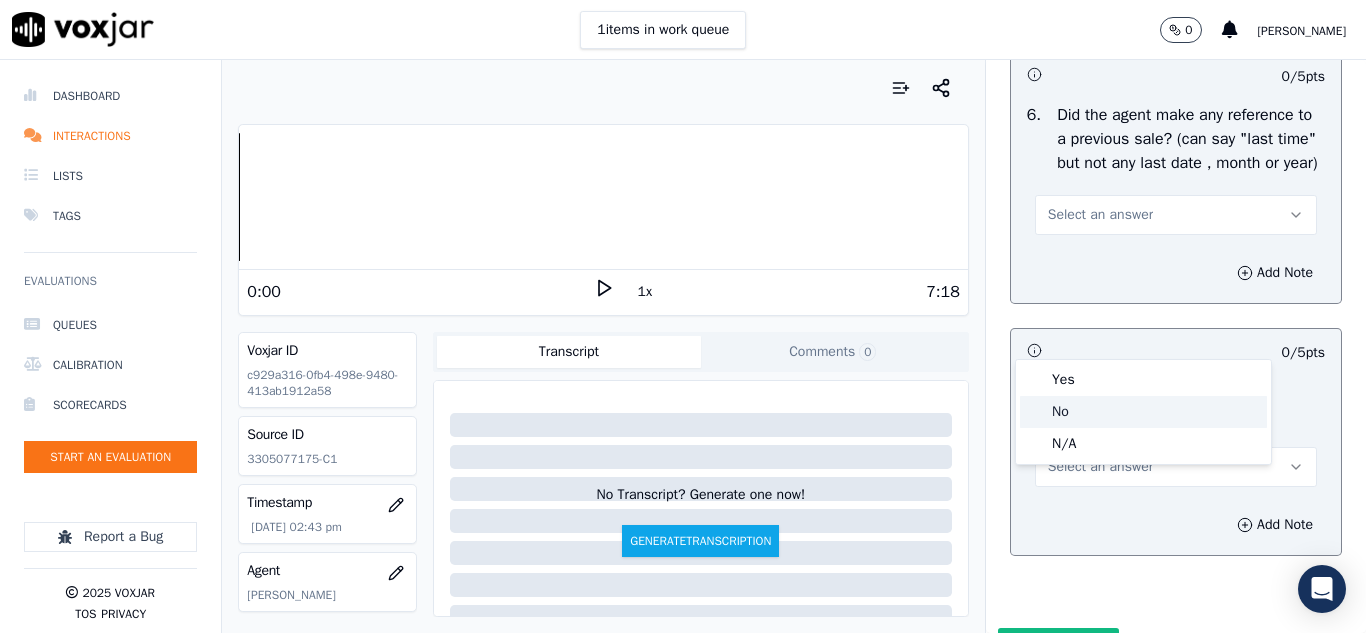 click on "No" 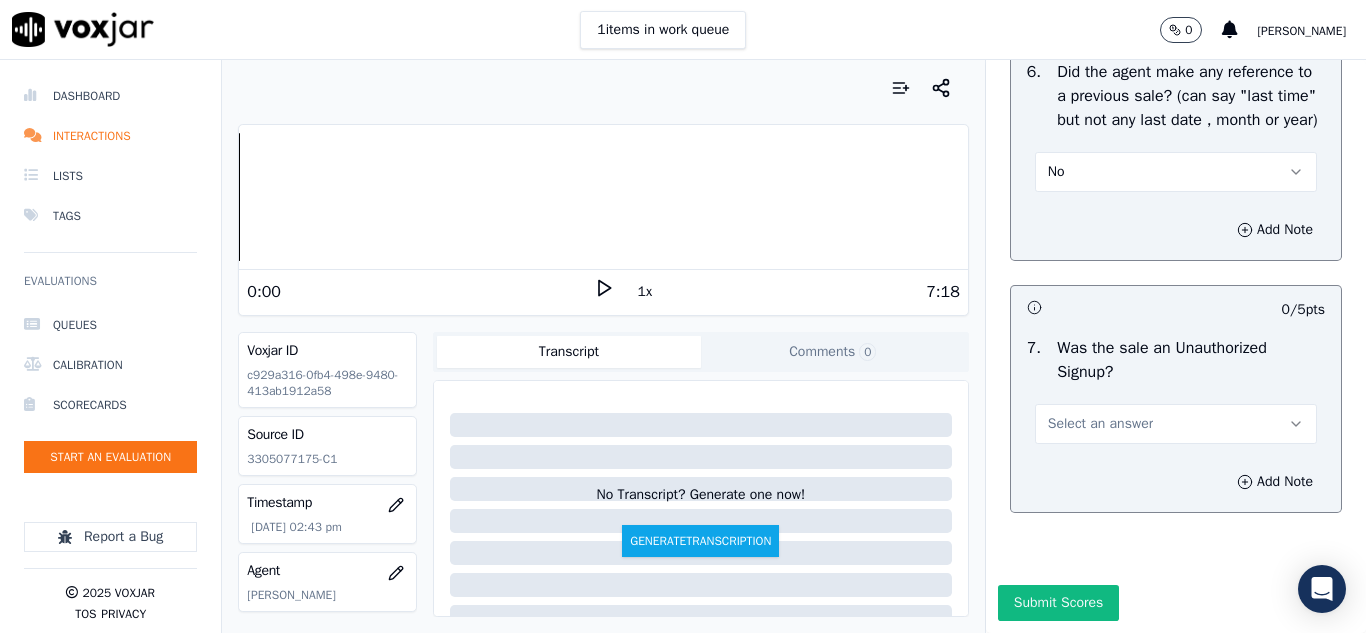 scroll, scrollTop: 5600, scrollLeft: 0, axis: vertical 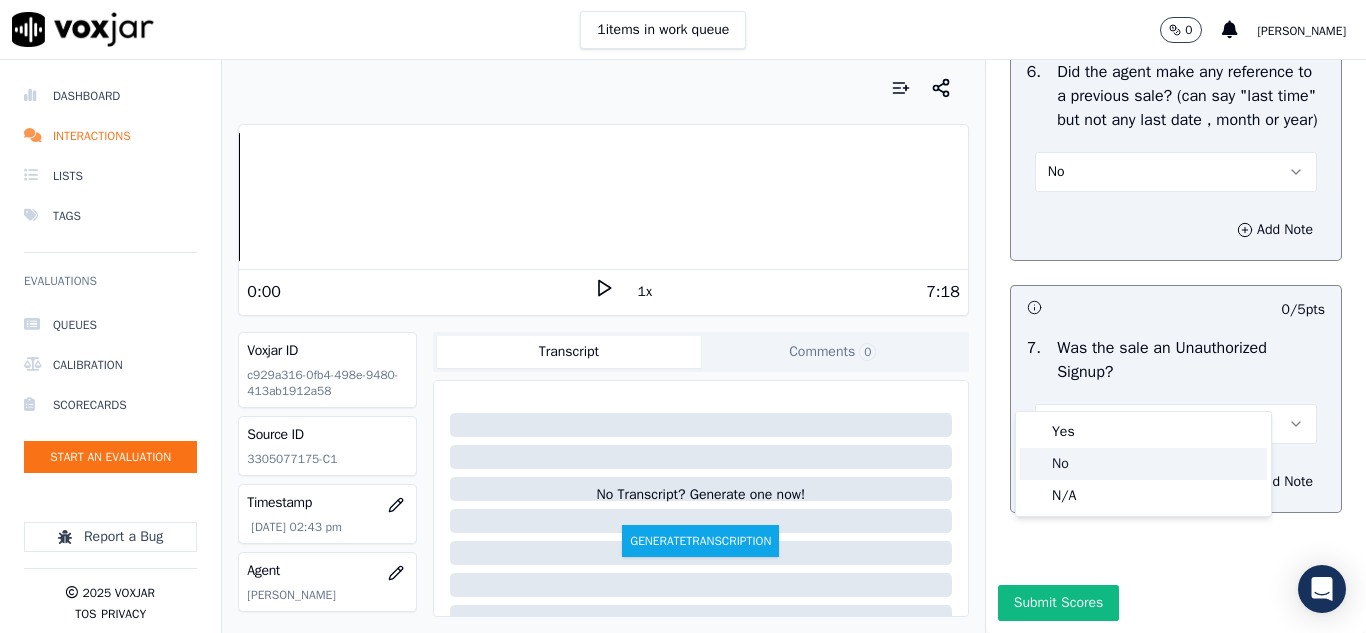click on "No" 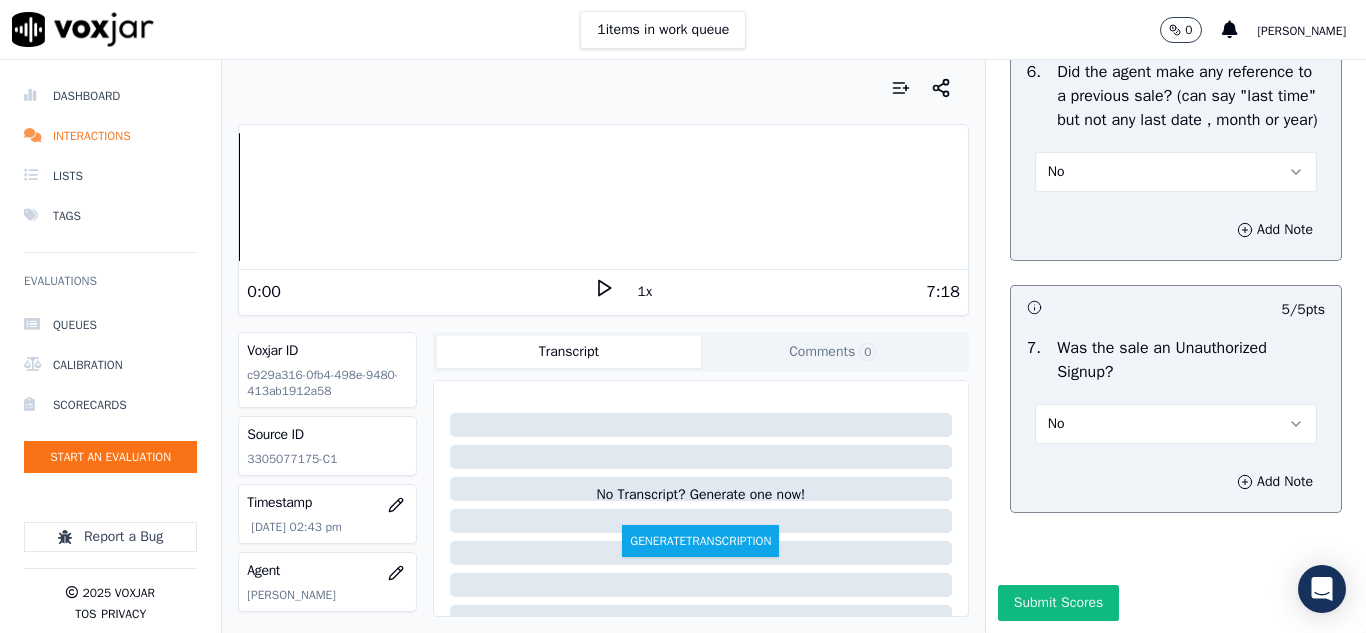 click on "Submit Scores" at bounding box center (1058, 603) 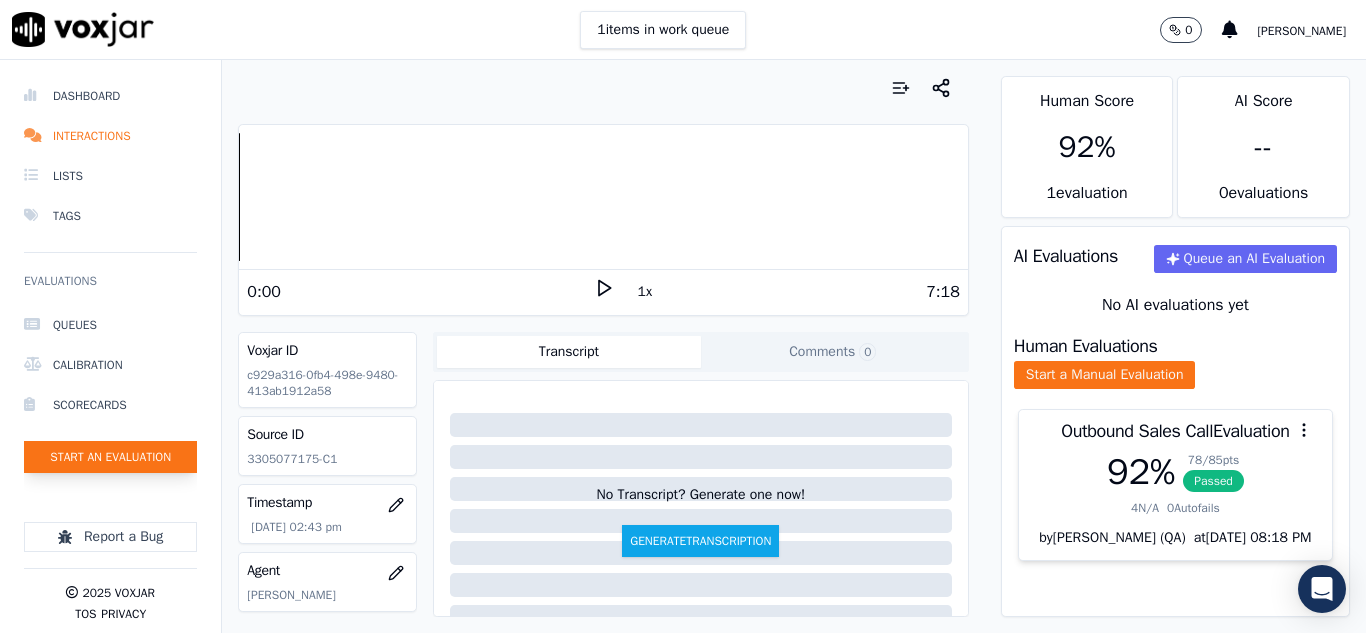 click on "Start an Evaluation" 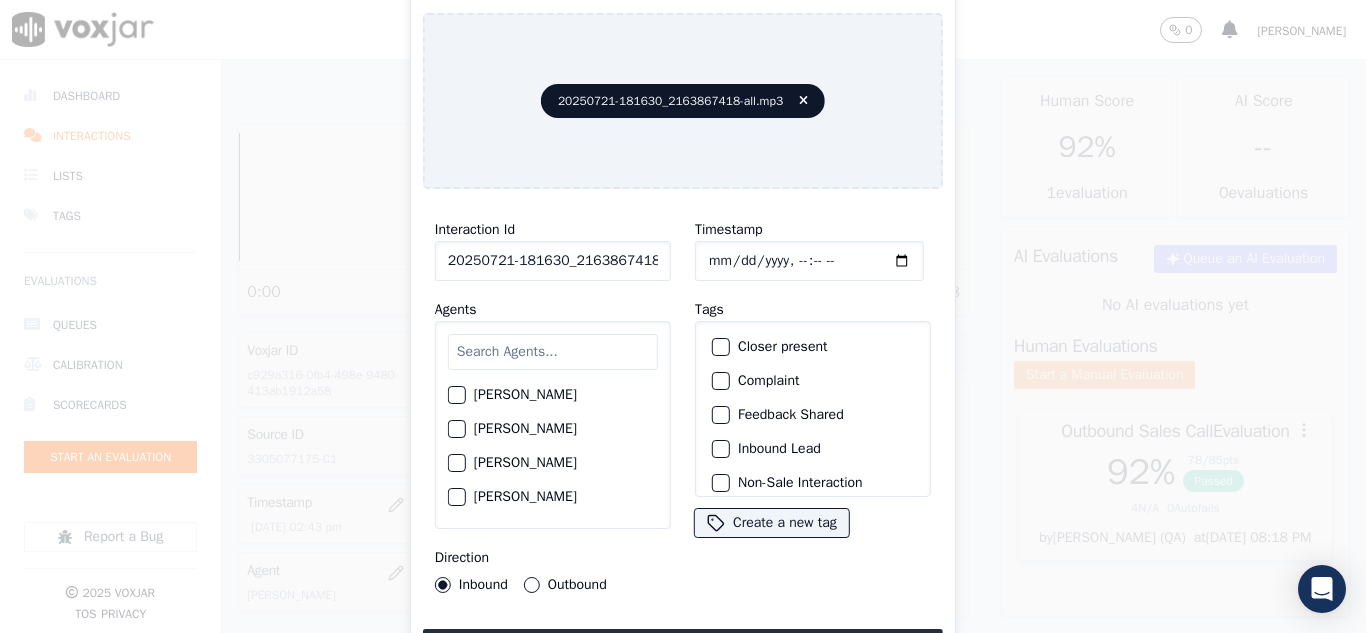 scroll, scrollTop: 0, scrollLeft: 40, axis: horizontal 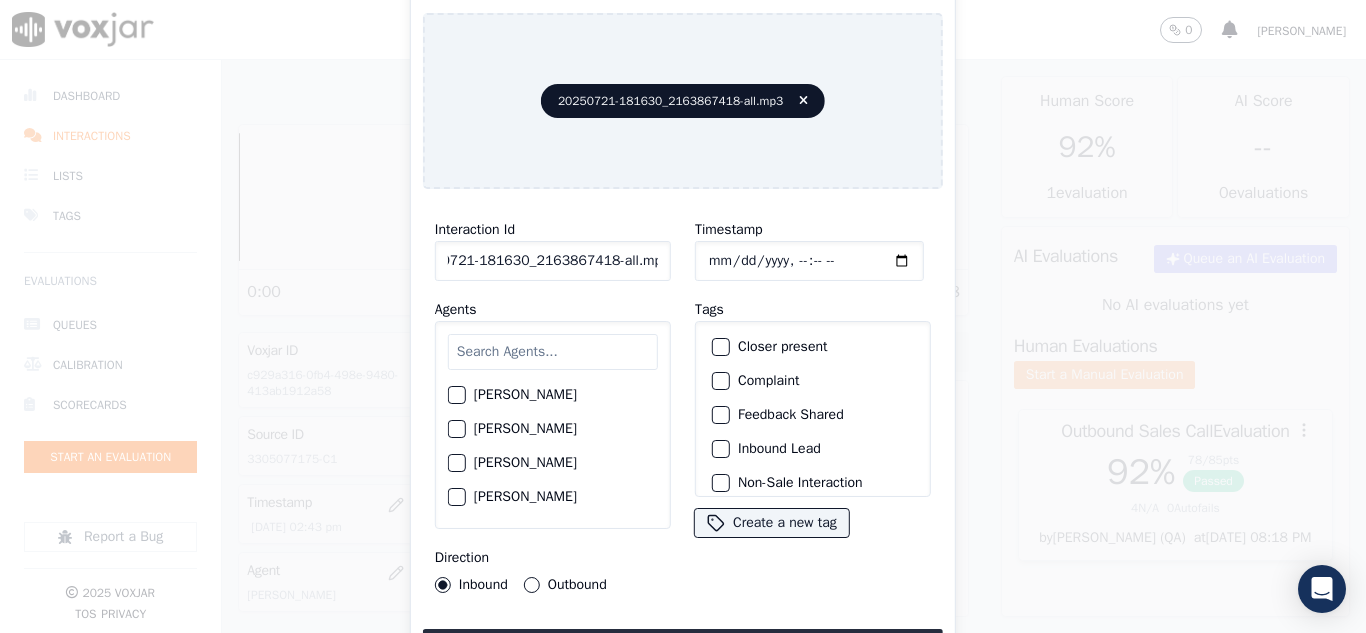drag, startPoint x: 641, startPoint y: 251, endPoint x: 730, endPoint y: 254, distance: 89.050545 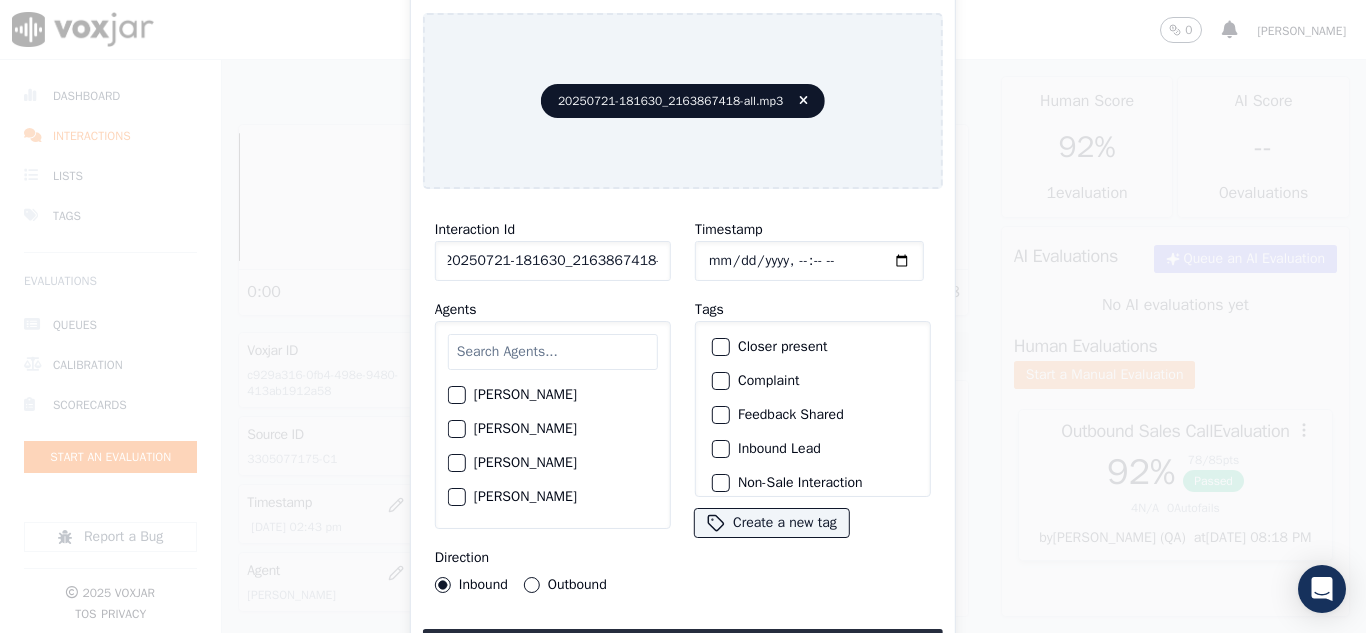 scroll, scrollTop: 0, scrollLeft: 11, axis: horizontal 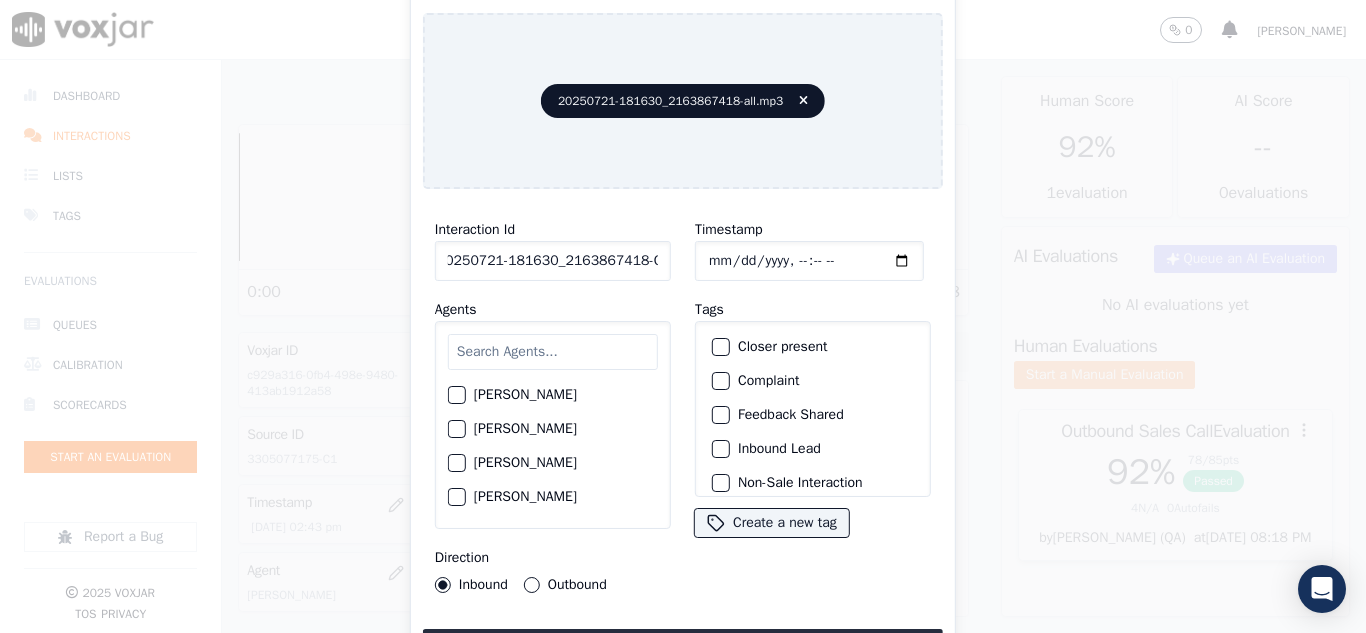 type on "20250721-181630_2163867418-C1" 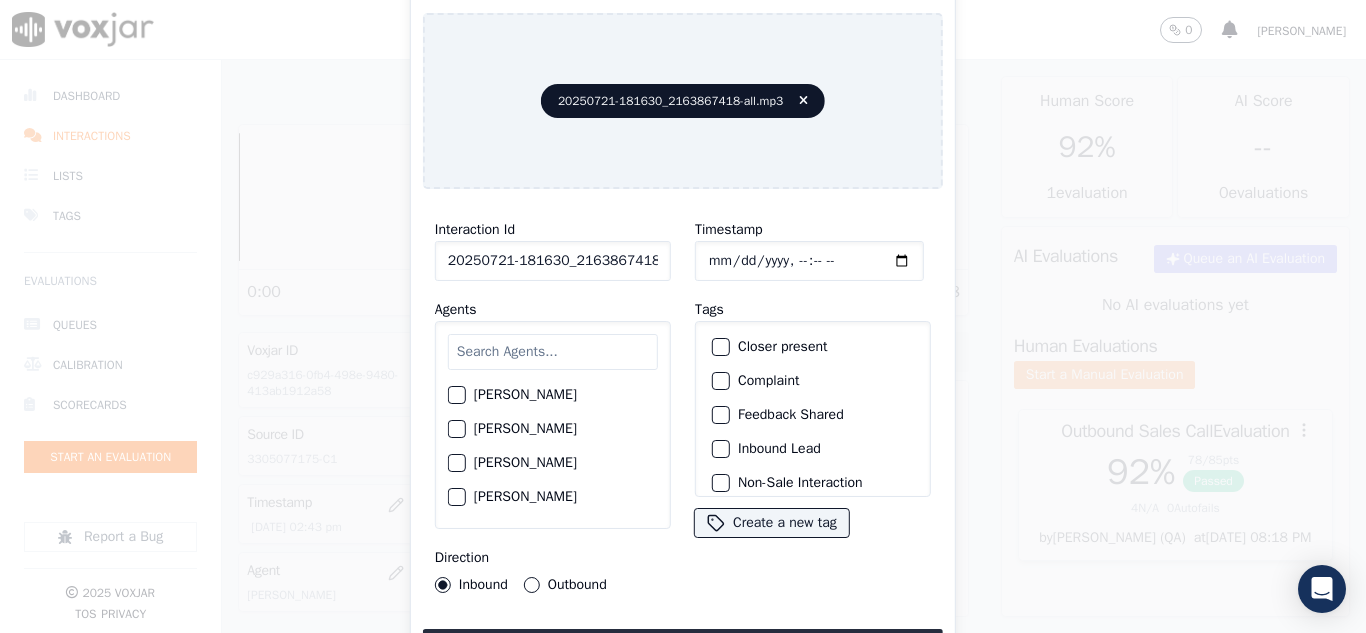 type on "[DATE]T14:52" 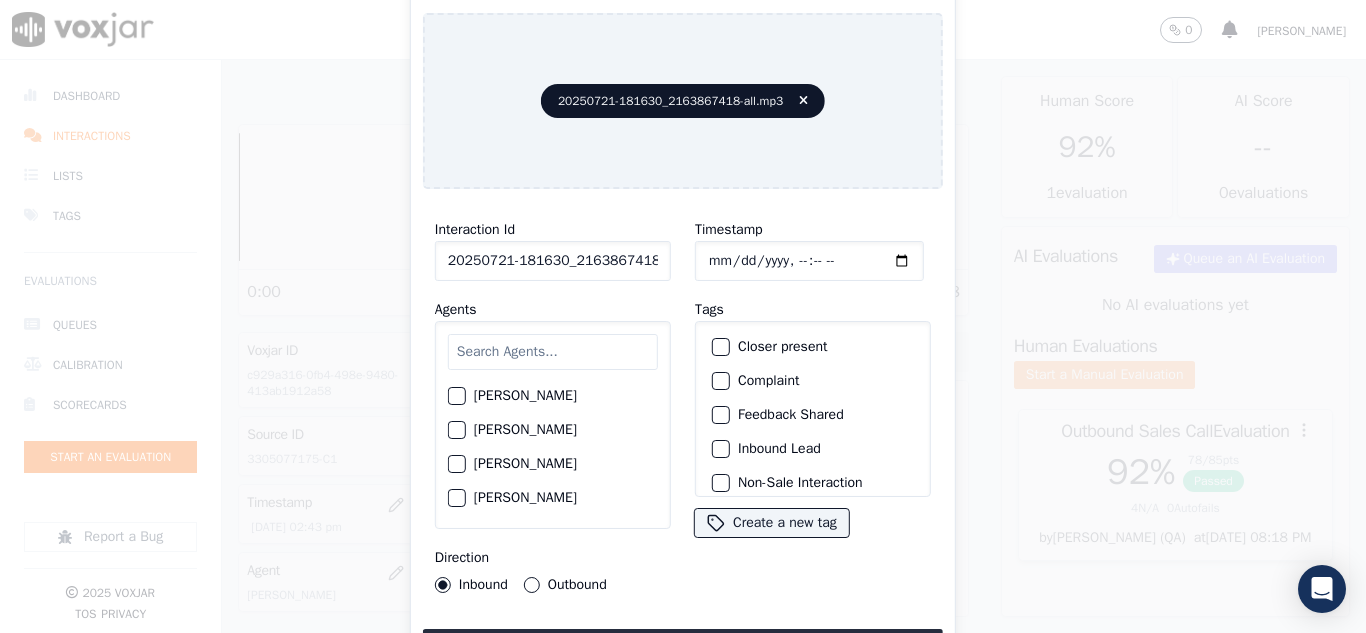 scroll, scrollTop: 300, scrollLeft: 0, axis: vertical 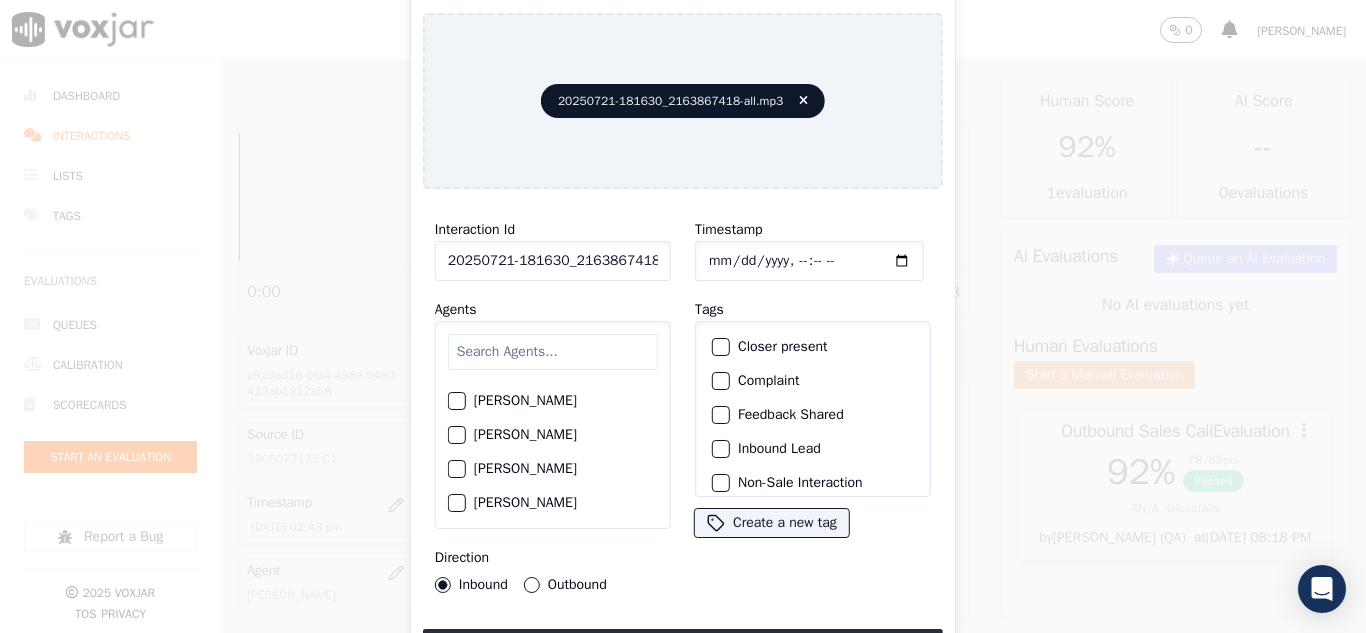 click on "[PERSON_NAME]" 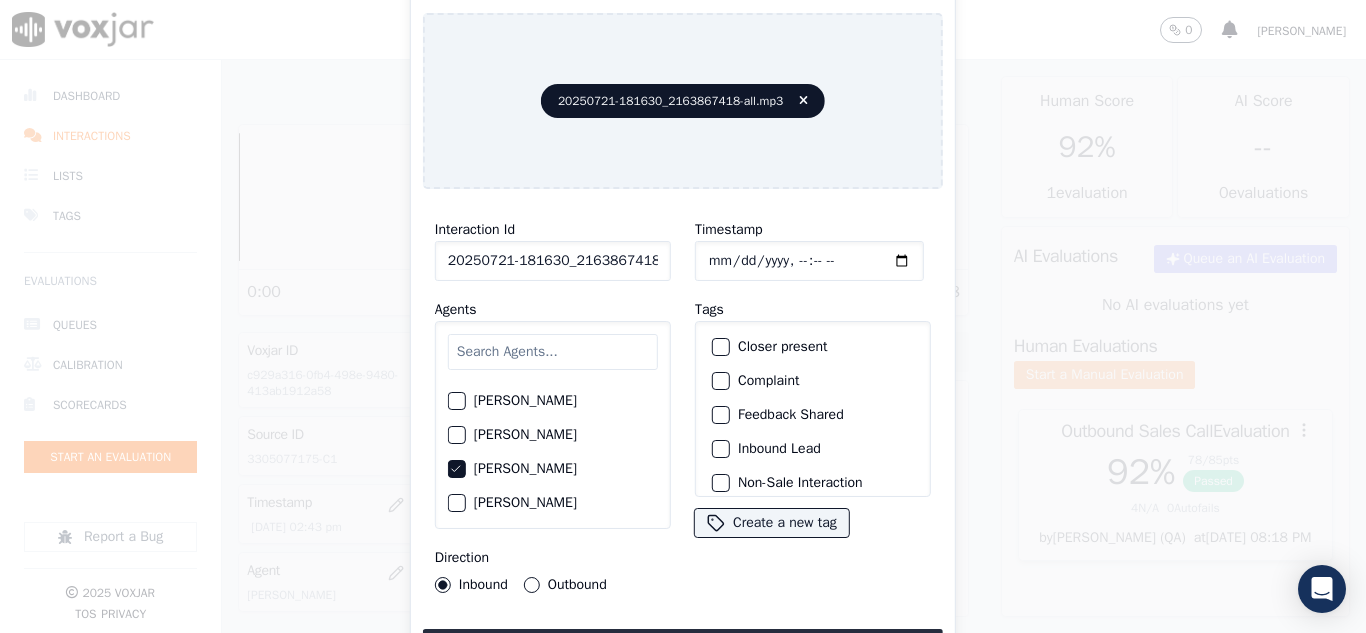 click on "Outbound" at bounding box center [532, 585] 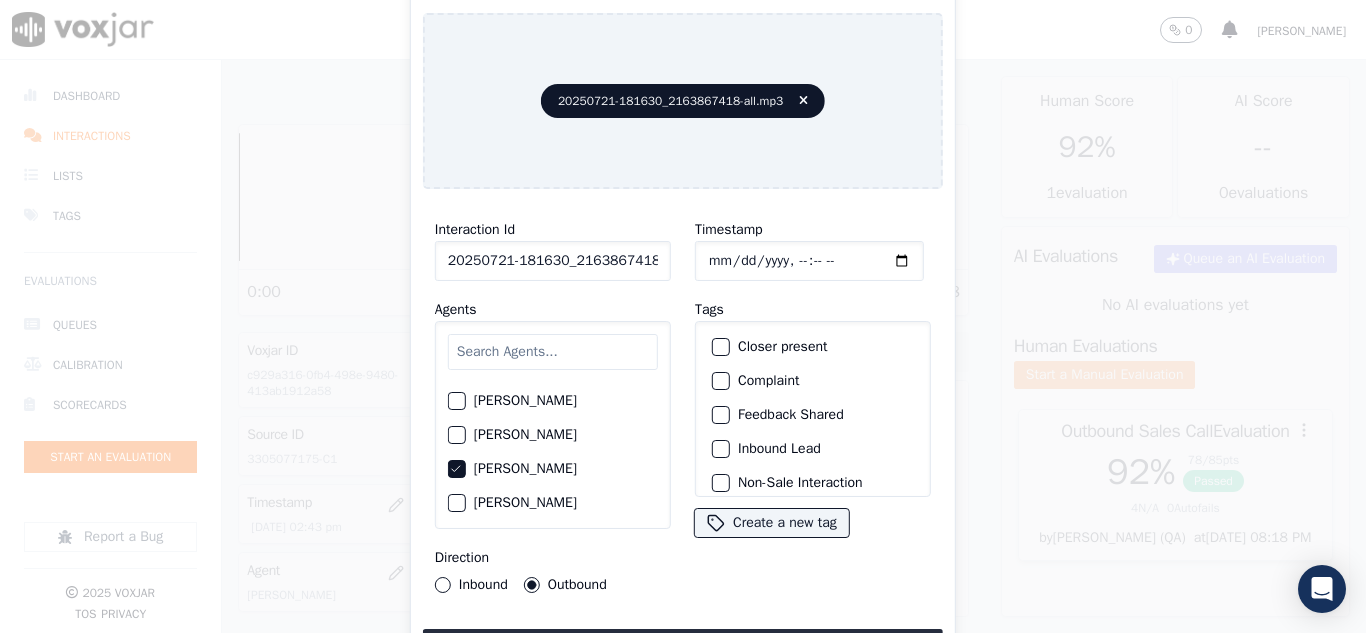 click on "Closer present" 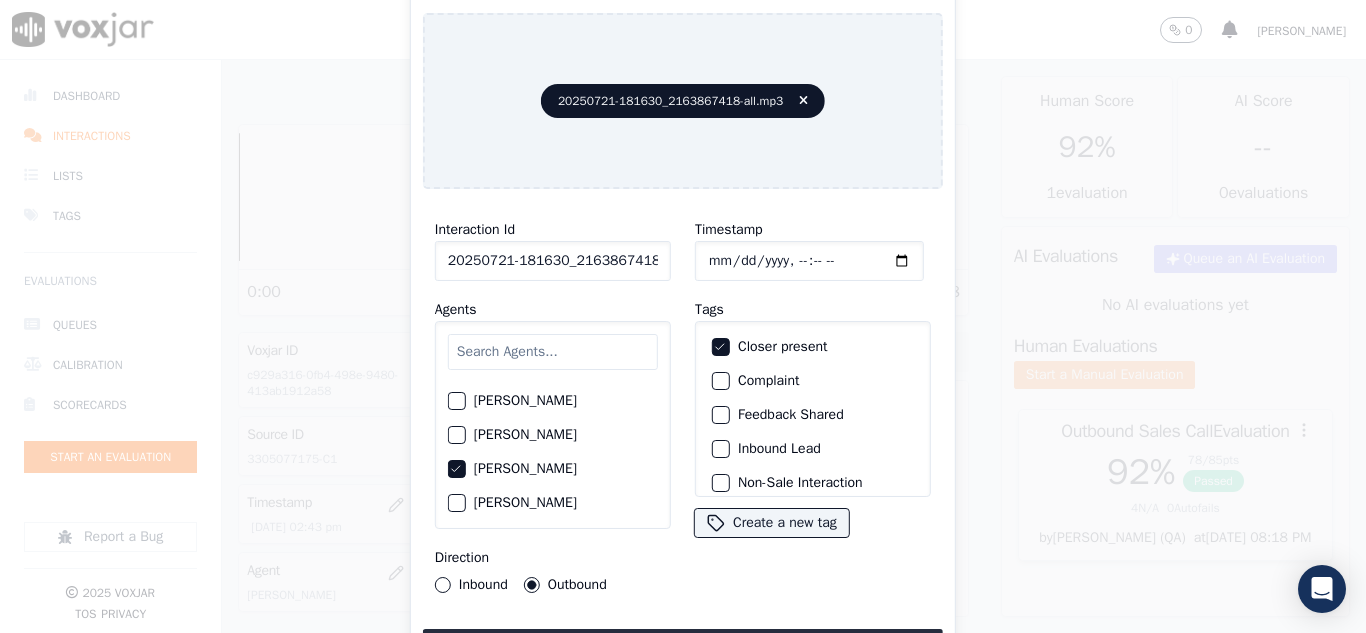 click on "Inbound Lead" at bounding box center (721, 449) 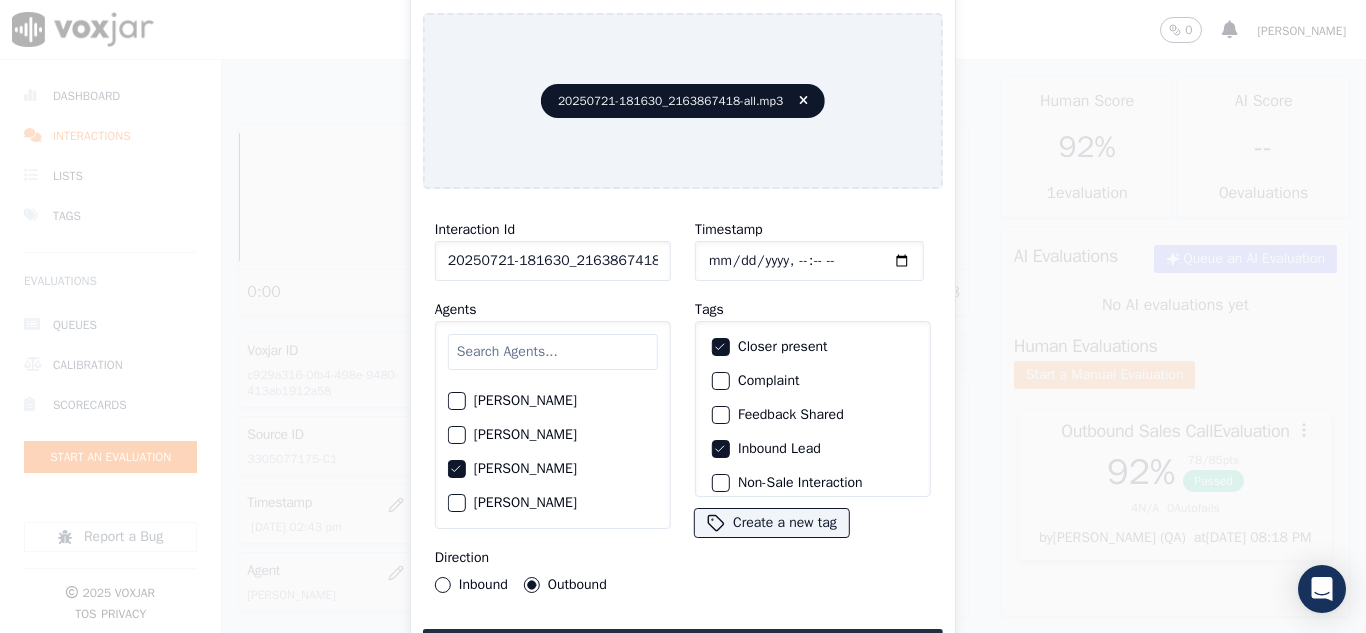 click on "Inbound Lead" at bounding box center (721, 449) 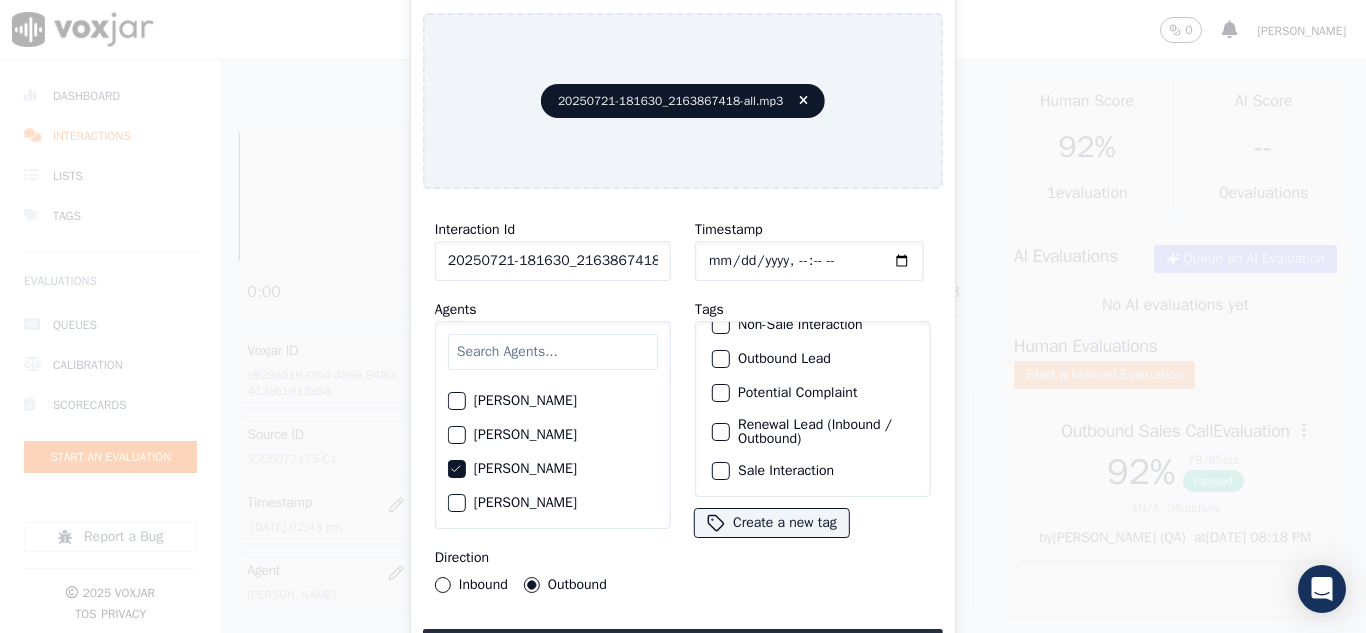 scroll, scrollTop: 173, scrollLeft: 0, axis: vertical 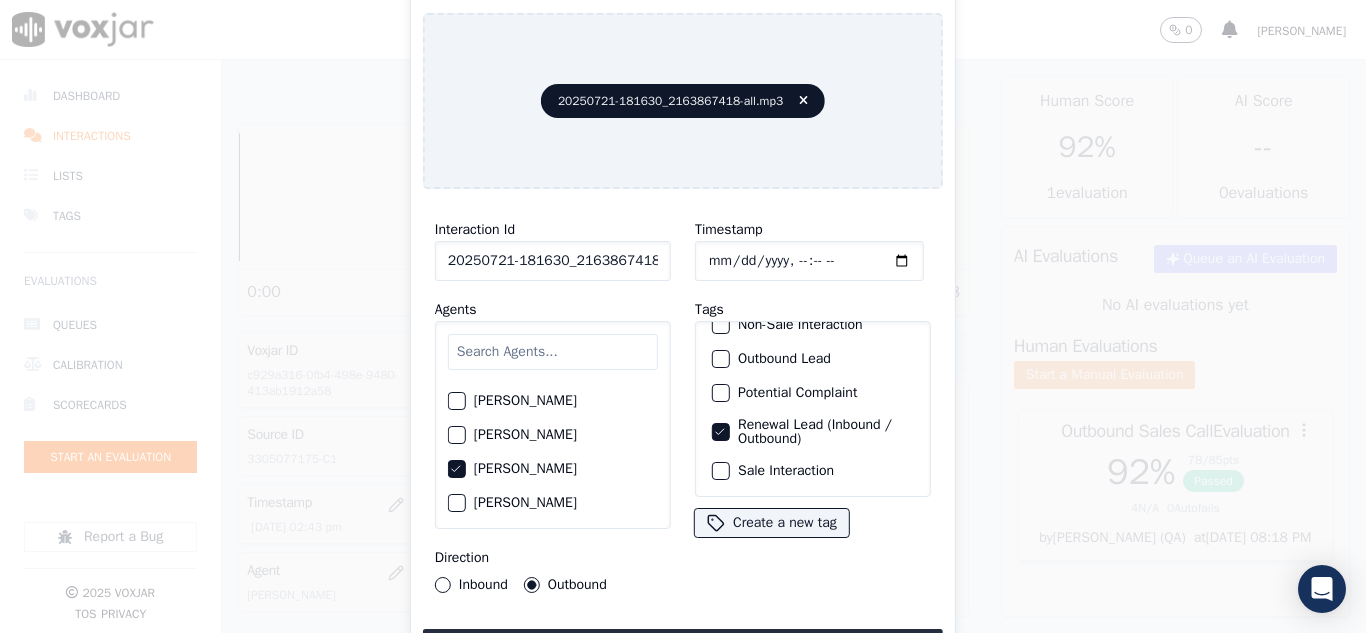 click on "Sale Interaction" at bounding box center [721, 471] 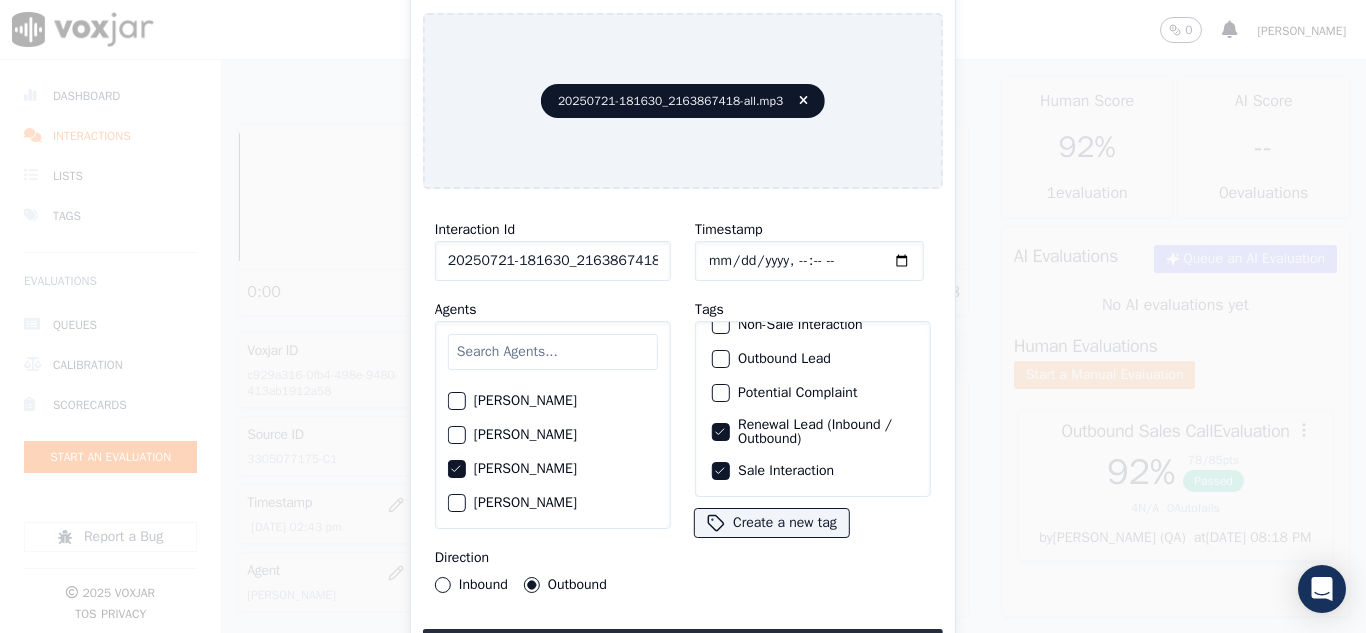 click on "Interaction Id   20250721-181630_2163867418-C1     Agents        [PERSON_NAME]      [PERSON_NAME]     [PERSON_NAME]     [PERSON_NAME]      [PERSON_NAME]     [PERSON_NAME]      [PERSON_NAME]     [PERSON_NAME]     [PERSON_NAME]     [PERSON_NAME]     [PERSON_NAME]     [PERSON_NAME]     [PERSON_NAME]     [PERSON_NAME]     [PERSON_NAME]     [PERSON_NAME]     [PERSON_NAME] not Count     [PERSON_NAME]     [PERSON_NAME]       [PERSON_NAME]     [PERSON_NAME]     [PERSON_NAME]     [PERSON_NAME]     [PERSON_NAME]     [PERSON_NAME]     [PERSON_NAME]     [PERSON_NAME]     [PERSON_NAME]     [PERSON_NAME]     [PERSON_NAME]     [PERSON_NAME]     [PERSON_NAME]     [PERSON_NAME]     [PERSON_NAME]     [PERSON_NAME]     [PERSON_NAME]     [PERSON_NAME]      [PERSON_NAME]     [PERSON_NAME]         MD [PERSON_NAME] - [PERSON_NAME]     [PERSON_NAME]     [PERSON_NAME]     [PERSON_NAME]     [PERSON_NAME]     [PERSON_NAME]     [PERSON_NAME]     [PERSON_NAME]     [PERSON_NAME]     [PERSON_NAME] [PERSON_NAME] [PERSON_NAME]     [PERSON_NAME]     [PERSON_NAME]" at bounding box center [683, 435] 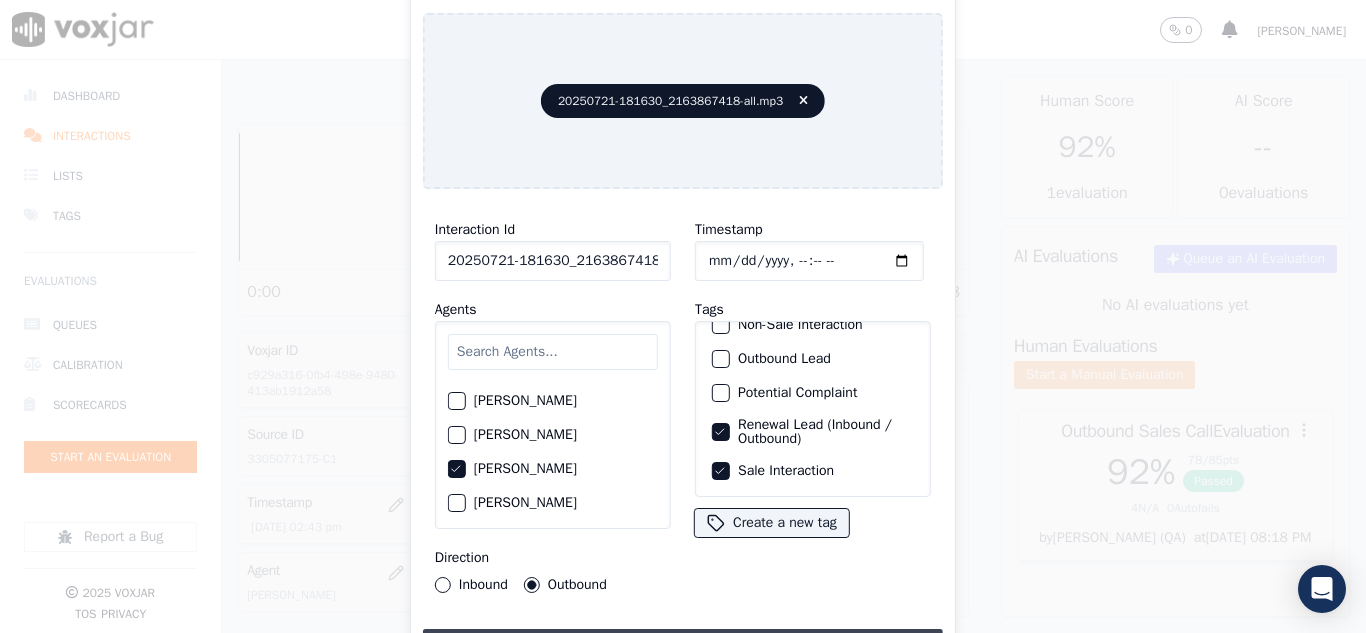 click on "Upload interaction to start evaluation" at bounding box center (683, 647) 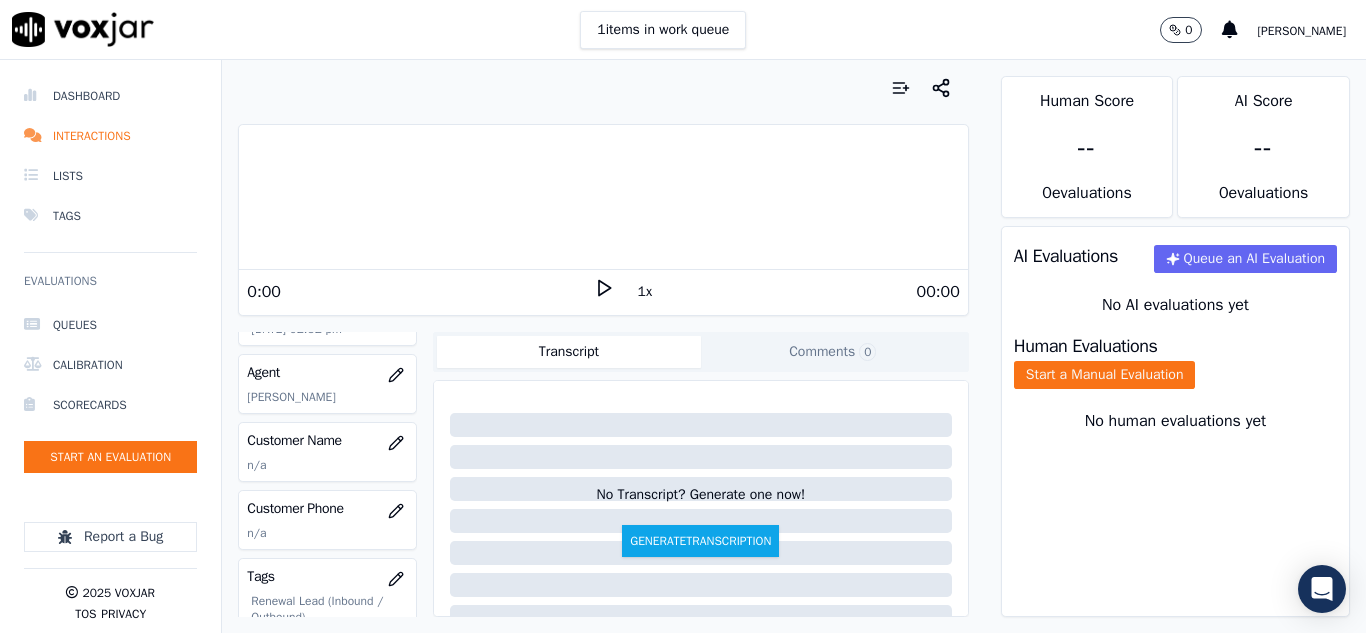 scroll, scrollTop: 200, scrollLeft: 0, axis: vertical 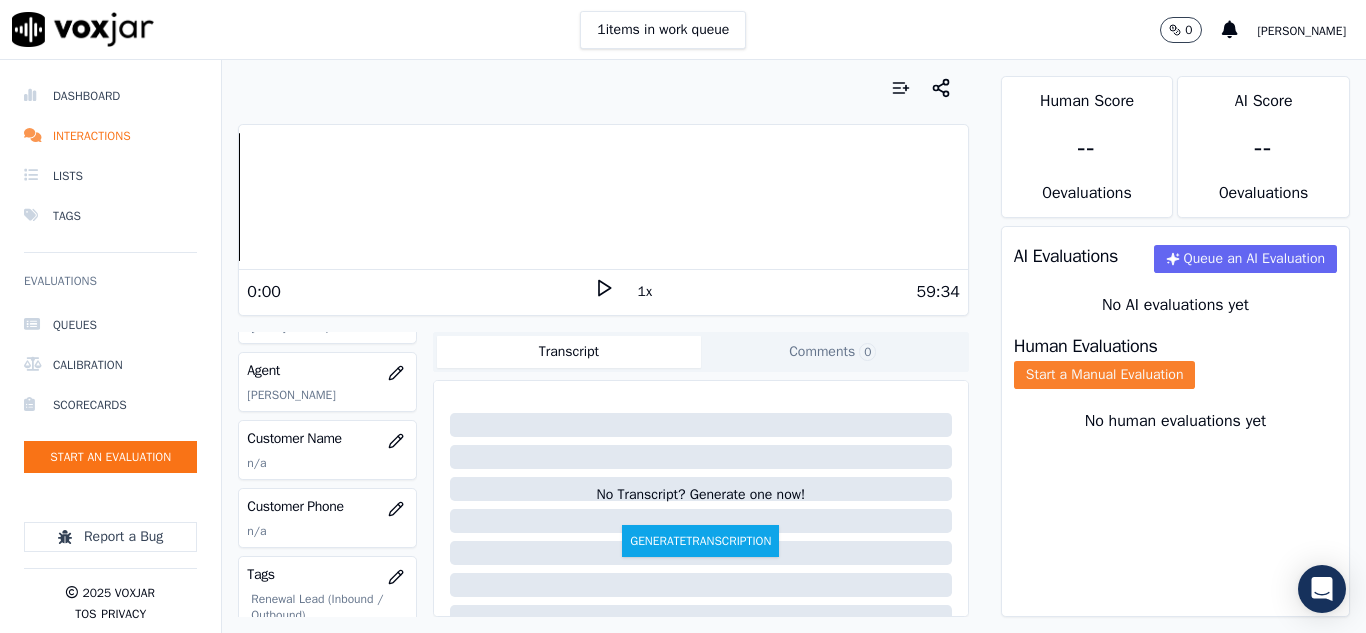 click on "Start a Manual Evaluation" 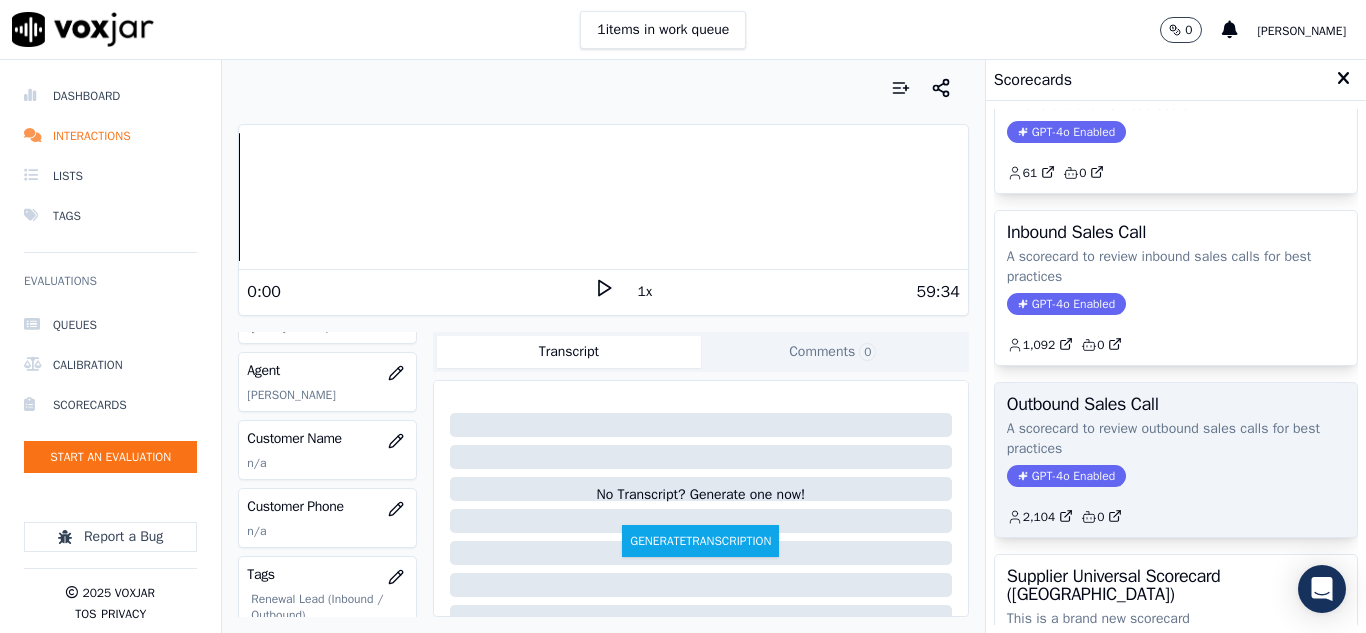 scroll, scrollTop: 100, scrollLeft: 0, axis: vertical 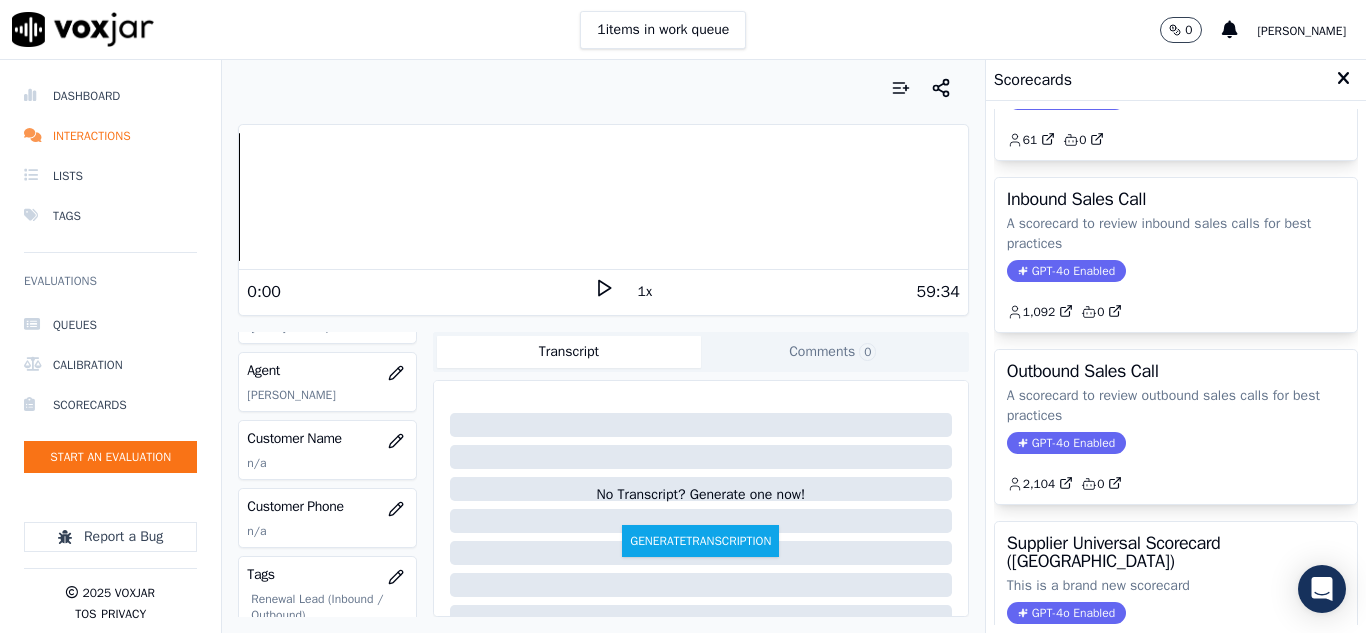 click on "A scorecard to review outbound sales calls for best practices" 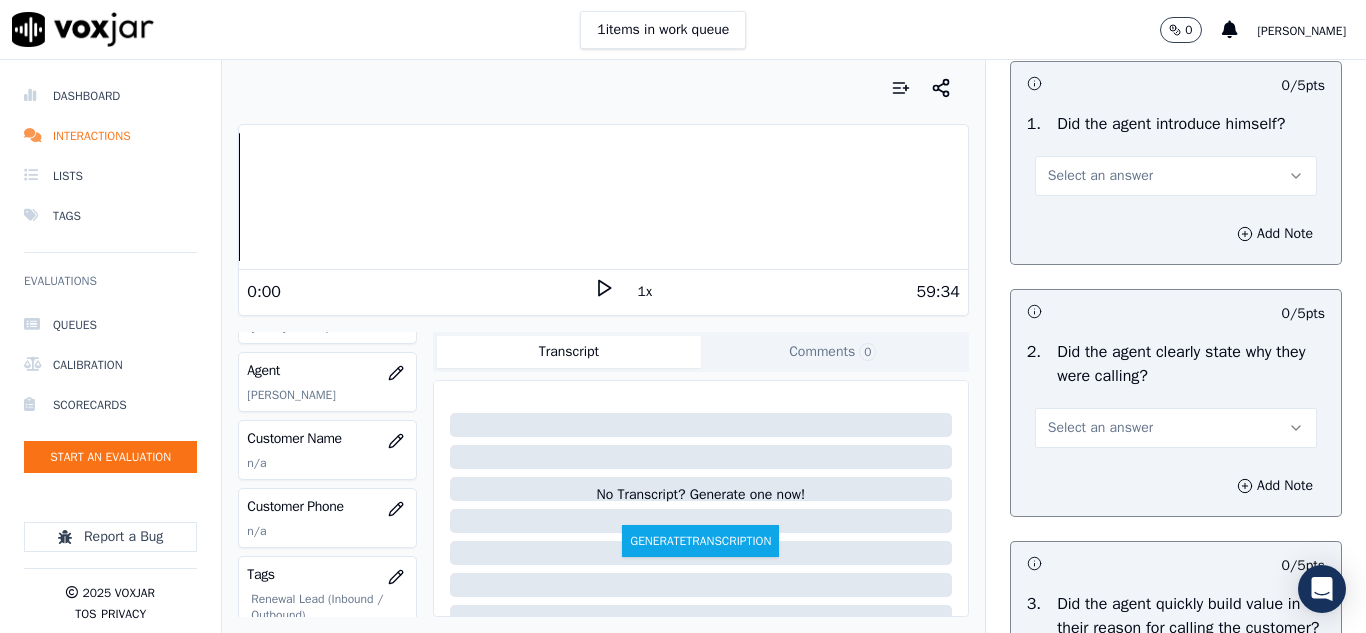 scroll, scrollTop: 200, scrollLeft: 0, axis: vertical 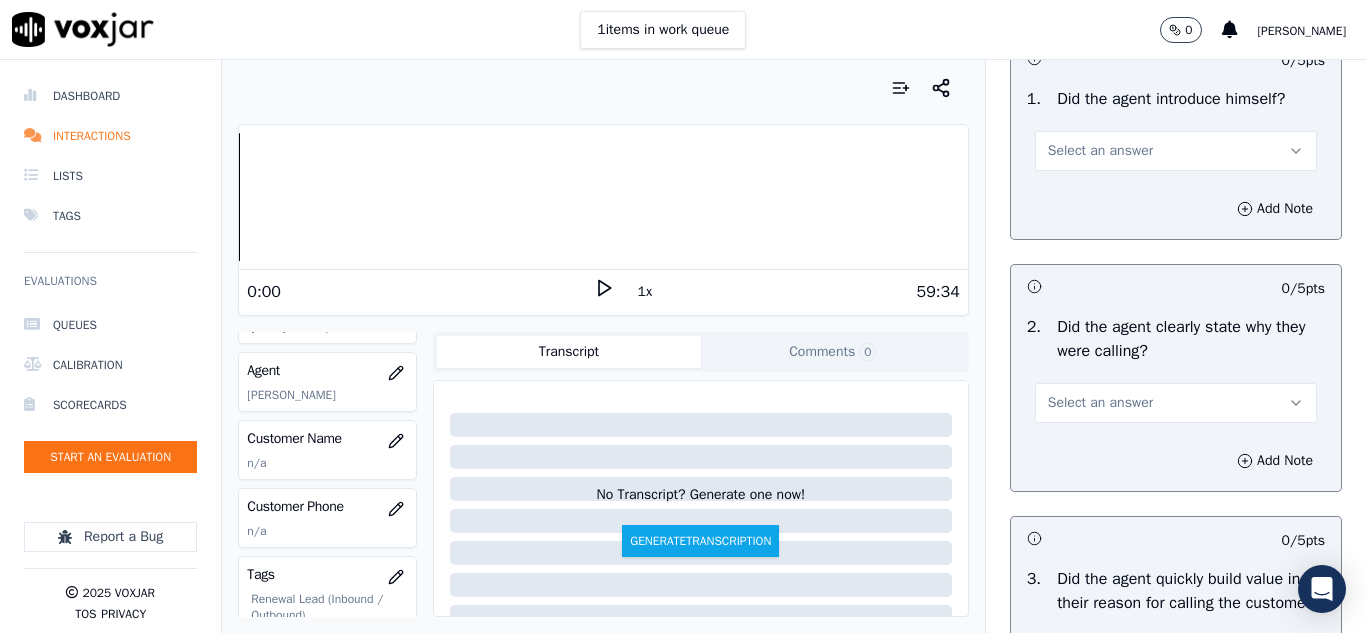 click on "Select an answer" at bounding box center [1176, 151] 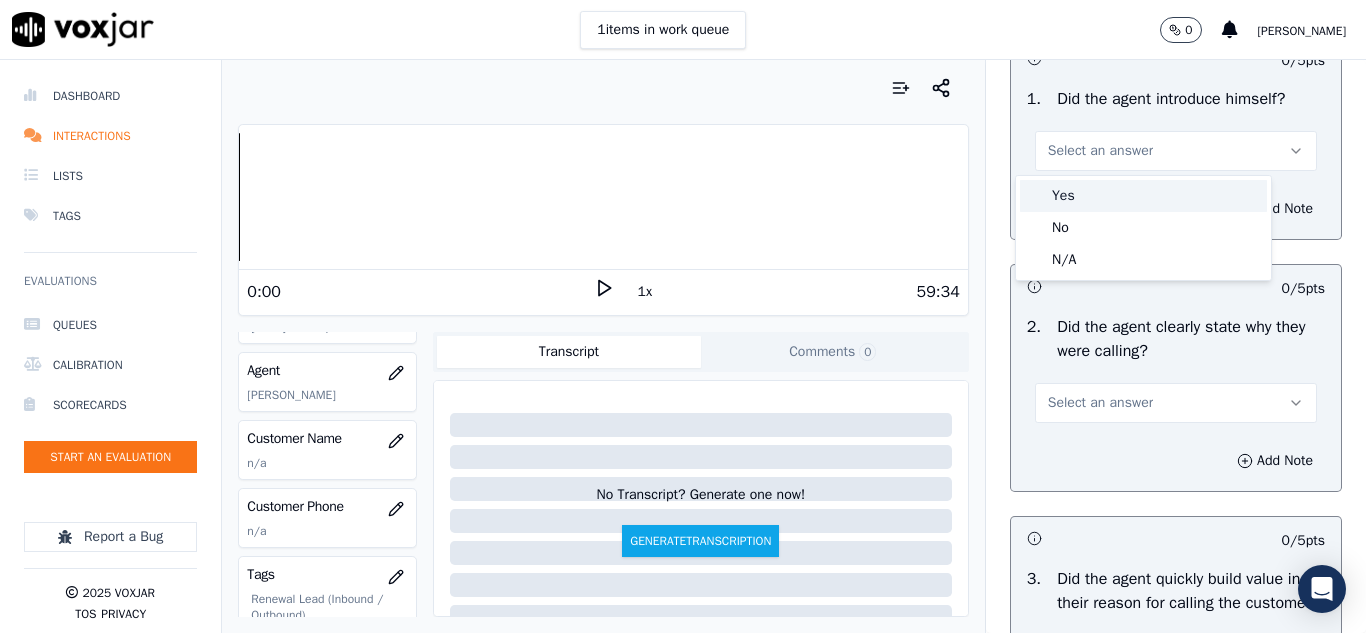 click on "Yes" at bounding box center (1143, 196) 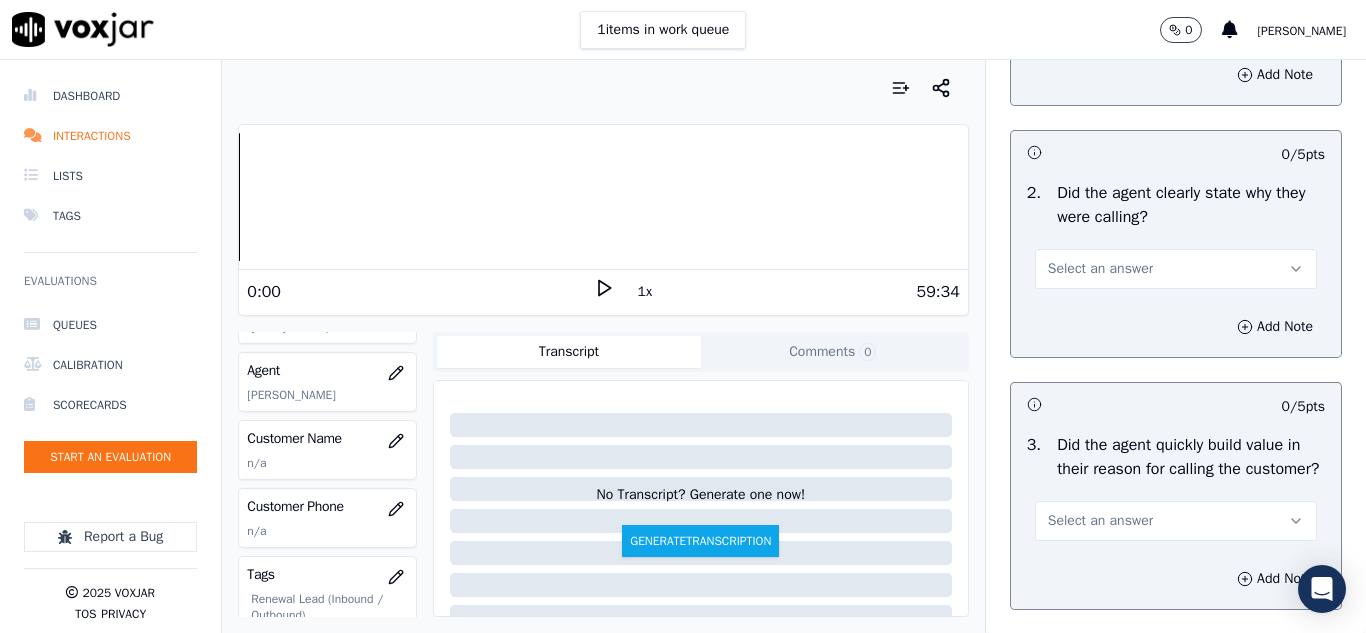 scroll, scrollTop: 500, scrollLeft: 0, axis: vertical 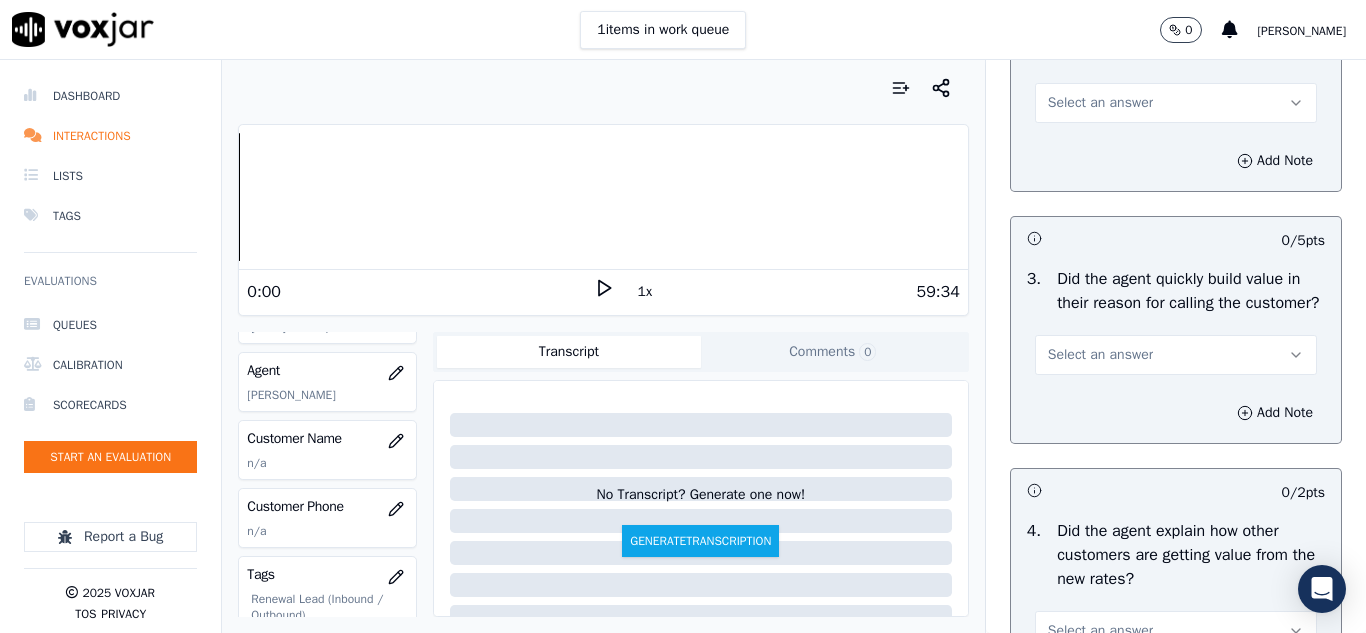 click on "Select an answer" at bounding box center (1100, 103) 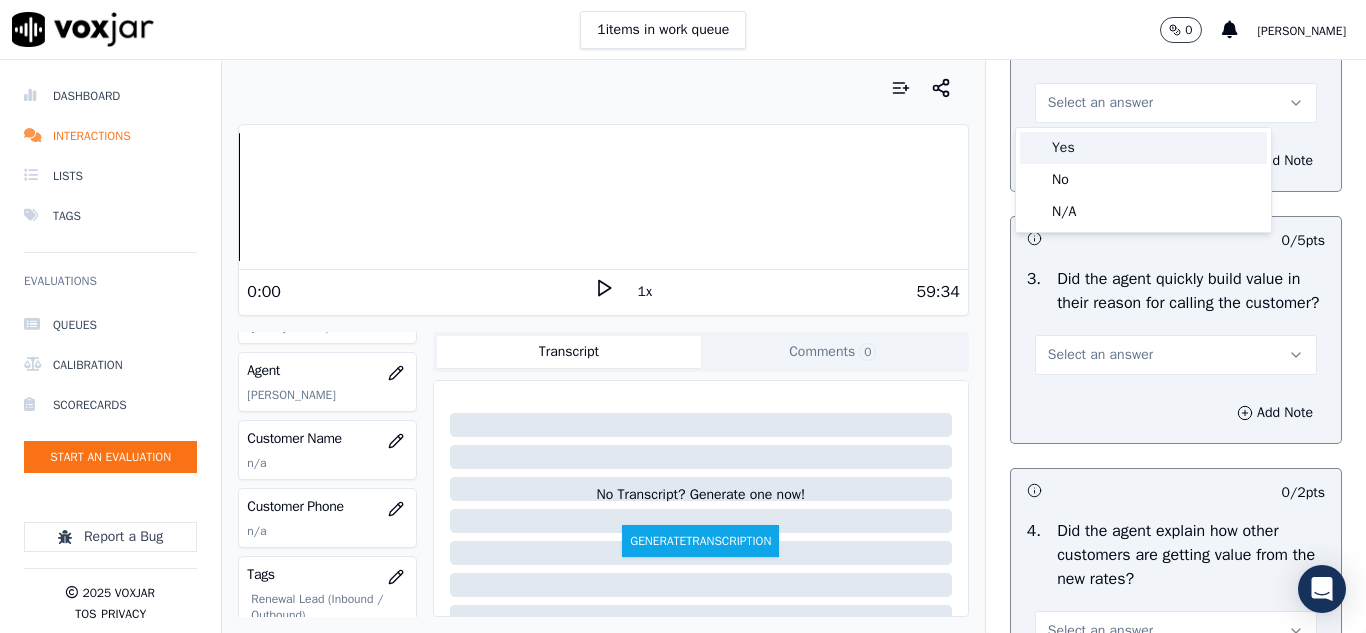 click on "Yes" at bounding box center (1143, 148) 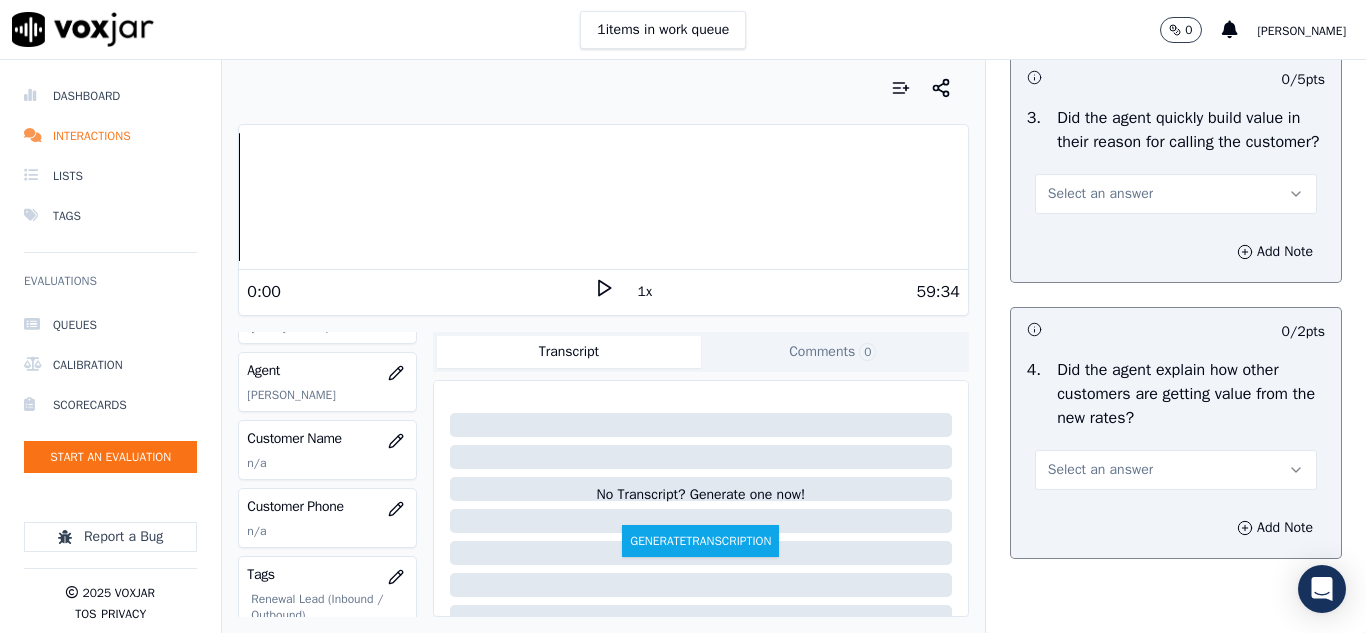 scroll, scrollTop: 700, scrollLeft: 0, axis: vertical 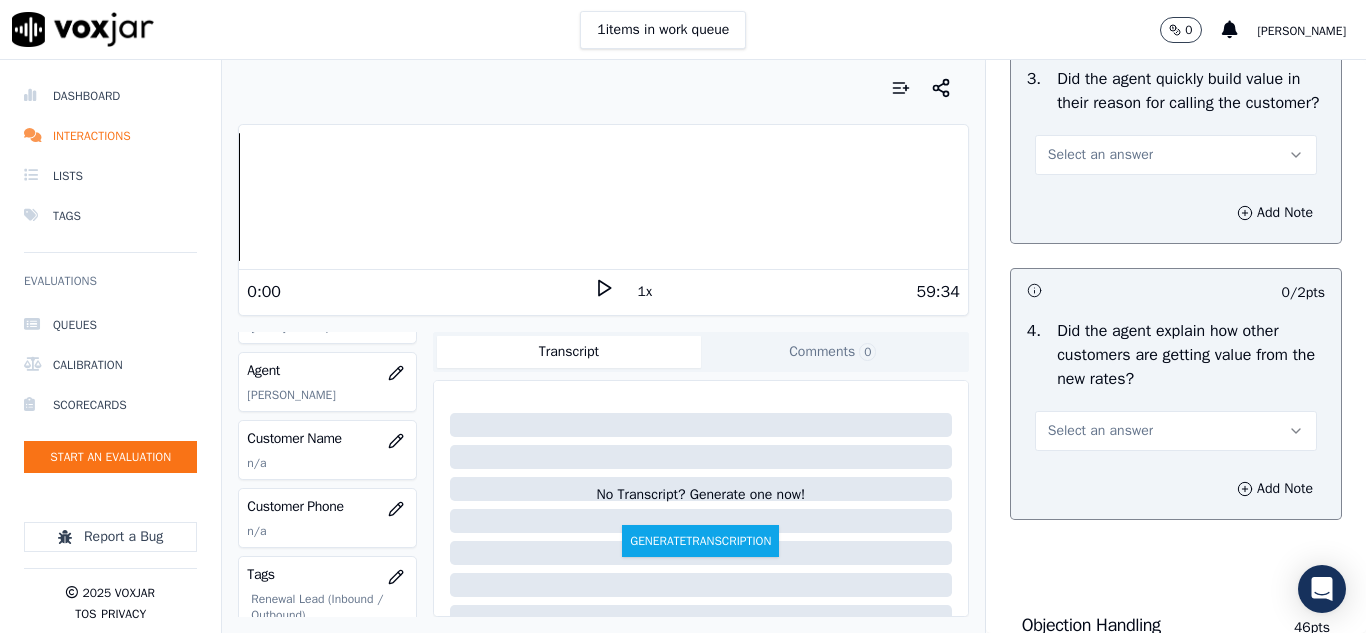 click on "Select an answer" at bounding box center [1100, 155] 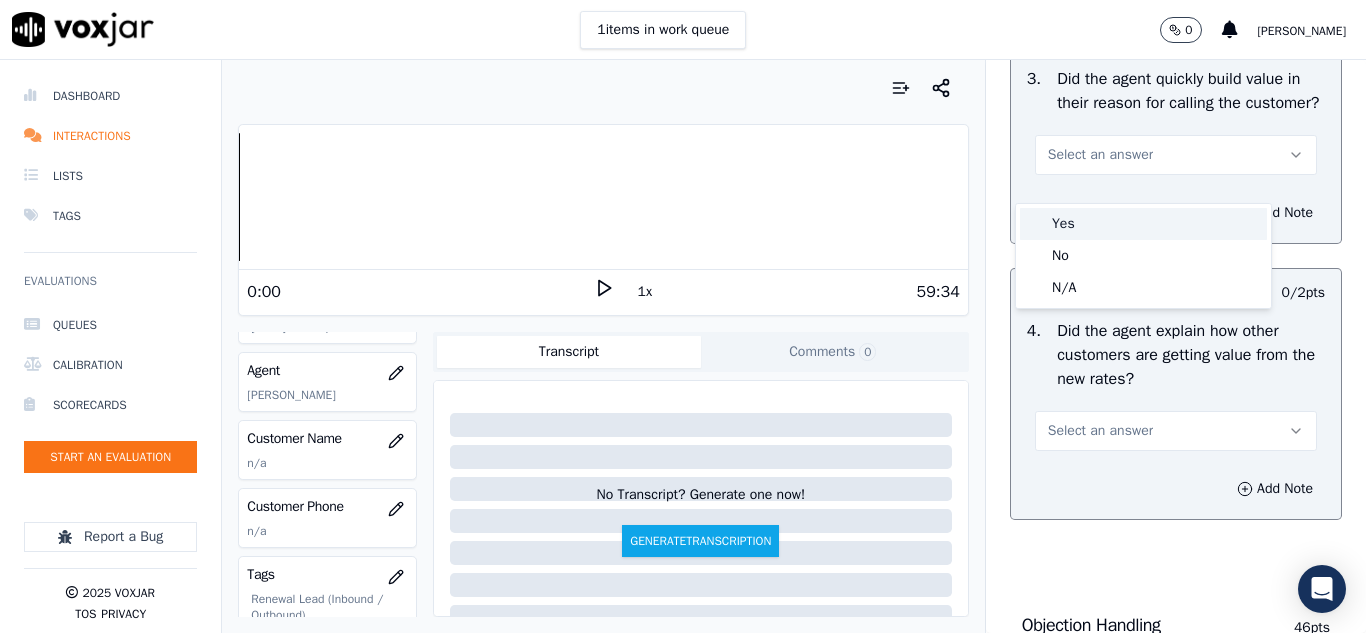click on "Yes" at bounding box center (1143, 224) 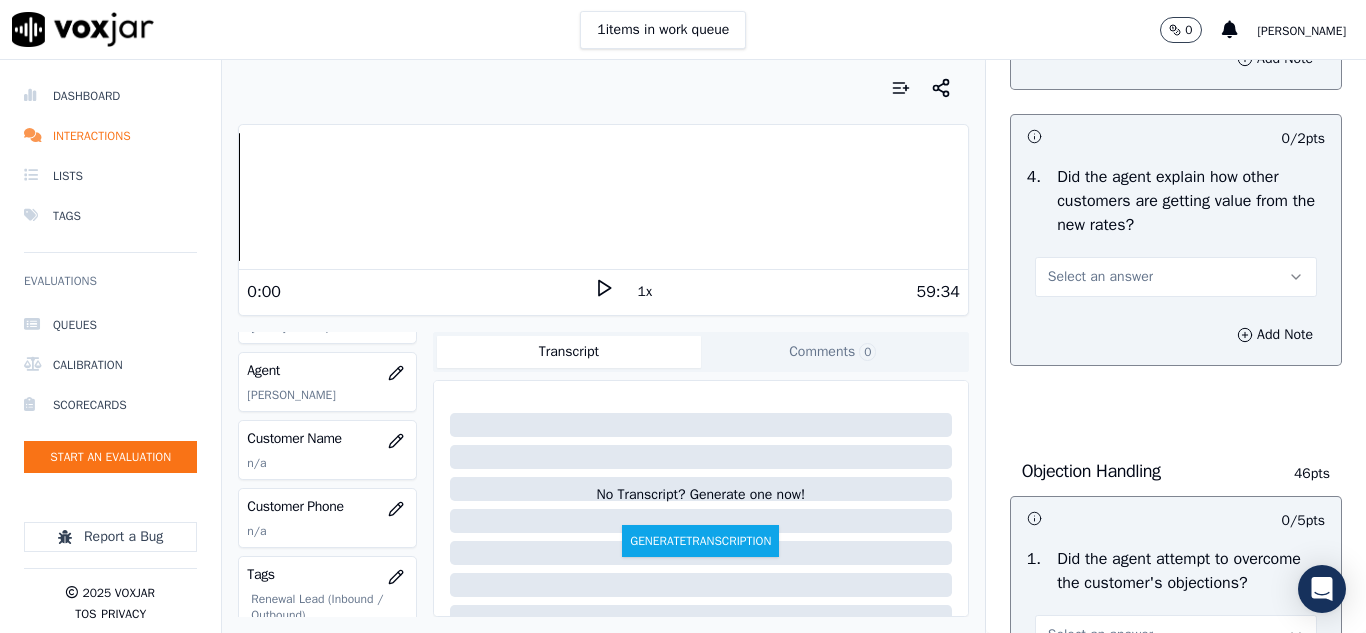 scroll, scrollTop: 1000, scrollLeft: 0, axis: vertical 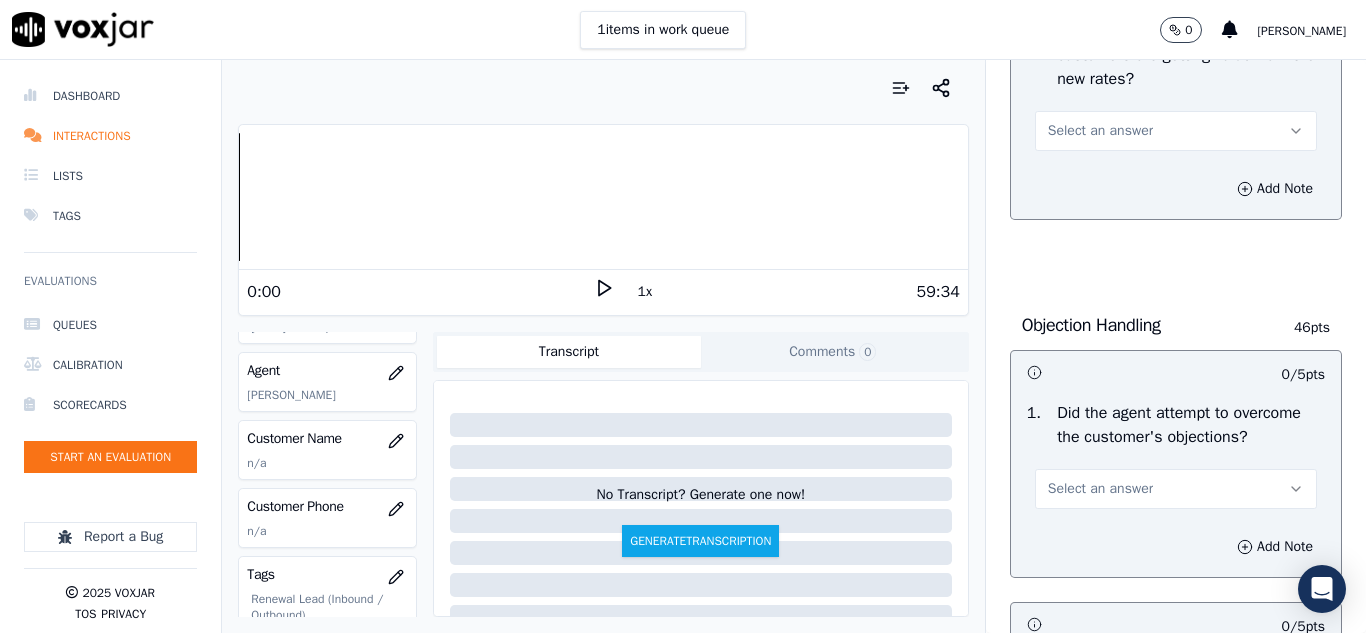 click on "Select an answer" at bounding box center (1100, 131) 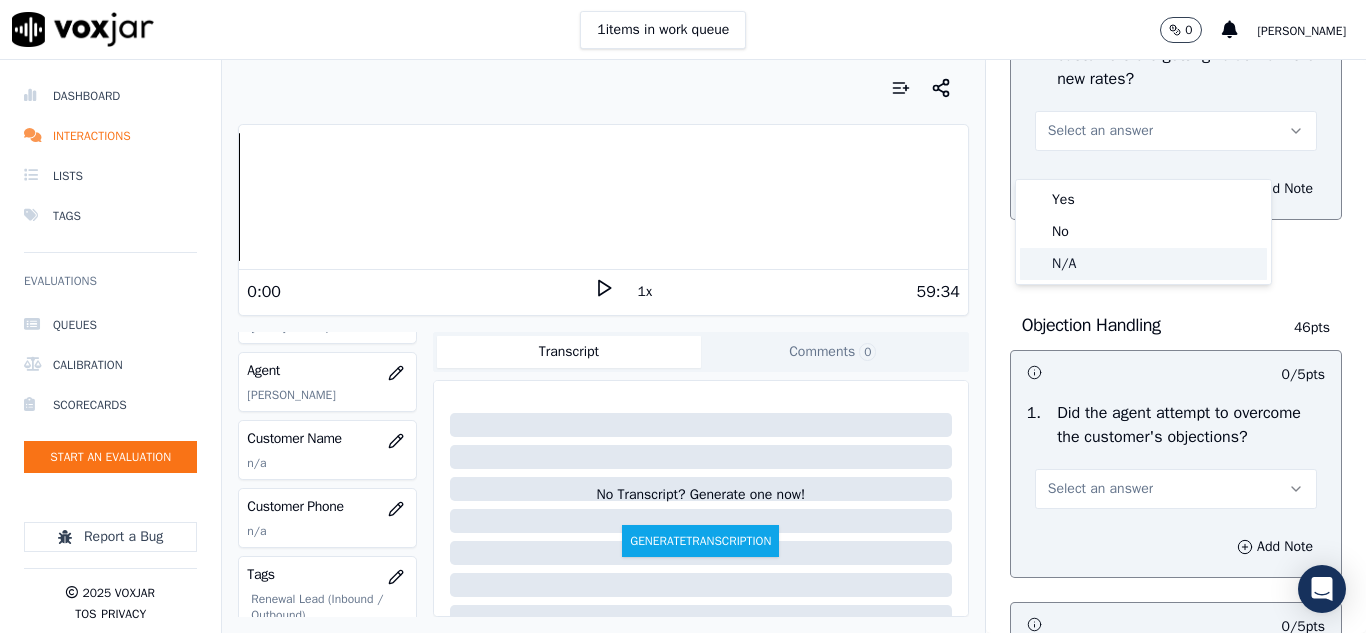 click on "N/A" 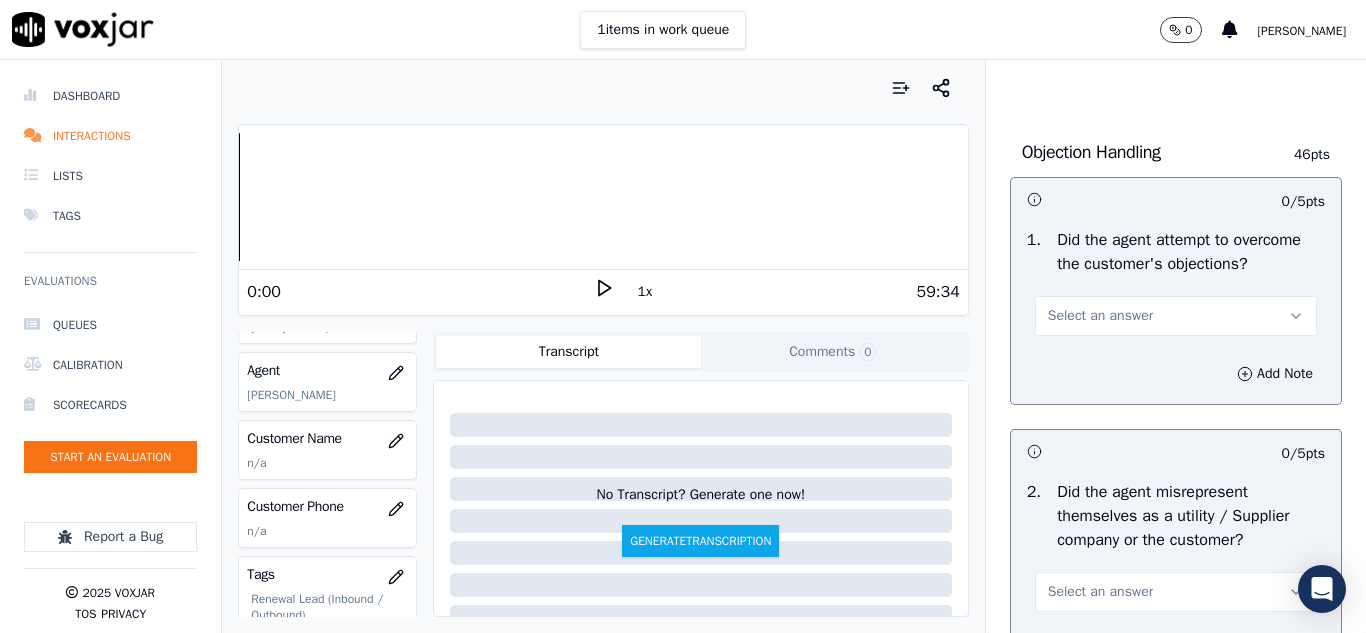 scroll, scrollTop: 1300, scrollLeft: 0, axis: vertical 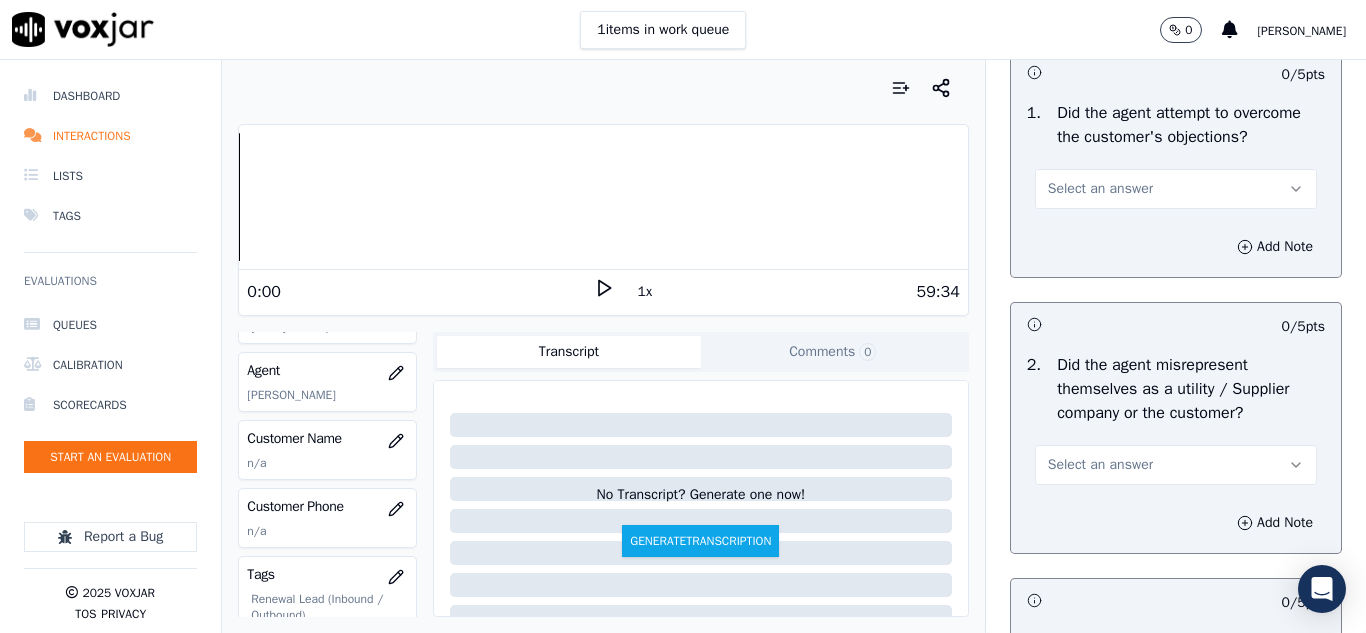 click on "Select an answer" at bounding box center [1100, 189] 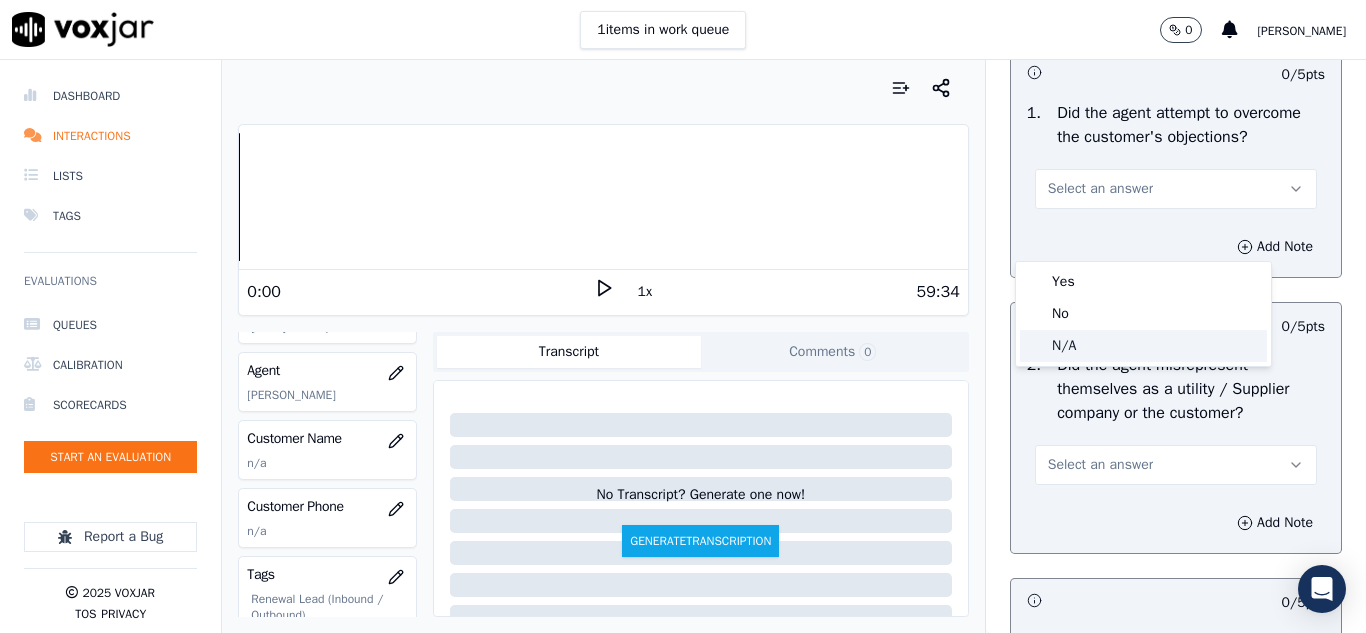 click on "N/A" 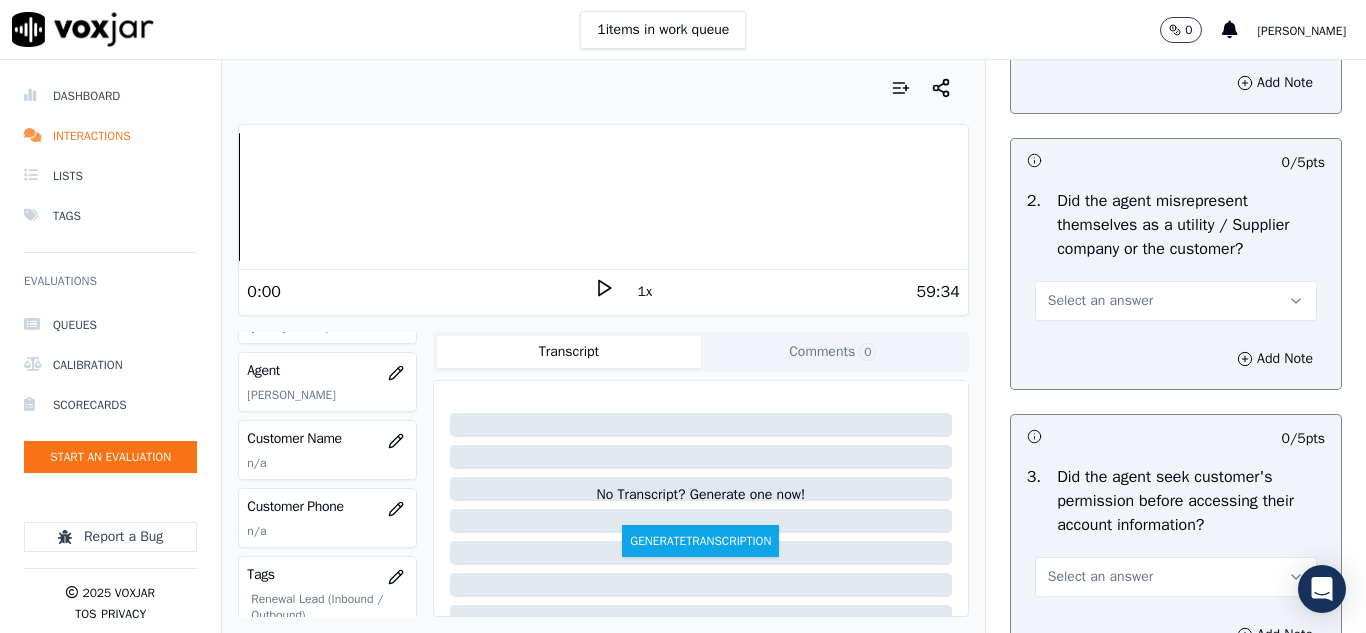 scroll, scrollTop: 1600, scrollLeft: 0, axis: vertical 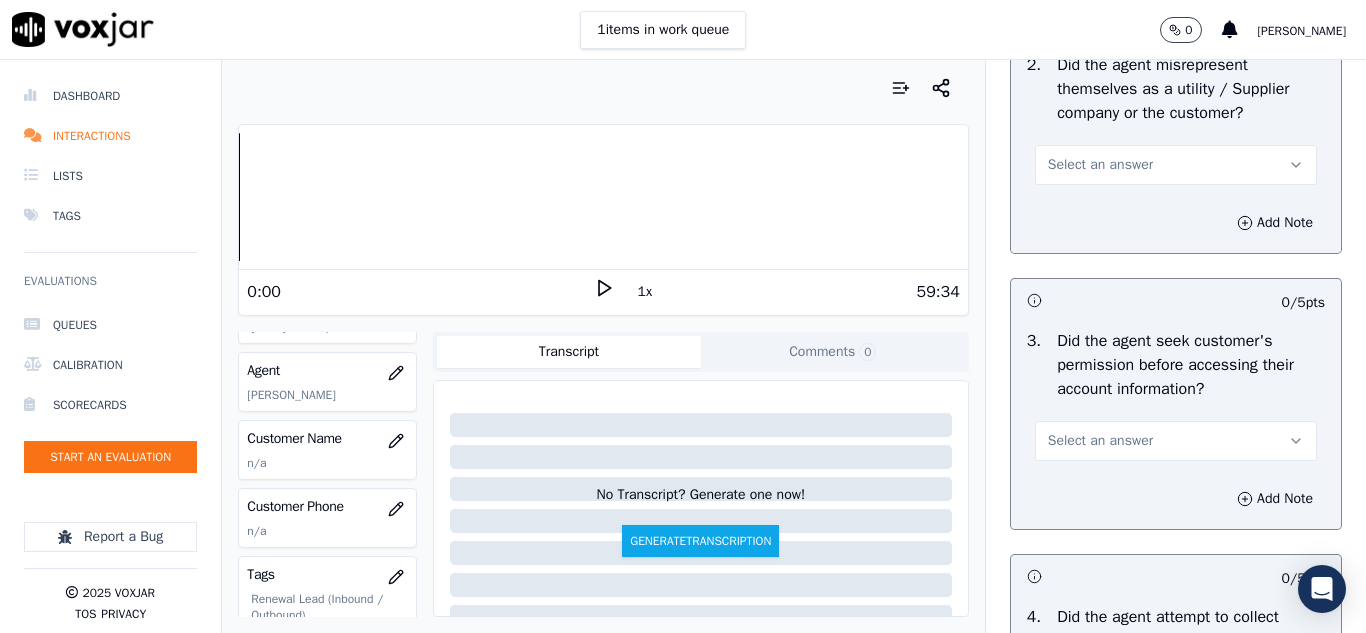 click on "Select an answer" at bounding box center (1176, 165) 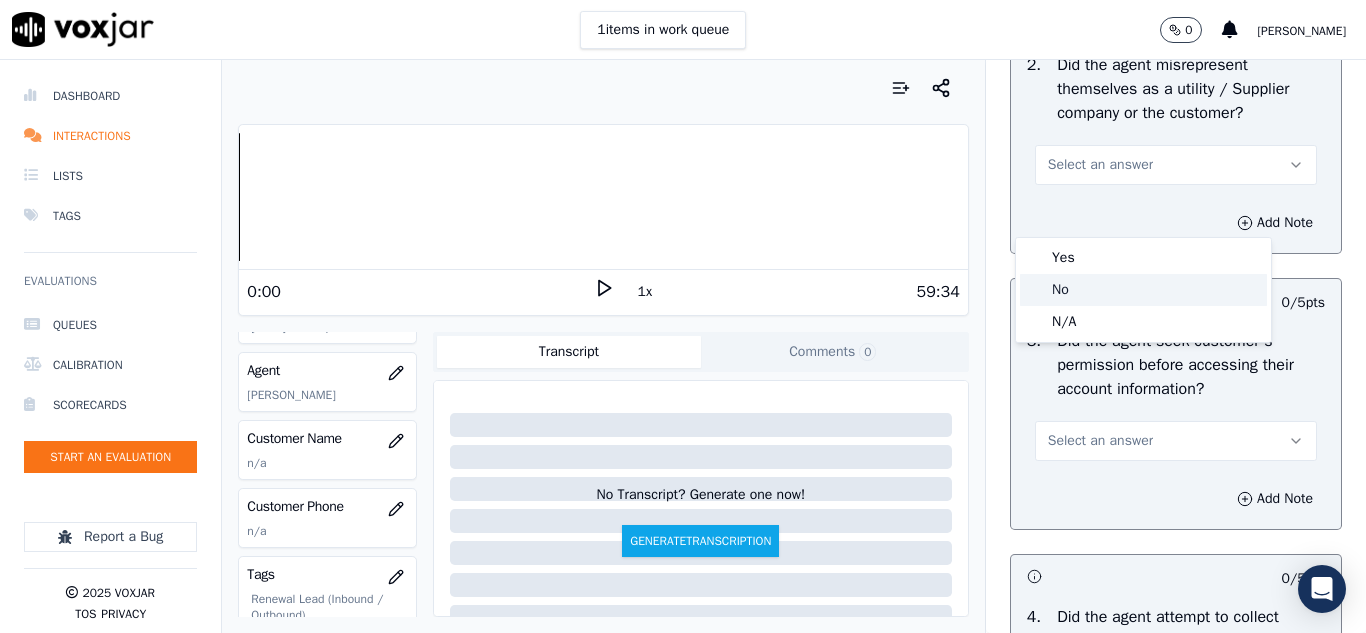 click on "No" 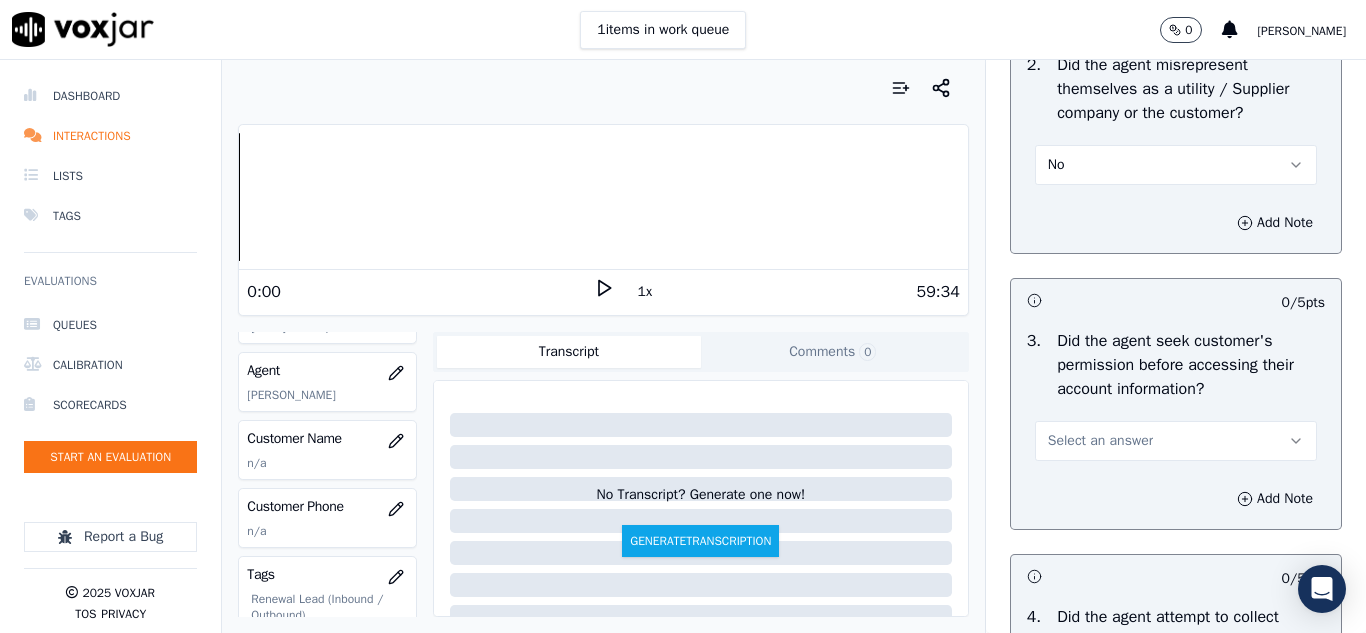 scroll, scrollTop: 1800, scrollLeft: 0, axis: vertical 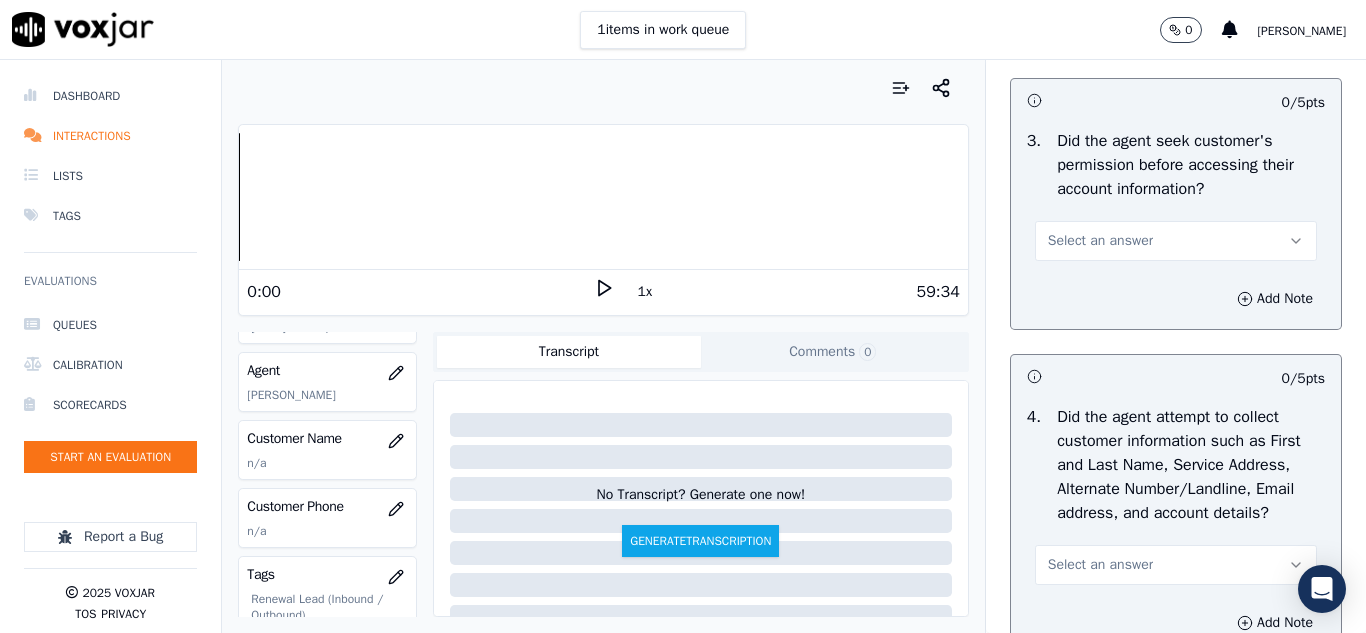 click on "Select an answer" at bounding box center (1100, 241) 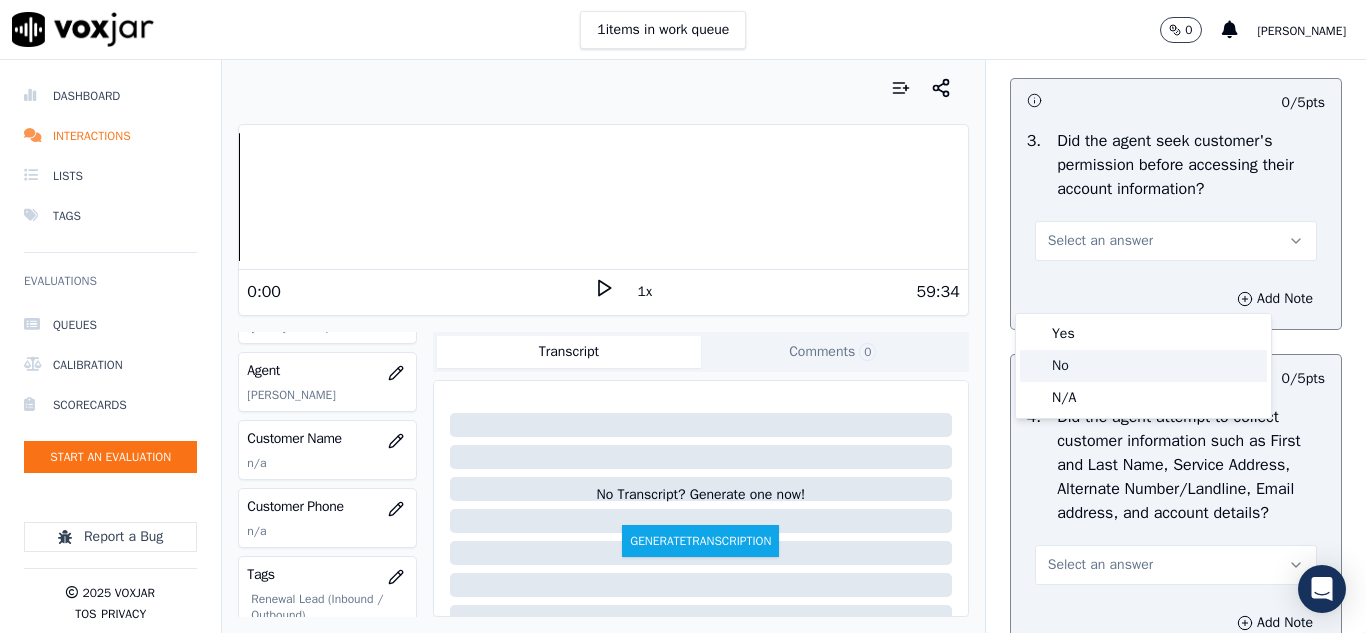 click on "No" 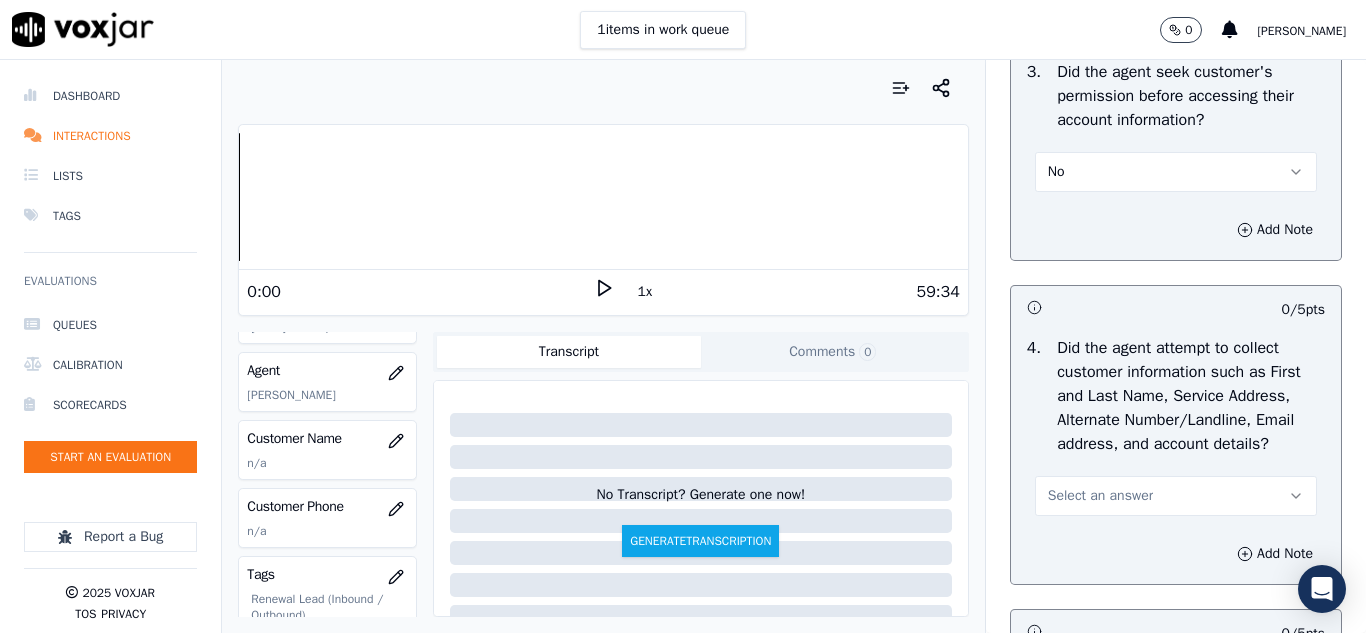 scroll, scrollTop: 1900, scrollLeft: 0, axis: vertical 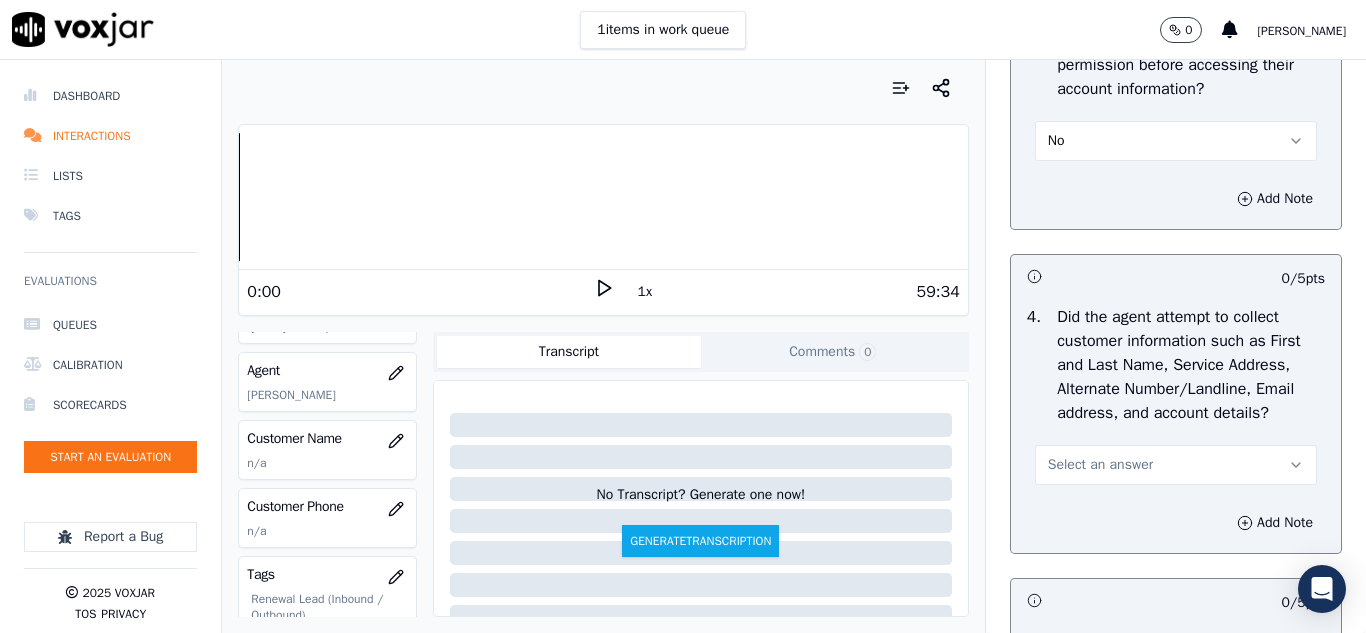 click on "No" at bounding box center (1176, 141) 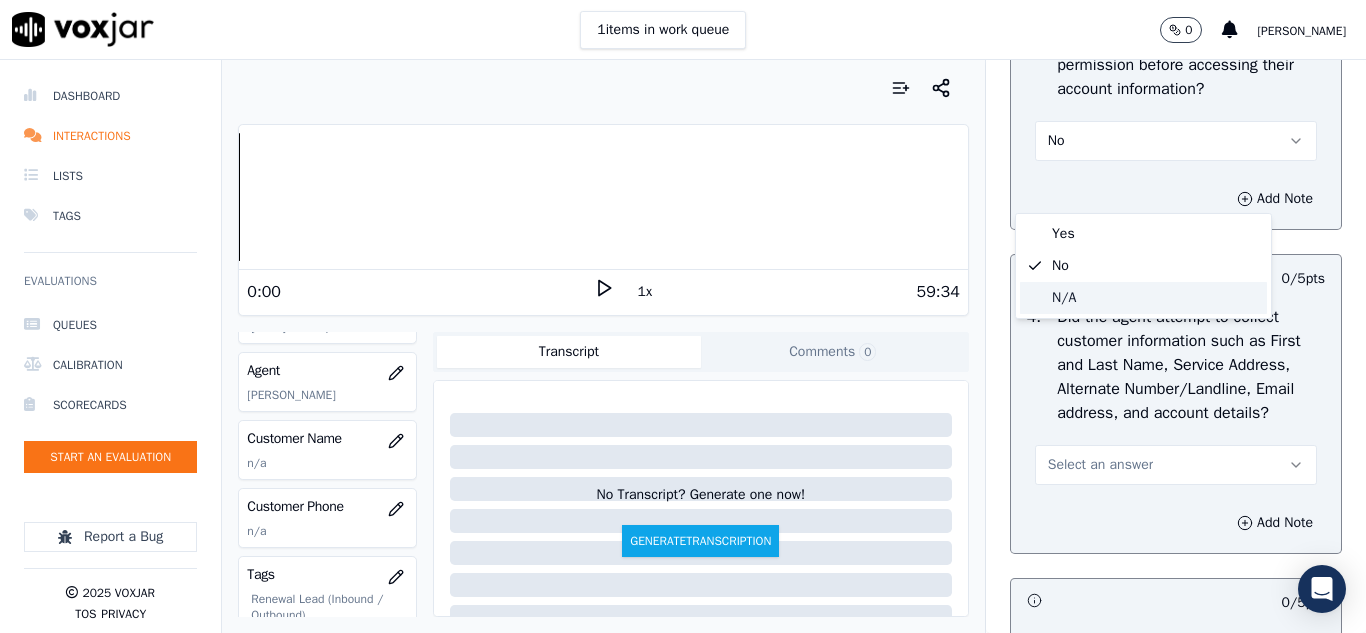 click on "N/A" 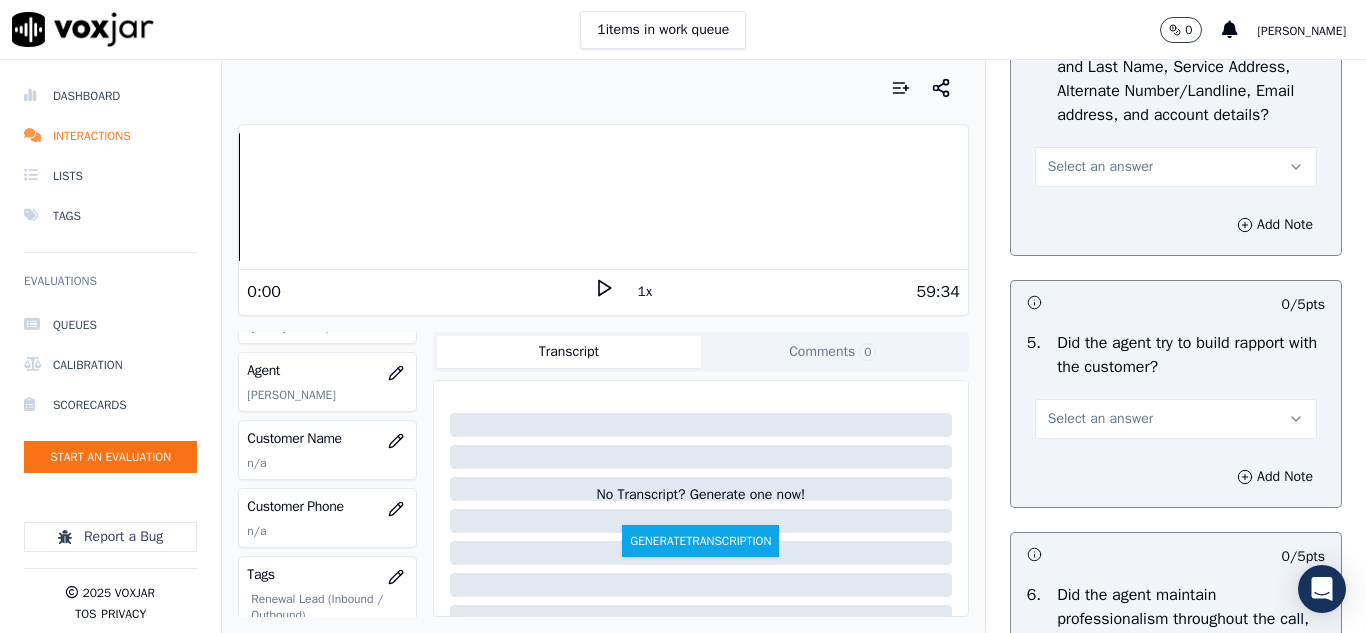 scroll, scrollTop: 2200, scrollLeft: 0, axis: vertical 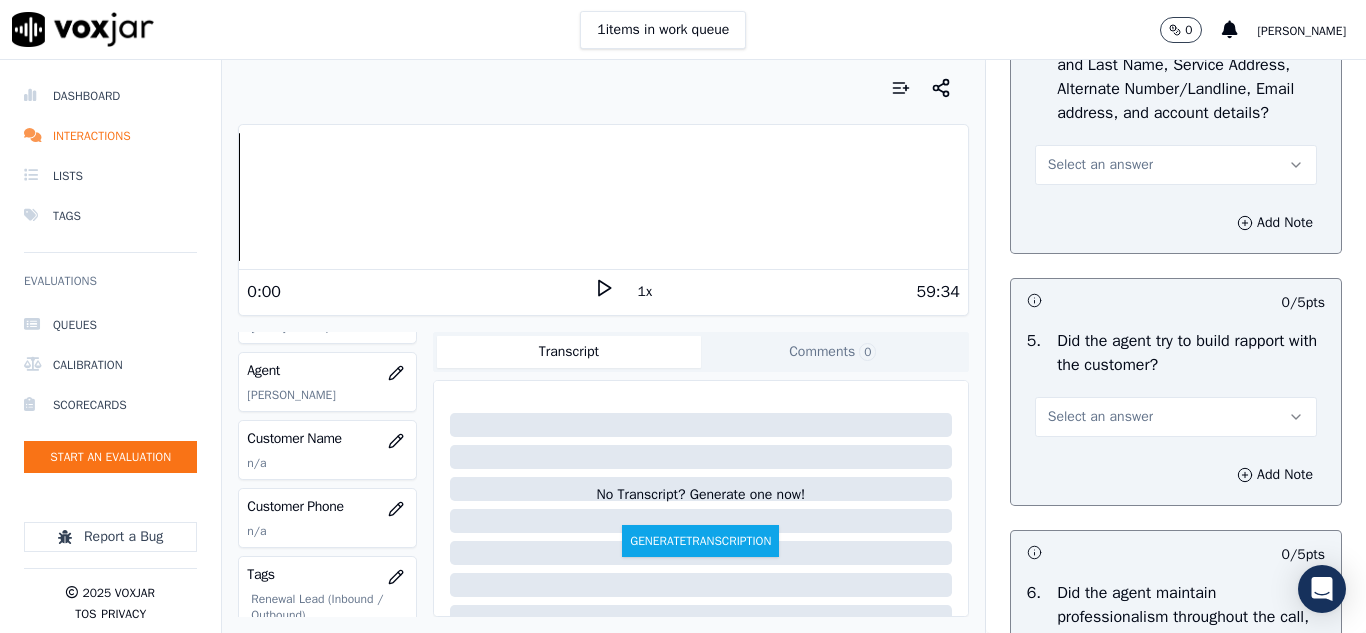 click on "Select an answer" at bounding box center (1100, 165) 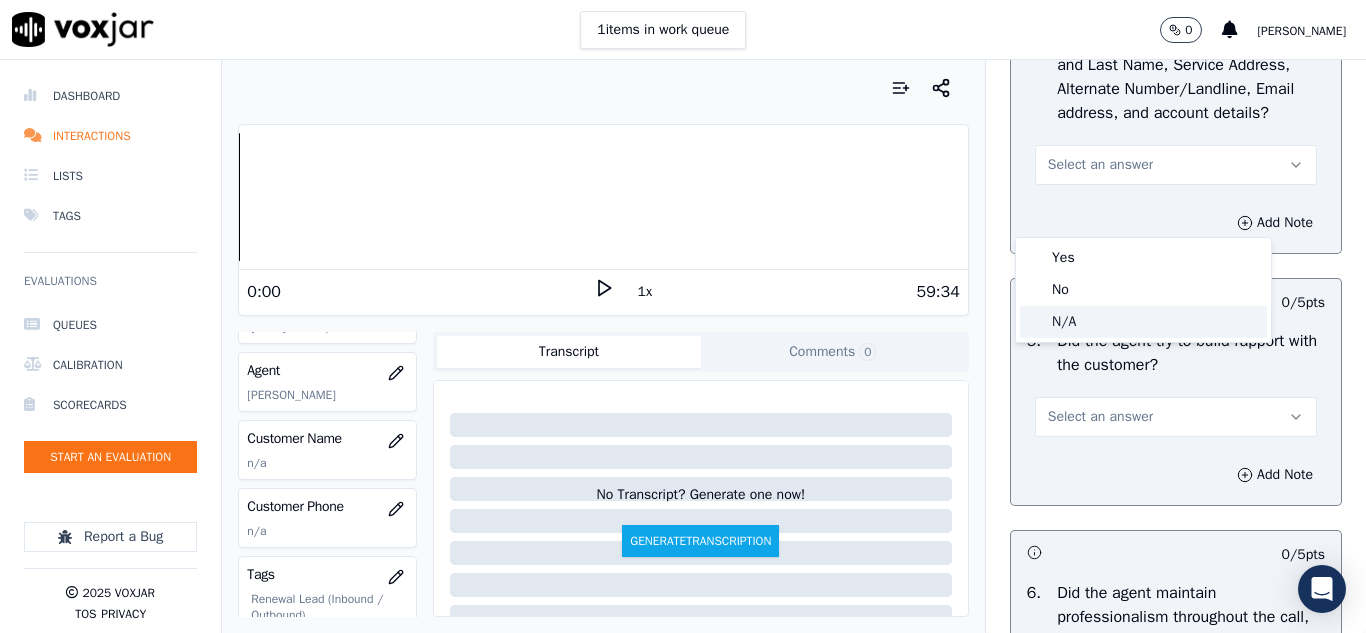 click on "N/A" 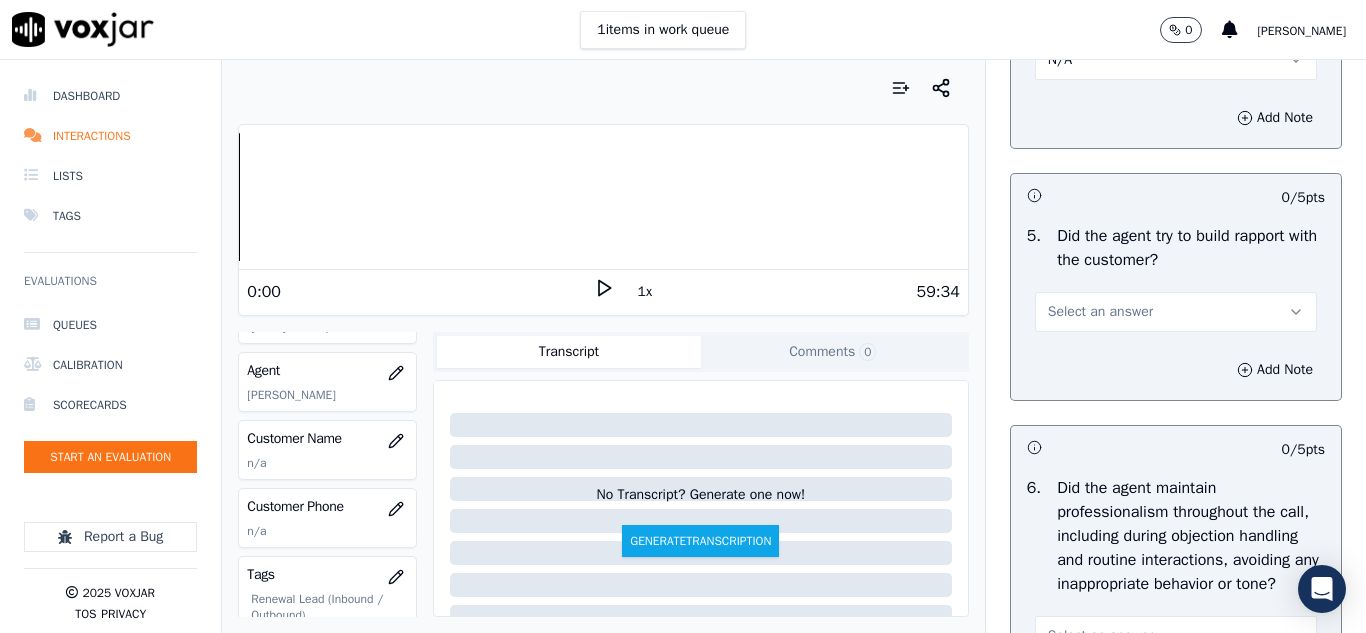 scroll, scrollTop: 2400, scrollLeft: 0, axis: vertical 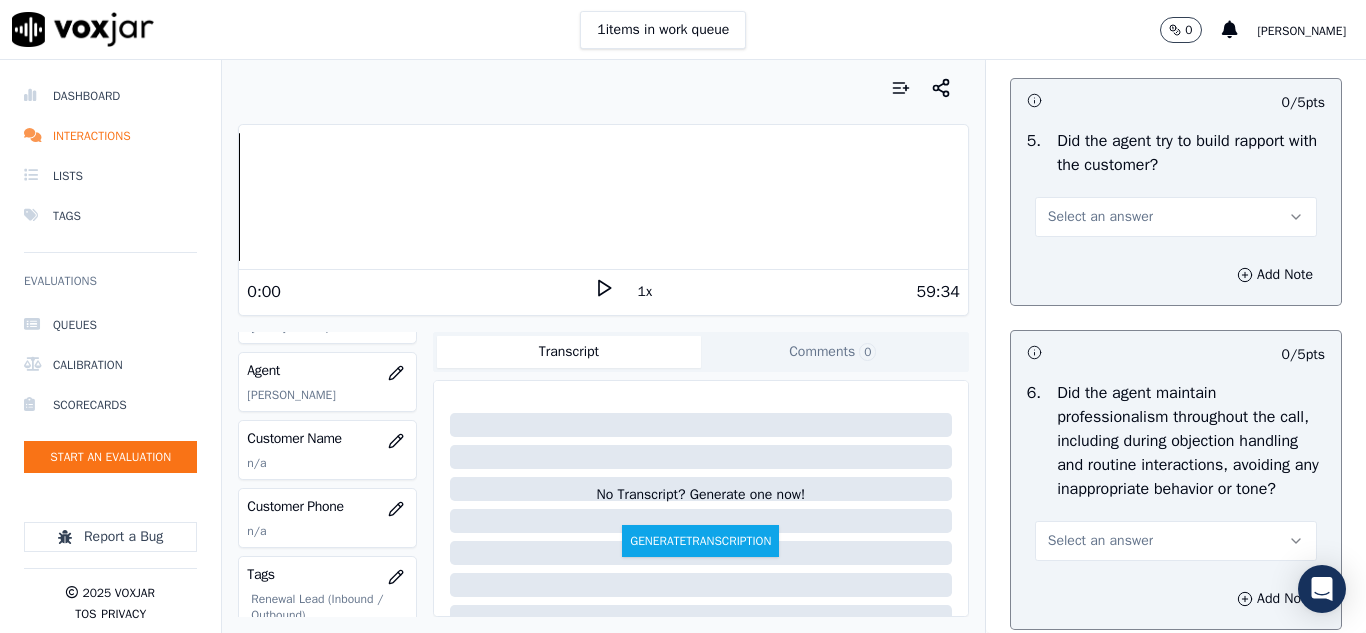 click on "Select an answer" at bounding box center [1100, 217] 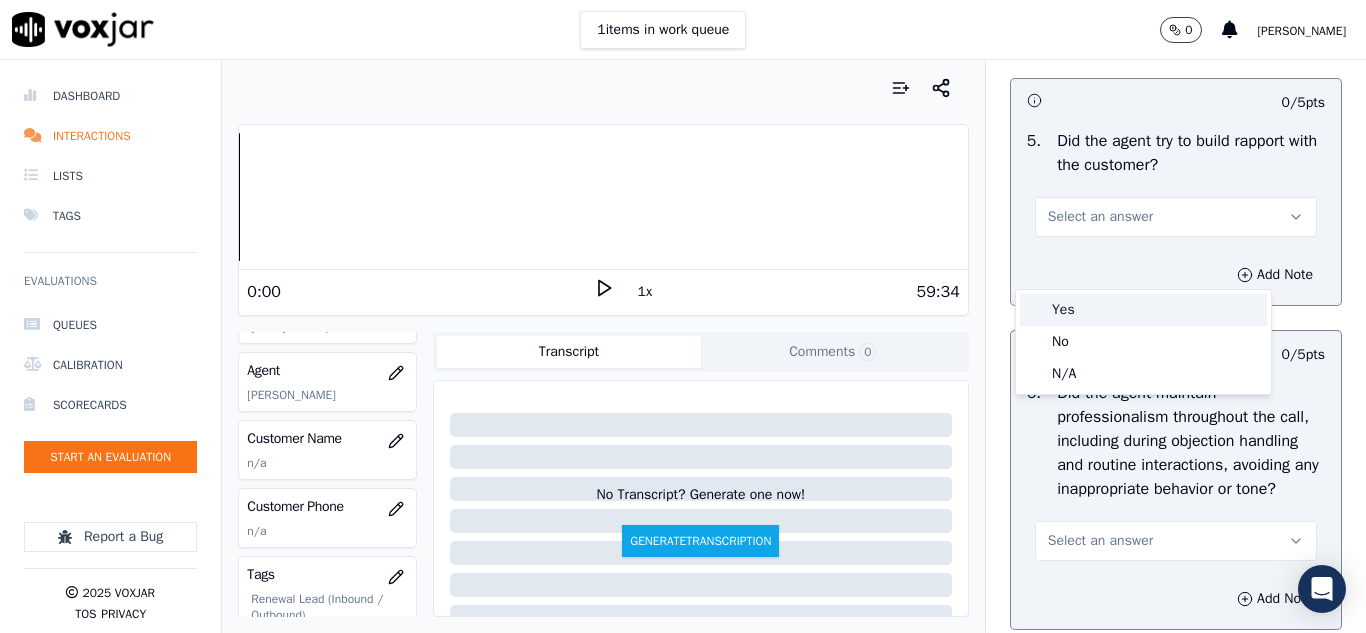 click on "Yes" at bounding box center (1143, 310) 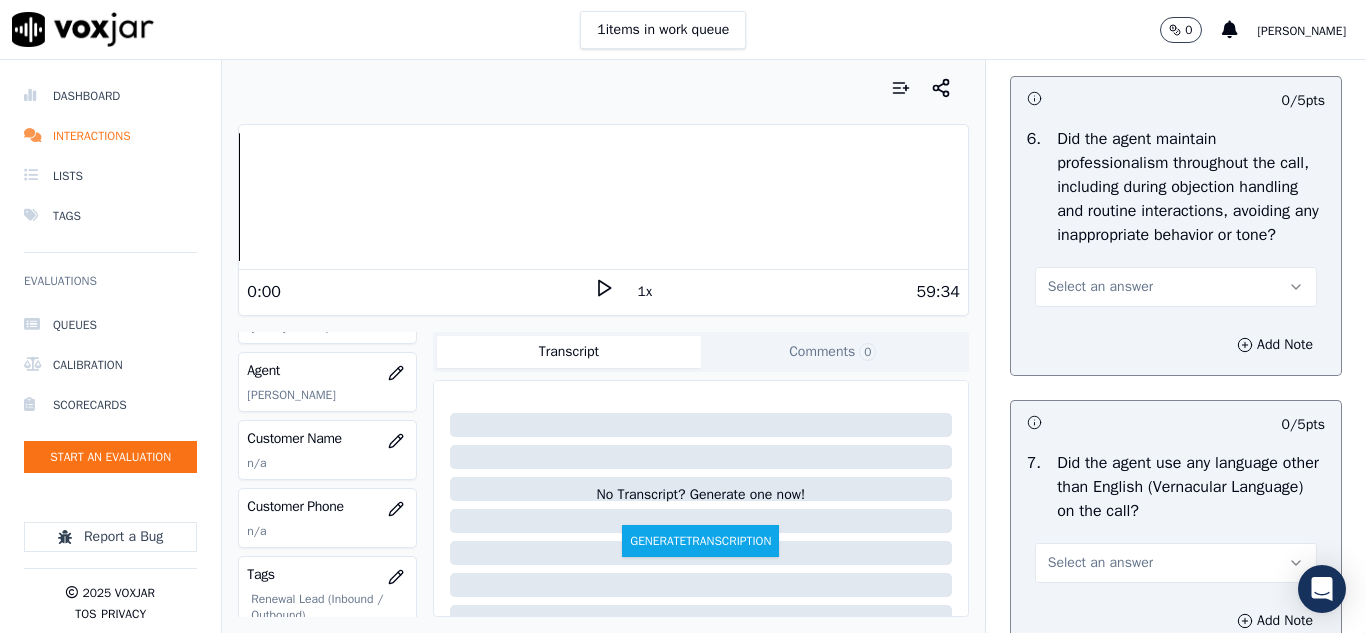 scroll, scrollTop: 2700, scrollLeft: 0, axis: vertical 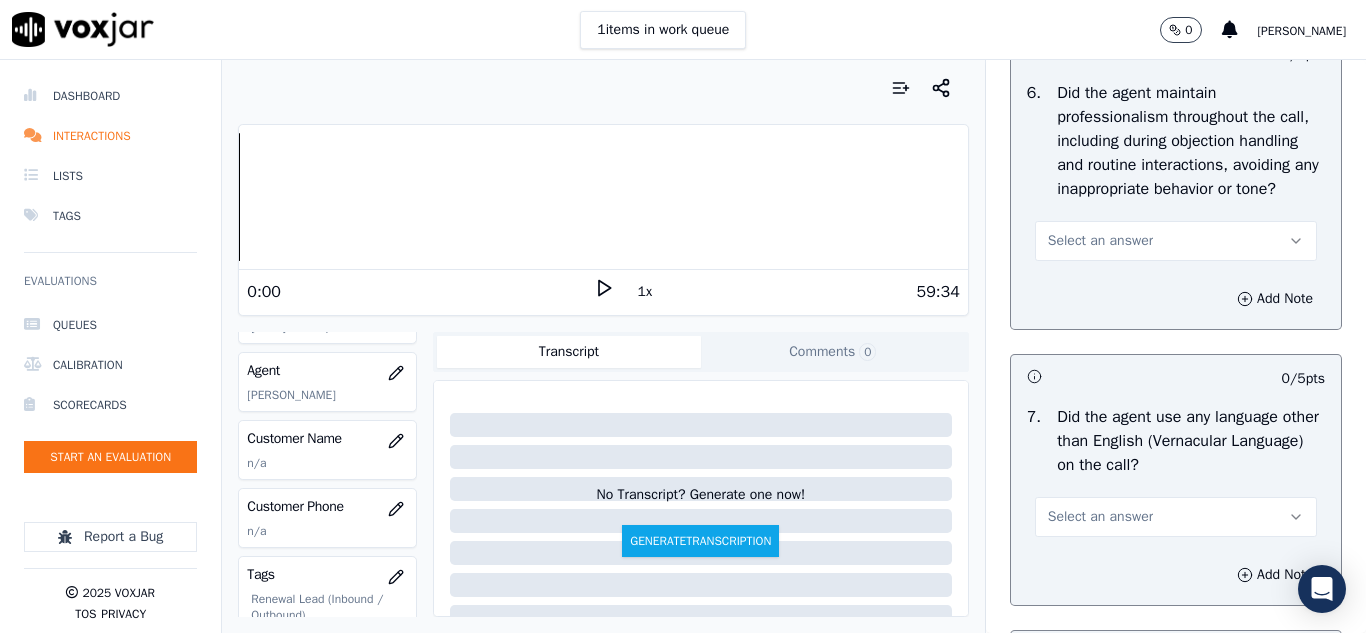 click on "Select an answer" at bounding box center (1100, 241) 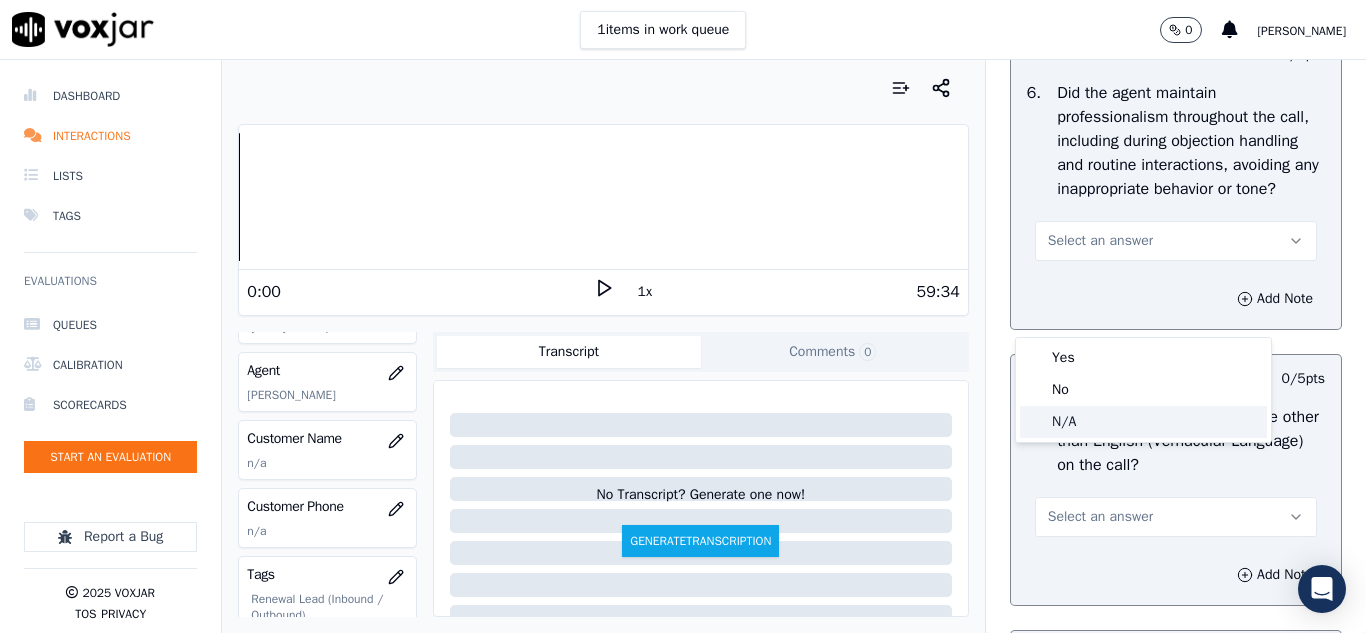 click on "N/A" 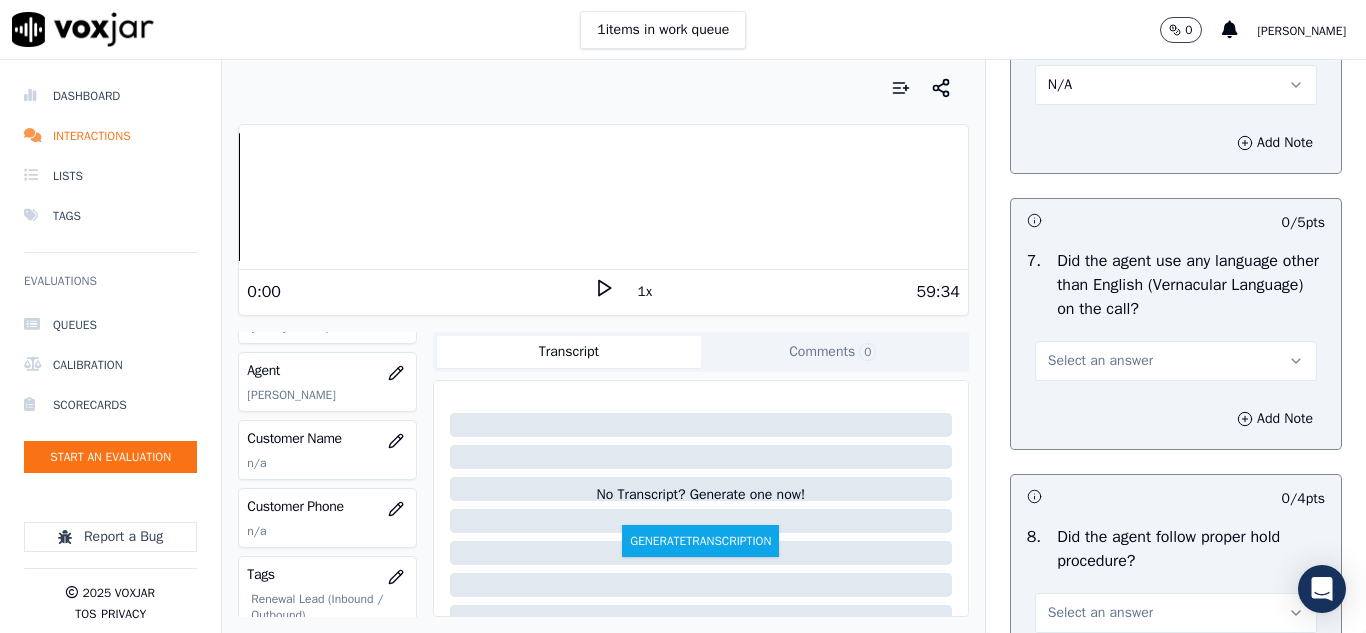 scroll, scrollTop: 3000, scrollLeft: 0, axis: vertical 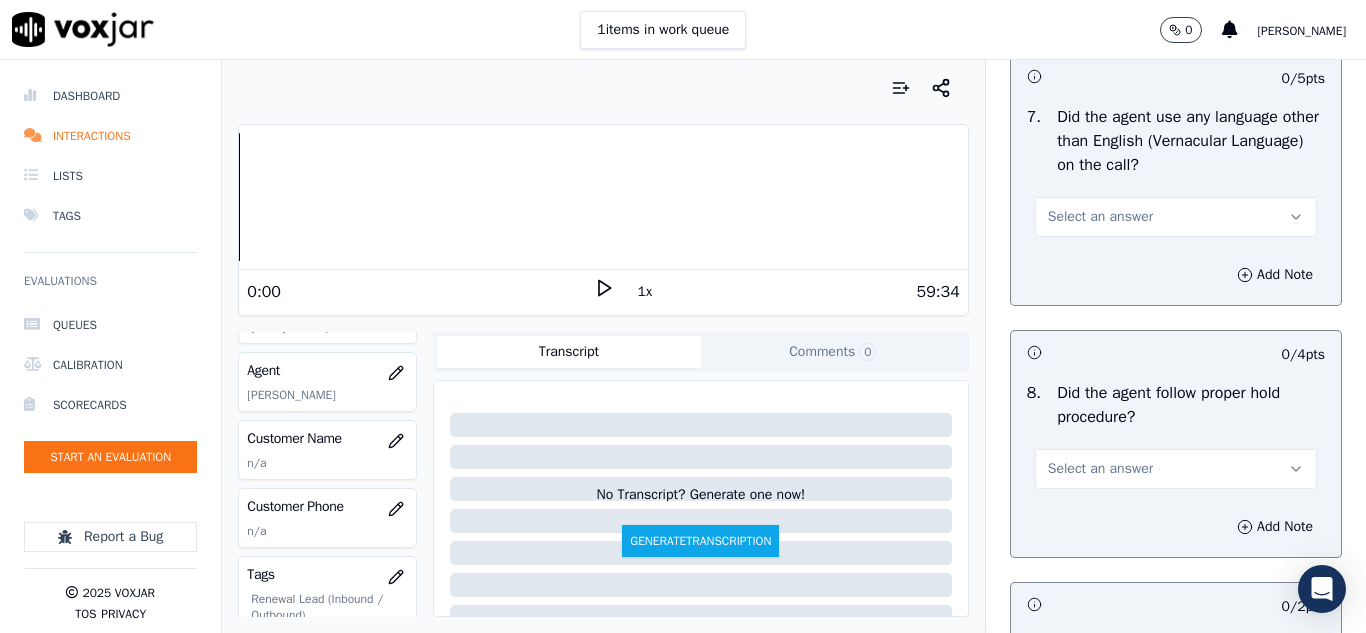 click on "Select an answer" at bounding box center (1100, 217) 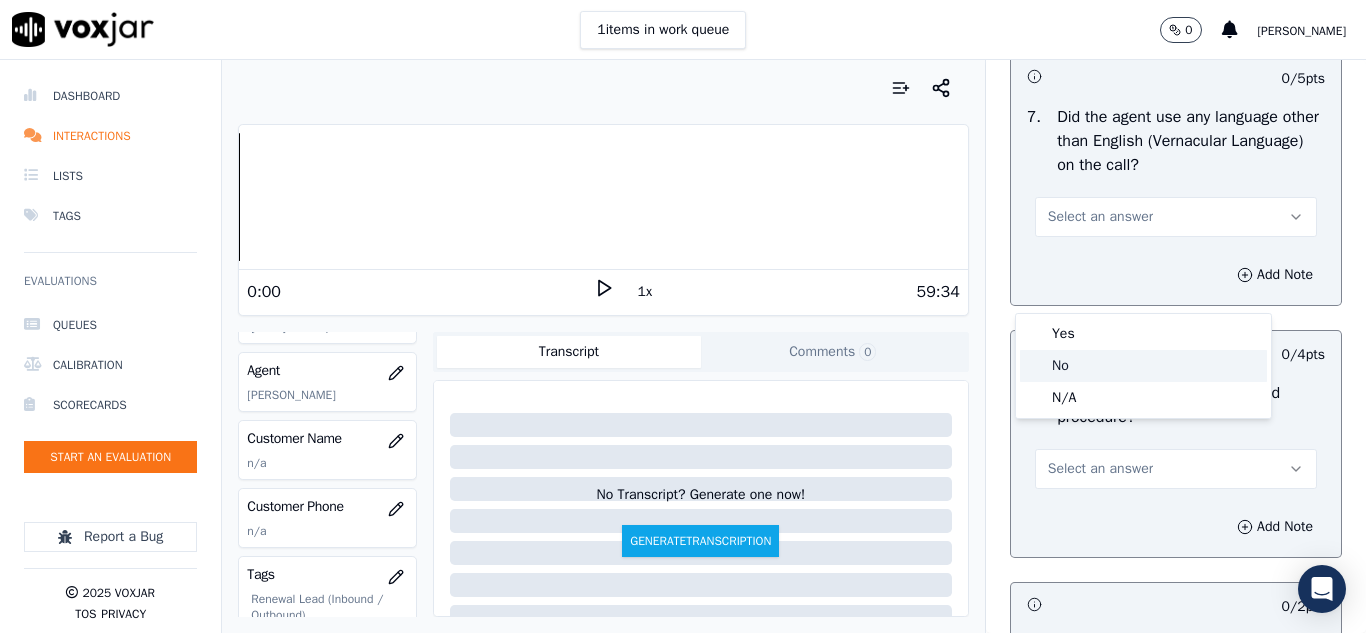 click on "No" 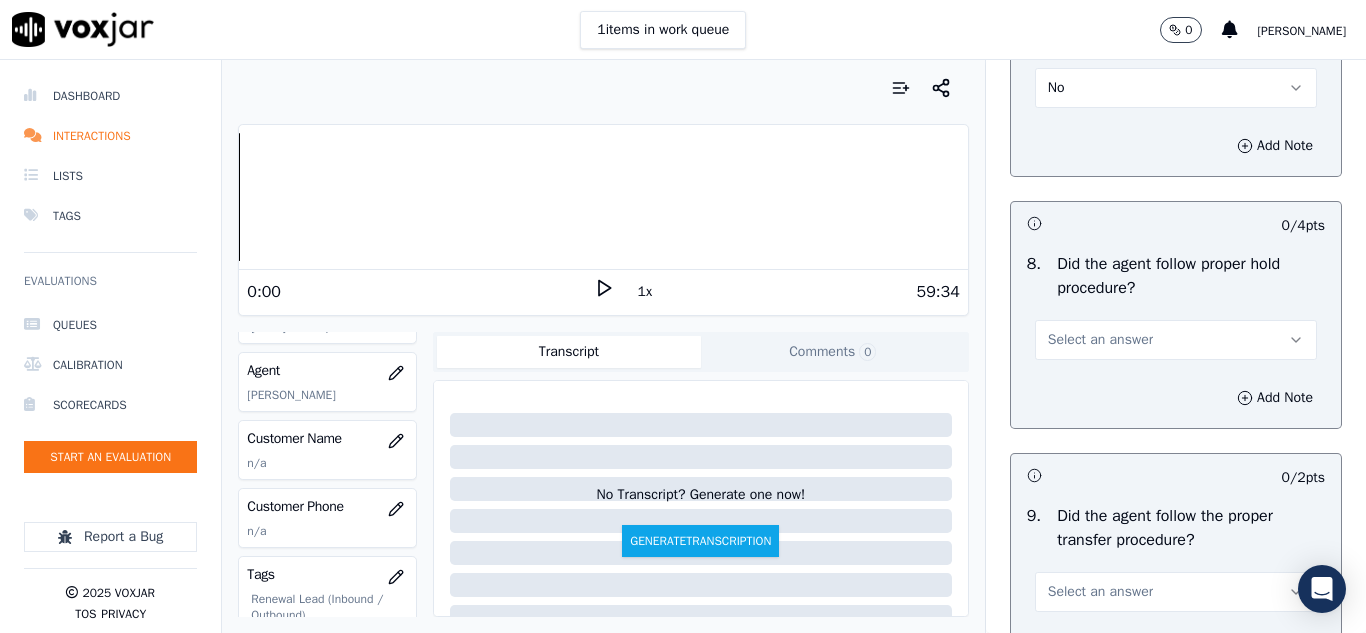 scroll, scrollTop: 3300, scrollLeft: 0, axis: vertical 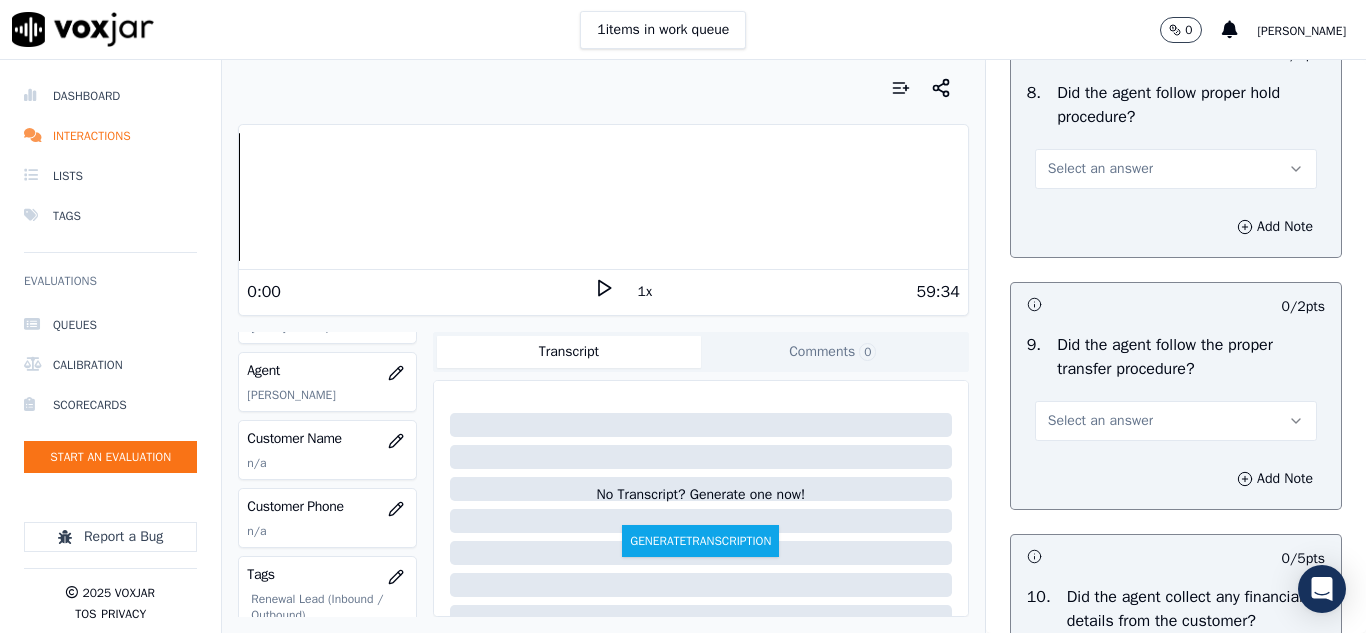 click on "Select an answer" at bounding box center [1100, 169] 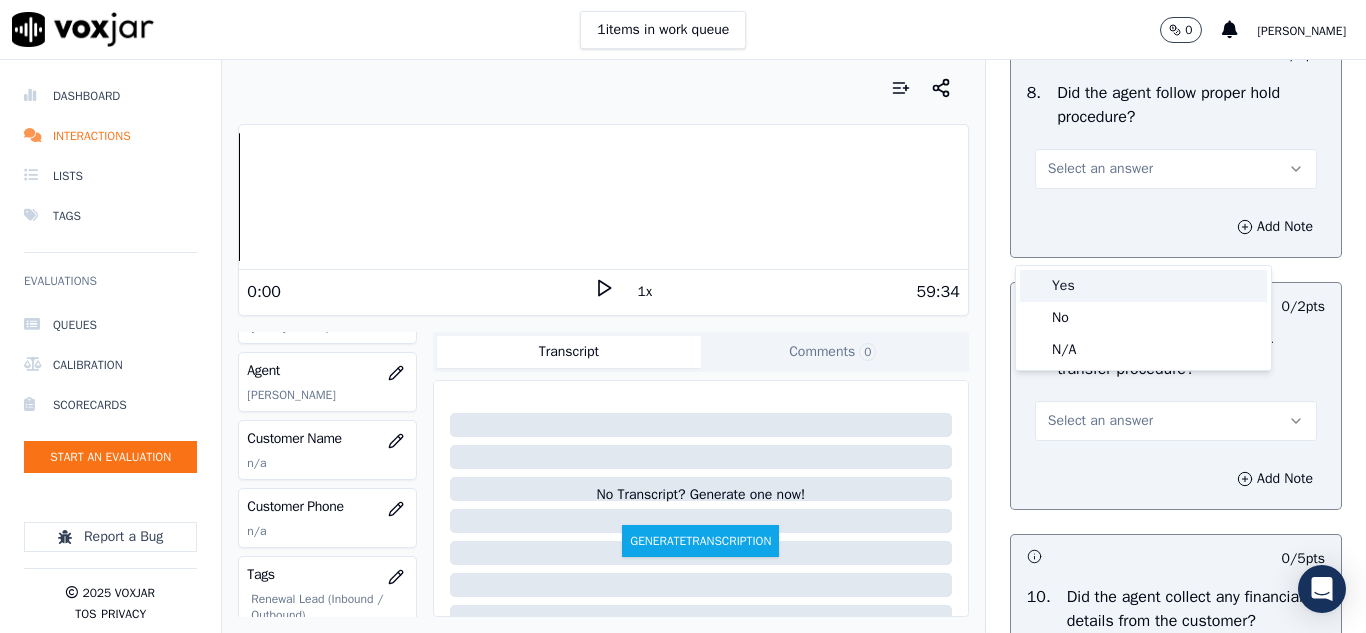 click on "Yes" at bounding box center (1143, 286) 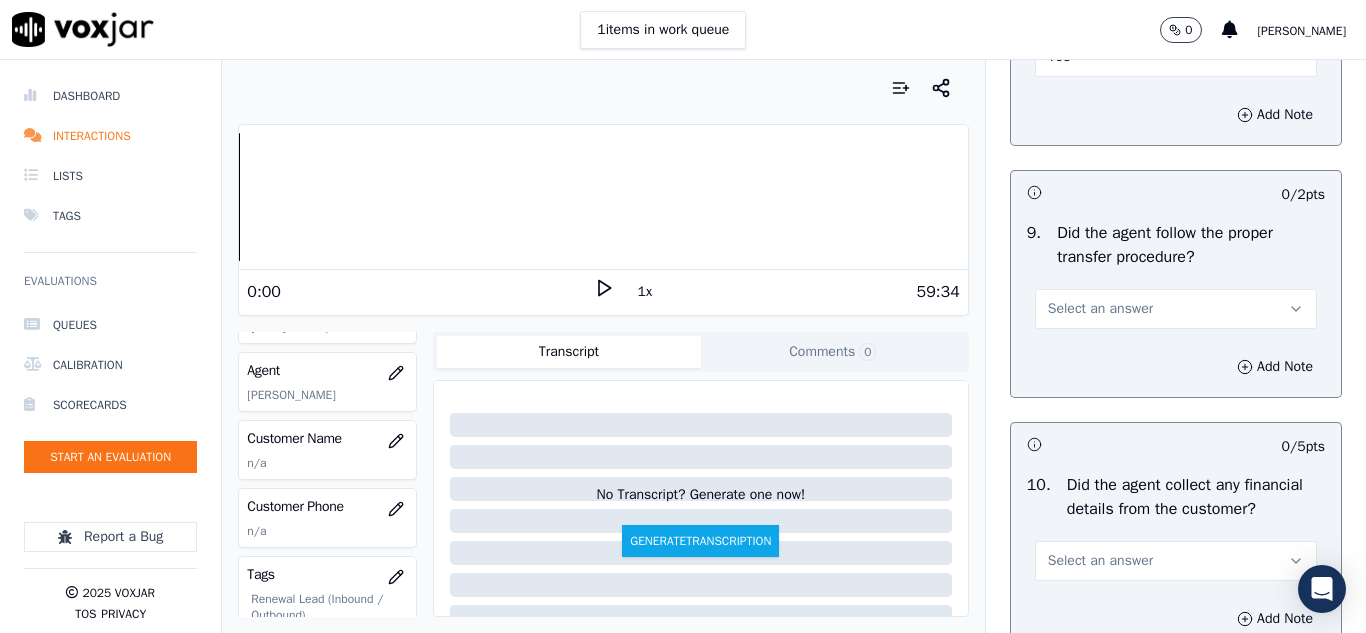 scroll, scrollTop: 3500, scrollLeft: 0, axis: vertical 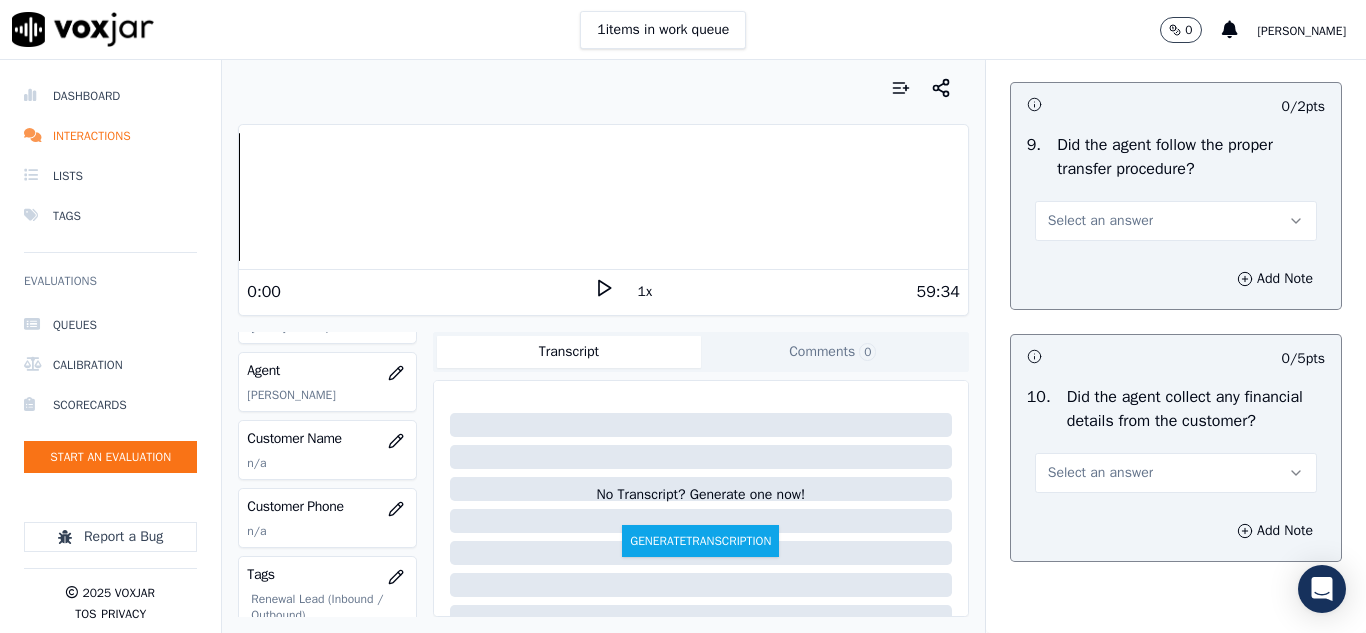 click on "Select an answer" at bounding box center (1100, 221) 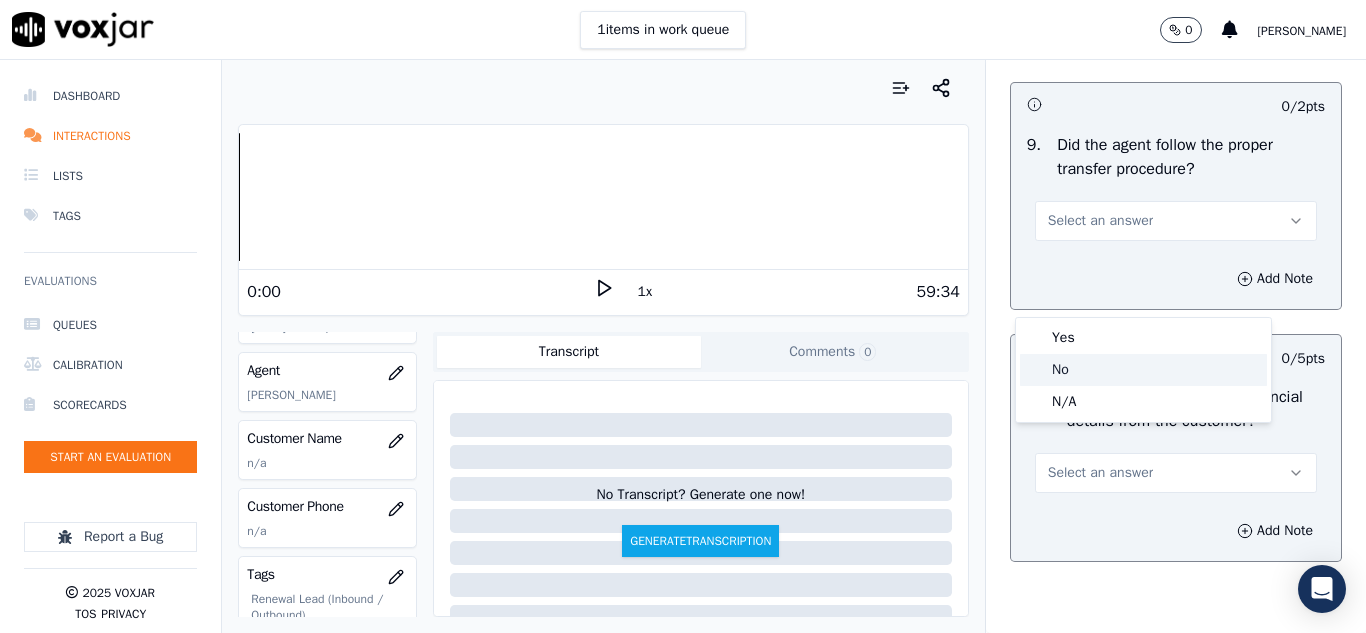 click on "No" 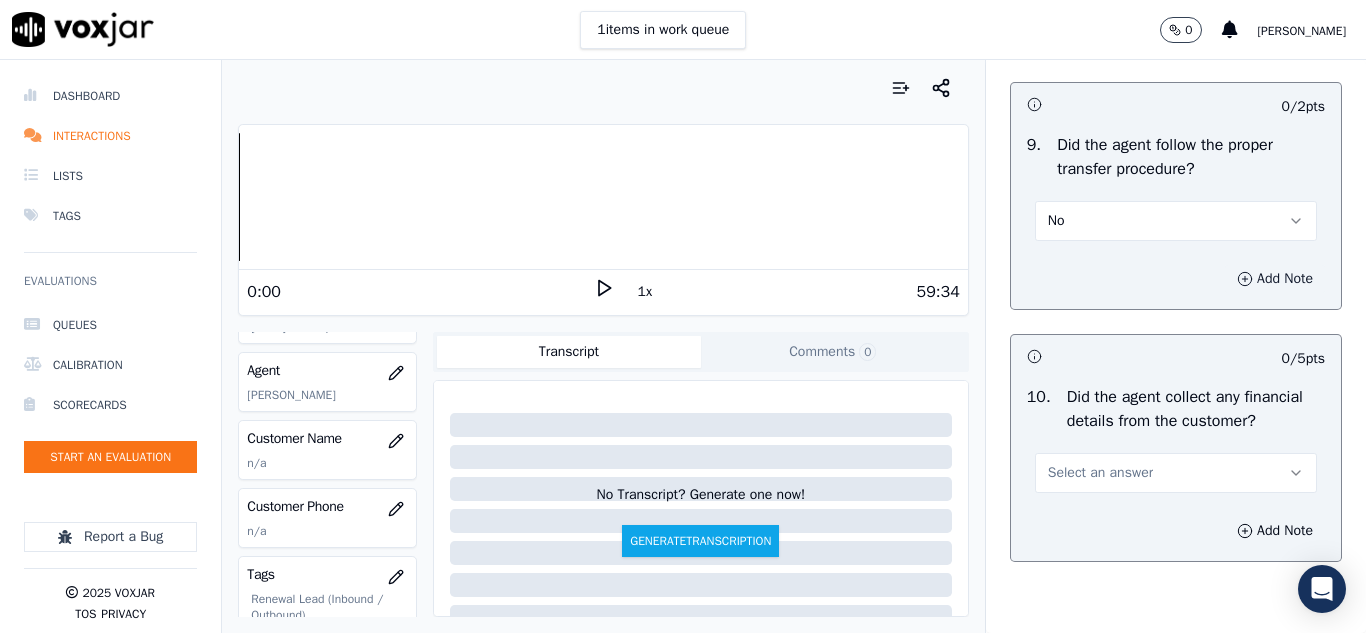 click 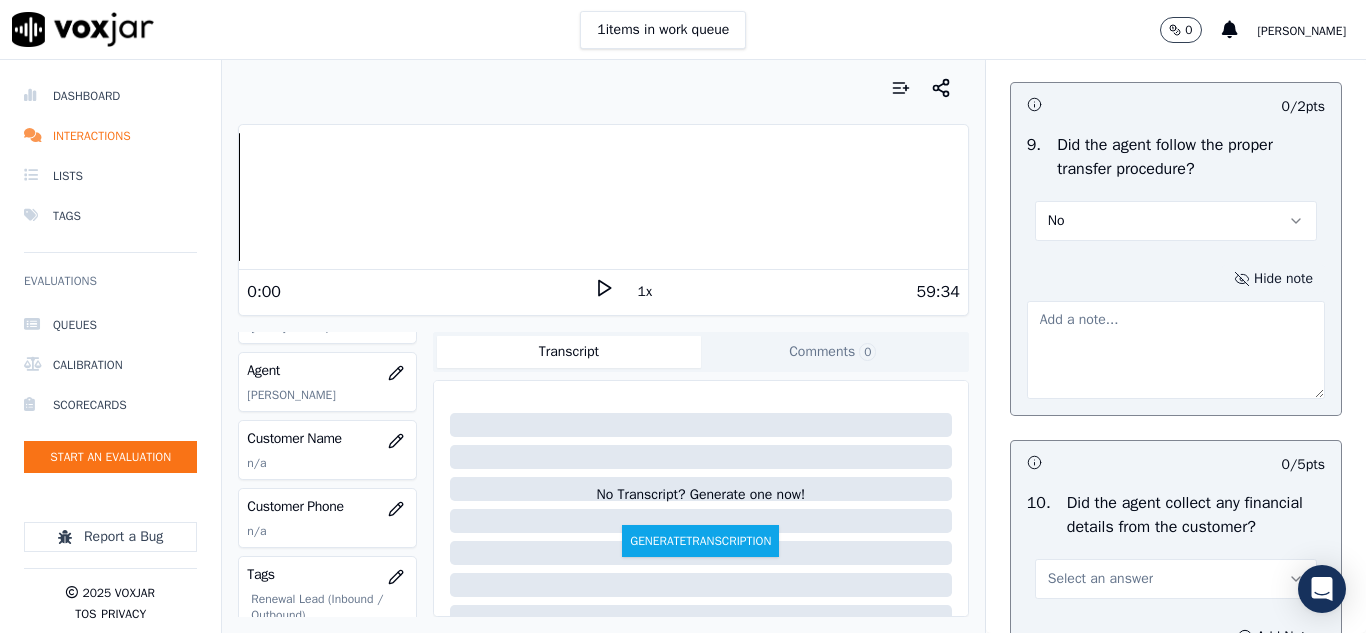 type 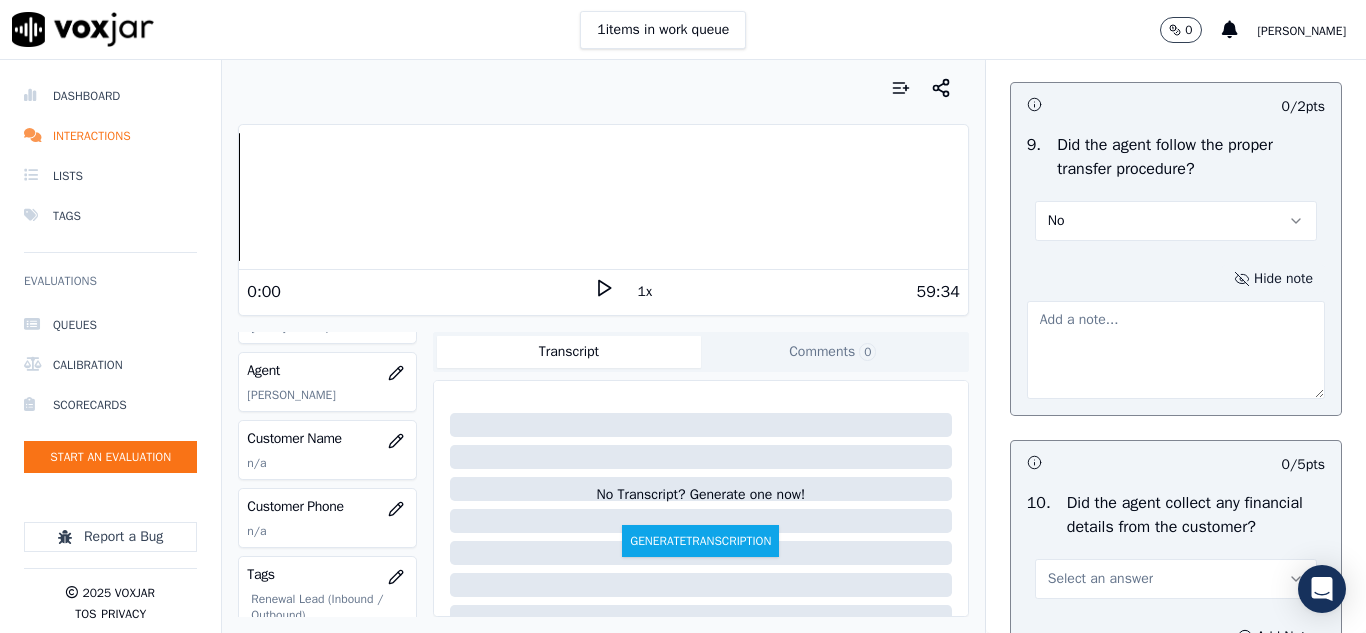 click at bounding box center (1176, 350) 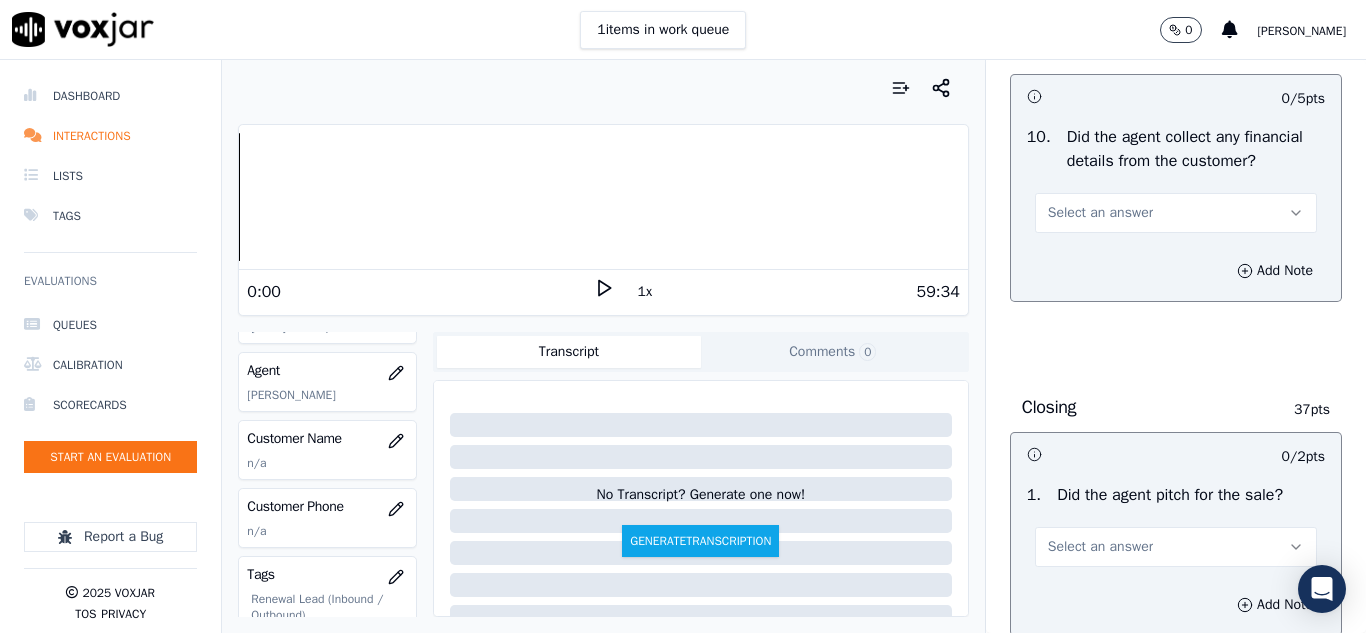 scroll, scrollTop: 3900, scrollLeft: 0, axis: vertical 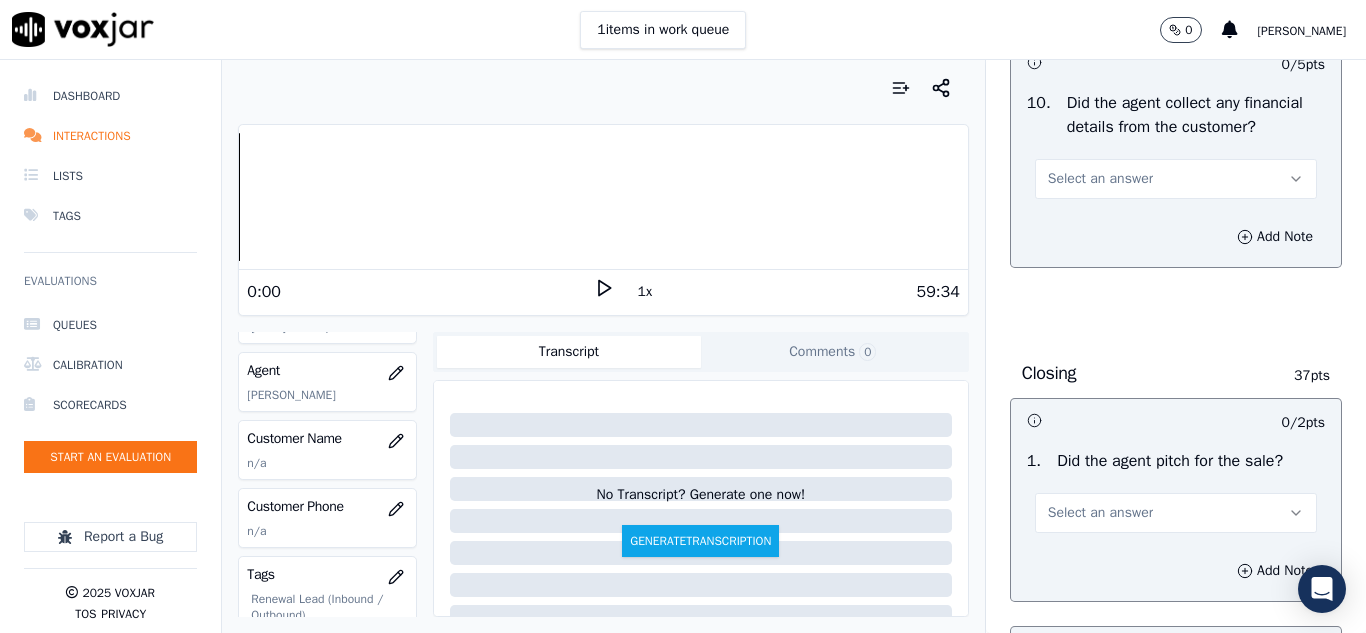 type on "02:01 - Call transfer to [PERSON_NAME] without informing the cx." 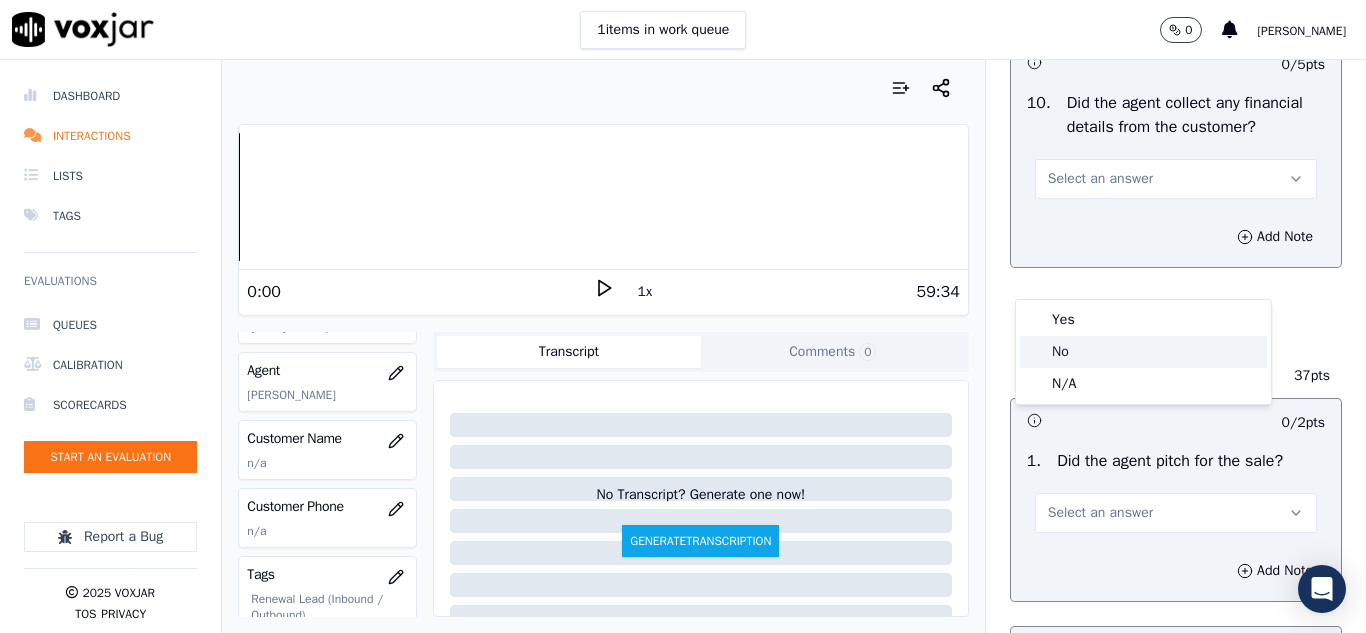 drag, startPoint x: 1072, startPoint y: 348, endPoint x: 1083, endPoint y: 347, distance: 11.045361 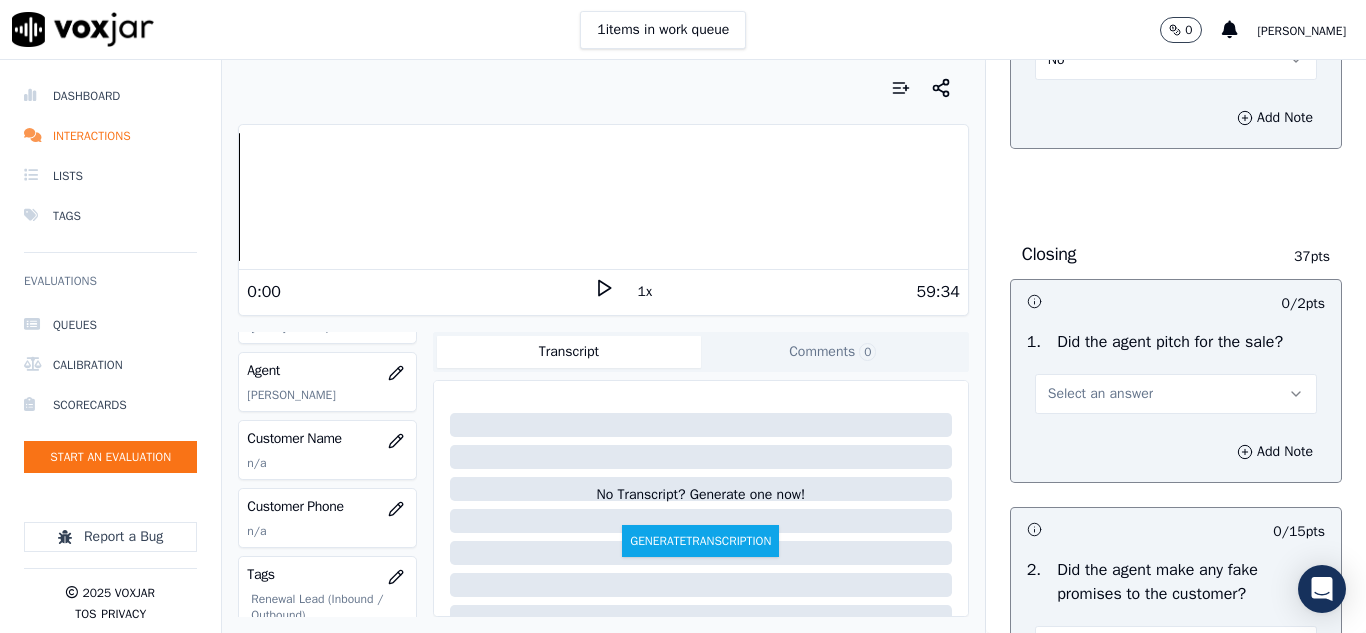 scroll, scrollTop: 4200, scrollLeft: 0, axis: vertical 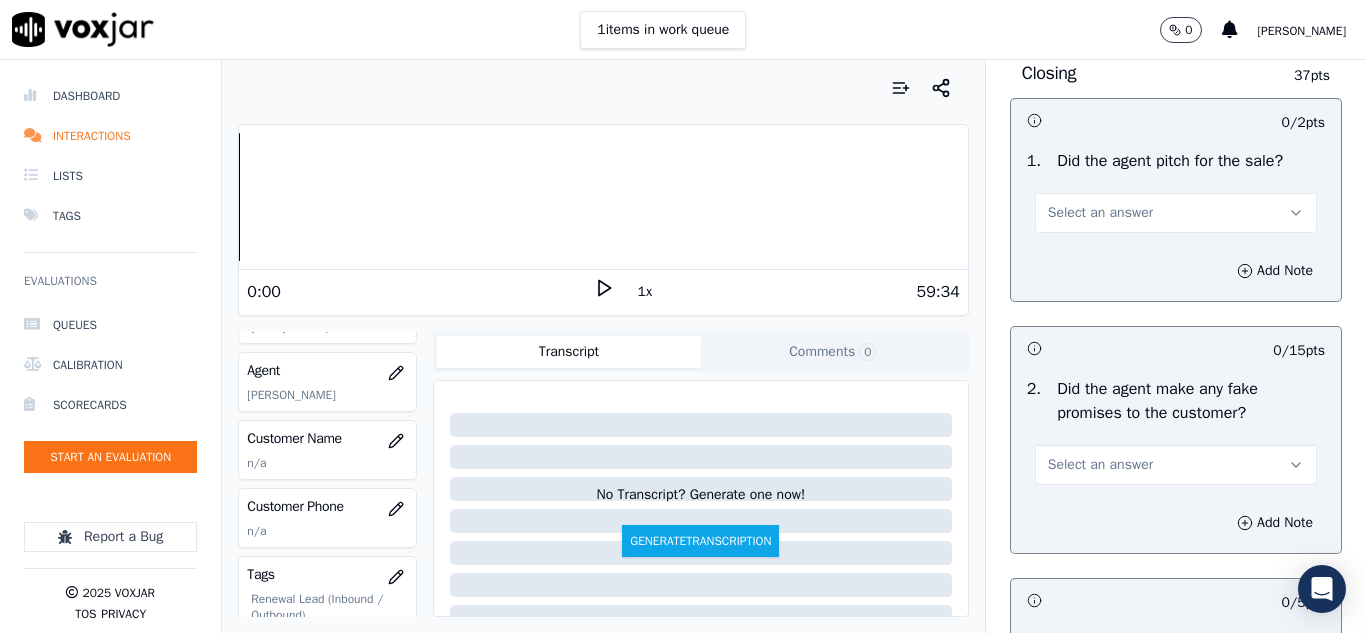 click on "Select an answer" at bounding box center [1100, 213] 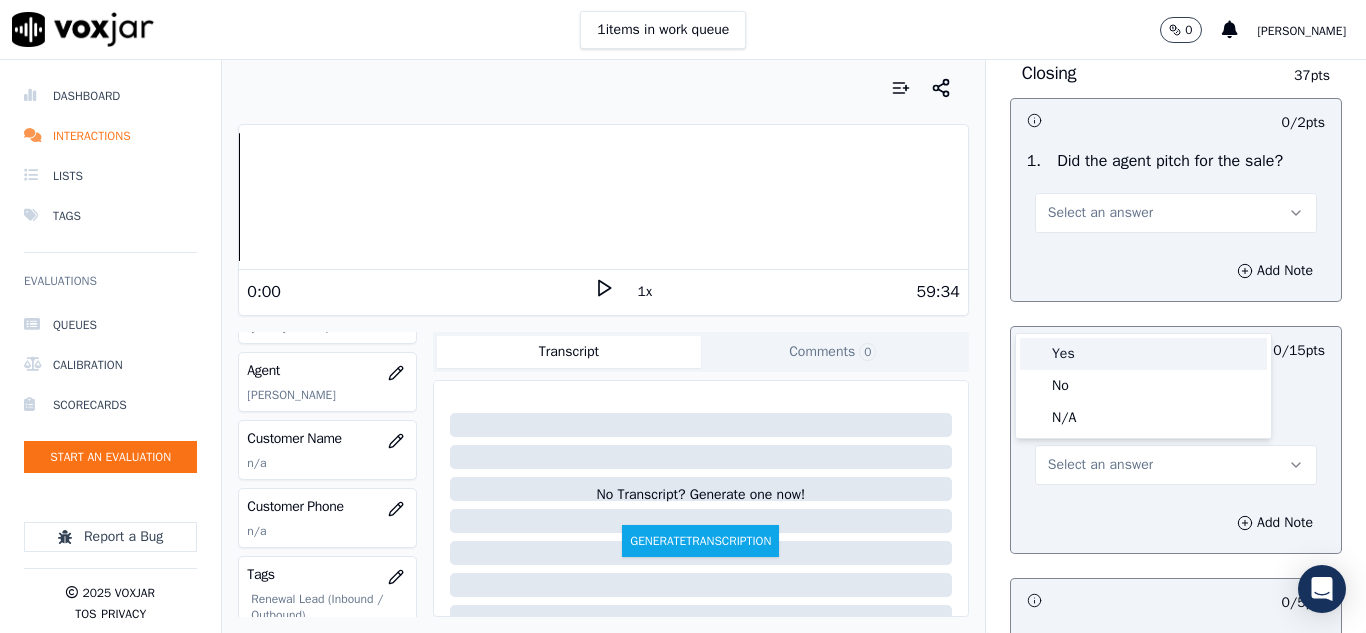 click on "Yes" at bounding box center [1143, 354] 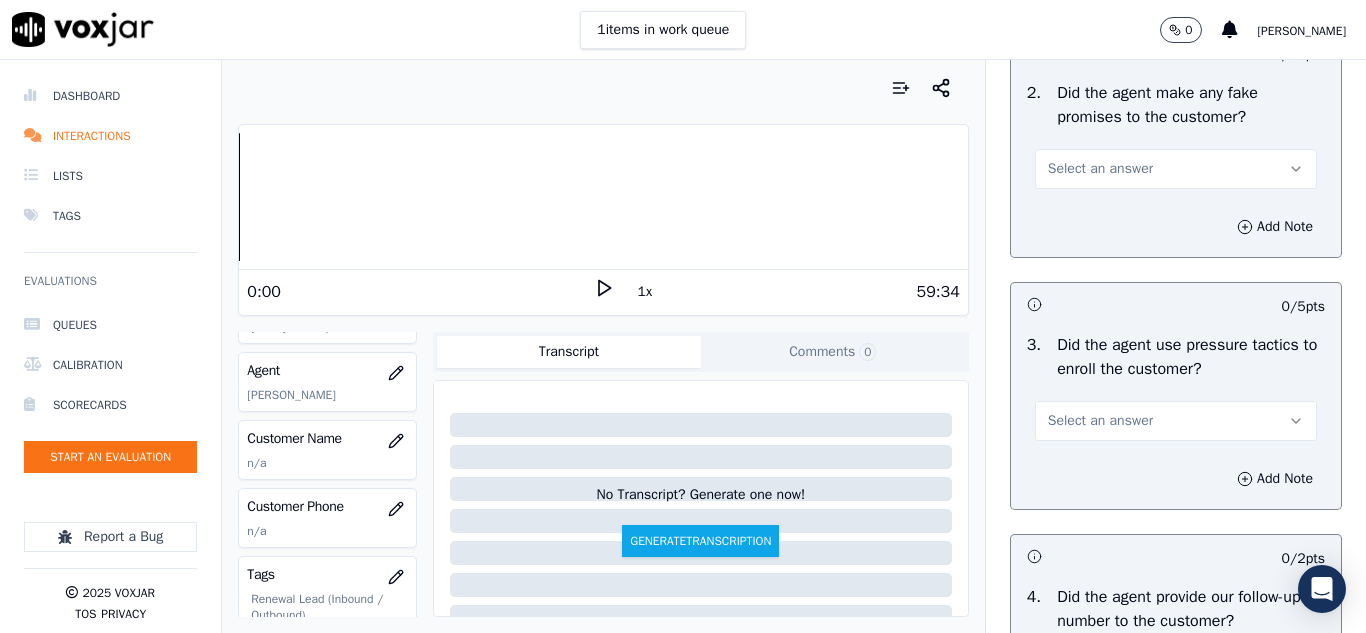 scroll, scrollTop: 4500, scrollLeft: 0, axis: vertical 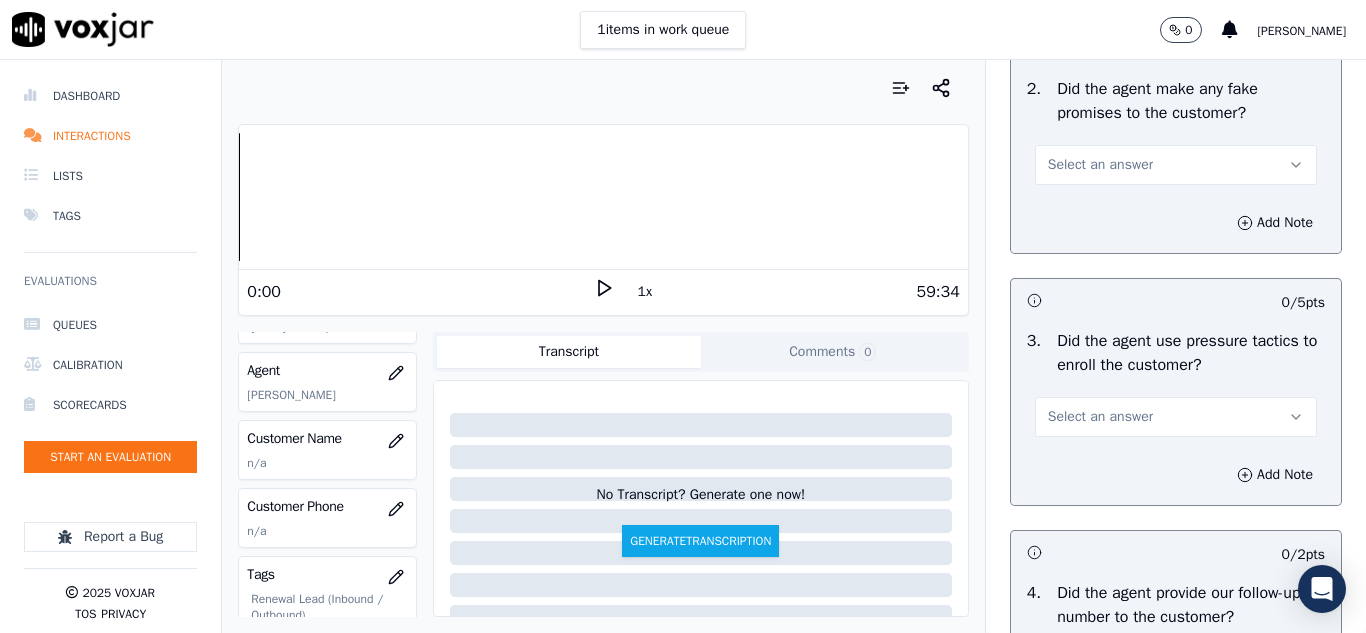 click on "Select an answer" at bounding box center [1100, 165] 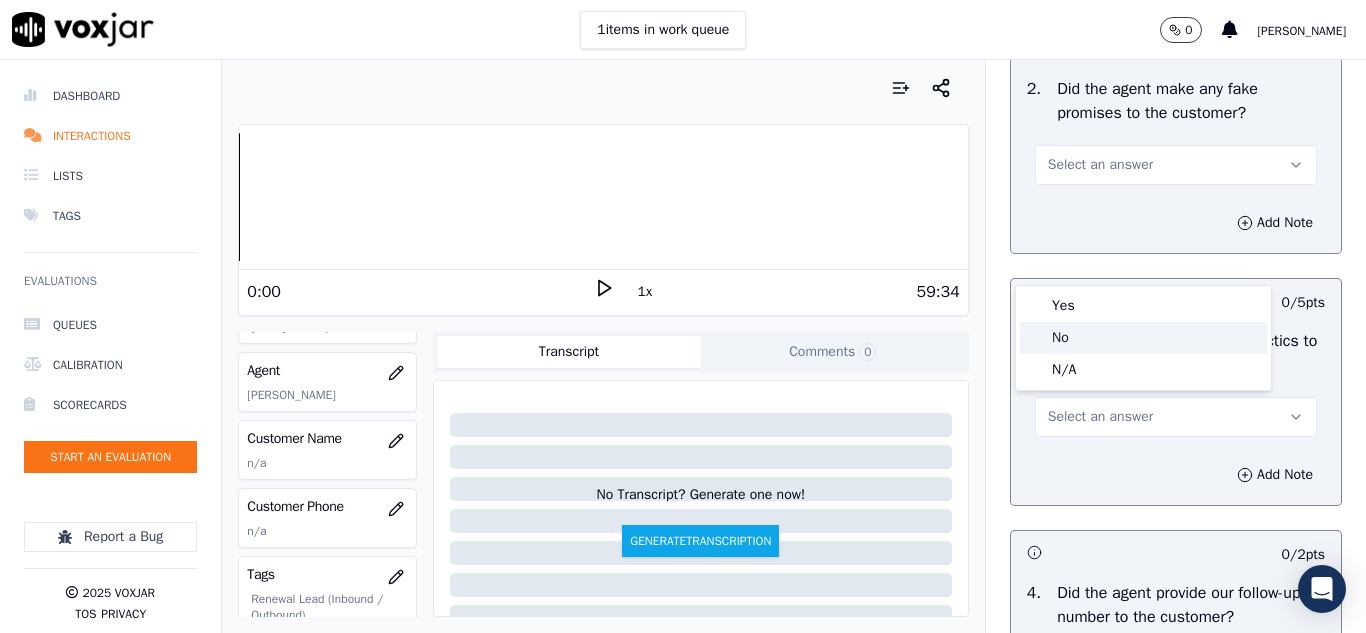 click on "No" 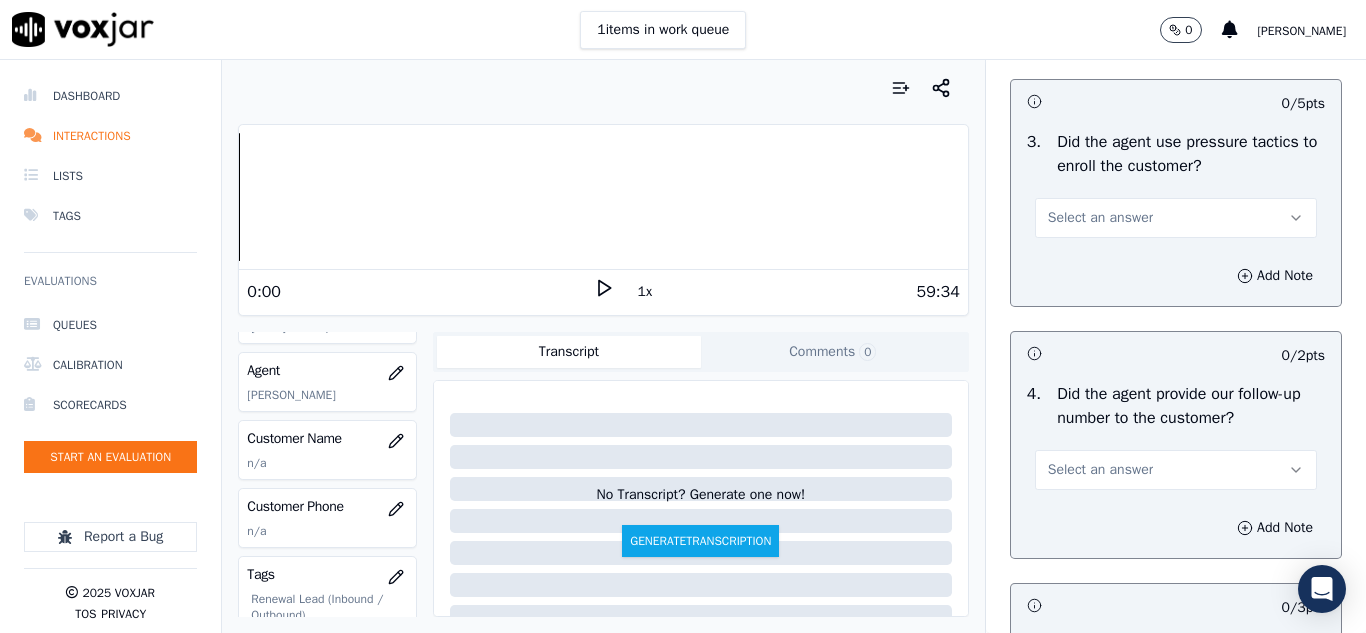 scroll, scrollTop: 4700, scrollLeft: 0, axis: vertical 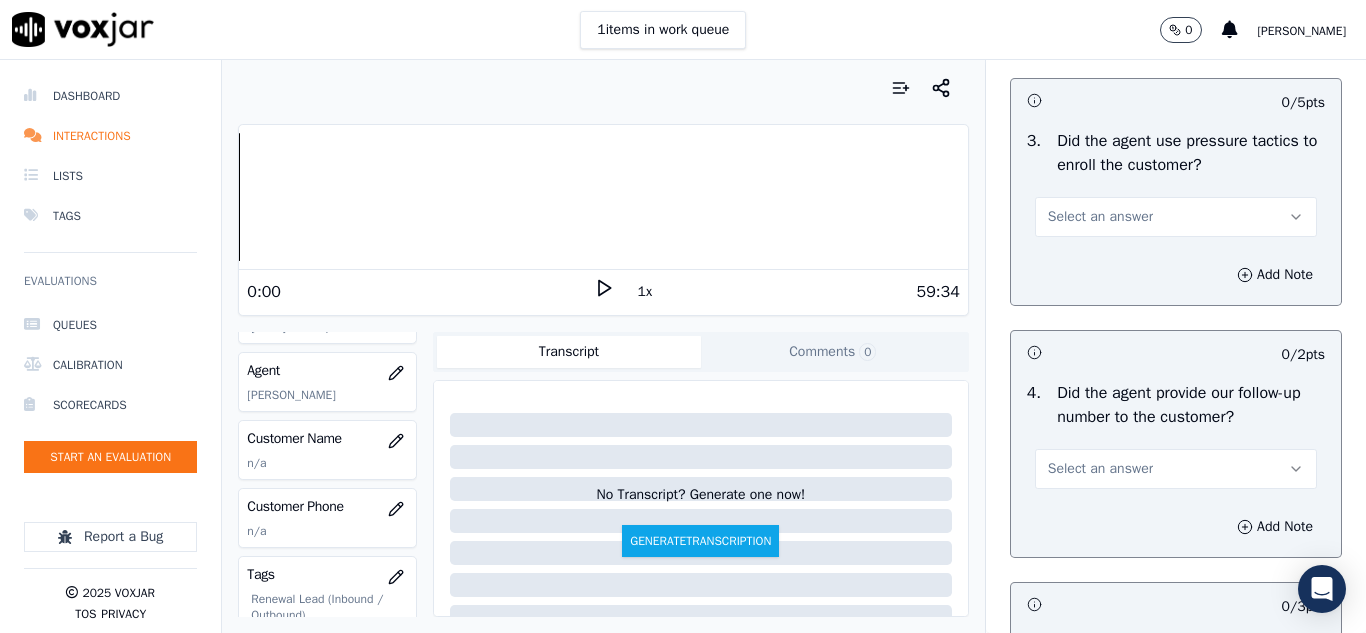 click on "Select an answer" at bounding box center (1100, 217) 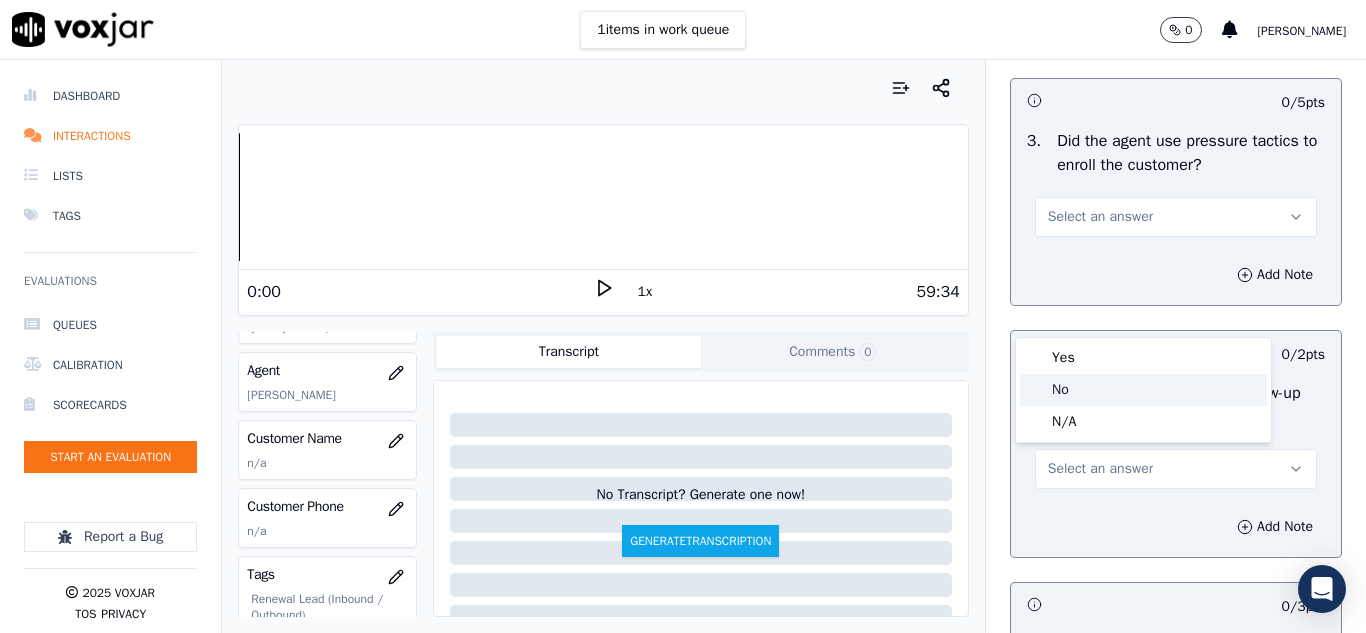 click on "No" 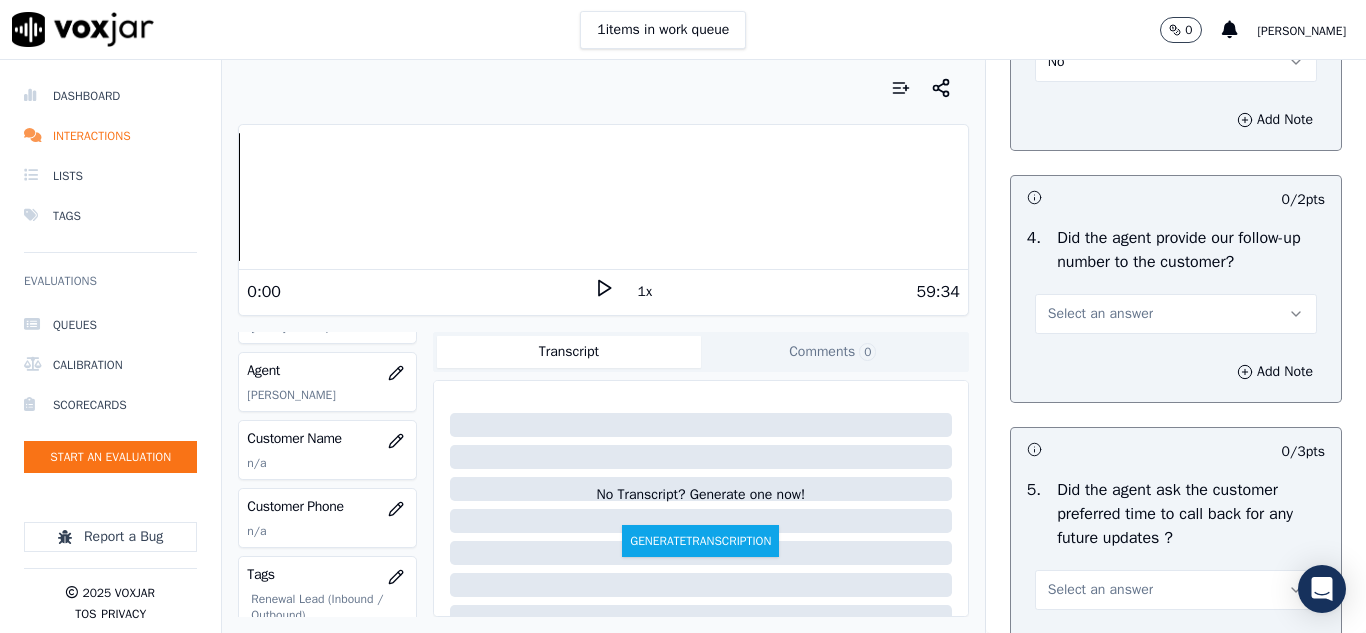 scroll, scrollTop: 5000, scrollLeft: 0, axis: vertical 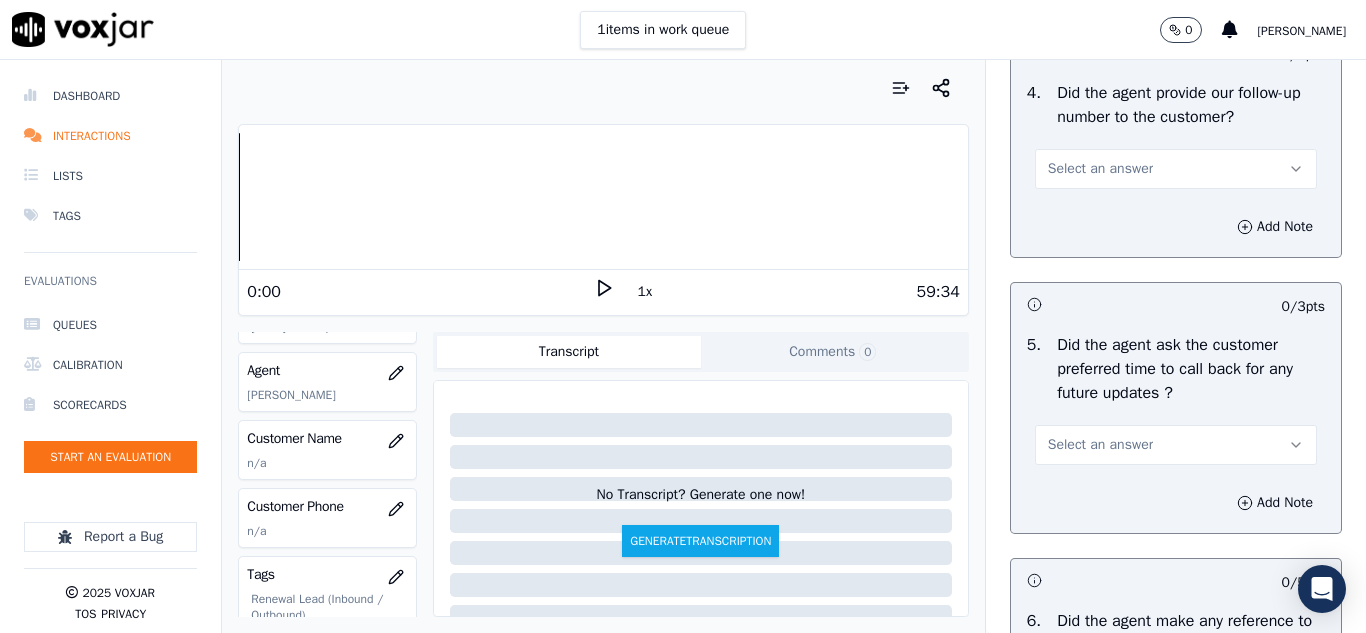 click on "Select an answer" at bounding box center [1100, 169] 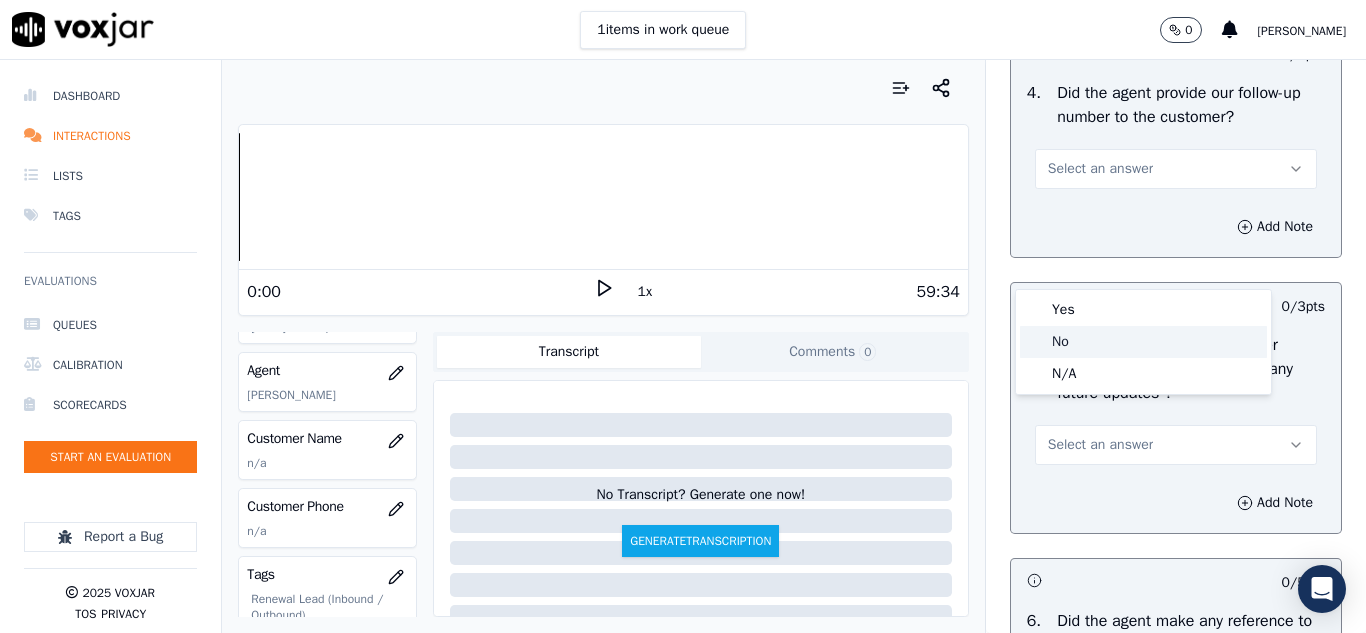 click on "No" 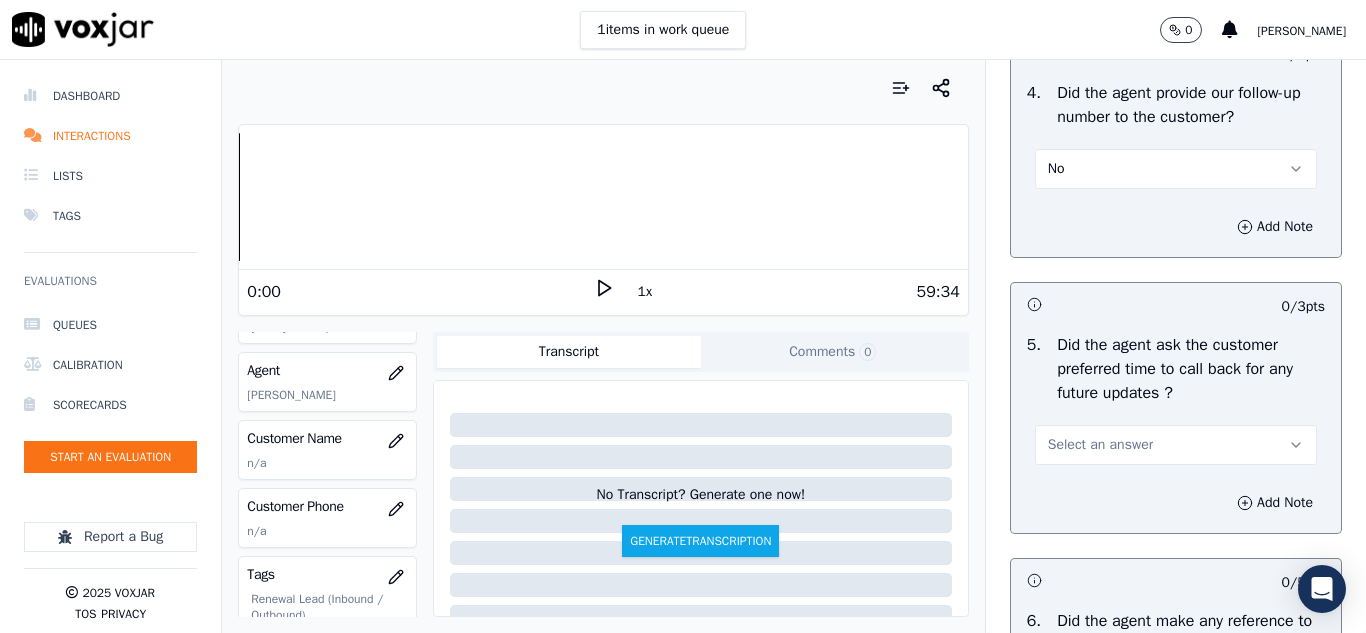 scroll, scrollTop: 5200, scrollLeft: 0, axis: vertical 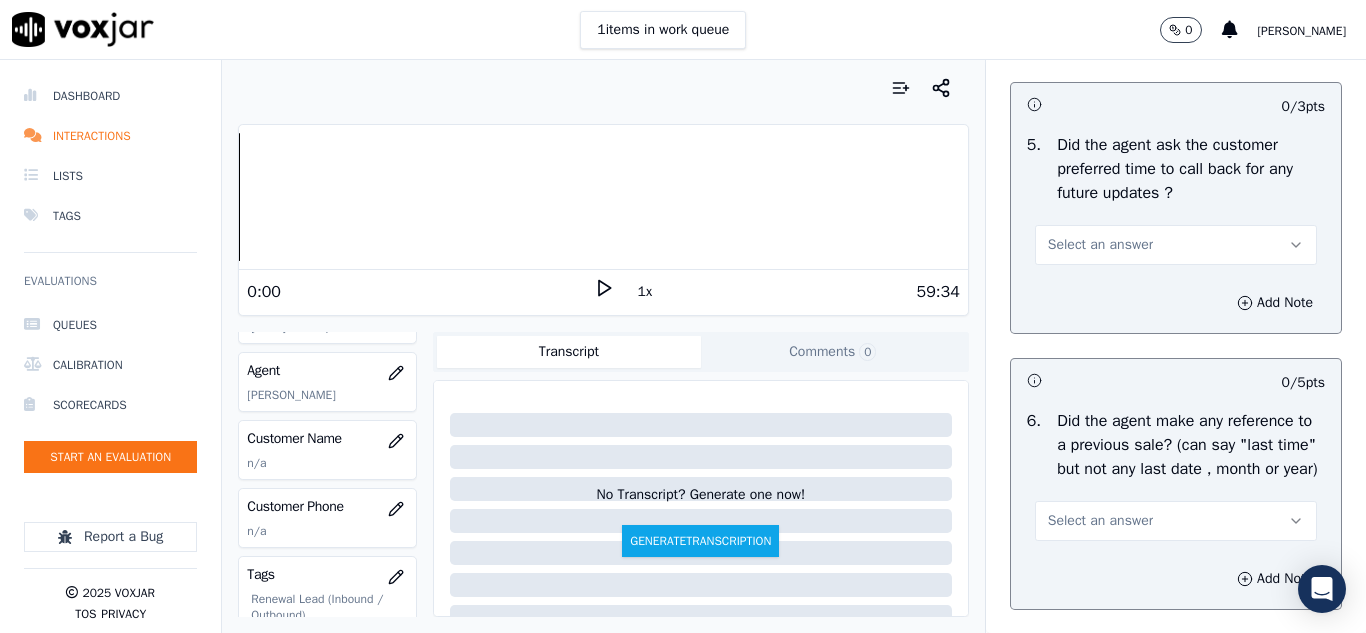 click on "Select an answer" at bounding box center [1100, 245] 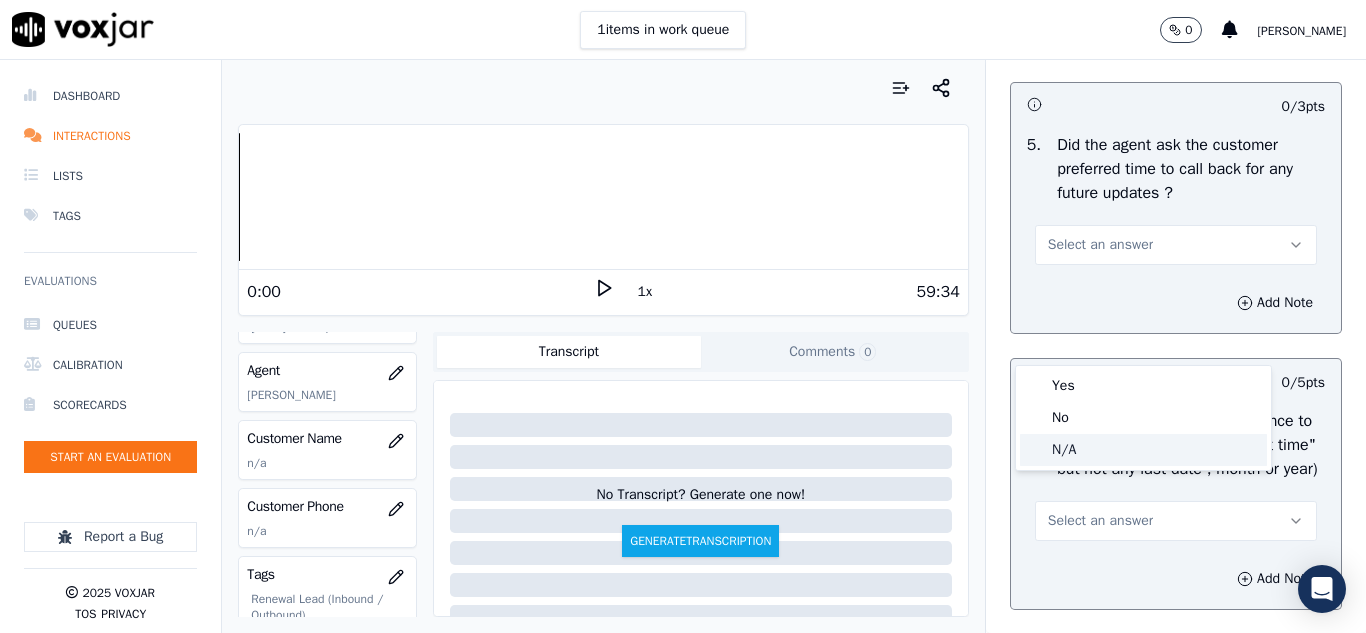 click on "N/A" 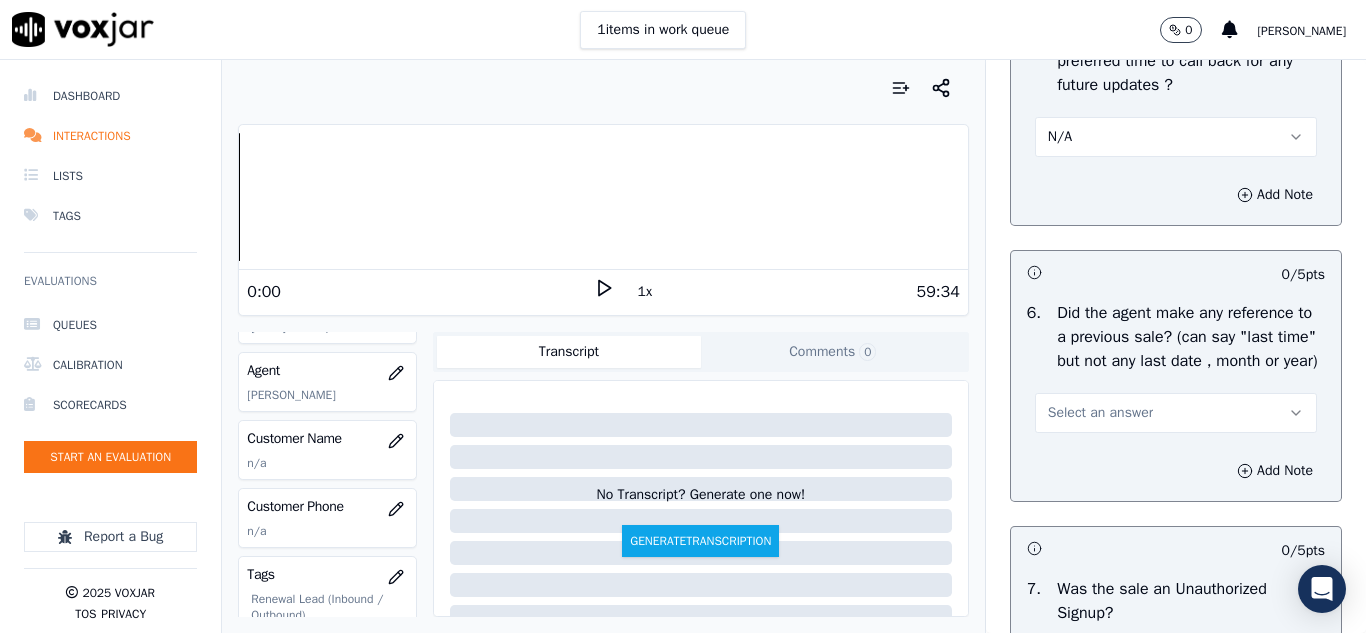 scroll, scrollTop: 5500, scrollLeft: 0, axis: vertical 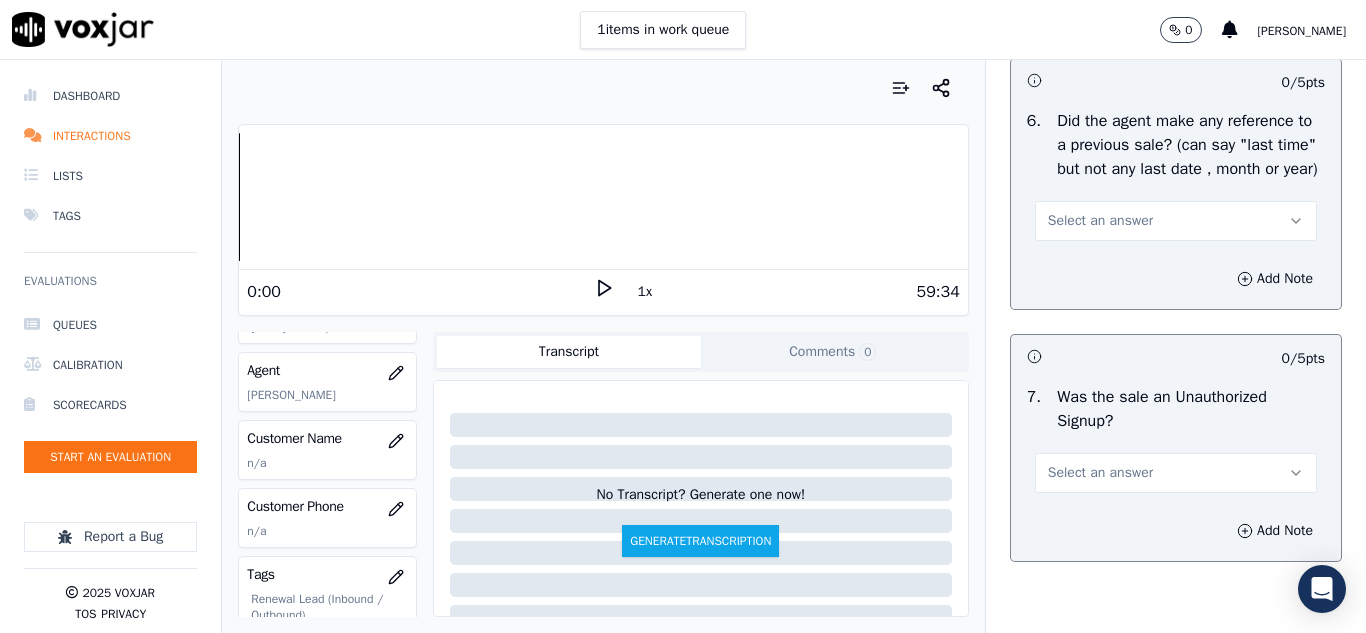 click on "Select an answer" at bounding box center (1100, 221) 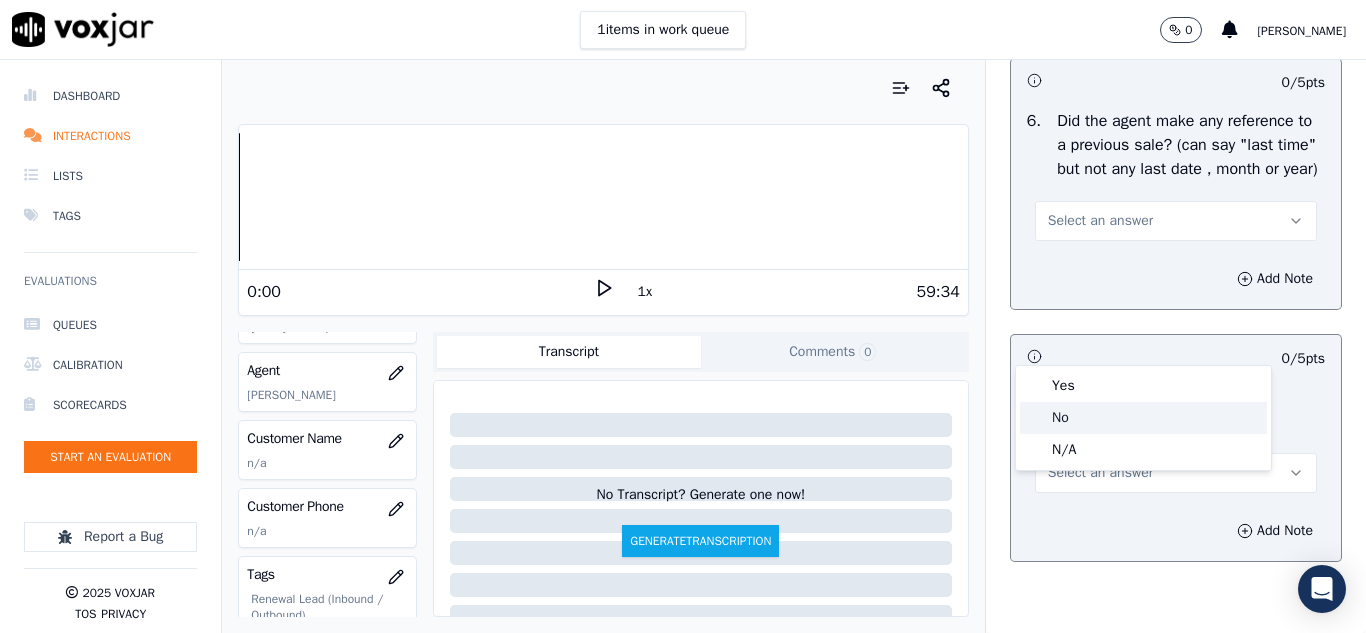 click on "No" 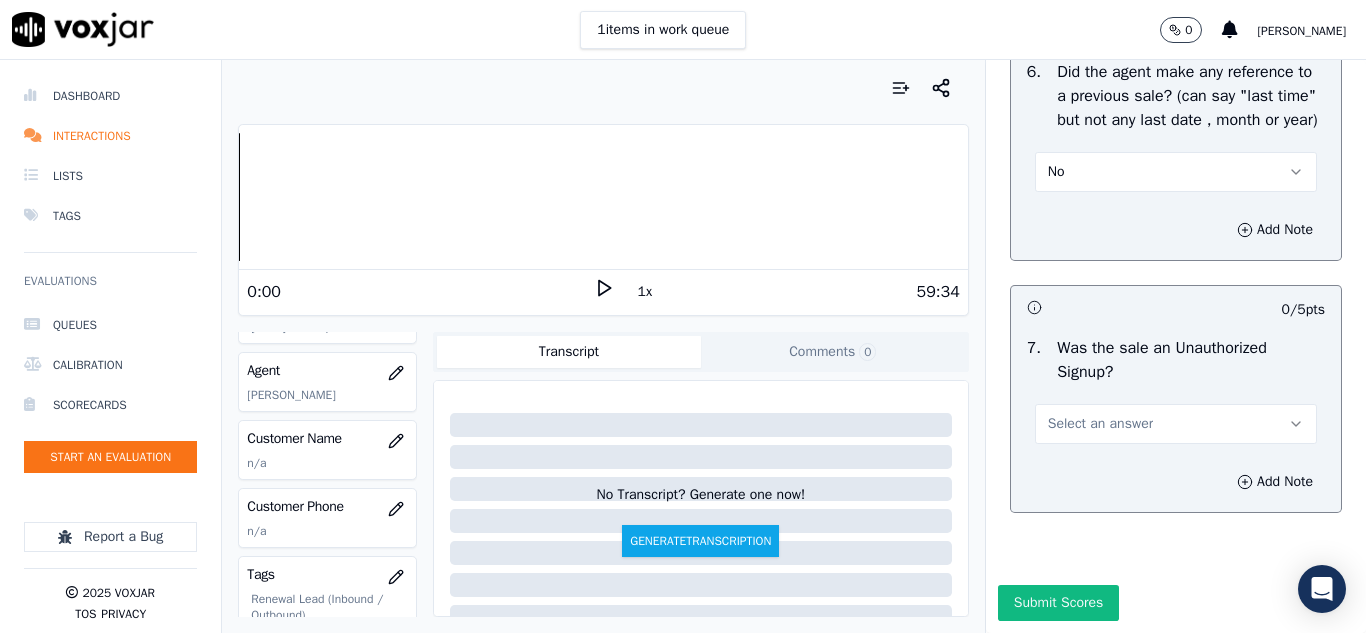 scroll, scrollTop: 5700, scrollLeft: 0, axis: vertical 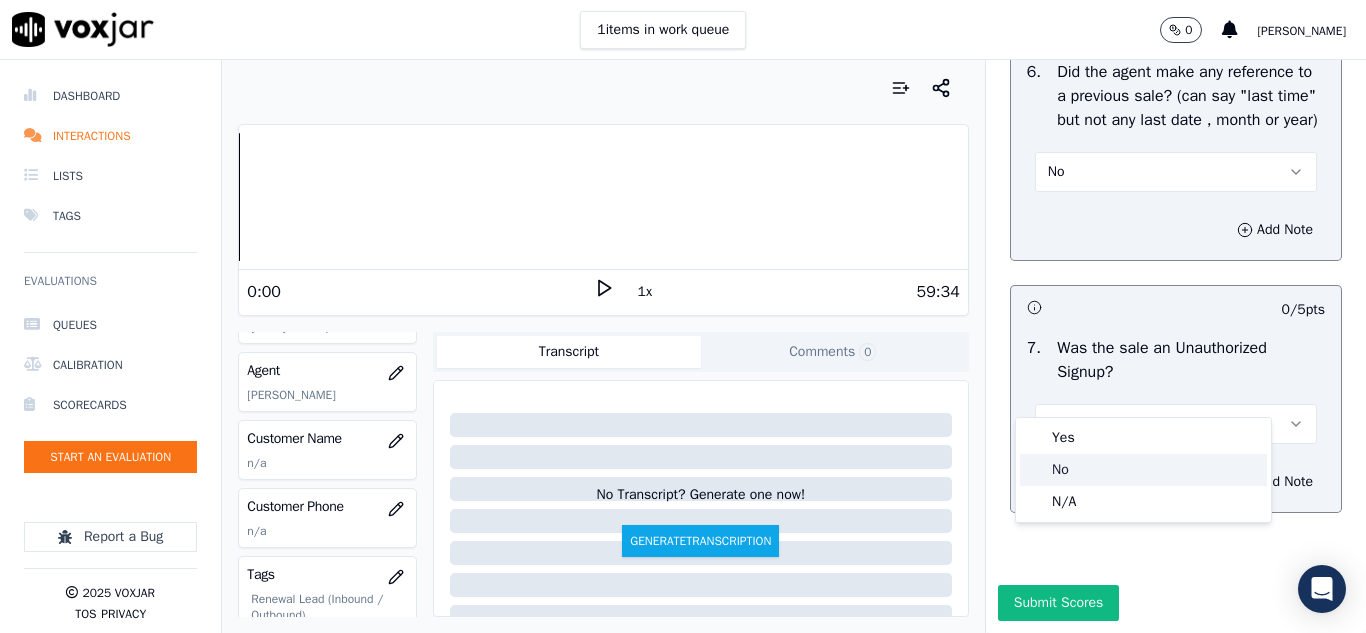 click on "No" 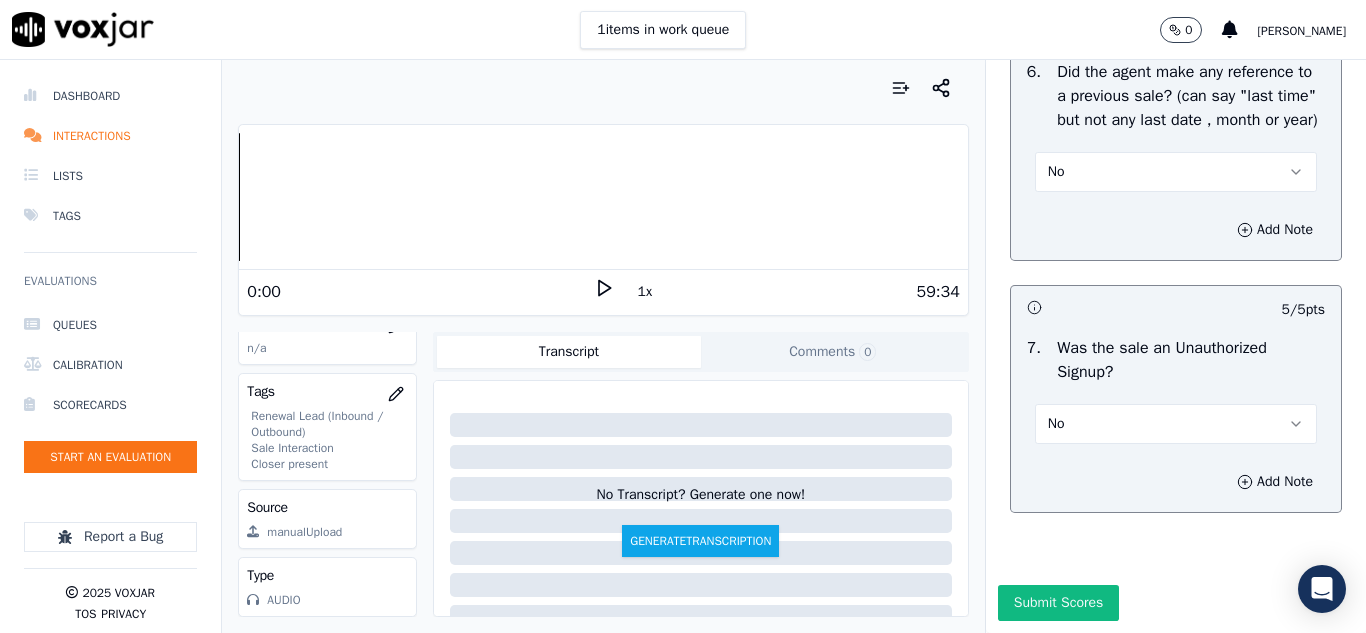 scroll, scrollTop: 400, scrollLeft: 0, axis: vertical 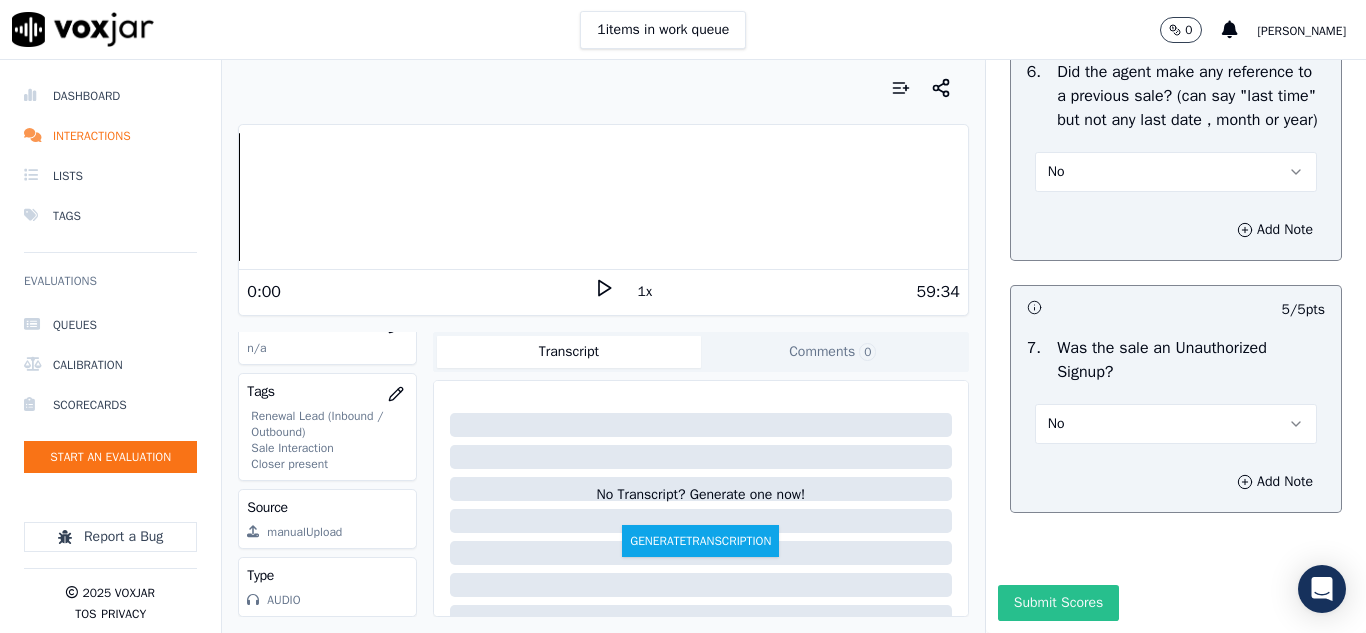 click on "Submit Scores" at bounding box center [1058, 603] 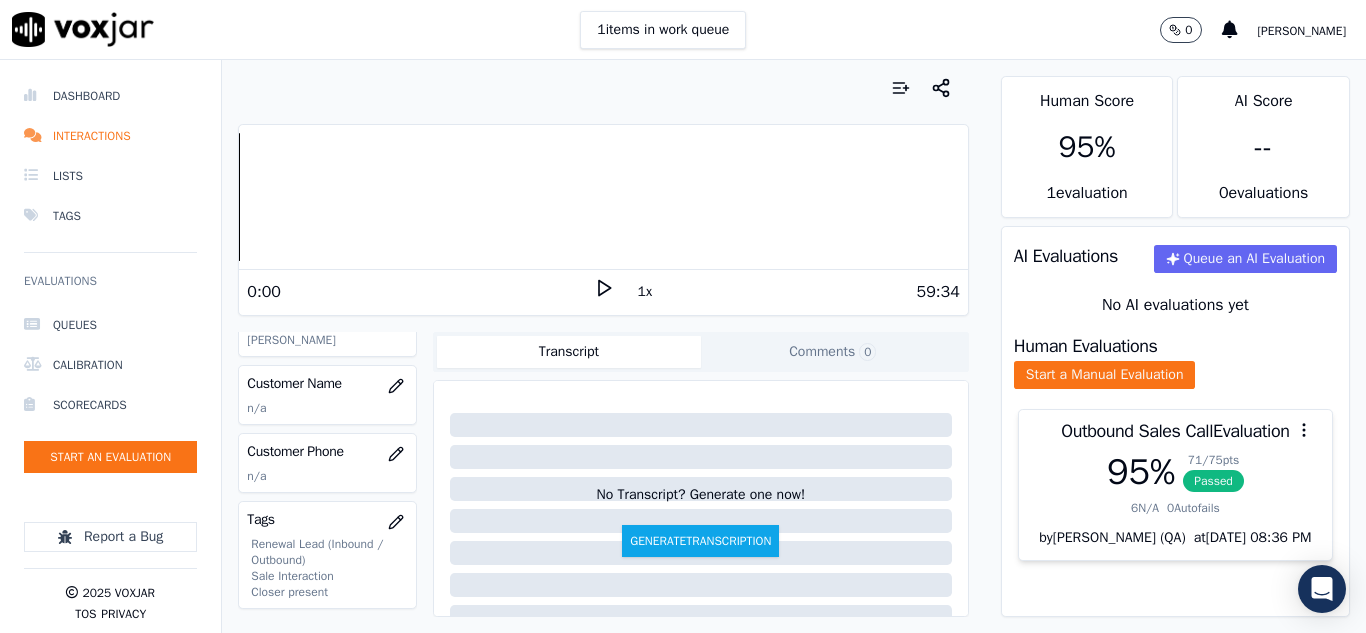 scroll, scrollTop: 228, scrollLeft: 0, axis: vertical 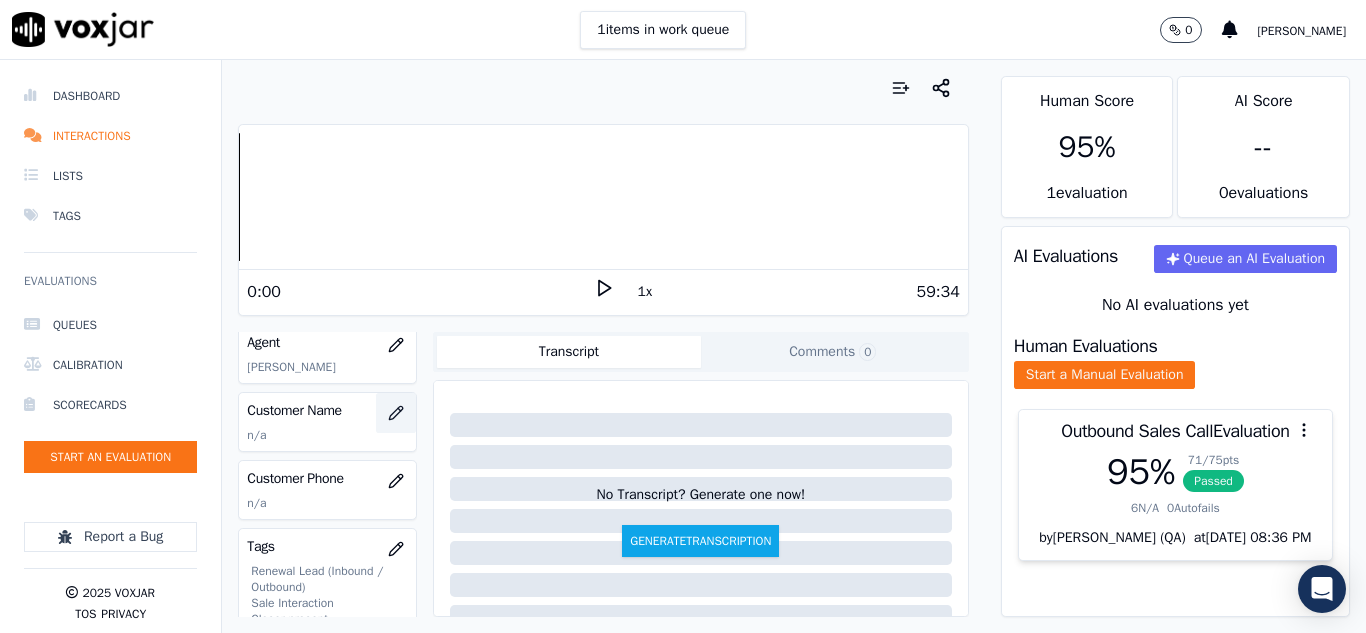 click at bounding box center [396, 413] 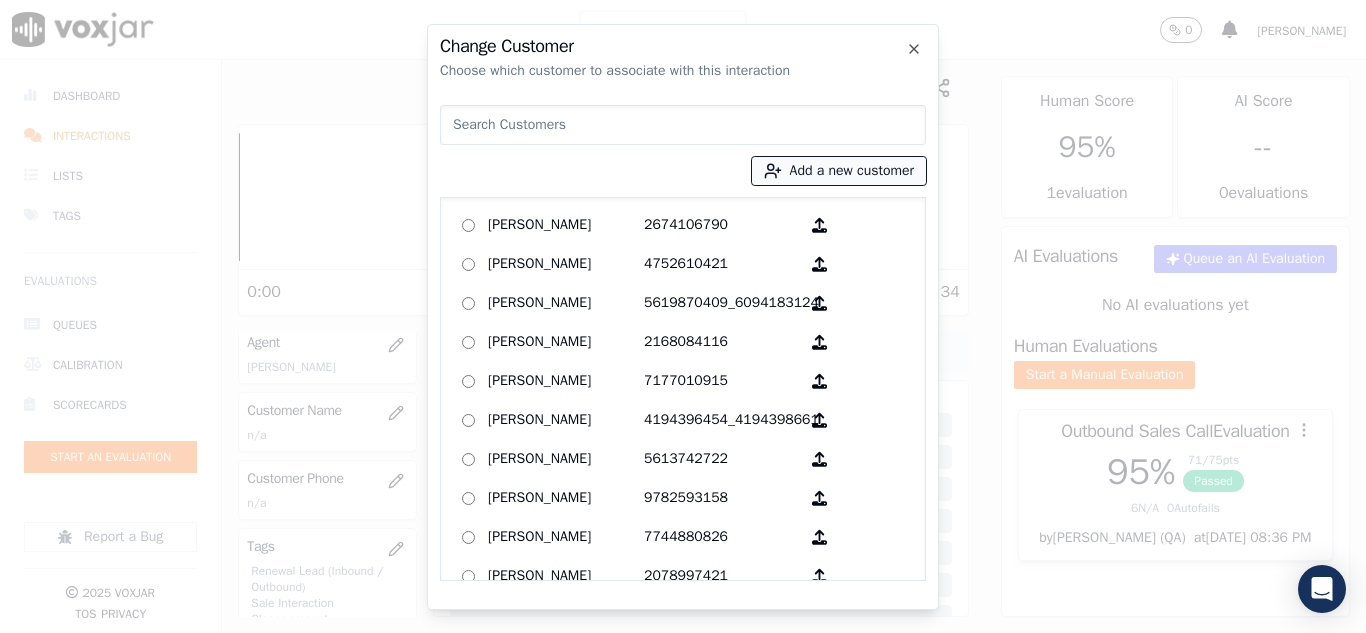 click on "Add a new customer" at bounding box center (839, 171) 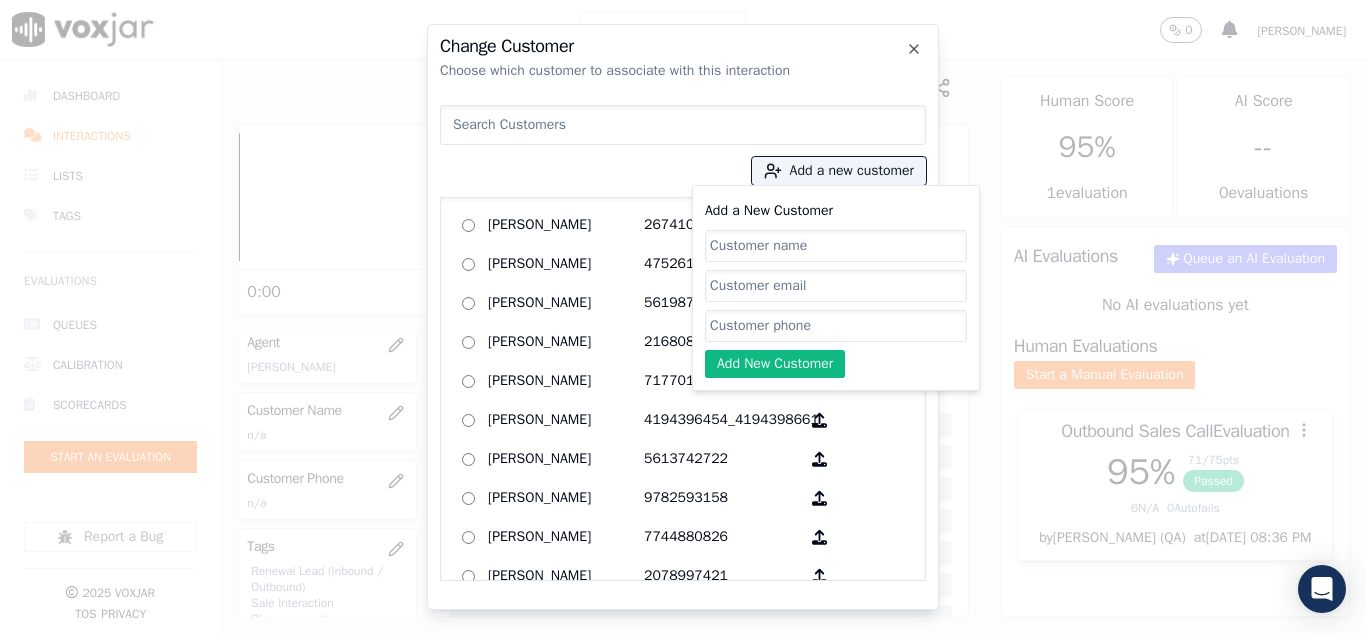 click on "Add a New Customer" 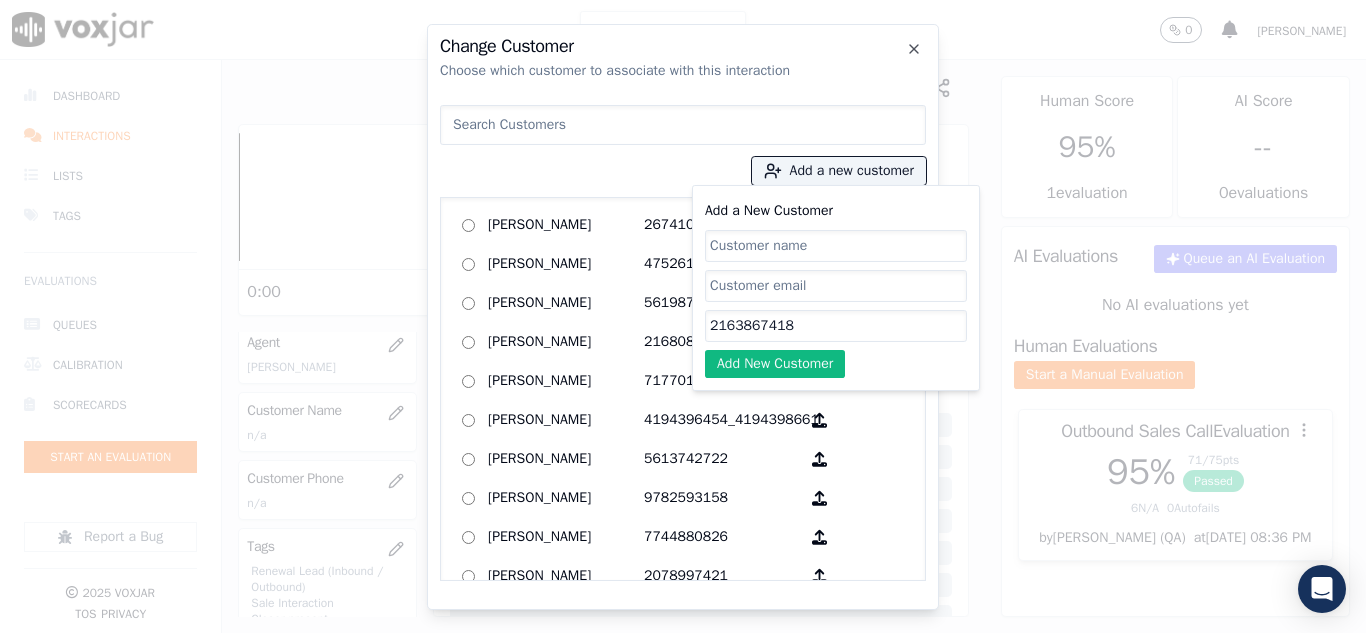 click at bounding box center [683, 125] 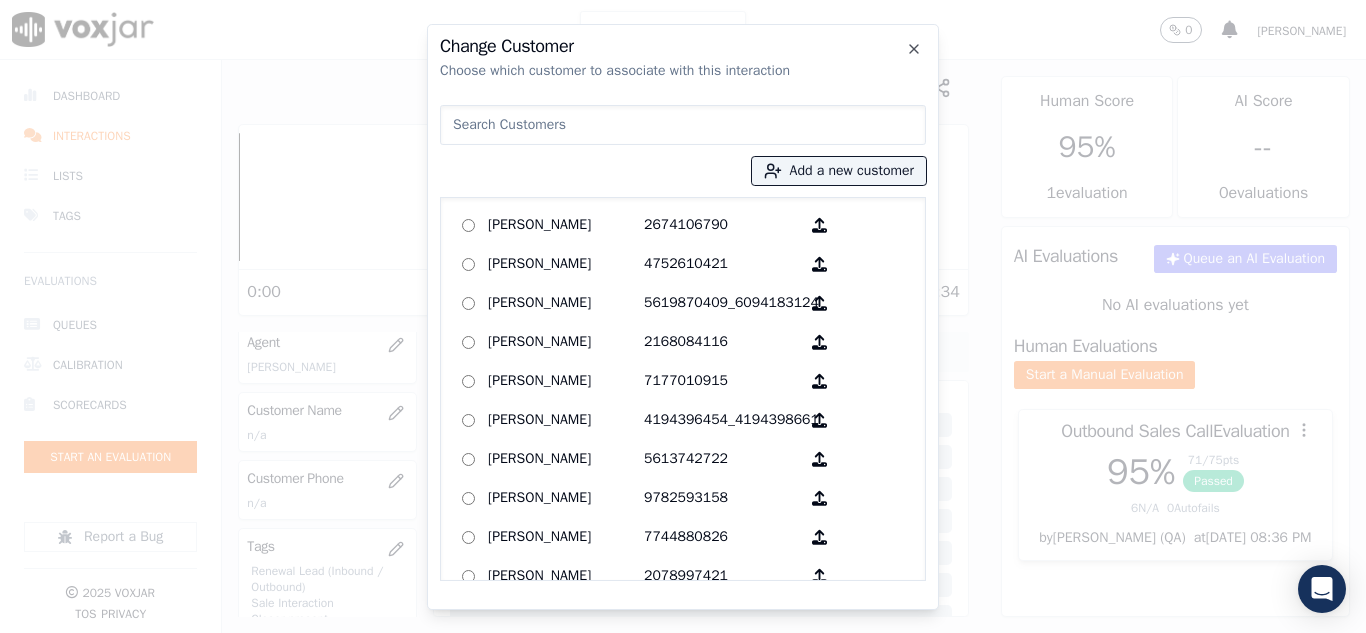 click at bounding box center (683, 125) 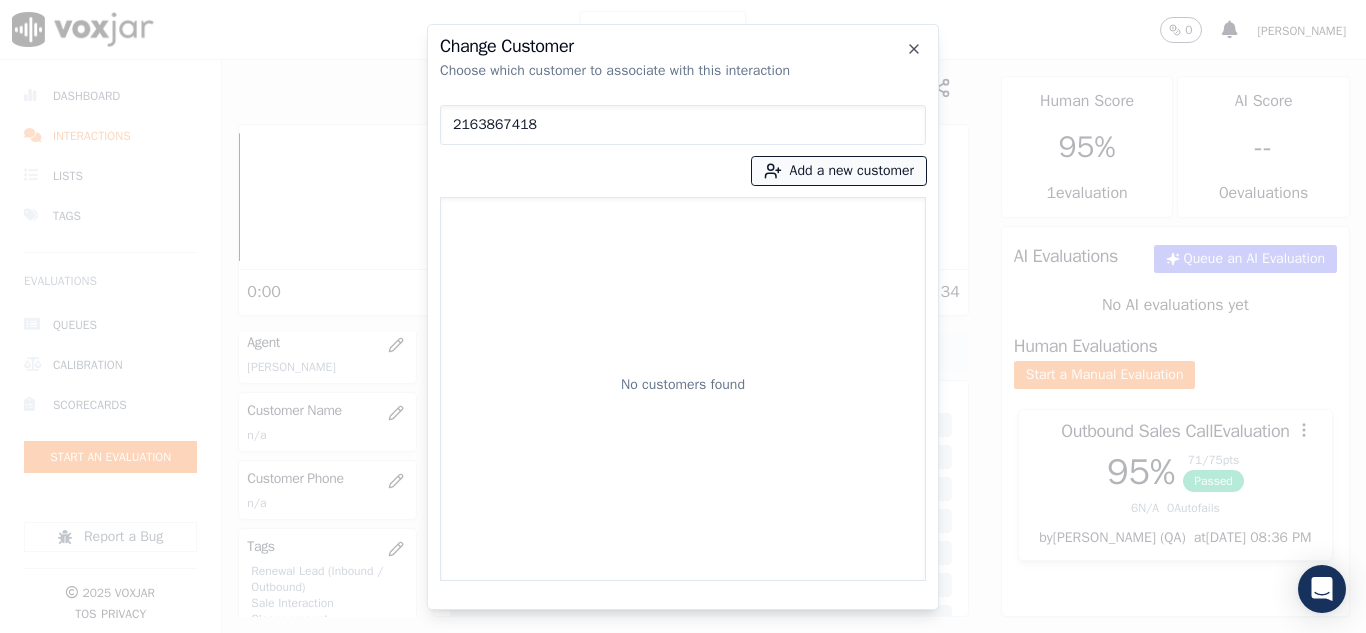 type on "2163867418" 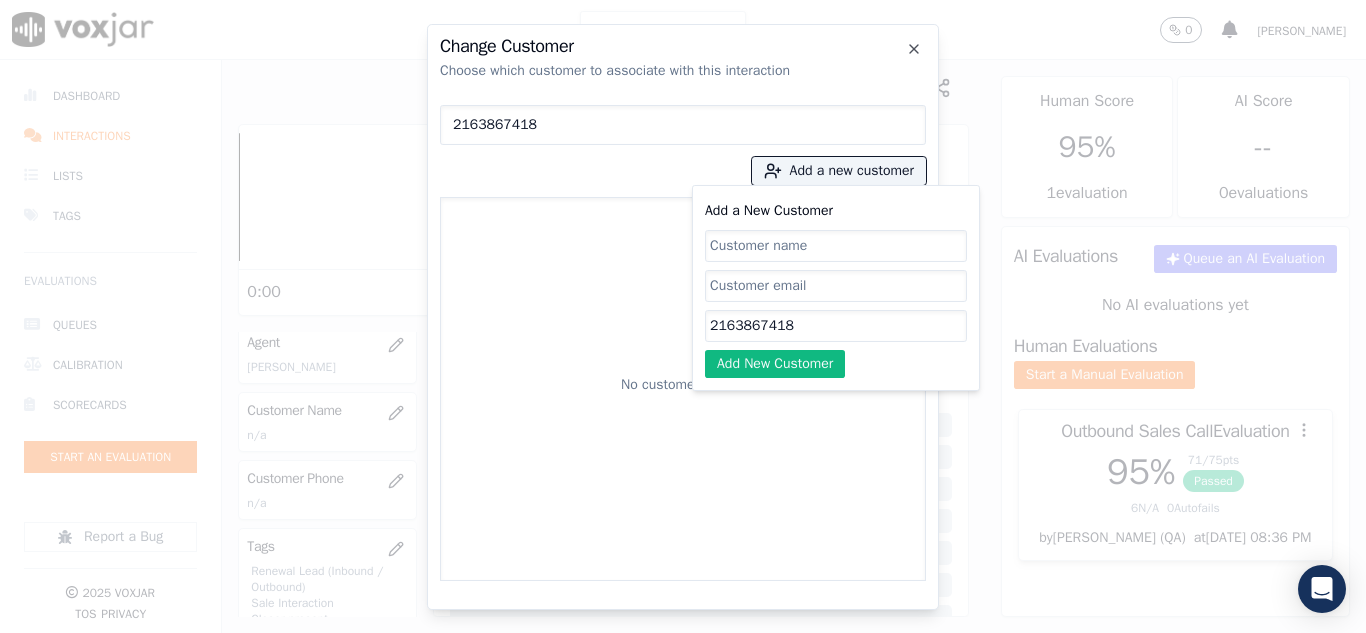 click on "Add a New Customer" 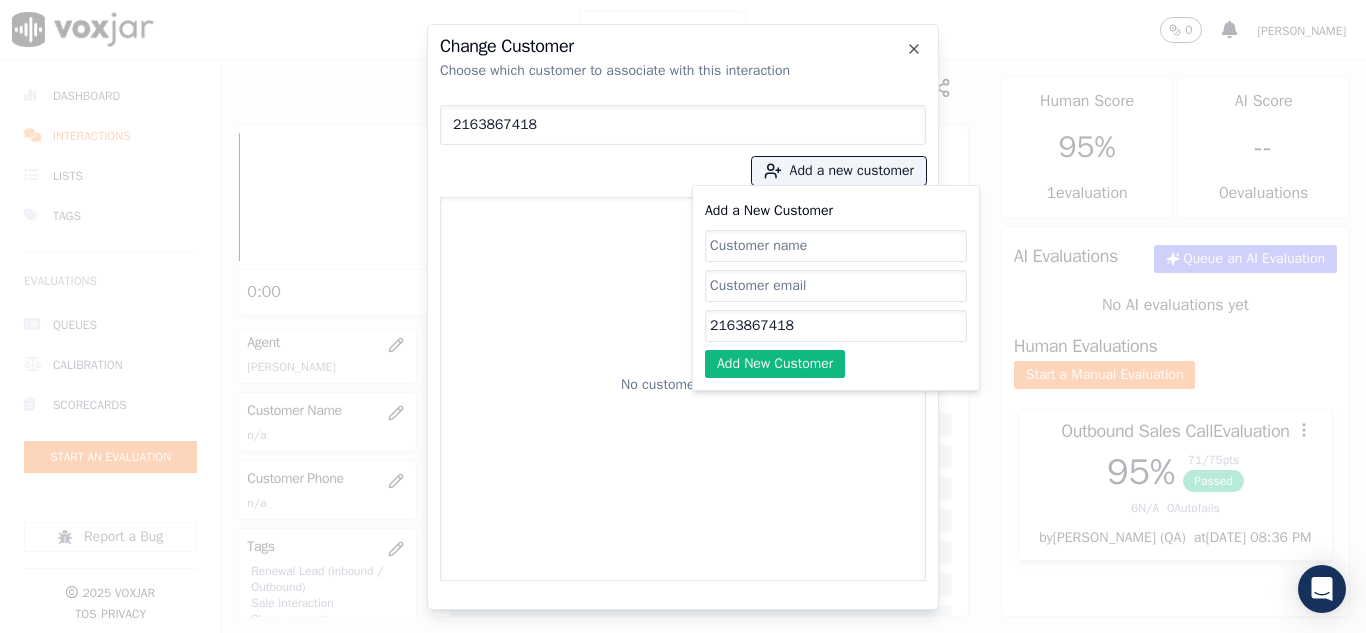 paste on "[PERSON_NAME]" 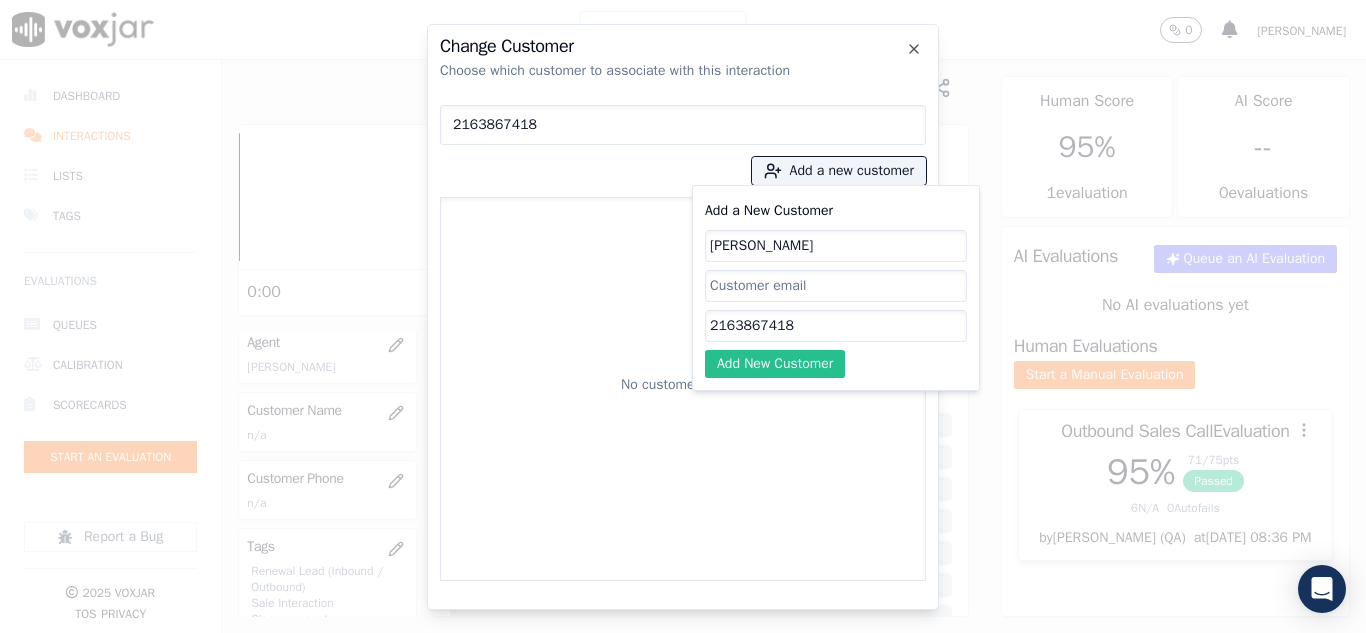 type on "[PERSON_NAME]" 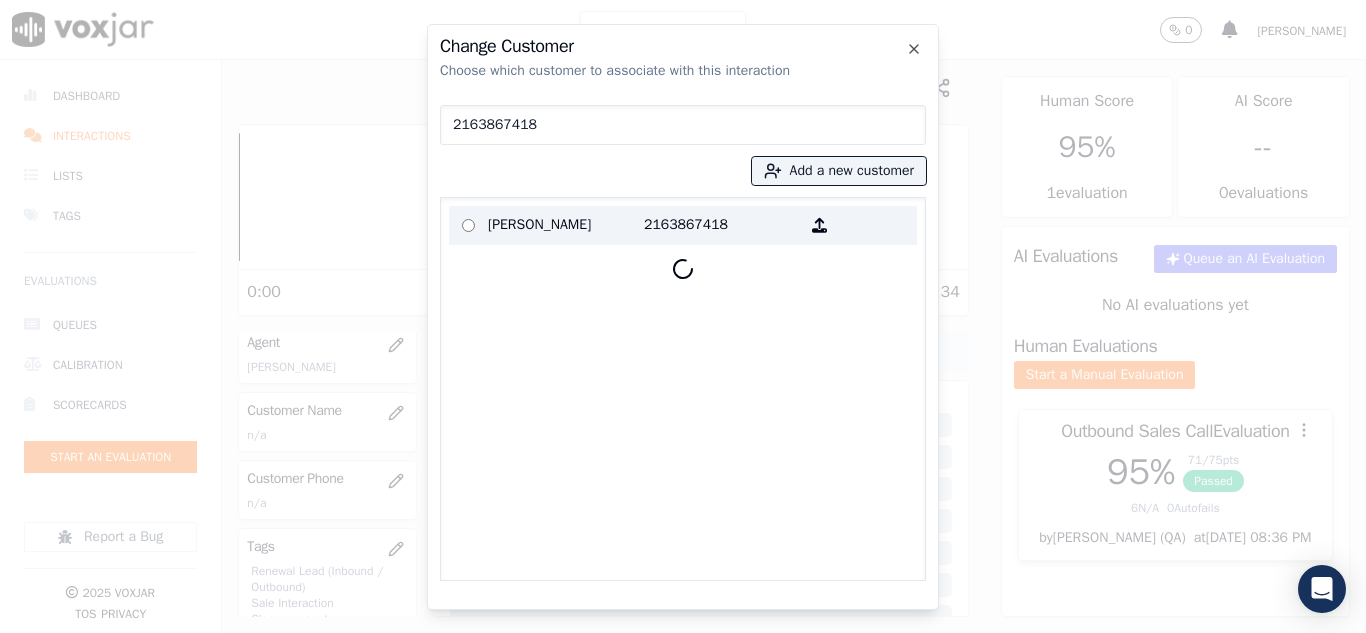 click on "[PERSON_NAME]" at bounding box center (566, 225) 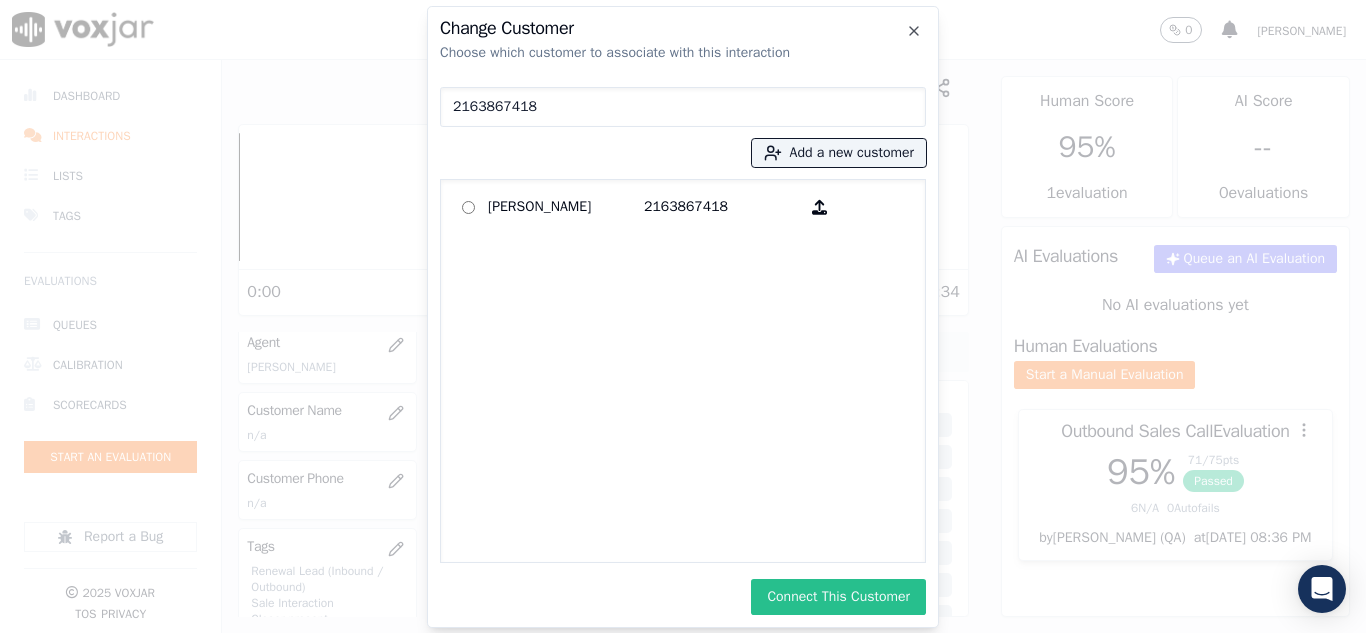 click on "Connect This Customer" at bounding box center (838, 597) 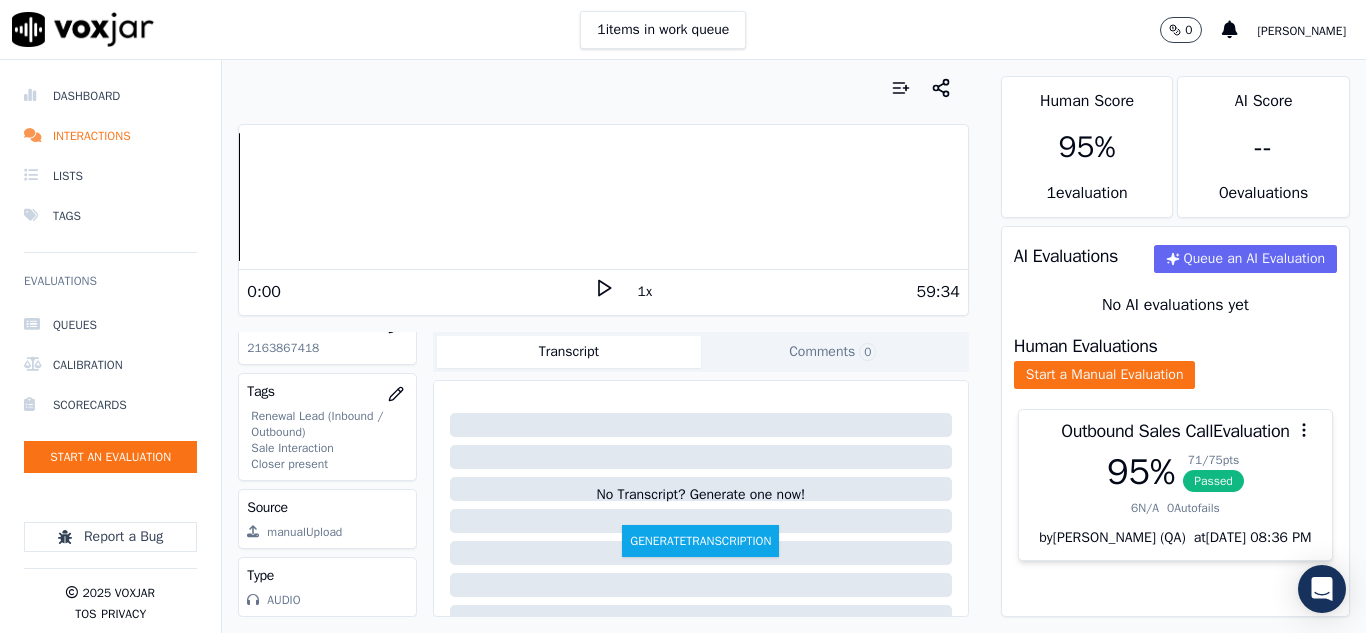 scroll, scrollTop: 428, scrollLeft: 0, axis: vertical 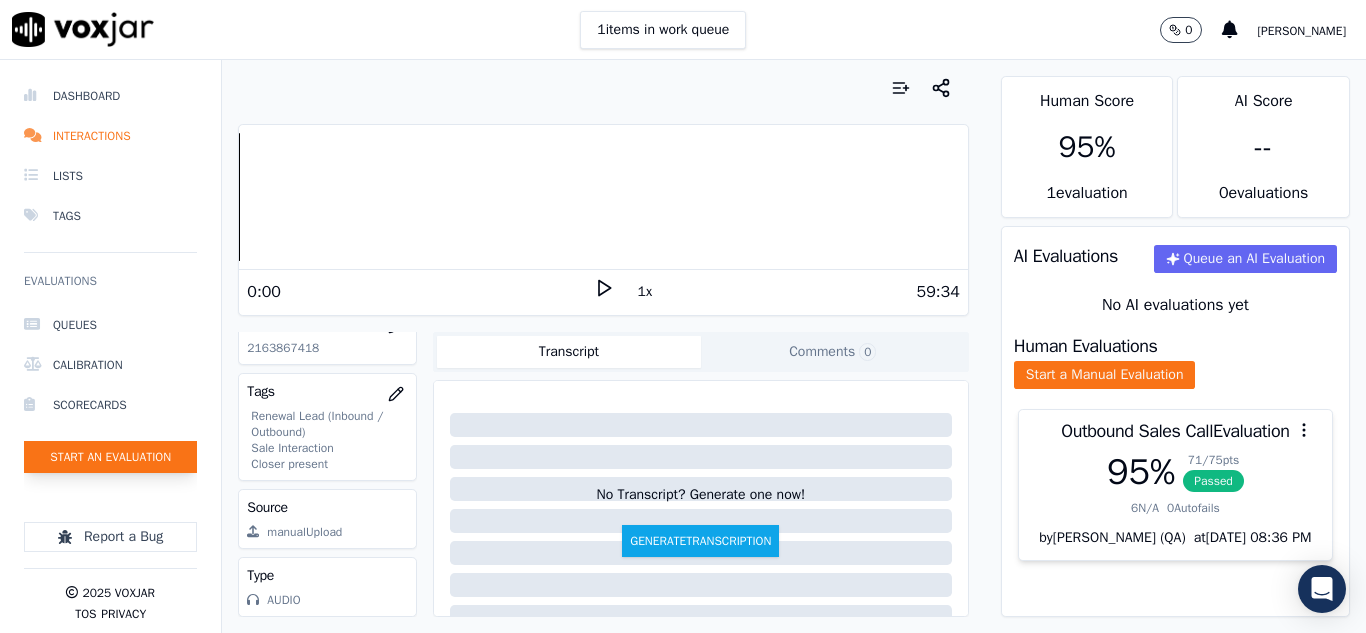 click on "Start an Evaluation" 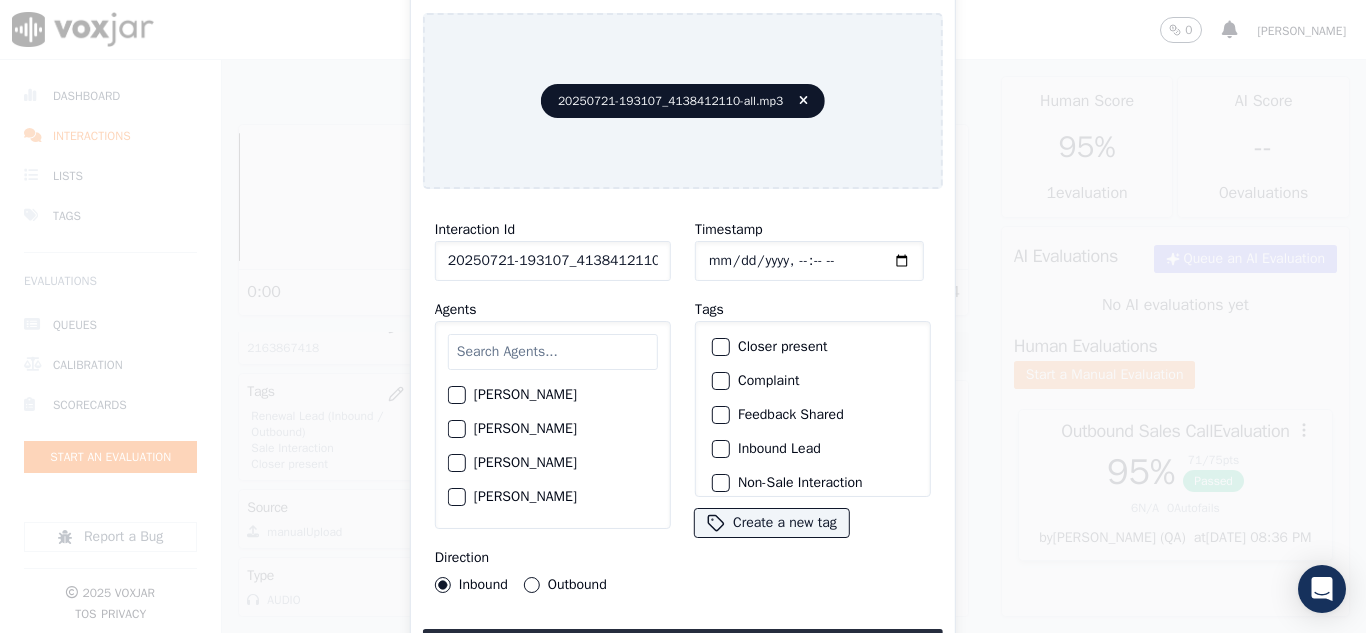 scroll, scrollTop: 0, scrollLeft: 40, axis: horizontal 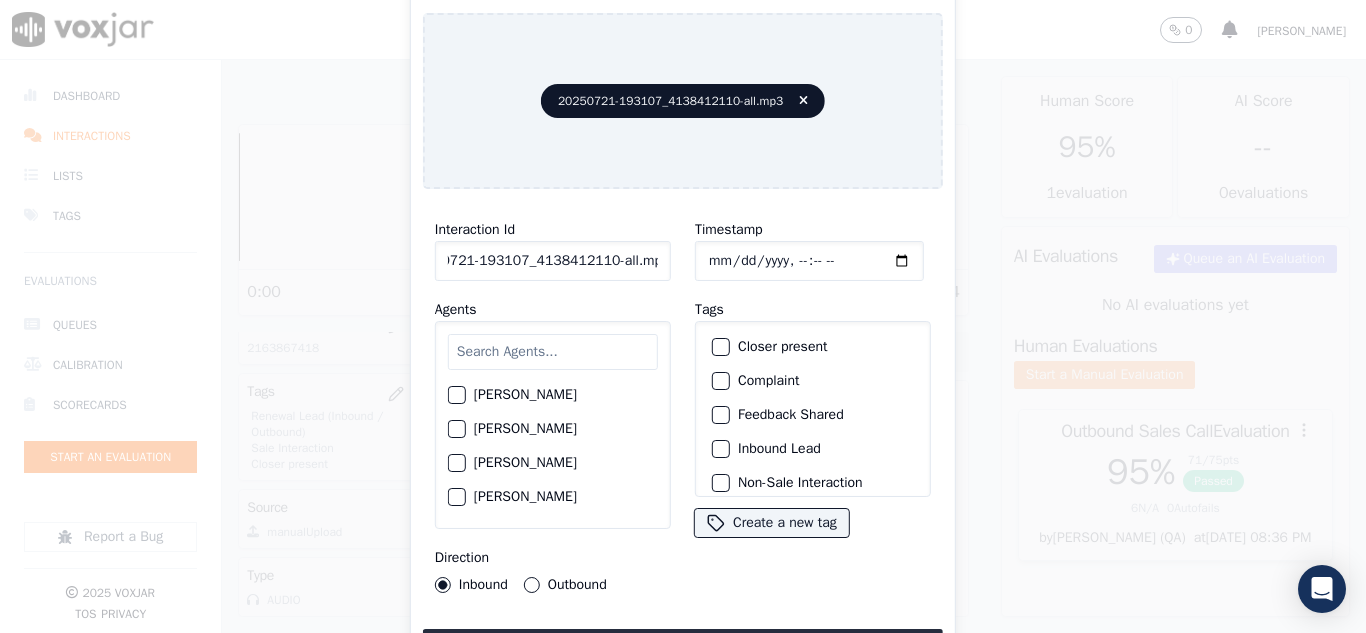 drag, startPoint x: 641, startPoint y: 254, endPoint x: 695, endPoint y: 254, distance: 54 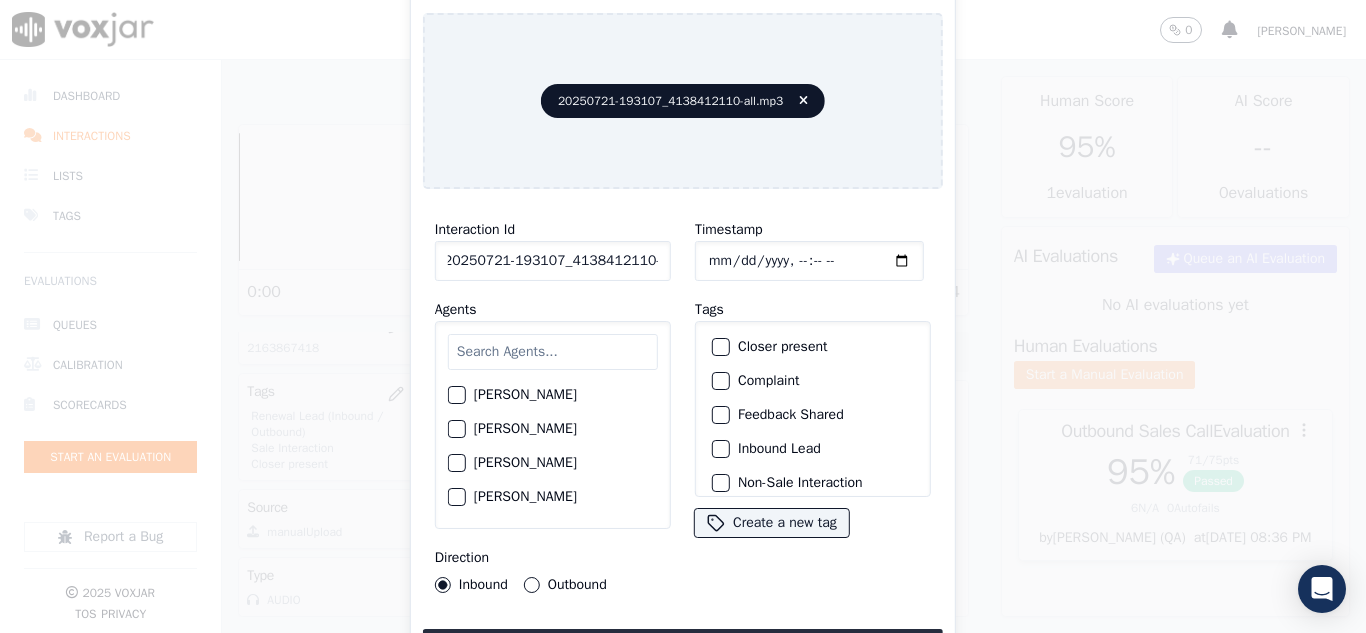 scroll, scrollTop: 0, scrollLeft: 11, axis: horizontal 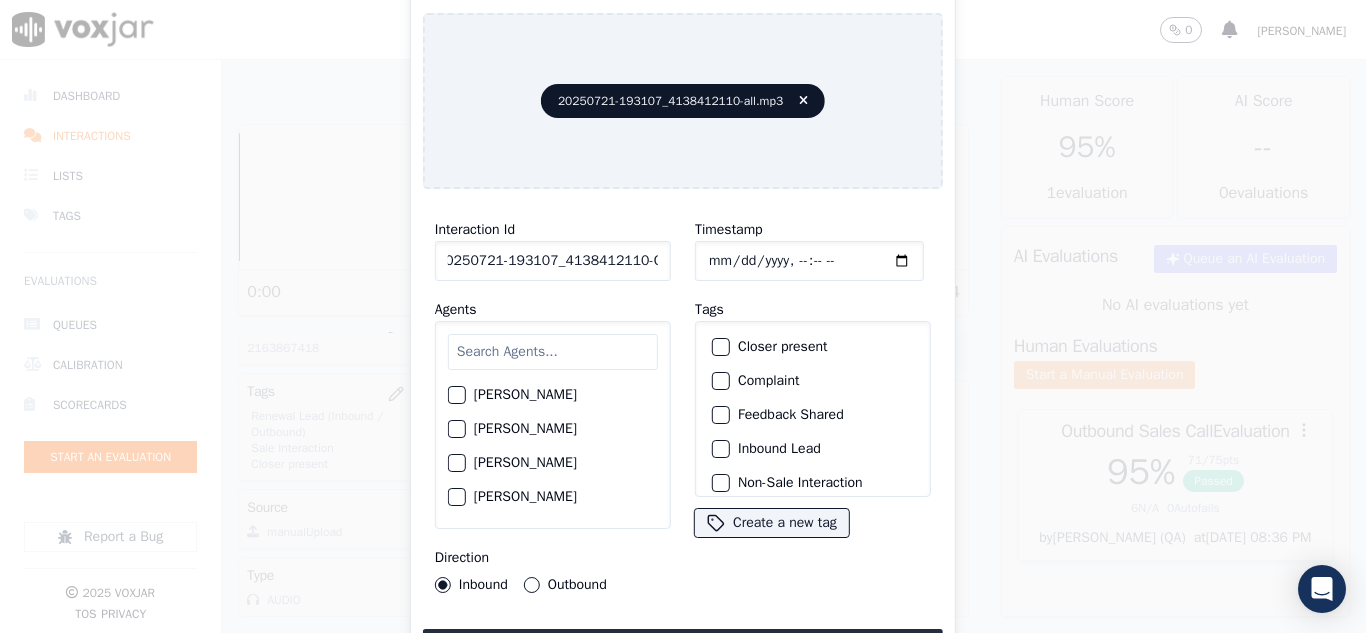 type on "20250721-193107_4138412110-C1" 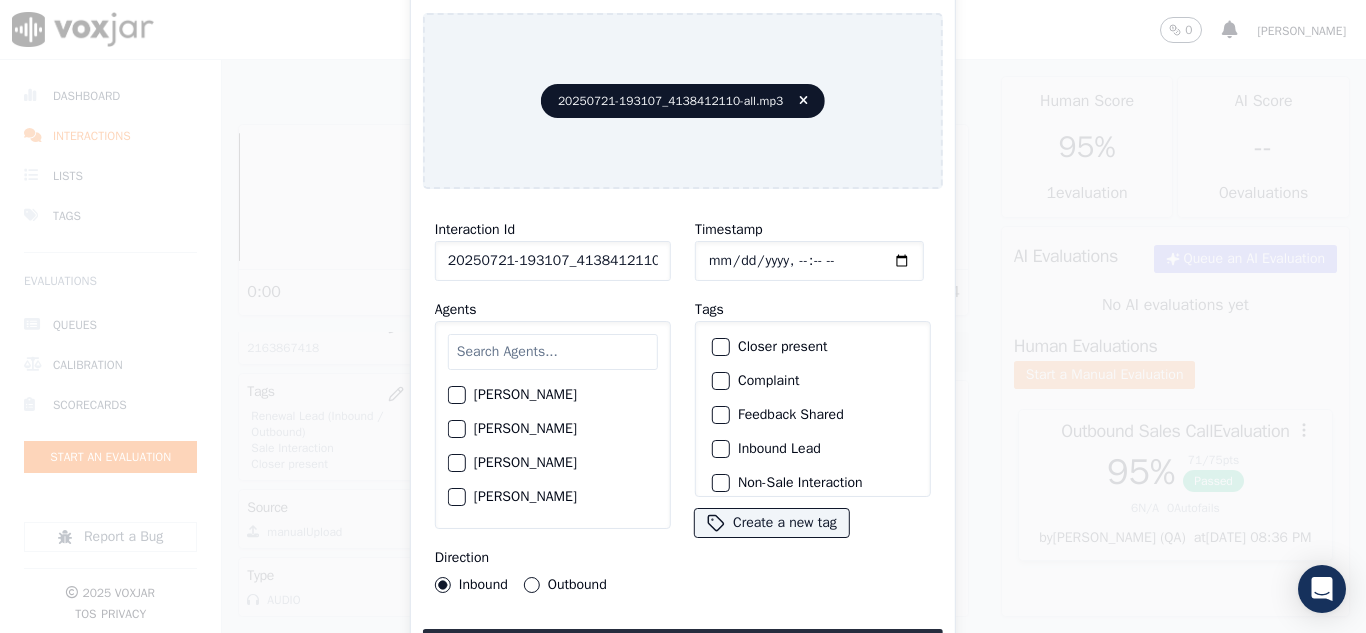 type on "[DATE]T15:13" 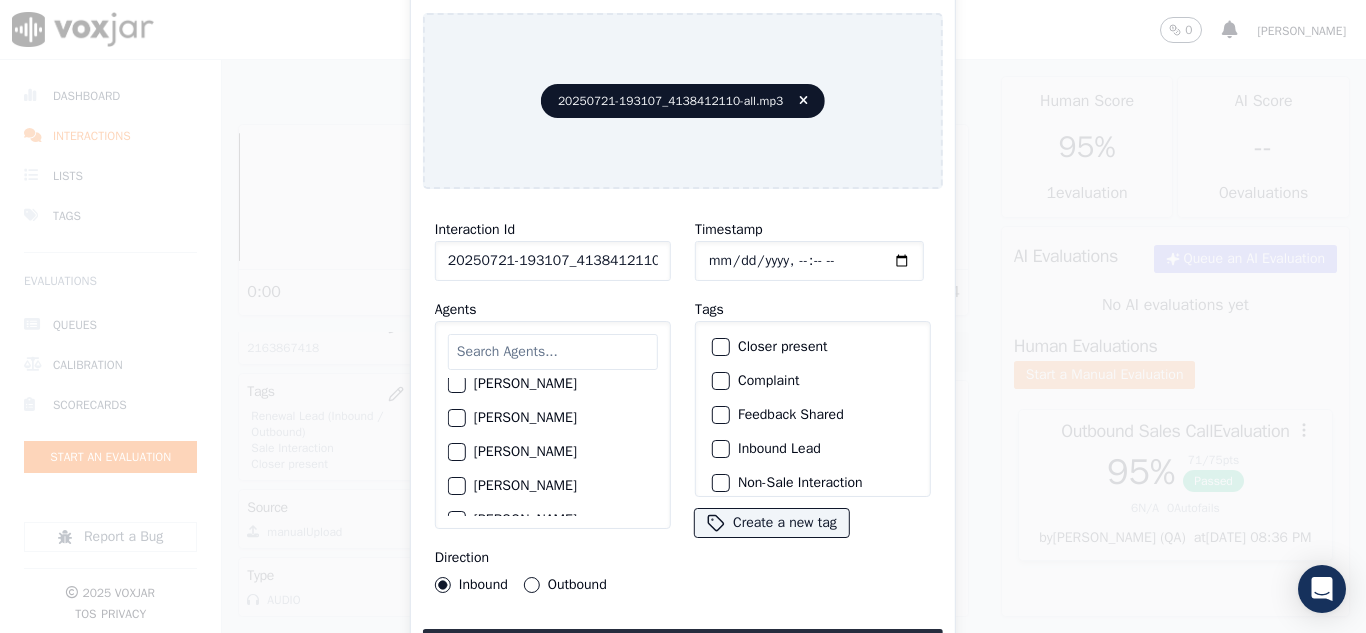 scroll, scrollTop: 2007, scrollLeft: 0, axis: vertical 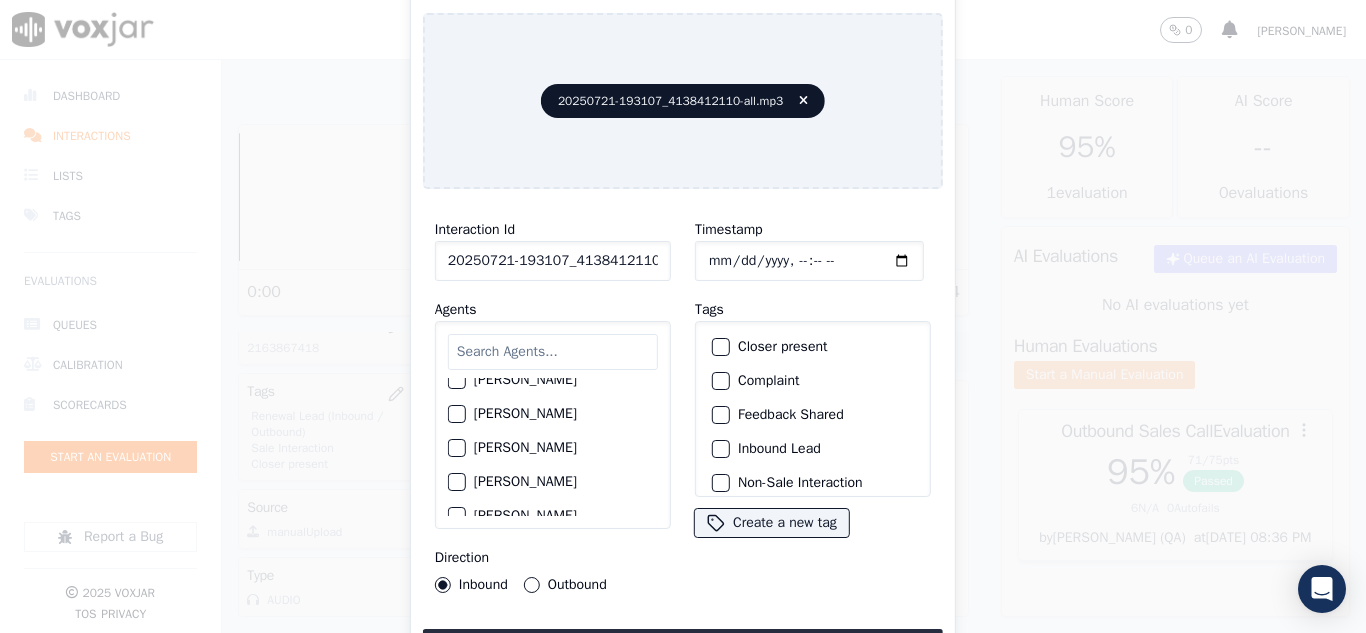 click on "[PERSON_NAME]" 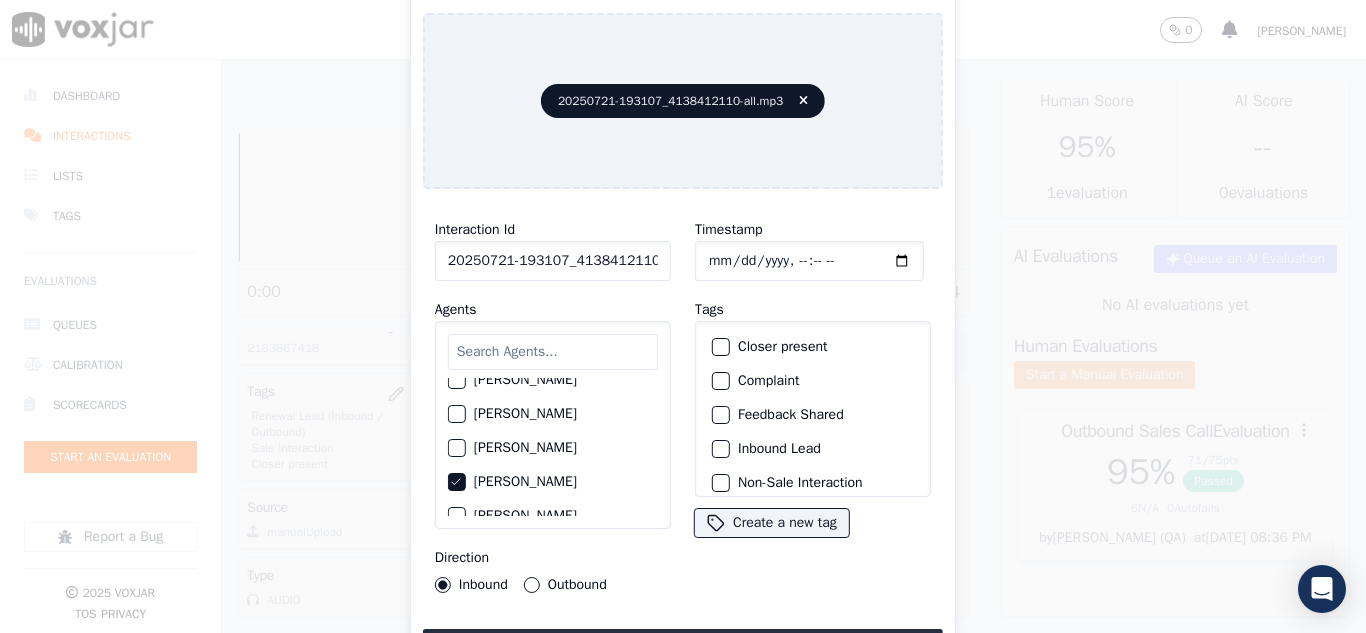click on "Outbound" at bounding box center [532, 585] 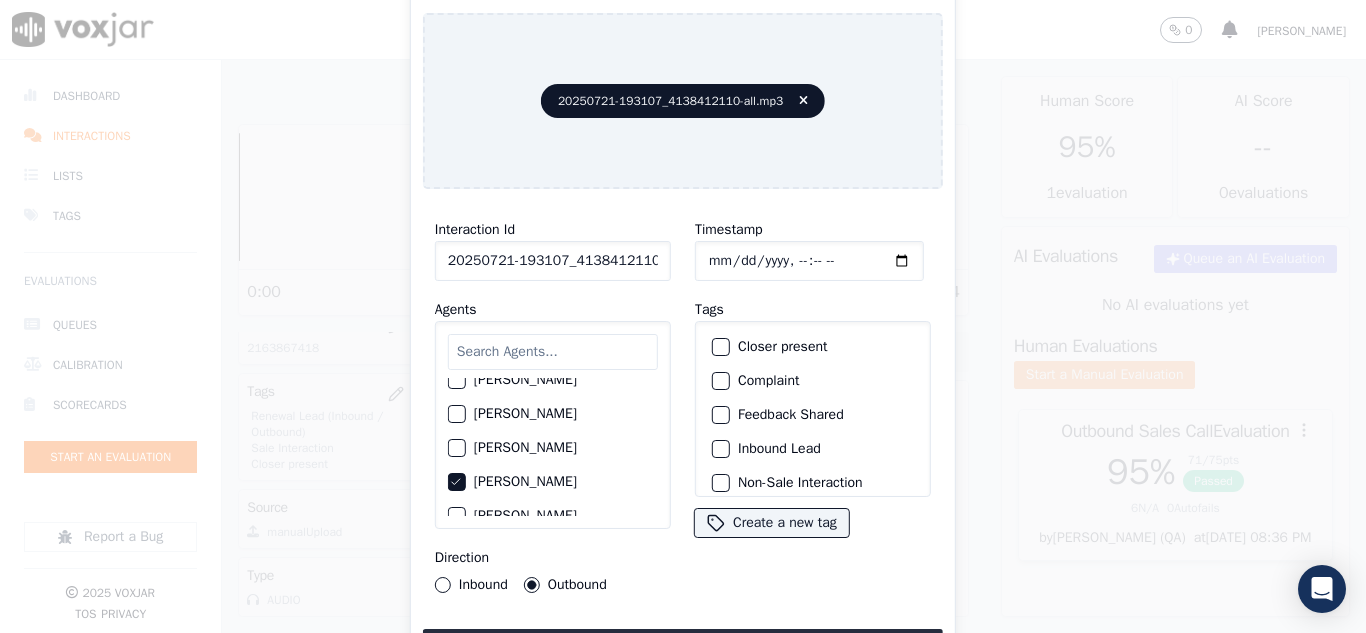 click on "Closer present" 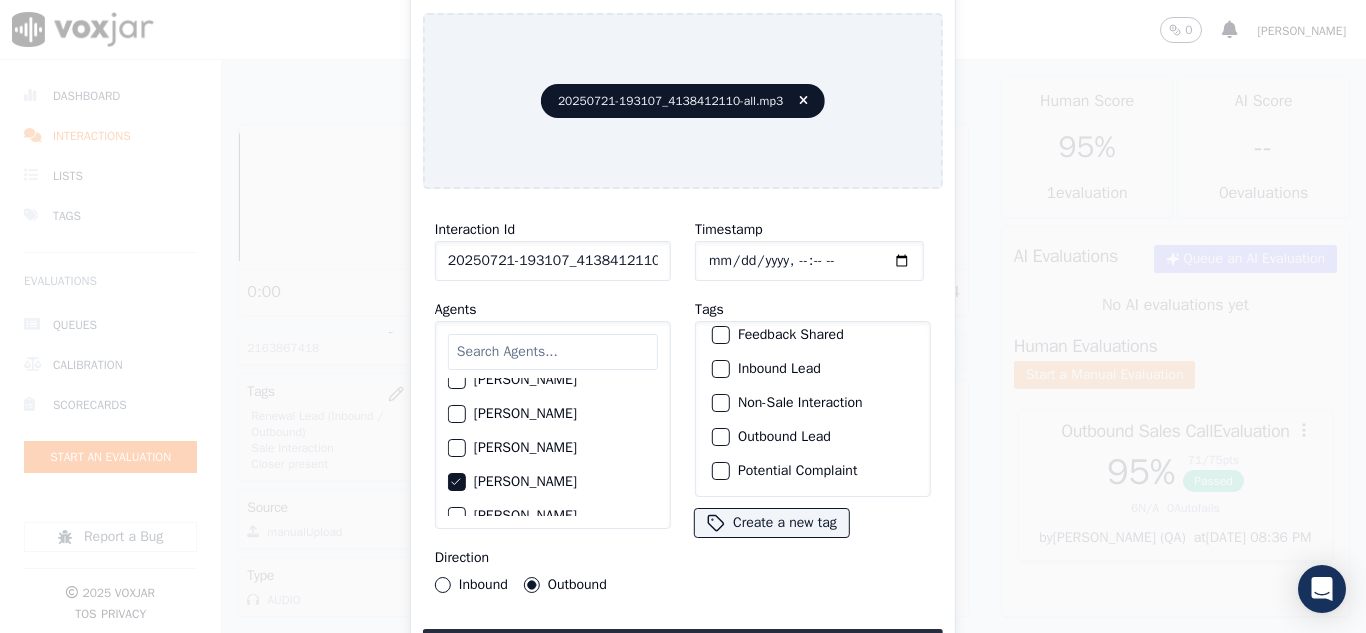 scroll, scrollTop: 173, scrollLeft: 0, axis: vertical 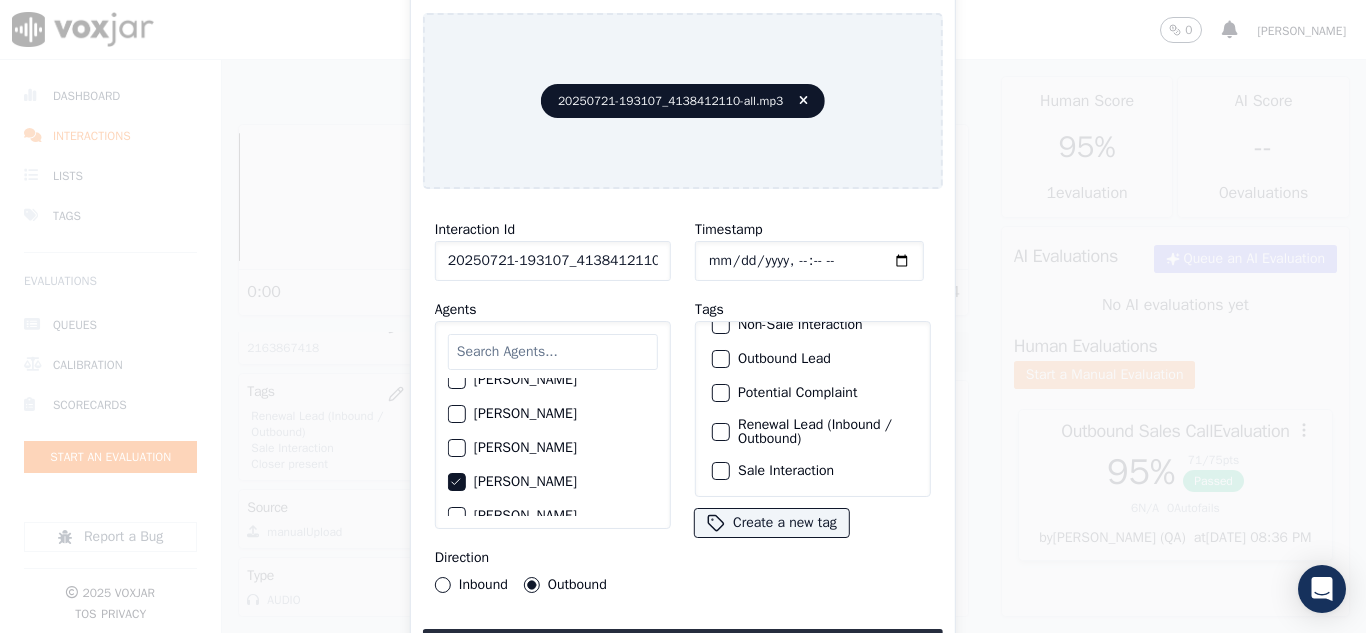 click at bounding box center (720, 432) 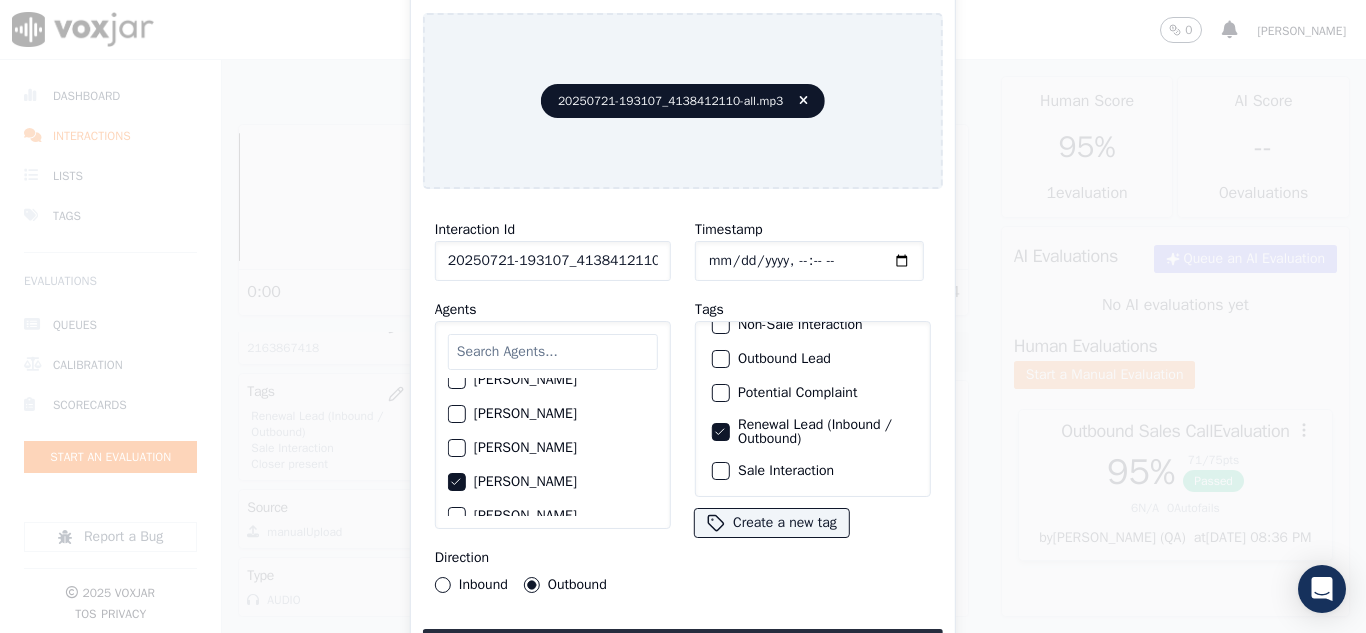 click at bounding box center (720, 471) 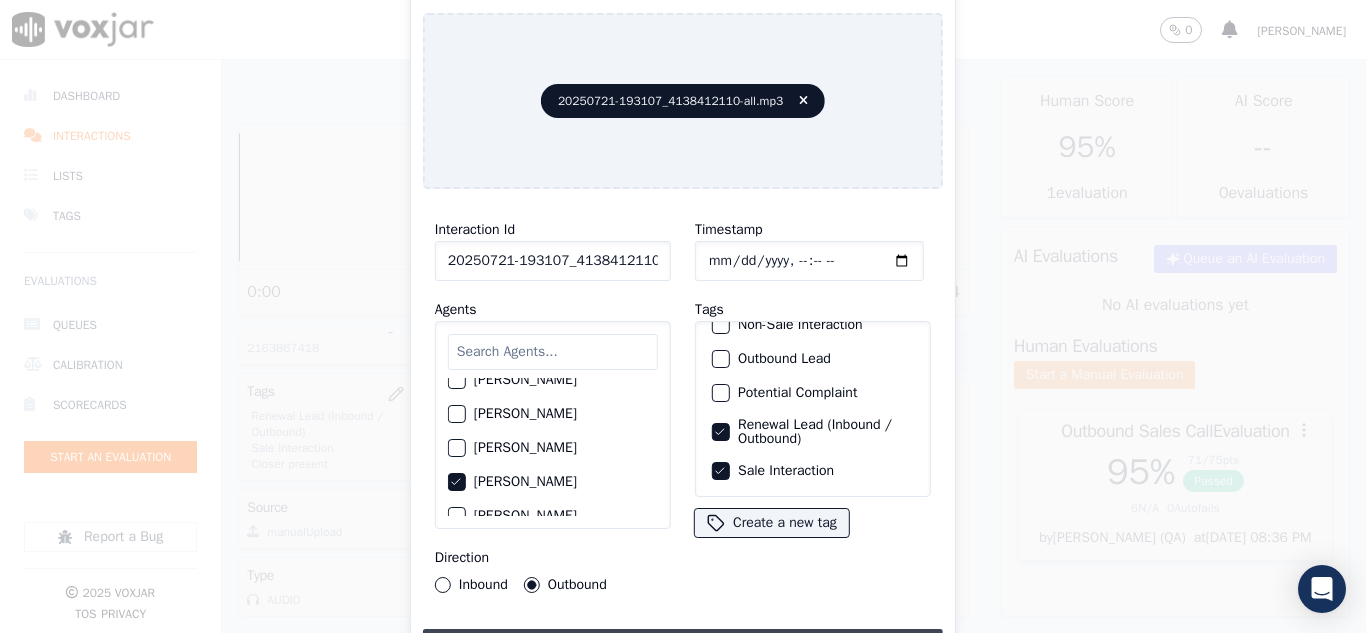click on "Upload interaction to start evaluation" at bounding box center [683, 647] 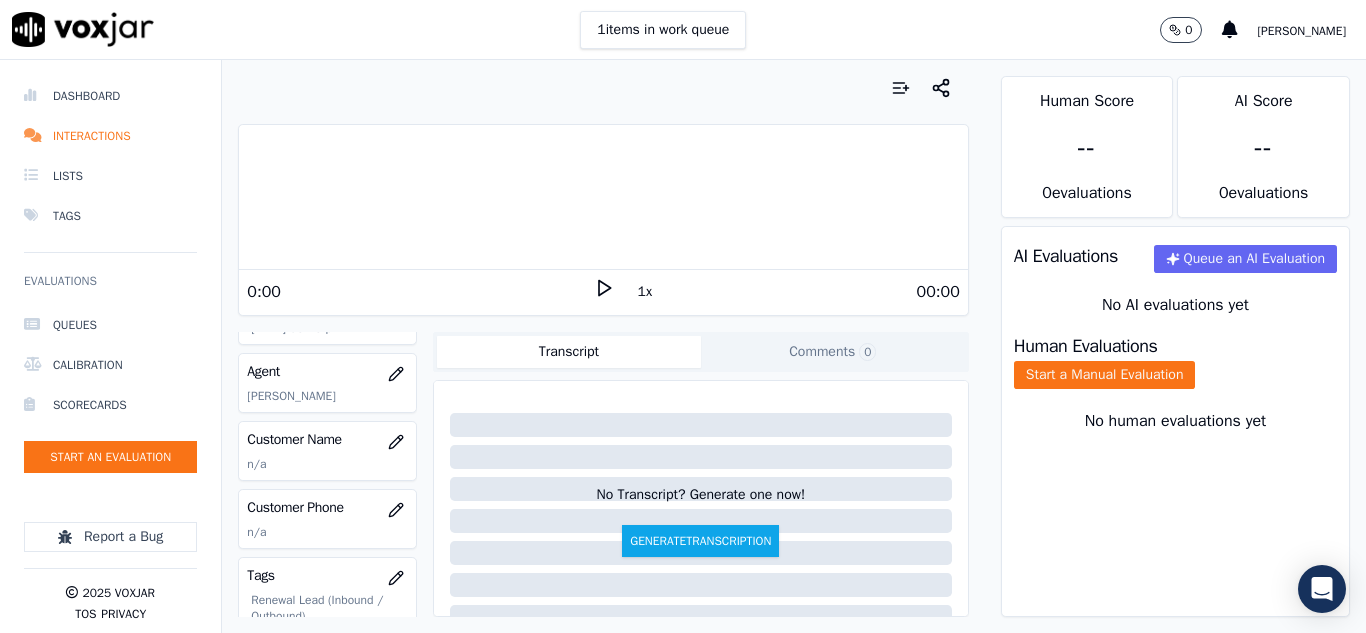 scroll, scrollTop: 200, scrollLeft: 0, axis: vertical 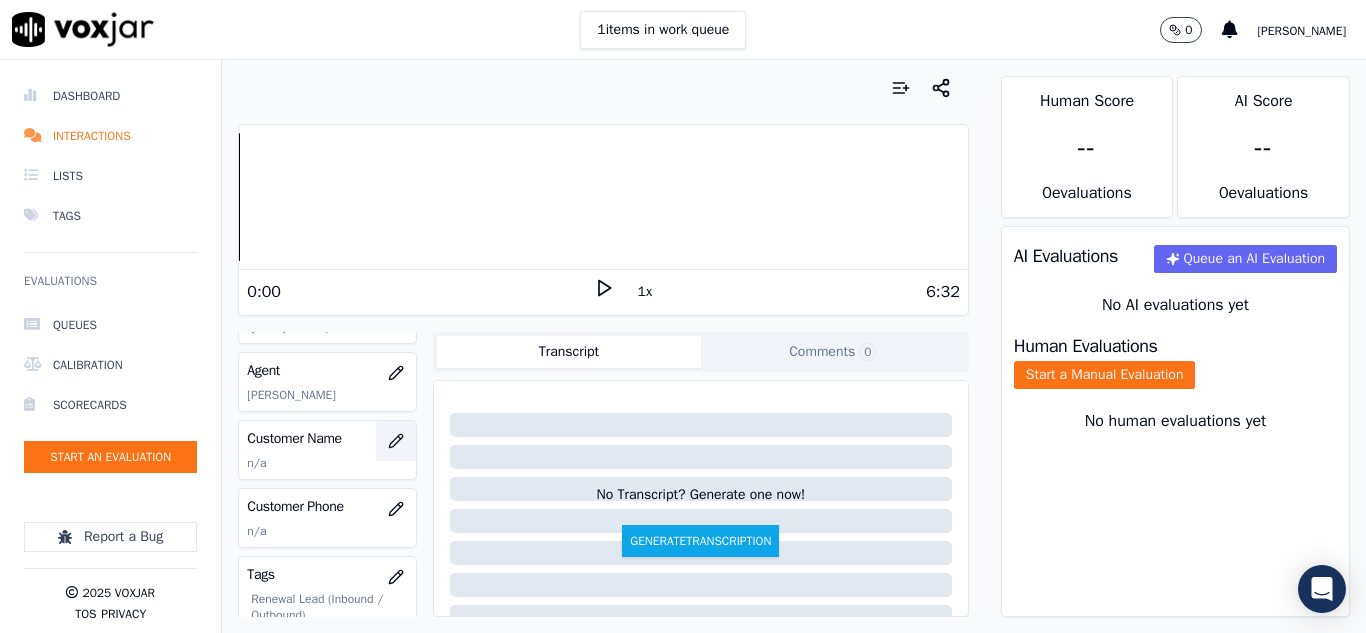 click 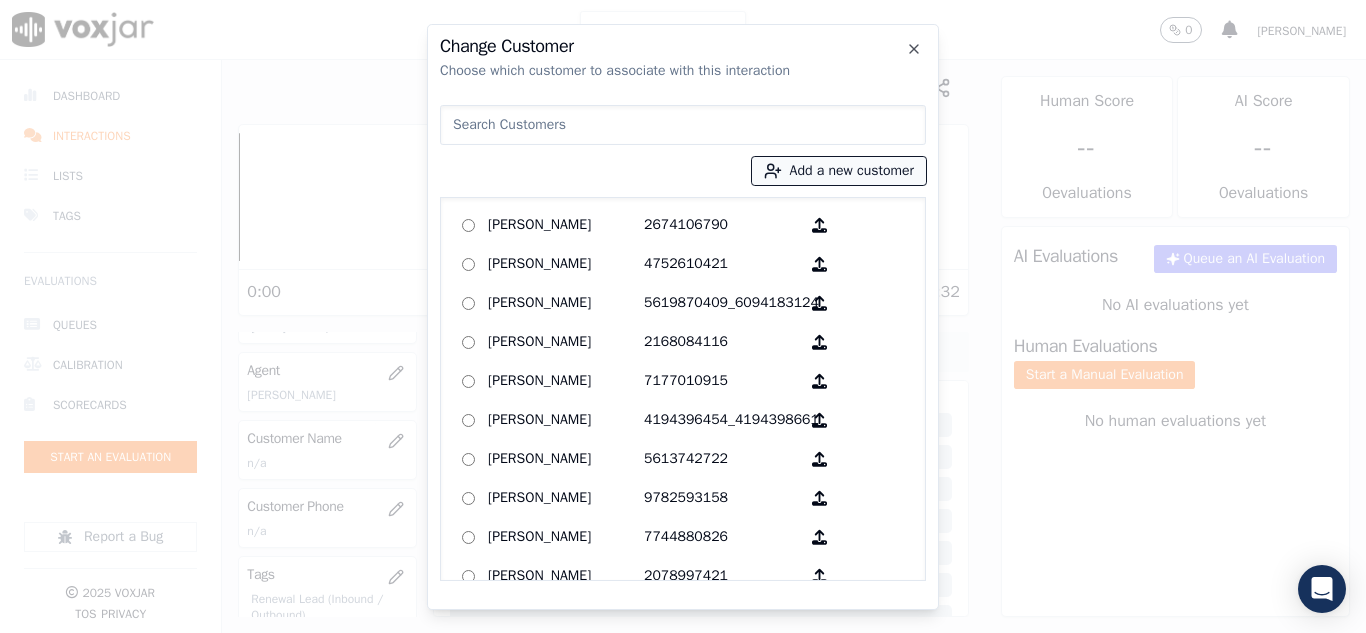 click on "Add a new customer" at bounding box center [839, 171] 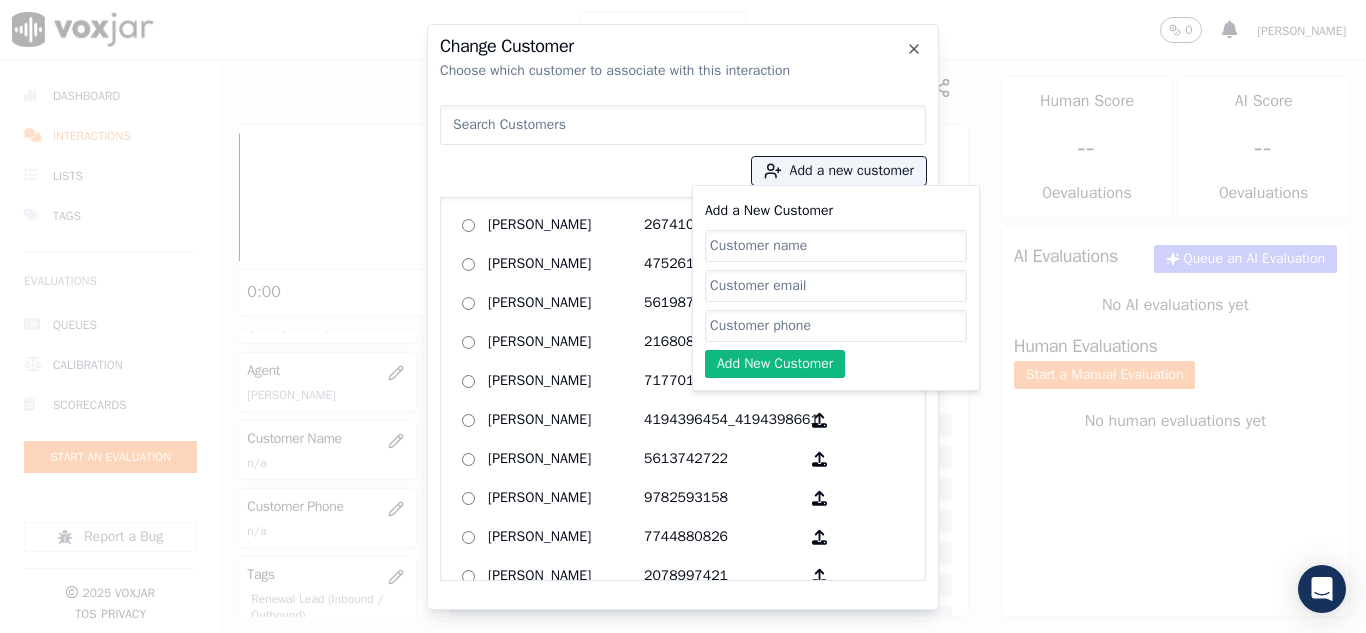 click on "Add a New Customer" 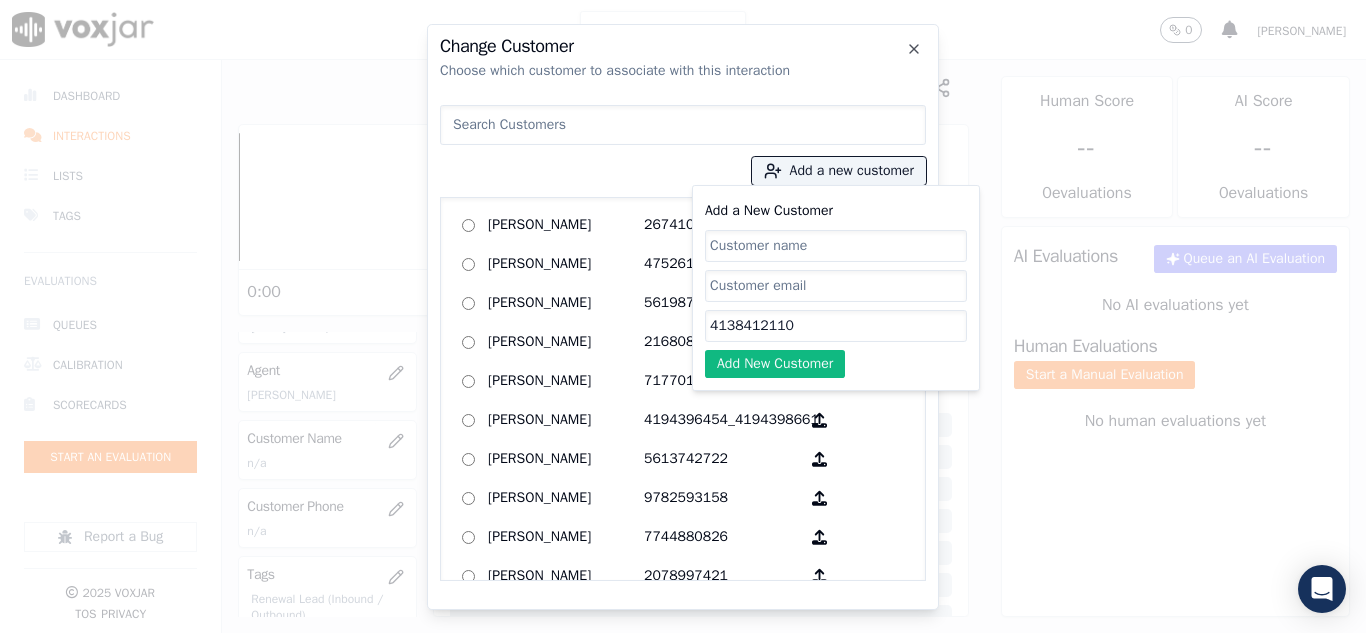 type on "4138412110" 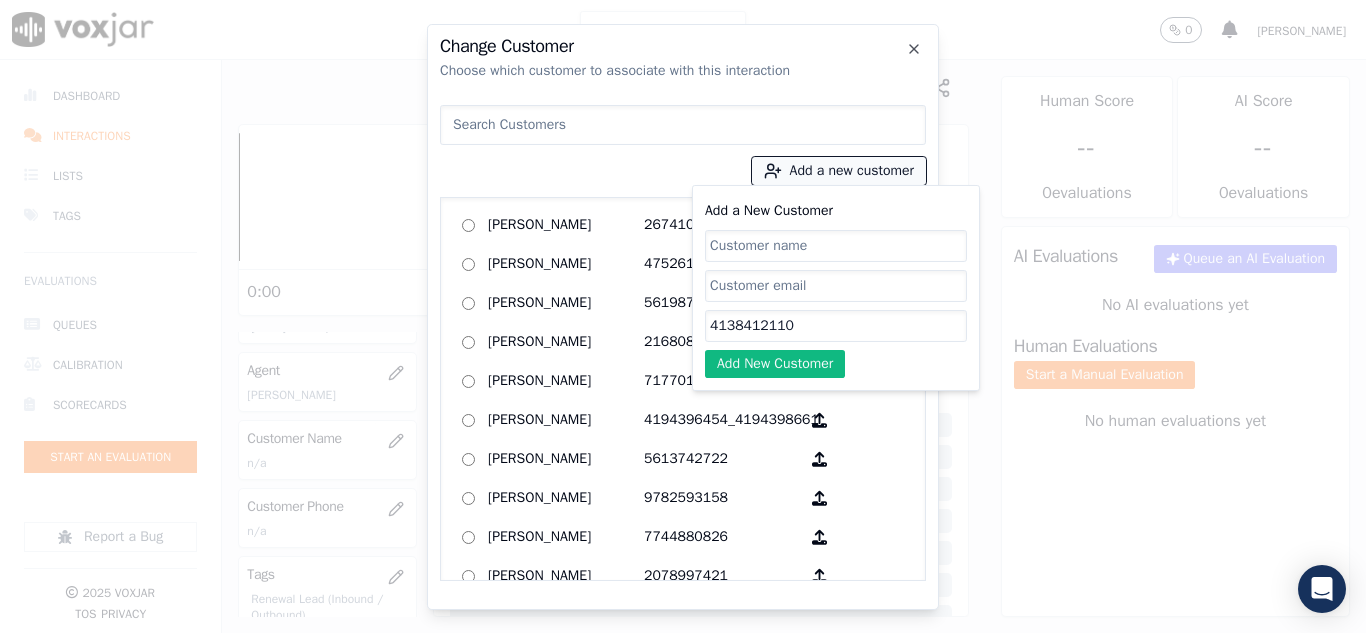 drag, startPoint x: 743, startPoint y: 252, endPoint x: 796, endPoint y: 175, distance: 93.47727 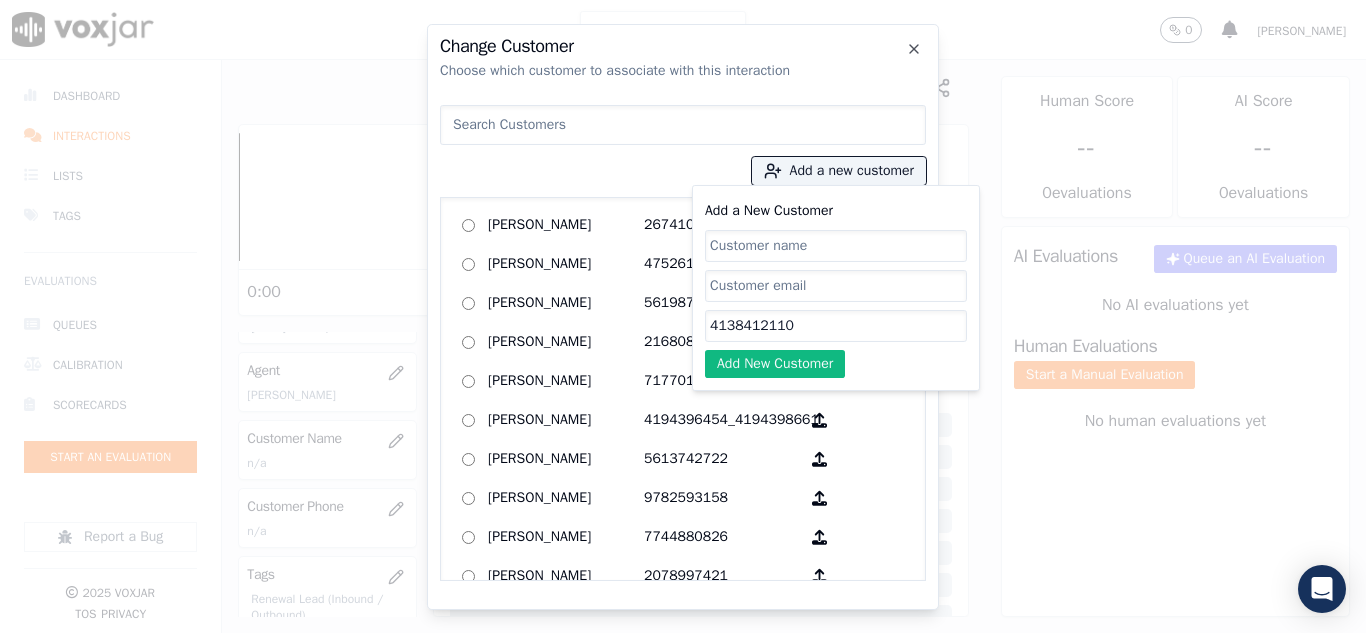 paste on "[PERSON_NAME]" 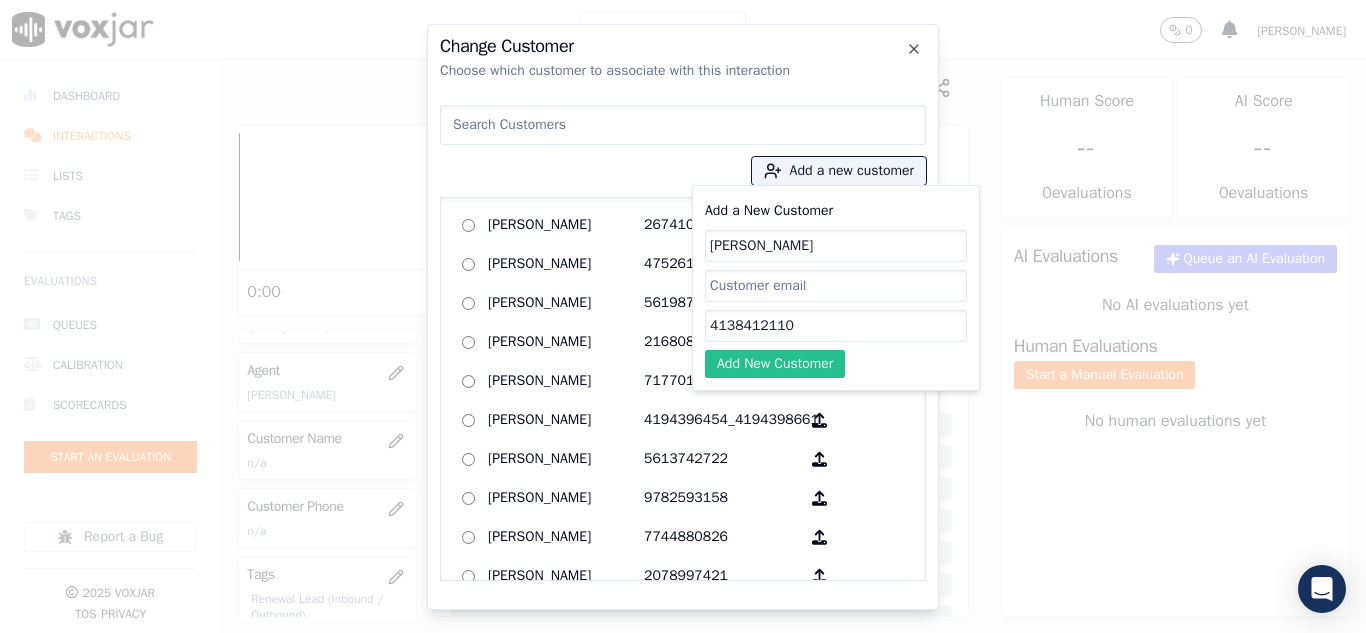 type on "[PERSON_NAME]" 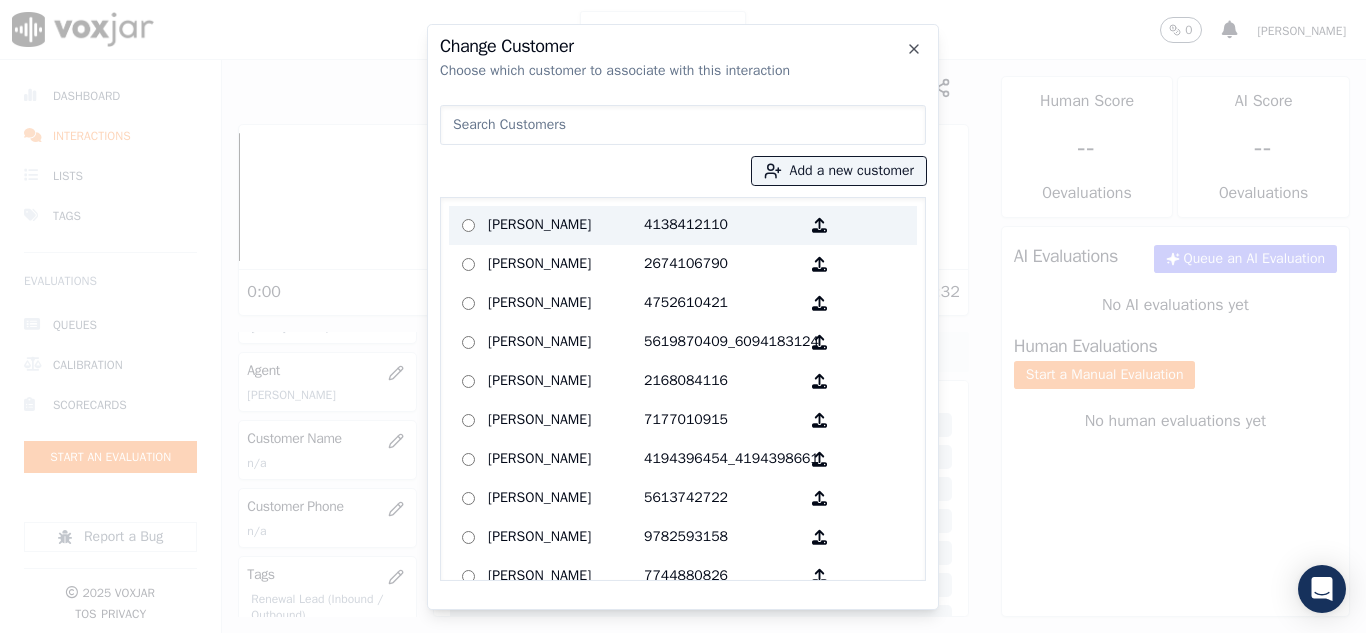 click on "[PERSON_NAME]" at bounding box center [566, 225] 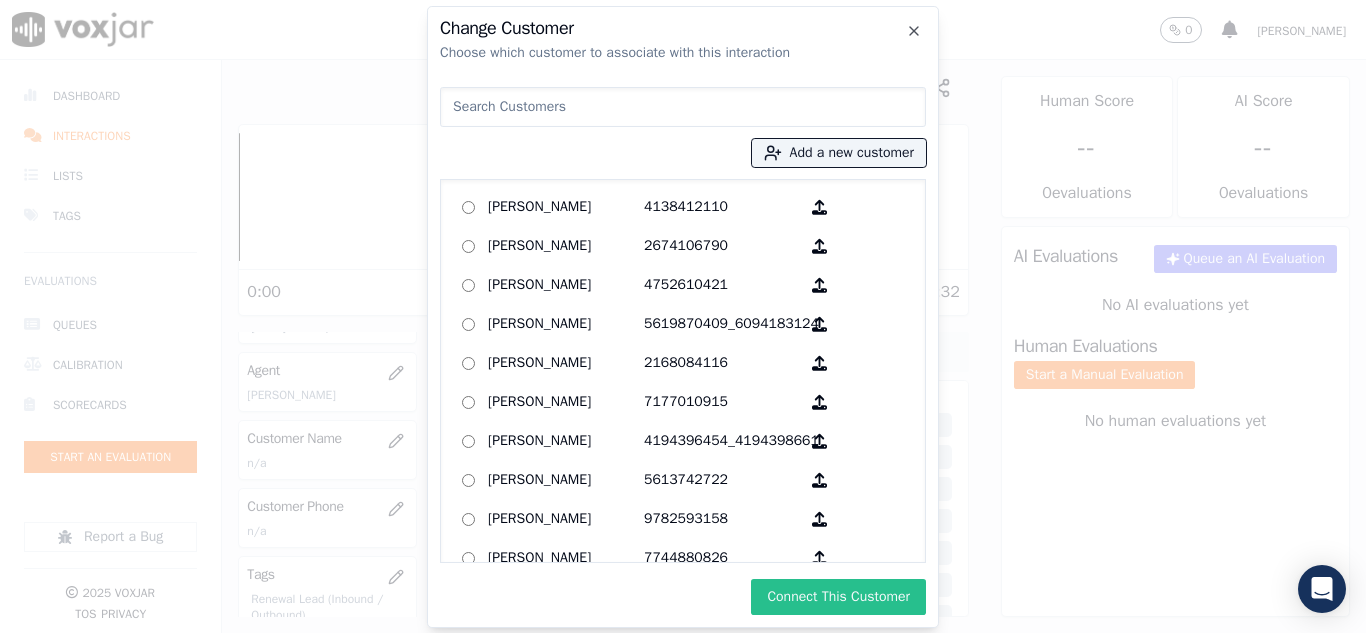 click on "Connect This Customer" at bounding box center [838, 597] 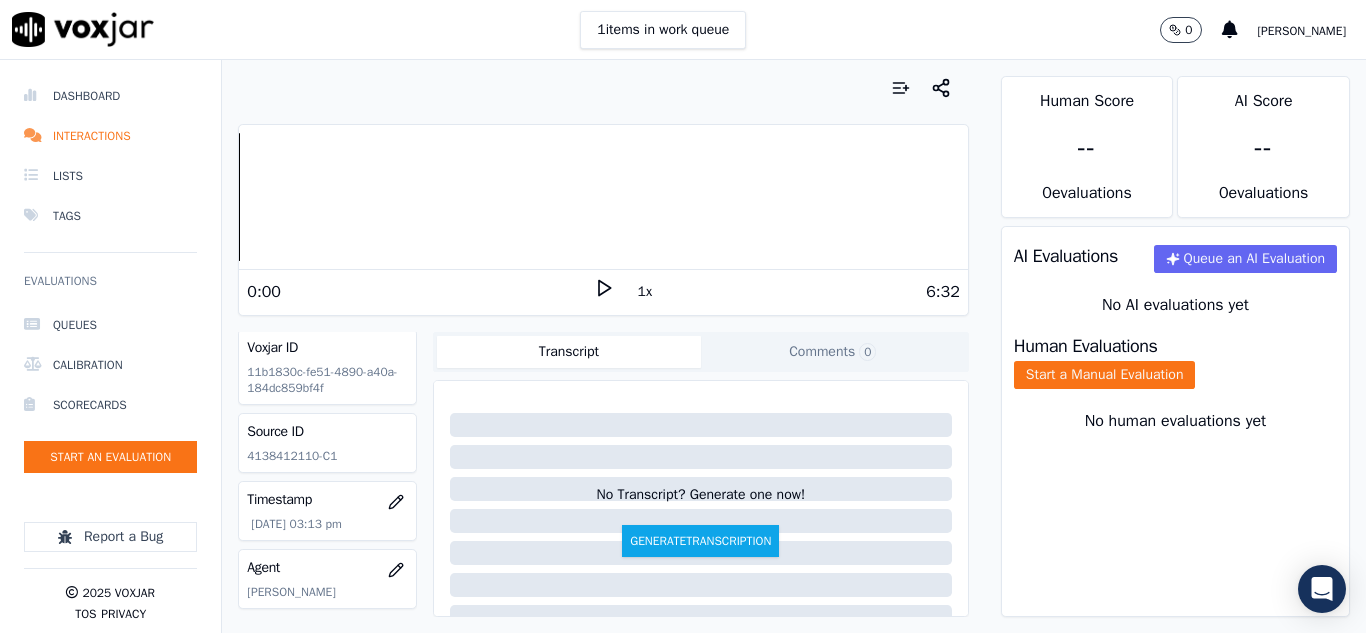 scroll, scrollTop: 0, scrollLeft: 0, axis: both 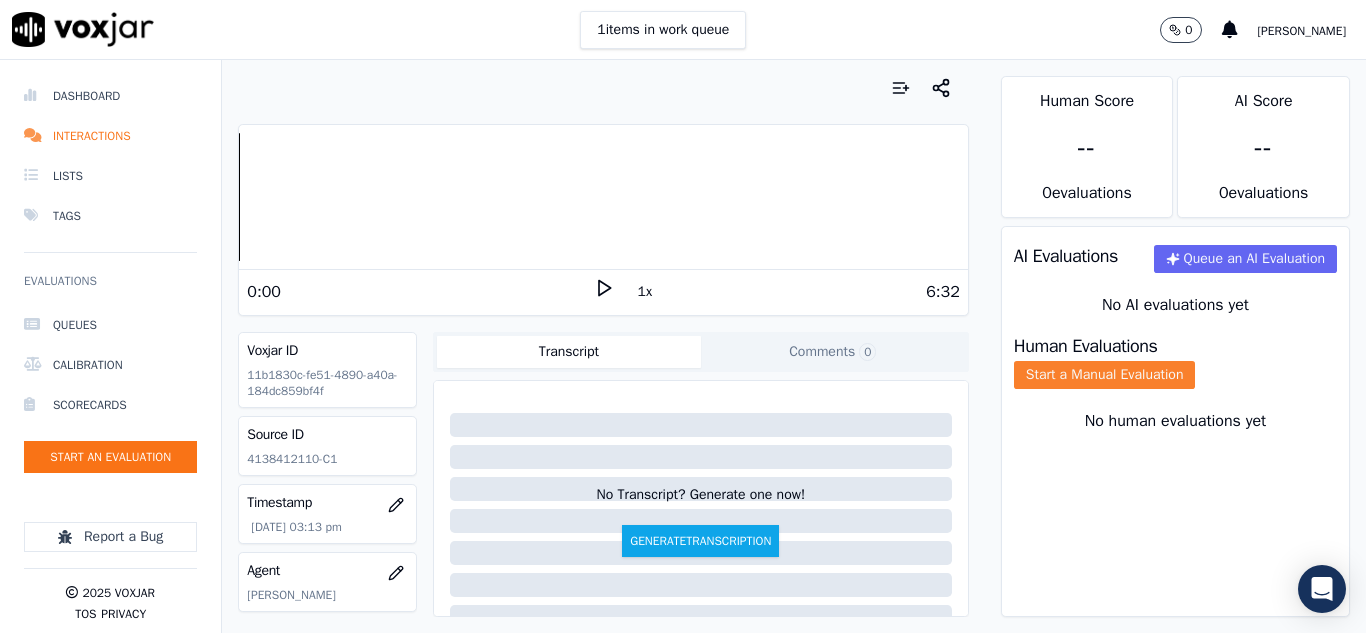 click on "Start a Manual Evaluation" 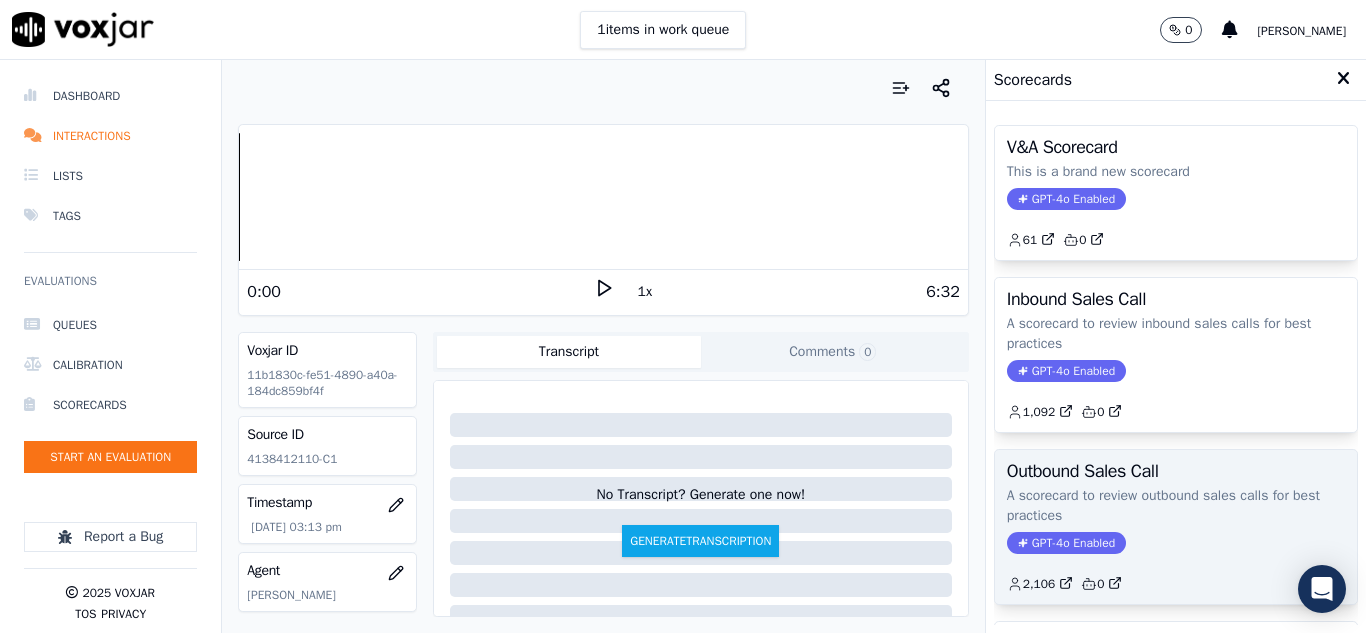 click on "Outbound Sales Call   A scorecard to review outbound sales calls for best practices     GPT-4o Enabled       2,106         0" at bounding box center (1176, 527) 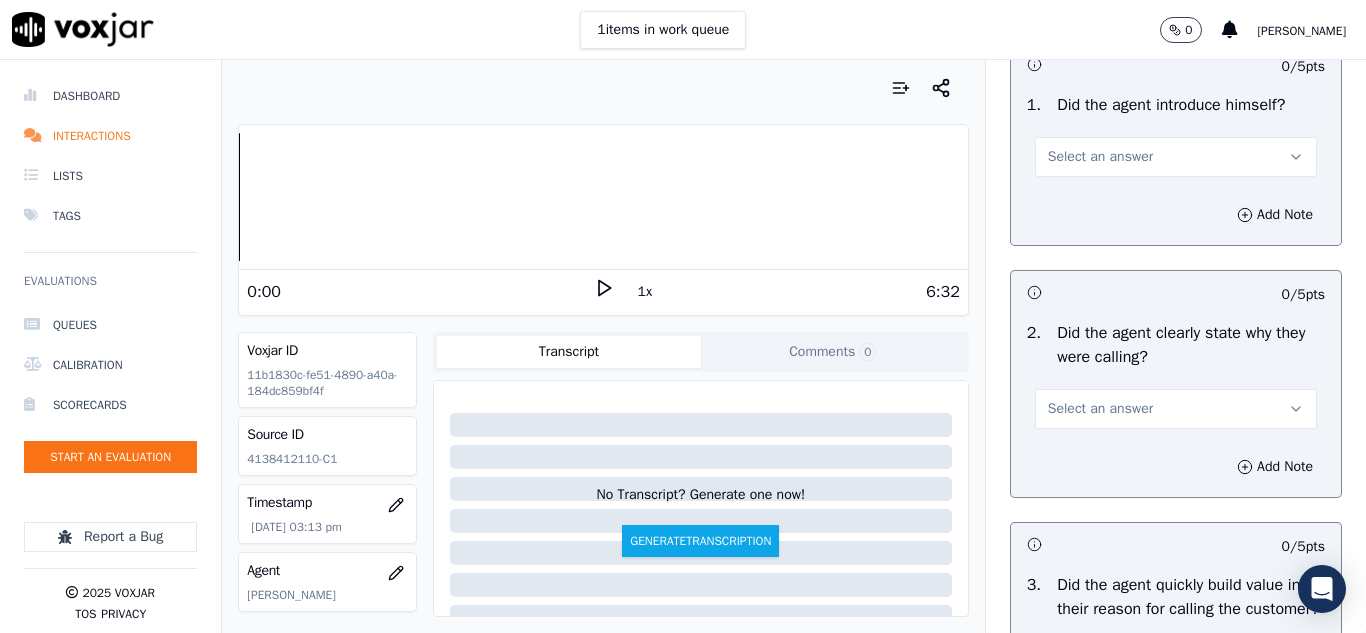 scroll, scrollTop: 200, scrollLeft: 0, axis: vertical 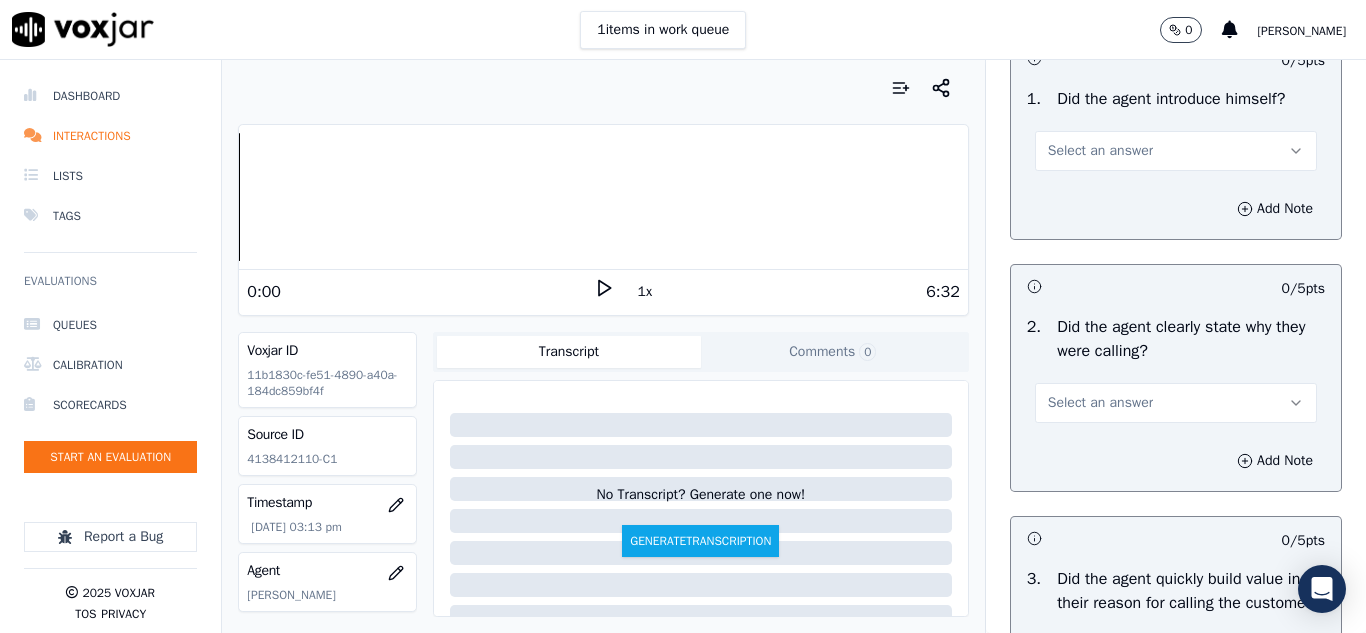 click on "Select an answer" at bounding box center (1100, 151) 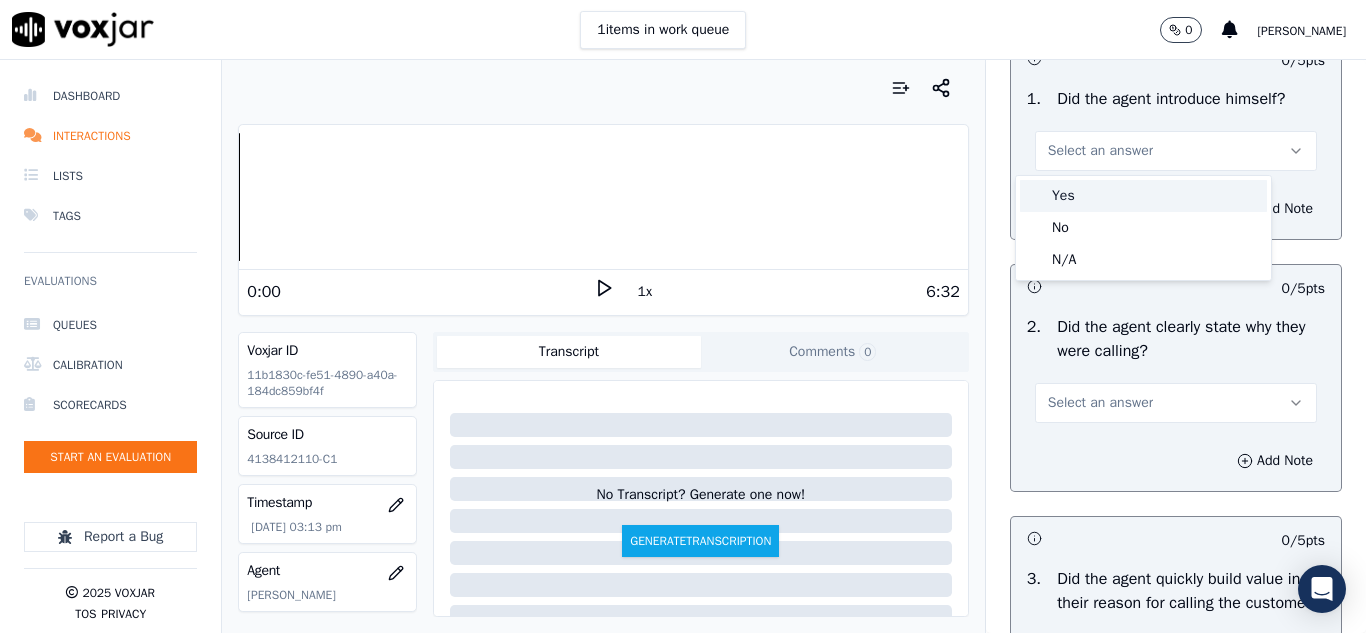 click on "Yes" at bounding box center [1143, 196] 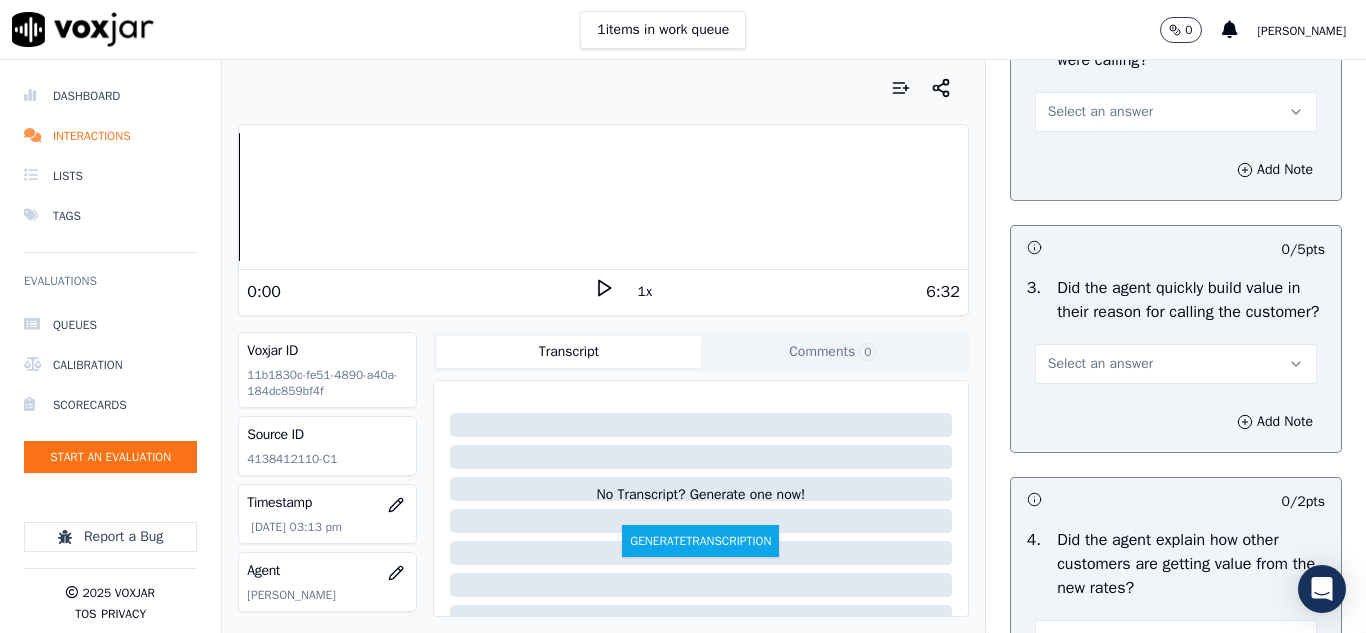 scroll, scrollTop: 500, scrollLeft: 0, axis: vertical 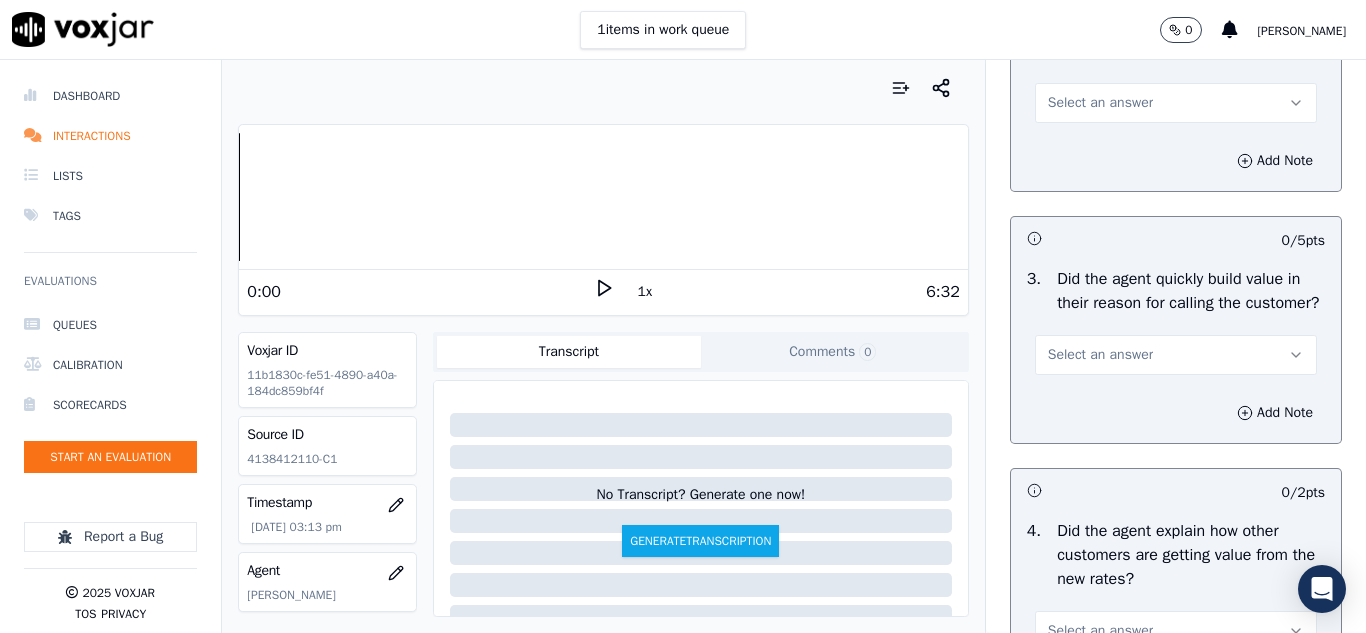 click on "Select an answer" at bounding box center (1100, 103) 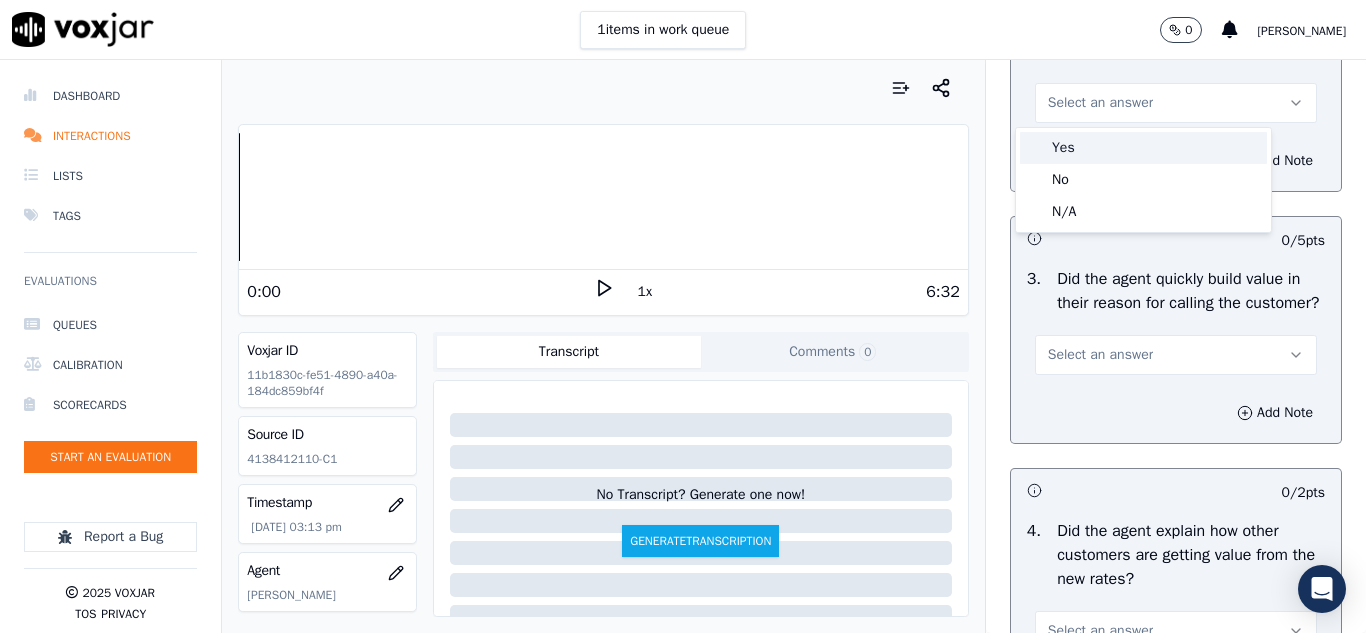 click on "Yes" at bounding box center [1143, 148] 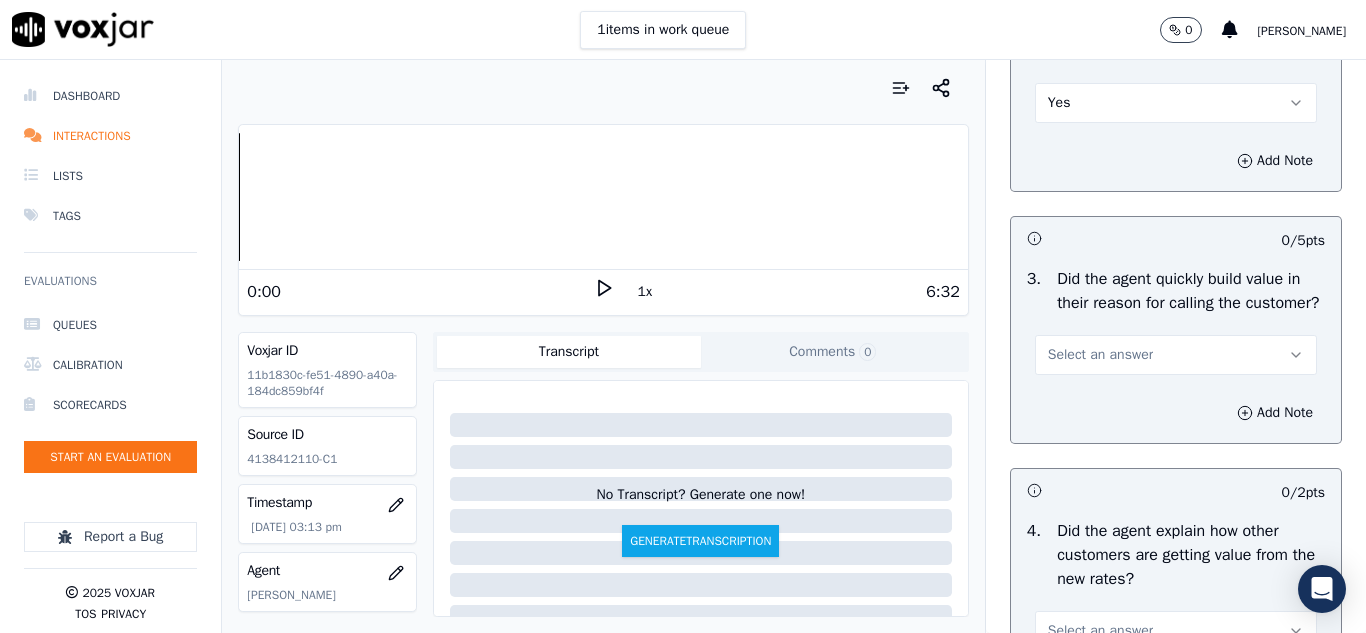 click on "Select an answer" at bounding box center [1100, 355] 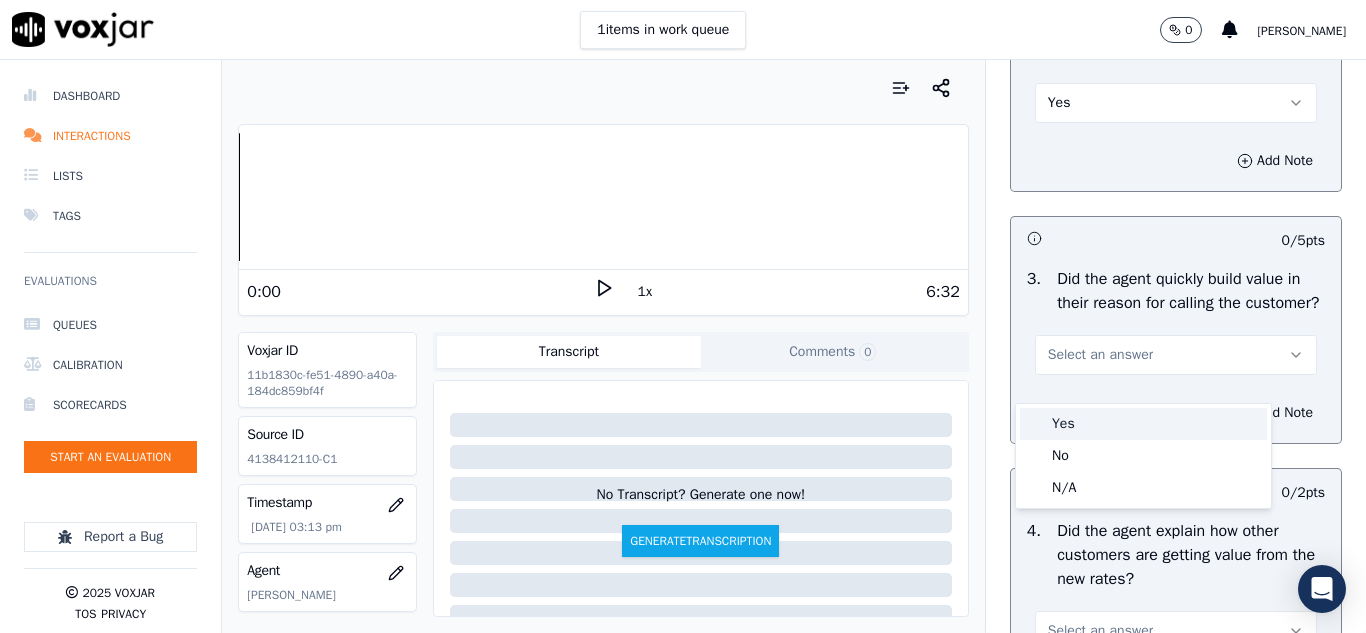 click on "Yes" at bounding box center (1143, 424) 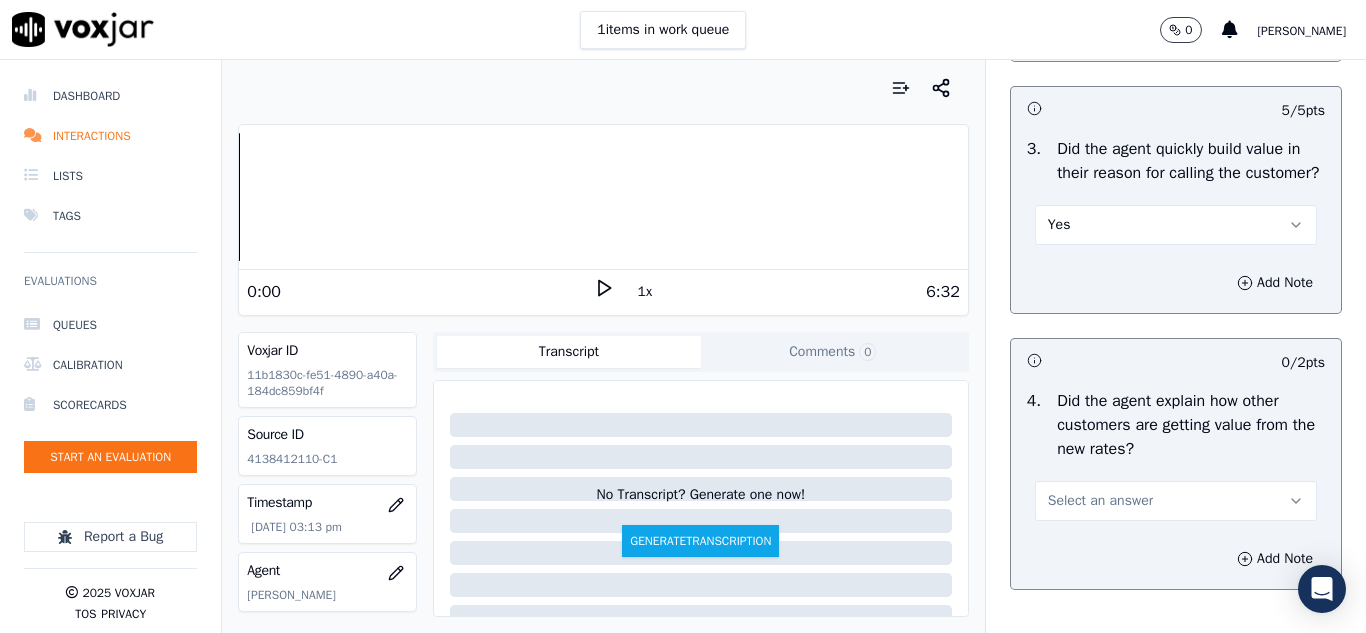 scroll, scrollTop: 800, scrollLeft: 0, axis: vertical 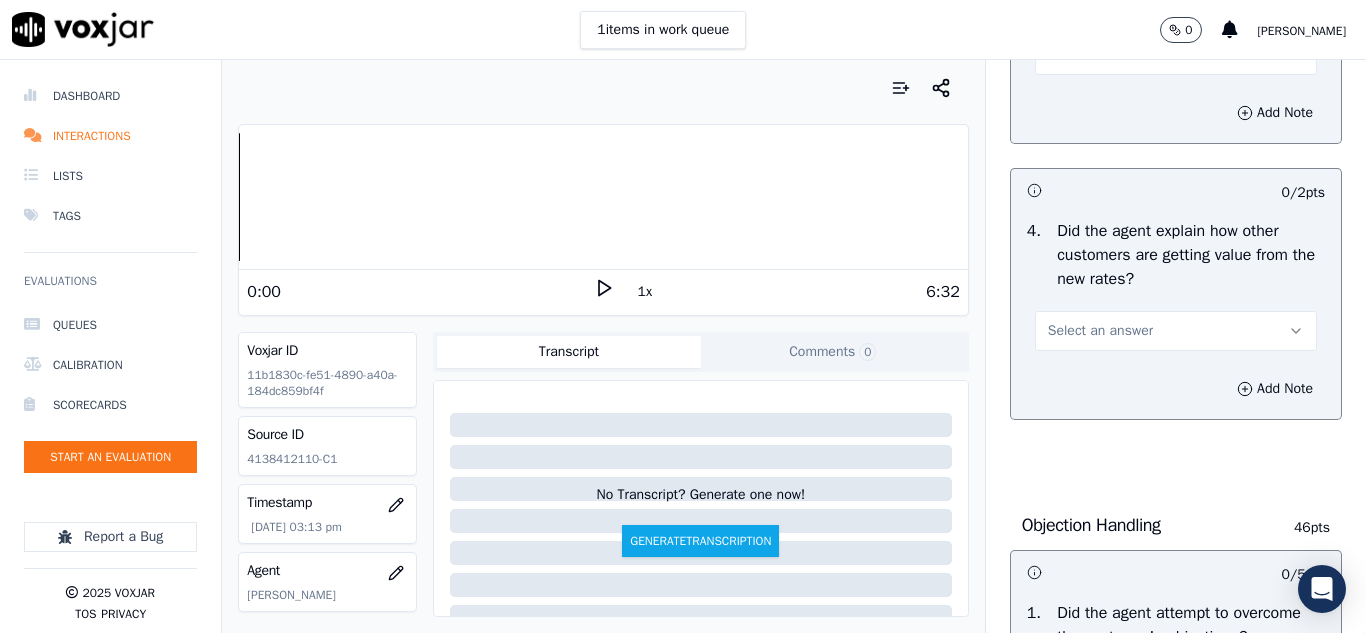 click on "Select an answer" at bounding box center (1176, 331) 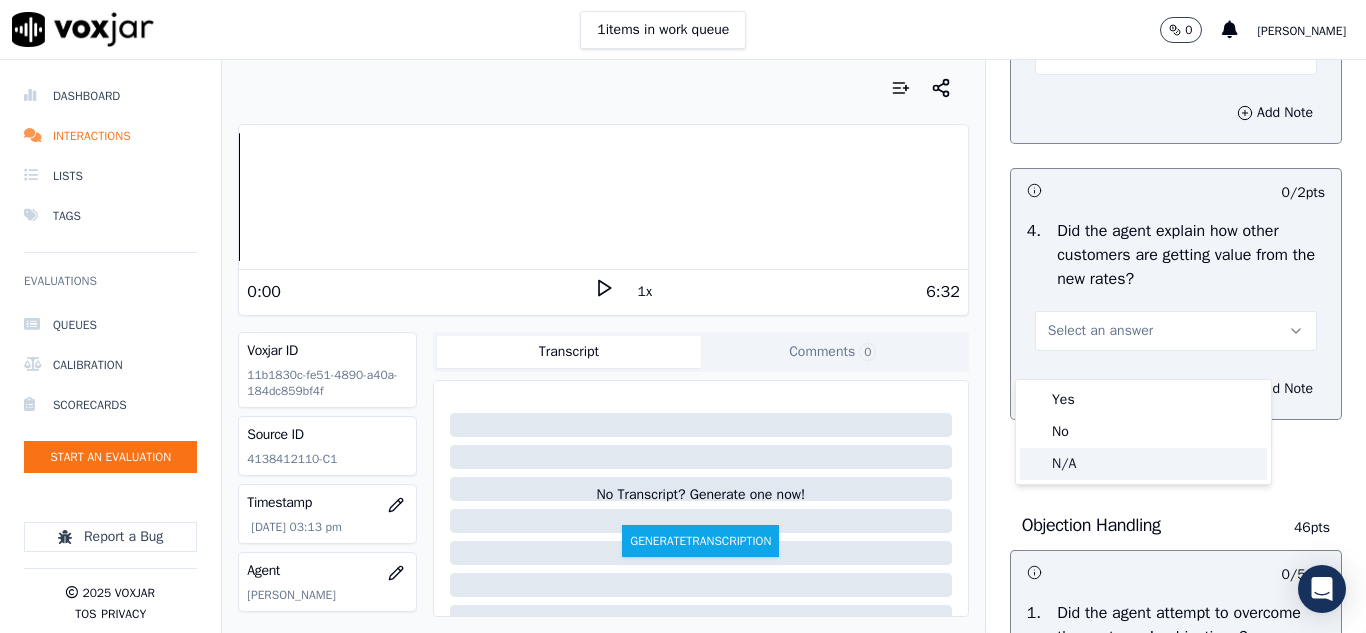 click on "N/A" 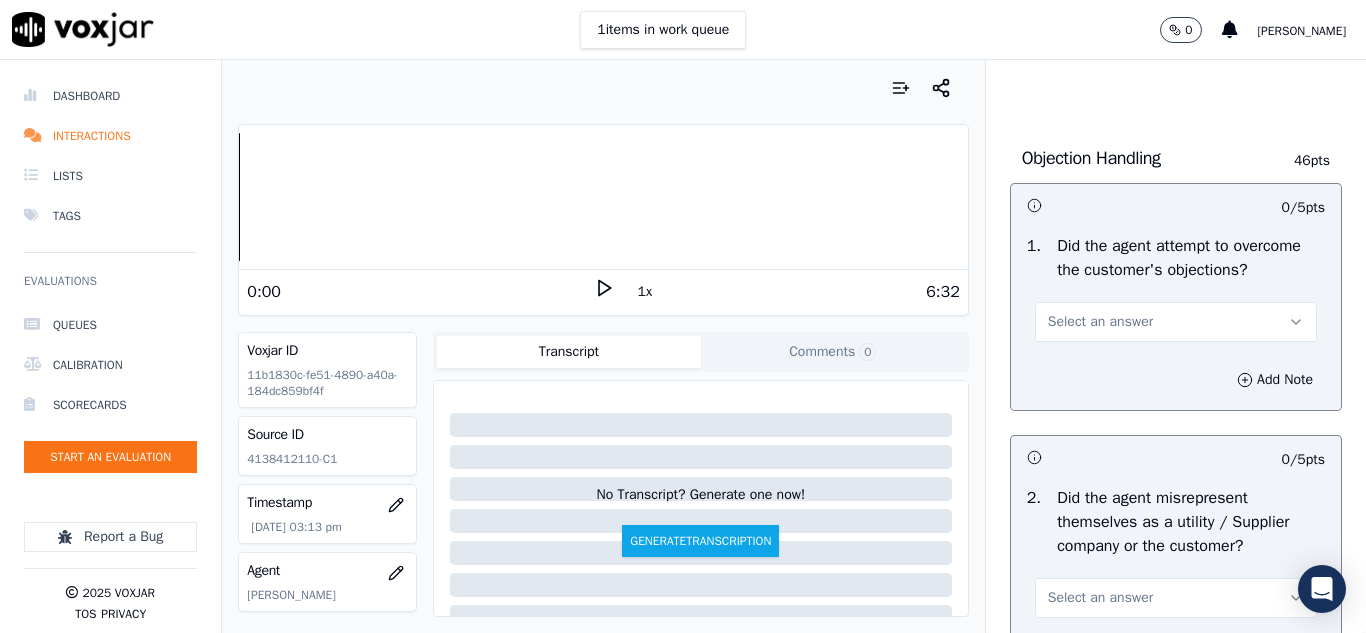scroll, scrollTop: 1300, scrollLeft: 0, axis: vertical 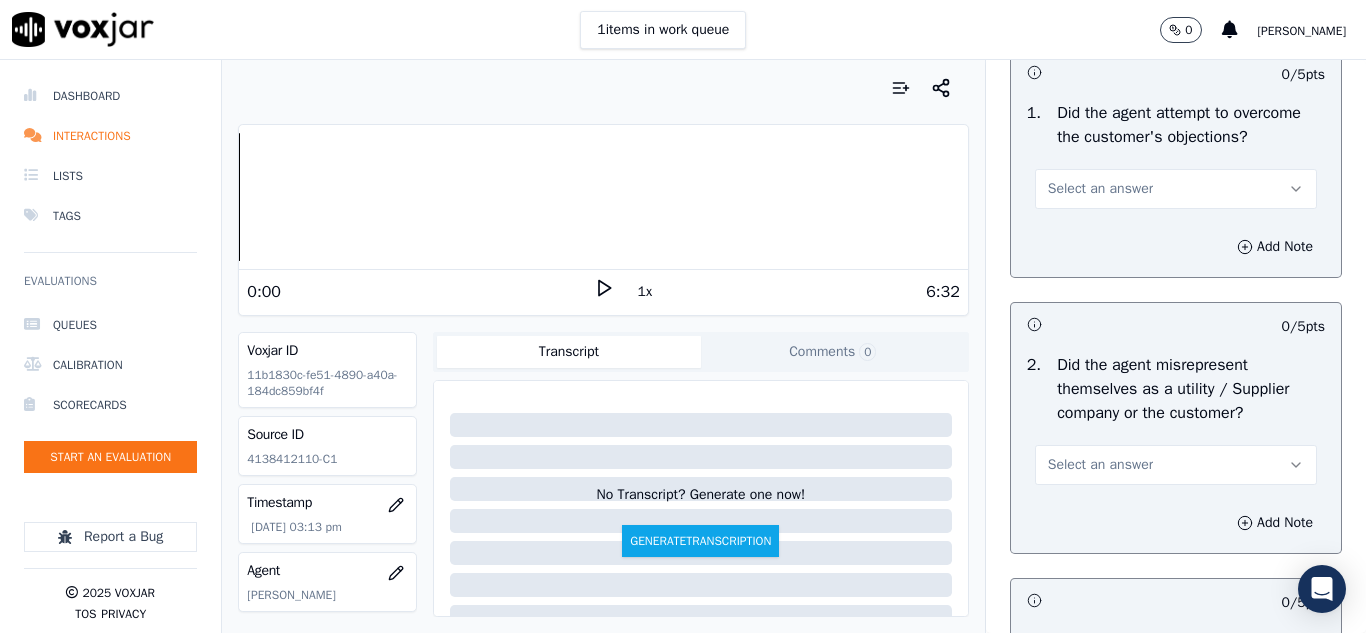 drag, startPoint x: 1093, startPoint y: 230, endPoint x: 1085, endPoint y: 249, distance: 20.615528 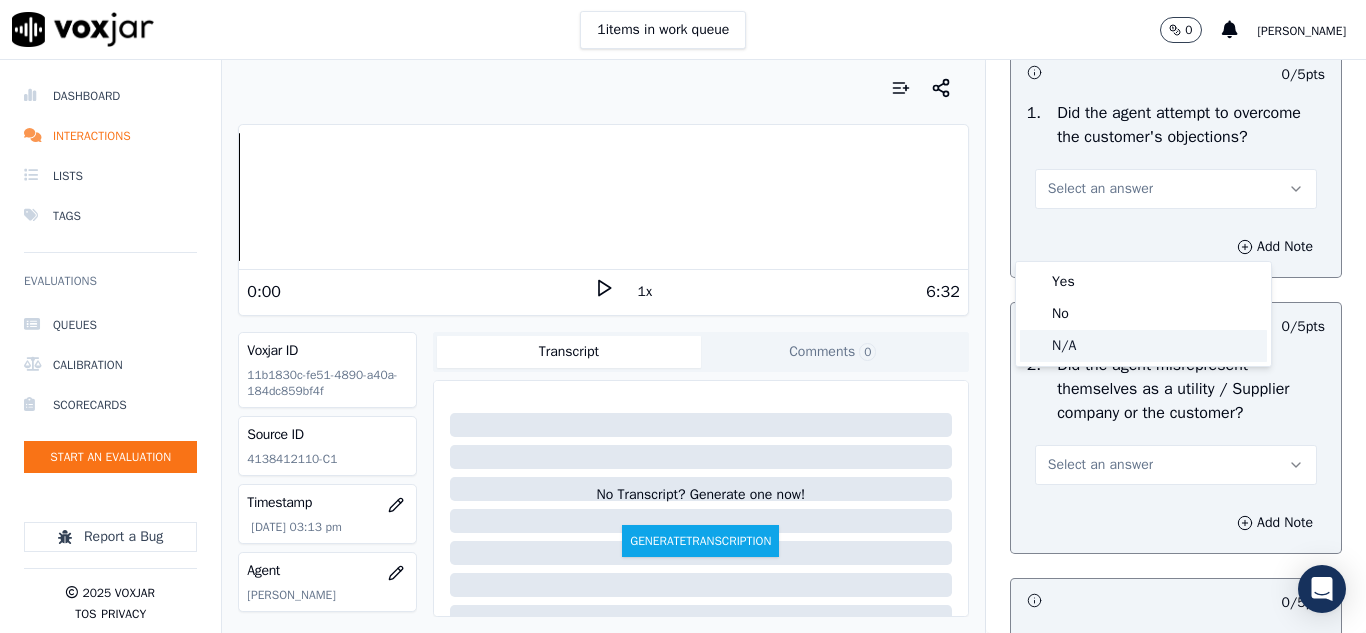 click on "N/A" 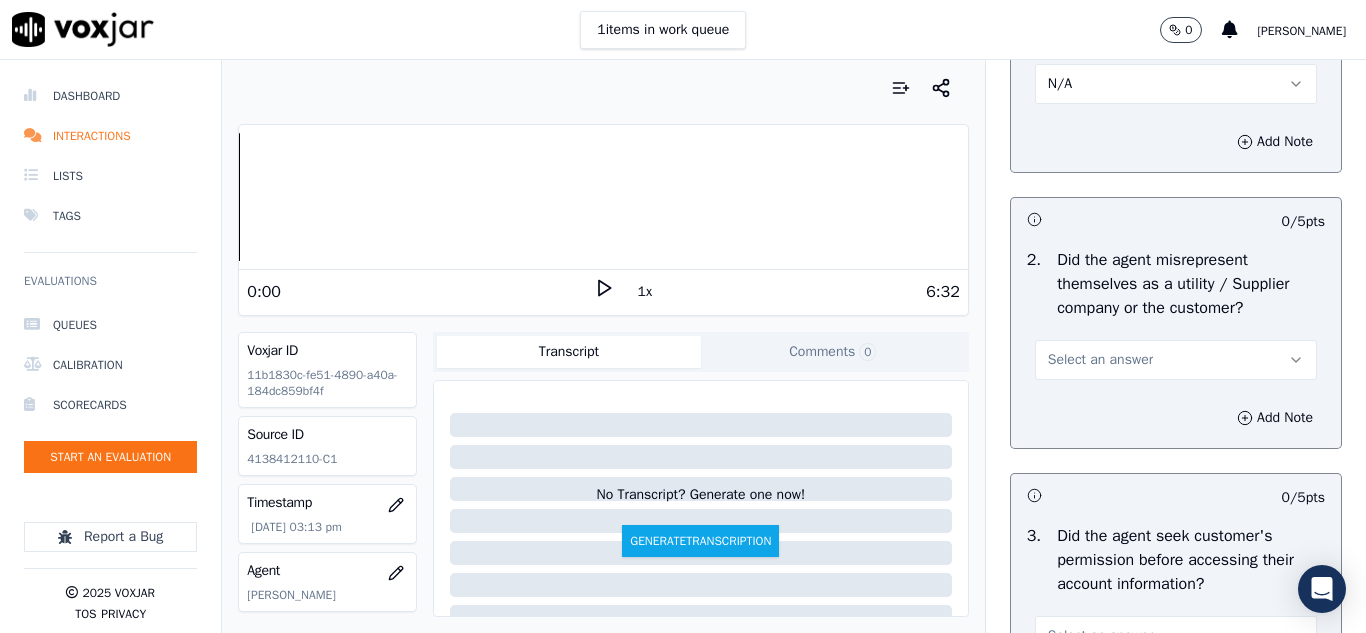 scroll, scrollTop: 1500, scrollLeft: 0, axis: vertical 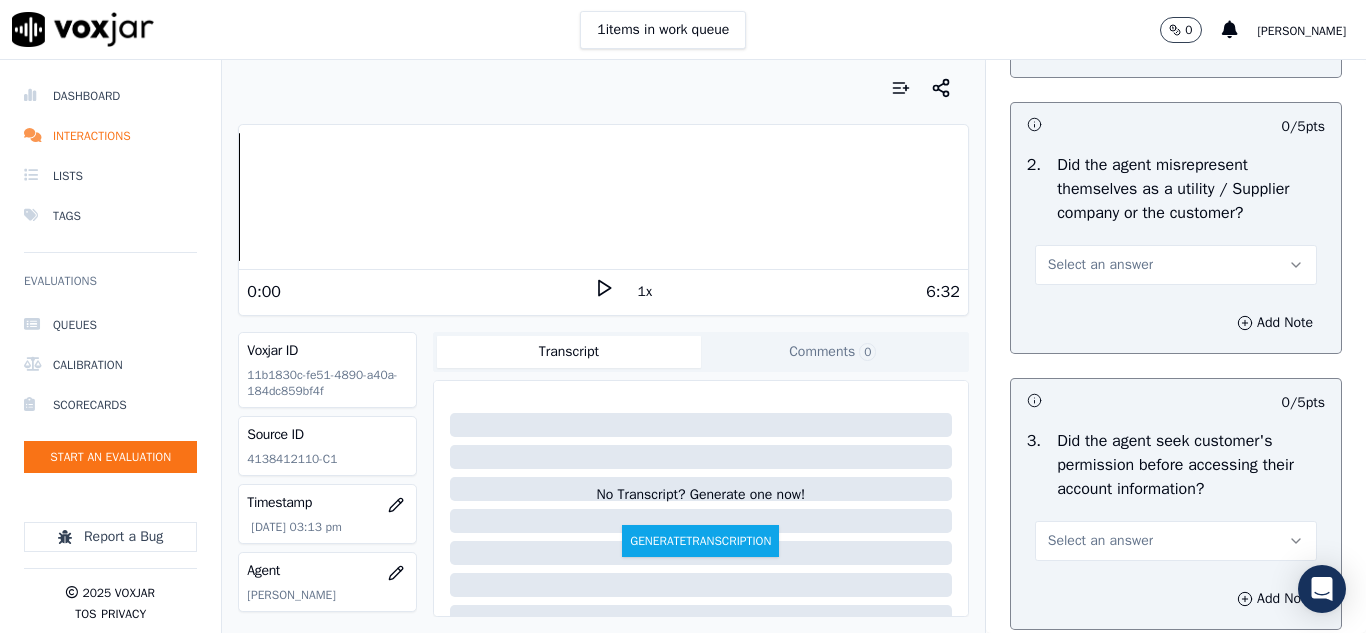 click on "Select an answer" at bounding box center [1100, 265] 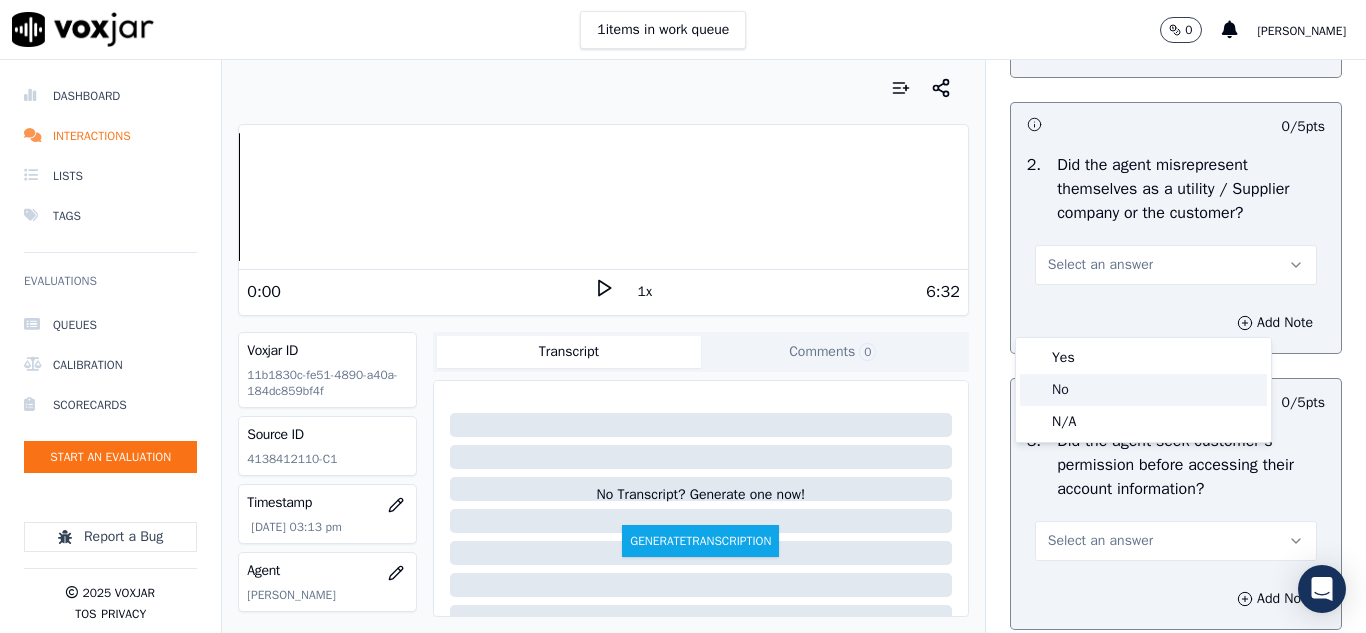 click on "No" 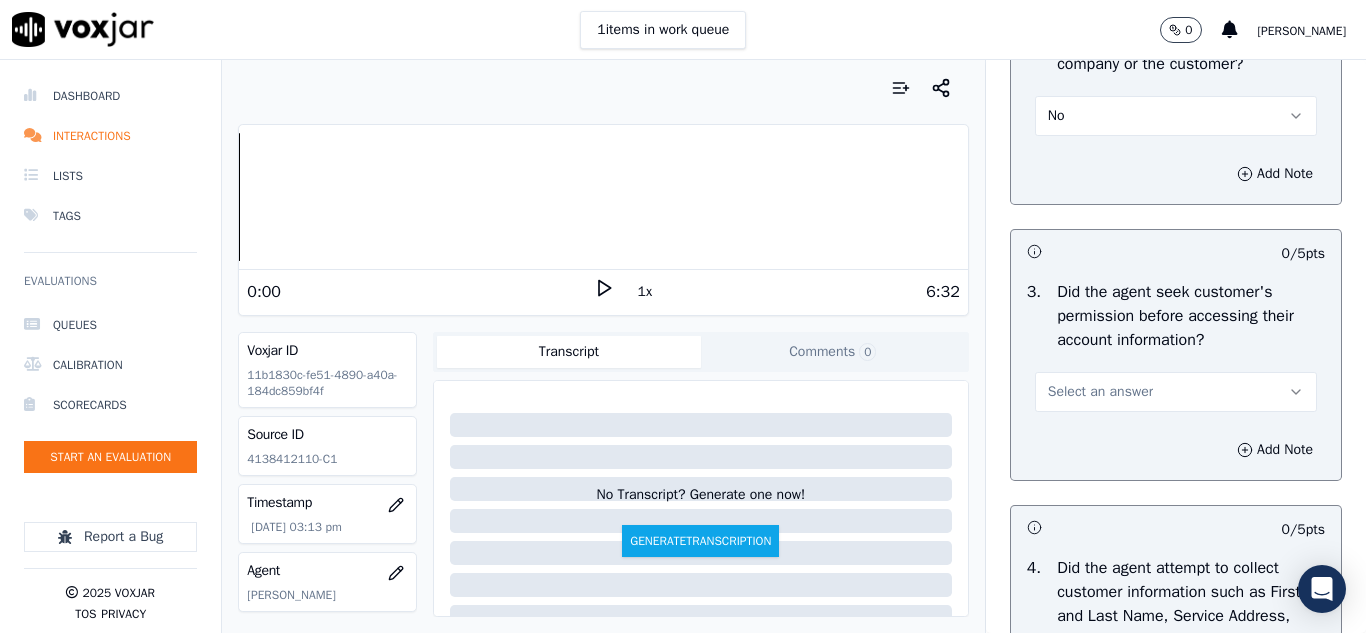 scroll, scrollTop: 1800, scrollLeft: 0, axis: vertical 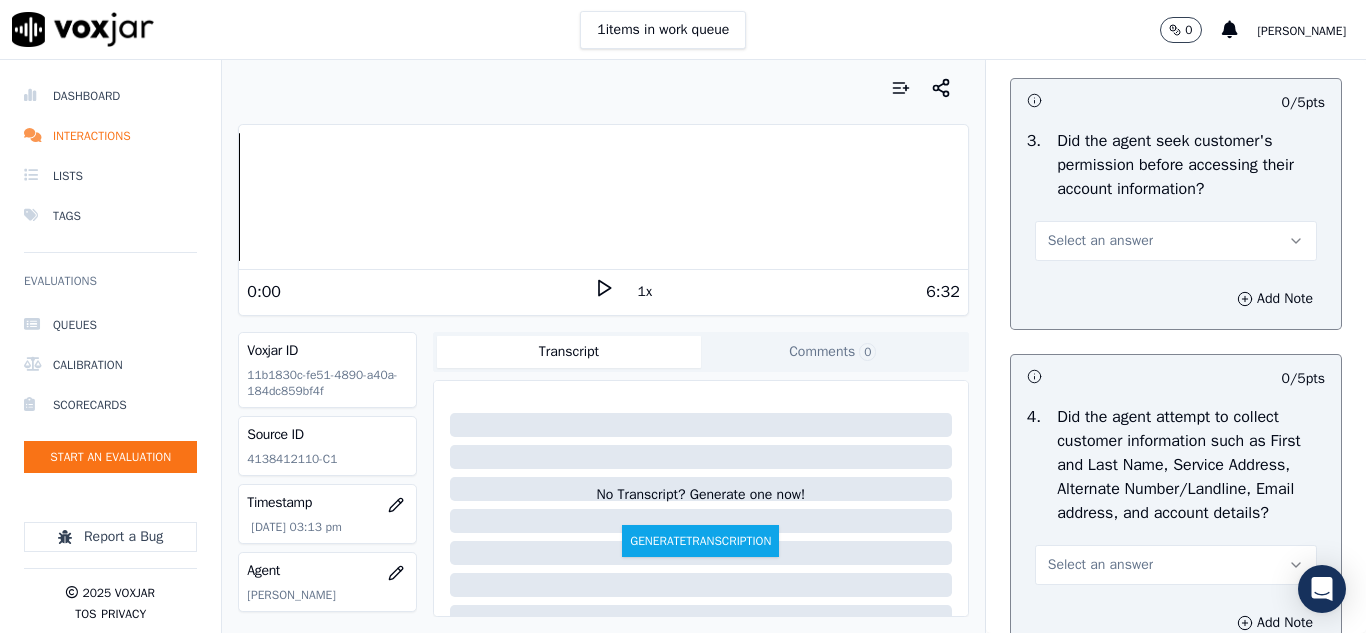 click on "Select an answer" at bounding box center (1176, 241) 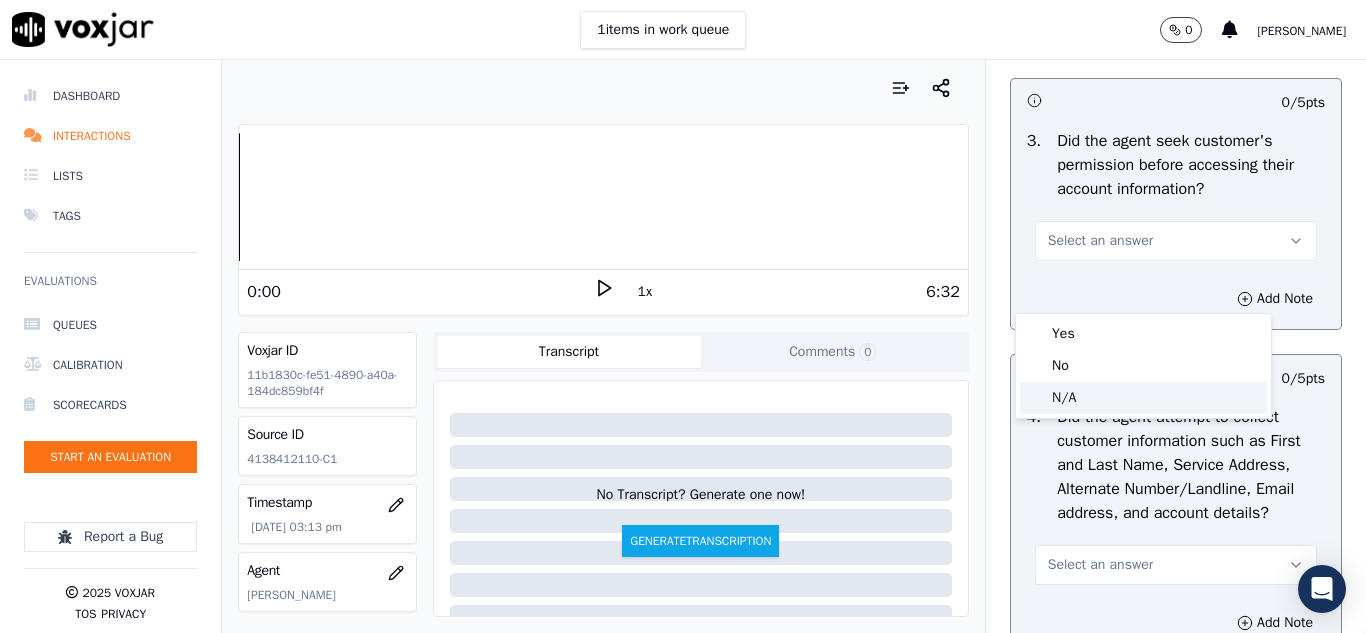 click on "N/A" 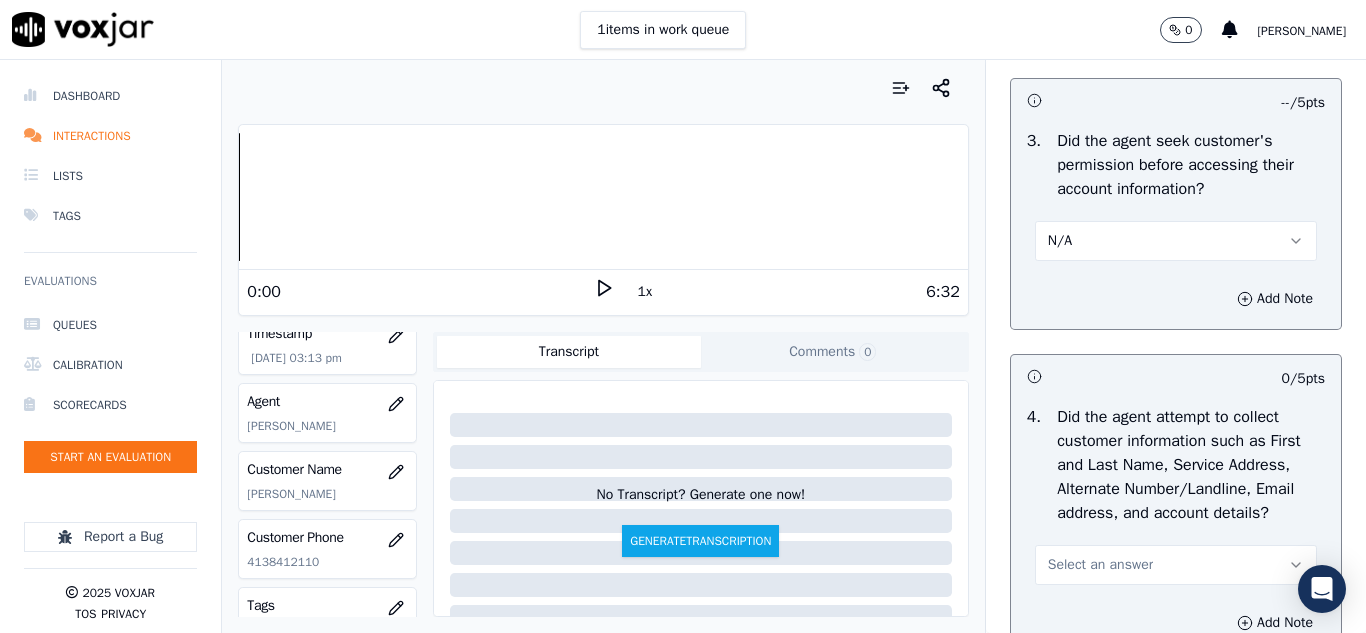 scroll, scrollTop: 200, scrollLeft: 0, axis: vertical 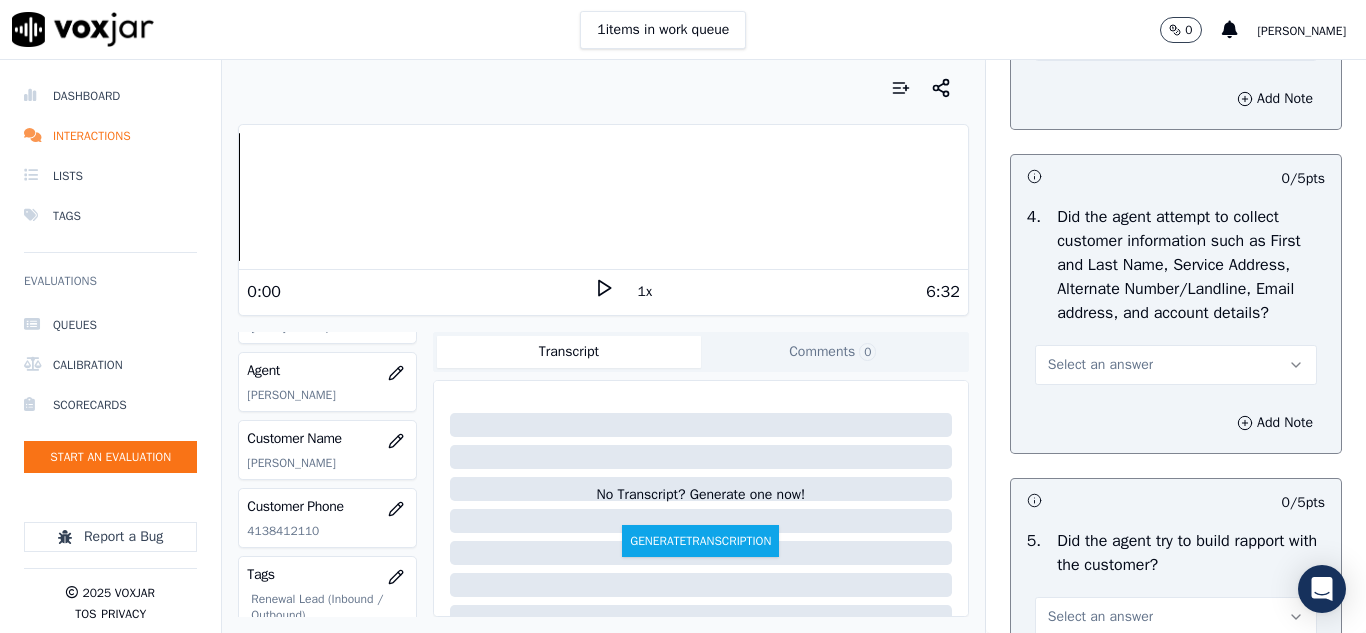 drag, startPoint x: 1077, startPoint y: 406, endPoint x: 1059, endPoint y: 413, distance: 19.313208 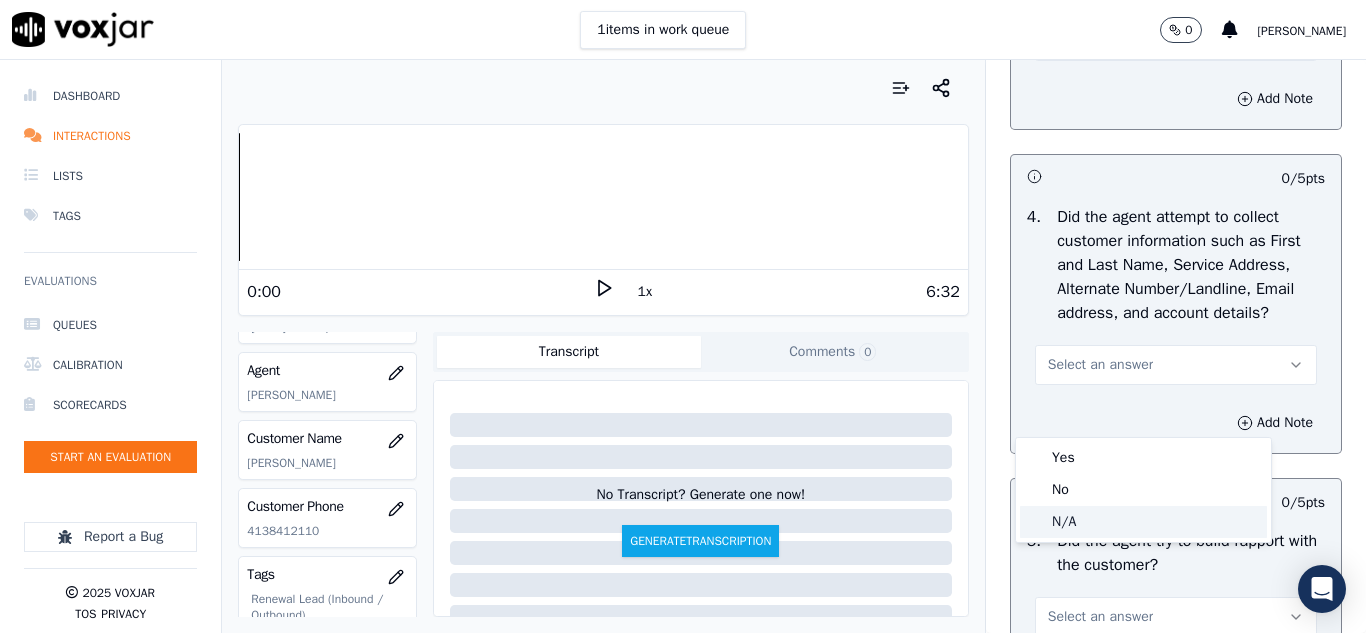 click on "N/A" 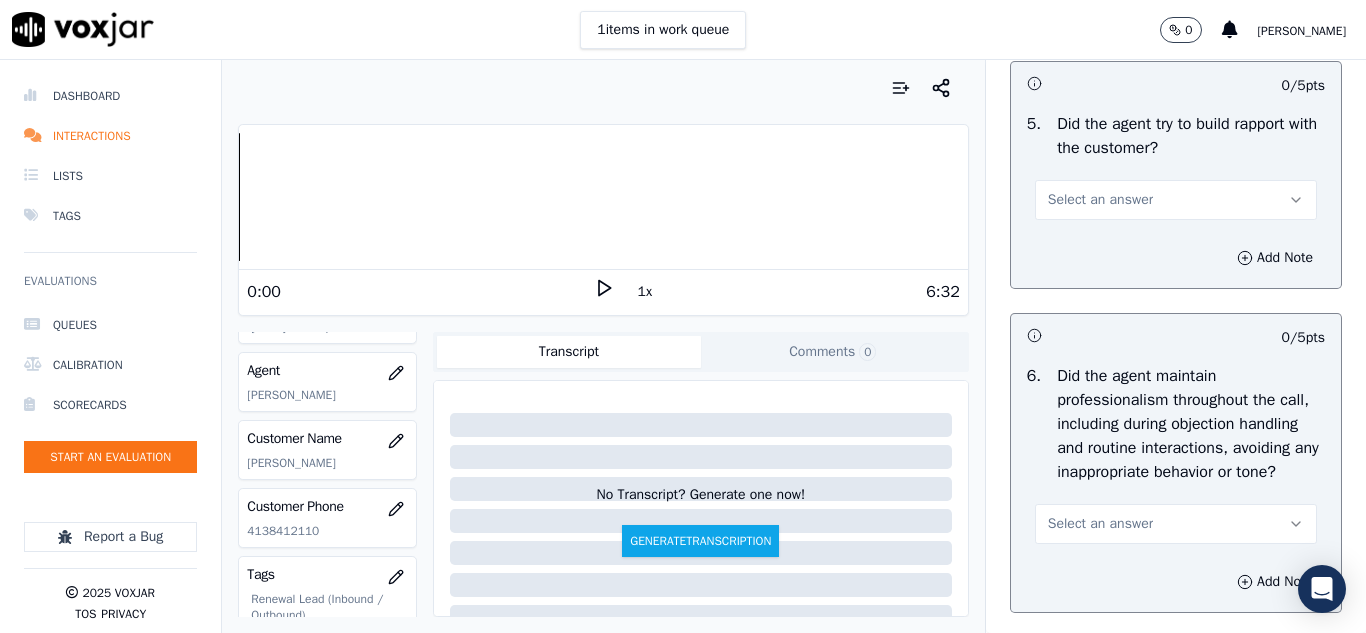 scroll, scrollTop: 2500, scrollLeft: 0, axis: vertical 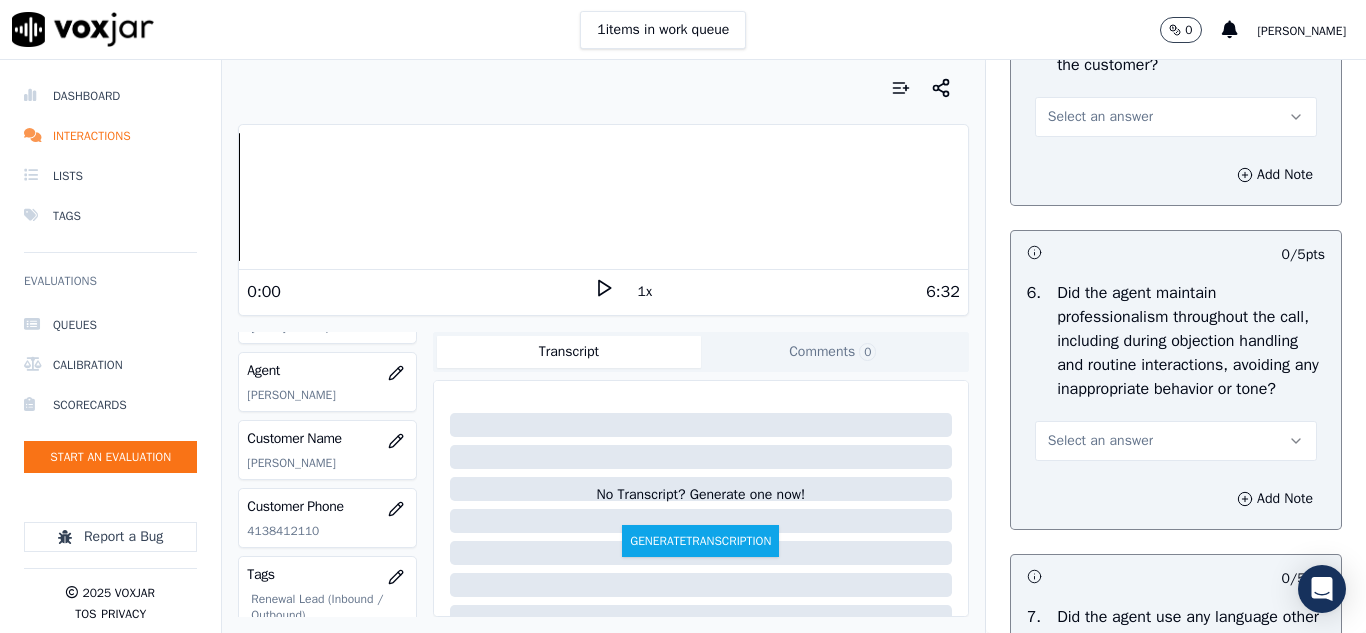 click on "Select an answer" at bounding box center [1100, 117] 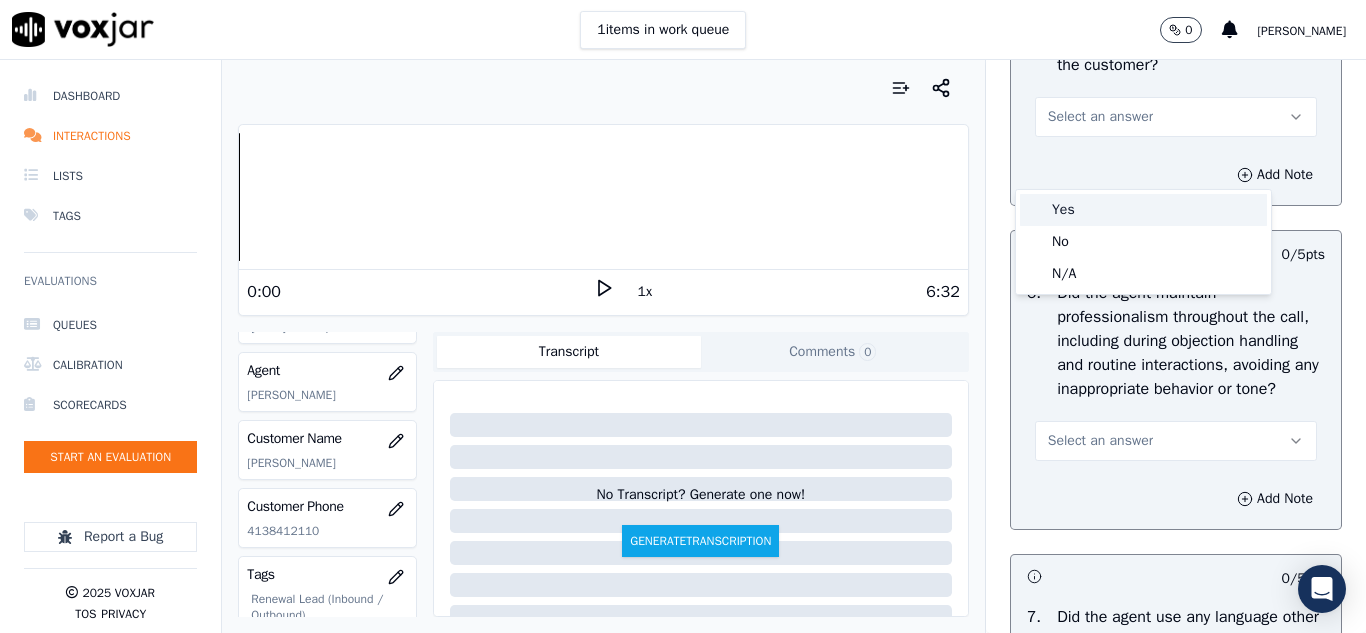 click on "Yes" at bounding box center [1143, 210] 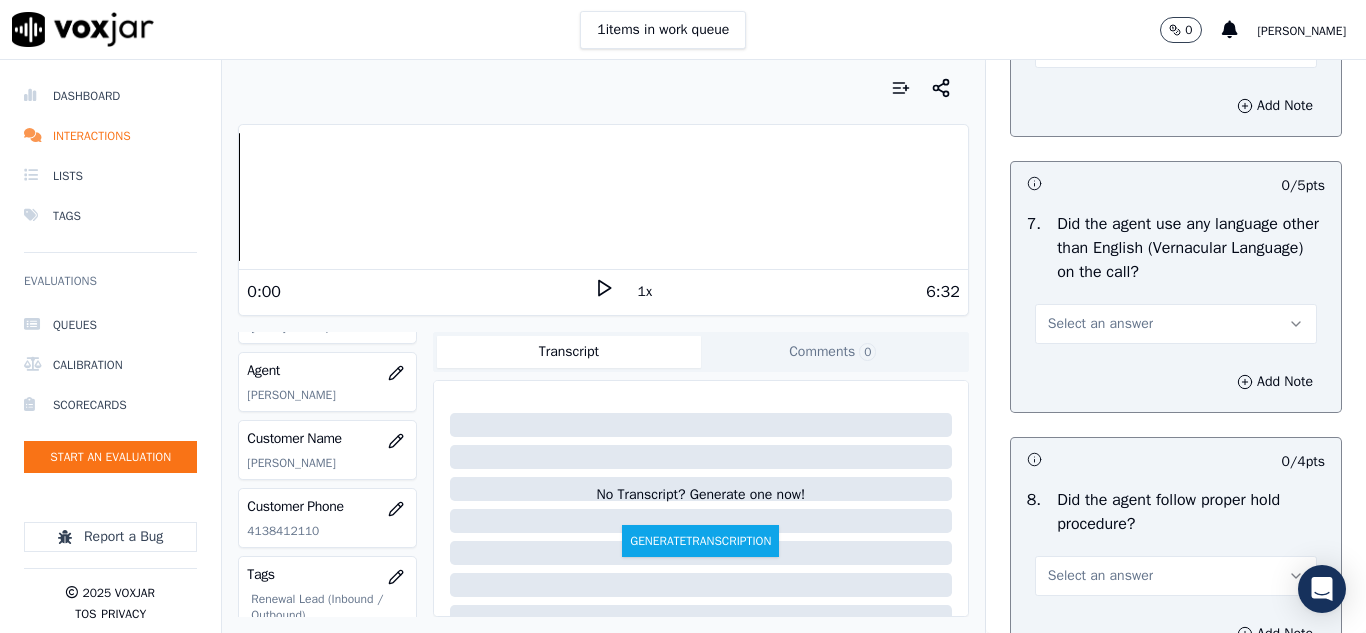 scroll, scrollTop: 2900, scrollLeft: 0, axis: vertical 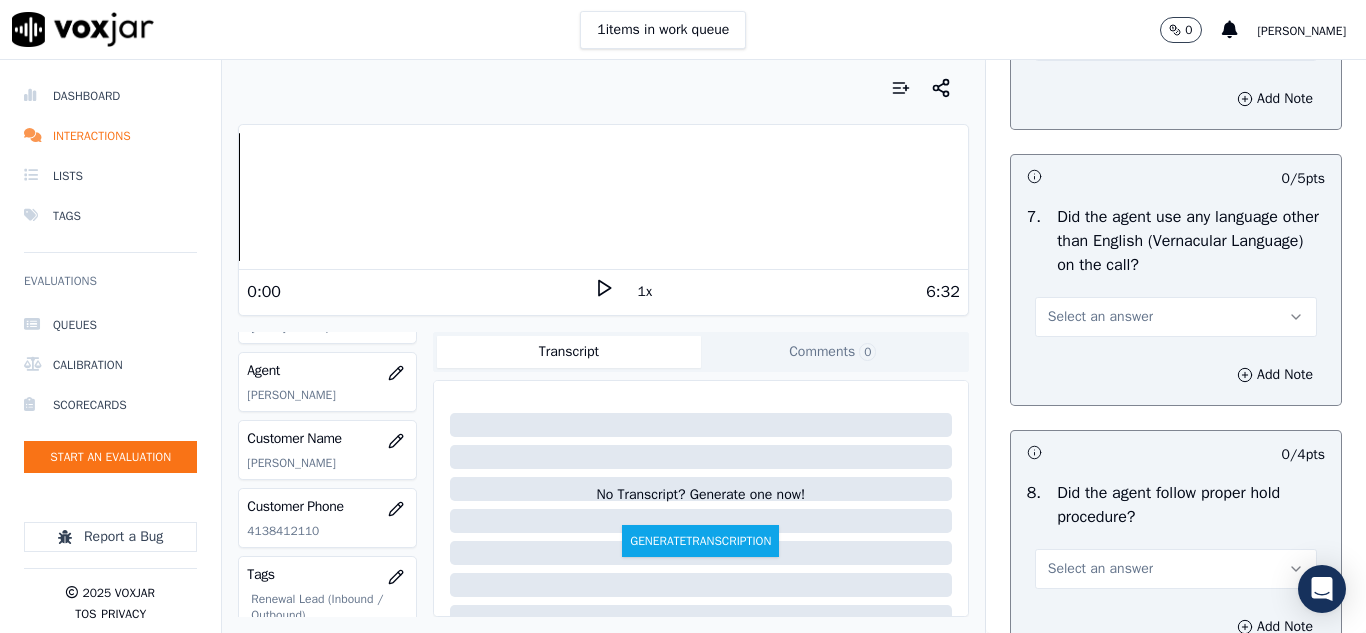 click on "Select an answer" at bounding box center [1100, 41] 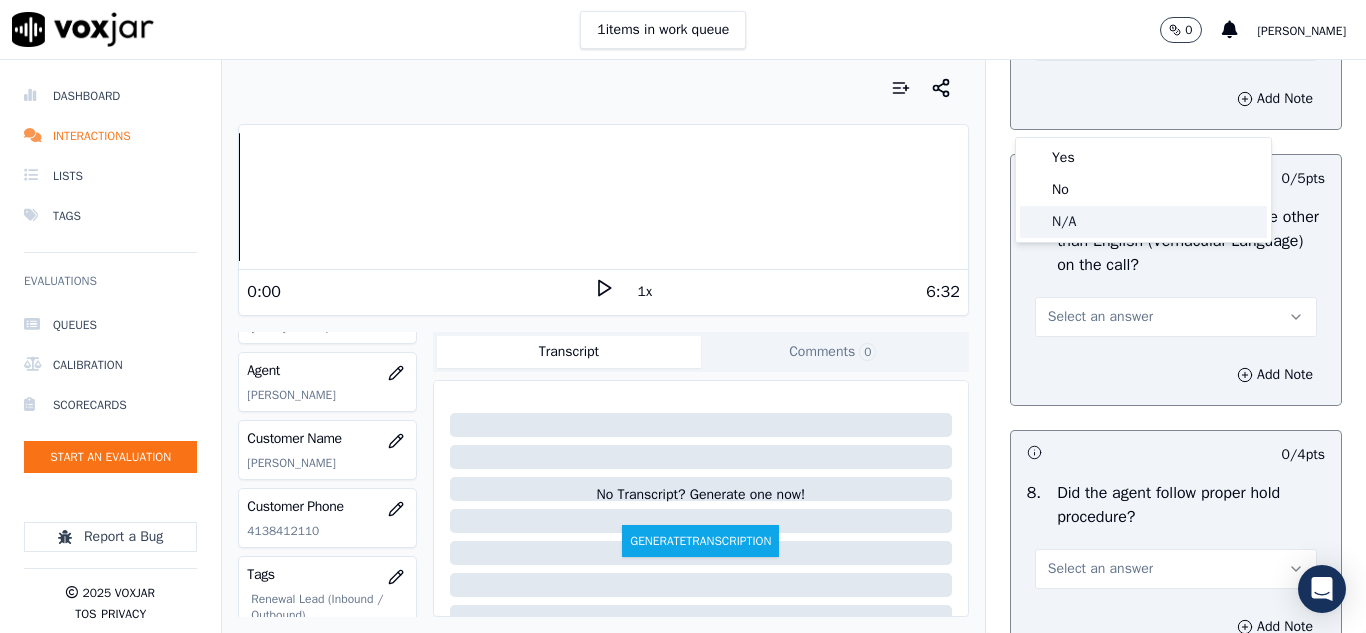 click on "N/A" 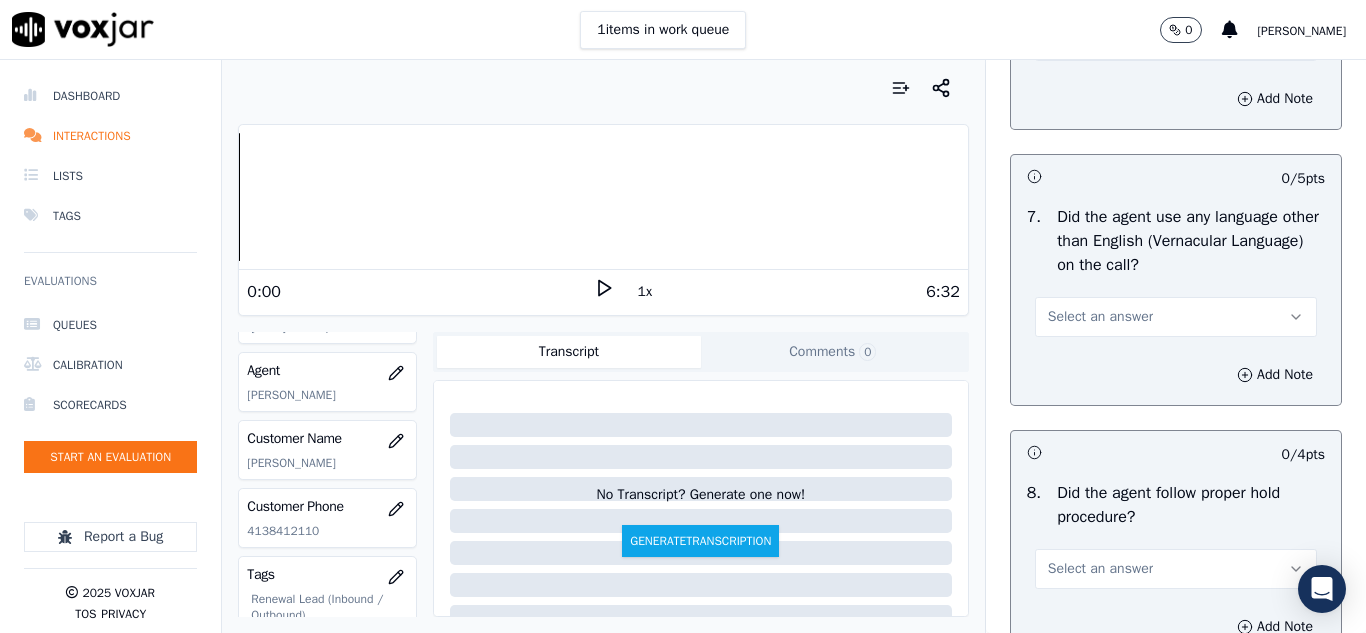 scroll, scrollTop: 3000, scrollLeft: 0, axis: vertical 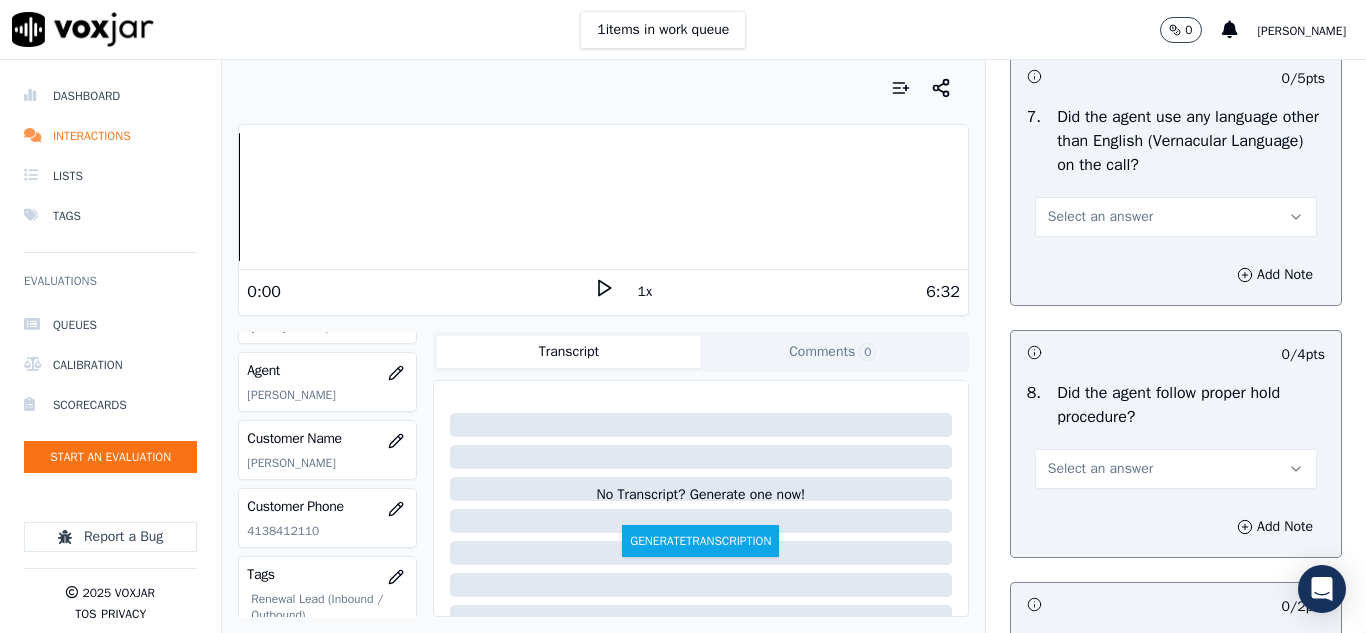 click on "Select an answer" at bounding box center (1100, 217) 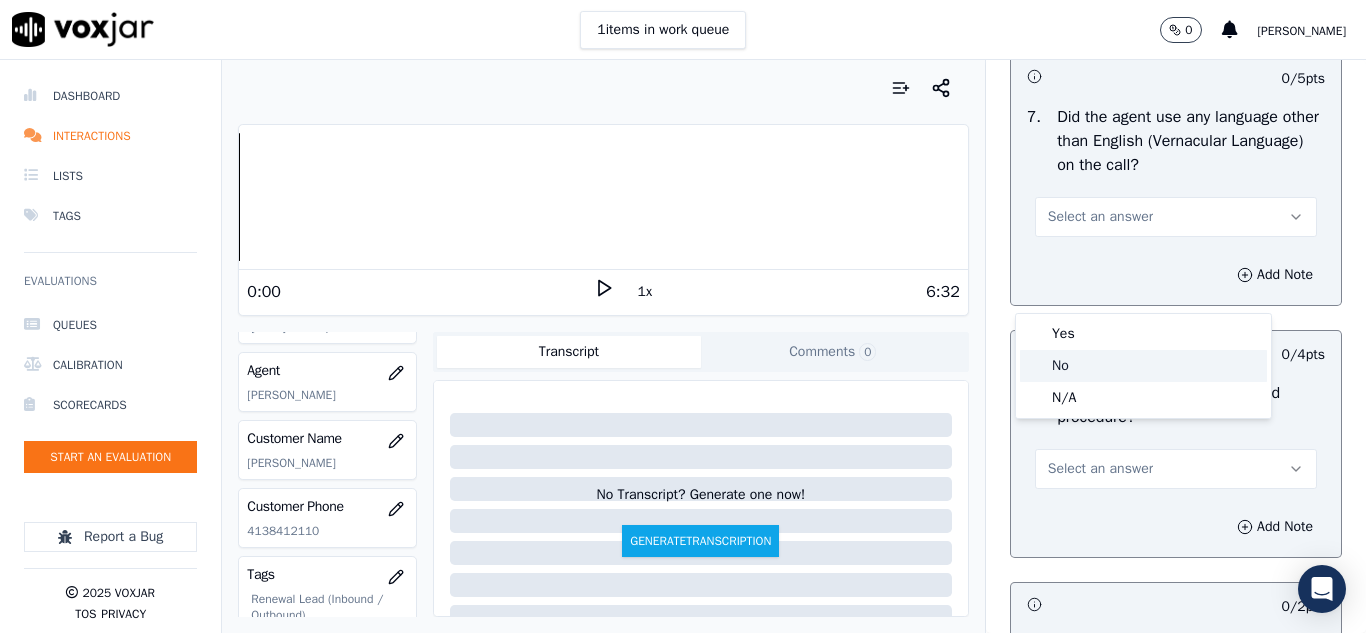 drag, startPoint x: 1086, startPoint y: 357, endPoint x: 1114, endPoint y: 324, distance: 43.27817 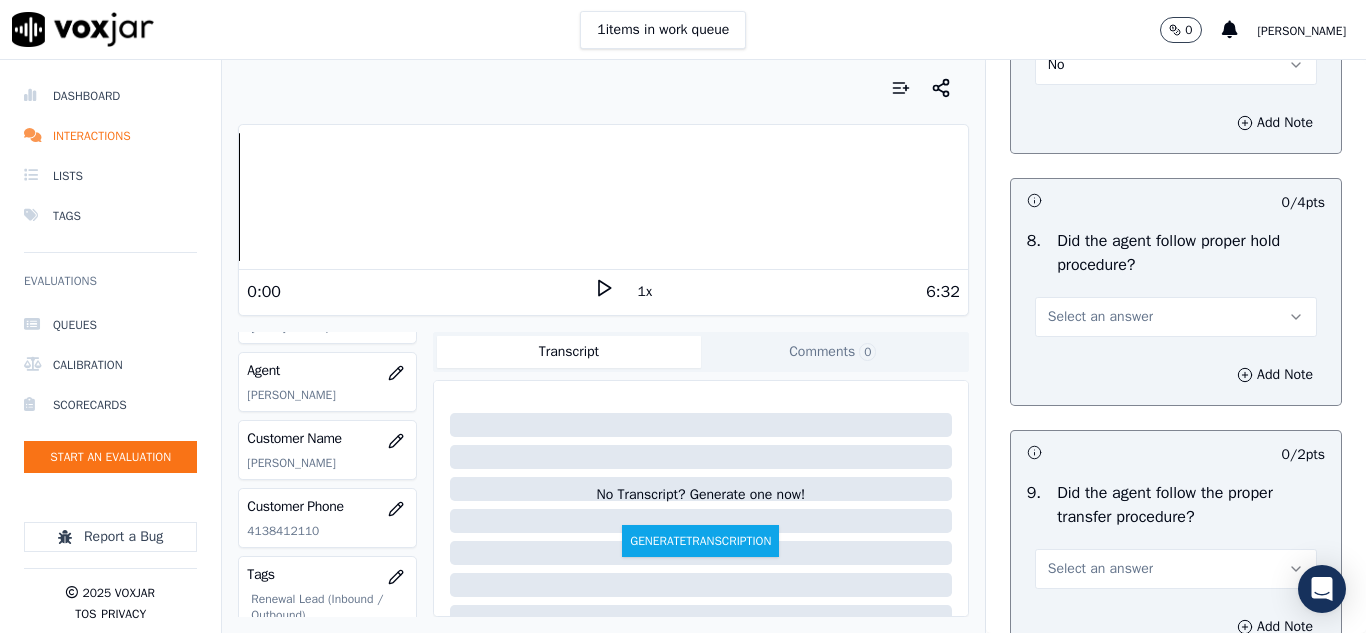 scroll, scrollTop: 3300, scrollLeft: 0, axis: vertical 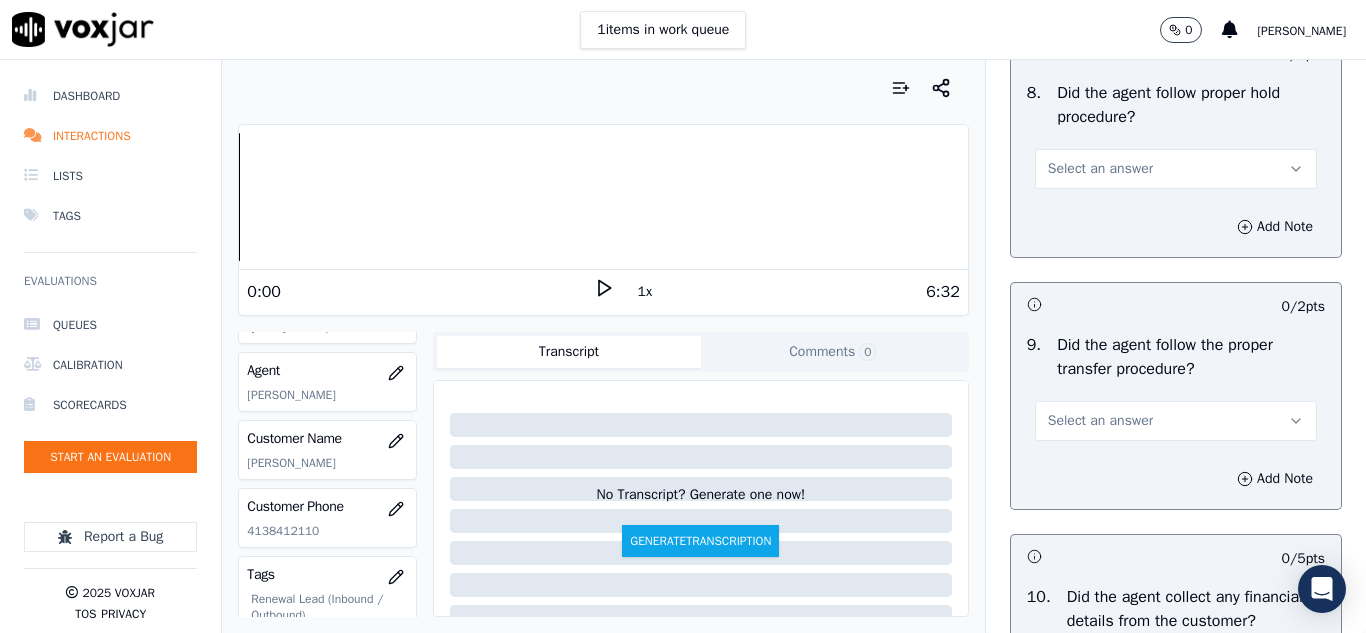 click on "Select an answer" at bounding box center [1100, 169] 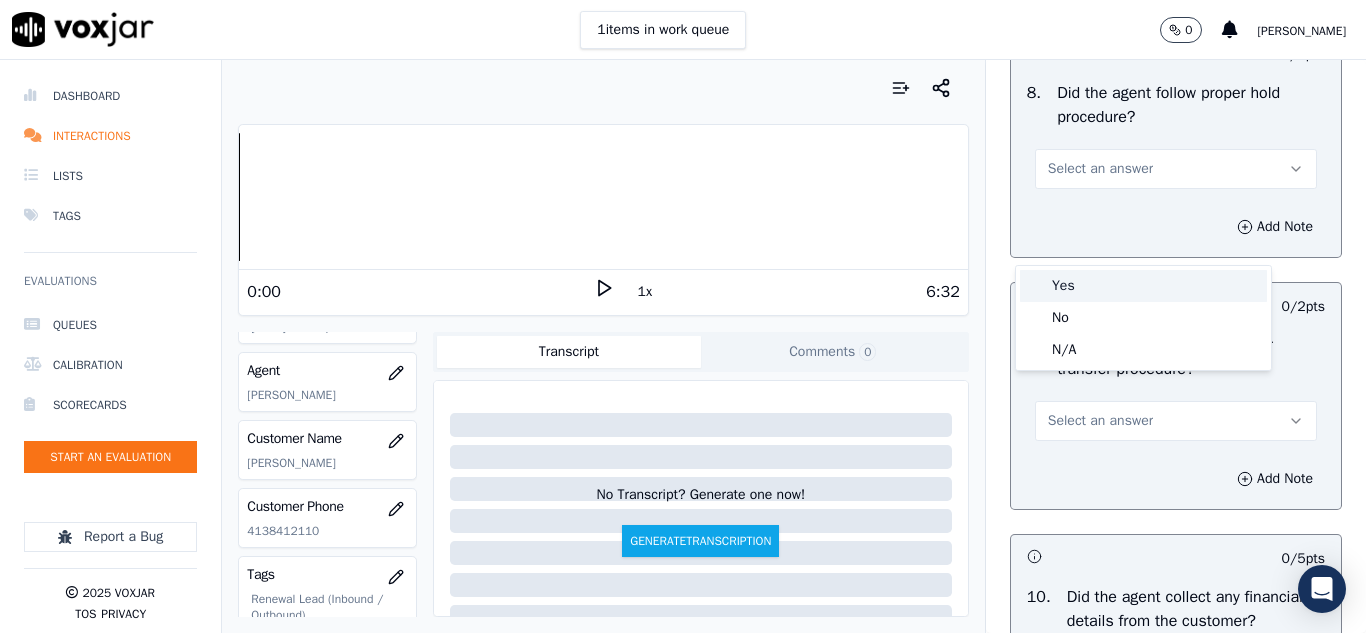click on "Yes" at bounding box center (1143, 286) 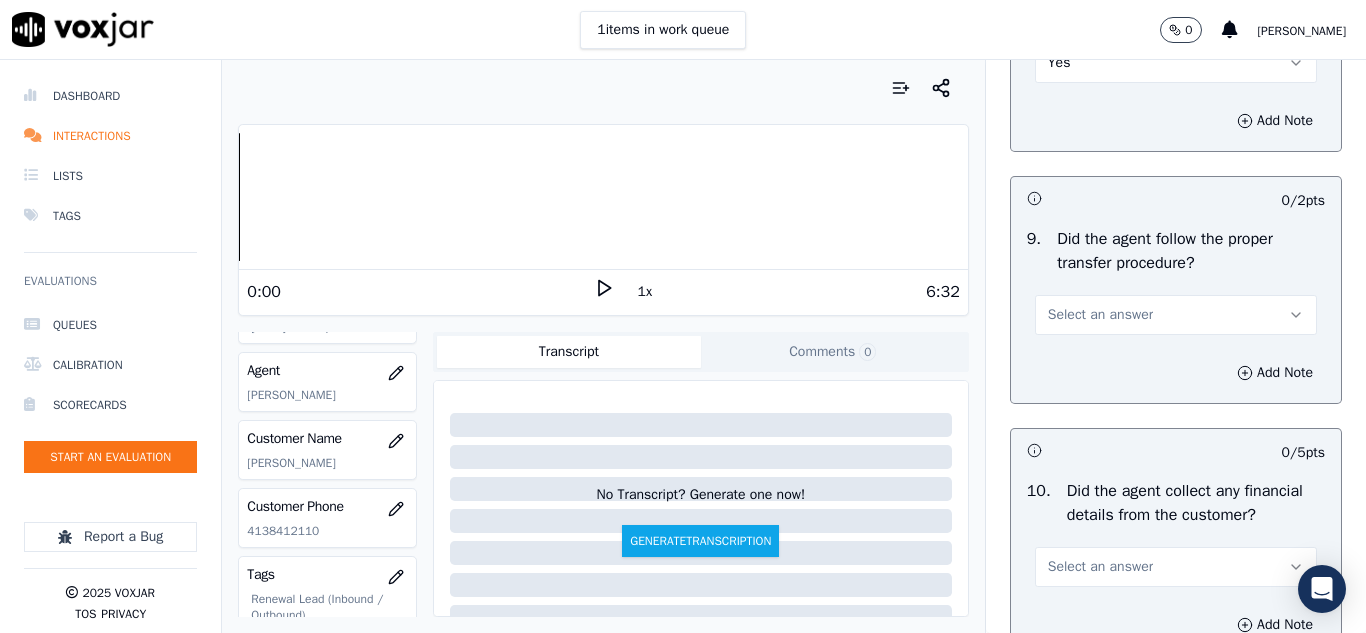 scroll, scrollTop: 3500, scrollLeft: 0, axis: vertical 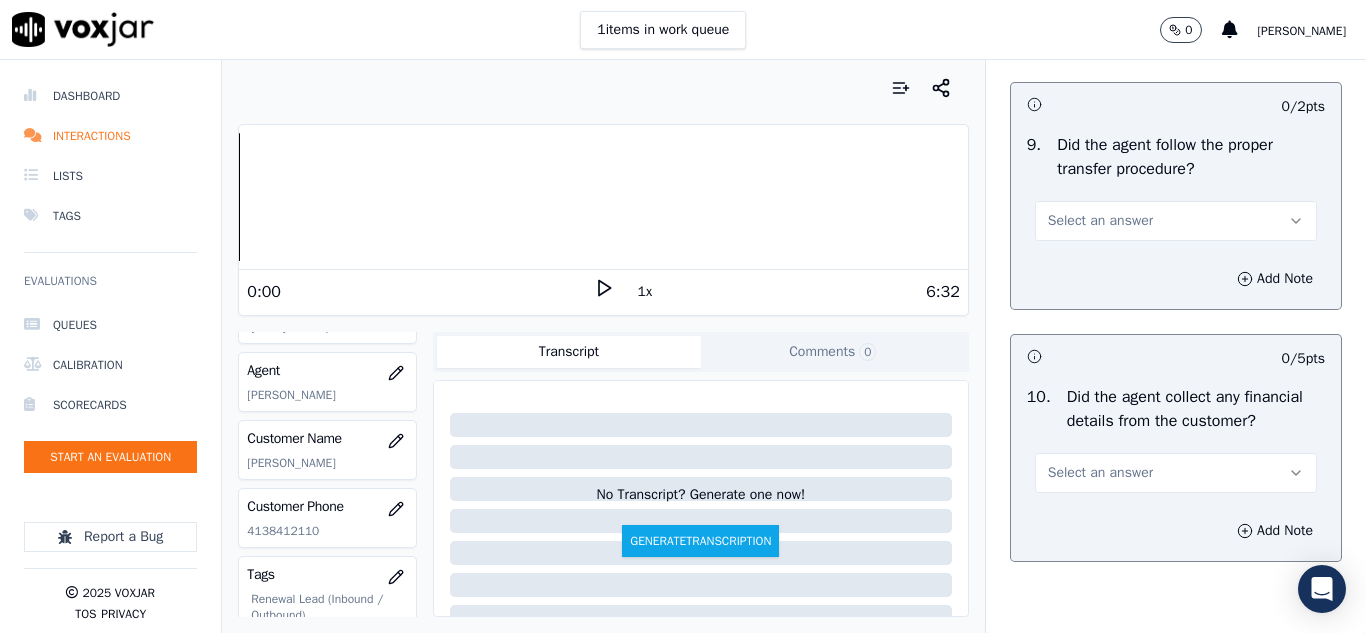 click on "Select an answer" at bounding box center (1100, 221) 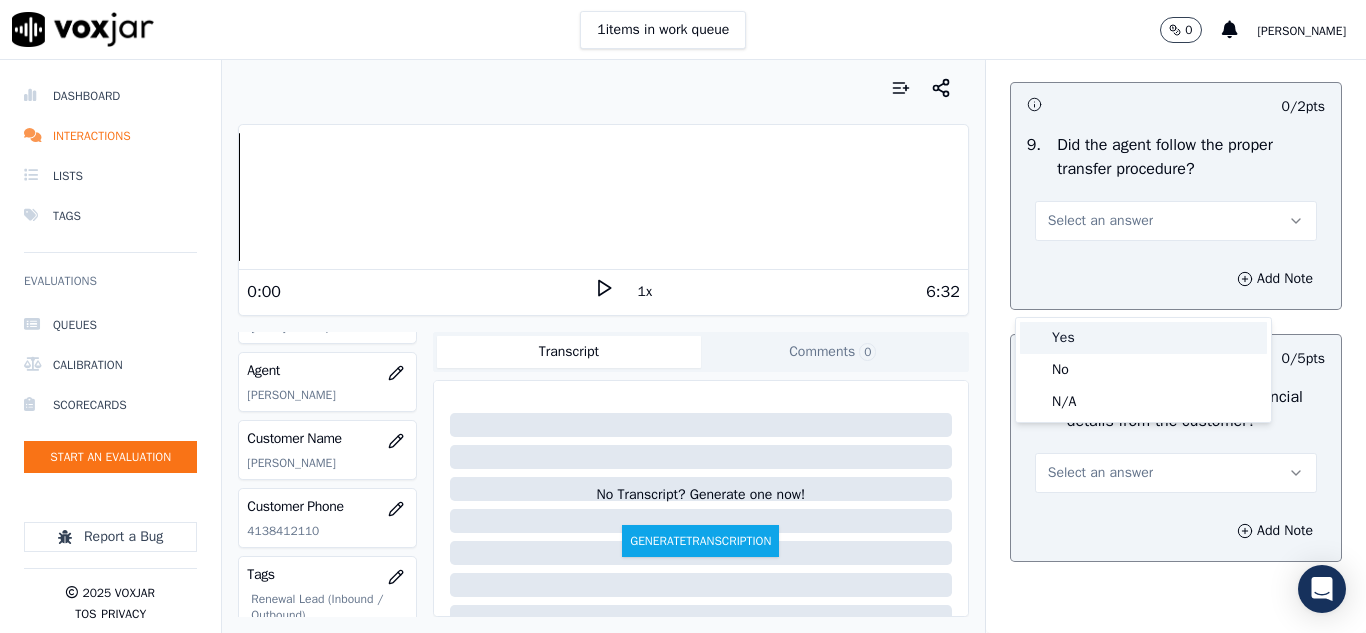click on "Yes" at bounding box center (1143, 338) 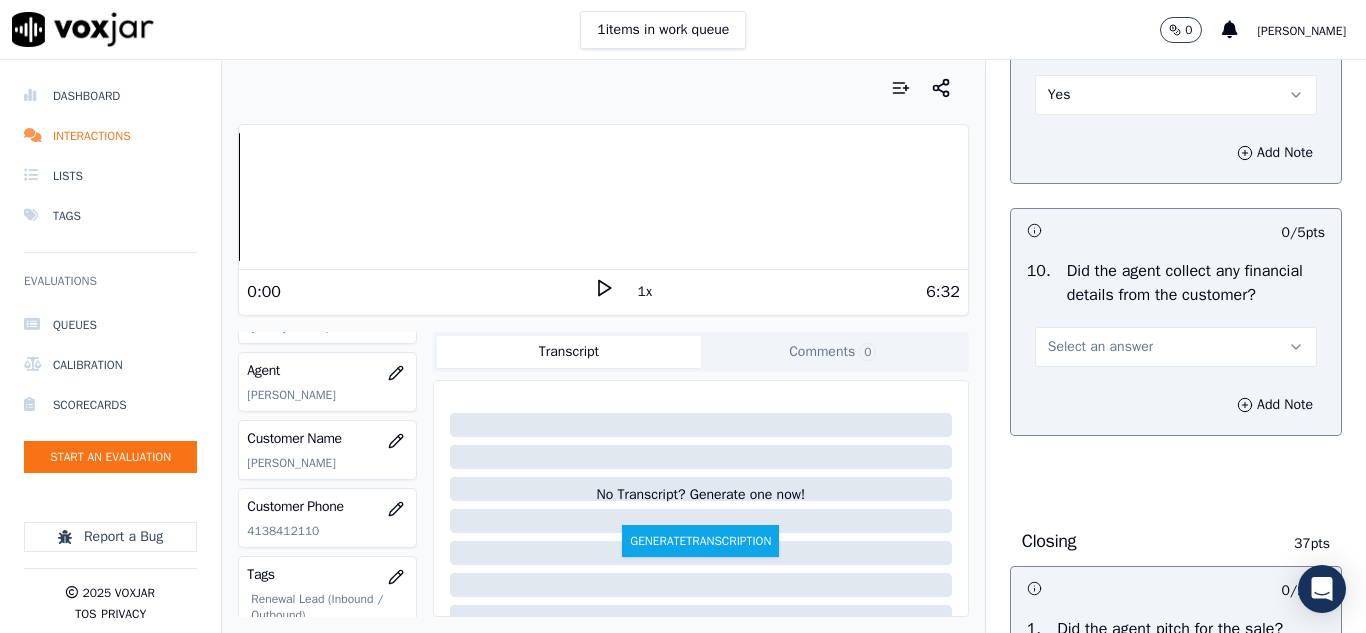 scroll, scrollTop: 3800, scrollLeft: 0, axis: vertical 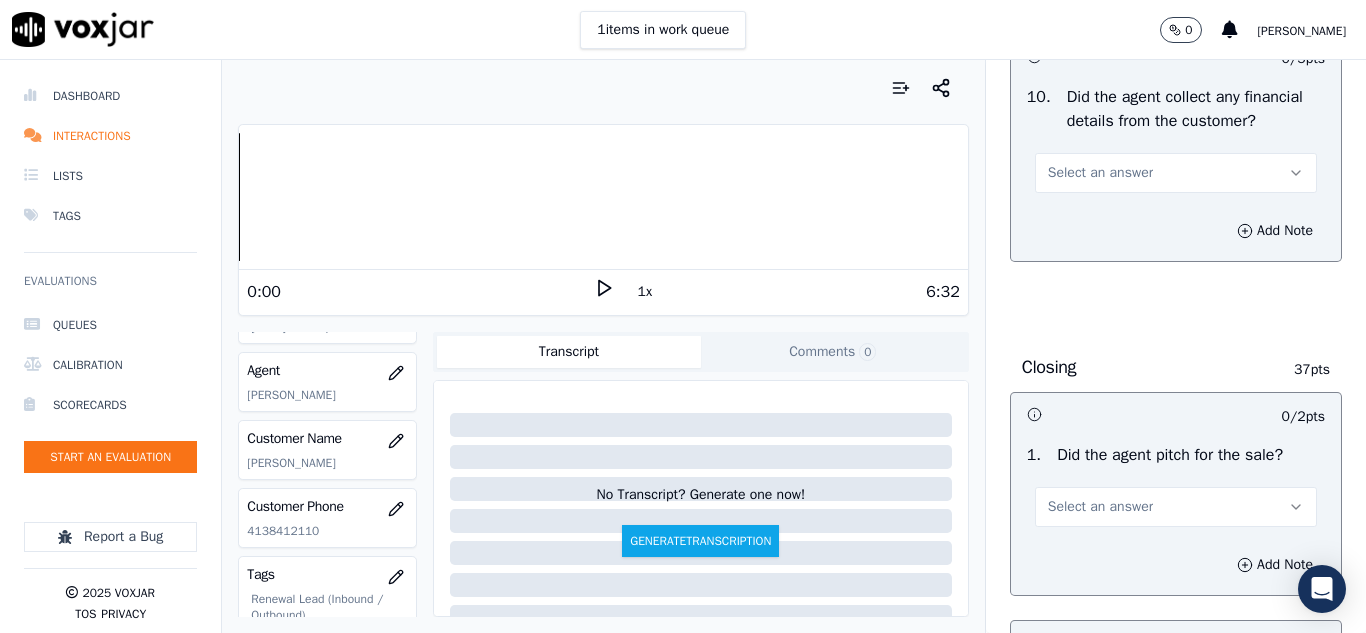 click on "Select an answer" at bounding box center [1100, 173] 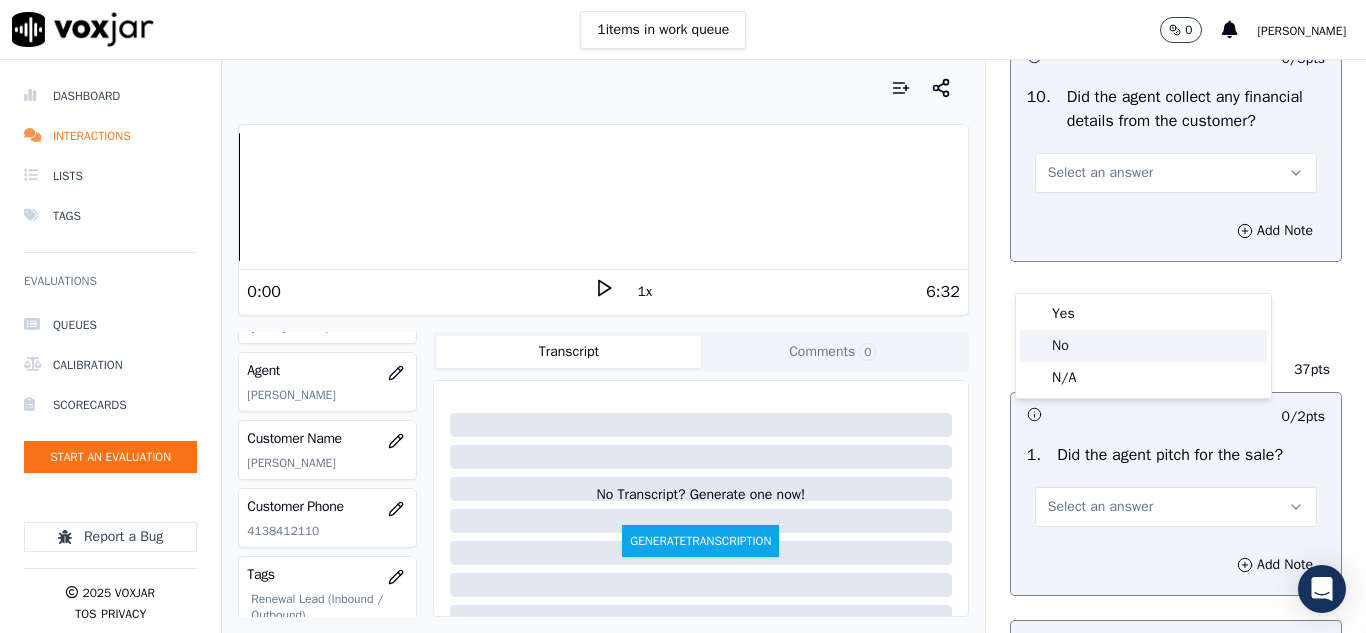 click on "No" 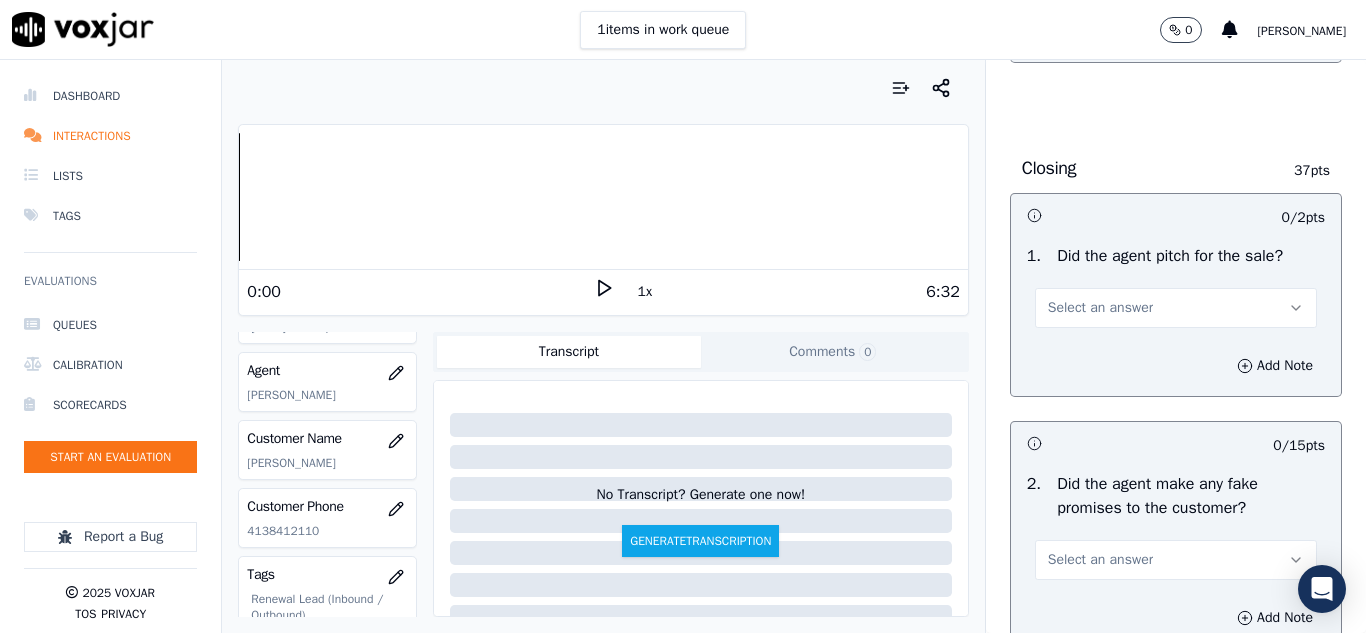 scroll, scrollTop: 4000, scrollLeft: 0, axis: vertical 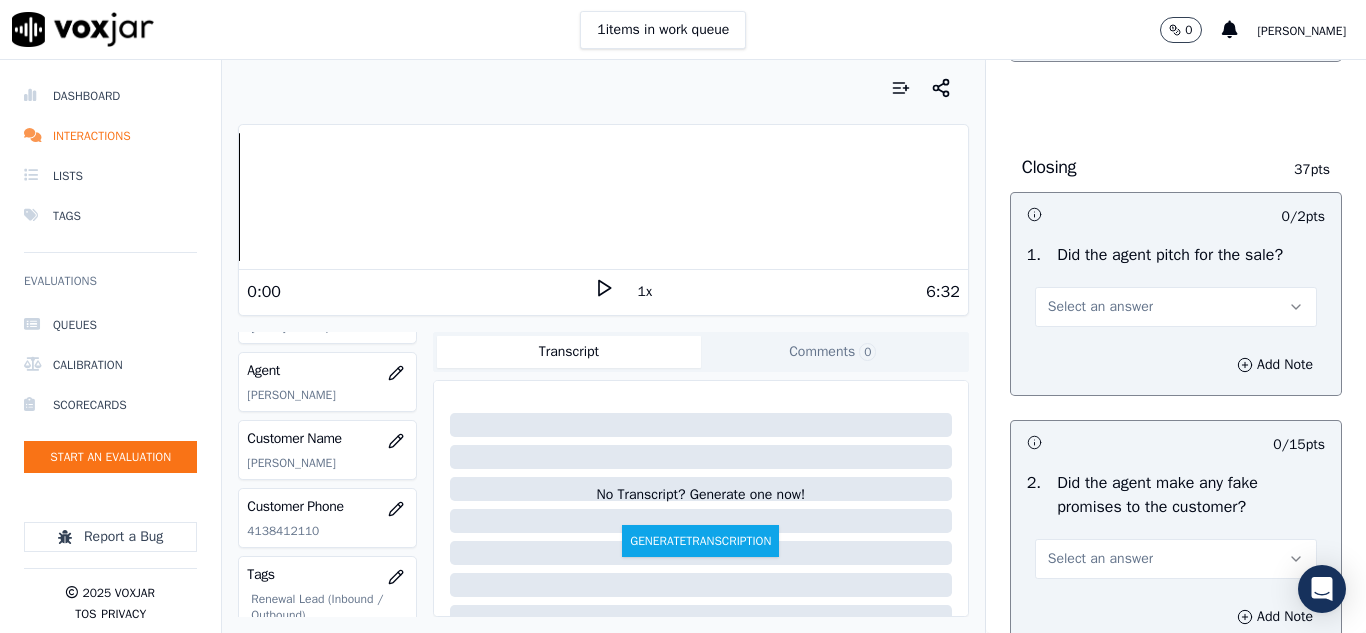 click on "Select an answer" at bounding box center [1100, 307] 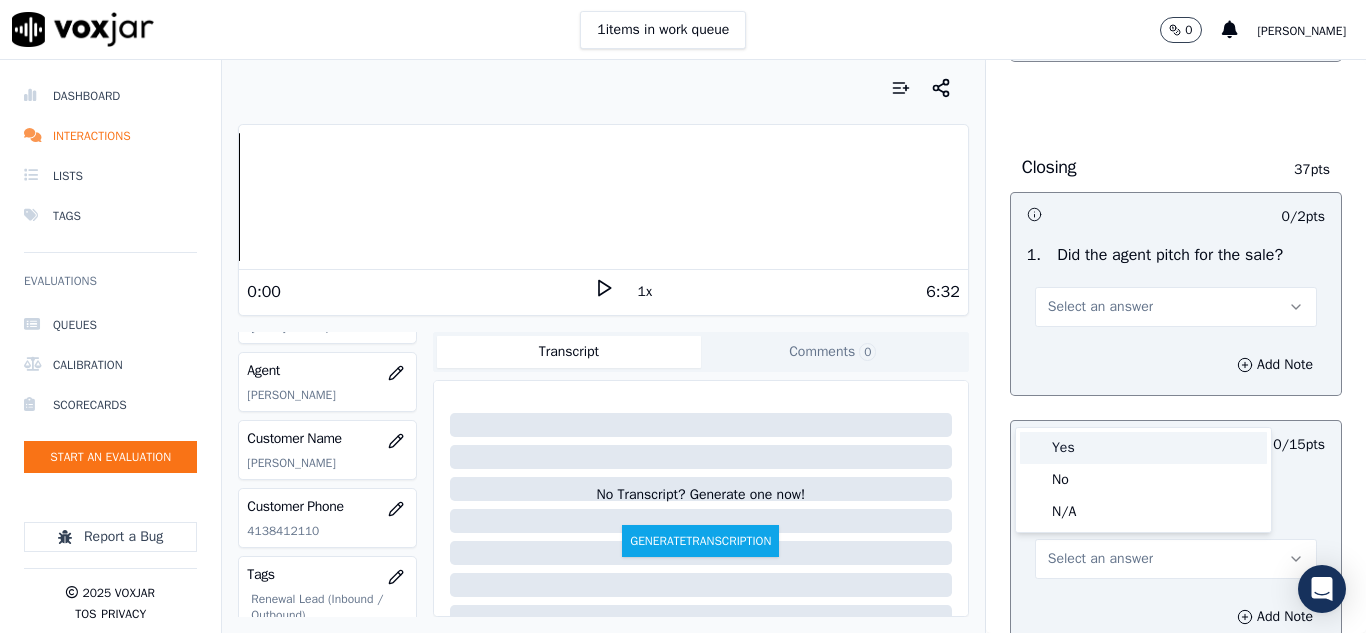 click on "Yes" at bounding box center [1143, 448] 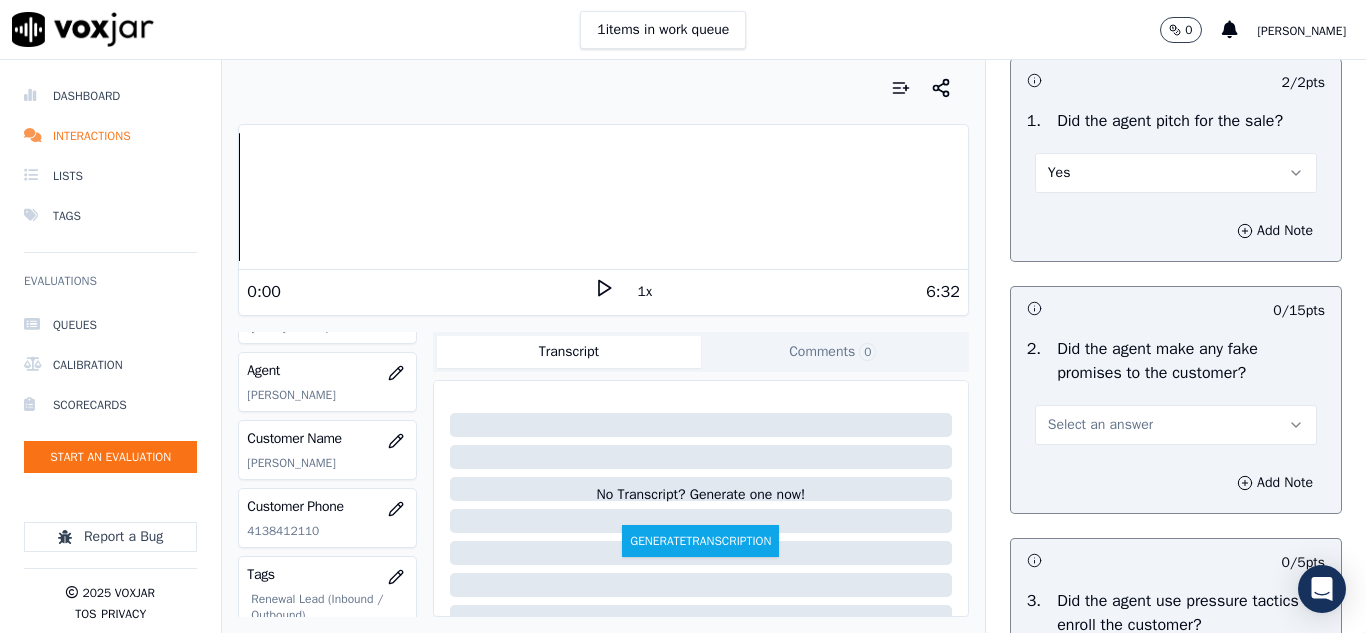 scroll, scrollTop: 4300, scrollLeft: 0, axis: vertical 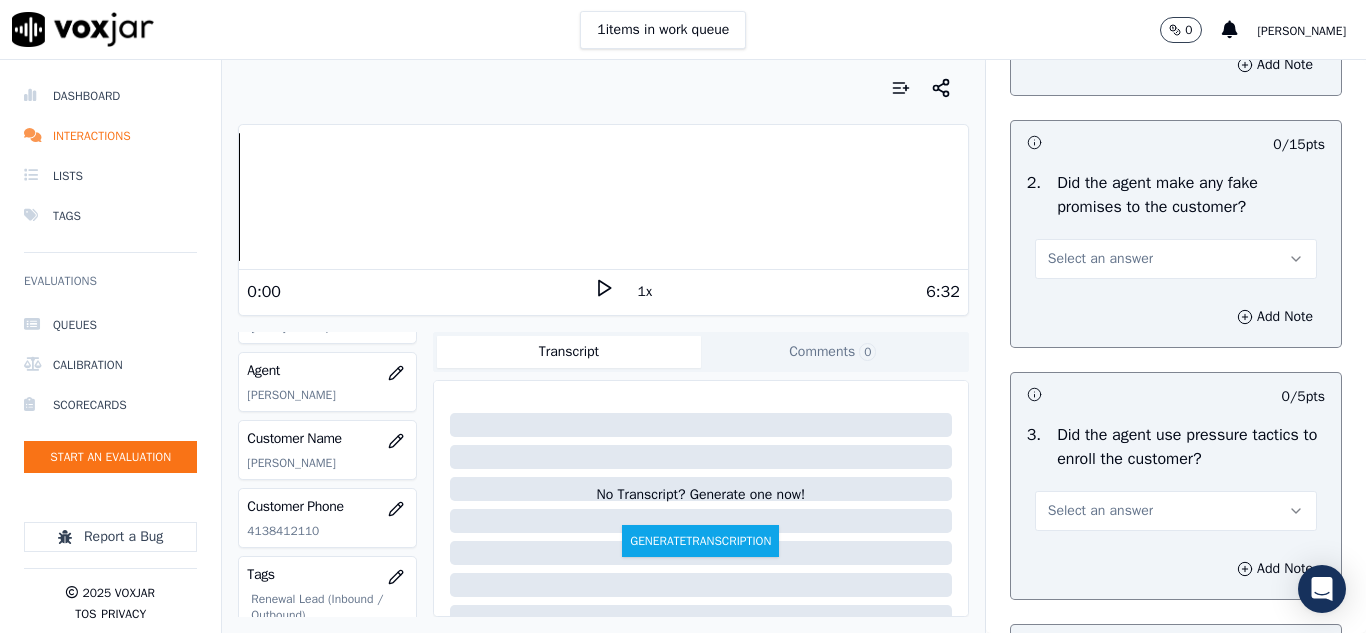click on "Select an answer" at bounding box center (1100, 259) 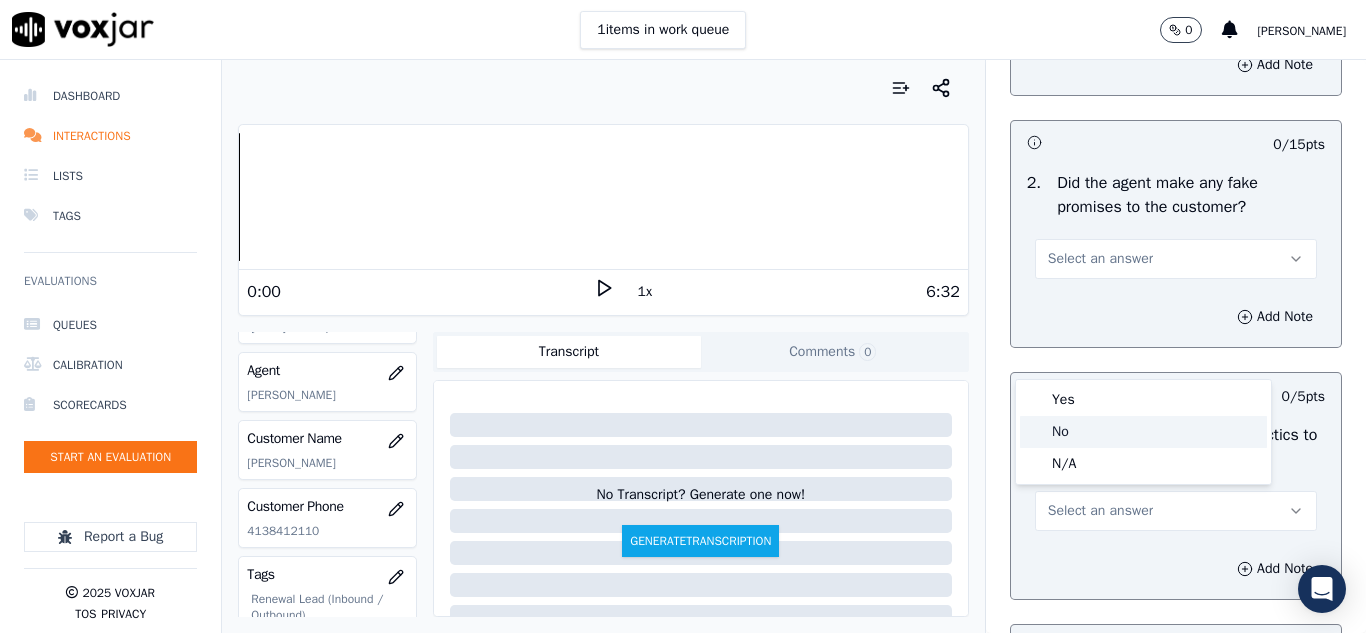 click on "No" 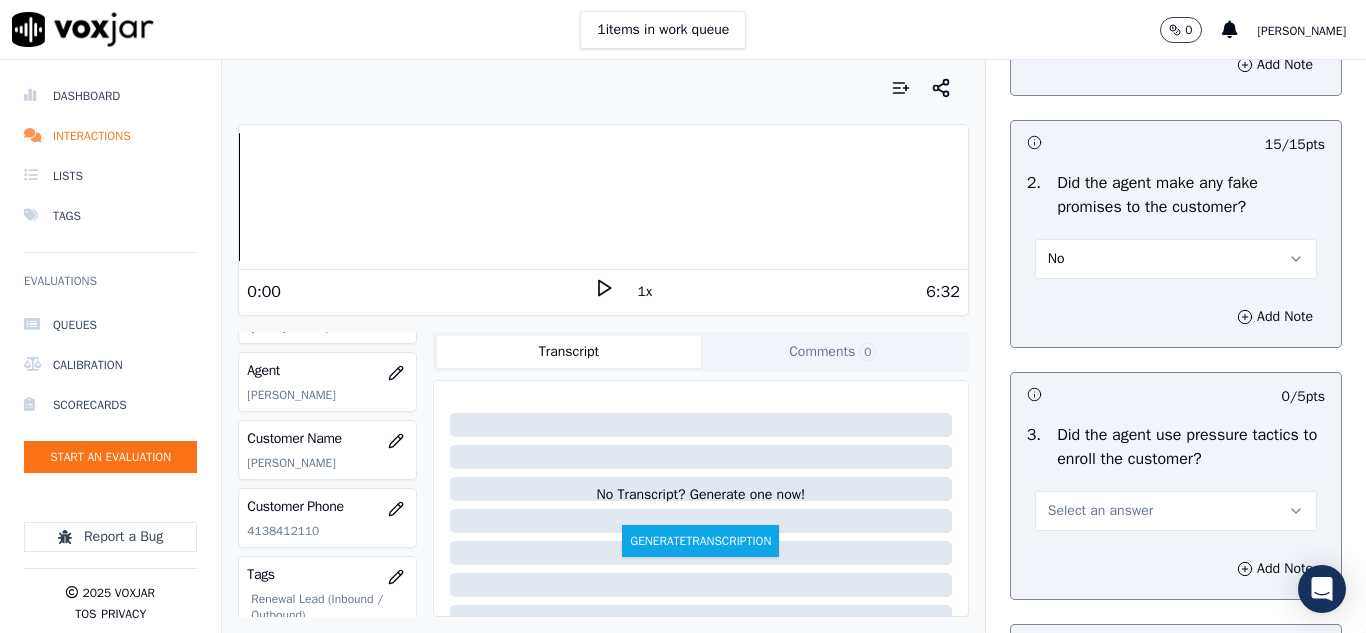 scroll, scrollTop: 4500, scrollLeft: 0, axis: vertical 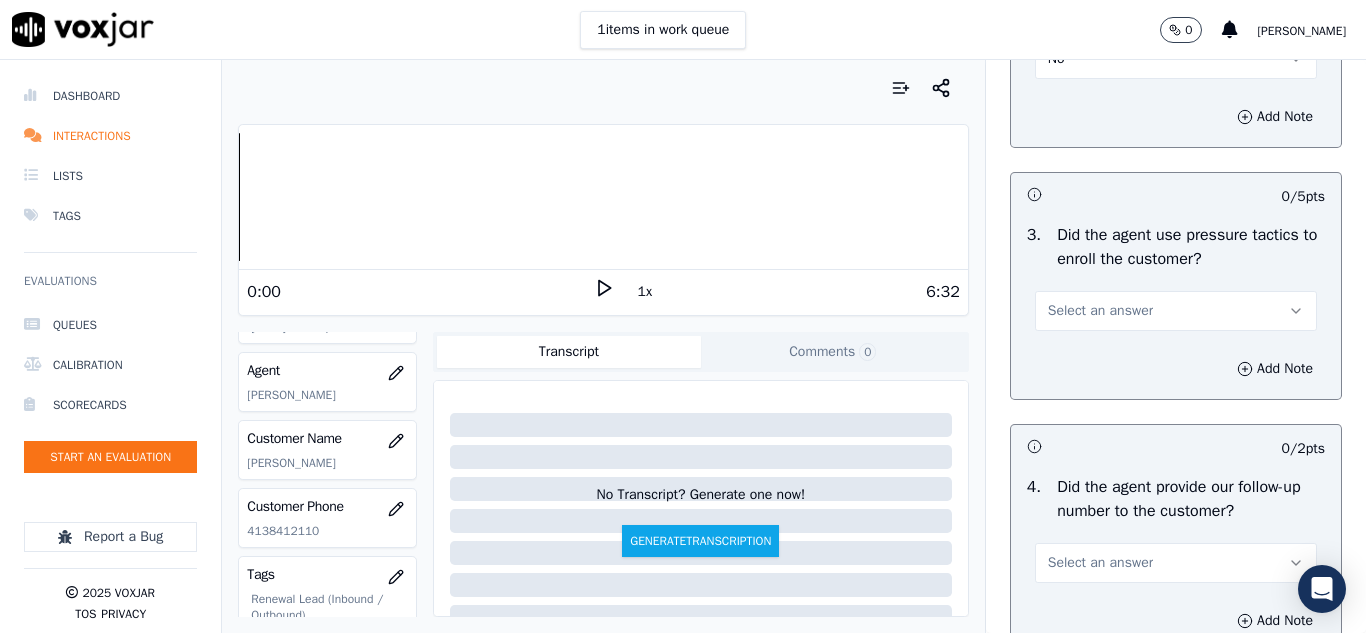 click on "Select an answer" at bounding box center [1100, 311] 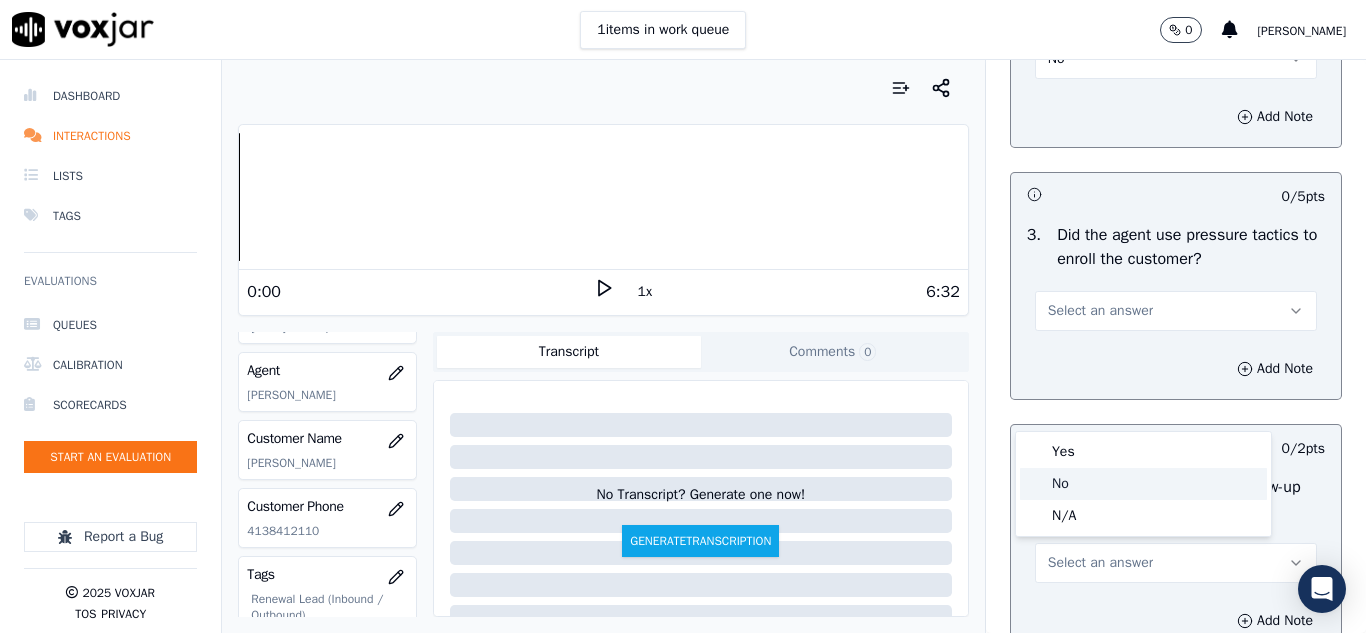 click on "No" 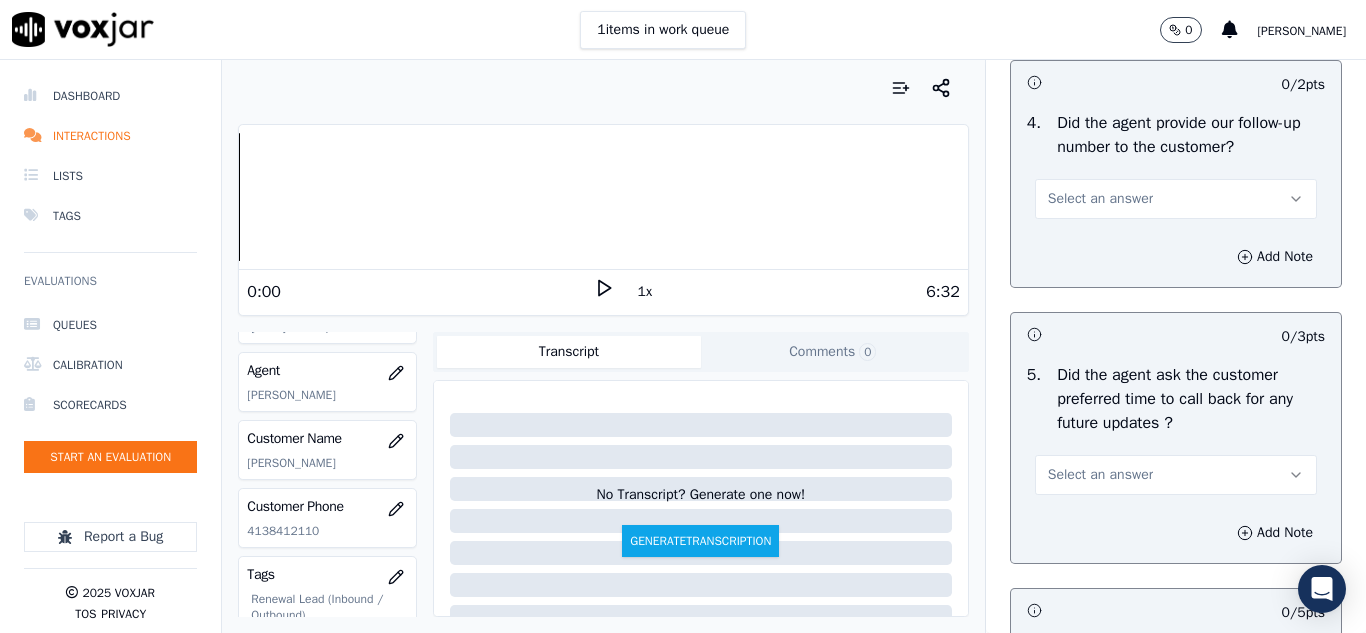 scroll, scrollTop: 4900, scrollLeft: 0, axis: vertical 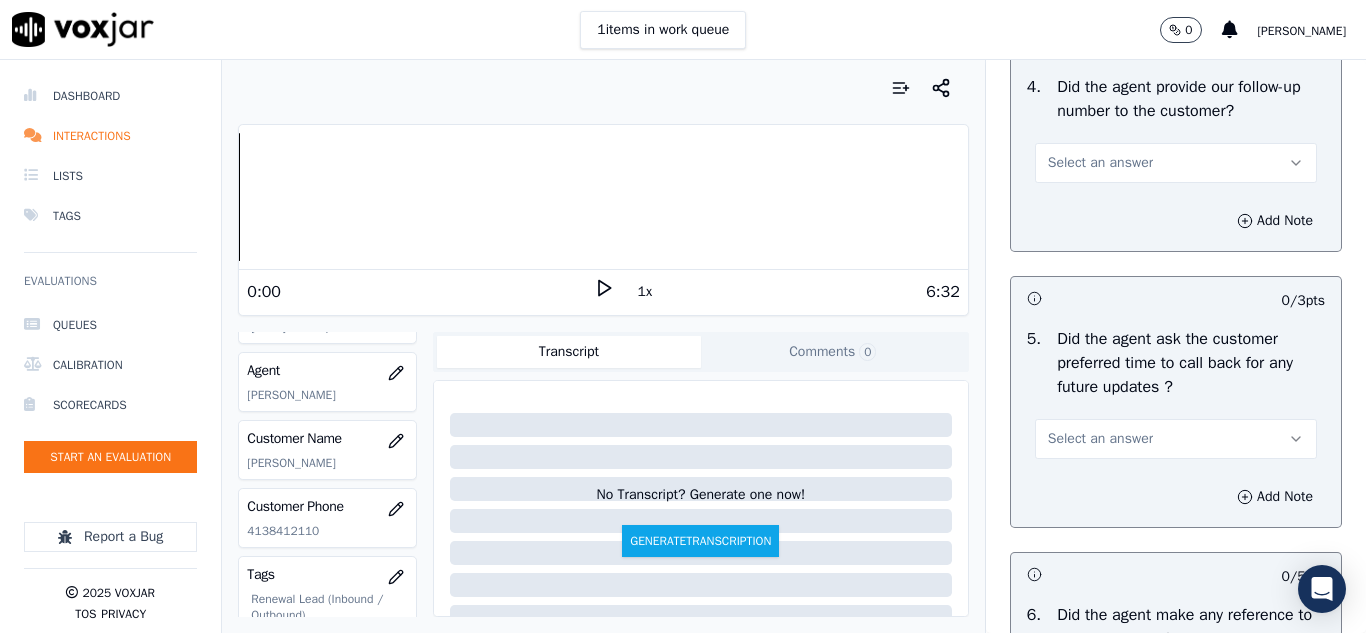 click on "Select an answer" at bounding box center [1100, 163] 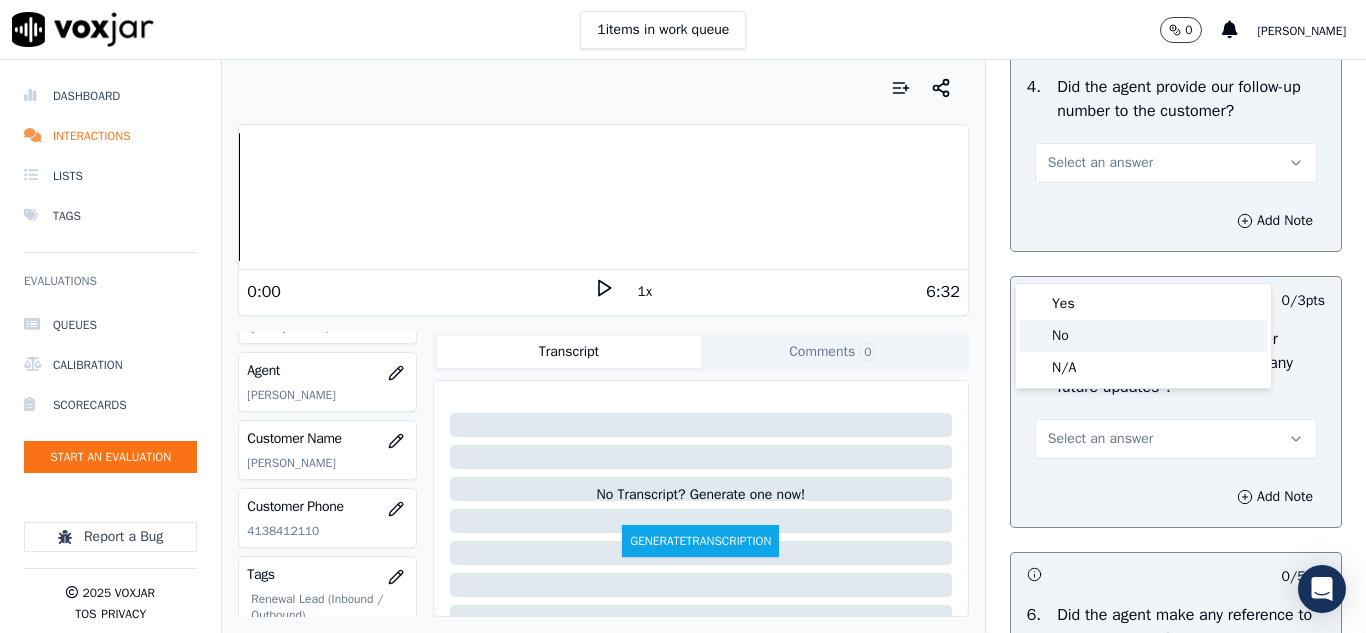 click on "No" 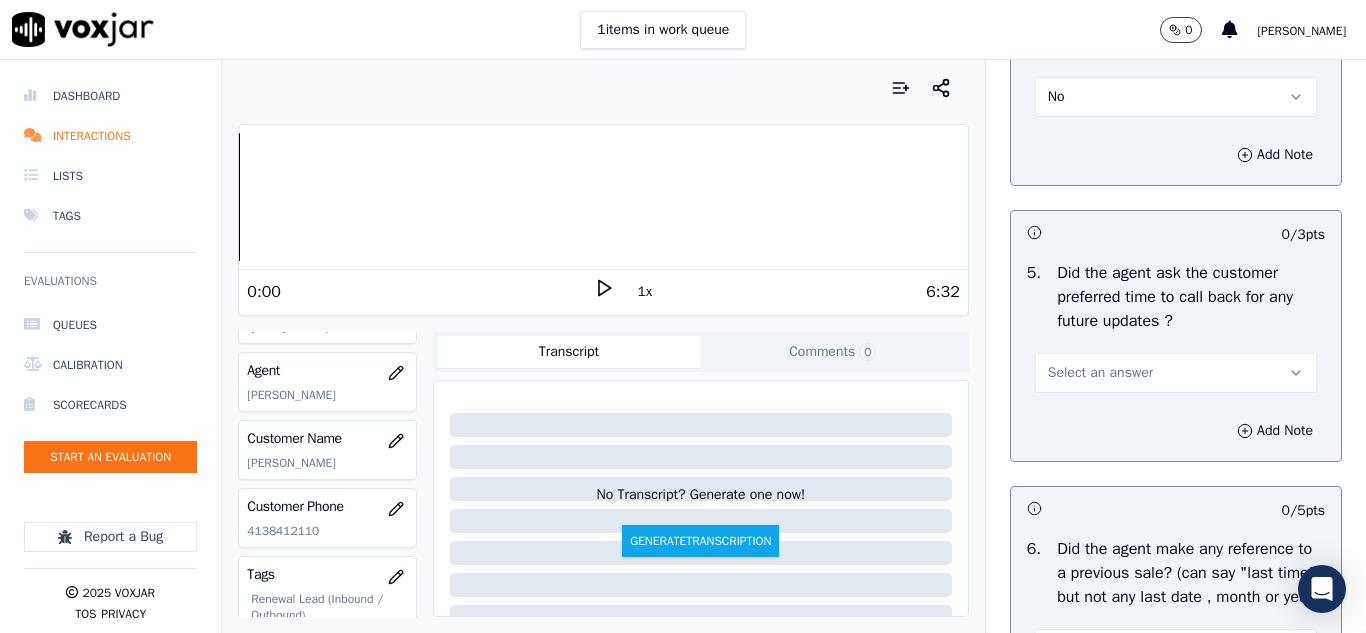 scroll, scrollTop: 5000, scrollLeft: 0, axis: vertical 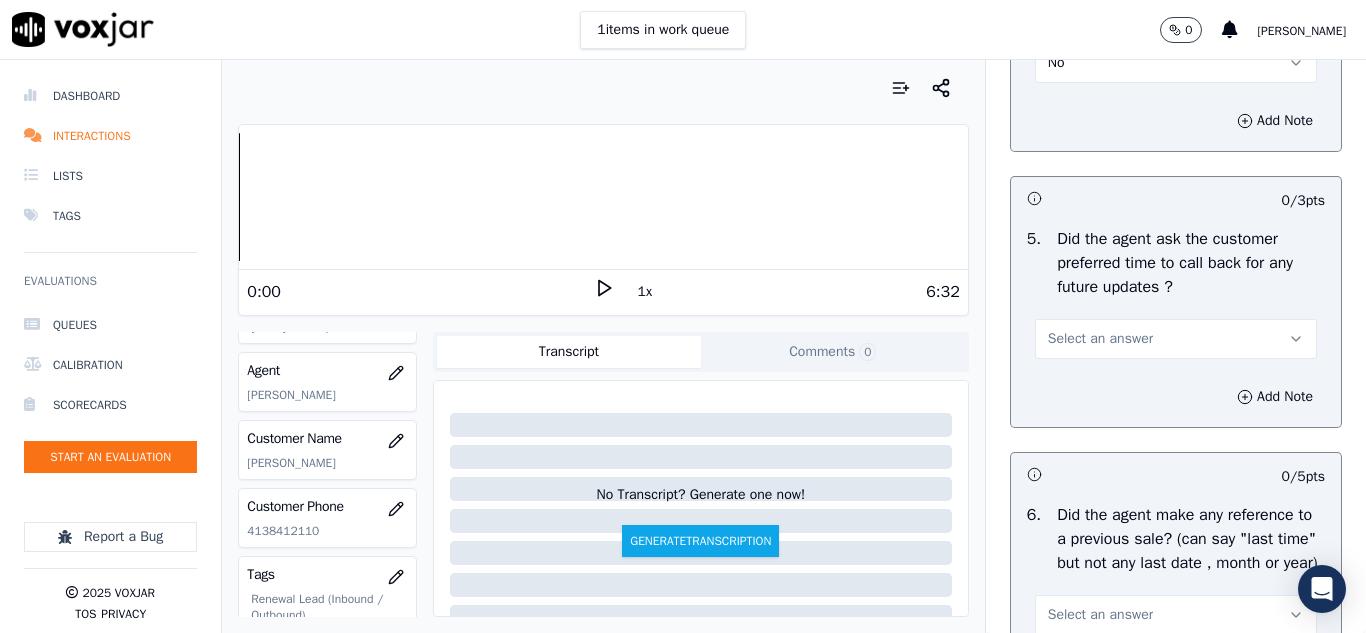 click on "Select an answer" at bounding box center (1100, 339) 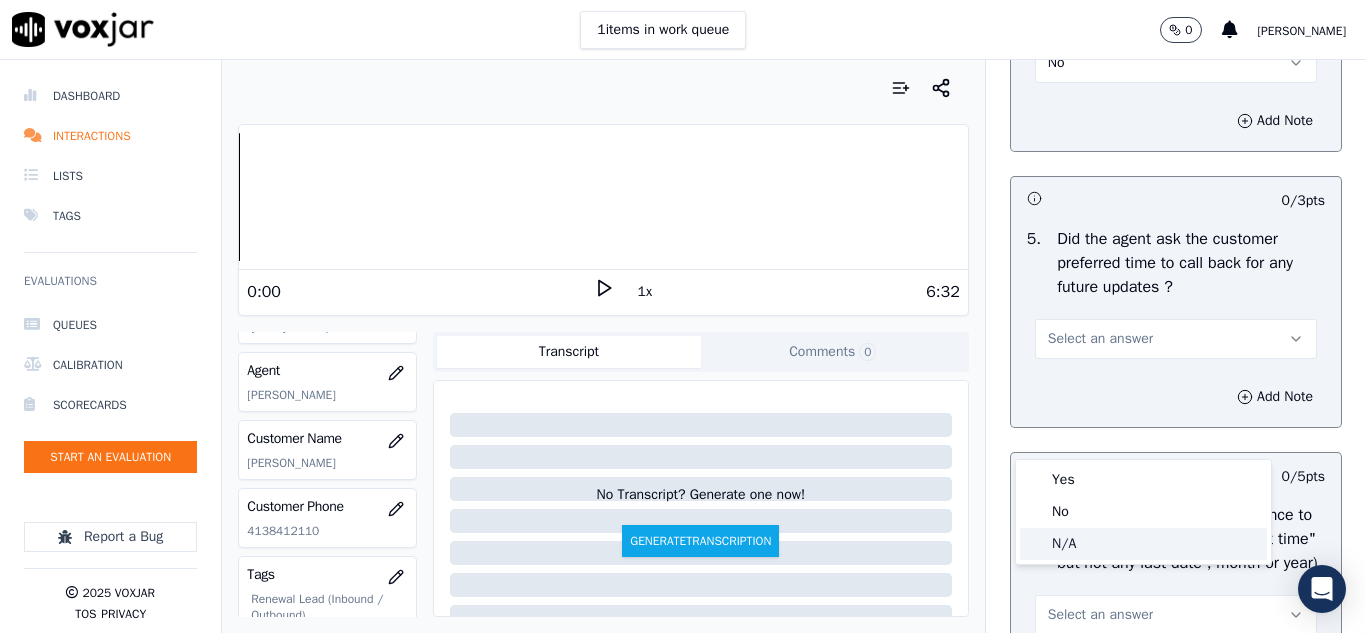 click on "N/A" 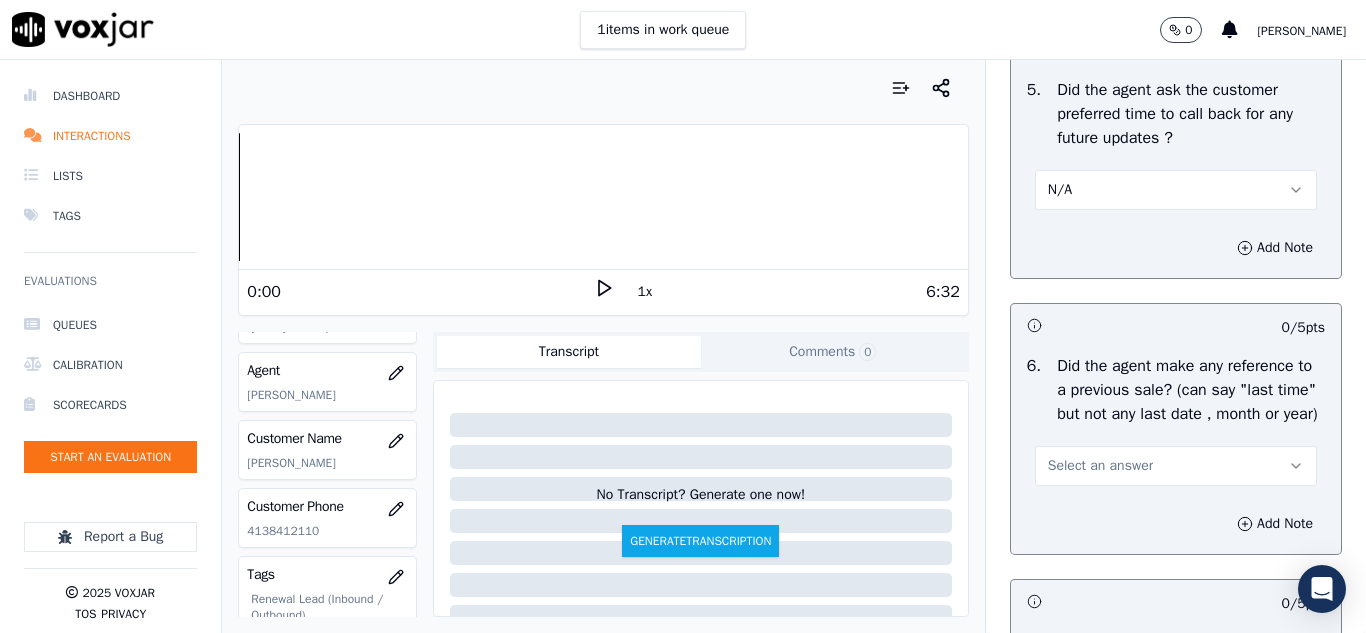 scroll, scrollTop: 5300, scrollLeft: 0, axis: vertical 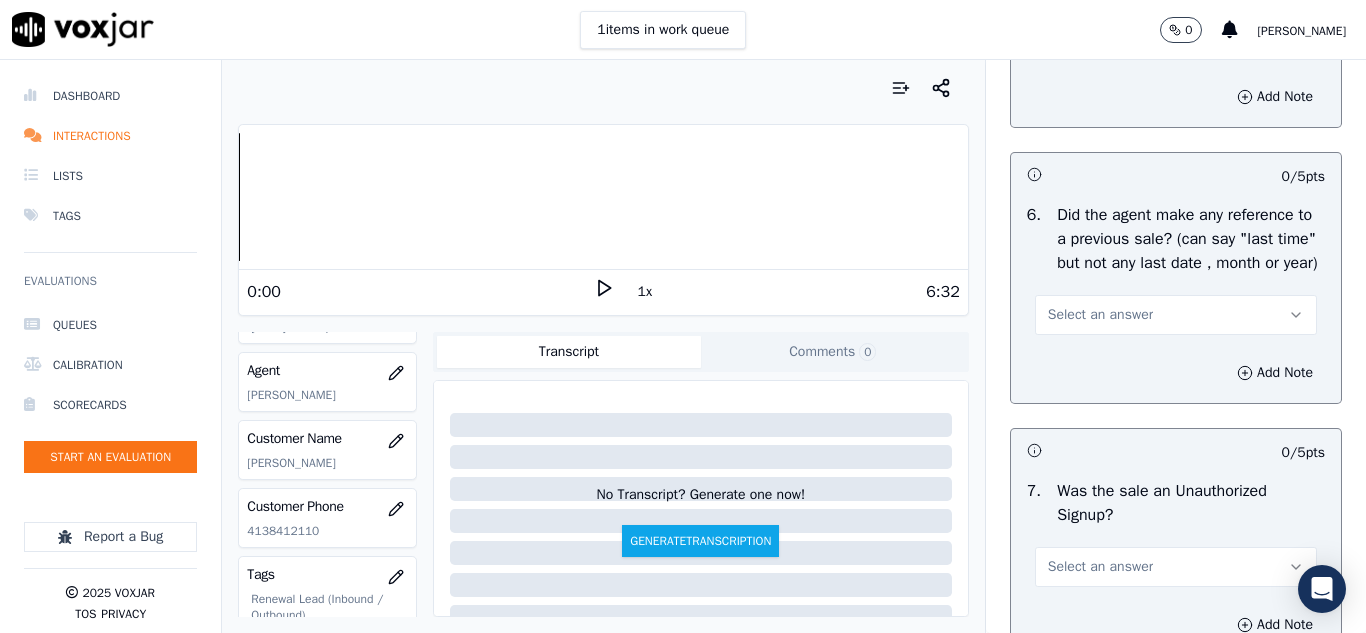 drag, startPoint x: 1062, startPoint y: 424, endPoint x: 1077, endPoint y: 453, distance: 32.649654 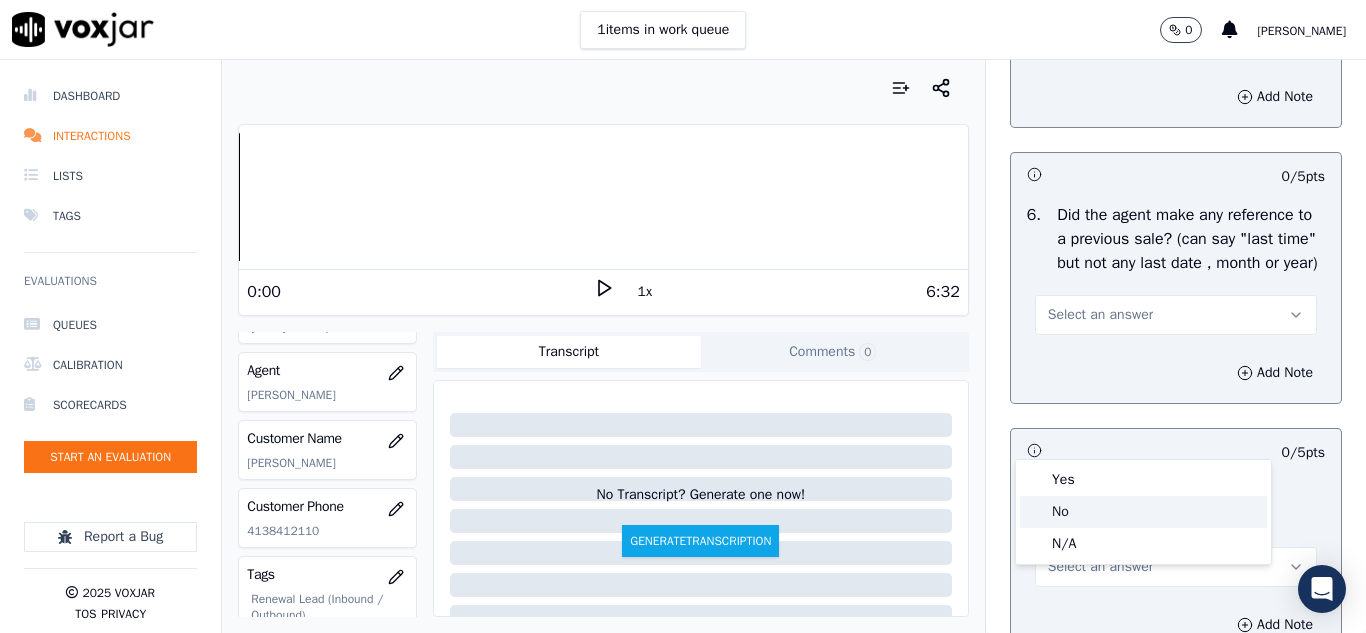 click on "No" 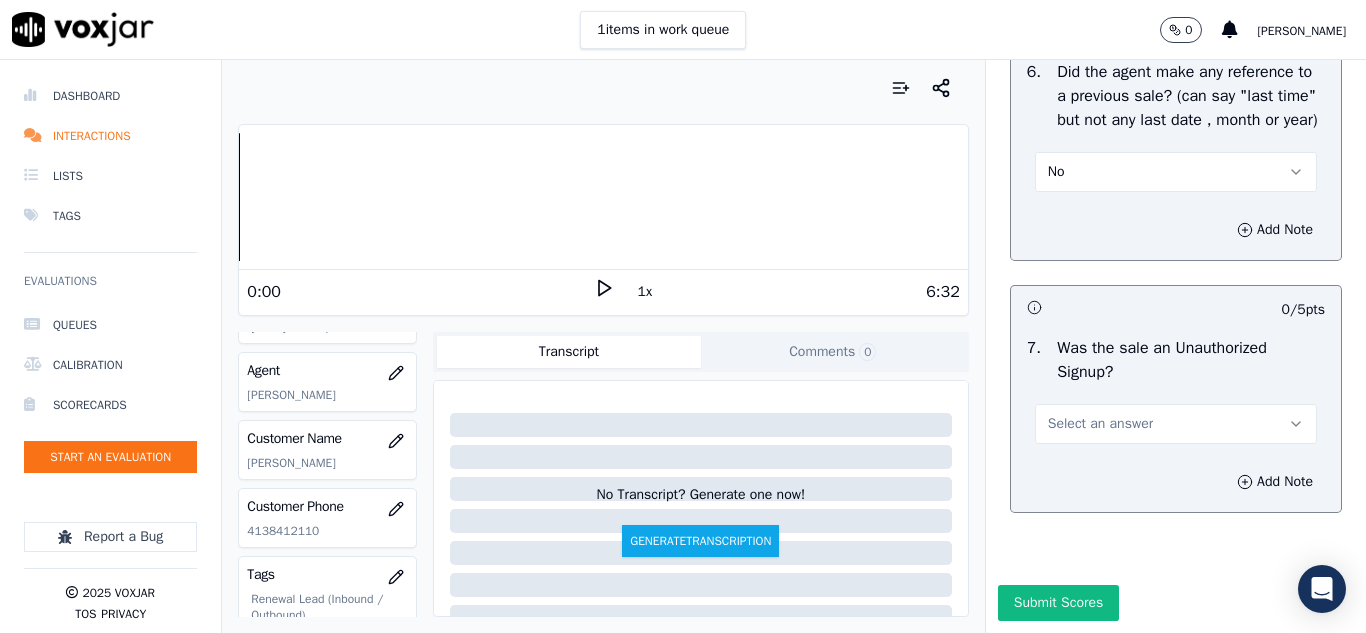 scroll, scrollTop: 5600, scrollLeft: 0, axis: vertical 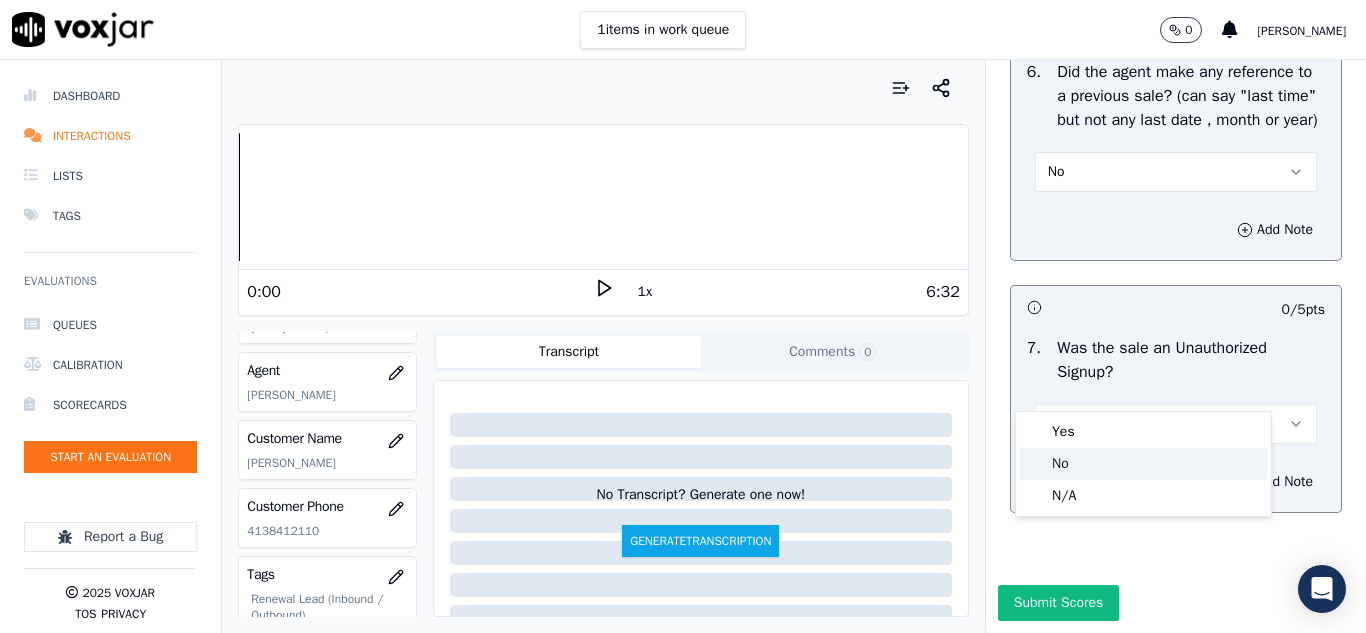 click on "No" 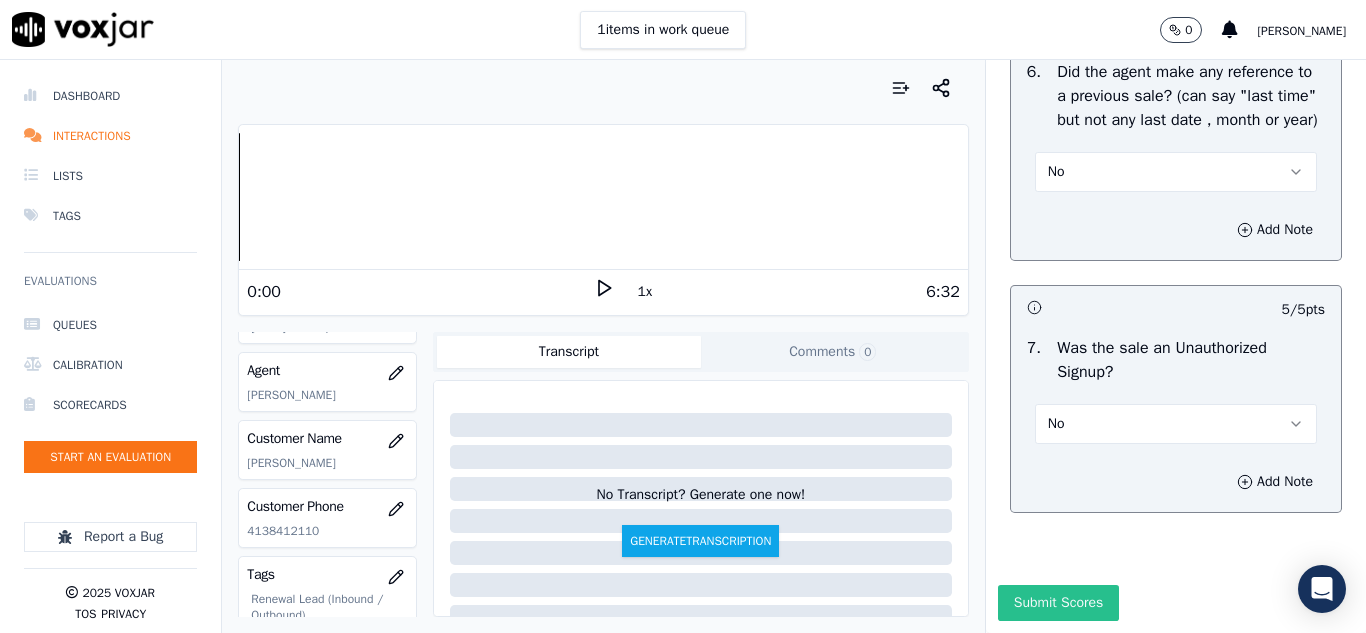 click on "Submit Scores" at bounding box center [1058, 603] 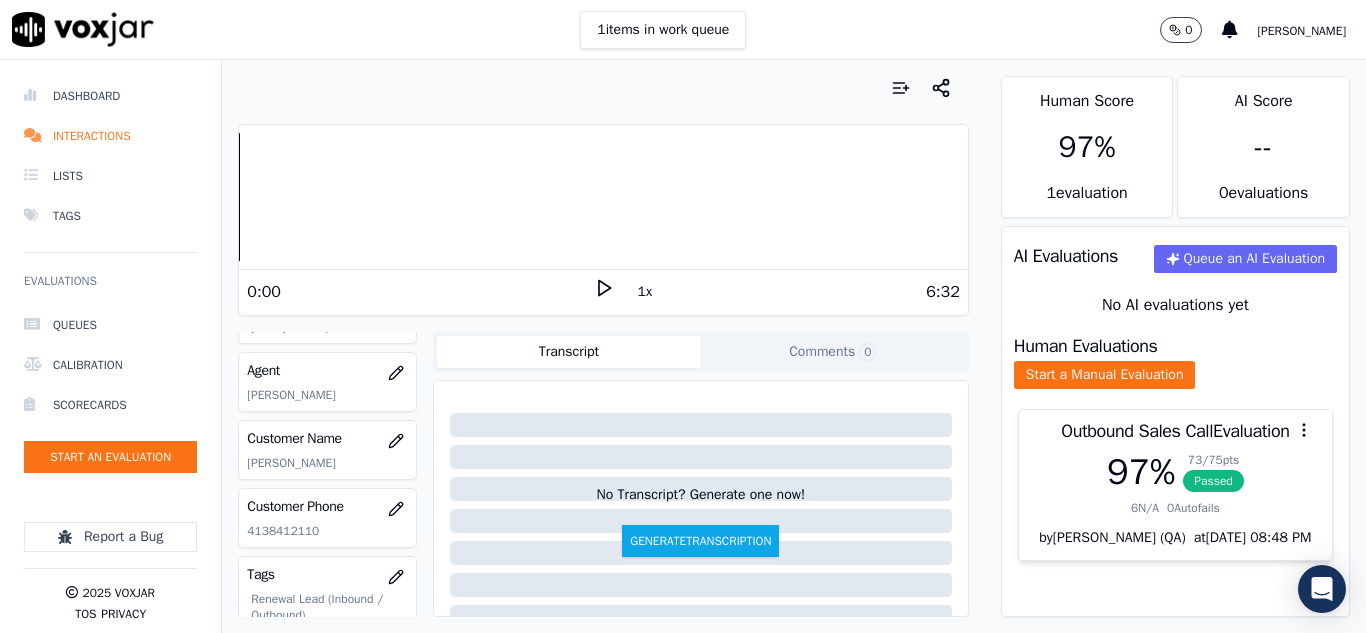 click on "Your browser does not support the audio element.   0:00     1x   6:32   Voxjar ID   11b1830c-fe51-4890-a40a-184dc859bf4f   Source ID   4138412110-C1   Timestamp
[DATE] 03:13 pm     Agent
[PERSON_NAME]     Customer Name     [PERSON_NAME]     Customer Phone     [PHONE_NUMBER]     Tags
Renewal Lead (Inbound / Outbound) Sale Interaction Closer present     Source     manualUpload   Type     AUDIO       Transcript   Comments  0   No Transcript? Generate one now!   Generate  Transcription         Add Comment" at bounding box center (603, 346) 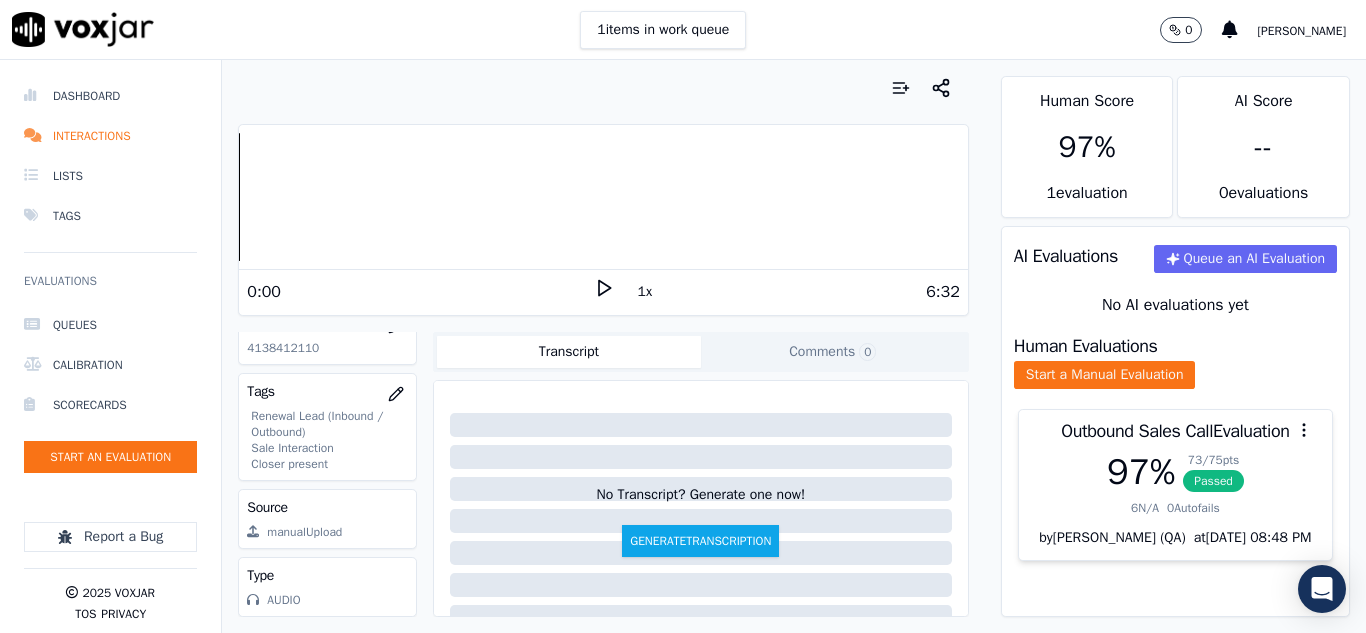 scroll, scrollTop: 428, scrollLeft: 0, axis: vertical 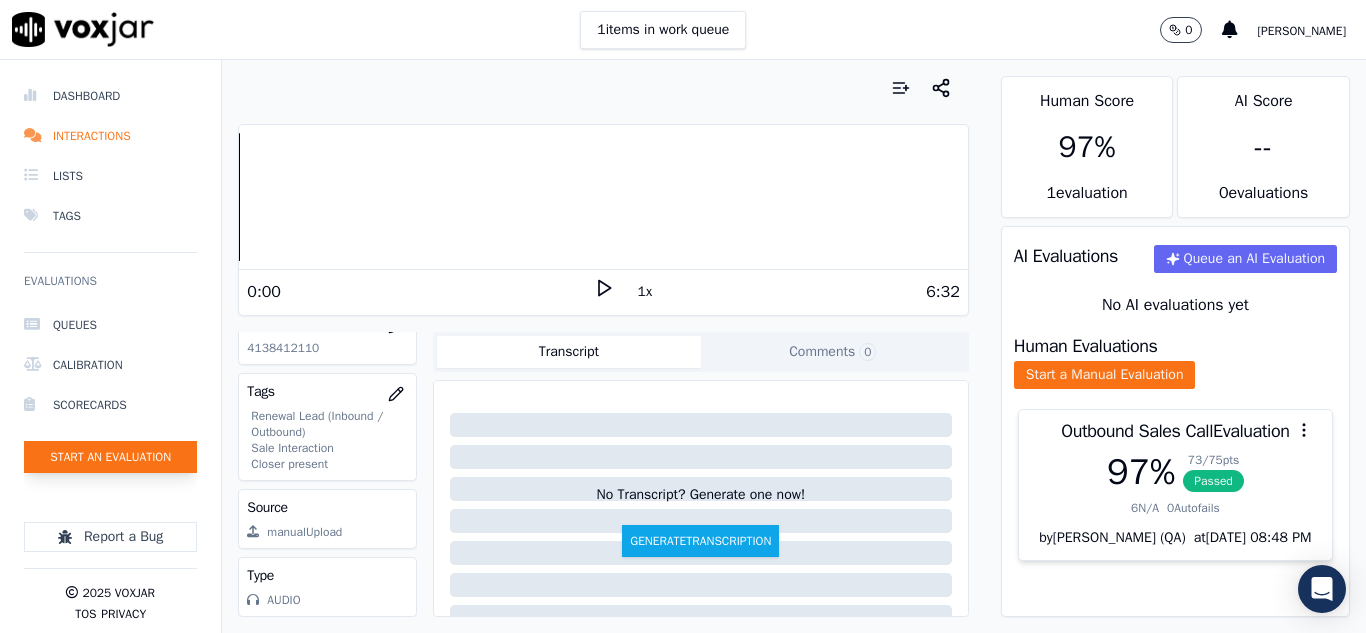 click on "Start an Evaluation" 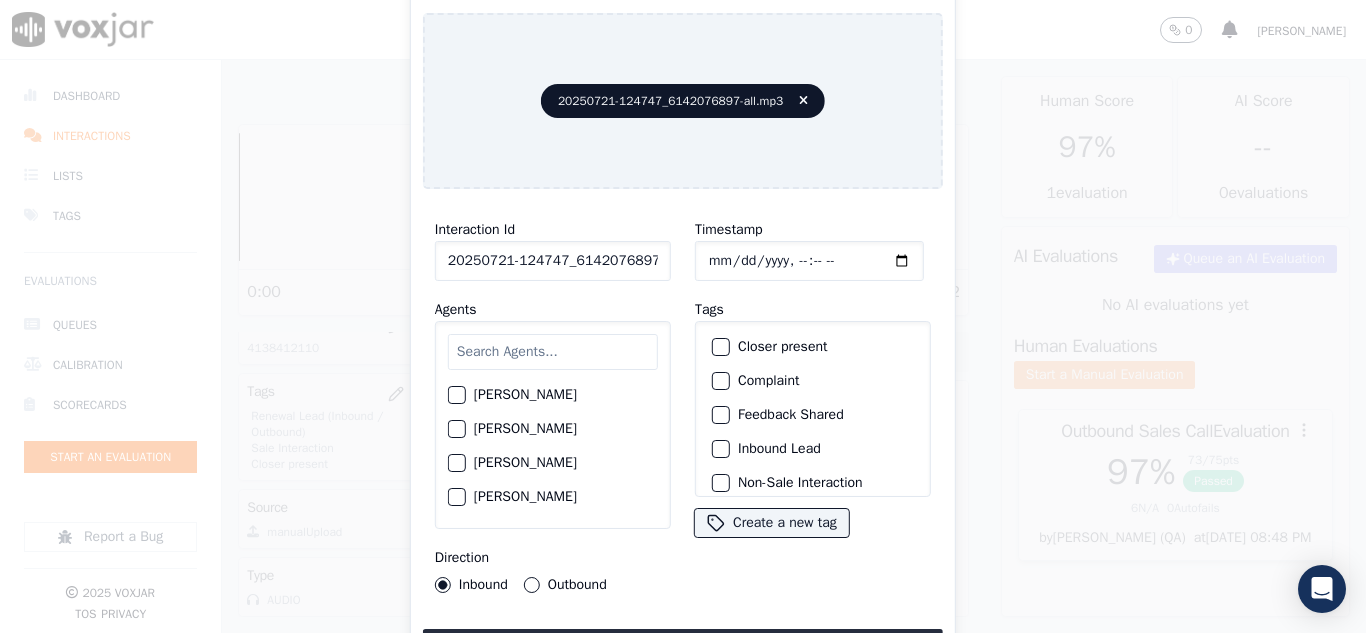 scroll, scrollTop: 0, scrollLeft: 40, axis: horizontal 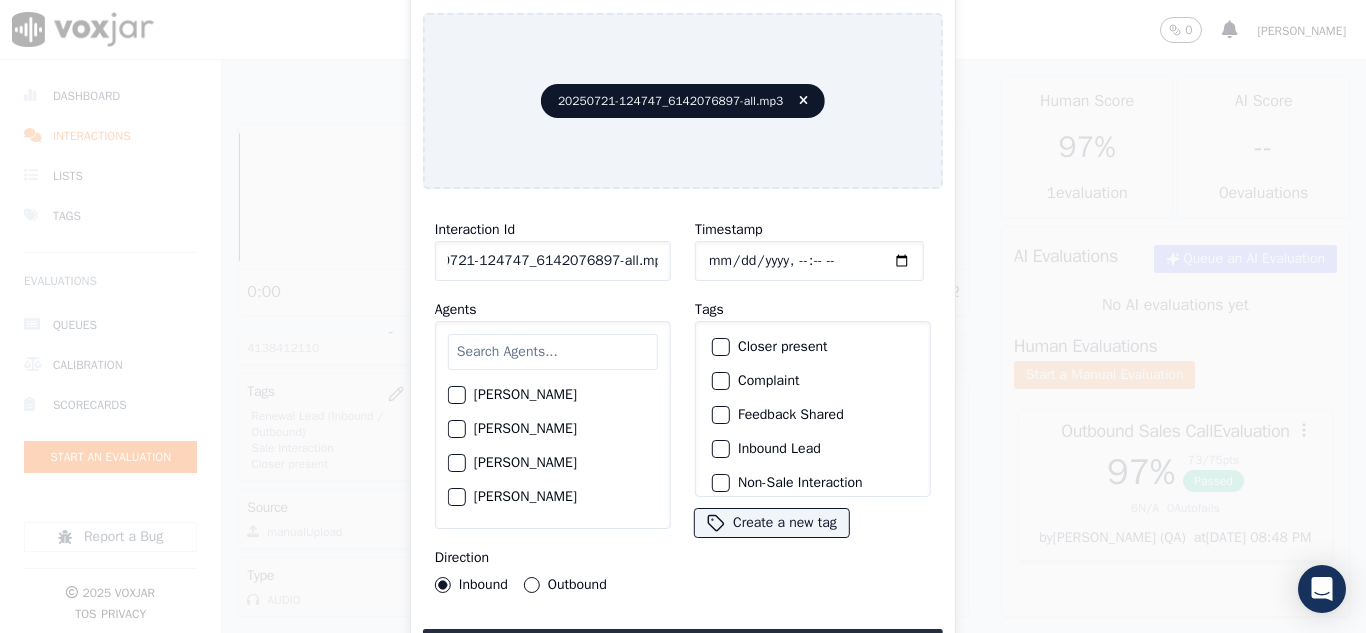 drag, startPoint x: 641, startPoint y: 253, endPoint x: 744, endPoint y: 261, distance: 103.31021 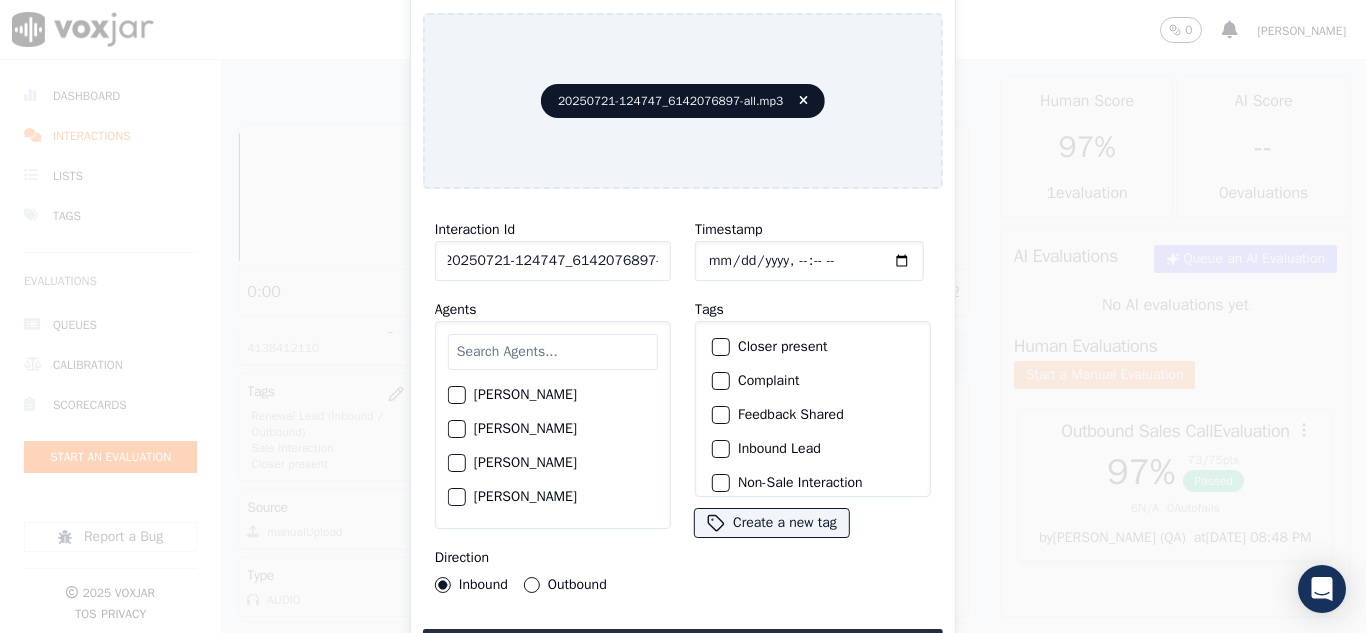 scroll, scrollTop: 0, scrollLeft: 11, axis: horizontal 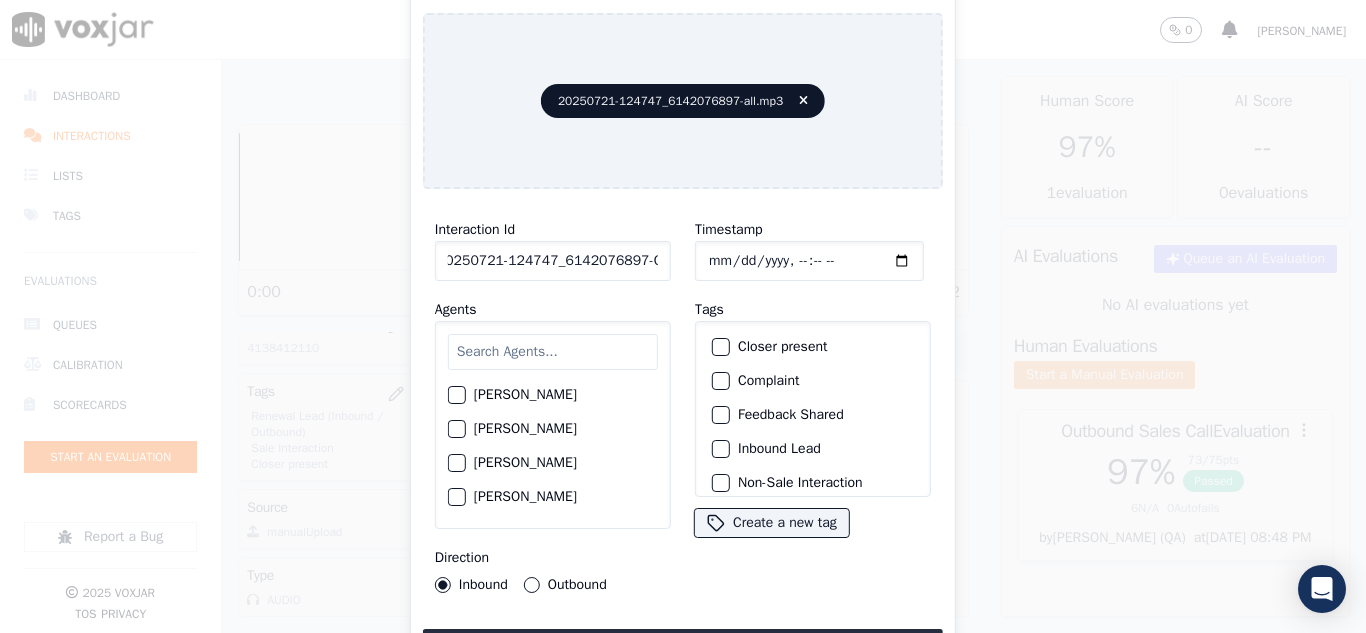 type on "20250721-124747_6142076897-C1" 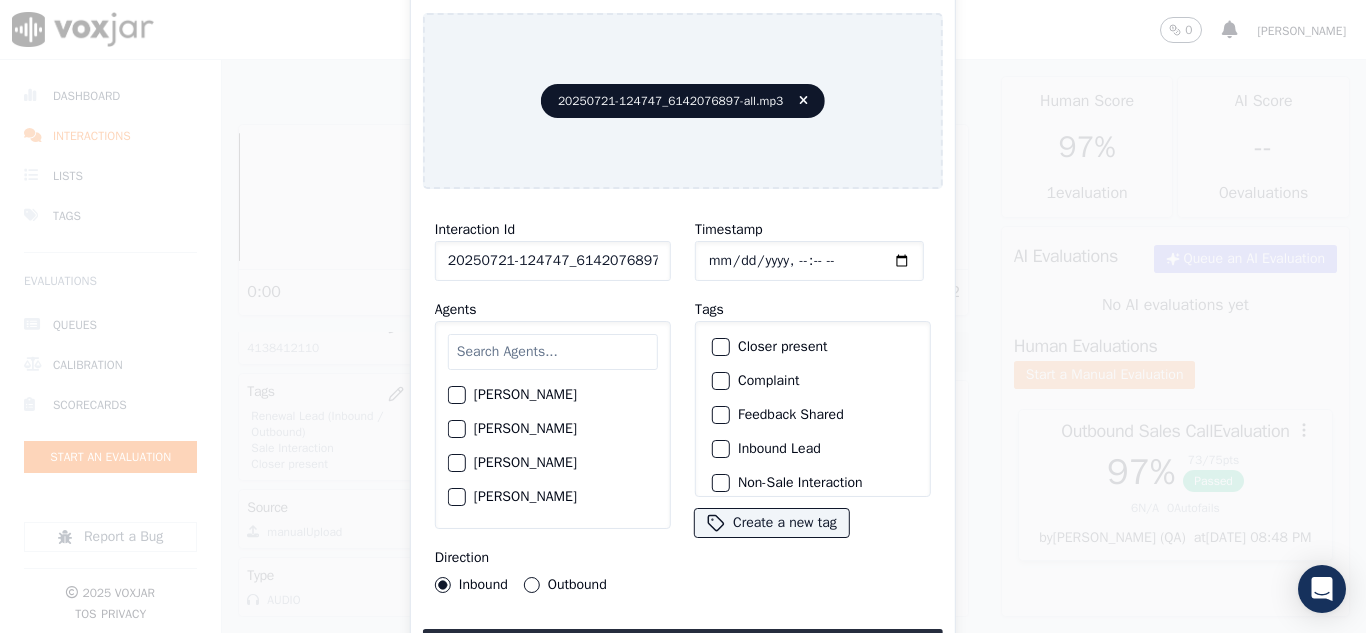 type on "[DATE]T15:25" 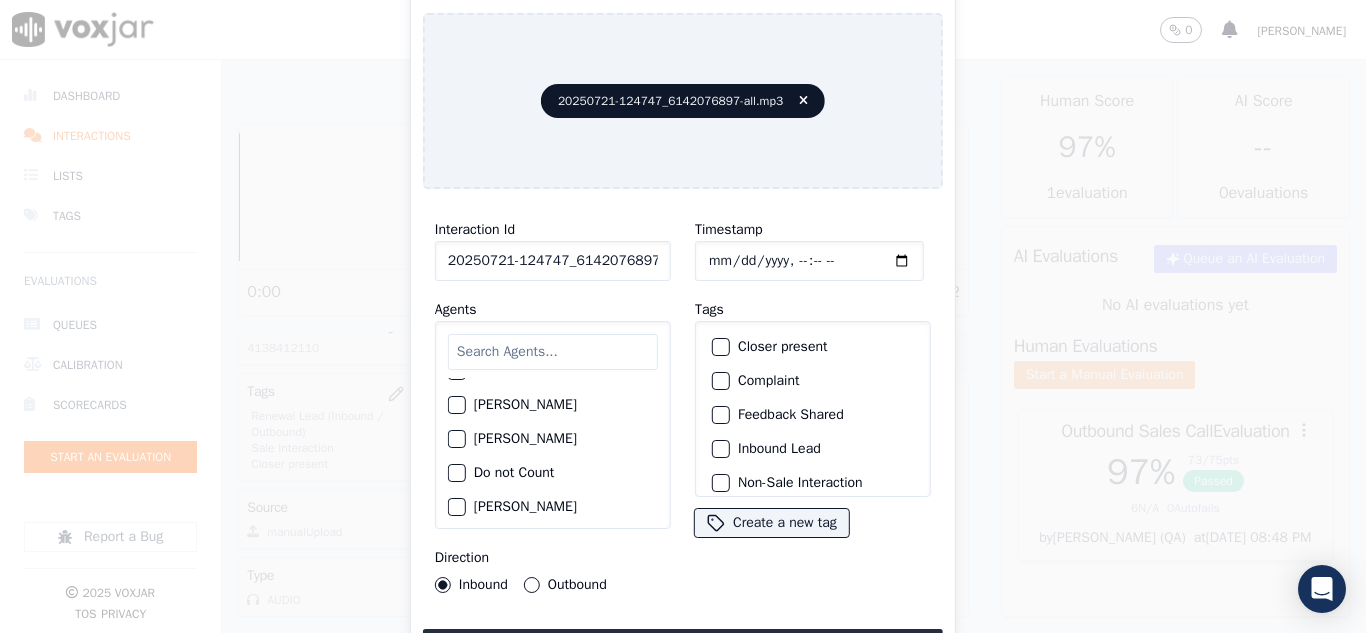 scroll, scrollTop: 600, scrollLeft: 0, axis: vertical 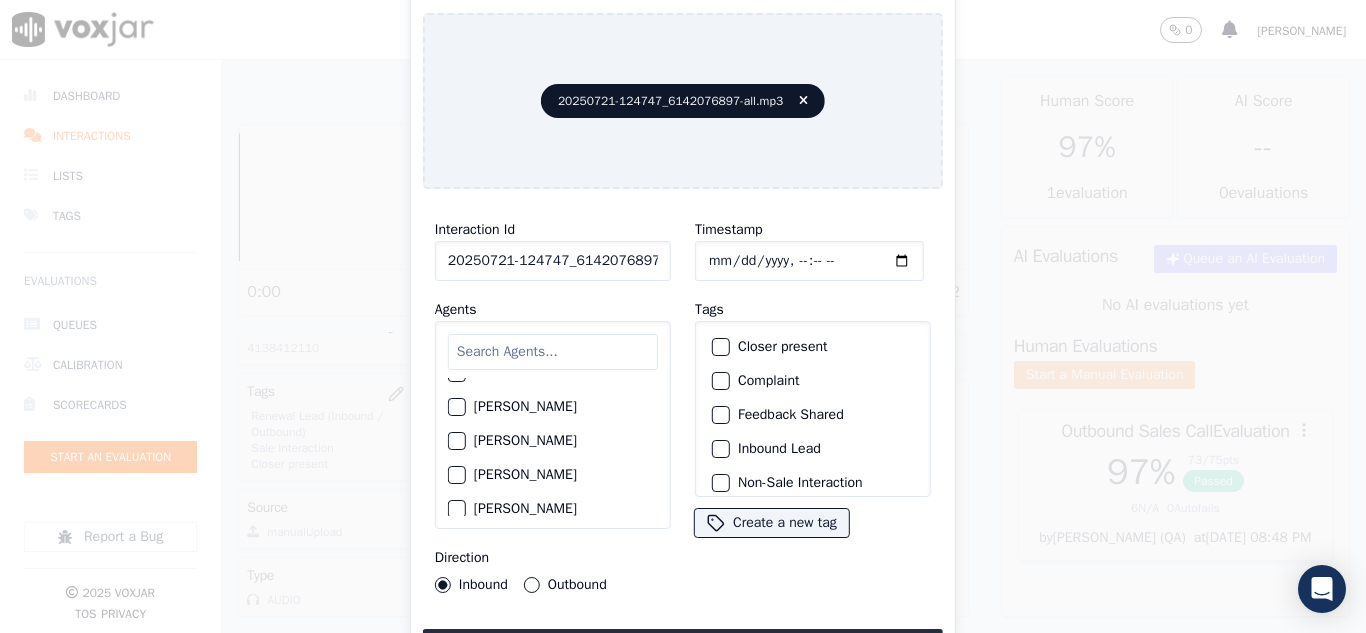 click on "[PERSON_NAME]" 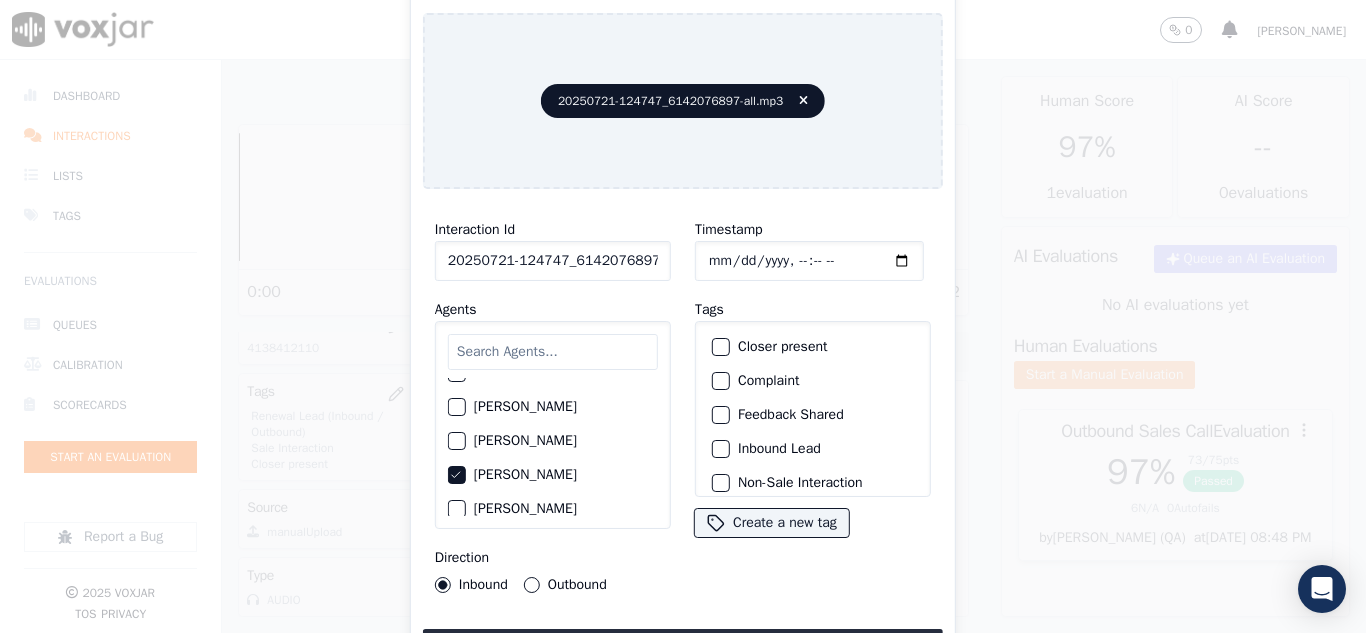 click on "Outbound" at bounding box center [532, 585] 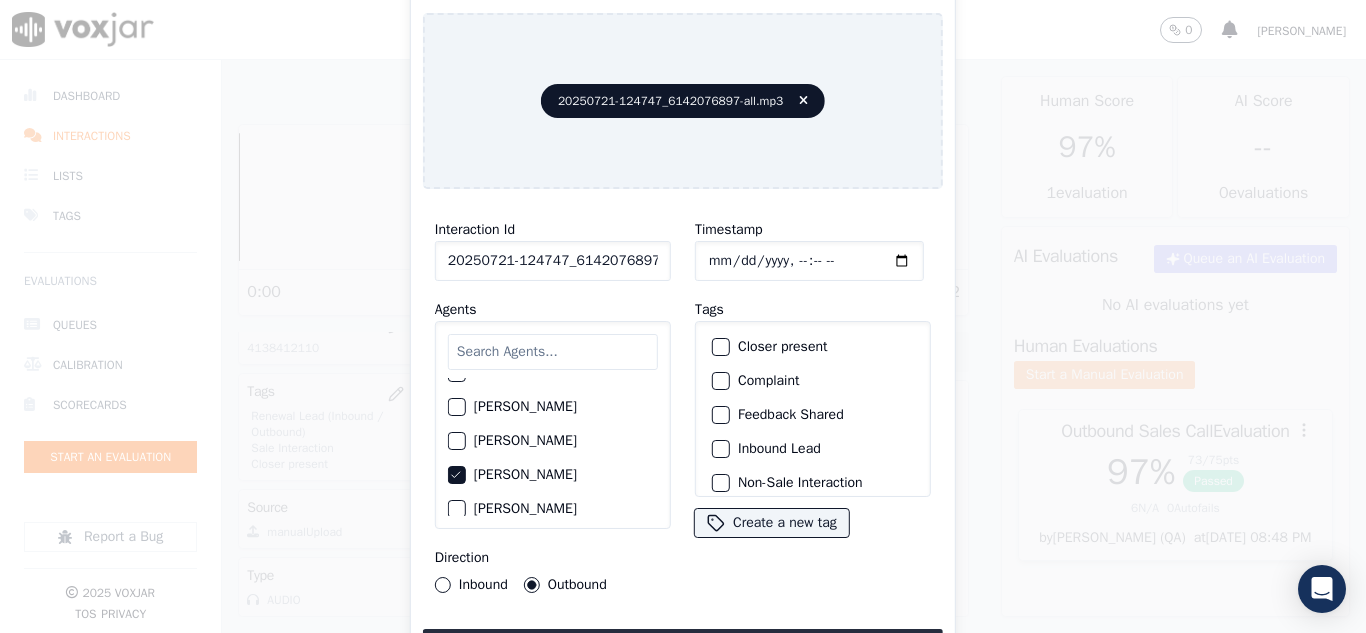 click on "Closer present" 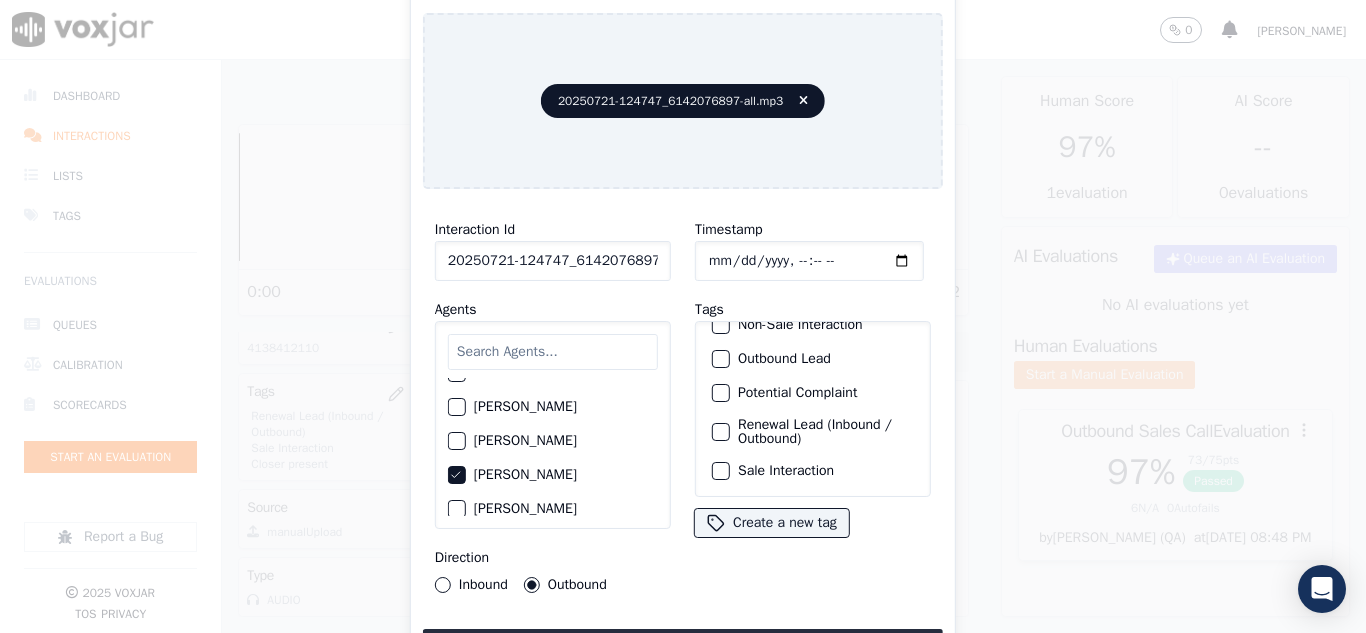 scroll, scrollTop: 173, scrollLeft: 0, axis: vertical 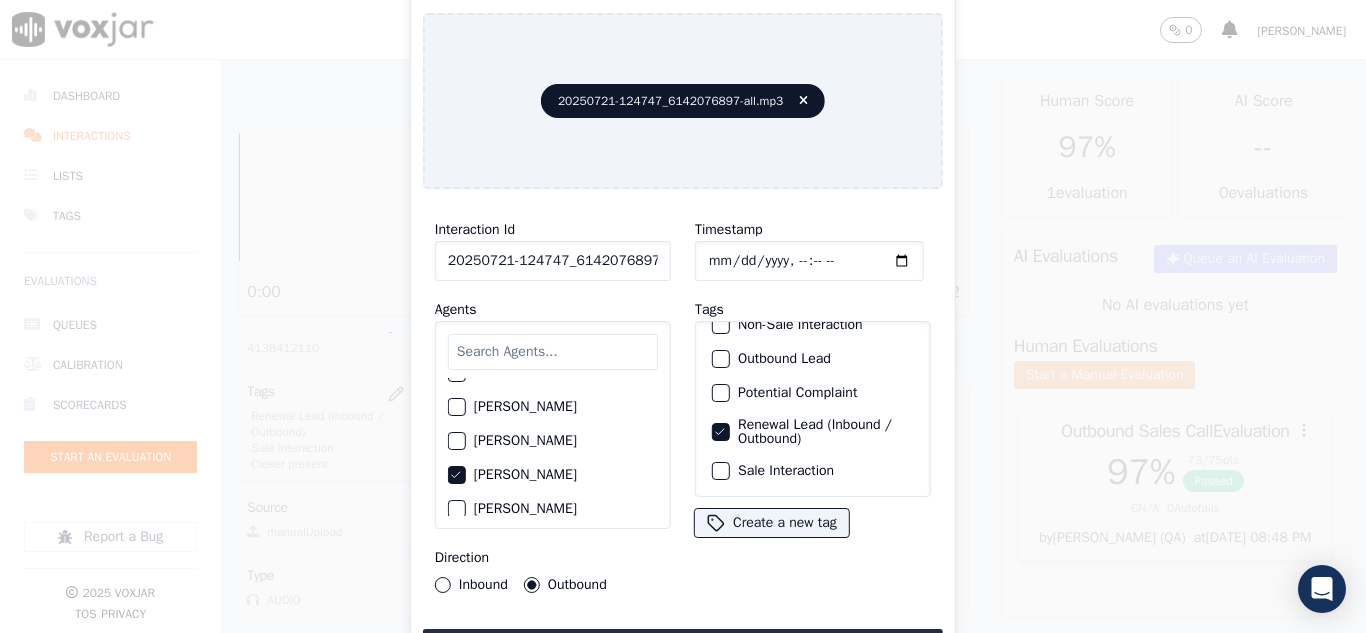 click at bounding box center (720, 471) 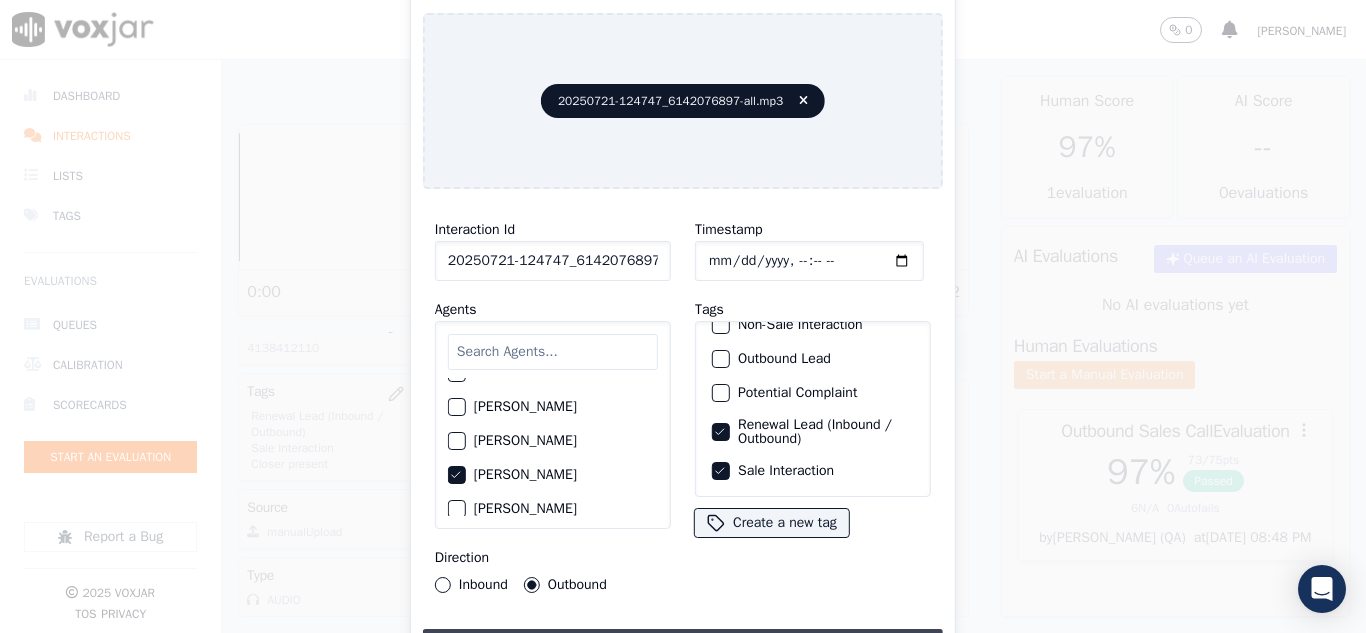 click on "Upload interaction to start evaluation" at bounding box center [683, 647] 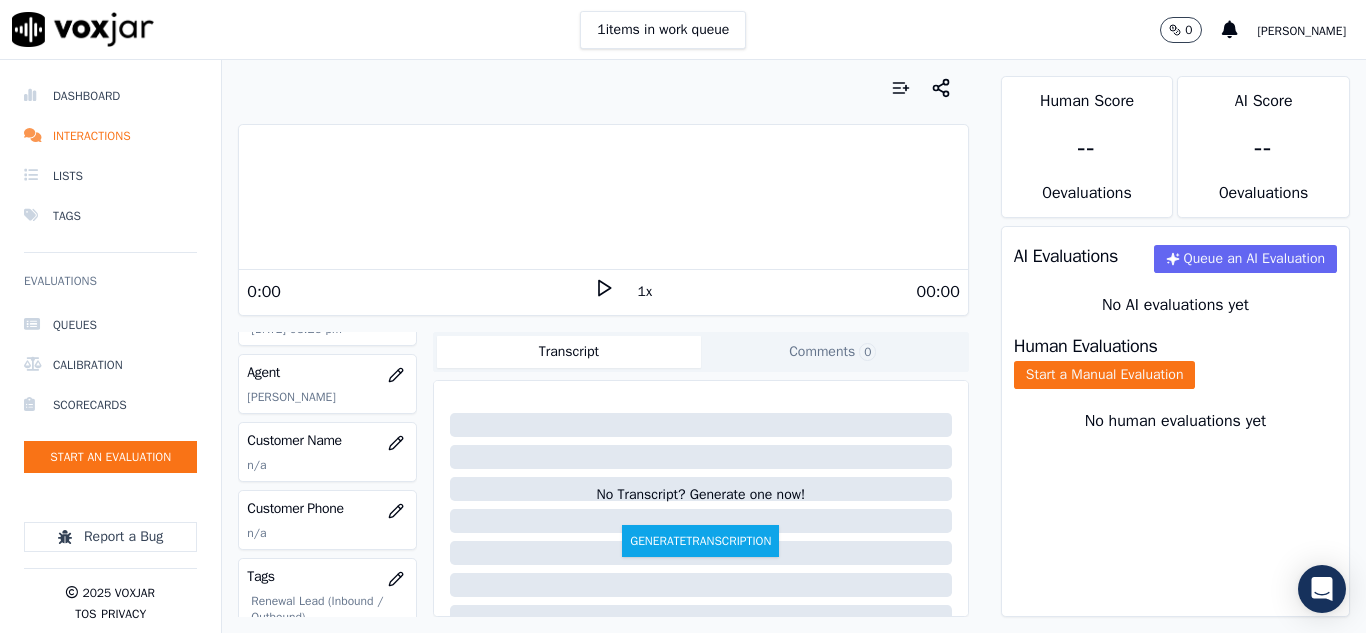 scroll, scrollTop: 200, scrollLeft: 0, axis: vertical 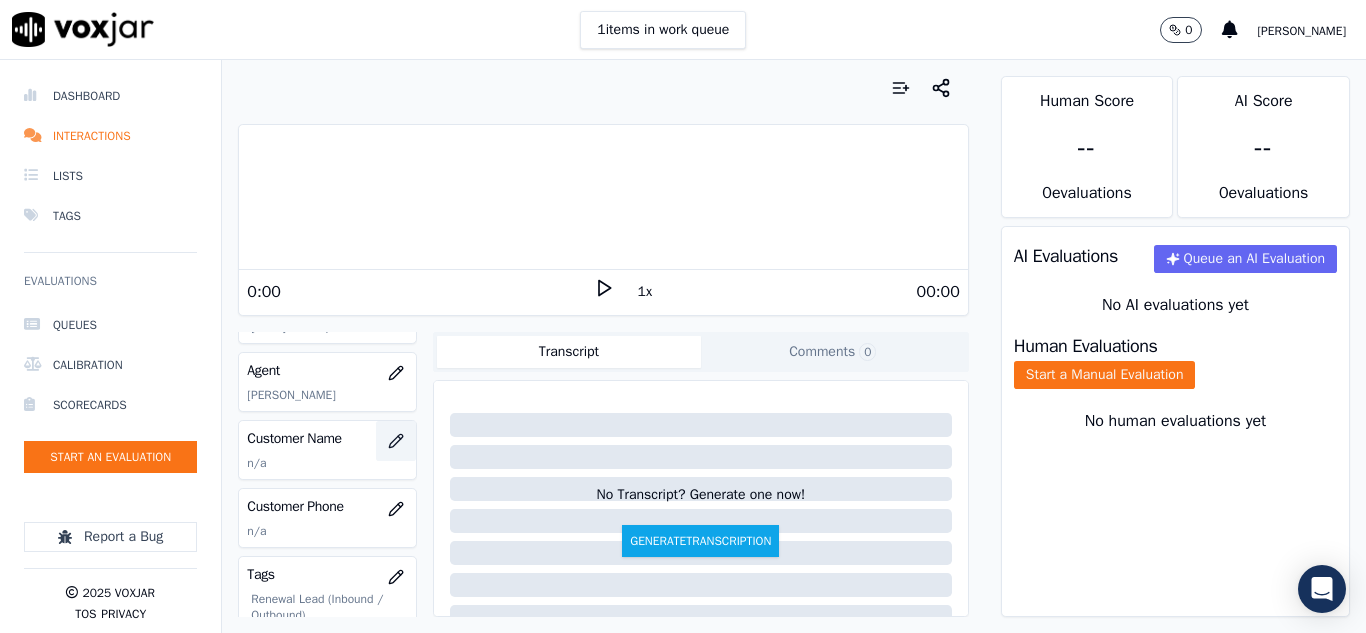 click 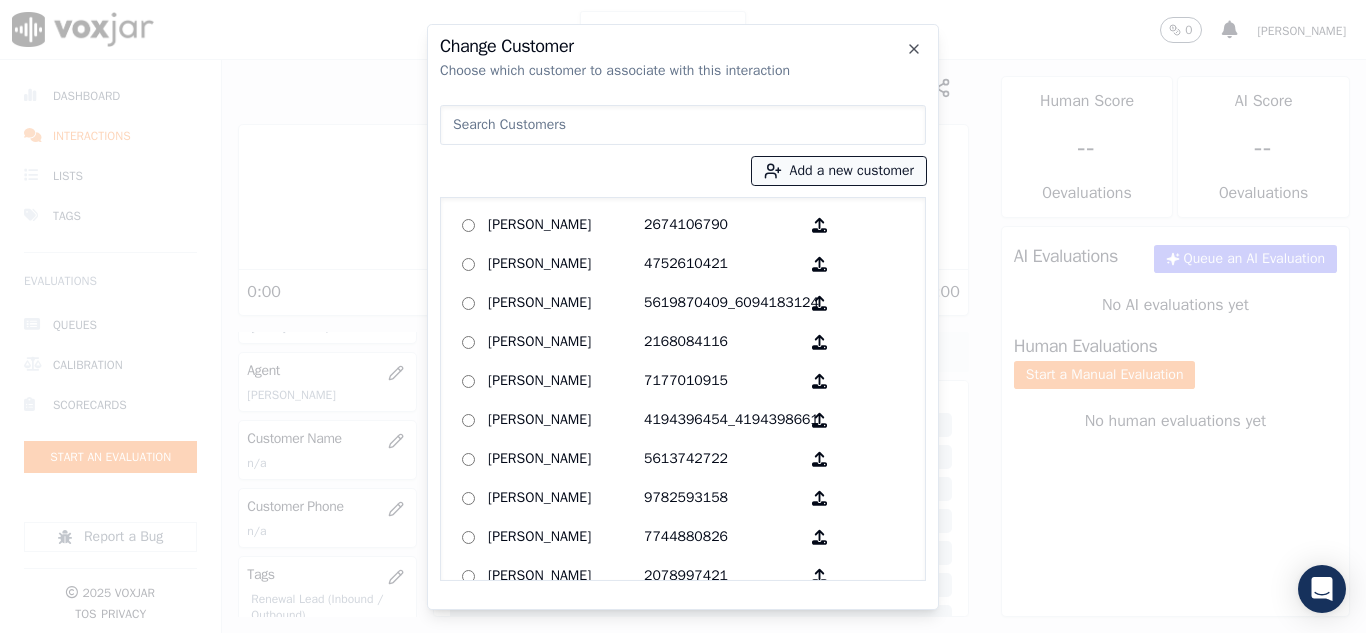 click on "Add a new customer" at bounding box center (839, 171) 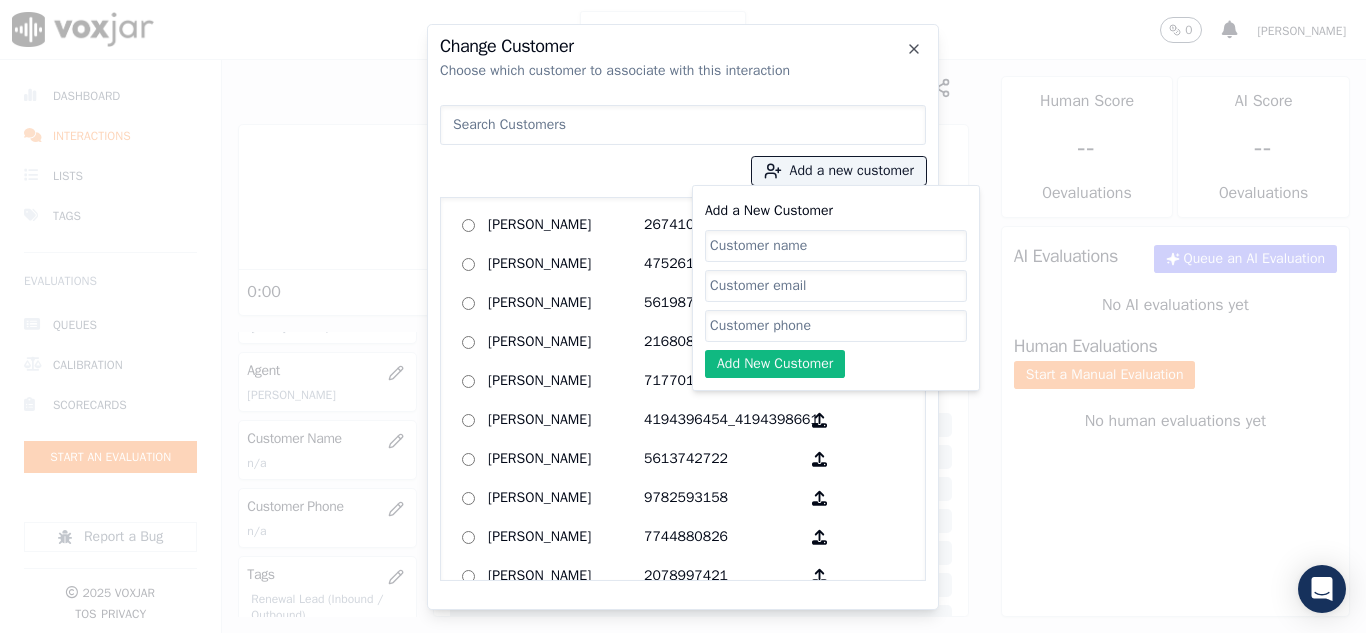 click on "Add a New Customer" 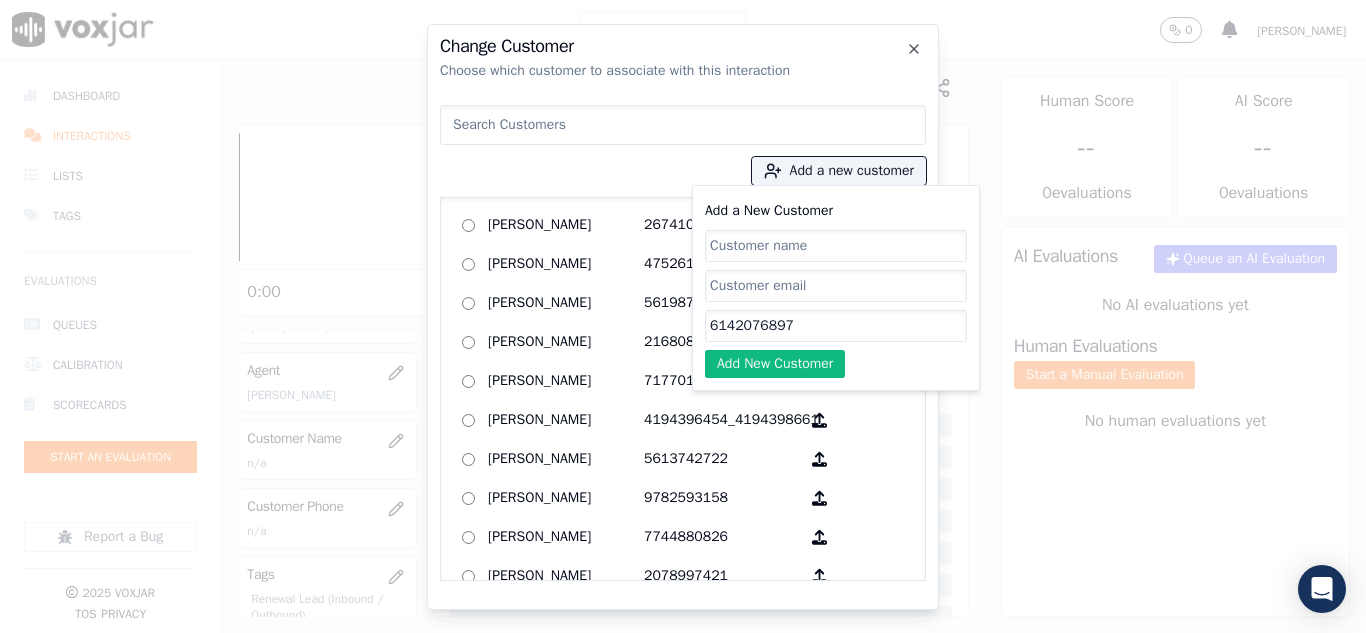 click on "Add a New Customer" 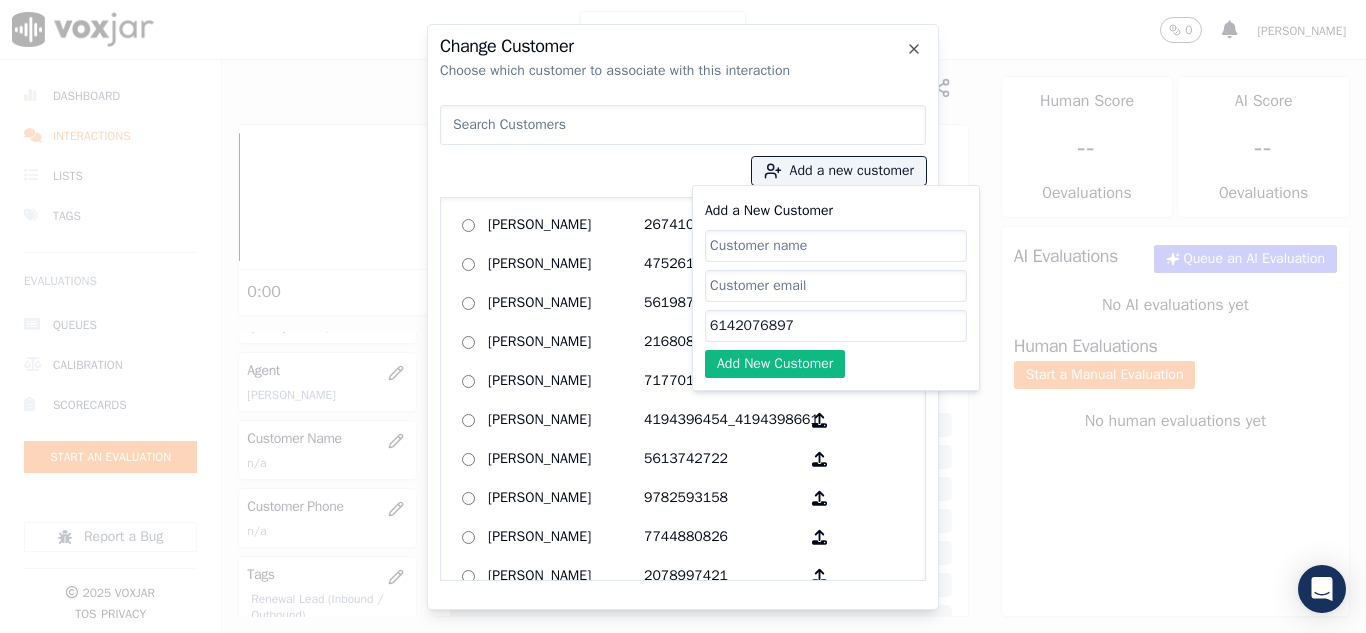 click on "6142076897" 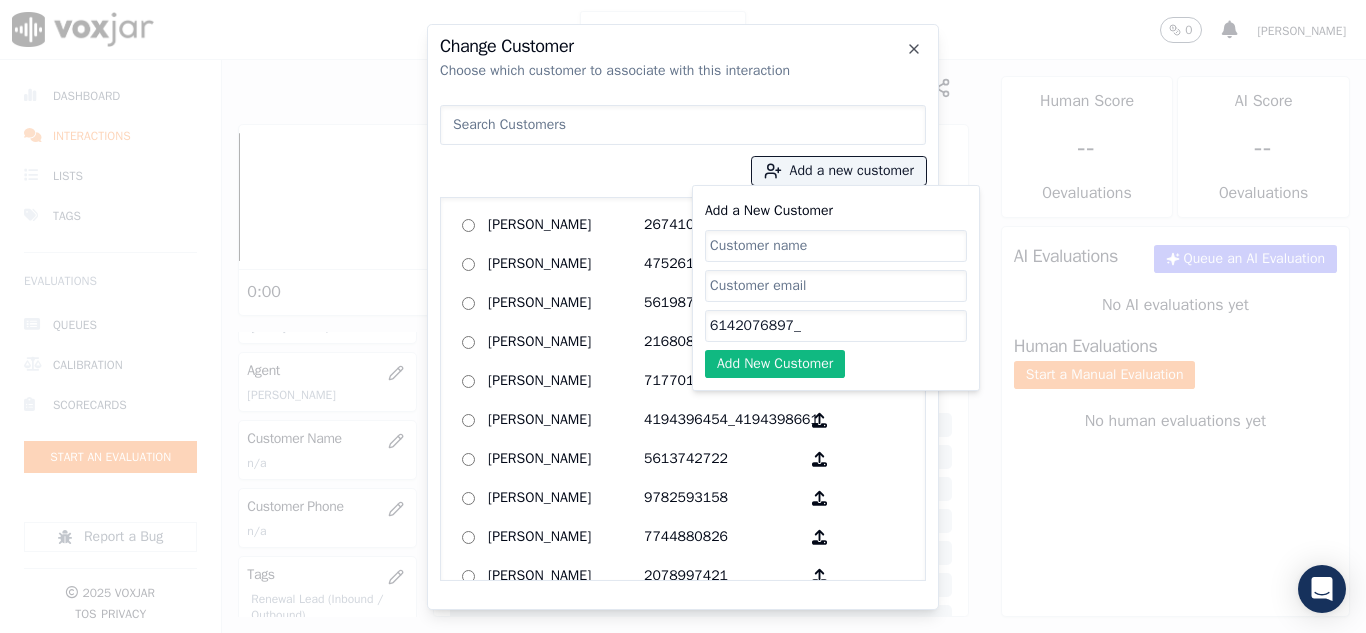 paste on "2143273313" 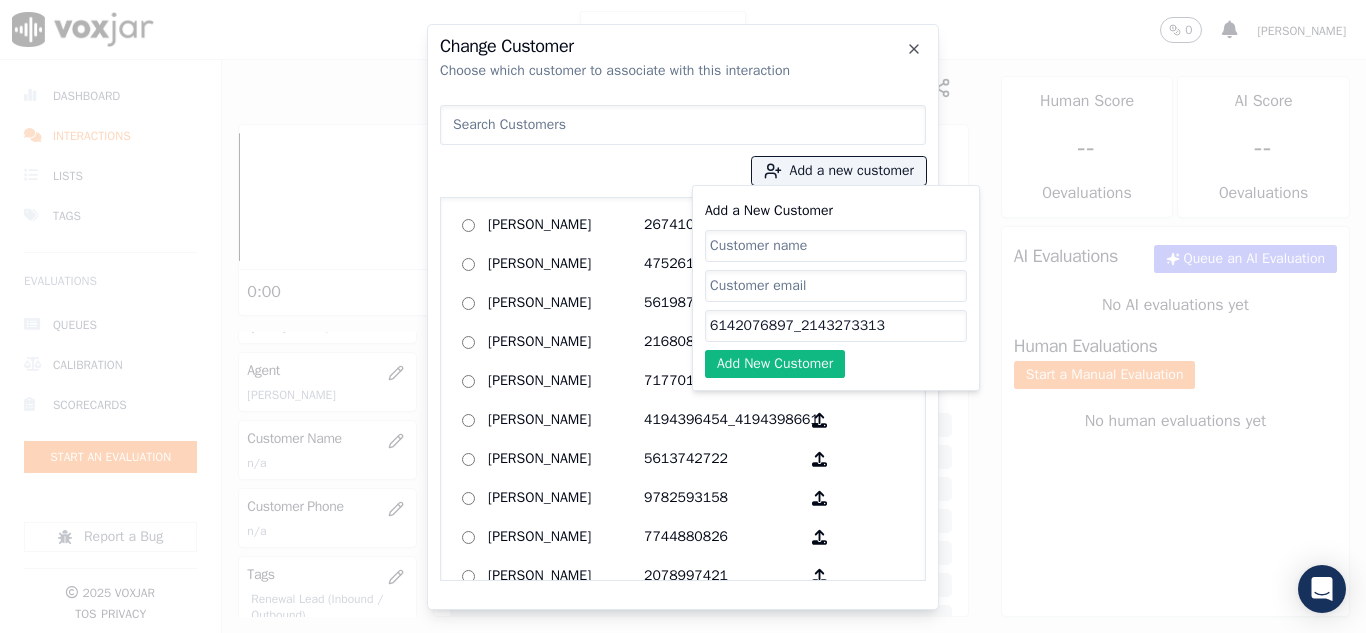 type on "6142076897_2143273313" 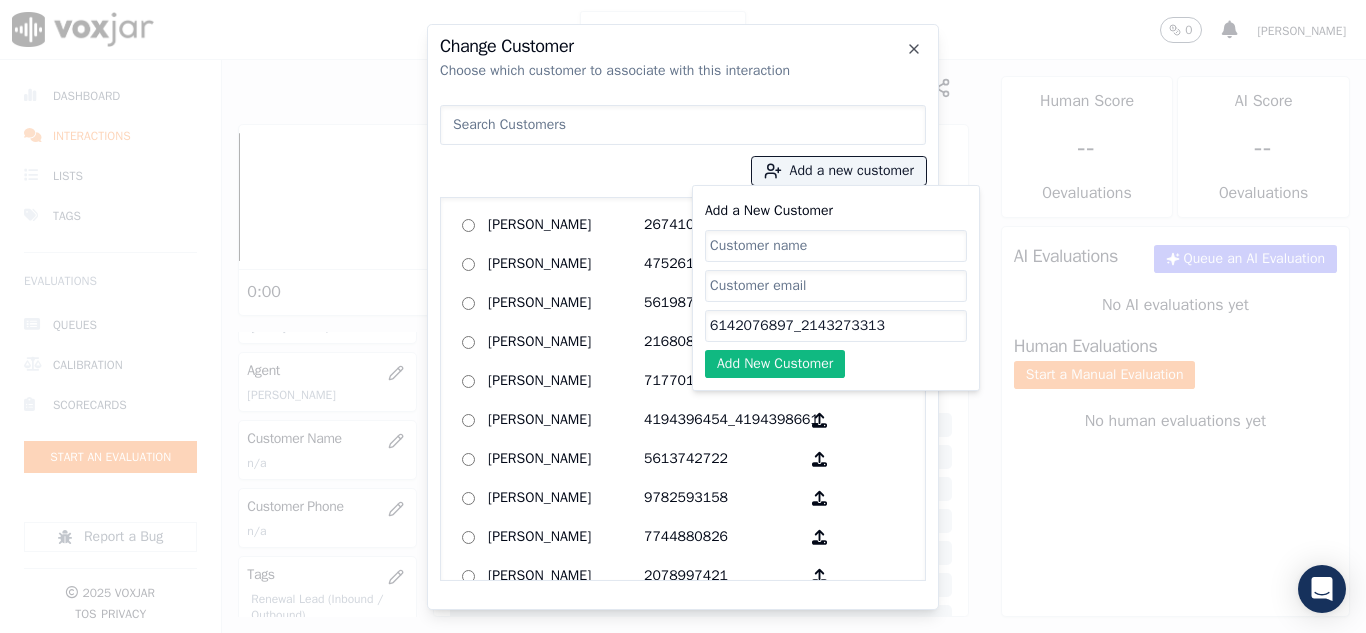 click on "Add a New Customer" 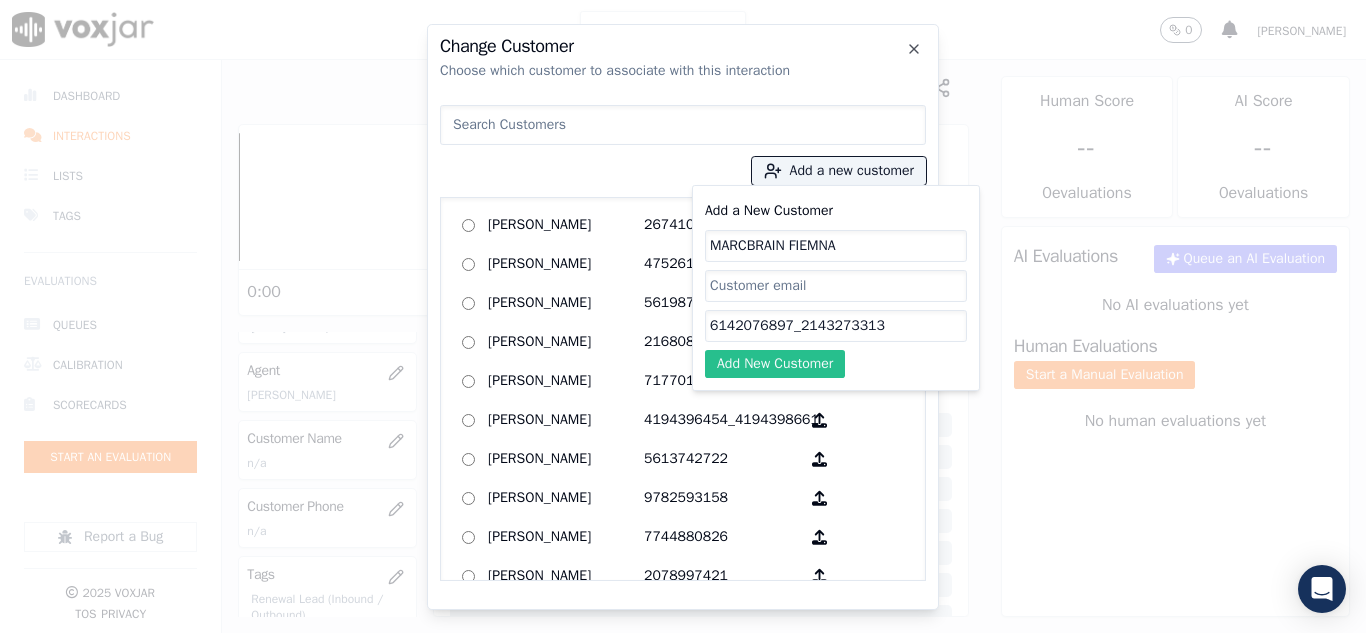 type on "MARCBRAIN FIEMNA" 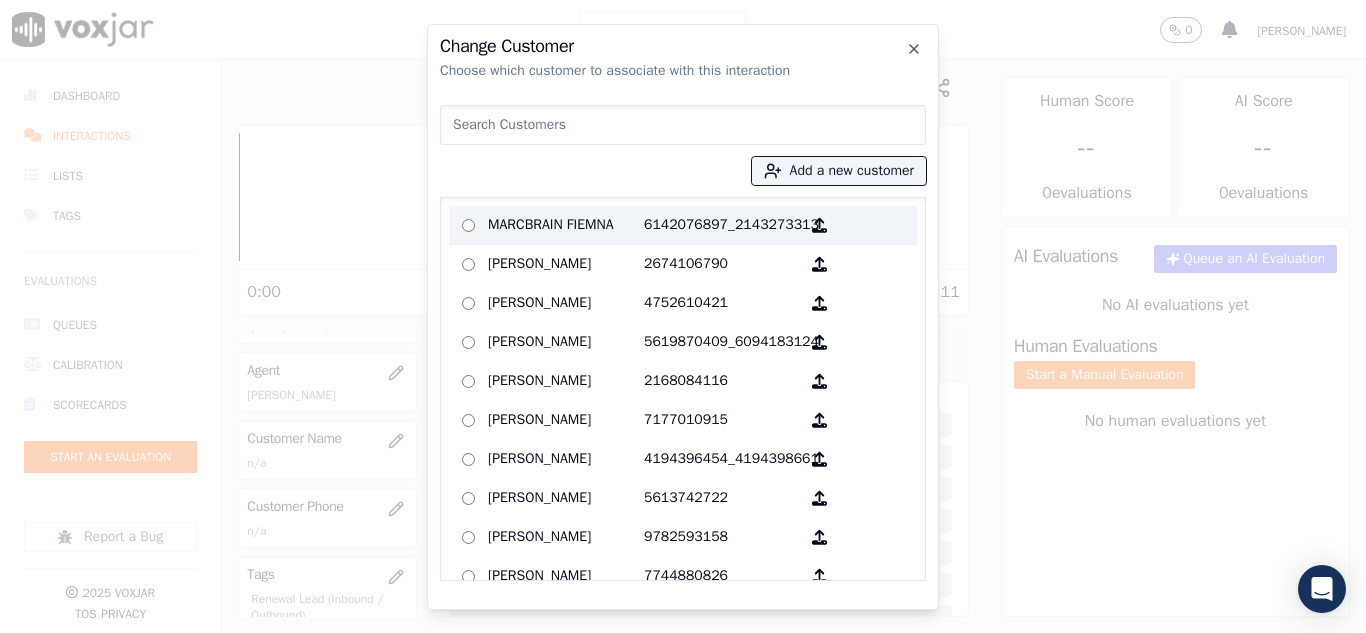 click on "MARCBRAIN FIEMNA" at bounding box center (566, 225) 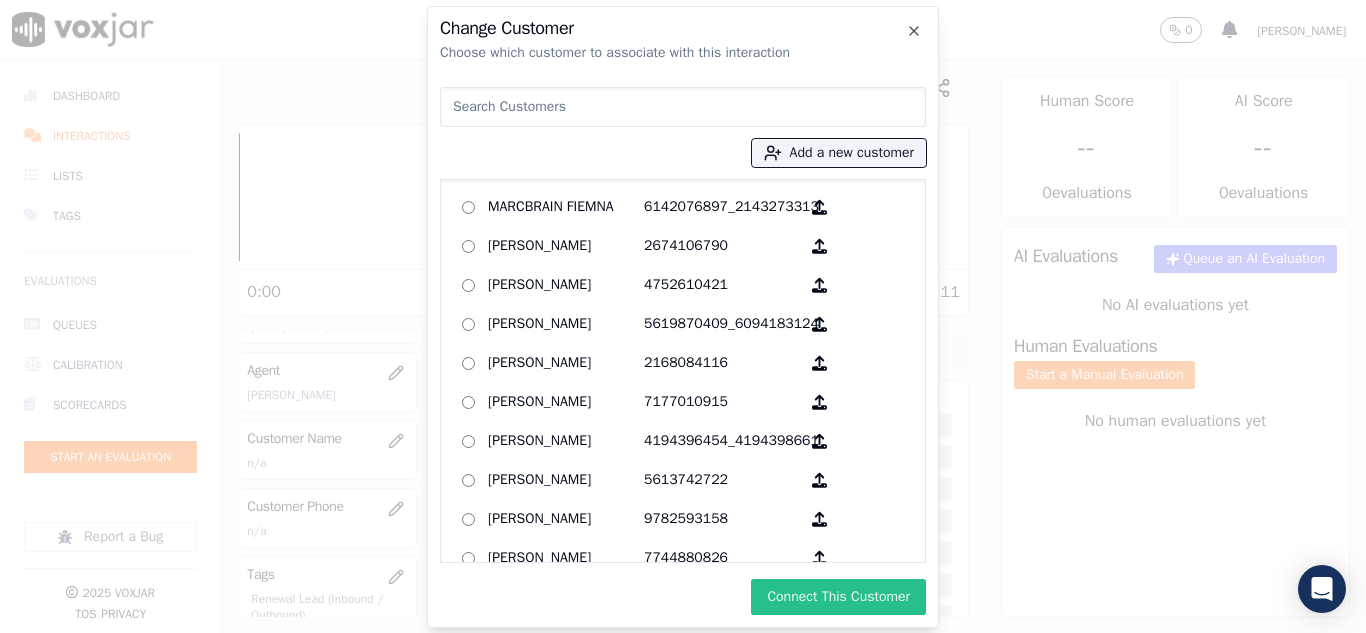 click on "Connect This Customer" at bounding box center (838, 597) 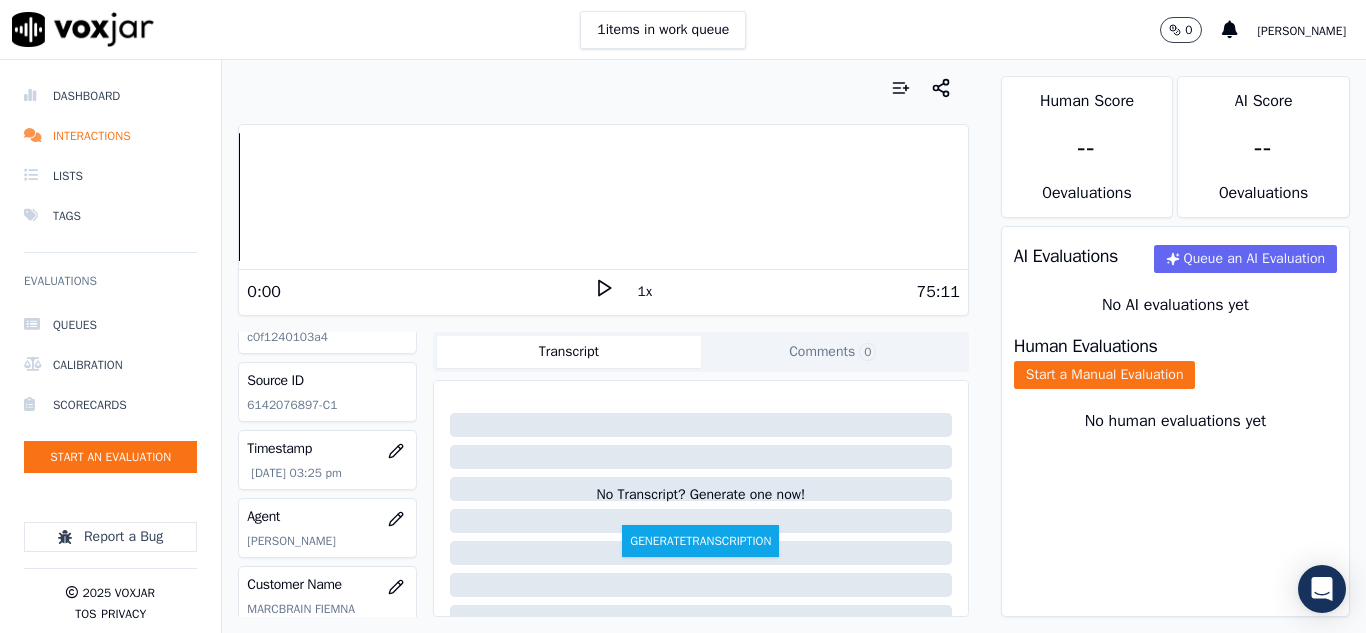 scroll, scrollTop: 200, scrollLeft: 0, axis: vertical 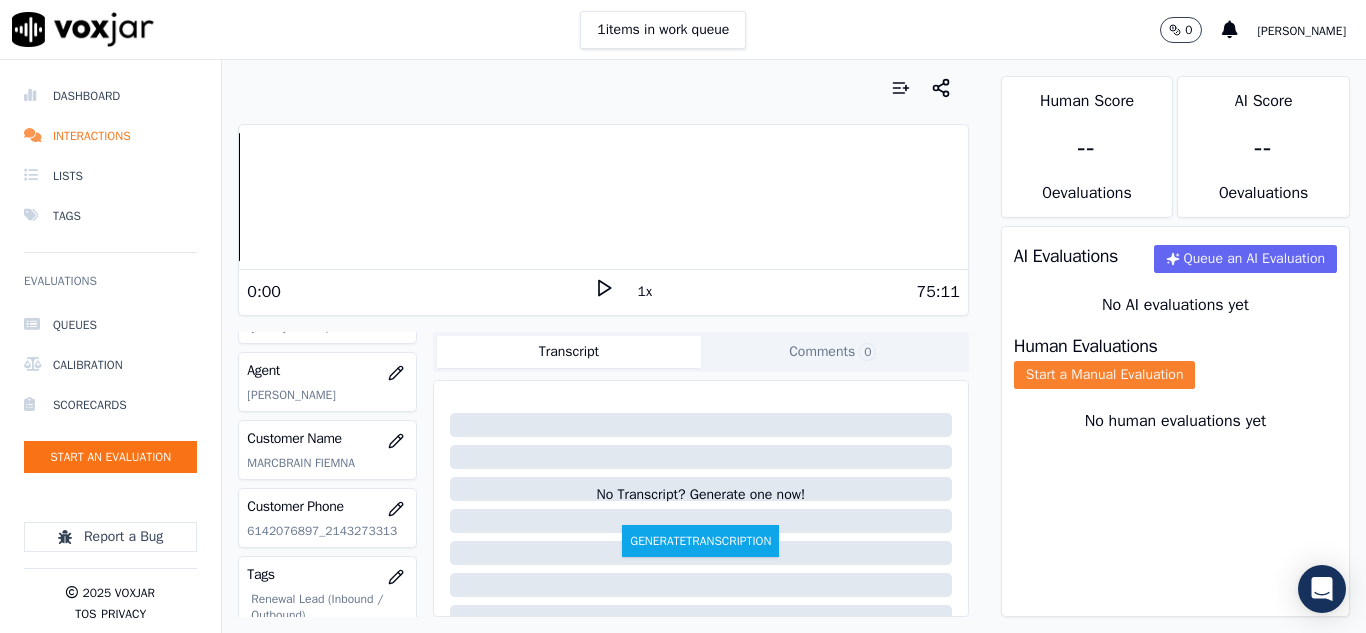 click on "Start a Manual Evaluation" 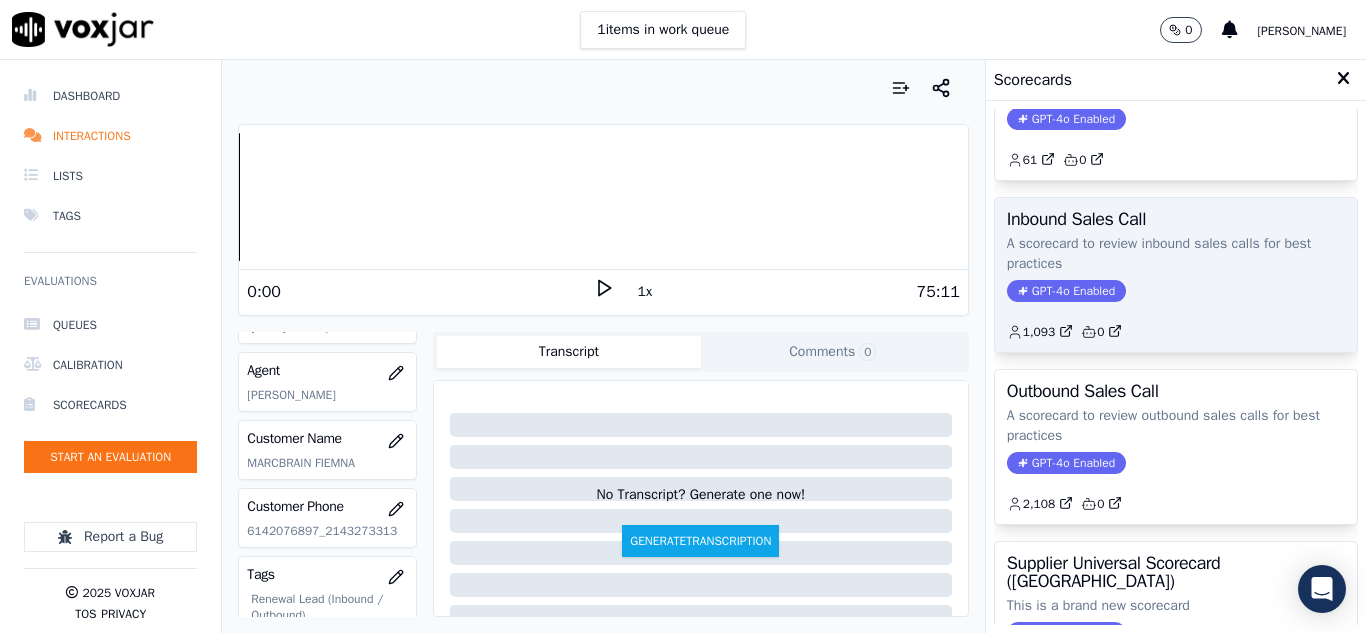 scroll, scrollTop: 200, scrollLeft: 0, axis: vertical 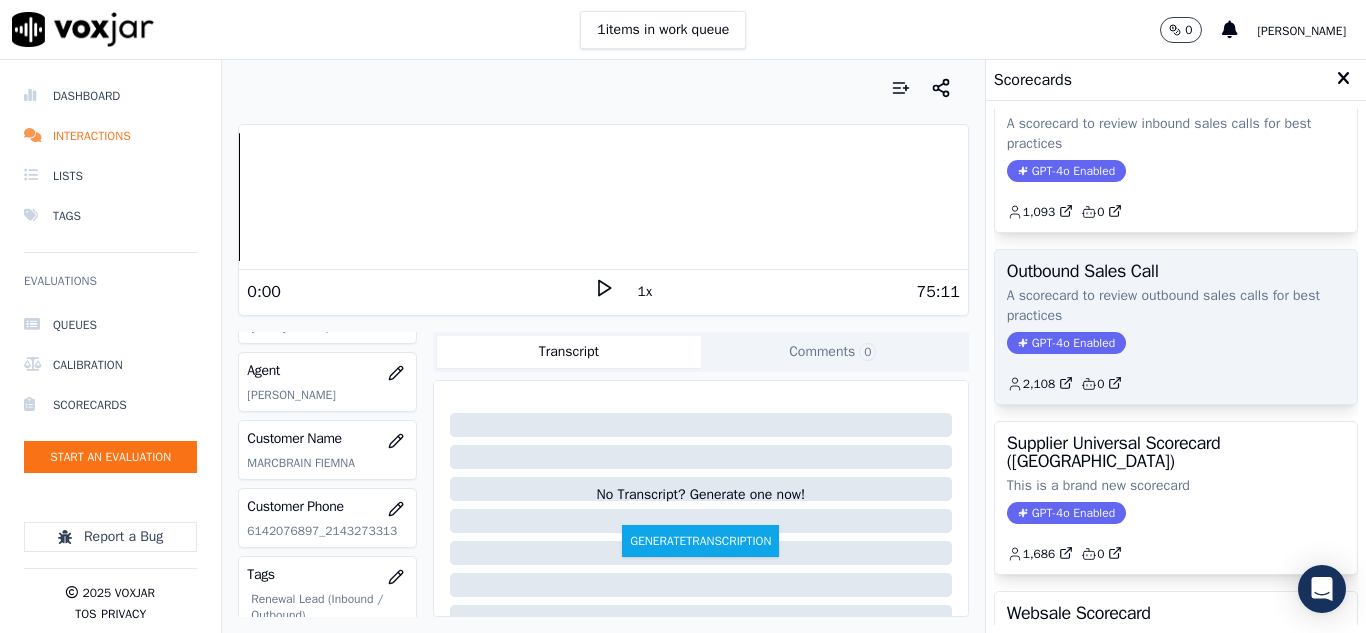 click on "GPT-4o Enabled" 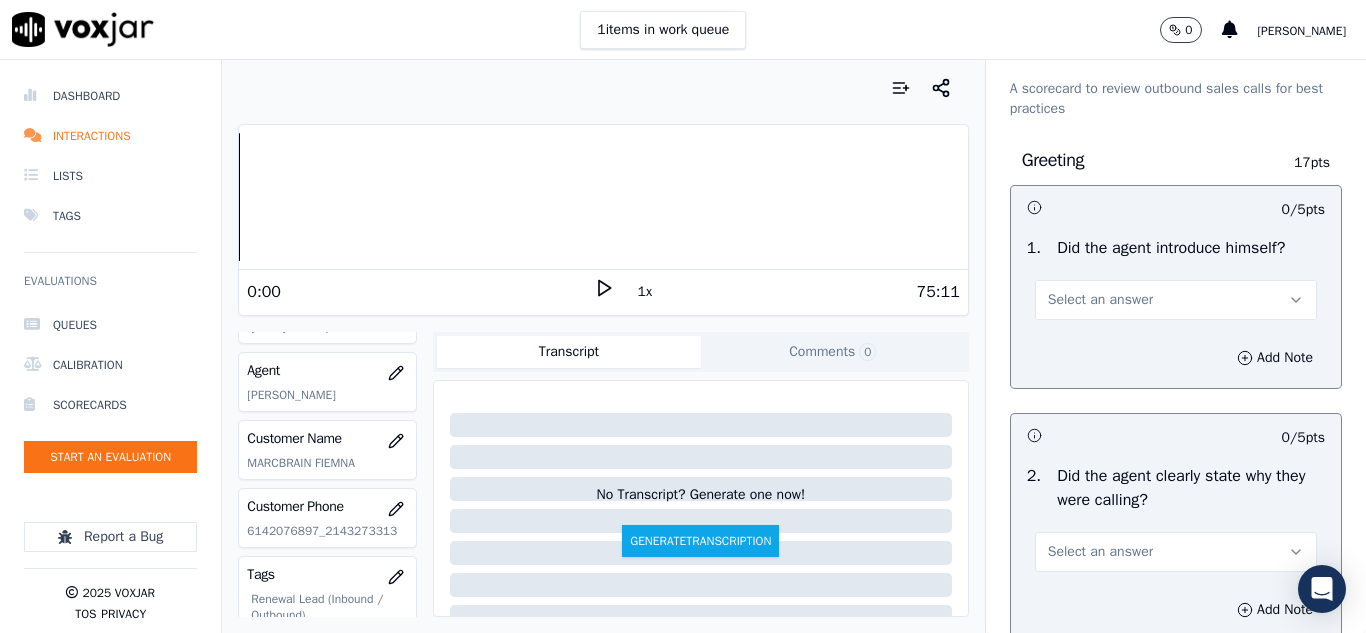 scroll, scrollTop: 100, scrollLeft: 0, axis: vertical 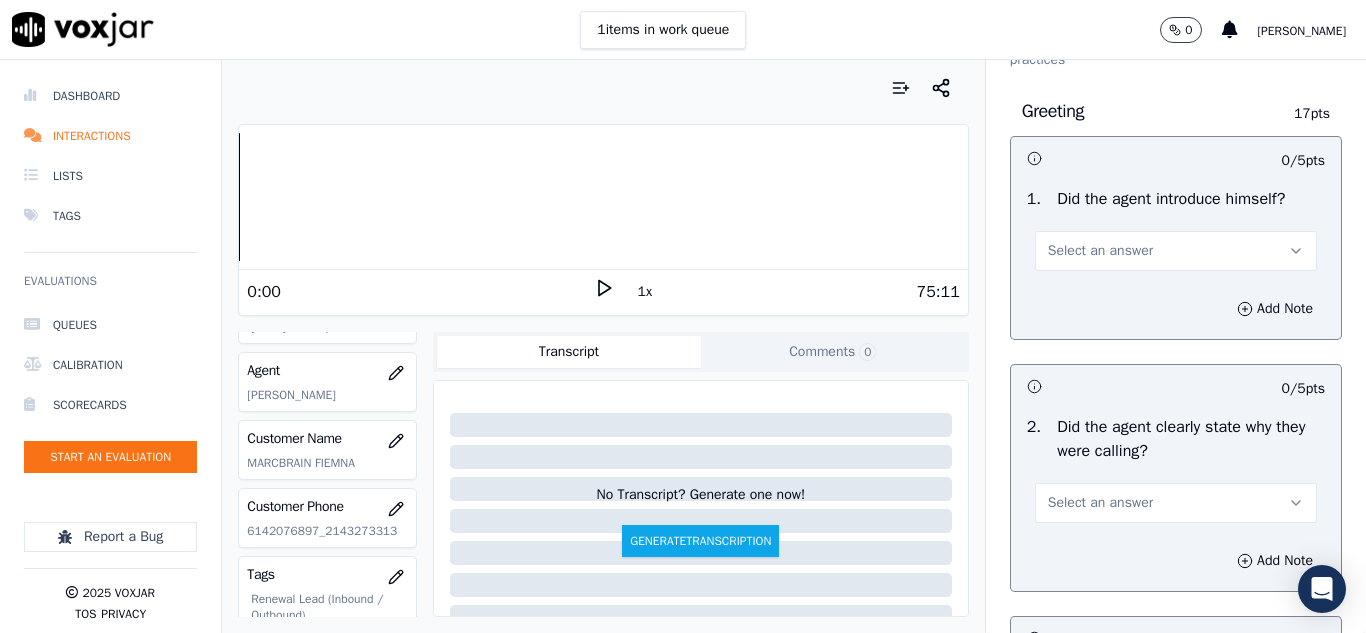 click on "Select an answer" at bounding box center [1100, 251] 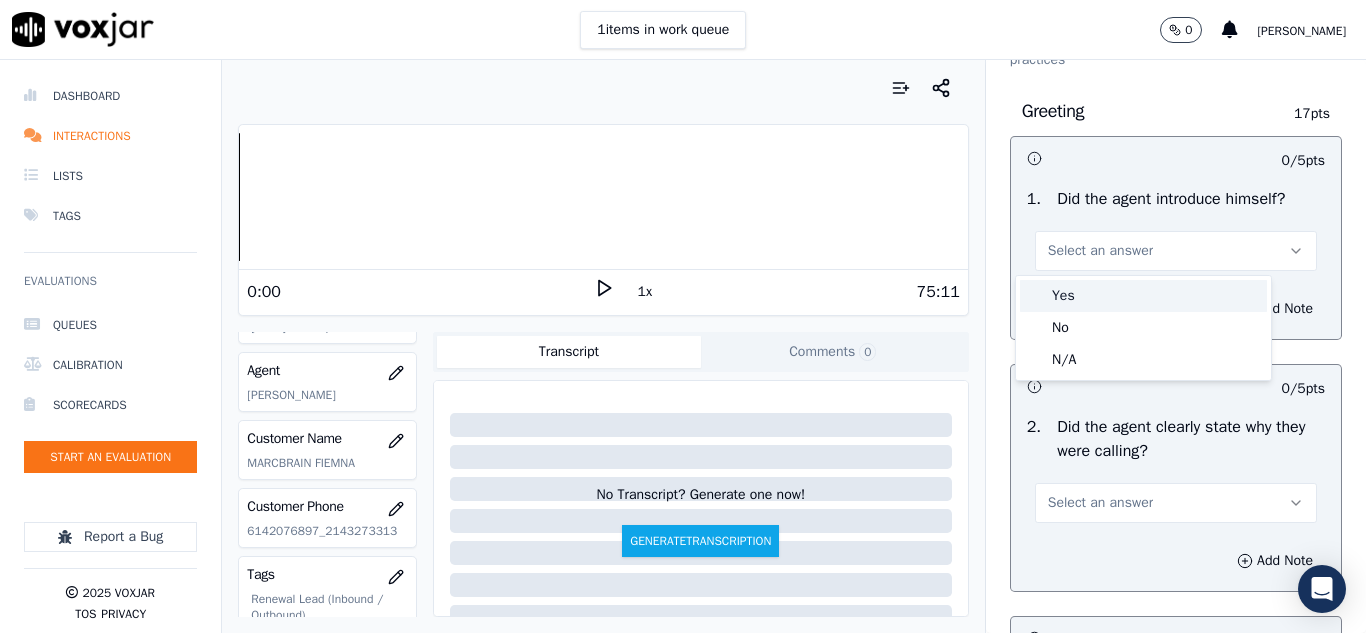 click on "Yes" at bounding box center [1143, 296] 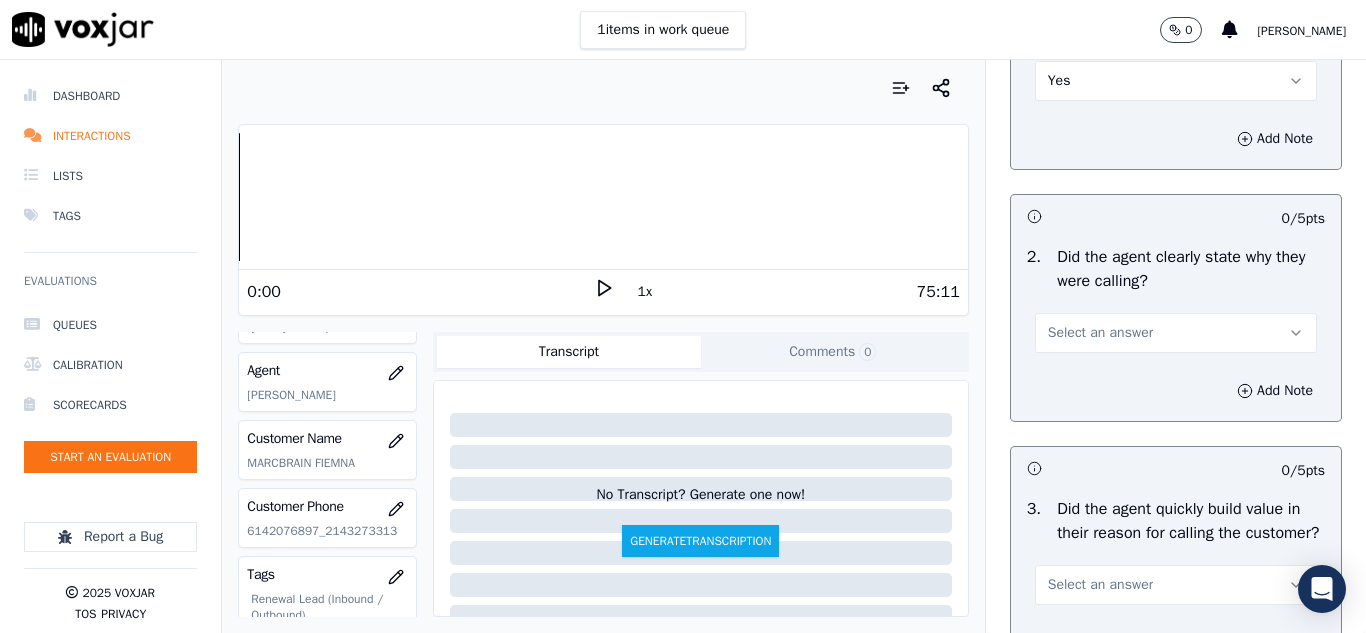scroll, scrollTop: 300, scrollLeft: 0, axis: vertical 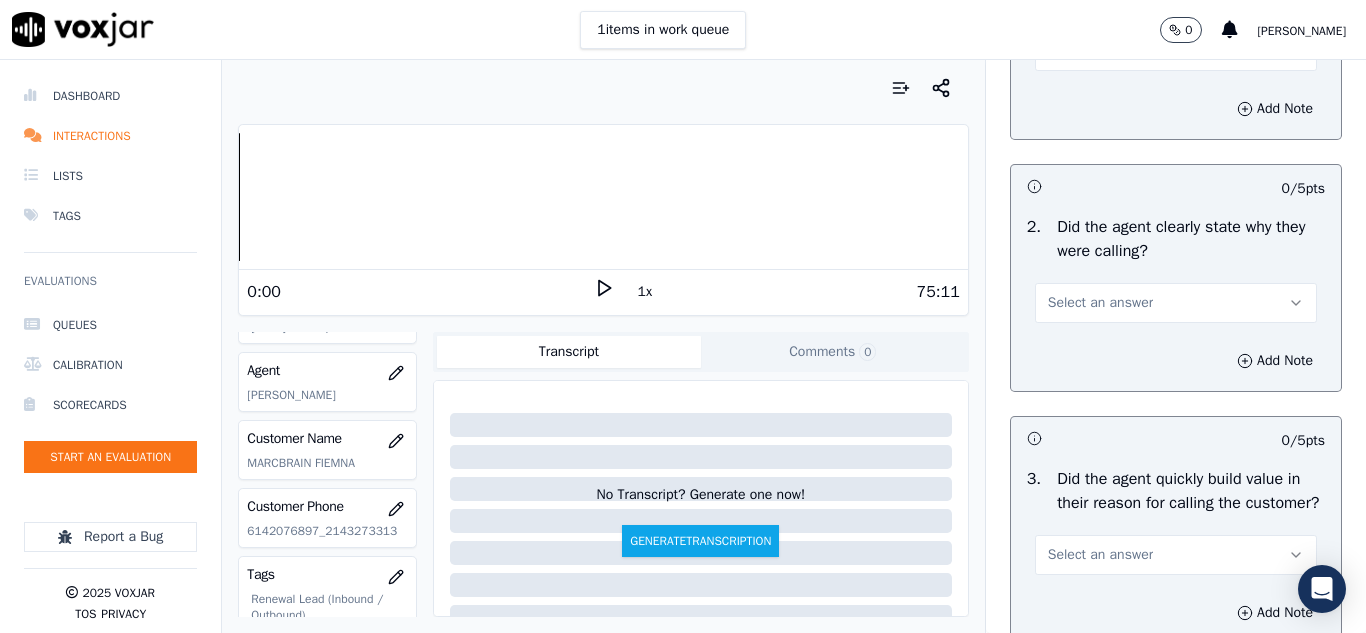 click on "Select an answer" at bounding box center (1100, 303) 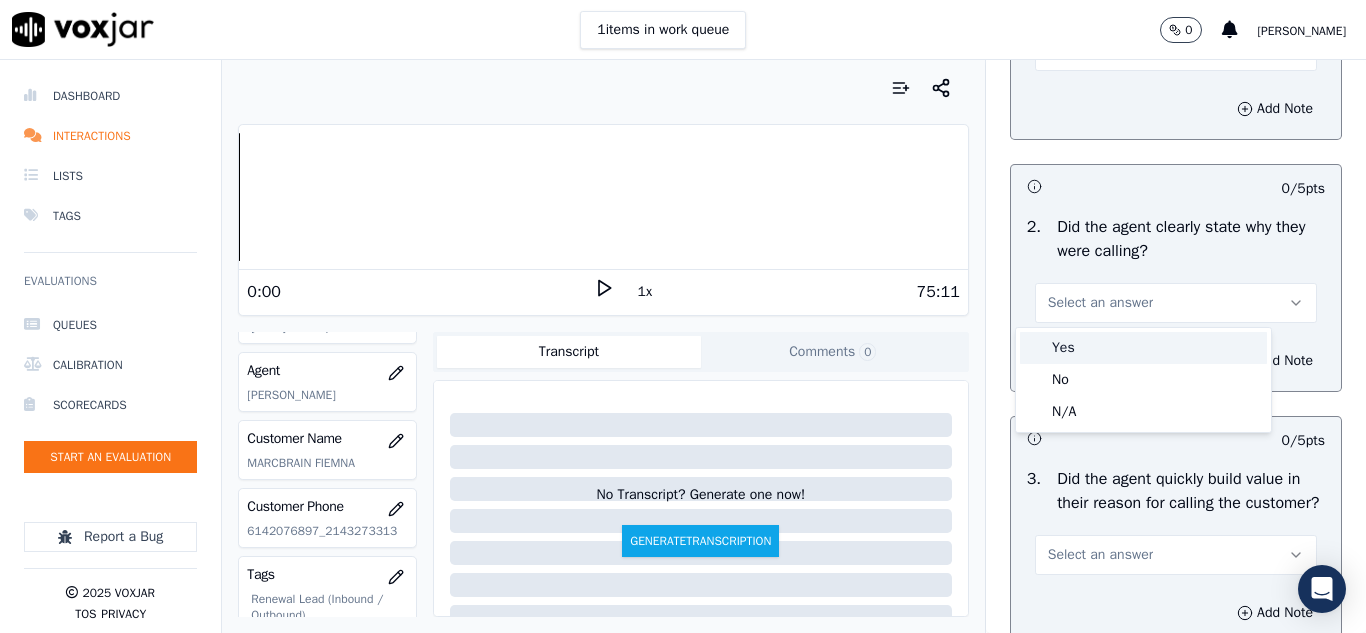 click on "Yes" at bounding box center (1143, 348) 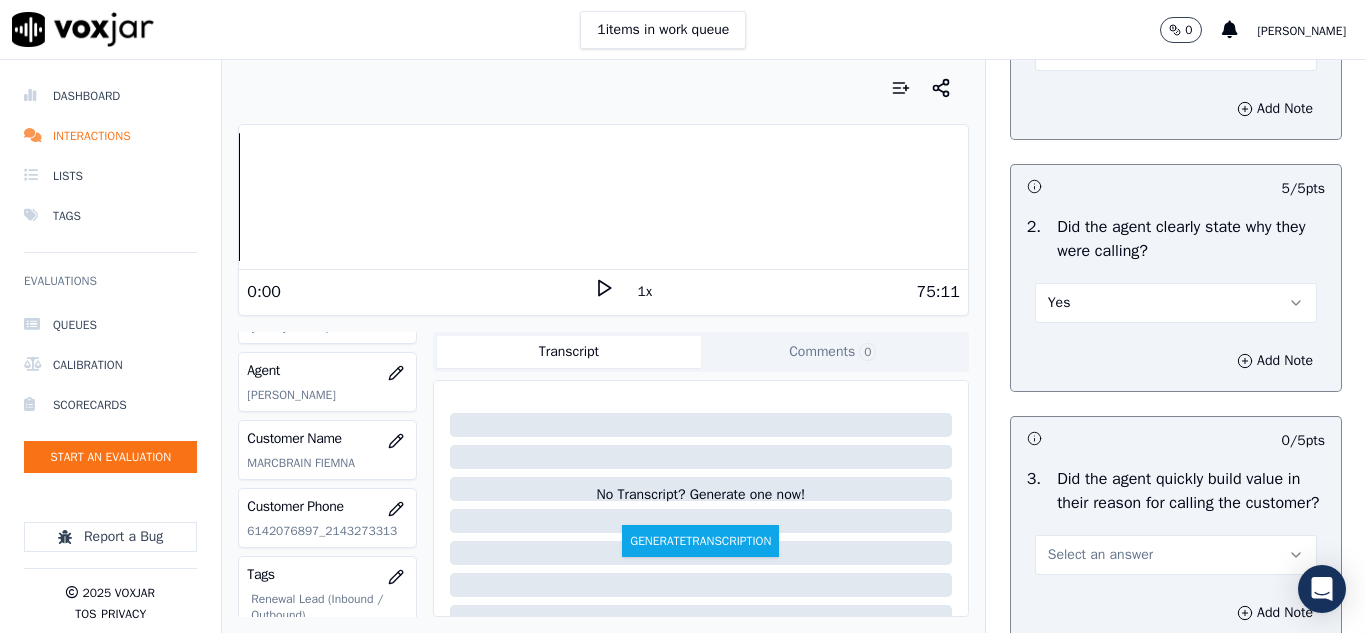 scroll, scrollTop: 300, scrollLeft: 0, axis: vertical 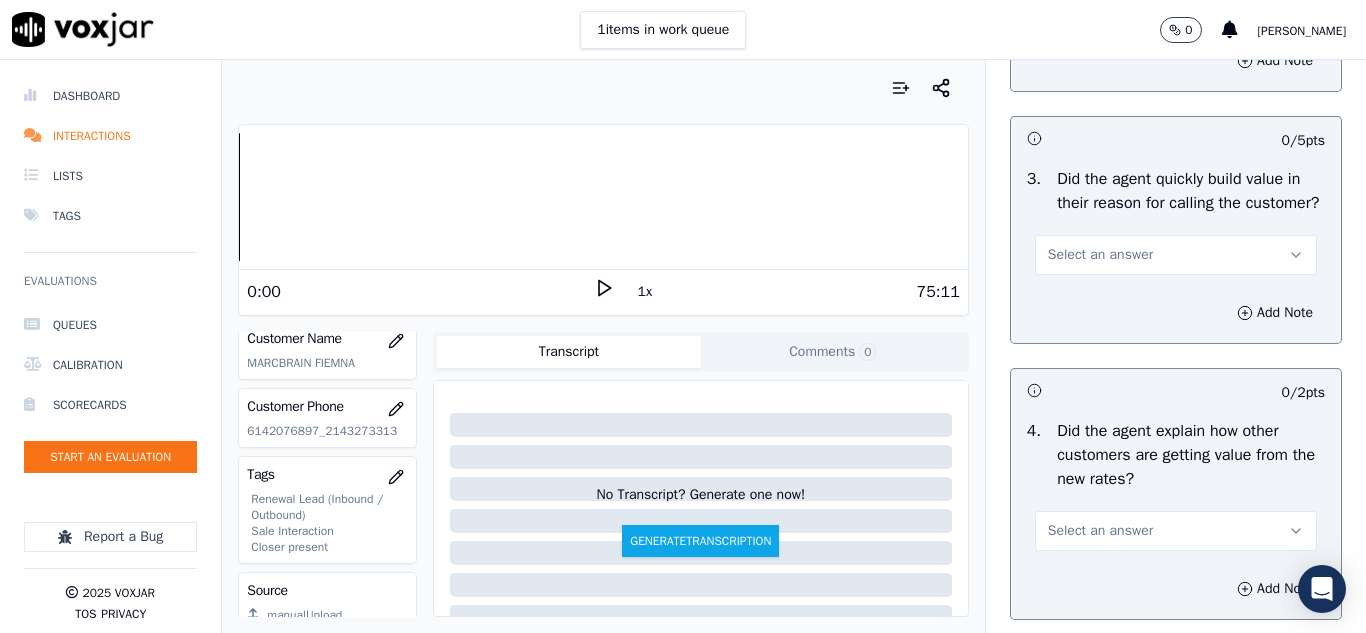 click on "Select an answer" at bounding box center [1100, 255] 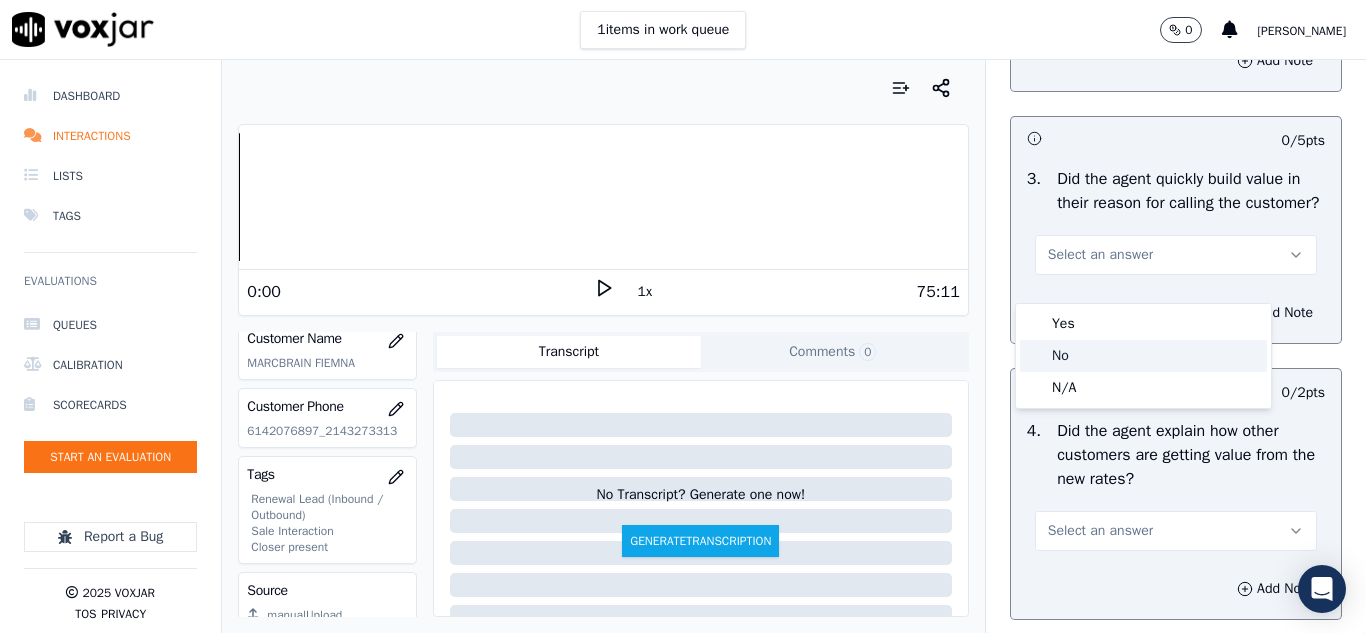 click on "No" 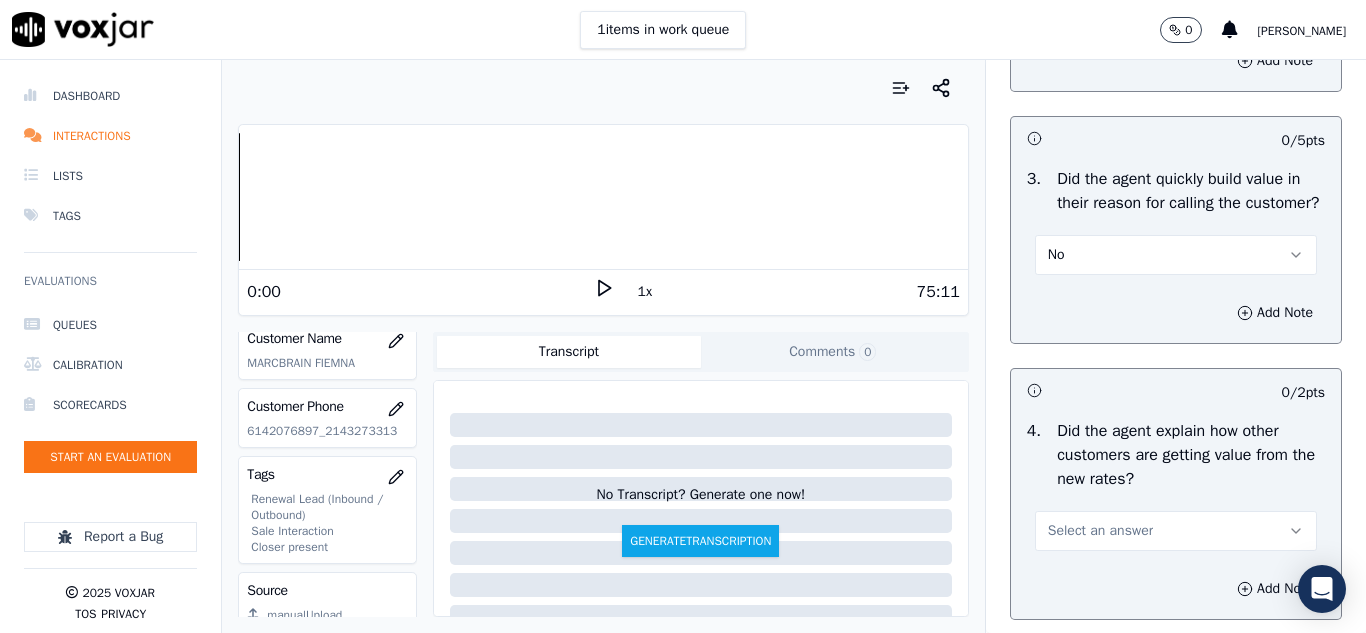 click on "No" at bounding box center (1176, 255) 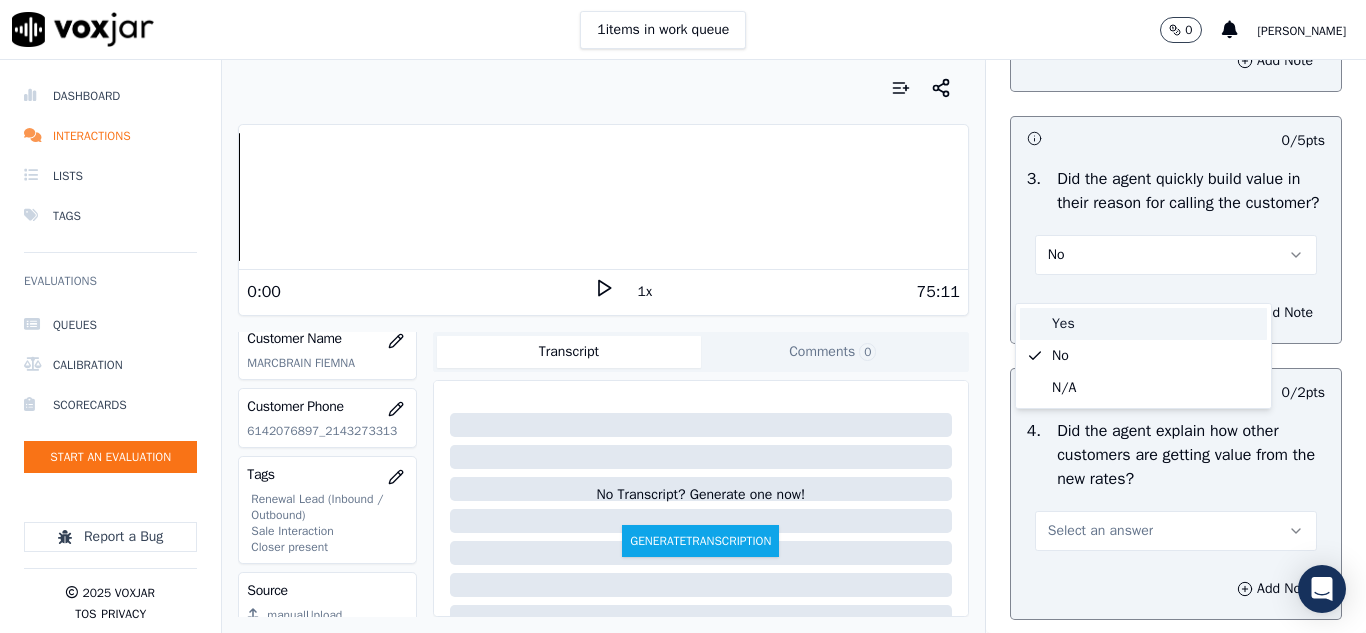 click on "Yes" at bounding box center [1143, 324] 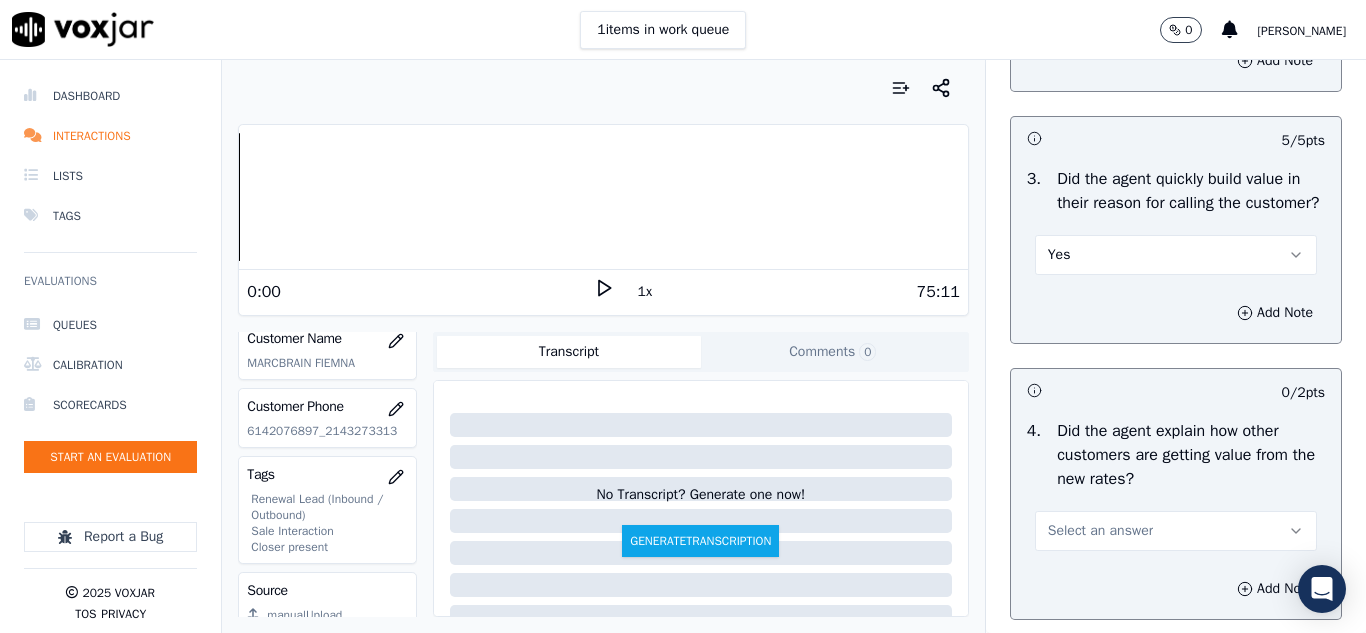 click on "Yes" at bounding box center (1176, 255) 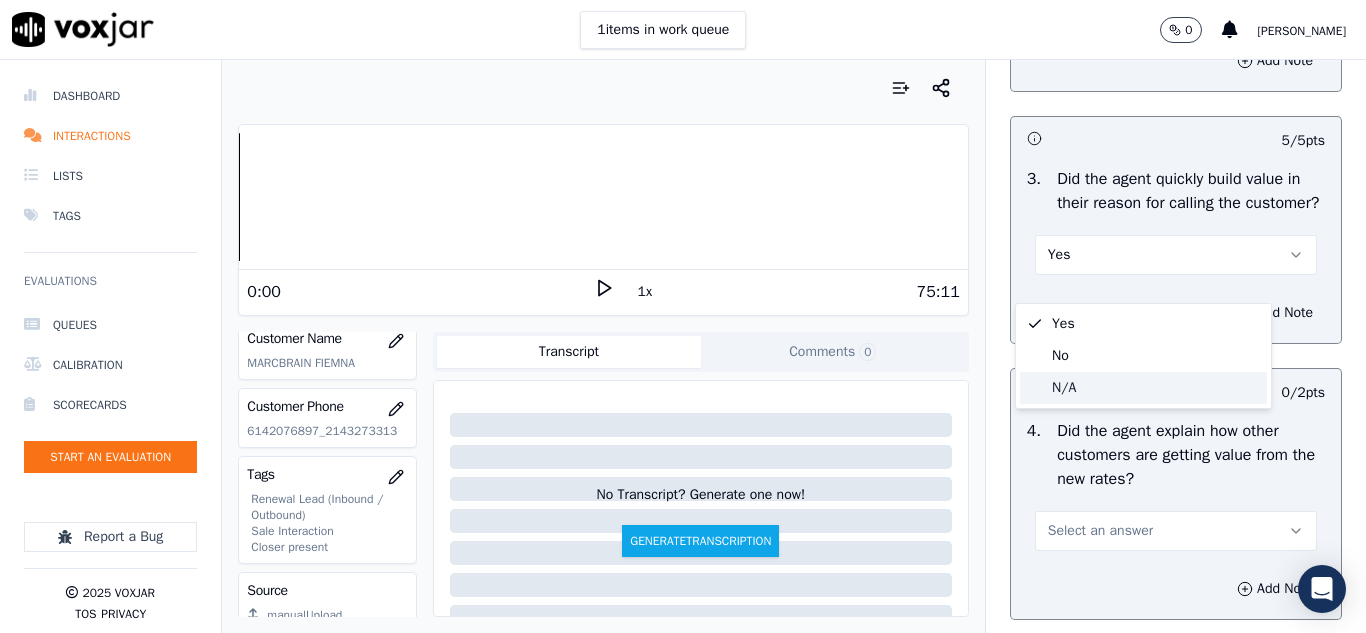 click on "N/A" 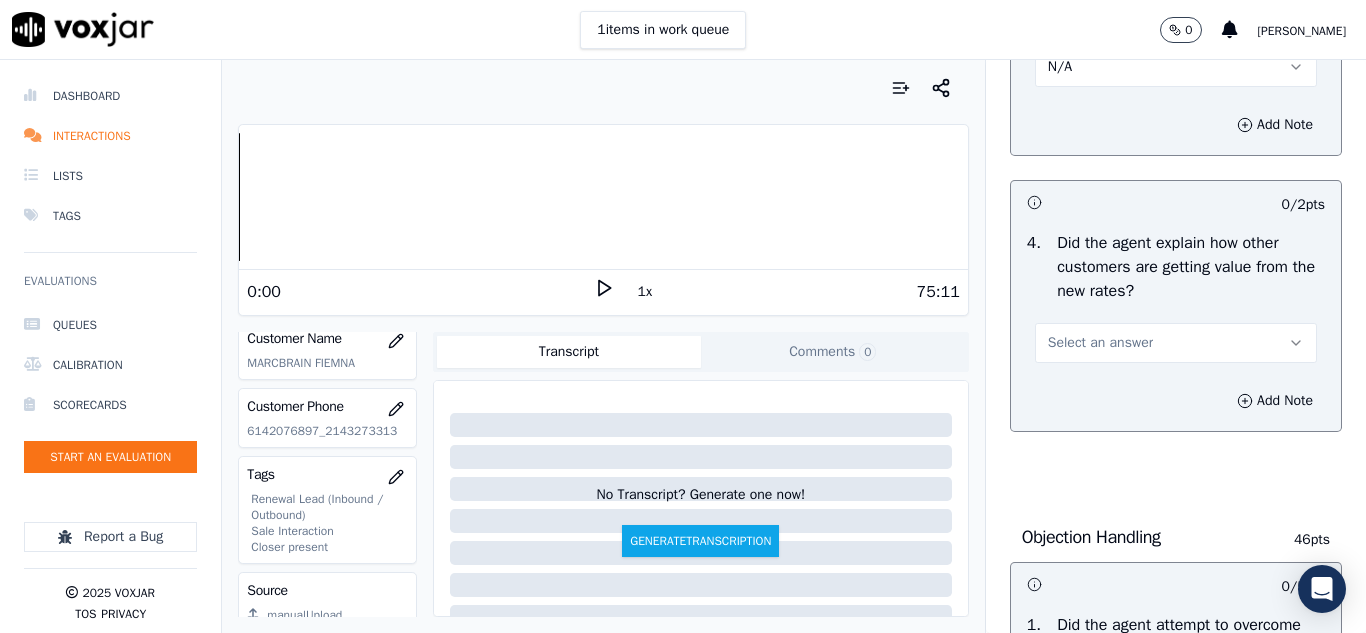 scroll, scrollTop: 800, scrollLeft: 0, axis: vertical 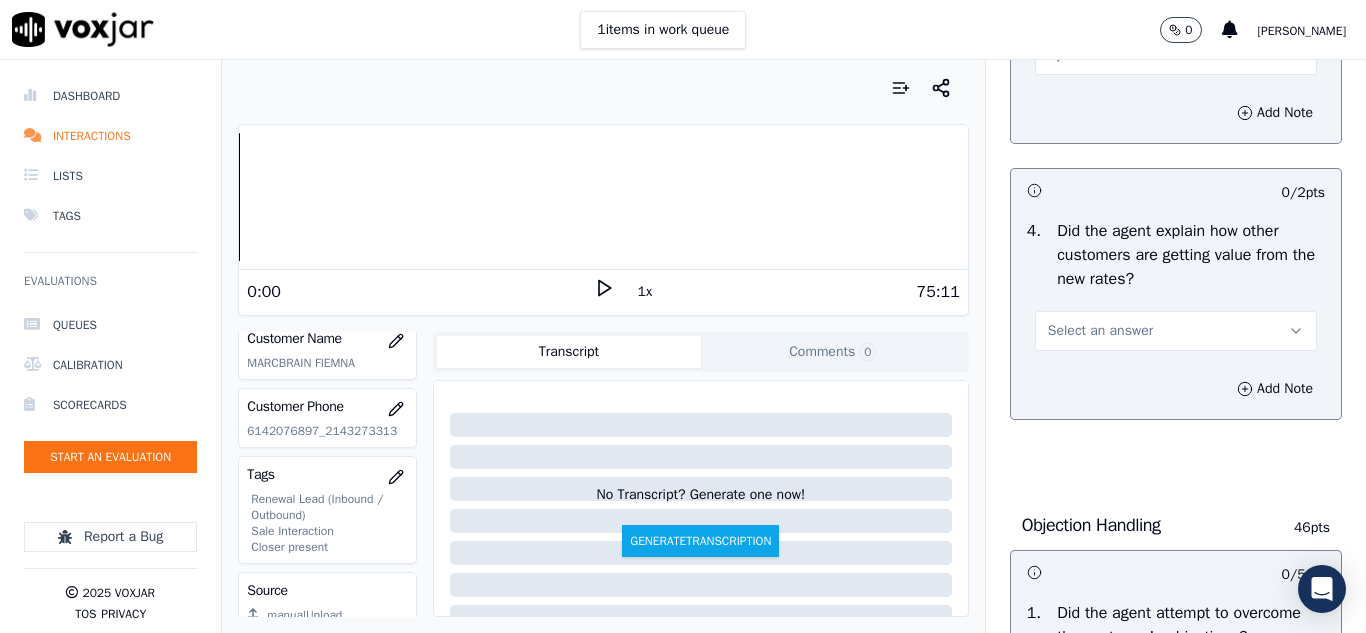 click on "Select an answer" at bounding box center (1100, 331) 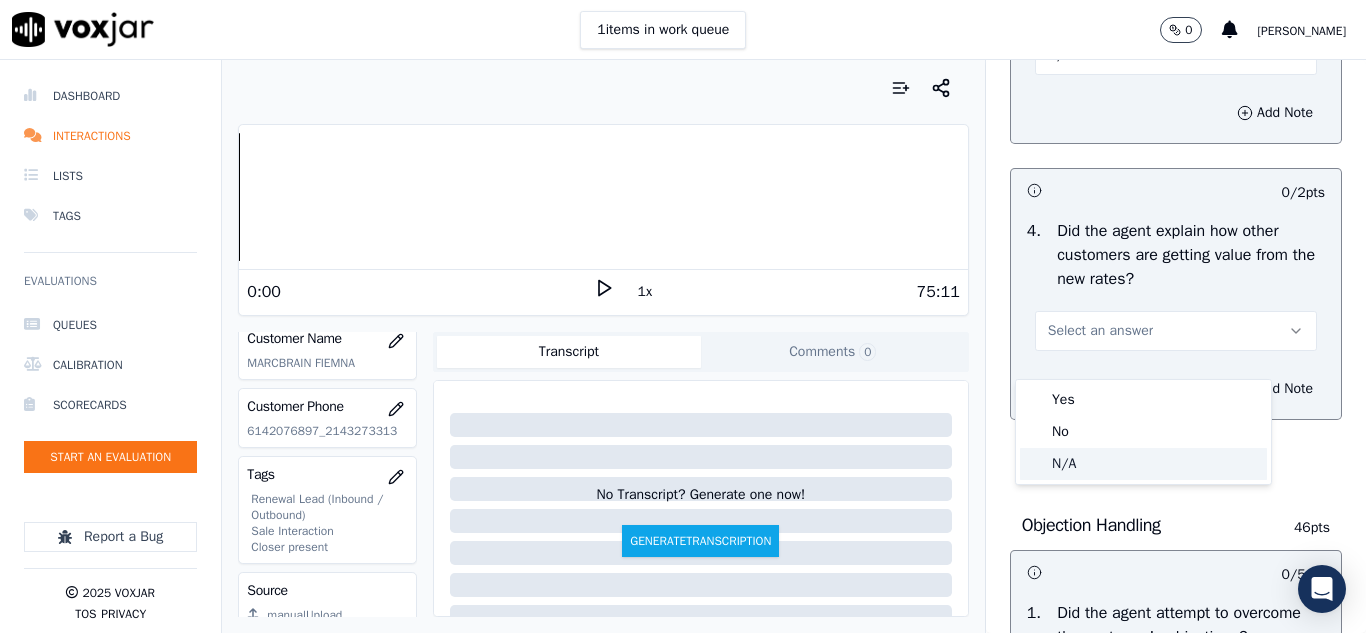 click on "N/A" 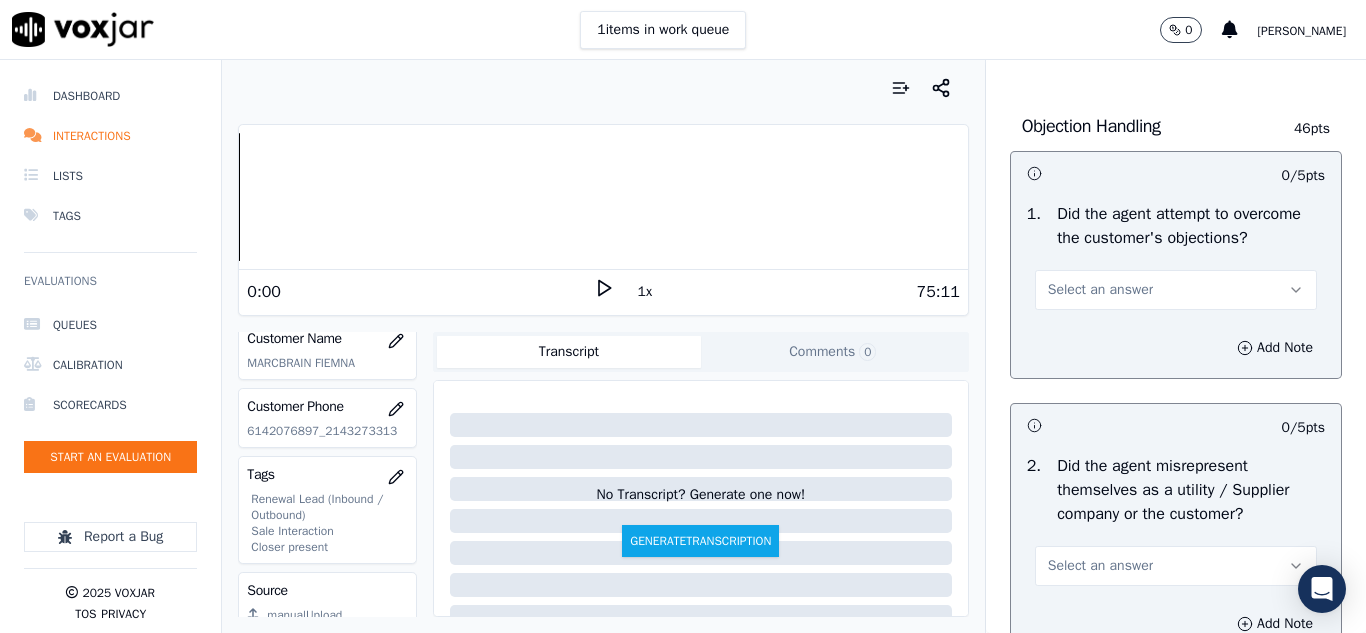 scroll, scrollTop: 1200, scrollLeft: 0, axis: vertical 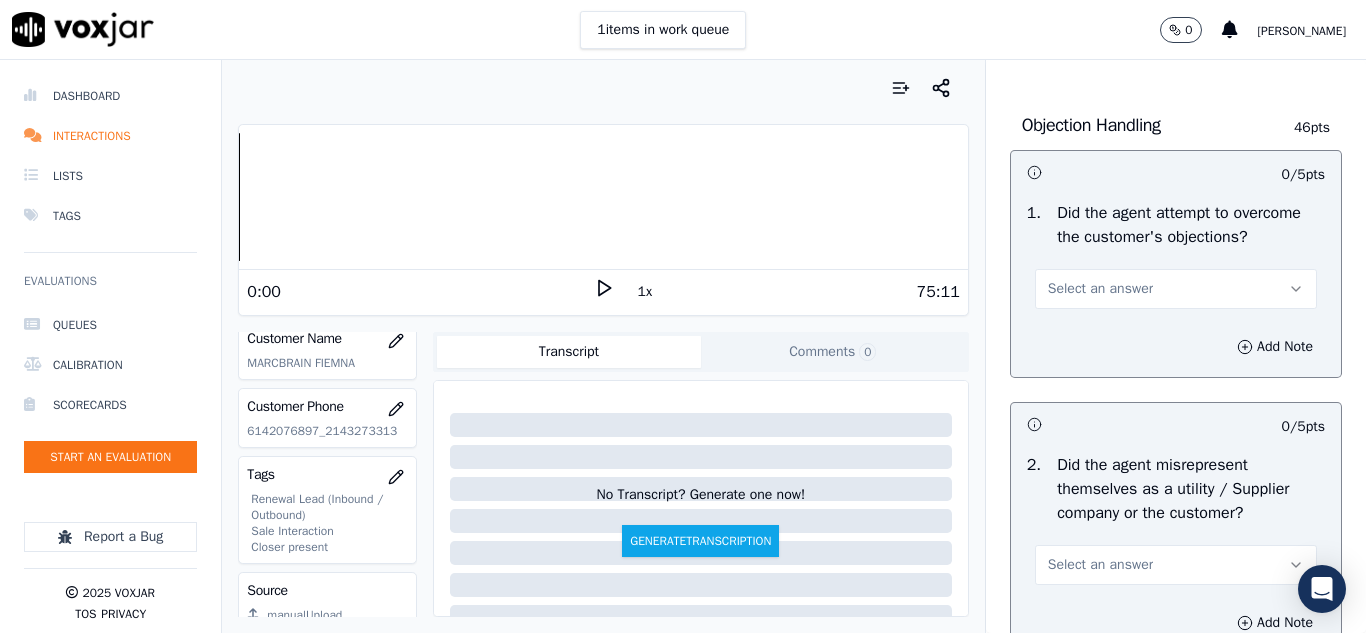 click on "Select an answer" at bounding box center (1100, 289) 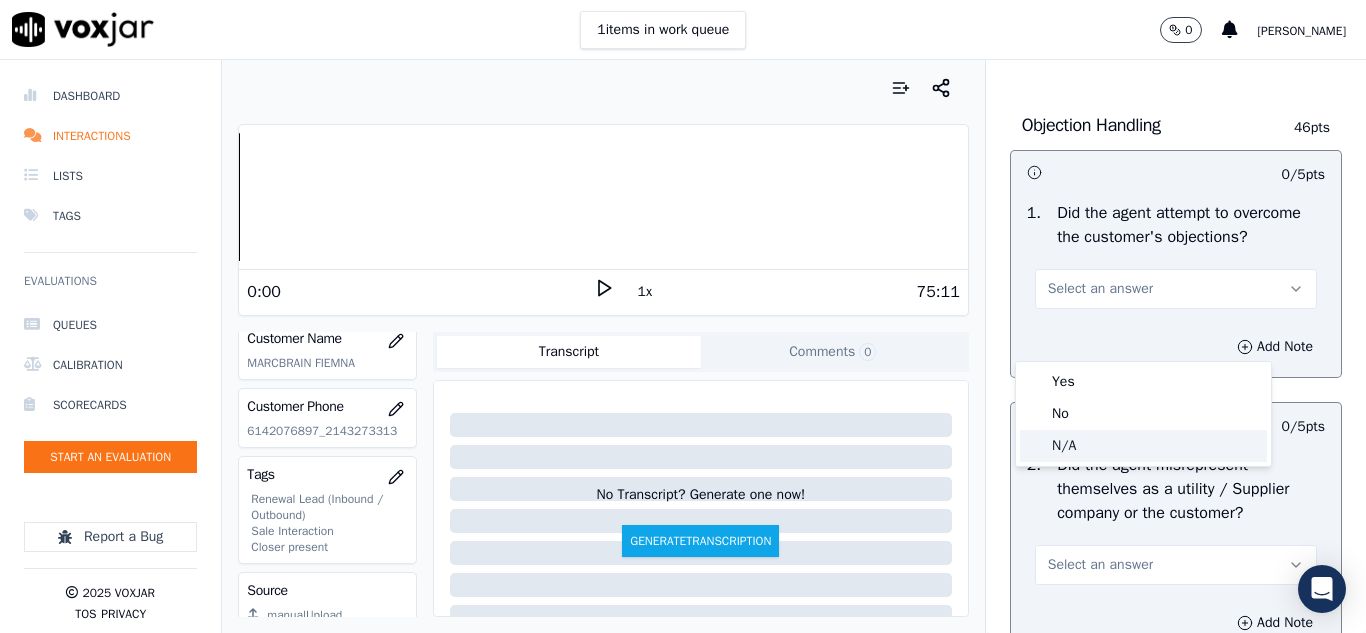 click on "N/A" 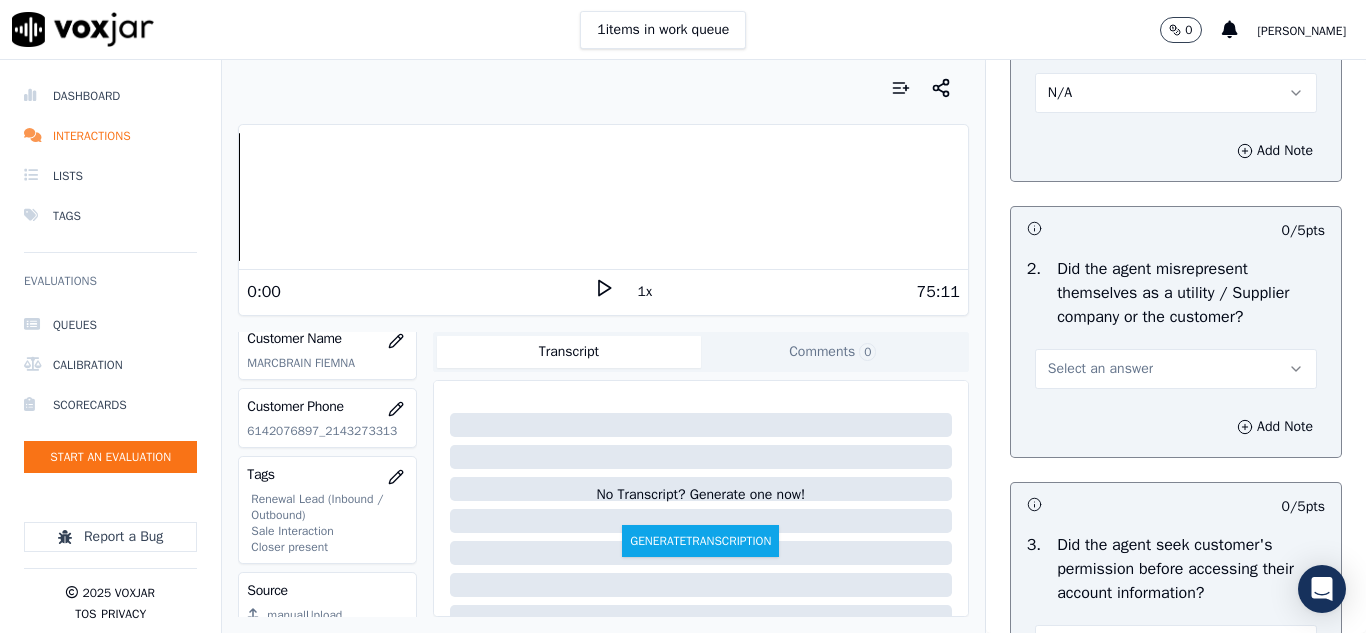 scroll, scrollTop: 1400, scrollLeft: 0, axis: vertical 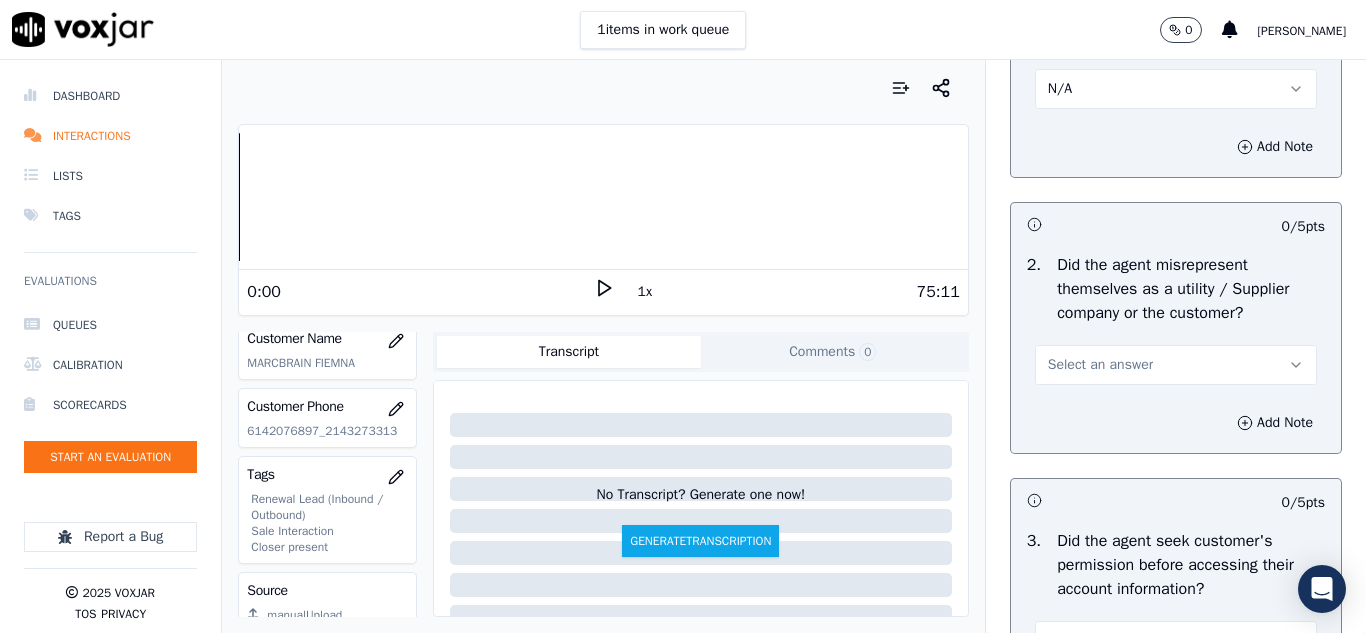 click on "Select an answer" at bounding box center [1100, 365] 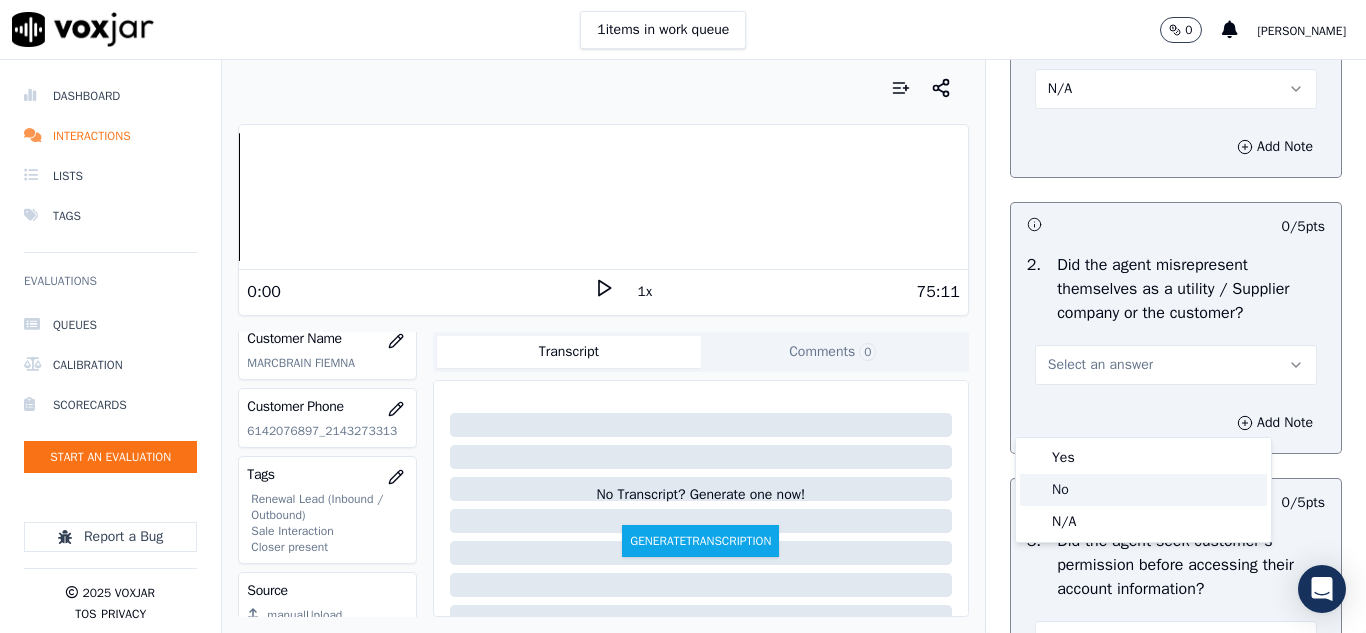 click on "No" 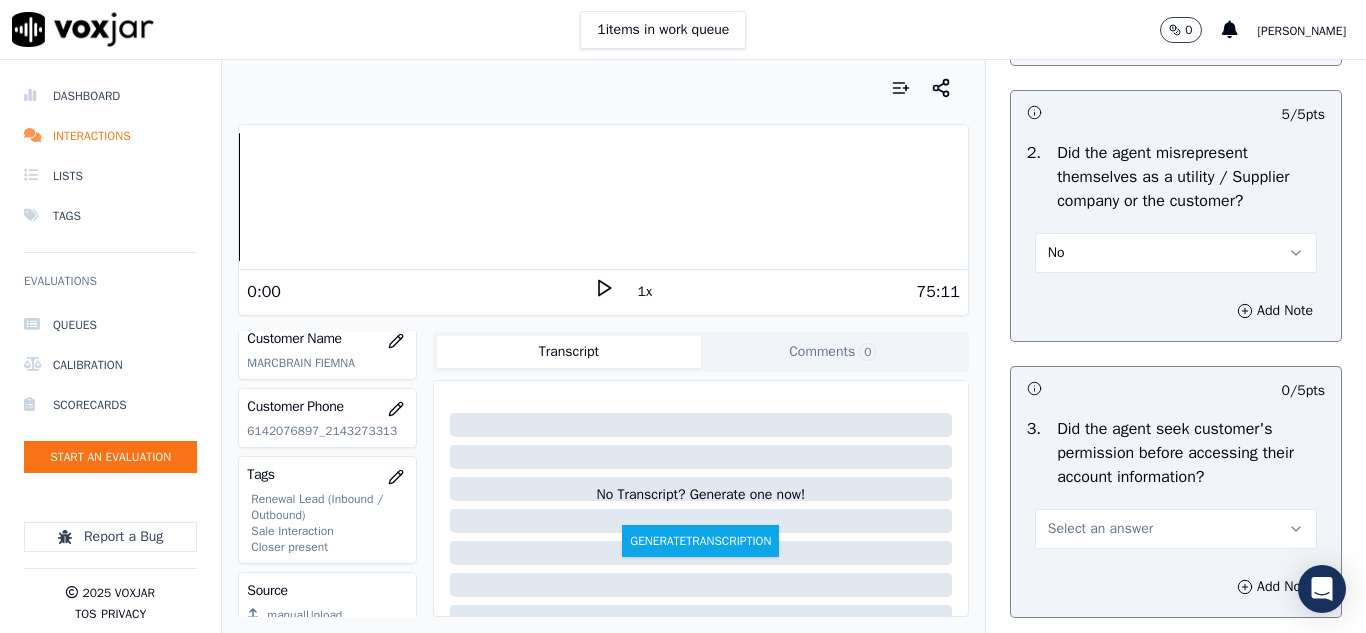 scroll, scrollTop: 1700, scrollLeft: 0, axis: vertical 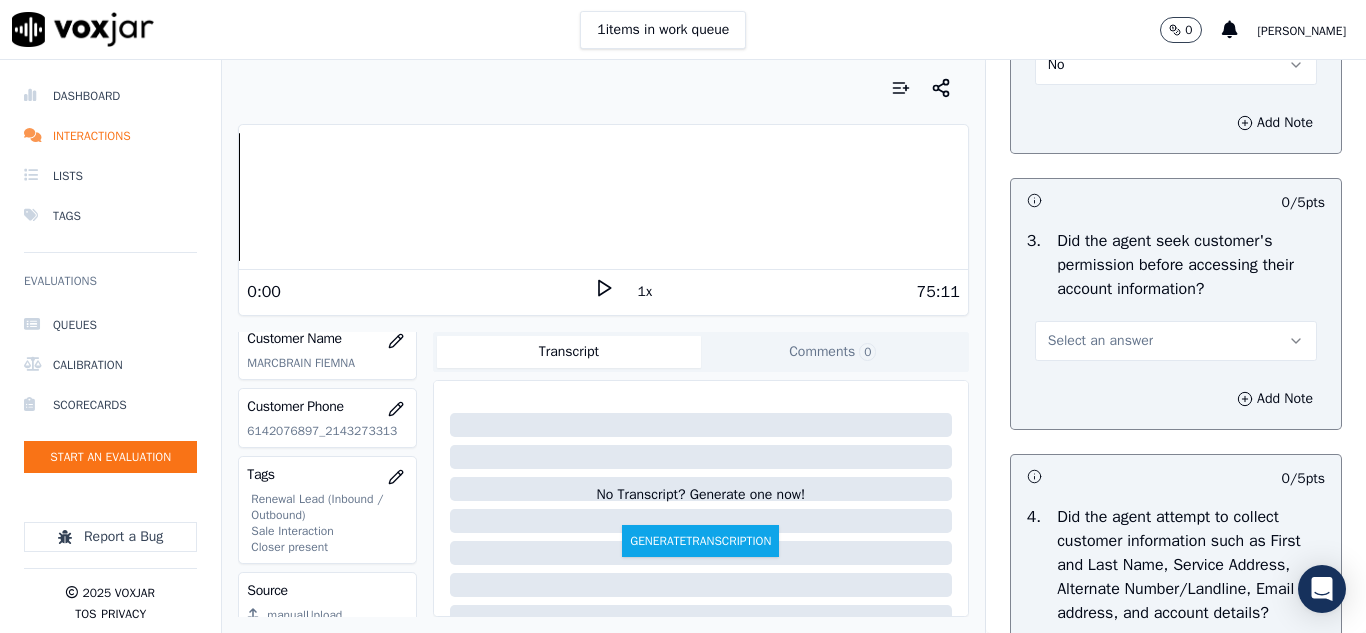 click on "Select an answer" at bounding box center [1100, 341] 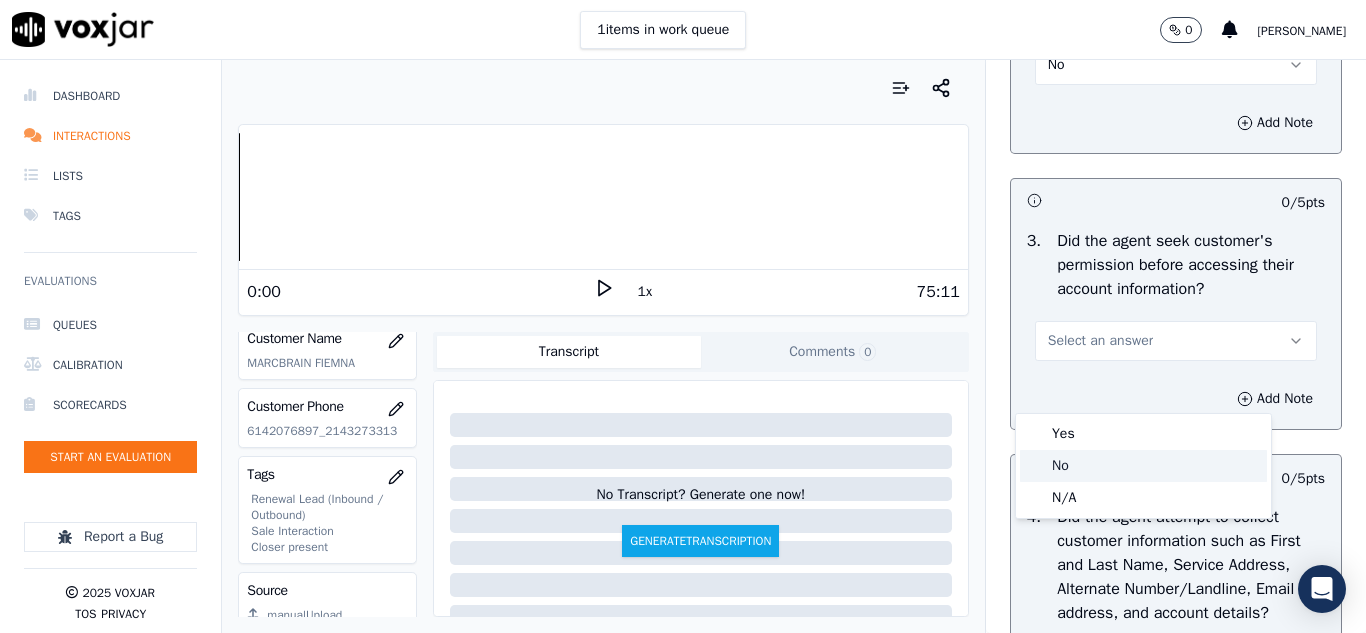 click on "No" 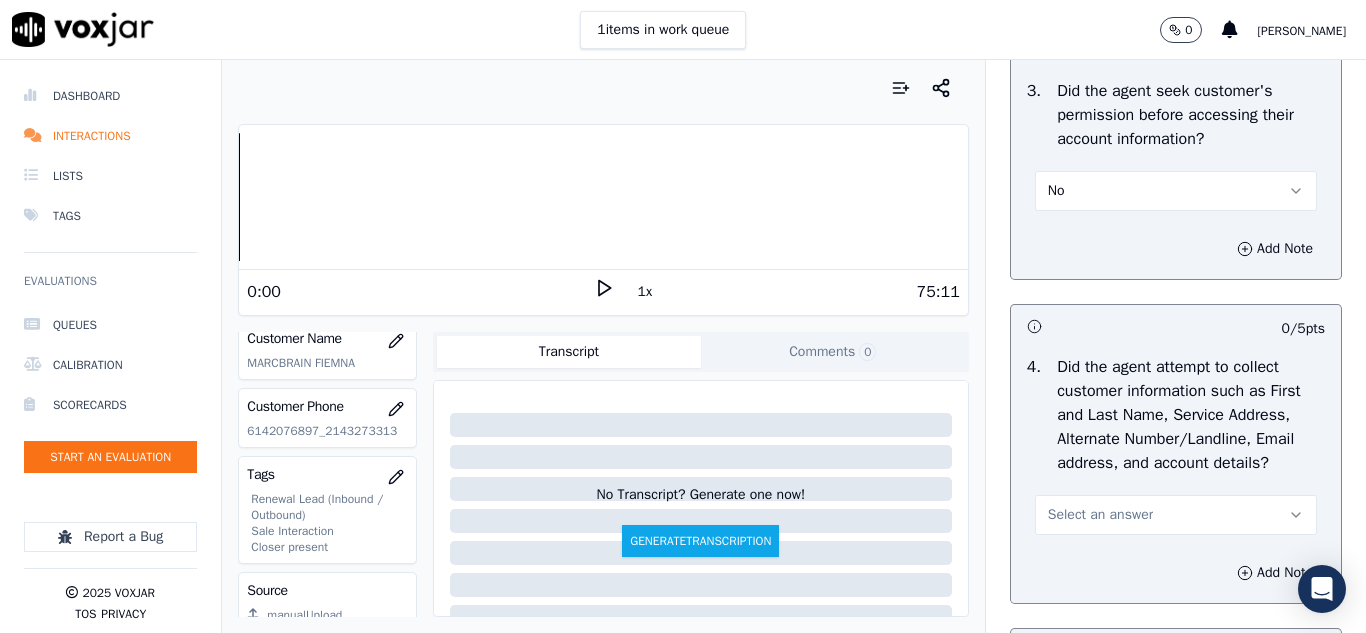 scroll, scrollTop: 2000, scrollLeft: 0, axis: vertical 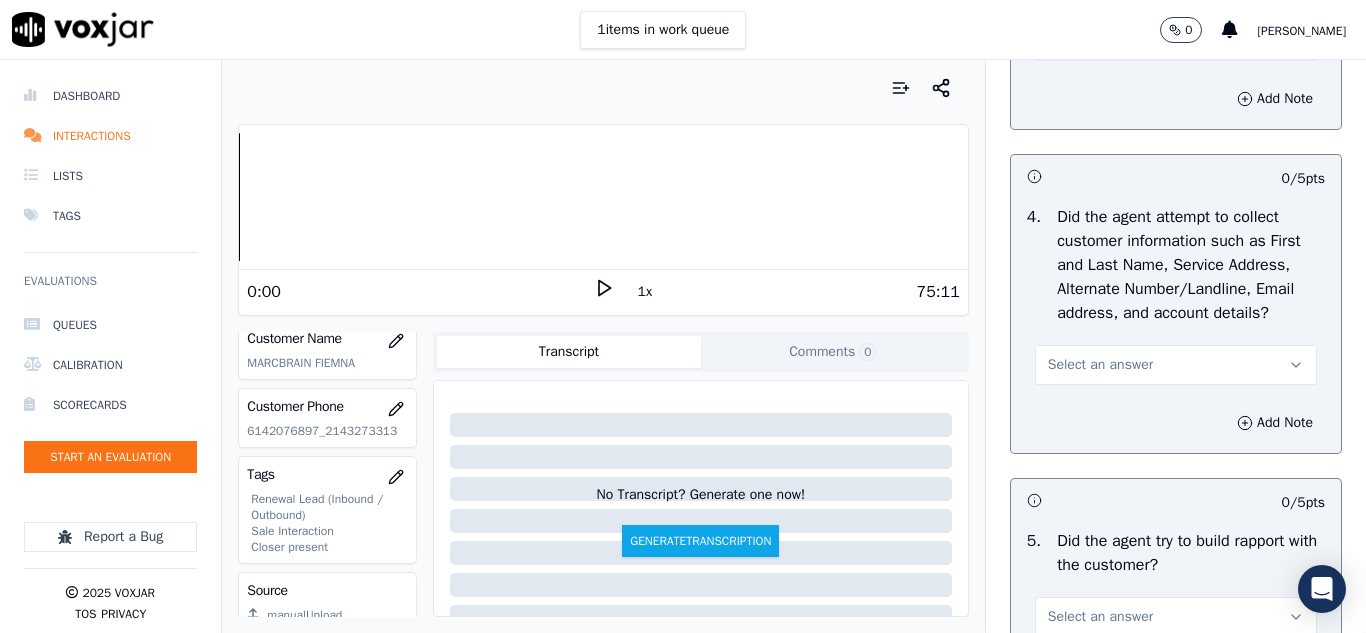 click on "Select an answer" at bounding box center [1100, 365] 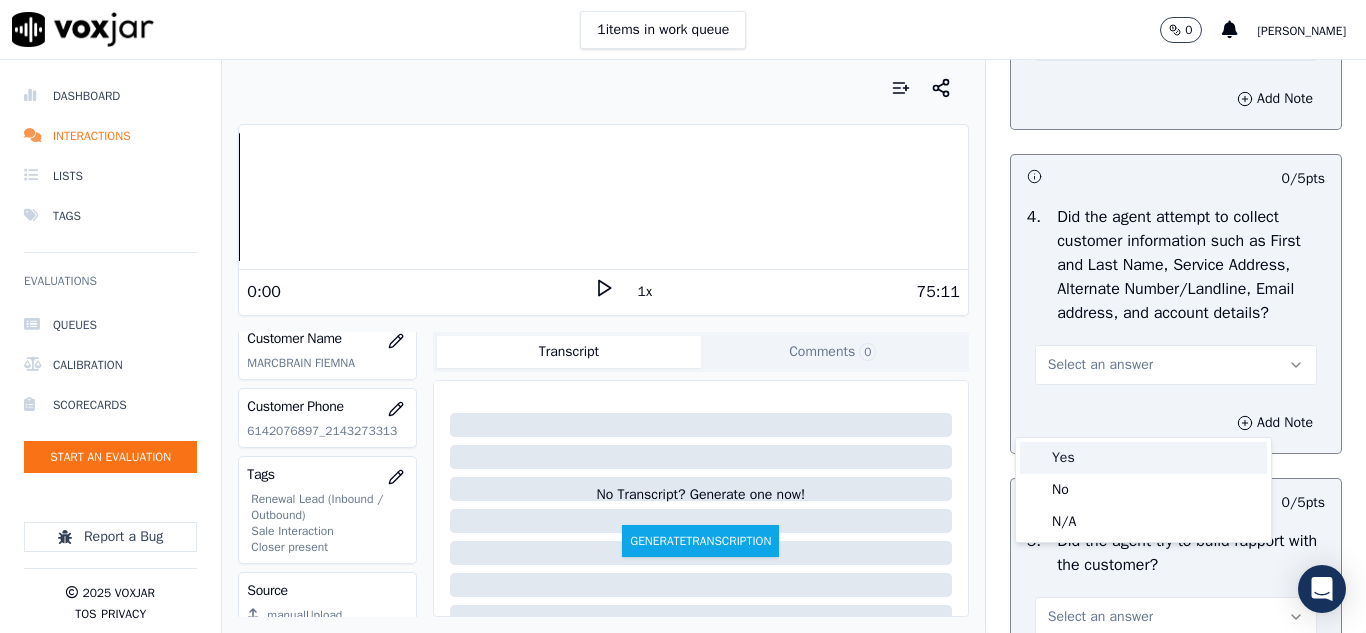 click on "Yes" at bounding box center (1143, 458) 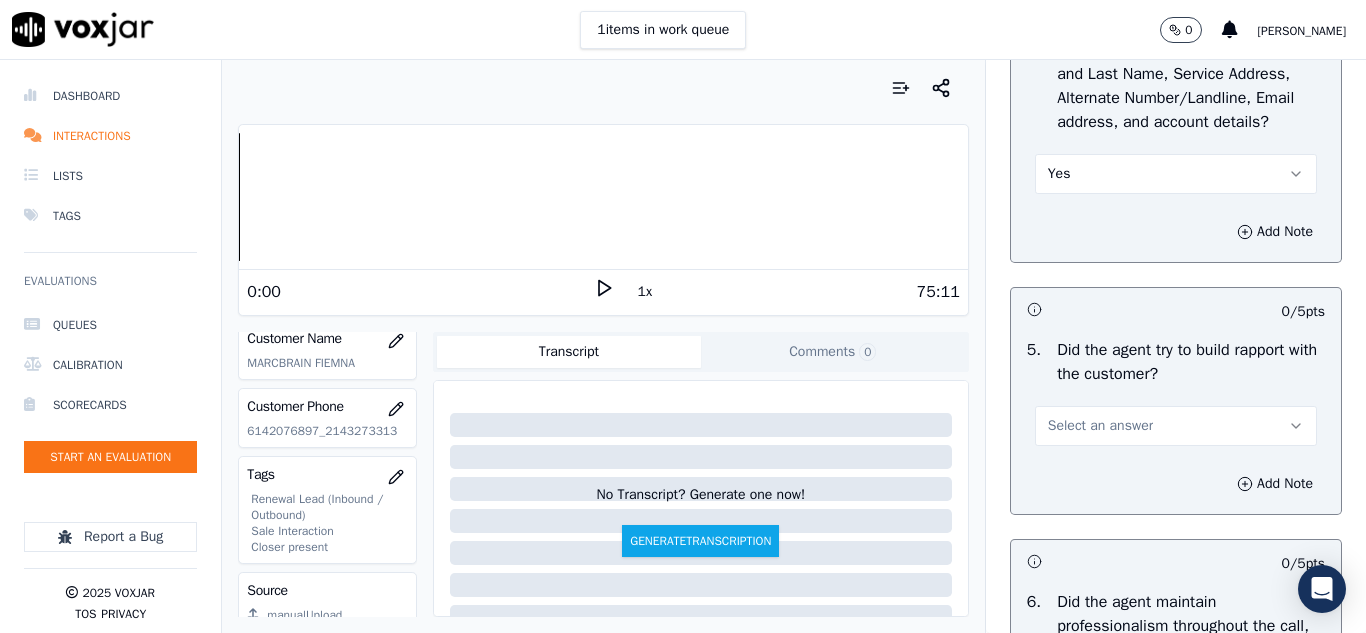 scroll, scrollTop: 2300, scrollLeft: 0, axis: vertical 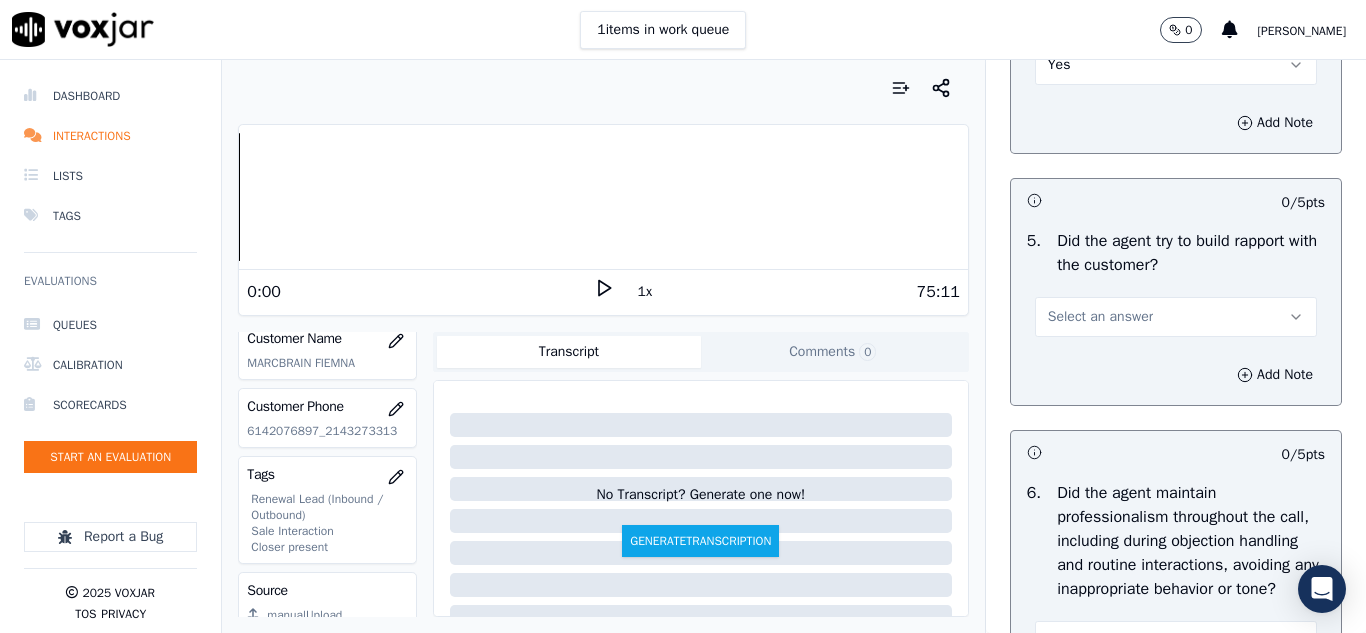 drag, startPoint x: 1071, startPoint y: 364, endPoint x: 1077, endPoint y: 378, distance: 15.231546 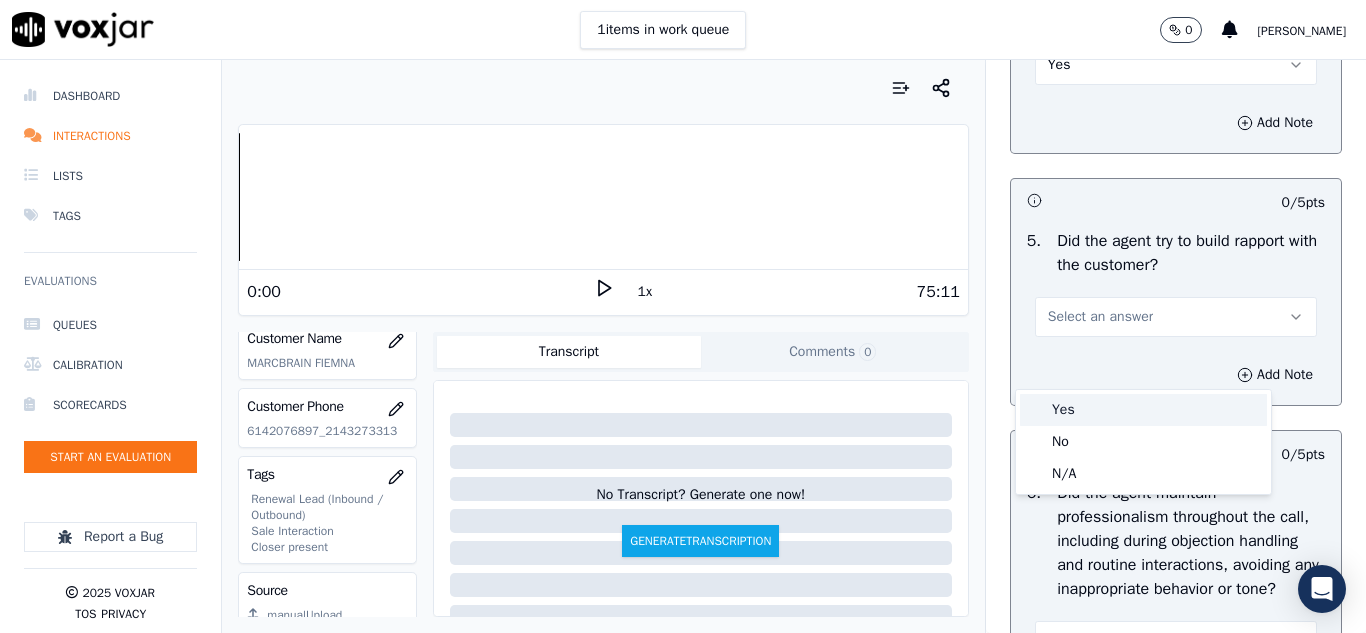 click on "Yes" at bounding box center [1143, 410] 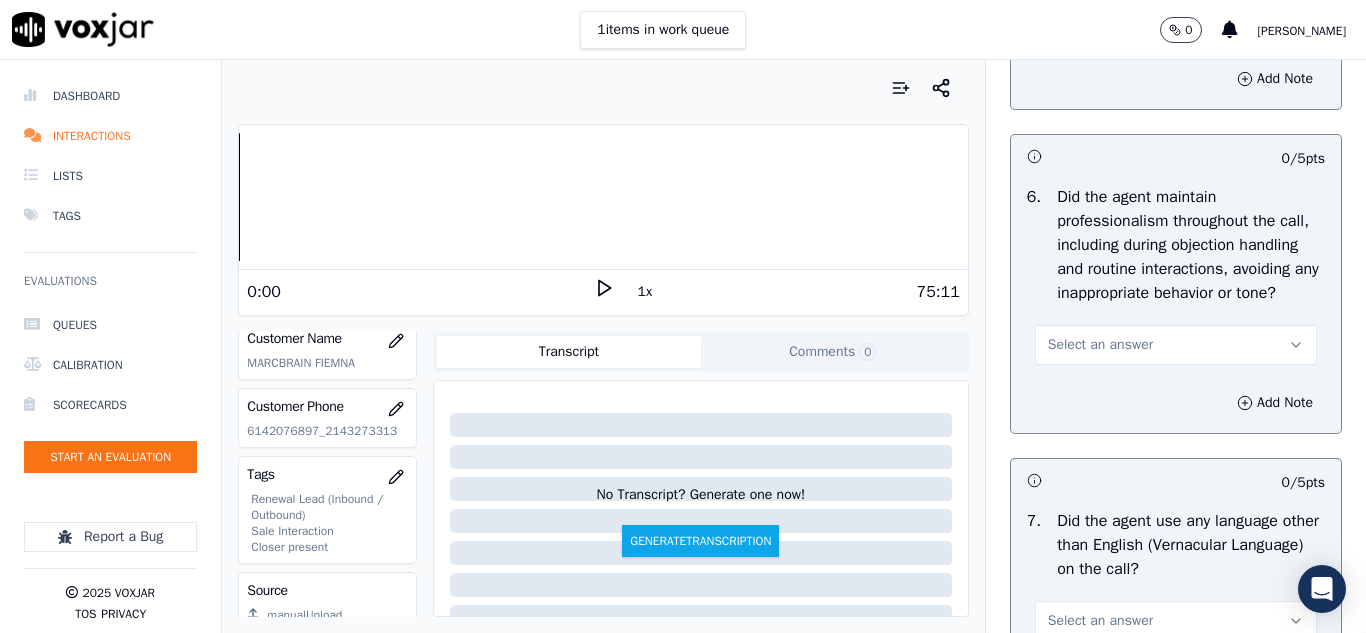 scroll, scrollTop: 2600, scrollLeft: 0, axis: vertical 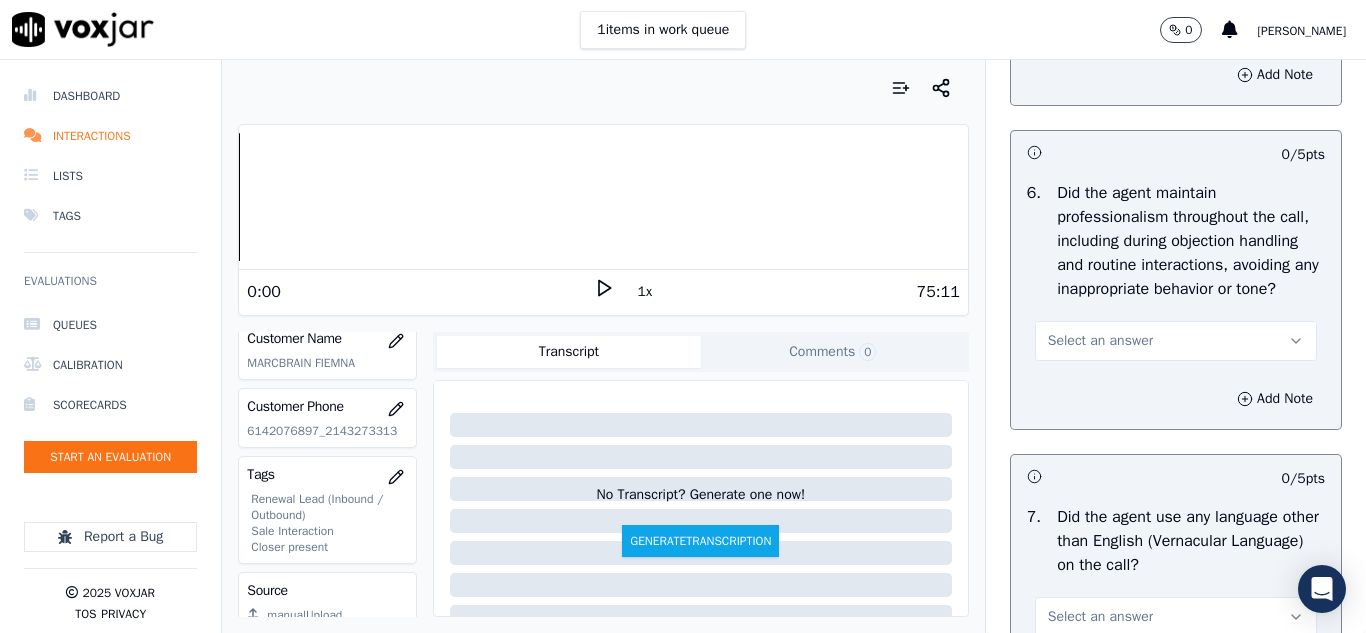 click on "Select an answer" at bounding box center [1100, 341] 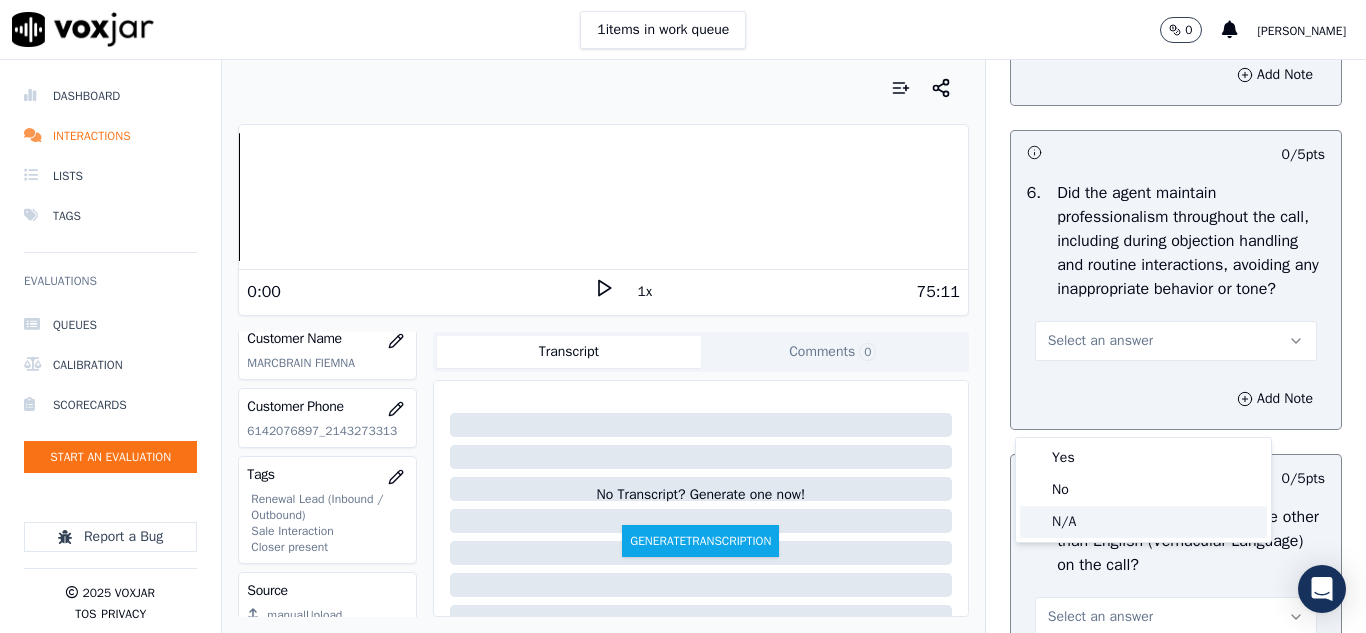 click on "N/A" 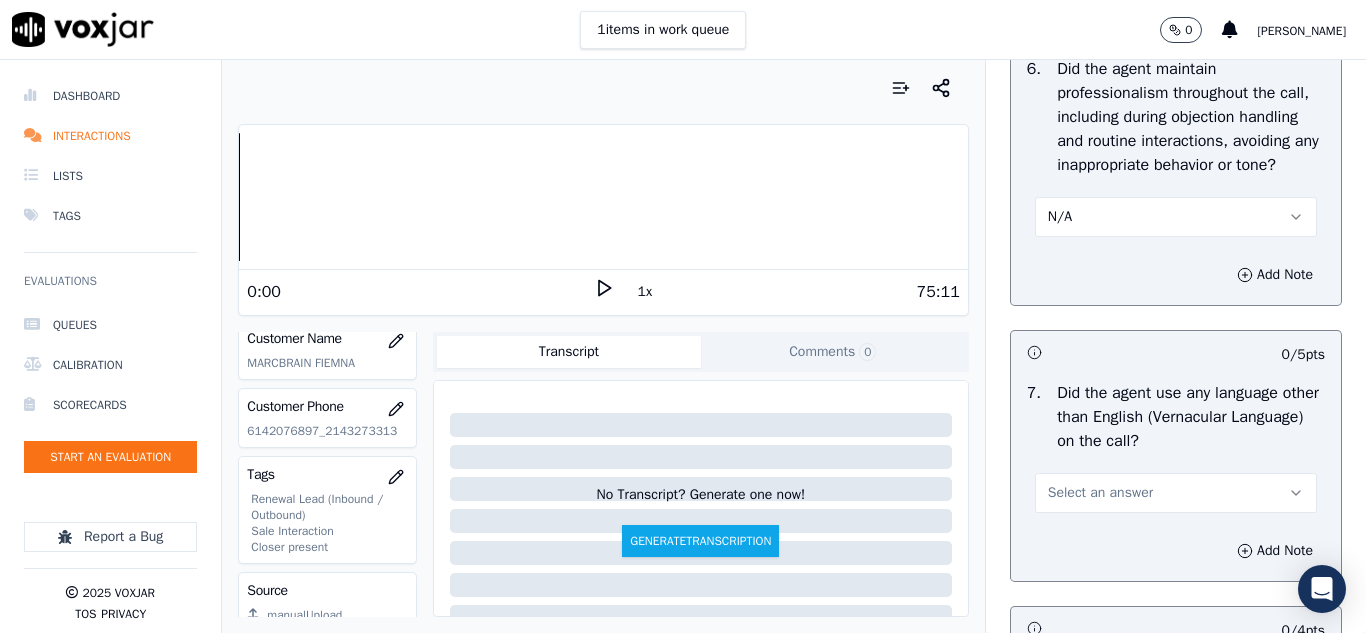 scroll, scrollTop: 2900, scrollLeft: 0, axis: vertical 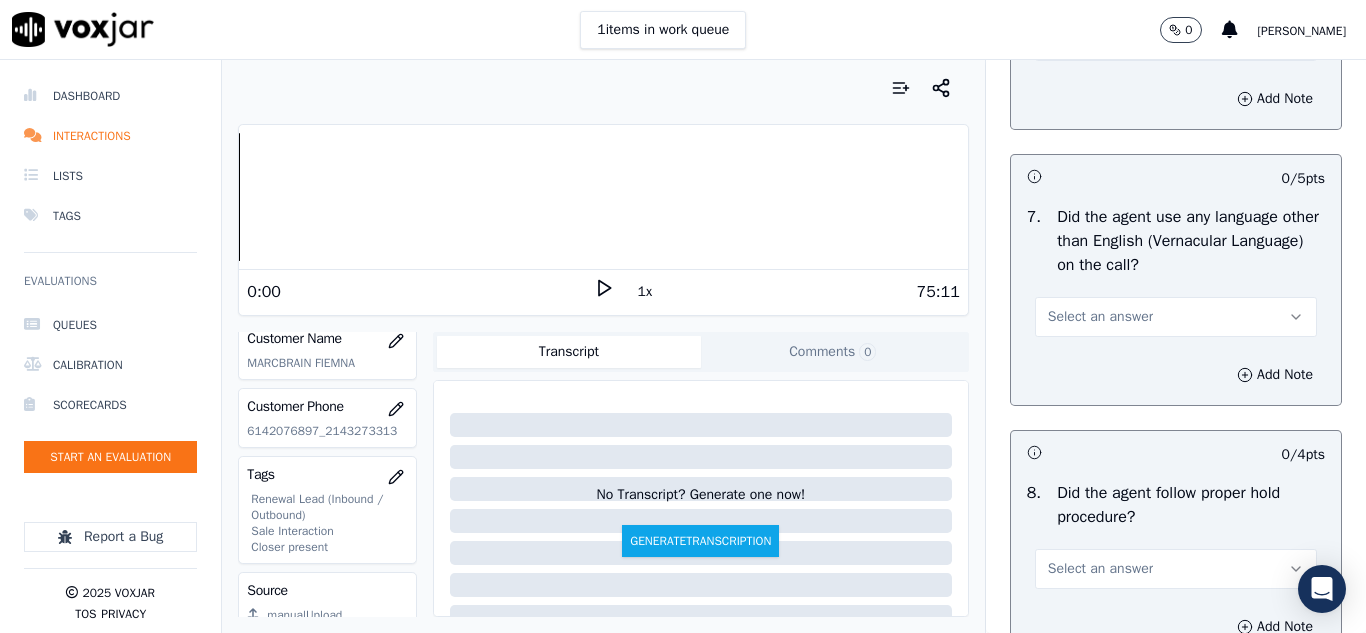 click on "Select an answer" at bounding box center [1100, 317] 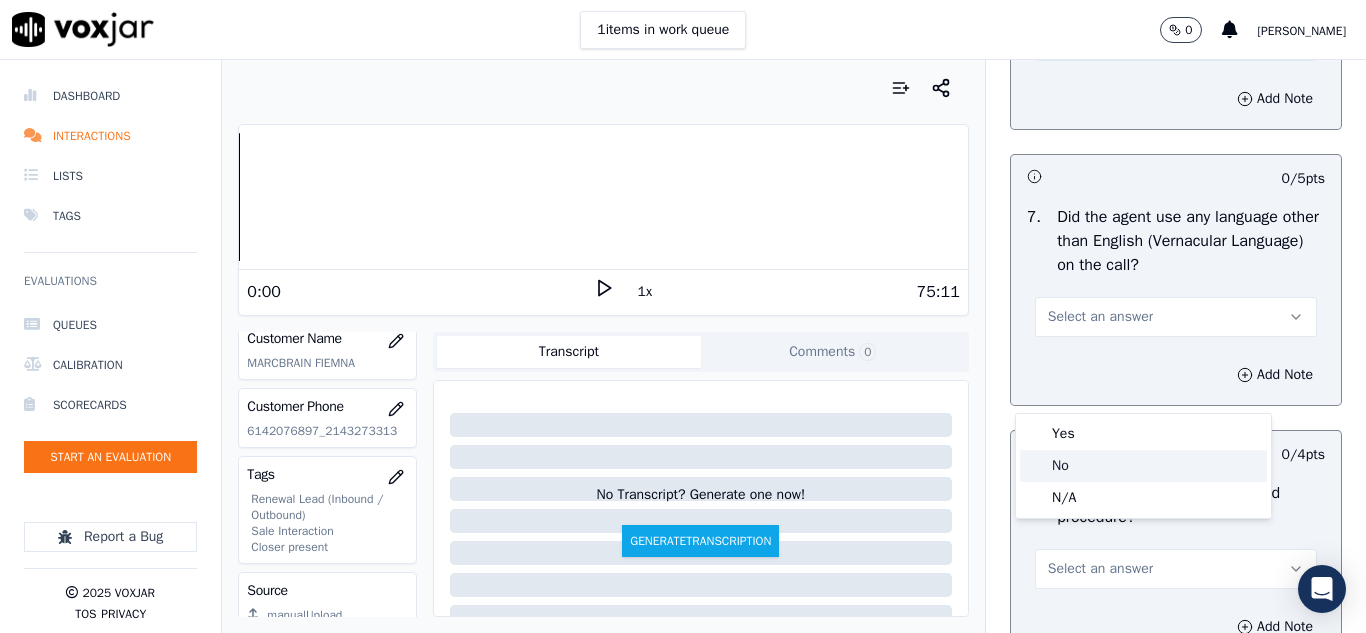 click on "No" 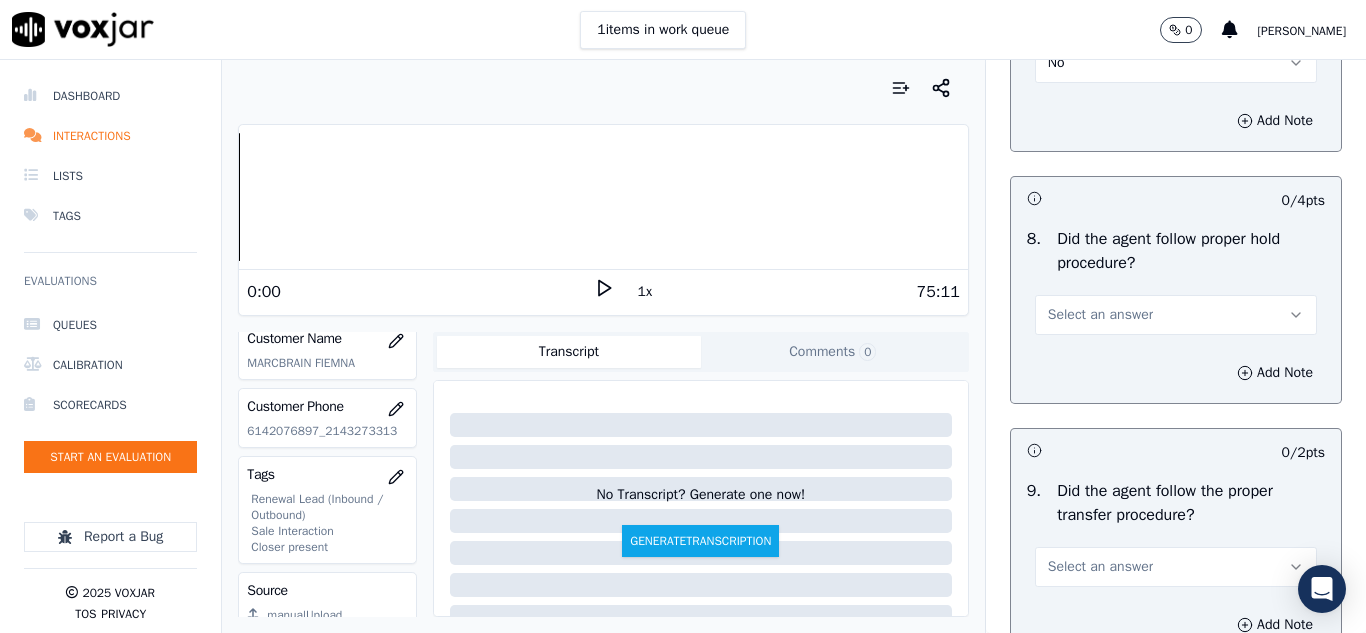 scroll, scrollTop: 3200, scrollLeft: 0, axis: vertical 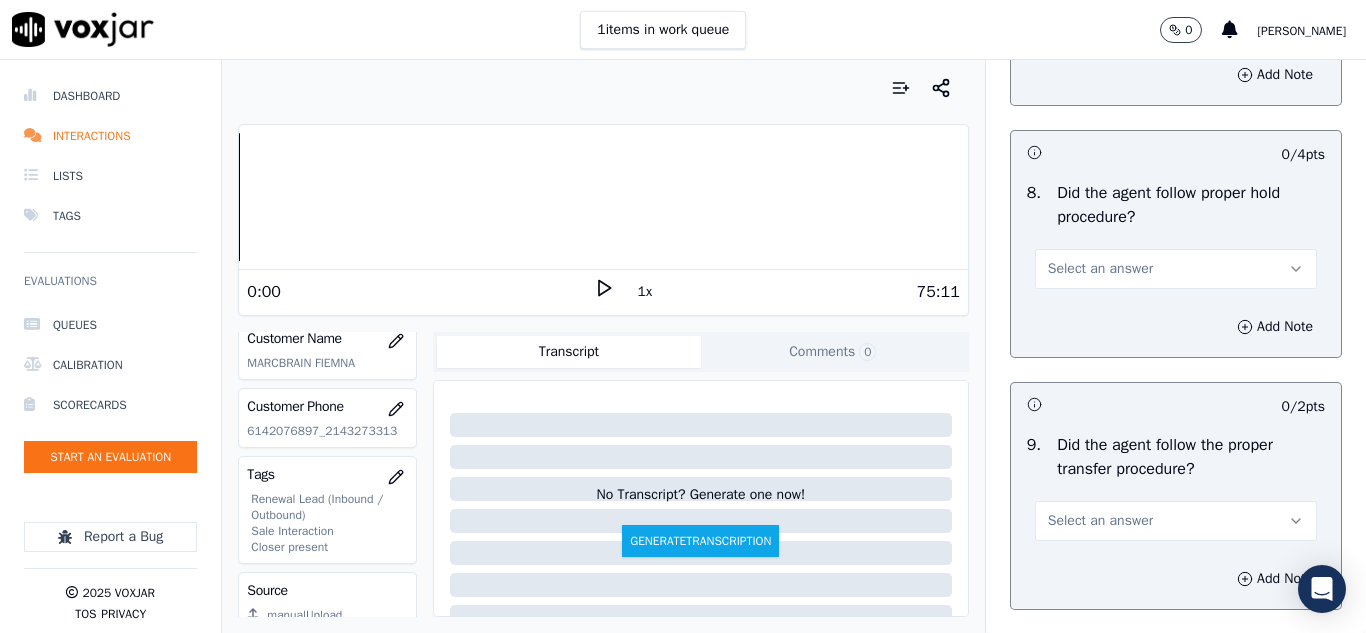 click on "Select an answer" at bounding box center (1100, 269) 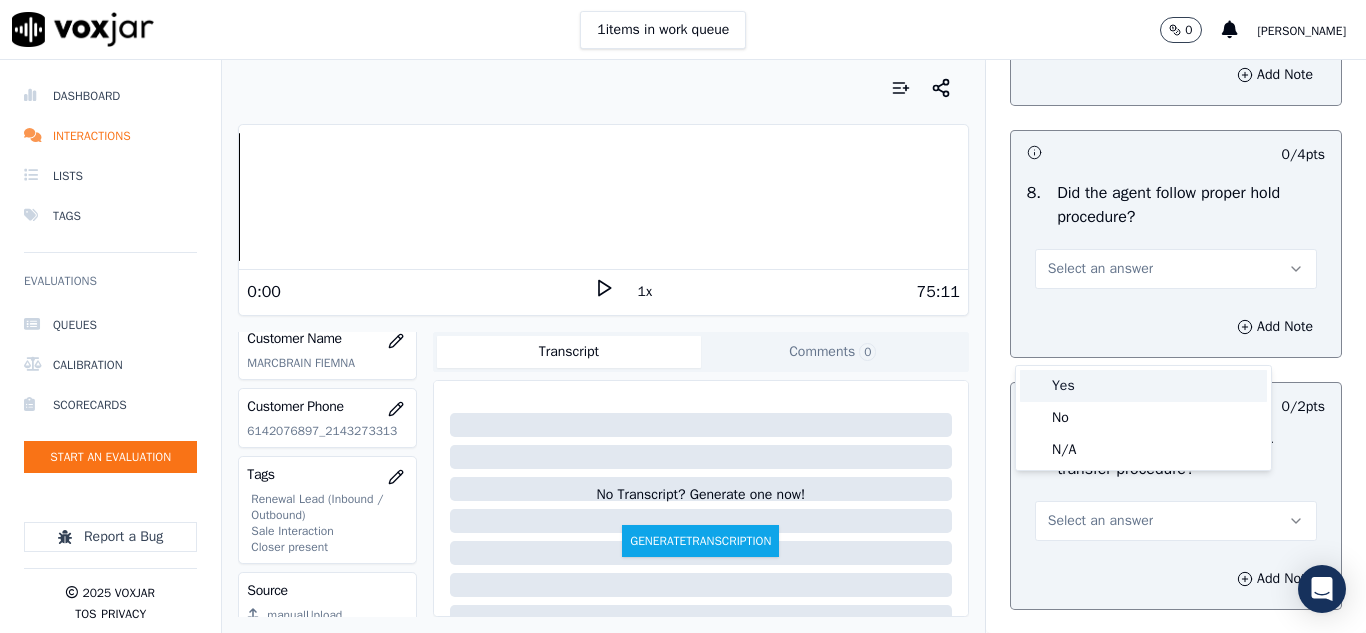 click on "Yes" at bounding box center [1143, 386] 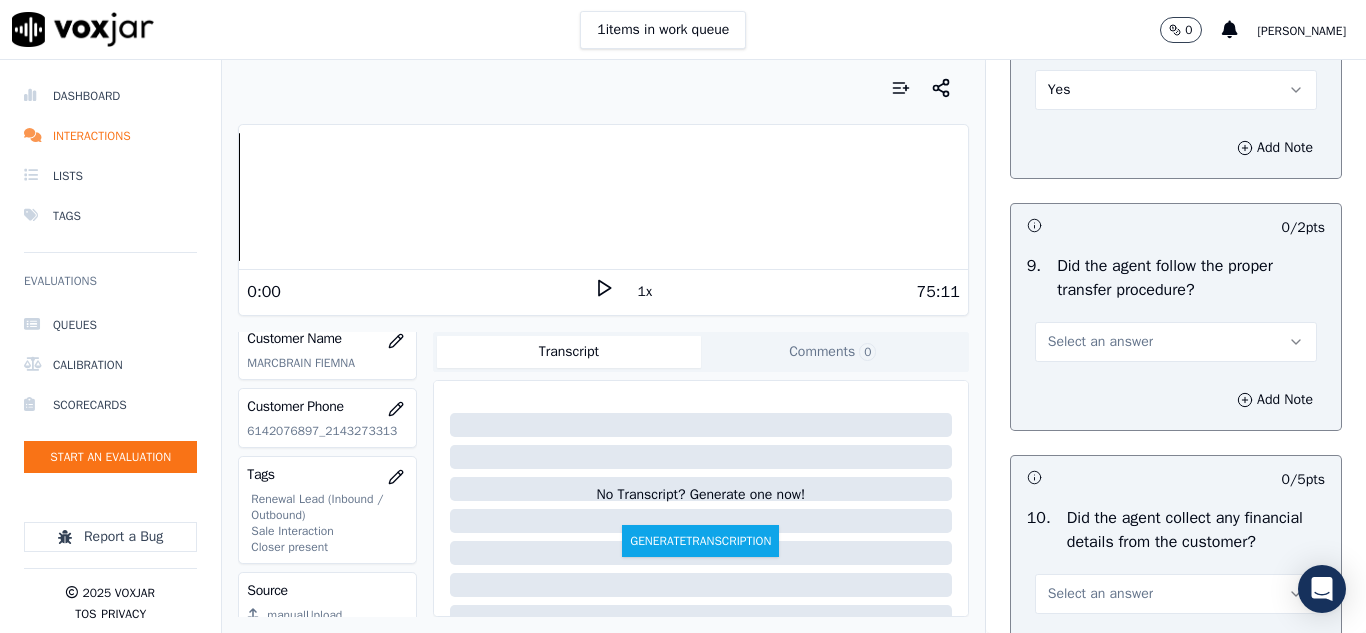 scroll, scrollTop: 3400, scrollLeft: 0, axis: vertical 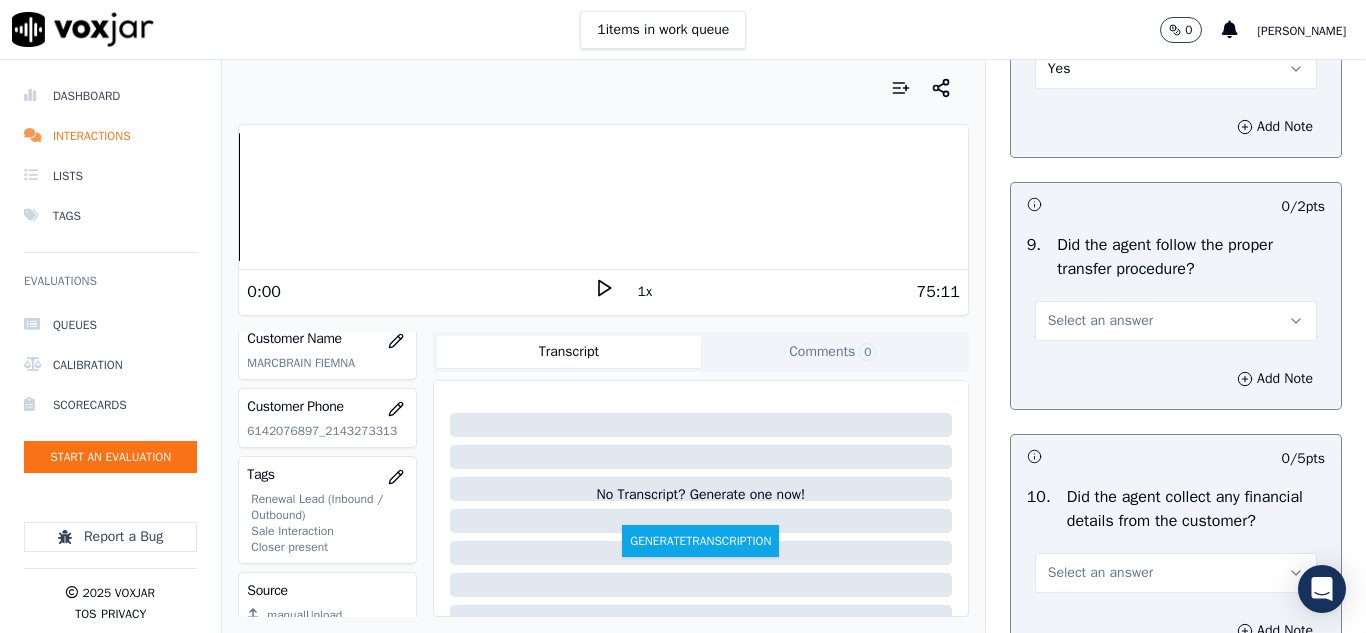 click on "Select an answer" at bounding box center [1100, 321] 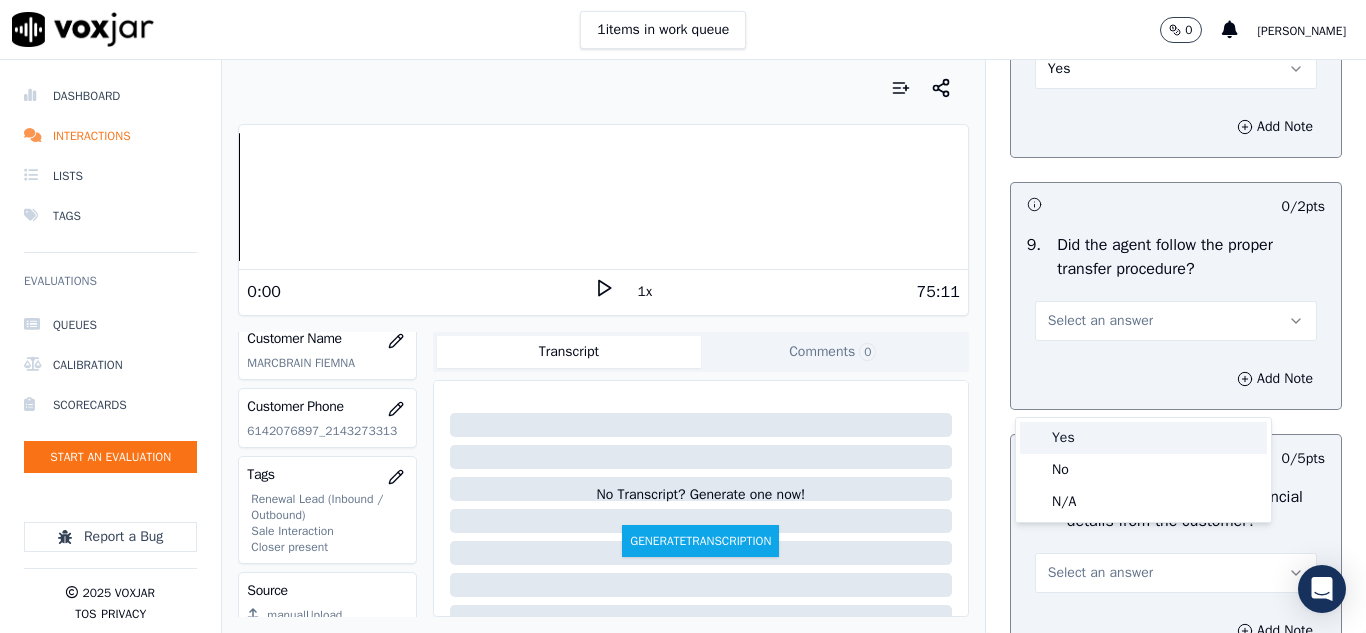 drag, startPoint x: 1059, startPoint y: 431, endPoint x: 1093, endPoint y: 370, distance: 69.83552 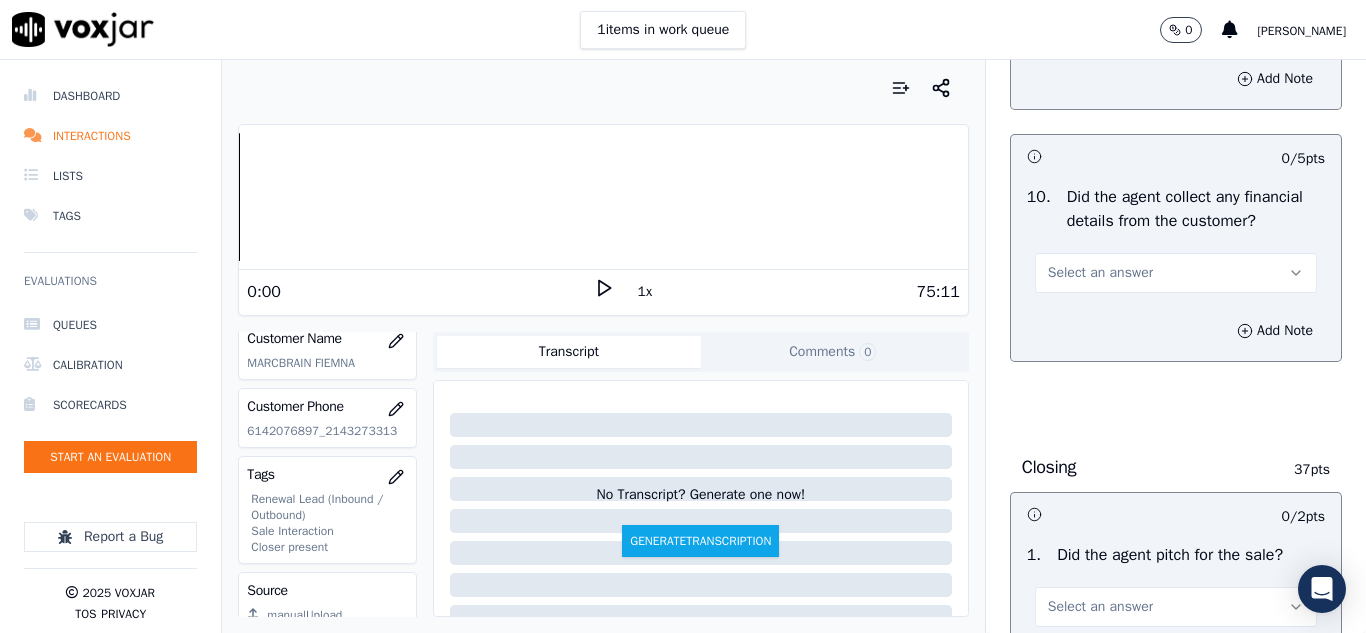 scroll, scrollTop: 3800, scrollLeft: 0, axis: vertical 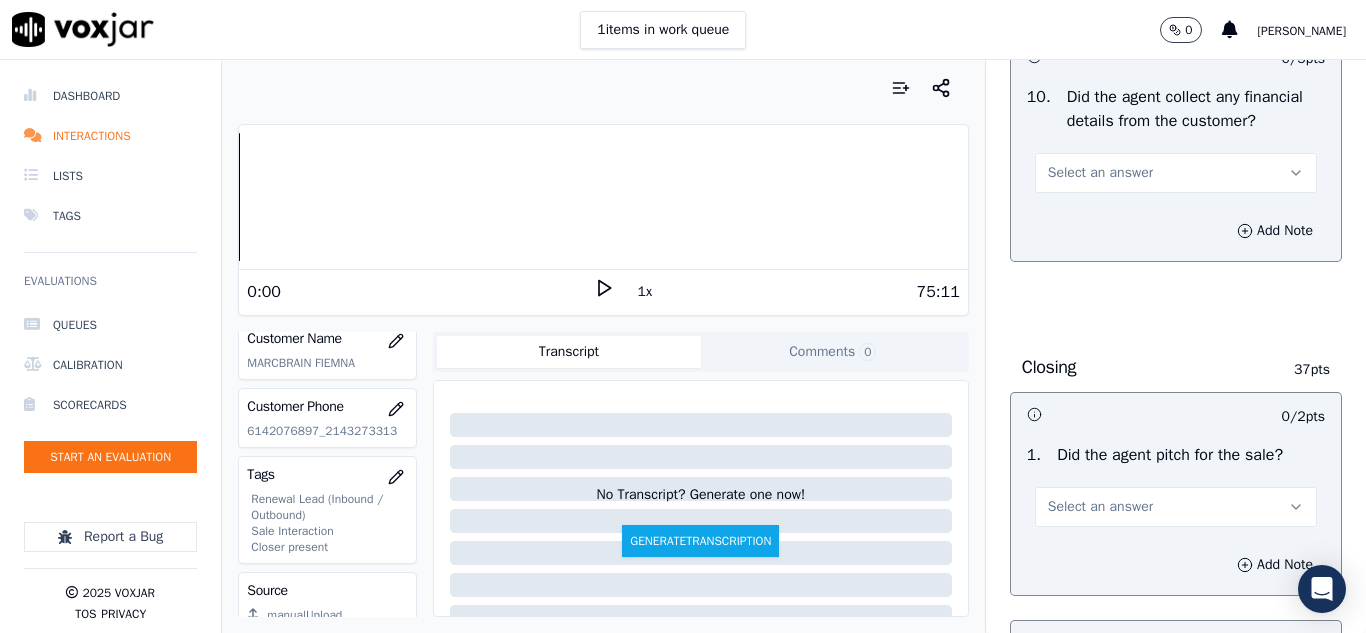 click on "Select an answer" at bounding box center [1100, 173] 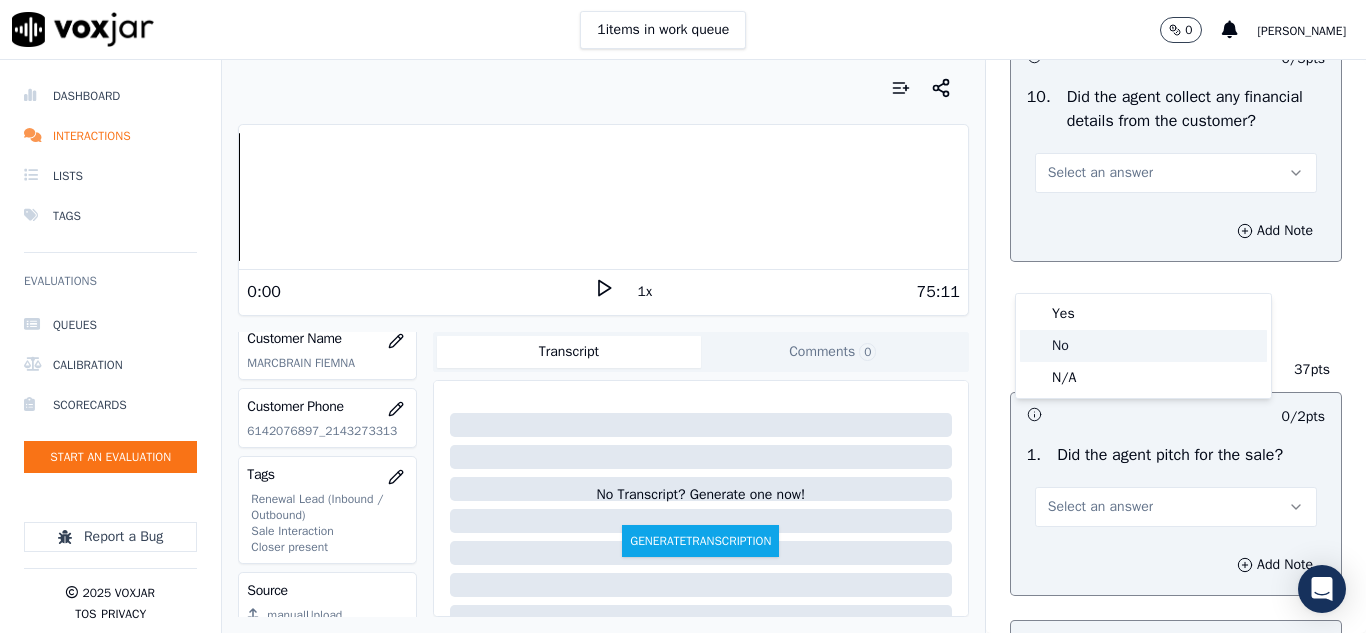 click on "No" 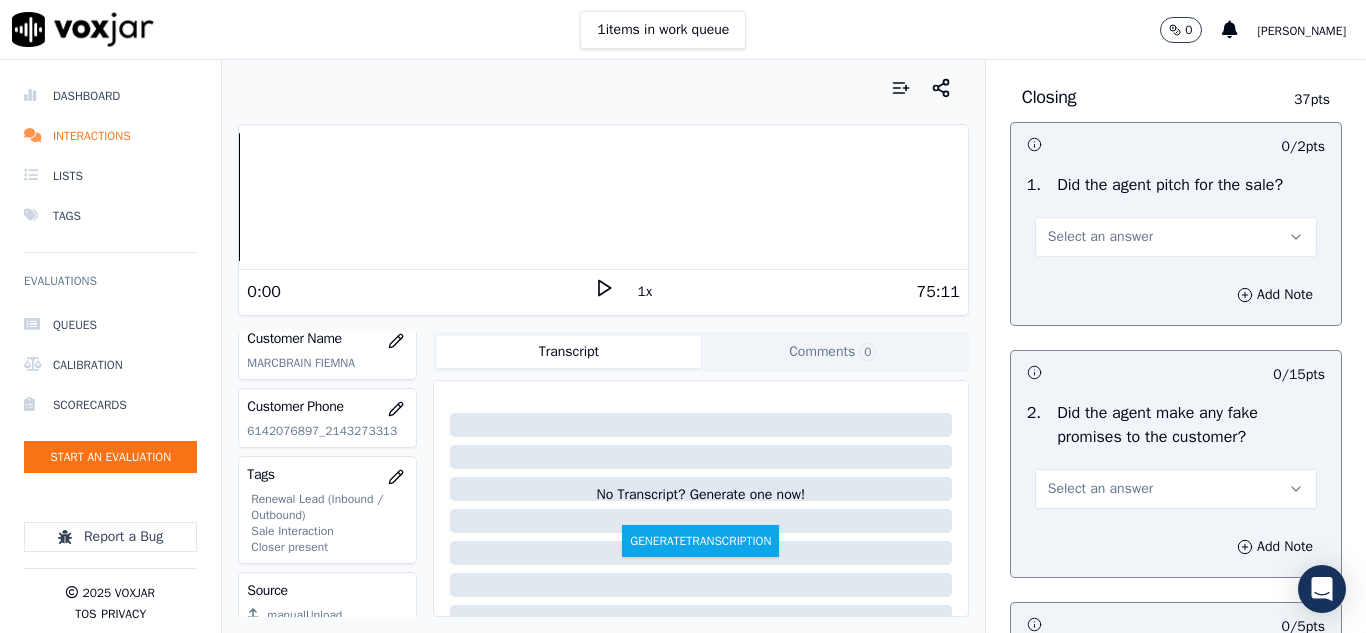 scroll, scrollTop: 4100, scrollLeft: 0, axis: vertical 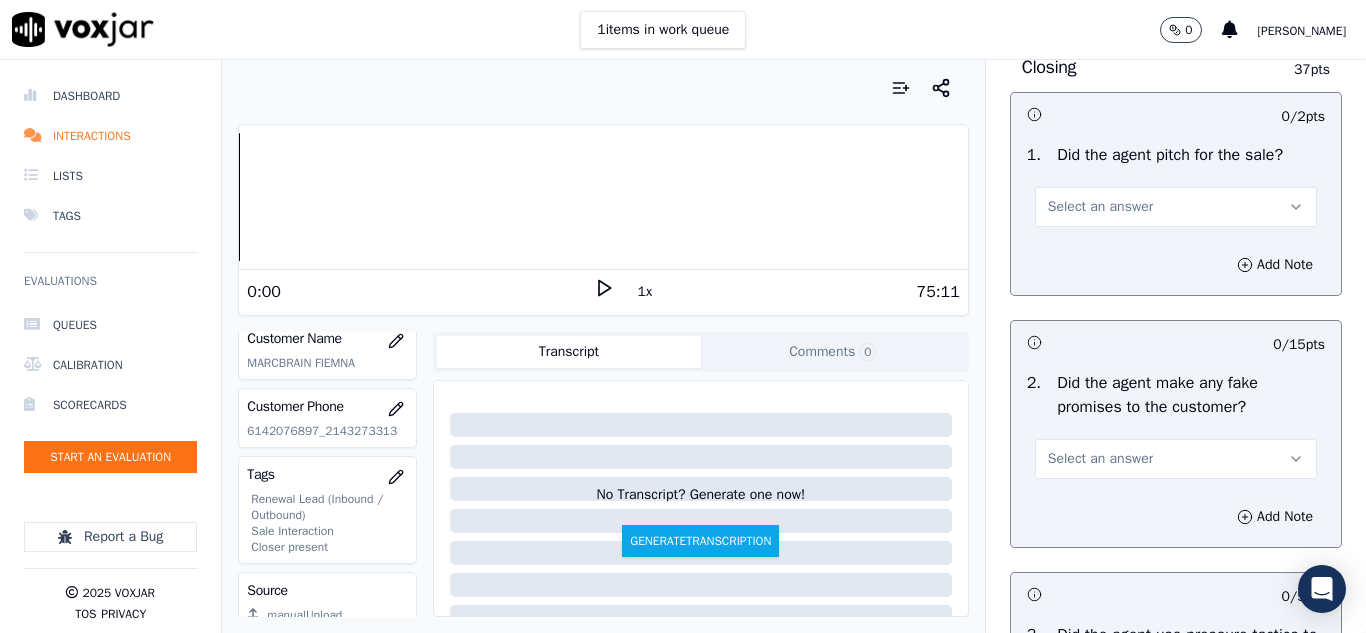 click on "Select an answer" at bounding box center (1100, 207) 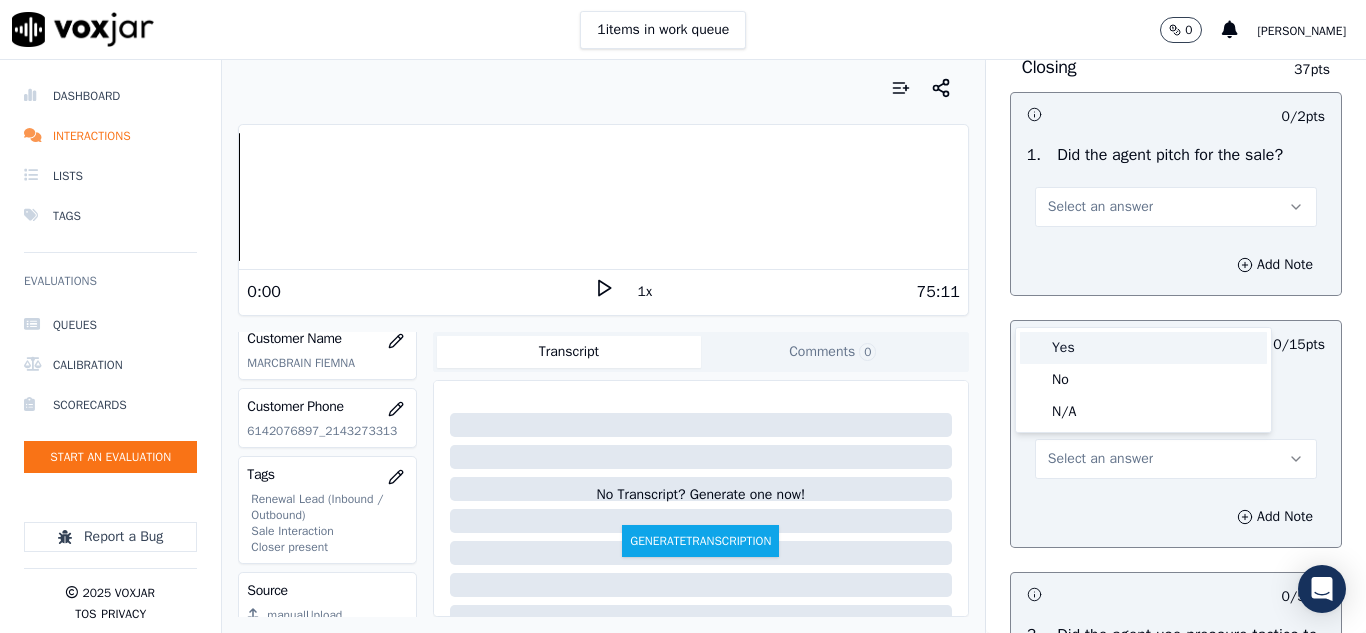 click on "Yes" at bounding box center (1143, 348) 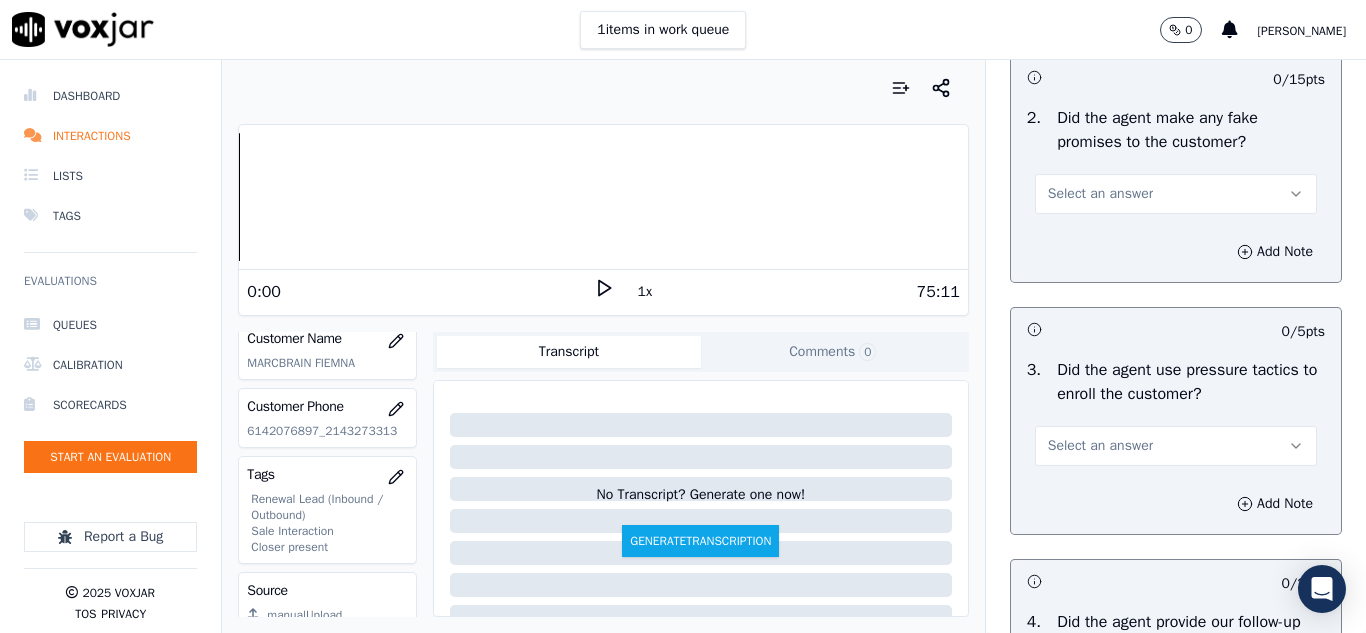 scroll, scrollTop: 4400, scrollLeft: 0, axis: vertical 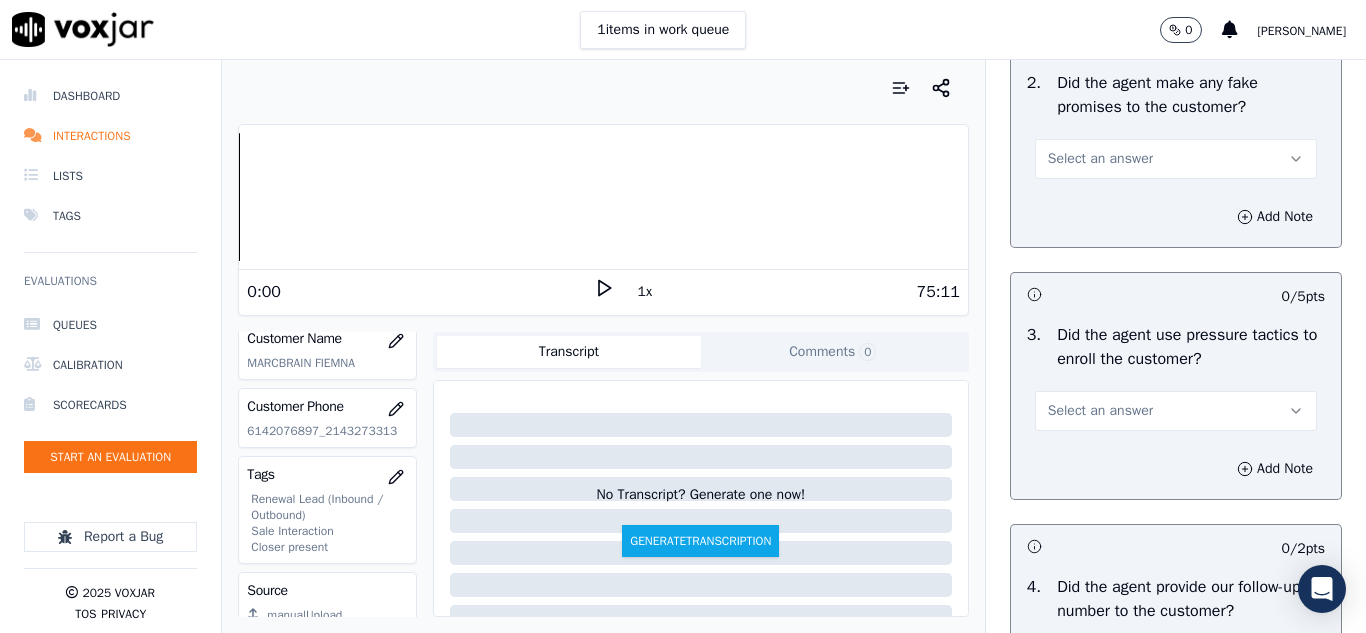 click on "Select an answer" at bounding box center [1100, 159] 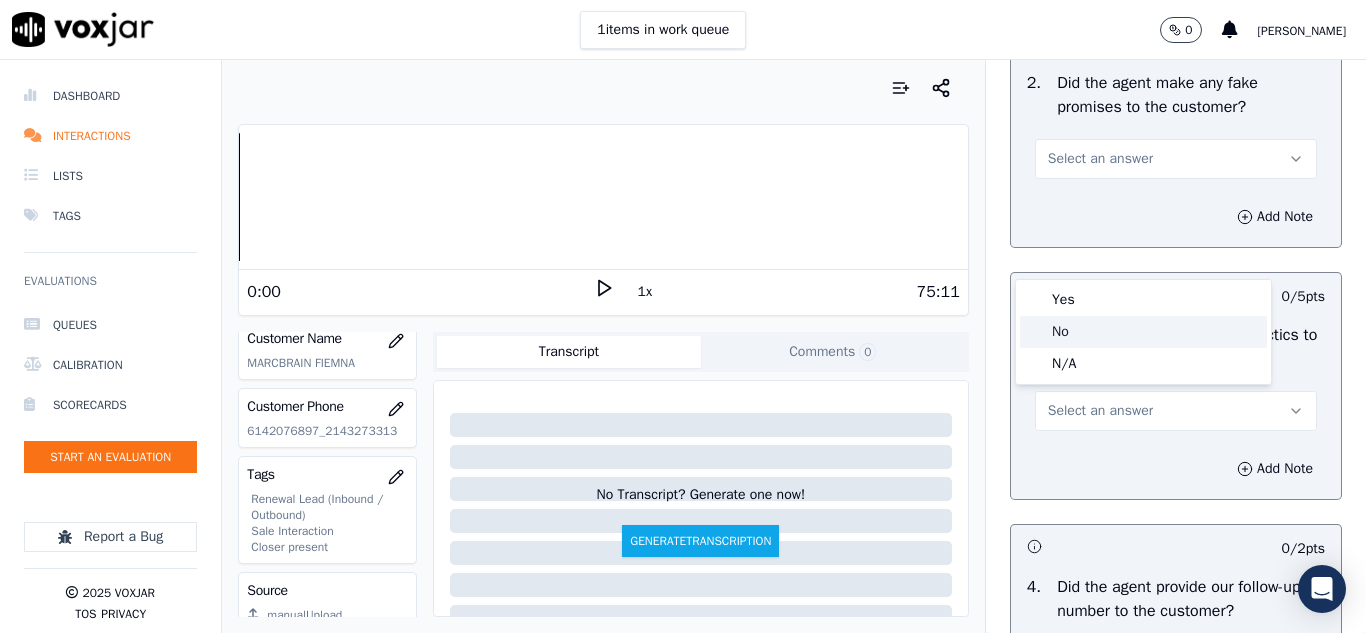 click on "No" 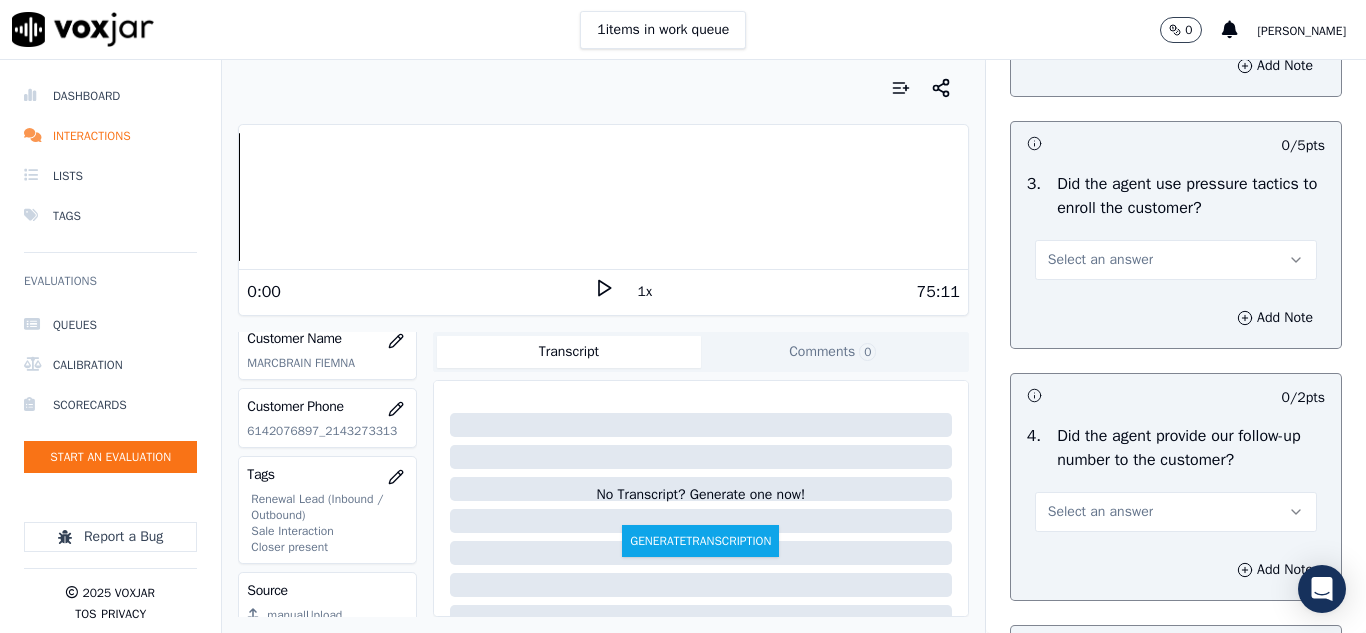 scroll, scrollTop: 4600, scrollLeft: 0, axis: vertical 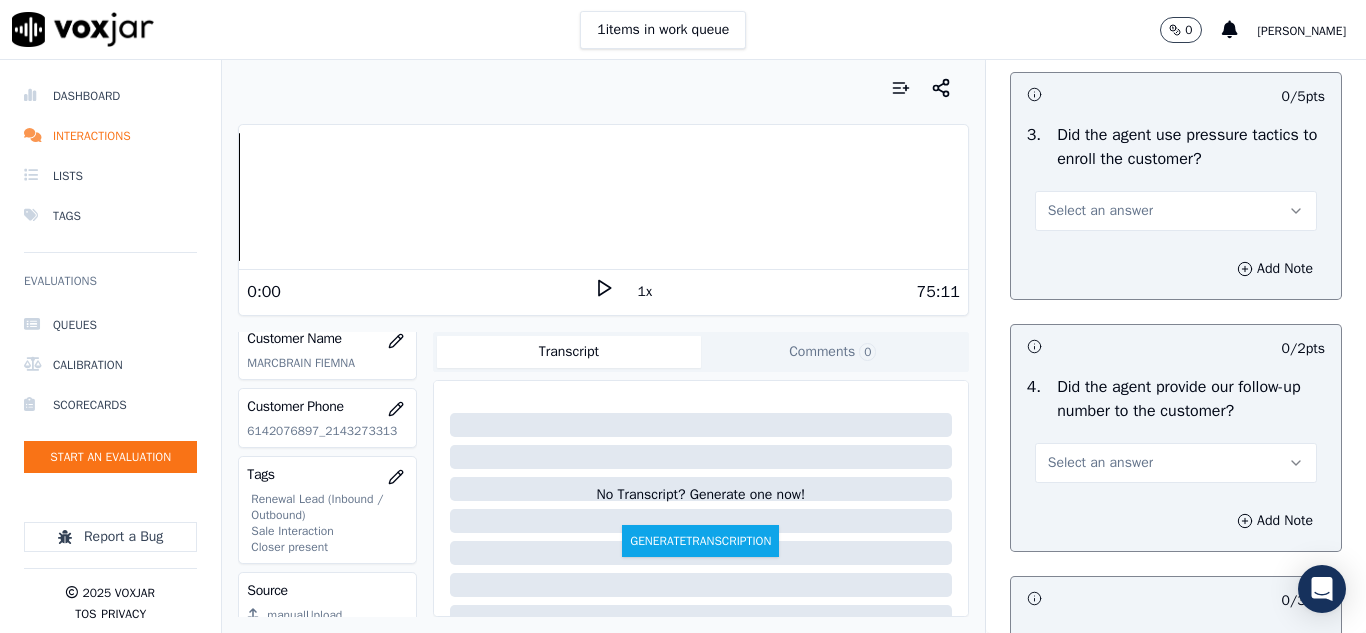 click on "Select an answer" at bounding box center [1100, 211] 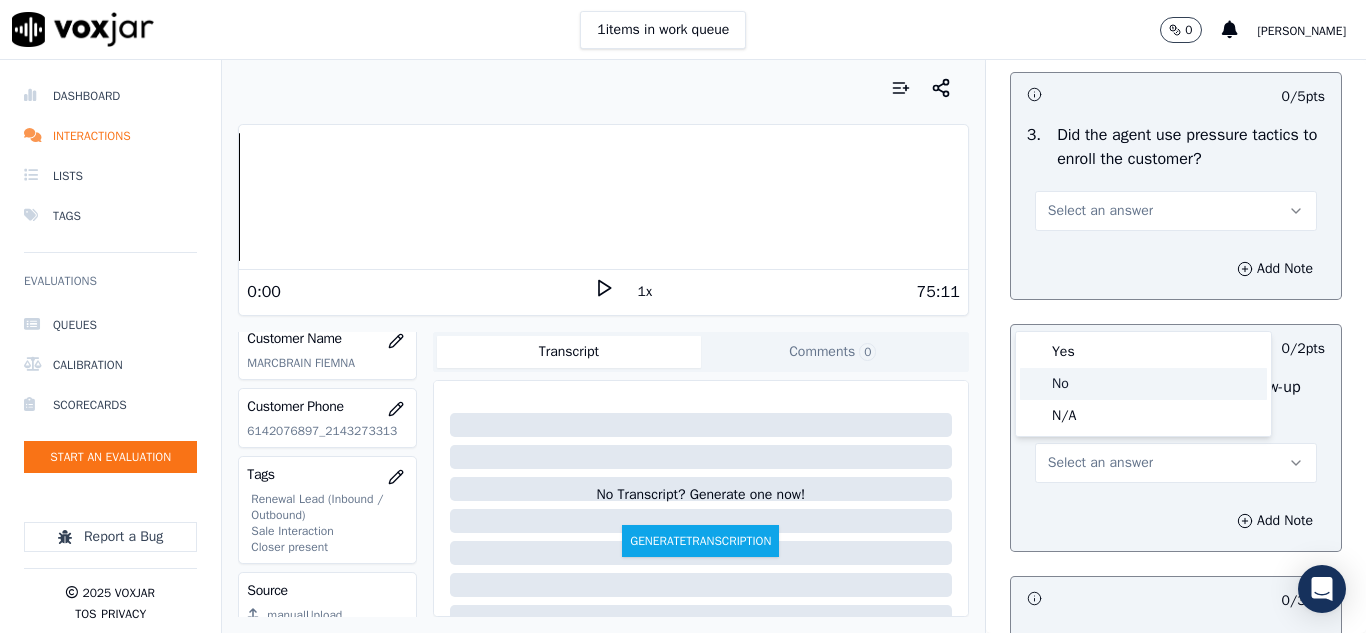click on "No" 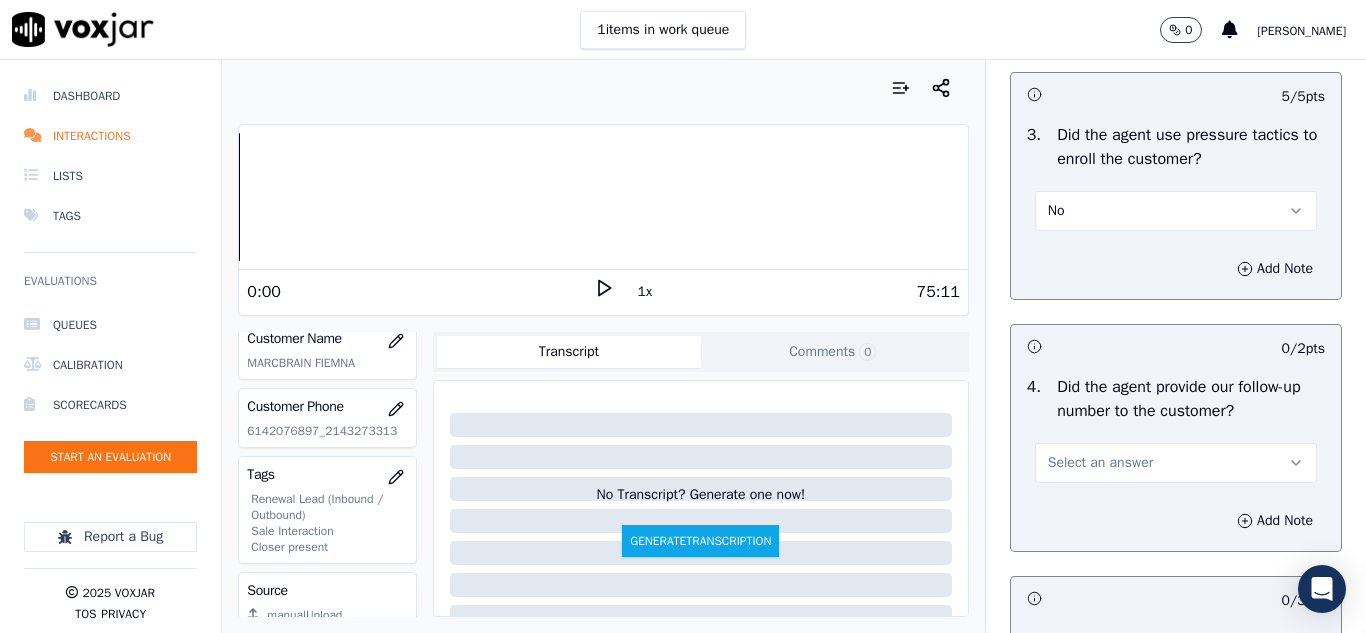 scroll, scrollTop: 4800, scrollLeft: 0, axis: vertical 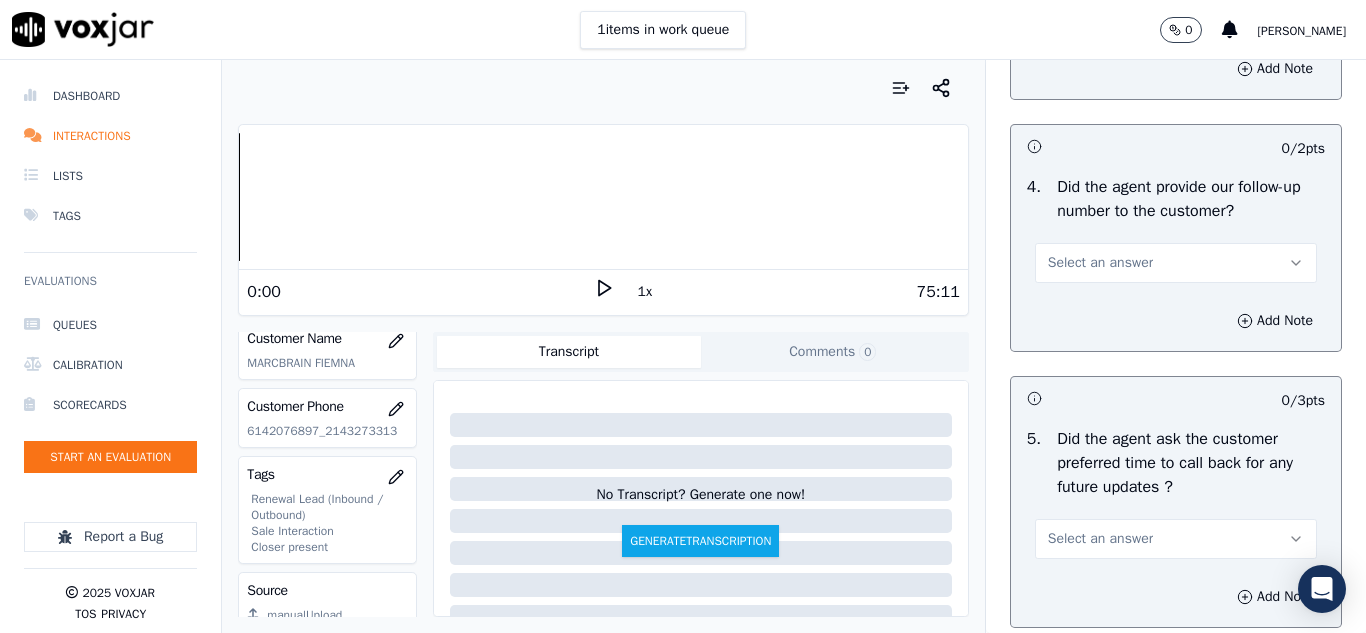 click on "Select an answer" at bounding box center [1100, 263] 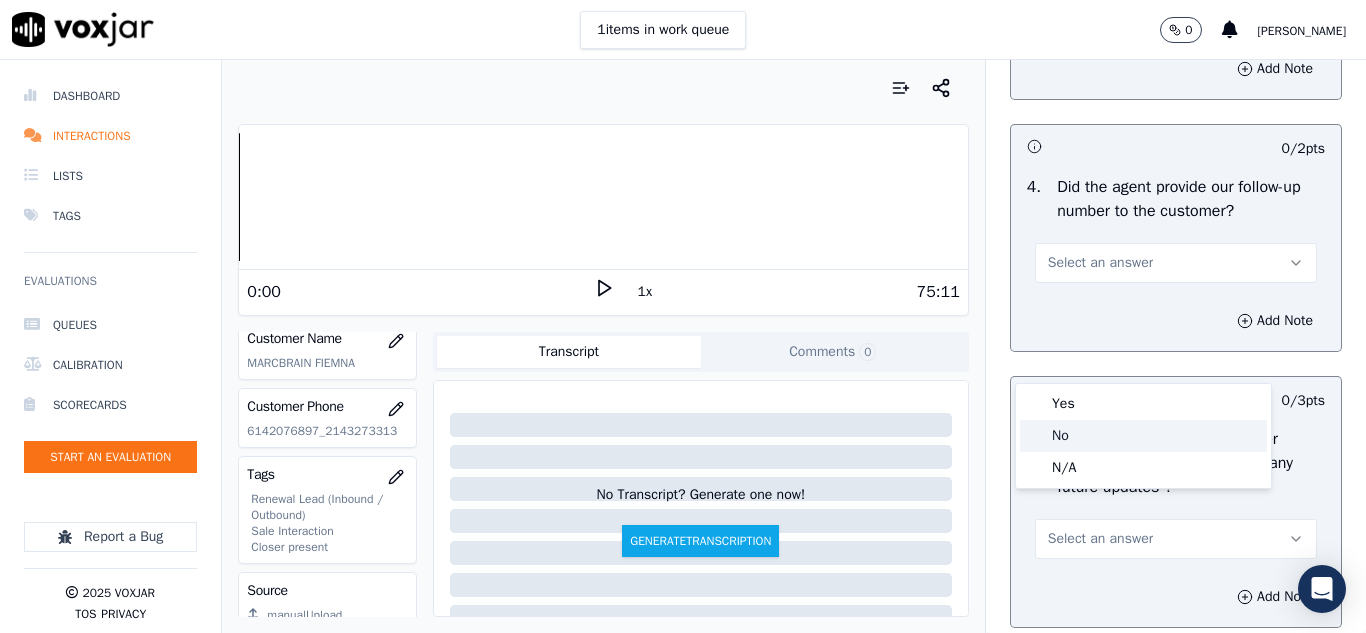 click on "No" 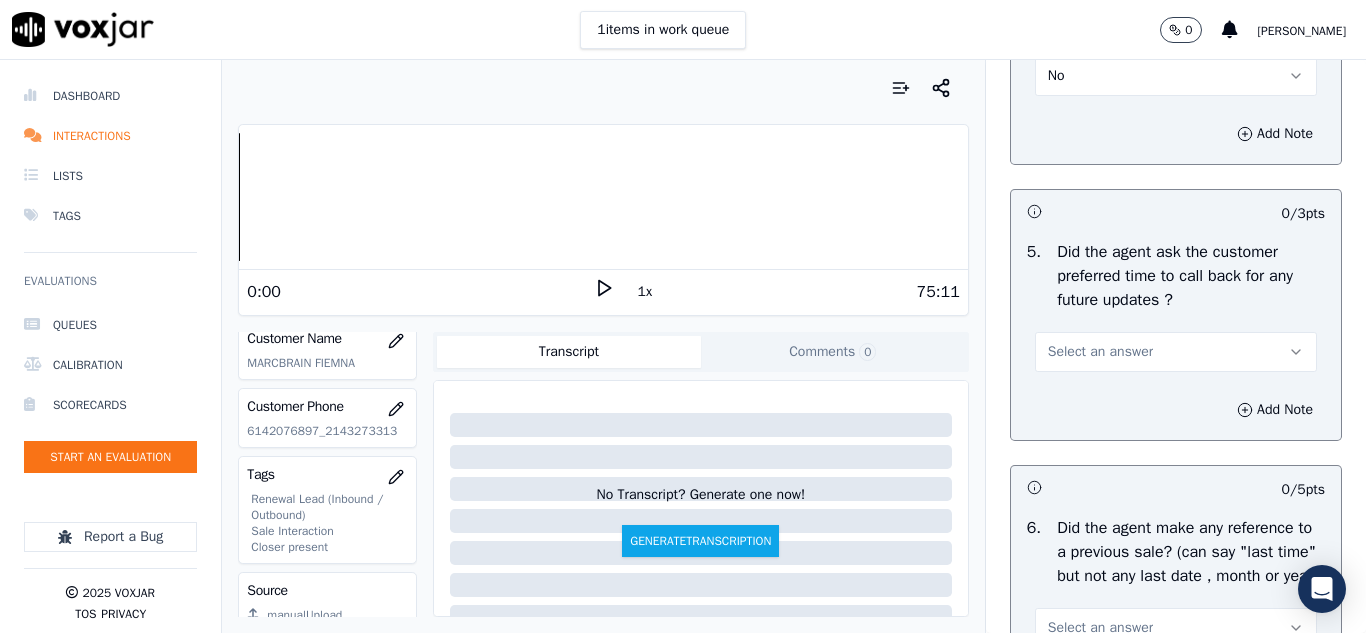scroll, scrollTop: 5000, scrollLeft: 0, axis: vertical 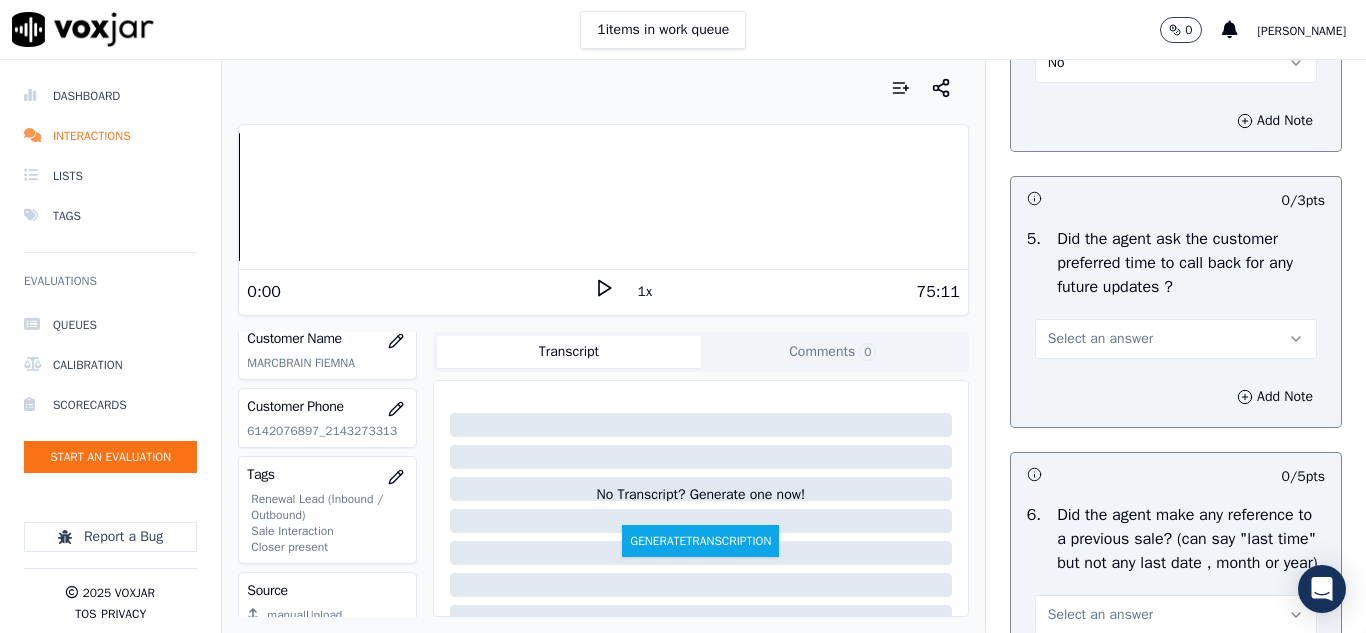 click on "Select an answer" at bounding box center (1100, 339) 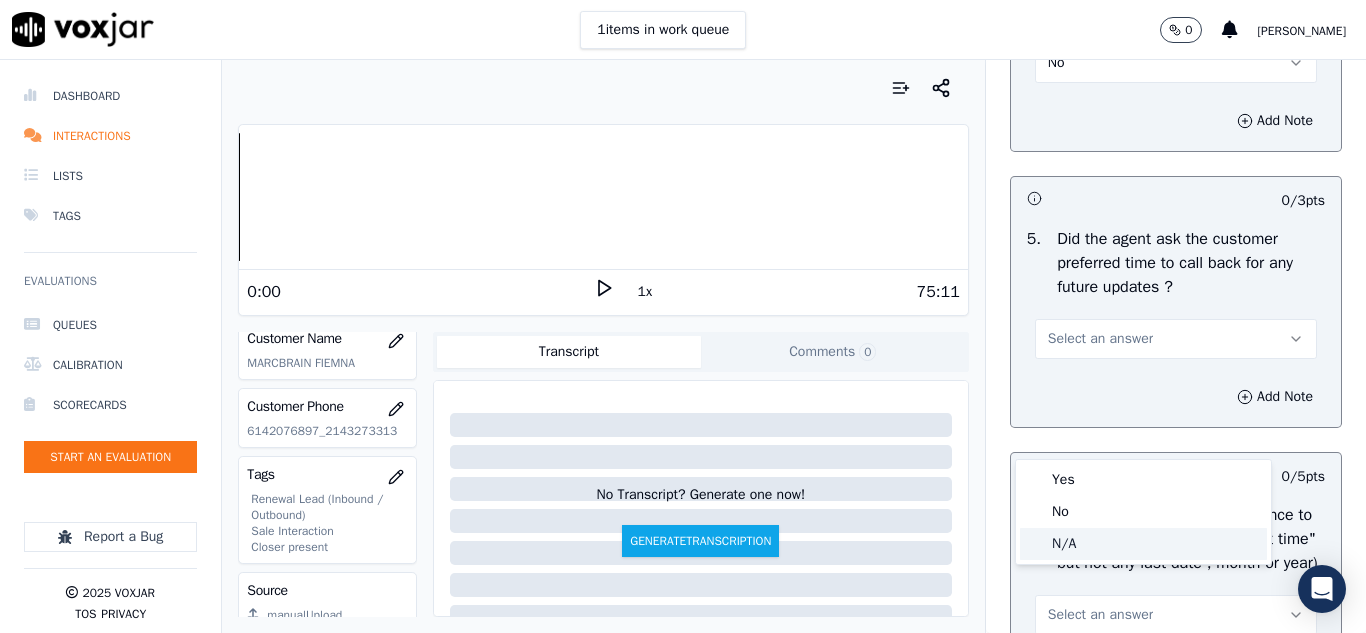 click on "N/A" 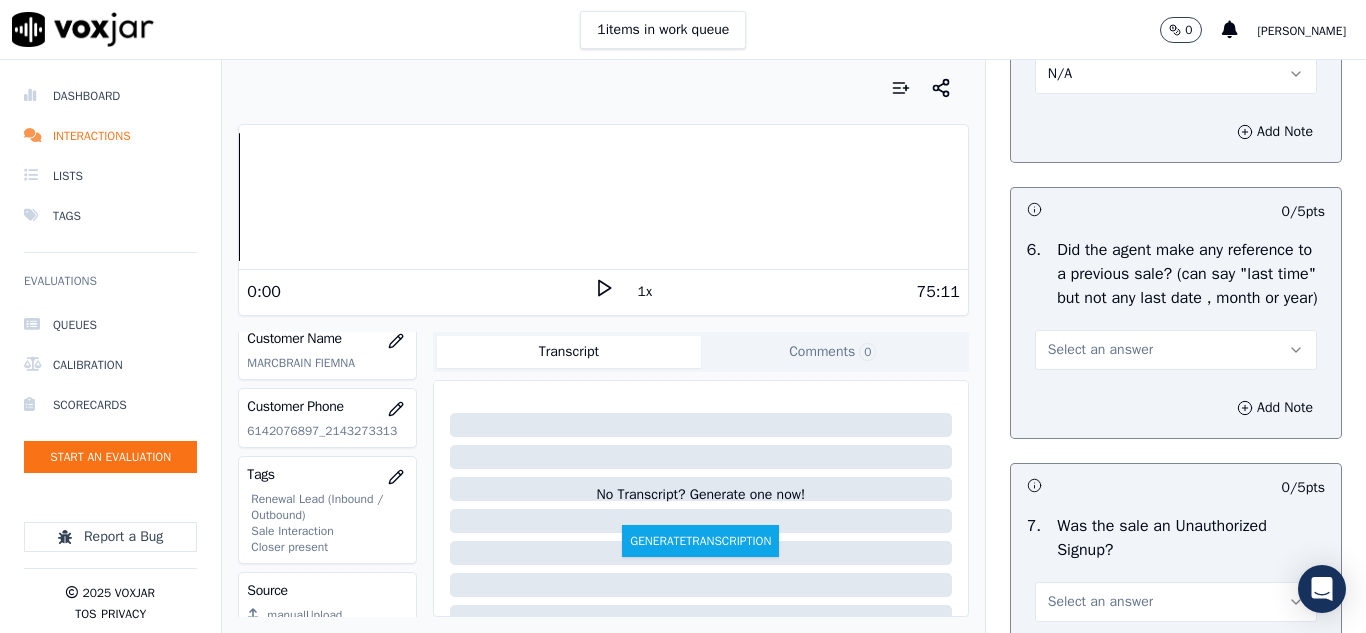 scroll, scrollTop: 5300, scrollLeft: 0, axis: vertical 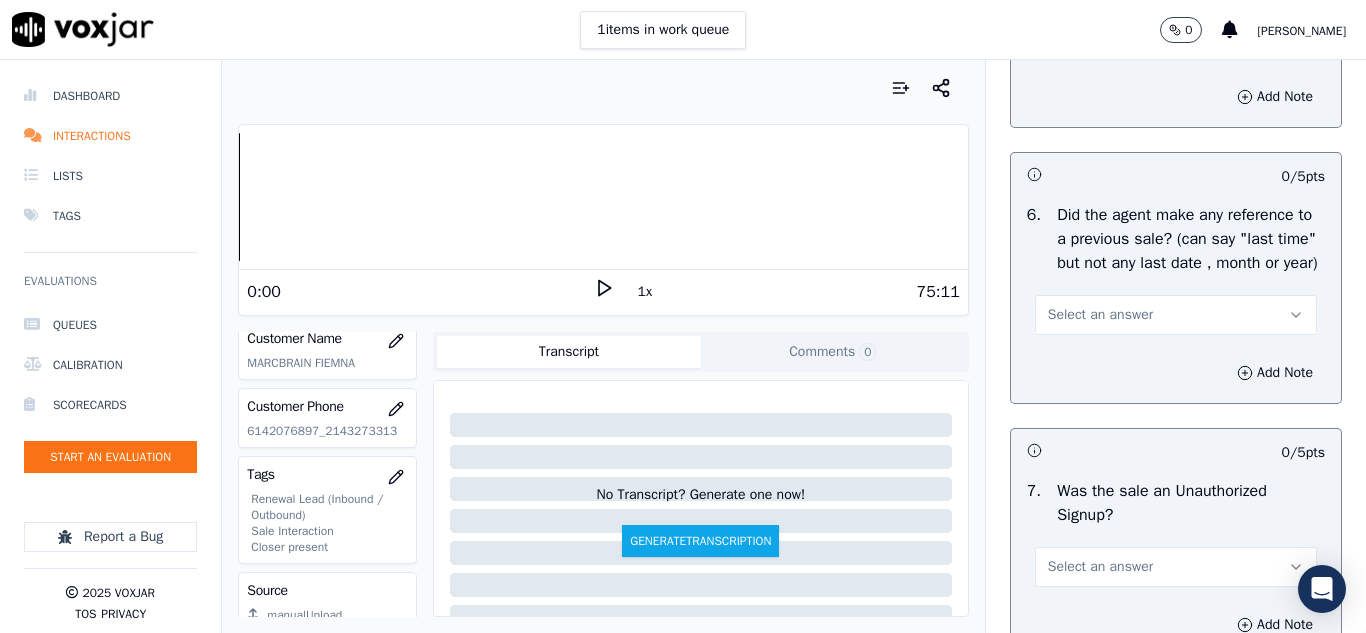 click on "Select an answer" at bounding box center (1176, 315) 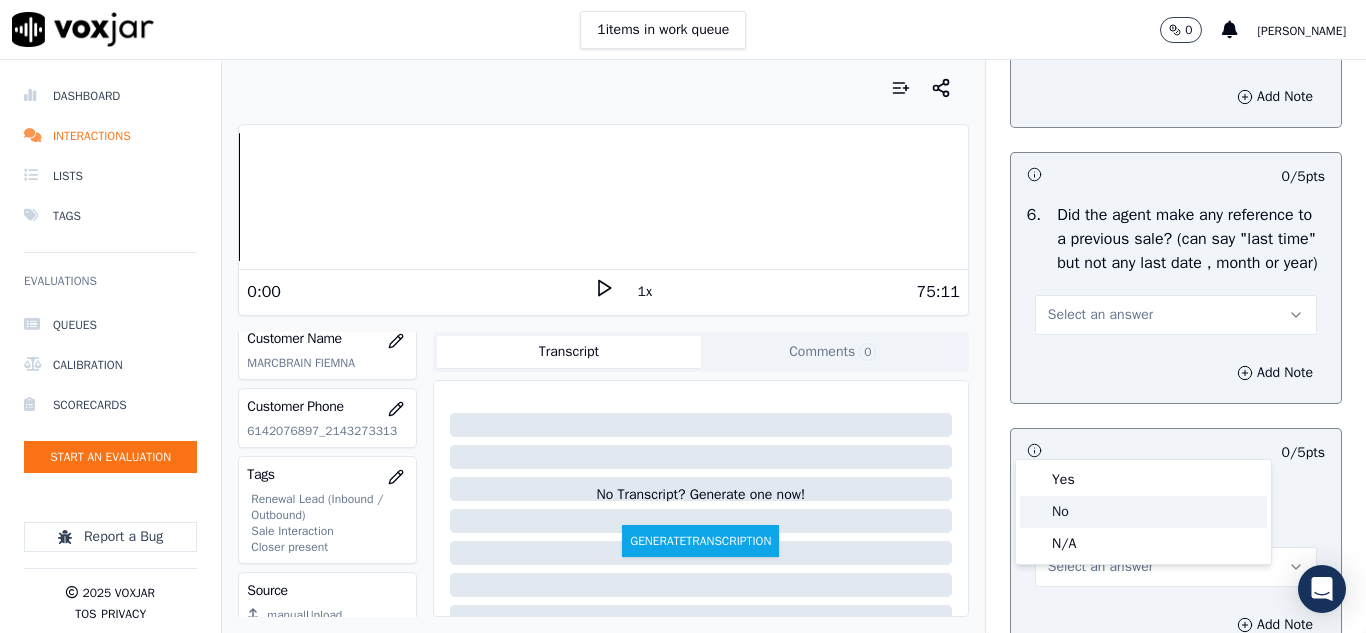 click on "No" 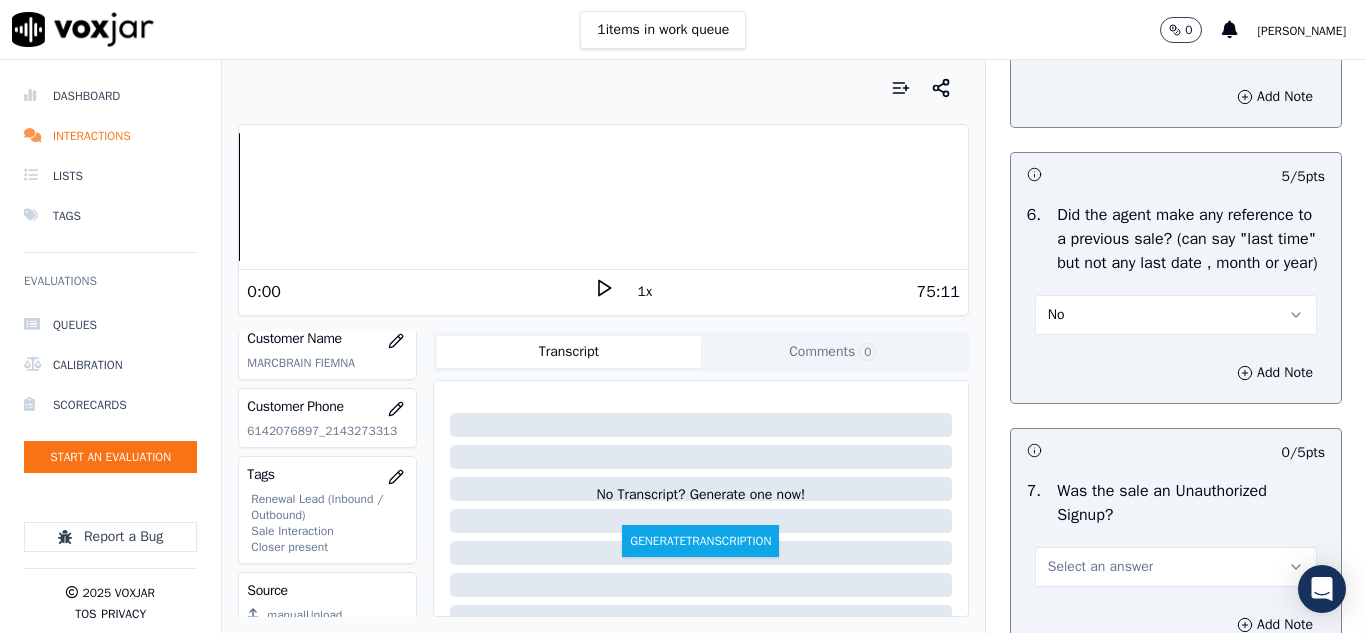 scroll, scrollTop: 5600, scrollLeft: 0, axis: vertical 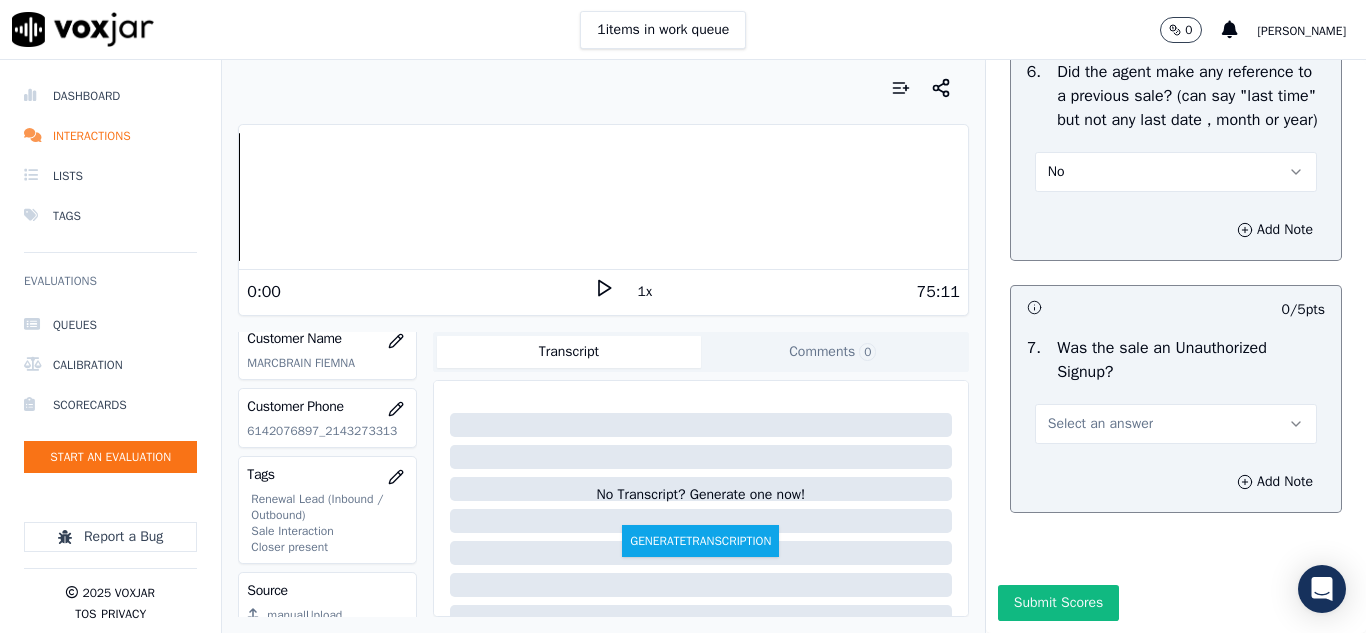 click on "Select an answer" at bounding box center [1100, 424] 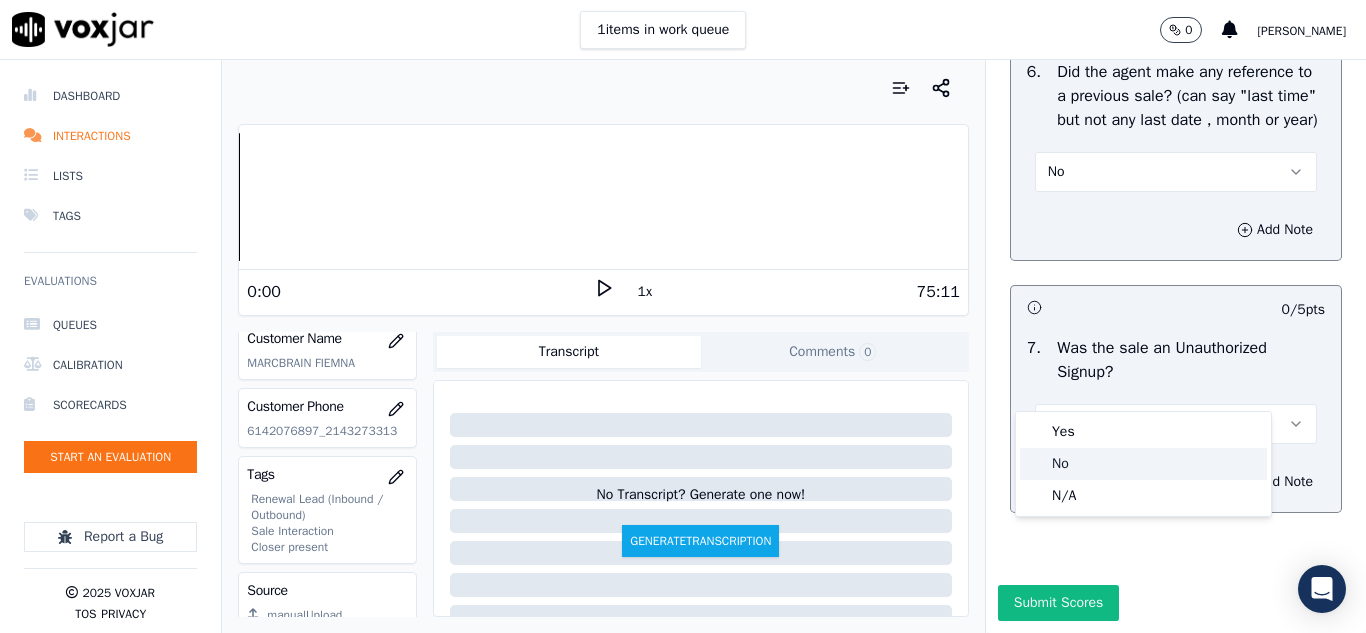 click on "No" 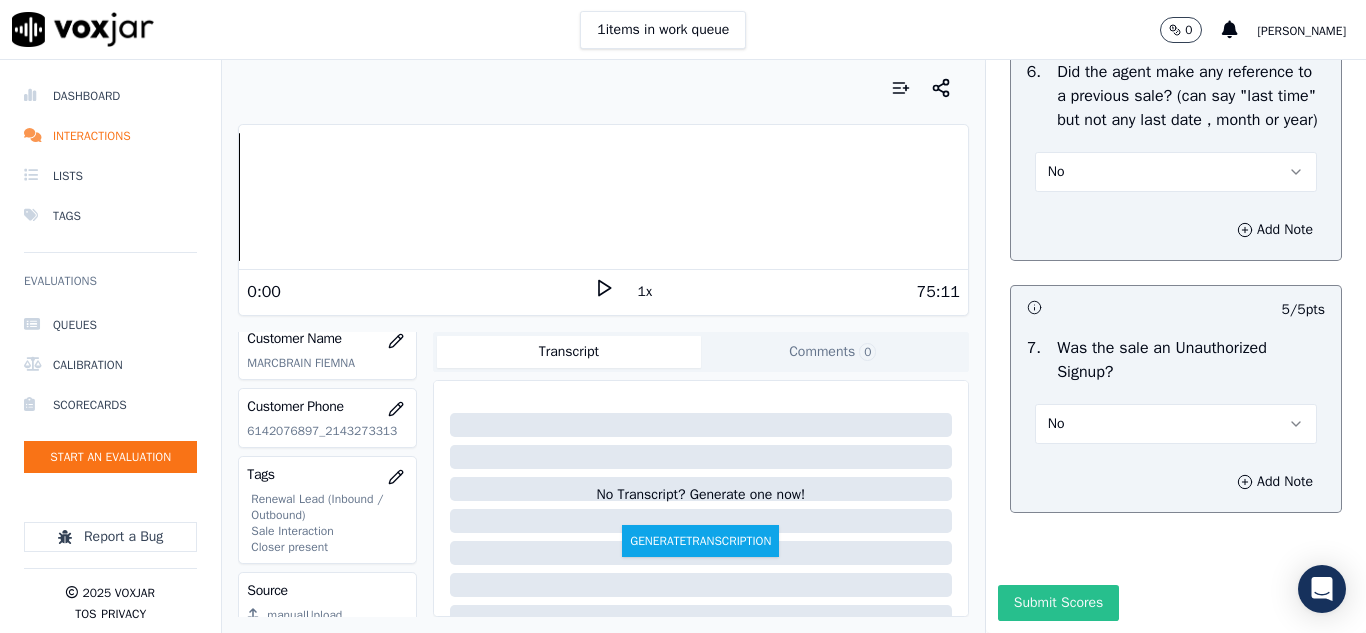 click on "Submit Scores" at bounding box center [1058, 603] 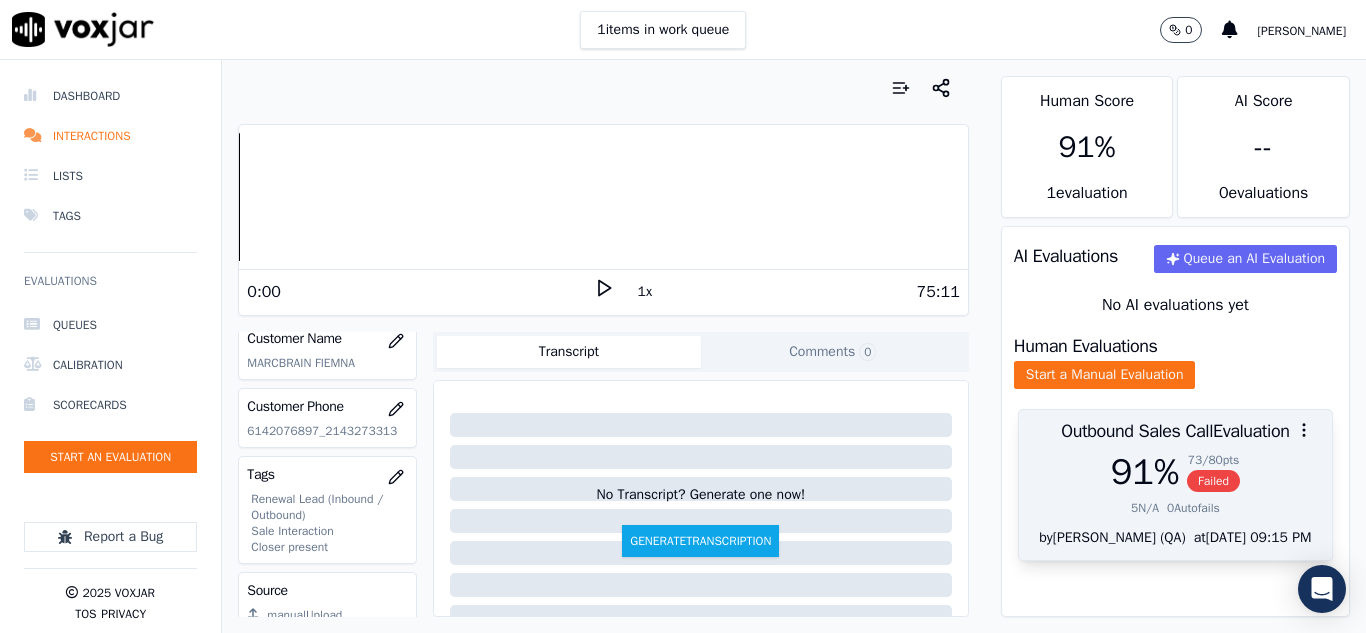 drag, startPoint x: 1178, startPoint y: 502, endPoint x: 1194, endPoint y: 504, distance: 16.124516 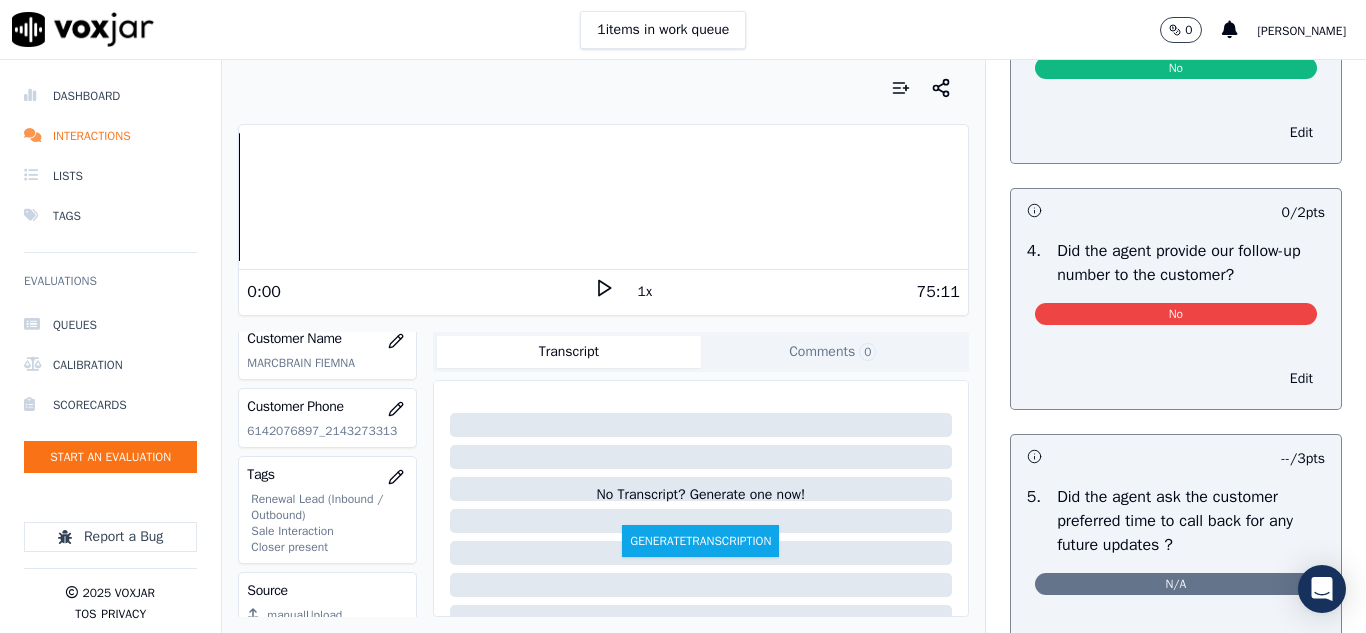 scroll, scrollTop: 4834, scrollLeft: 0, axis: vertical 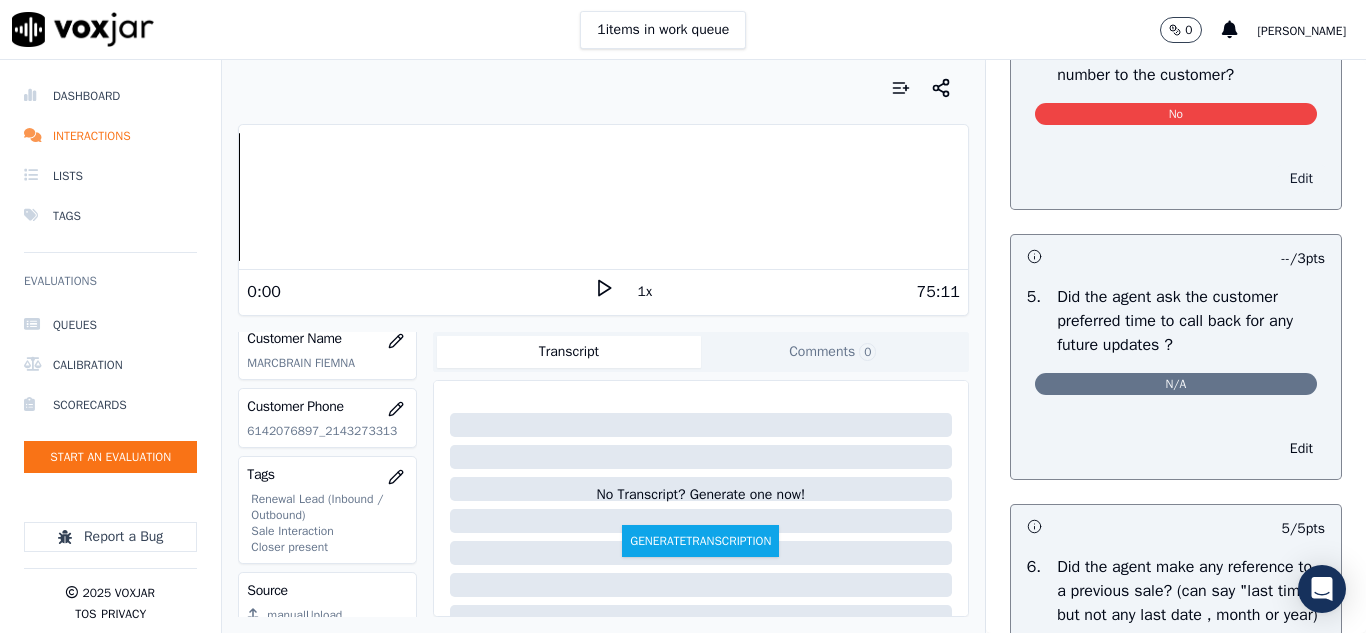 click on "Edit" at bounding box center [1301, 179] 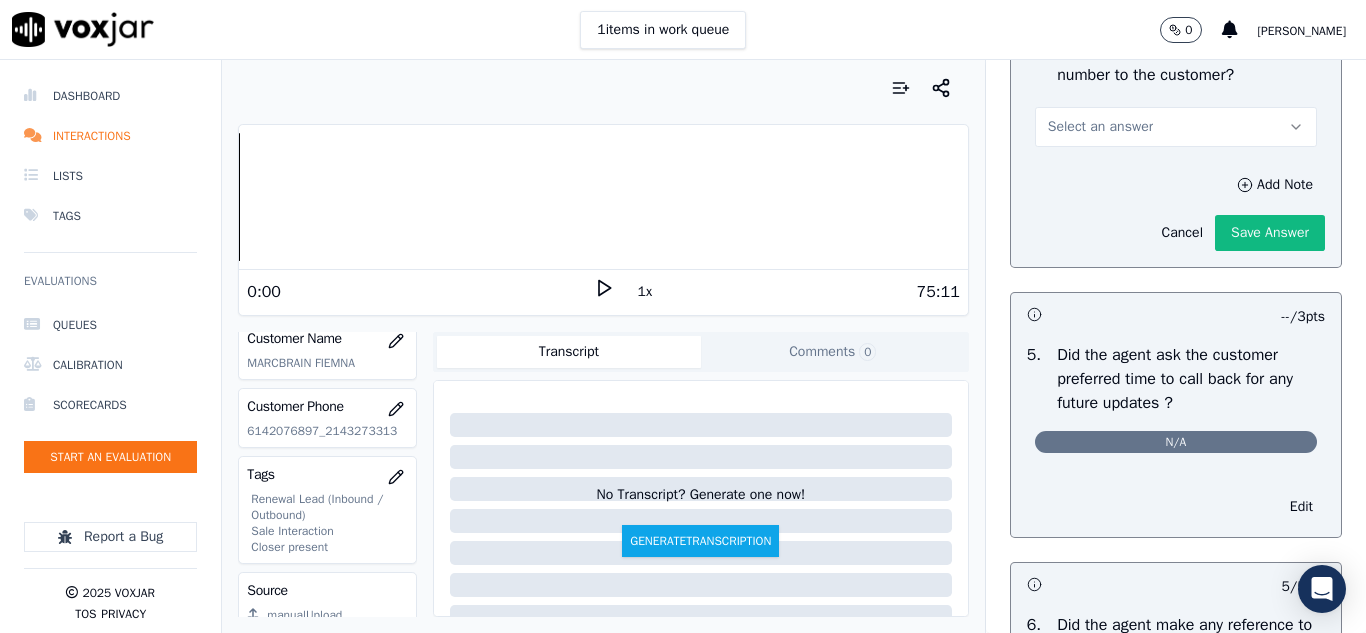 click on "Select an answer" at bounding box center (1100, 127) 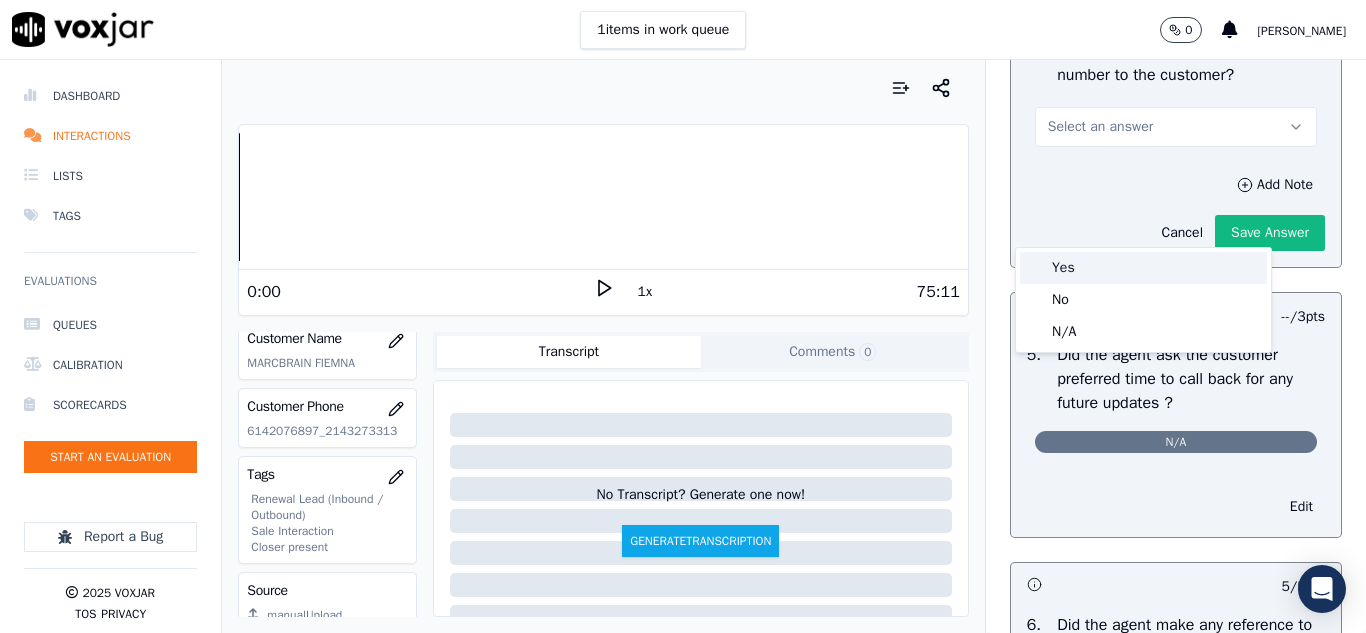 click on "Yes" at bounding box center (1143, 268) 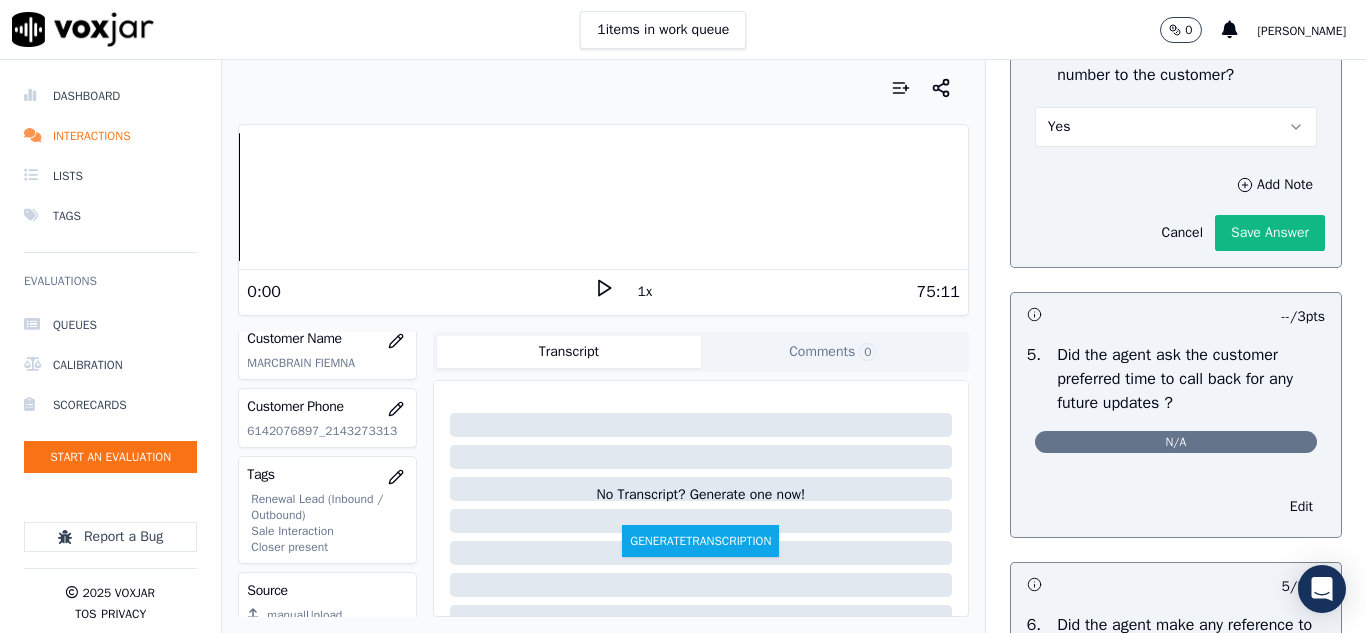 click on "Save Answer" 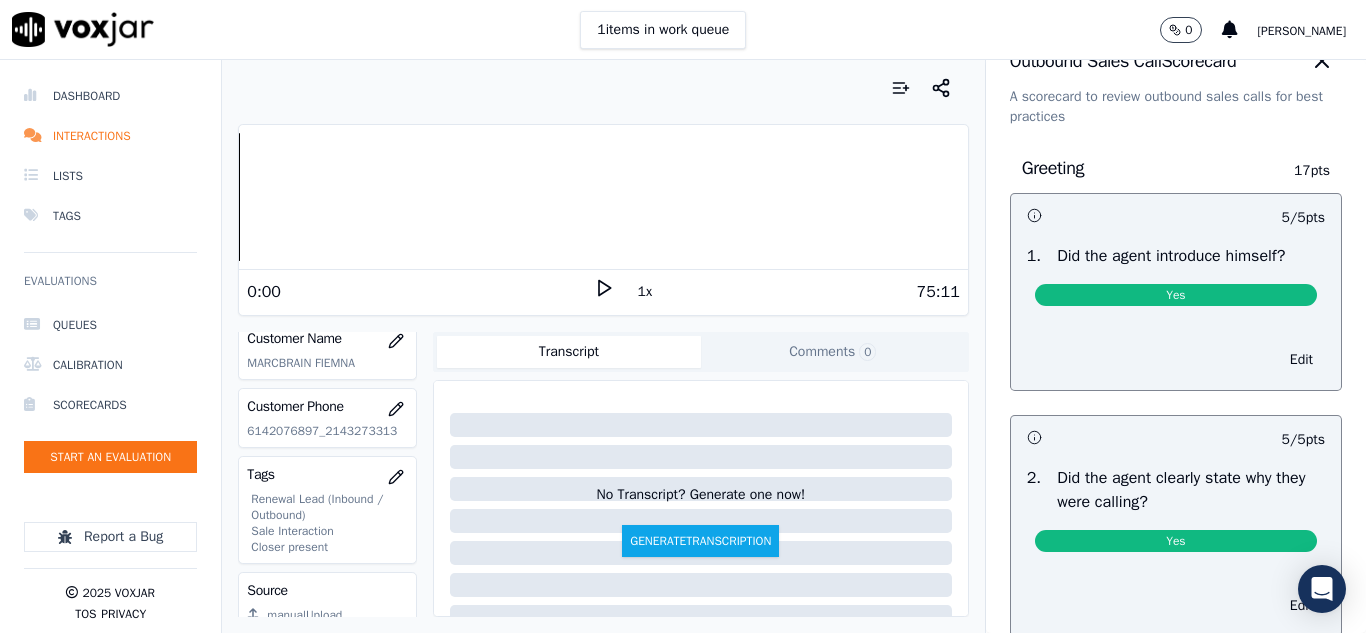 scroll, scrollTop: 0, scrollLeft: 0, axis: both 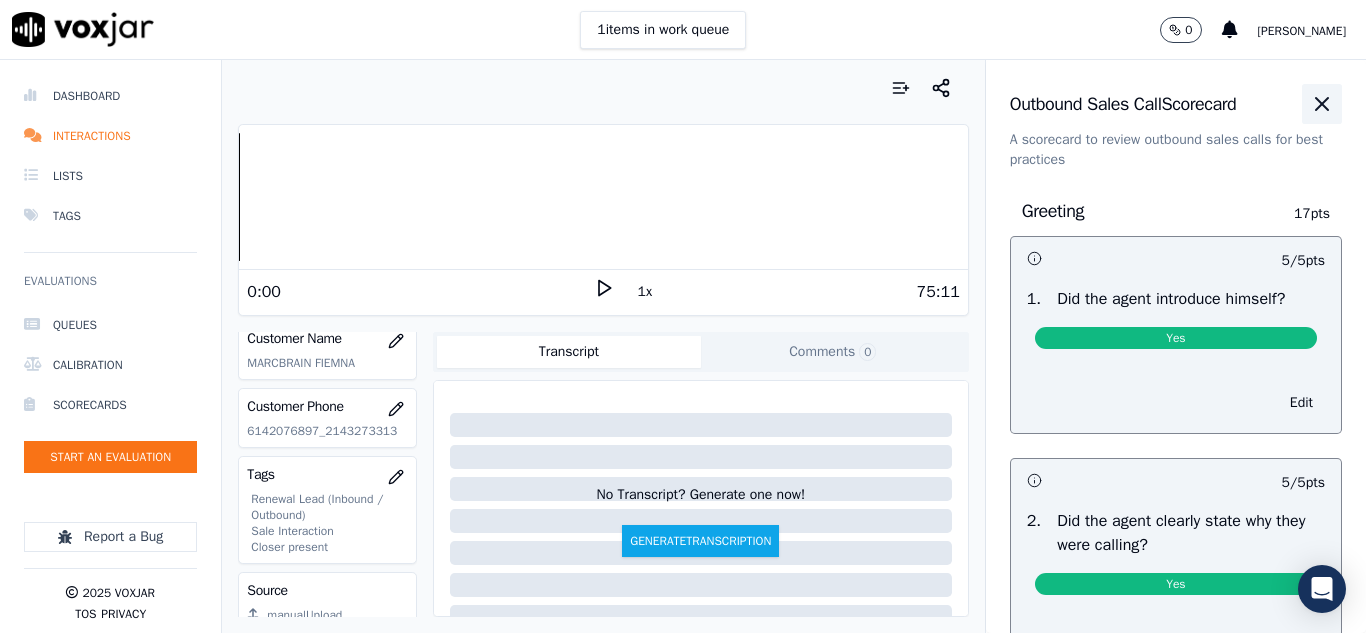 click 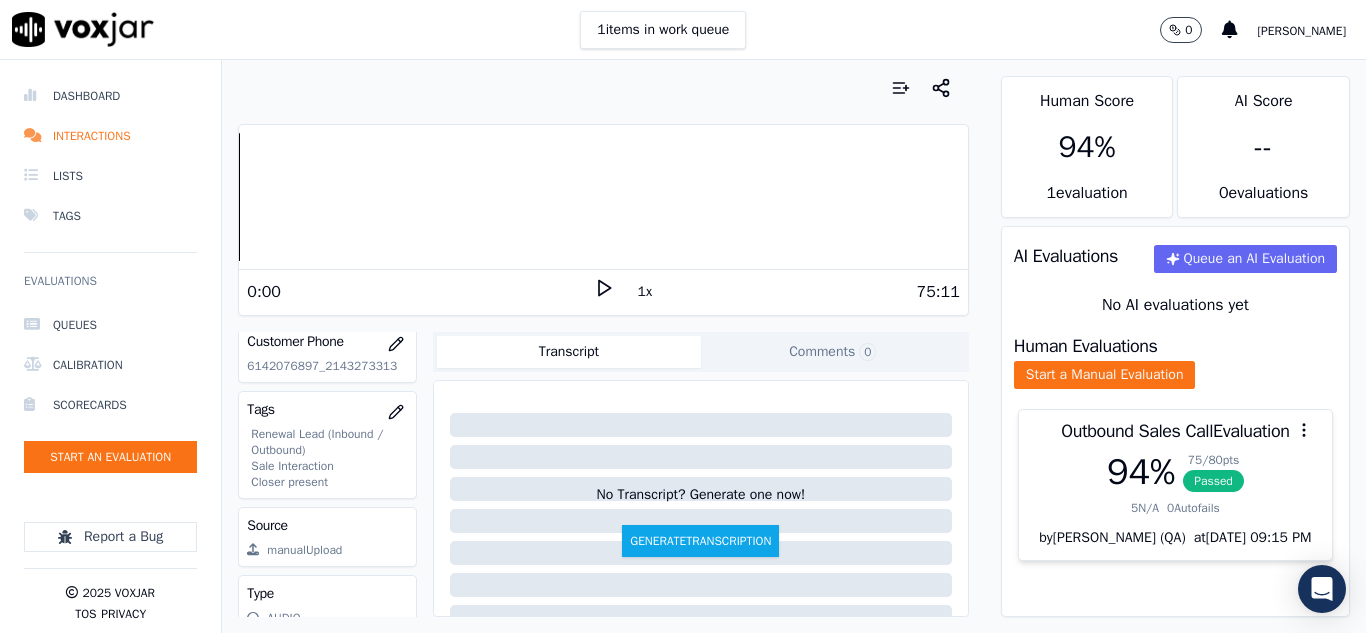 scroll, scrollTop: 400, scrollLeft: 0, axis: vertical 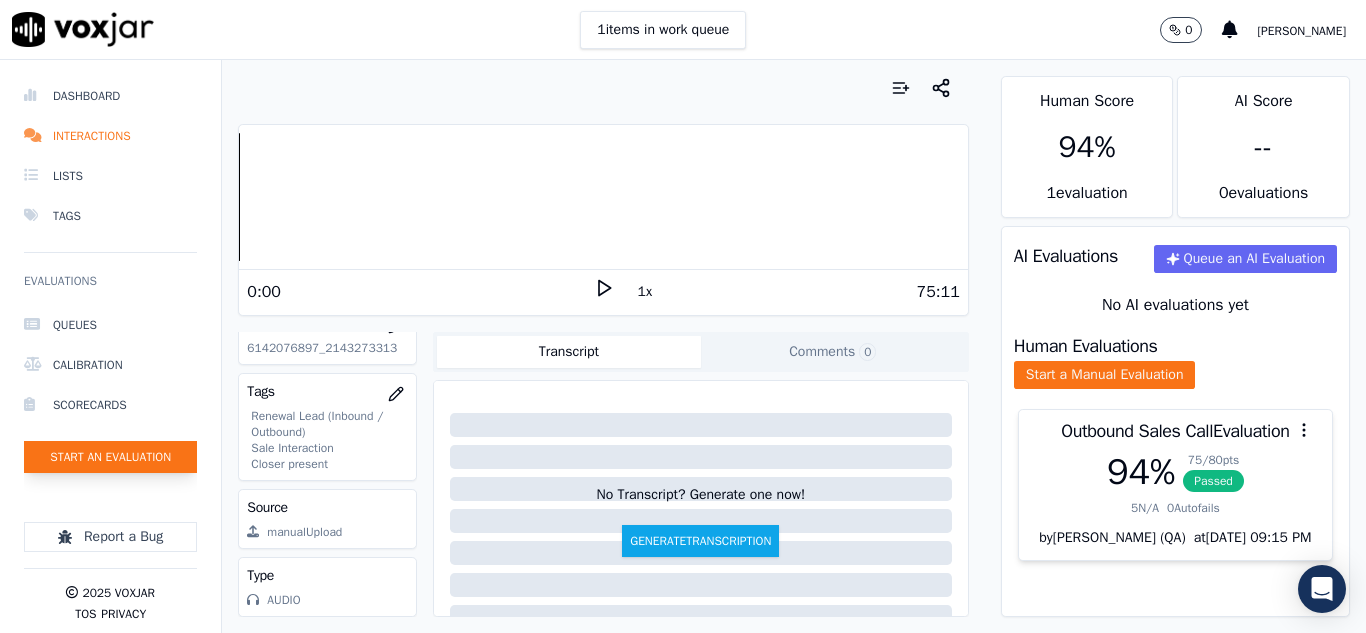 click on "Start an Evaluation" 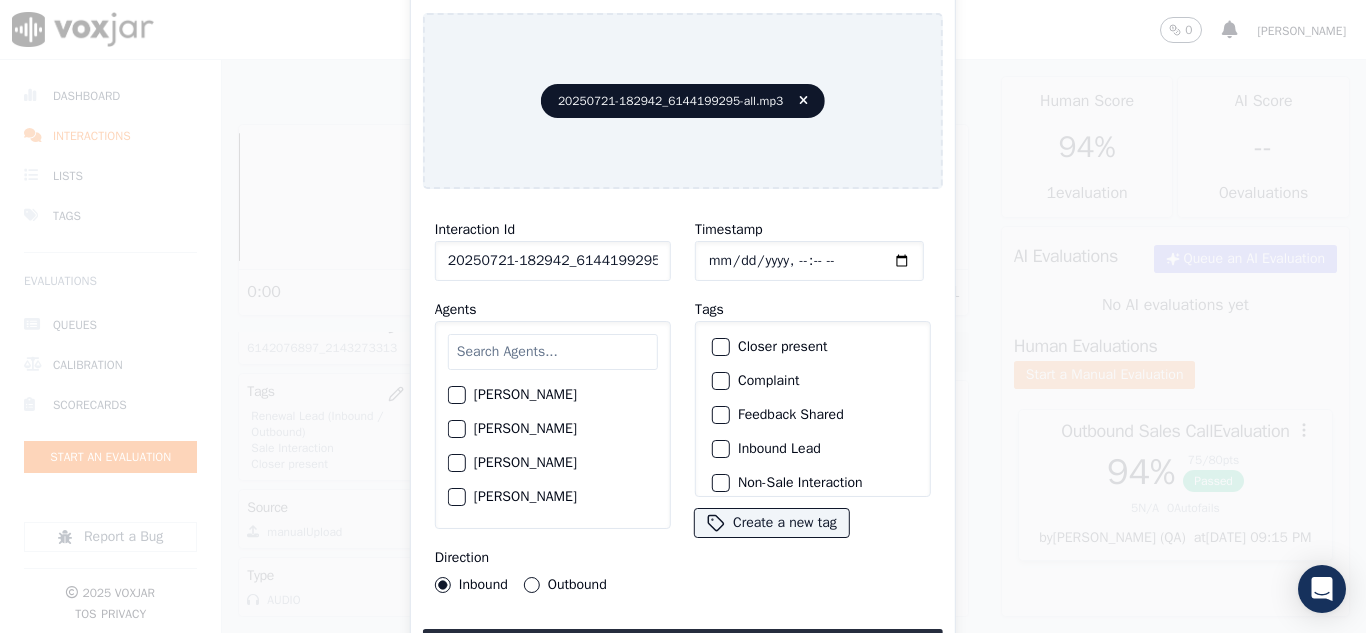 scroll, scrollTop: 0, scrollLeft: 40, axis: horizontal 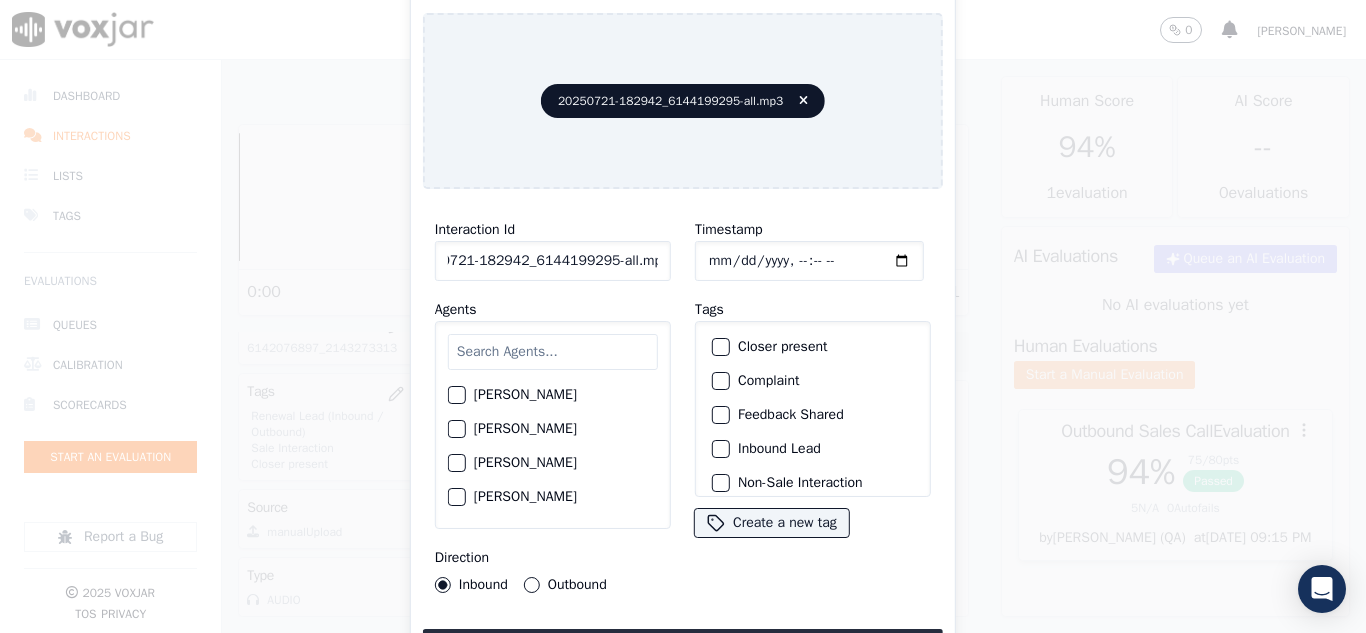 drag, startPoint x: 640, startPoint y: 249, endPoint x: 788, endPoint y: 261, distance: 148.48569 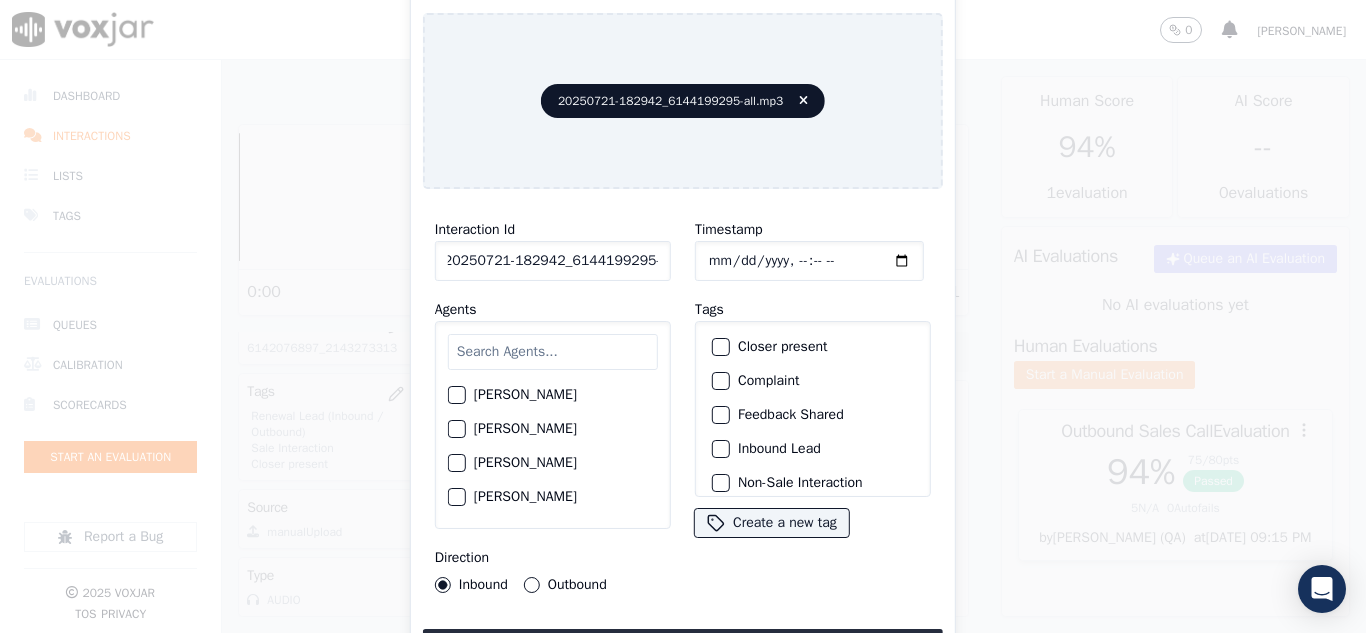 scroll, scrollTop: 0, scrollLeft: 11, axis: horizontal 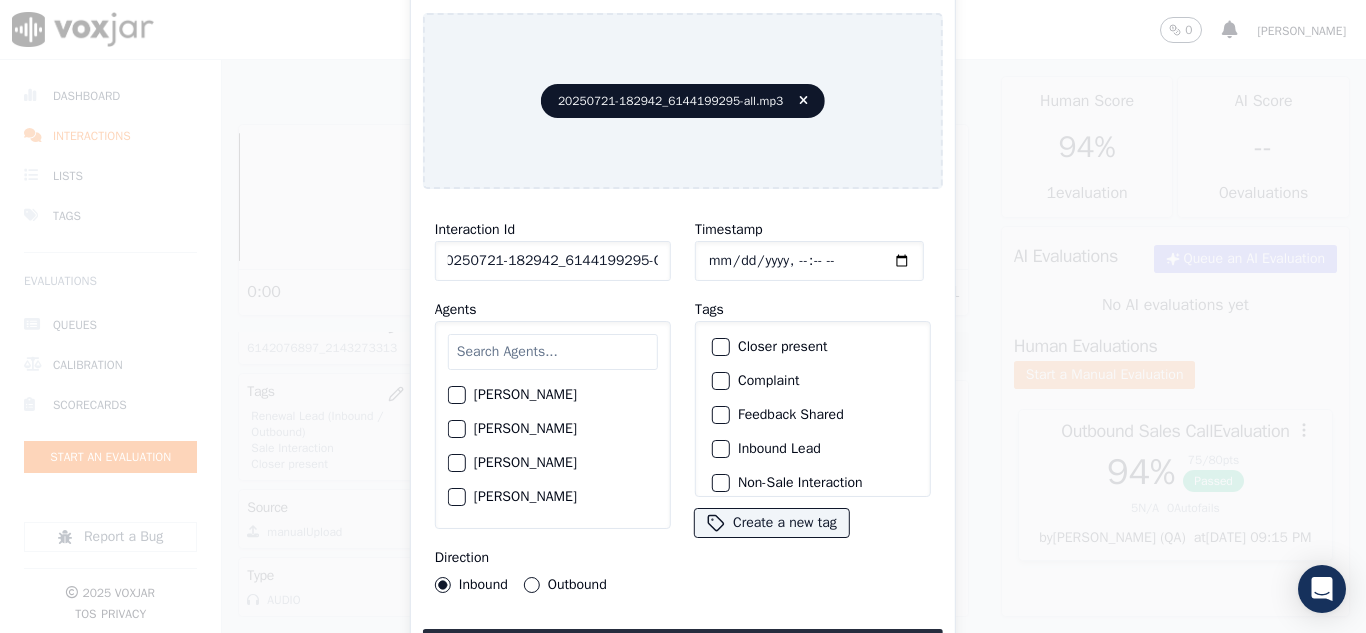 type on "20250721-182942_6144199295-C1" 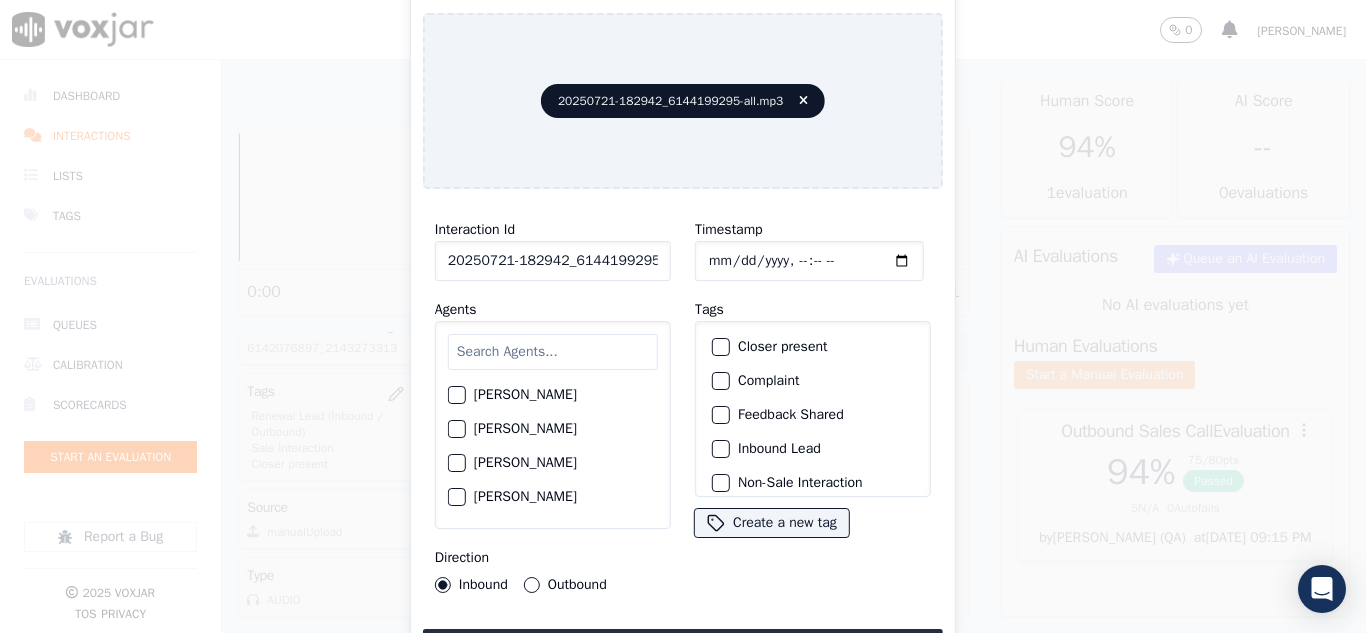 type on "[DATE]T15:50" 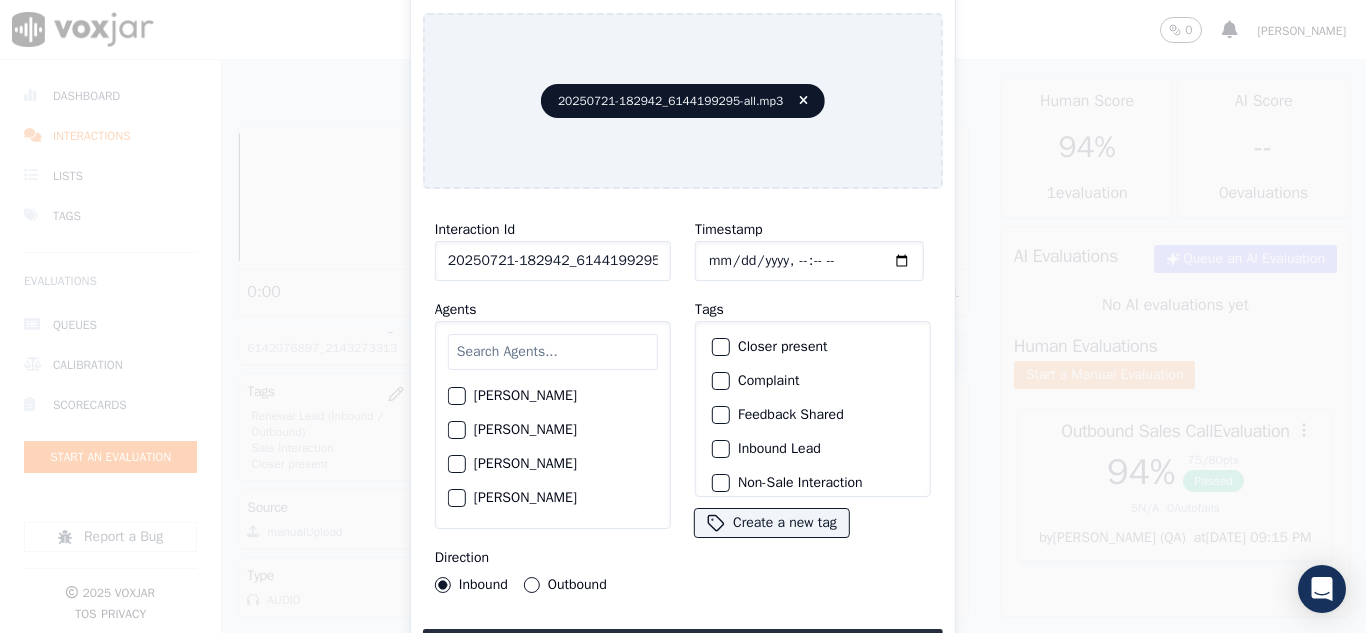 scroll, scrollTop: 100, scrollLeft: 0, axis: vertical 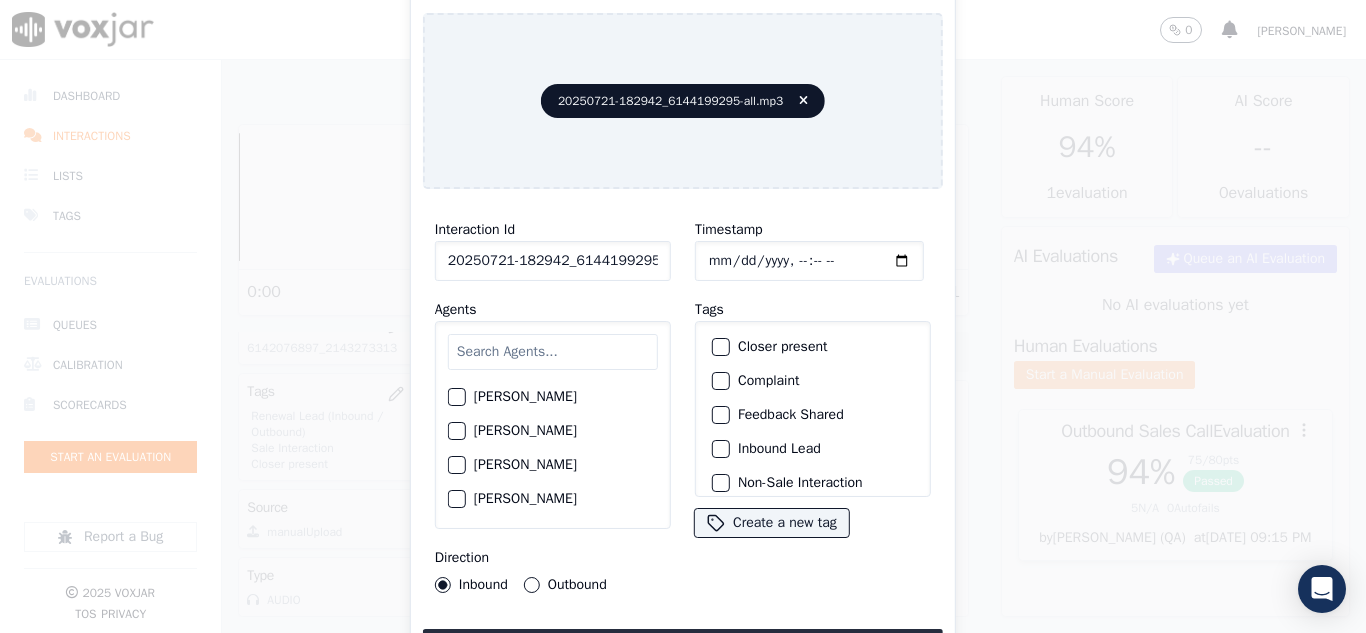 click on "[PERSON_NAME]" 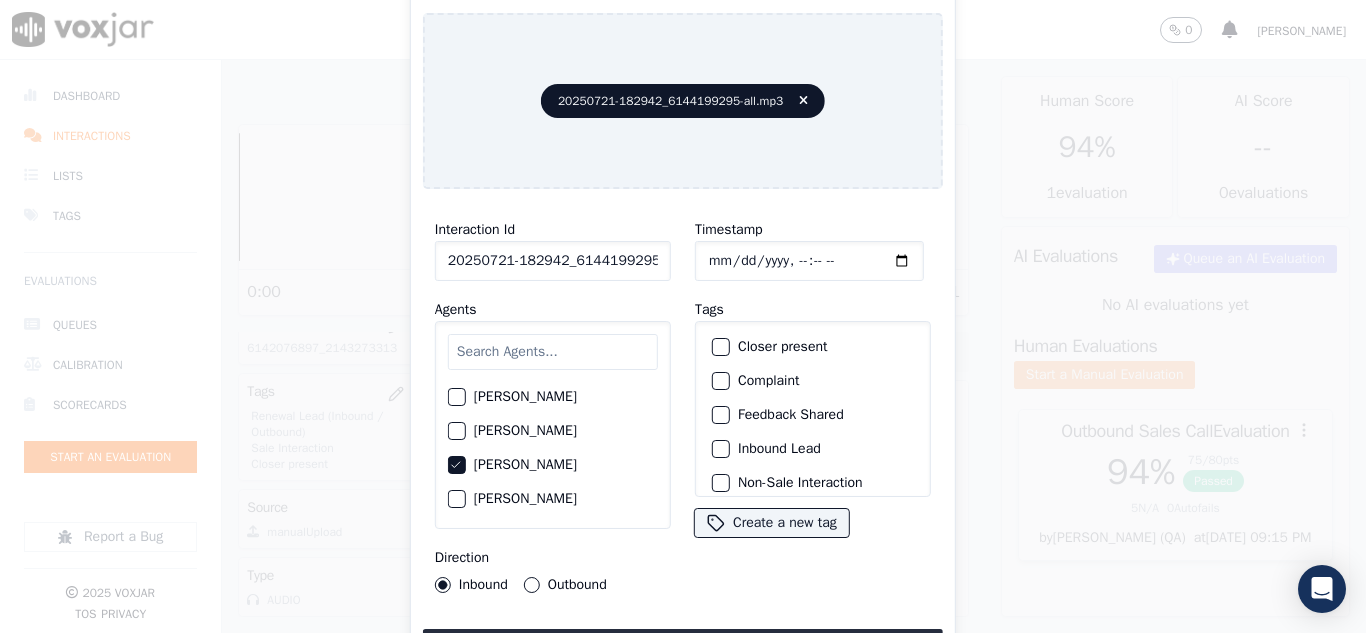 click on "Closer present" 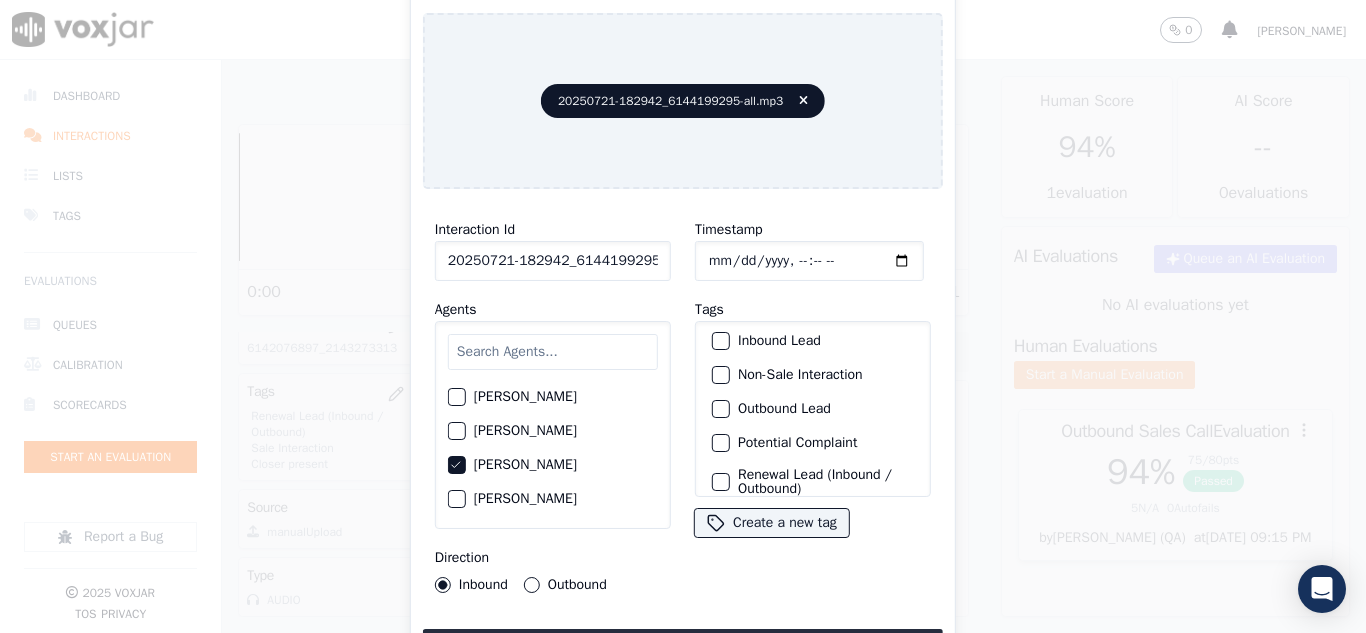 scroll, scrollTop: 73, scrollLeft: 0, axis: vertical 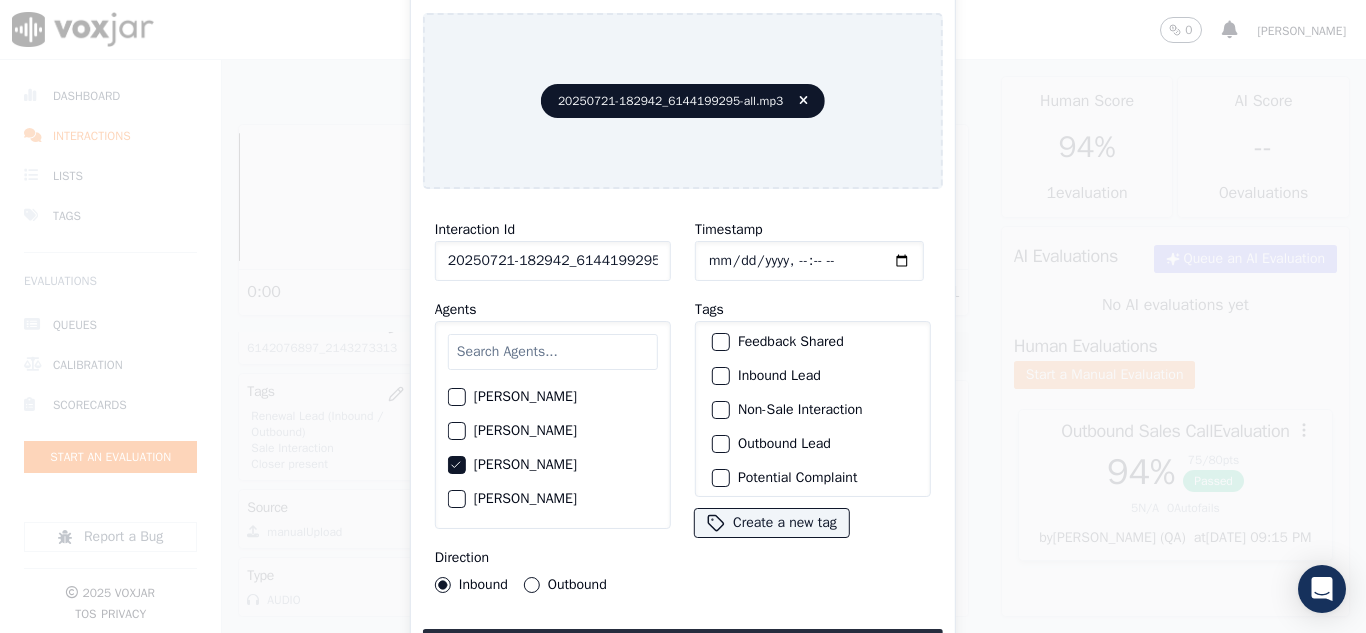 click at bounding box center (720, 376) 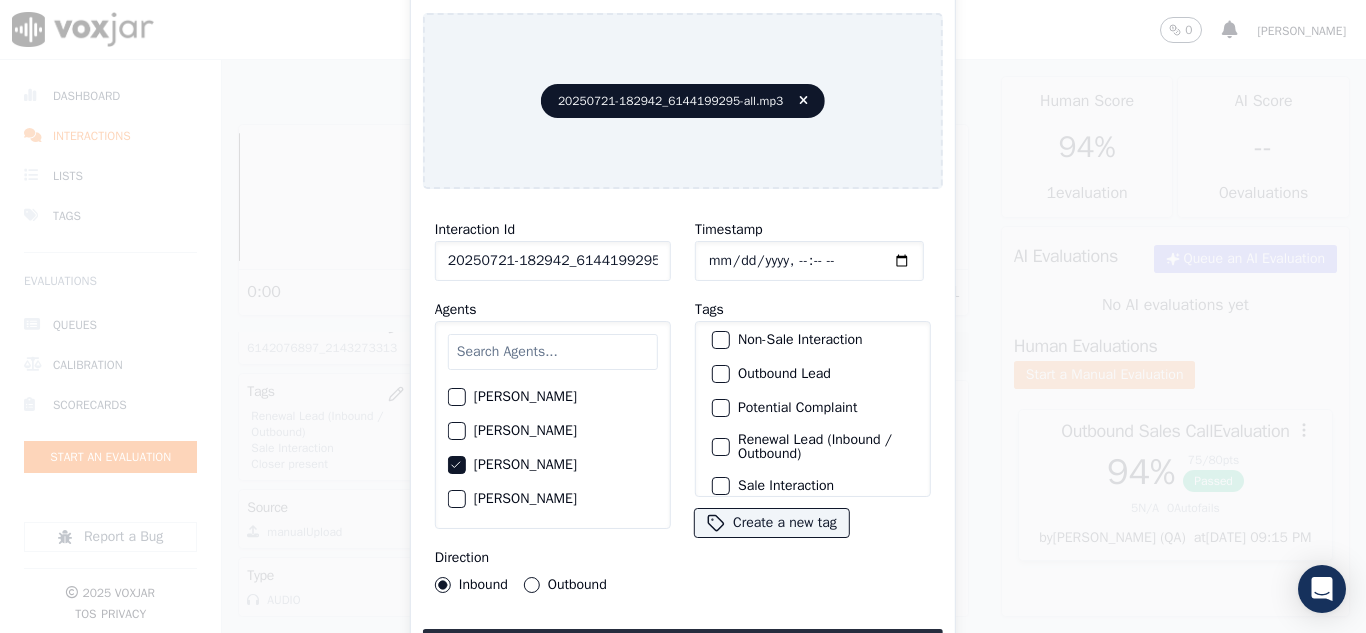 scroll, scrollTop: 173, scrollLeft: 0, axis: vertical 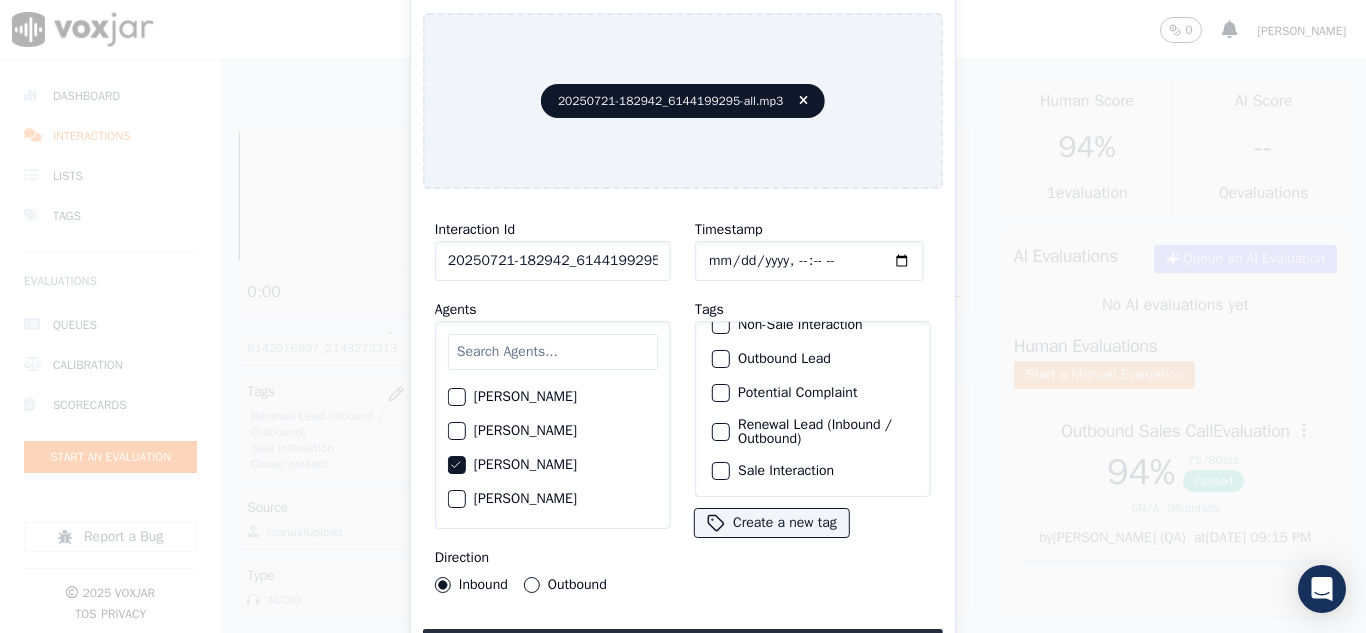 click at bounding box center (720, 471) 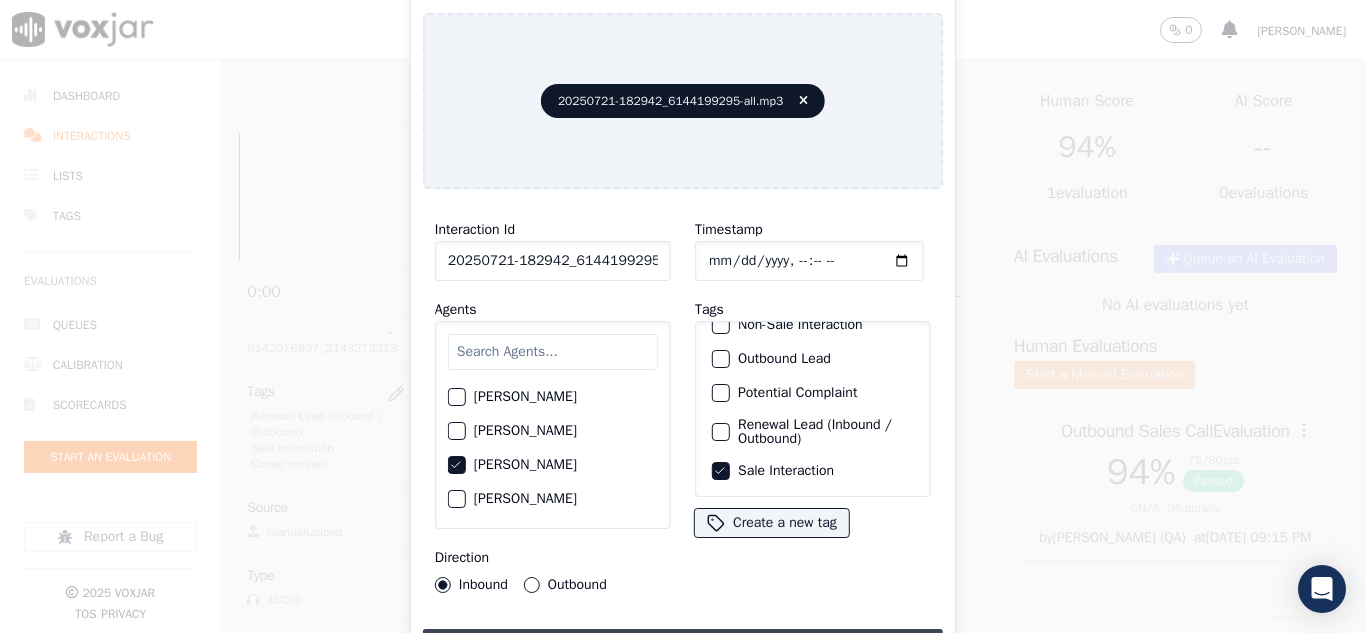 click on "Upload interaction to start evaluation" at bounding box center [683, 647] 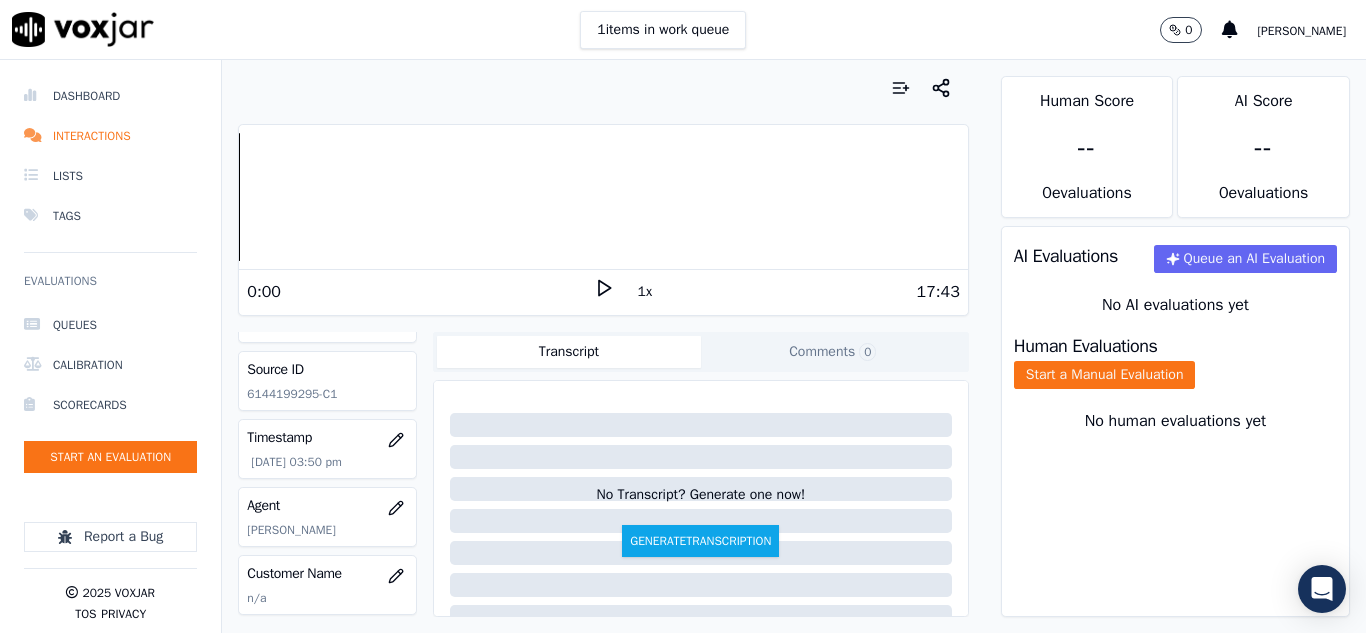 scroll, scrollTop: 100, scrollLeft: 0, axis: vertical 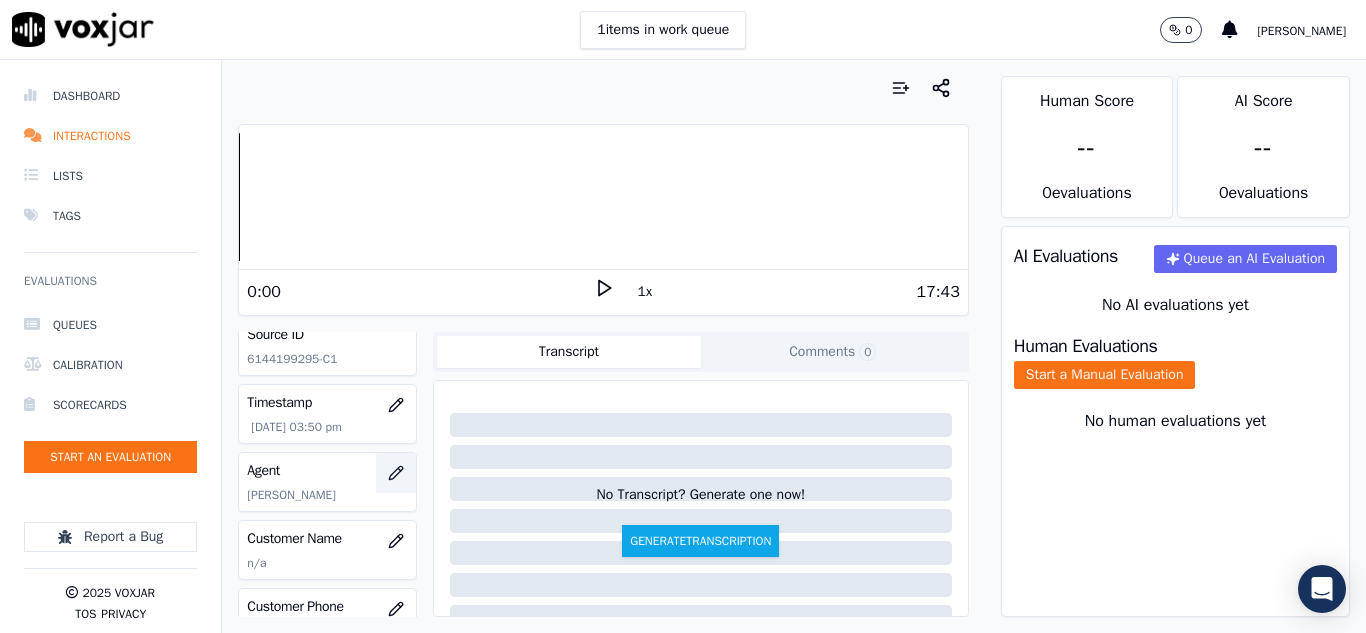 click 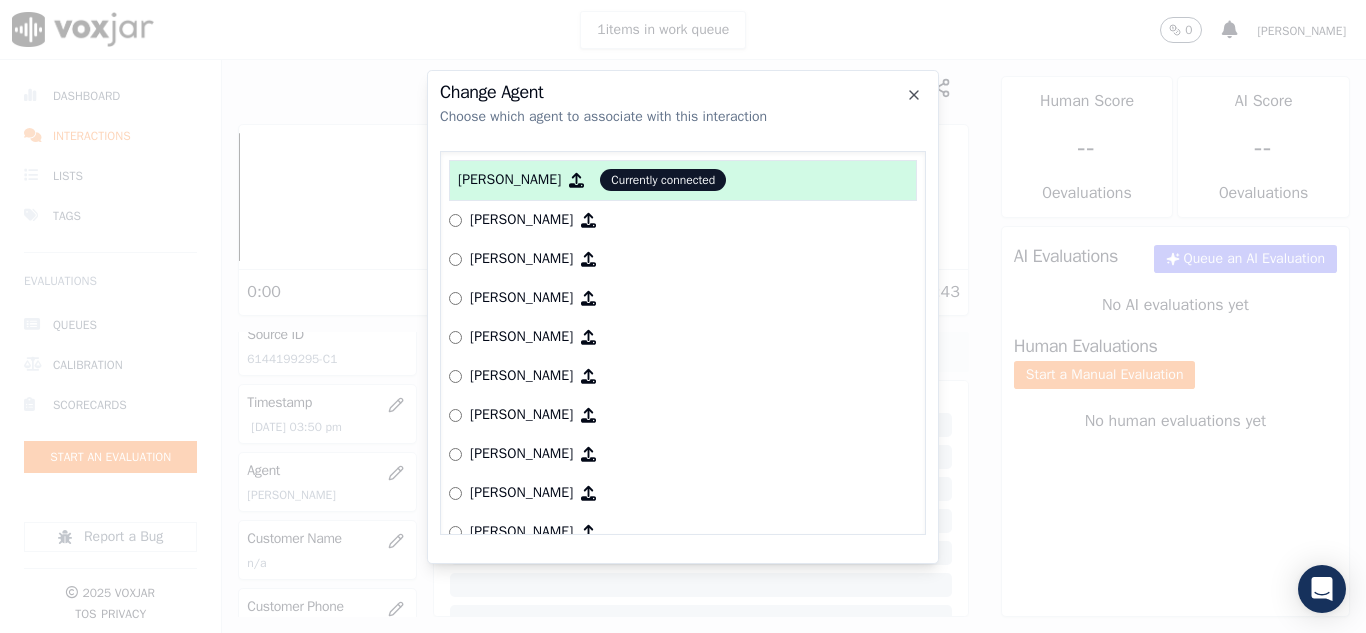 click at bounding box center (683, 316) 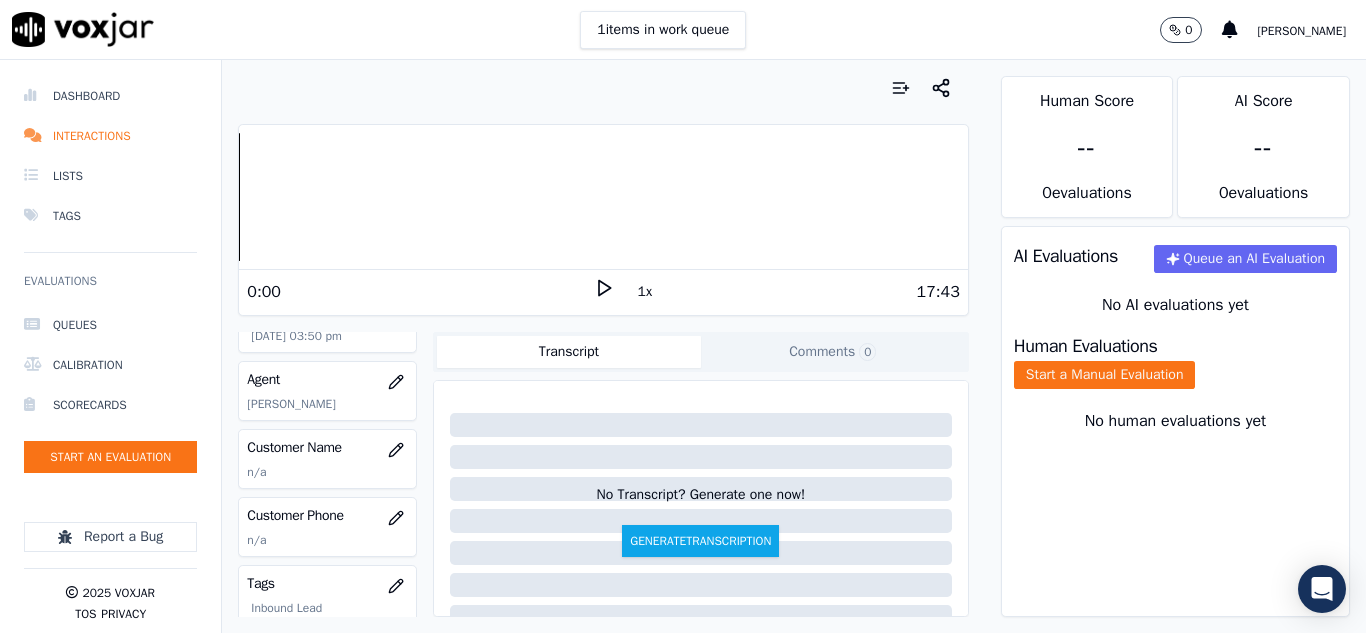 scroll, scrollTop: 300, scrollLeft: 0, axis: vertical 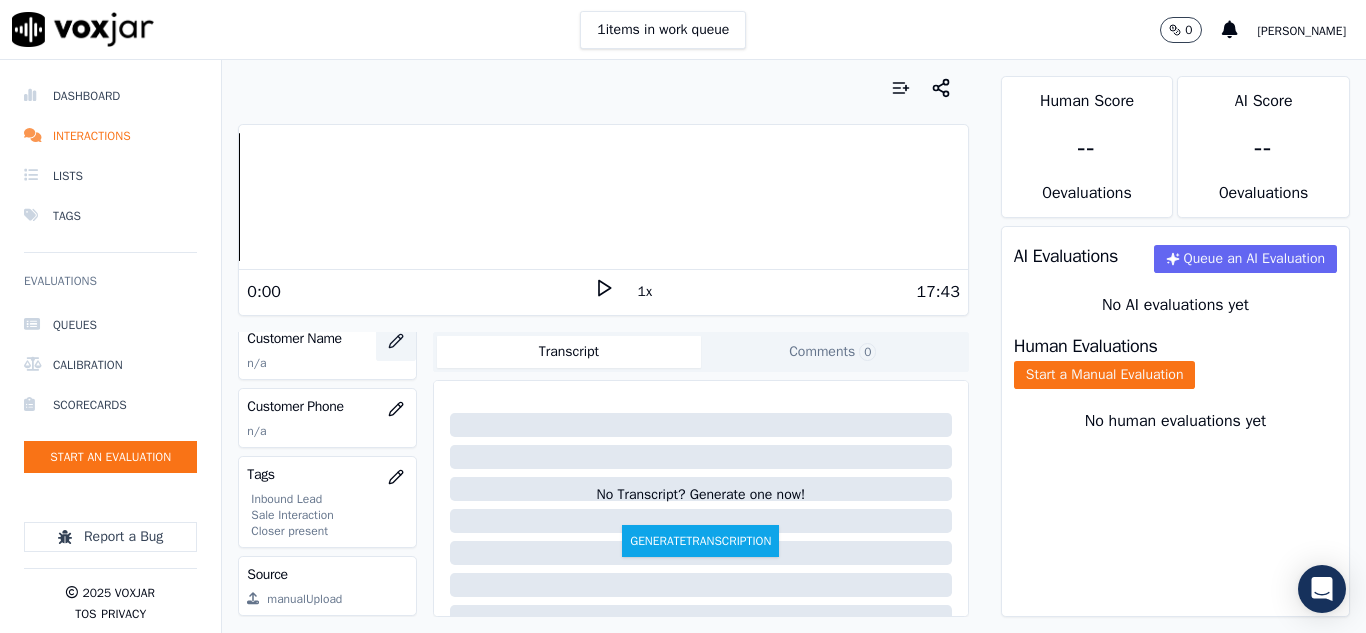 click 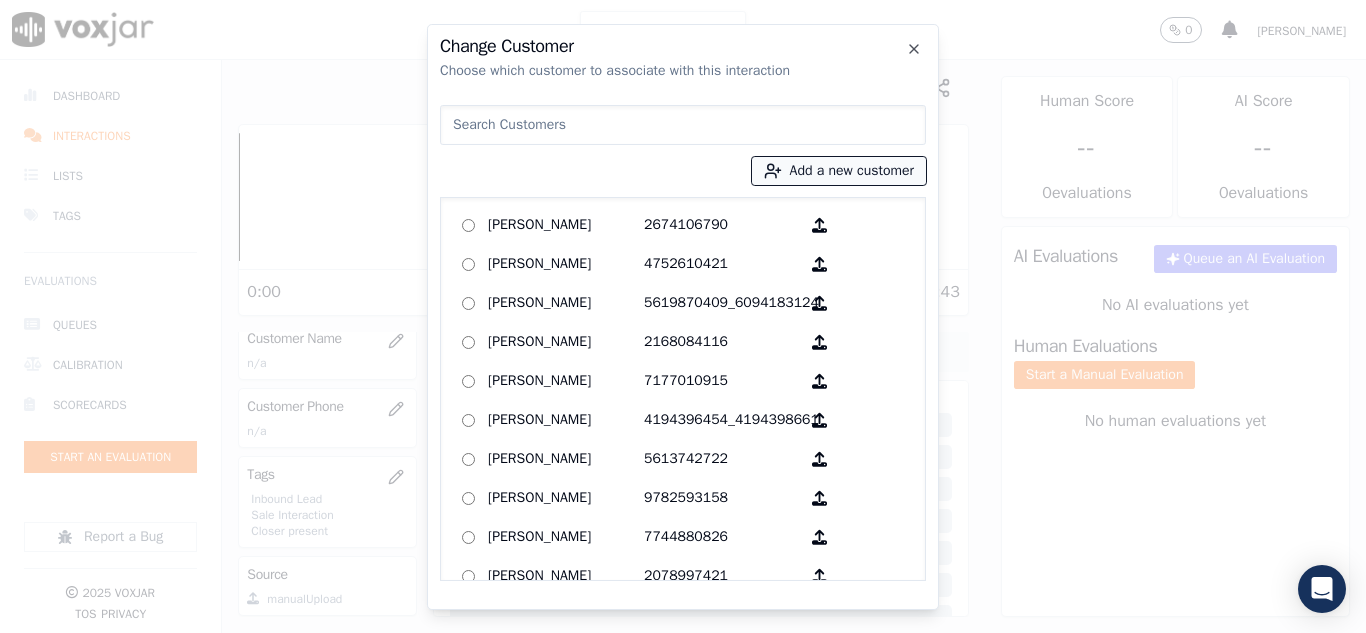 click on "Add a new customer" at bounding box center [839, 171] 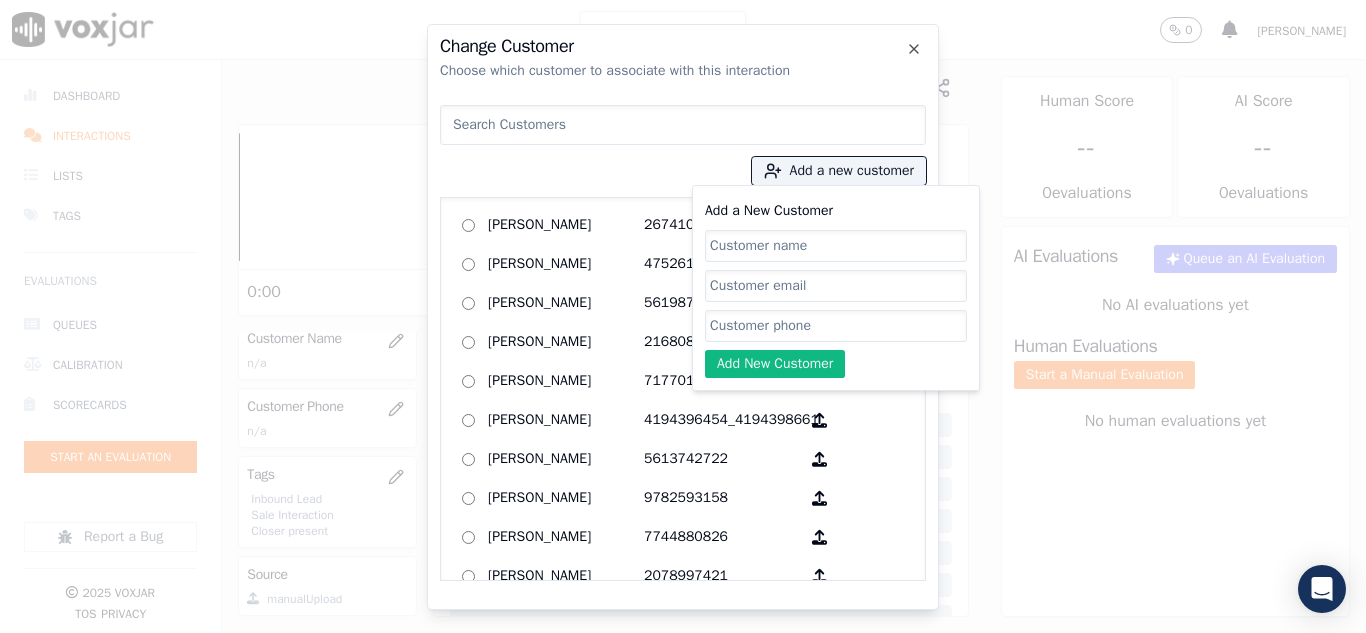 click on "Add a New Customer" 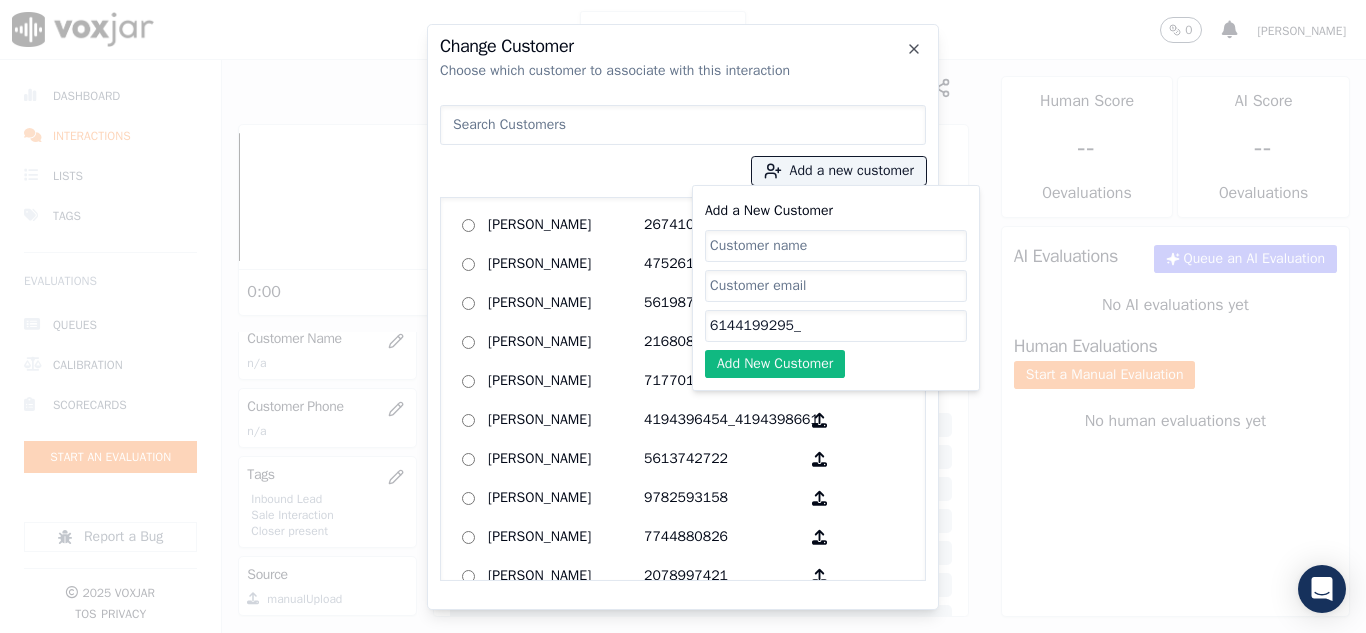 paste on "6147795853" 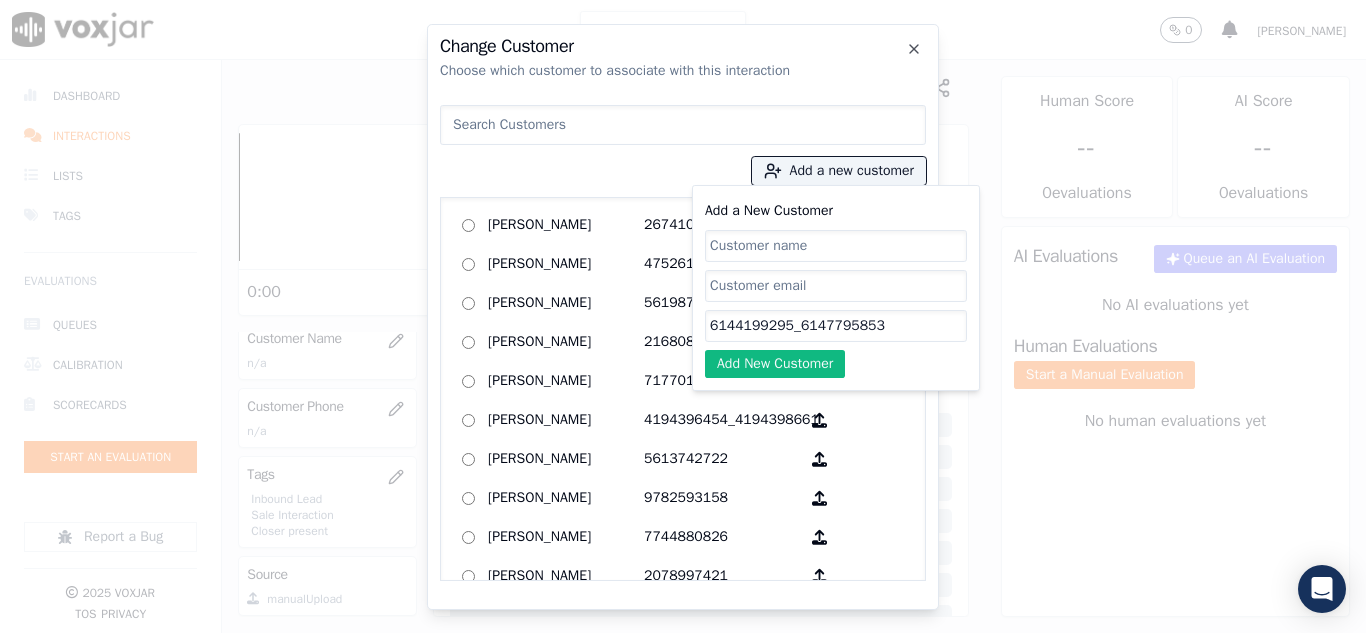 type on "6144199295_6147795853" 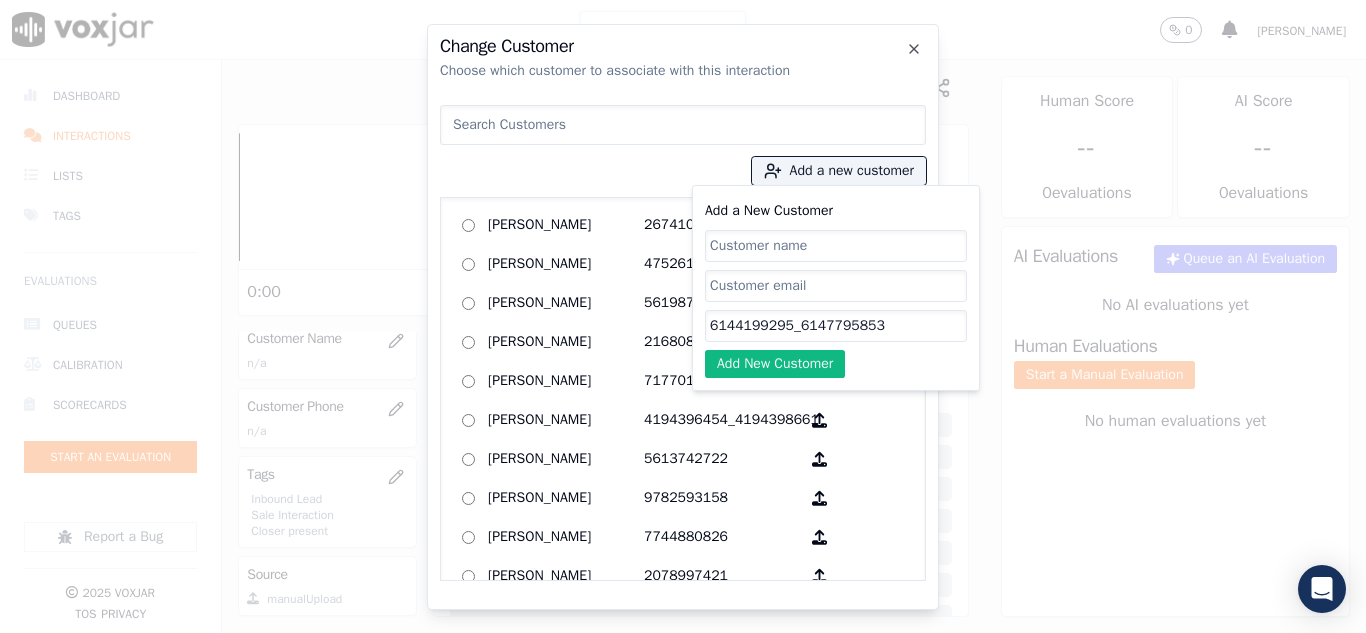drag, startPoint x: 784, startPoint y: 248, endPoint x: 771, endPoint y: 299, distance: 52.63079 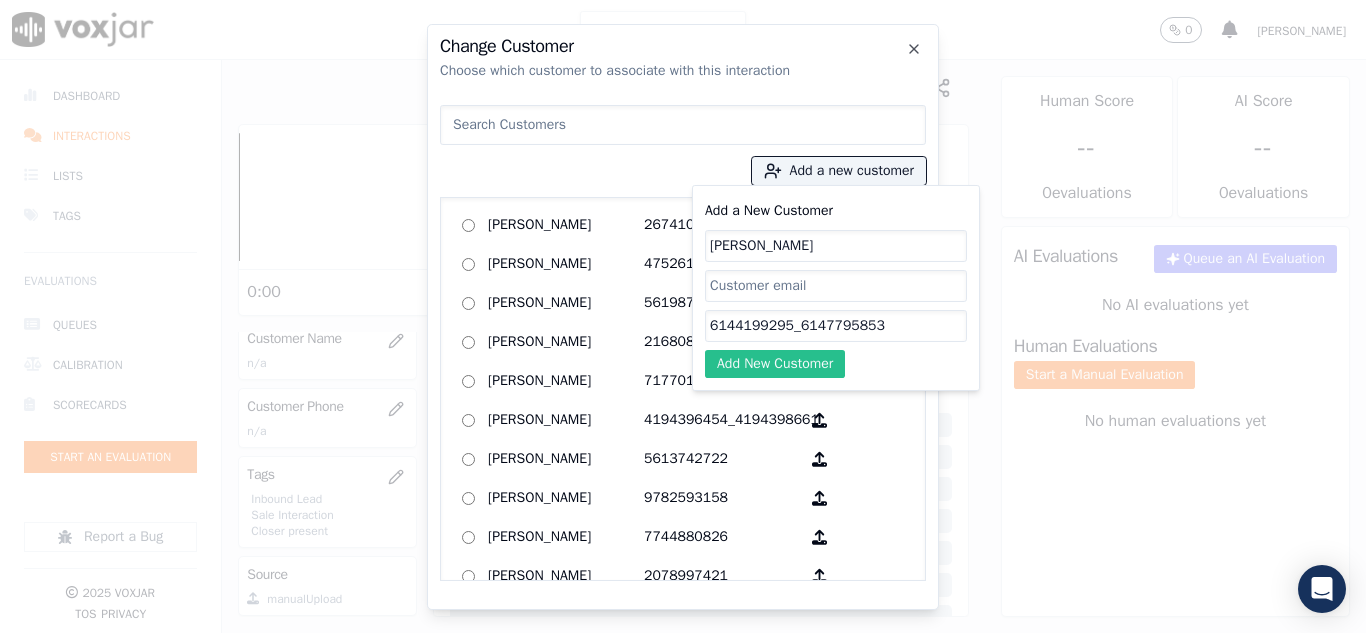 type on "[PERSON_NAME]" 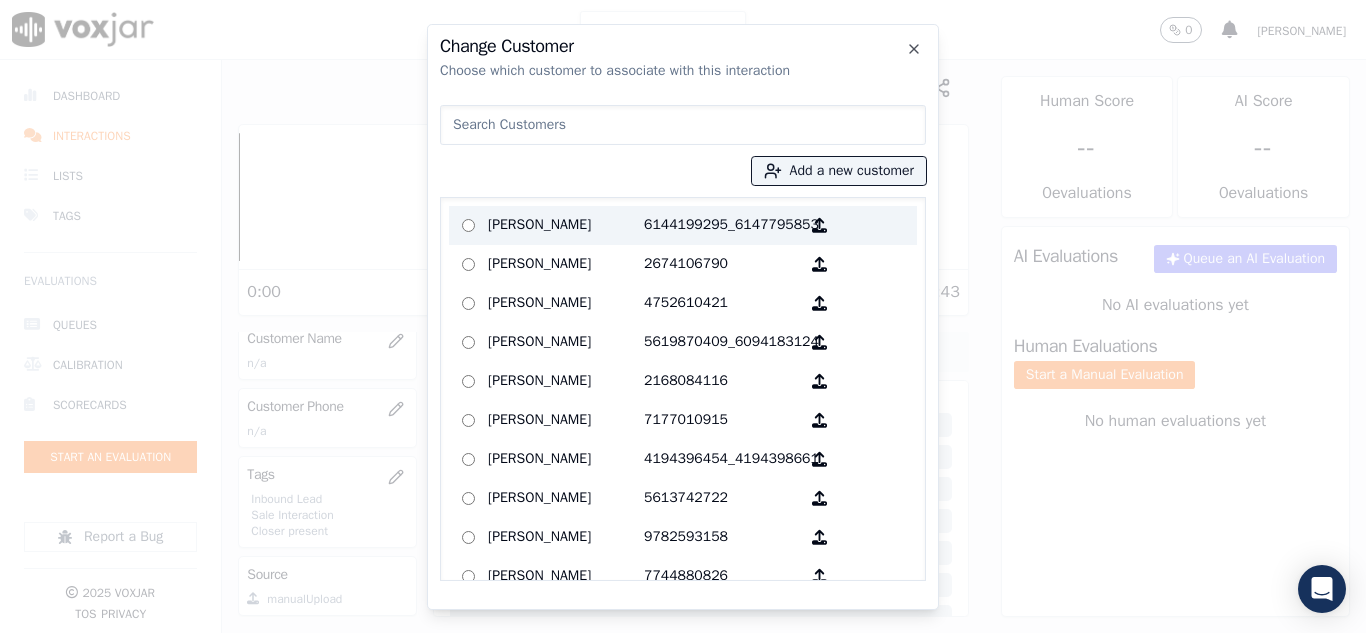 click on "[PERSON_NAME]" at bounding box center [566, 225] 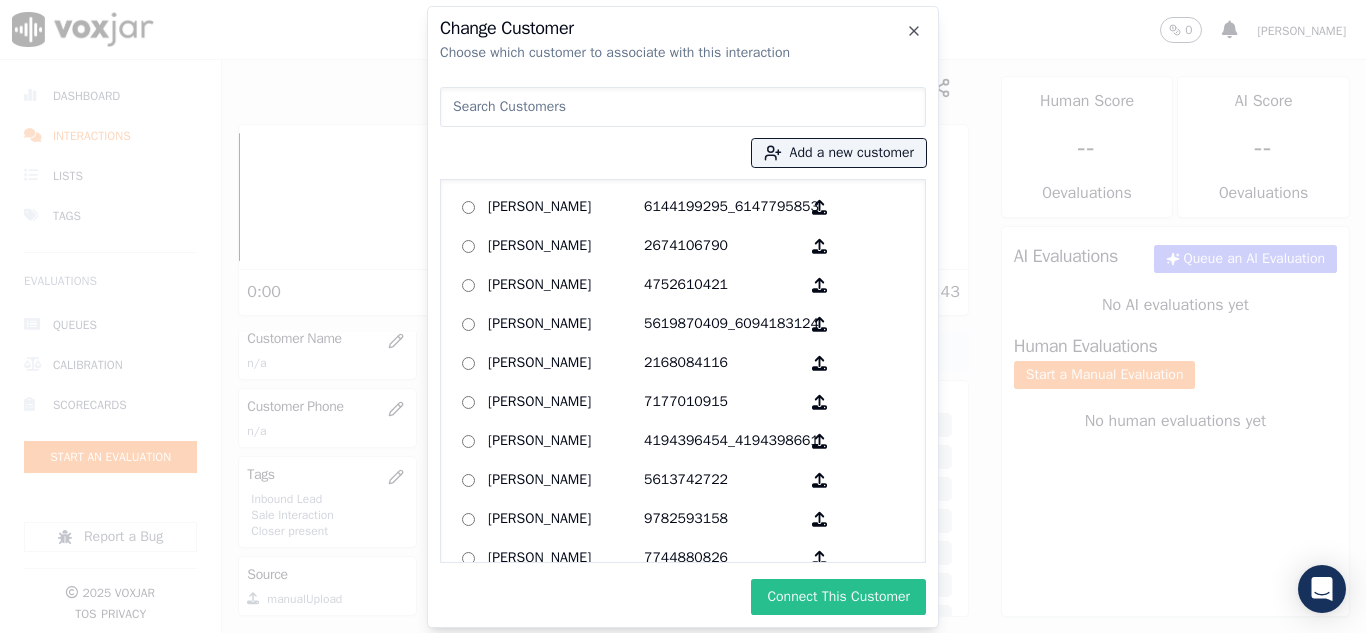 click on "Connect This Customer" at bounding box center [838, 597] 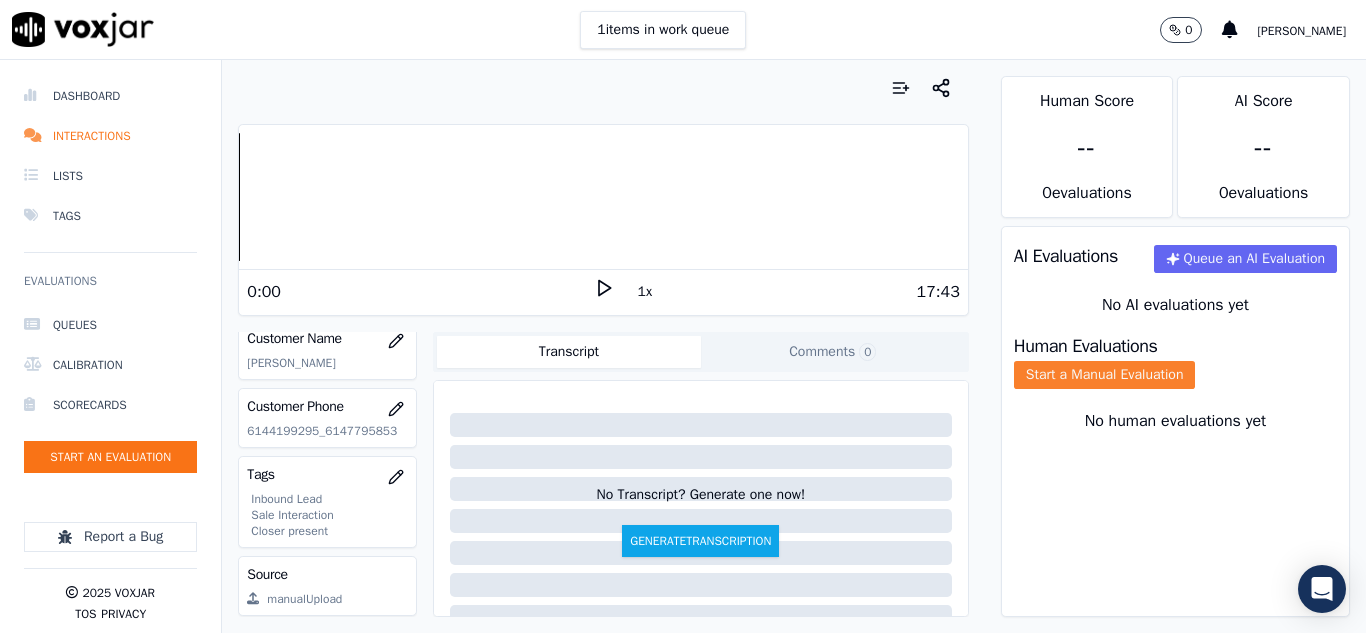 click on "Start a Manual Evaluation" 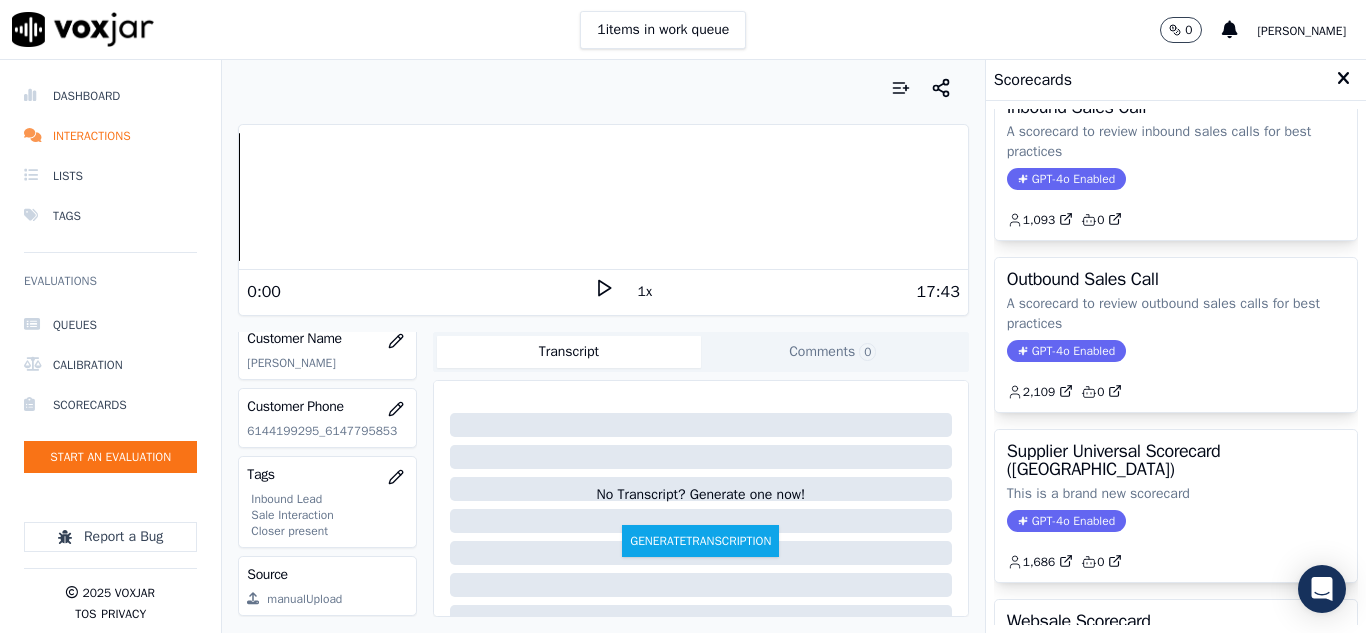 scroll, scrollTop: 200, scrollLeft: 0, axis: vertical 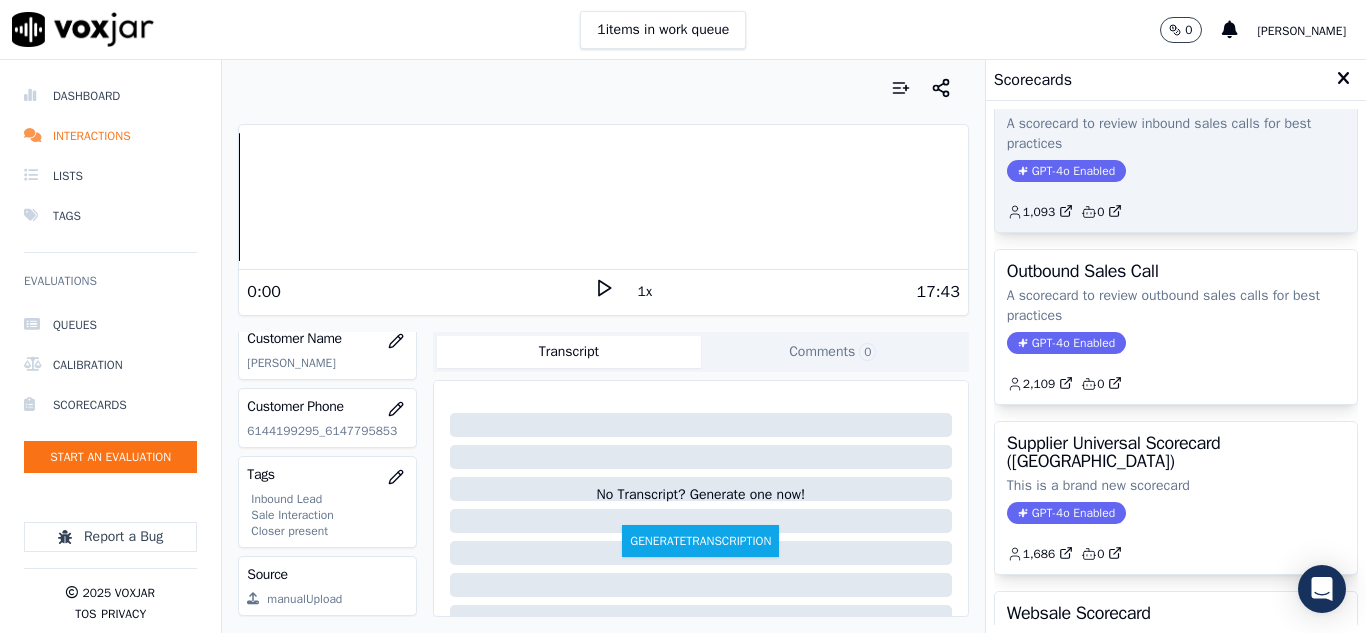 click on "1,093         0" 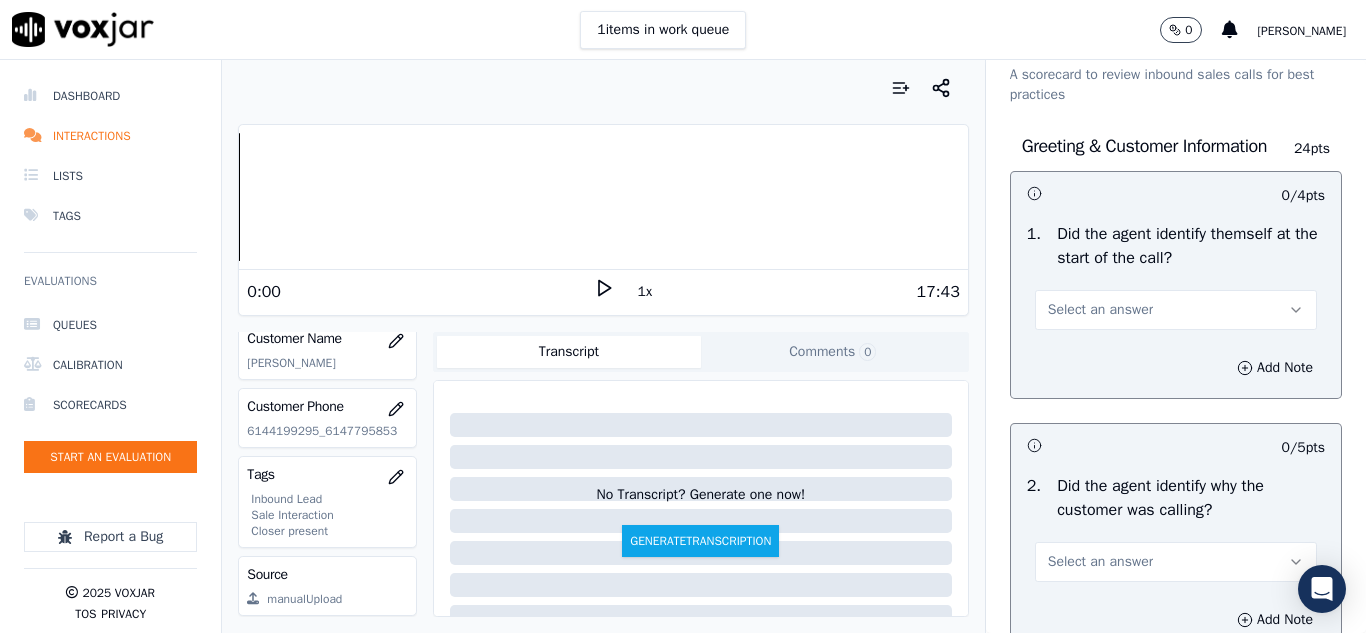 scroll, scrollTop: 100, scrollLeft: 0, axis: vertical 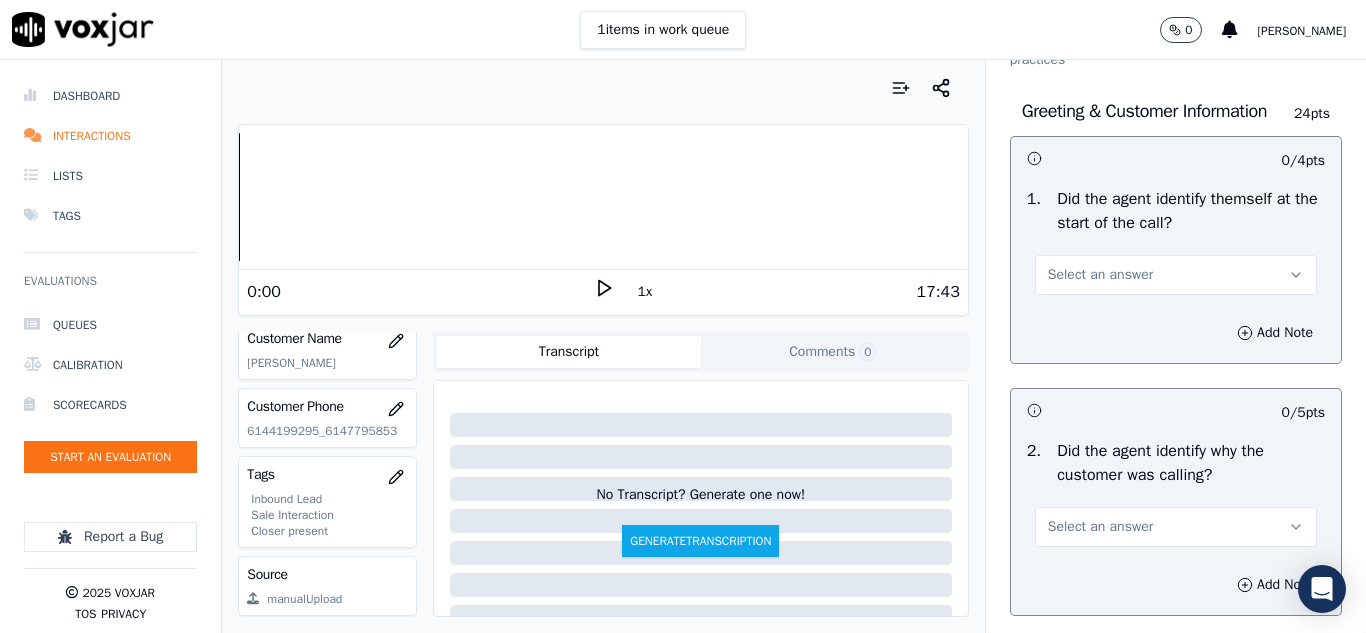 click on "Select an answer" at bounding box center (1100, 275) 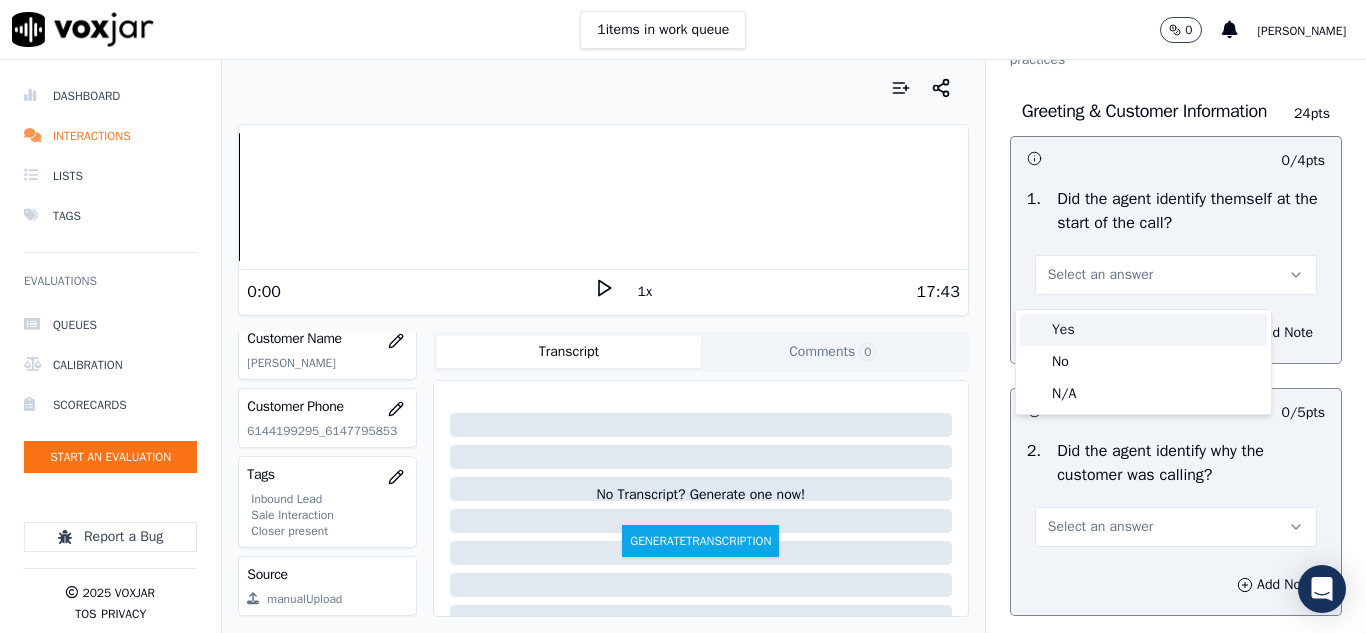 click on "Yes" at bounding box center (1143, 330) 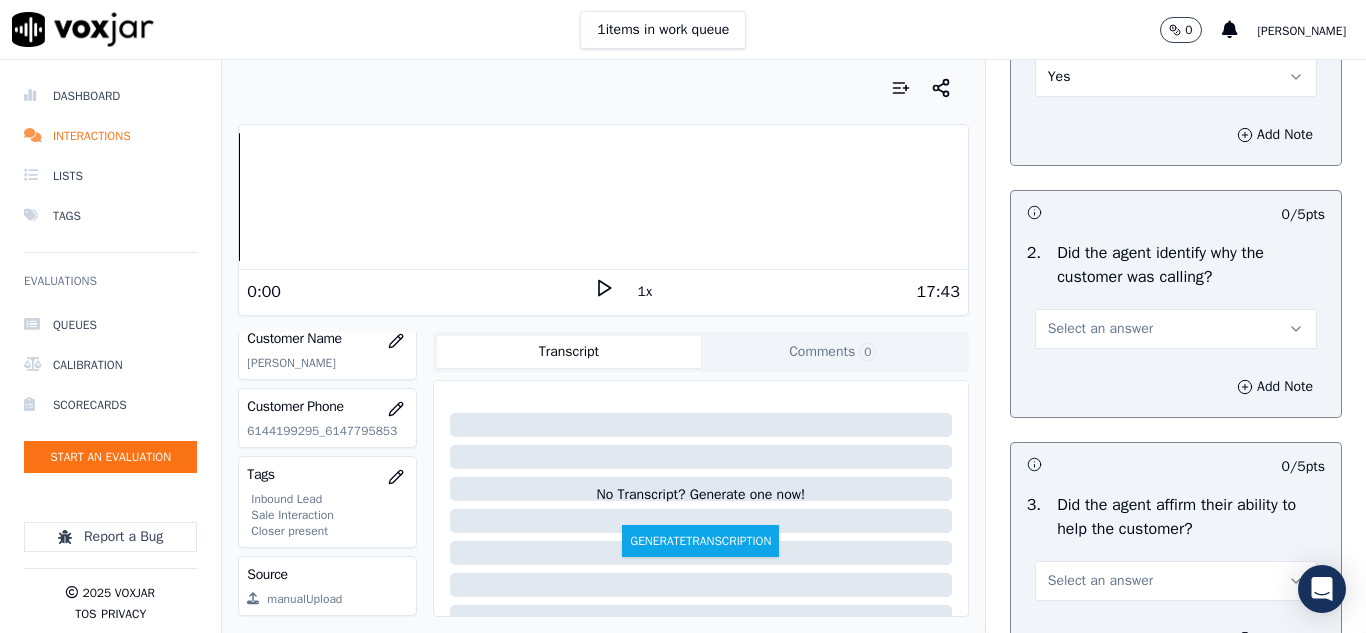 scroll, scrollTop: 300, scrollLeft: 0, axis: vertical 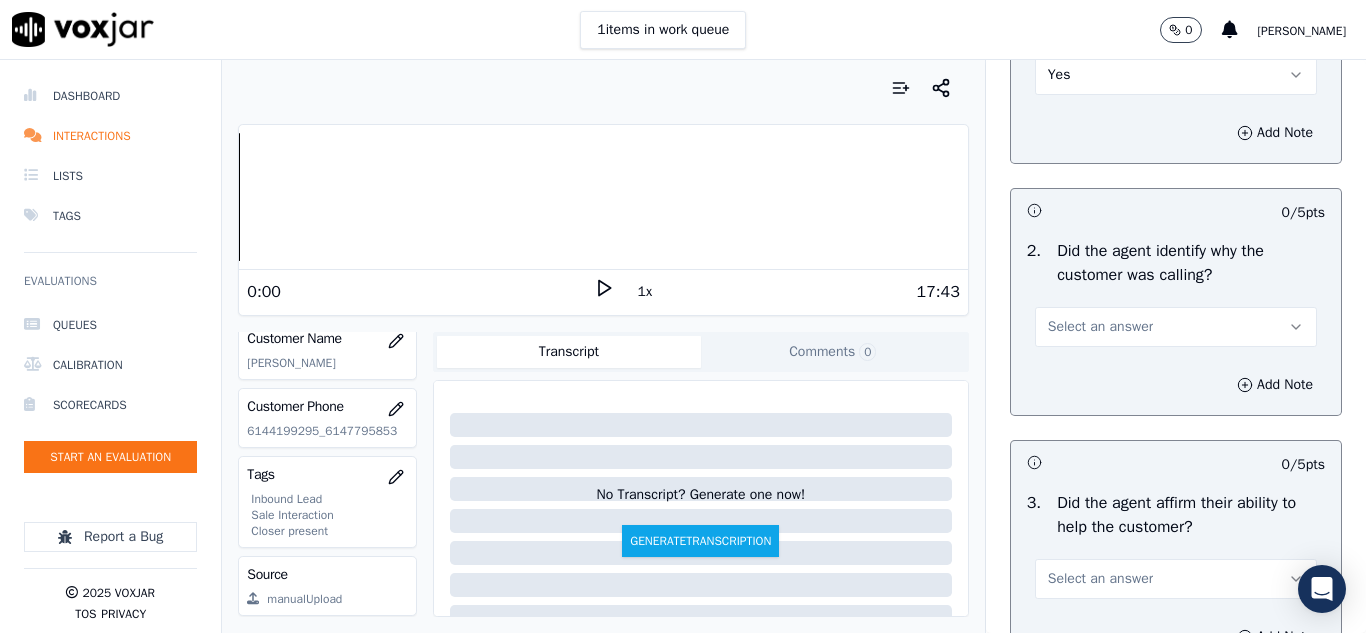 click on "Select an answer" at bounding box center (1176, 327) 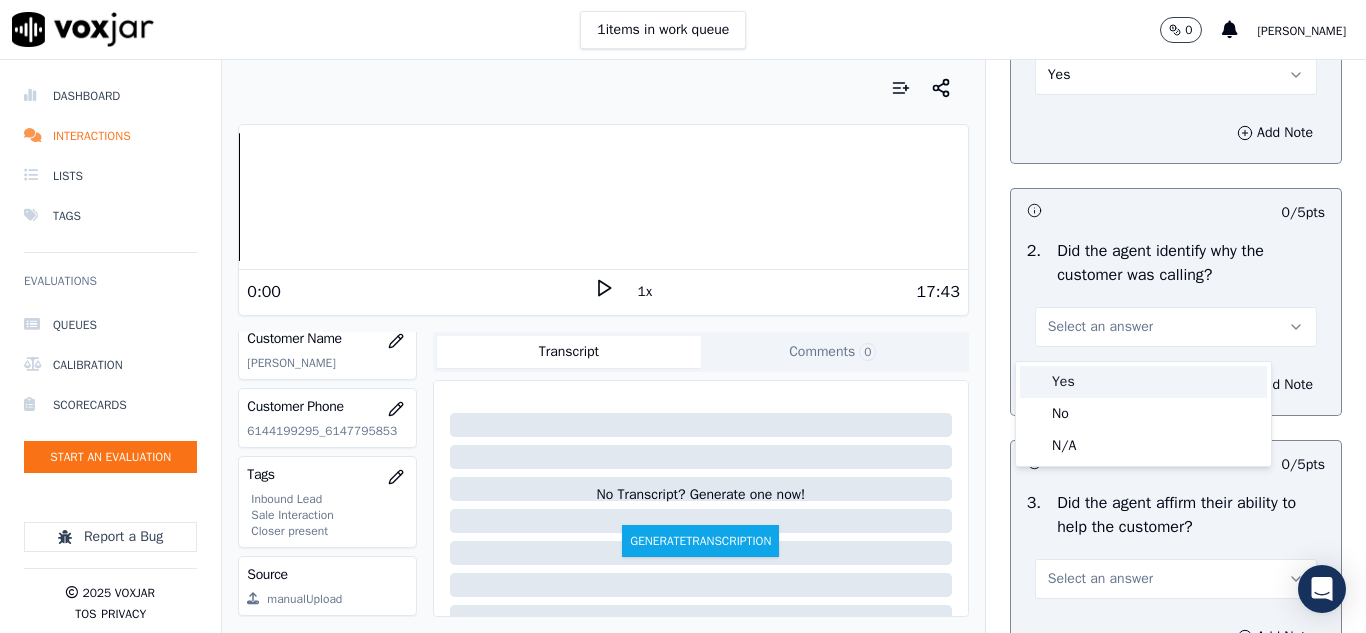 drag, startPoint x: 1070, startPoint y: 382, endPoint x: 1072, endPoint y: 358, distance: 24.083189 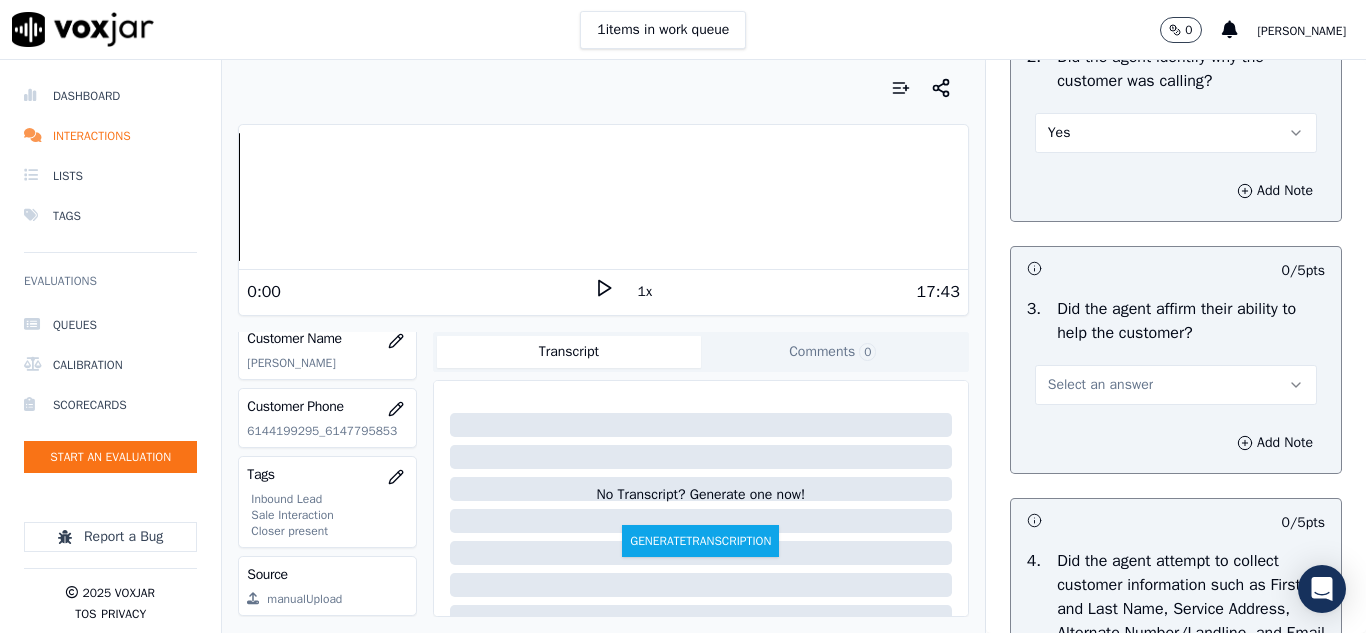 scroll, scrollTop: 600, scrollLeft: 0, axis: vertical 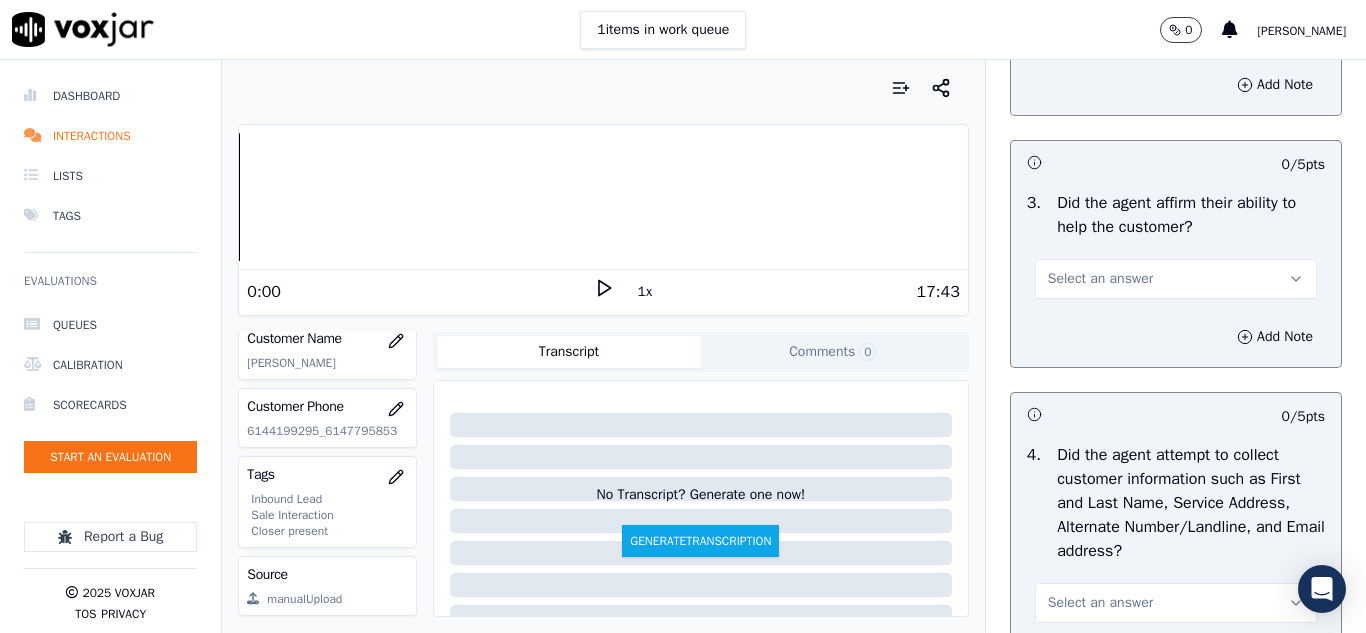 click on "Select an answer" at bounding box center [1100, 279] 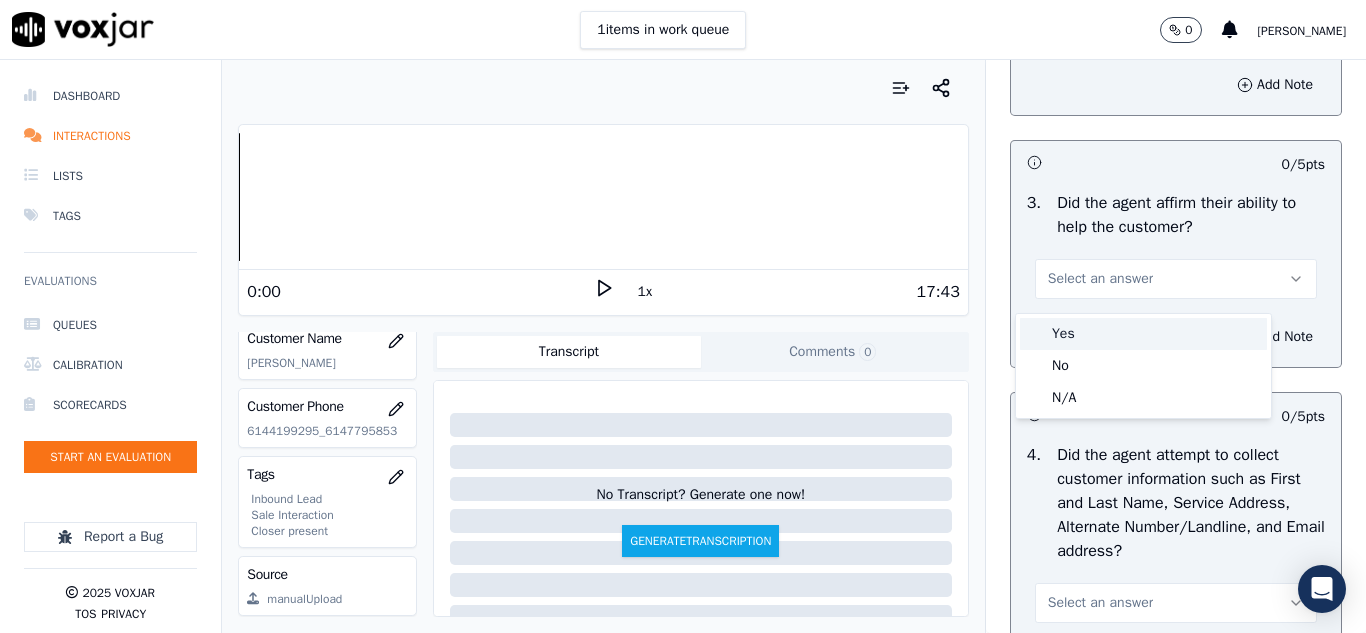 click on "Yes" at bounding box center [1143, 334] 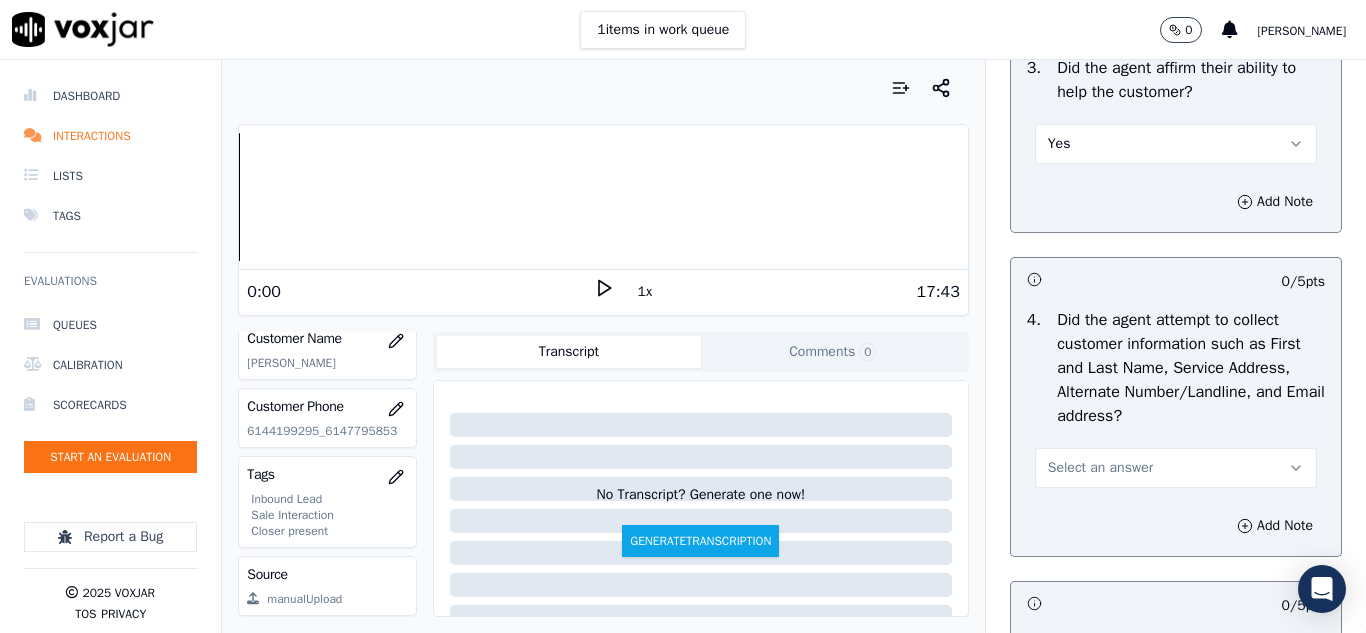 scroll, scrollTop: 900, scrollLeft: 0, axis: vertical 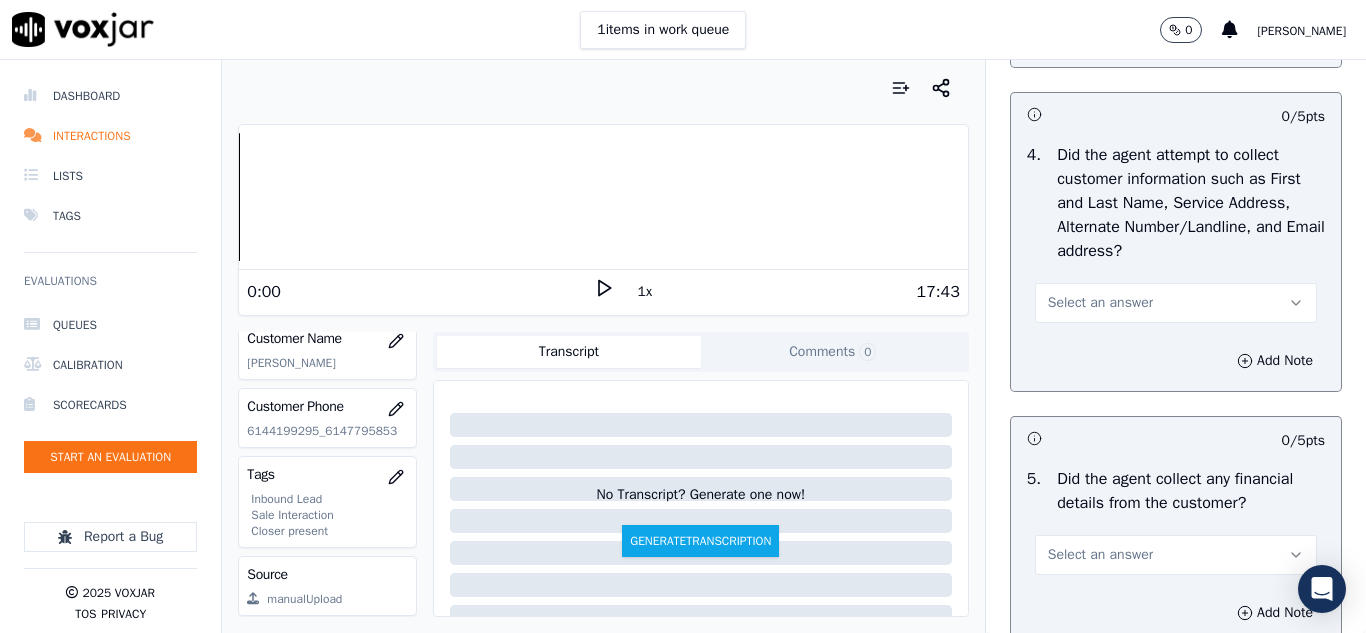 click on "Select an answer" at bounding box center [1100, 303] 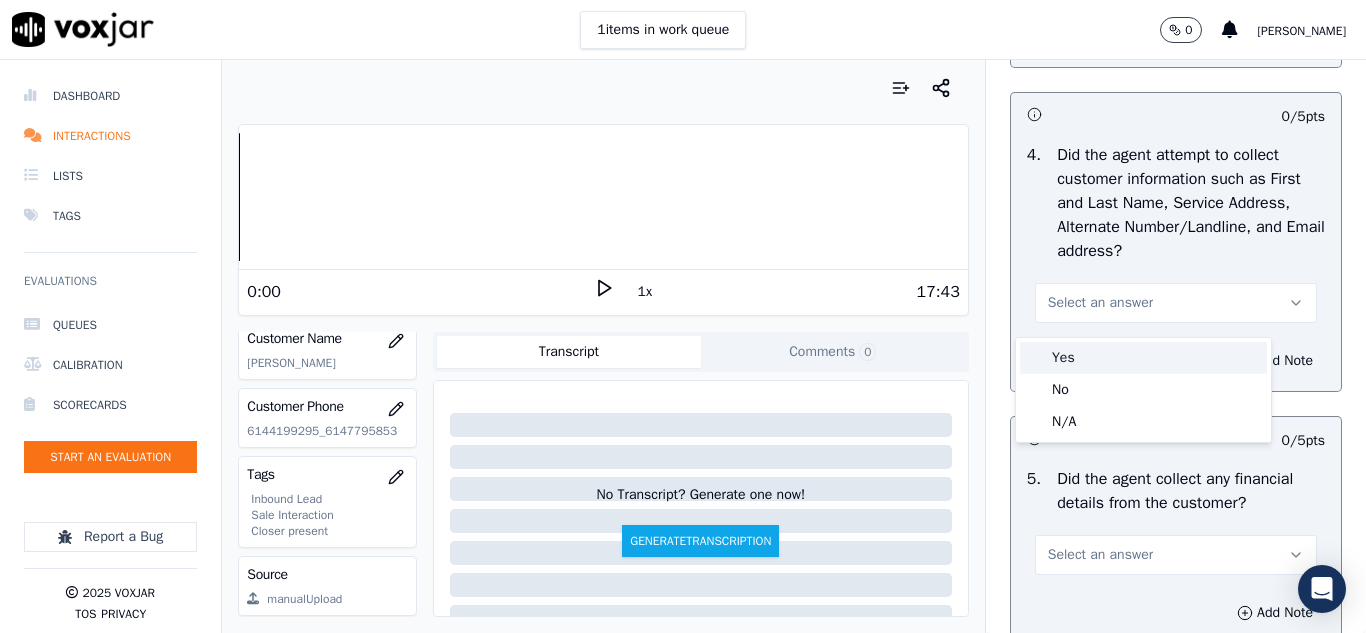 click on "Yes" at bounding box center (1143, 358) 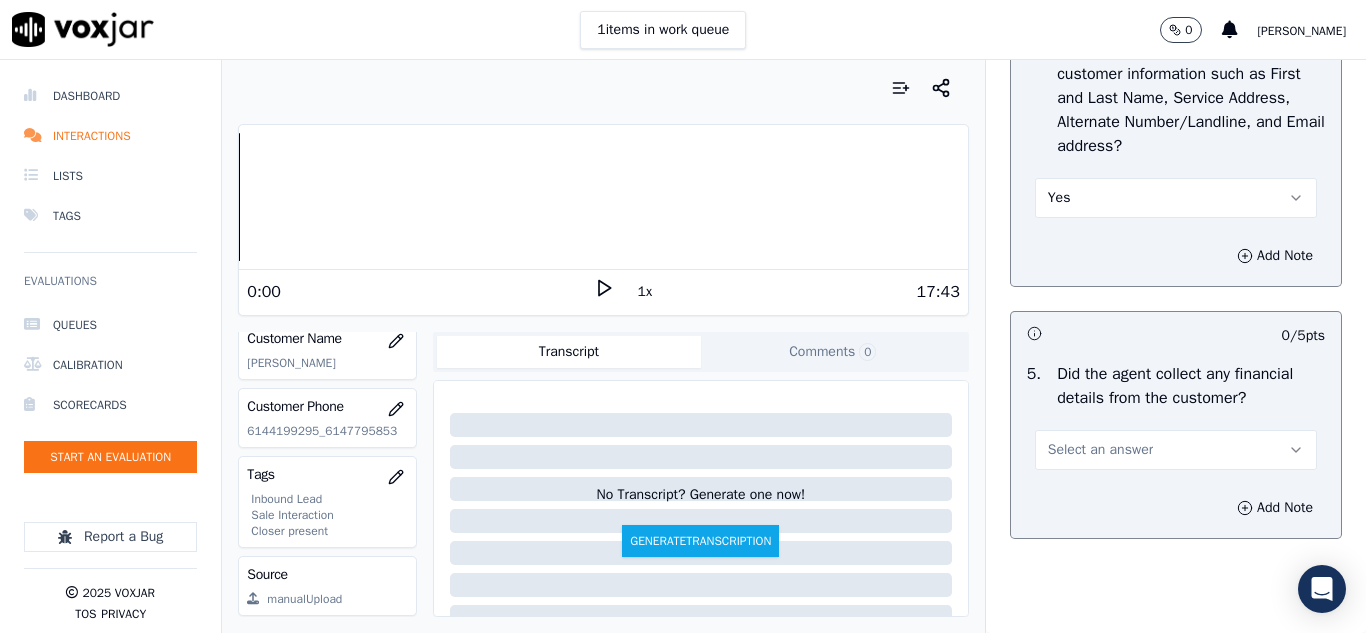 scroll, scrollTop: 1100, scrollLeft: 0, axis: vertical 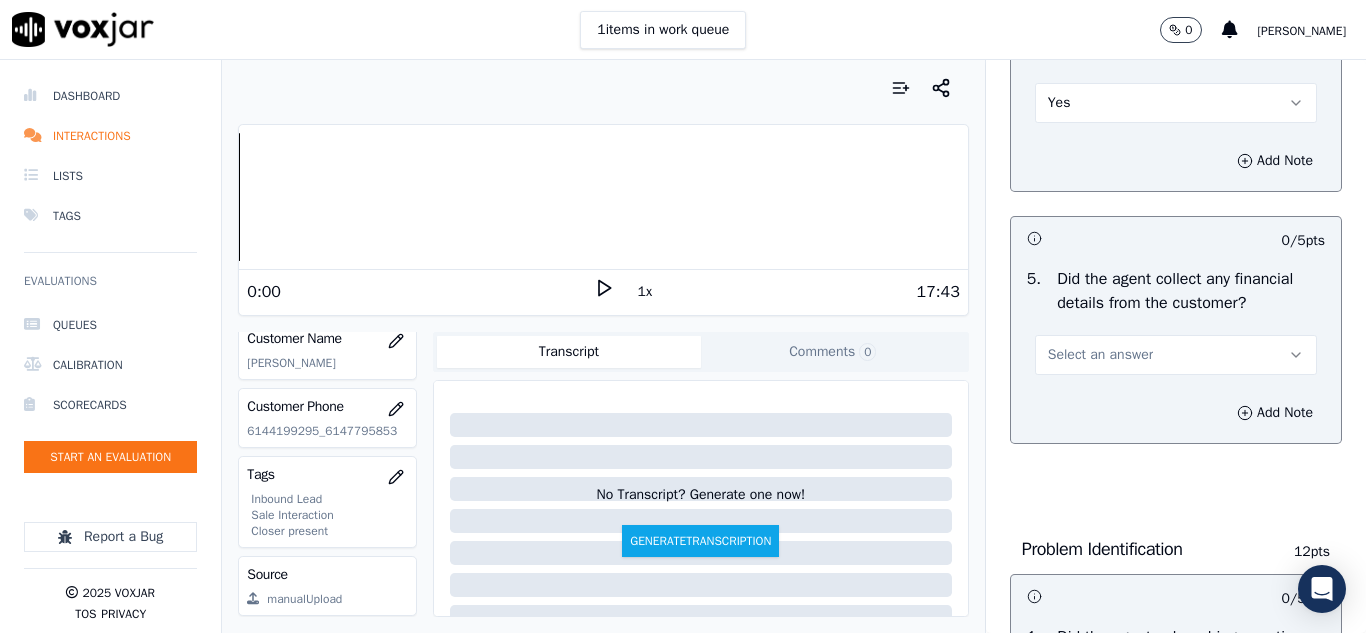 click on "Select an answer" at bounding box center (1100, 355) 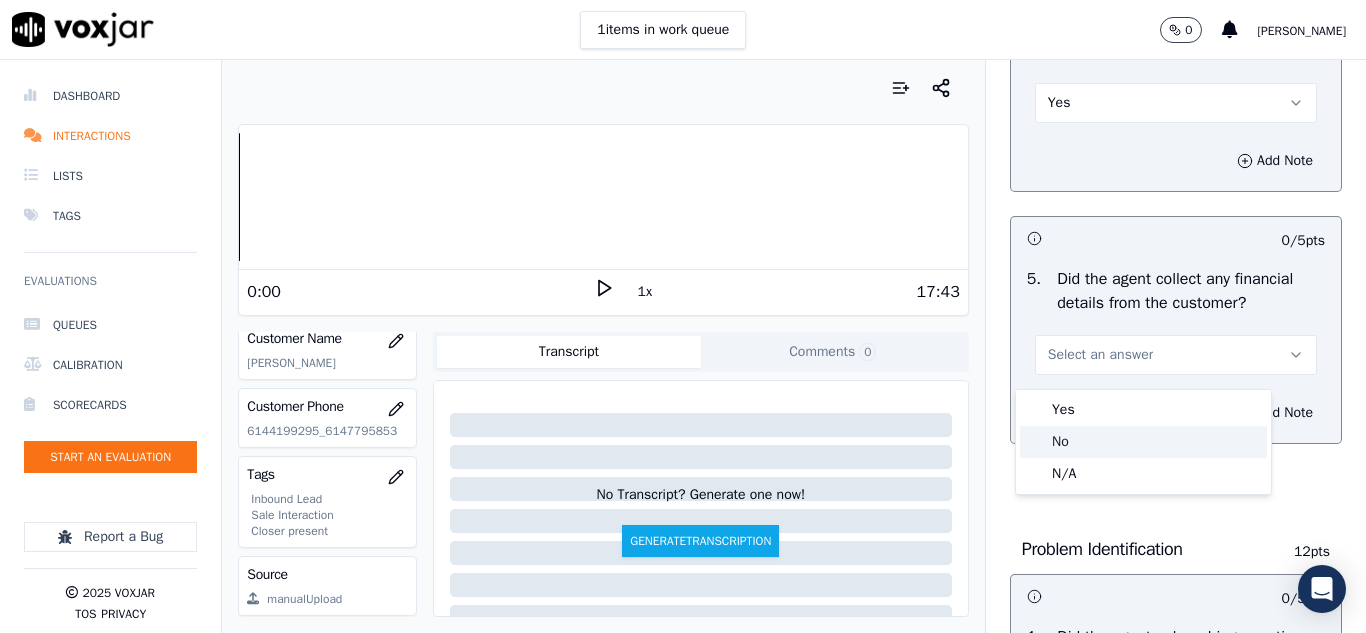 click on "No" 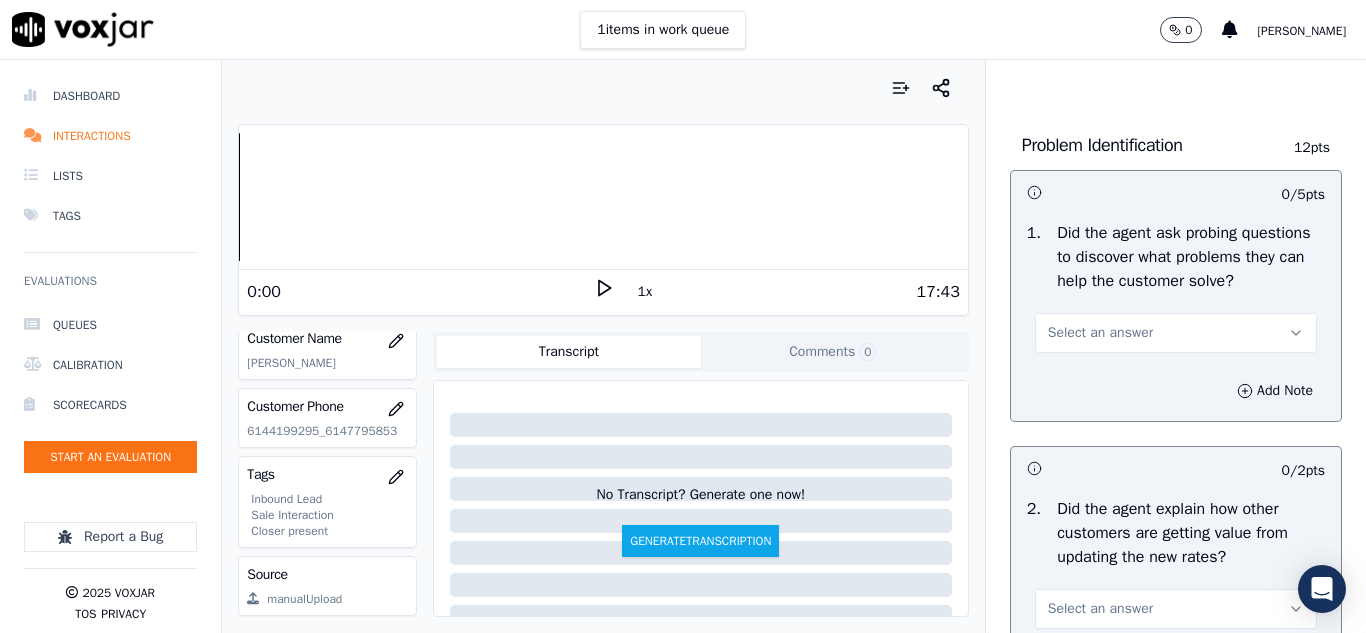scroll, scrollTop: 1600, scrollLeft: 0, axis: vertical 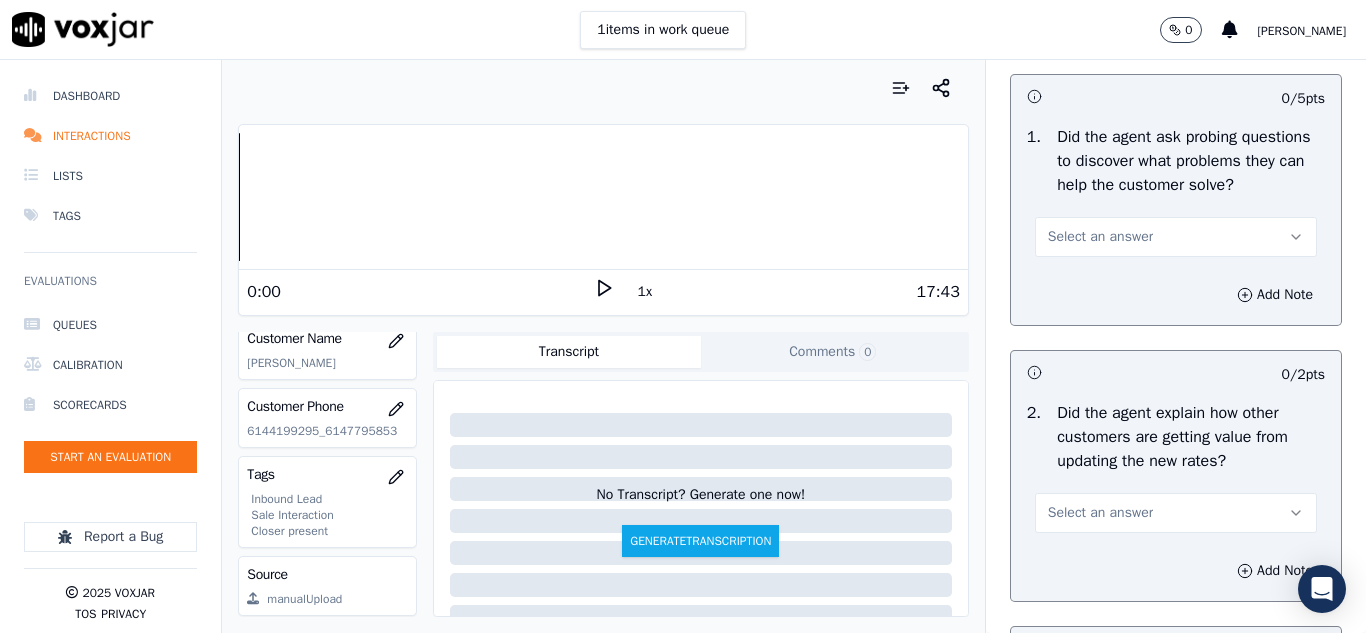 drag, startPoint x: 1073, startPoint y: 264, endPoint x: 1074, endPoint y: 277, distance: 13.038404 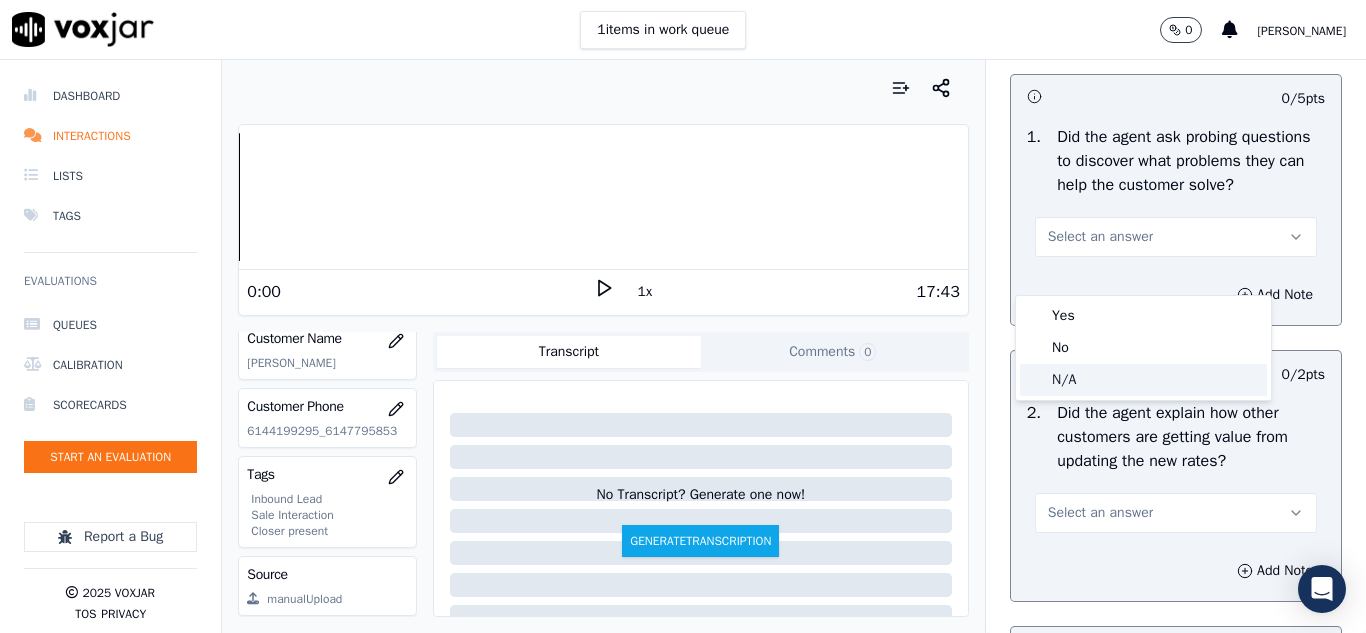 click on "N/A" 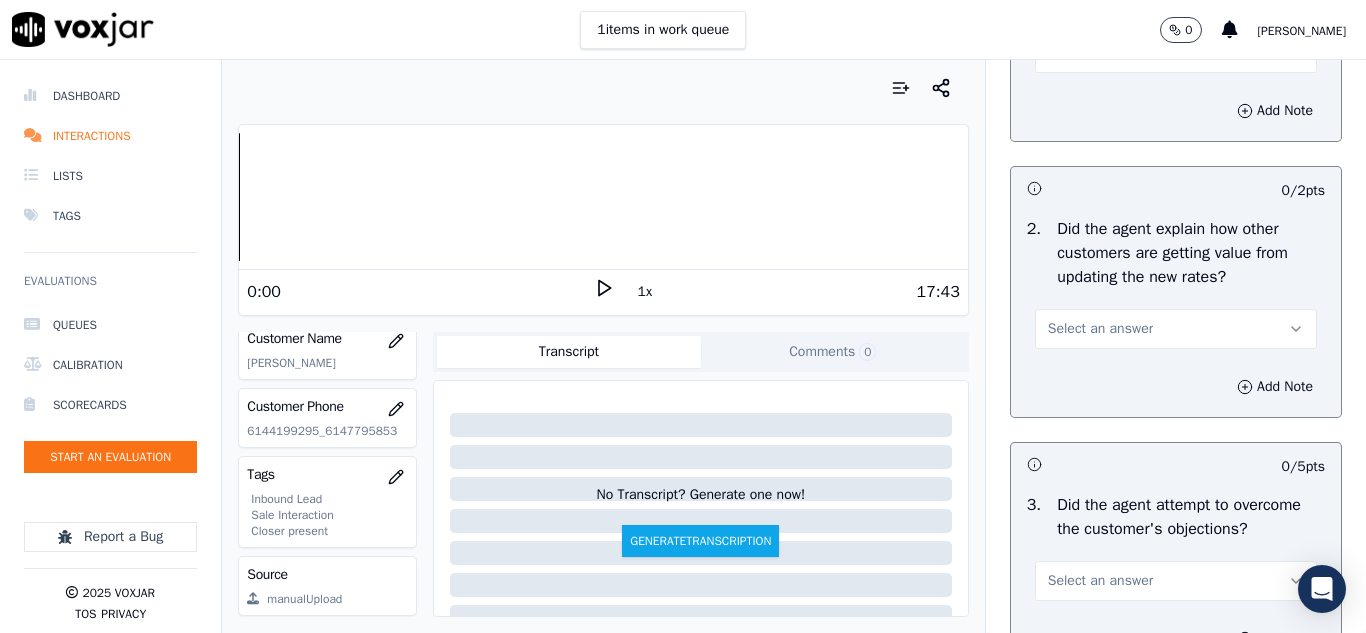 scroll, scrollTop: 1800, scrollLeft: 0, axis: vertical 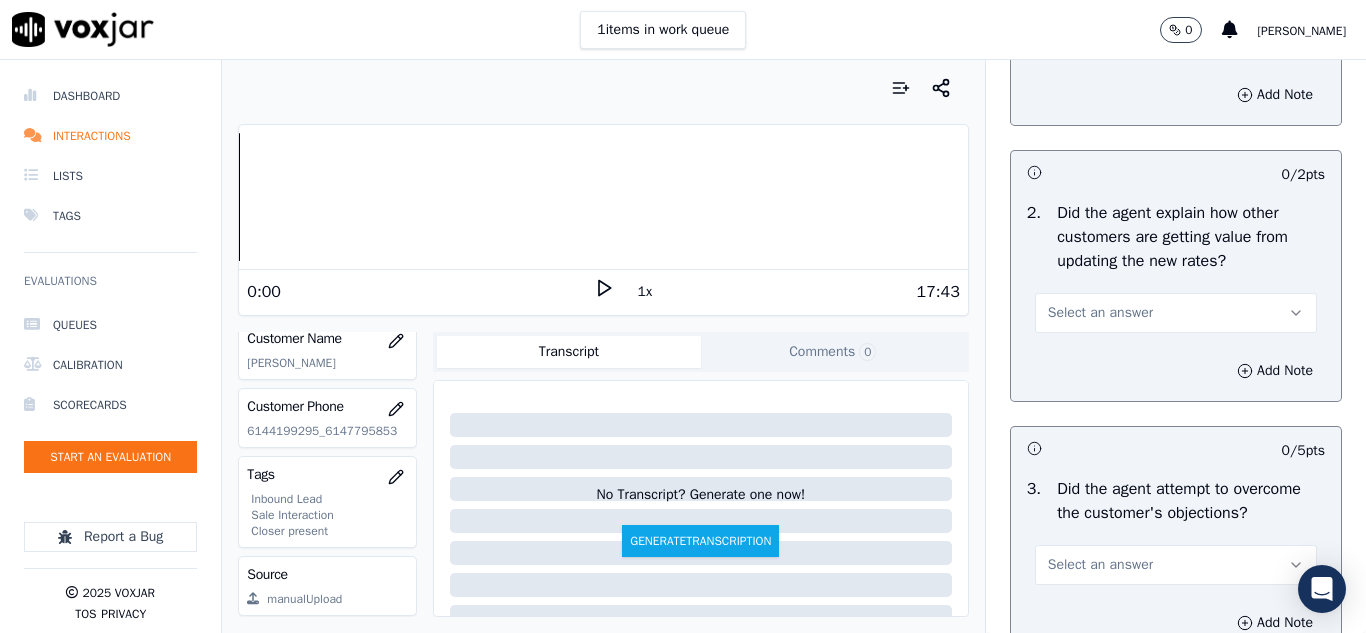 click on "Select an answer" at bounding box center (1100, 313) 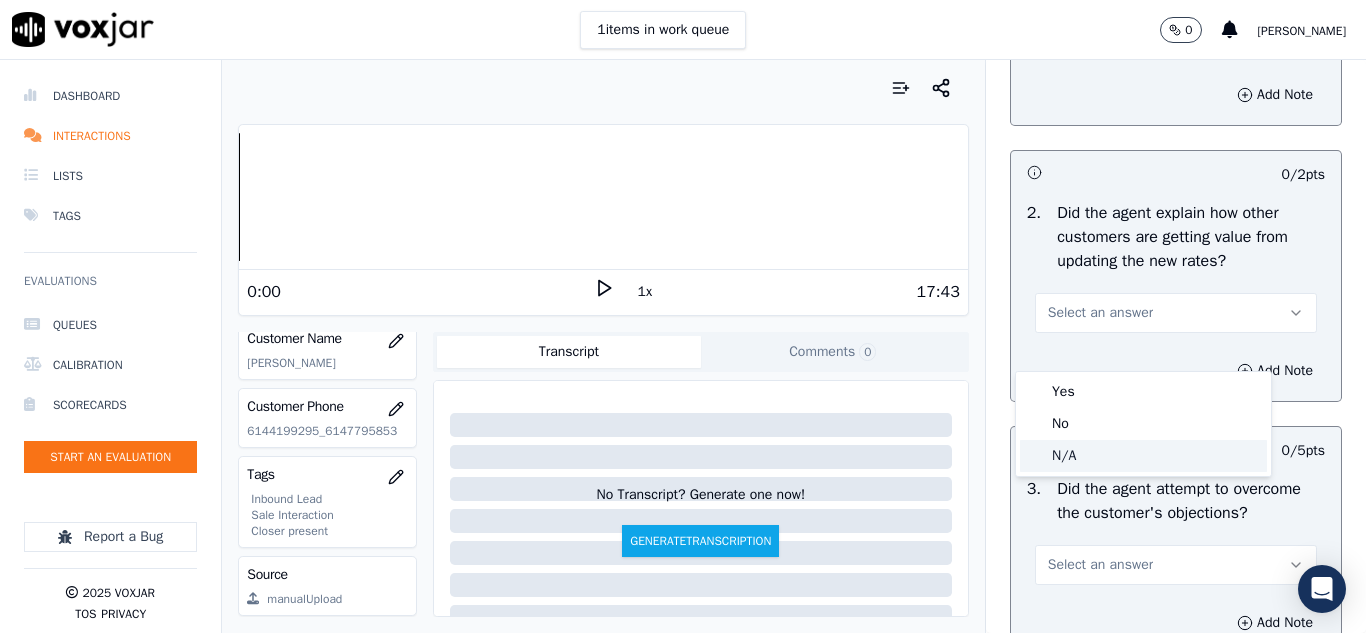 click on "N/A" 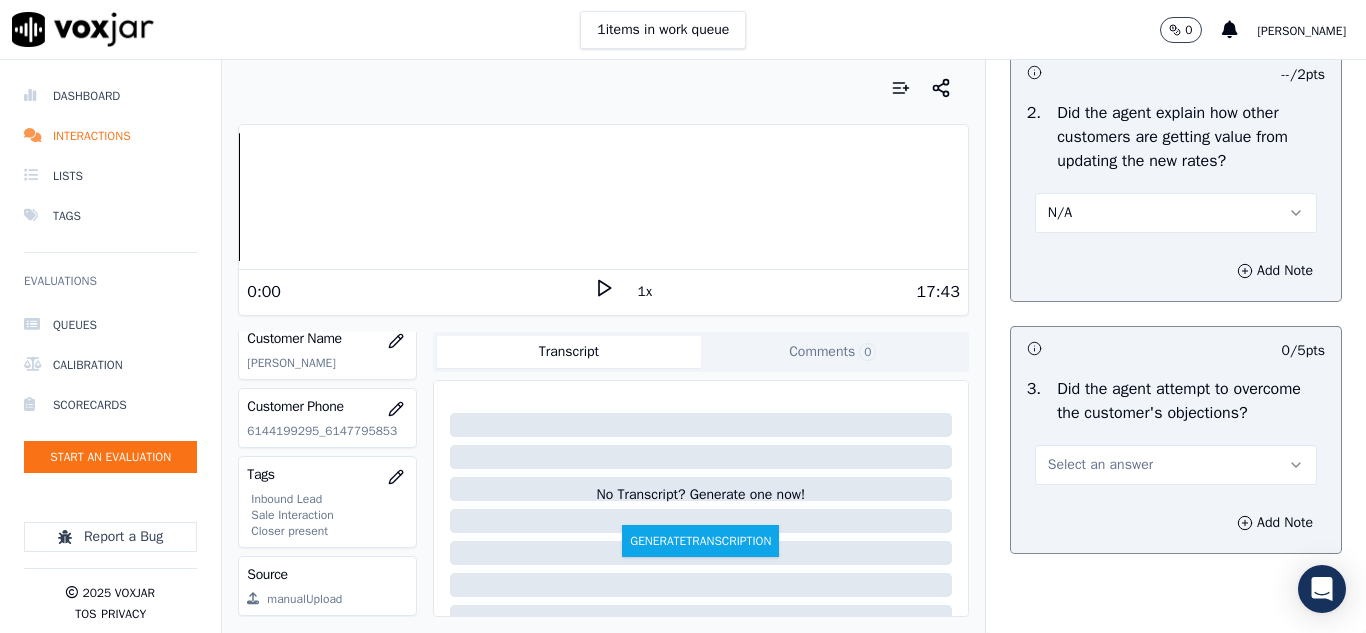 scroll, scrollTop: 2100, scrollLeft: 0, axis: vertical 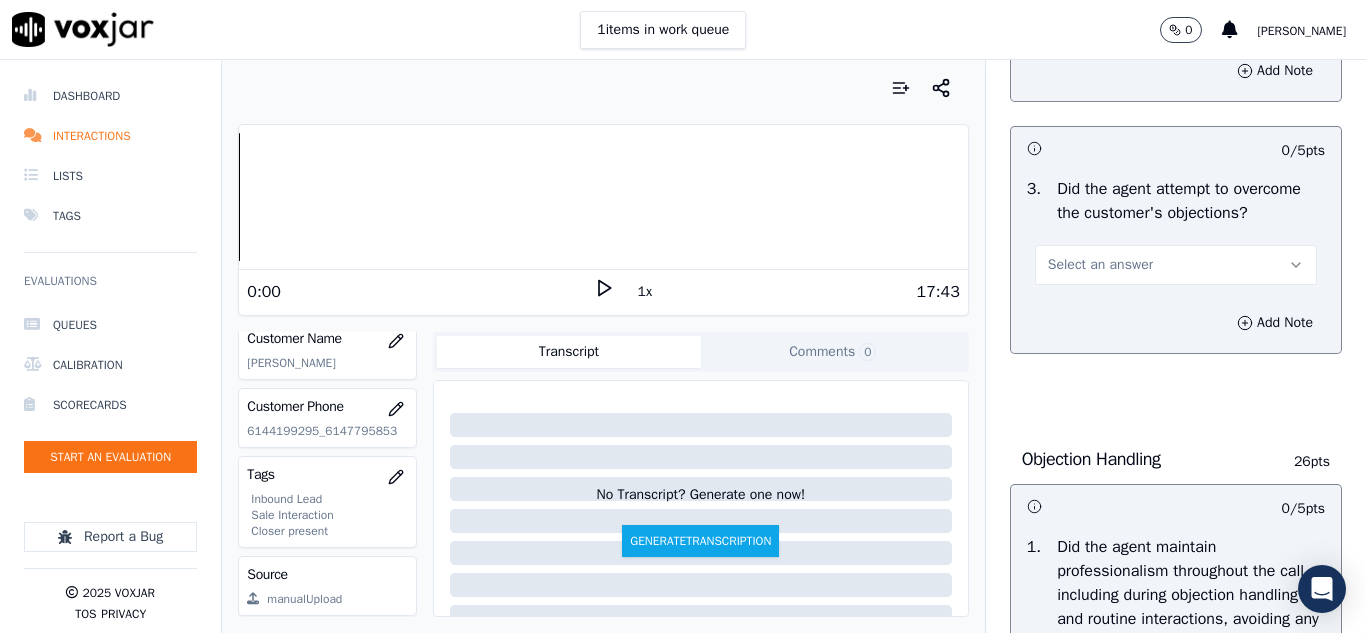 click on "Select an answer" at bounding box center (1100, 265) 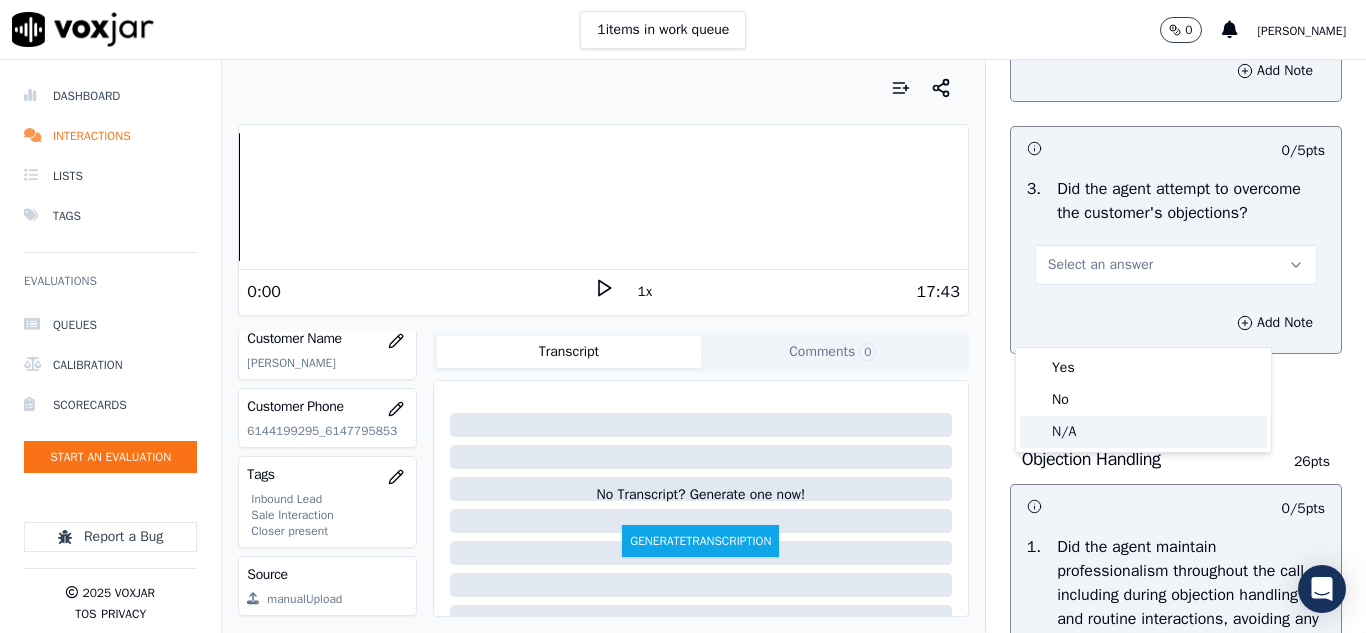 click on "N/A" 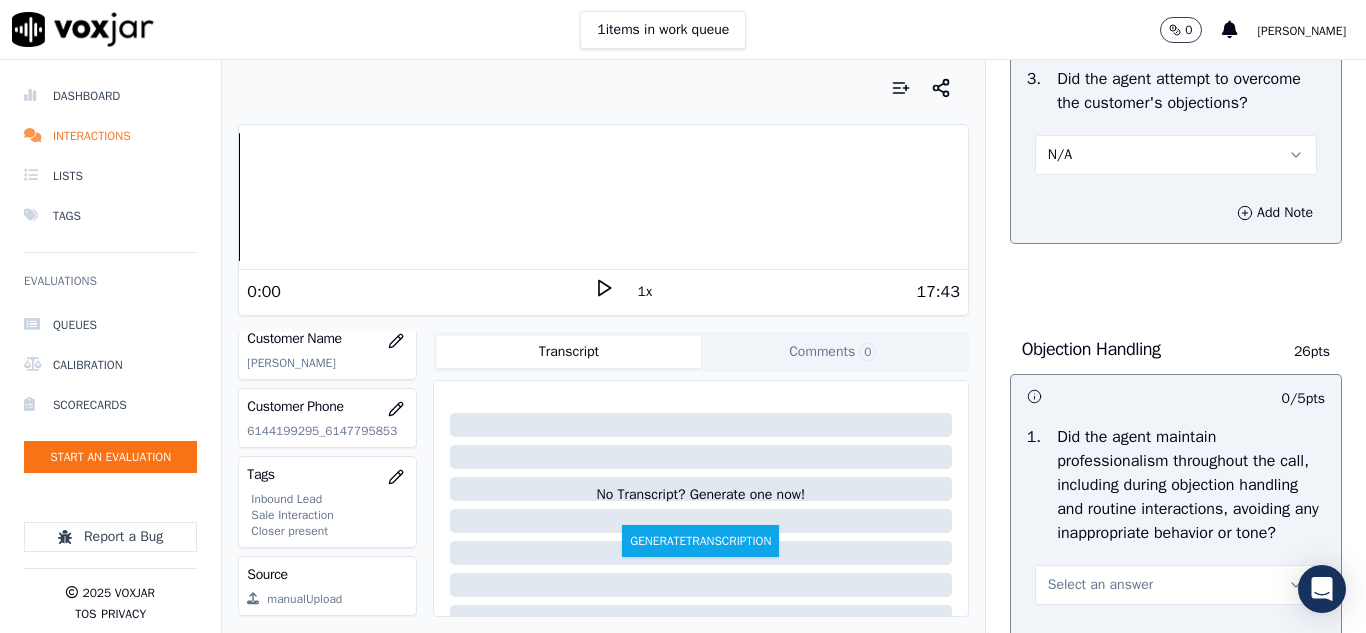 scroll, scrollTop: 2400, scrollLeft: 0, axis: vertical 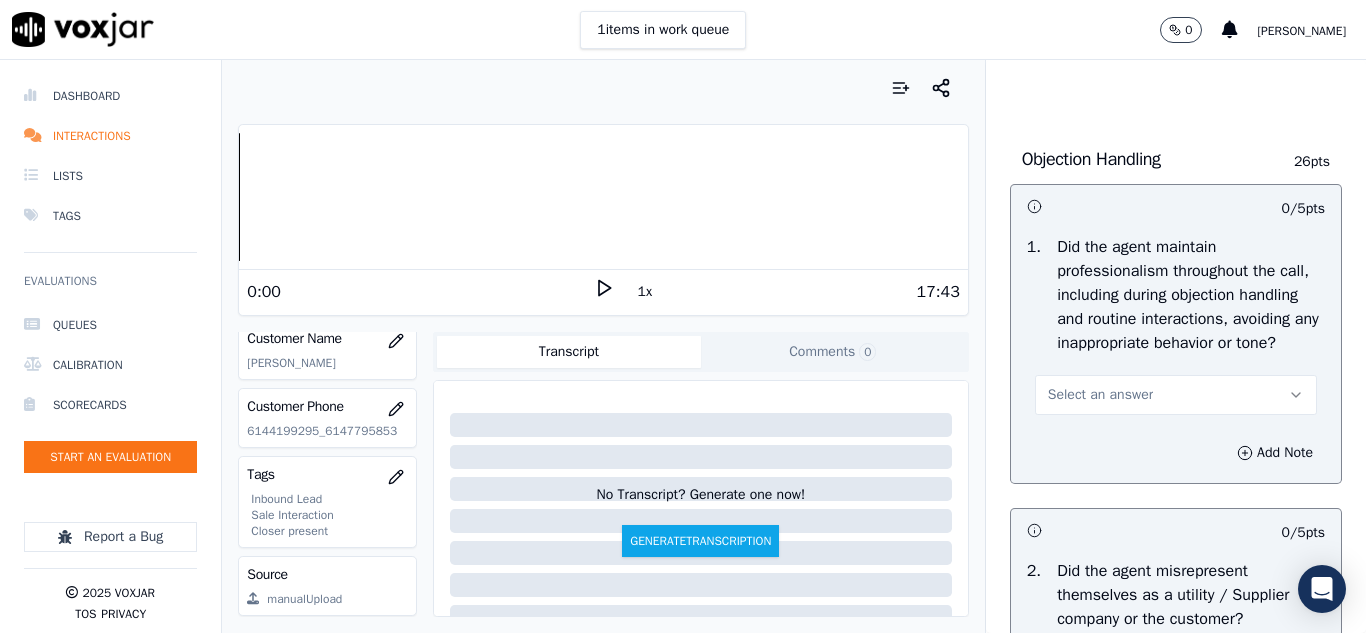 click on "Select an answer" at bounding box center (1100, 395) 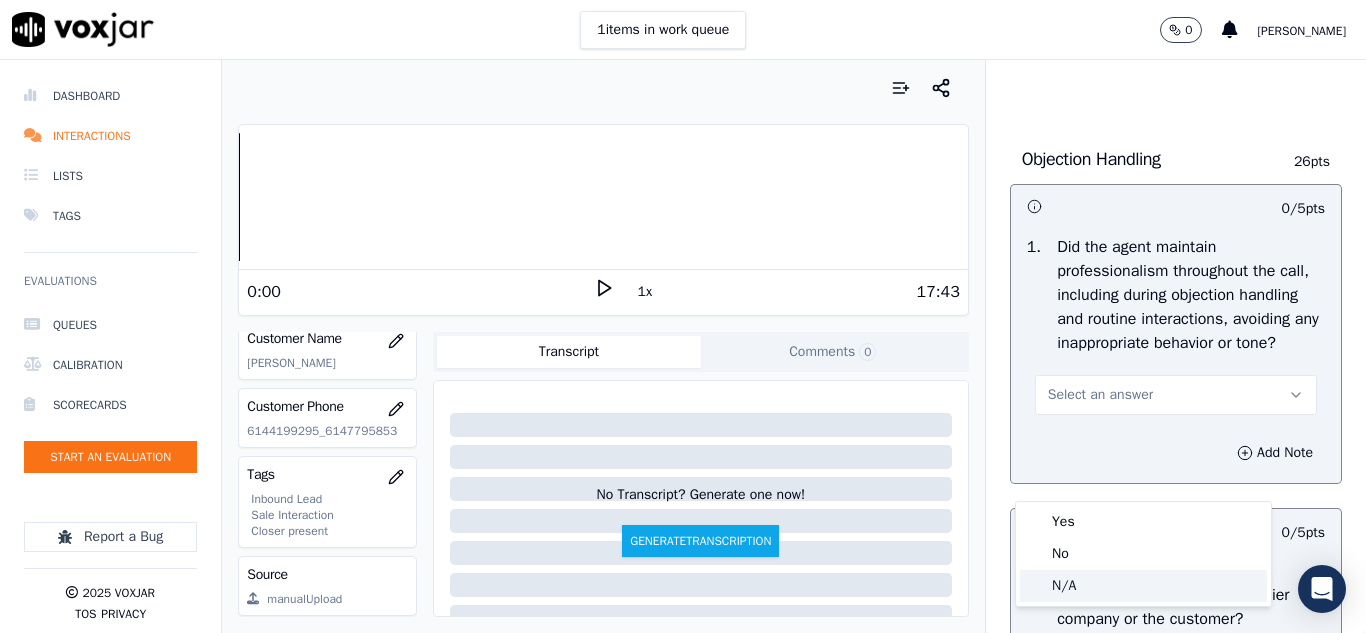click on "N/A" 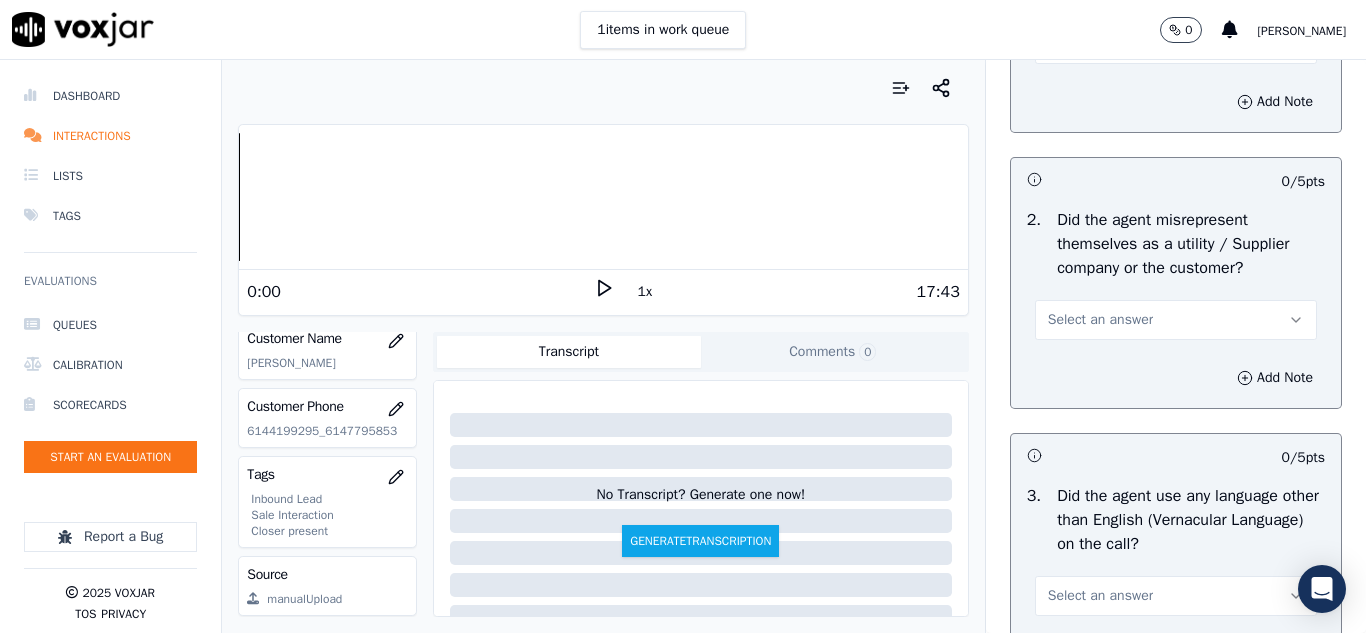 scroll, scrollTop: 2800, scrollLeft: 0, axis: vertical 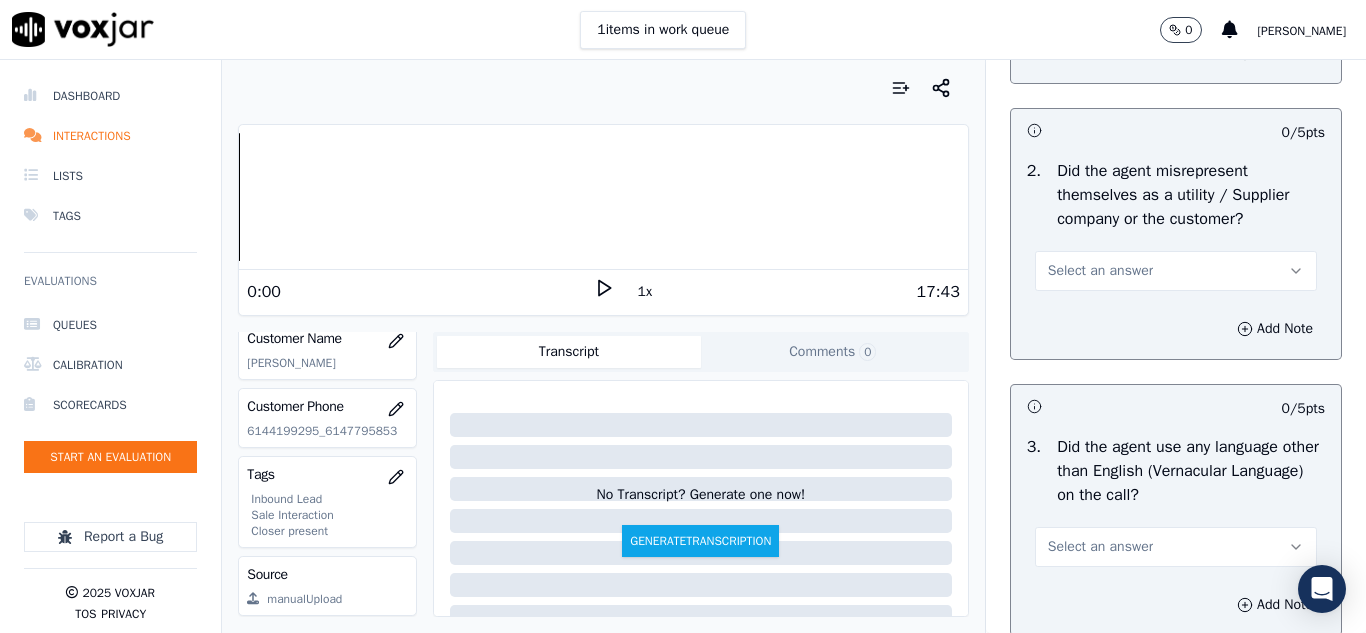 click on "Select an answer" at bounding box center (1100, 271) 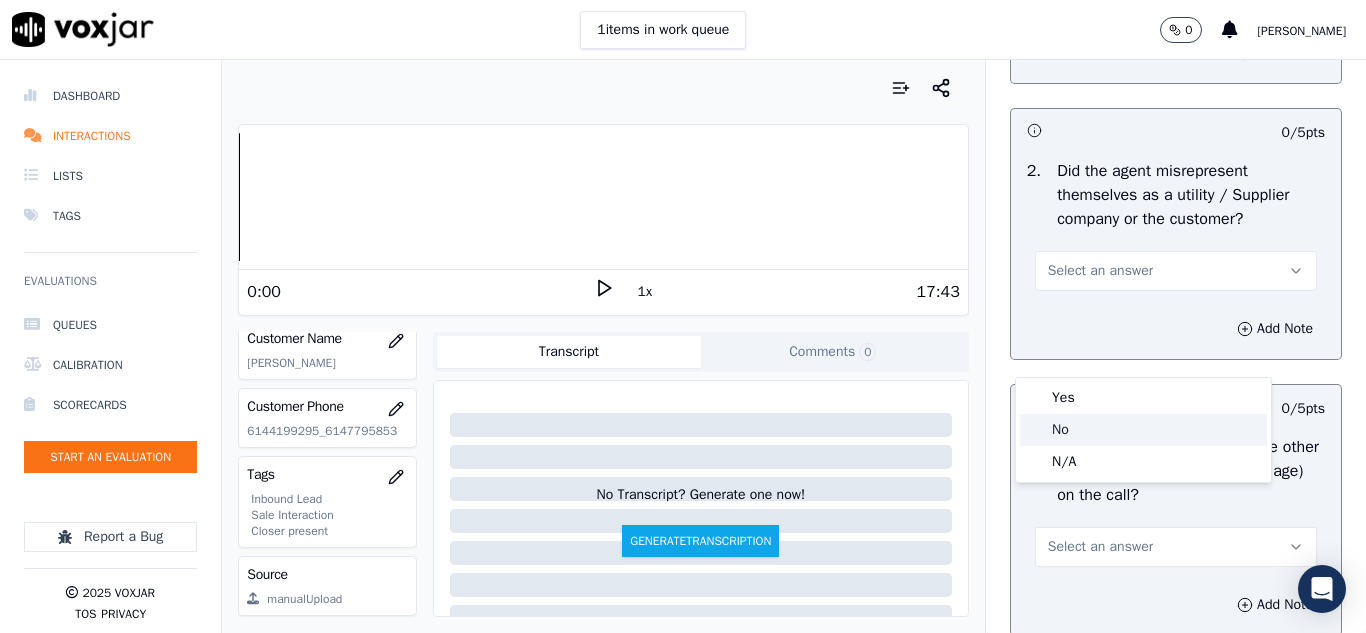 click on "No" 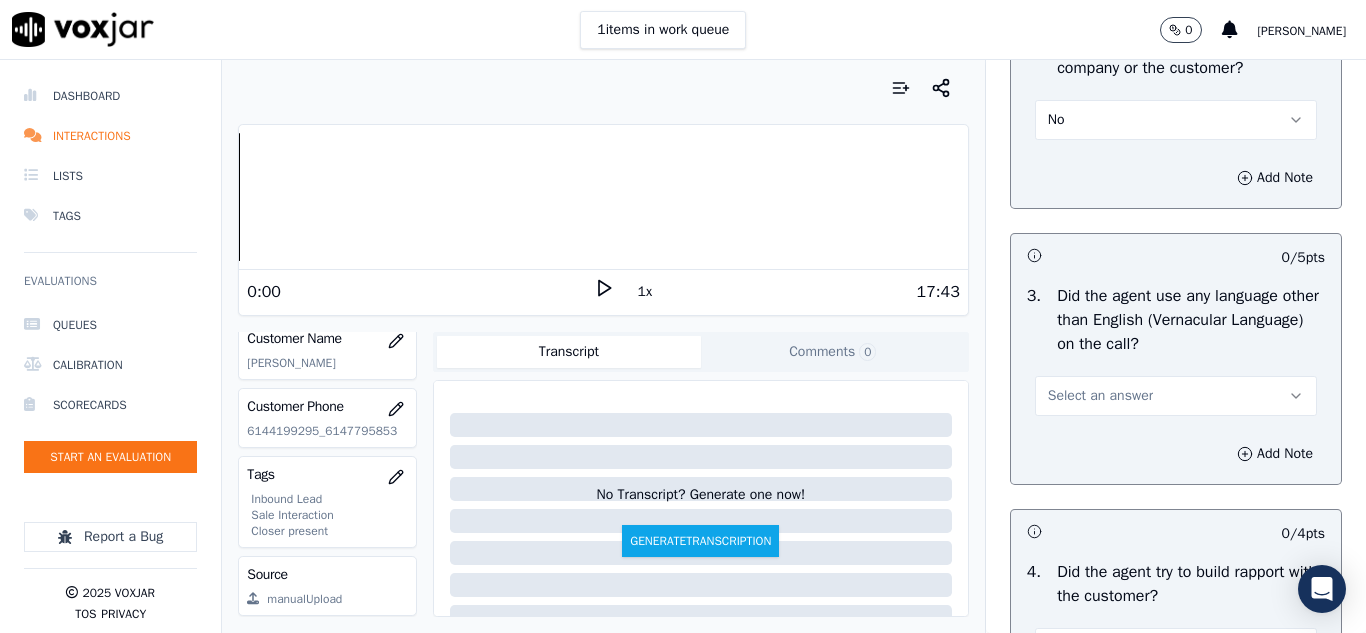 scroll, scrollTop: 3100, scrollLeft: 0, axis: vertical 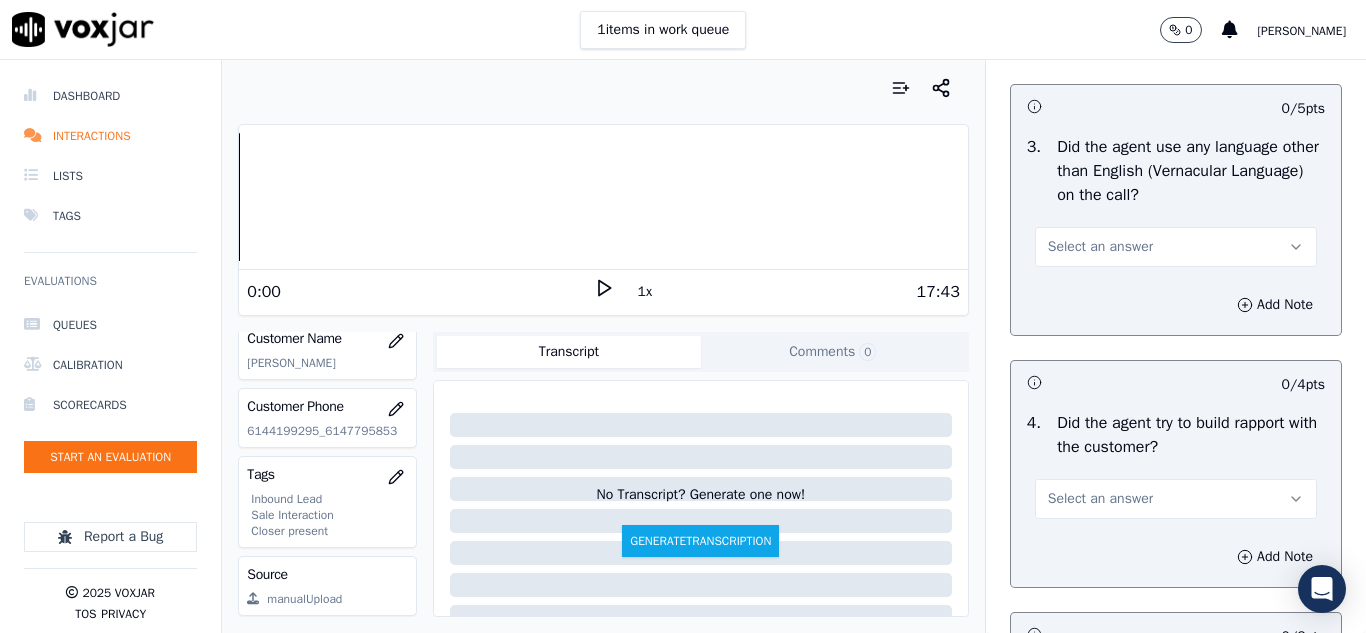 click on "Select an answer" at bounding box center (1100, 247) 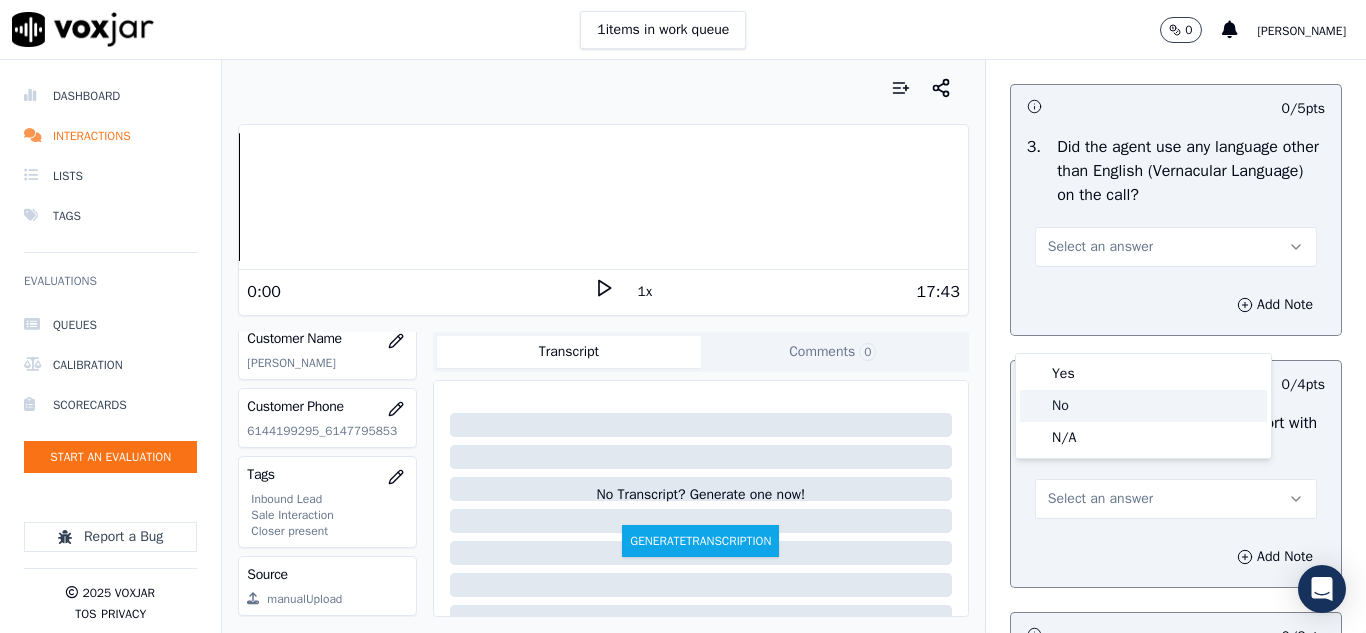 click on "No" 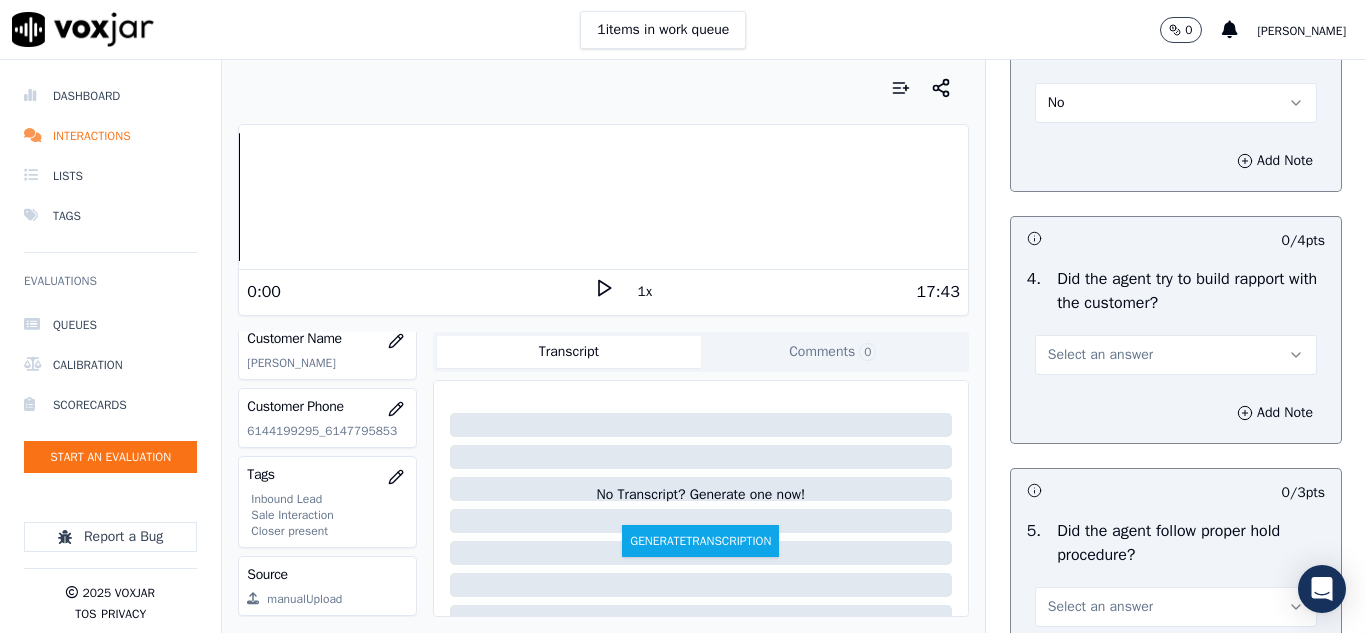 scroll, scrollTop: 3400, scrollLeft: 0, axis: vertical 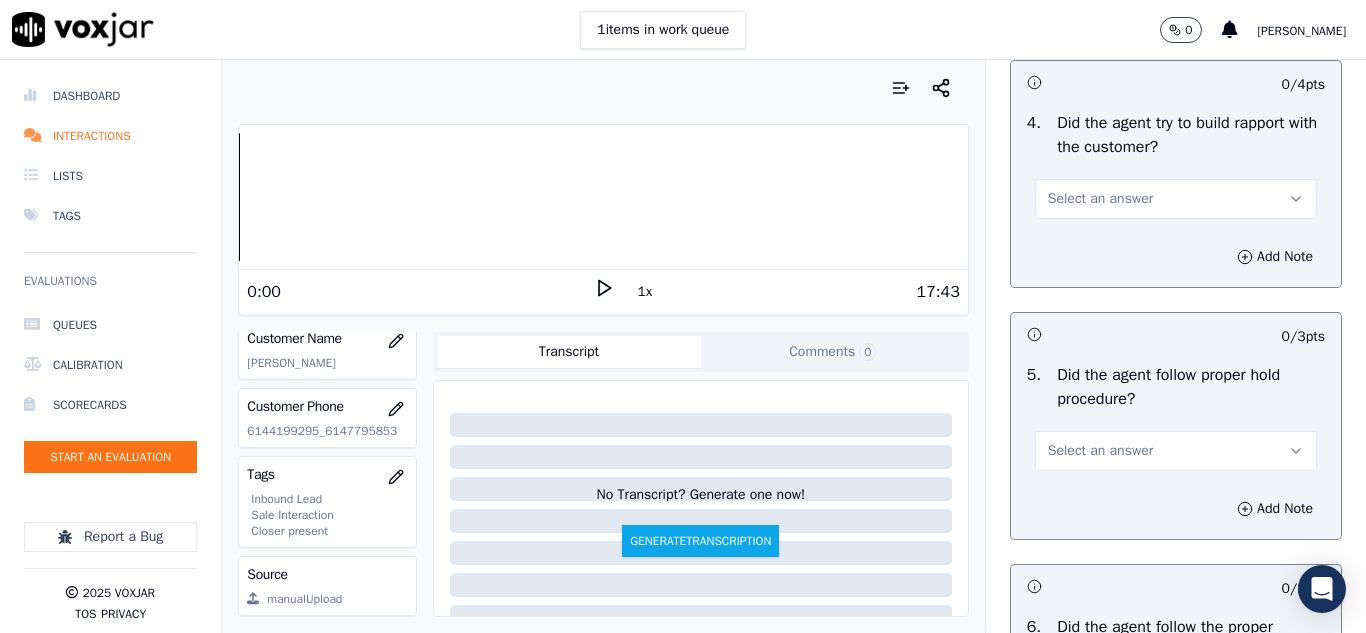 click on "Select an answer" at bounding box center (1100, 199) 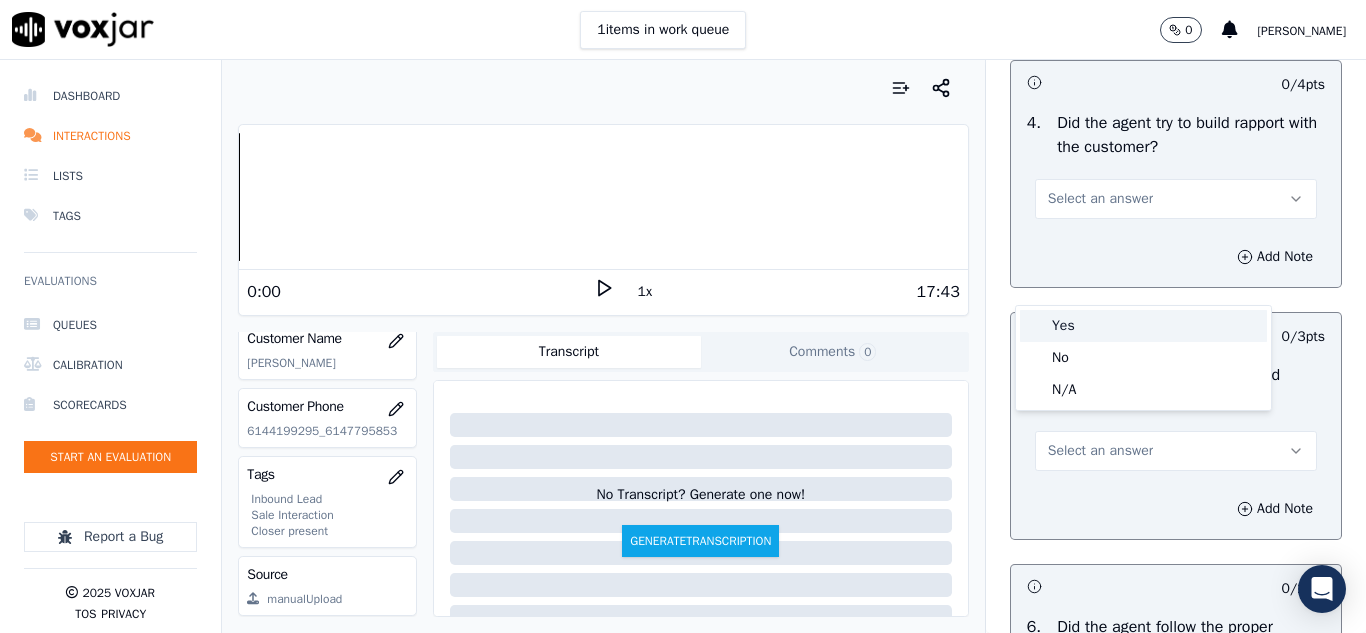 click on "Yes" at bounding box center [1143, 326] 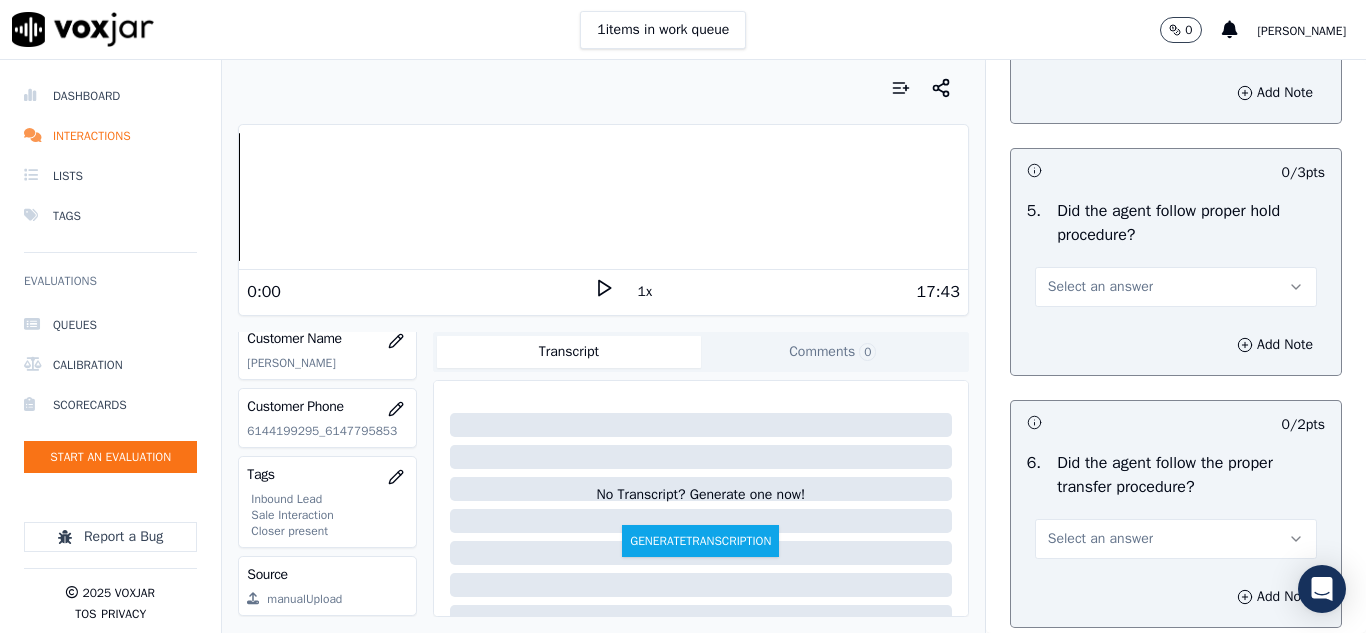 scroll, scrollTop: 3700, scrollLeft: 0, axis: vertical 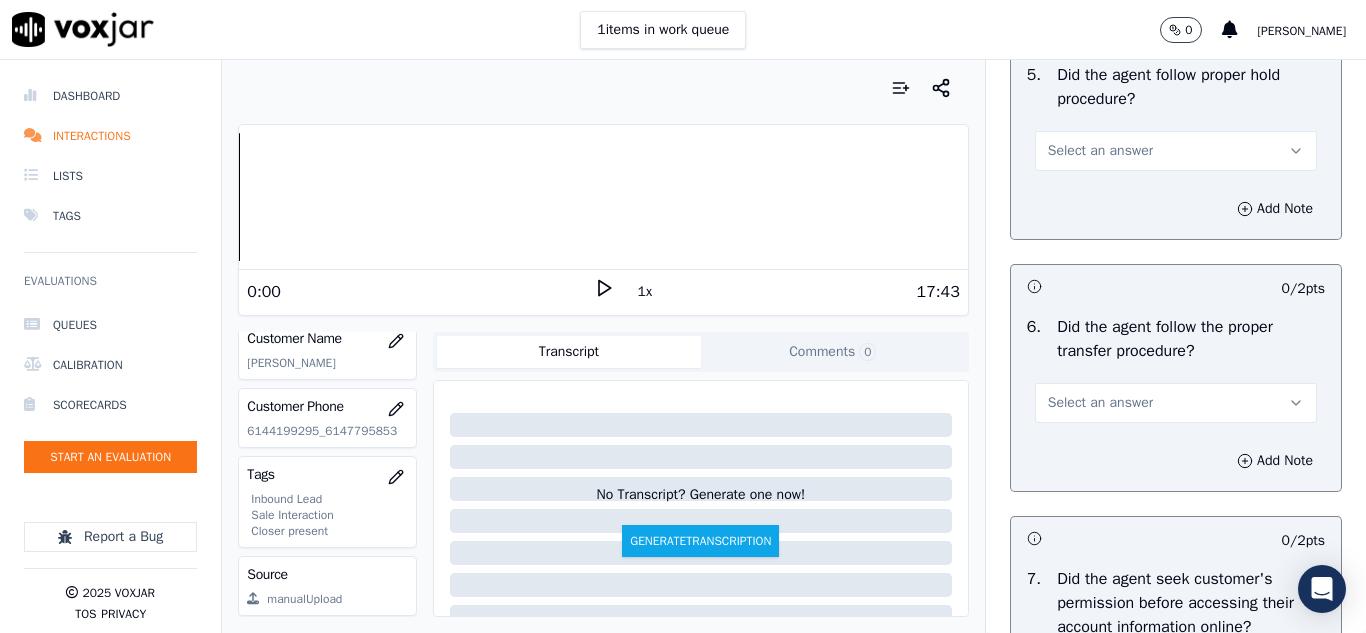 click on "Select an answer" at bounding box center (1100, 151) 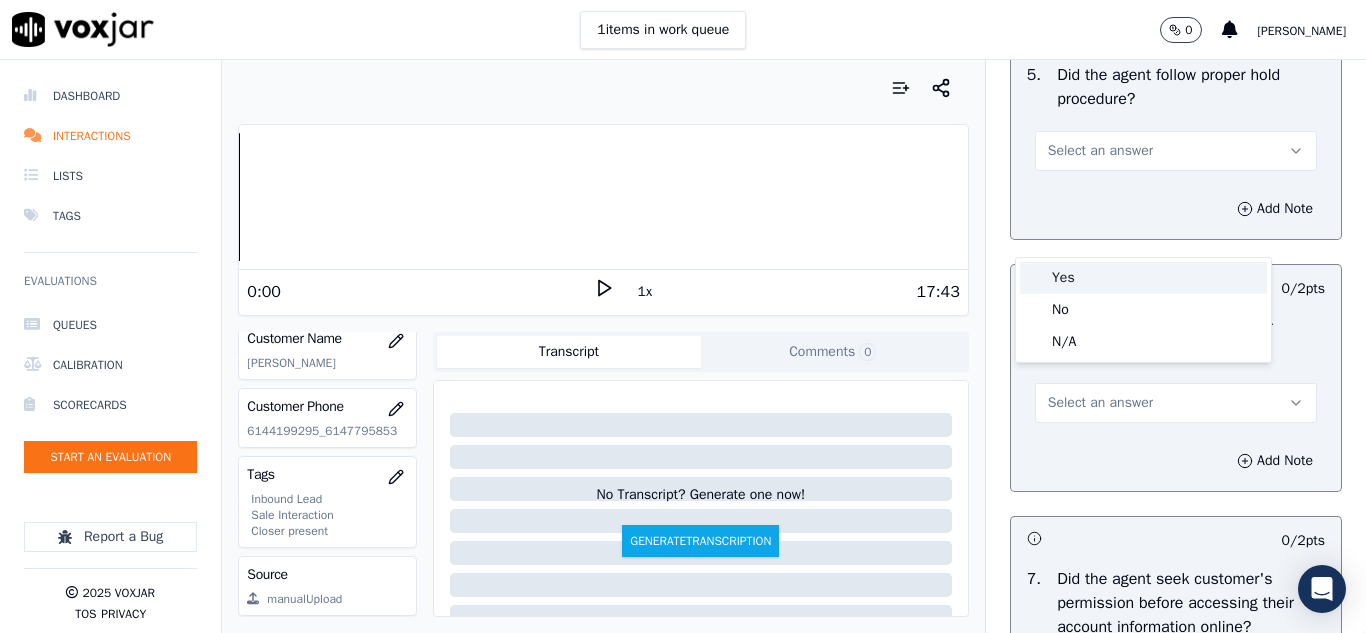 click on "Yes" at bounding box center (1143, 278) 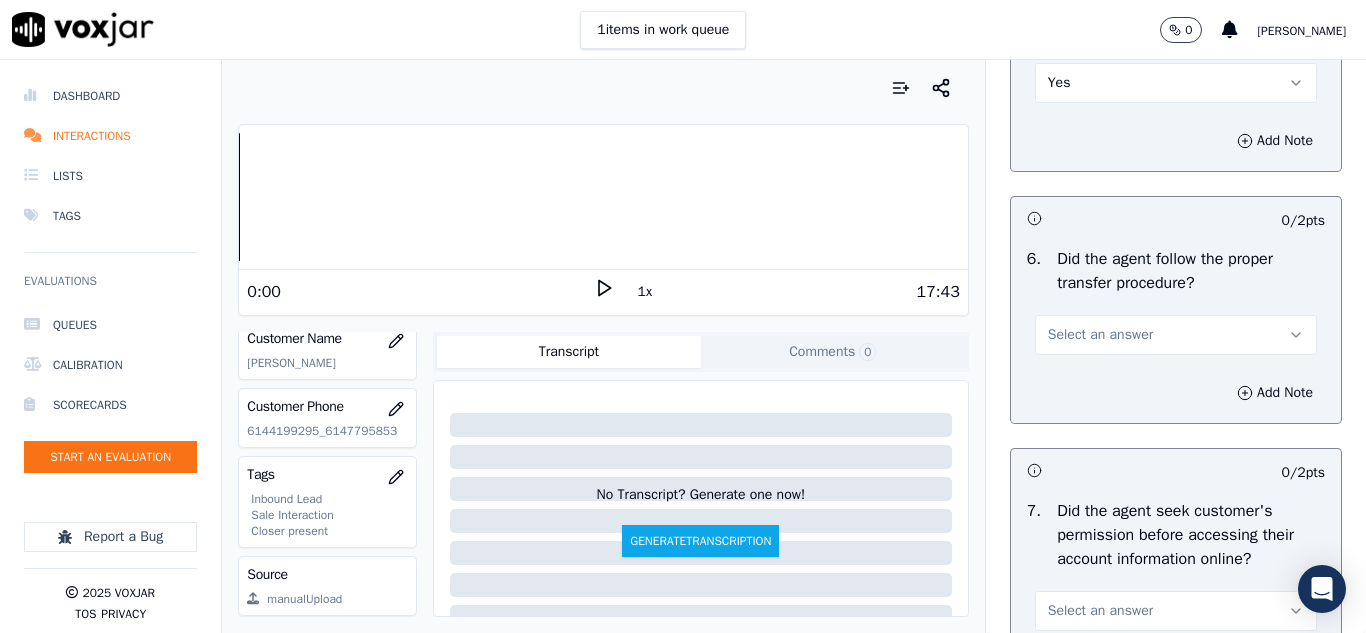 scroll, scrollTop: 3900, scrollLeft: 0, axis: vertical 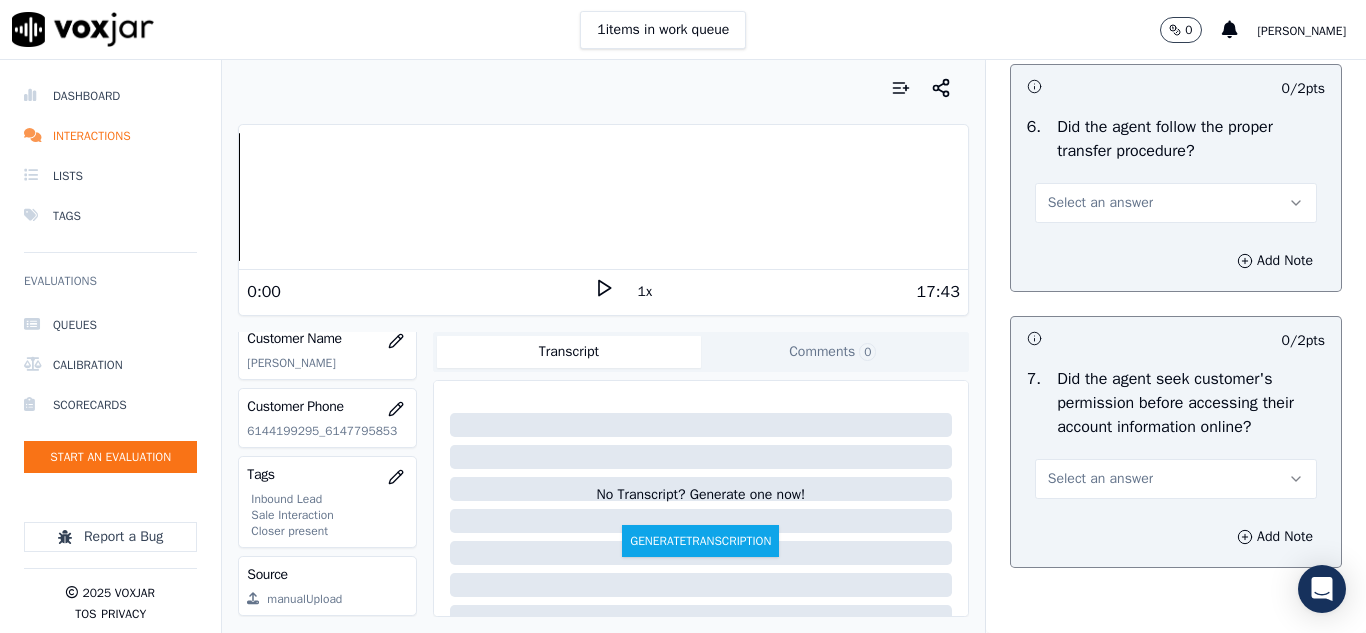 click on "Select an answer" at bounding box center (1100, 203) 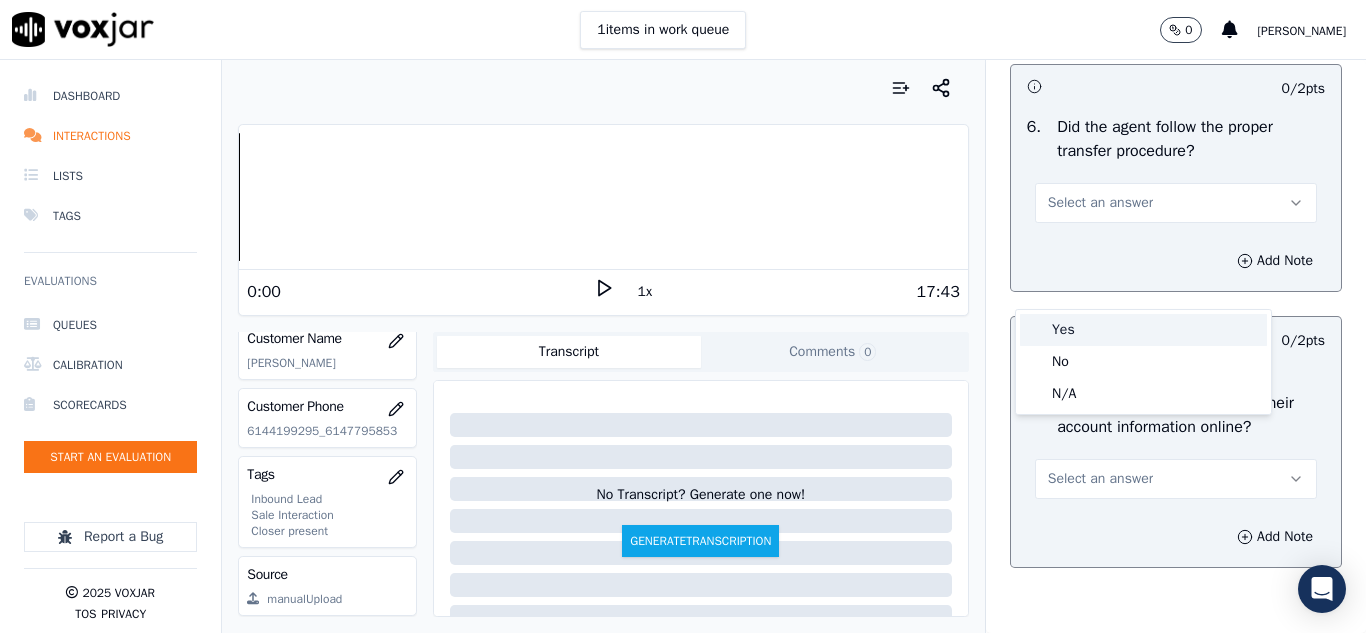 click on "Yes" at bounding box center (1143, 330) 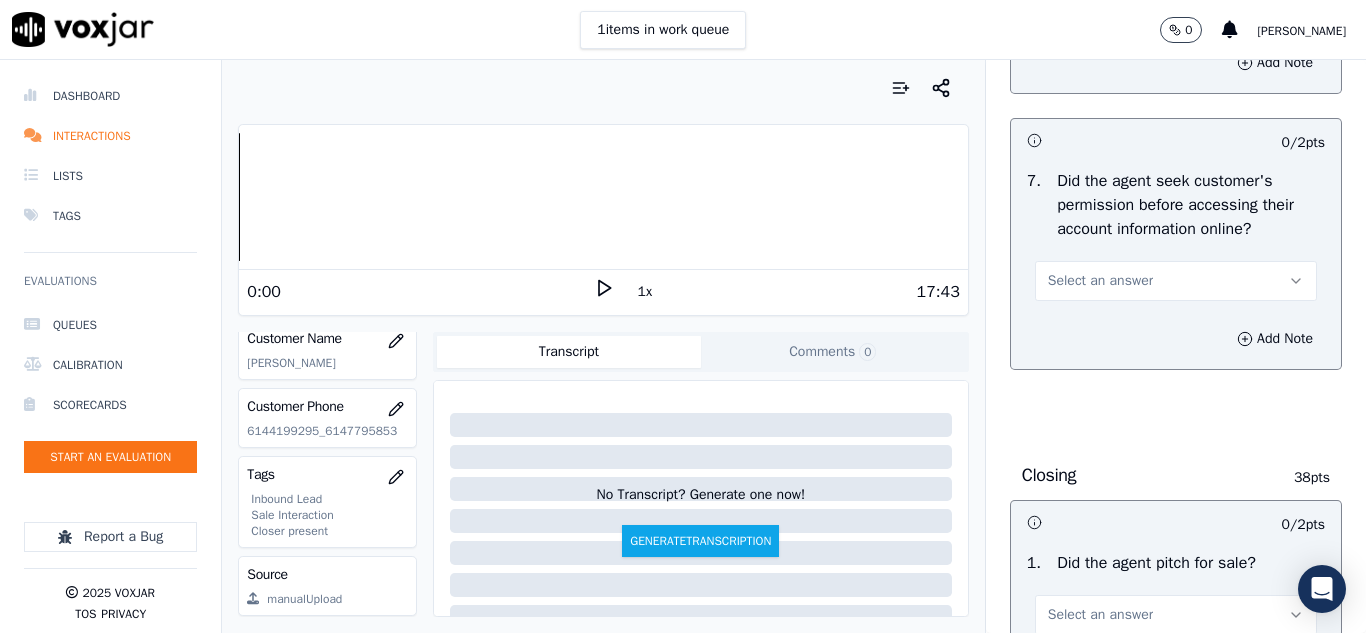 scroll, scrollTop: 4100, scrollLeft: 0, axis: vertical 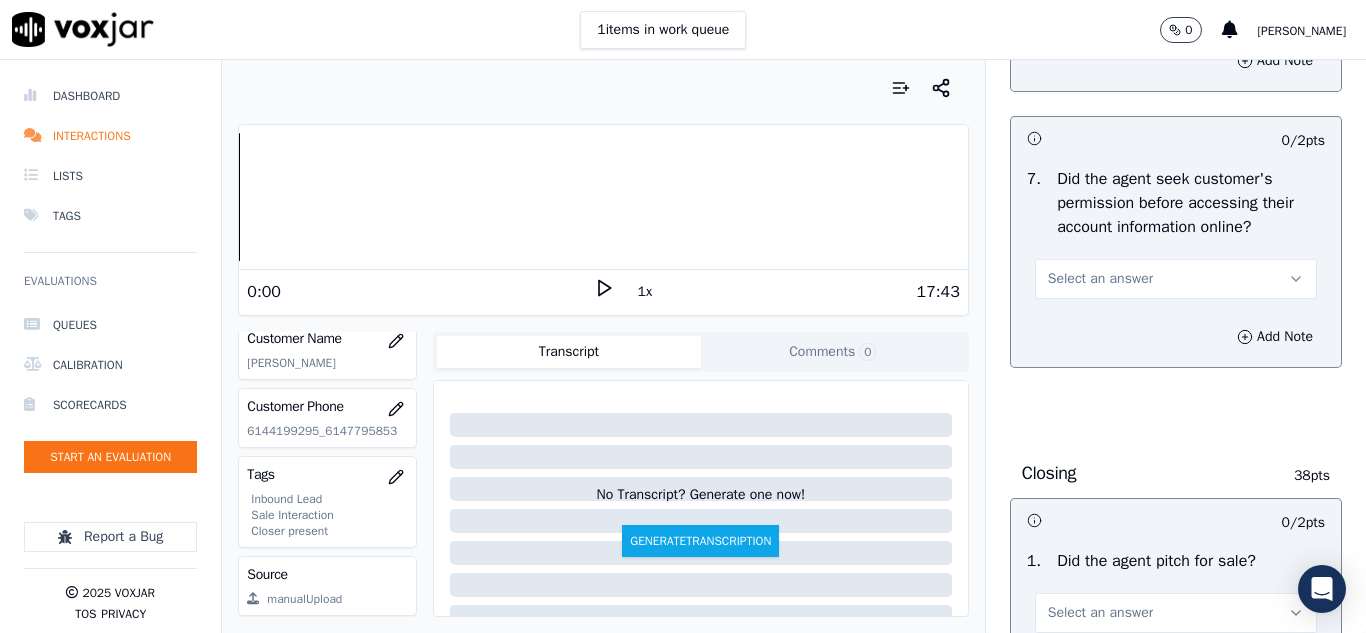 click on "Select an answer" at bounding box center [1100, 279] 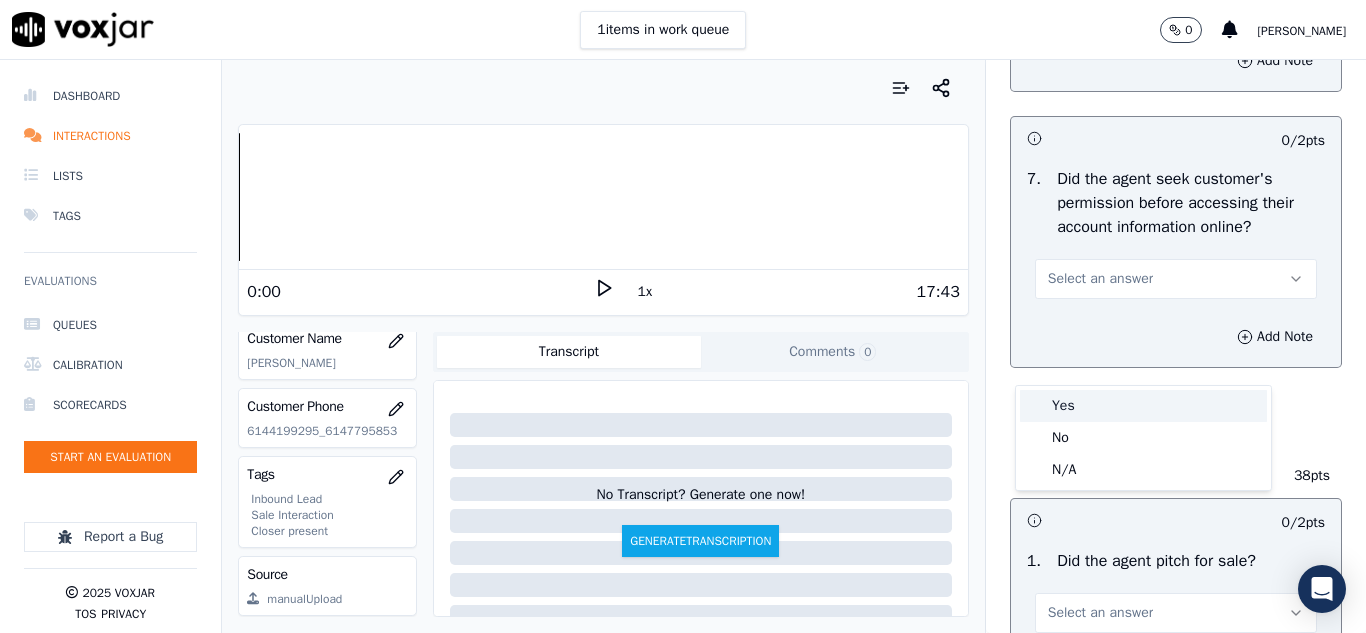drag, startPoint x: 1063, startPoint y: 409, endPoint x: 1100, endPoint y: 376, distance: 49.57822 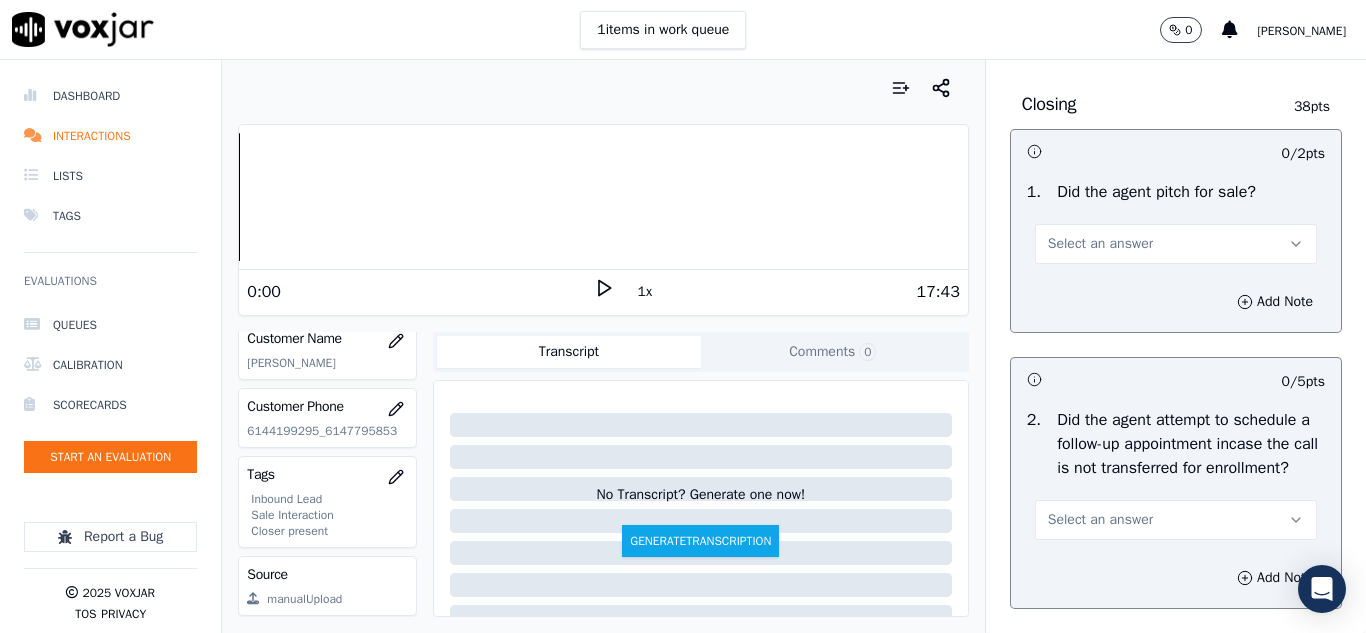 scroll, scrollTop: 4500, scrollLeft: 0, axis: vertical 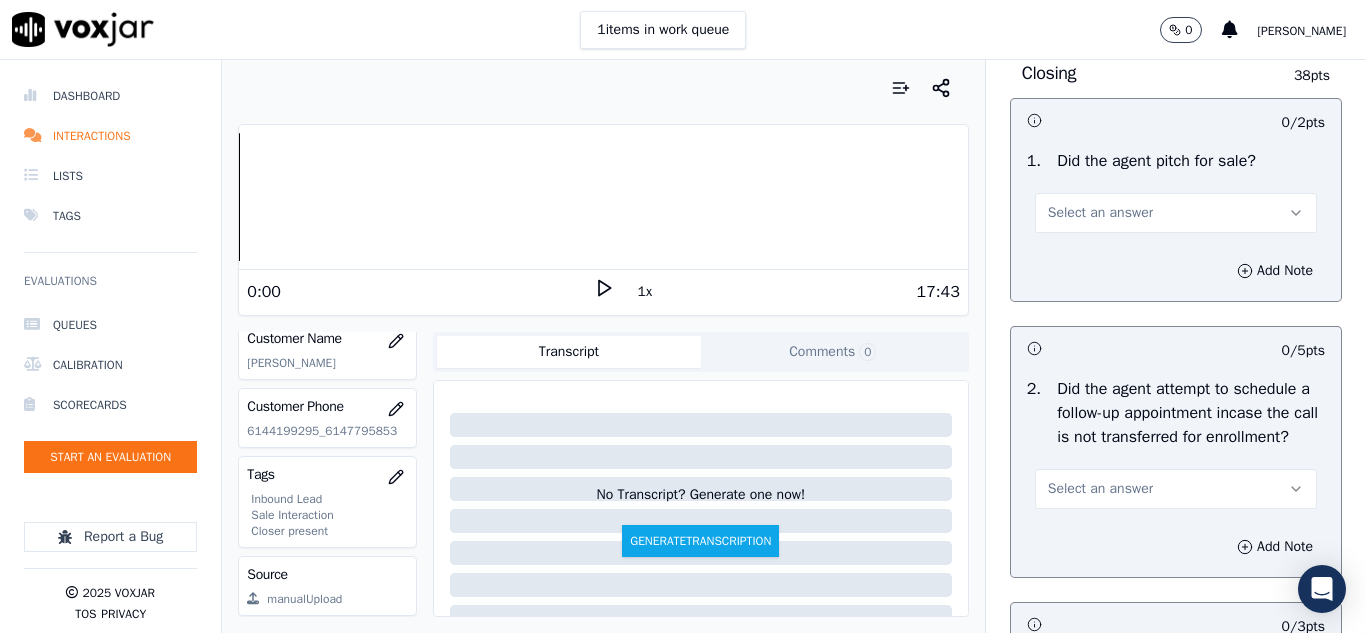 click on "Select an answer" at bounding box center [1100, 213] 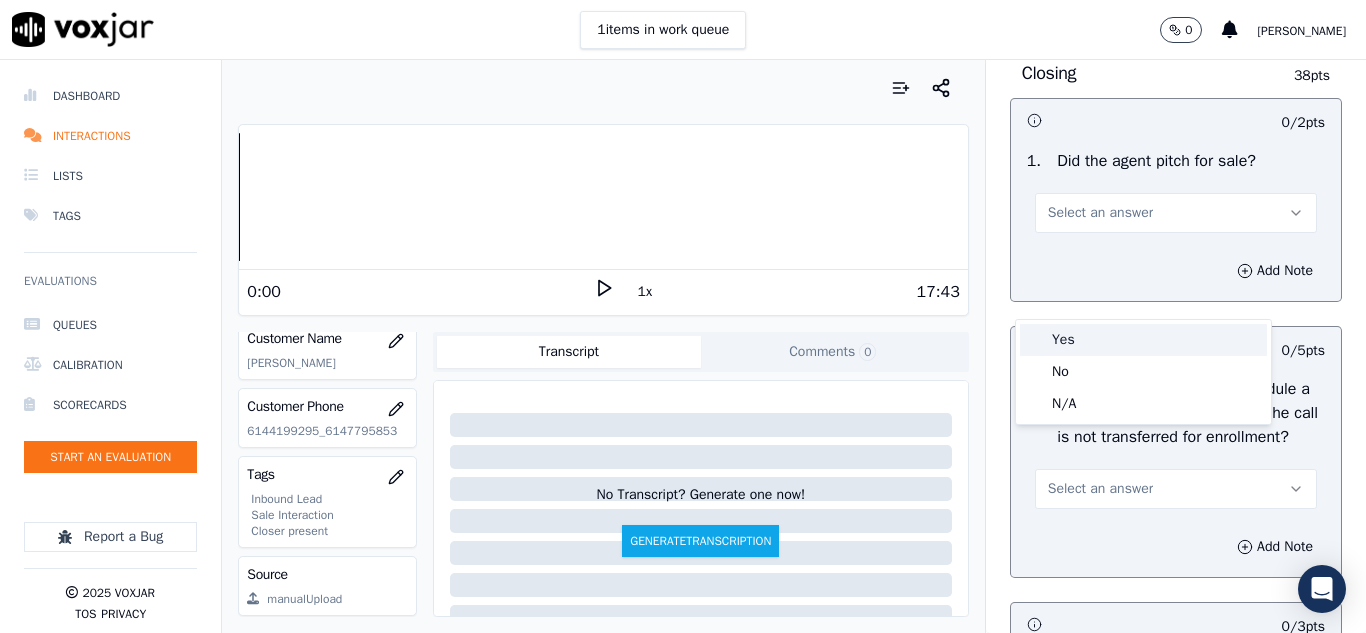 click on "Yes" at bounding box center [1143, 340] 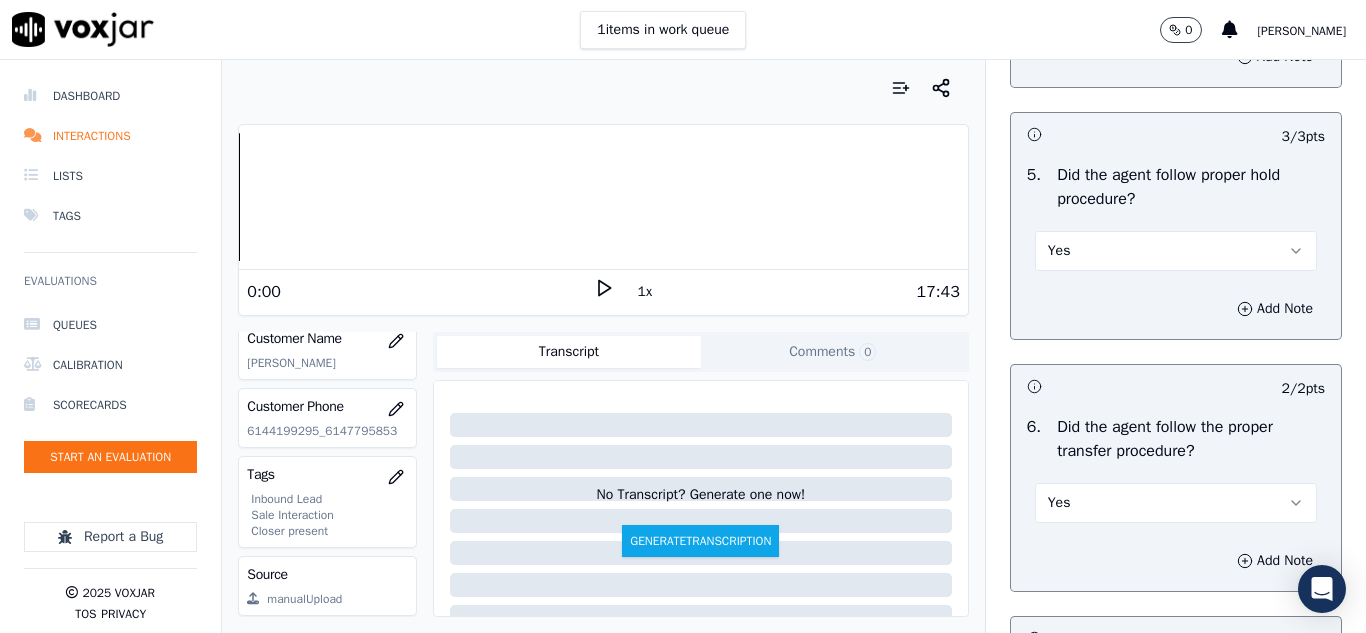 scroll, scrollTop: 4000, scrollLeft: 0, axis: vertical 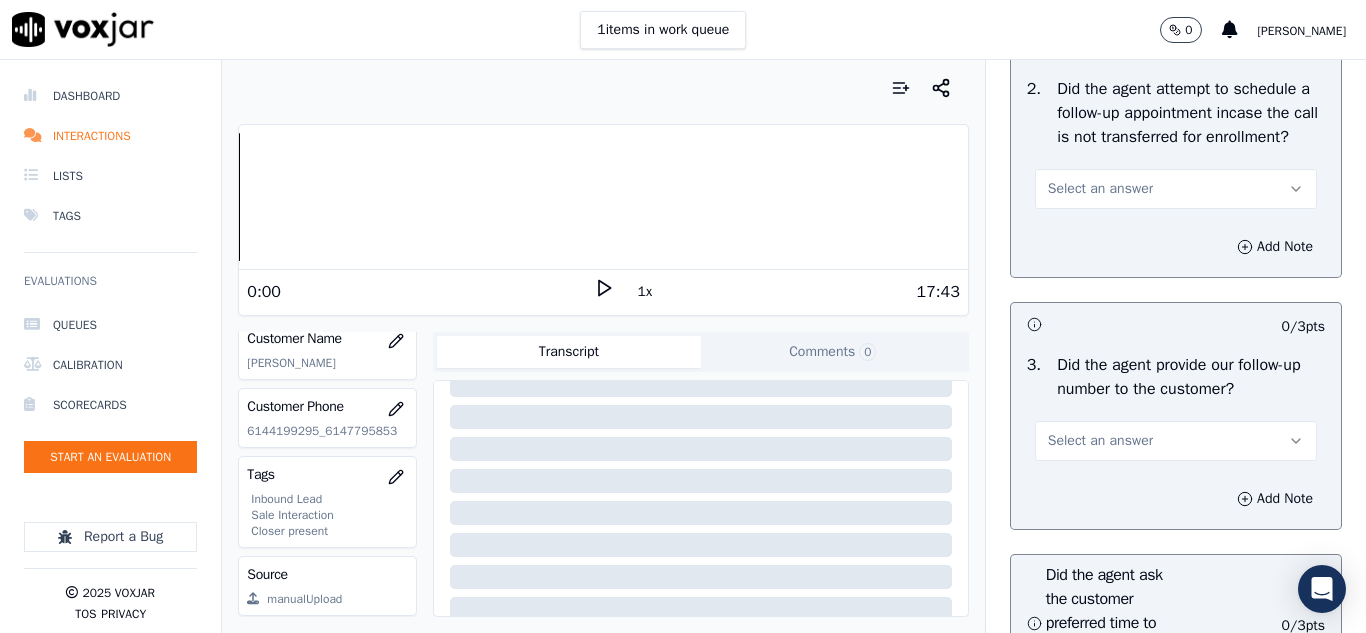 click on "Select an answer" at bounding box center [1100, 189] 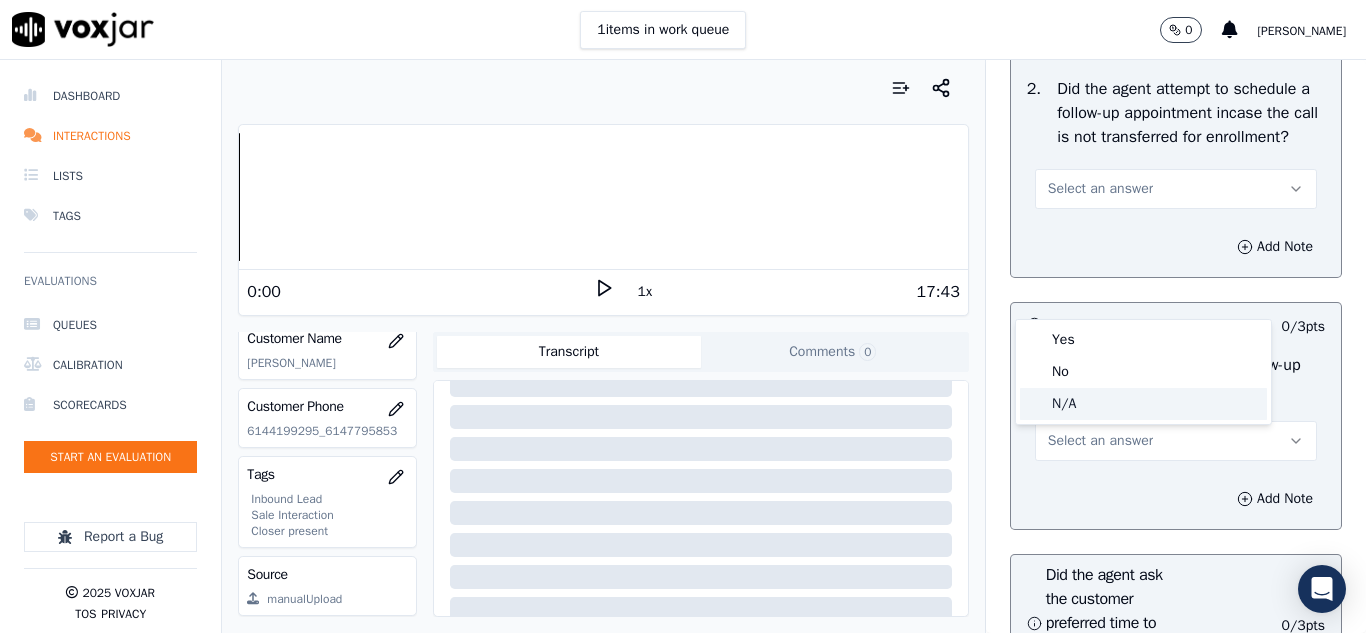 click on "N/A" 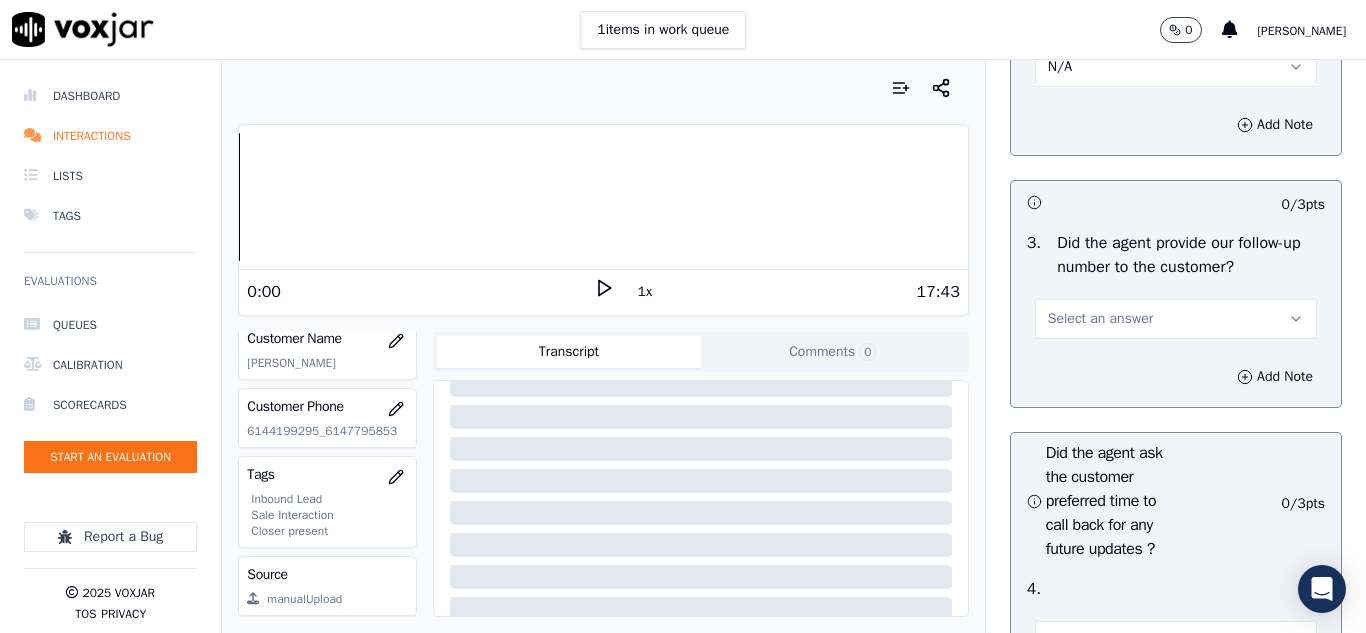 scroll, scrollTop: 5100, scrollLeft: 0, axis: vertical 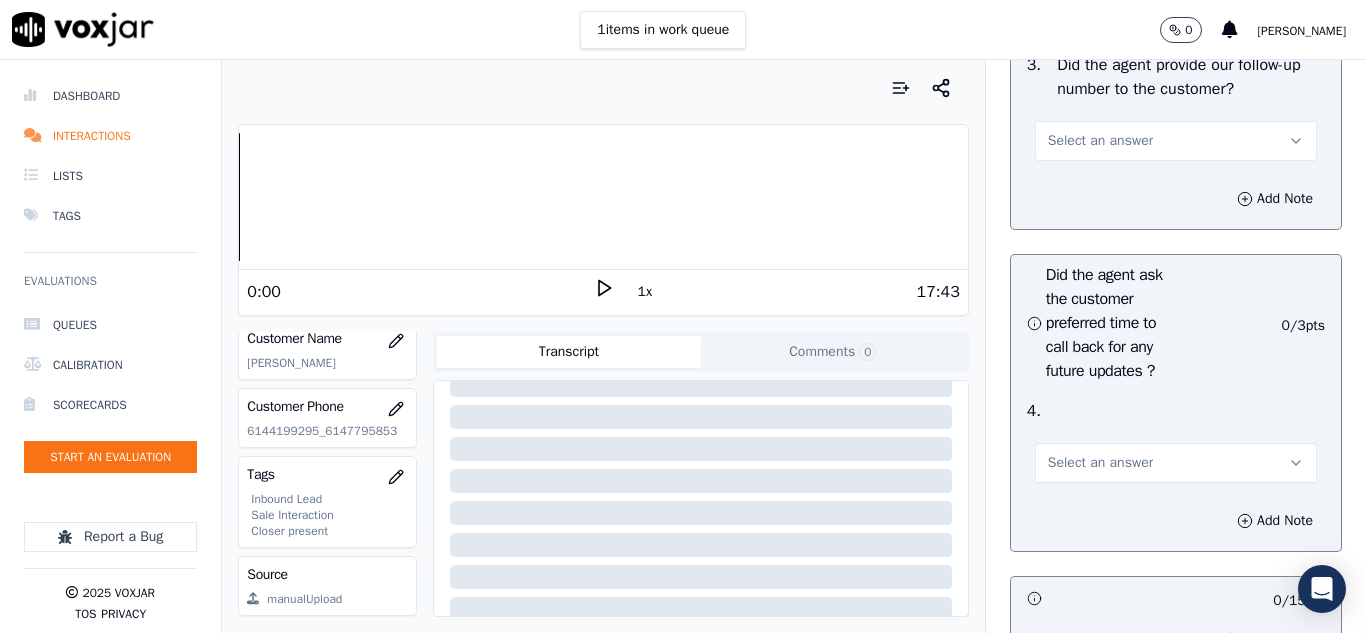 click on "Select an answer" at bounding box center [1100, 141] 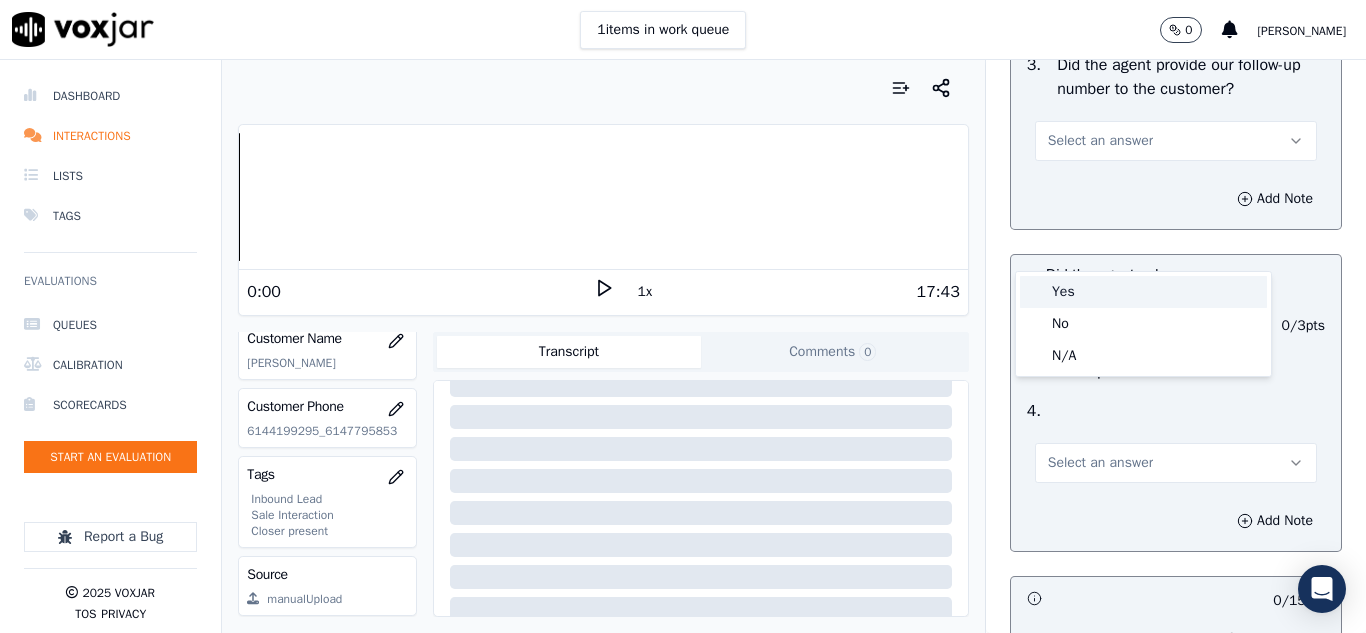 click on "Yes" at bounding box center (1143, 292) 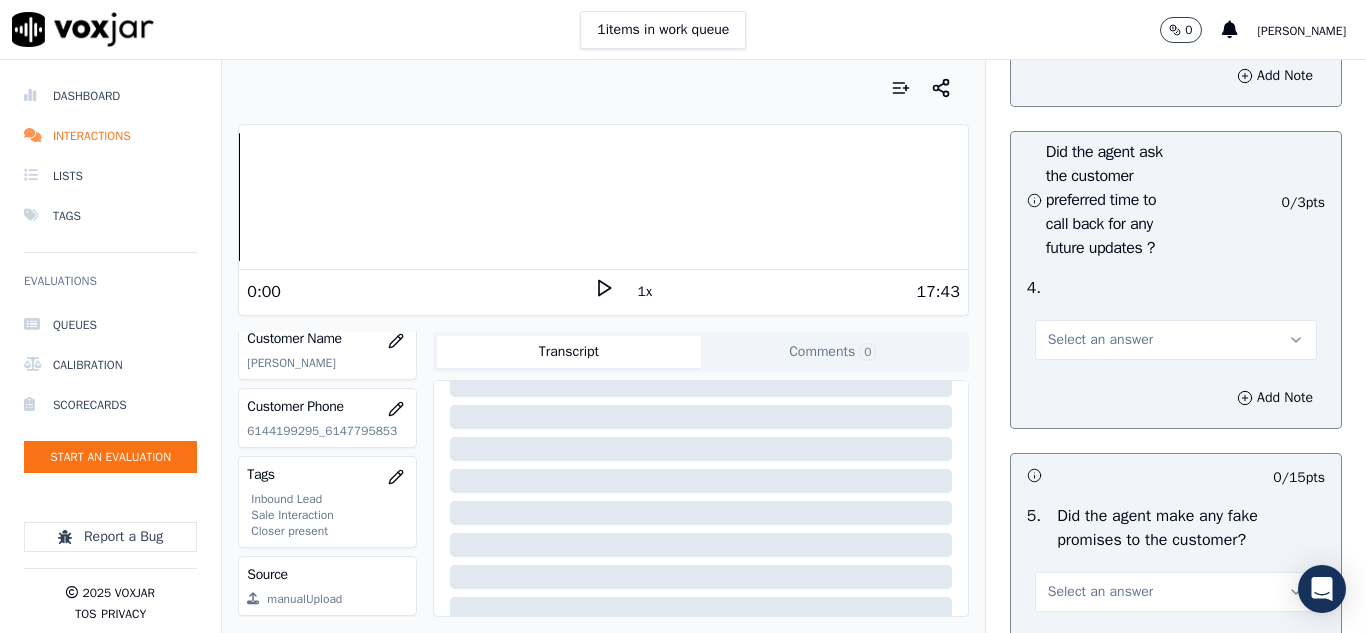 scroll, scrollTop: 5400, scrollLeft: 0, axis: vertical 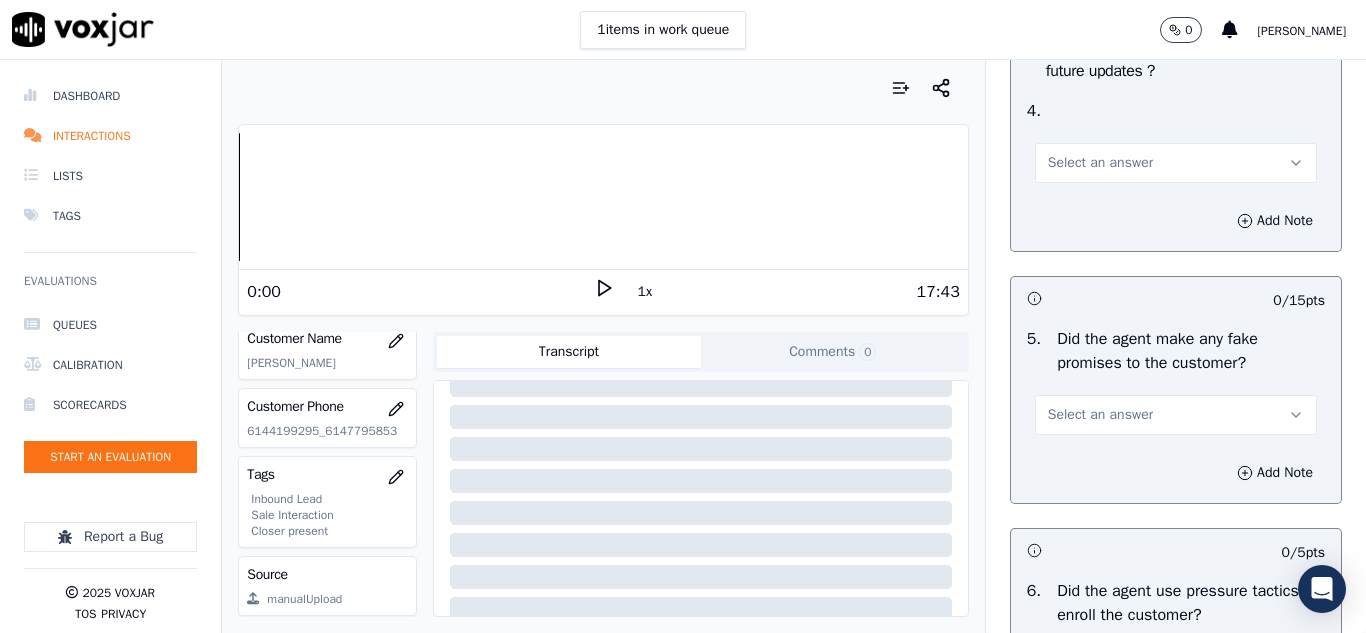 click on "Select an answer" at bounding box center [1100, 163] 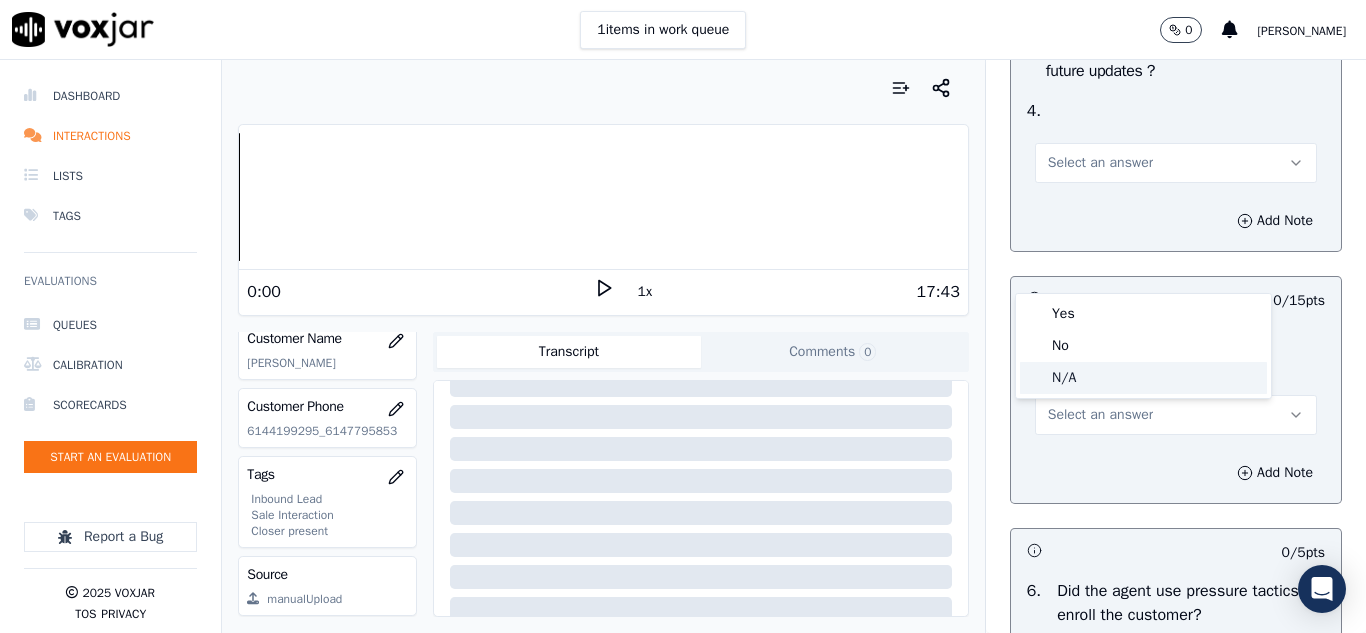 click on "N/A" 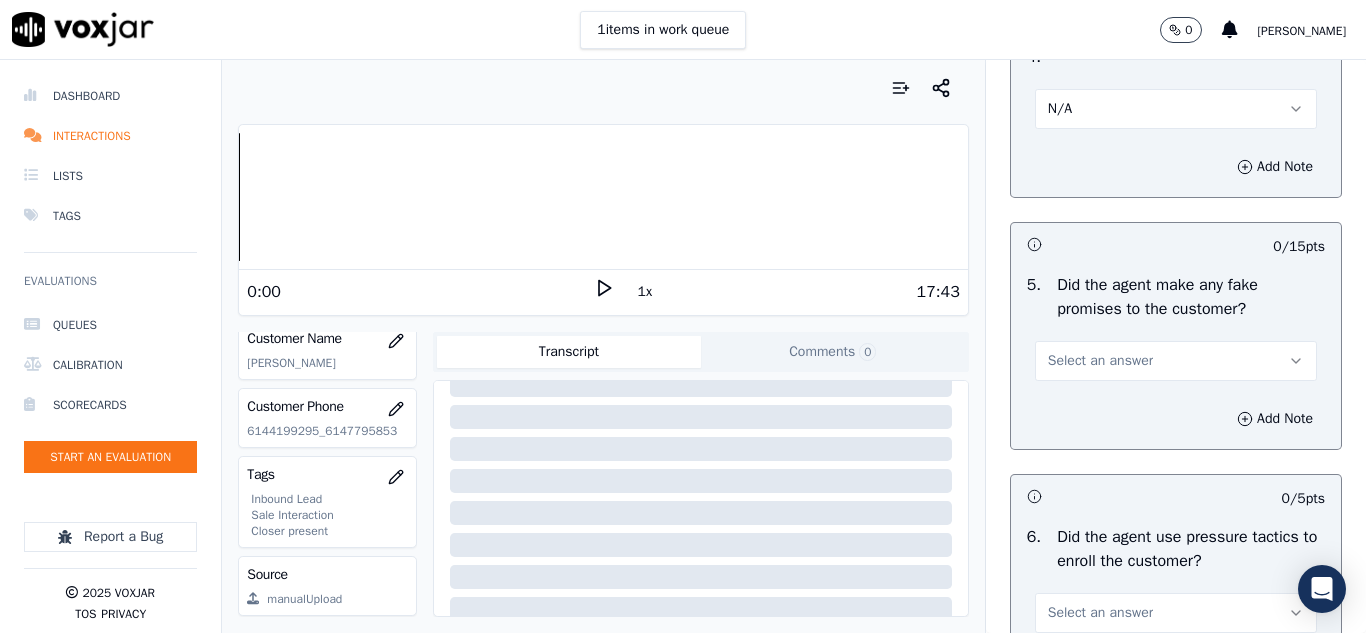 scroll, scrollTop: 5600, scrollLeft: 0, axis: vertical 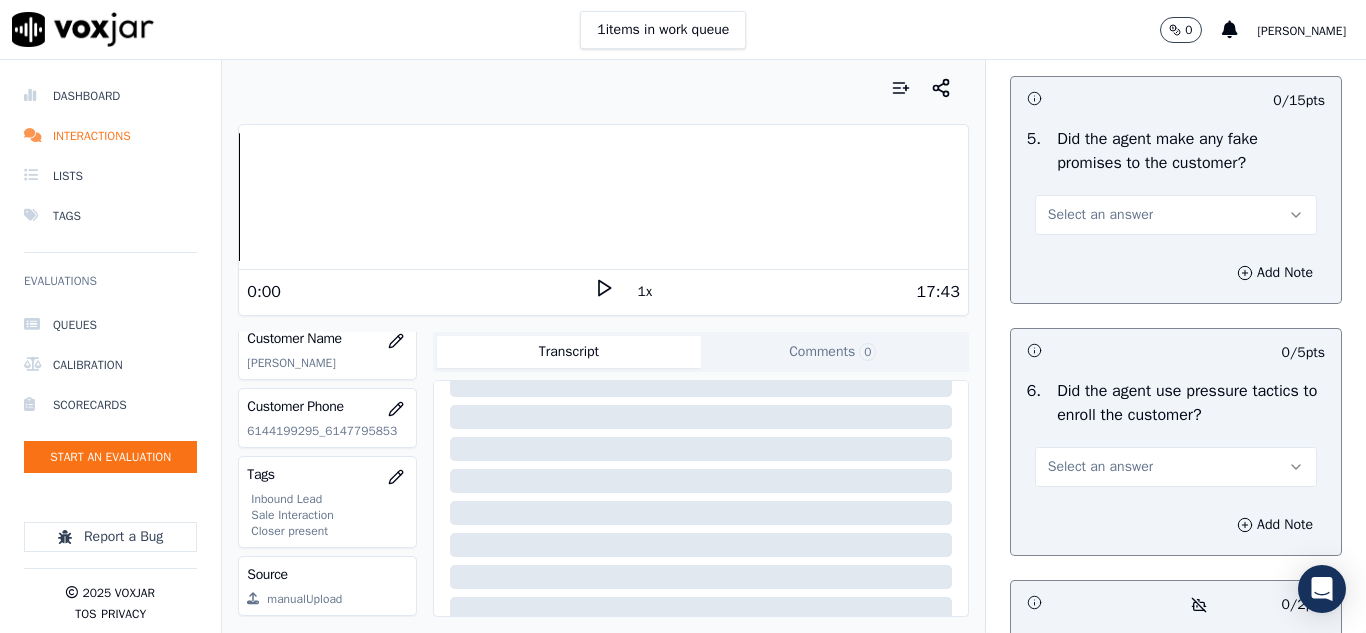 click on "Select an answer" at bounding box center [1100, 215] 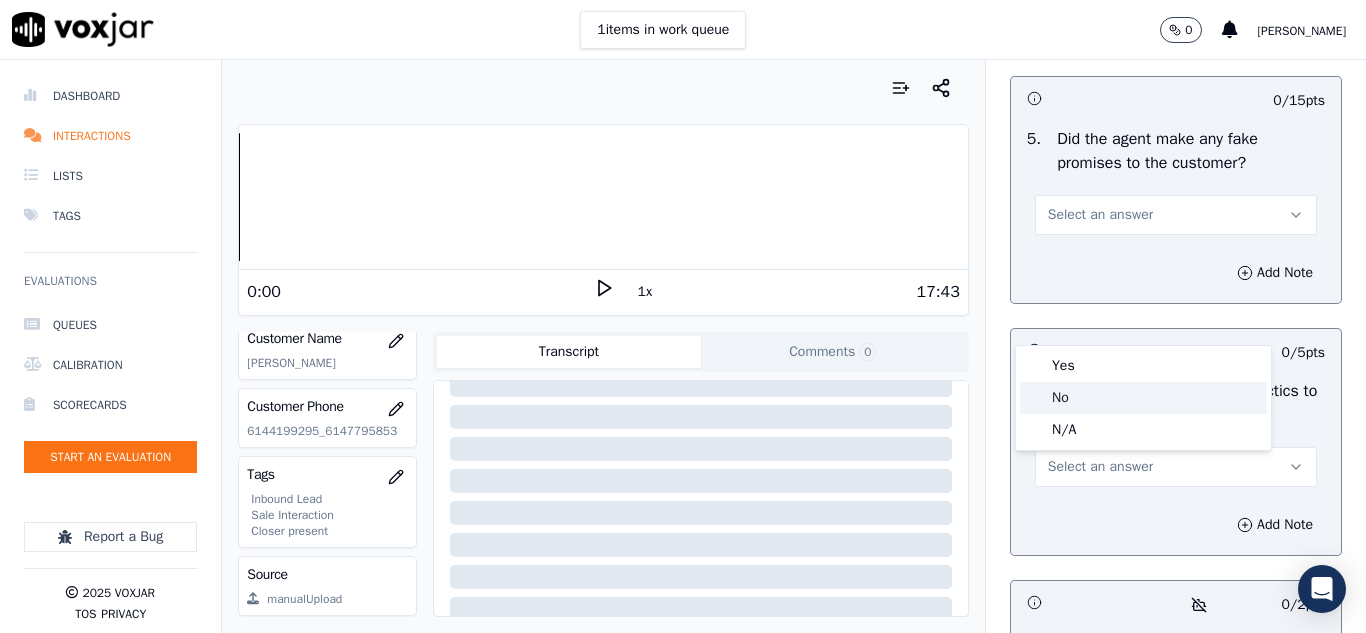click on "No" 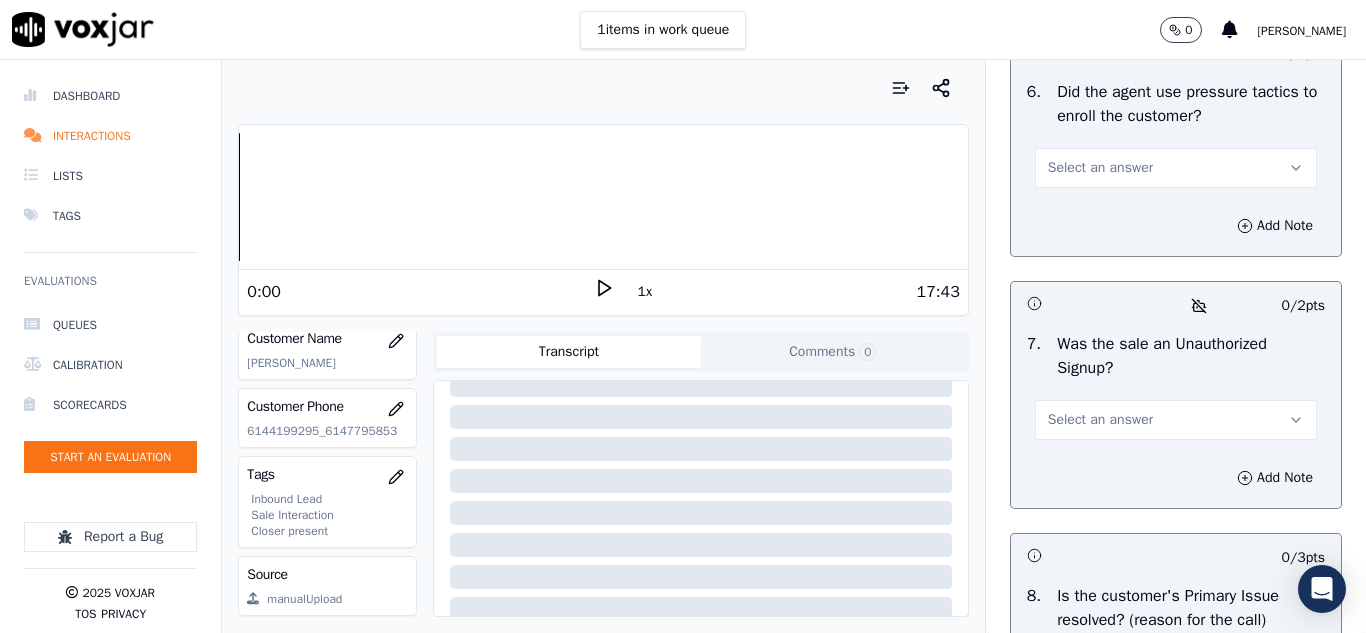 scroll, scrollTop: 5900, scrollLeft: 0, axis: vertical 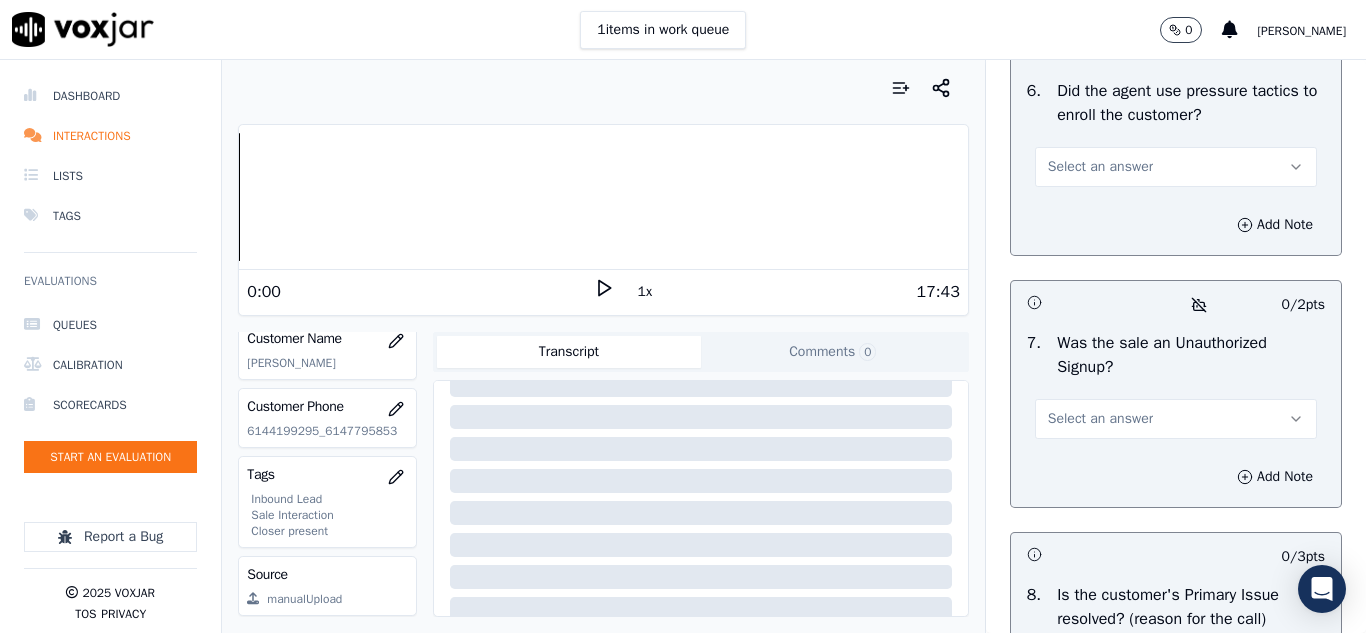 click on "Select an answer" at bounding box center [1100, 167] 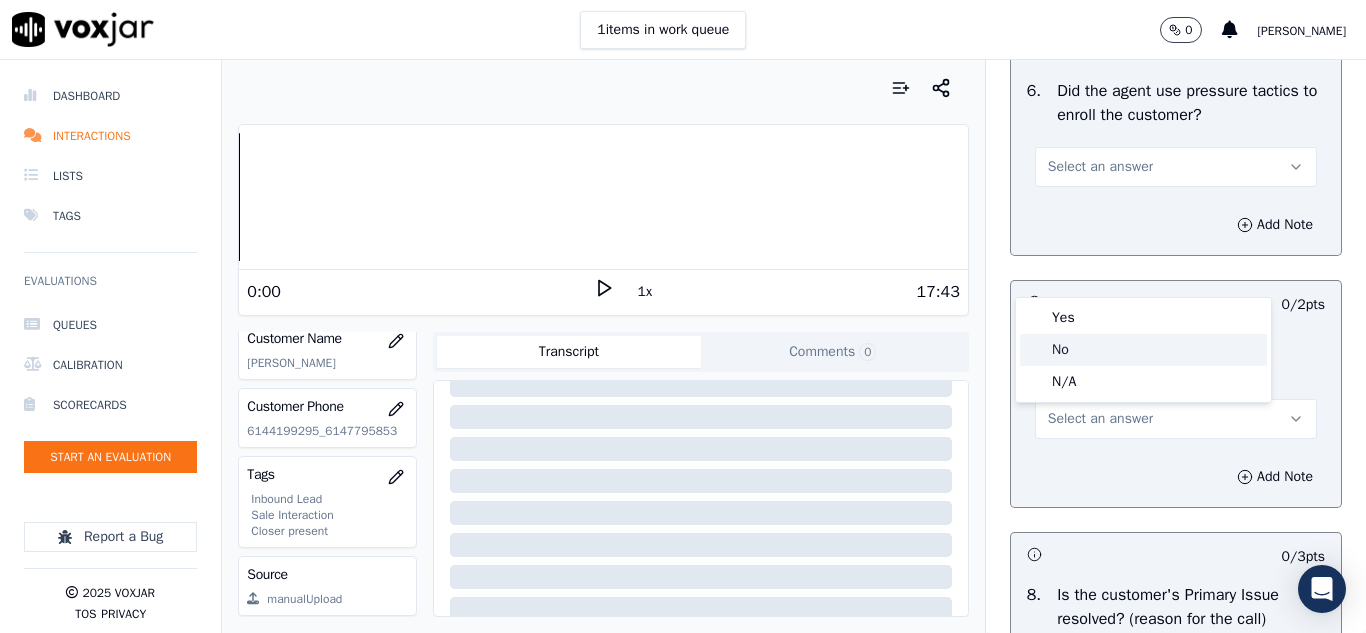 drag, startPoint x: 1063, startPoint y: 346, endPoint x: 1091, endPoint y: 307, distance: 48.010414 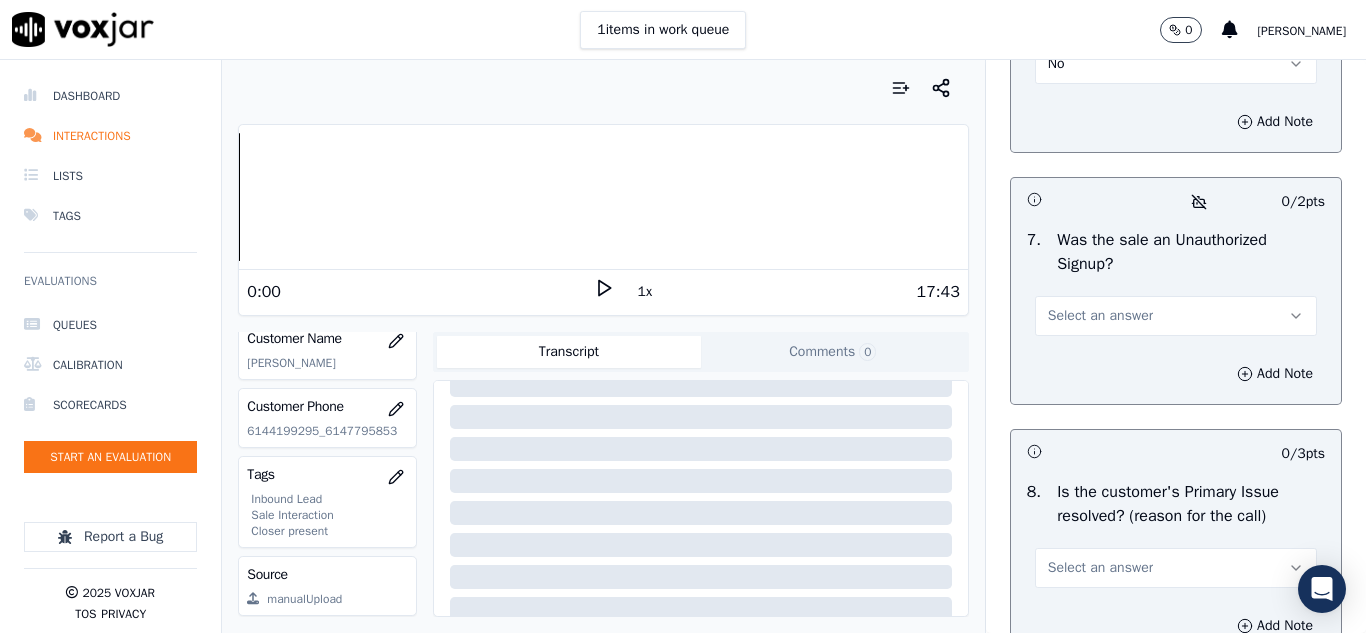 scroll, scrollTop: 6100, scrollLeft: 0, axis: vertical 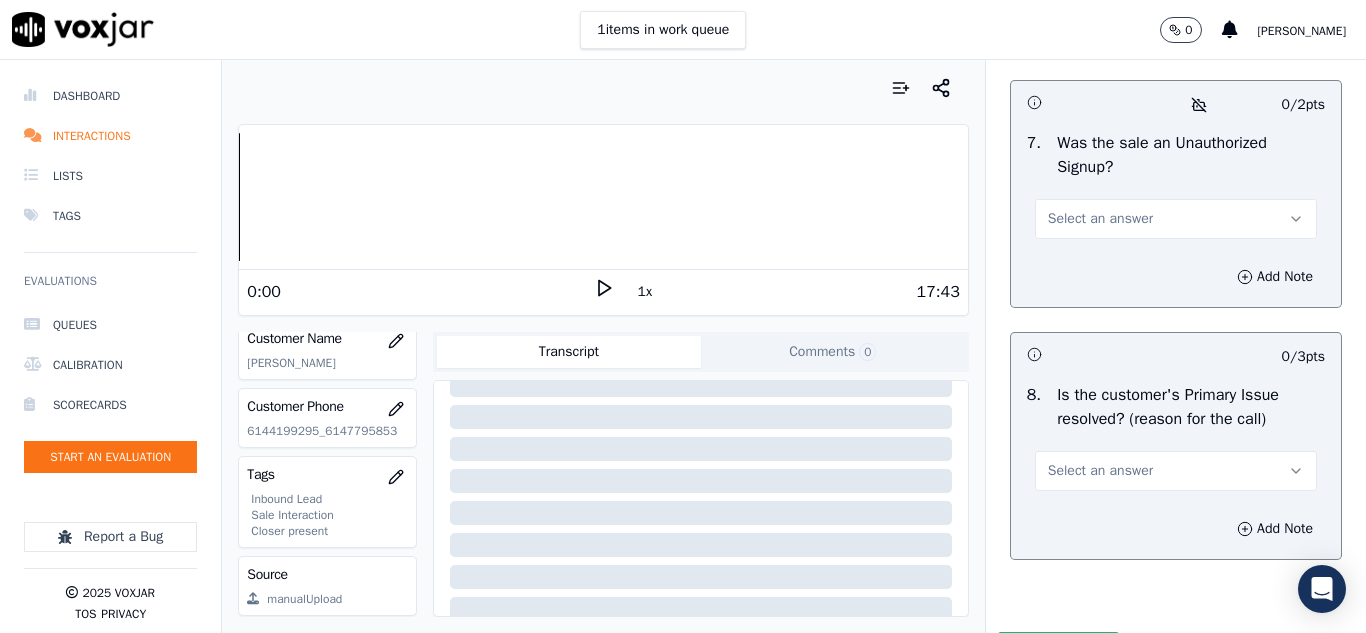 click on "Select an answer" at bounding box center [1100, 219] 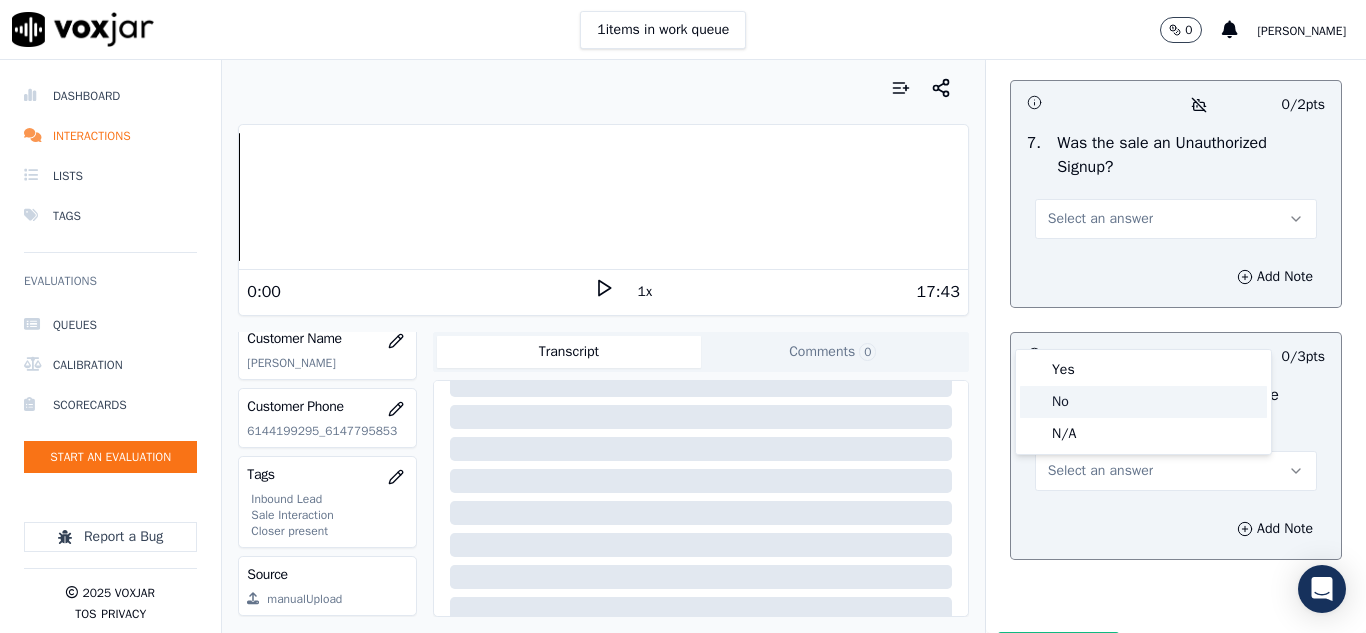 click on "No" 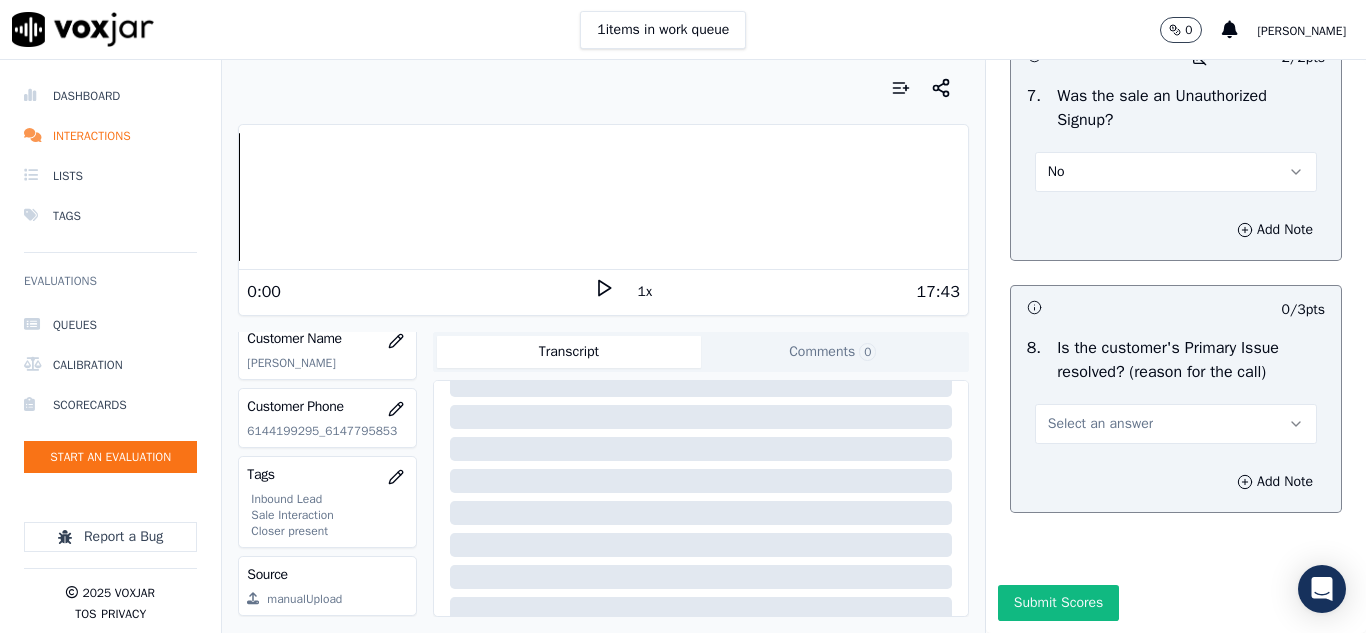scroll, scrollTop: 6298, scrollLeft: 0, axis: vertical 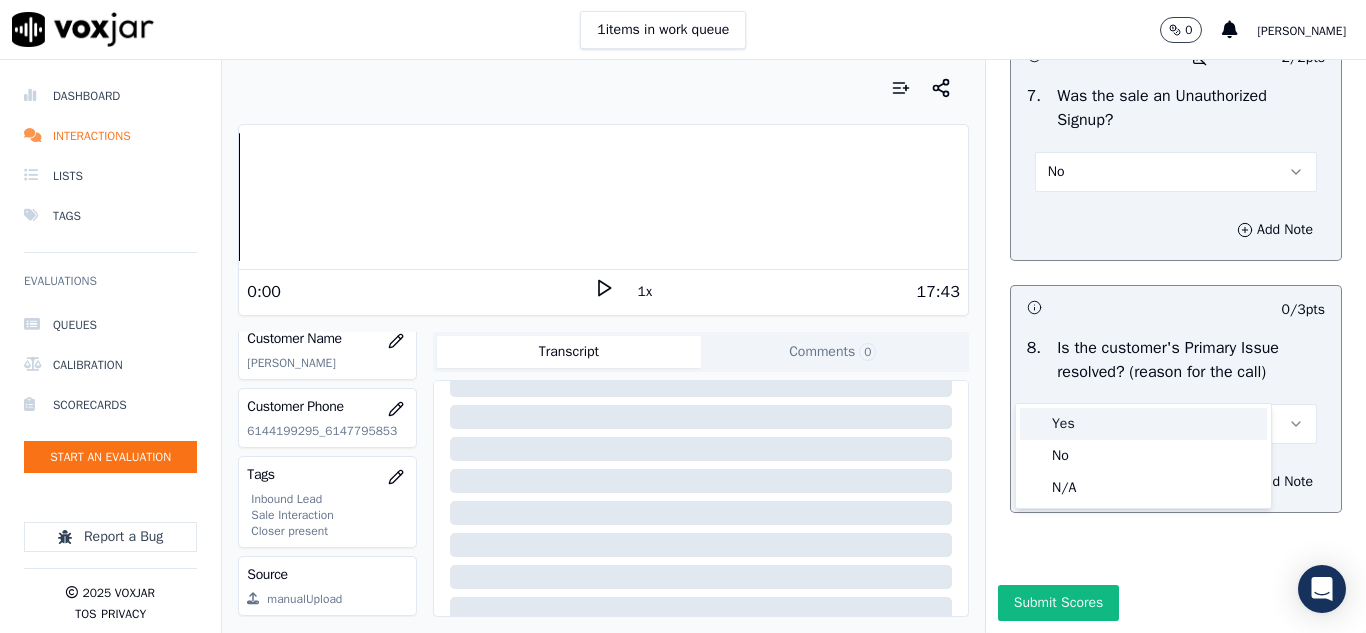 drag, startPoint x: 1076, startPoint y: 428, endPoint x: 1073, endPoint y: 448, distance: 20.22375 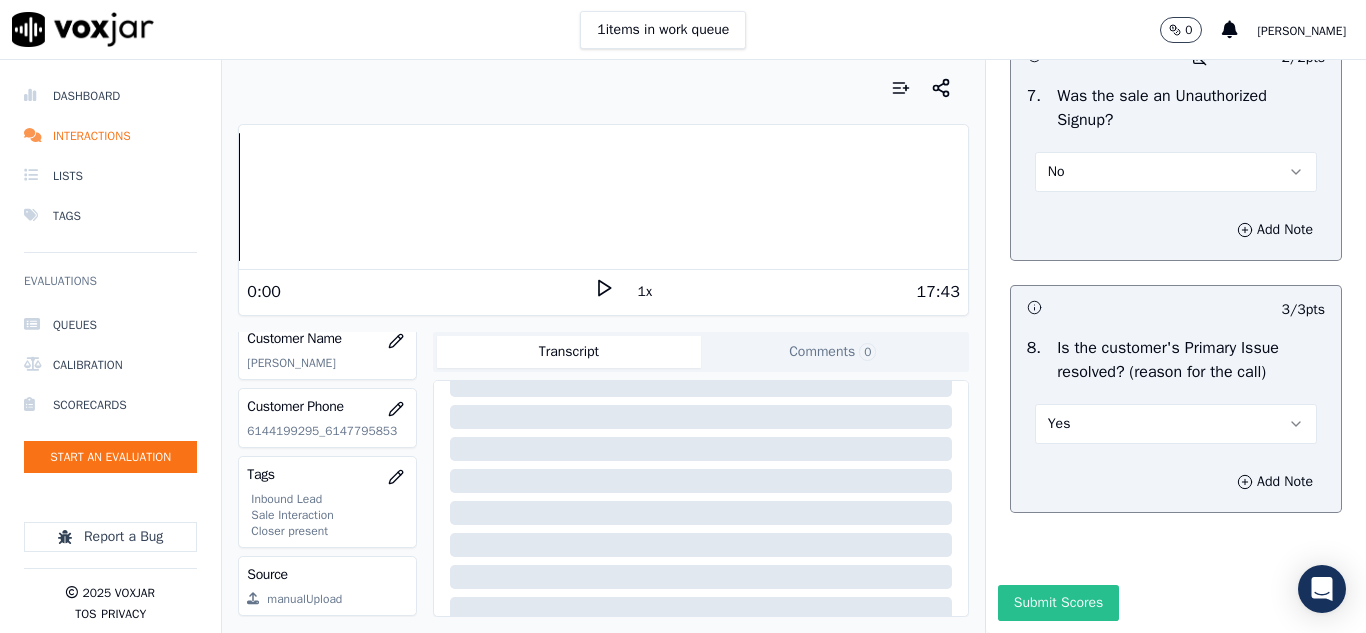 click on "Submit Scores" at bounding box center [1058, 603] 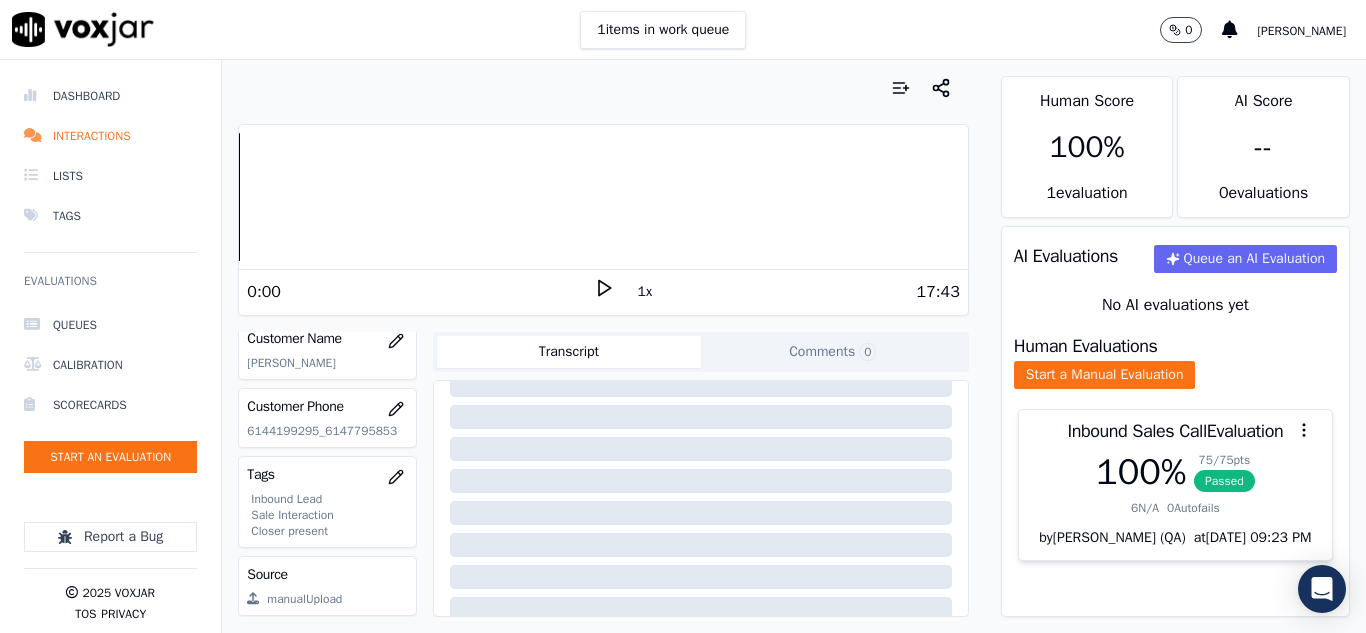 click on "Queues   Calibration   Scorecards   Start an Evaluation" 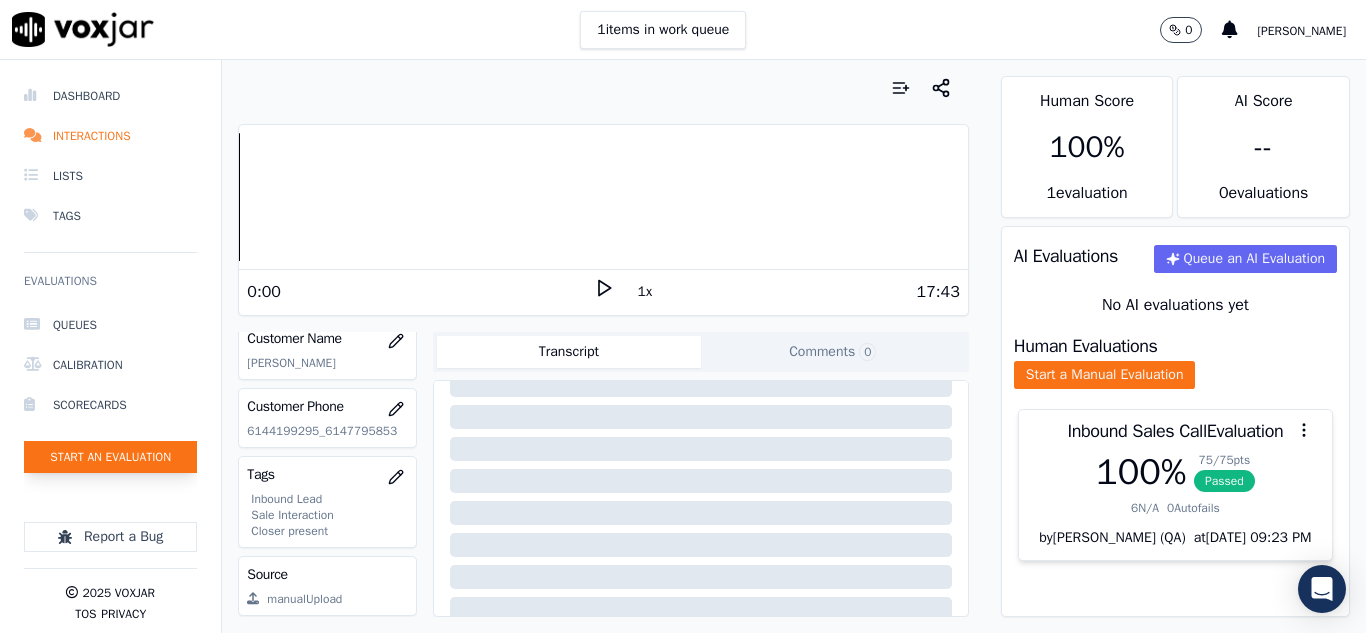 click on "Start an Evaluation" 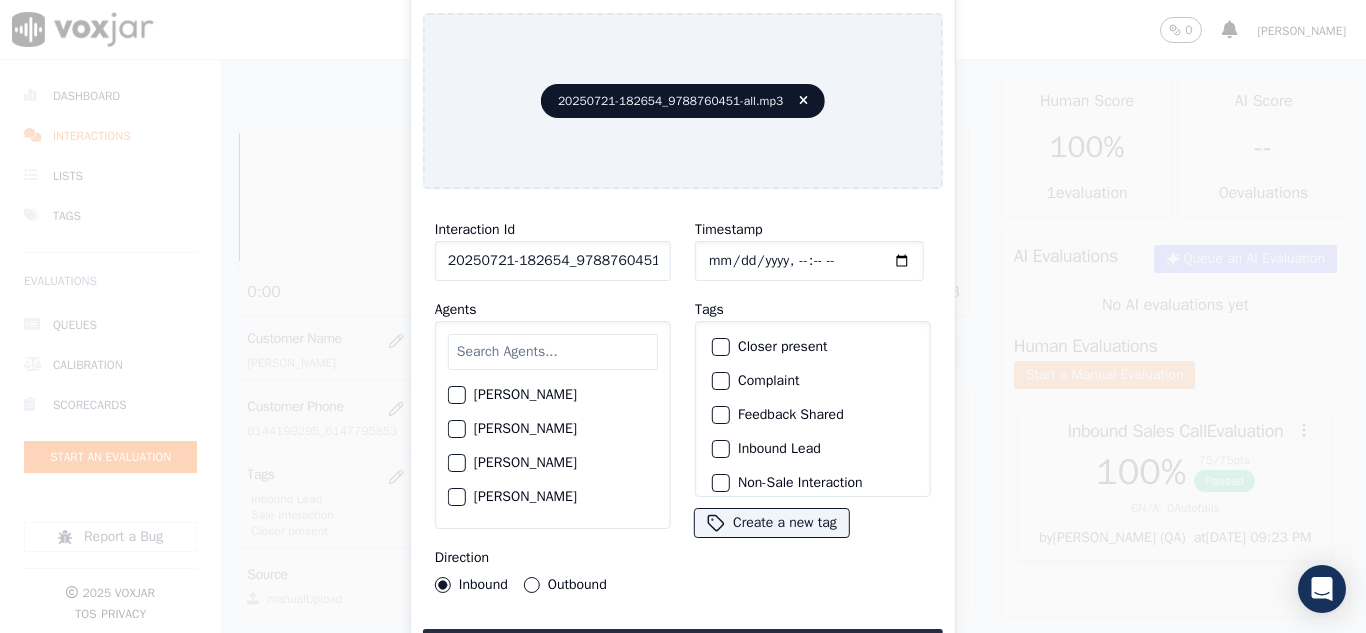 scroll, scrollTop: 0, scrollLeft: 40, axis: horizontal 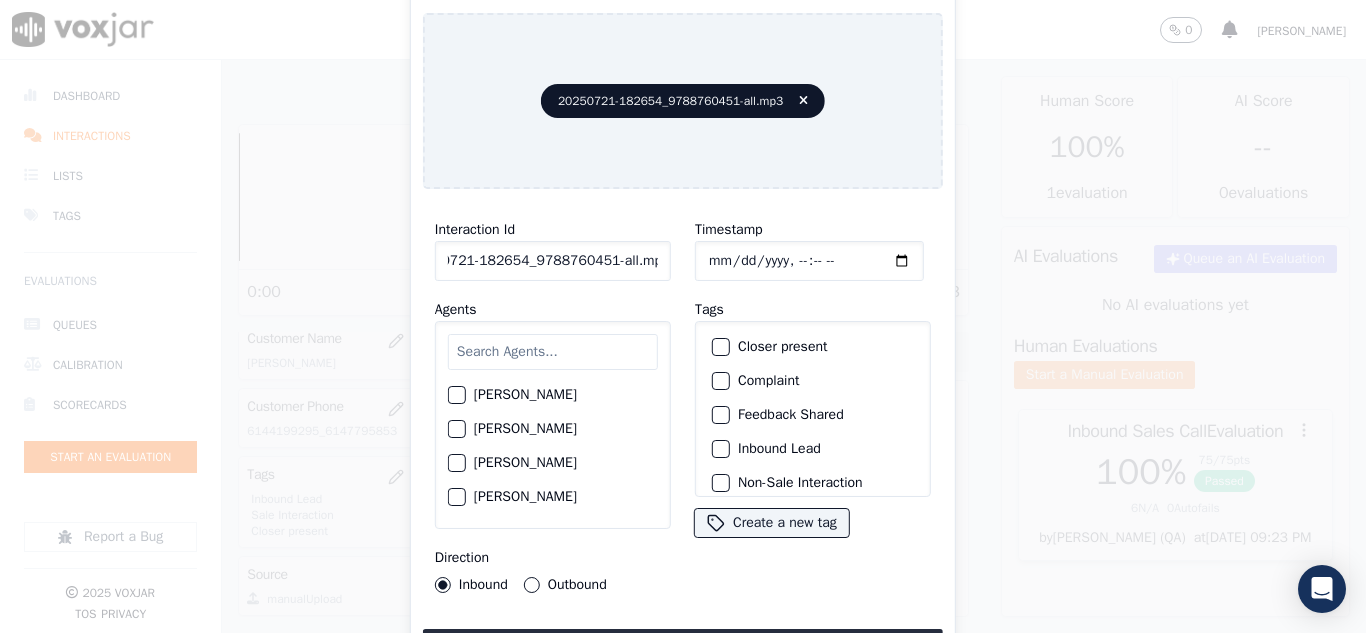 drag, startPoint x: 640, startPoint y: 253, endPoint x: 693, endPoint y: 268, distance: 55.081757 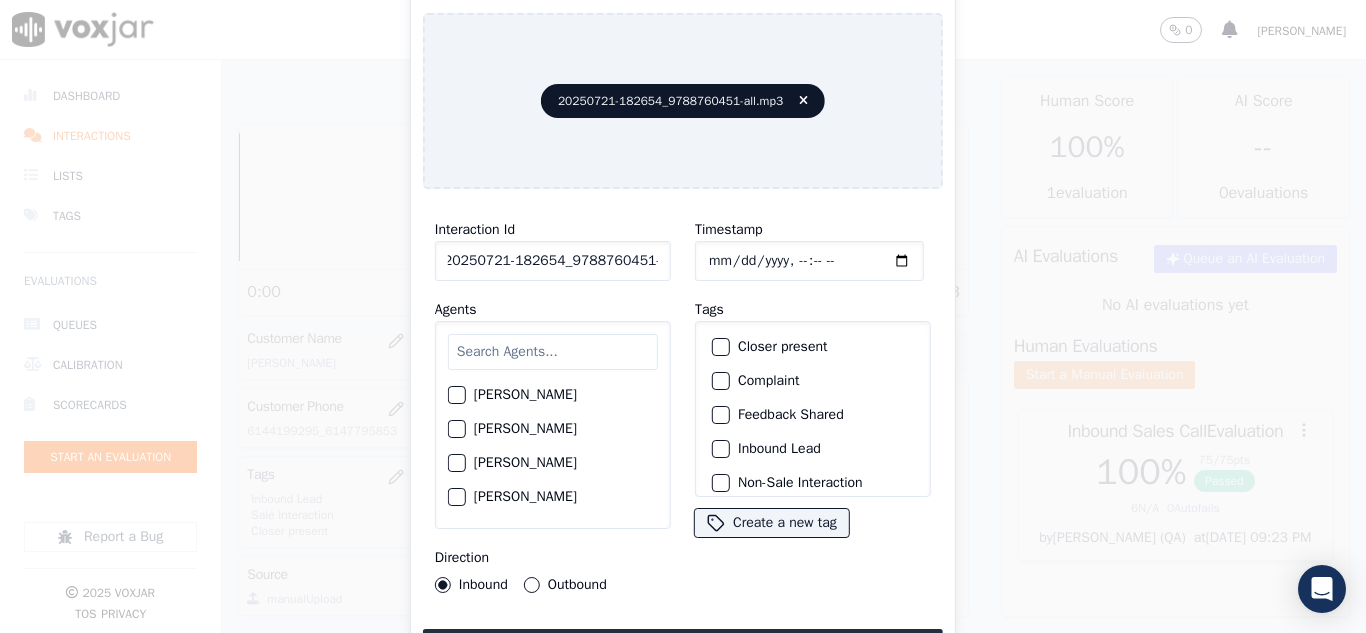 scroll, scrollTop: 0, scrollLeft: 11, axis: horizontal 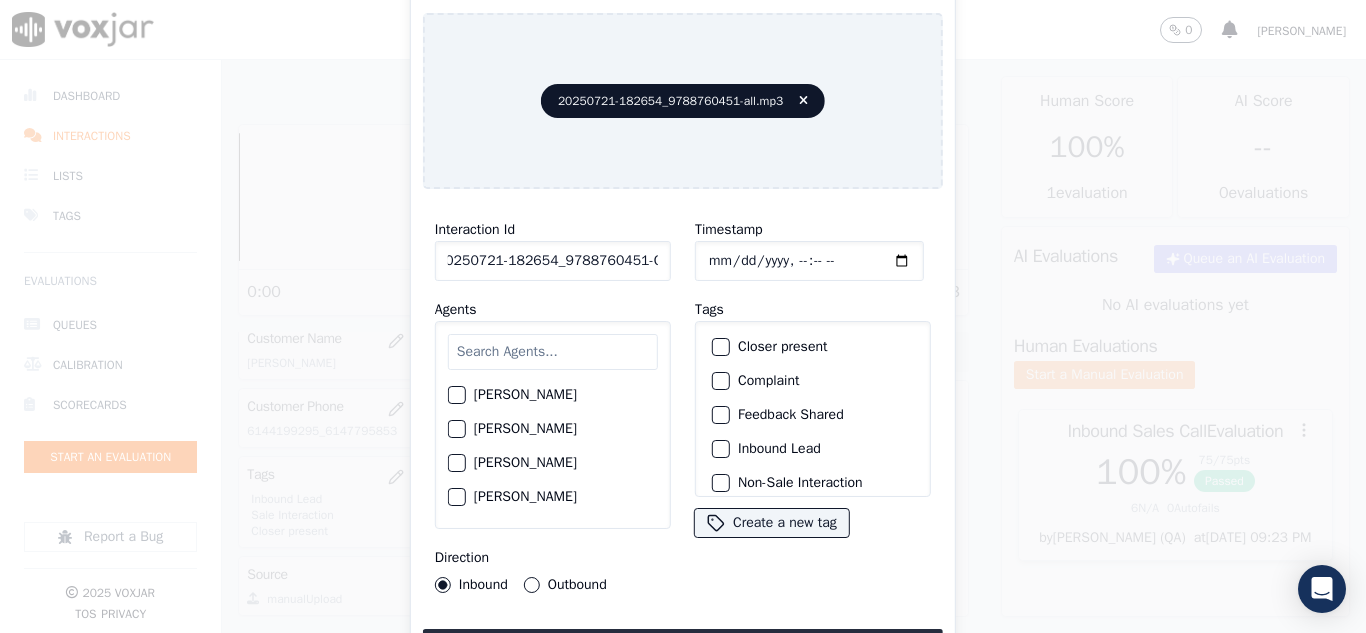 type on "20250721-182654_9788760451-C1" 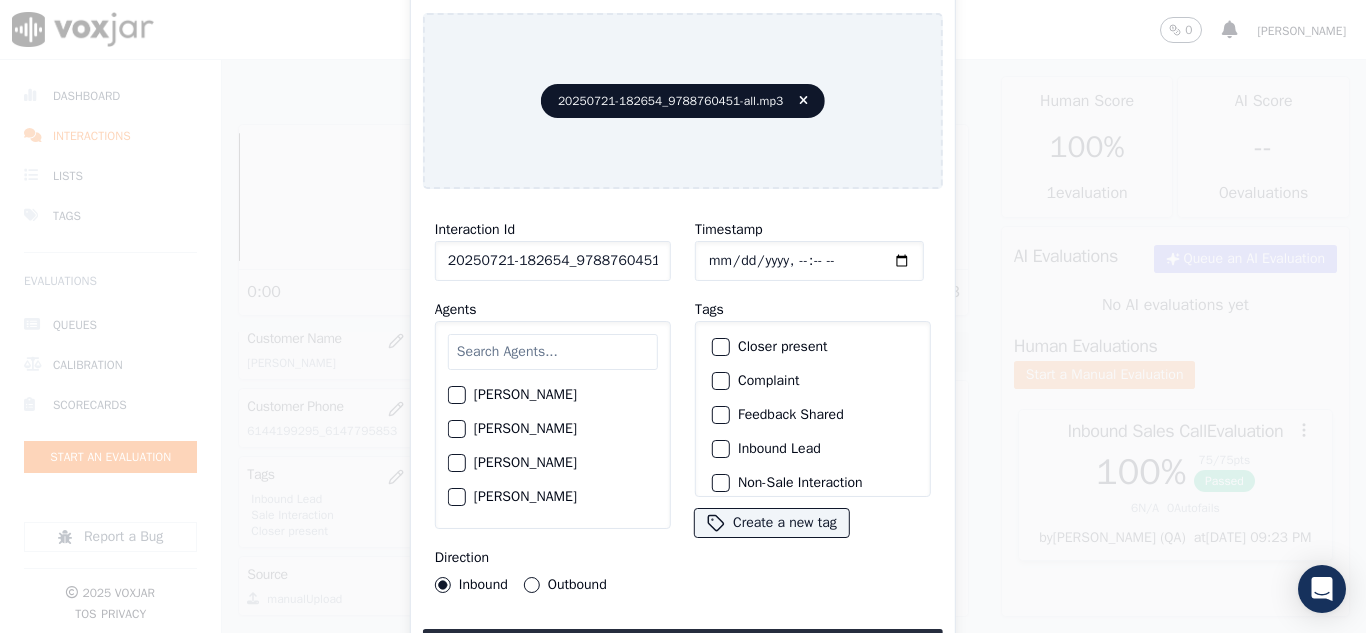 click on "Timestamp" 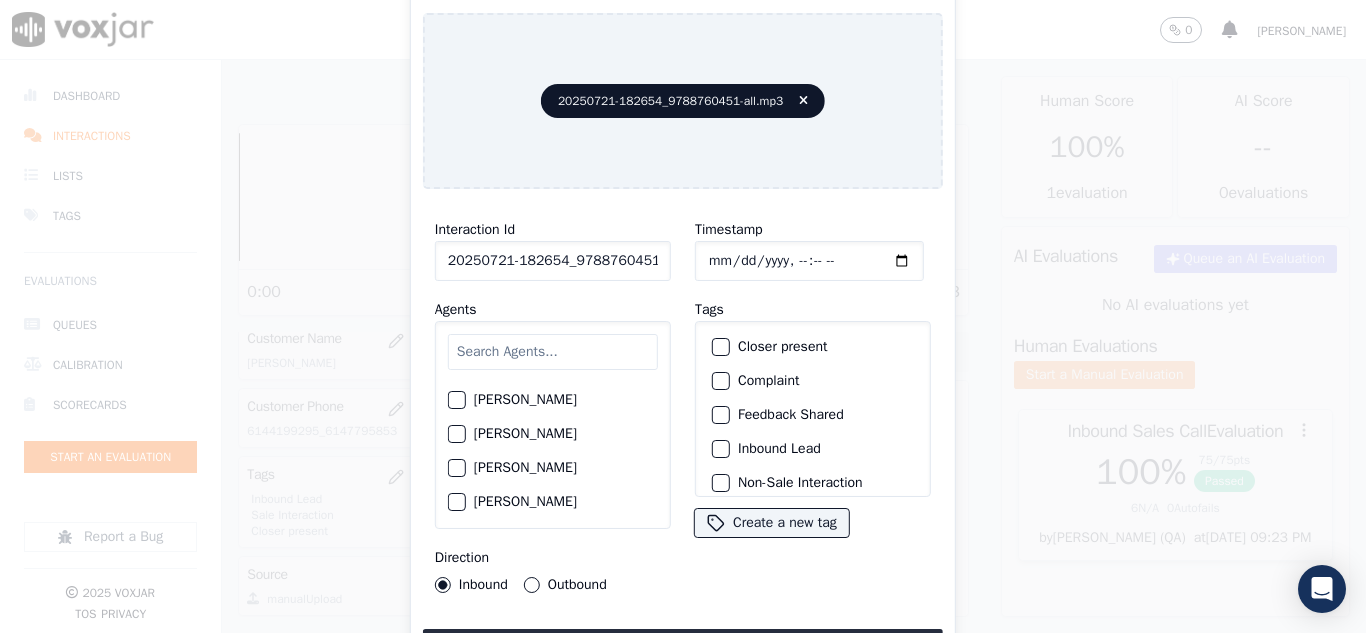 scroll, scrollTop: 900, scrollLeft: 0, axis: vertical 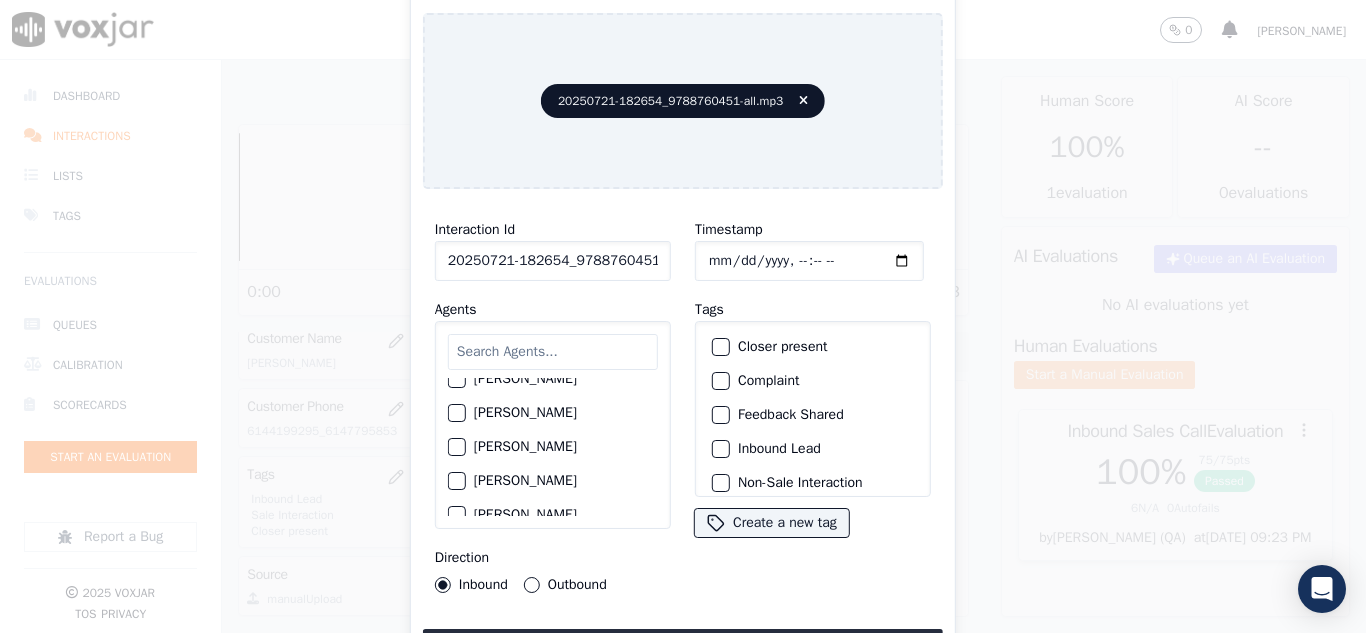 click on "[PERSON_NAME]" 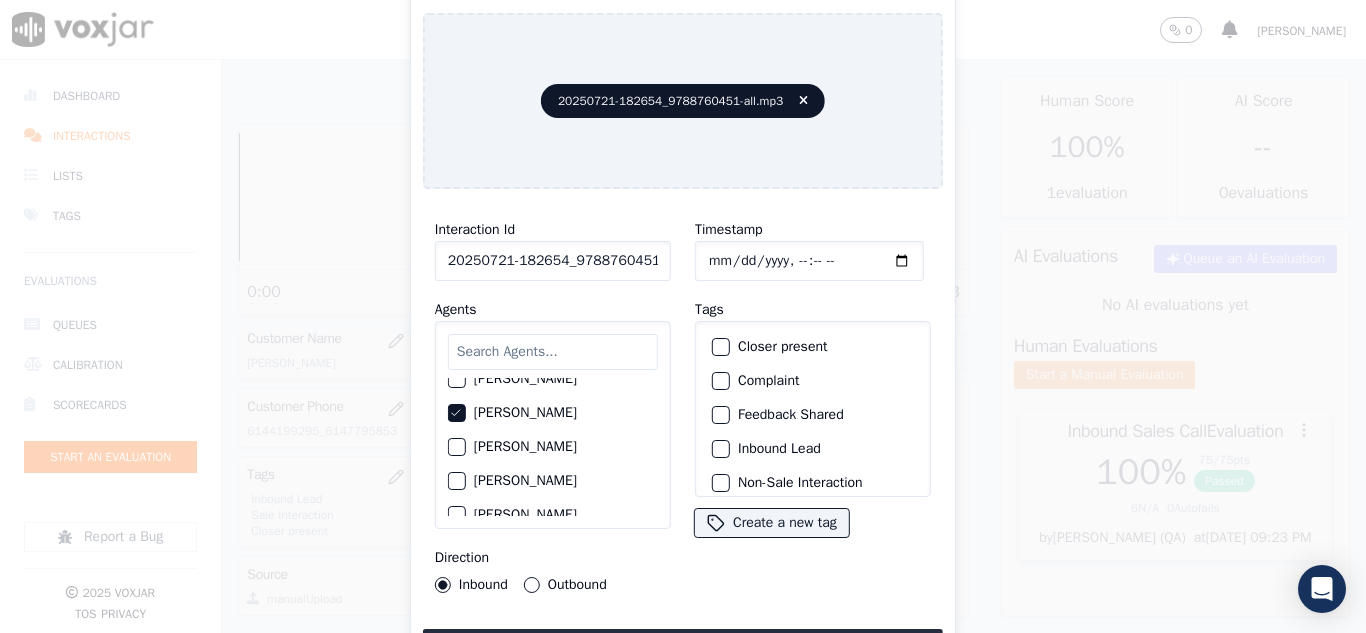 click on "Outbound" at bounding box center (532, 585) 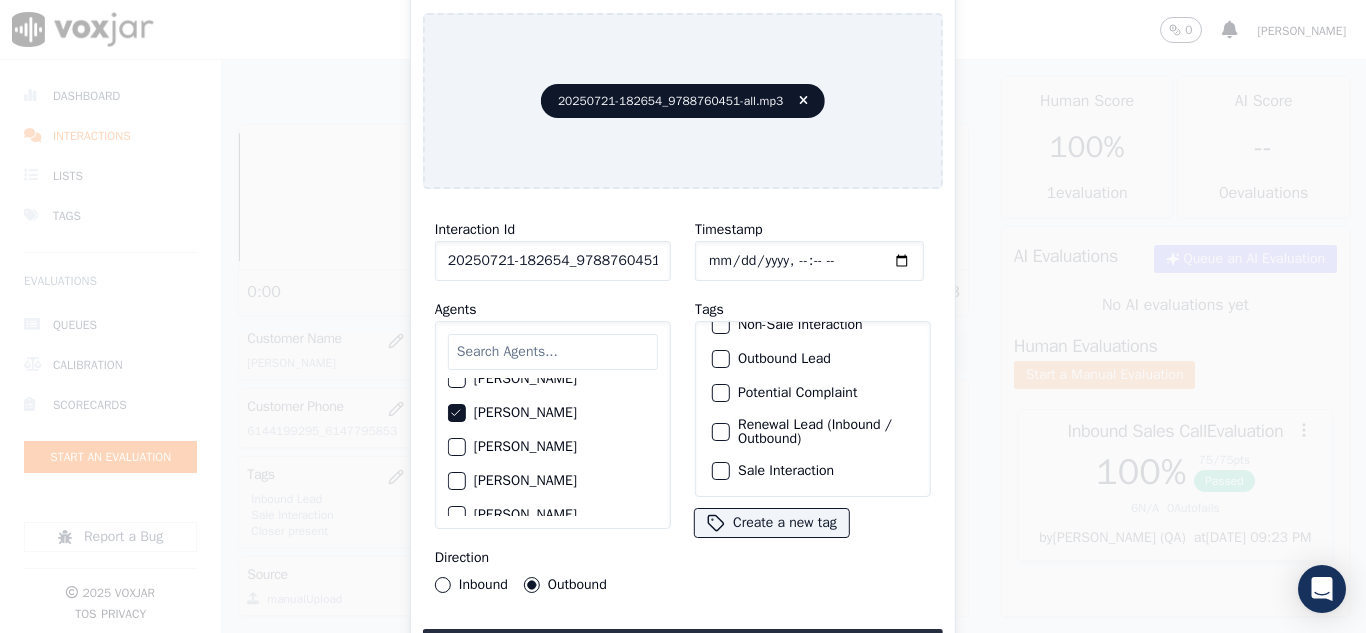 scroll, scrollTop: 173, scrollLeft: 0, axis: vertical 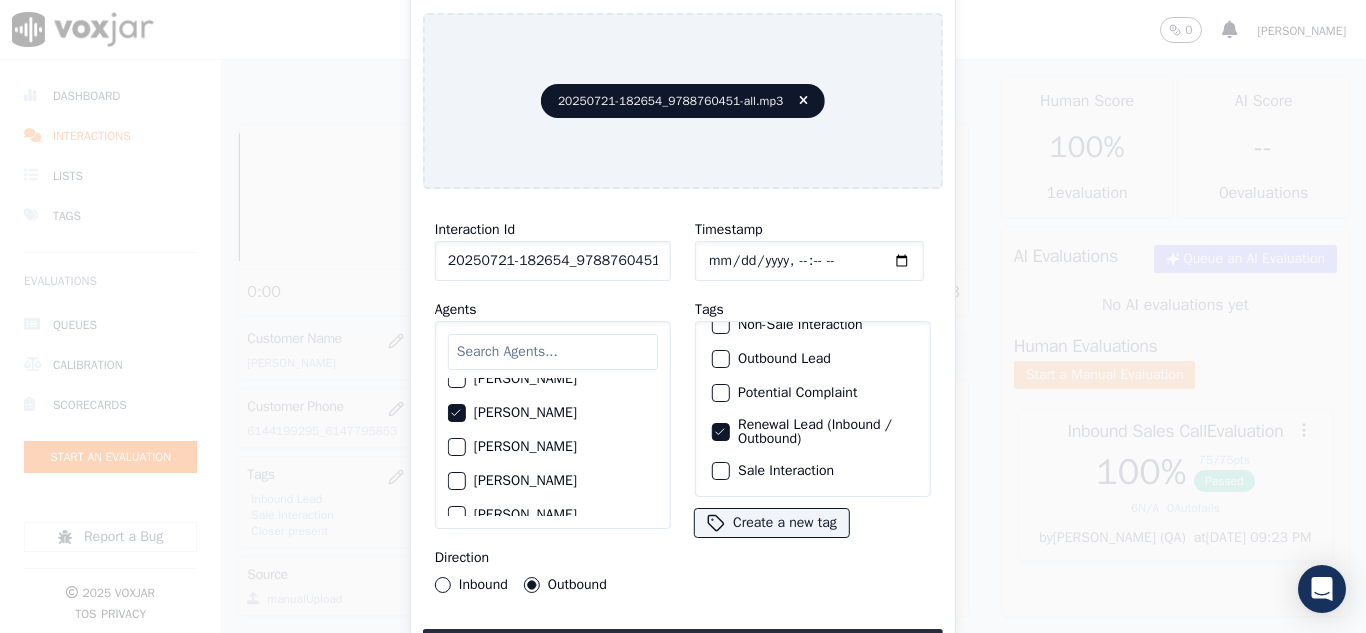 click on "Sale Interaction" at bounding box center (813, 471) 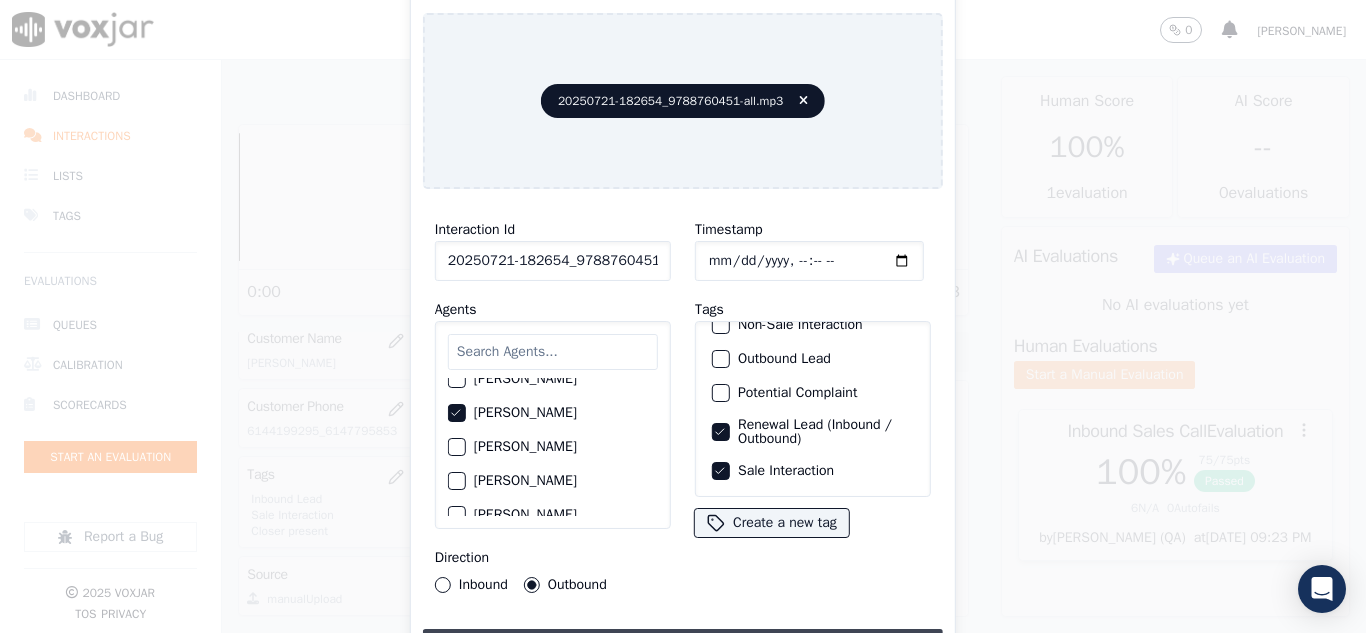 click on "Upload interaction to start evaluation" at bounding box center (683, 647) 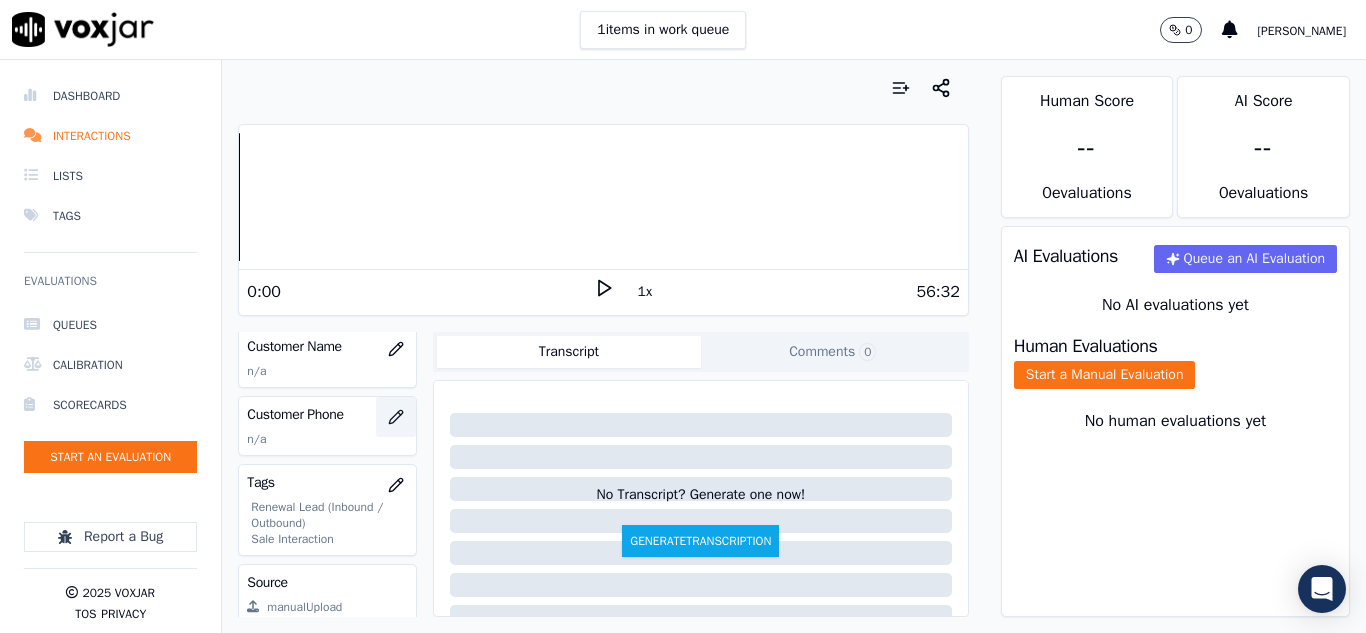 scroll, scrollTop: 300, scrollLeft: 0, axis: vertical 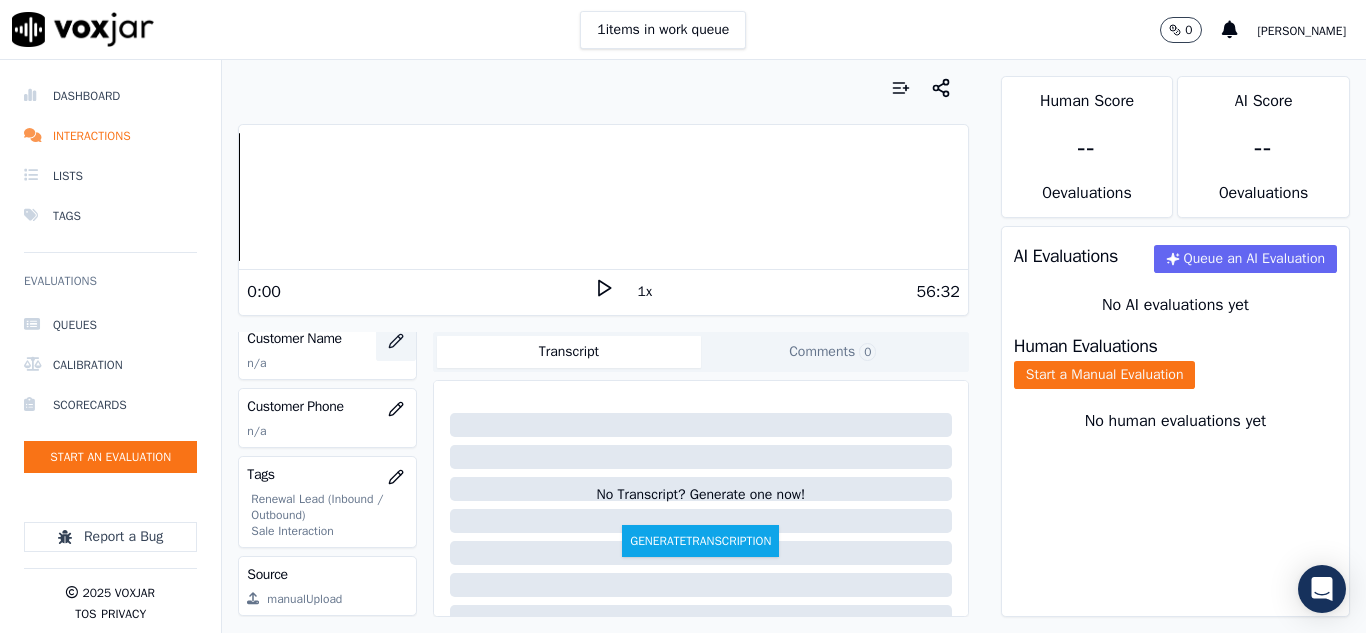 click 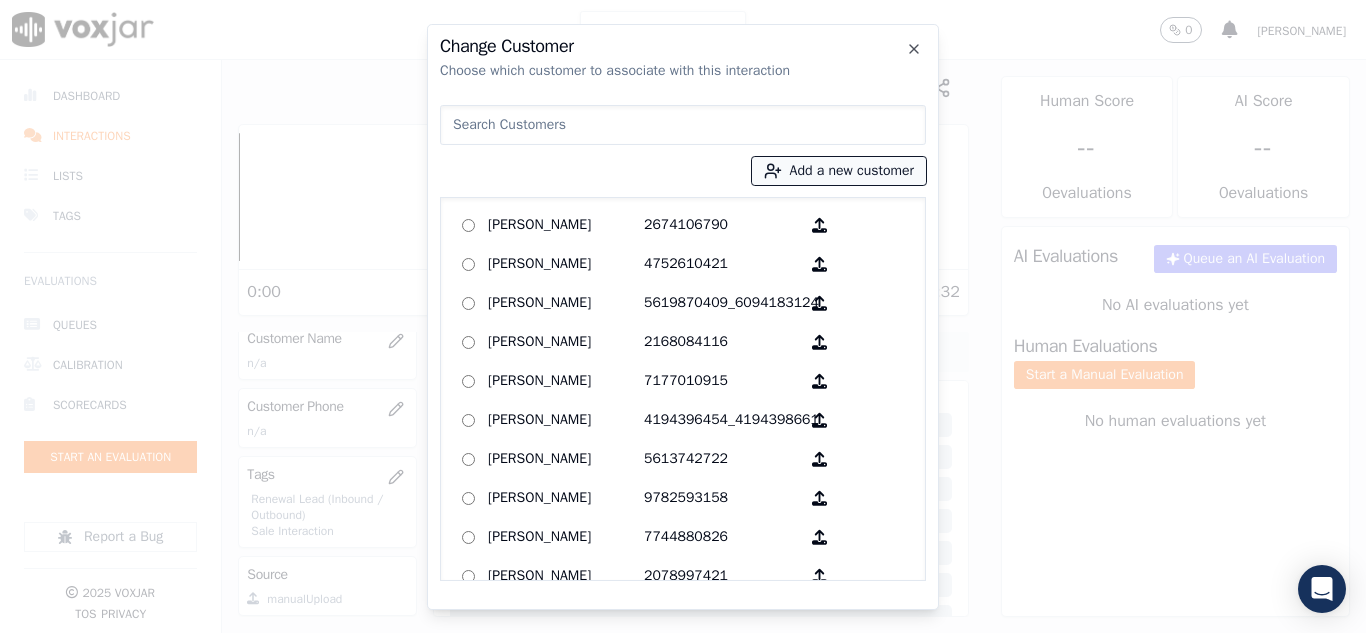click on "Add a new customer" at bounding box center [839, 171] 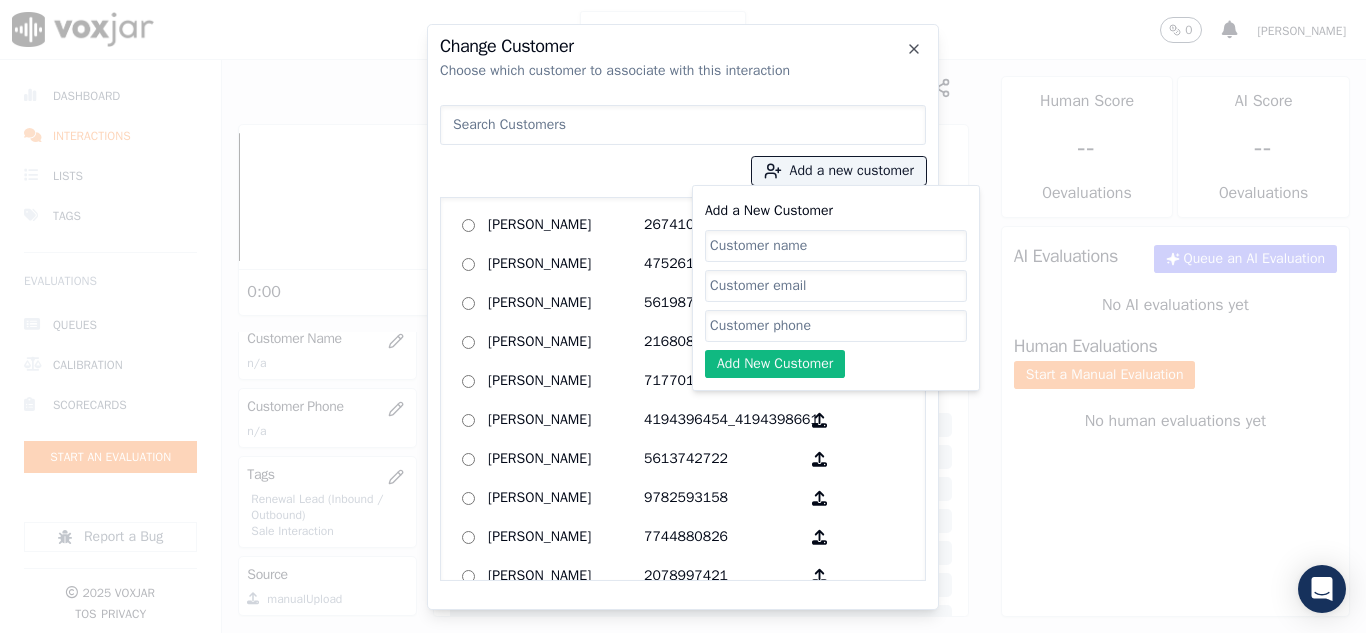click on "Add a New Customer" 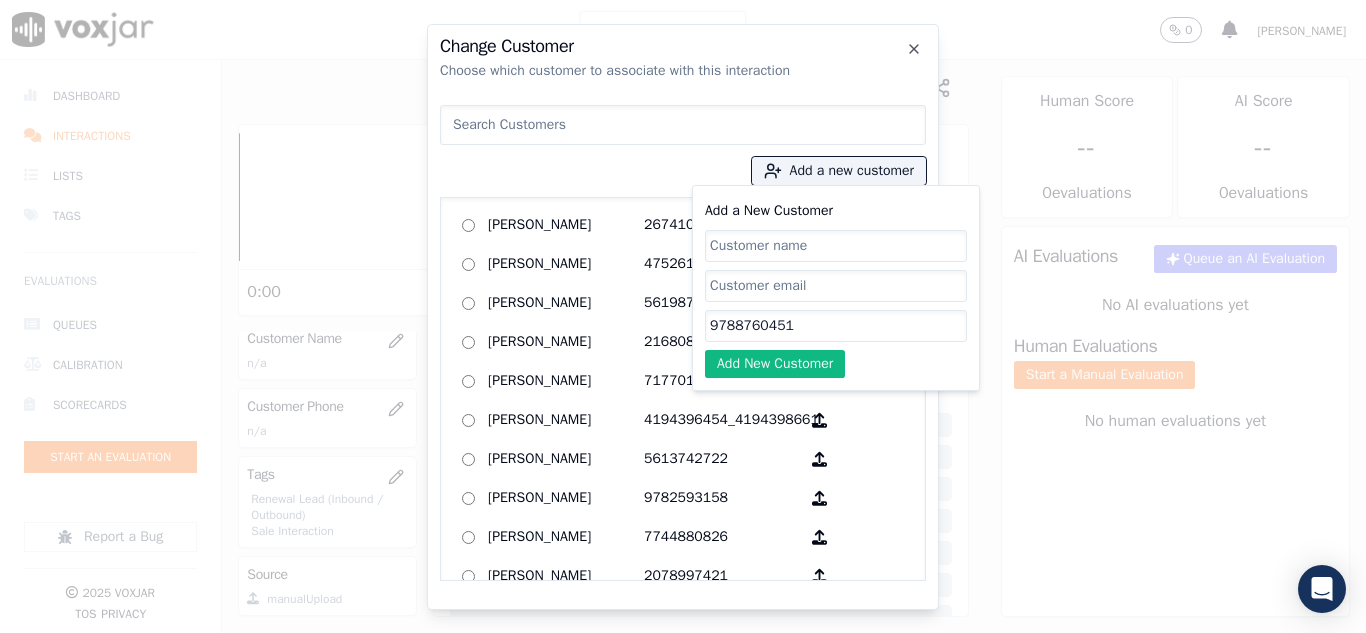 type on "9788760451" 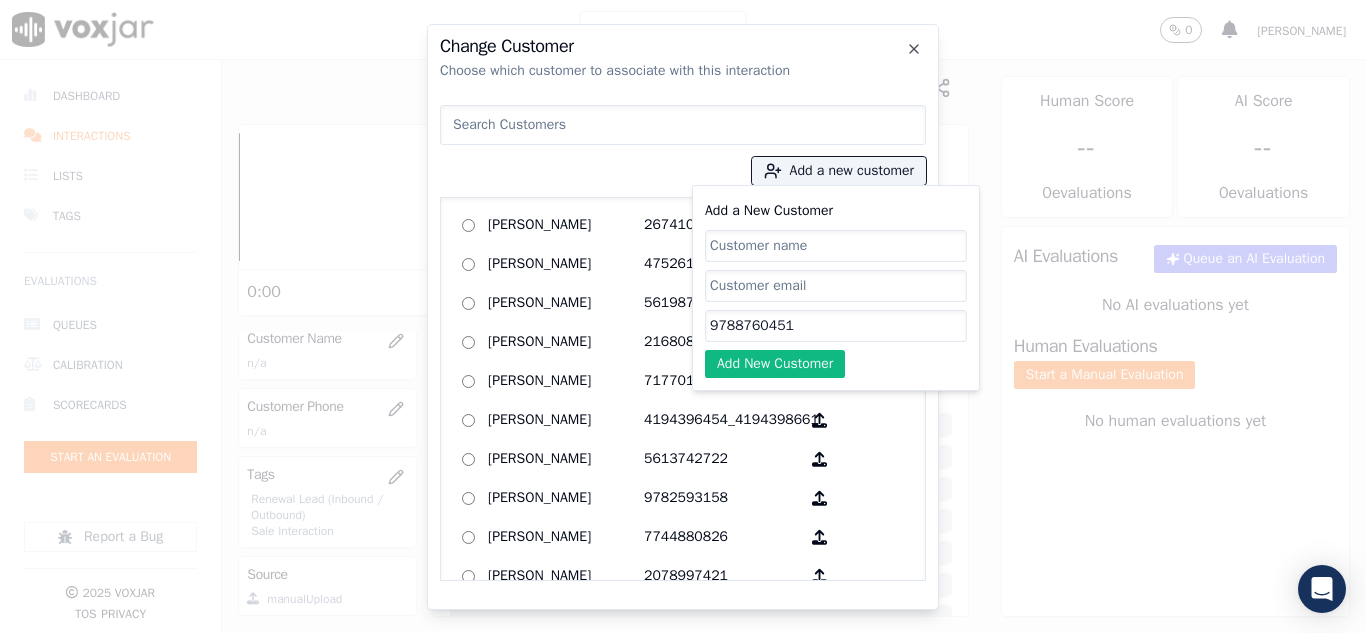 paste on "[PERSON_NAME]" 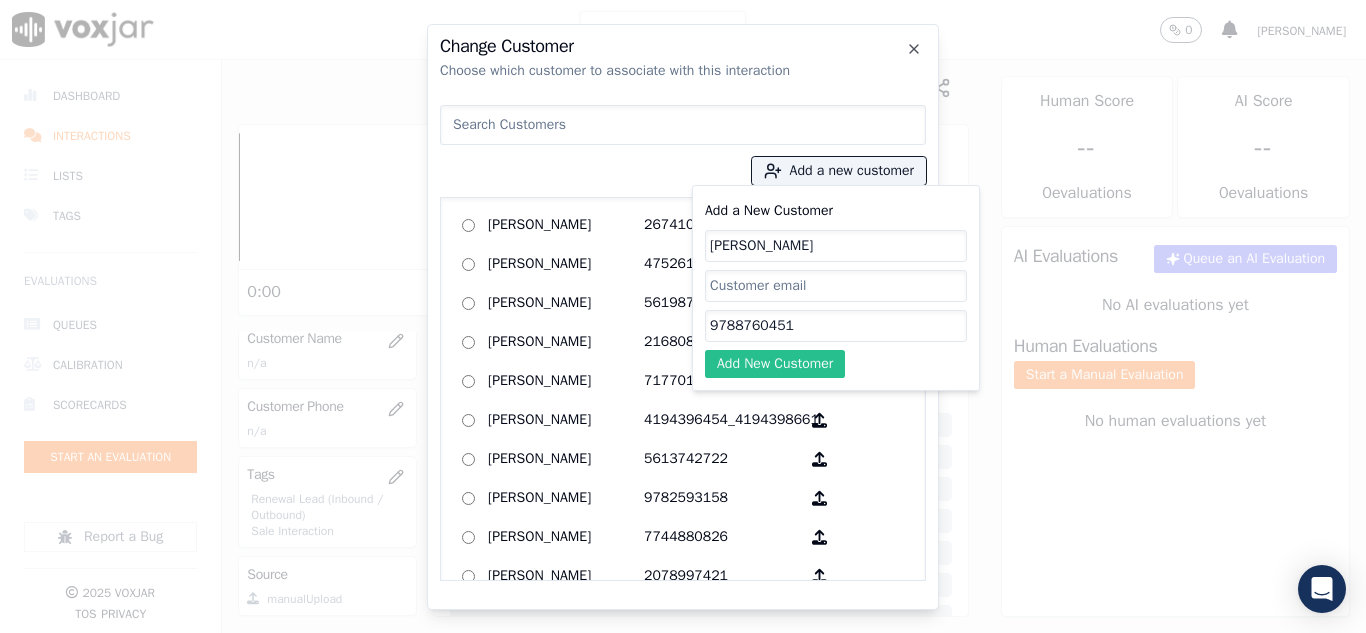 type on "[PERSON_NAME]" 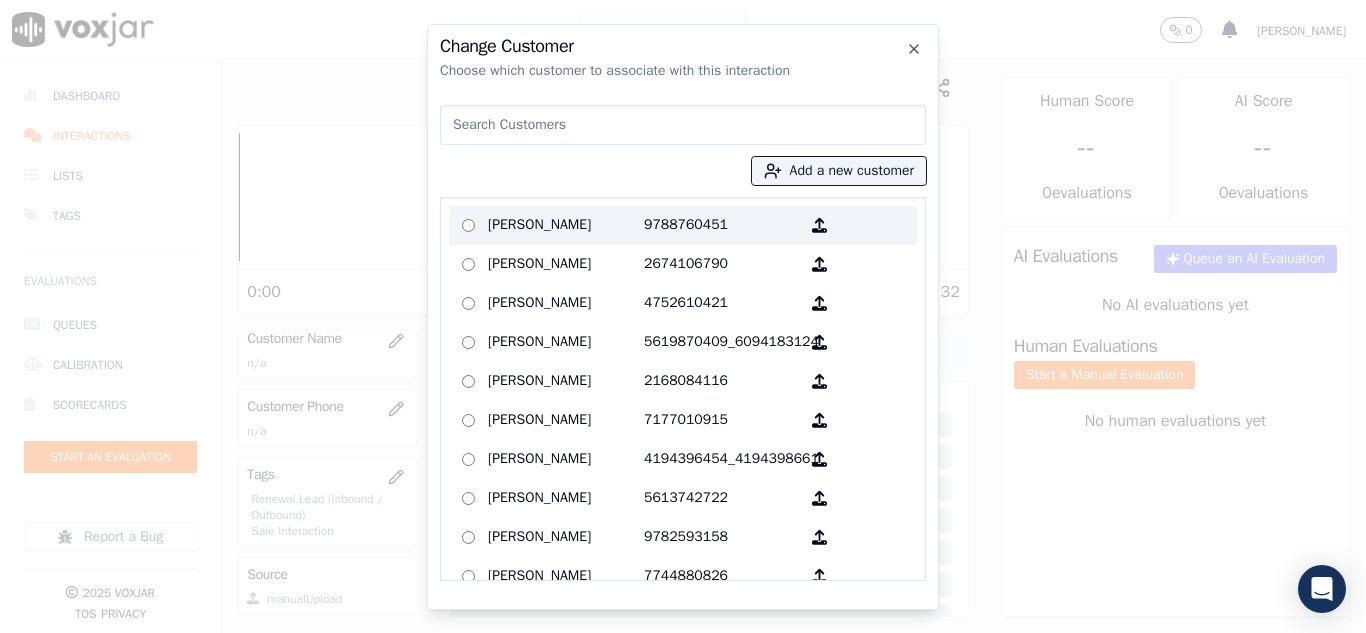 click on "[PERSON_NAME]" at bounding box center [566, 225] 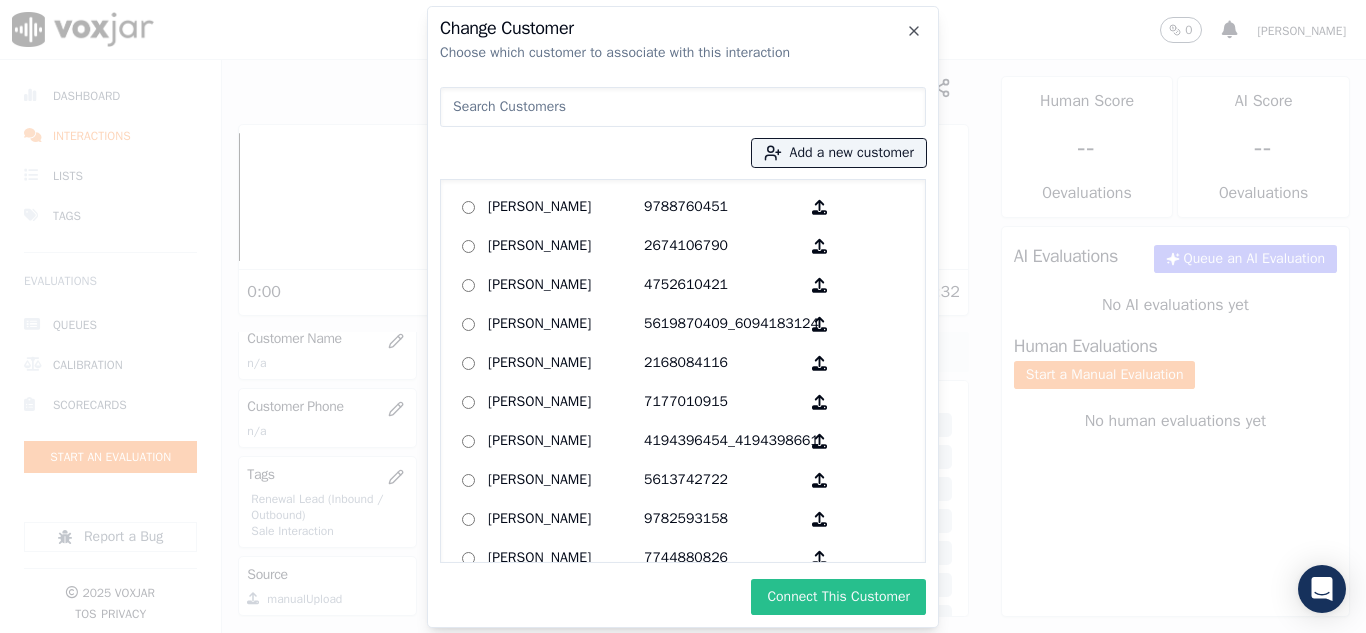 click on "Connect This Customer" at bounding box center (838, 597) 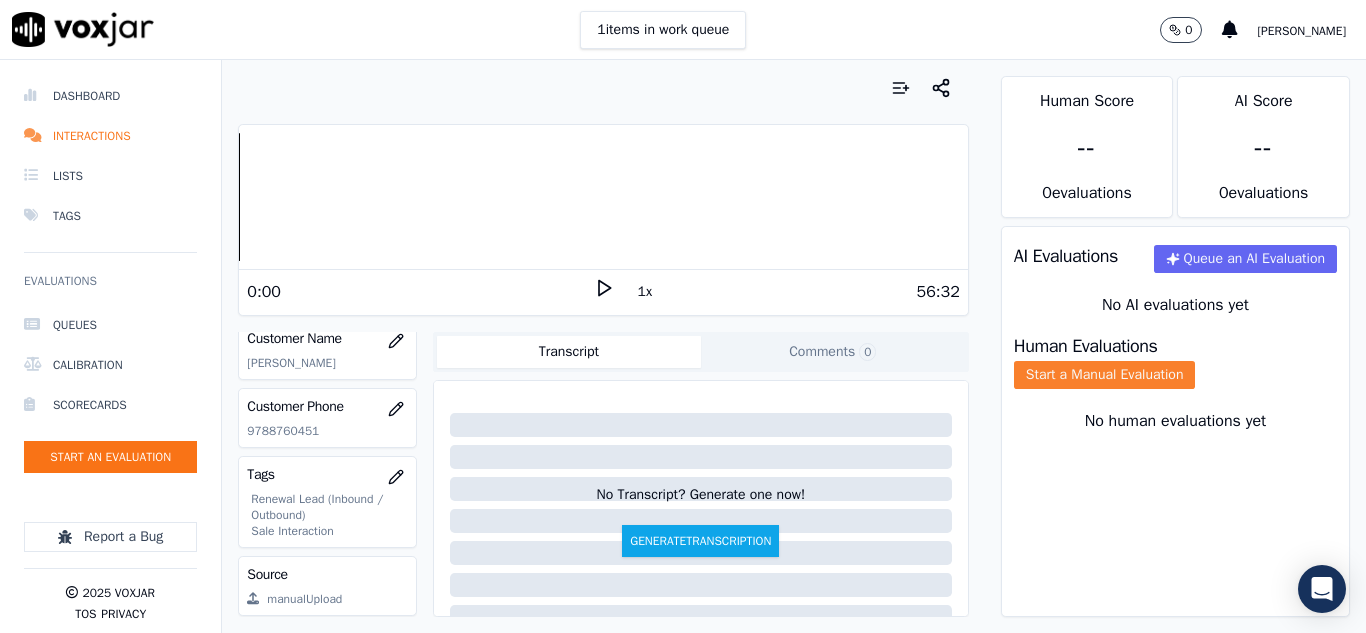 click on "Start a Manual Evaluation" 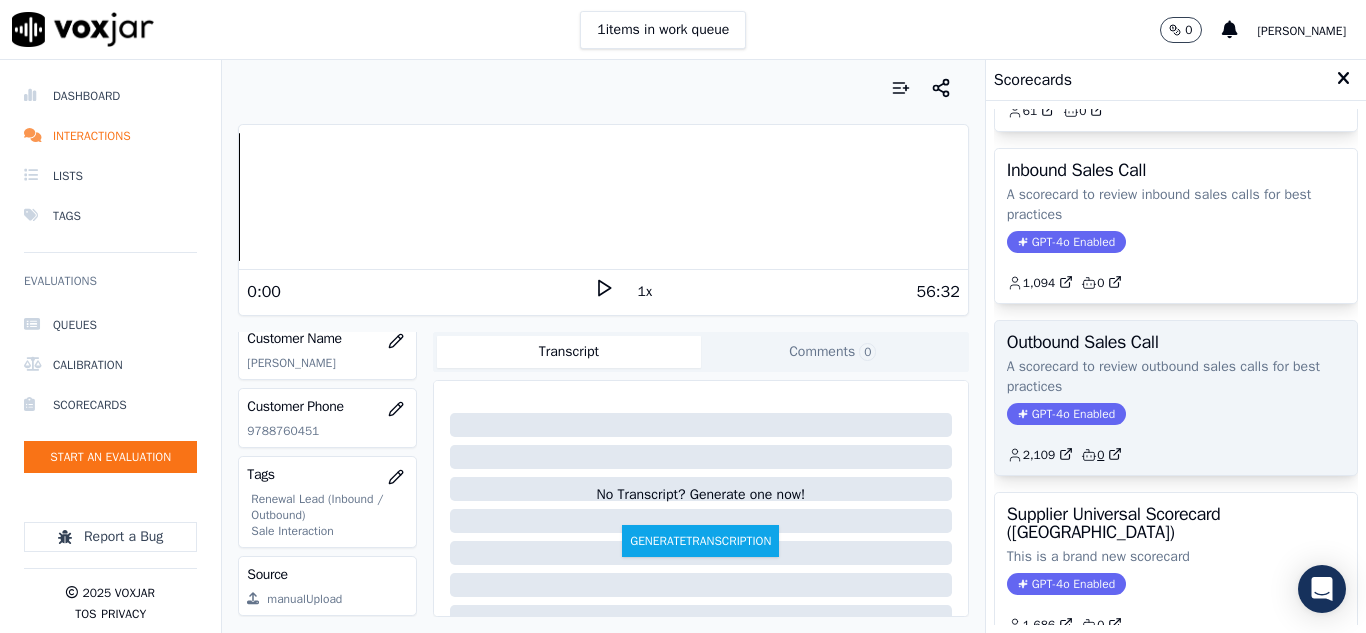 scroll, scrollTop: 200, scrollLeft: 0, axis: vertical 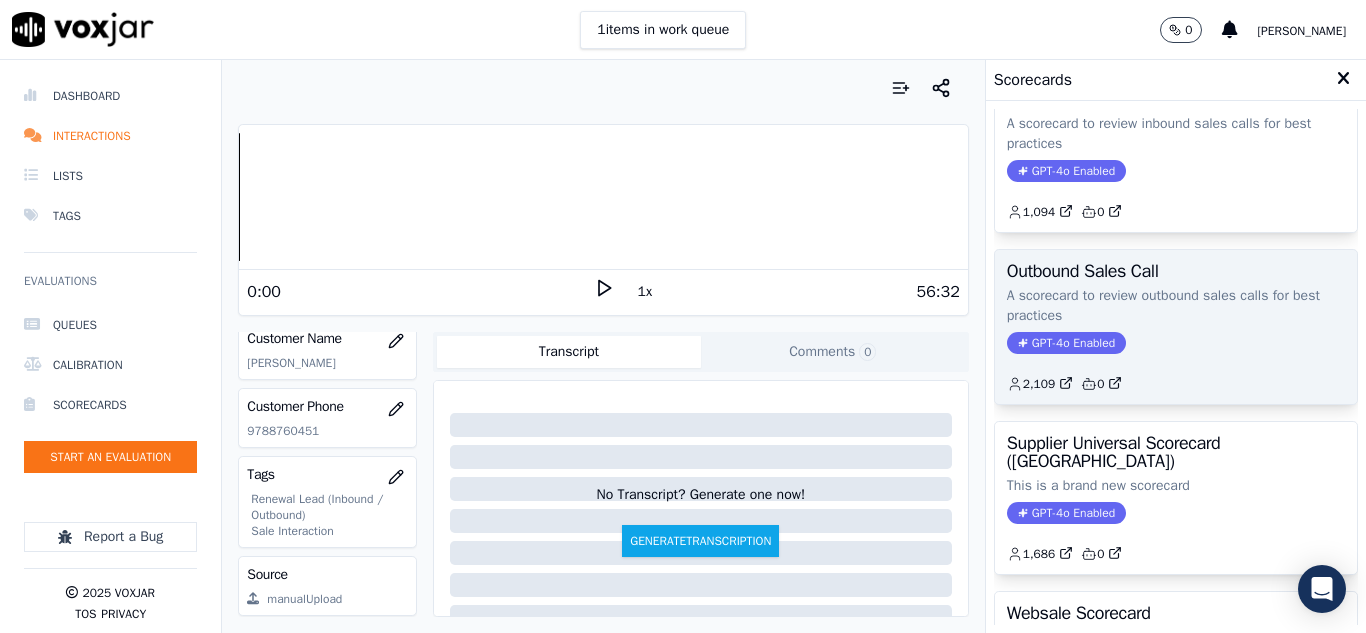 click on "GPT-4o Enabled" 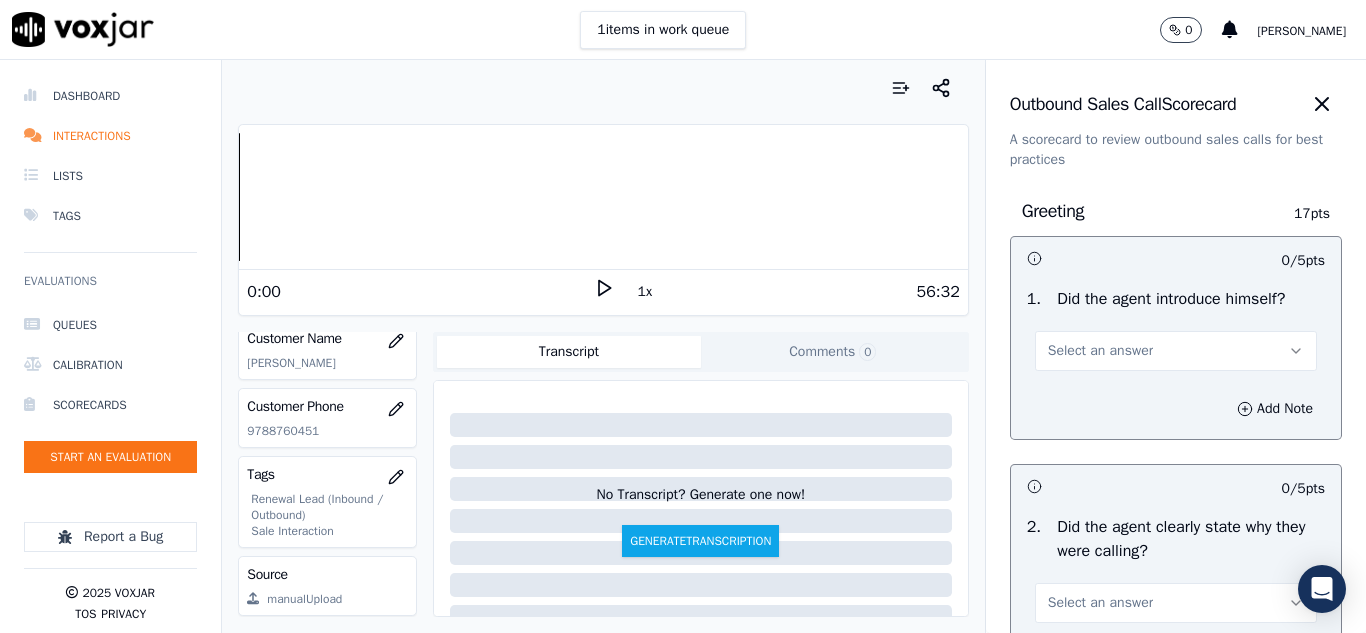click on "Select an answer" at bounding box center [1100, 351] 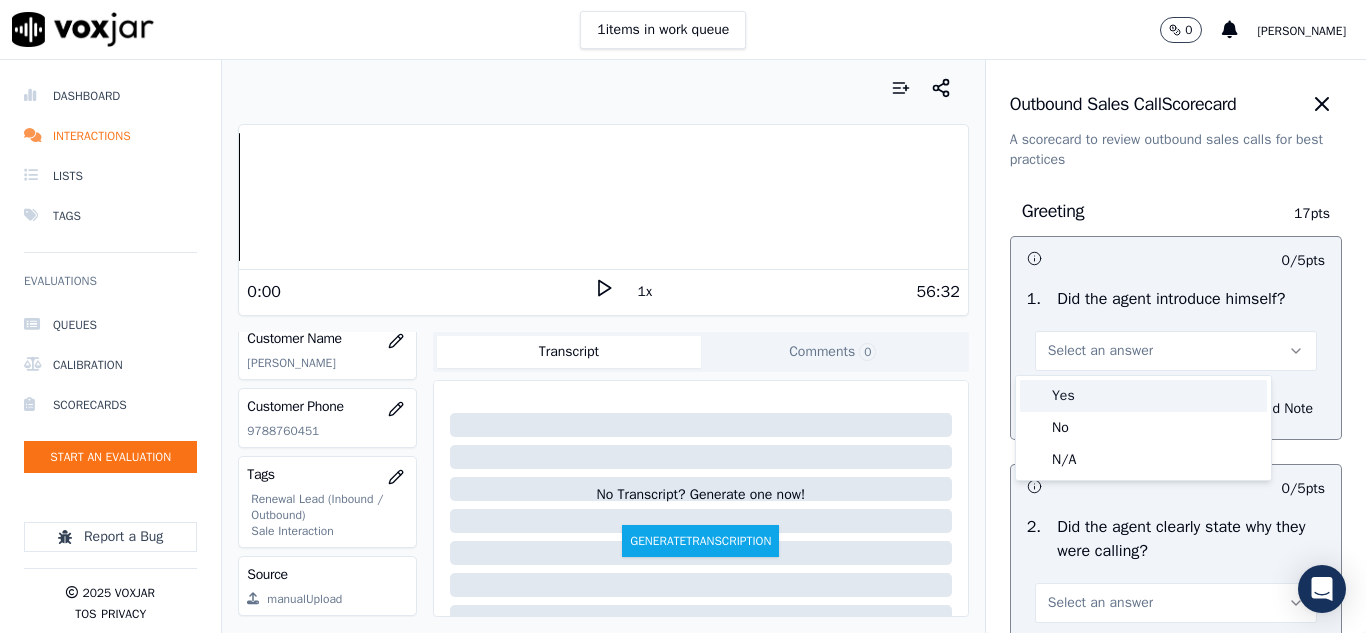 click on "Yes" at bounding box center [1143, 396] 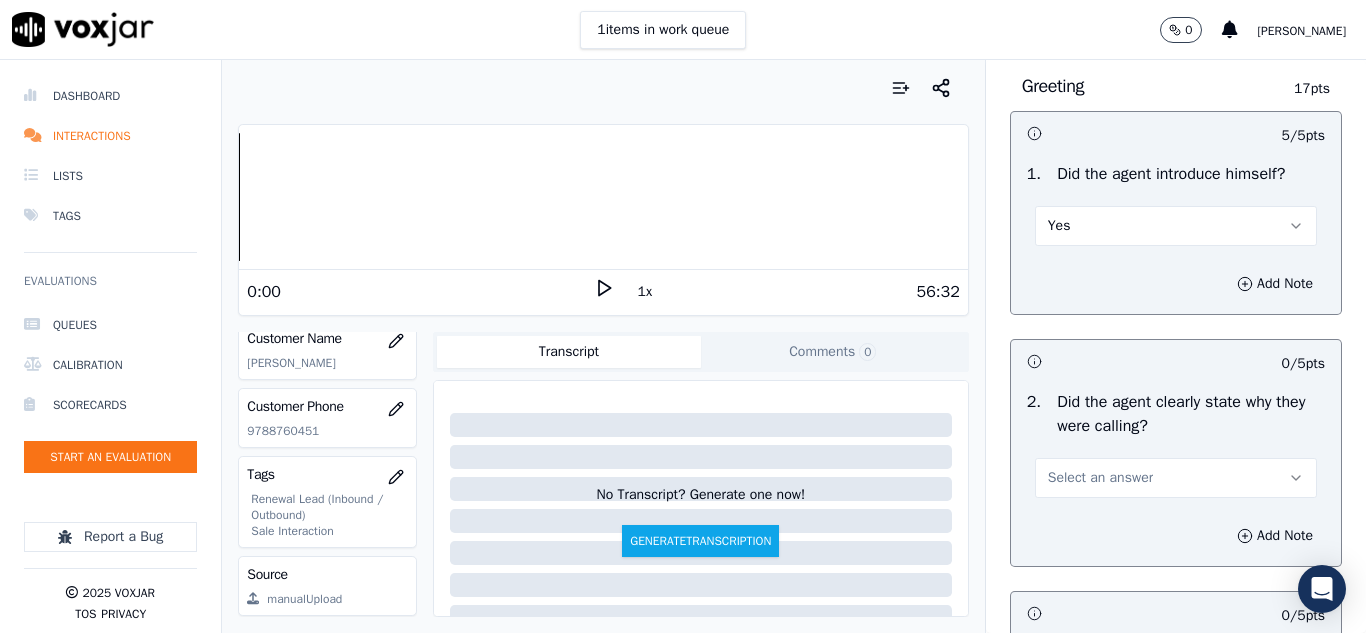 scroll, scrollTop: 300, scrollLeft: 0, axis: vertical 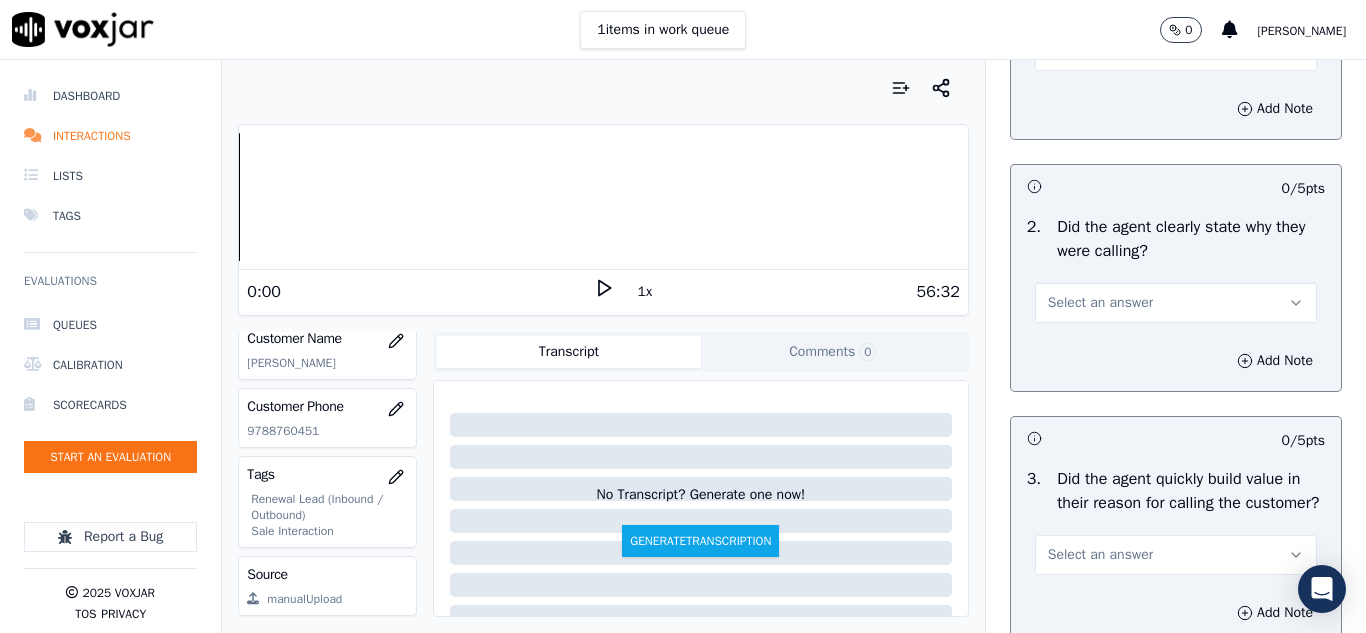 drag, startPoint x: 1068, startPoint y: 298, endPoint x: 1070, endPoint y: 324, distance: 26.076809 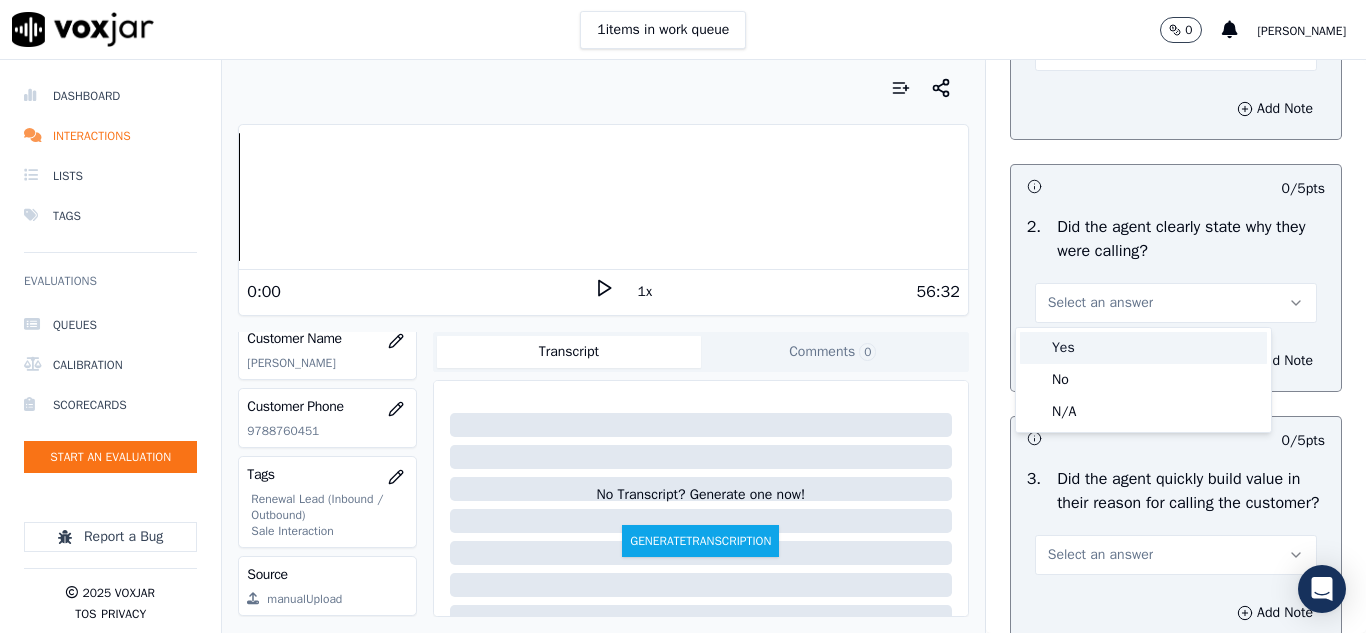 click on "Yes" at bounding box center (1143, 348) 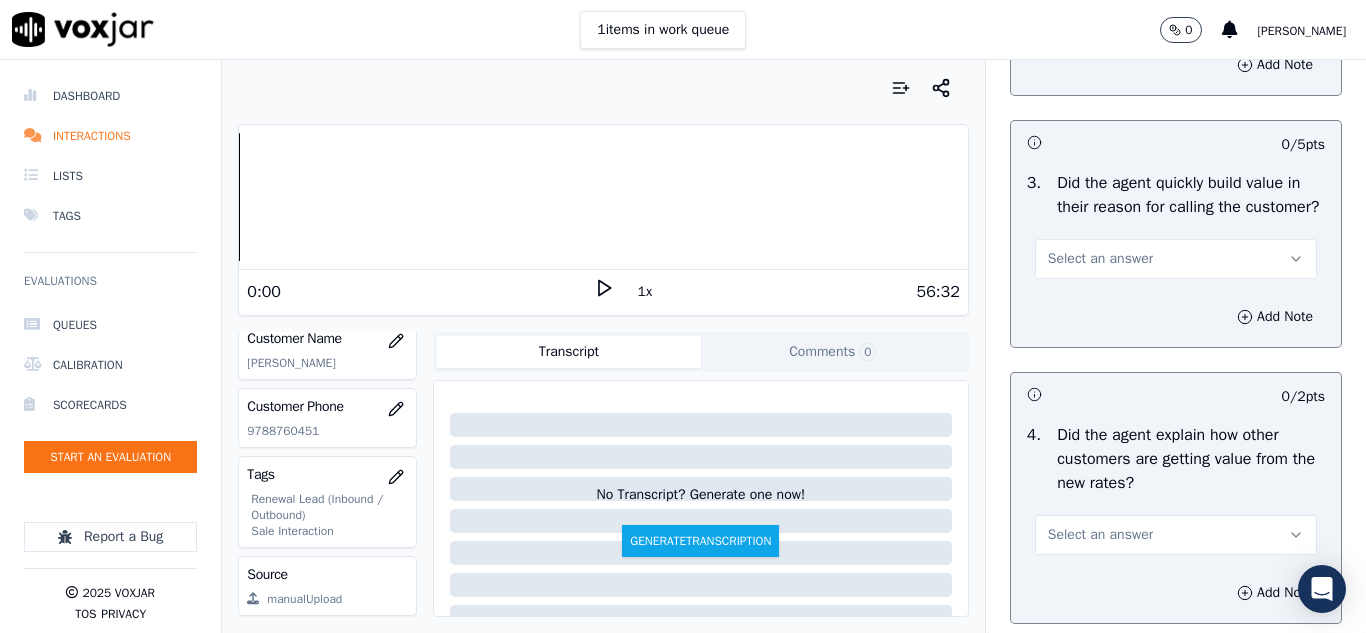 scroll, scrollTop: 600, scrollLeft: 0, axis: vertical 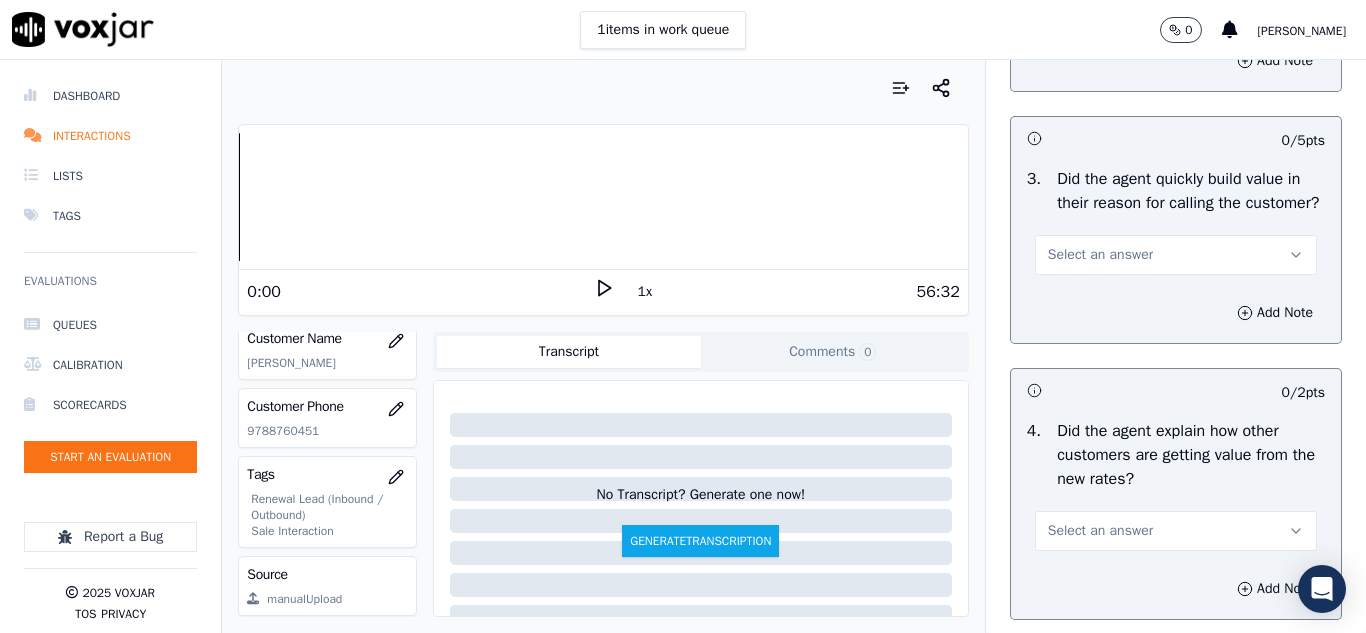 click on "Select an answer" at bounding box center (1100, 255) 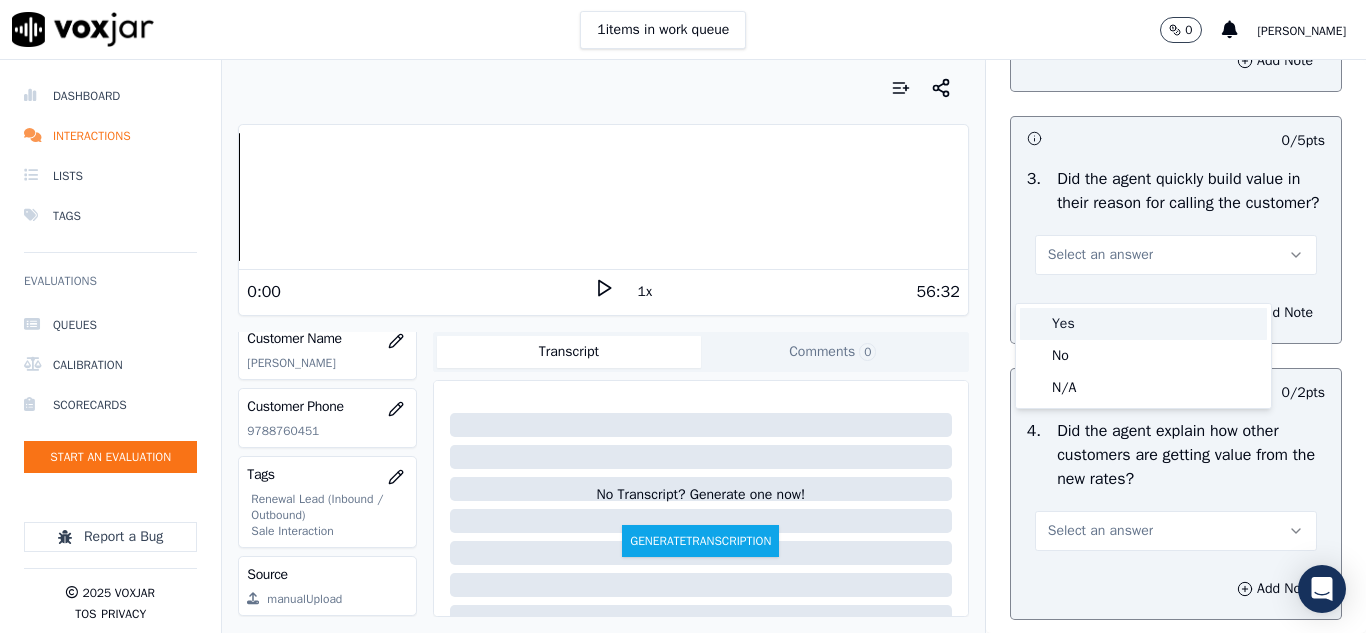 click on "Yes" at bounding box center (1143, 324) 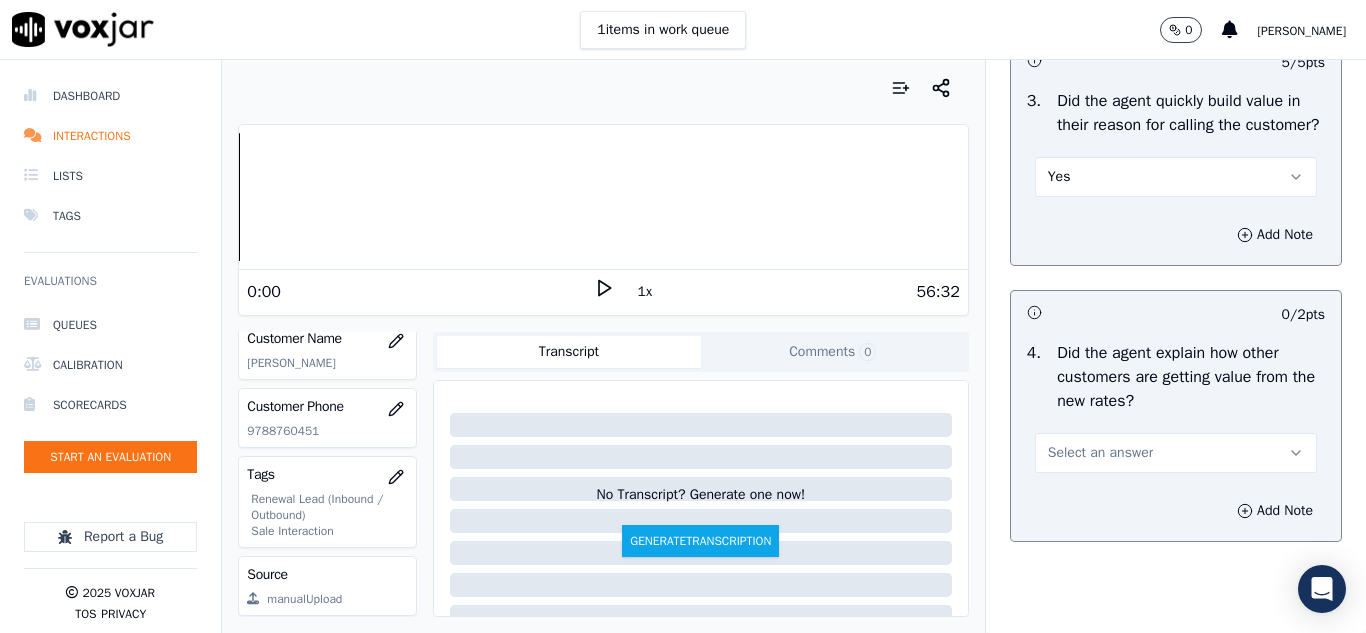 scroll, scrollTop: 800, scrollLeft: 0, axis: vertical 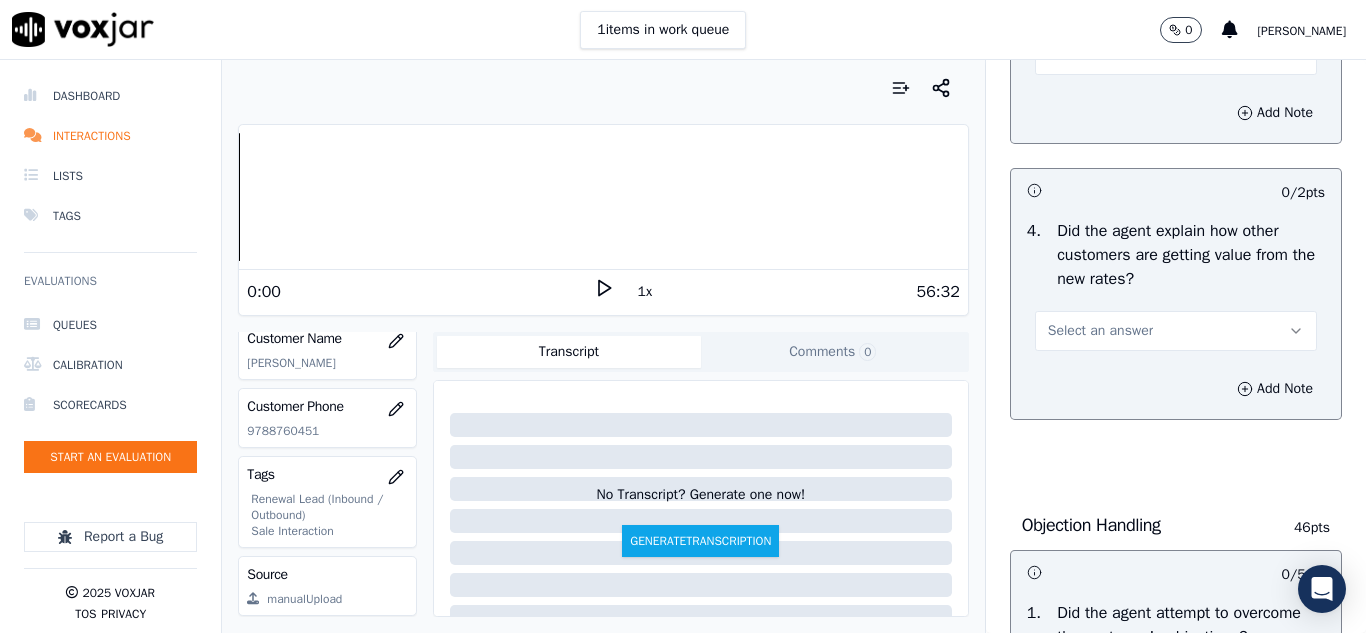 drag, startPoint x: 1077, startPoint y: 351, endPoint x: 1082, endPoint y: 370, distance: 19.646883 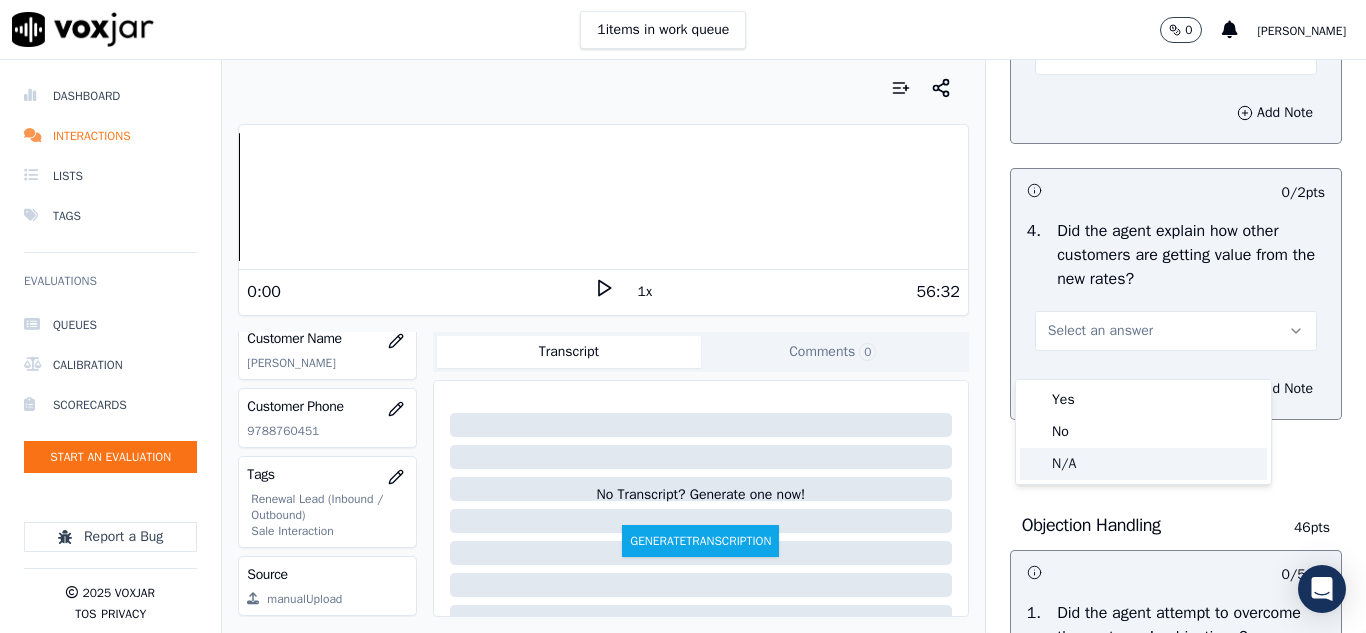 drag, startPoint x: 1073, startPoint y: 451, endPoint x: 1089, endPoint y: 411, distance: 43.081318 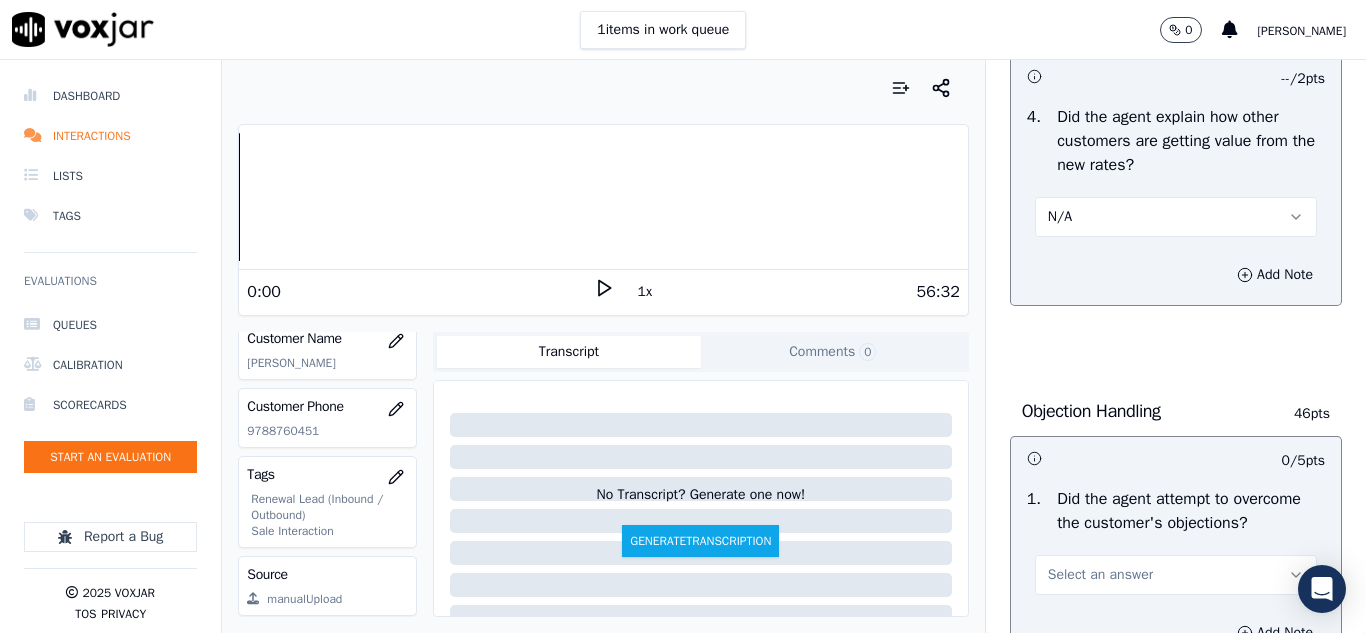 scroll, scrollTop: 1100, scrollLeft: 0, axis: vertical 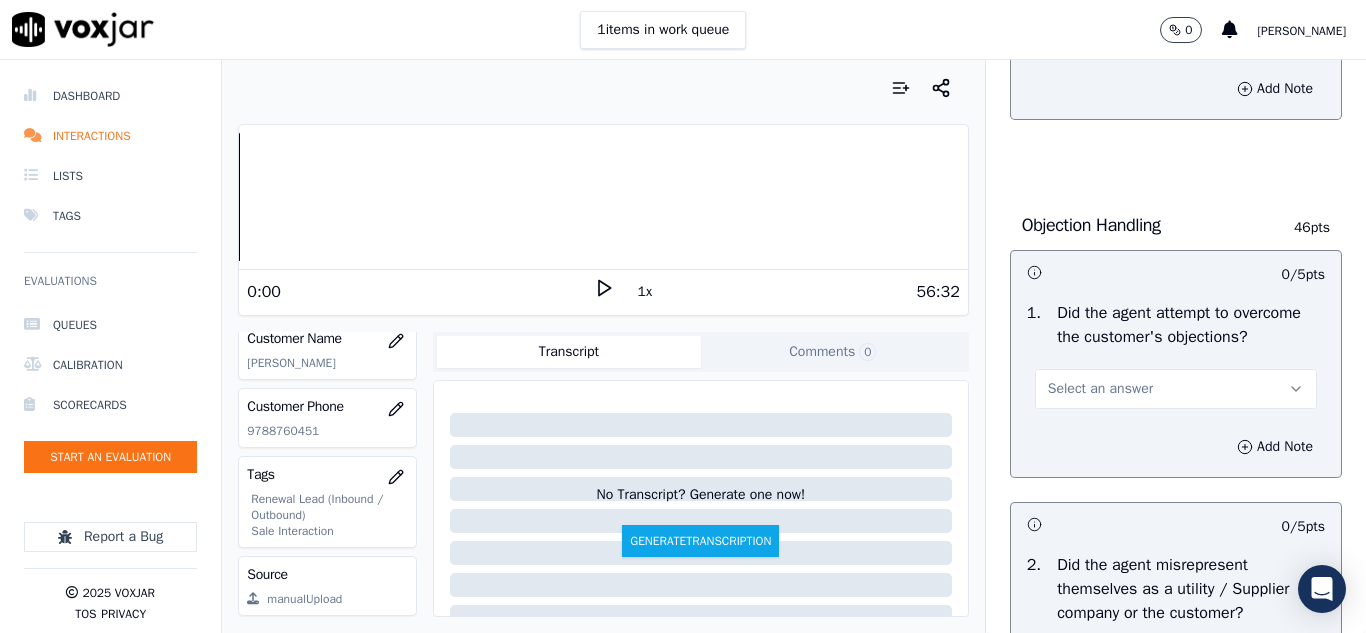 click on "Select an answer" at bounding box center (1176, 389) 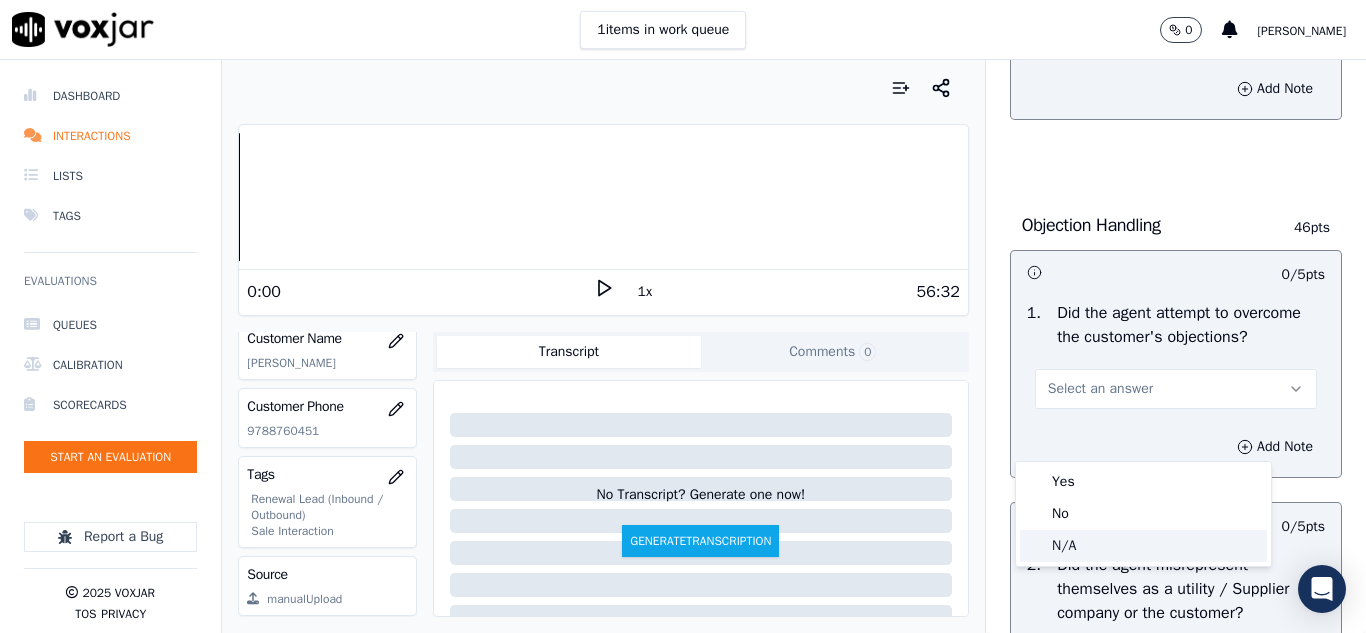 click on "N/A" 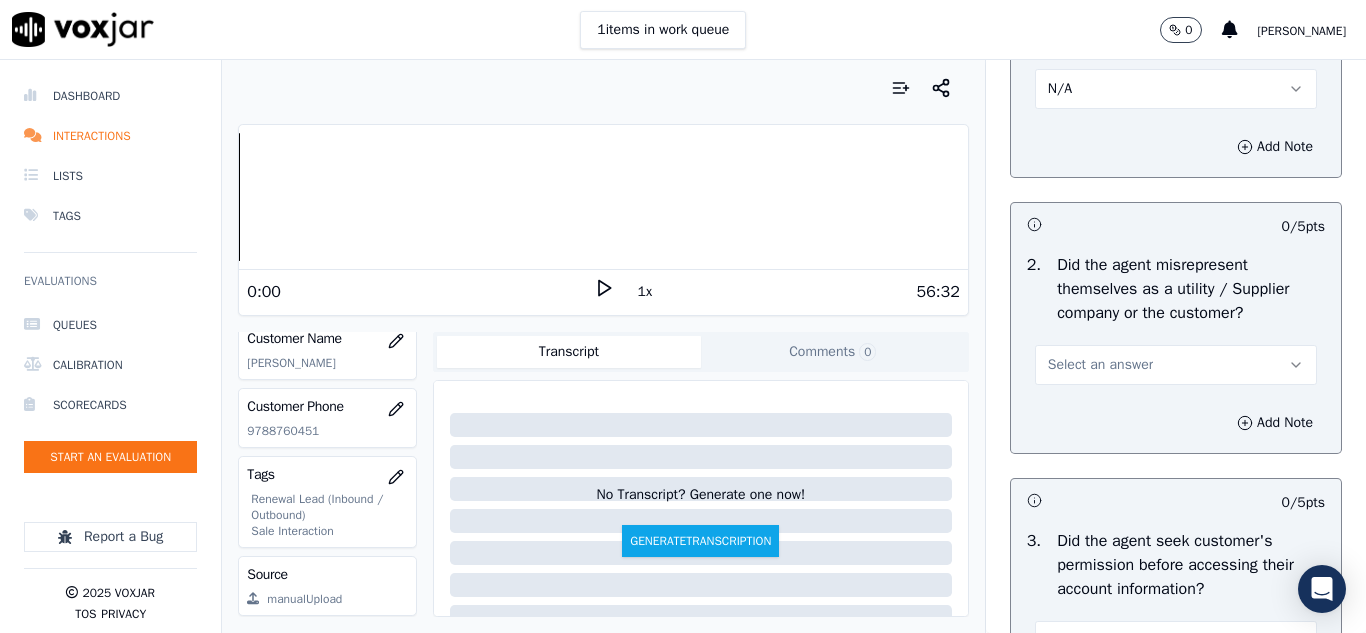 scroll, scrollTop: 1500, scrollLeft: 0, axis: vertical 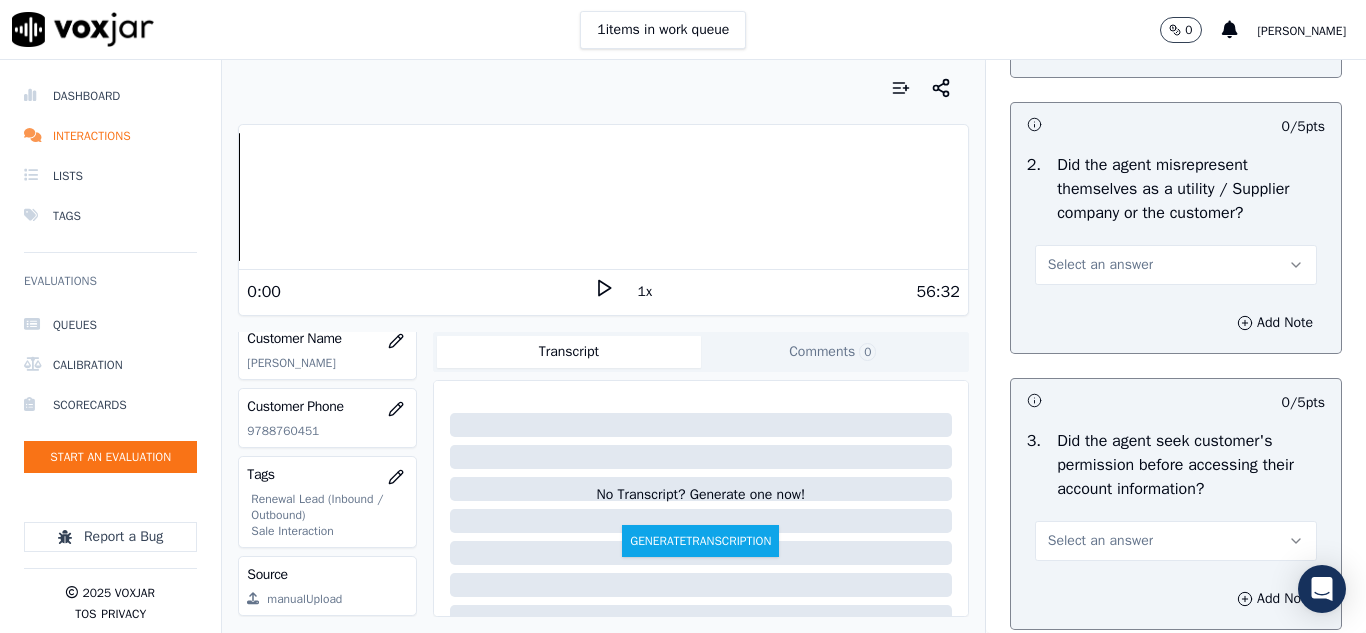 click on "Select an answer" at bounding box center [1100, 265] 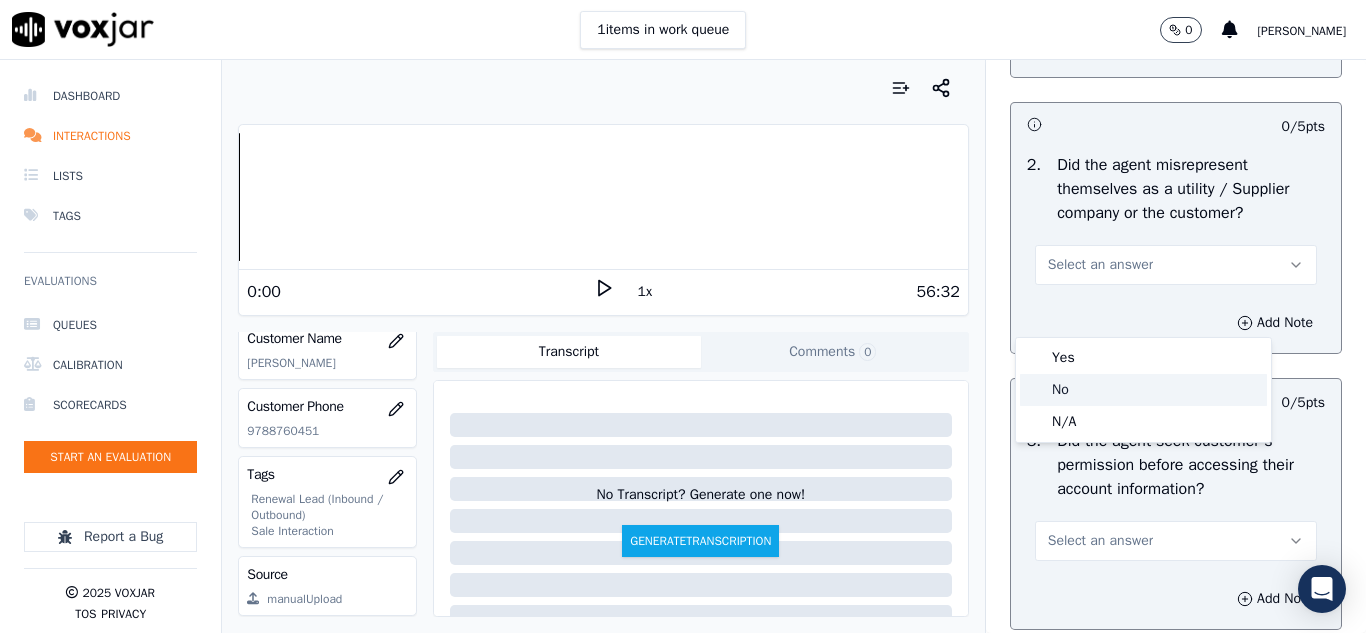click on "No" 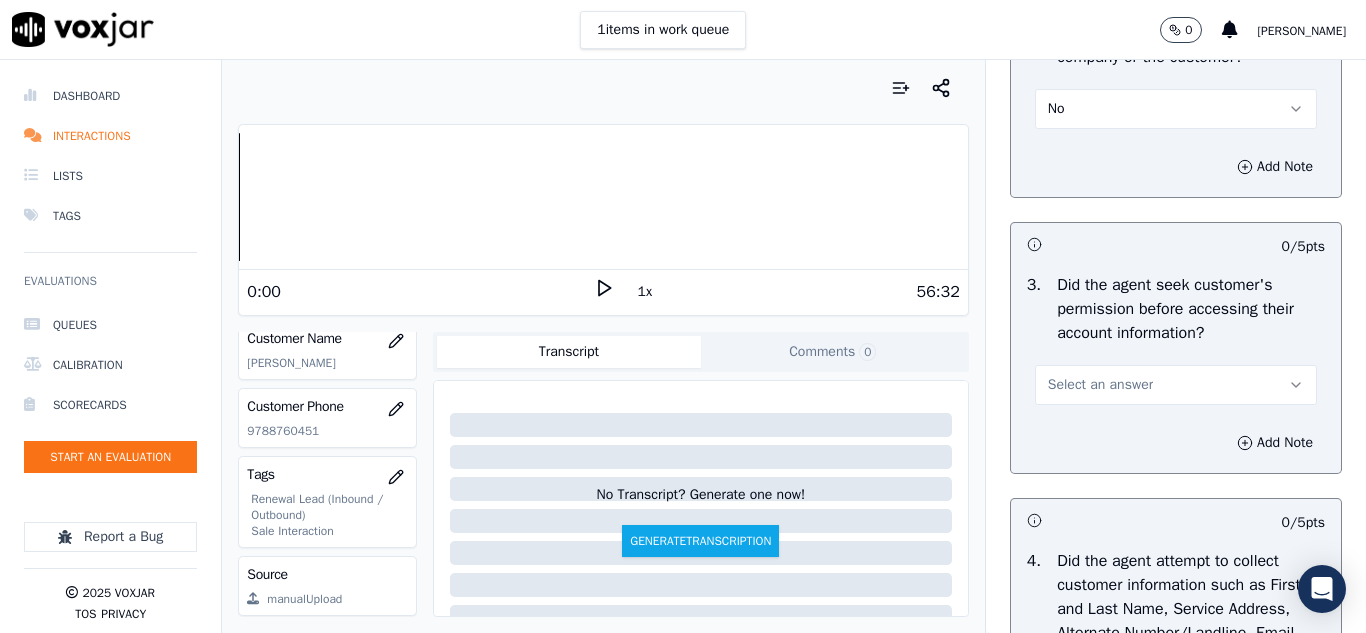 scroll, scrollTop: 1800, scrollLeft: 0, axis: vertical 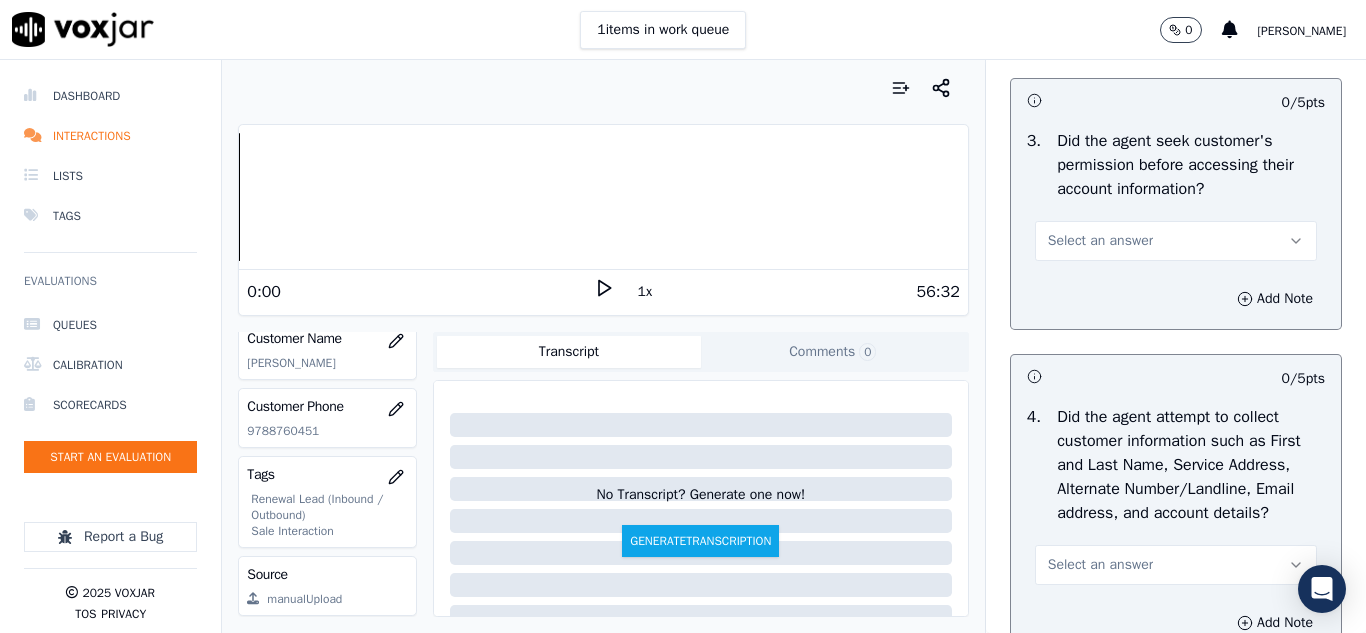 click on "Select an answer" at bounding box center [1100, 241] 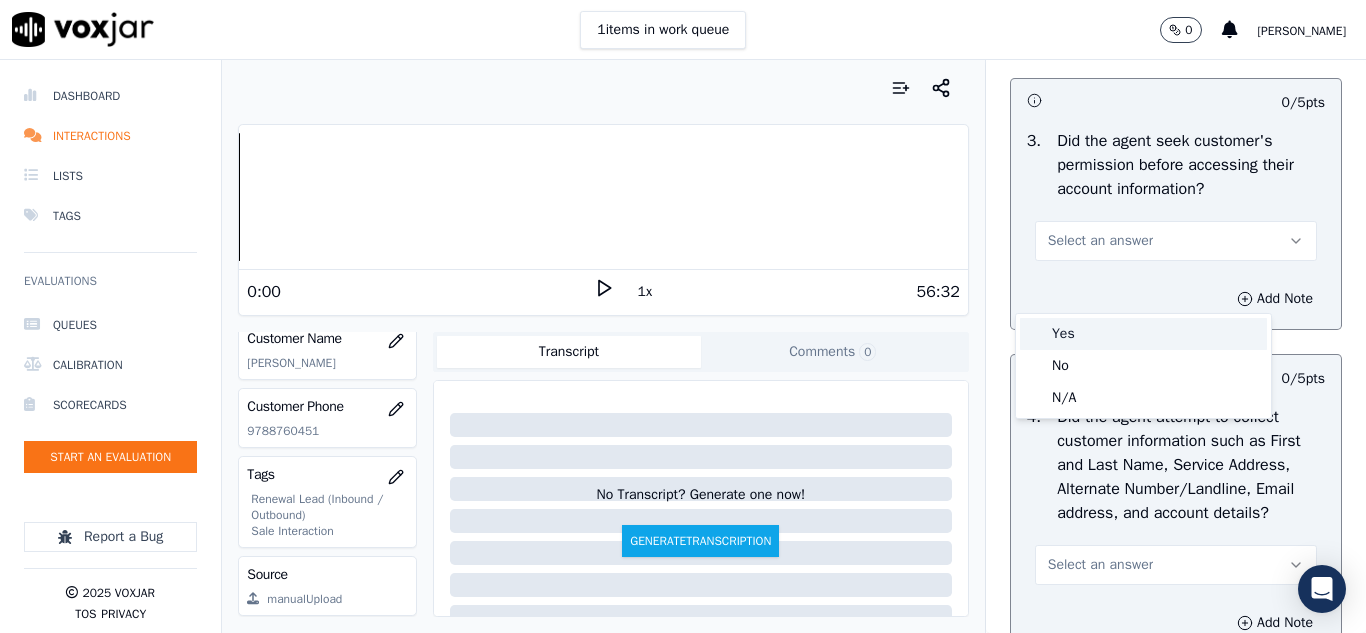 click on "Yes" at bounding box center [1143, 334] 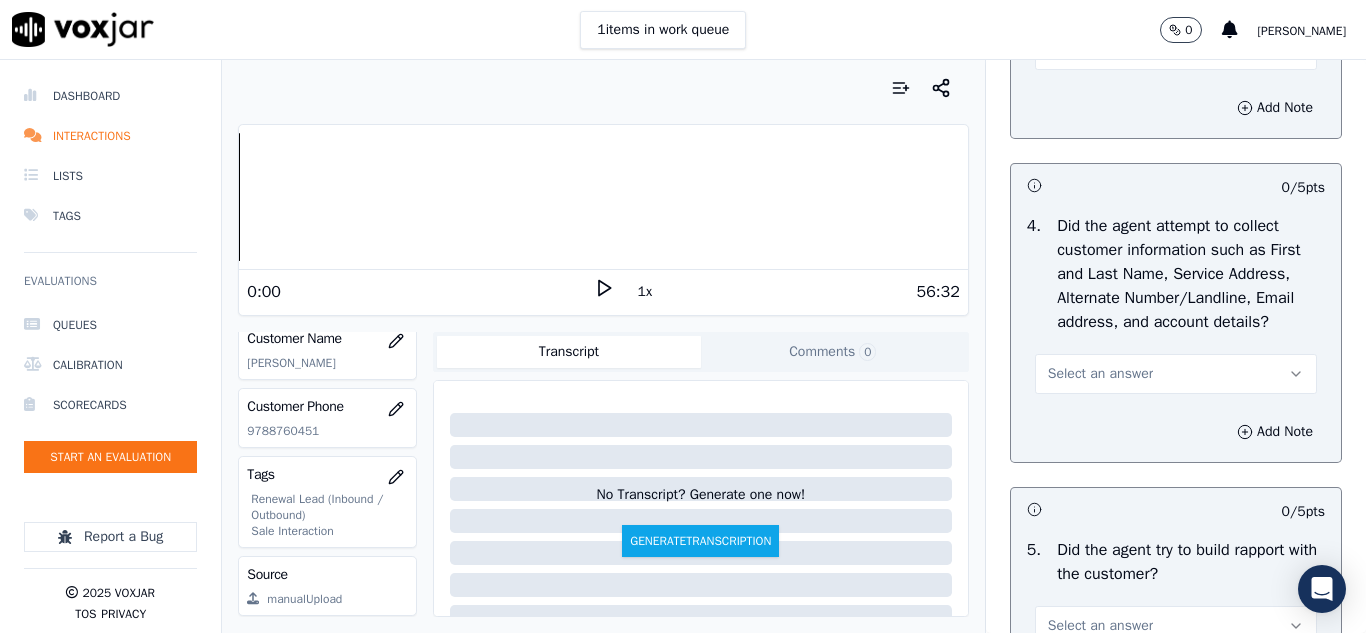 scroll, scrollTop: 2100, scrollLeft: 0, axis: vertical 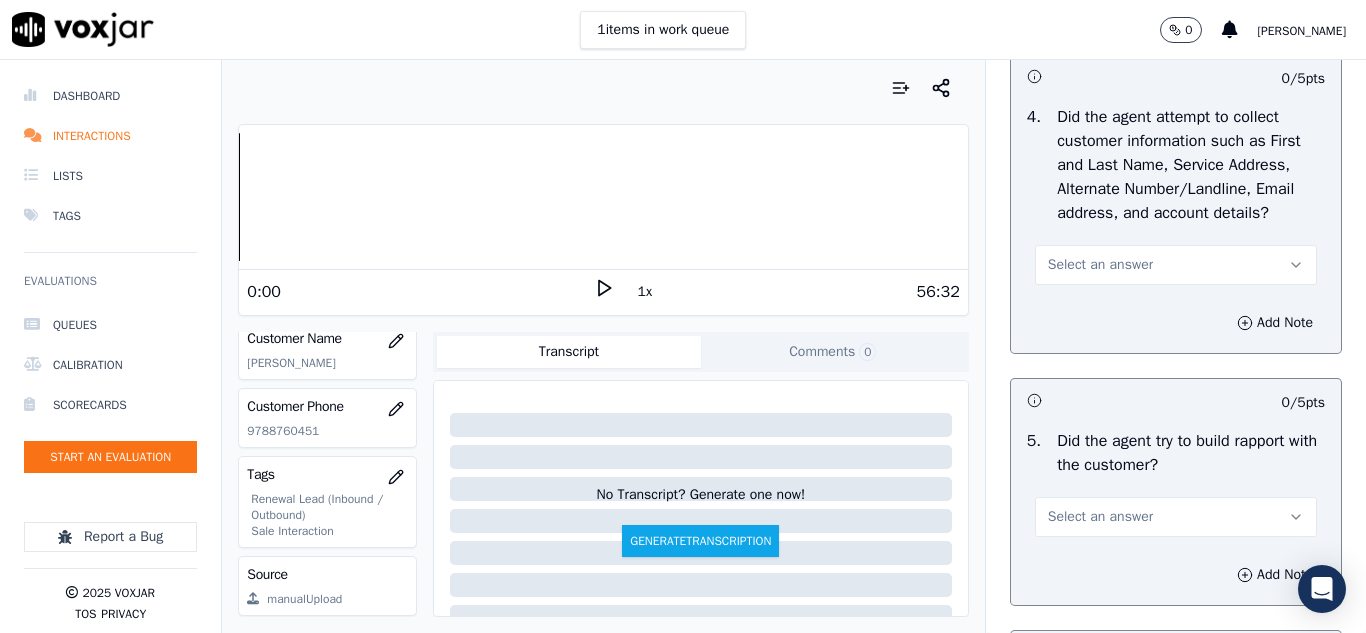 click on "Select an answer" at bounding box center [1100, 265] 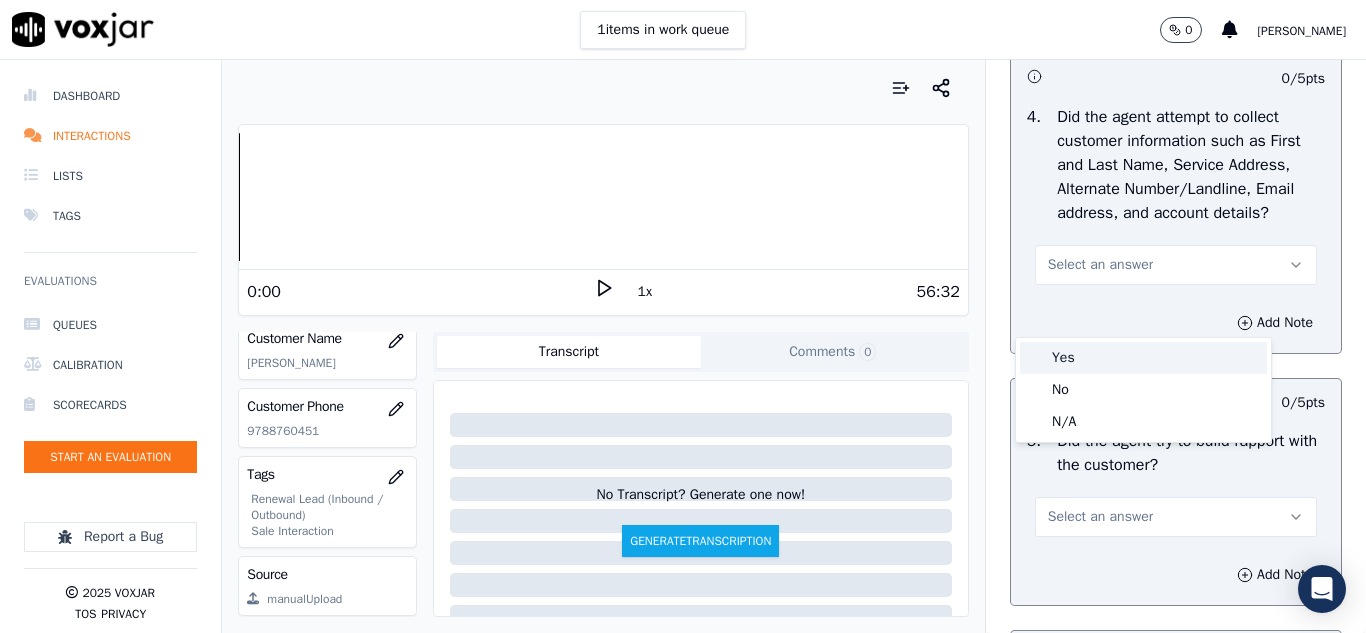 click on "Yes" at bounding box center (1143, 358) 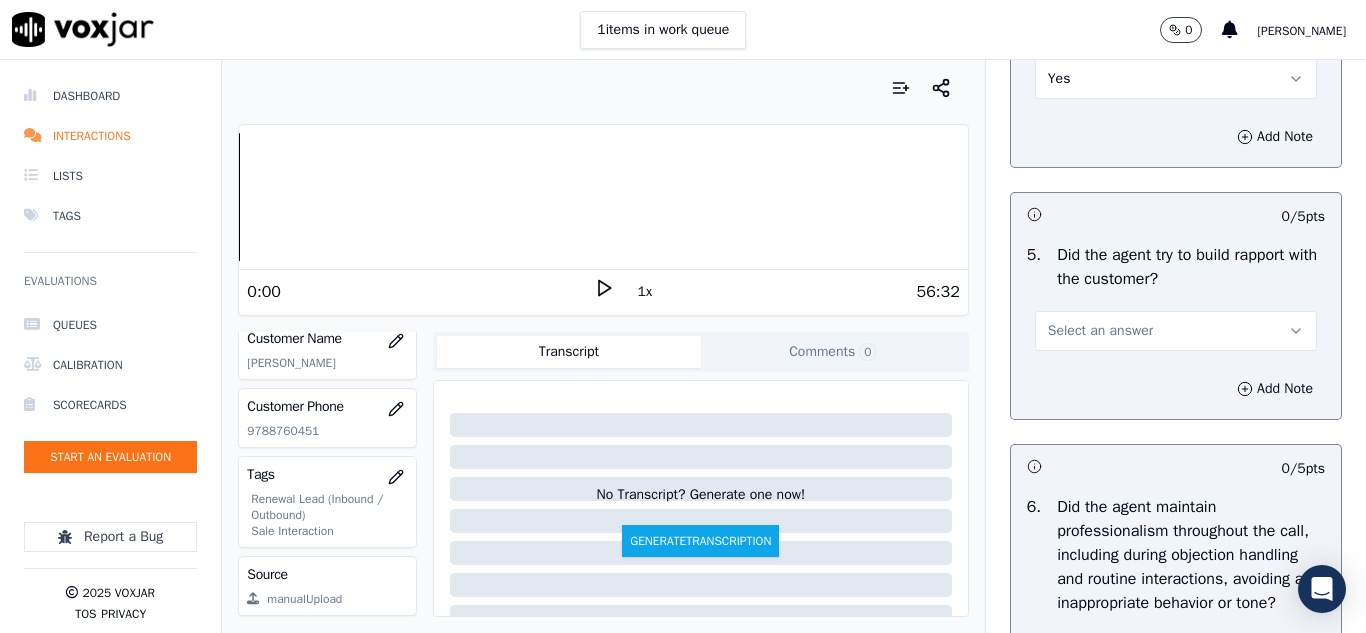 scroll, scrollTop: 2500, scrollLeft: 0, axis: vertical 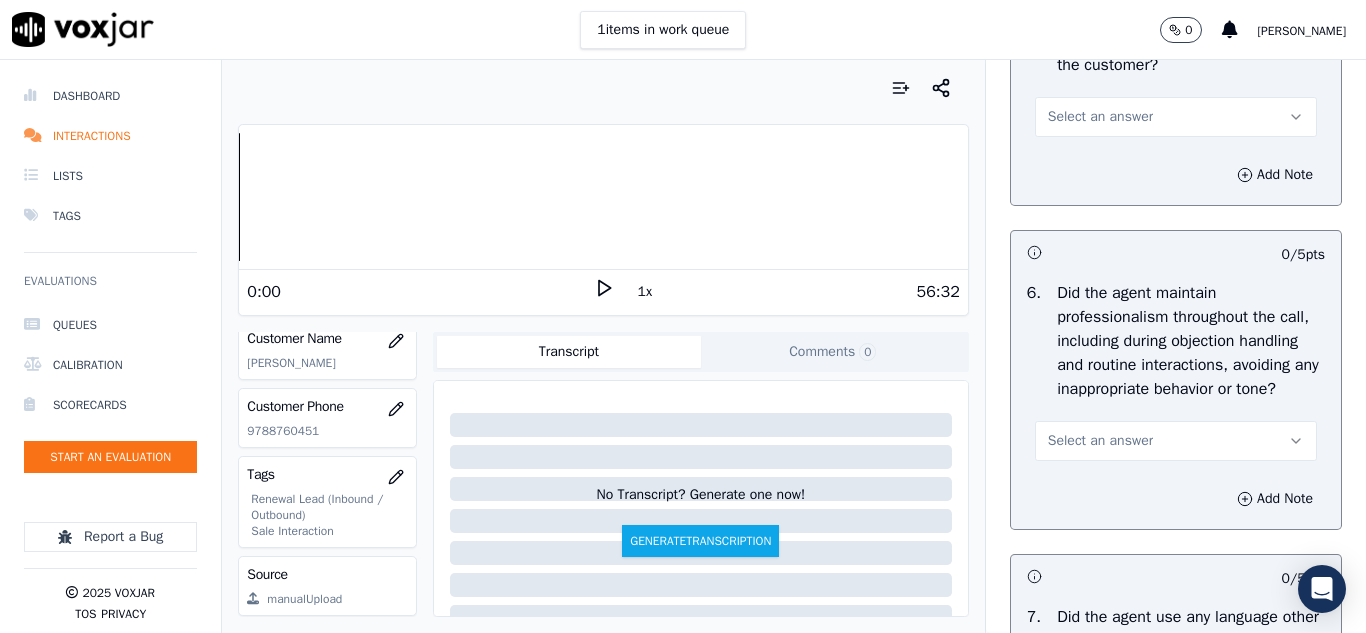 click on "Select an answer" at bounding box center [1100, 117] 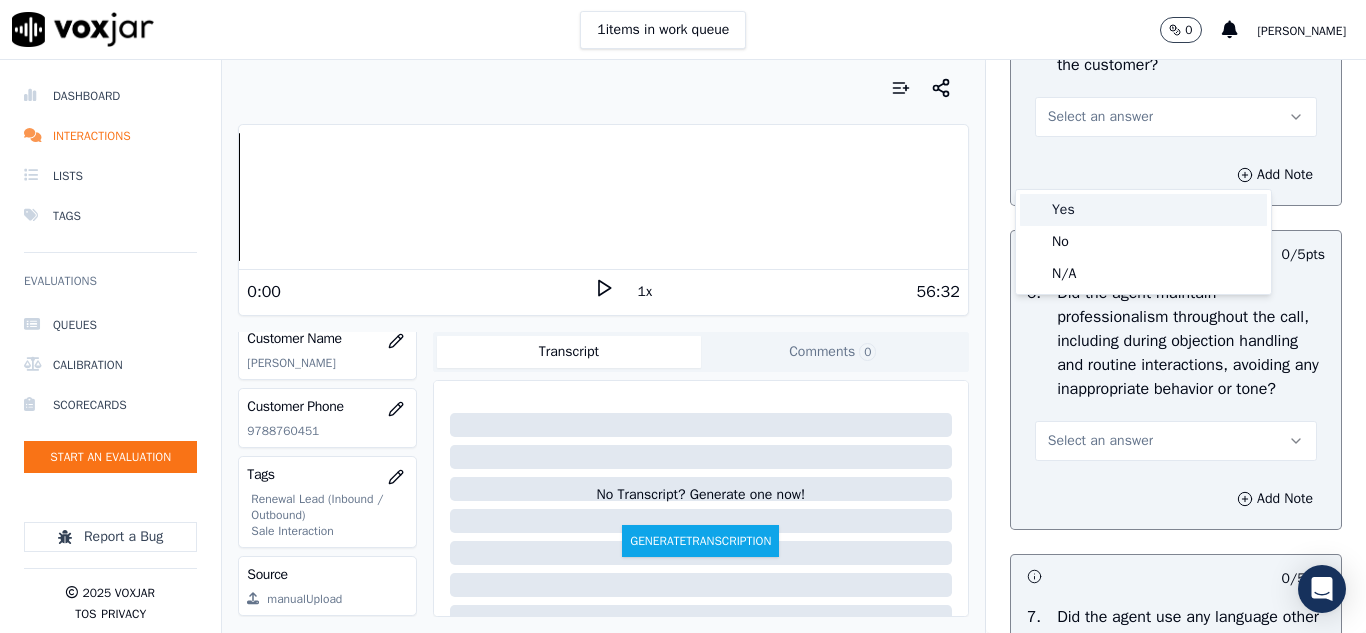 click on "Yes" at bounding box center [1143, 210] 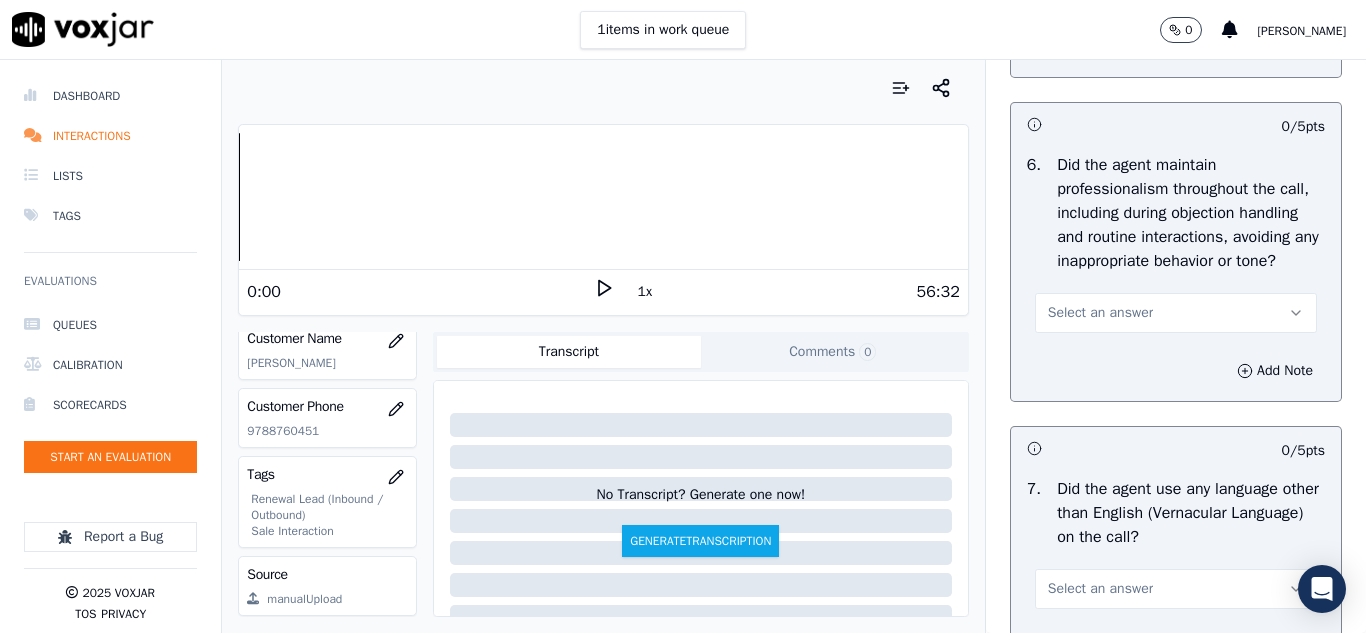 scroll, scrollTop: 2700, scrollLeft: 0, axis: vertical 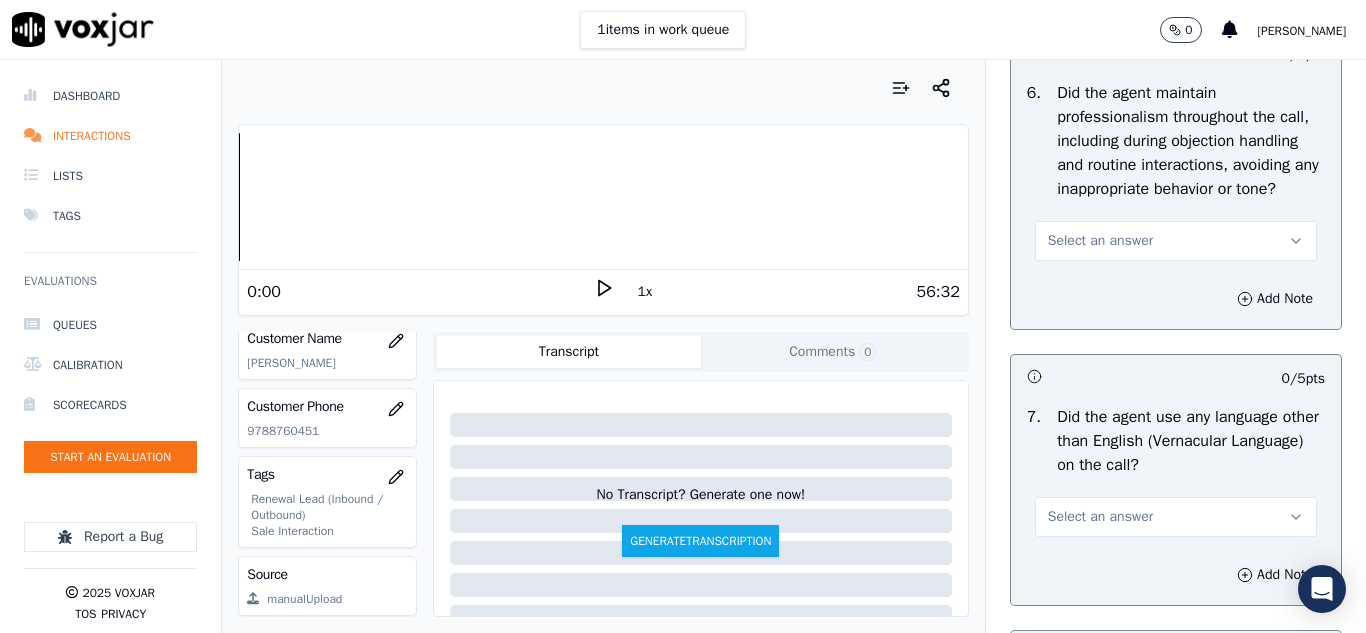 drag, startPoint x: 1083, startPoint y: 310, endPoint x: 1081, endPoint y: 331, distance: 21.095022 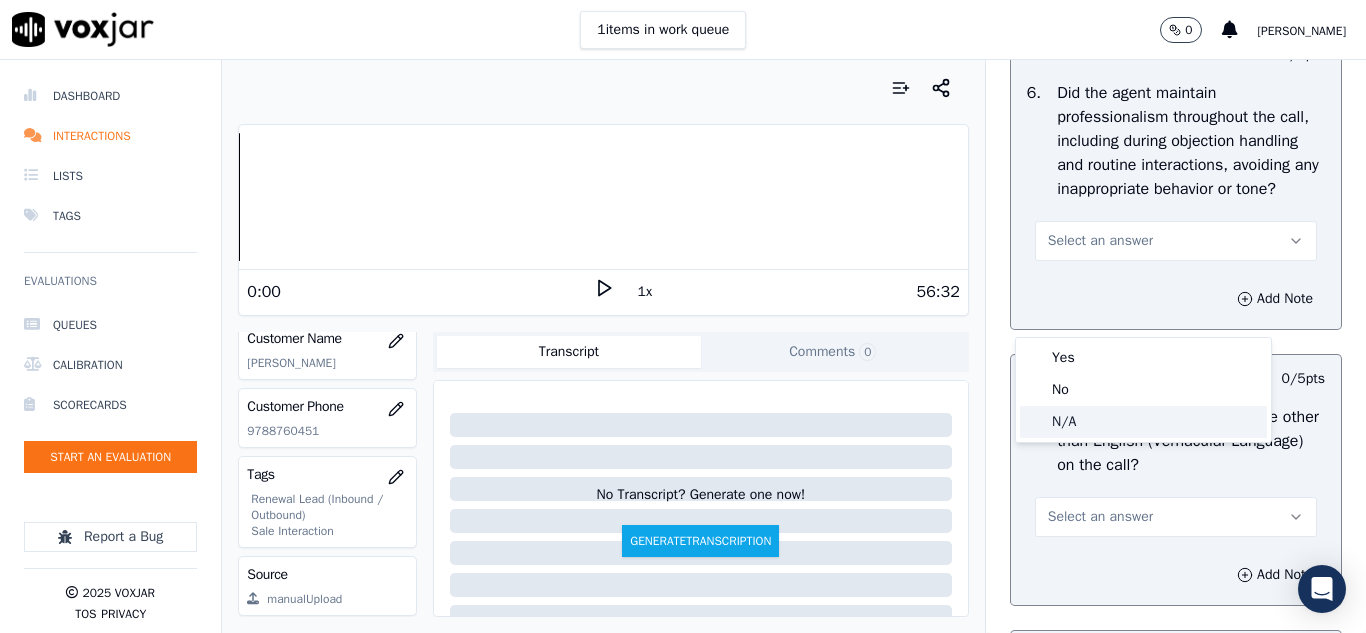 click on "N/A" 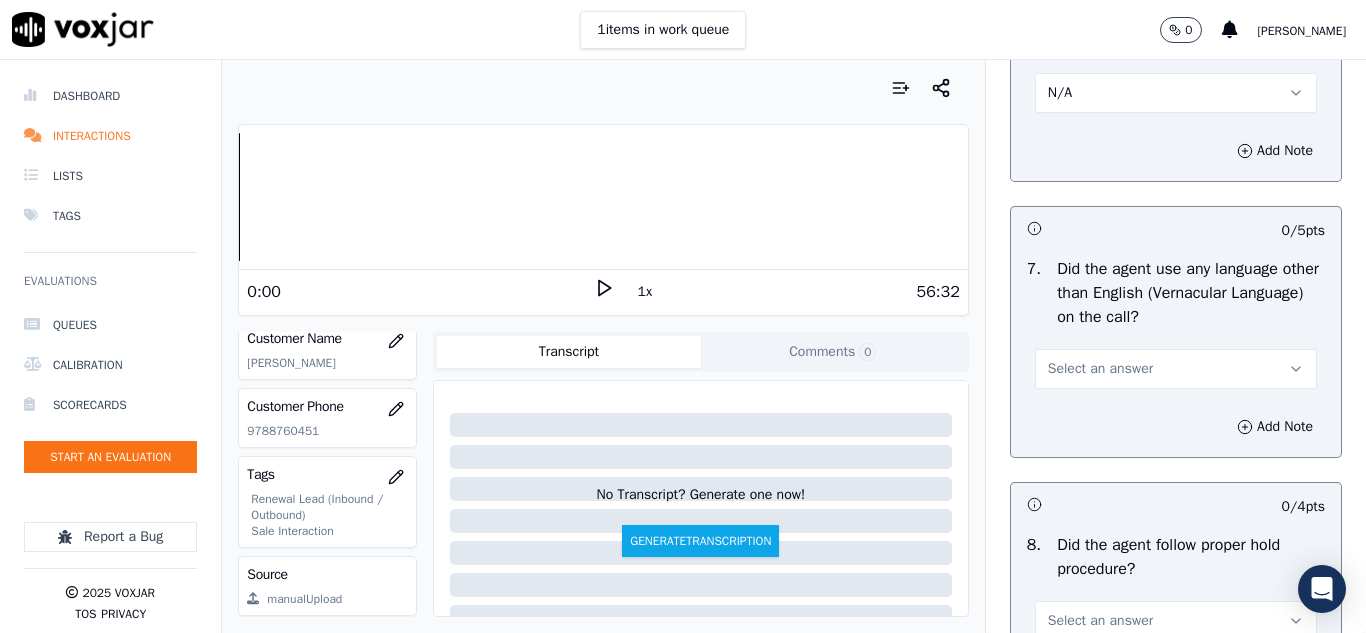 scroll, scrollTop: 3000, scrollLeft: 0, axis: vertical 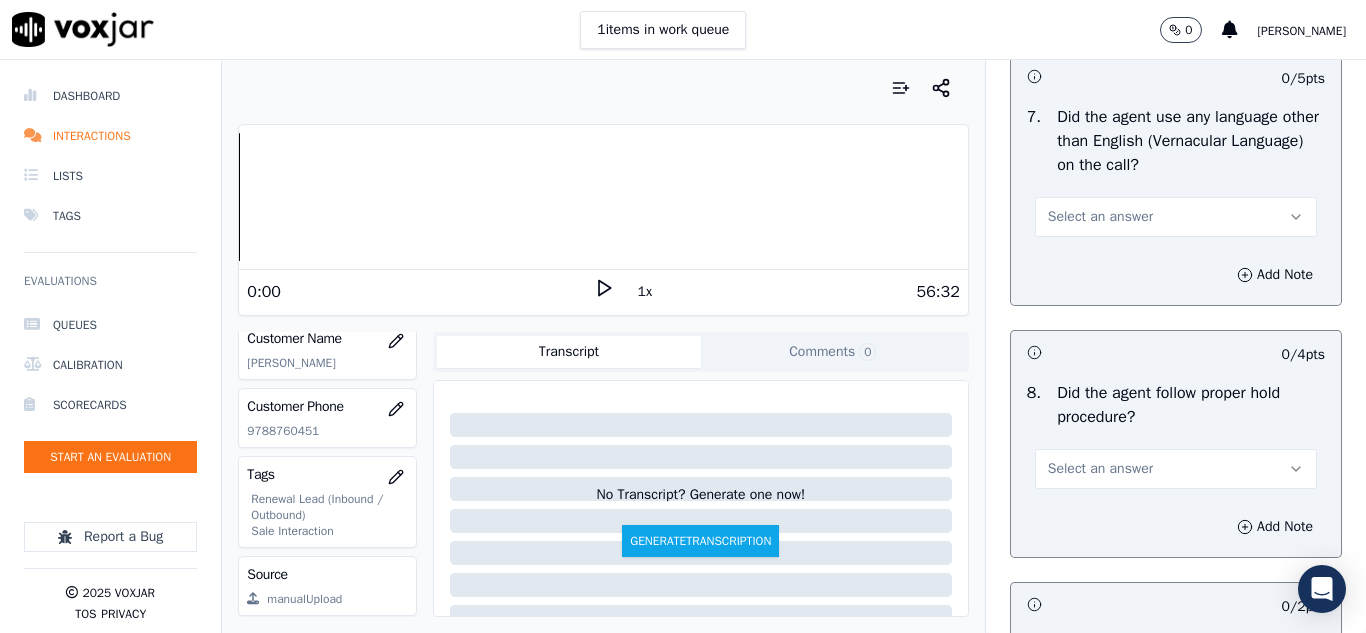 click on "Select an answer" at bounding box center (1100, 217) 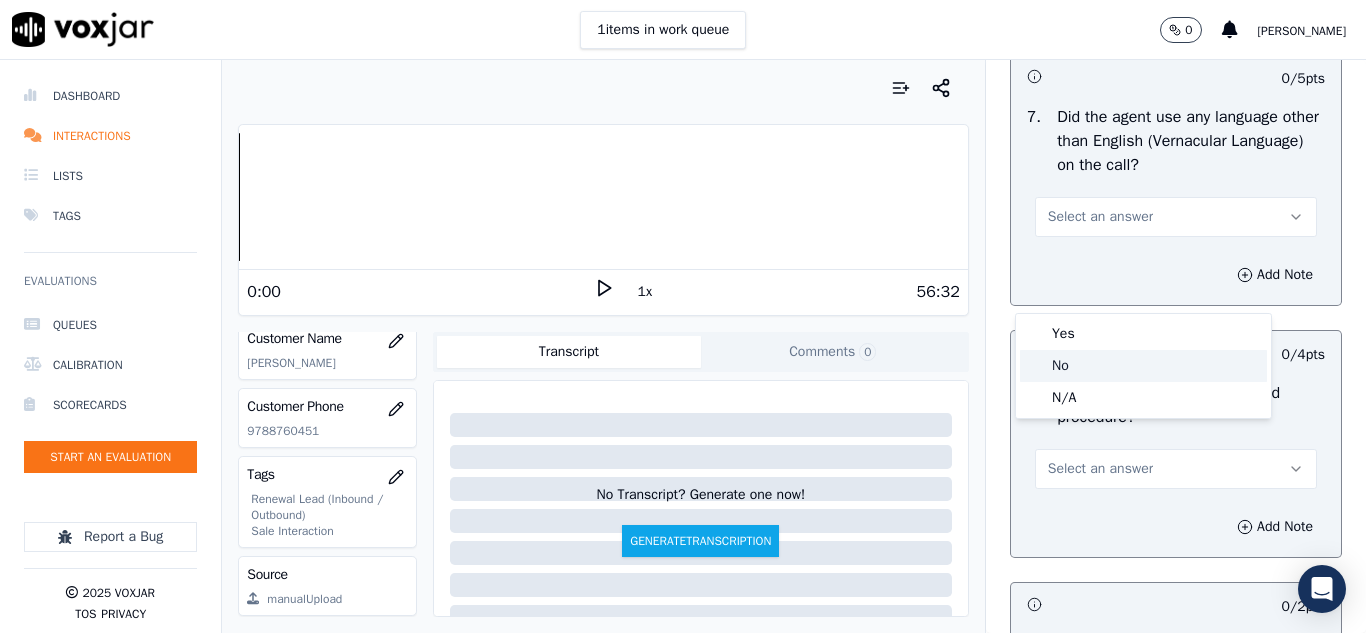 click on "No" 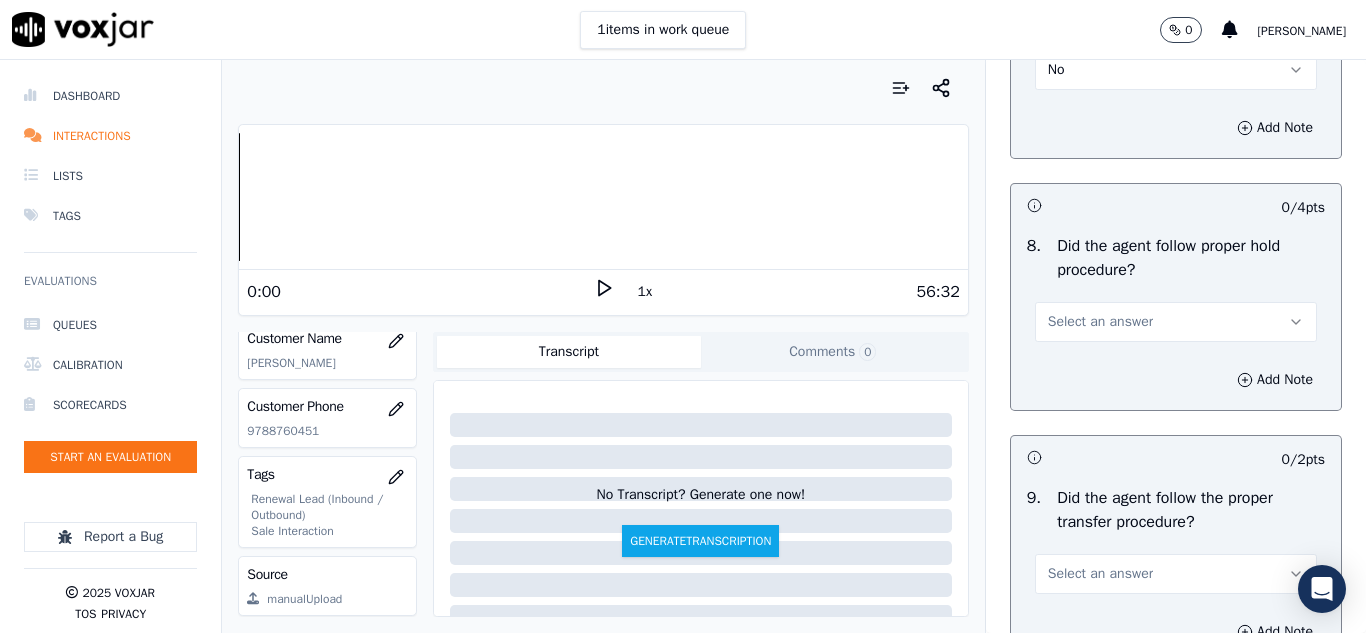 scroll, scrollTop: 3300, scrollLeft: 0, axis: vertical 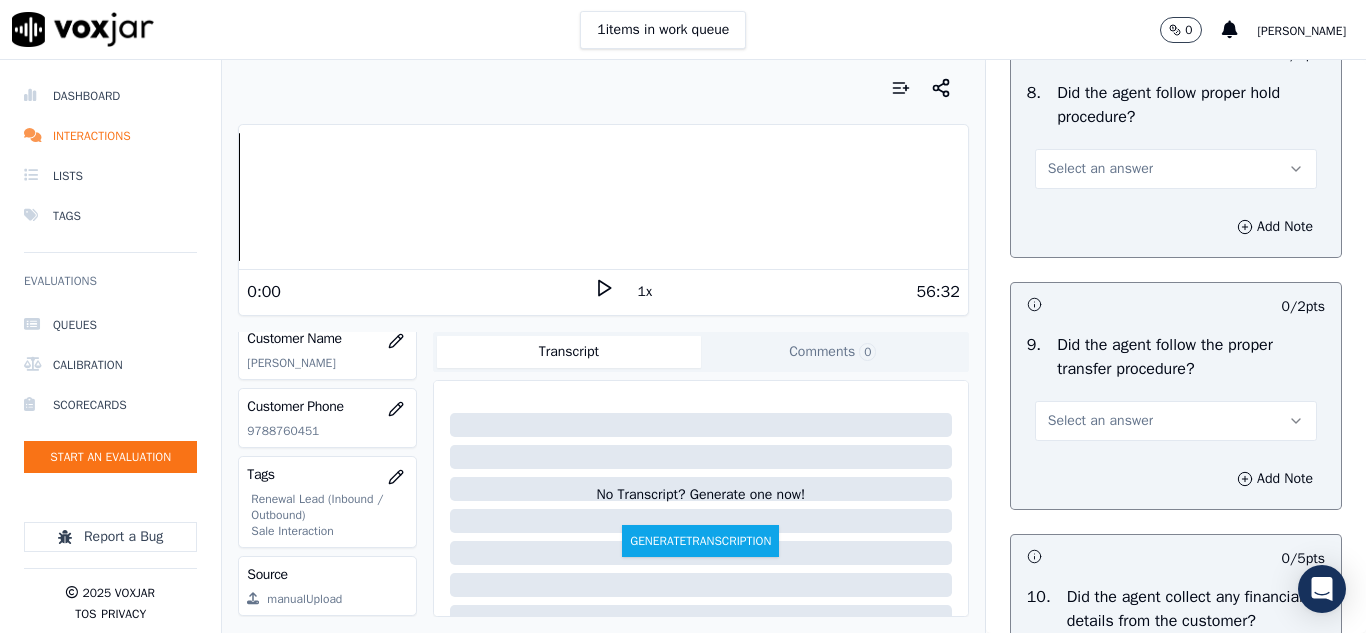 click on "Select an answer" at bounding box center (1100, 169) 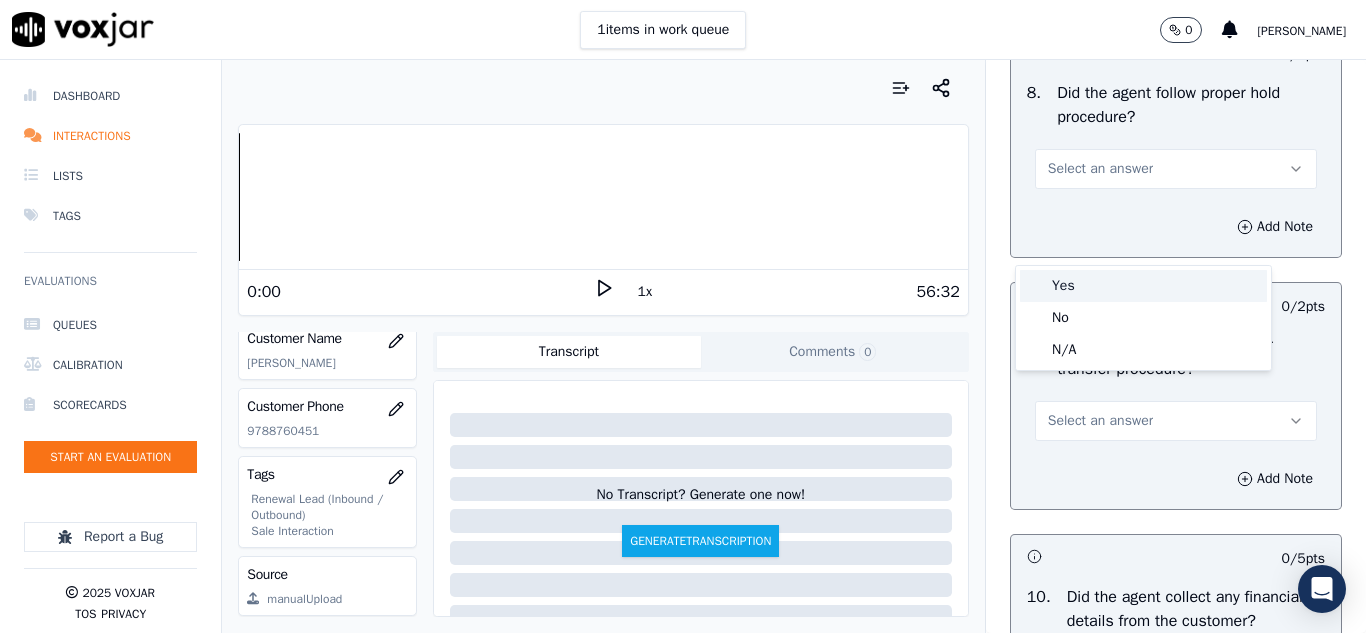 click on "Yes" at bounding box center [1143, 286] 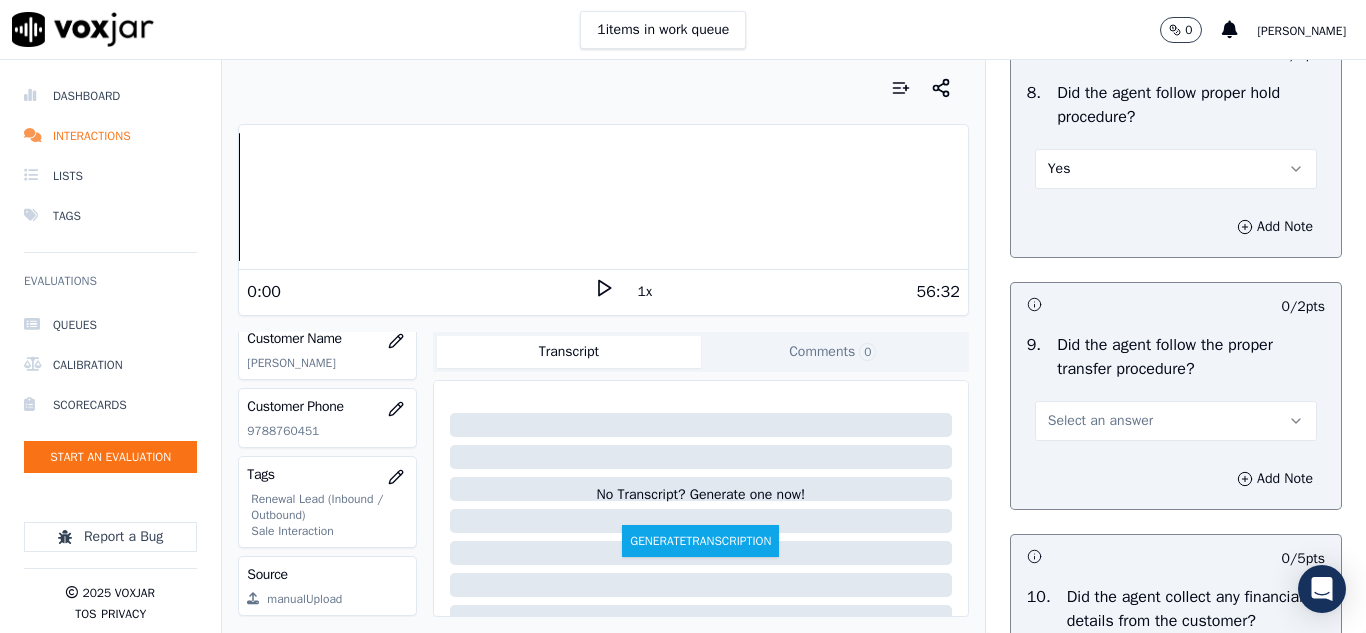 scroll, scrollTop: 3500, scrollLeft: 0, axis: vertical 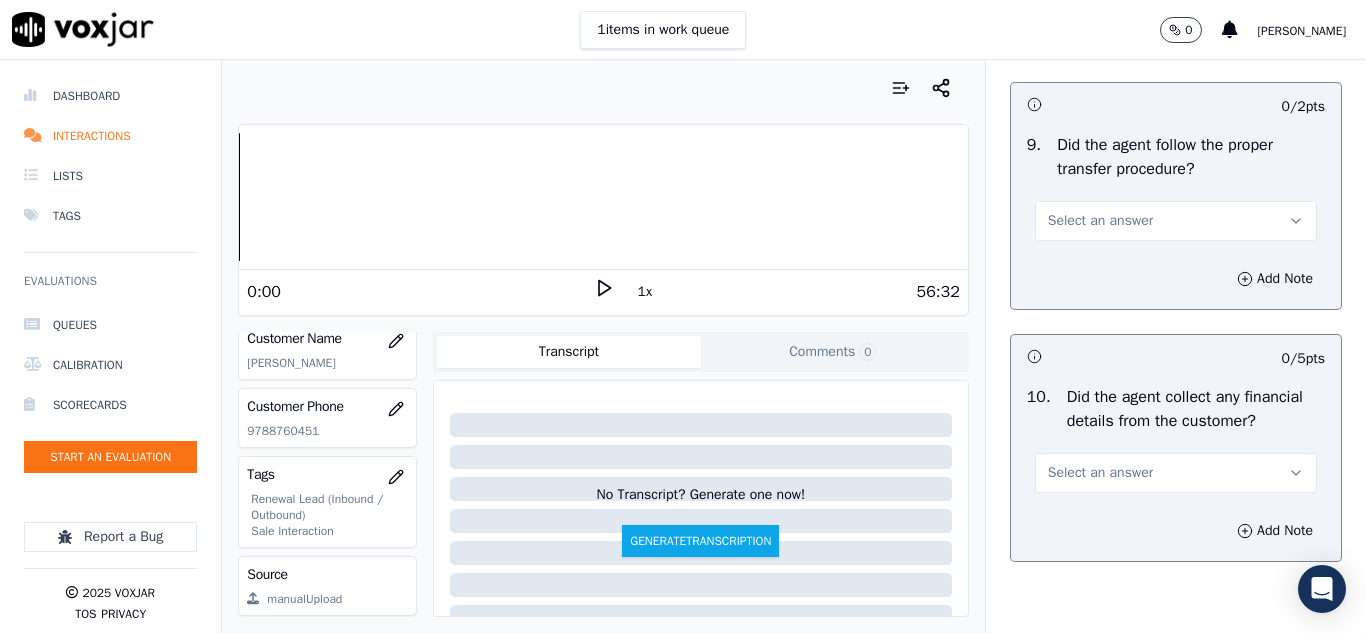 click on "Select an answer" at bounding box center (1100, 221) 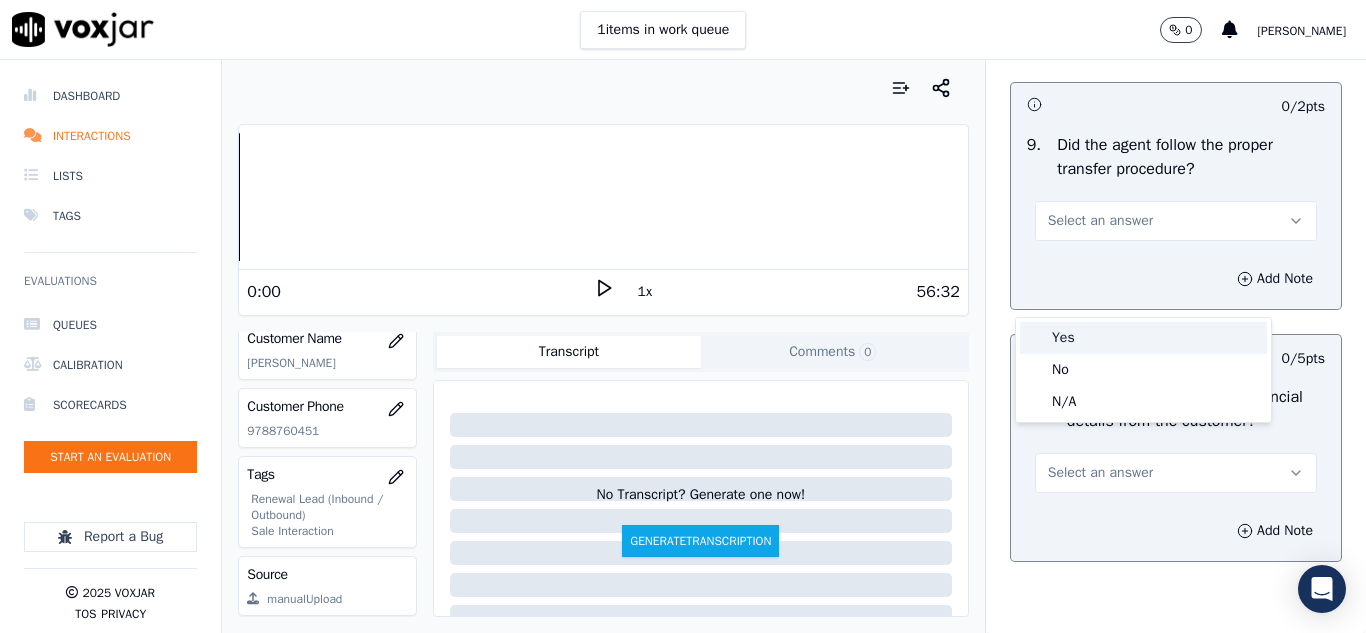 click on "Yes" at bounding box center [1143, 338] 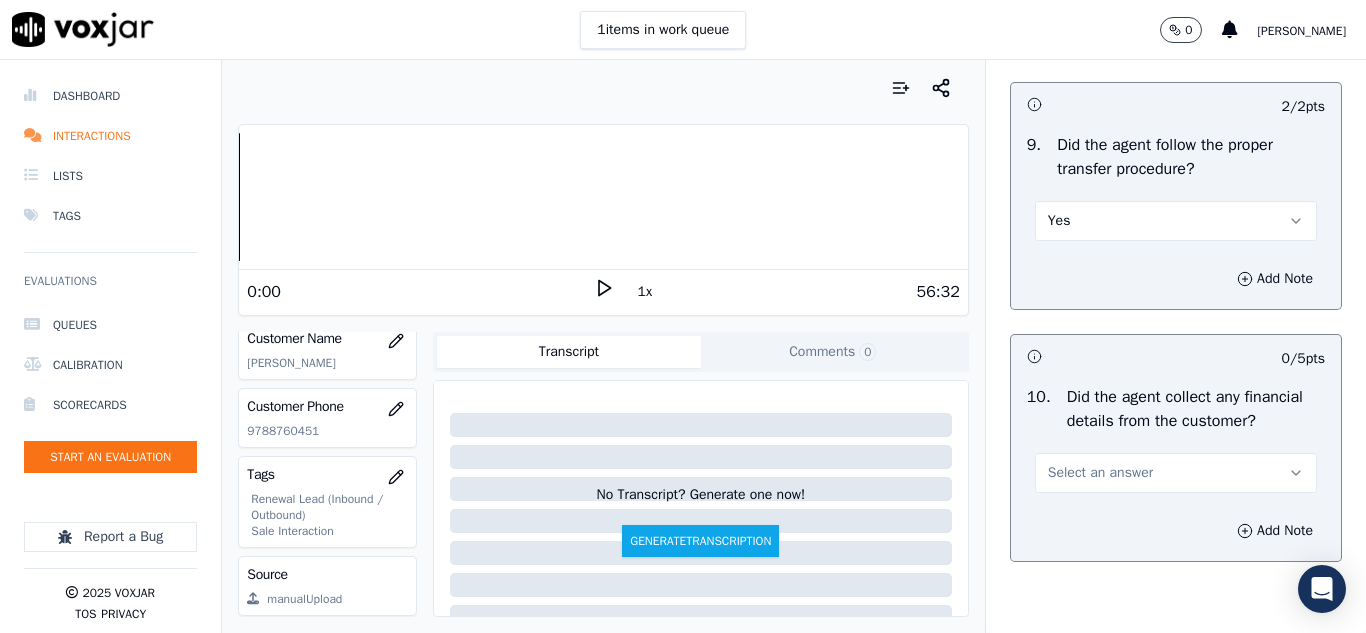 scroll, scrollTop: 3800, scrollLeft: 0, axis: vertical 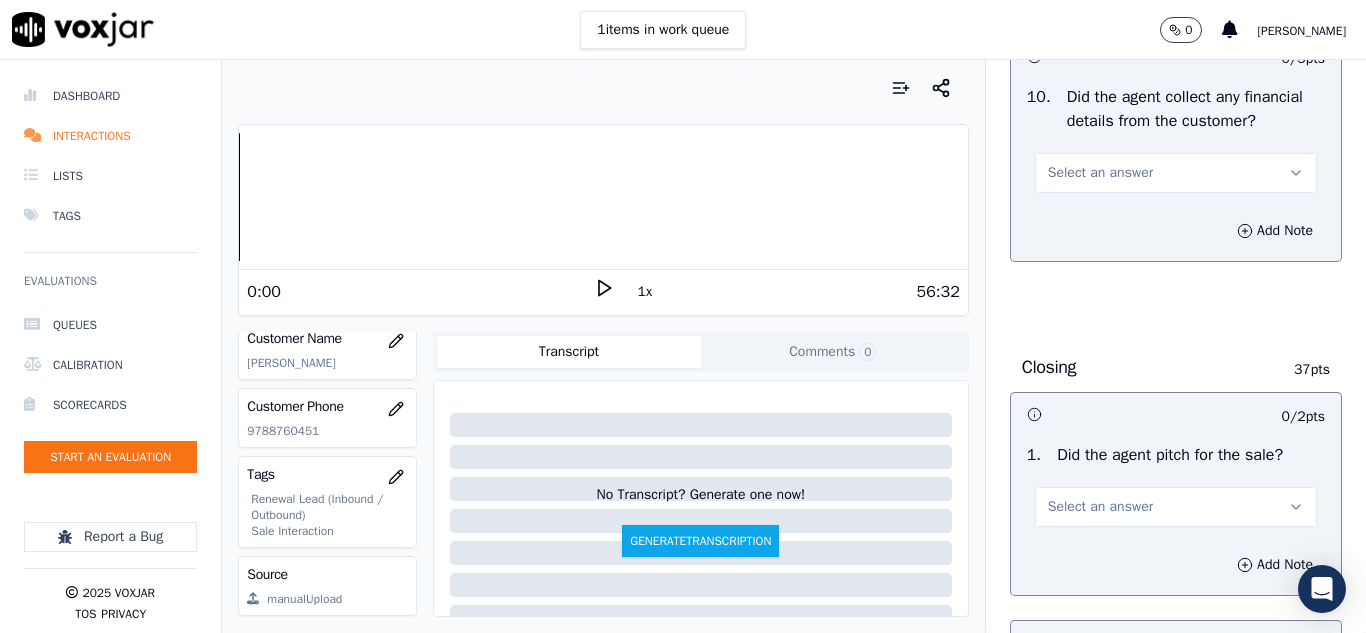 click on "Select an answer" at bounding box center [1100, 173] 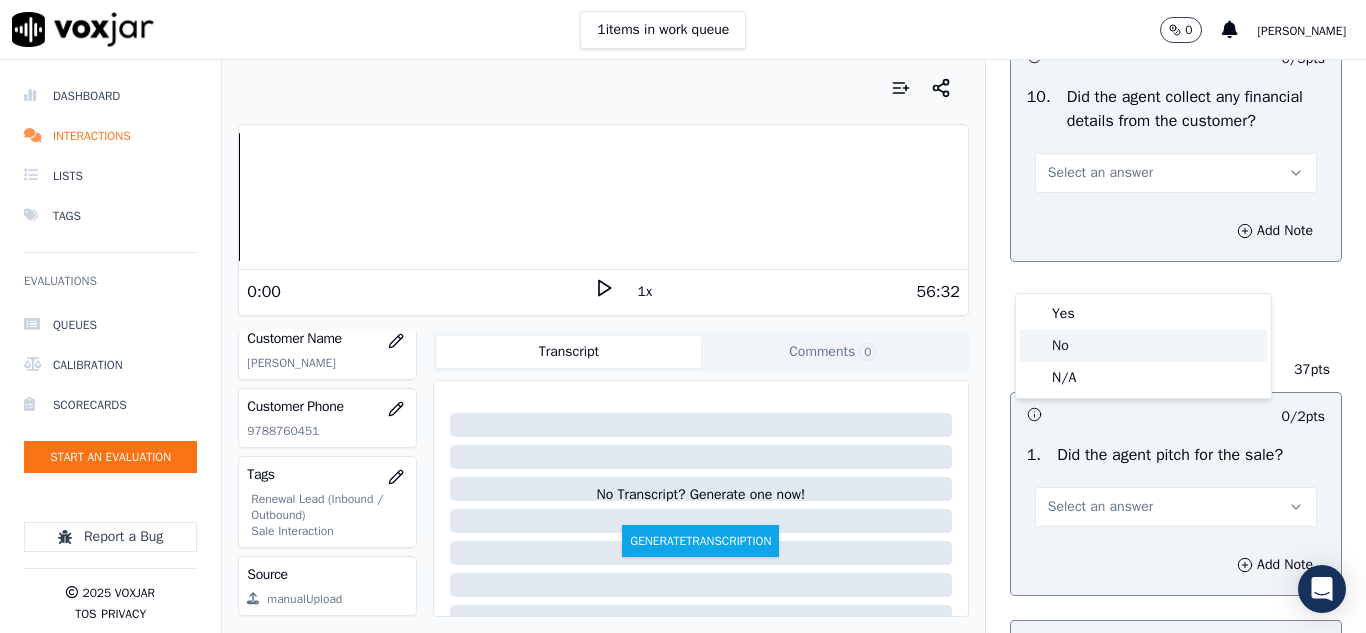 click on "No" 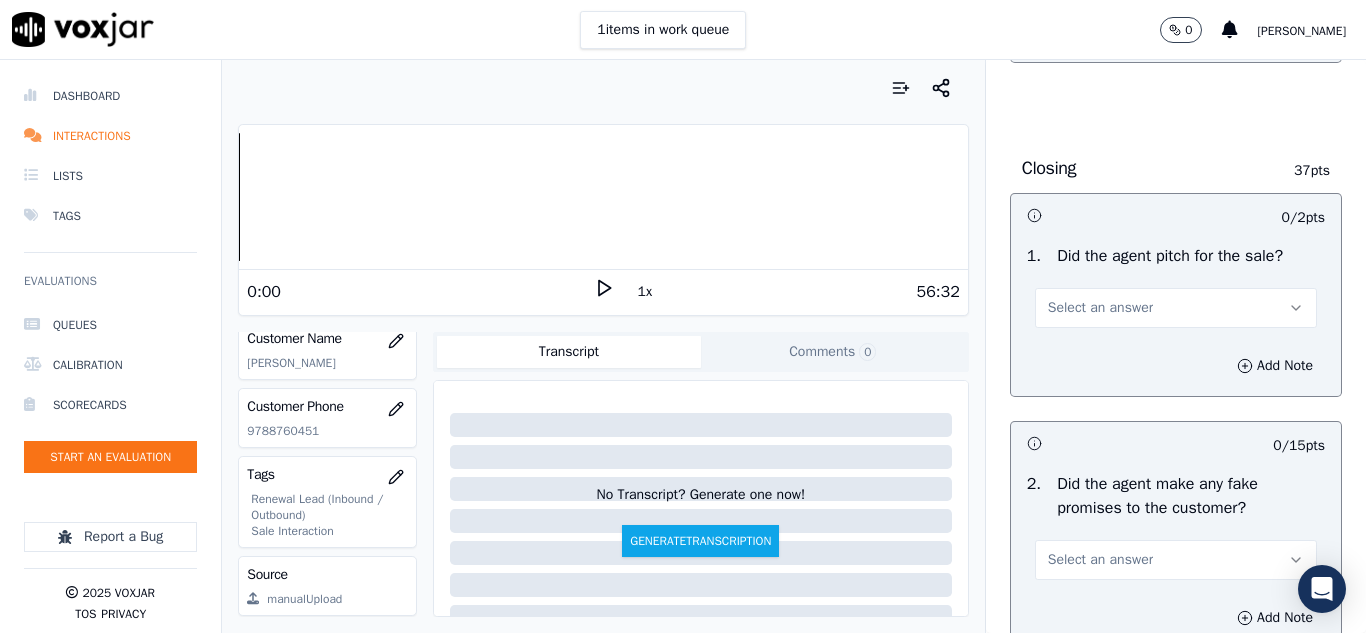 scroll, scrollTop: 4000, scrollLeft: 0, axis: vertical 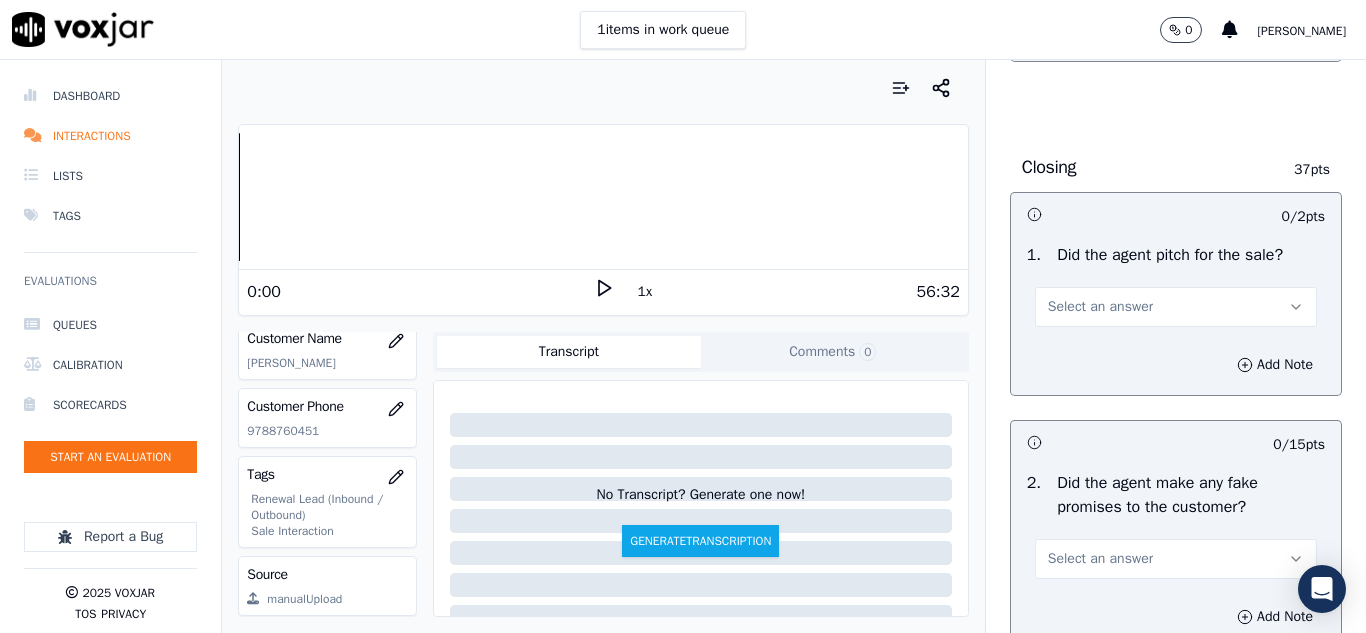 click on "Select an answer" at bounding box center [1100, 307] 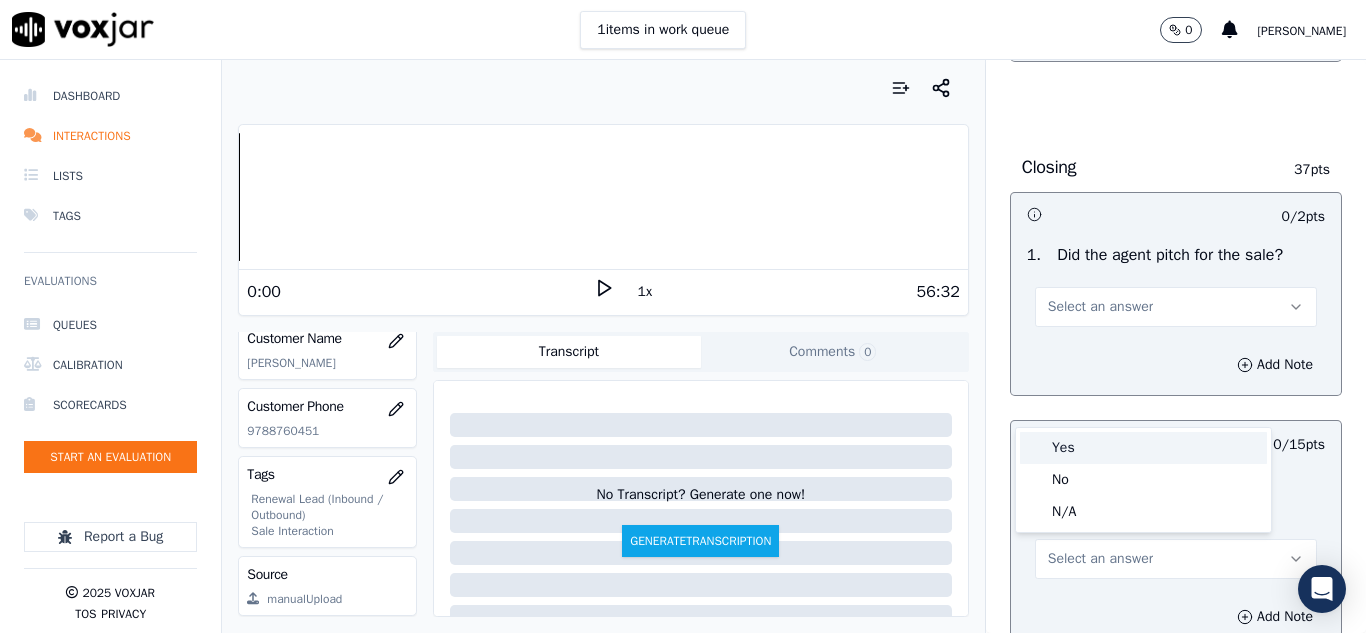 click on "Yes" at bounding box center (1143, 448) 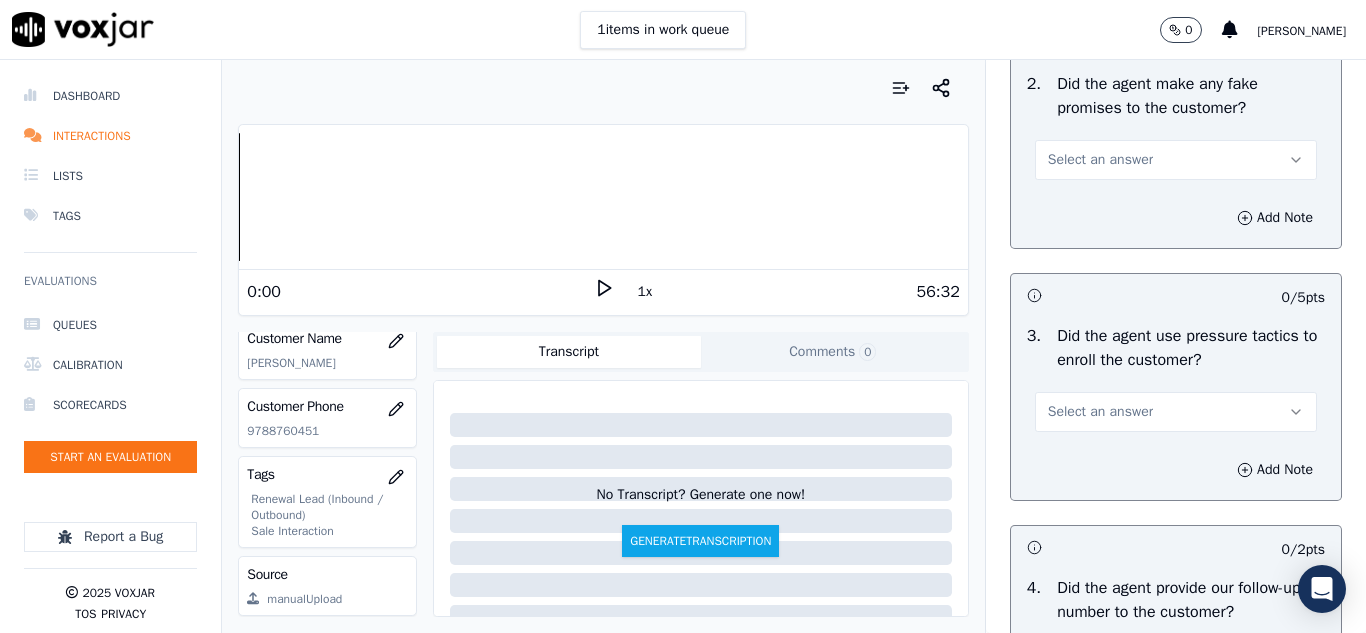 scroll, scrollTop: 4400, scrollLeft: 0, axis: vertical 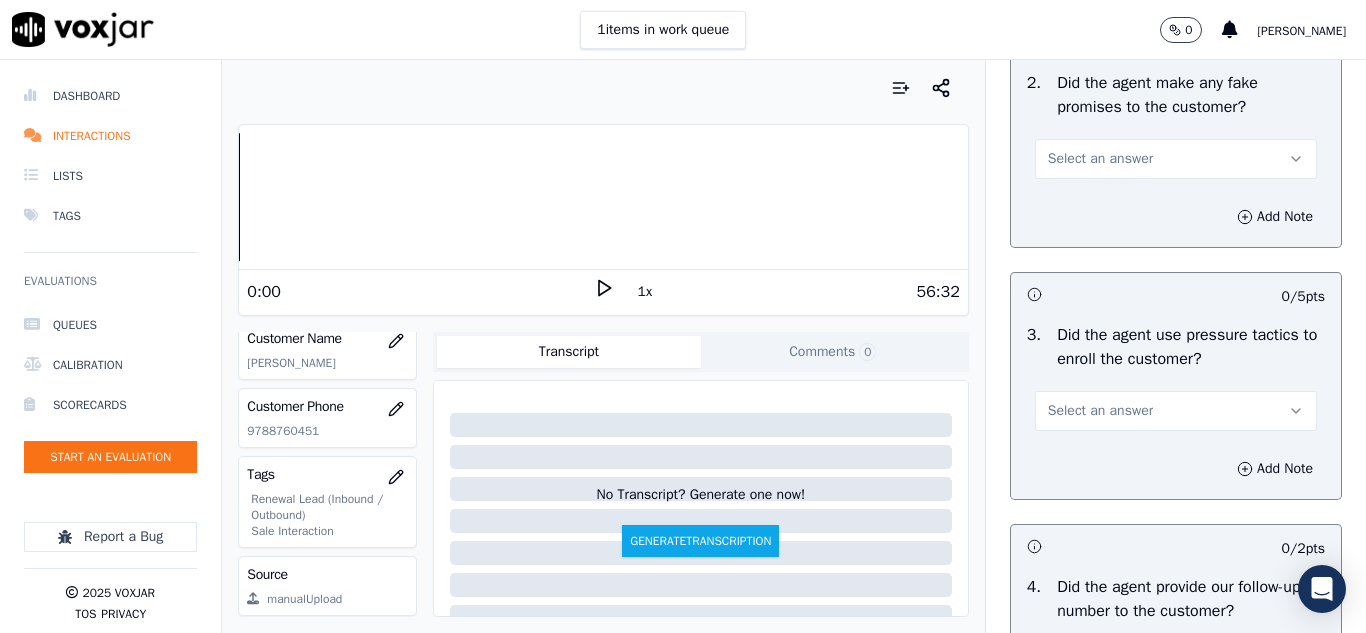 click on "Select an answer" at bounding box center [1100, 159] 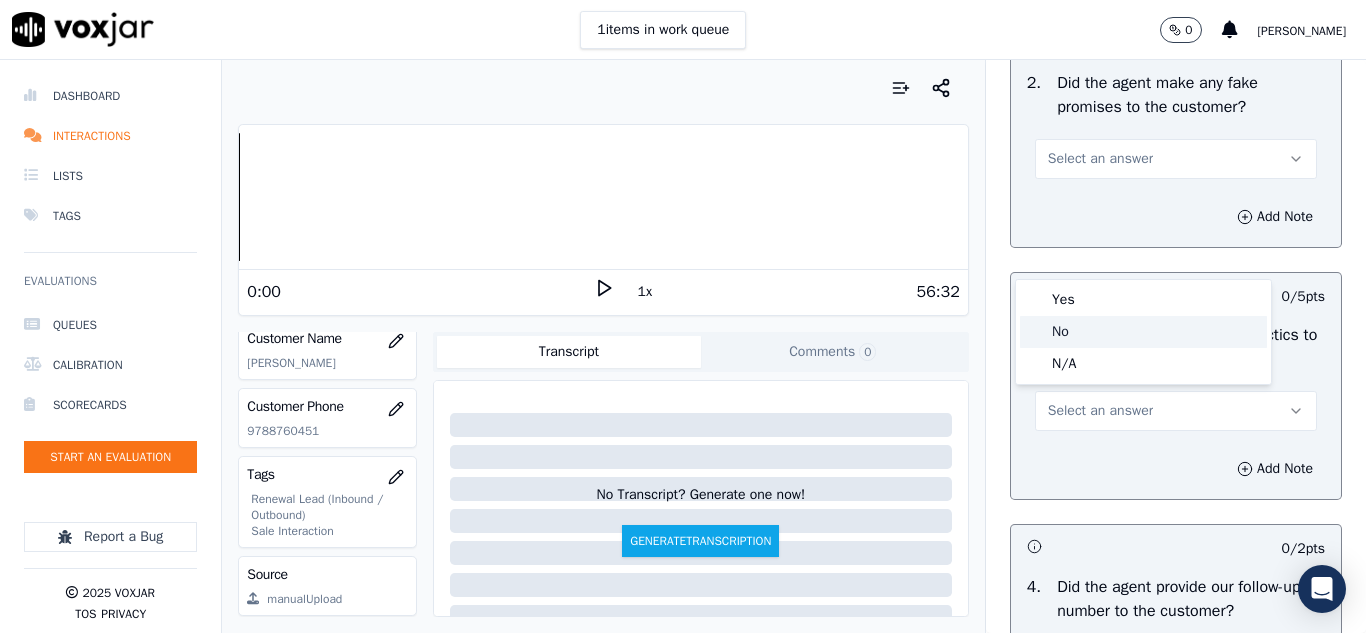 drag, startPoint x: 1070, startPoint y: 337, endPoint x: 1079, endPoint y: 342, distance: 10.29563 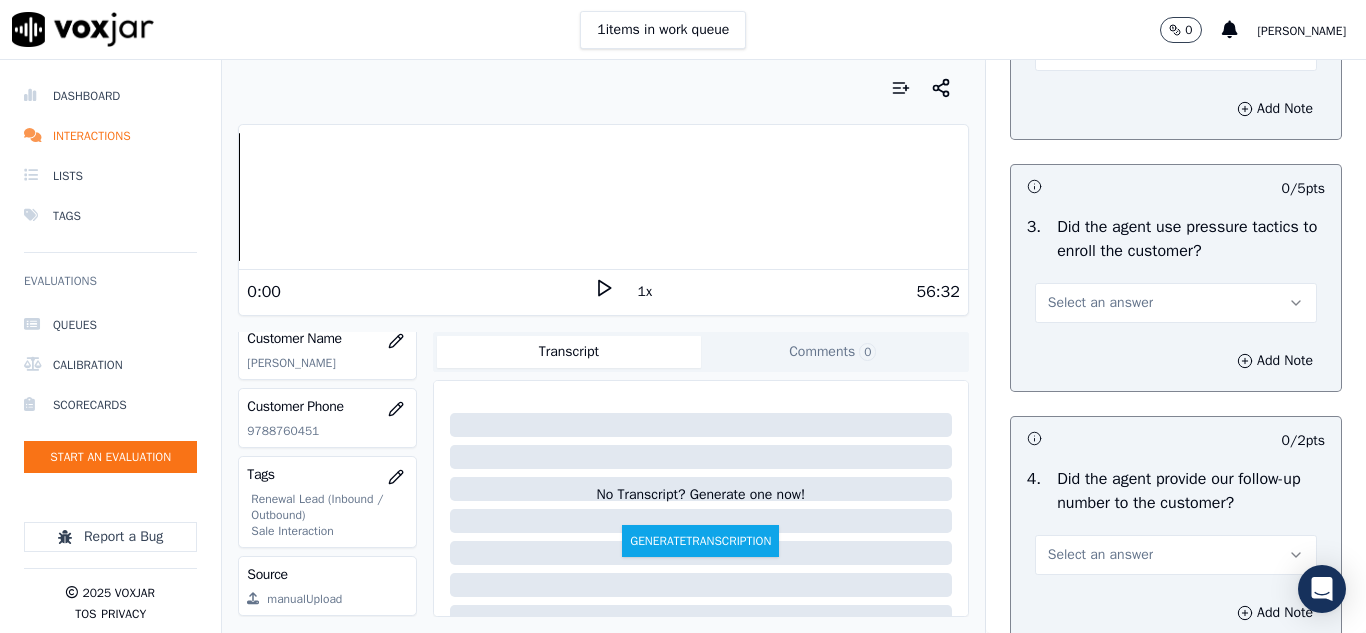 scroll, scrollTop: 4700, scrollLeft: 0, axis: vertical 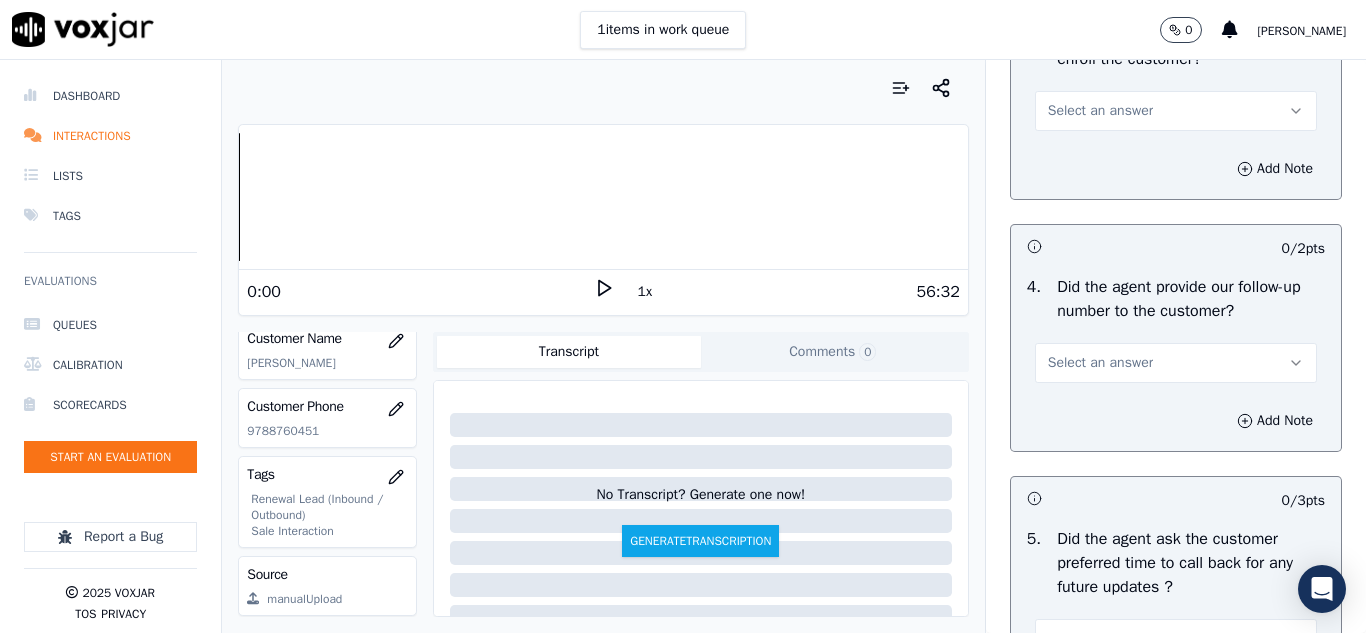 click on "Select an answer" at bounding box center (1100, 111) 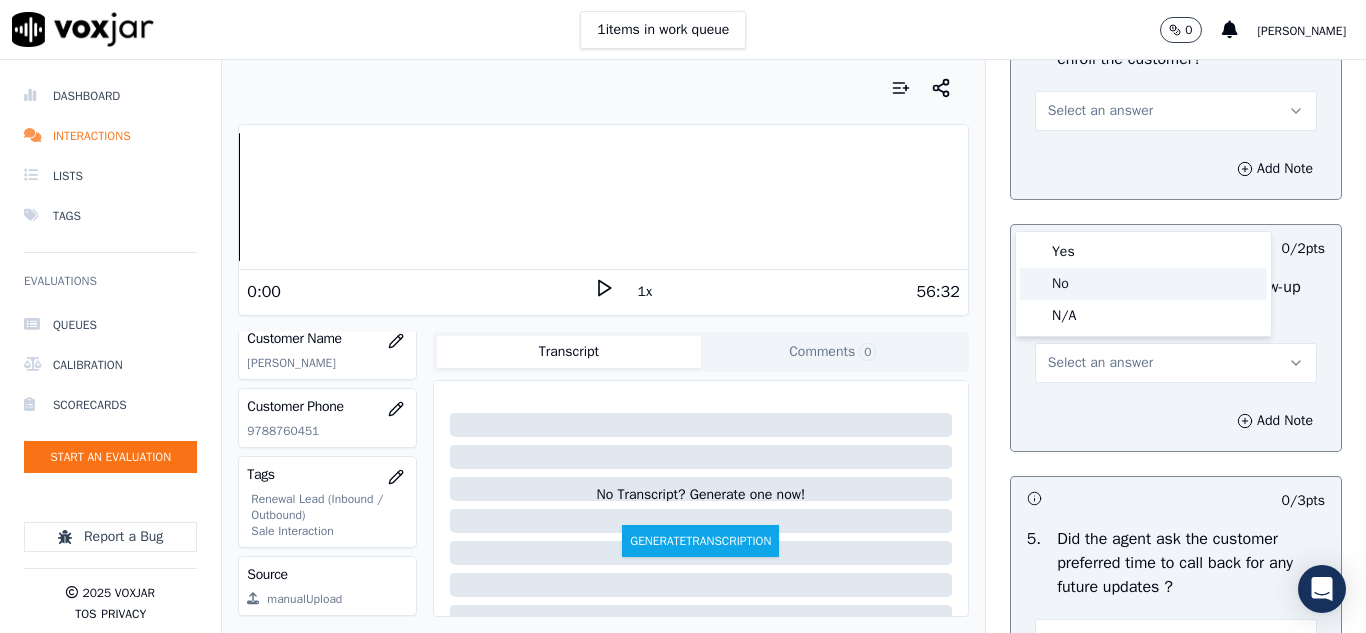 click on "No" 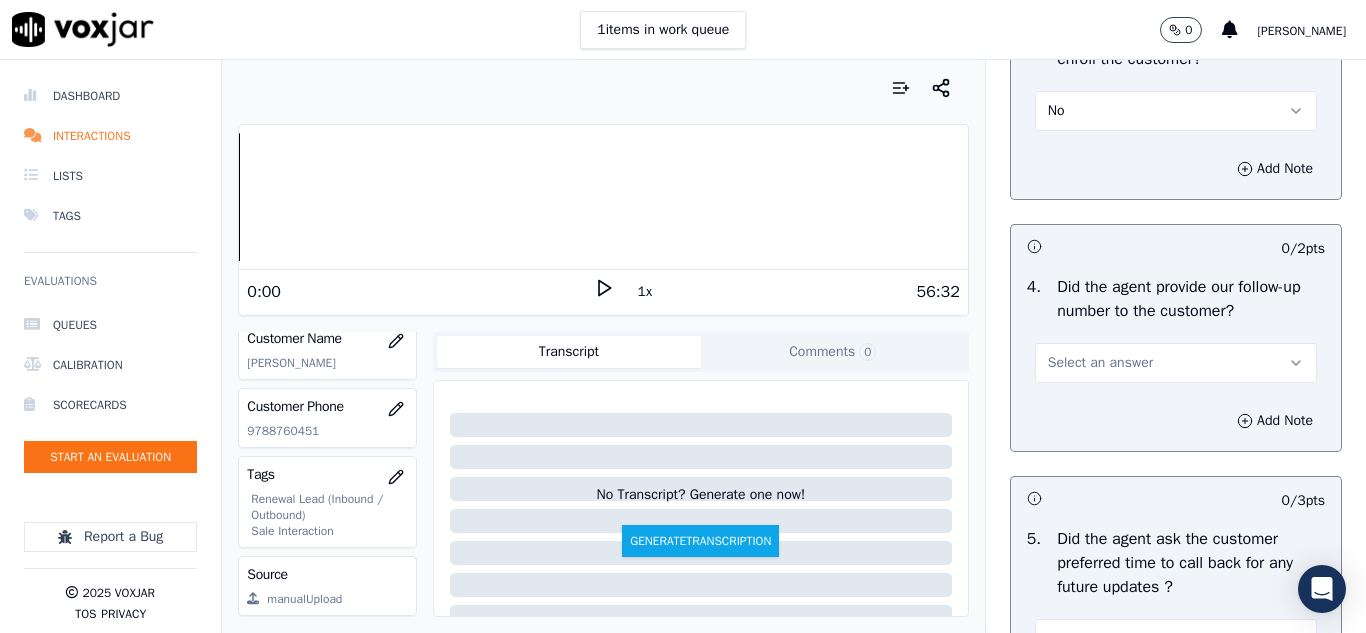 scroll, scrollTop: 400, scrollLeft: 0, axis: vertical 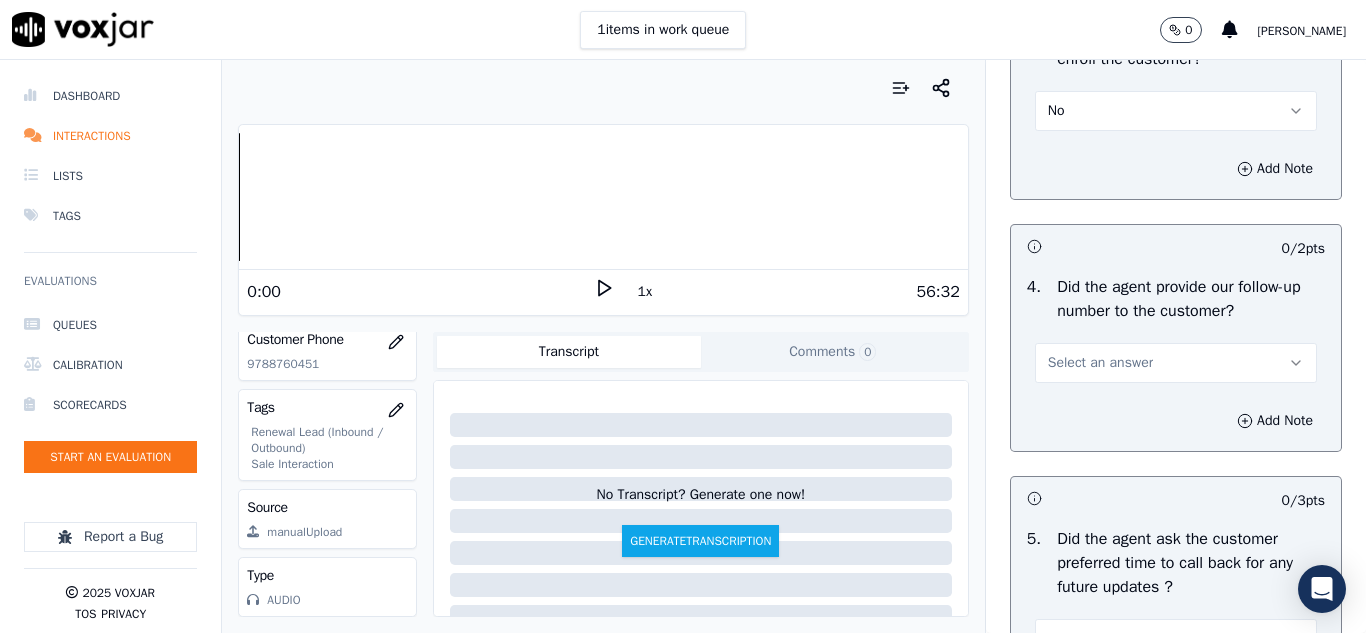 click on "Select an answer" at bounding box center [1176, 363] 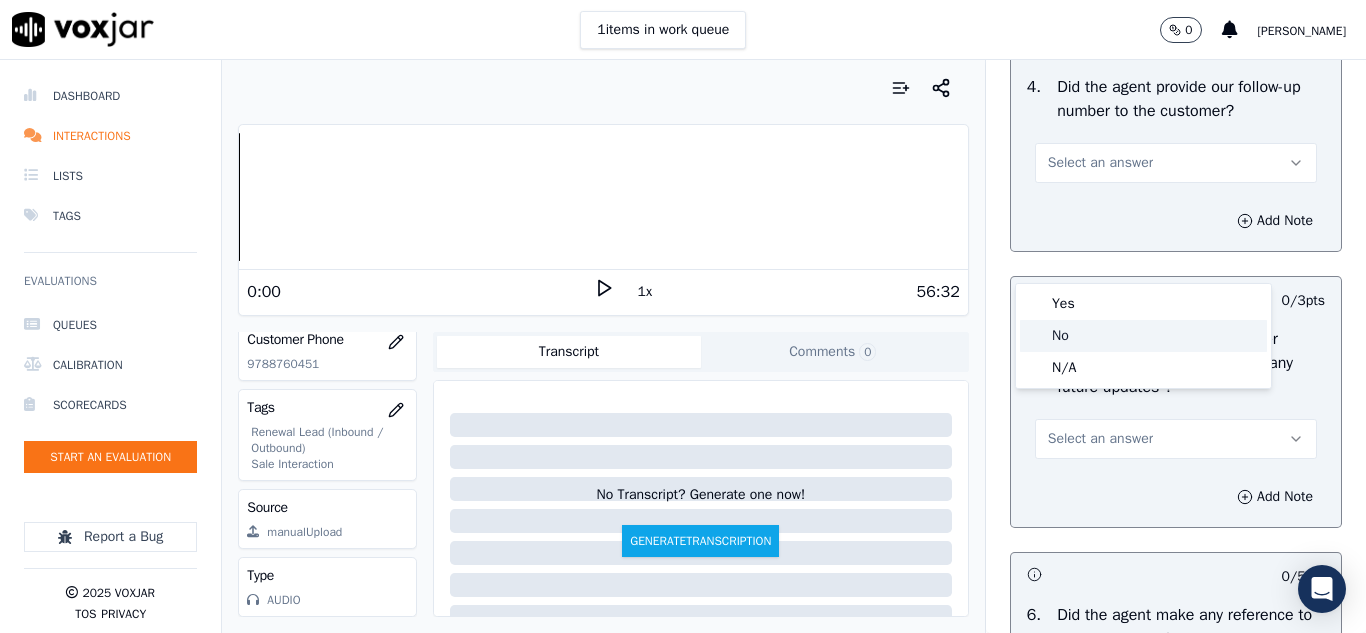 click on "Yes" at bounding box center (1143, 304) 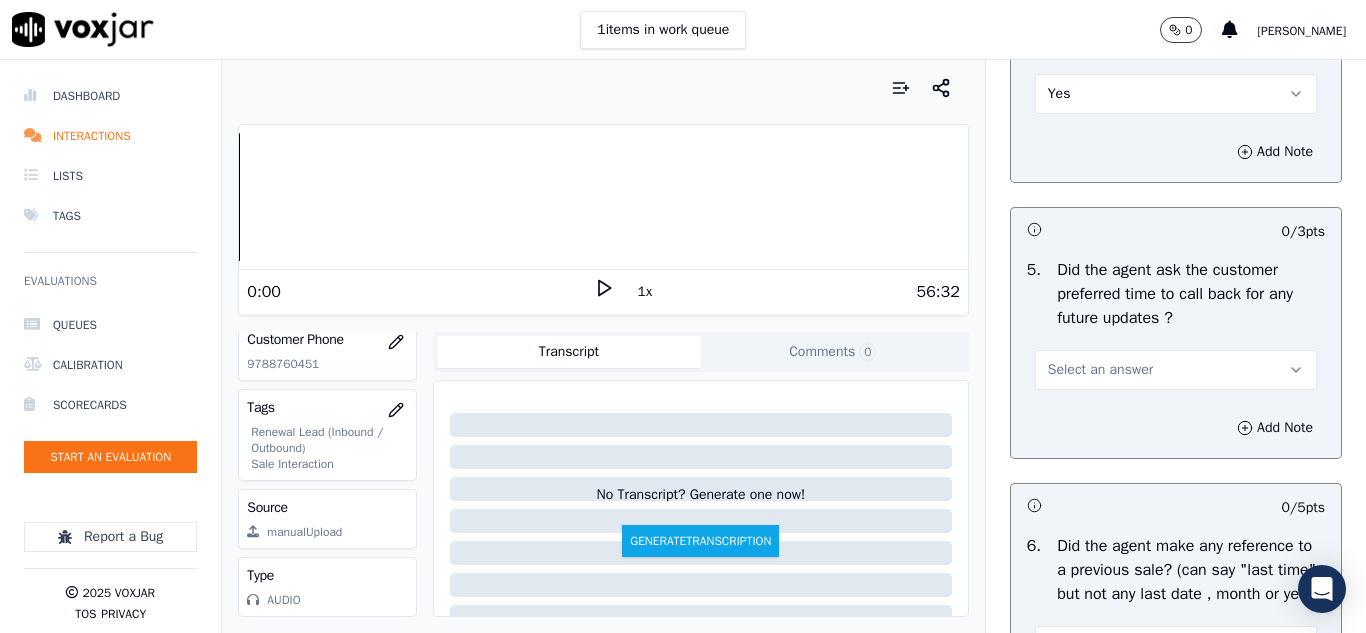 scroll, scrollTop: 5000, scrollLeft: 0, axis: vertical 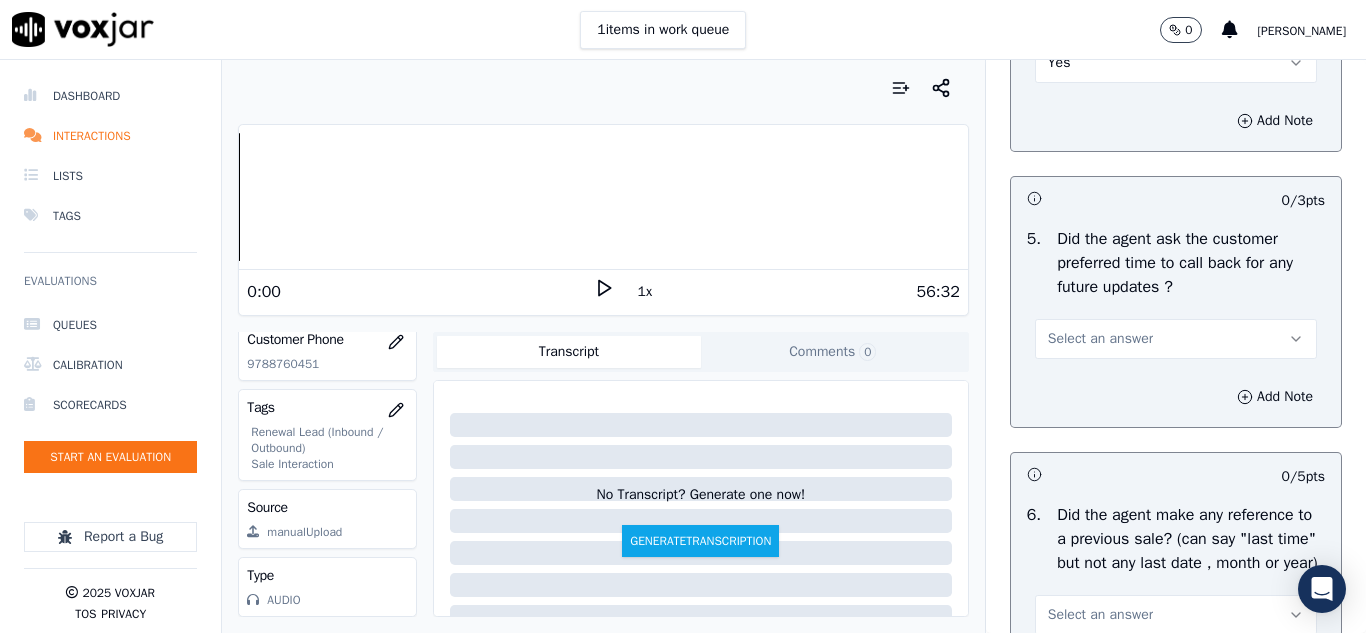 click on "Select an answer" at bounding box center (1100, 339) 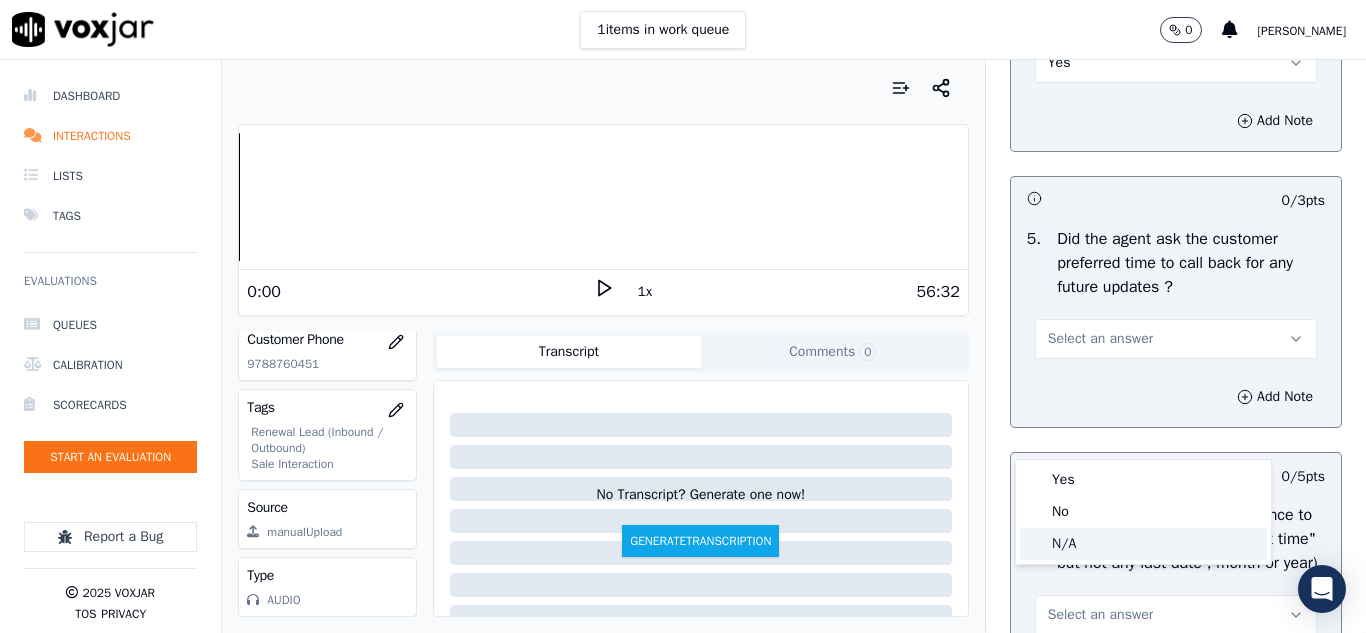 click on "N/A" 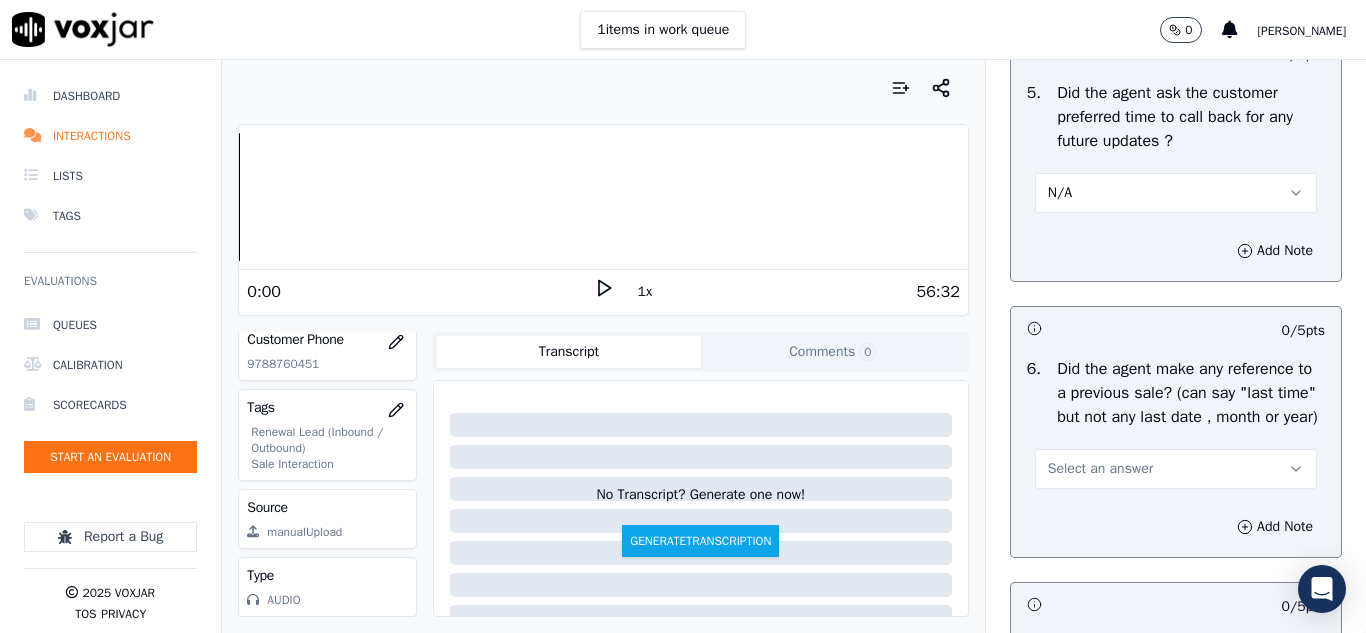 scroll, scrollTop: 5300, scrollLeft: 0, axis: vertical 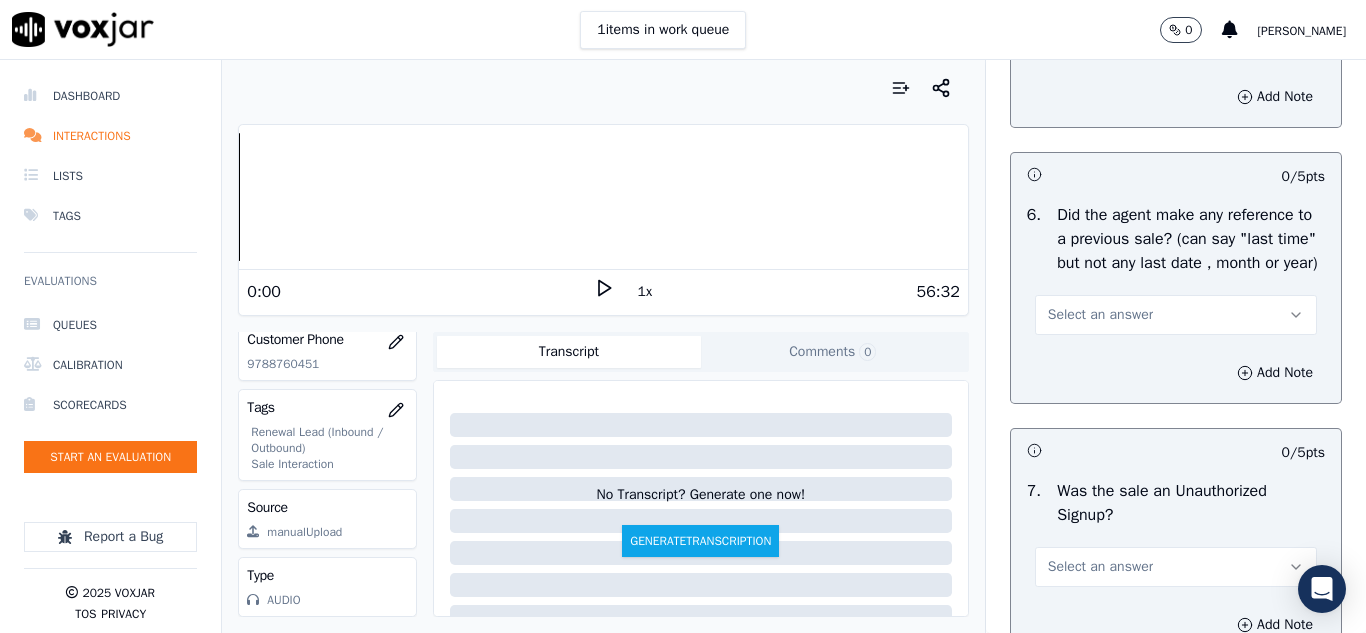 click on "Select an answer" at bounding box center (1176, 315) 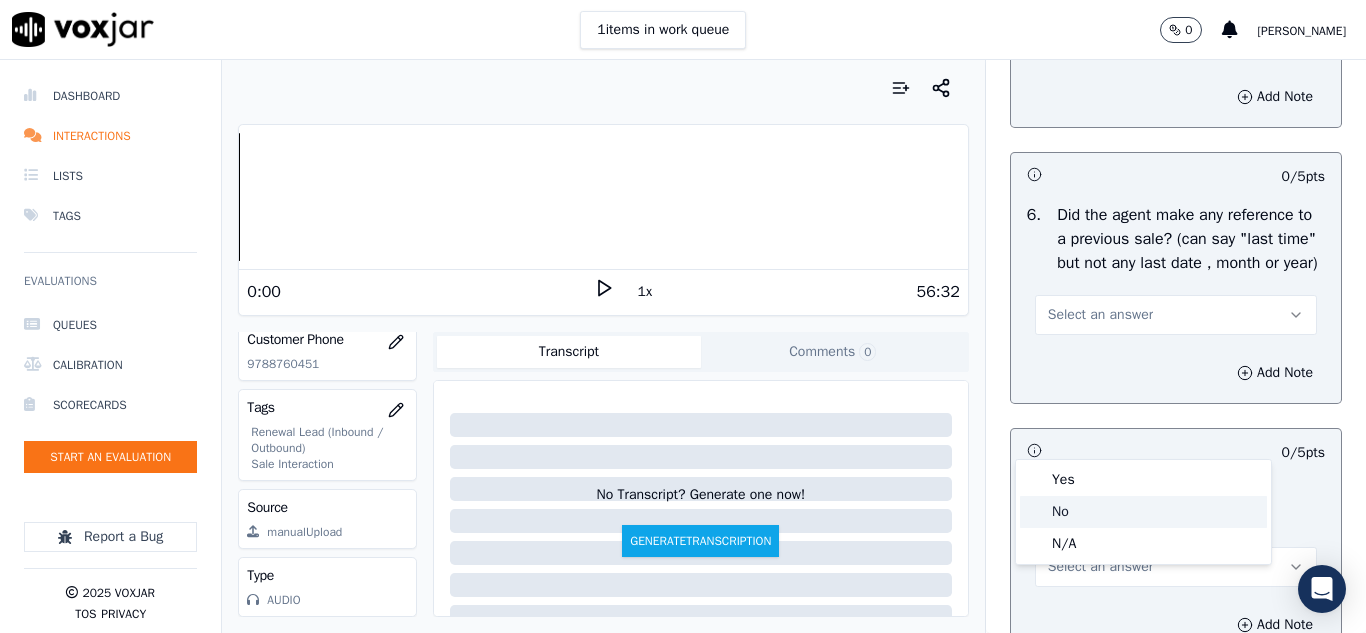 drag, startPoint x: 1076, startPoint y: 519, endPoint x: 1085, endPoint y: 497, distance: 23.769728 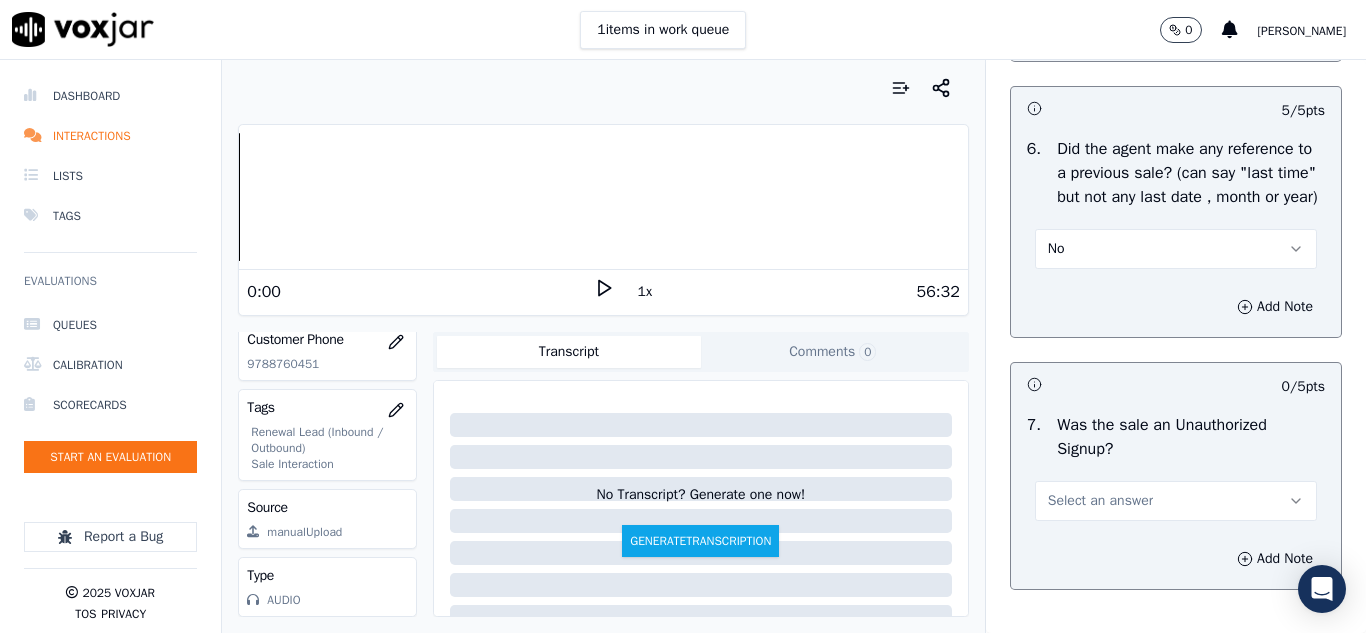 scroll, scrollTop: 5500, scrollLeft: 0, axis: vertical 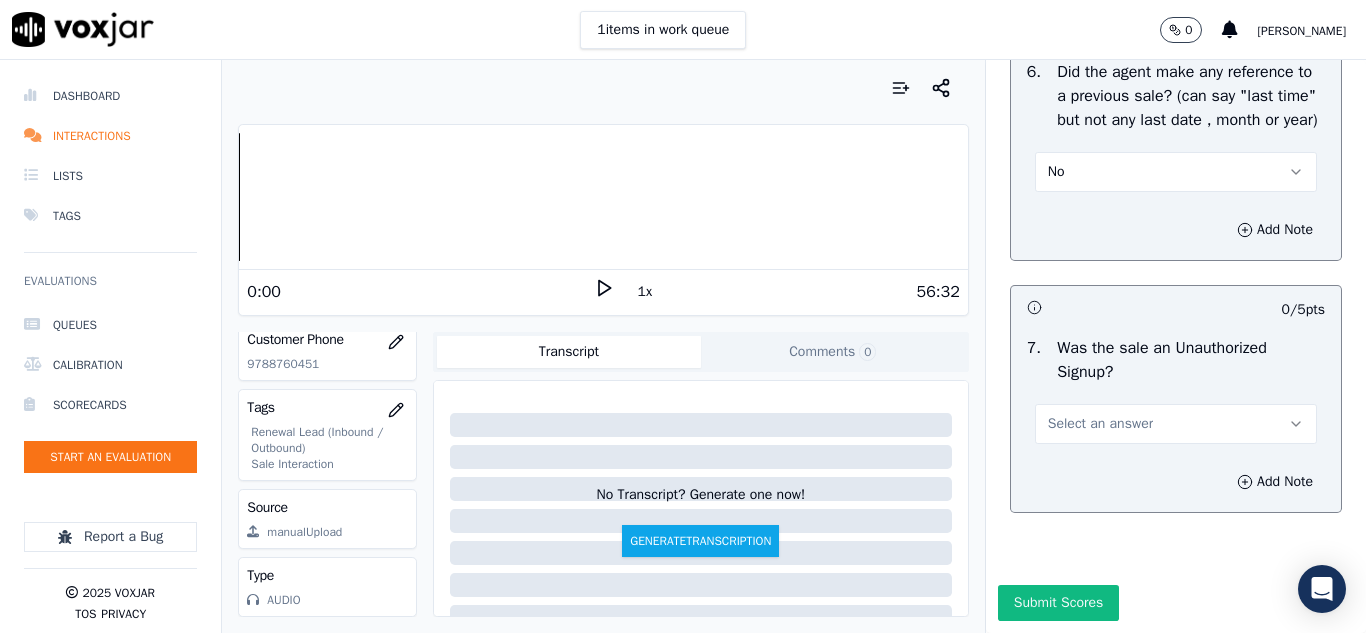 drag, startPoint x: 1068, startPoint y: 486, endPoint x: 1068, endPoint y: 506, distance: 20 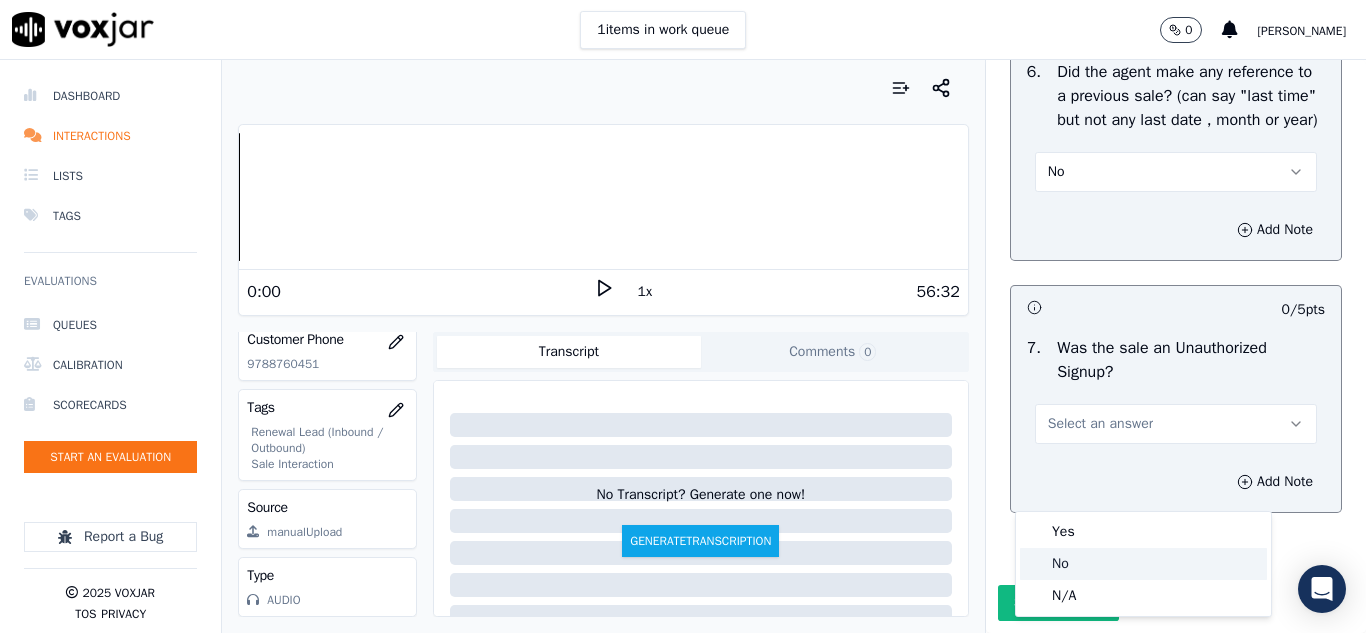 click on "No" 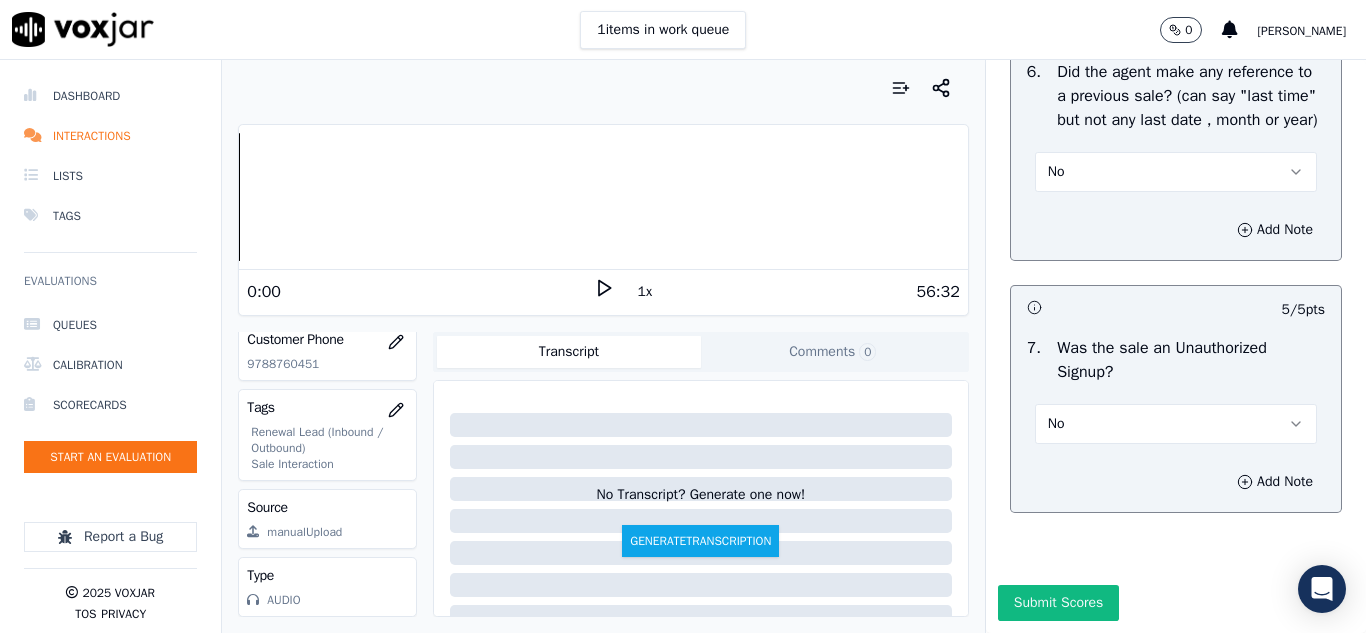 scroll, scrollTop: 5608, scrollLeft: 0, axis: vertical 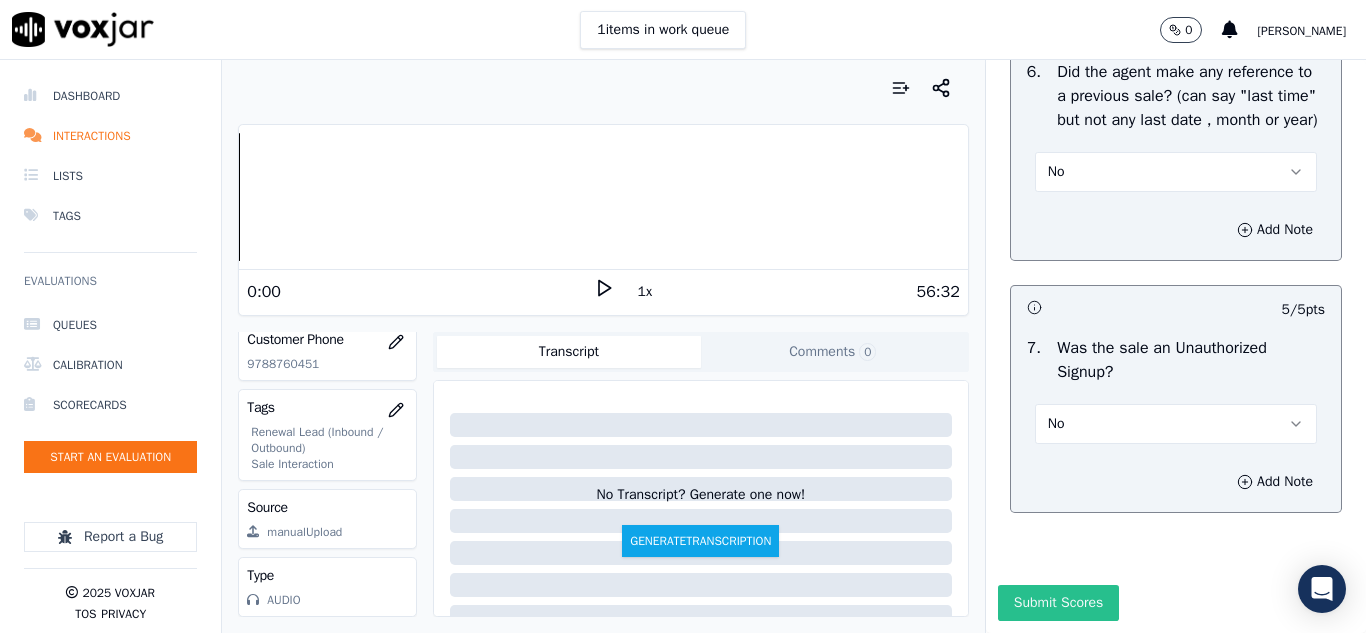 click on "Submit Scores" at bounding box center (1058, 603) 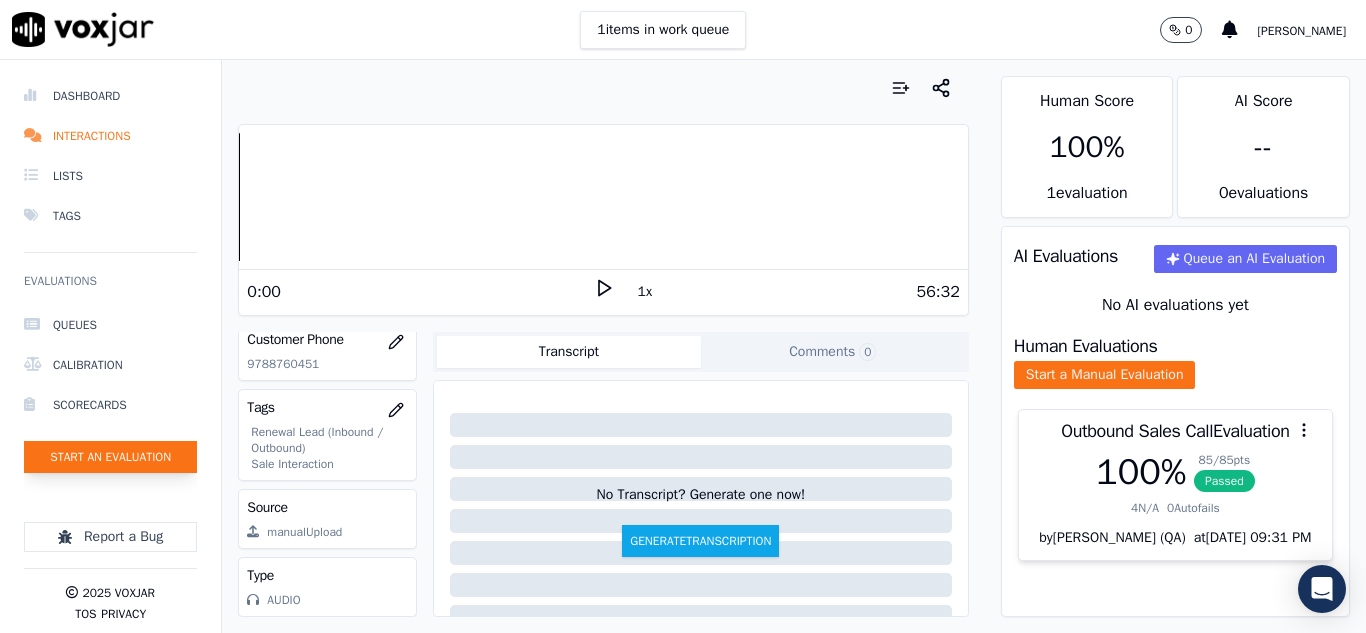 click on "Start an Evaluation" 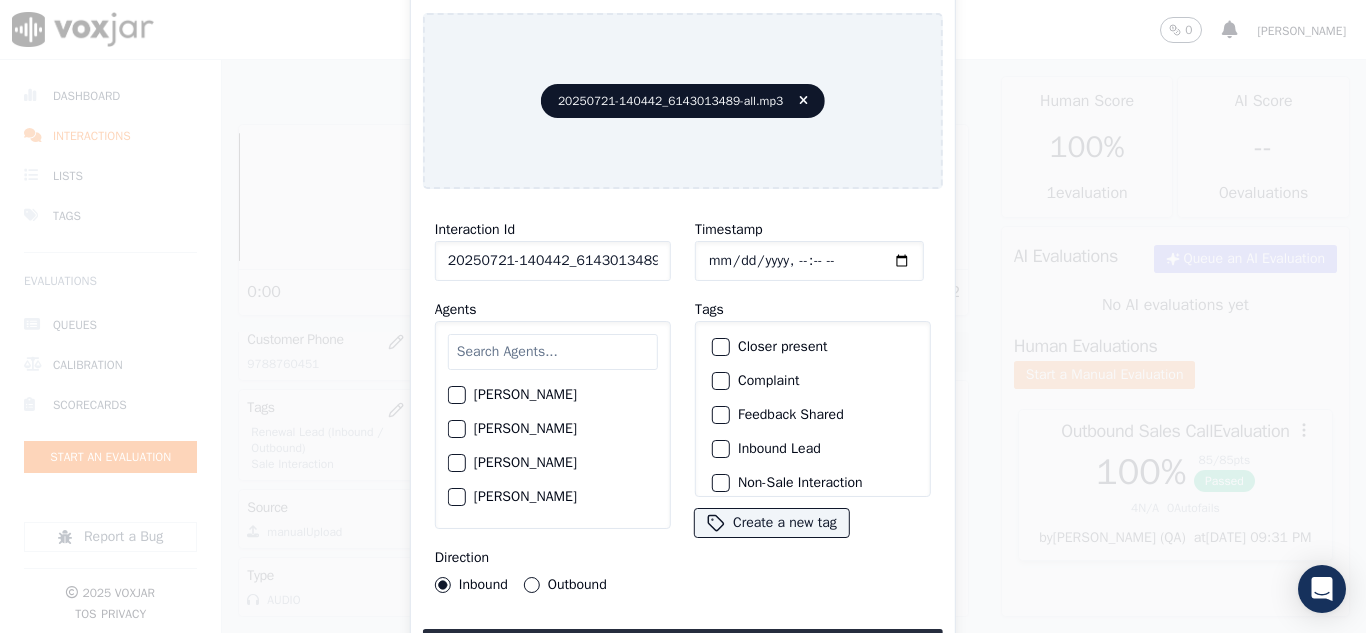 scroll, scrollTop: 0, scrollLeft: 40, axis: horizontal 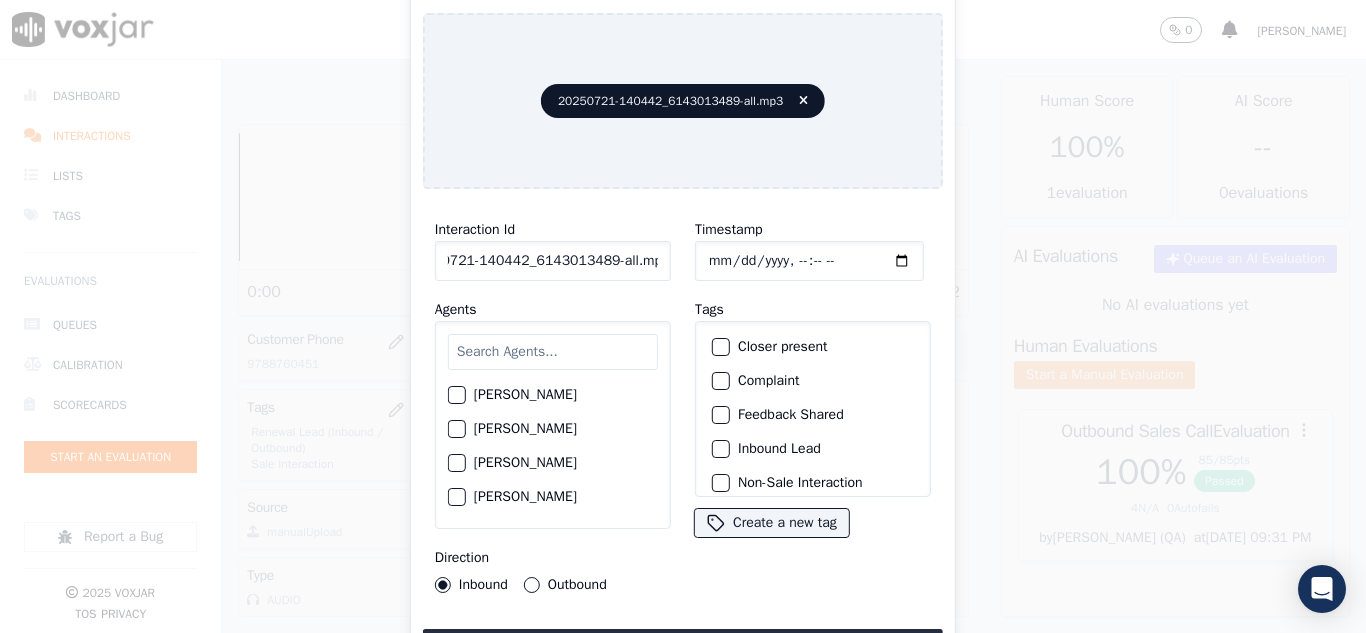 drag, startPoint x: 640, startPoint y: 252, endPoint x: 777, endPoint y: 259, distance: 137.17871 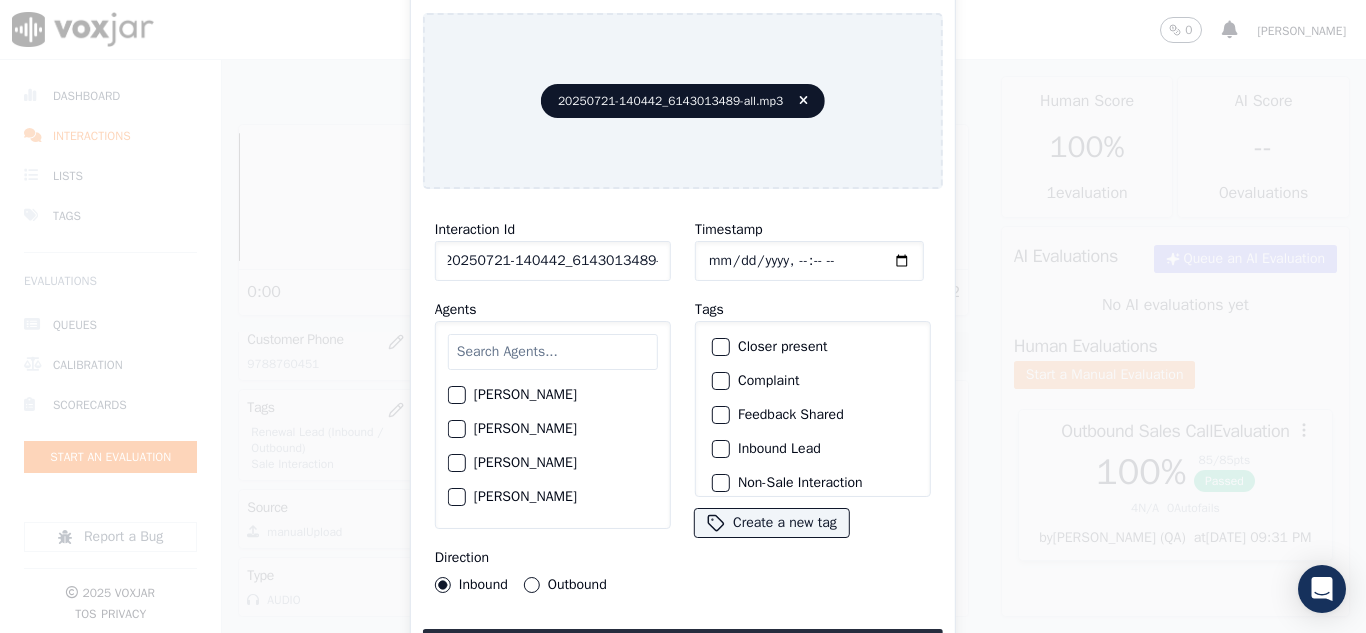 scroll, scrollTop: 0, scrollLeft: 11, axis: horizontal 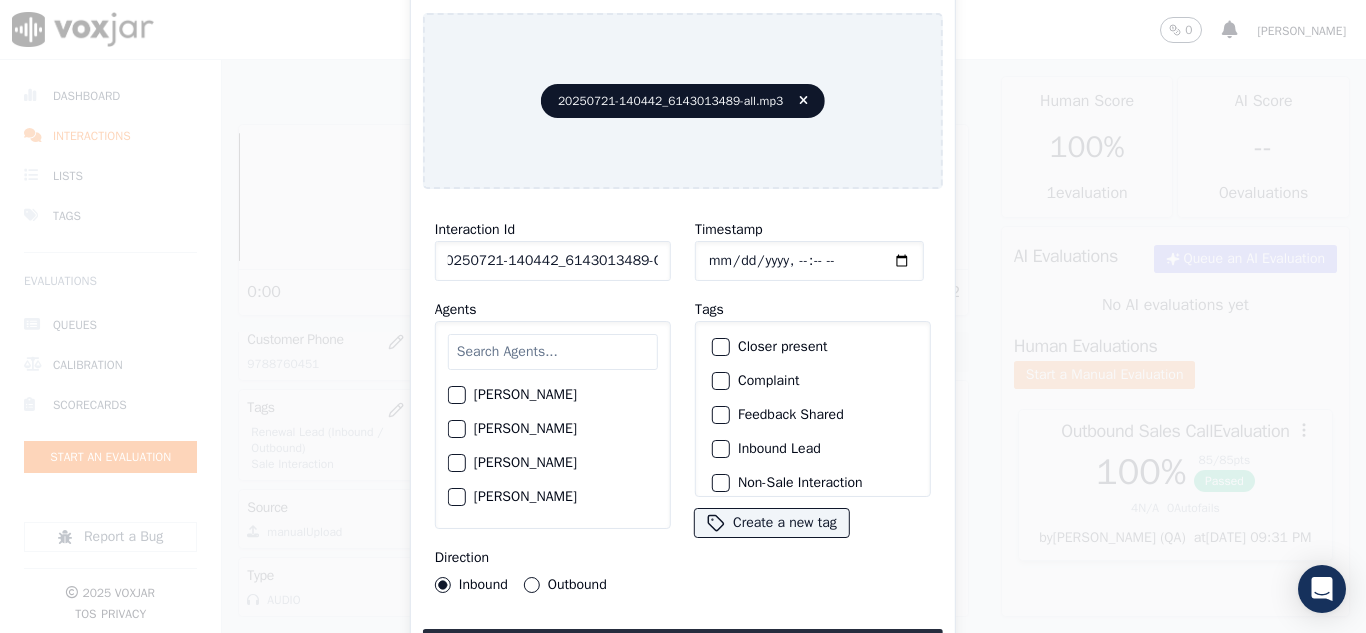 type on "20250721-140442_6143013489-C1" 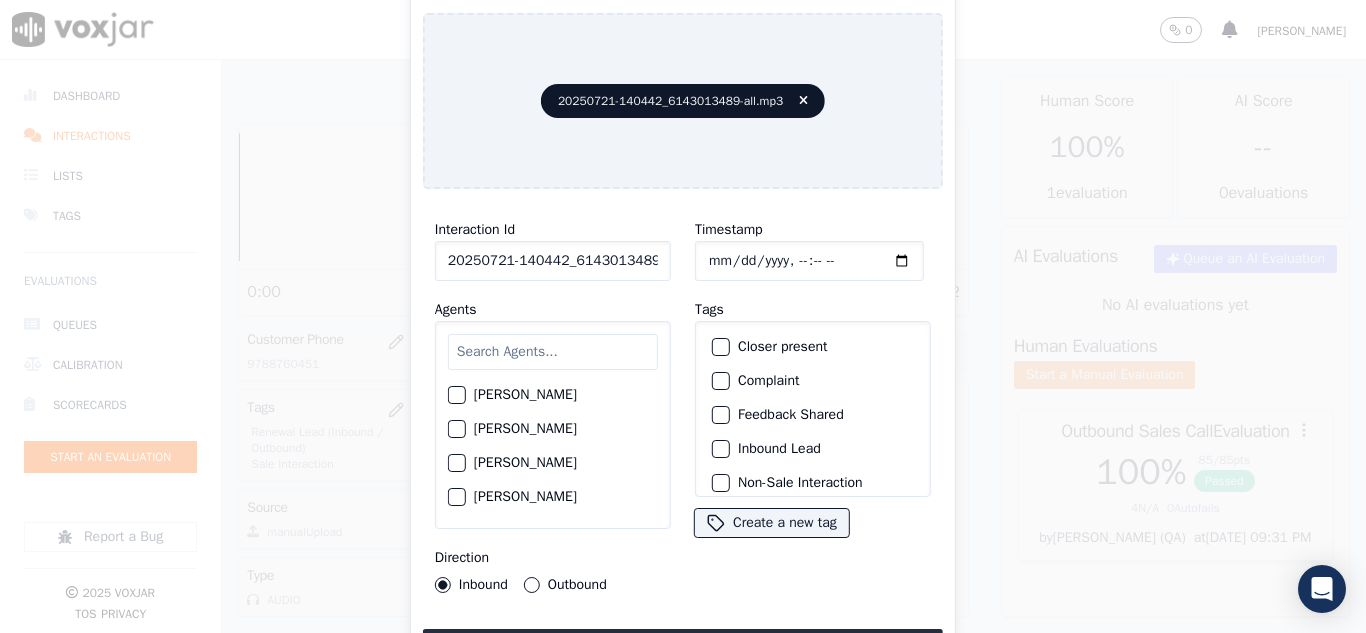type on "[DATE]T16:04" 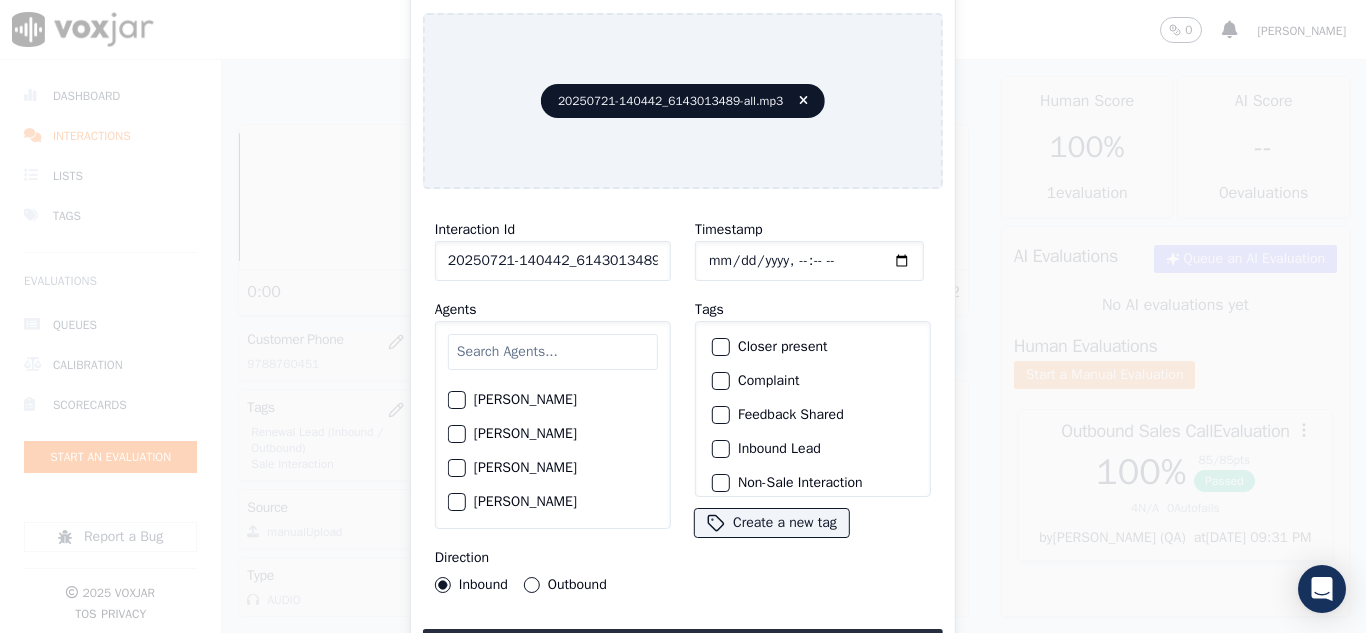 scroll, scrollTop: 1700, scrollLeft: 0, axis: vertical 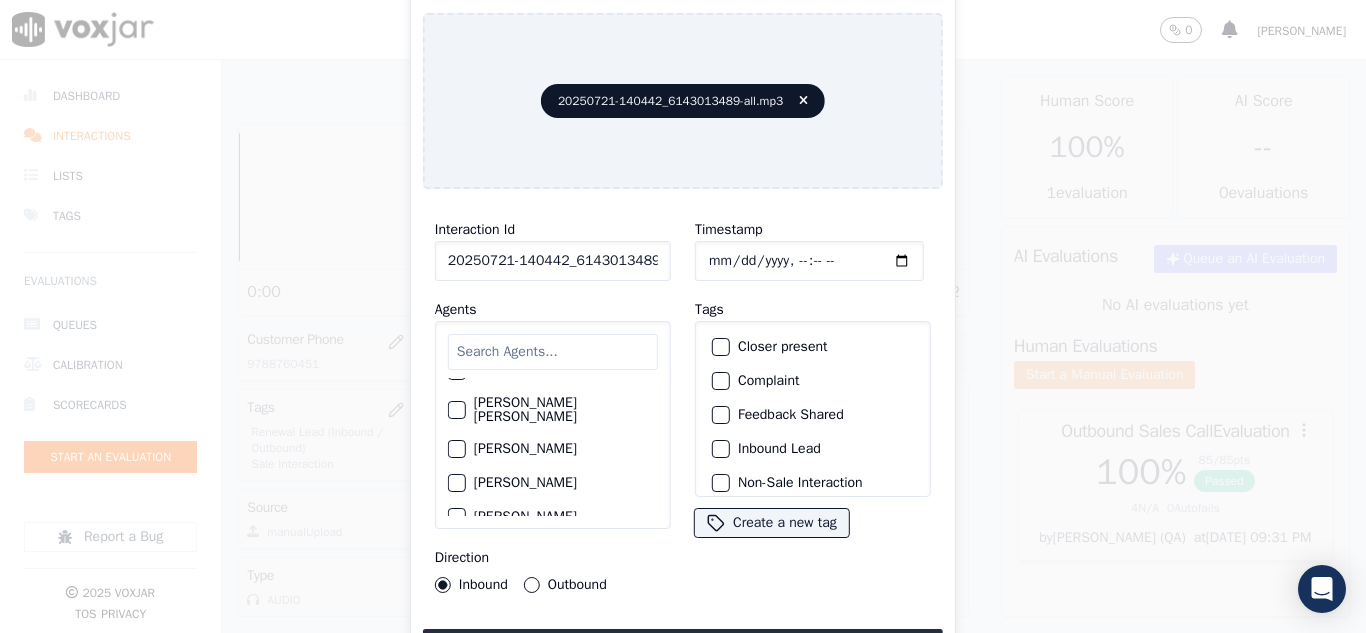 click on "[PERSON_NAME]" 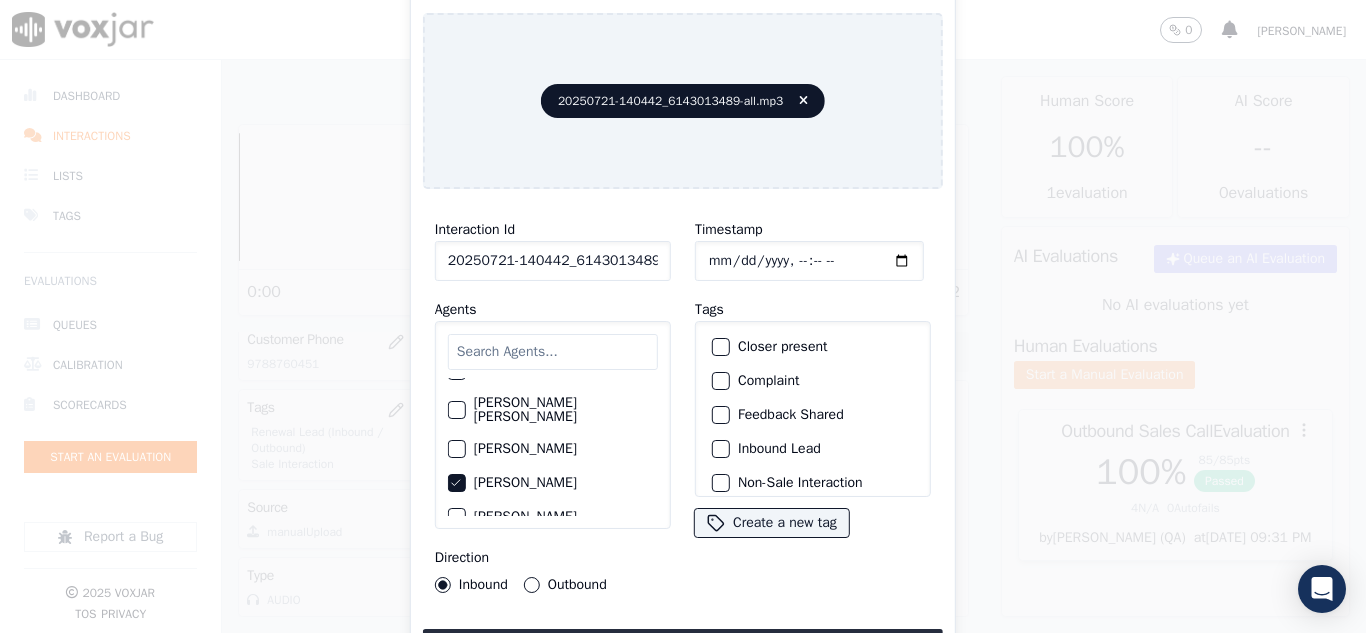 scroll, scrollTop: 173, scrollLeft: 0, axis: vertical 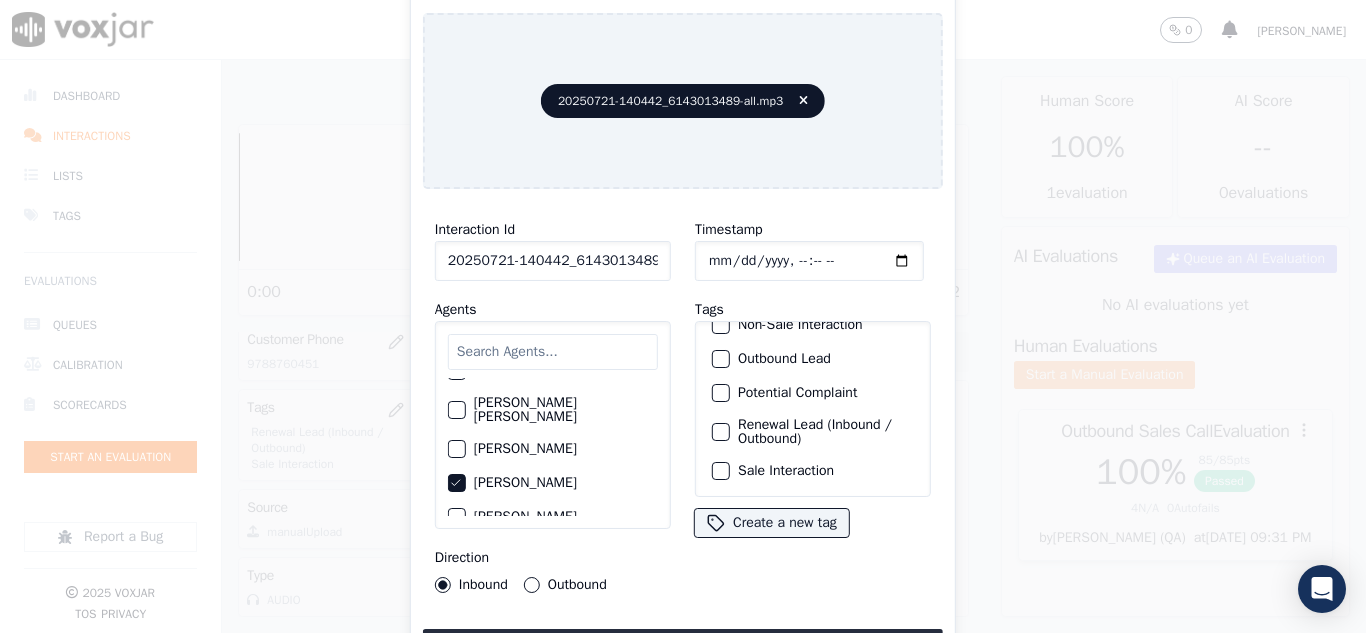 click at bounding box center [720, 432] 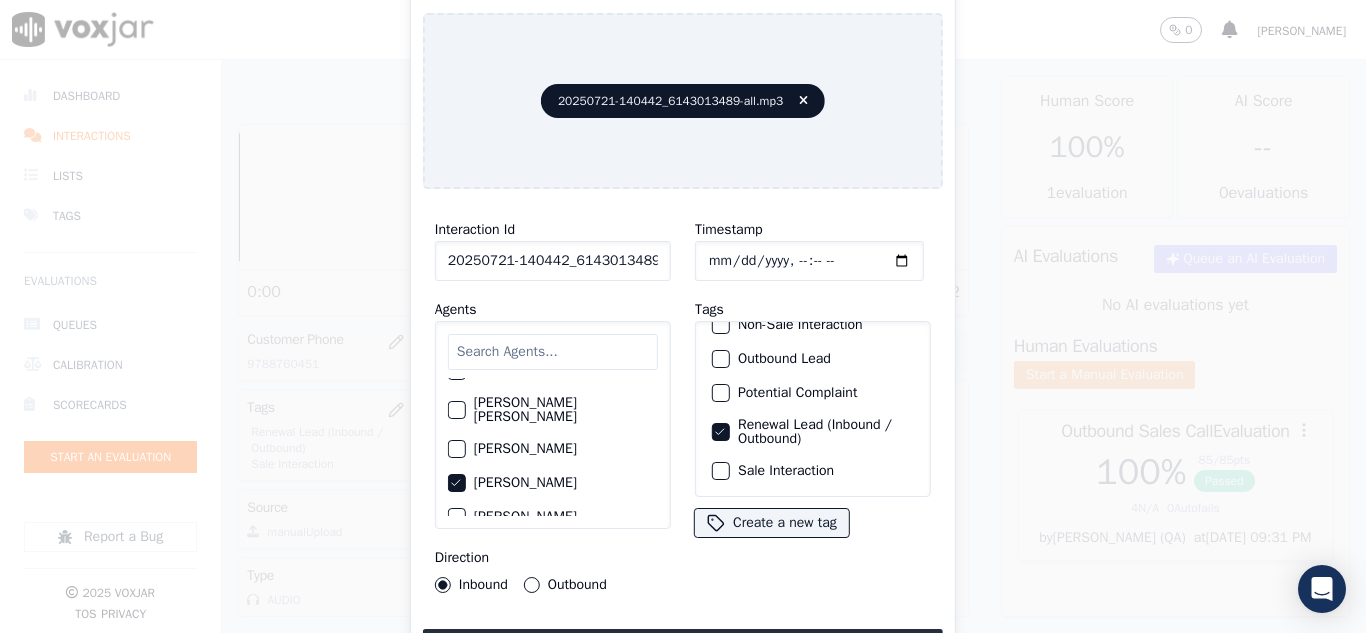 click at bounding box center (720, 432) 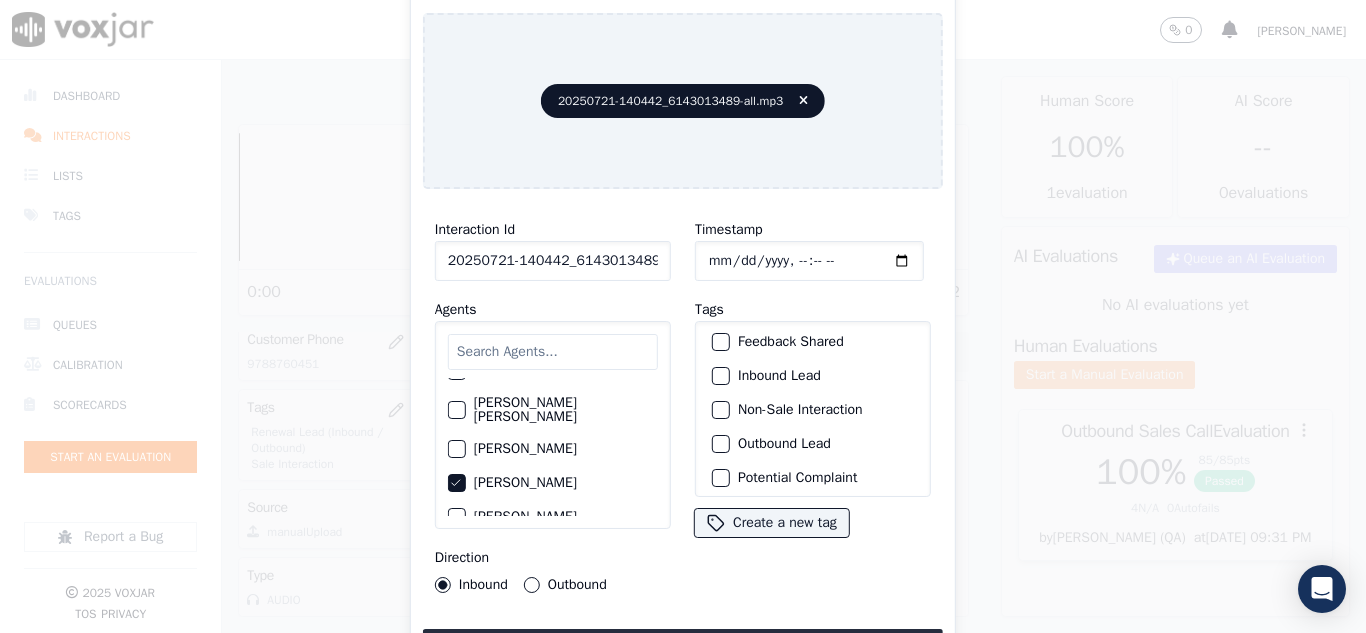 click on "Inbound Lead" 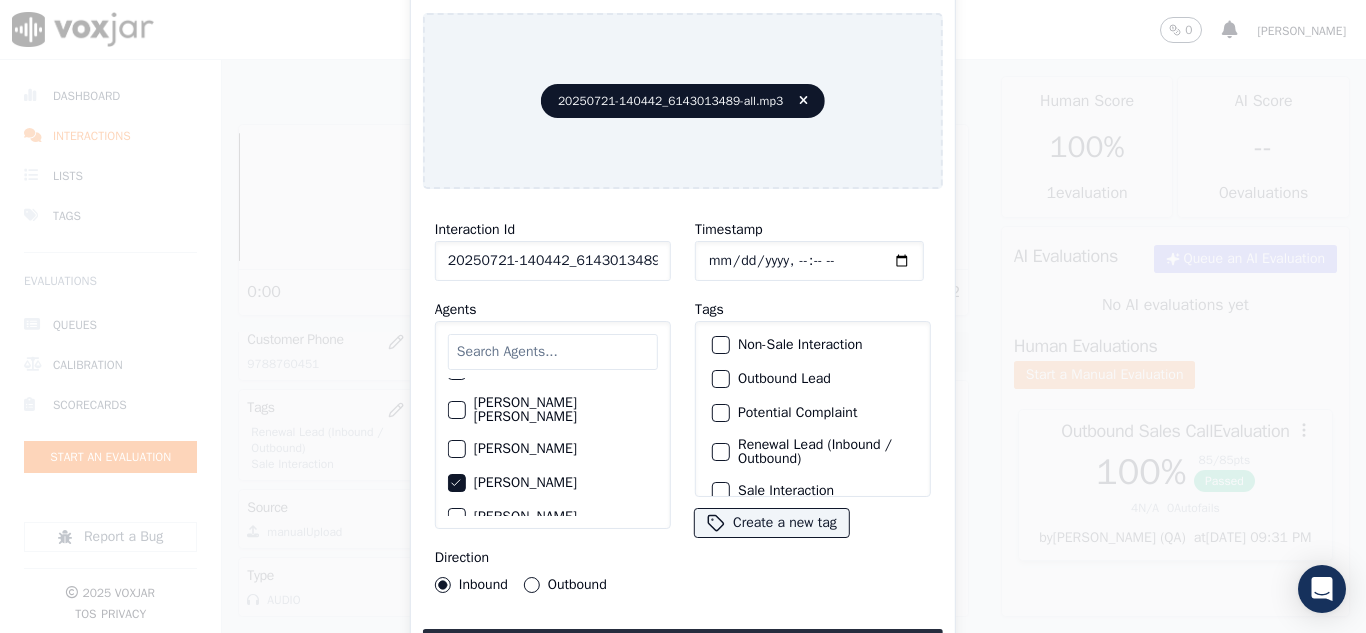 scroll, scrollTop: 173, scrollLeft: 0, axis: vertical 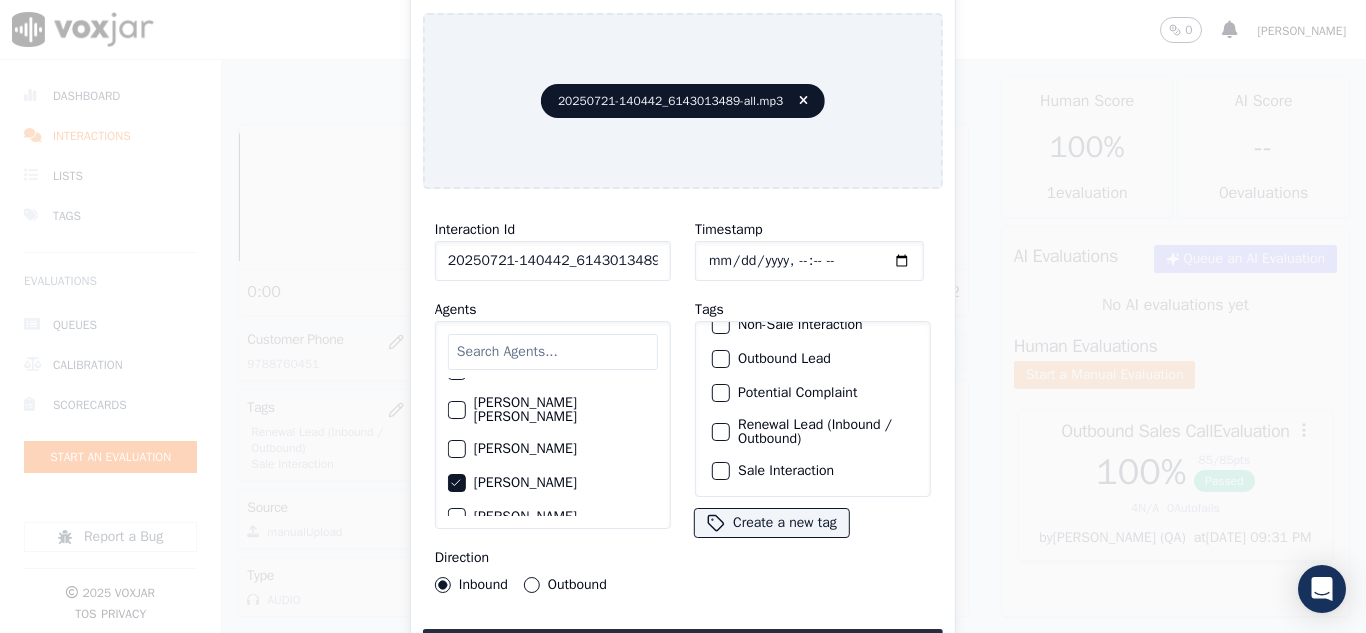 click at bounding box center (720, 471) 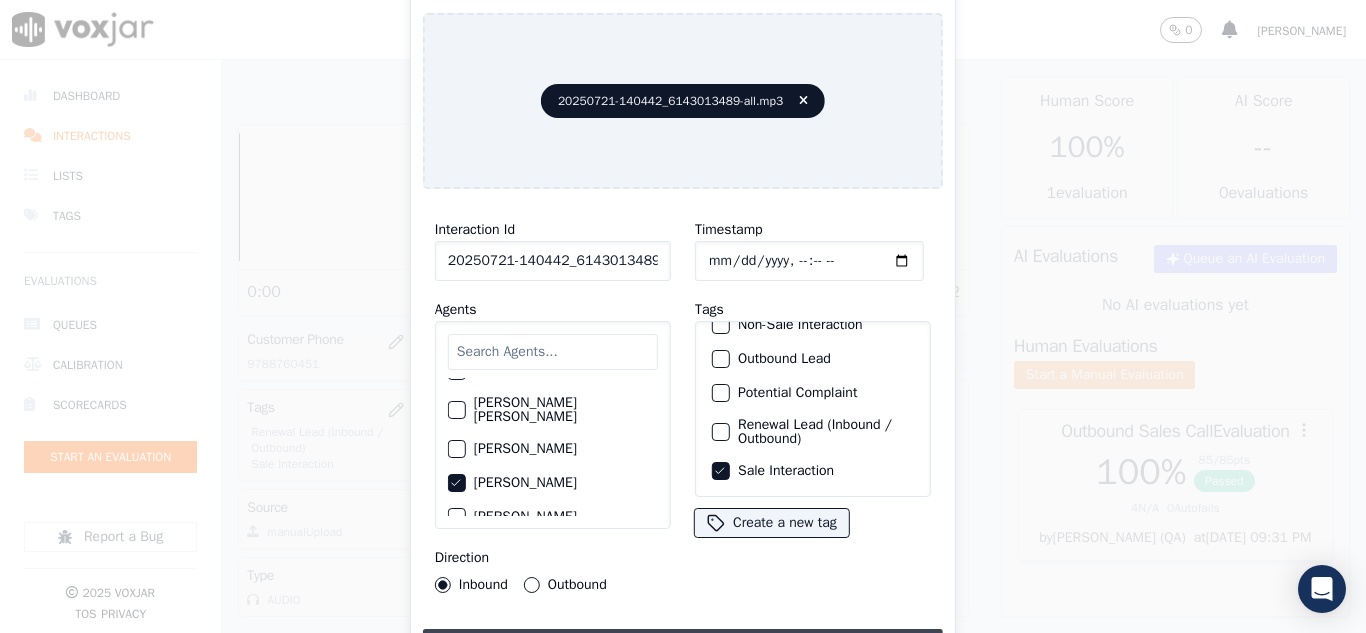 click on "Upload interaction to start evaluation" at bounding box center [683, 647] 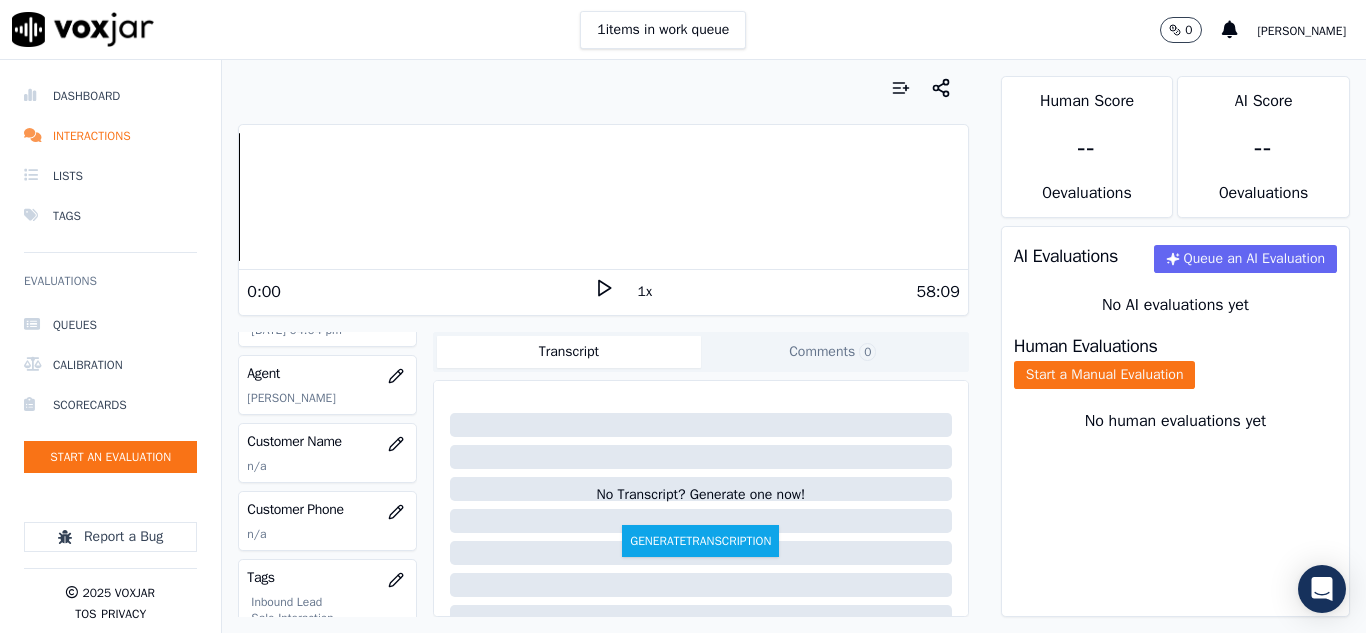 scroll, scrollTop: 196, scrollLeft: 0, axis: vertical 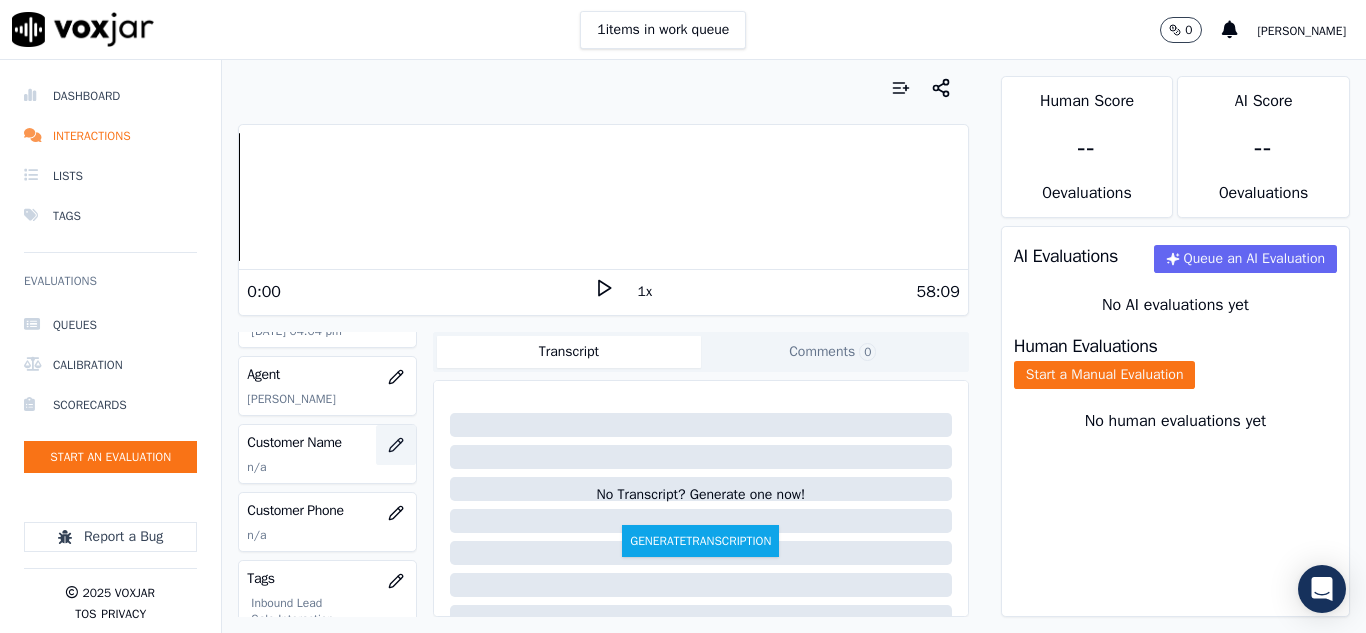 click 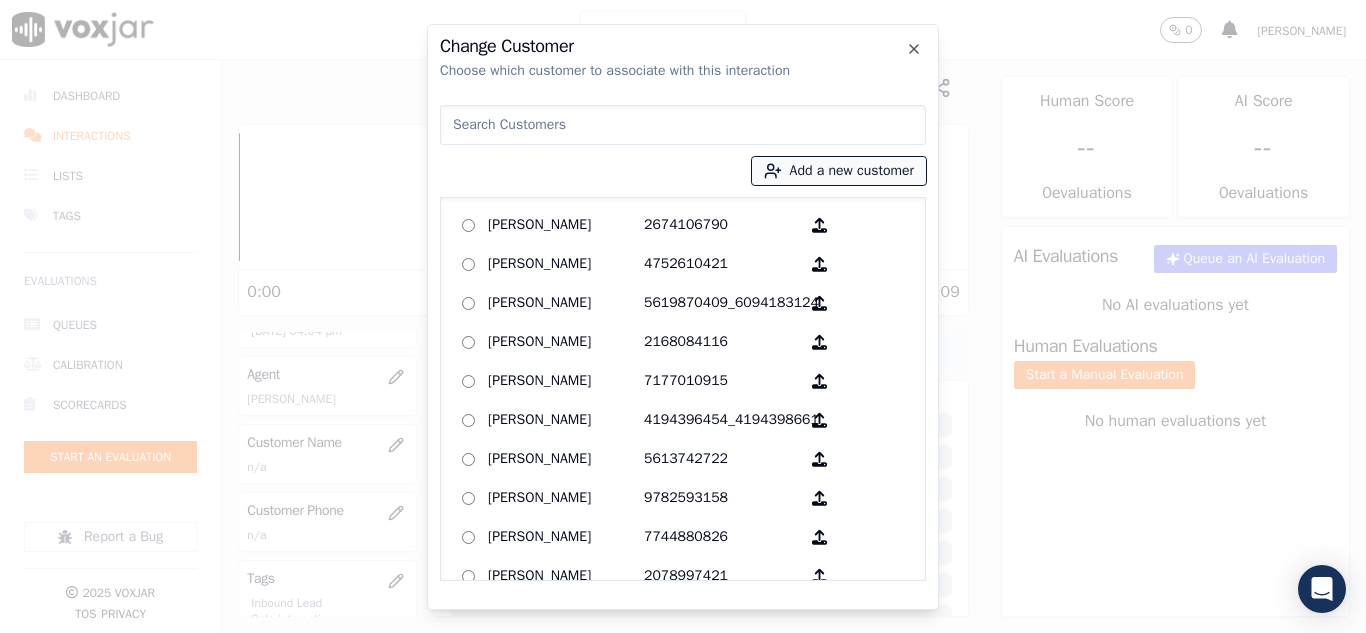 drag, startPoint x: 818, startPoint y: 169, endPoint x: 815, endPoint y: 181, distance: 12.369317 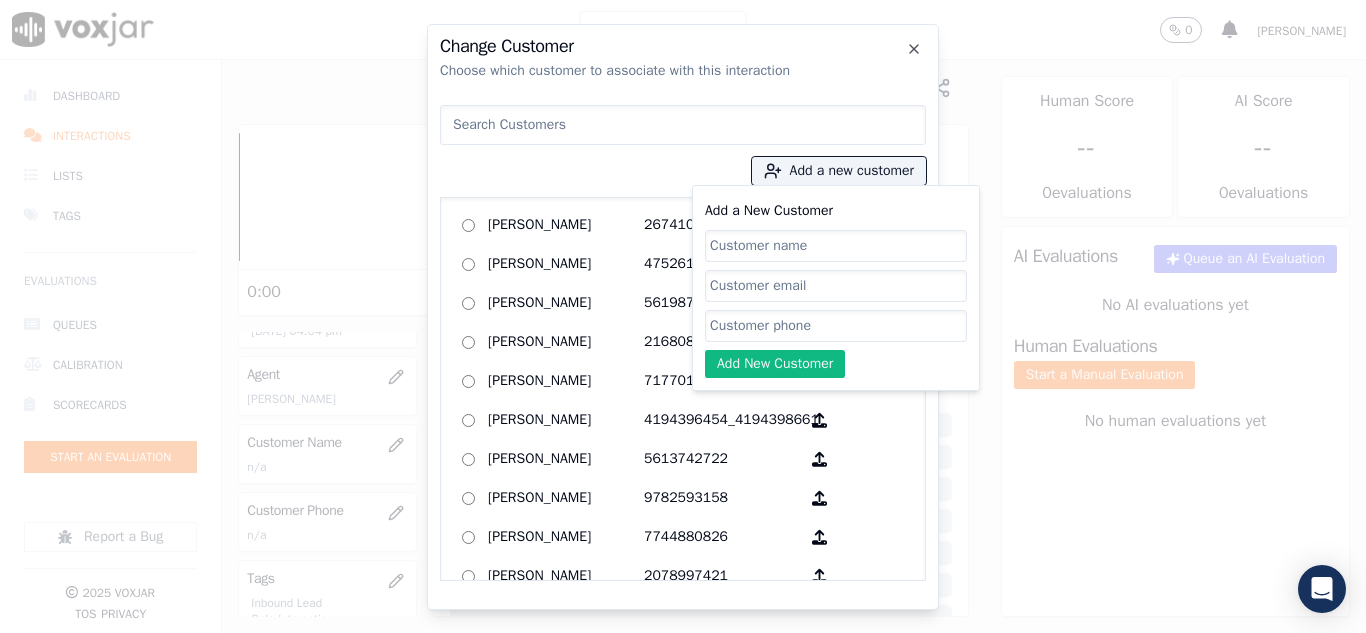 click on "Add a New Customer" 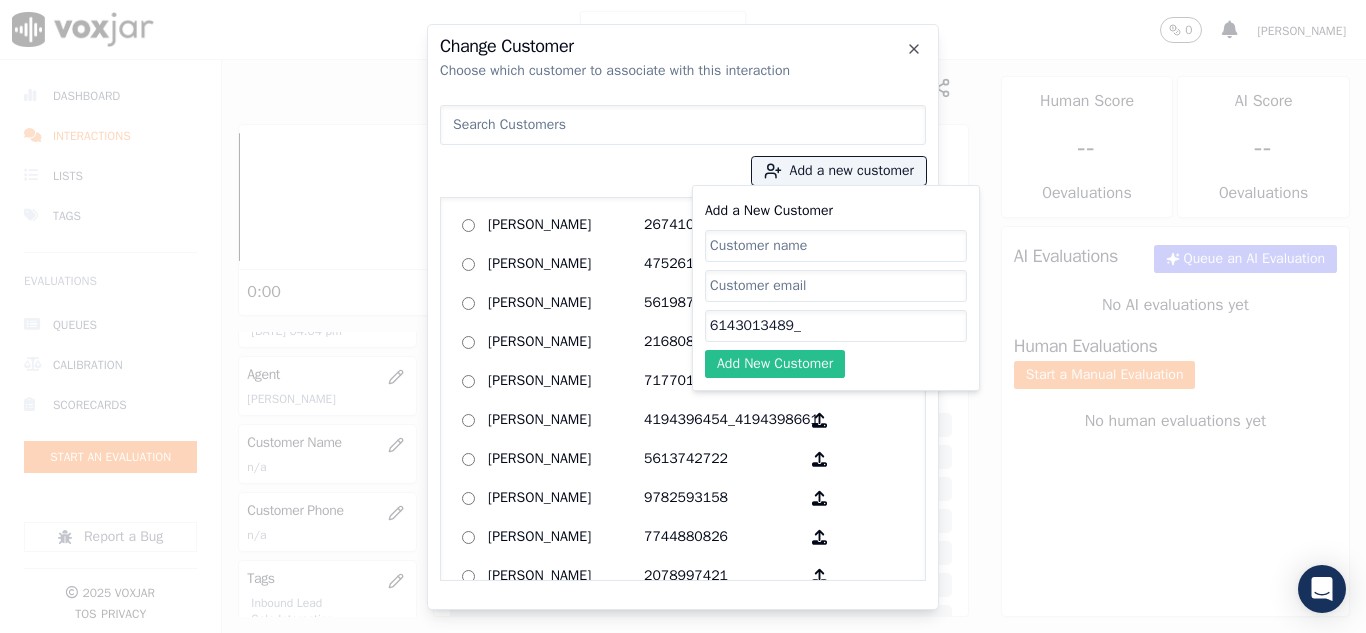 paste on "7404673425" 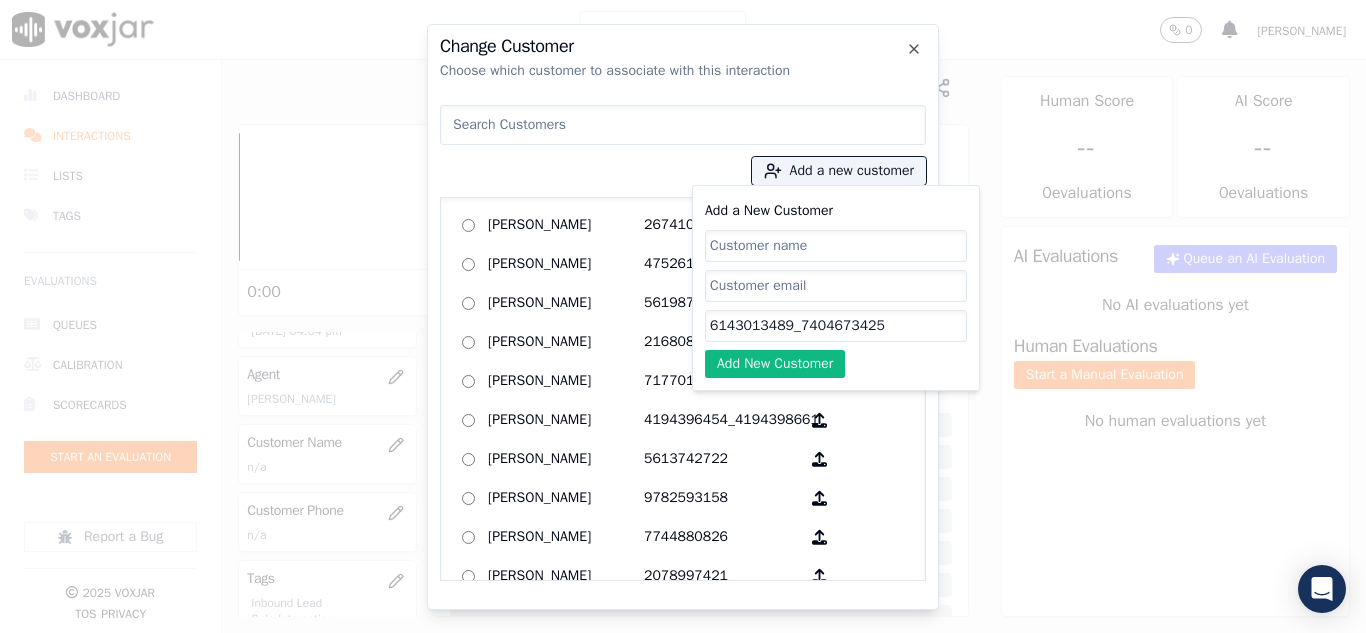 type on "6143013489_7404673425" 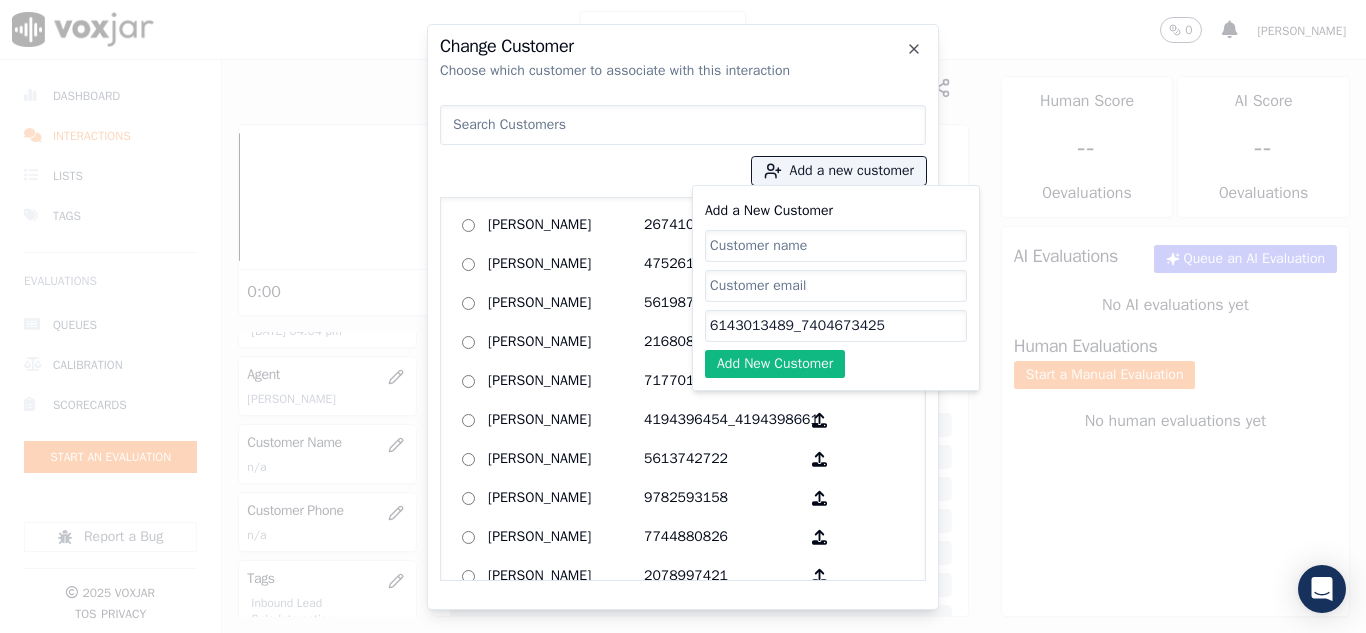 drag, startPoint x: 759, startPoint y: 246, endPoint x: 749, endPoint y: 252, distance: 11.661903 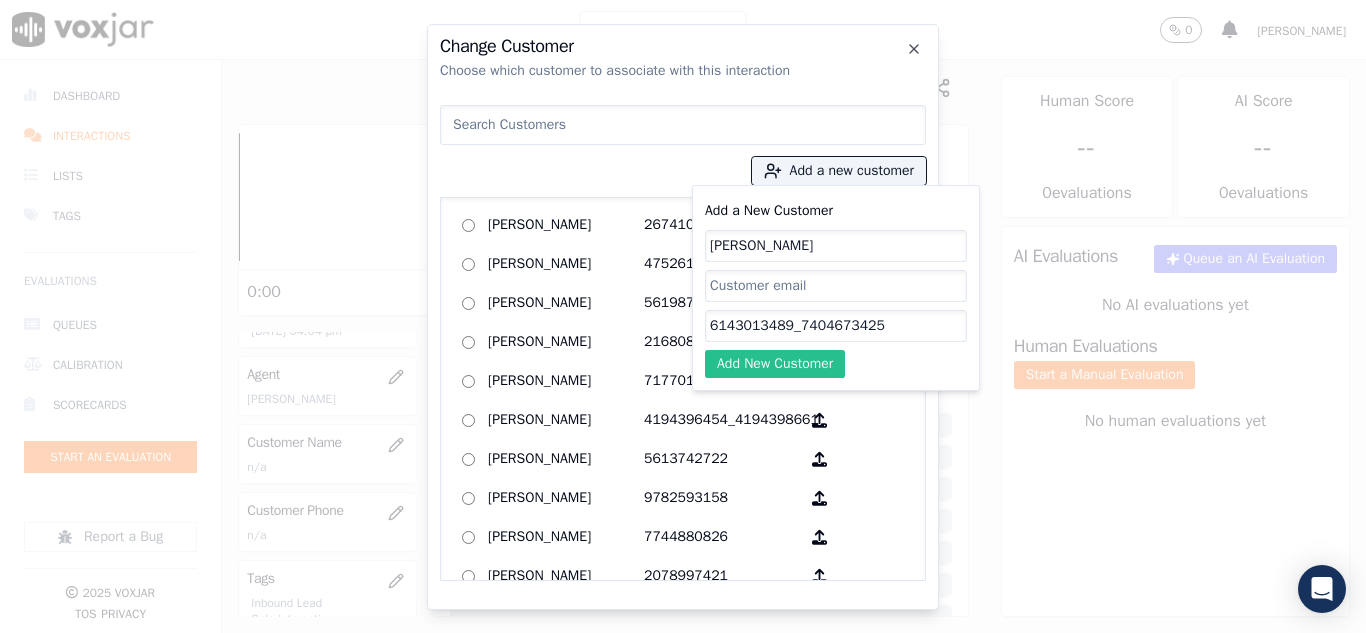 type on "[PERSON_NAME]" 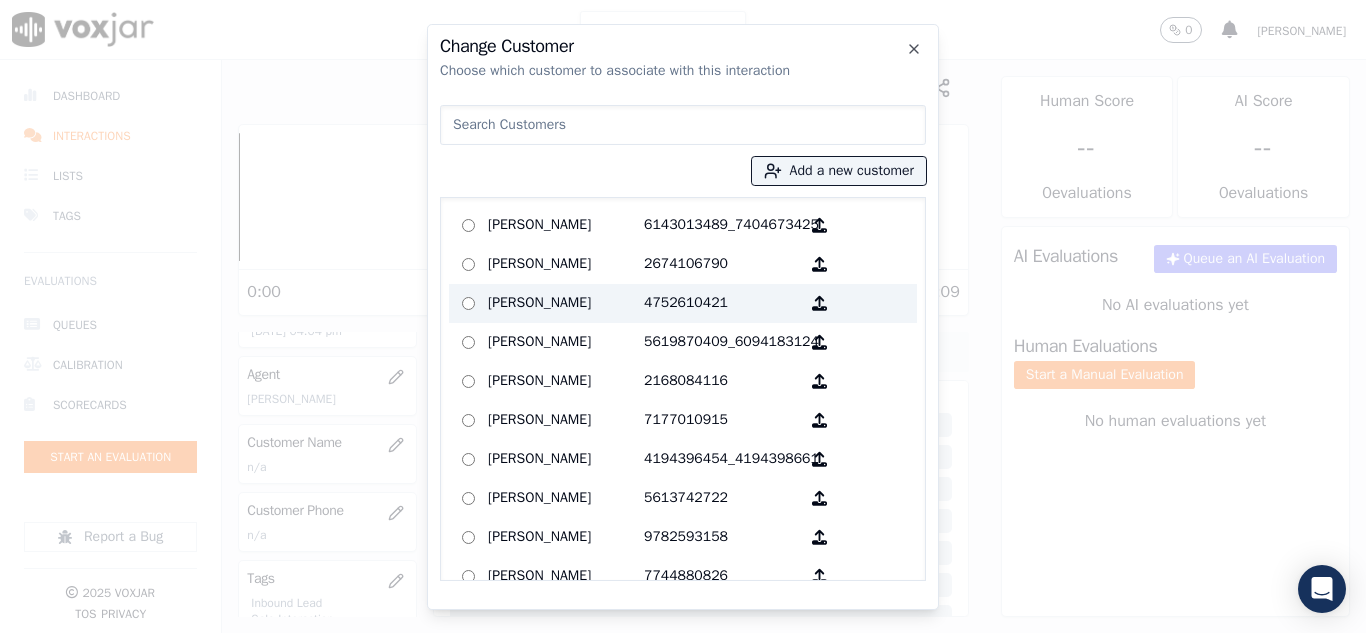 drag, startPoint x: 528, startPoint y: 232, endPoint x: 601, endPoint y: 281, distance: 87.92042 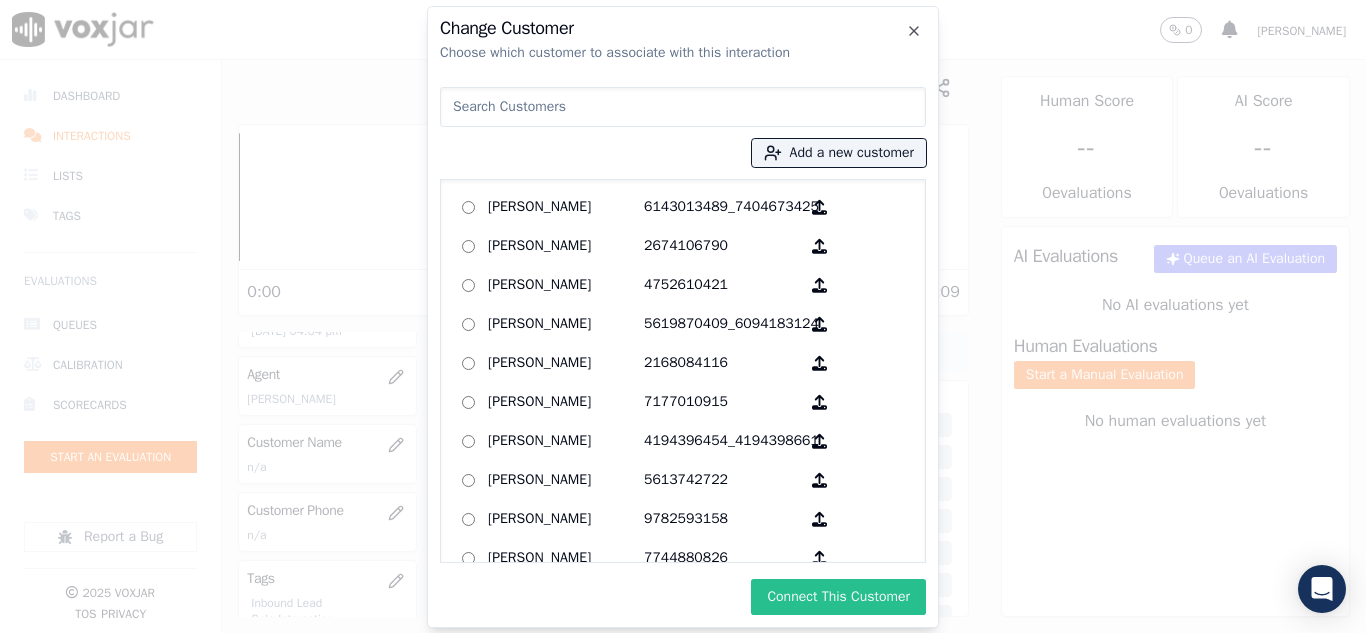 click on "Connect This Customer" at bounding box center [838, 597] 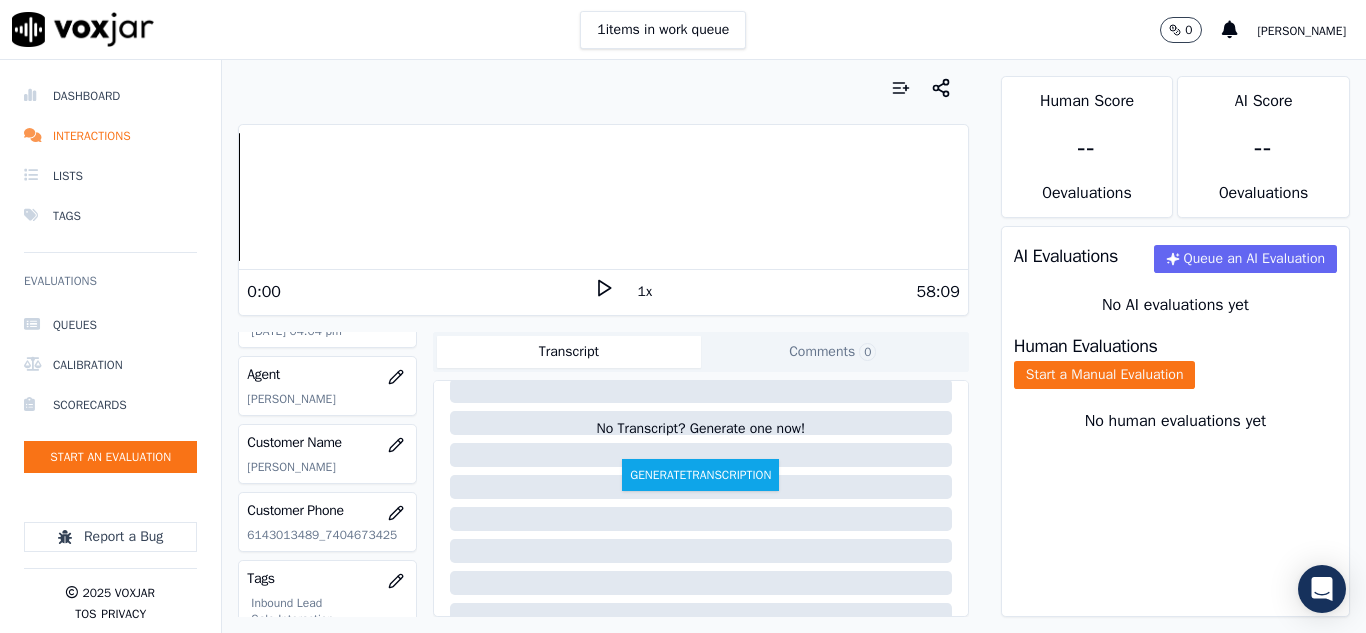 scroll, scrollTop: 100, scrollLeft: 0, axis: vertical 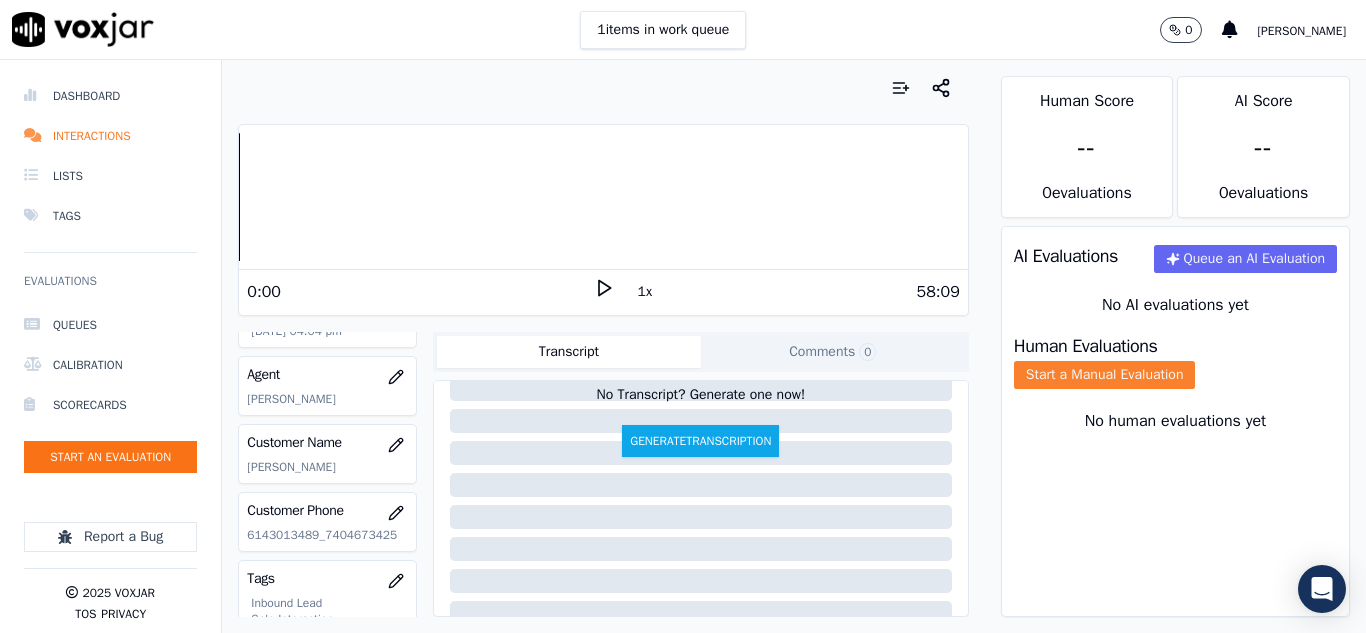 click on "Start a Manual Evaluation" 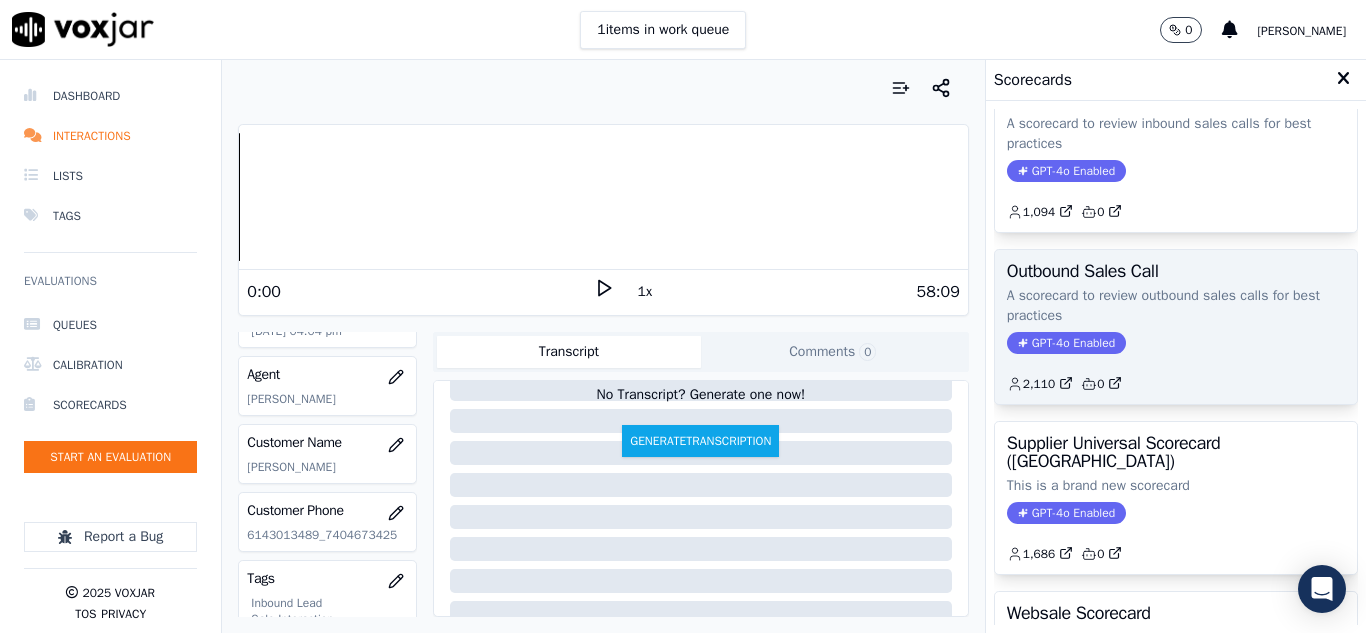 scroll, scrollTop: 100, scrollLeft: 0, axis: vertical 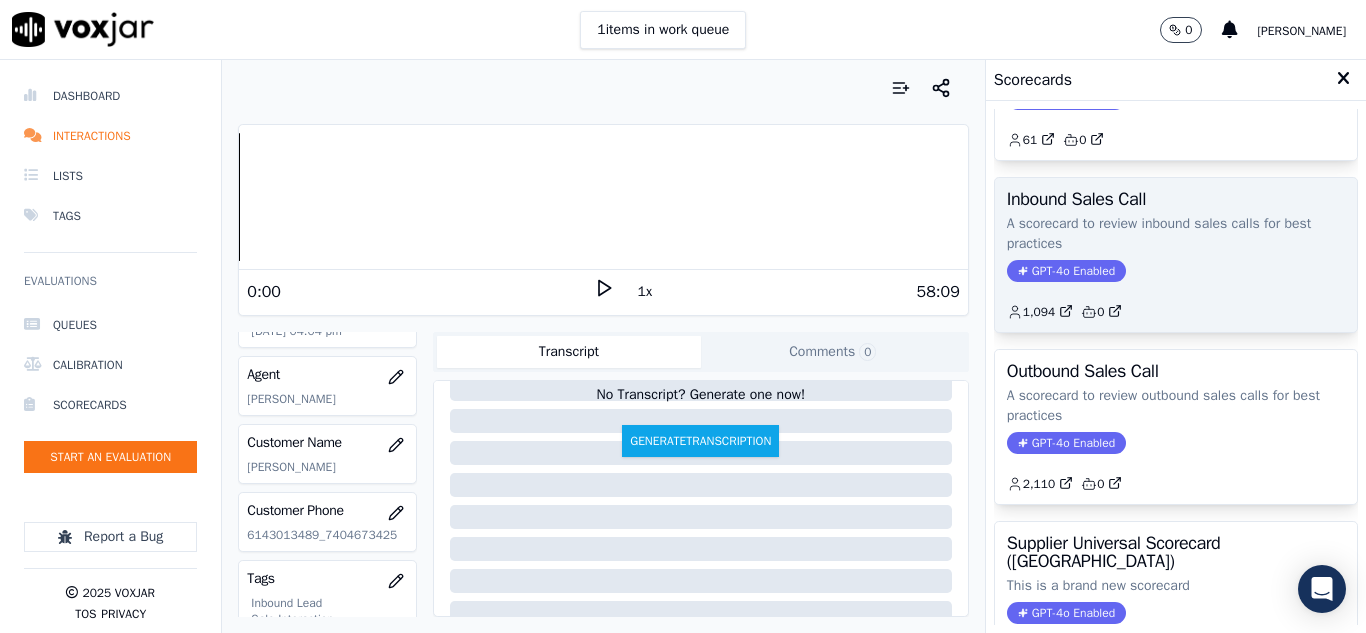 click on "1,094         0" 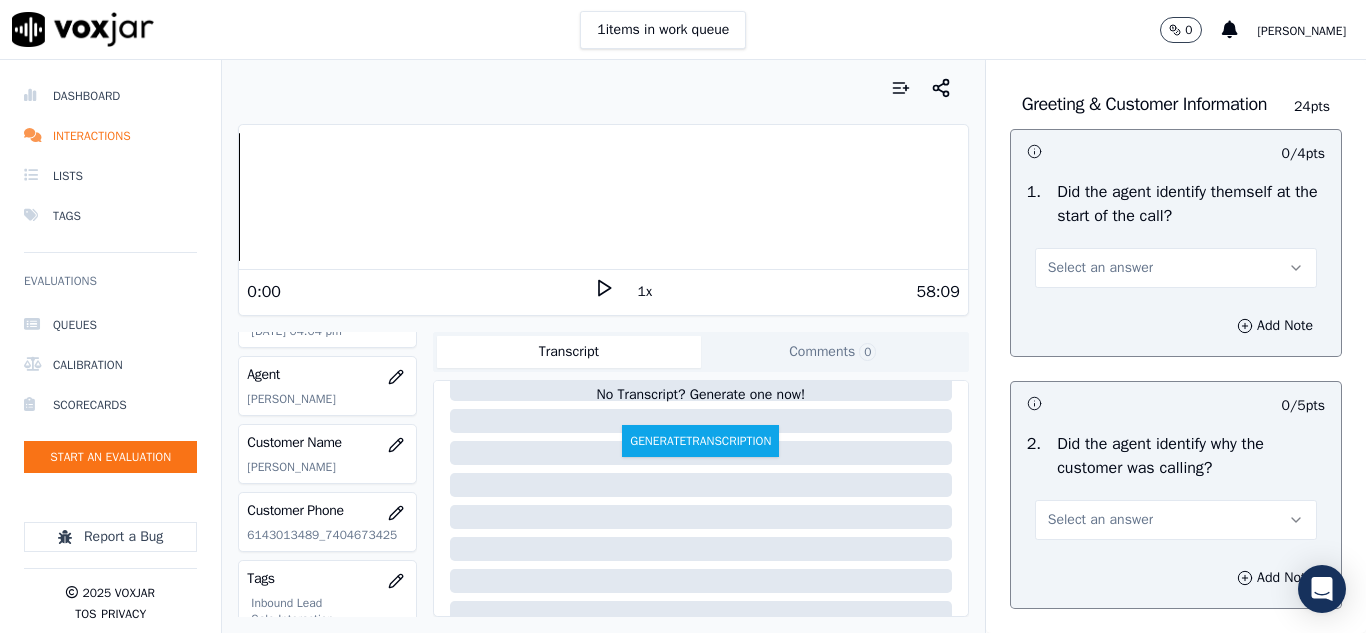 scroll, scrollTop: 200, scrollLeft: 0, axis: vertical 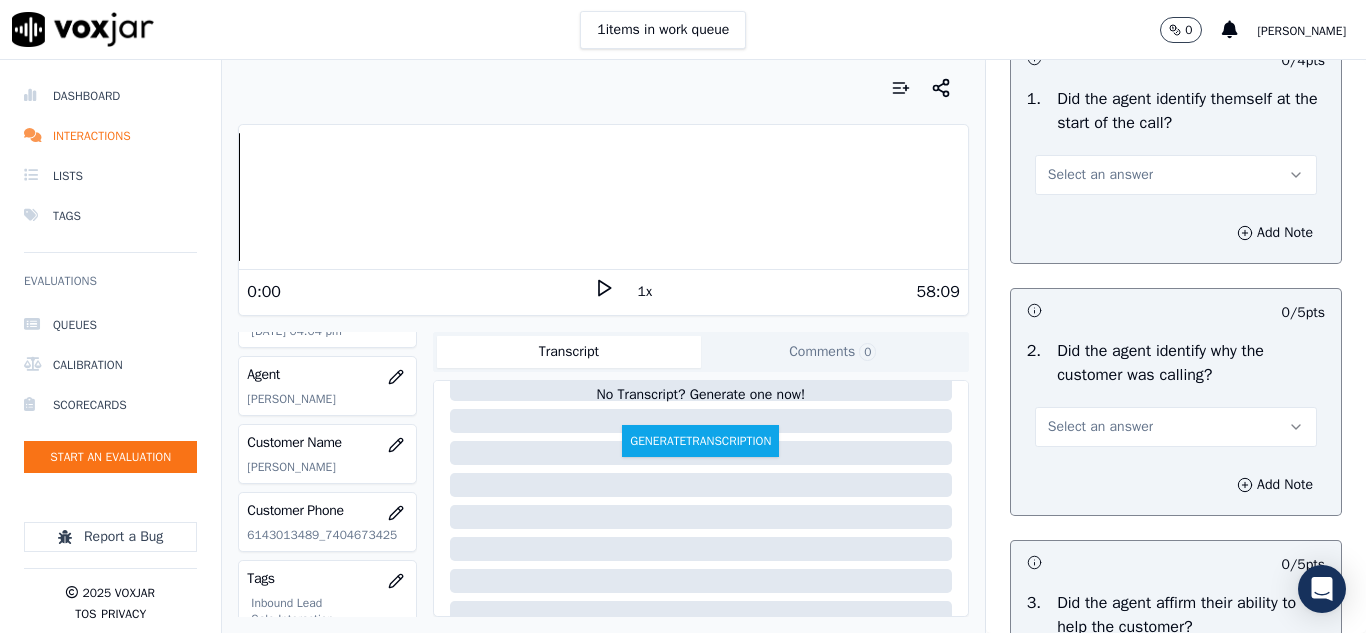 click on "Select an answer" at bounding box center [1100, 175] 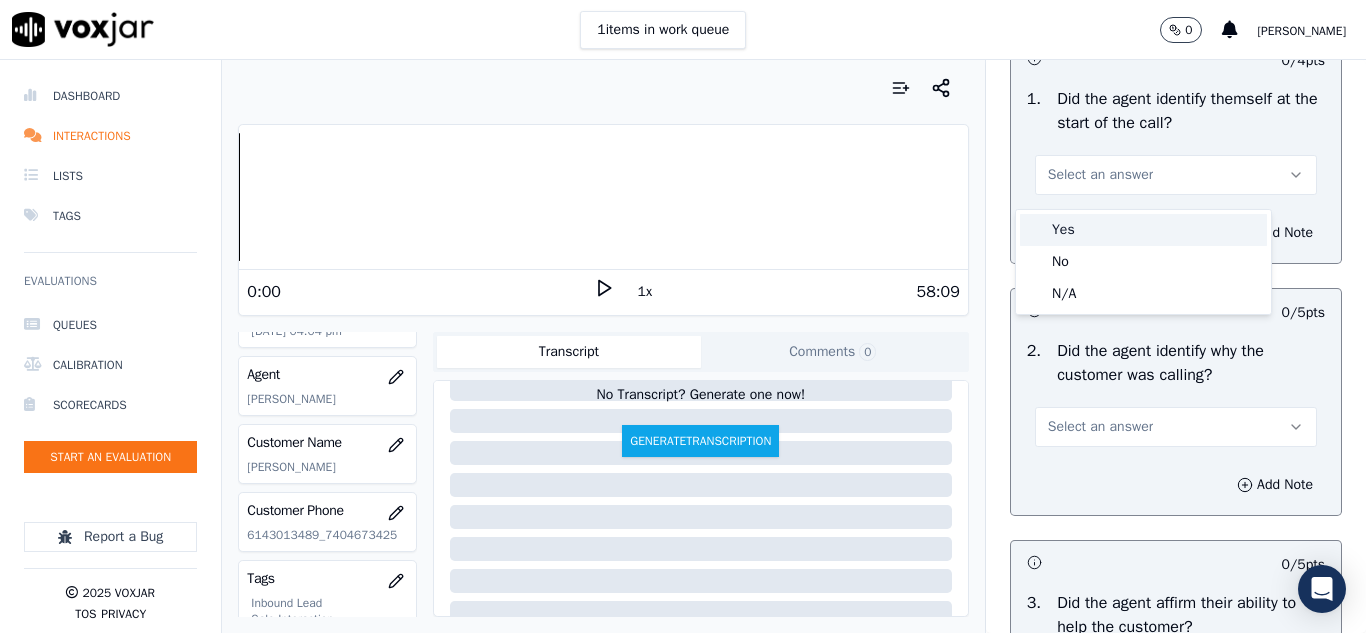 click on "Yes" at bounding box center (1143, 230) 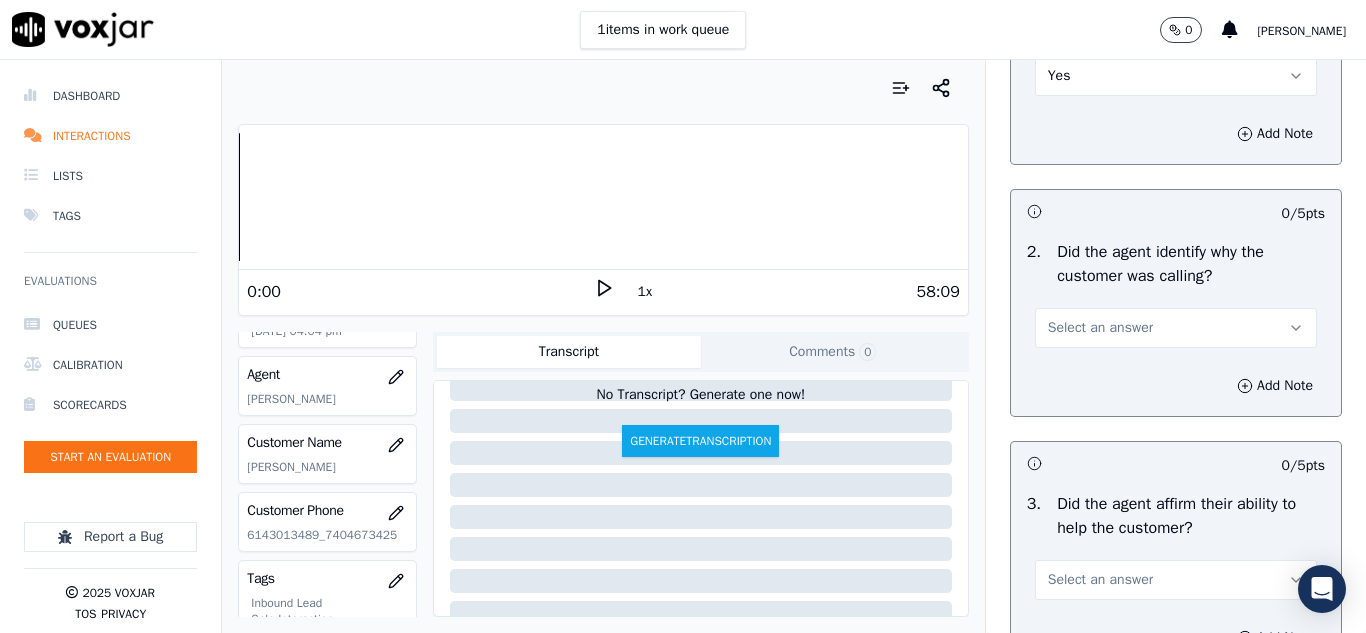 scroll, scrollTop: 300, scrollLeft: 0, axis: vertical 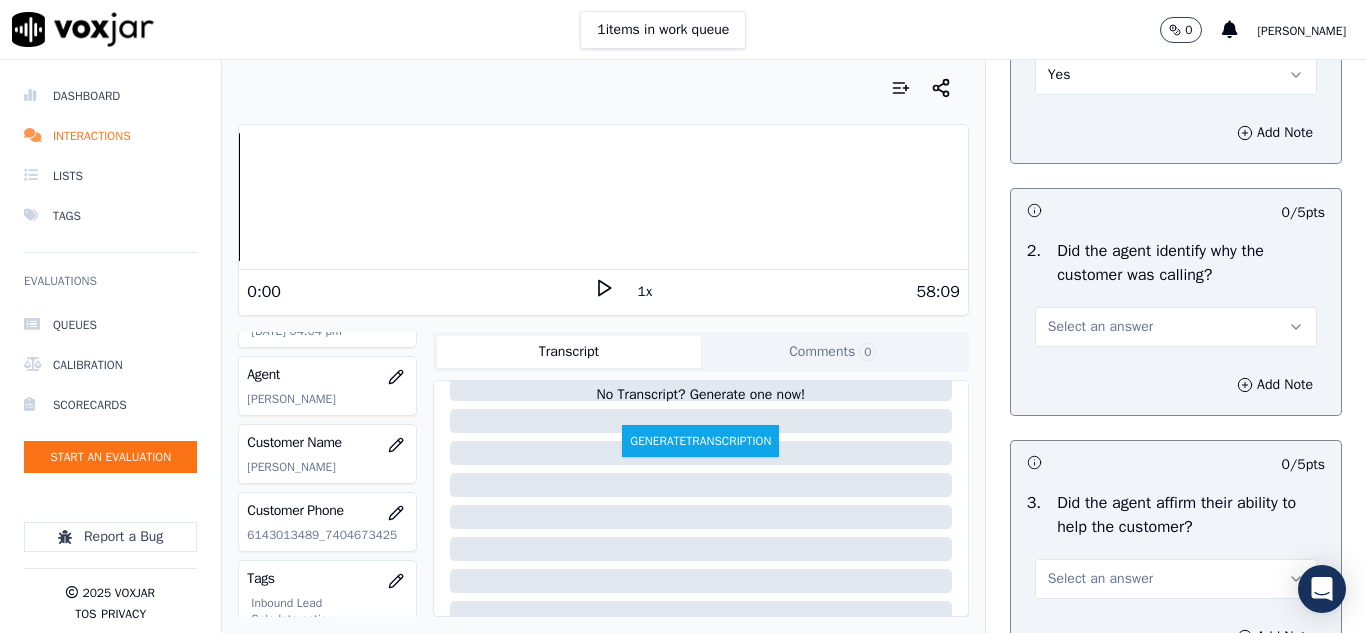 click on "Select an answer" at bounding box center [1100, 327] 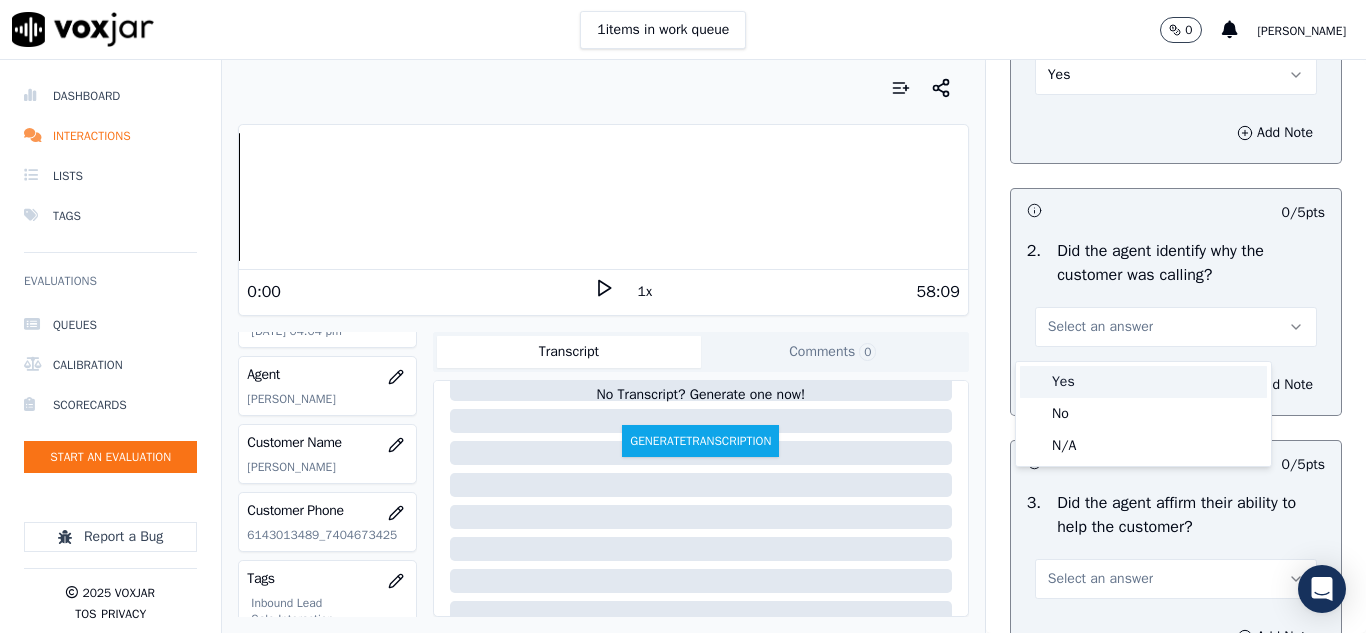 click on "Yes" at bounding box center (1143, 382) 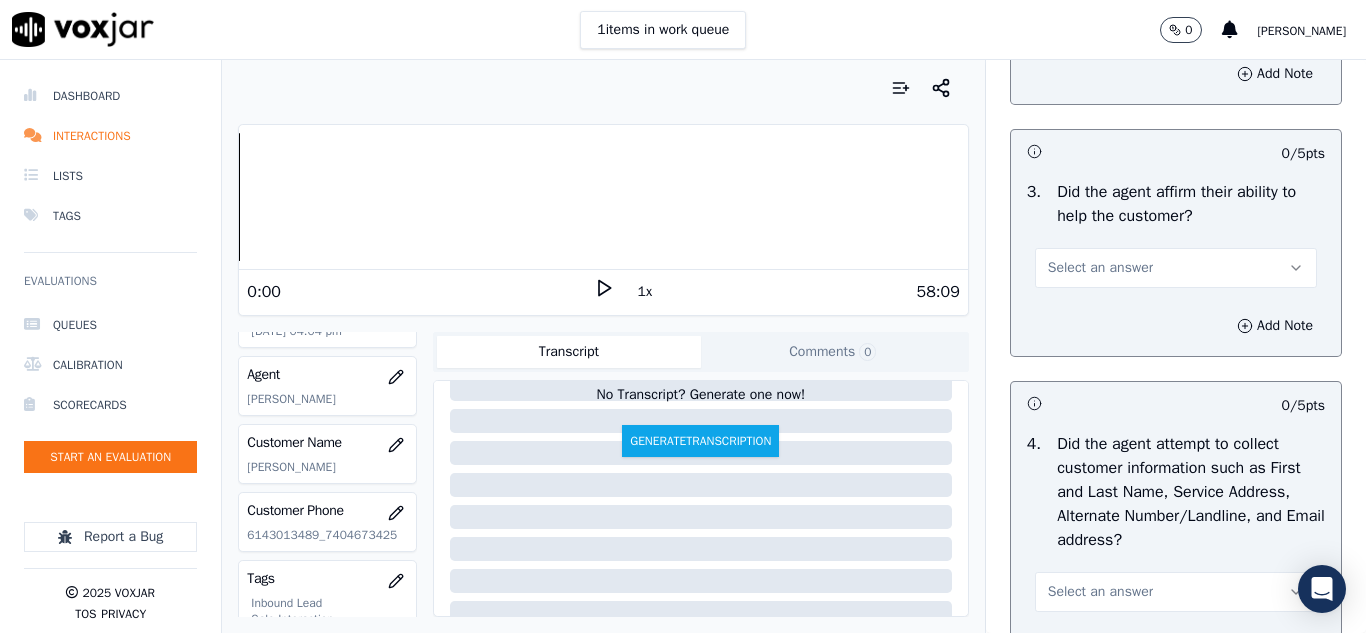 scroll, scrollTop: 700, scrollLeft: 0, axis: vertical 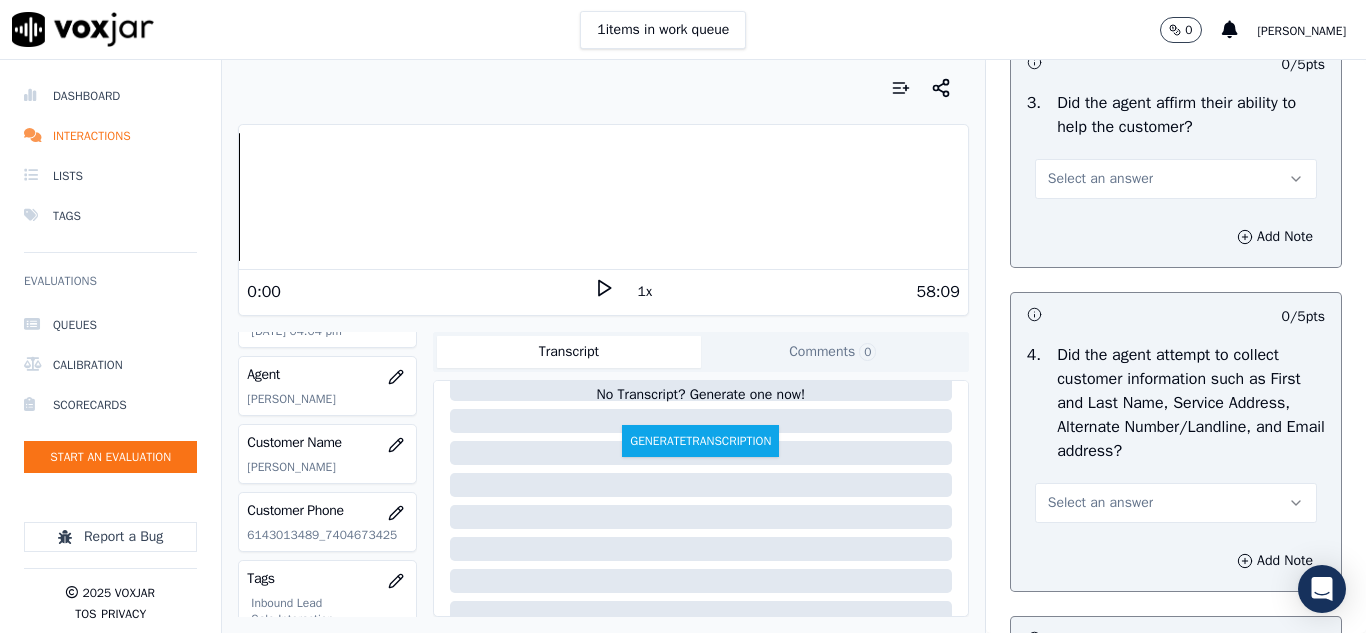 click on "Select an answer" at bounding box center (1176, 179) 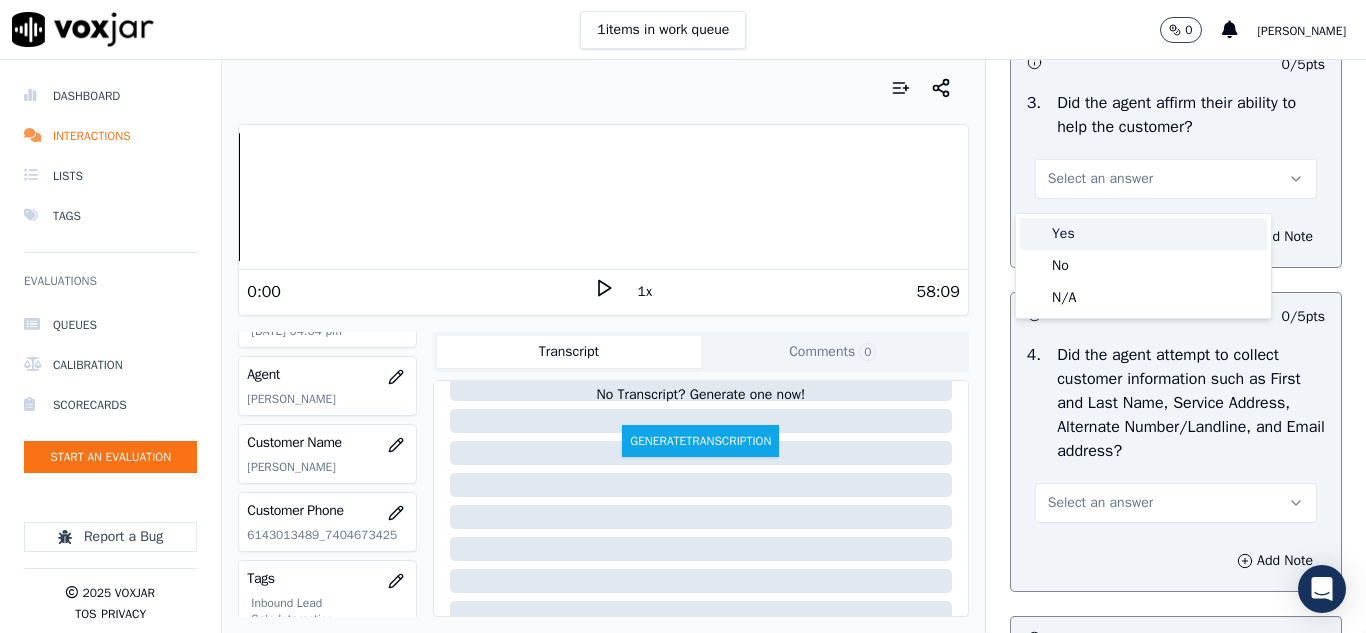 click on "Yes" at bounding box center (1143, 234) 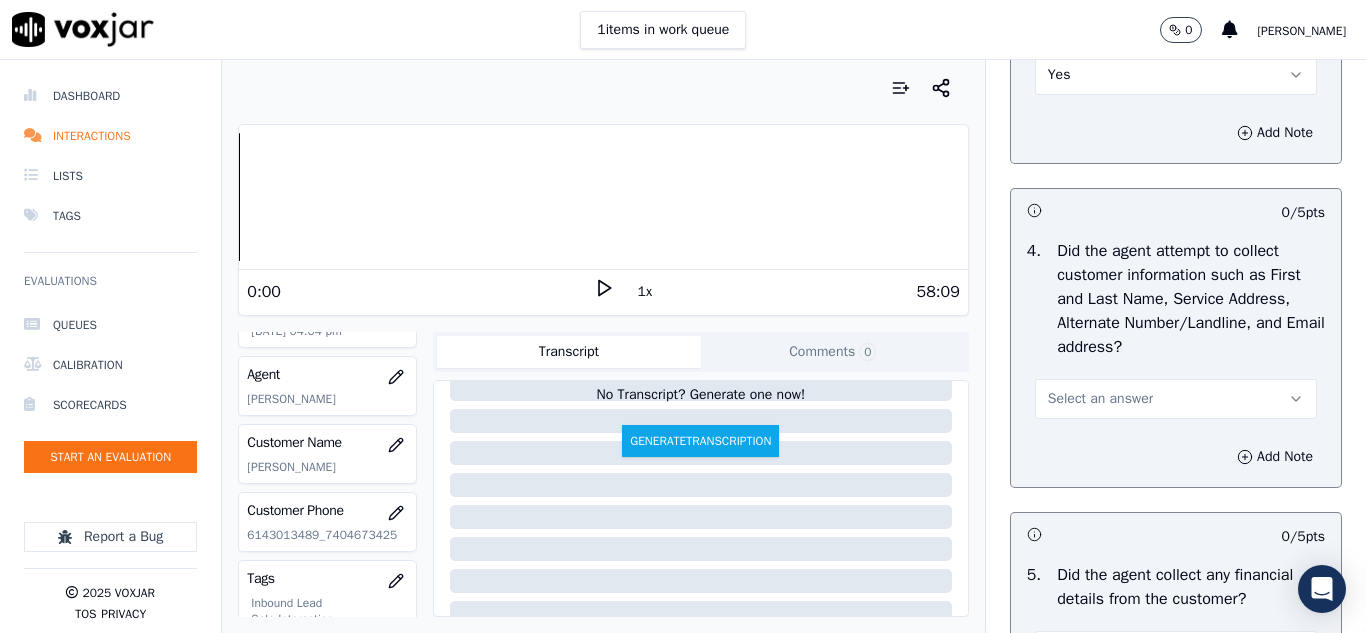 scroll, scrollTop: 900, scrollLeft: 0, axis: vertical 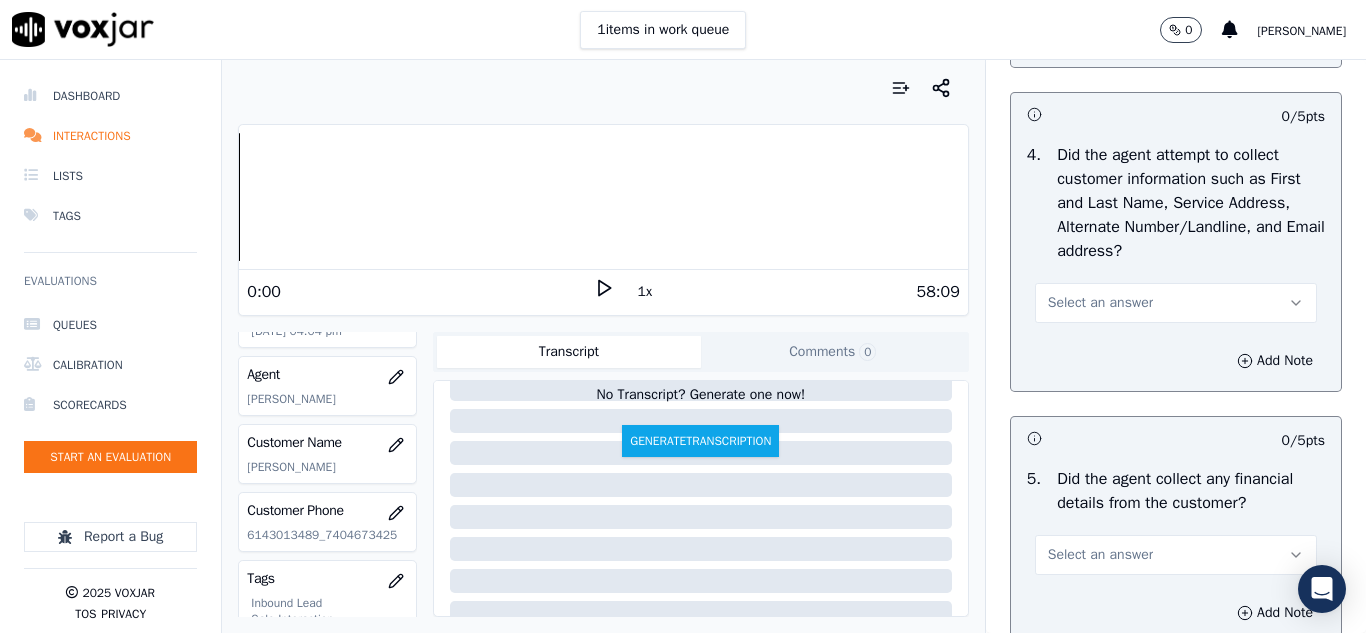 click on "Select an answer" at bounding box center (1100, 303) 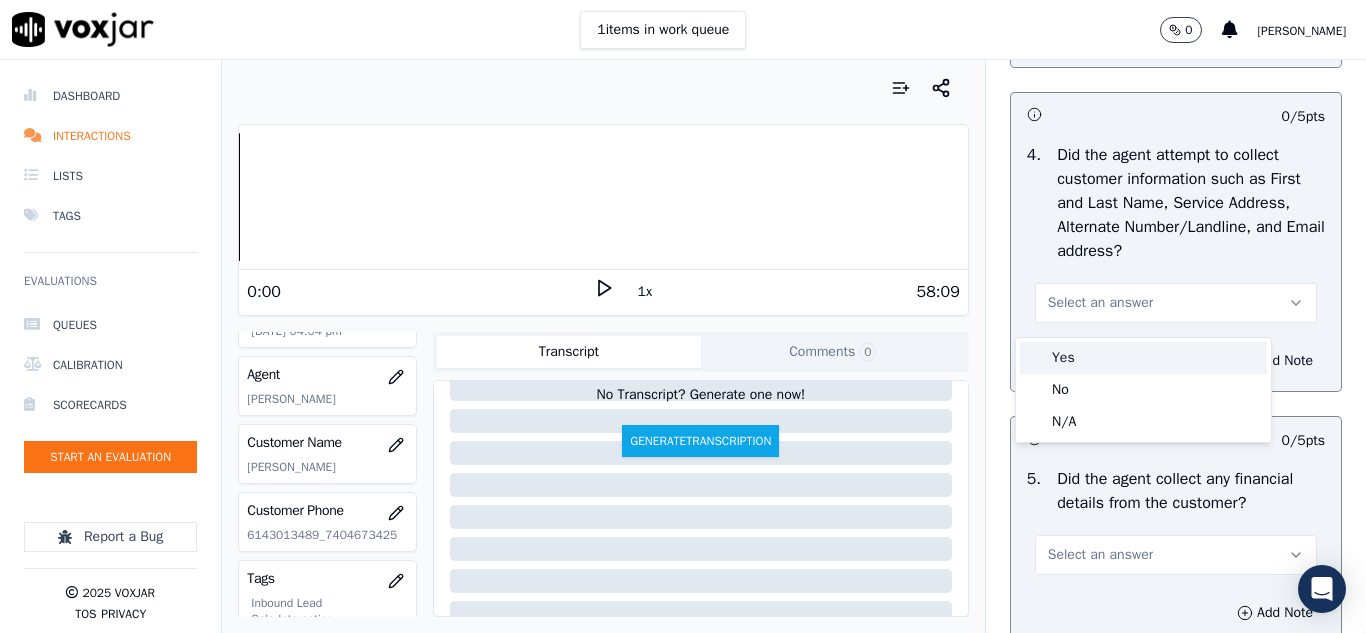 click on "Yes" at bounding box center (1143, 358) 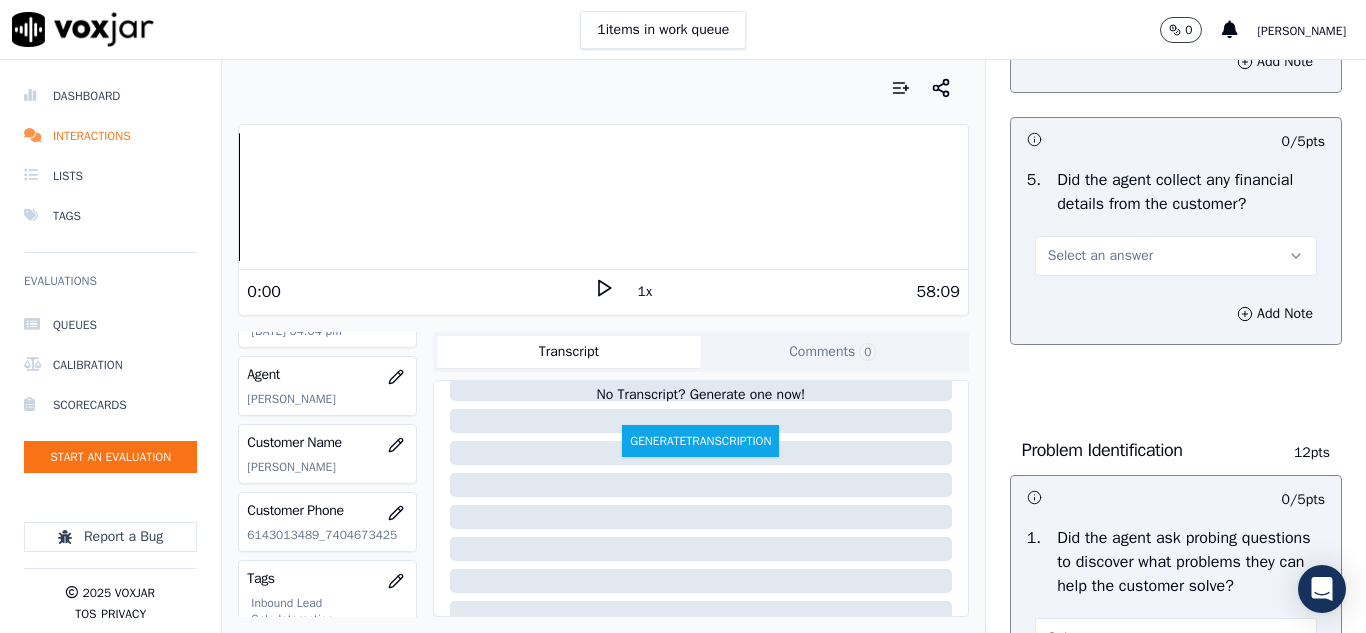 scroll, scrollTop: 1200, scrollLeft: 0, axis: vertical 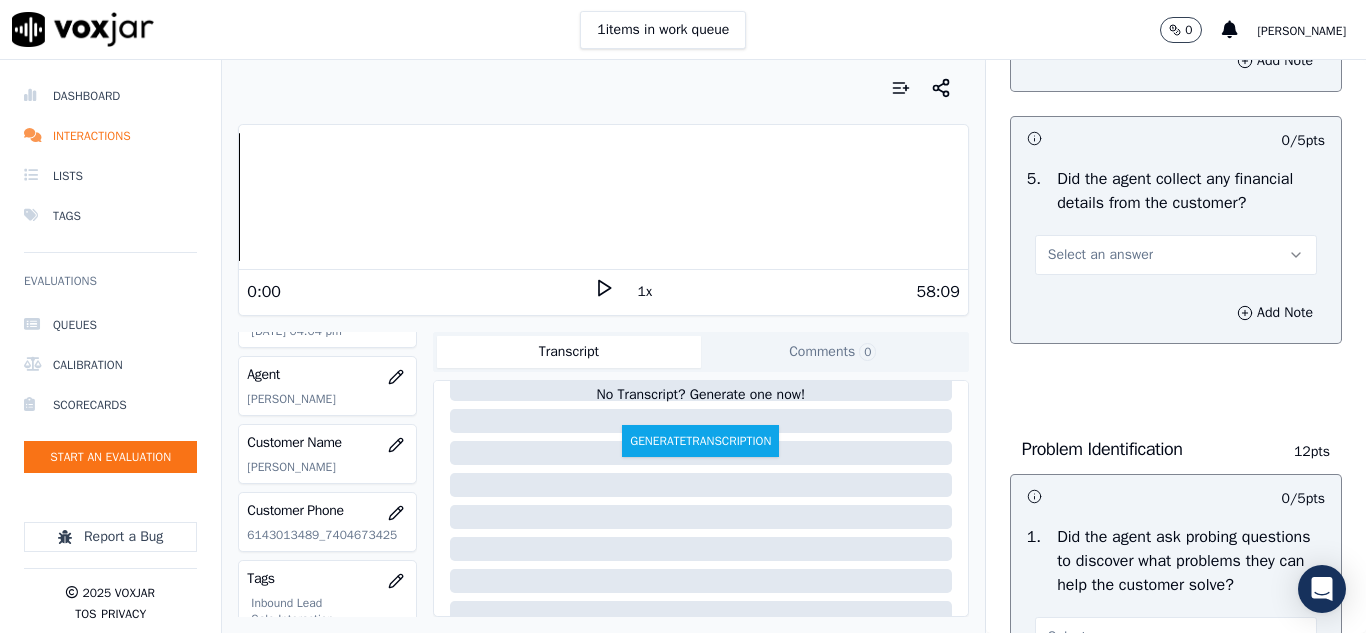 click on "Select an answer" at bounding box center (1176, 255) 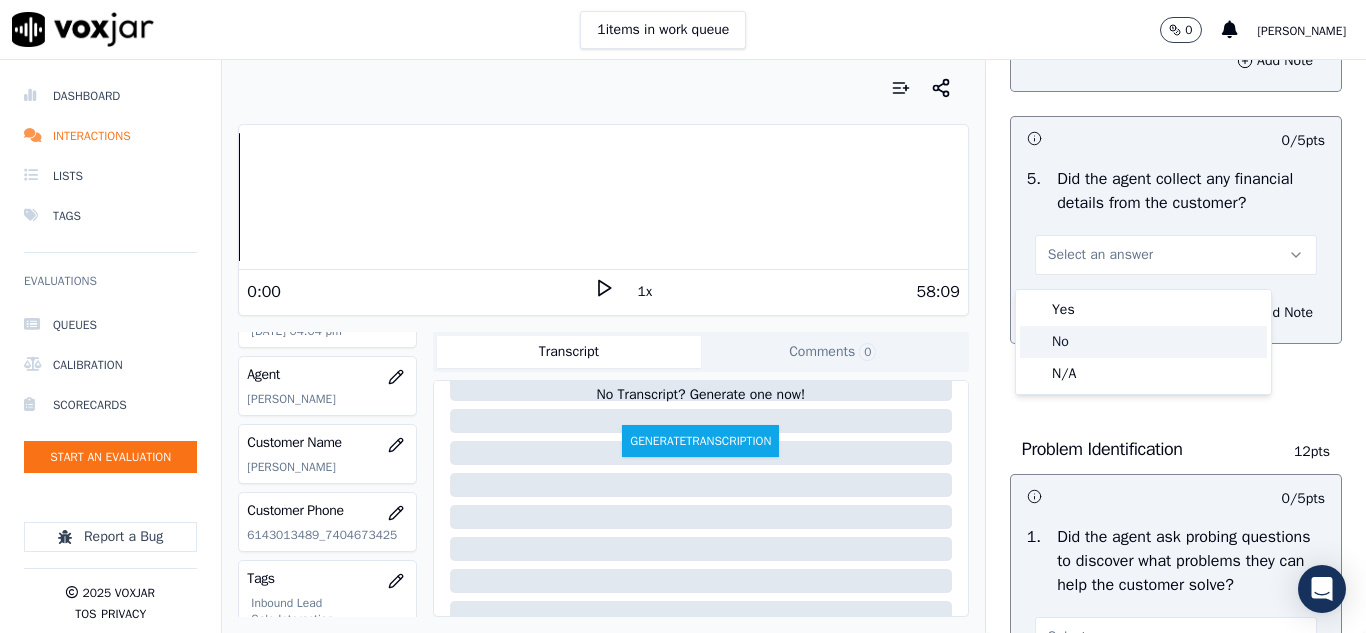 click on "No" 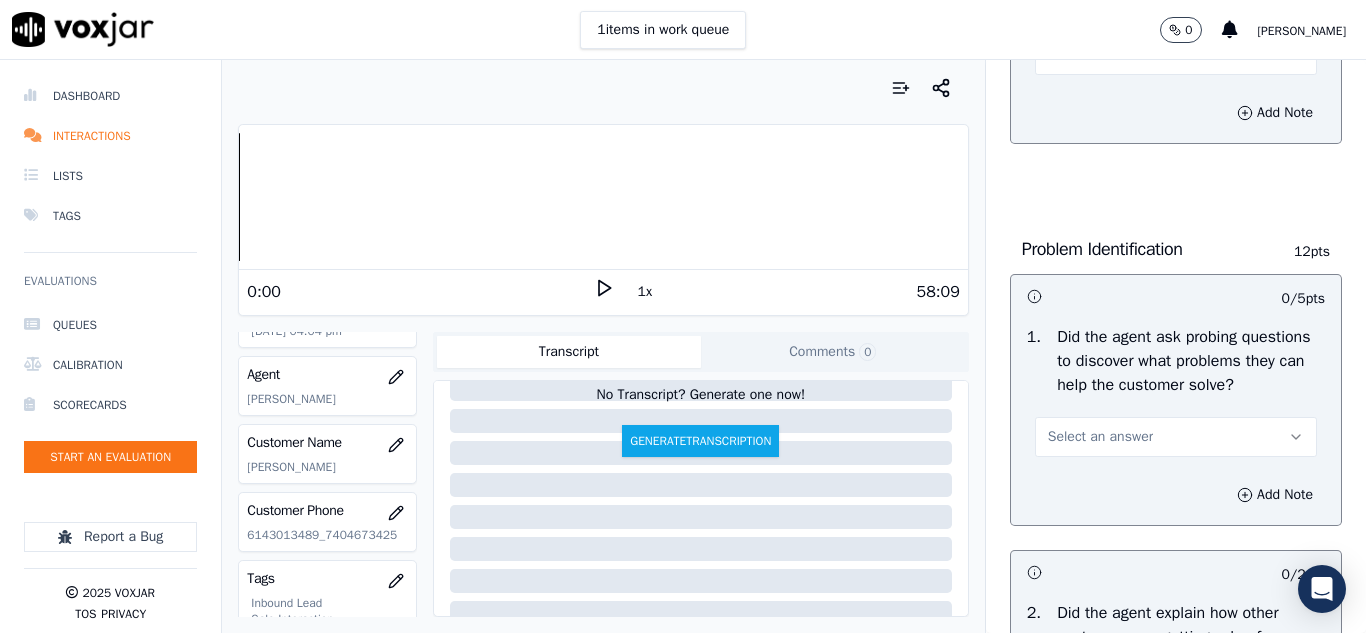 scroll, scrollTop: 1600, scrollLeft: 0, axis: vertical 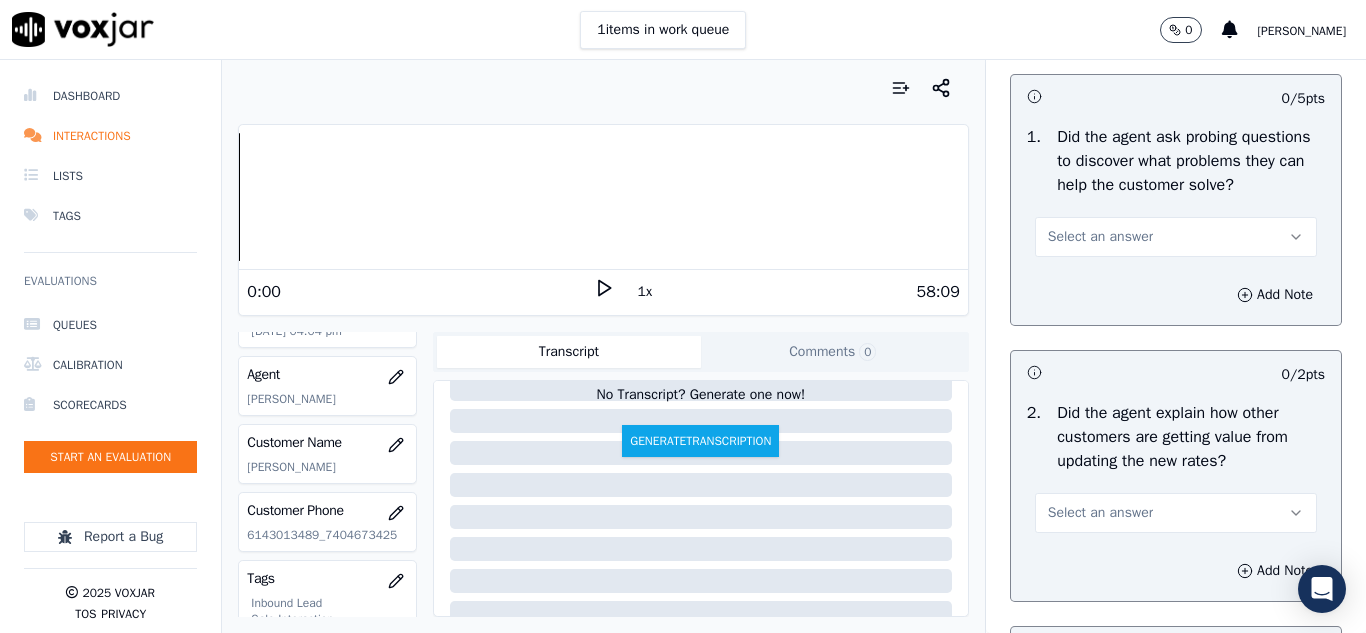 click on "Select an answer" at bounding box center (1100, 237) 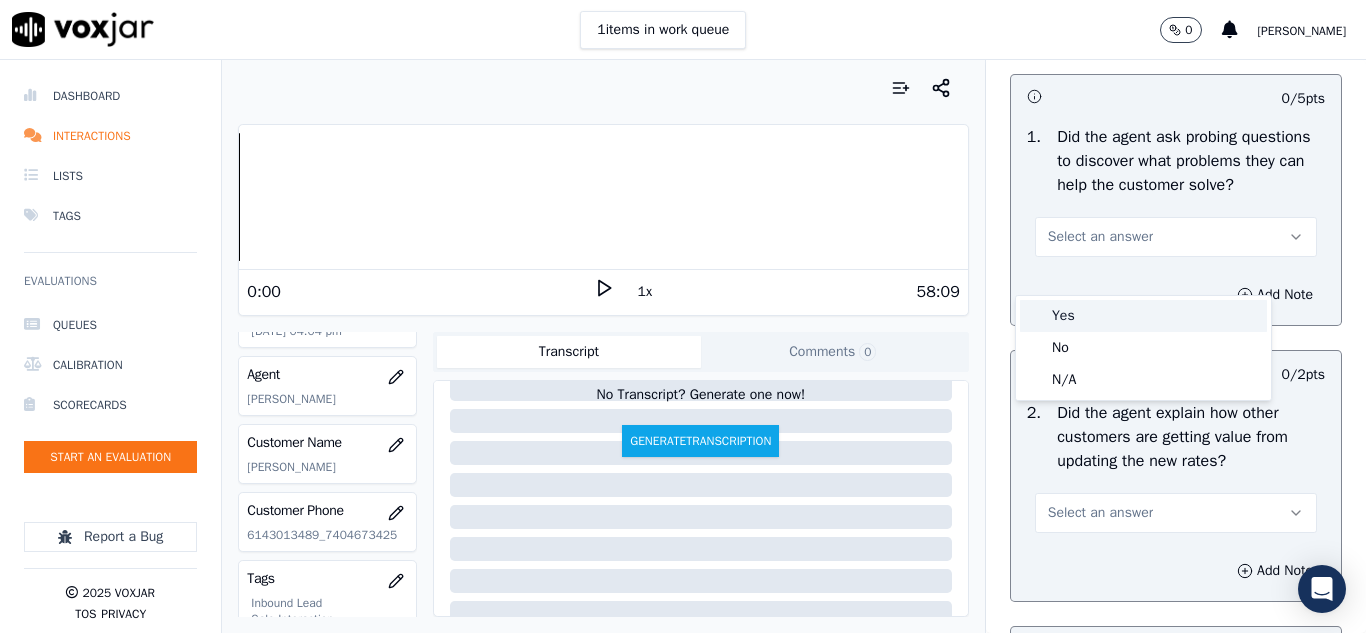 drag, startPoint x: 1088, startPoint y: 306, endPoint x: 1104, endPoint y: 290, distance: 22.627417 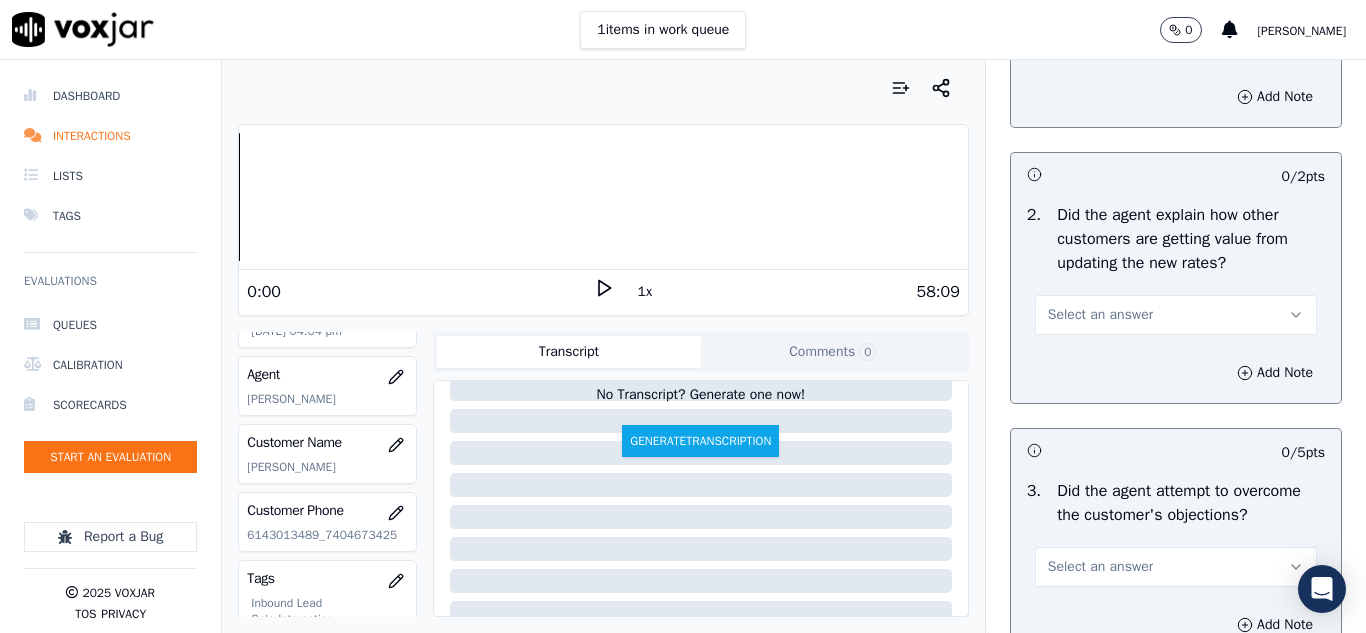 scroll, scrollTop: 1800, scrollLeft: 0, axis: vertical 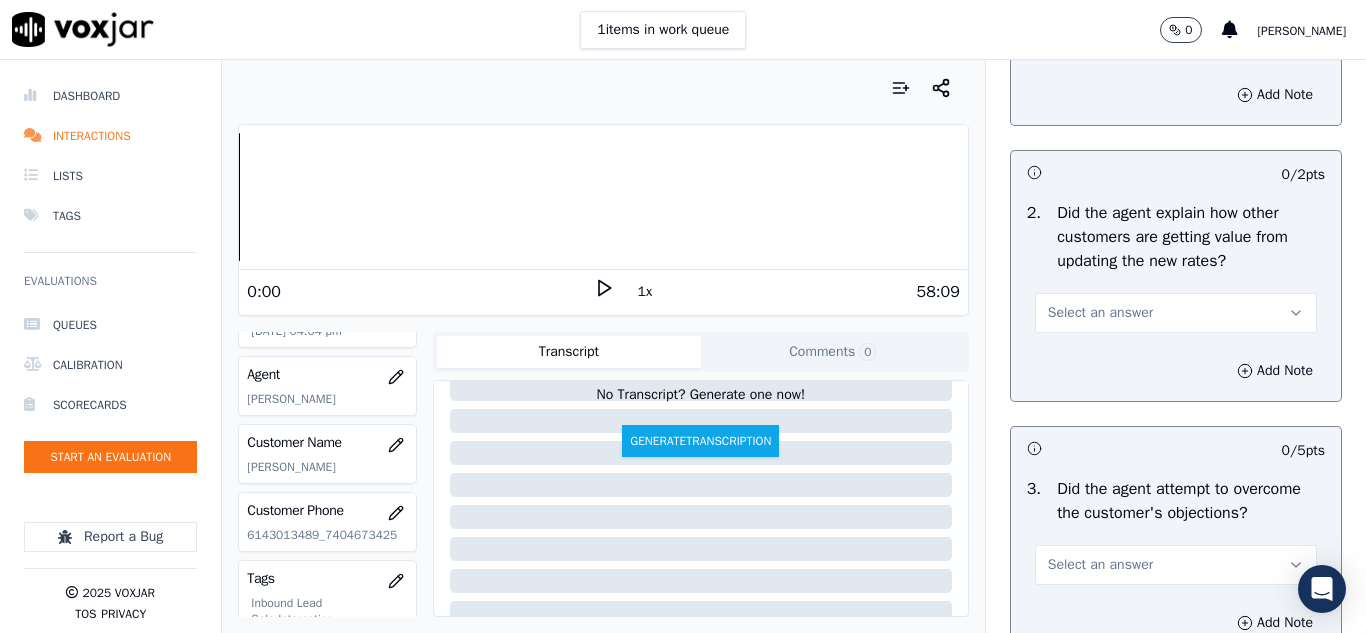 click on "Select an answer" at bounding box center (1100, 313) 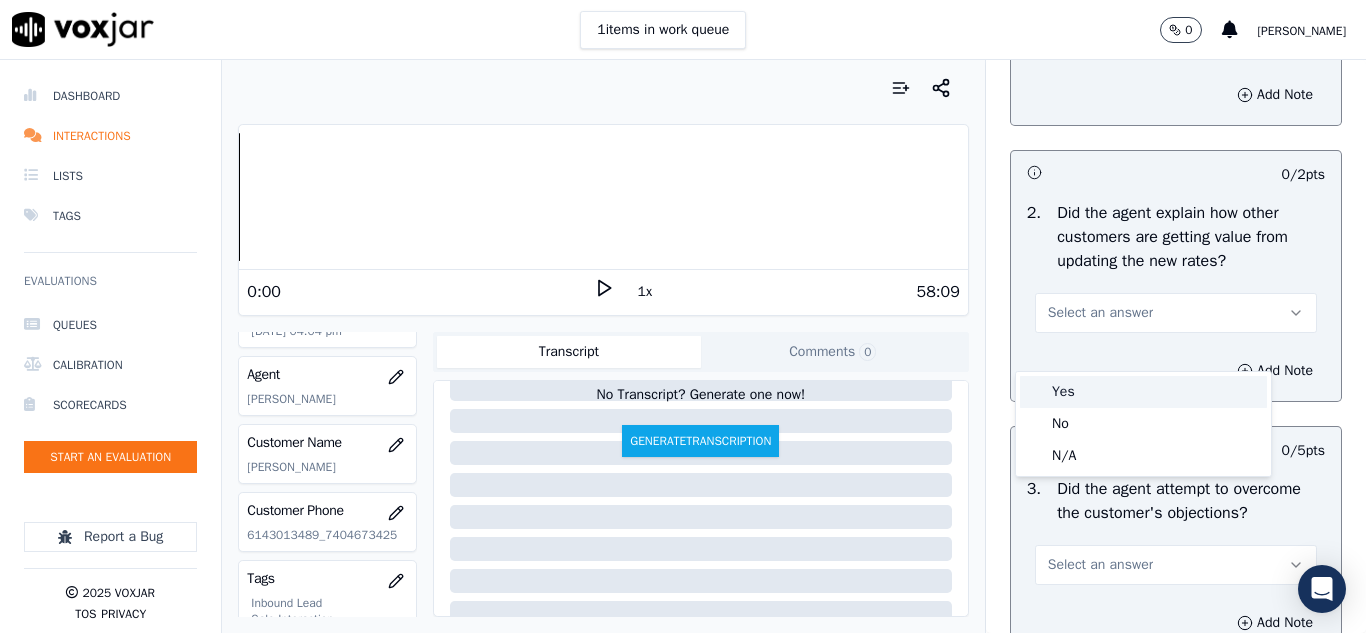 click on "Yes" at bounding box center (1143, 392) 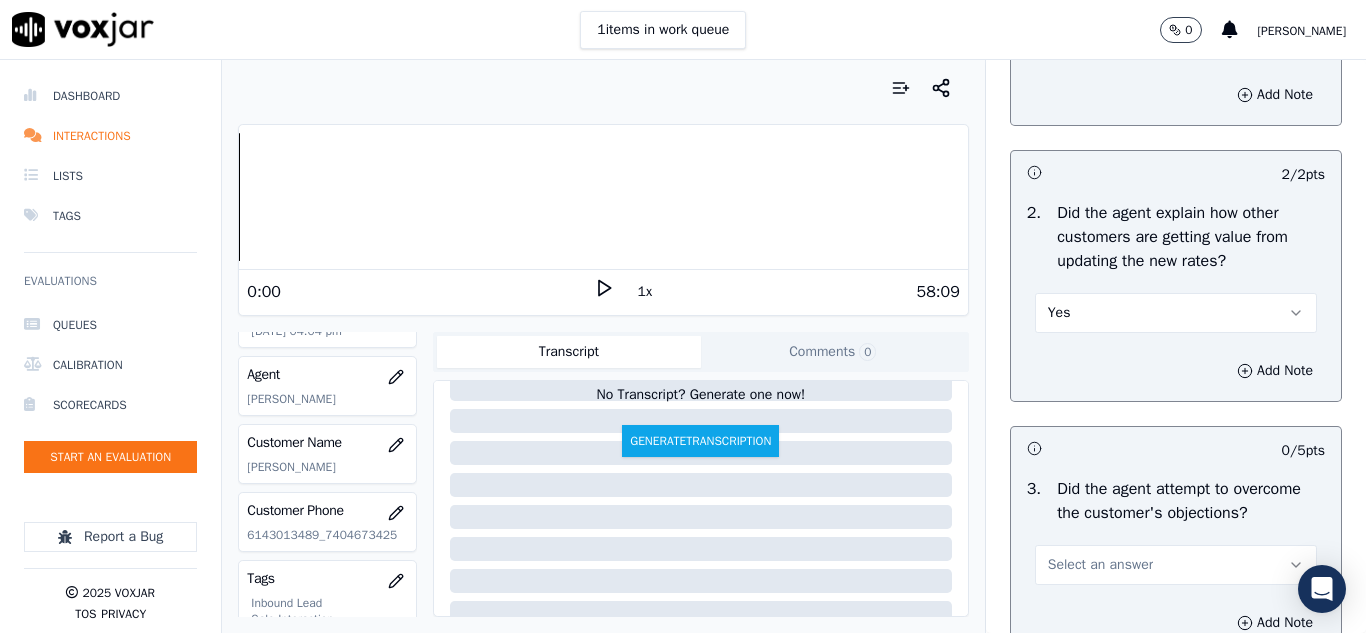 click on "Yes" at bounding box center (1176, 313) 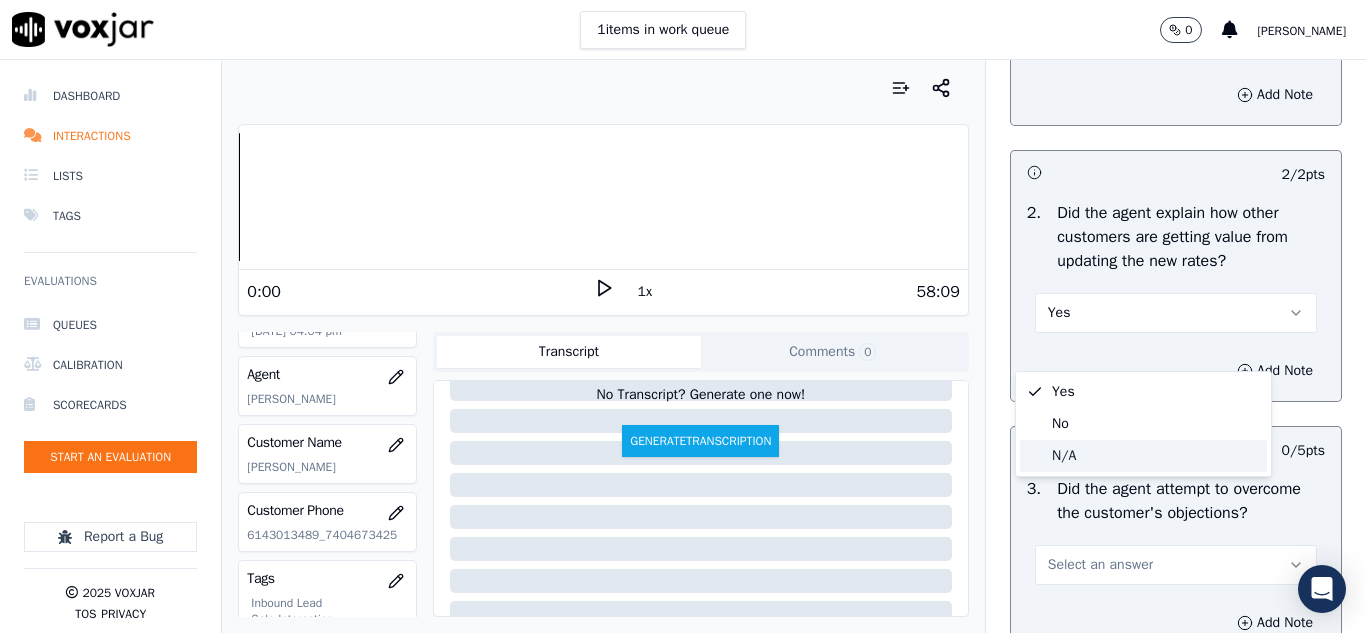 click on "N/A" 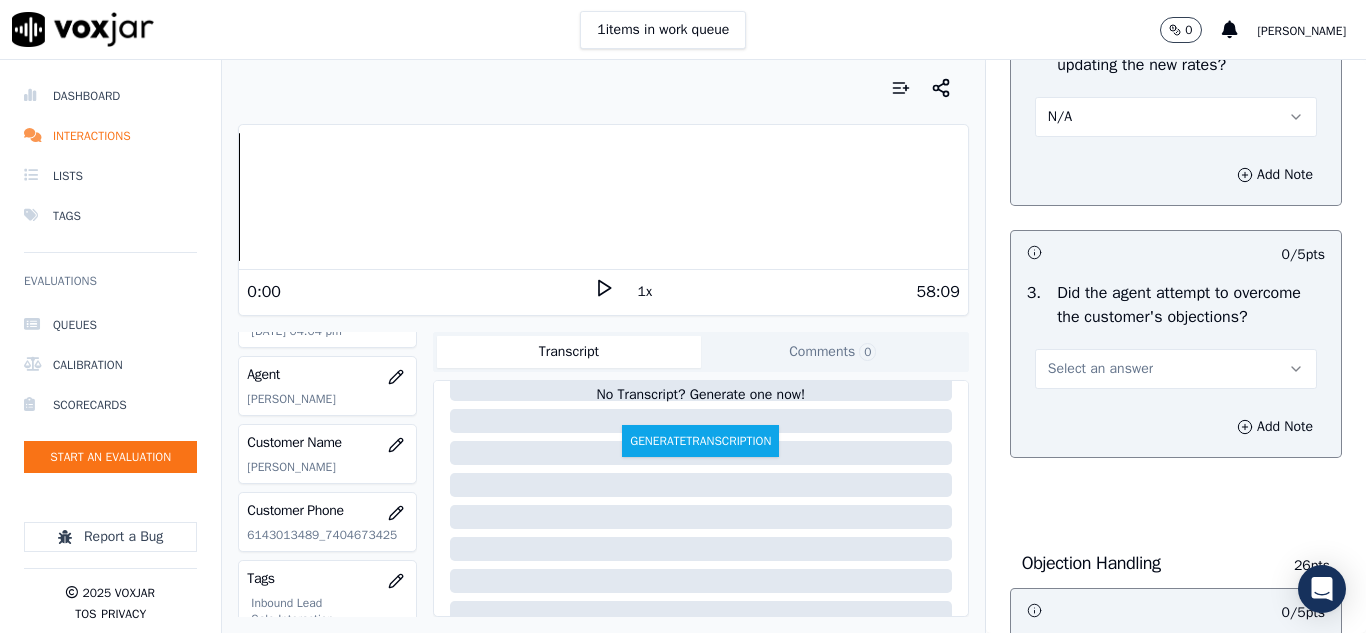 scroll, scrollTop: 2000, scrollLeft: 0, axis: vertical 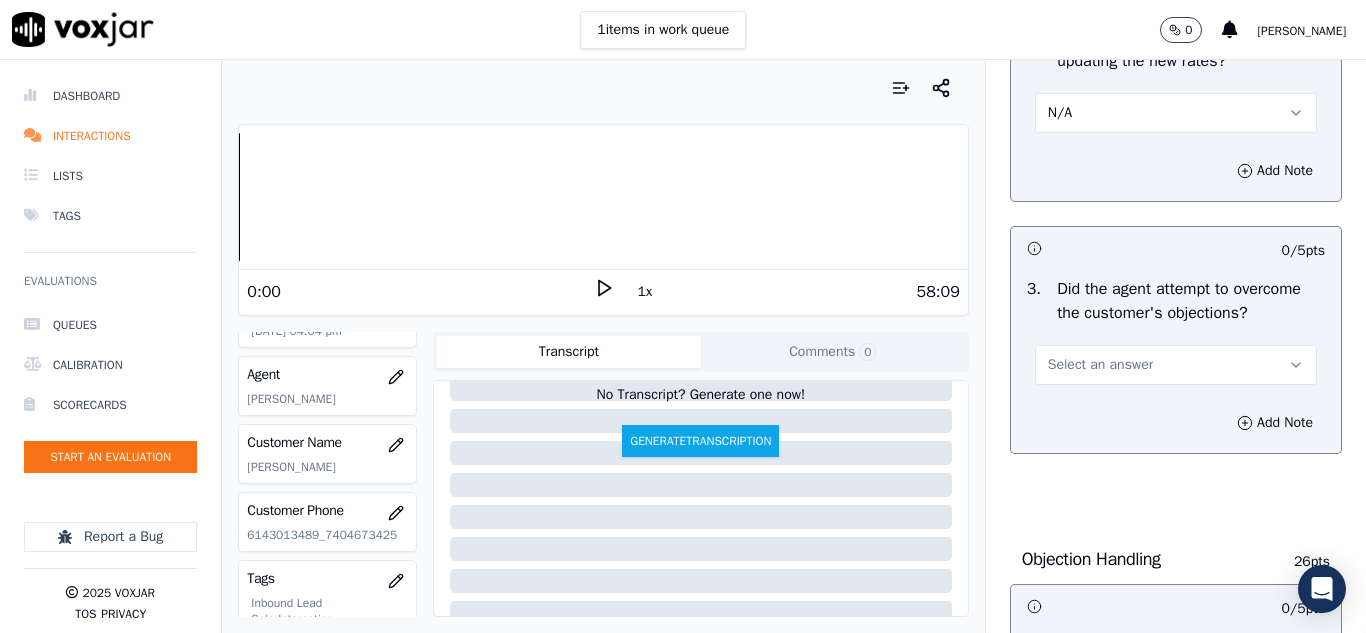 click on "Select an answer" at bounding box center (1100, 365) 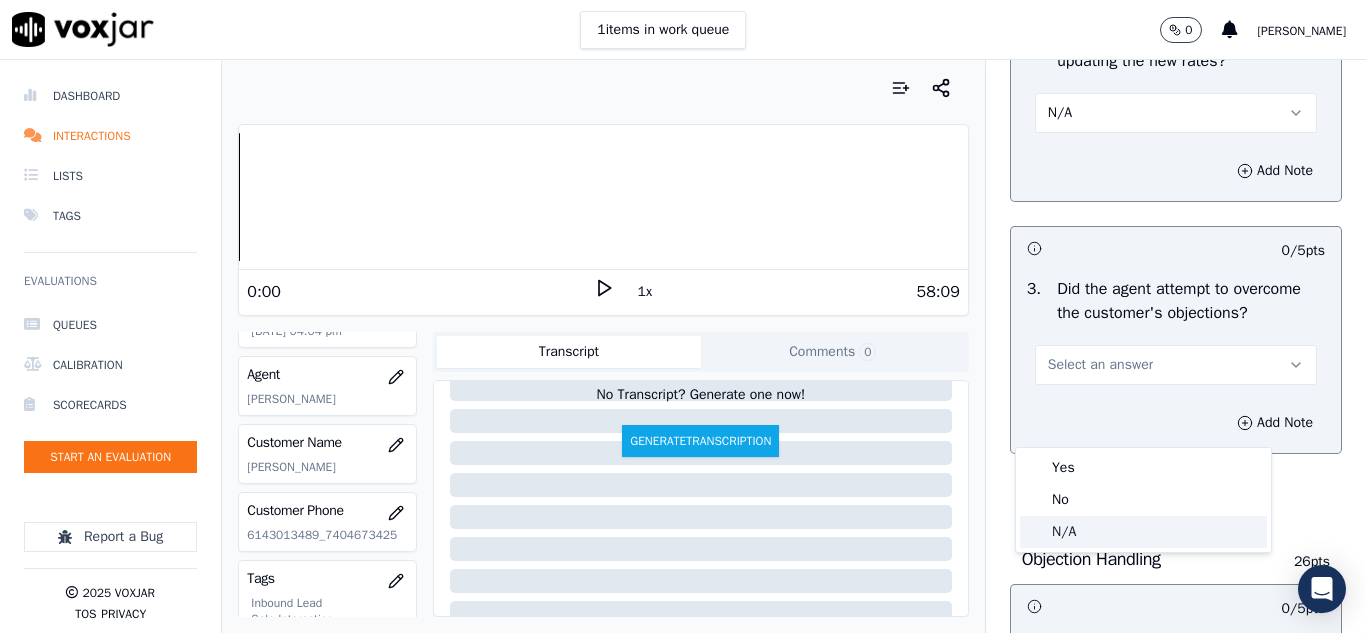 click on "N/A" 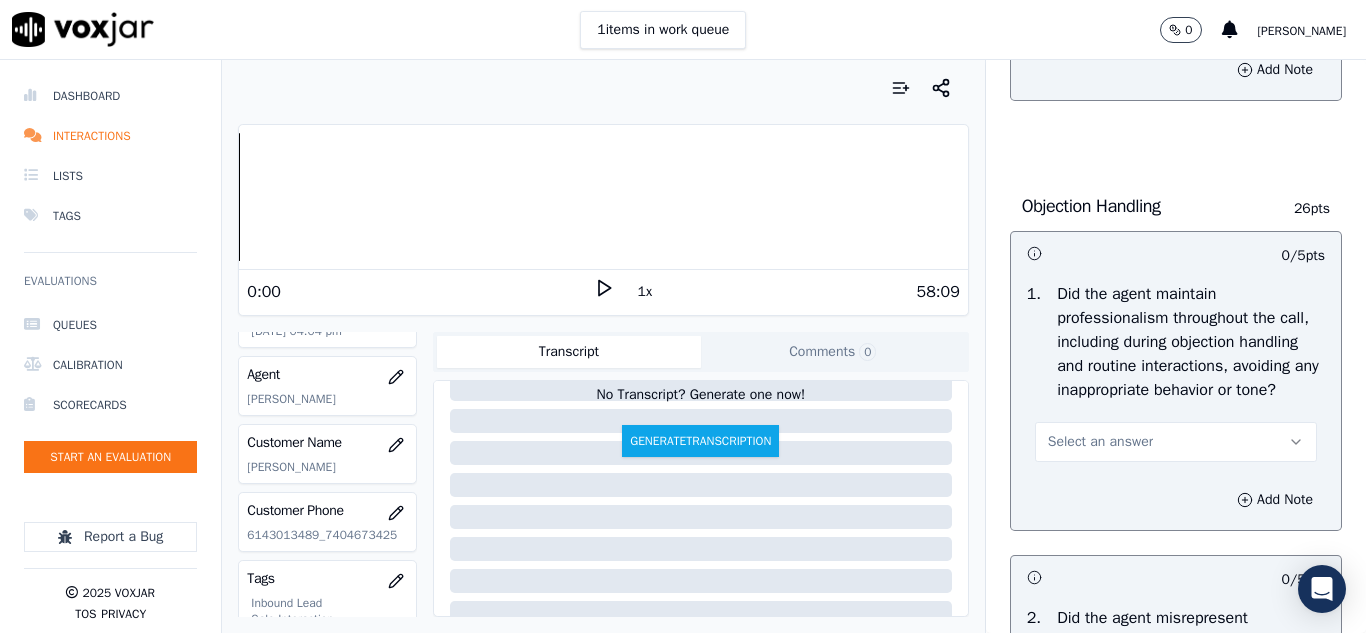 scroll, scrollTop: 2400, scrollLeft: 0, axis: vertical 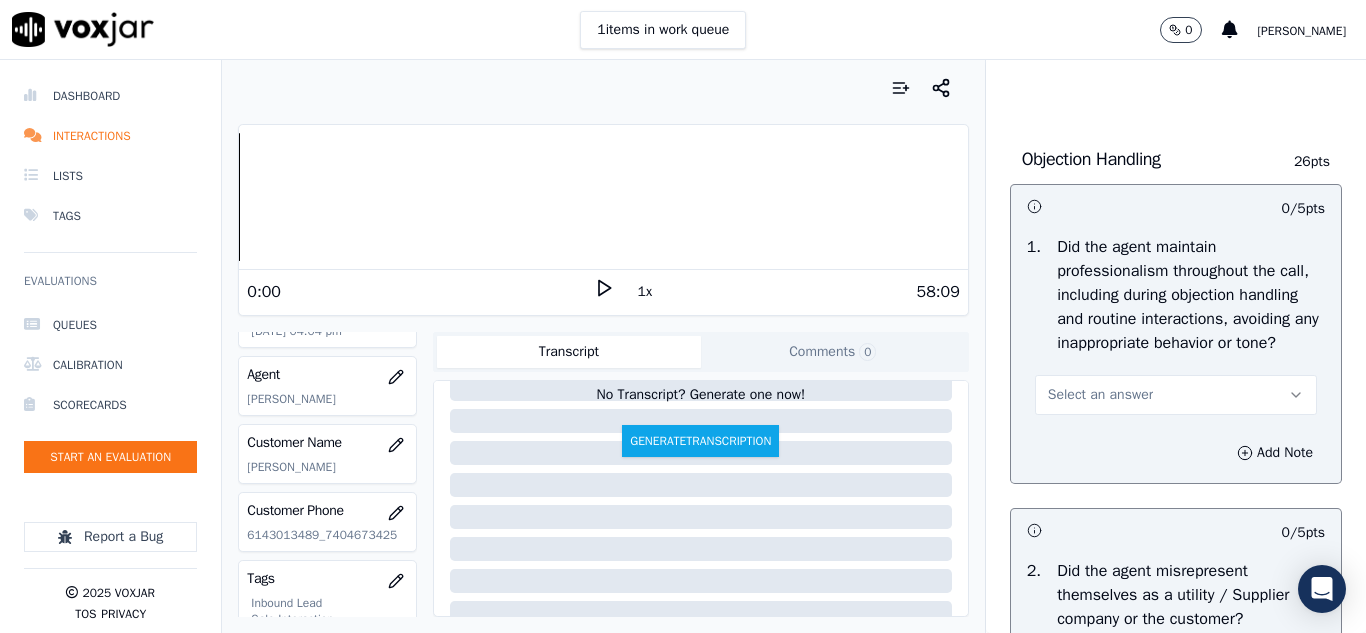 click on "Select an answer" at bounding box center (1176, 395) 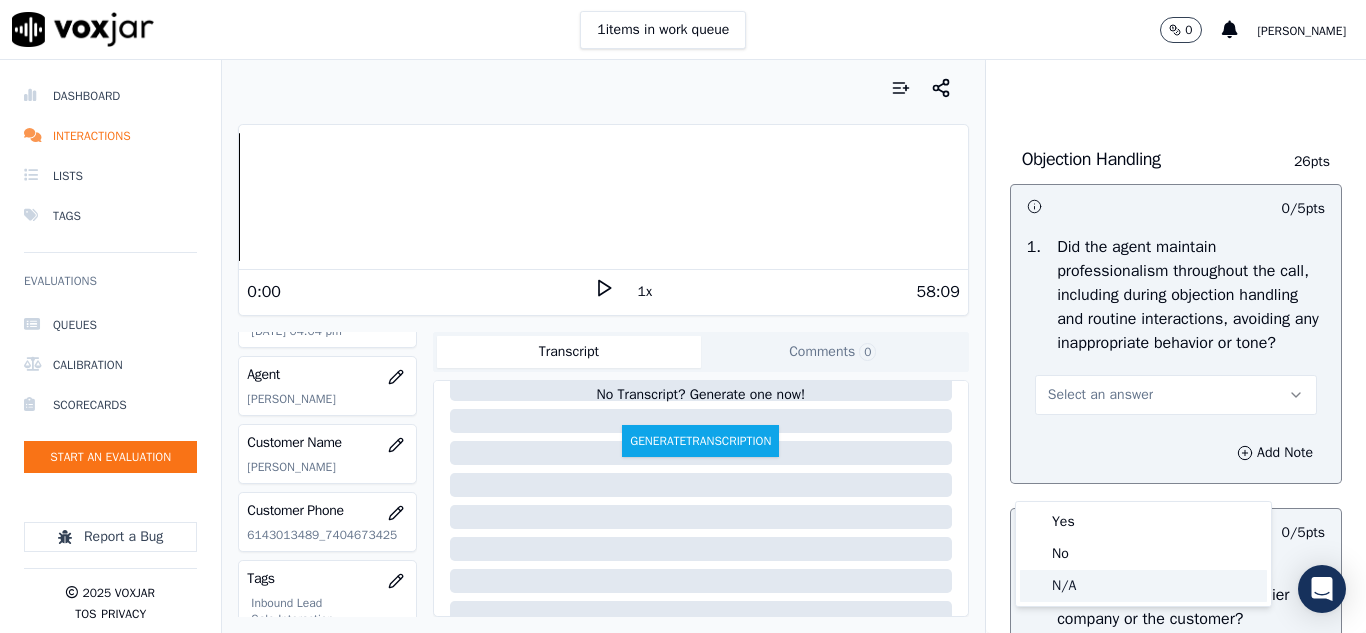 click on "N/A" 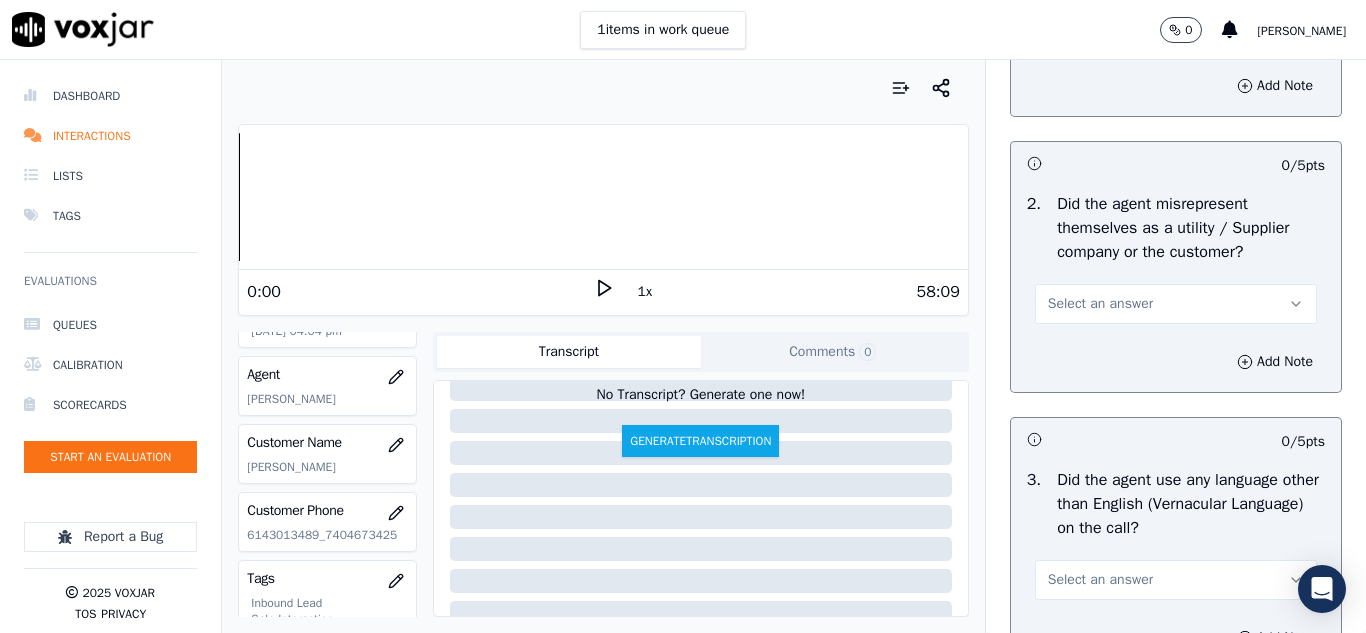 scroll, scrollTop: 2800, scrollLeft: 0, axis: vertical 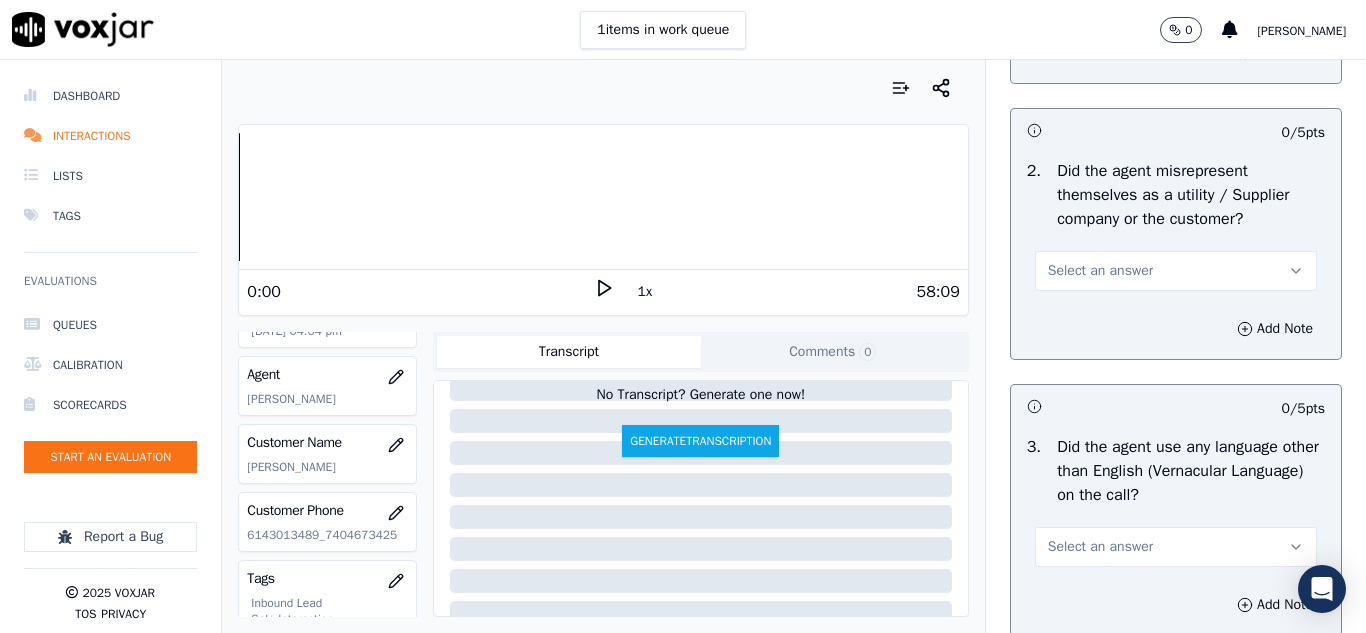click on "Select an answer" at bounding box center (1100, 271) 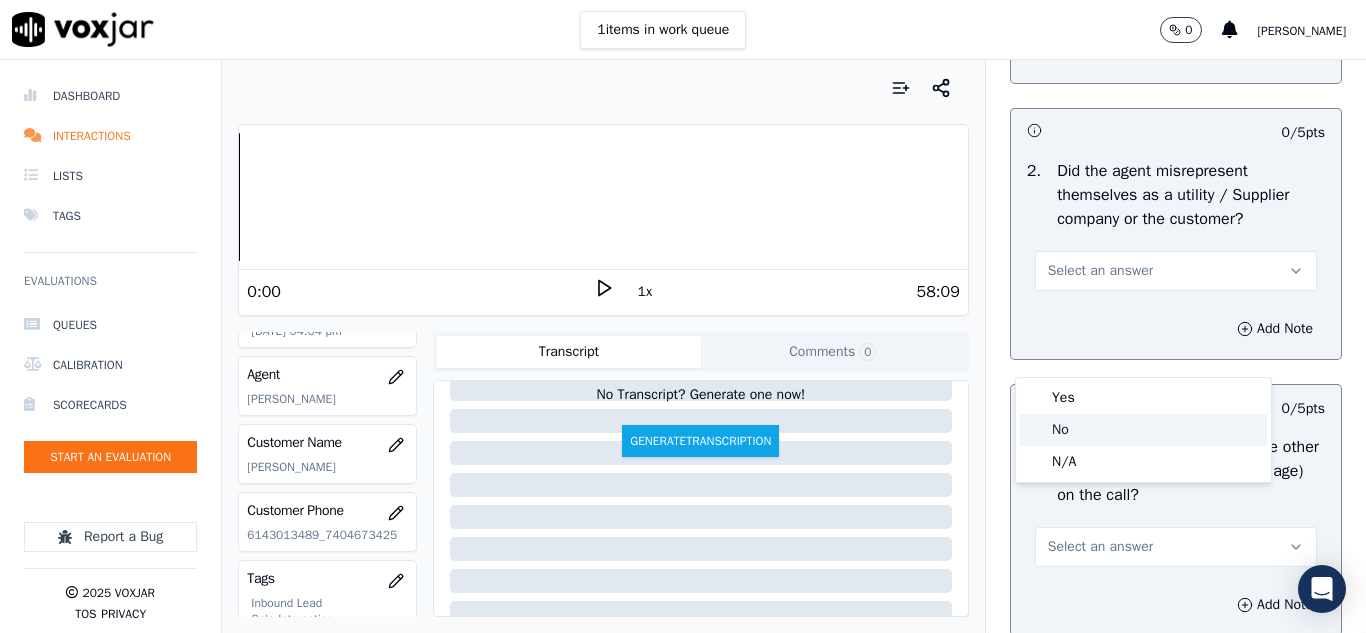 click on "No" 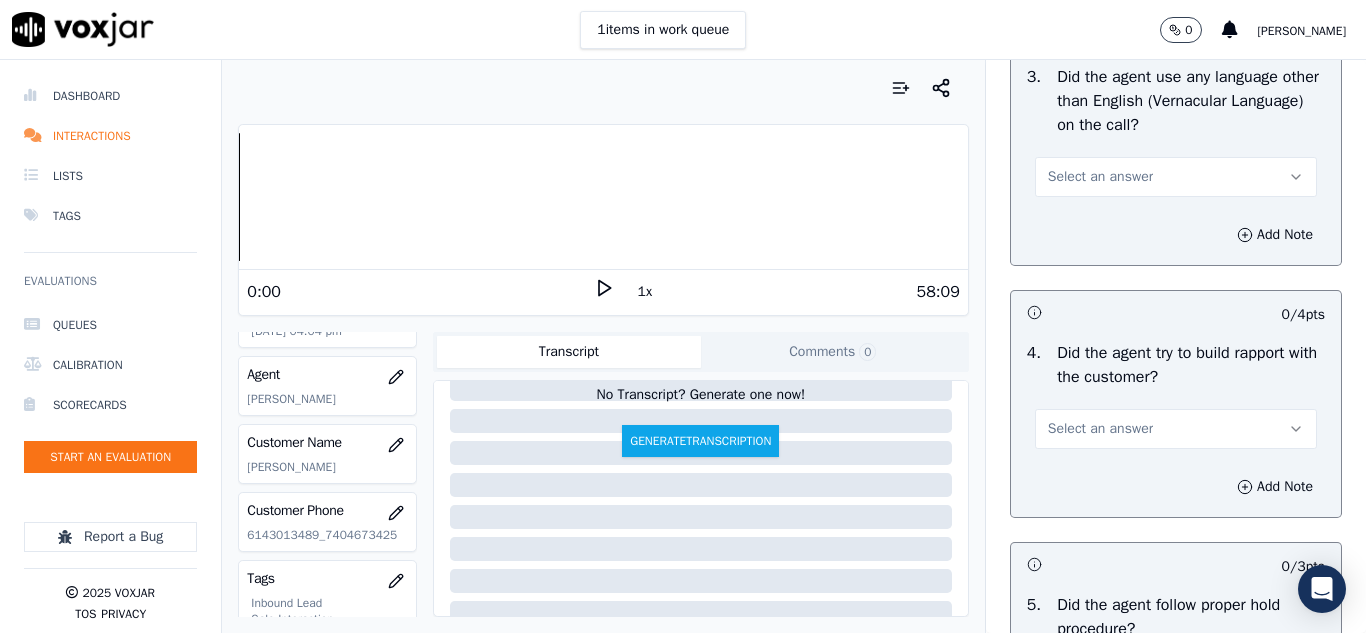 scroll, scrollTop: 3200, scrollLeft: 0, axis: vertical 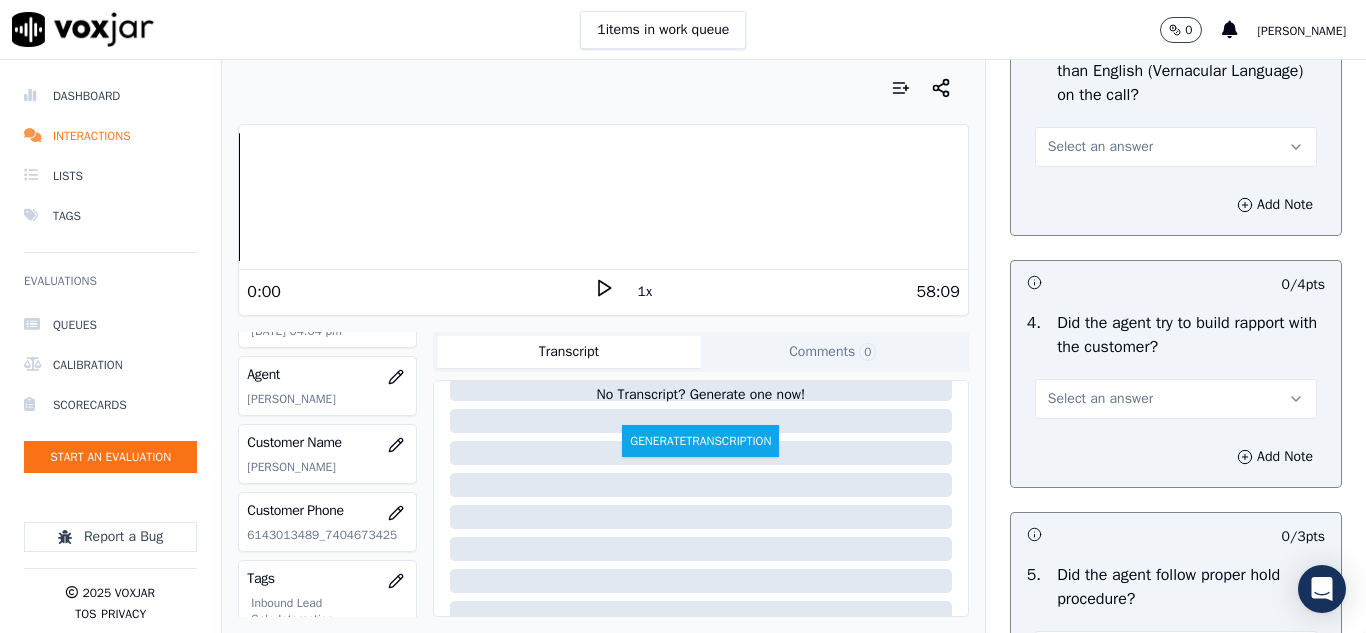 drag, startPoint x: 1081, startPoint y: 225, endPoint x: 1090, endPoint y: 239, distance: 16.643316 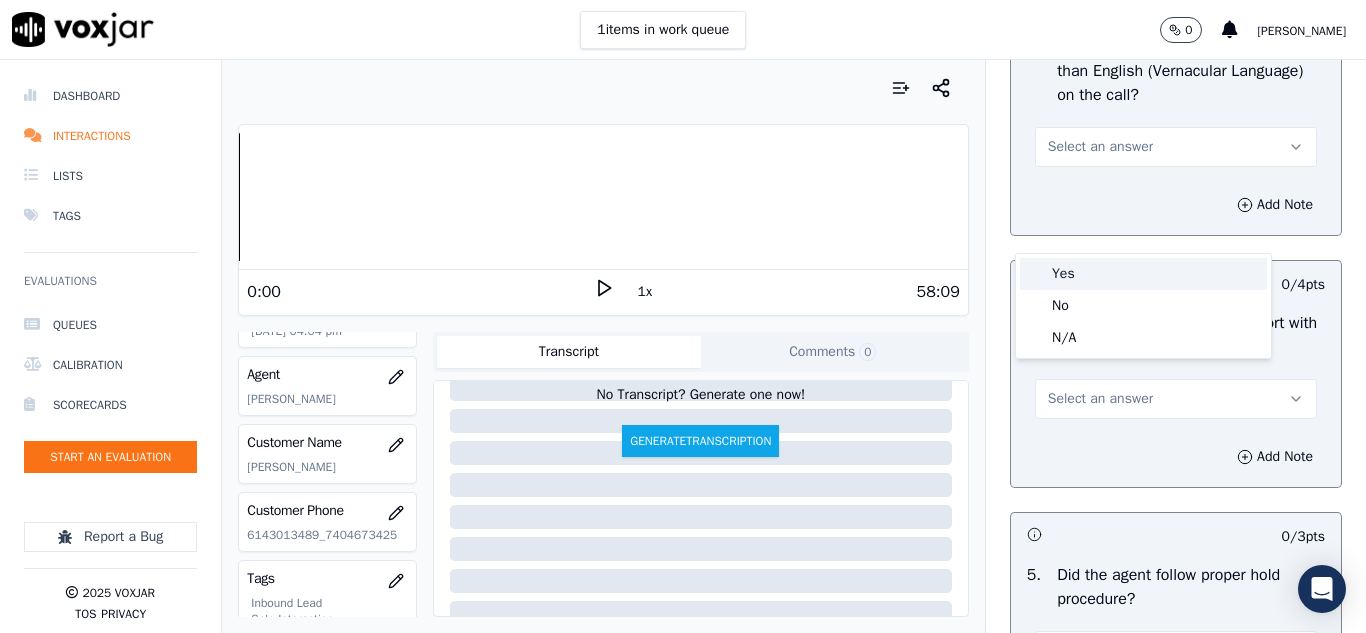 click on "Yes" at bounding box center [1143, 274] 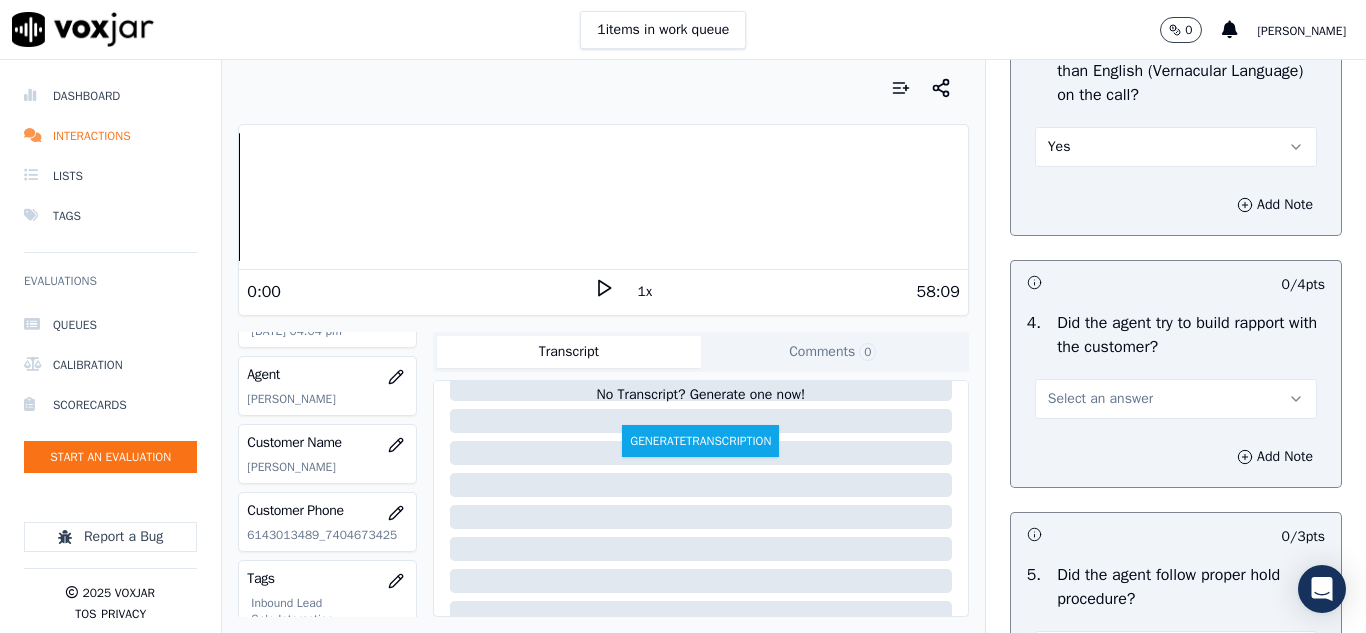 click on "Yes" at bounding box center (1176, 147) 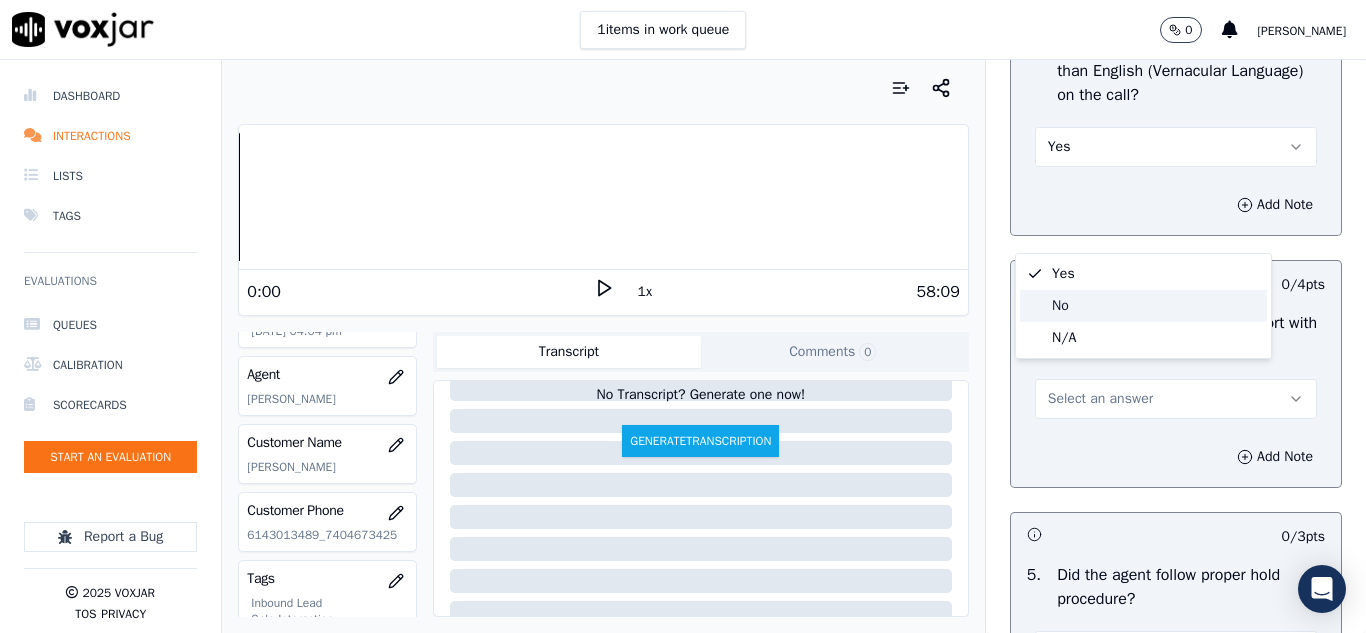 click on "No" 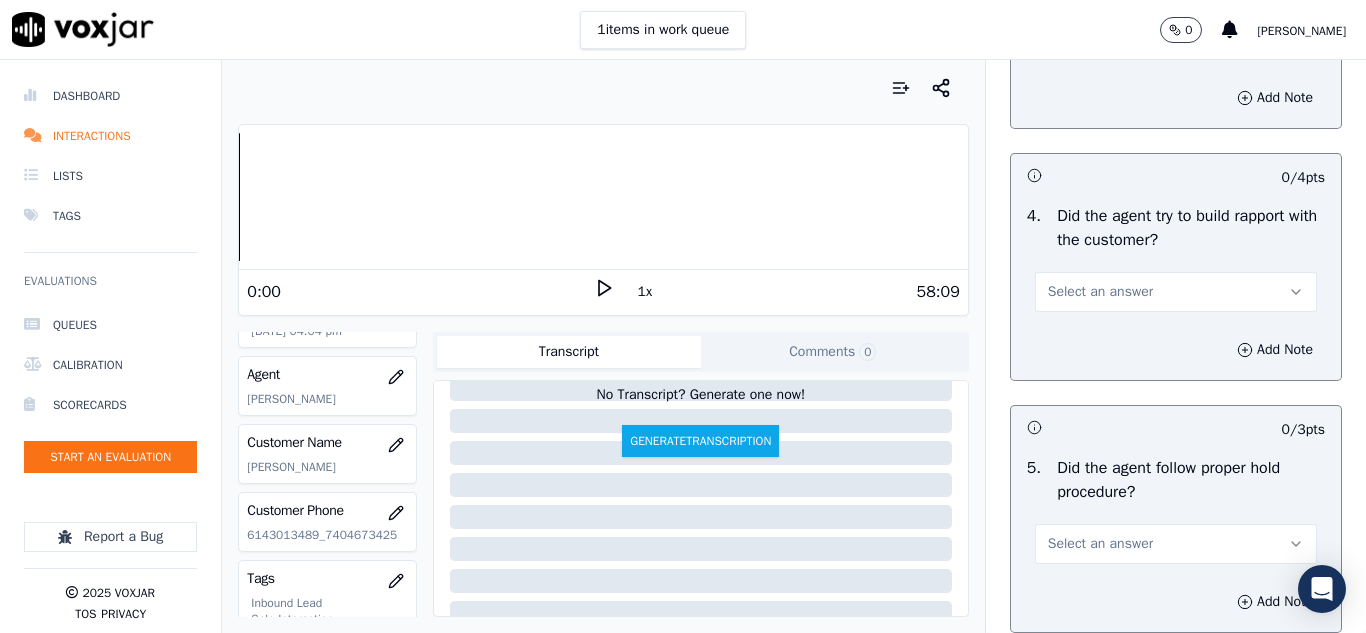 scroll, scrollTop: 3400, scrollLeft: 0, axis: vertical 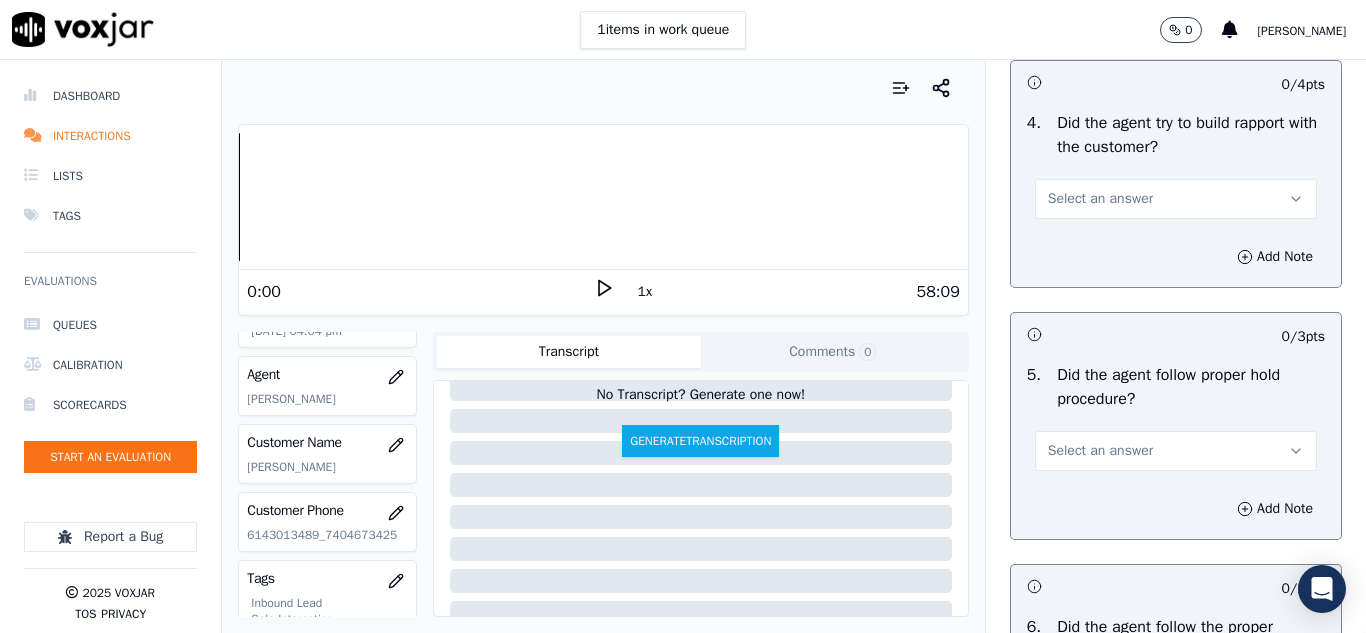 click on "Select an answer" at bounding box center (1100, 199) 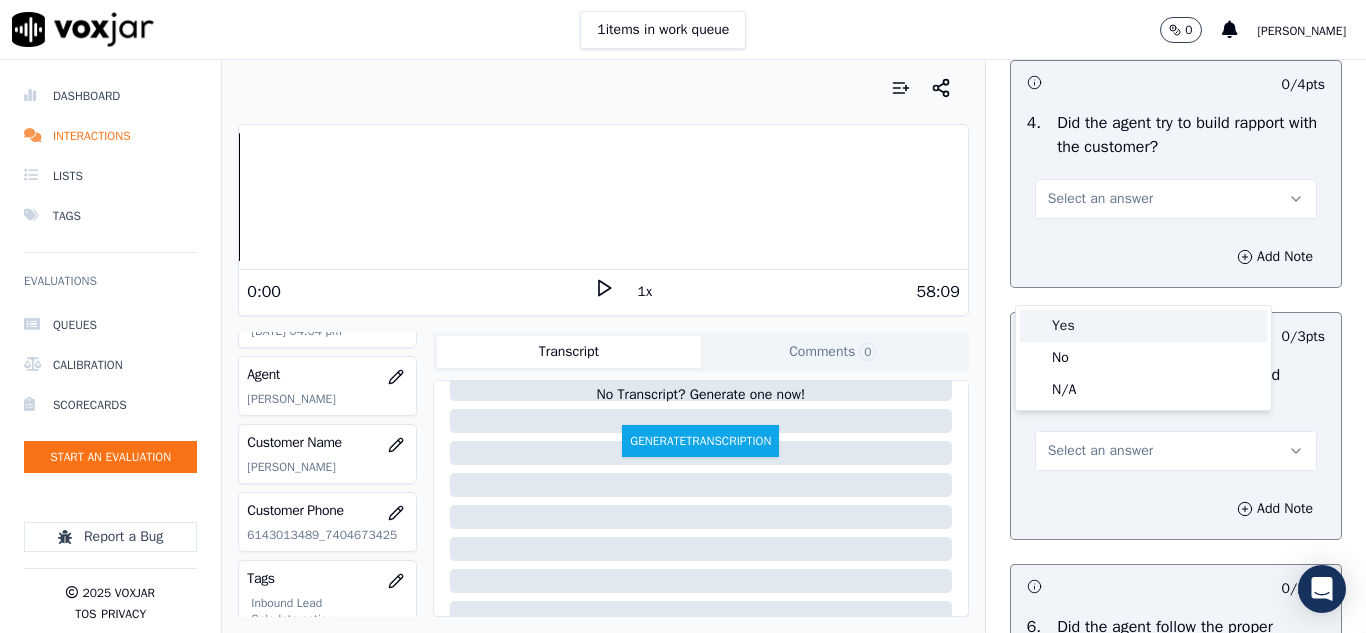 click on "Yes" at bounding box center (1143, 326) 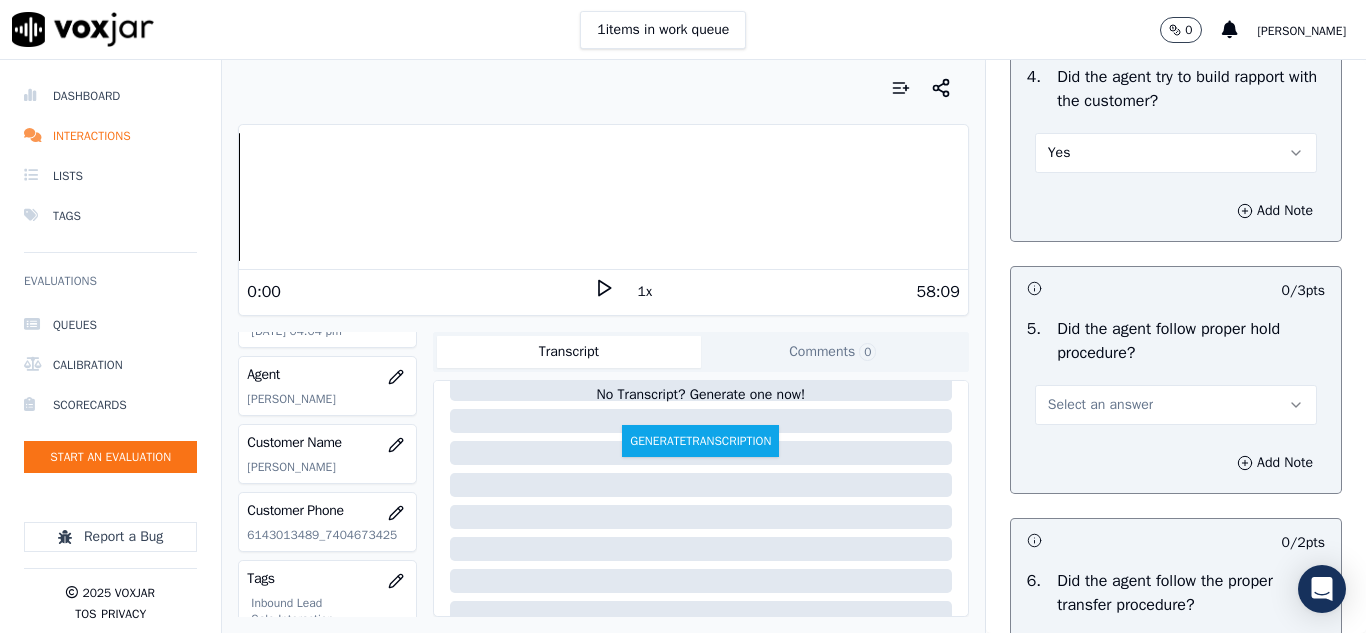 scroll, scrollTop: 3600, scrollLeft: 0, axis: vertical 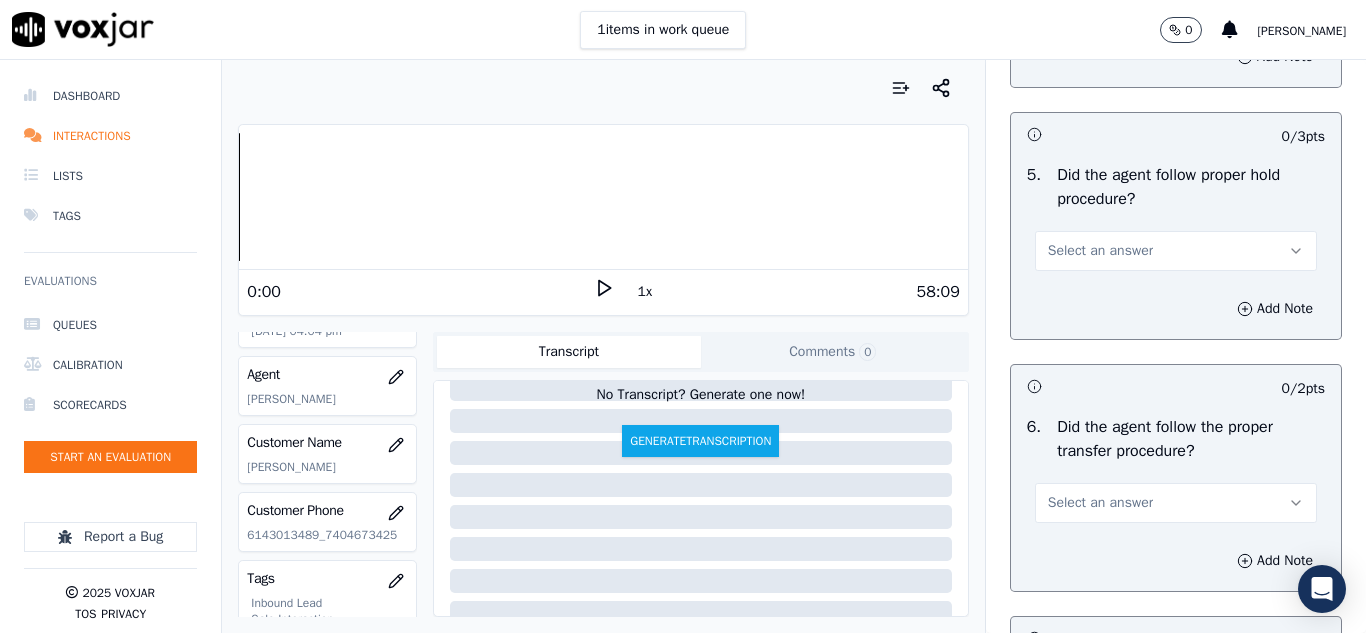 click on "Select an answer" at bounding box center [1100, 251] 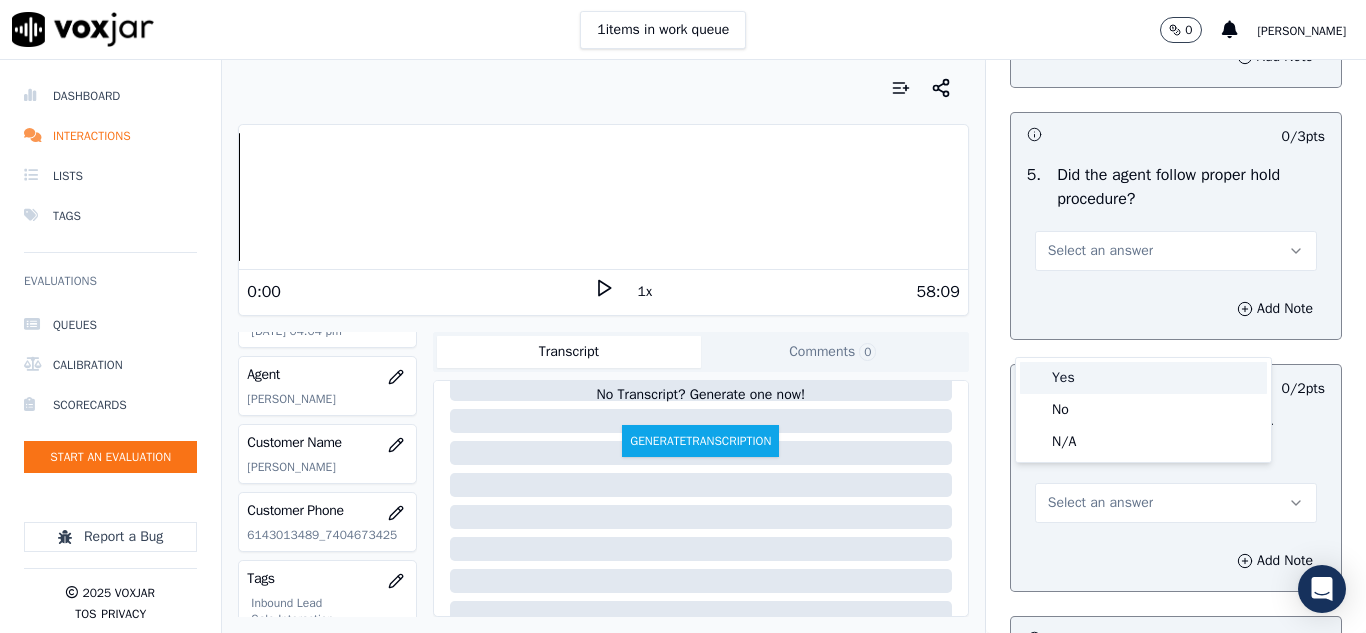 click on "Yes" at bounding box center (1143, 378) 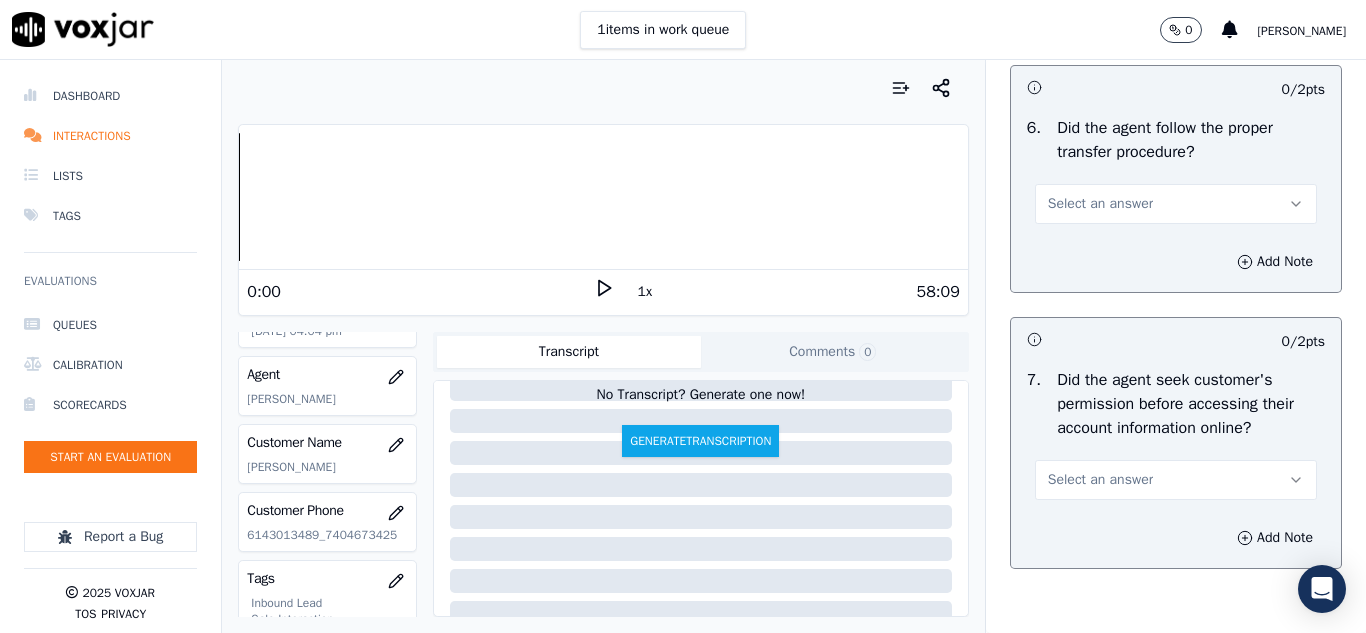 scroll, scrollTop: 3900, scrollLeft: 0, axis: vertical 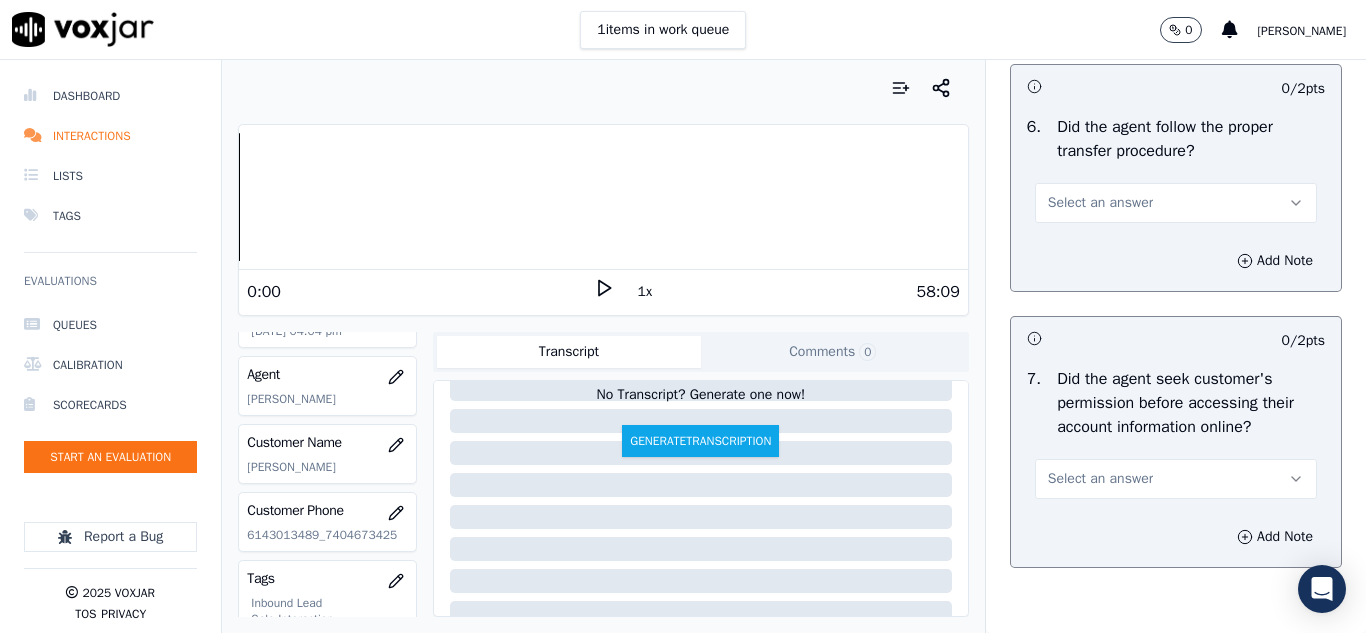 click on "Select an answer" at bounding box center [1100, 203] 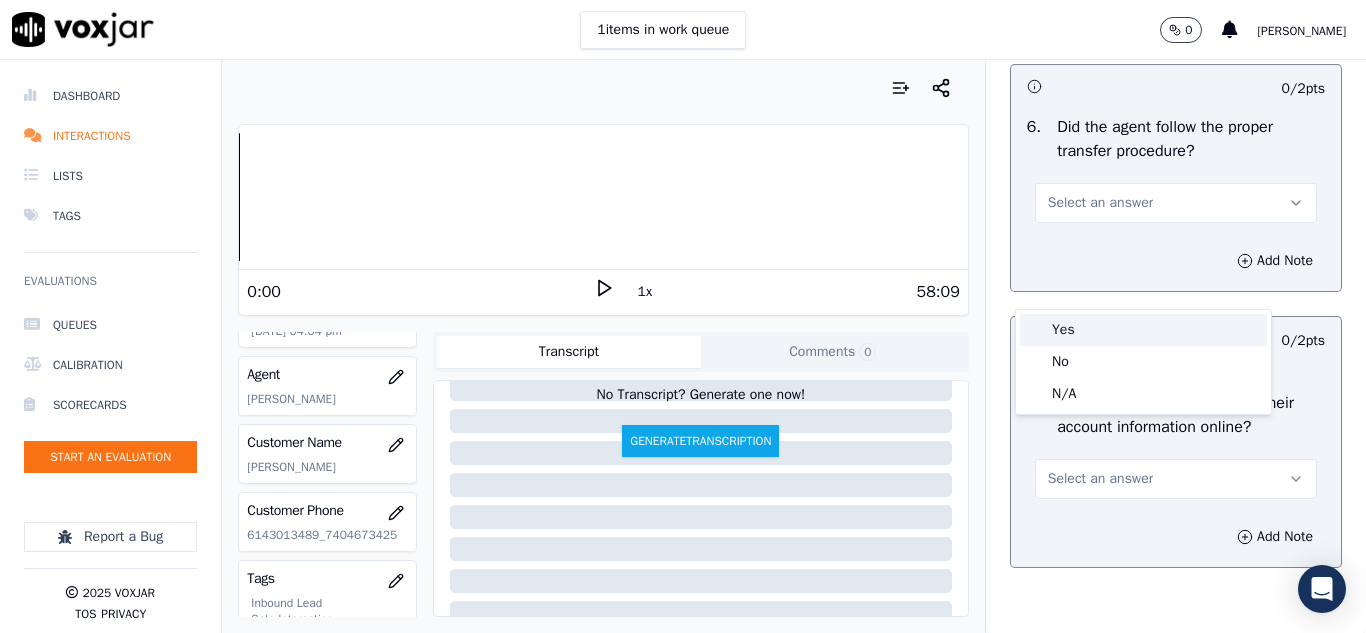 click on "Yes" at bounding box center (1143, 330) 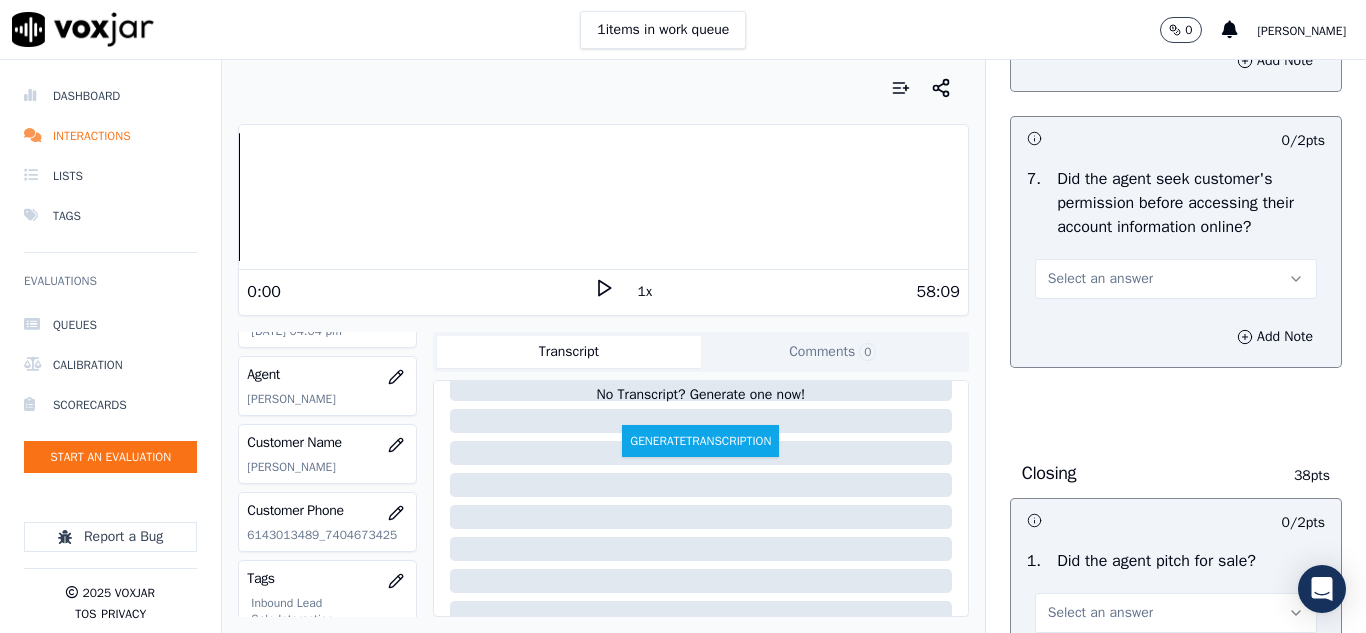 scroll, scrollTop: 4300, scrollLeft: 0, axis: vertical 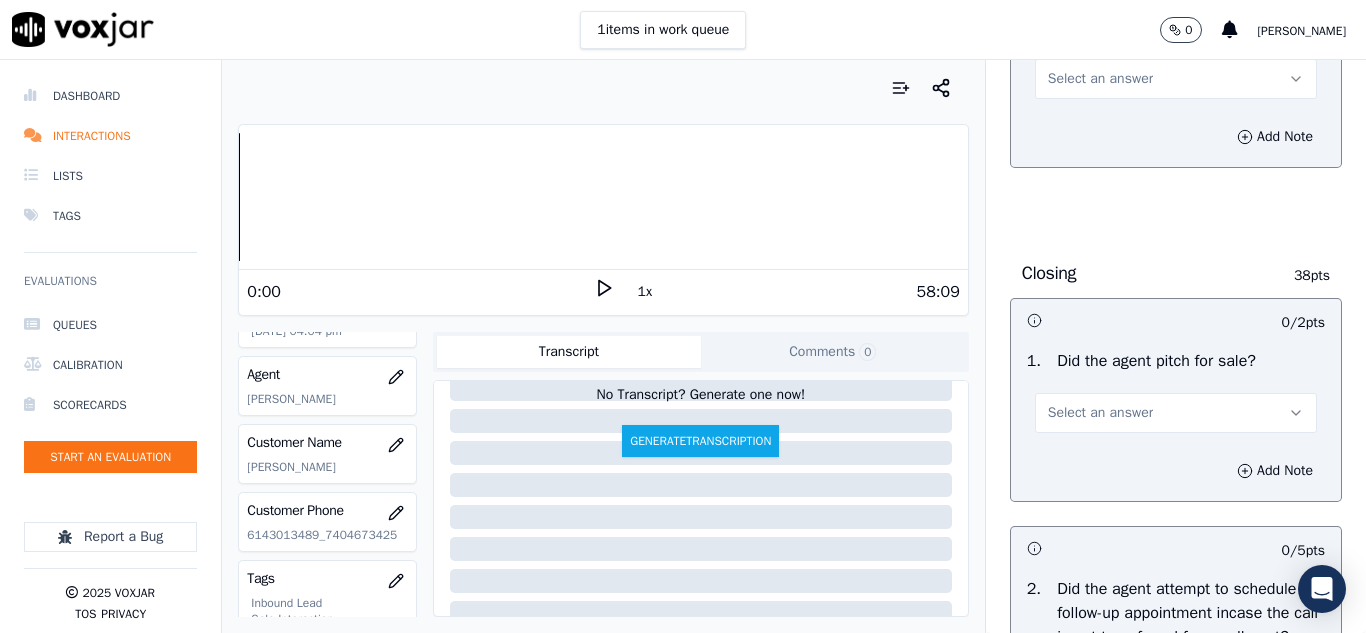 click on "Select an answer" at bounding box center (1100, 79) 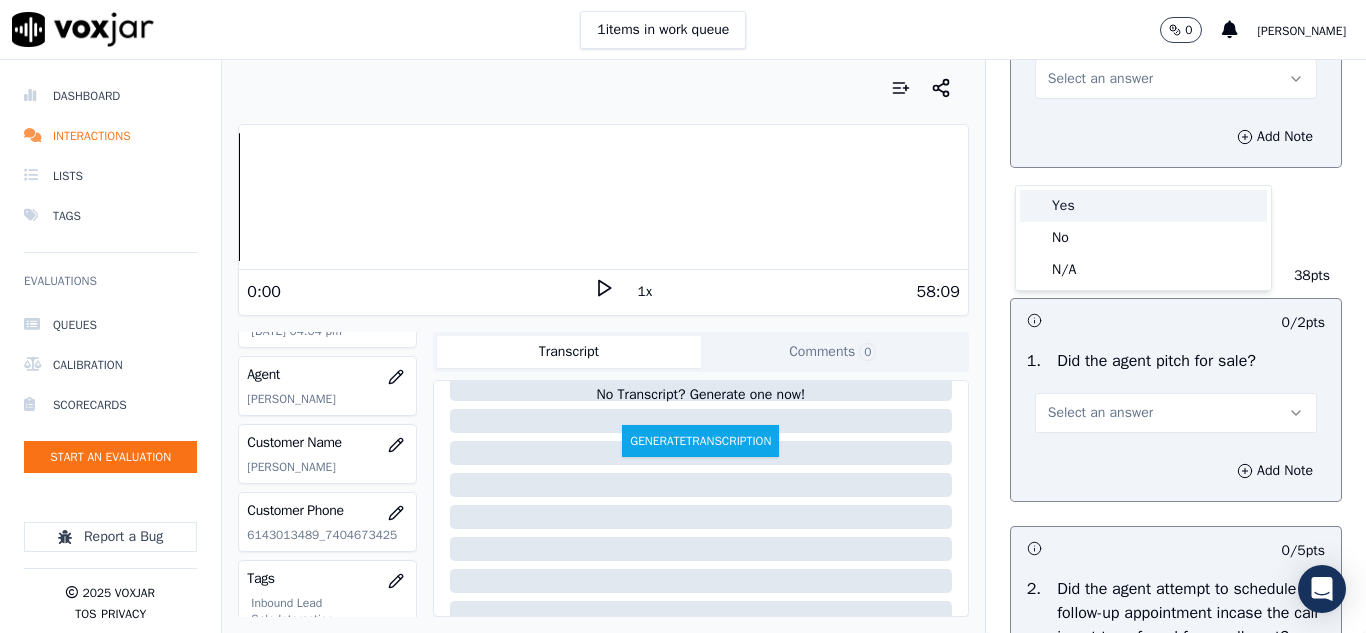 click on "Yes" at bounding box center (1143, 206) 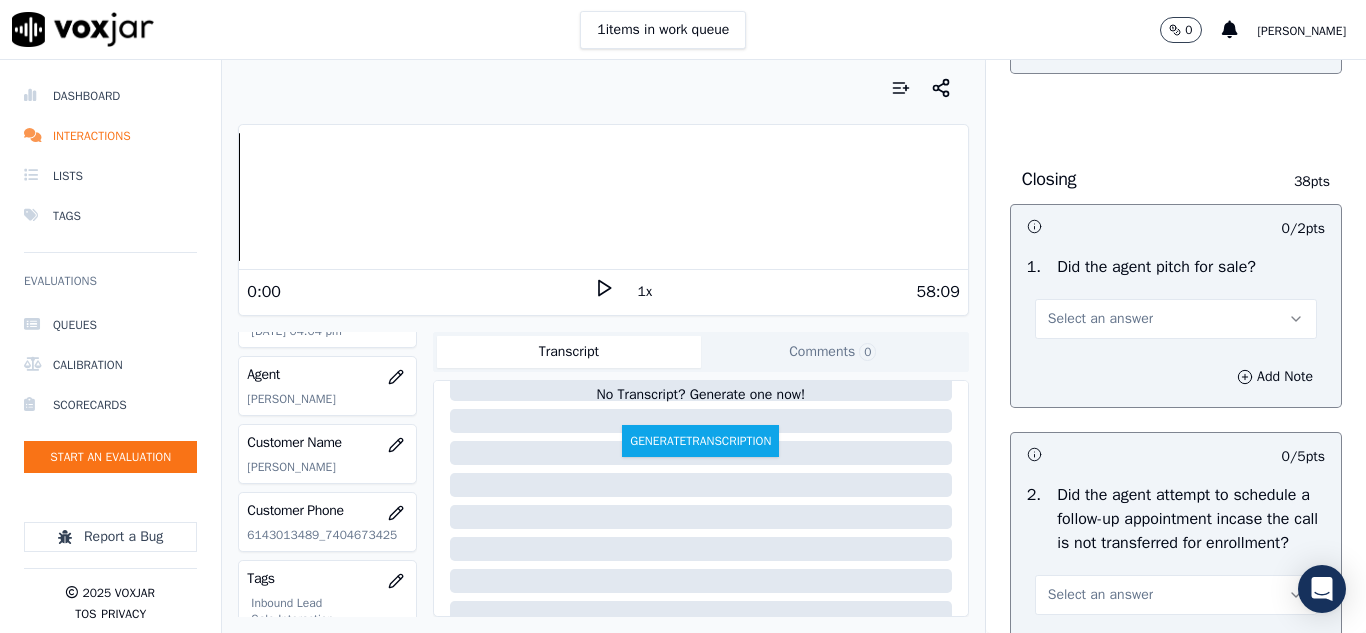 scroll, scrollTop: 4500, scrollLeft: 0, axis: vertical 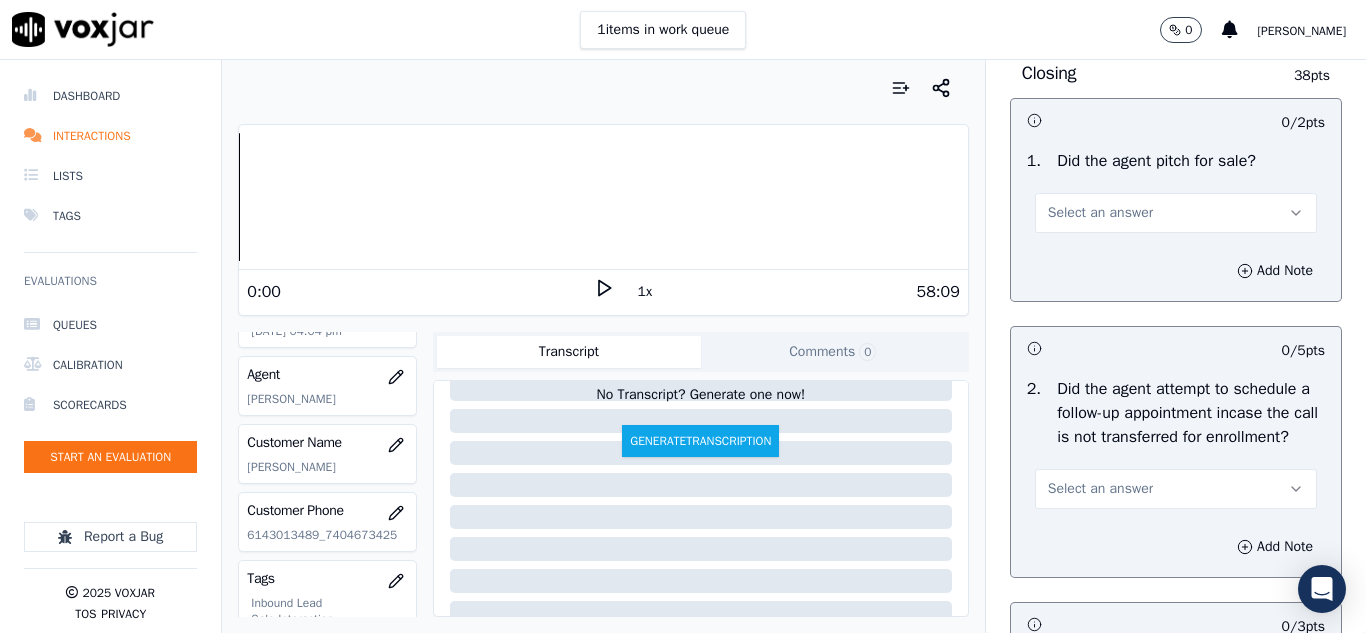 click on "Select an answer" at bounding box center (1176, 213) 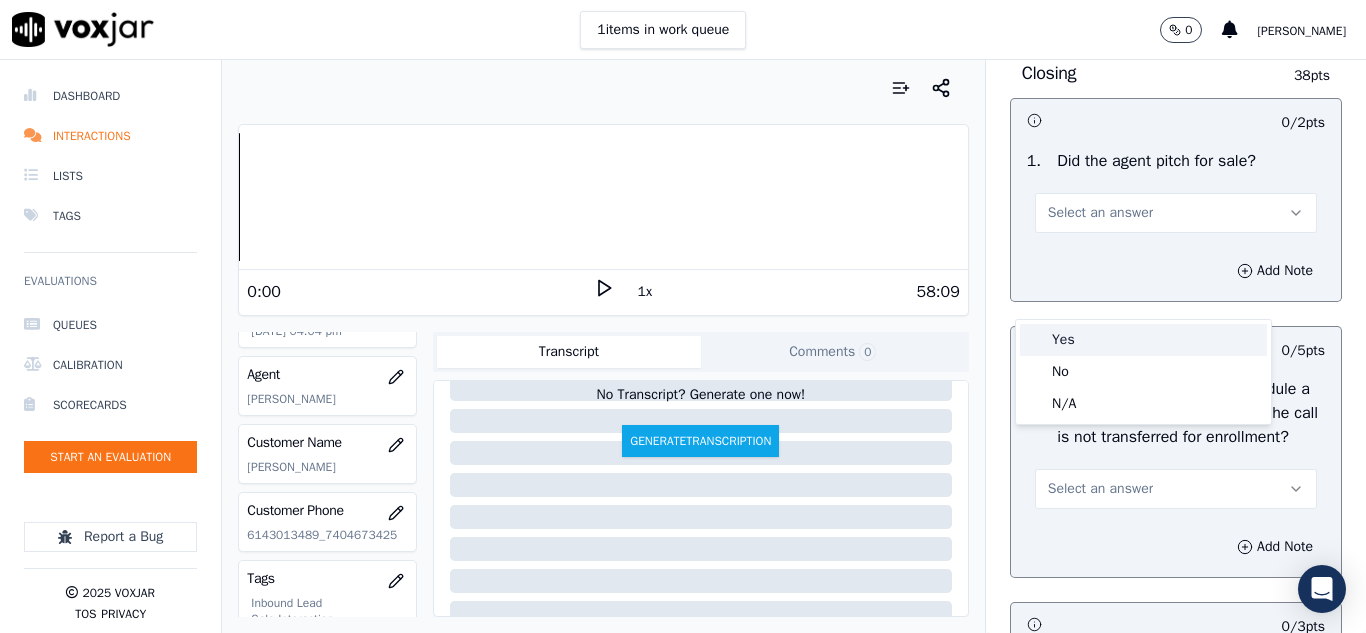 click on "Yes" at bounding box center [1143, 340] 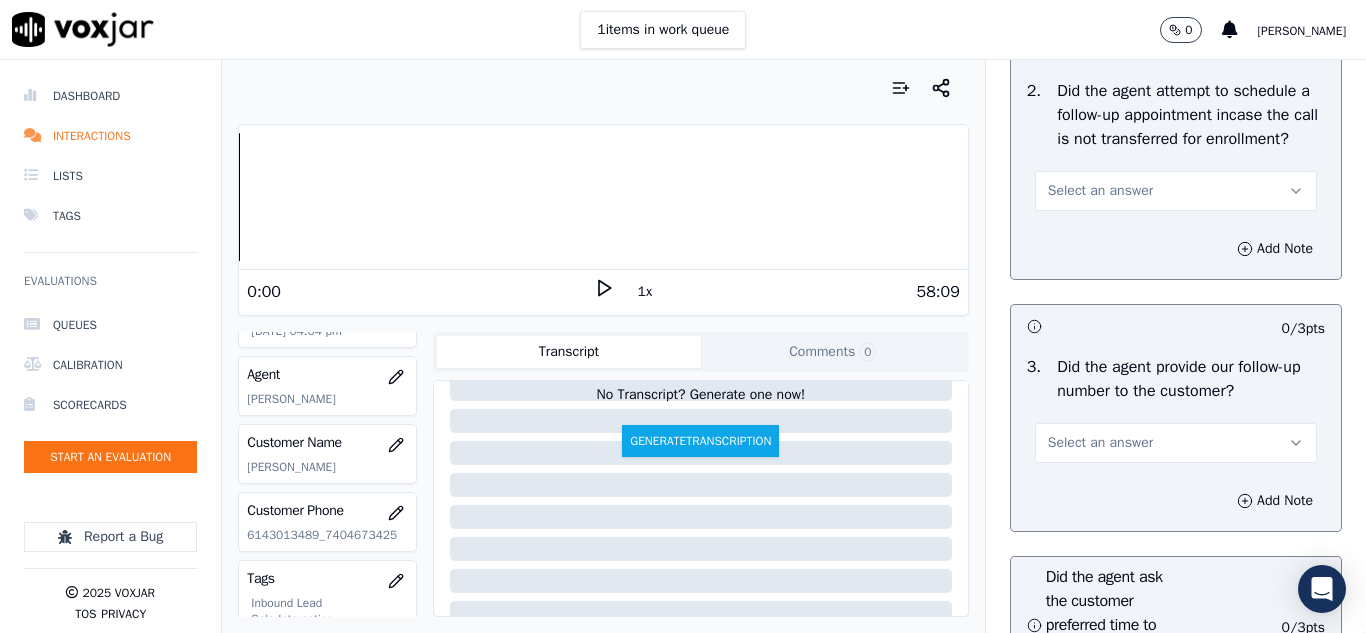 scroll, scrollTop: 4800, scrollLeft: 0, axis: vertical 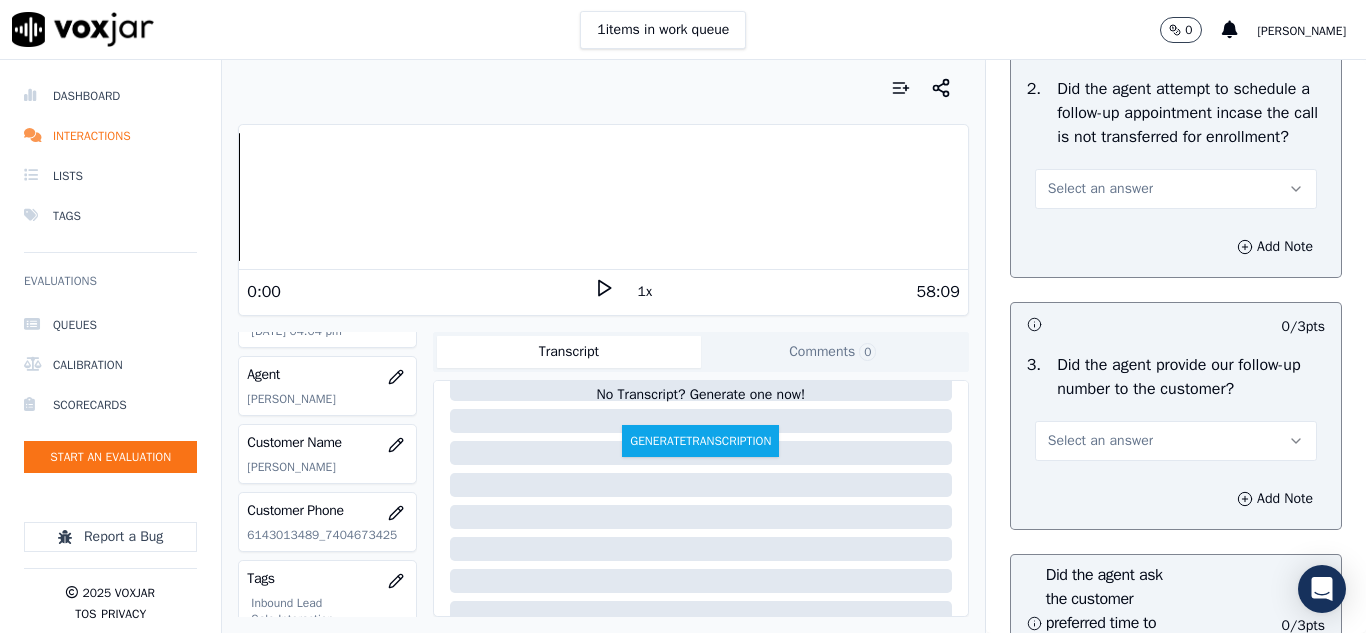 click on "Select an answer" at bounding box center [1100, 189] 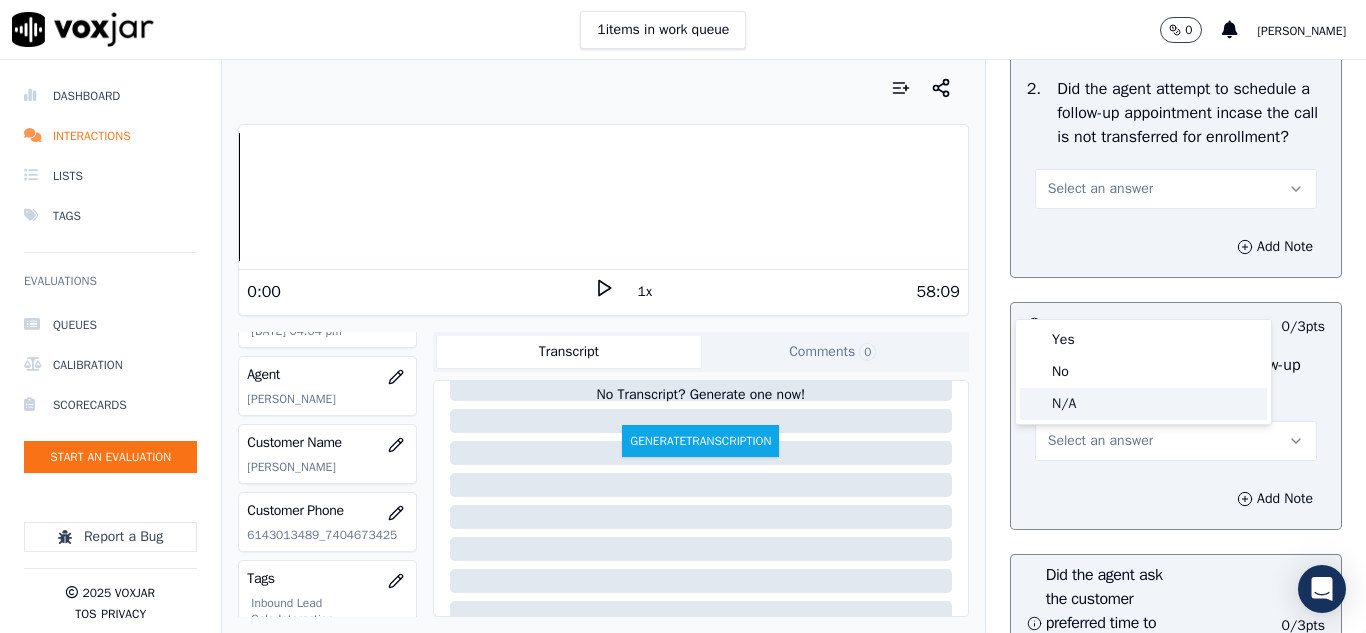 drag, startPoint x: 1095, startPoint y: 404, endPoint x: 1114, endPoint y: 377, distance: 33.01515 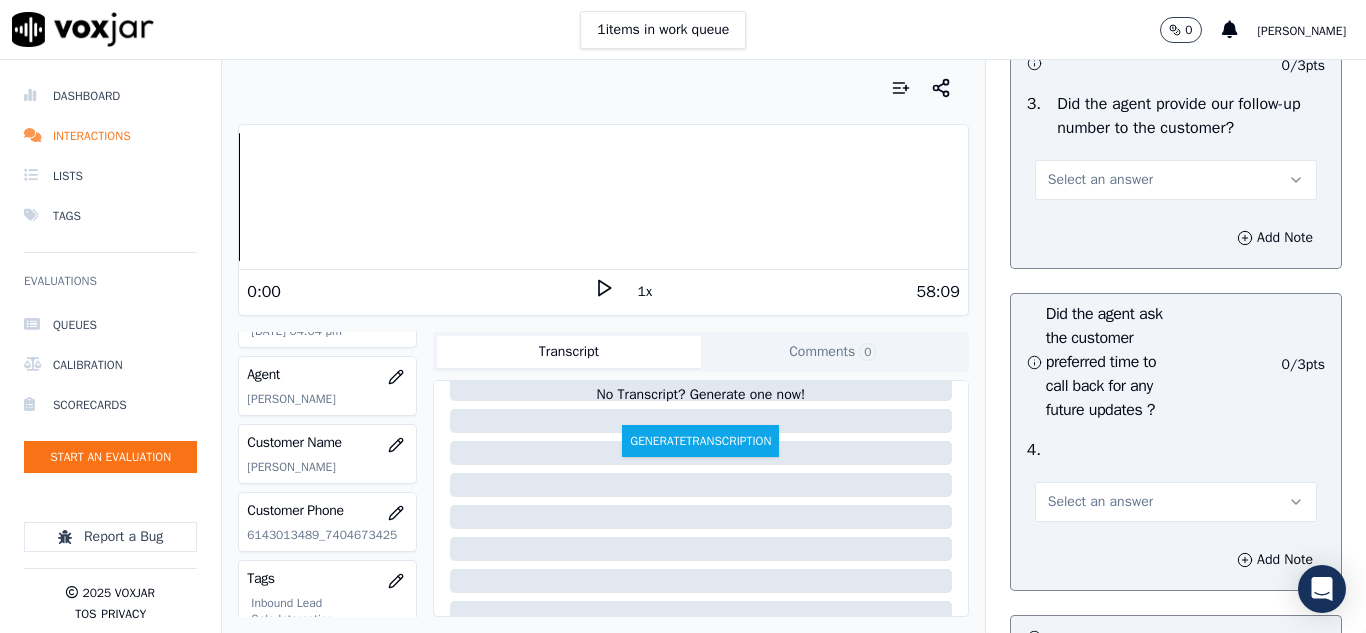 scroll, scrollTop: 5100, scrollLeft: 0, axis: vertical 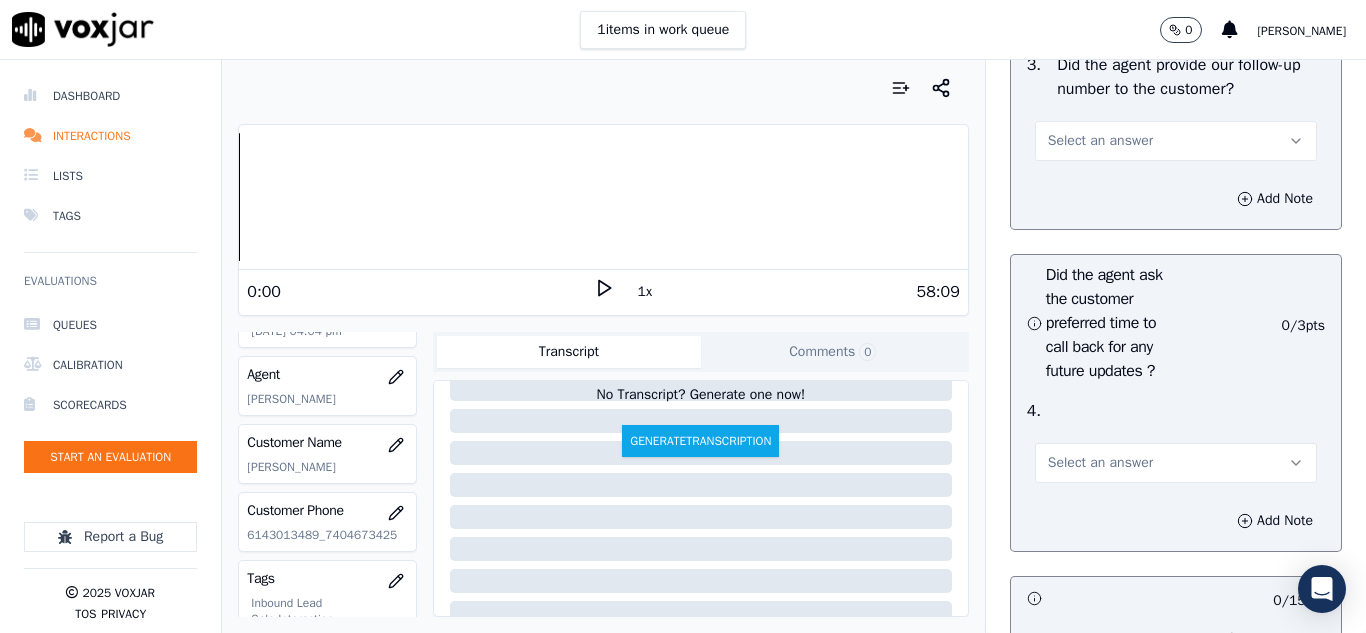 drag, startPoint x: 1094, startPoint y: 236, endPoint x: 1084, endPoint y: 255, distance: 21.470911 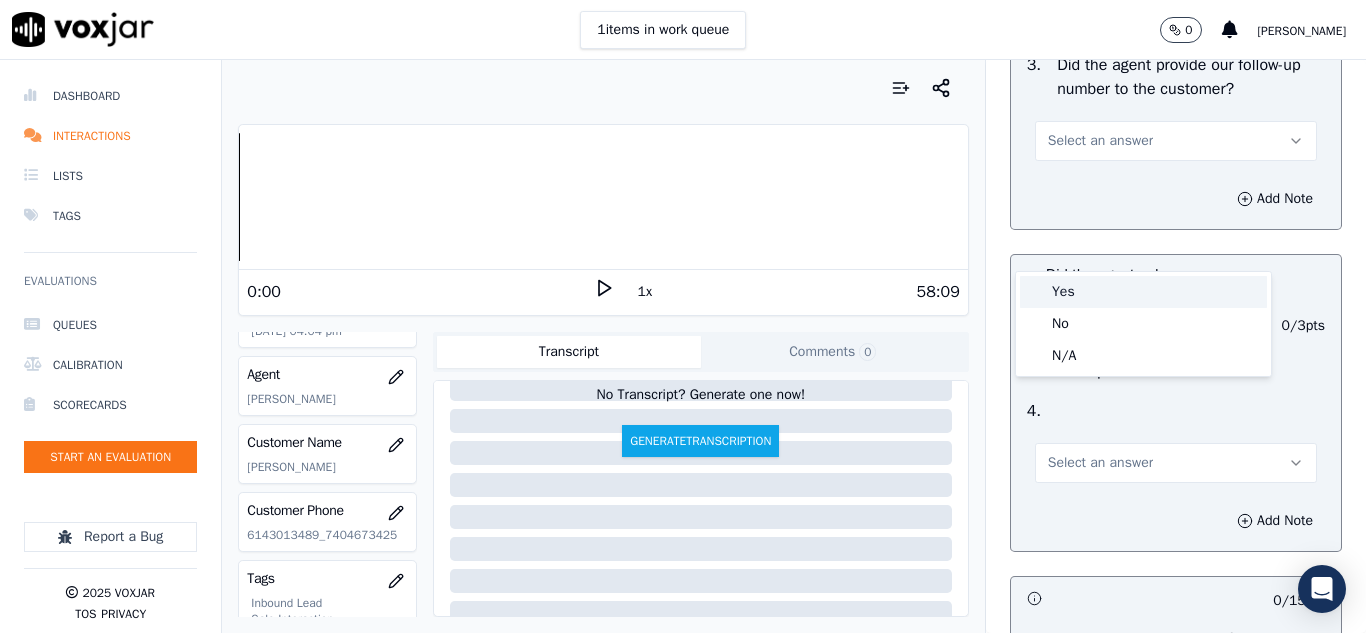 click on "Yes" at bounding box center (1143, 292) 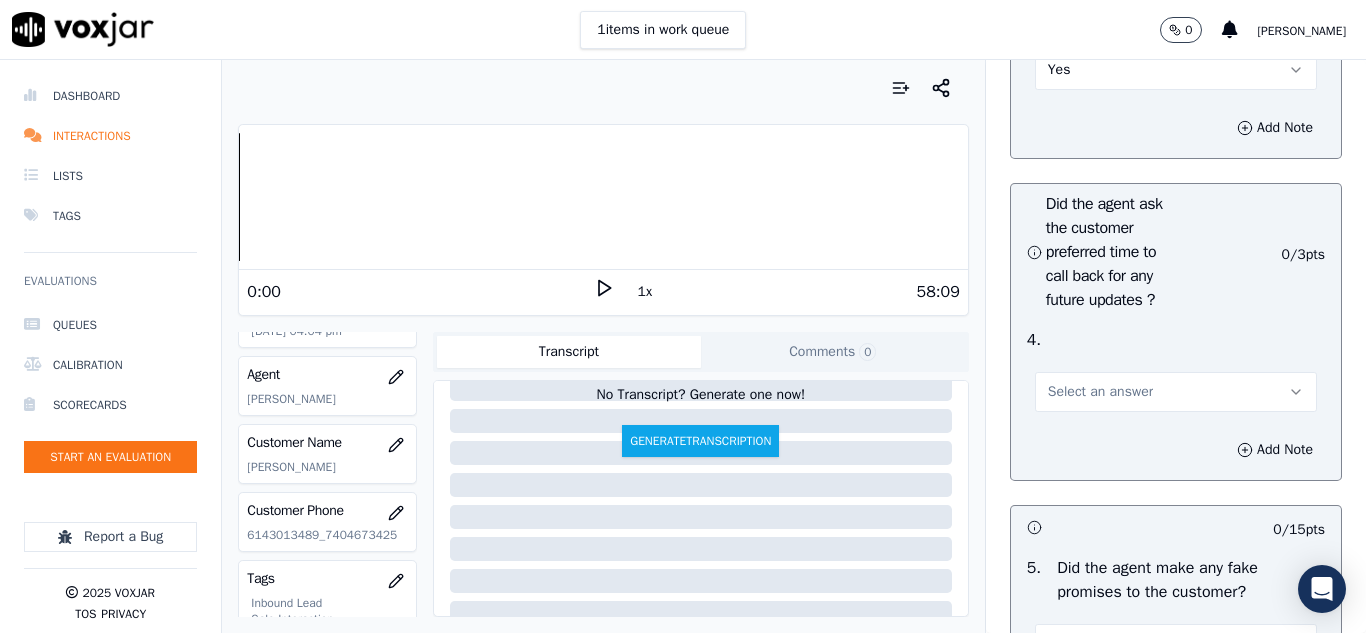 scroll, scrollTop: 5300, scrollLeft: 0, axis: vertical 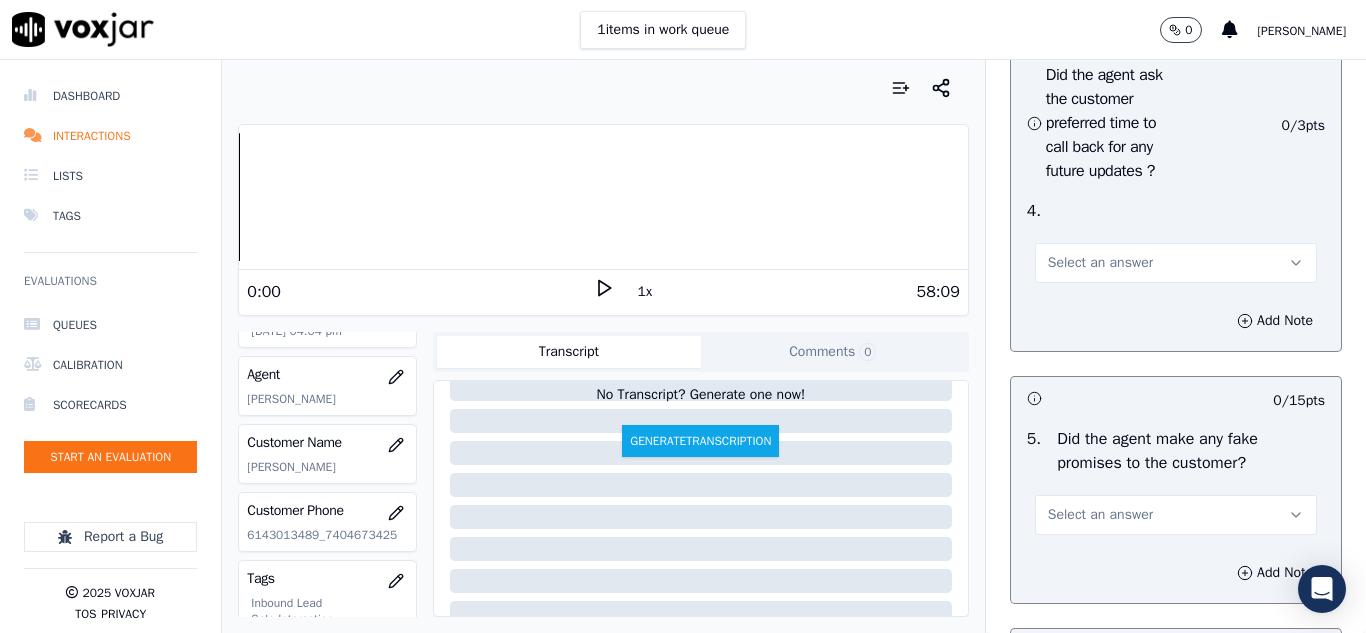 click on "Select an answer" at bounding box center (1176, 263) 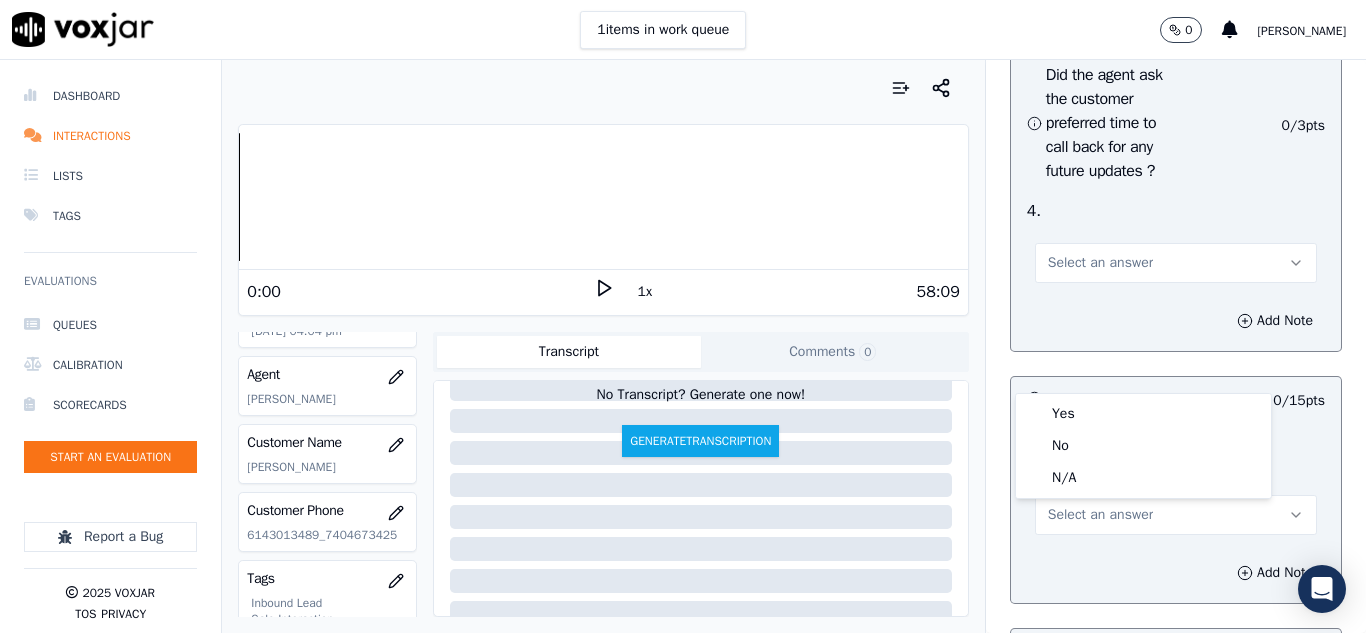 click on "N/A" 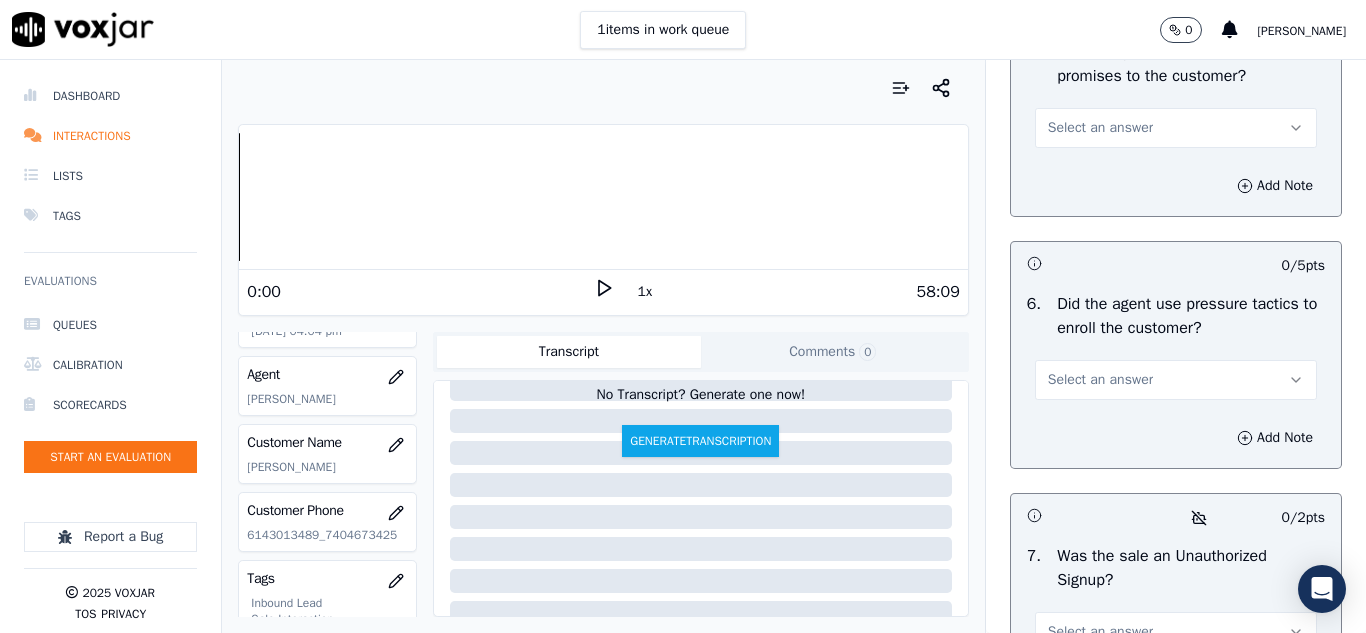 scroll, scrollTop: 5700, scrollLeft: 0, axis: vertical 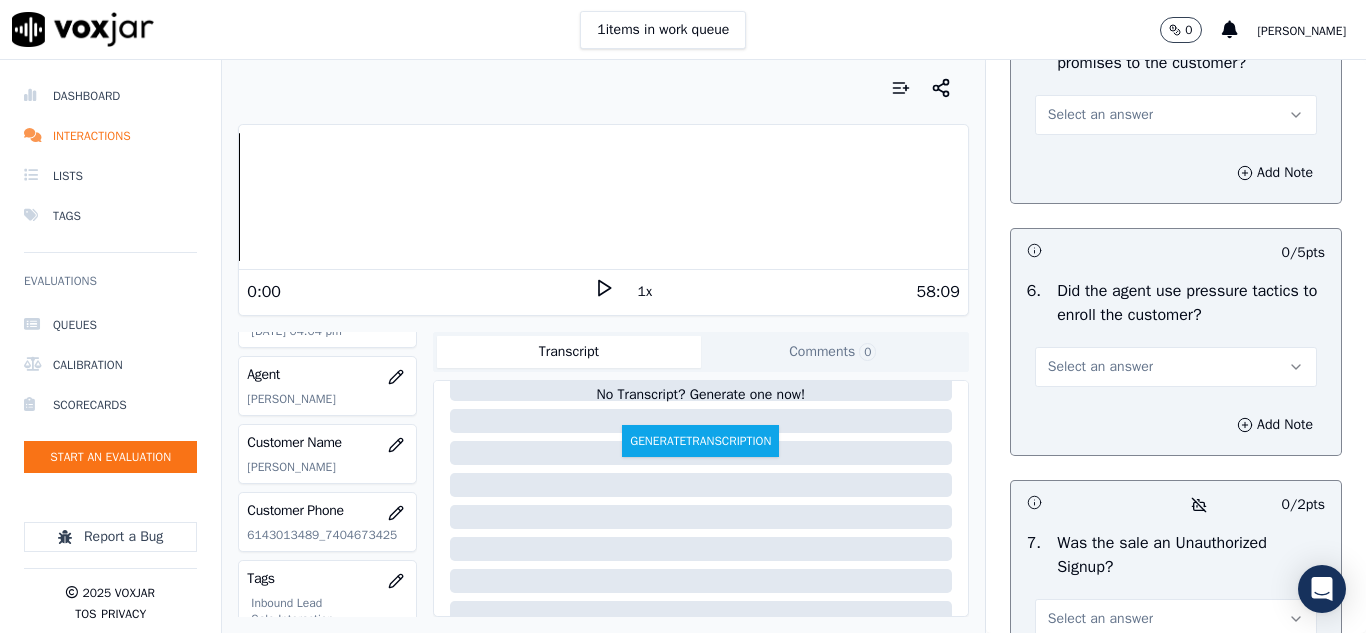 drag, startPoint x: 1072, startPoint y: 213, endPoint x: 1073, endPoint y: 224, distance: 11.045361 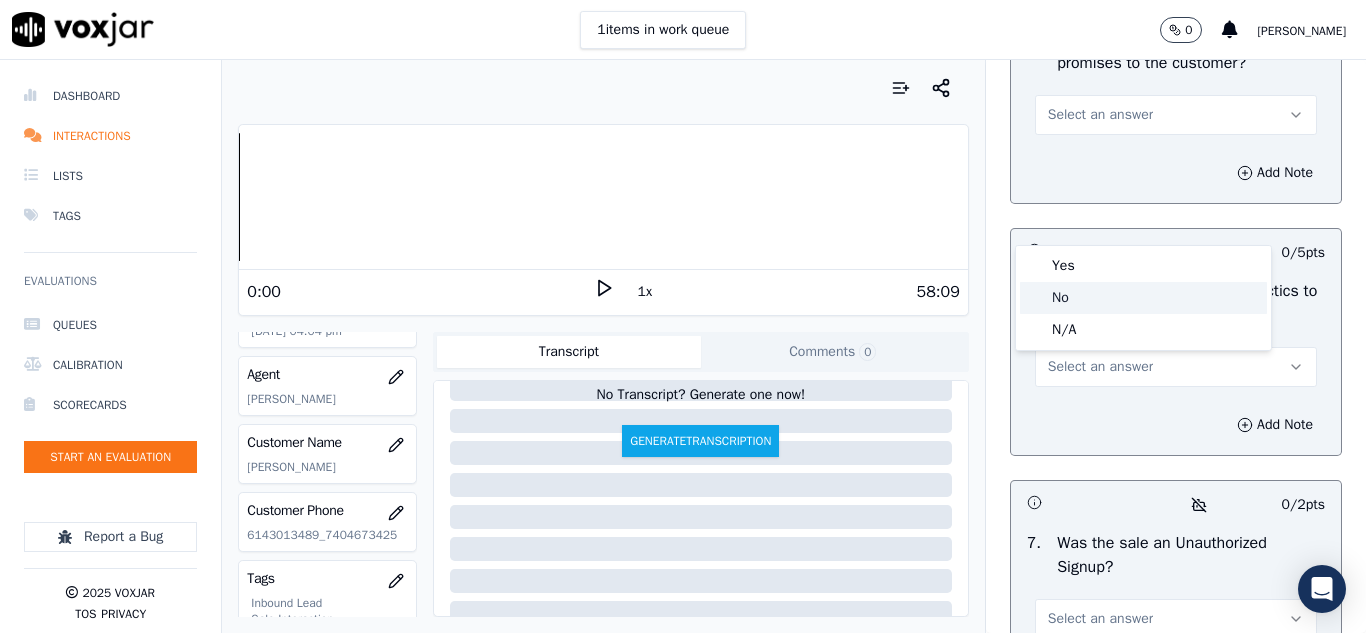 click on "No" 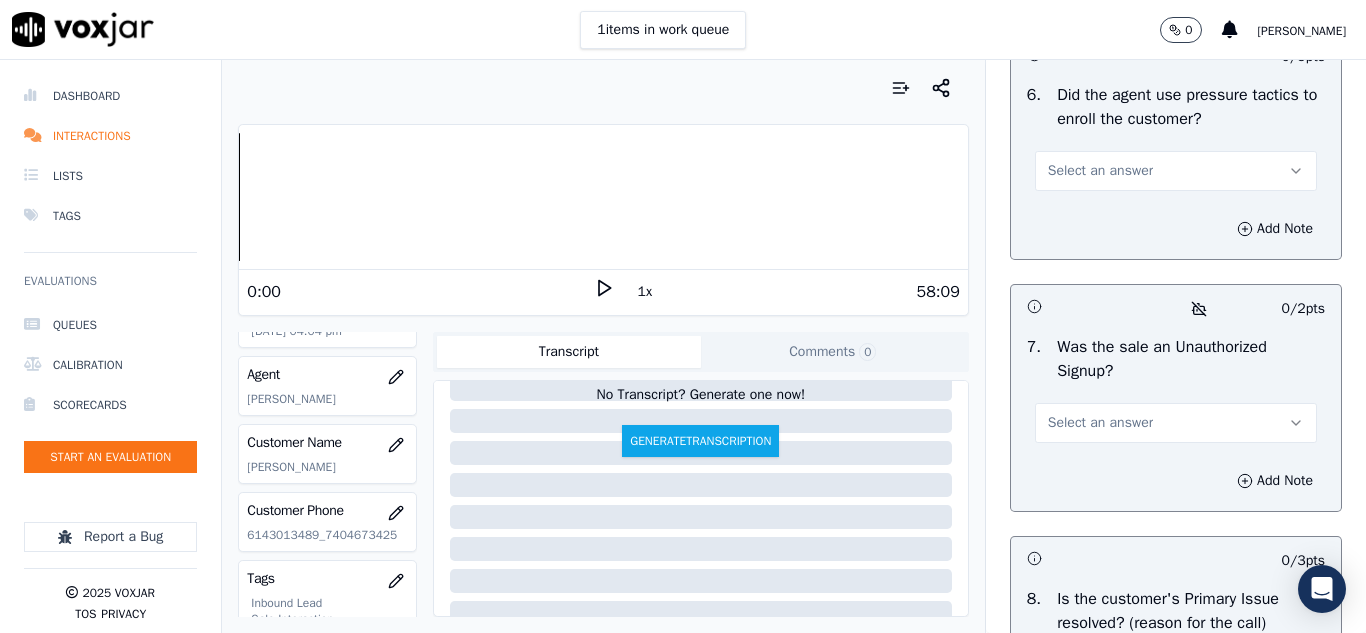 scroll, scrollTop: 5900, scrollLeft: 0, axis: vertical 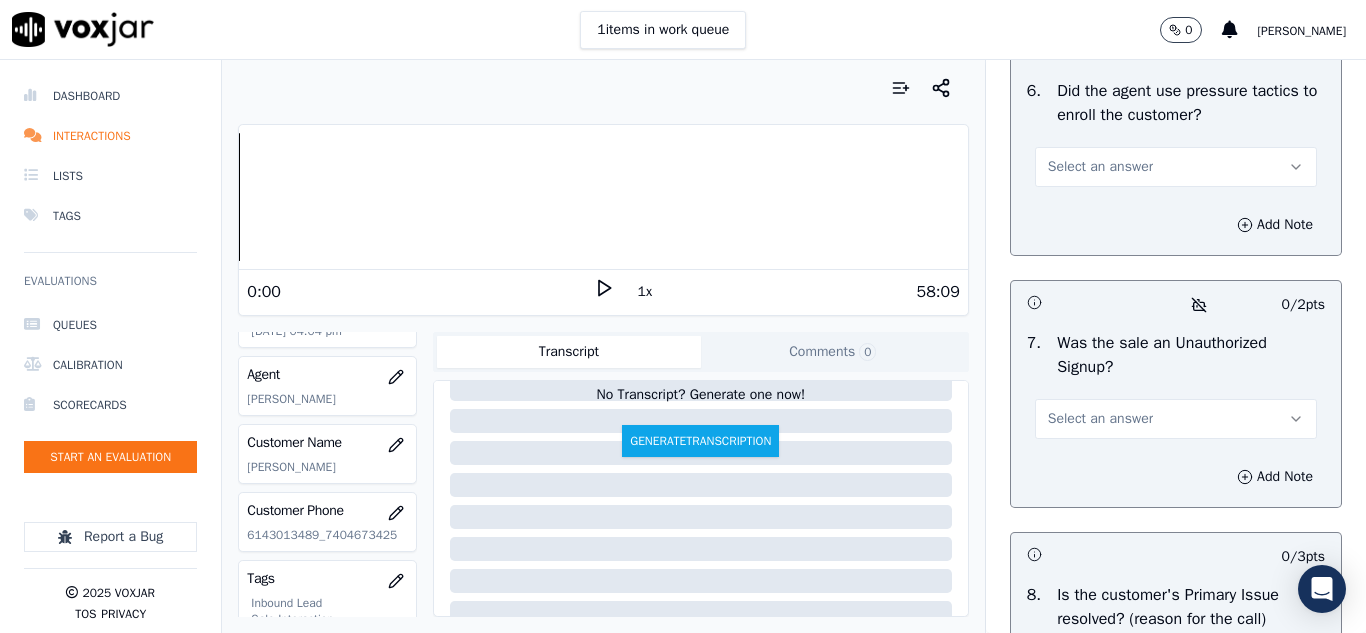 click on "Select an answer" at bounding box center (1176, 167) 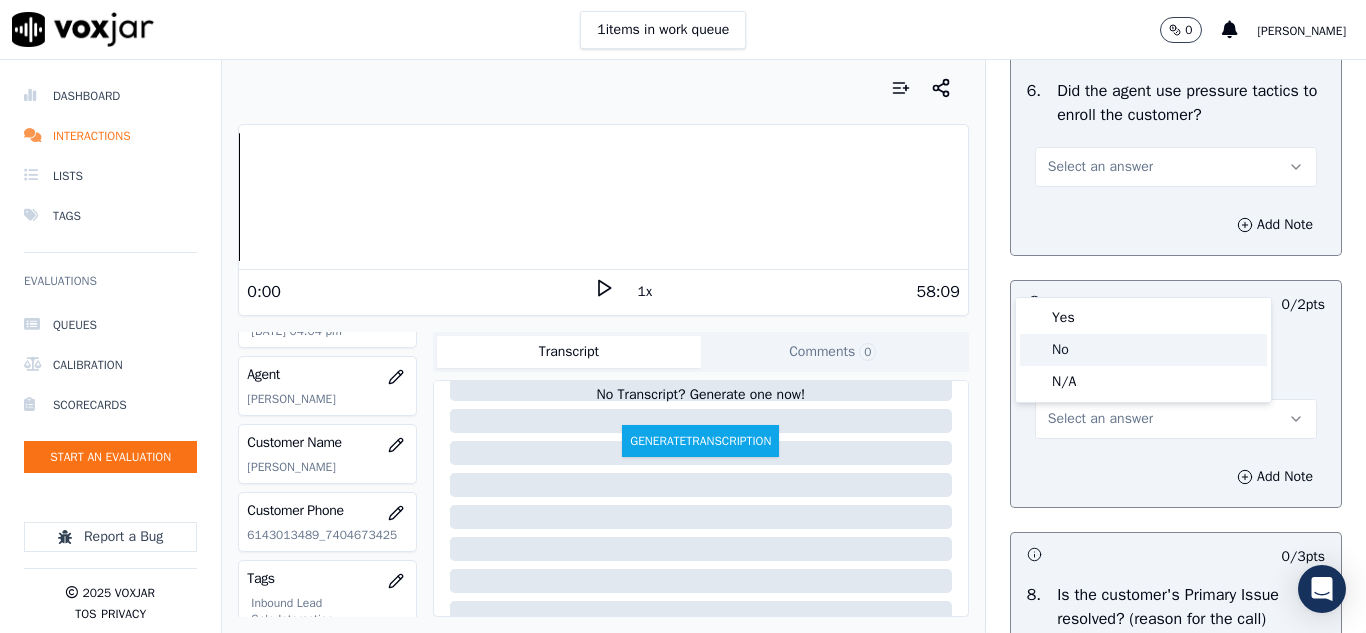 click on "No" 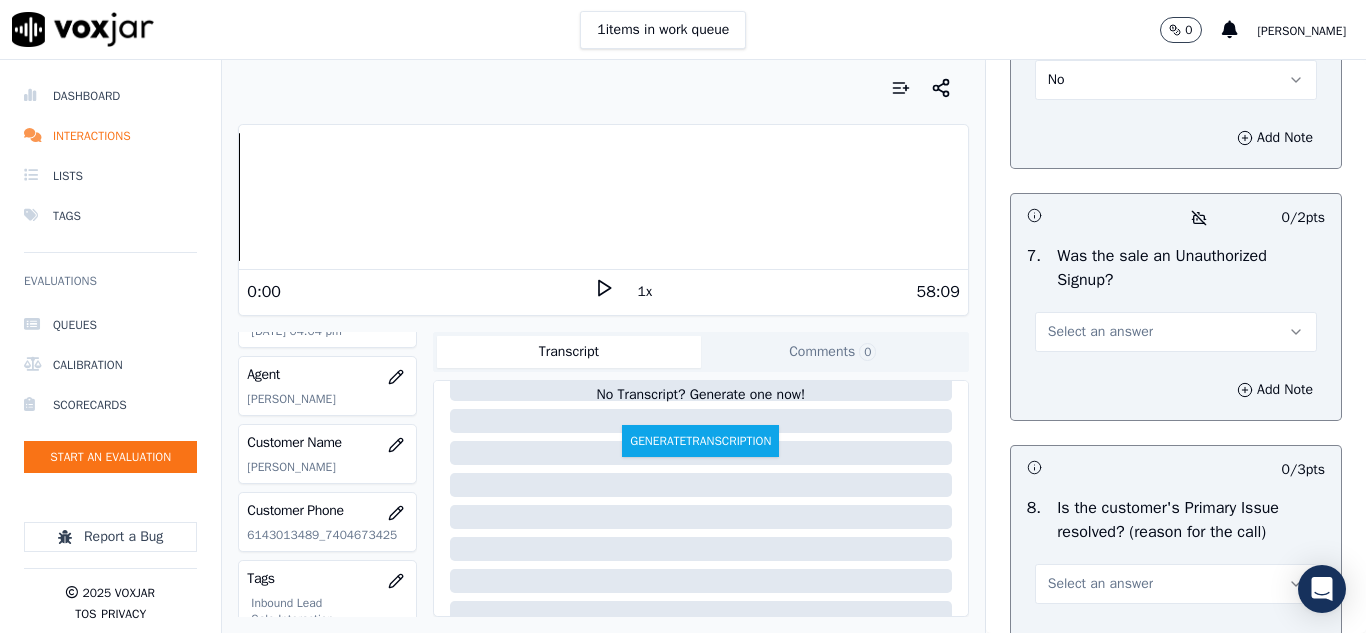 scroll, scrollTop: 6100, scrollLeft: 0, axis: vertical 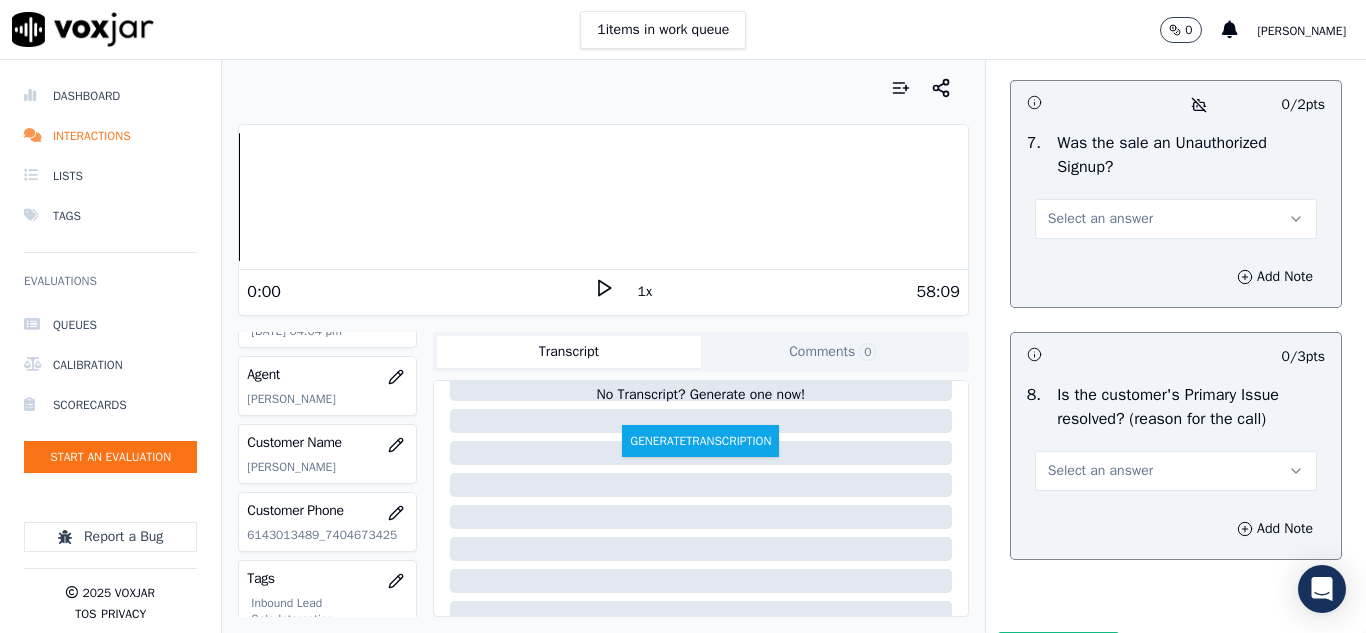 click on "Select an answer" at bounding box center [1100, 219] 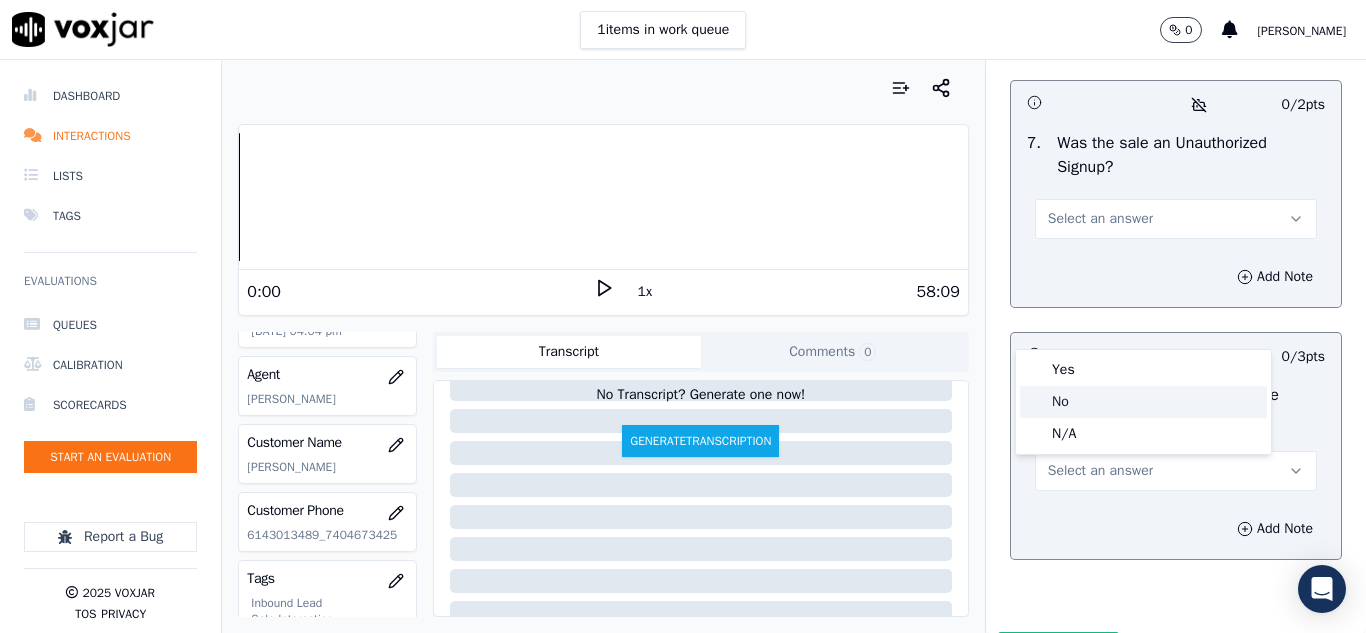 click on "No" 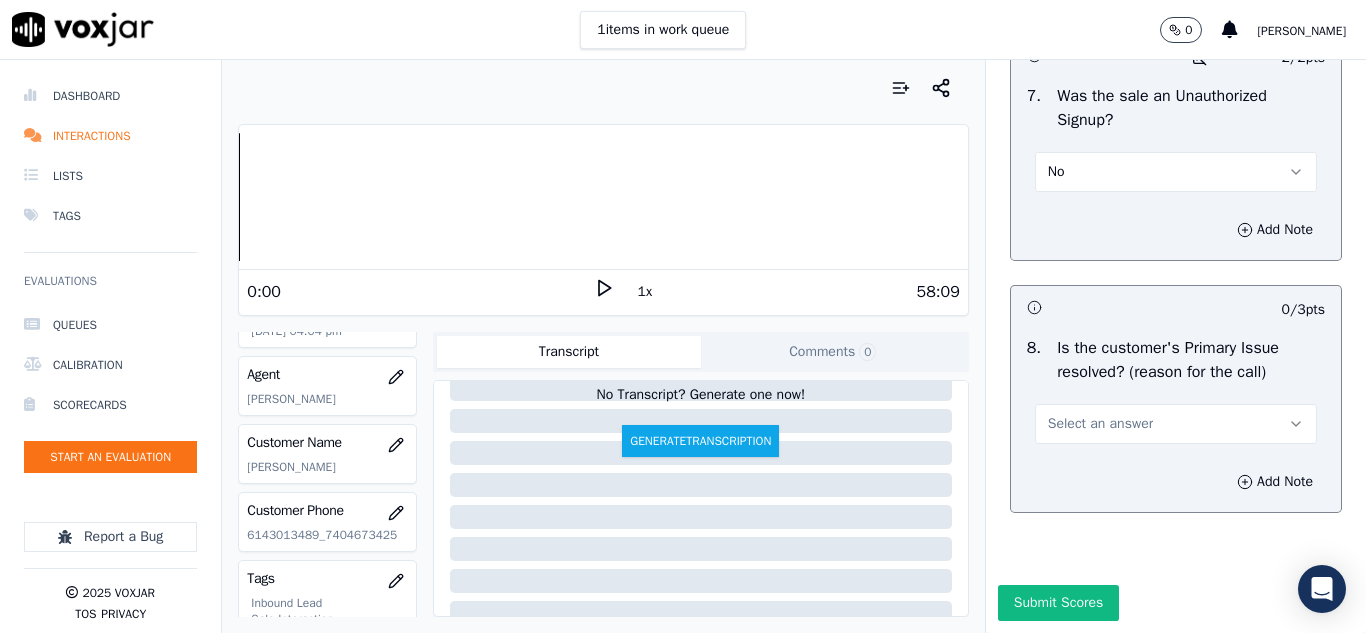 scroll, scrollTop: 6298, scrollLeft: 0, axis: vertical 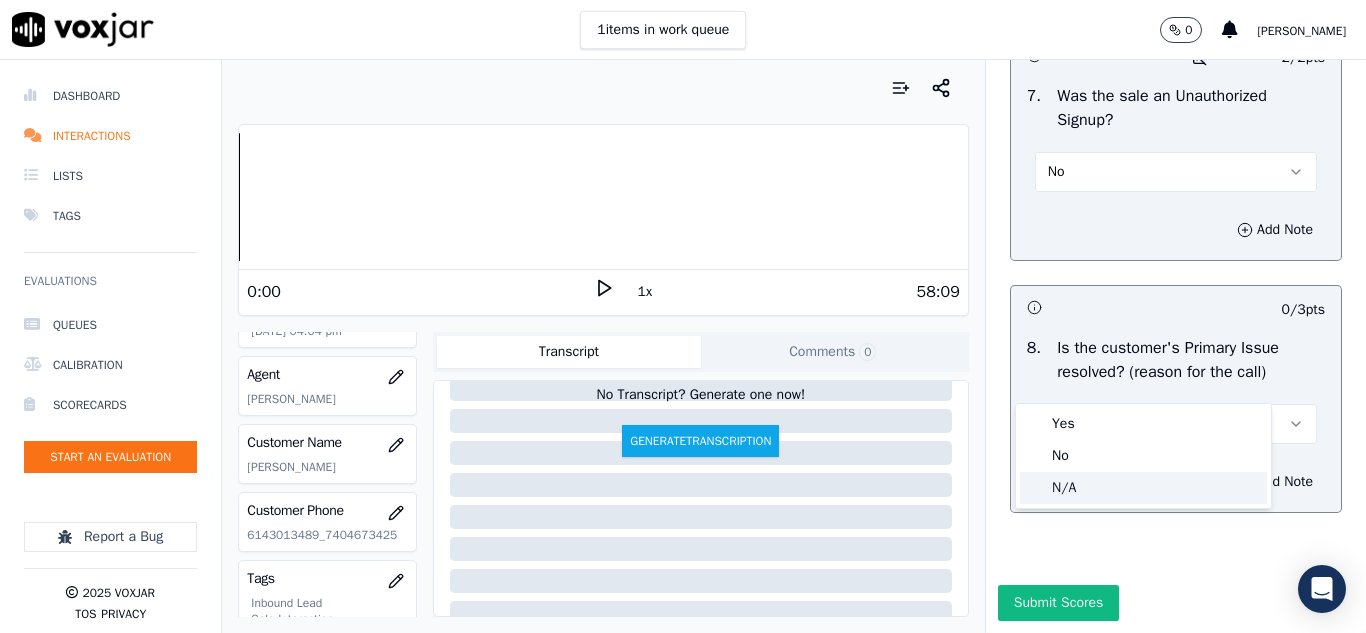 click on "N/A" 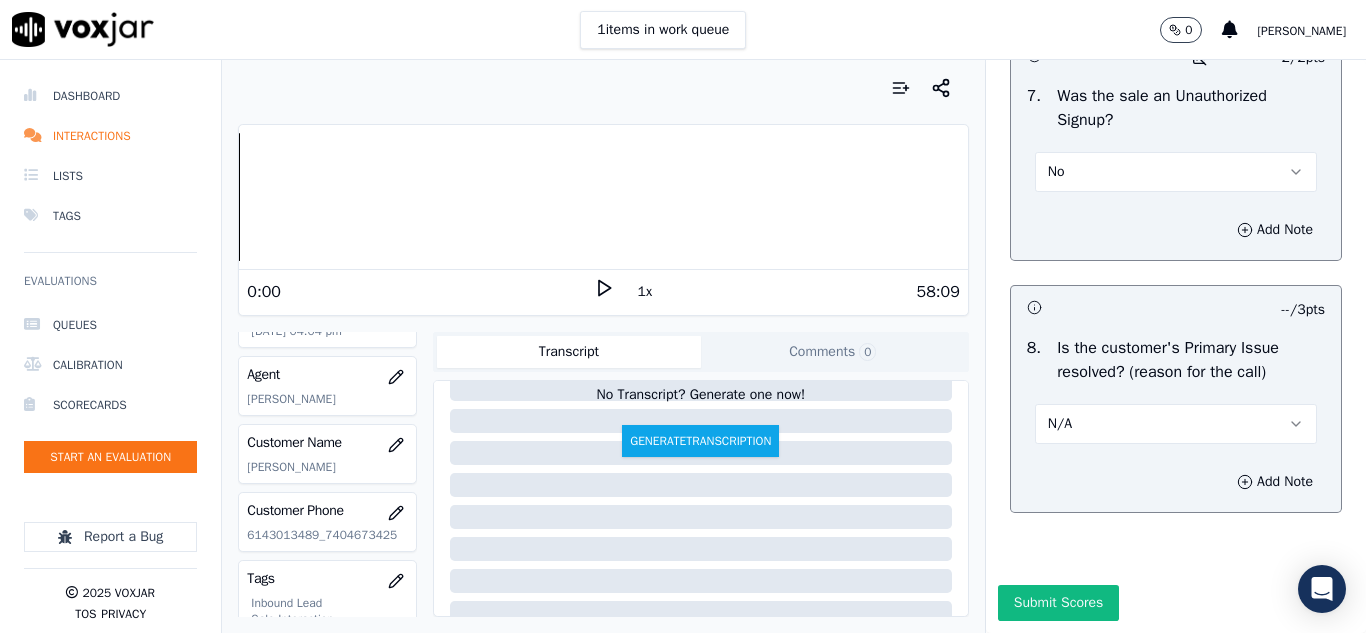click on "Submit Scores" at bounding box center (1176, 609) 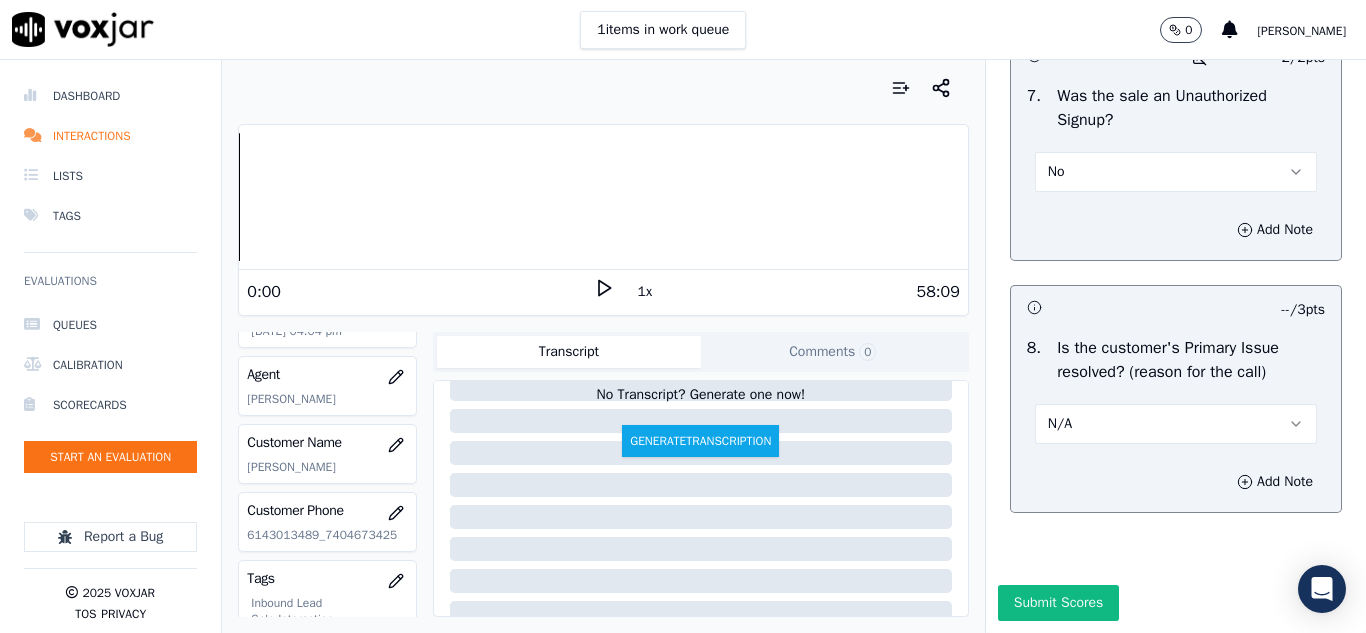 click on "Submit Scores" at bounding box center (1058, 603) 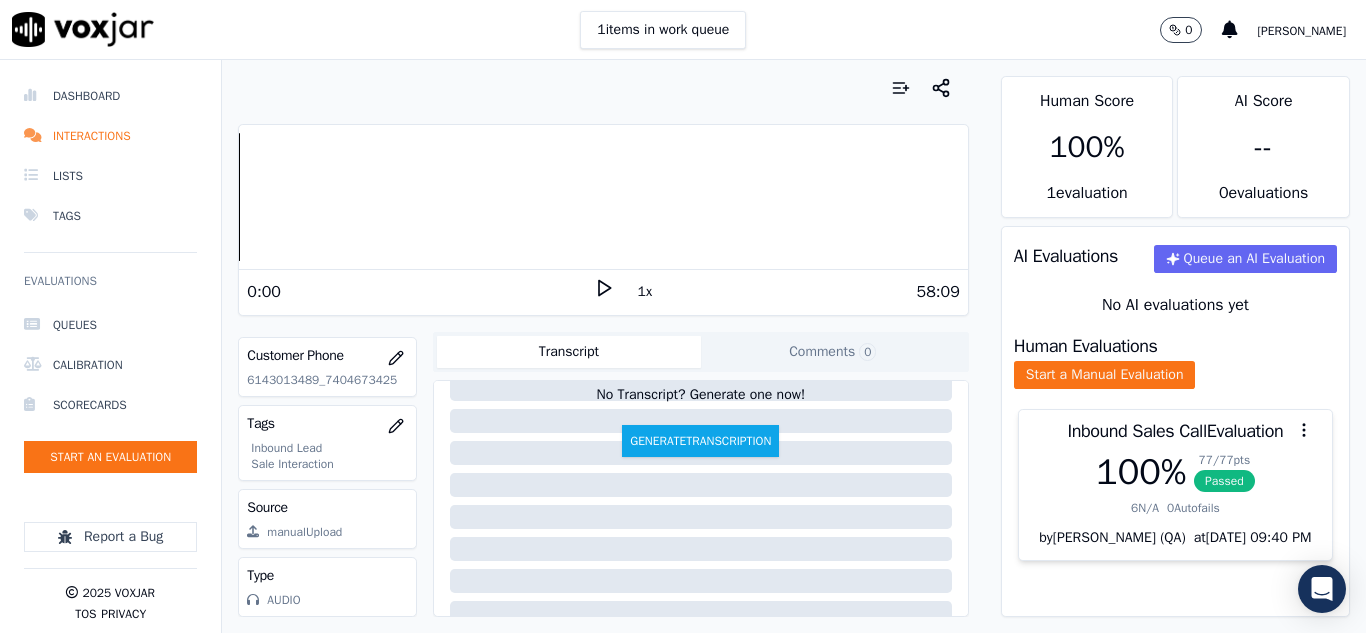 scroll, scrollTop: 396, scrollLeft: 0, axis: vertical 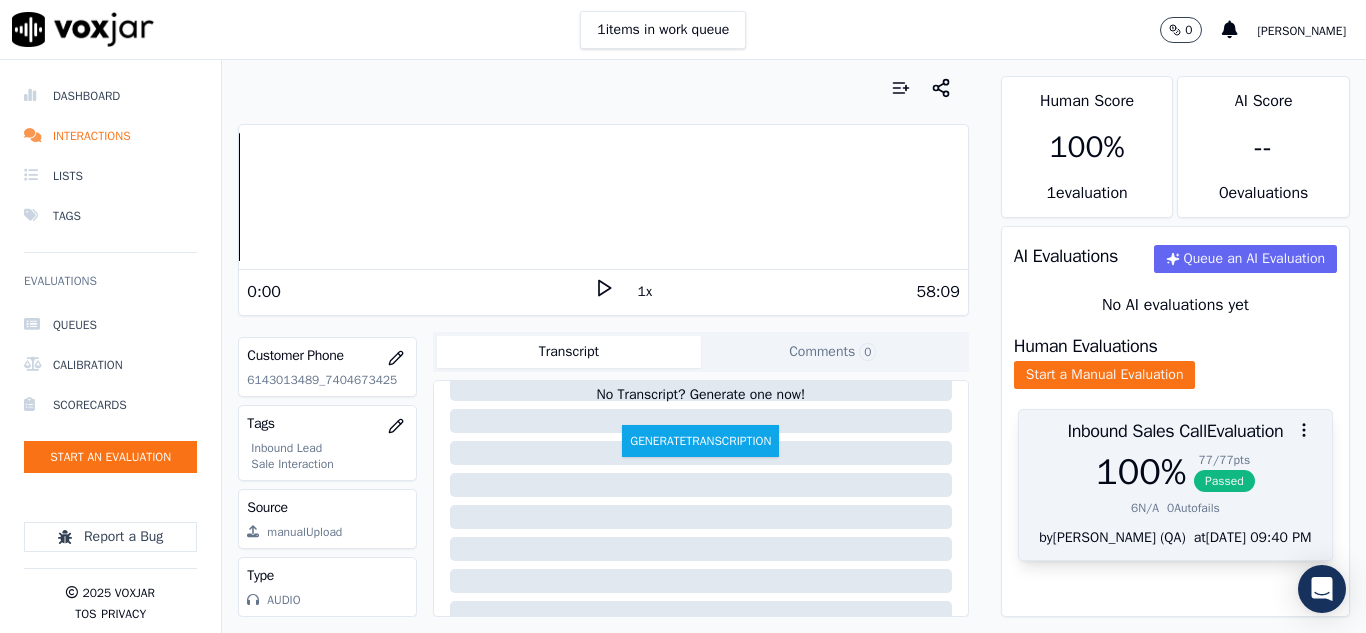 click on "Passed" at bounding box center (1224, 481) 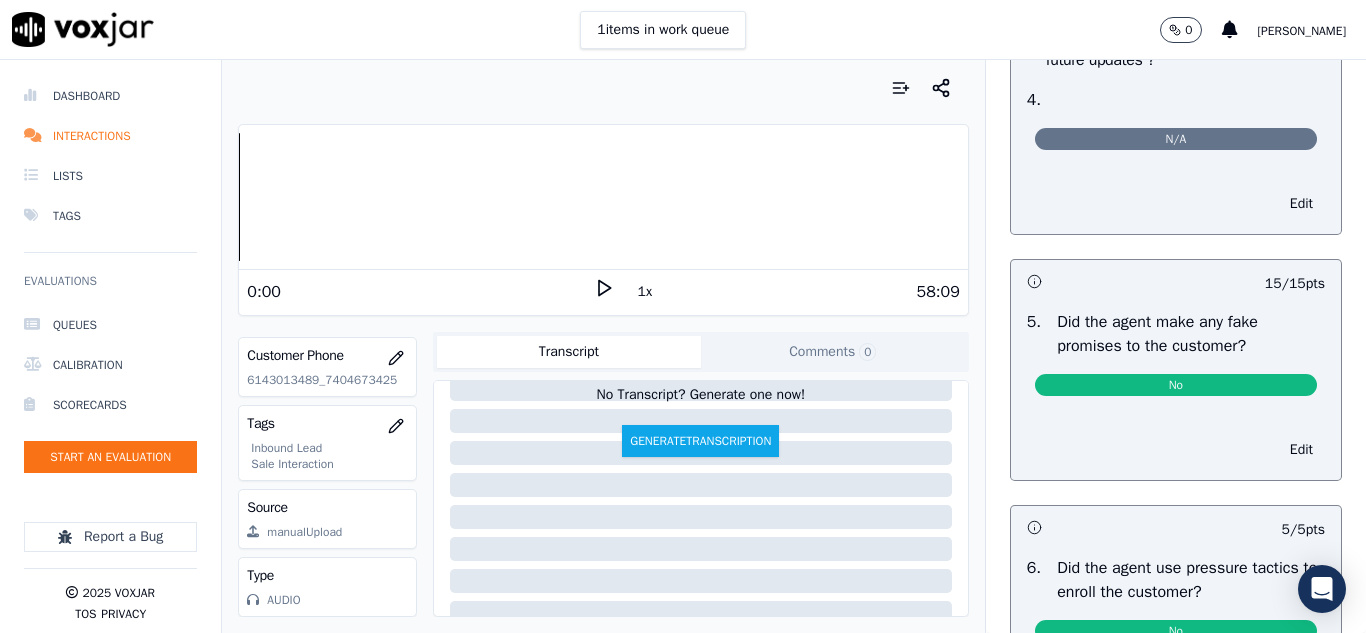 scroll, scrollTop: 5400, scrollLeft: 0, axis: vertical 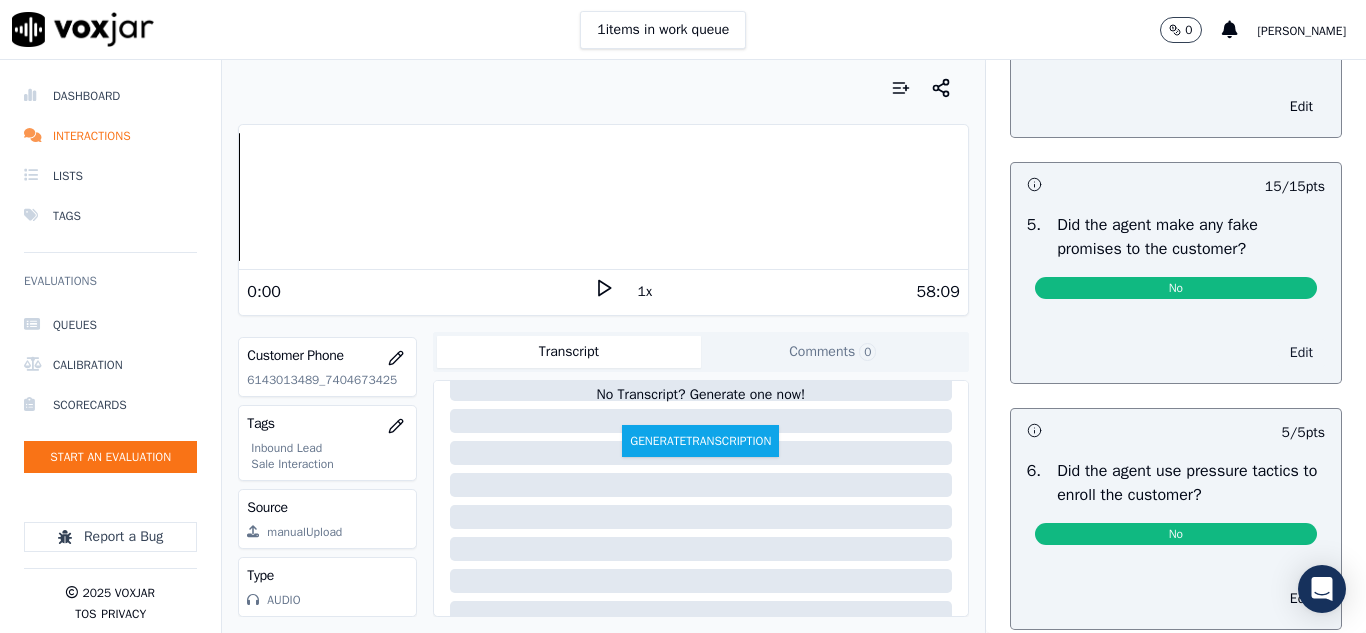 click on "Edit" at bounding box center [1301, 353] 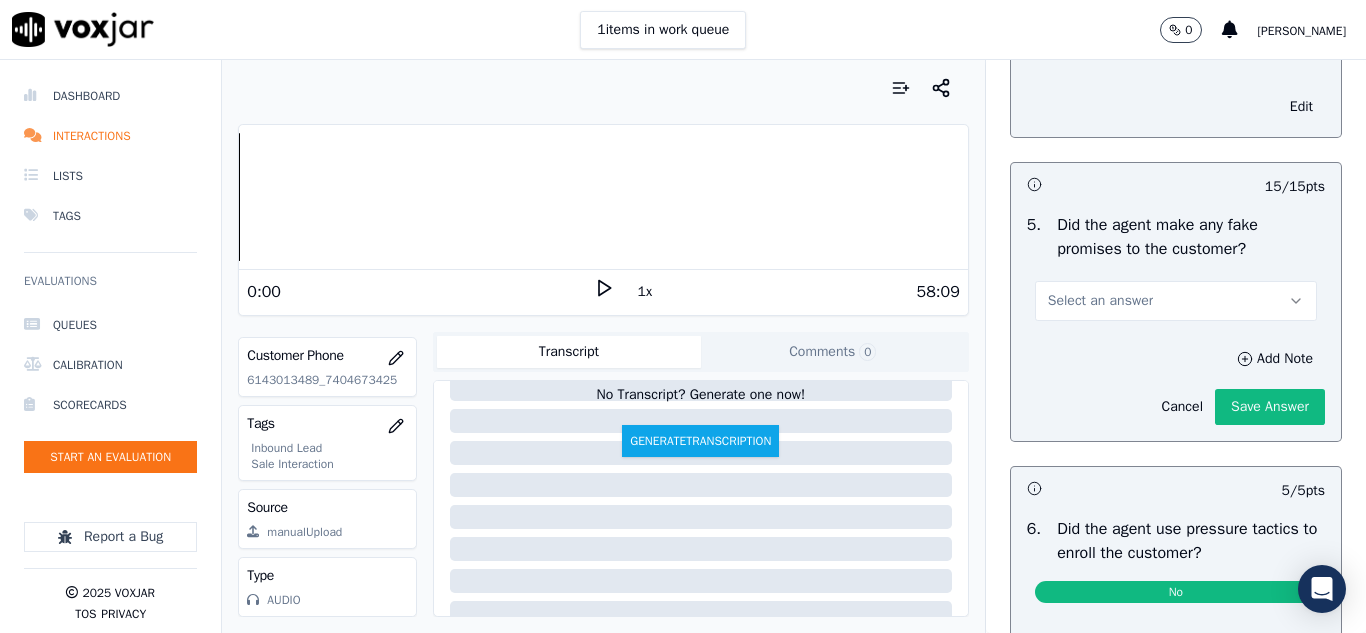 click on "Select an answer" at bounding box center [1100, 301] 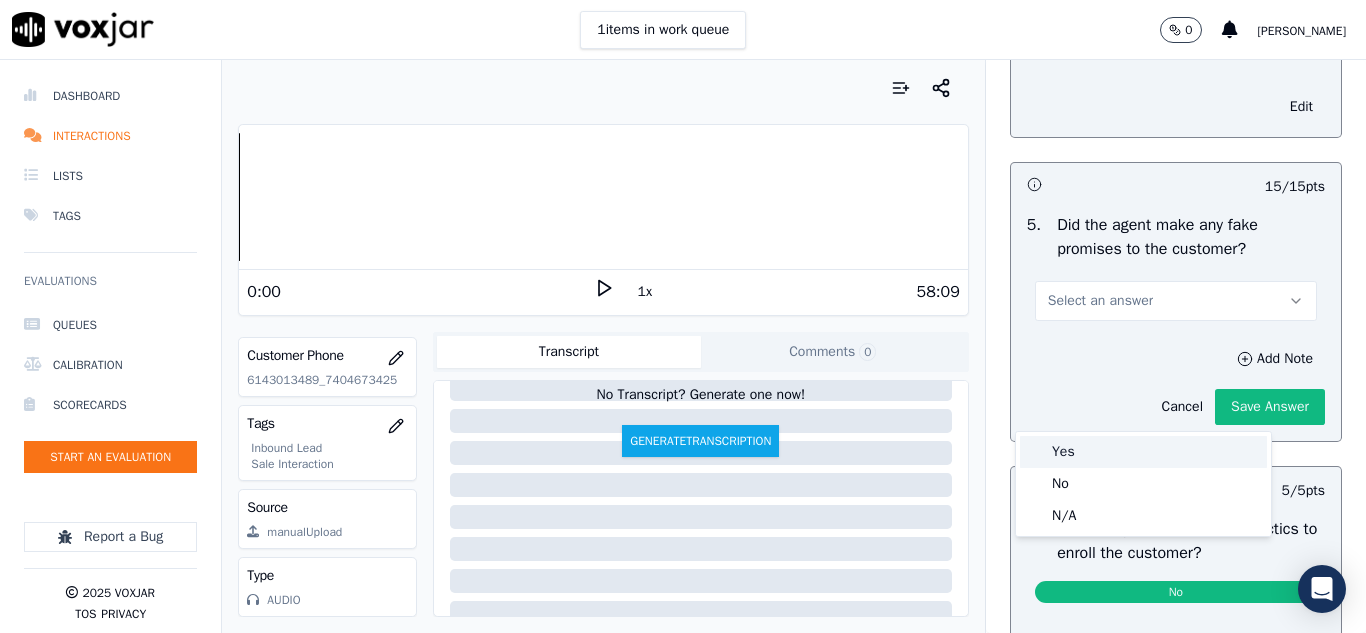 click on "Yes" at bounding box center [1143, 452] 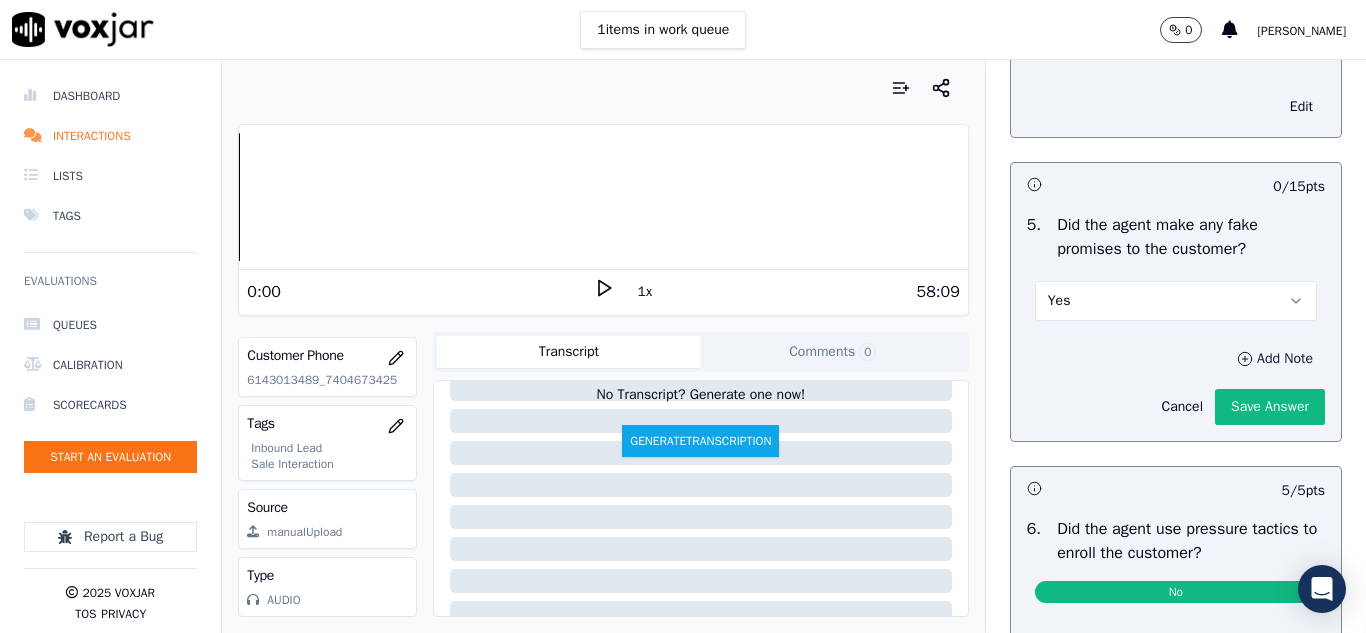 click 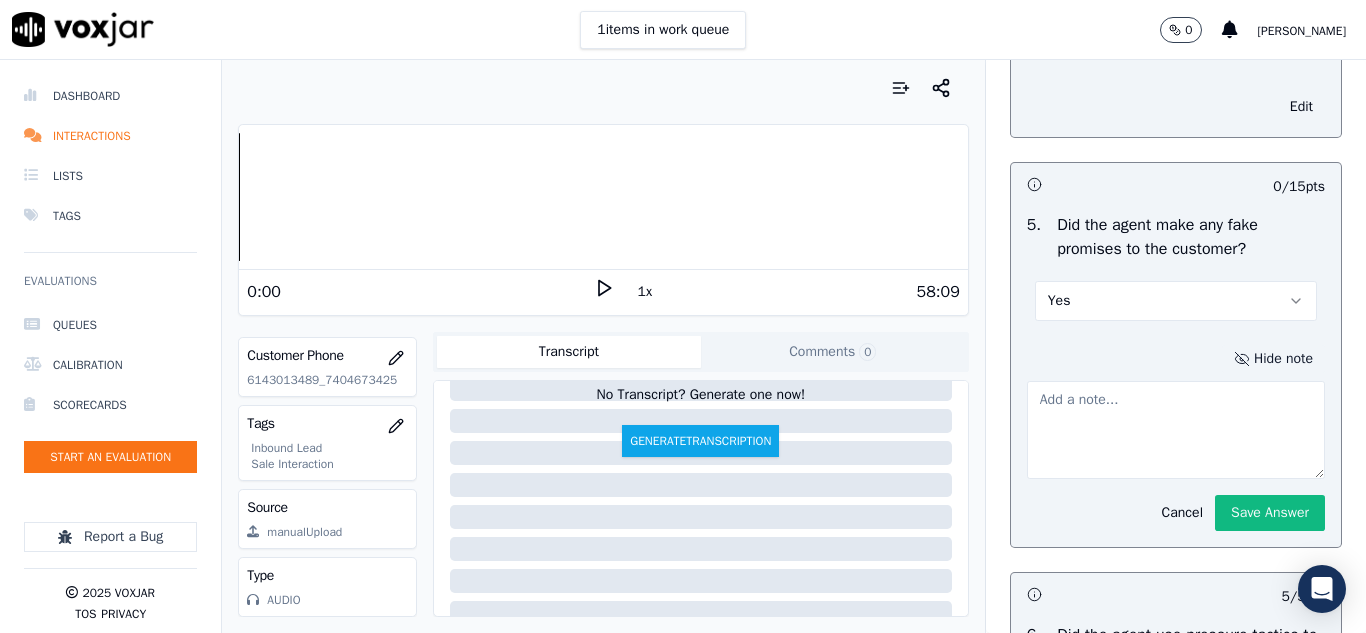 click at bounding box center (1176, 430) 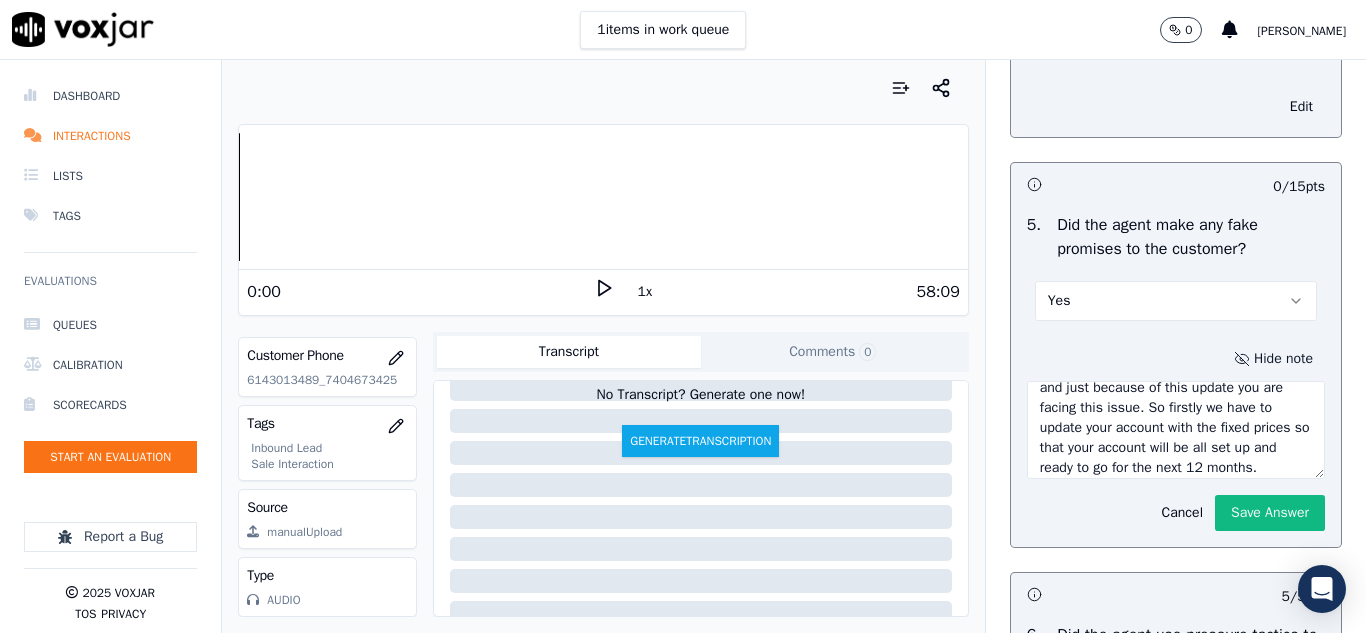 scroll, scrollTop: 80, scrollLeft: 0, axis: vertical 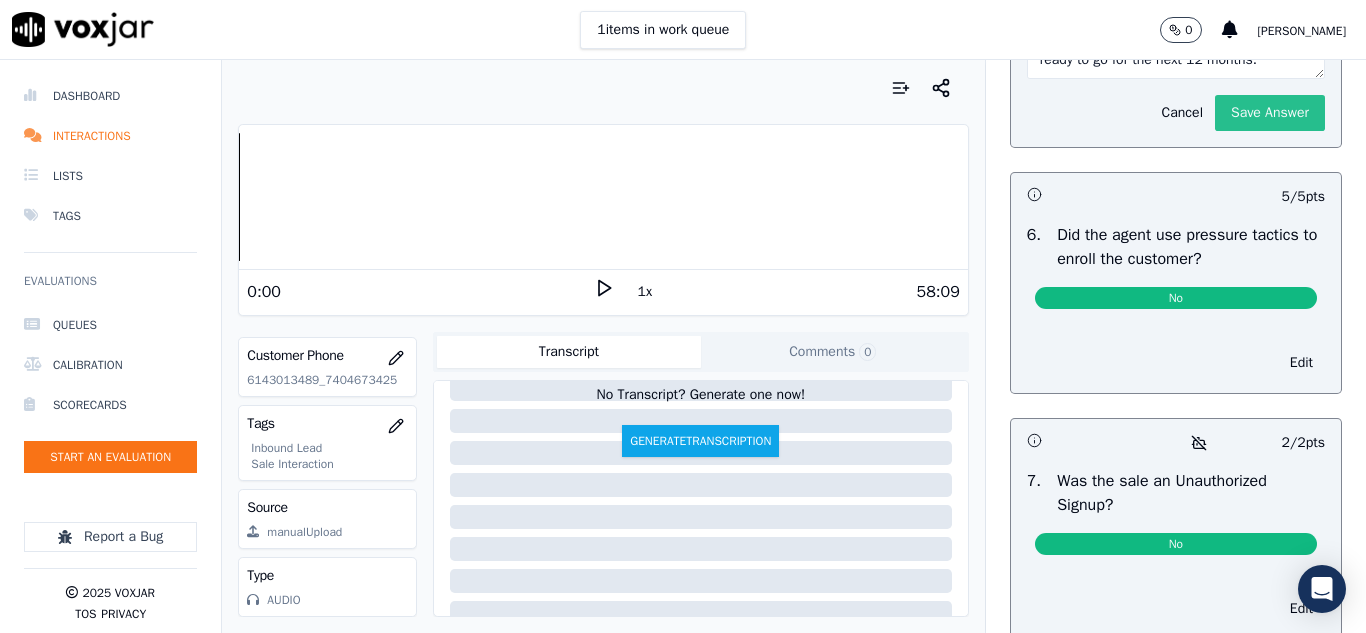 type on "08:05 - [PERSON_NAME] - actually there is a update which is pending on your account and just because of this update you are facing this issue. So firstly we have to update your account with the fixed prices so that your account will be all set up and ready to go for the next 12 months." 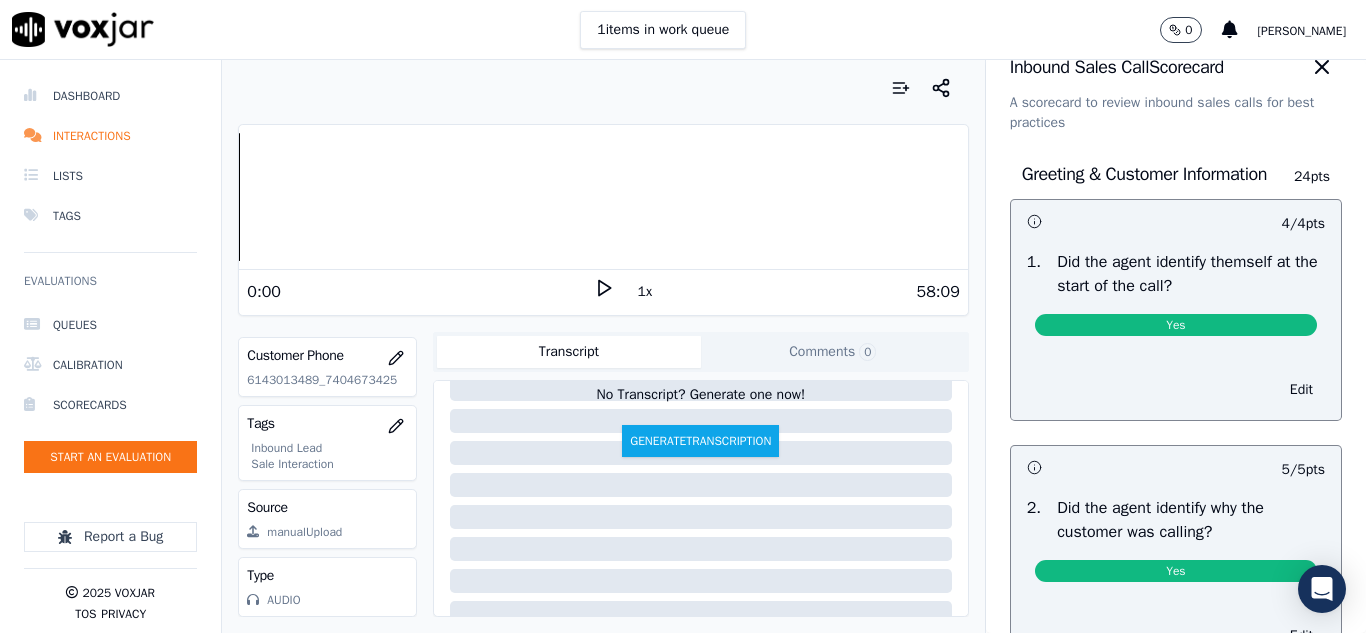 scroll, scrollTop: 0, scrollLeft: 0, axis: both 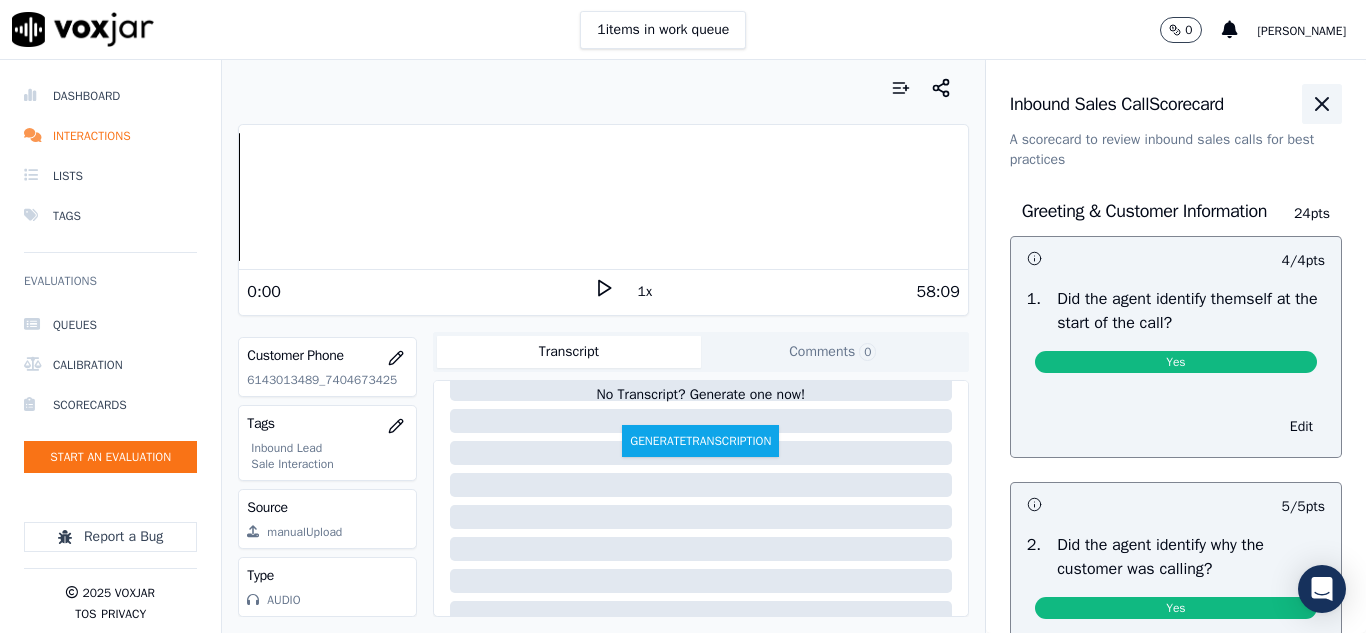 click 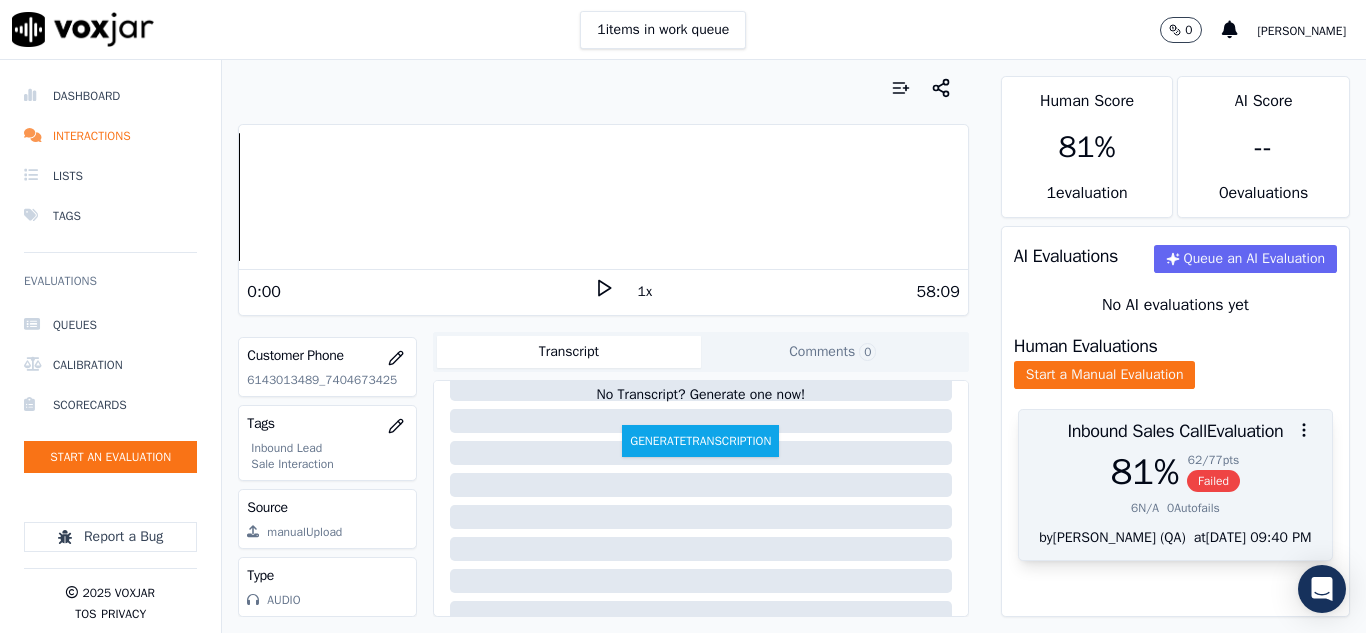click on "Failed" at bounding box center [1213, 481] 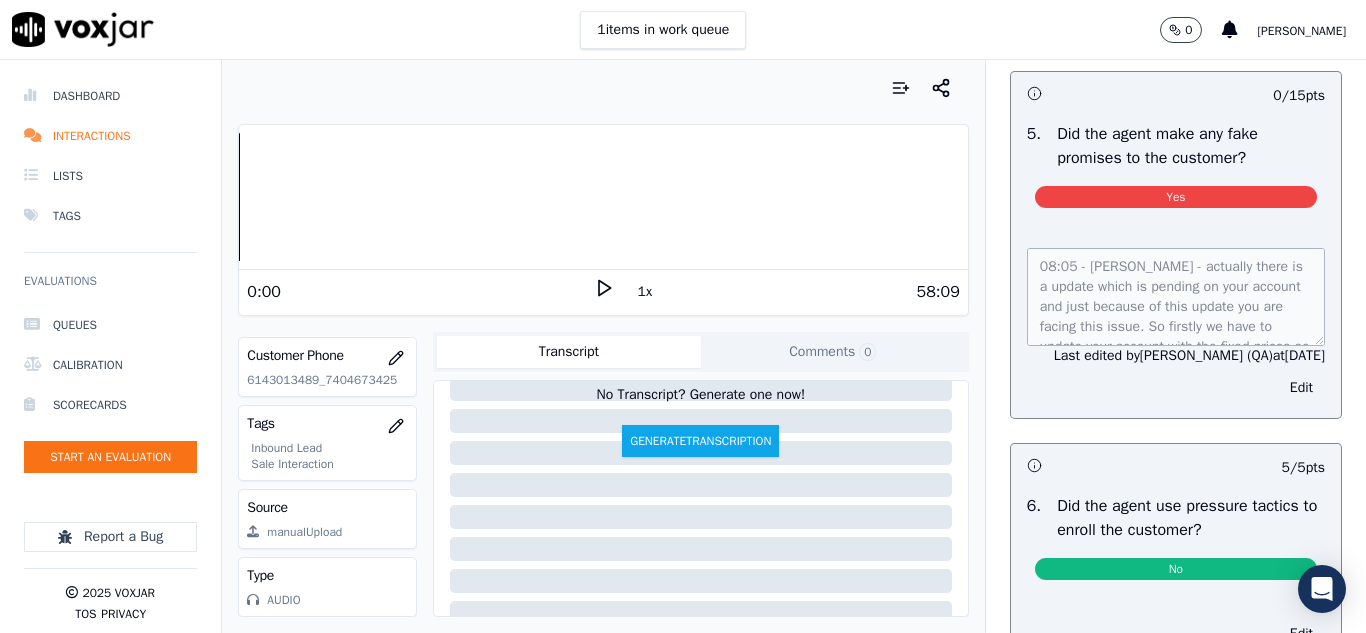 scroll, scrollTop: 5500, scrollLeft: 0, axis: vertical 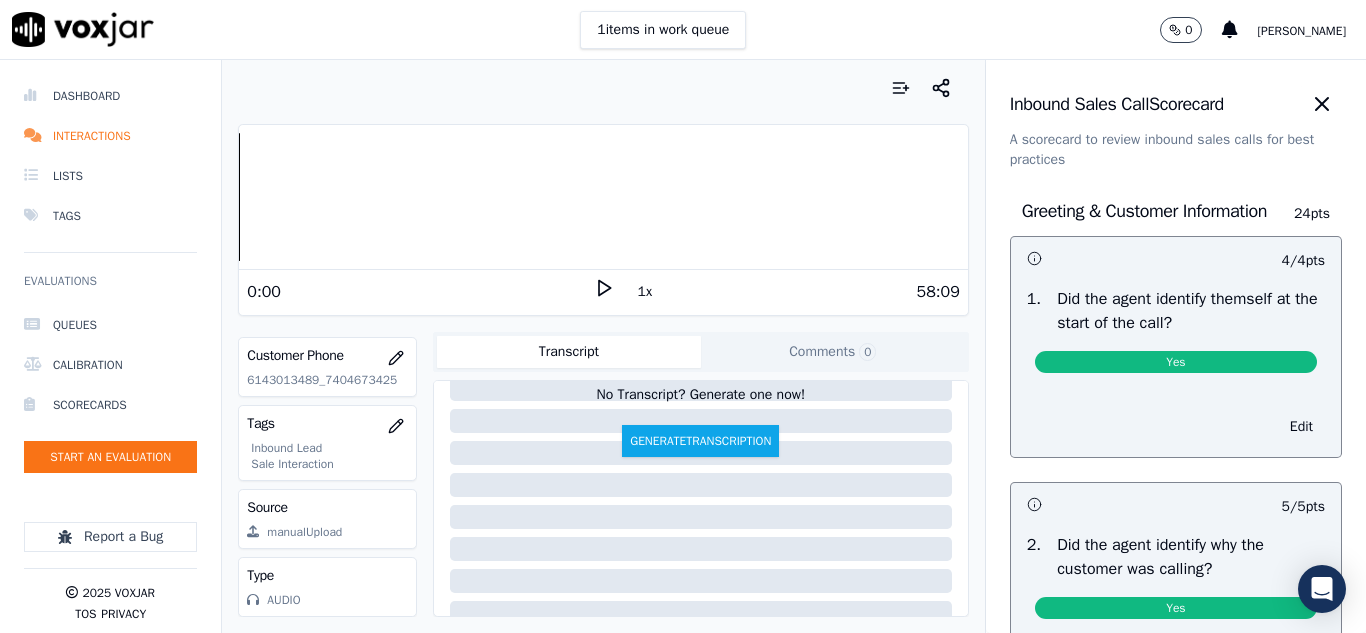 click 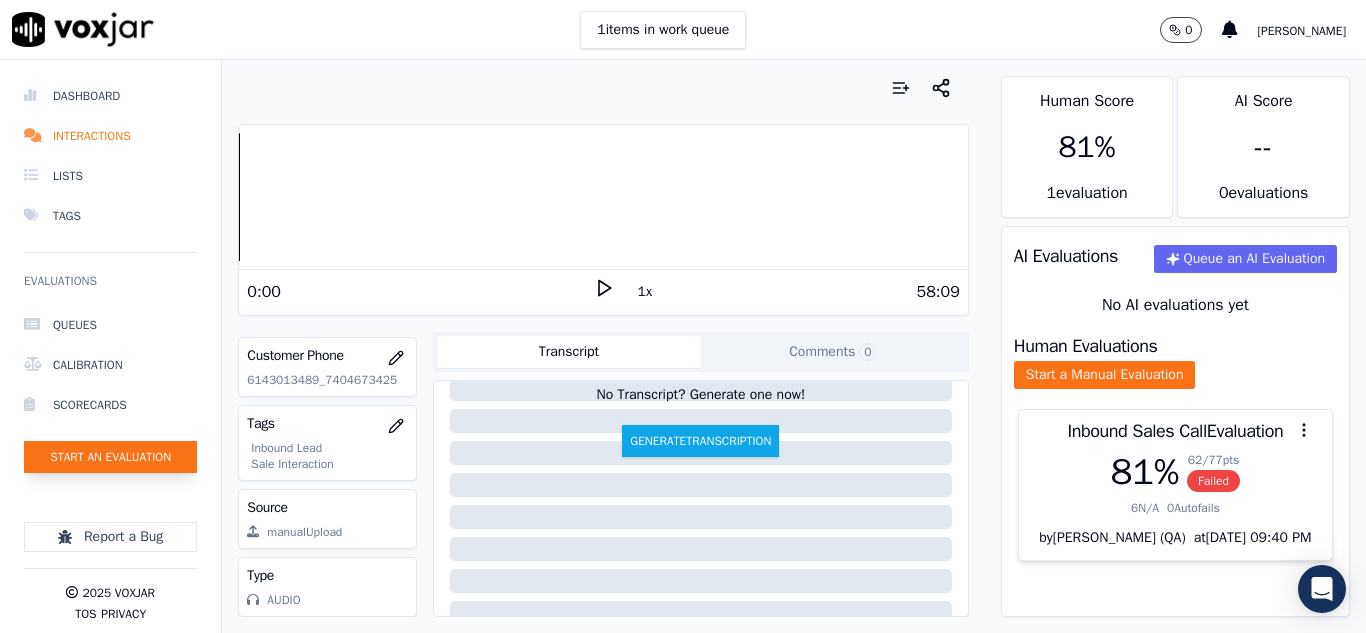 click on "Start an Evaluation" 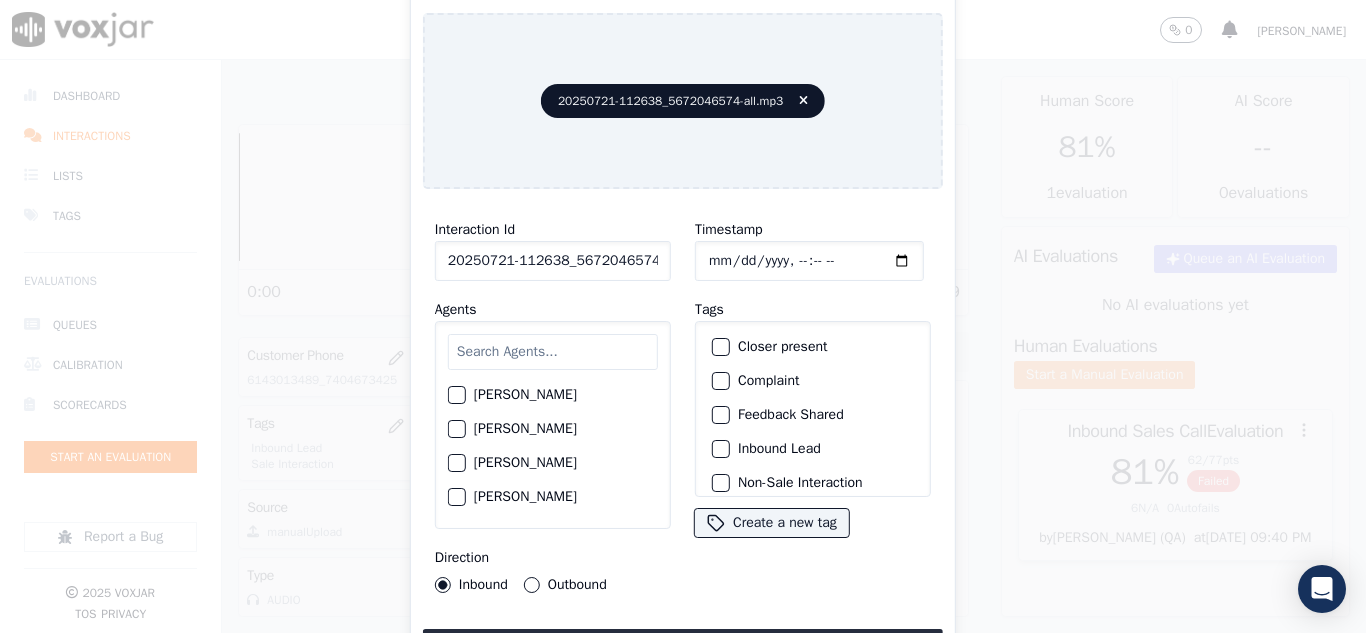 scroll, scrollTop: 0, scrollLeft: 40, axis: horizontal 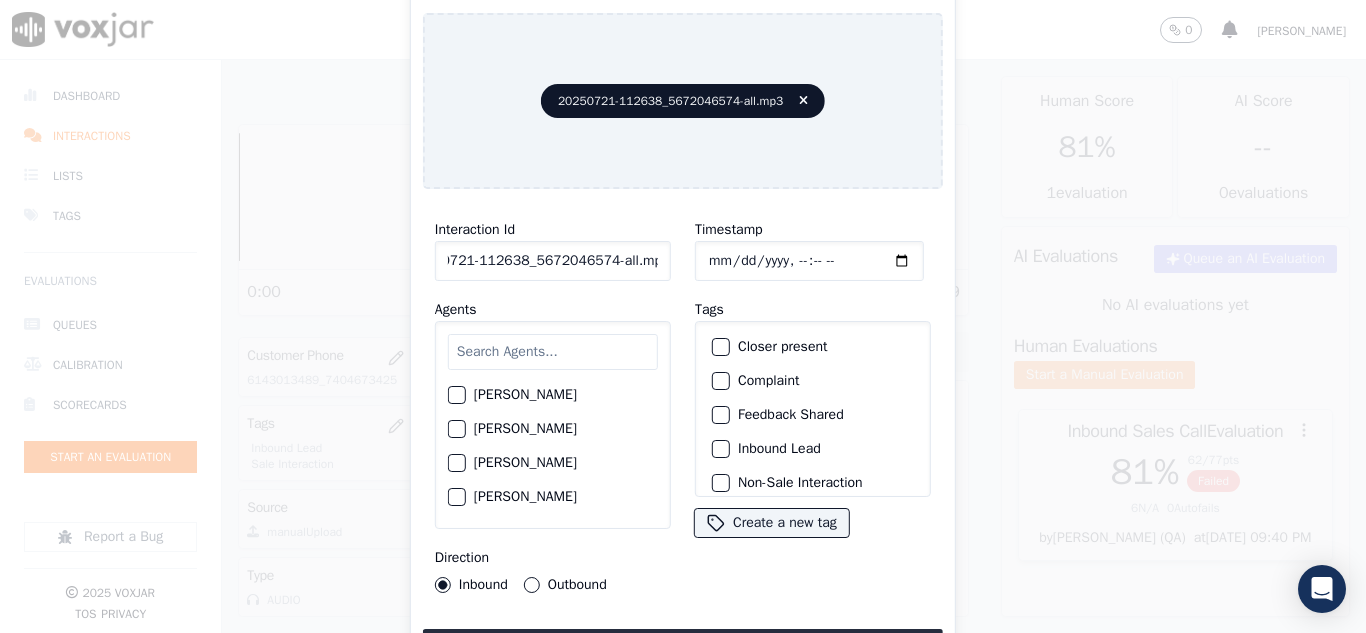 drag, startPoint x: 641, startPoint y: 250, endPoint x: 737, endPoint y: 255, distance: 96.13012 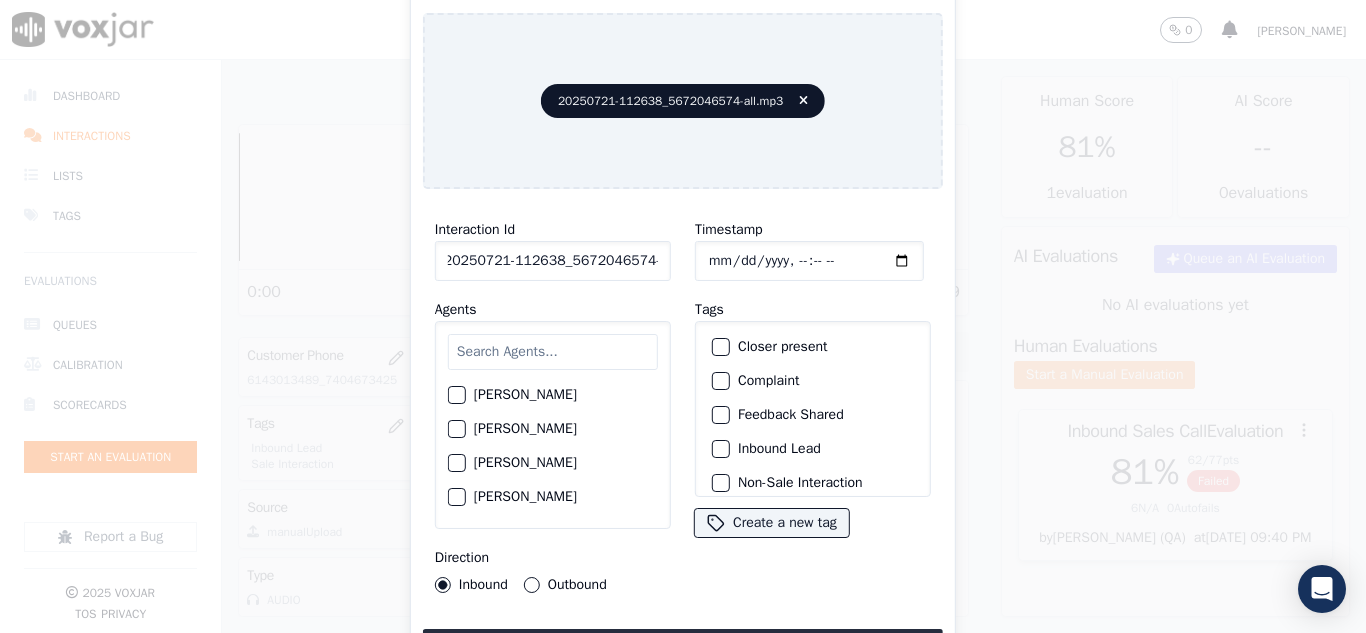 scroll, scrollTop: 0, scrollLeft: 11, axis: horizontal 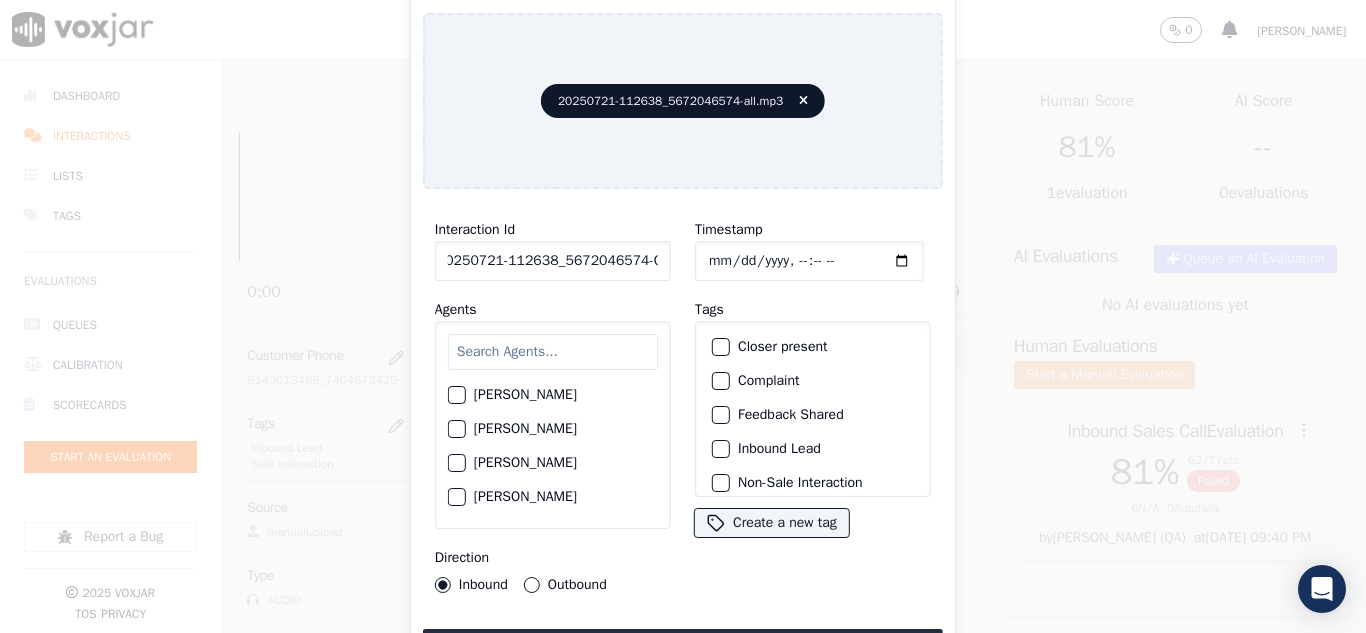 type on "20250721-112638_5672046574-C1" 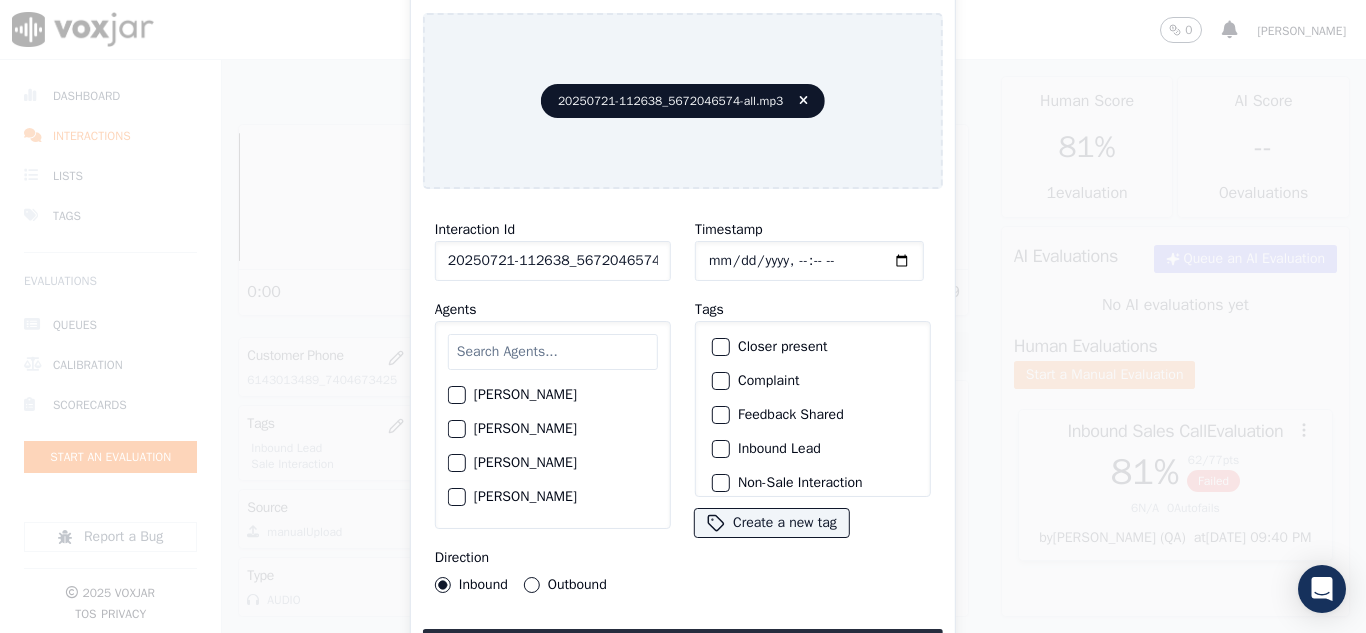 click on "Timestamp" 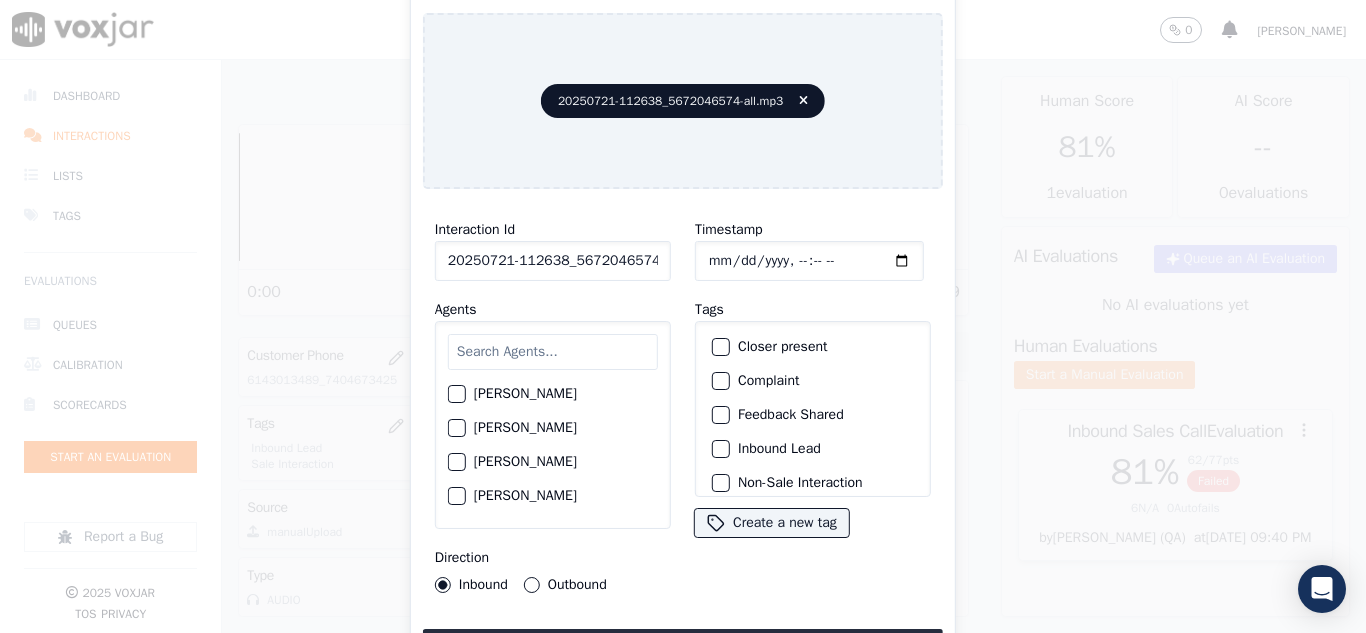 scroll, scrollTop: 100, scrollLeft: 0, axis: vertical 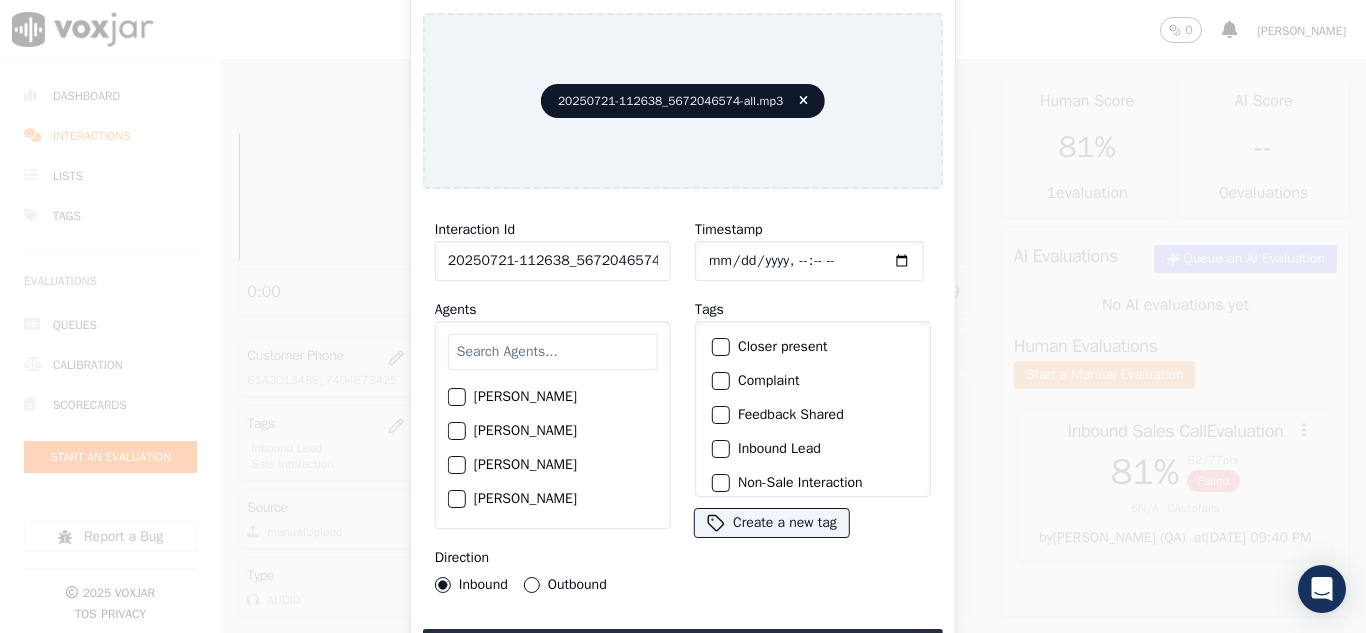 click on "[PERSON_NAME]" 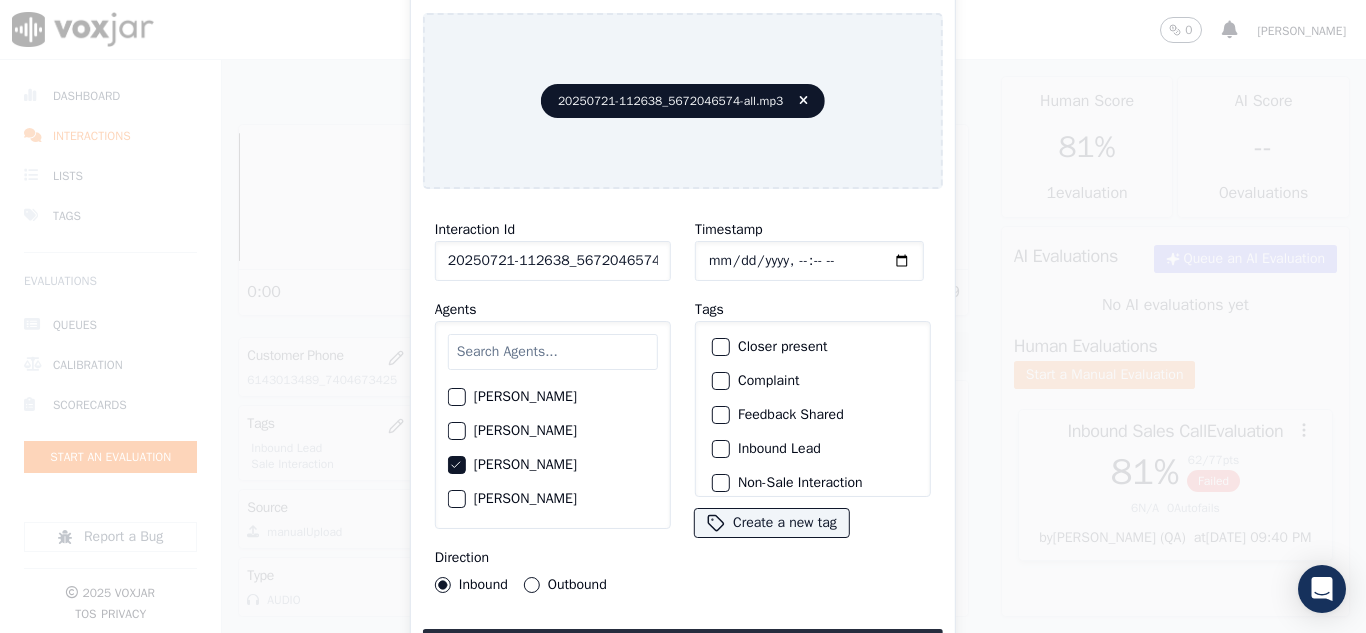 click on "Outbound" at bounding box center [532, 585] 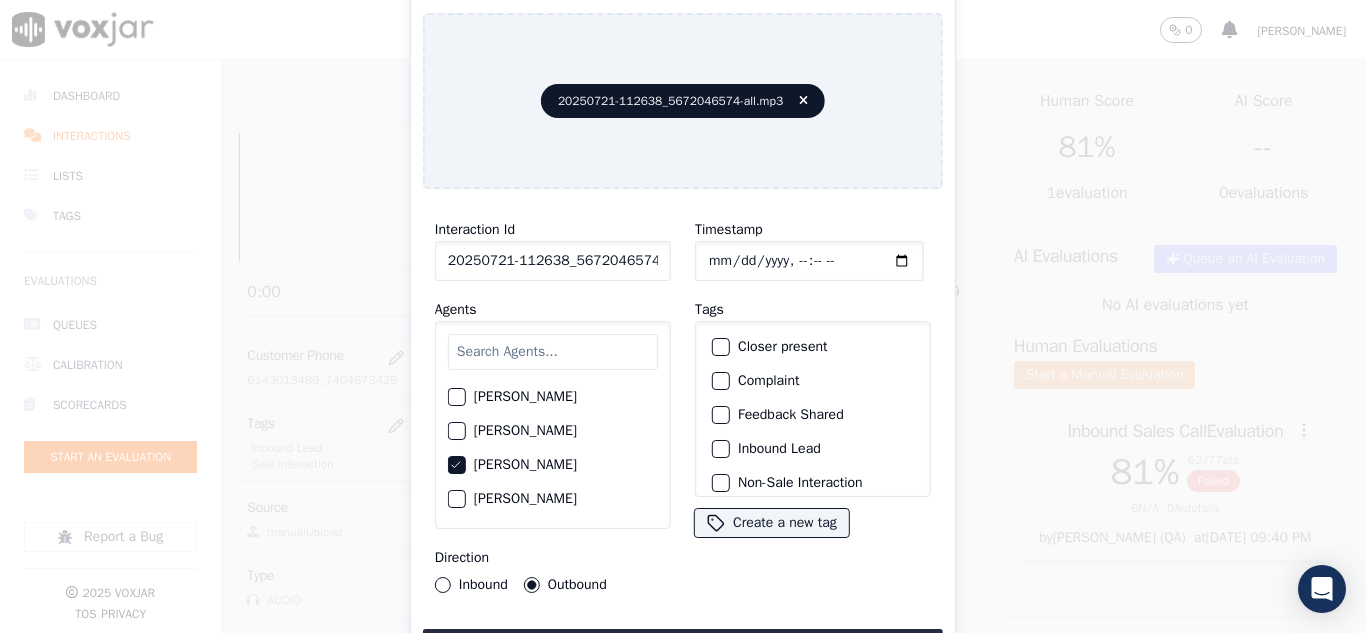 click on "Closer present" 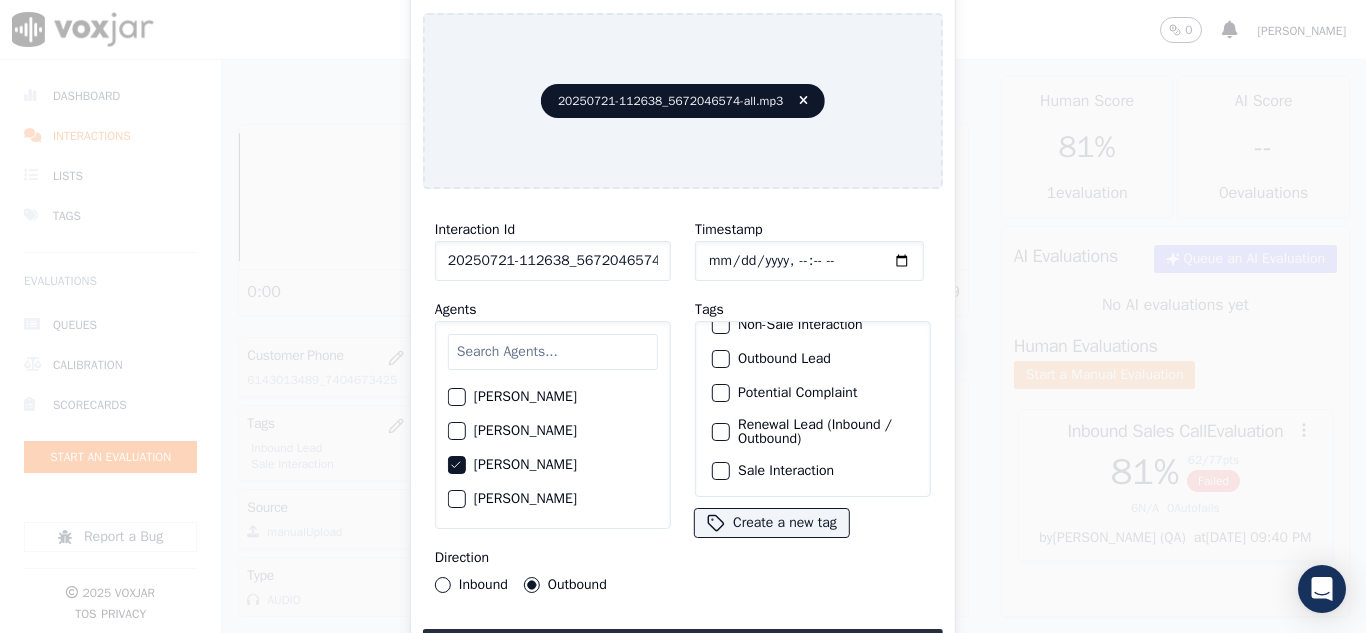 scroll, scrollTop: 173, scrollLeft: 0, axis: vertical 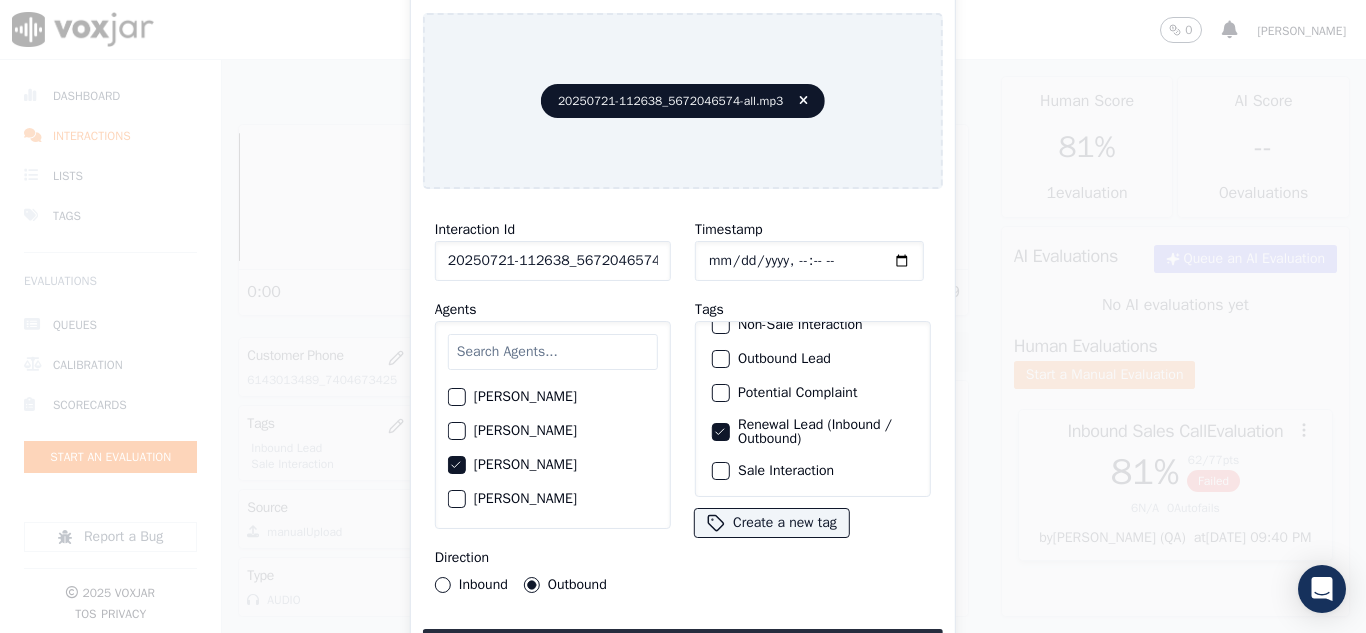 click at bounding box center (720, 471) 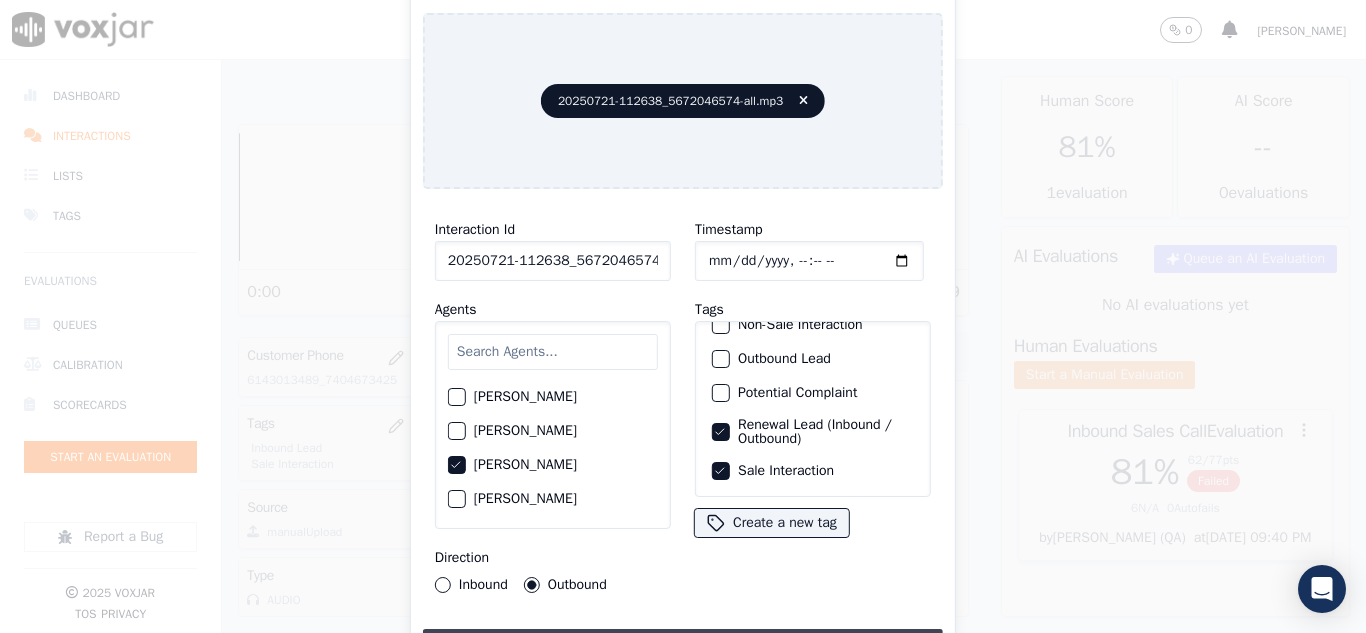 click on "Upload interaction to start evaluation" at bounding box center [683, 647] 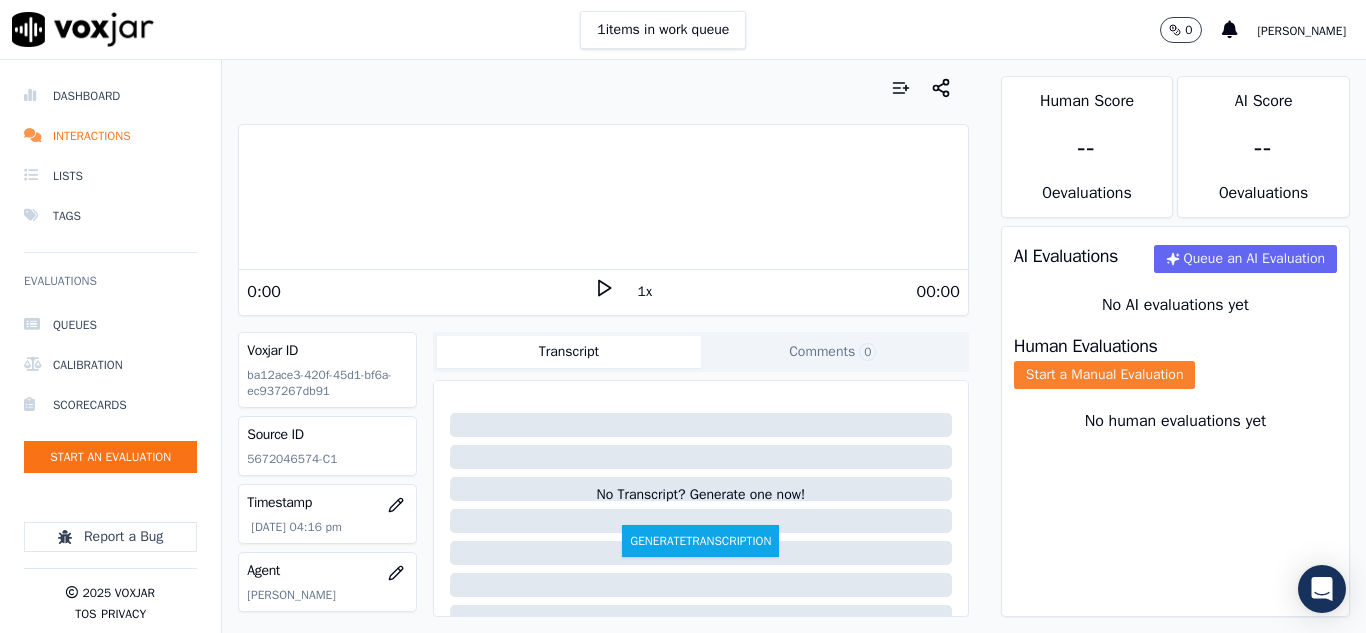 click on "Start a Manual Evaluation" 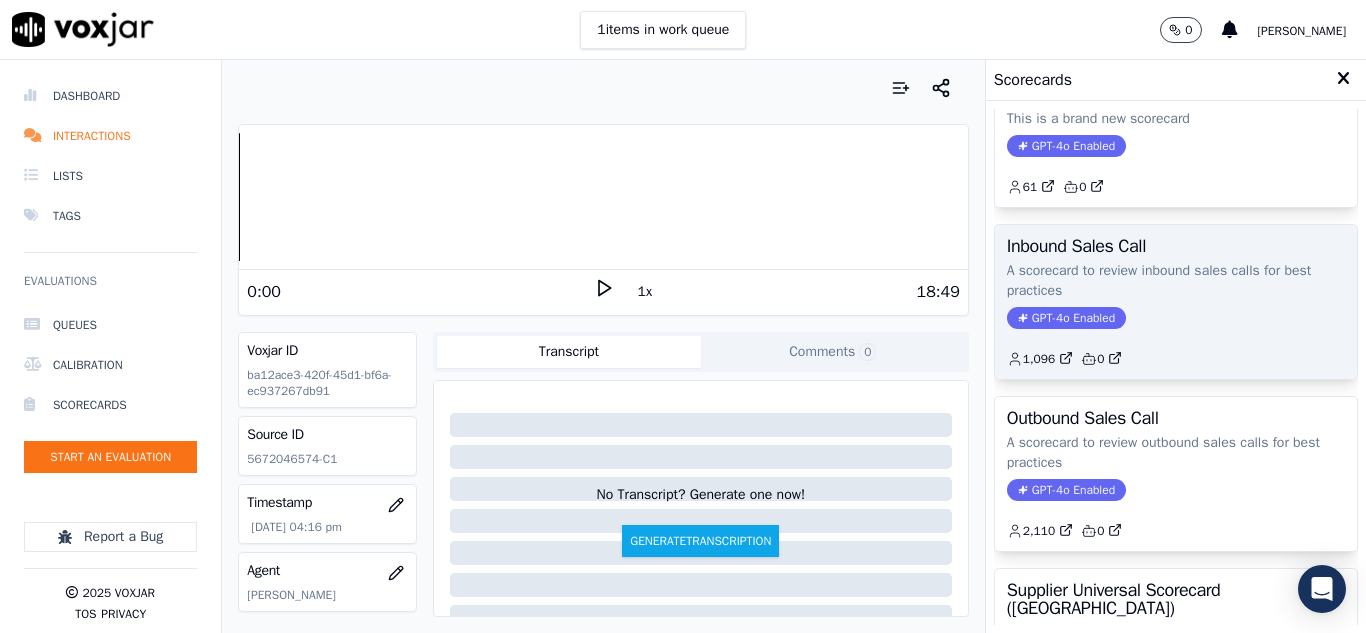 scroll, scrollTop: 100, scrollLeft: 0, axis: vertical 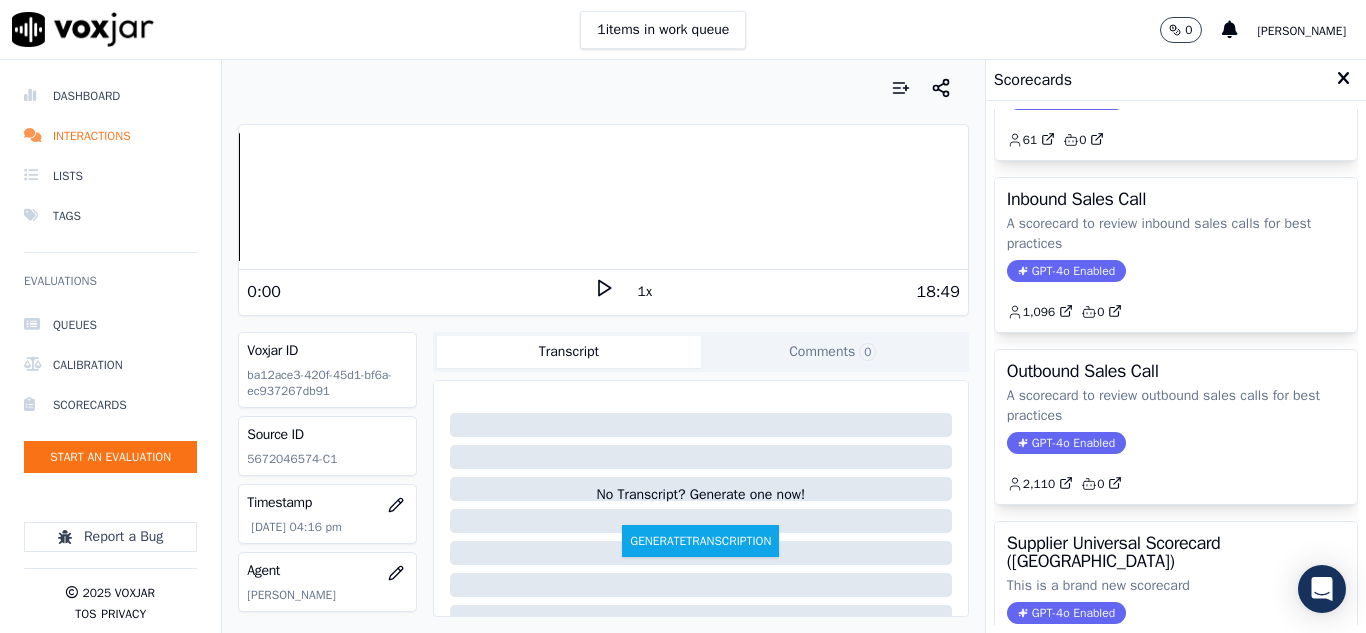 click on "A scorecard to review outbound sales calls for best practices" 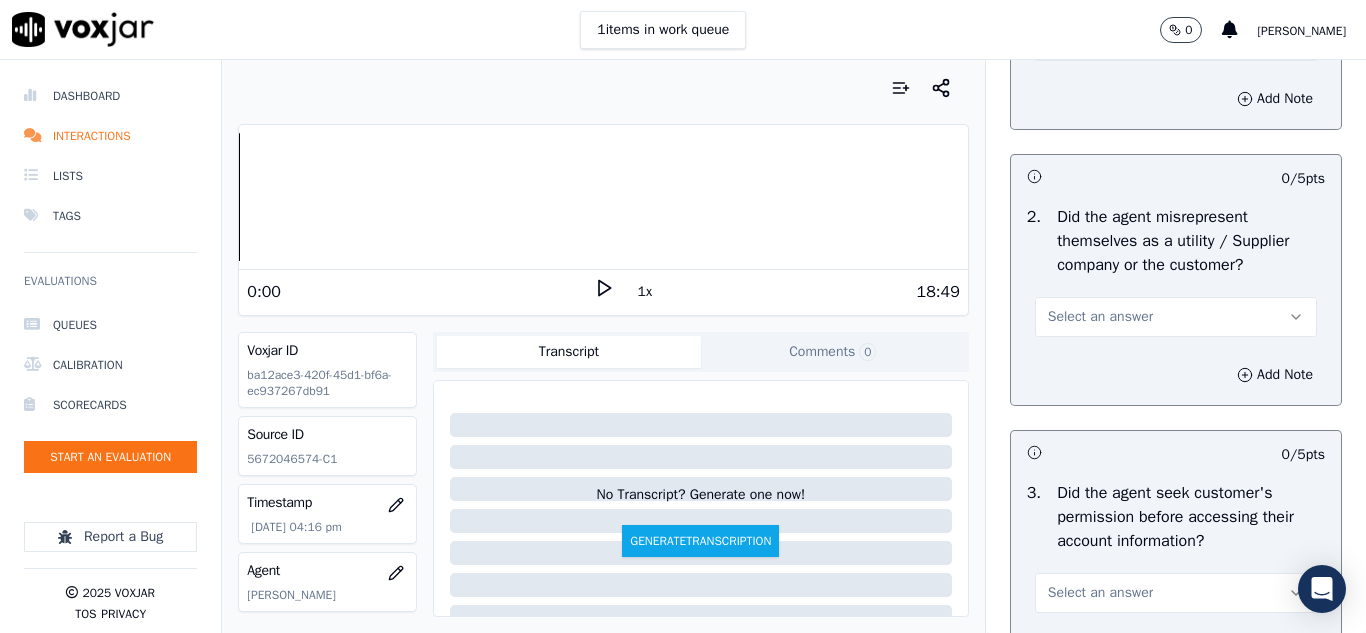 scroll, scrollTop: 1400, scrollLeft: 0, axis: vertical 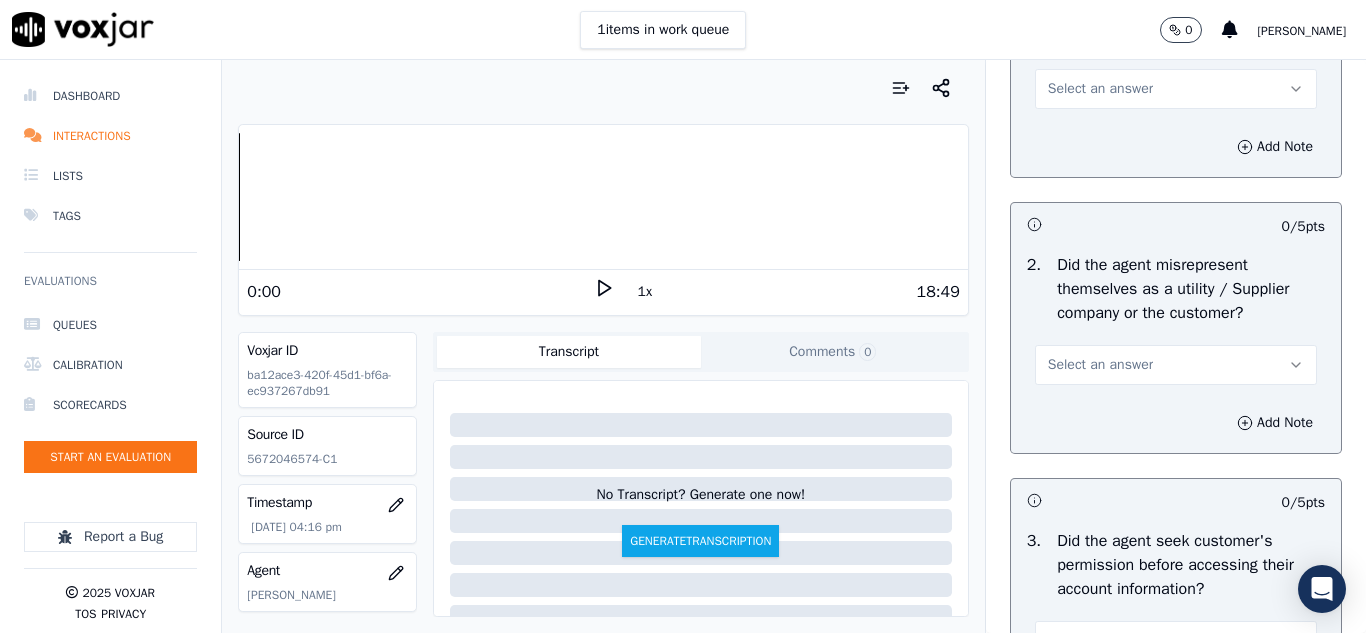 click on "Select an answer" at bounding box center (1100, 365) 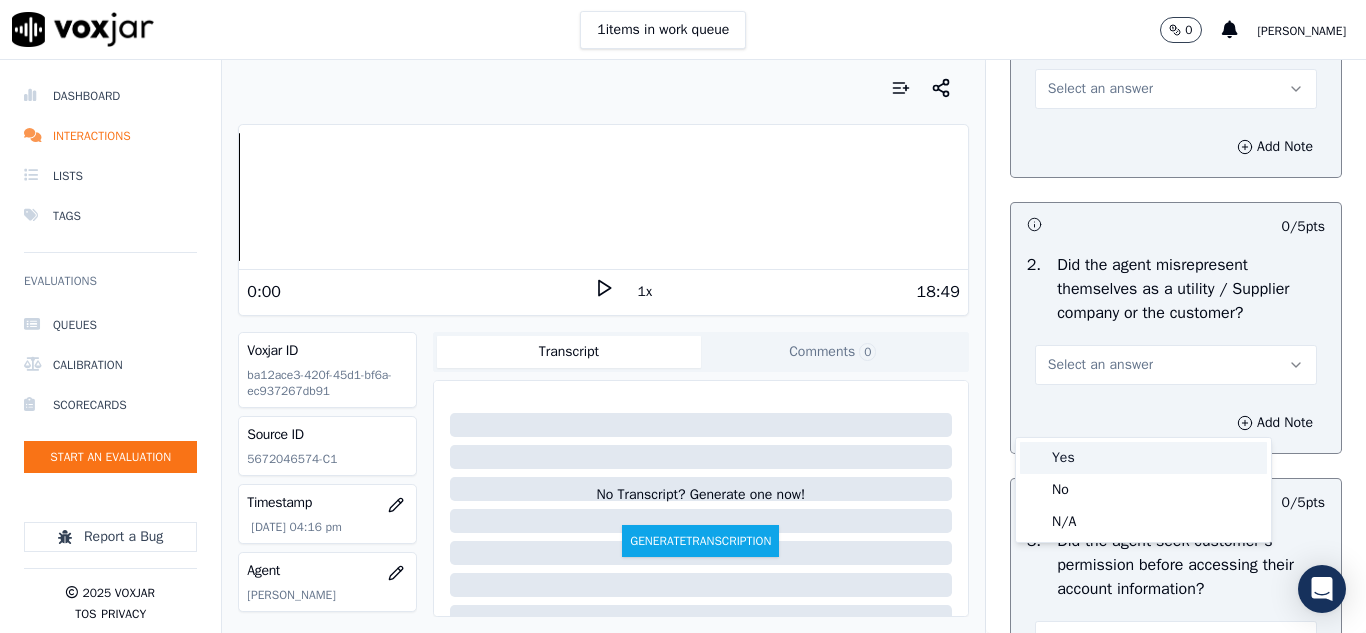 click on "Yes" at bounding box center (1143, 458) 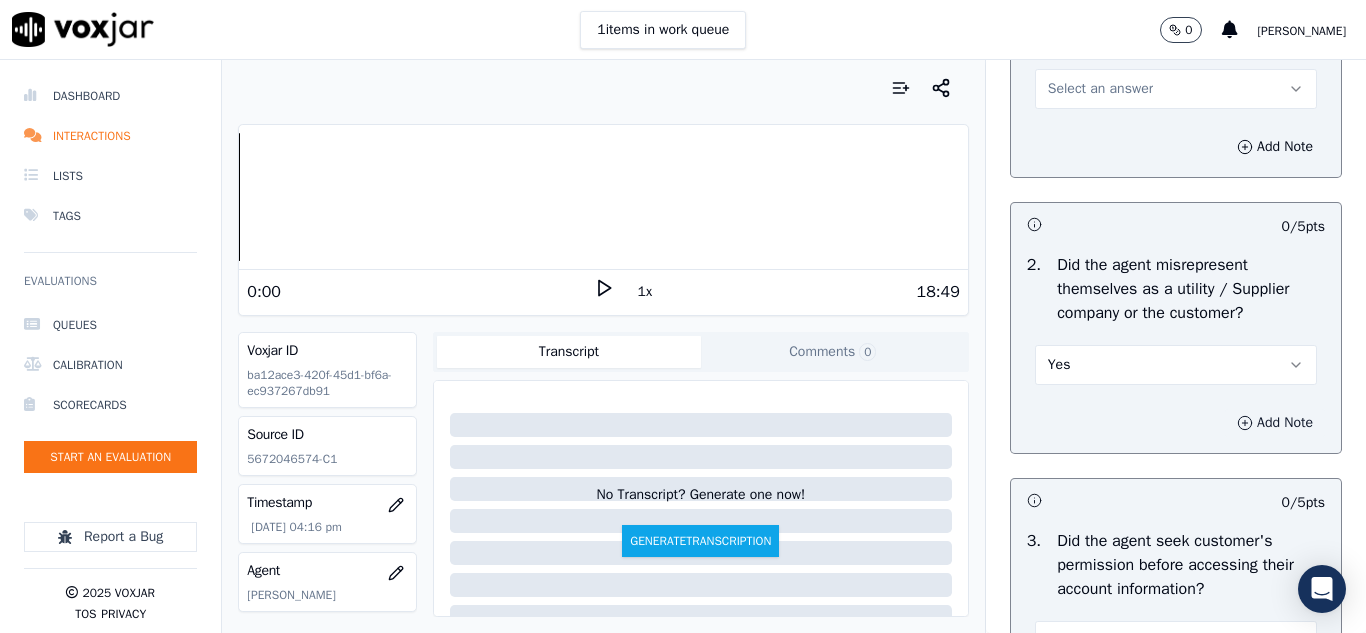 click 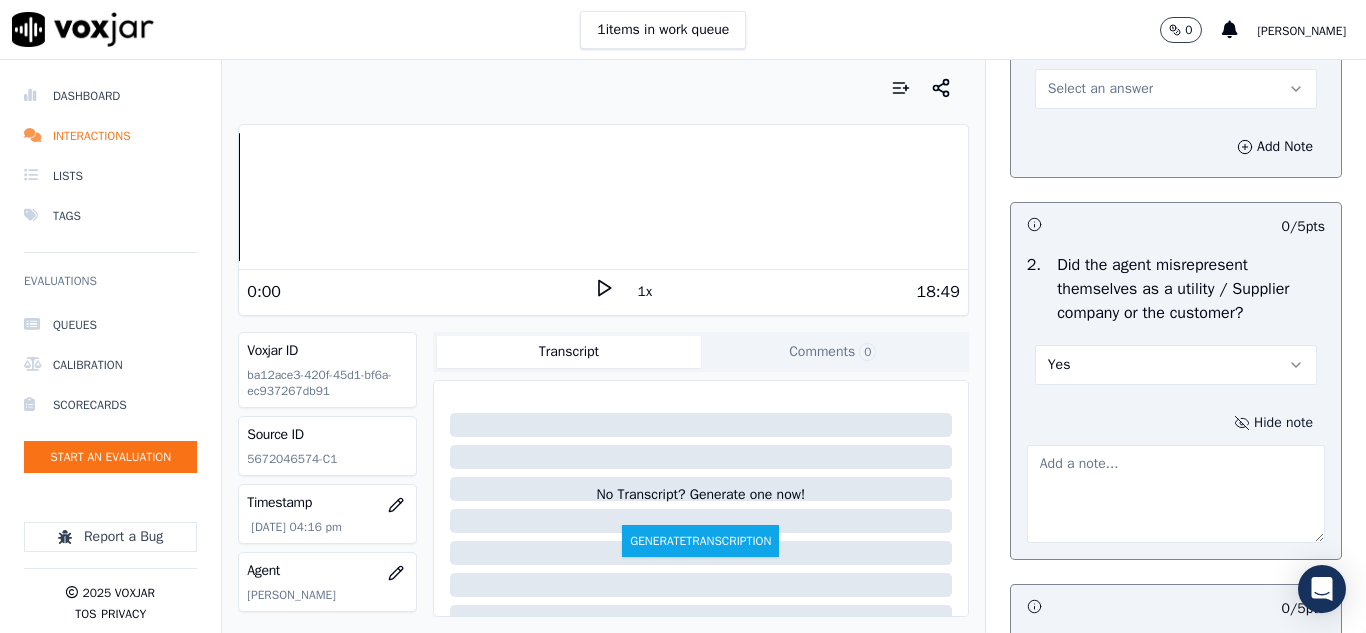 click at bounding box center [1176, 494] 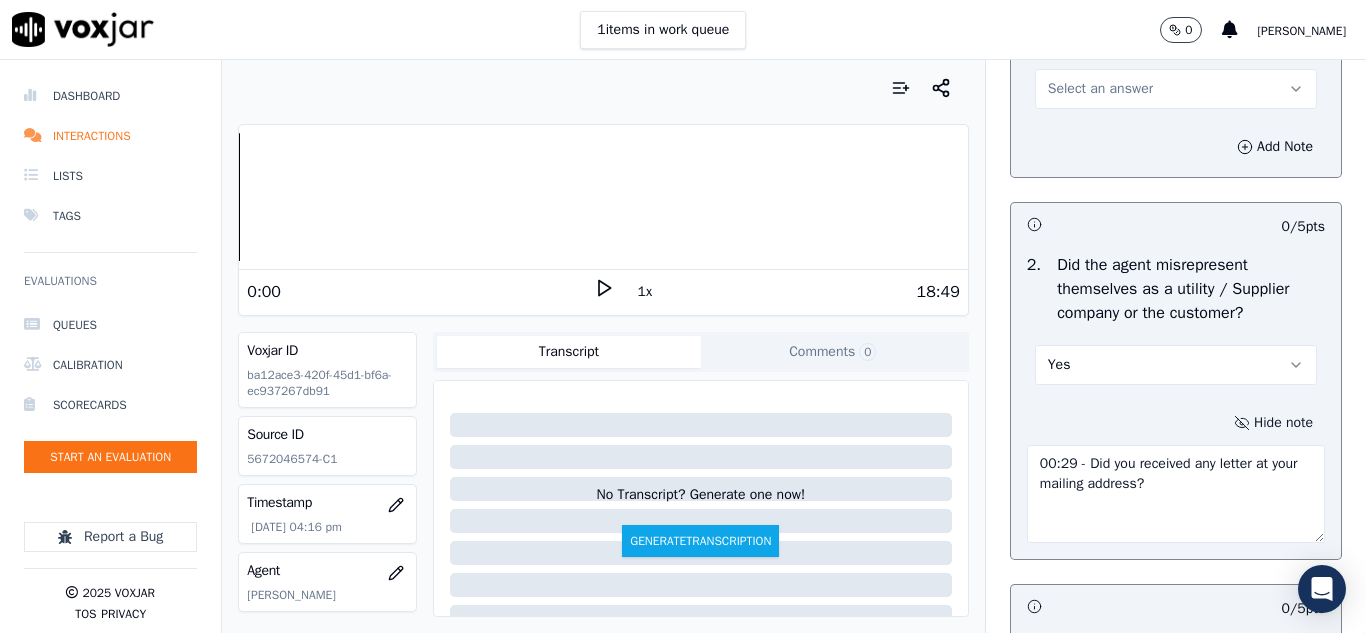 scroll, scrollTop: 1500, scrollLeft: 0, axis: vertical 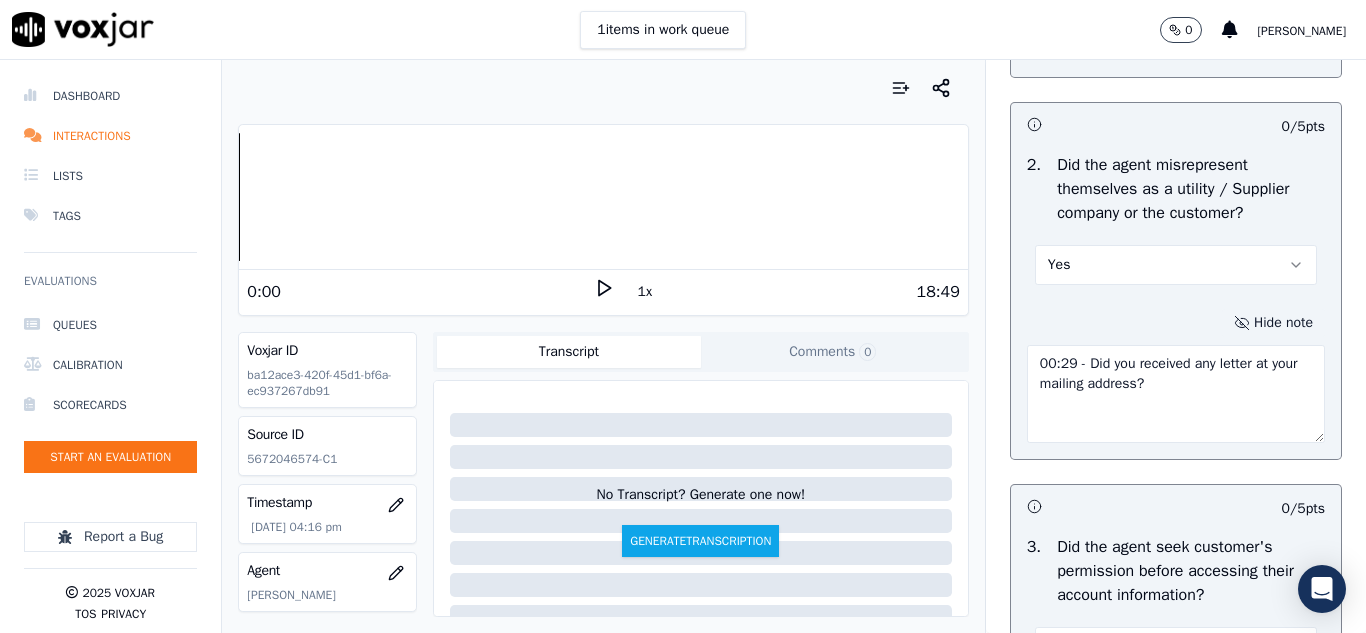 type on "00:29 - Did you received any letter at your mailing address?" 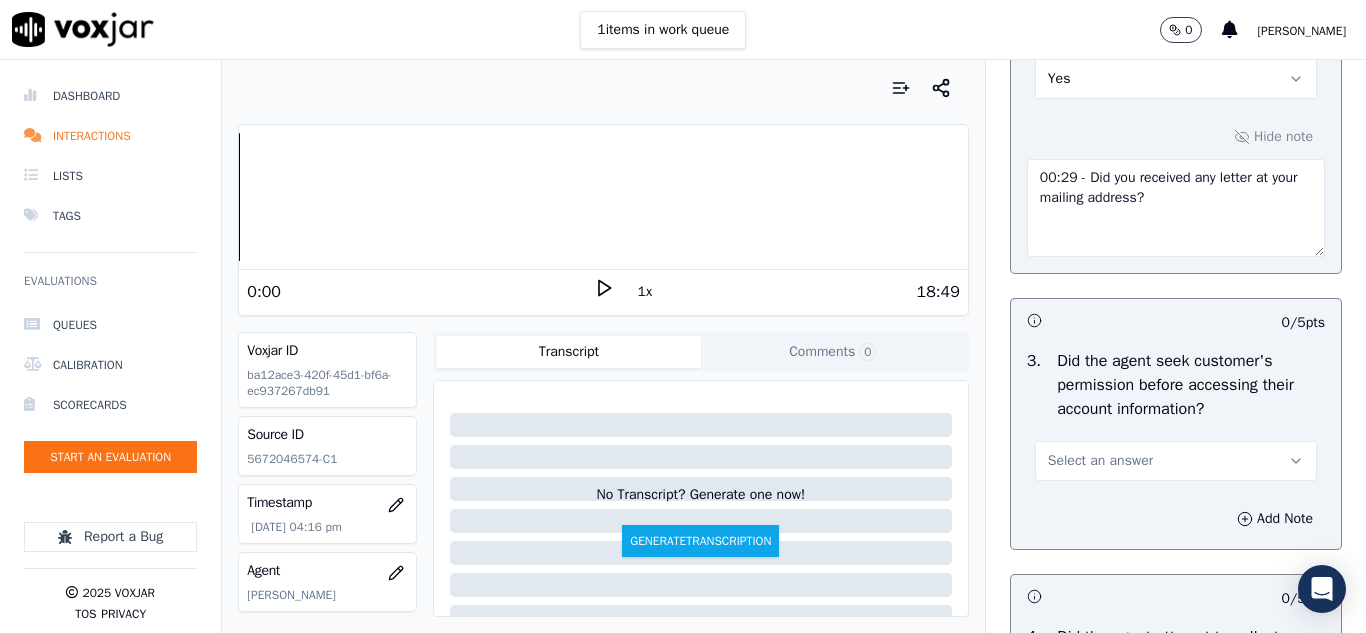 scroll, scrollTop: 1800, scrollLeft: 0, axis: vertical 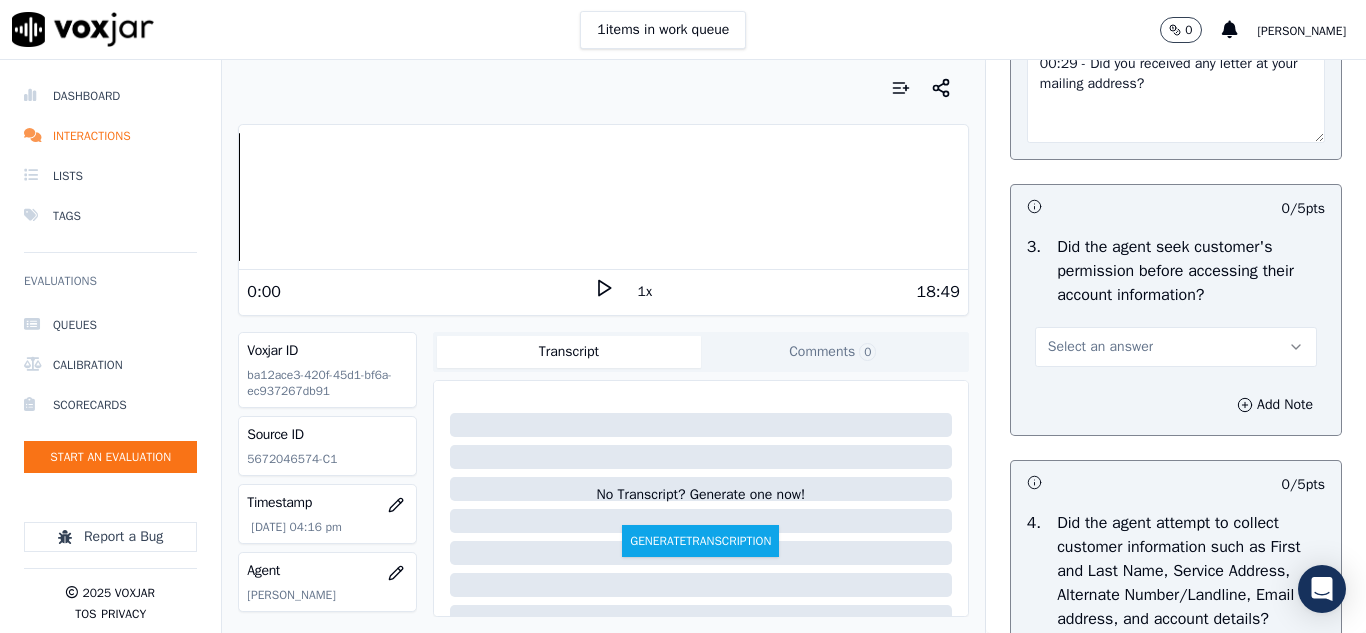 click on "Select an answer" at bounding box center (1100, 347) 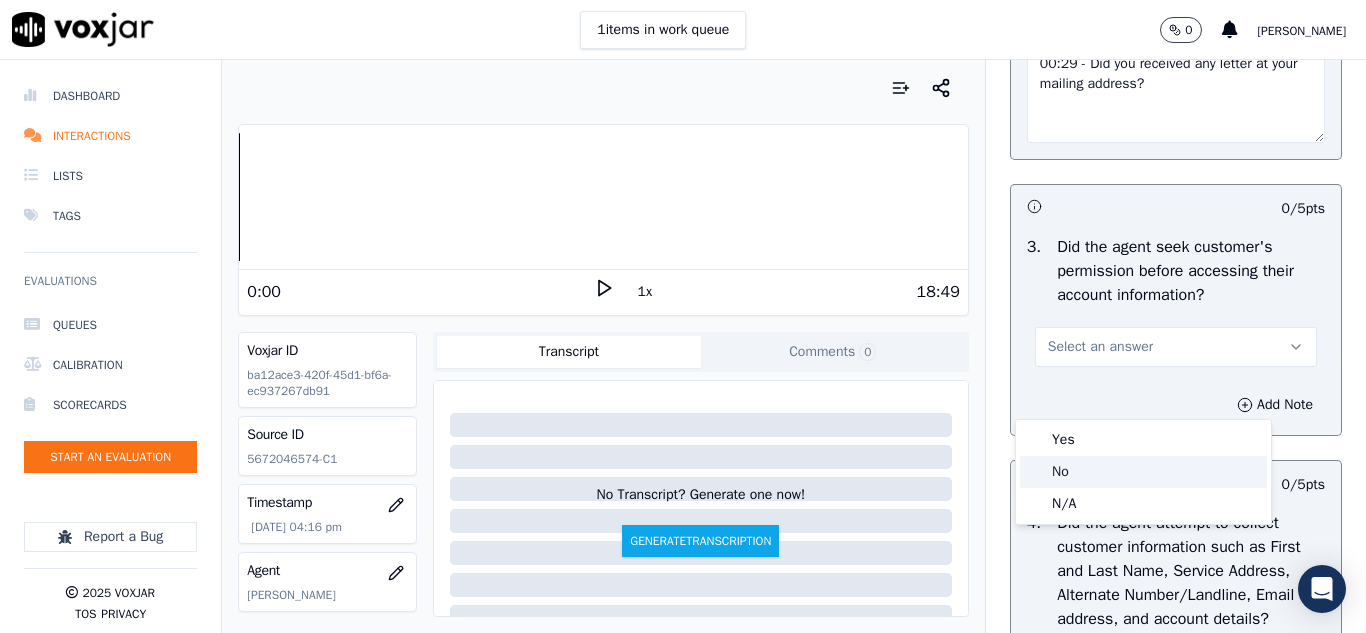 click on "No" 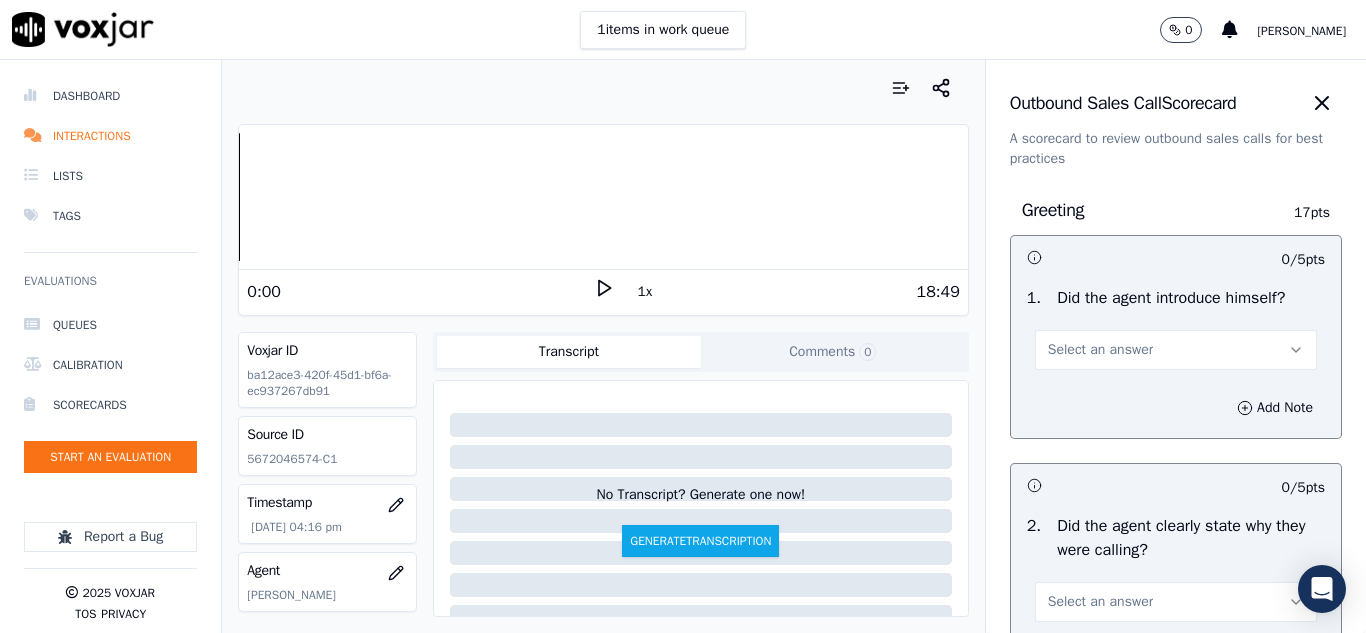 scroll, scrollTop: 0, scrollLeft: 0, axis: both 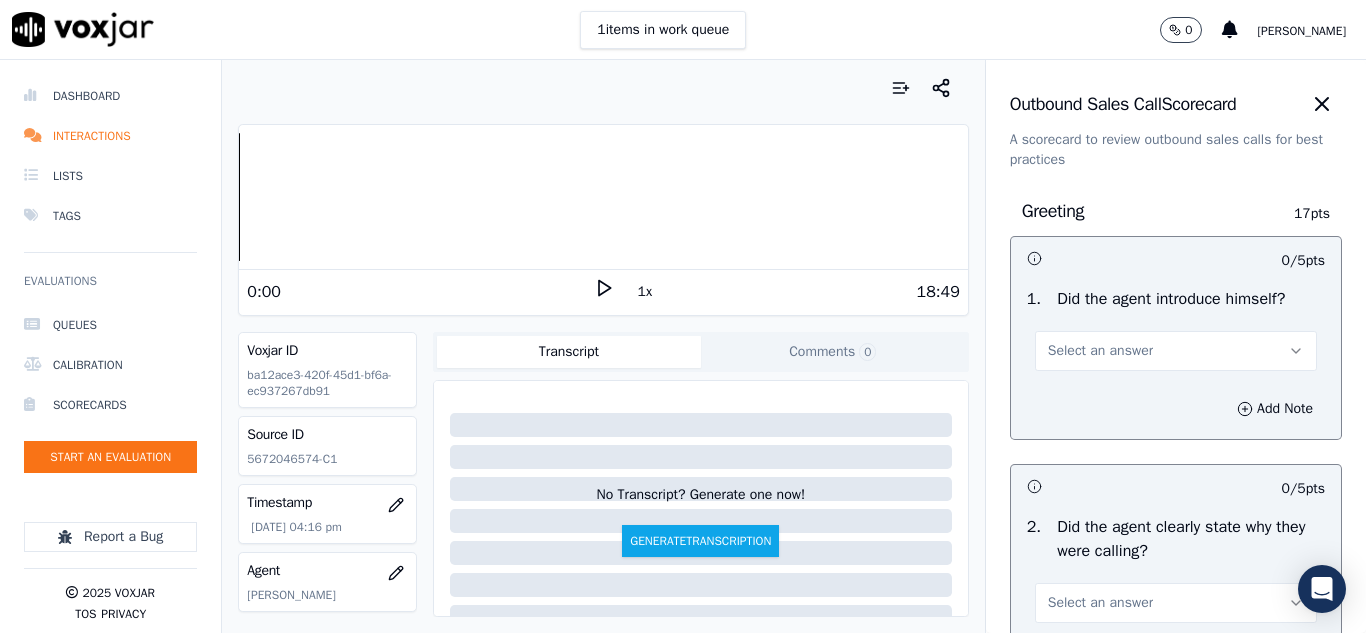 click on "Select an answer" at bounding box center (1176, 351) 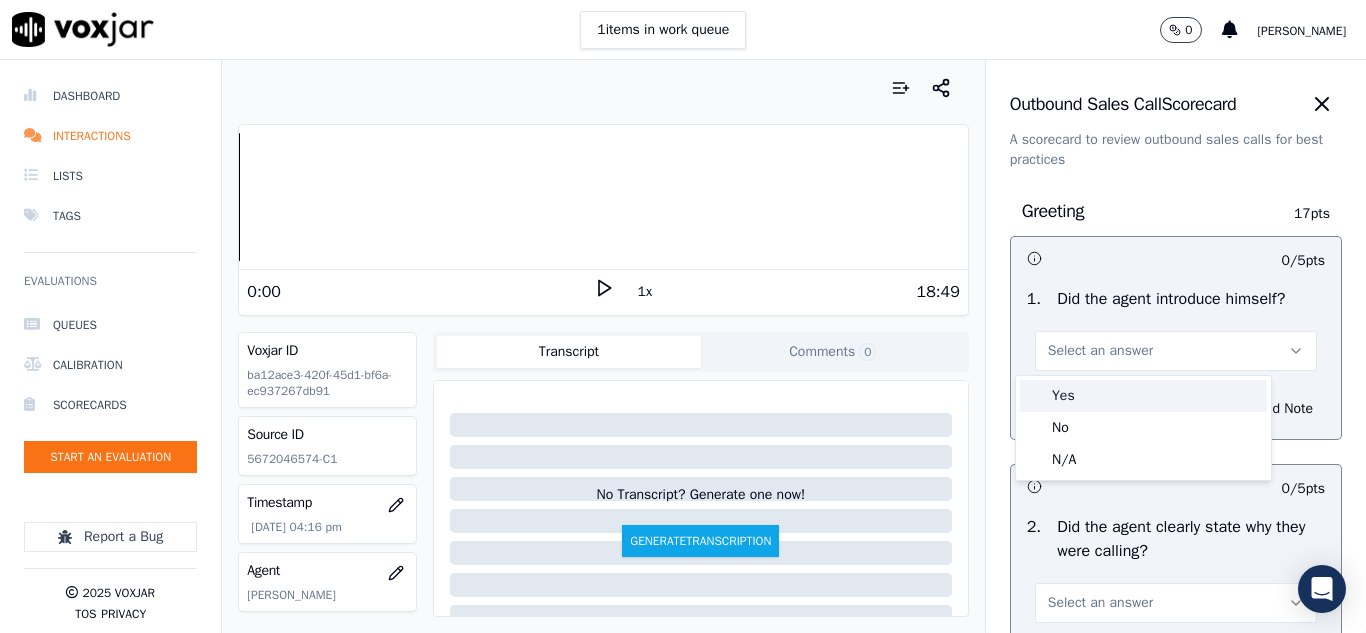 click on "Yes" at bounding box center (1143, 396) 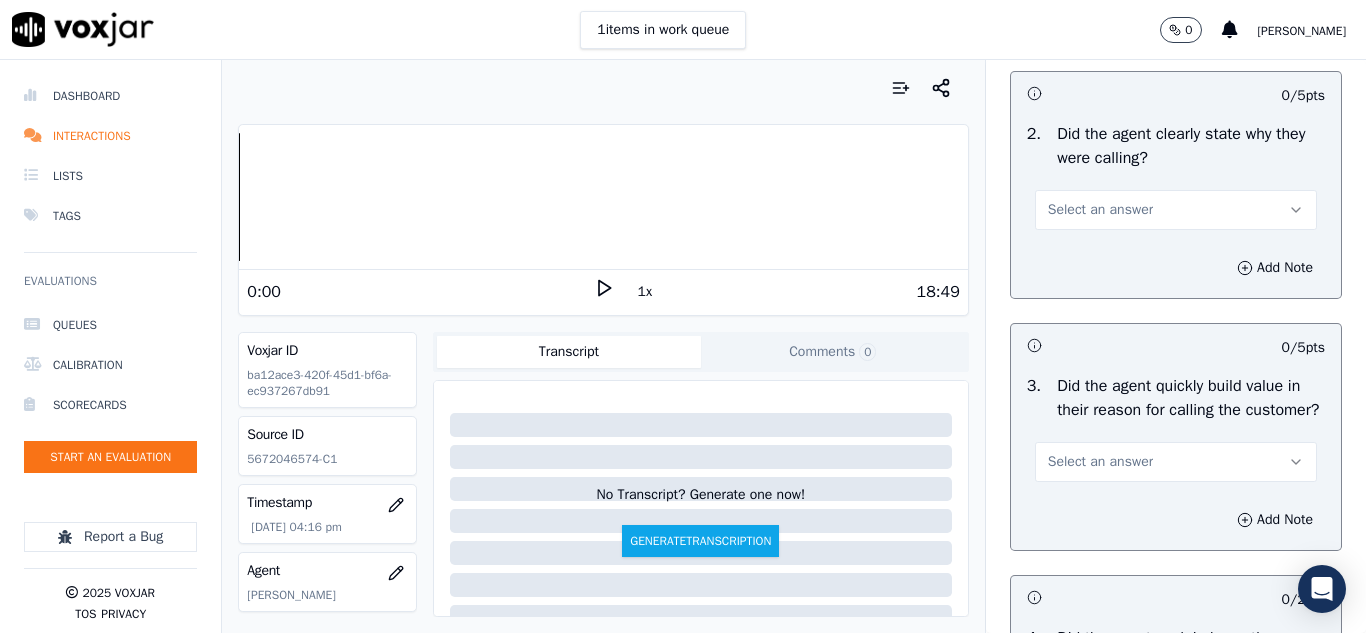 scroll, scrollTop: 400, scrollLeft: 0, axis: vertical 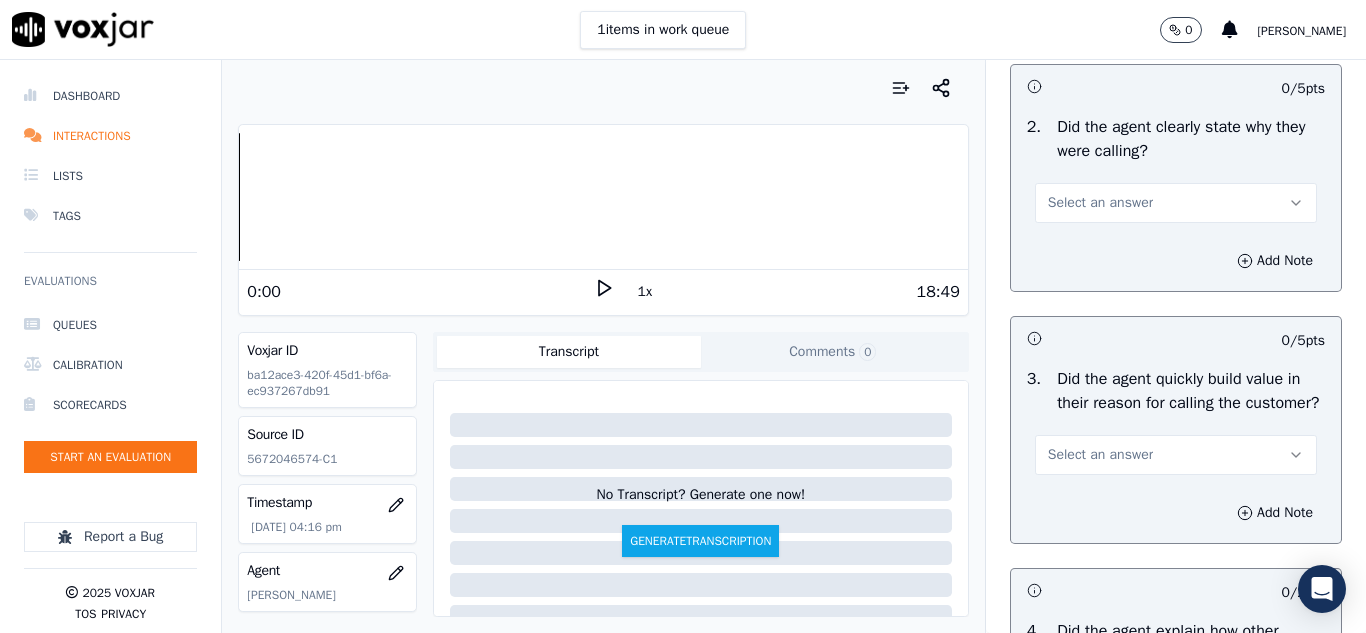 click on "Select an answer" at bounding box center [1100, 203] 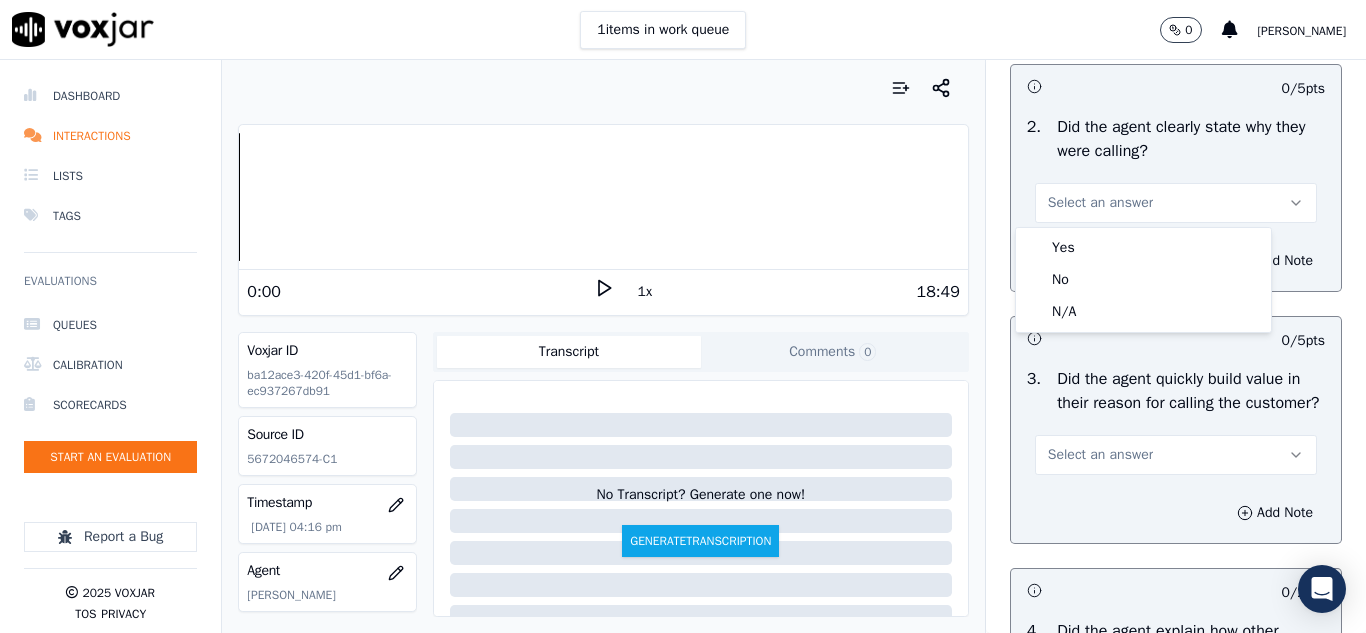 click on "Yes" at bounding box center [1143, 248] 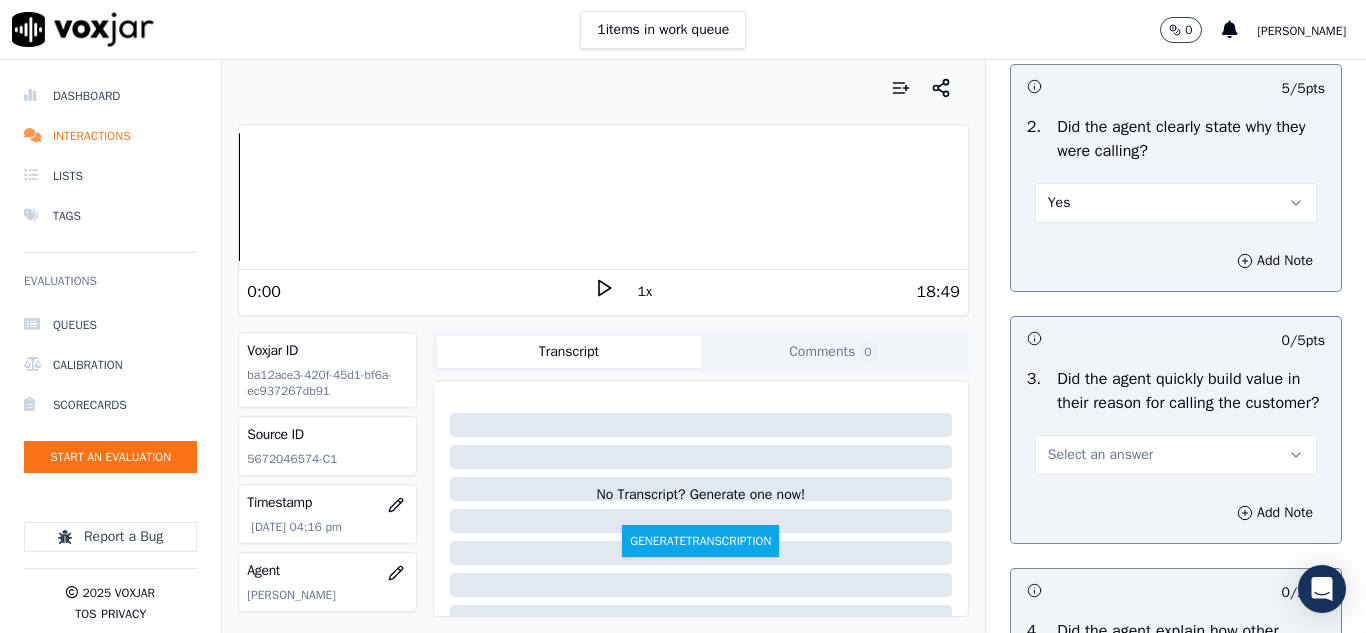 scroll, scrollTop: 600, scrollLeft: 0, axis: vertical 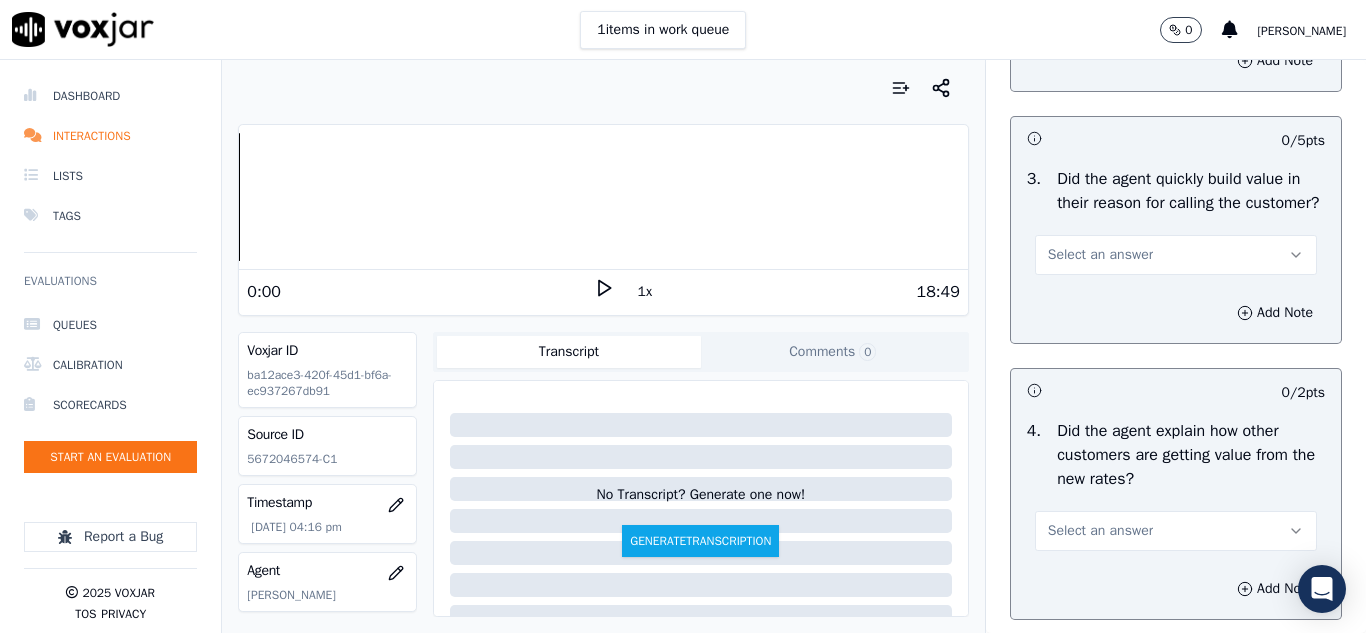 click on "Select an answer" at bounding box center (1176, 255) 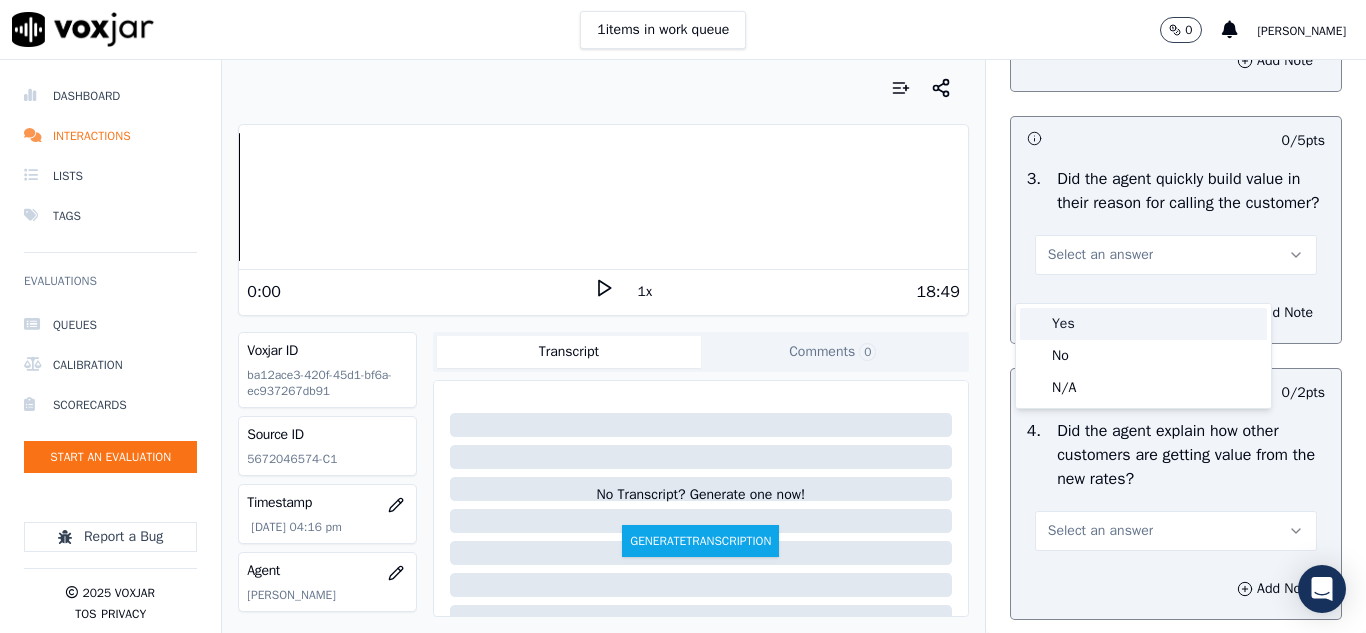 click on "Yes" at bounding box center (1143, 324) 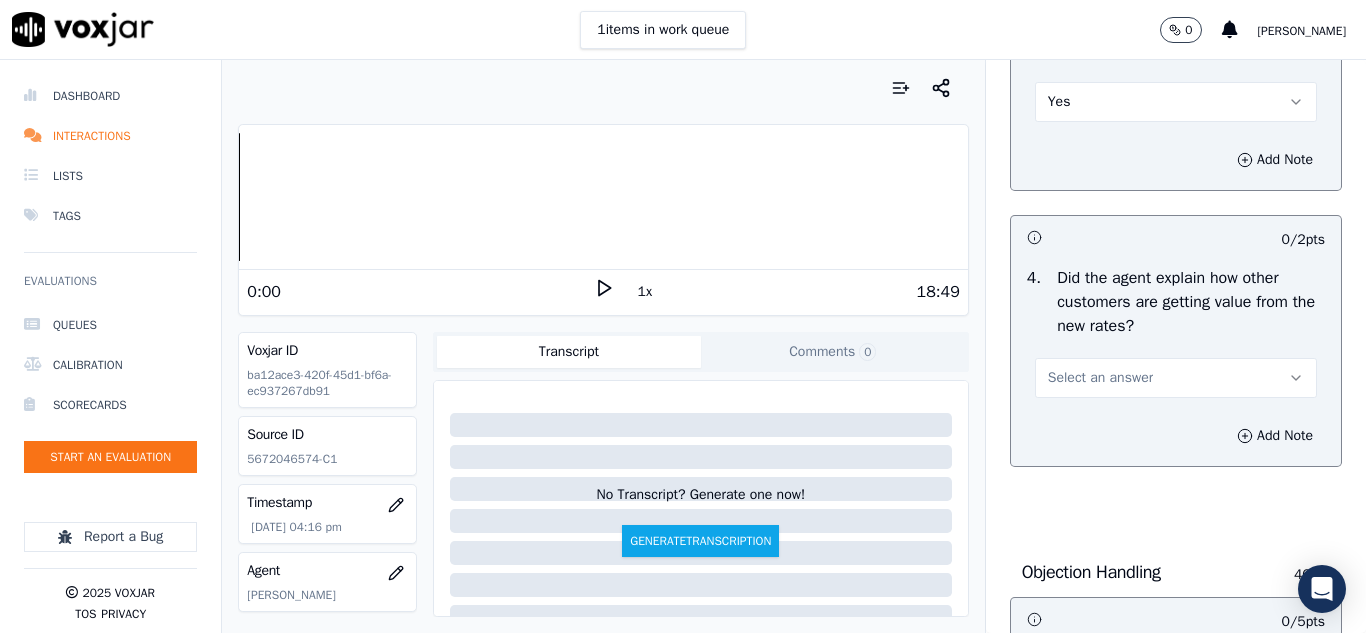 scroll, scrollTop: 900, scrollLeft: 0, axis: vertical 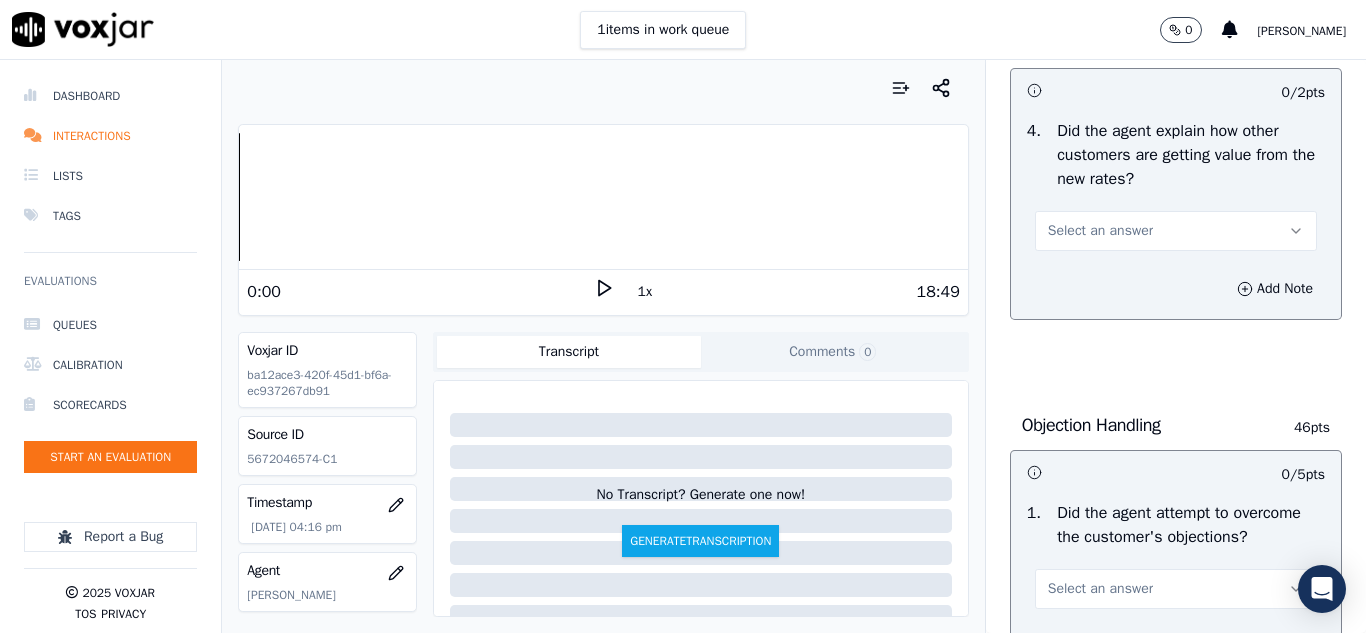 click on "Select an answer" at bounding box center (1176, 231) 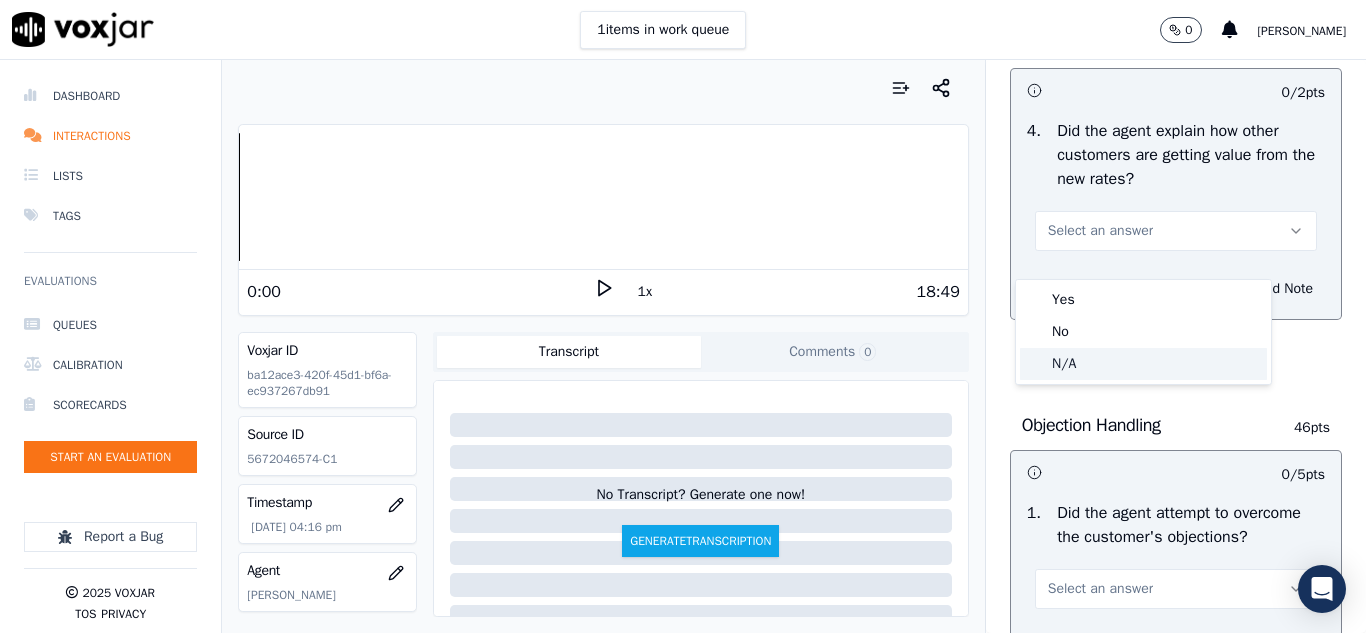 drag, startPoint x: 1079, startPoint y: 368, endPoint x: 1097, endPoint y: 291, distance: 79.07591 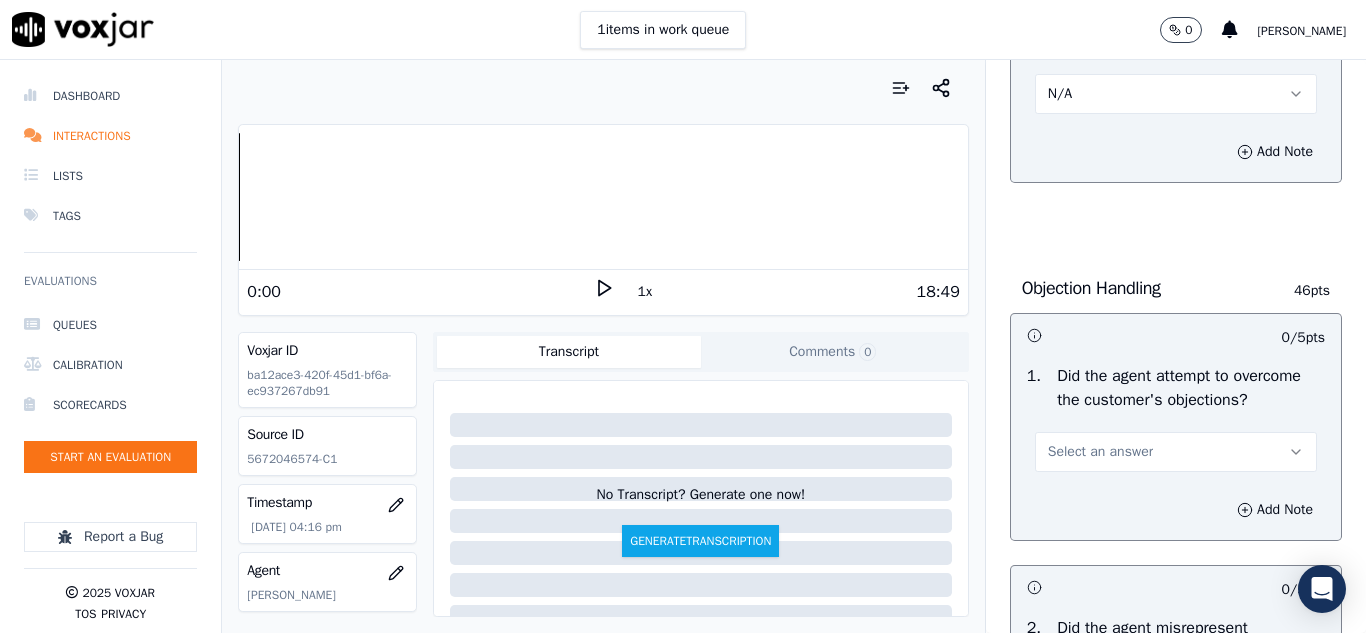 scroll, scrollTop: 1300, scrollLeft: 0, axis: vertical 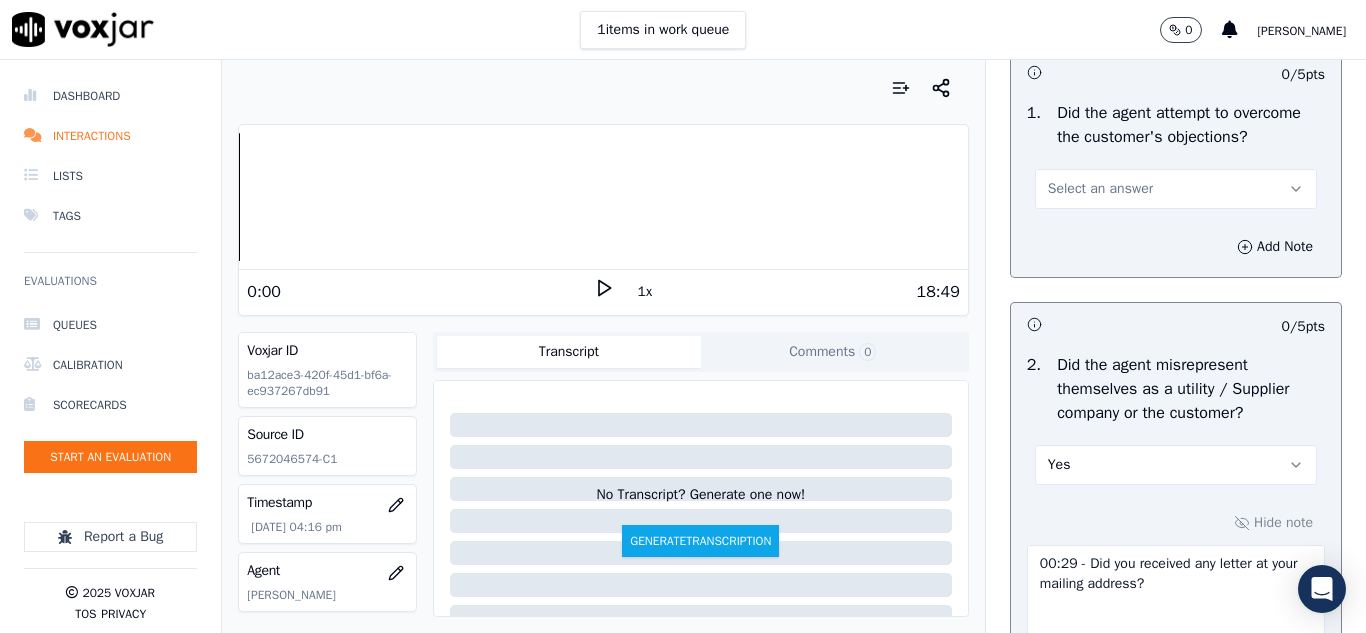 click on "Select an answer" at bounding box center (1100, 189) 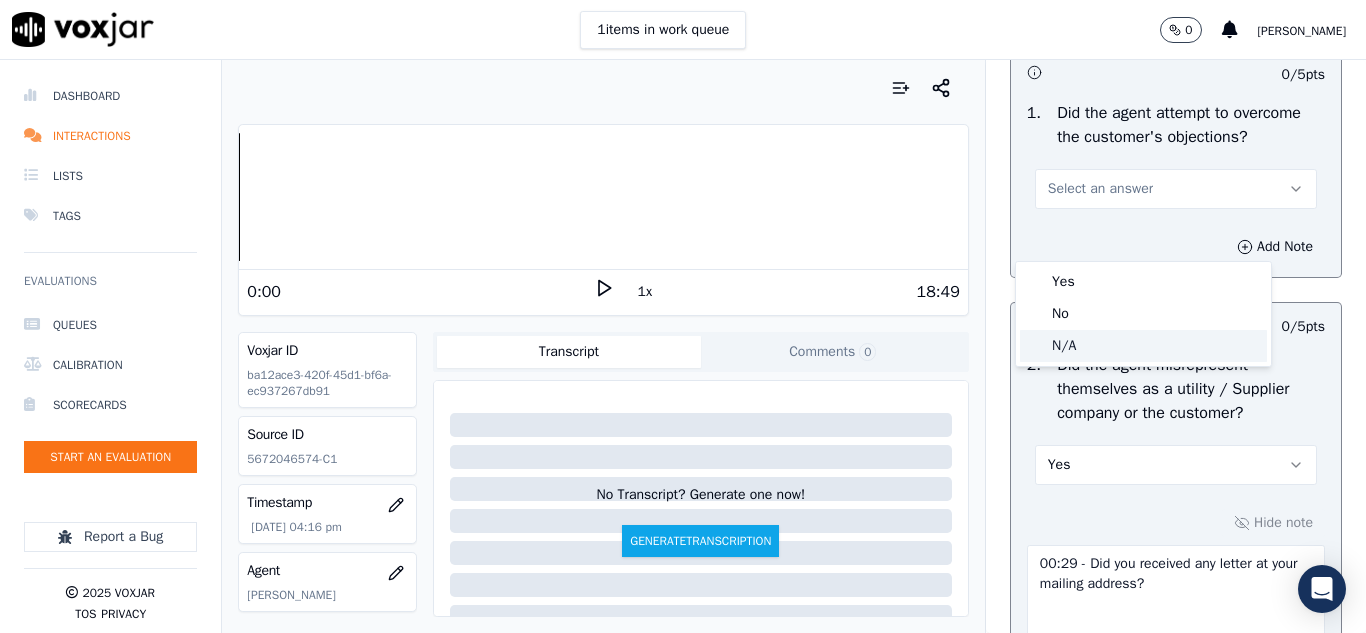 click on "N/A" 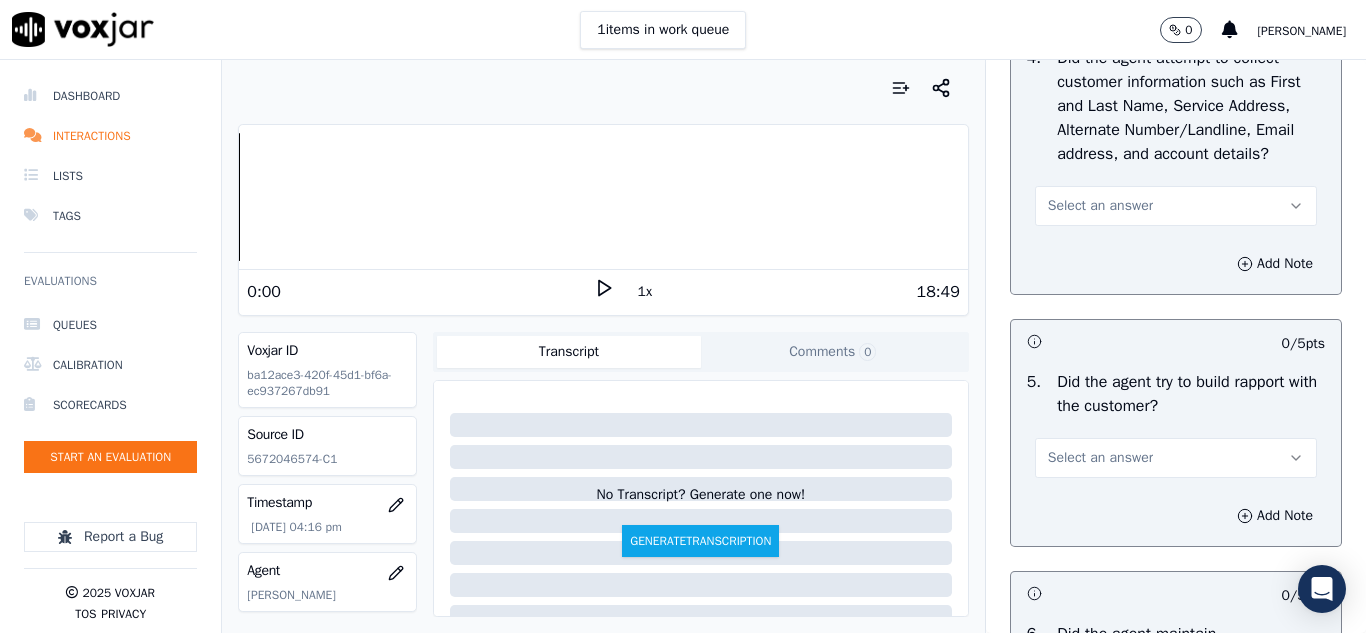scroll, scrollTop: 2300, scrollLeft: 0, axis: vertical 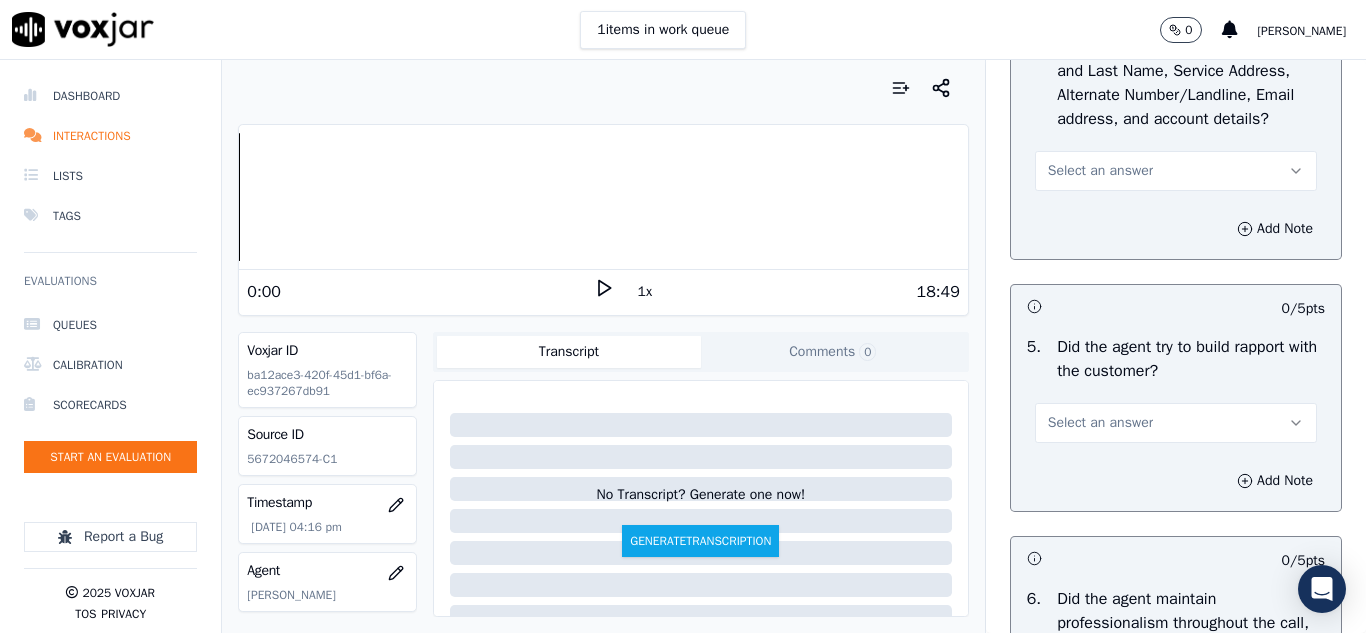 click on "Select an answer" at bounding box center (1100, 171) 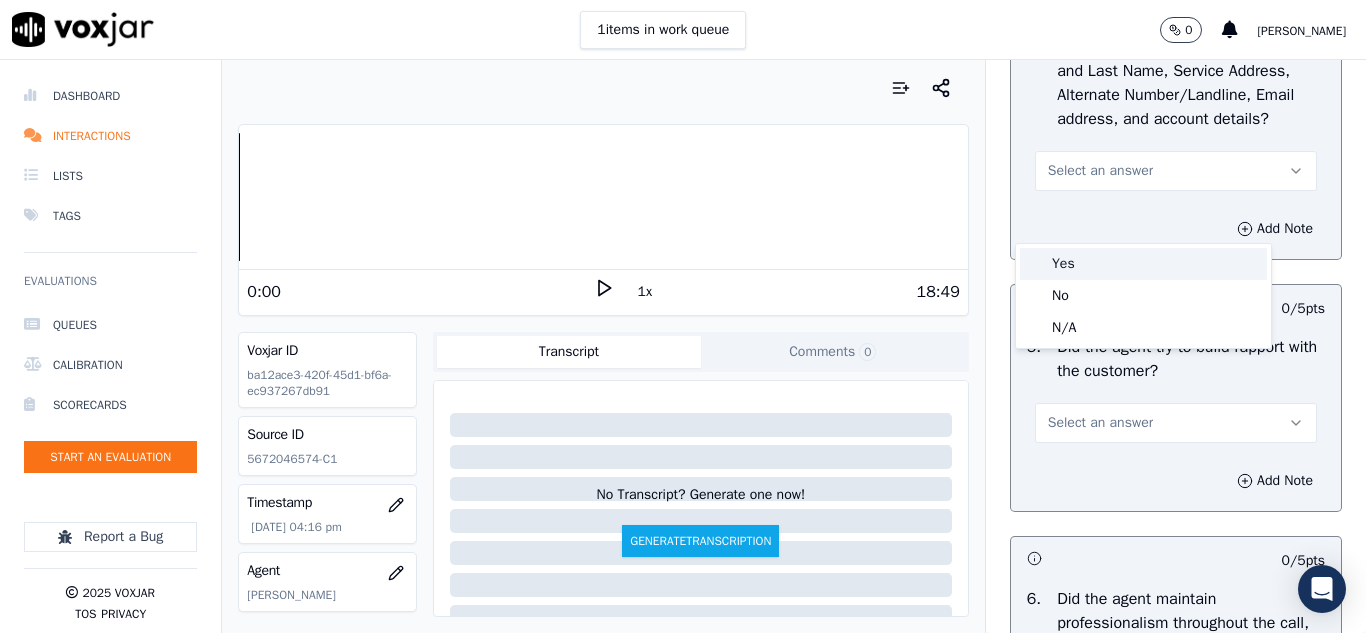 click on "Yes" at bounding box center [1143, 264] 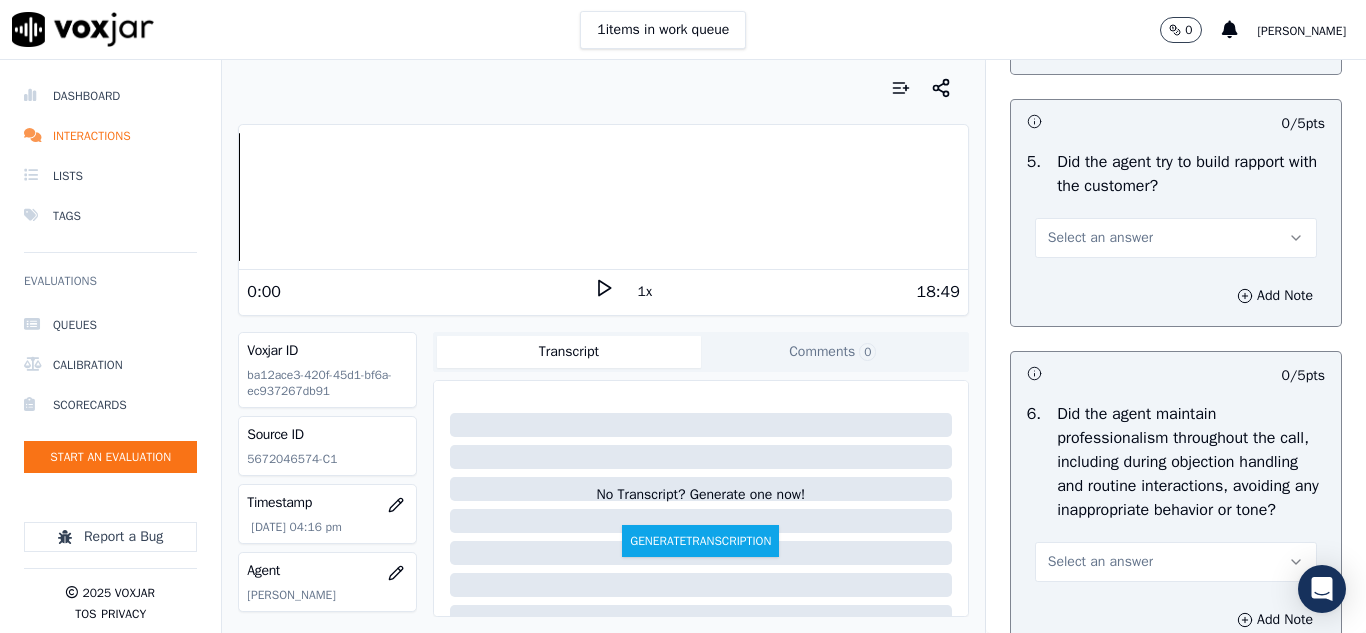 scroll, scrollTop: 2500, scrollLeft: 0, axis: vertical 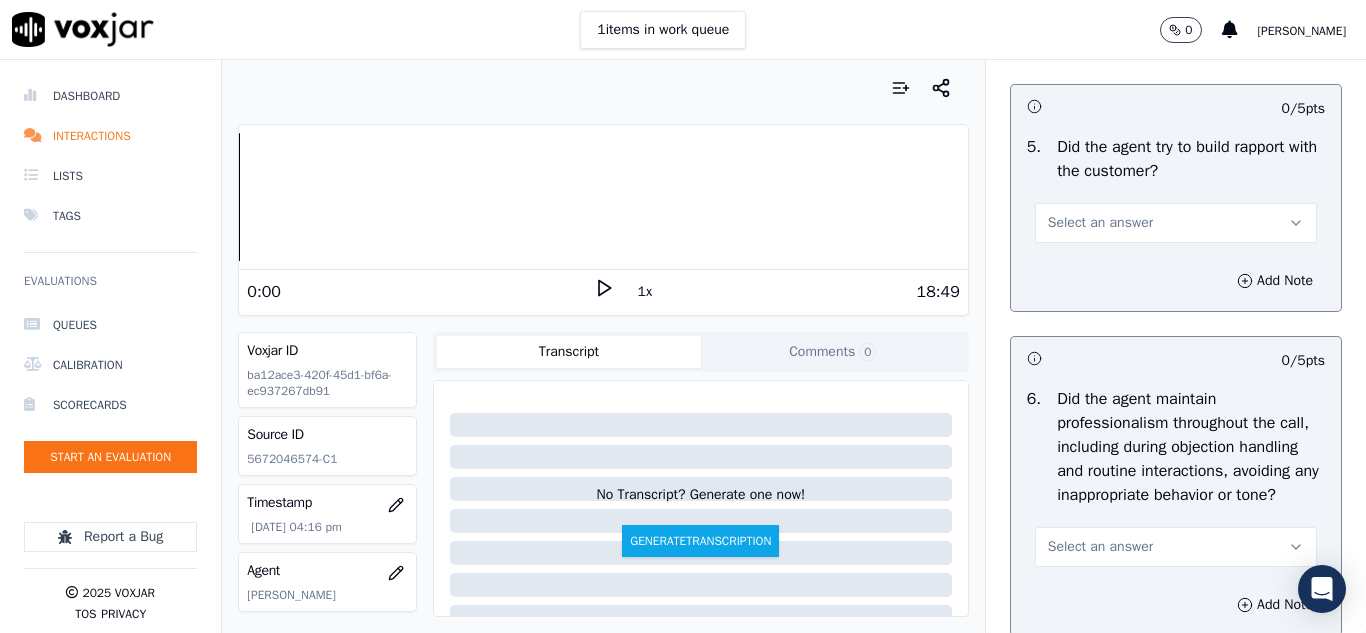 click on "Select an answer" at bounding box center [1100, 223] 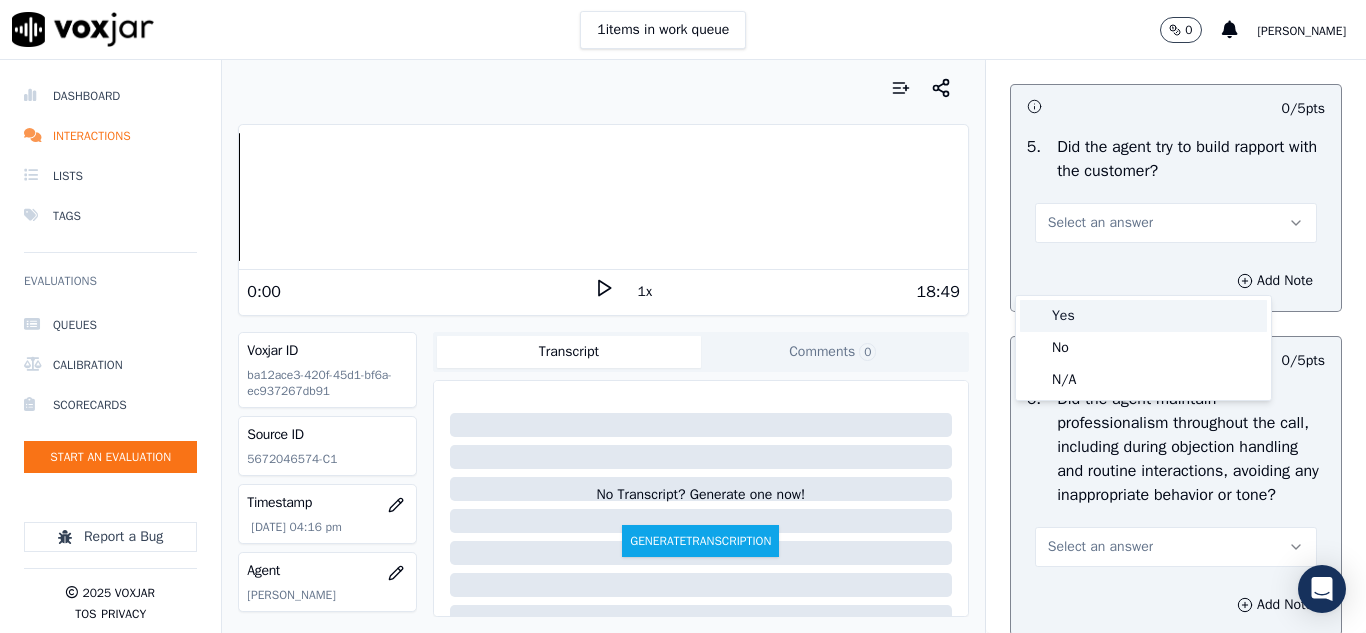 drag, startPoint x: 1079, startPoint y: 315, endPoint x: 1085, endPoint y: 305, distance: 11.661903 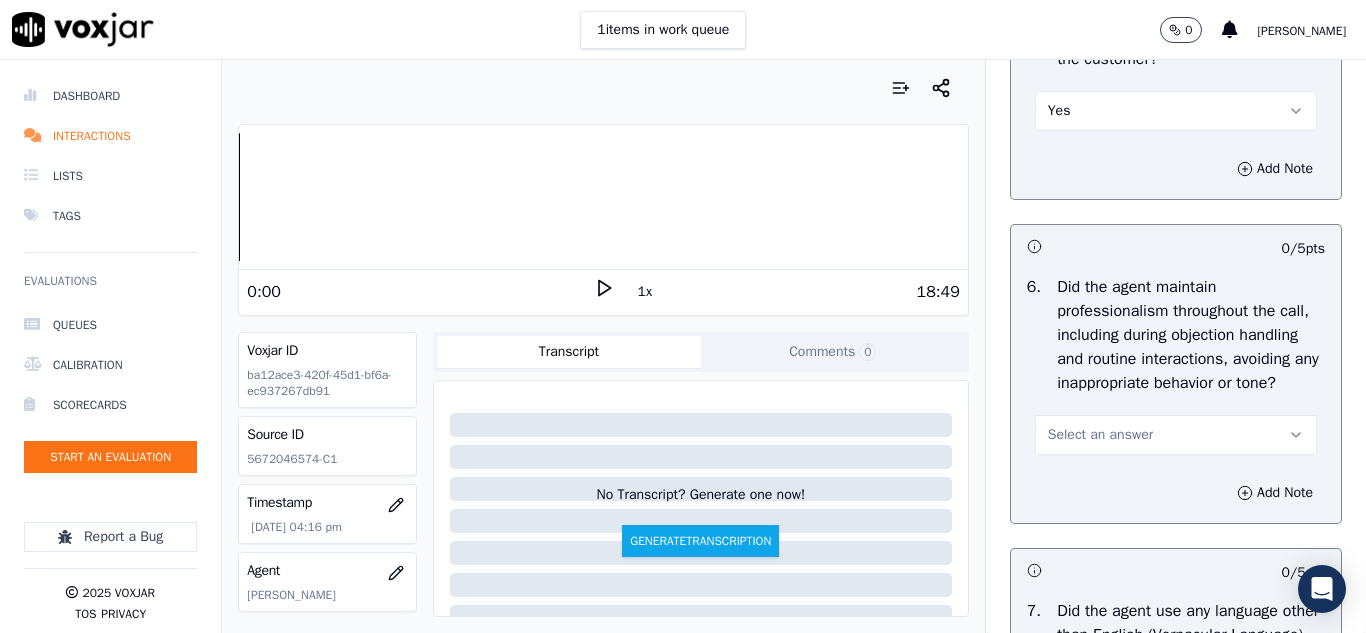 scroll, scrollTop: 2800, scrollLeft: 0, axis: vertical 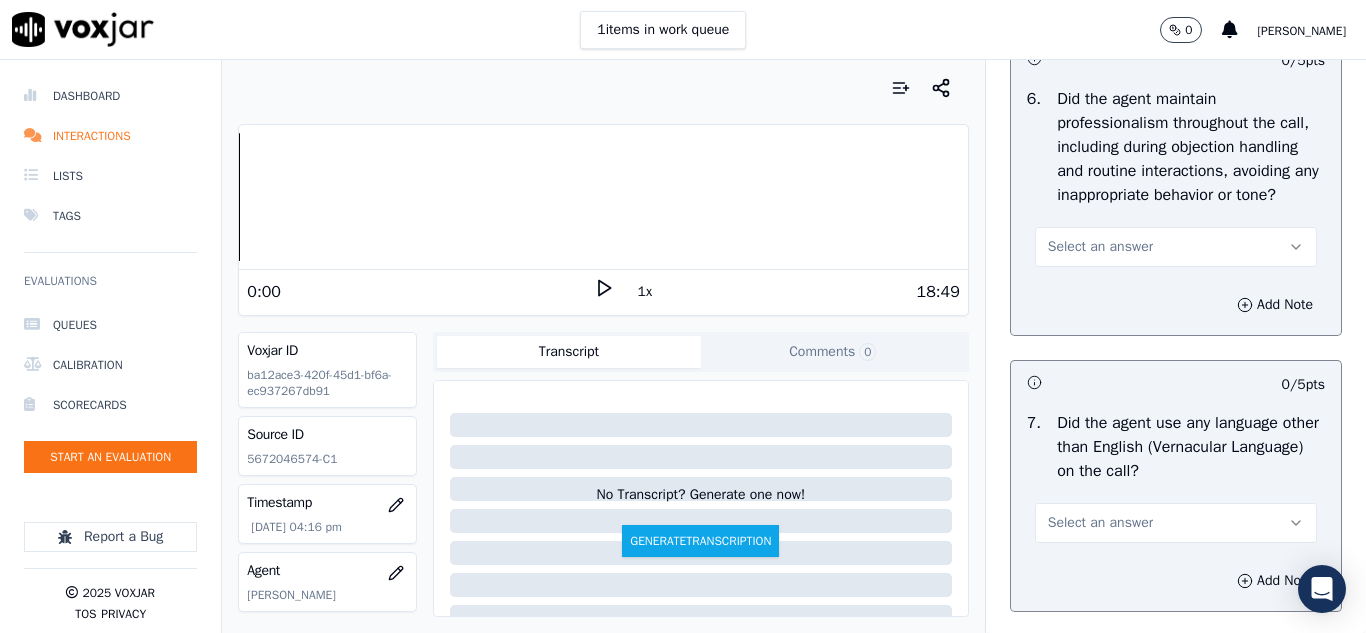click on "Select an answer" at bounding box center (1100, 247) 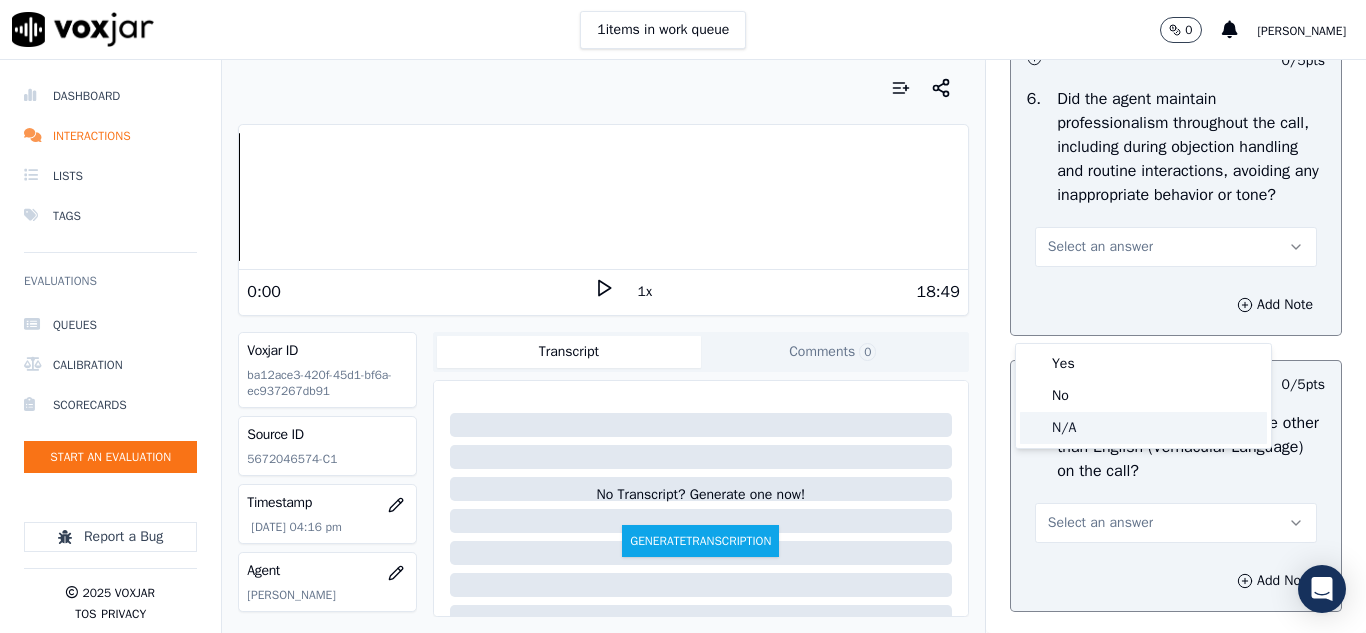 click on "N/A" 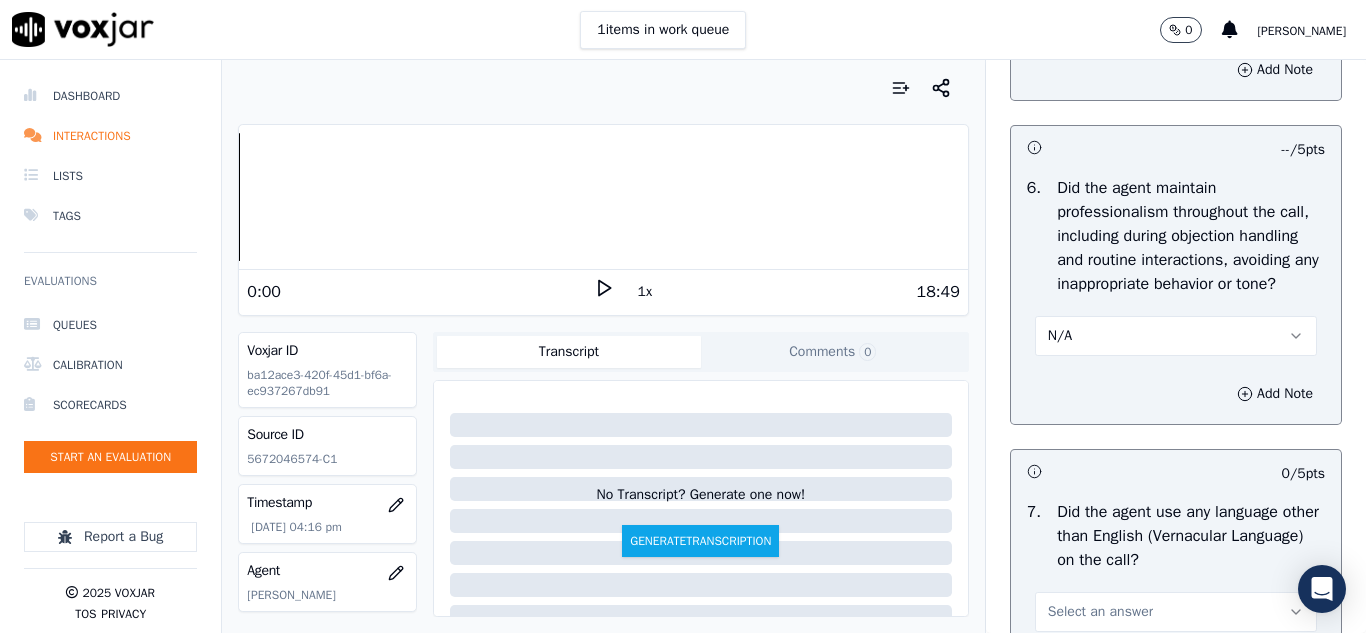 scroll, scrollTop: 2600, scrollLeft: 0, axis: vertical 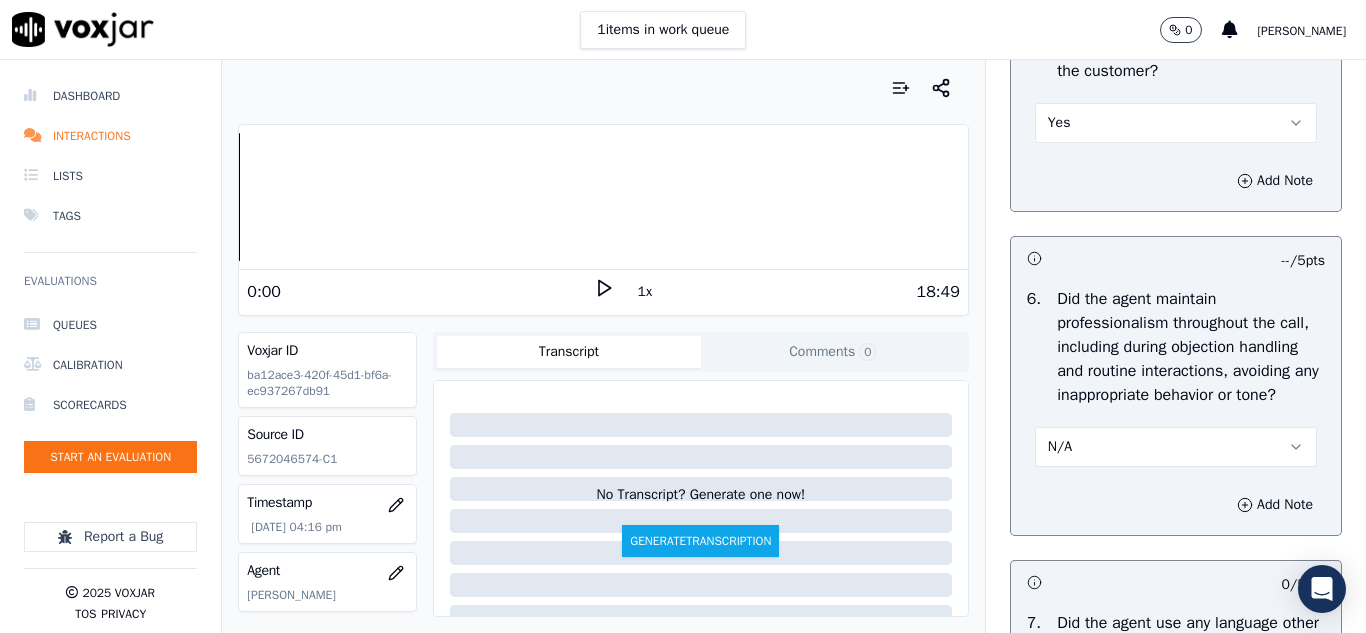 click on "Yes" at bounding box center (1176, 123) 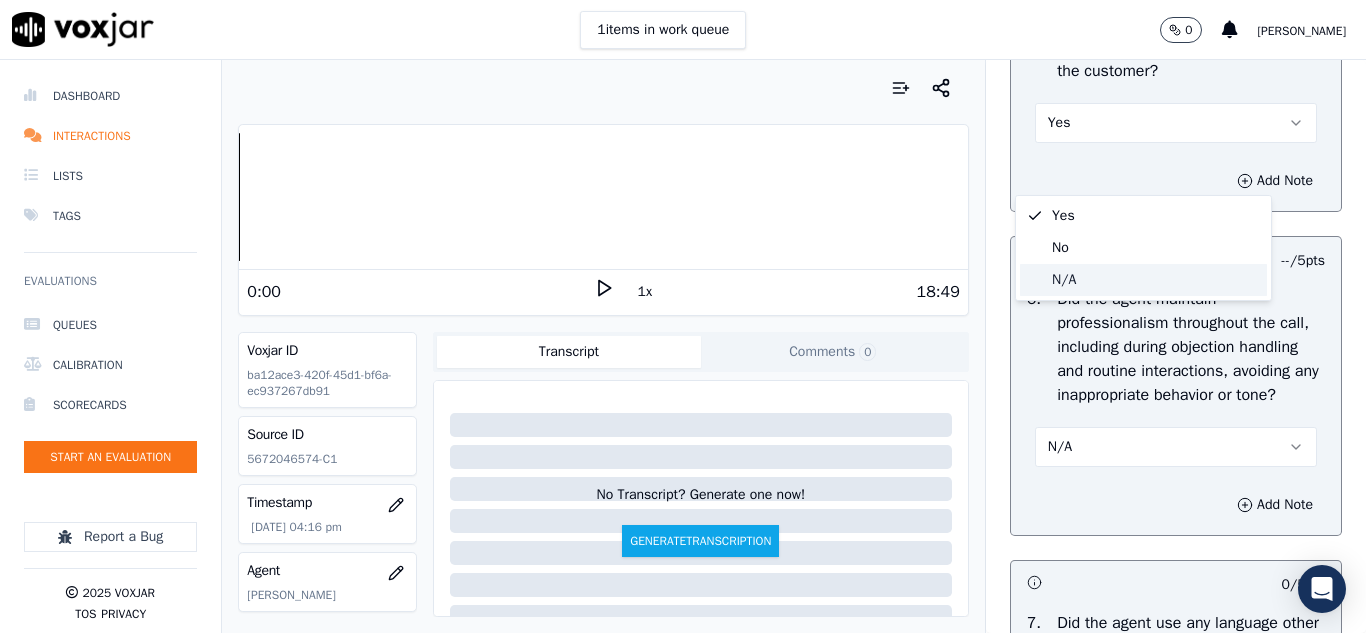 drag, startPoint x: 1059, startPoint y: 284, endPoint x: 1083, endPoint y: 280, distance: 24.33105 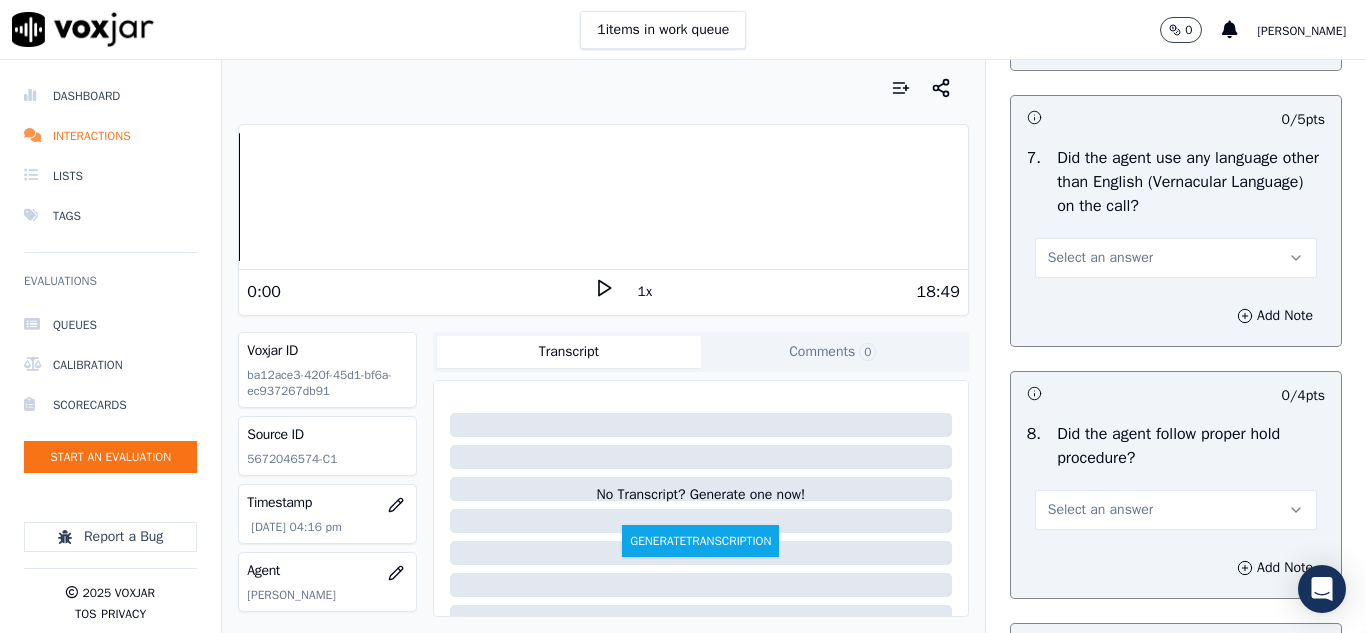 scroll, scrollTop: 3100, scrollLeft: 0, axis: vertical 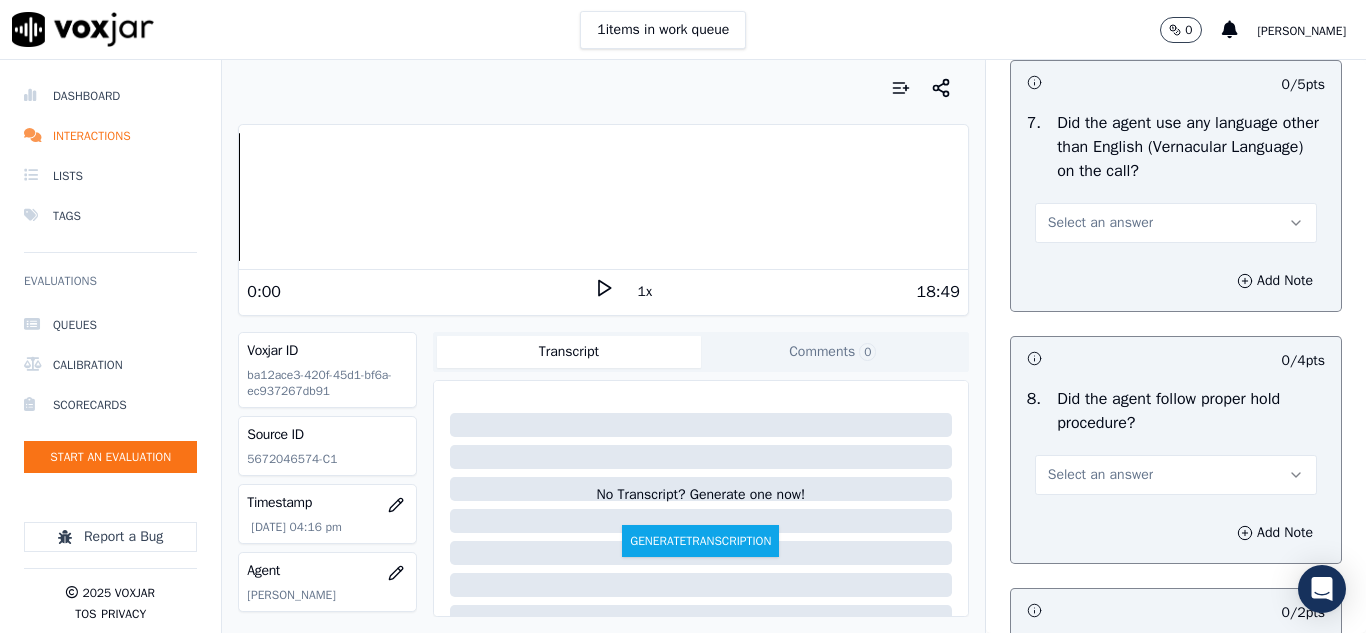 click on "Select an answer" at bounding box center (1100, 223) 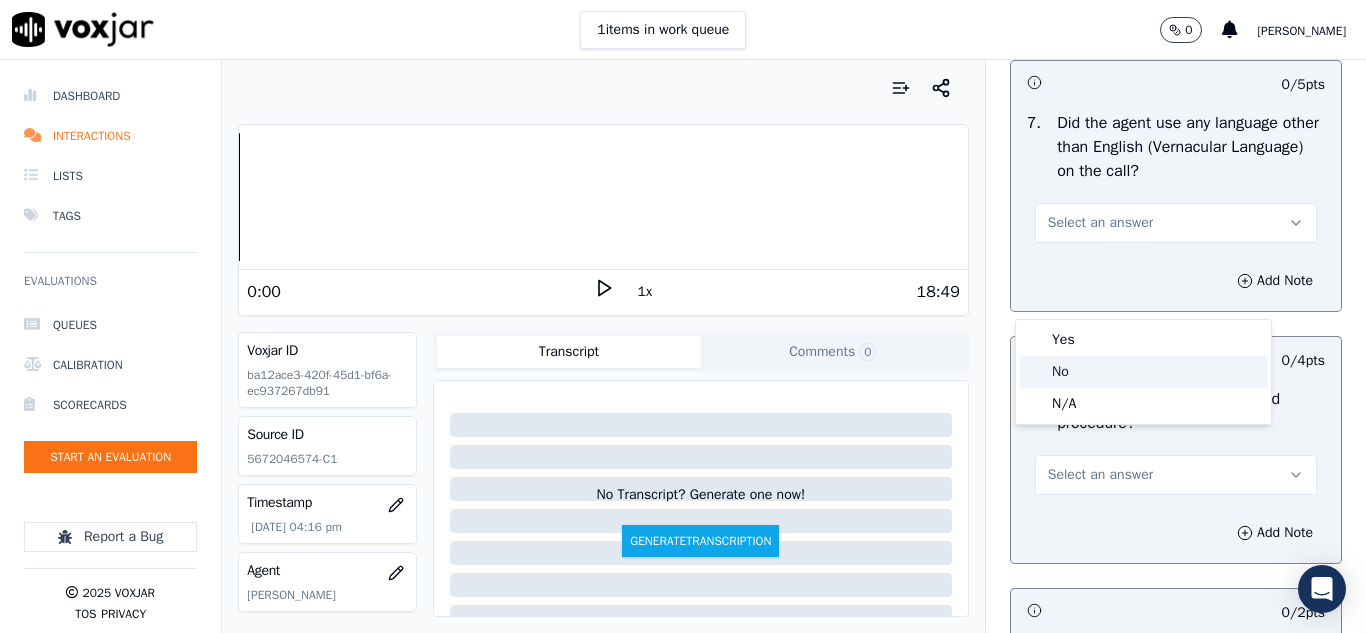 click on "No" 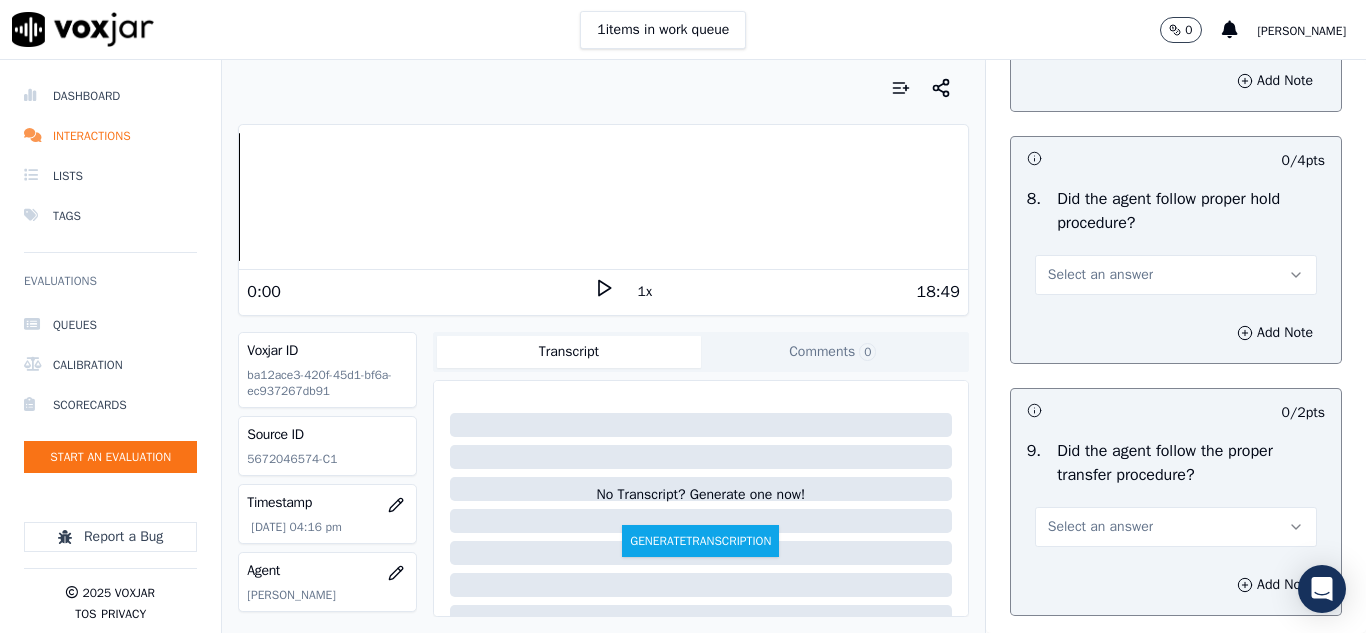 scroll, scrollTop: 3400, scrollLeft: 0, axis: vertical 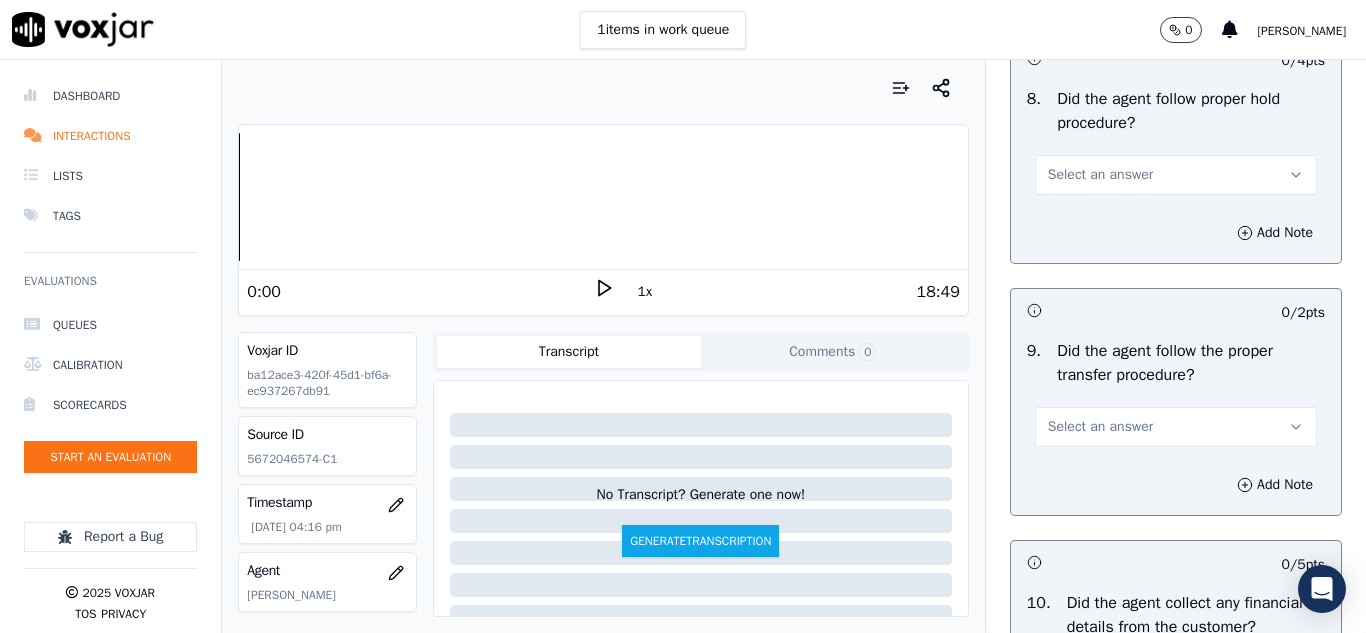 click on "Select an answer" at bounding box center [1100, 175] 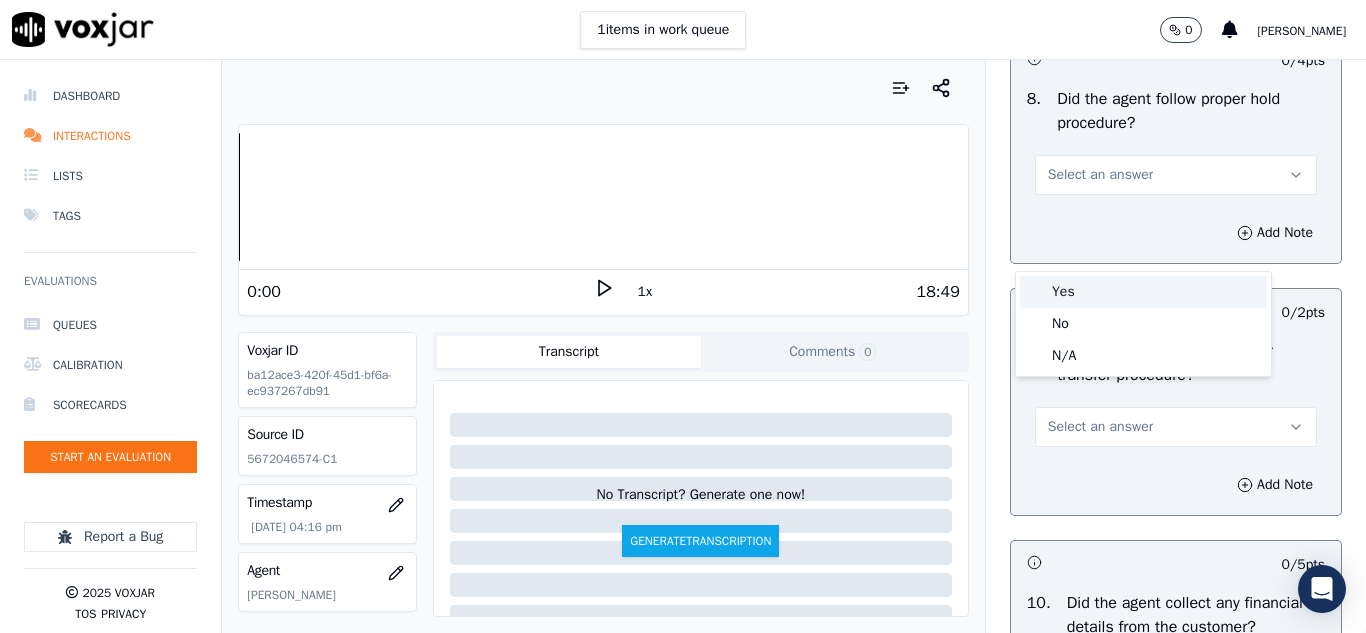 click on "Yes" at bounding box center [1143, 292] 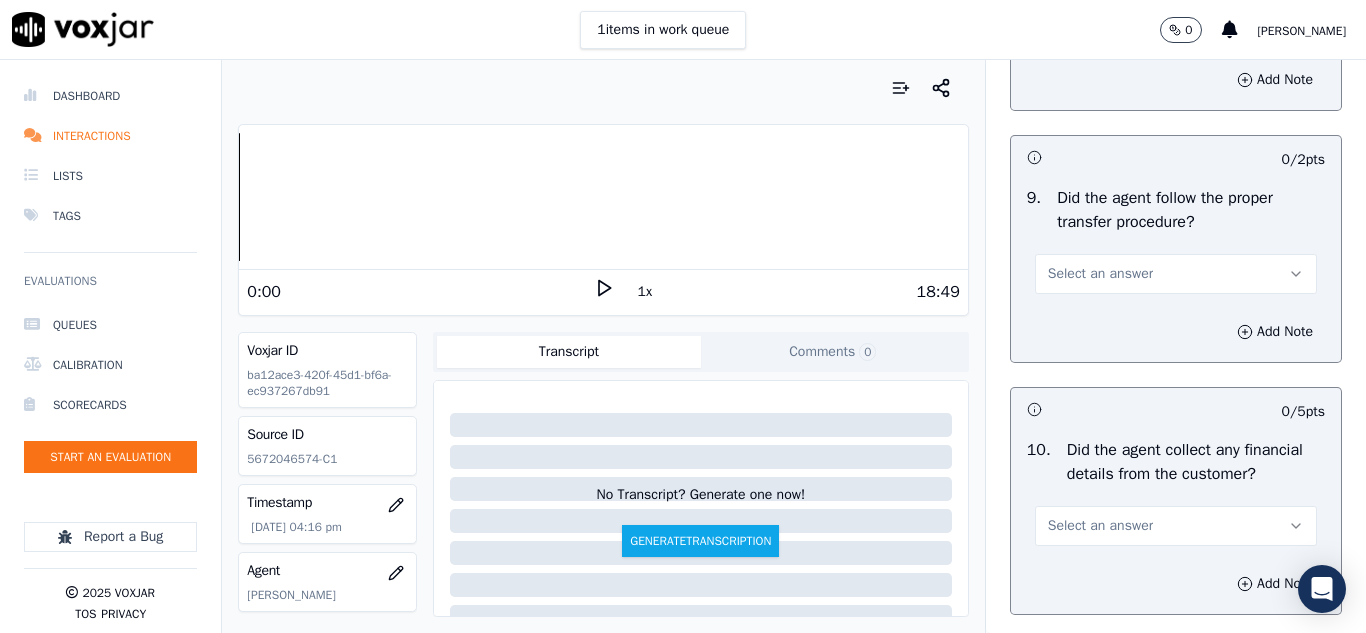 scroll, scrollTop: 3700, scrollLeft: 0, axis: vertical 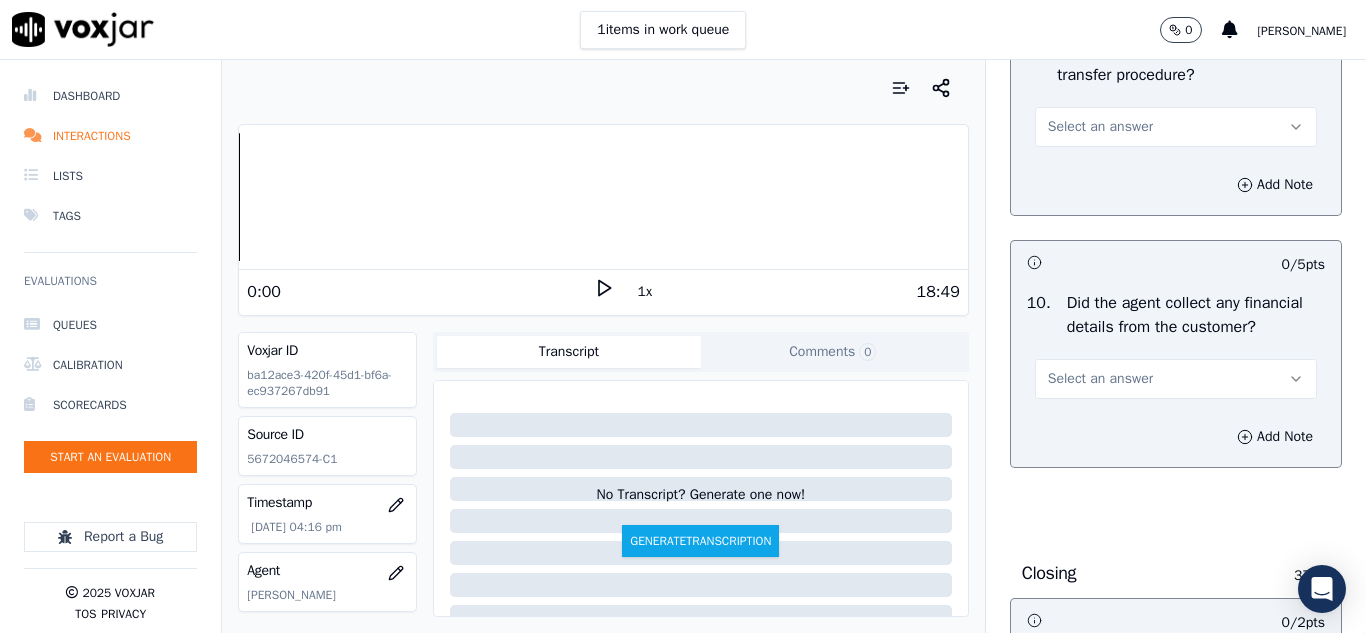 drag, startPoint x: 1072, startPoint y: 183, endPoint x: 1069, endPoint y: 215, distance: 32.140316 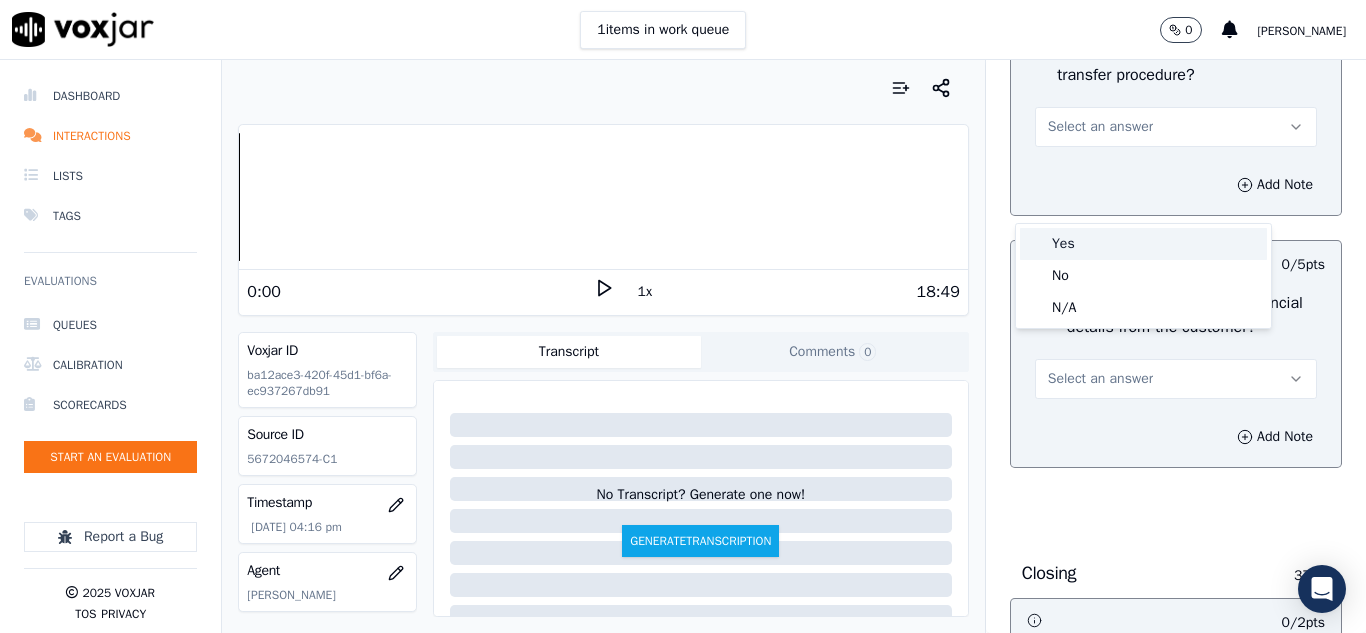 click on "Yes" at bounding box center [1143, 244] 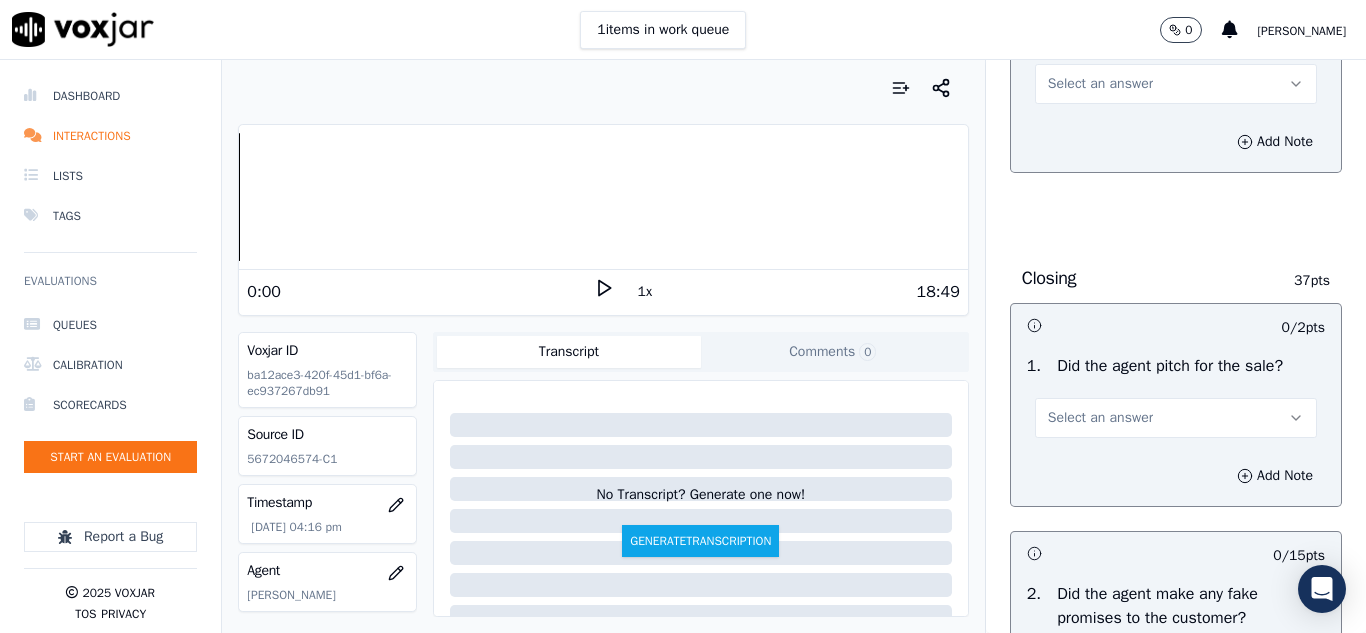 scroll, scrollTop: 4000, scrollLeft: 0, axis: vertical 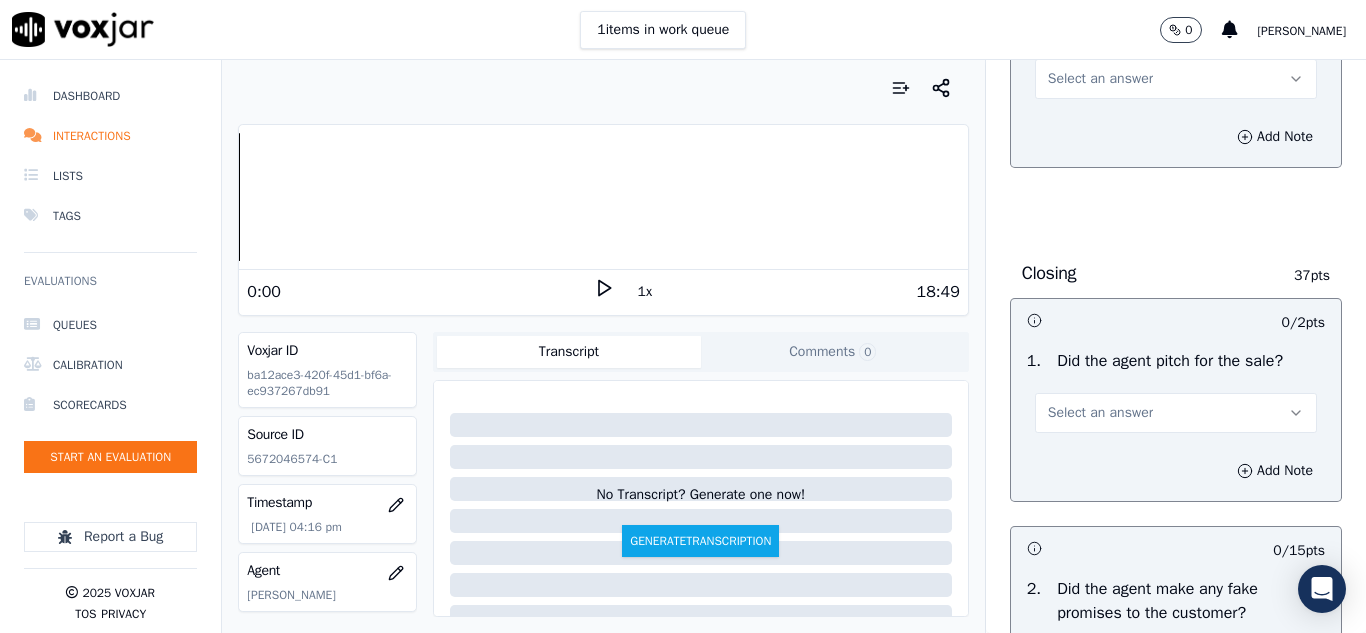 click on "Select an answer" at bounding box center (1100, 79) 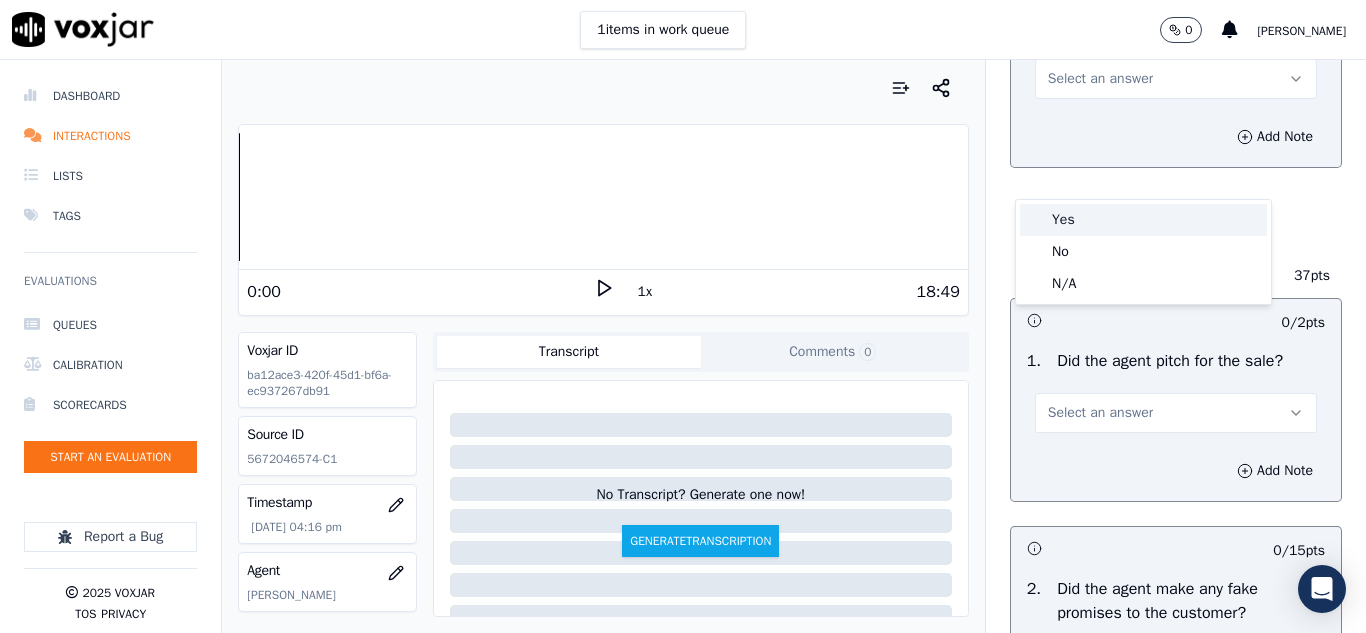 click on "No" 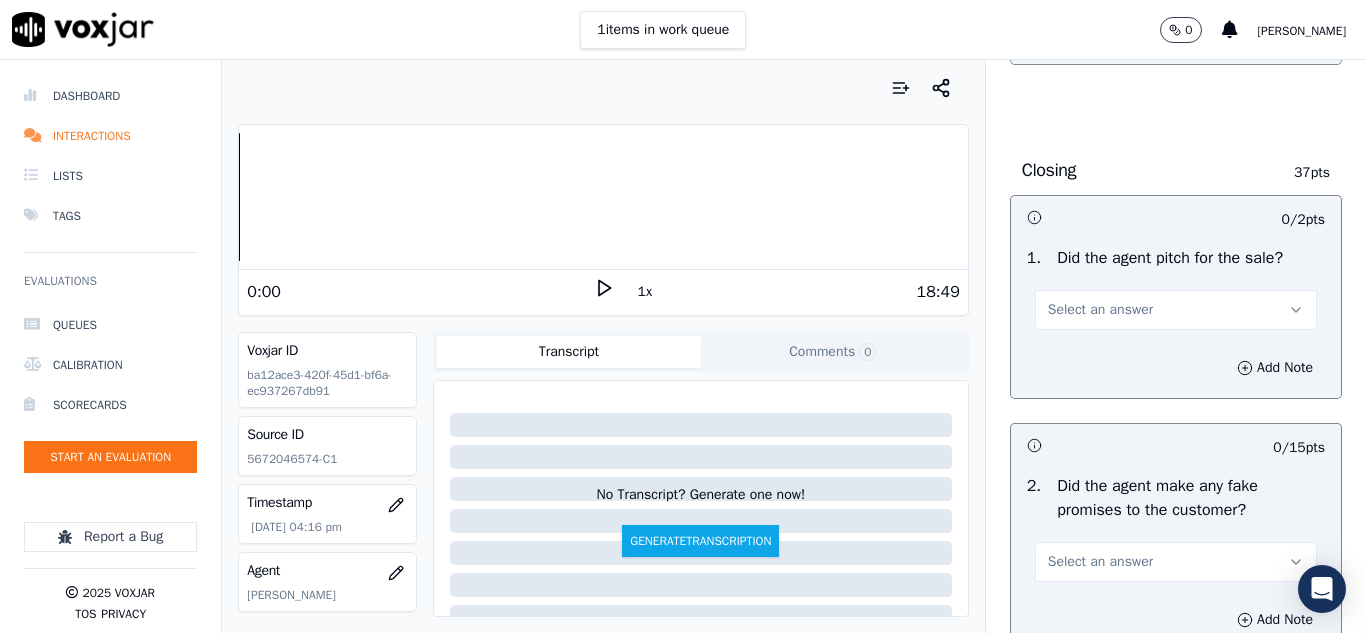 scroll, scrollTop: 4200, scrollLeft: 0, axis: vertical 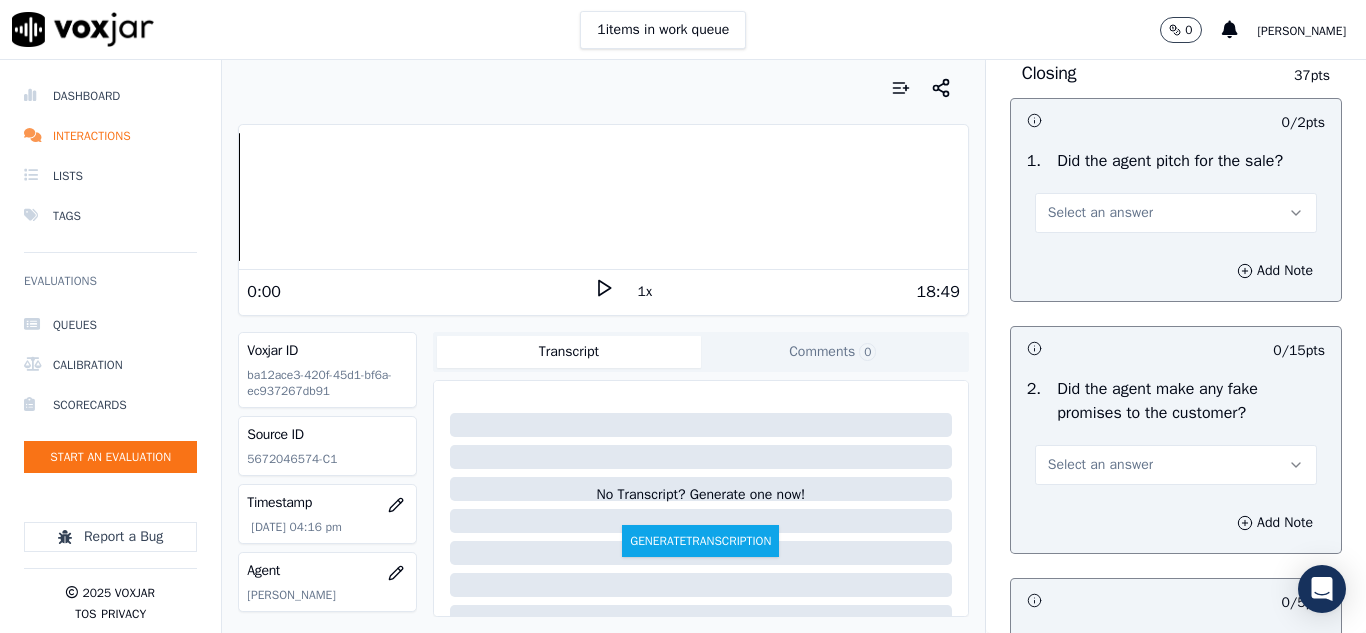 click on "Select an answer" at bounding box center (1100, 213) 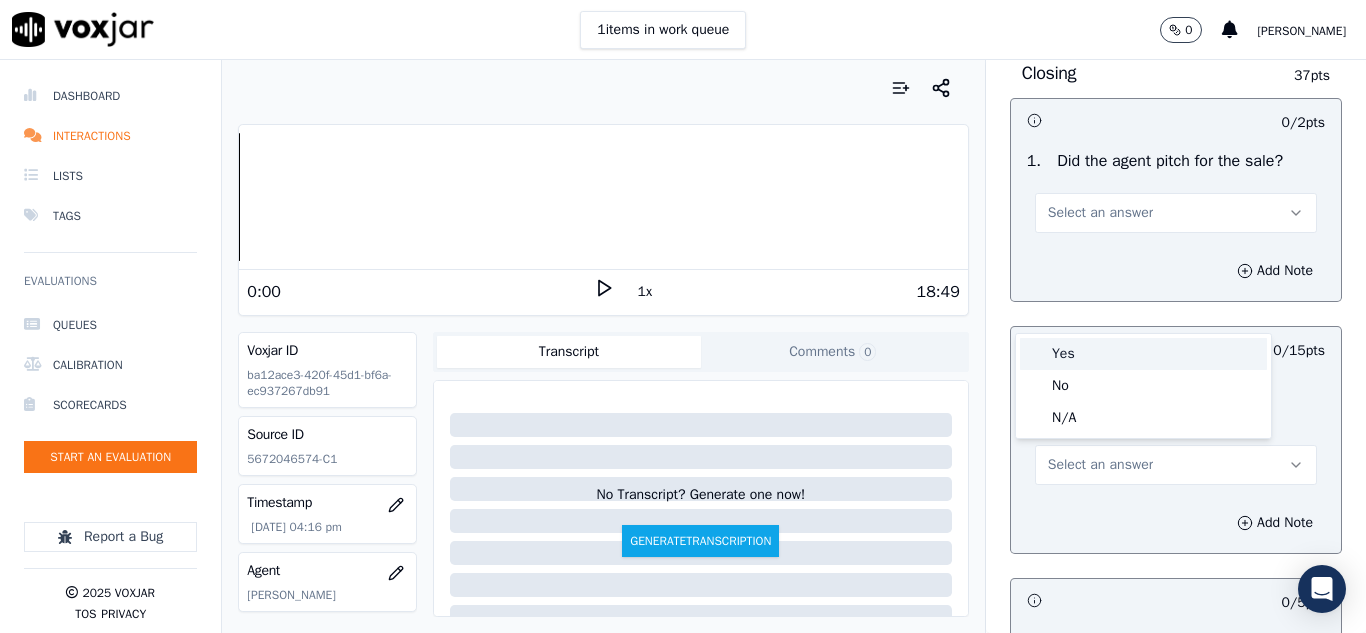 click on "Yes" at bounding box center (1143, 354) 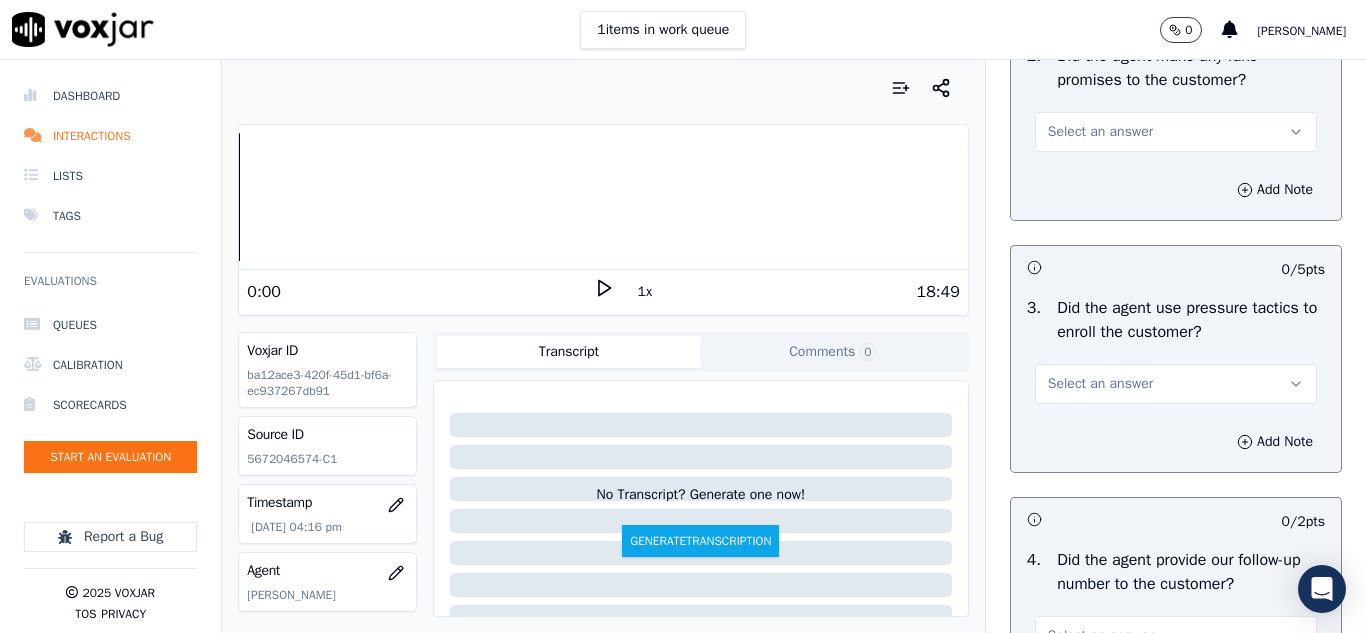 scroll, scrollTop: 4600, scrollLeft: 0, axis: vertical 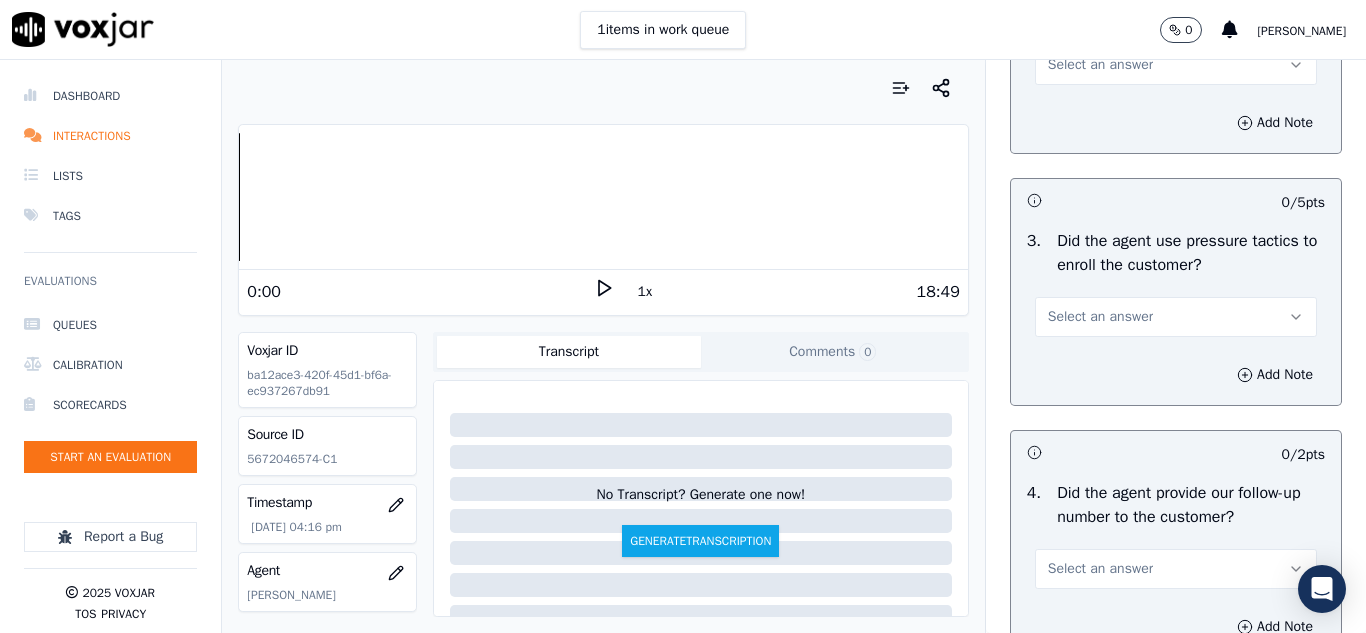 click on "Select an answer" at bounding box center [1100, 65] 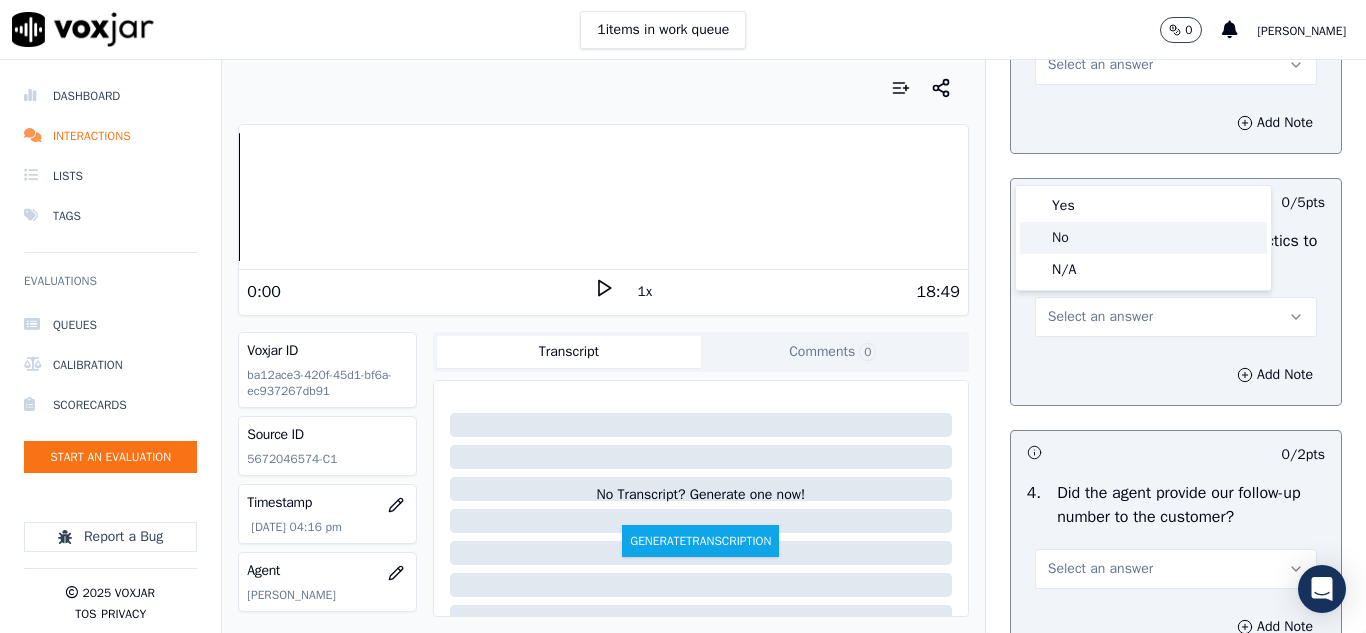 click on "No" 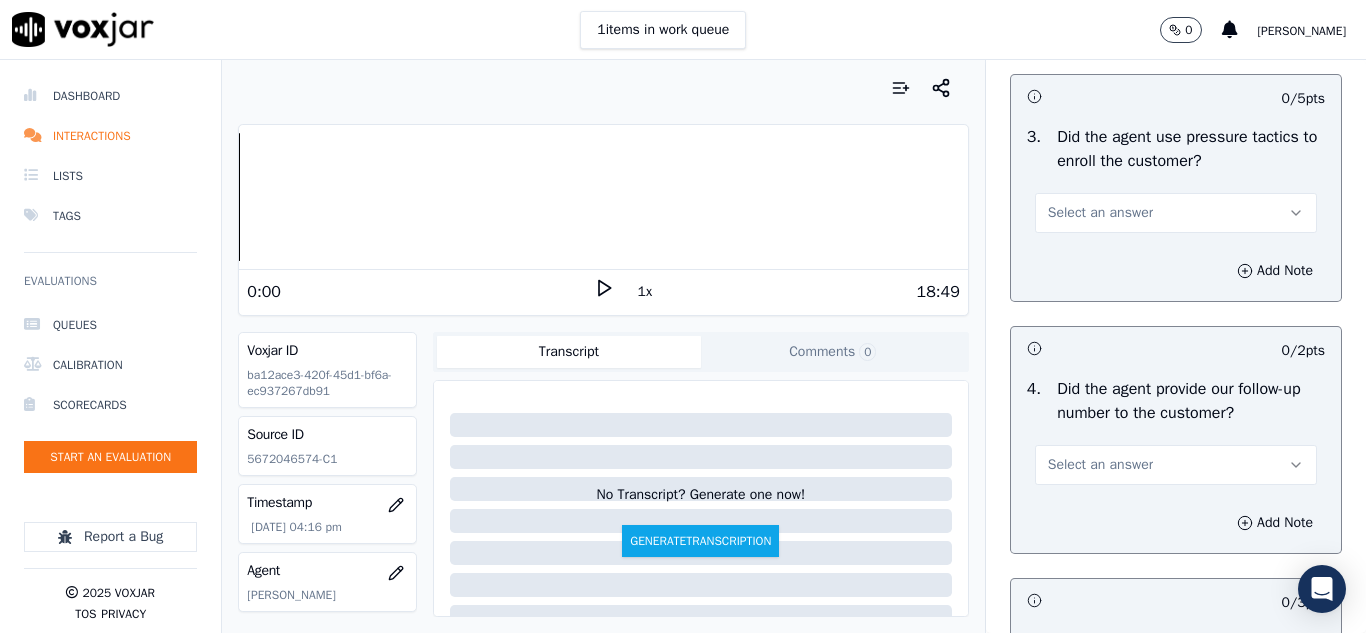 scroll, scrollTop: 4800, scrollLeft: 0, axis: vertical 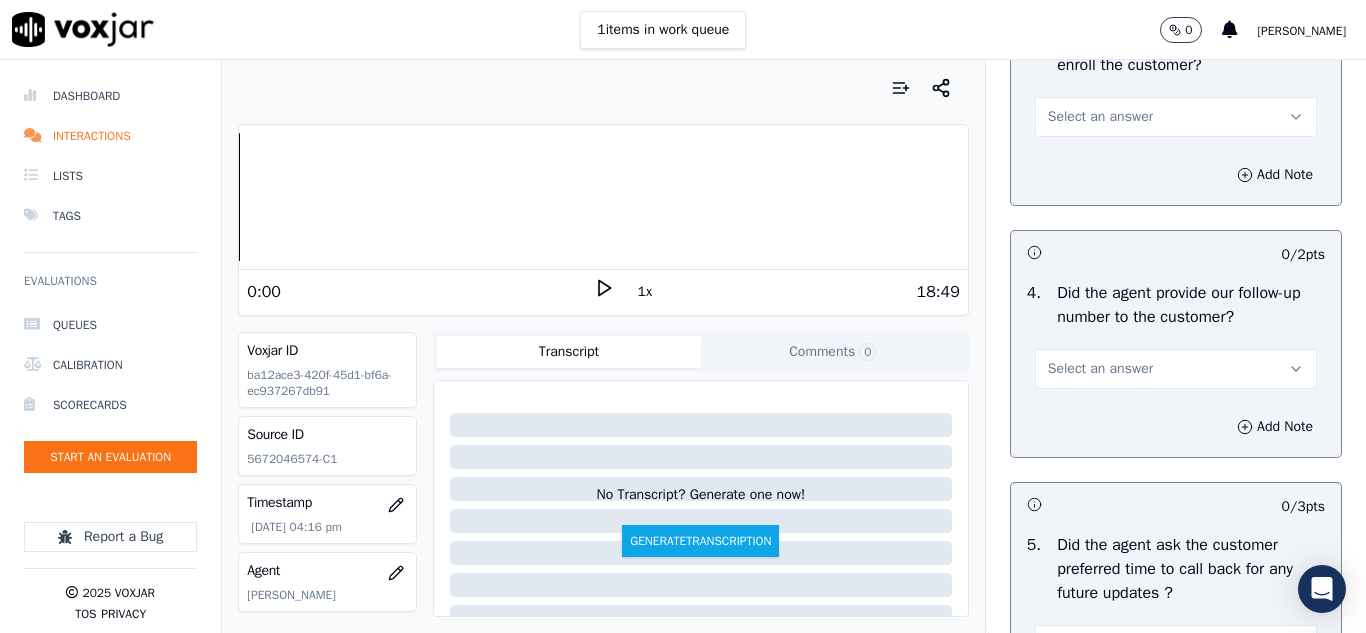 click on "Select an answer" at bounding box center [1176, 117] 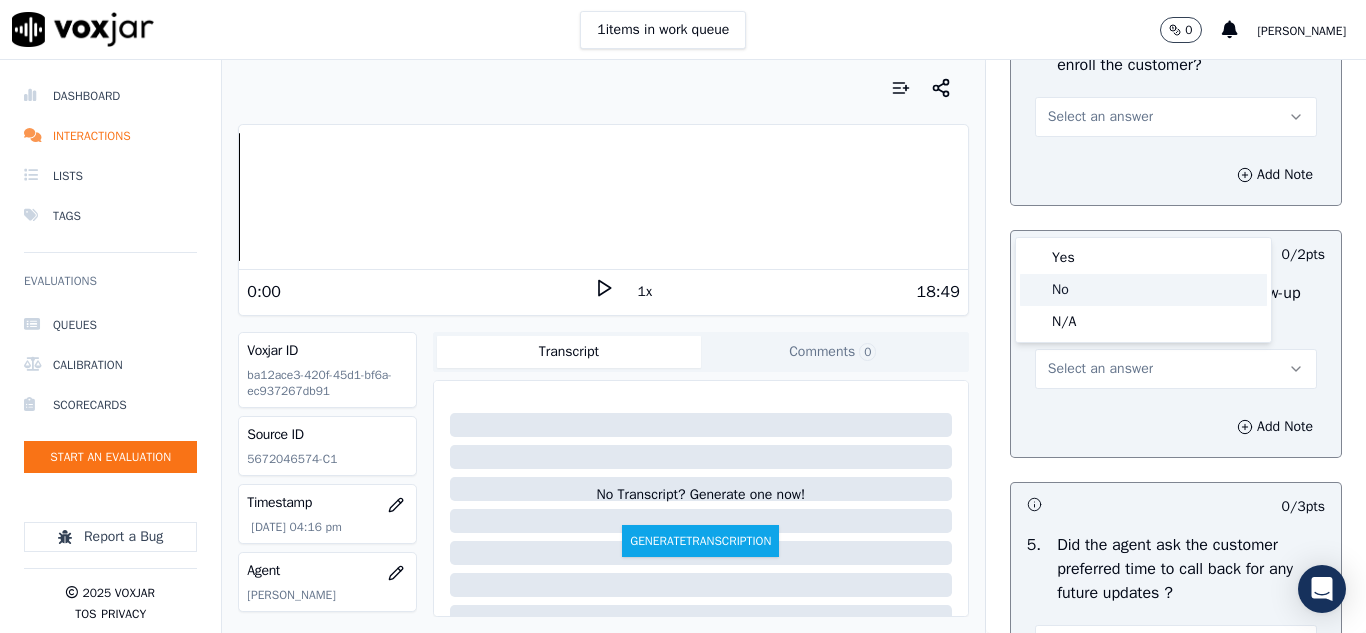 click on "No" 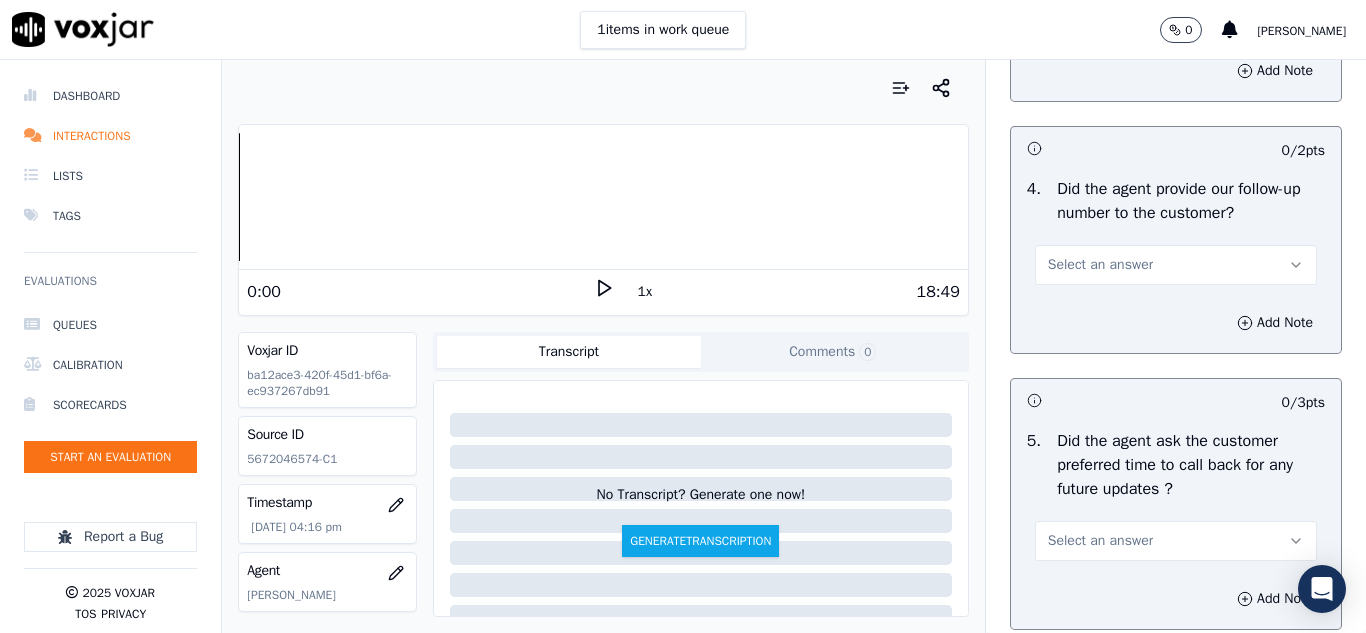 scroll, scrollTop: 5000, scrollLeft: 0, axis: vertical 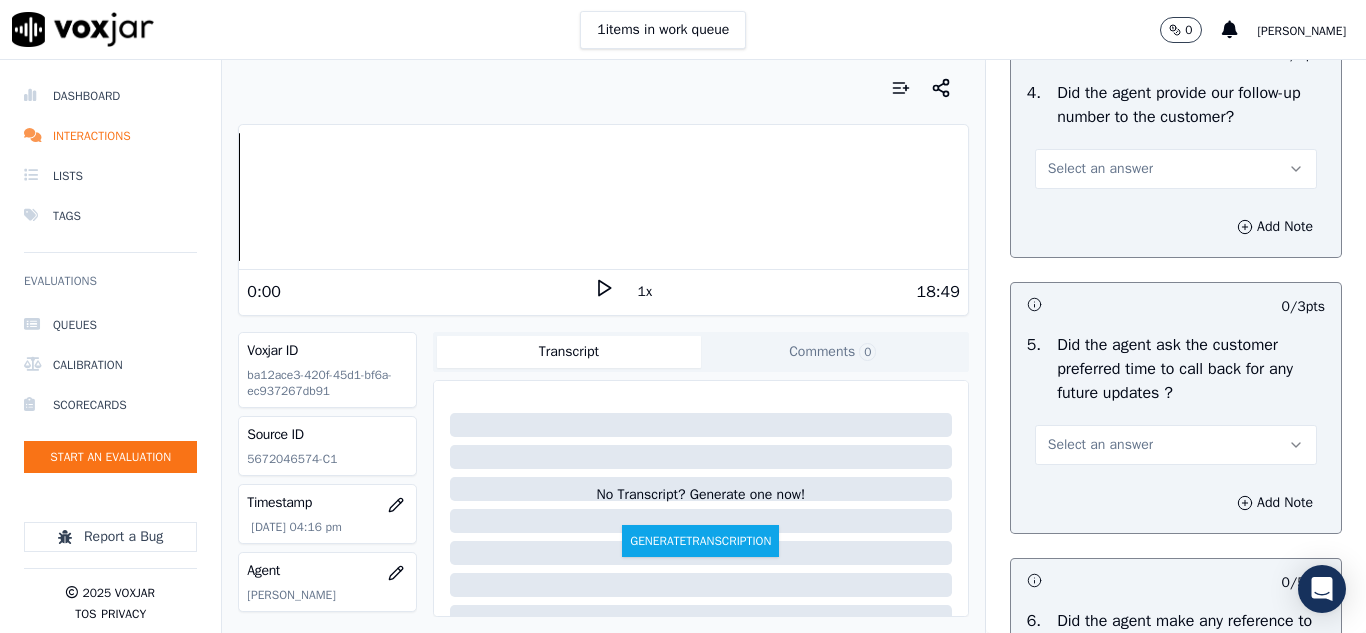 click on "Select an answer" at bounding box center [1100, 169] 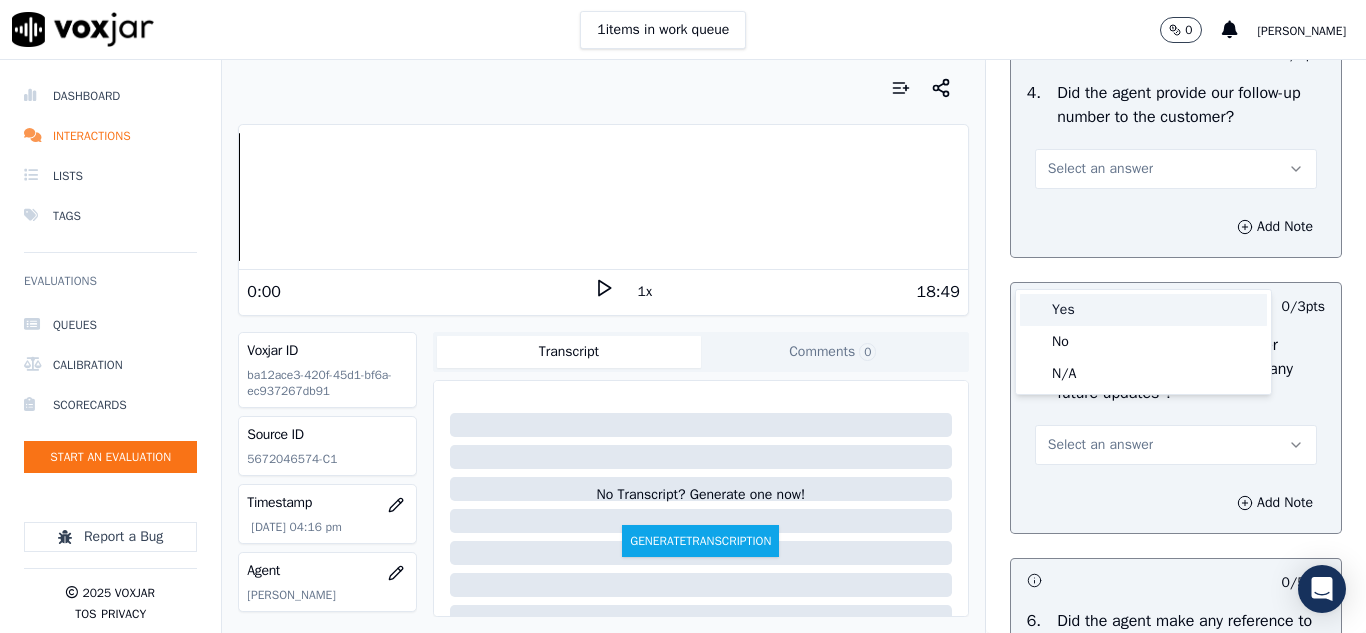 drag, startPoint x: 1061, startPoint y: 312, endPoint x: 1092, endPoint y: 333, distance: 37.44329 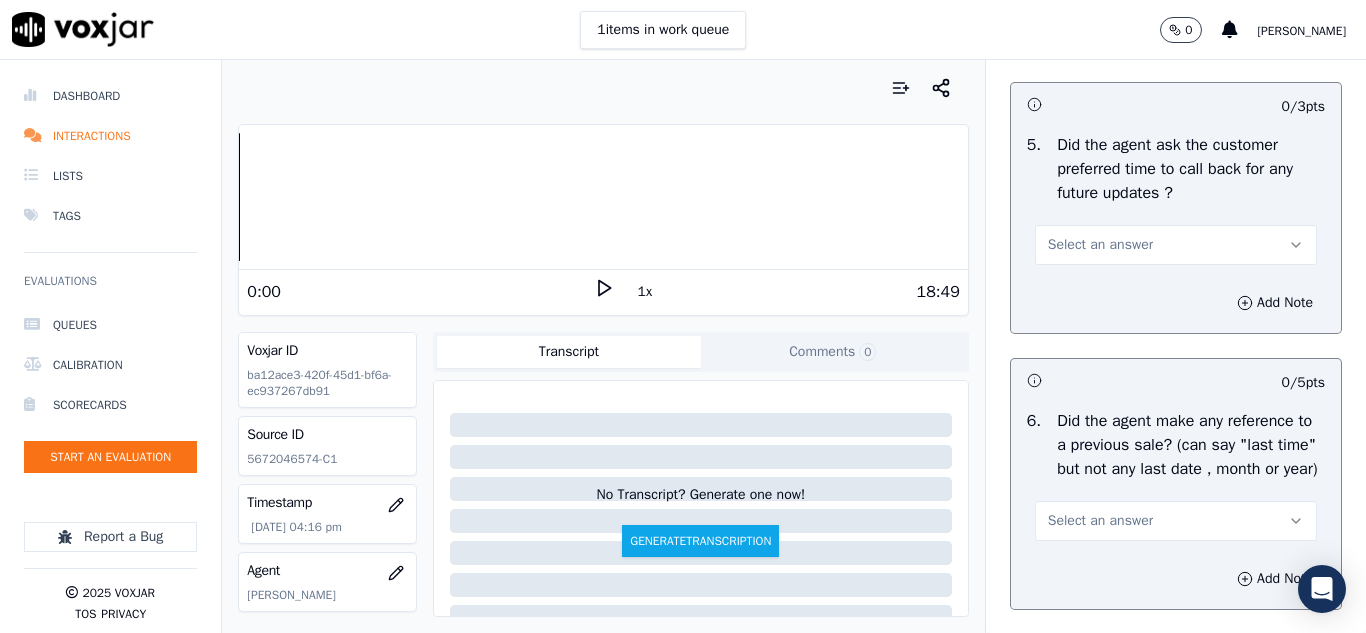 click on "Select an answer" at bounding box center (1100, 245) 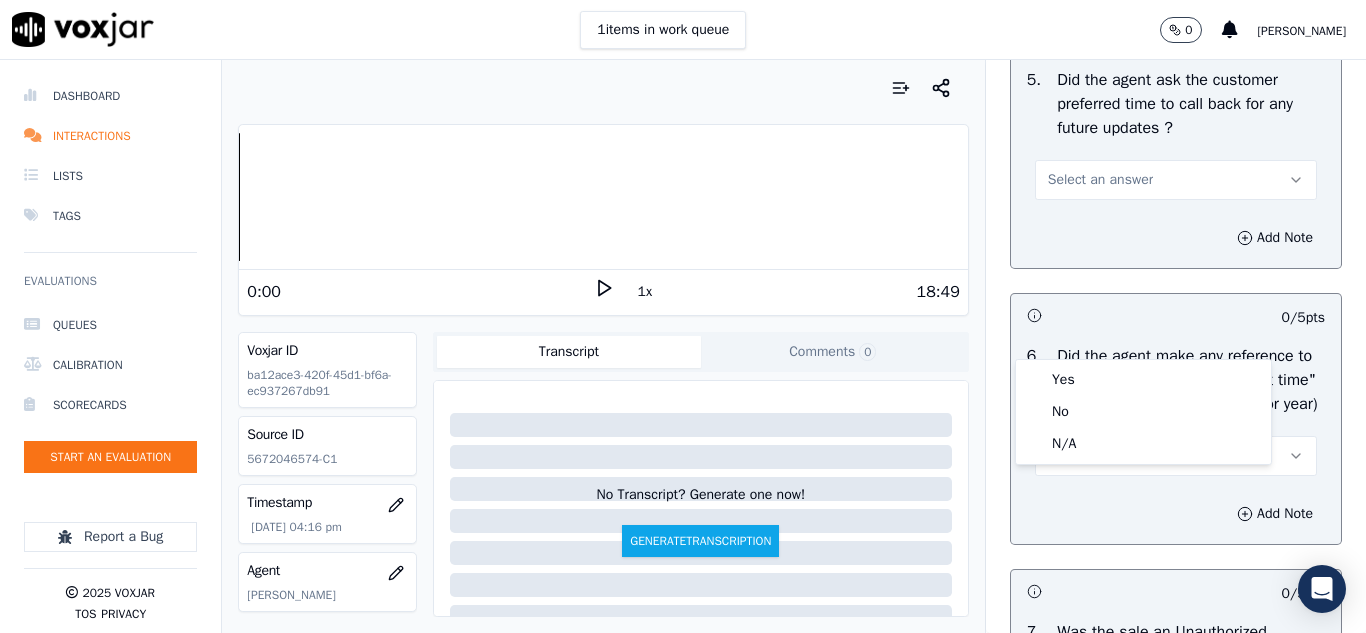 scroll, scrollTop: 5300, scrollLeft: 0, axis: vertical 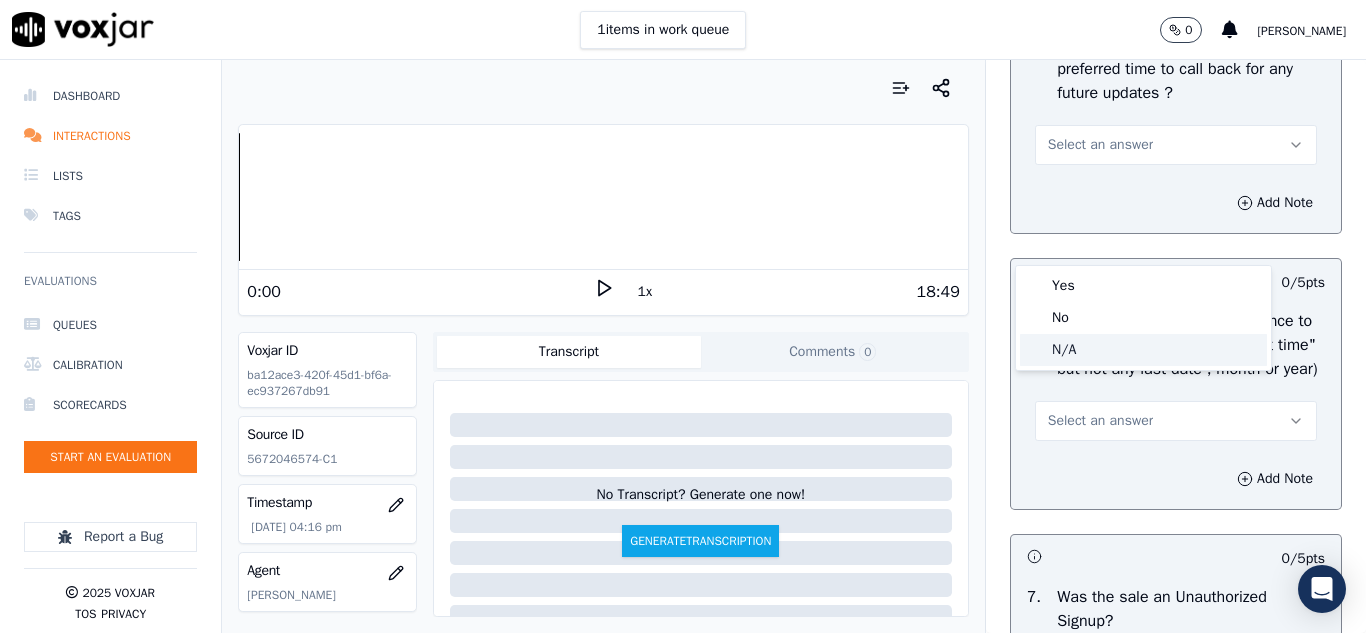 click on "N/A" 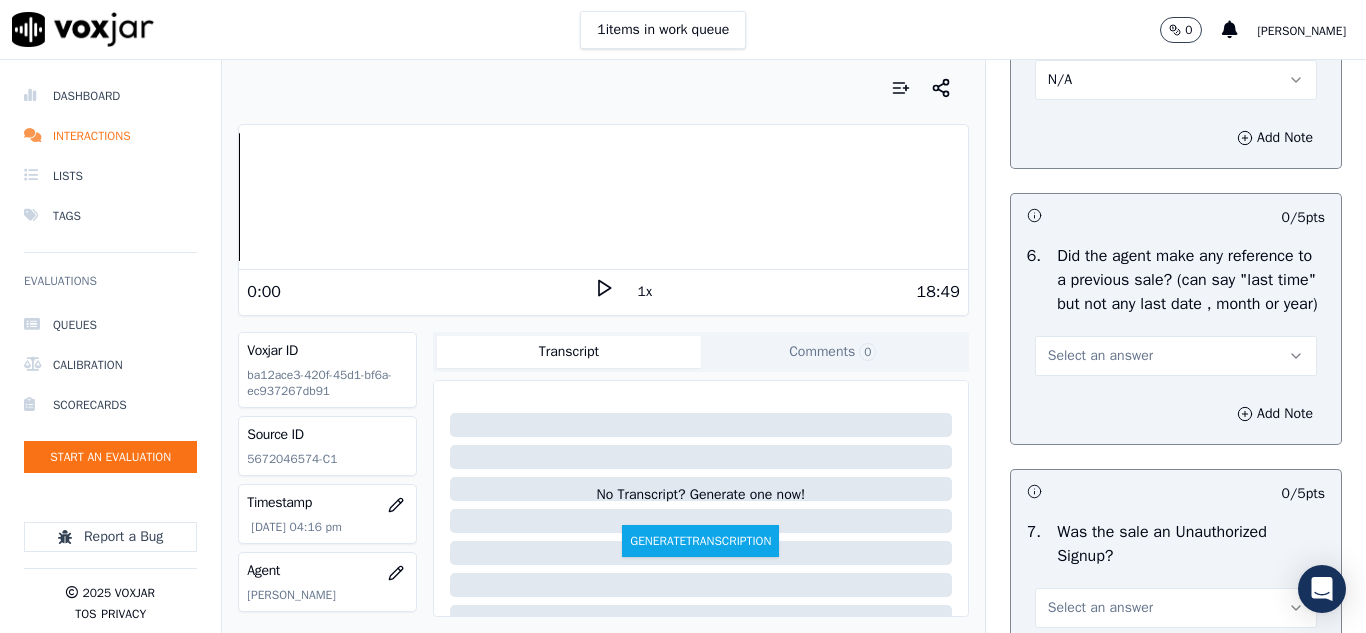 scroll, scrollTop: 5400, scrollLeft: 0, axis: vertical 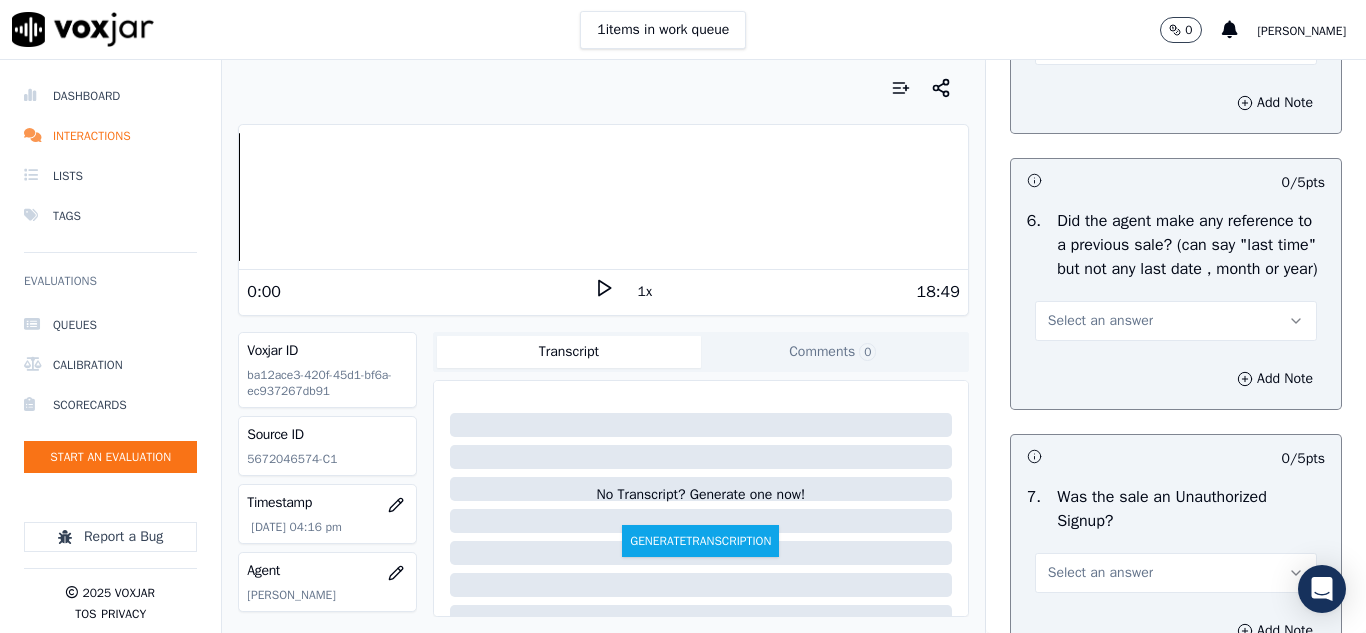 click on "Select an answer" at bounding box center [1100, 321] 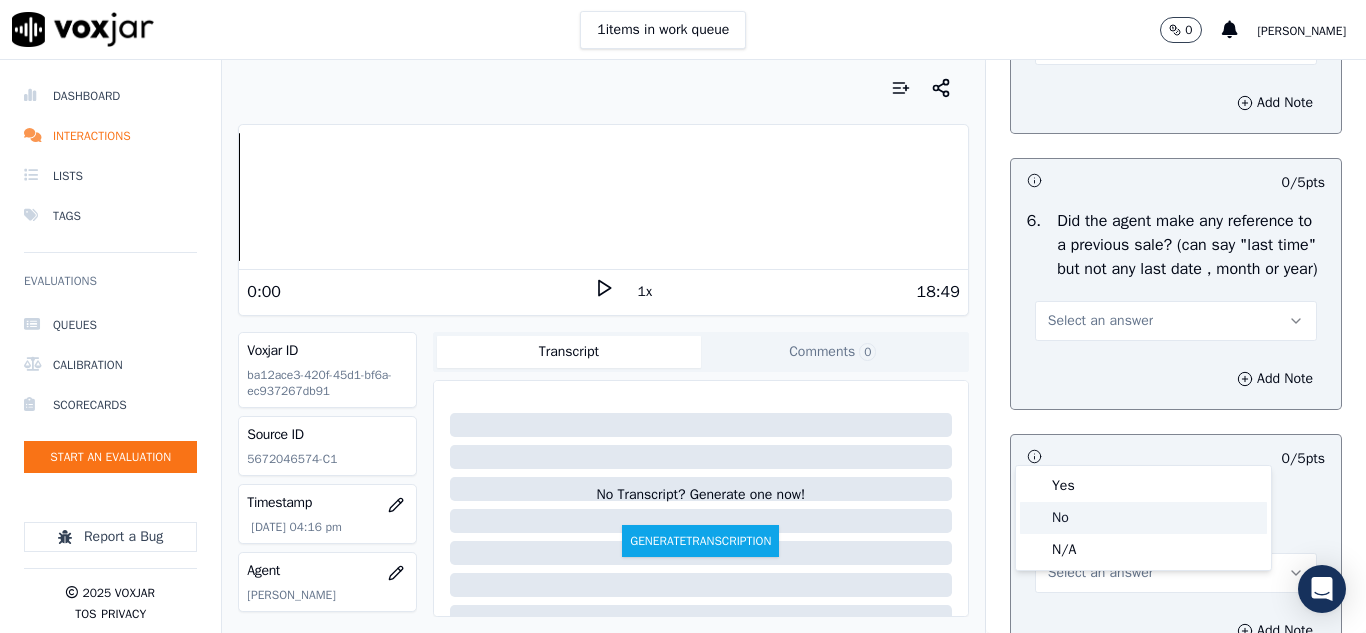 click on "No" 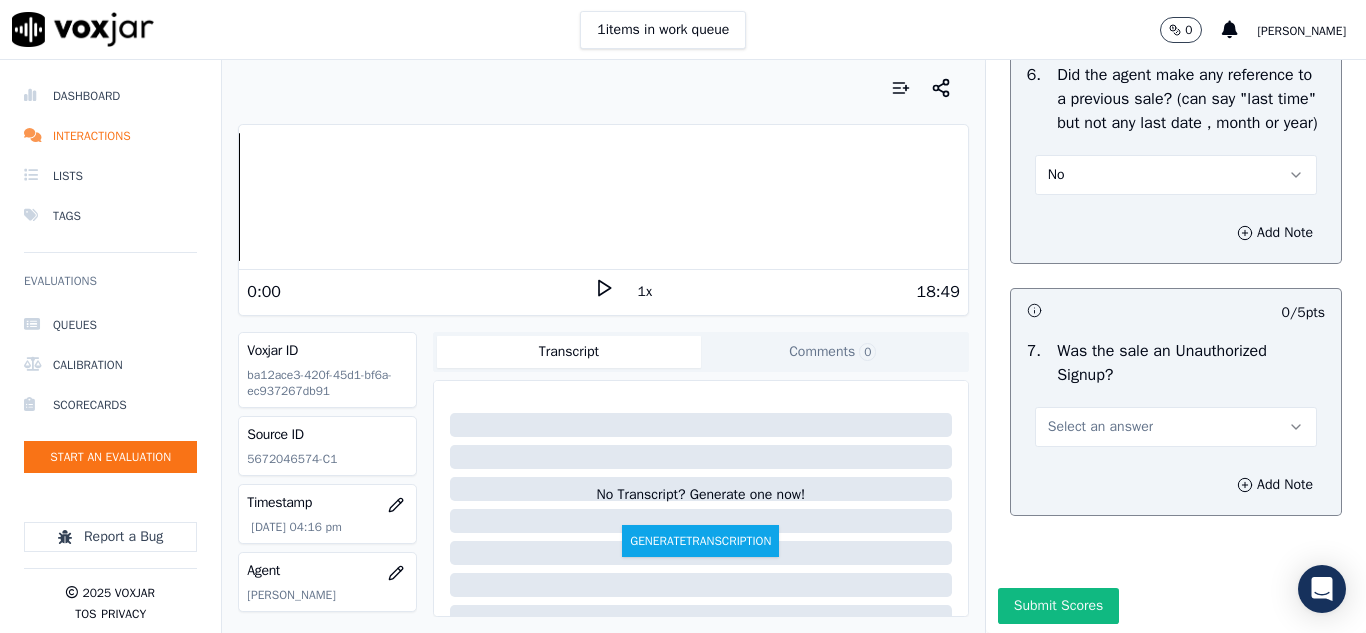 scroll, scrollTop: 5700, scrollLeft: 0, axis: vertical 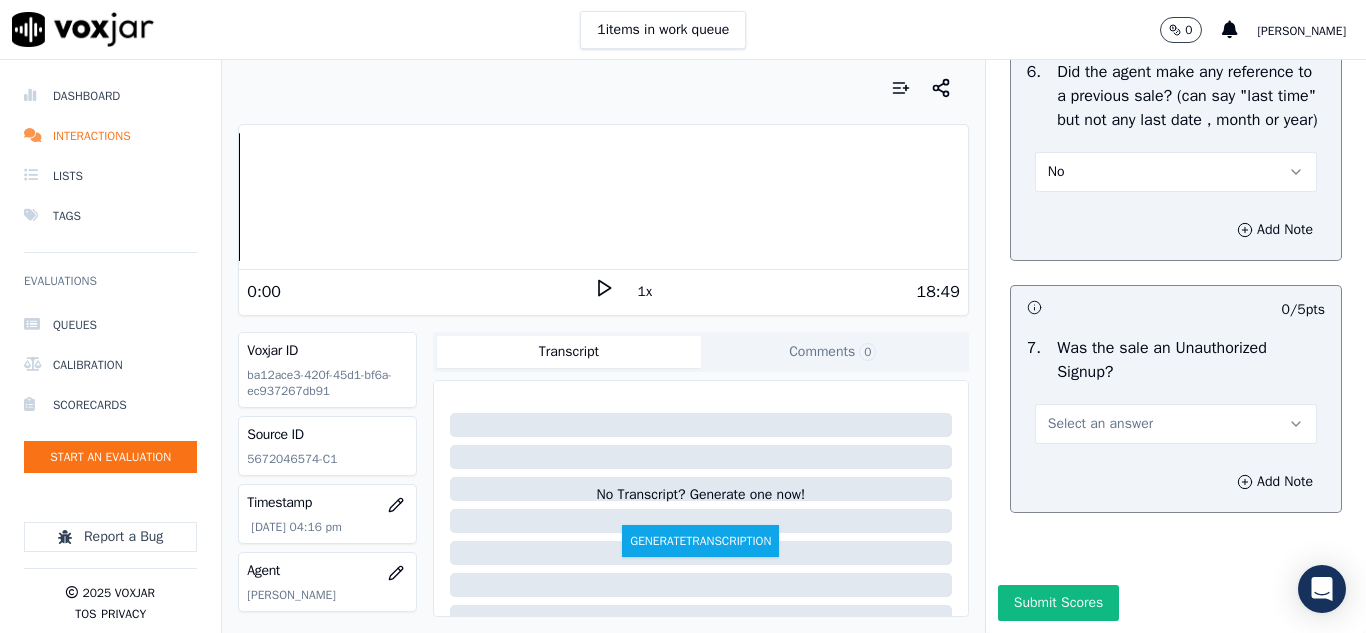 drag, startPoint x: 1065, startPoint y: 390, endPoint x: 1058, endPoint y: 399, distance: 11.401754 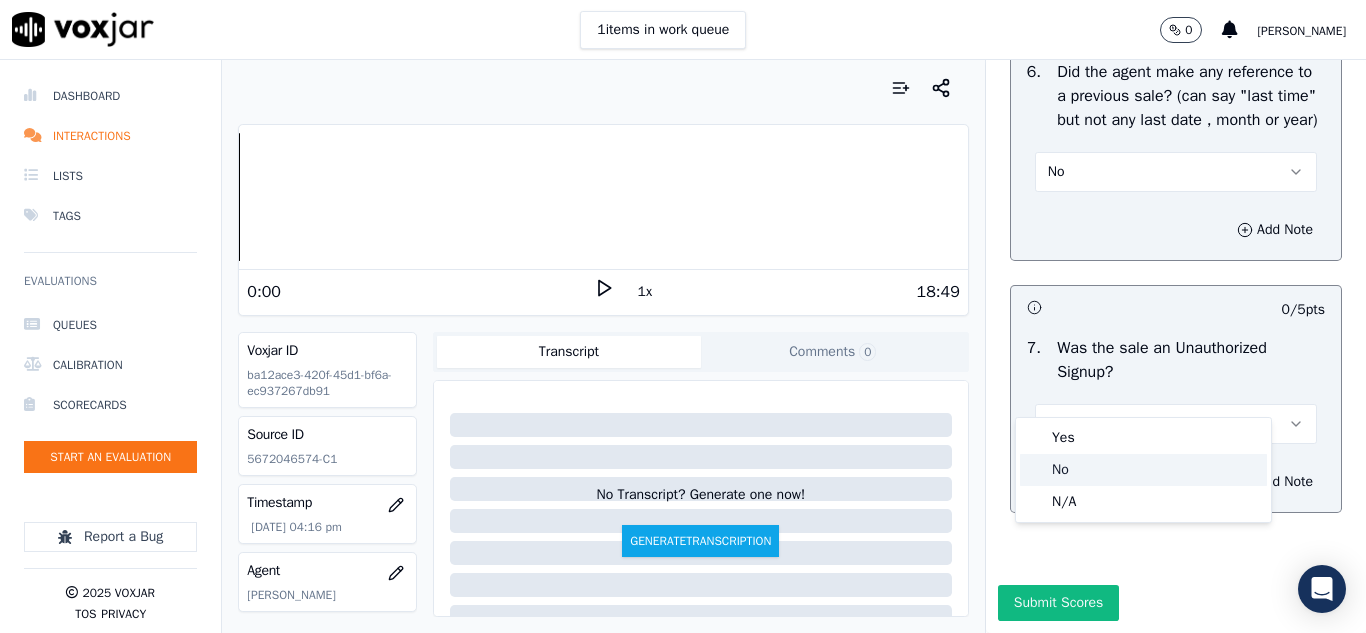 click on "No" 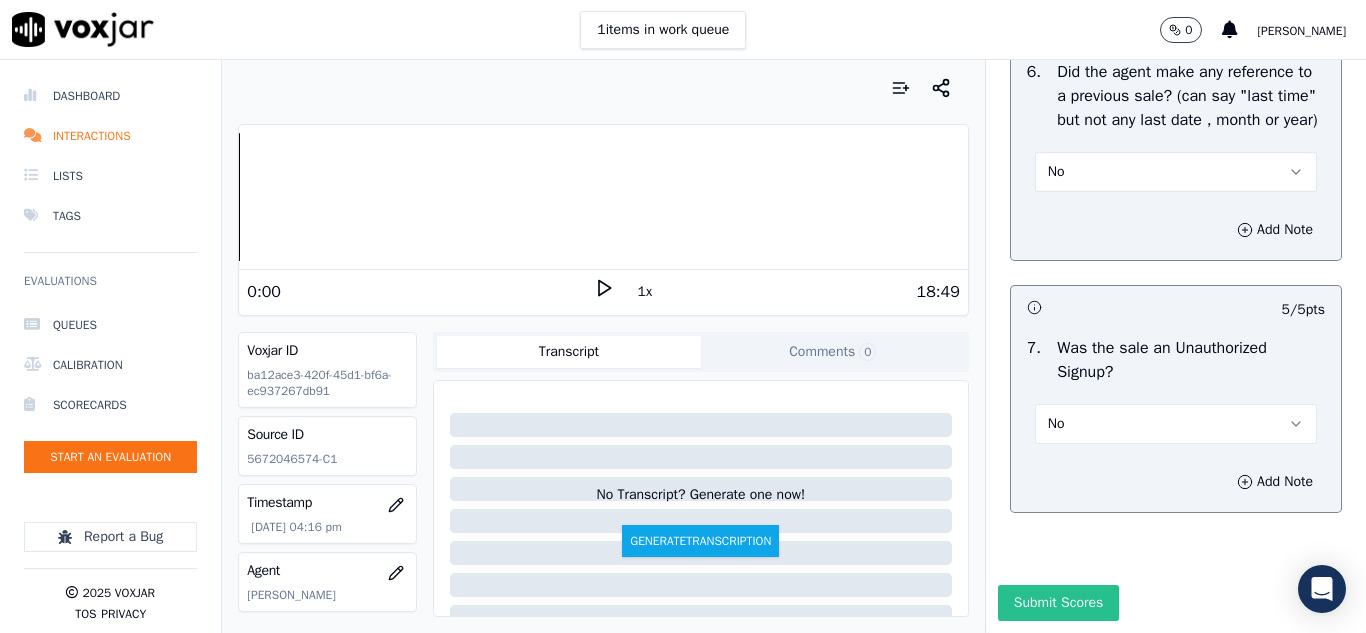 click on "Submit Scores" at bounding box center (1058, 603) 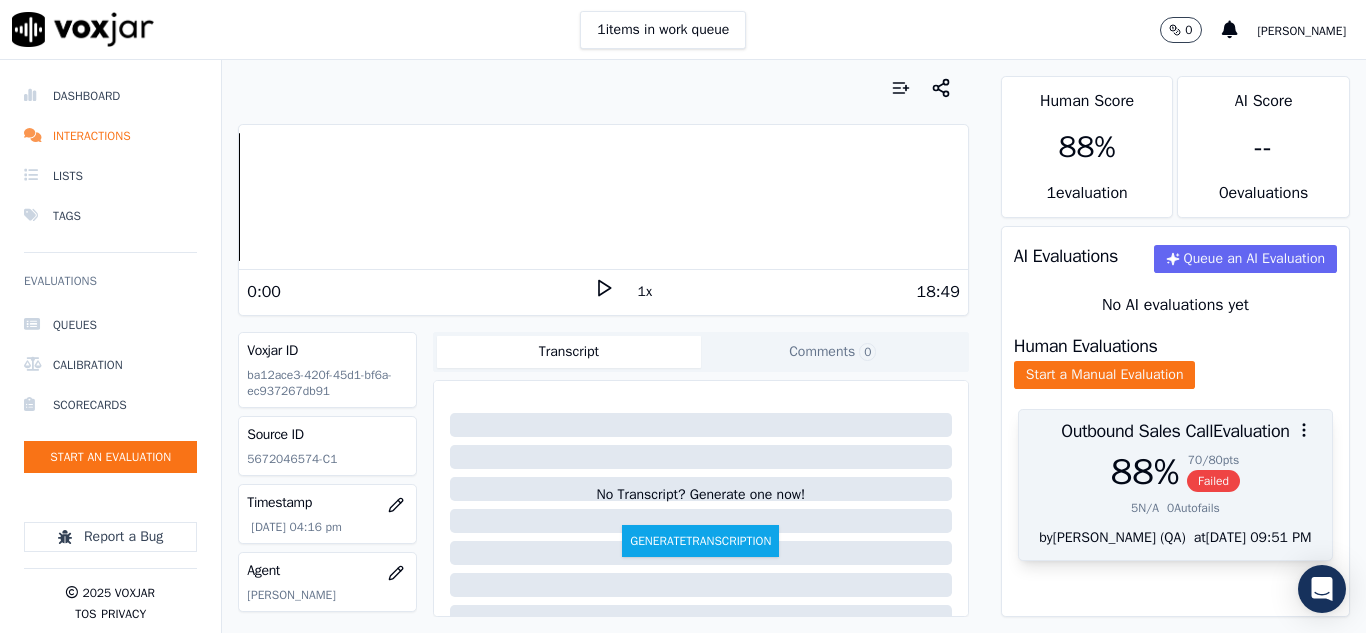 click on "Failed" at bounding box center [1213, 481] 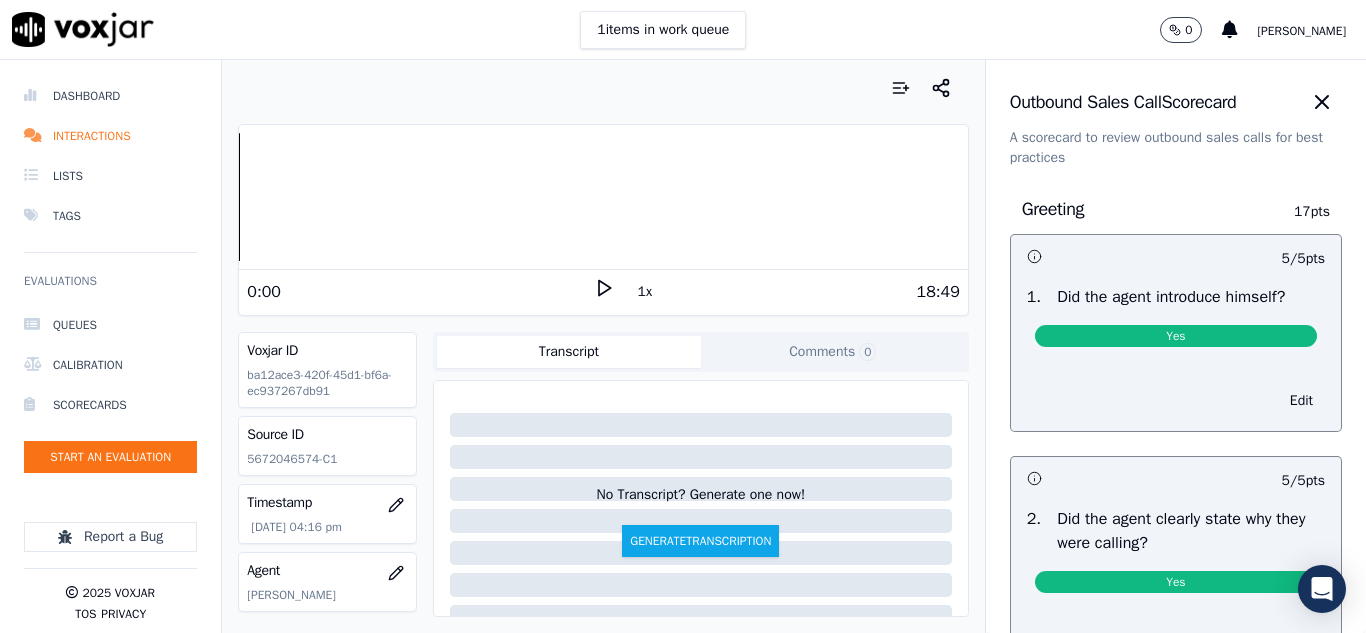 scroll, scrollTop: 0, scrollLeft: 0, axis: both 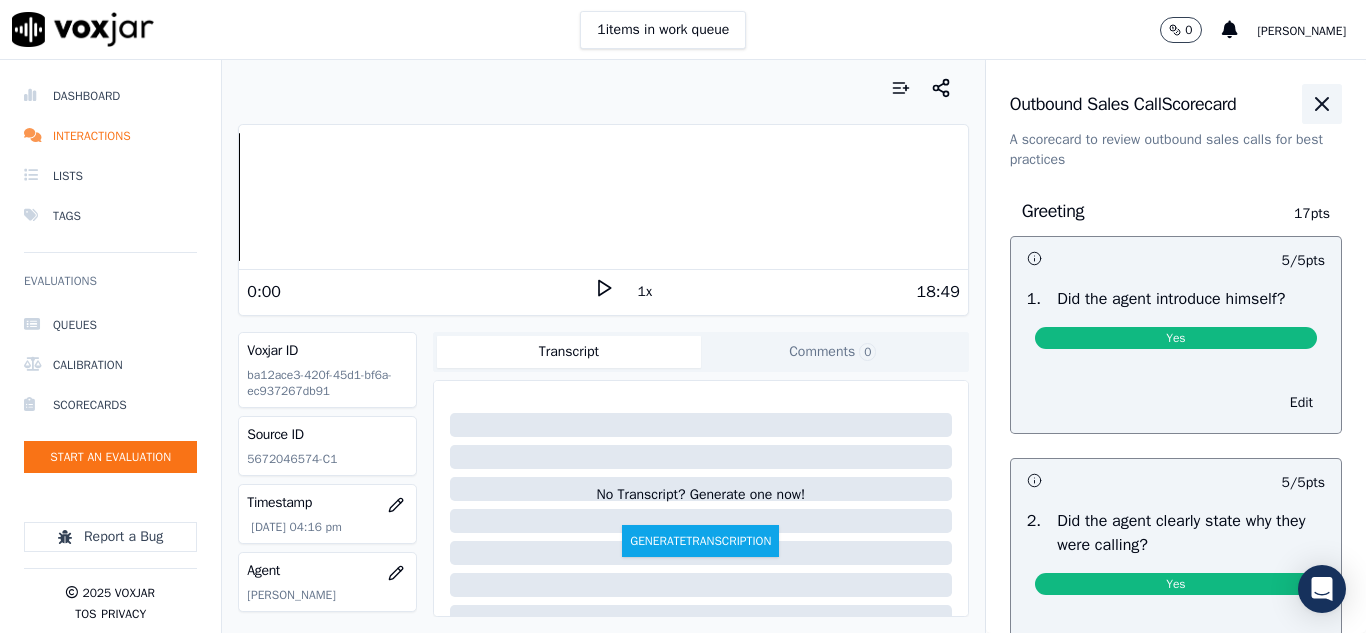 click 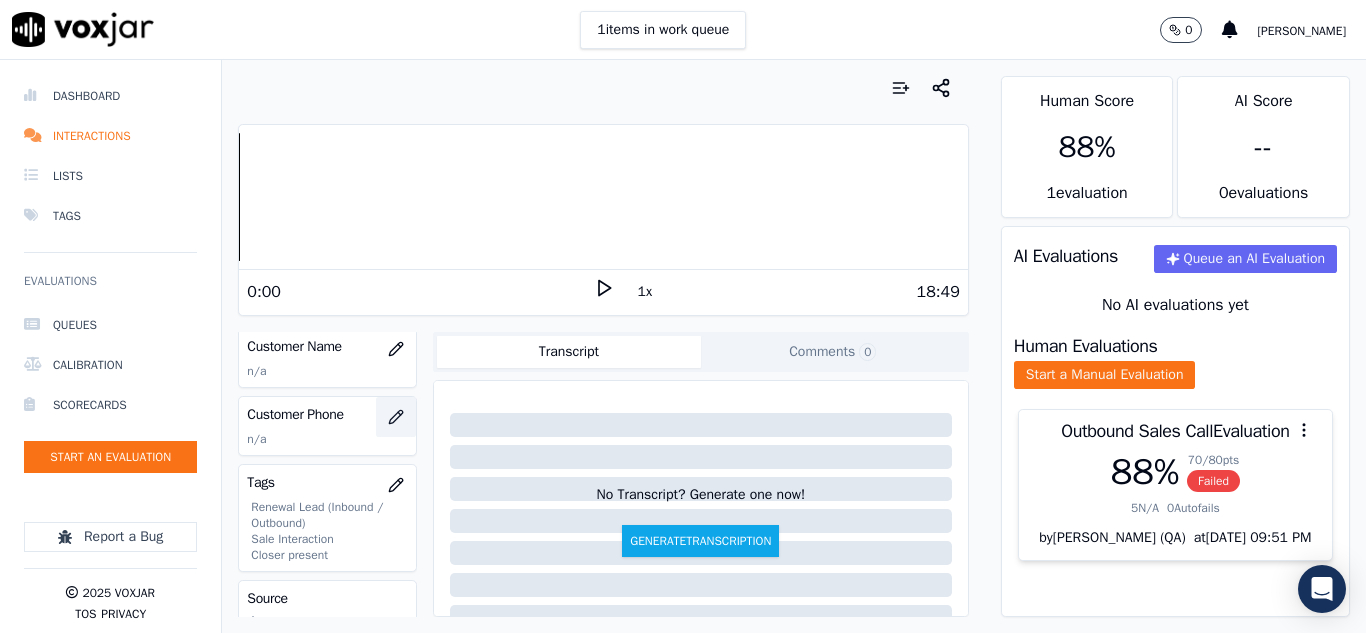 scroll, scrollTop: 300, scrollLeft: 0, axis: vertical 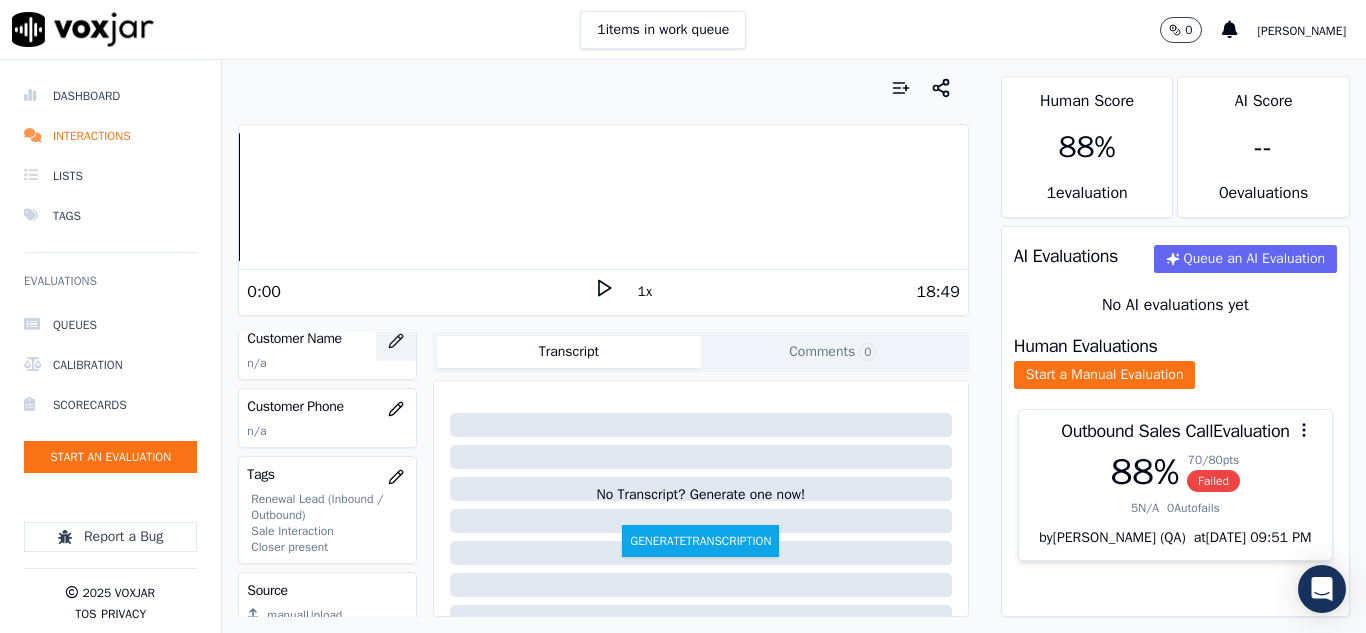 click 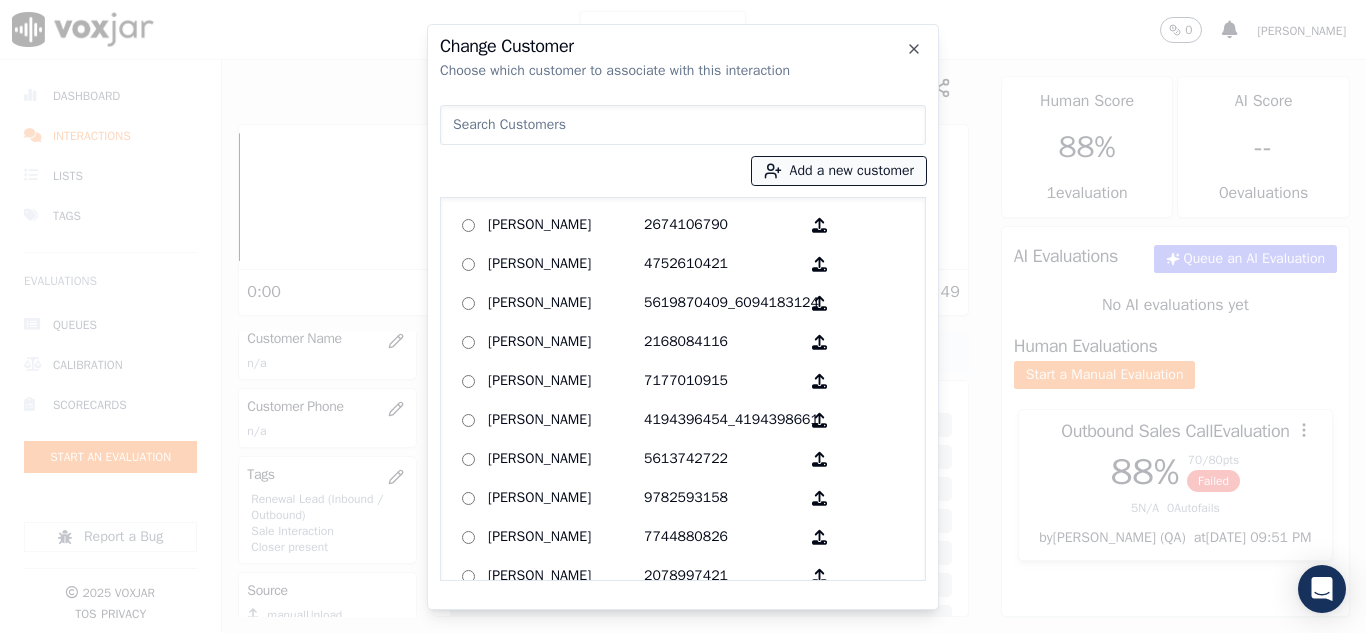 click on "Add a new customer" at bounding box center (839, 171) 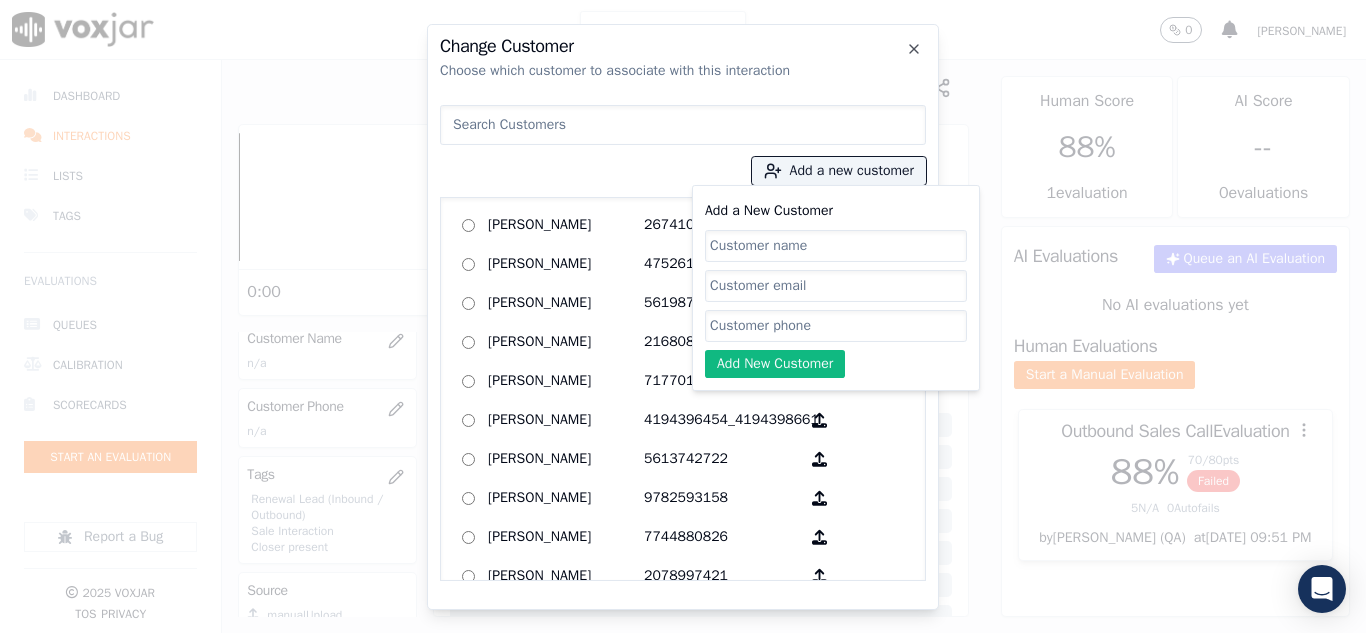 click on "Add a New Customer" 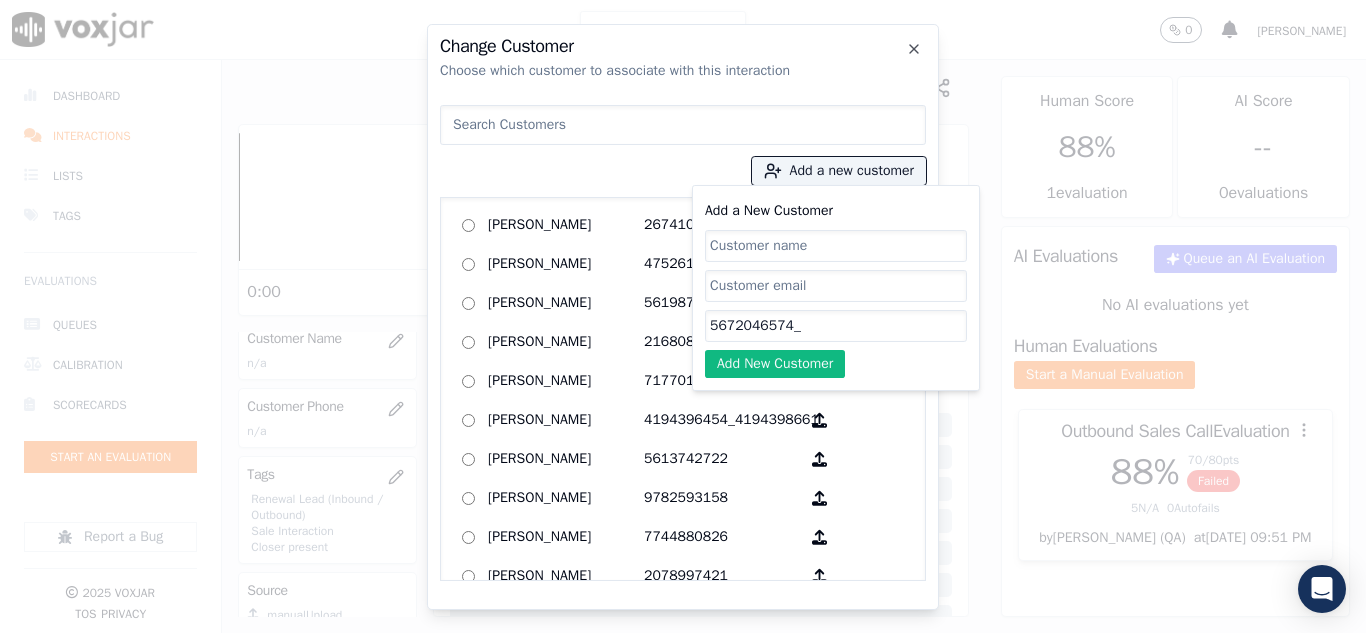 paste on "4192963433" 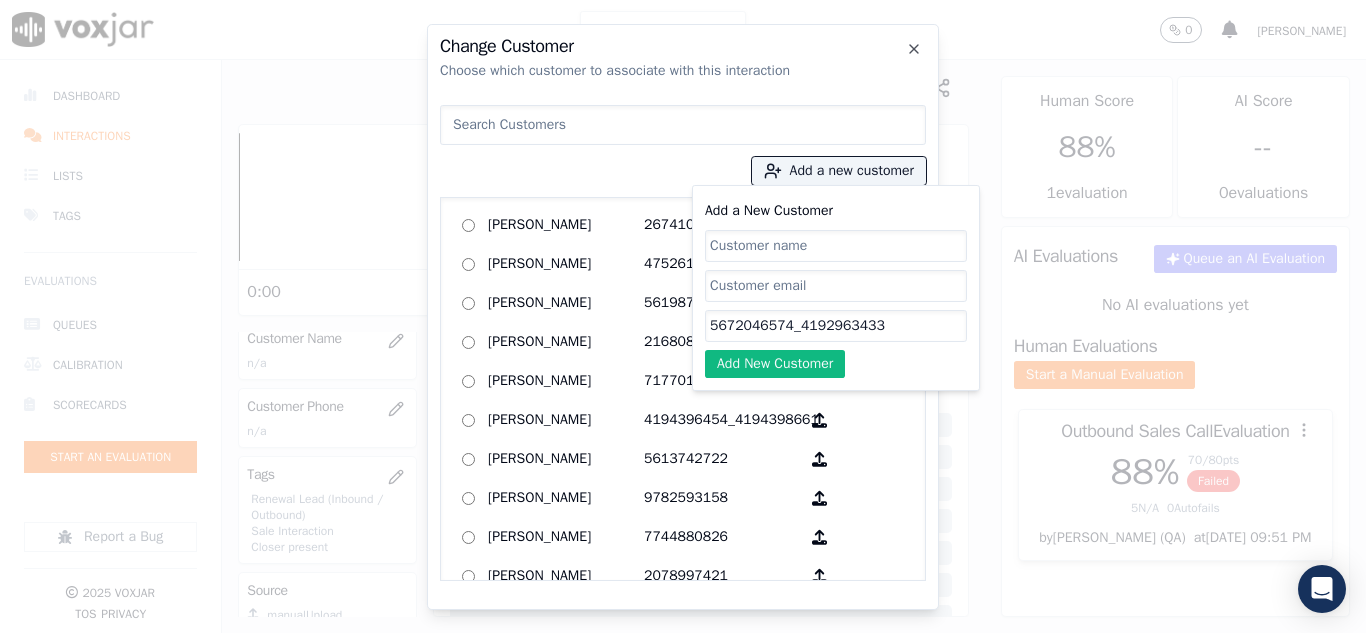 type on "5672046574_4192963433" 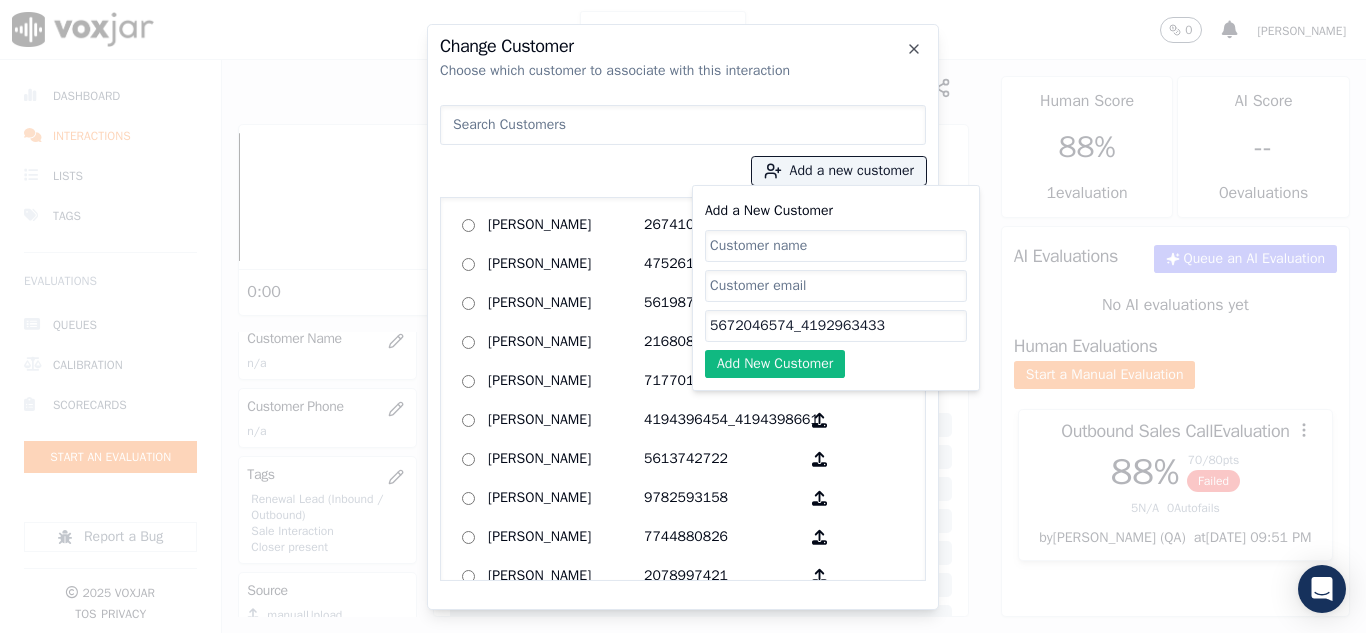 drag, startPoint x: 741, startPoint y: 247, endPoint x: 741, endPoint y: 260, distance: 13 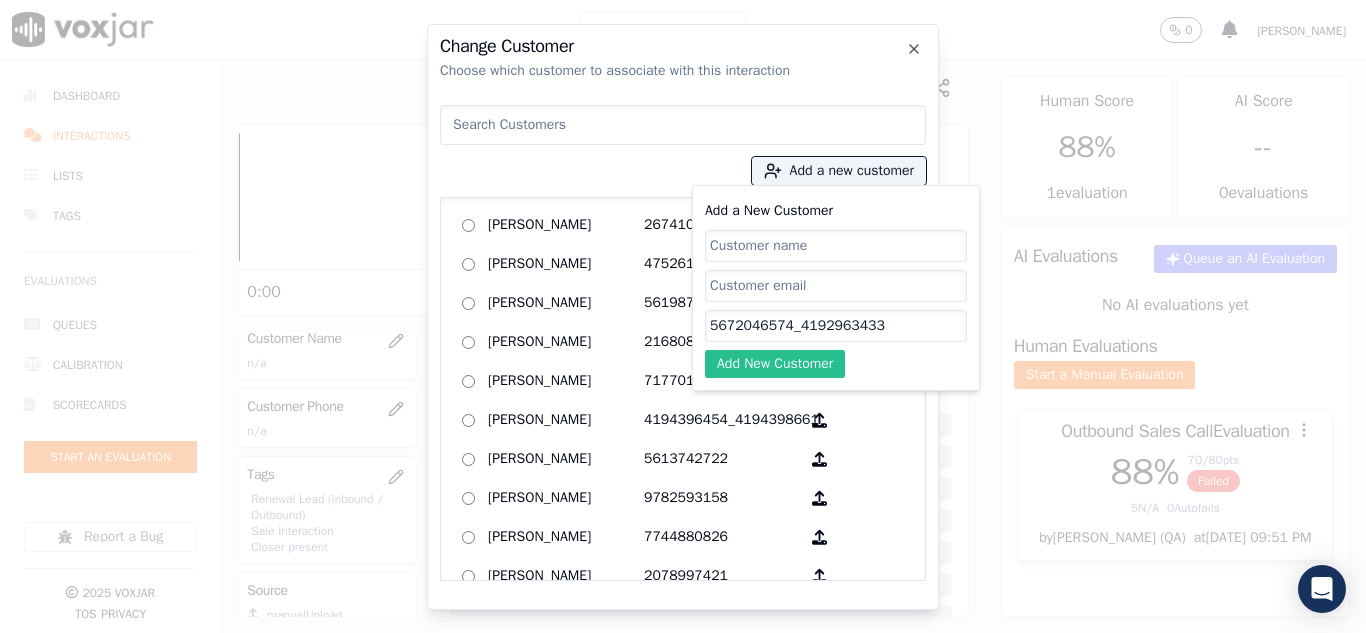 paste on "[PERSON_NAME]" 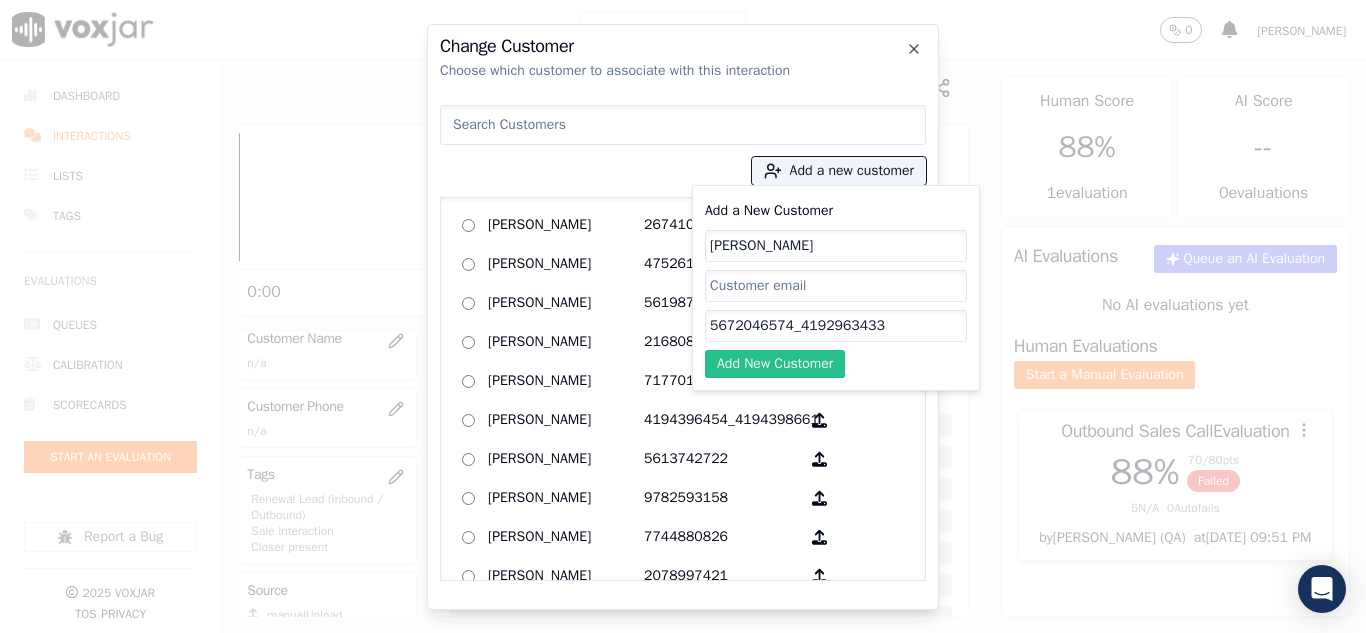 type on "[PERSON_NAME]" 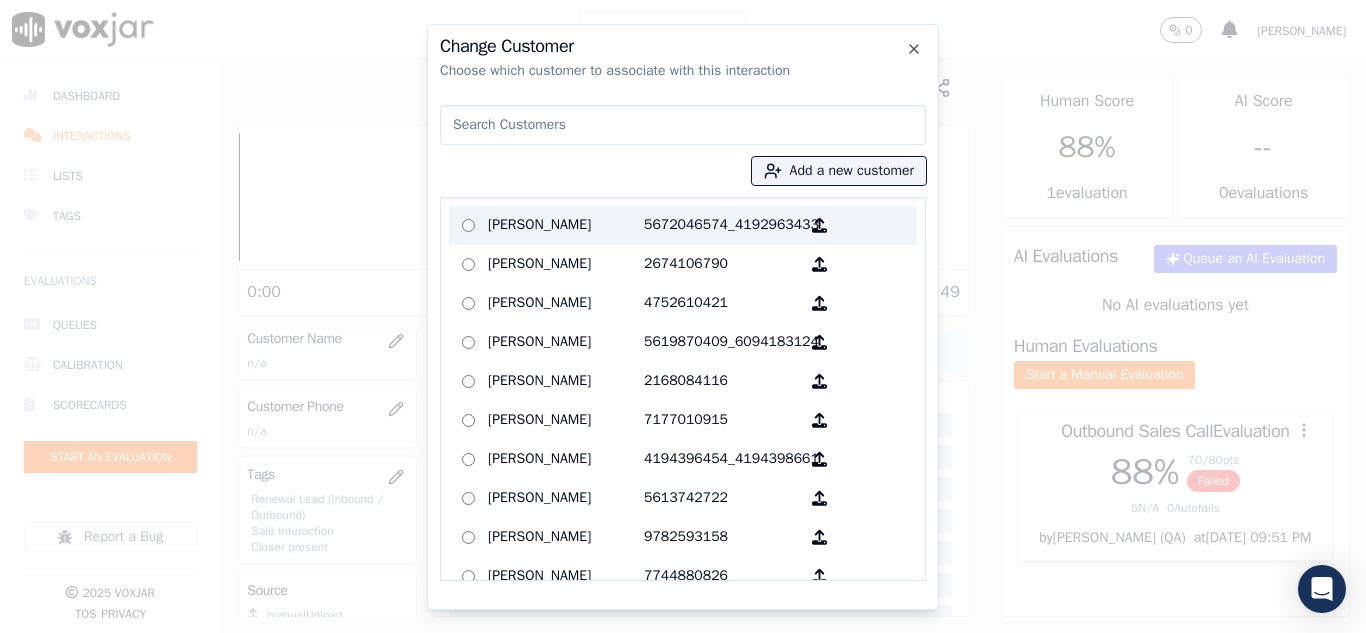click on "[PERSON_NAME]" at bounding box center (566, 225) 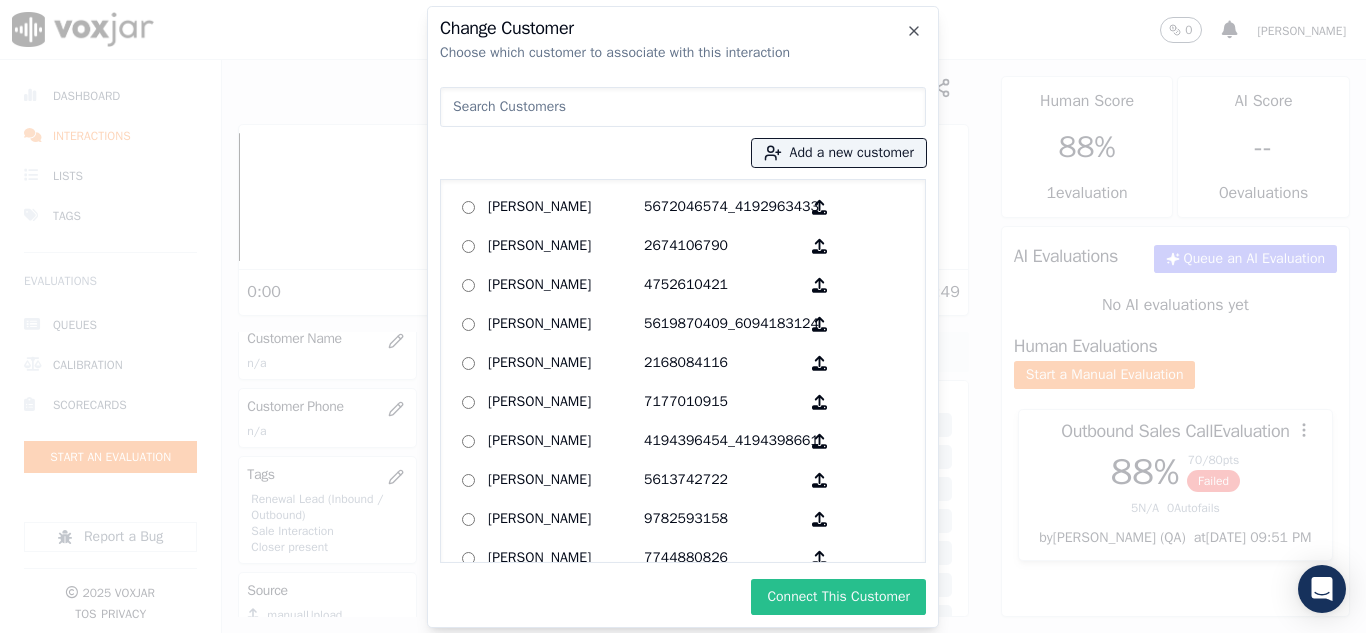 click on "Connect This Customer" at bounding box center [838, 597] 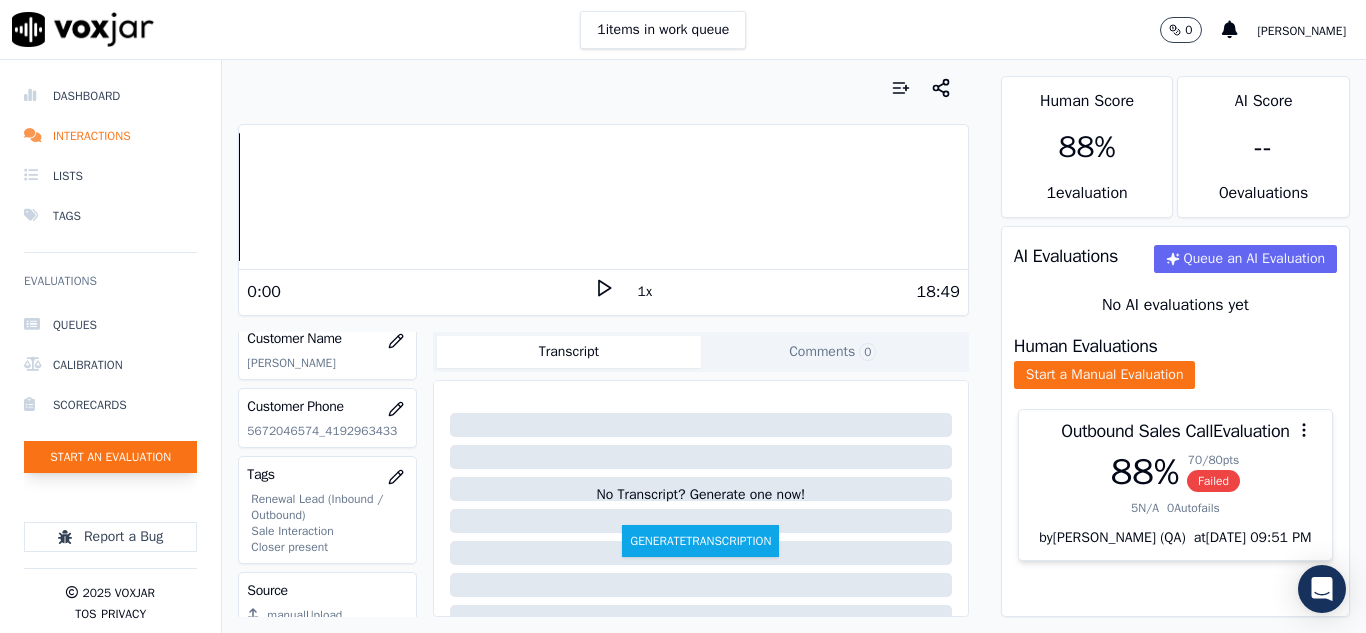 click on "Start an Evaluation" 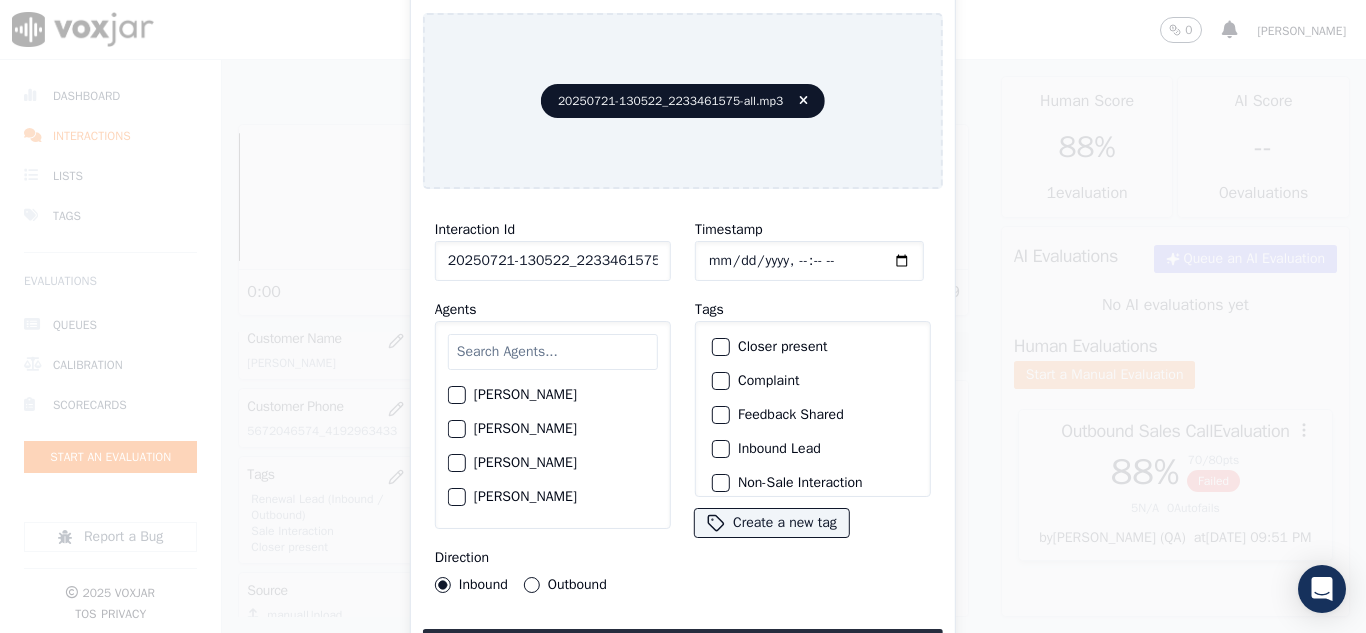 click on "Agents        [PERSON_NAME]      [PERSON_NAME]     [PERSON_NAME]     [PERSON_NAME]      [PERSON_NAME]     [PERSON_NAME]      [PERSON_NAME]     [PERSON_NAME]     [PERSON_NAME]     [PERSON_NAME]     [PERSON_NAME]     [PERSON_NAME]     [PERSON_NAME]     [PERSON_NAME]     [PERSON_NAME]     [PERSON_NAME]     [PERSON_NAME]     Do not Count     [PERSON_NAME]     [PERSON_NAME]       [PERSON_NAME]     [PERSON_NAME]     [PERSON_NAME]     [PERSON_NAME]     [PERSON_NAME]     [PERSON_NAME]     [PERSON_NAME]     [PERSON_NAME]     [PERSON_NAME]     [PERSON_NAME]     [PERSON_NAME]     [PERSON_NAME]     [PERSON_NAME]     [PERSON_NAME]     [PERSON_NAME]     [PERSON_NAME]     [PERSON_NAME]     [PERSON_NAME]      [PERSON_NAME]     [PERSON_NAME]         MD [PERSON_NAME] - [PERSON_NAME]     [PERSON_NAME]     [PERSON_NAME]     [PERSON_NAME]     [PERSON_NAME]     [PERSON_NAME]     [PERSON_NAME]     [PERSON_NAME]     [PERSON_NAME]     [PERSON_NAME] [PERSON_NAME] [PERSON_NAME]     [PERSON_NAME]     [PERSON_NAME]     [PERSON_NAME]     [PERSON_NAME]      [PERSON_NAME]      [PERSON_NAME]" at bounding box center [553, 413] 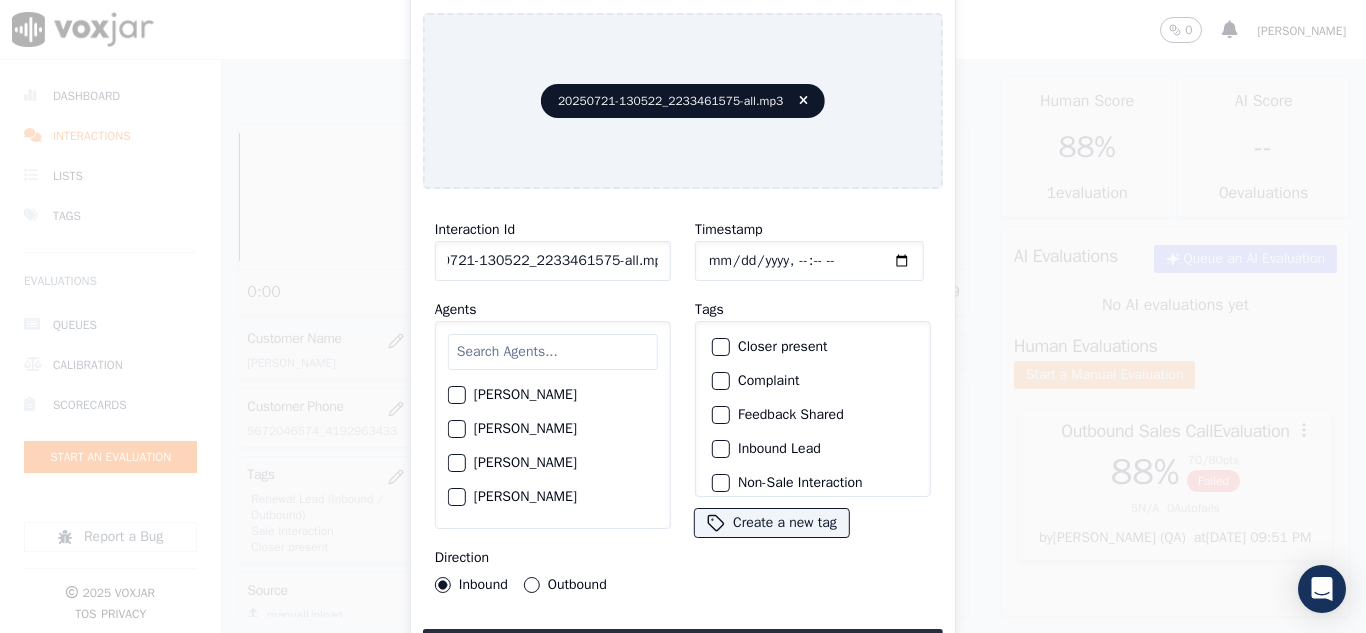 drag, startPoint x: 642, startPoint y: 251, endPoint x: 717, endPoint y: 257, distance: 75.23962 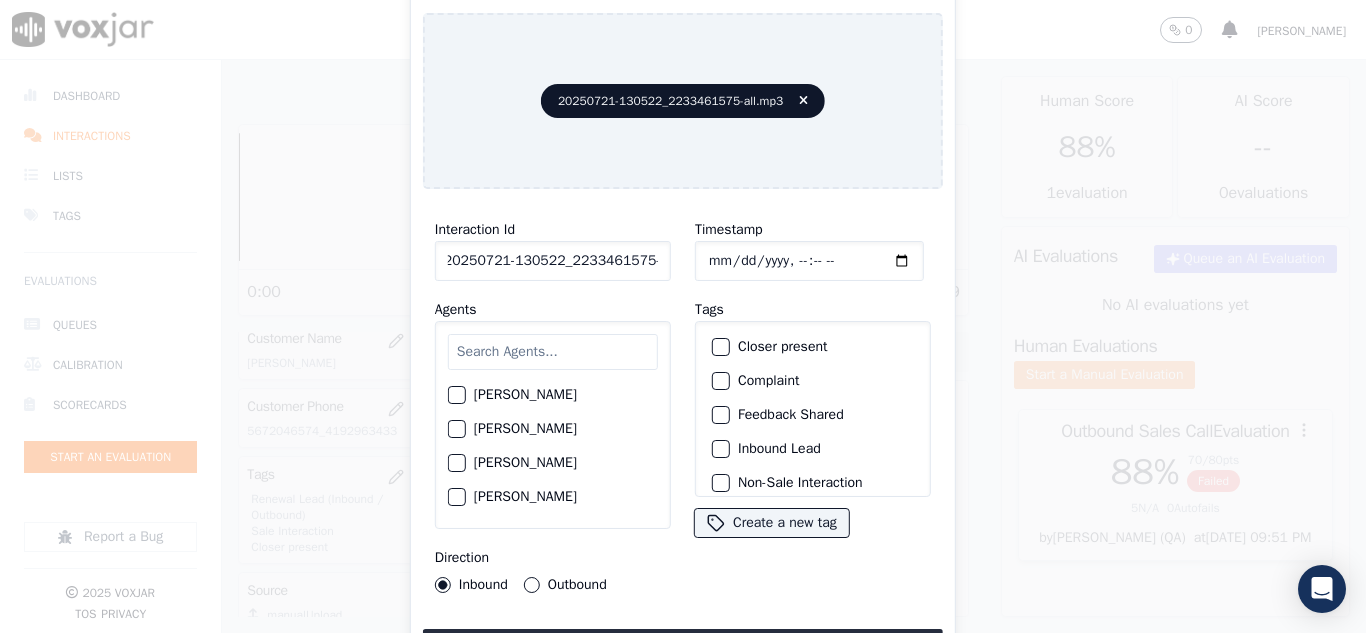 scroll, scrollTop: 0, scrollLeft: 11, axis: horizontal 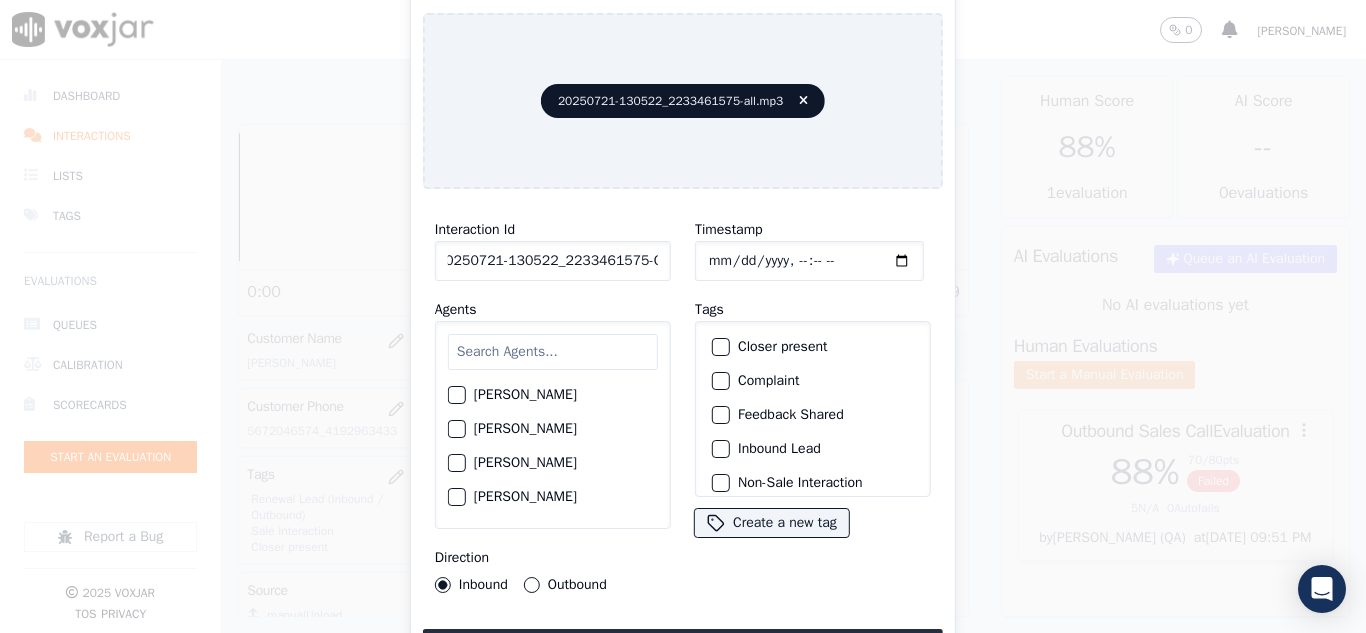 type on "20250721-130522_2233461575-C1" 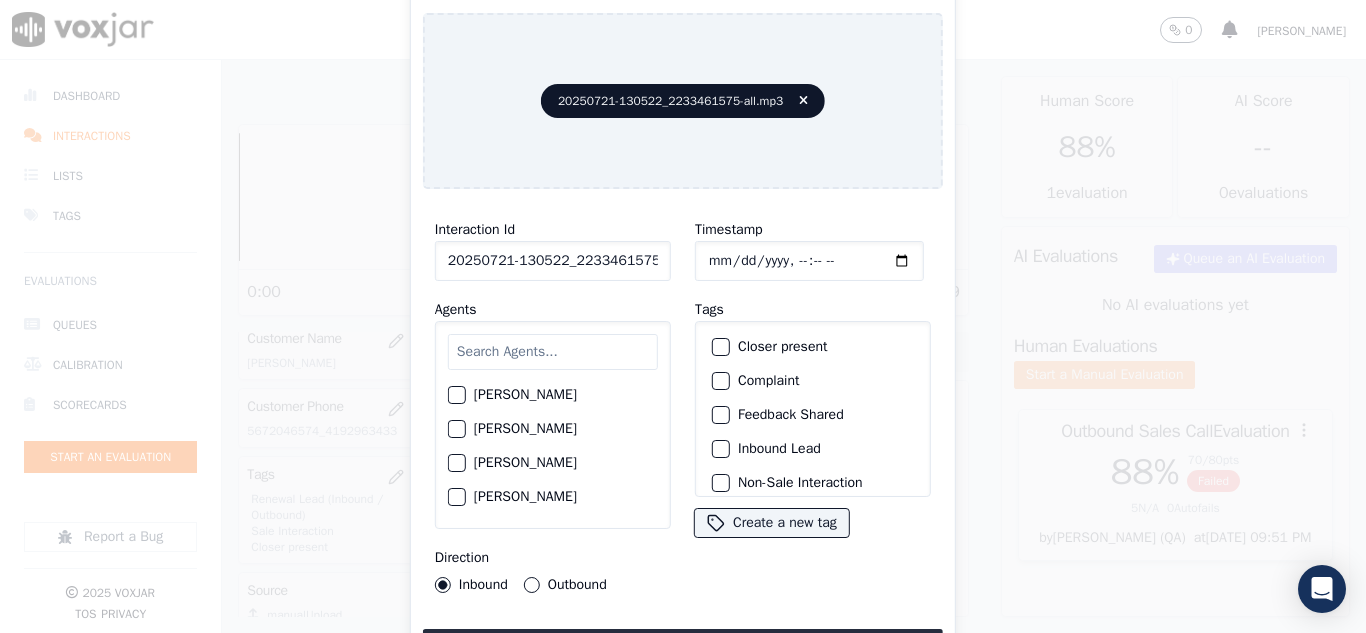 type on "[DATE]T16:26" 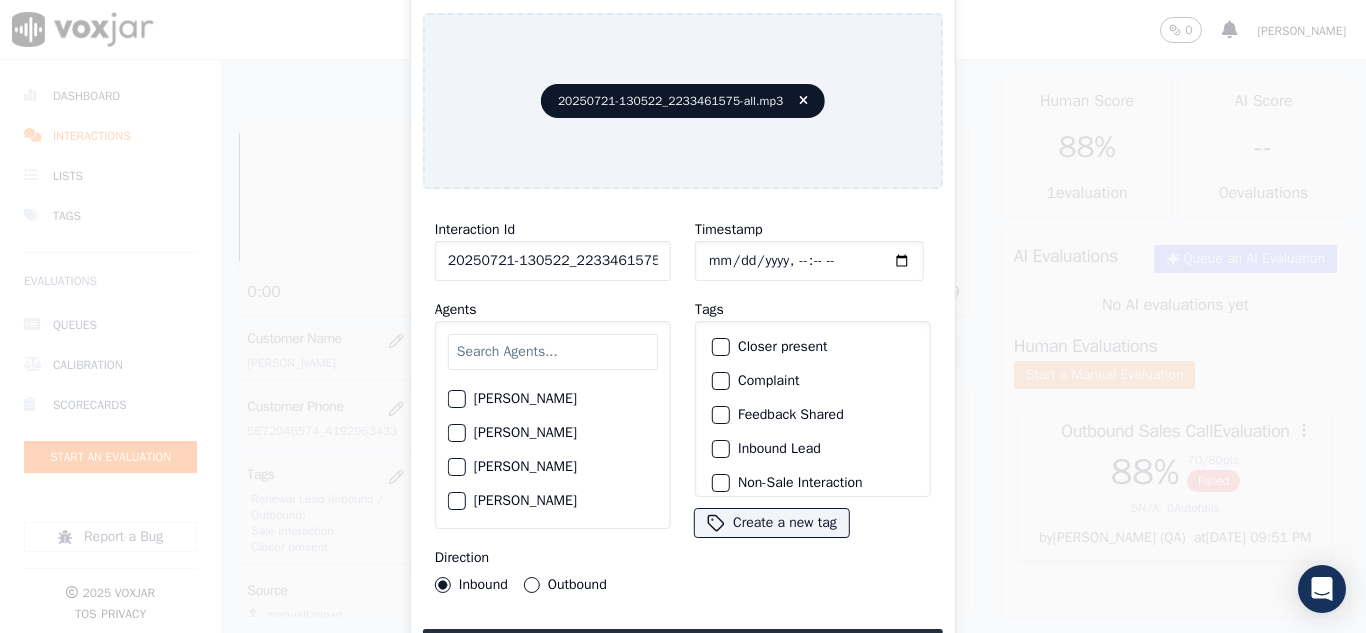 scroll, scrollTop: 1500, scrollLeft: 0, axis: vertical 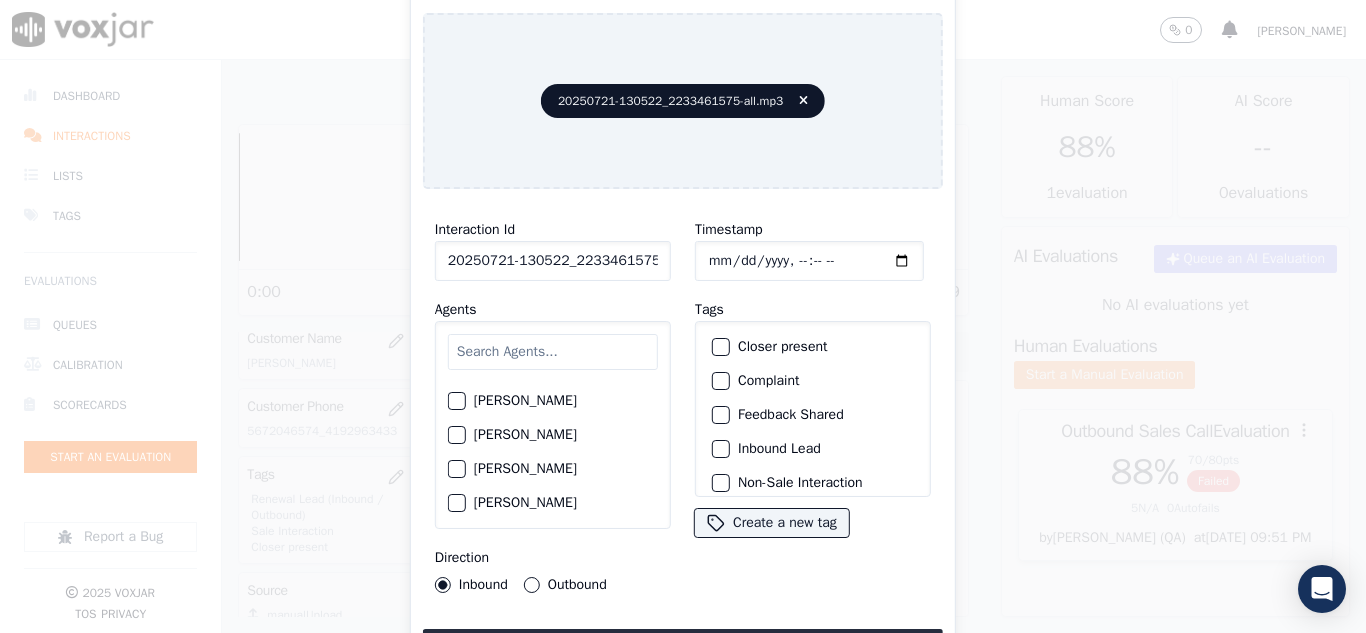 click on "[PERSON_NAME]" 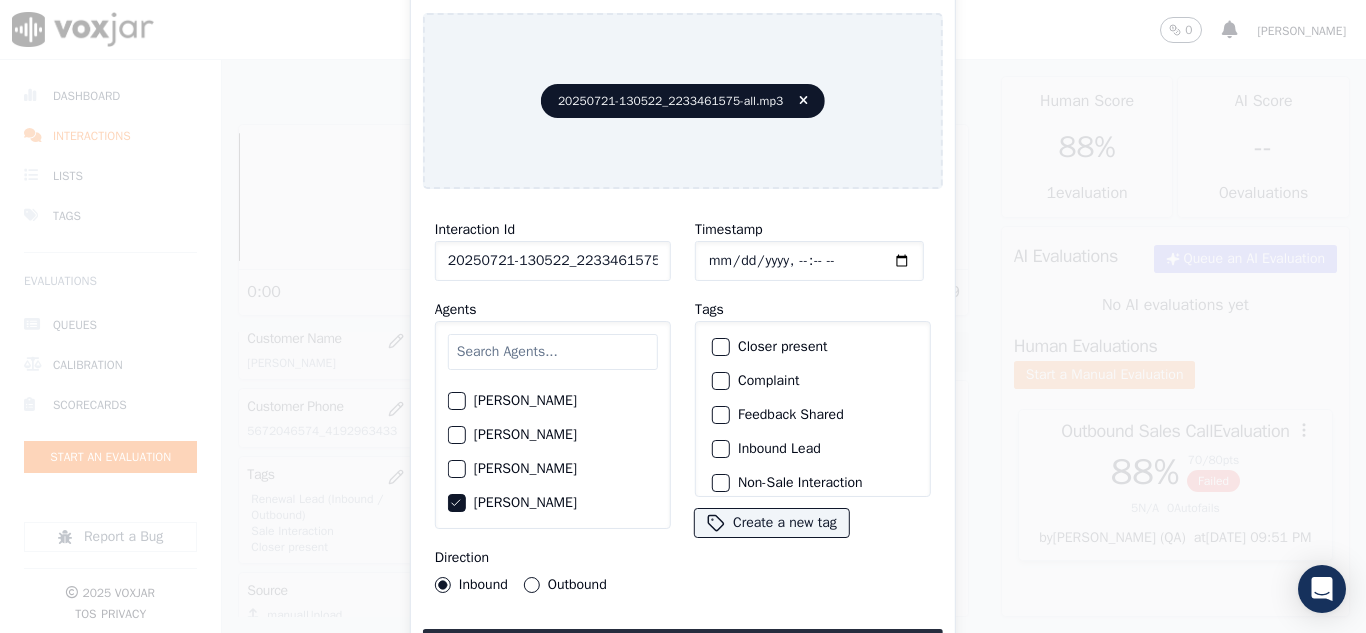 click on "Closer present" 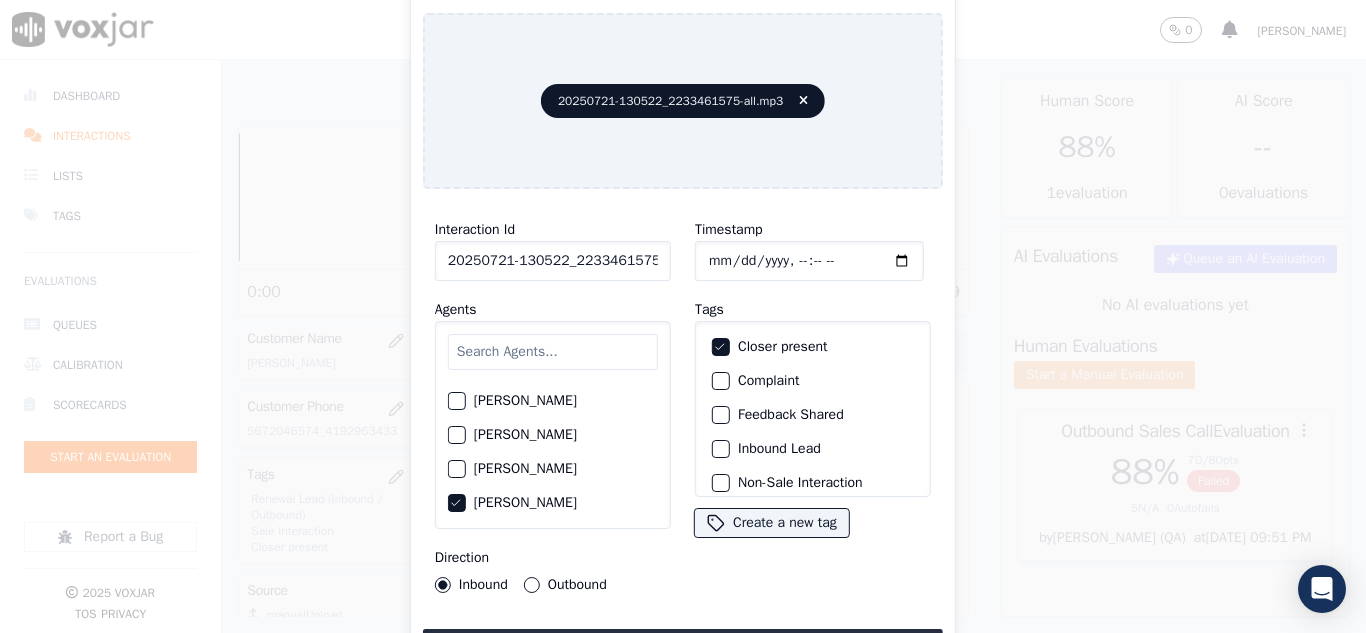 click at bounding box center [720, 449] 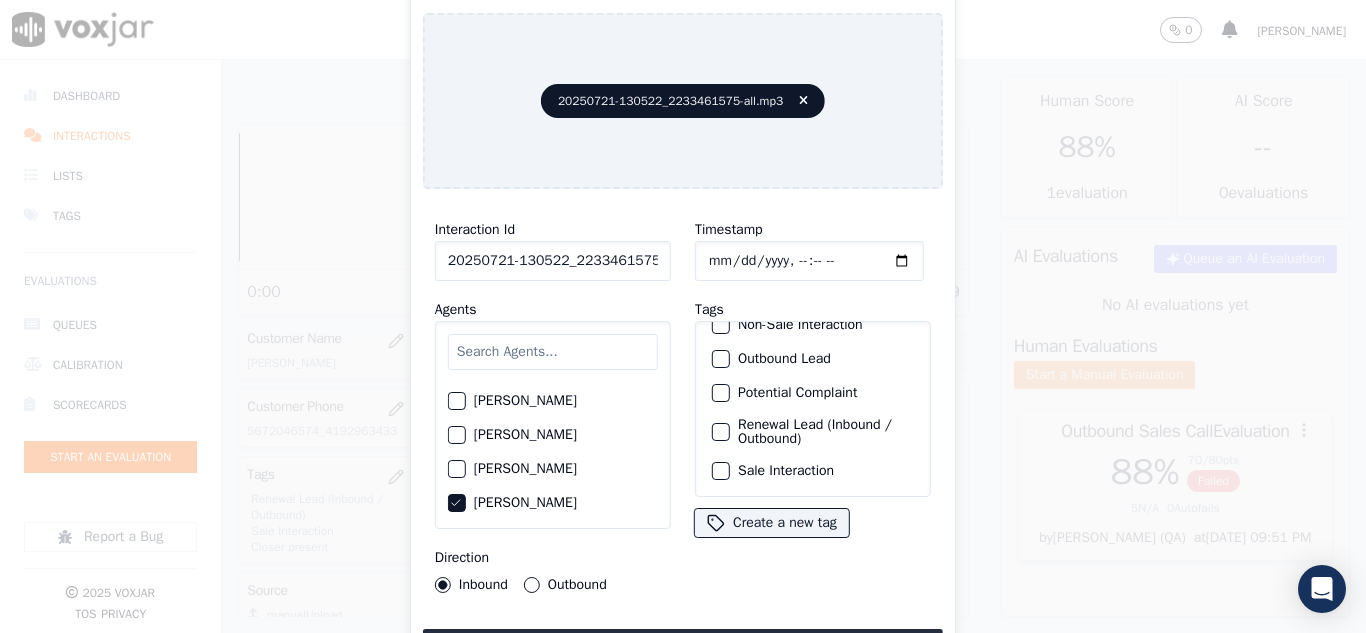 scroll, scrollTop: 173, scrollLeft: 0, axis: vertical 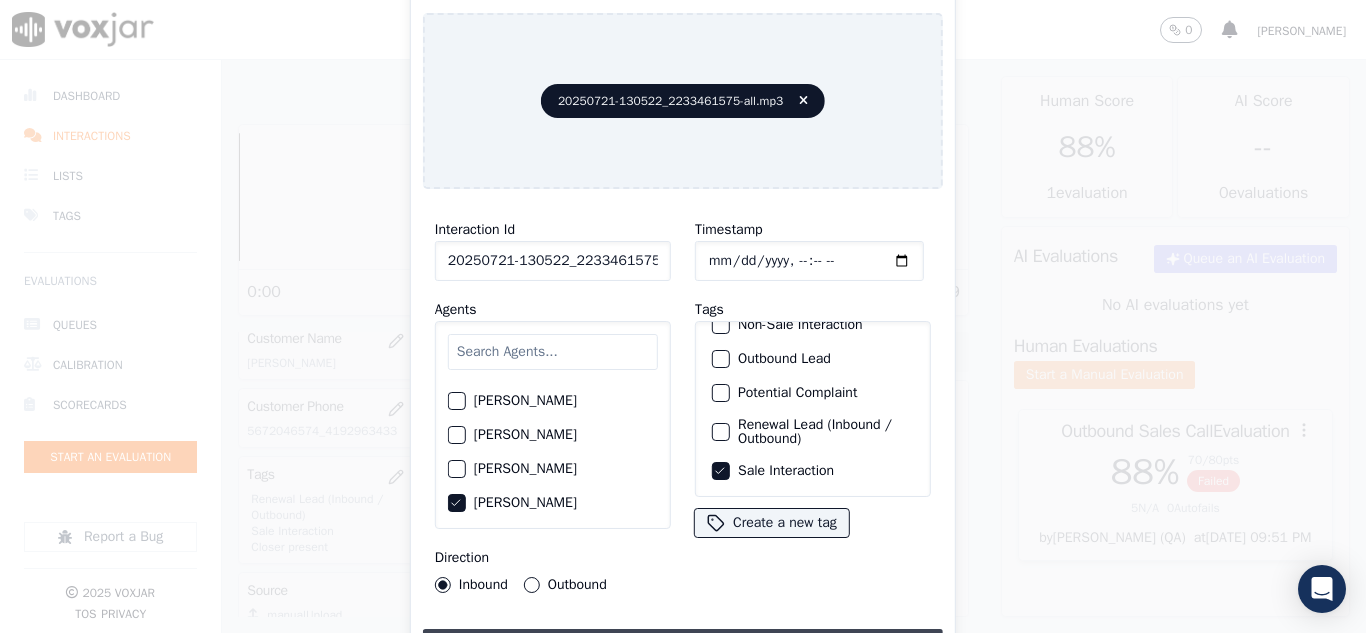 click on "Upload interaction to start evaluation" at bounding box center [683, 647] 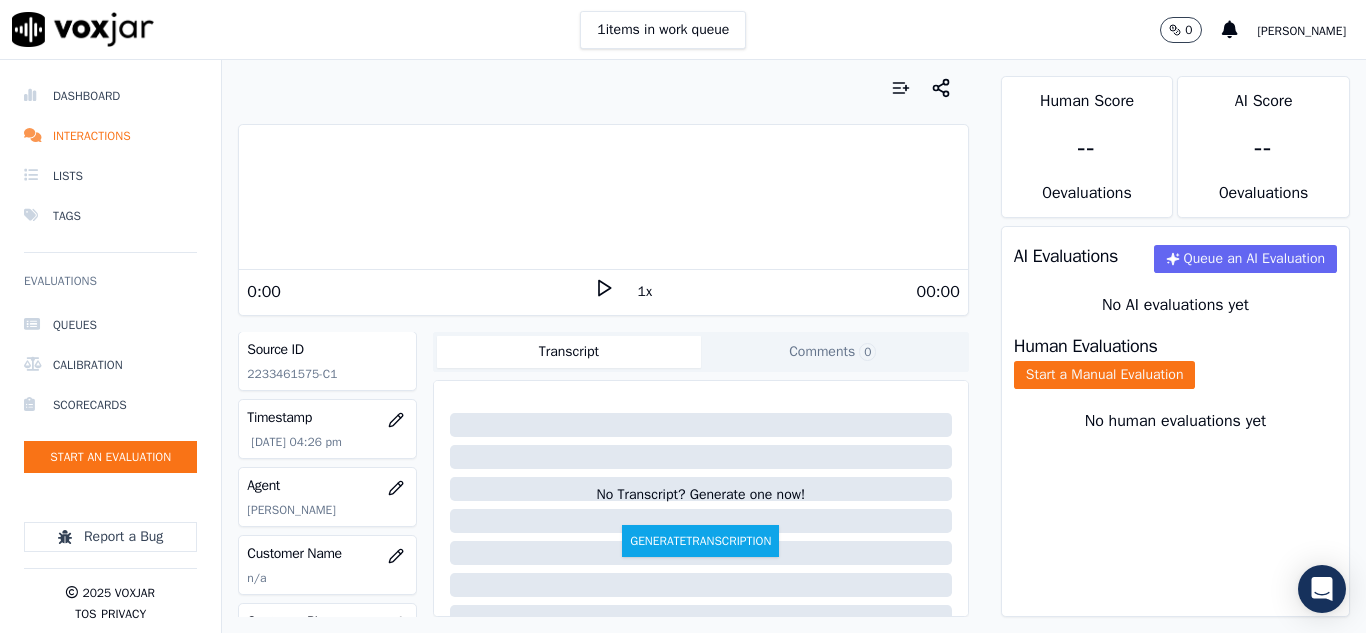scroll, scrollTop: 200, scrollLeft: 0, axis: vertical 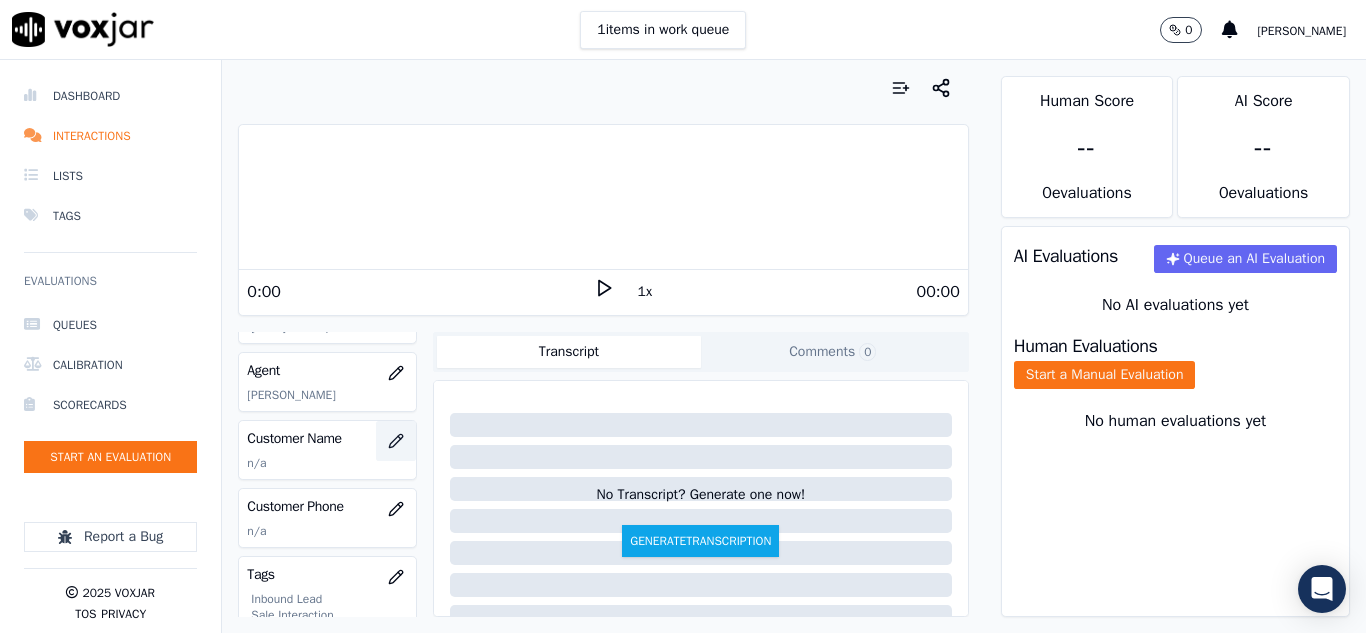 click 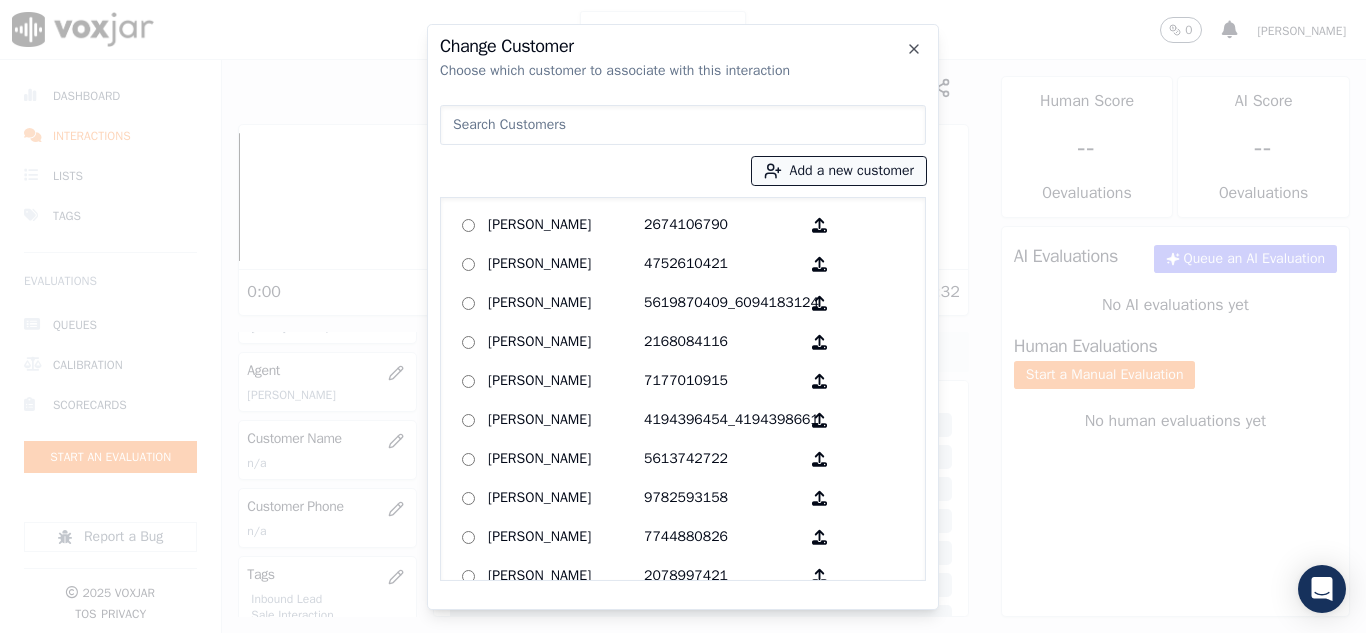 click on "Add a new customer" at bounding box center (839, 171) 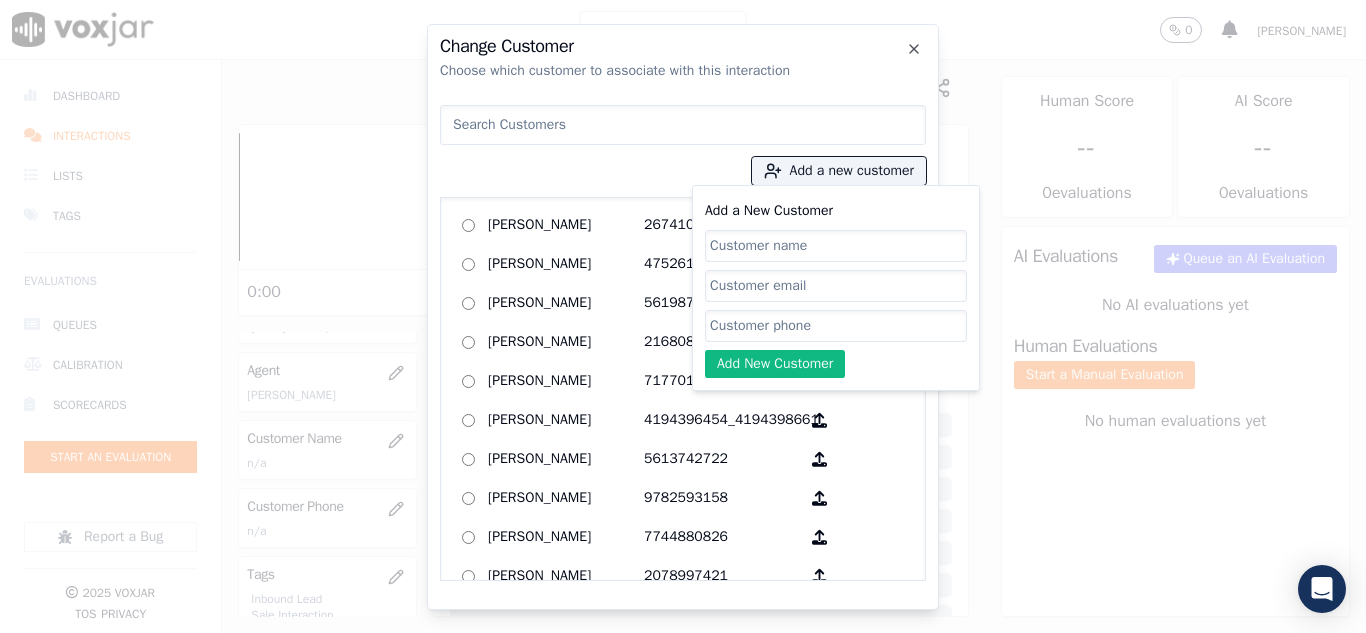 click on "Add a New Customer" 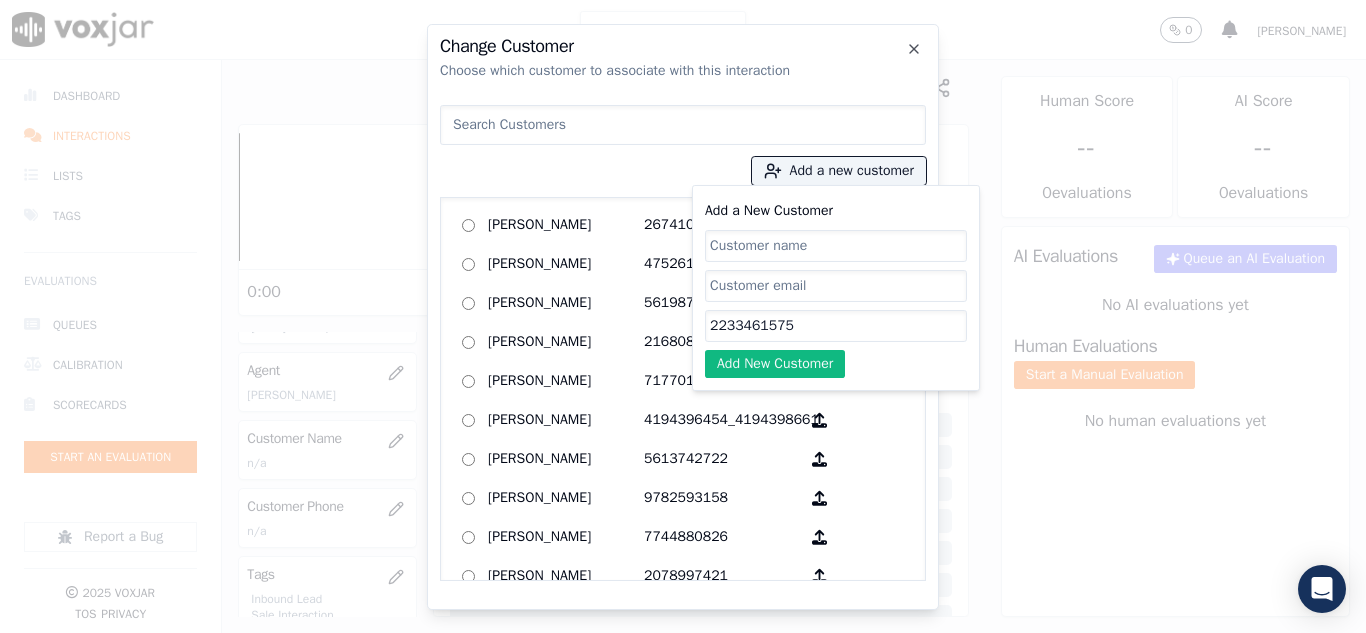 type on "2233461575" 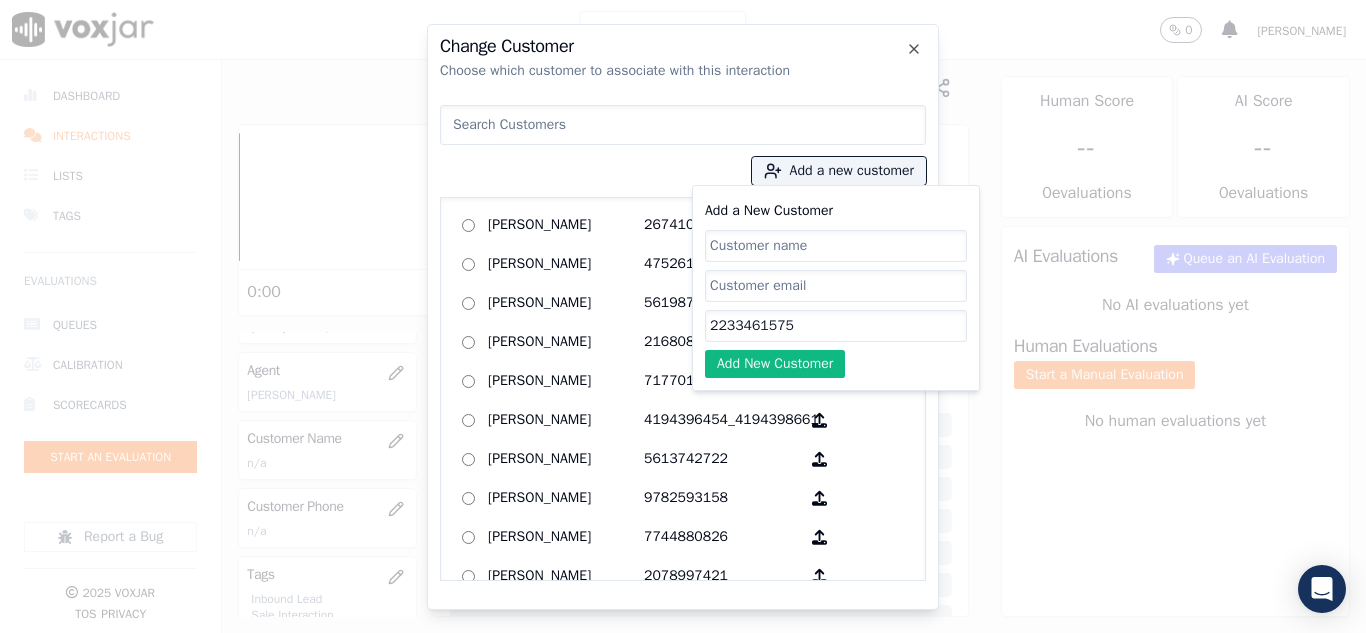 drag, startPoint x: 767, startPoint y: 249, endPoint x: 772, endPoint y: 270, distance: 21.587032 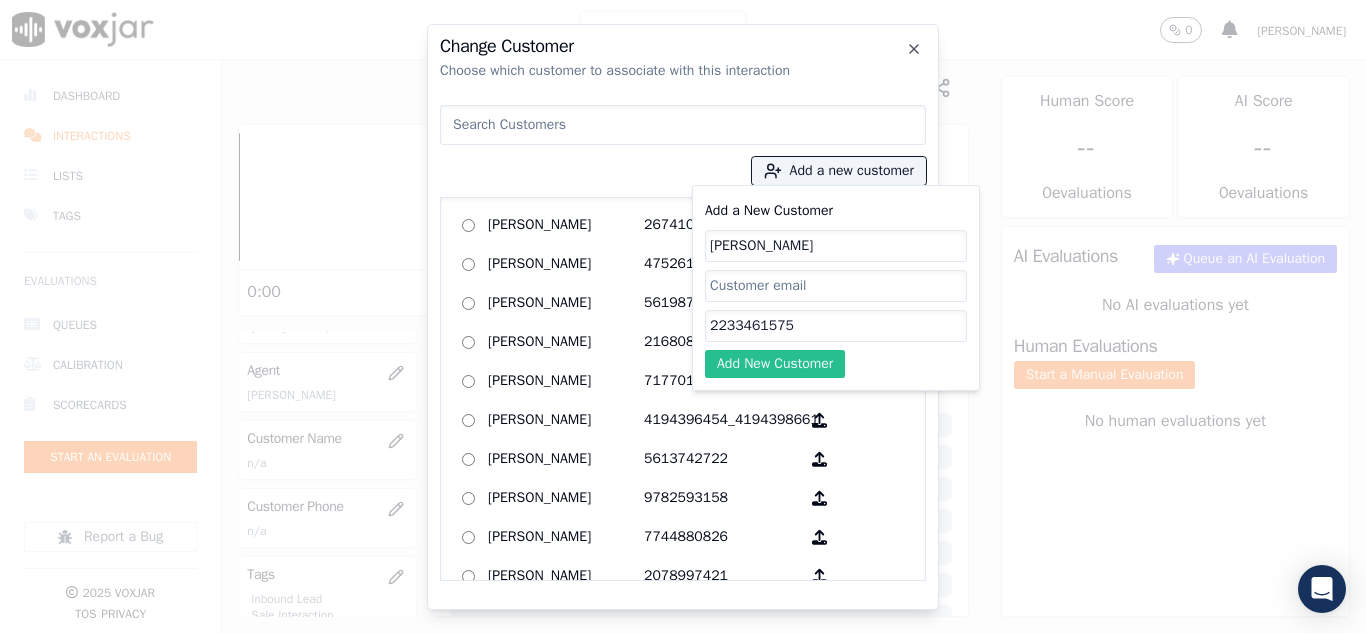 type on "[PERSON_NAME]" 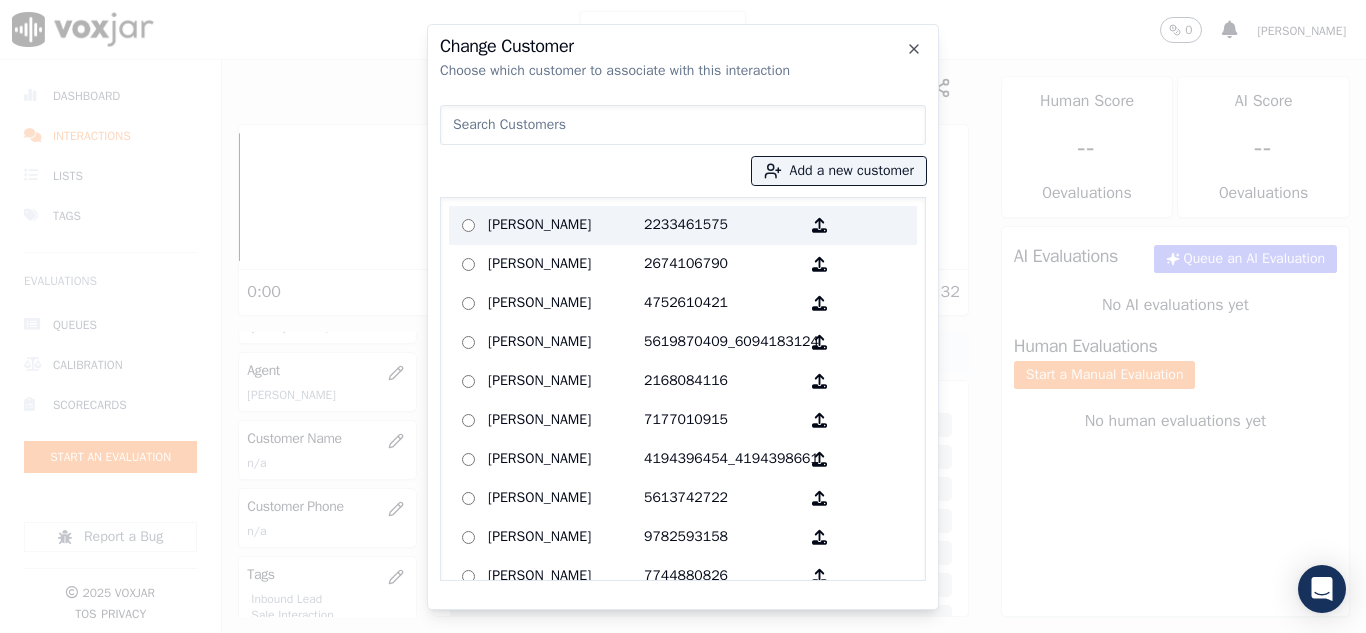 click on "[PERSON_NAME]" at bounding box center [566, 225] 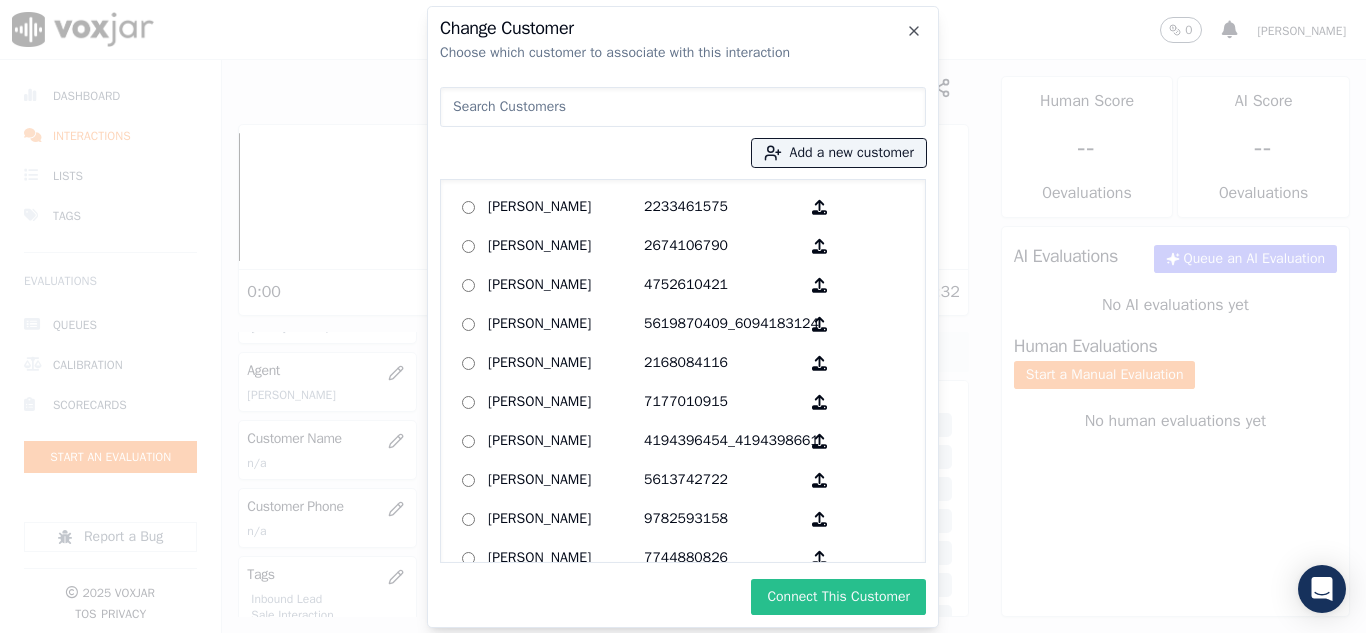 click on "Connect This Customer" at bounding box center (838, 597) 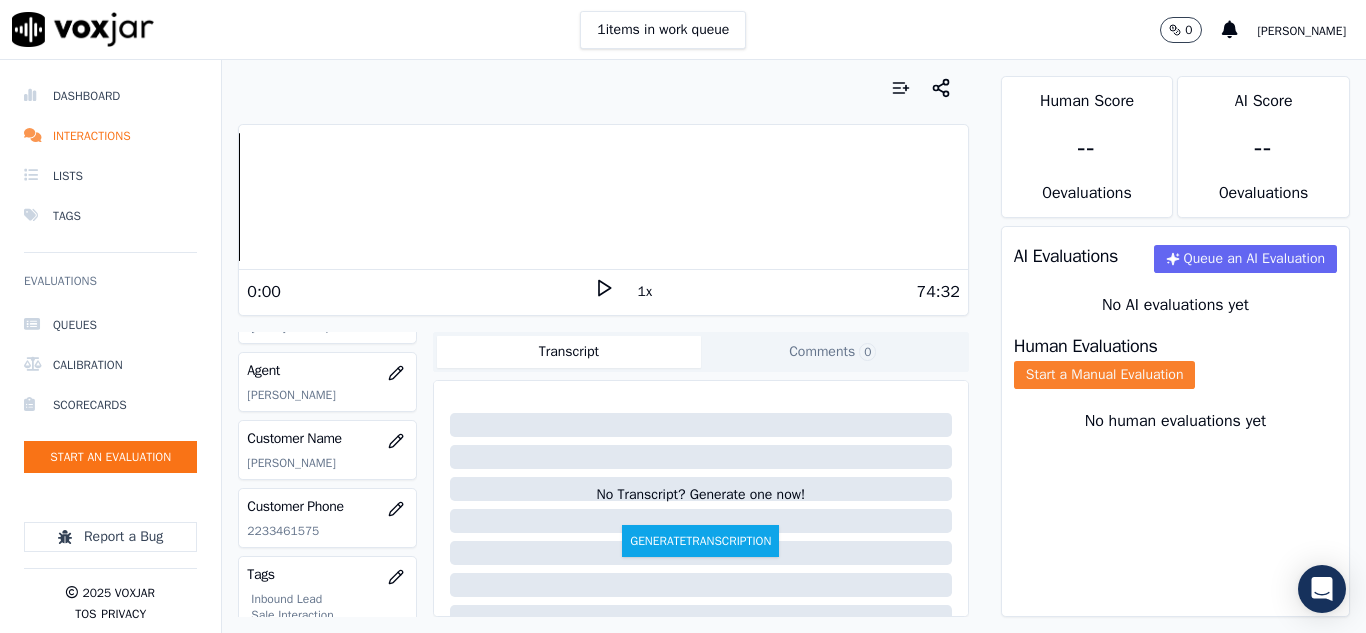 click on "Start a Manual Evaluation" 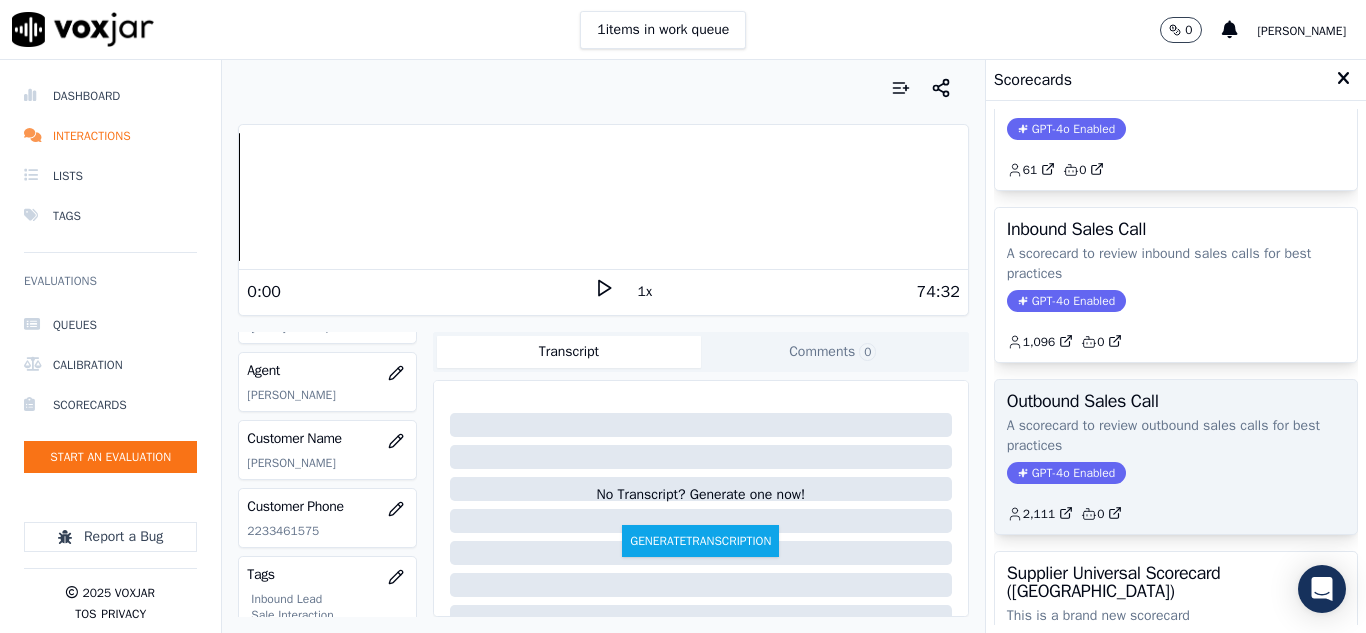 scroll, scrollTop: 100, scrollLeft: 0, axis: vertical 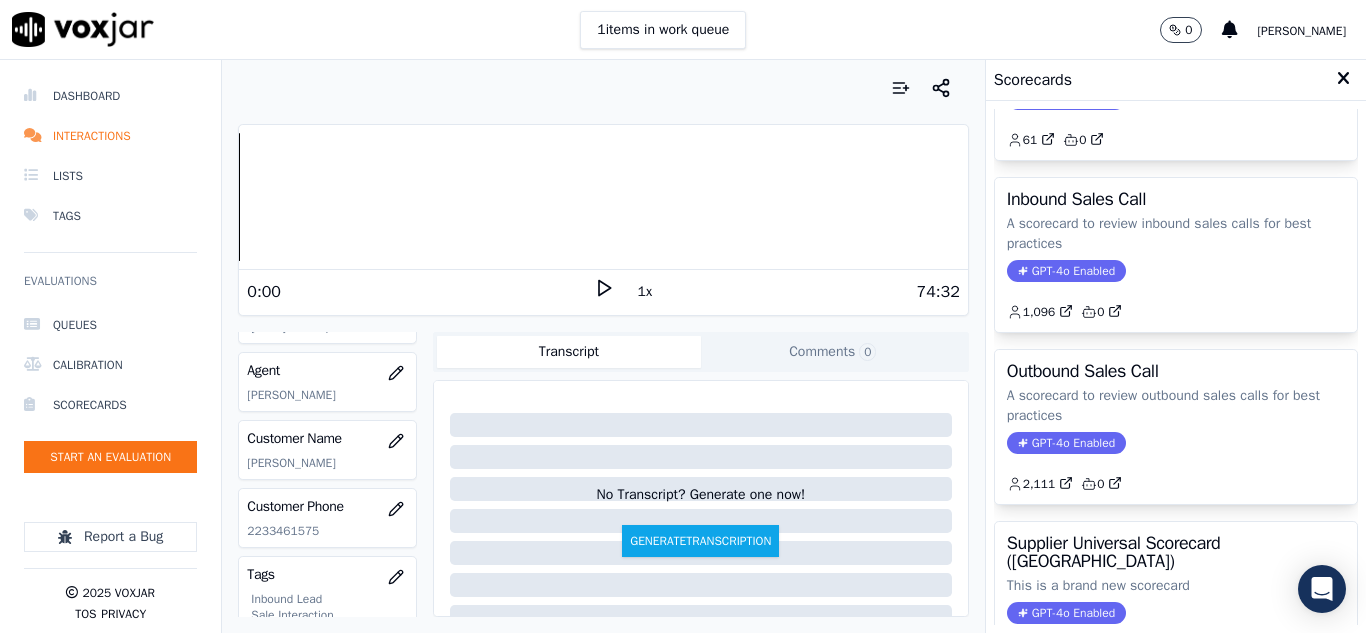 click on "Inbound Sales Call   A scorecard to review inbound sales calls for best practices     GPT-4o Enabled       1,096         0" at bounding box center [1176, 255] 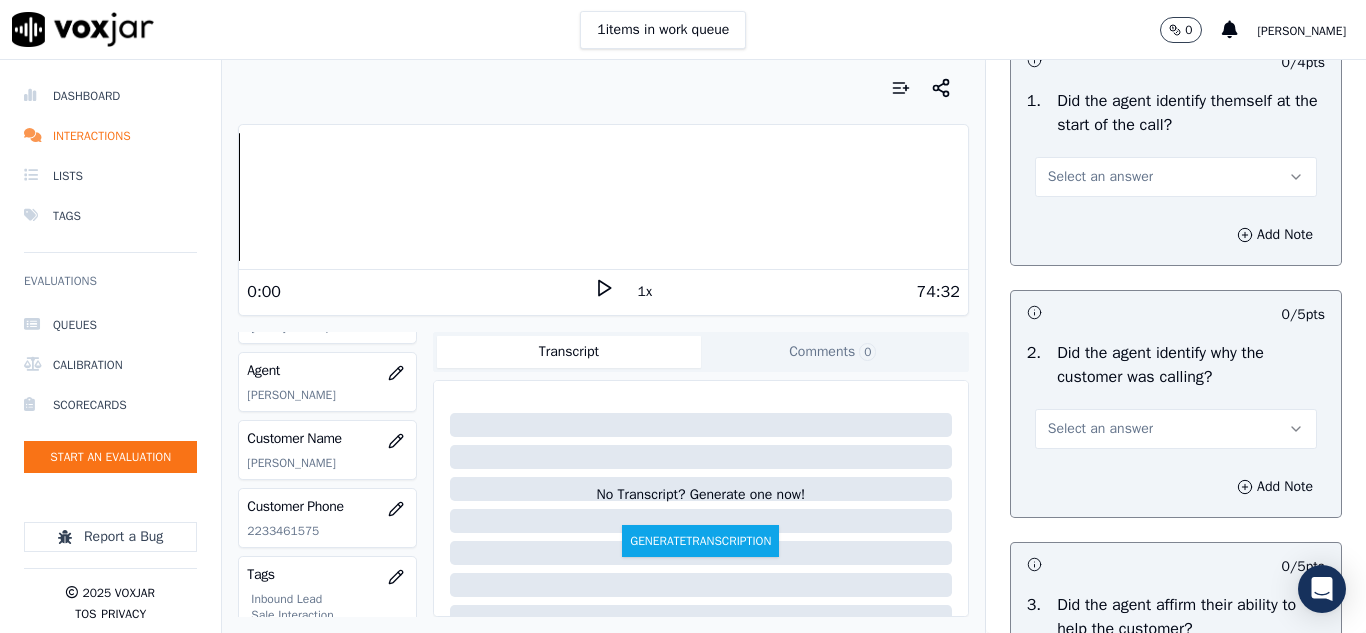 scroll, scrollTop: 200, scrollLeft: 0, axis: vertical 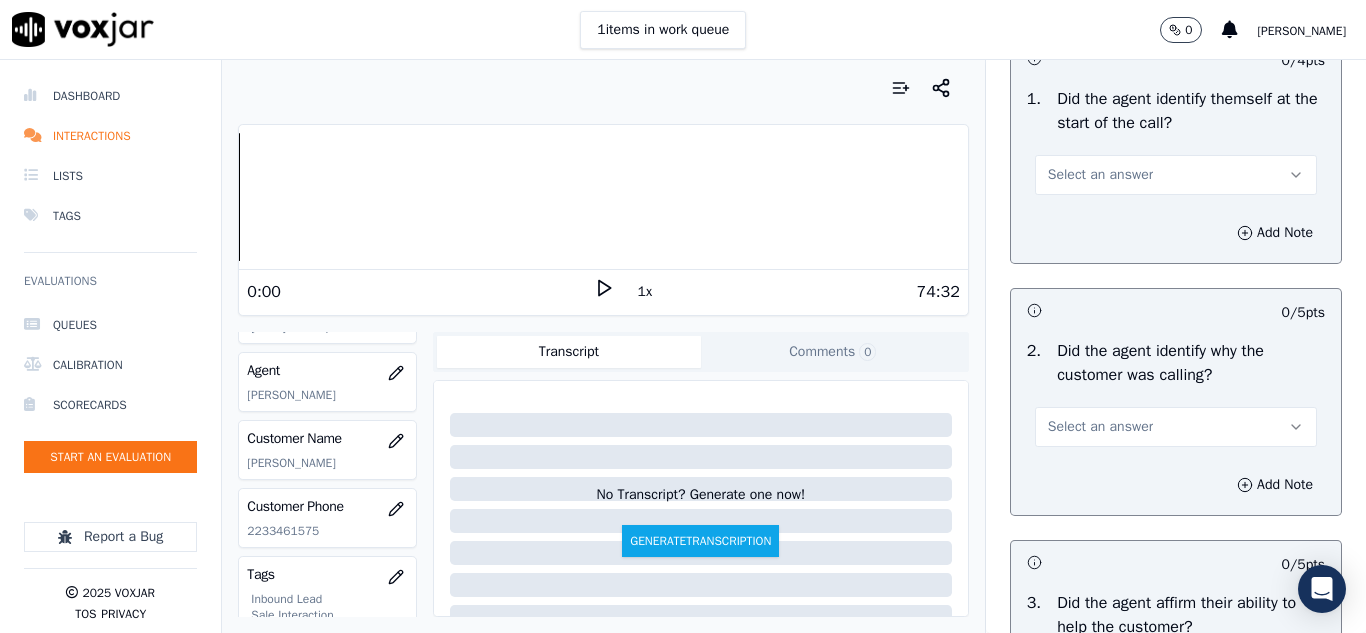 click on "Select an answer" at bounding box center (1100, 175) 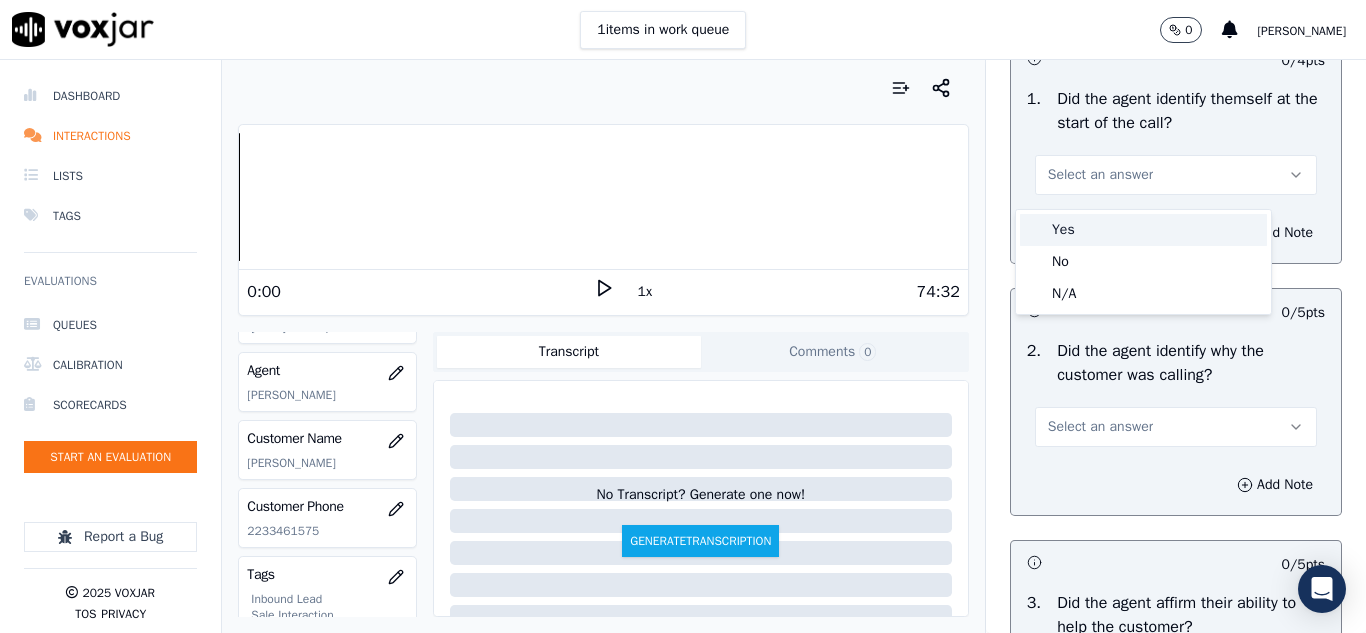click on "Yes" at bounding box center [1143, 230] 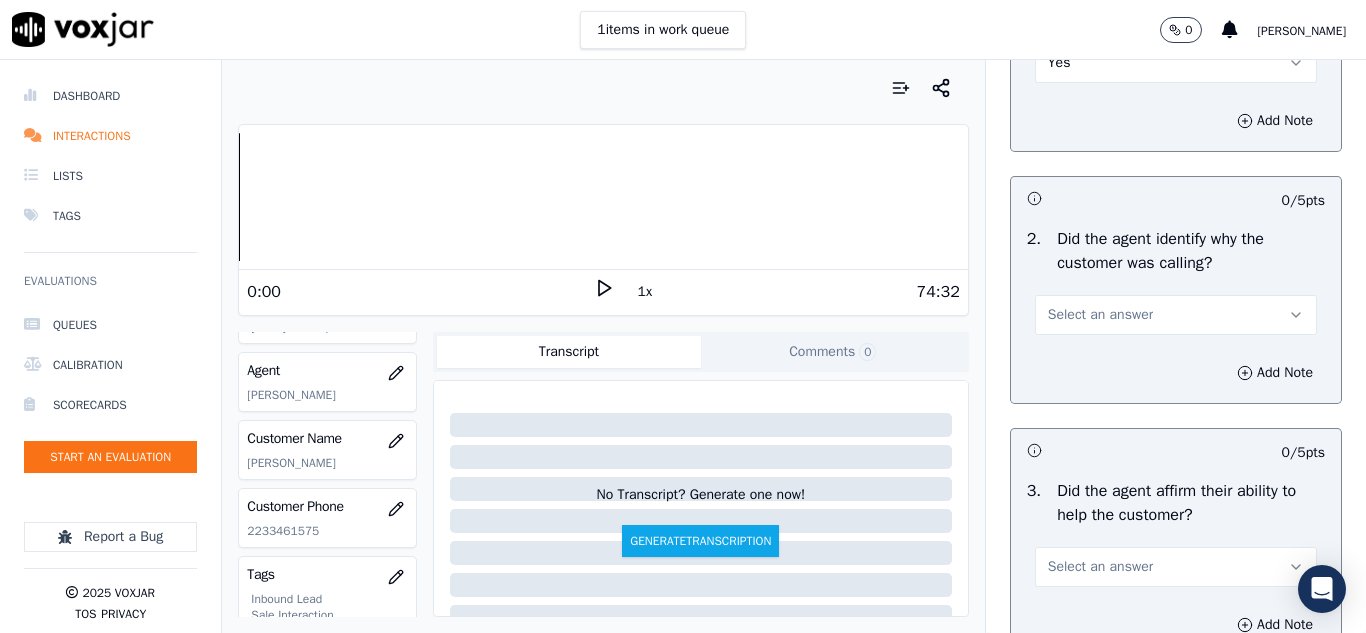 scroll, scrollTop: 400, scrollLeft: 0, axis: vertical 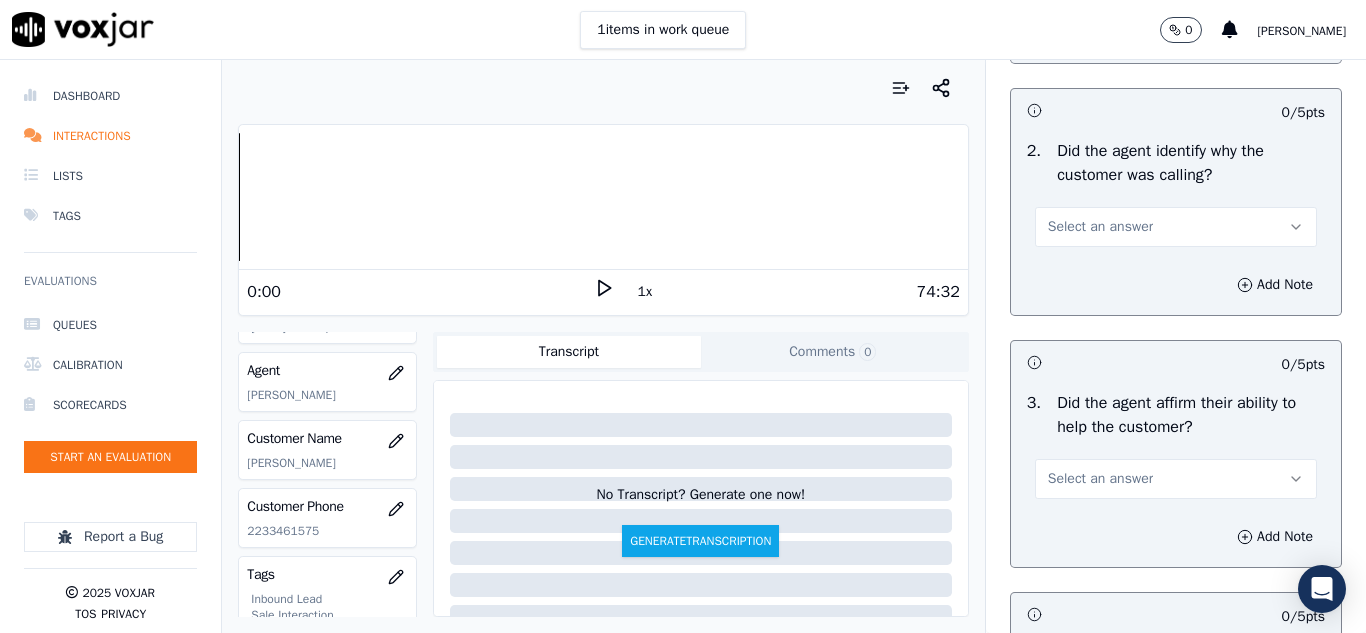 click on "Select an answer" at bounding box center [1100, 227] 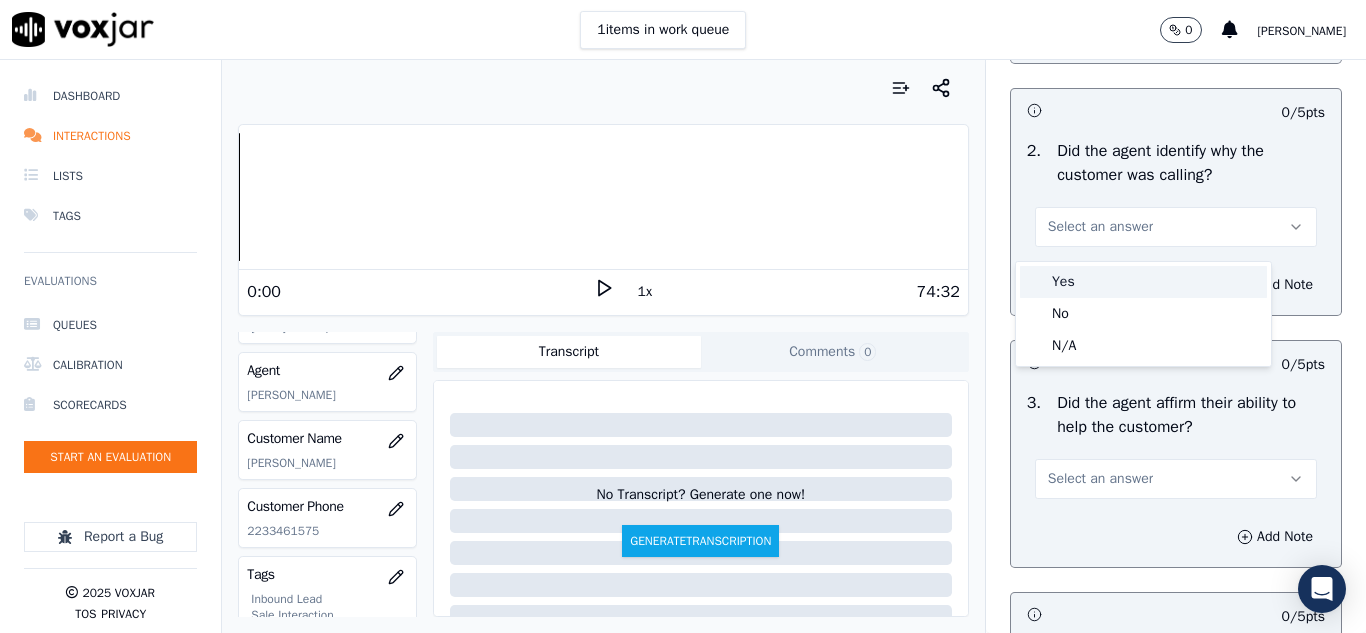 drag, startPoint x: 1073, startPoint y: 279, endPoint x: 1108, endPoint y: 259, distance: 40.311287 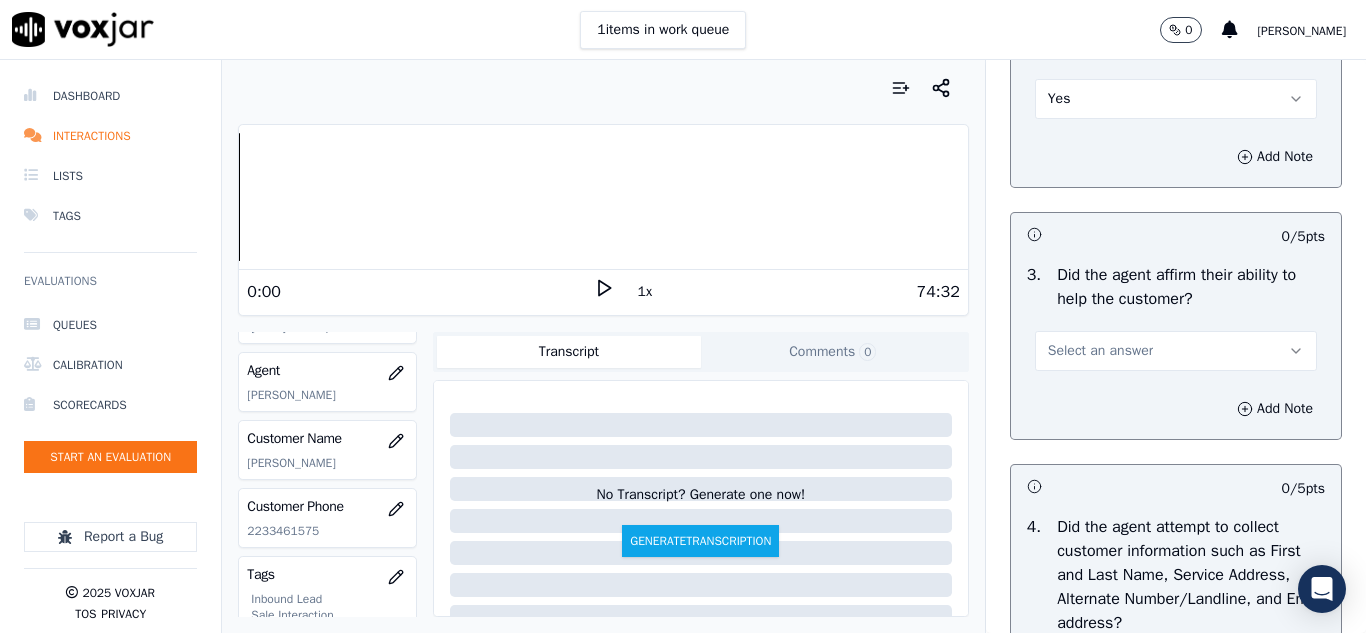 scroll, scrollTop: 600, scrollLeft: 0, axis: vertical 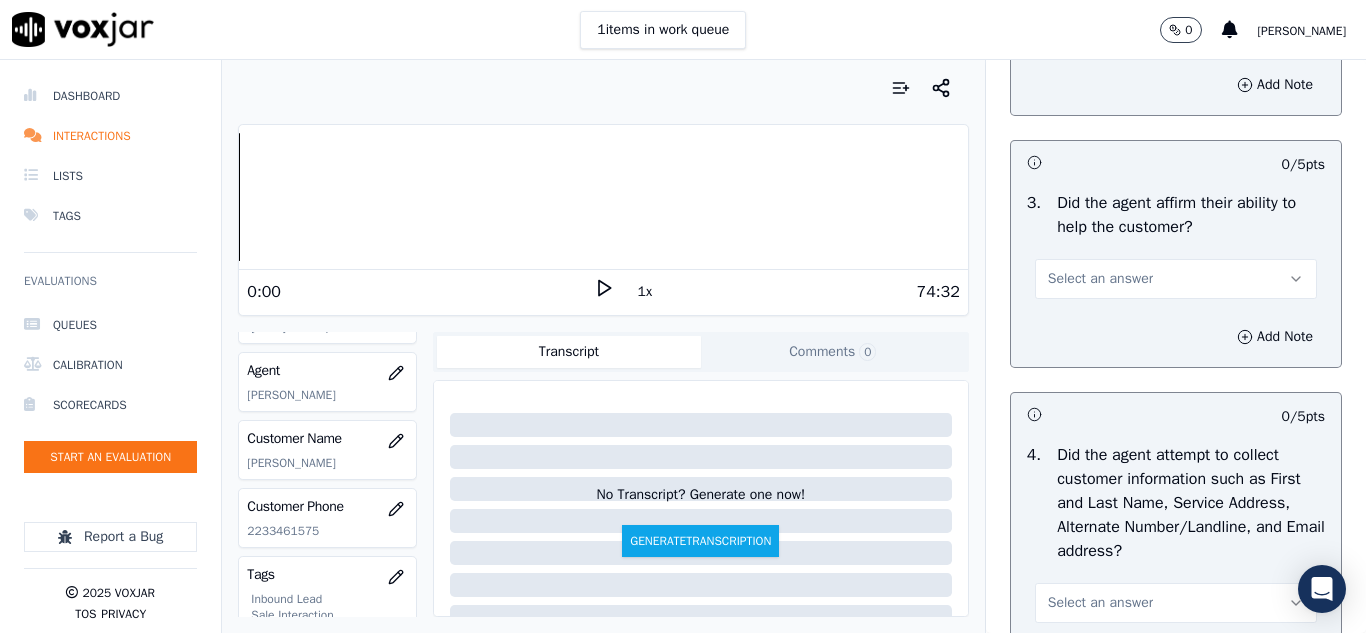click on "Select an answer" at bounding box center (1176, 279) 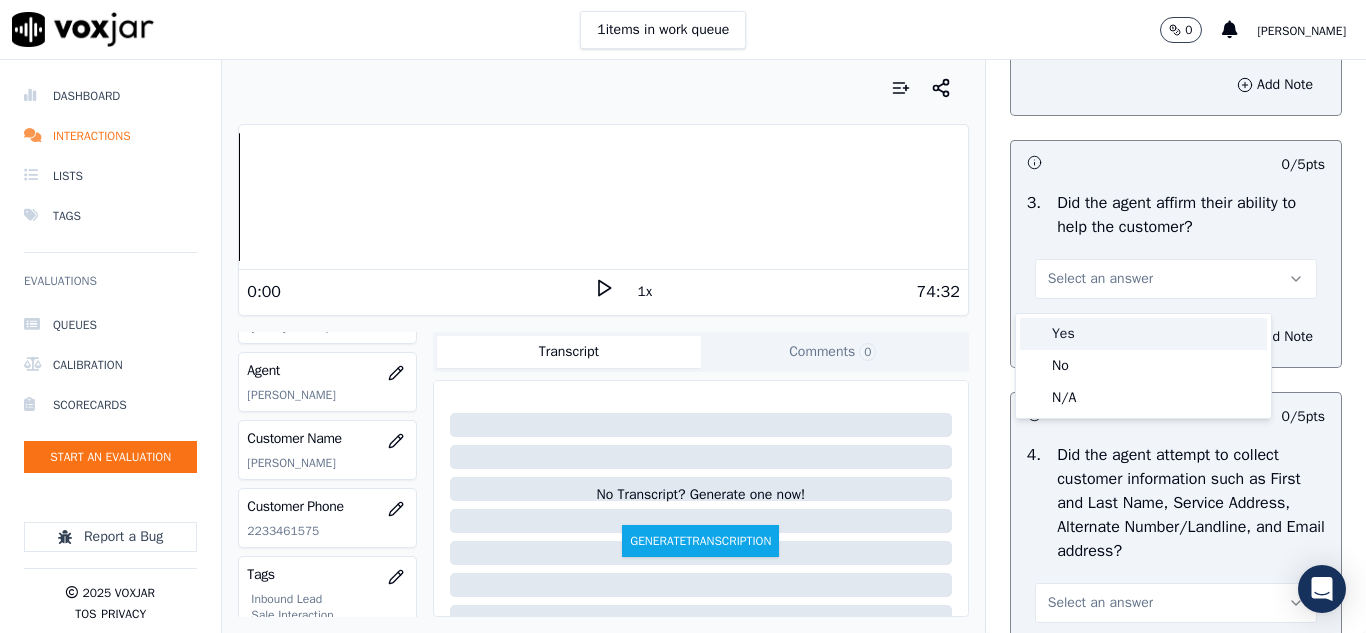 click on "Yes" at bounding box center [1143, 334] 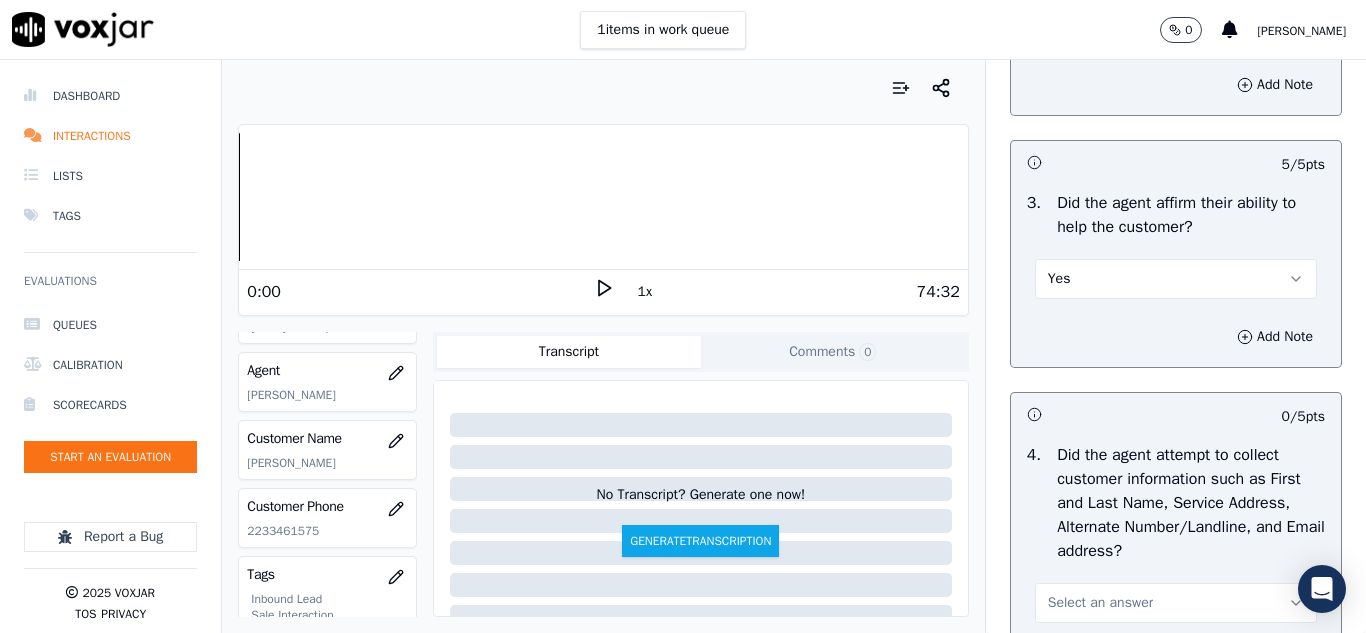 scroll, scrollTop: 900, scrollLeft: 0, axis: vertical 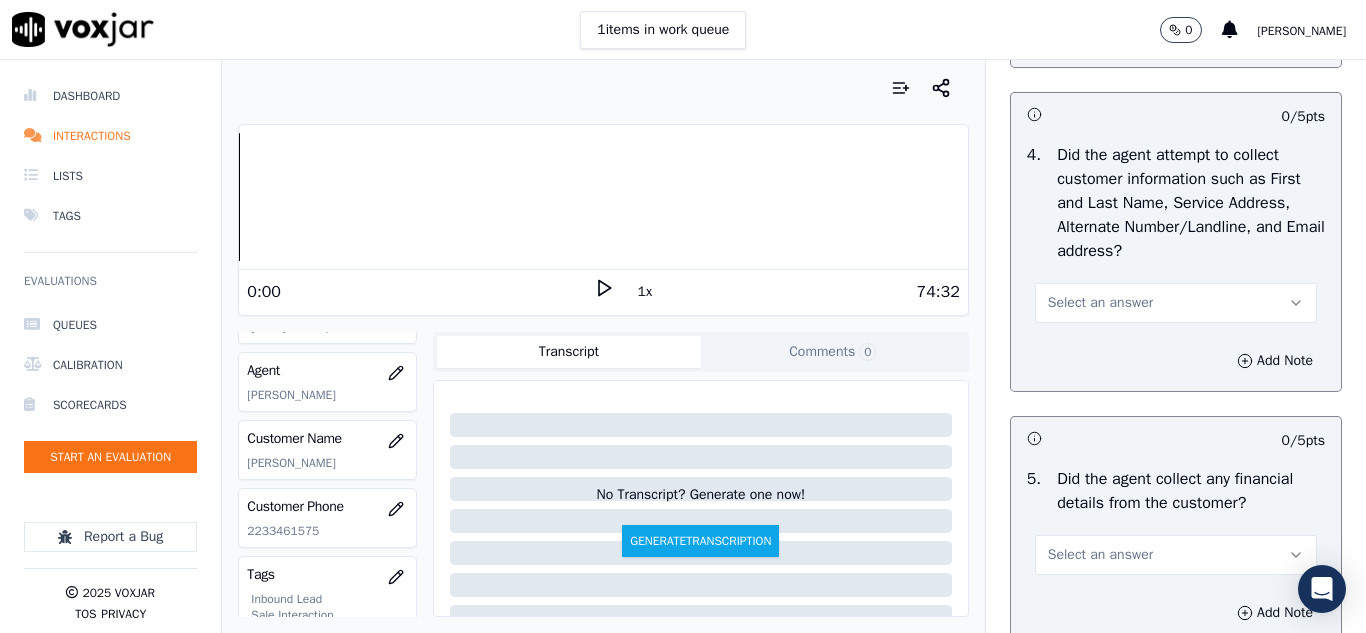 click on "Select an answer" at bounding box center (1100, 303) 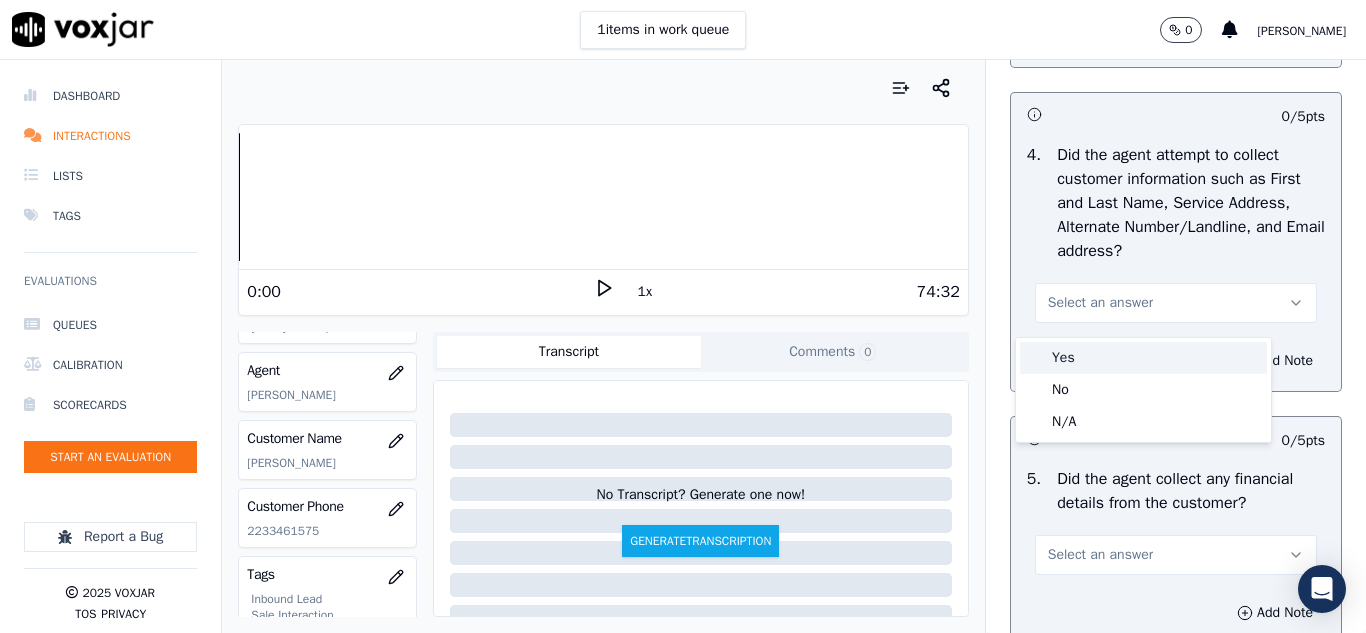 click on "Yes" at bounding box center [1143, 358] 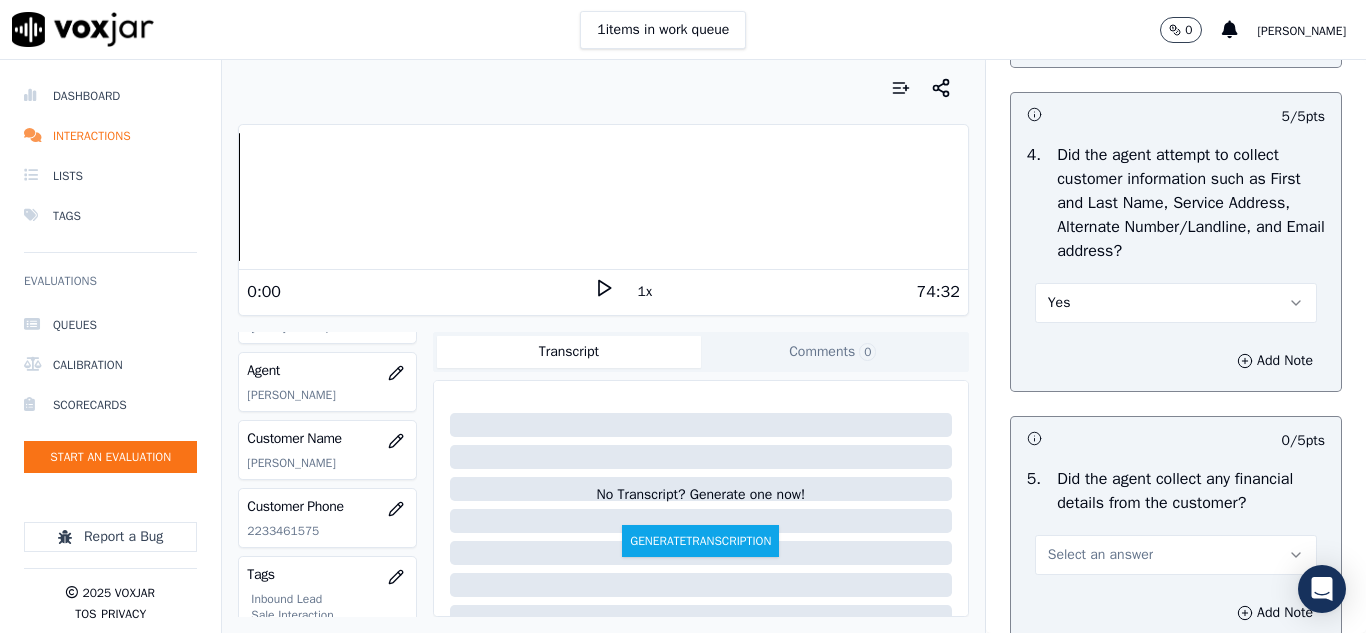 click on "Add Note" at bounding box center [1176, 361] 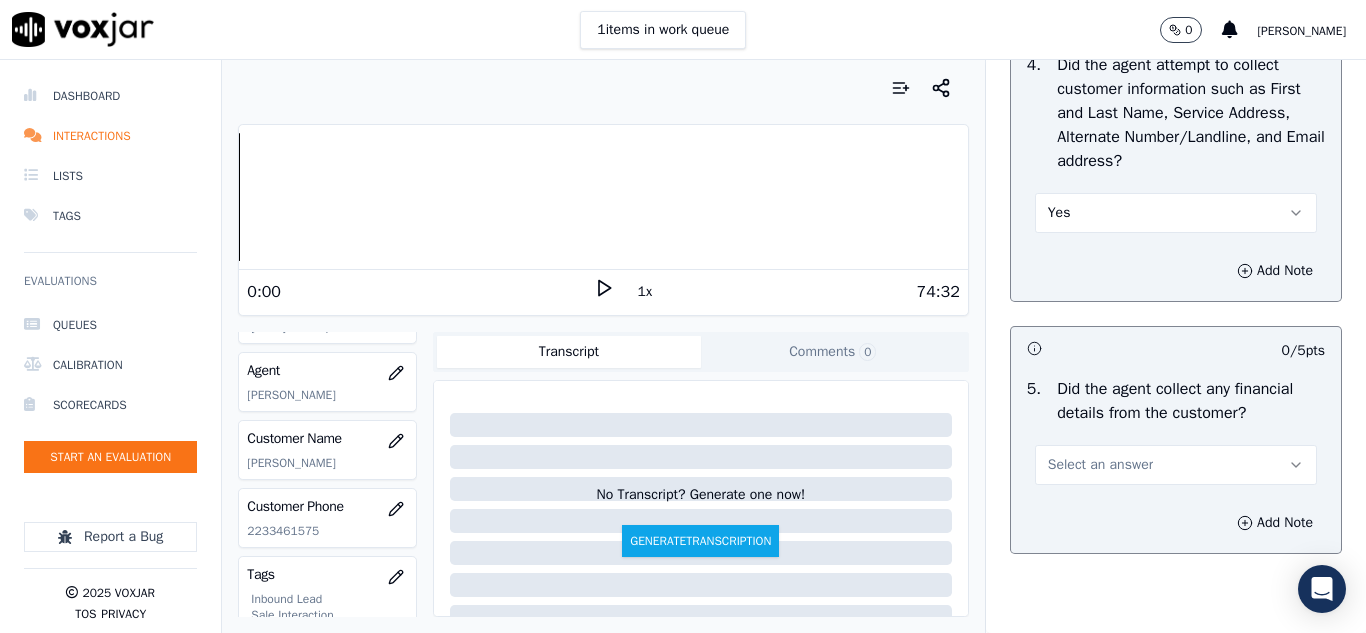 scroll, scrollTop: 1100, scrollLeft: 0, axis: vertical 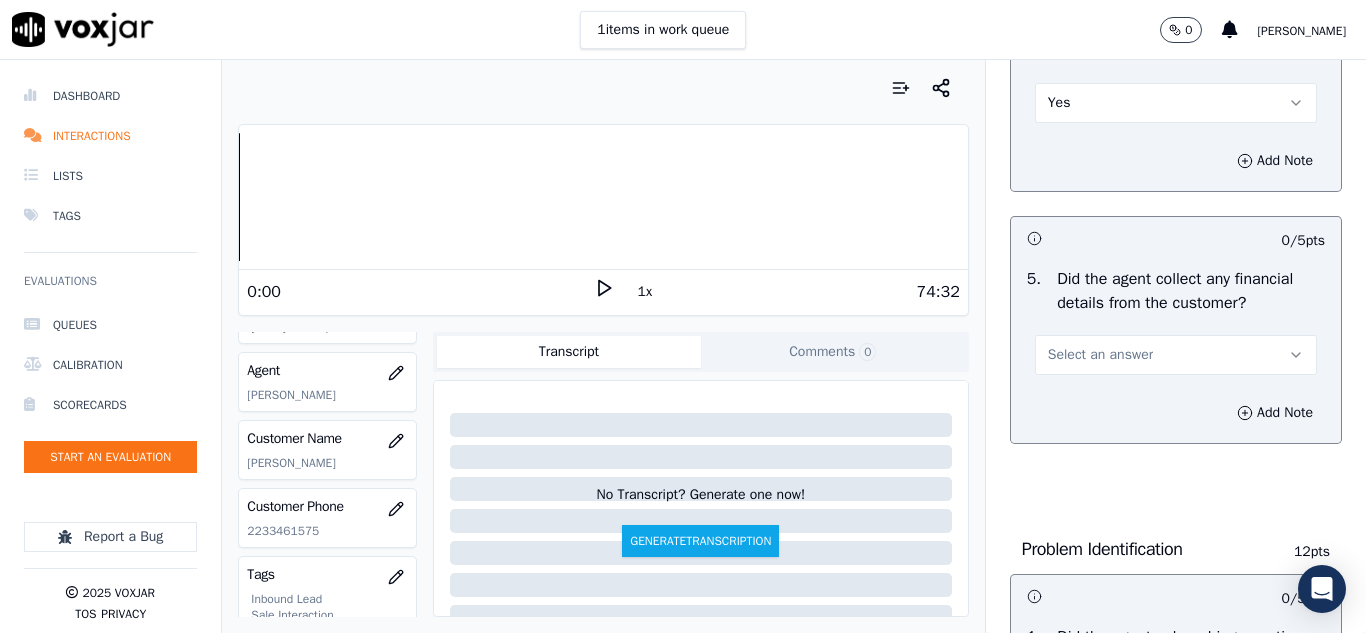 click on "Select an answer" at bounding box center [1100, 355] 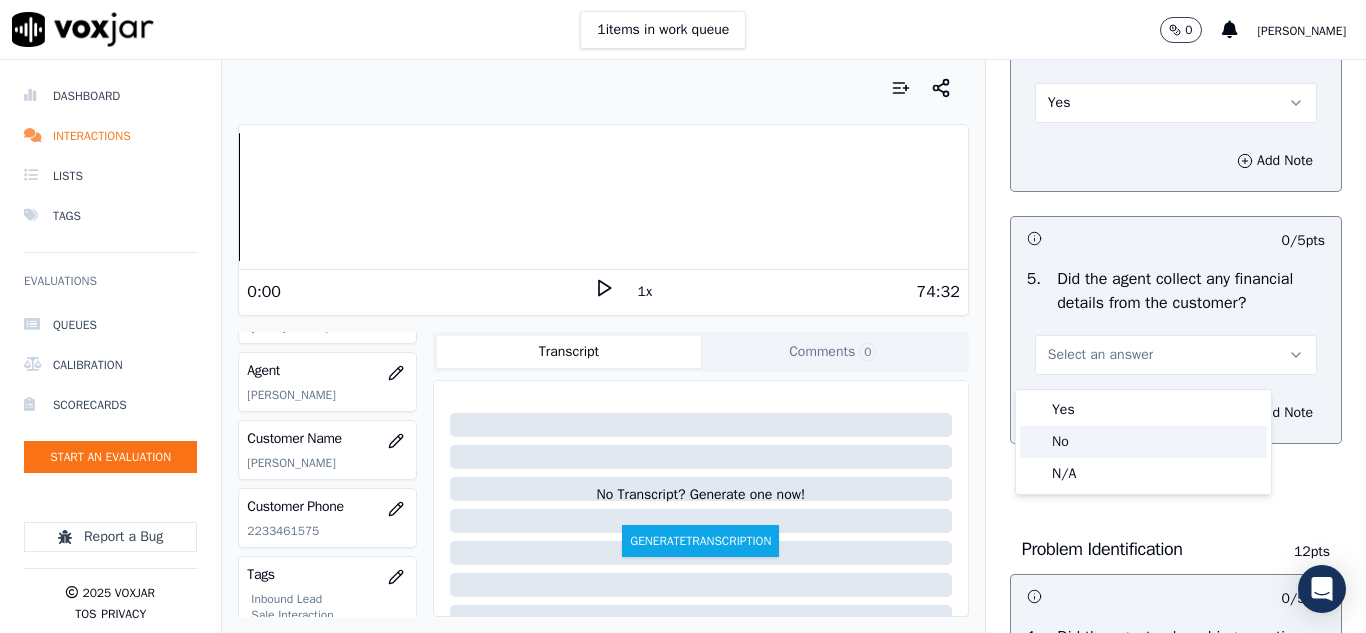 click on "No" 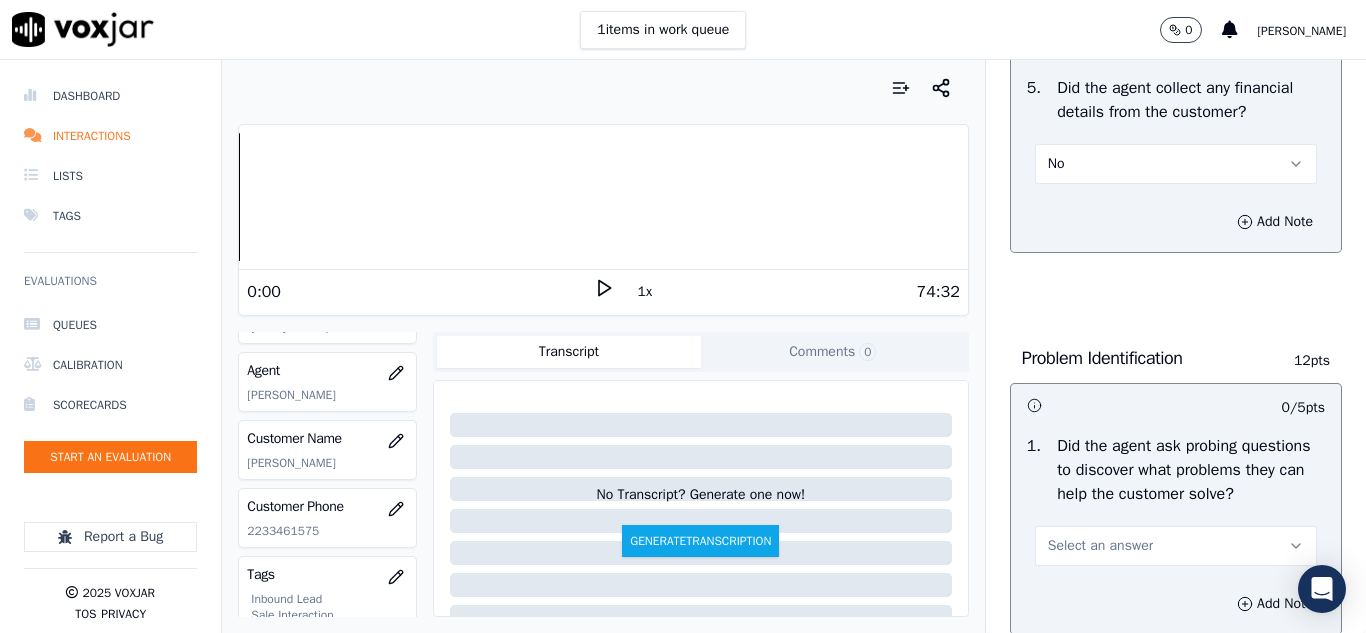 scroll, scrollTop: 1400, scrollLeft: 0, axis: vertical 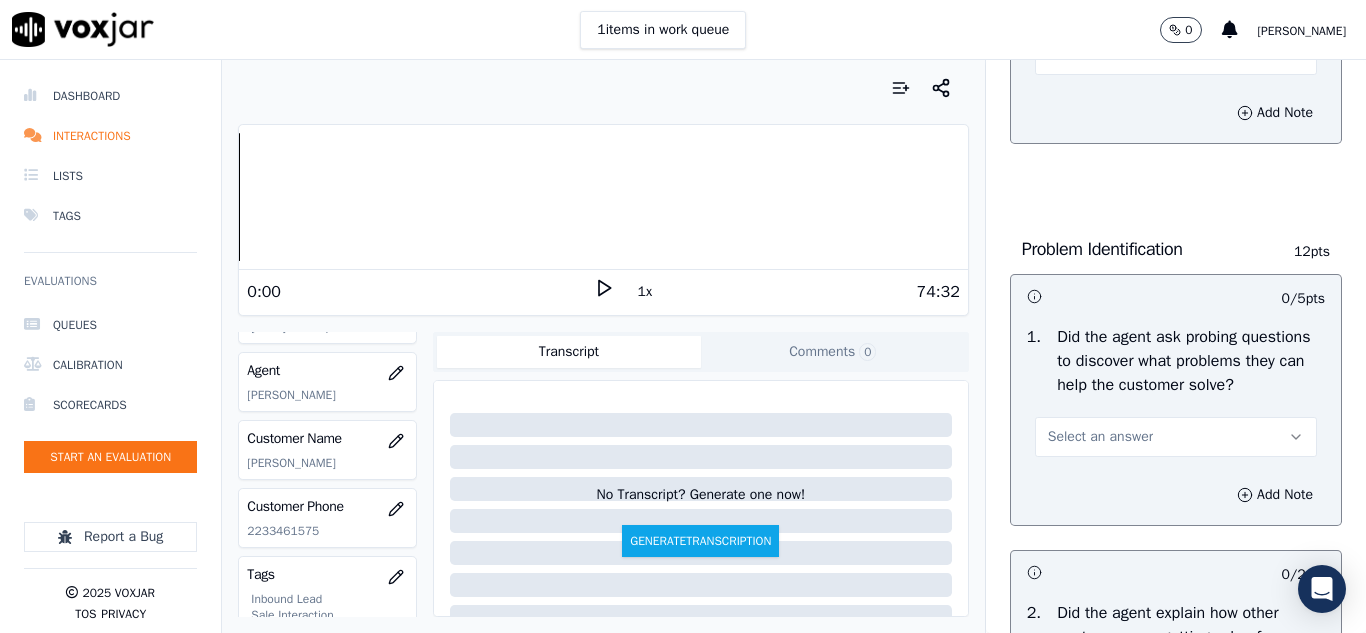 click on "Select an answer" at bounding box center (1176, 437) 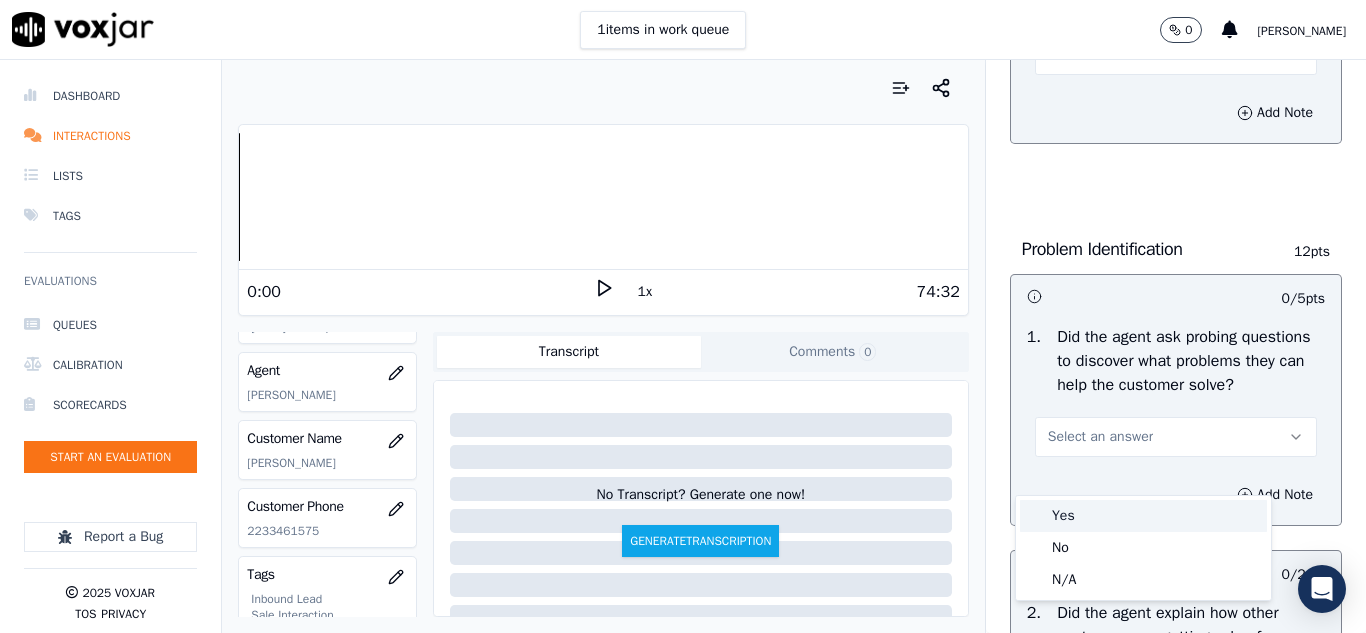 click on "Yes" at bounding box center (1143, 516) 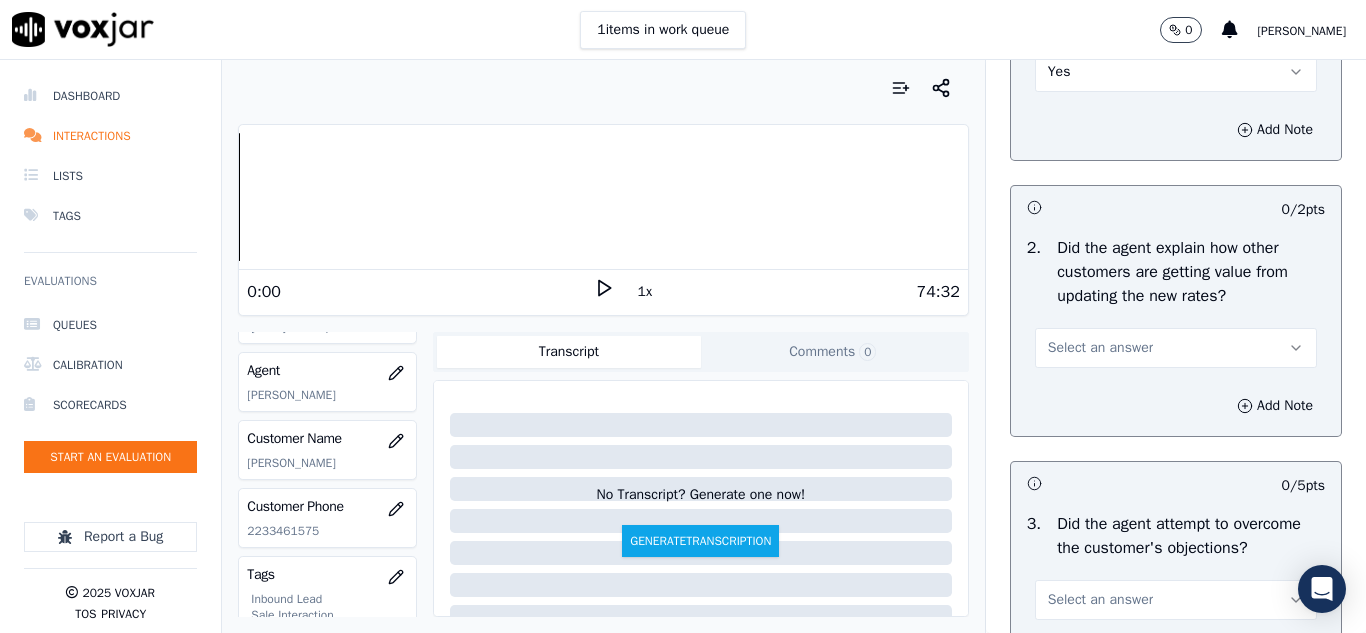 scroll, scrollTop: 1800, scrollLeft: 0, axis: vertical 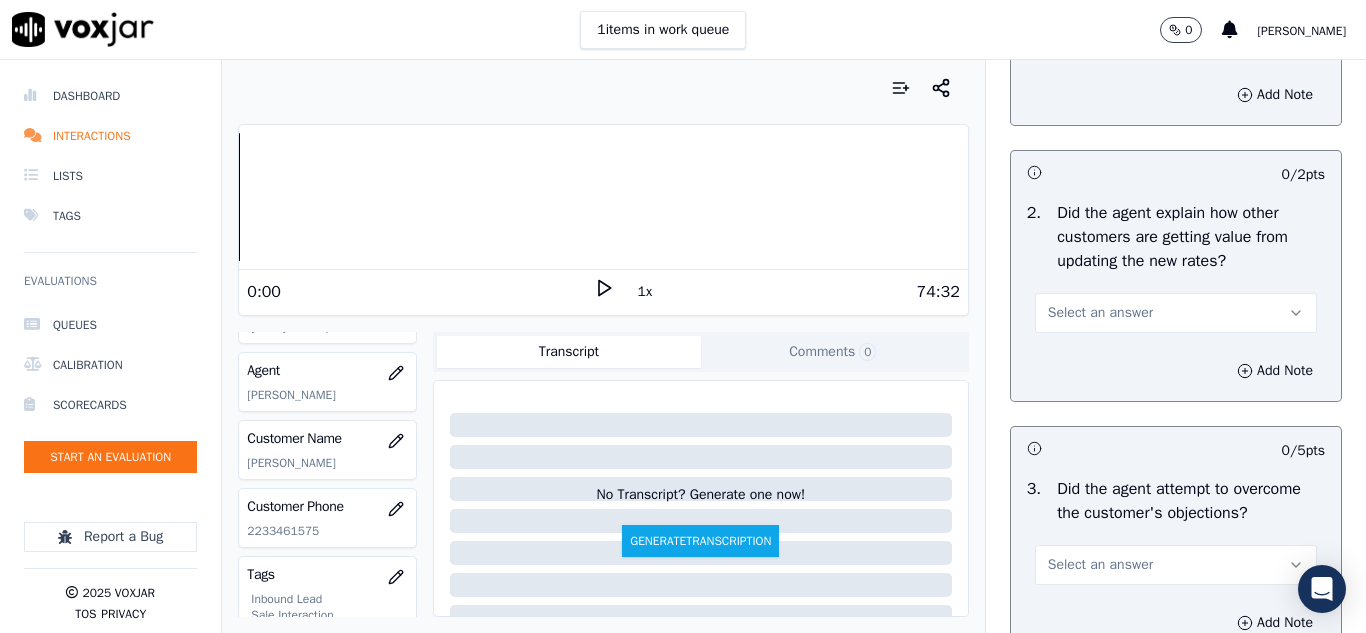 click on "Select an answer" at bounding box center [1100, 313] 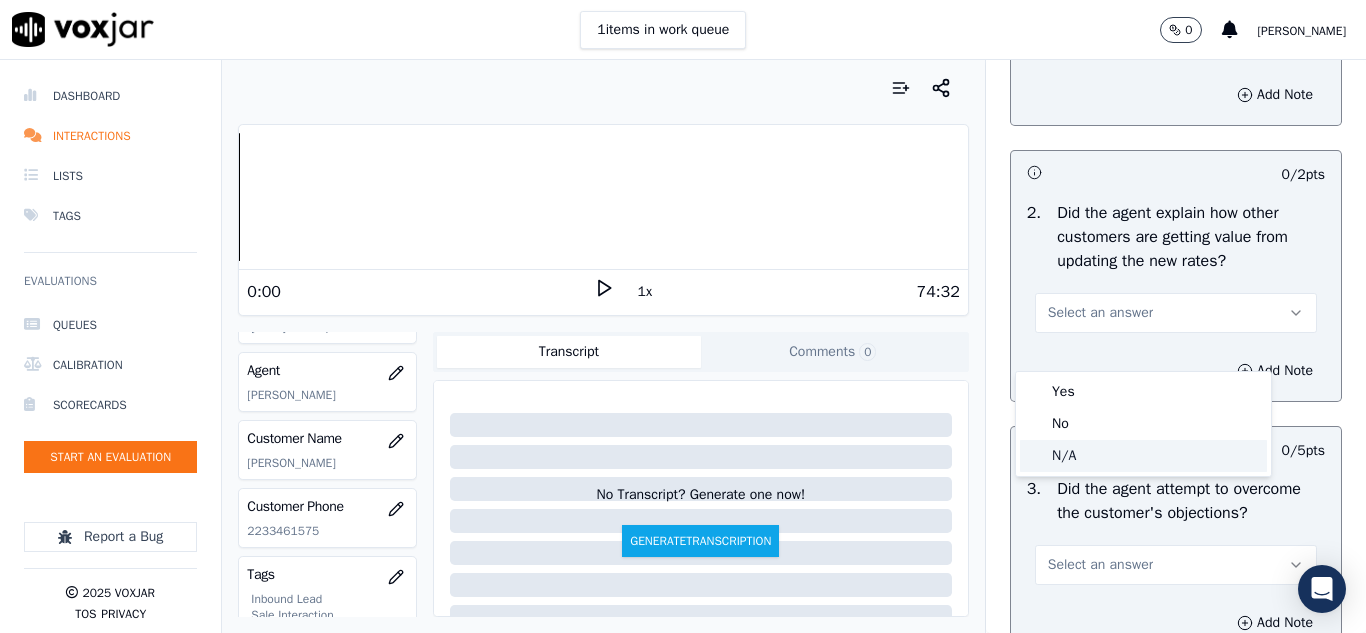 click on "N/A" 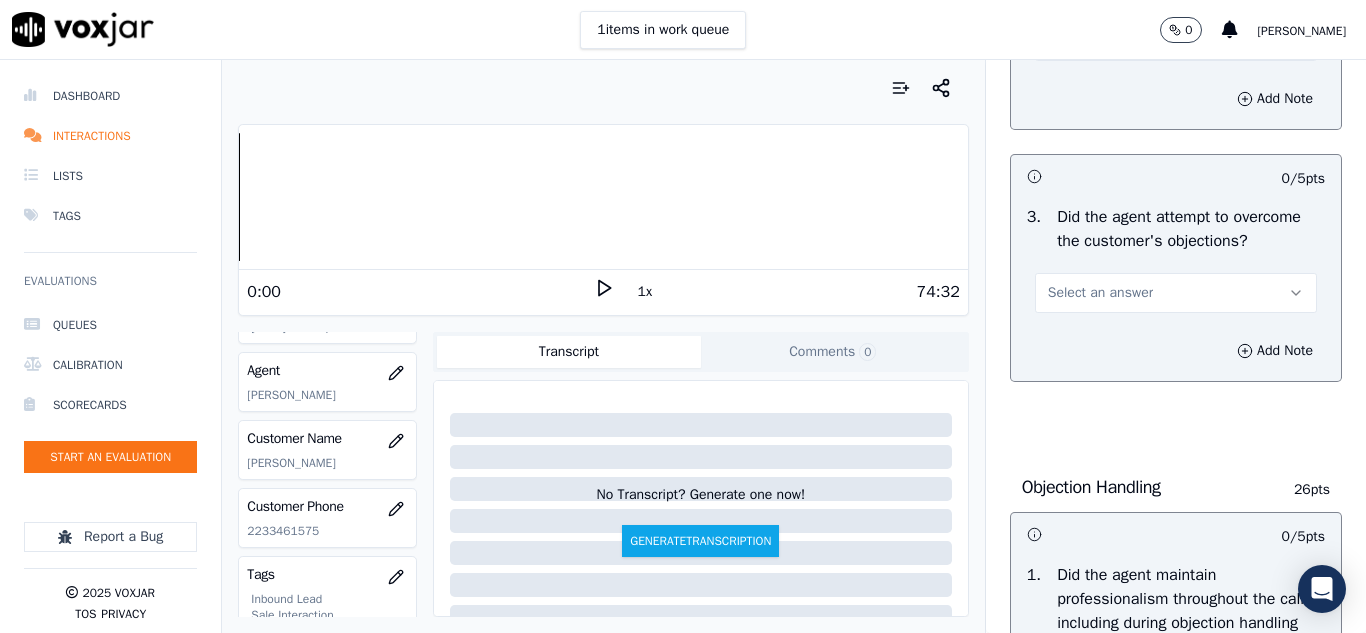 scroll, scrollTop: 2100, scrollLeft: 0, axis: vertical 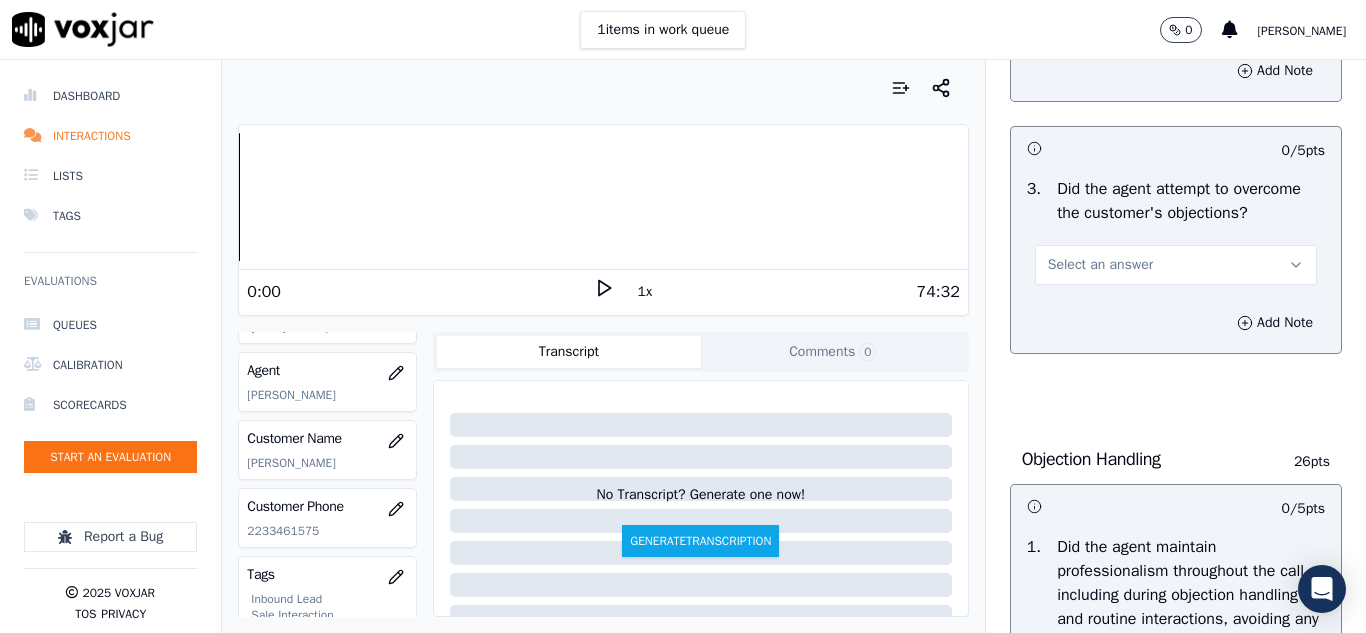 drag, startPoint x: 1095, startPoint y: 317, endPoint x: 1095, endPoint y: 338, distance: 21 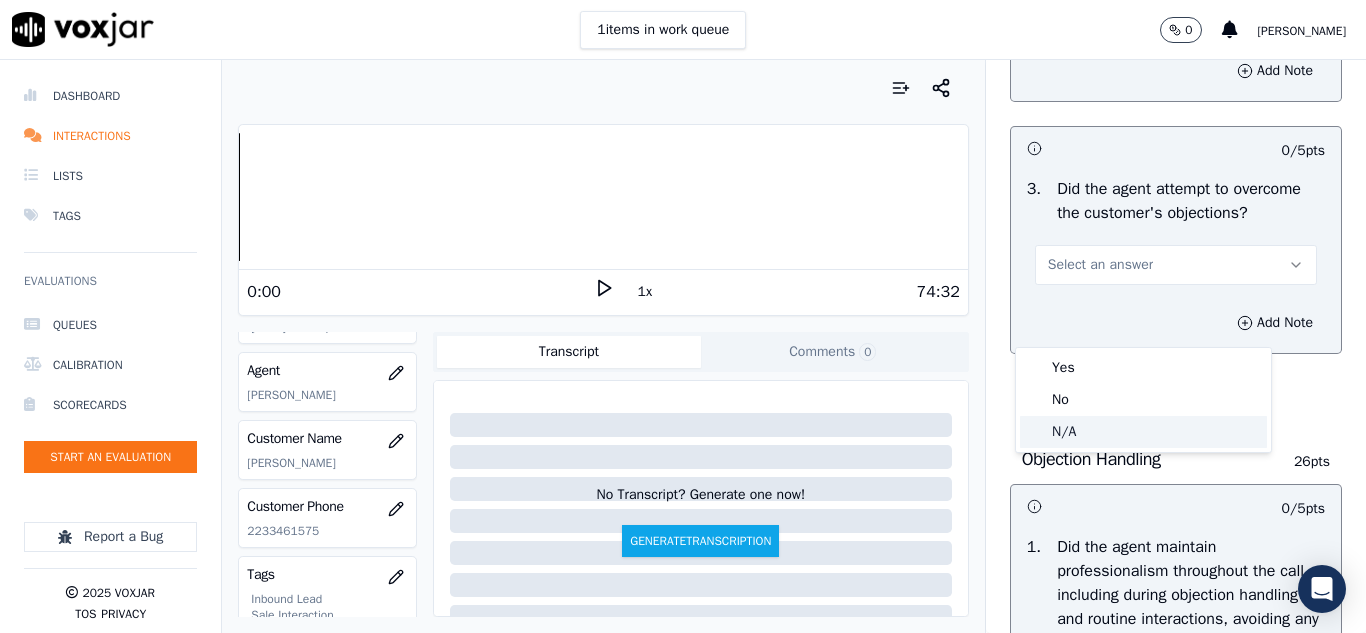 click on "N/A" 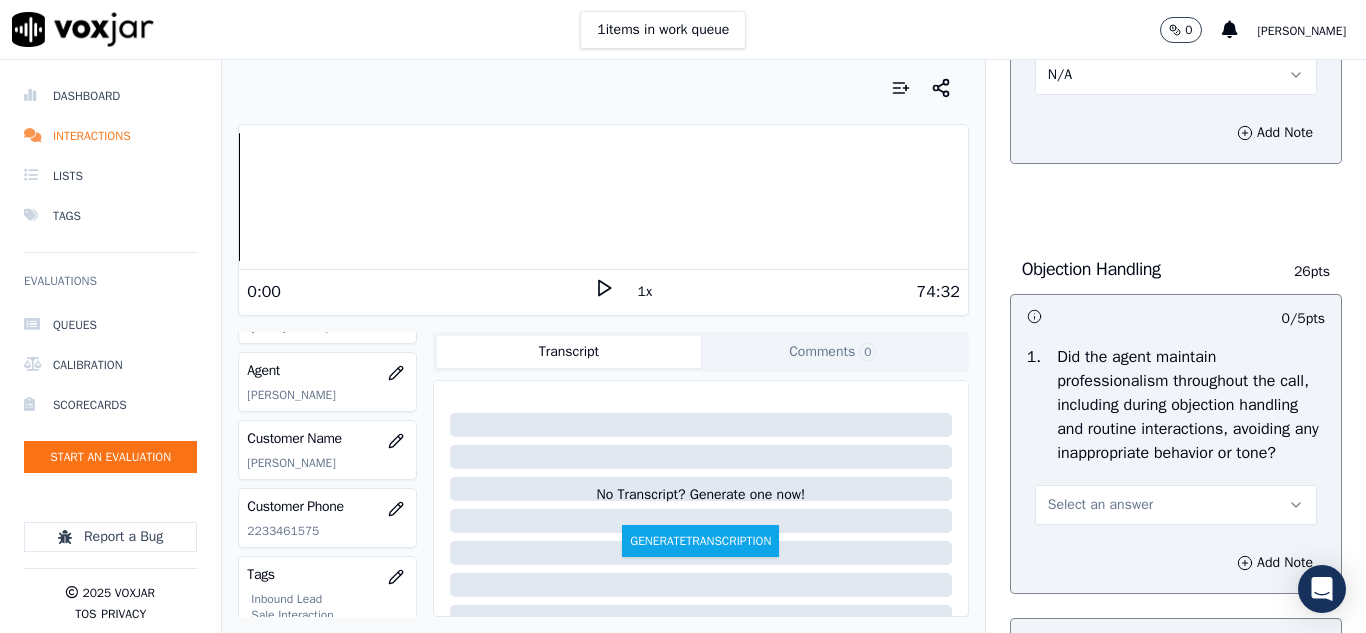 scroll, scrollTop: 2400, scrollLeft: 0, axis: vertical 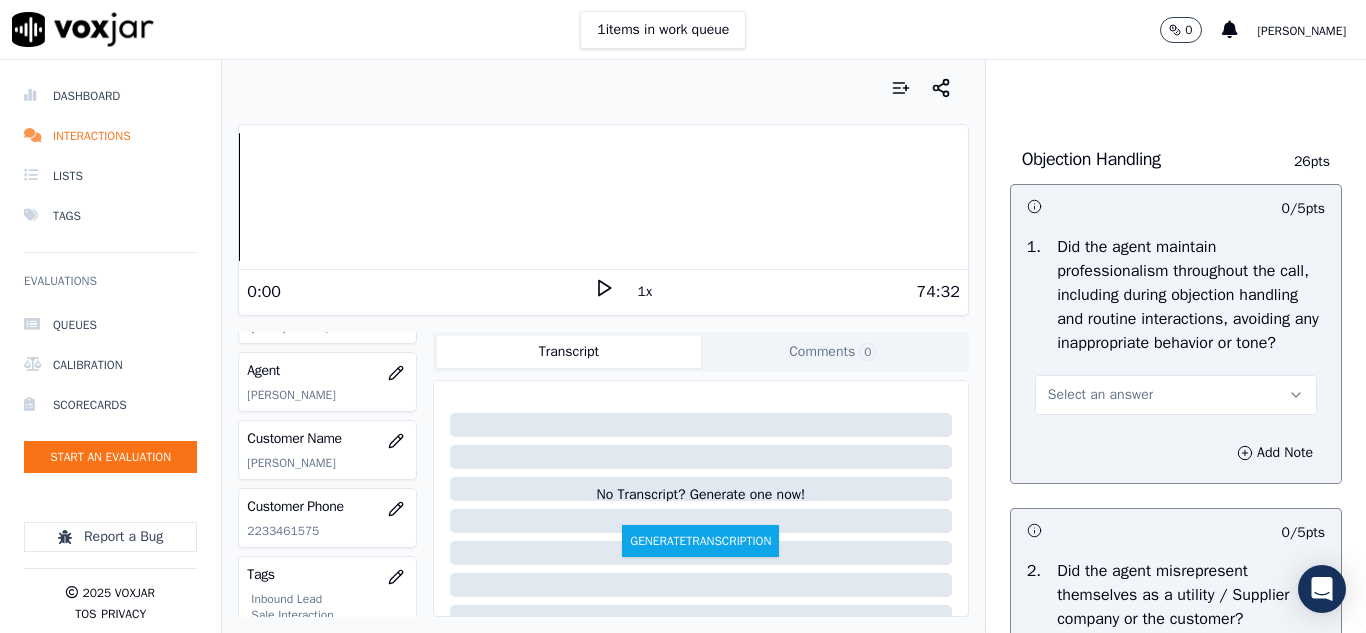 click on "Select an answer" at bounding box center (1100, 395) 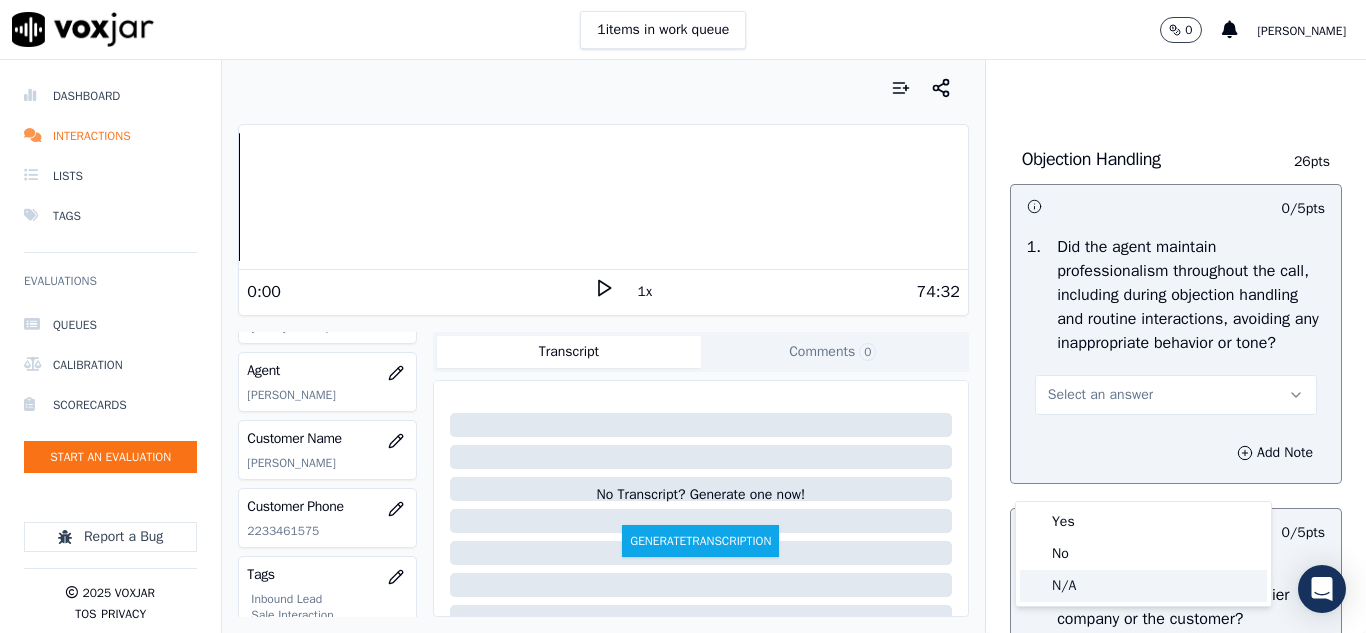 click on "N/A" 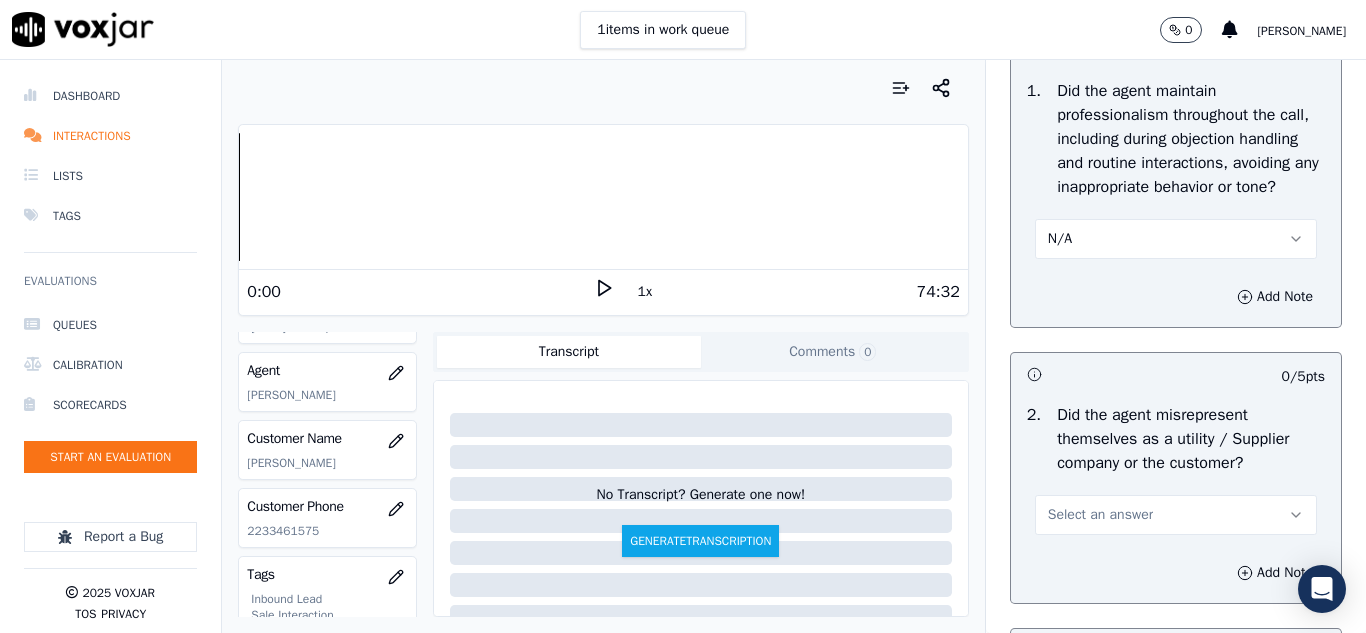 scroll, scrollTop: 2800, scrollLeft: 0, axis: vertical 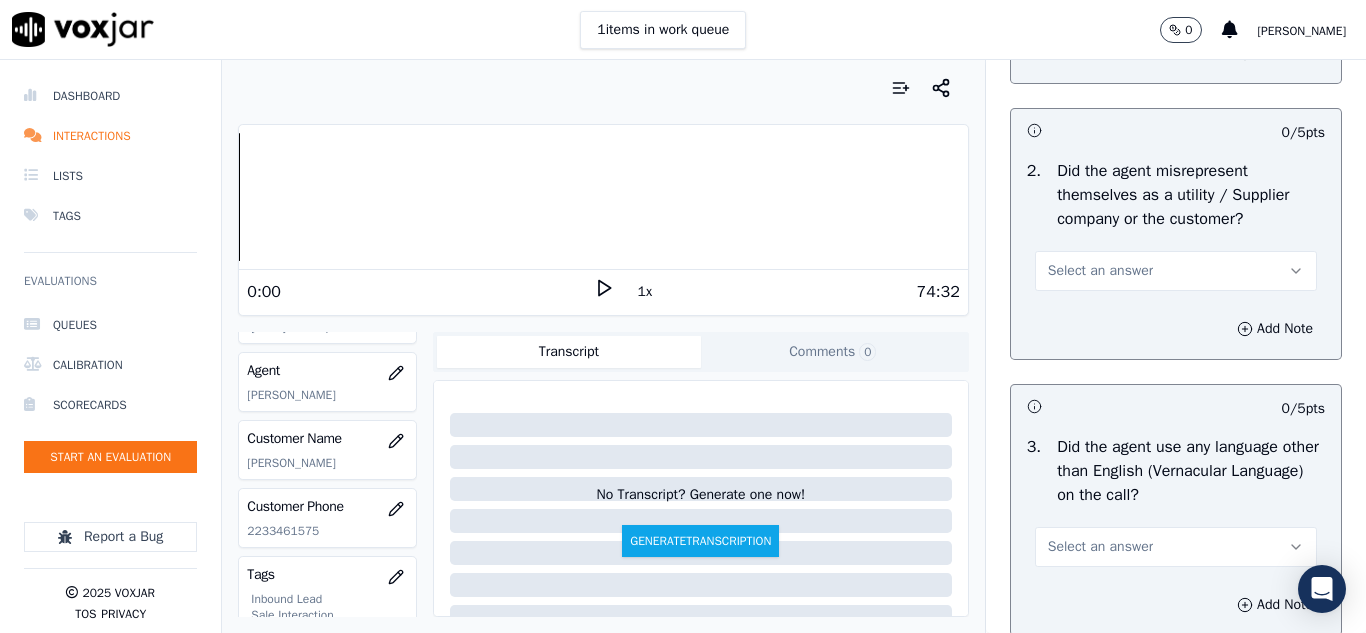 click on "Select an answer" at bounding box center (1100, 271) 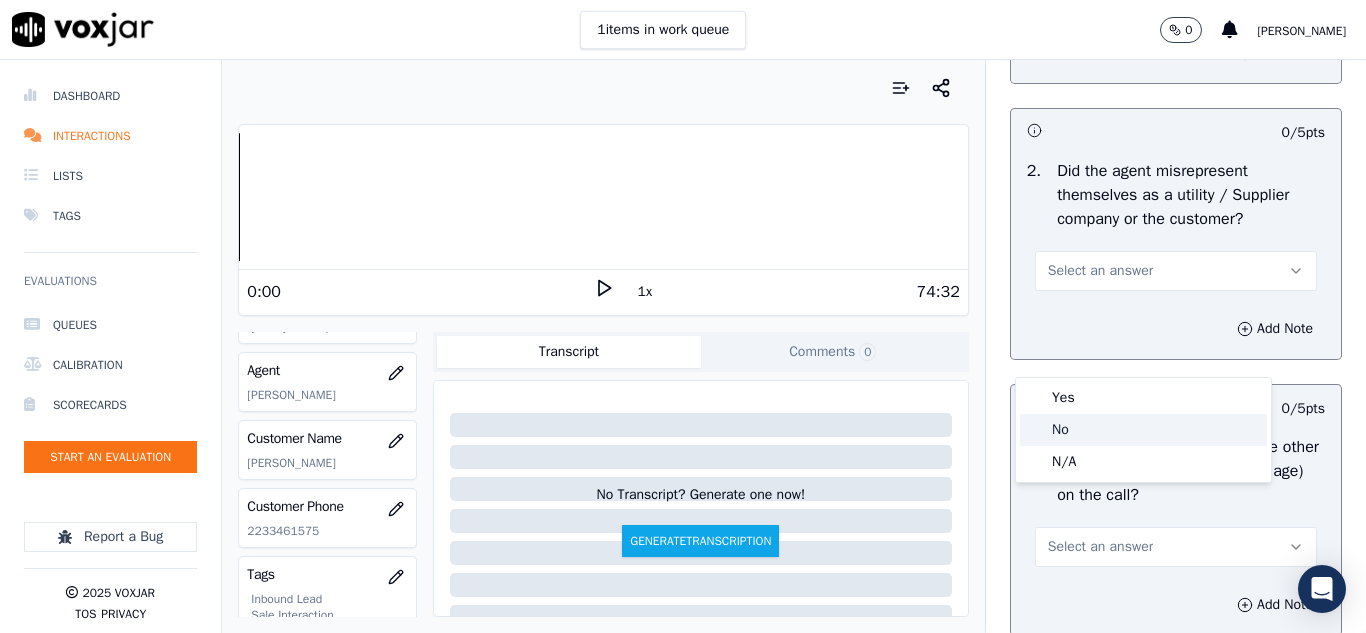 click on "No" 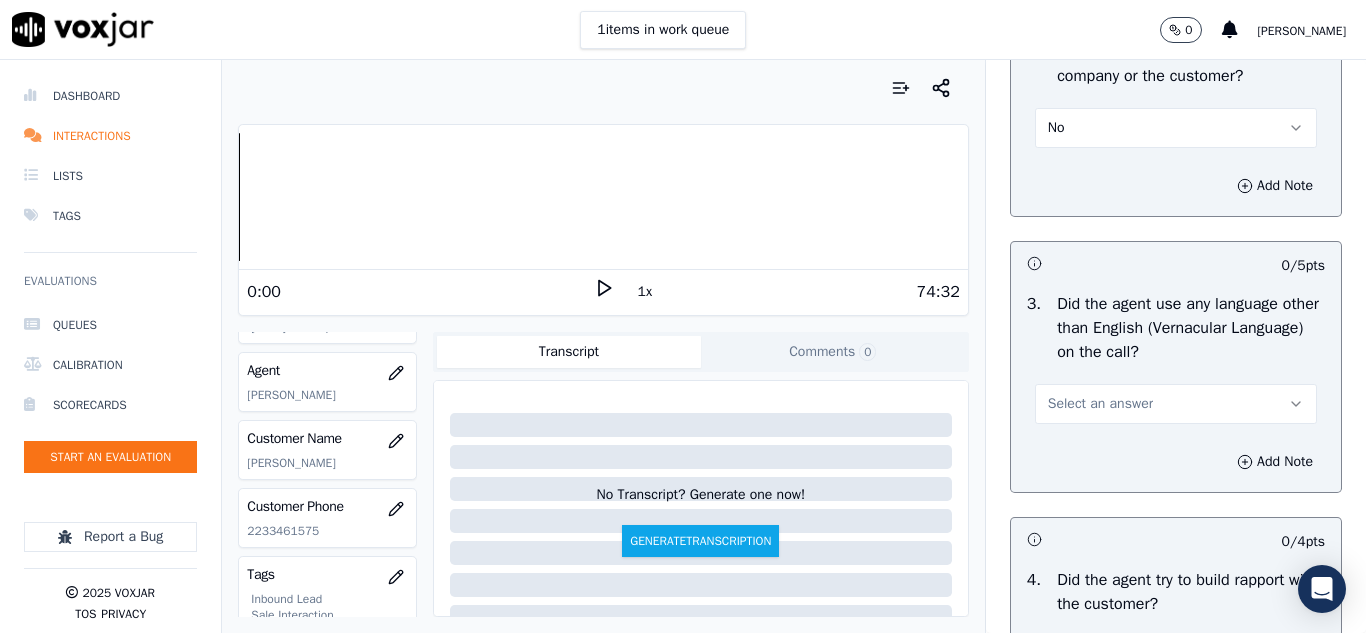 scroll, scrollTop: 3100, scrollLeft: 0, axis: vertical 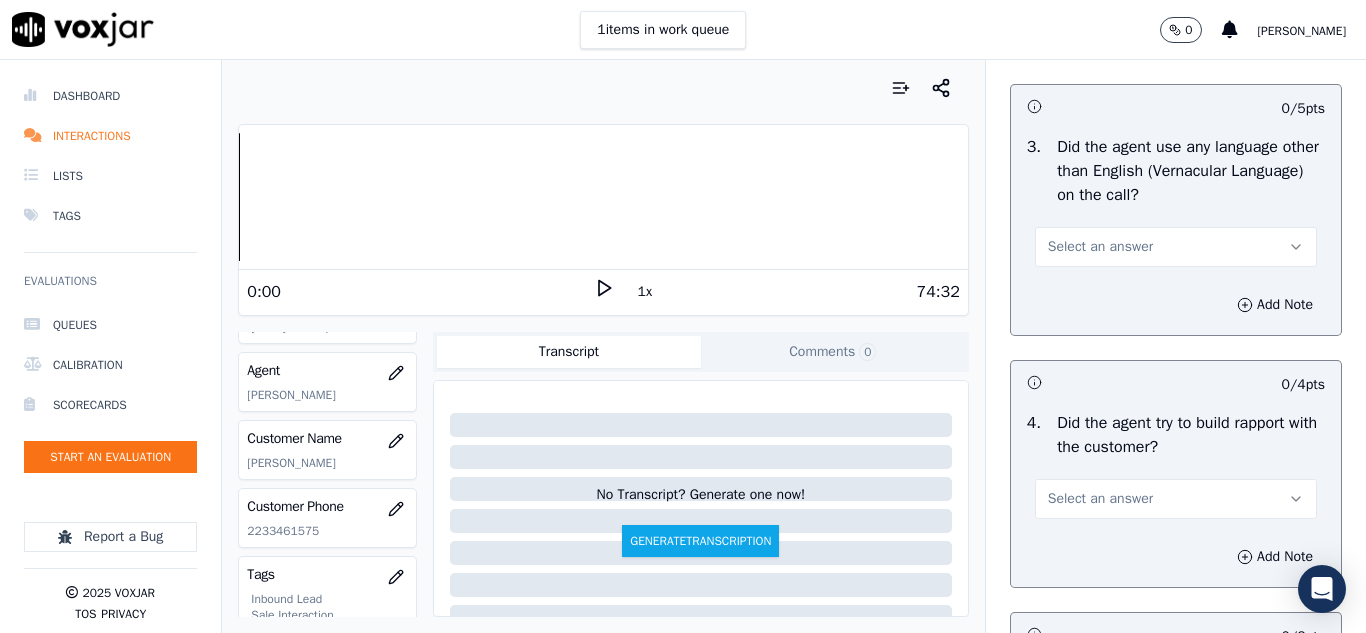 click on "Select an answer" at bounding box center (1176, 247) 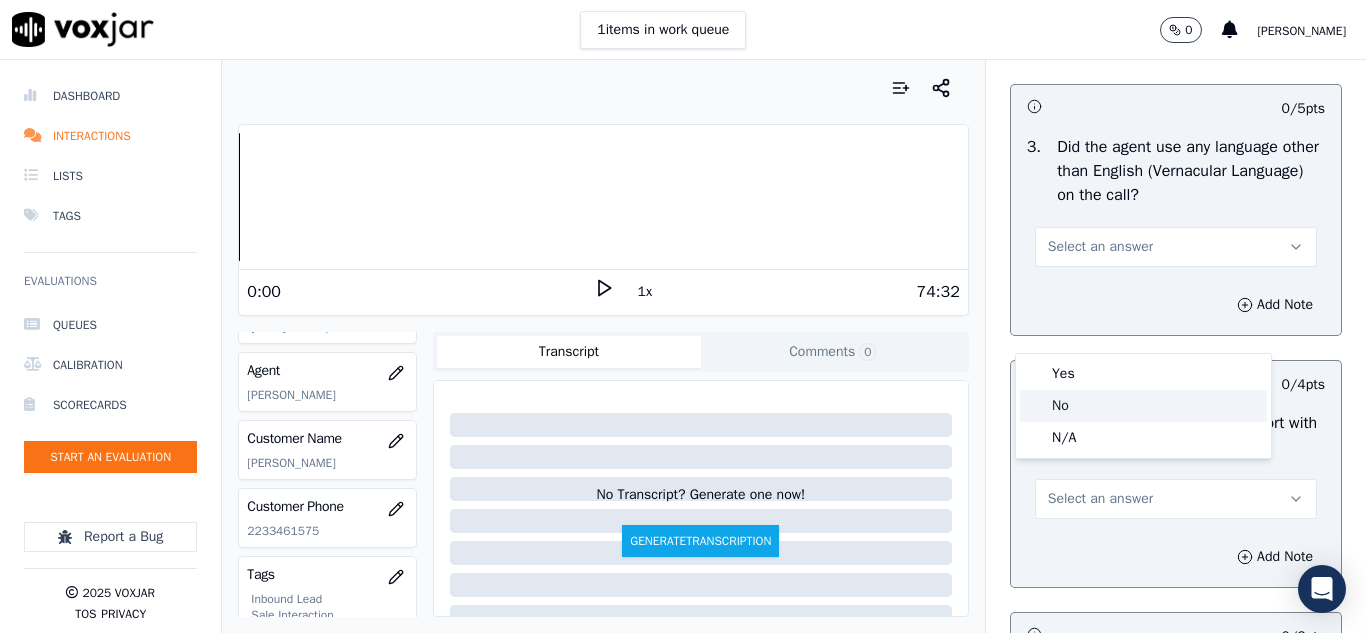 click on "No" 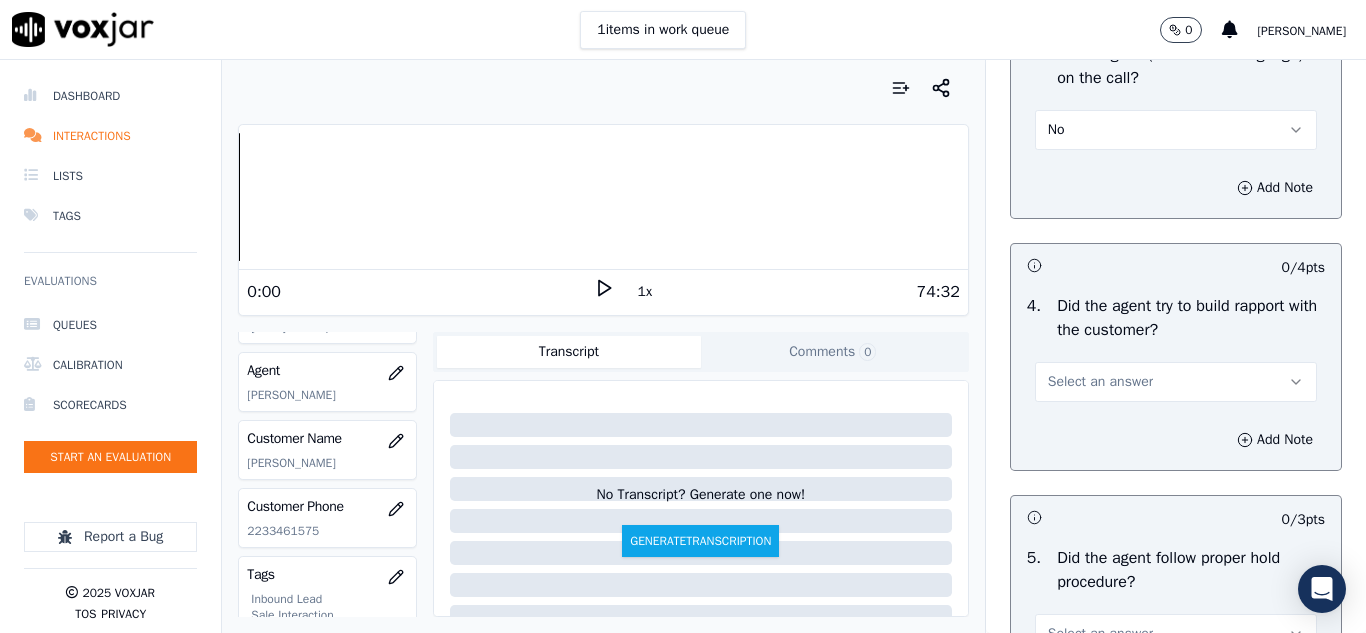 scroll, scrollTop: 3400, scrollLeft: 0, axis: vertical 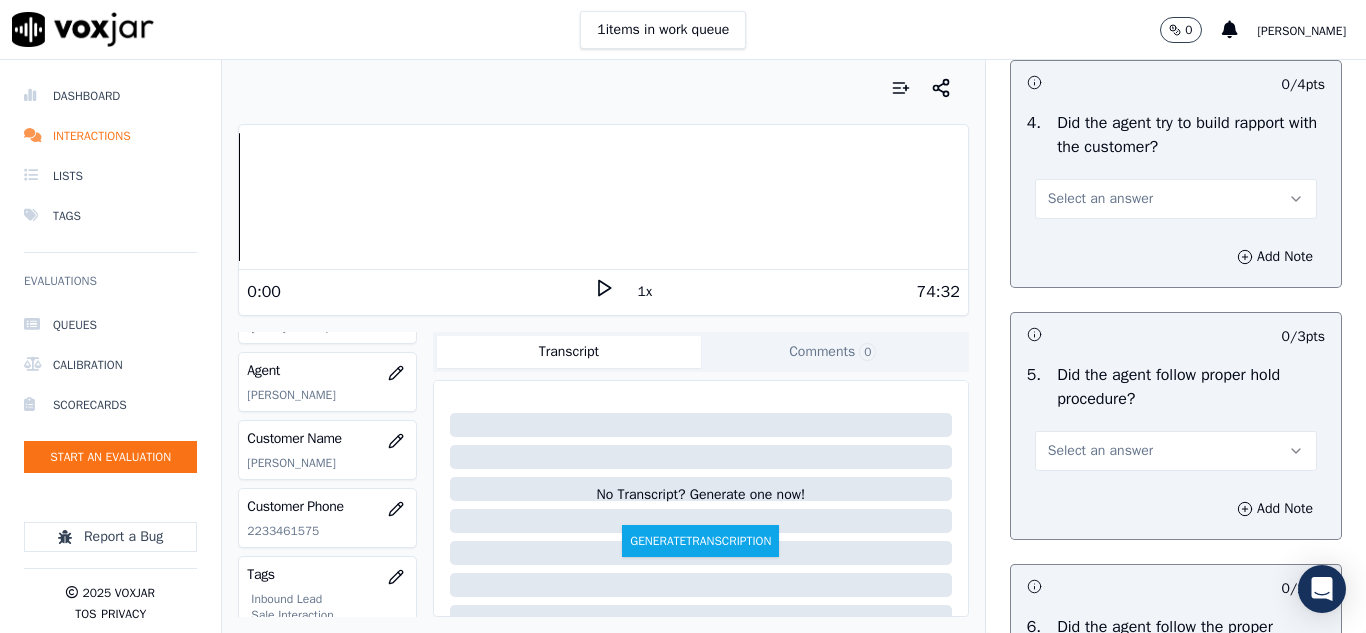 click on "Select an answer" at bounding box center (1100, 199) 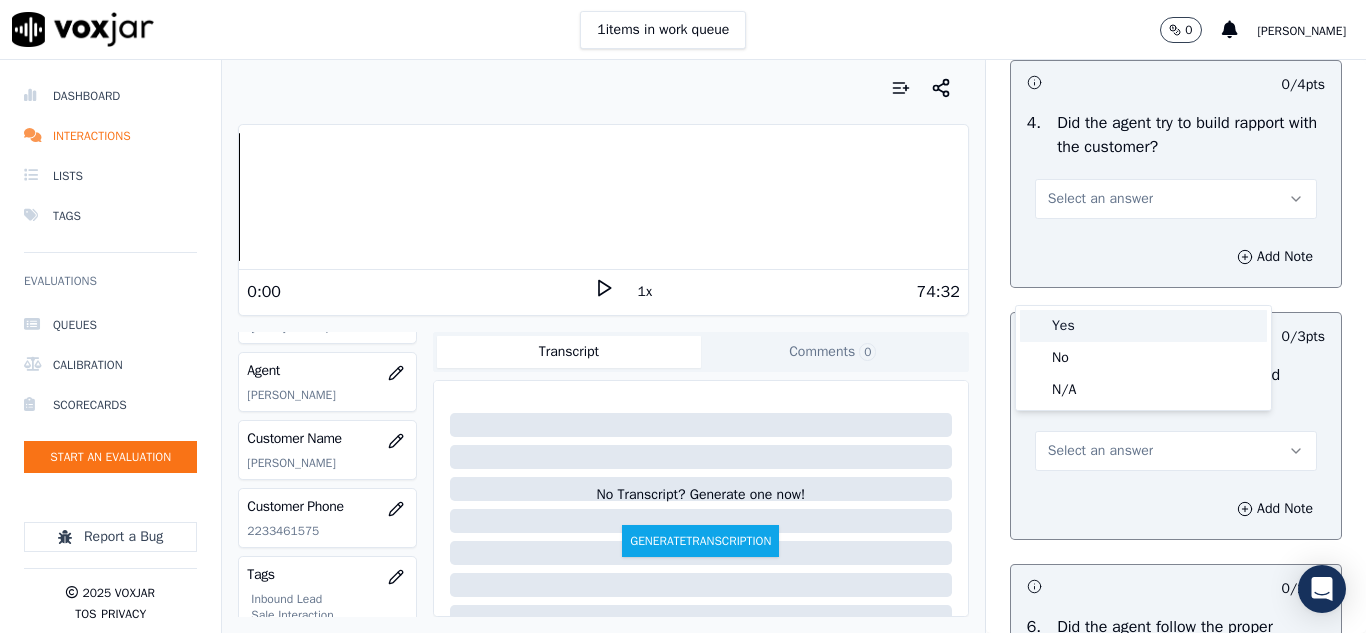 click on "Yes" at bounding box center [1143, 326] 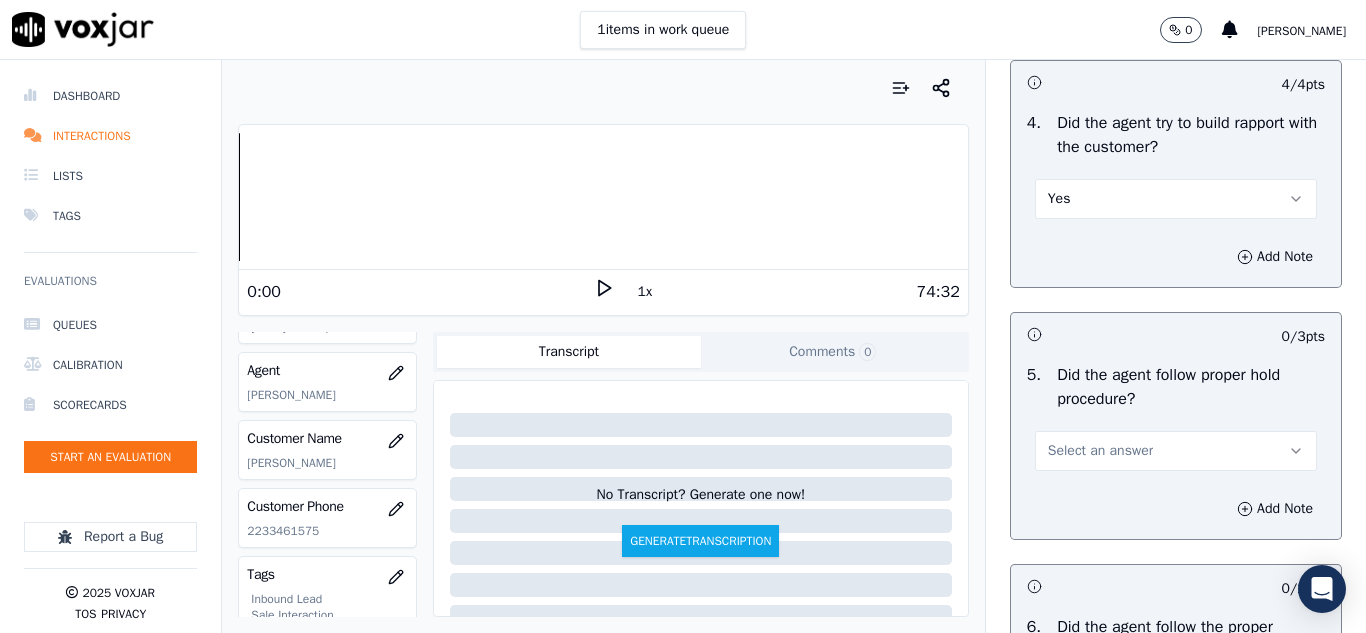 scroll, scrollTop: 3600, scrollLeft: 0, axis: vertical 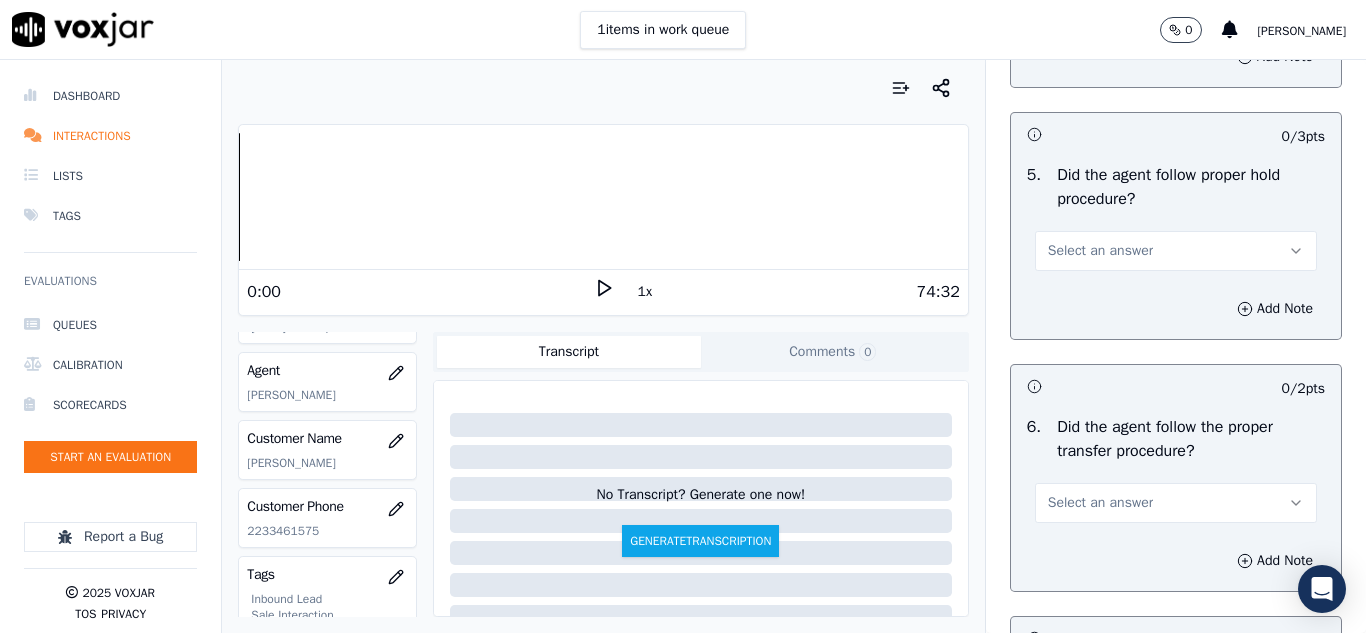 click on "Select an answer" at bounding box center (1100, 251) 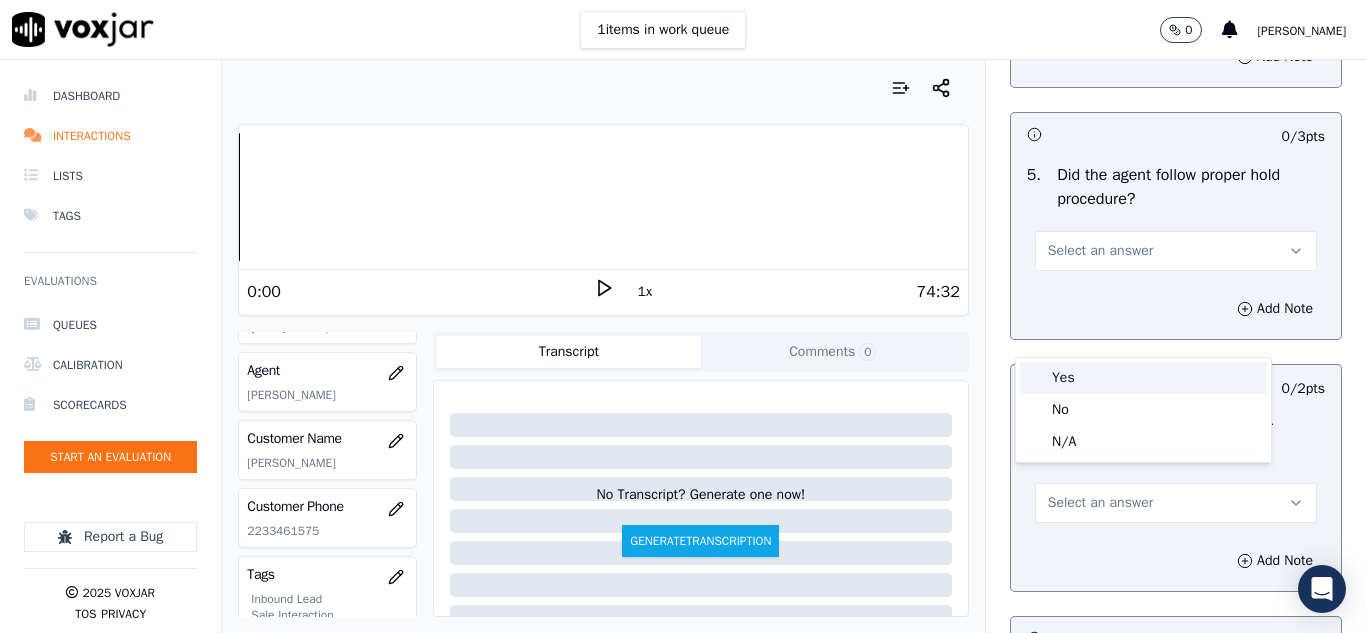 click on "Yes" at bounding box center (1143, 378) 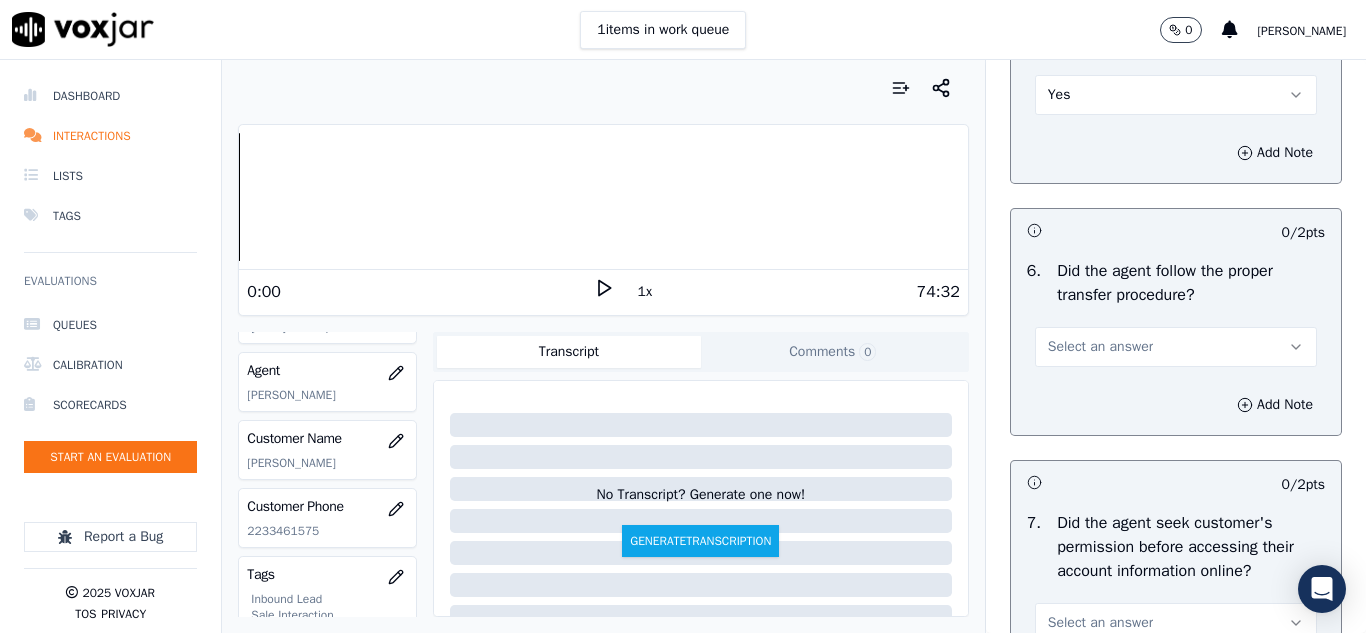 scroll, scrollTop: 3900, scrollLeft: 0, axis: vertical 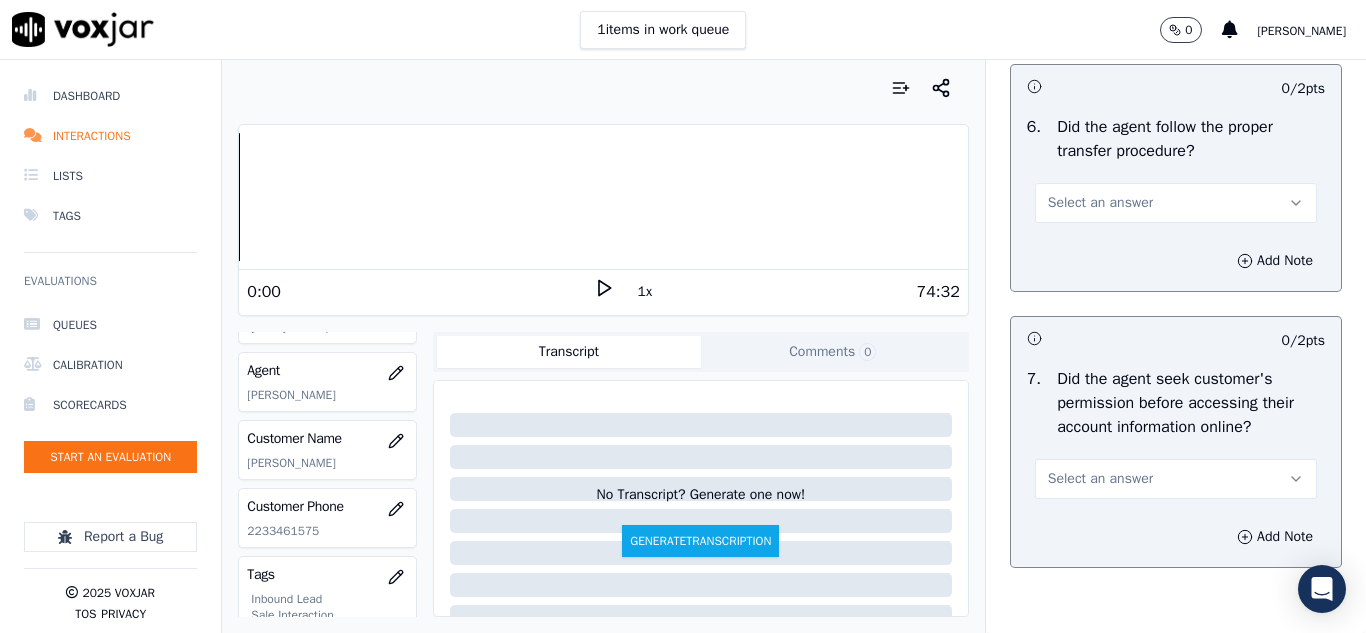 click on "Select an answer" at bounding box center [1100, 203] 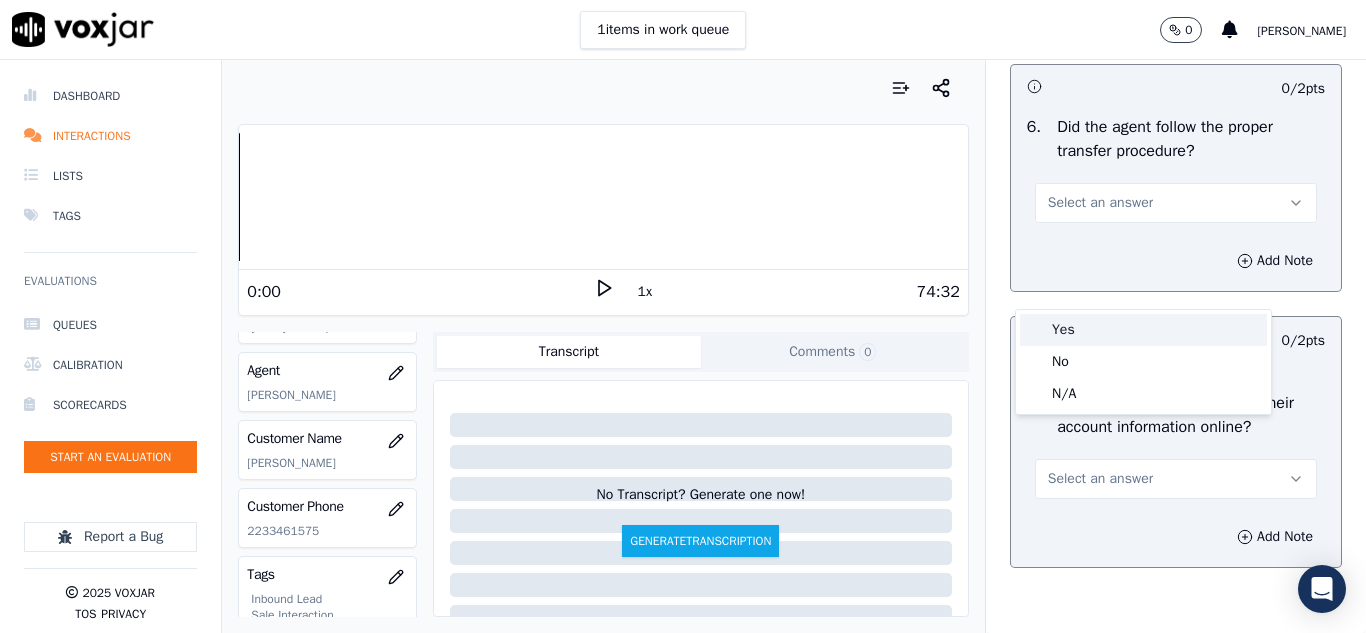 click on "Yes" at bounding box center [1143, 330] 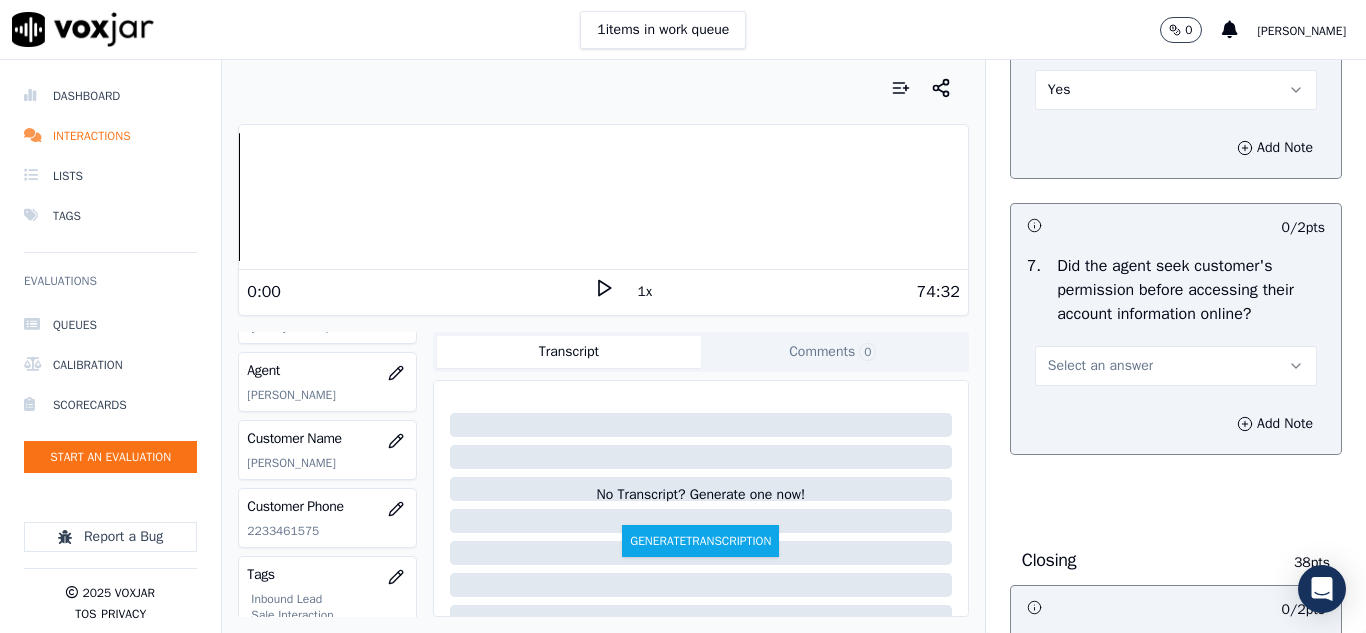scroll, scrollTop: 4200, scrollLeft: 0, axis: vertical 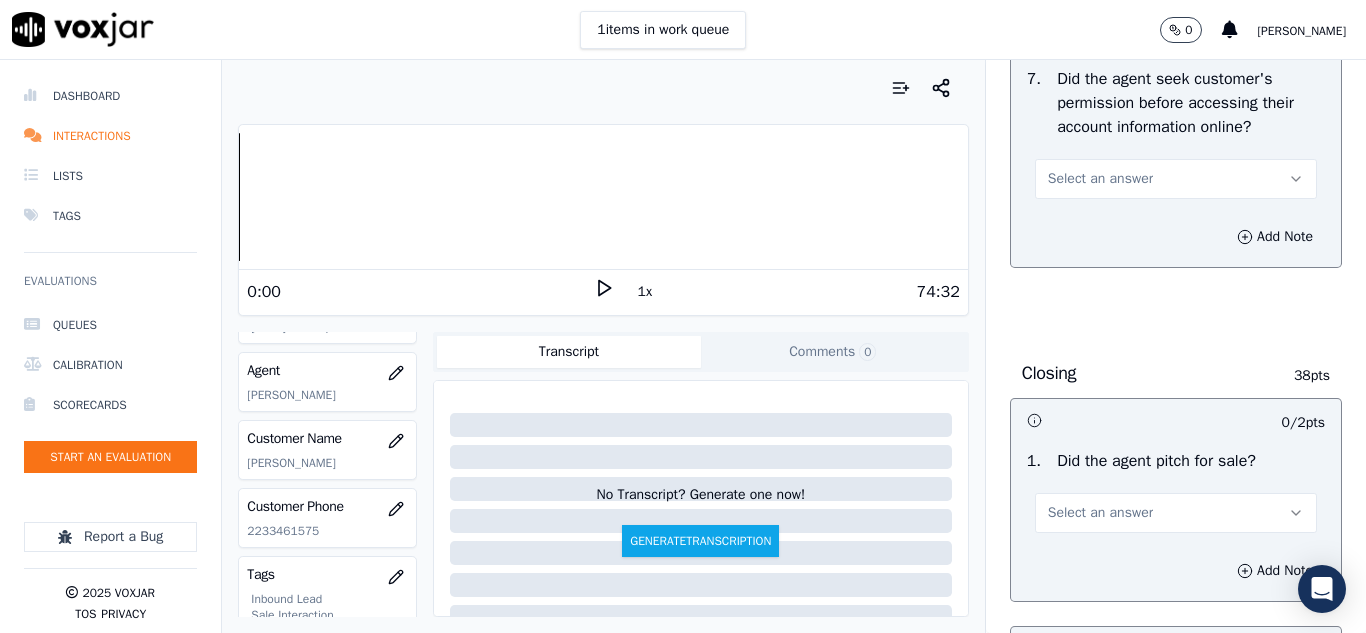 click on "Select an answer" at bounding box center [1100, 179] 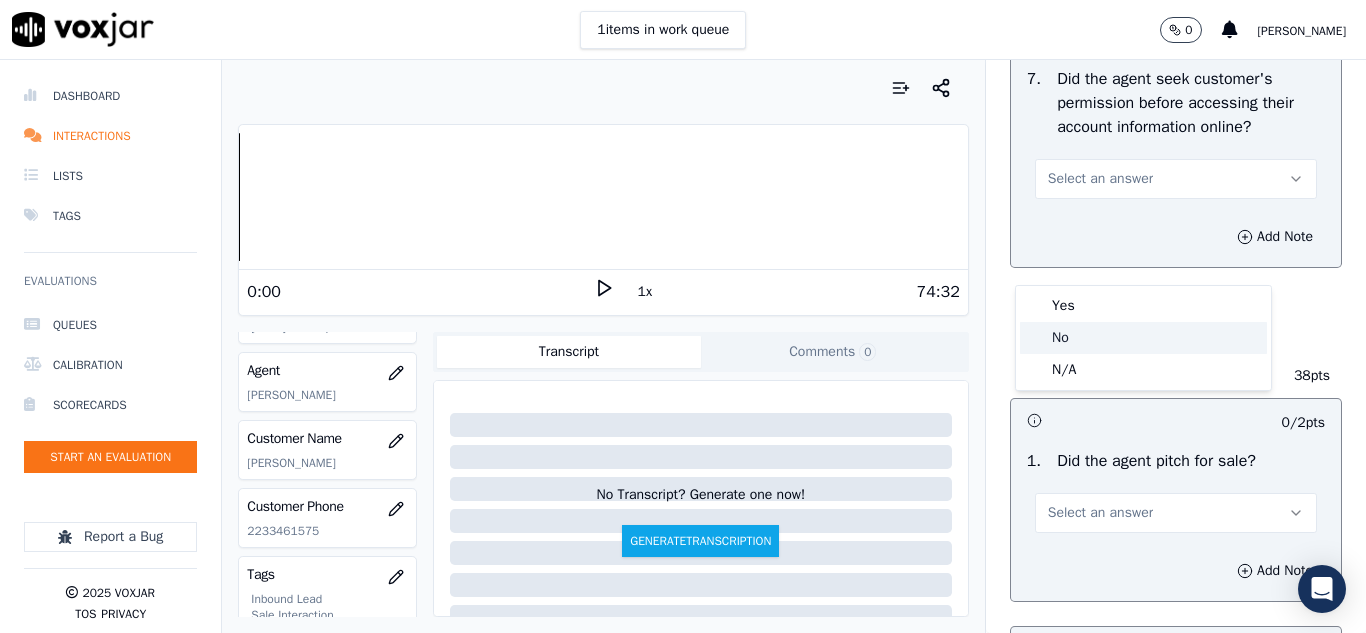 click on "No" 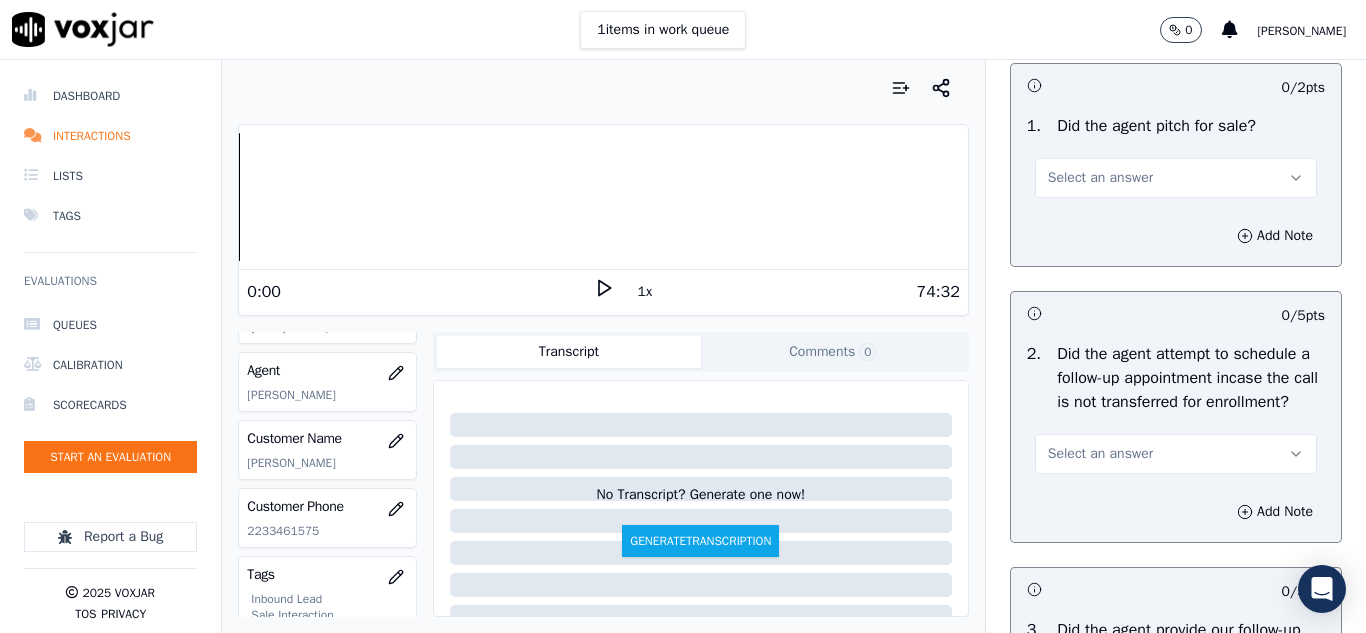 scroll, scrollTop: 4500, scrollLeft: 0, axis: vertical 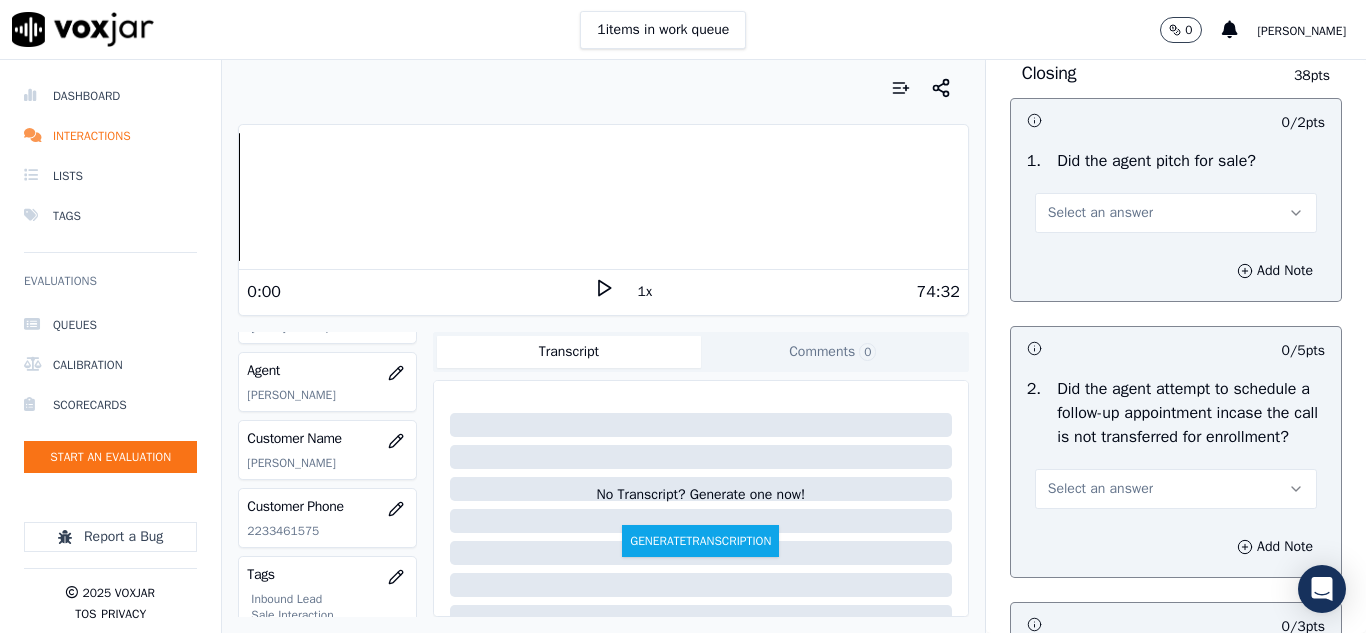 click at bounding box center [1101, 120] 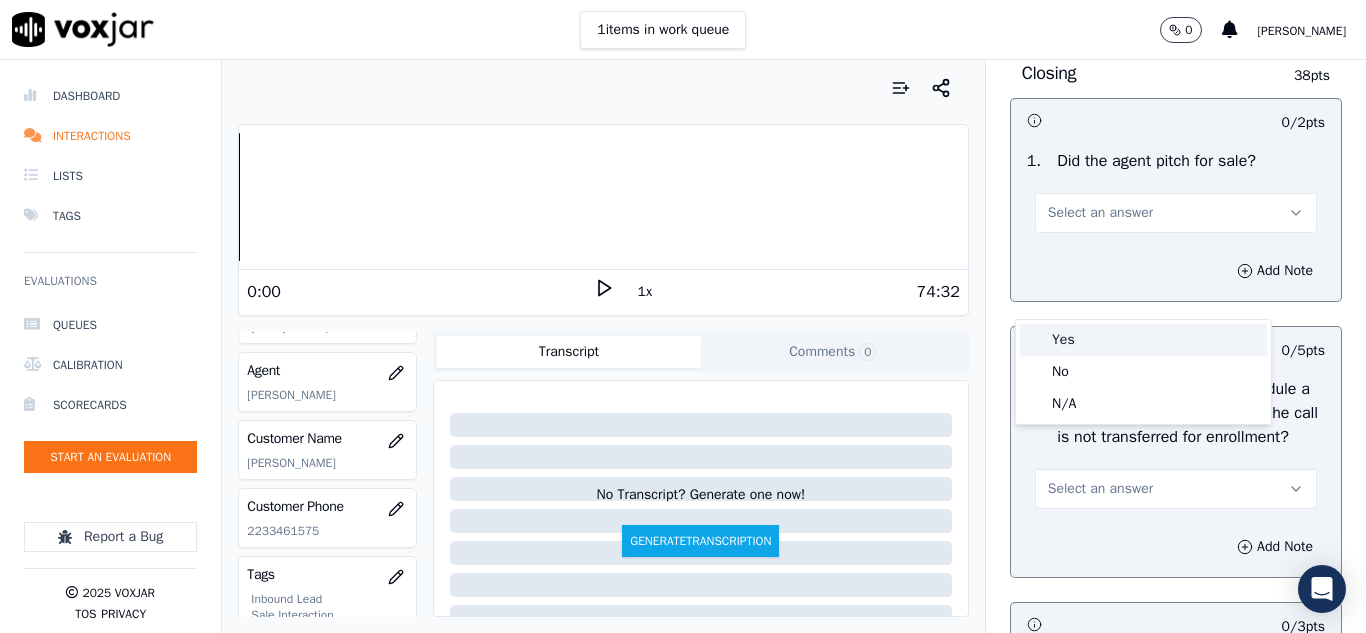 click on "Yes" at bounding box center (1143, 340) 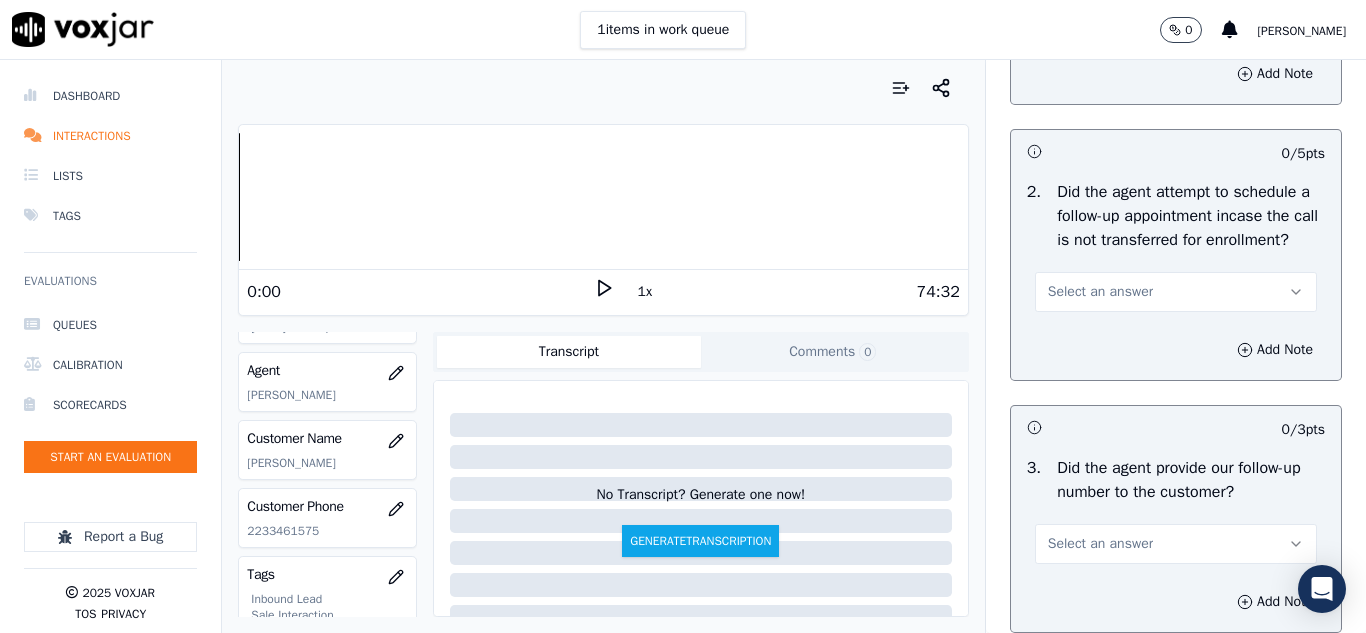 scroll, scrollTop: 4800, scrollLeft: 0, axis: vertical 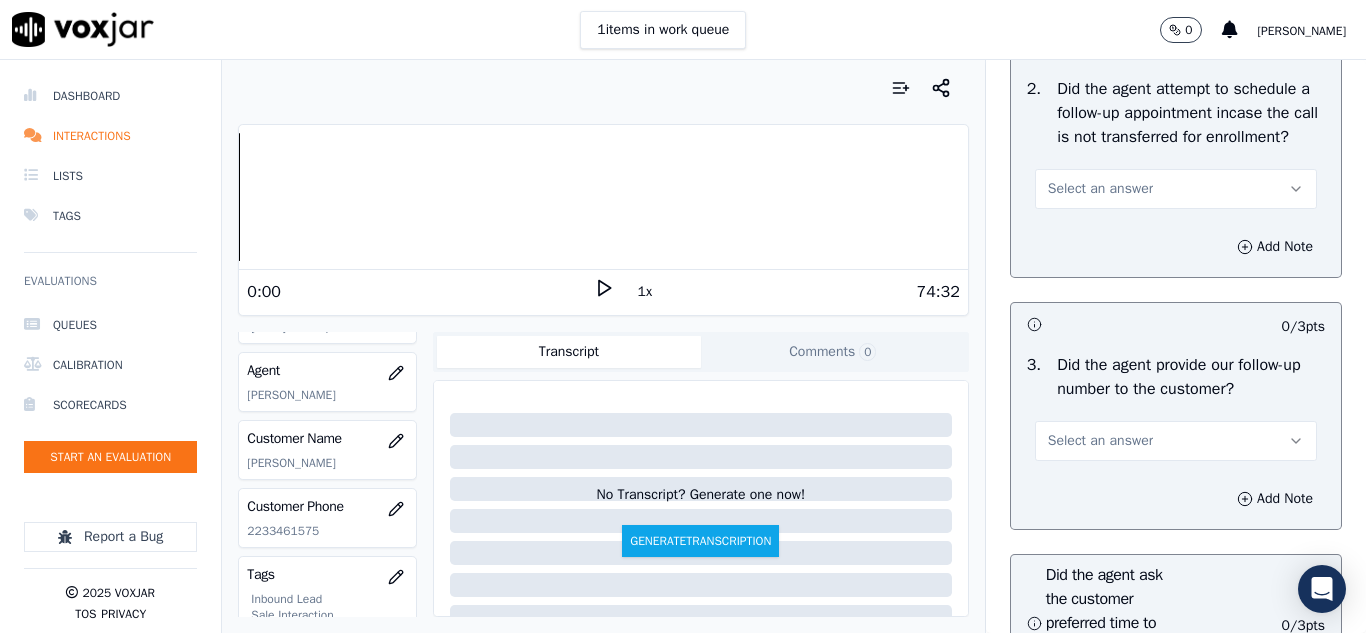 click on "Select an answer" at bounding box center [1100, 189] 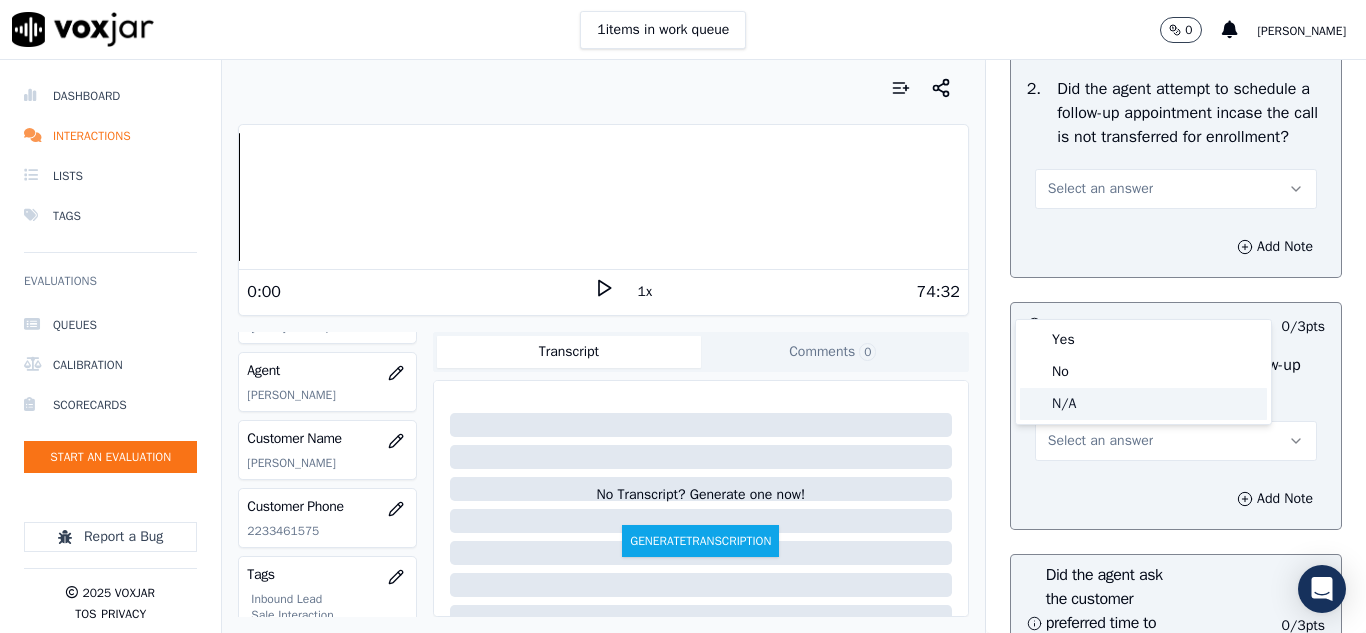 click on "N/A" 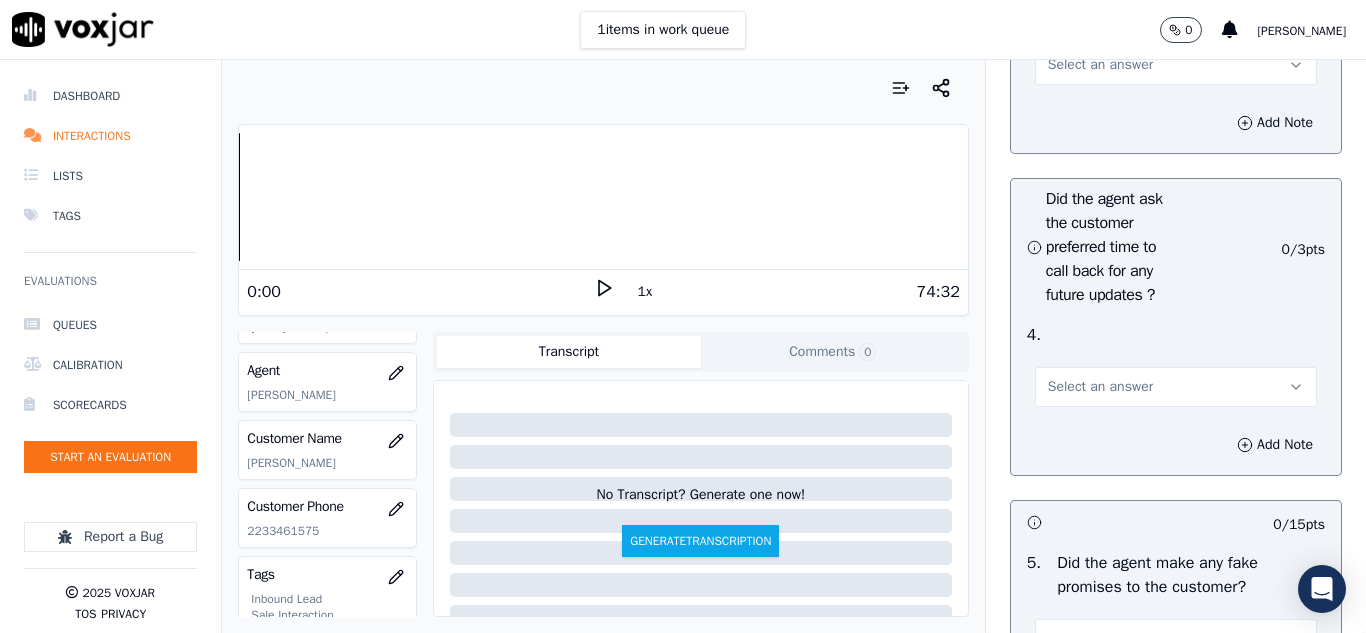 scroll, scrollTop: 5200, scrollLeft: 0, axis: vertical 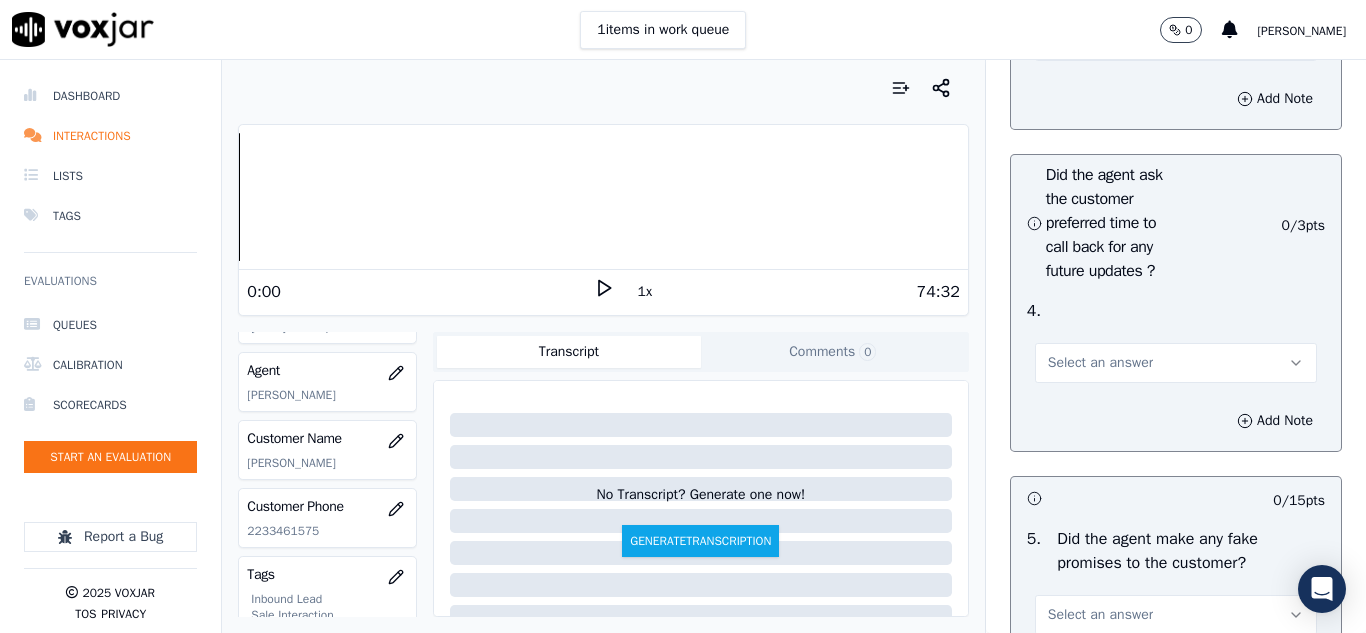 click on "Select an answer" at bounding box center [1100, 41] 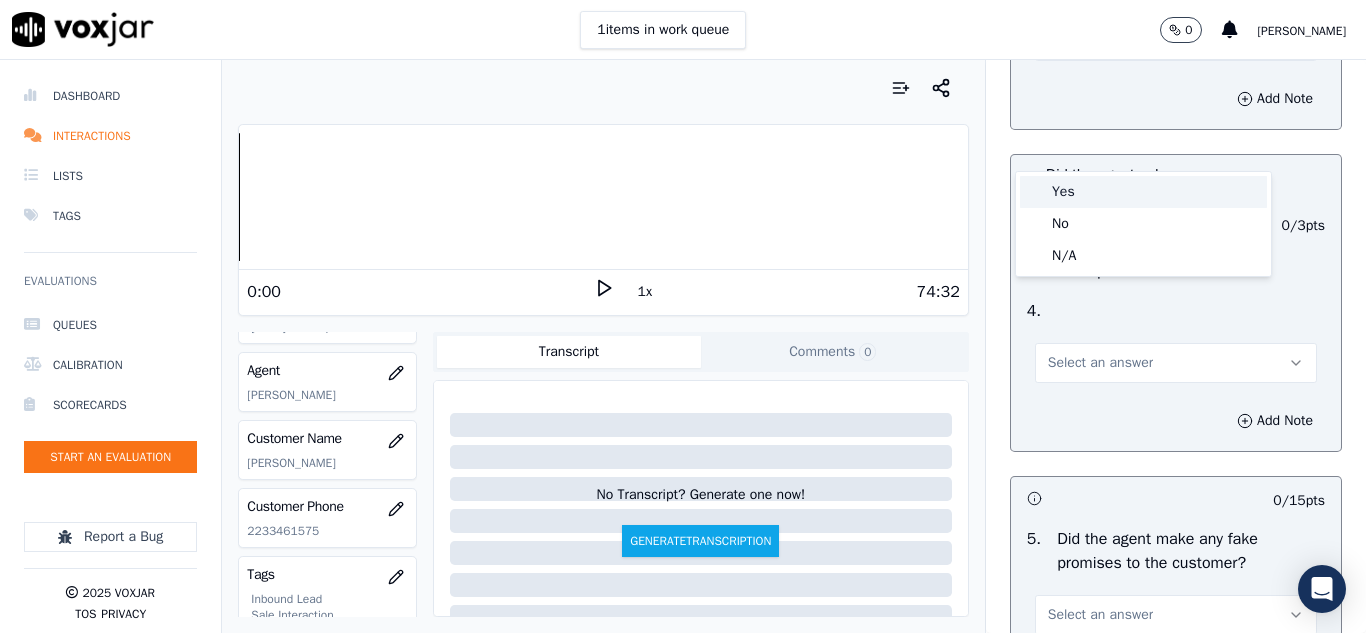 click on "Yes" at bounding box center (1143, 192) 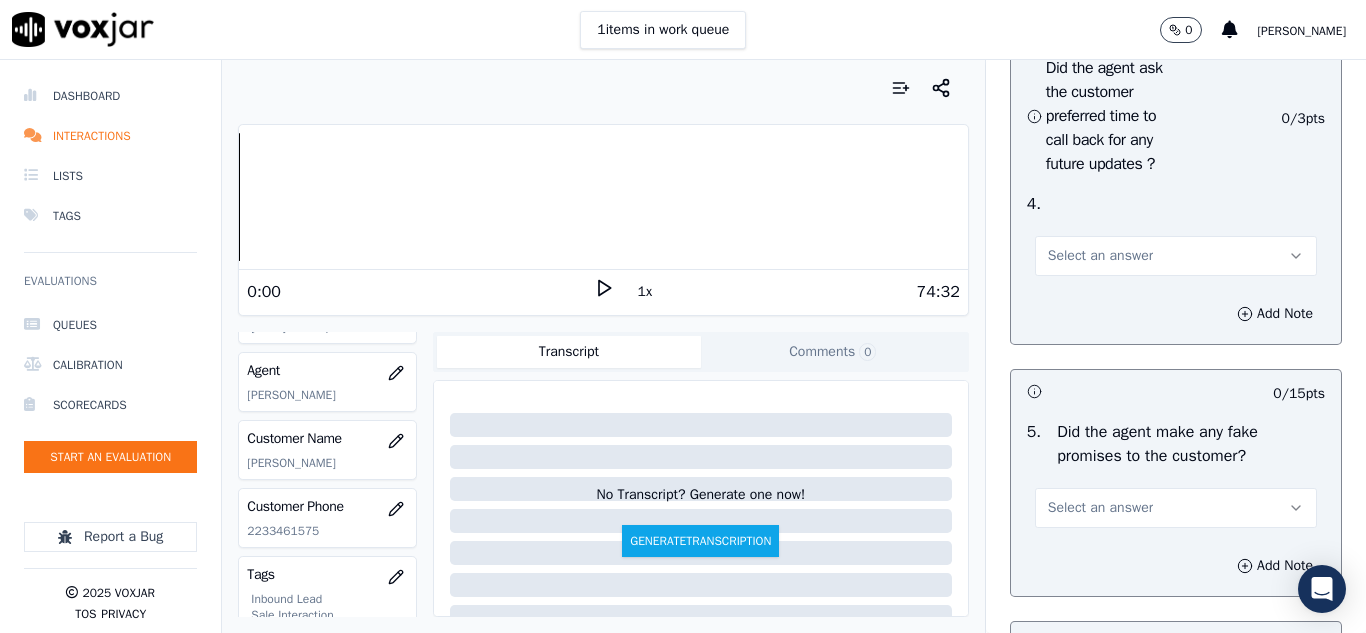 scroll, scrollTop: 5400, scrollLeft: 0, axis: vertical 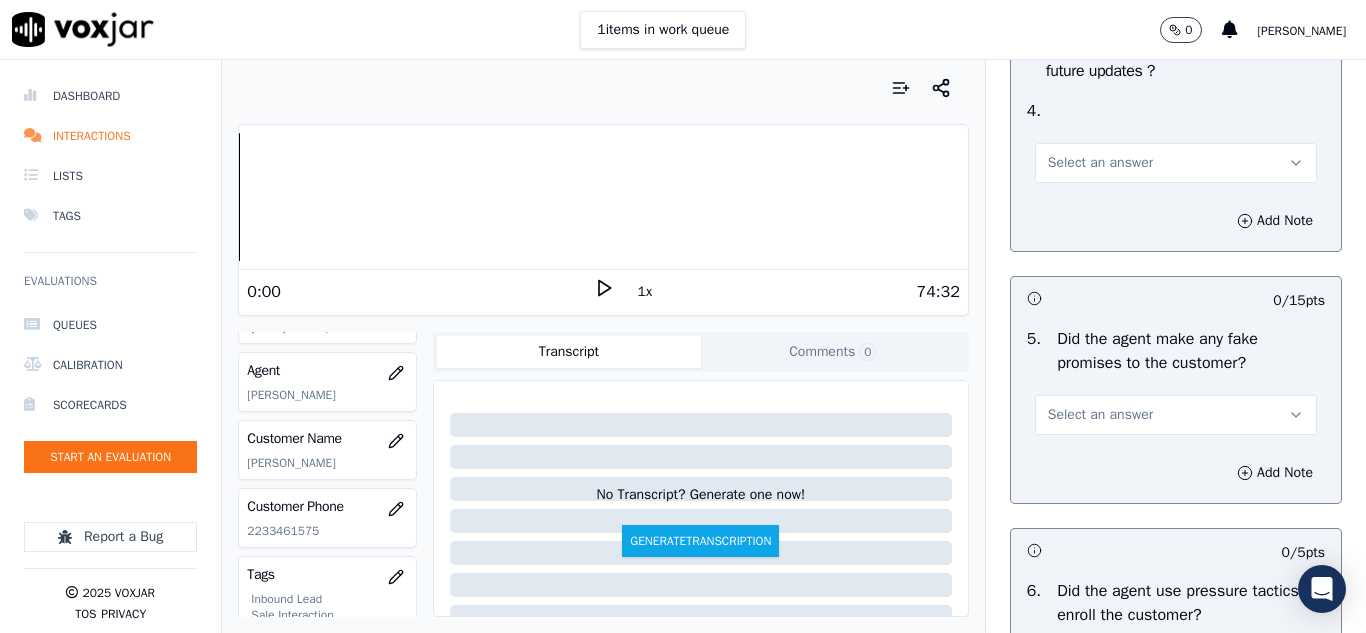 click on "Select an answer" at bounding box center (1100, 163) 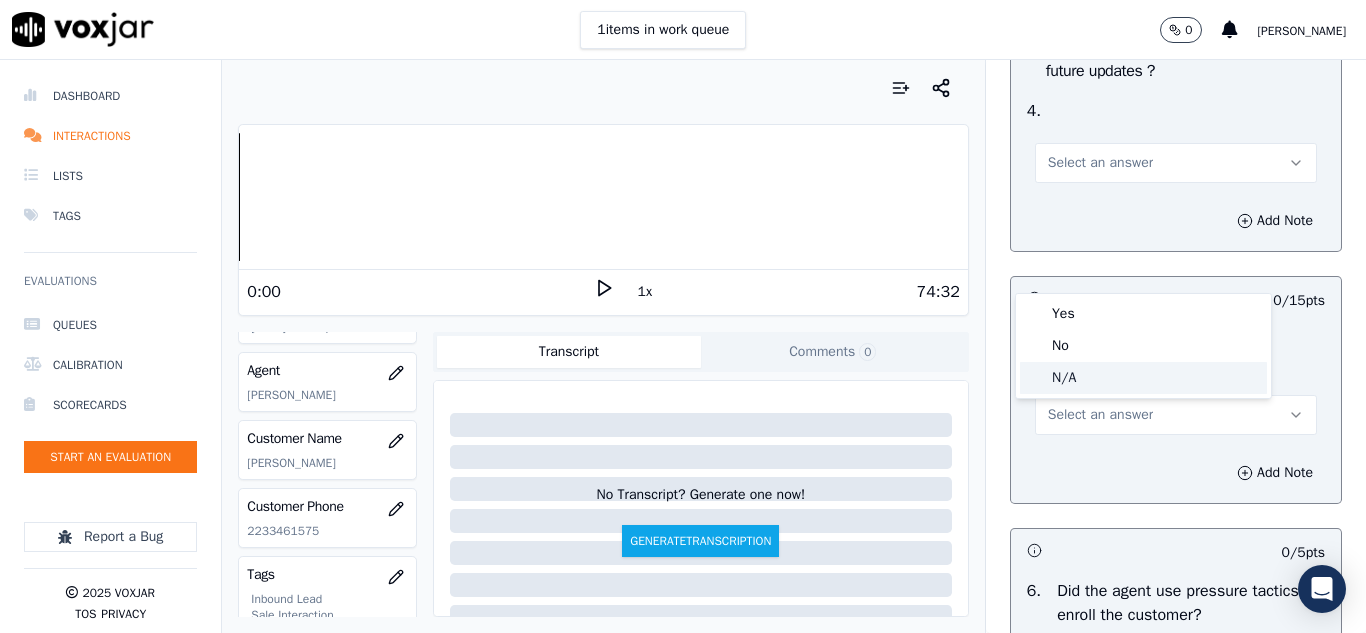drag, startPoint x: 1075, startPoint y: 376, endPoint x: 1092, endPoint y: 336, distance: 43.462627 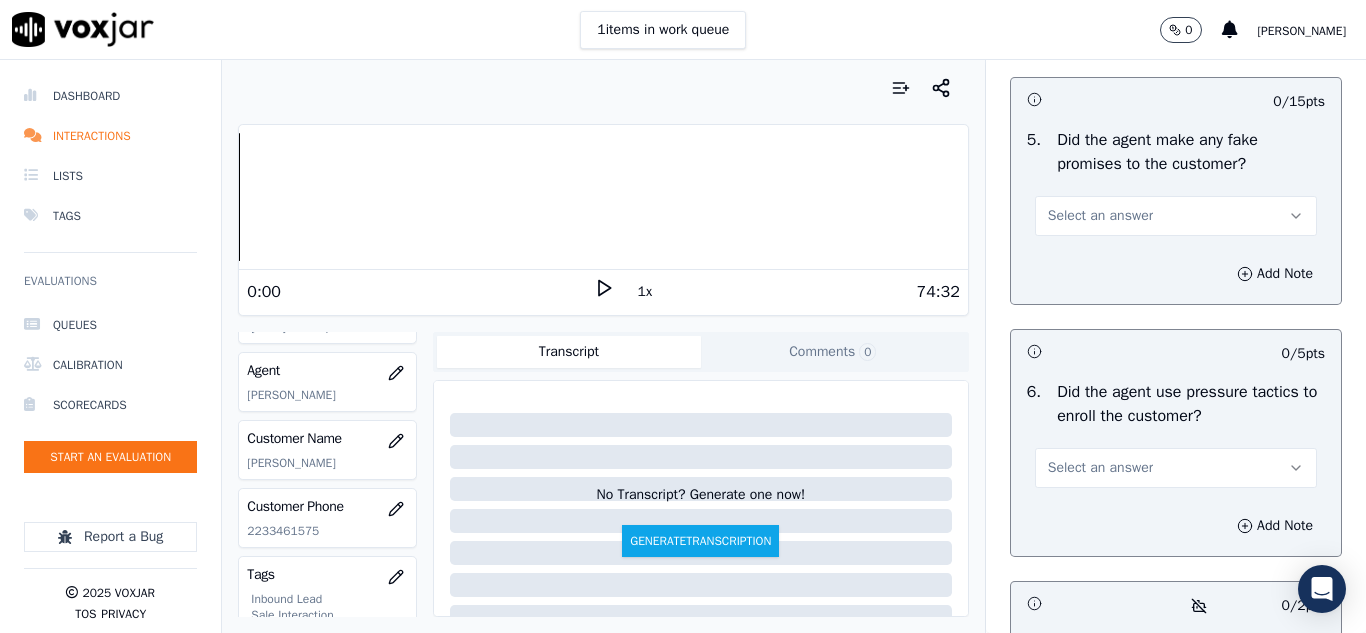 scroll, scrollTop: 5600, scrollLeft: 0, axis: vertical 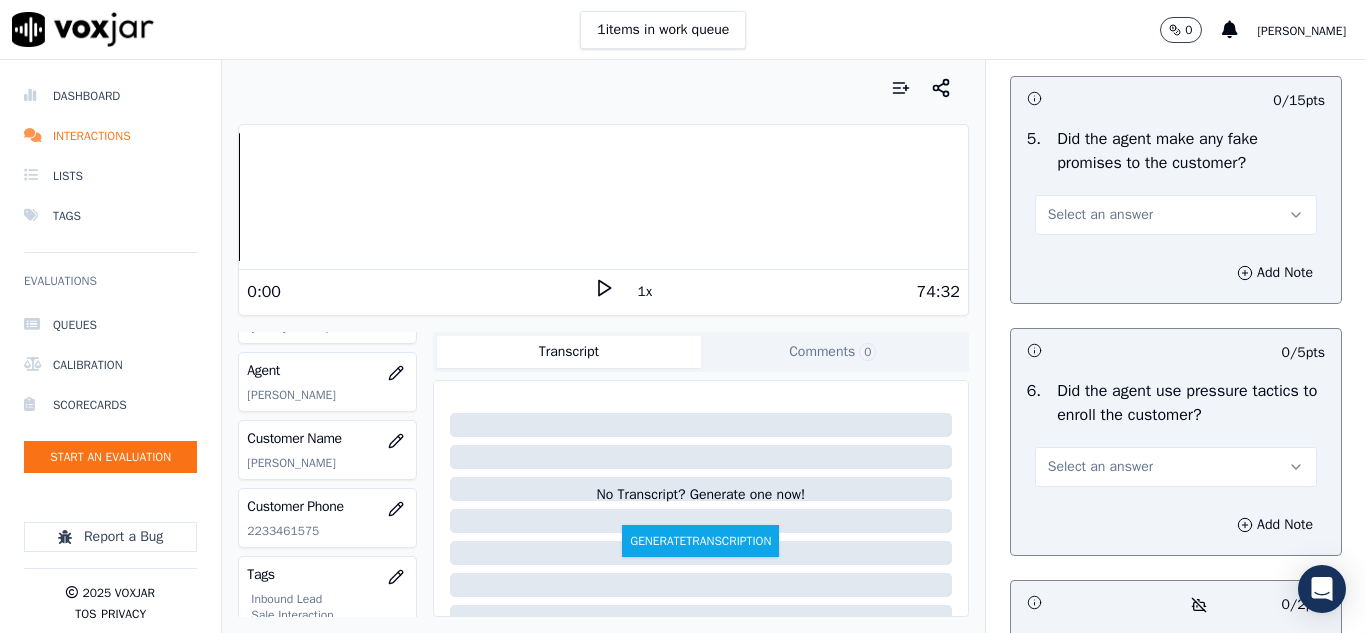 click on "Select an answer" at bounding box center [1100, 215] 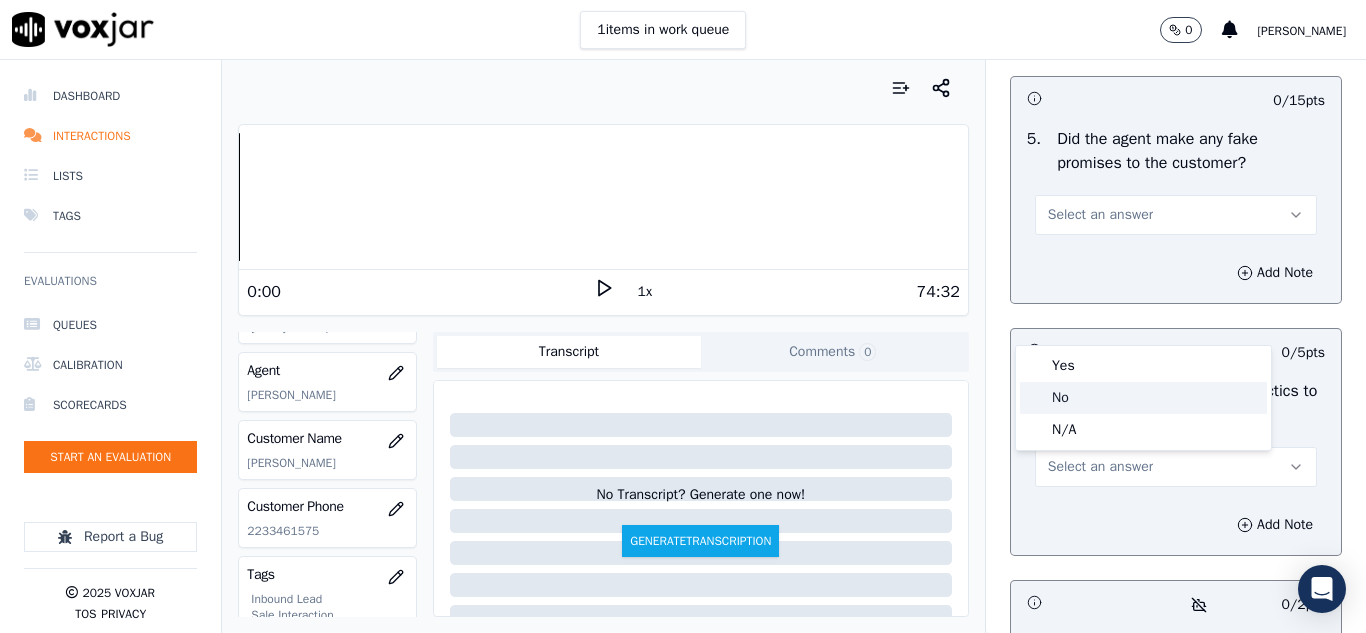 click on "No" 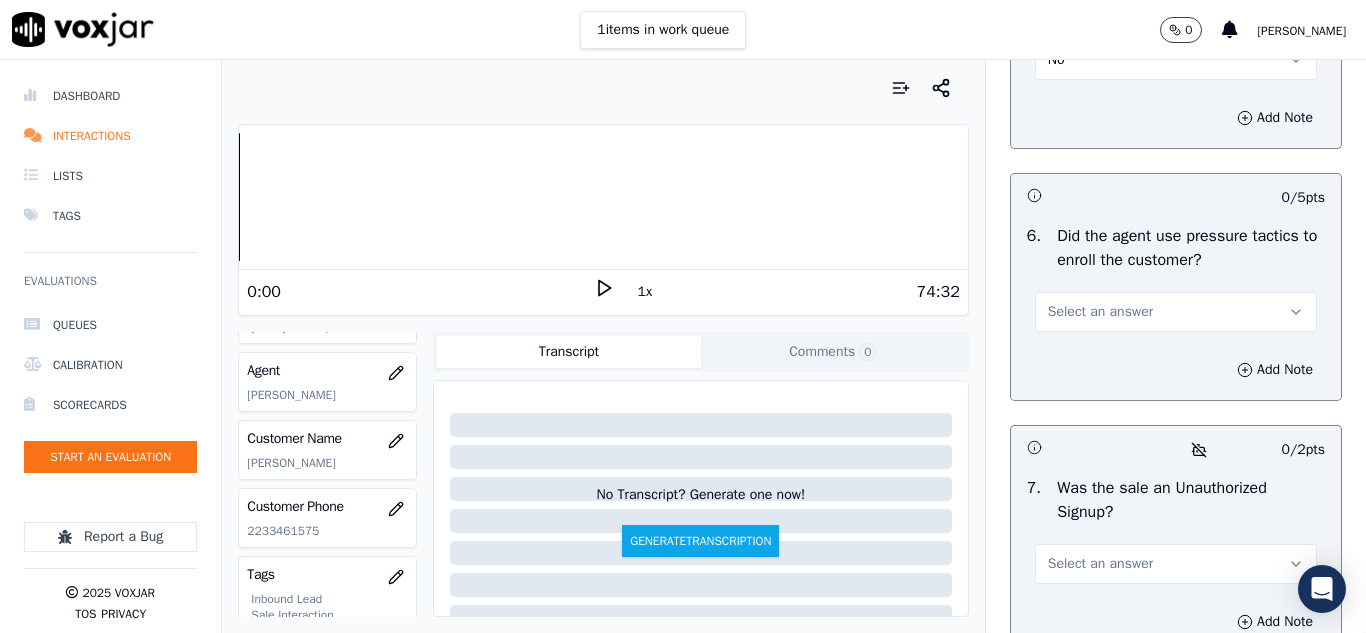 scroll, scrollTop: 5800, scrollLeft: 0, axis: vertical 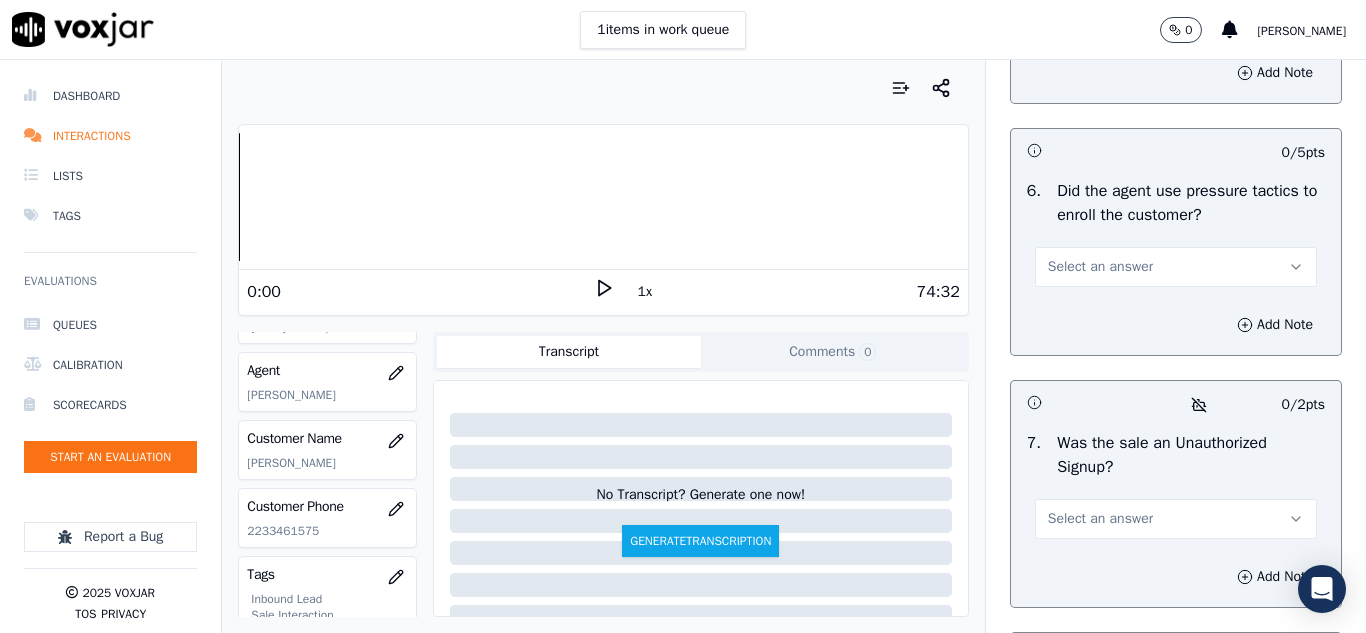 click on "Select an answer" at bounding box center [1100, 267] 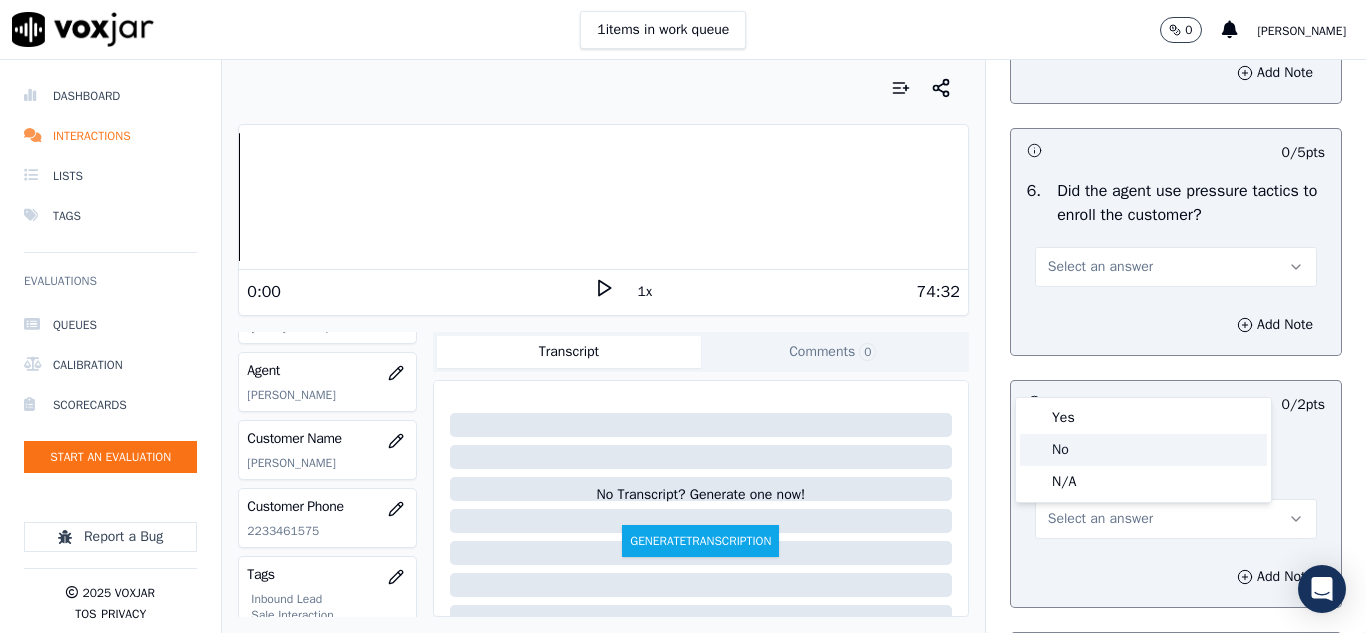 click on "No" 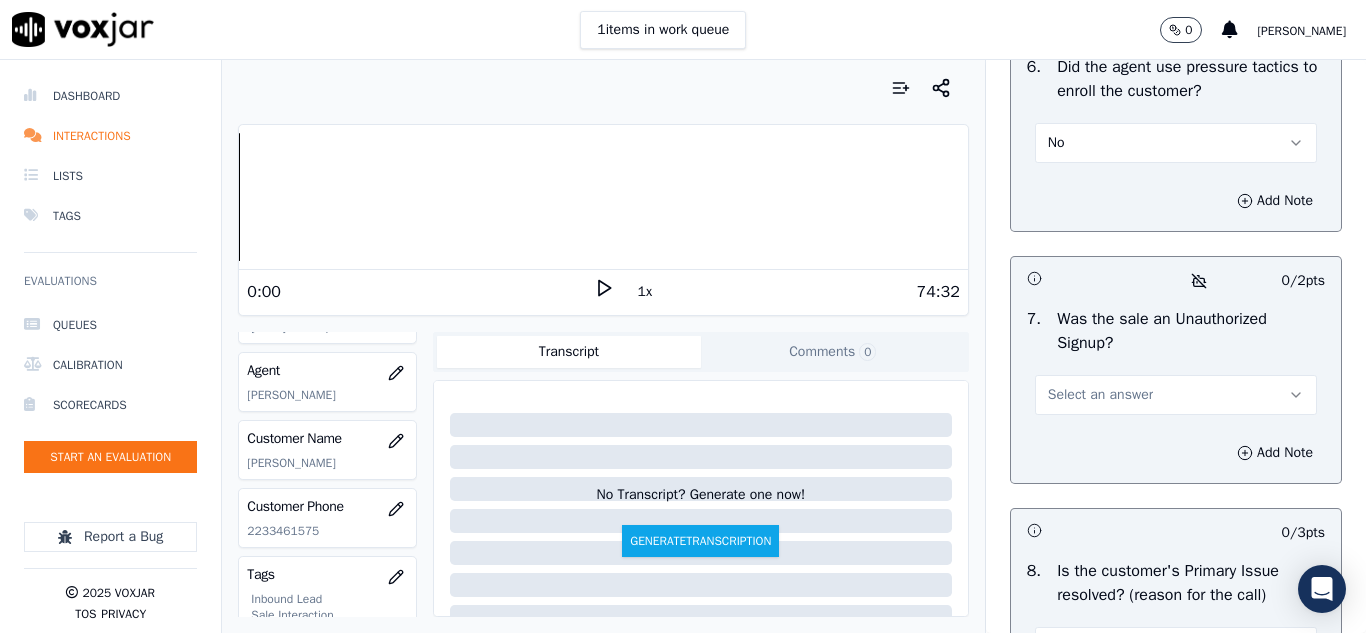 scroll, scrollTop: 6100, scrollLeft: 0, axis: vertical 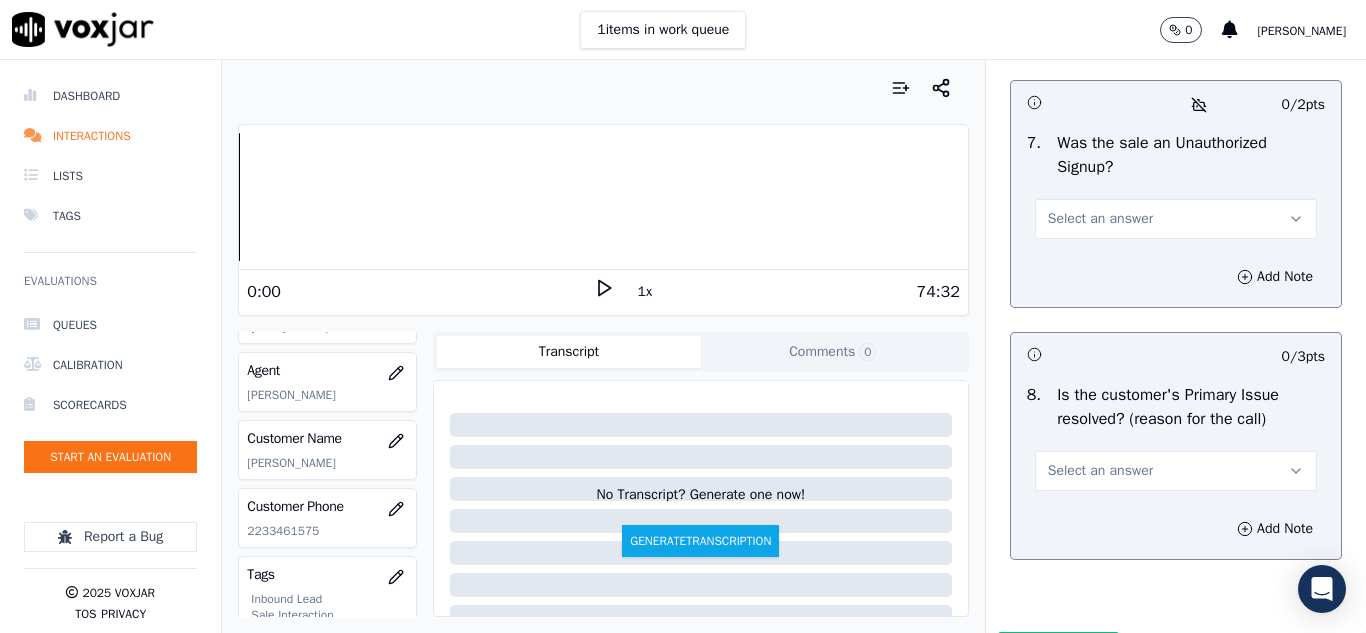click on "Select an answer" at bounding box center [1100, 219] 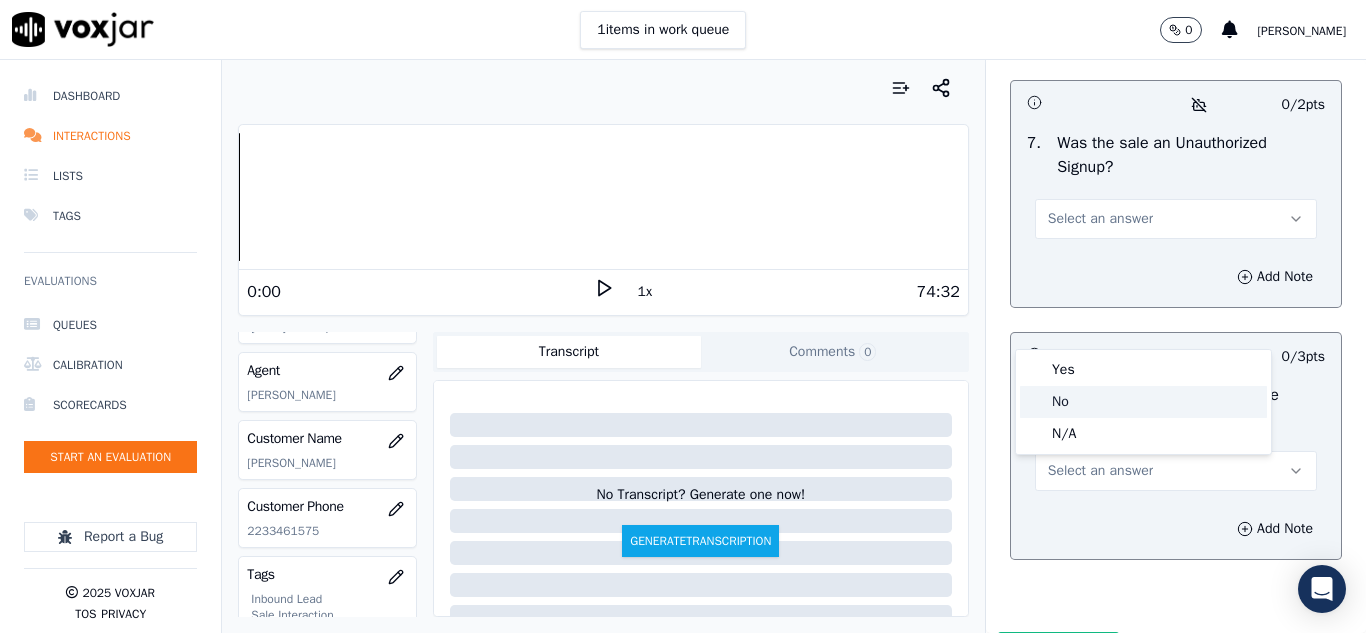 click on "No" 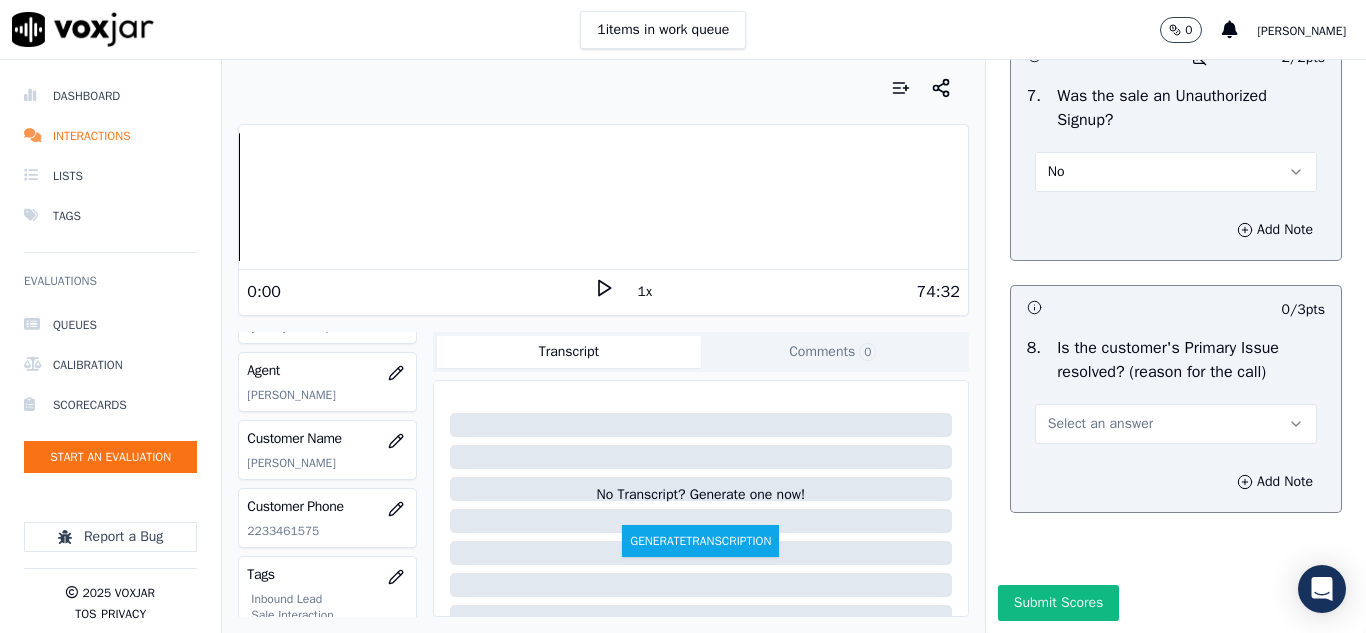 scroll, scrollTop: 6298, scrollLeft: 0, axis: vertical 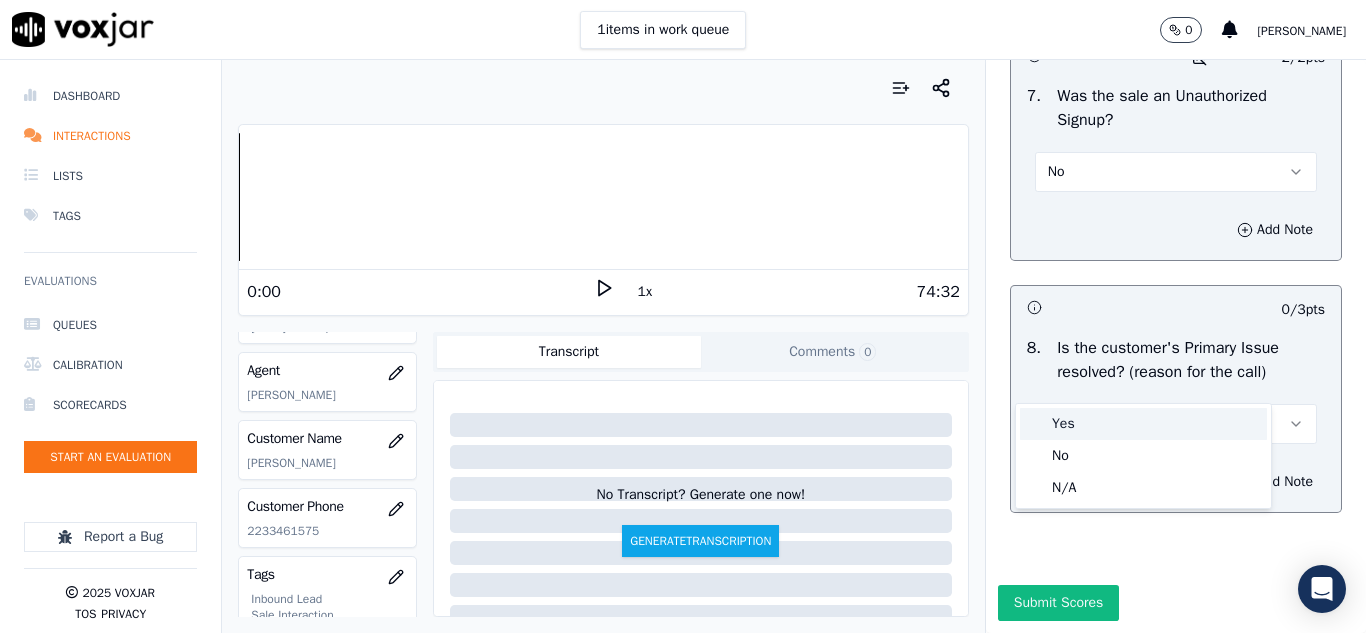 click on "Yes" at bounding box center [1143, 424] 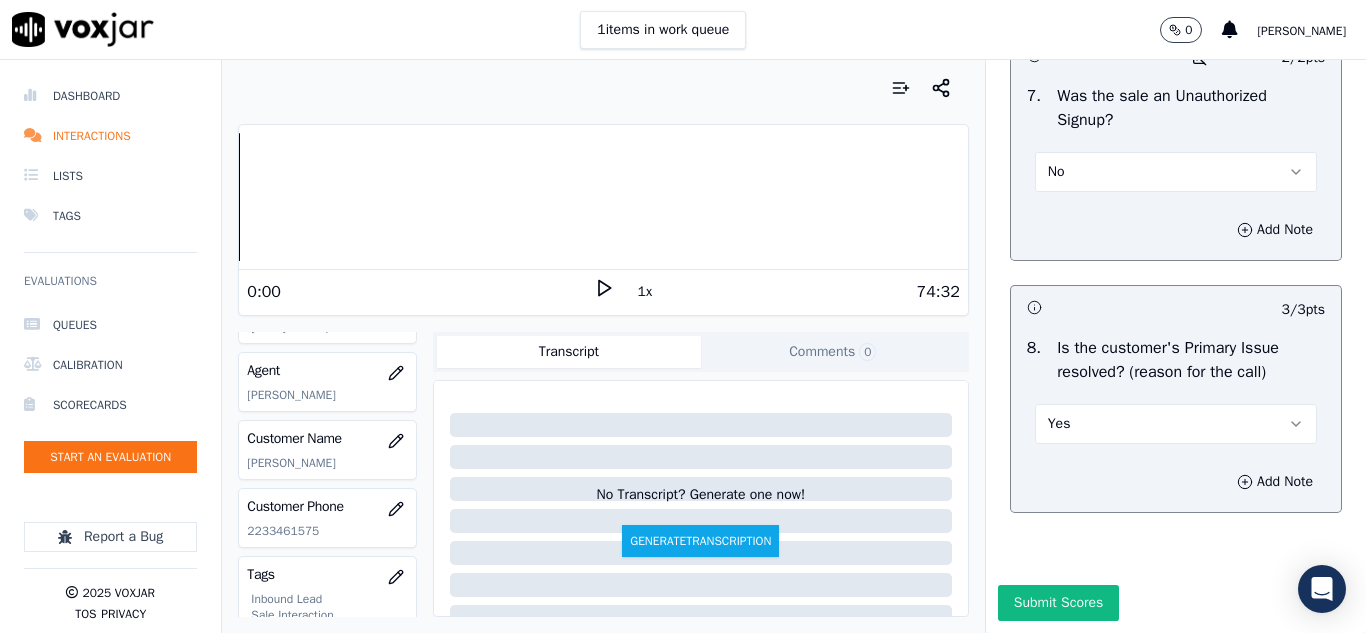 drag, startPoint x: 1043, startPoint y: 549, endPoint x: 1044, endPoint y: 530, distance: 19.026299 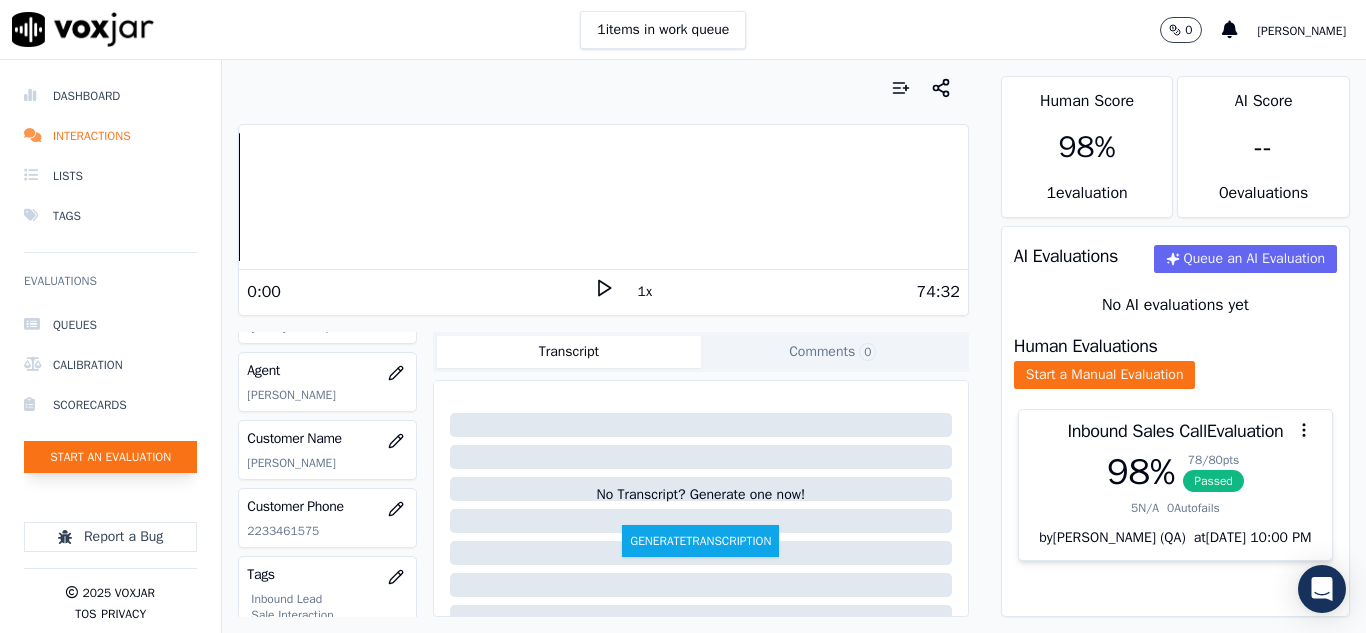 click on "Start an Evaluation" 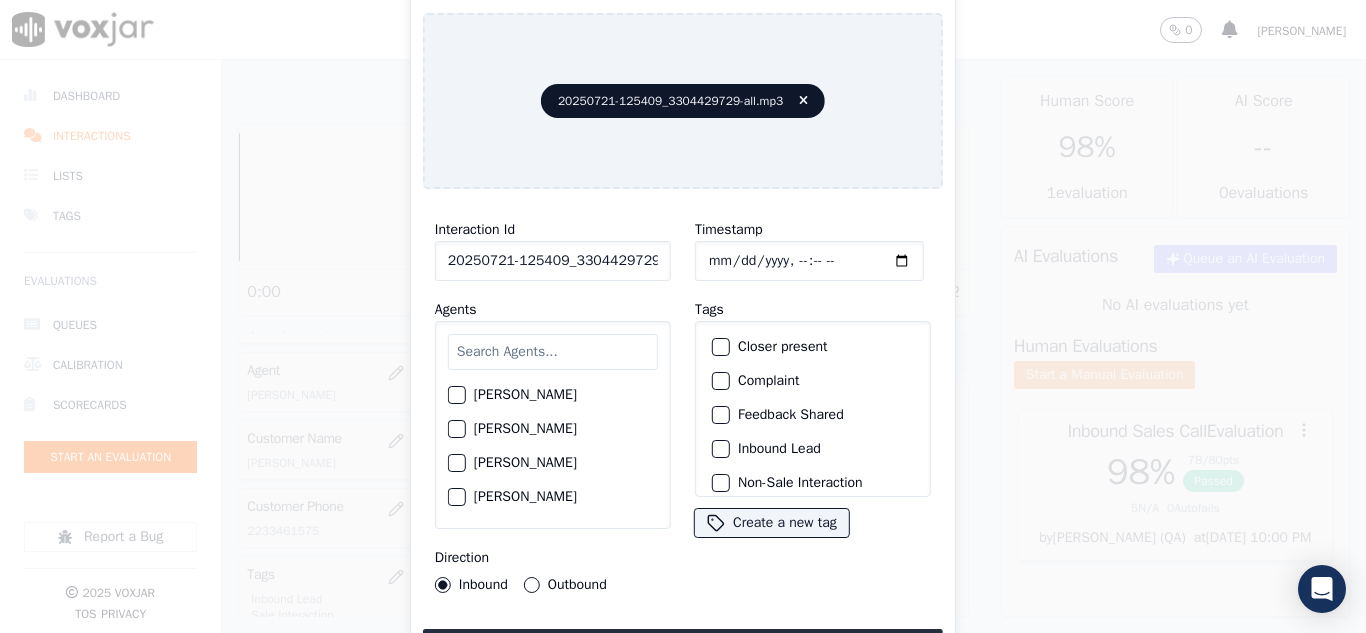 scroll, scrollTop: 0, scrollLeft: 40, axis: horizontal 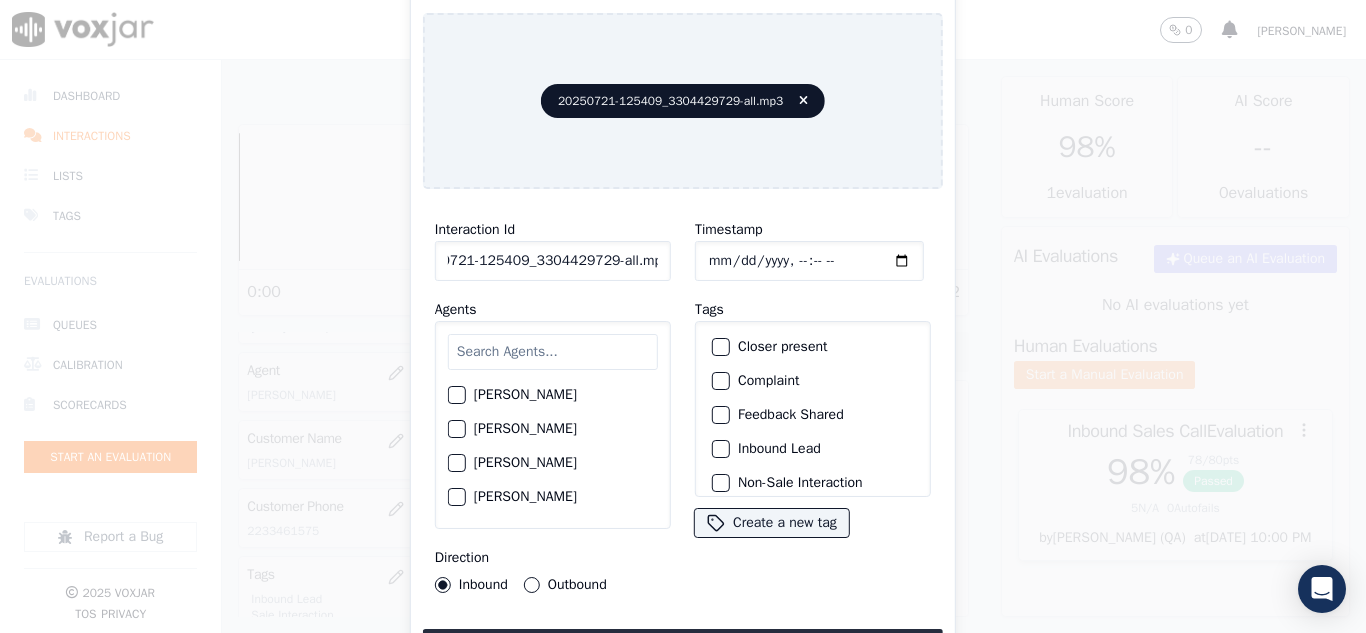drag, startPoint x: 640, startPoint y: 256, endPoint x: 742, endPoint y: 269, distance: 102.825096 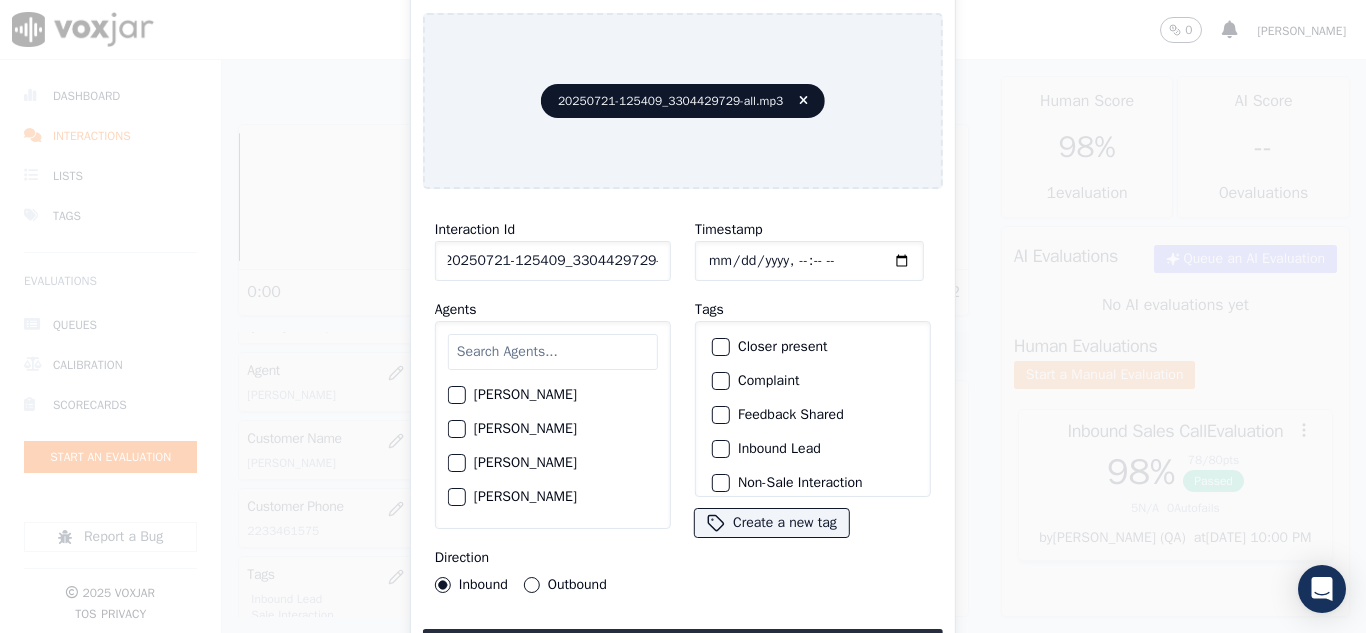 scroll, scrollTop: 0, scrollLeft: 11, axis: horizontal 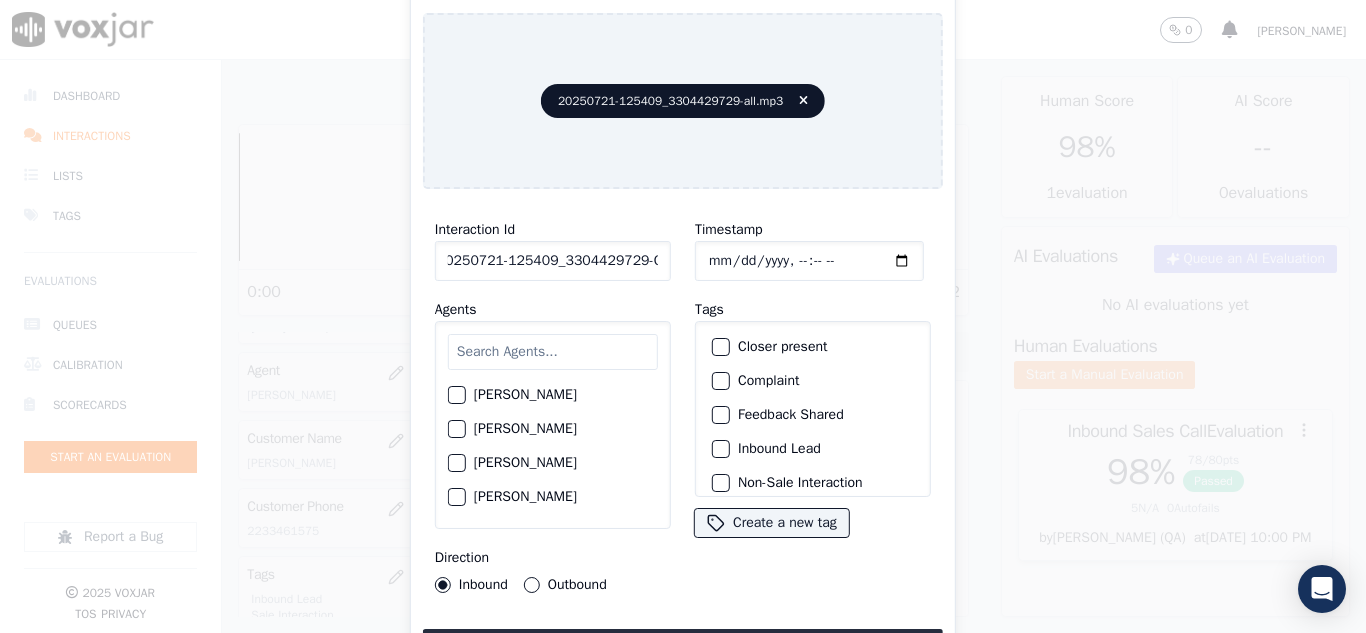 type on "20250721-125409_3304429729-C1" 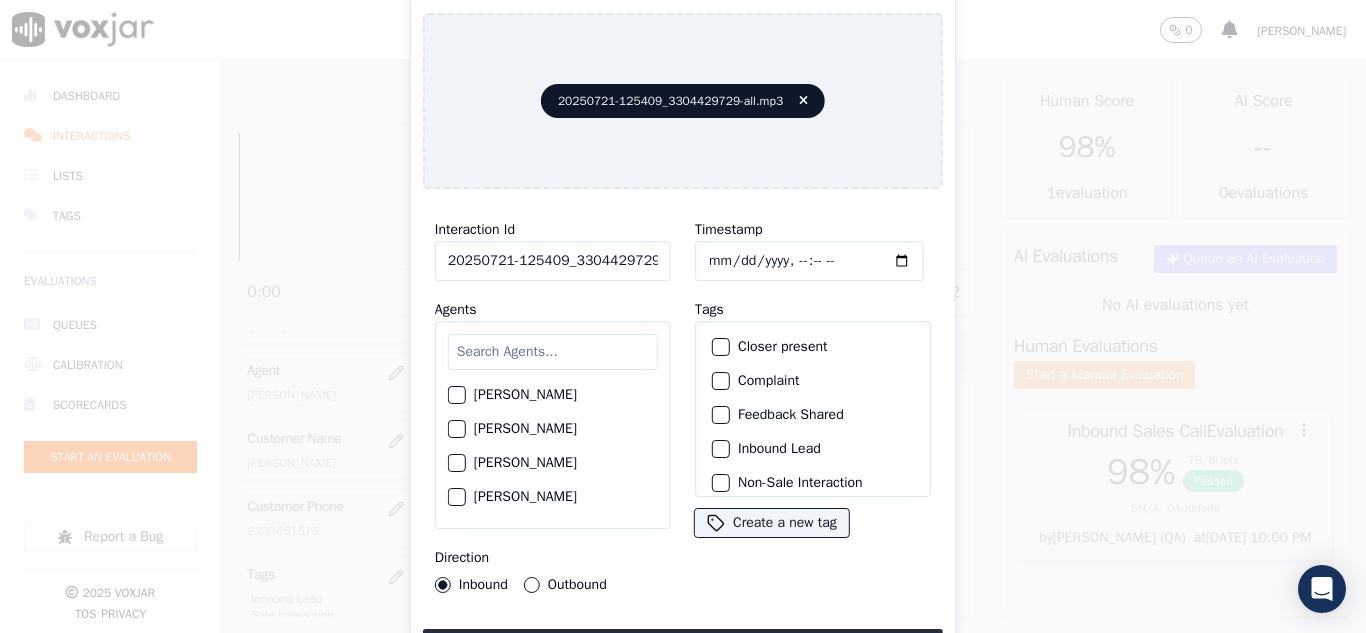 type on "[DATE]T16:33" 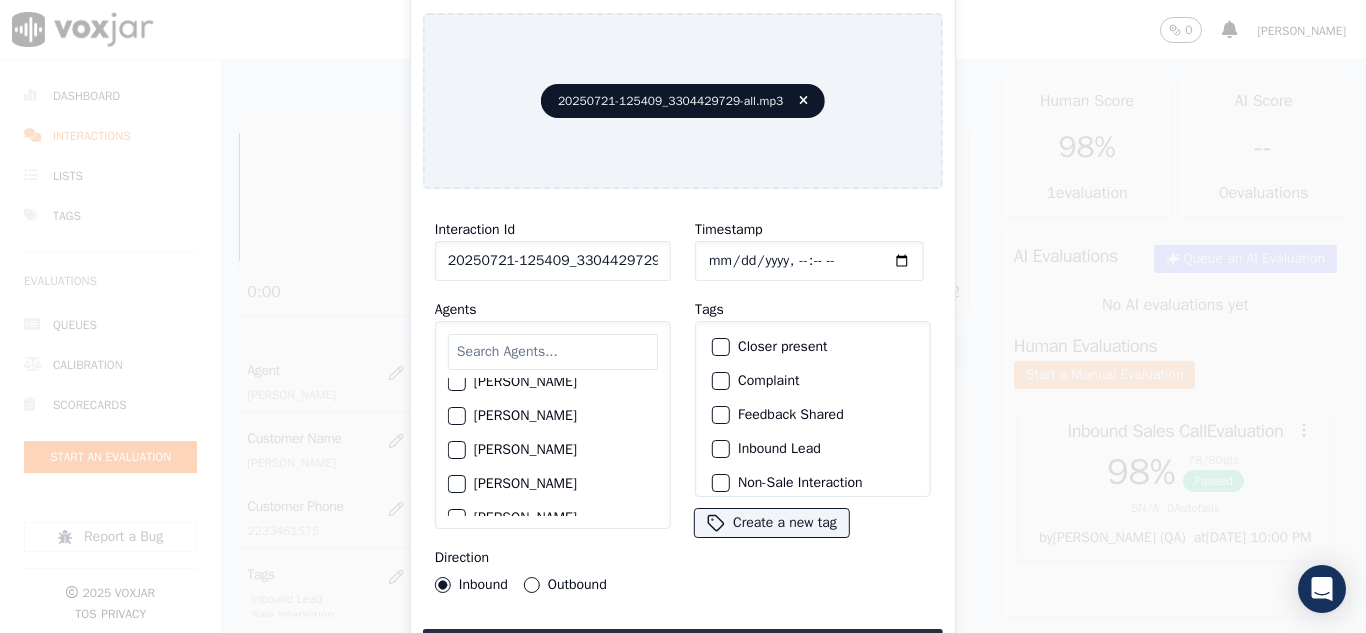 click on "[PERSON_NAME]" 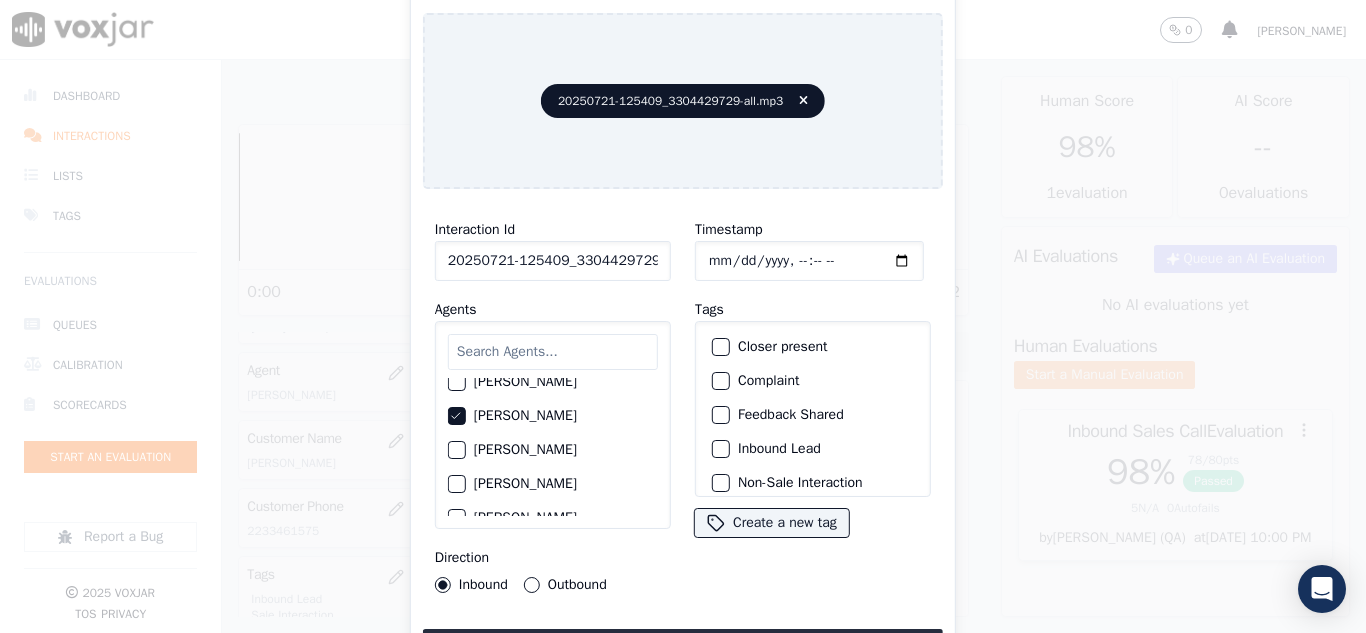 click on "Outbound" at bounding box center [532, 585] 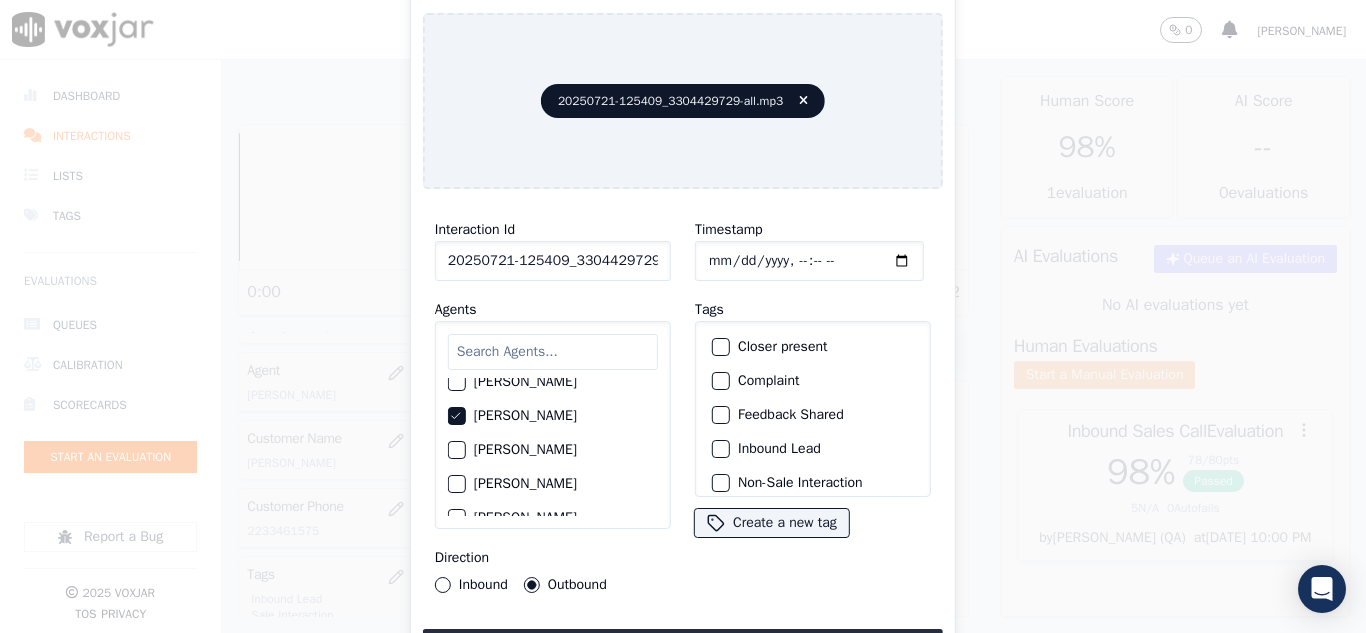 click on "Closer present" 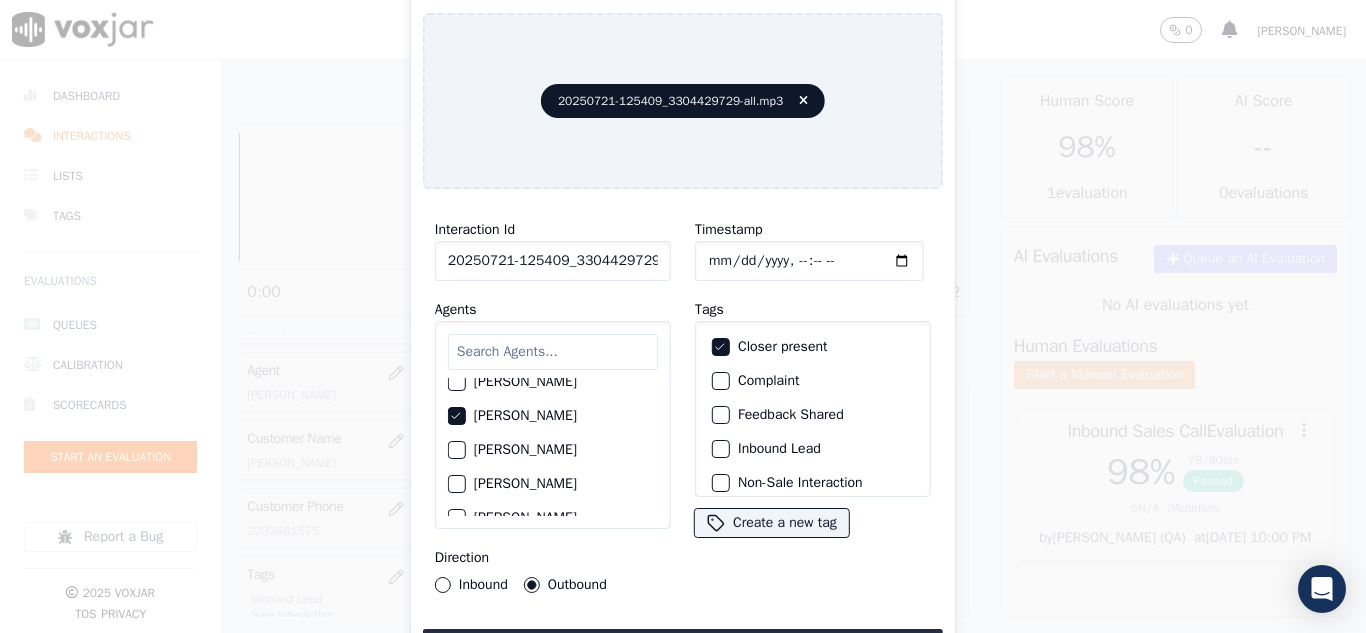scroll, scrollTop: 173, scrollLeft: 0, axis: vertical 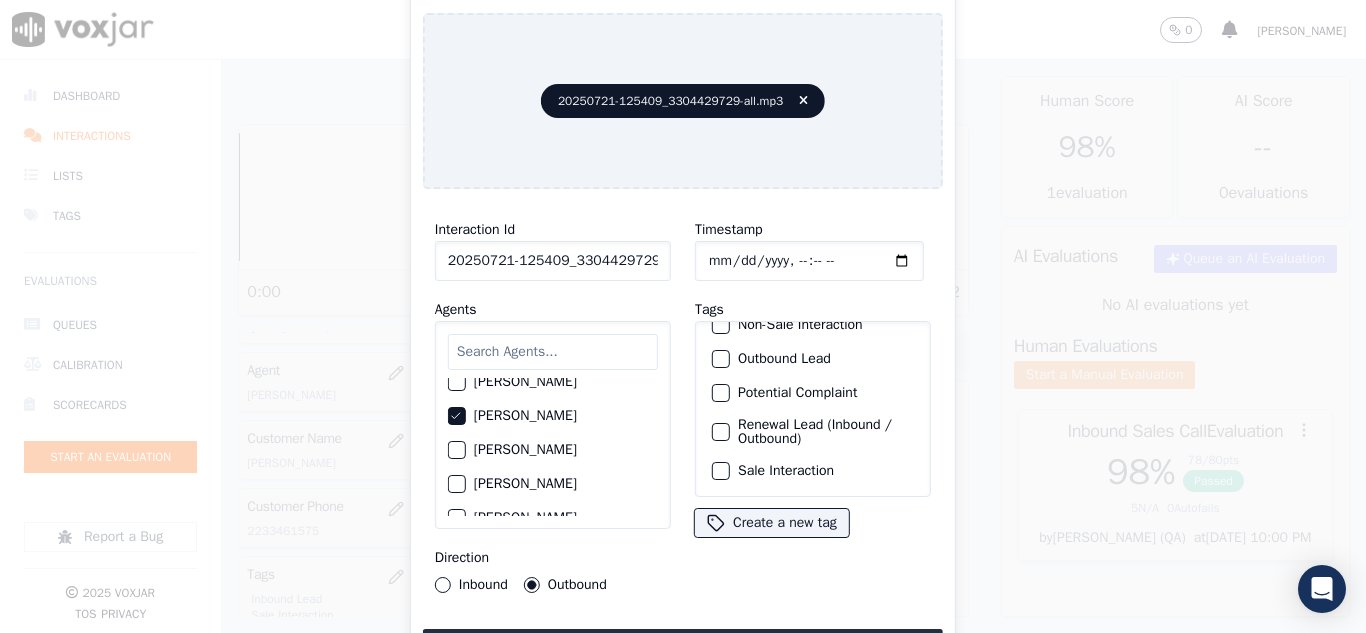 click at bounding box center [720, 432] 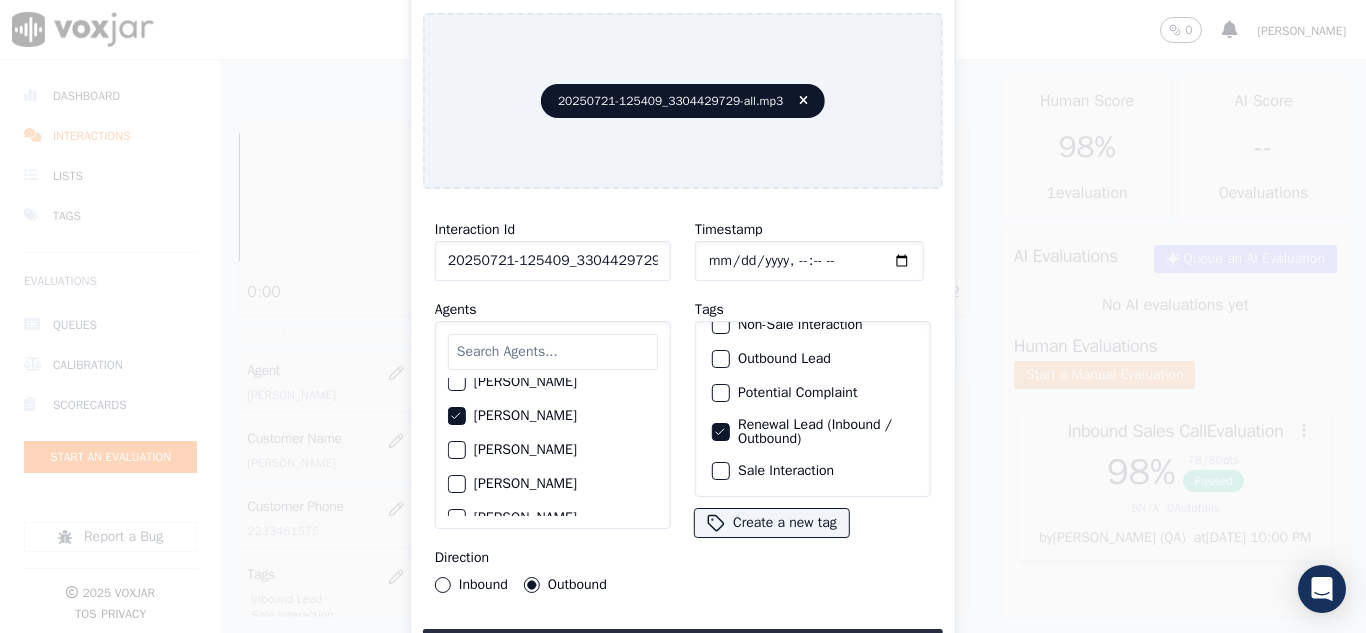 click at bounding box center [720, 471] 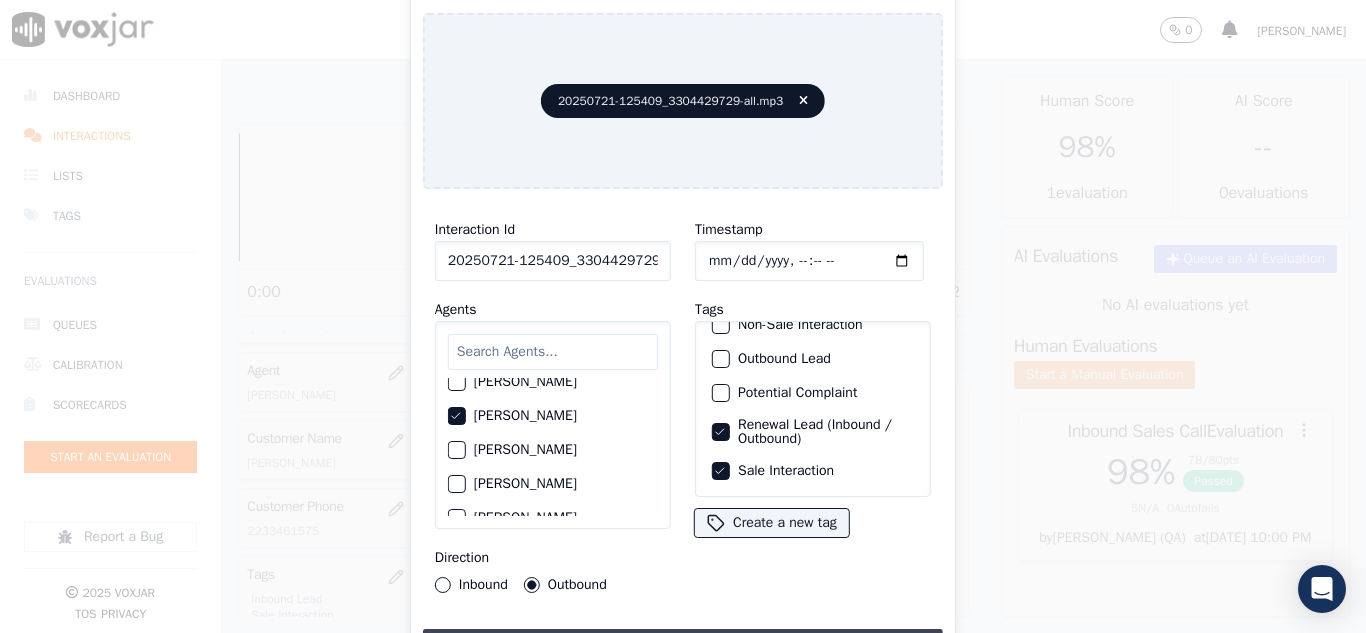 click on "Upload interaction to start evaluation" at bounding box center [683, 647] 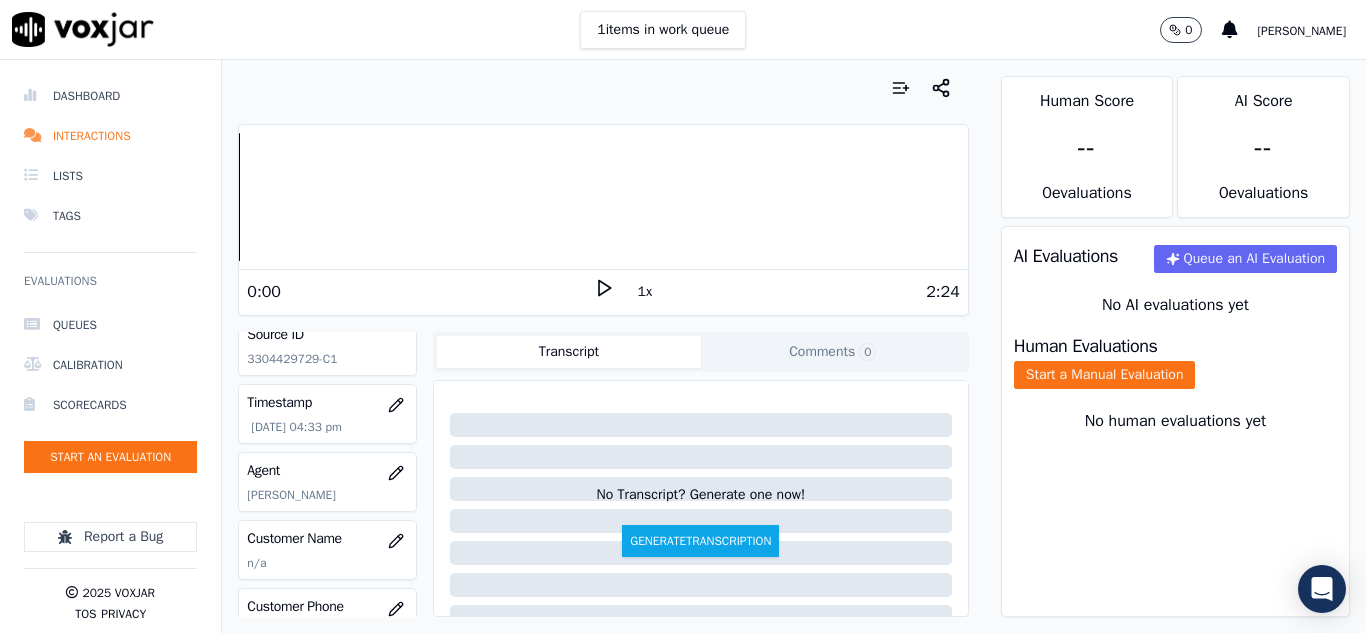 scroll, scrollTop: 200, scrollLeft: 0, axis: vertical 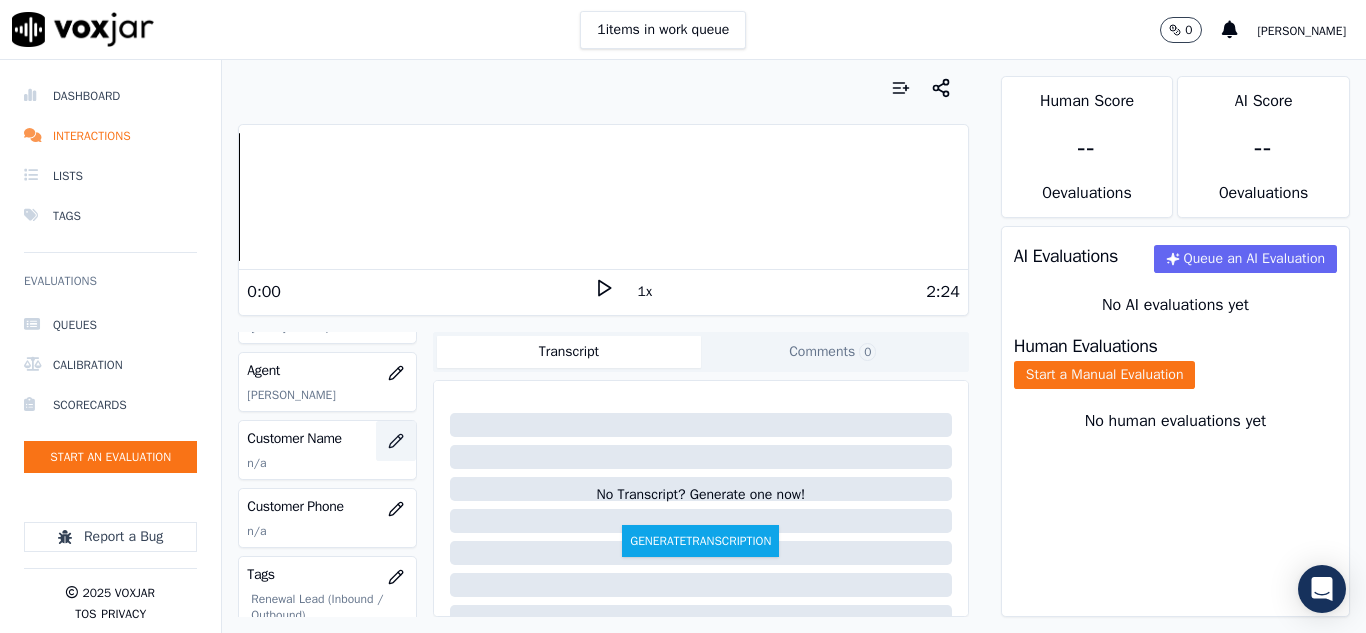 click 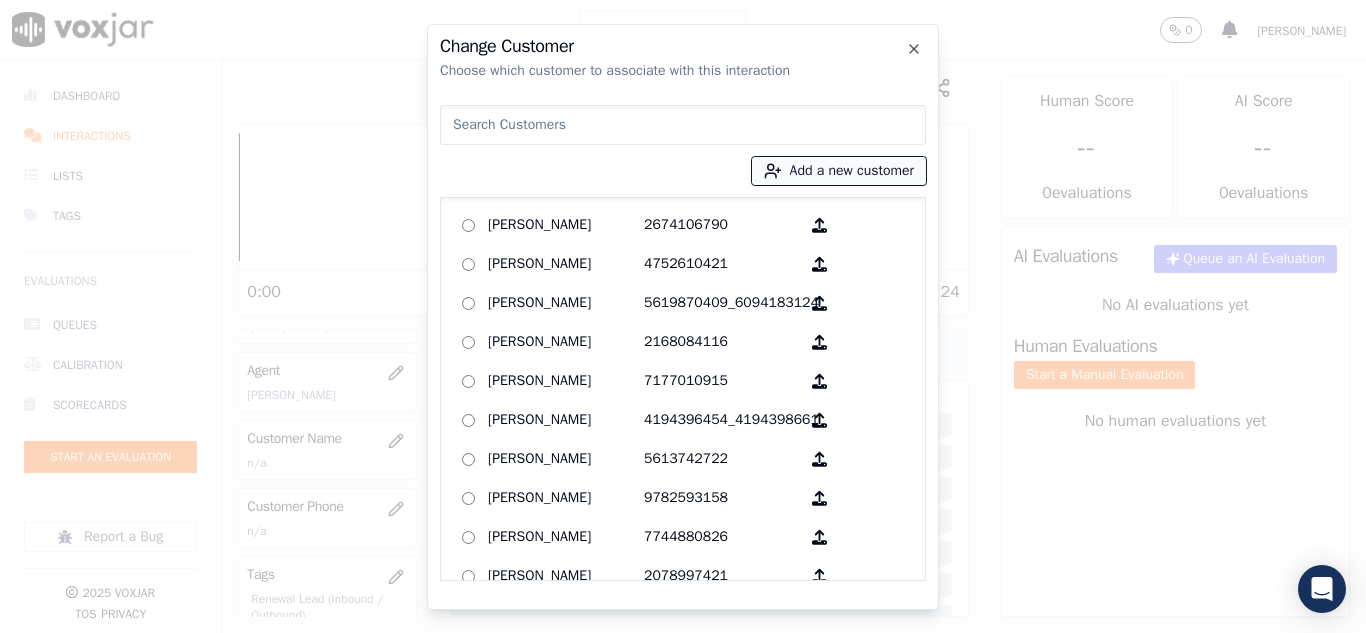 click 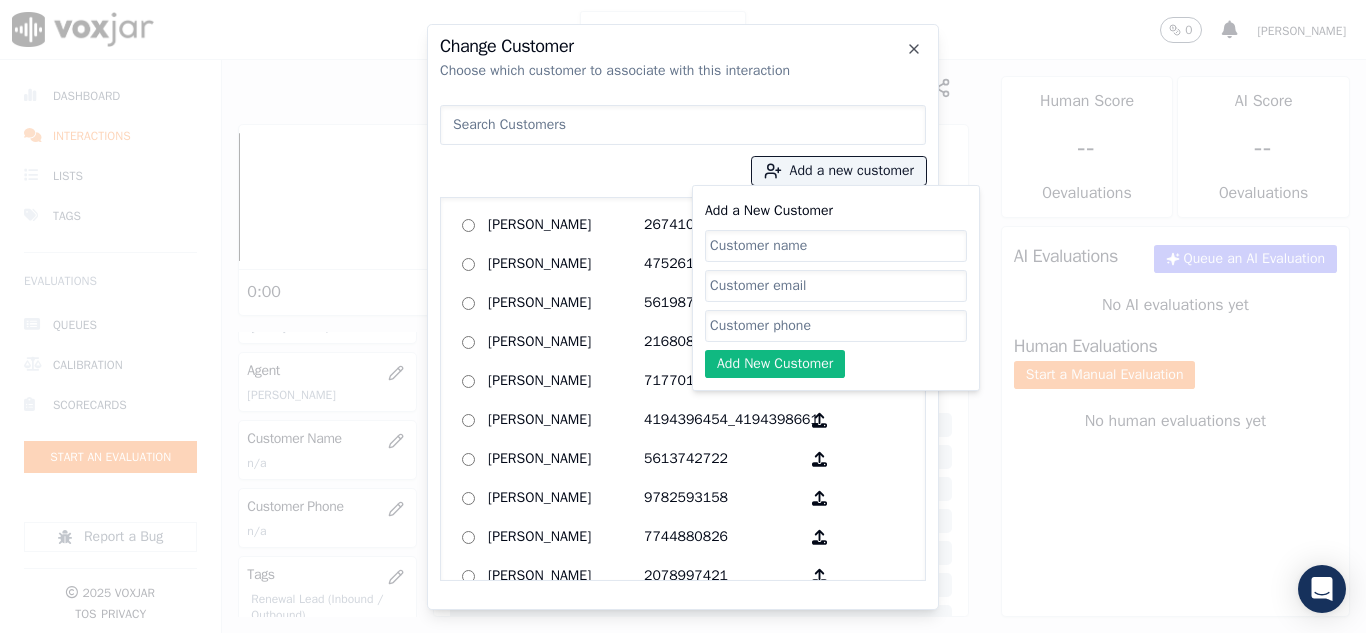 click at bounding box center (683, 125) 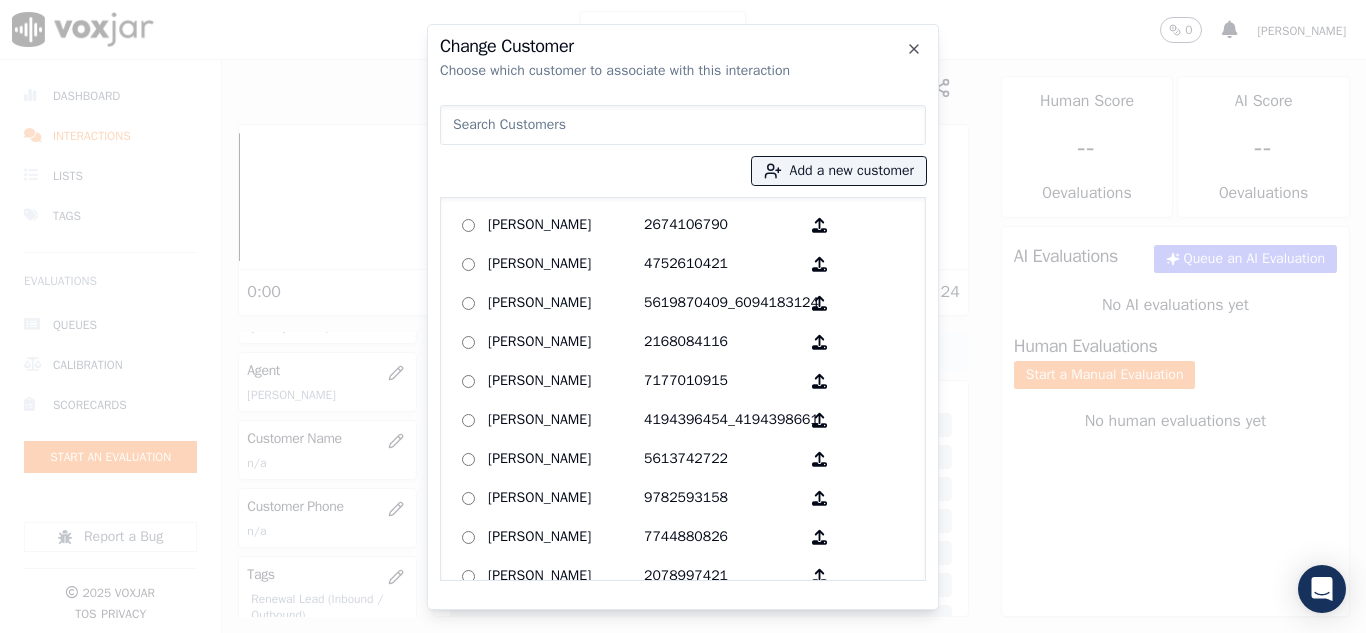 type 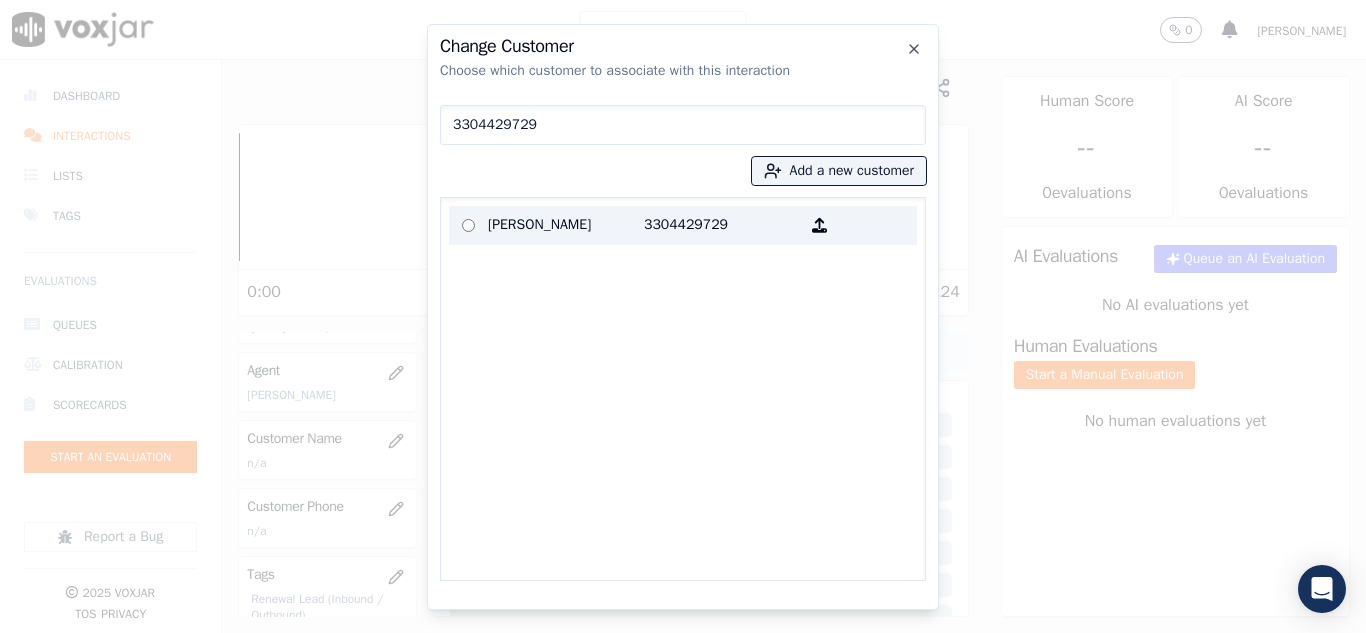 type on "3304429729" 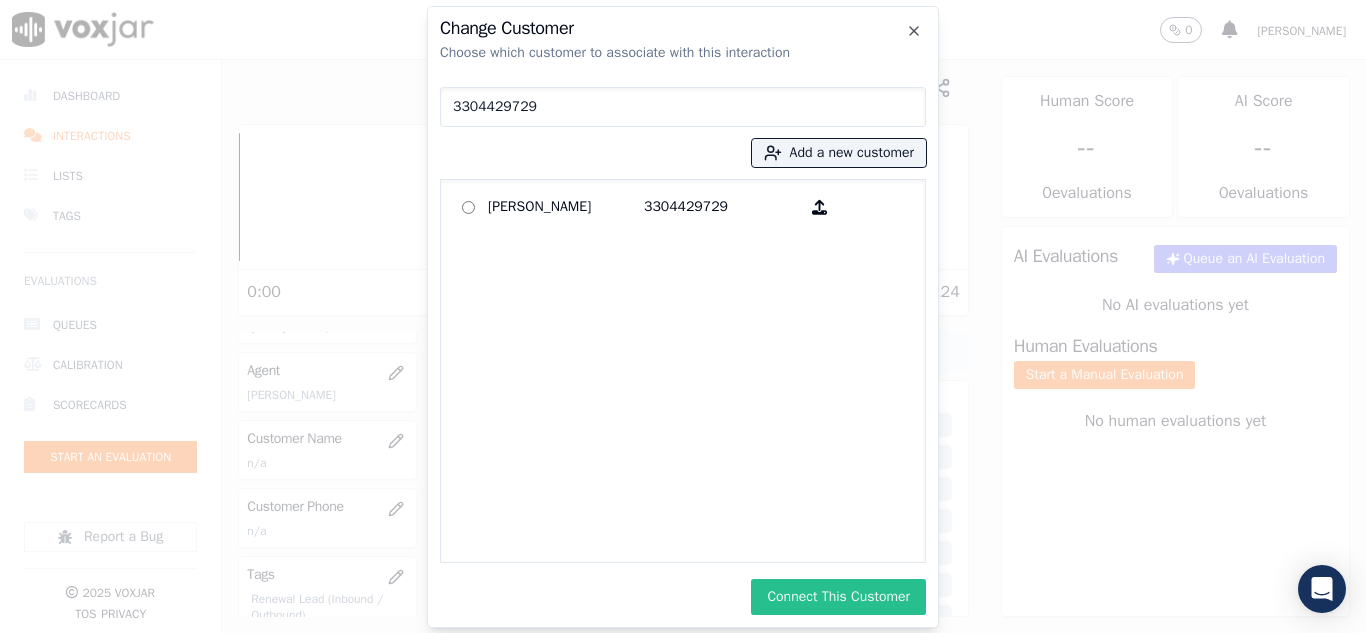click on "Connect This Customer" at bounding box center [838, 597] 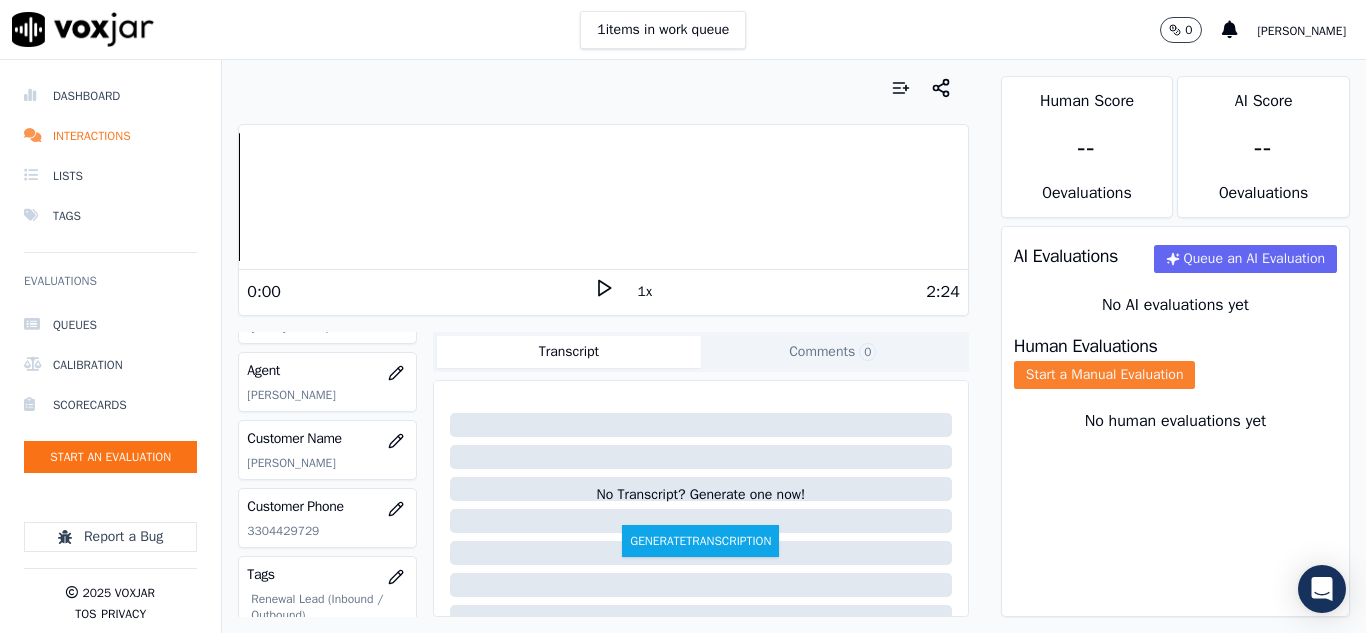 click on "Start a Manual Evaluation" 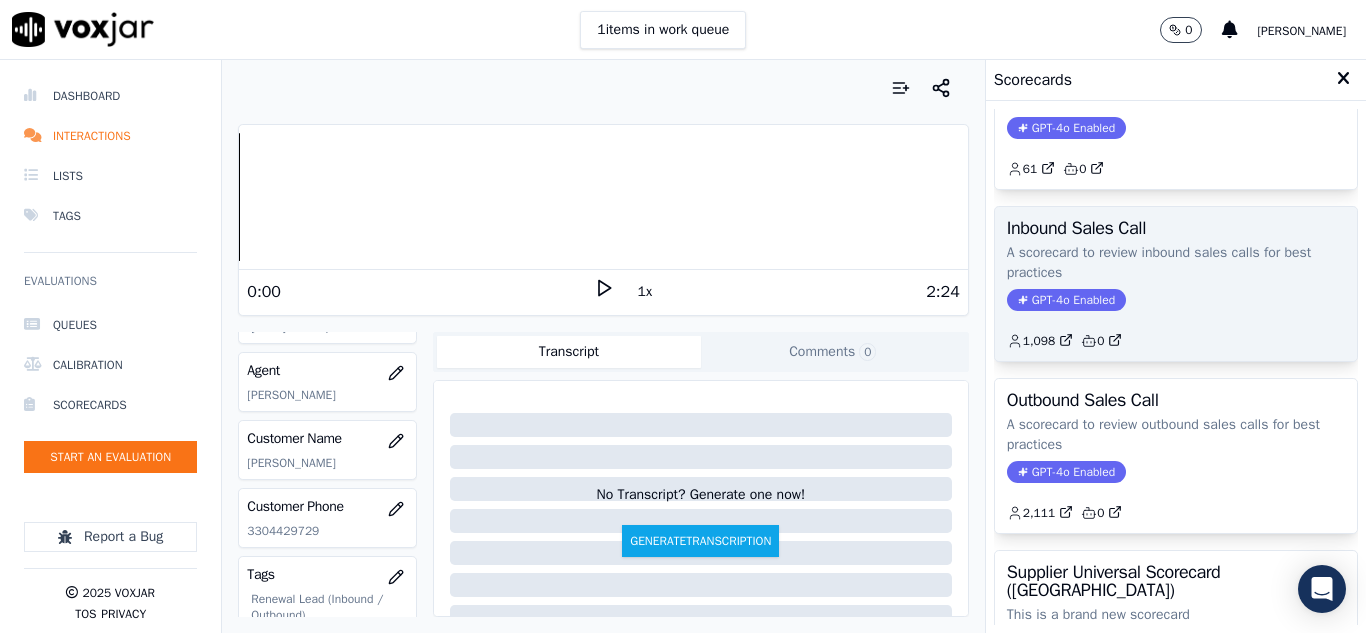 scroll, scrollTop: 100, scrollLeft: 0, axis: vertical 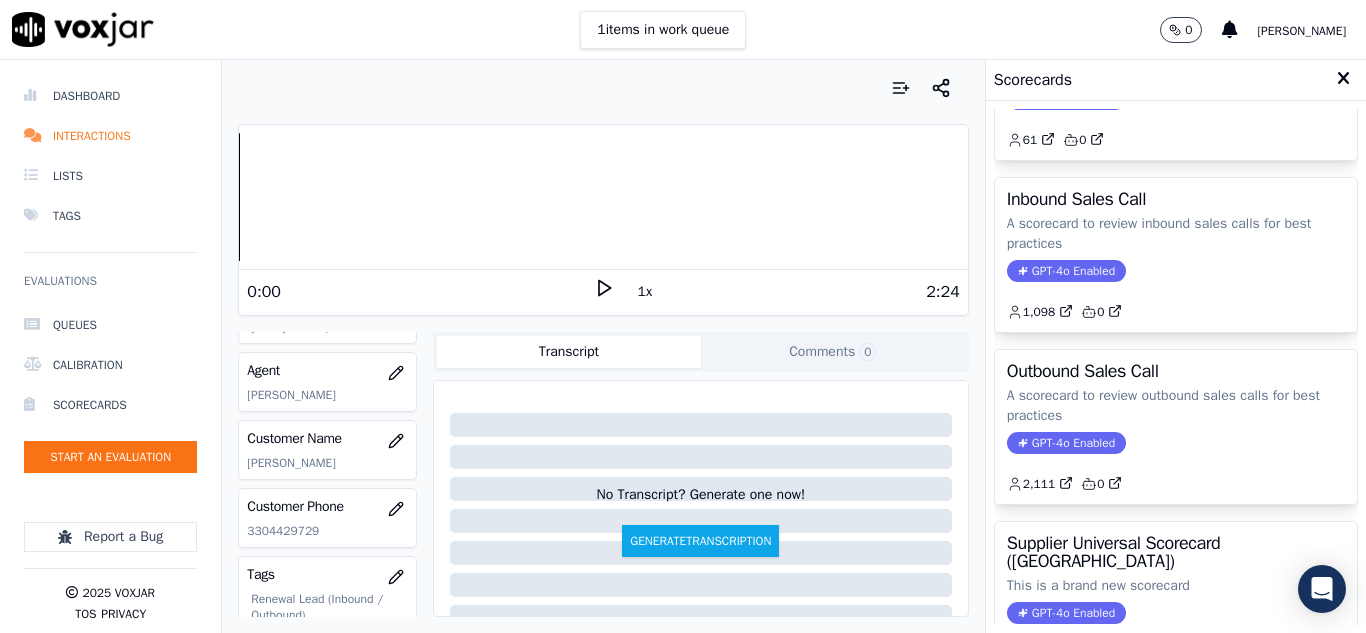 click on "A scorecard to review outbound sales calls for best practices" 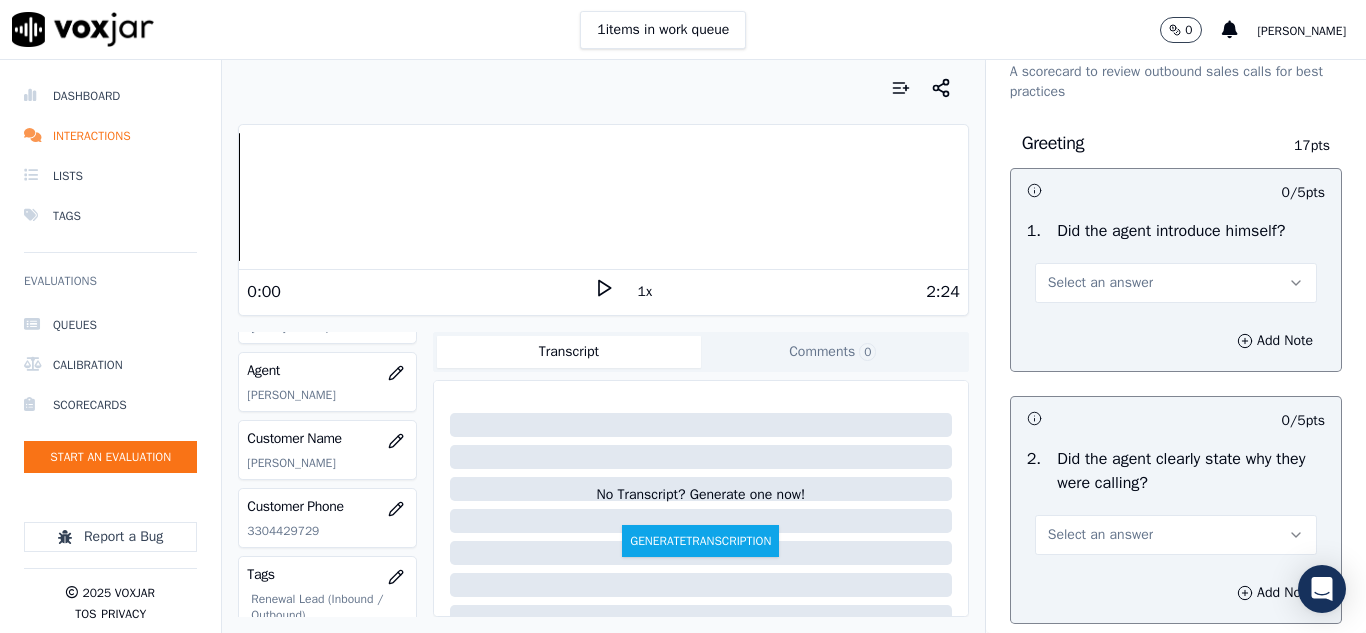 scroll, scrollTop: 100, scrollLeft: 0, axis: vertical 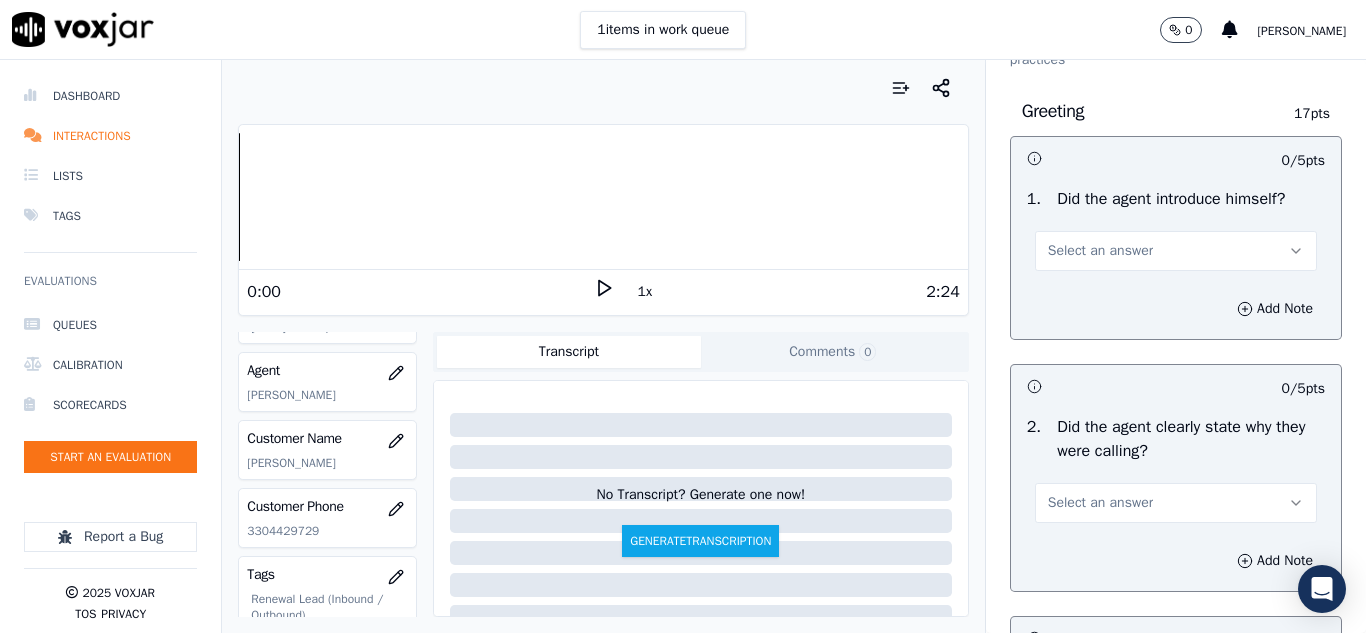 click on "Select an answer" at bounding box center (1100, 251) 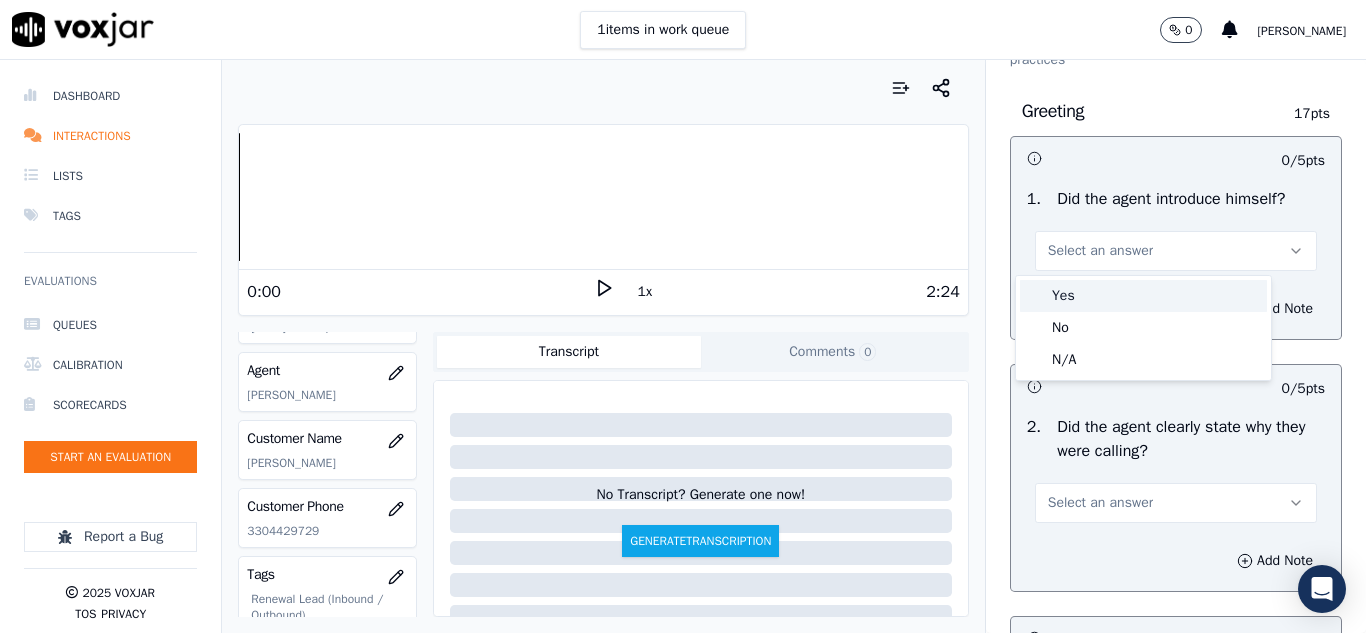 click on "Yes" at bounding box center [1143, 296] 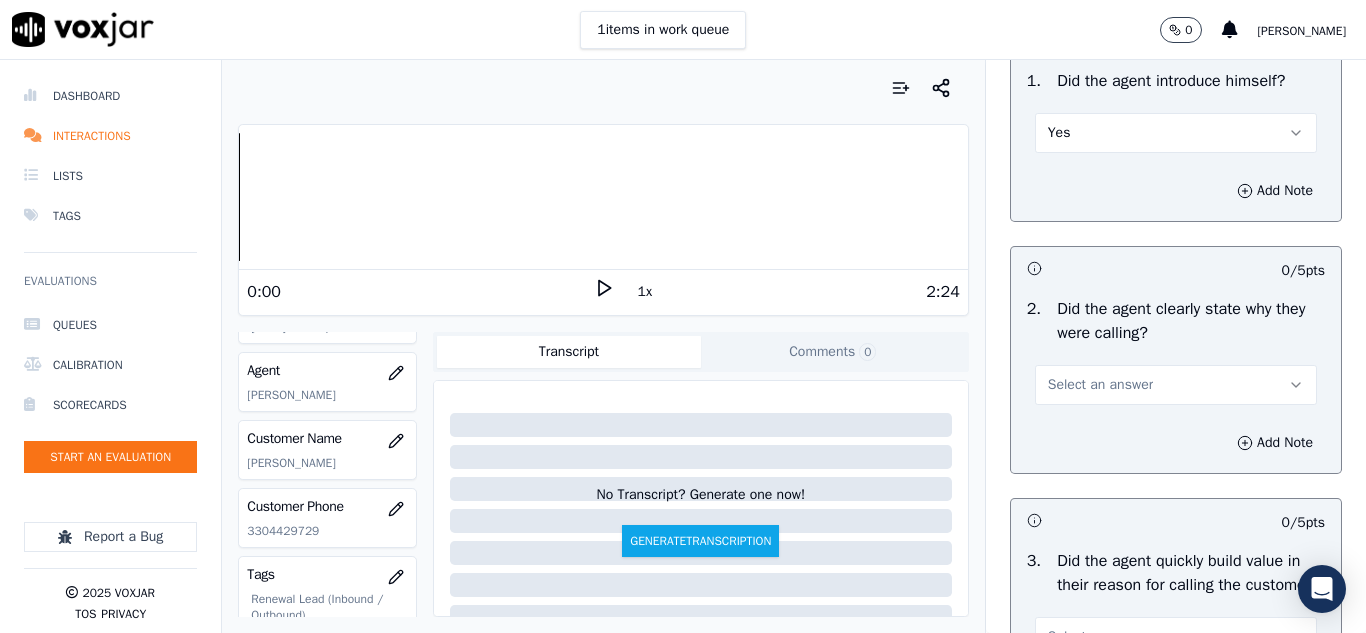 scroll, scrollTop: 300, scrollLeft: 0, axis: vertical 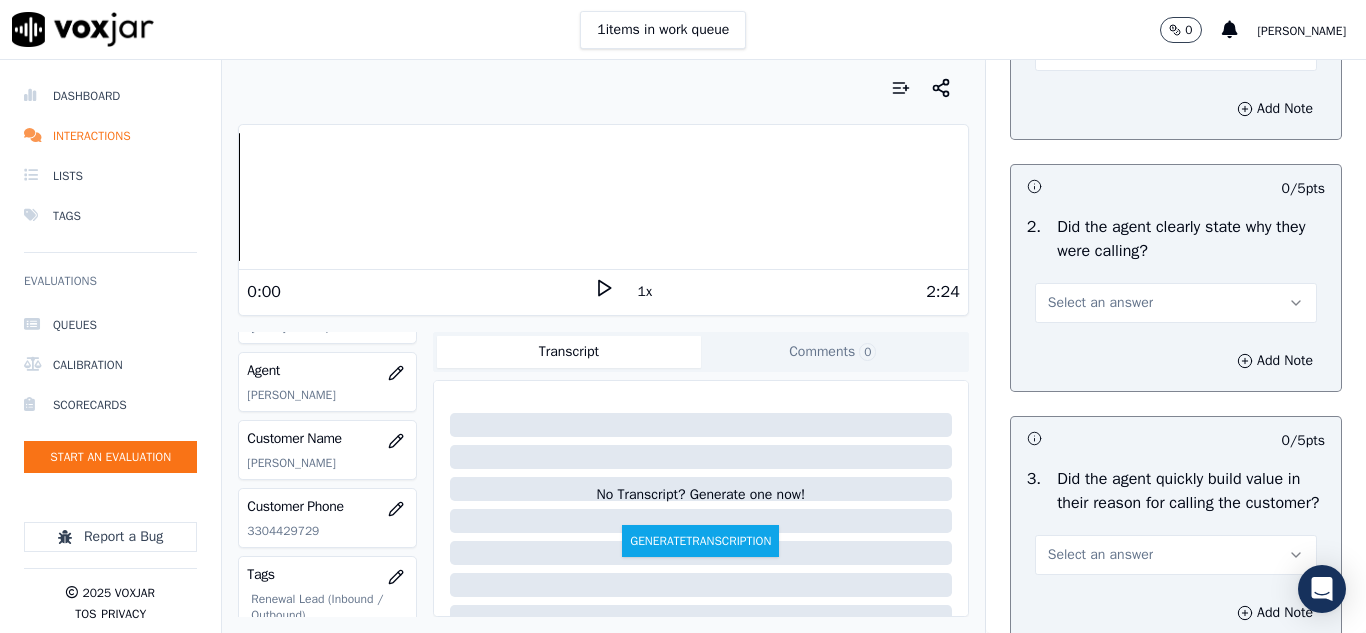 click on "Select an answer" at bounding box center [1100, 303] 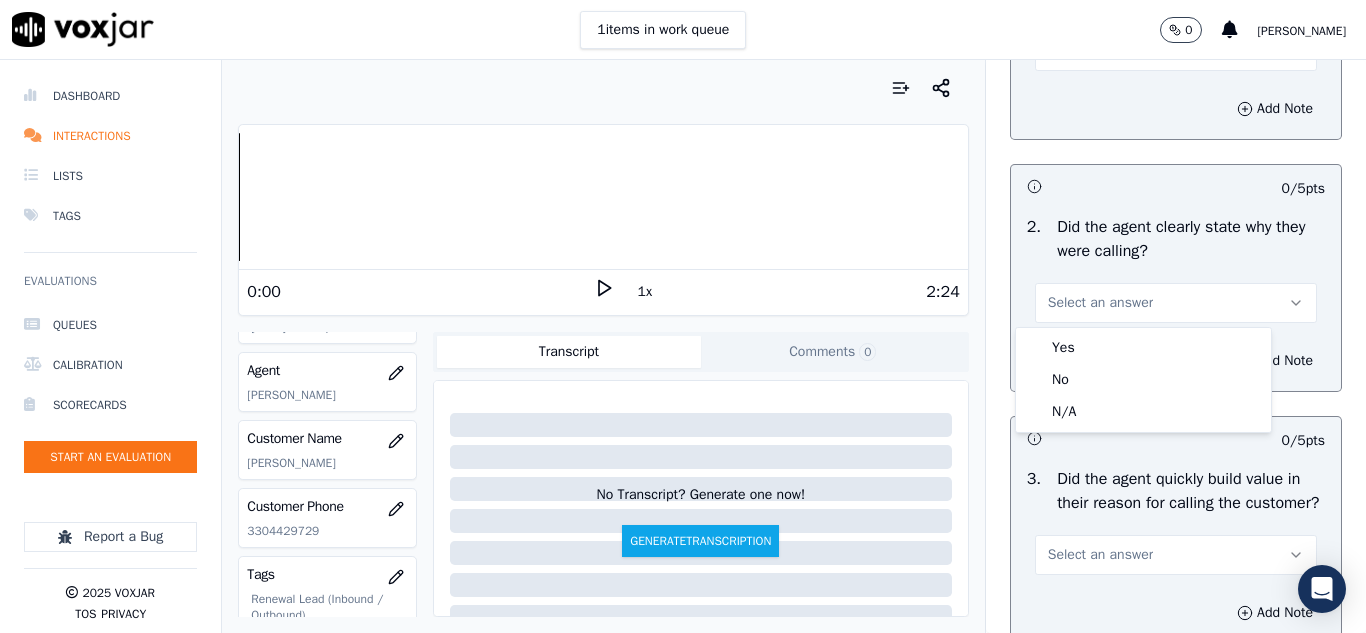 click on "Yes   No     N/A" at bounding box center (1143, 380) 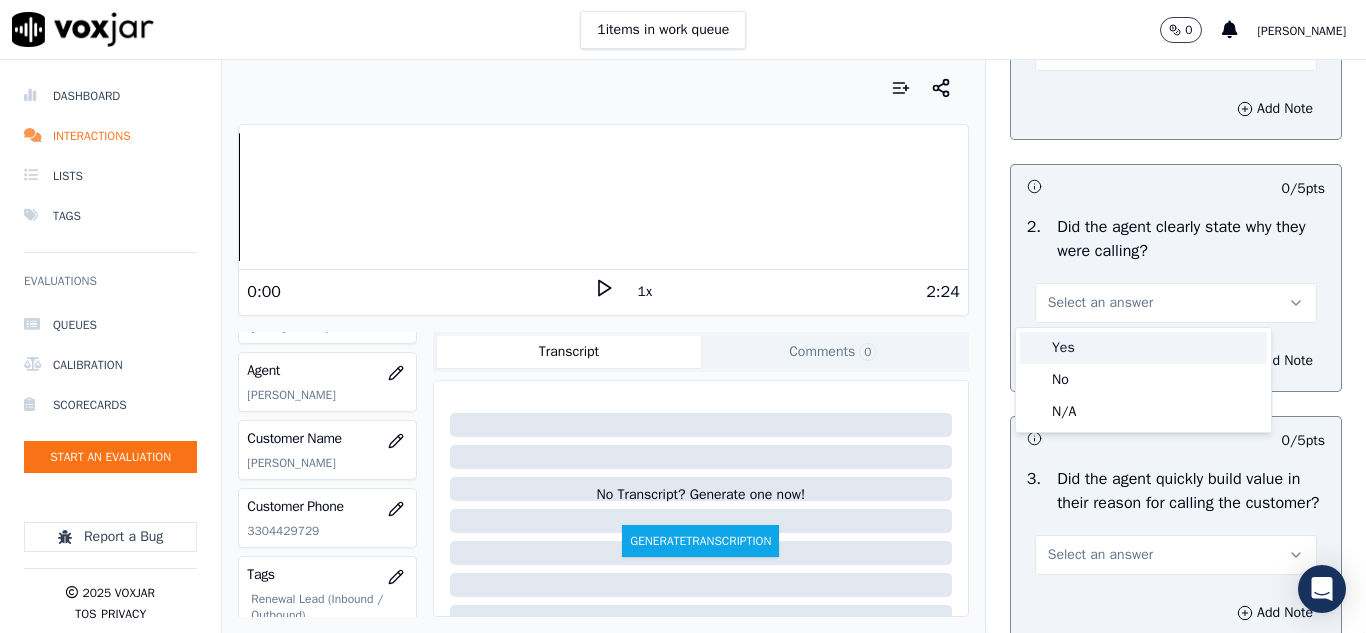 click on "Yes" at bounding box center [1143, 348] 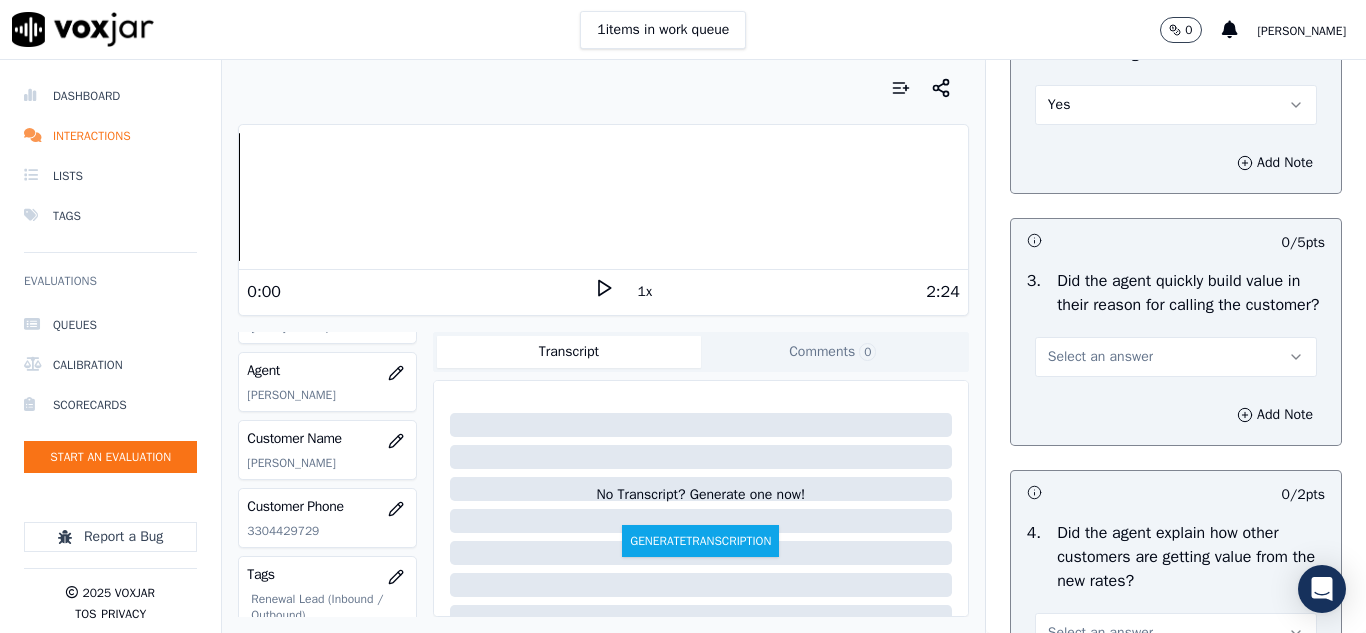 scroll, scrollTop: 500, scrollLeft: 0, axis: vertical 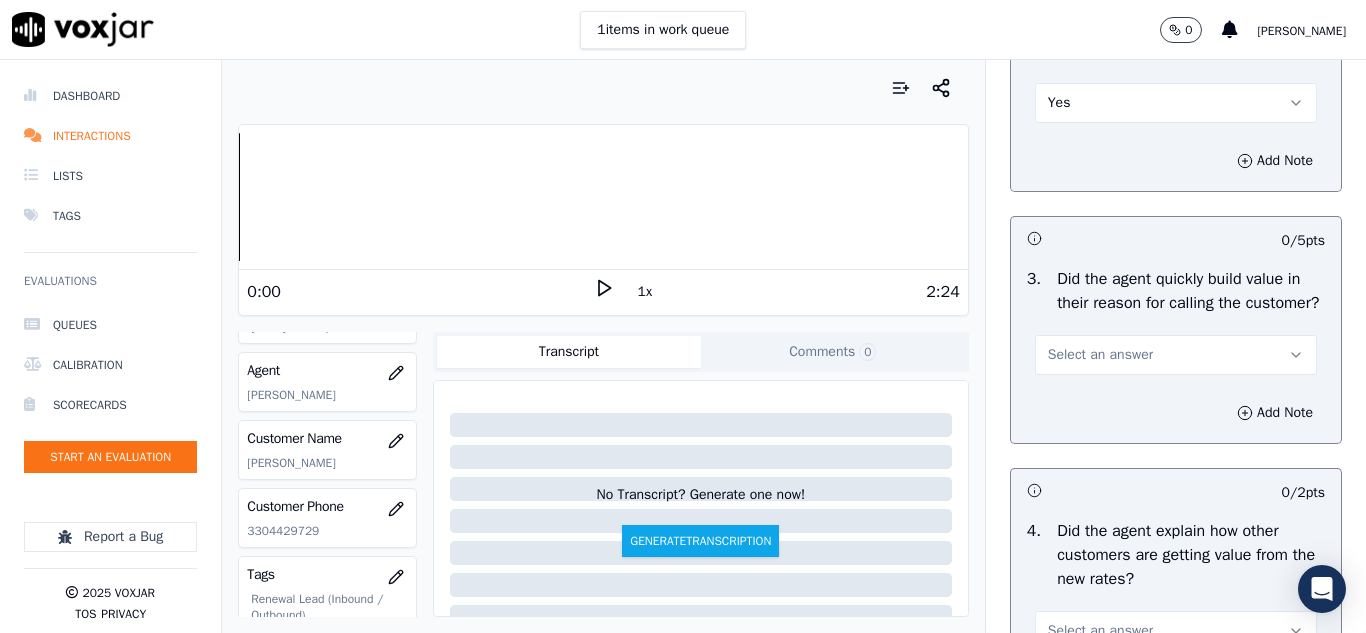 click on "Select an answer" at bounding box center (1176, 355) 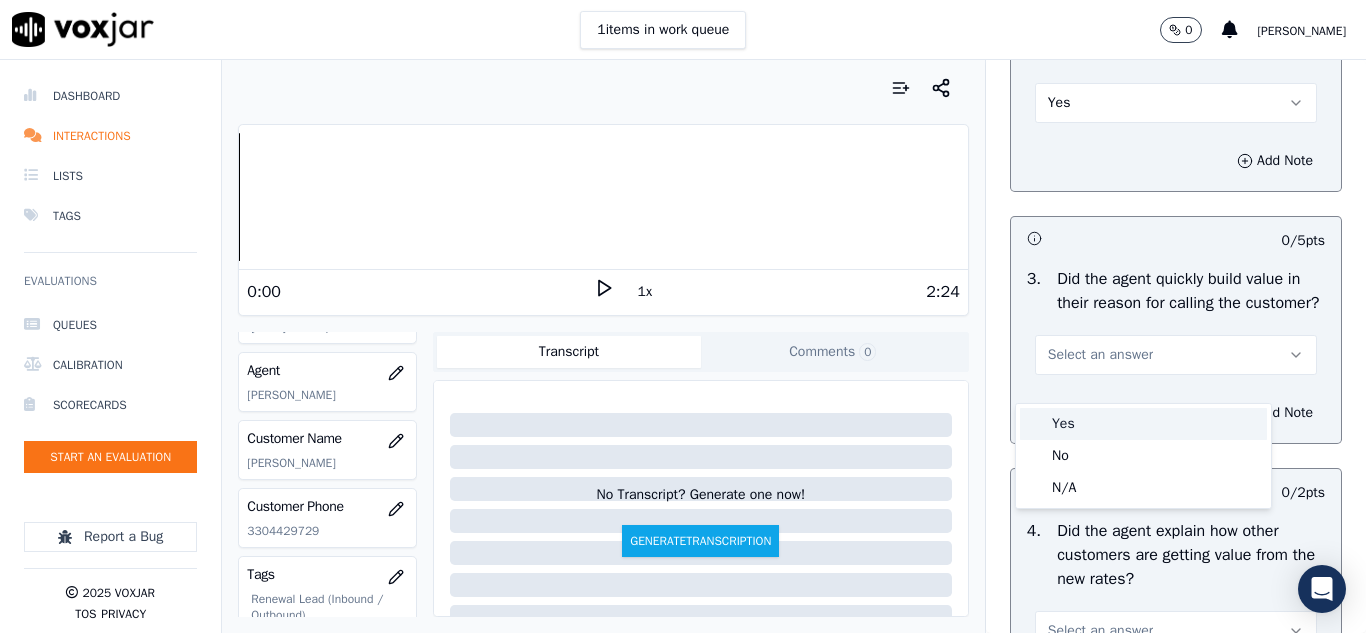 drag, startPoint x: 1076, startPoint y: 422, endPoint x: 1099, endPoint y: 416, distance: 23.769728 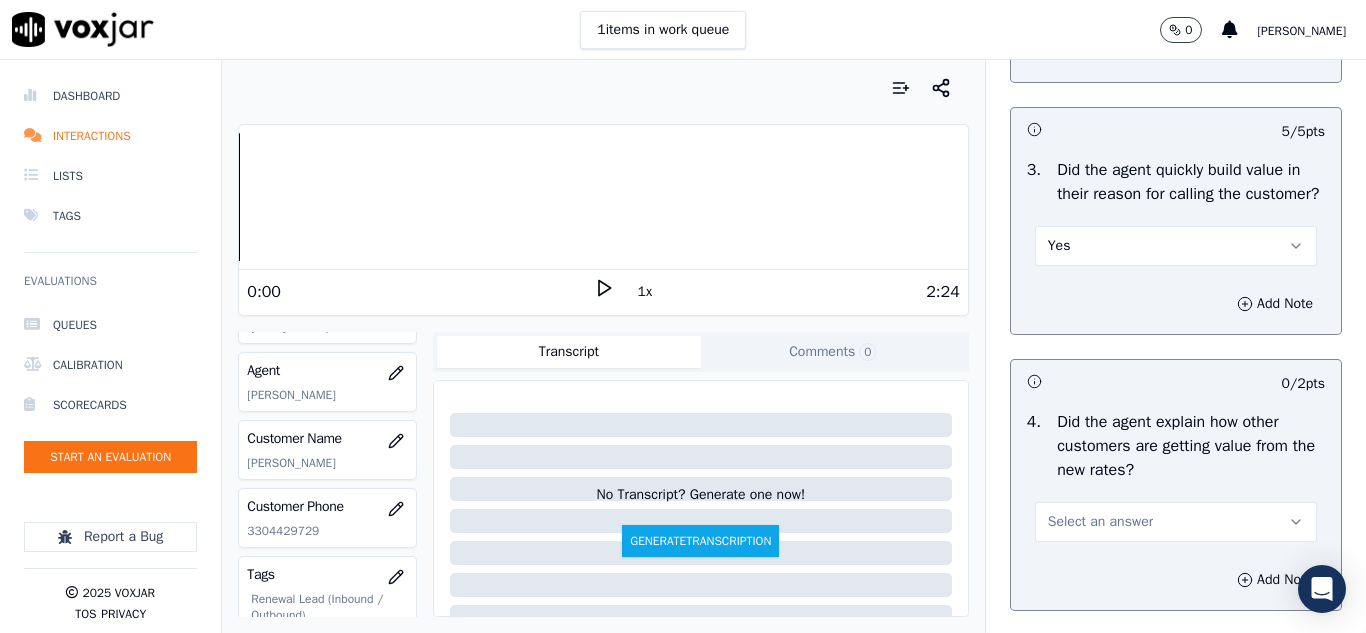 scroll, scrollTop: 800, scrollLeft: 0, axis: vertical 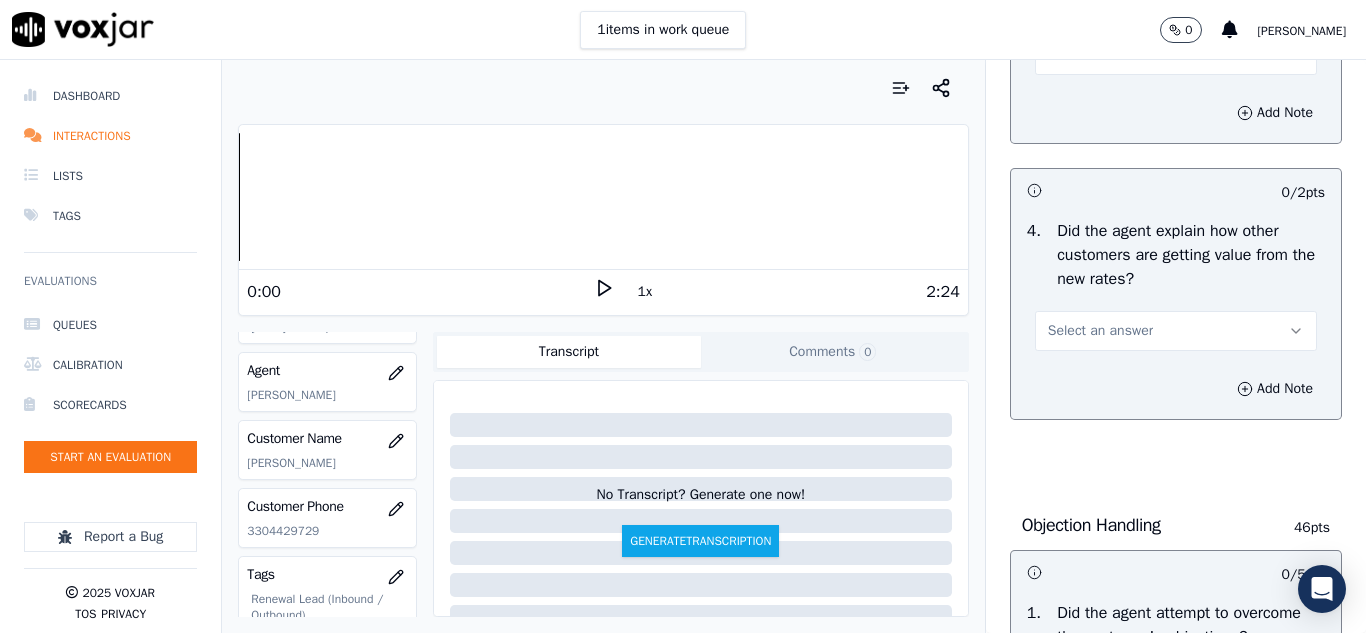 click on "Select an answer" at bounding box center (1100, 331) 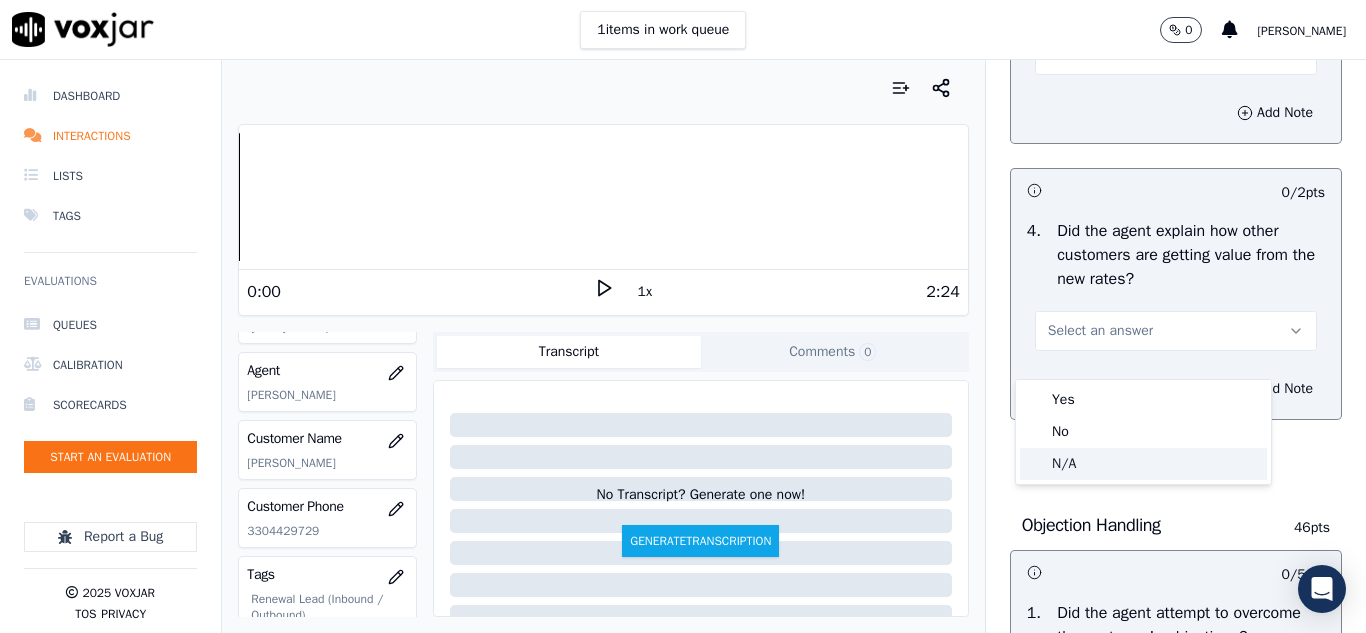 drag, startPoint x: 1073, startPoint y: 468, endPoint x: 1089, endPoint y: 448, distance: 25.612497 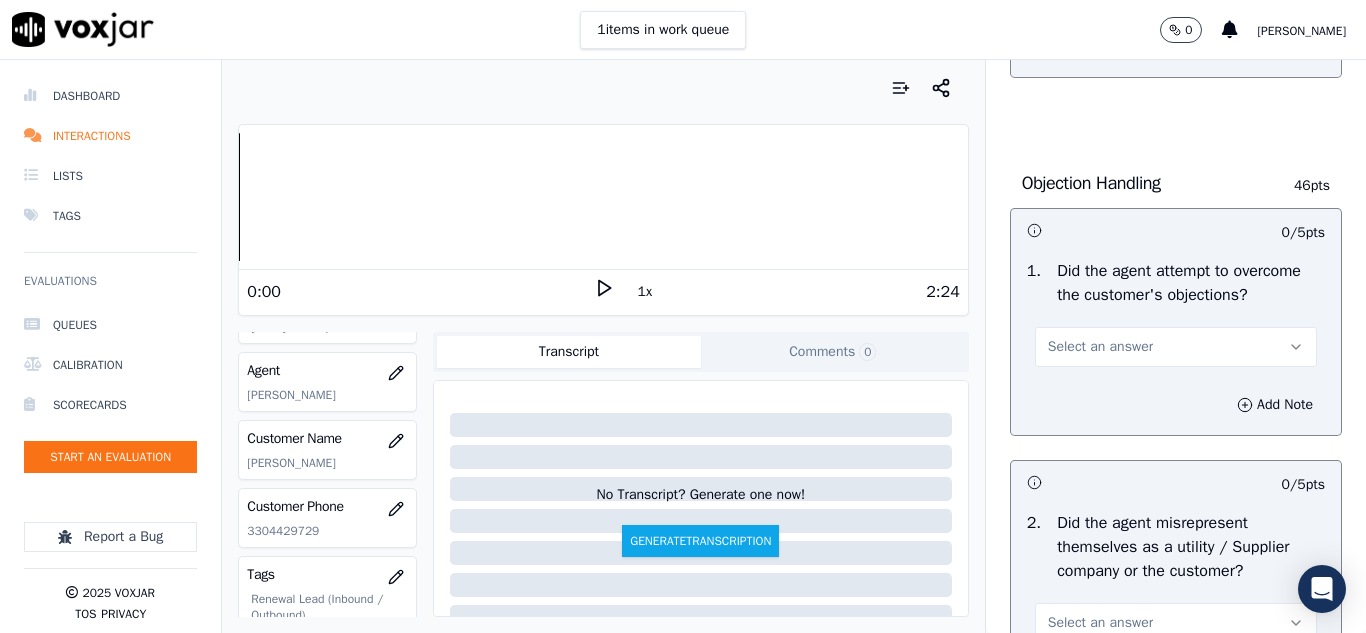 scroll, scrollTop: 1200, scrollLeft: 0, axis: vertical 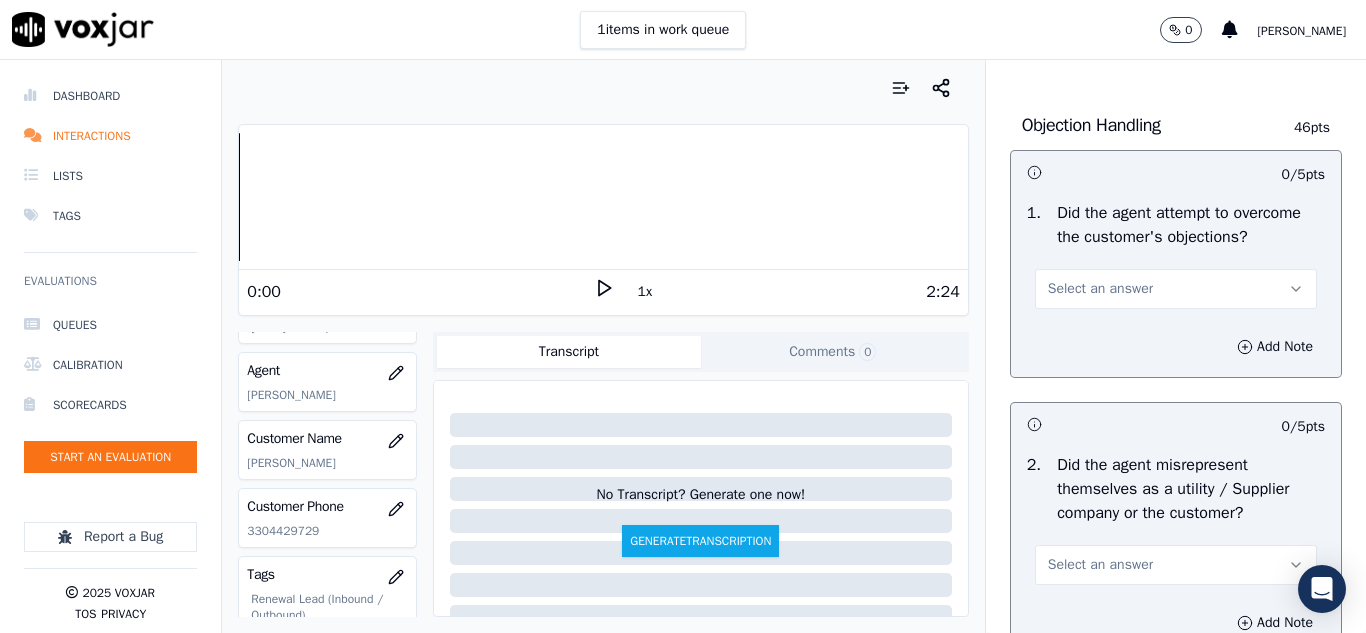 click on "Select an answer" at bounding box center [1100, 289] 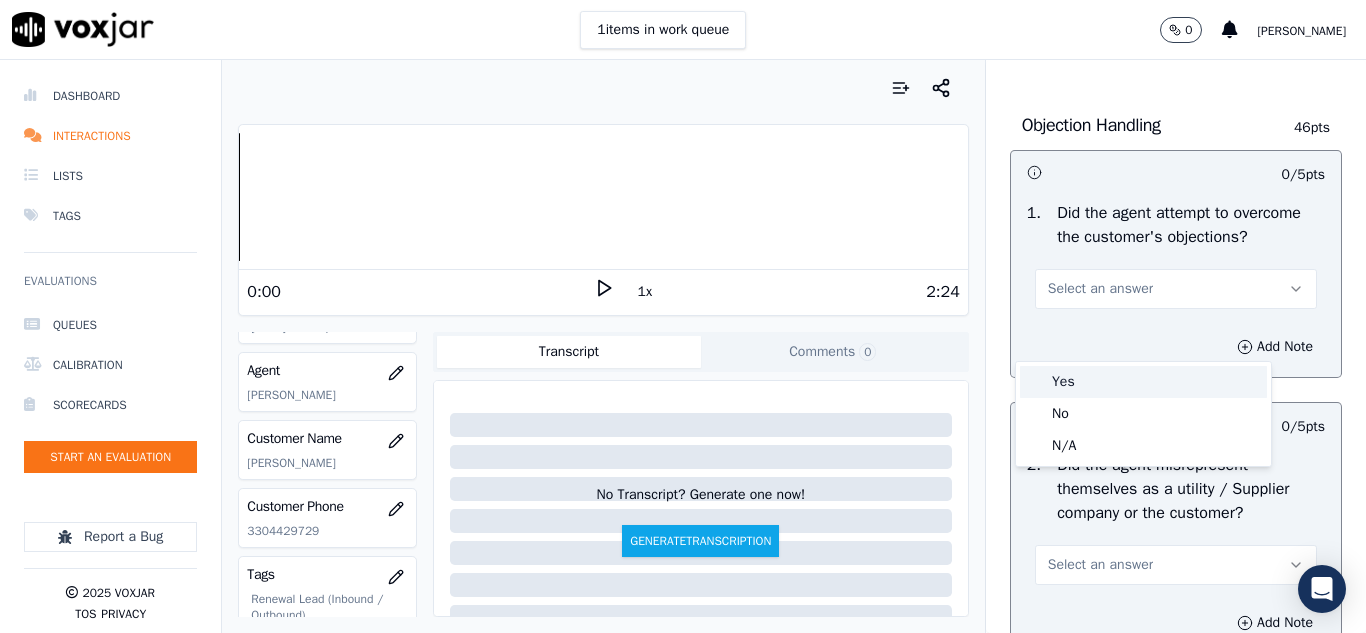 click on "Yes" at bounding box center [1143, 382] 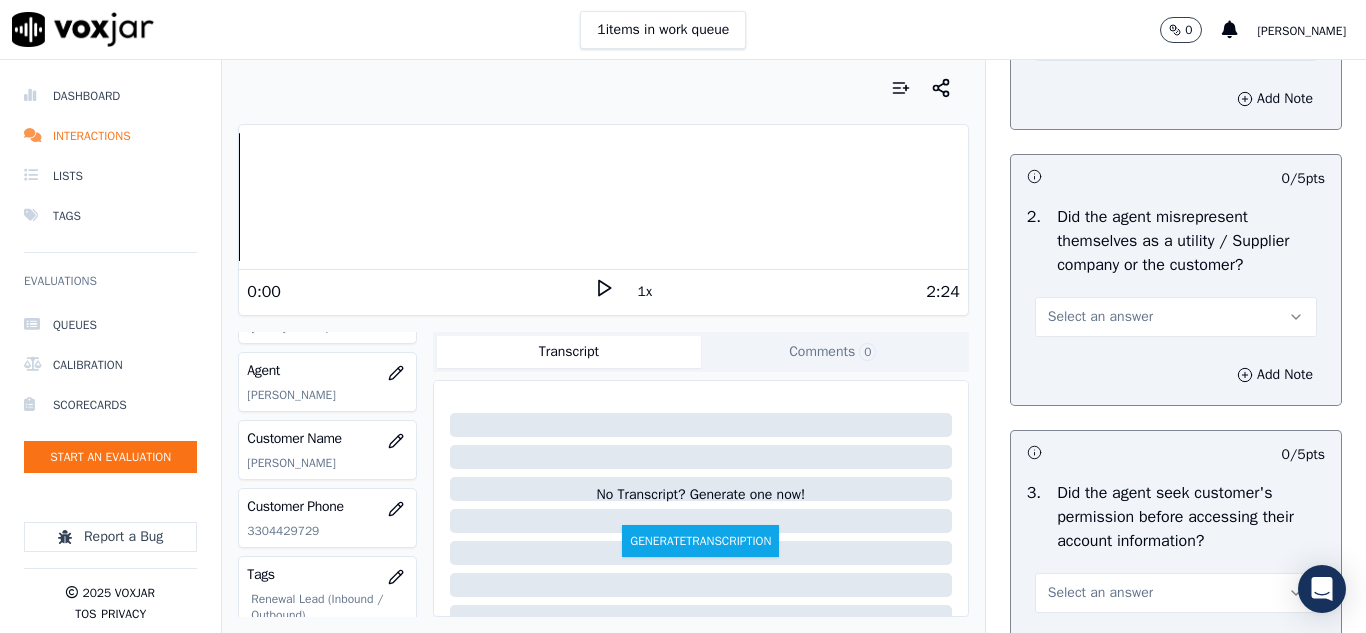scroll, scrollTop: 1400, scrollLeft: 0, axis: vertical 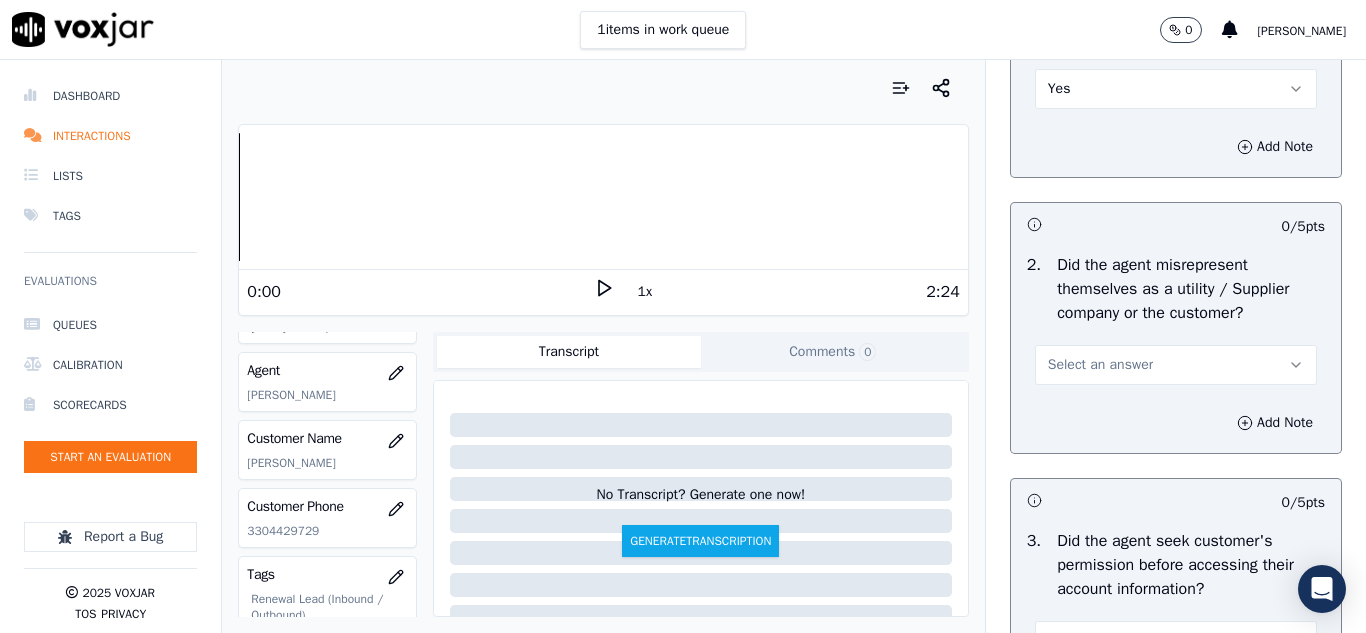 click on "Yes" at bounding box center (1059, 89) 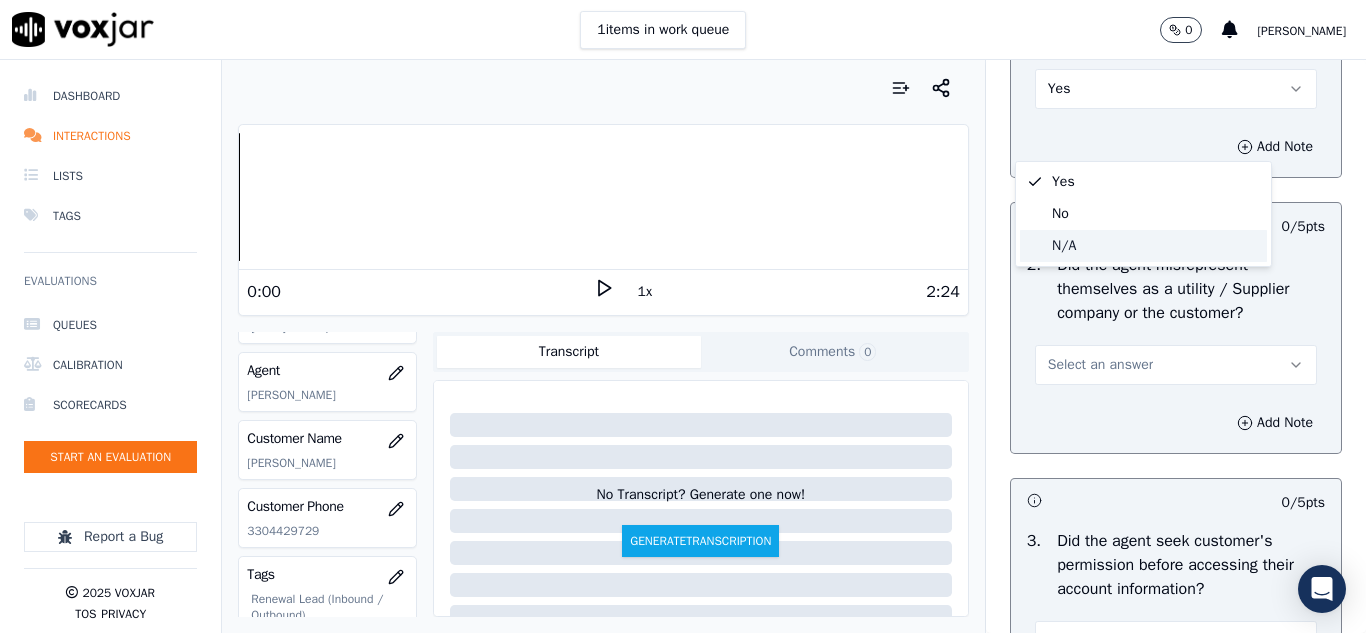 click on "N/A" 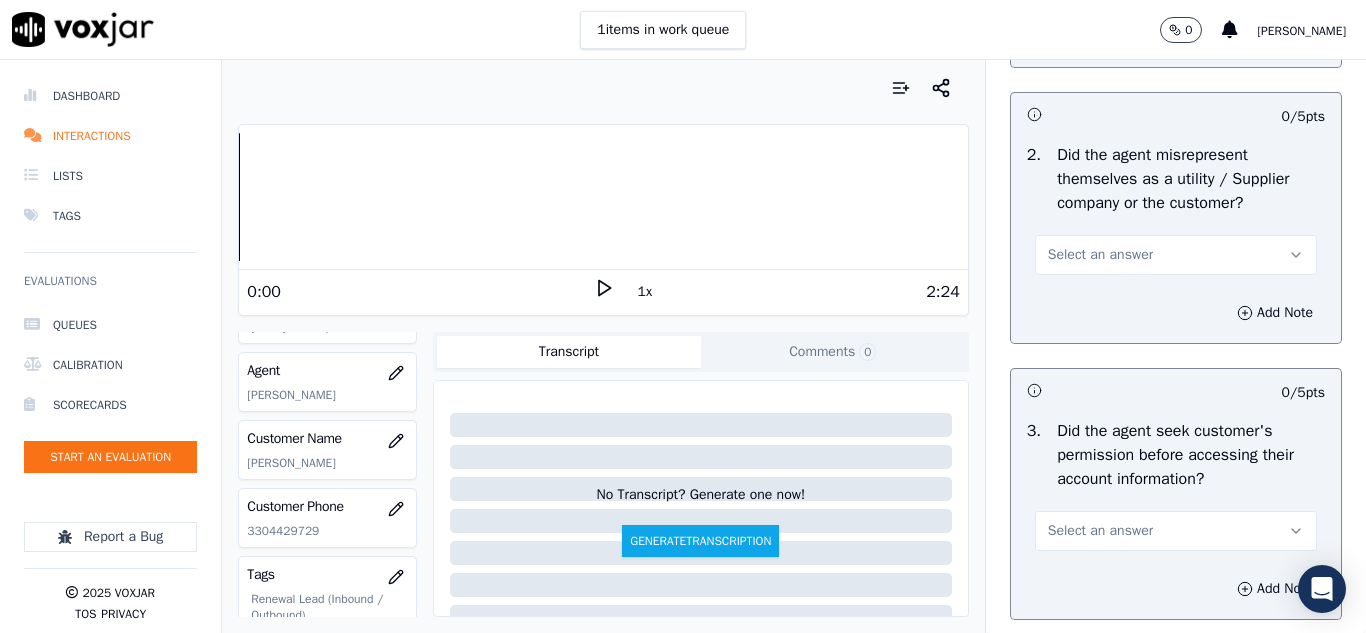 scroll, scrollTop: 1600, scrollLeft: 0, axis: vertical 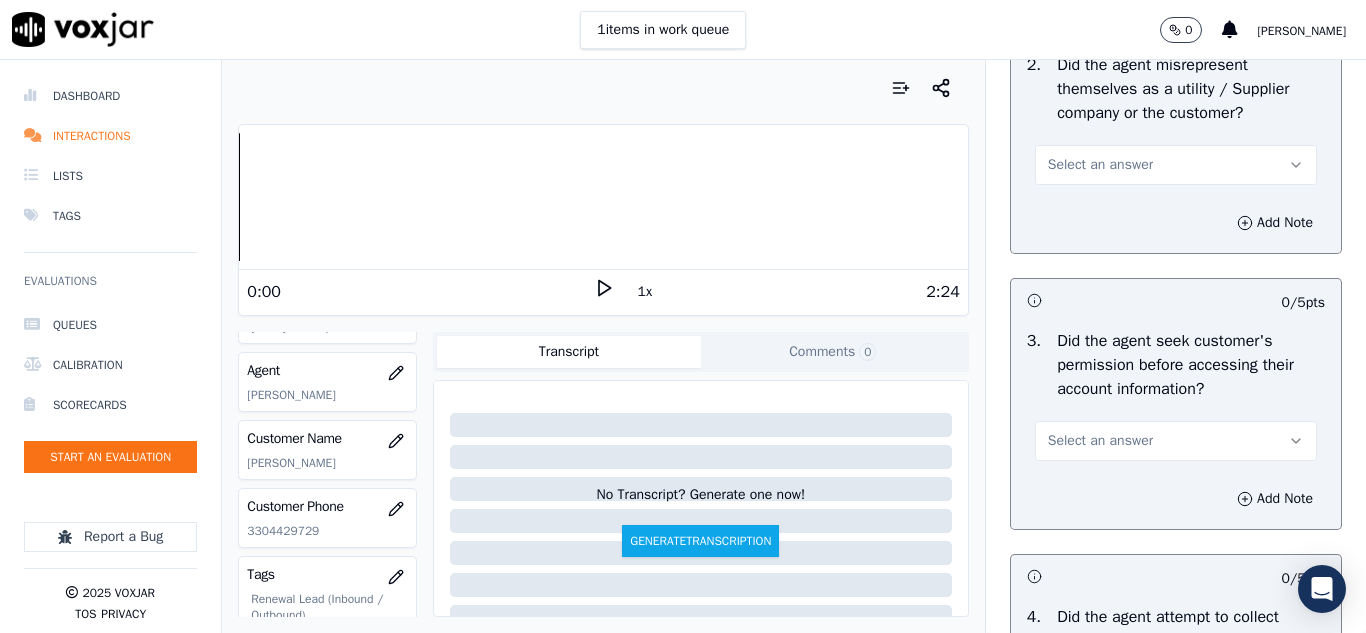 click on "Select an answer" at bounding box center [1100, 165] 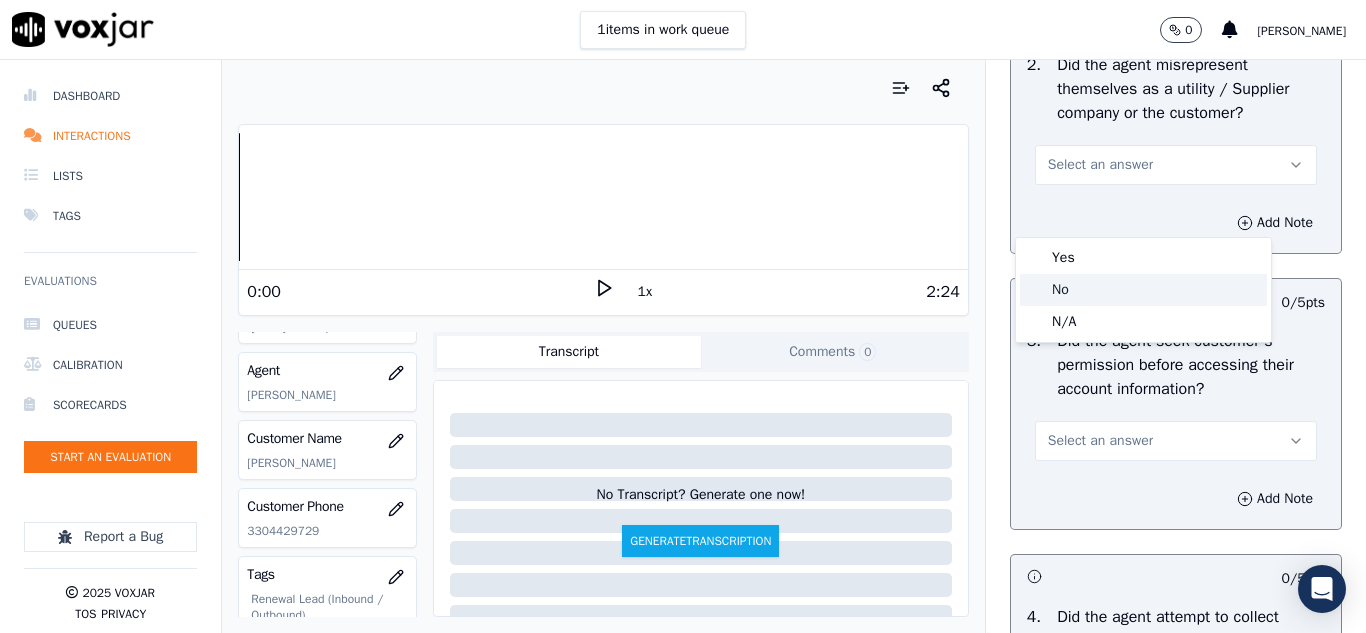 click on "No" 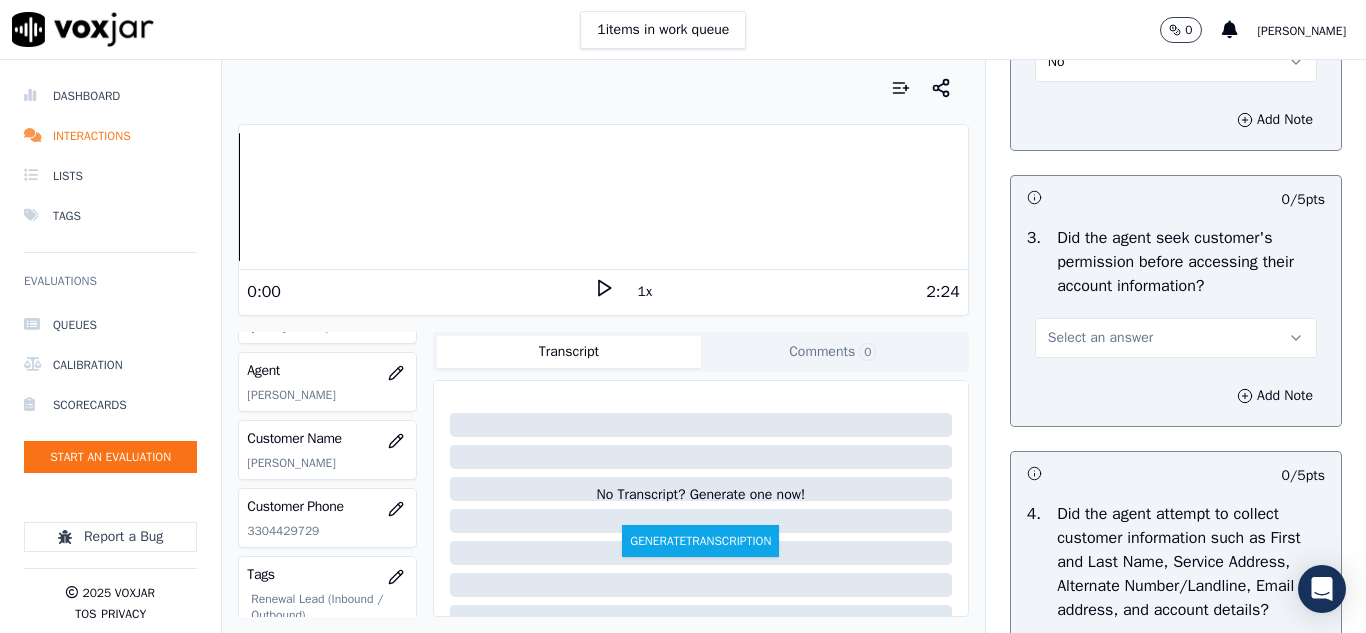 scroll, scrollTop: 1800, scrollLeft: 0, axis: vertical 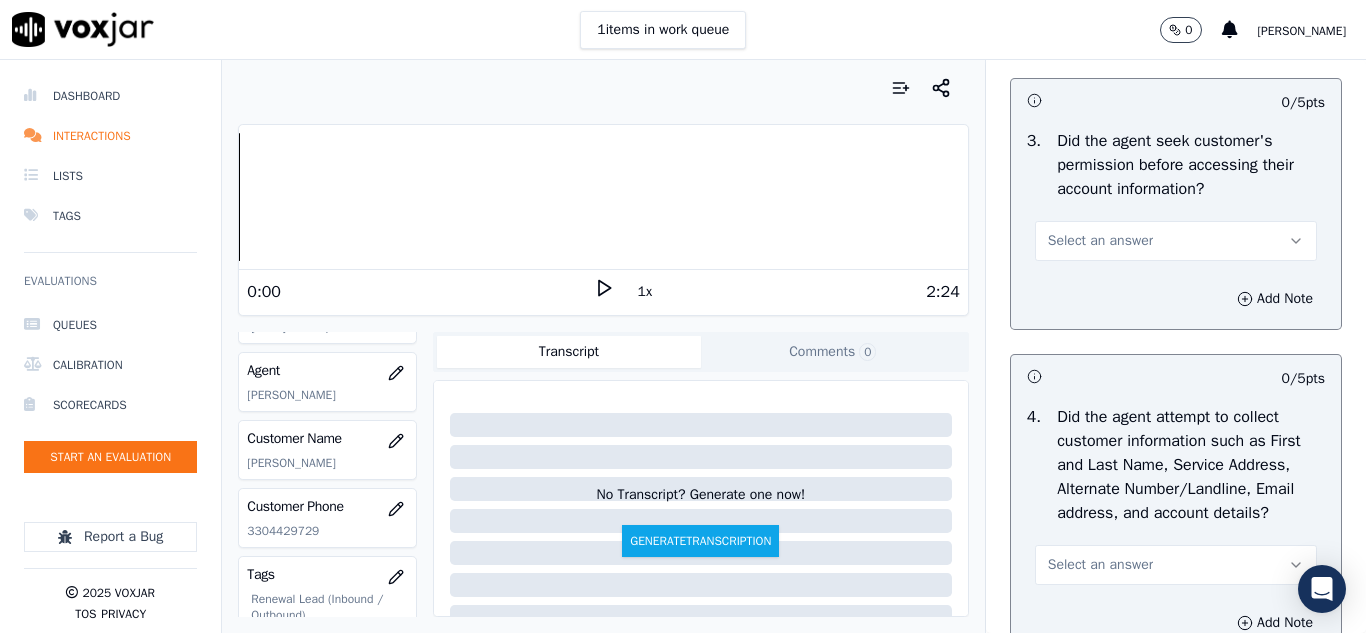 click on "Select an answer" at bounding box center [1100, 241] 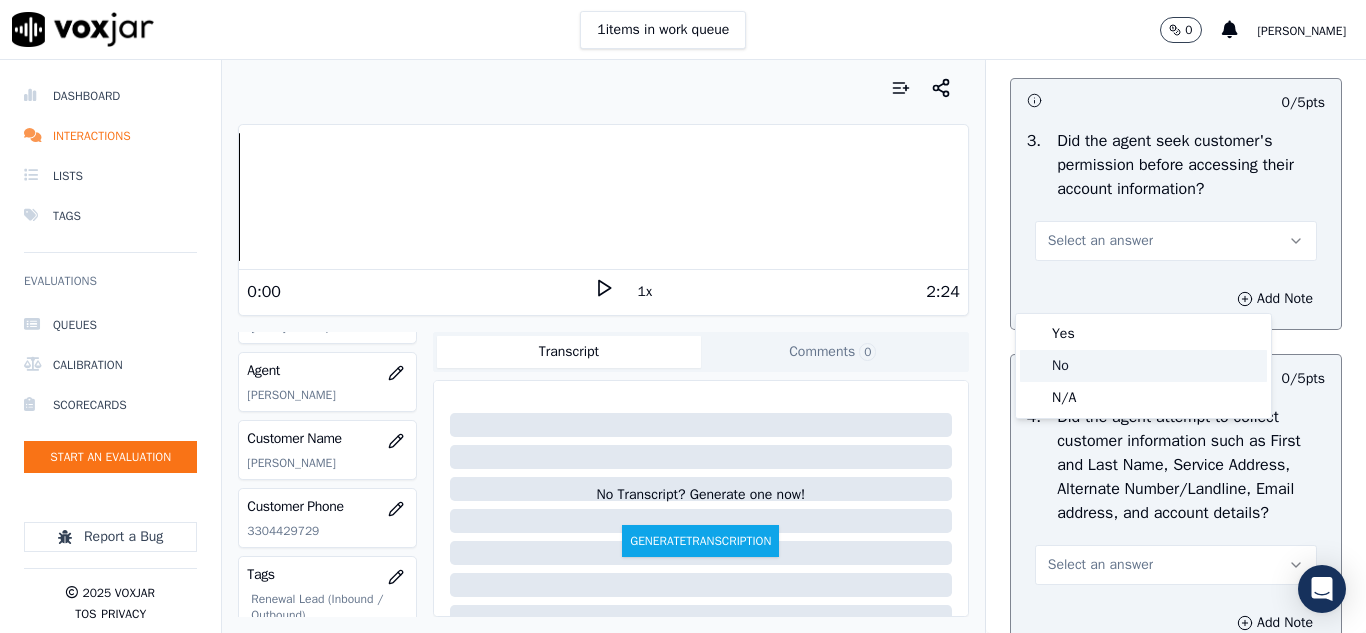 click on "No" 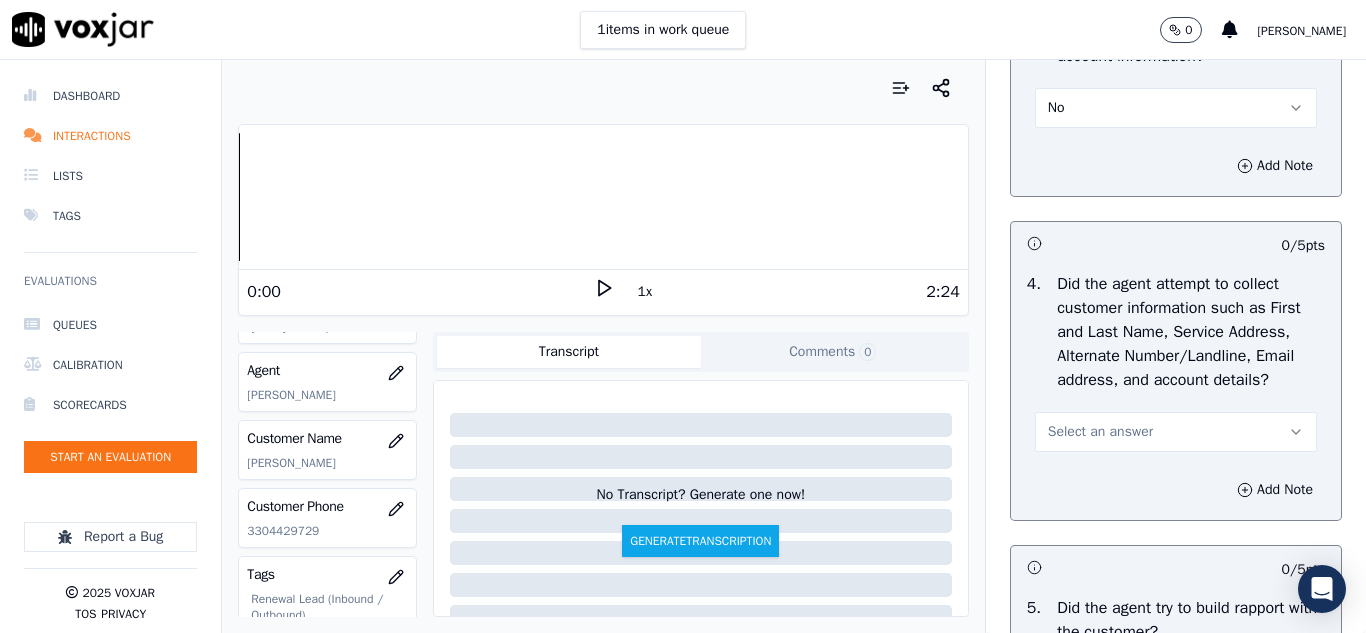 scroll, scrollTop: 2100, scrollLeft: 0, axis: vertical 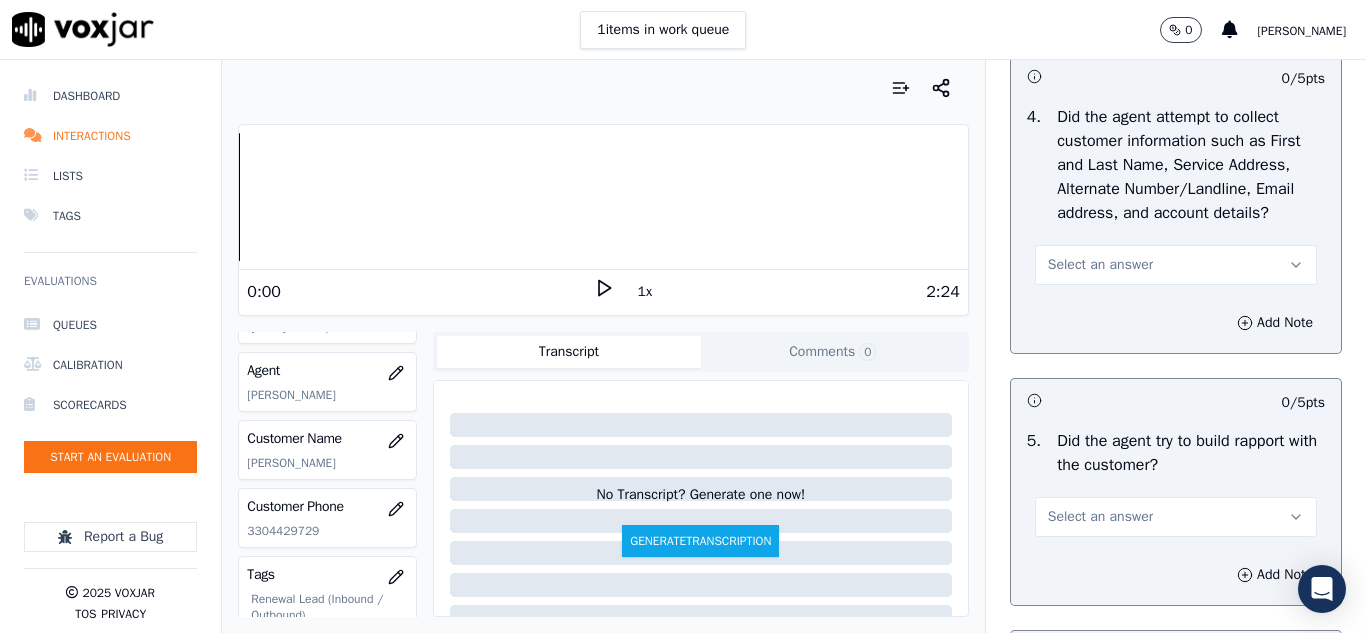 click on "Select an answer" at bounding box center (1100, 265) 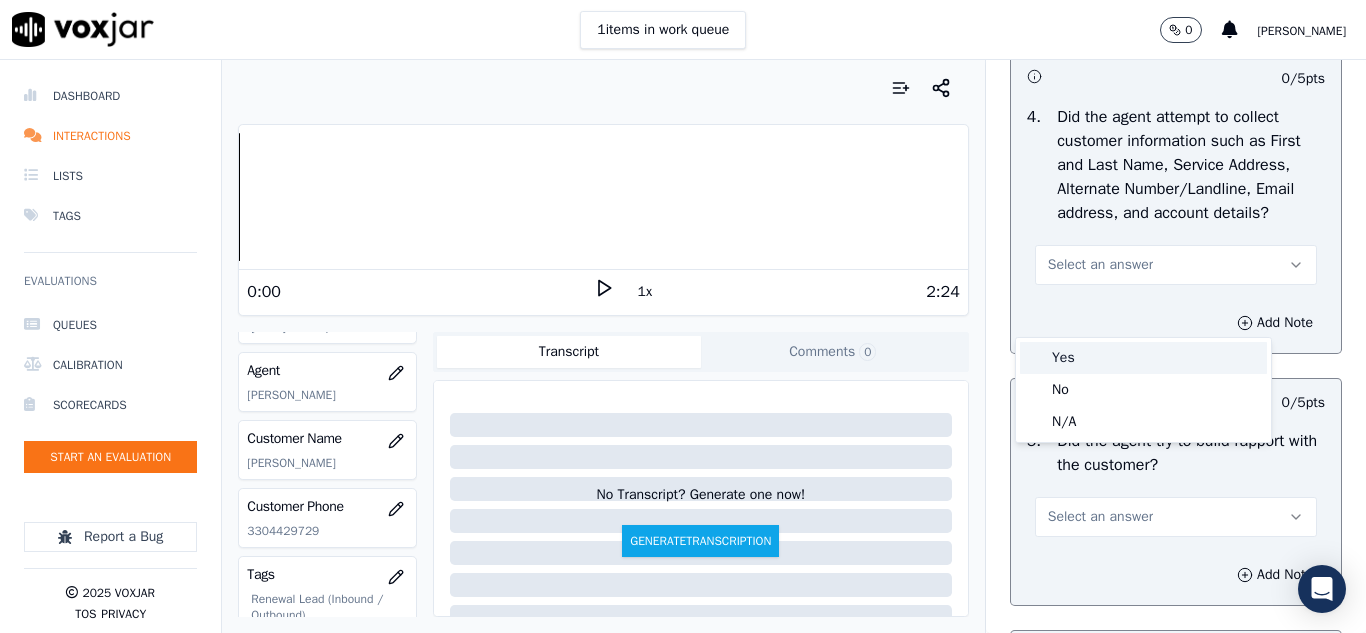 click on "Yes" at bounding box center [1143, 358] 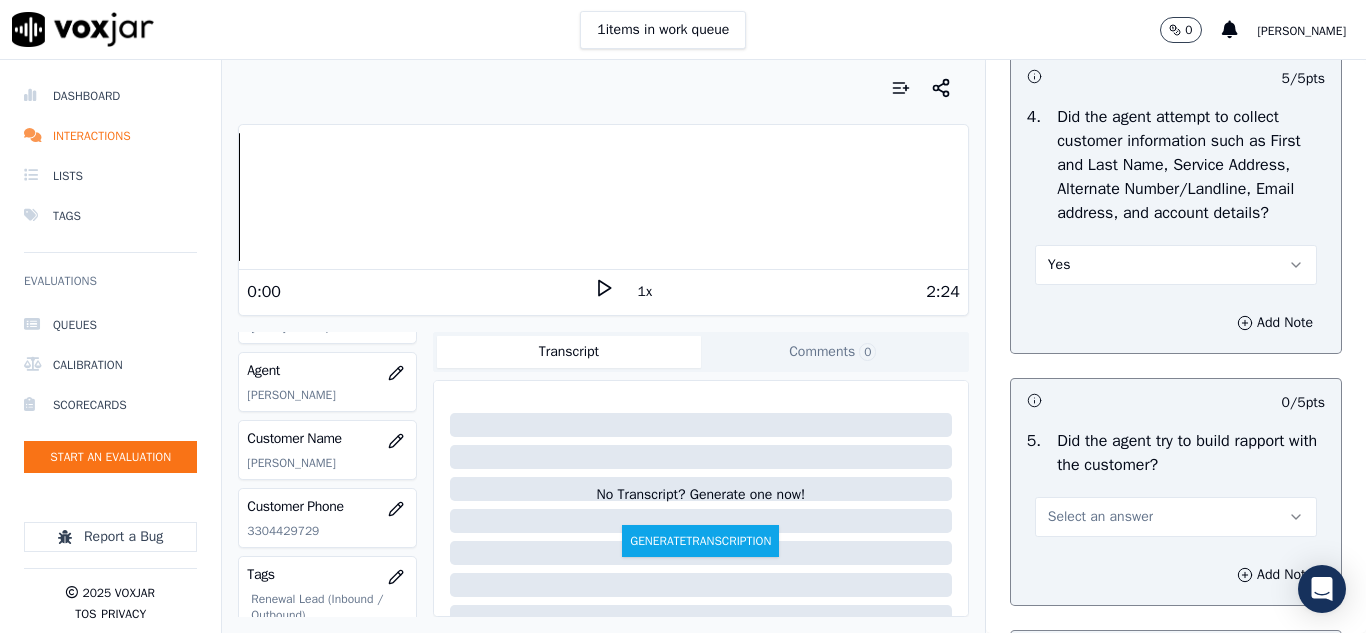 scroll, scrollTop: 2400, scrollLeft: 0, axis: vertical 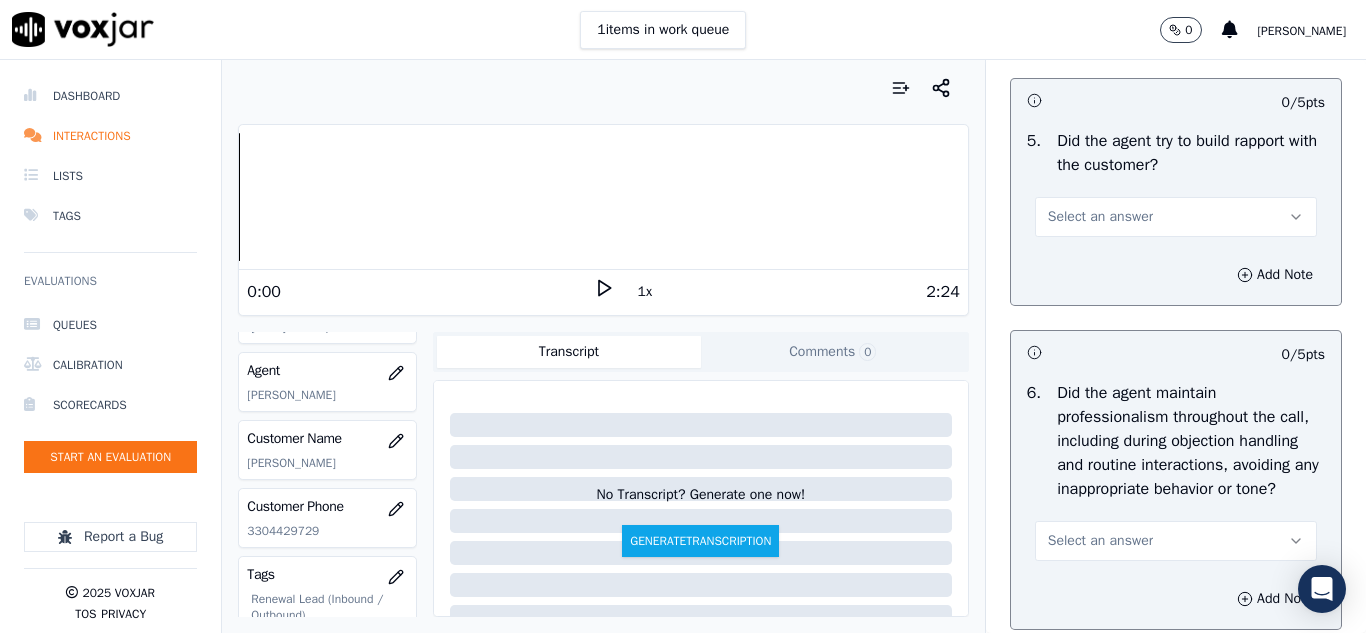 click on "Select an answer" at bounding box center [1176, 217] 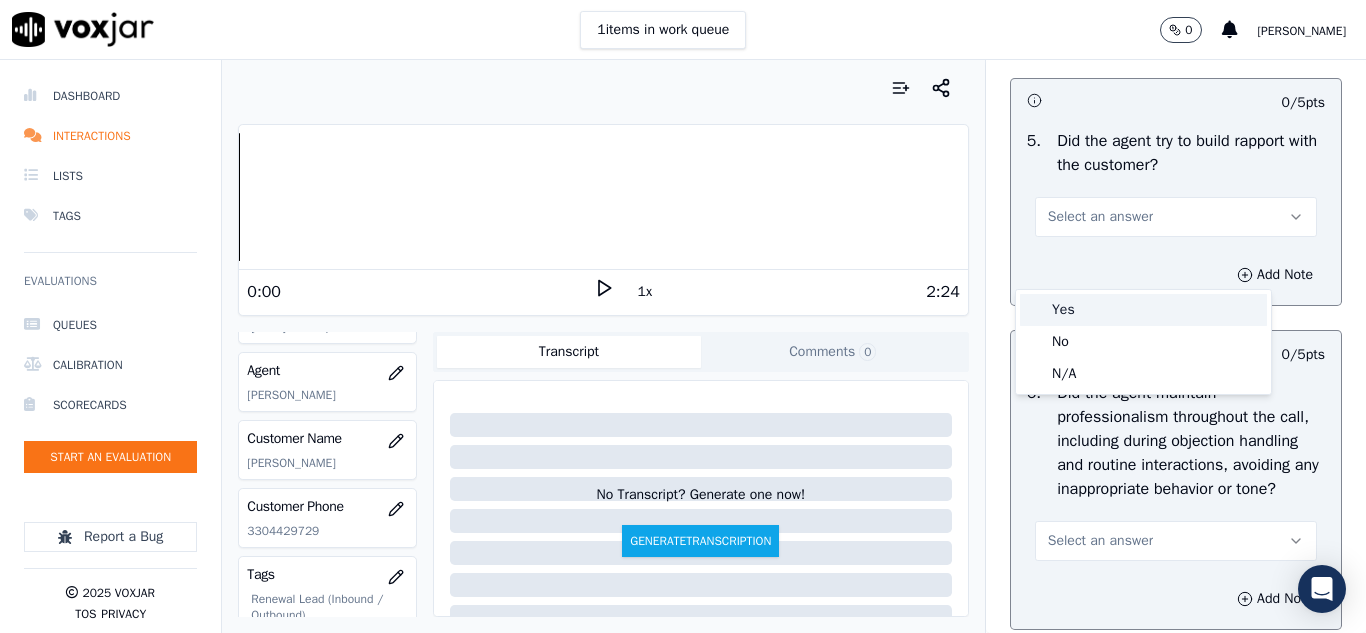 click on "Yes" at bounding box center [1143, 310] 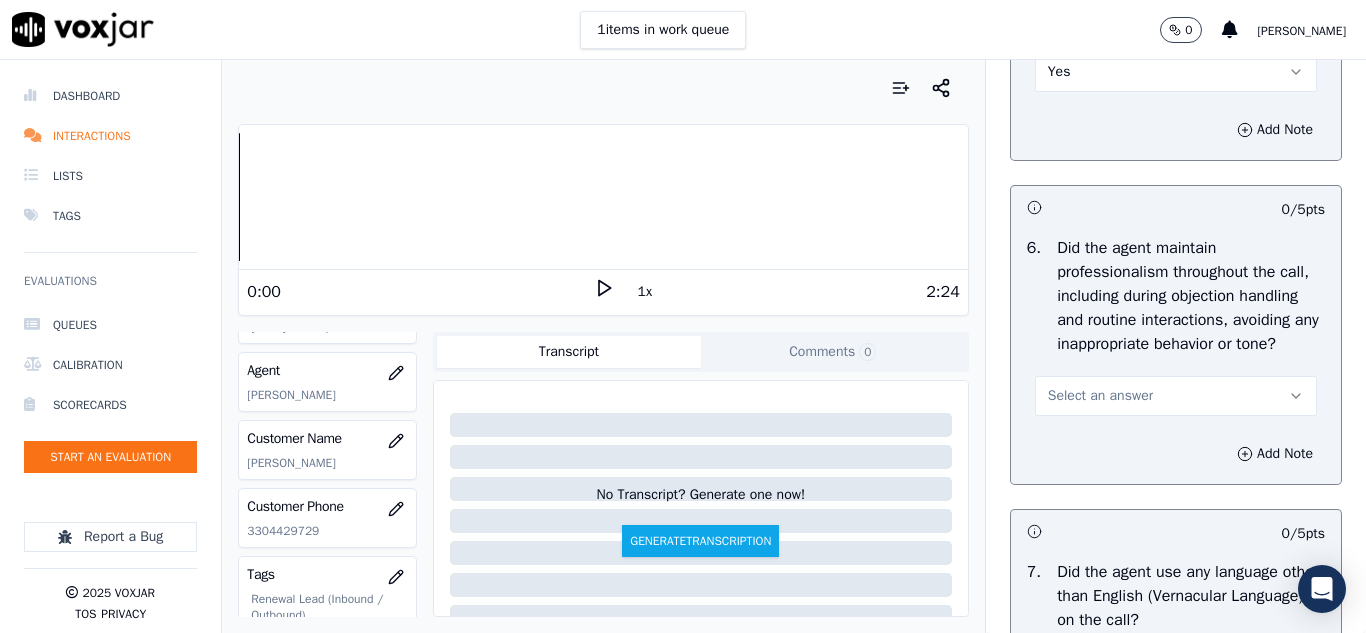 scroll, scrollTop: 2700, scrollLeft: 0, axis: vertical 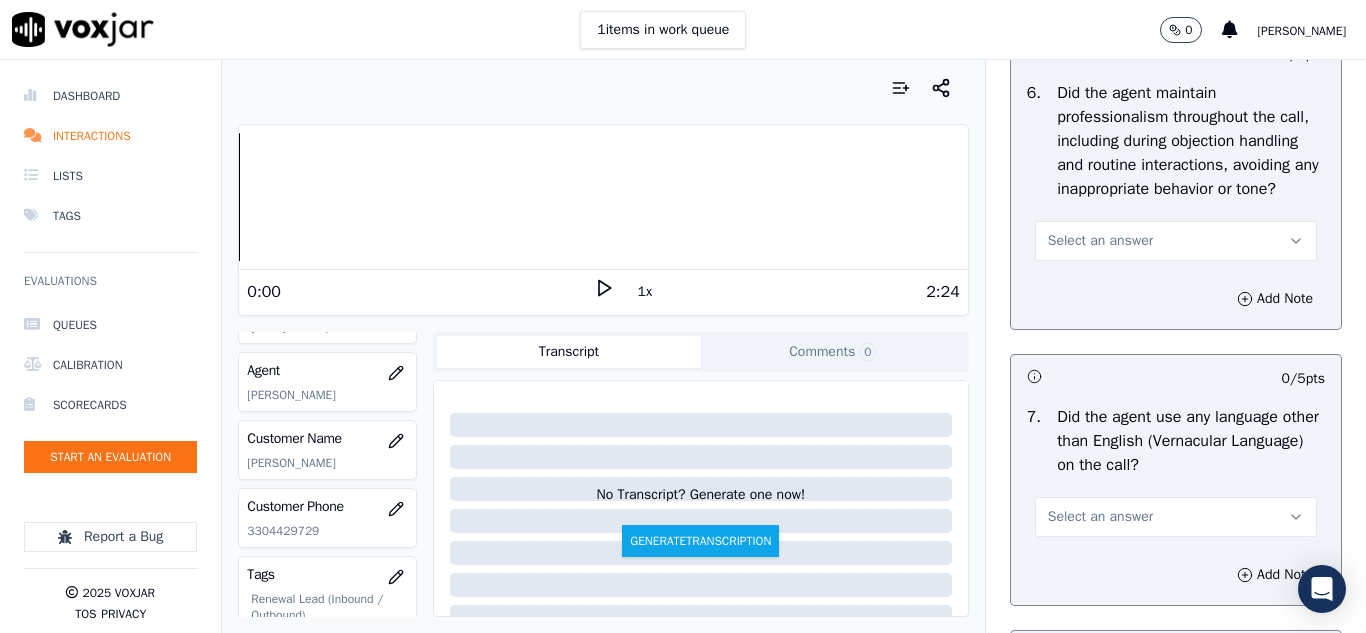 click on "Select an answer" at bounding box center [1100, 241] 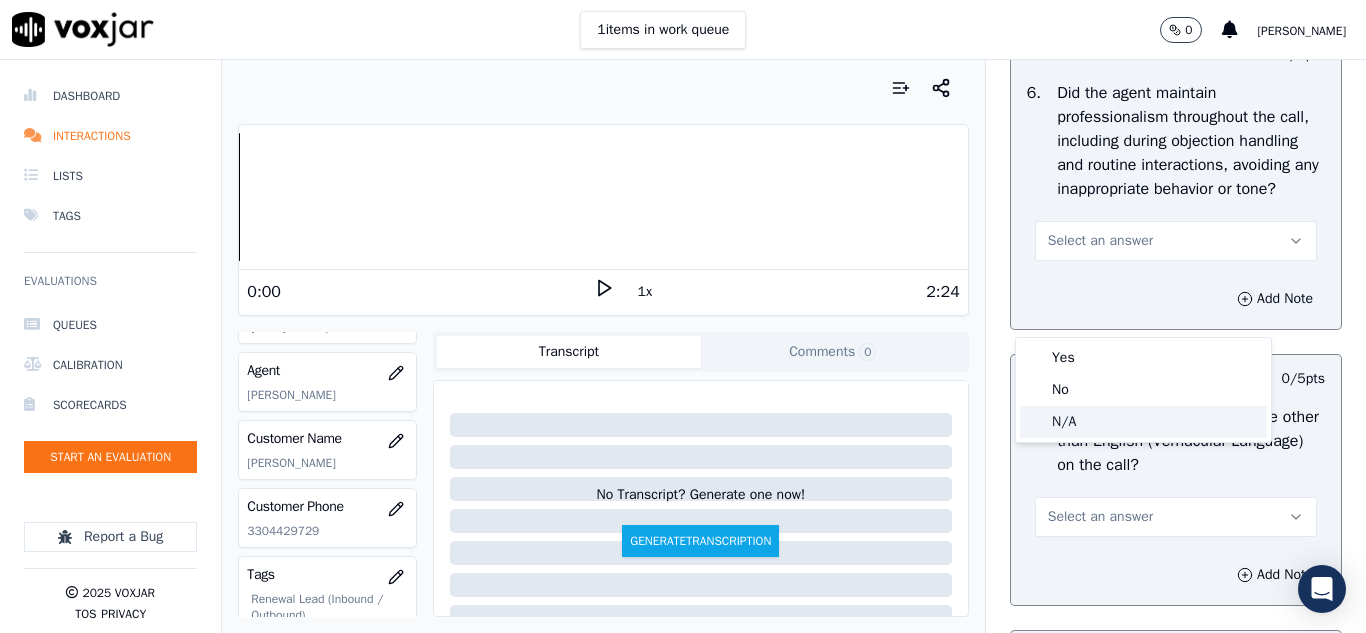 click on "N/A" 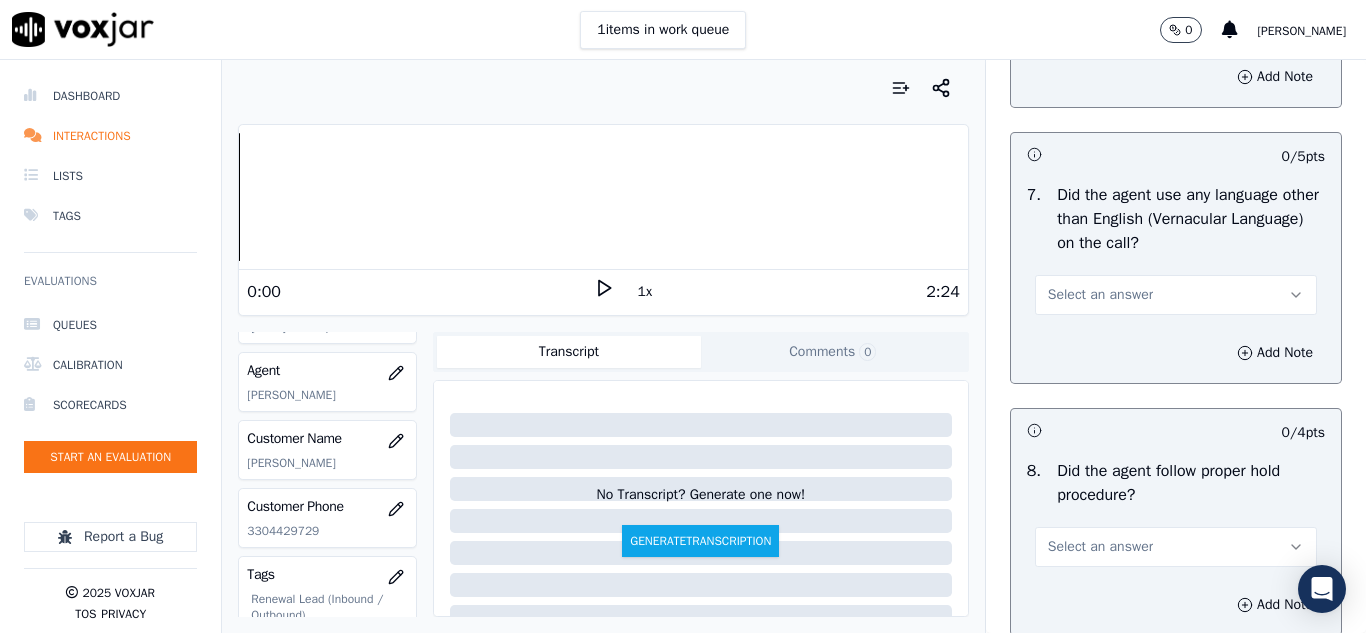scroll, scrollTop: 3000, scrollLeft: 0, axis: vertical 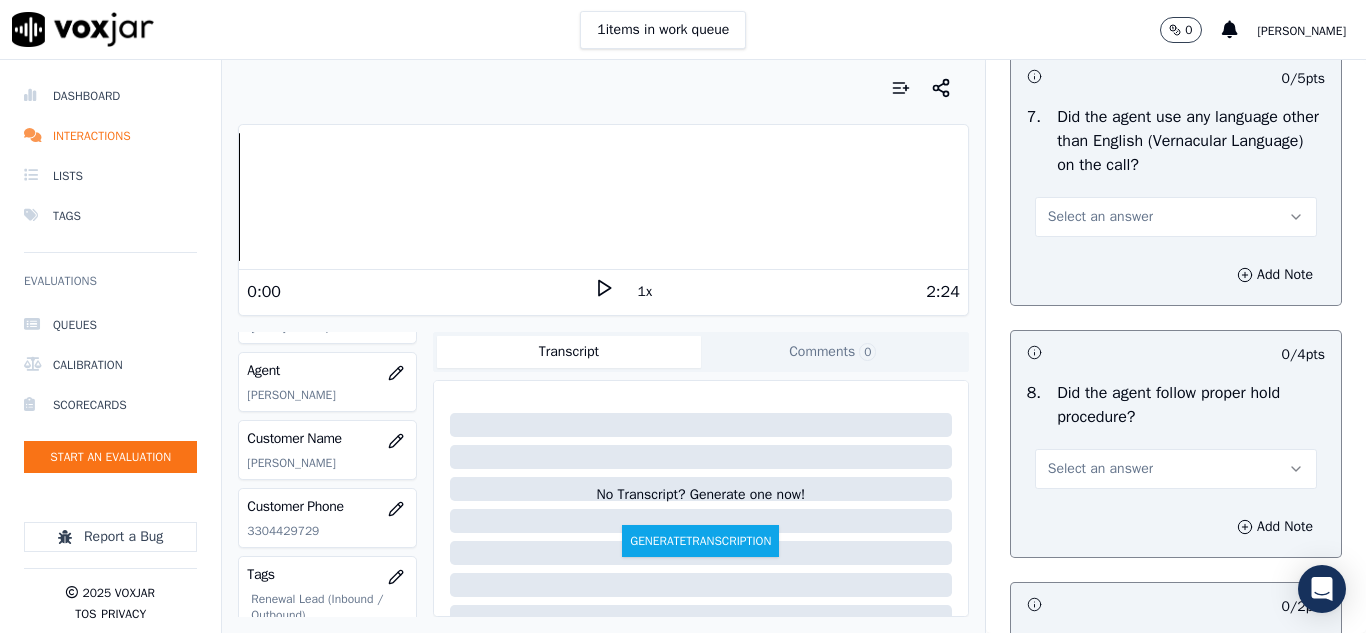 click on "Select an answer" at bounding box center [1176, 217] 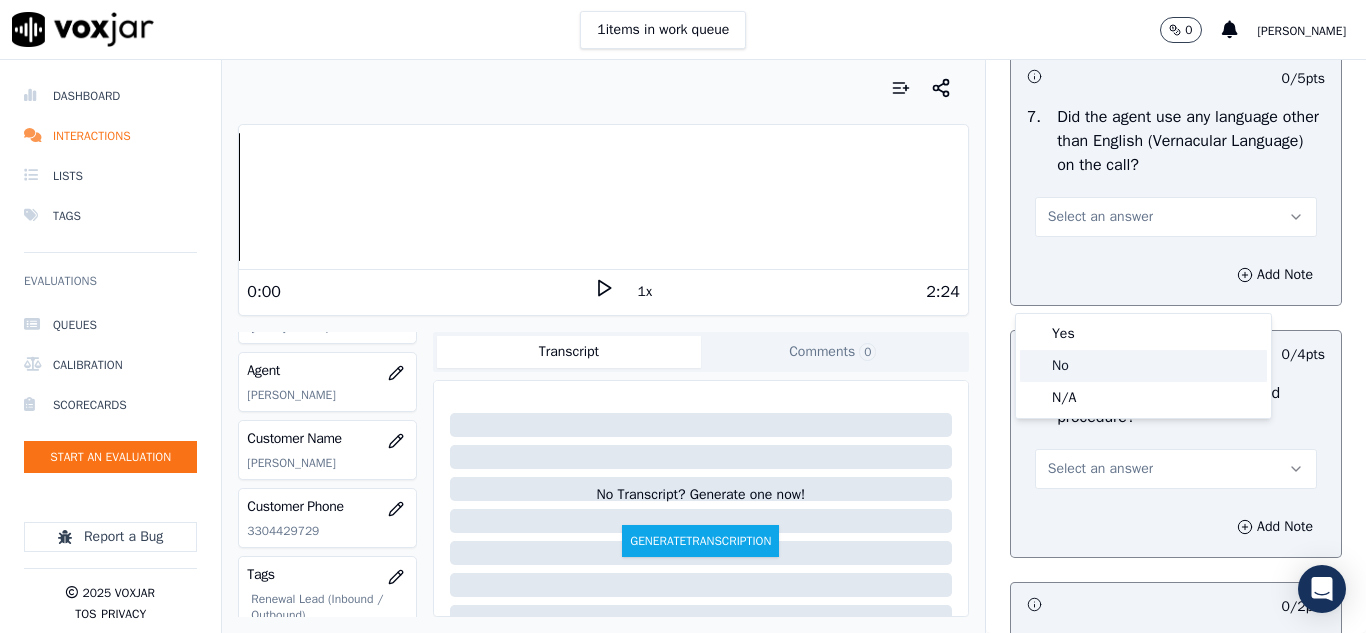 click on "No" 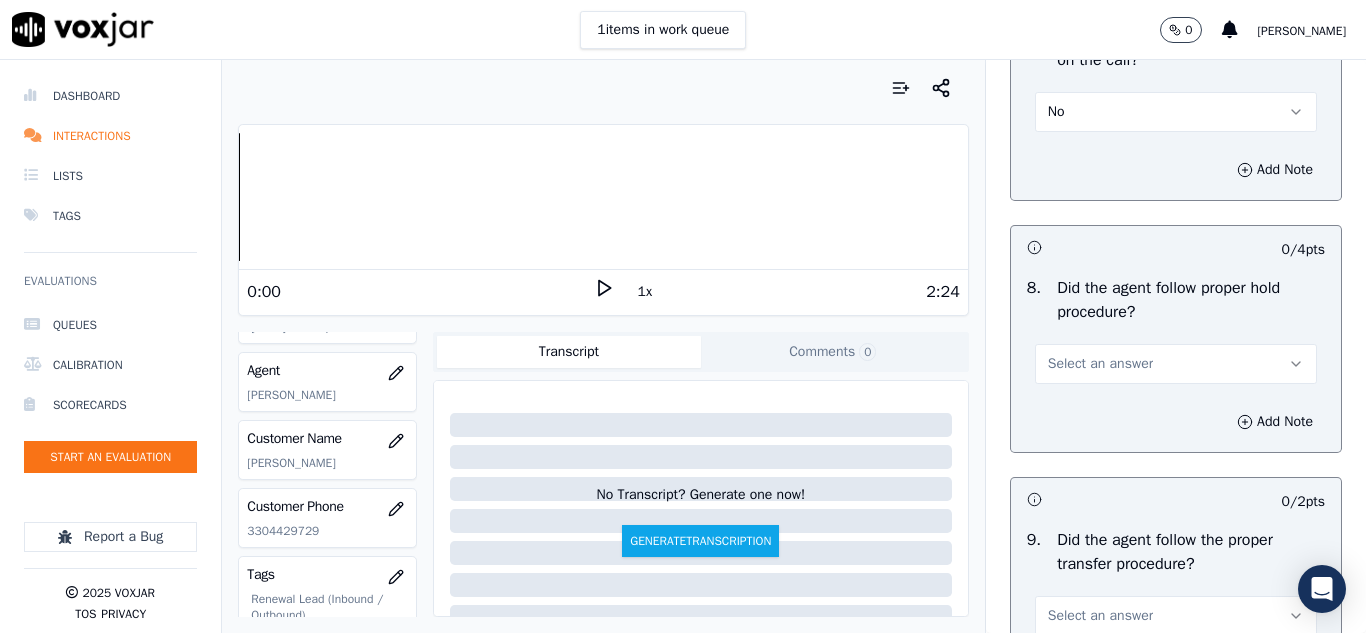 scroll, scrollTop: 3200, scrollLeft: 0, axis: vertical 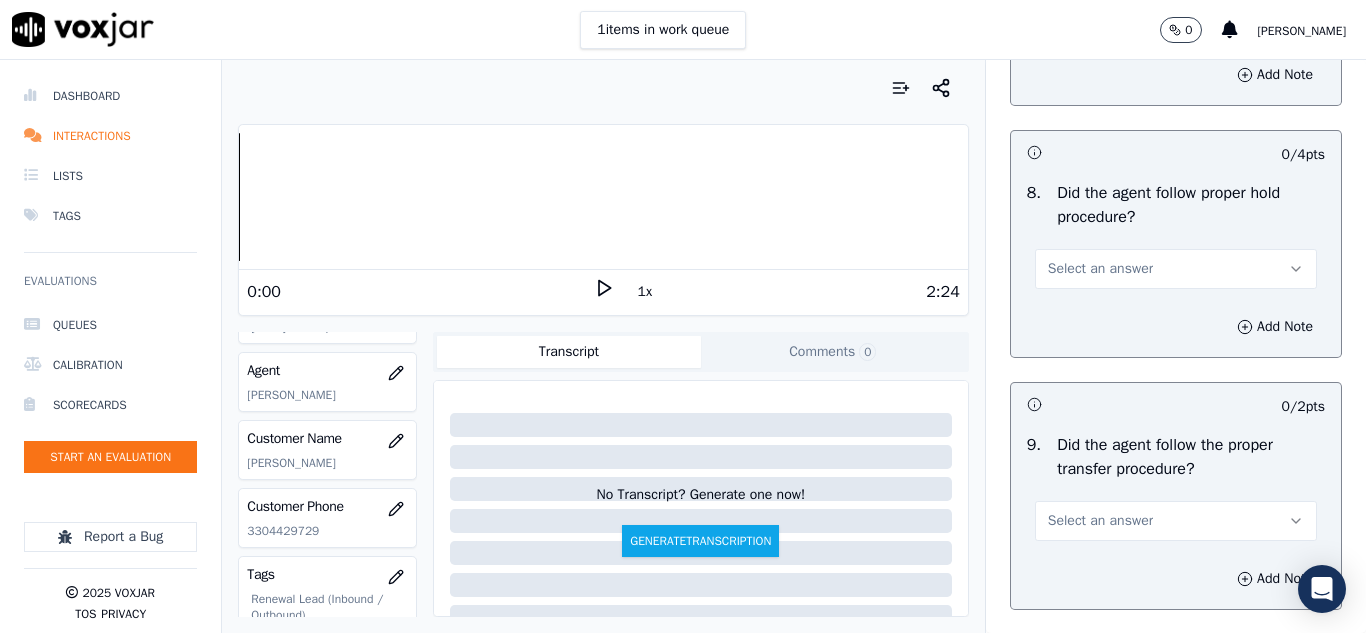 click on "Select an answer" at bounding box center (1100, 269) 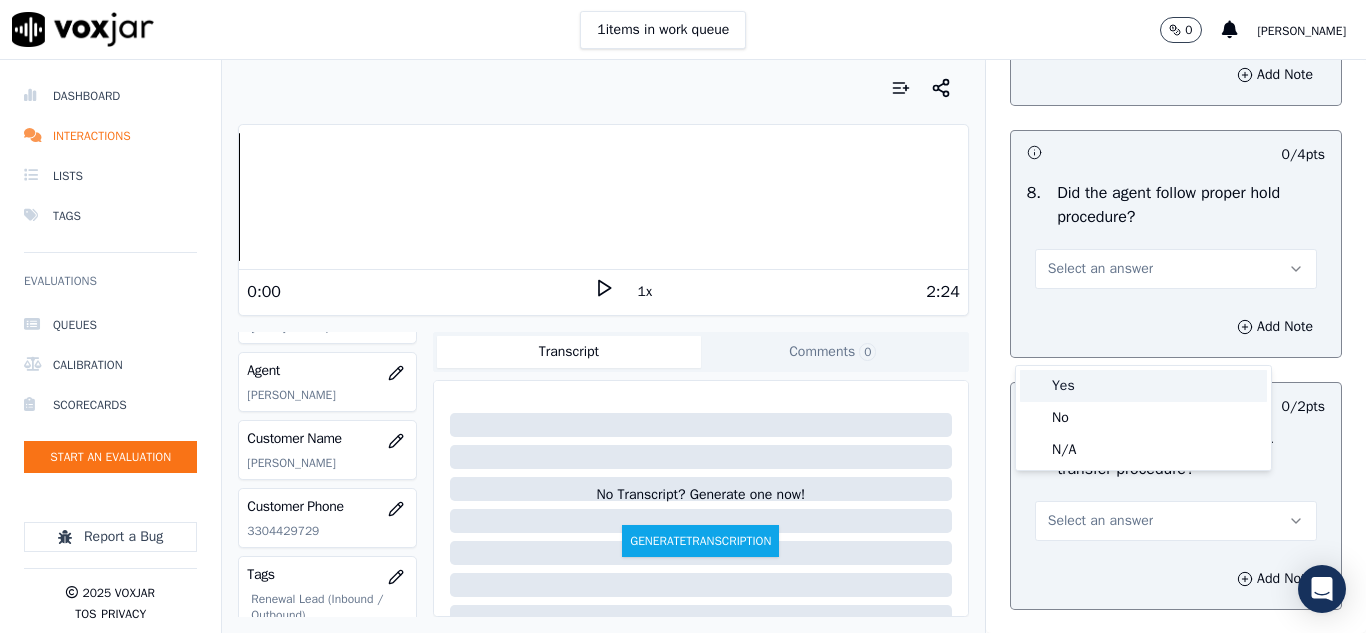 click on "Yes" at bounding box center [1143, 386] 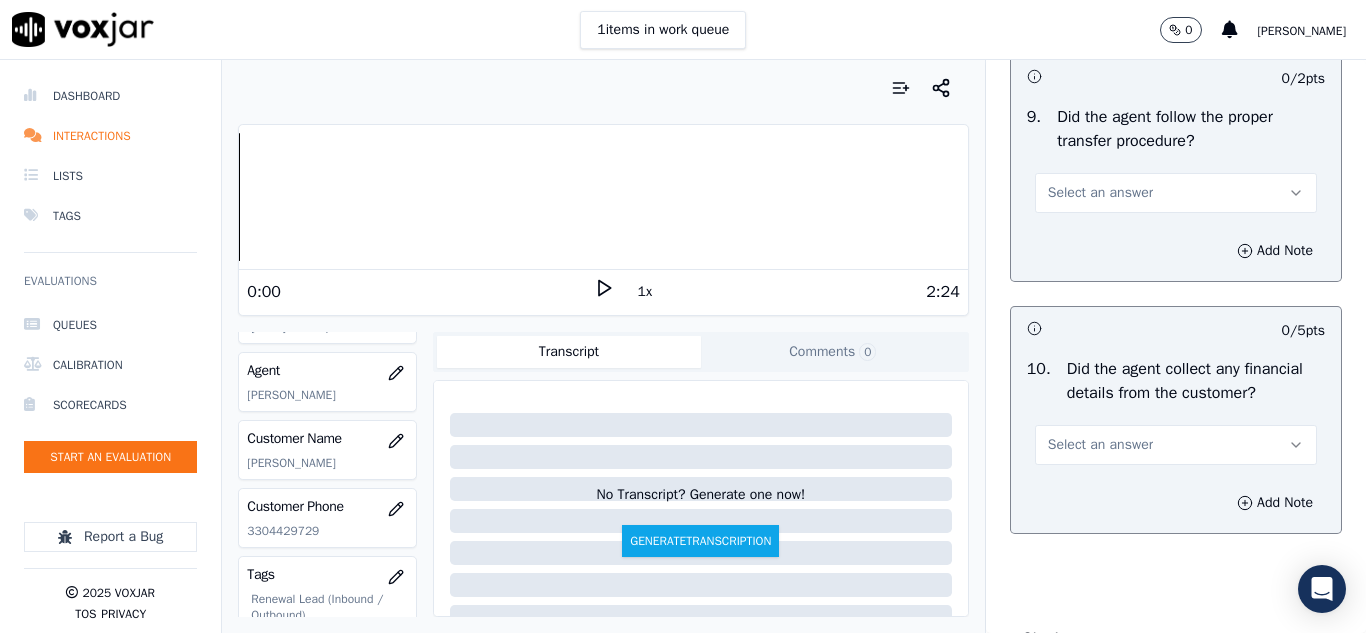 scroll, scrollTop: 3600, scrollLeft: 0, axis: vertical 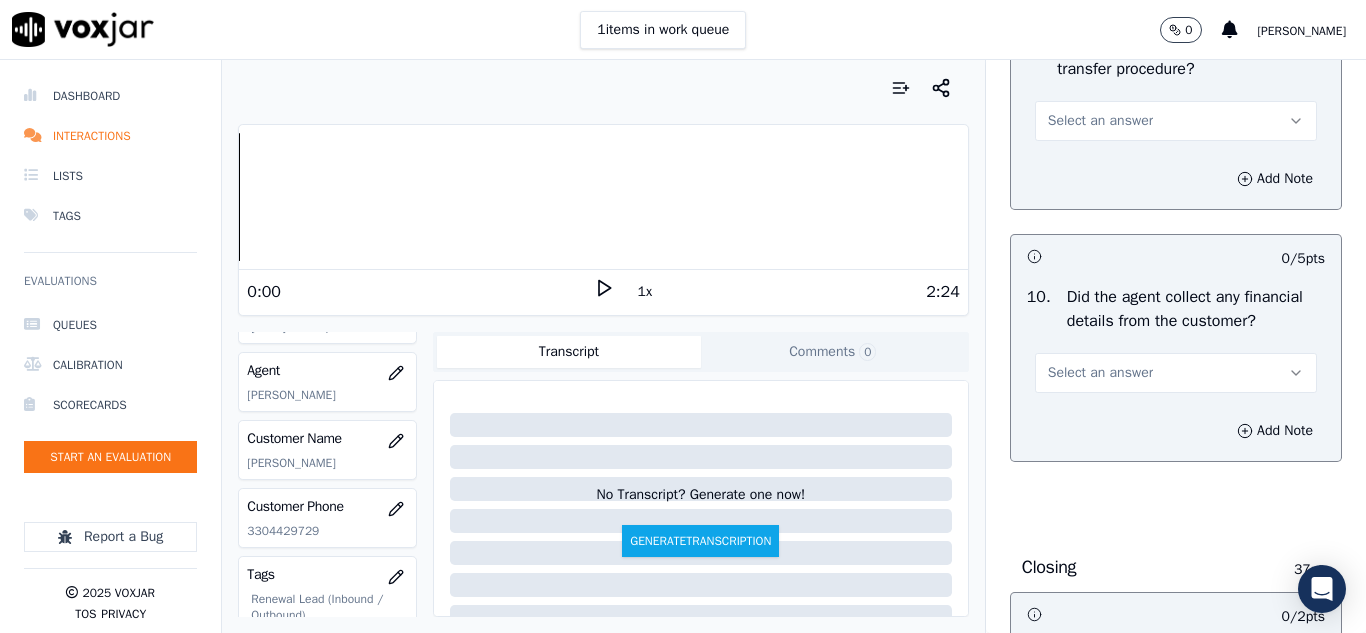 click on "Select an answer" at bounding box center [1100, 121] 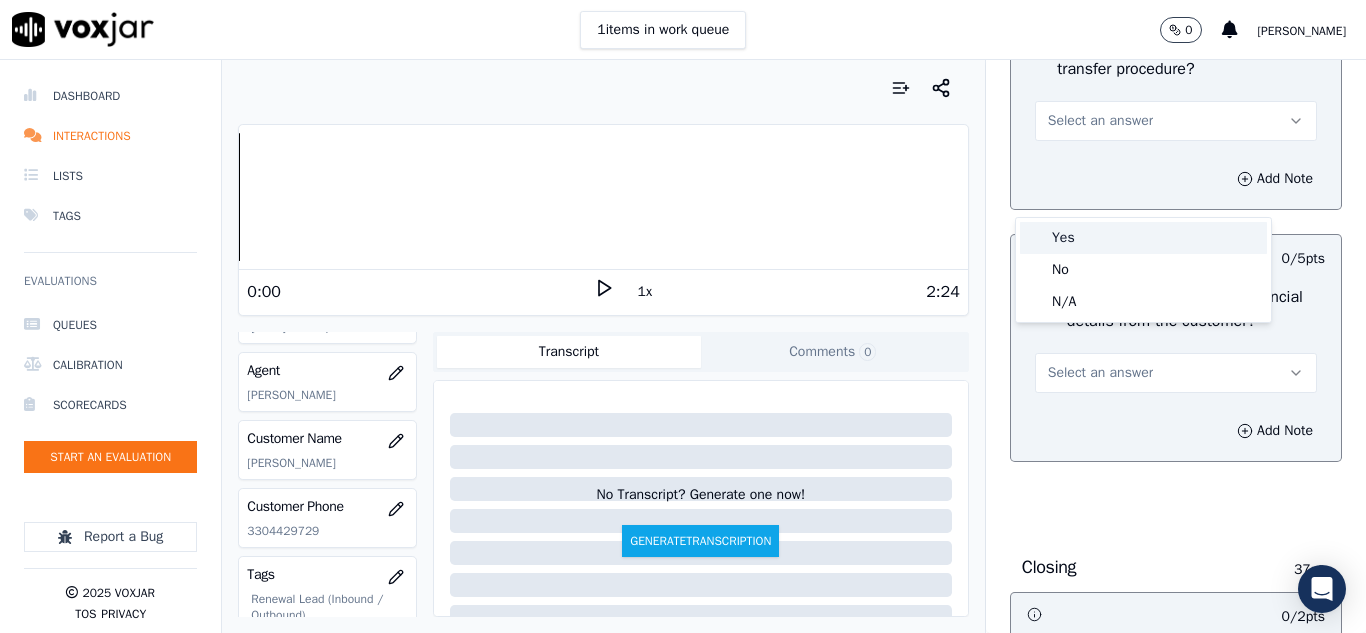 click on "Yes" at bounding box center (1143, 238) 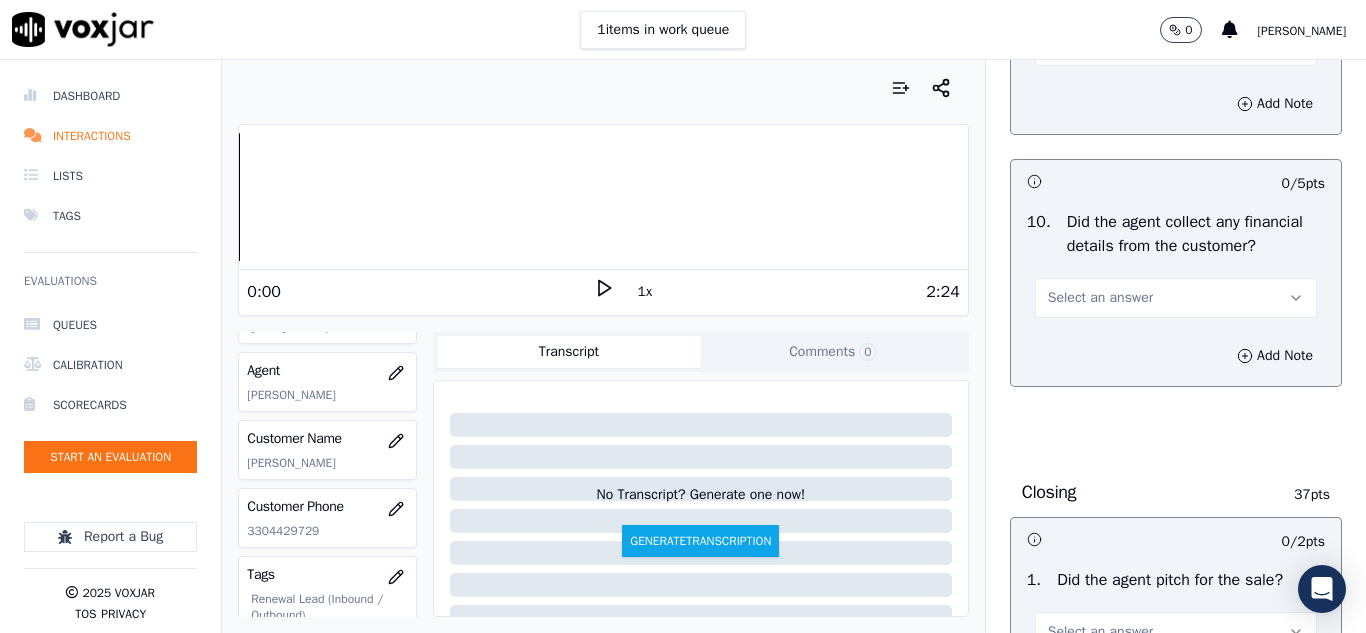 scroll, scrollTop: 3800, scrollLeft: 0, axis: vertical 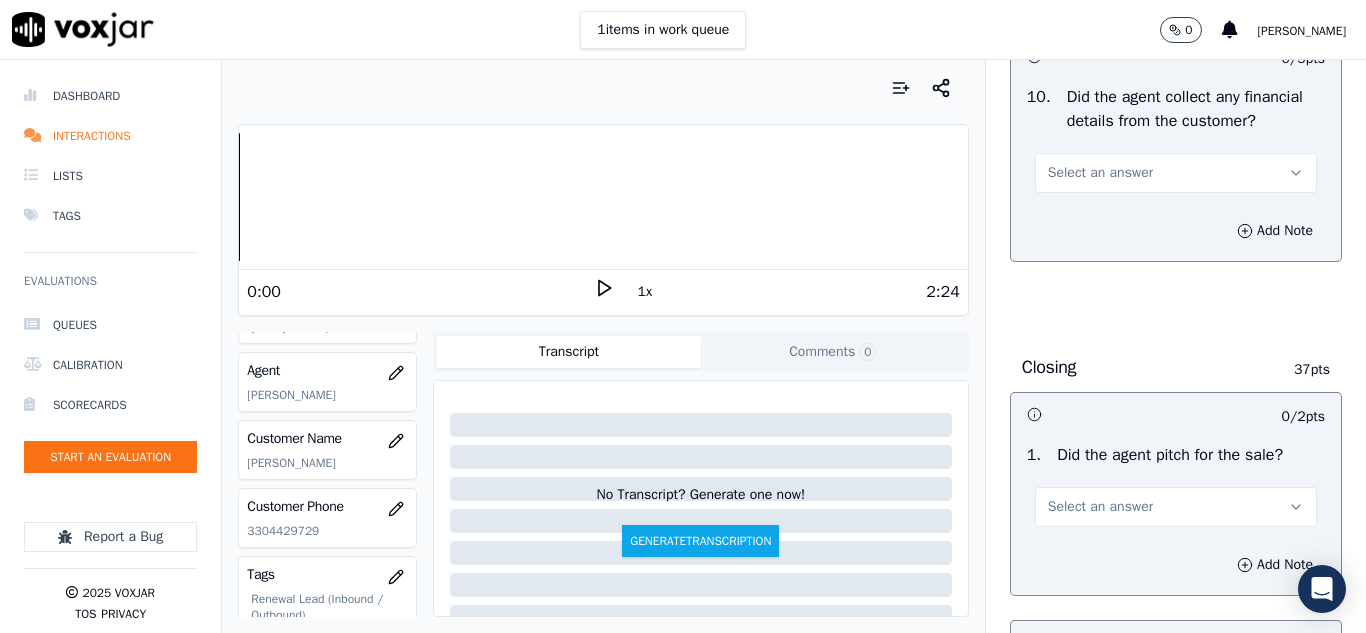 click on "Select an answer" at bounding box center [1100, 173] 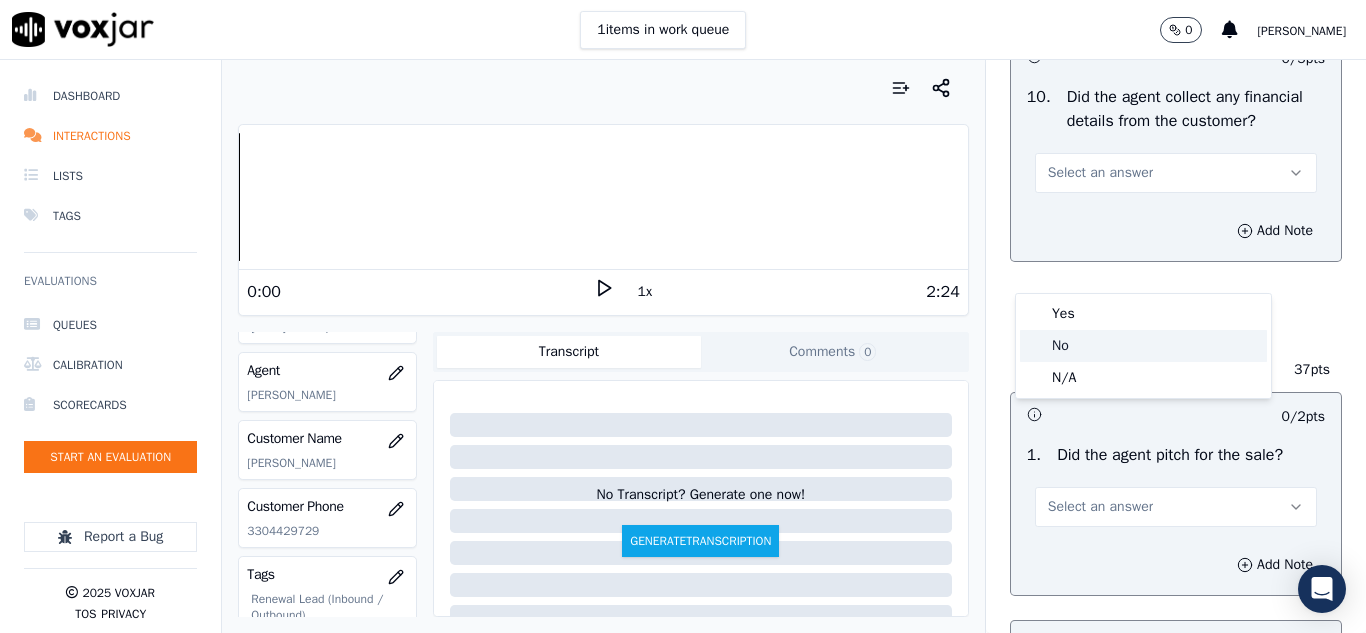 click on "No" 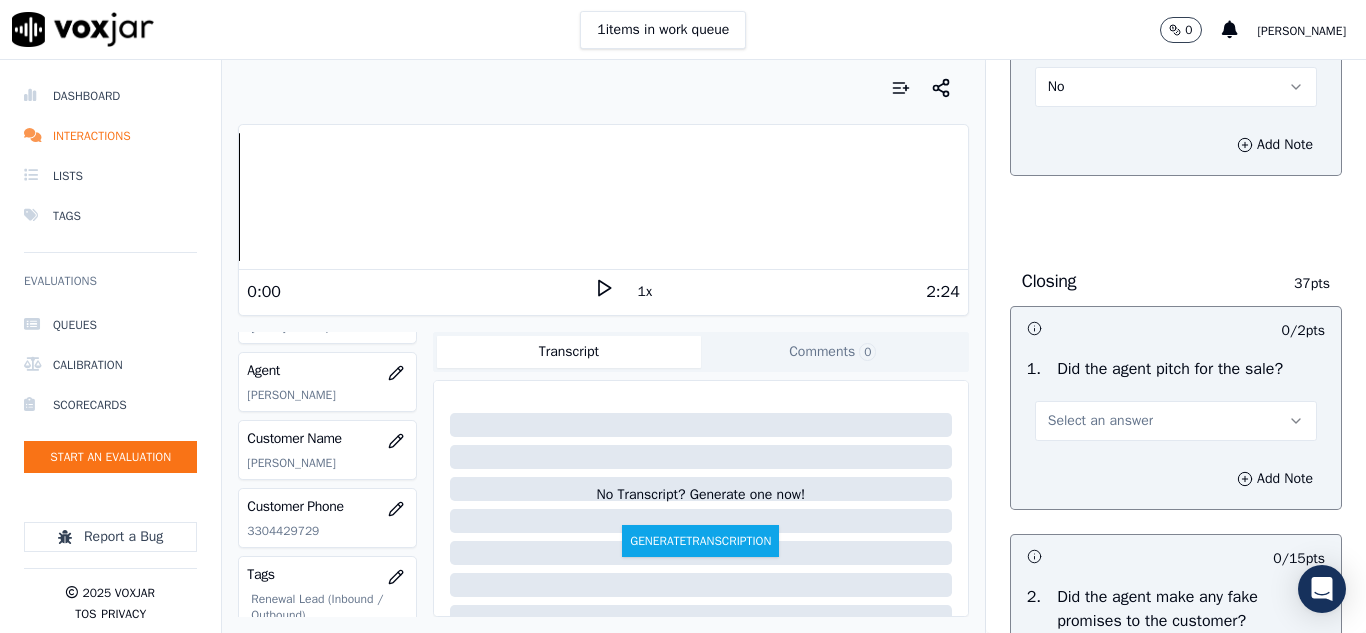 scroll, scrollTop: 4000, scrollLeft: 0, axis: vertical 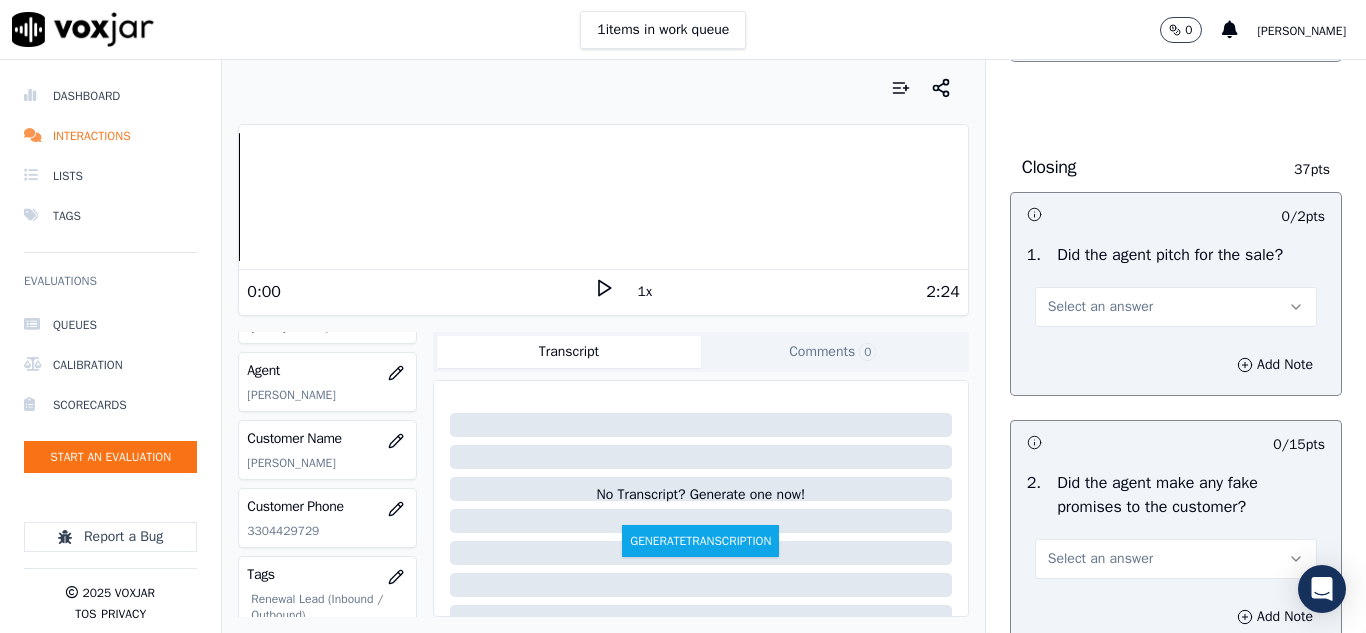 click on "Select an answer" at bounding box center [1100, 307] 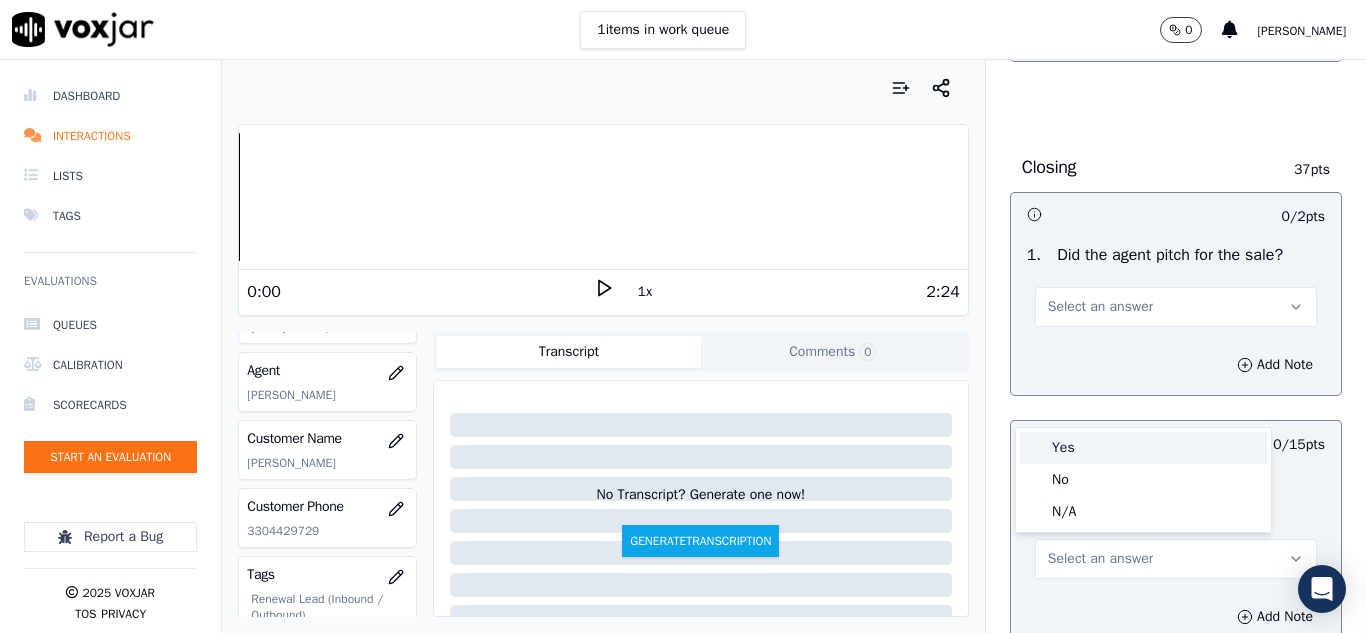 click on "Yes" at bounding box center (1143, 448) 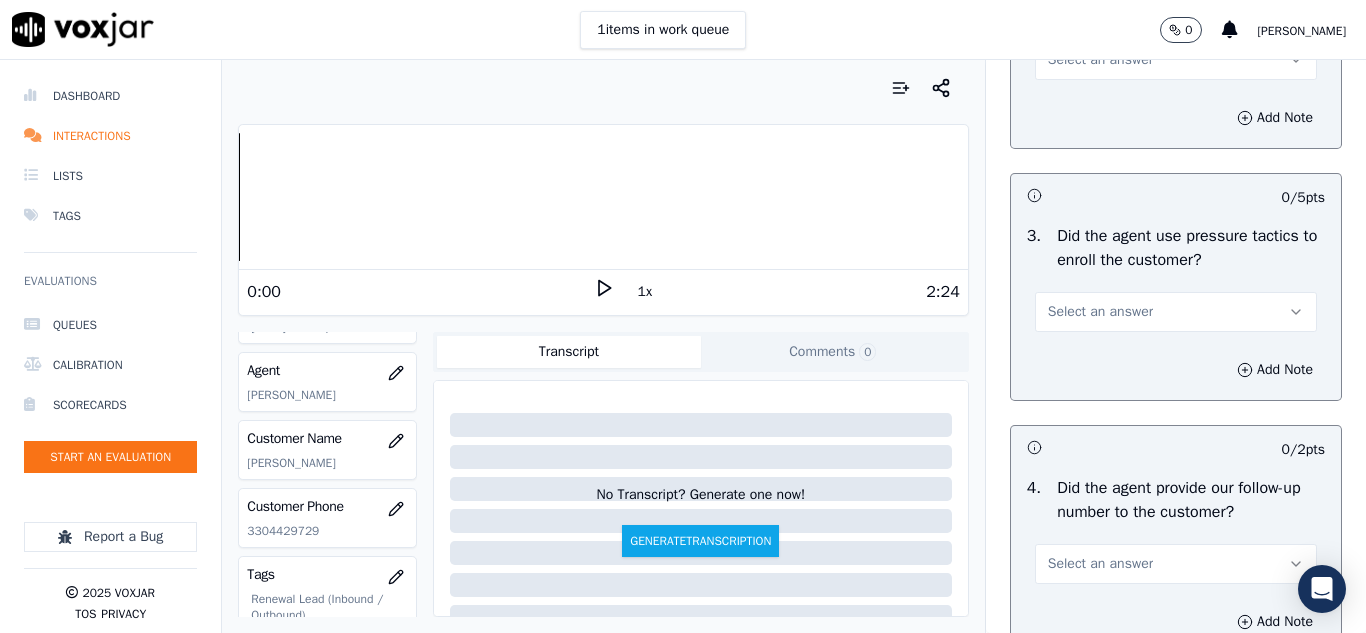 scroll, scrollTop: 4500, scrollLeft: 0, axis: vertical 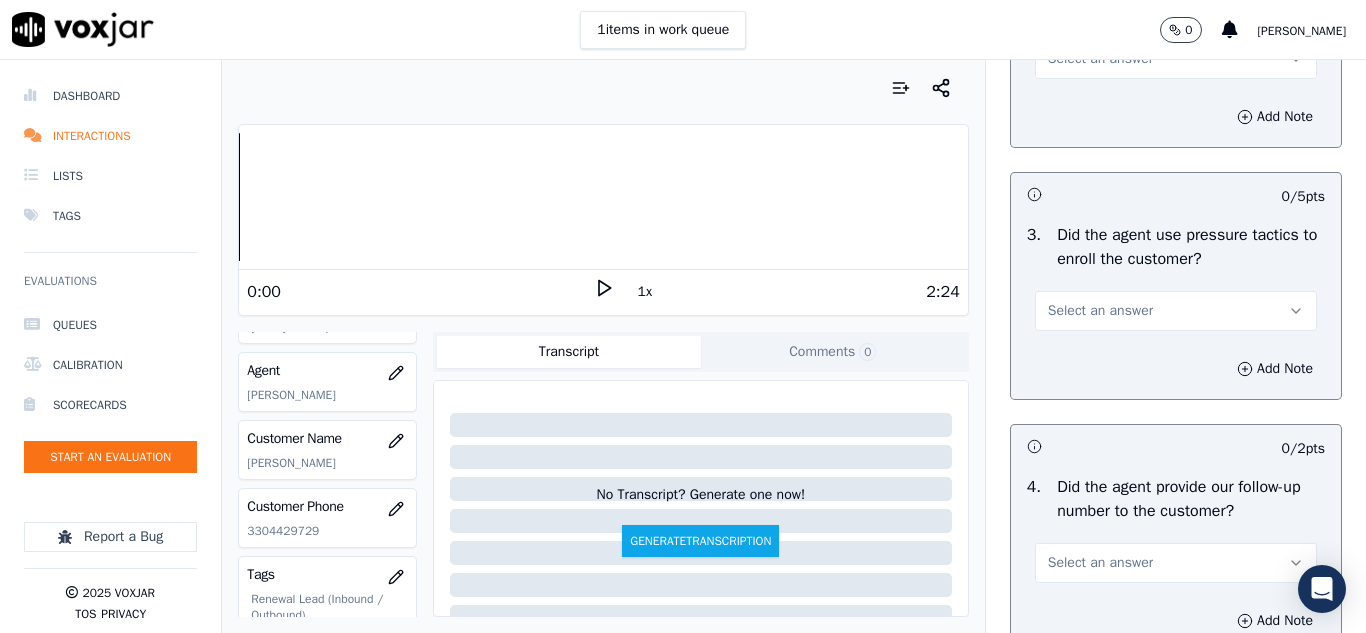 click on "Select an answer" at bounding box center (1100, 59) 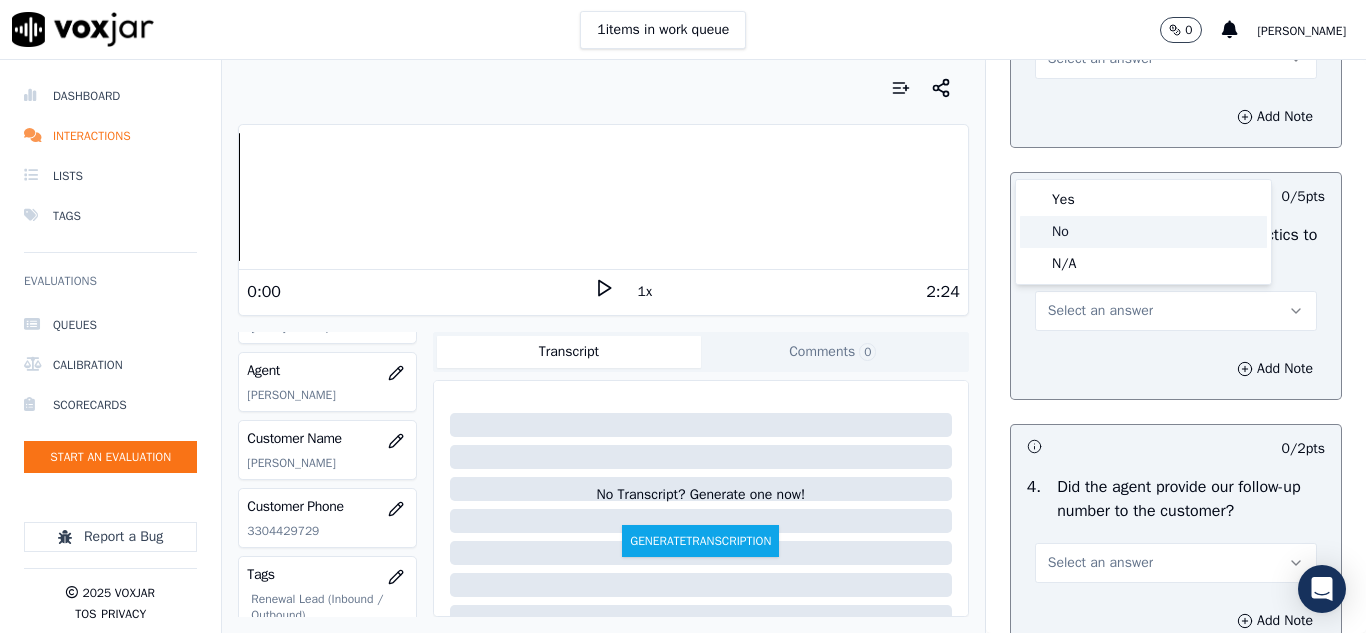 drag, startPoint x: 1073, startPoint y: 229, endPoint x: 1109, endPoint y: 193, distance: 50.91169 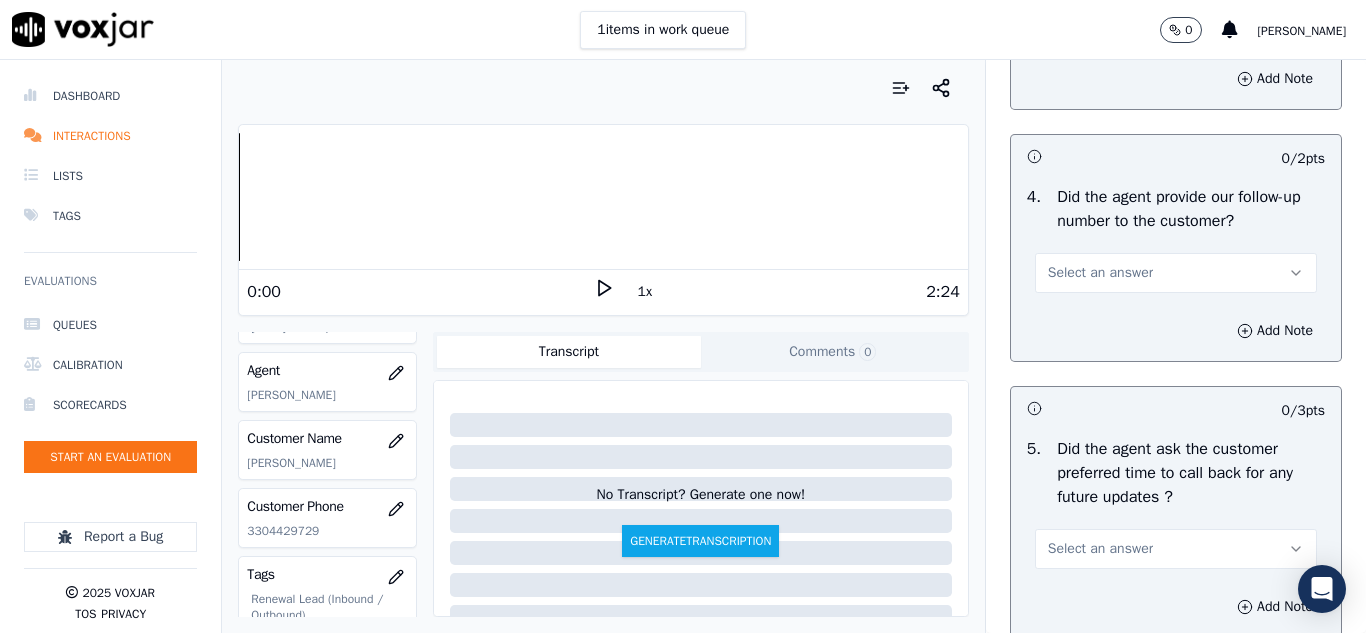 scroll, scrollTop: 4800, scrollLeft: 0, axis: vertical 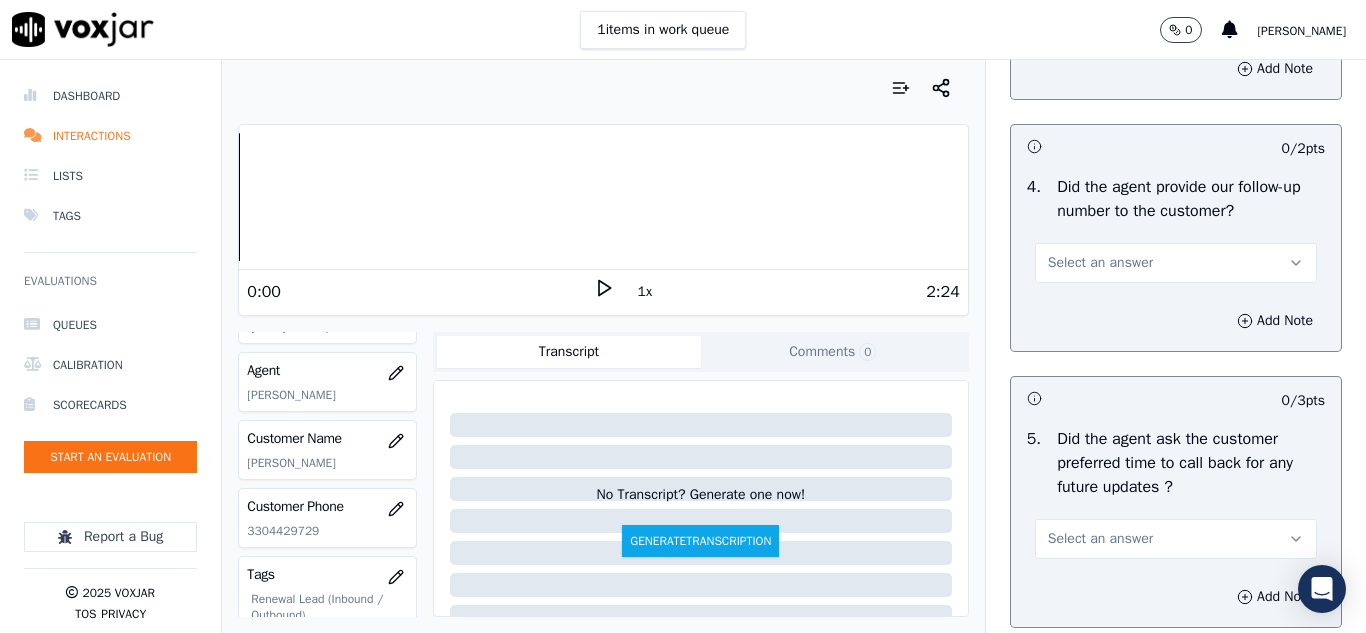 click on "Select an answer" at bounding box center (1100, 11) 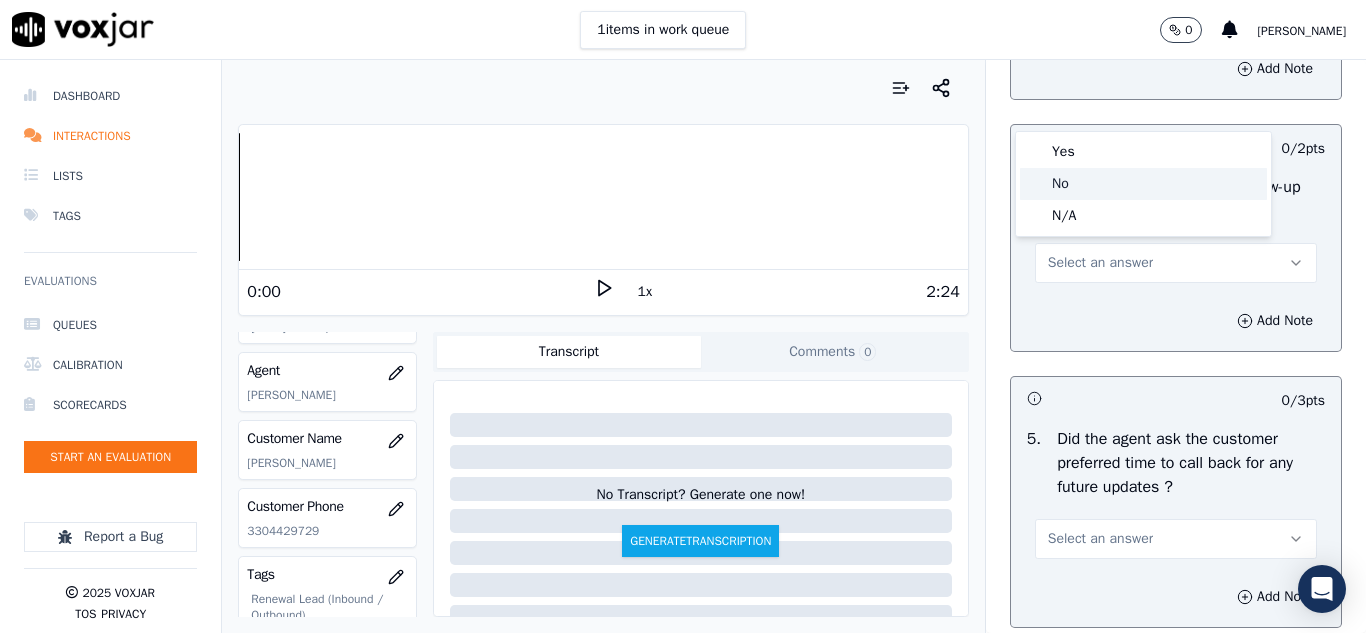 click on "No" 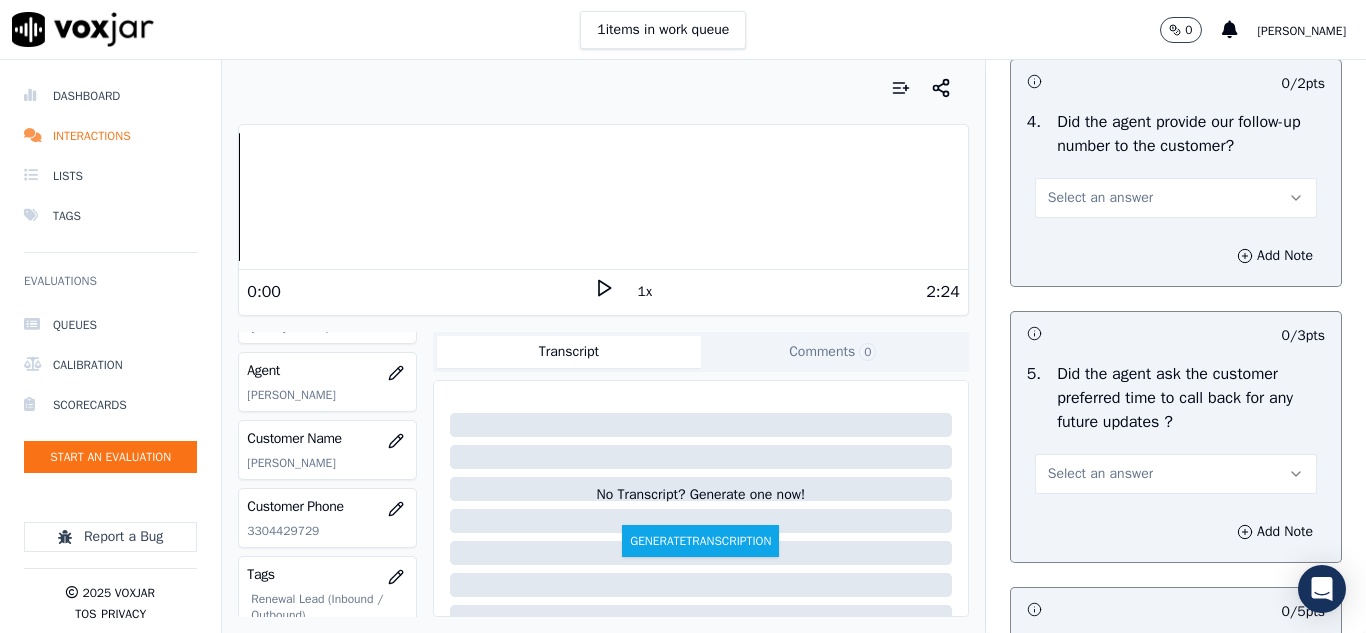 scroll, scrollTop: 4900, scrollLeft: 0, axis: vertical 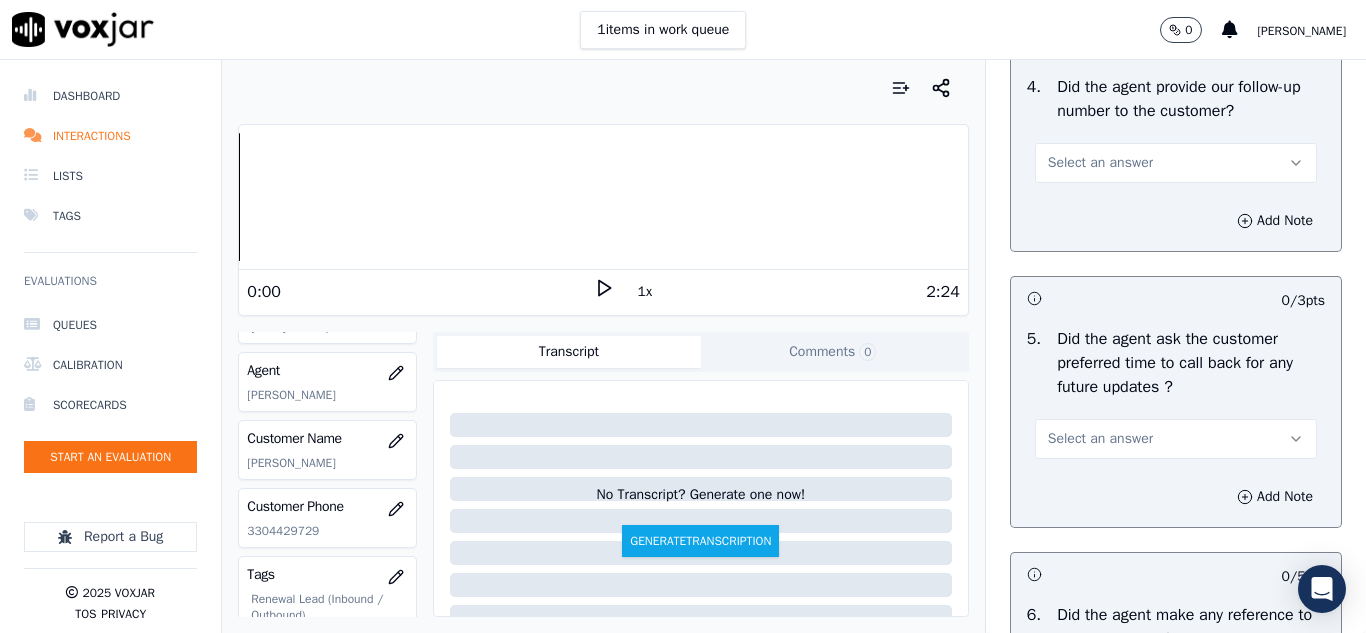click on "Select an answer" at bounding box center [1100, 163] 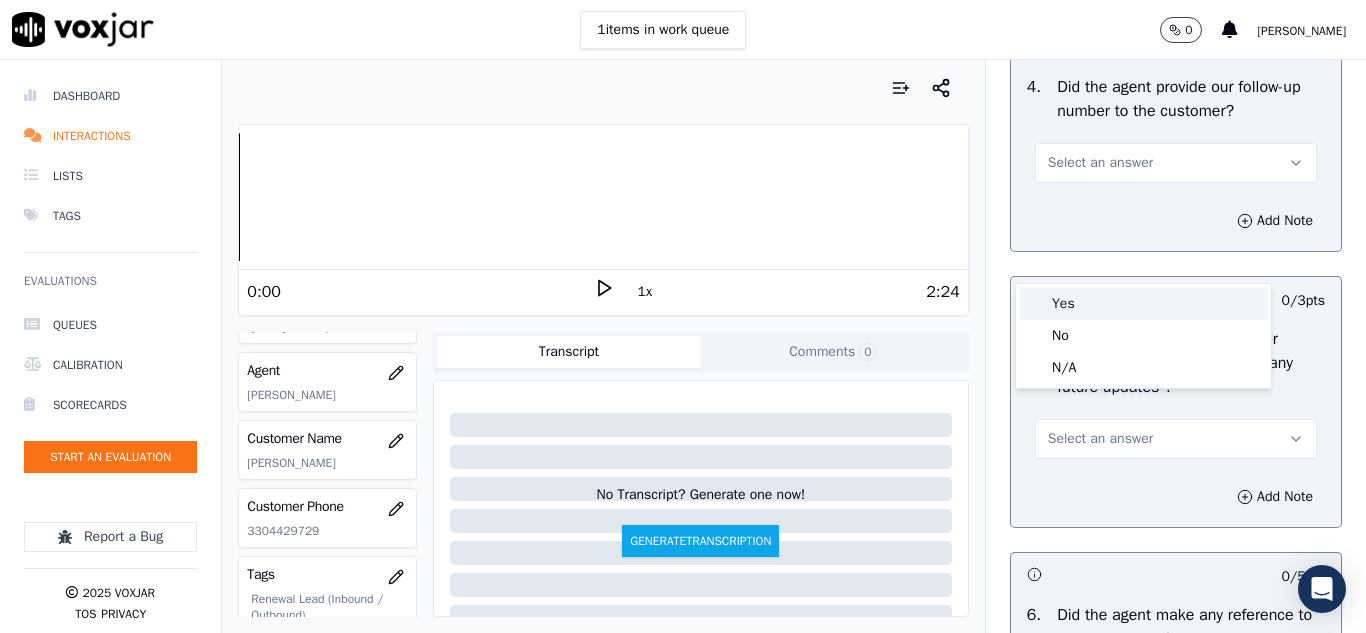 click on "Yes" at bounding box center (1143, 304) 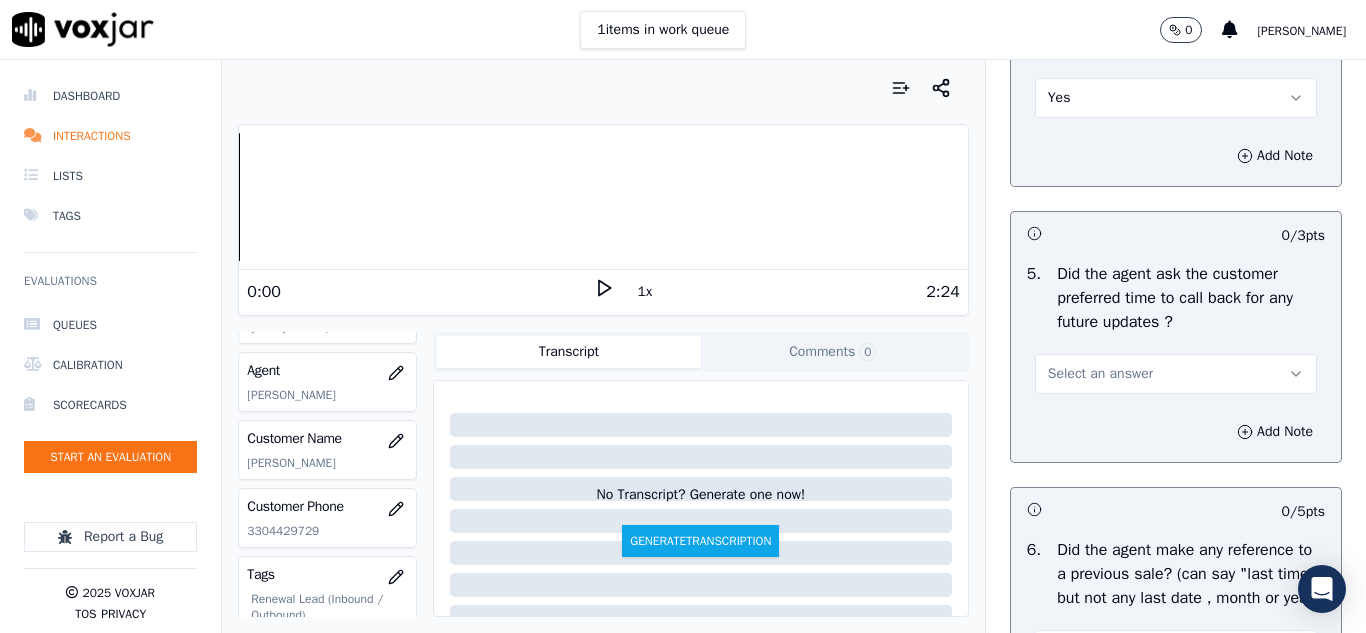 scroll, scrollTop: 5000, scrollLeft: 0, axis: vertical 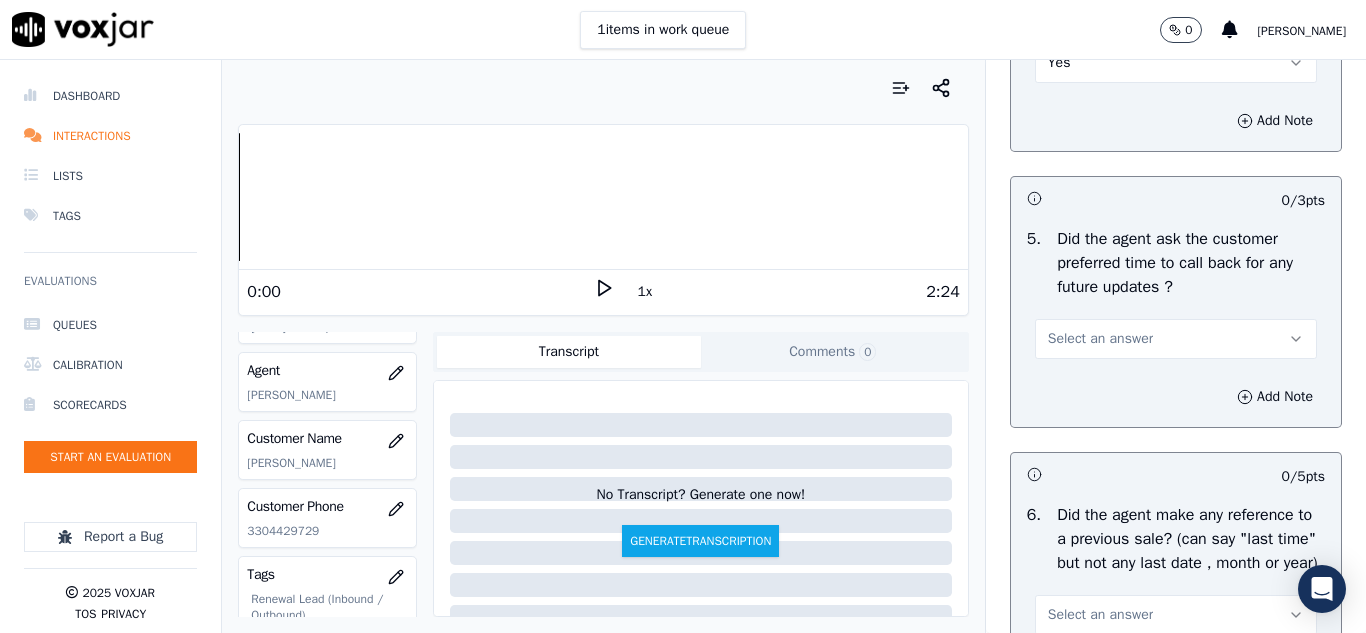 click on "Select an answer" at bounding box center (1100, 339) 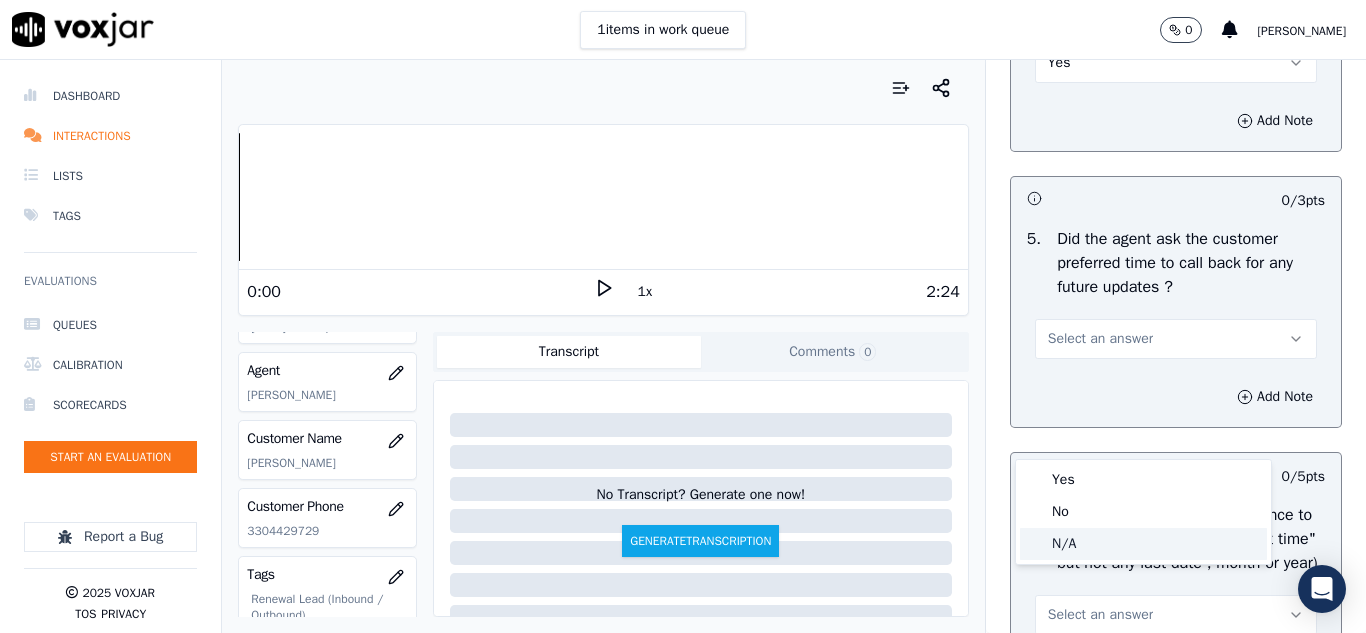 click on "N/A" 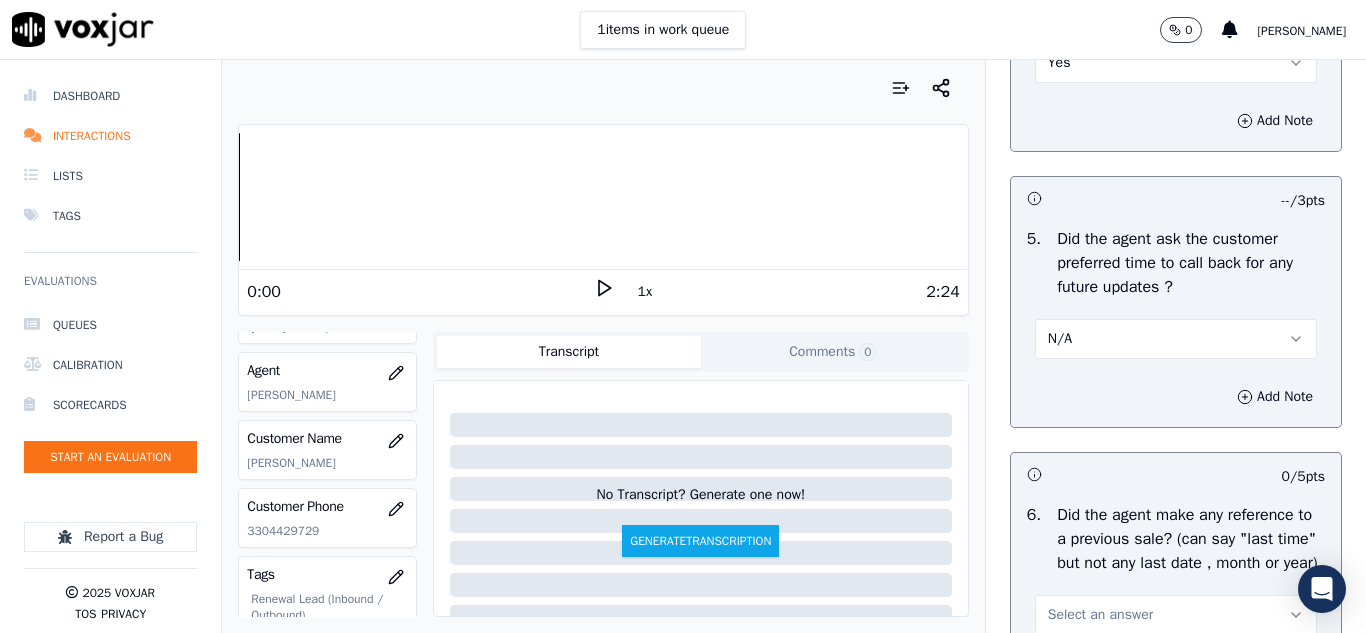 scroll, scrollTop: 5300, scrollLeft: 0, axis: vertical 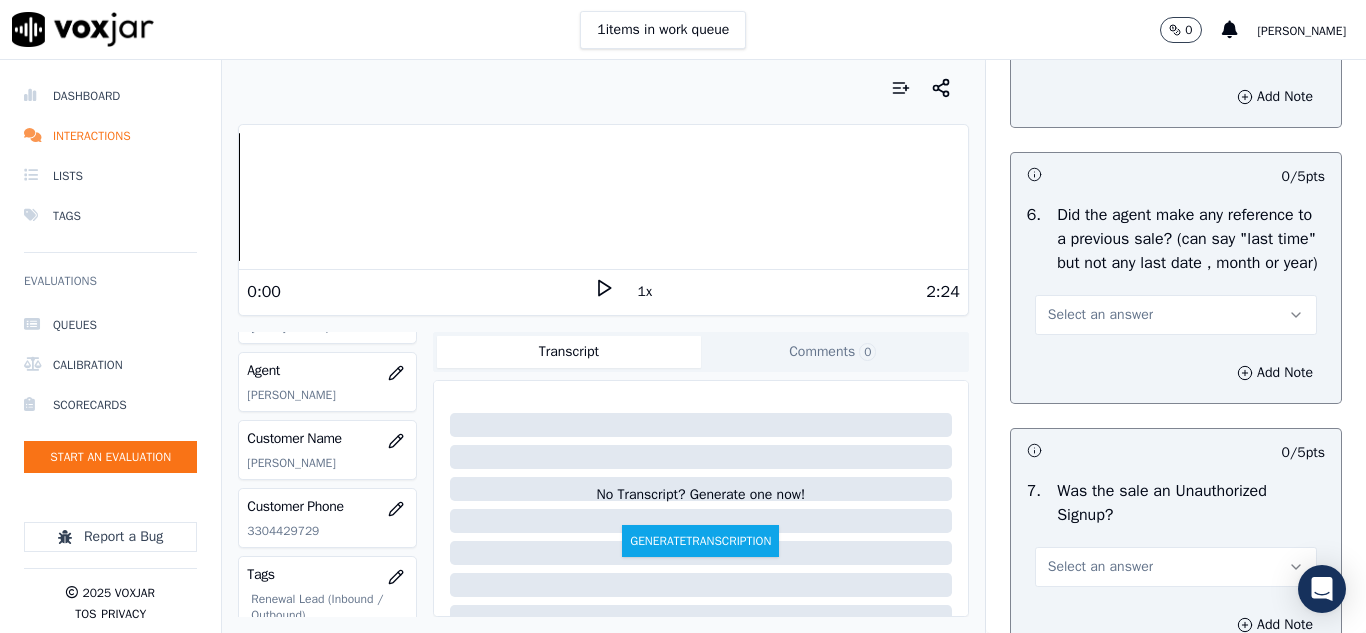 click on "Select an answer" at bounding box center [1100, 315] 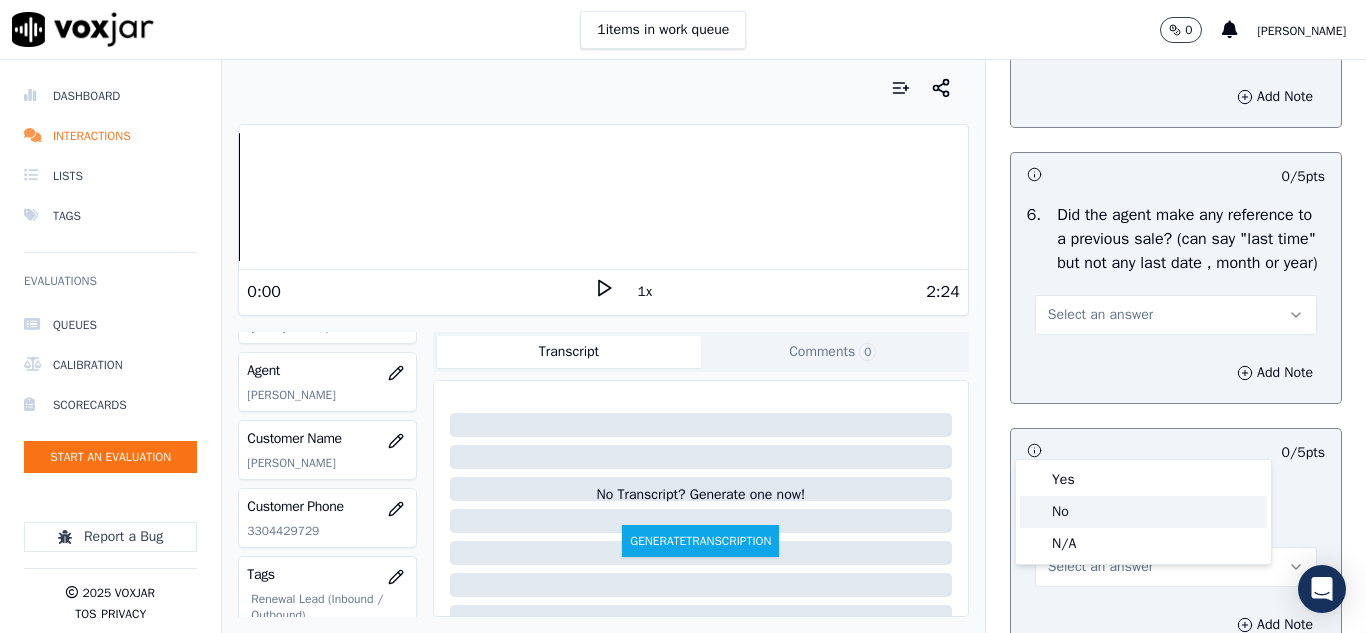 click on "No" 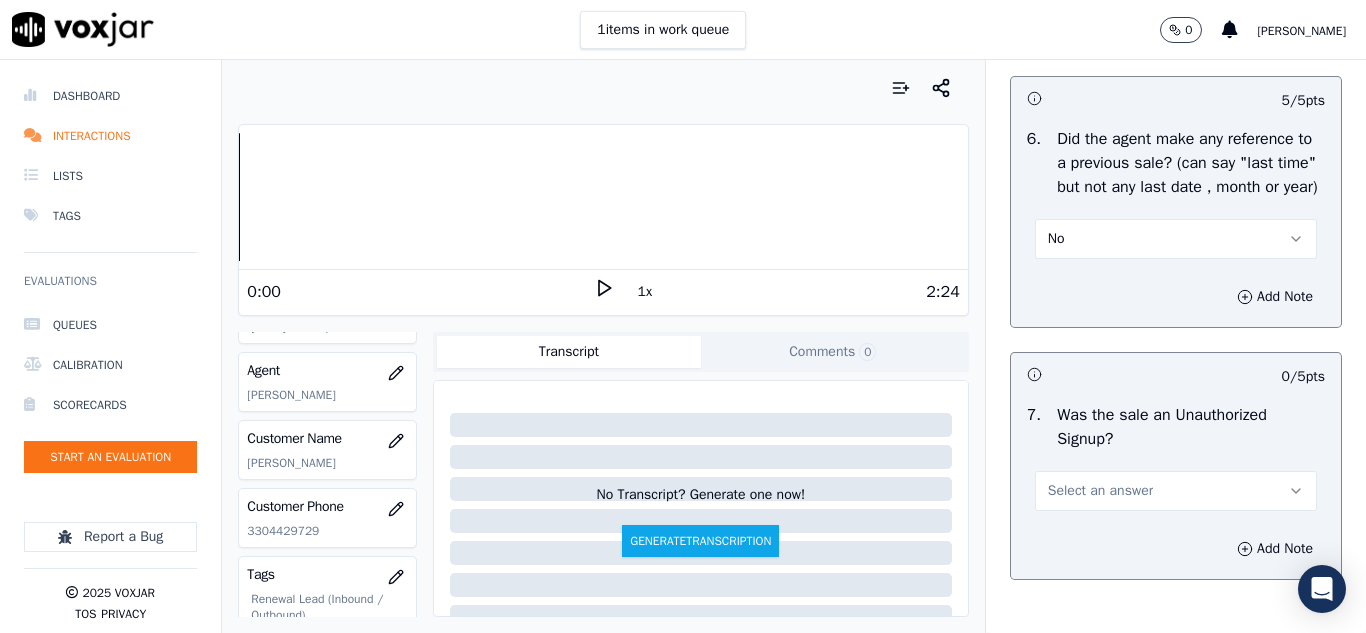 scroll, scrollTop: 5500, scrollLeft: 0, axis: vertical 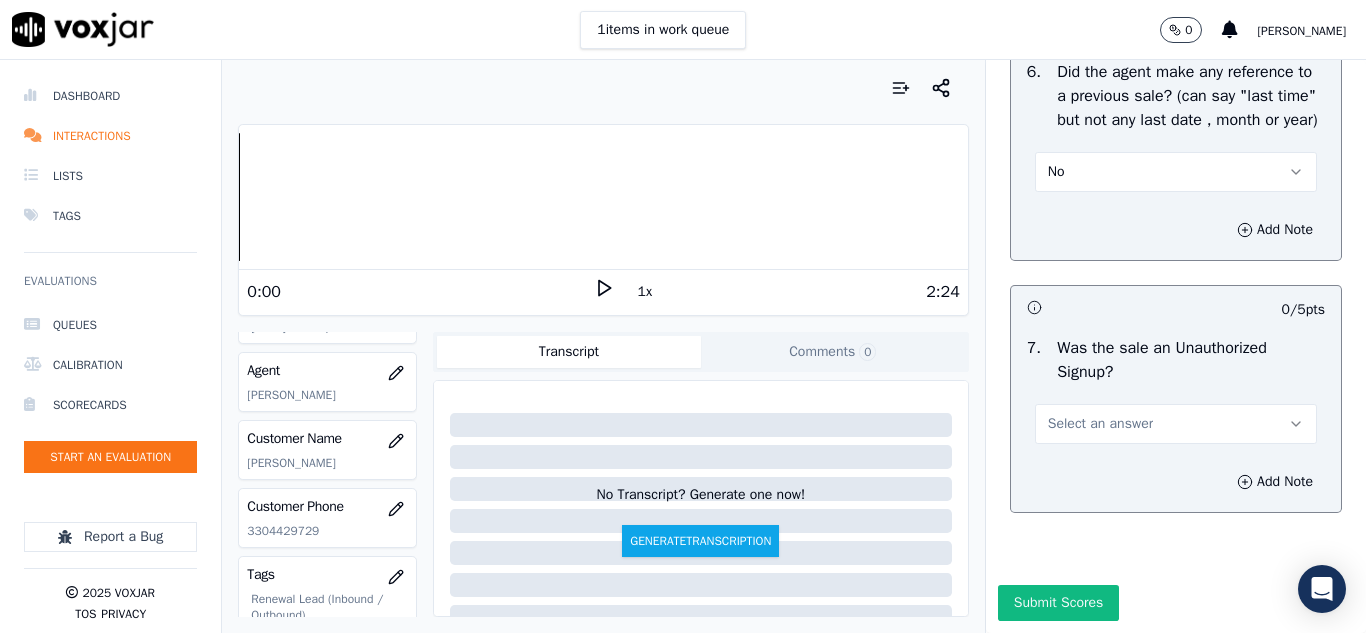 click on "Select an answer" at bounding box center [1100, 424] 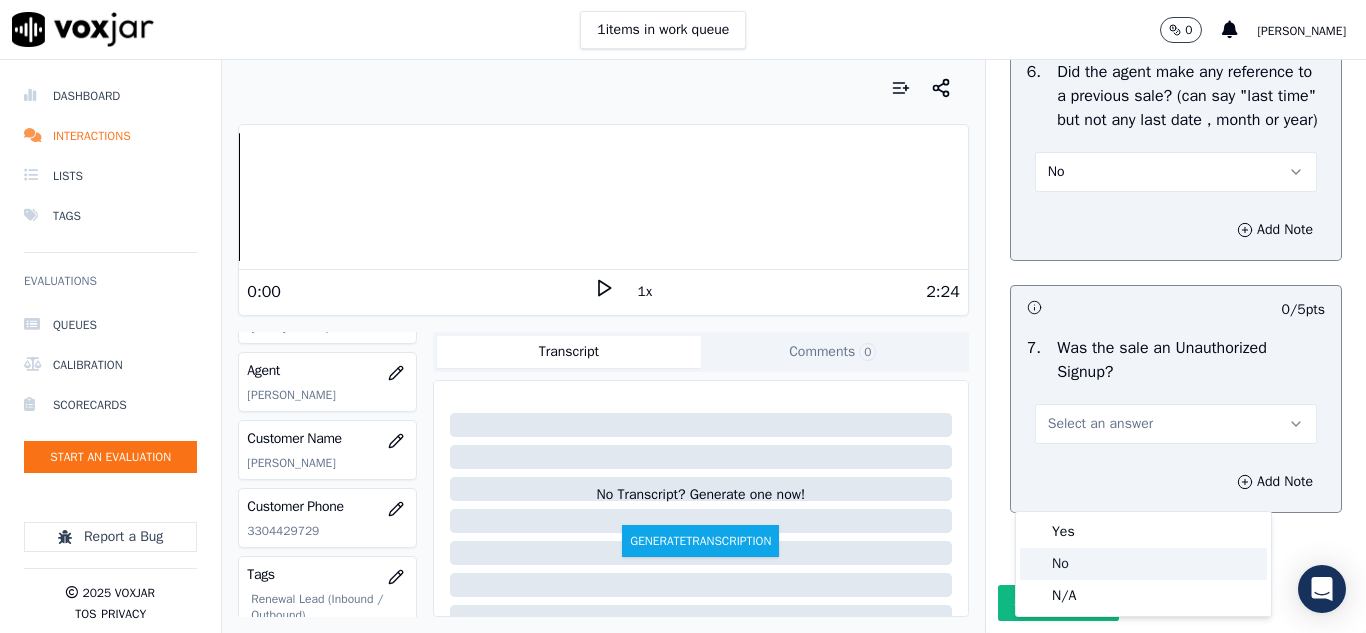 click on "No" 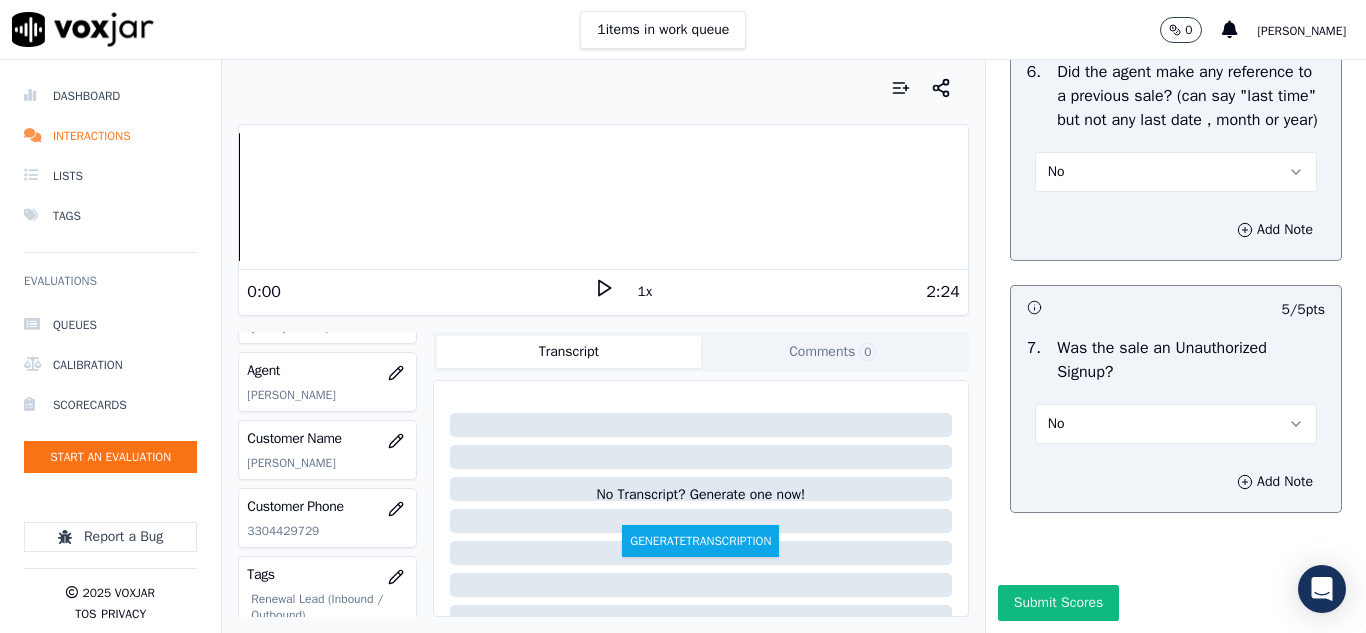 scroll, scrollTop: 5608, scrollLeft: 0, axis: vertical 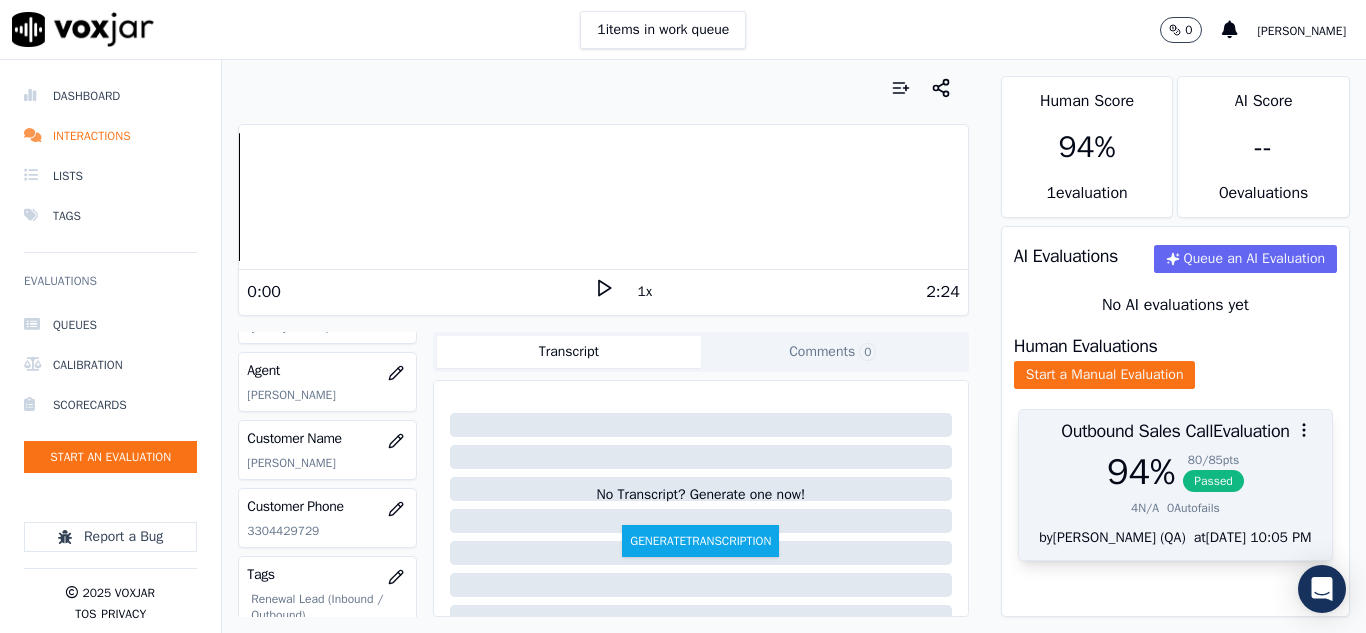 drag, startPoint x: 1170, startPoint y: 496, endPoint x: 1172, endPoint y: 484, distance: 12.165525 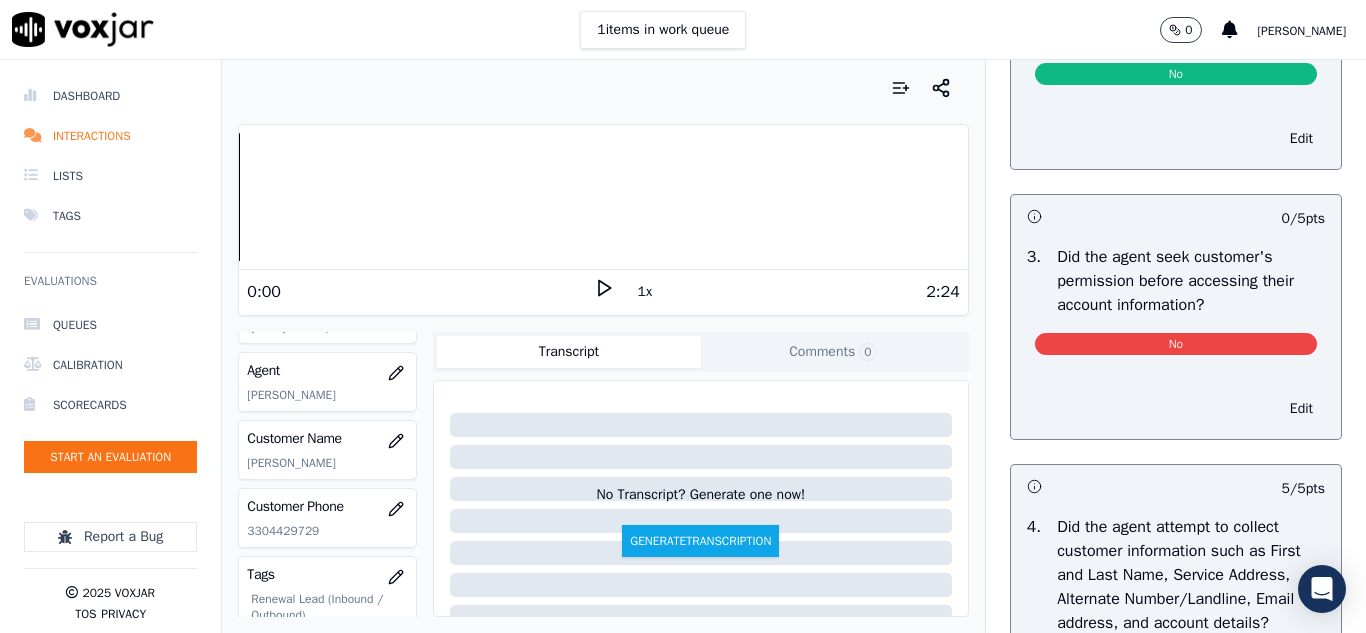 scroll, scrollTop: 1700, scrollLeft: 0, axis: vertical 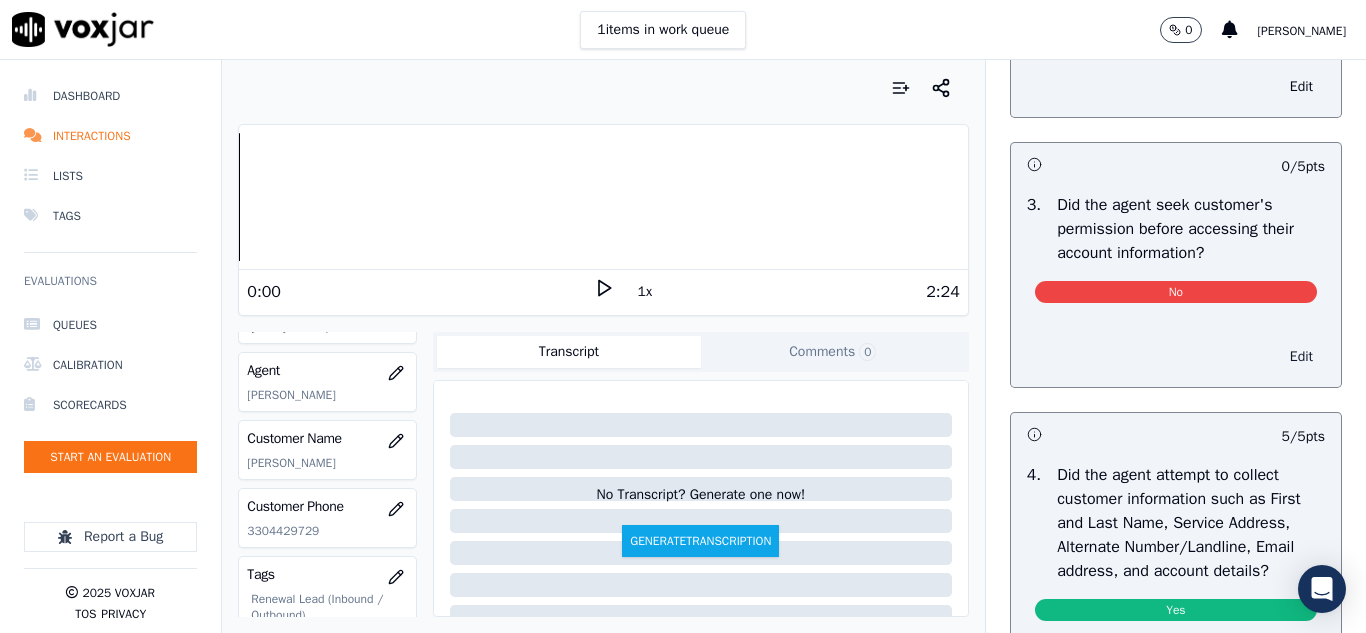 click on "Edit" at bounding box center (1301, 357) 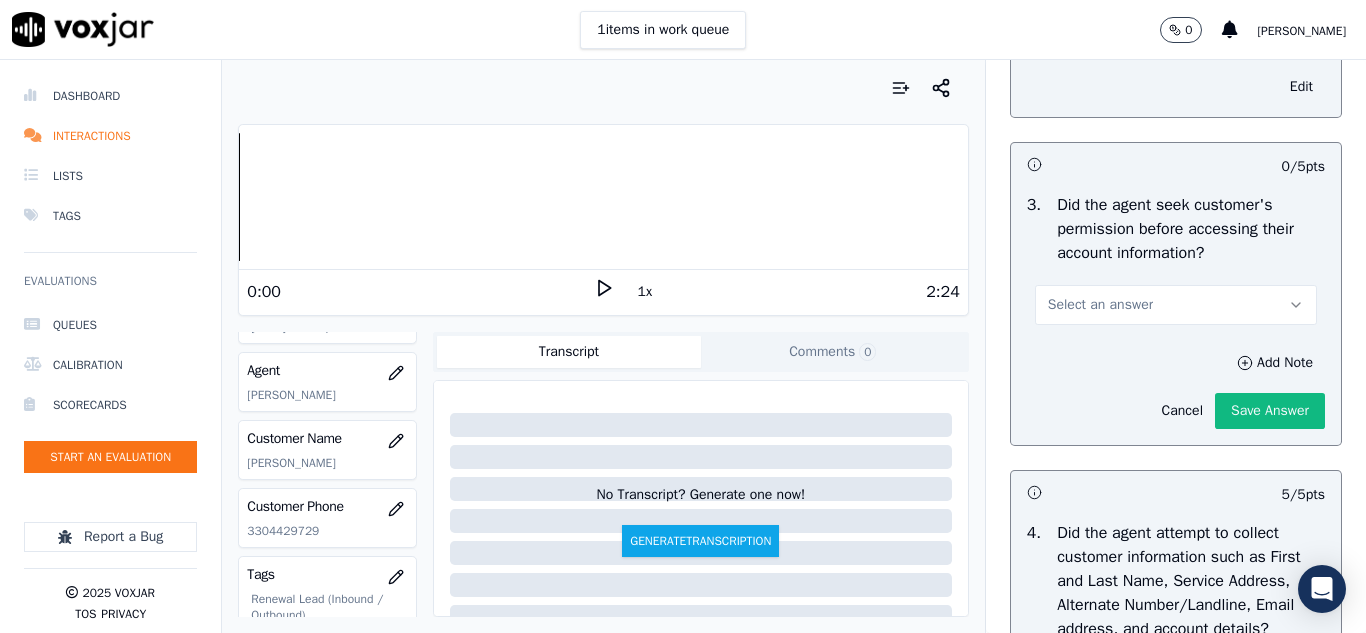 drag, startPoint x: 1070, startPoint y: 357, endPoint x: 1069, endPoint y: 369, distance: 12.0415945 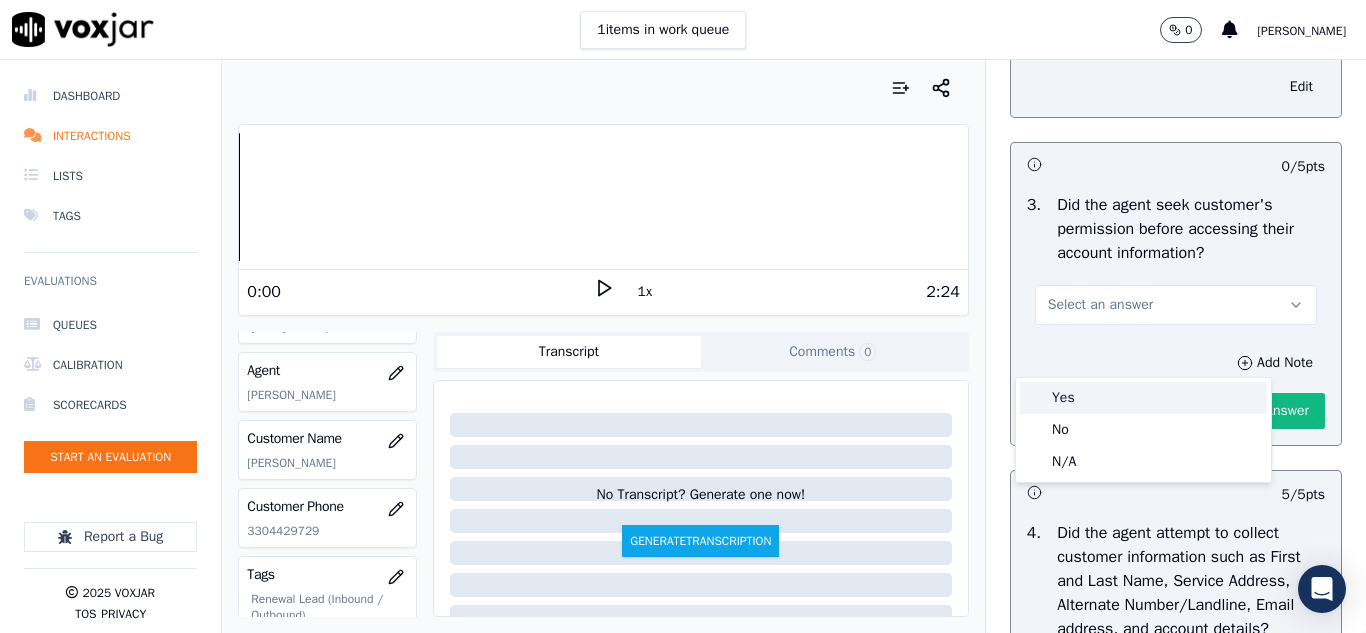 drag, startPoint x: 1096, startPoint y: 396, endPoint x: 1168, endPoint y: 438, distance: 83.35467 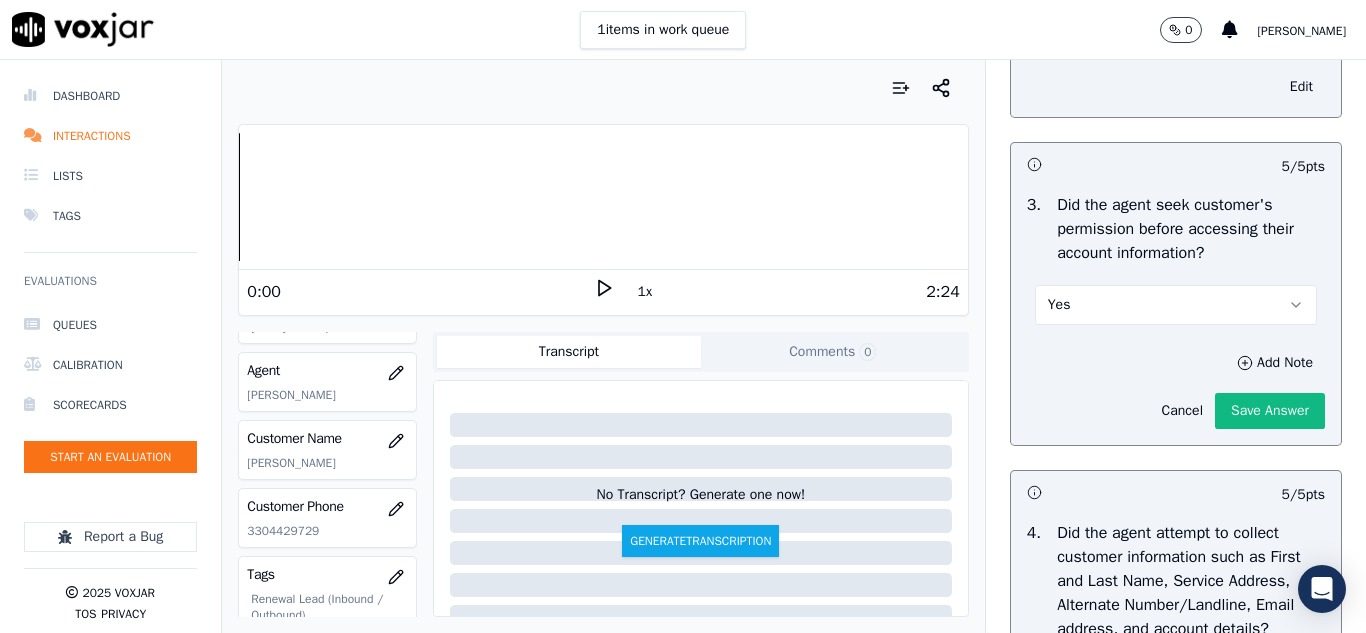 drag, startPoint x: 1225, startPoint y: 457, endPoint x: 1213, endPoint y: 464, distance: 13.892444 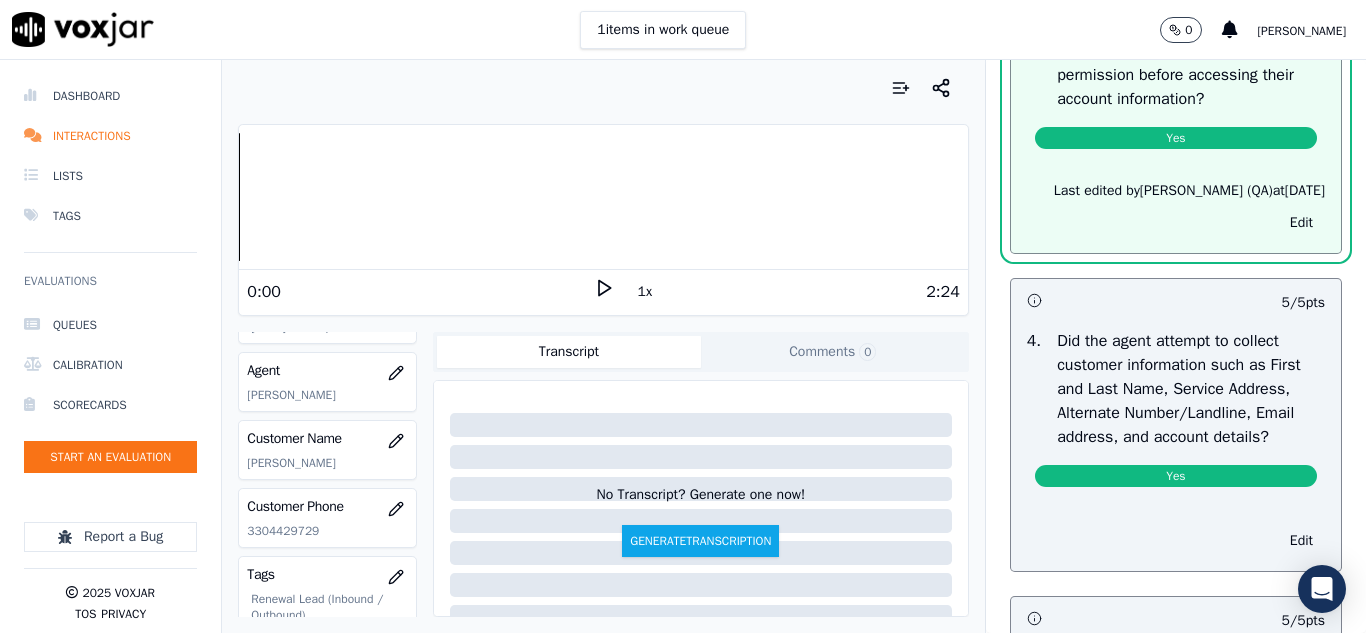 scroll, scrollTop: 1854, scrollLeft: 0, axis: vertical 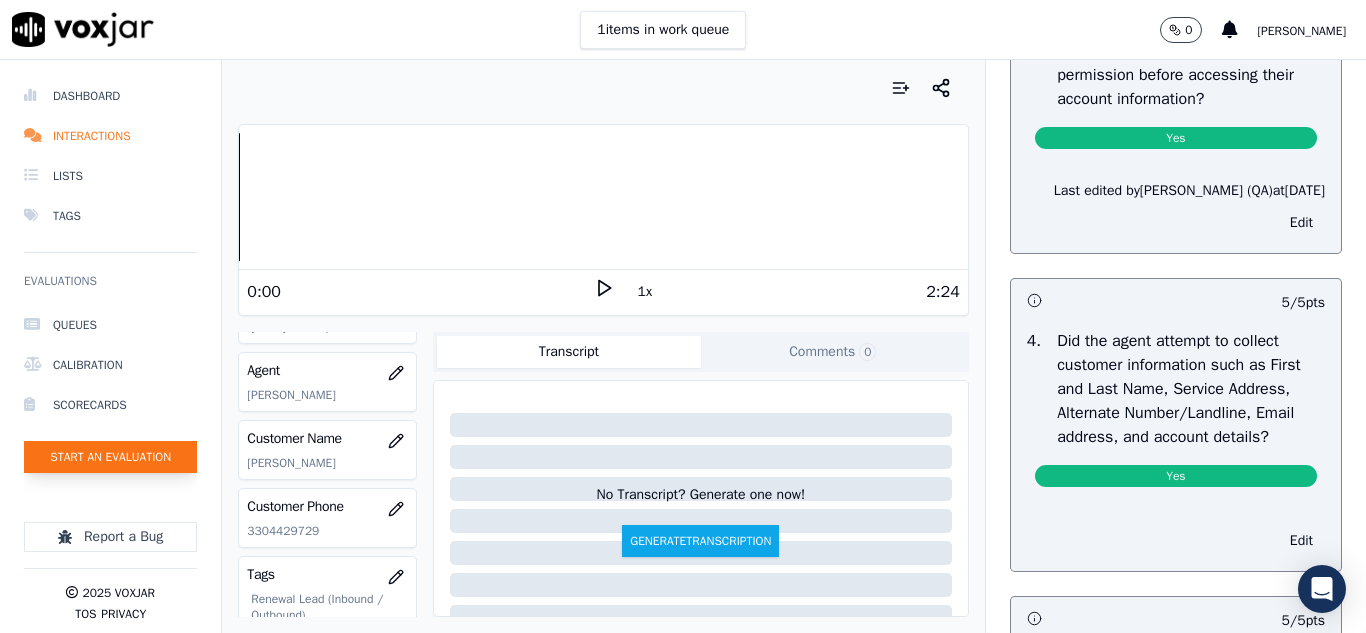 click on "Start an Evaluation" 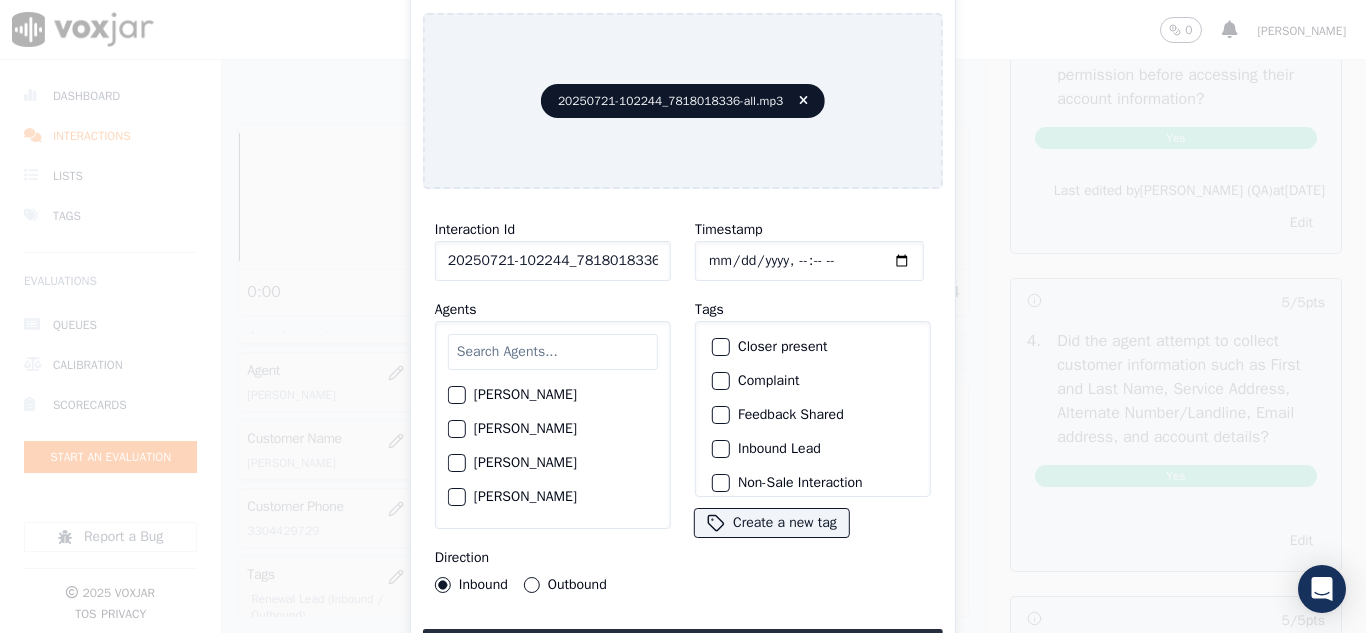 scroll, scrollTop: 0, scrollLeft: 40, axis: horizontal 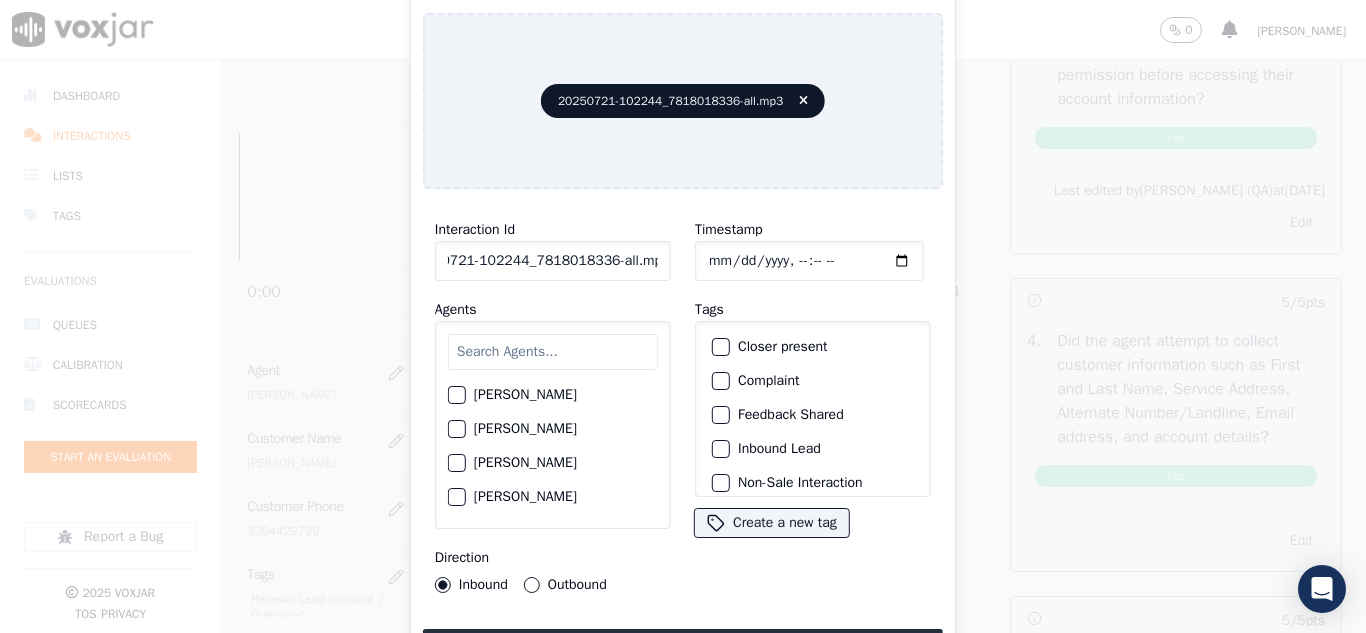drag, startPoint x: 641, startPoint y: 254, endPoint x: 766, endPoint y: 261, distance: 125.19585 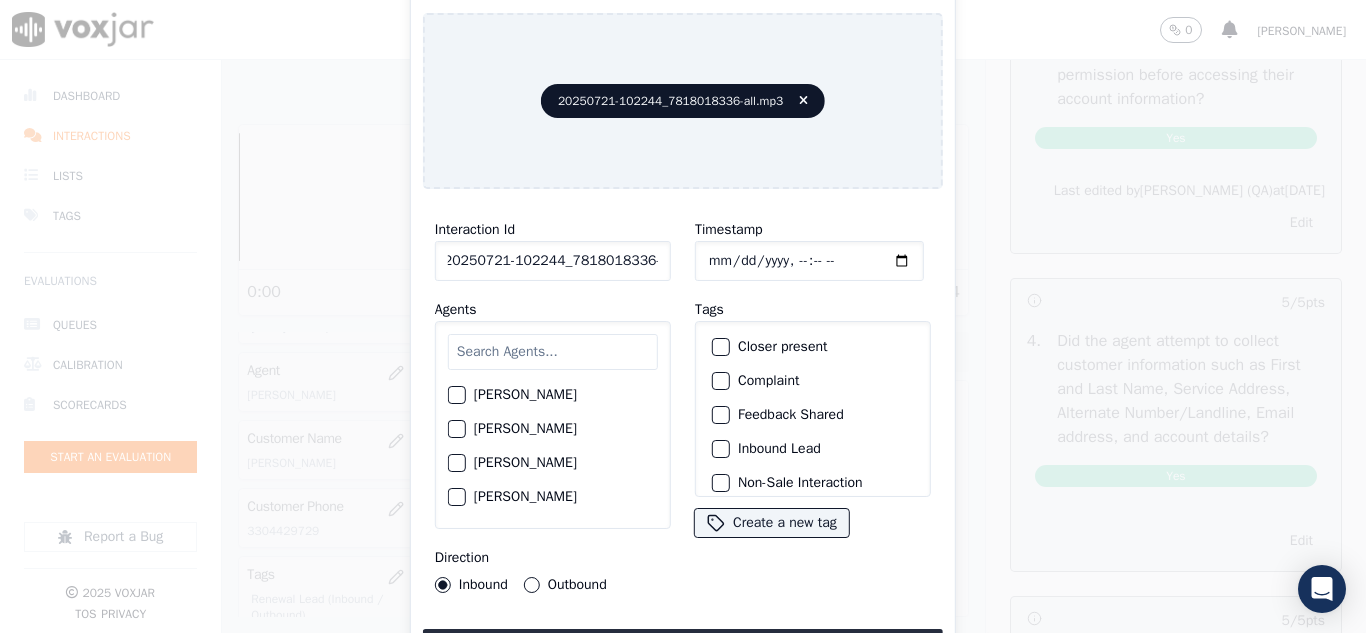scroll, scrollTop: 0, scrollLeft: 11, axis: horizontal 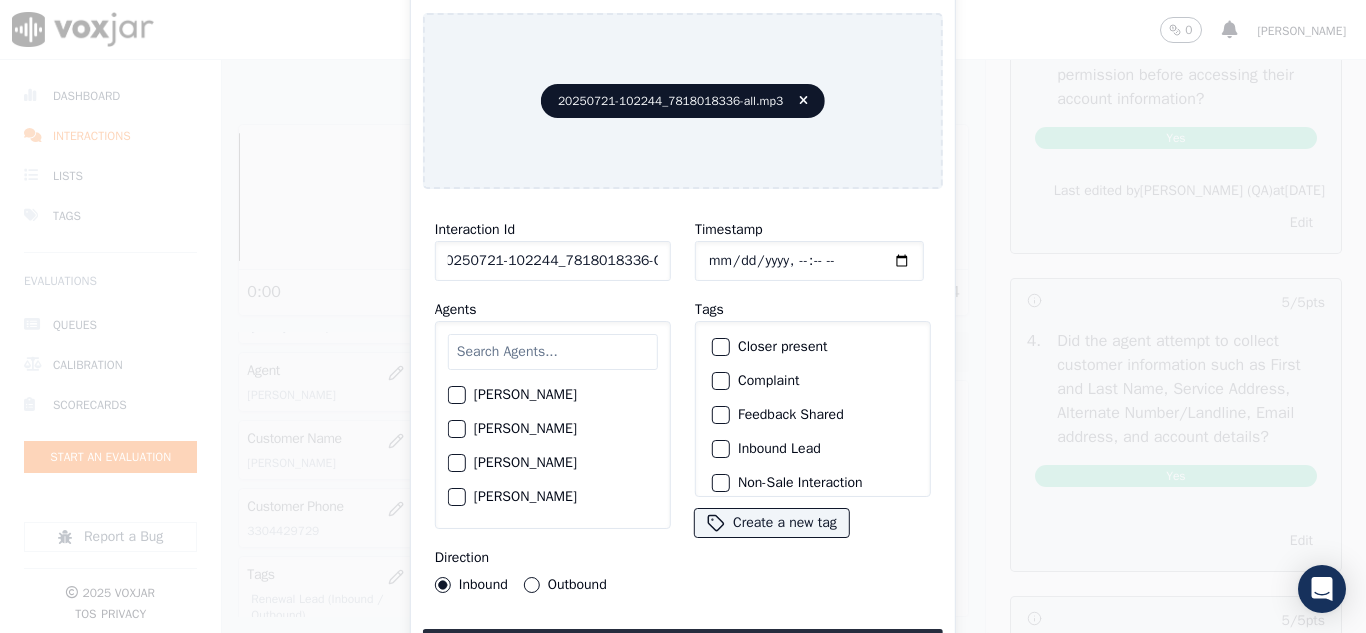 type on "20250721-102244_7818018336-C1" 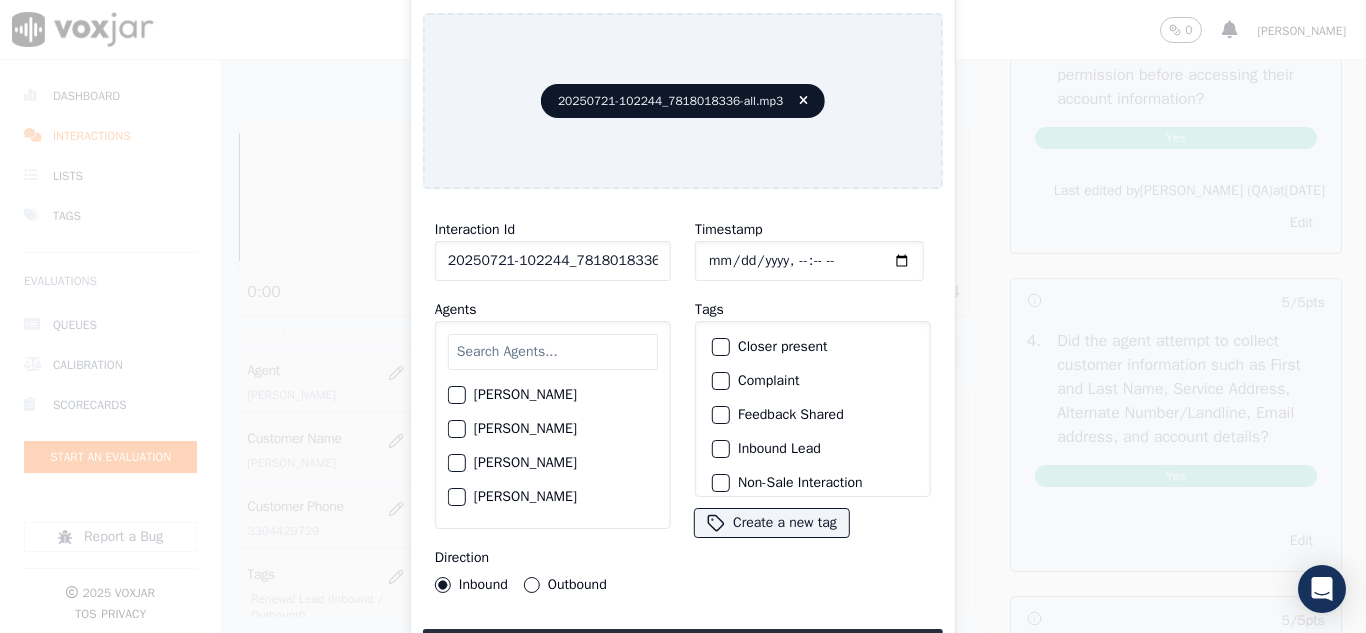 type on "[DATE]T16:37" 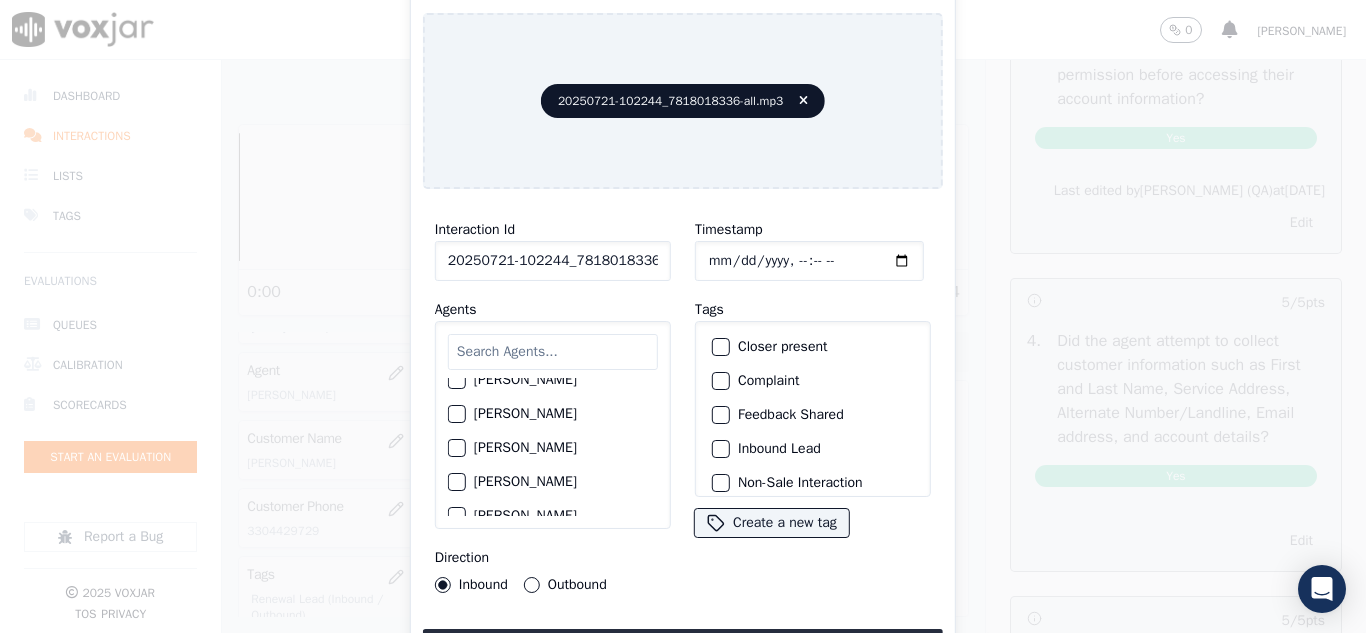 scroll, scrollTop: 900, scrollLeft: 0, axis: vertical 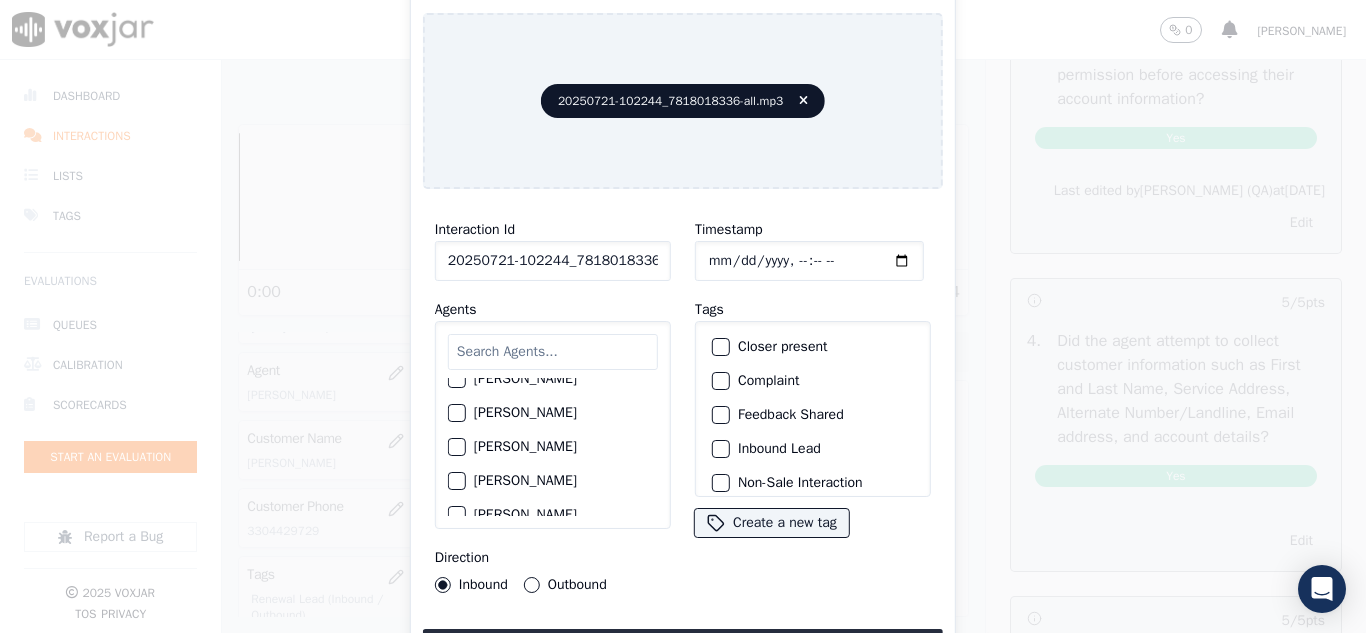 click on "[PERSON_NAME]" 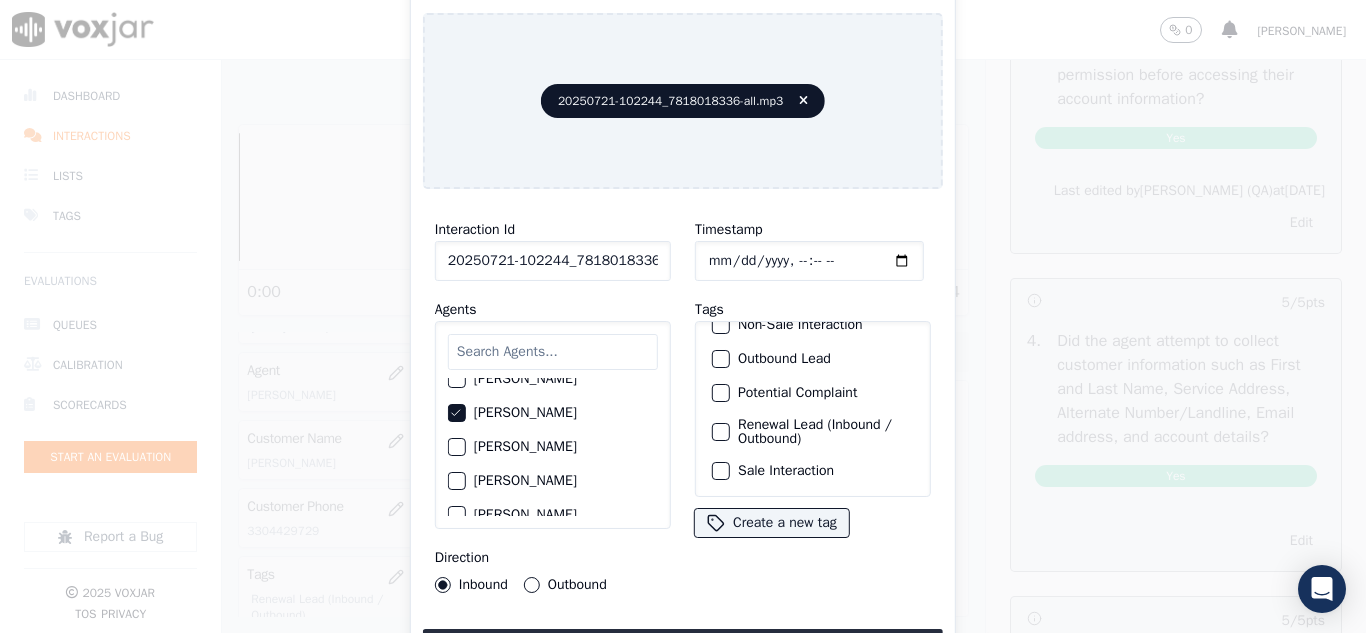 scroll, scrollTop: 73, scrollLeft: 0, axis: vertical 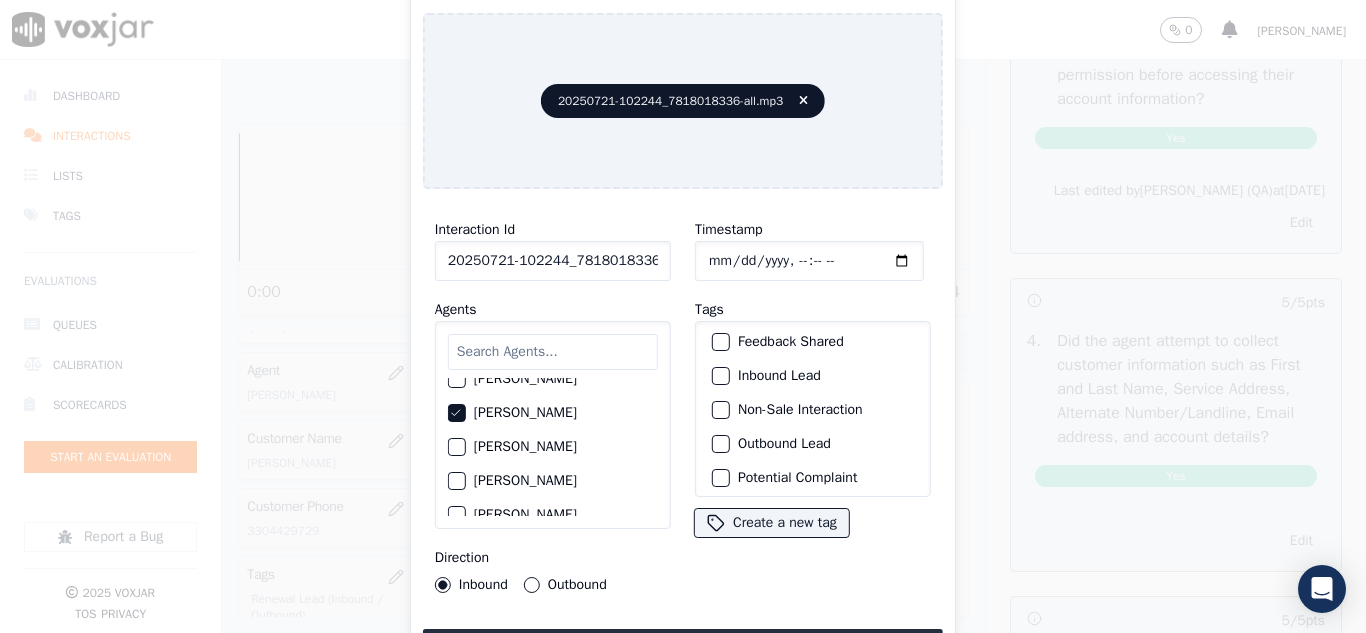 click on "Inbound Lead" 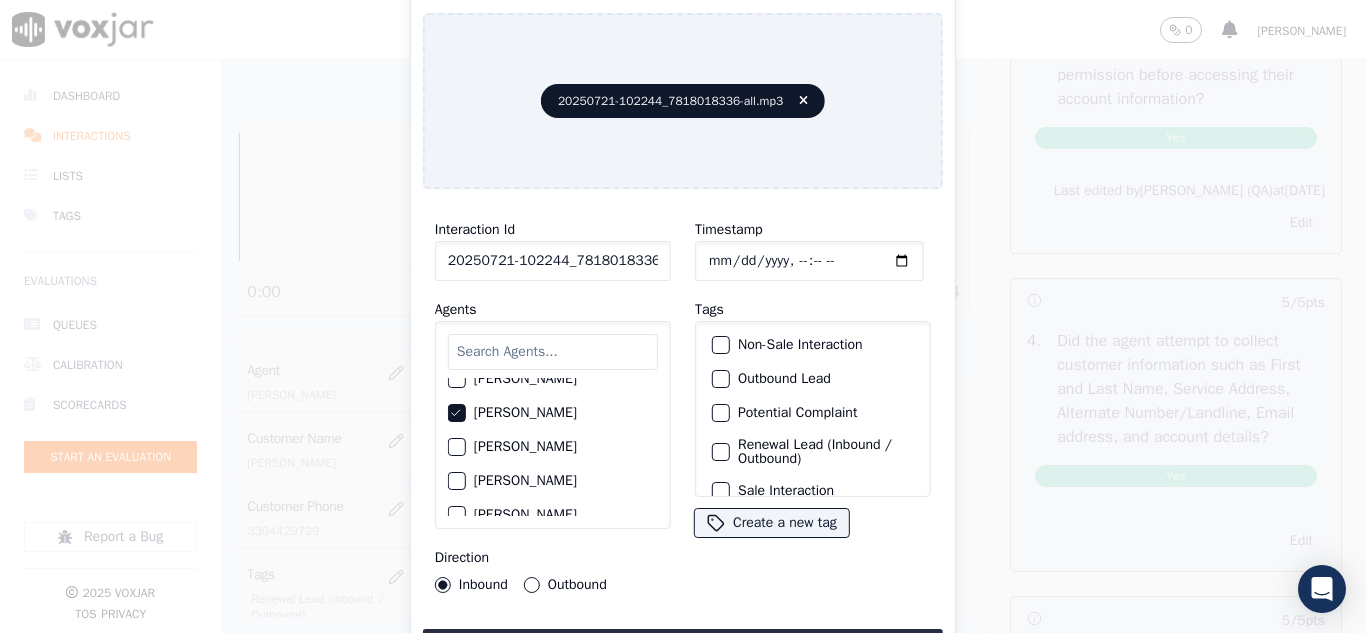 scroll, scrollTop: 173, scrollLeft: 0, axis: vertical 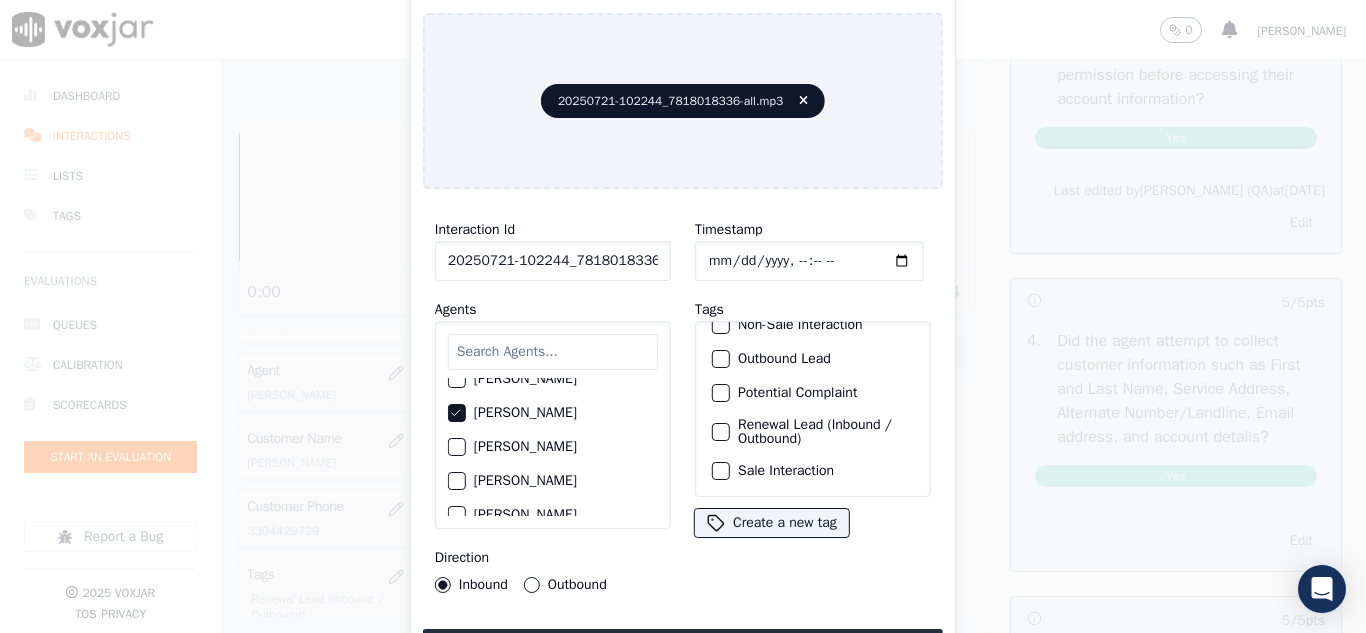 click on "Sale Interaction" at bounding box center [721, 471] 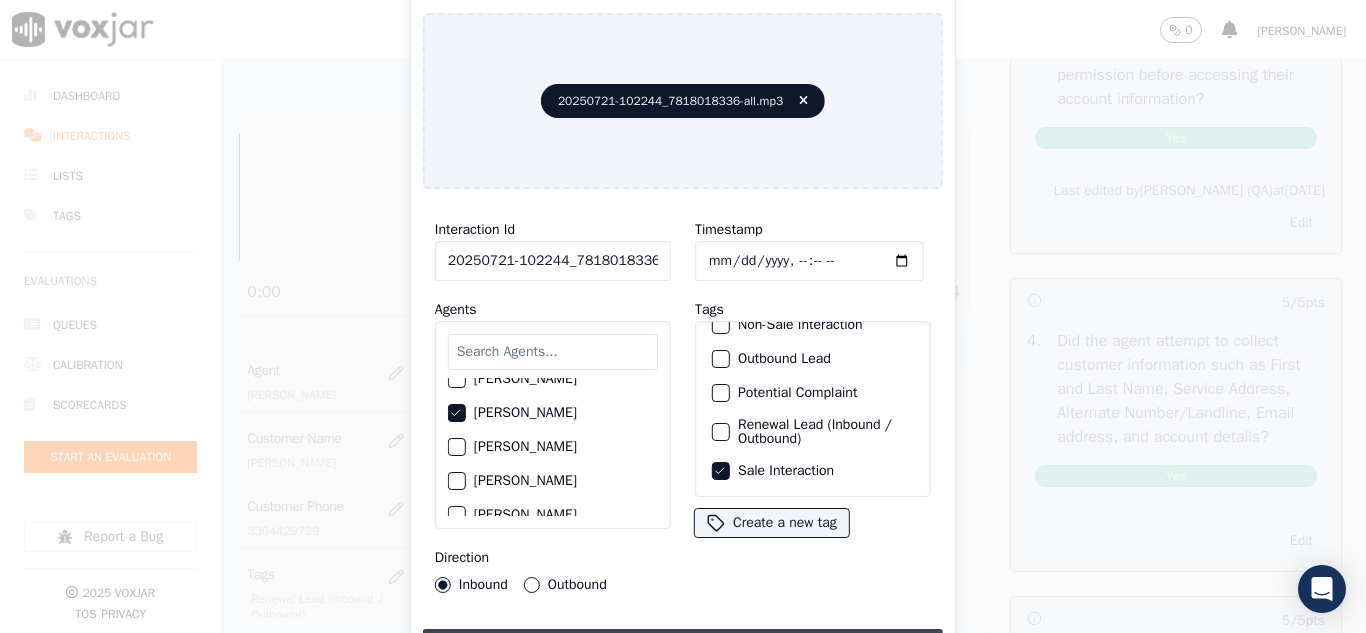 click on "Upload interaction to start evaluation" at bounding box center [683, 647] 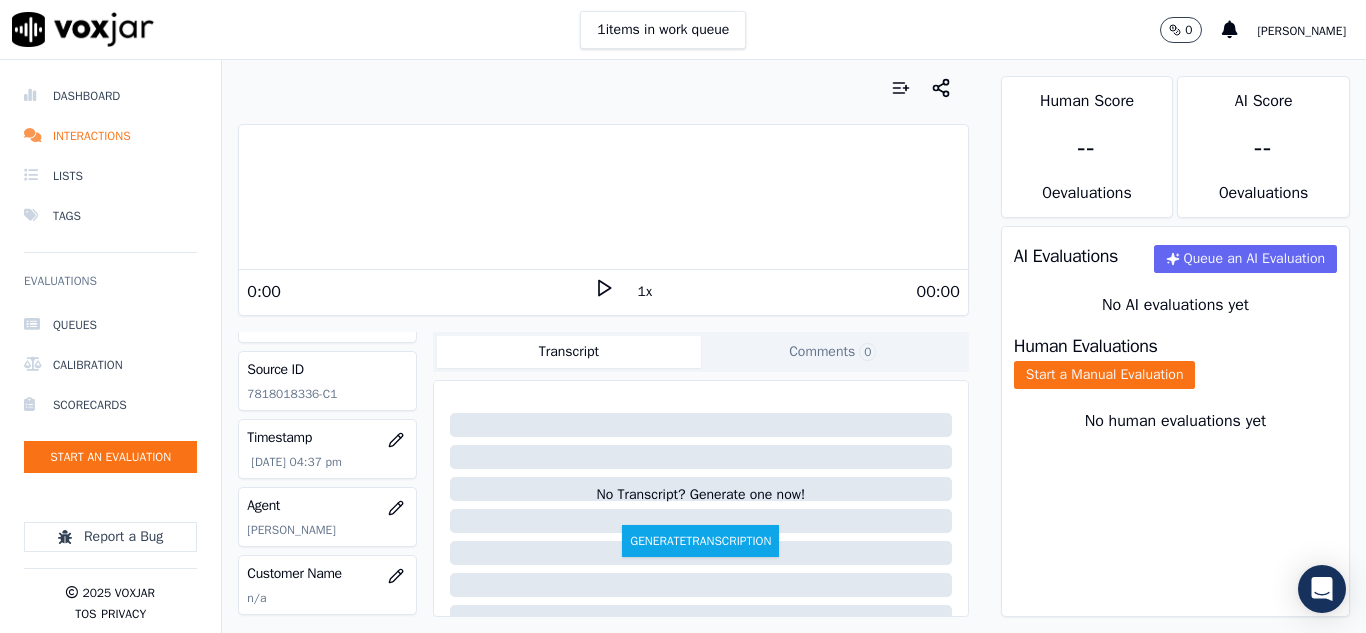 scroll, scrollTop: 100, scrollLeft: 0, axis: vertical 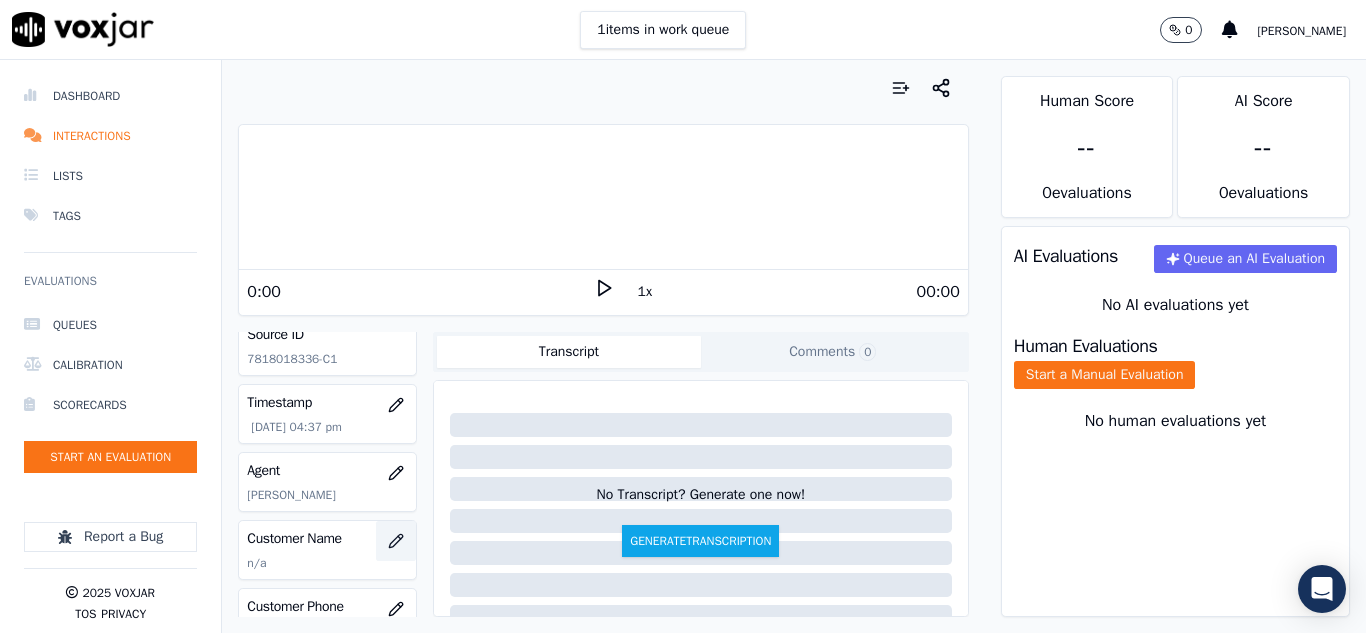 click 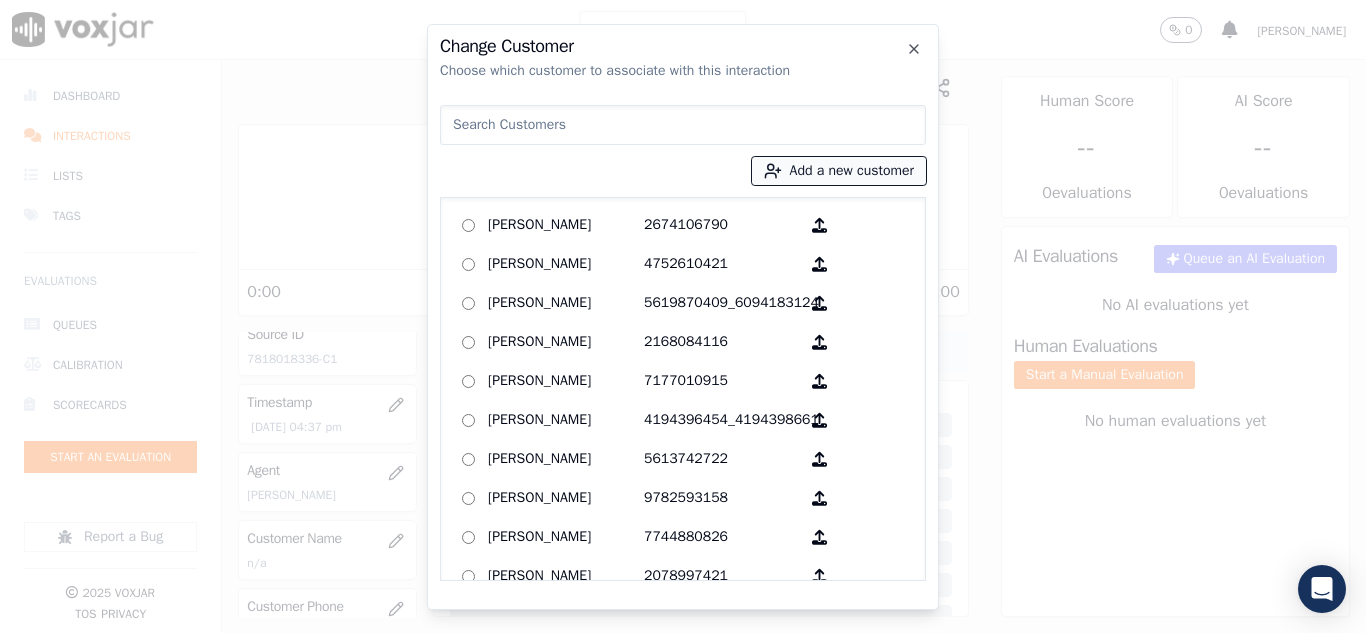 click on "Add a new customer" at bounding box center (839, 171) 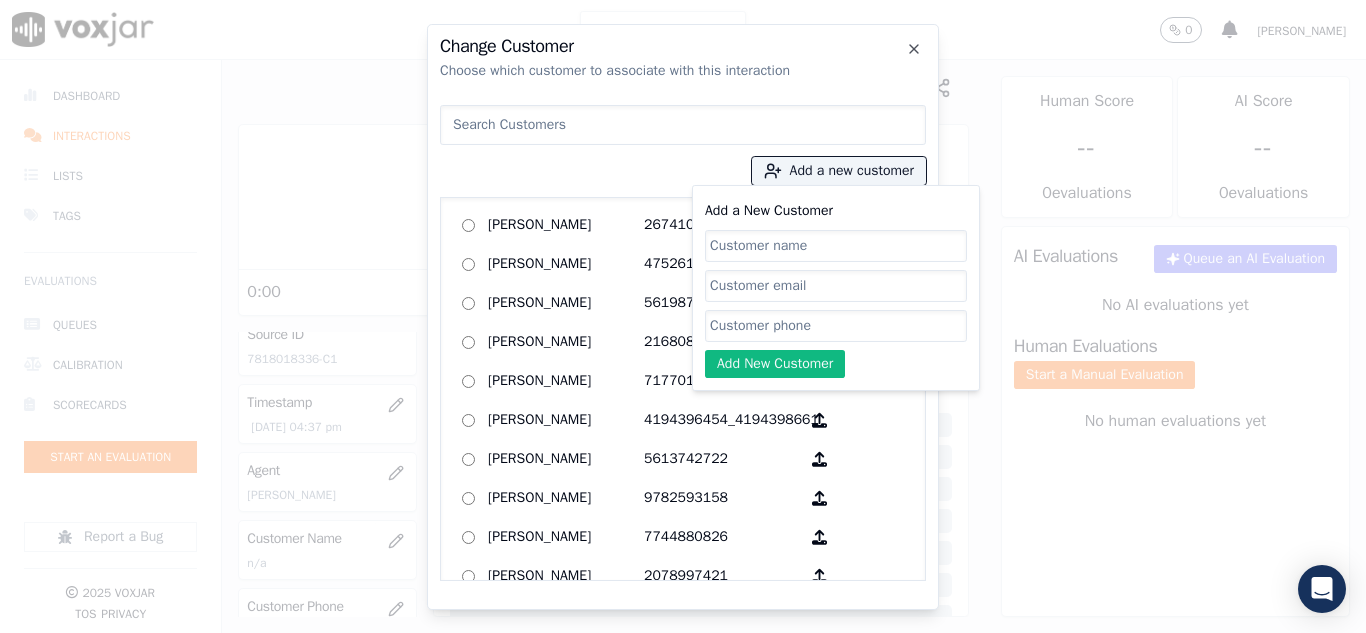 click on "Add a New Customer" 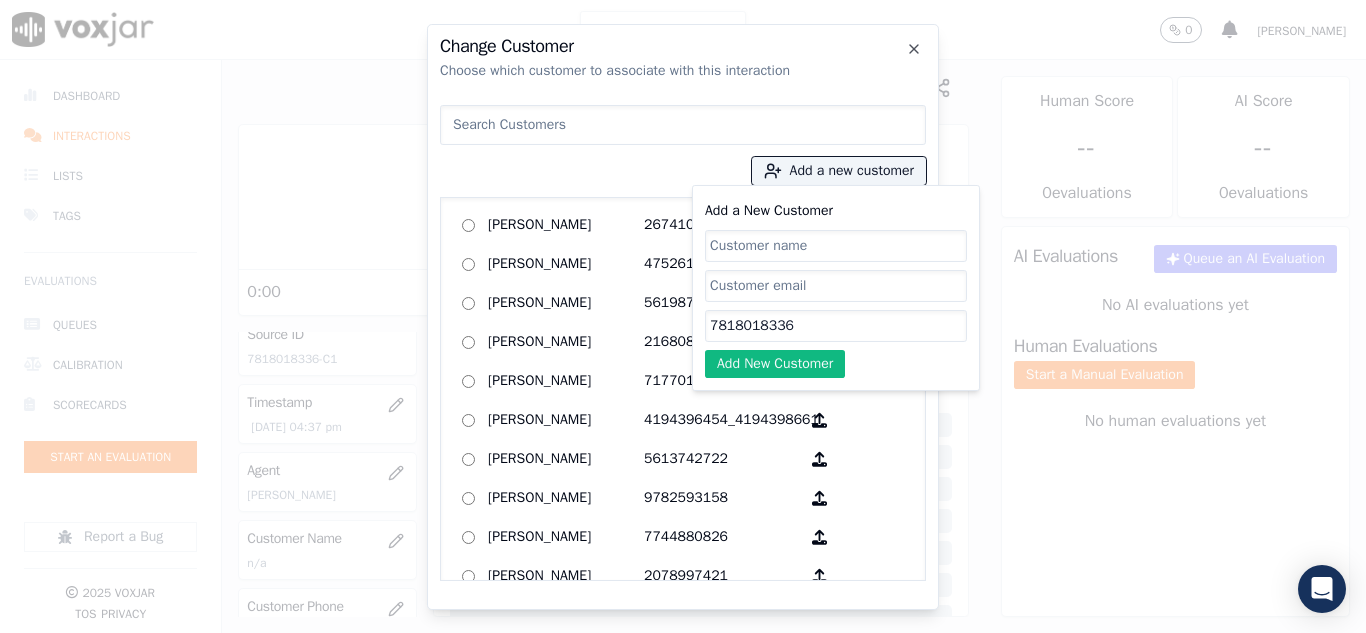 type on "7818018336" 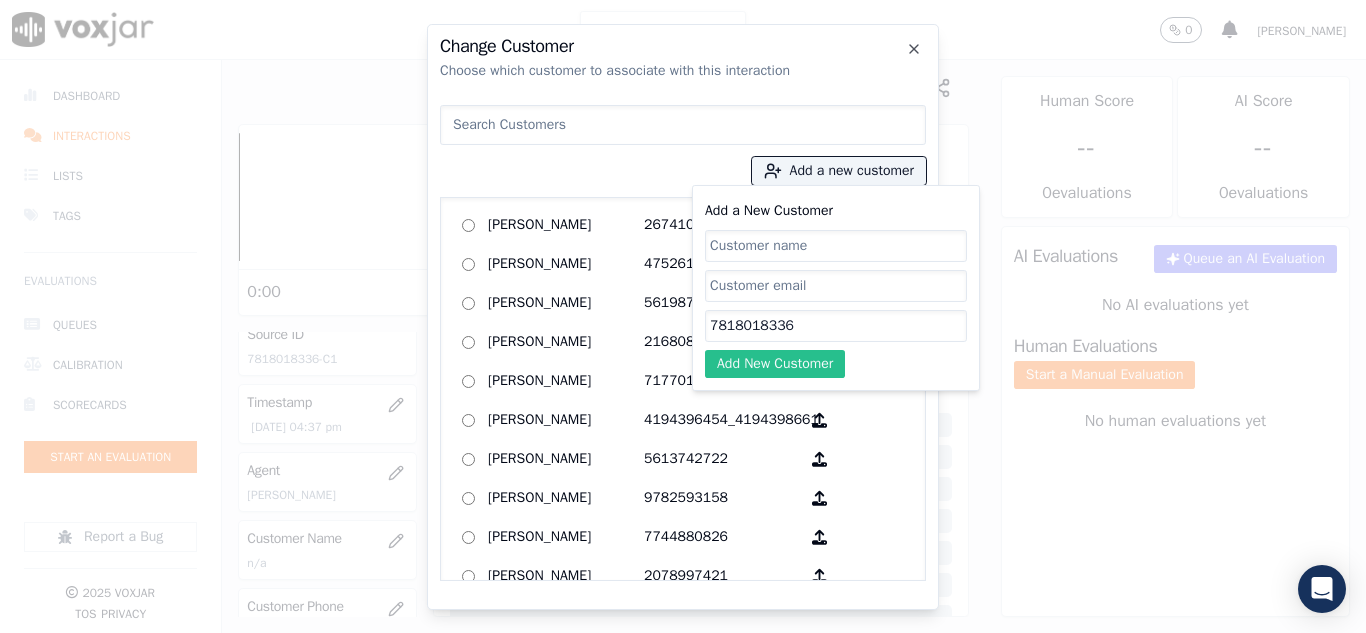 paste on "[PERSON_NAME]" 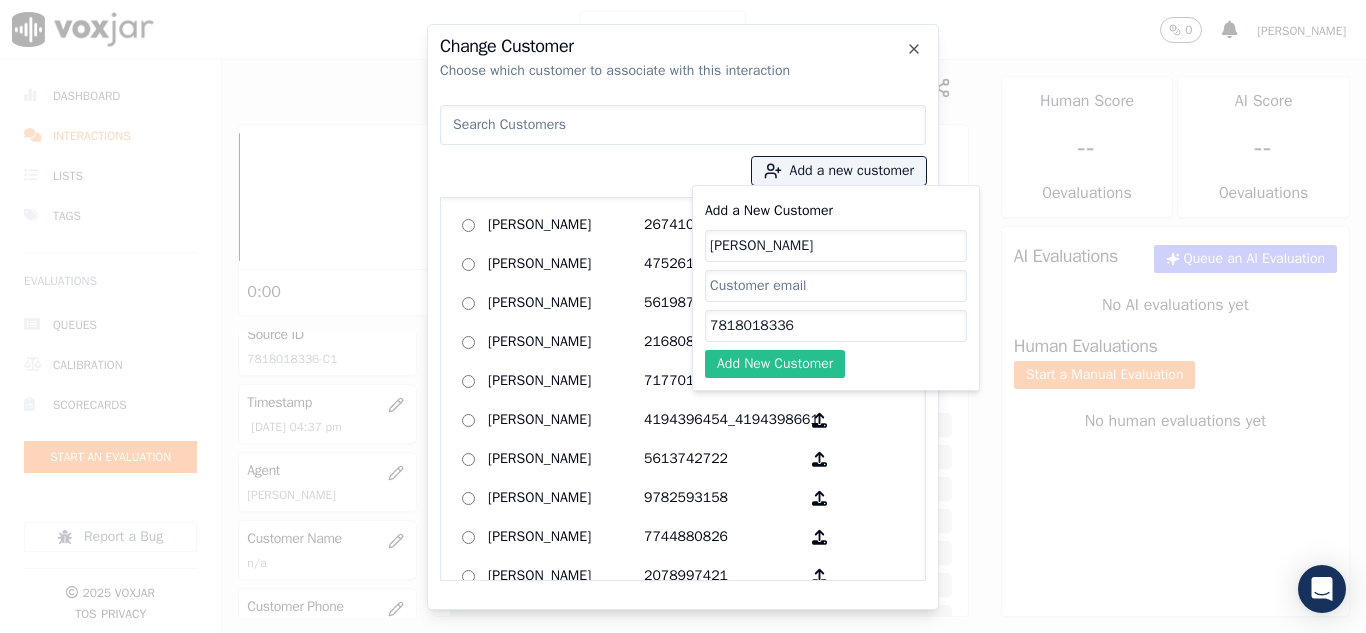 type on "[PERSON_NAME]" 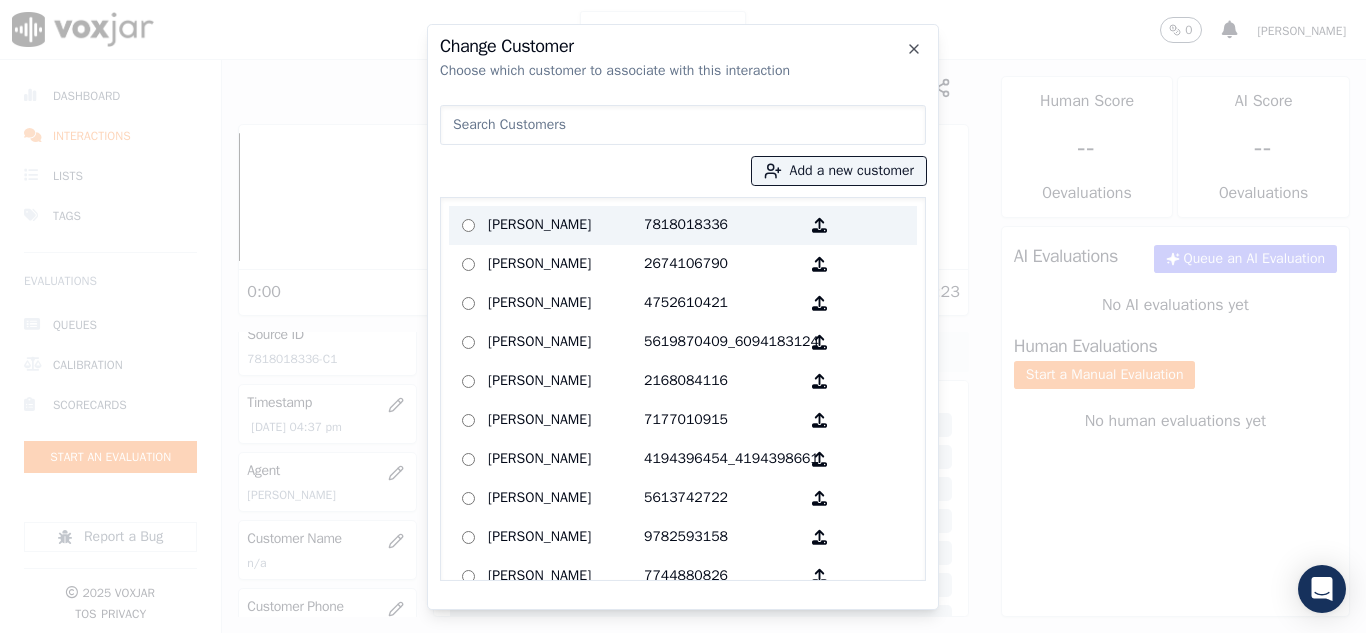 click on "[PERSON_NAME]" at bounding box center [566, 225] 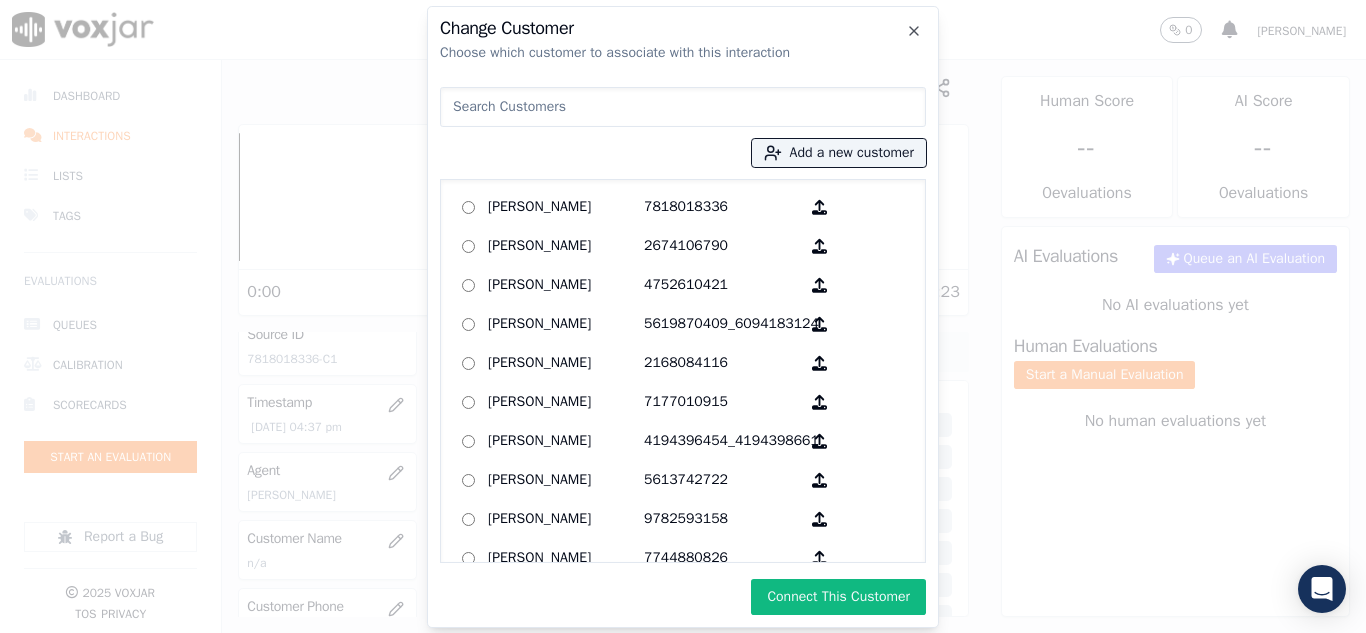 click on "Connect This Customer" at bounding box center (838, 597) 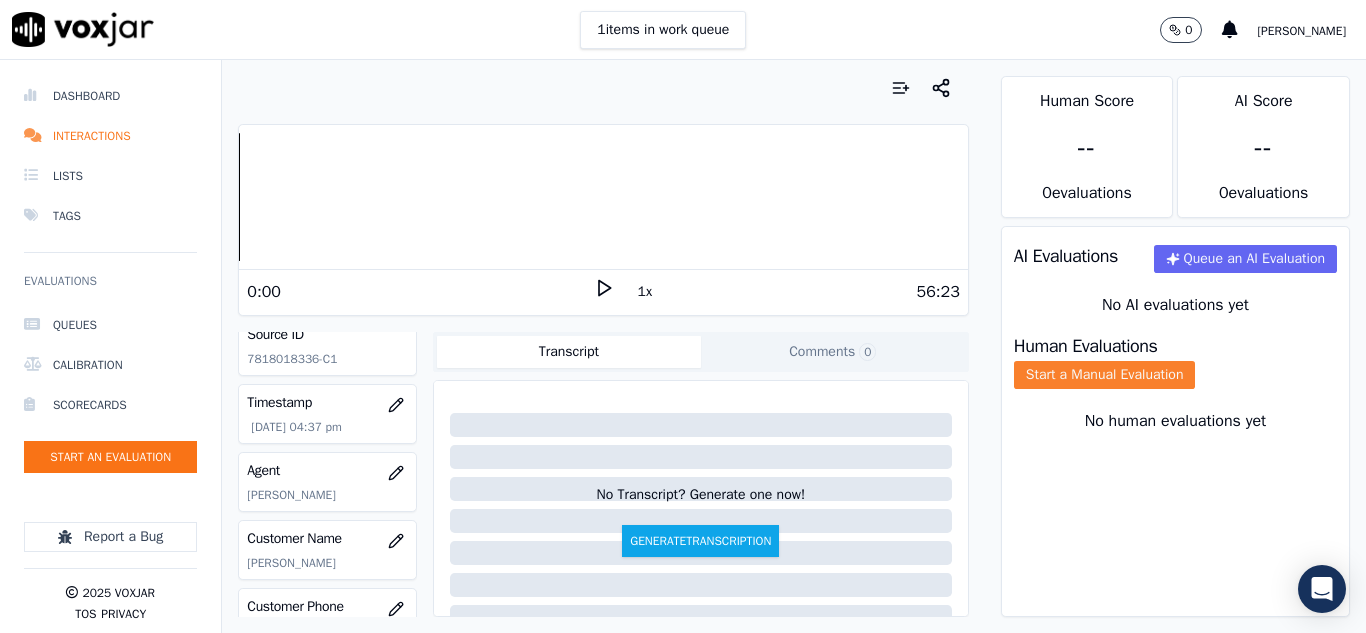click on "Start a Manual Evaluation" 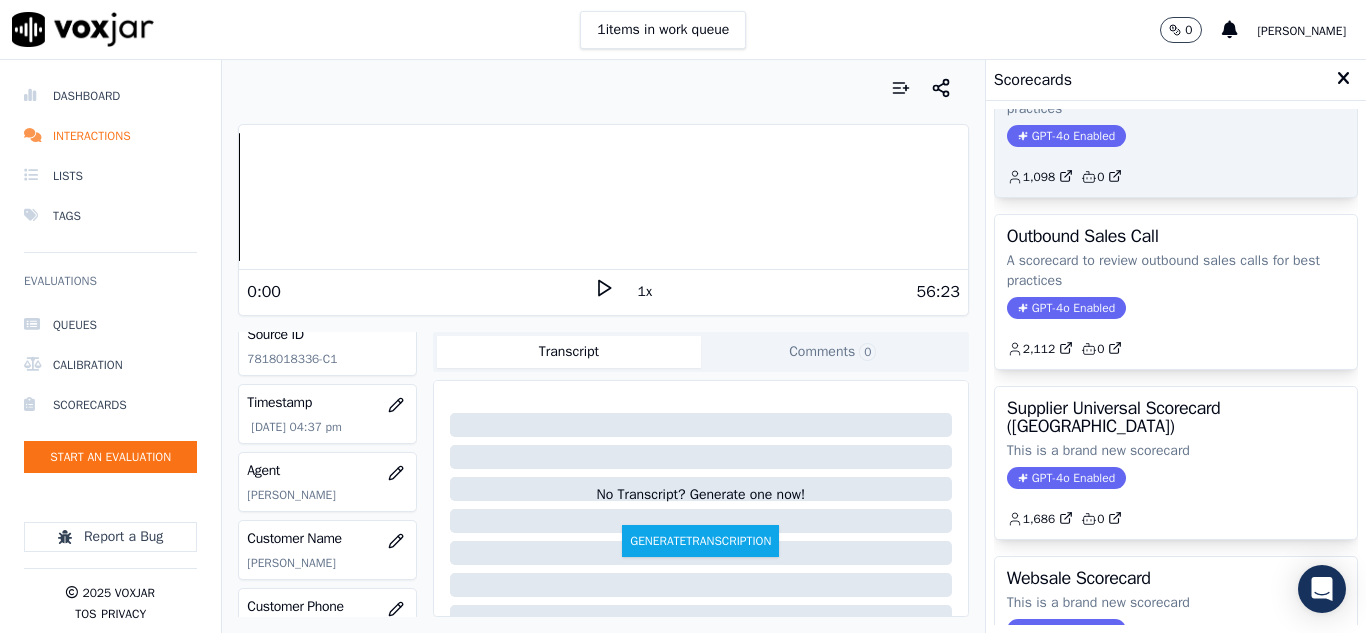 scroll, scrollTop: 200, scrollLeft: 0, axis: vertical 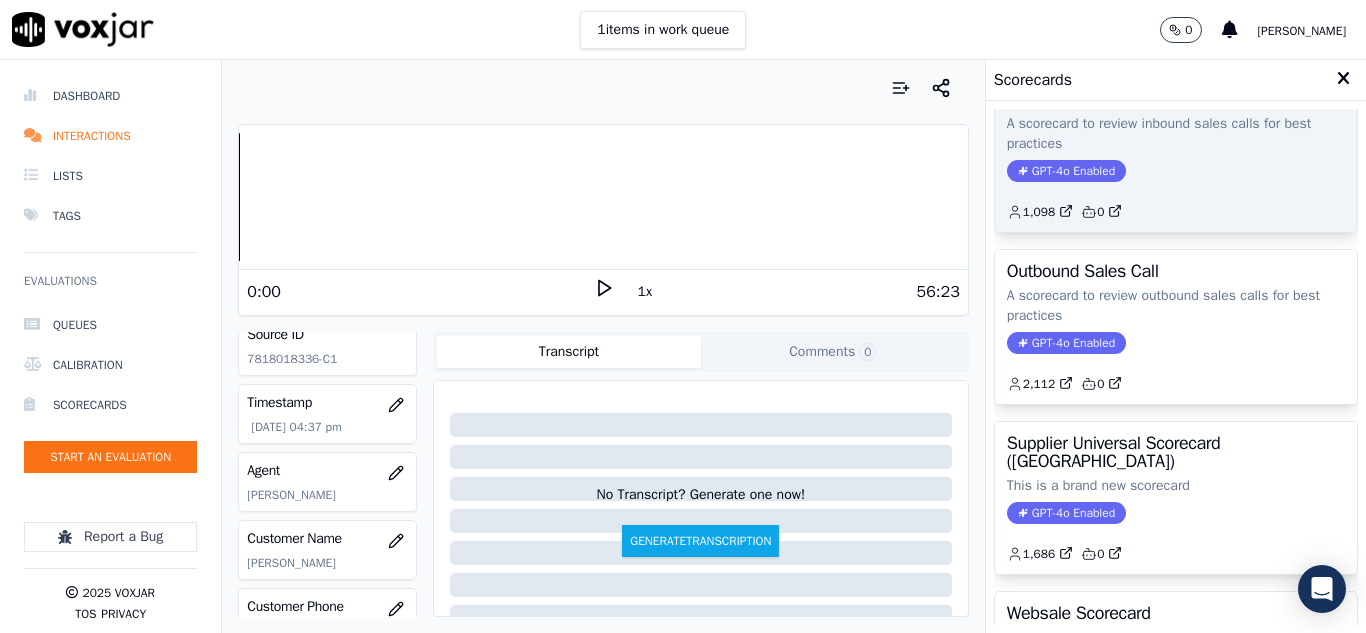 click on "1,098         0" 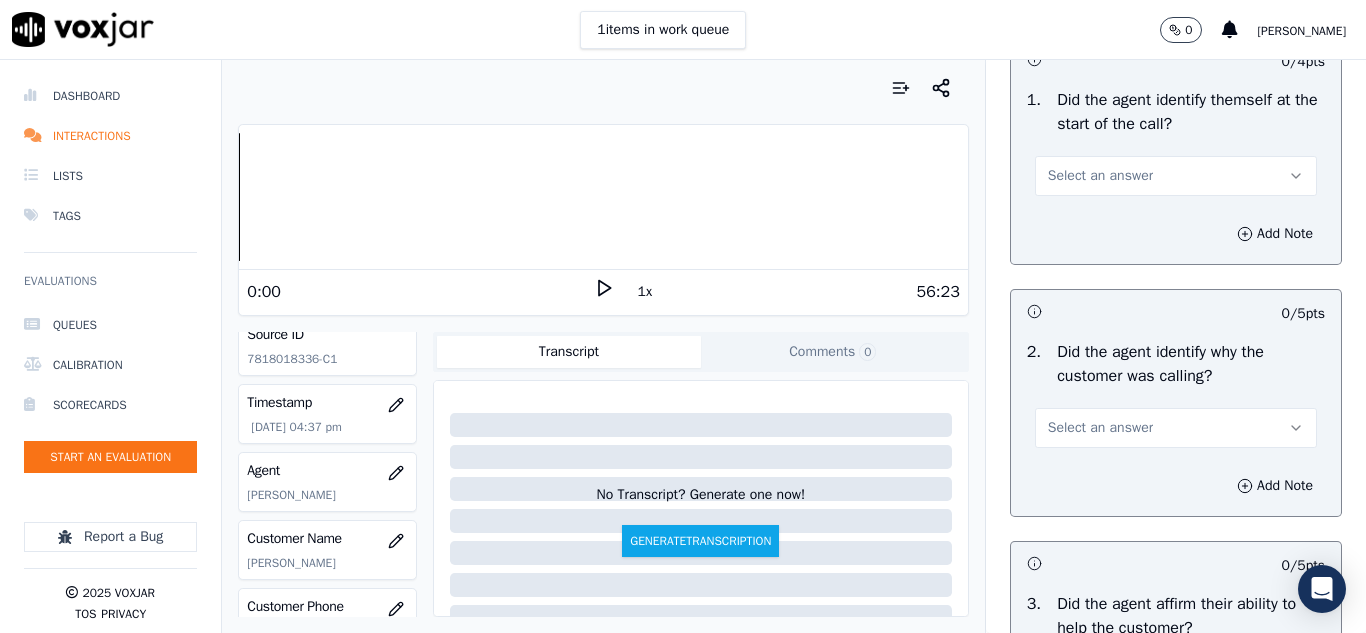 scroll, scrollTop: 200, scrollLeft: 0, axis: vertical 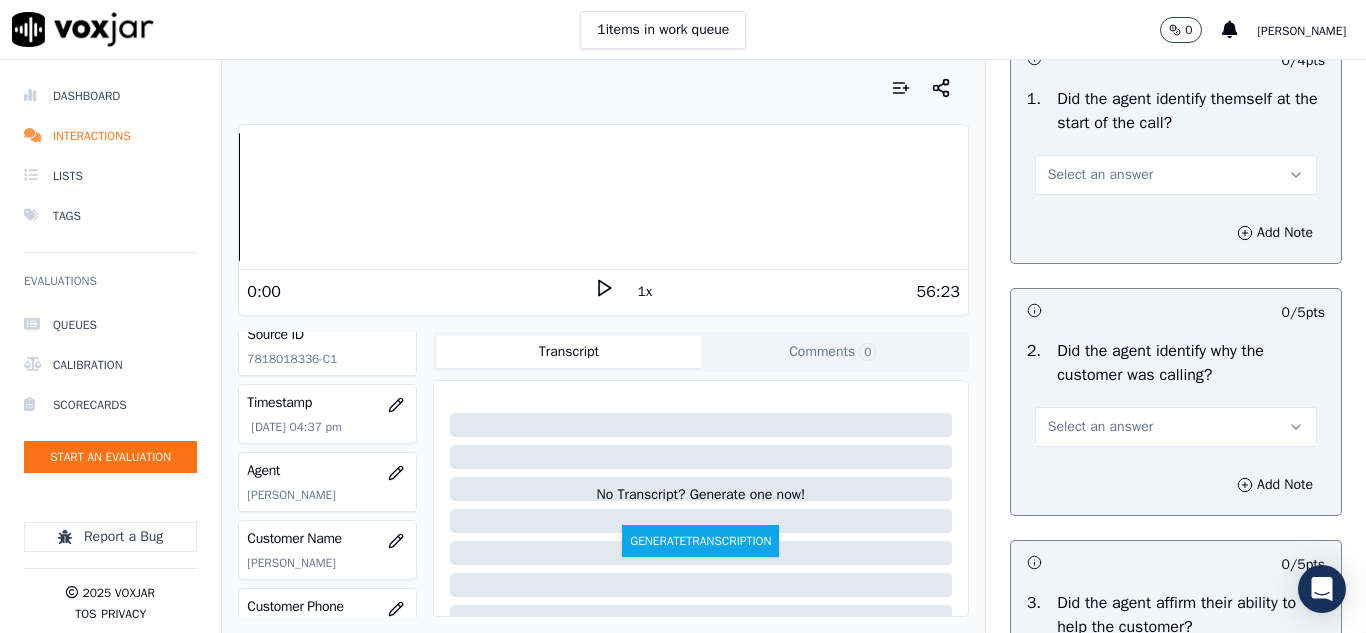 click on "Select an answer" at bounding box center (1100, 175) 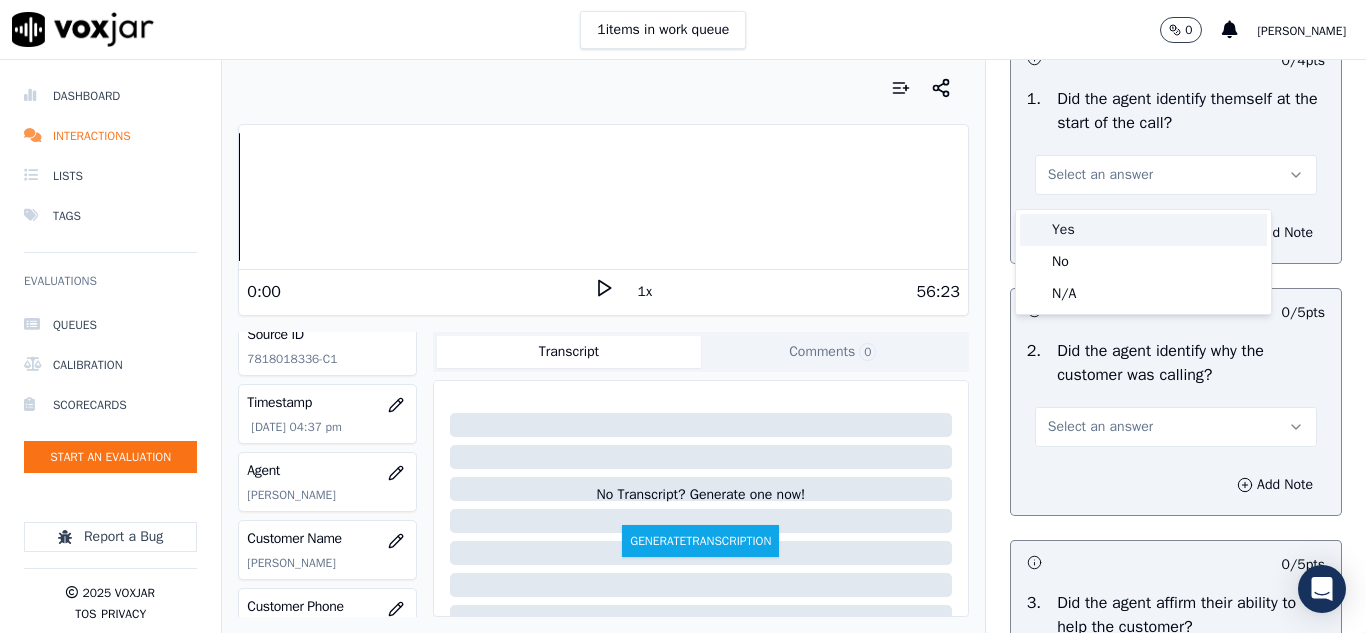 click on "Yes" at bounding box center (1143, 230) 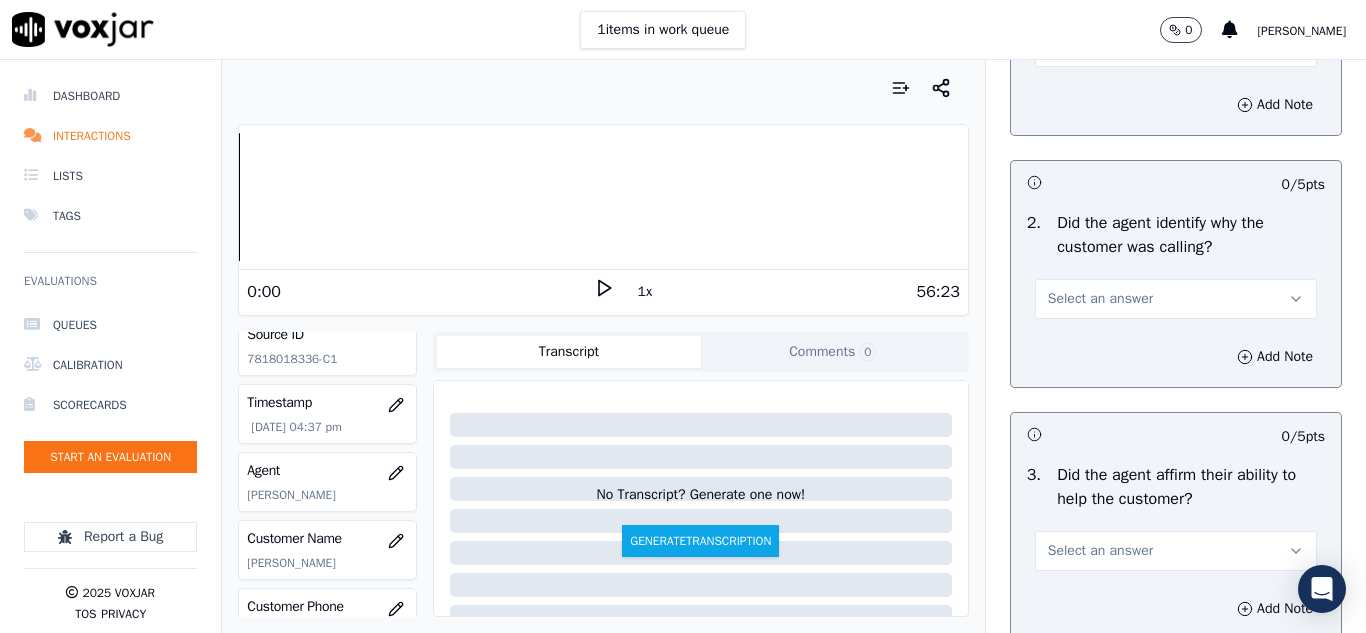 scroll, scrollTop: 400, scrollLeft: 0, axis: vertical 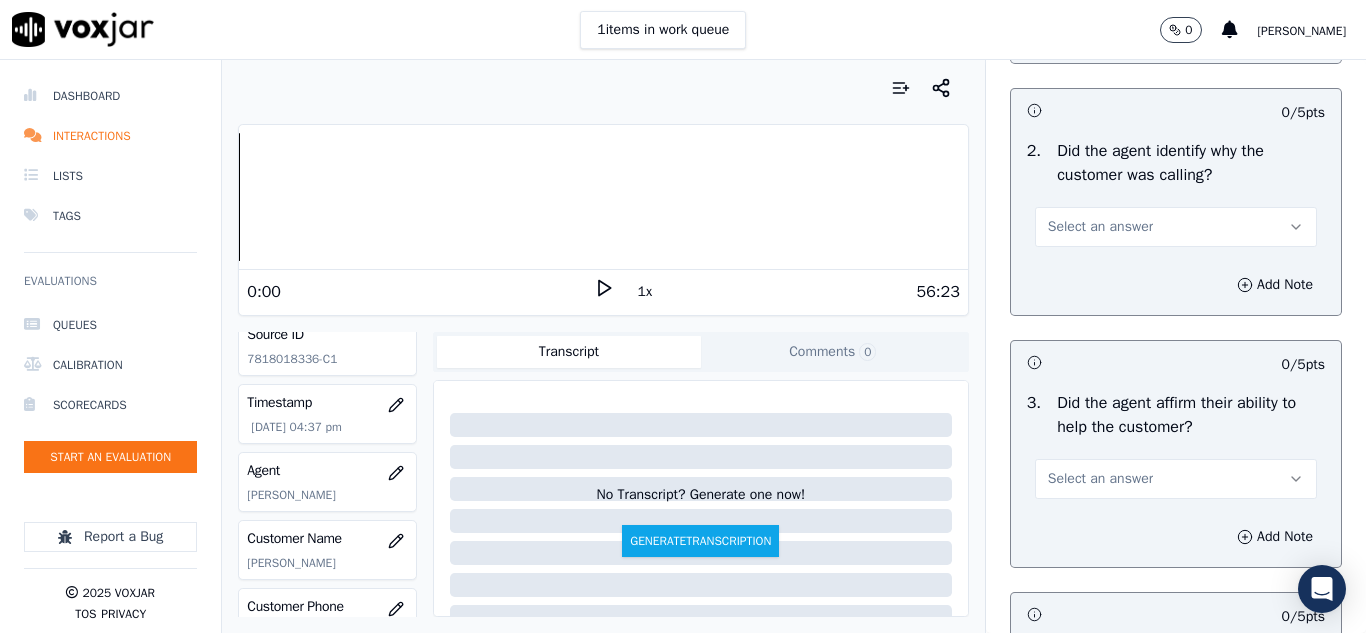 click on "Select an answer" at bounding box center [1100, 227] 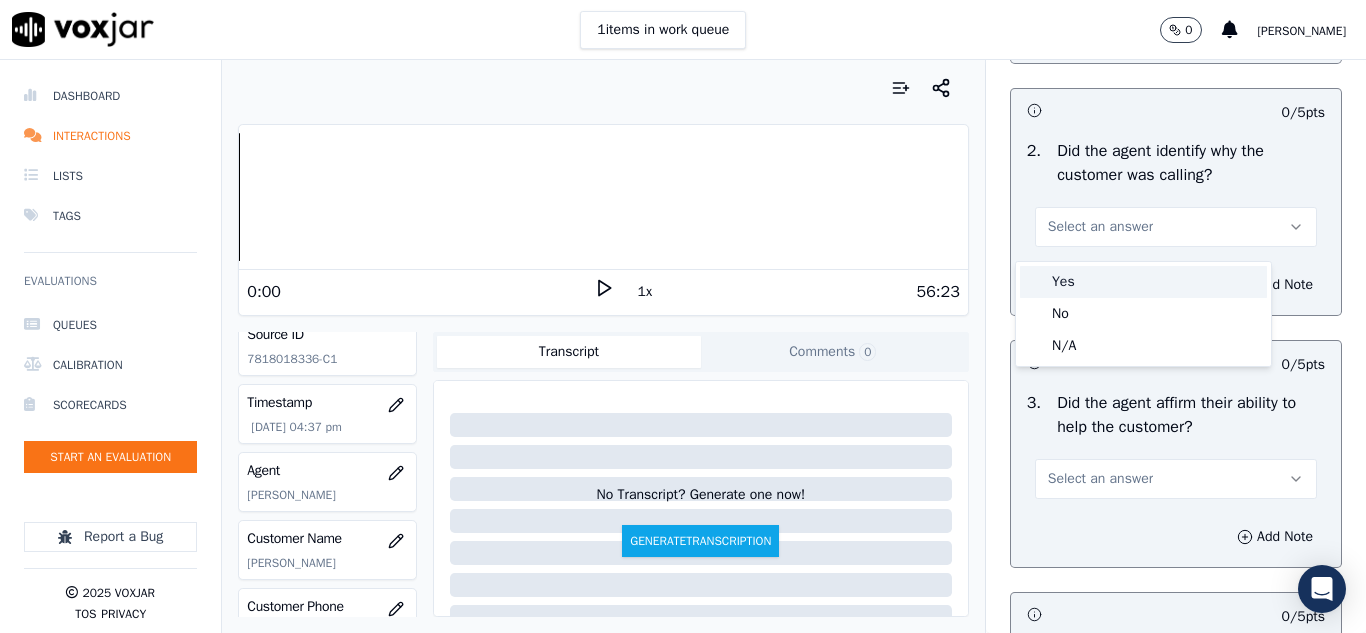click on "Yes" at bounding box center (1143, 282) 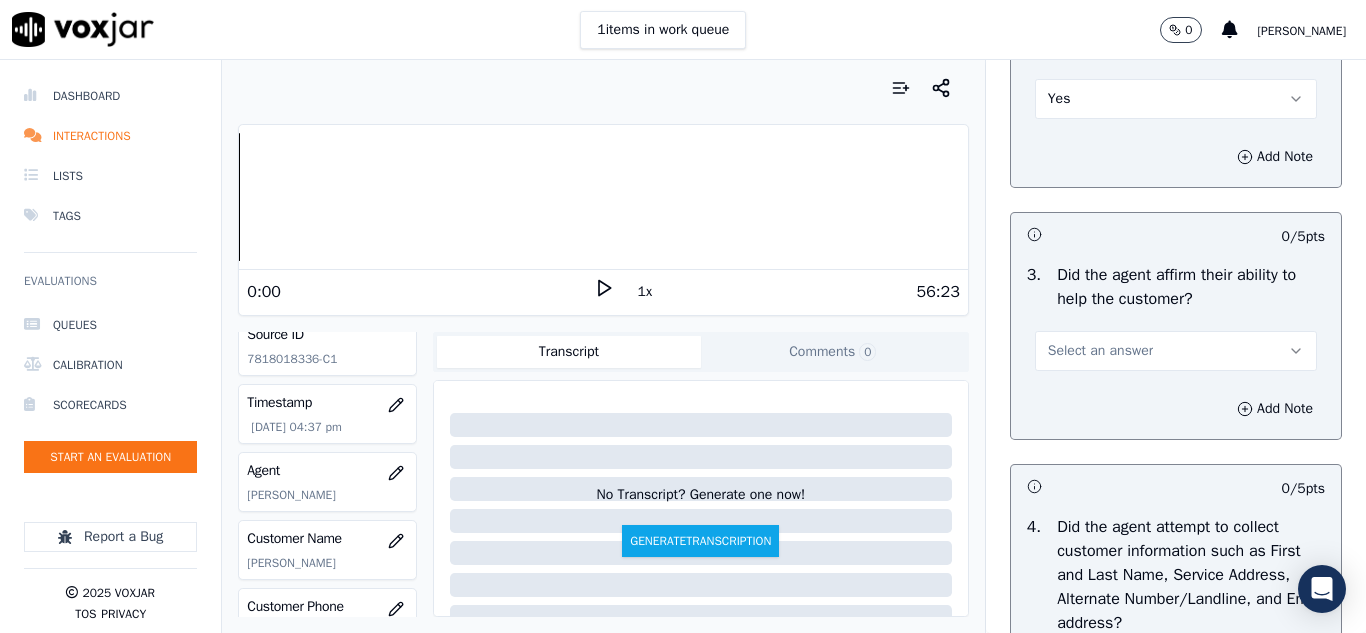 scroll, scrollTop: 600, scrollLeft: 0, axis: vertical 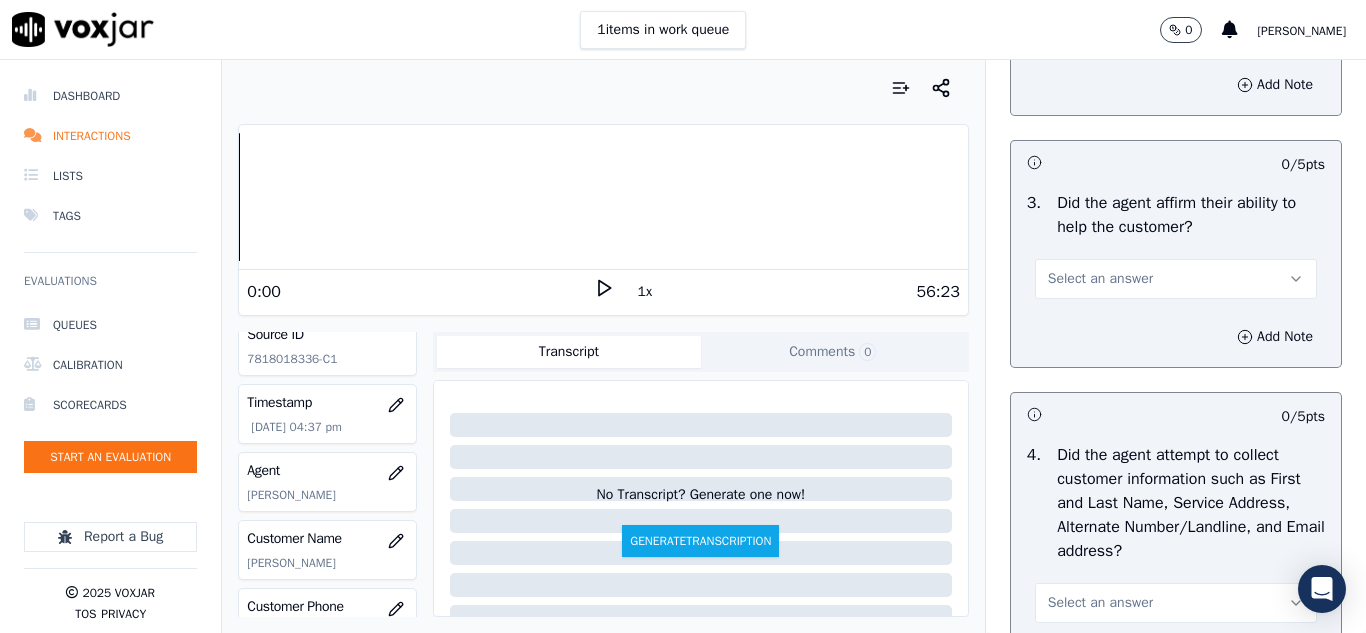 click on "Select an answer" at bounding box center (1176, 279) 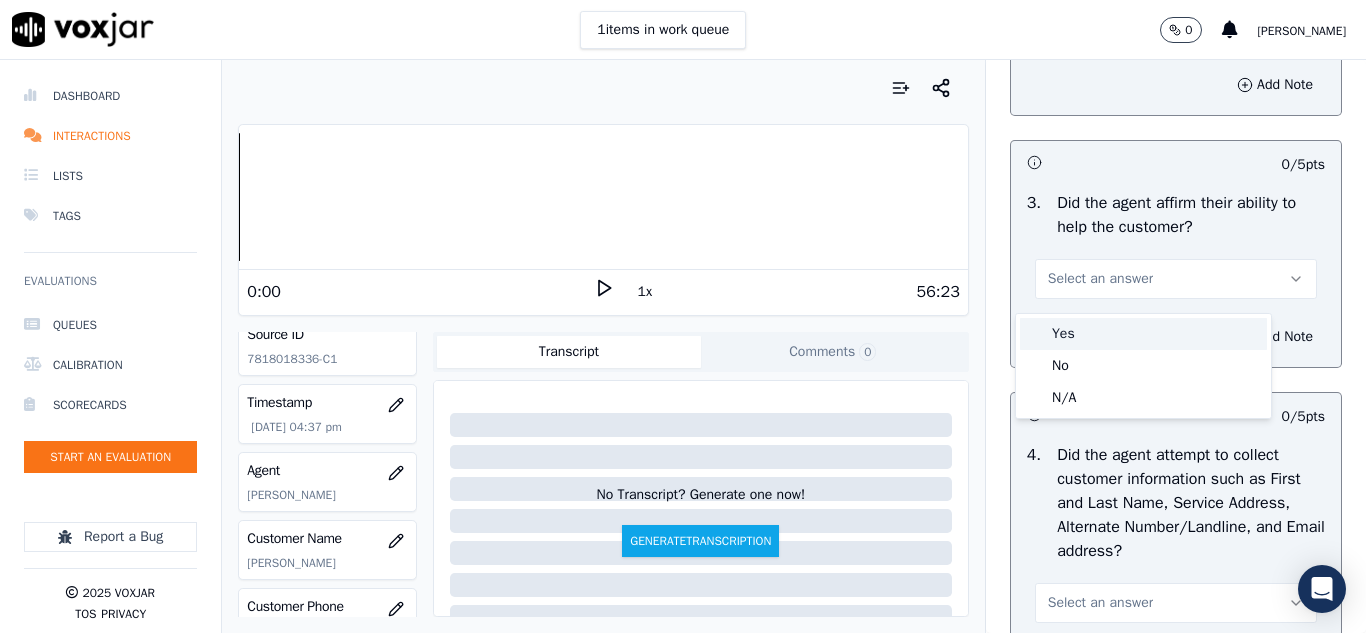 click on "Yes" at bounding box center [1143, 334] 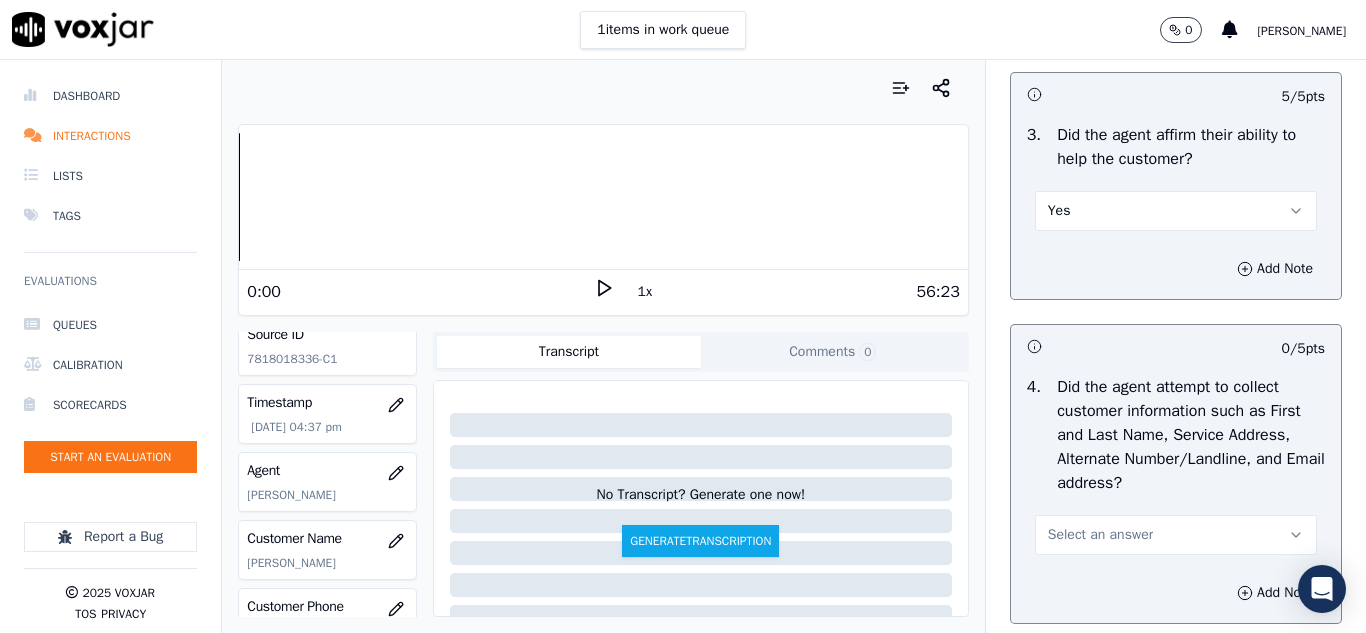 scroll, scrollTop: 800, scrollLeft: 0, axis: vertical 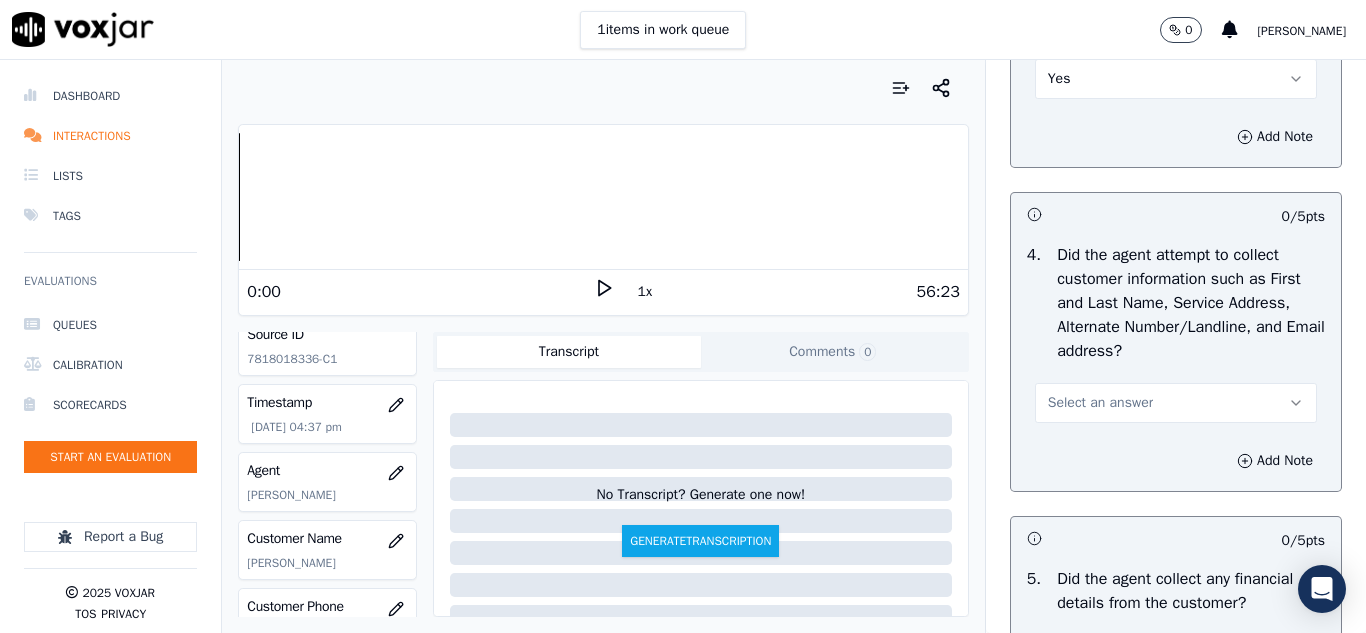click on "Select an answer" at bounding box center [1100, 403] 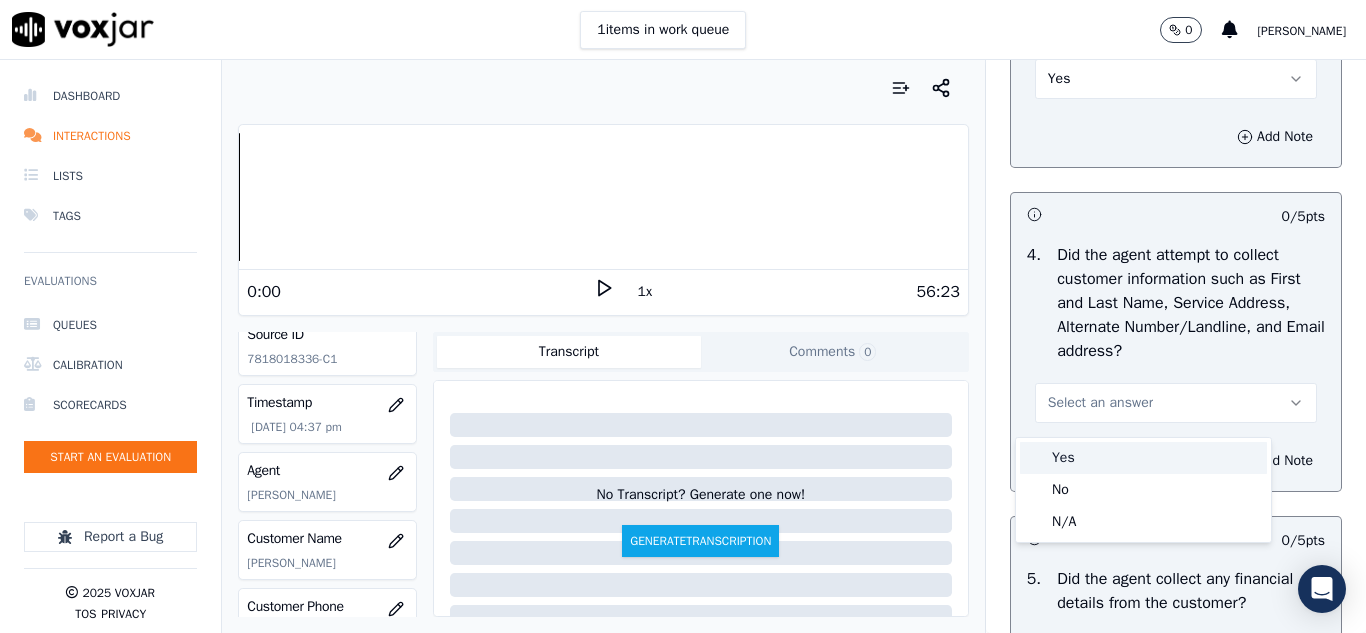 click on "Yes" at bounding box center [1143, 458] 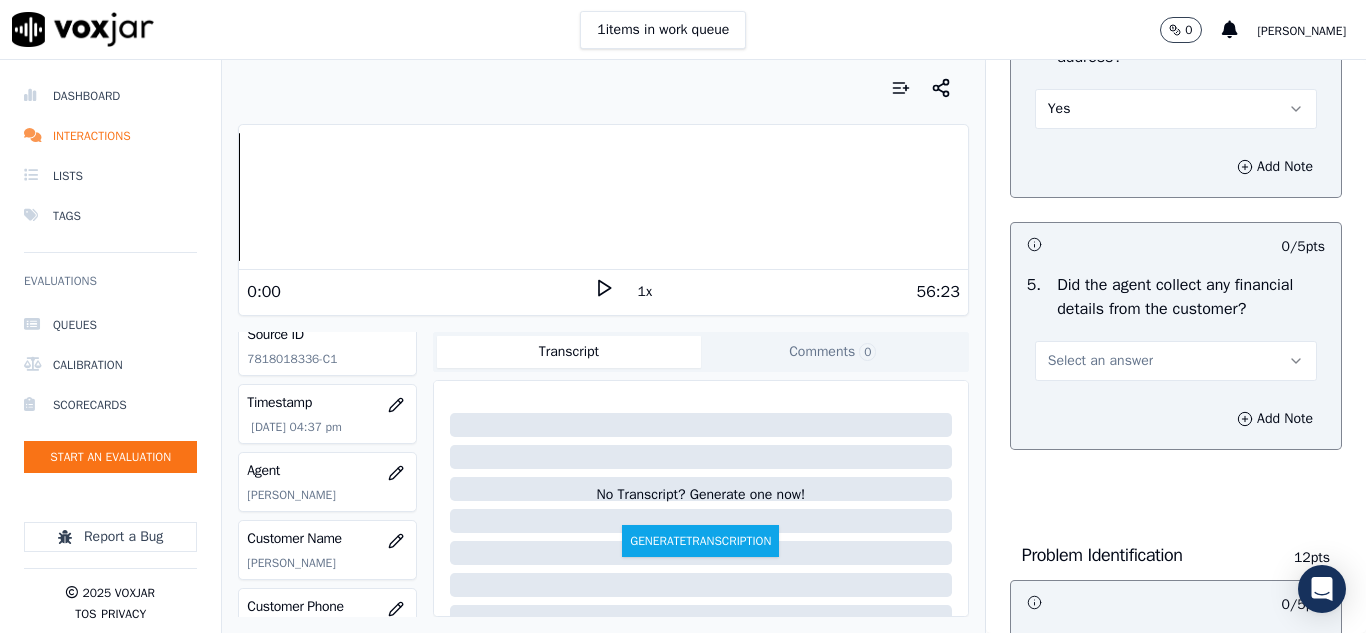 scroll, scrollTop: 1100, scrollLeft: 0, axis: vertical 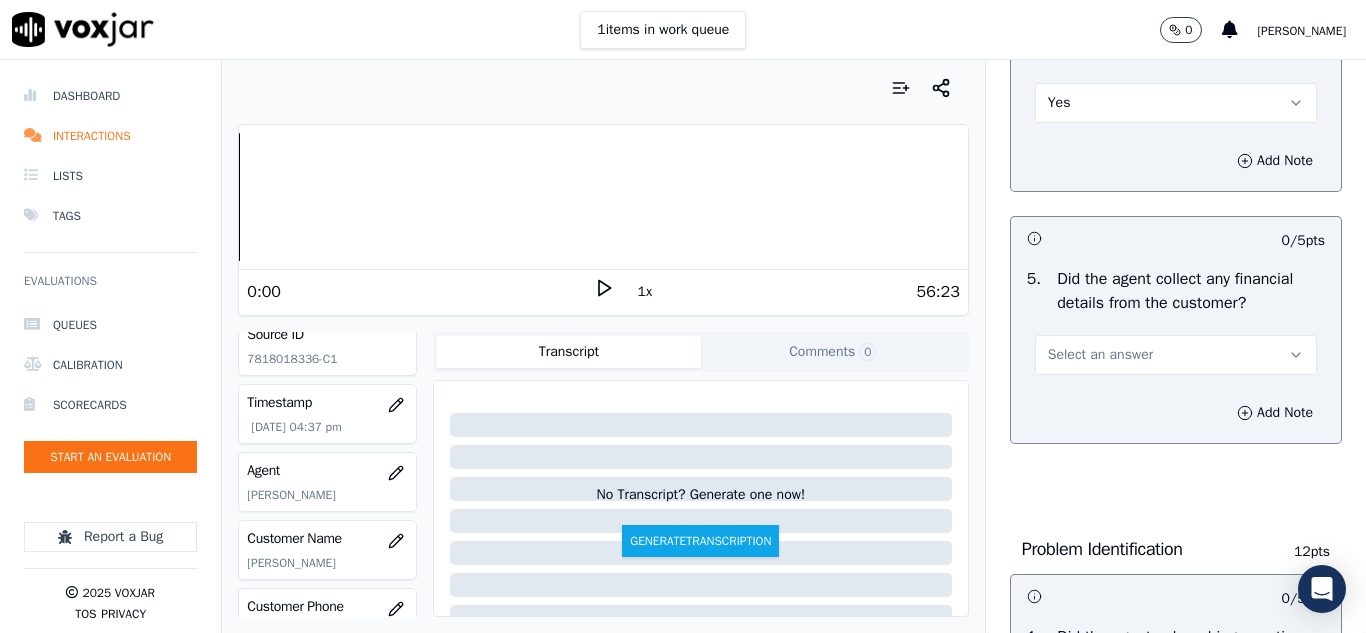 click on "Select an answer" at bounding box center (1100, 355) 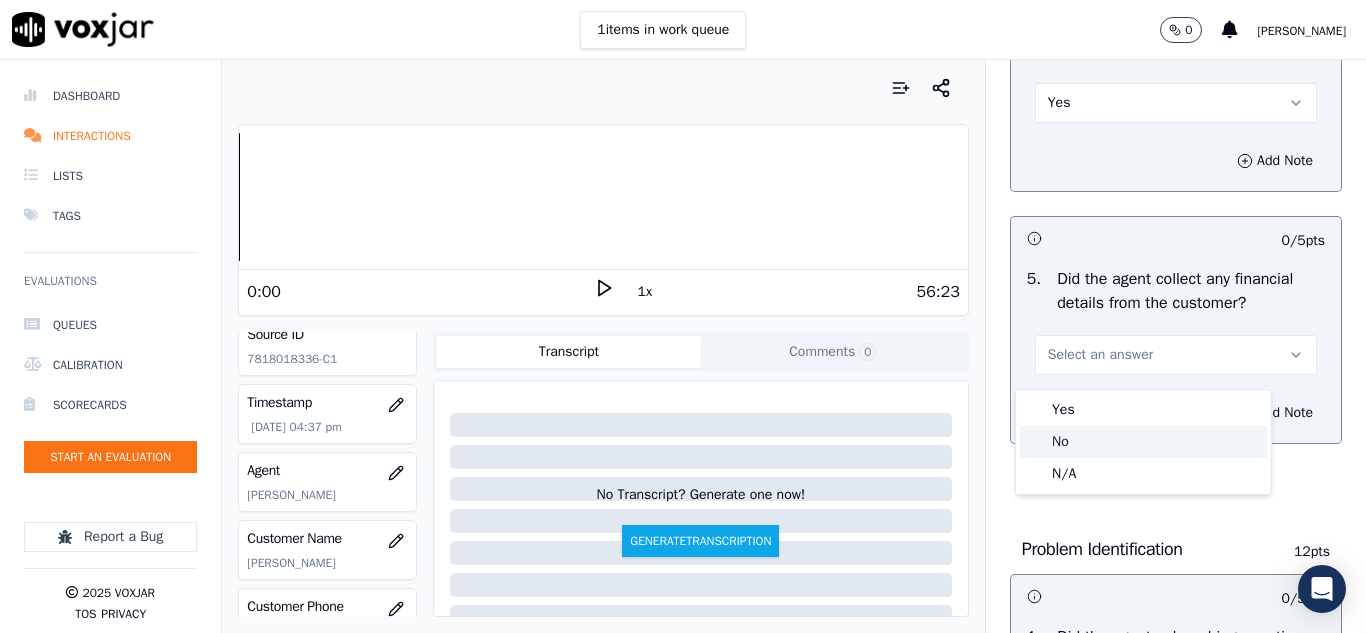 click on "No" 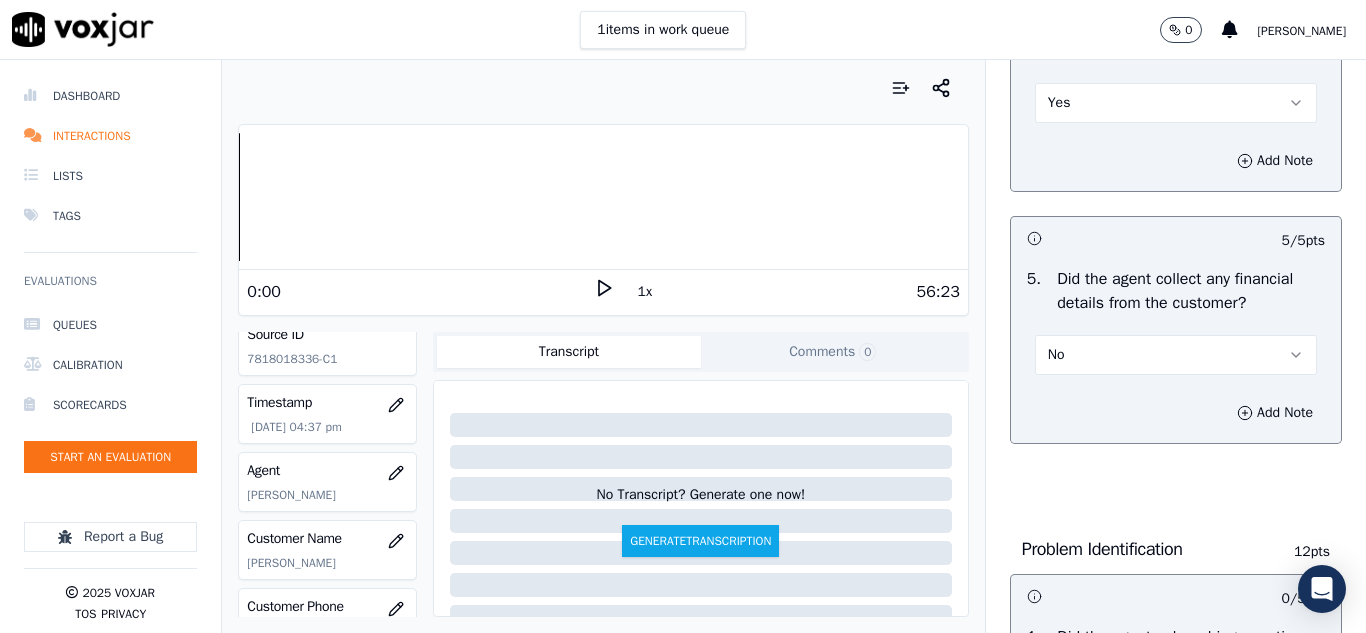 scroll, scrollTop: 1400, scrollLeft: 0, axis: vertical 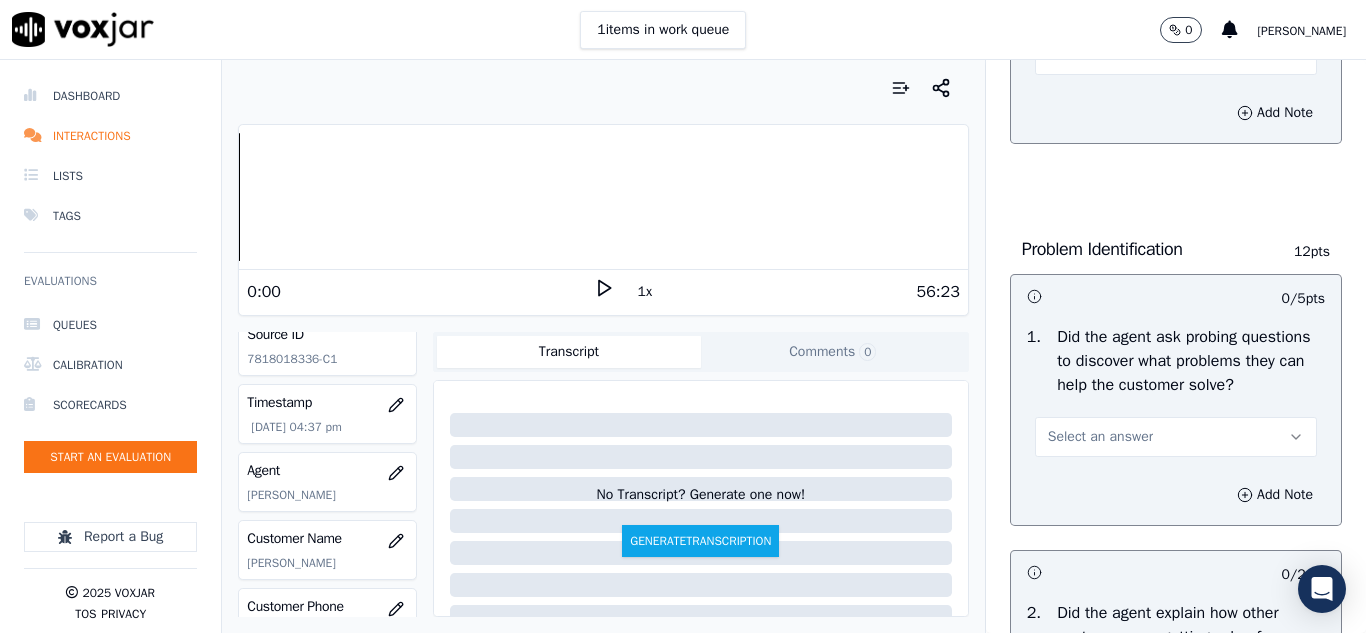 click on "Select an answer" at bounding box center [1100, 437] 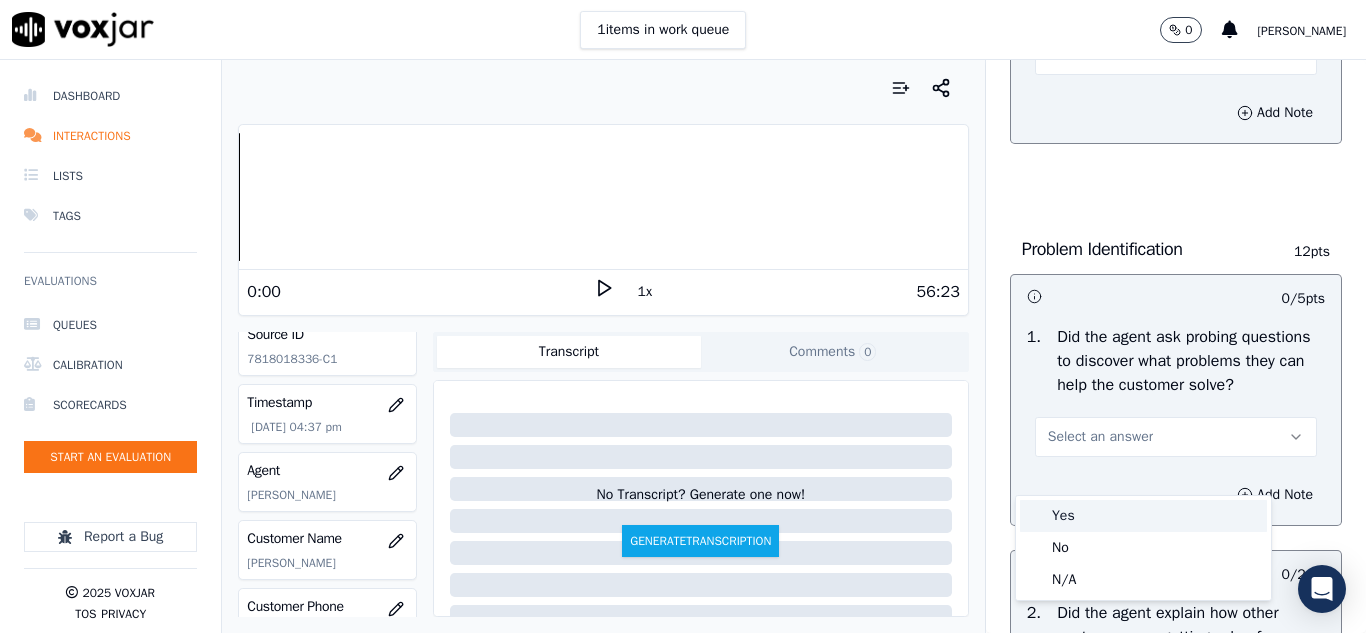 click on "Yes" at bounding box center [1143, 516] 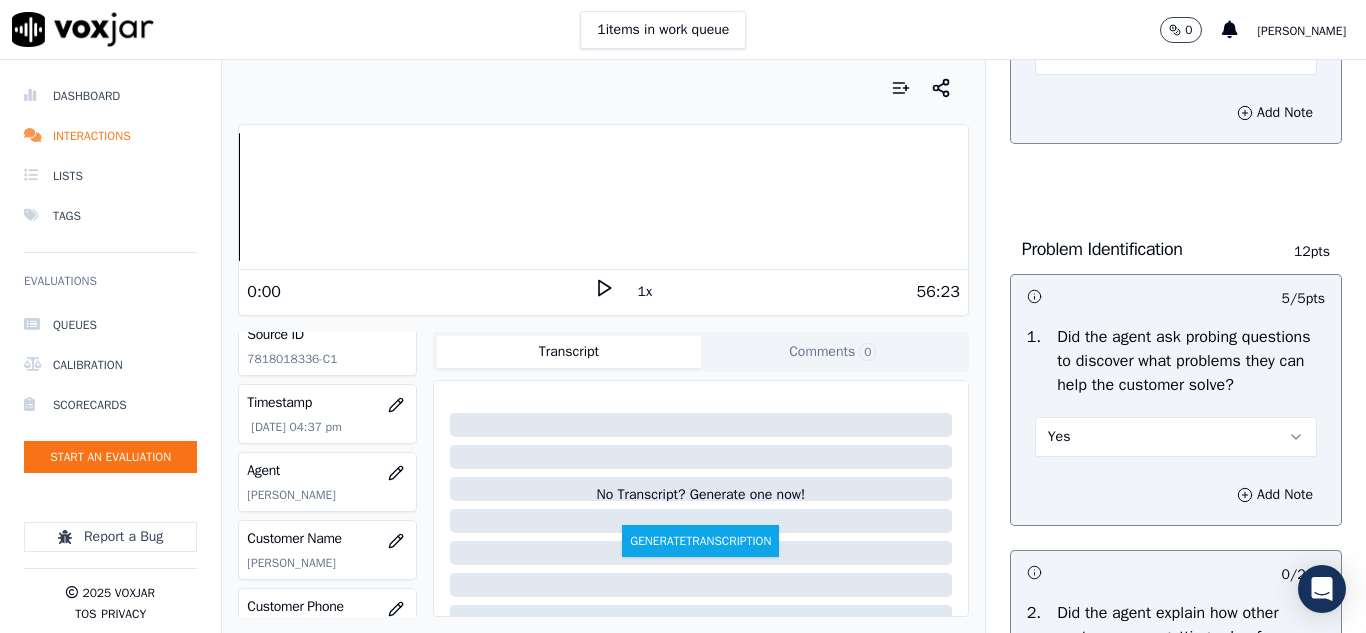scroll, scrollTop: 1800, scrollLeft: 0, axis: vertical 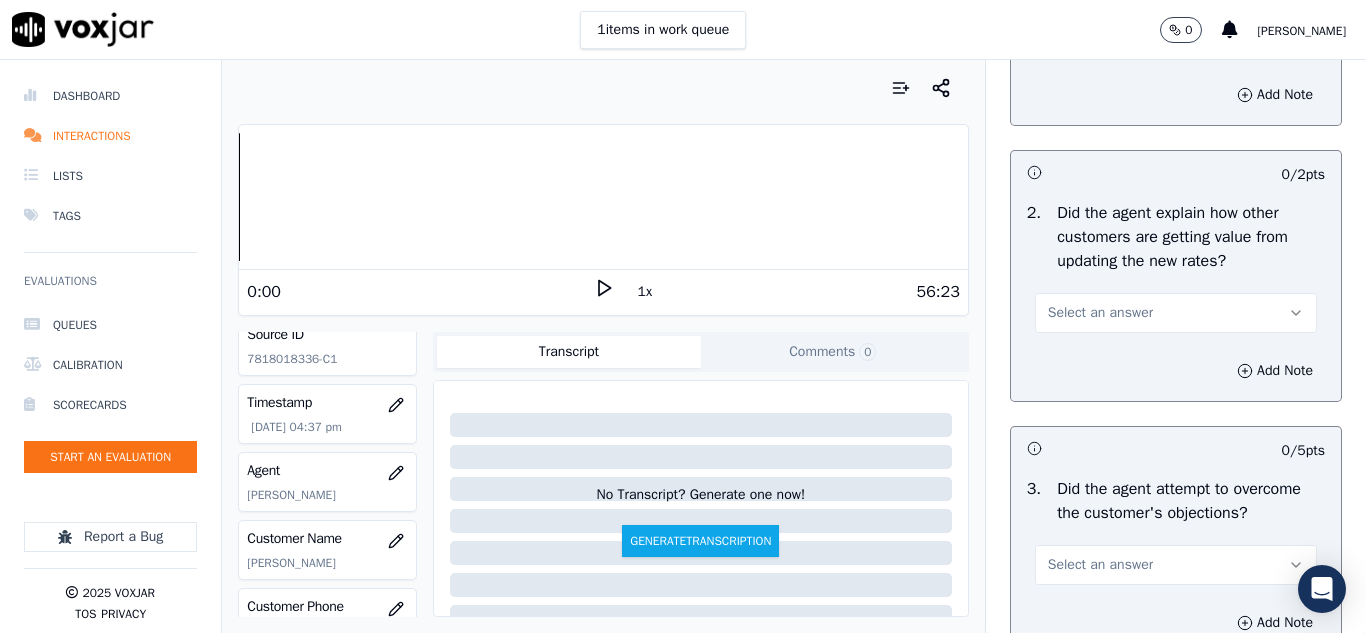 drag, startPoint x: 1071, startPoint y: 346, endPoint x: 1084, endPoint y: 361, distance: 19.849434 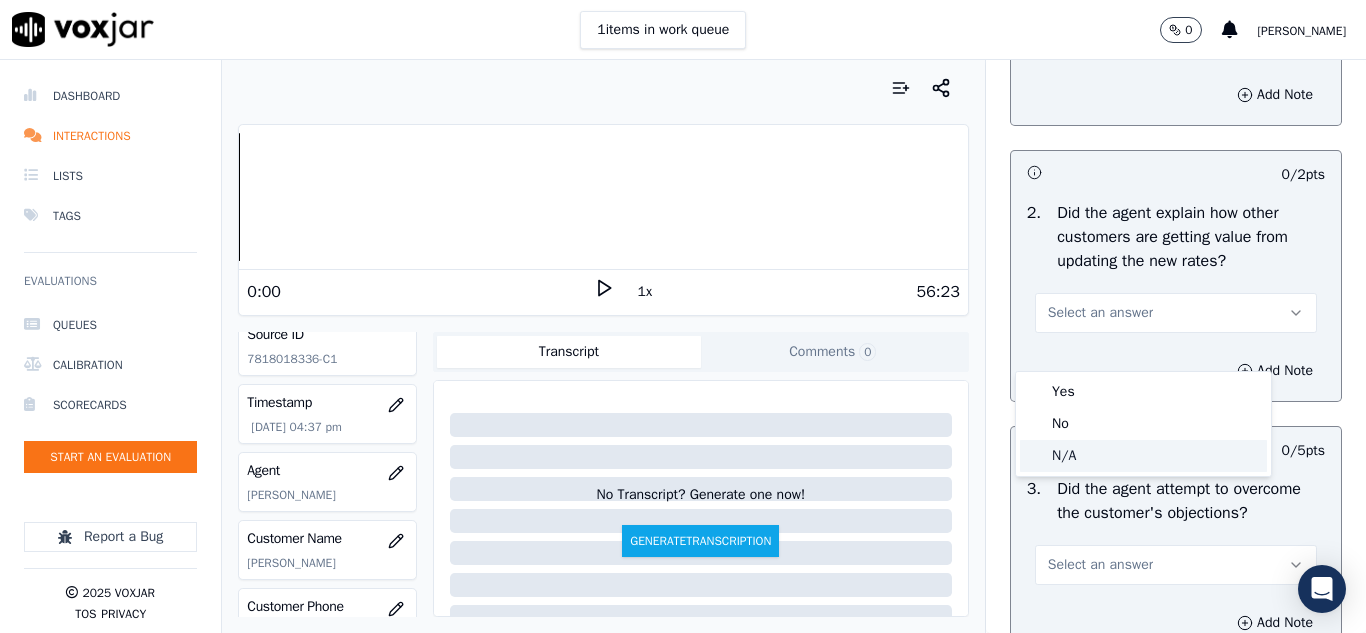 click on "N/A" 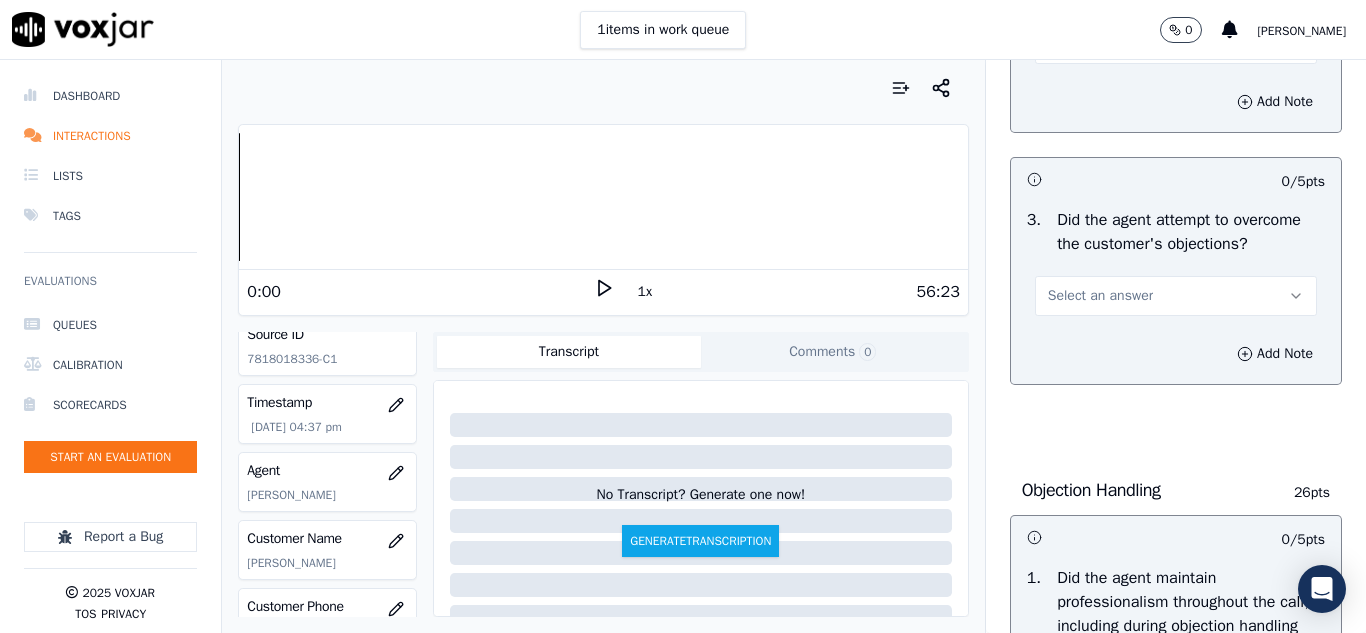 scroll, scrollTop: 2100, scrollLeft: 0, axis: vertical 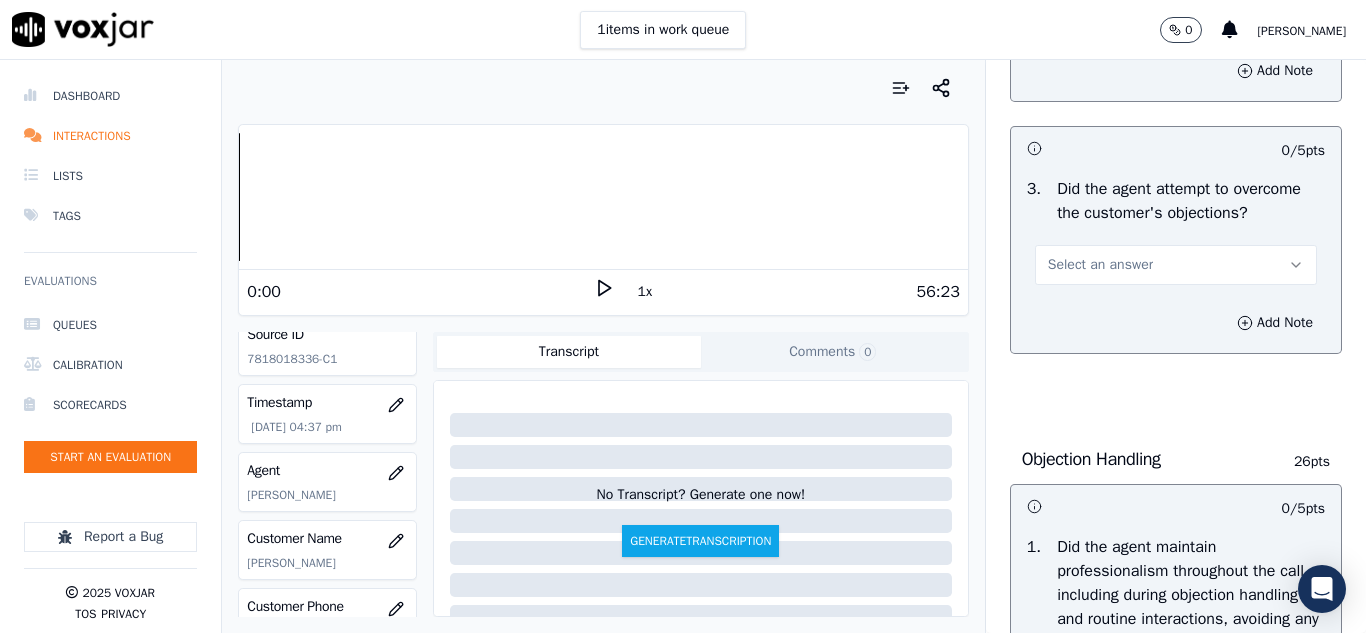 click on "Select an answer" at bounding box center (1100, 265) 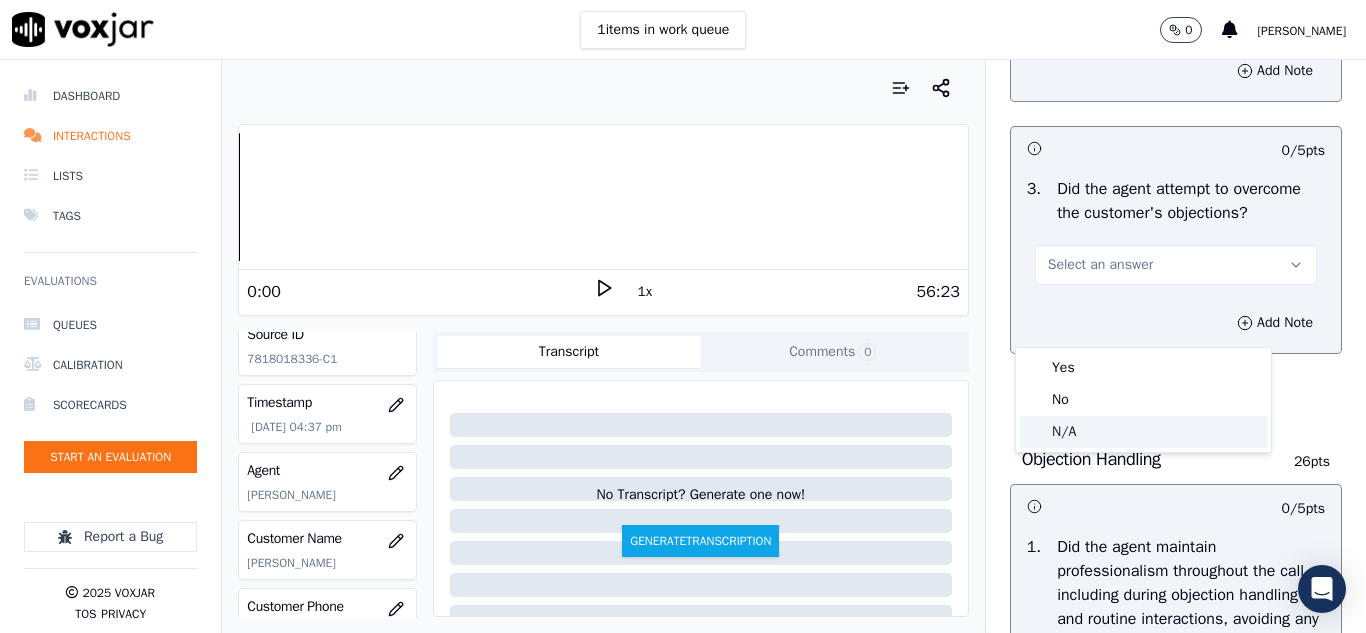 click on "N/A" 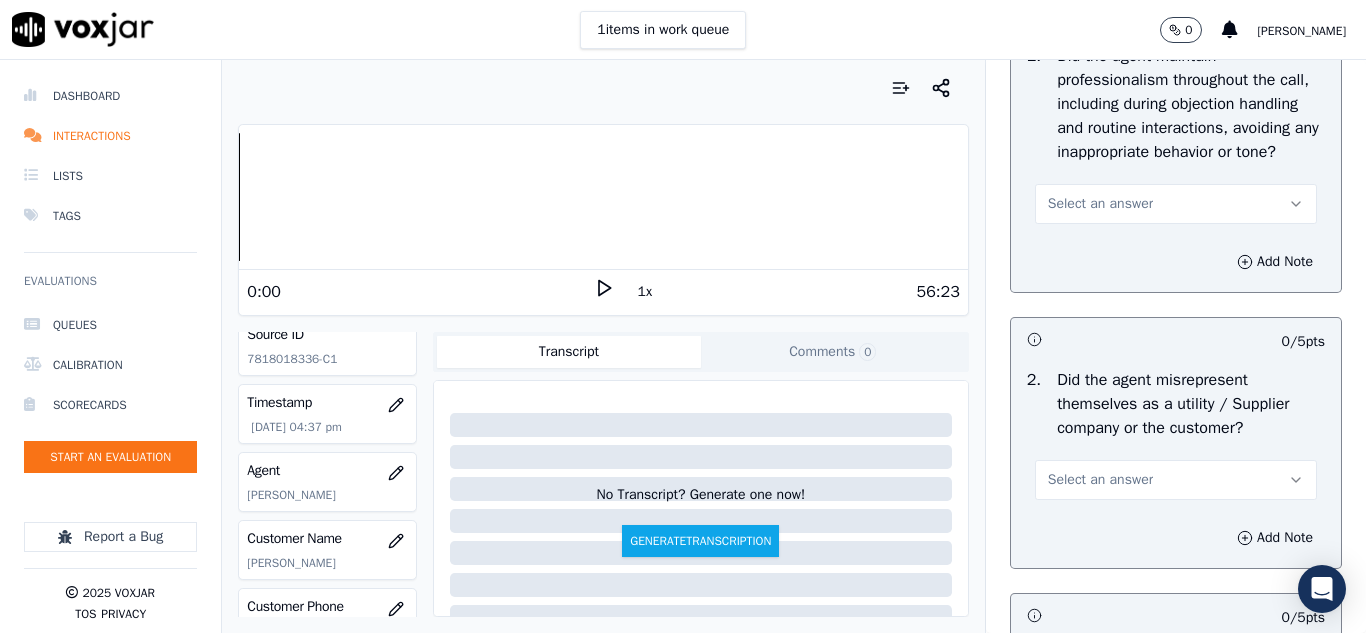 scroll, scrollTop: 2600, scrollLeft: 0, axis: vertical 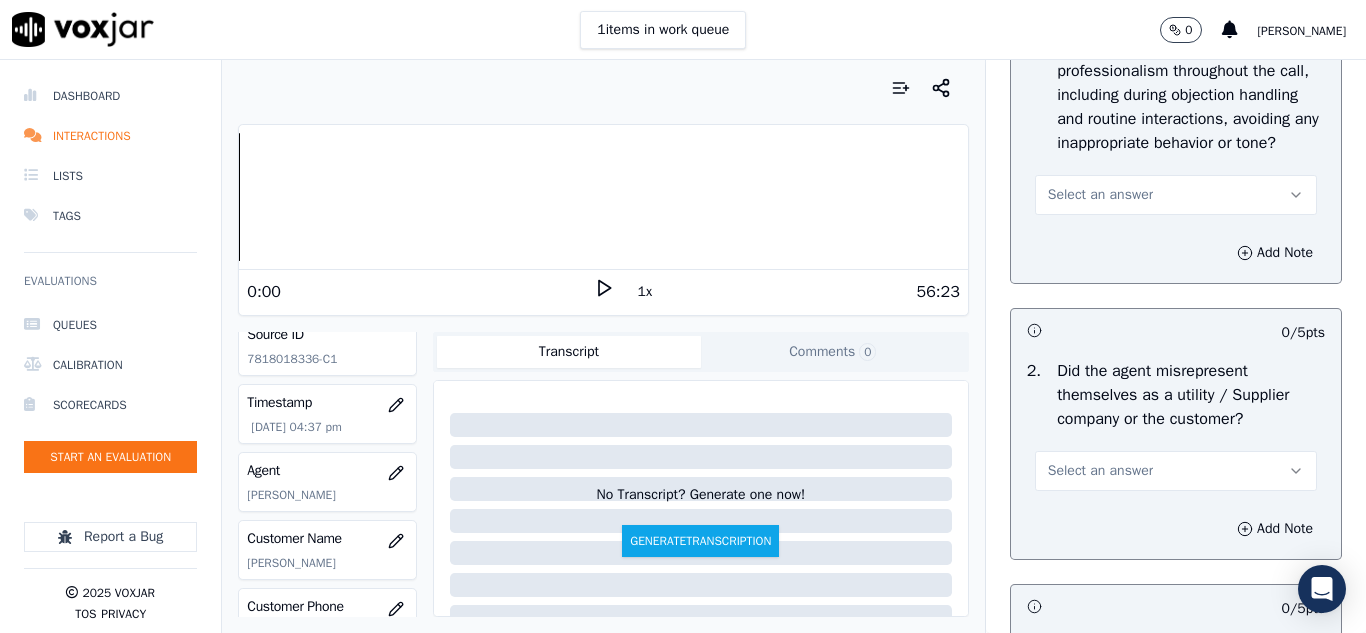 click on "Select an answer" at bounding box center [1100, 195] 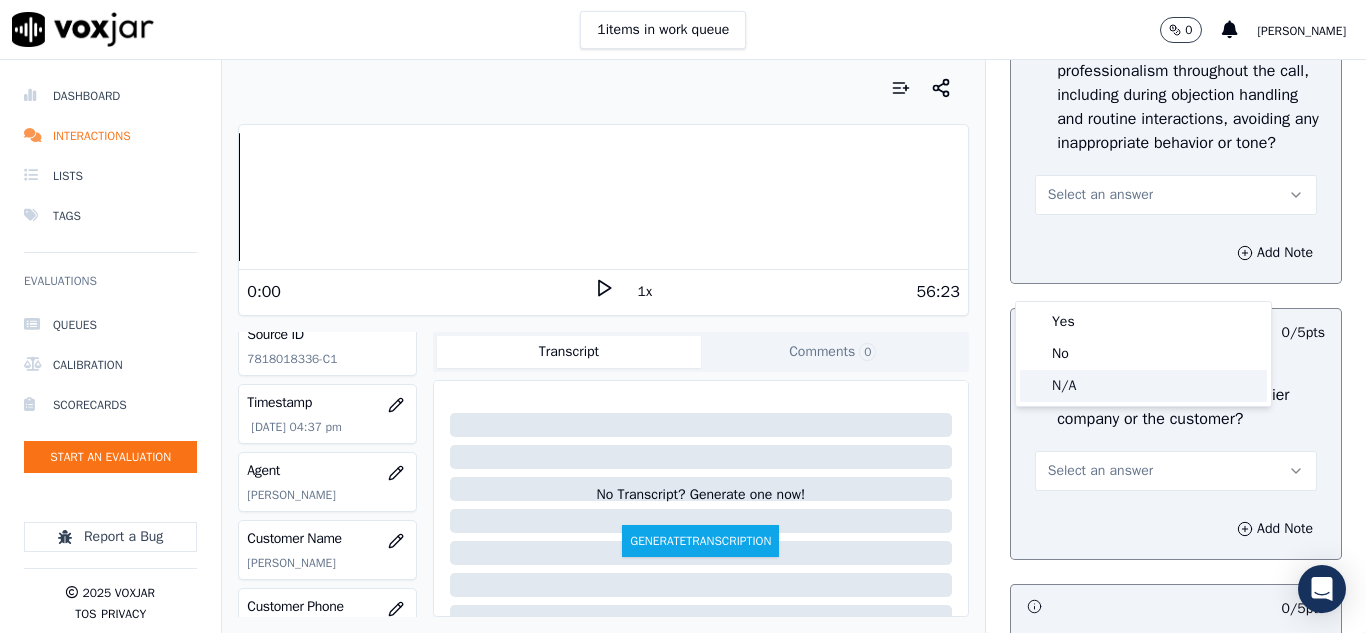 click on "N/A" 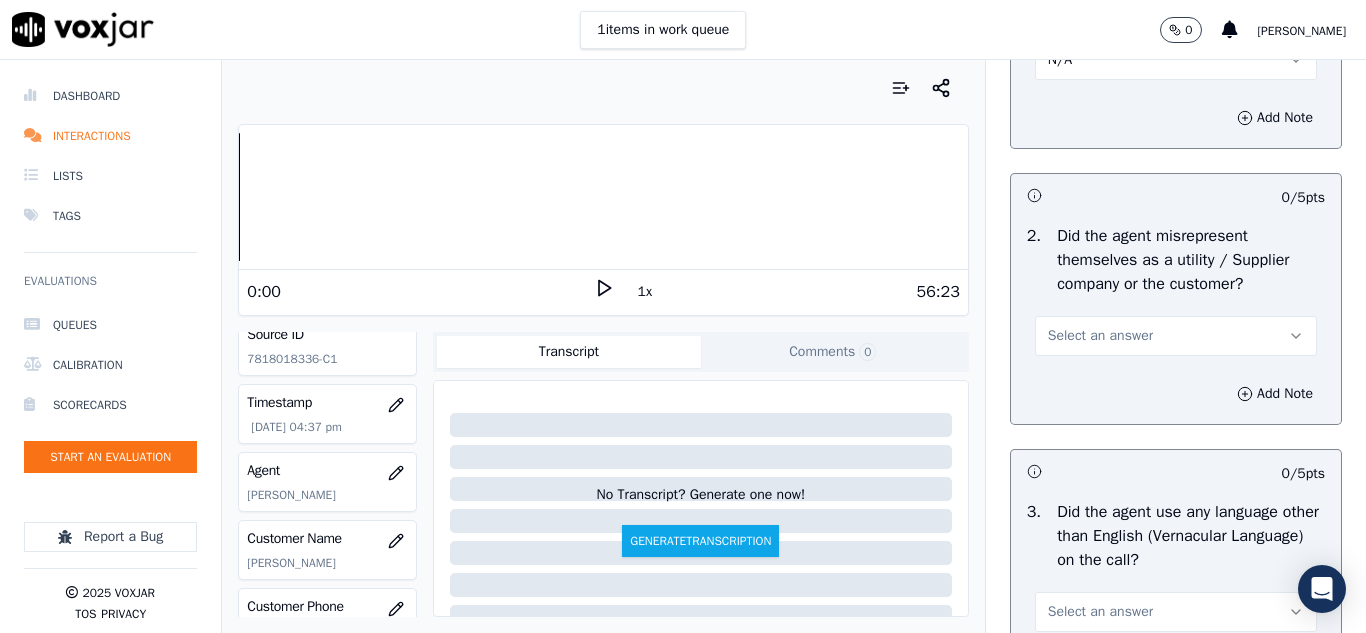 scroll, scrollTop: 2900, scrollLeft: 0, axis: vertical 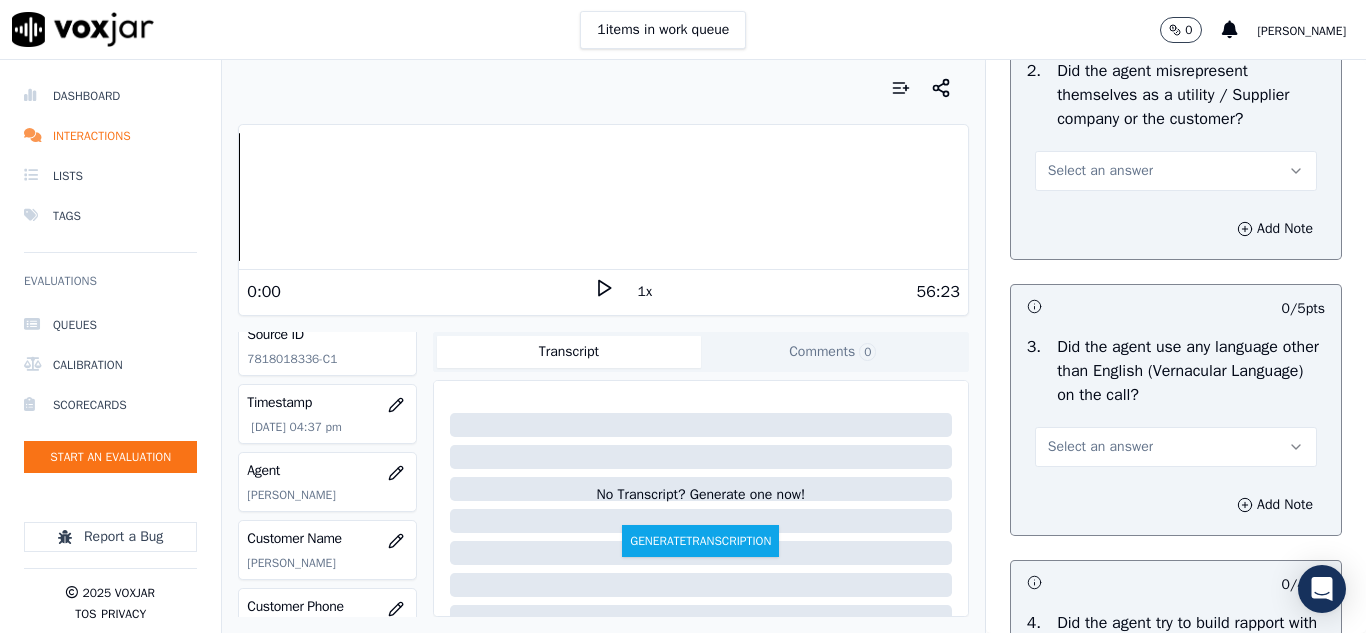 click on "Select an answer" at bounding box center [1176, 171] 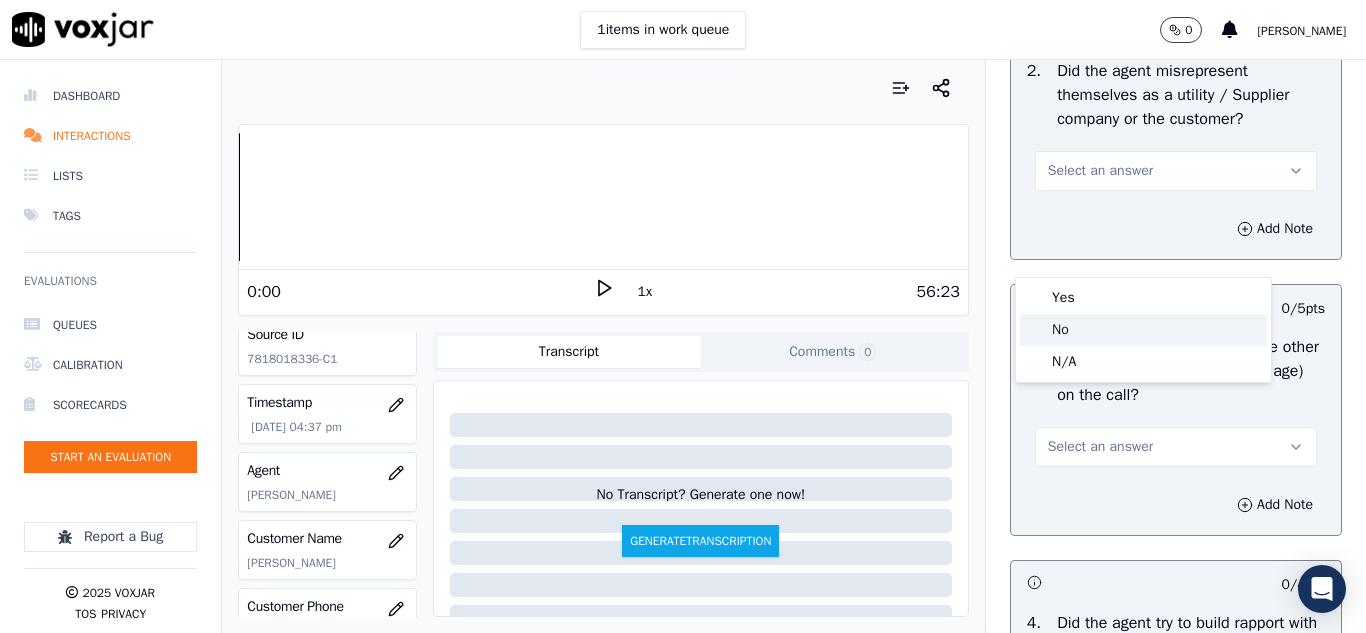 click on "No" 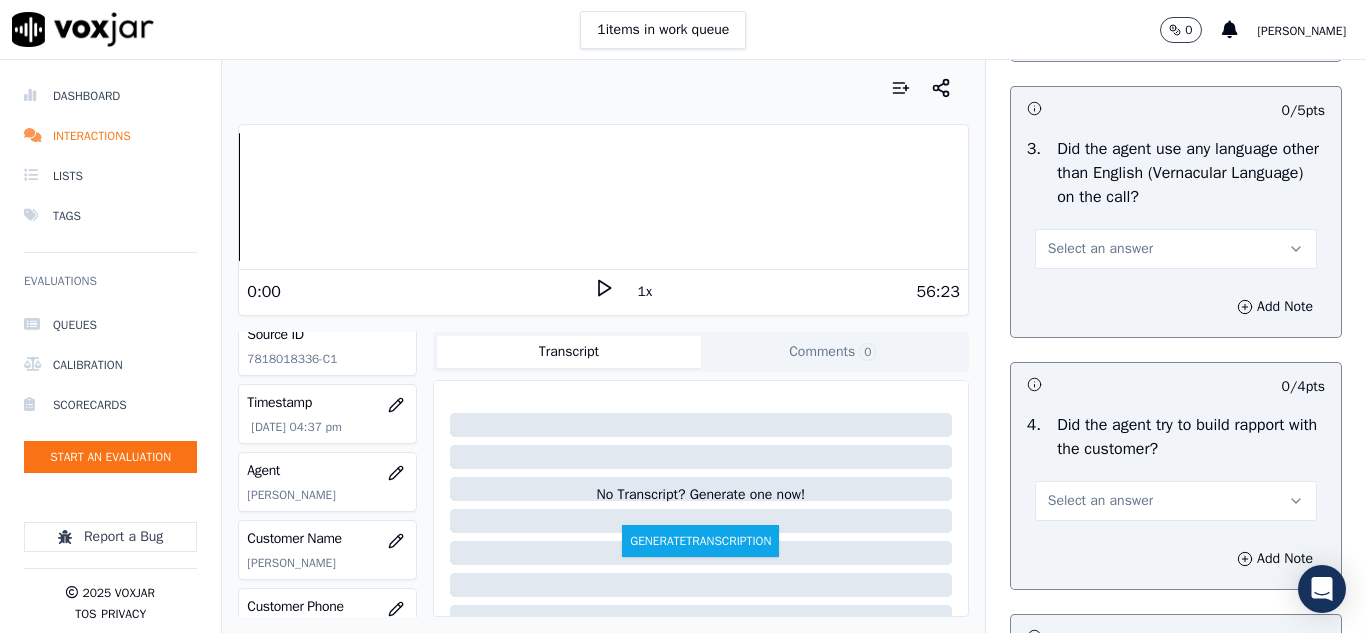 scroll, scrollTop: 3100, scrollLeft: 0, axis: vertical 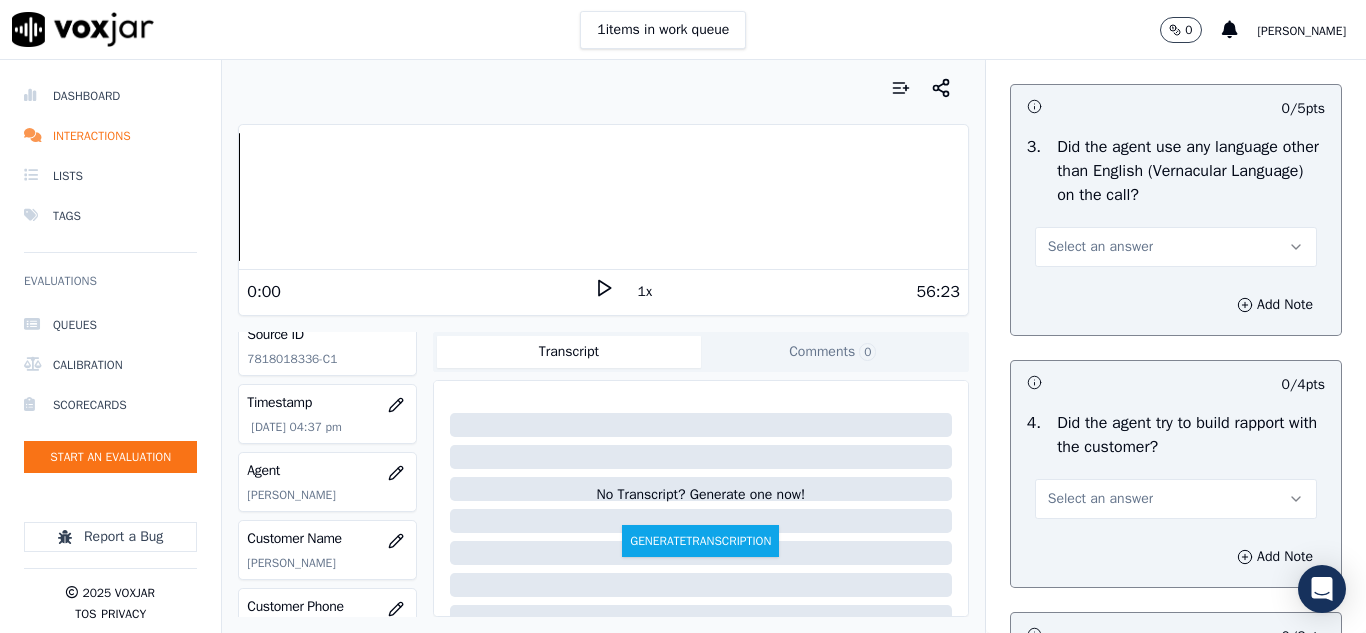 click on "Select an answer" at bounding box center (1100, 247) 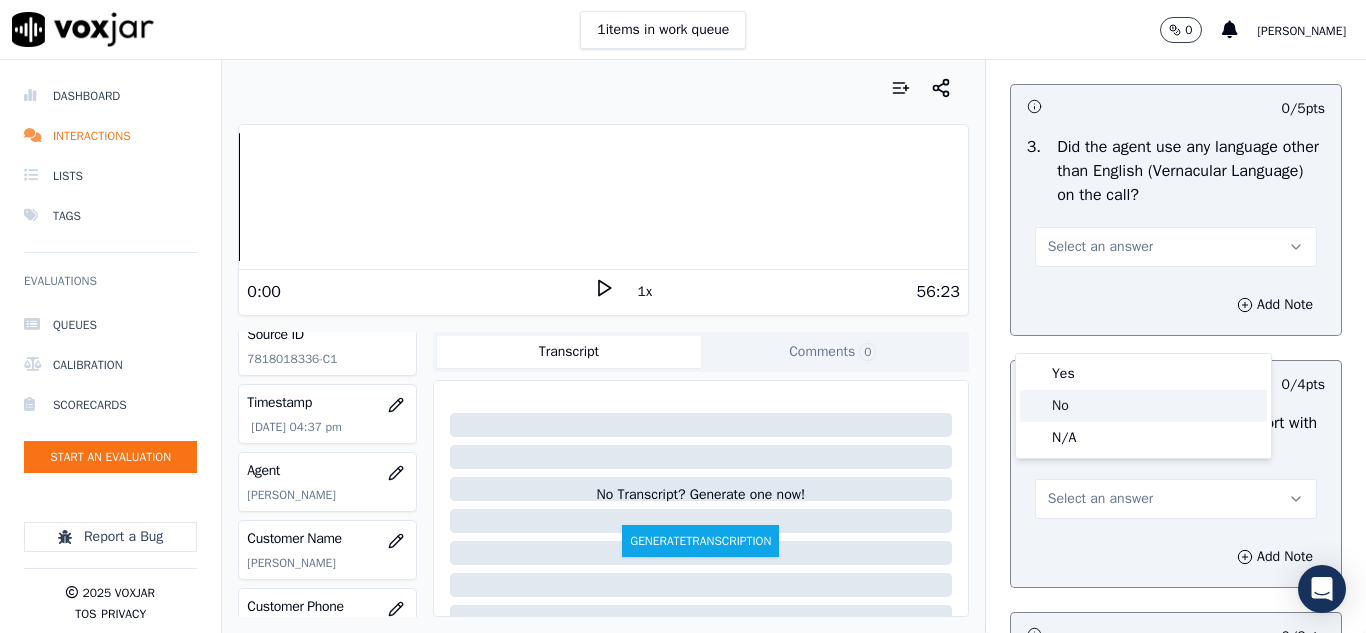 click on "No" 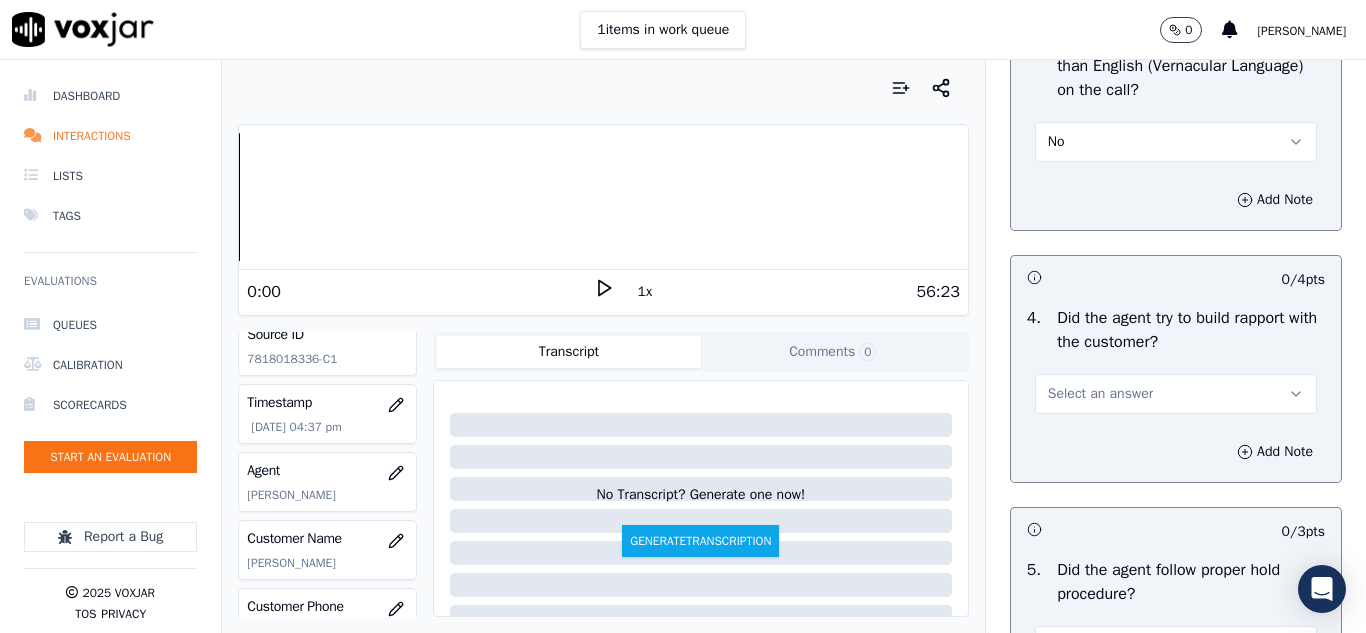 scroll, scrollTop: 3300, scrollLeft: 0, axis: vertical 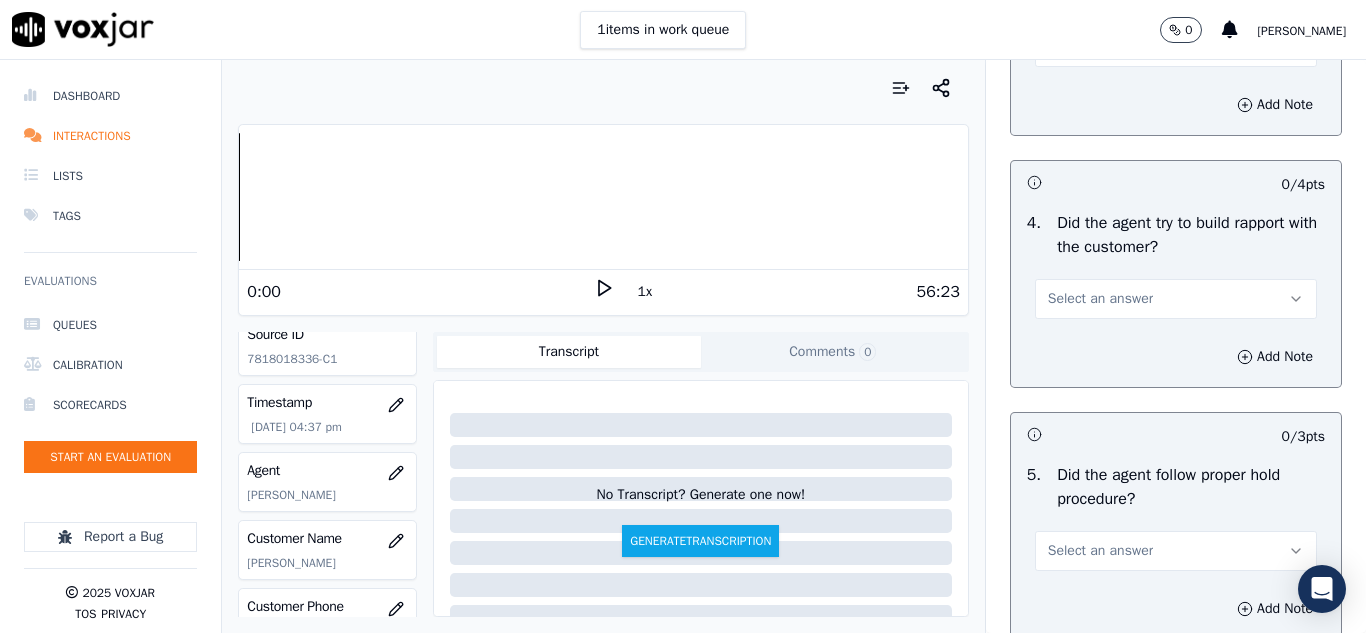 click on "Select an answer" at bounding box center [1100, 299] 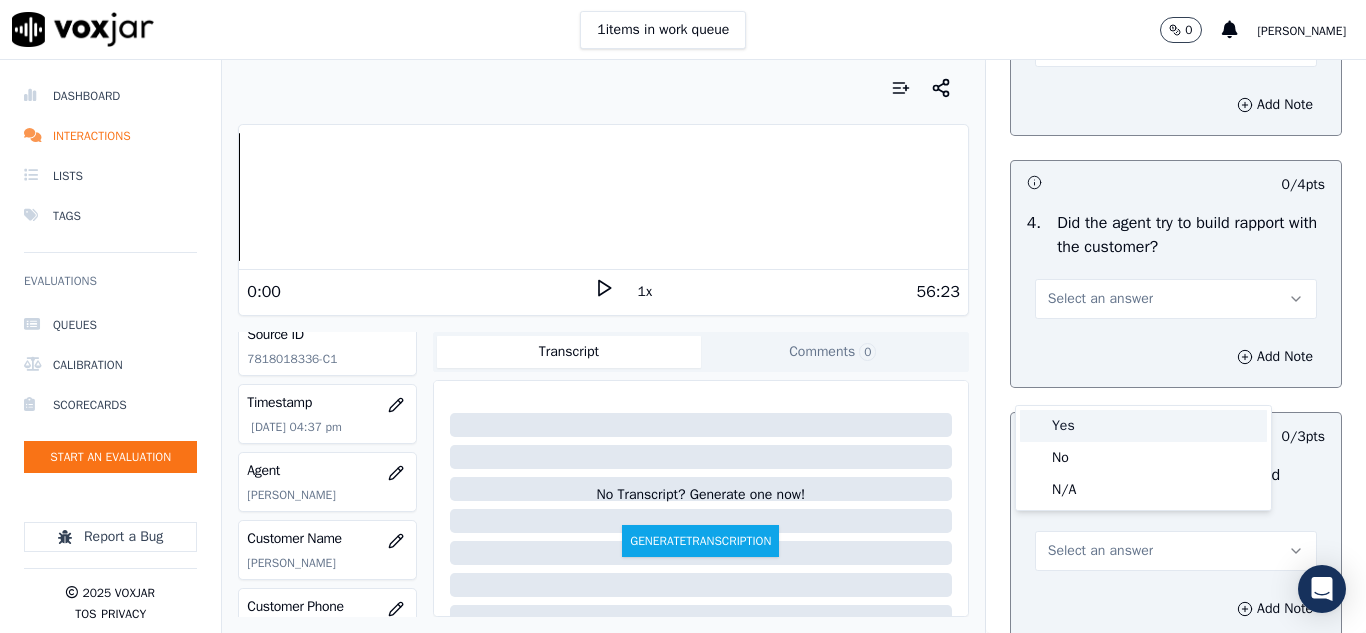 drag, startPoint x: 1049, startPoint y: 425, endPoint x: 1070, endPoint y: 420, distance: 21.587032 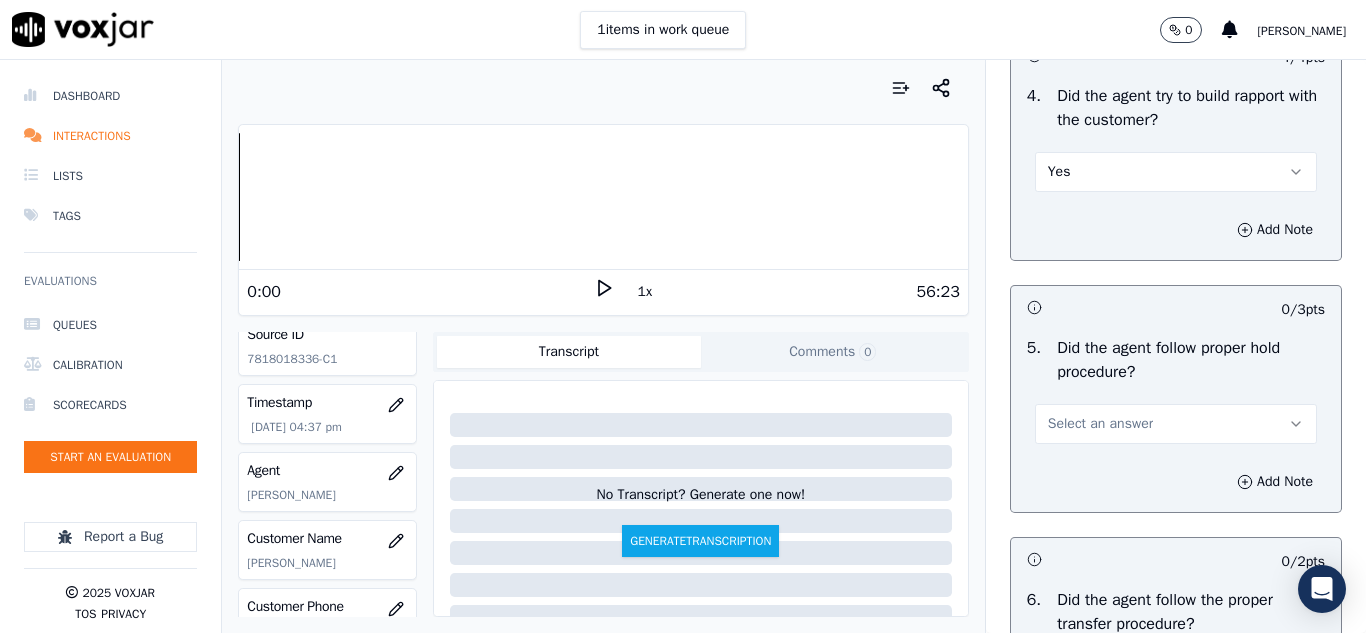 scroll, scrollTop: 3600, scrollLeft: 0, axis: vertical 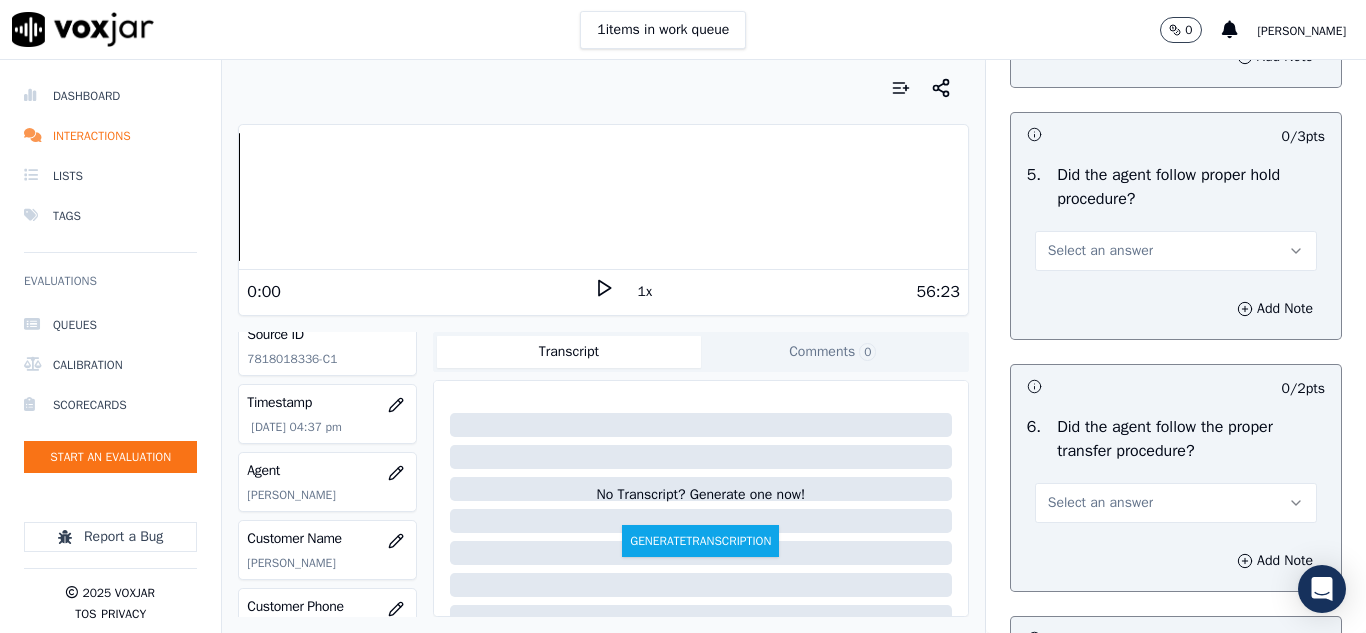 click on "Select an answer" at bounding box center (1100, 251) 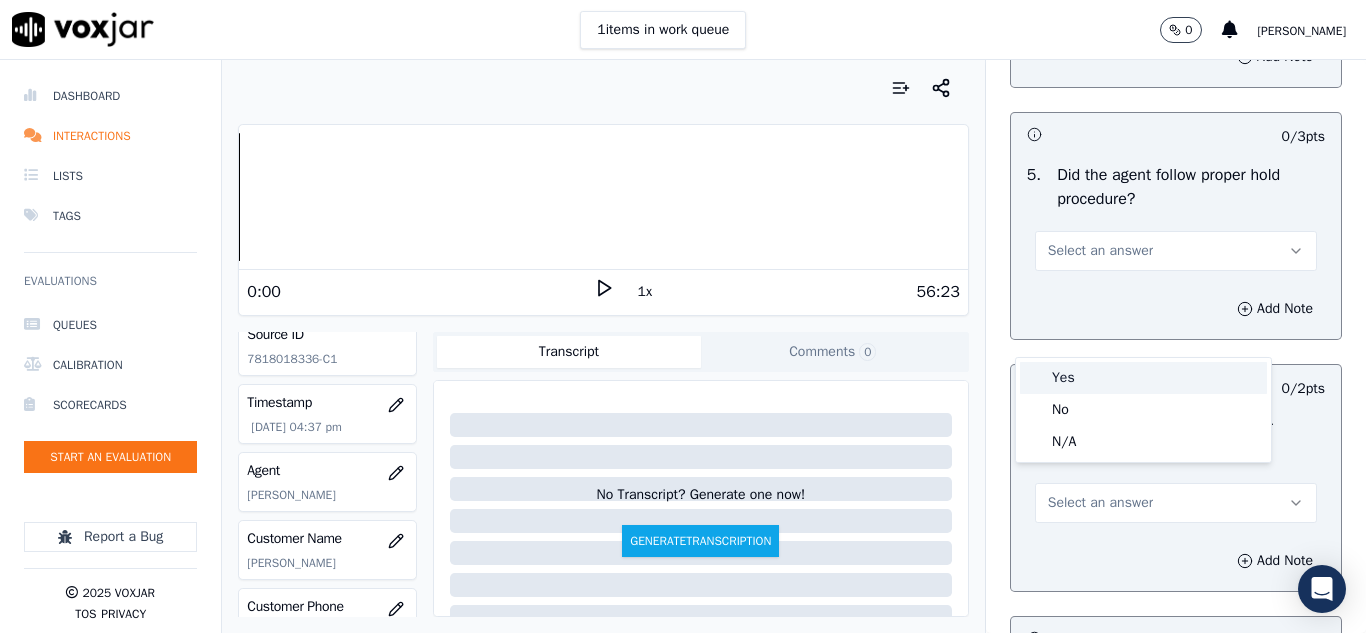 click on "Yes" at bounding box center [1143, 378] 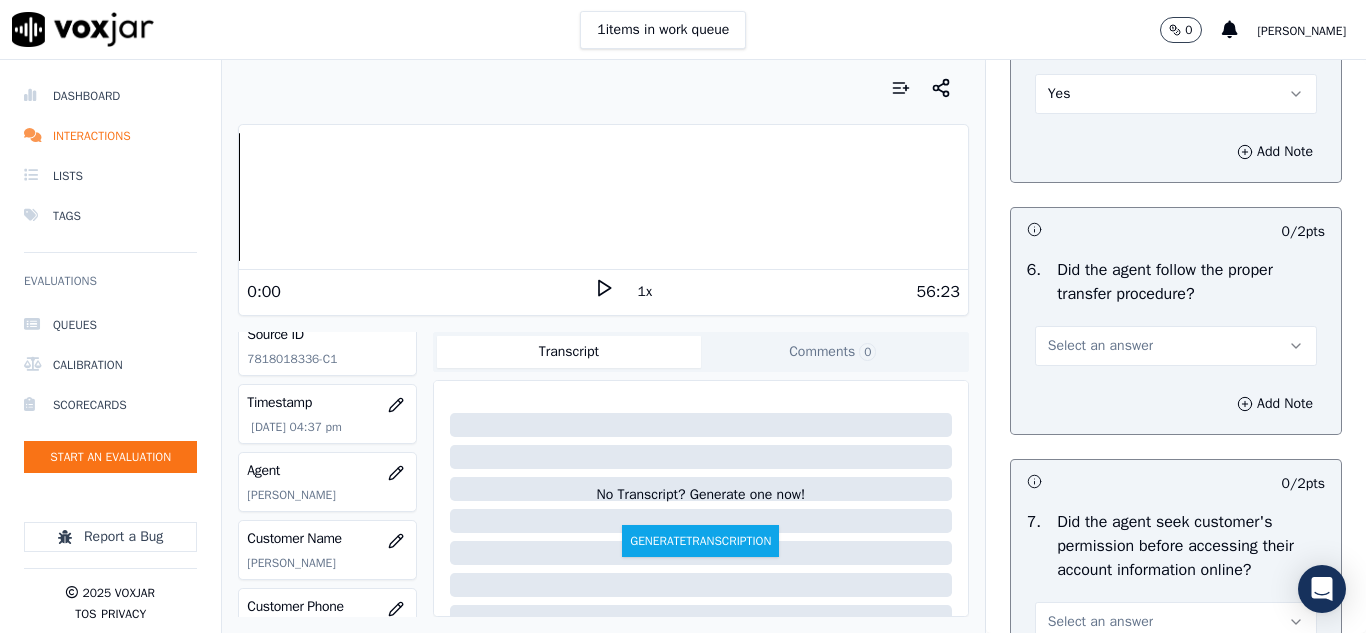 scroll, scrollTop: 3900, scrollLeft: 0, axis: vertical 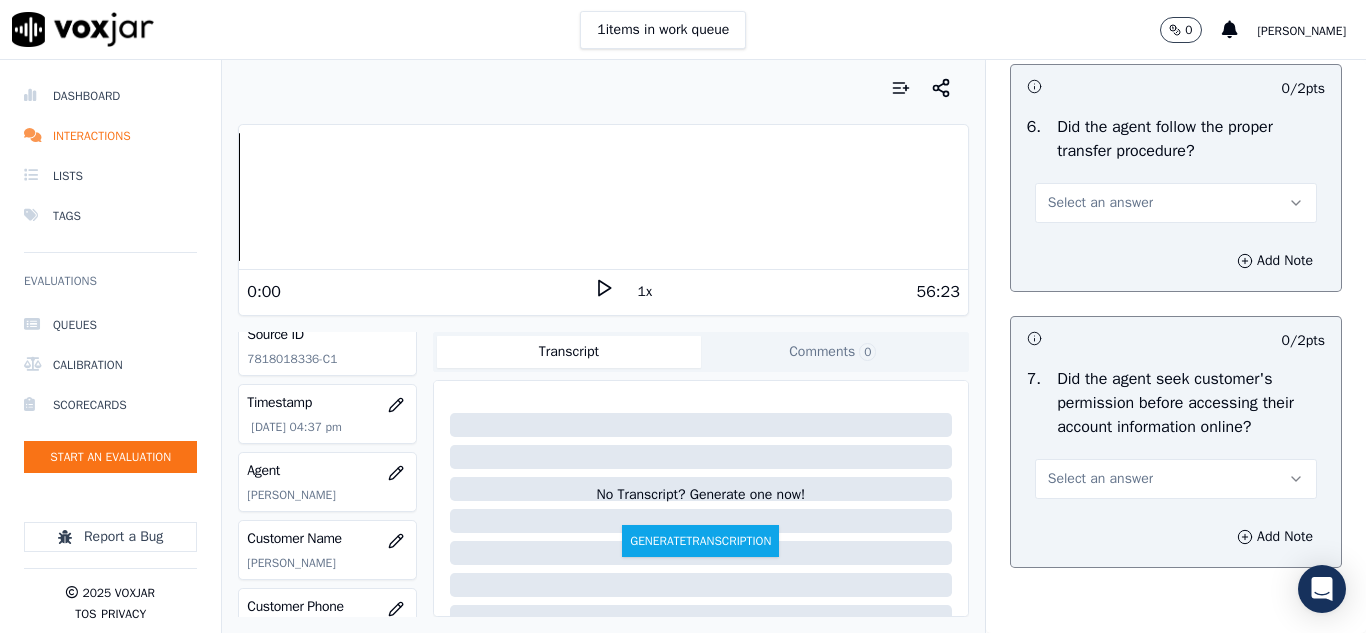 drag, startPoint x: 1068, startPoint y: 288, endPoint x: 1075, endPoint y: 301, distance: 14.764823 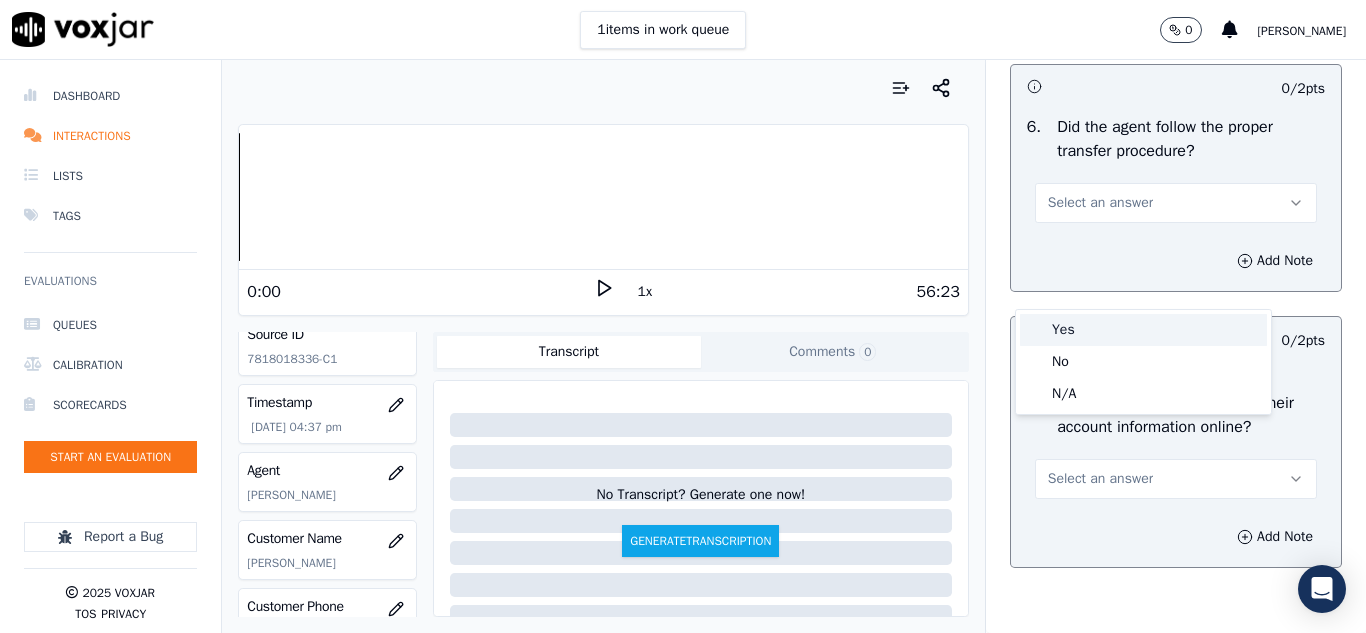 click on "Yes" at bounding box center [1143, 330] 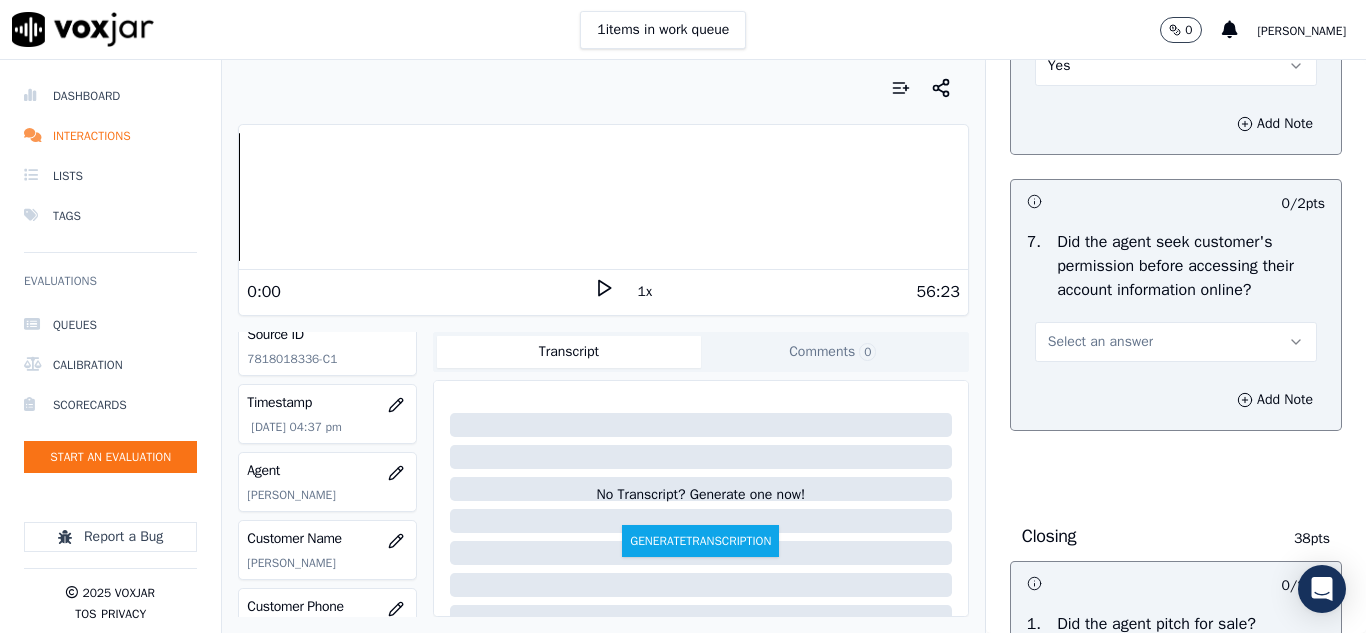 scroll, scrollTop: 4200, scrollLeft: 0, axis: vertical 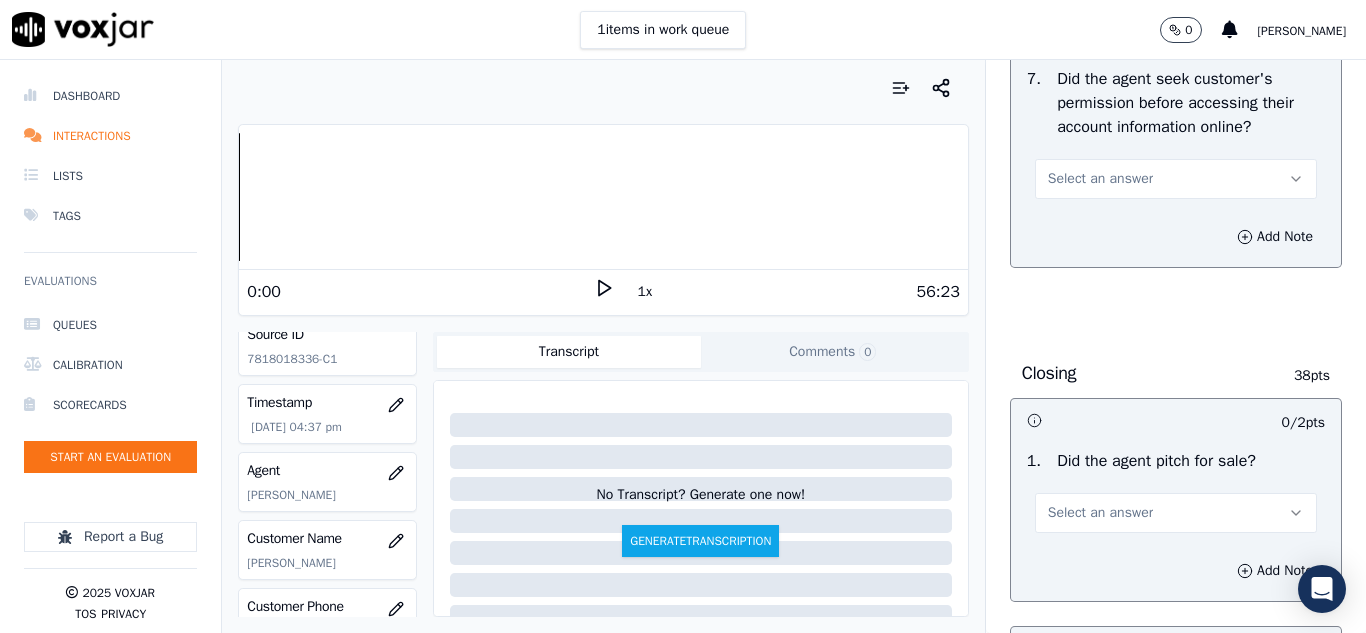 click on "Select an answer" at bounding box center (1100, 179) 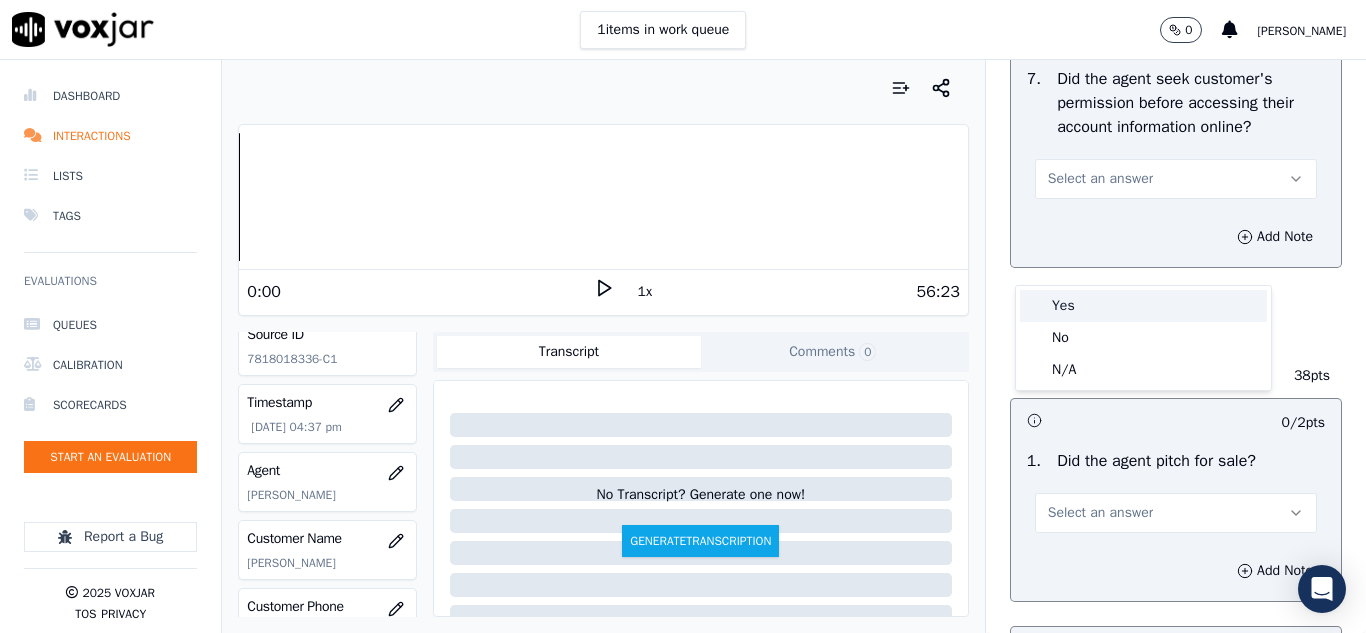 click on "Yes" at bounding box center [1143, 306] 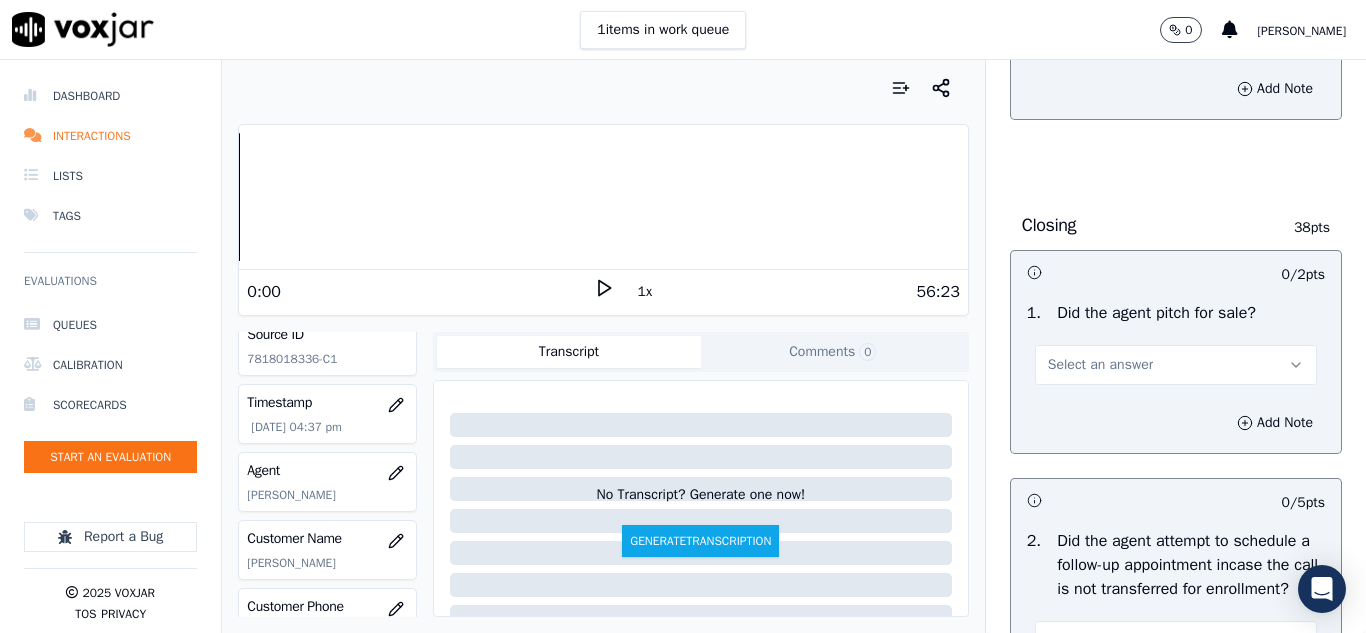 scroll, scrollTop: 4500, scrollLeft: 0, axis: vertical 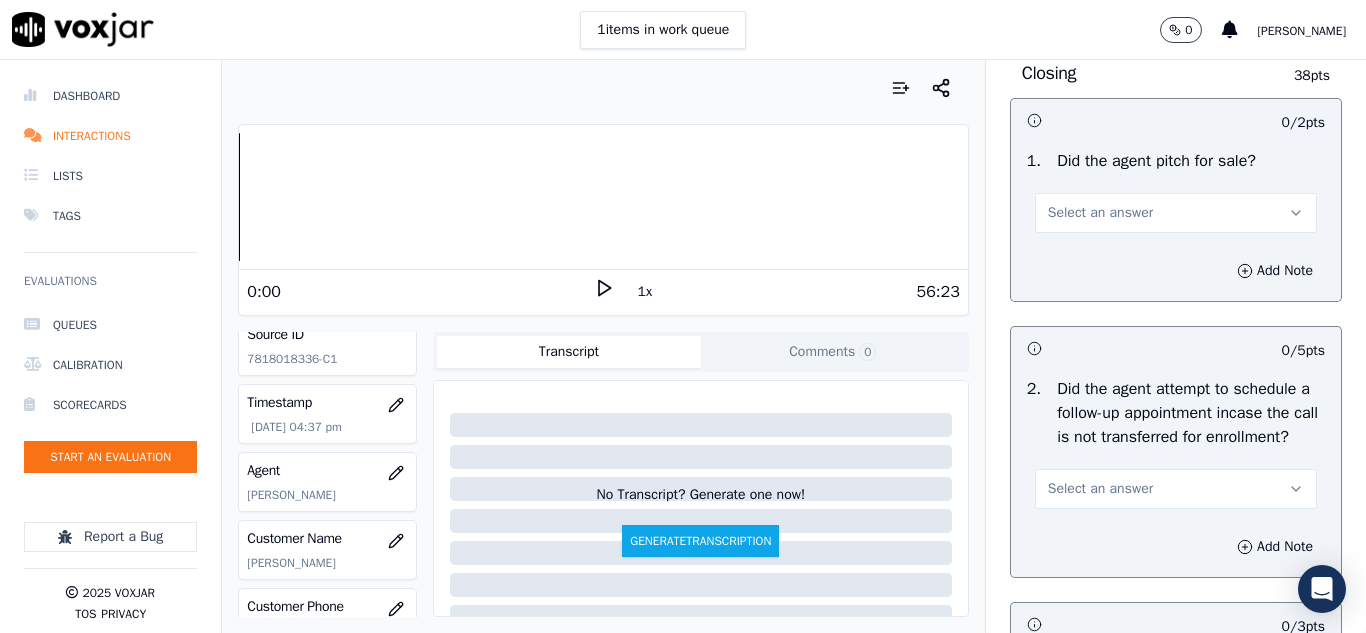 drag, startPoint x: 1069, startPoint y: 292, endPoint x: 1061, endPoint y: 312, distance: 21.540659 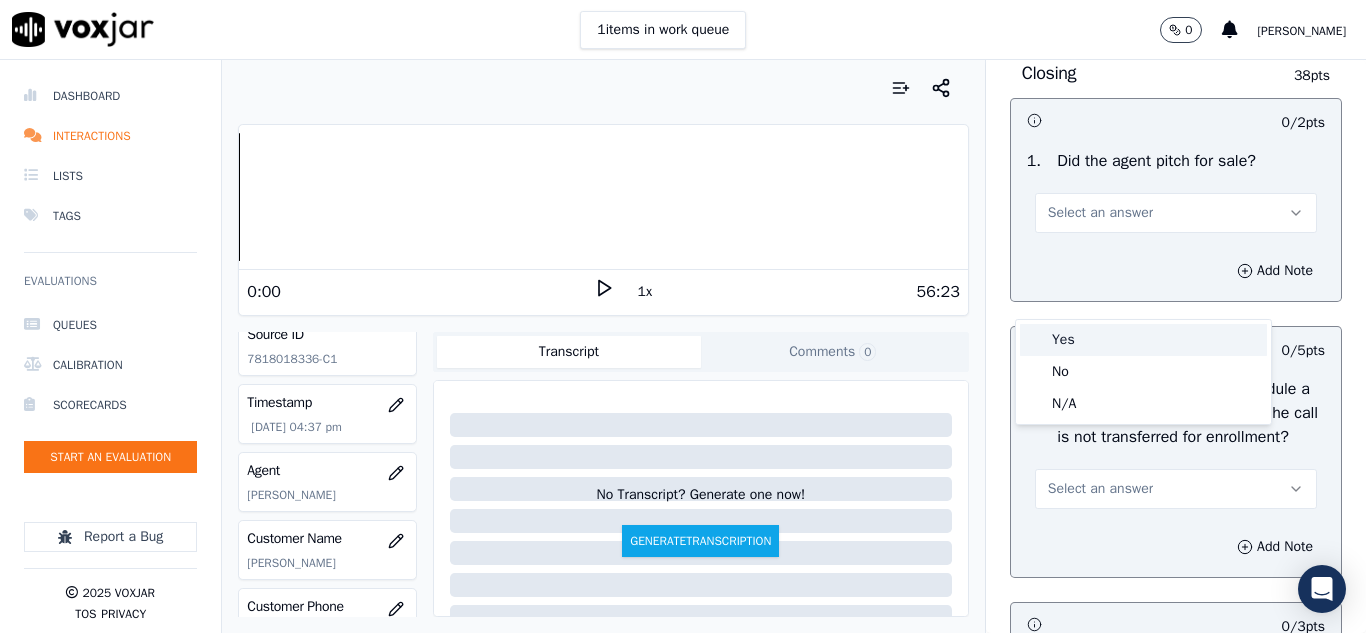 click on "Yes" at bounding box center (1143, 340) 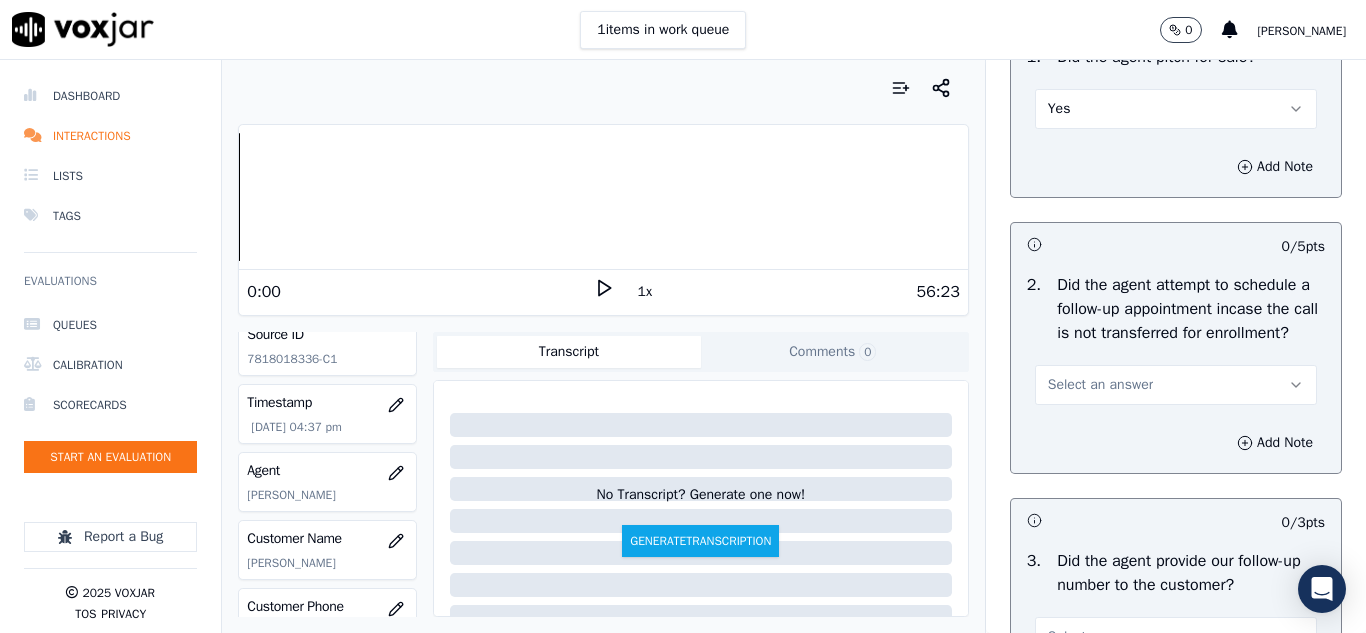 scroll, scrollTop: 4700, scrollLeft: 0, axis: vertical 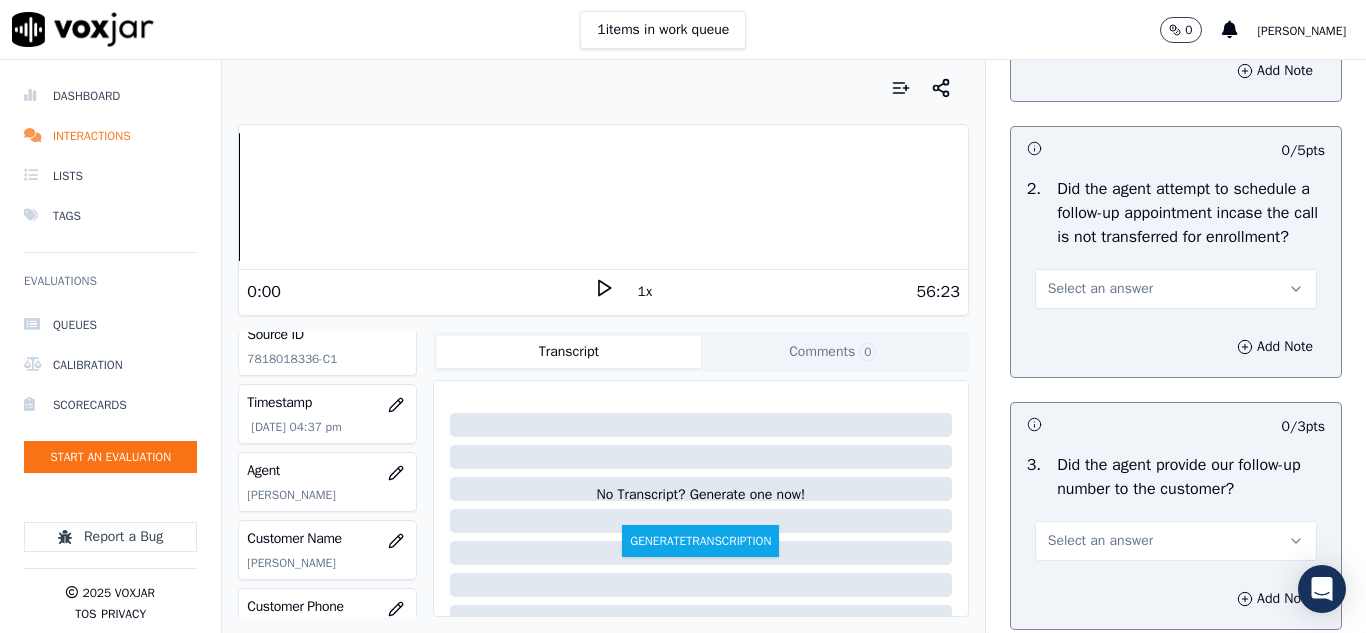 click on "Select an answer" at bounding box center (1100, 289) 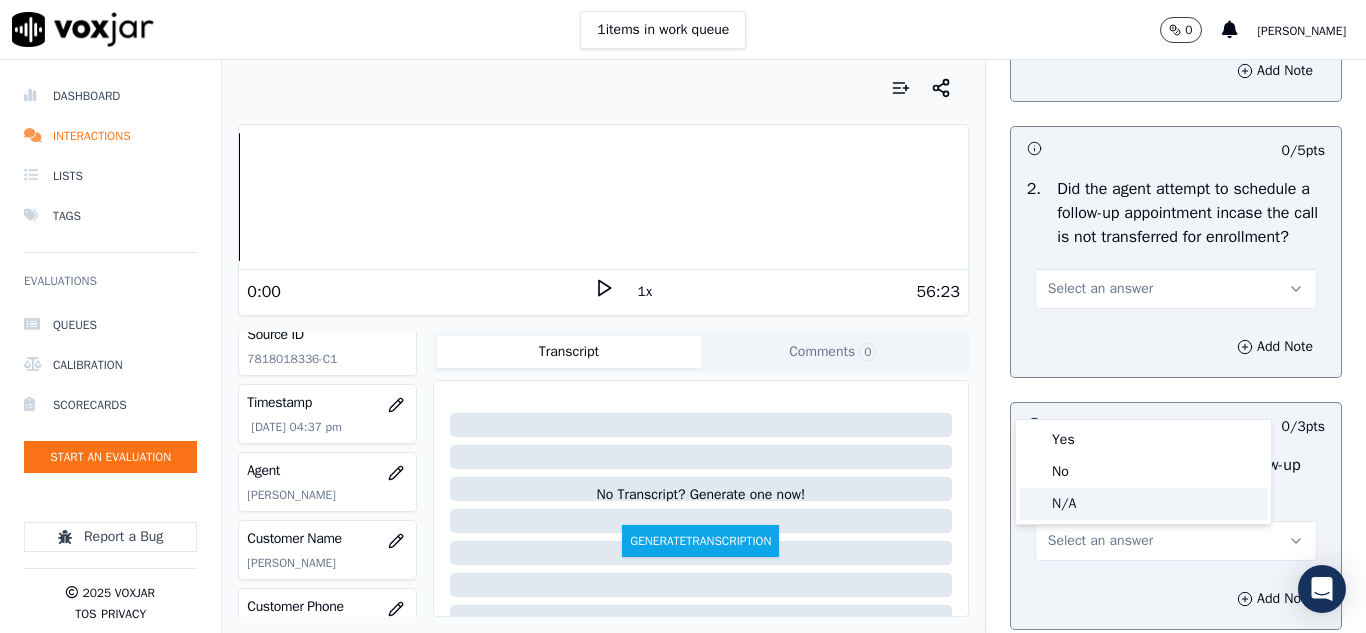 click on "N/A" 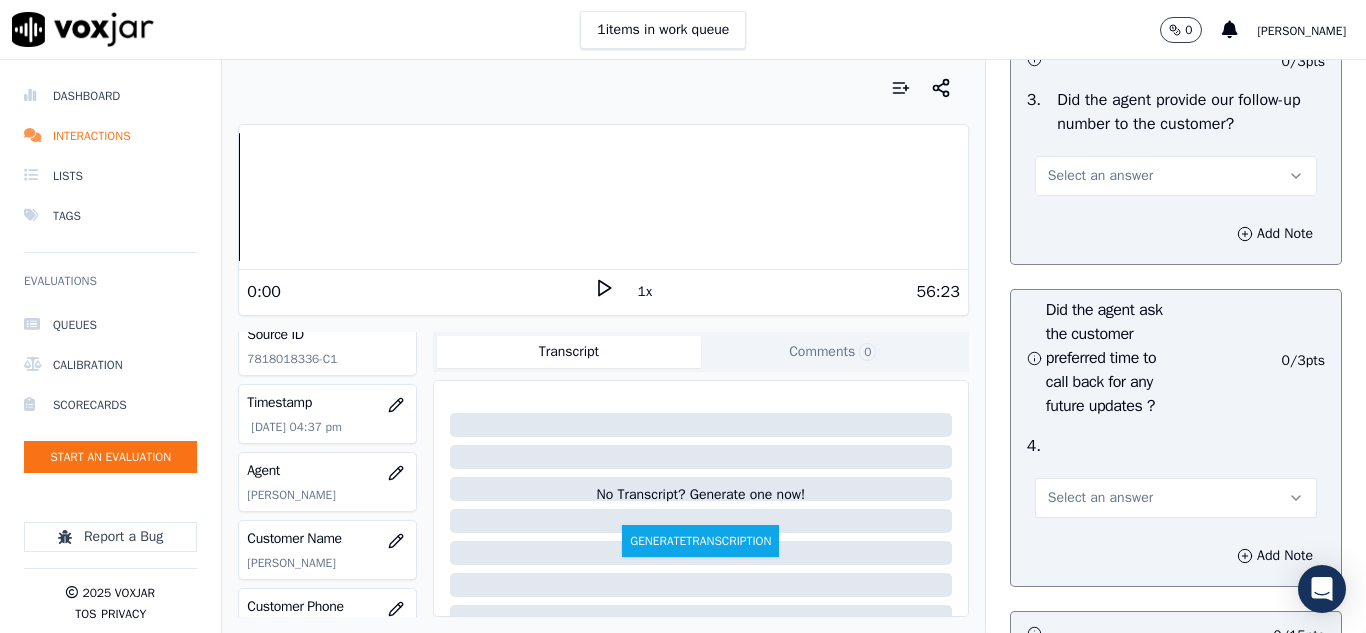 scroll, scrollTop: 5100, scrollLeft: 0, axis: vertical 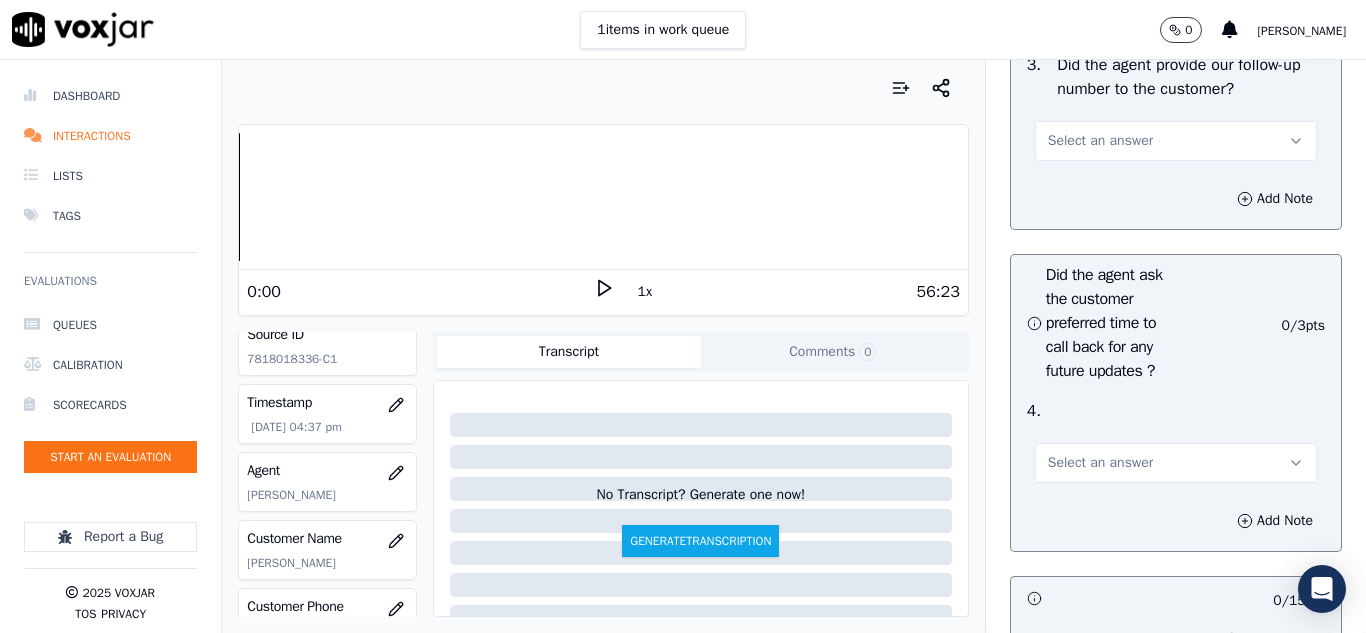 click on "Select an answer" at bounding box center [1100, 141] 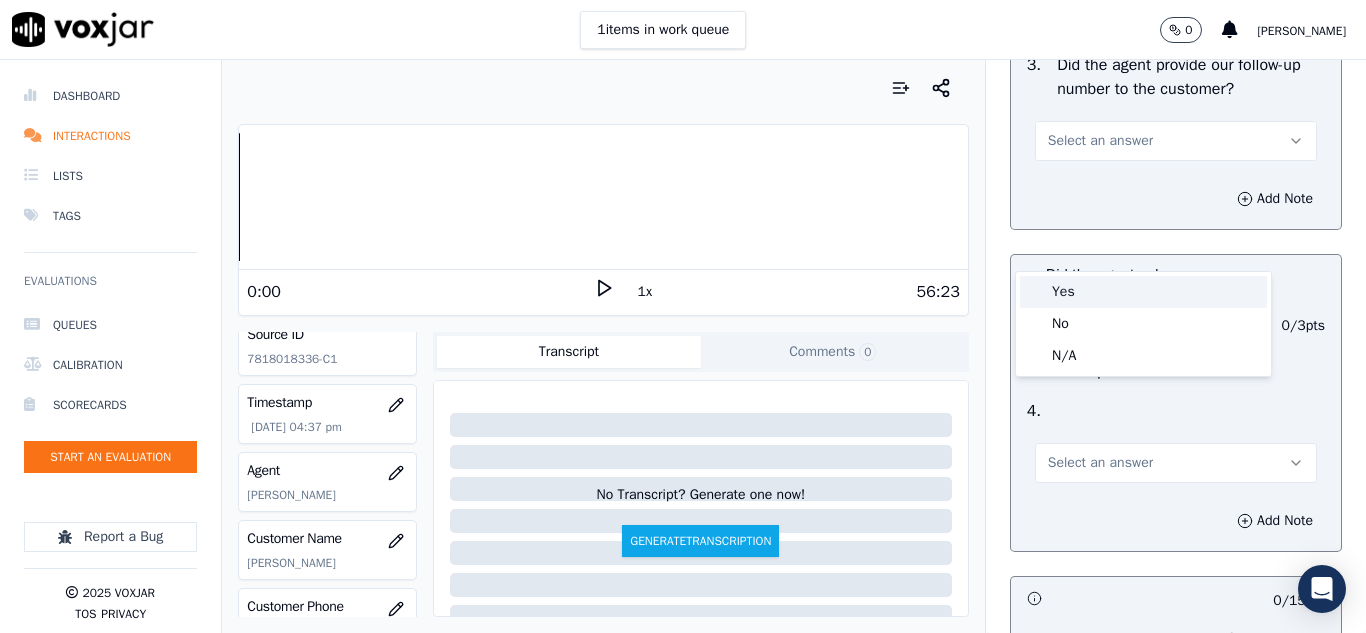 click on "Yes" at bounding box center (1143, 292) 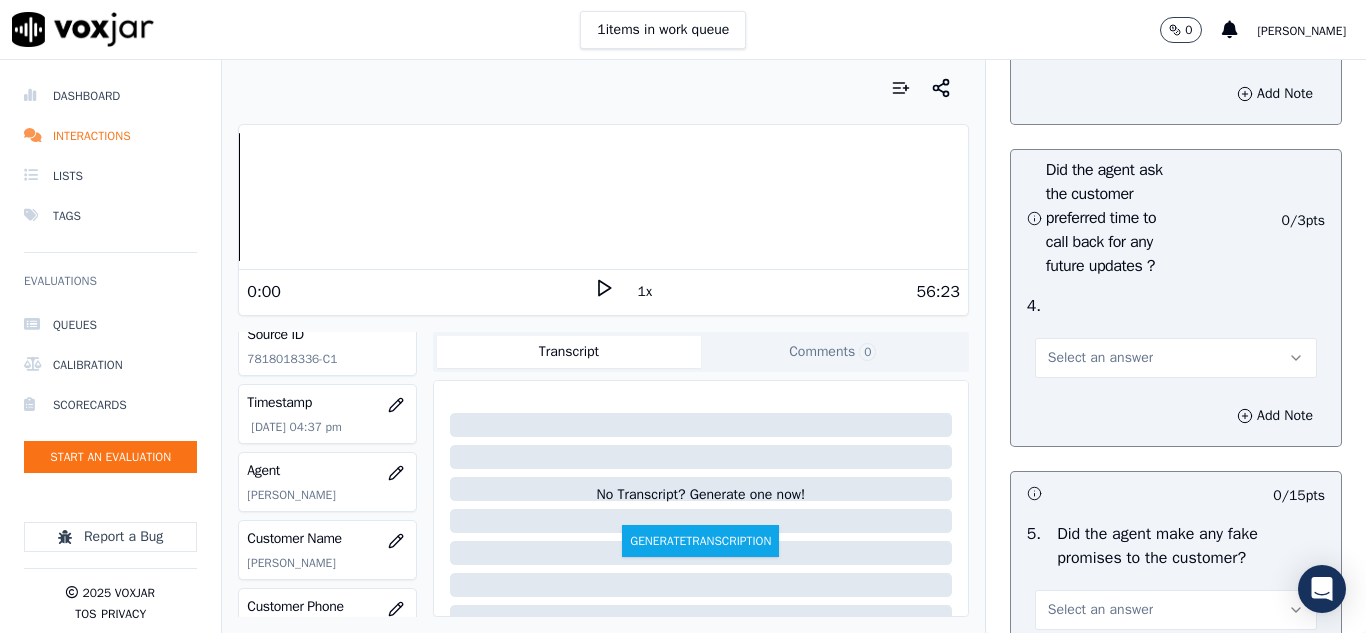 scroll, scrollTop: 5300, scrollLeft: 0, axis: vertical 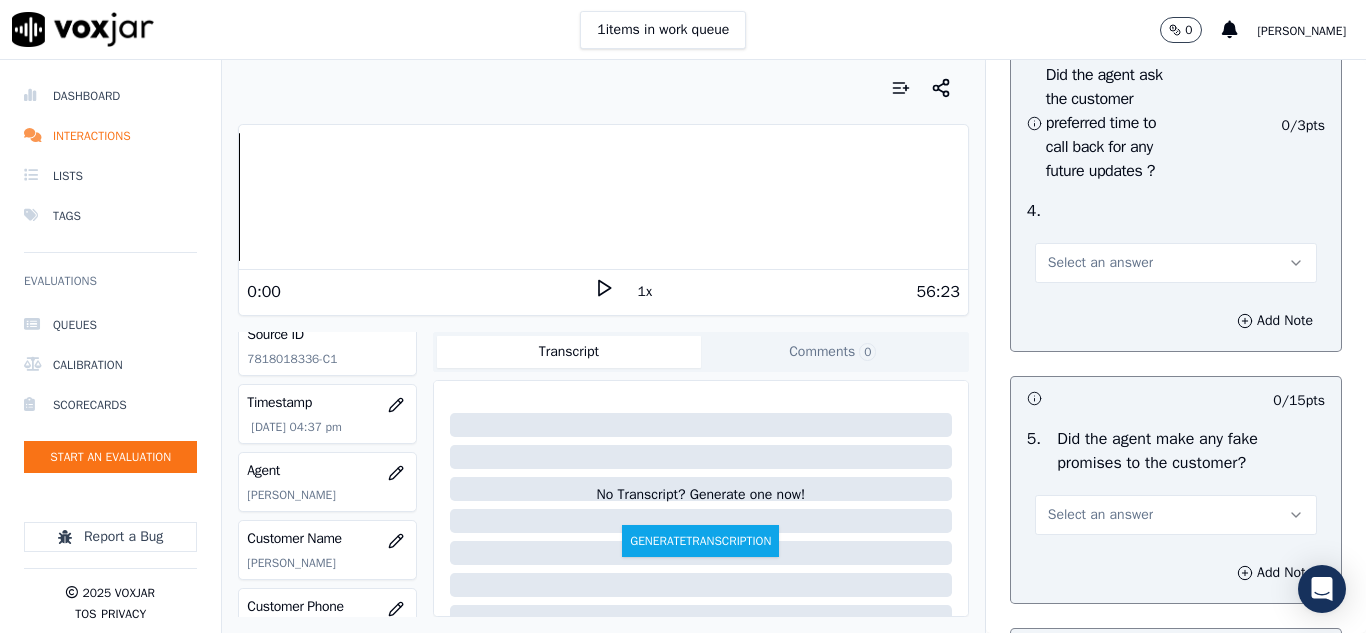 click on "Select an answer" at bounding box center (1100, 263) 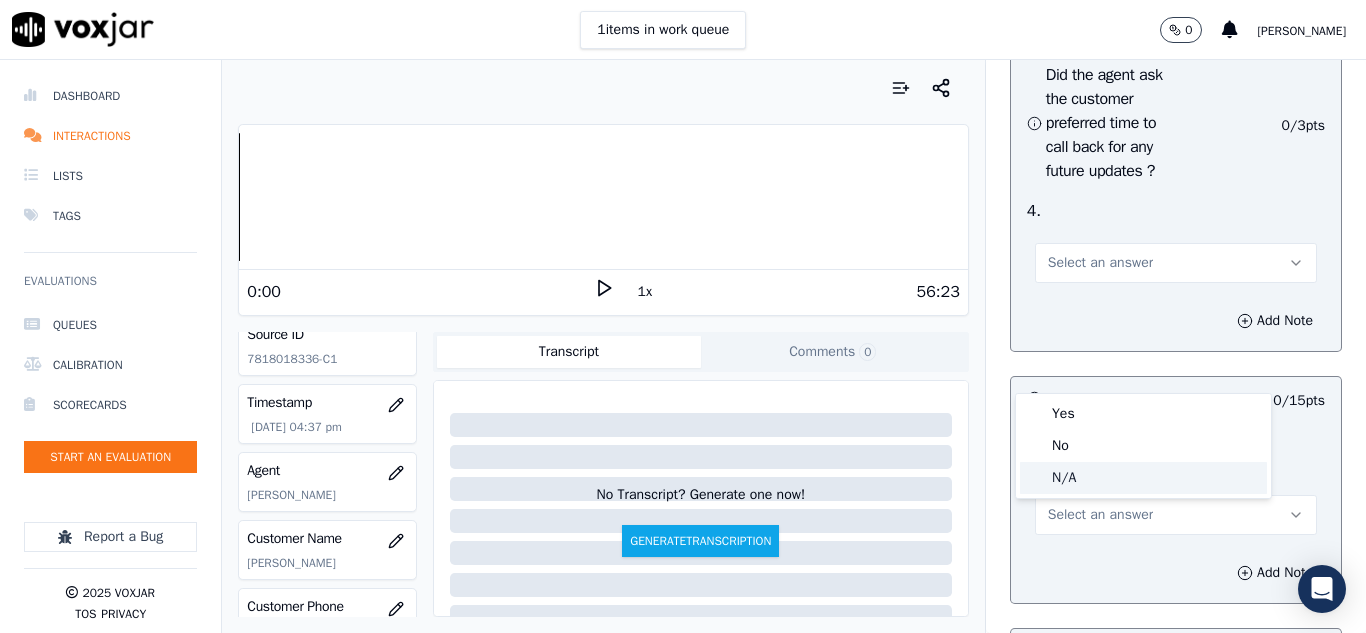 click on "N/A" 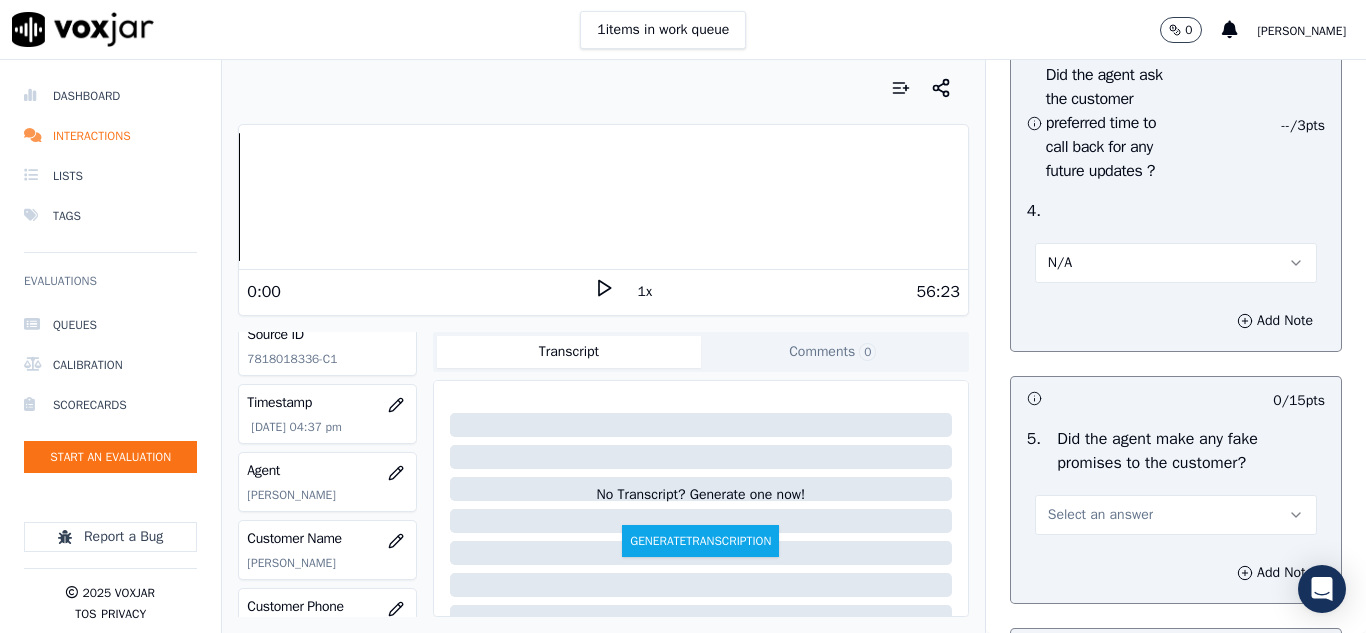 scroll, scrollTop: 5600, scrollLeft: 0, axis: vertical 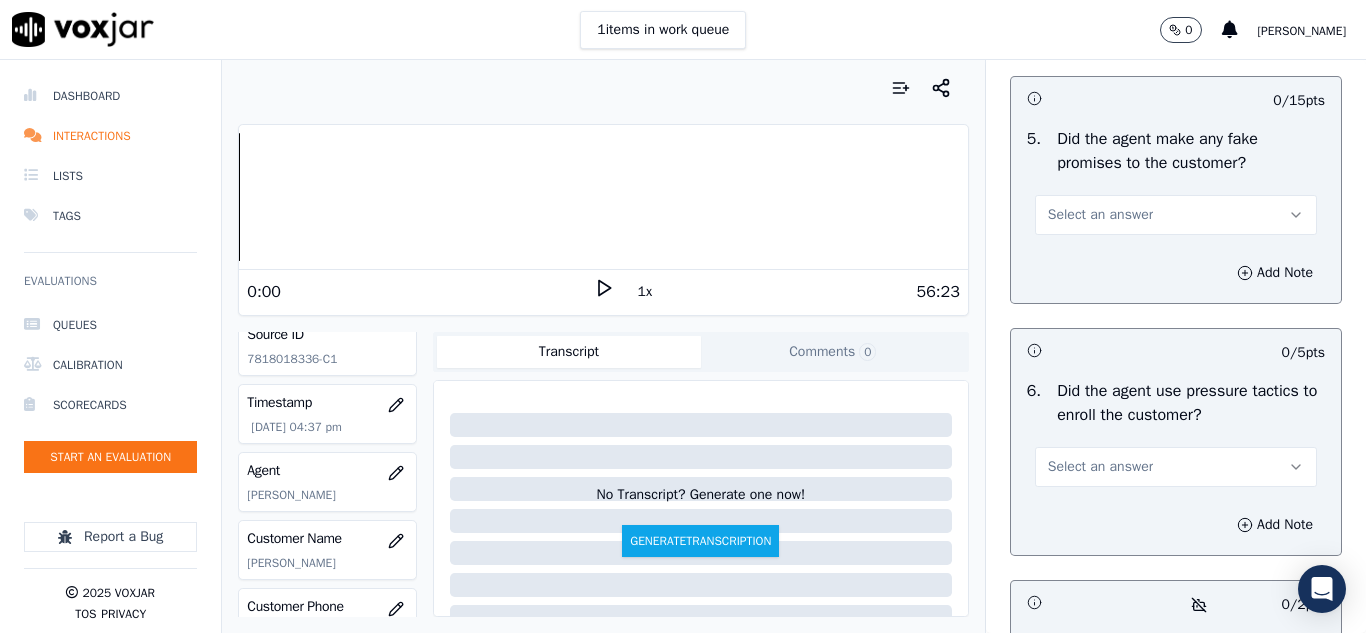 click on "Select an answer" at bounding box center [1100, 215] 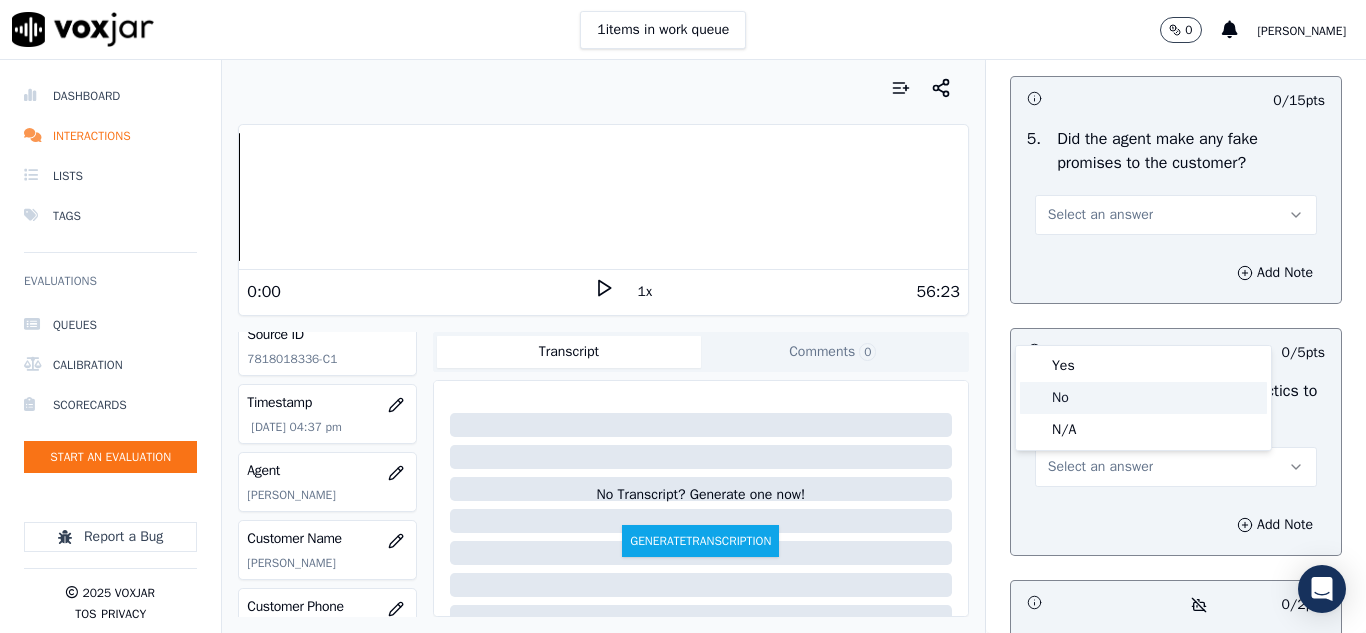 click on "No" 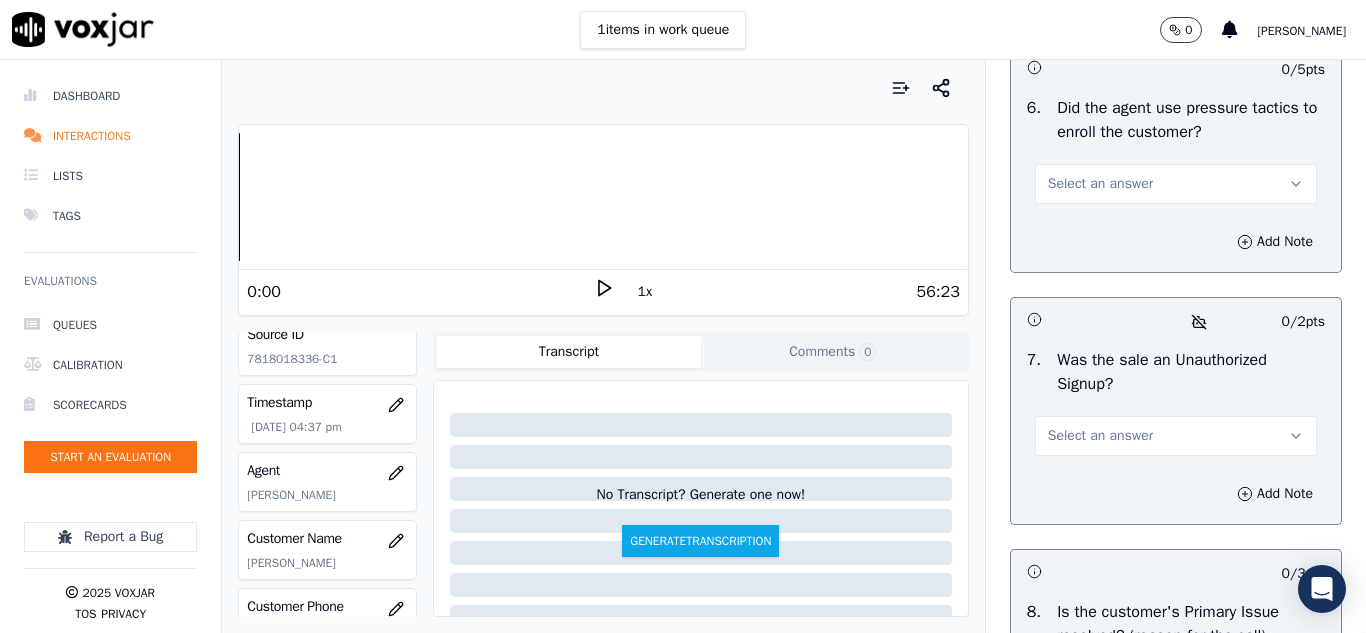 scroll, scrollTop: 5900, scrollLeft: 0, axis: vertical 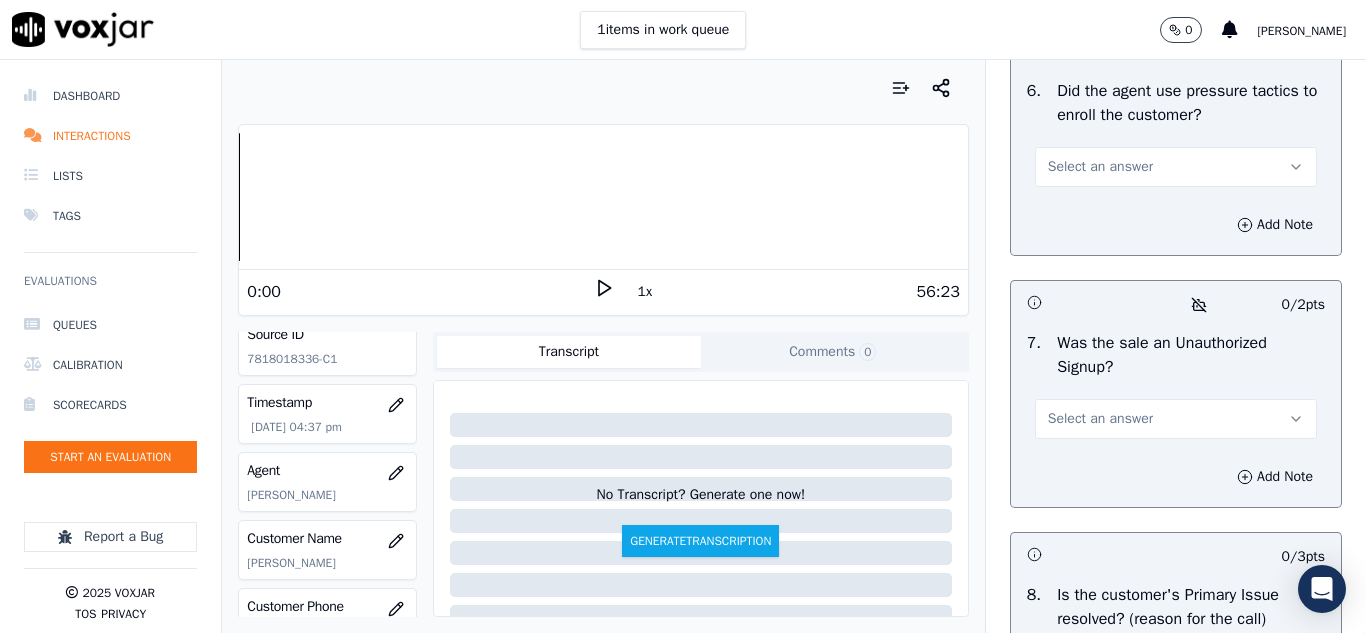 click on "Select an answer" at bounding box center (1100, 167) 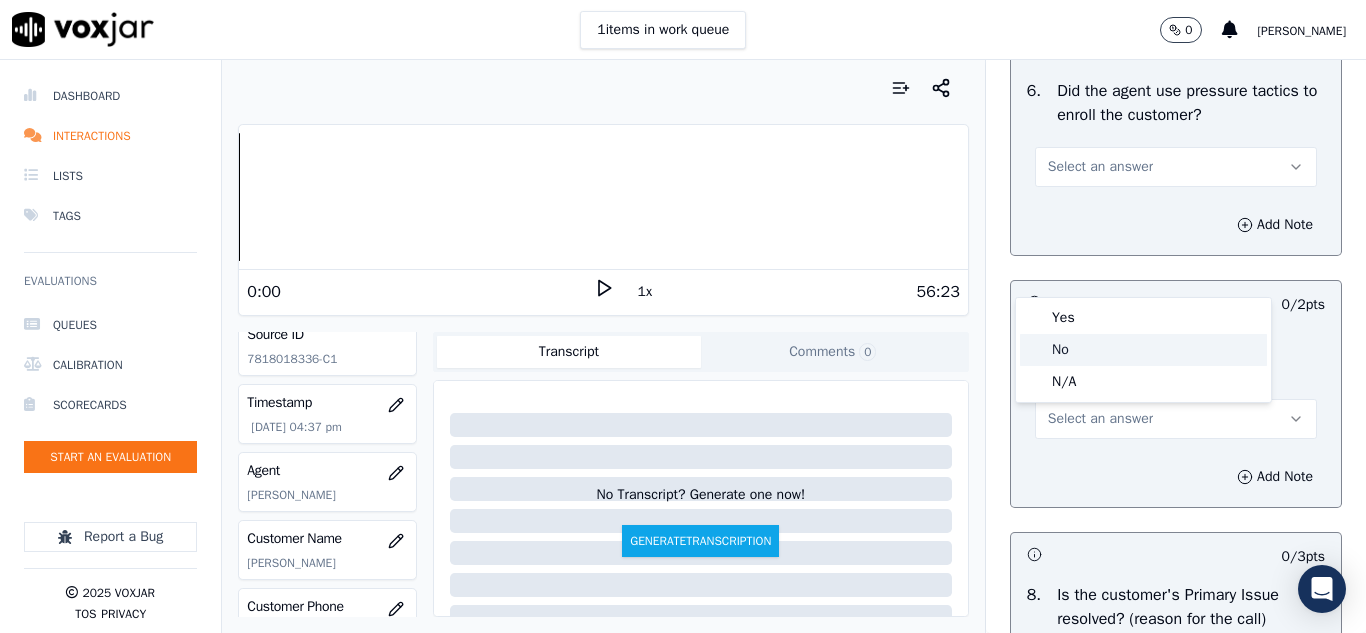 click on "No" 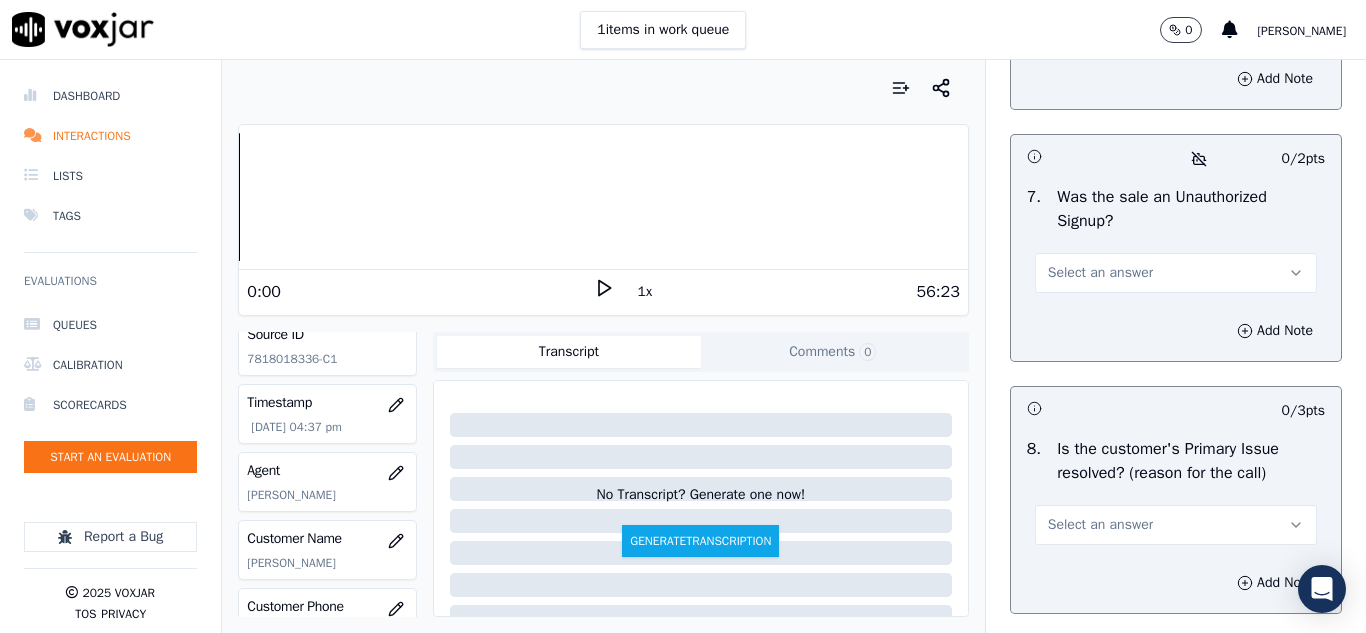 scroll, scrollTop: 6200, scrollLeft: 0, axis: vertical 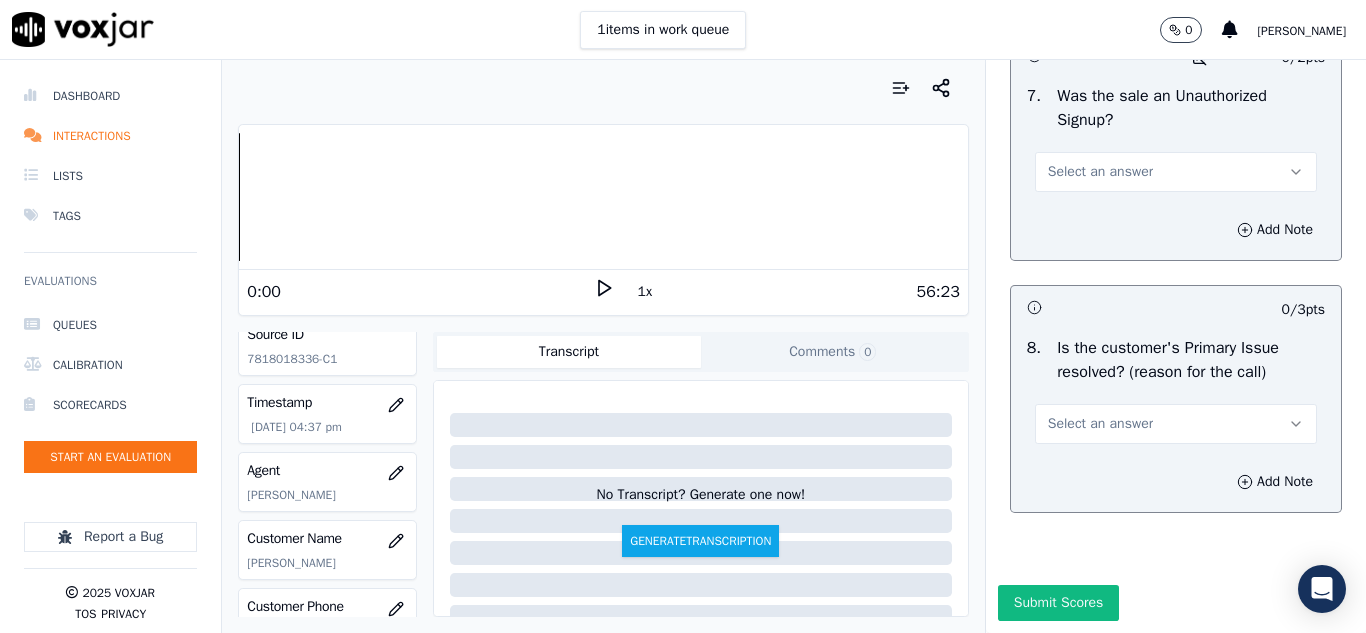 click on "Select an answer" at bounding box center [1100, 172] 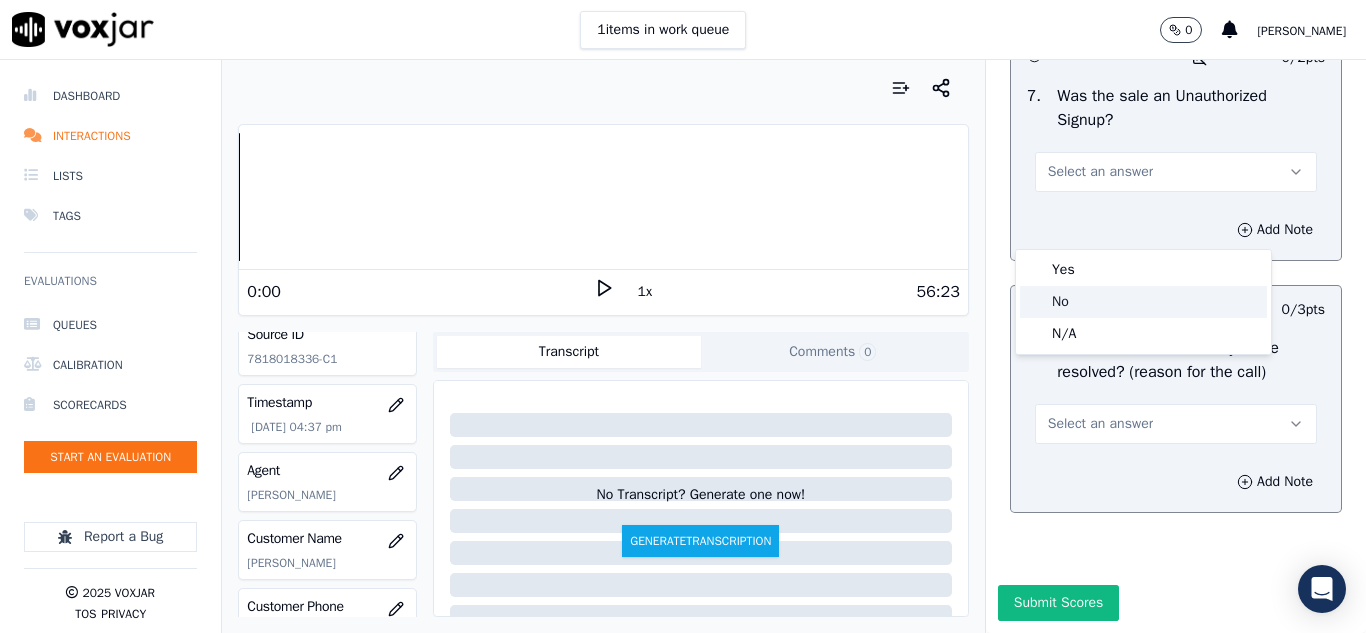 drag, startPoint x: 1062, startPoint y: 304, endPoint x: 1083, endPoint y: 249, distance: 58.872746 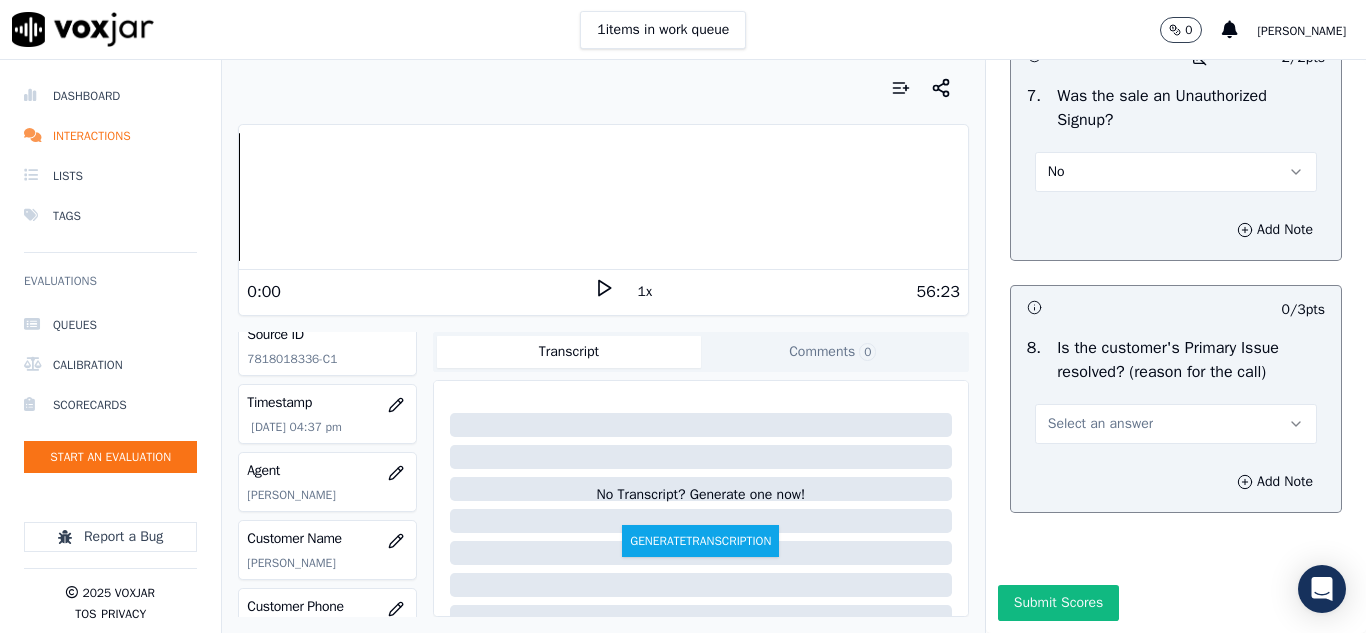 scroll, scrollTop: 6298, scrollLeft: 0, axis: vertical 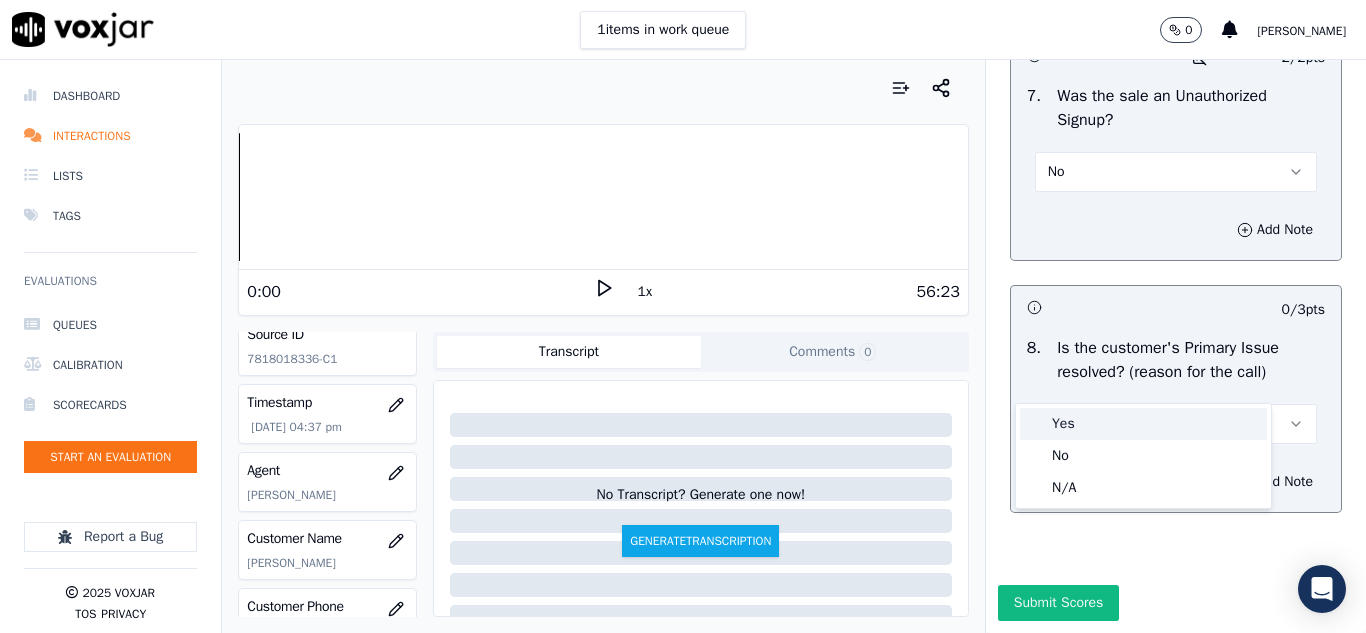 click on "Yes" at bounding box center (1143, 424) 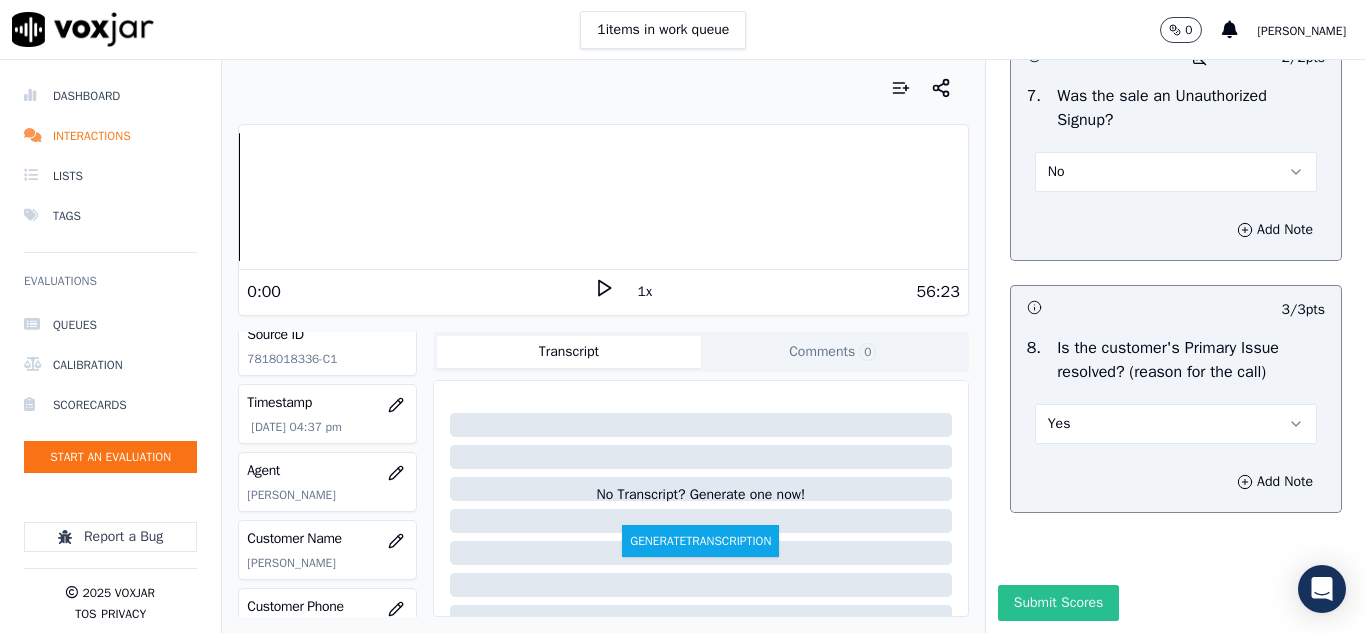 click on "Submit Scores" at bounding box center (1058, 603) 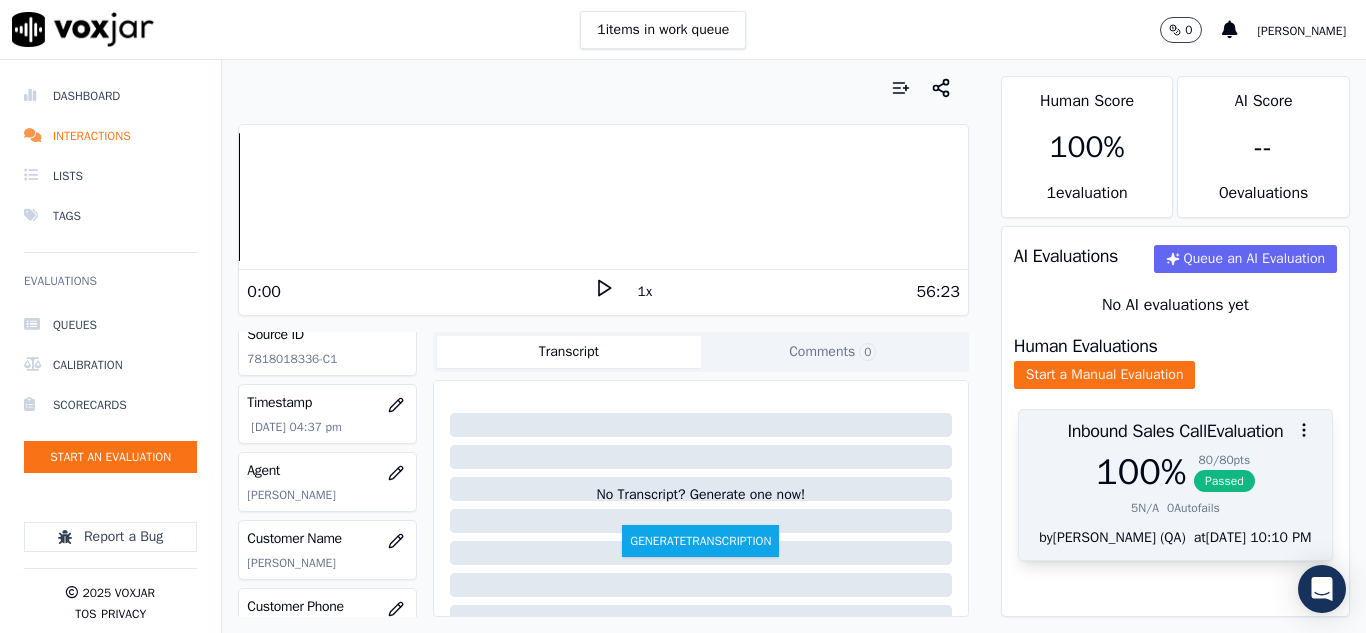 click on "Passed" at bounding box center [1224, 481] 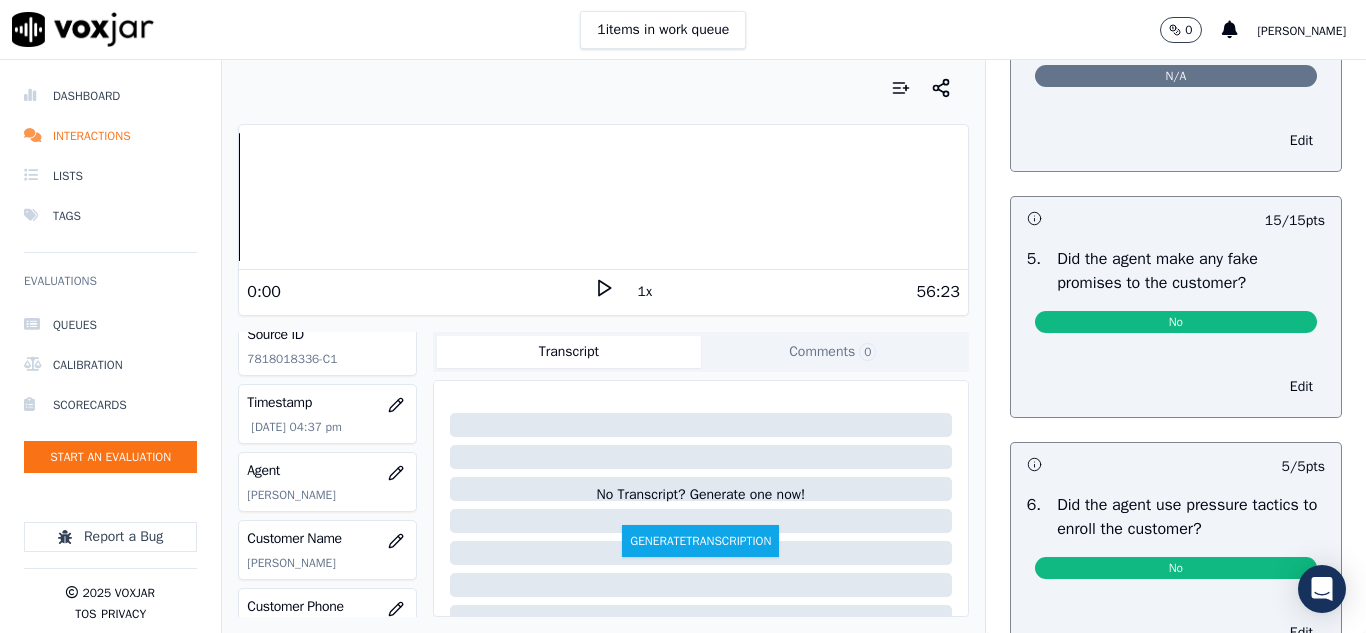 scroll, scrollTop: 5200, scrollLeft: 0, axis: vertical 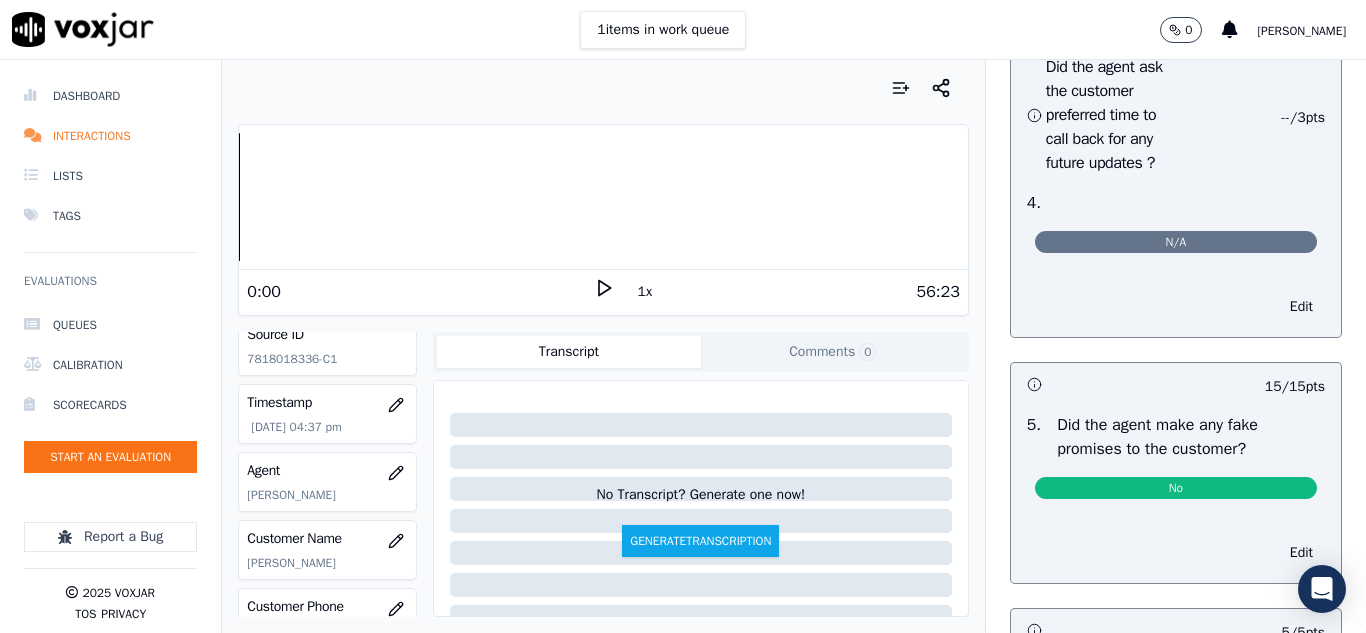 drag, startPoint x: 1252, startPoint y: 411, endPoint x: 1203, endPoint y: 395, distance: 51.546097 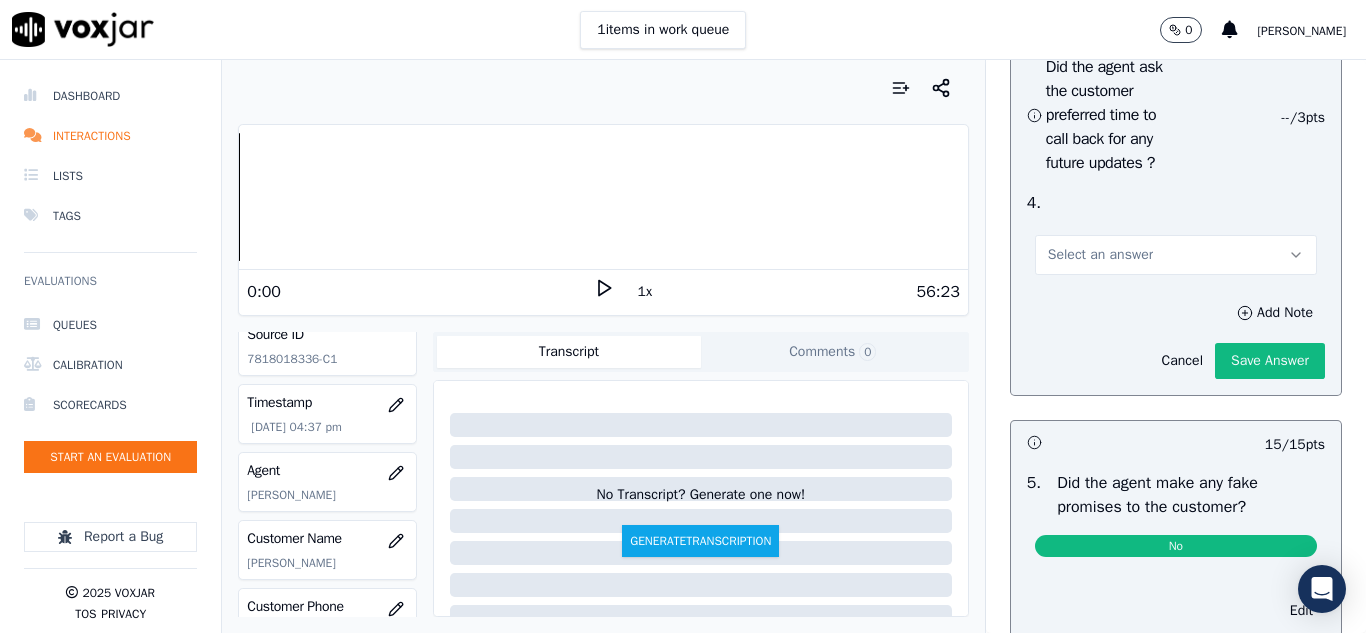 click on "Select an answer" at bounding box center (1100, 255) 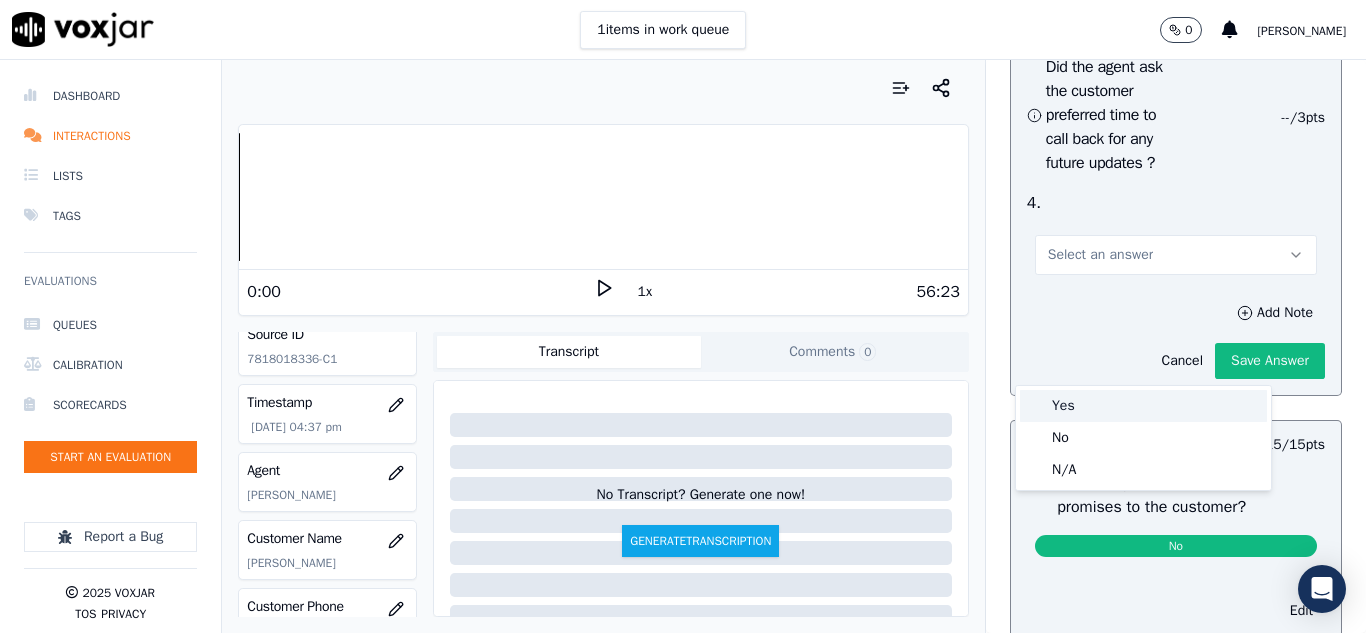 drag, startPoint x: 1074, startPoint y: 413, endPoint x: 1123, endPoint y: 439, distance: 55.470715 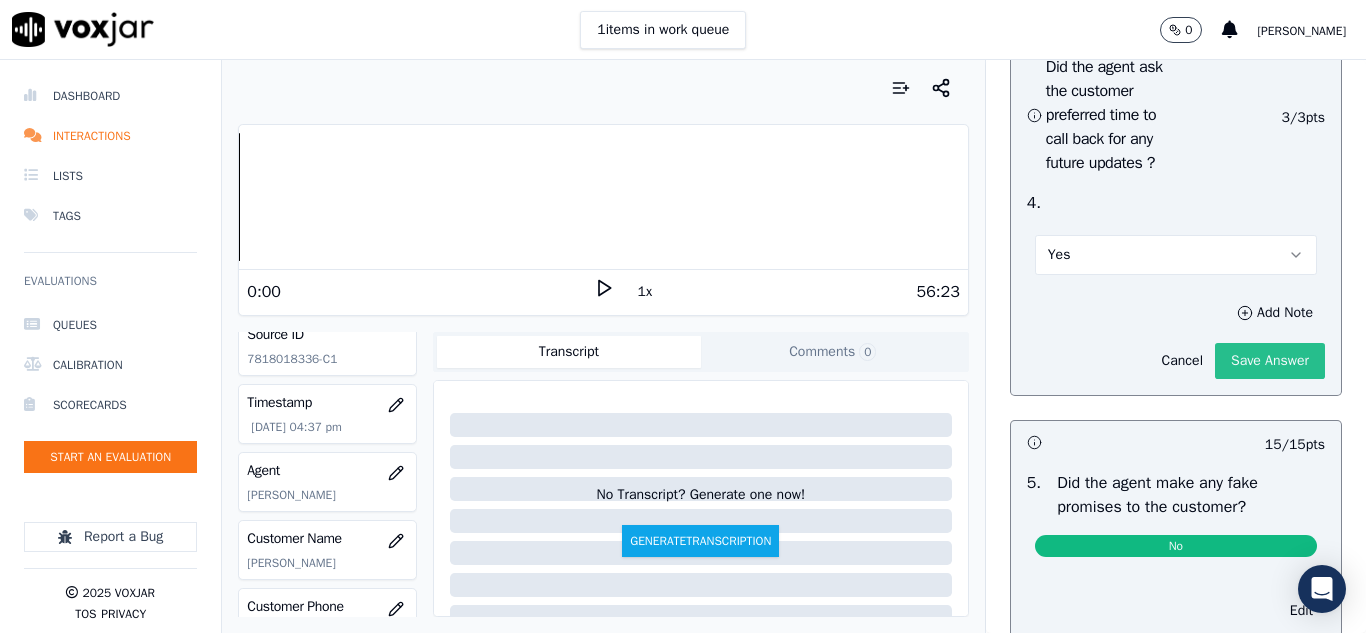 click on "Save Answer" 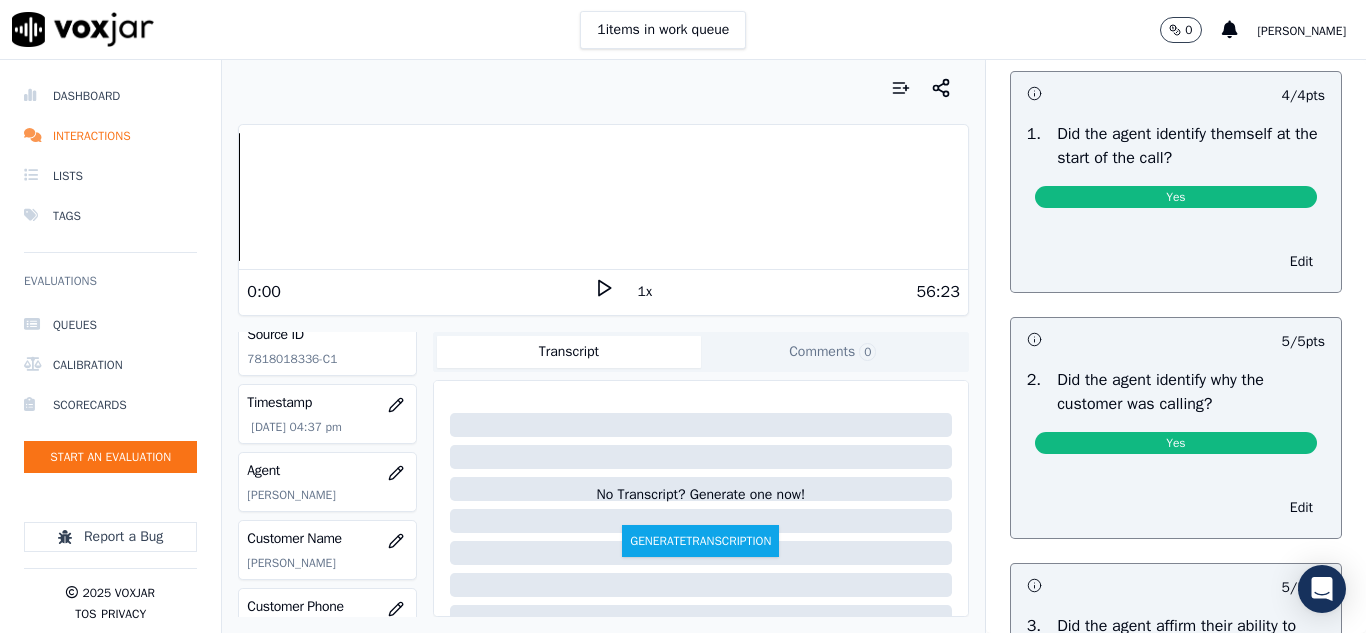 scroll, scrollTop: 0, scrollLeft: 0, axis: both 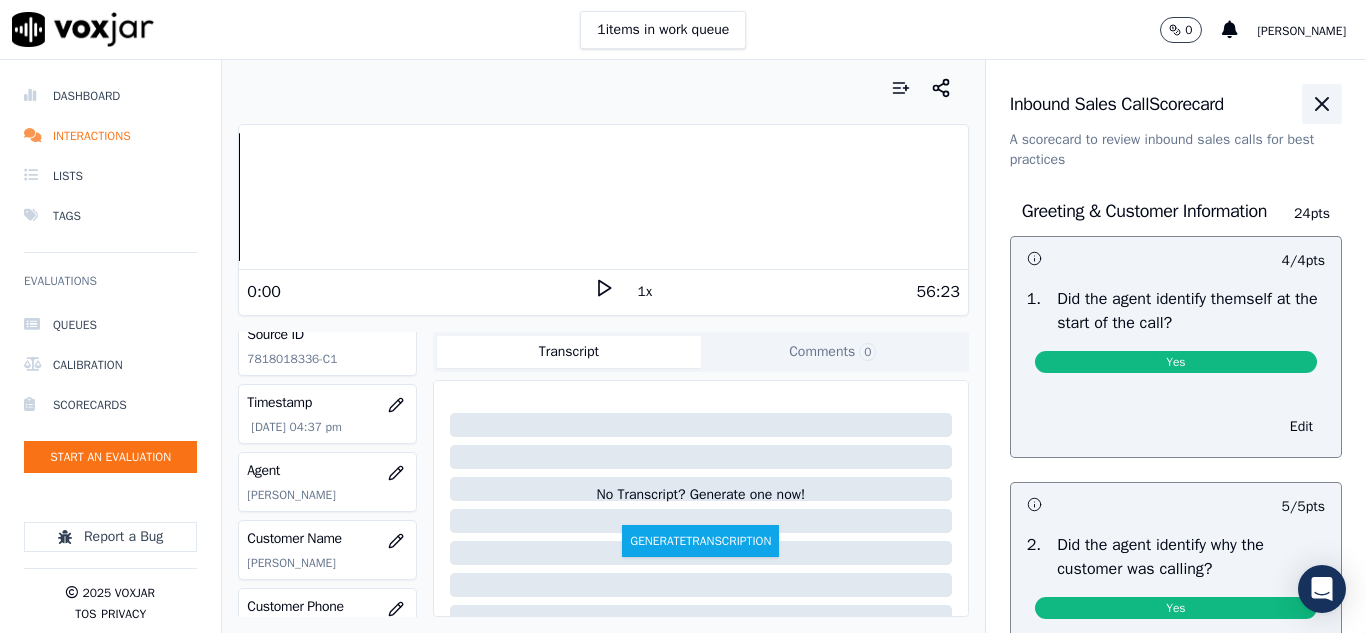 click 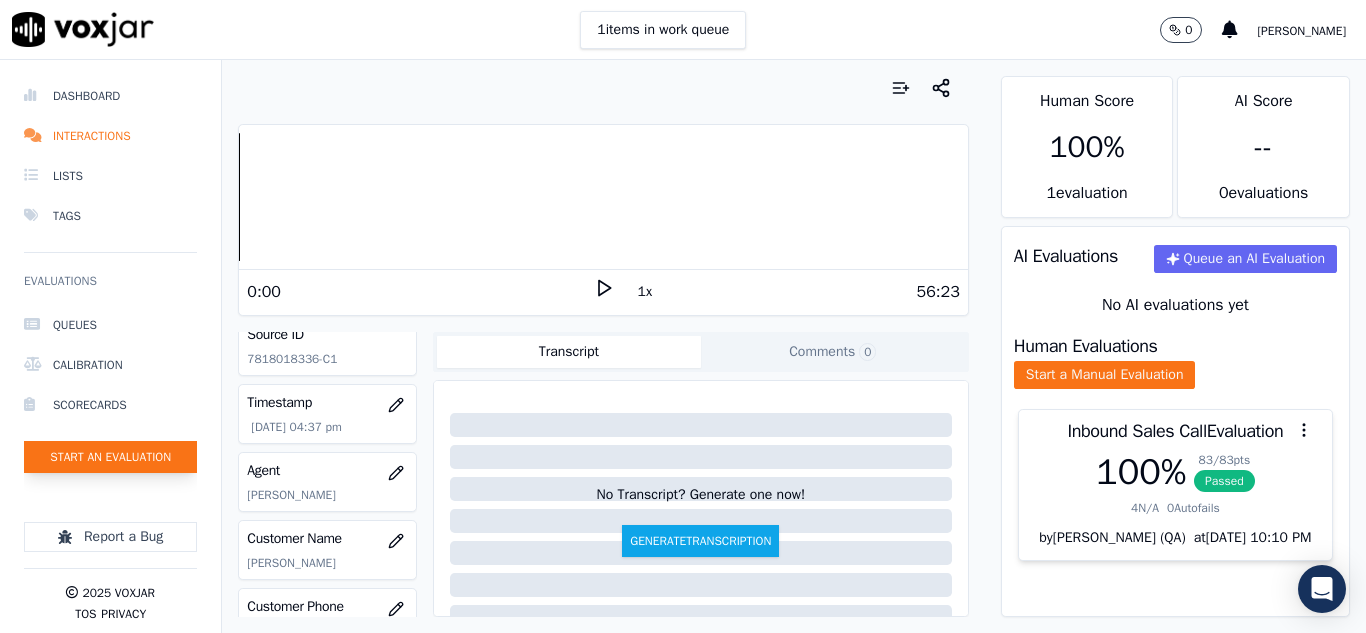 click on "Start an Evaluation" 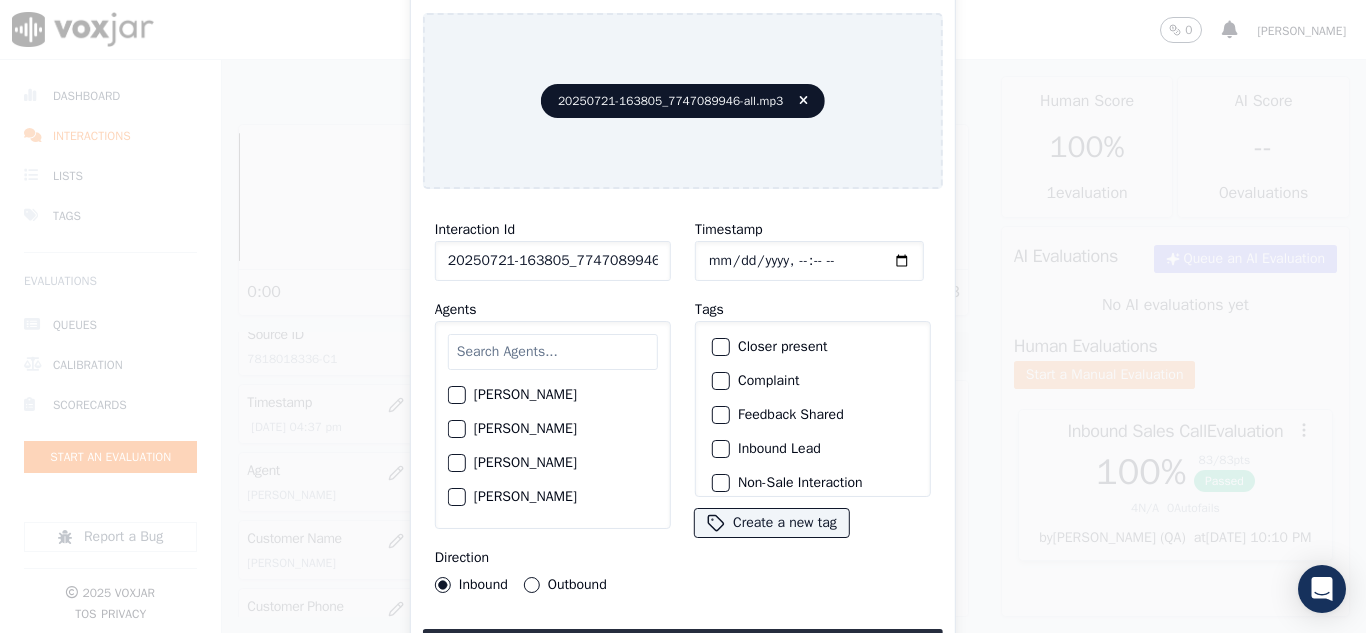 scroll, scrollTop: 0, scrollLeft: 40, axis: horizontal 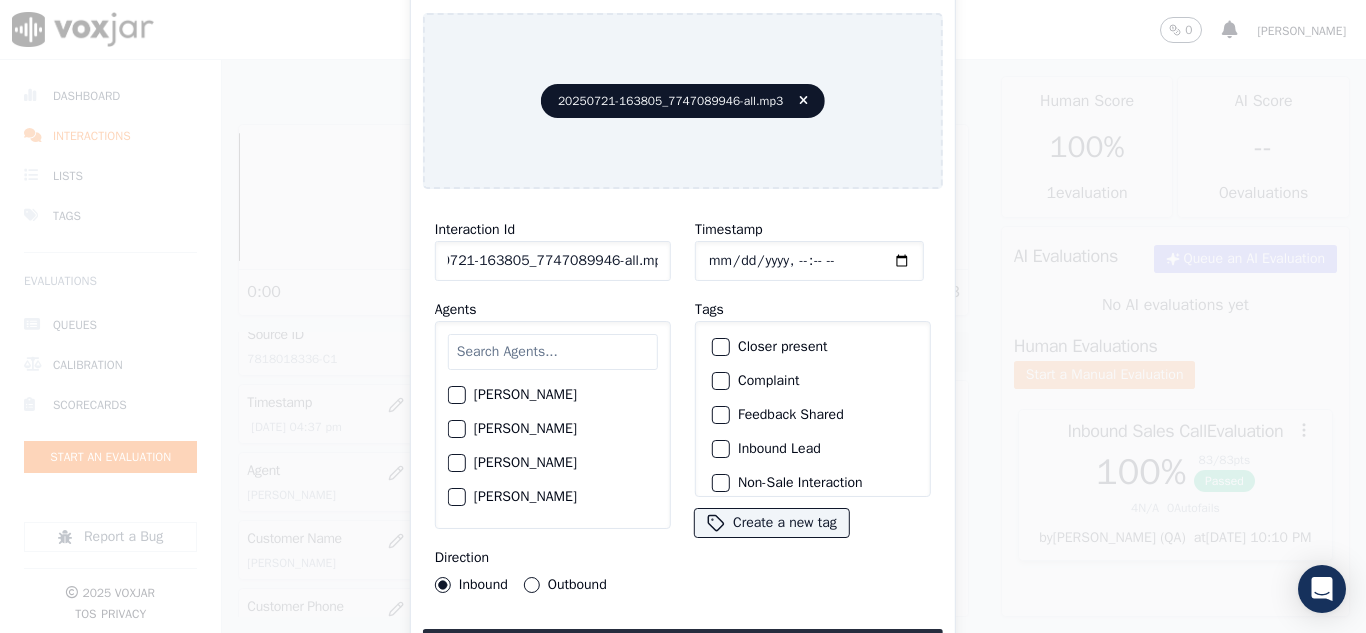 drag, startPoint x: 639, startPoint y: 255, endPoint x: 752, endPoint y: 270, distance: 113.99123 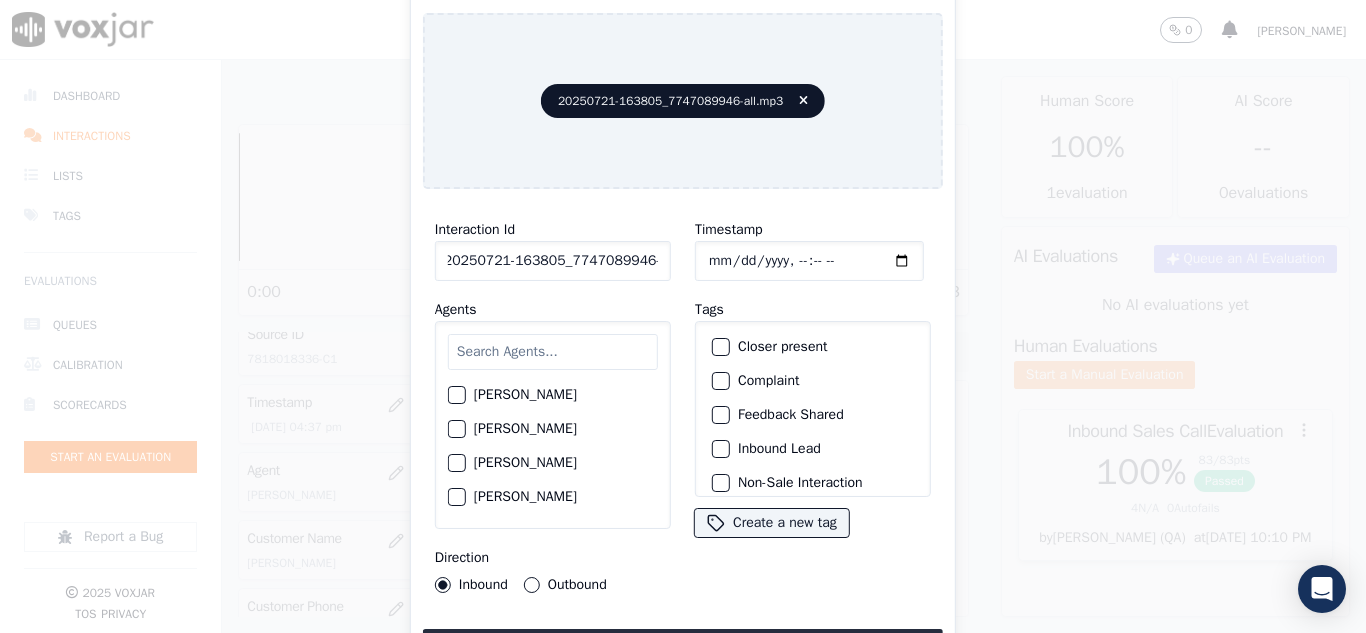 scroll, scrollTop: 0, scrollLeft: 11, axis: horizontal 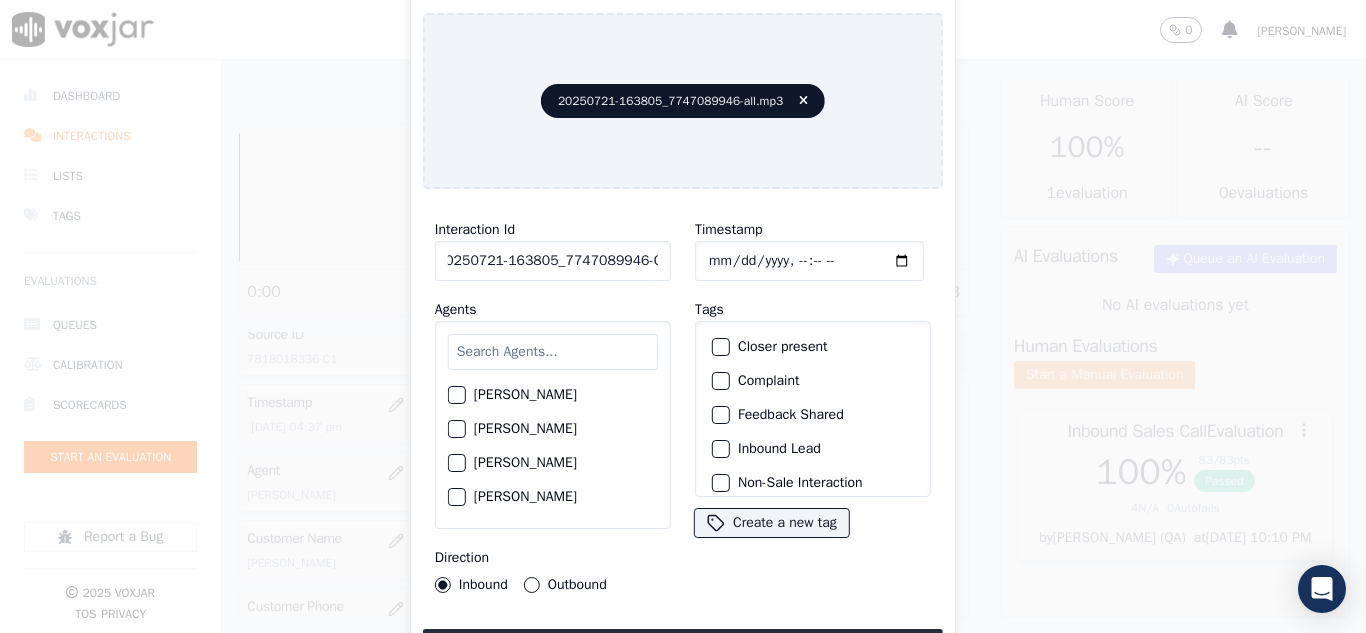 type on "20250721-163805_7747089946-C1" 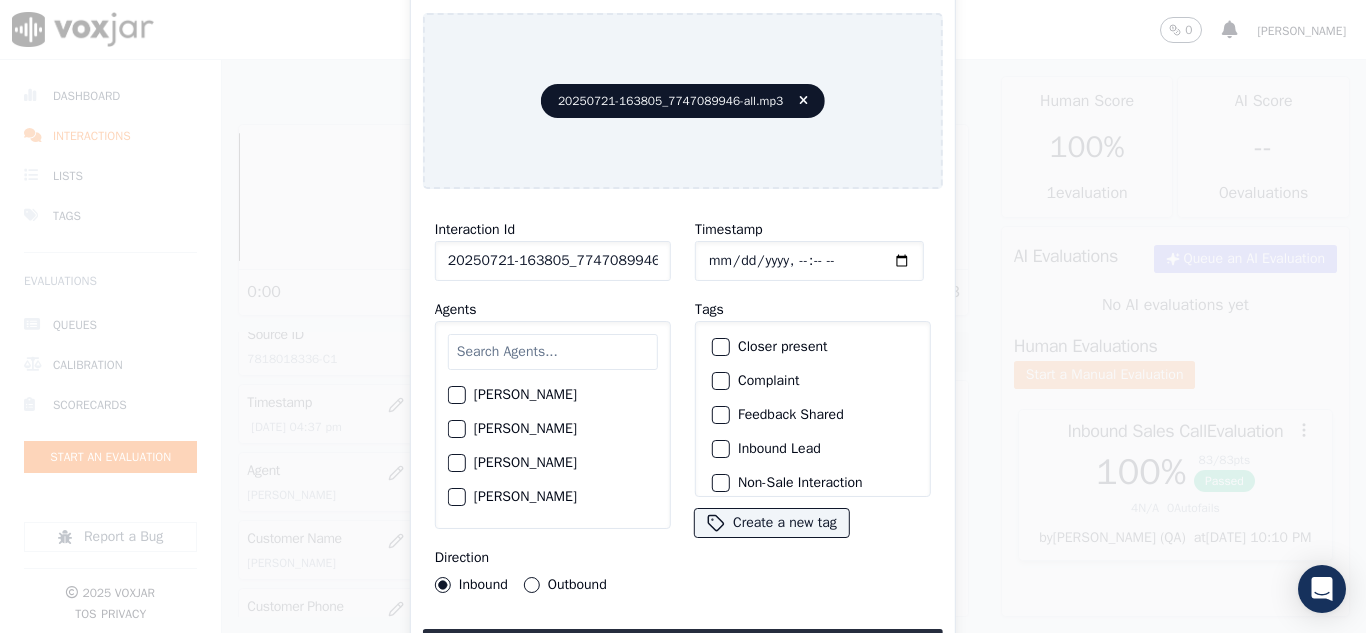 type on "[DATE]T16:41" 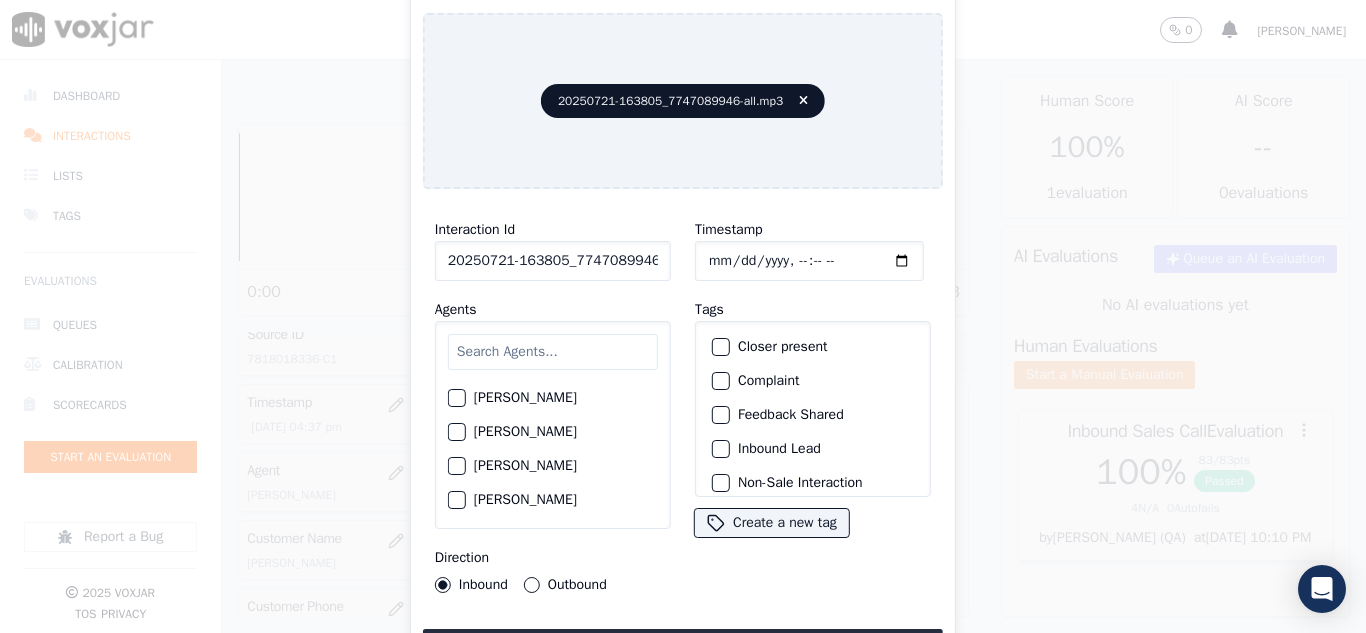 scroll, scrollTop: 2107, scrollLeft: 0, axis: vertical 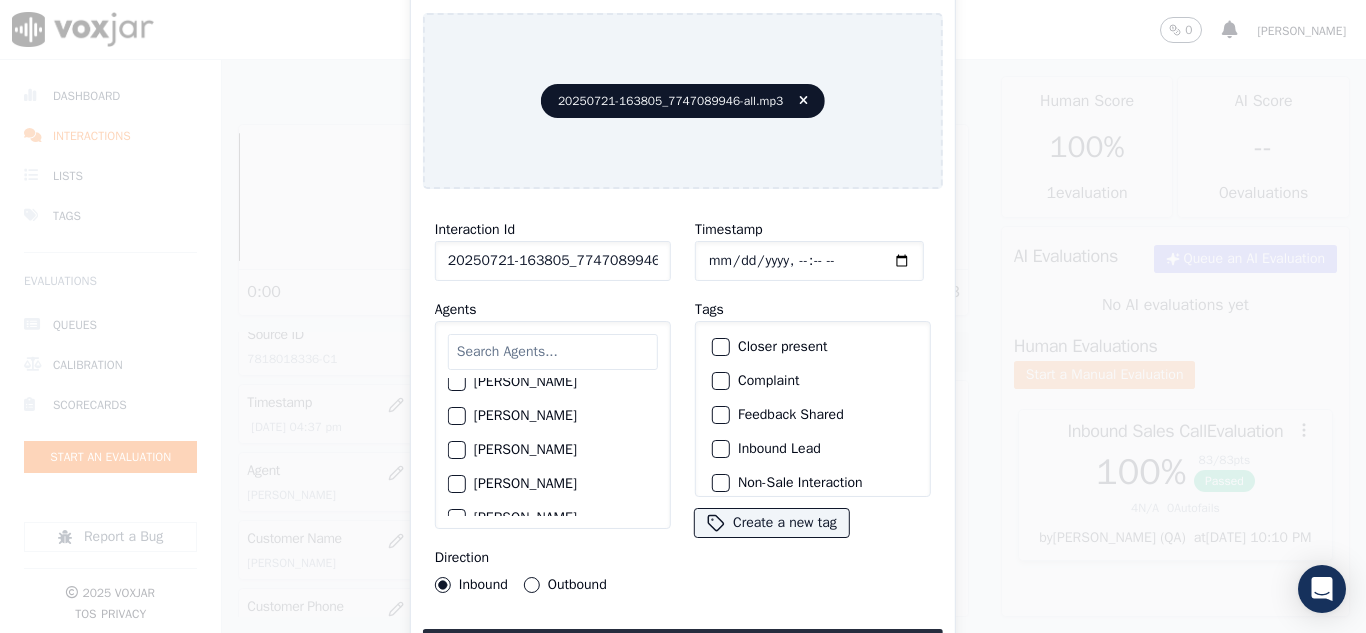 click on "[PERSON_NAME]" 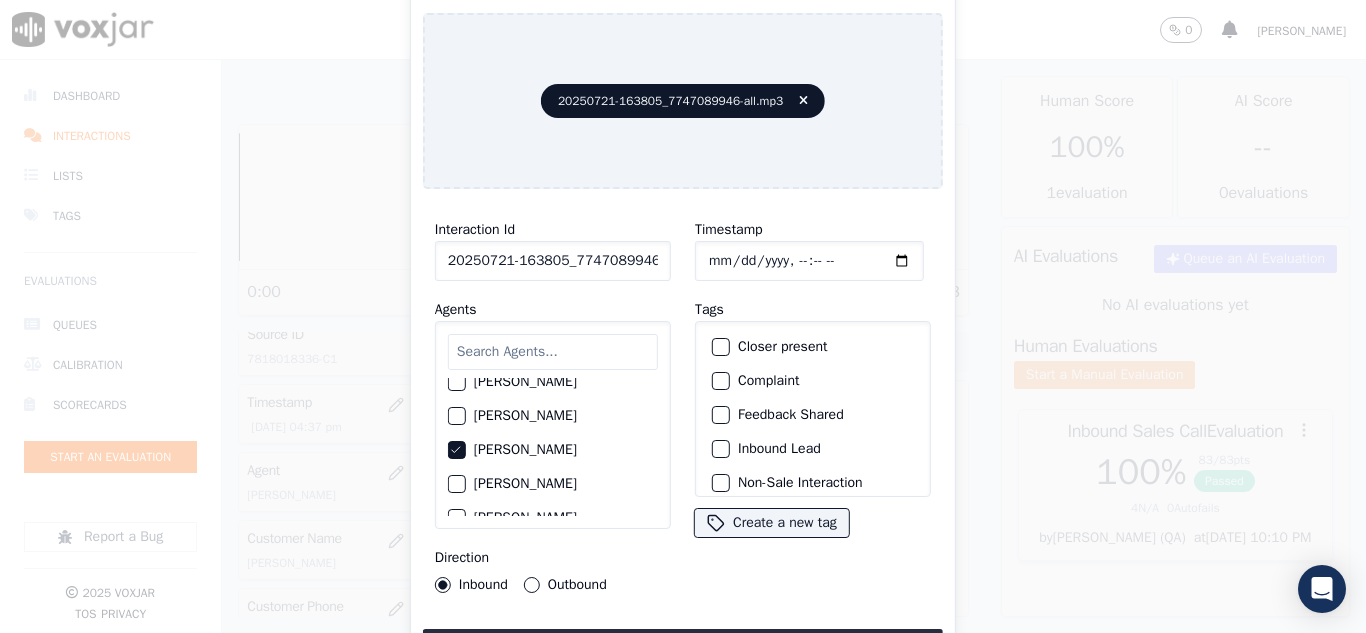click on "Outbound" at bounding box center (532, 585) 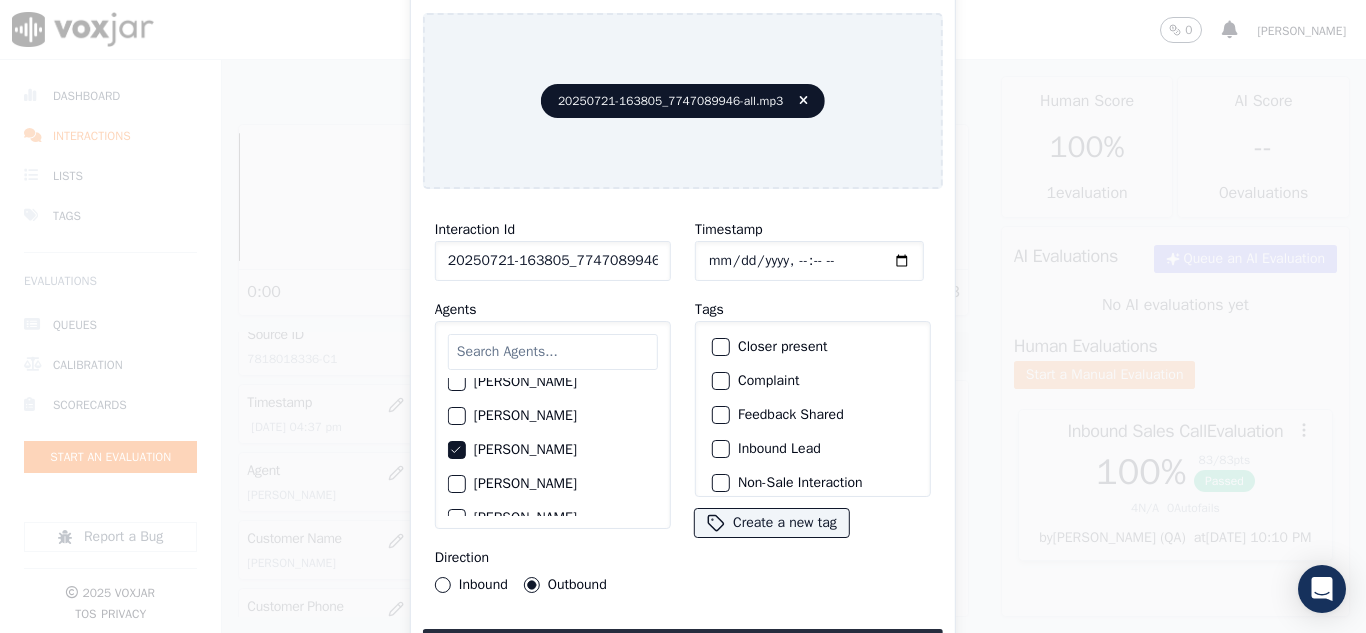 click on "Closer present" 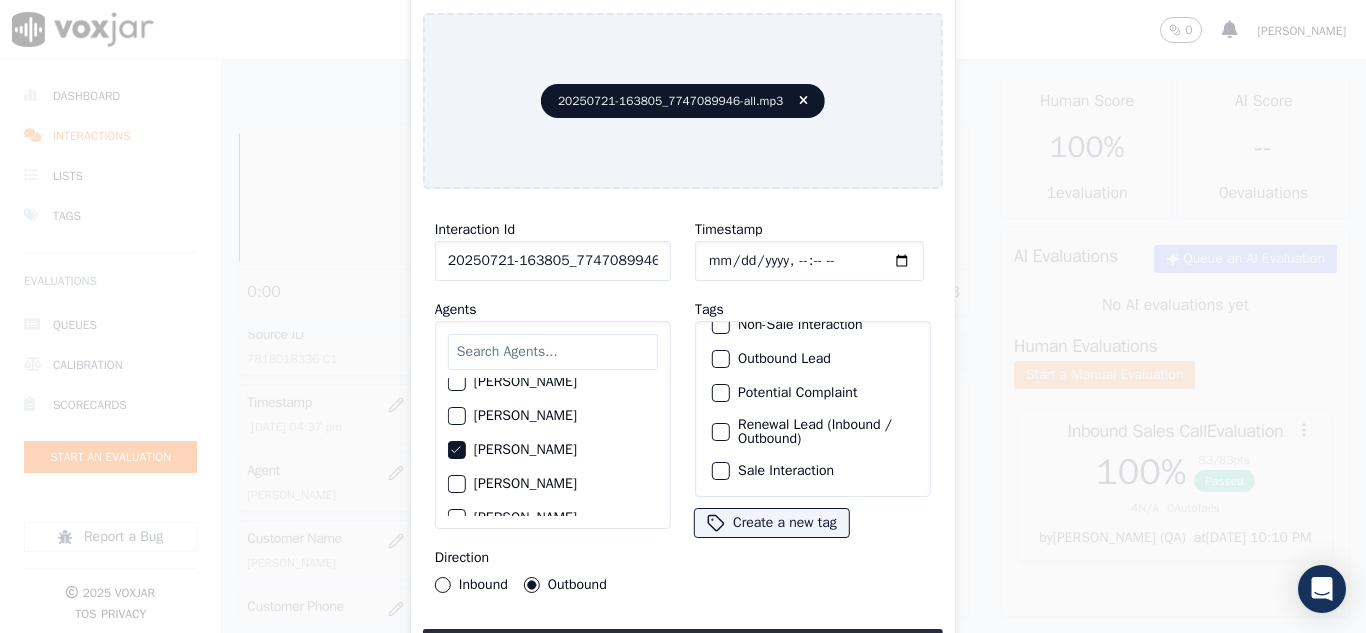 scroll, scrollTop: 173, scrollLeft: 0, axis: vertical 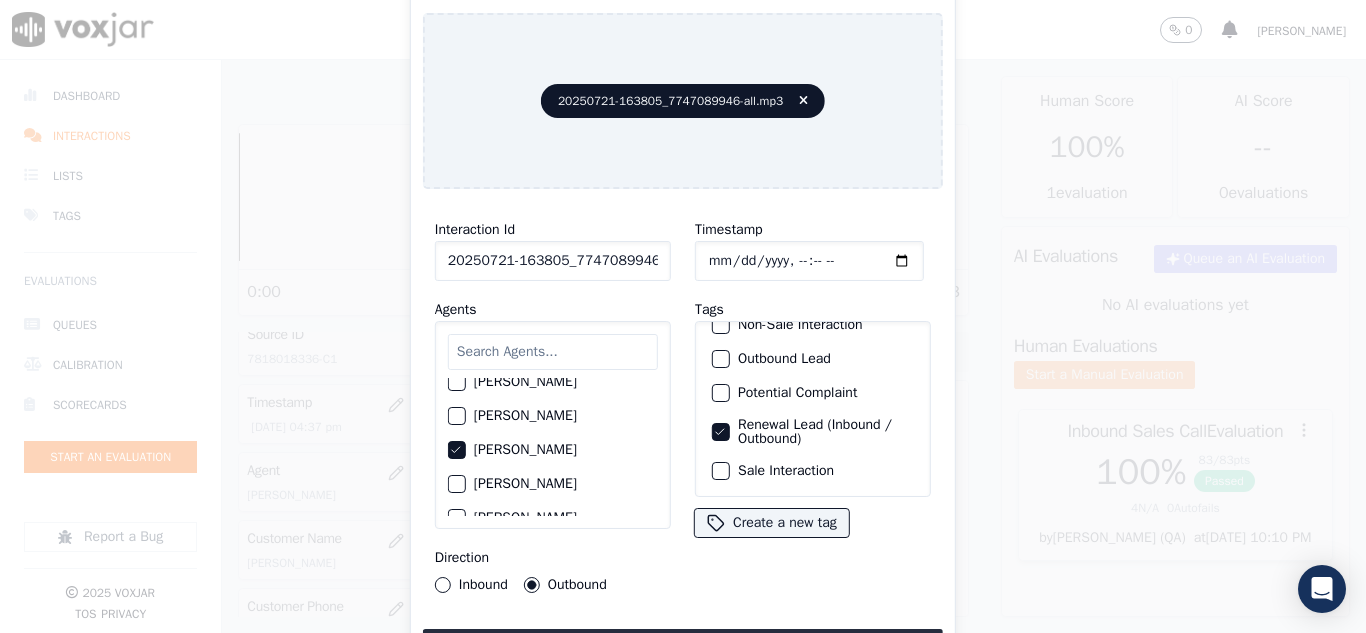 click on "Sale Interaction" at bounding box center [813, 471] 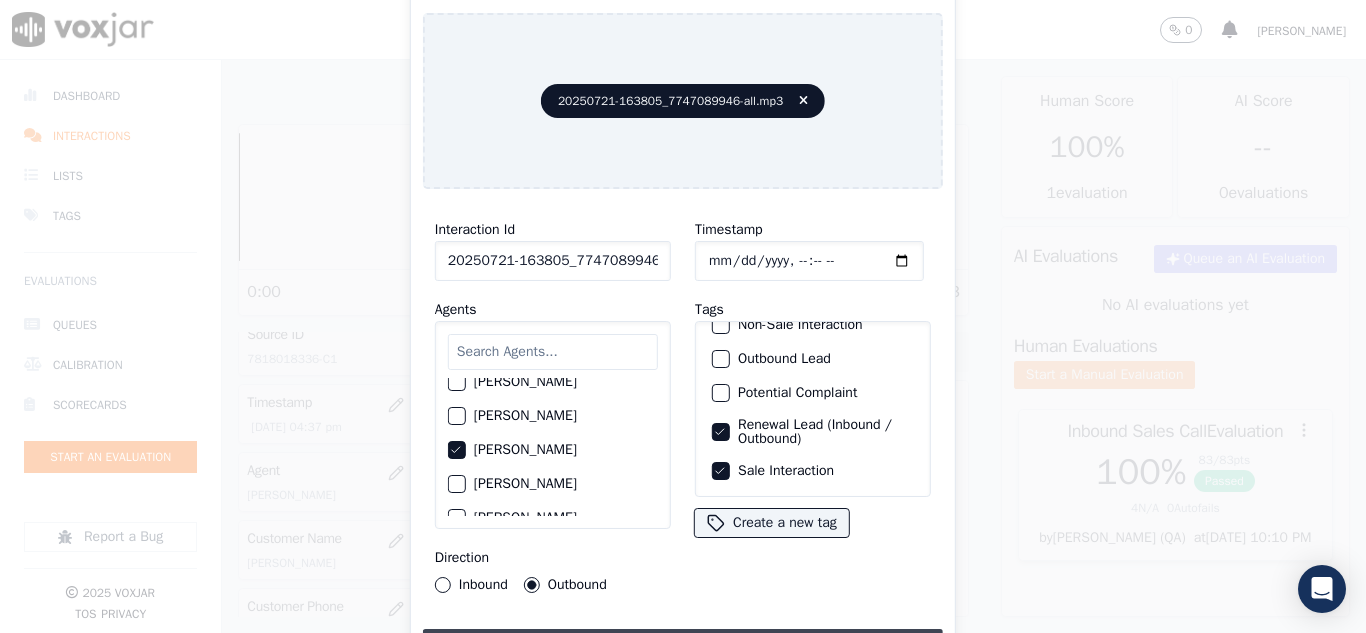 click on "Upload interaction to start evaluation" at bounding box center (683, 647) 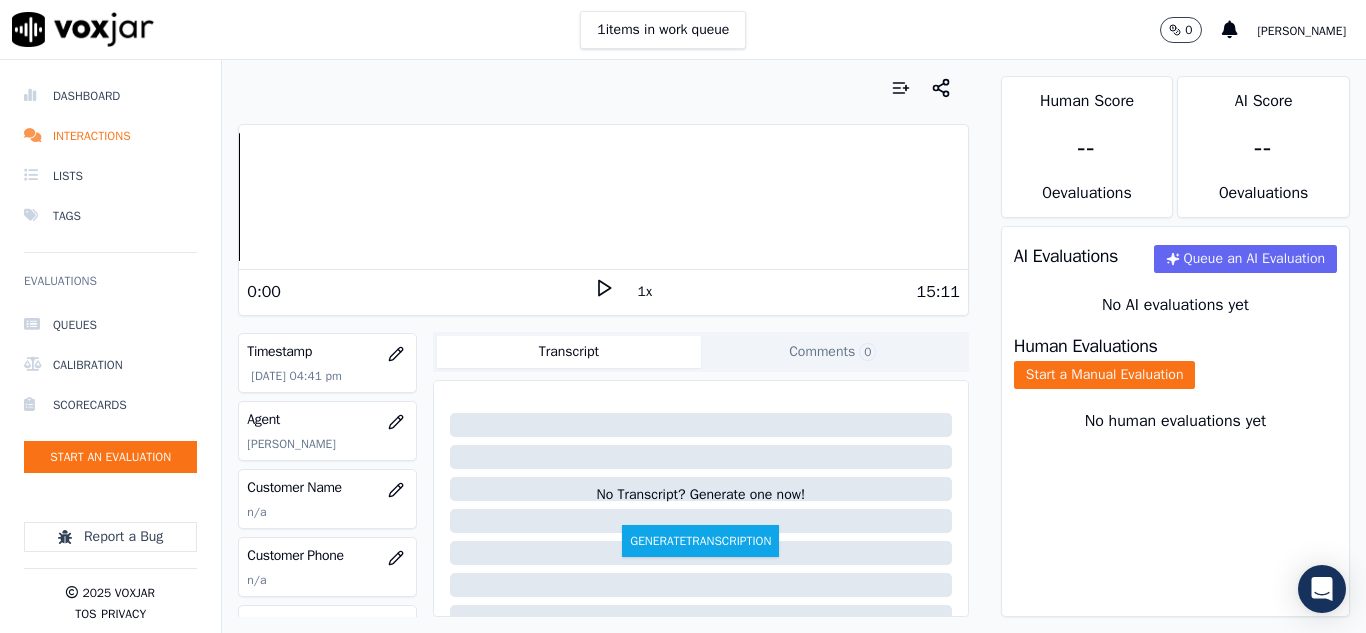 scroll, scrollTop: 200, scrollLeft: 0, axis: vertical 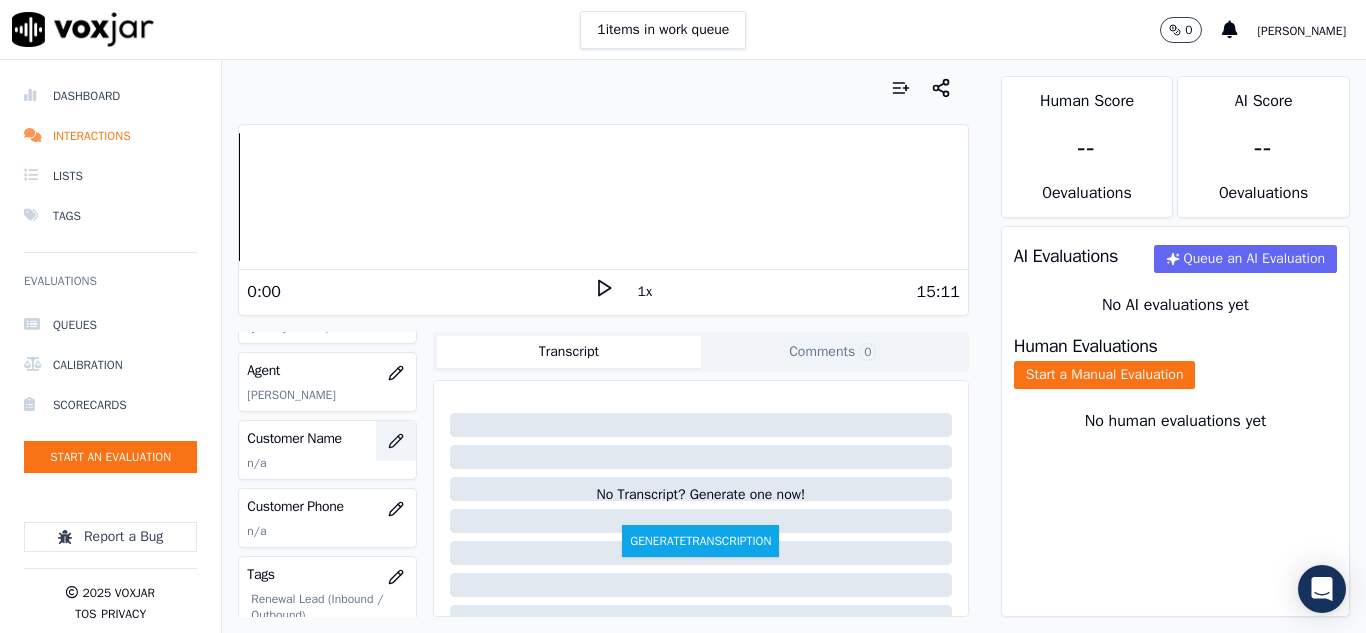 click 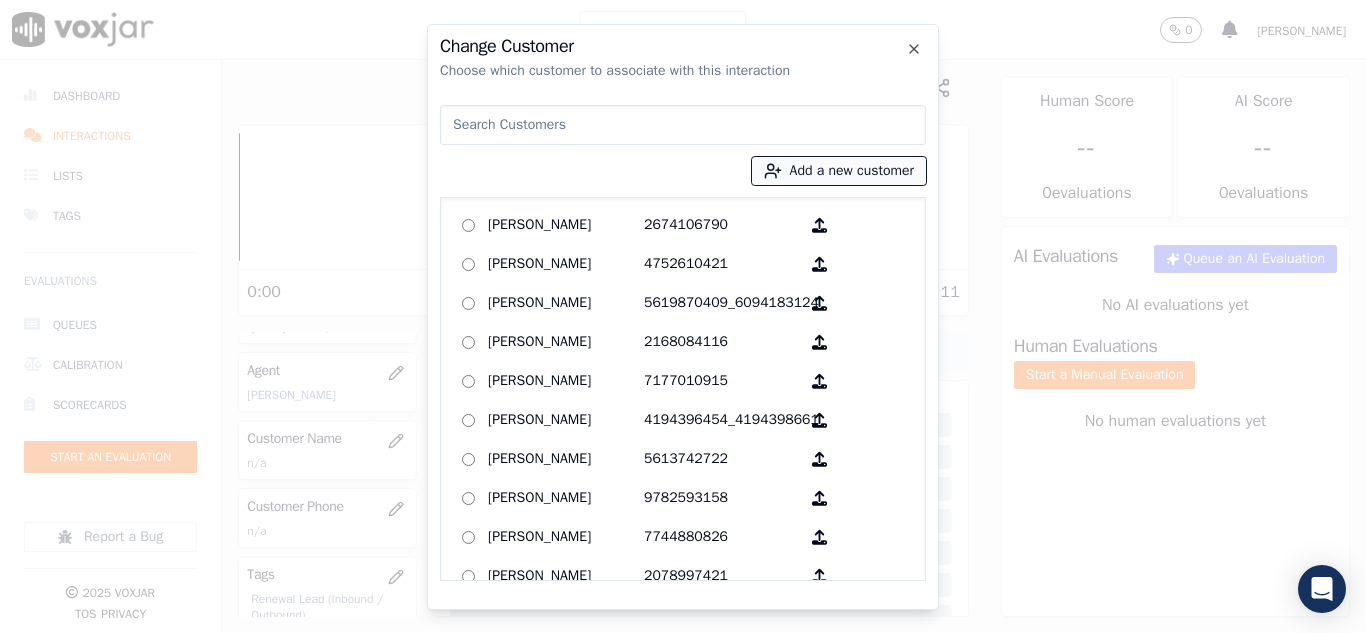 click on "Add a new customer" at bounding box center [839, 171] 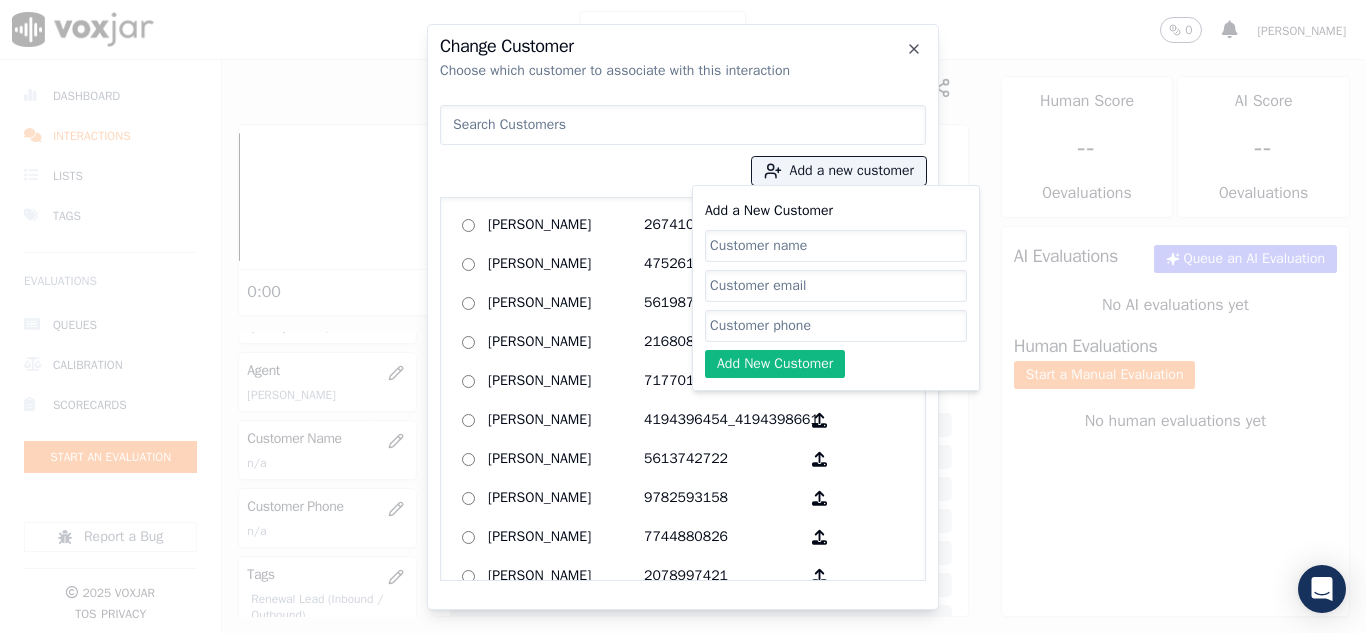 click on "Add a New Customer" 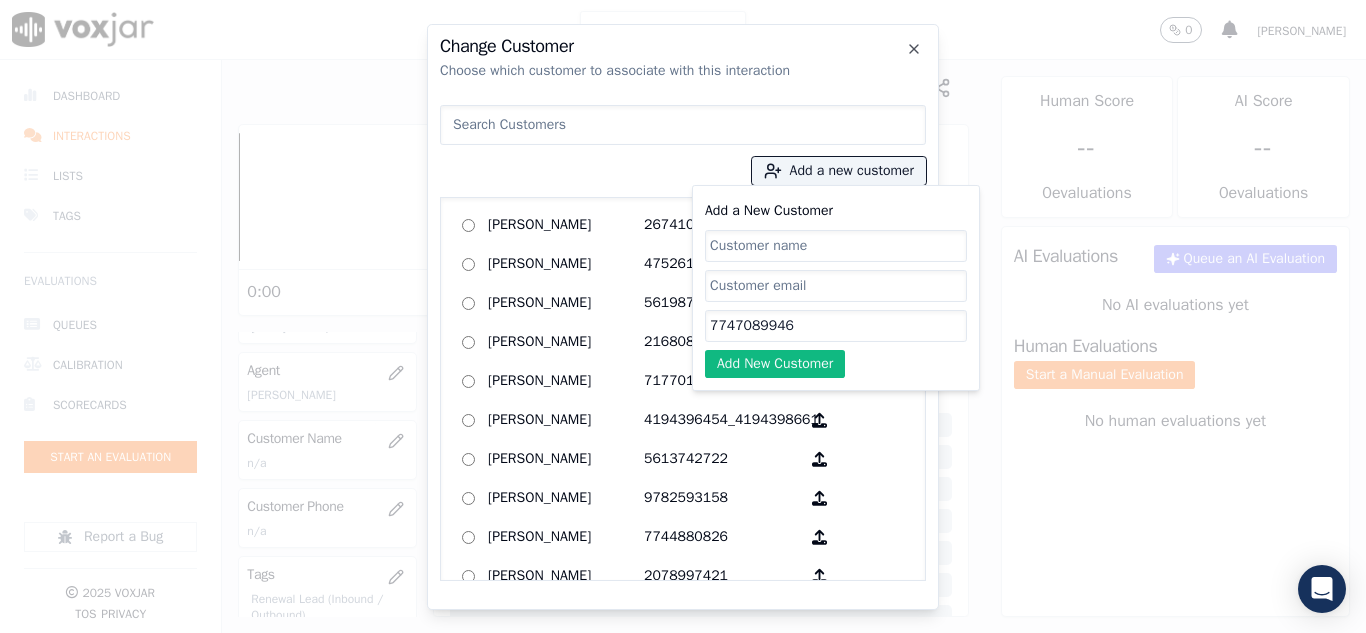 type on "7747089946" 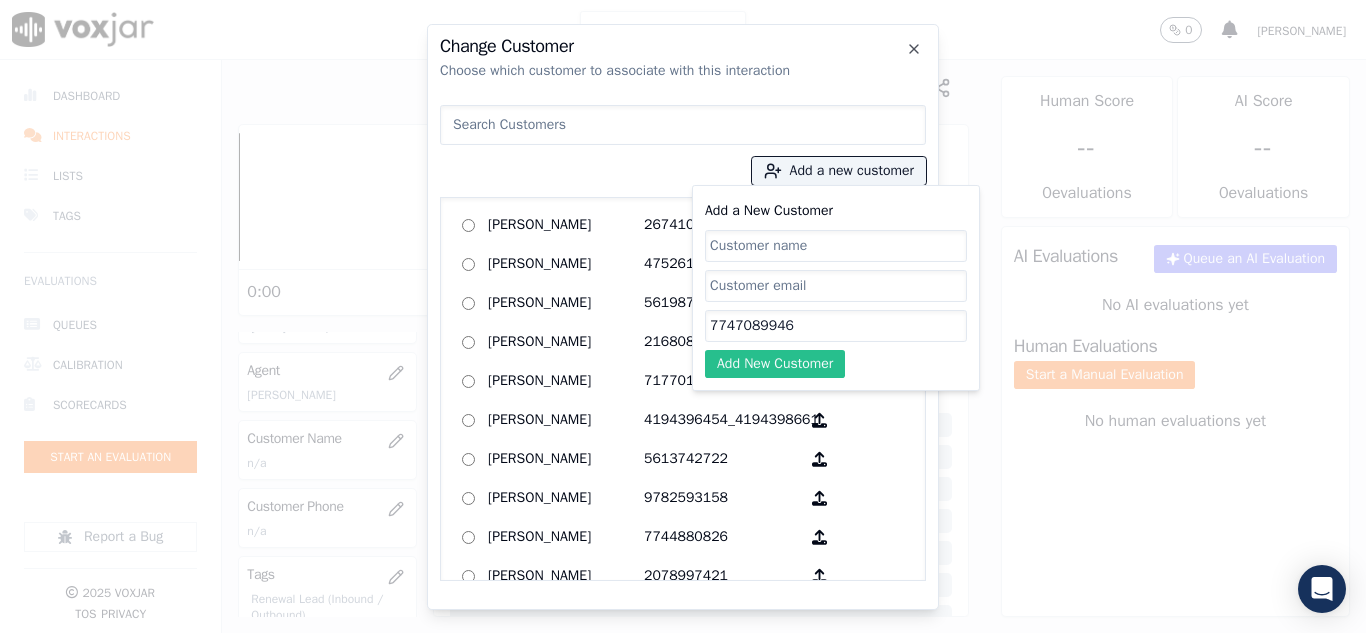 paste on "[PERSON_NAME]" 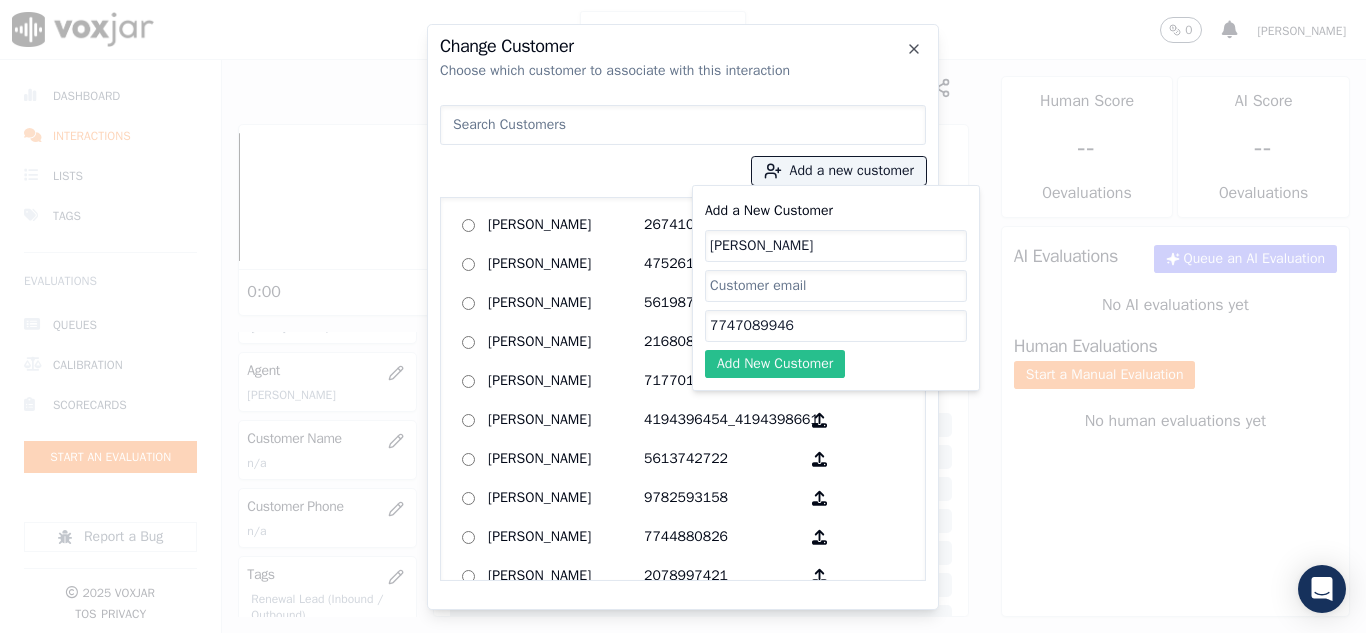 type on "[PERSON_NAME]" 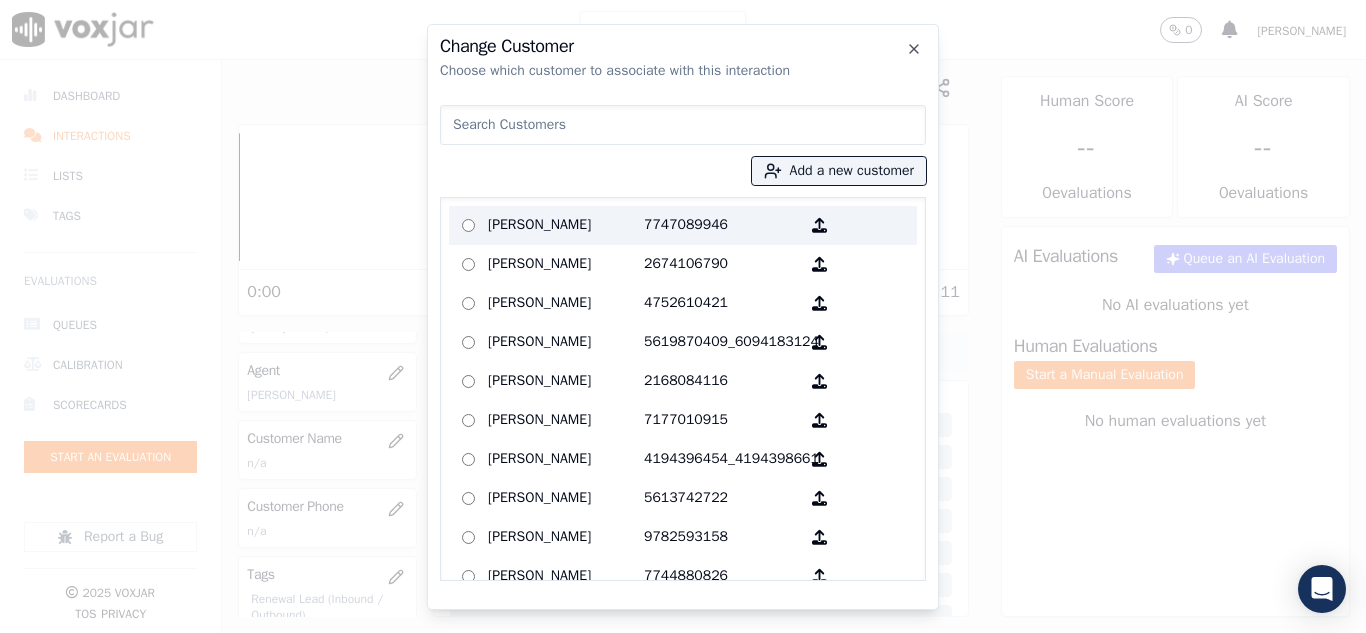 click on "[PERSON_NAME]" at bounding box center (566, 225) 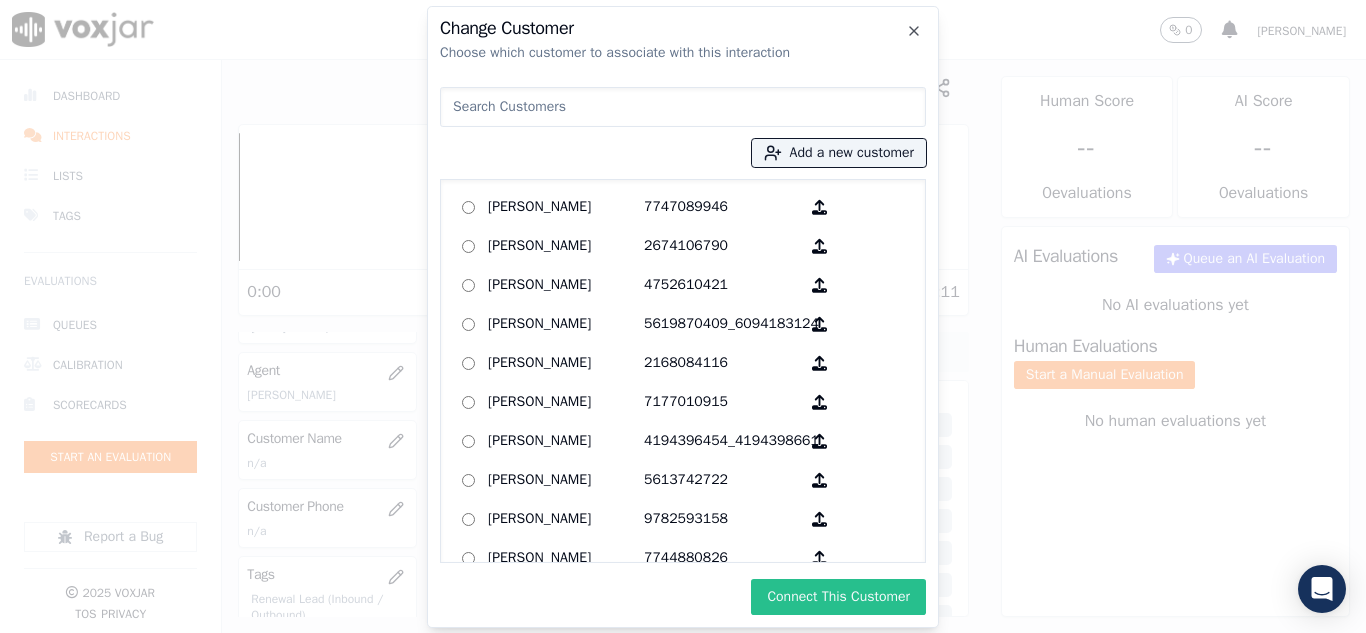 click on "Connect This Customer" at bounding box center (838, 597) 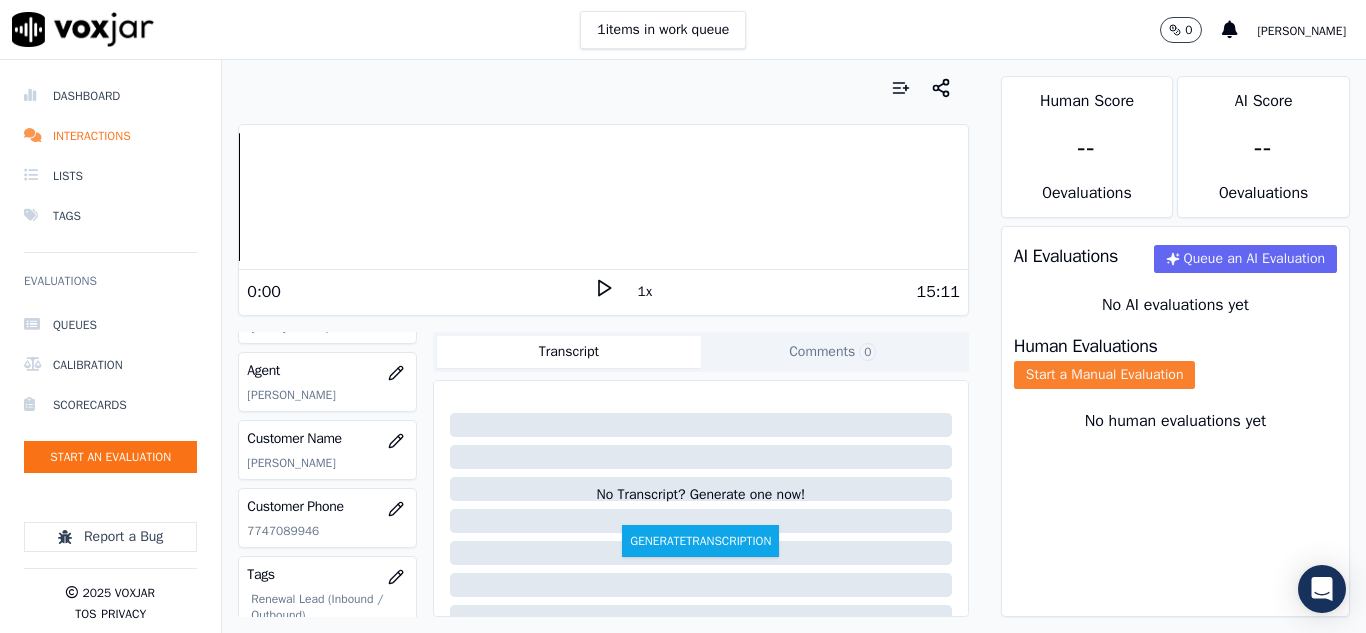 drag, startPoint x: 1054, startPoint y: 393, endPoint x: 1041, endPoint y: 401, distance: 15.264338 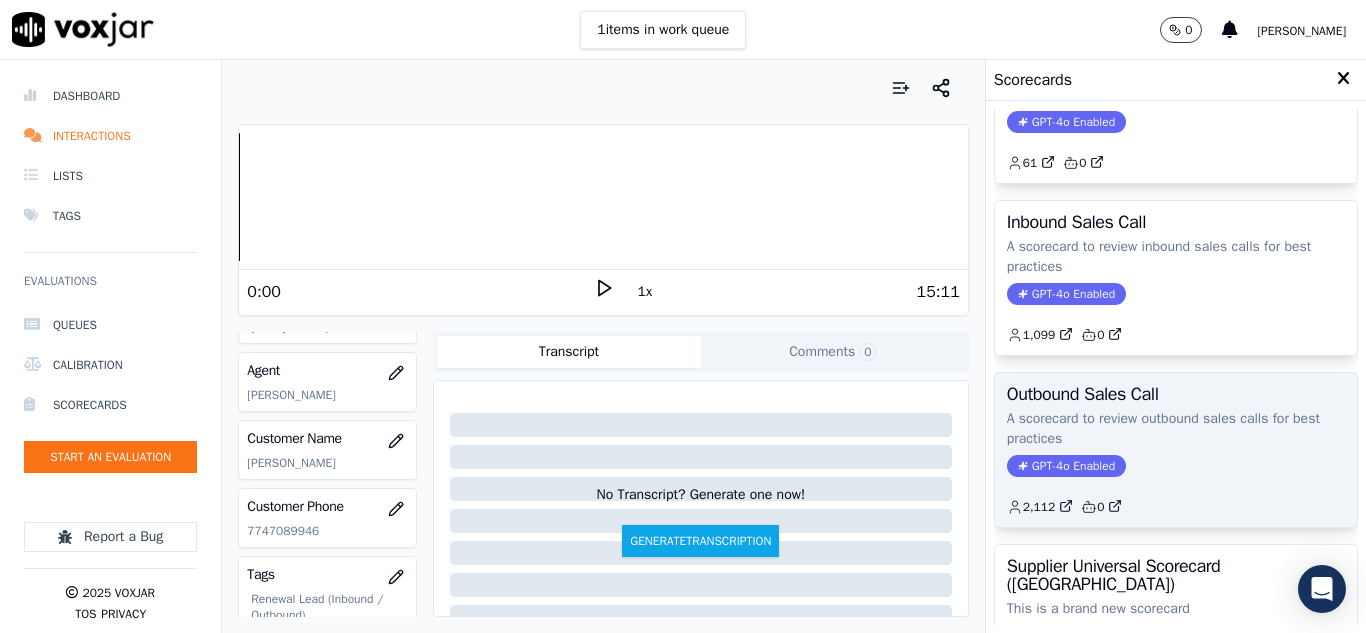 scroll, scrollTop: 100, scrollLeft: 0, axis: vertical 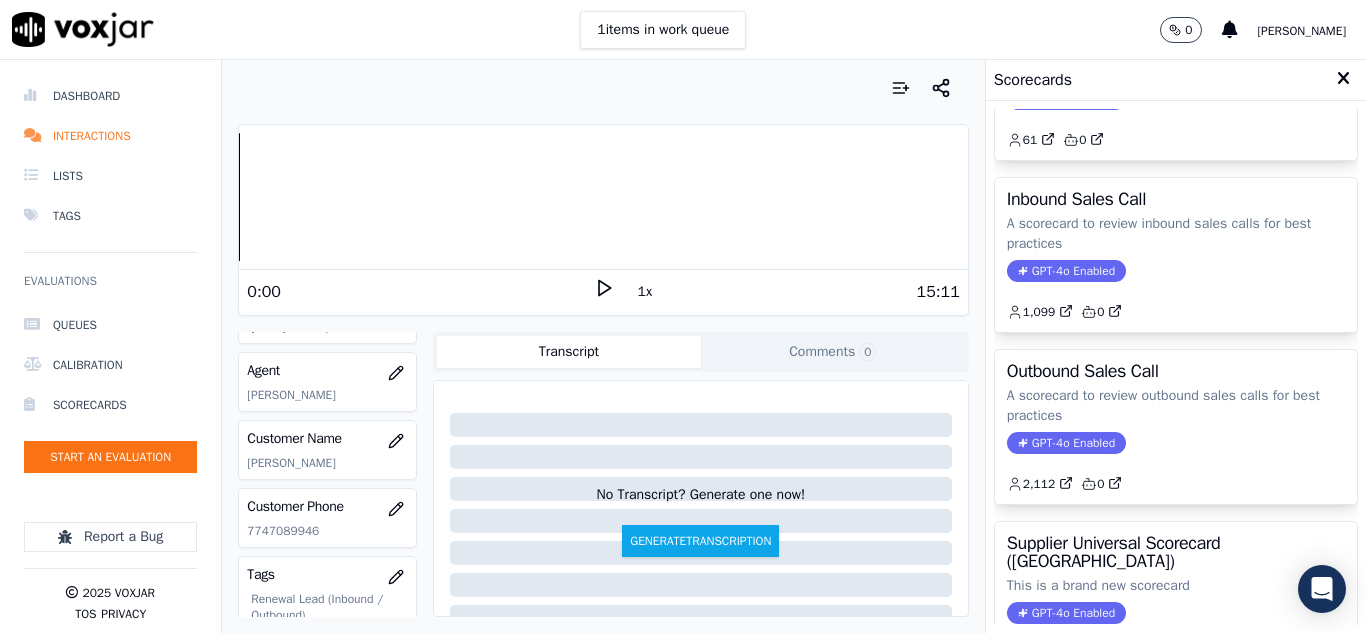 click on "GPT-4o Enabled" 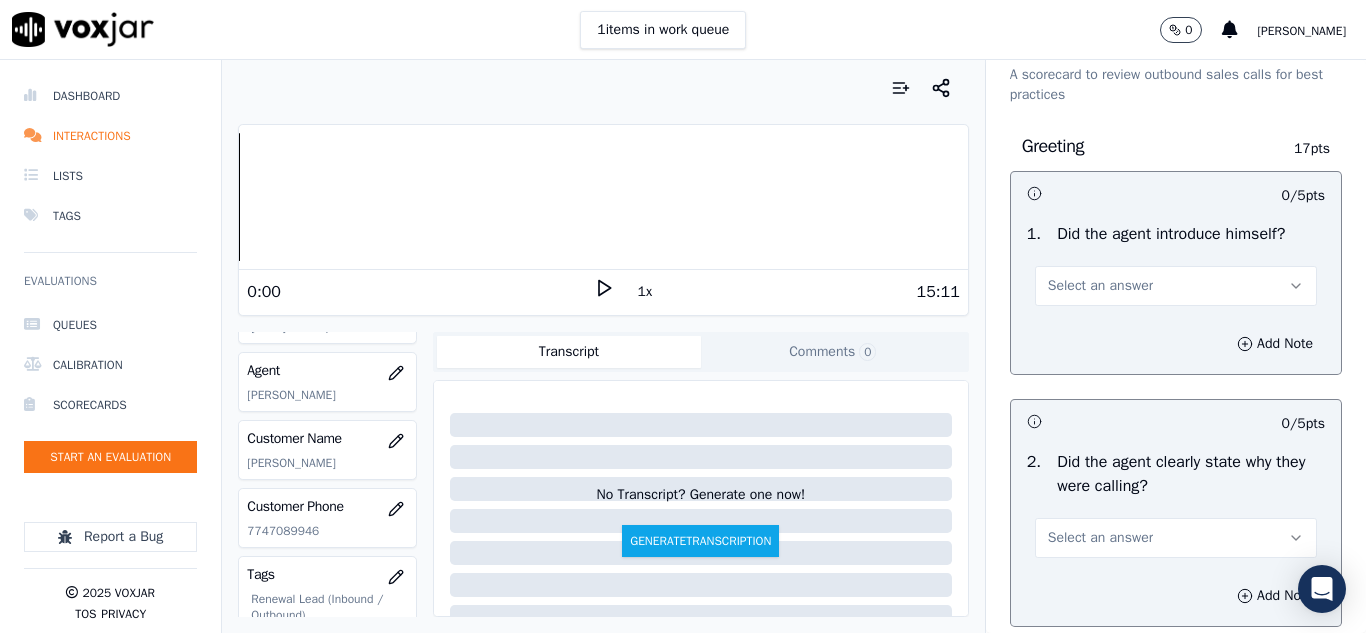 scroll, scrollTop: 200, scrollLeft: 0, axis: vertical 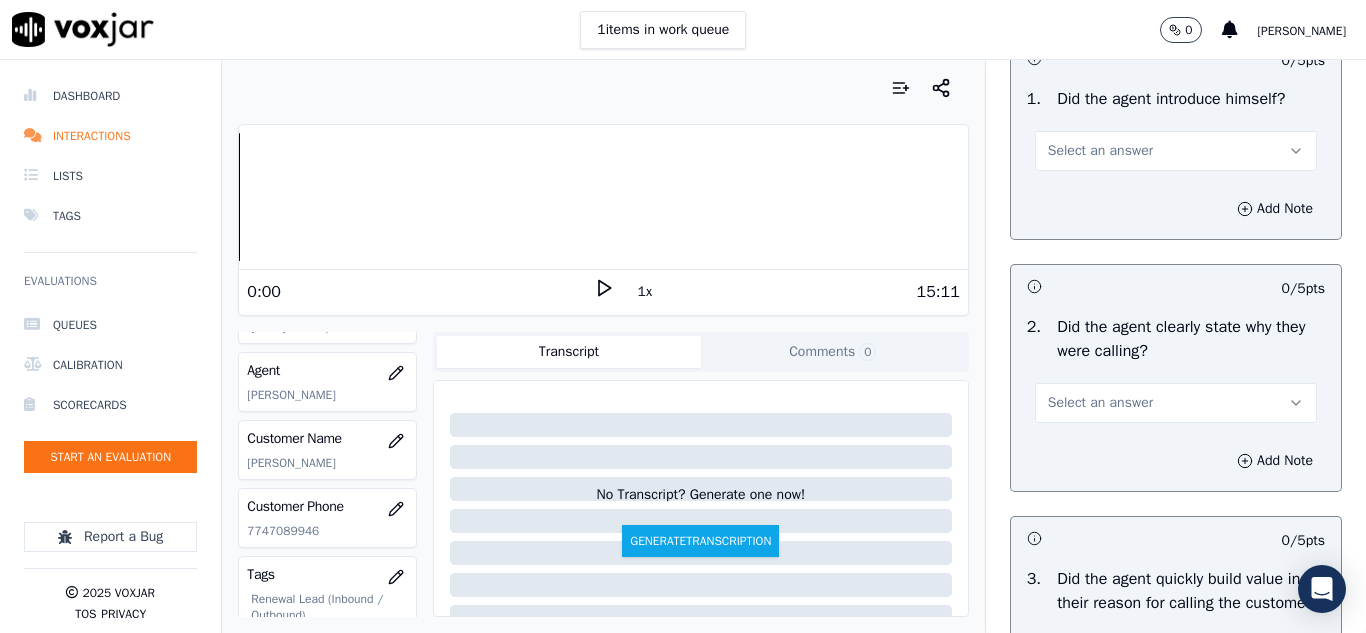click on "Select an answer" at bounding box center (1100, 151) 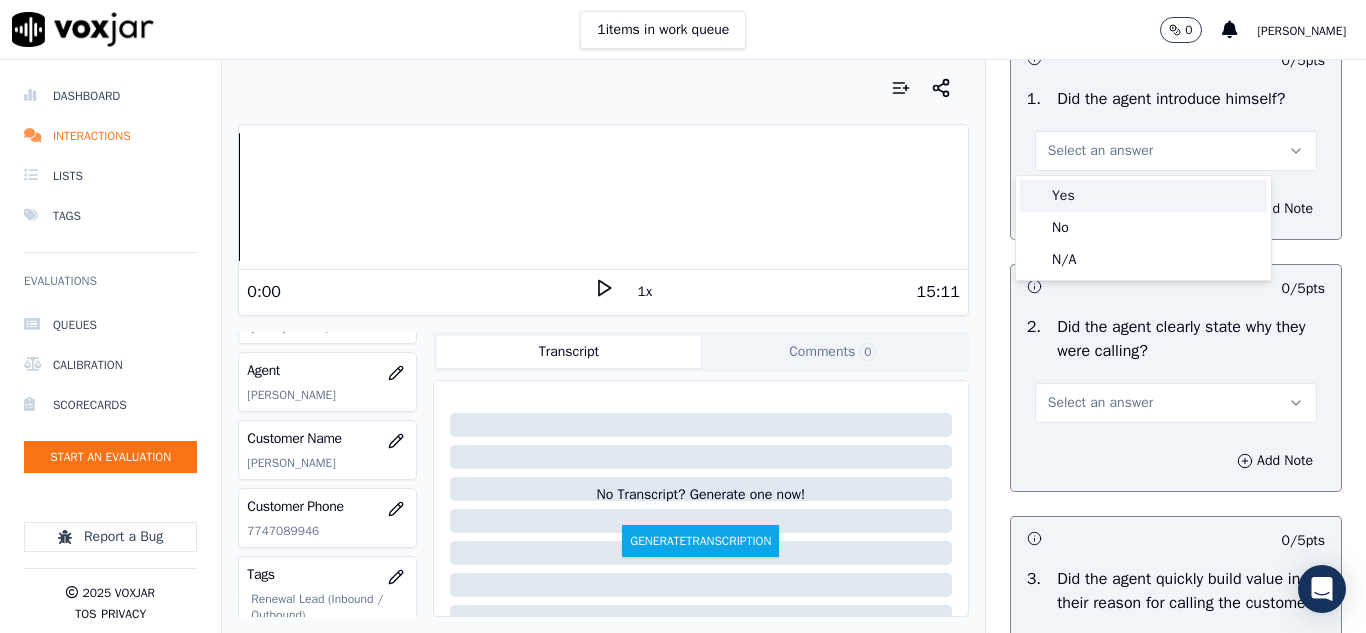click on "Yes" at bounding box center (1143, 196) 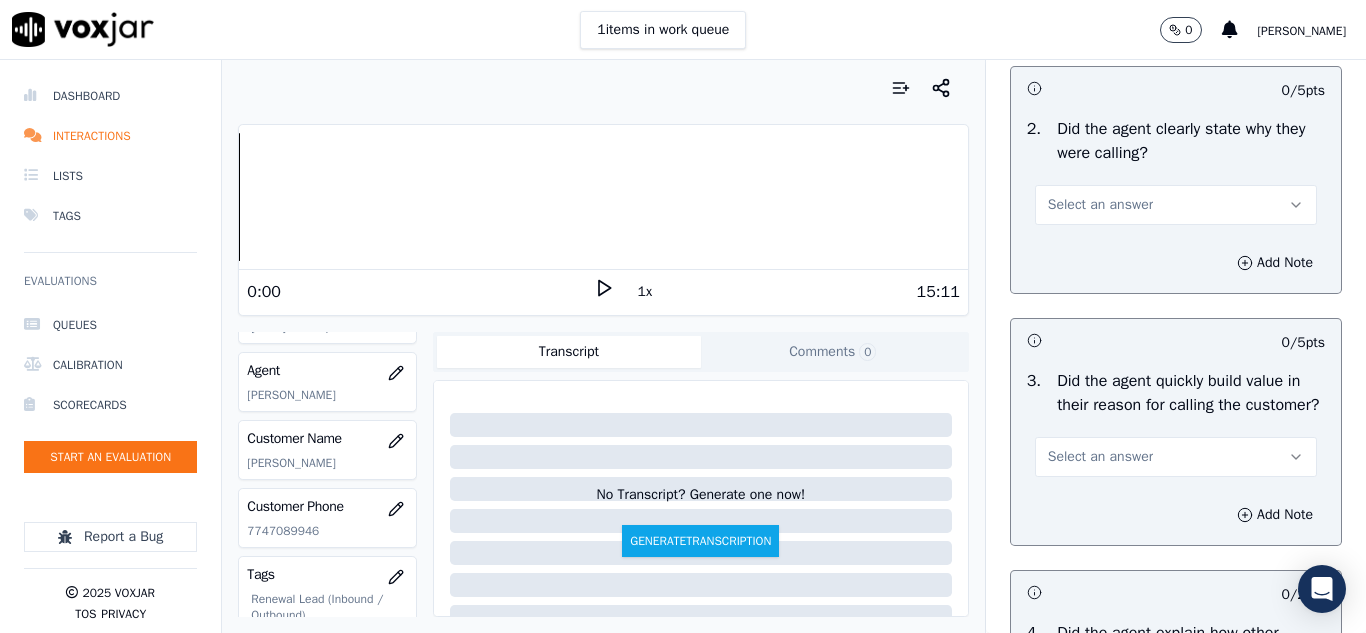 scroll, scrollTop: 400, scrollLeft: 0, axis: vertical 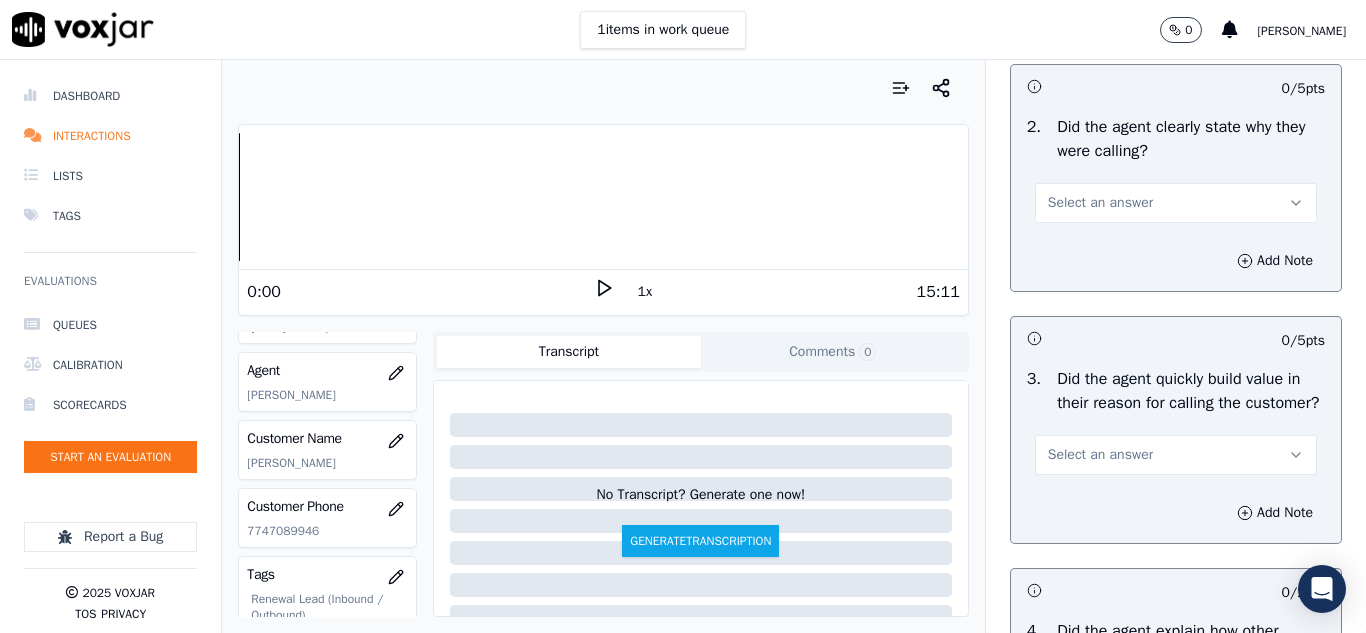 click on "Select an answer" at bounding box center [1100, 203] 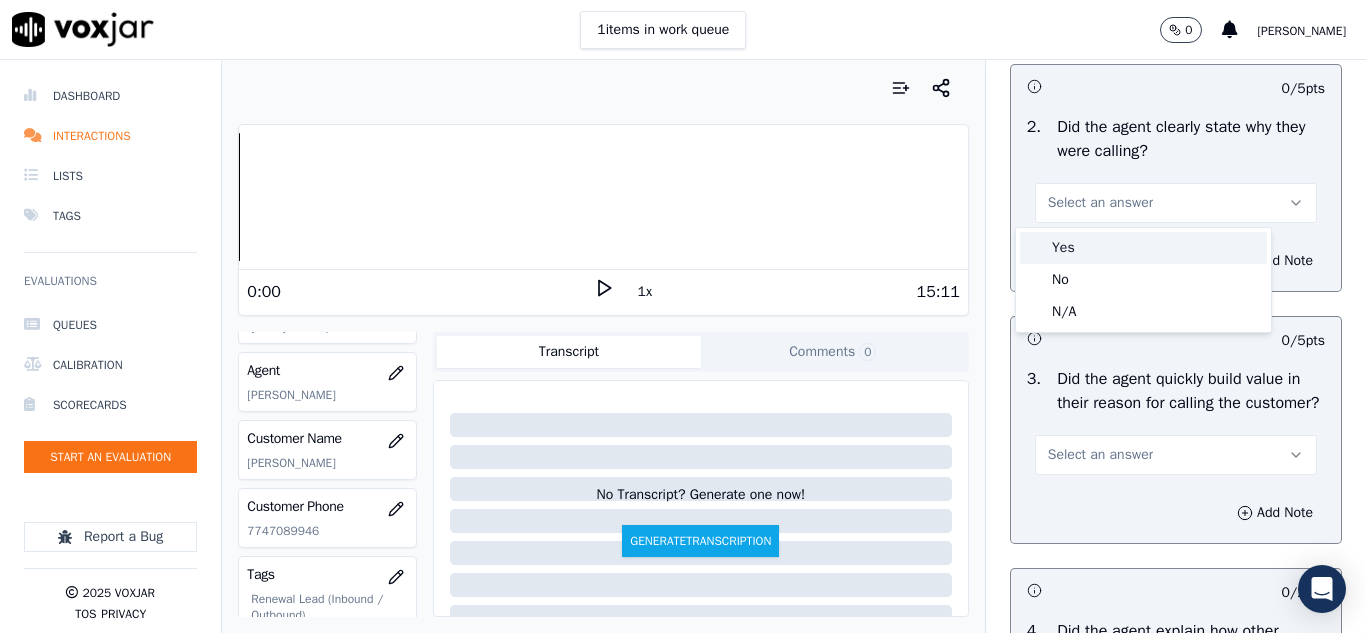 click on "Yes" at bounding box center (1143, 248) 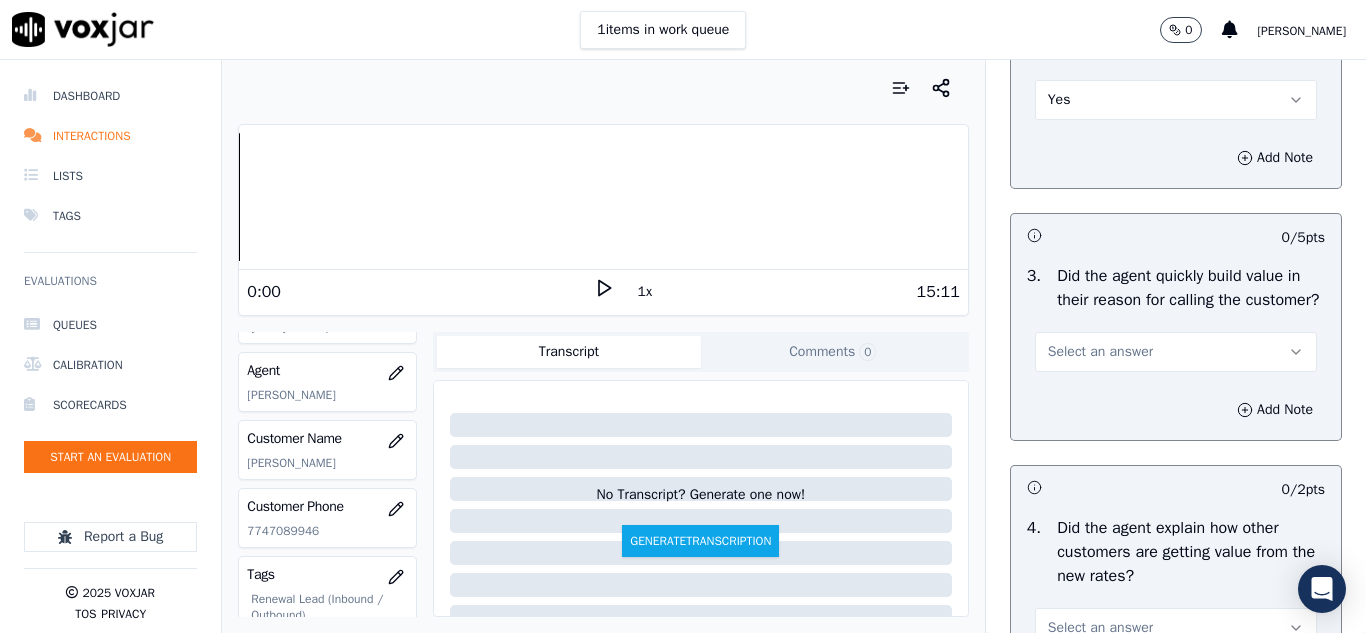scroll, scrollTop: 600, scrollLeft: 0, axis: vertical 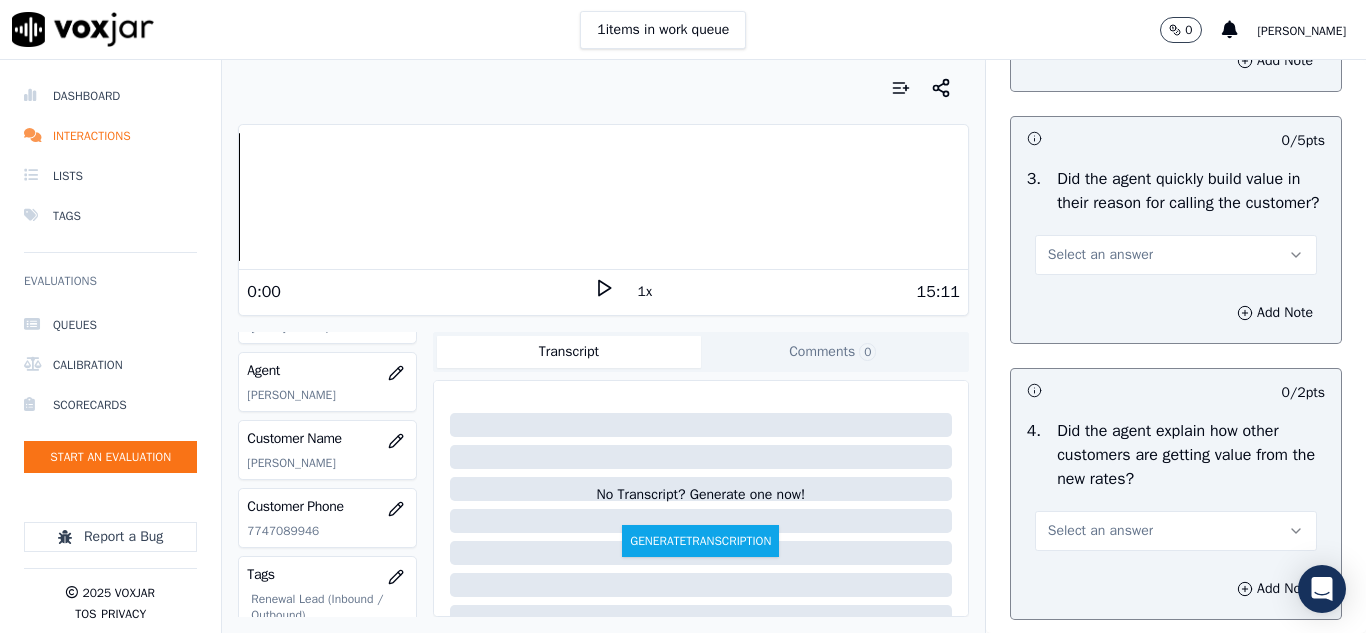 drag, startPoint x: 1071, startPoint y: 264, endPoint x: 1069, endPoint y: 280, distance: 16.124516 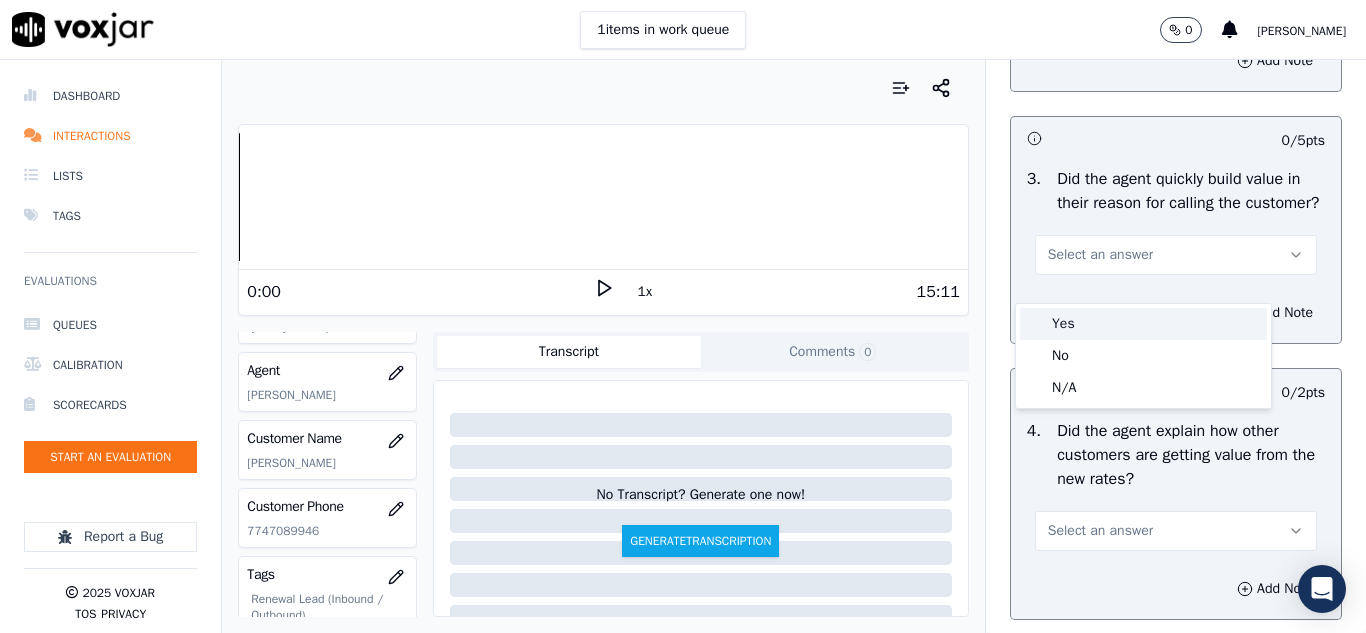 click on "Yes" at bounding box center [1143, 324] 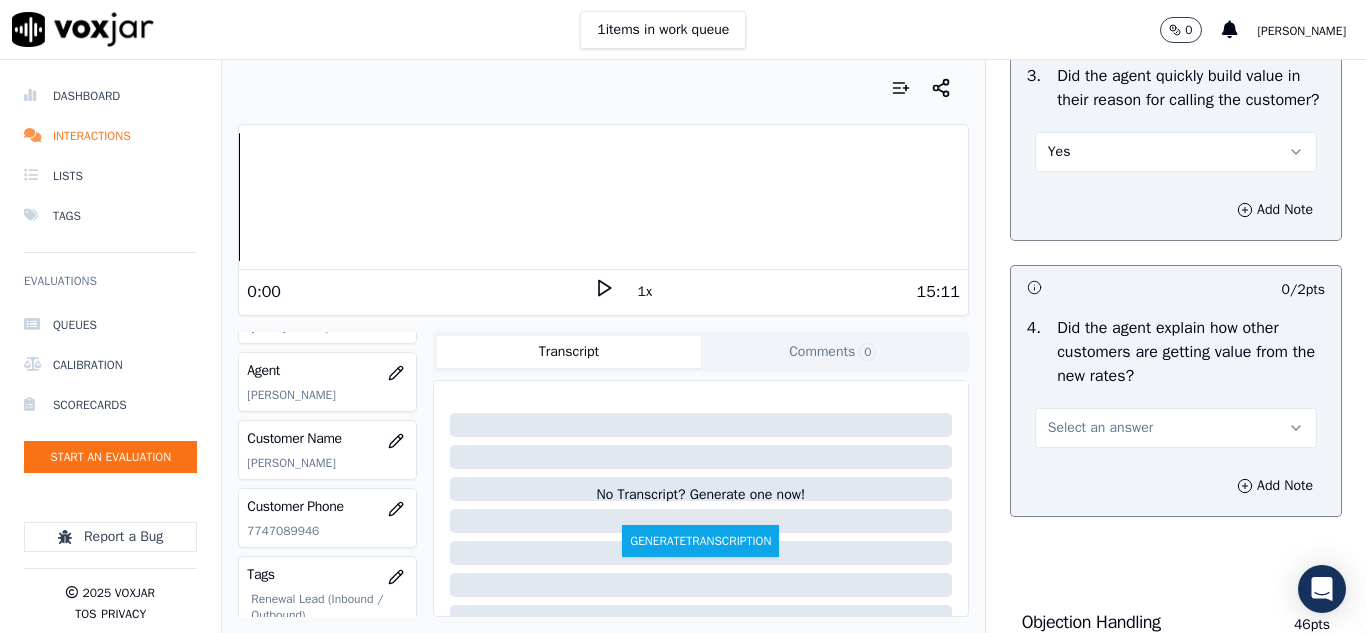 scroll, scrollTop: 800, scrollLeft: 0, axis: vertical 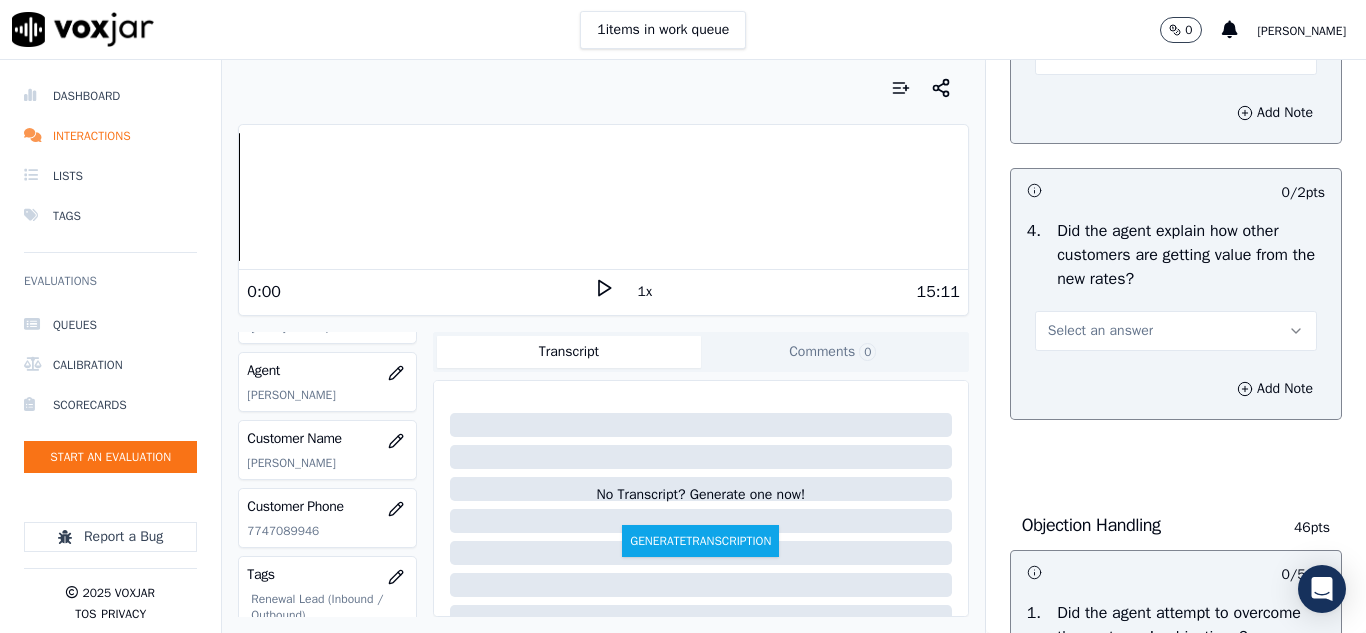 click on "Select an answer" at bounding box center [1176, 331] 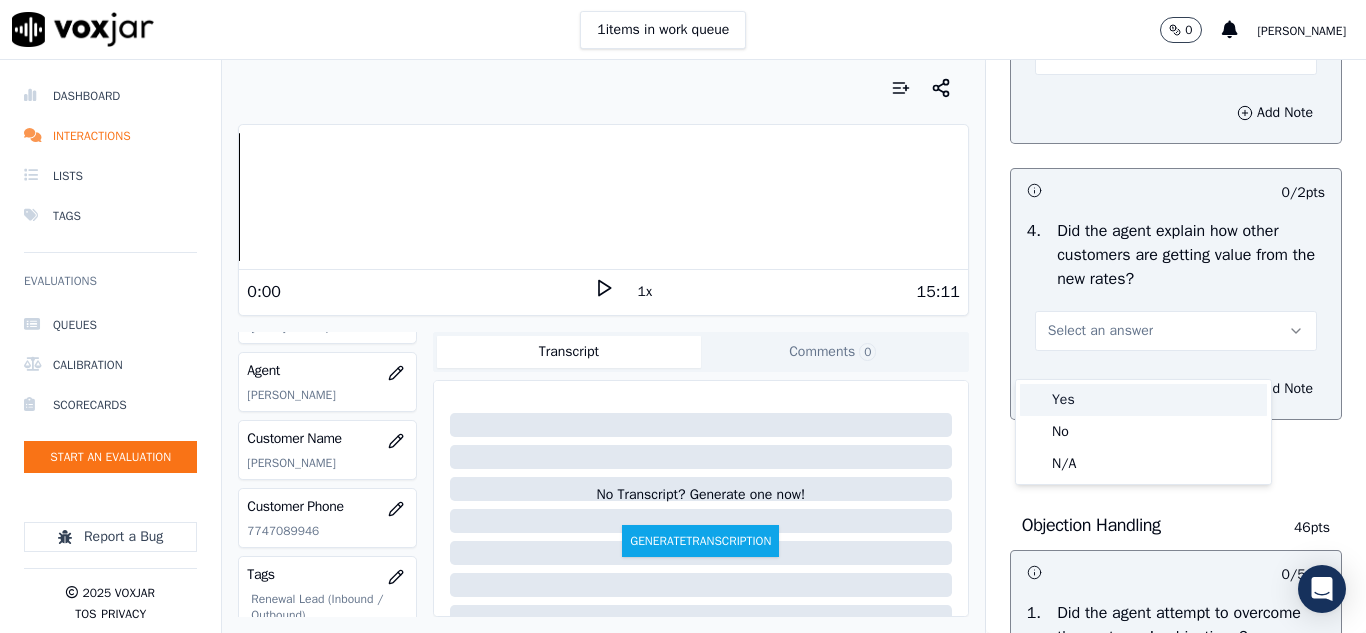 click on "Yes" at bounding box center (1143, 400) 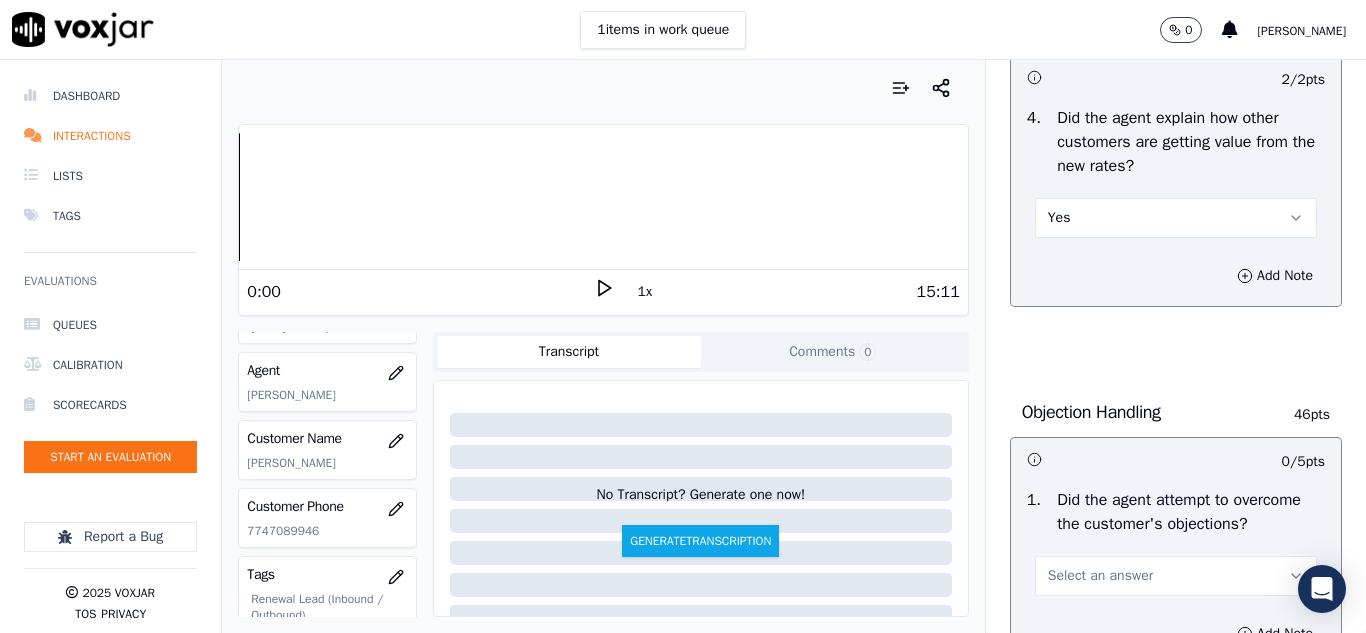 scroll, scrollTop: 1000, scrollLeft: 0, axis: vertical 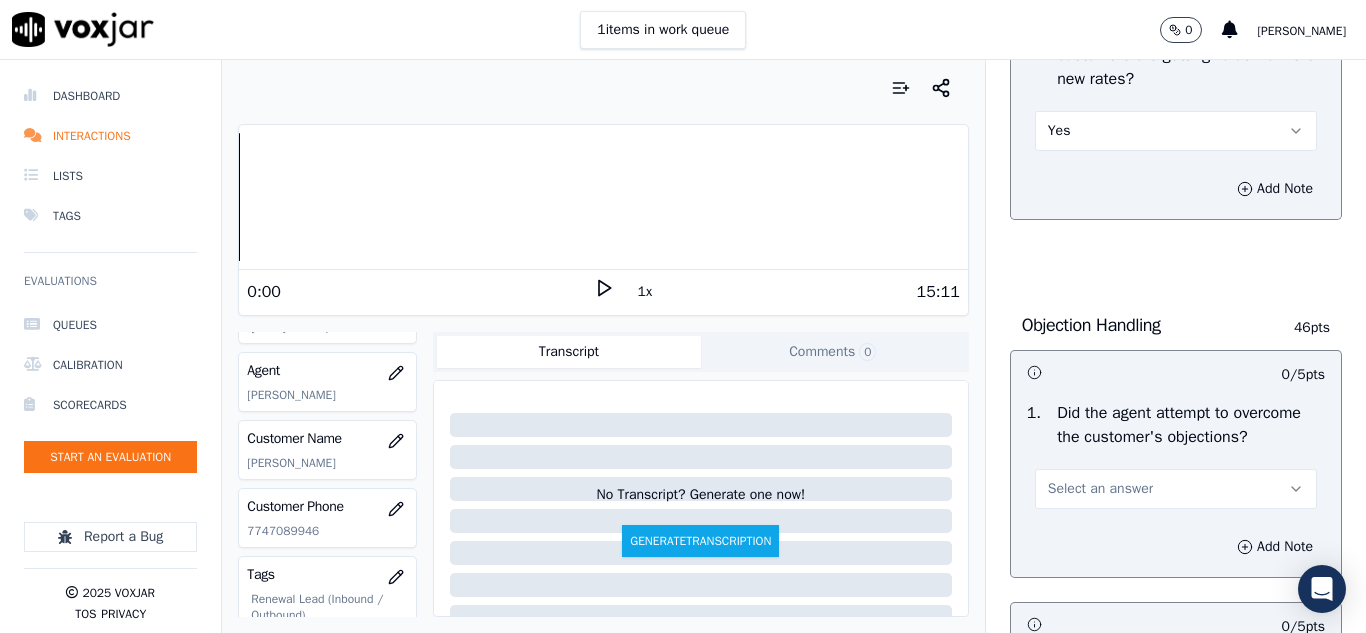 click on "Yes" at bounding box center (1176, 131) 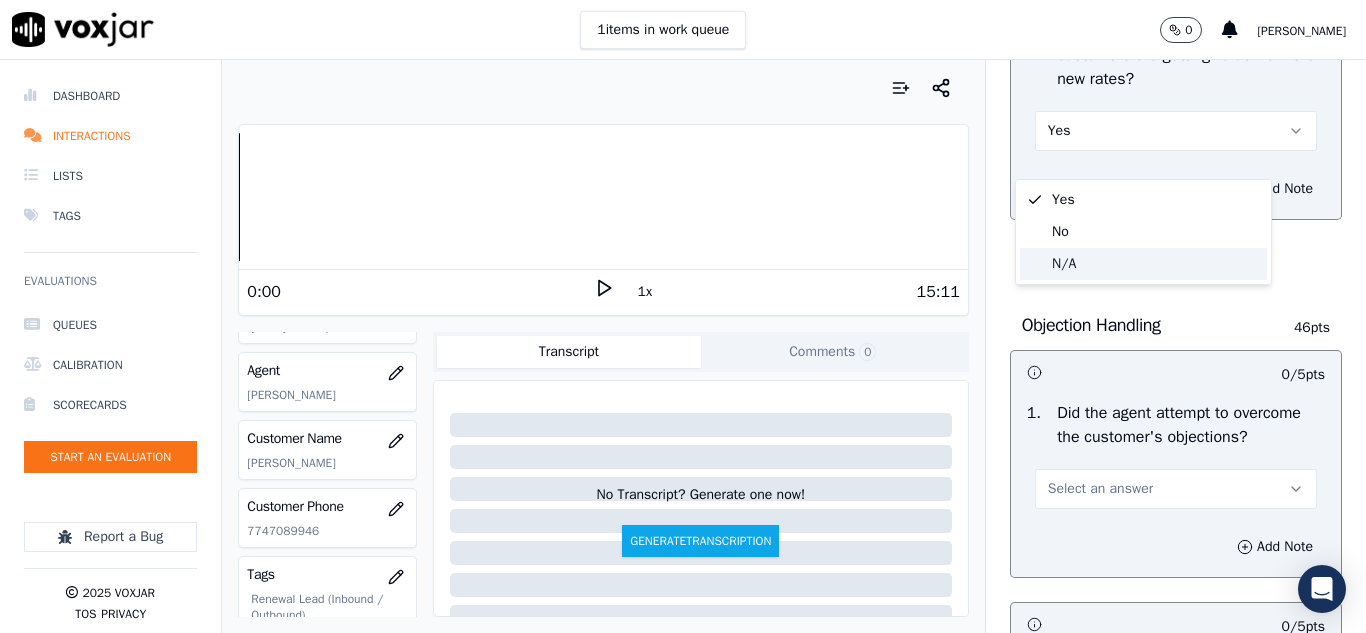 click on "N/A" 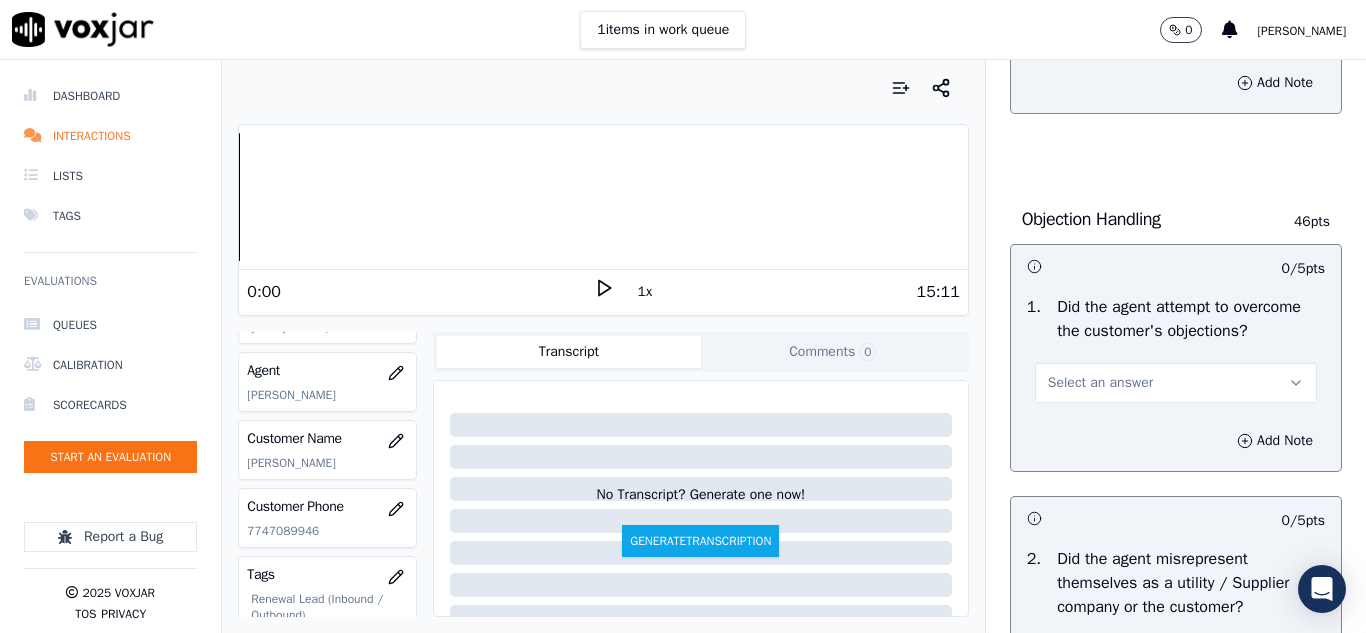 scroll, scrollTop: 1200, scrollLeft: 0, axis: vertical 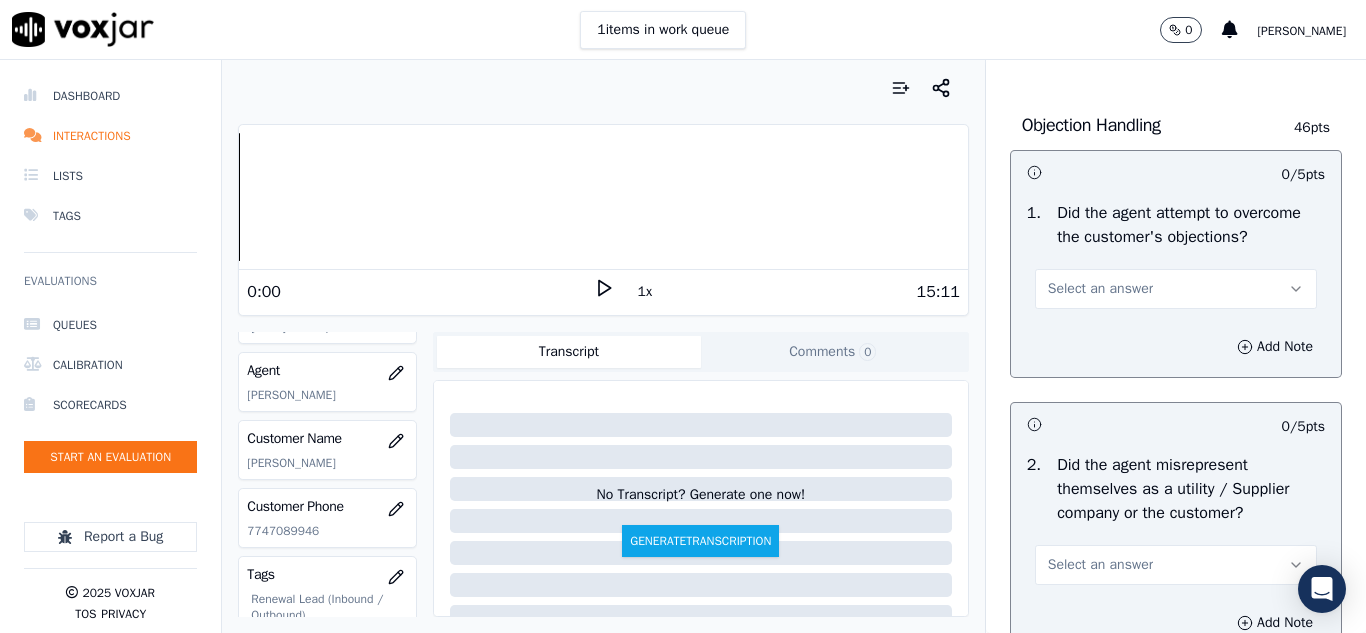 click on "Select an answer" at bounding box center (1176, 289) 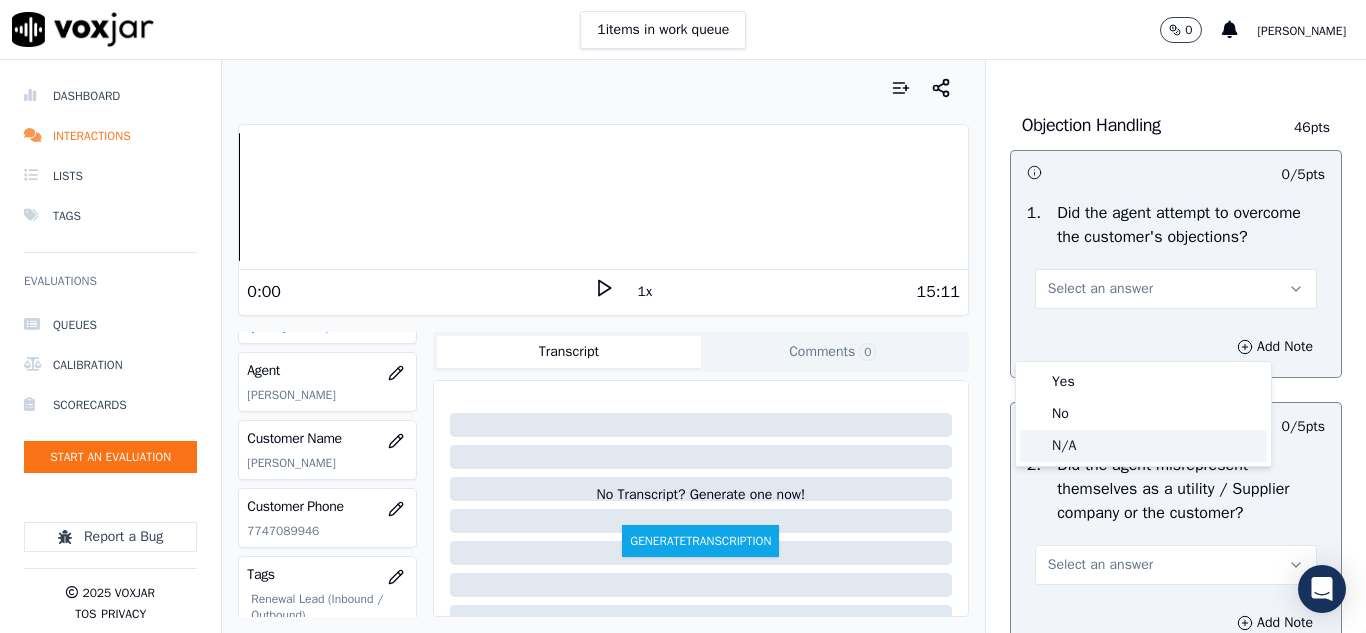 click on "N/A" 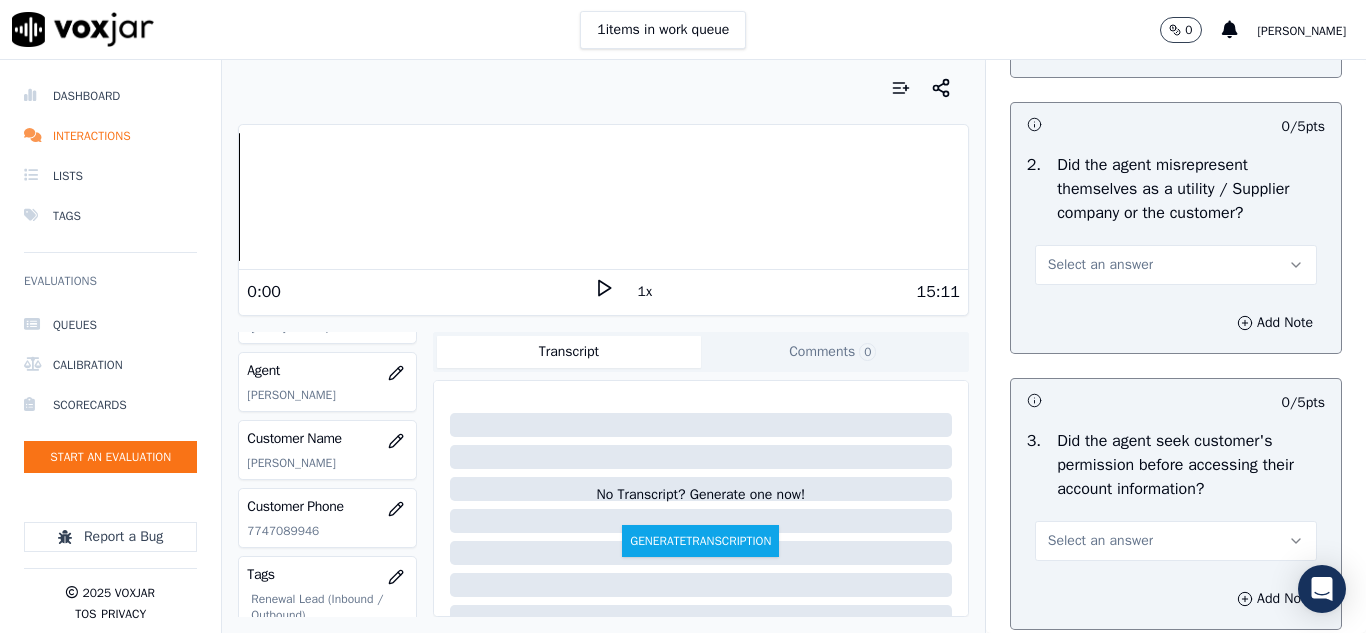 scroll, scrollTop: 1600, scrollLeft: 0, axis: vertical 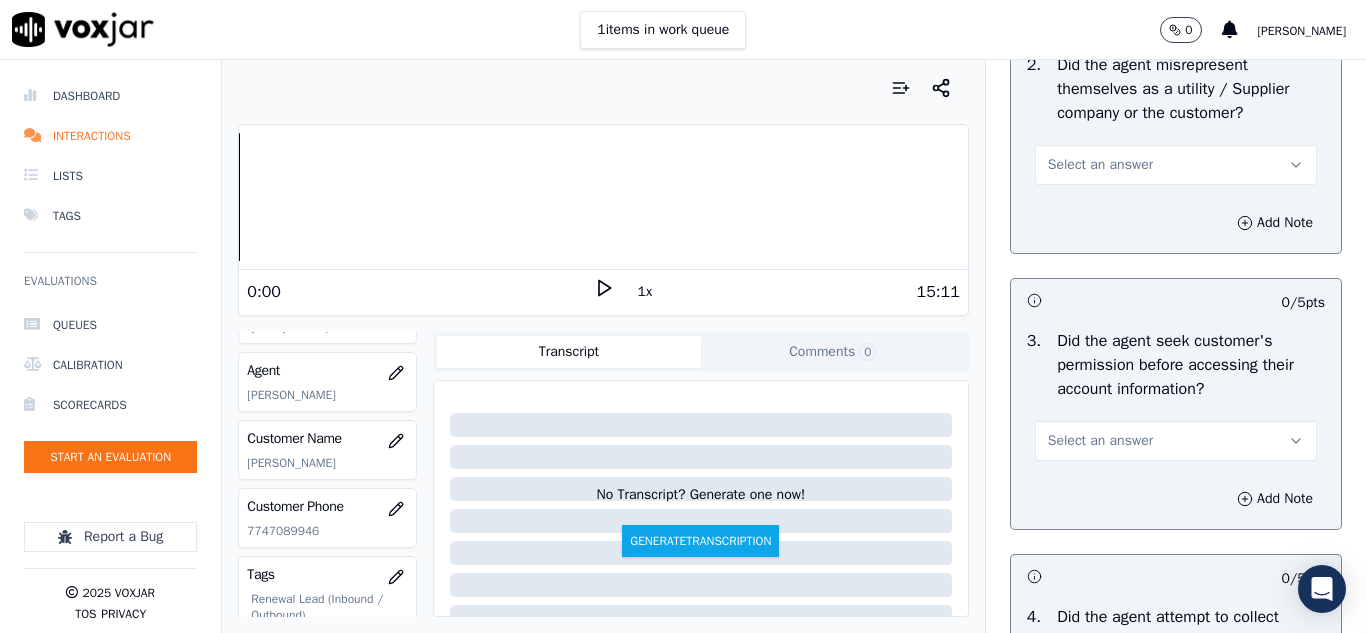 click on "Select an answer" at bounding box center (1100, 165) 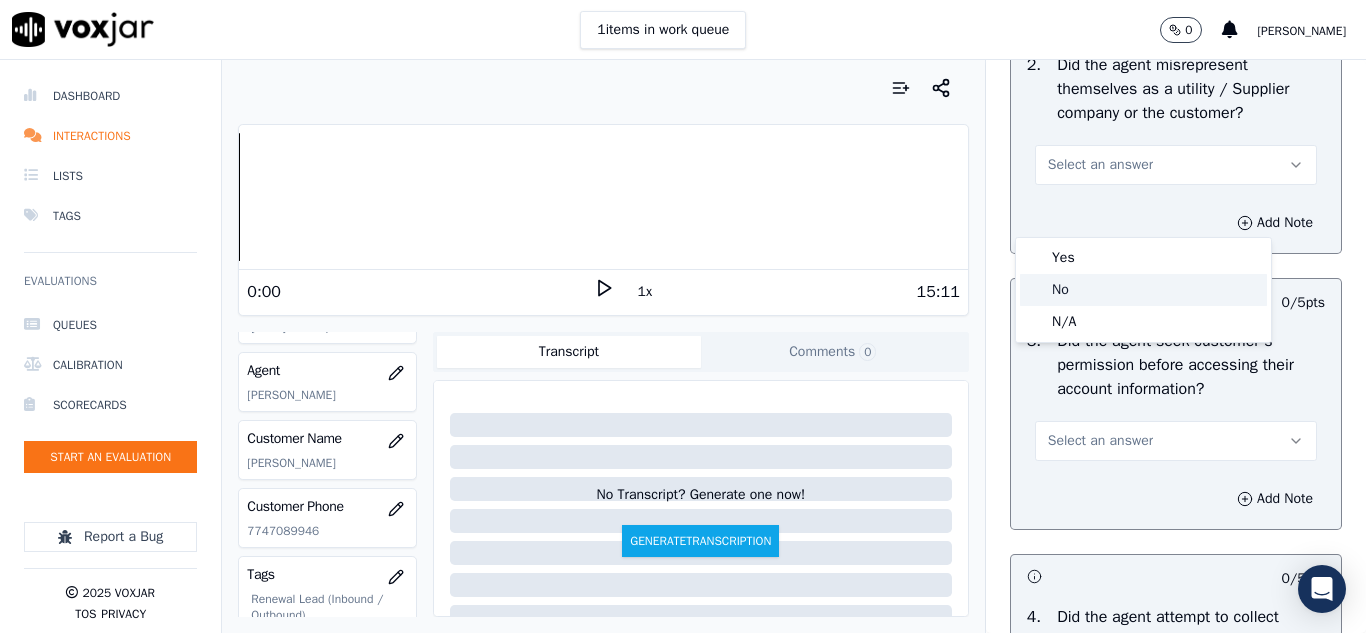 click on "No" 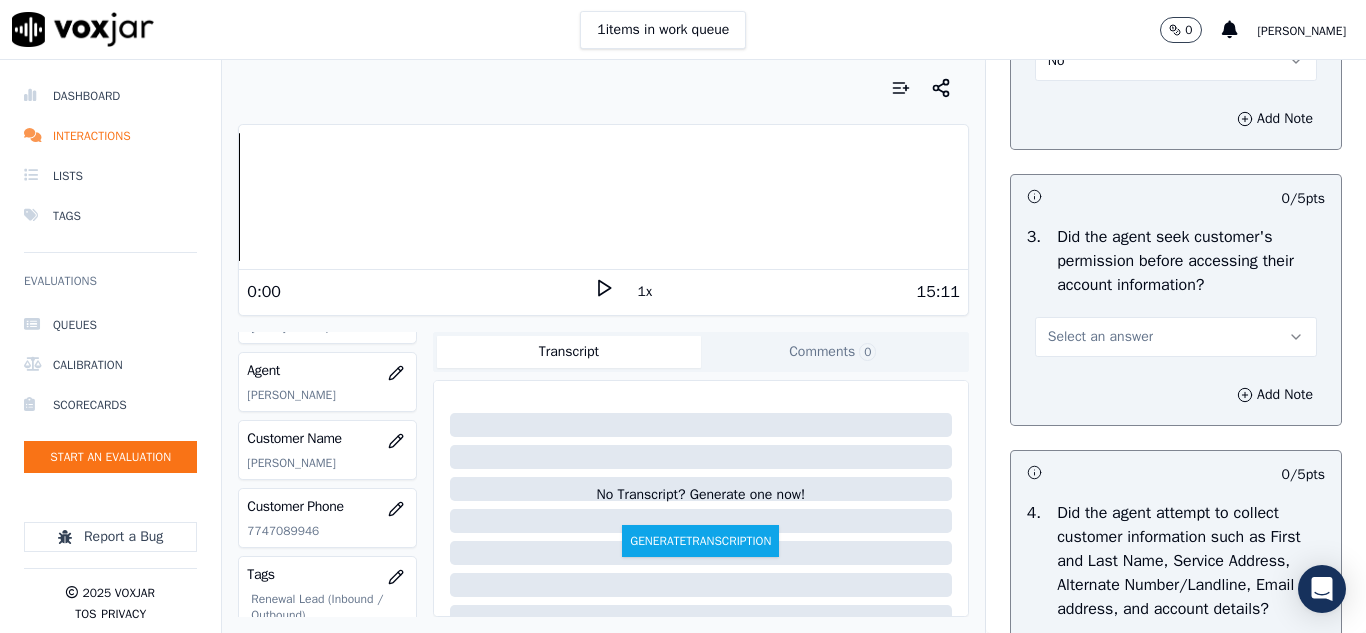 scroll, scrollTop: 1800, scrollLeft: 0, axis: vertical 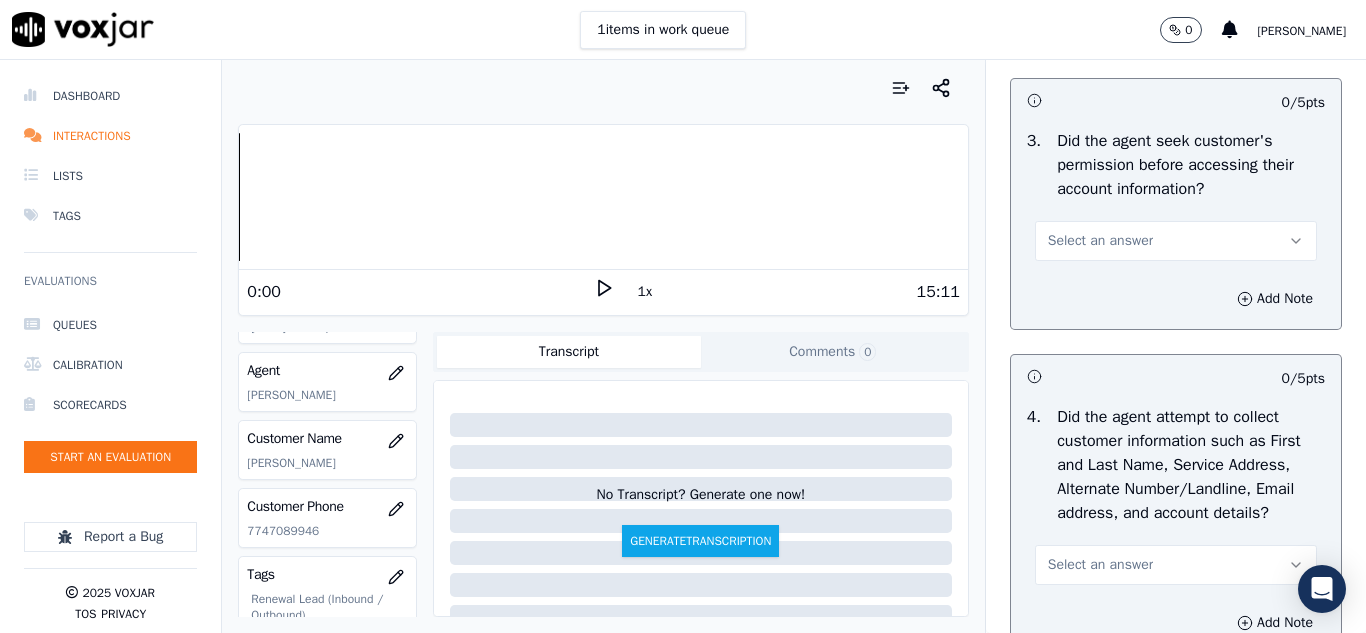click on "Select an answer" at bounding box center [1100, 241] 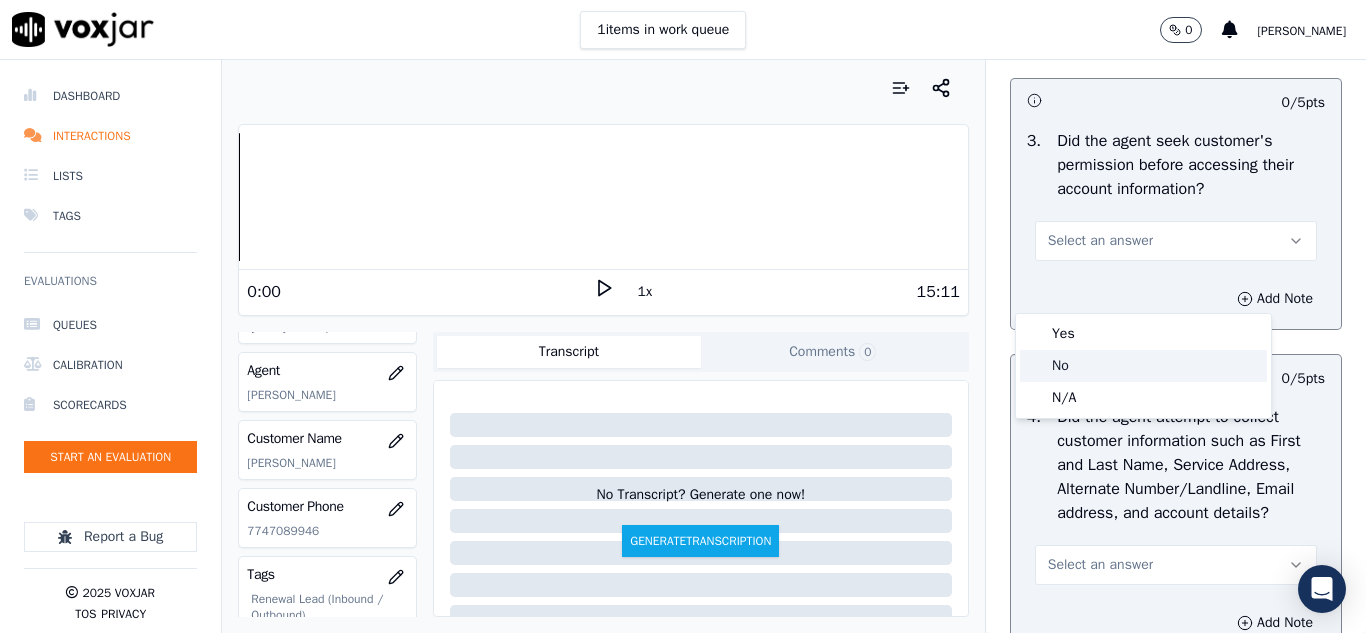 click on "No" 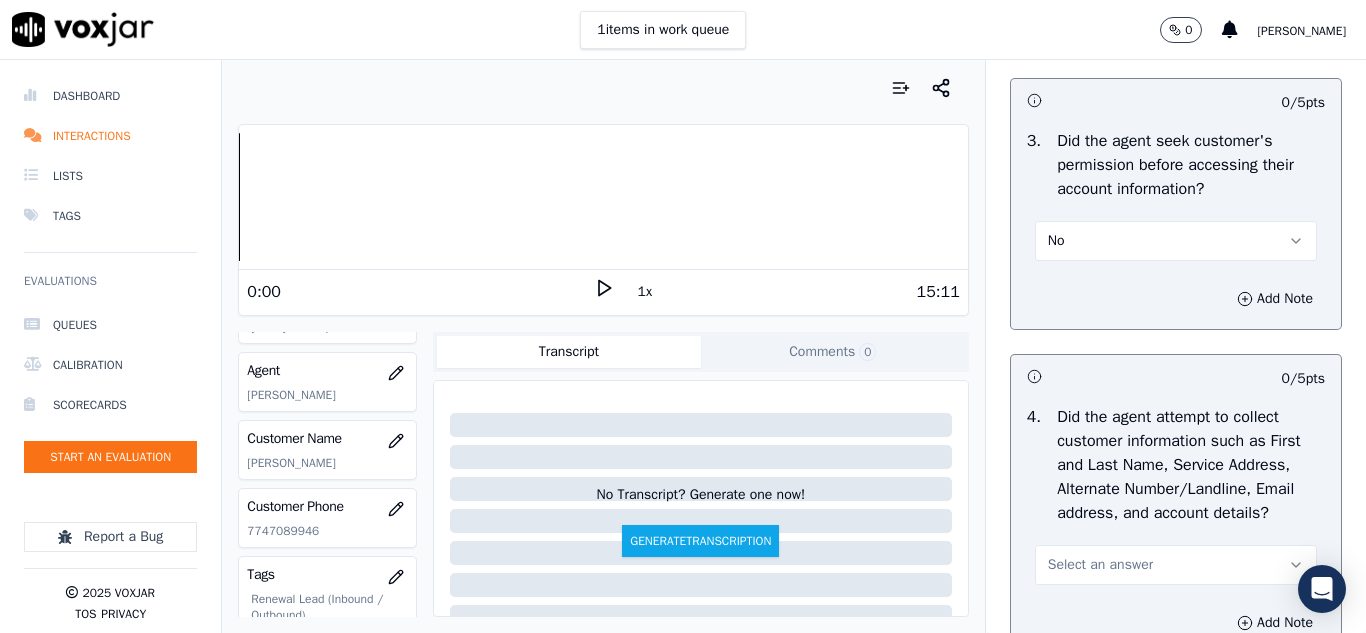 click on "No" at bounding box center [1176, 241] 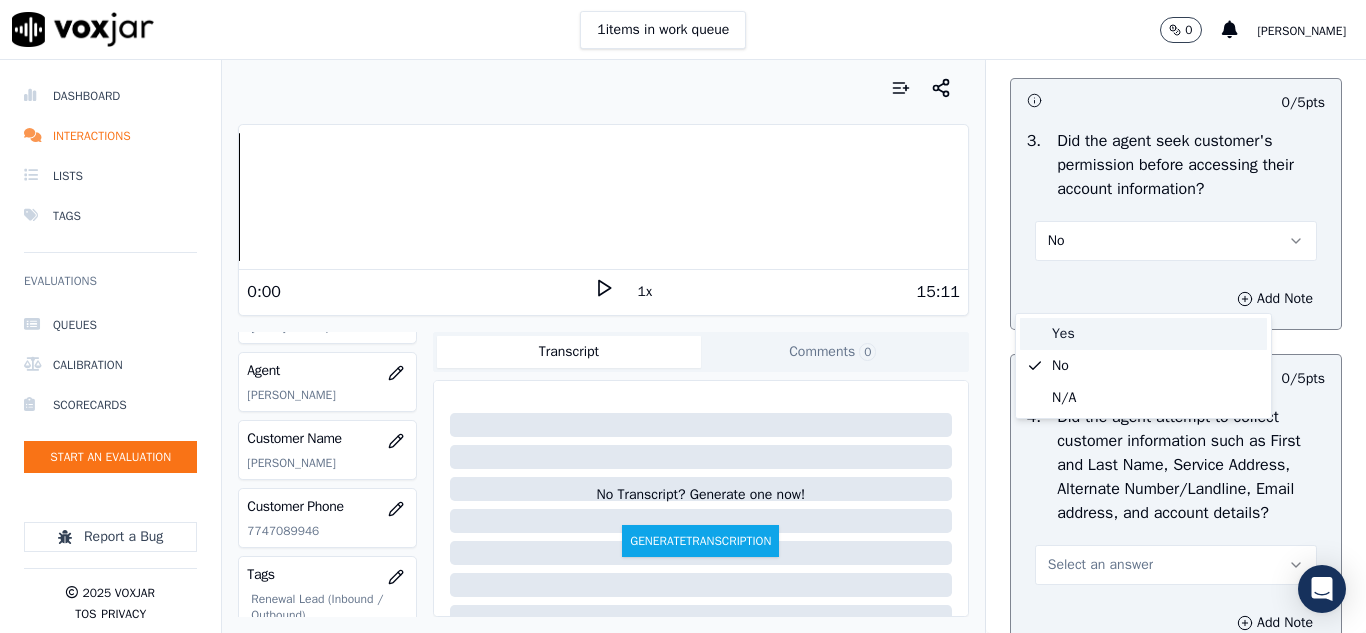 click on "Yes" at bounding box center [1143, 334] 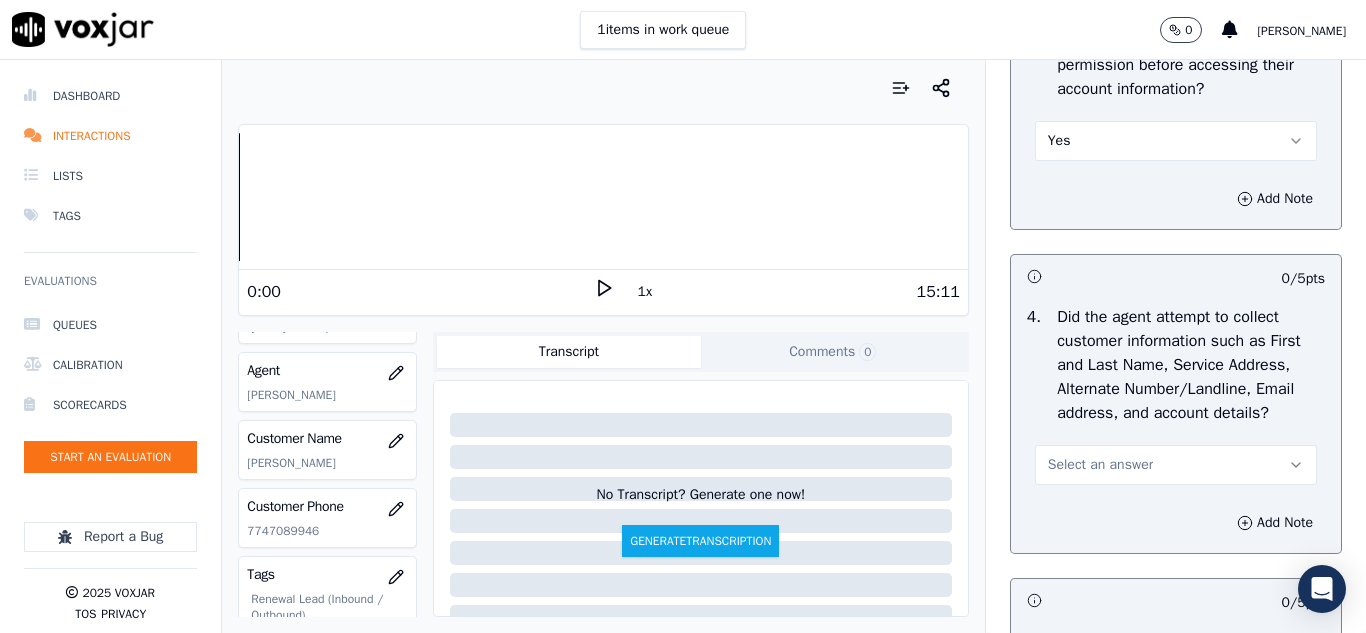 scroll, scrollTop: 2100, scrollLeft: 0, axis: vertical 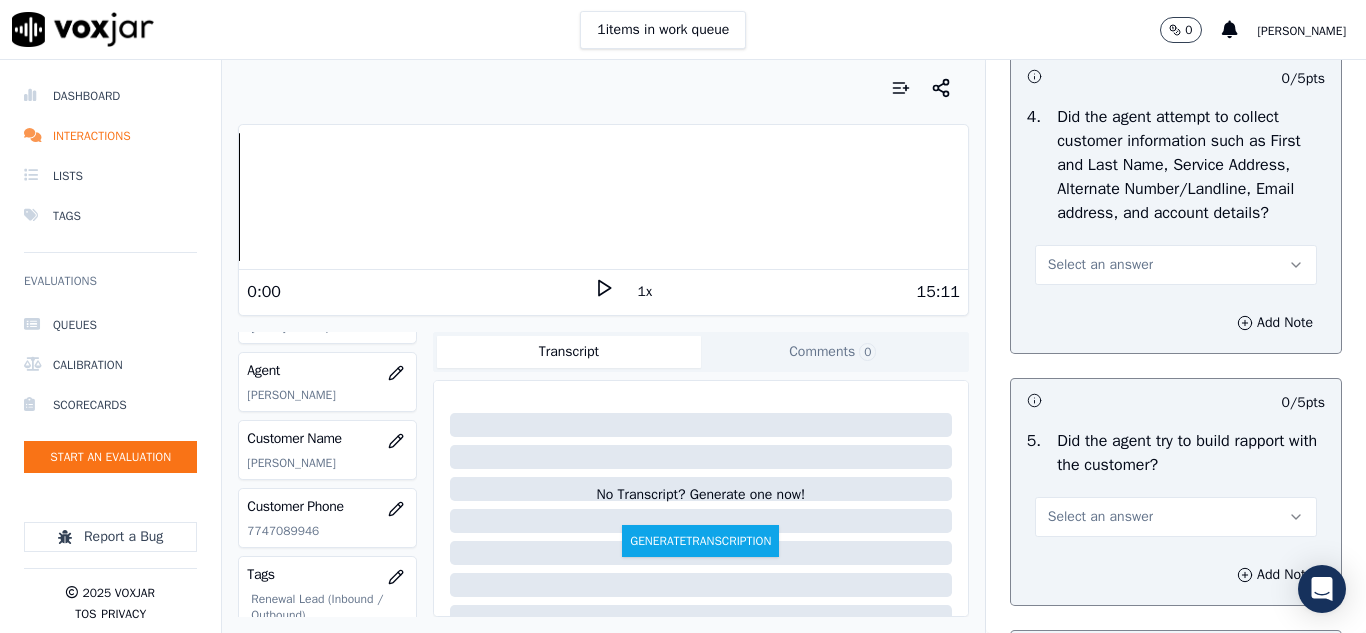 click on "Select an answer" at bounding box center (1100, 265) 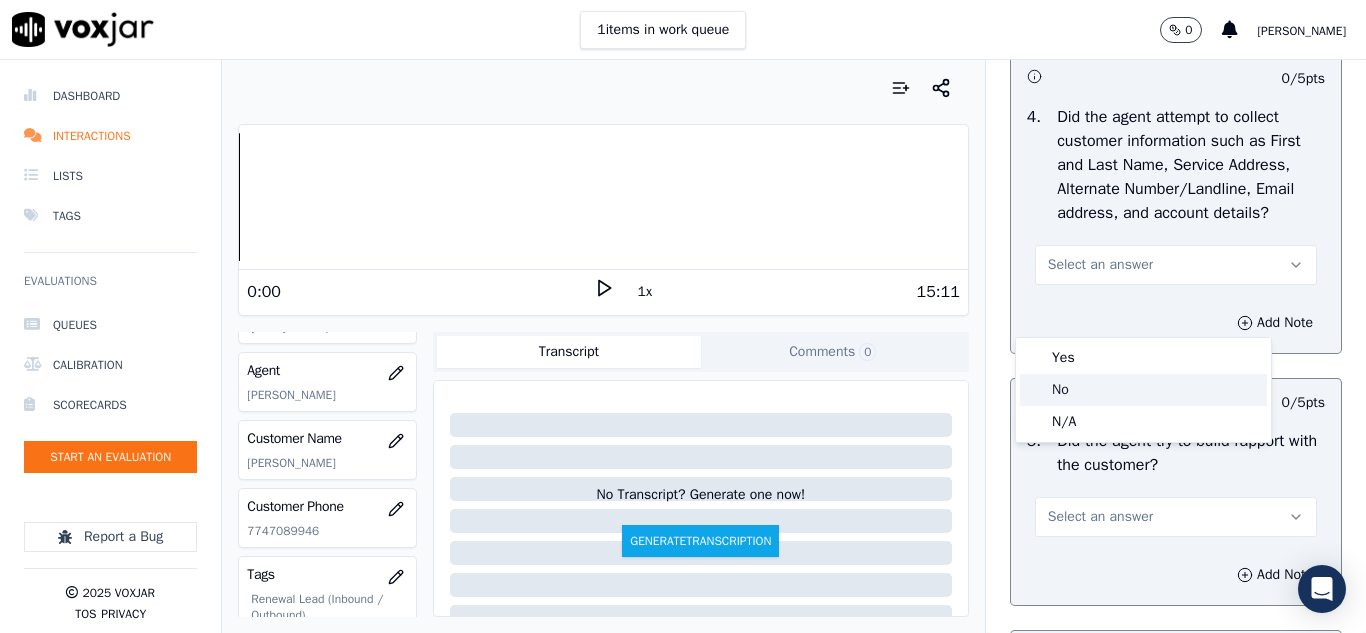 click on "Yes" at bounding box center [1143, 358] 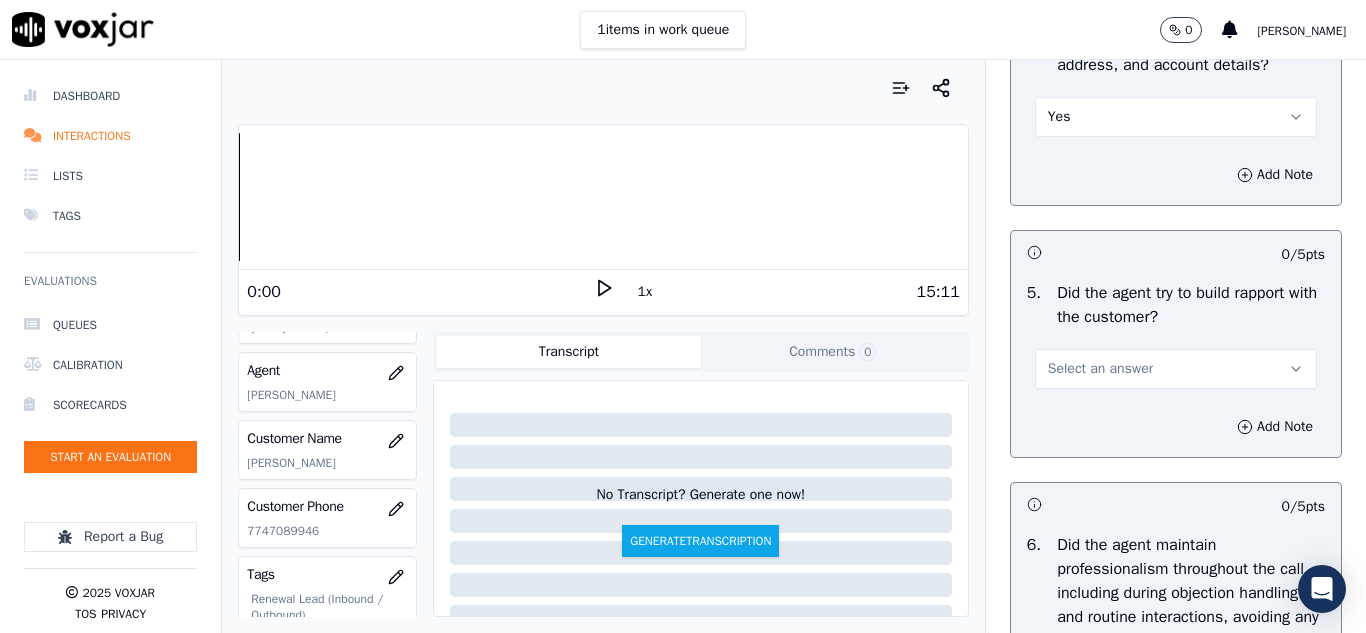 scroll, scrollTop: 2400, scrollLeft: 0, axis: vertical 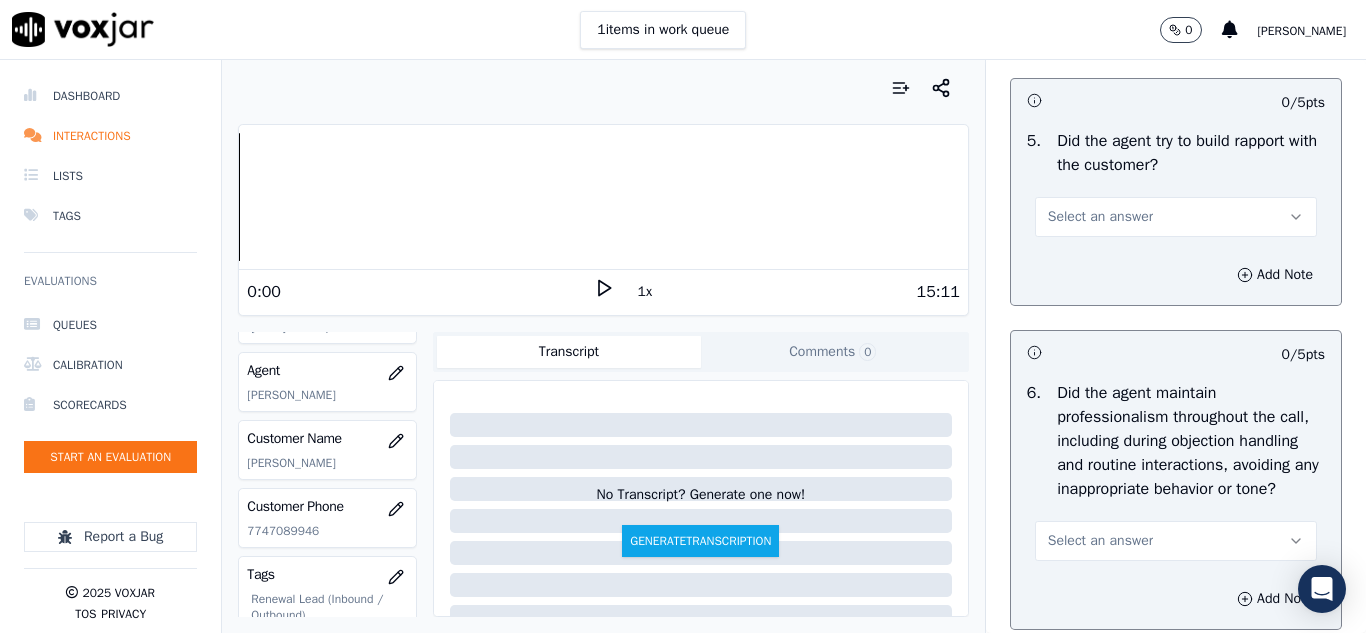click on "Select an answer" at bounding box center [1100, 217] 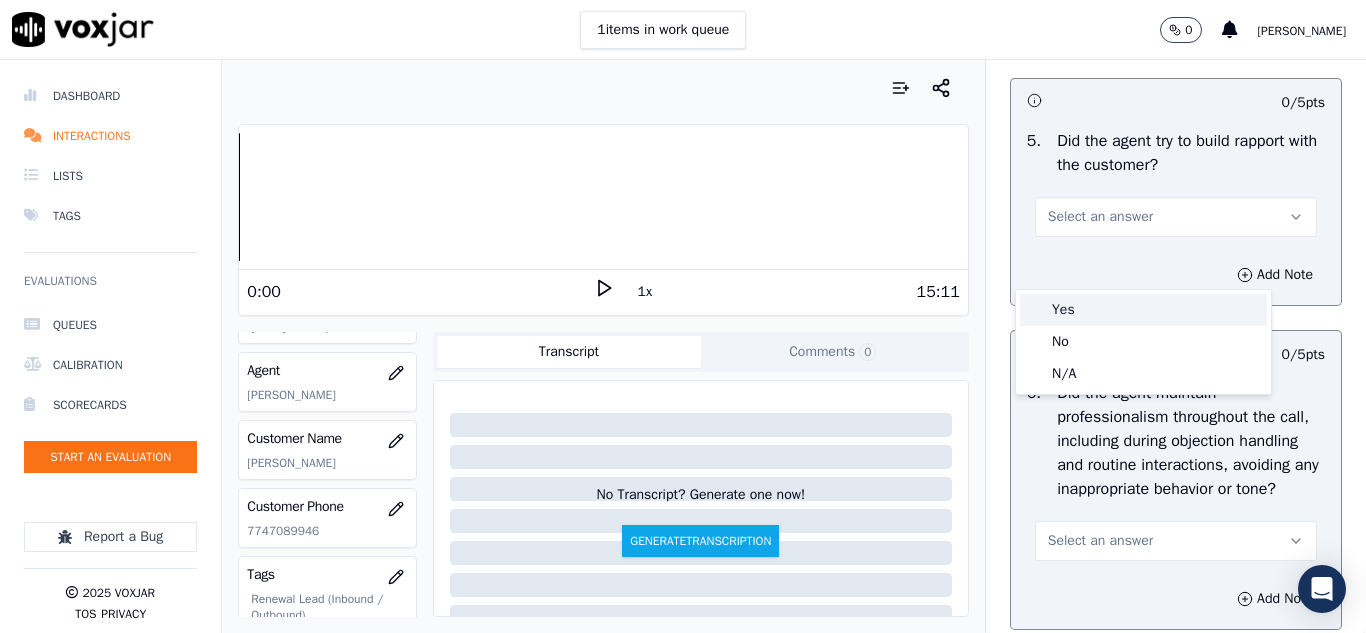 click on "Yes" at bounding box center [1143, 310] 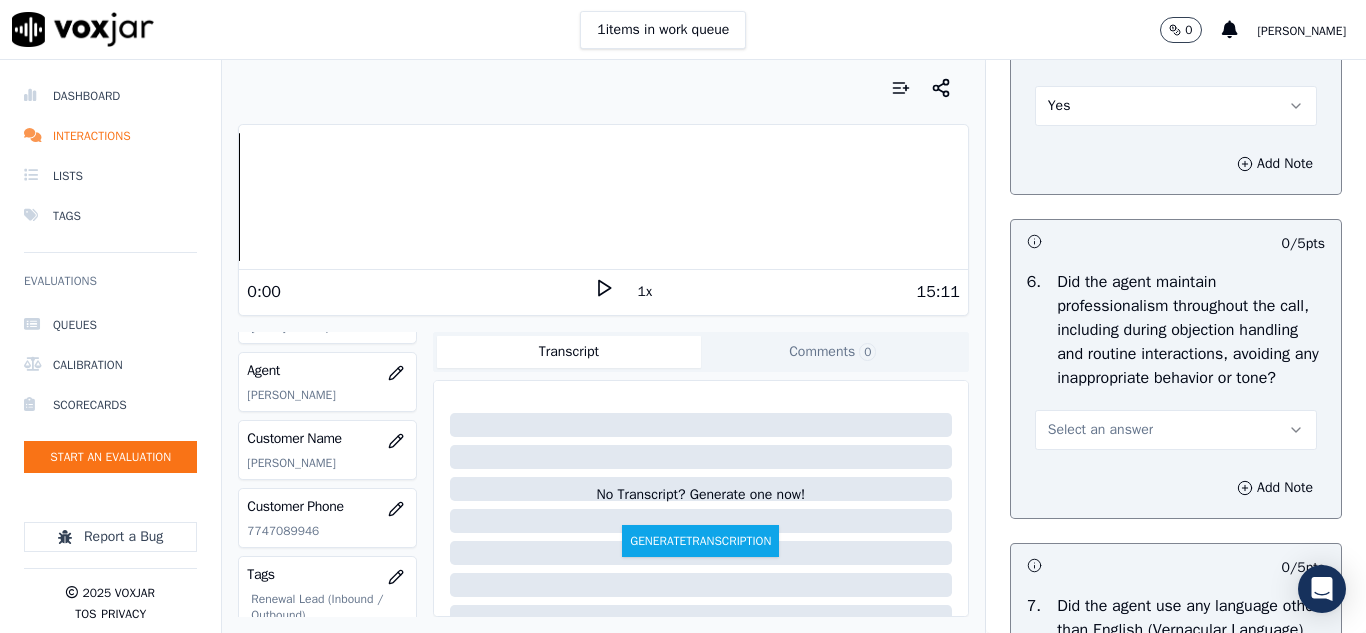 scroll, scrollTop: 2600, scrollLeft: 0, axis: vertical 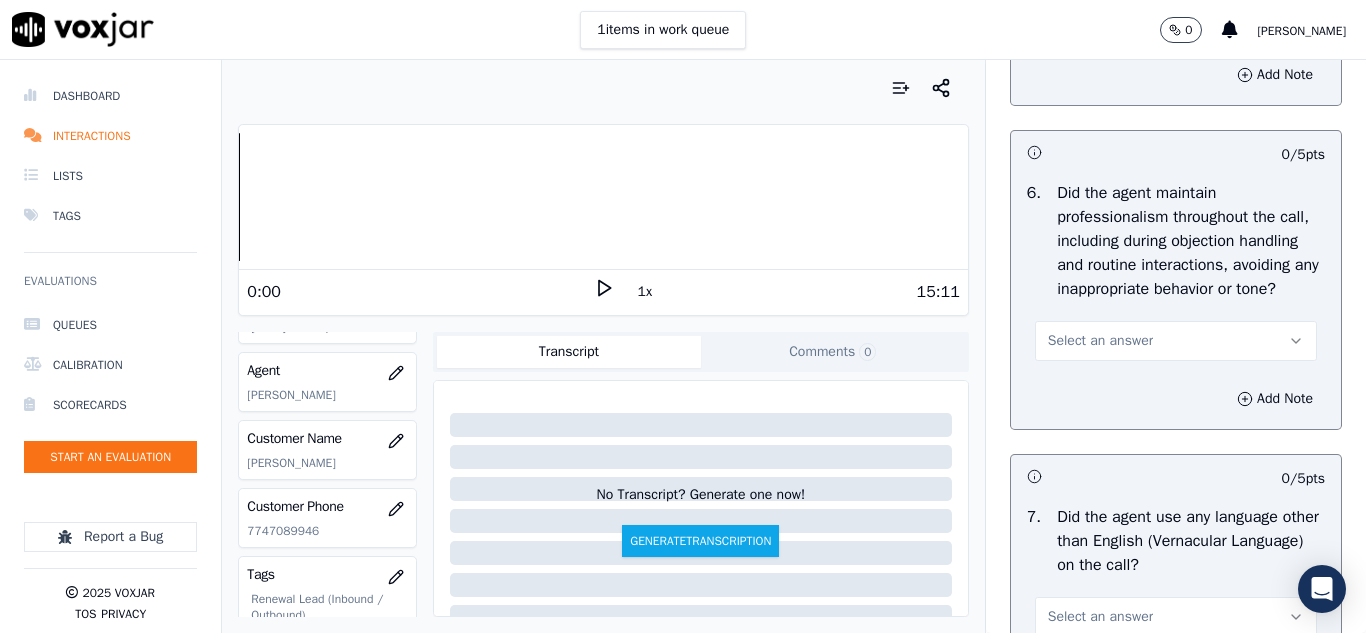 click on "Select an answer" at bounding box center (1100, 341) 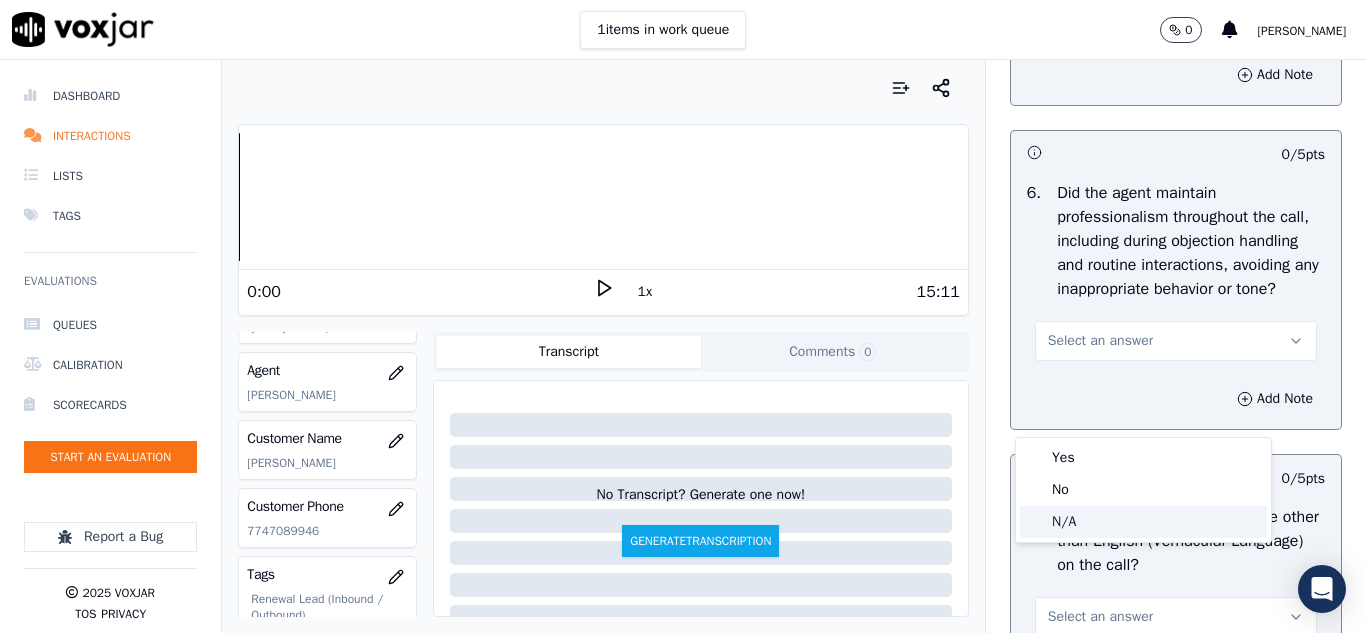 click on "N/A" 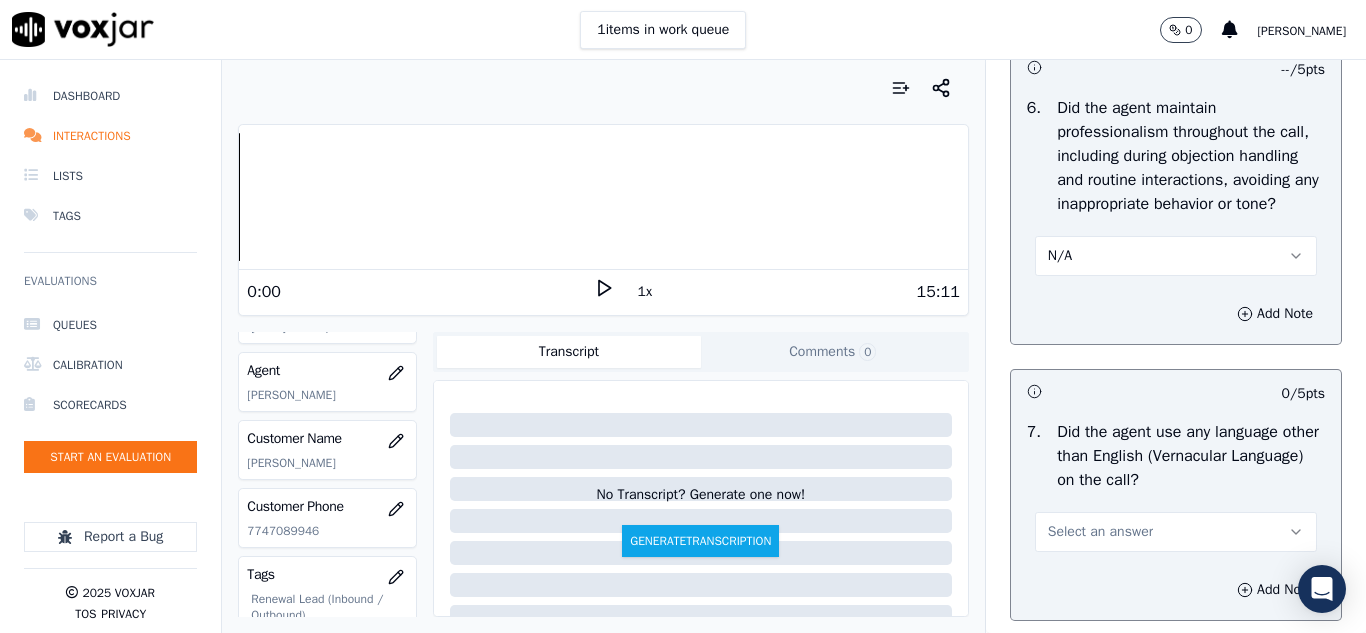 scroll, scrollTop: 2800, scrollLeft: 0, axis: vertical 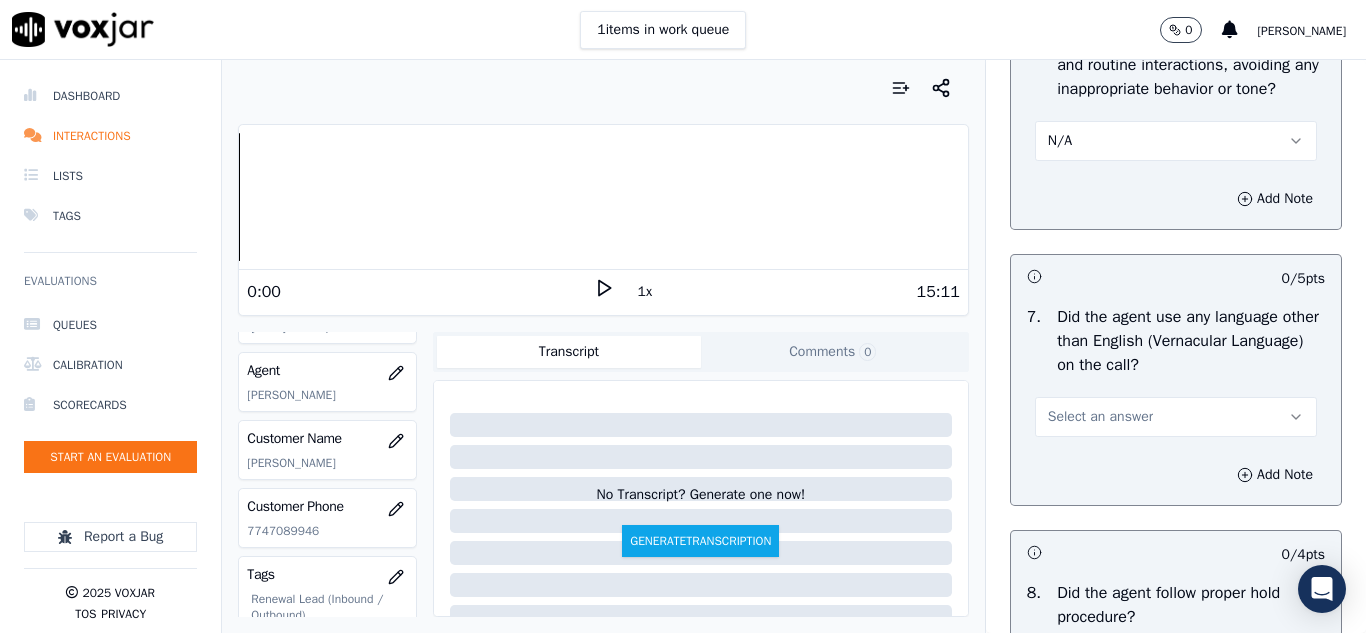 click on "Select an answer" at bounding box center (1100, 417) 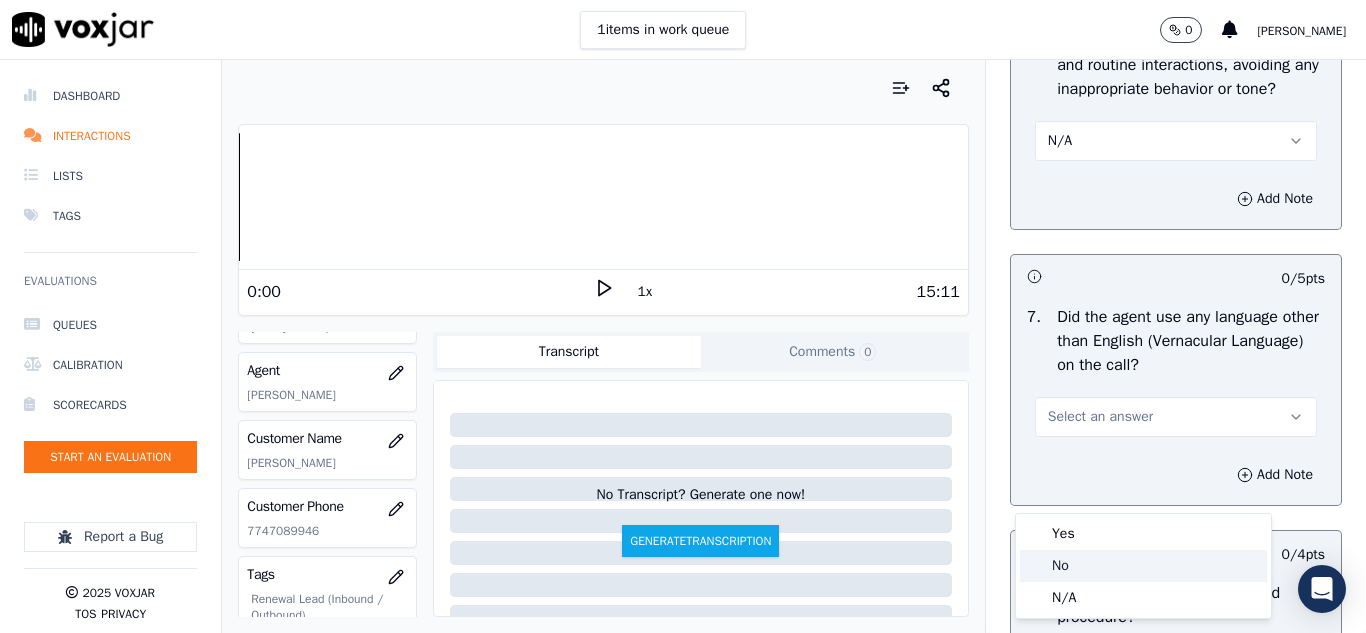 click on "No" 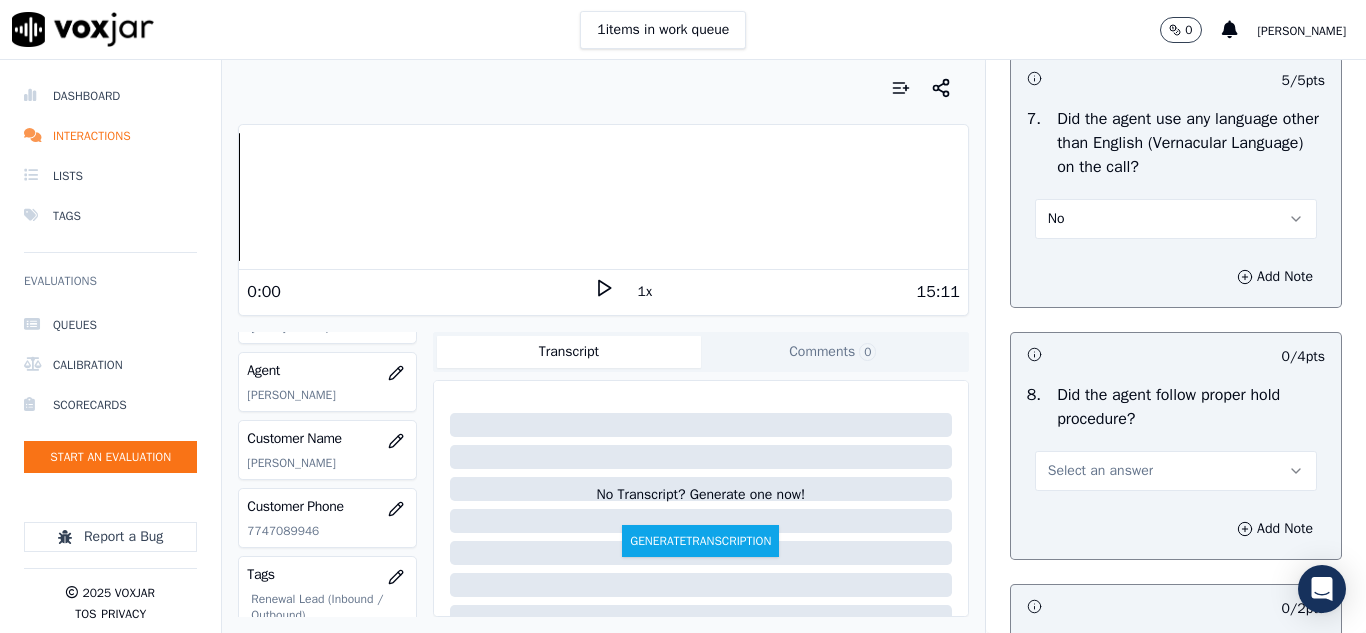 scroll, scrollTop: 3000, scrollLeft: 0, axis: vertical 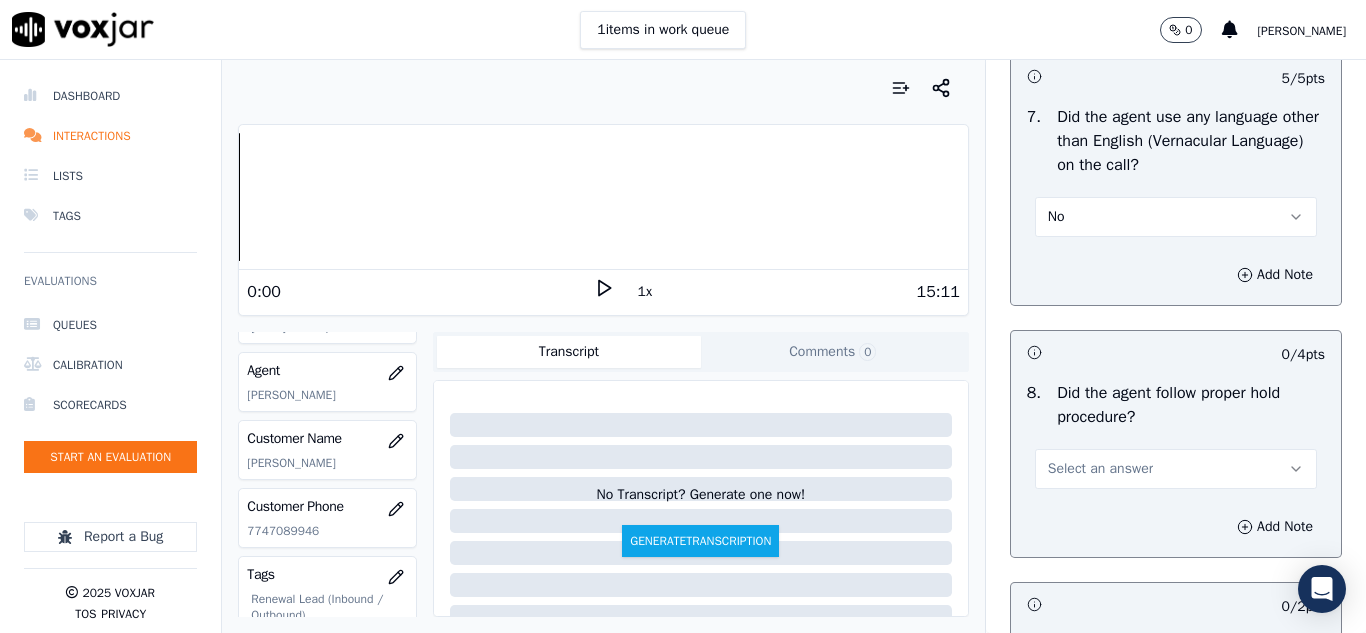 click on "Select an answer" at bounding box center (1100, 469) 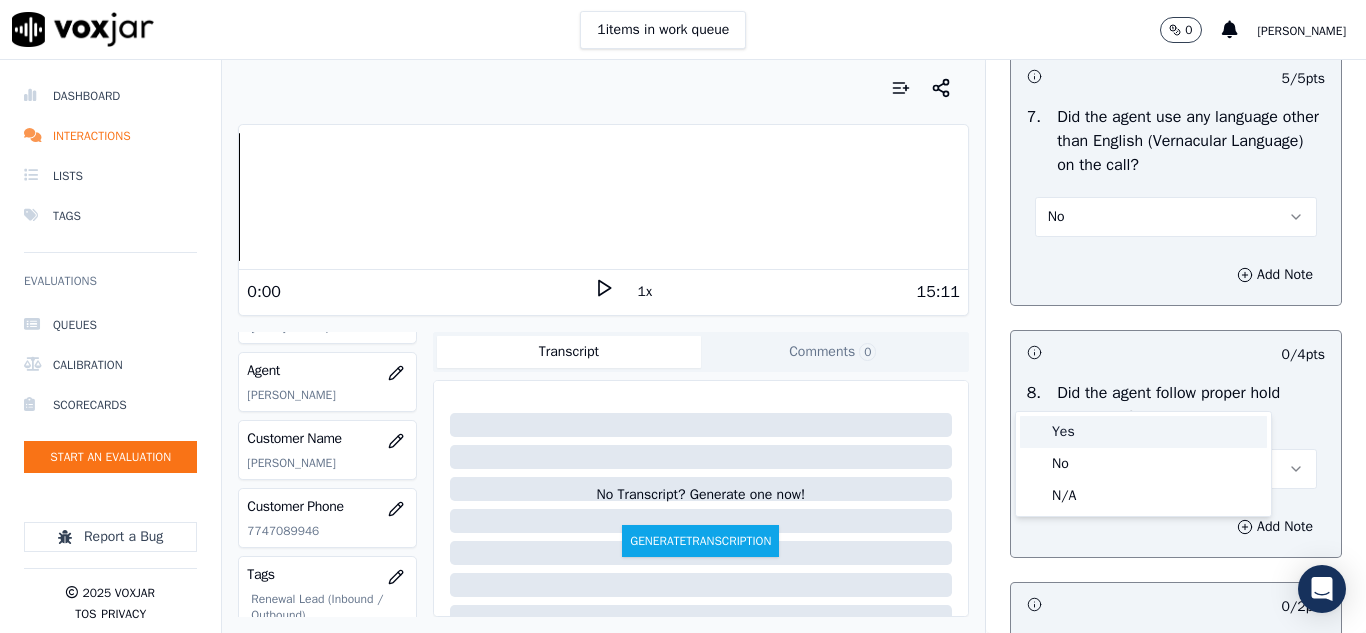 click on "Yes" at bounding box center [1143, 432] 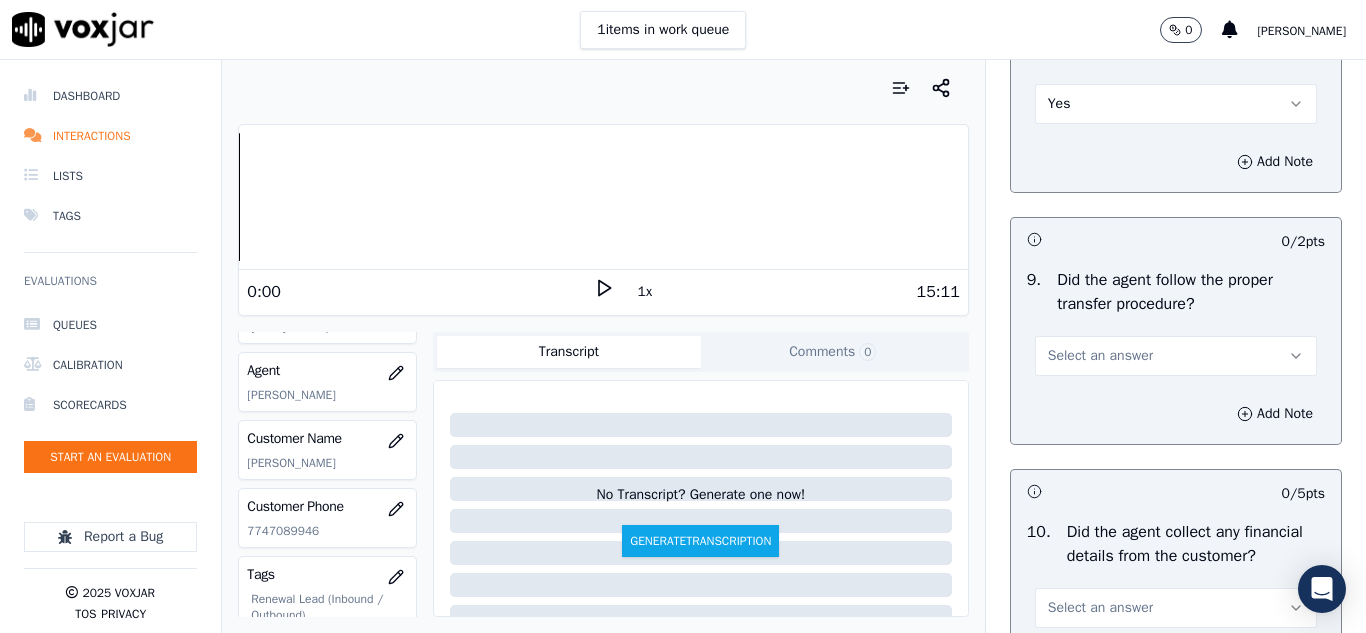 scroll, scrollTop: 3400, scrollLeft: 0, axis: vertical 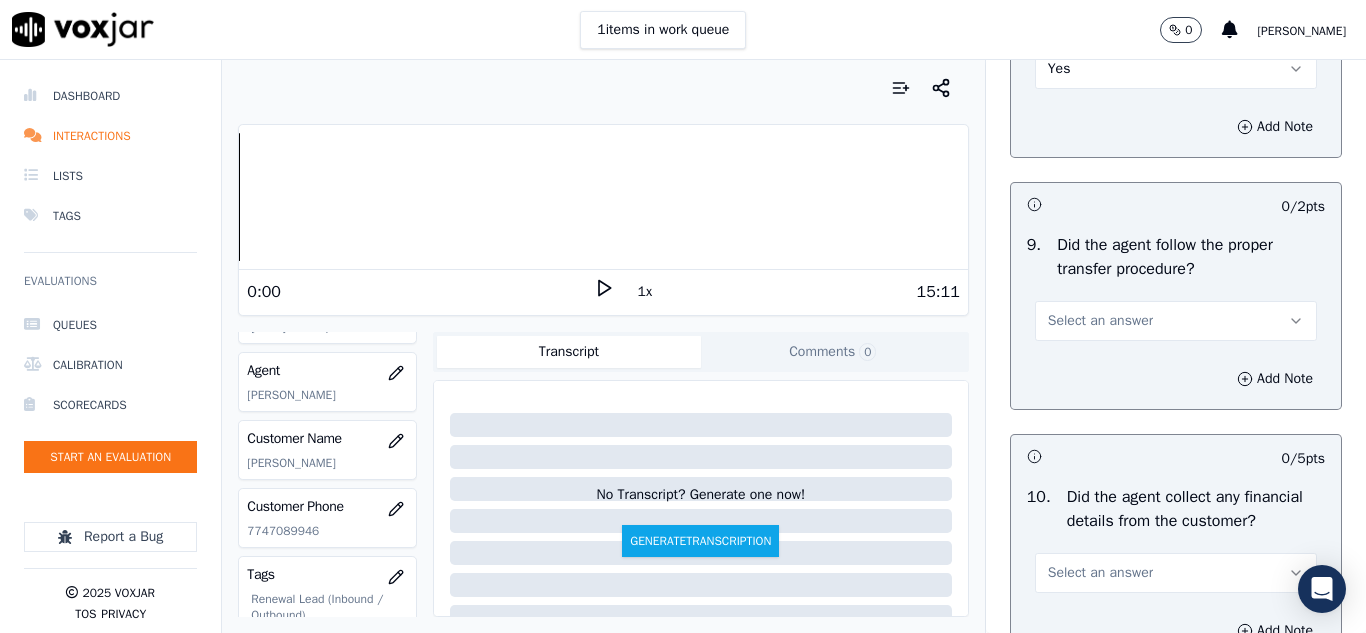 click on "Select an answer" at bounding box center (1176, 321) 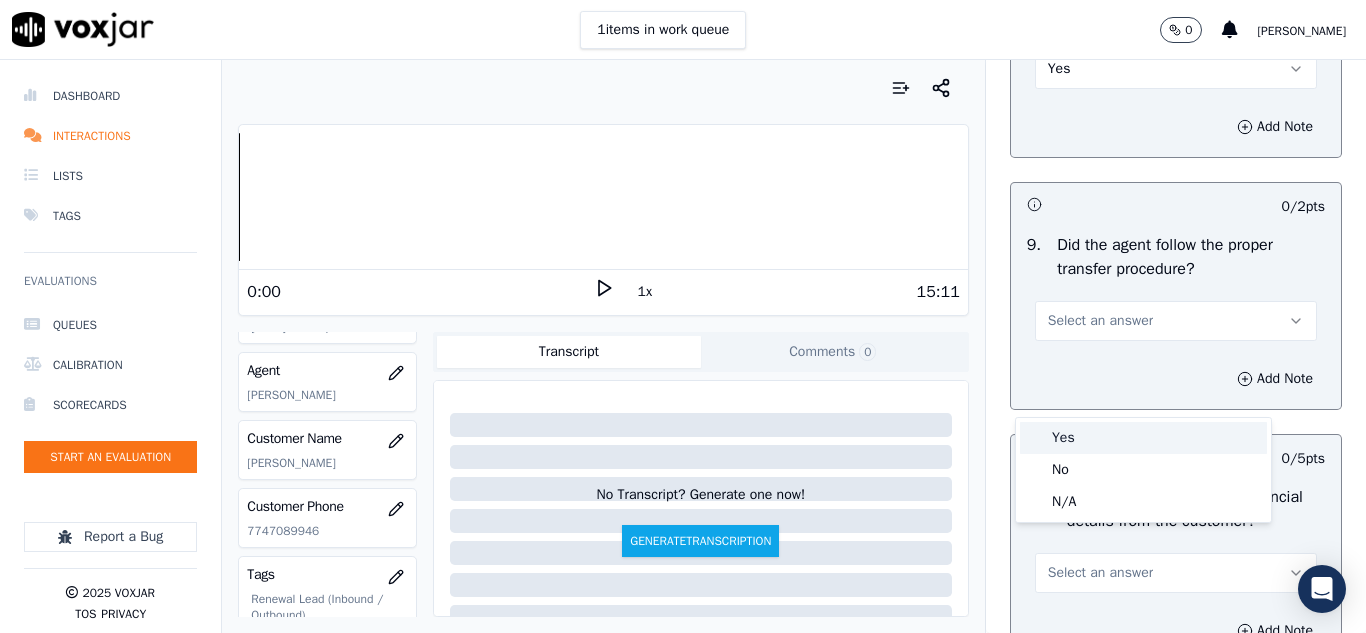 drag, startPoint x: 1059, startPoint y: 443, endPoint x: 1091, endPoint y: 395, distance: 57.68882 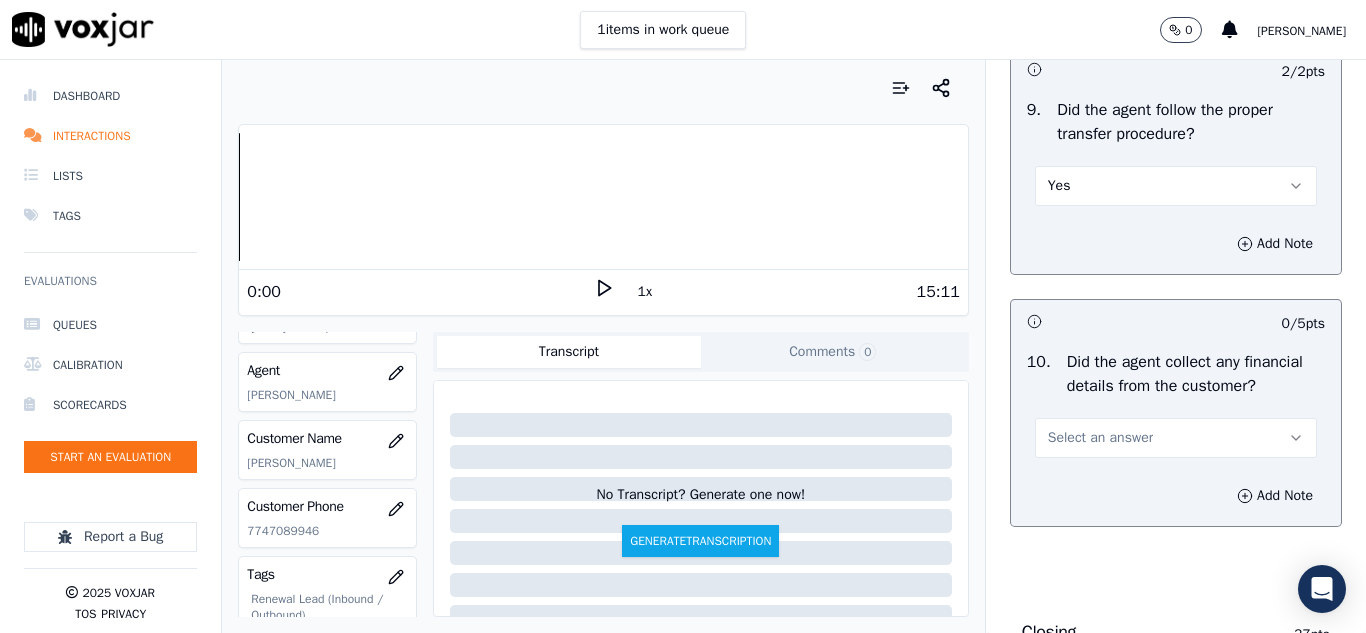 scroll, scrollTop: 3700, scrollLeft: 0, axis: vertical 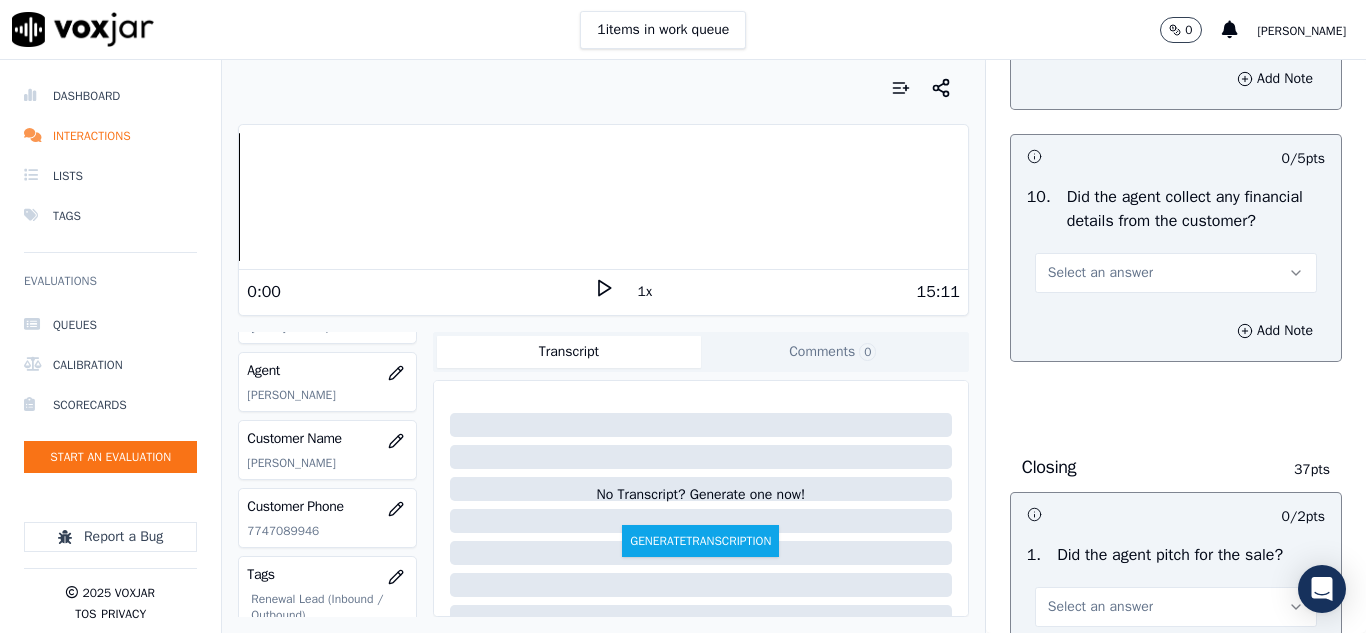 drag, startPoint x: 1089, startPoint y: 373, endPoint x: 1085, endPoint y: 386, distance: 13.601471 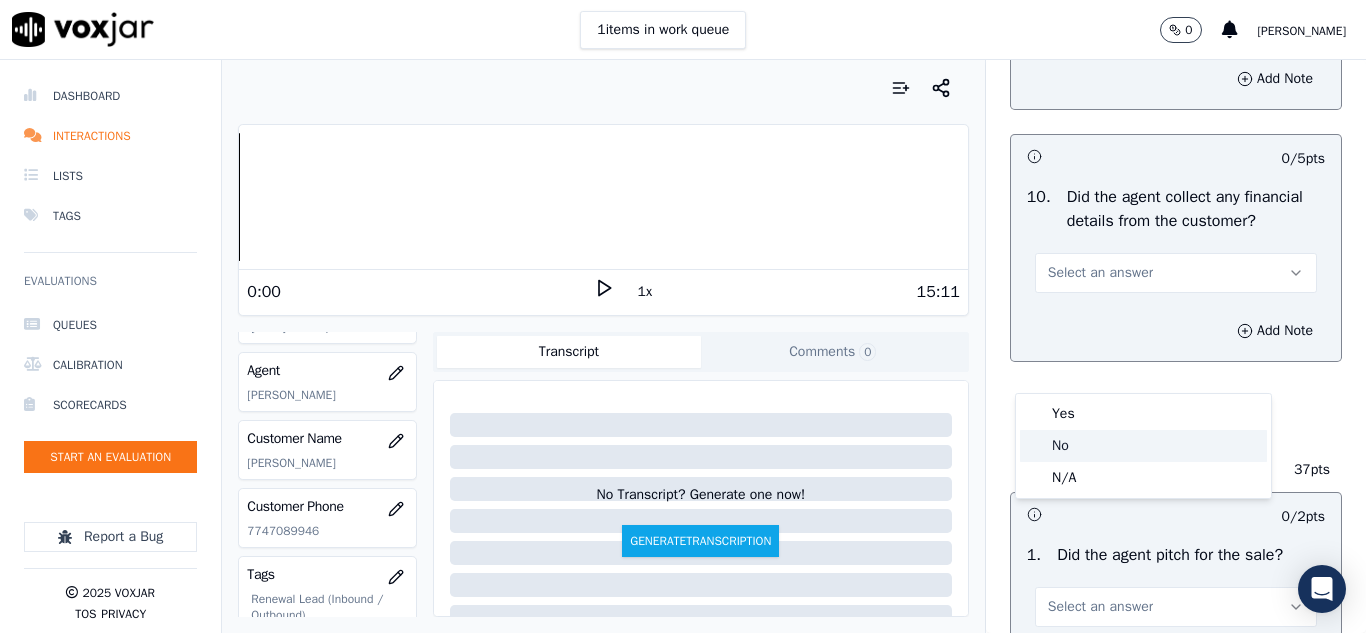click on "No" 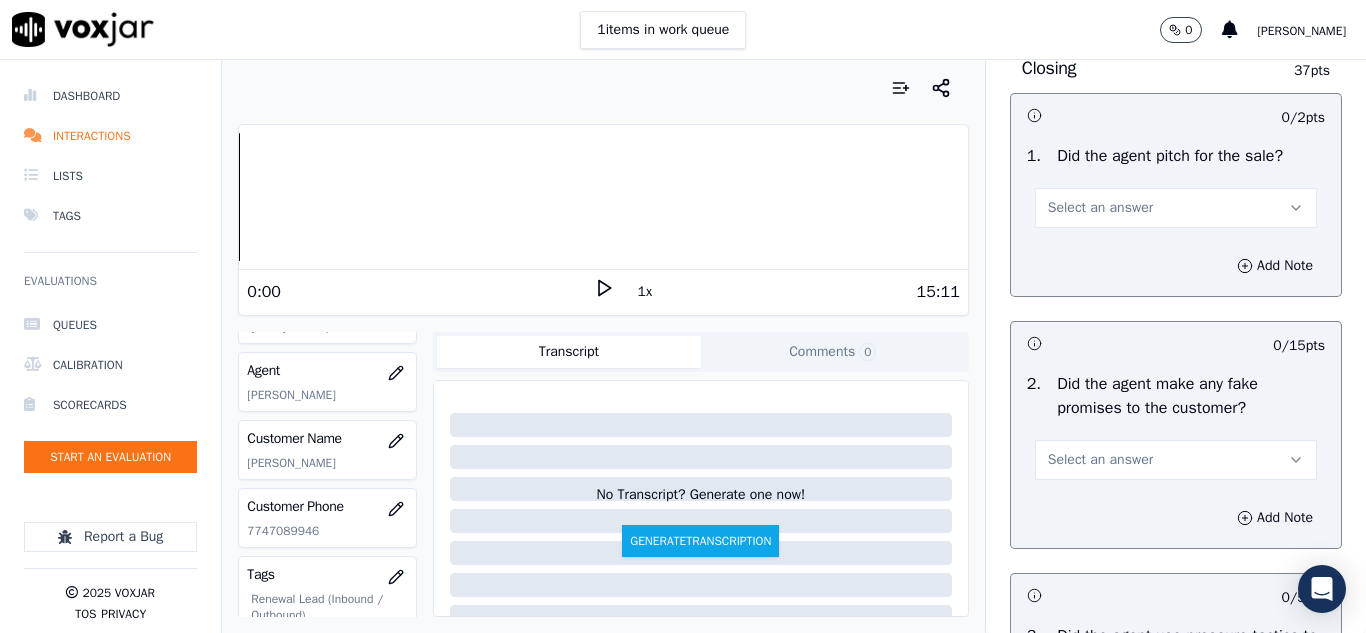 scroll, scrollTop: 4100, scrollLeft: 0, axis: vertical 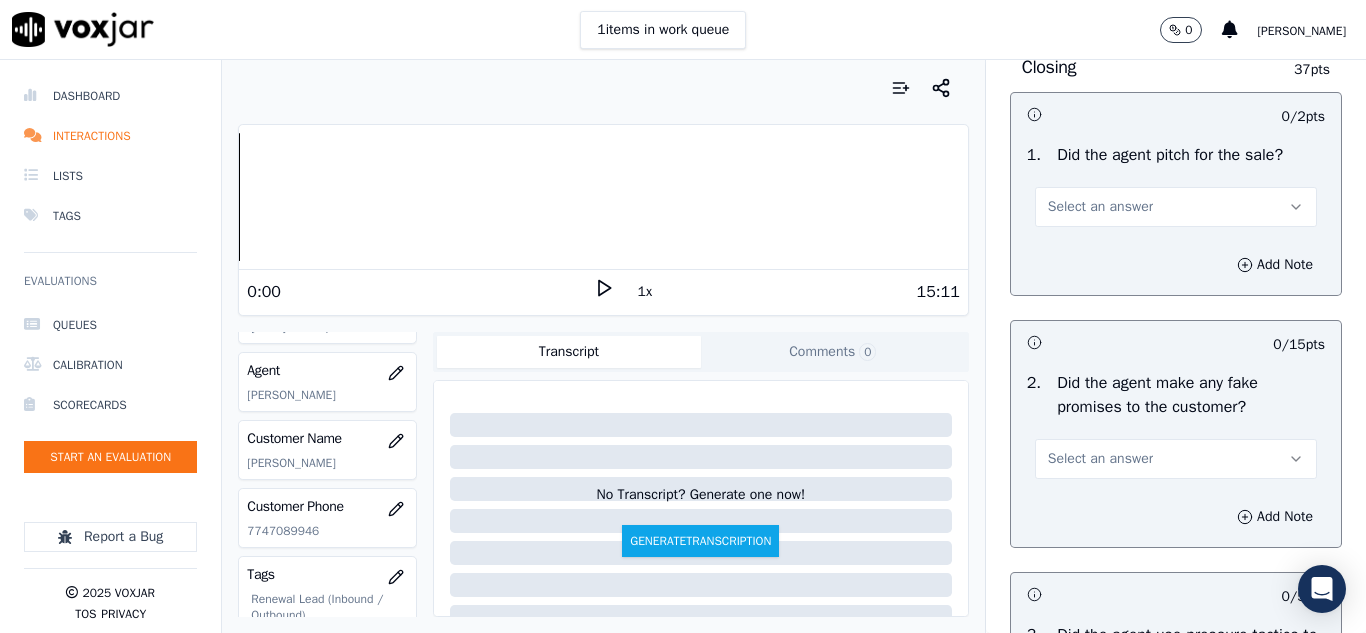 click on "Select an answer" at bounding box center (1176, 207) 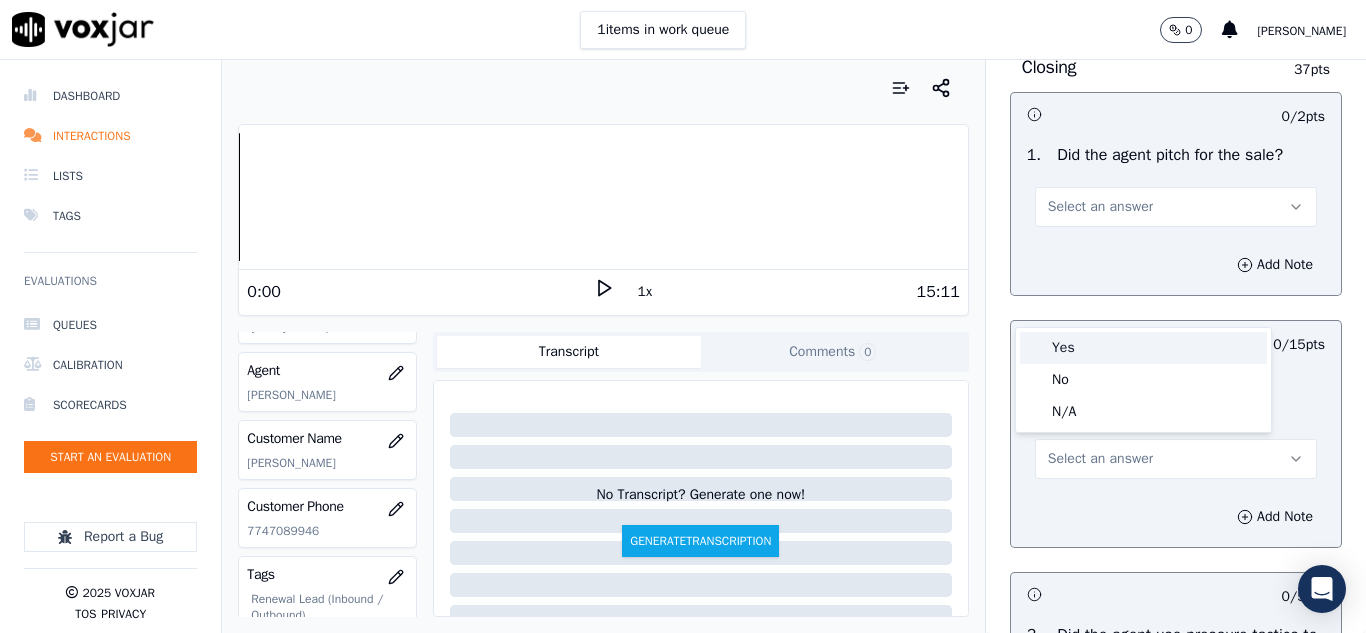 click on "Yes" at bounding box center (1143, 348) 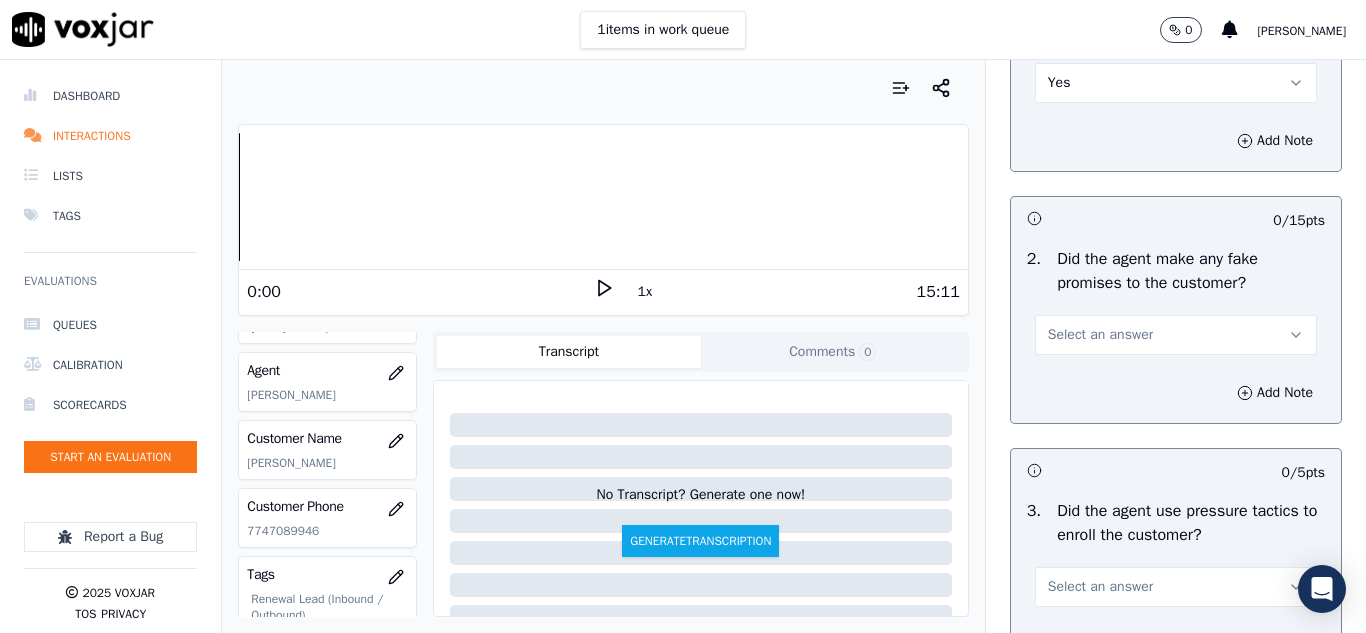 scroll, scrollTop: 4400, scrollLeft: 0, axis: vertical 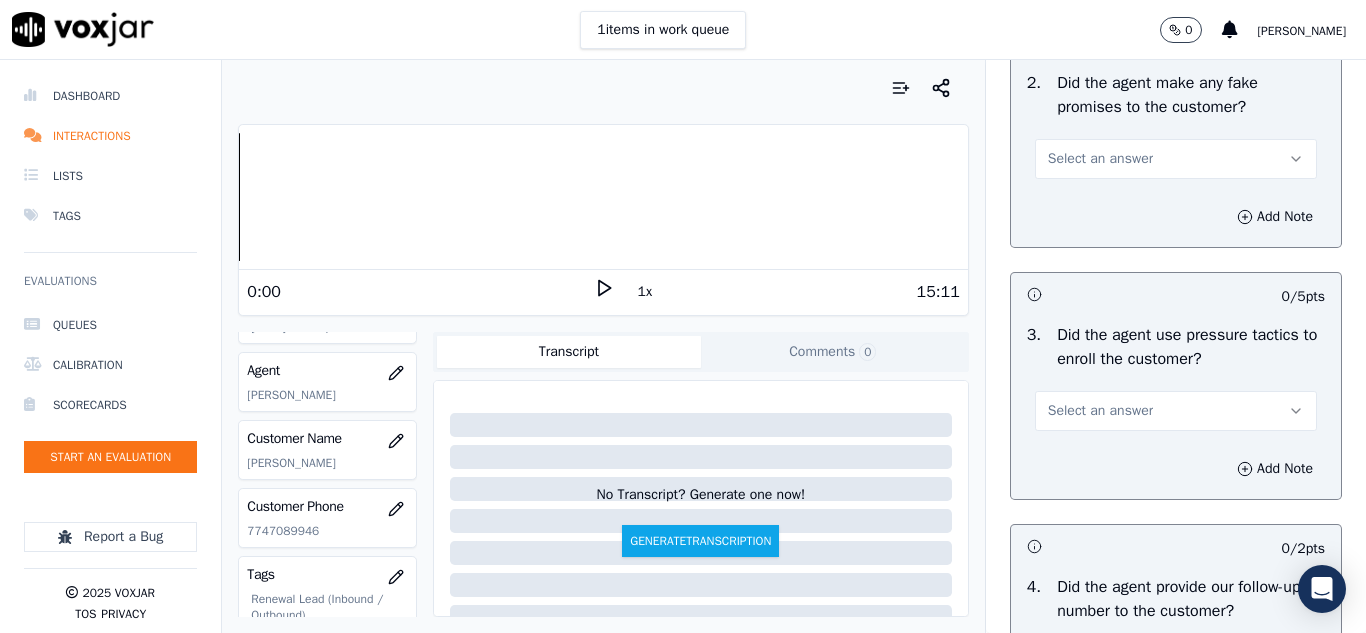 click on "Select an answer" at bounding box center (1100, 159) 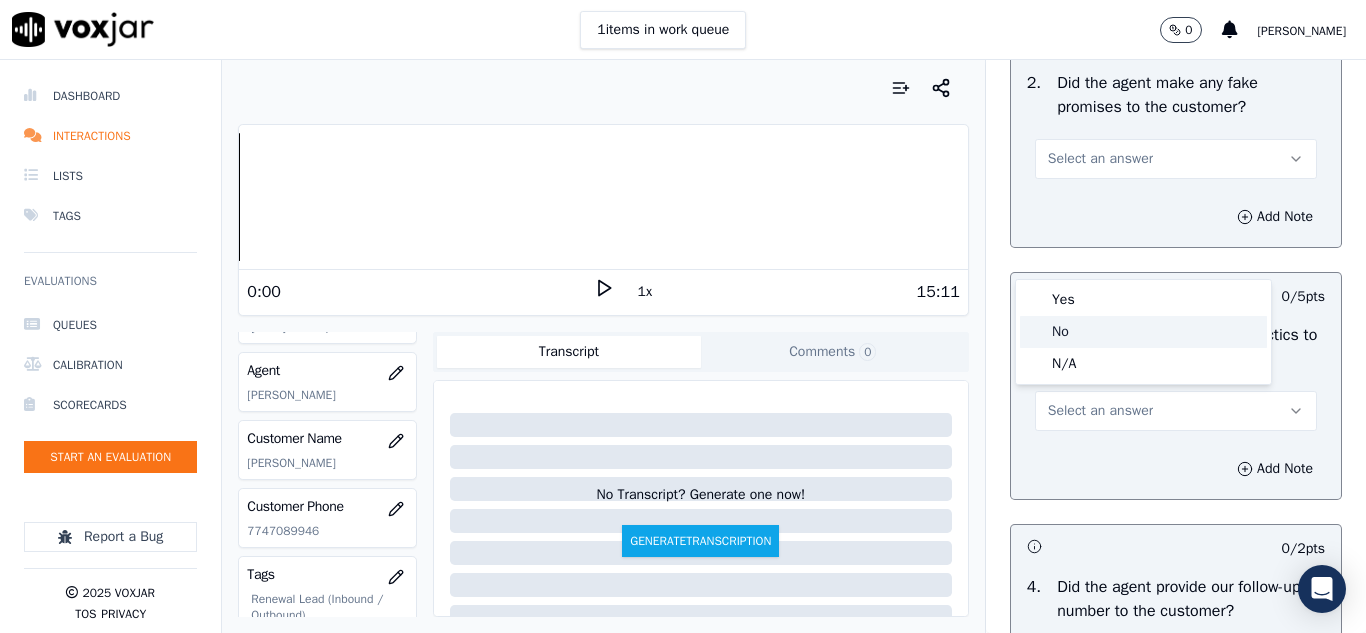 click on "No" 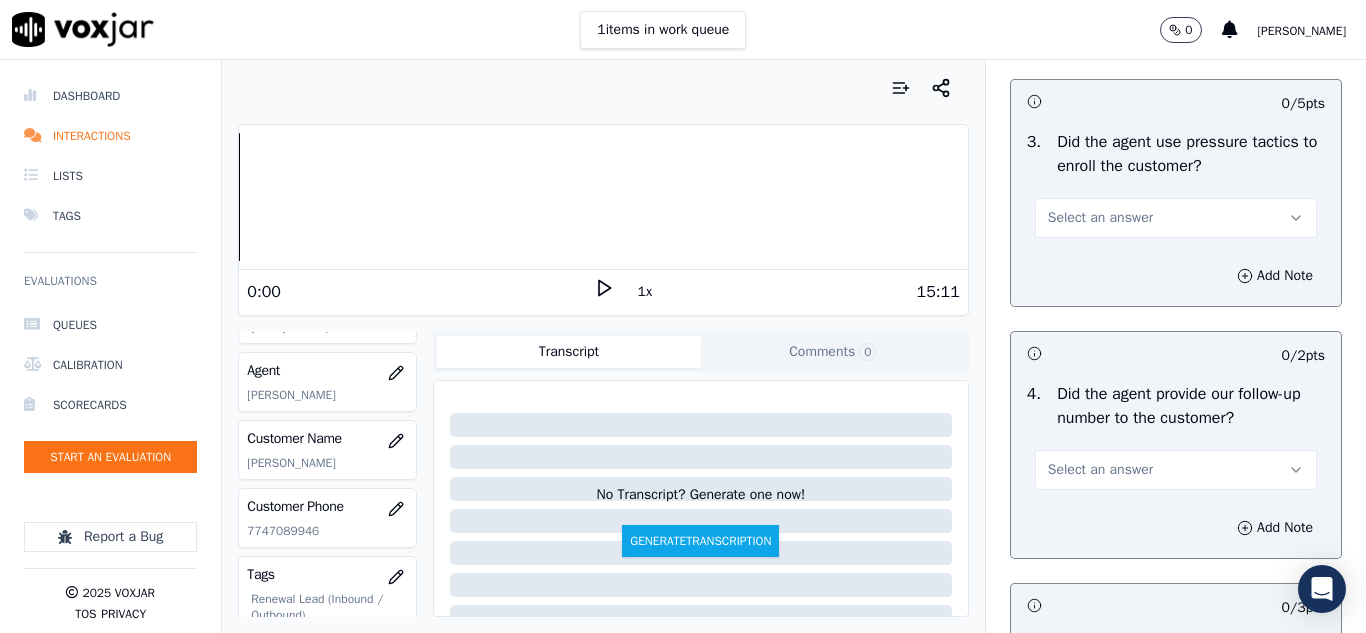 scroll, scrollTop: 4600, scrollLeft: 0, axis: vertical 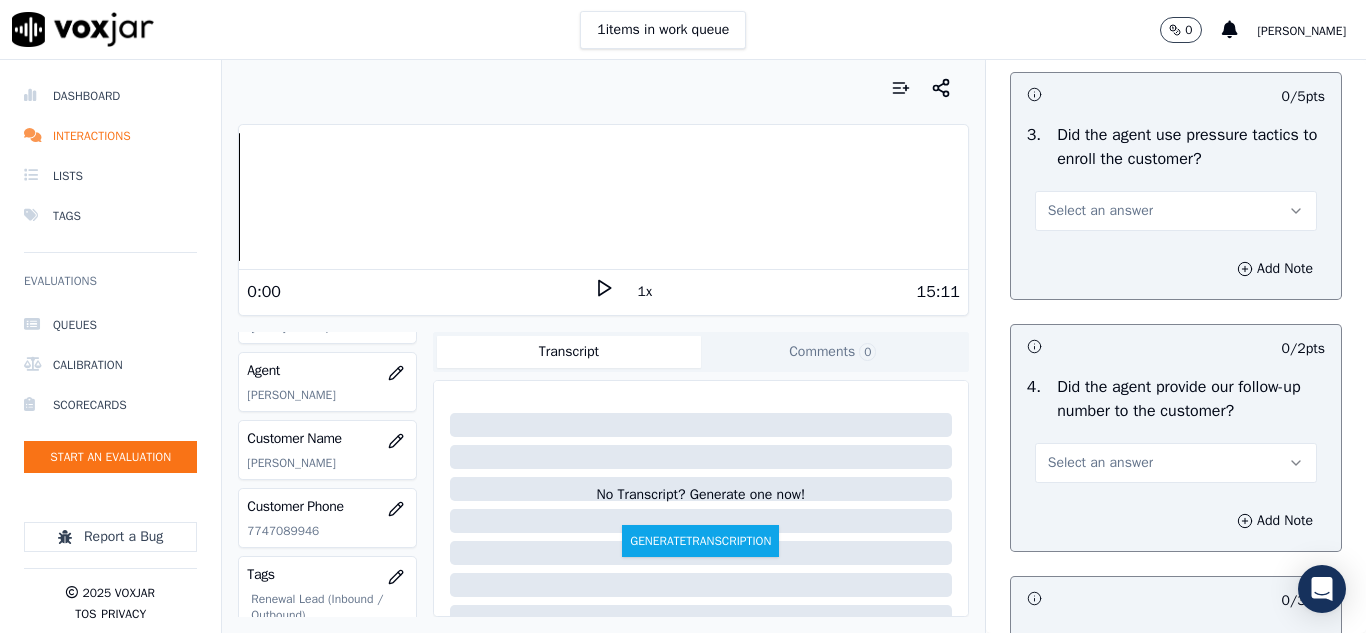 click on "Select an answer" at bounding box center [1100, 211] 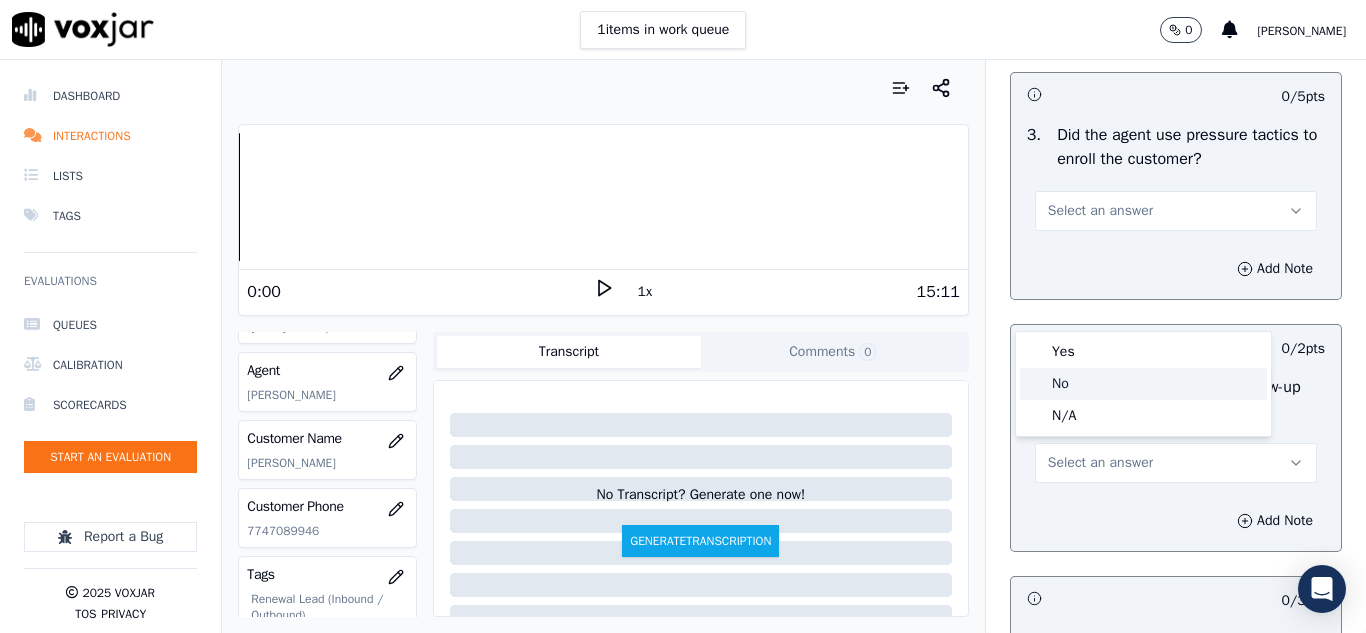 click on "No" 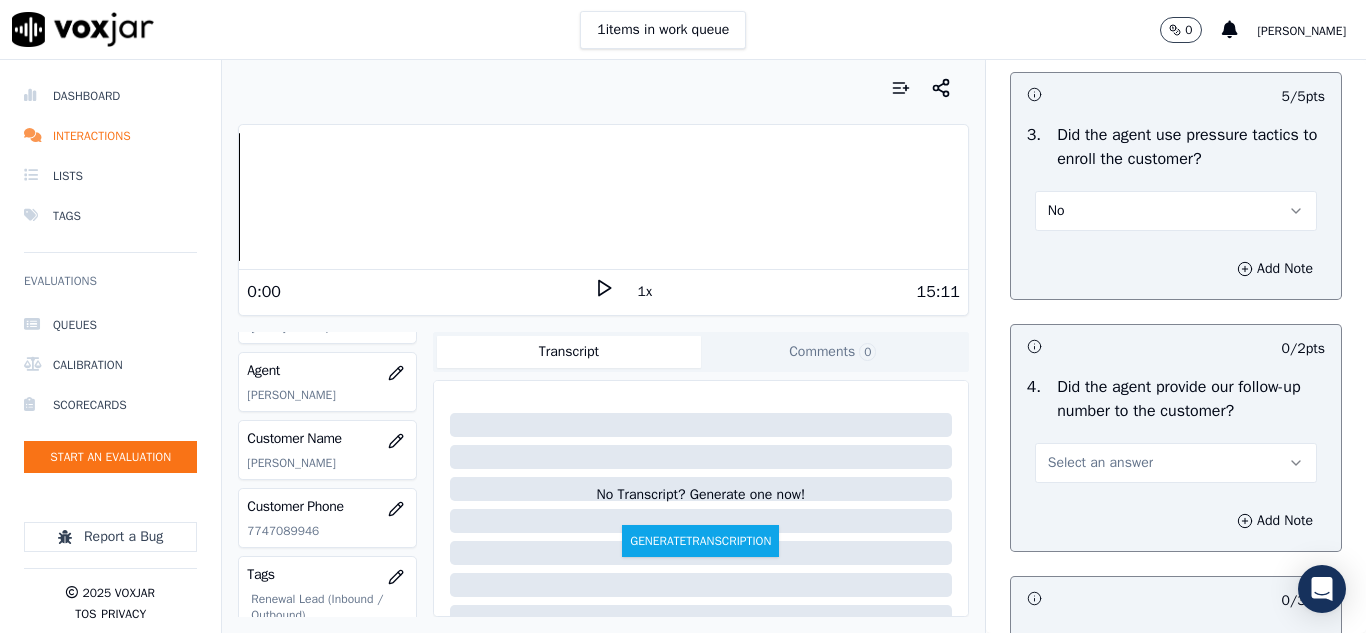 scroll, scrollTop: 4900, scrollLeft: 0, axis: vertical 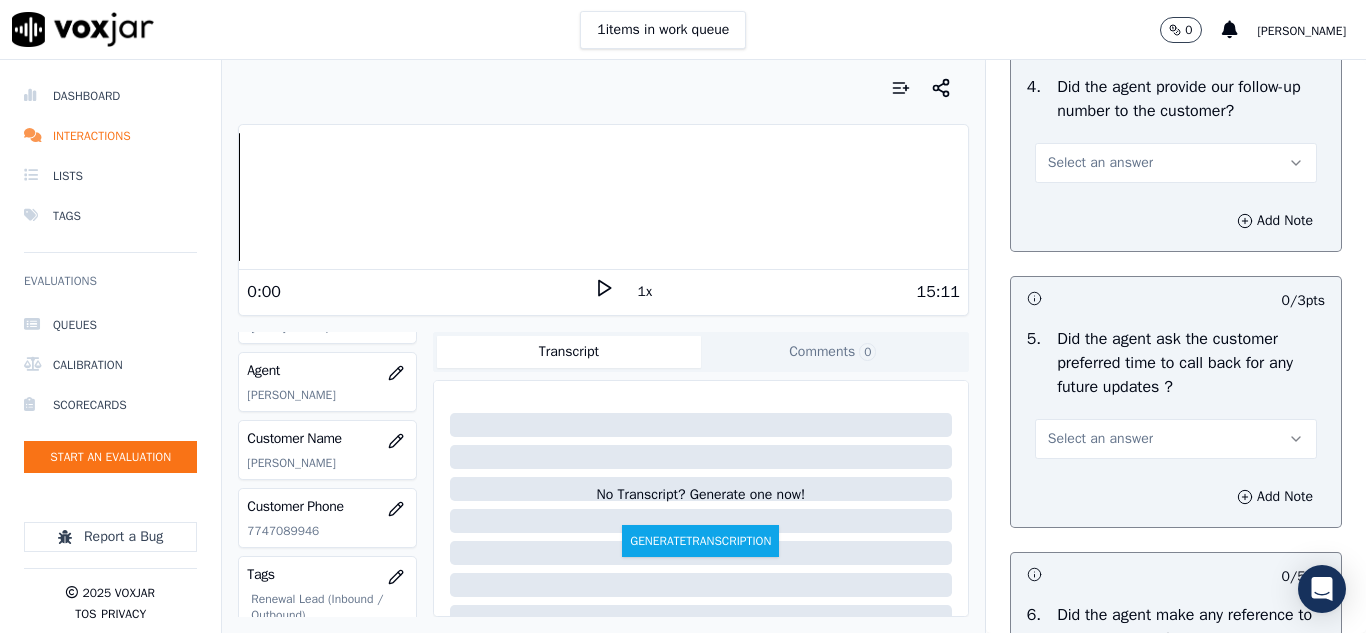 click on "Select an answer" at bounding box center (1100, 163) 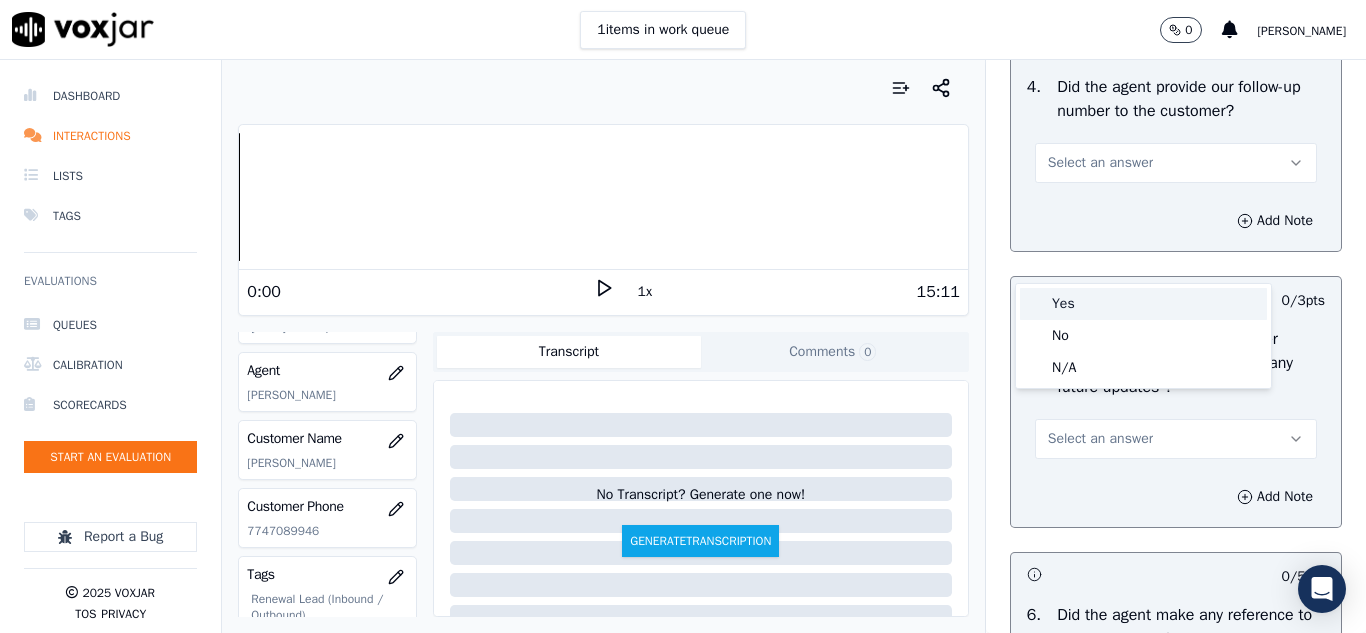 click on "Yes" at bounding box center (1143, 304) 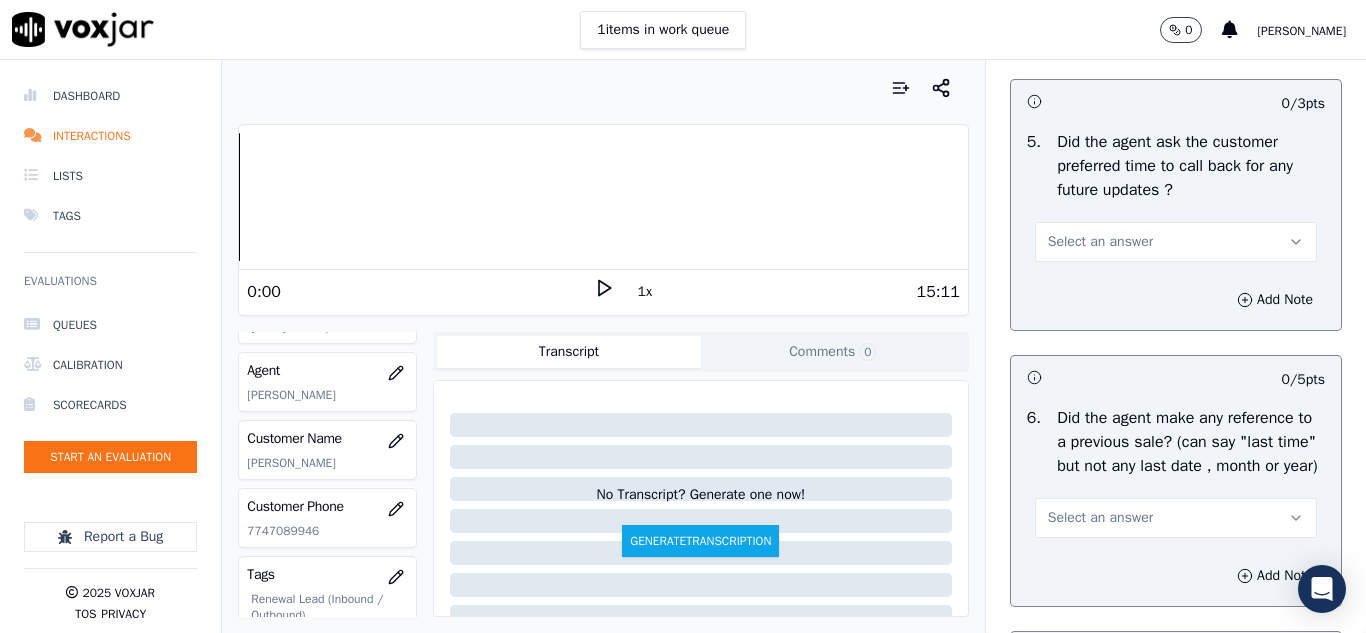scroll, scrollTop: 5100, scrollLeft: 0, axis: vertical 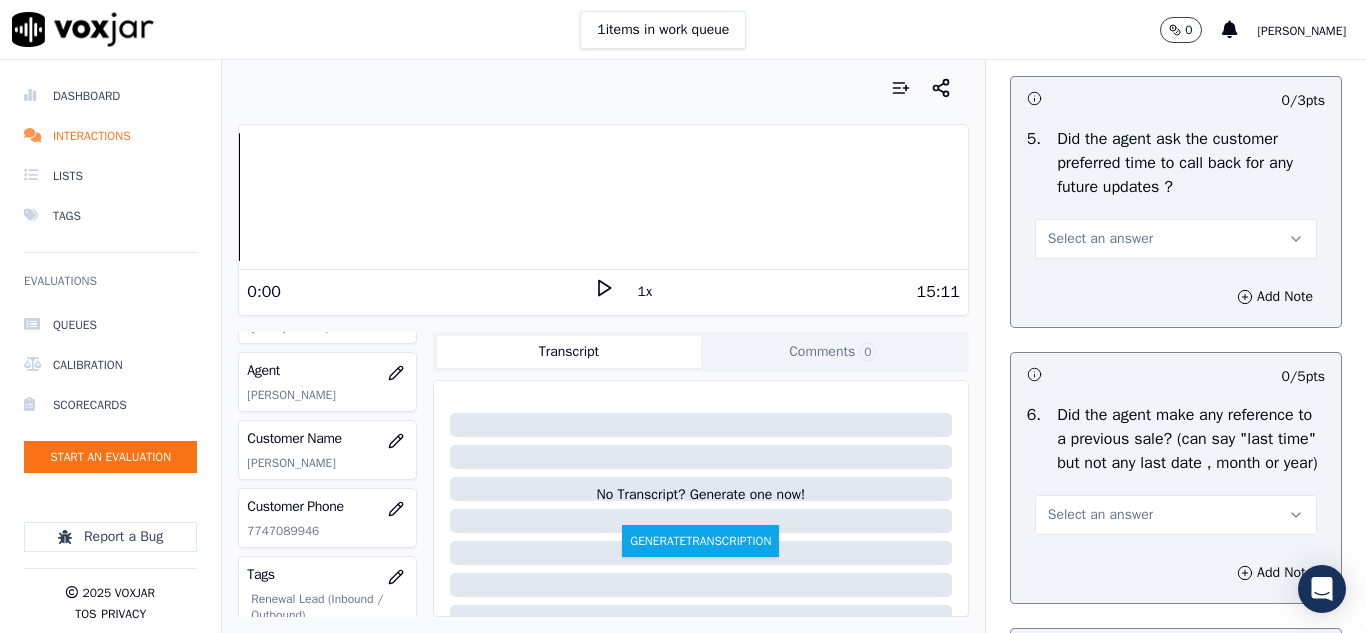 click on "Select an answer" at bounding box center (1176, 239) 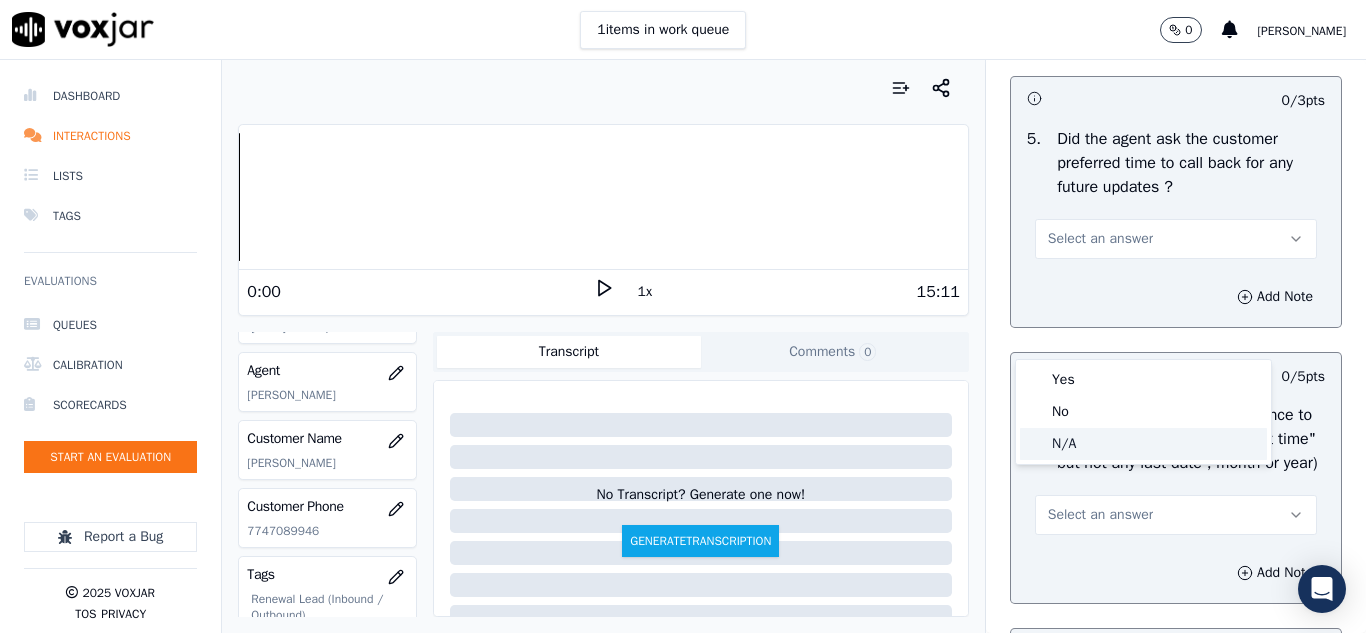 click on "N/A" 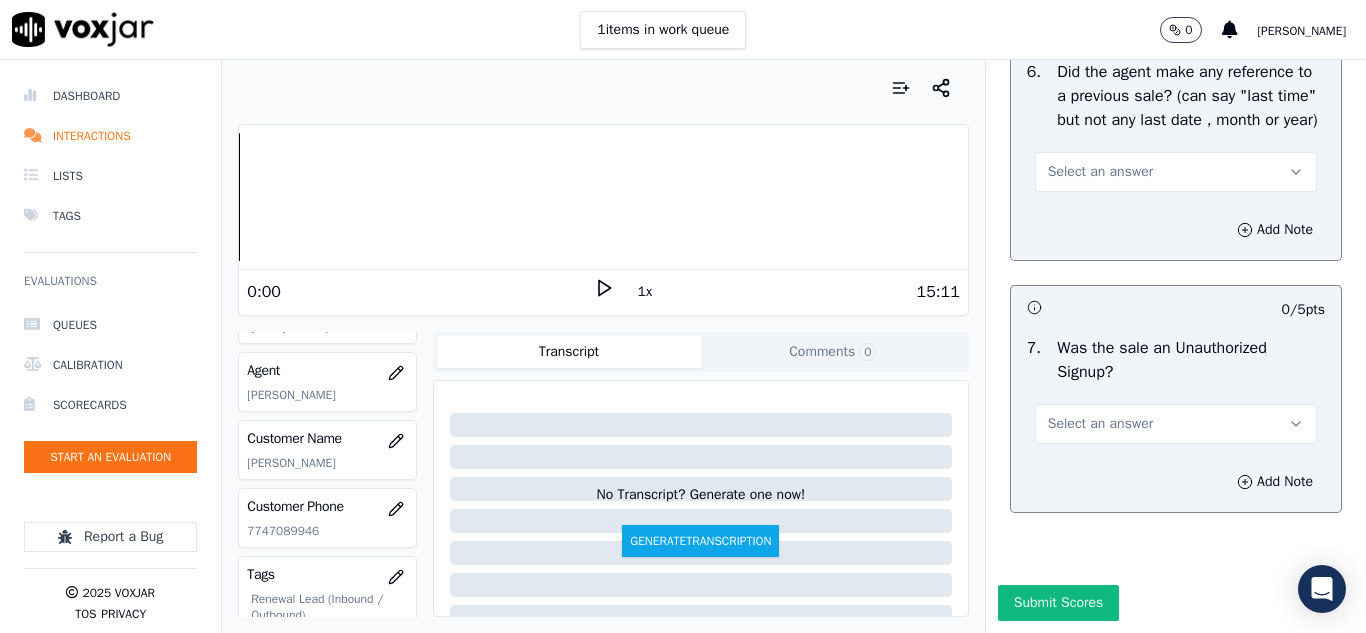 scroll, scrollTop: 5500, scrollLeft: 0, axis: vertical 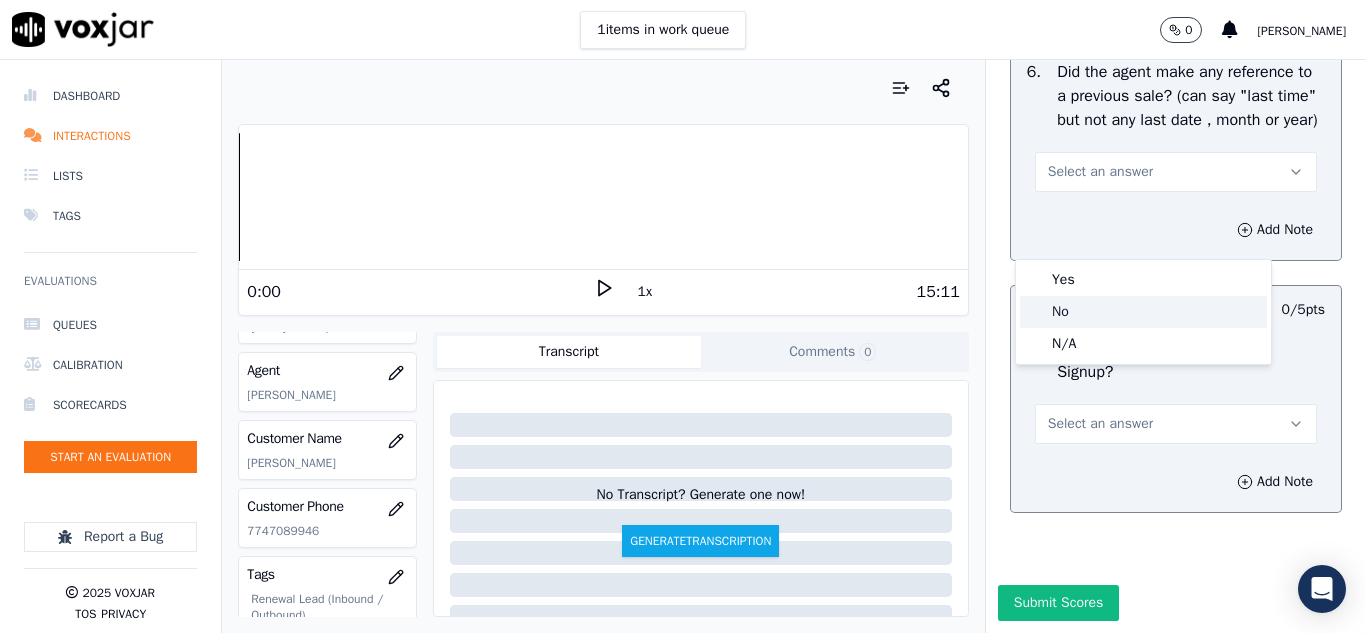 click on "No" 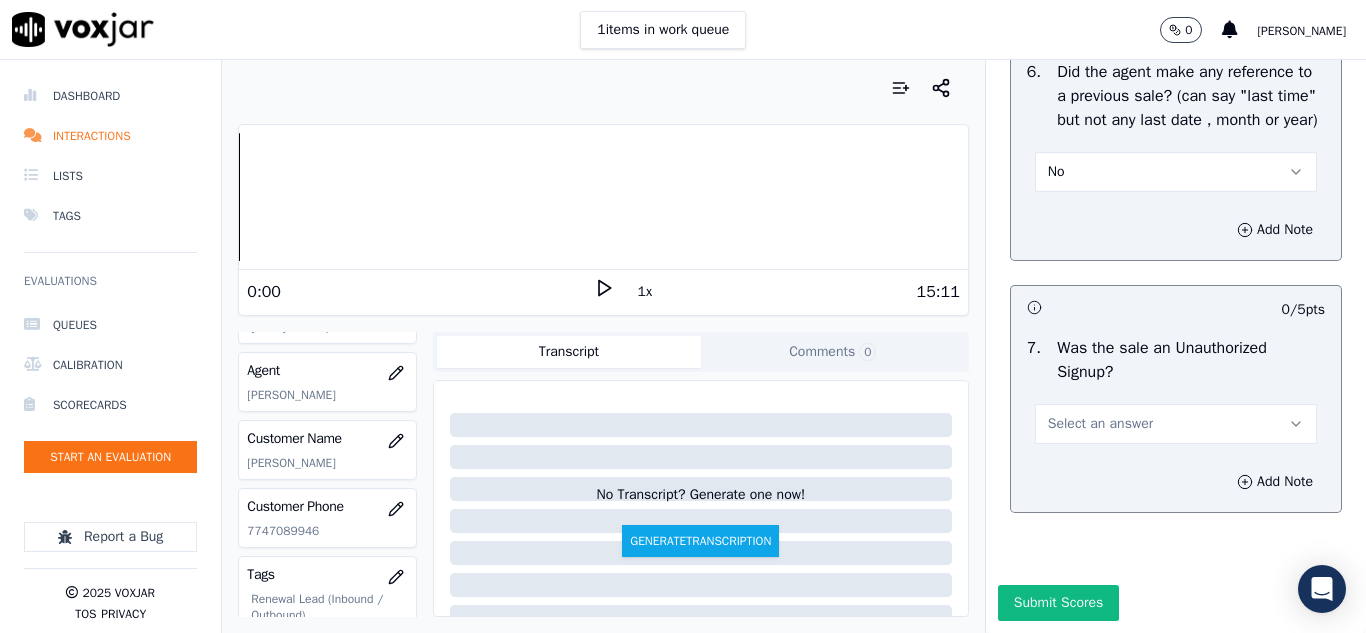 scroll, scrollTop: 5608, scrollLeft: 0, axis: vertical 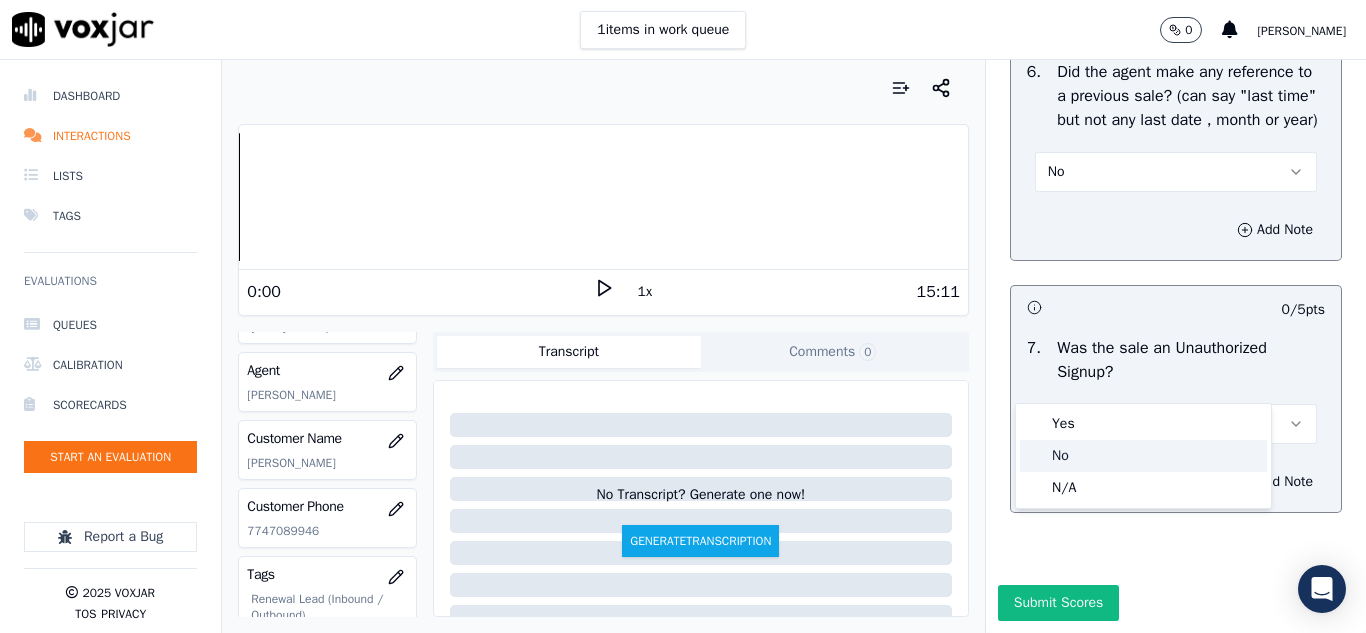 click on "No" 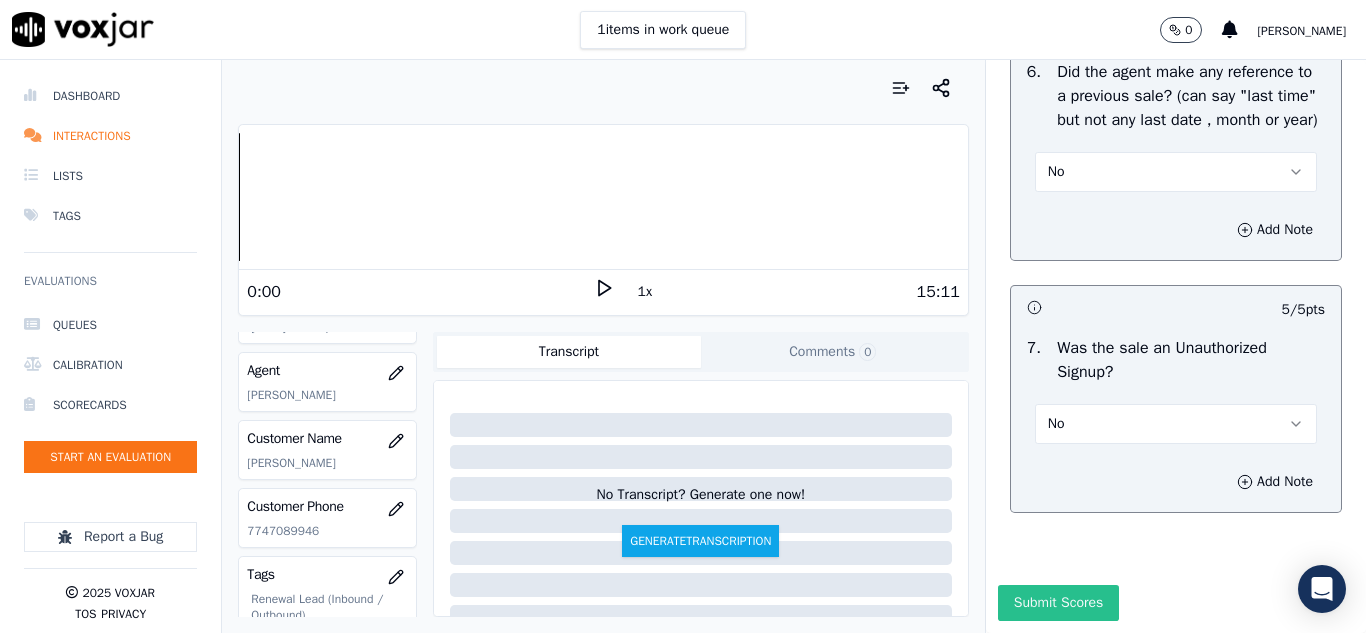 click on "Submit Scores" at bounding box center [1058, 603] 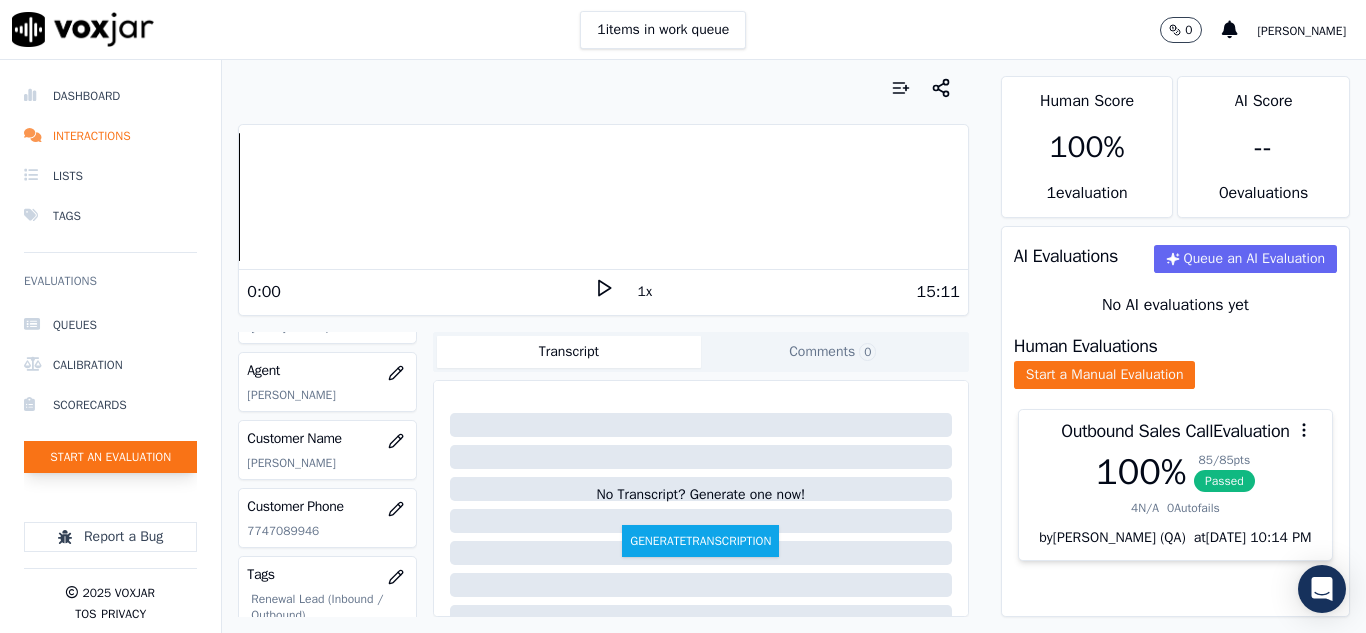 click on "Start an Evaluation" 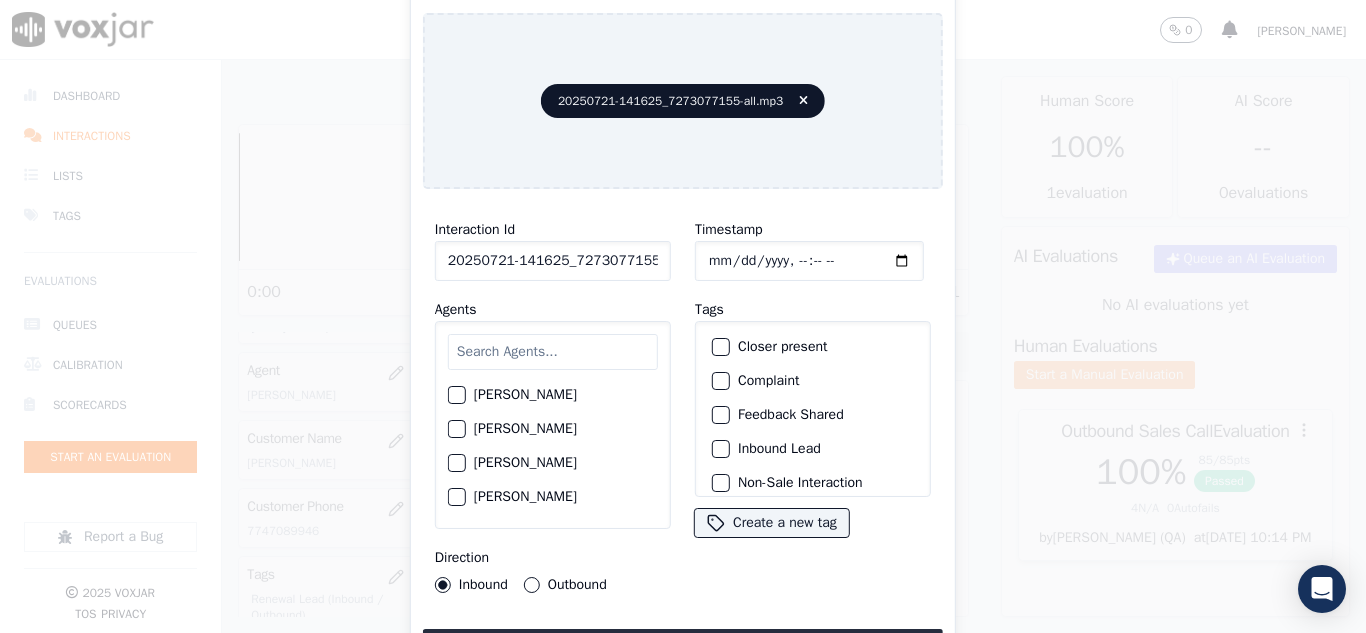 scroll, scrollTop: 0, scrollLeft: 40, axis: horizontal 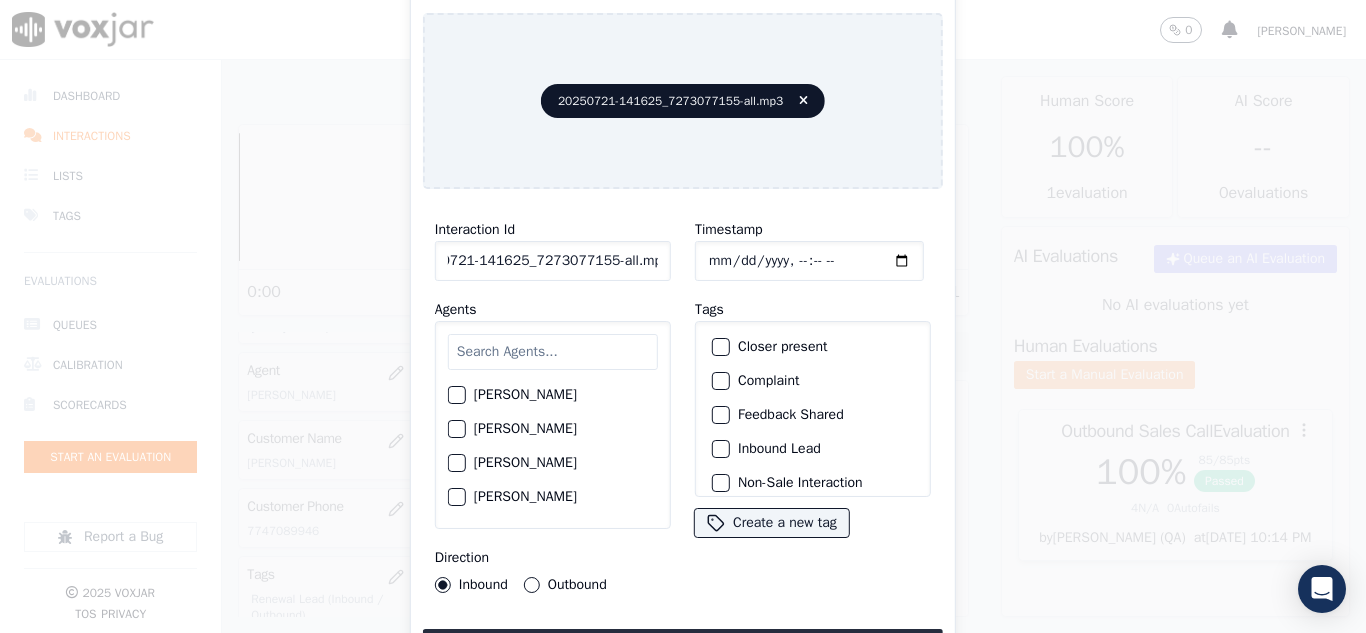 drag, startPoint x: 640, startPoint y: 248, endPoint x: 749, endPoint y: 263, distance: 110.02727 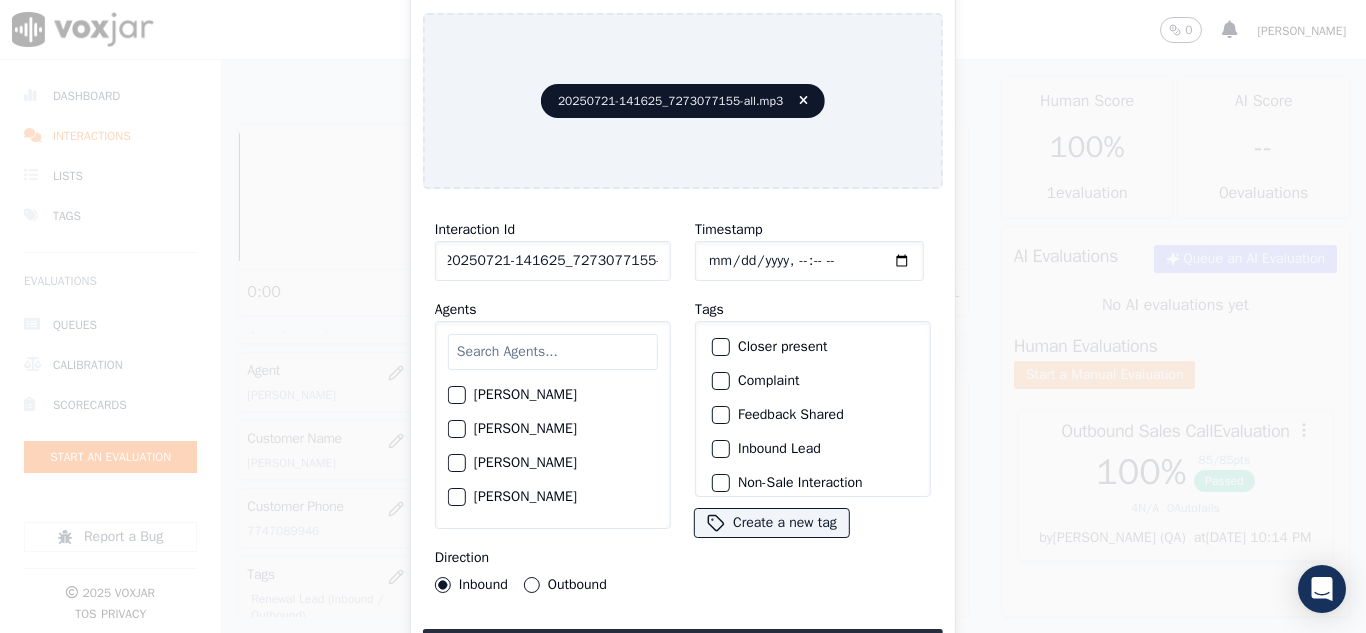 scroll, scrollTop: 0, scrollLeft: 11, axis: horizontal 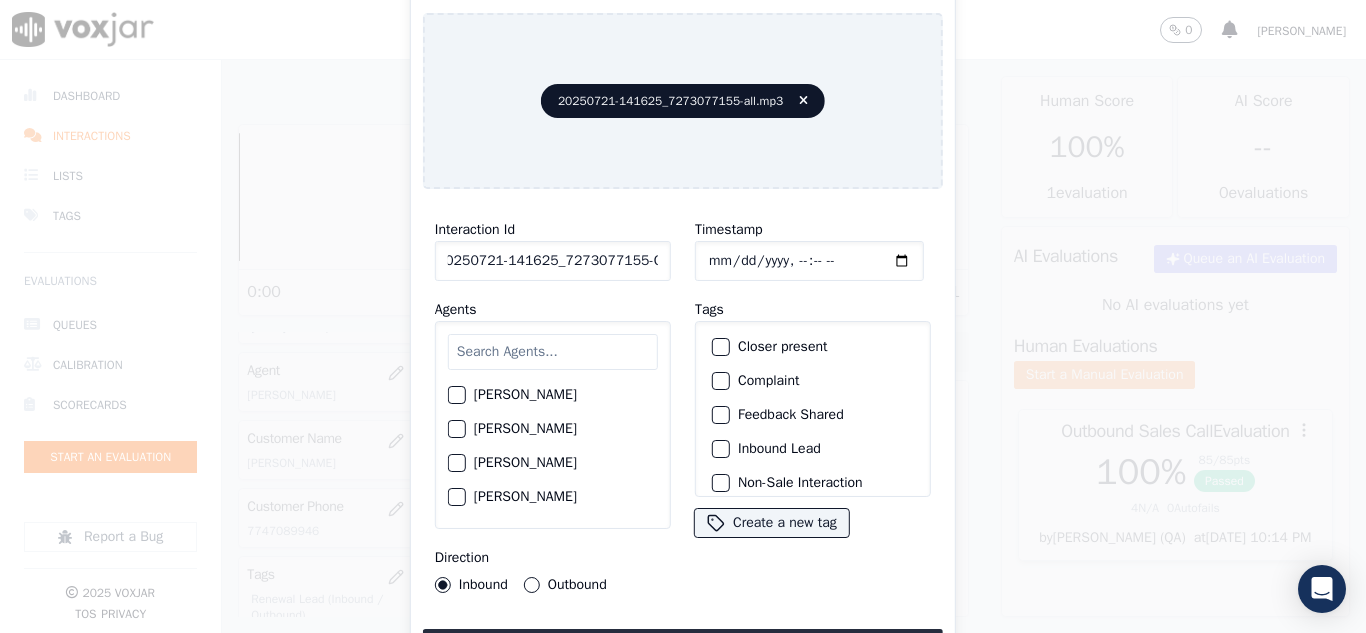 type on "20250721-141625_7273077155-C1" 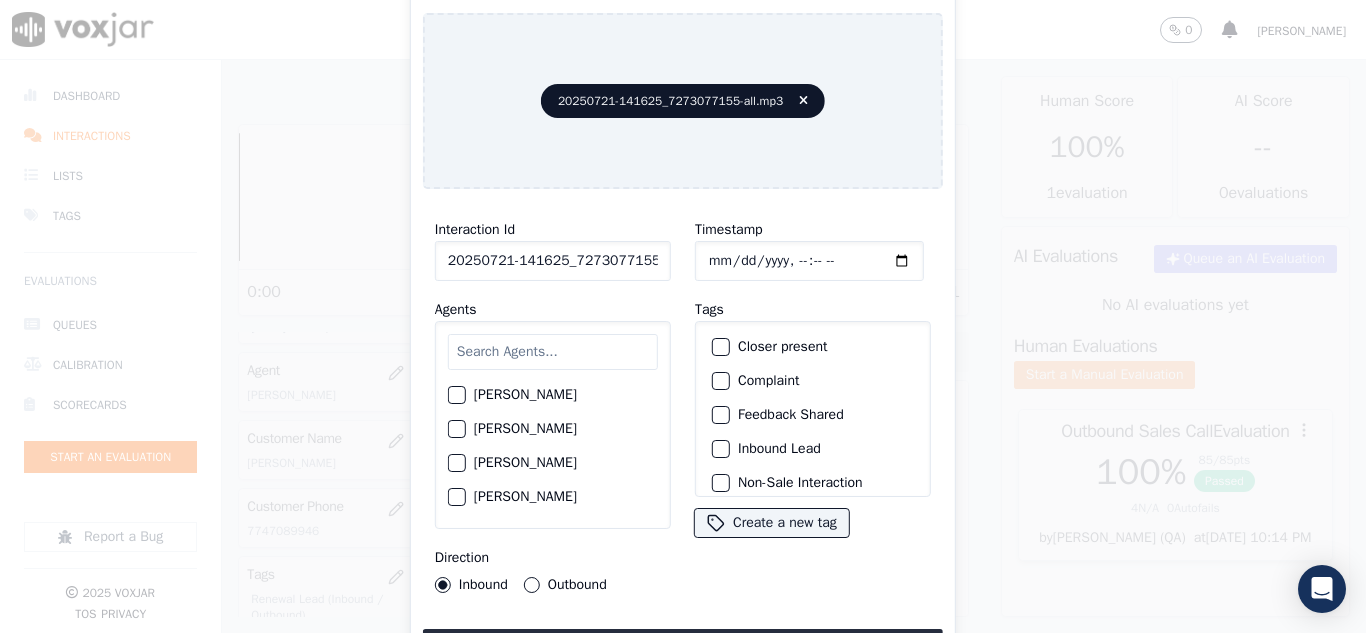 type on "[DATE]T16:46" 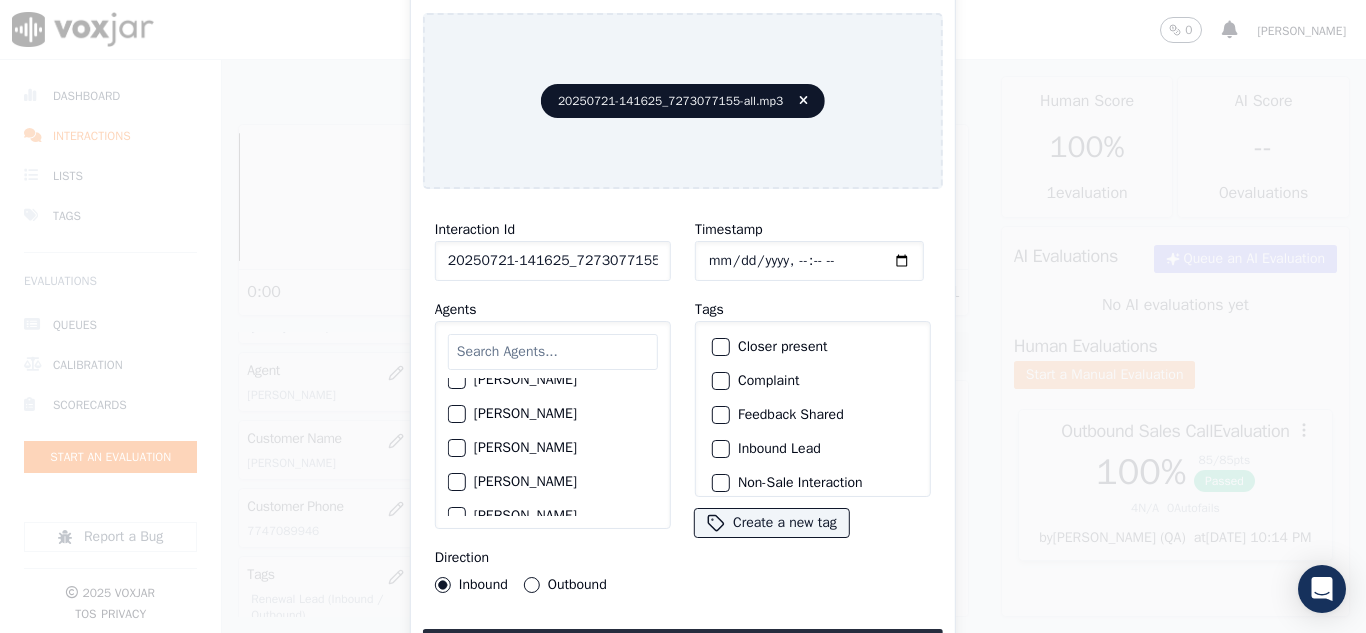 scroll, scrollTop: 900, scrollLeft: 0, axis: vertical 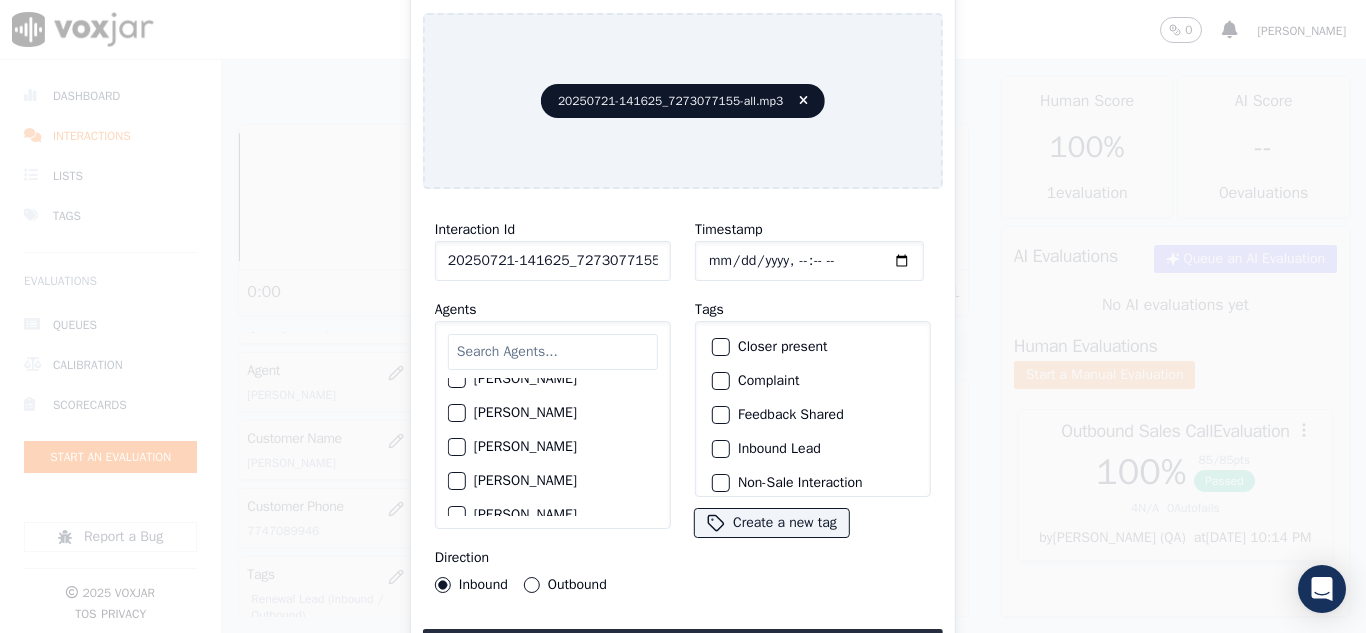 click on "[PERSON_NAME]" 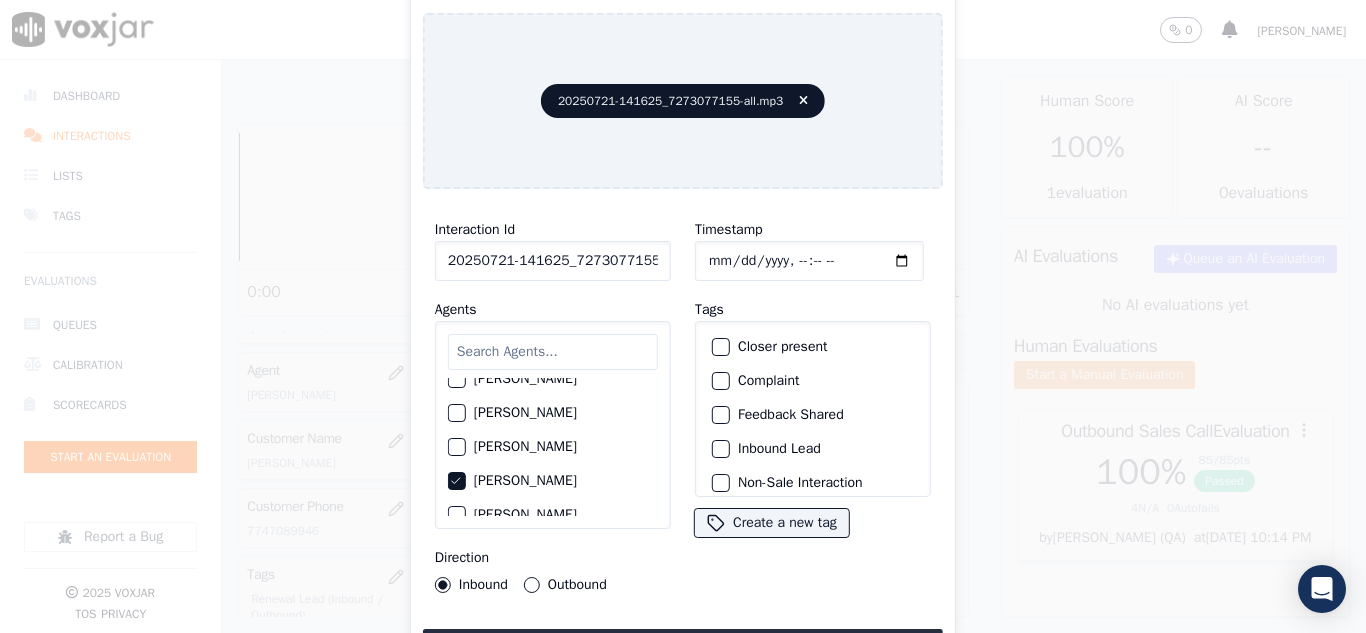 drag, startPoint x: 745, startPoint y: 342, endPoint x: 734, endPoint y: 372, distance: 31.95309 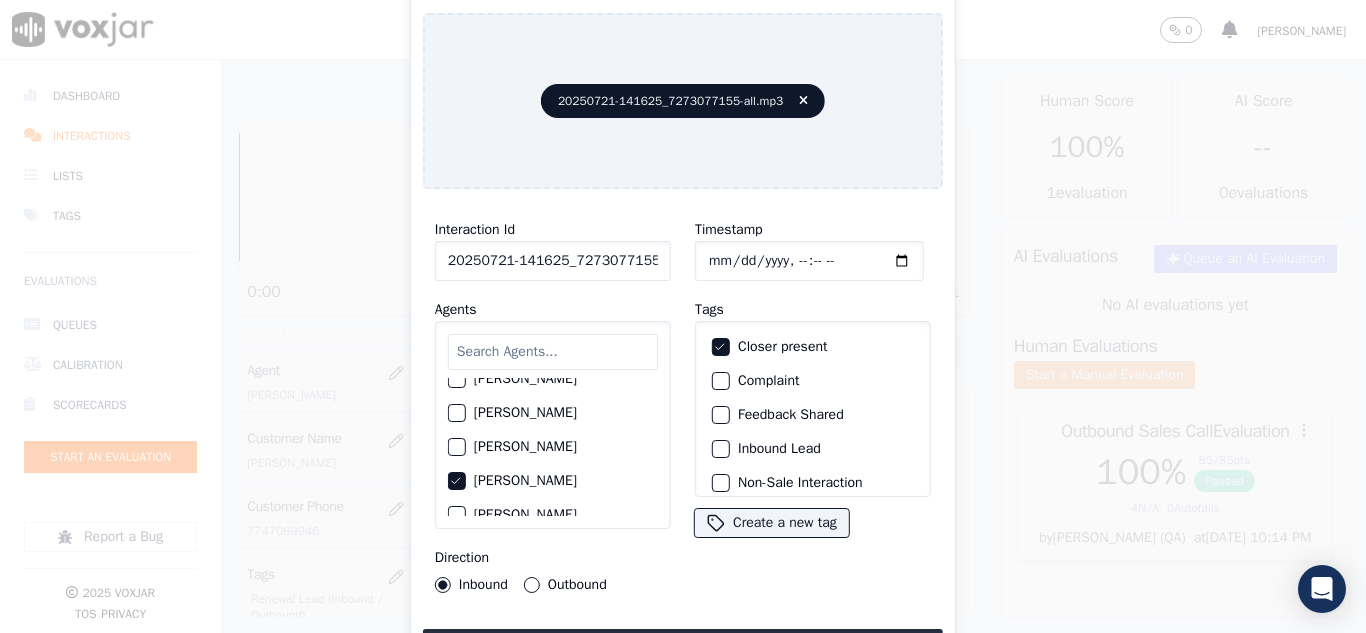 click on "Outbound" 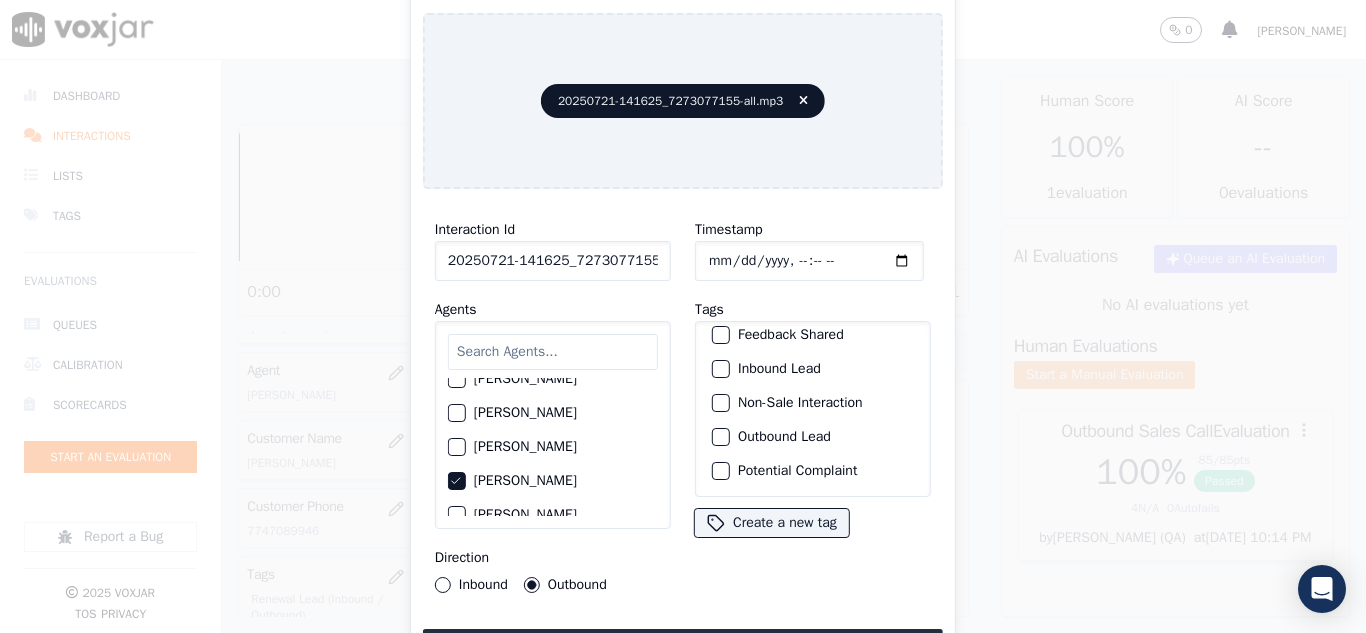 scroll, scrollTop: 173, scrollLeft: 0, axis: vertical 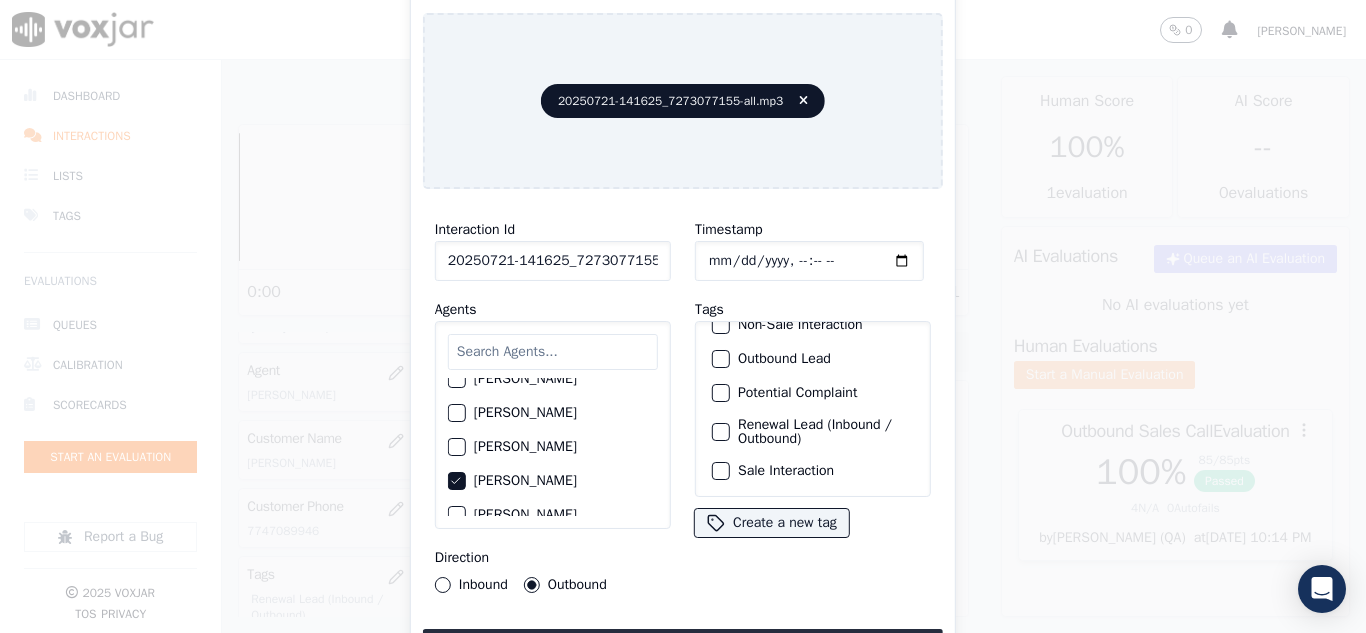 drag, startPoint x: 712, startPoint y: 404, endPoint x: 716, endPoint y: 445, distance: 41.19466 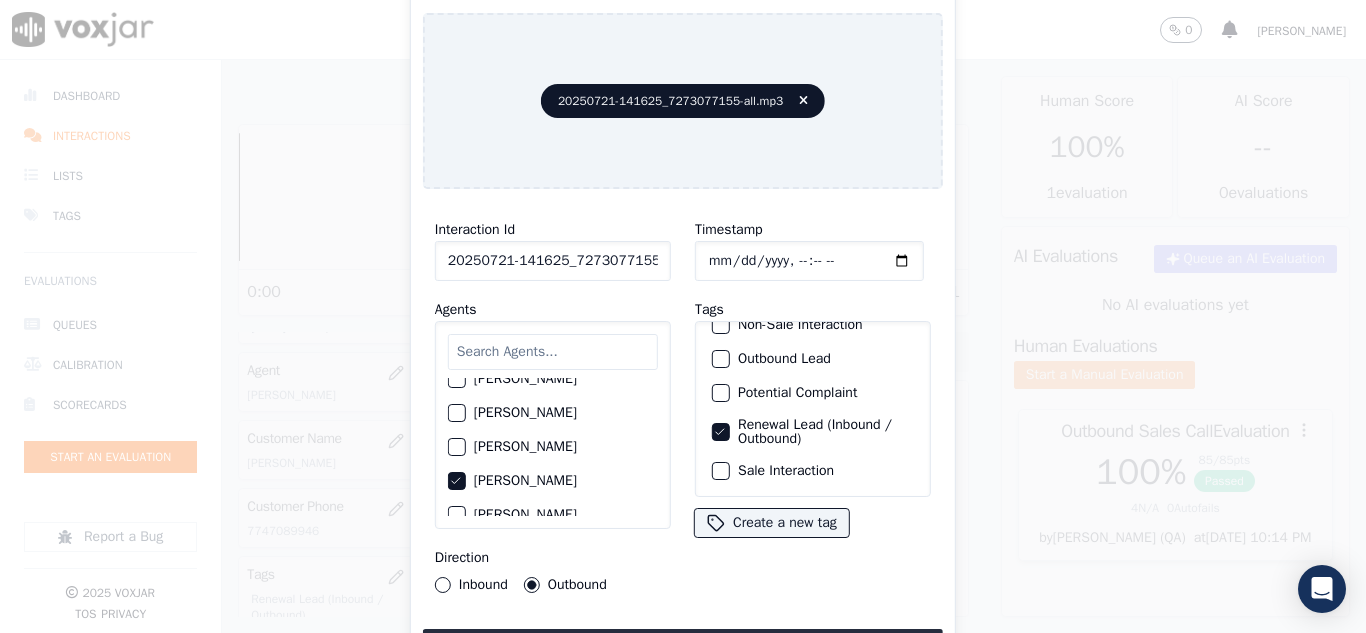 click at bounding box center (720, 471) 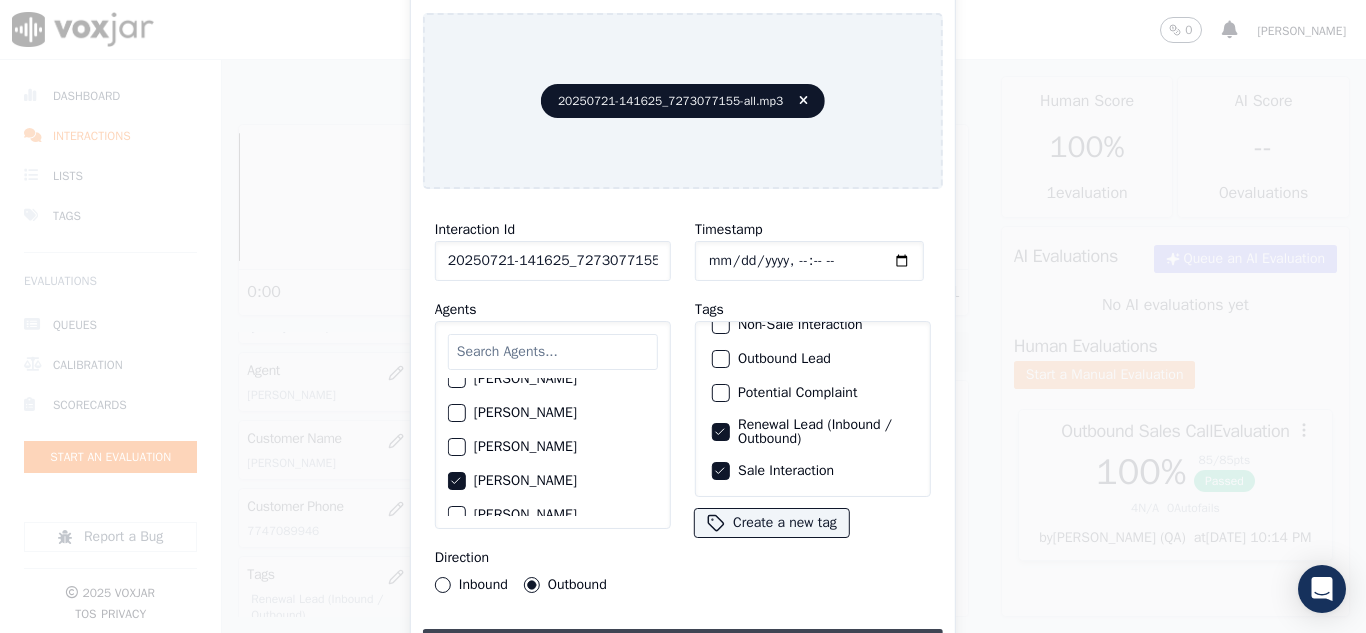 click on "Upload interaction to start evaluation" at bounding box center (683, 647) 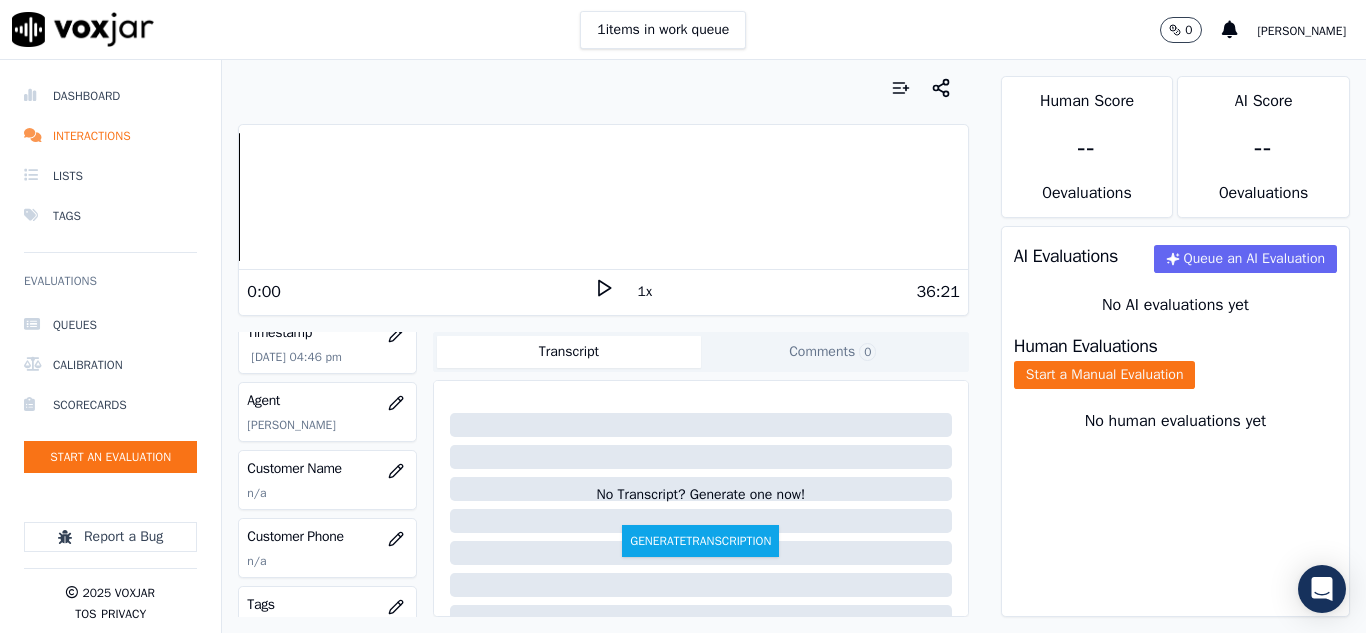 scroll, scrollTop: 200, scrollLeft: 0, axis: vertical 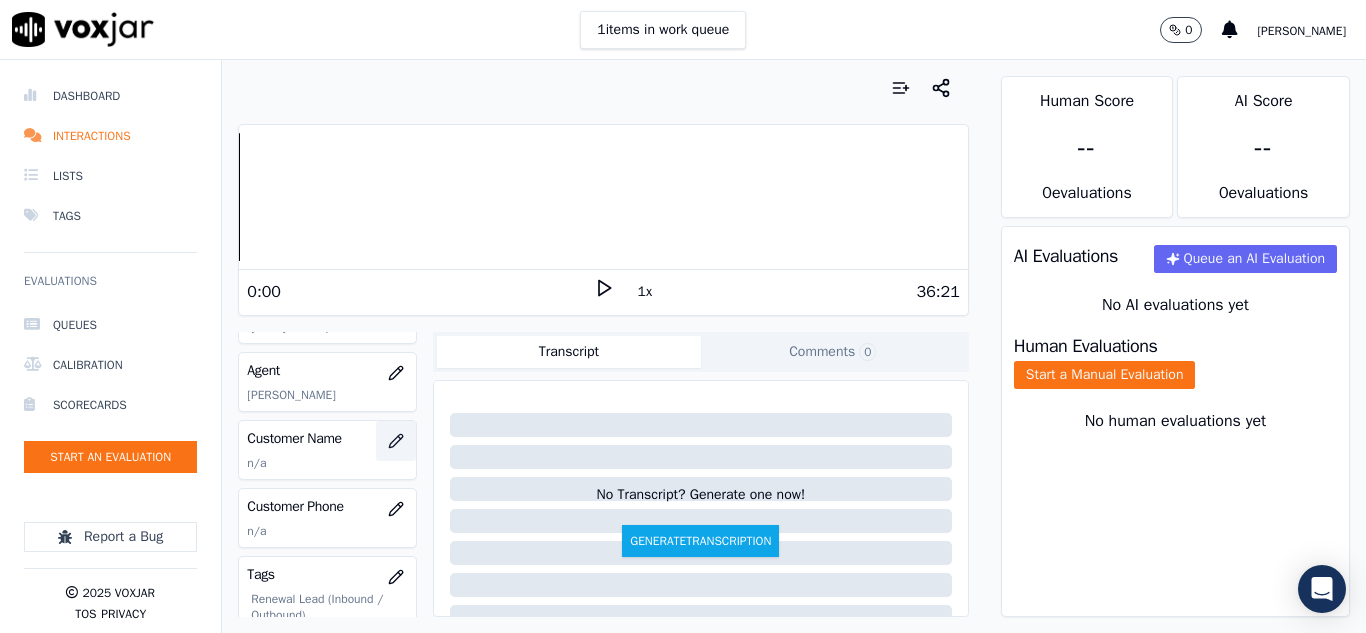 click 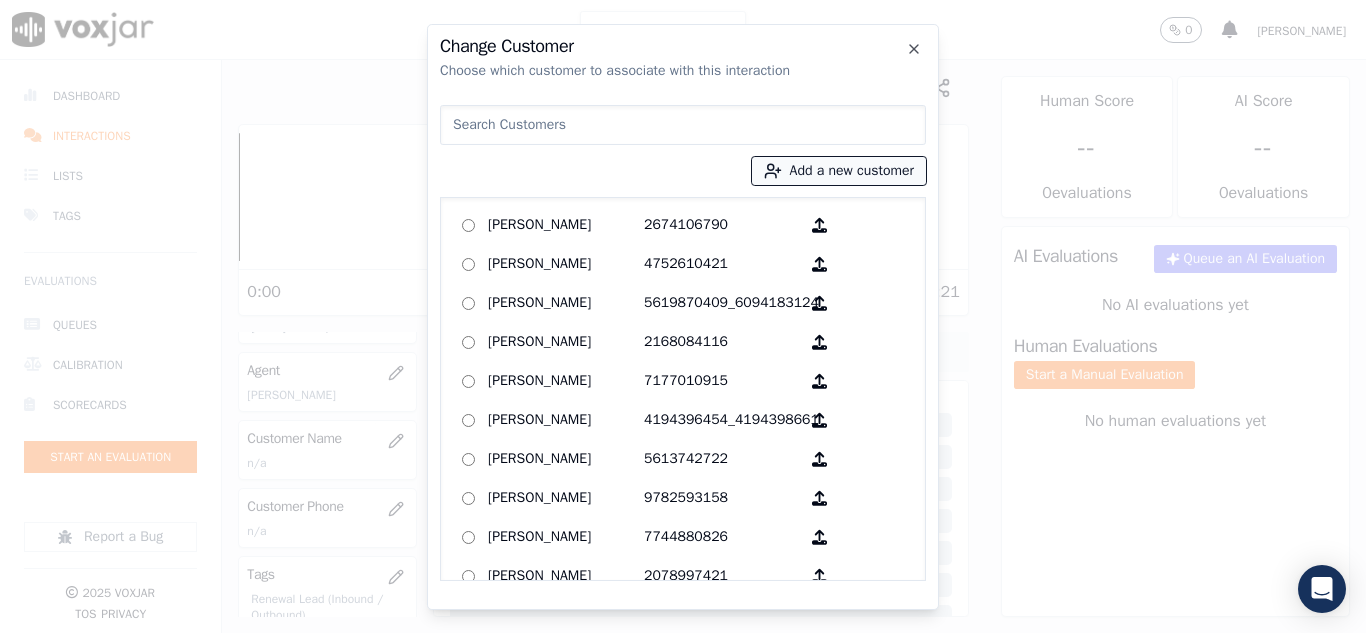 click on "Add a new customer" at bounding box center (839, 171) 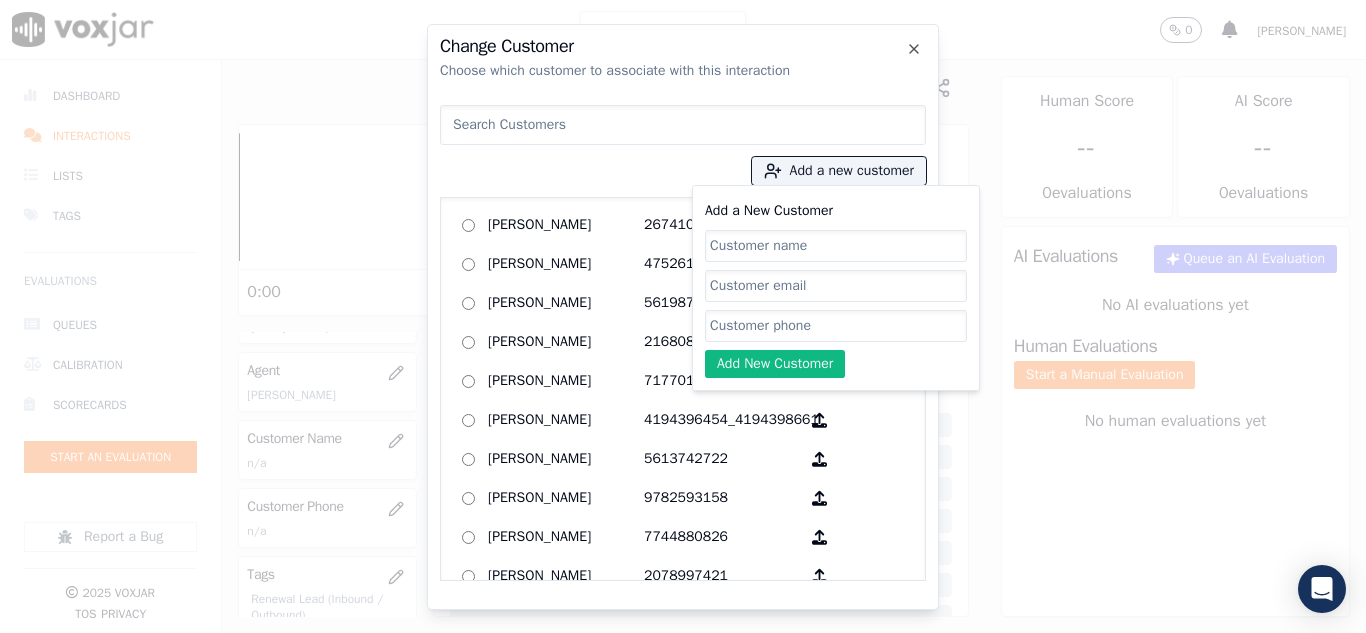 click on "Add a New Customer" 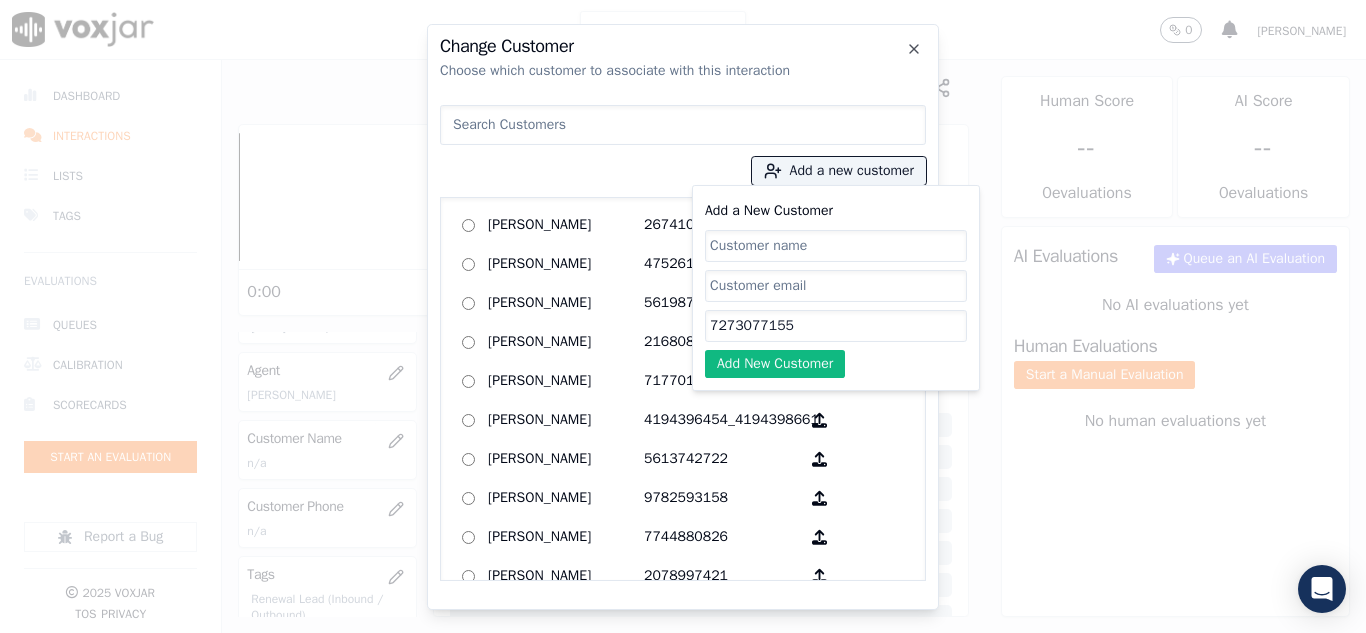 type on "7273077155" 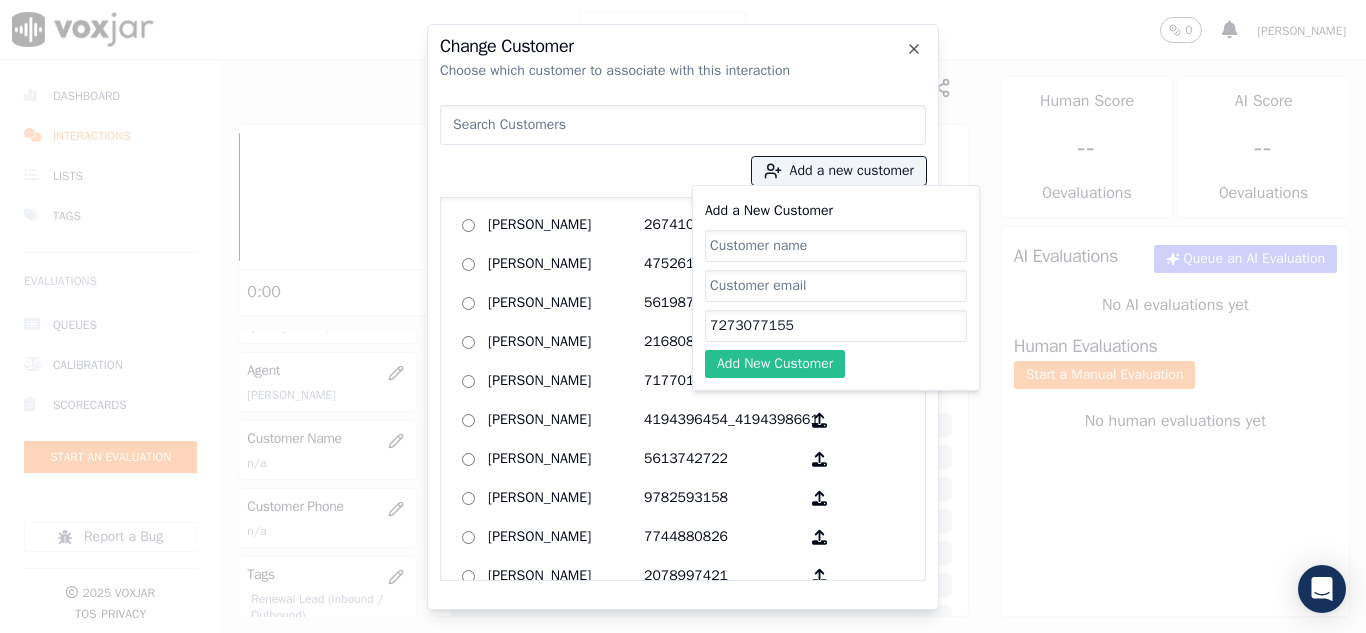 paste on "[PERSON_NAME]" 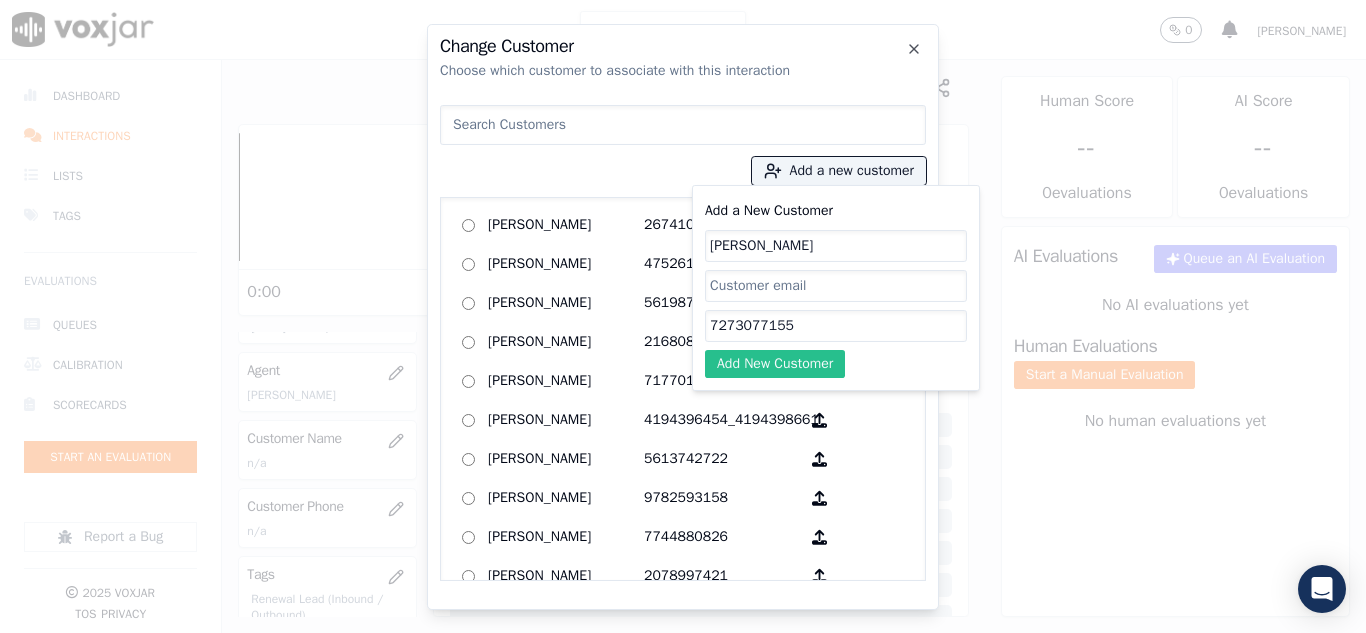 type on "[PERSON_NAME]" 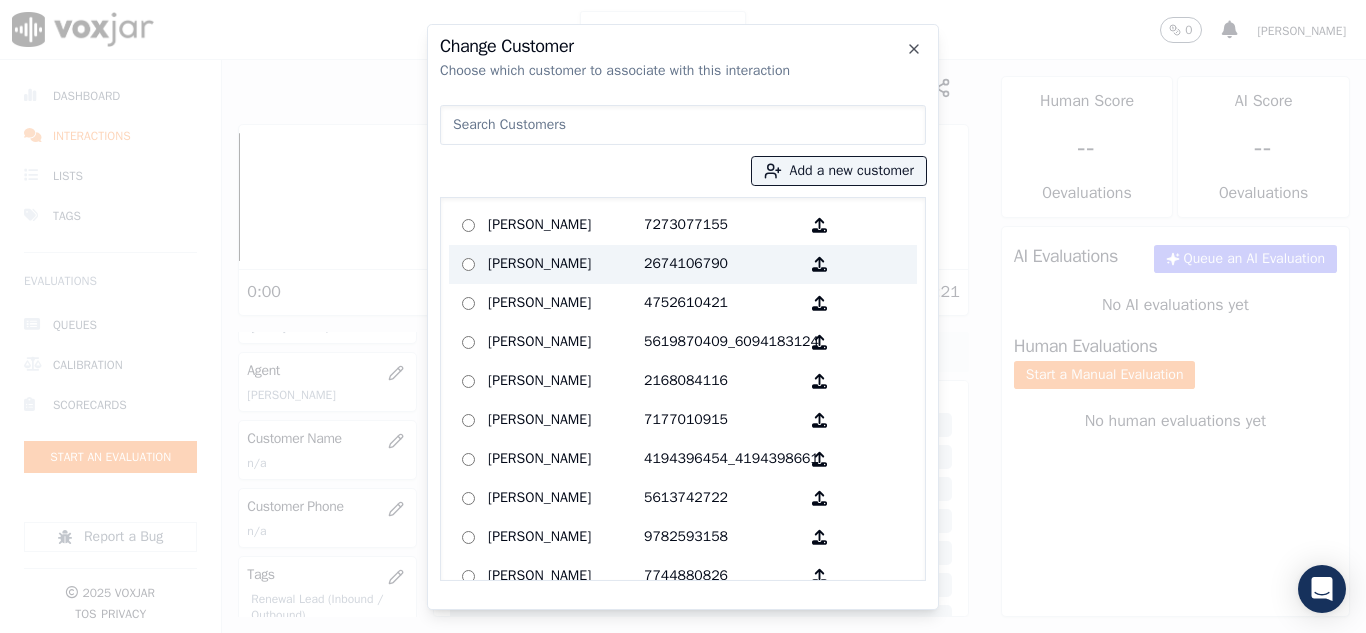 click on "[PERSON_NAME]" at bounding box center [566, 225] 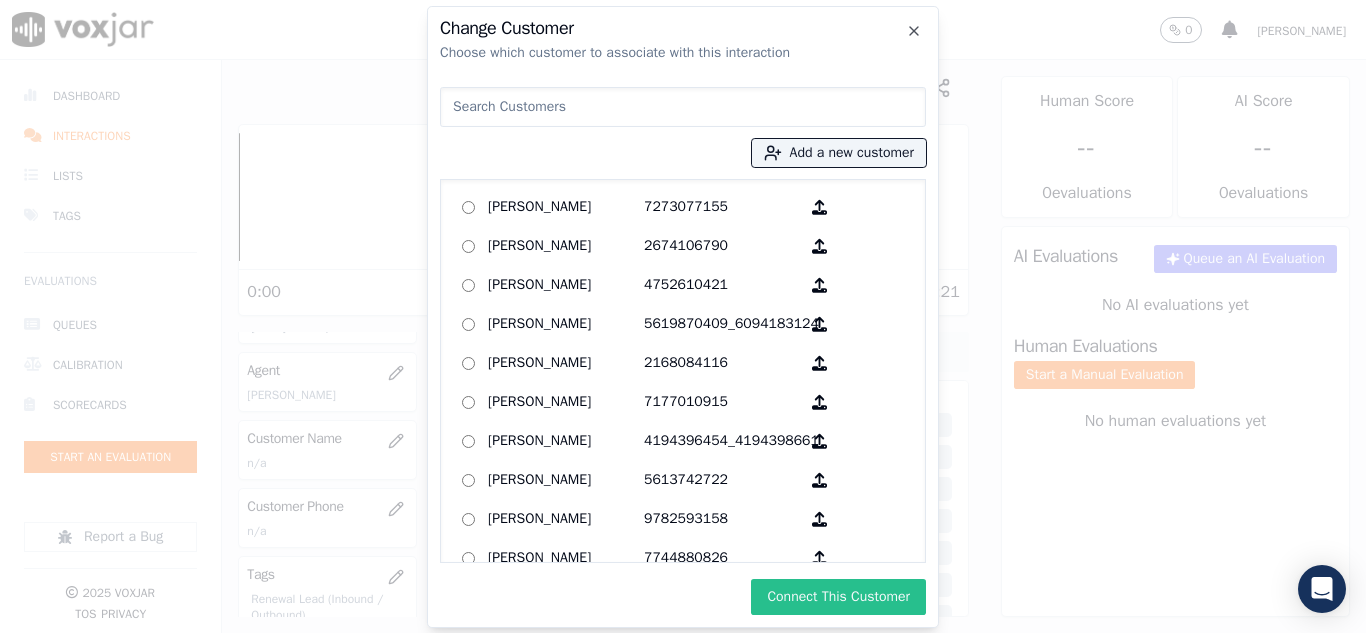 click on "Connect This Customer" at bounding box center (838, 597) 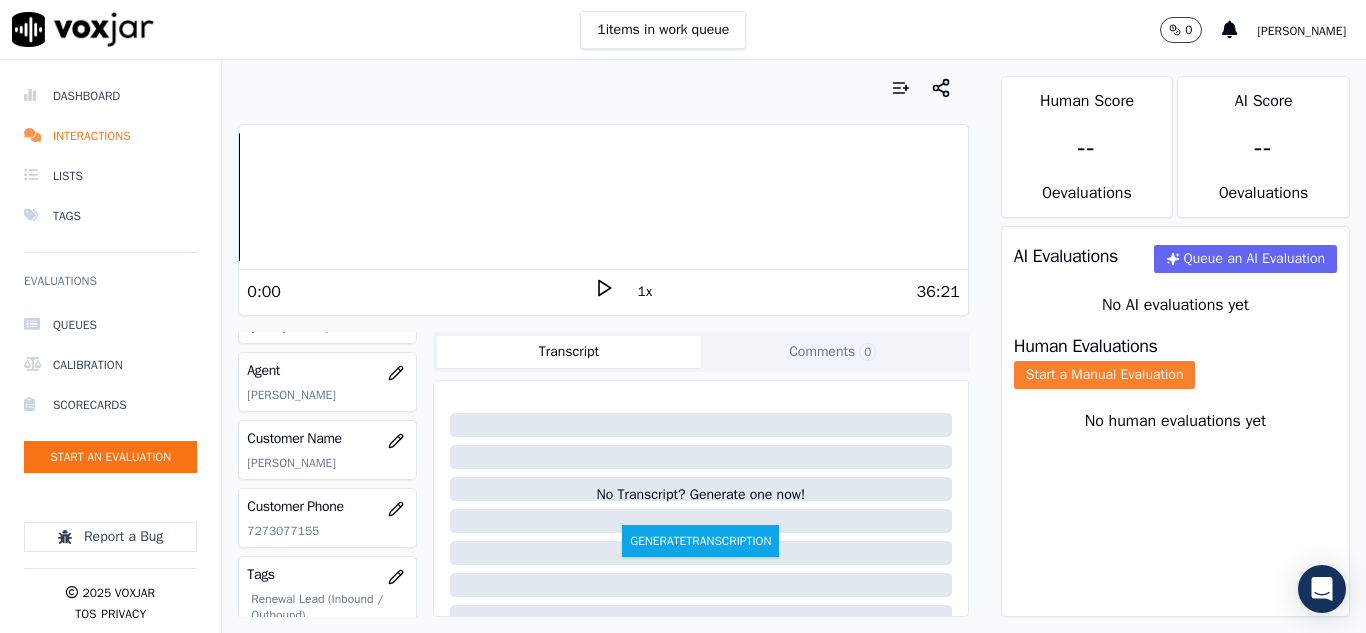 click on "Start a Manual Evaluation" 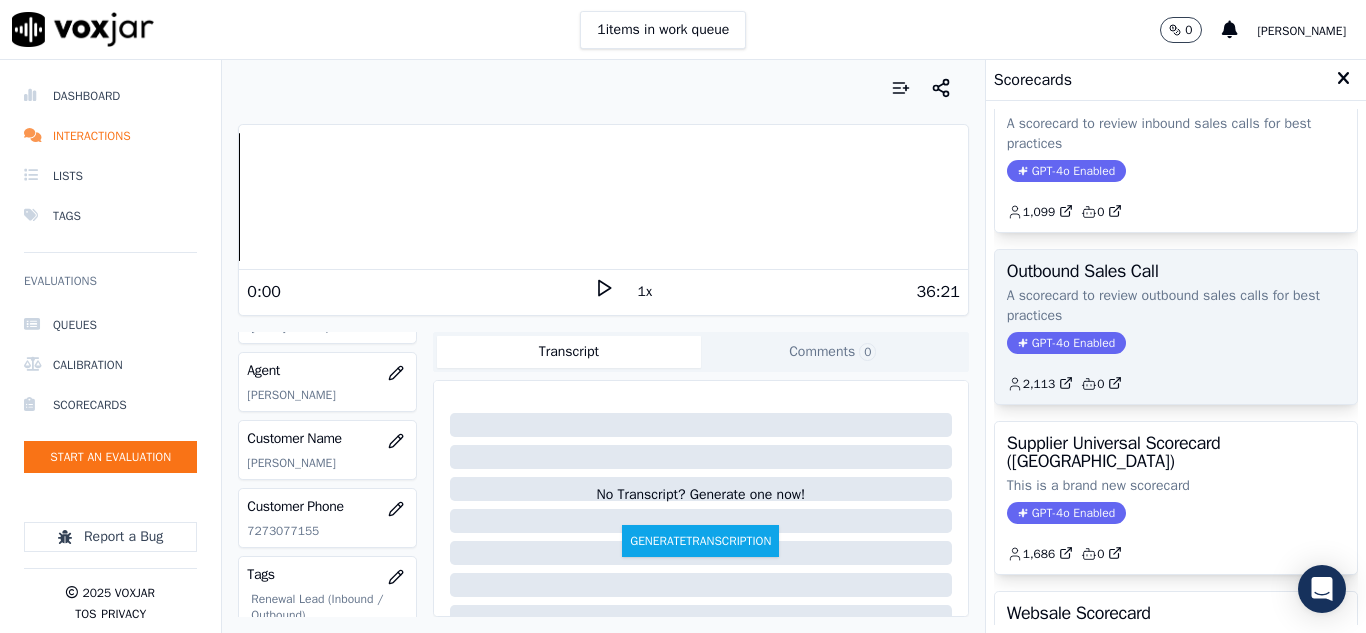 scroll, scrollTop: 300, scrollLeft: 0, axis: vertical 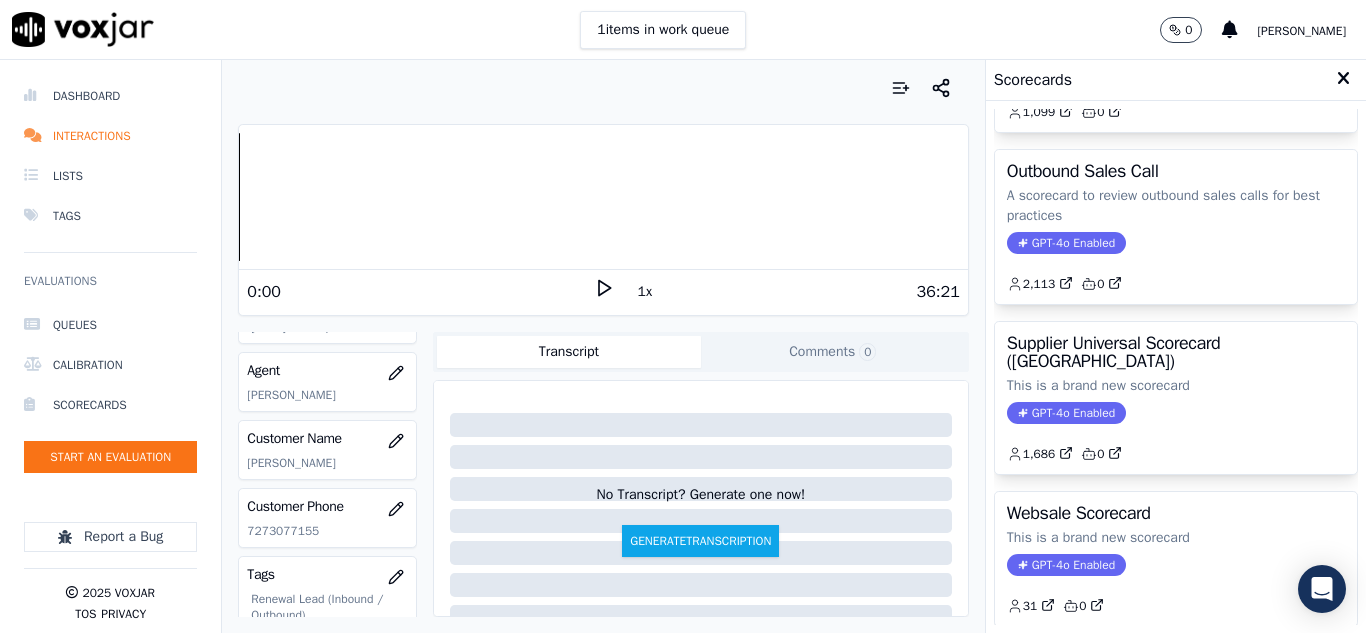 click on "GPT-4o Enabled" 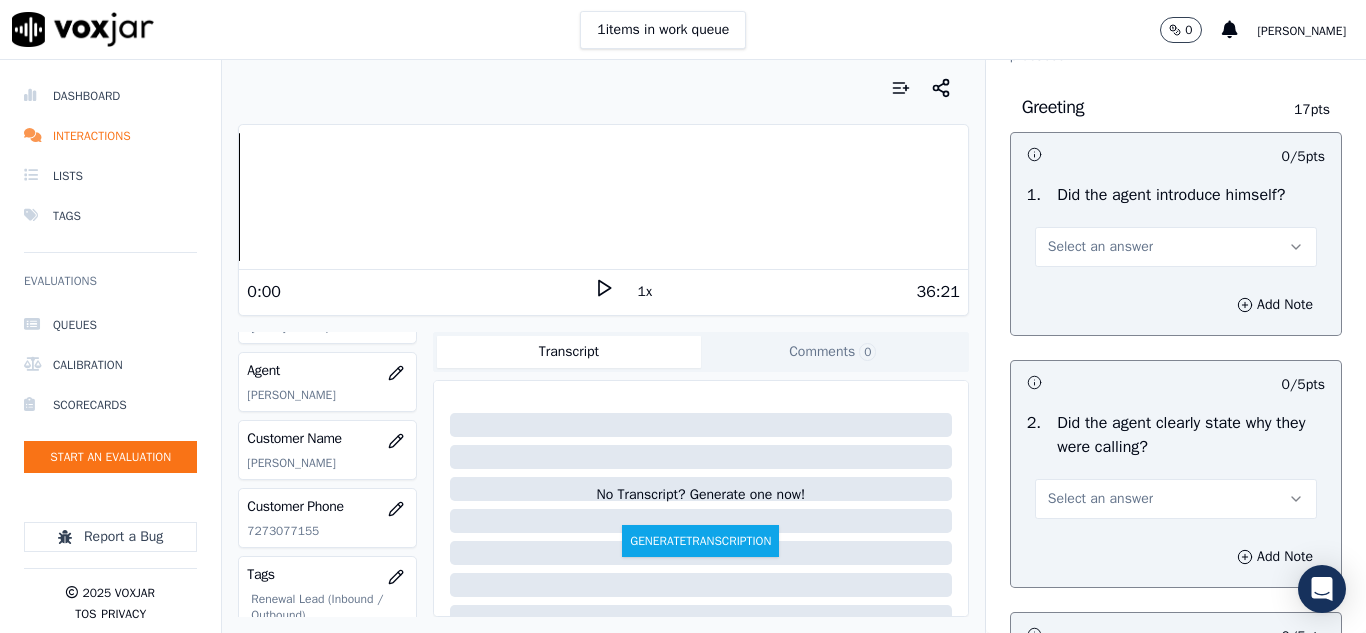 scroll, scrollTop: 200, scrollLeft: 0, axis: vertical 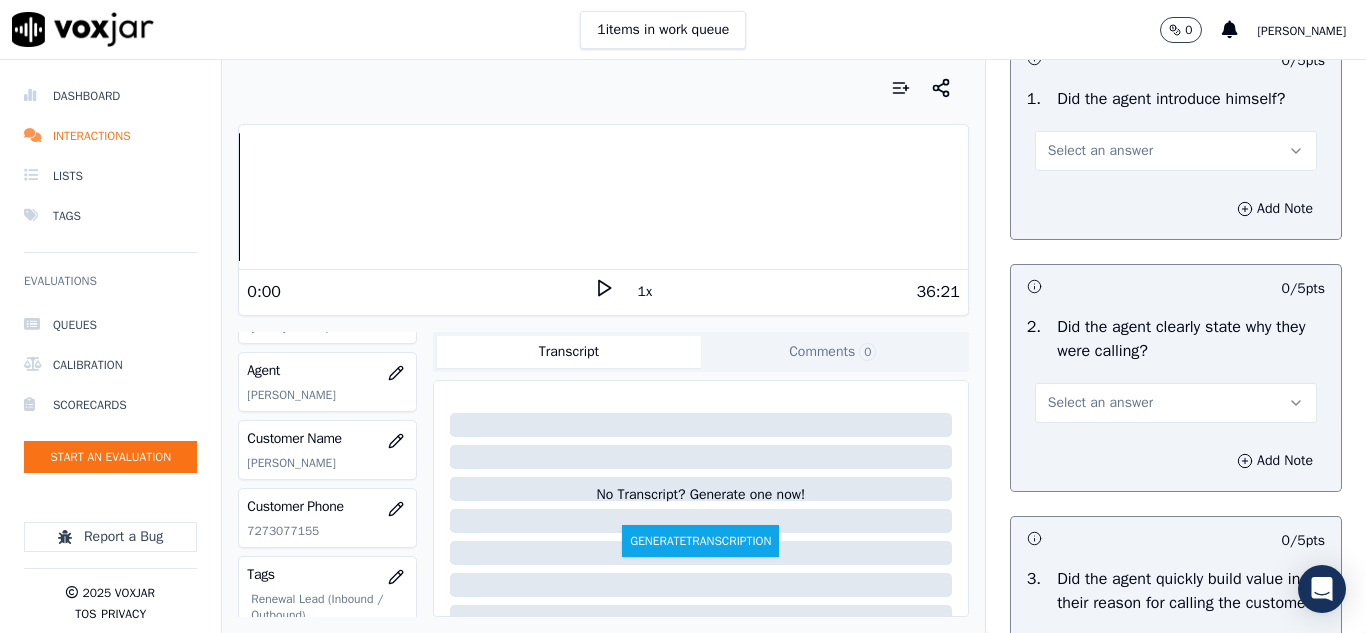 drag, startPoint x: 1061, startPoint y: 159, endPoint x: 1061, endPoint y: 171, distance: 12 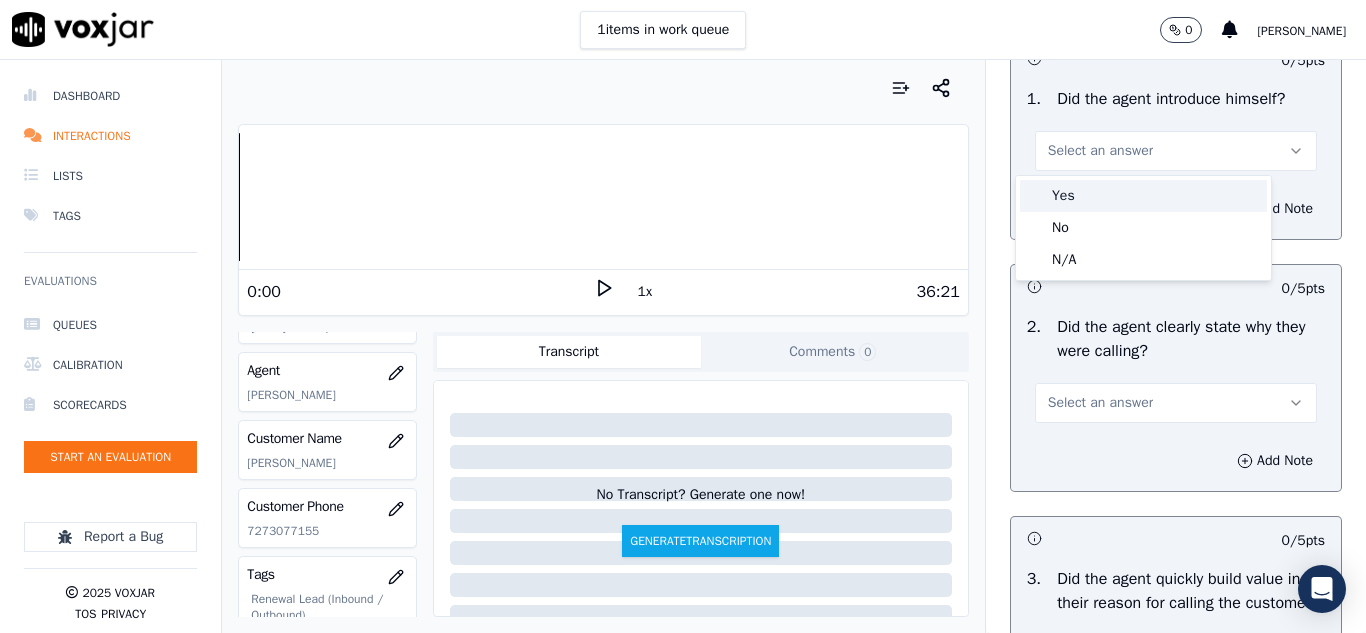 click on "Yes" at bounding box center (1143, 196) 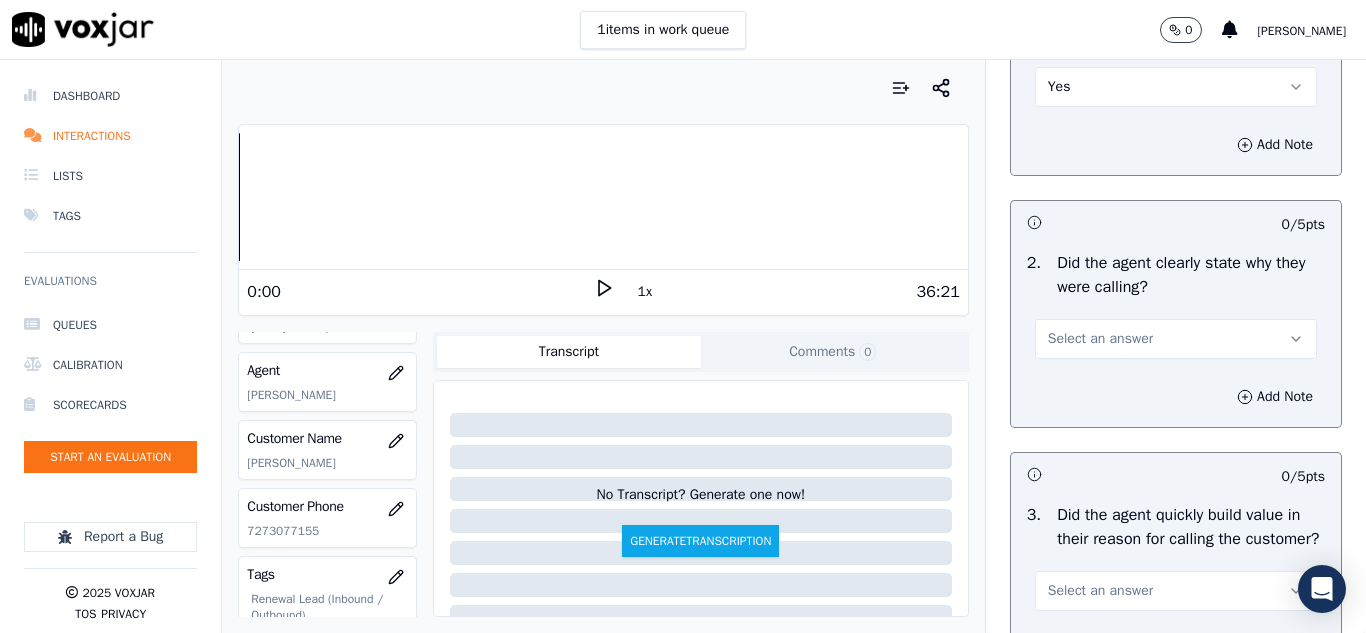 scroll, scrollTop: 400, scrollLeft: 0, axis: vertical 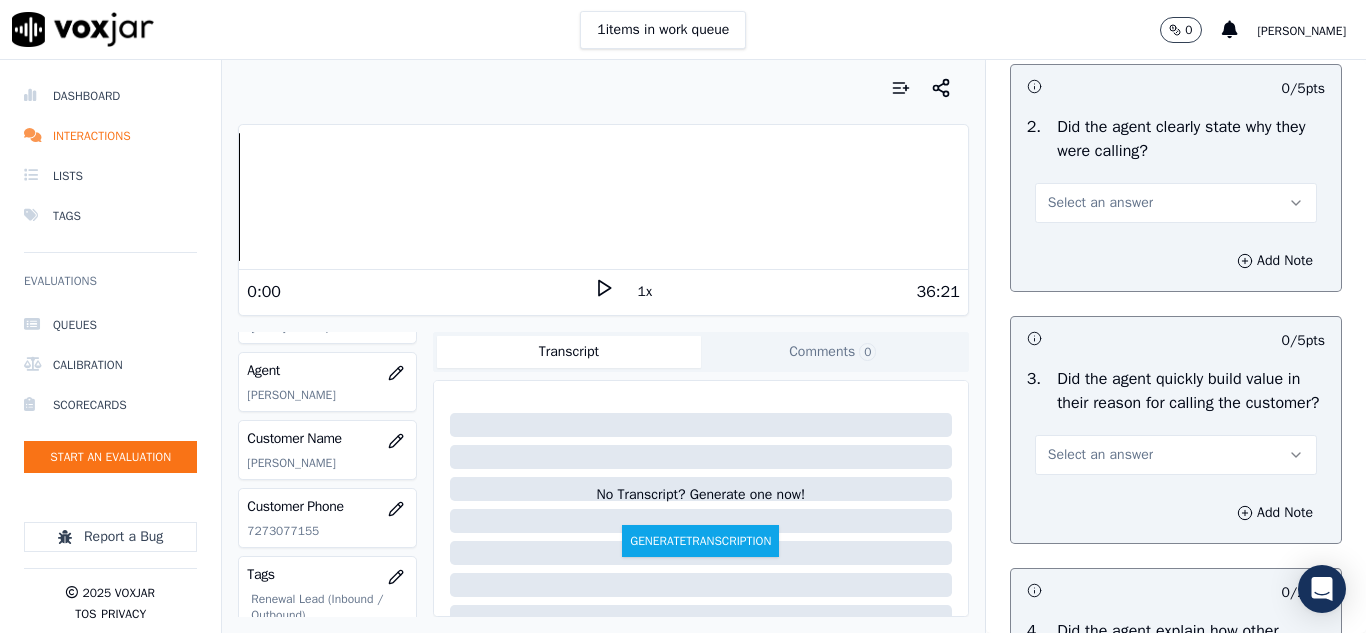 click on "Select an answer" at bounding box center [1100, 203] 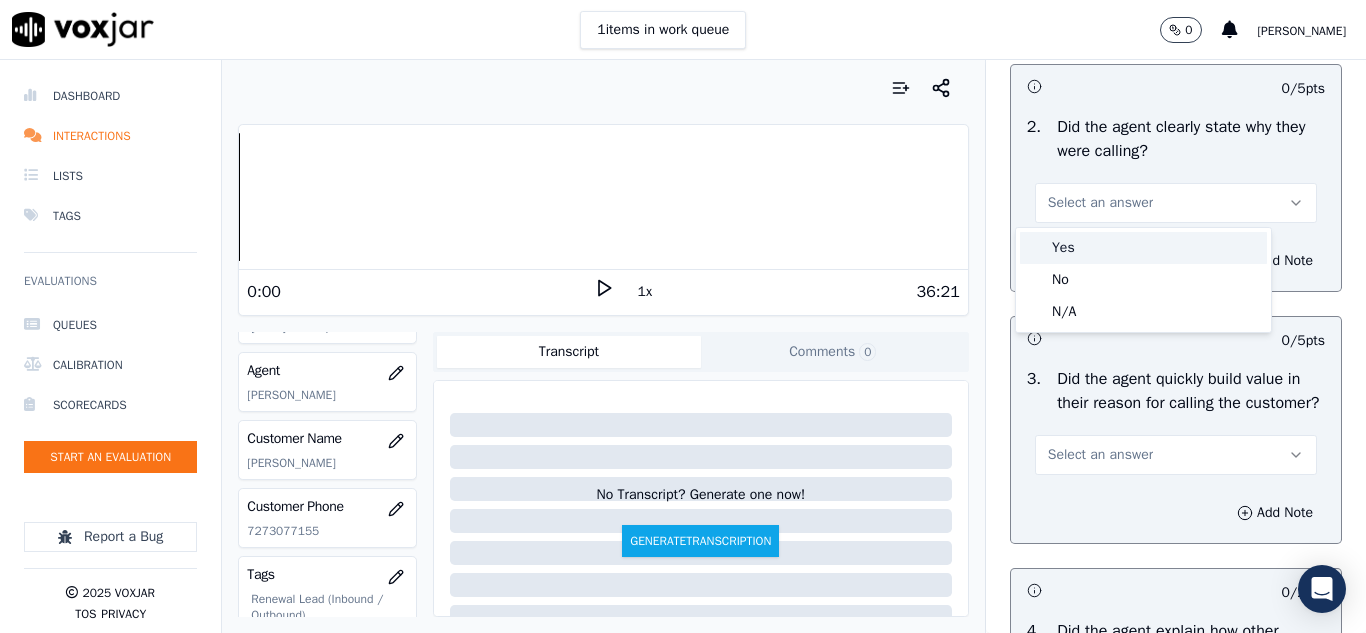 click on "Yes" at bounding box center (1143, 248) 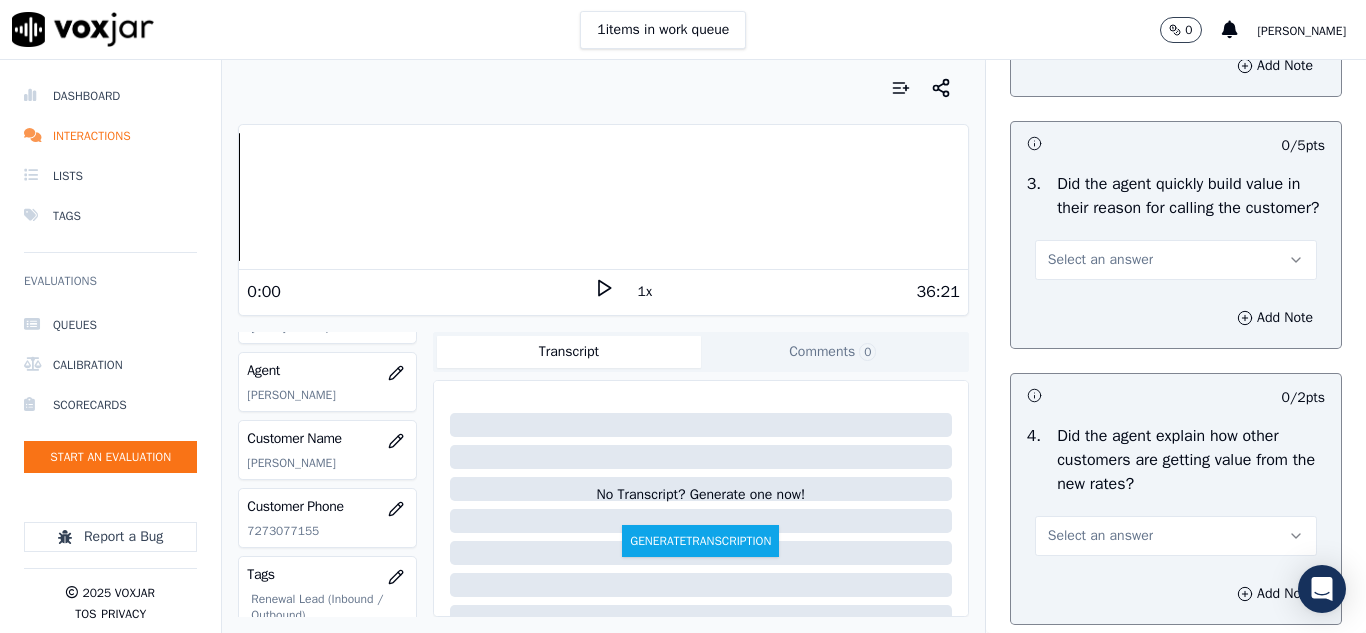 scroll, scrollTop: 600, scrollLeft: 0, axis: vertical 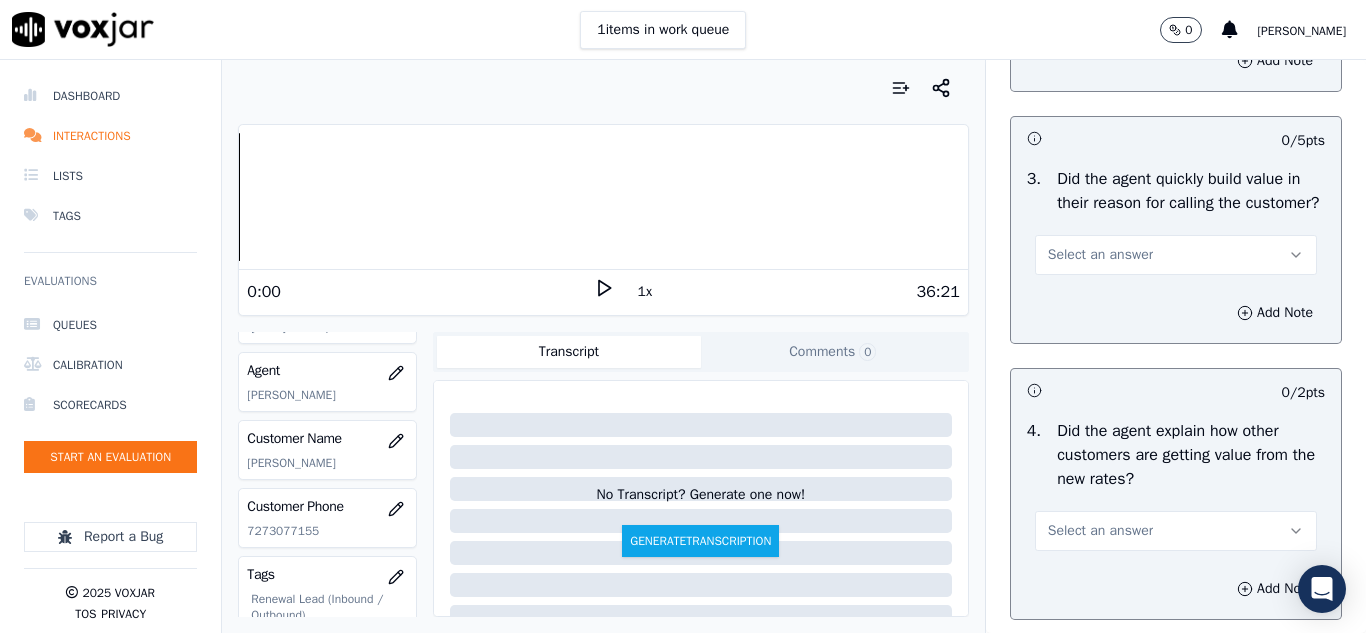 click on "Select an answer" at bounding box center [1100, 255] 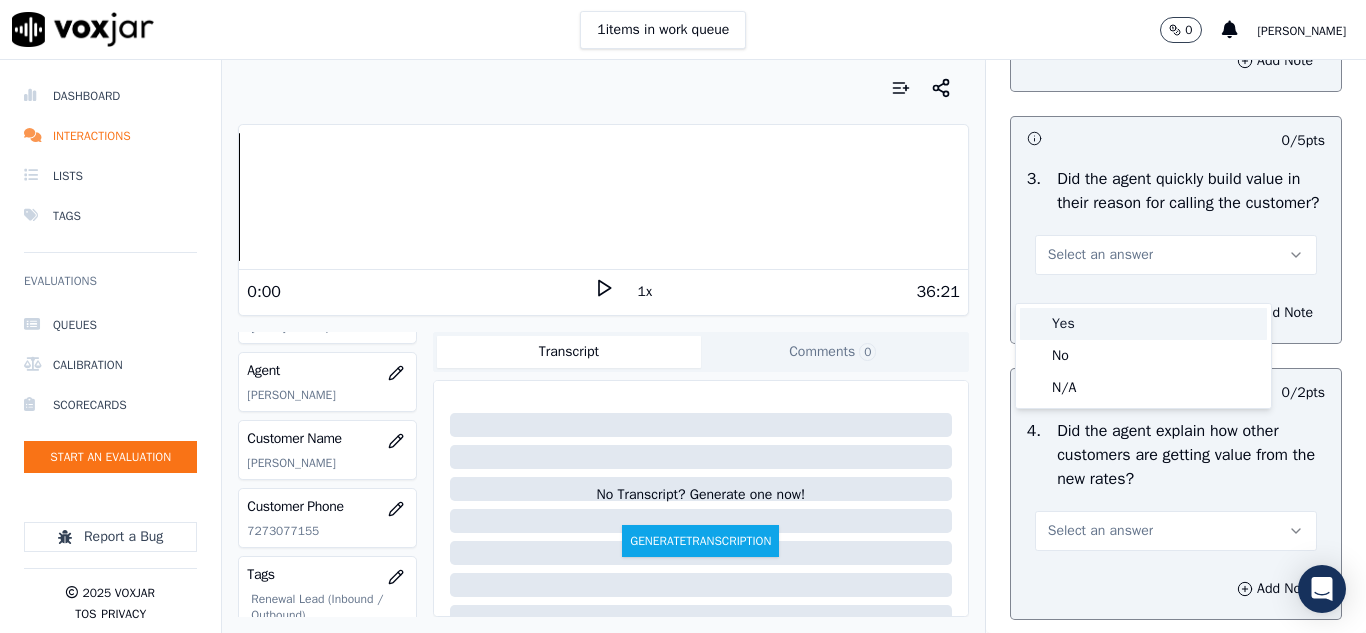 drag, startPoint x: 1082, startPoint y: 321, endPoint x: 1101, endPoint y: 323, distance: 19.104973 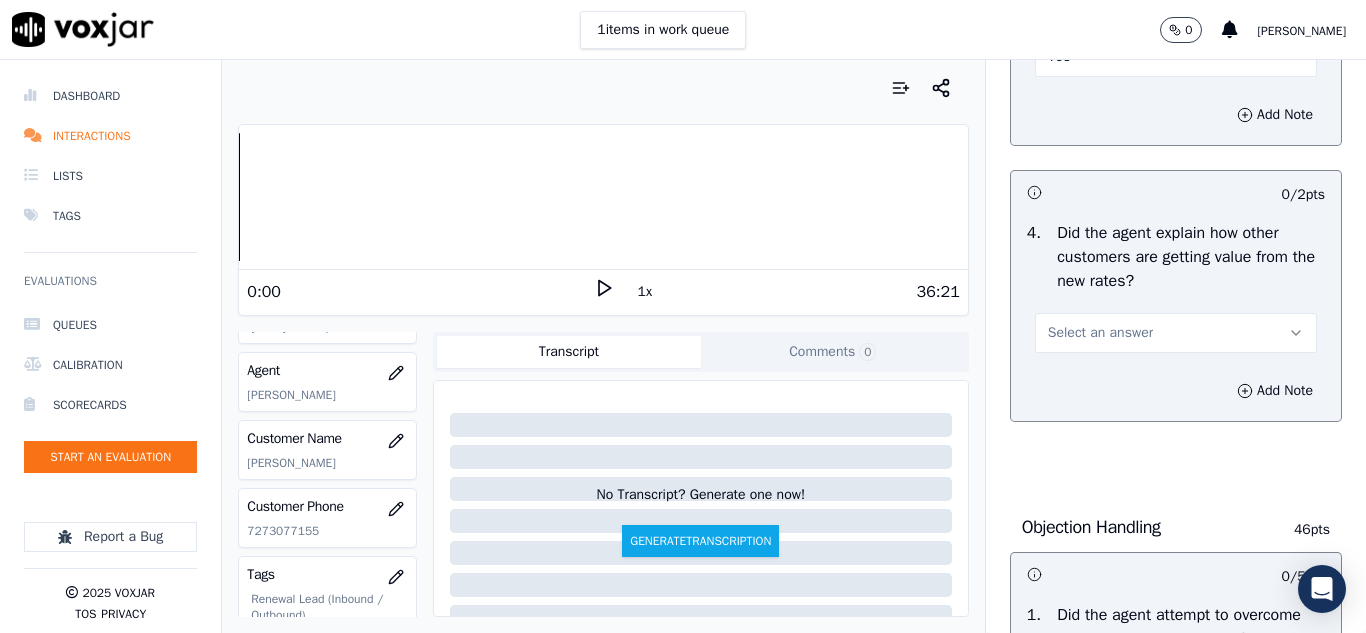 scroll, scrollTop: 800, scrollLeft: 0, axis: vertical 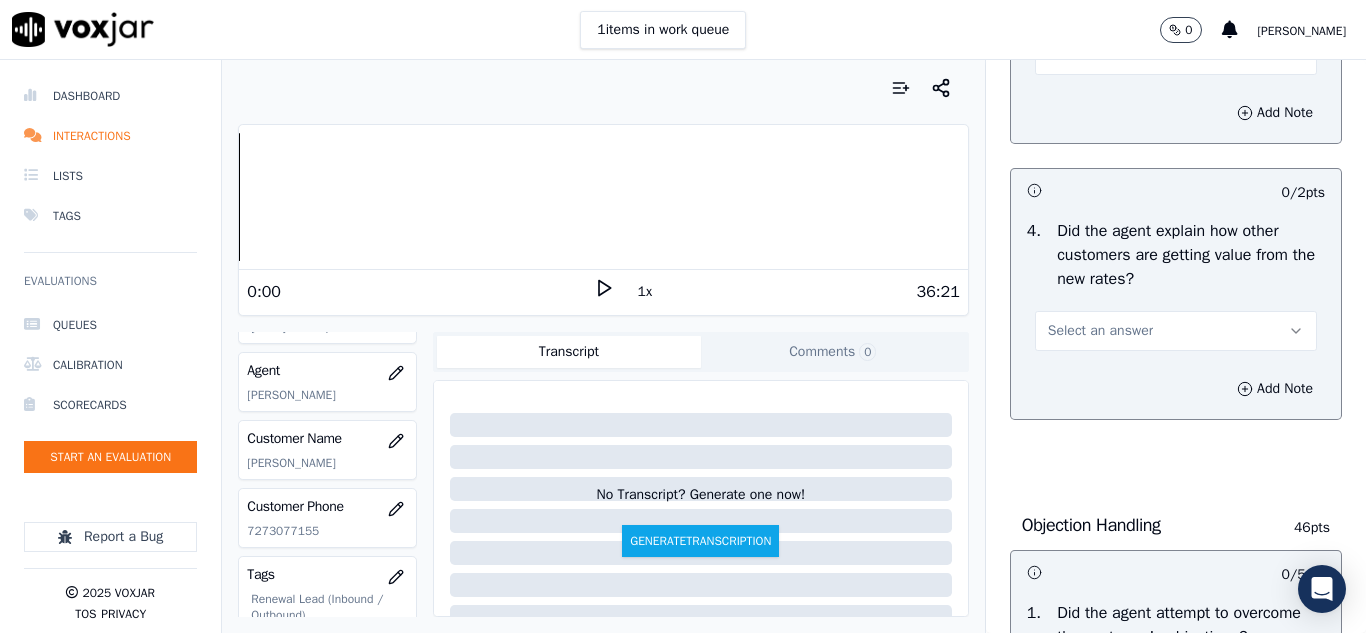 click on "Select an answer" at bounding box center (1100, 331) 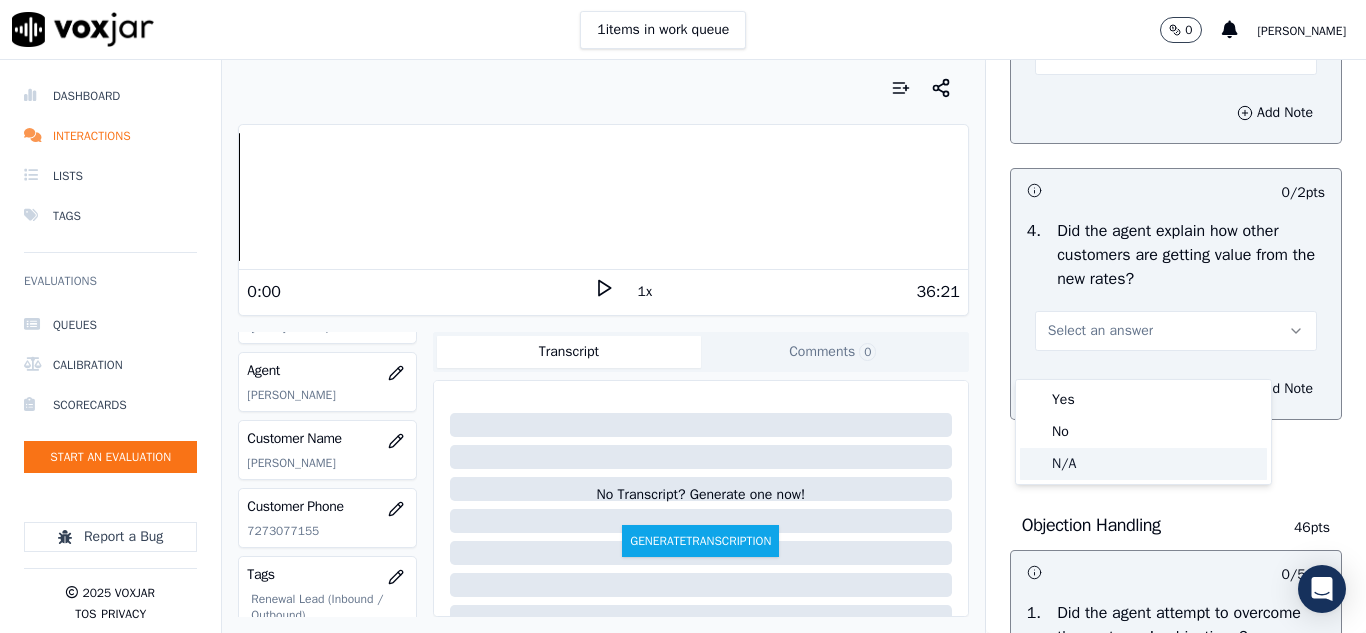 click on "N/A" 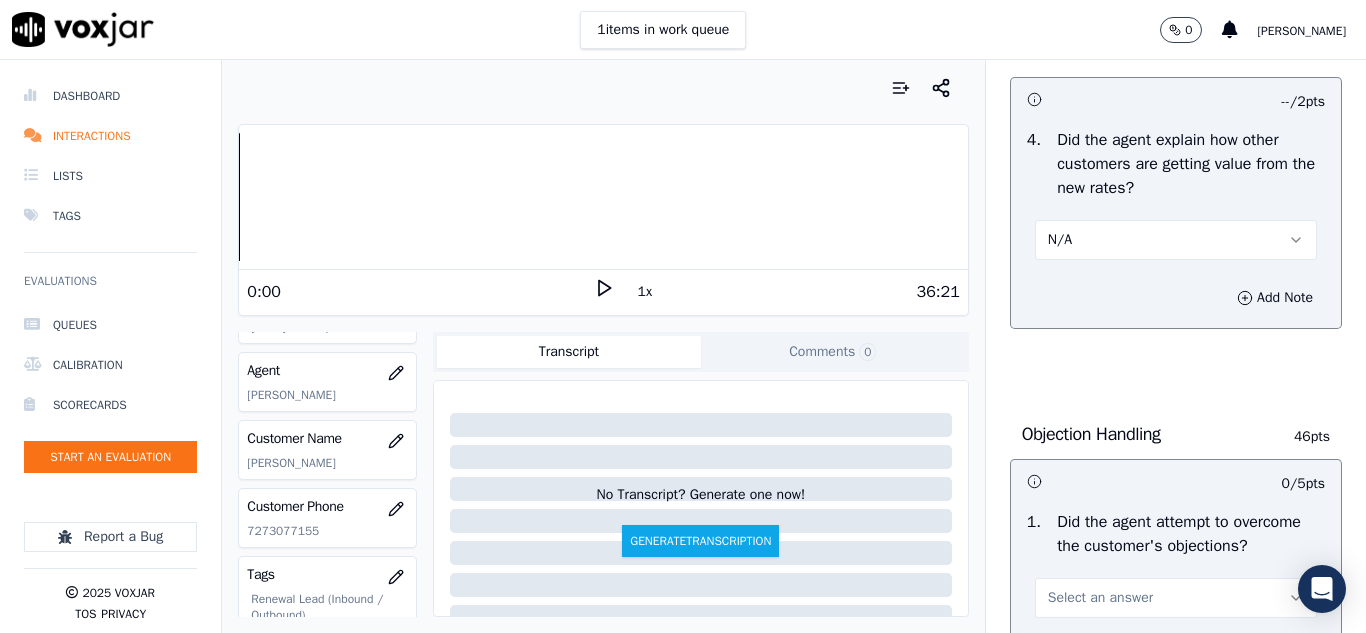 scroll, scrollTop: 1100, scrollLeft: 0, axis: vertical 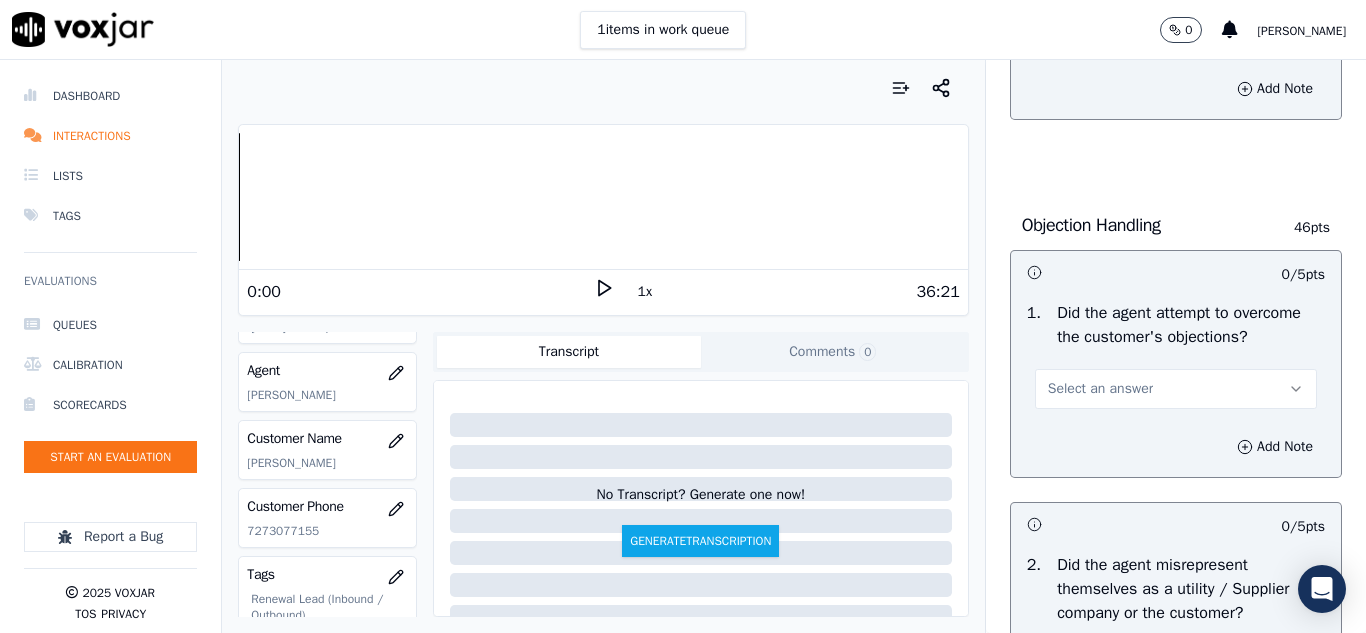 drag, startPoint x: 1084, startPoint y: 438, endPoint x: 1085, endPoint y: 453, distance: 15.033297 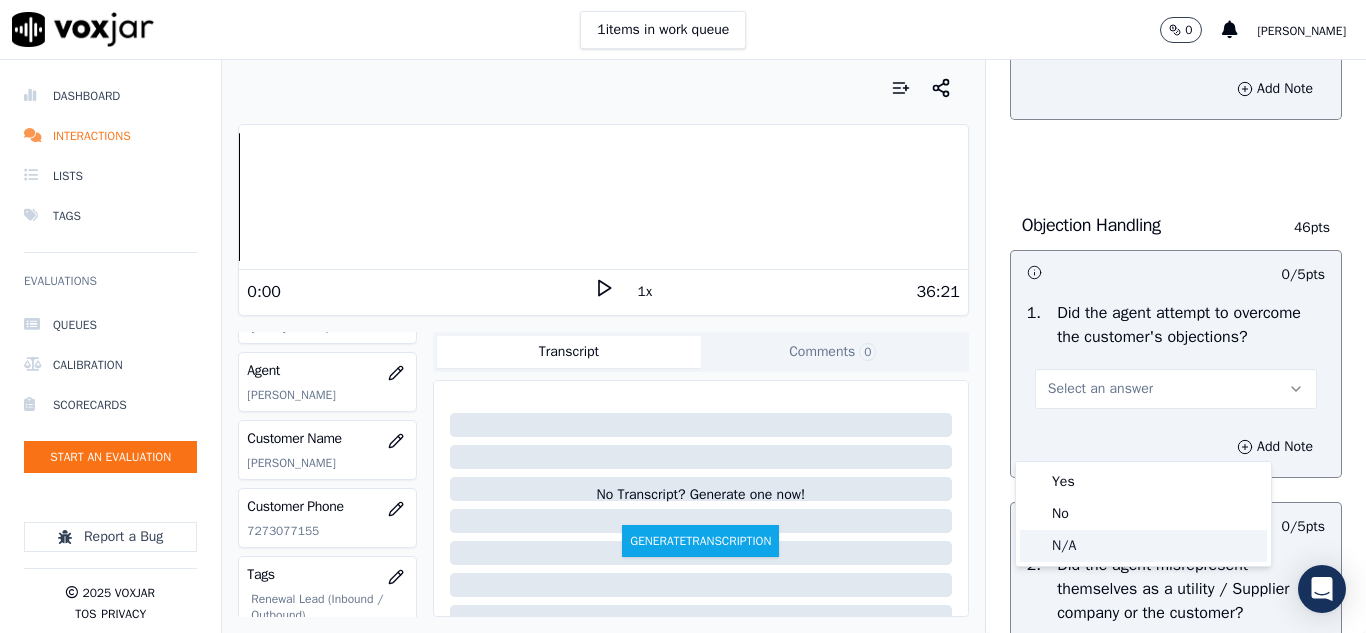 click on "N/A" 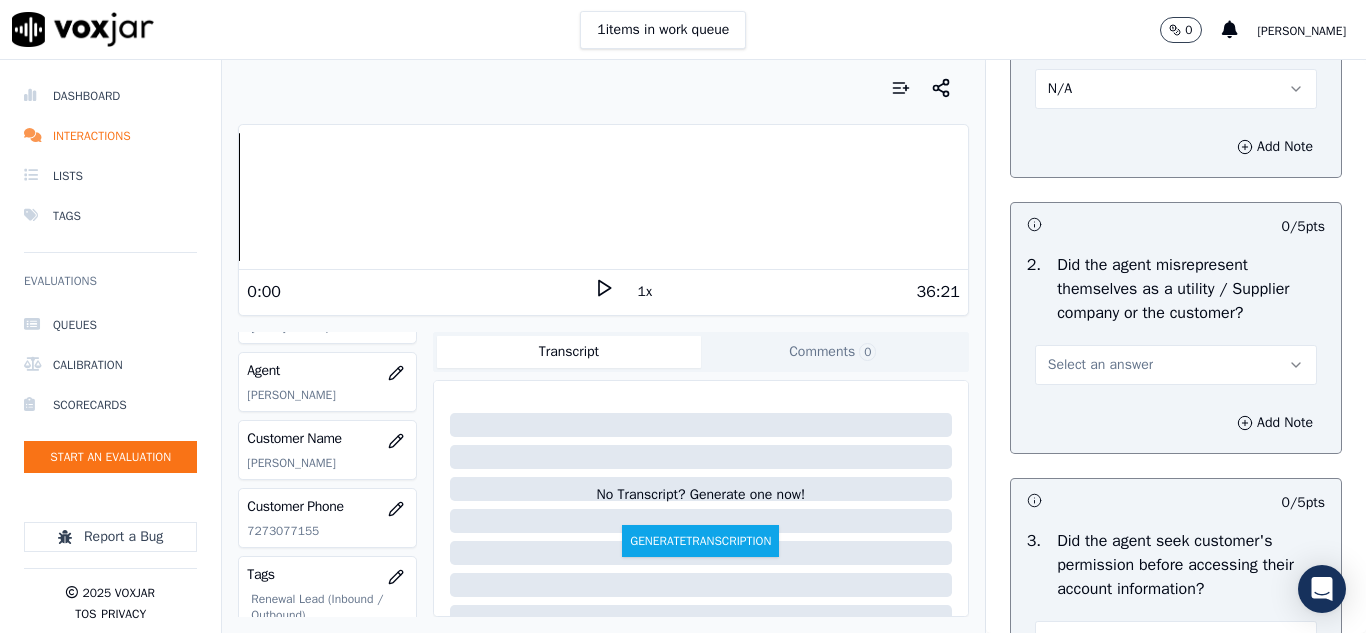 scroll, scrollTop: 1500, scrollLeft: 0, axis: vertical 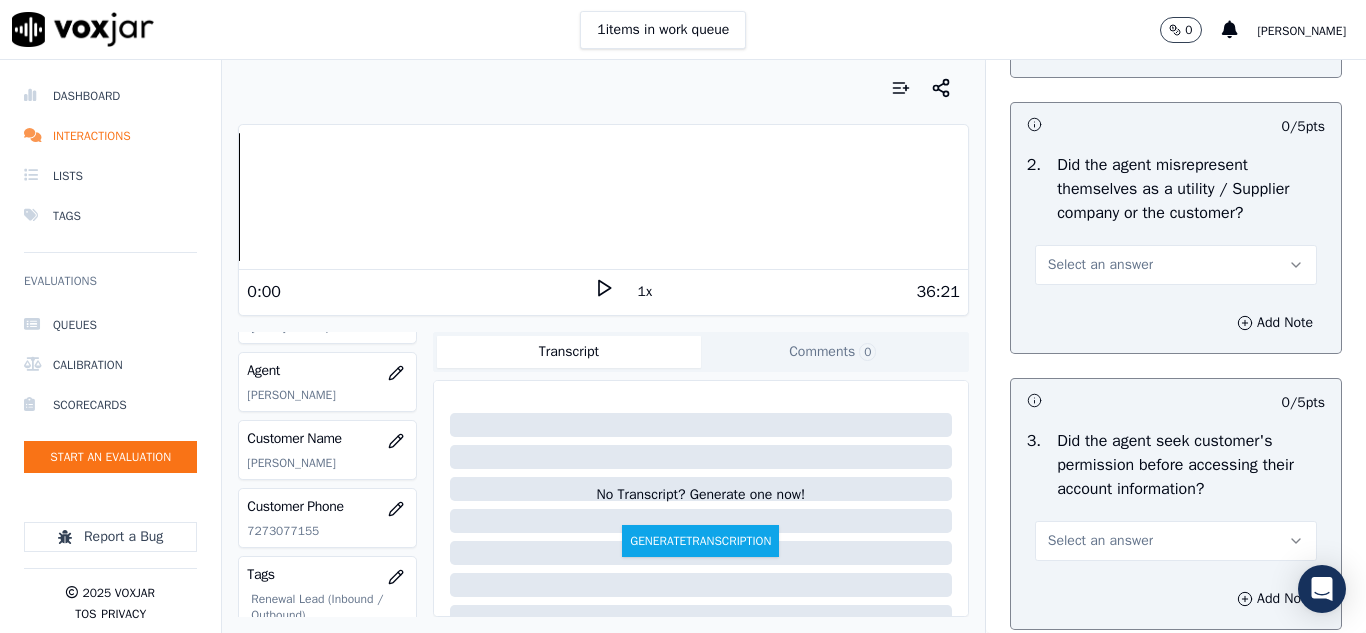 click on "Select an answer" at bounding box center [1100, 265] 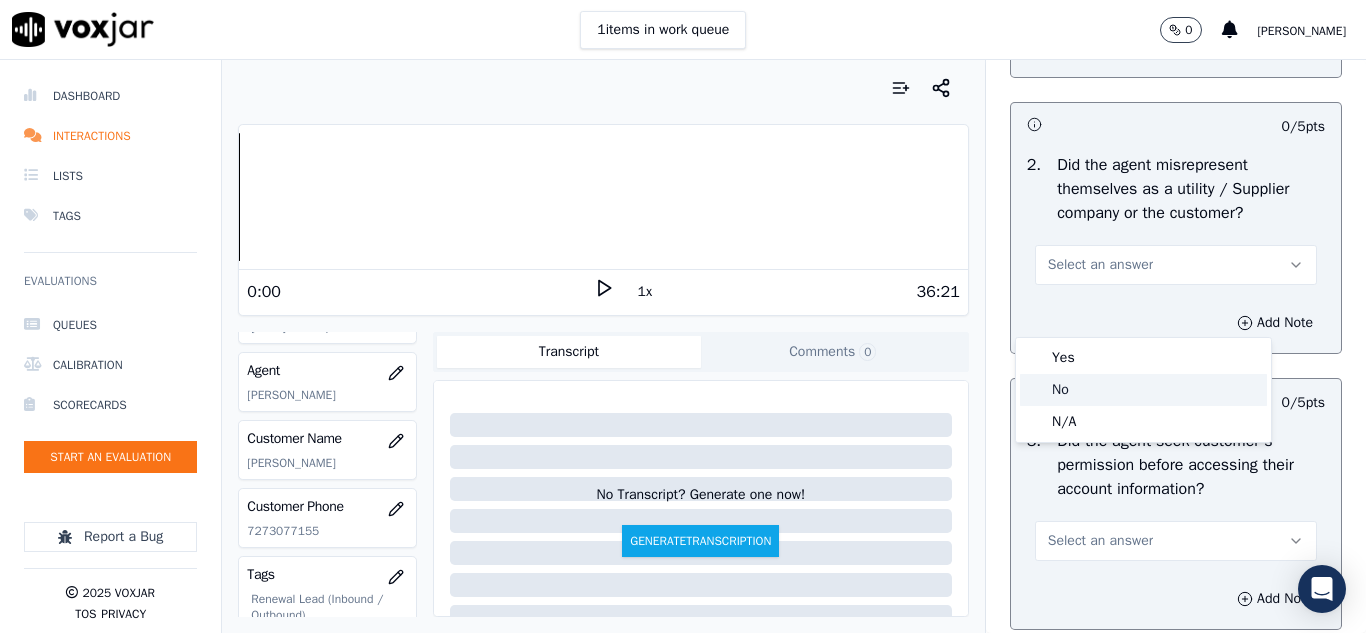 click on "No" 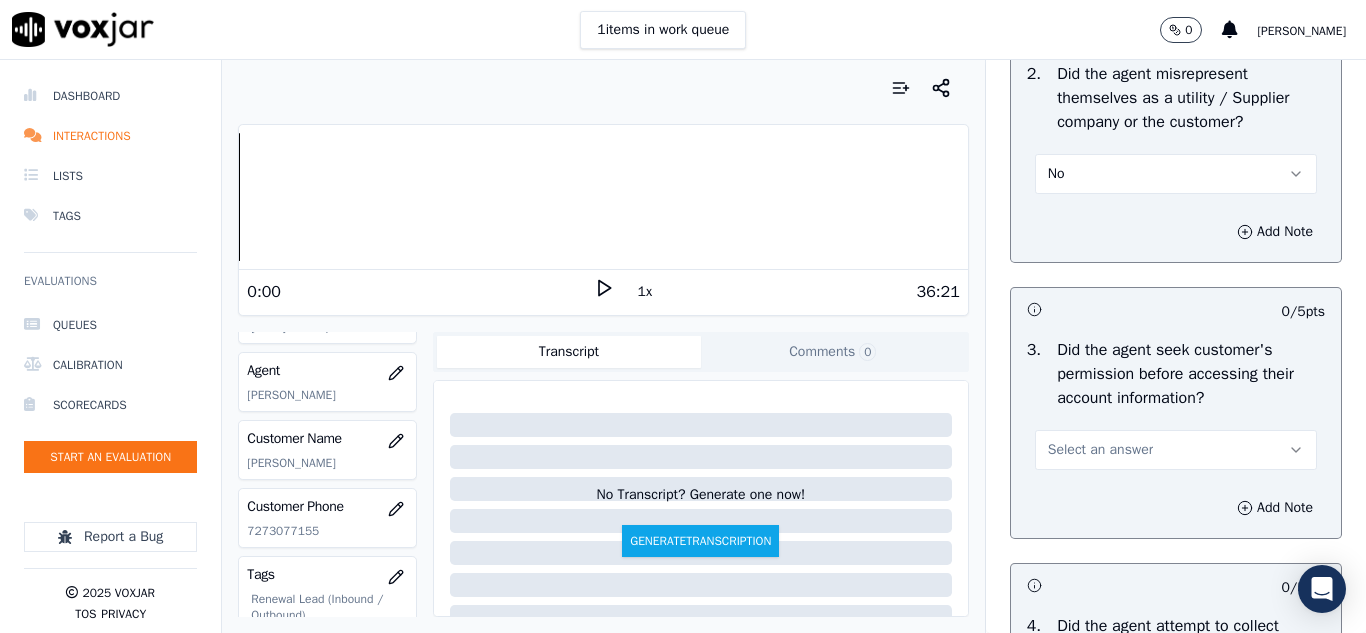scroll, scrollTop: 1700, scrollLeft: 0, axis: vertical 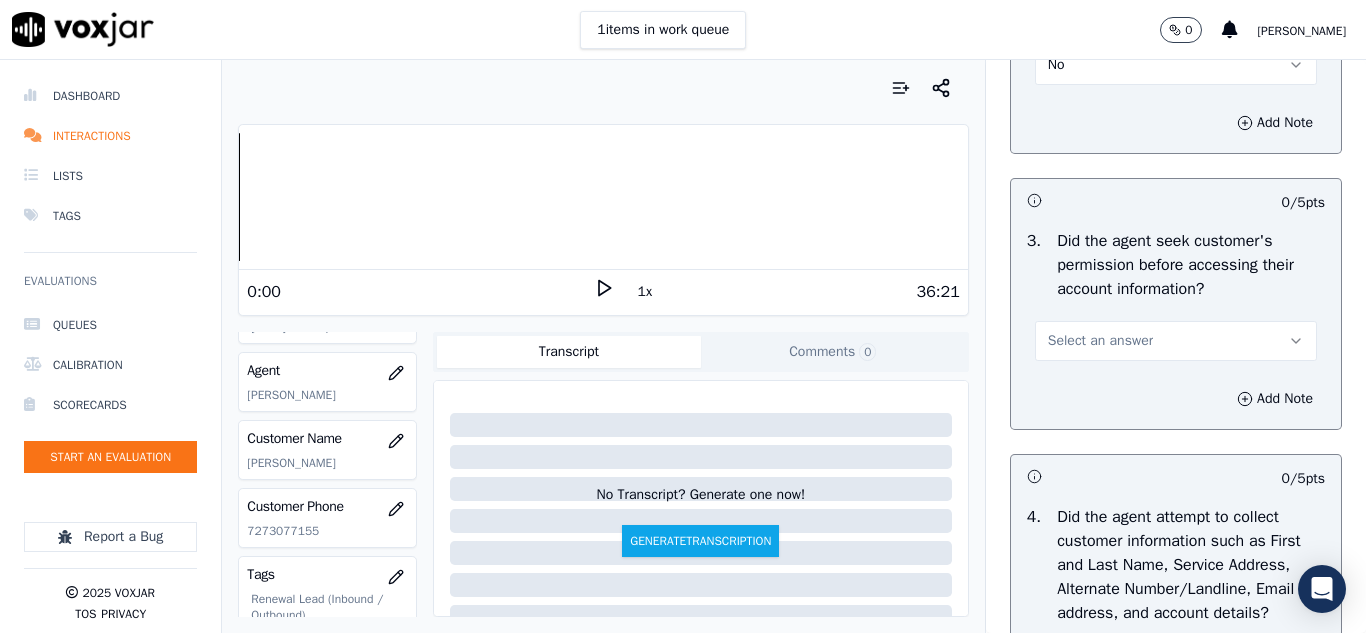 drag, startPoint x: 1072, startPoint y: 384, endPoint x: 1067, endPoint y: 405, distance: 21.587032 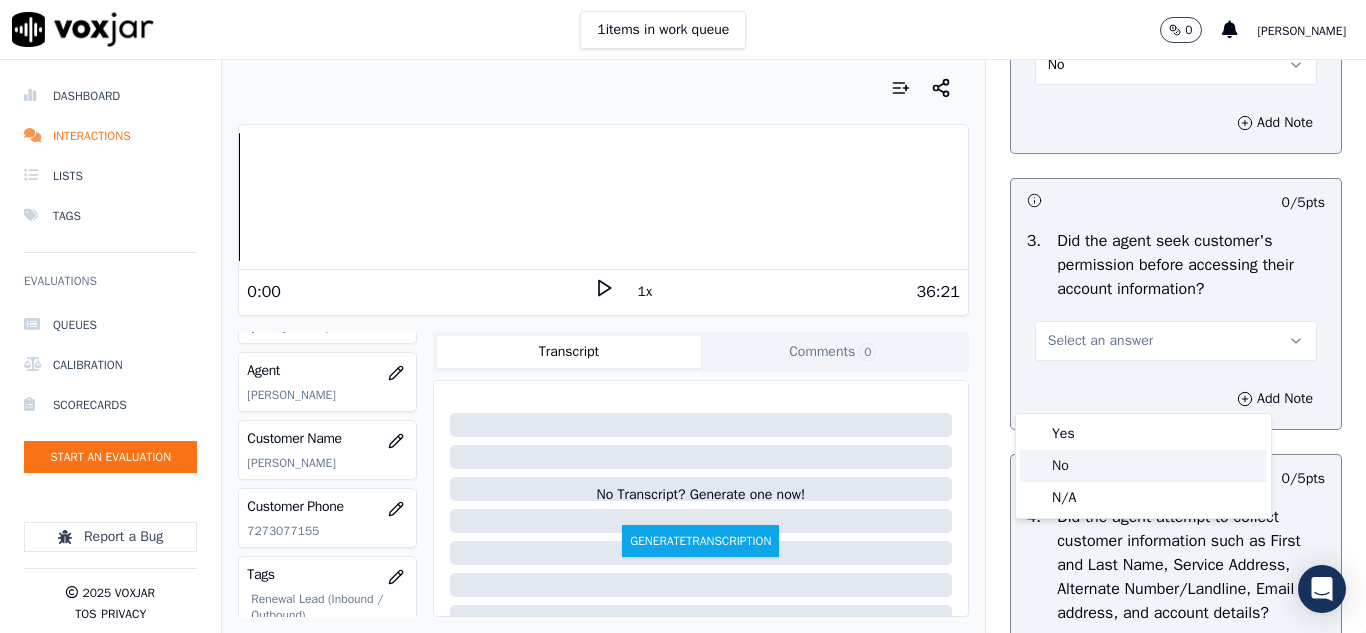 click on "N/A" 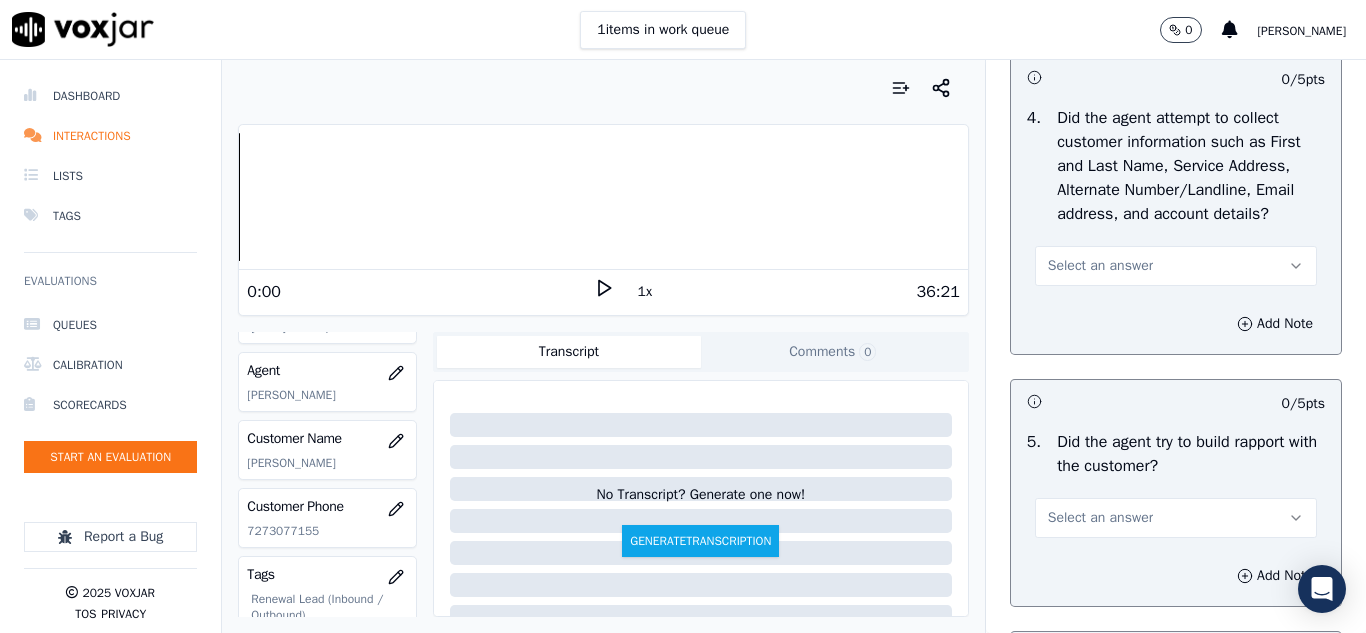scroll, scrollTop: 2100, scrollLeft: 0, axis: vertical 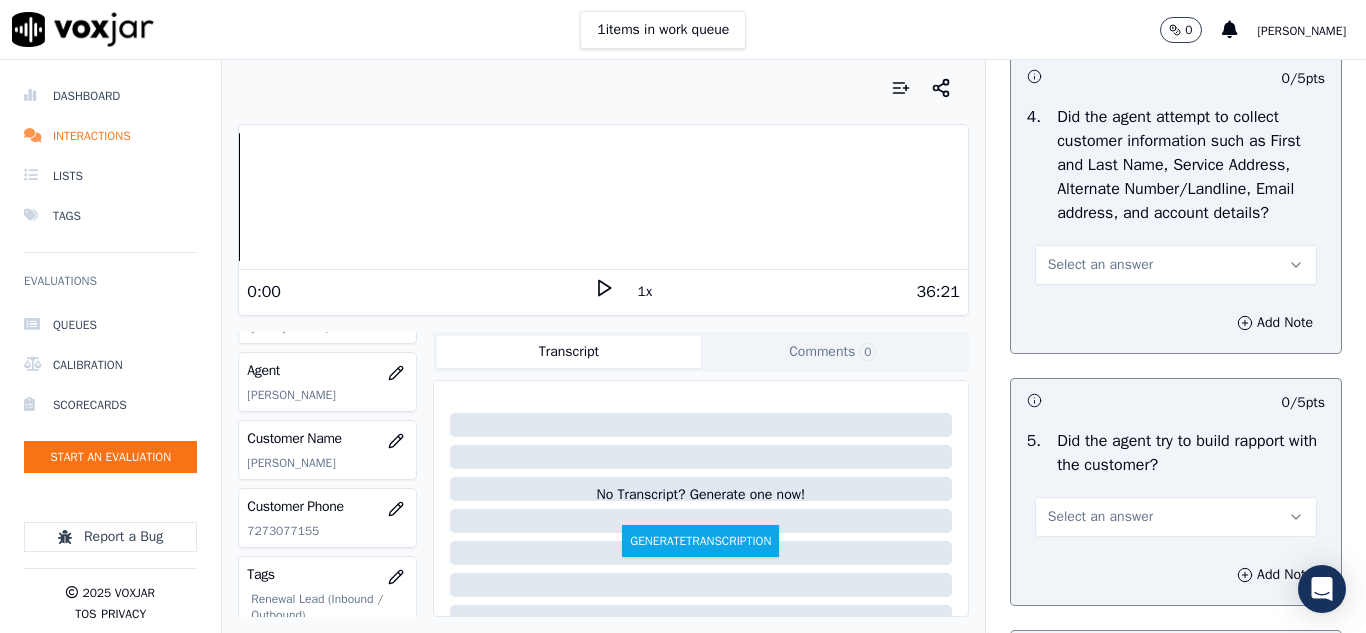 click on "Select an answer" at bounding box center (1176, 265) 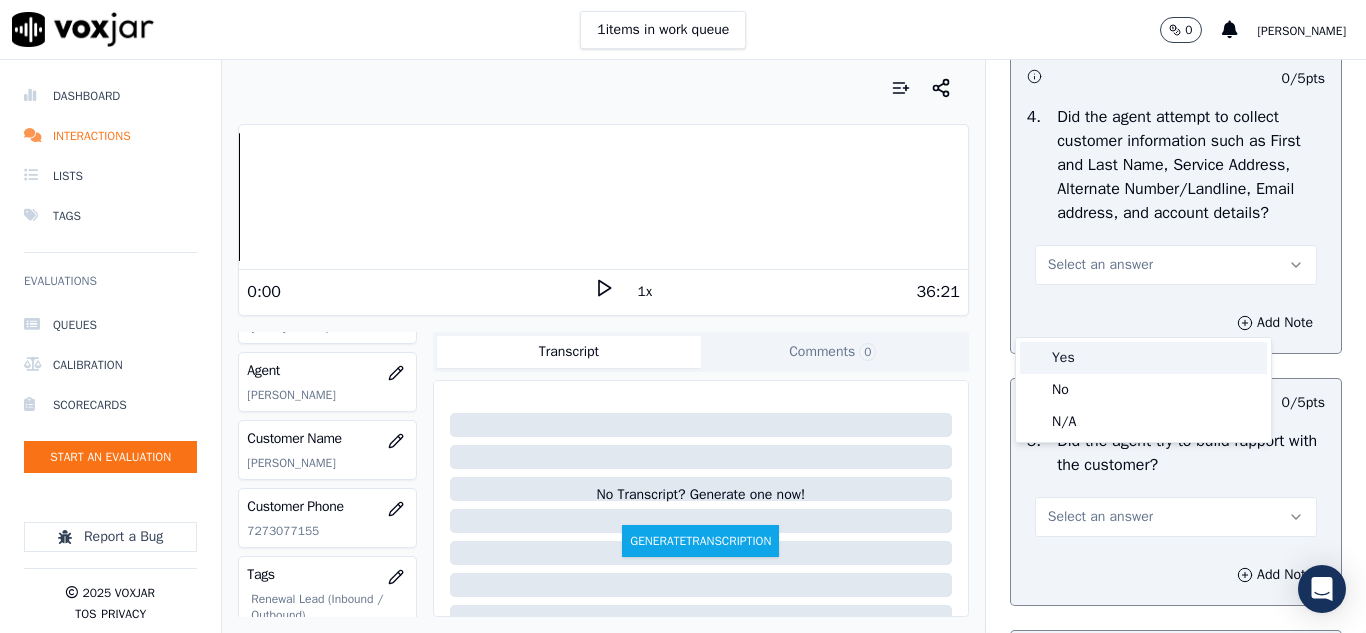 click on "Yes" at bounding box center (1143, 358) 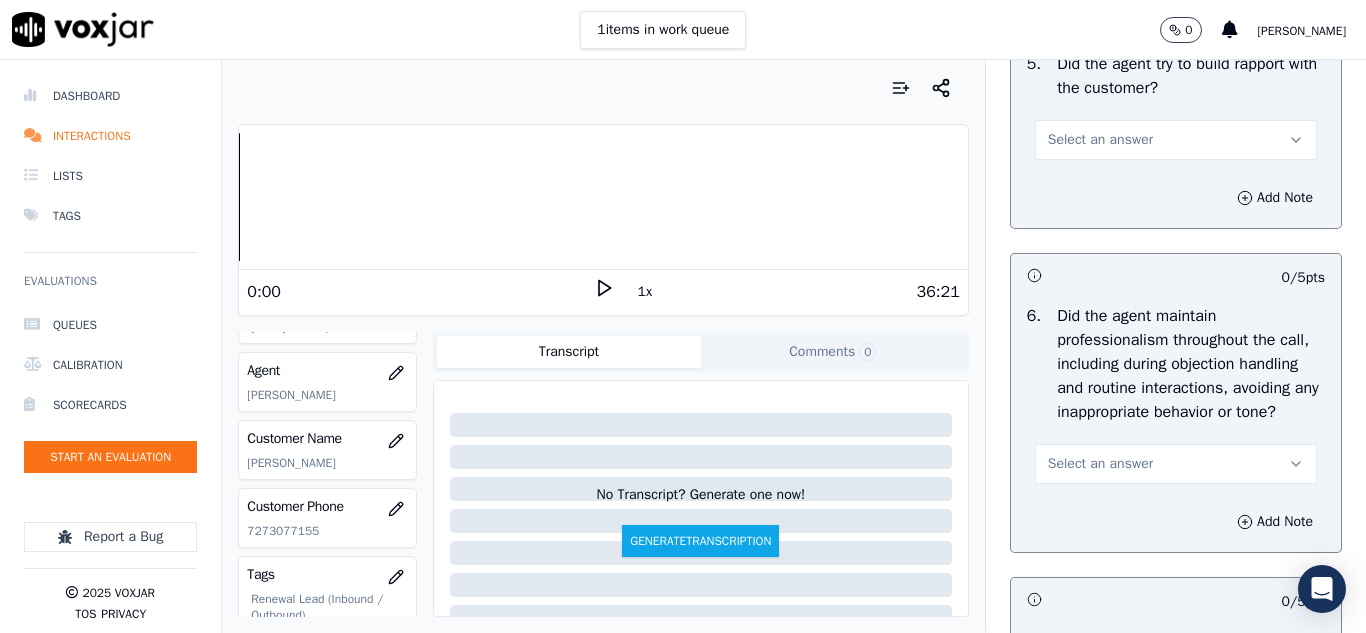 scroll, scrollTop: 2500, scrollLeft: 0, axis: vertical 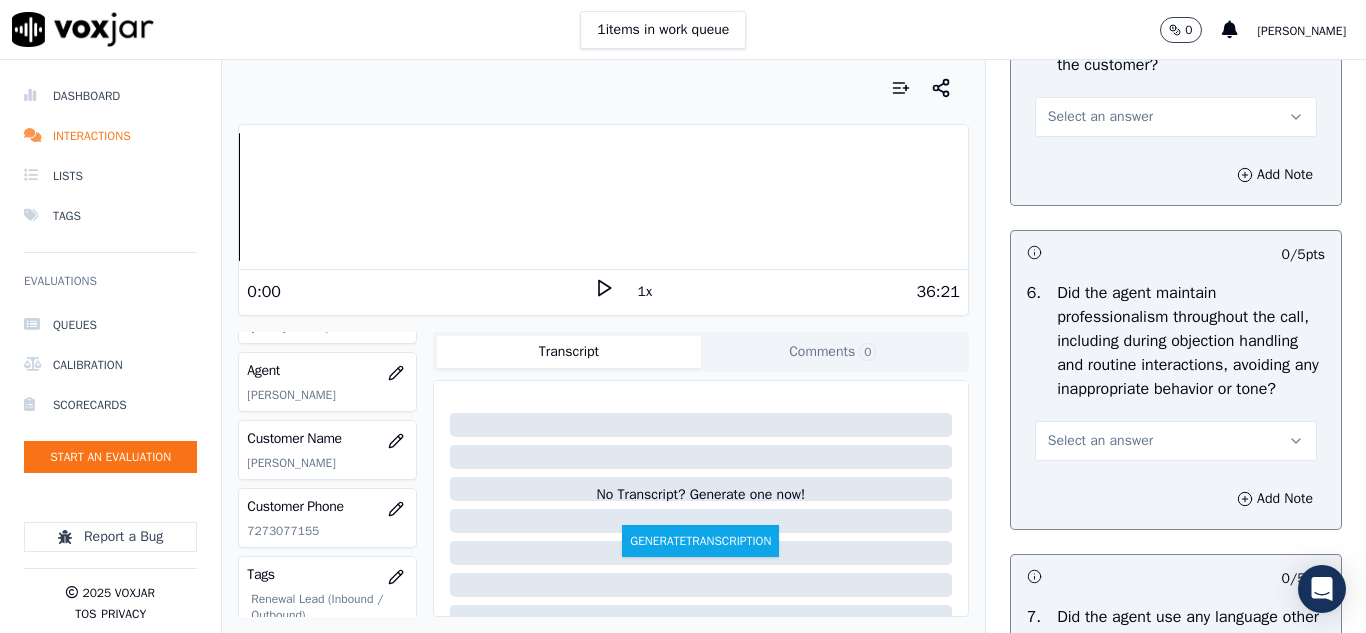 drag, startPoint x: 1054, startPoint y: 168, endPoint x: 1078, endPoint y: 183, distance: 28.301943 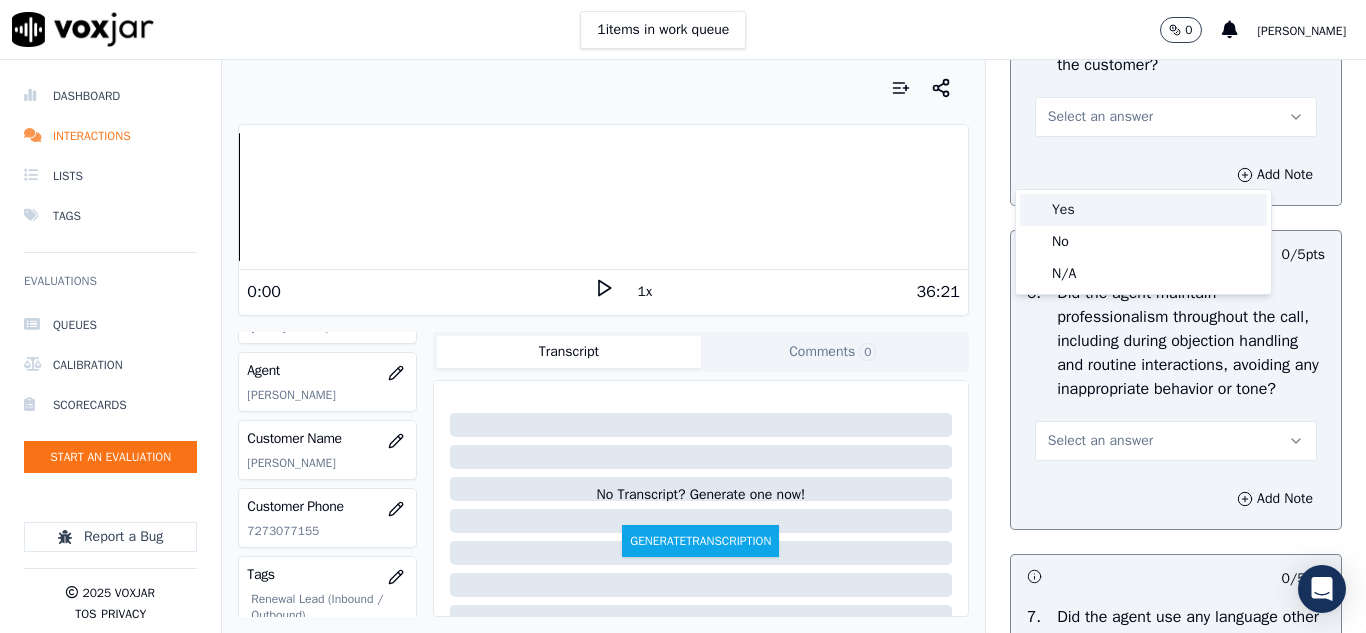 click on "Yes" at bounding box center [1143, 210] 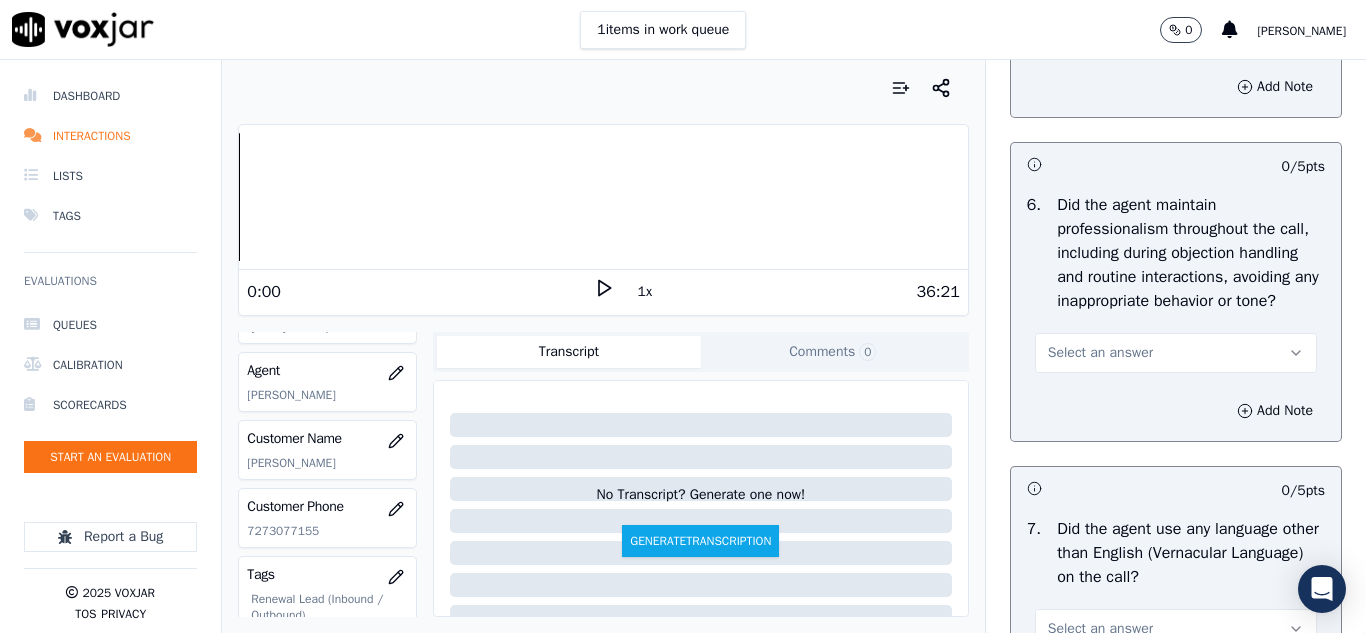 scroll, scrollTop: 2700, scrollLeft: 0, axis: vertical 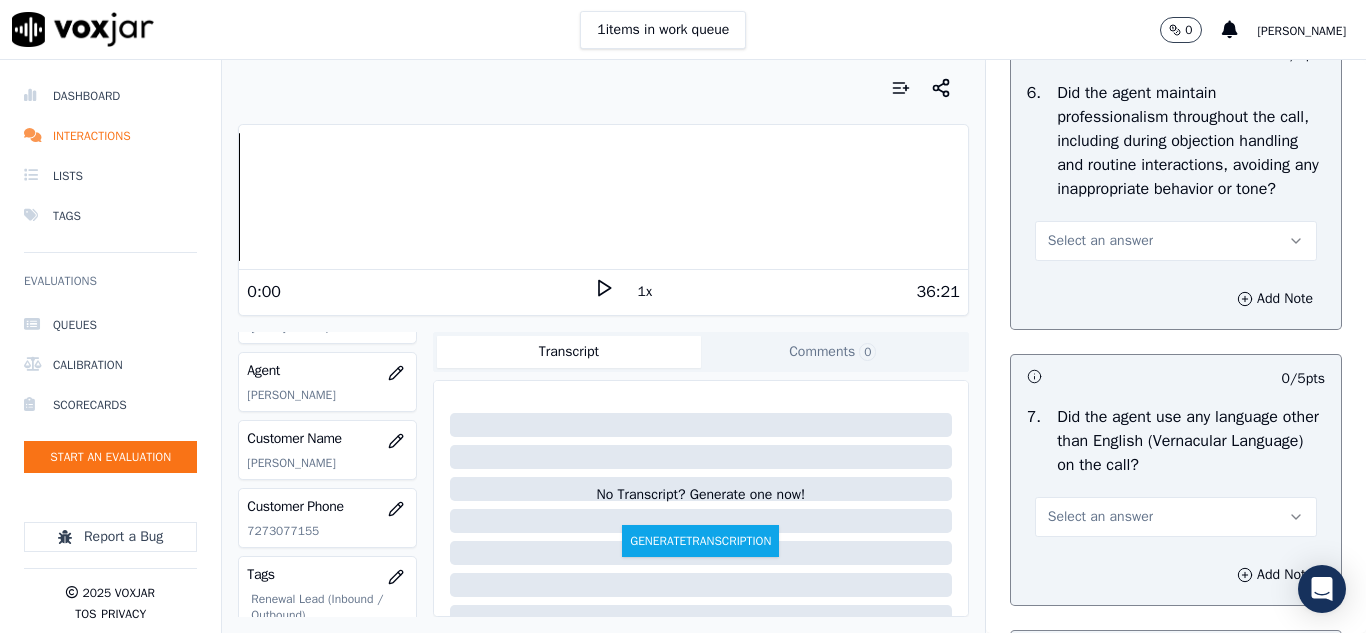 click on "Select an answer" at bounding box center (1100, 241) 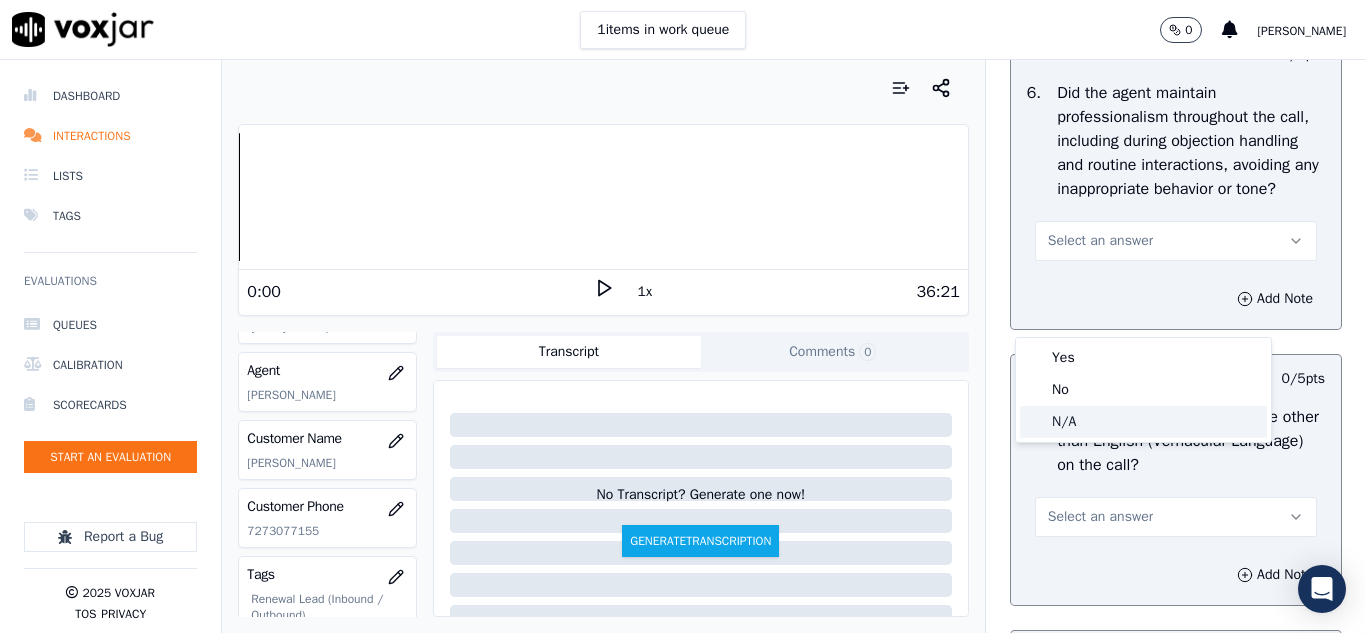 click on "N/A" 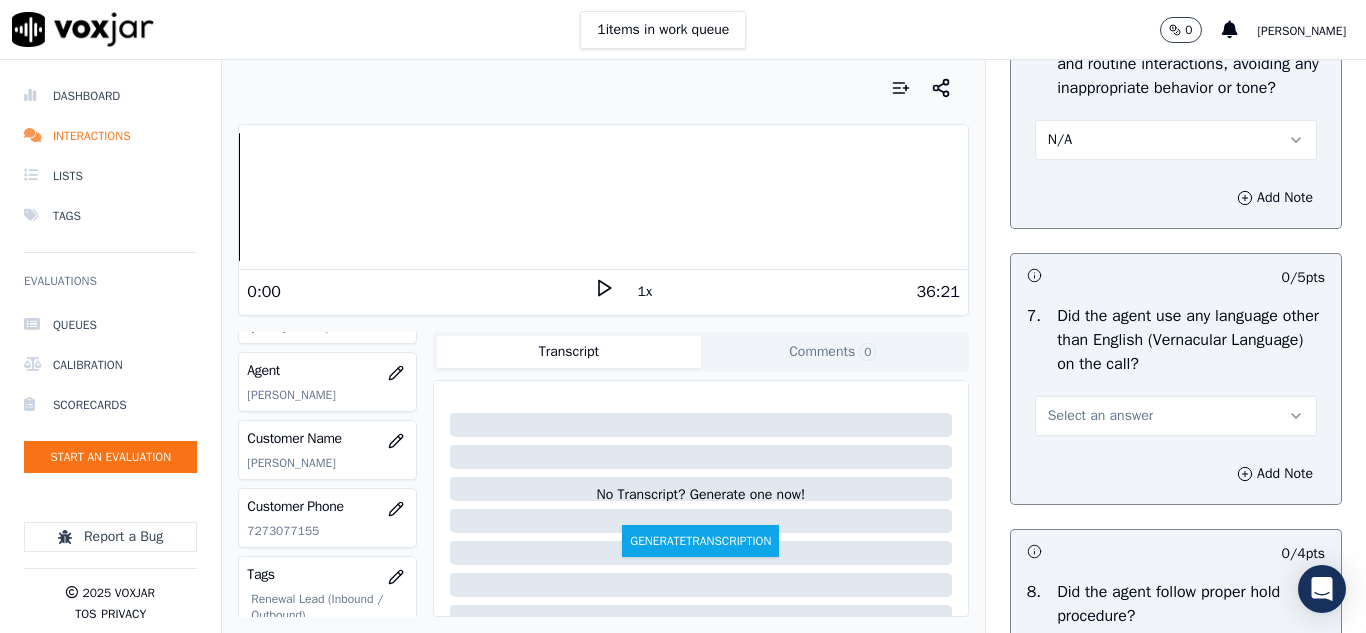 scroll, scrollTop: 3000, scrollLeft: 0, axis: vertical 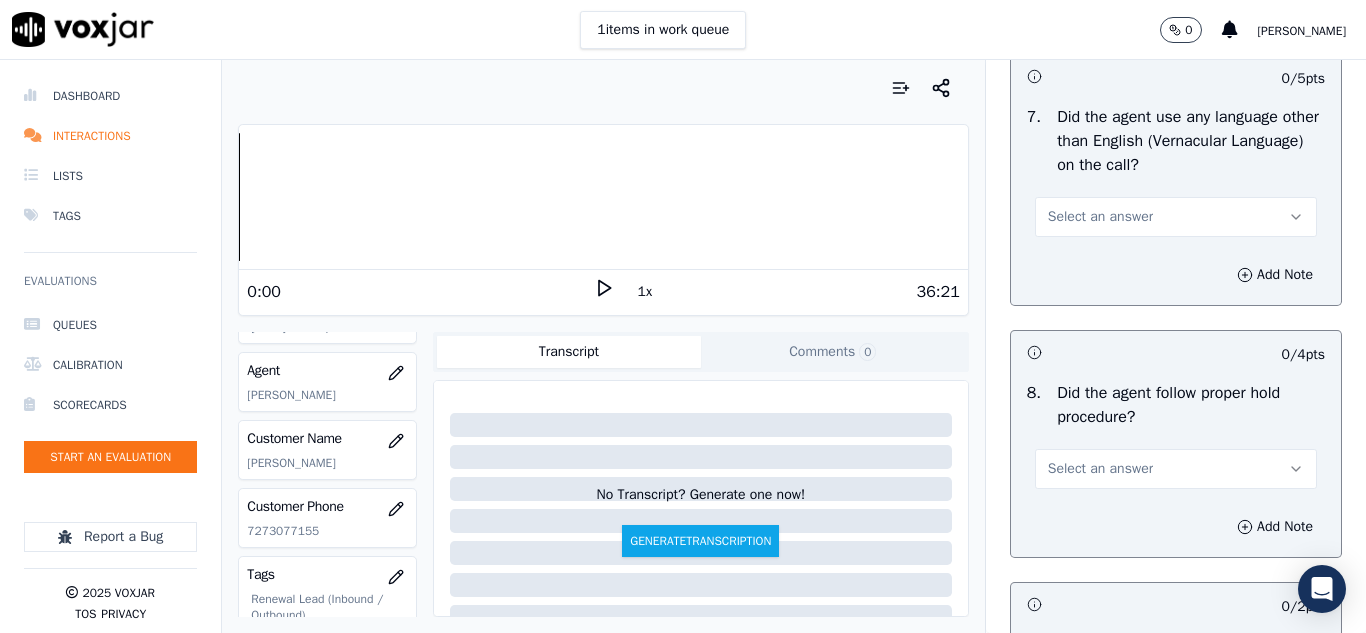 click on "Select an answer" at bounding box center (1100, 217) 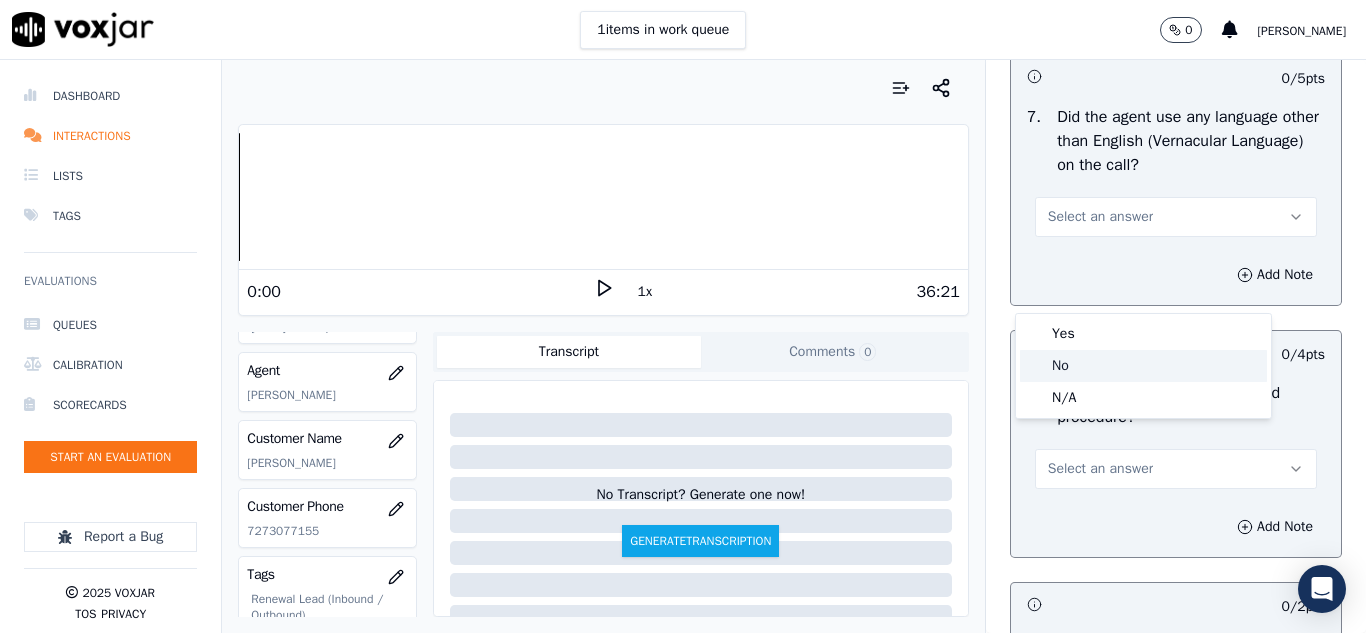 click on "No" 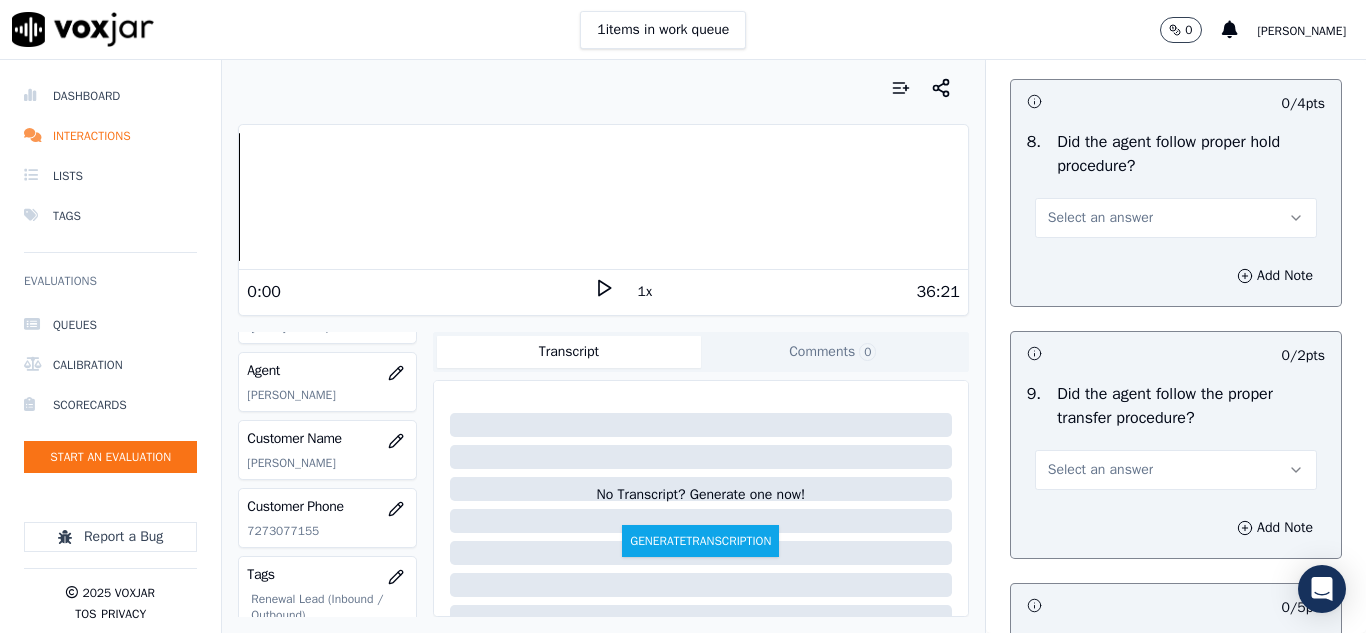 scroll, scrollTop: 3300, scrollLeft: 0, axis: vertical 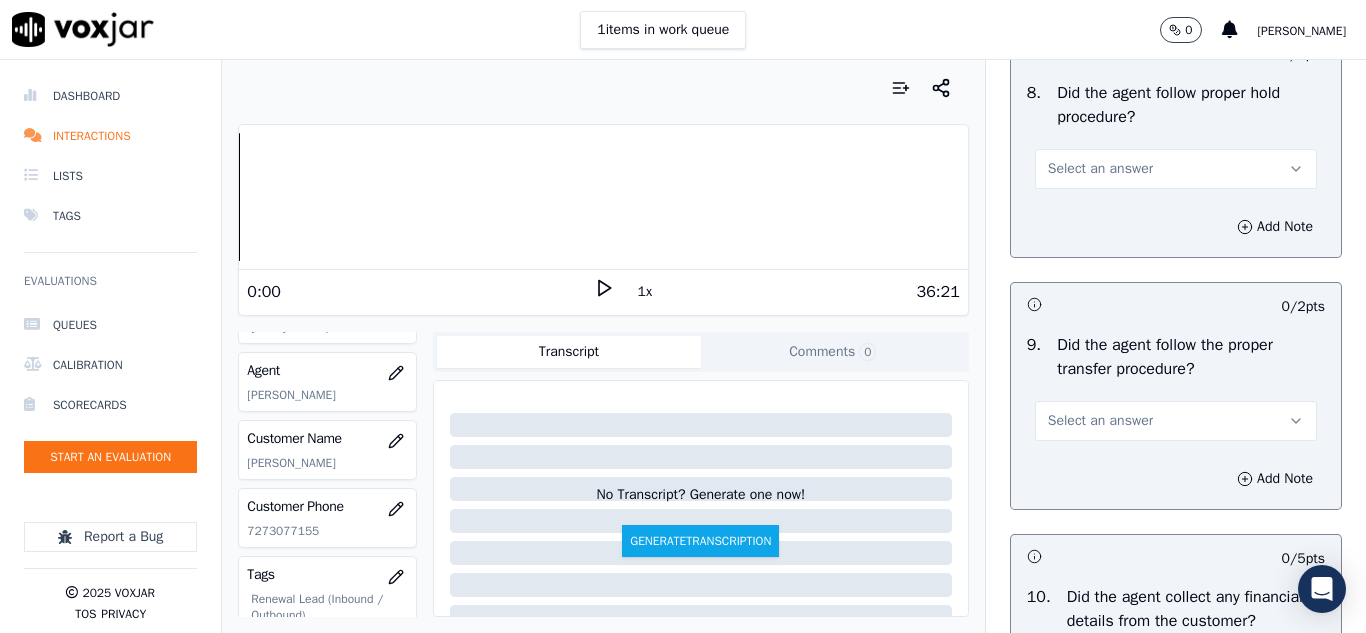 click on "Select an answer" at bounding box center (1100, 169) 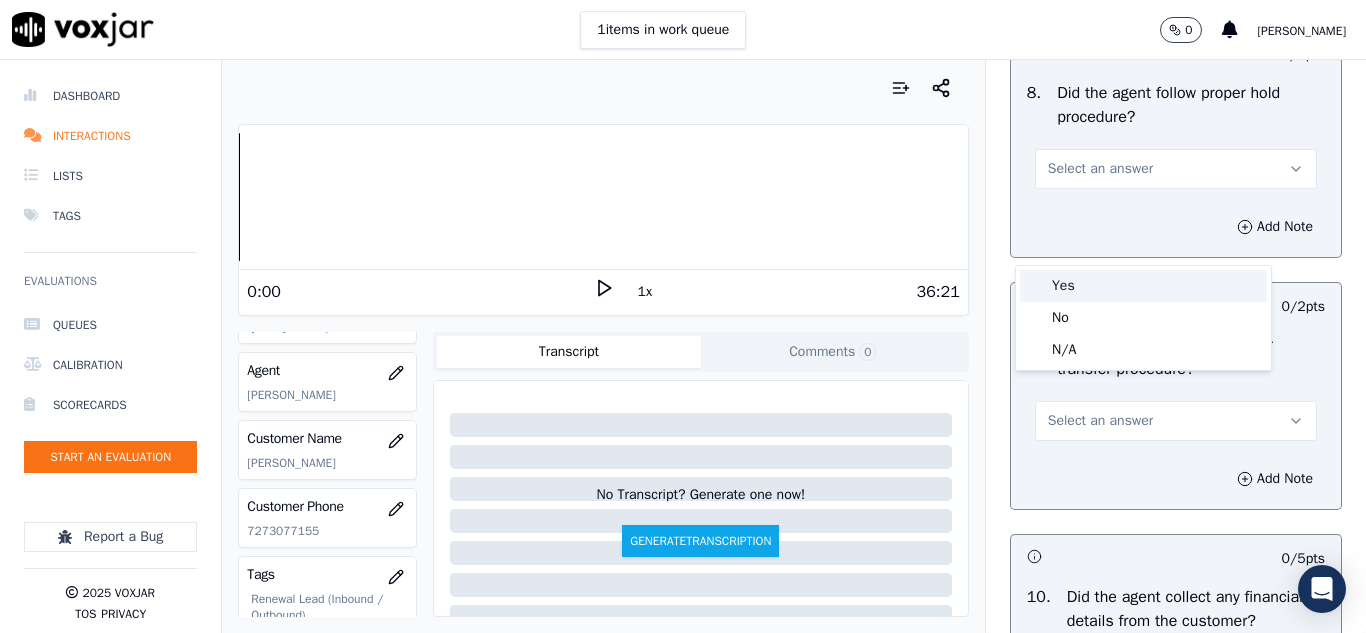 click on "Yes" at bounding box center [1143, 286] 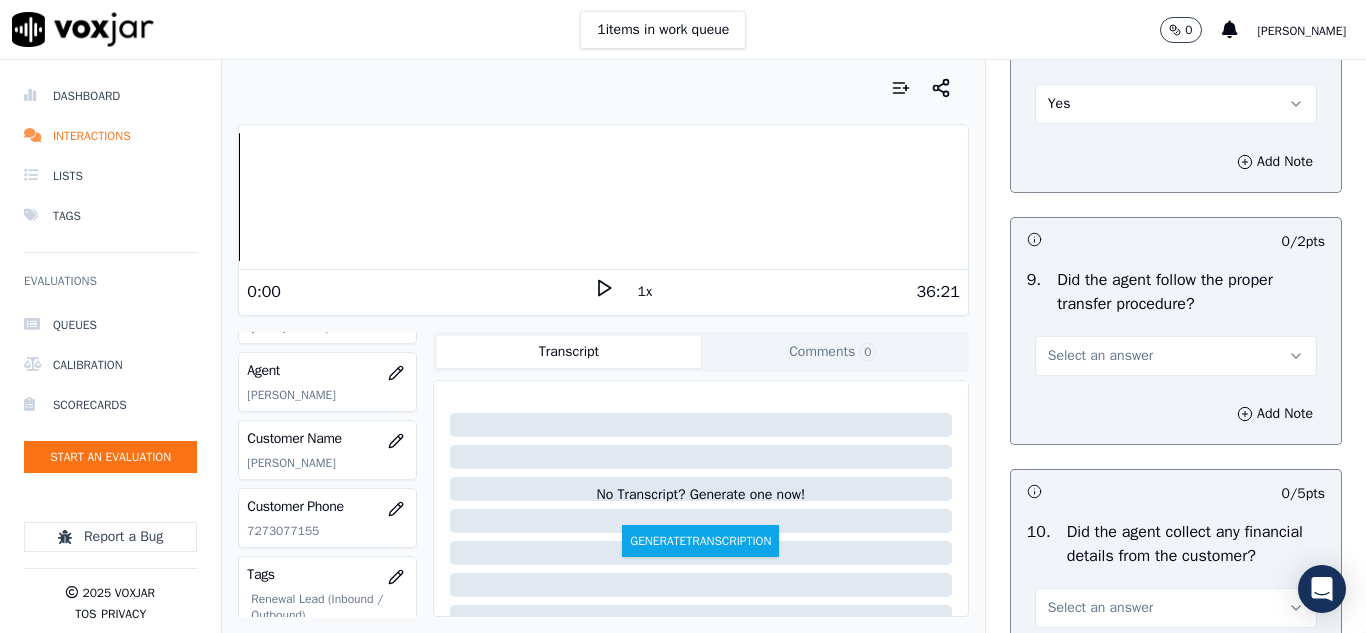 scroll, scrollTop: 3500, scrollLeft: 0, axis: vertical 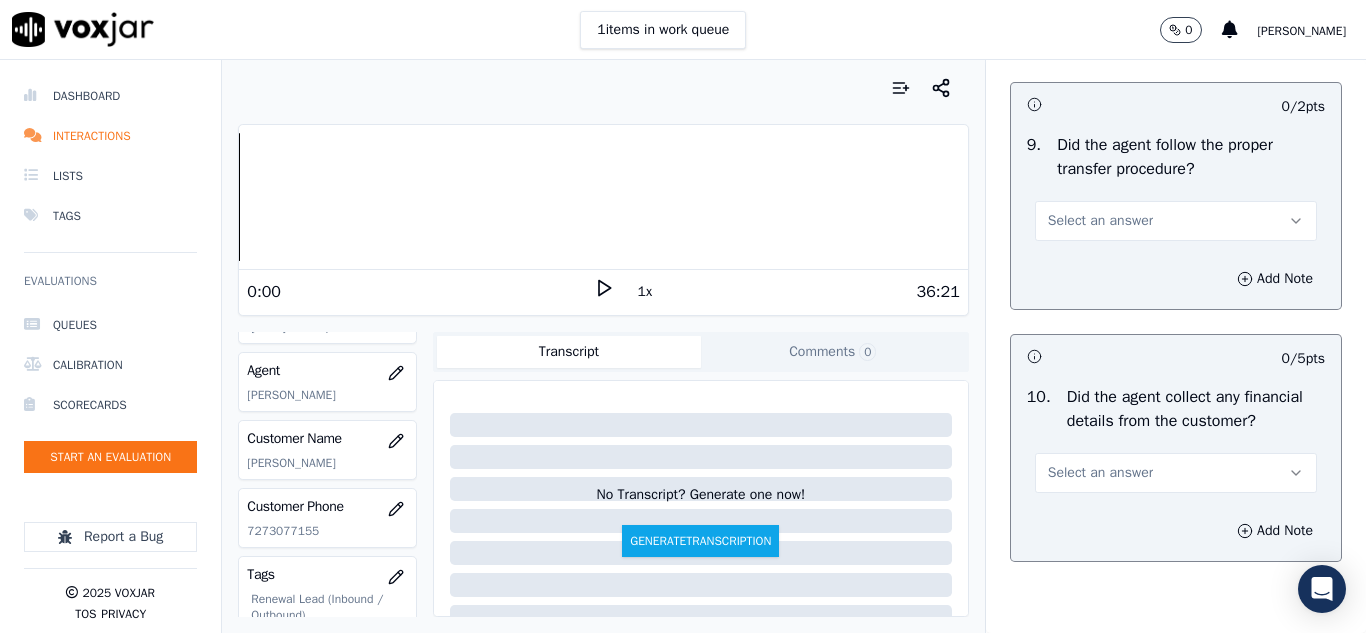 click on "Select an answer" at bounding box center [1100, 221] 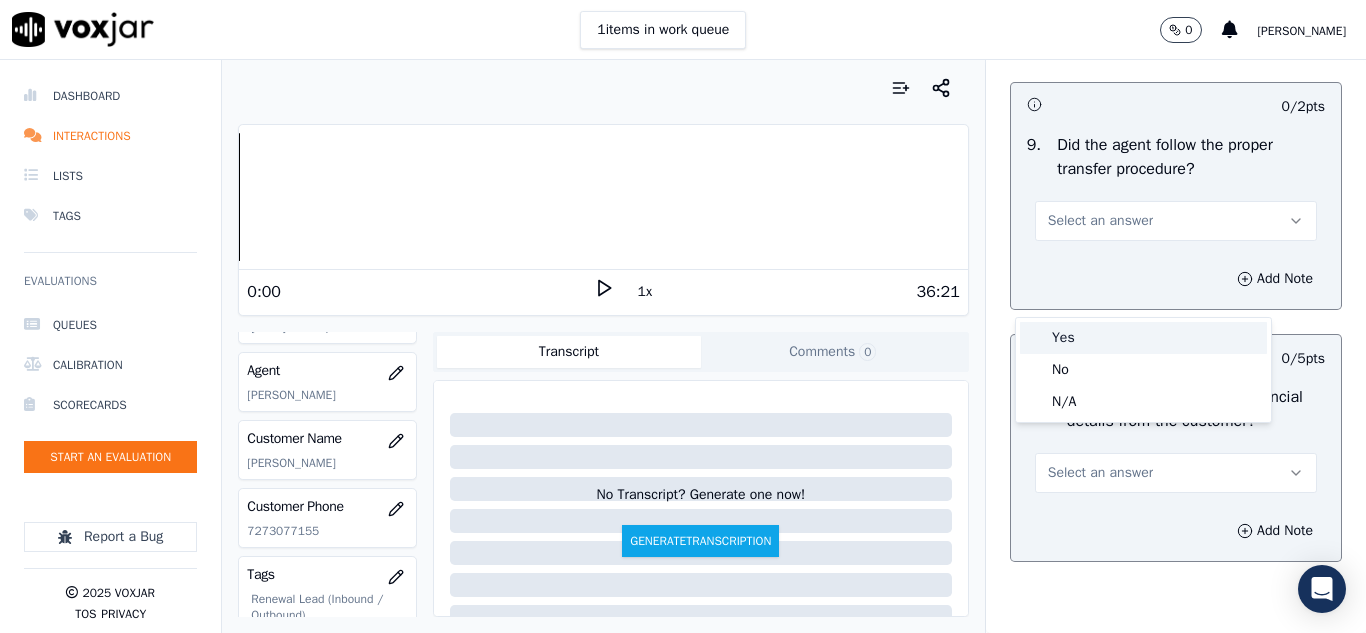 click on "Yes" at bounding box center (1143, 338) 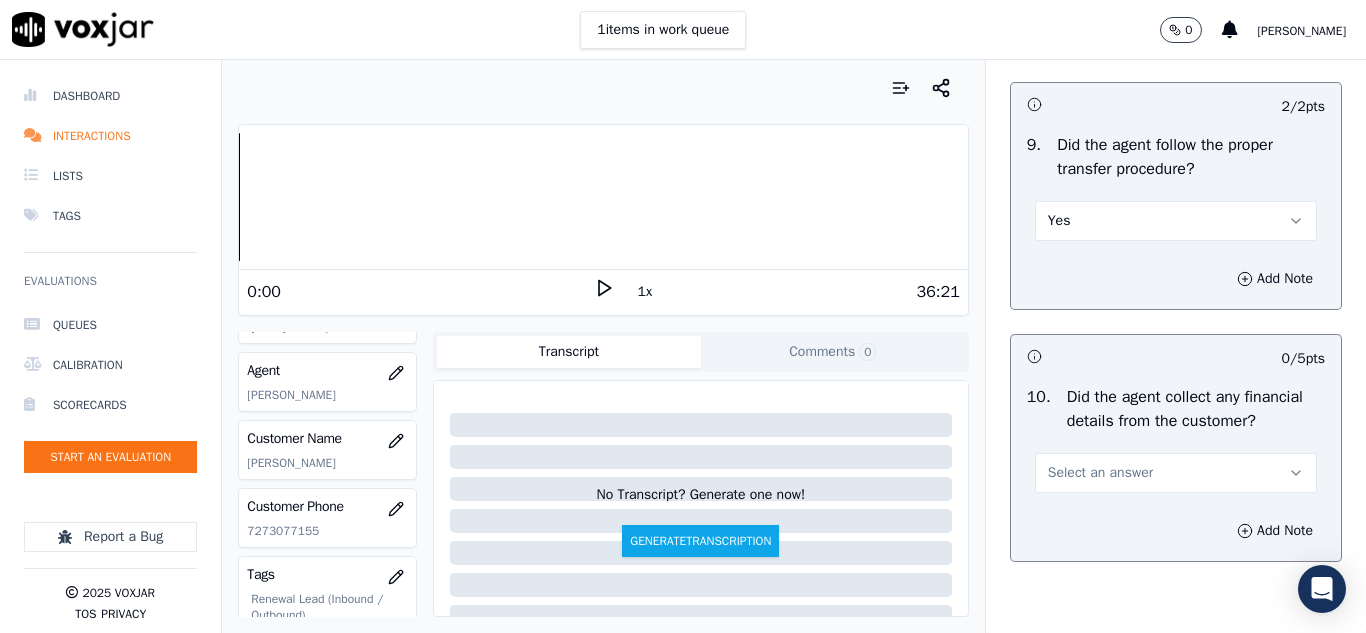 scroll, scrollTop: 3800, scrollLeft: 0, axis: vertical 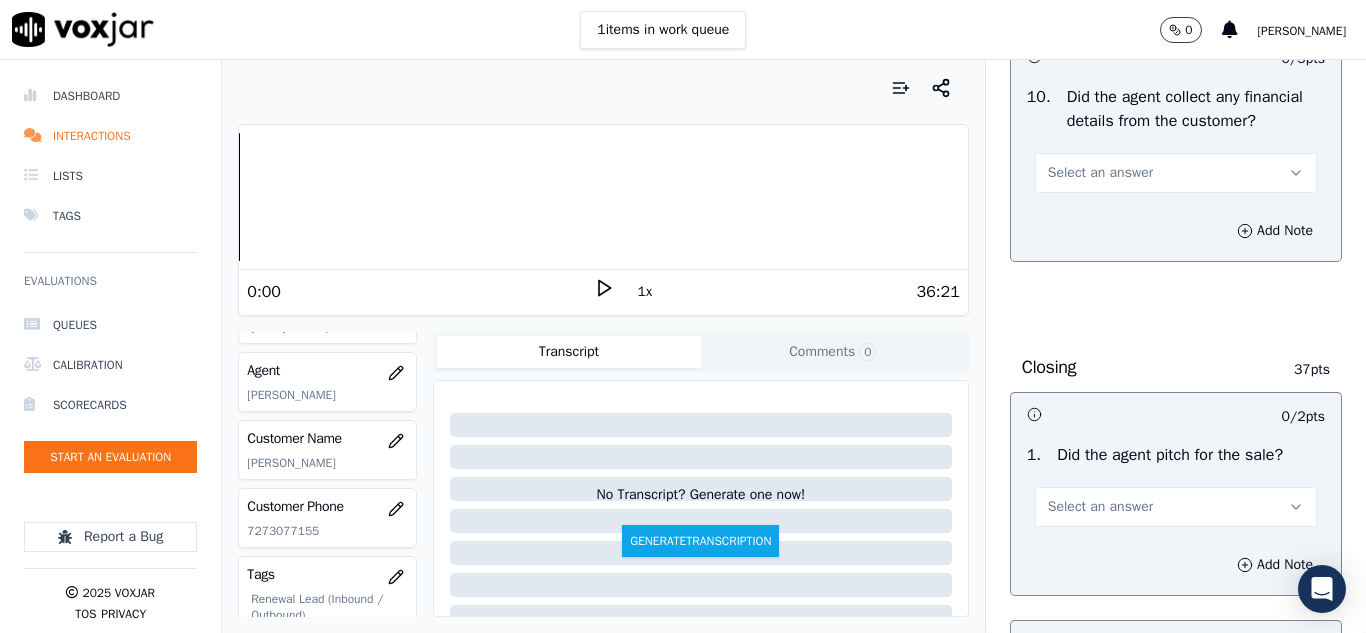 click on "Select an answer" at bounding box center [1100, 173] 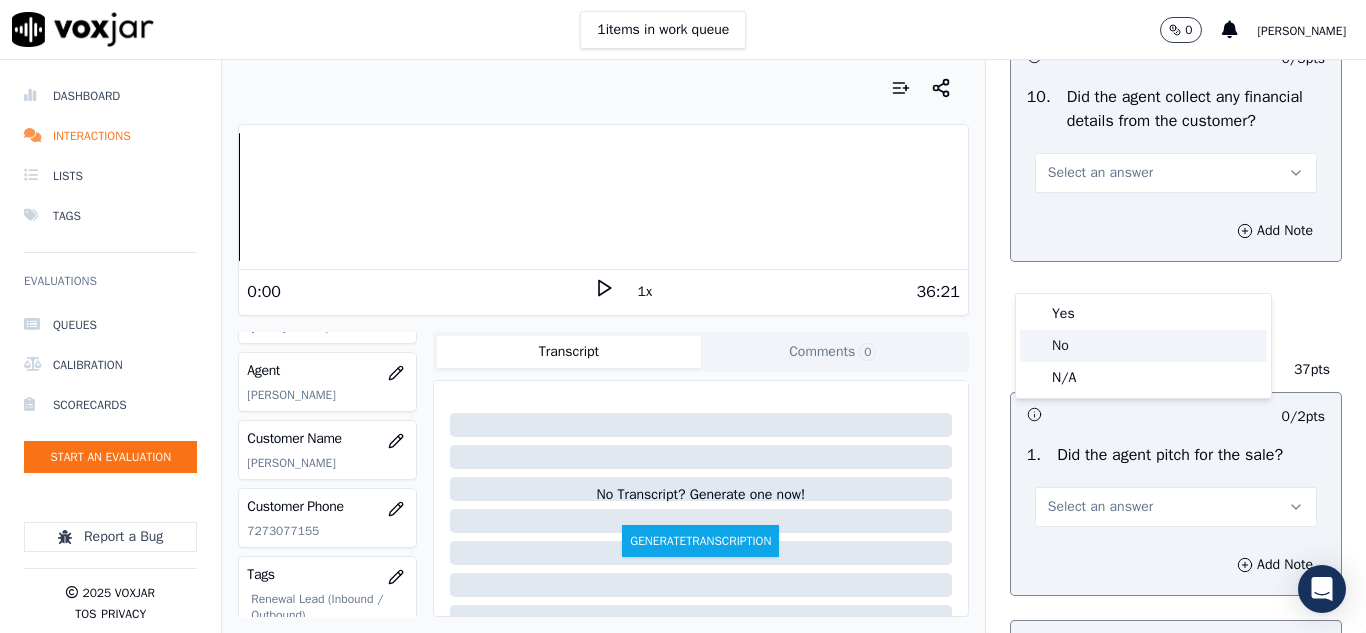 click on "No" 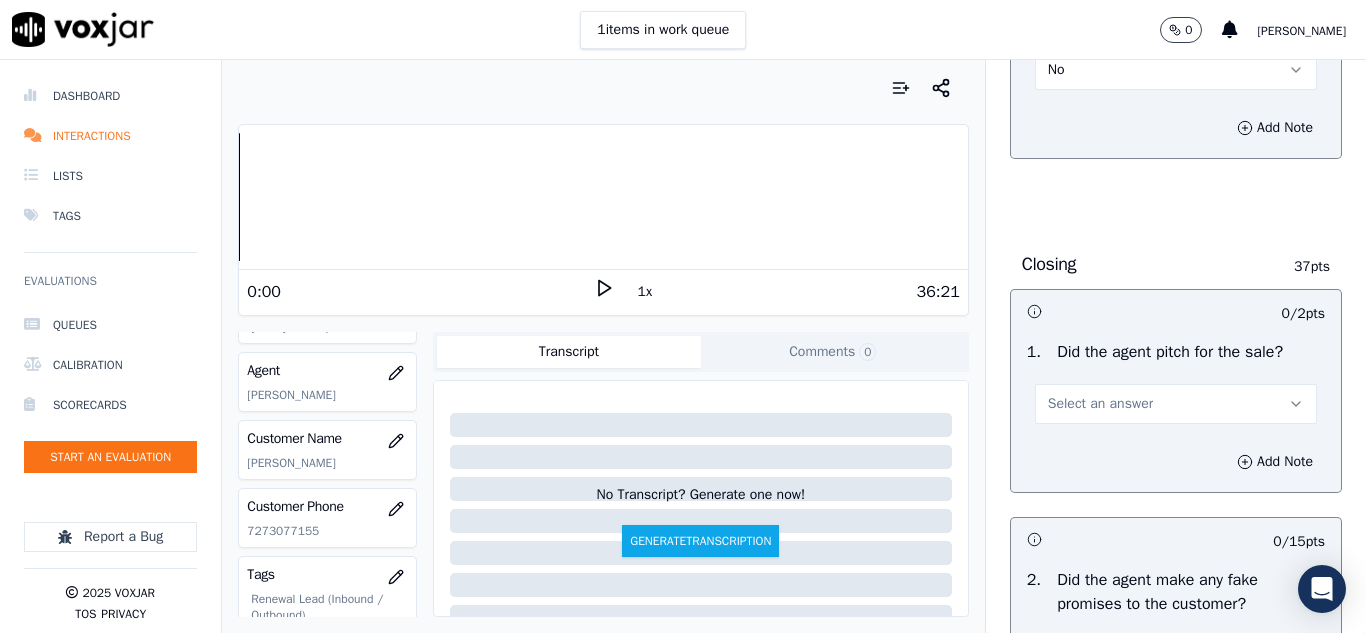 scroll, scrollTop: 4000, scrollLeft: 0, axis: vertical 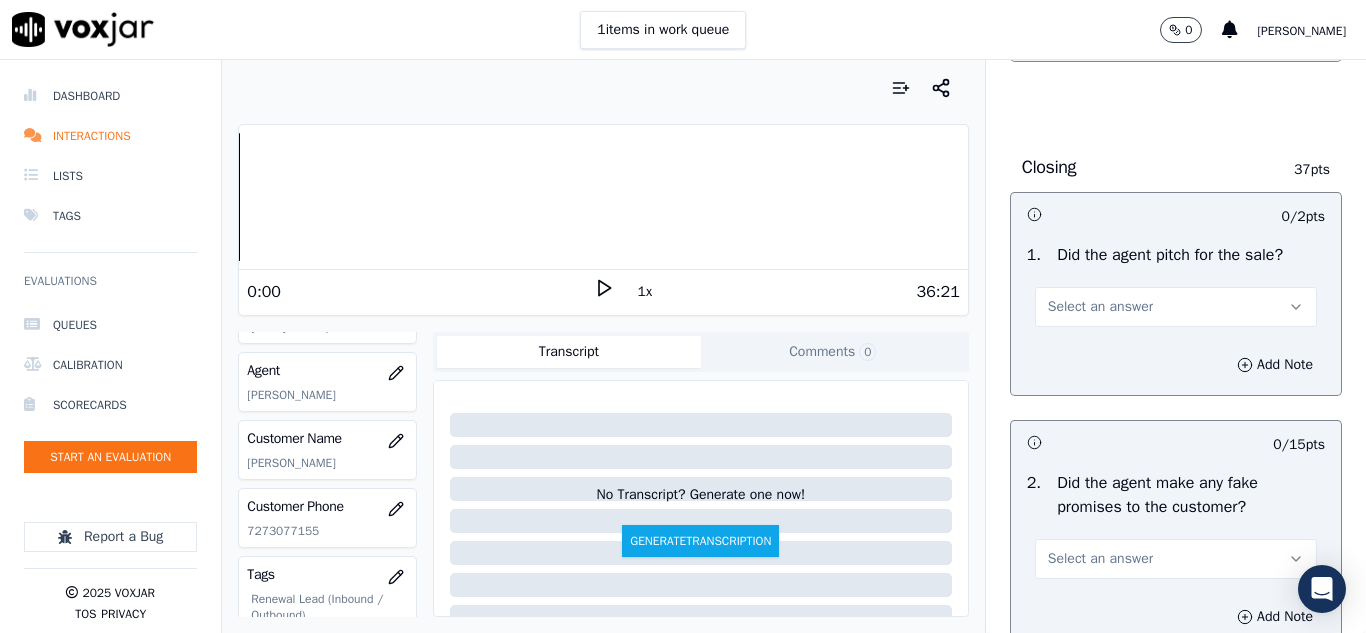 click on "Select an answer" at bounding box center (1100, 307) 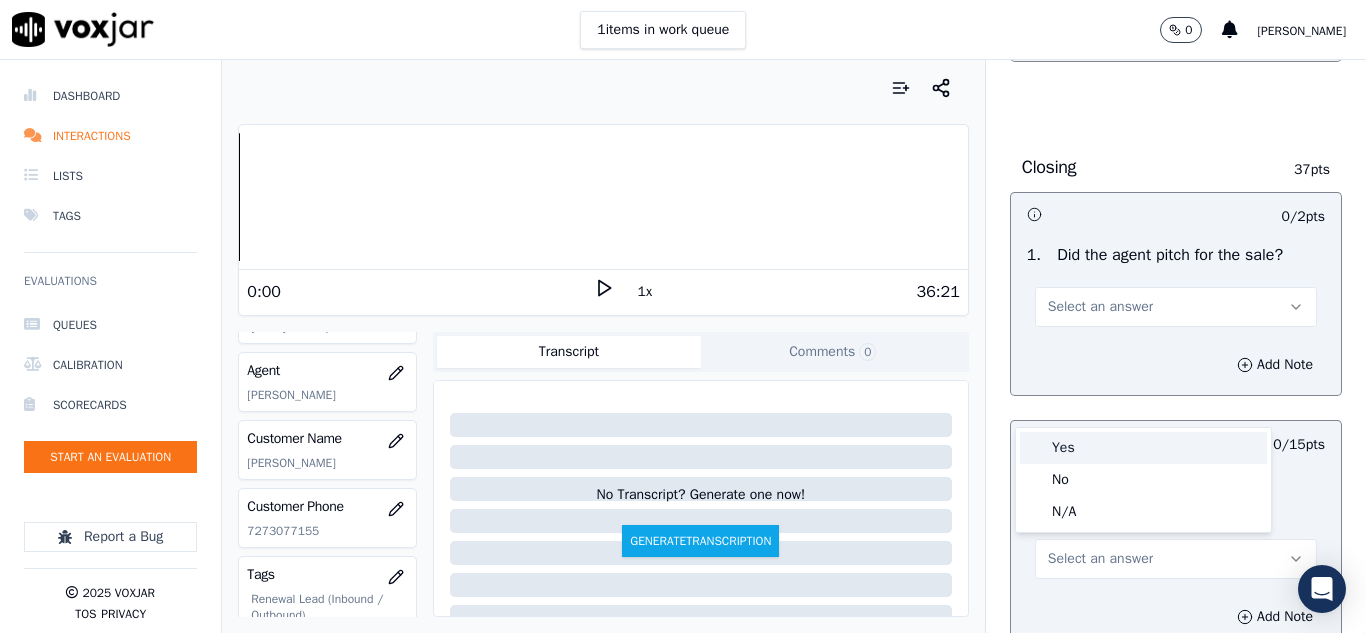 click on "Yes" at bounding box center [1143, 448] 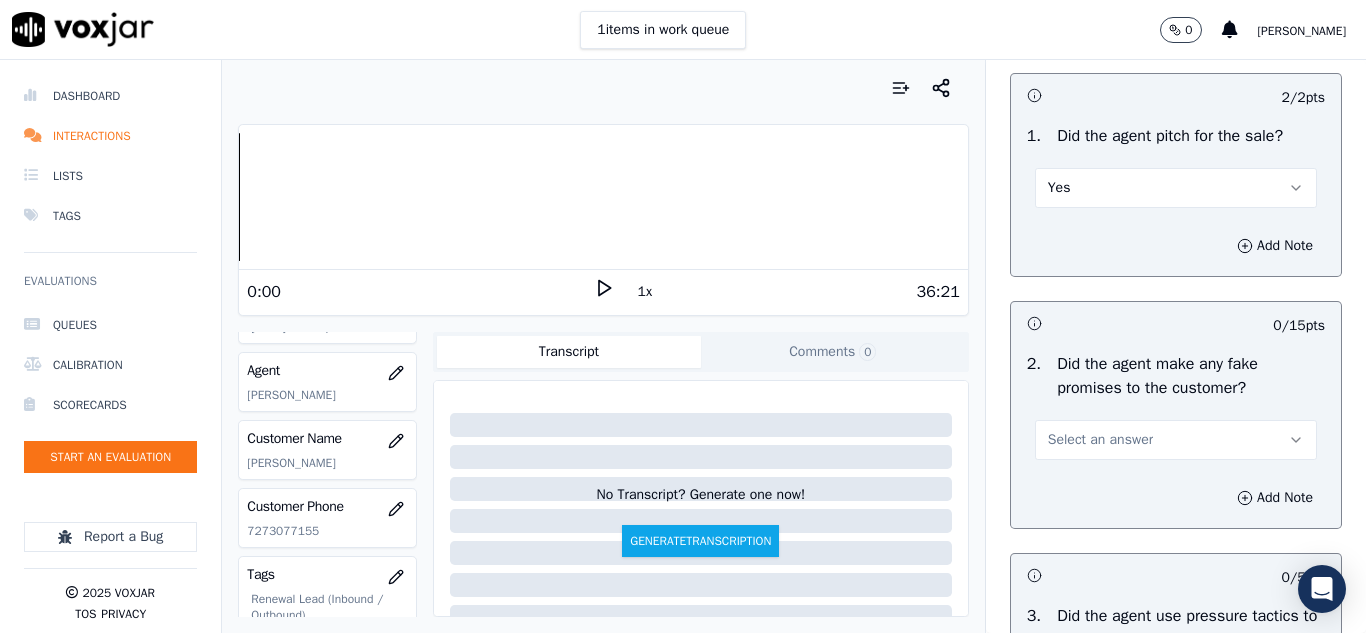 scroll, scrollTop: 4300, scrollLeft: 0, axis: vertical 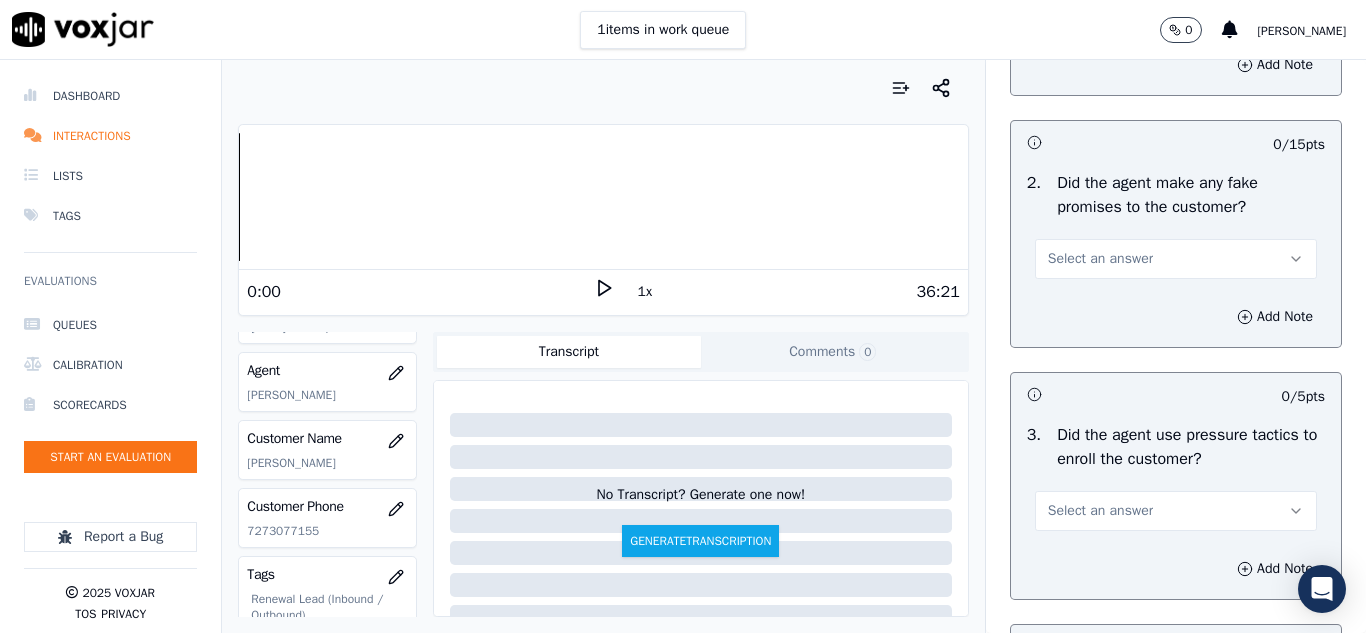 click on "Select an answer" at bounding box center [1100, 259] 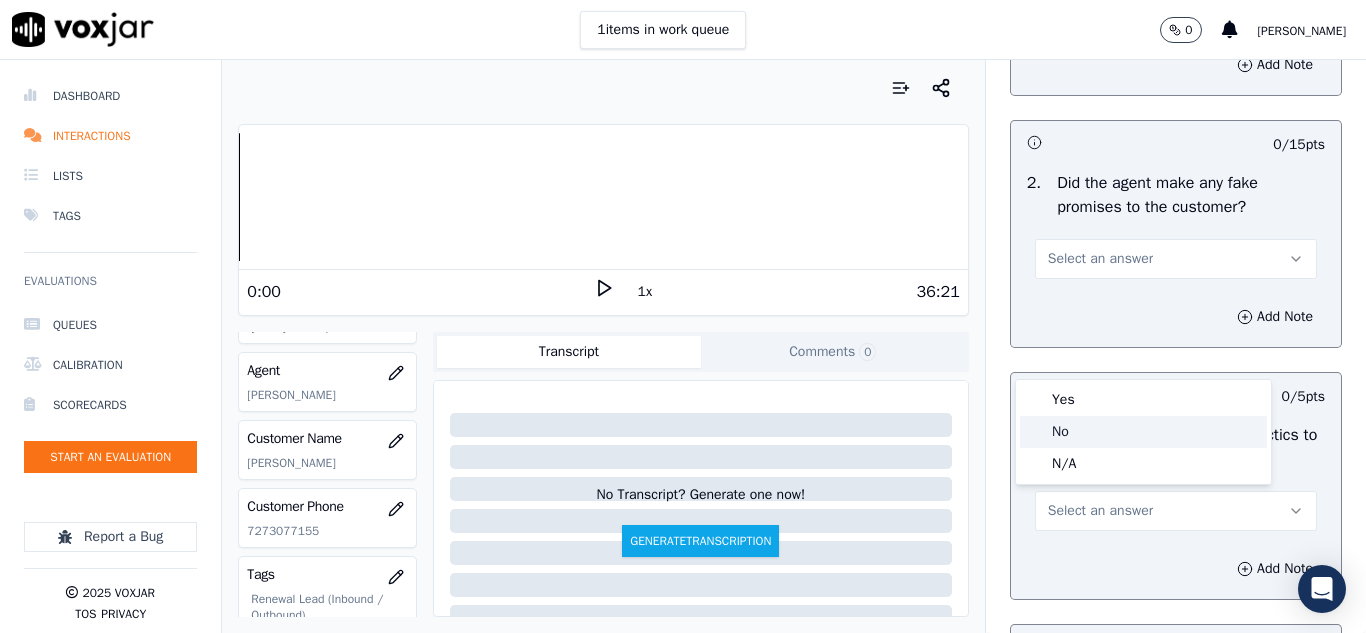 drag, startPoint x: 1061, startPoint y: 430, endPoint x: 989, endPoint y: 470, distance: 82.36504 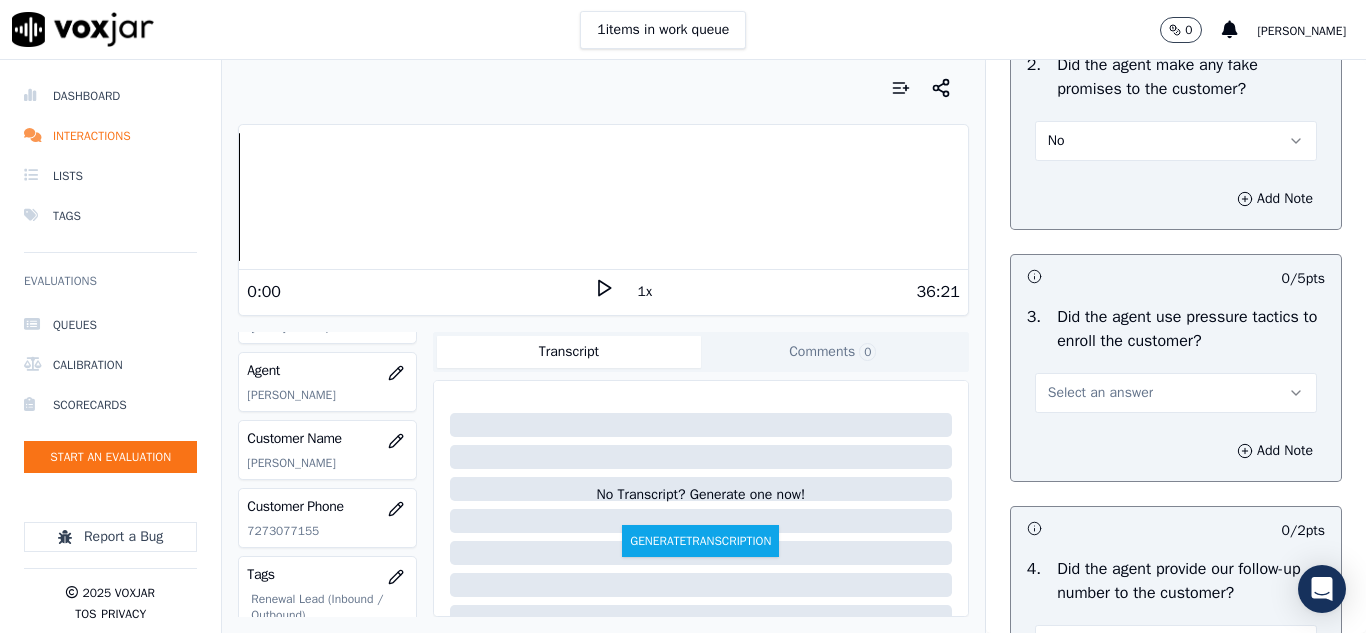 scroll, scrollTop: 4600, scrollLeft: 0, axis: vertical 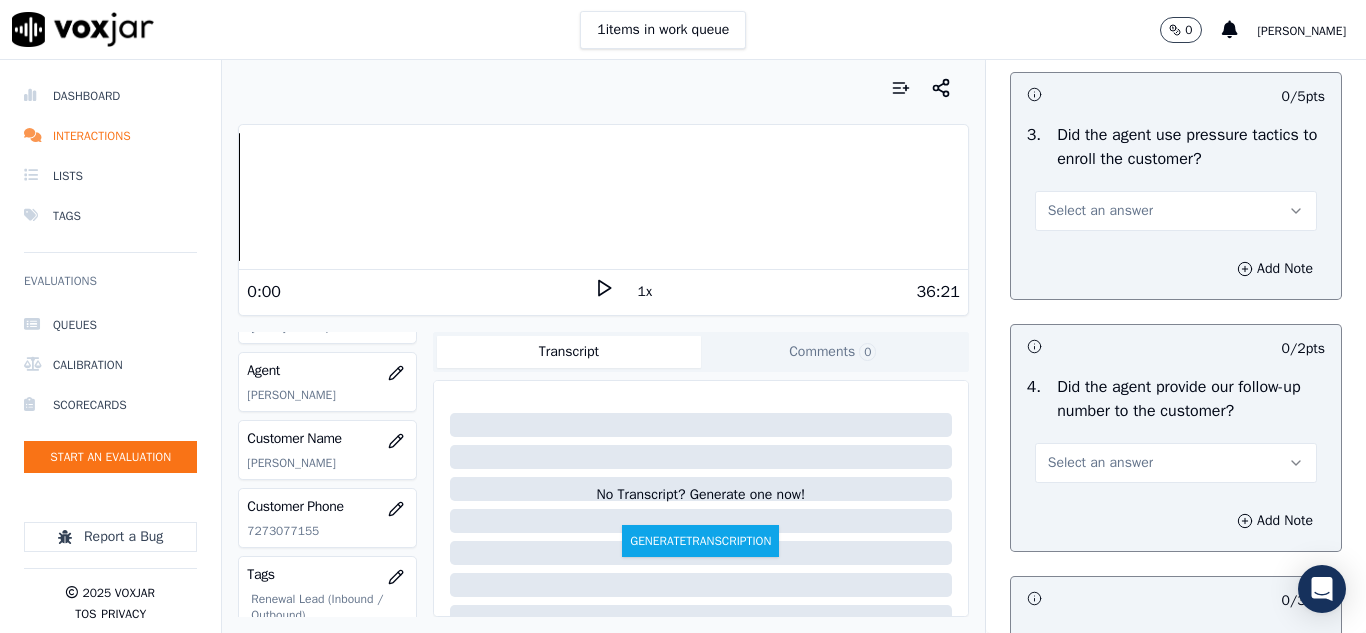 click on "Select an answer" at bounding box center (1100, 211) 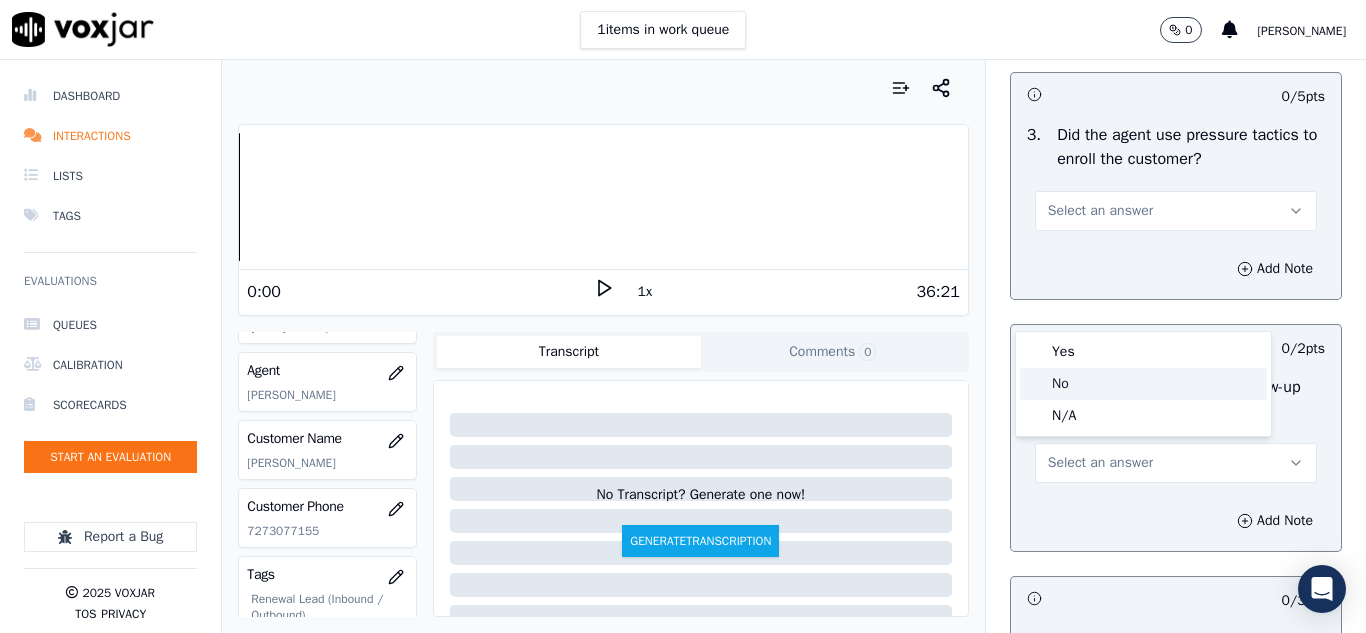 click on "No" 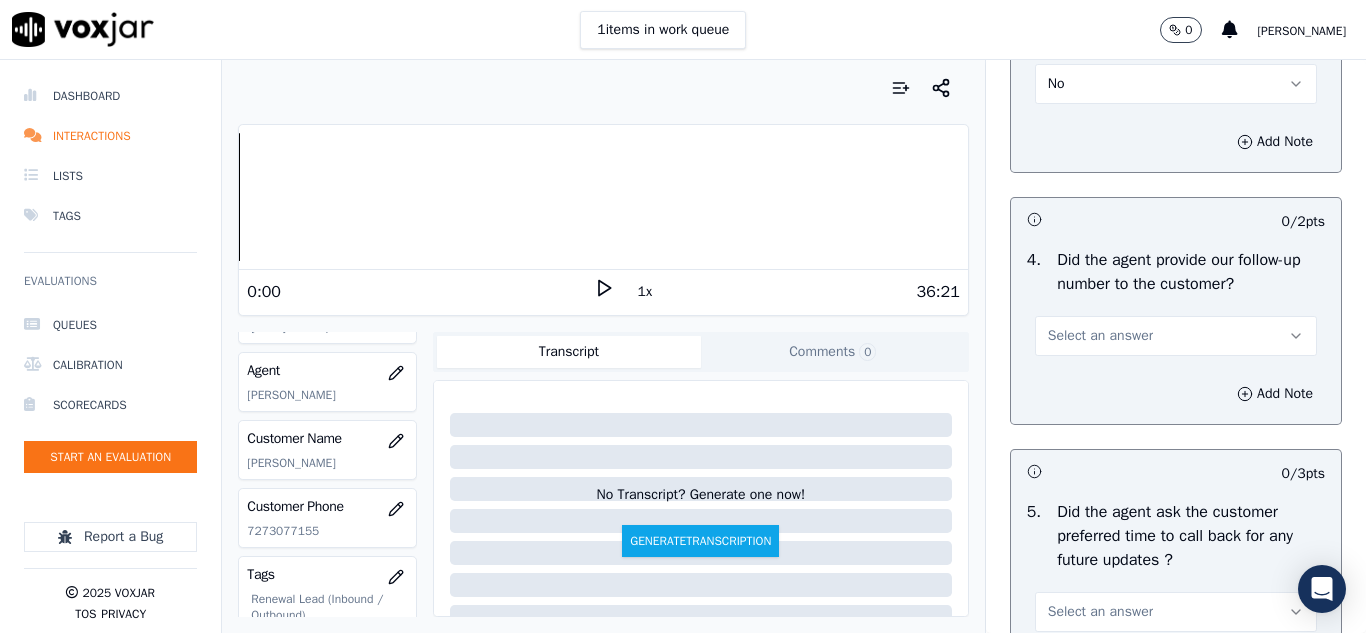 scroll, scrollTop: 4800, scrollLeft: 0, axis: vertical 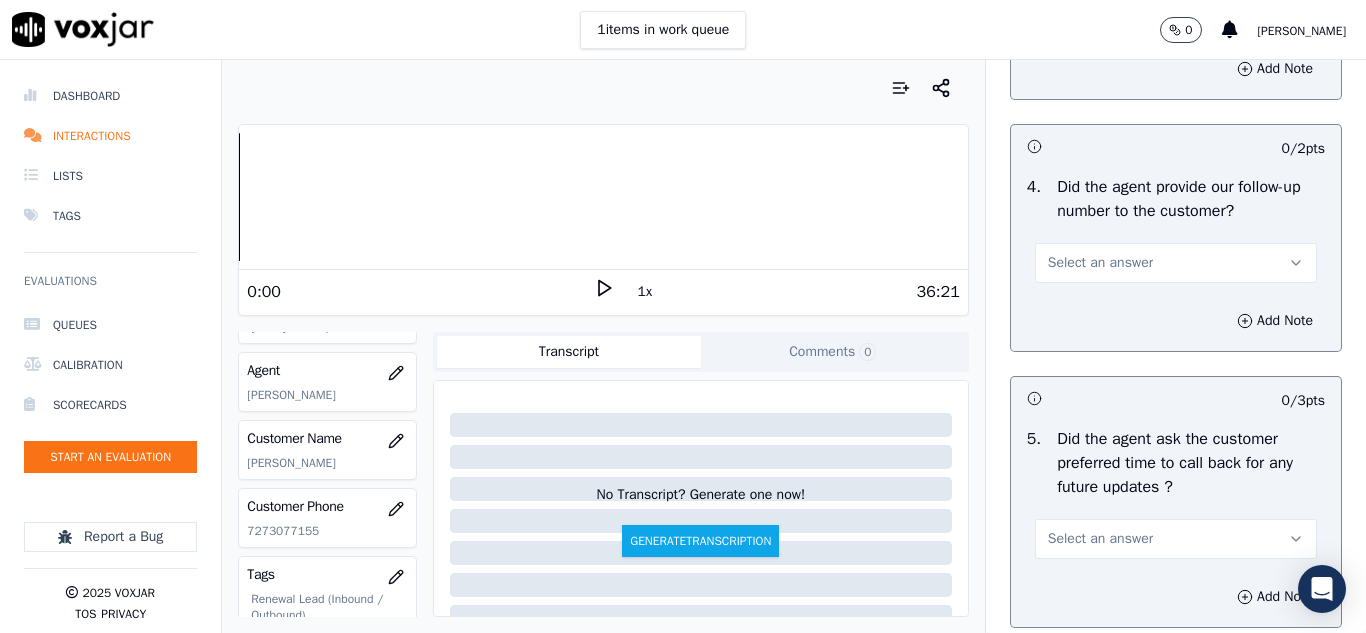 click on "Select an answer" at bounding box center (1100, 263) 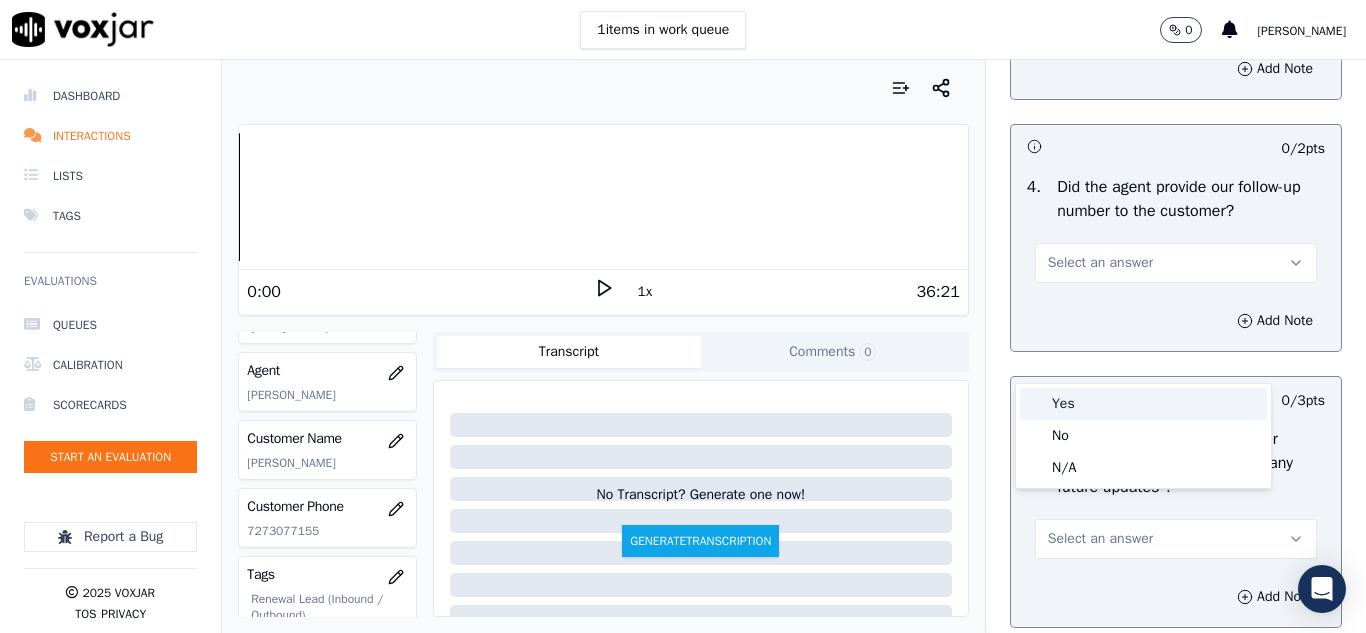 click on "Yes" at bounding box center [1143, 404] 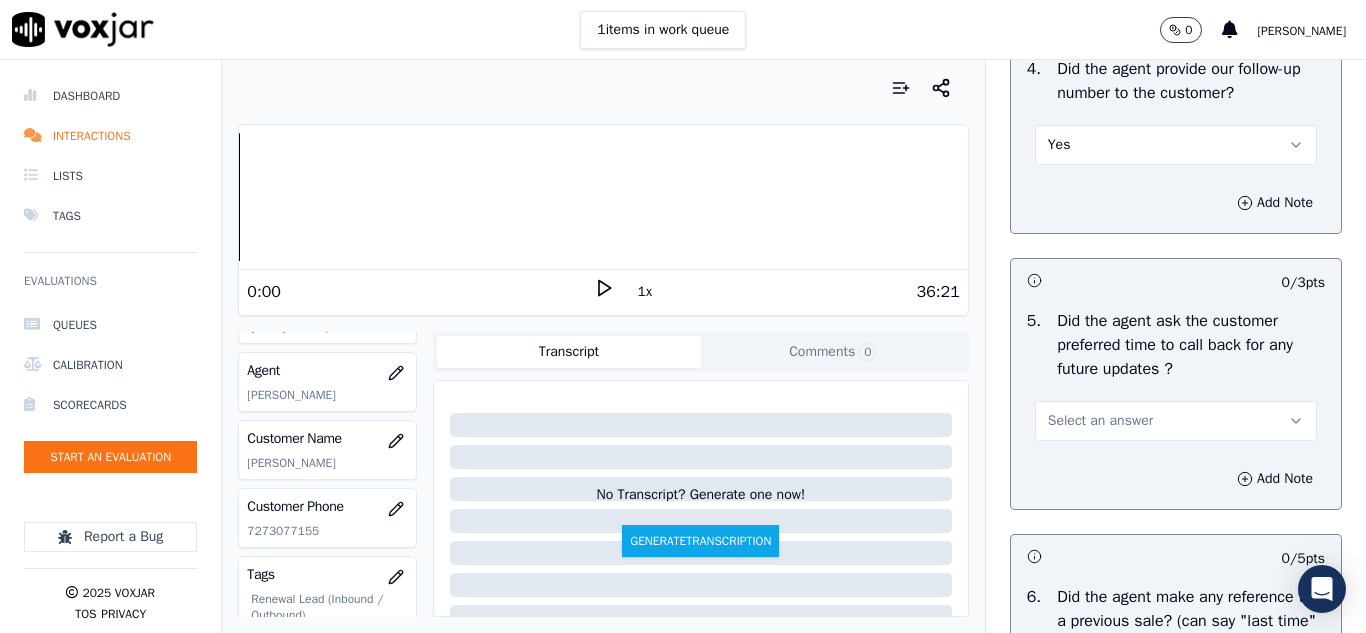 scroll, scrollTop: 5100, scrollLeft: 0, axis: vertical 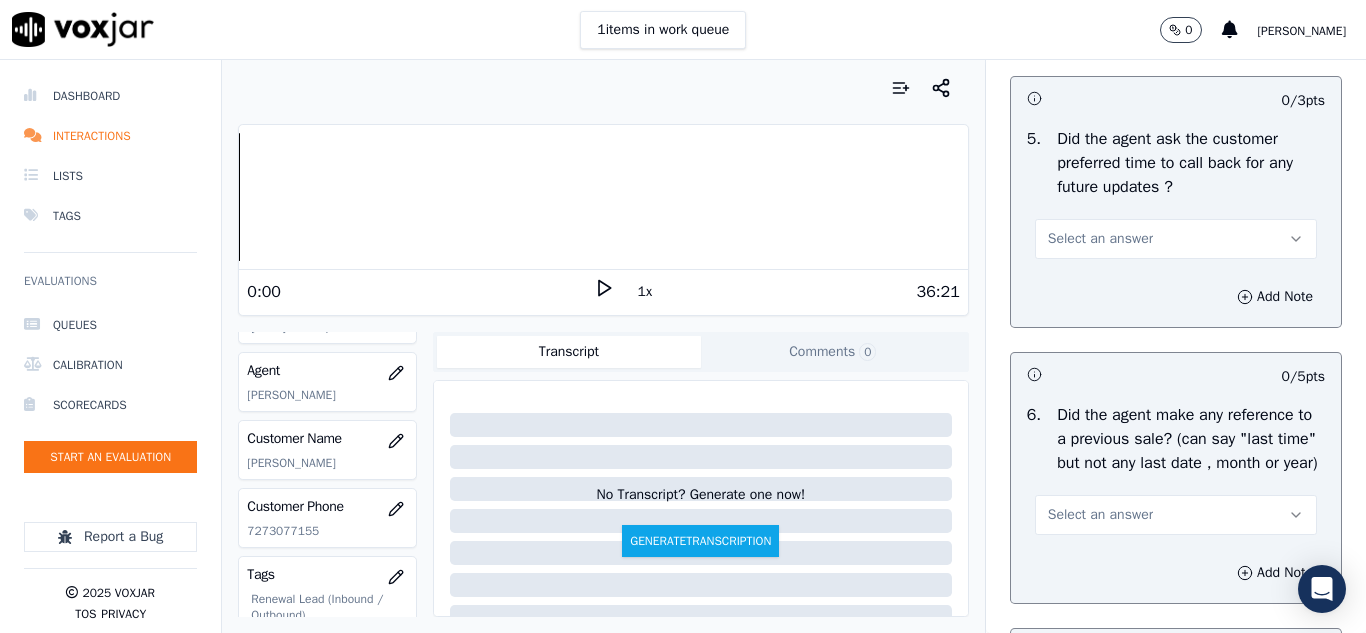 click on "Select an answer" at bounding box center (1100, 239) 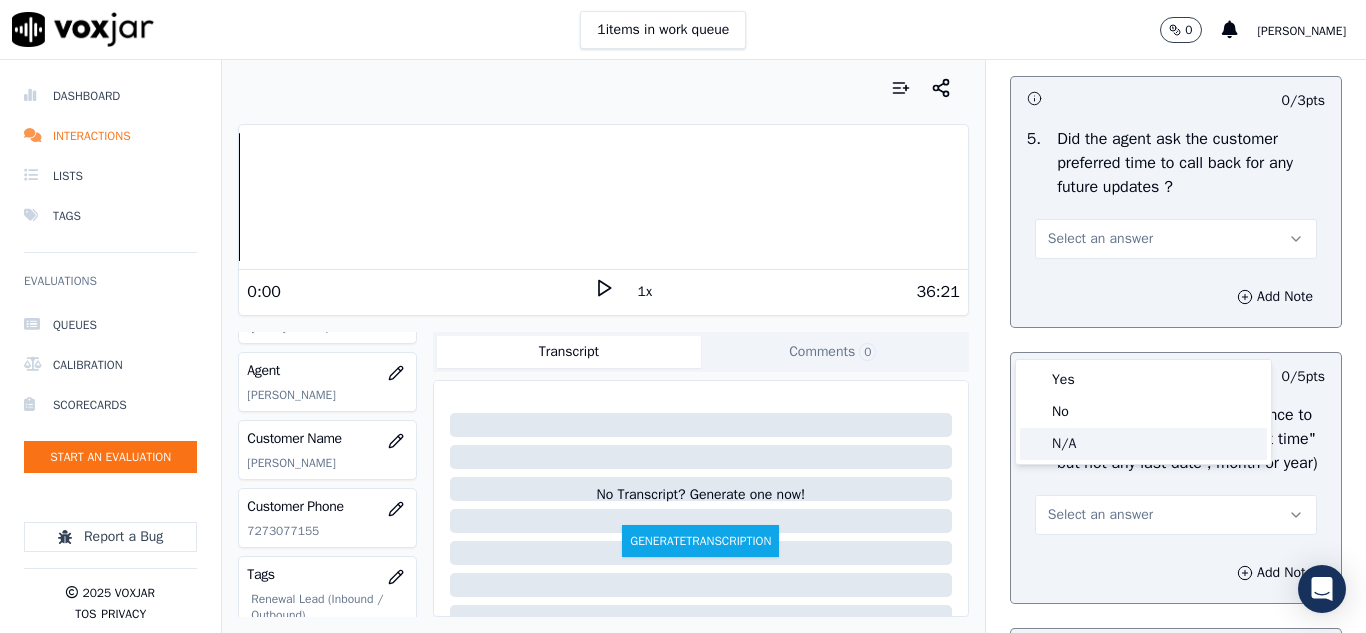 click on "N/A" 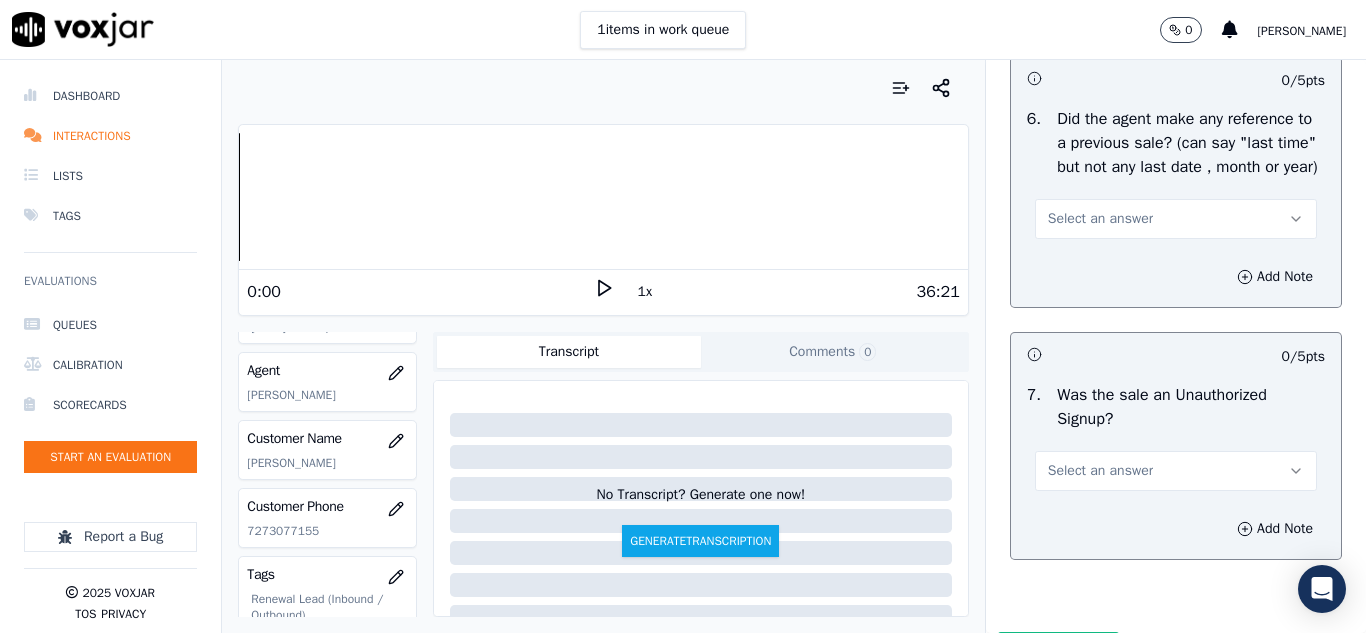 scroll, scrollTop: 5400, scrollLeft: 0, axis: vertical 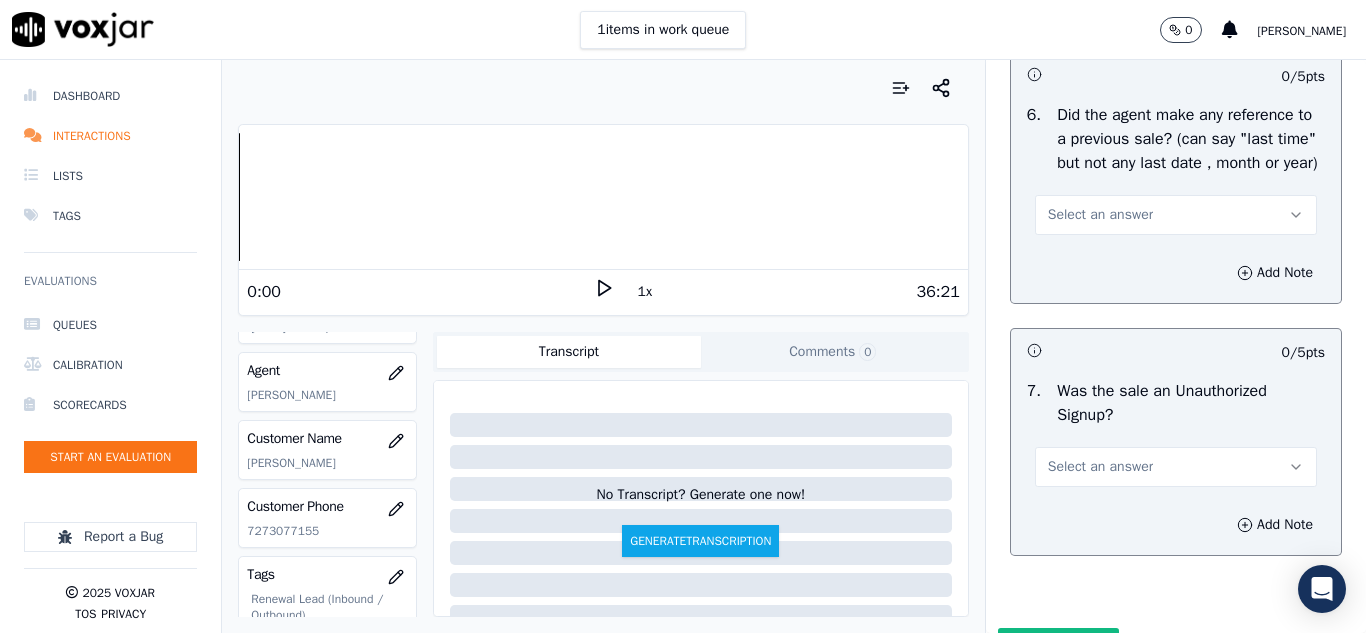 click on "Select an answer" at bounding box center (1100, 215) 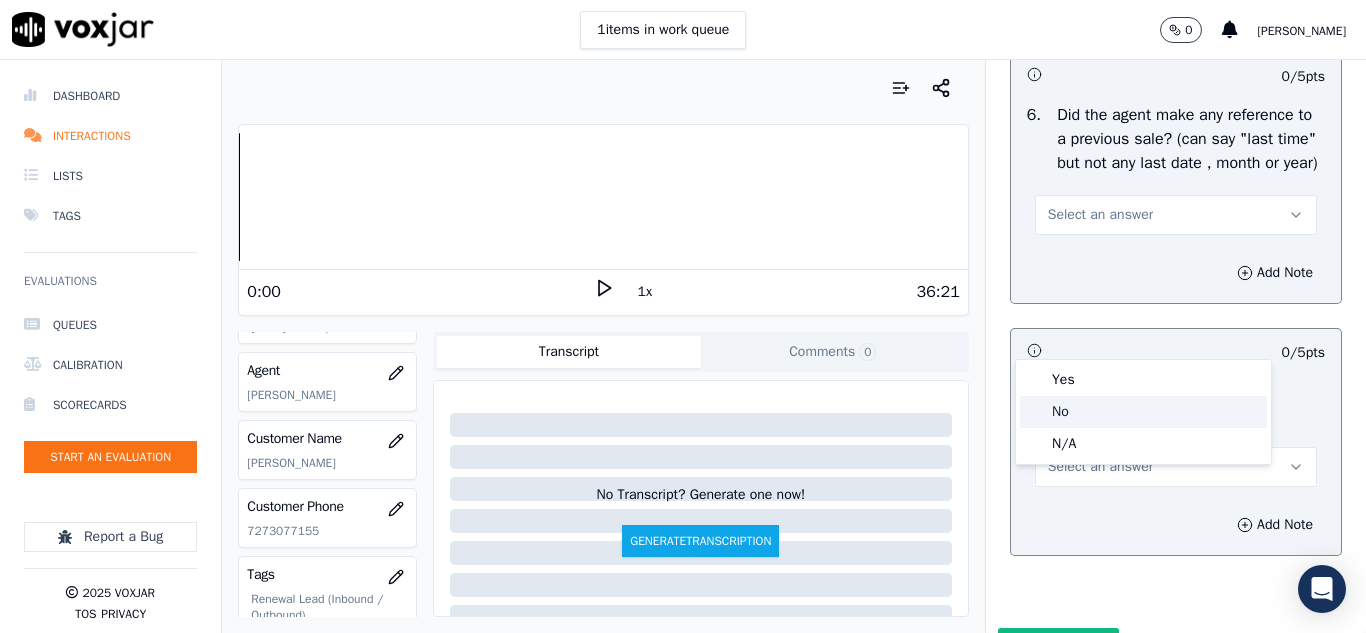 click on "No" 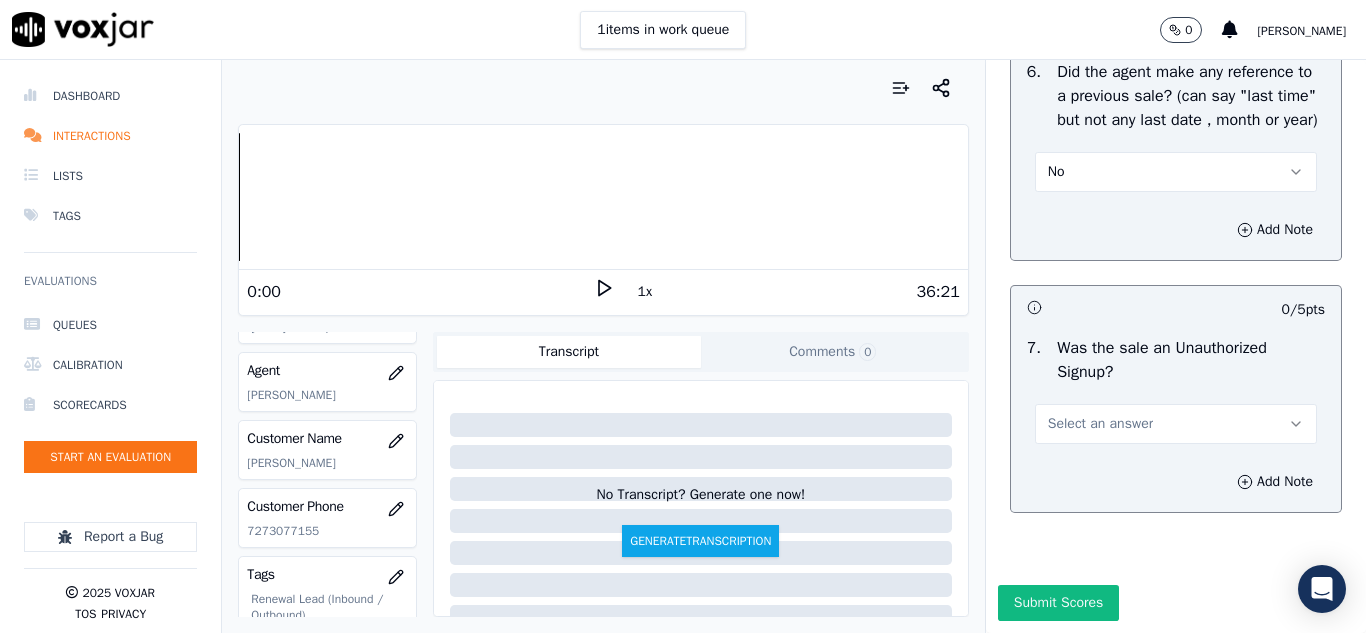 scroll, scrollTop: 5600, scrollLeft: 0, axis: vertical 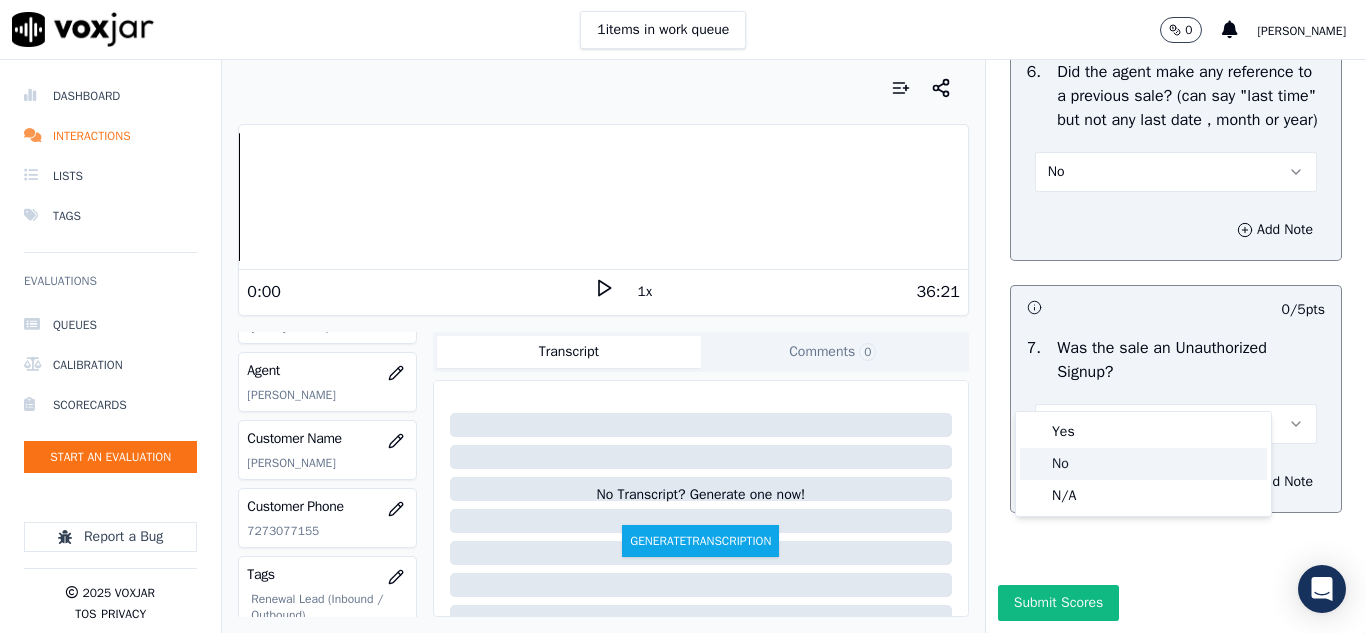 drag, startPoint x: 1067, startPoint y: 461, endPoint x: 1102, endPoint y: 339, distance: 126.921234 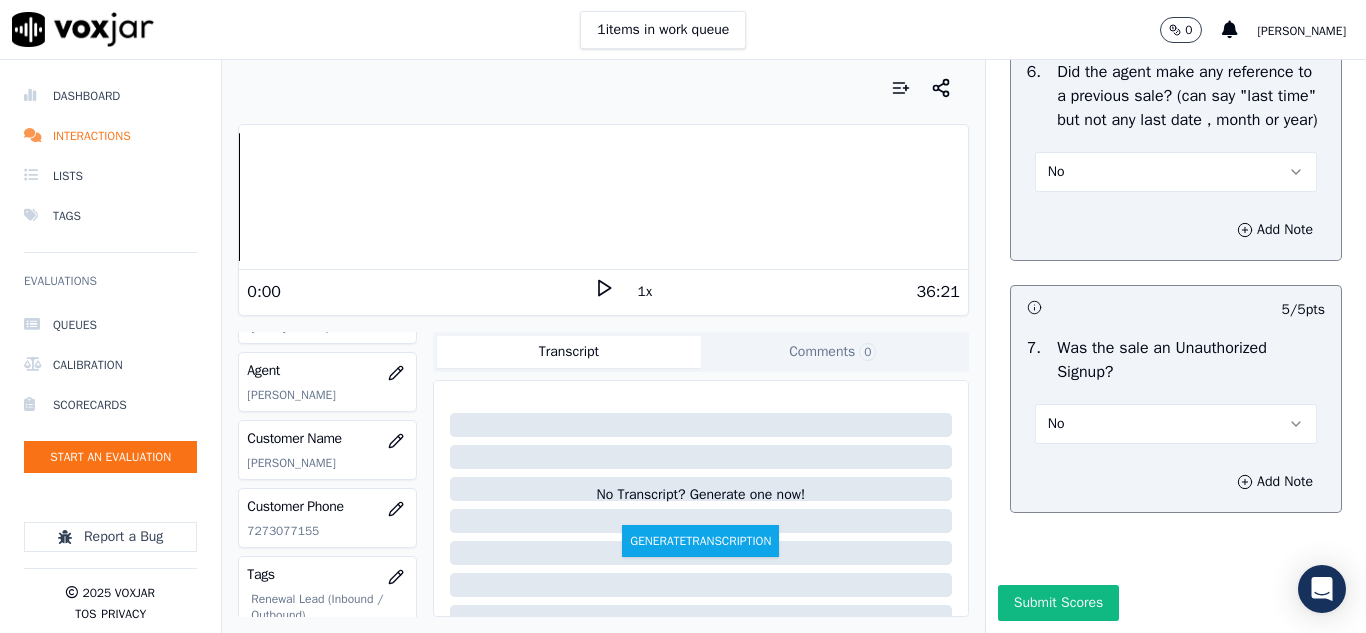 scroll, scrollTop: 5608, scrollLeft: 0, axis: vertical 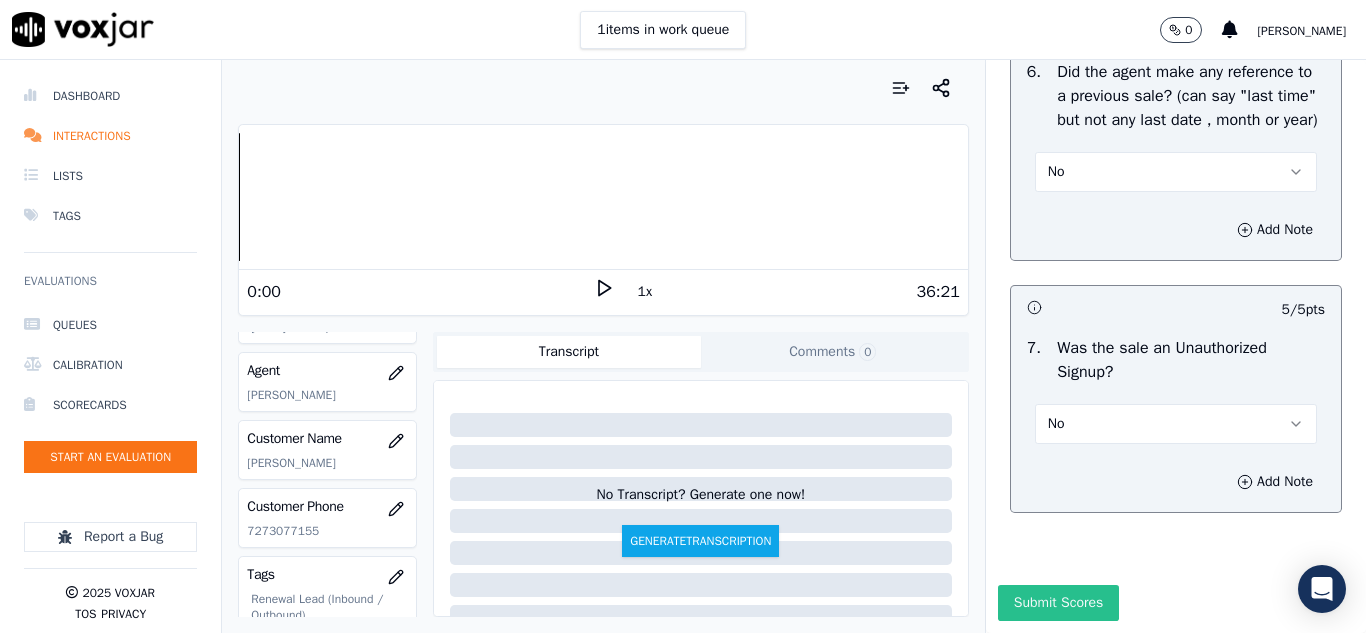 click on "Submit Scores" at bounding box center [1058, 603] 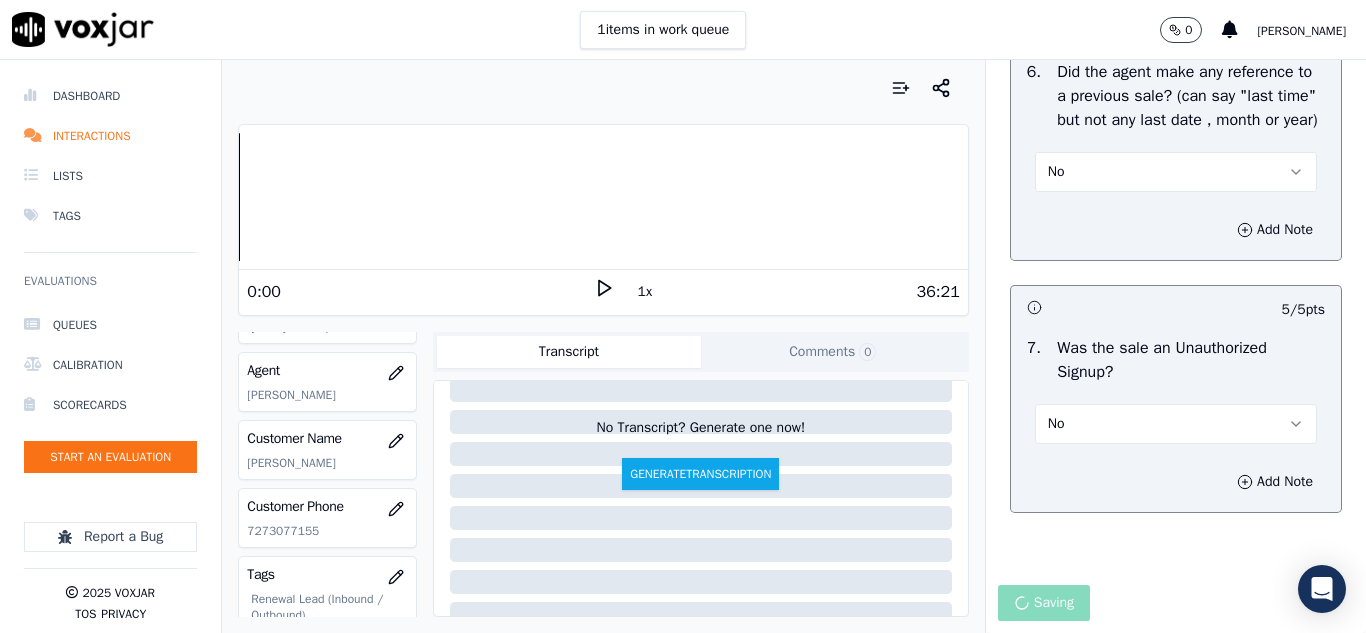 scroll, scrollTop: 100, scrollLeft: 0, axis: vertical 